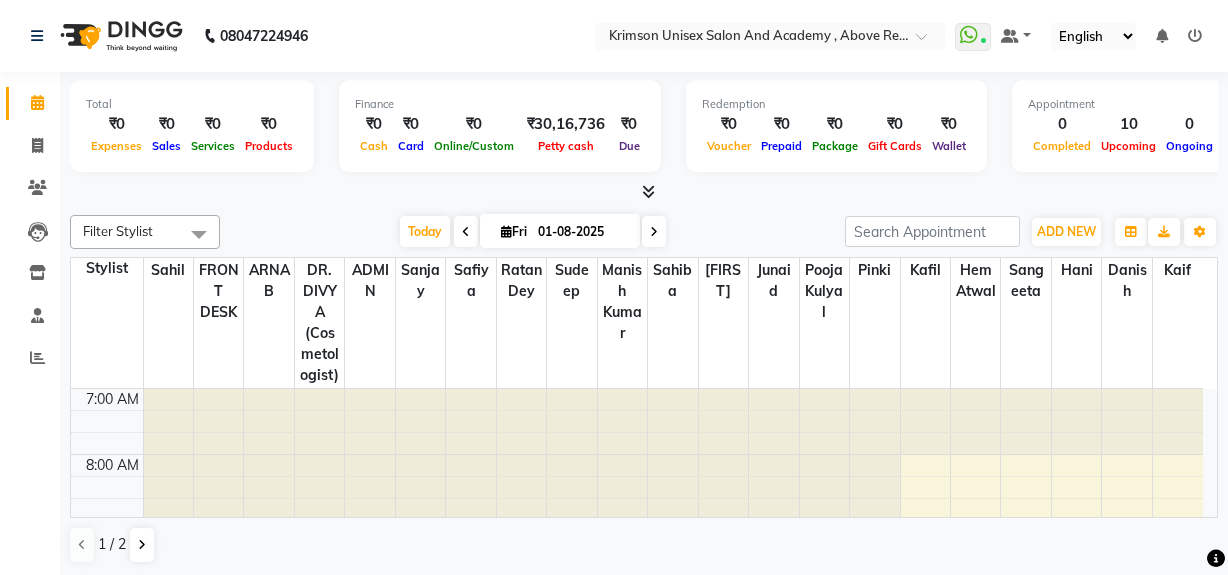scroll, scrollTop: 0, scrollLeft: 0, axis: both 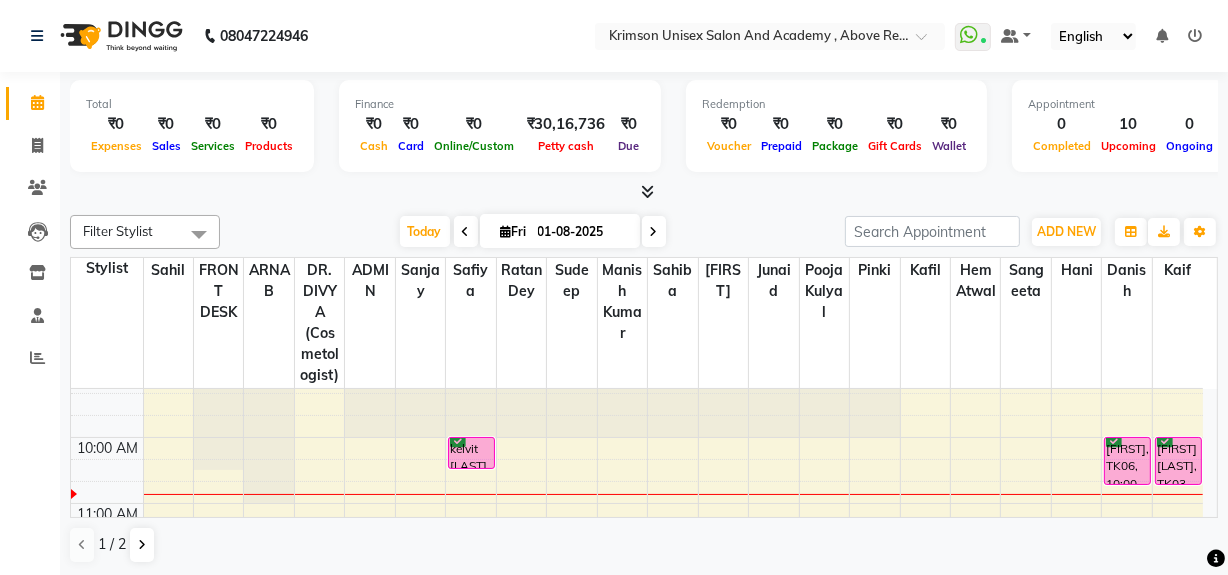 click on "01-08-2025" at bounding box center (582, 232) 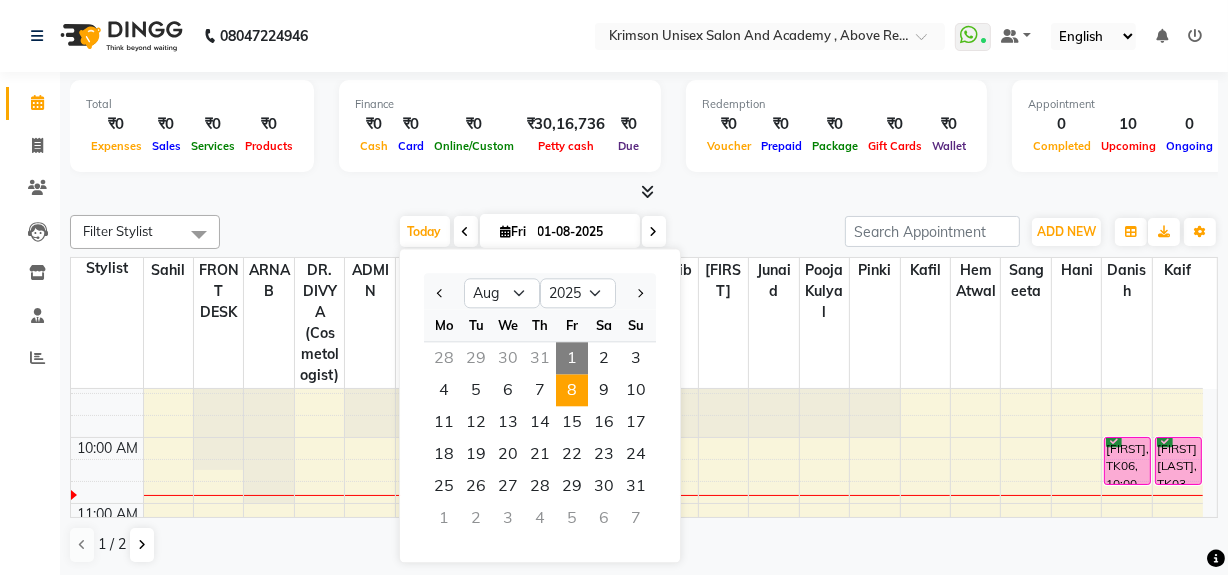 click on "8" at bounding box center (572, 390) 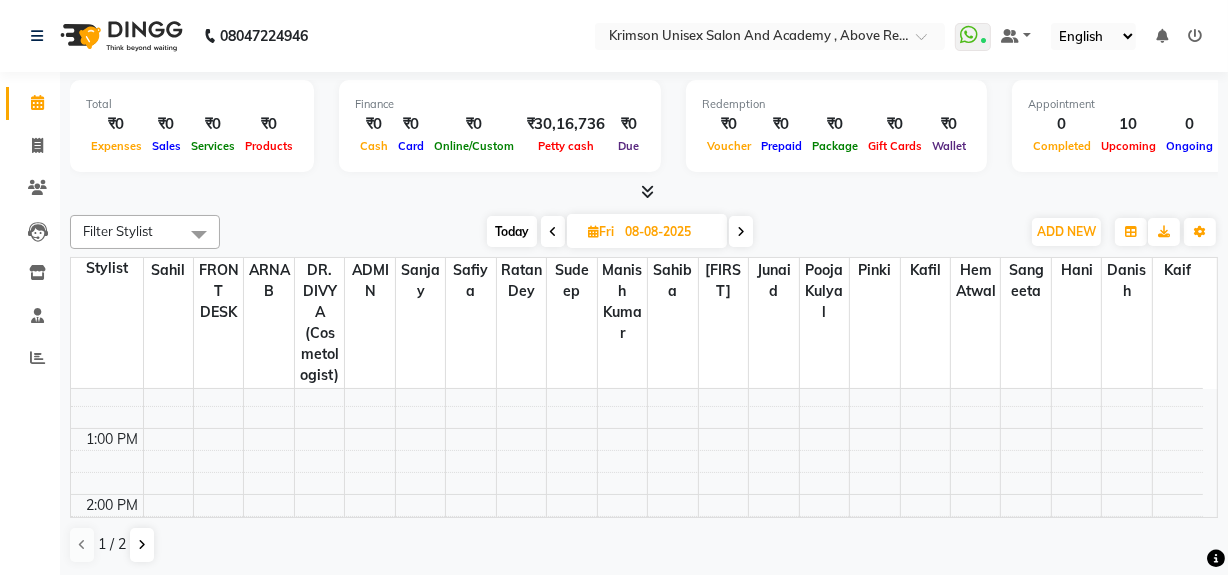 scroll, scrollTop: 357, scrollLeft: 0, axis: vertical 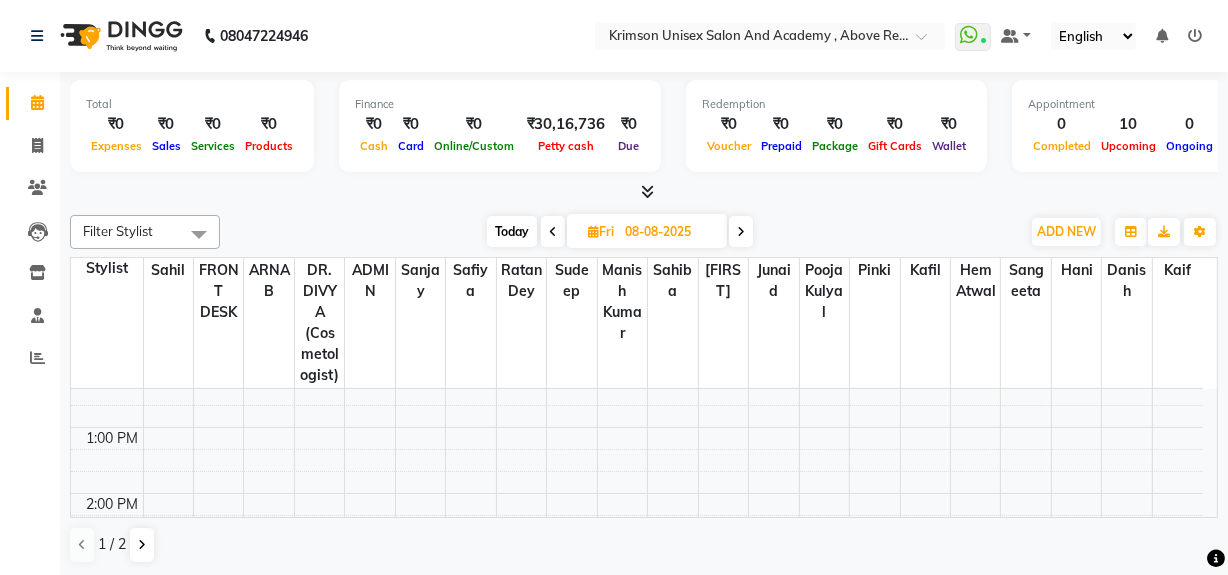 click on "7:00 AM 8:00 AM 9:00 AM 10:00 AM 11:00 AM 12:00 PM 1:00 PM 2:00 PM 3:00 PM 4:00 PM 5:00 PM 6:00 PM 7:00 PM 8:00 PM 9:00 PM" at bounding box center (637, 526) 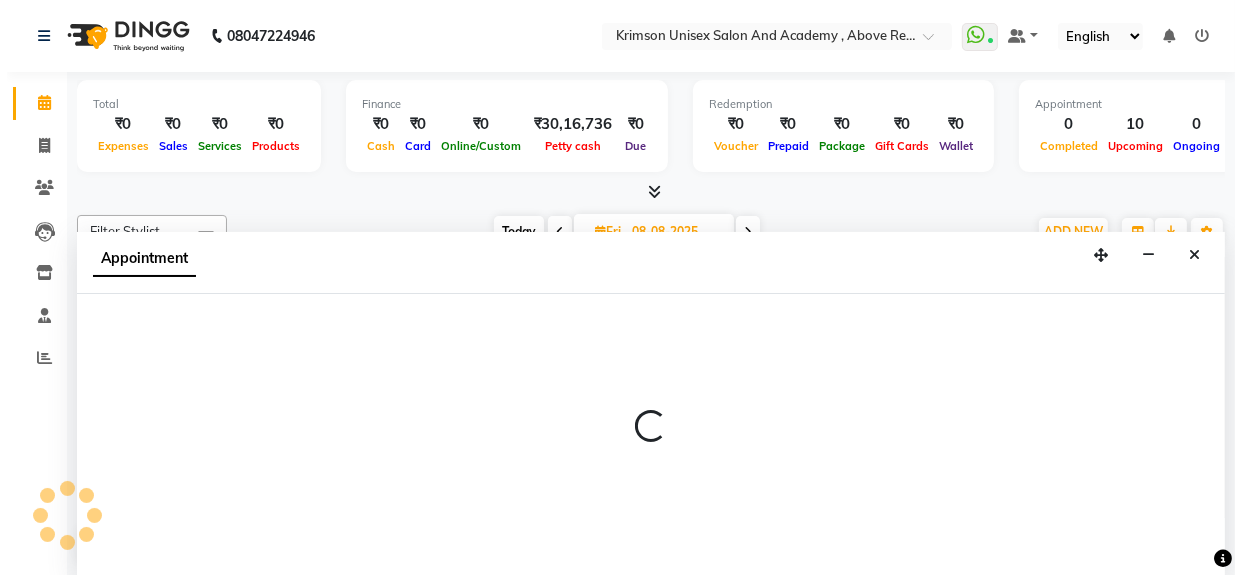 scroll, scrollTop: 0, scrollLeft: 0, axis: both 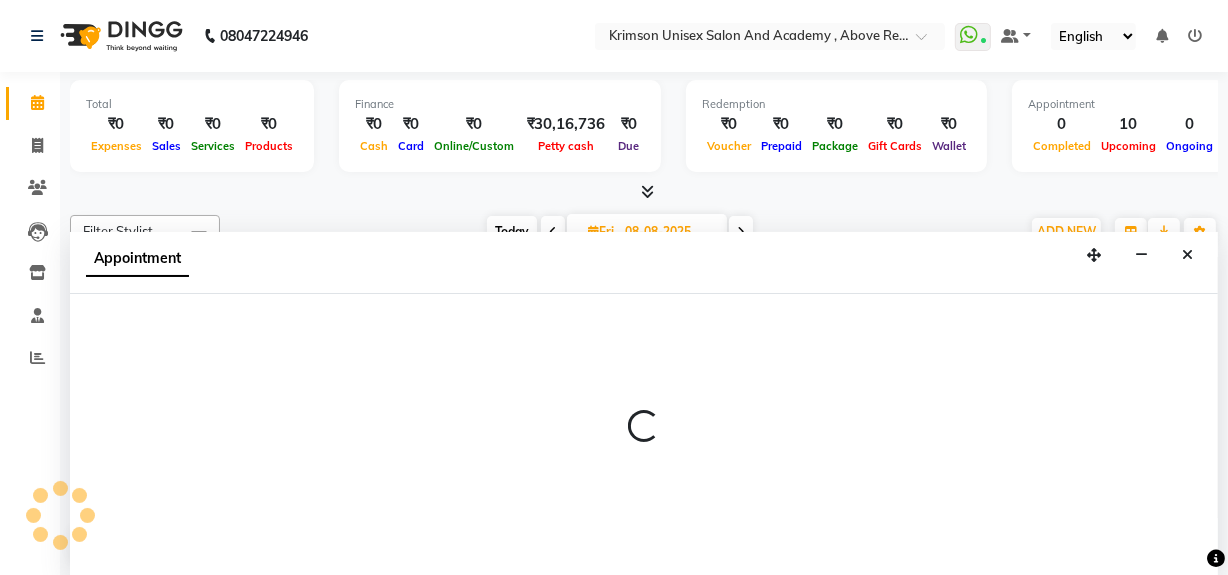 select on "52211" 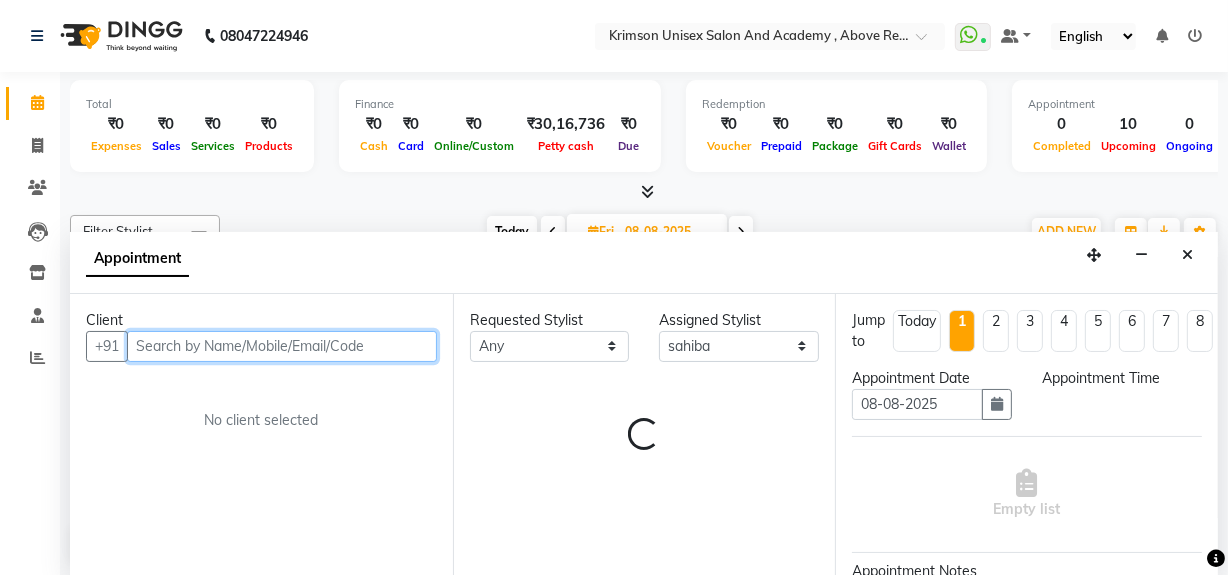 select on "780" 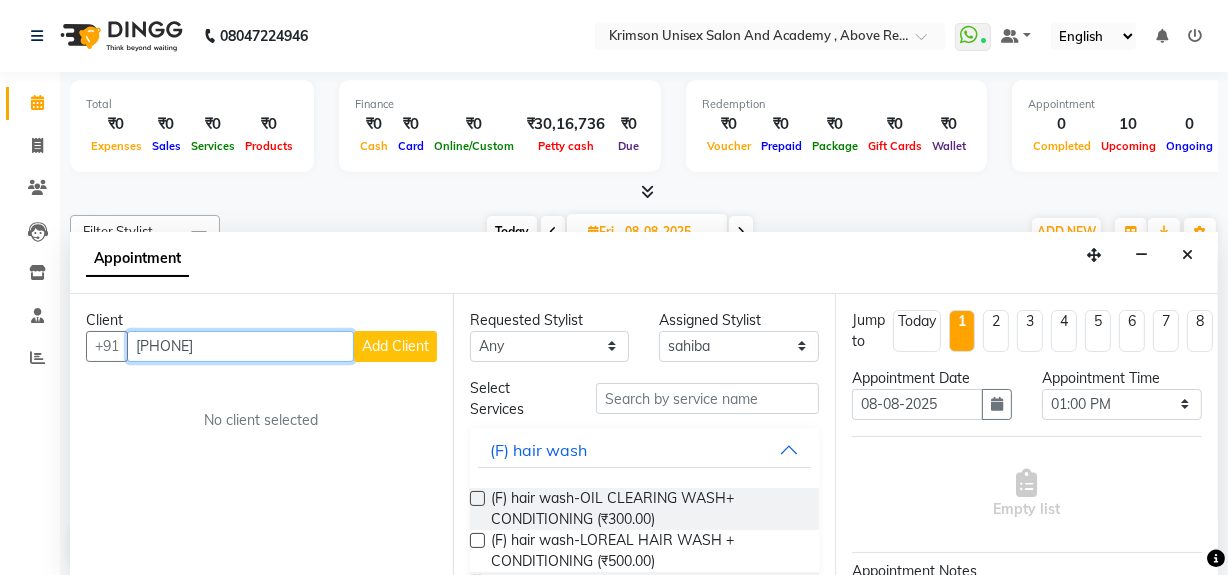 type on "[PHONE]" 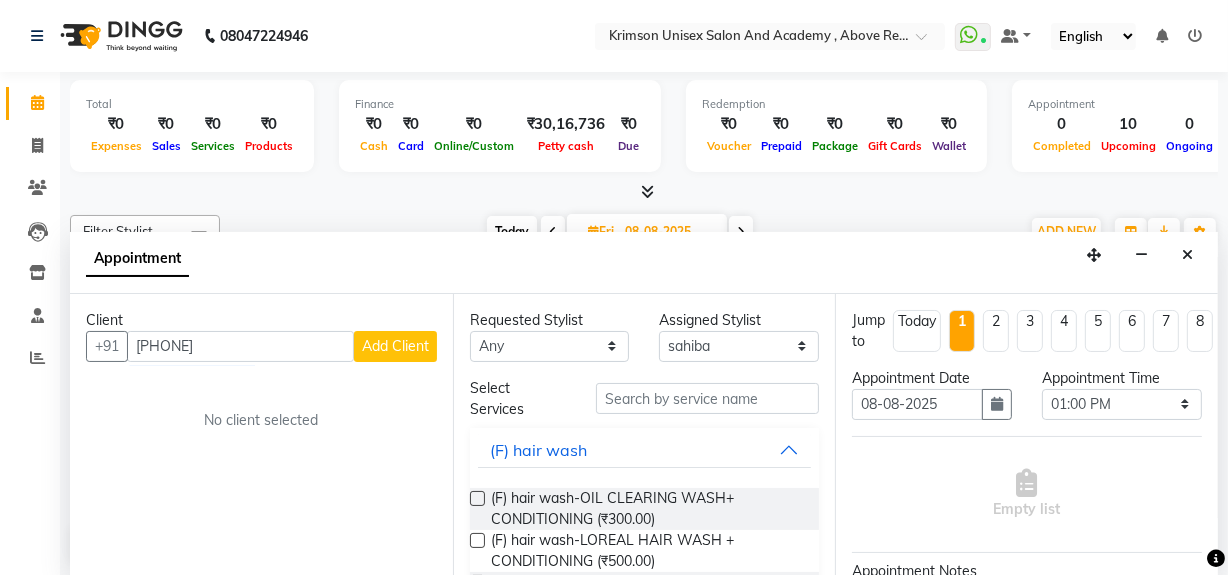 click on "Add Client" at bounding box center [395, 346] 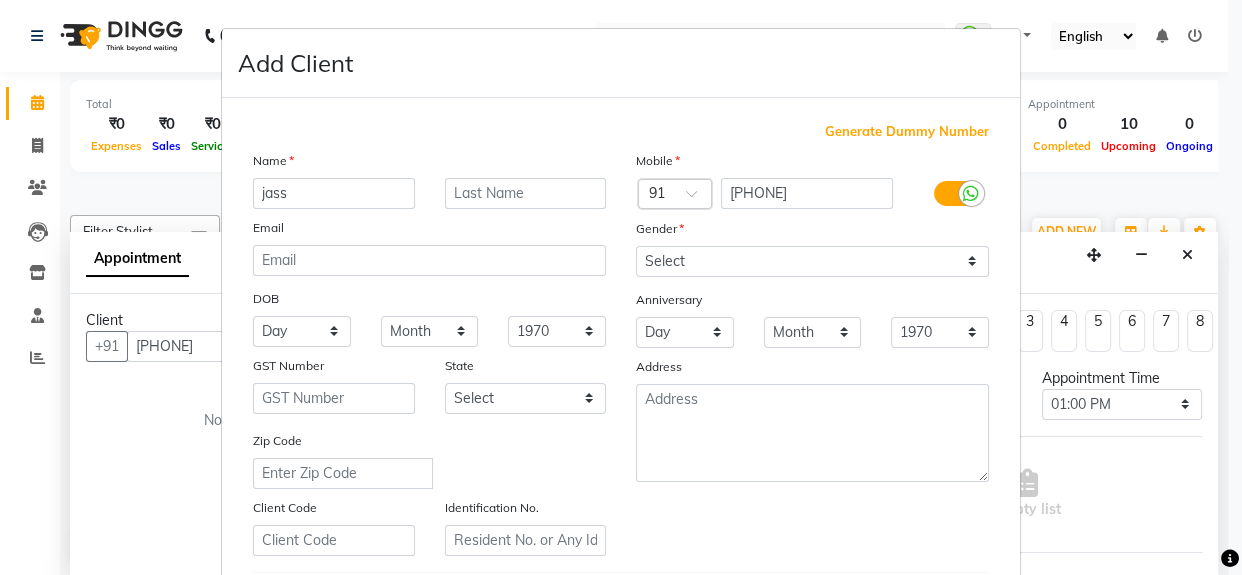 type on "jass" 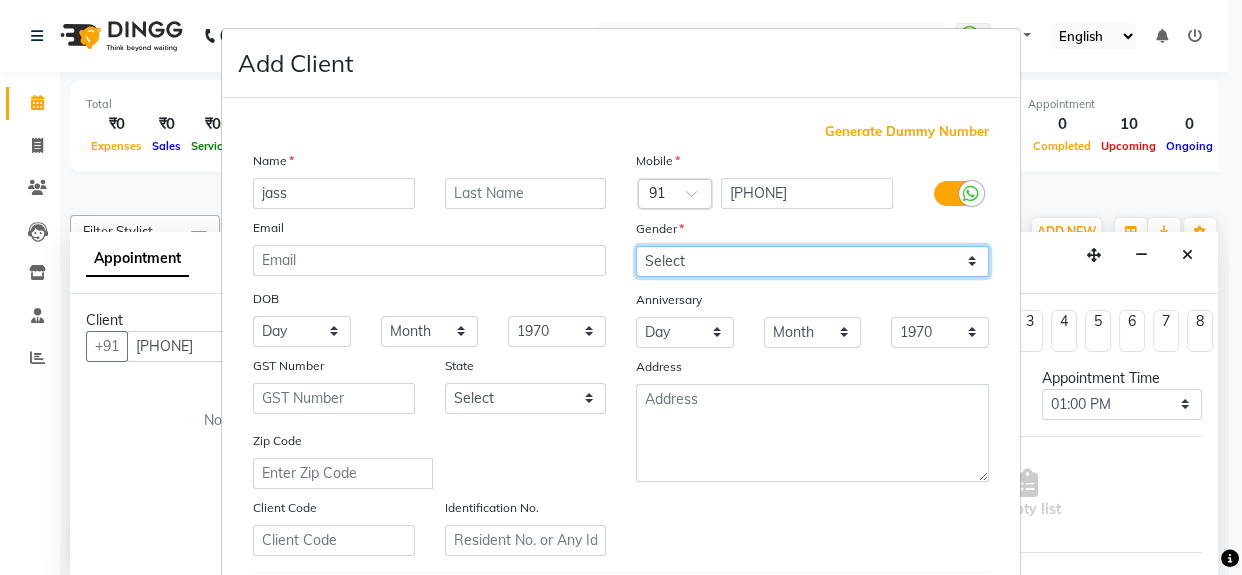 click on "Select Male Female Other Prefer Not To Say" at bounding box center [812, 261] 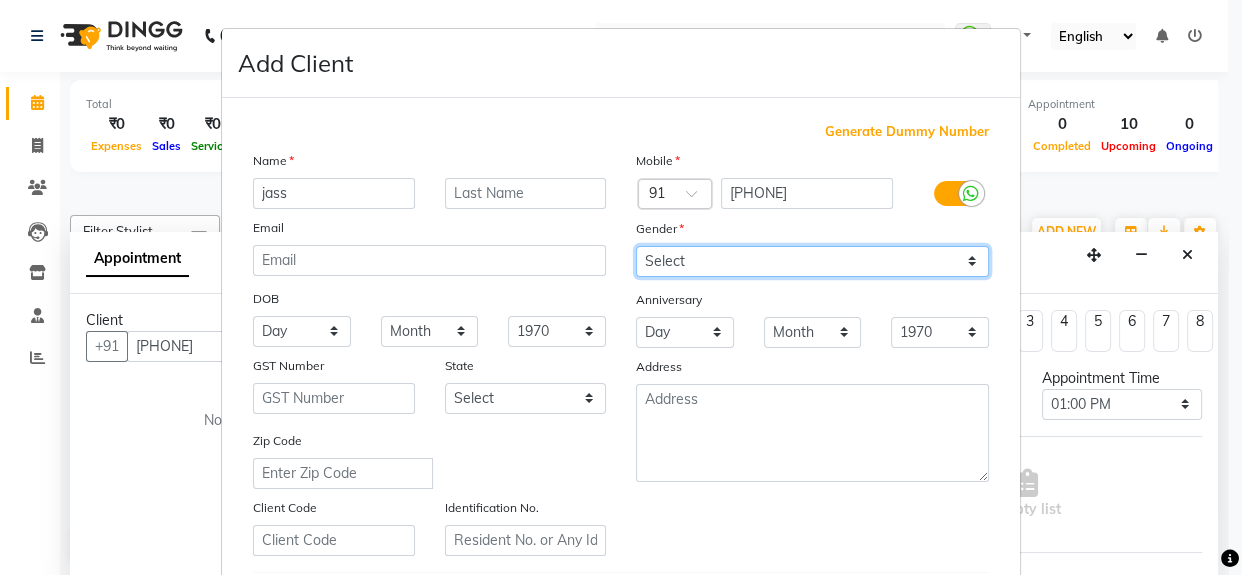 select on "female" 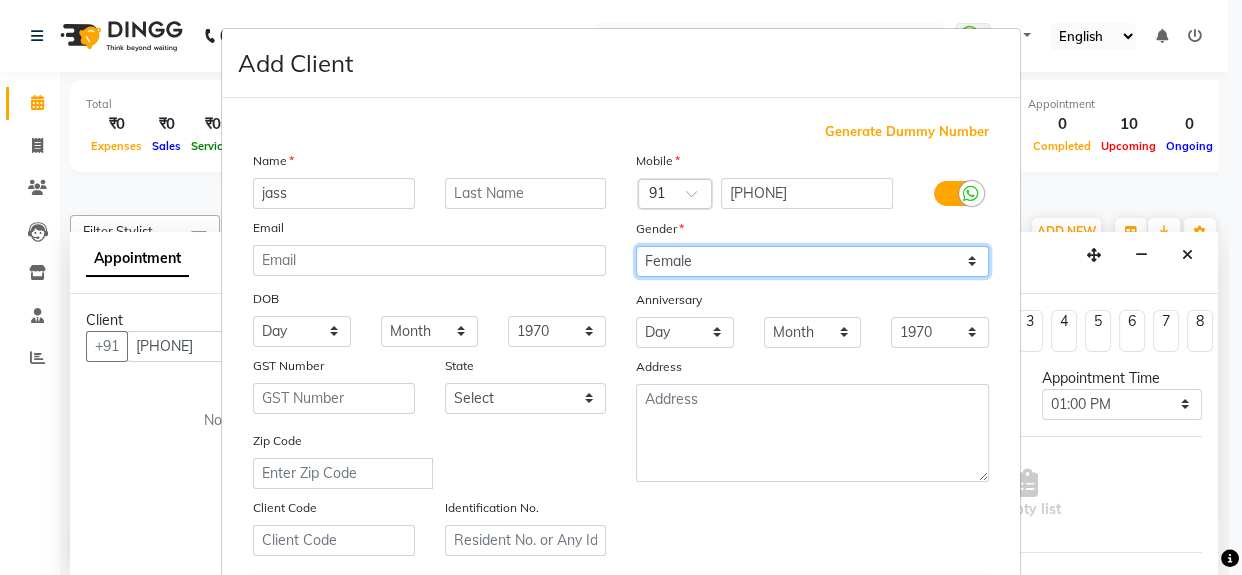 click on "Select Male Female Other Prefer Not To Say" at bounding box center [812, 261] 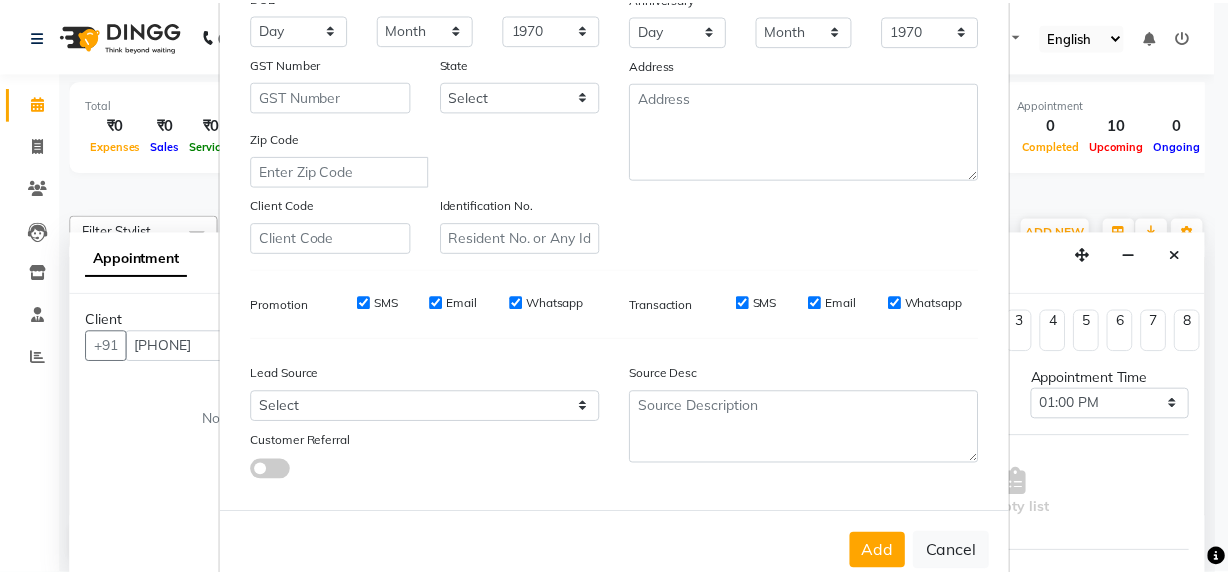 scroll, scrollTop: 353, scrollLeft: 0, axis: vertical 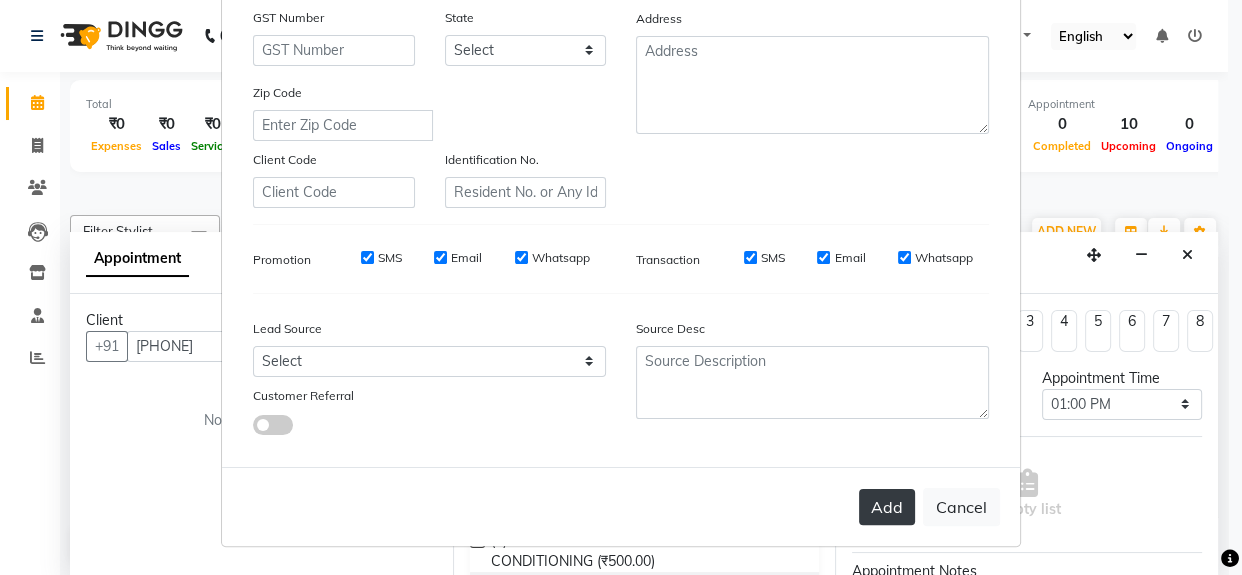 click on "Add" at bounding box center (887, 507) 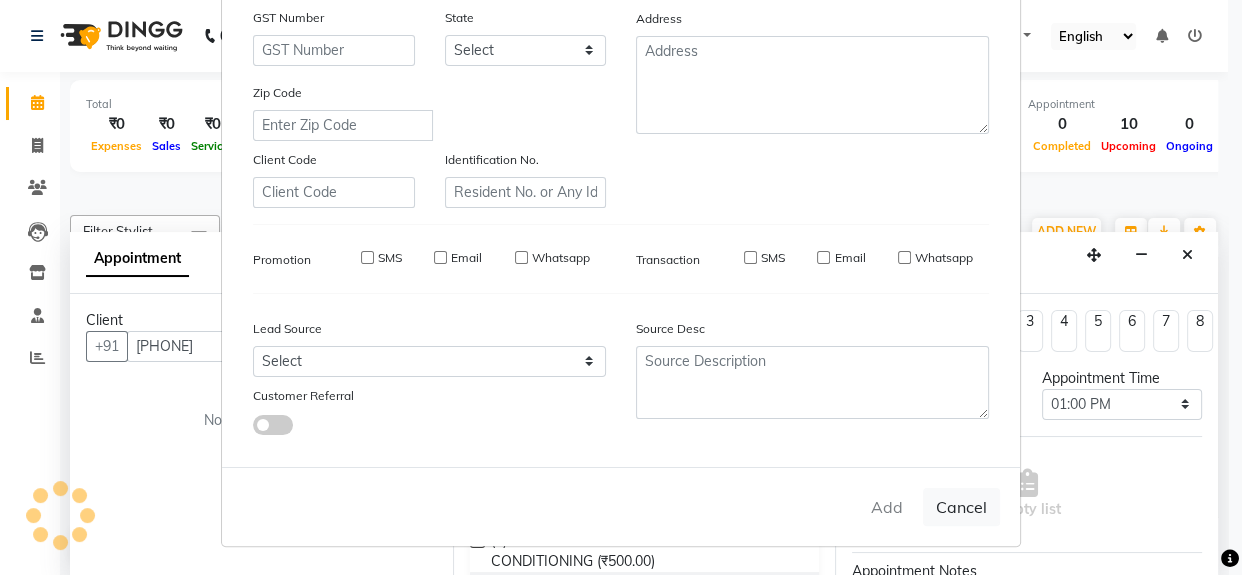 type 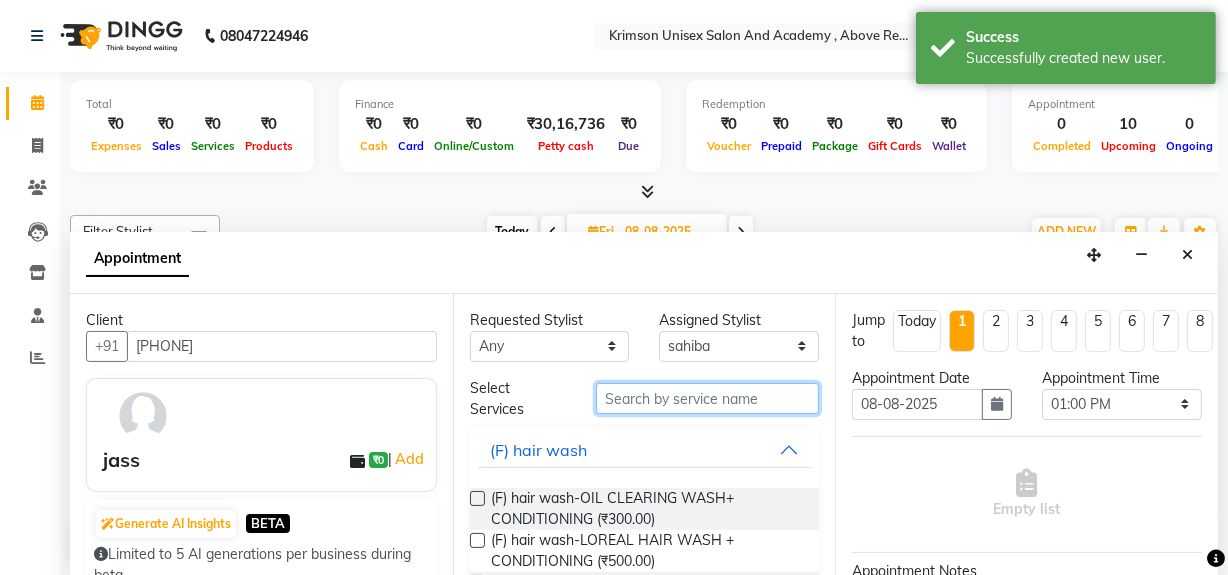 click at bounding box center [707, 398] 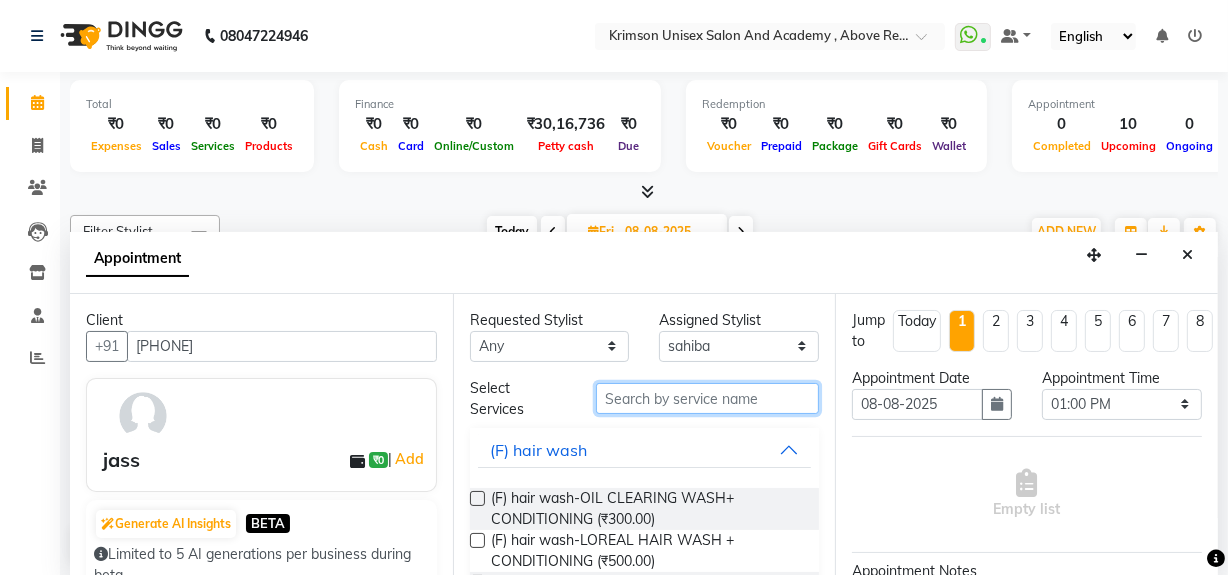 click at bounding box center (707, 398) 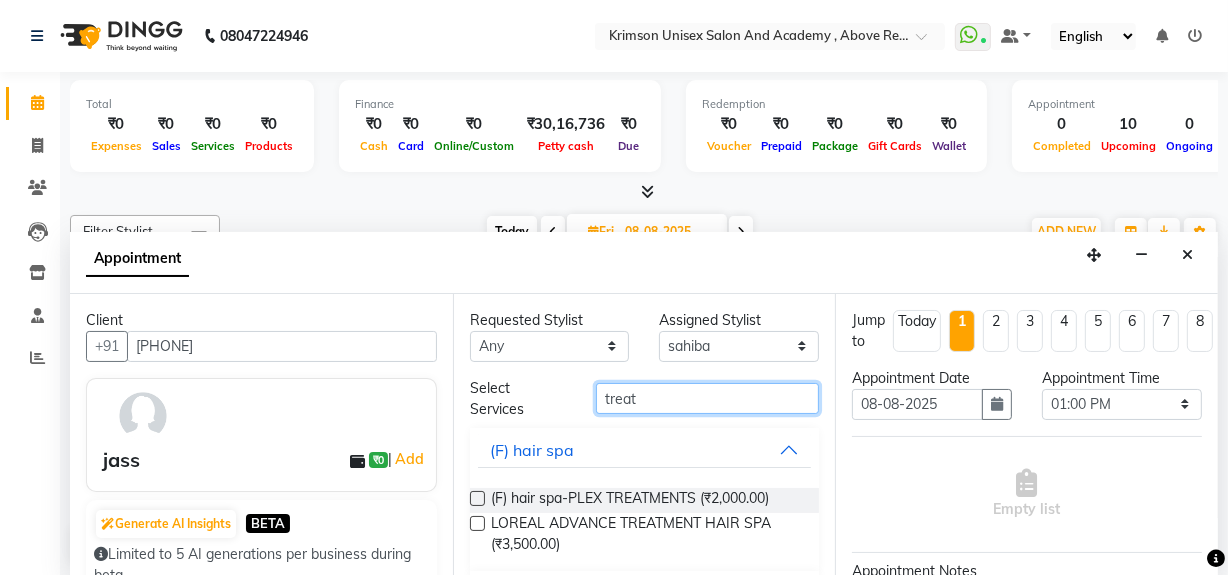 type on "treat" 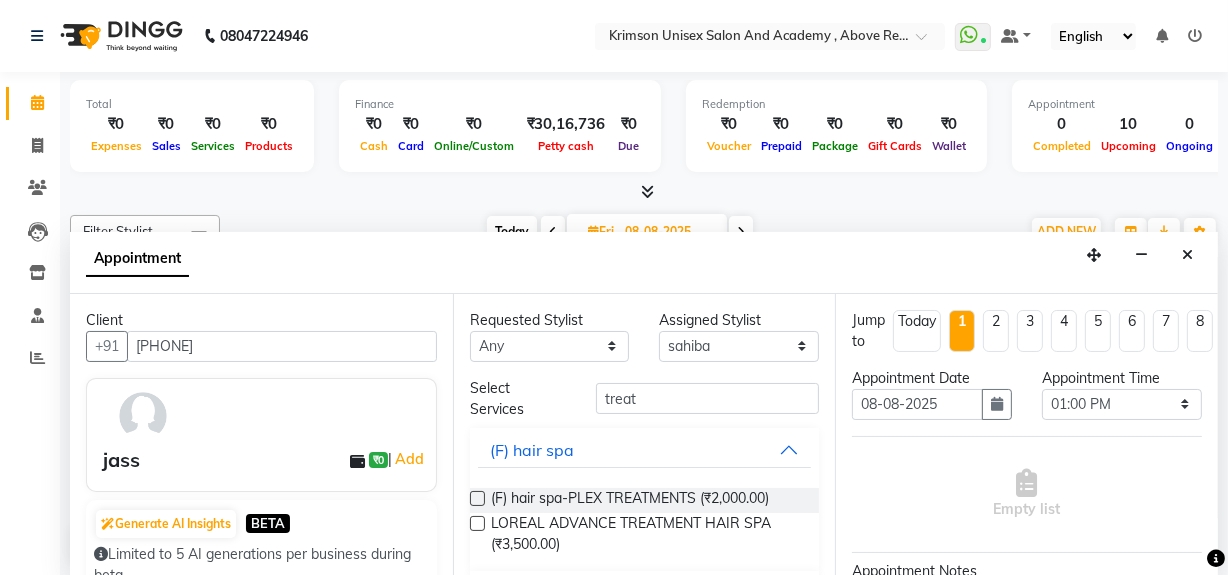 click at bounding box center [477, 523] 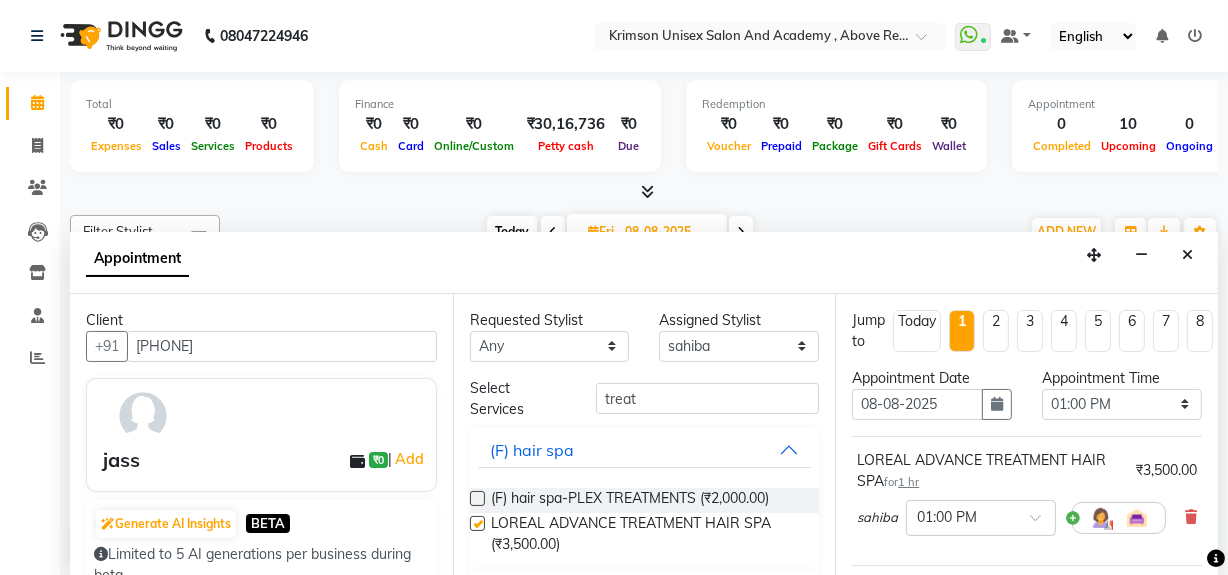 checkbox on "false" 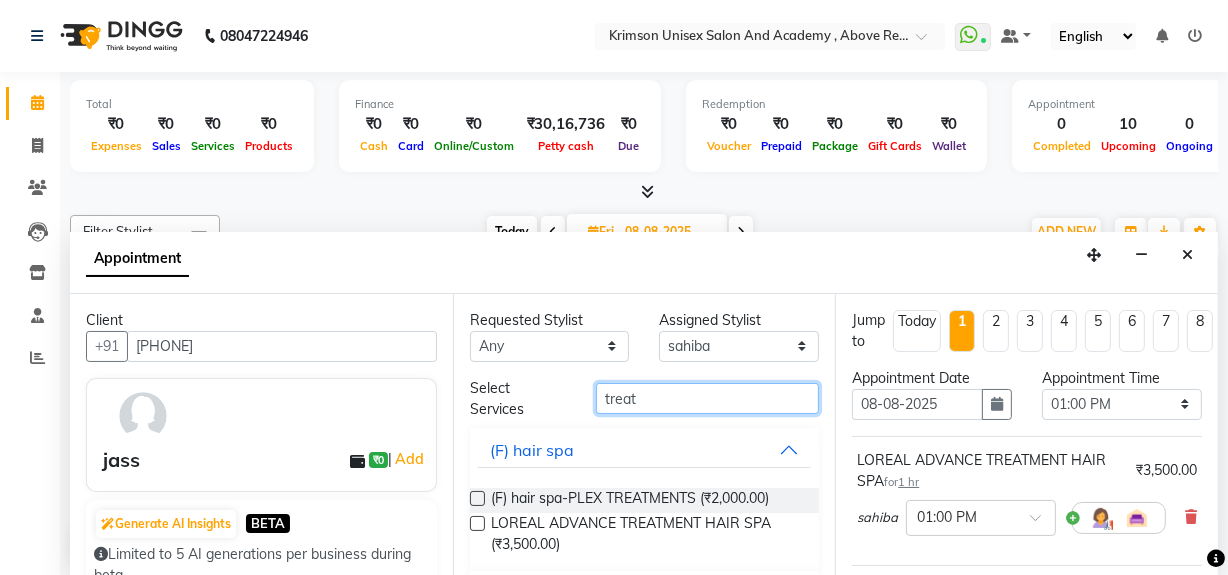 click on "treat" at bounding box center [707, 398] 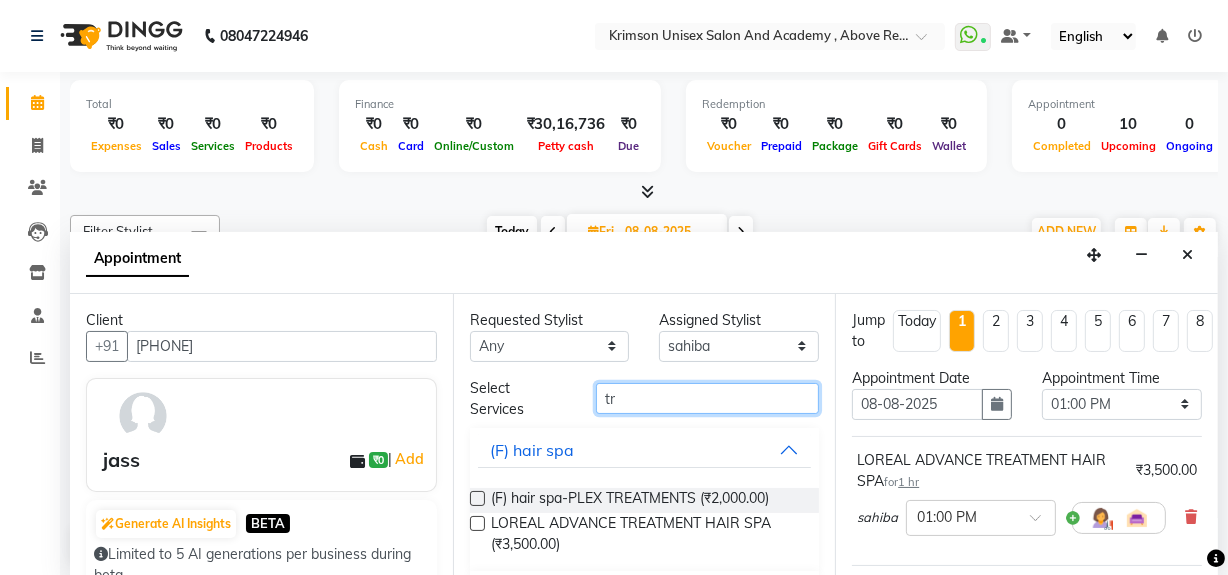 type on "t" 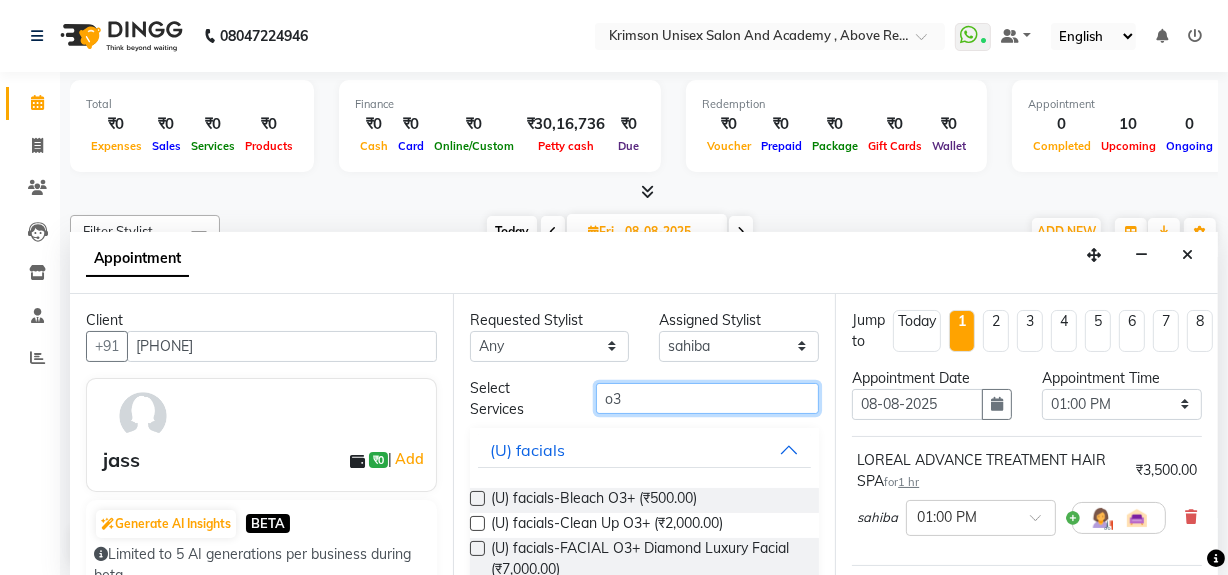 type on "o" 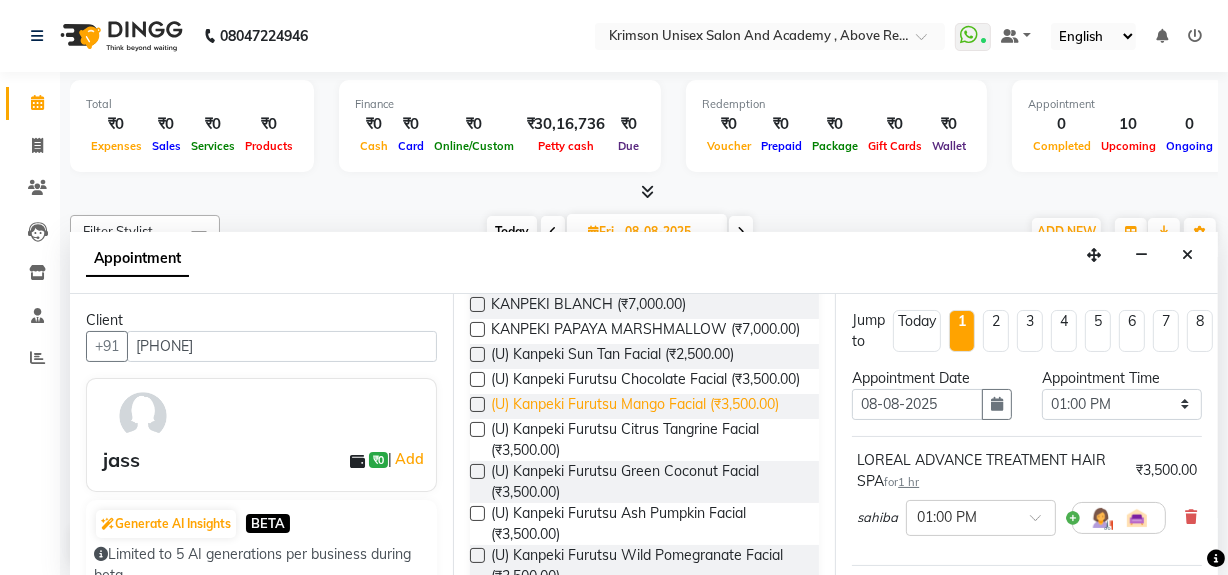 scroll, scrollTop: 195, scrollLeft: 0, axis: vertical 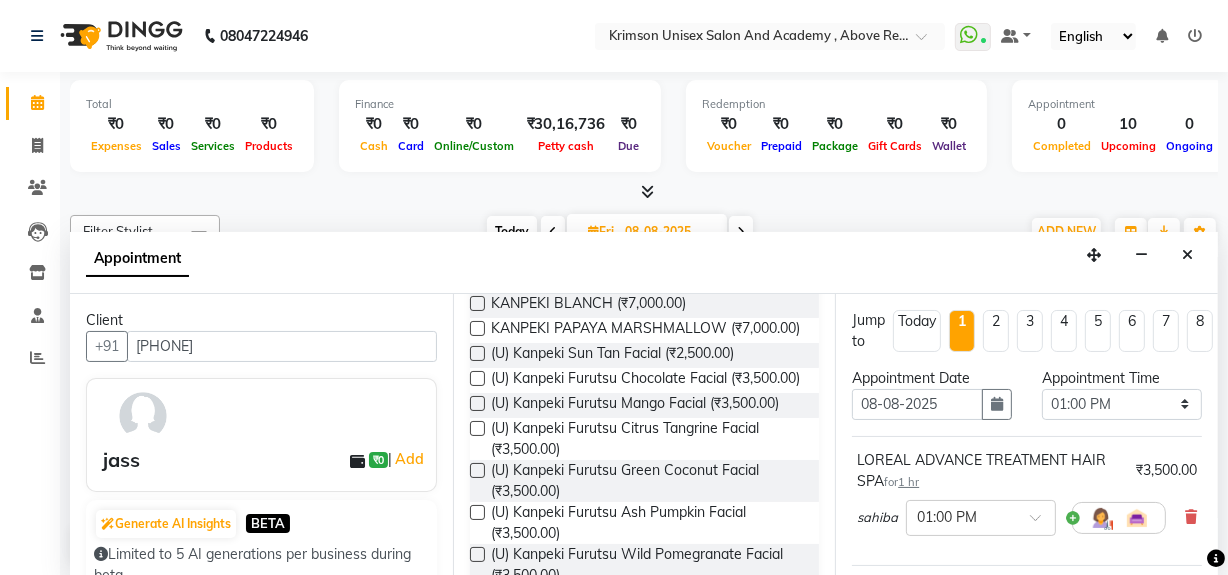 type on "kanpe" 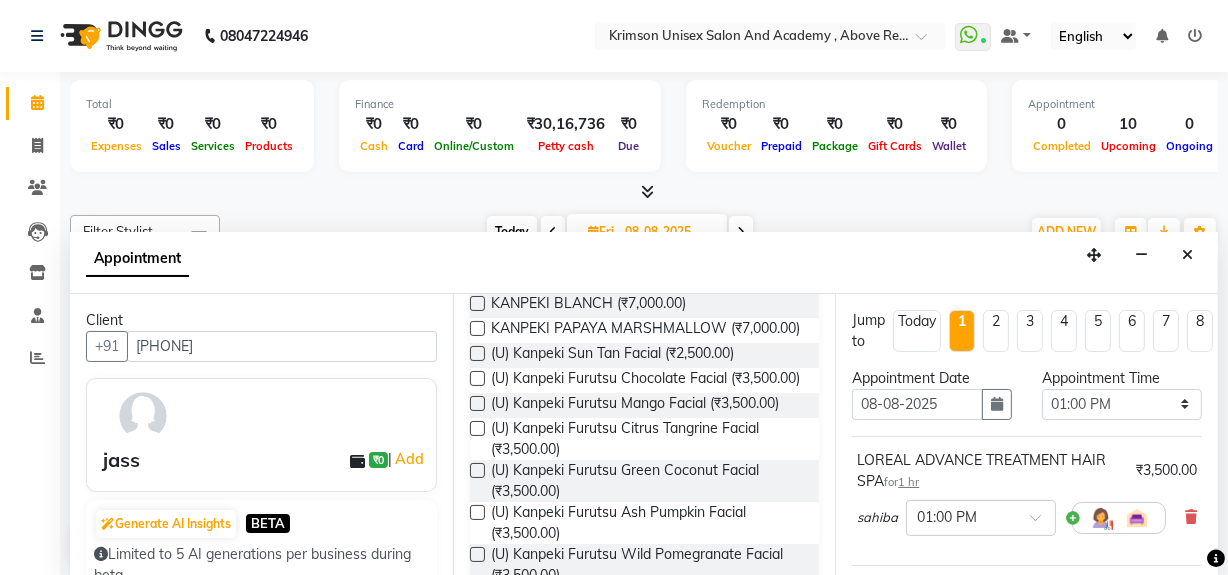 click at bounding box center (477, 403) 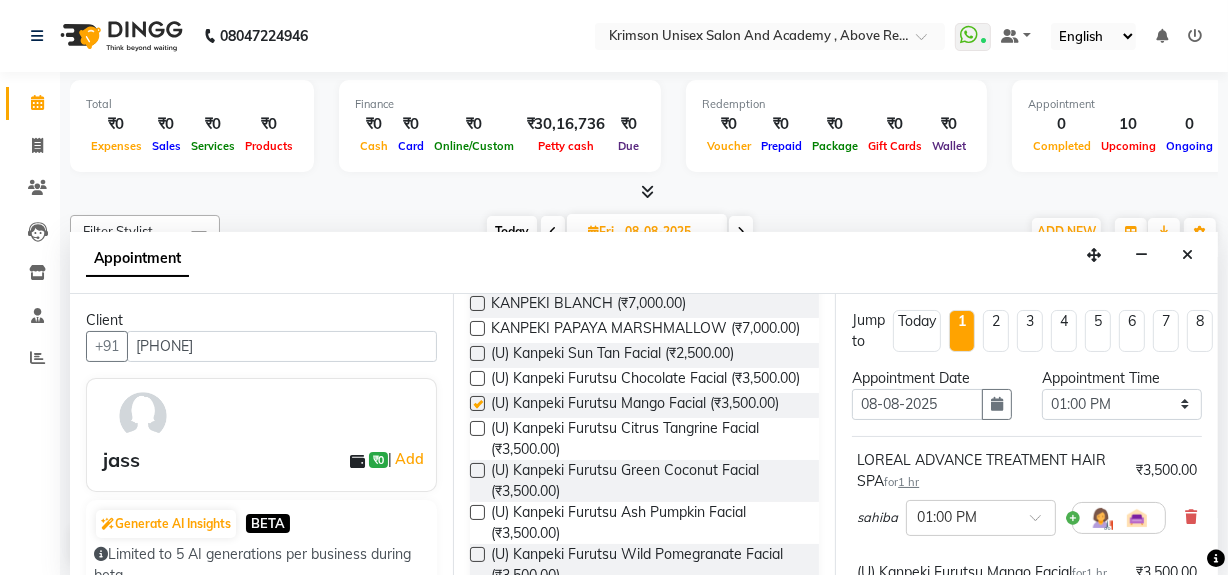 checkbox on "false" 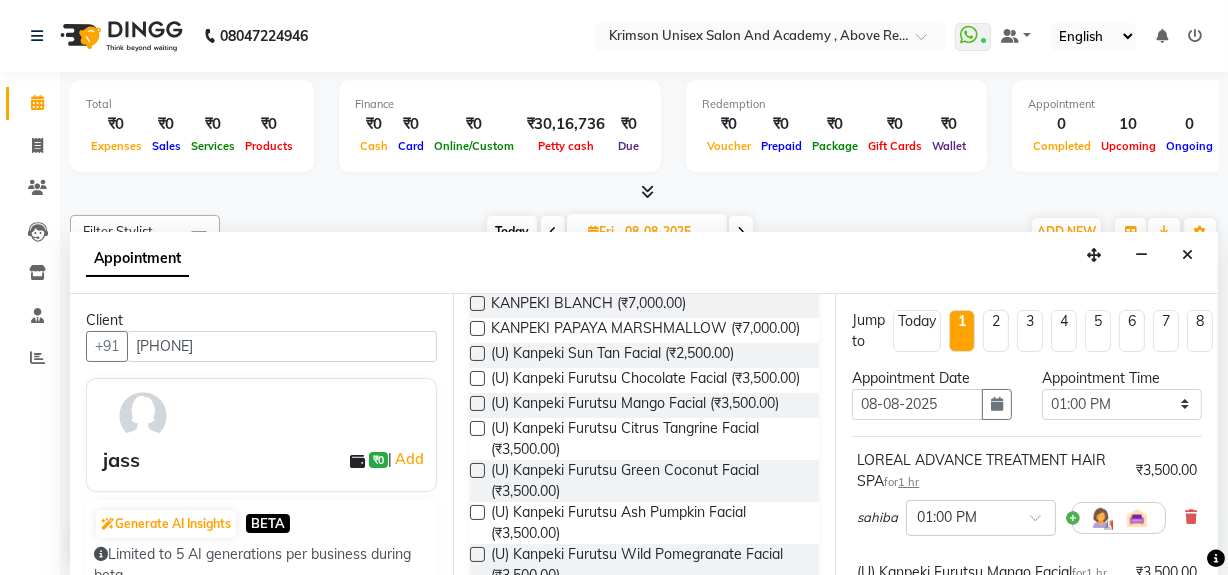 scroll, scrollTop: 426, scrollLeft: 0, axis: vertical 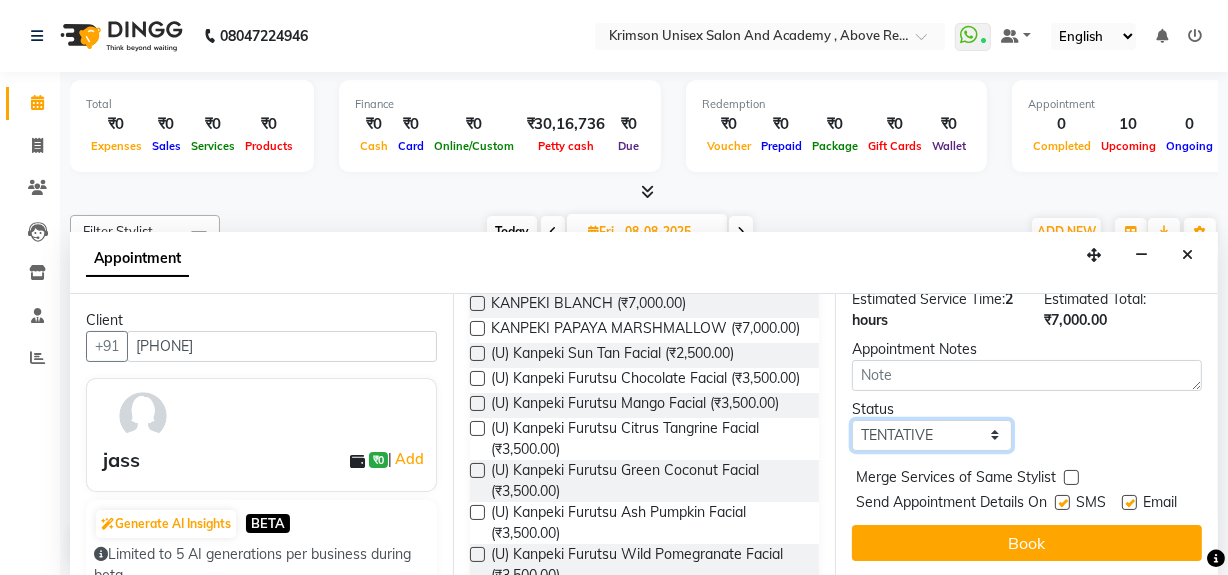 click on "Select TENTATIVE CONFIRM UPCOMING" at bounding box center (932, 435) 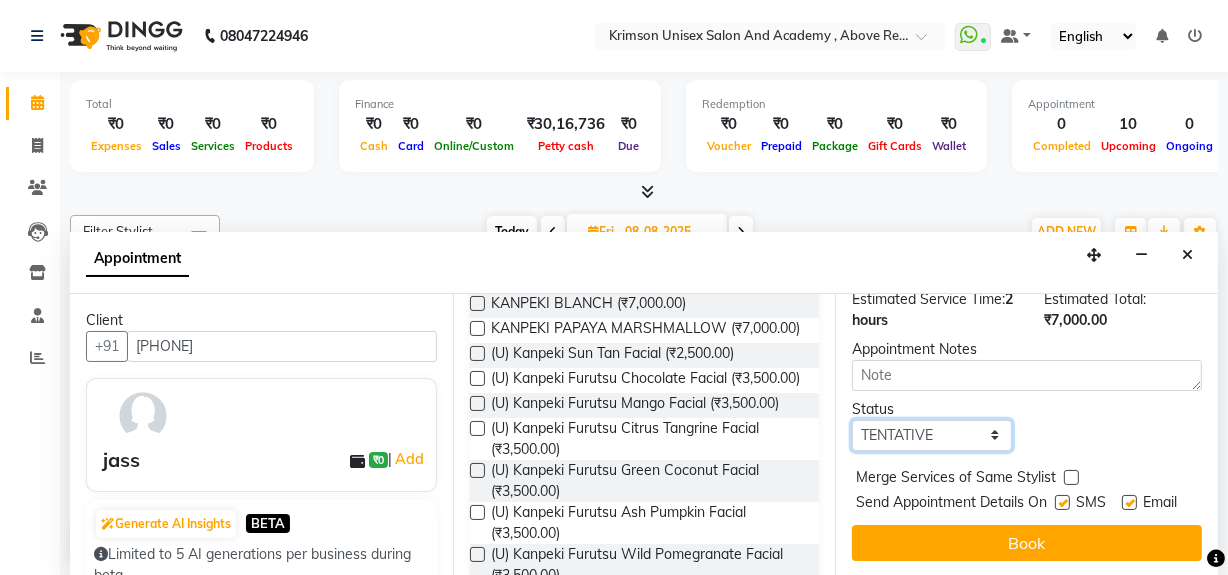 select on "confirm booking" 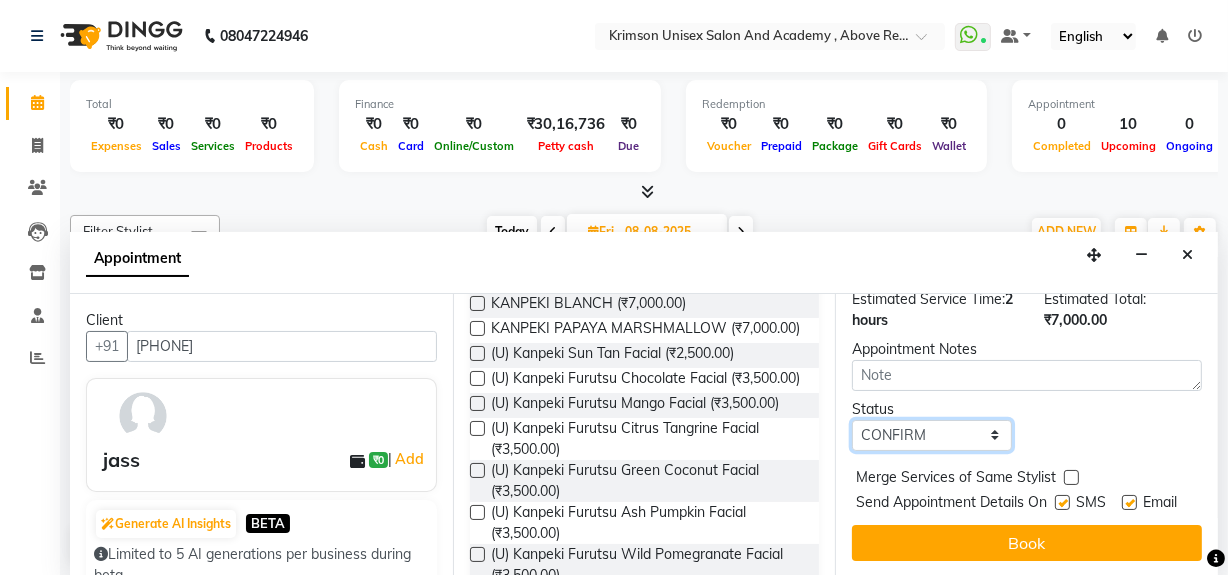 click on "Select TENTATIVE CONFIRM UPCOMING" at bounding box center (932, 435) 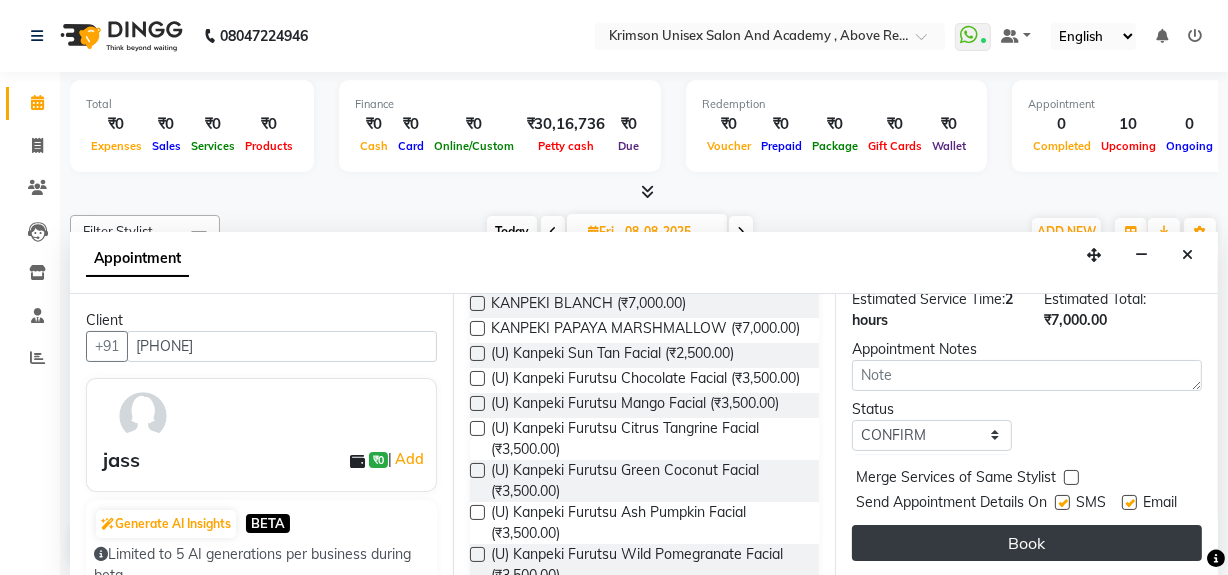 click on "Book" at bounding box center [1027, 543] 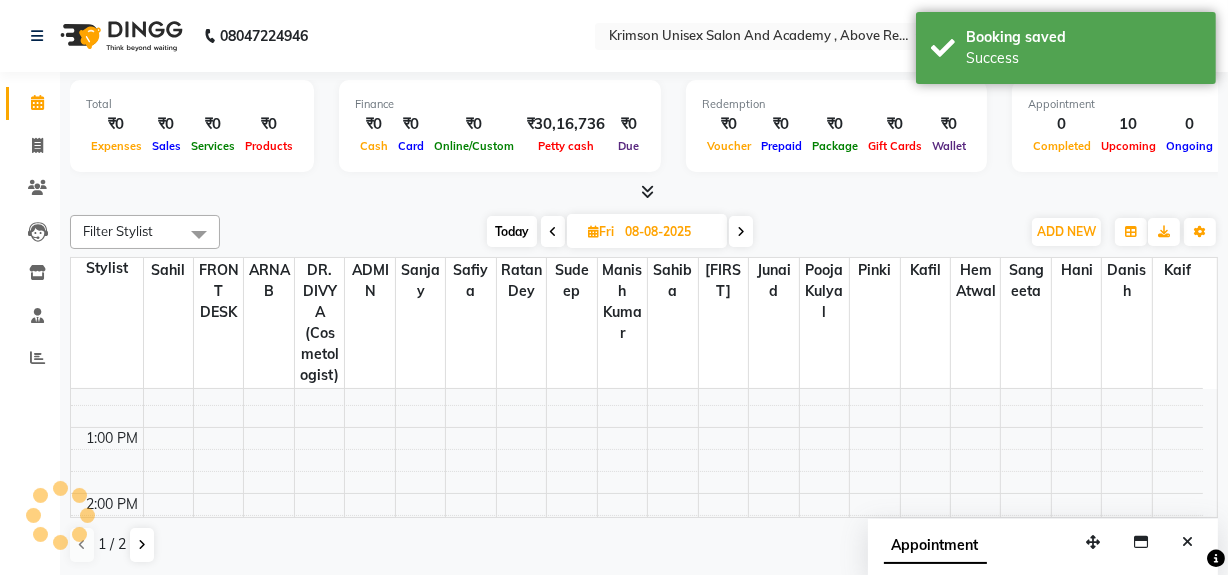 scroll, scrollTop: 0, scrollLeft: 0, axis: both 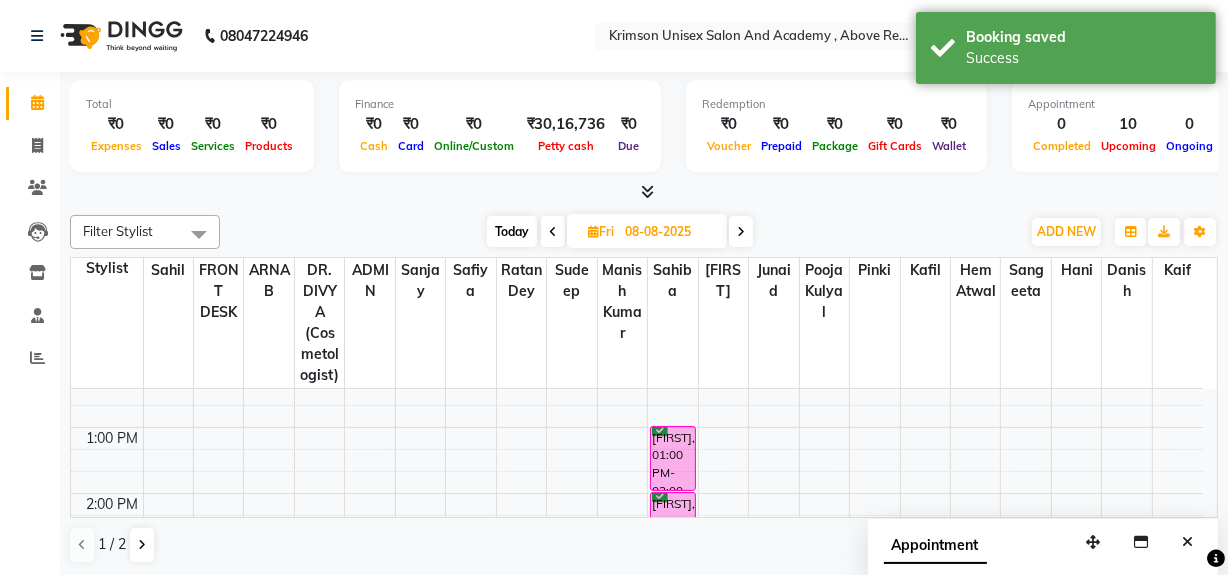 click on "Today" at bounding box center [512, 231] 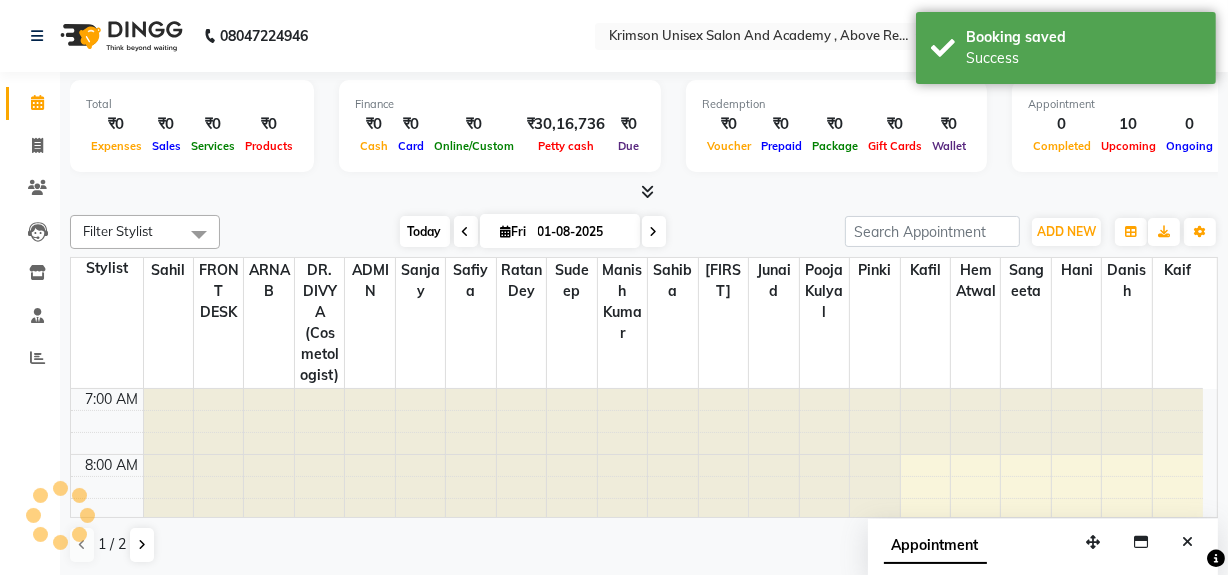 scroll, scrollTop: 198, scrollLeft: 0, axis: vertical 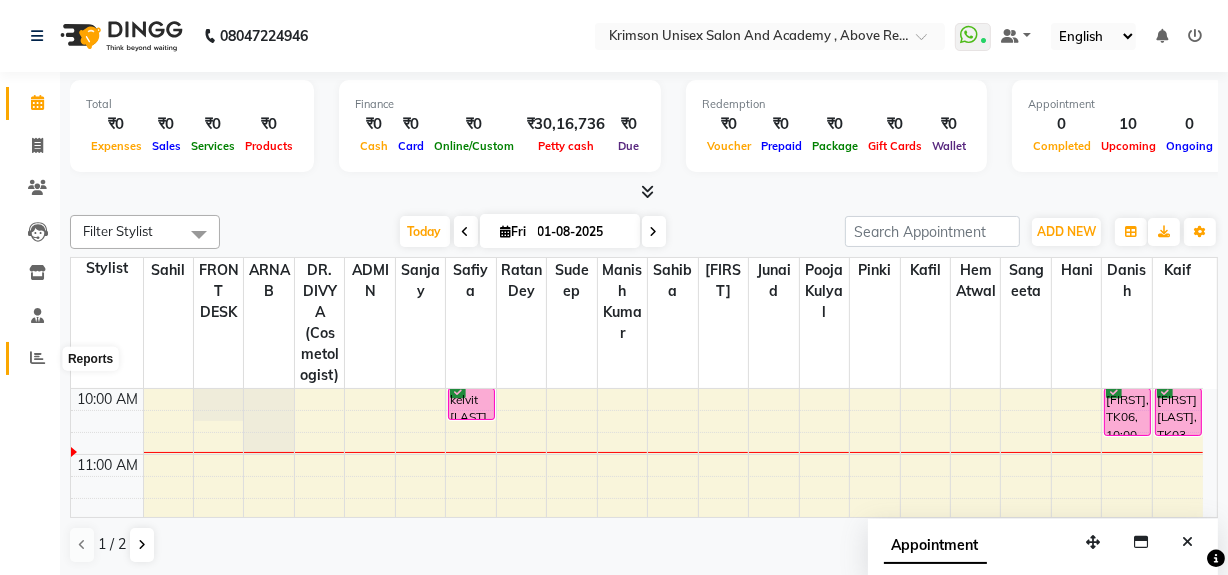 click 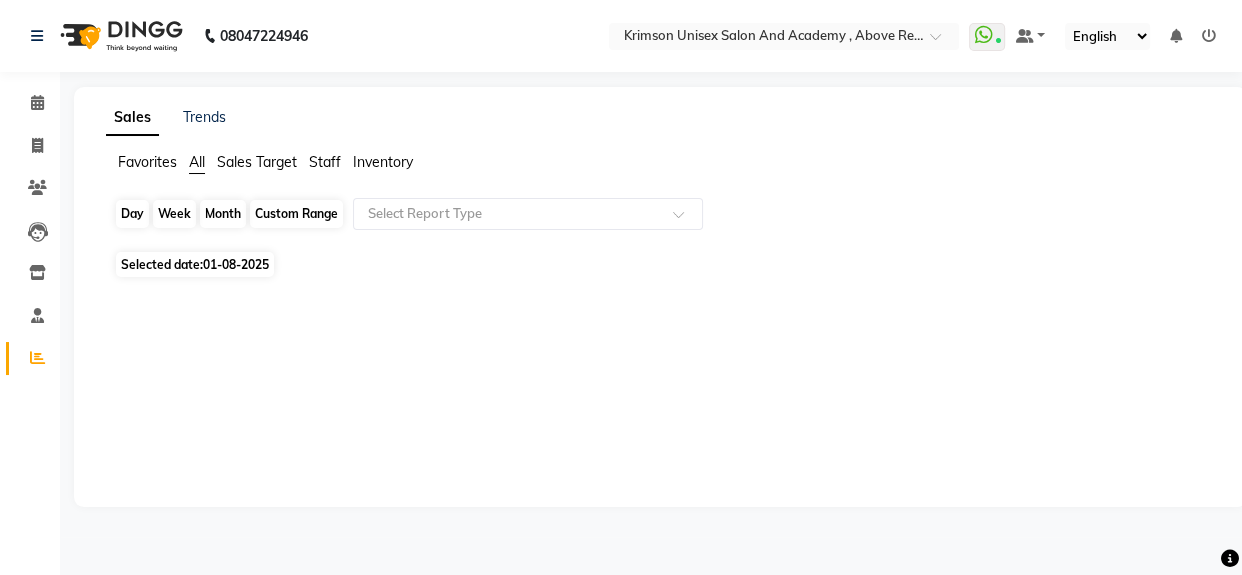 click on "Day" 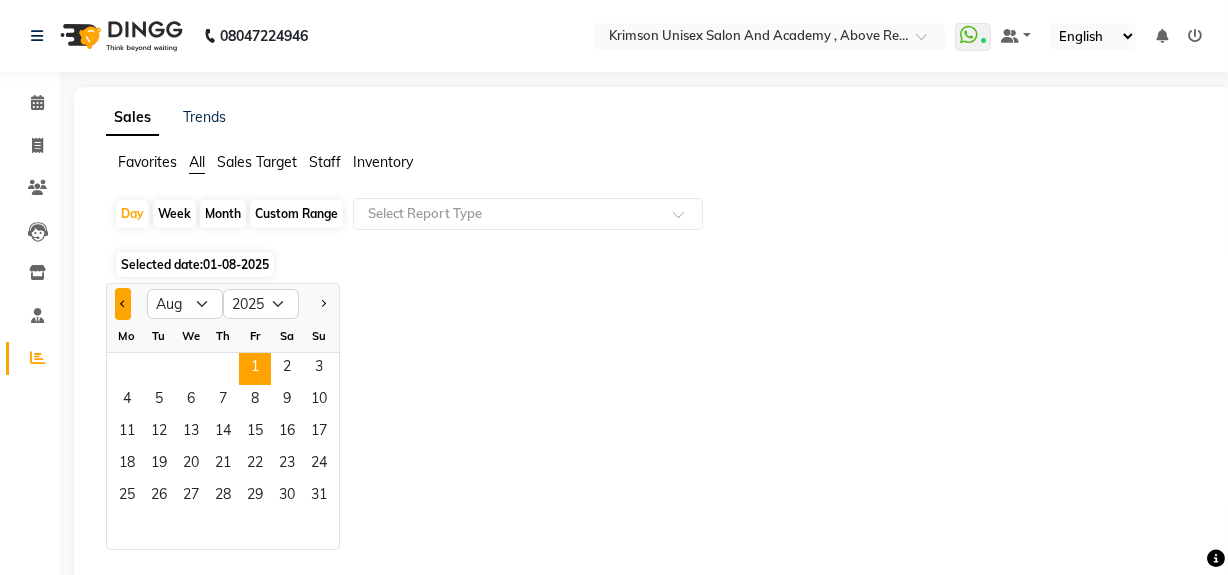 click 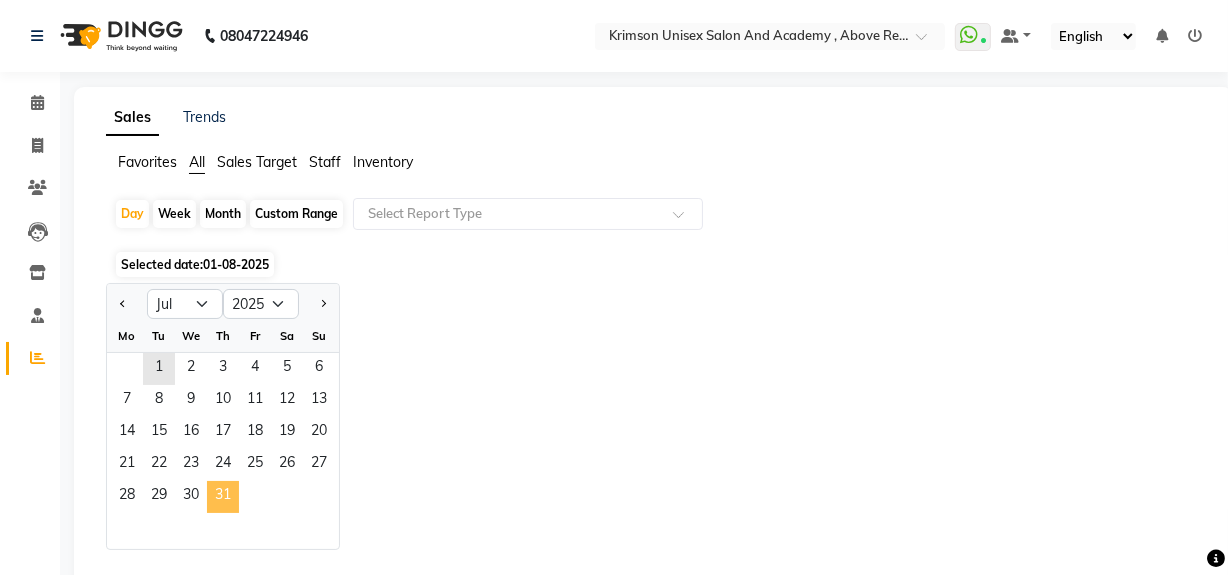 click on "31" 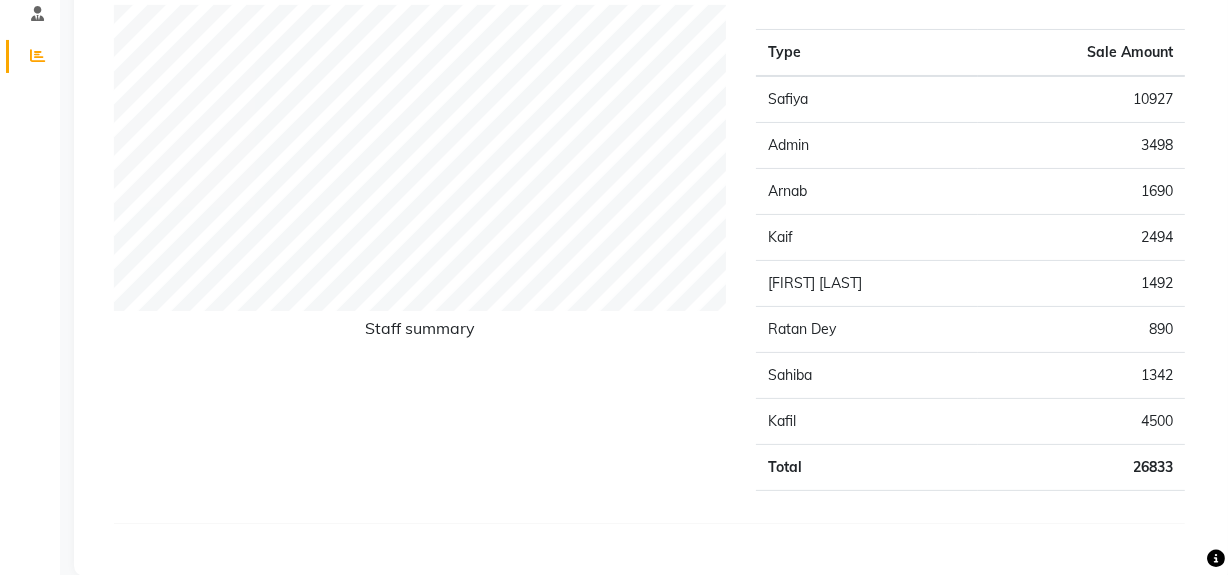 scroll, scrollTop: 0, scrollLeft: 0, axis: both 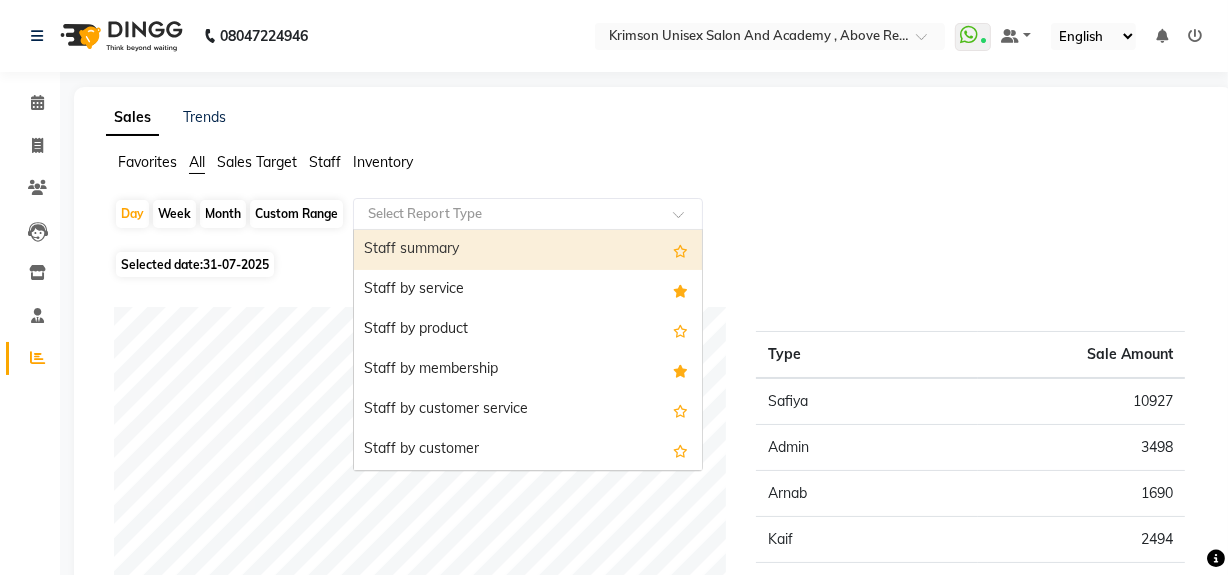 click 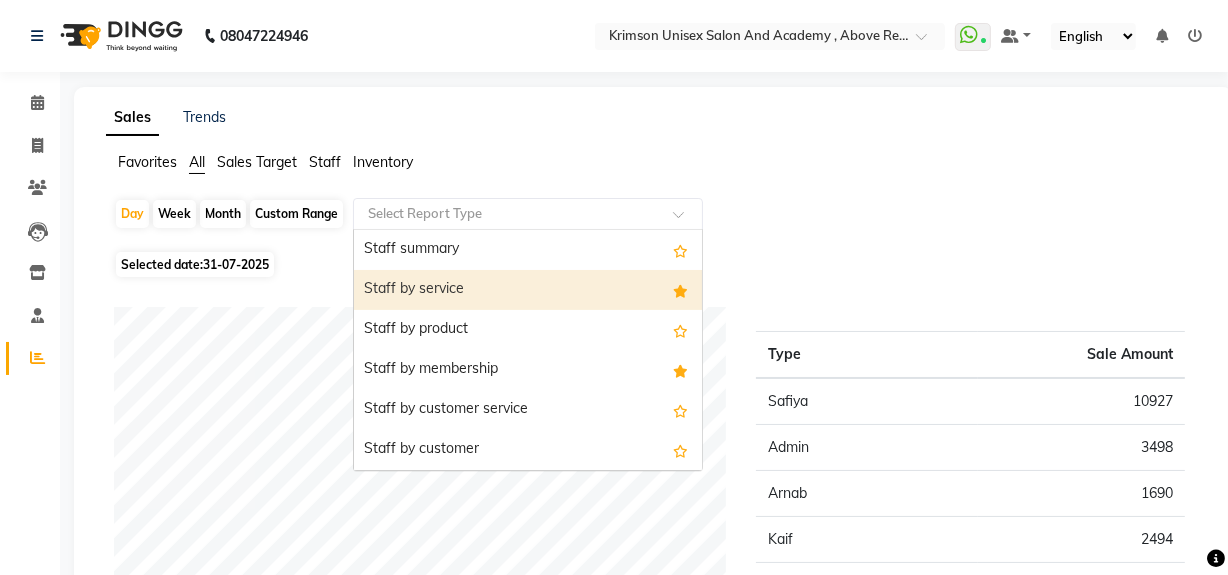 click on "Staff by service" at bounding box center (528, 290) 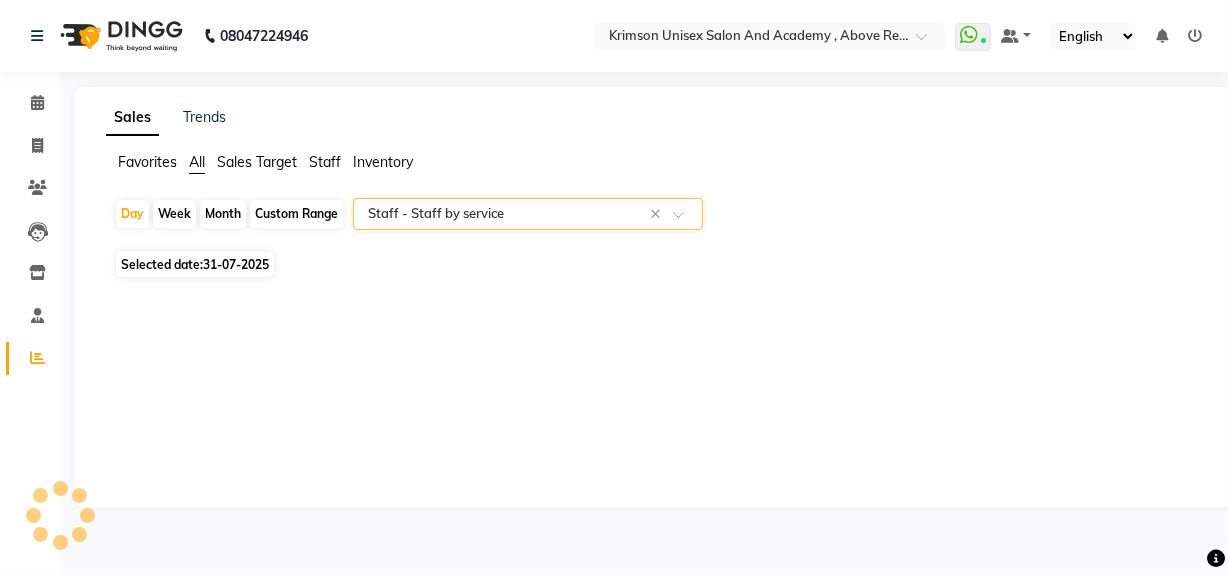 select on "csv" 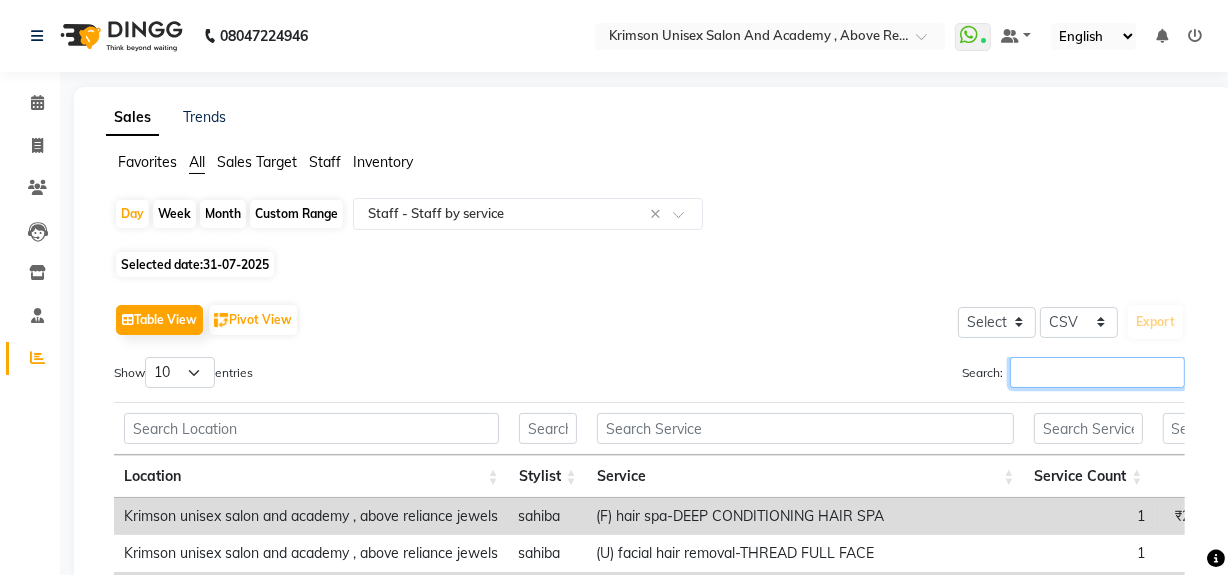 click on "Search:" at bounding box center [1097, 372] 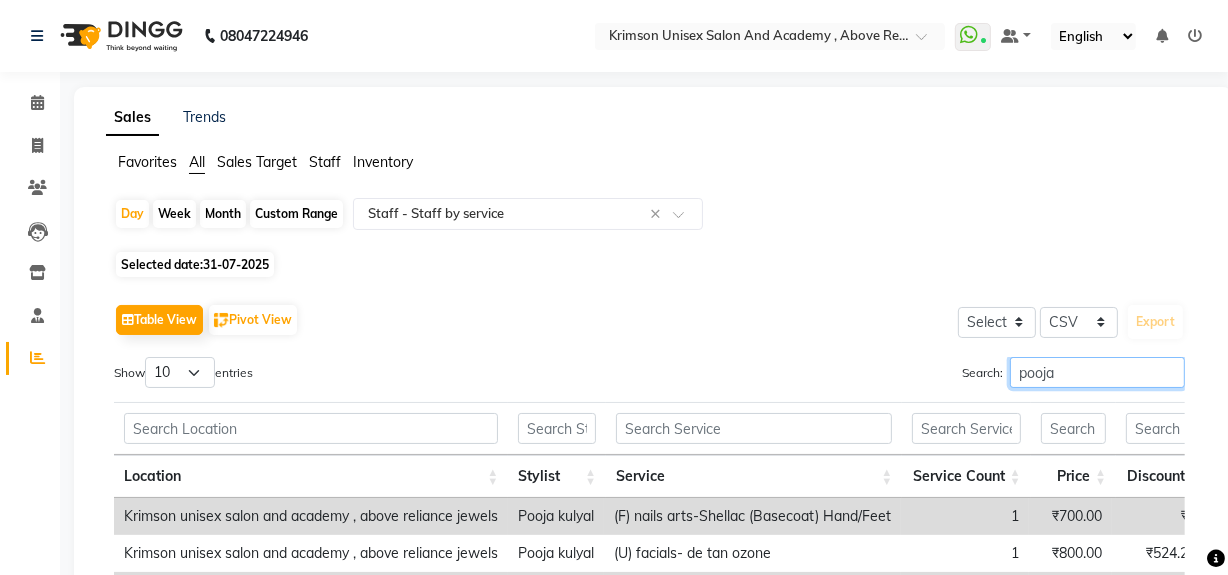 scroll, scrollTop: 210, scrollLeft: 0, axis: vertical 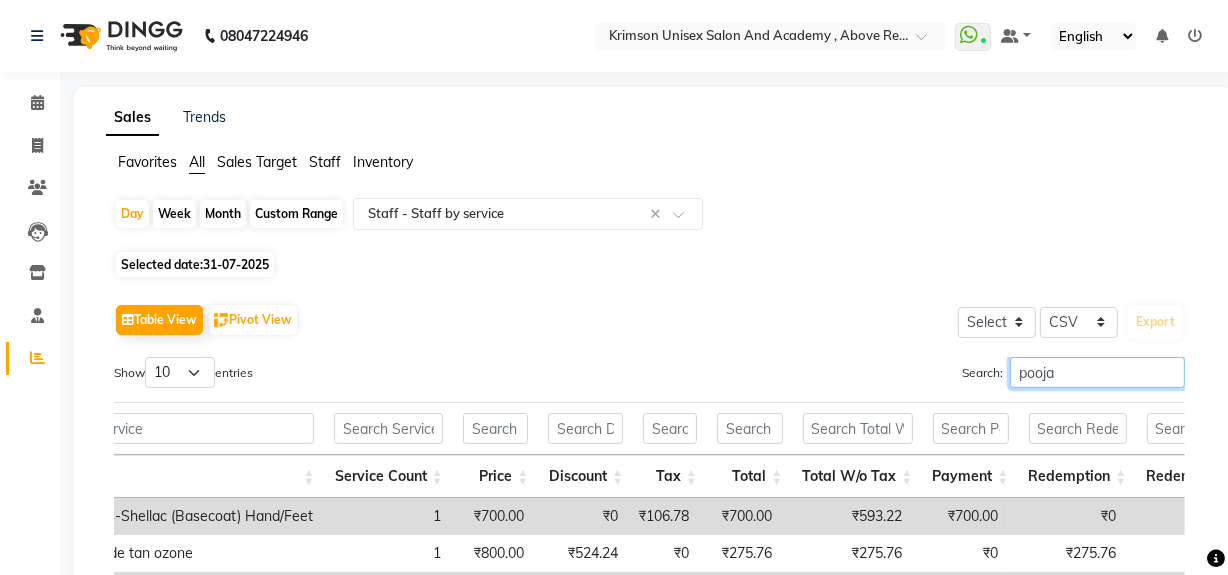 type on "pooja" 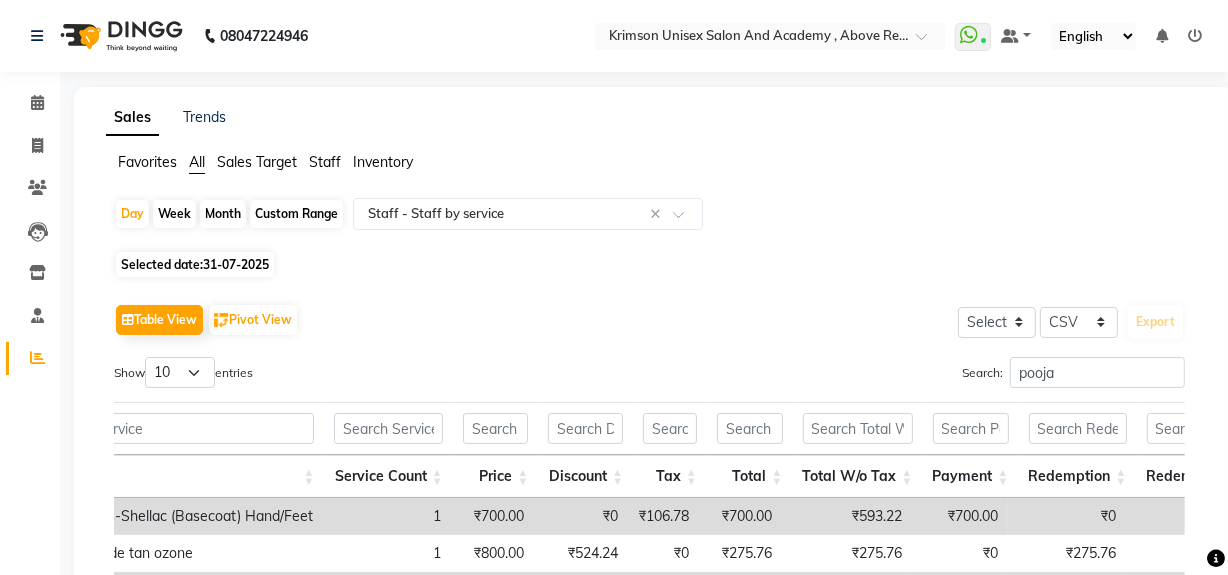 click on "Month" 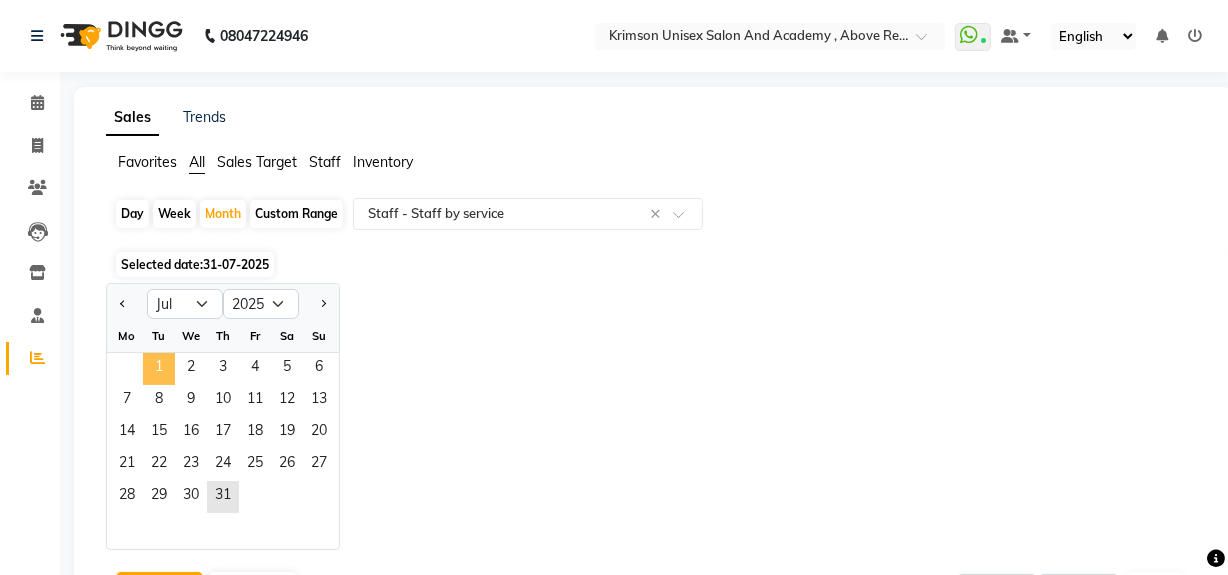 click on "1" 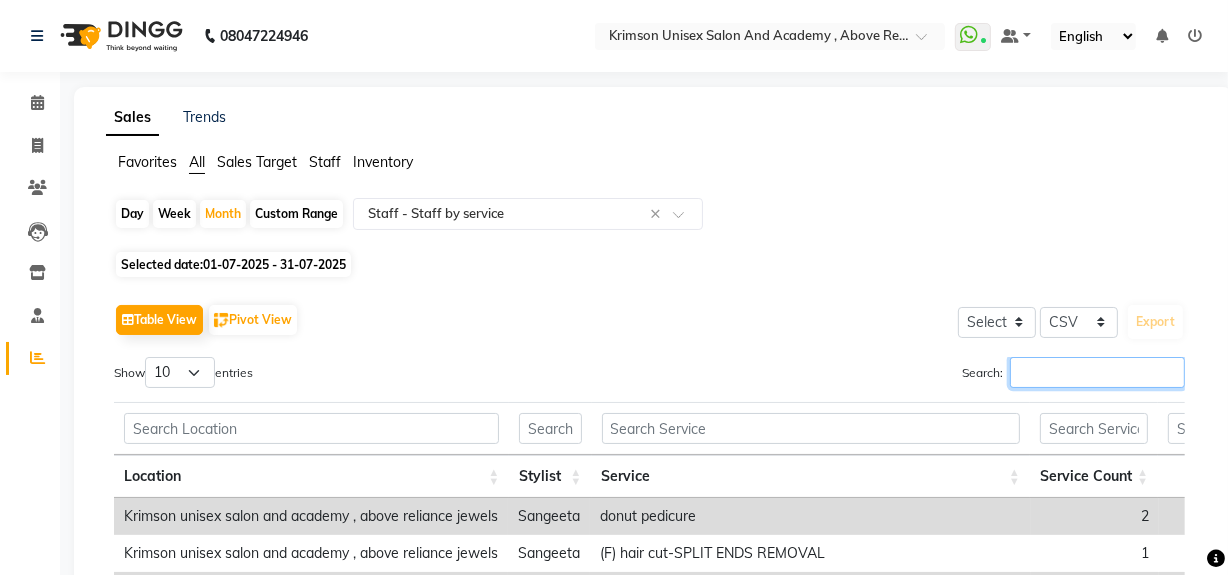 click on "Search:" at bounding box center (1097, 372) 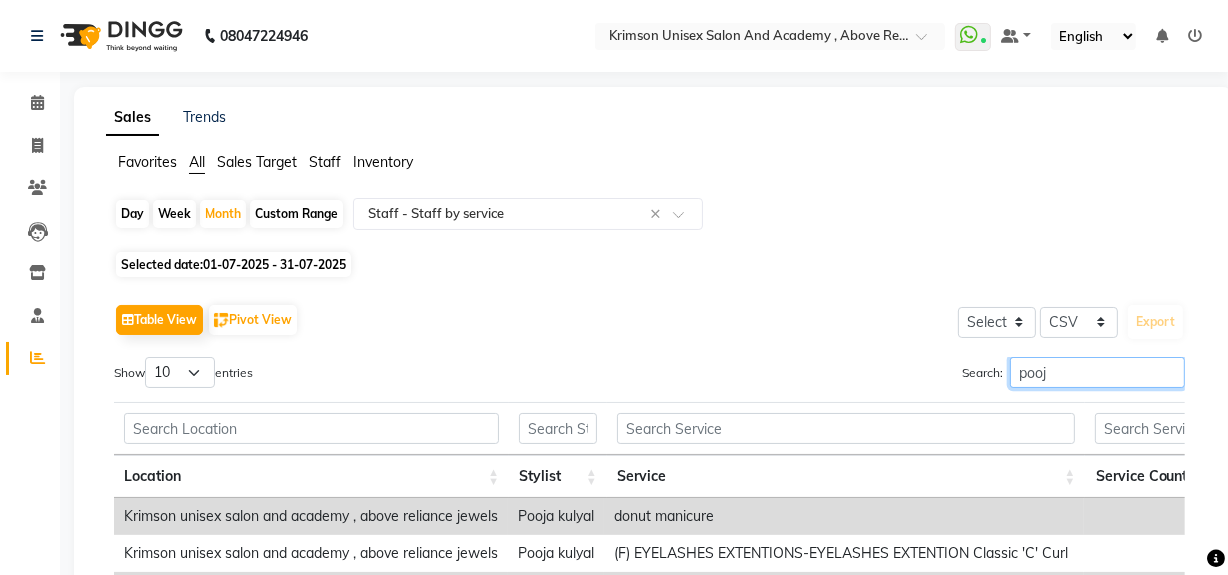 type on "pooja" 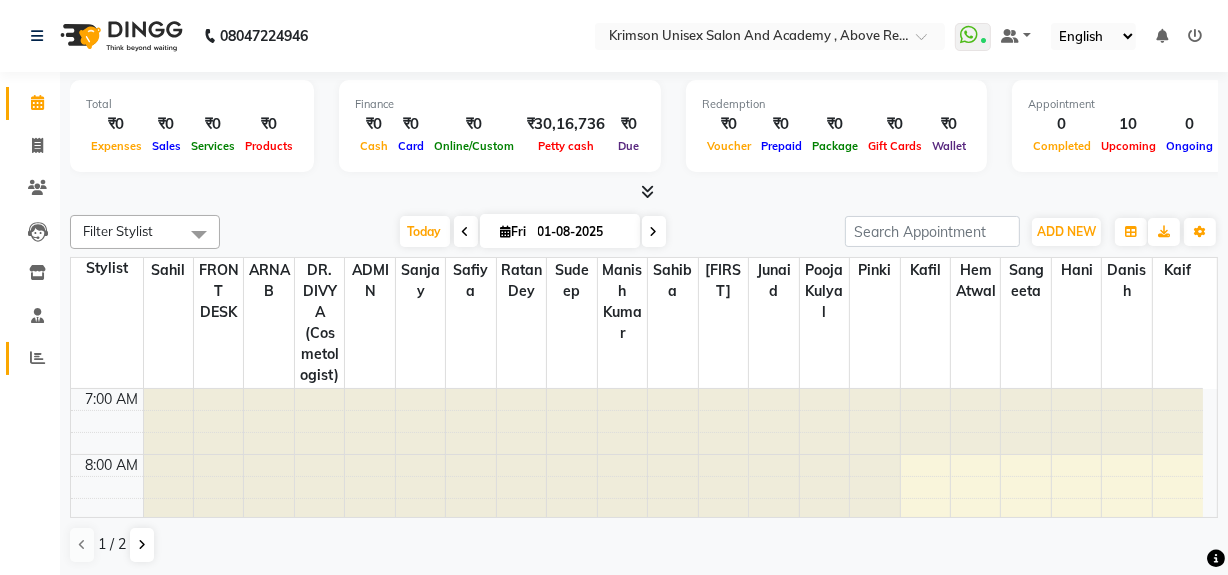 click 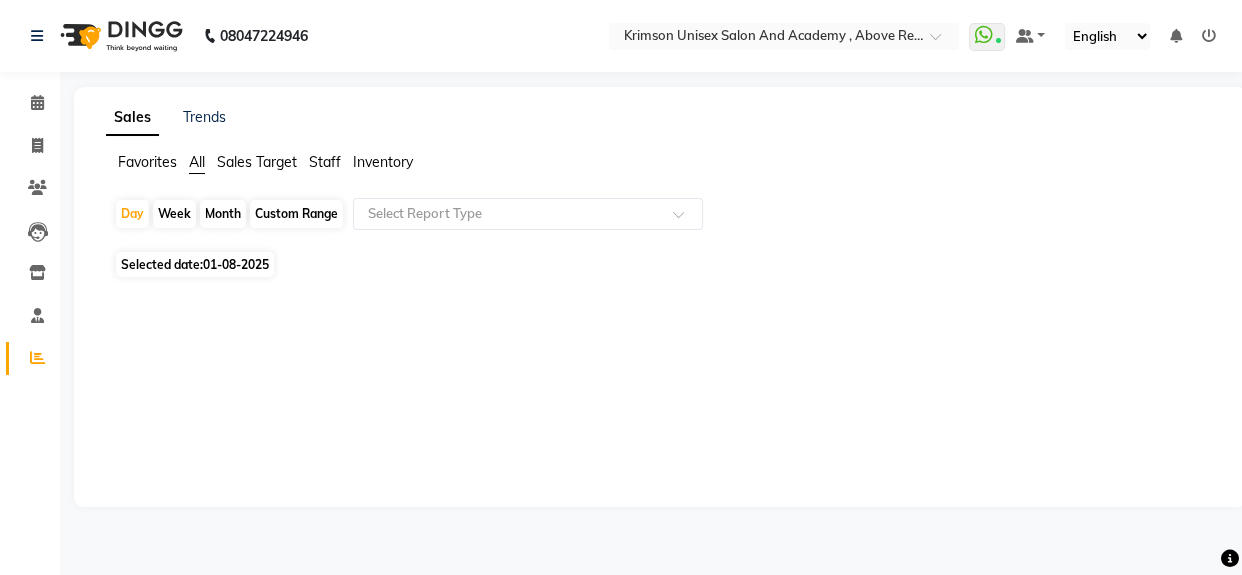 click on "Month" 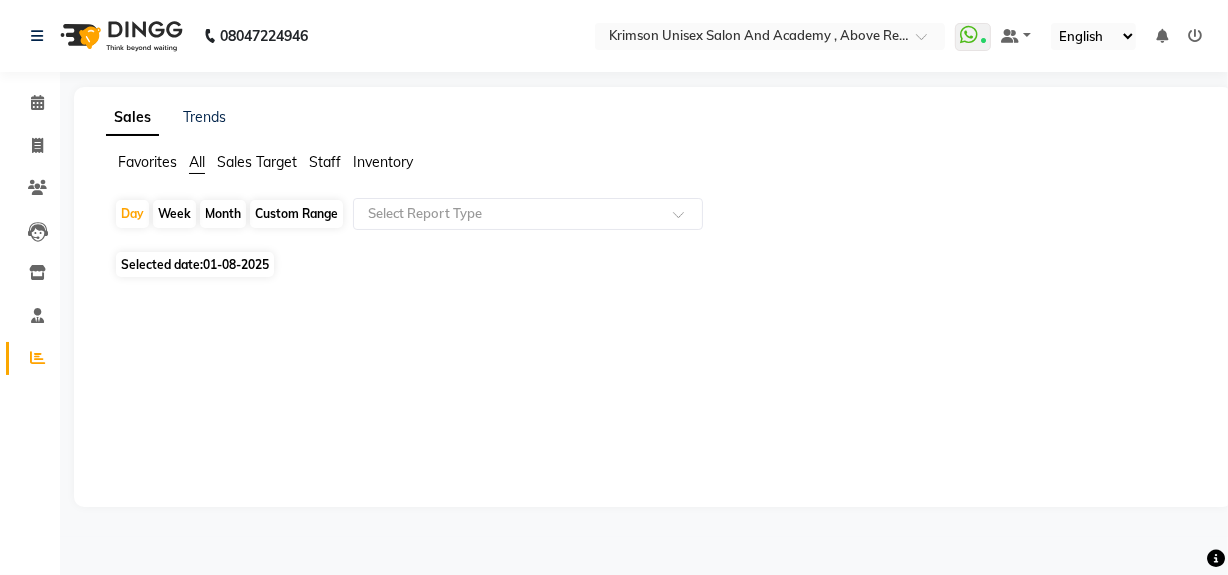 select on "8" 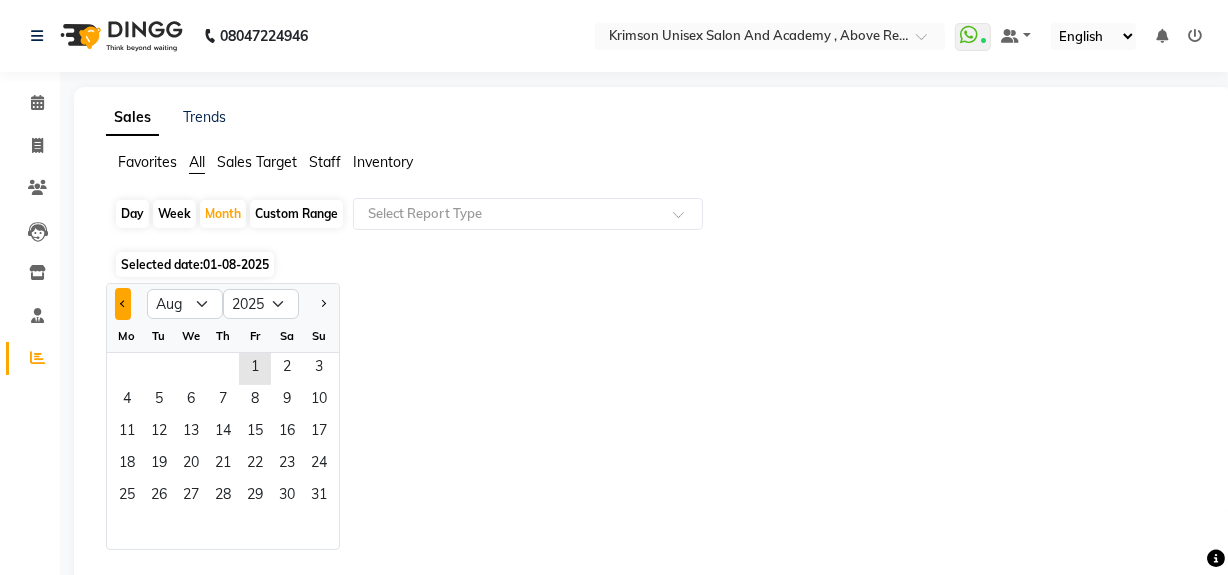 click 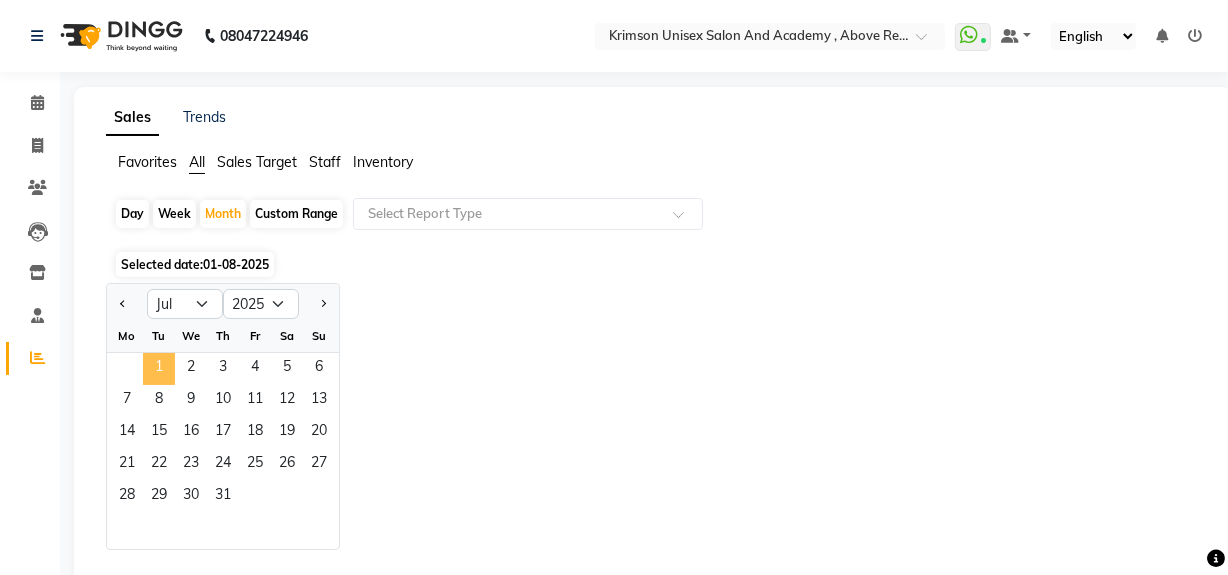 click on "1" 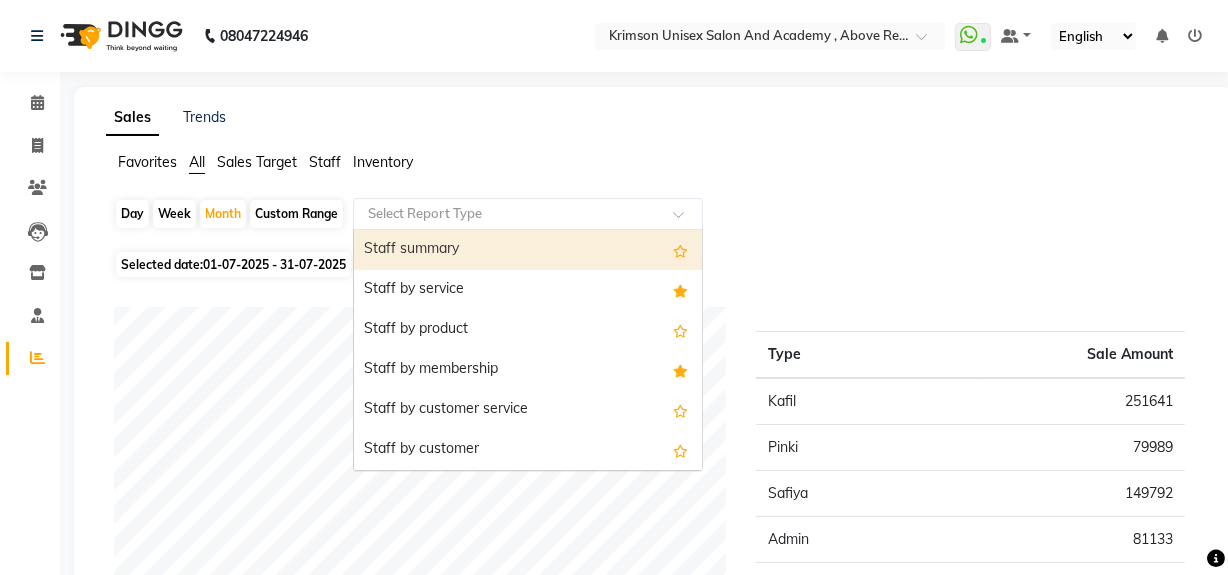 click 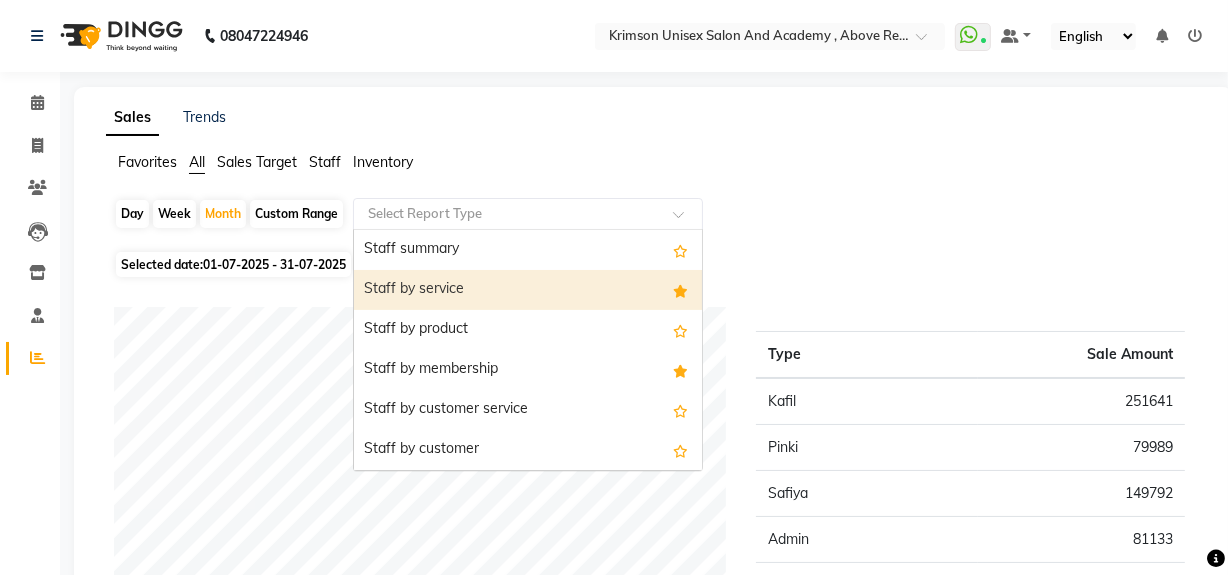 click on "Staff by service" at bounding box center [528, 290] 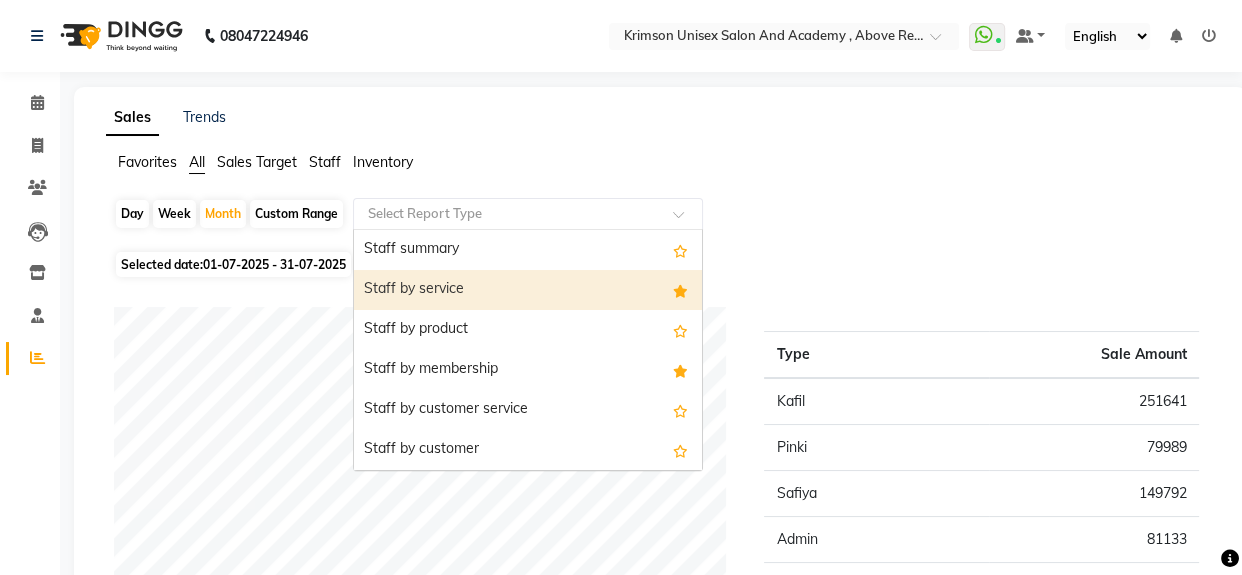 select on "csv" 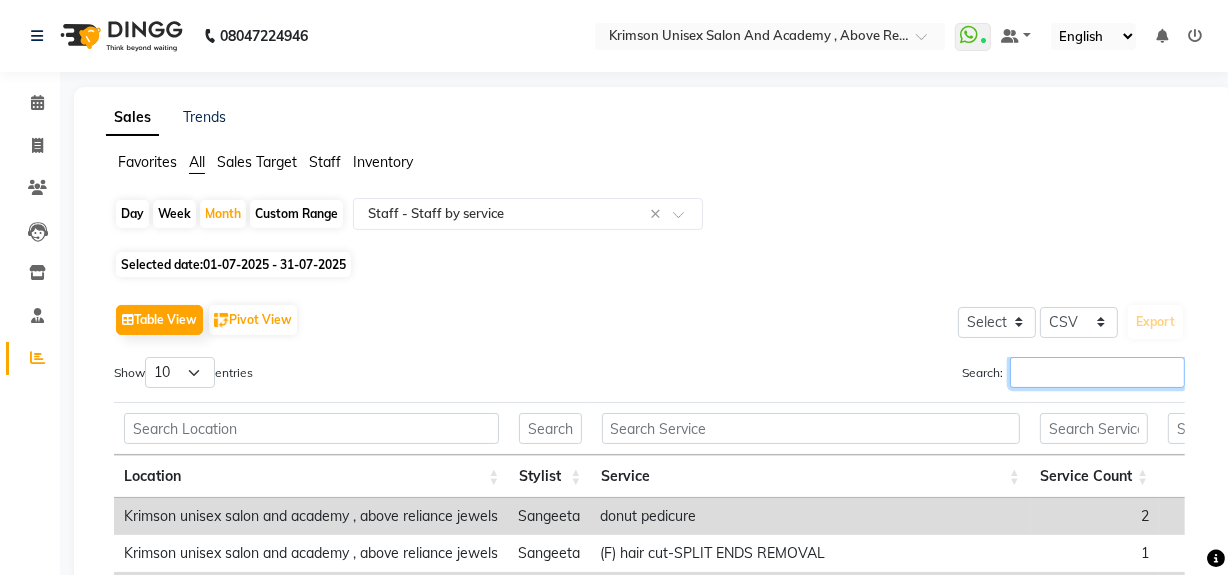 click on "Search:" at bounding box center (1097, 372) 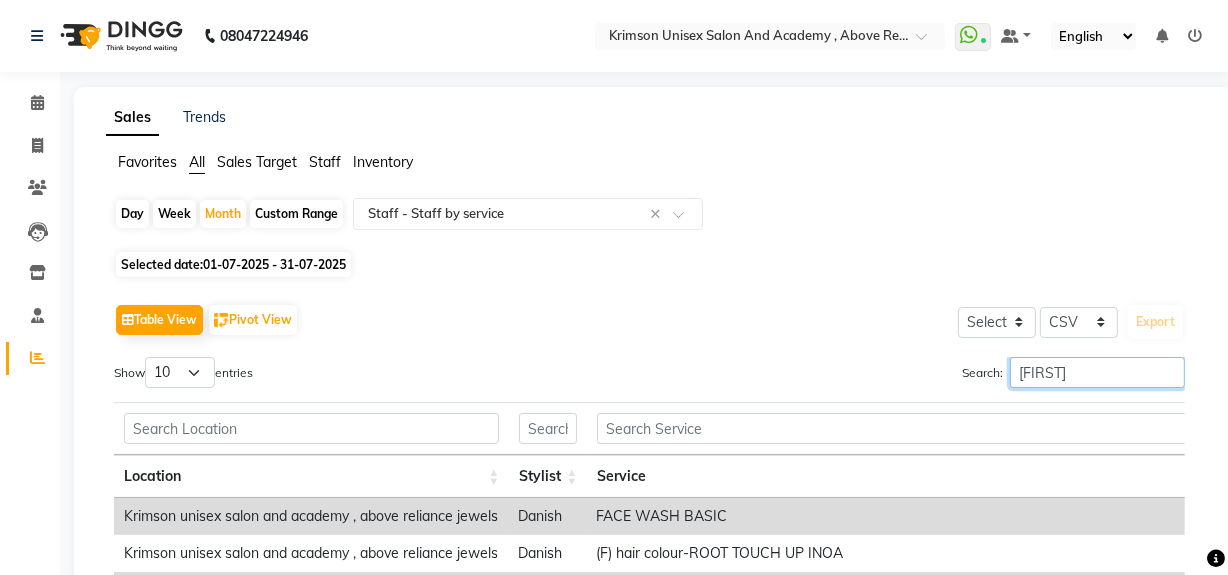 scroll, scrollTop: 470, scrollLeft: 0, axis: vertical 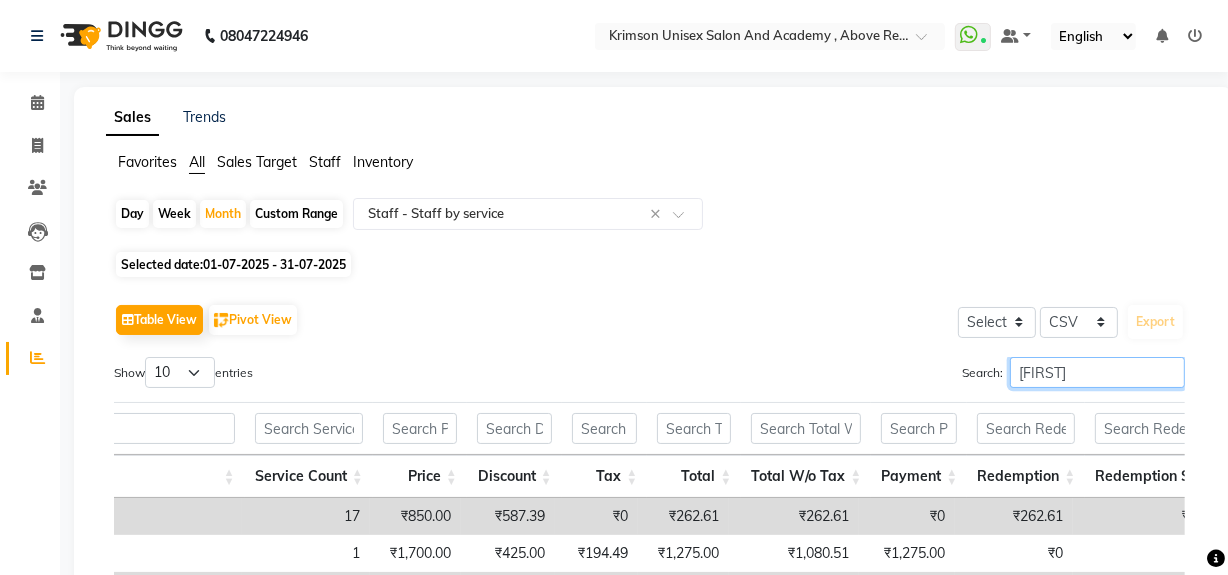 click on "[FIRST]" at bounding box center (1097, 372) 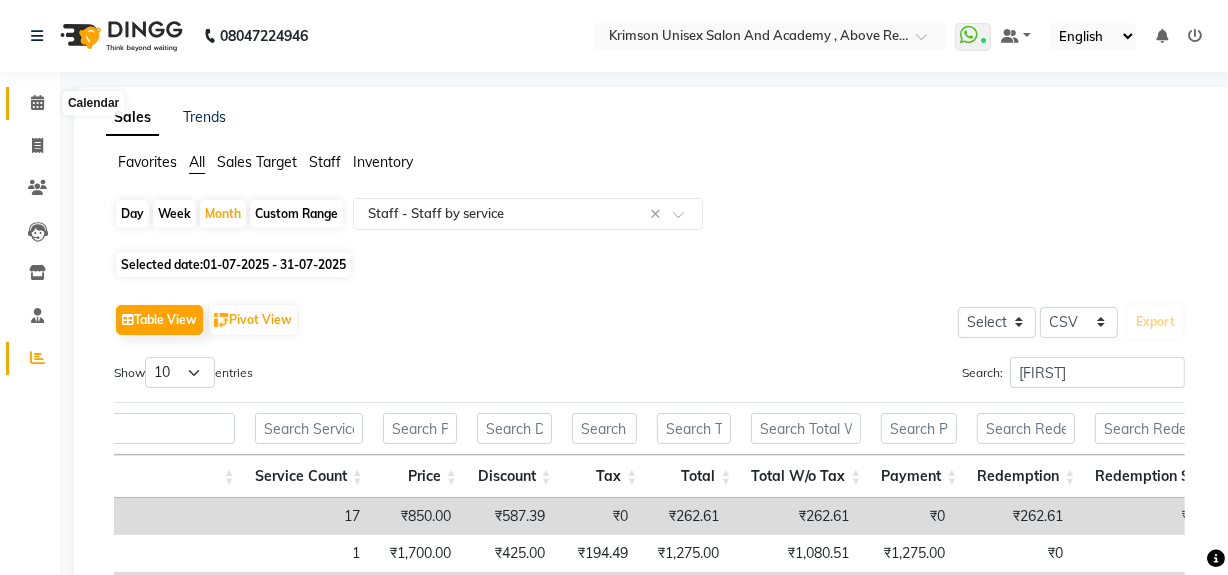 click 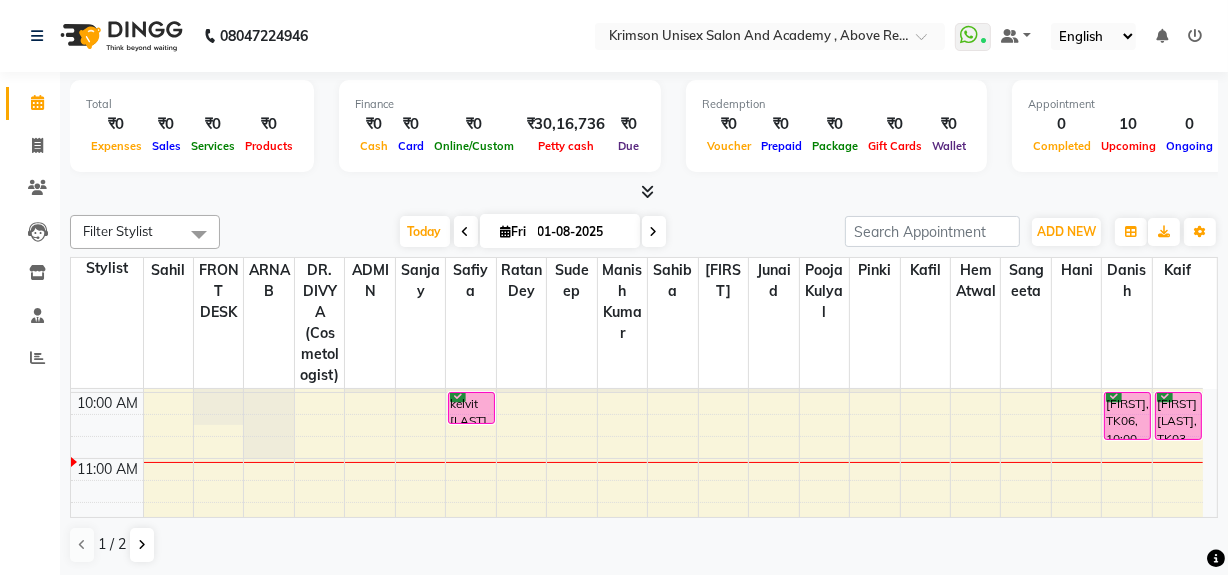 scroll, scrollTop: 198, scrollLeft: 0, axis: vertical 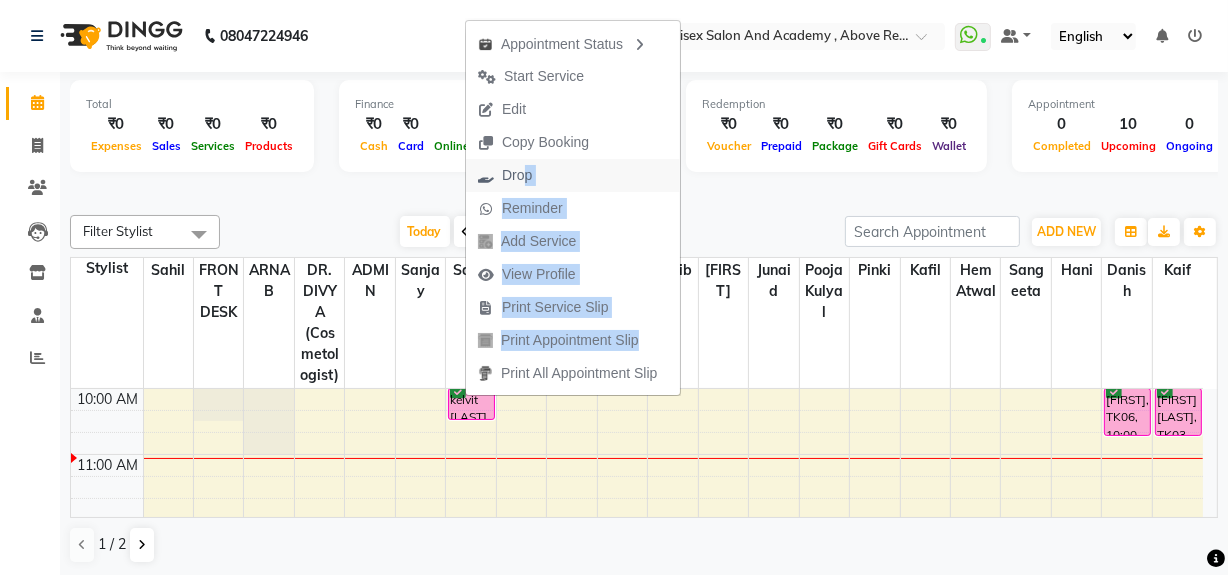 drag, startPoint x: 465, startPoint y: 396, endPoint x: 525, endPoint y: 180, distance: 224.1785 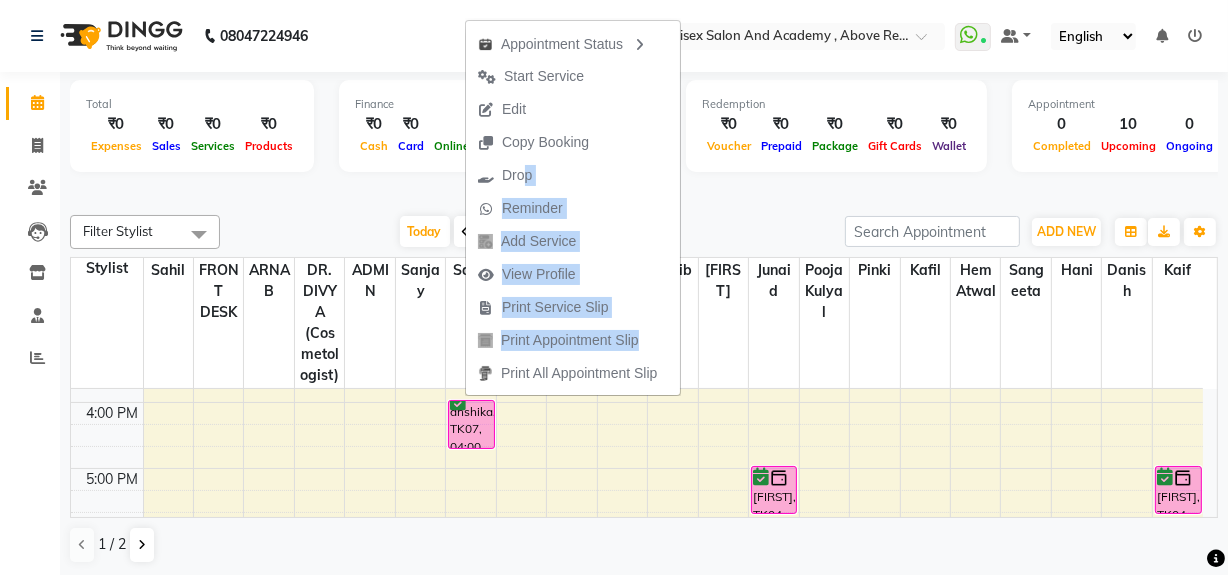 scroll, scrollTop: 581, scrollLeft: 0, axis: vertical 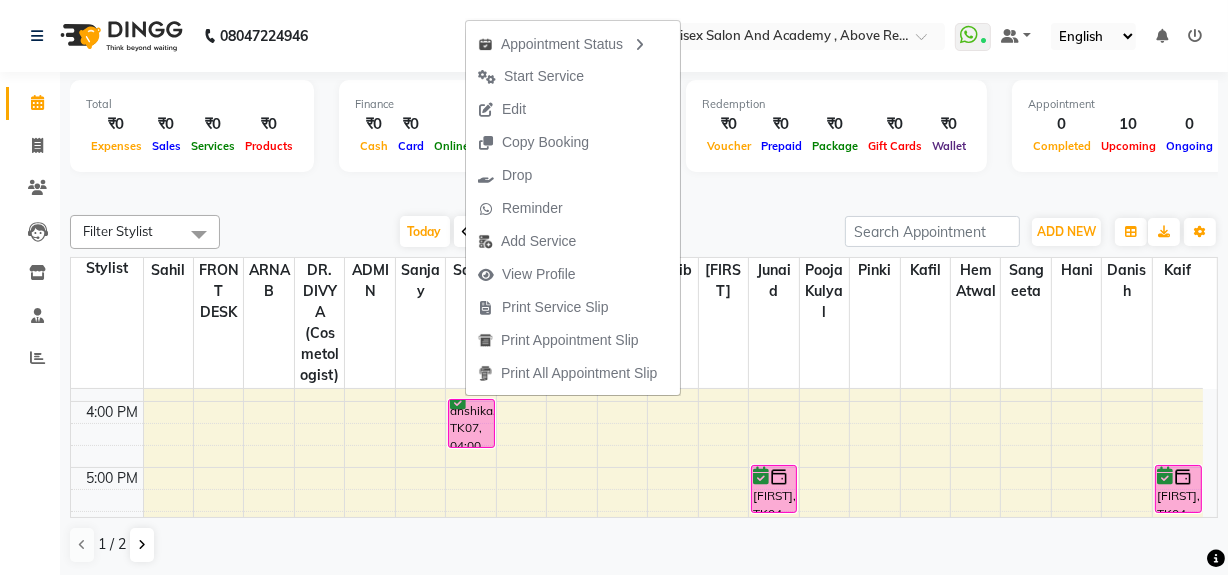 click on "Calendar  Invoice  Clients  Leads   Inventory  Staff  Reports Completed InProgress Upcoming Dropped Tentative Check-In Confirm Bookings Segments Page Builder" 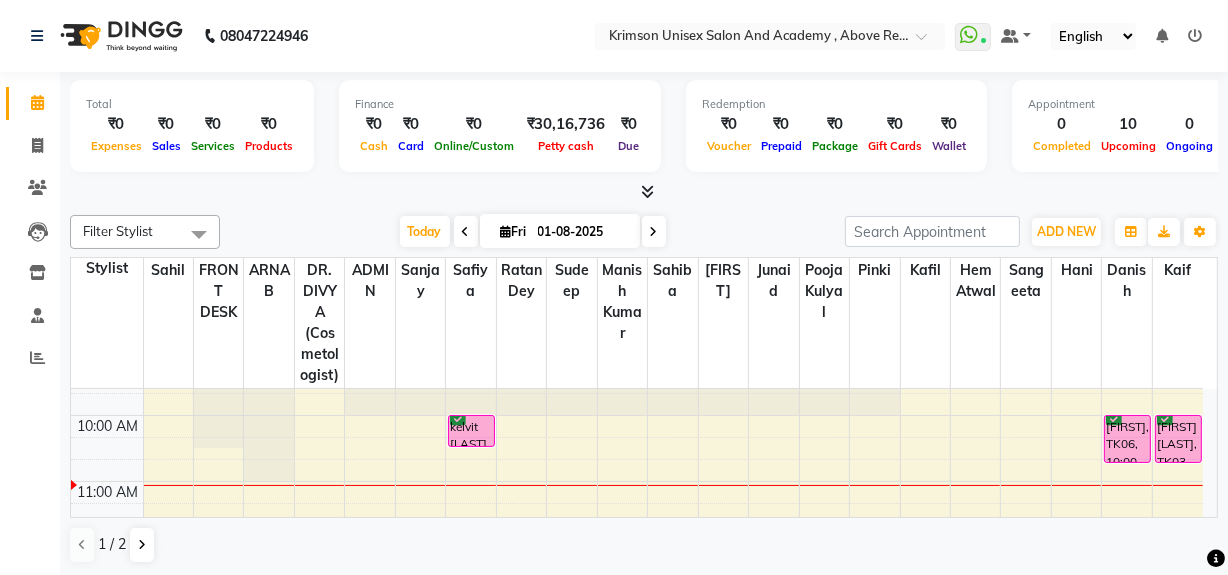 scroll, scrollTop: 170, scrollLeft: 0, axis: vertical 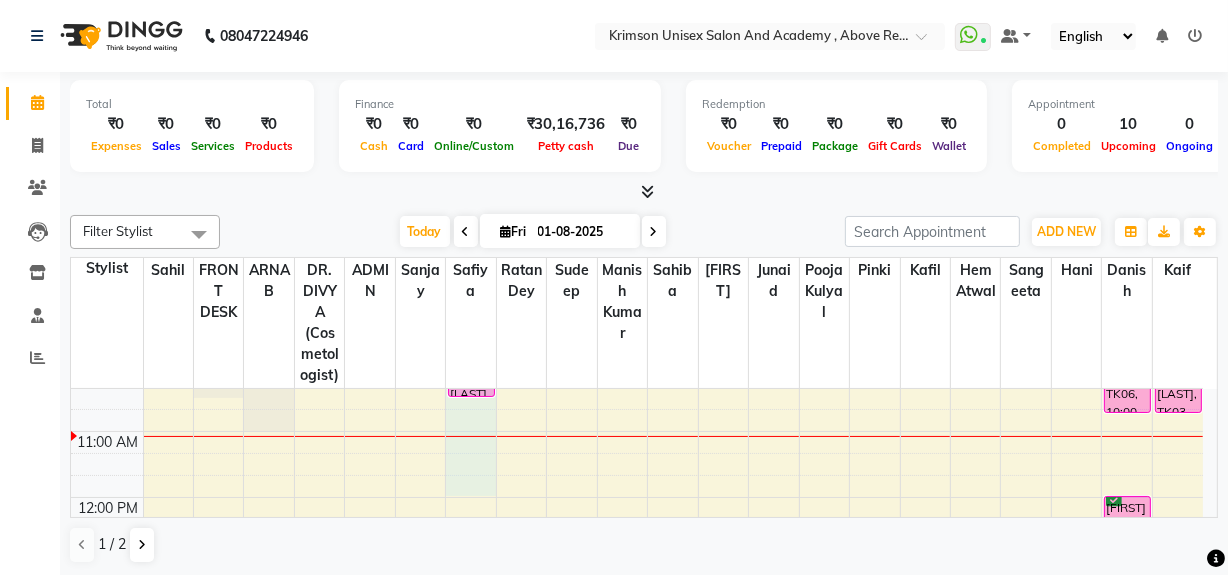 drag, startPoint x: 466, startPoint y: 410, endPoint x: 469, endPoint y: 493, distance: 83.0542 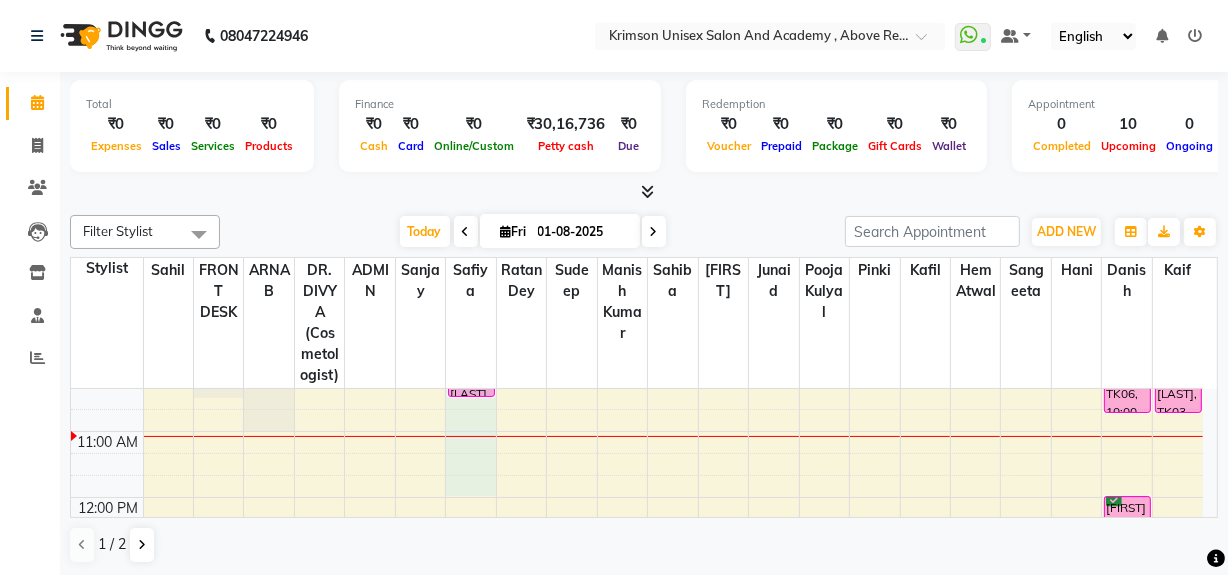 click at bounding box center [470, 168] 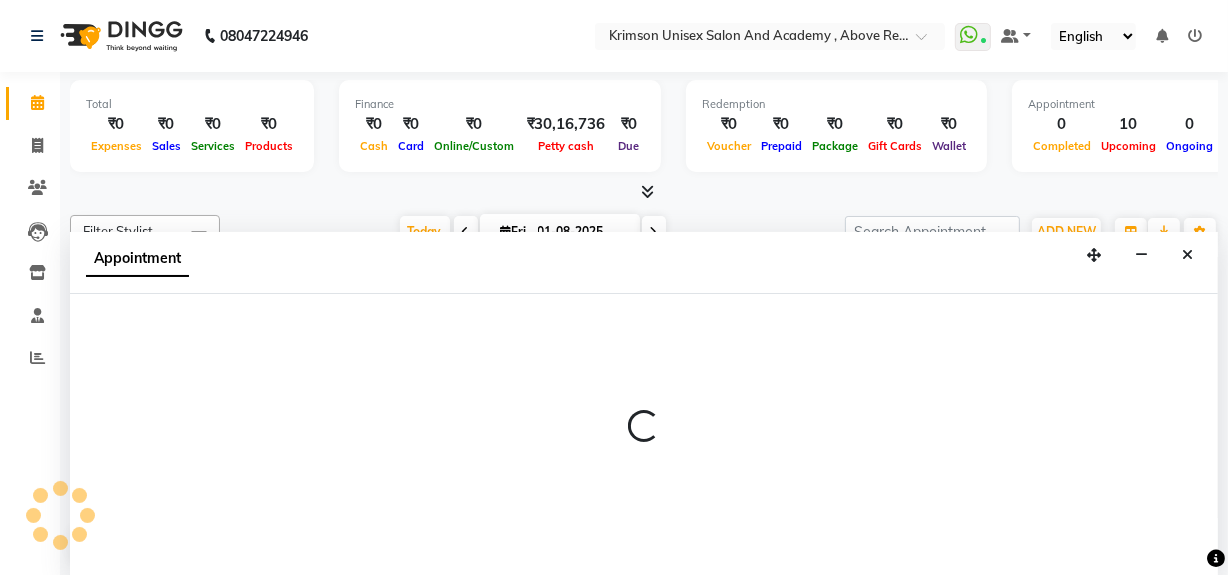 scroll, scrollTop: 221, scrollLeft: 0, axis: vertical 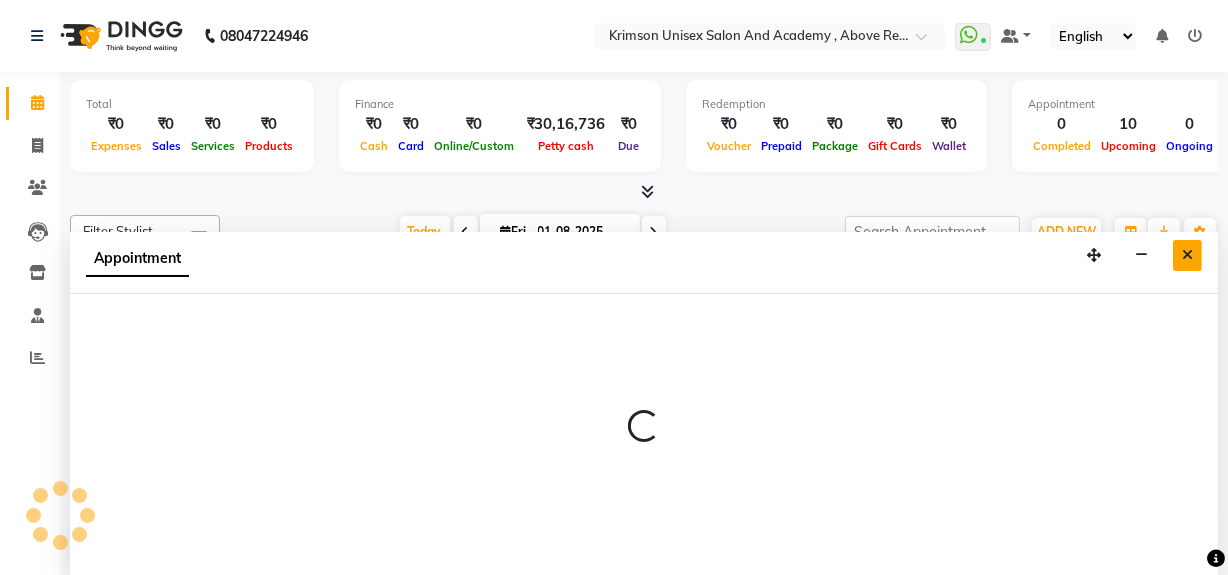 select on "44090" 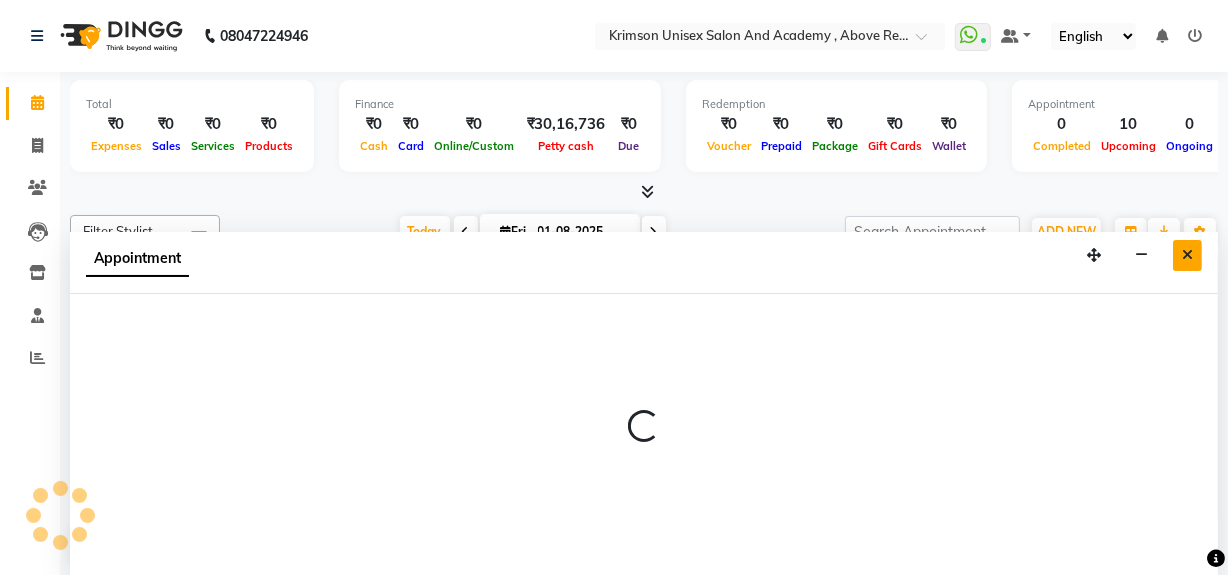 select on "585" 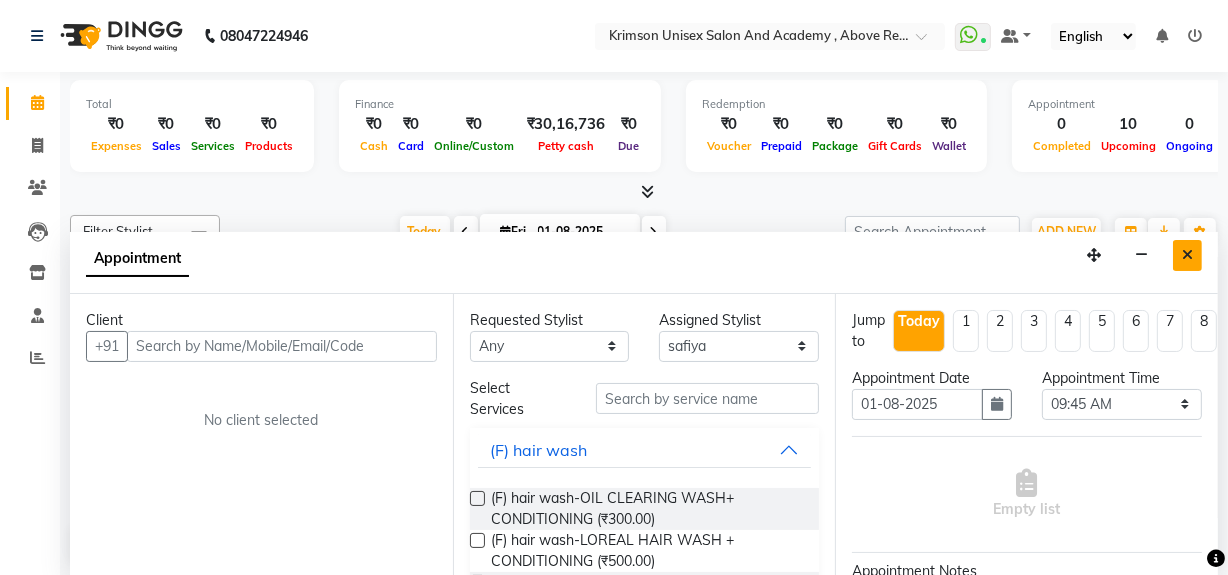 click at bounding box center [1187, 255] 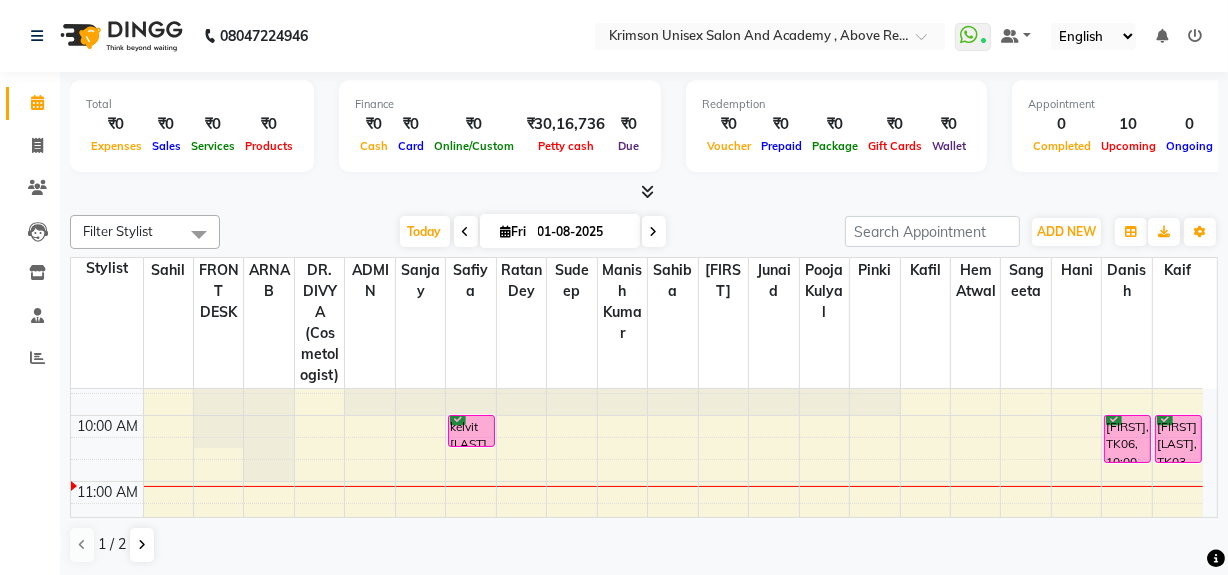 scroll, scrollTop: 170, scrollLeft: 0, axis: vertical 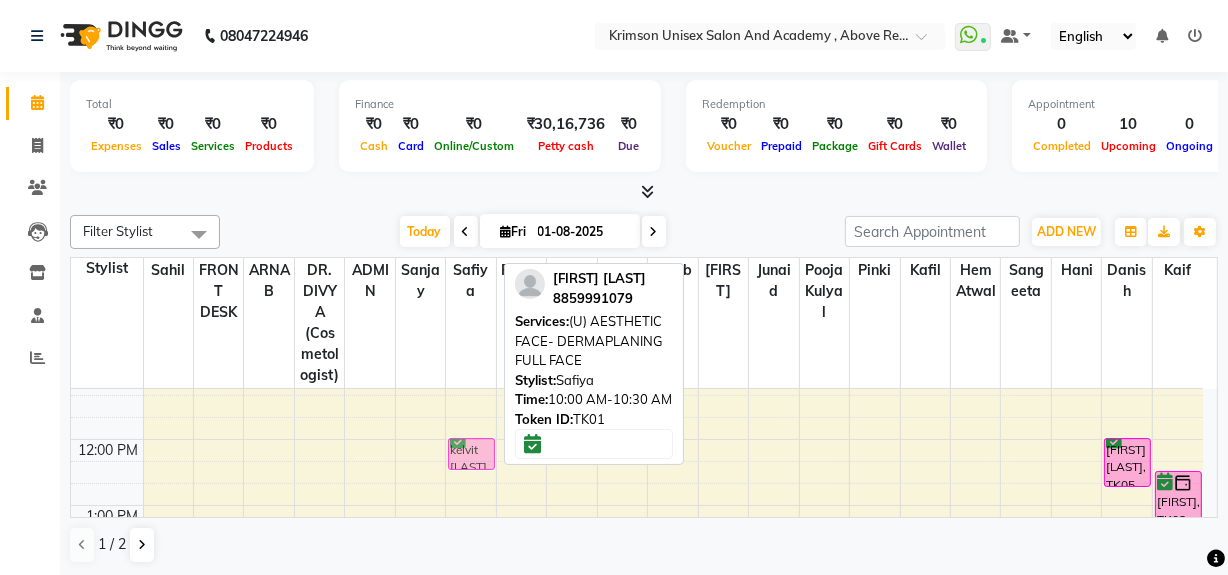 drag, startPoint x: 467, startPoint y: 424, endPoint x: 477, endPoint y: 457, distance: 34.48188 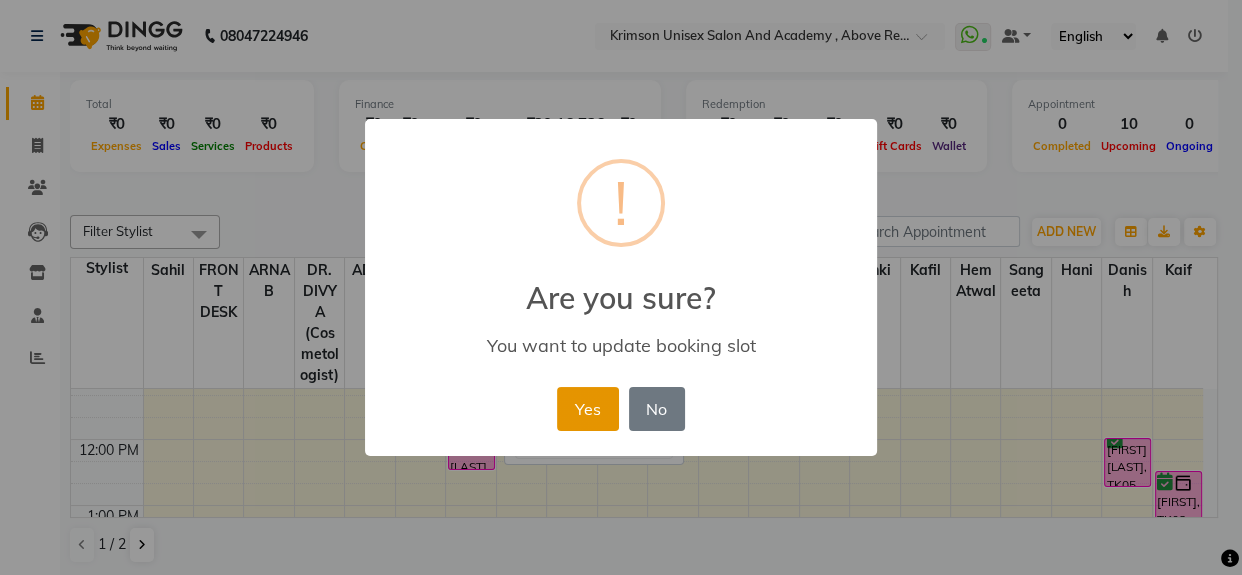 click on "Yes" at bounding box center (587, 409) 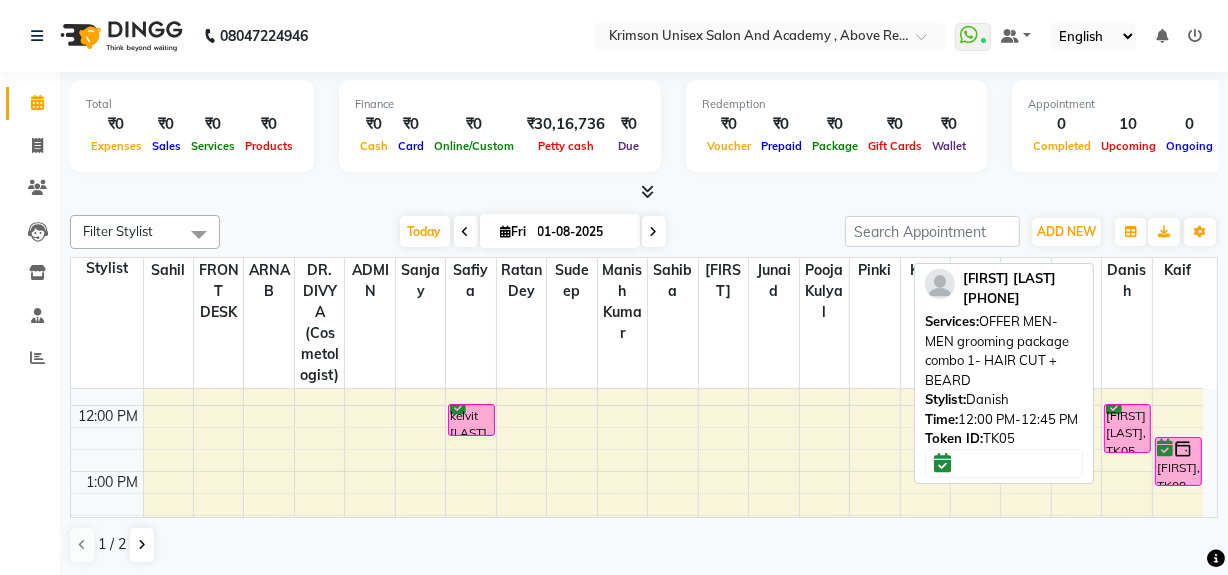 scroll, scrollTop: 290, scrollLeft: 0, axis: vertical 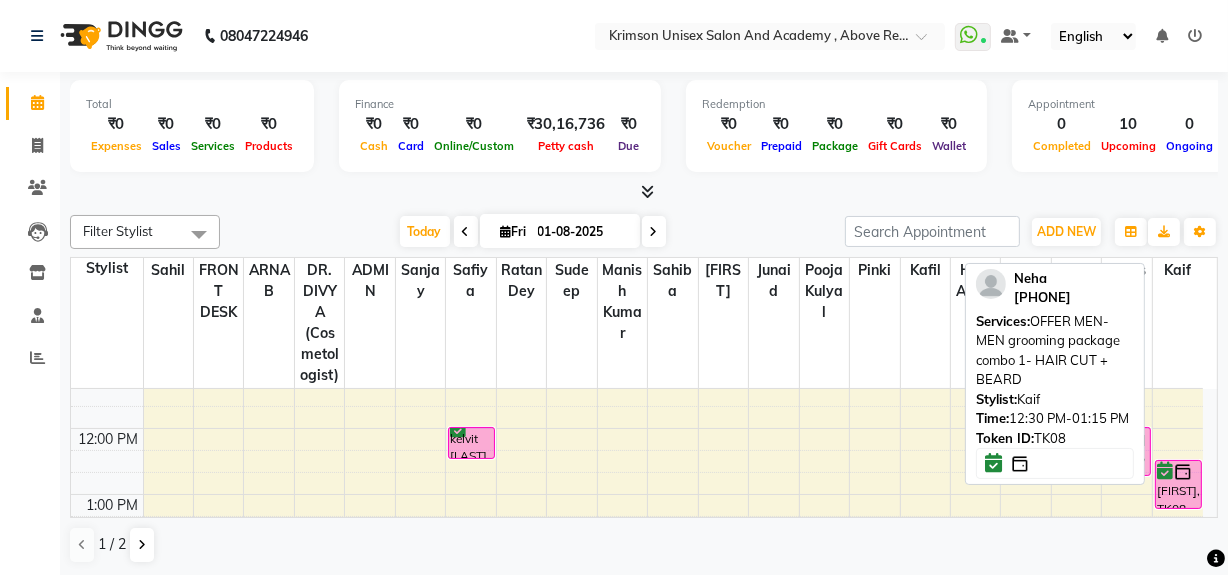 click at bounding box center [1183, 472] 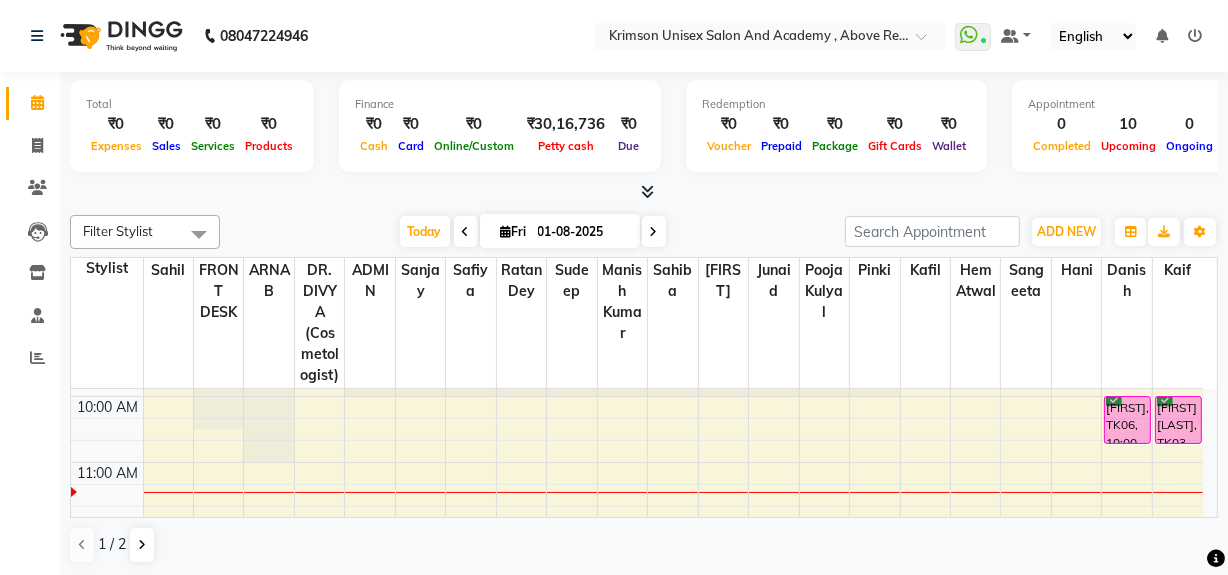 scroll, scrollTop: 191, scrollLeft: 0, axis: vertical 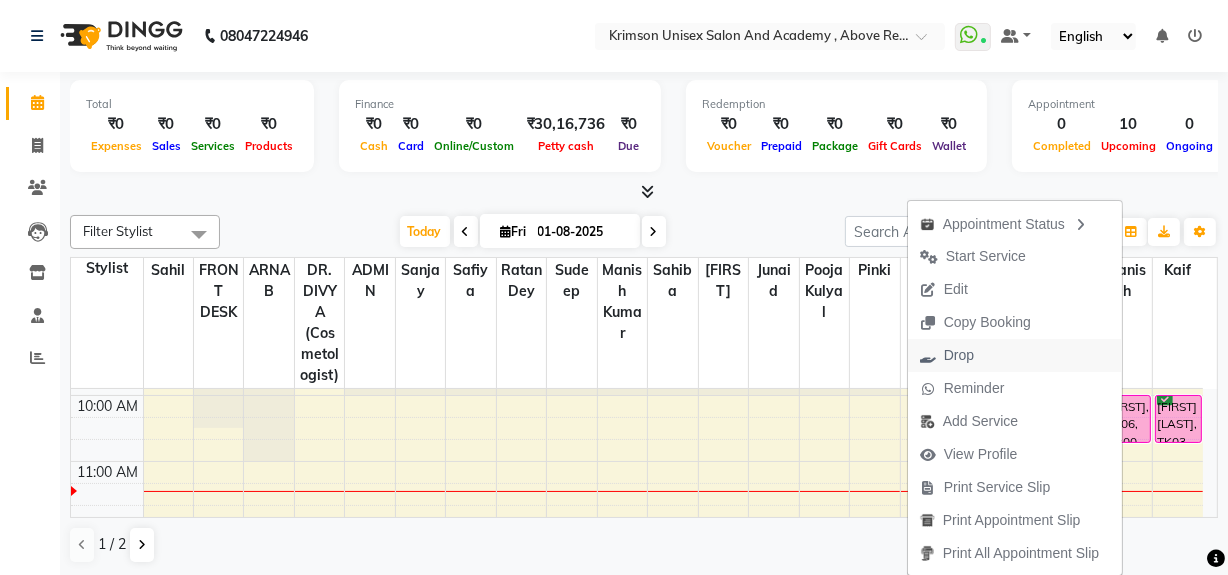 click on "Drop" at bounding box center (1015, 355) 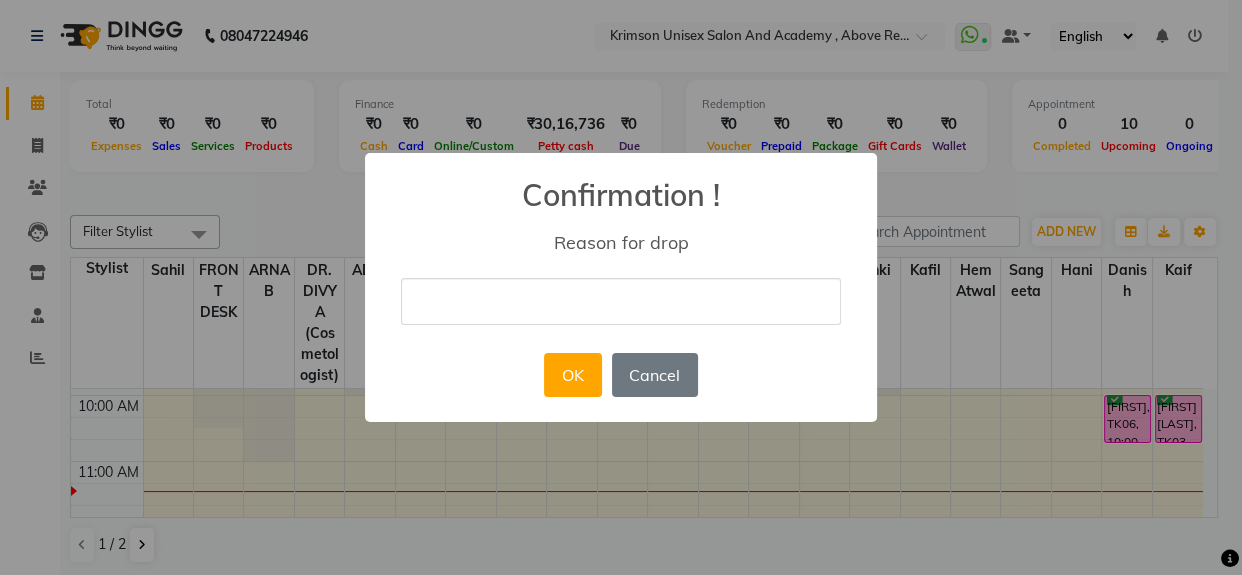 click at bounding box center [621, 301] 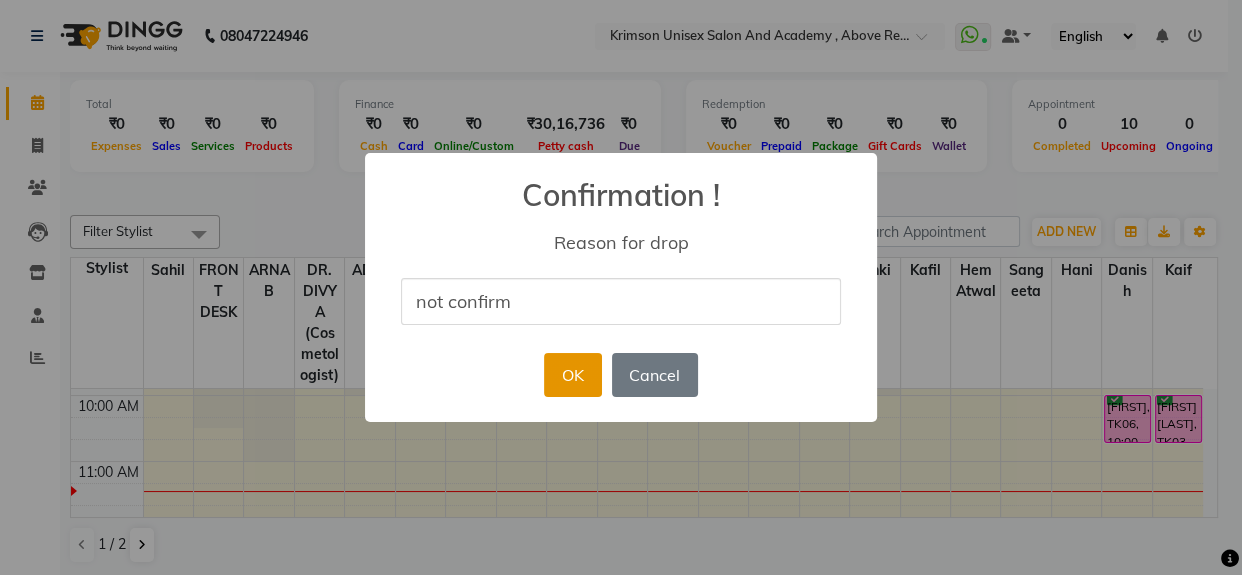 click on "OK" at bounding box center (572, 375) 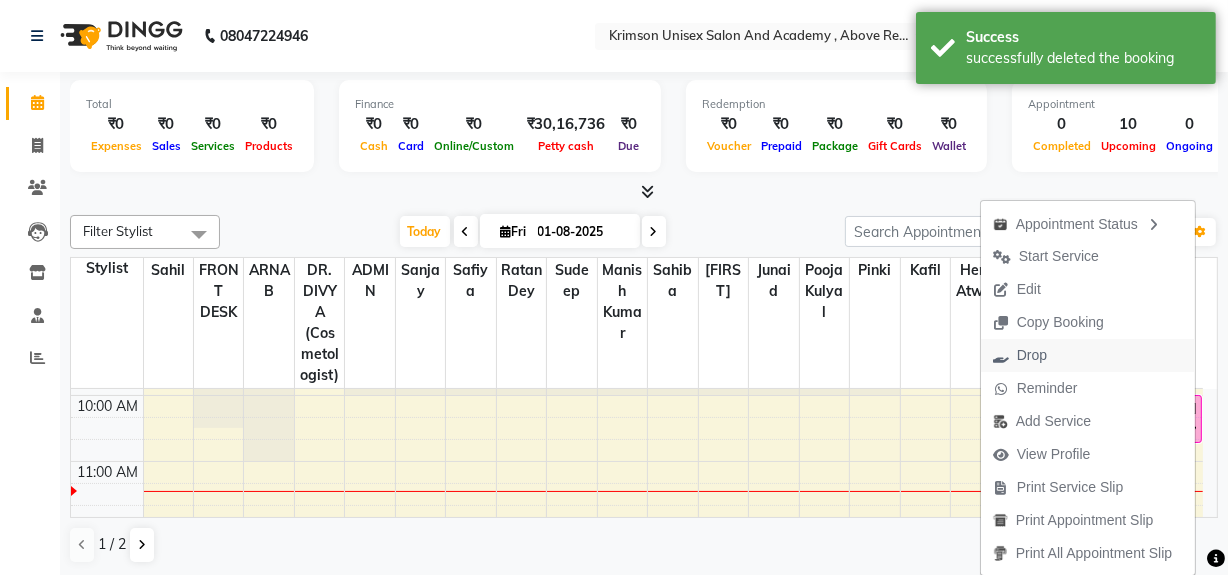 click on "Drop" at bounding box center (1032, 355) 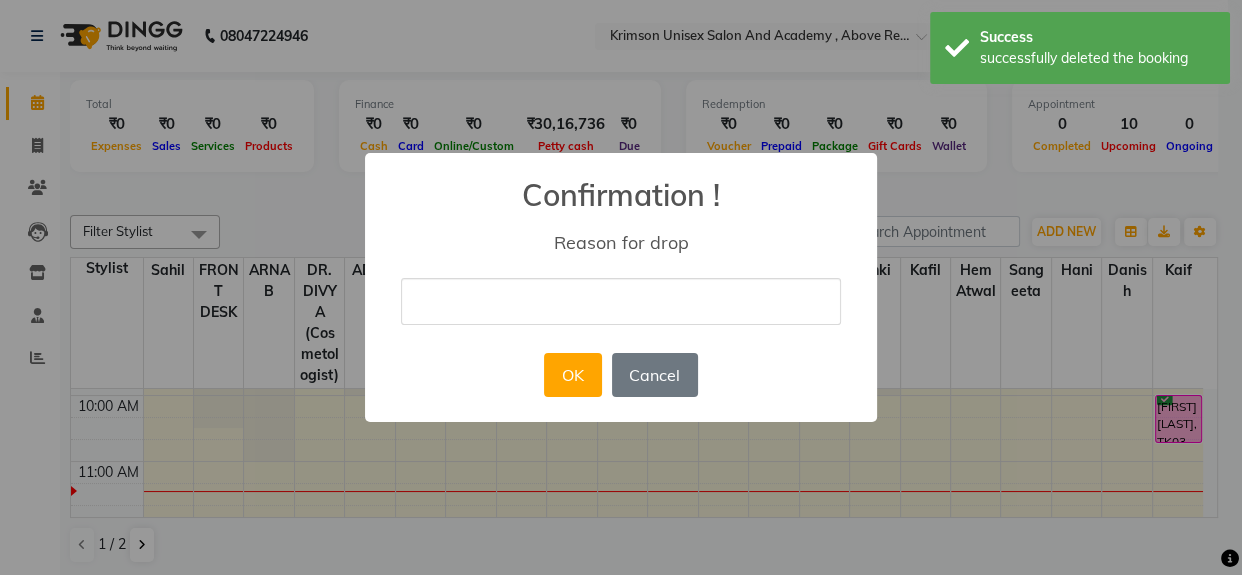 click at bounding box center (621, 301) 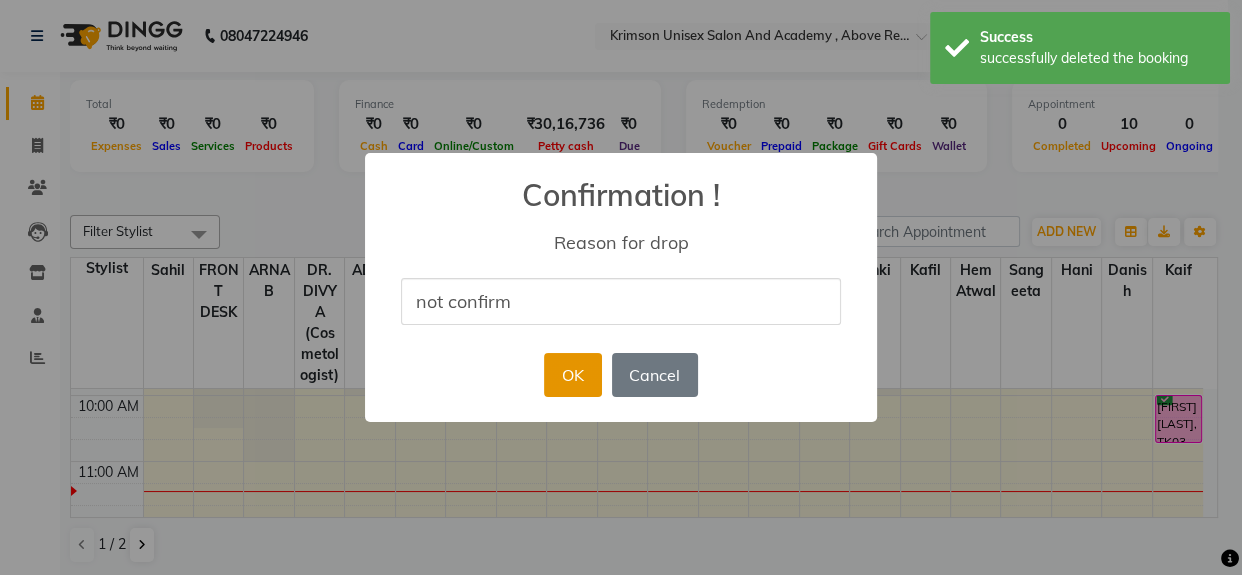 click on "OK" at bounding box center [572, 375] 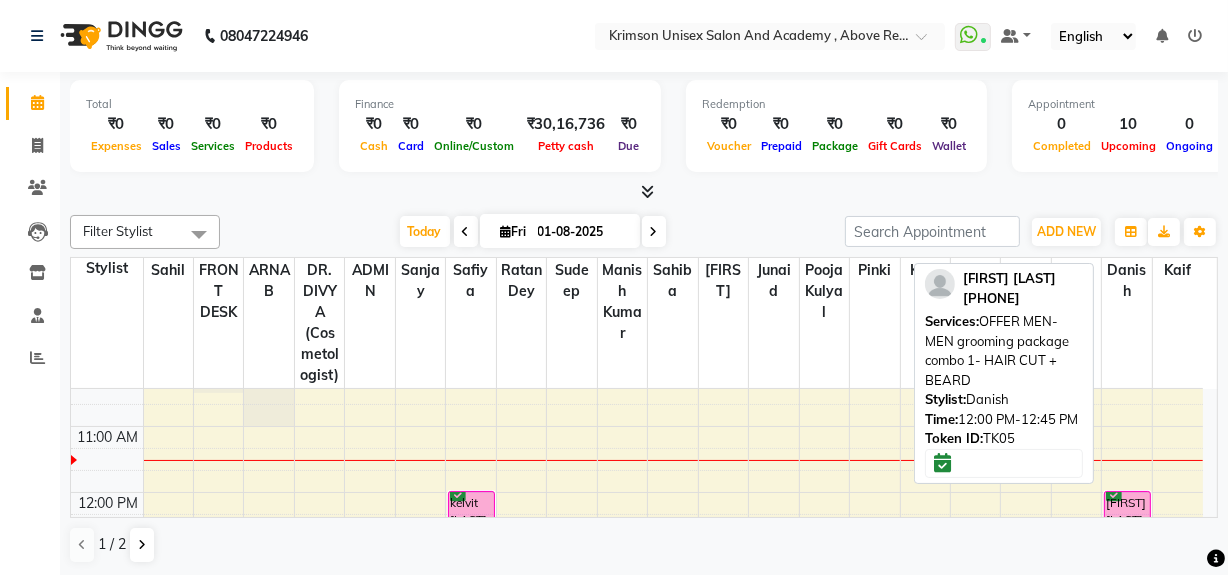 scroll, scrollTop: 227, scrollLeft: 0, axis: vertical 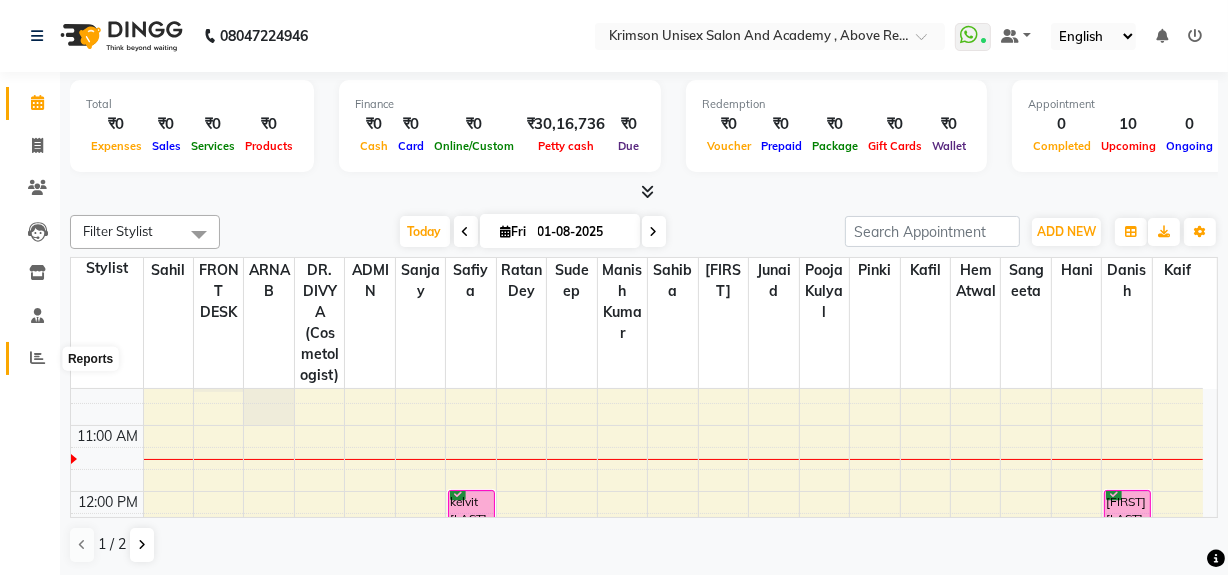 click 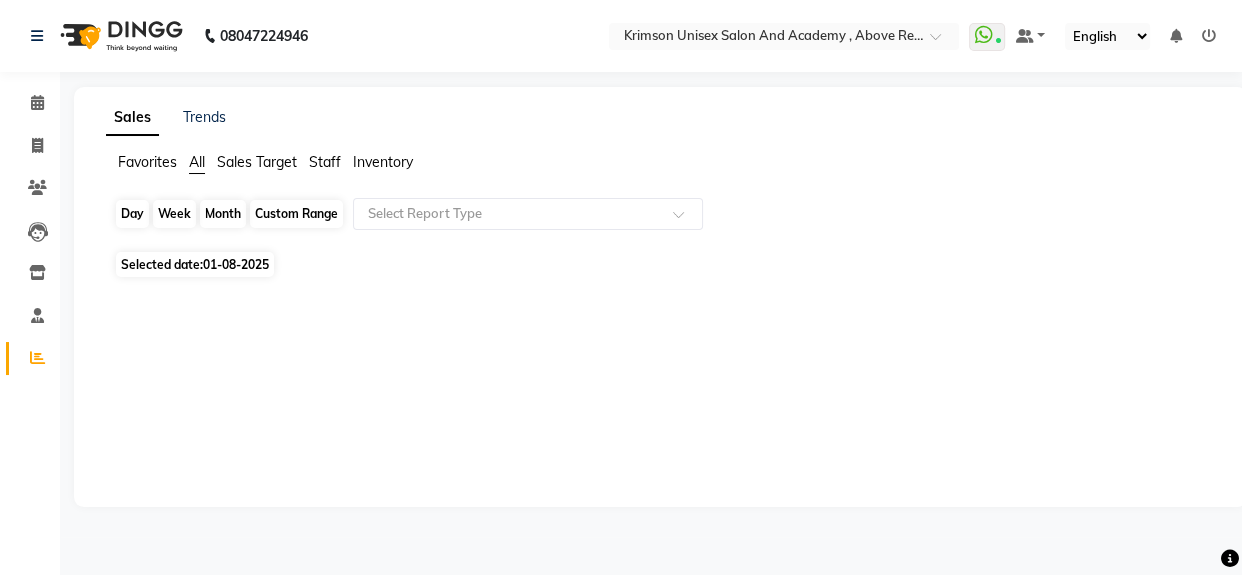click on "Day" 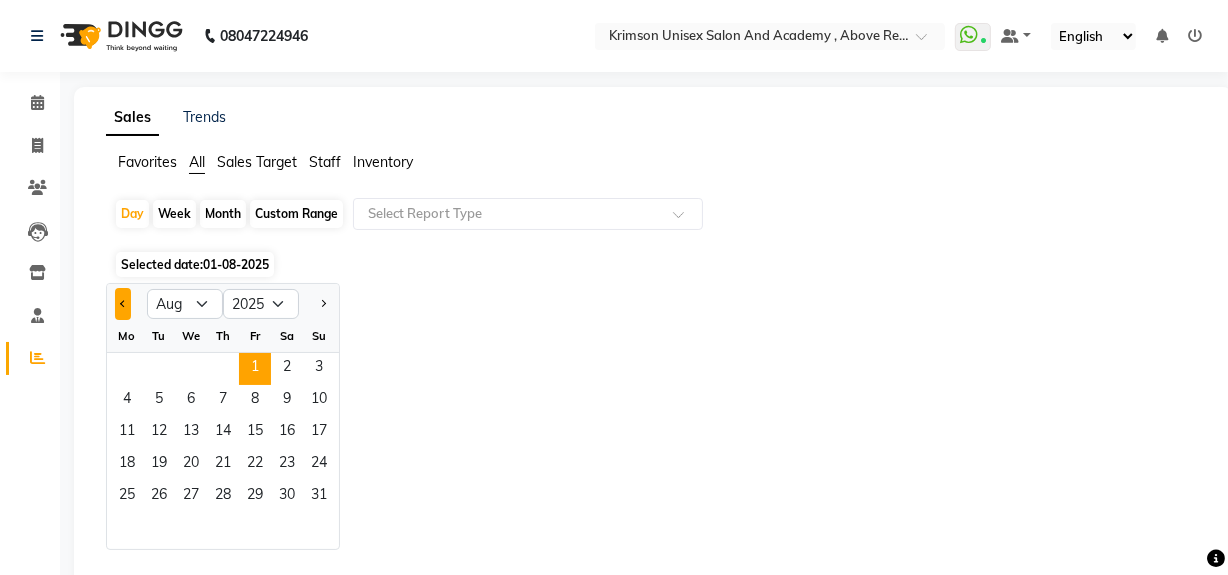 click 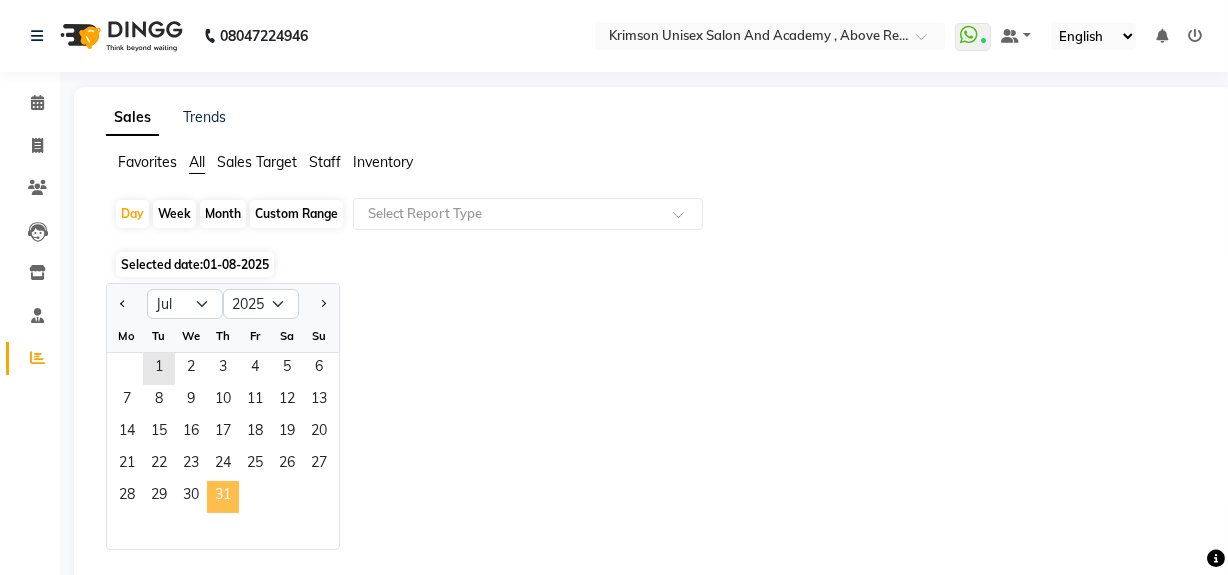 click on "31" 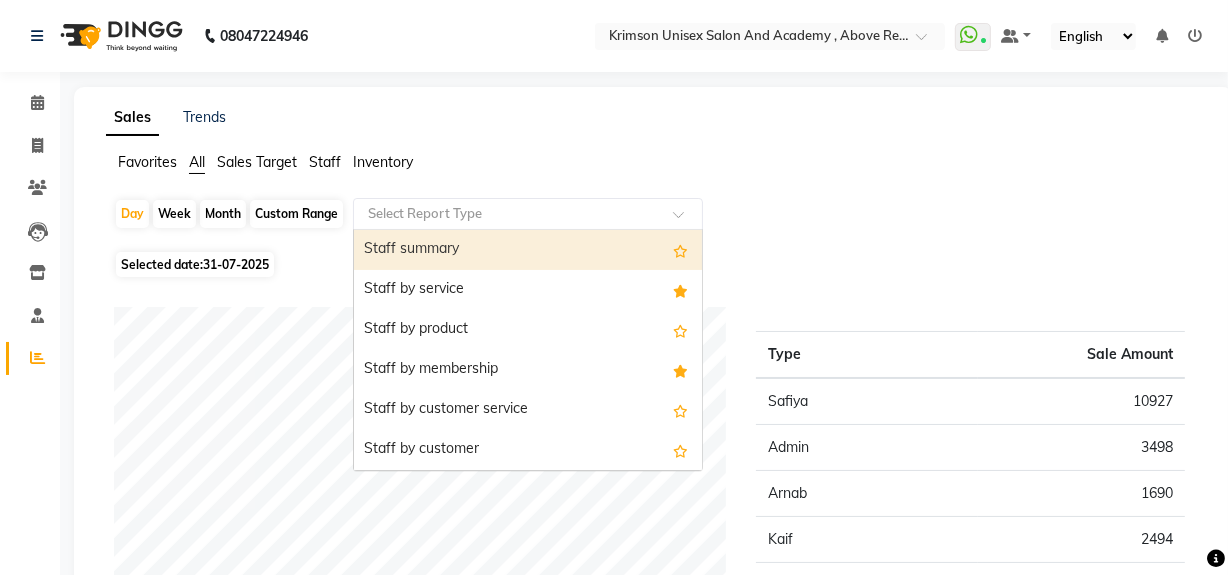 click 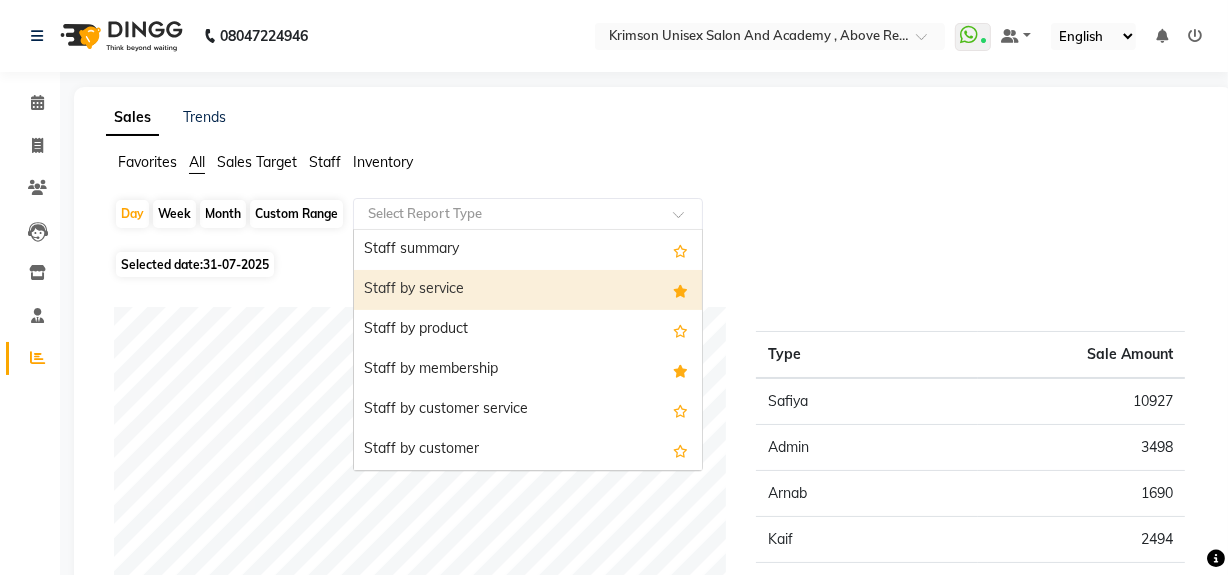 click on "Staff by service" at bounding box center [528, 290] 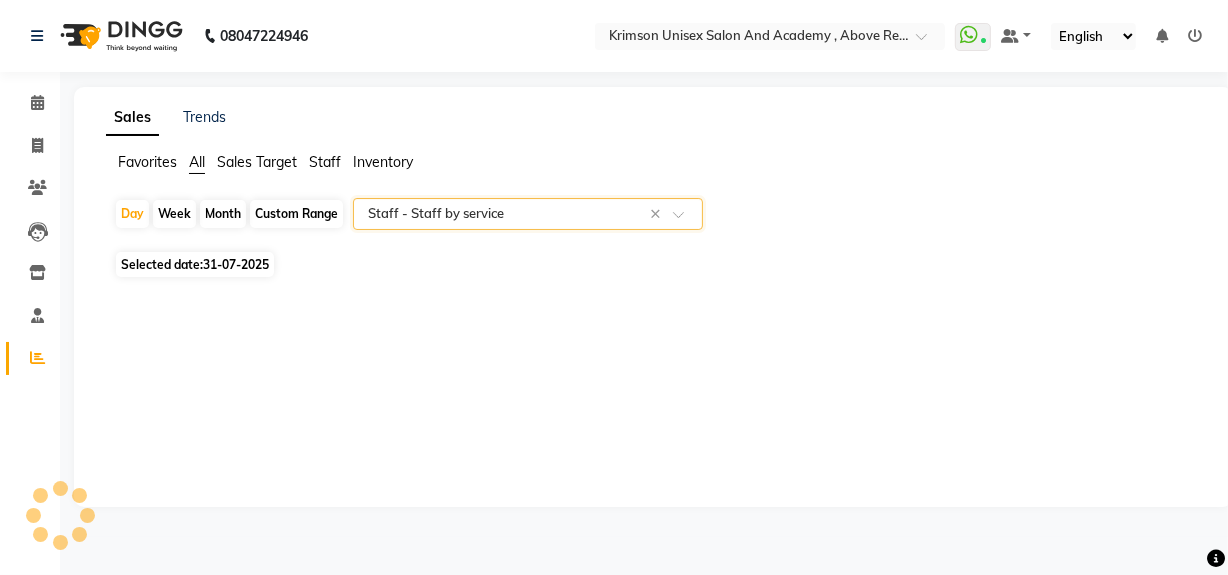 select on "csv" 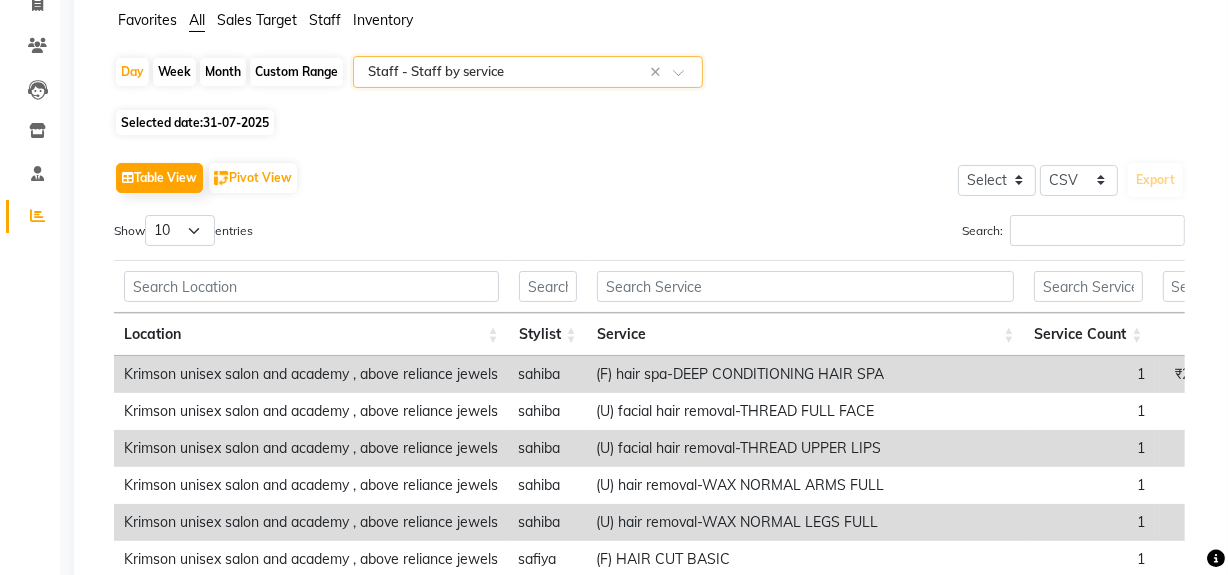 scroll, scrollTop: 143, scrollLeft: 0, axis: vertical 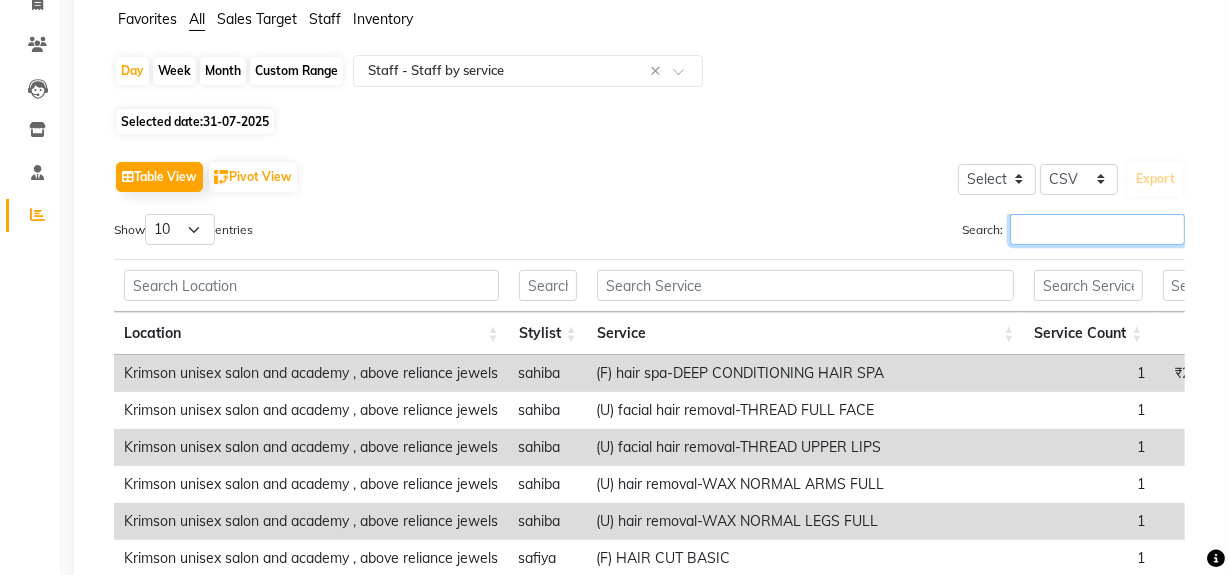 click on "Search:" at bounding box center (1097, 229) 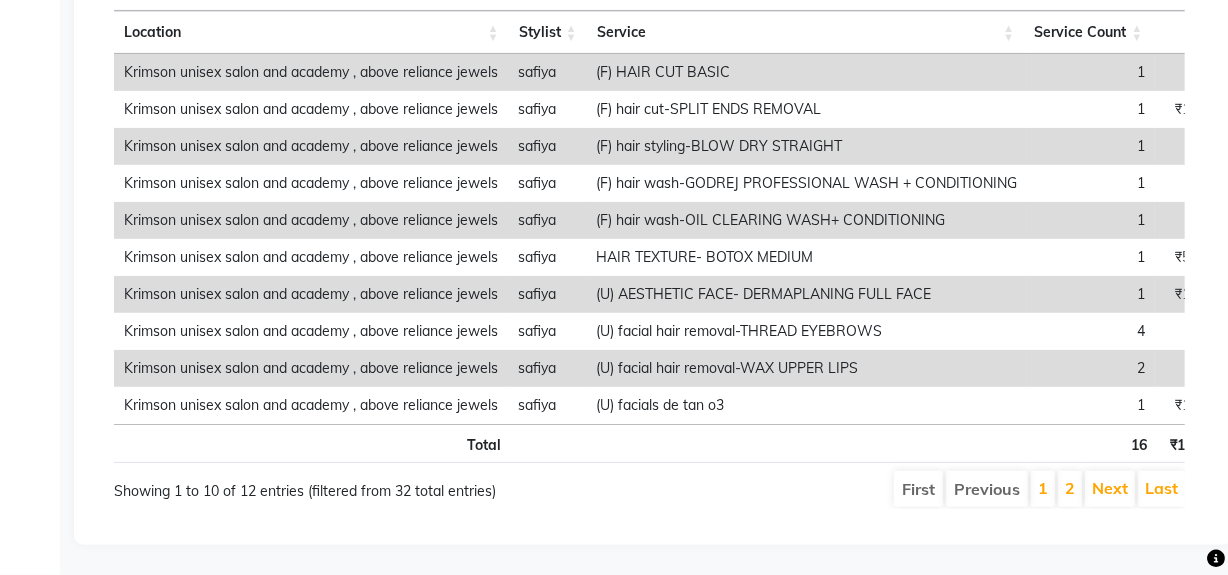 scroll, scrollTop: 468, scrollLeft: 0, axis: vertical 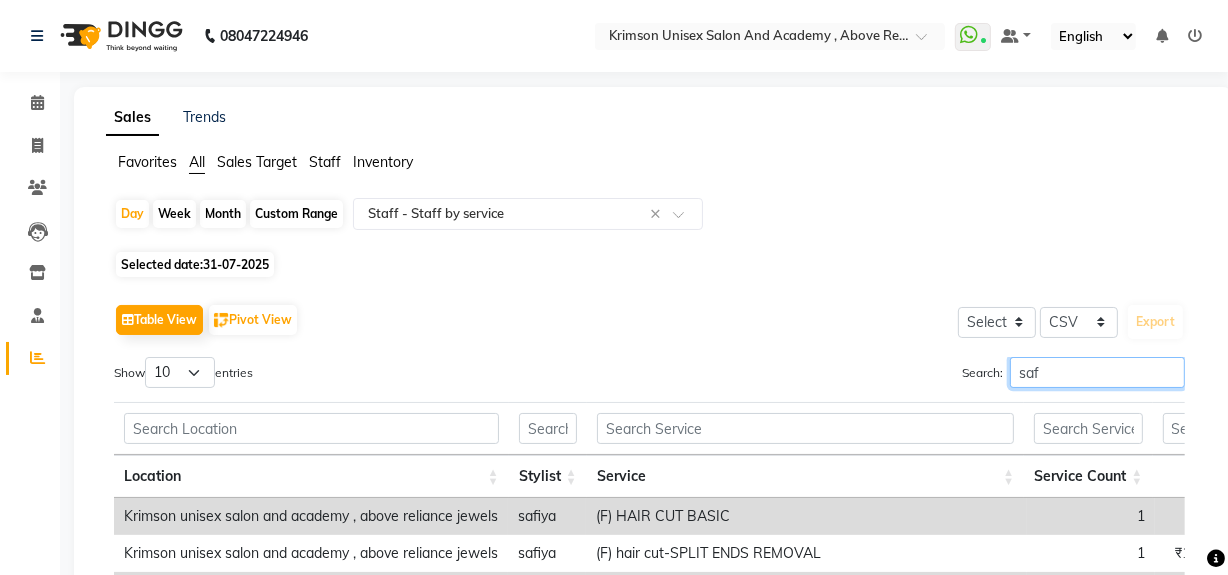 type on "saf" 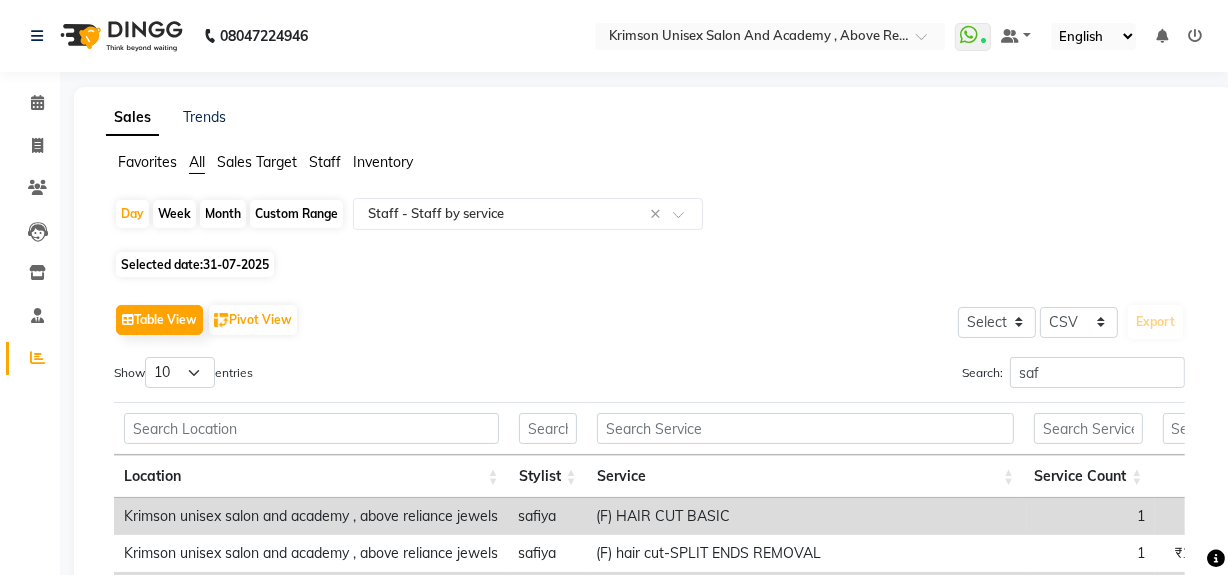 click on "Month" 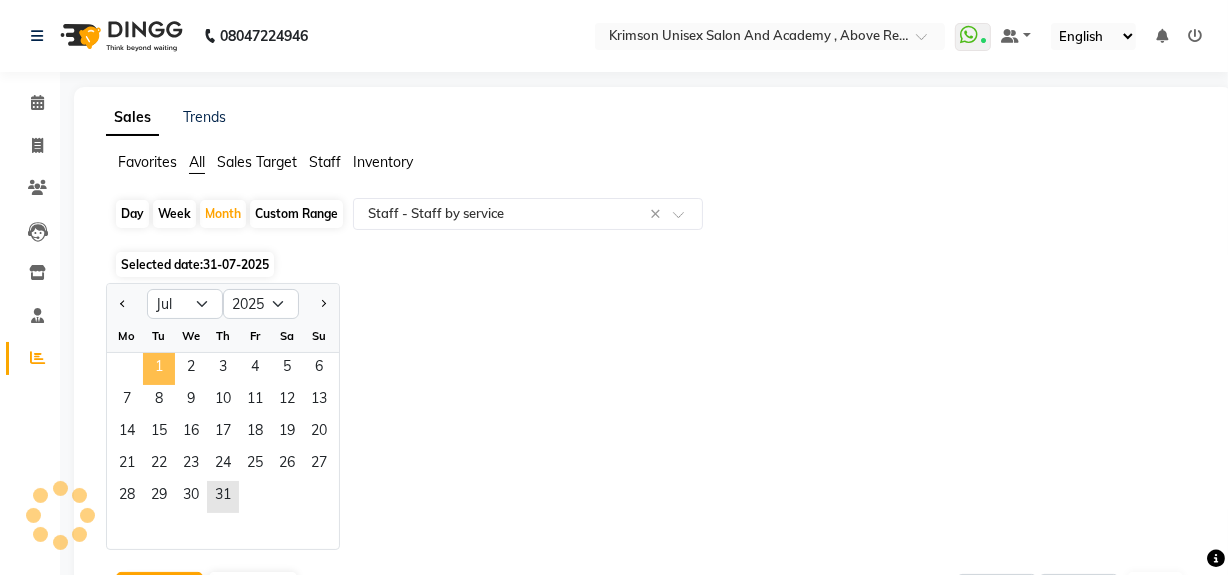 click on "1" 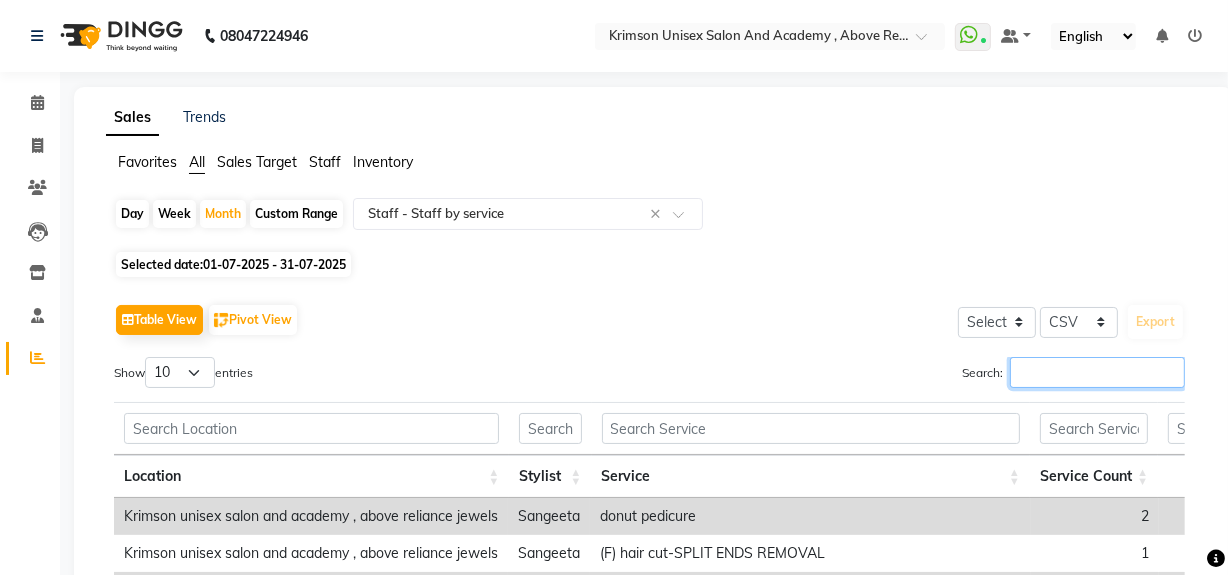 click on "Search:" at bounding box center (1097, 372) 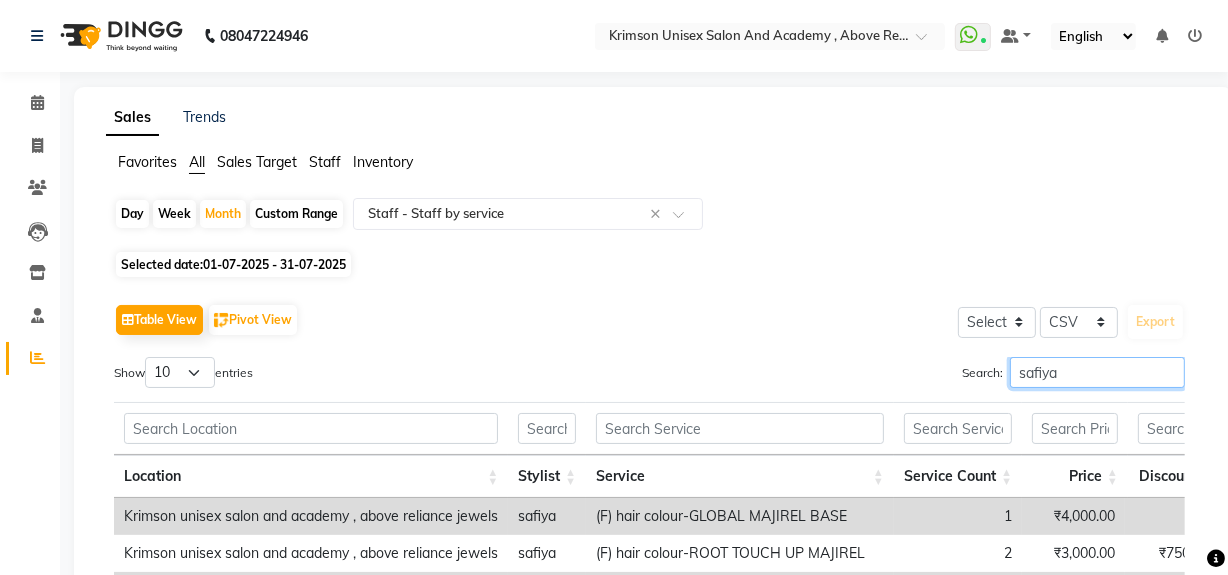 scroll, scrollTop: 470, scrollLeft: 0, axis: vertical 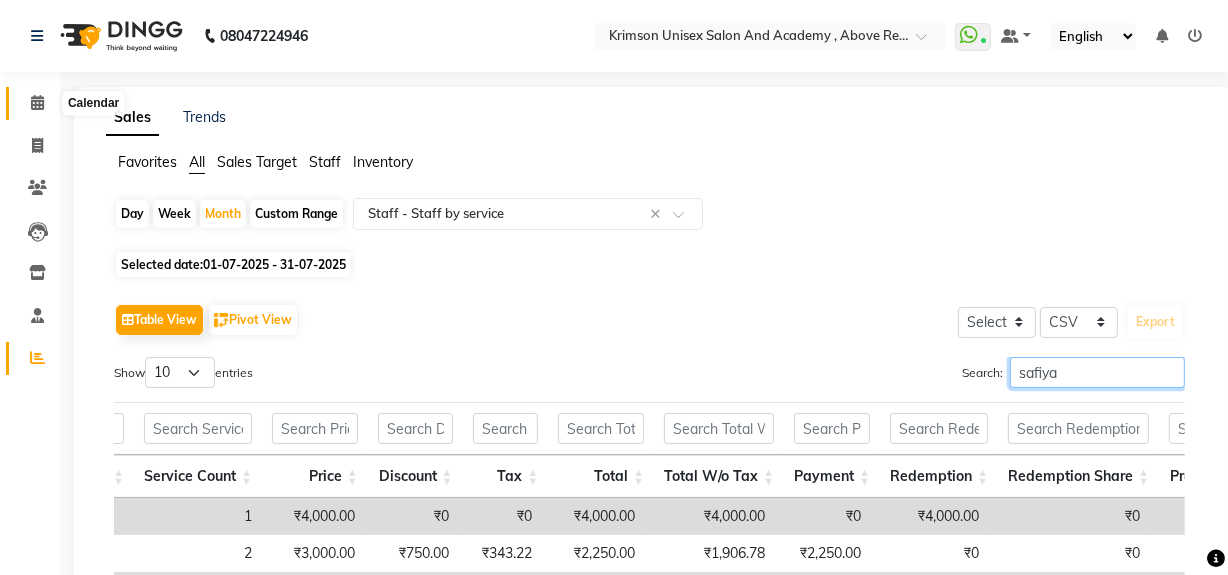 type on "safiya" 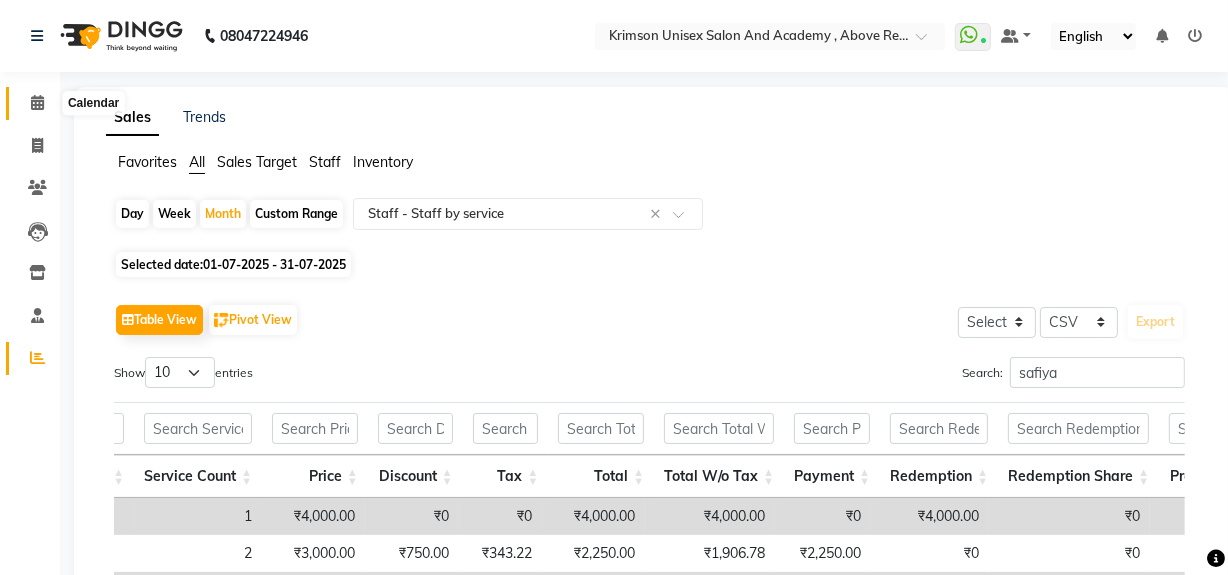 click 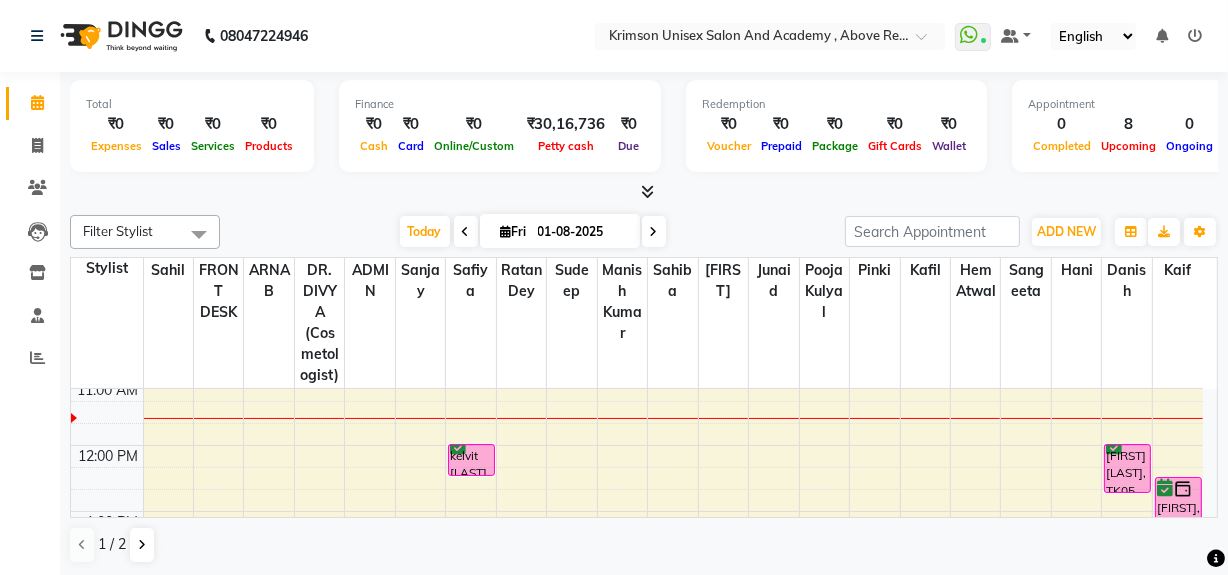 scroll, scrollTop: 272, scrollLeft: 0, axis: vertical 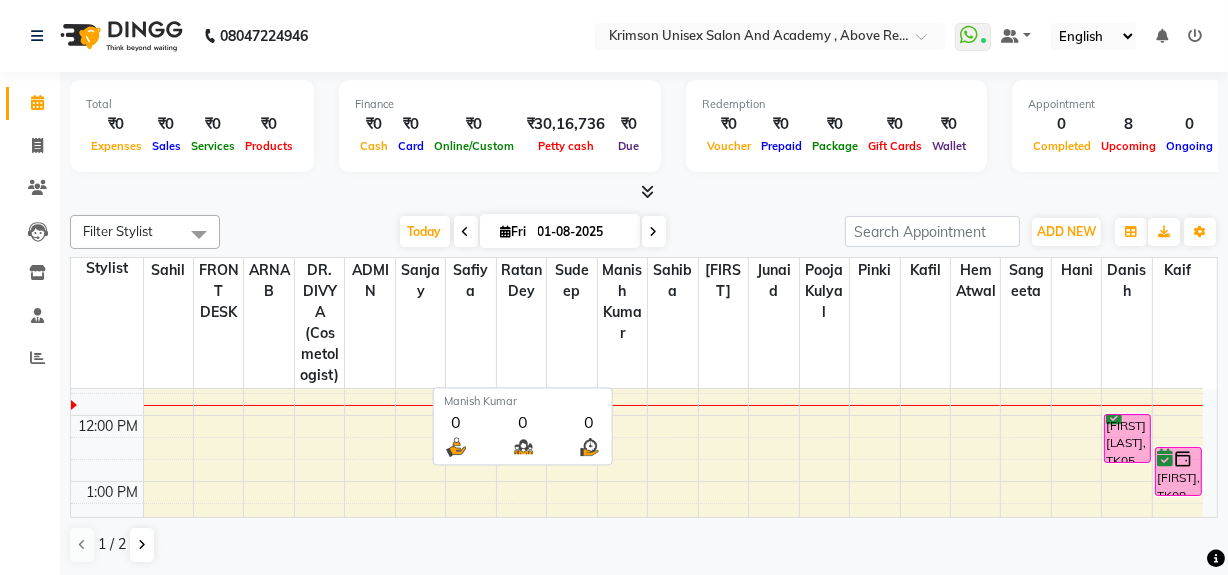 click on "Manish Kumar" at bounding box center [622, 302] 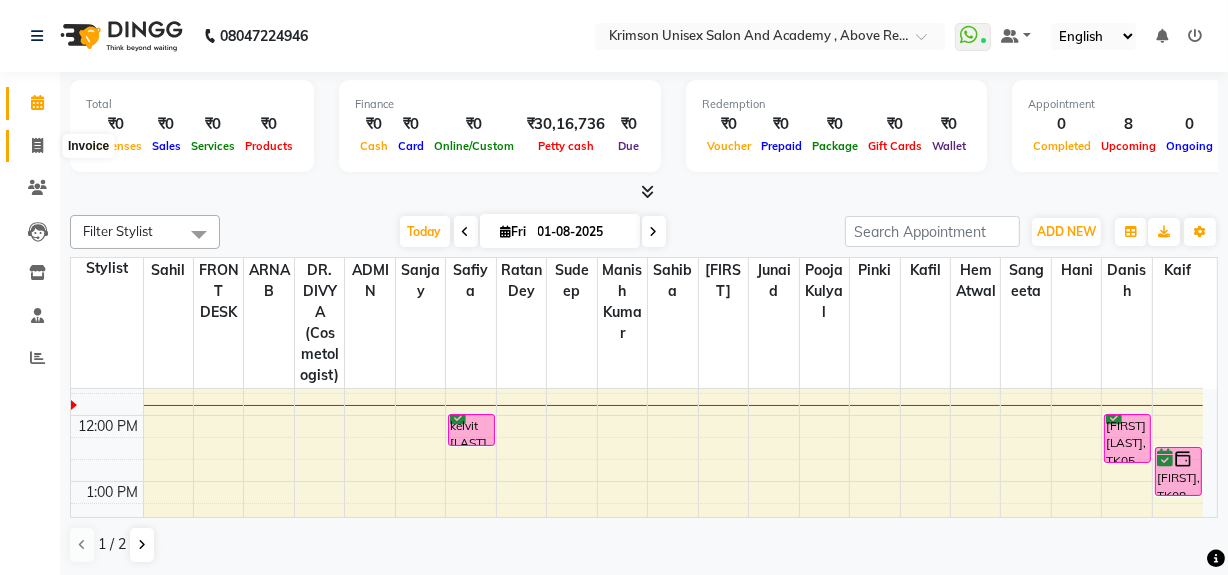 click 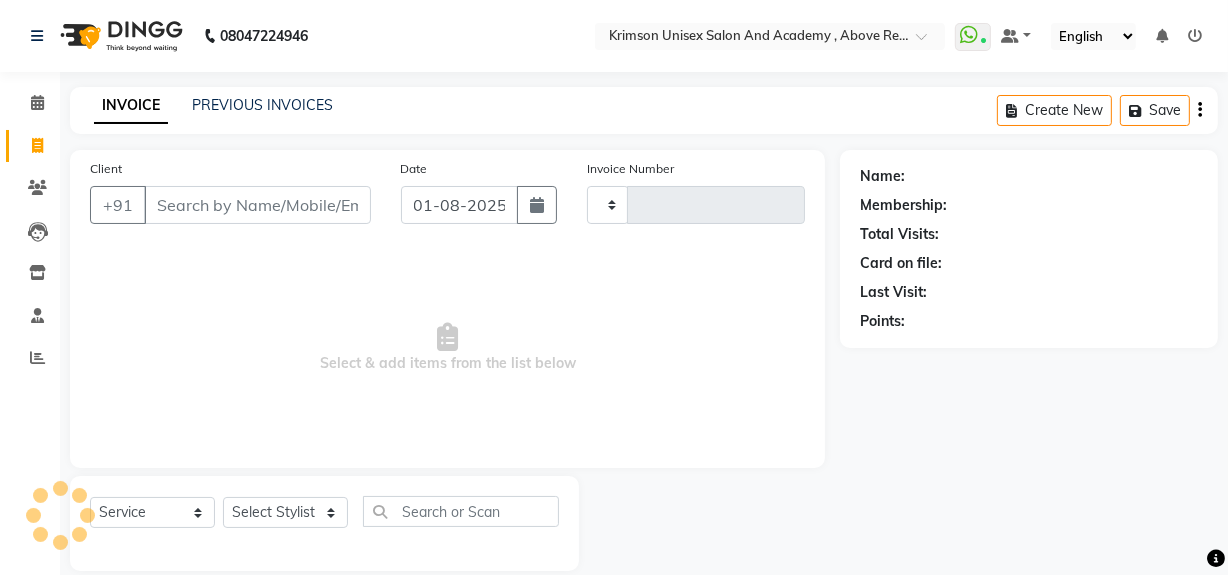 type on "3364" 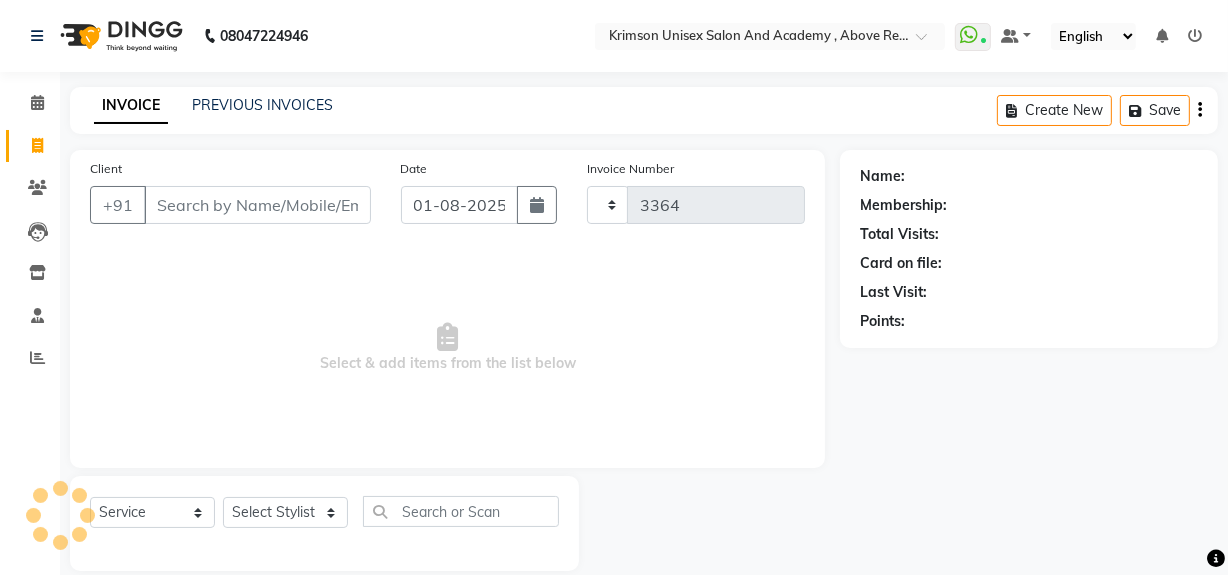 select on "5853" 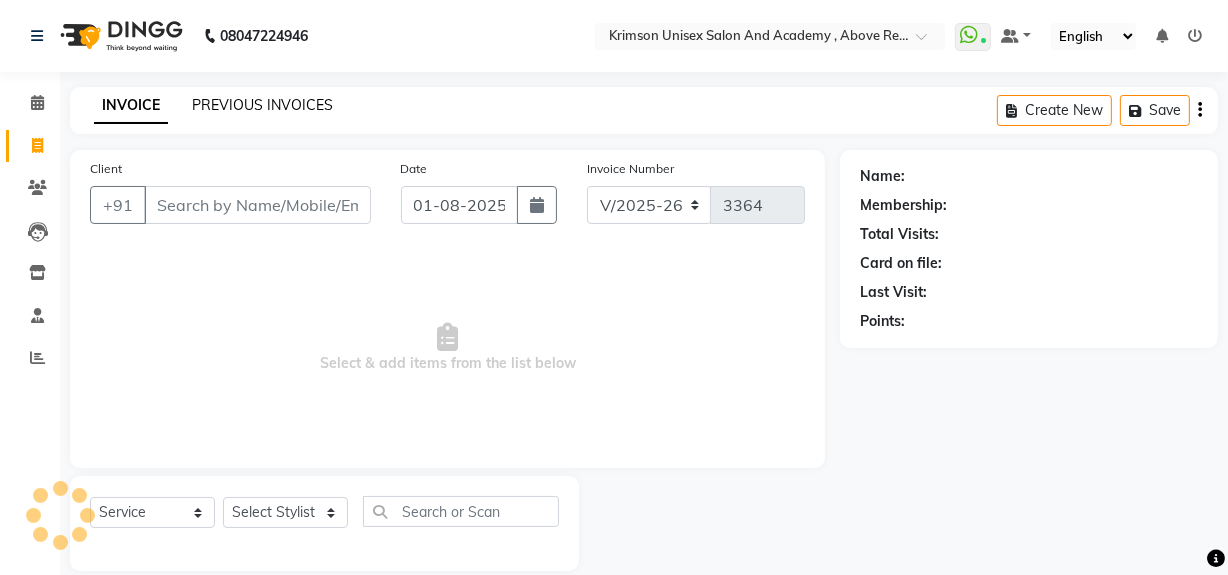 click on "PREVIOUS INVOICES" 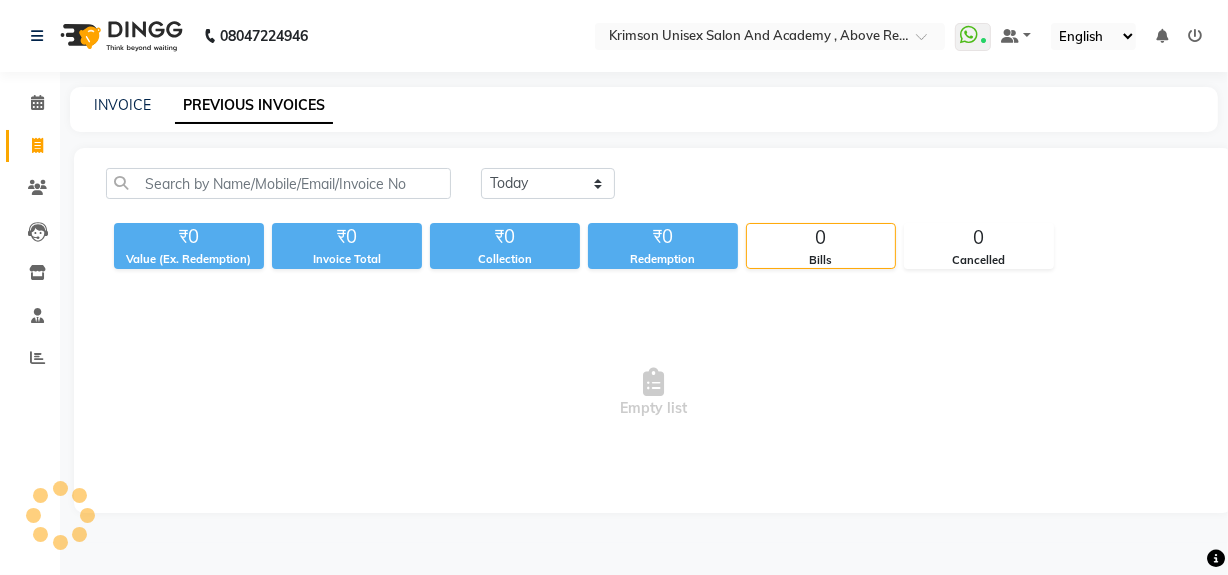 scroll, scrollTop: 0, scrollLeft: 0, axis: both 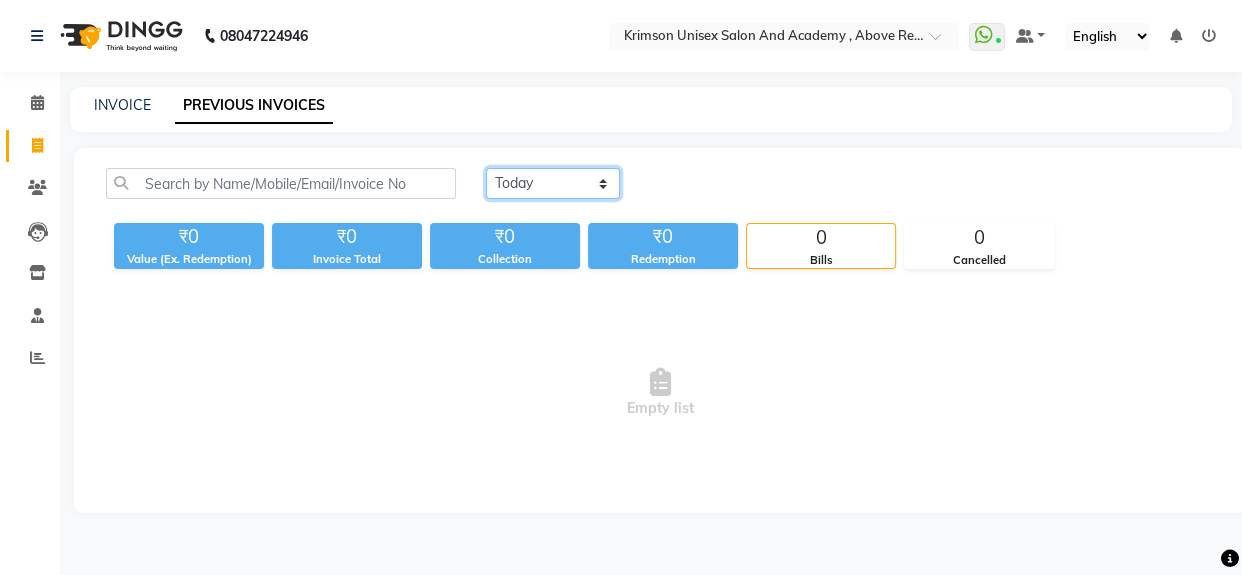 click on "Today Yesterday Custom Range" 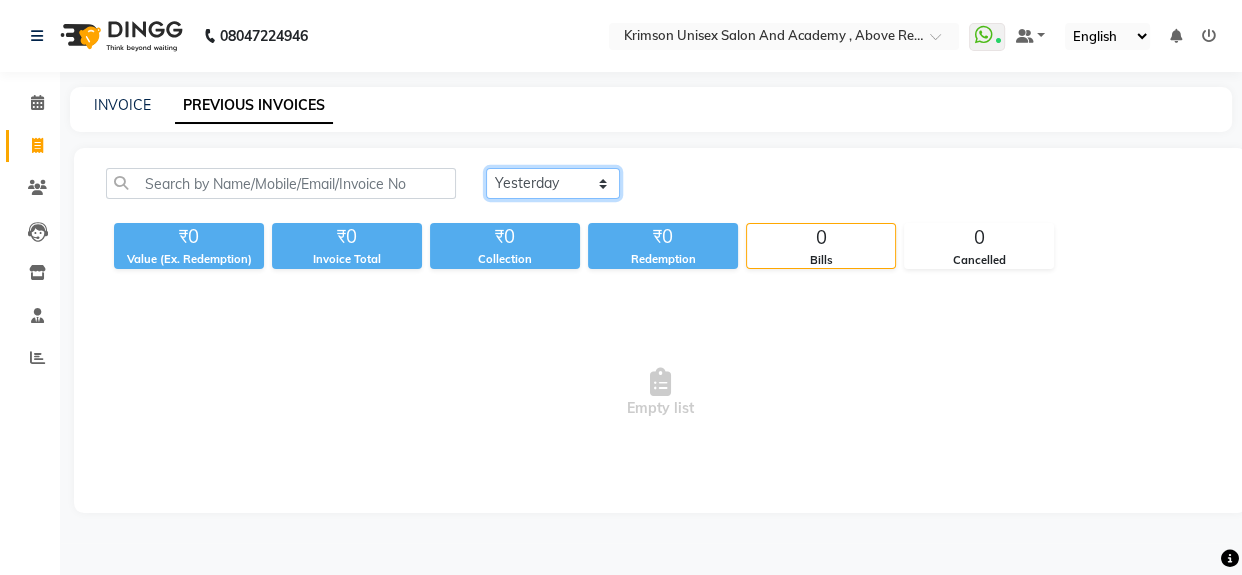 click on "Today Yesterday Custom Range" 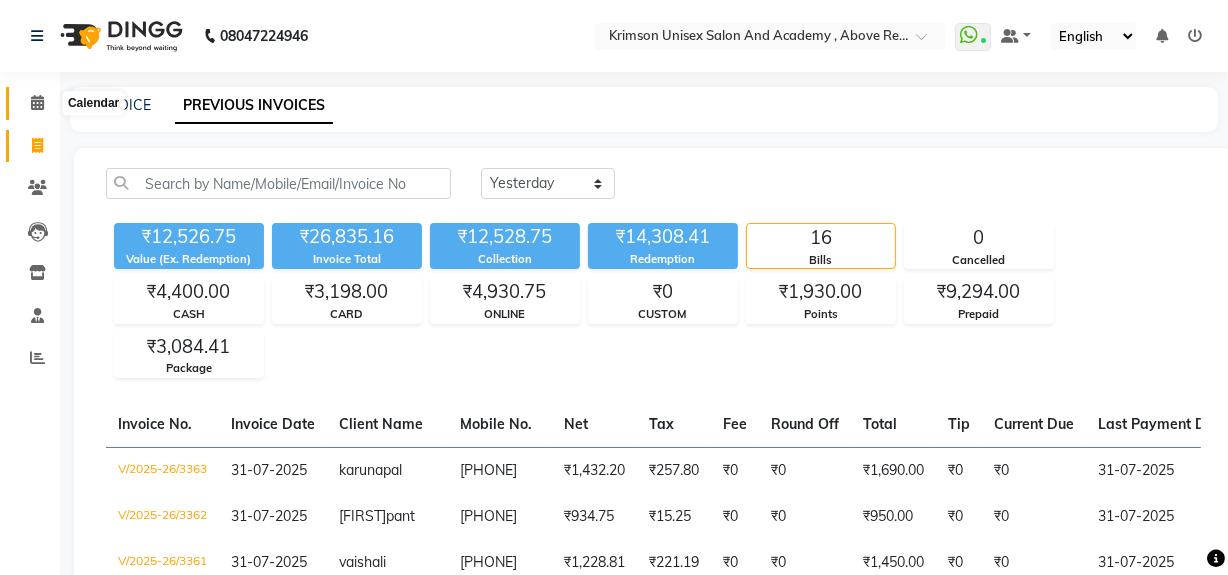click 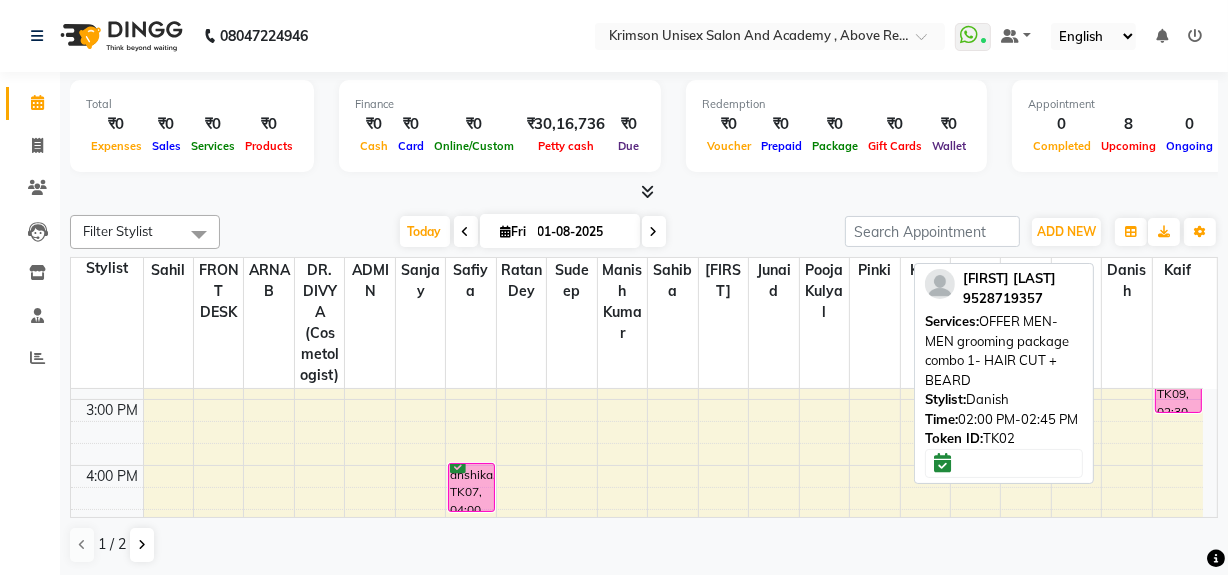 scroll, scrollTop: 518, scrollLeft: 0, axis: vertical 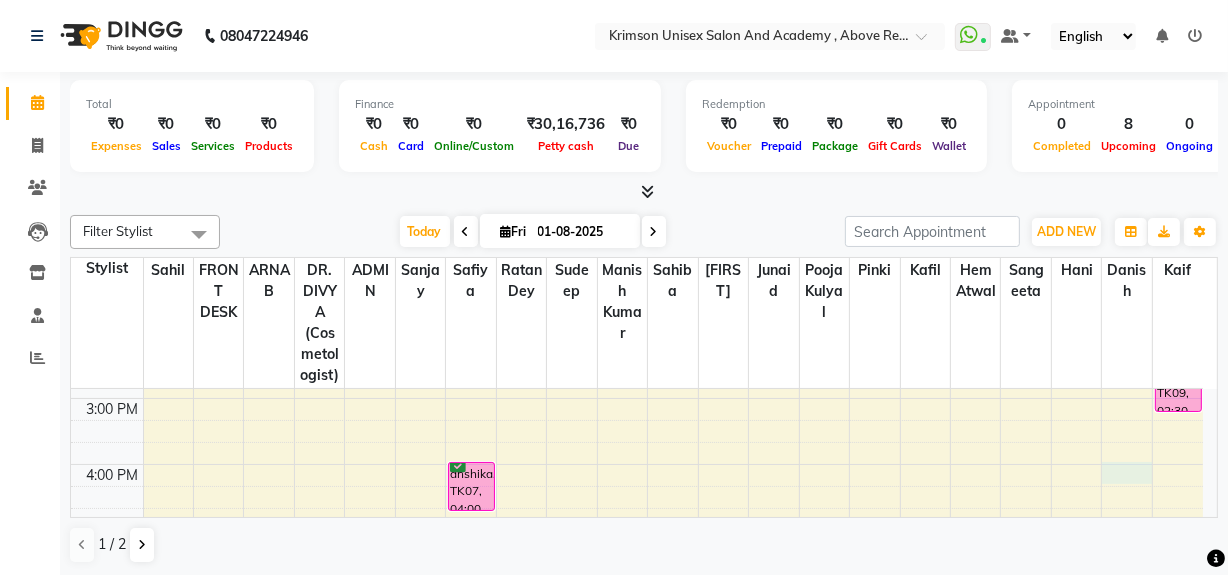 click on "7:00 AM 8:00 AM 9:00 AM 10:00 AM 11:00 AM 12:00 PM 1:00 PM 2:00 PM 3:00 PM 4:00 PM 5:00 PM 6:00 PM 7:00 PM 8:00 PM 9:00 PM     kelvit kaur, TK01, 12:00 PM-12:30 PM, (U) AESTHETIC FACE- DERMAPLANING FULL FACE     anshika, TK07, 04:00 PM-04:45 PM, (F) HAIR CUT BASIC     Sohail, TK04, 05:00 PM-05:45 PM, OFFER MEN-MEN grooming package combo 1- HAIR CUT + BEARD     Mobin Shiddhiqui, TK05, 12:00 PM-12:45 PM, OFFER MEN-MEN grooming package combo 1- HAIR CUT + BEARD     anjali pandey, TK02, 02:00 PM-02:45 PM, OFFER MEN-MEN grooming package combo 1- HAIR CUT + BEARD     Neha, TK08, 12:30 PM-01:15 PM, OFFER MEN-MEN grooming package combo 1- HAIR CUT + BEARD     gaurav, TK09, 02:30 PM-03:15 PM, OFFER MEN-MEN grooming package combo 1- HAIR CUT + BEARD     Sohail, TK04, 05:00 PM-05:45 PM, OFFER MEN-MEN grooming package combo 1- HAIR CUT + BEARD" at bounding box center [637, 365] 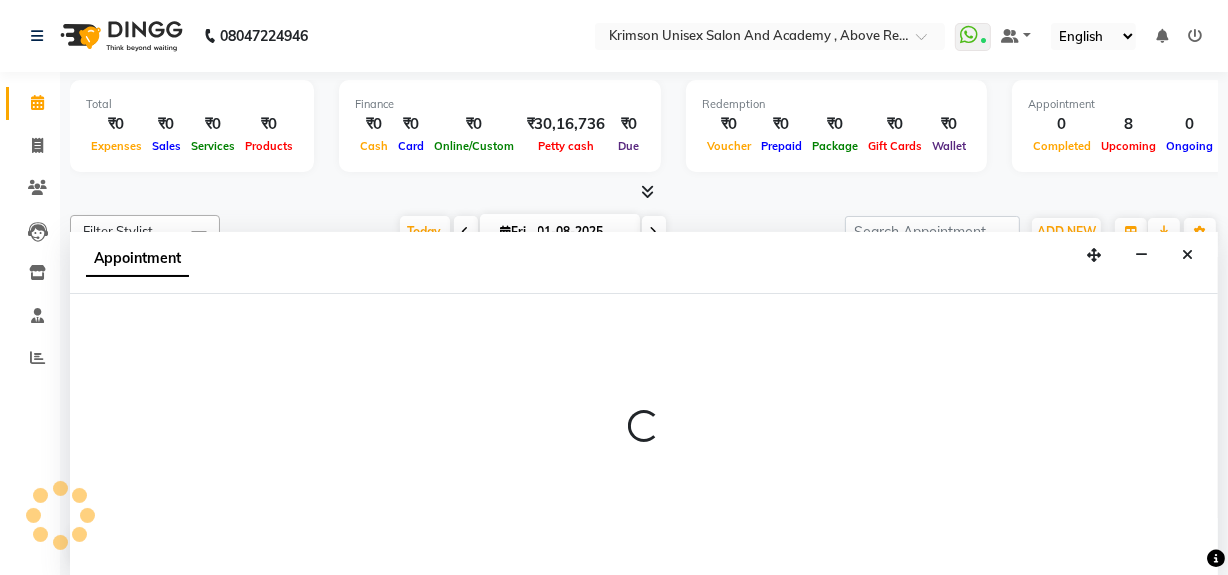 scroll, scrollTop: 0, scrollLeft: 0, axis: both 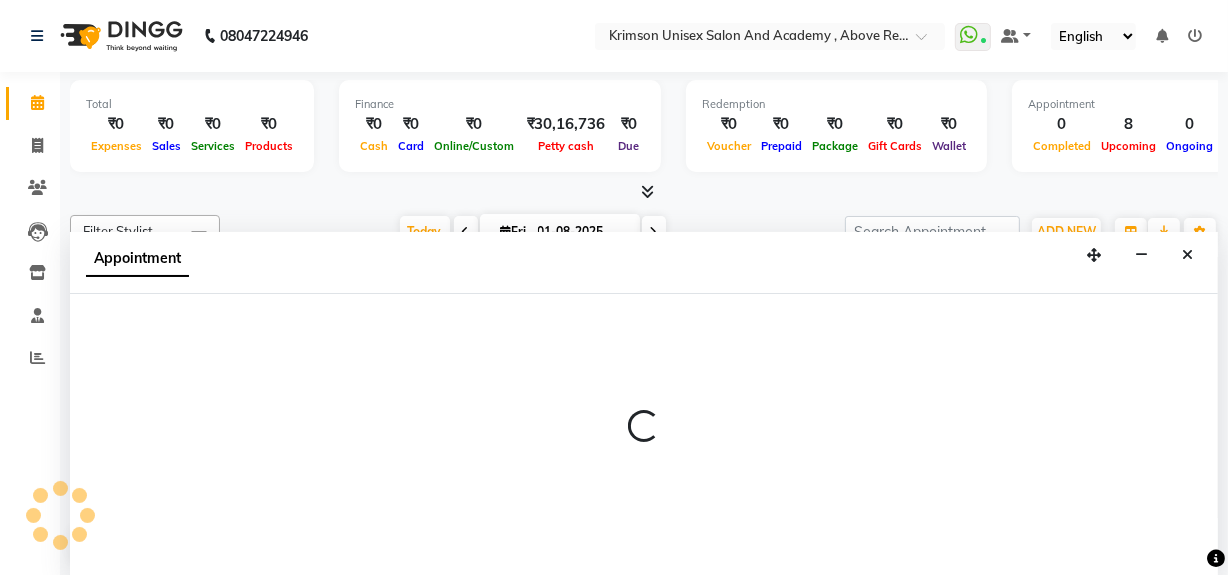 select on "80963" 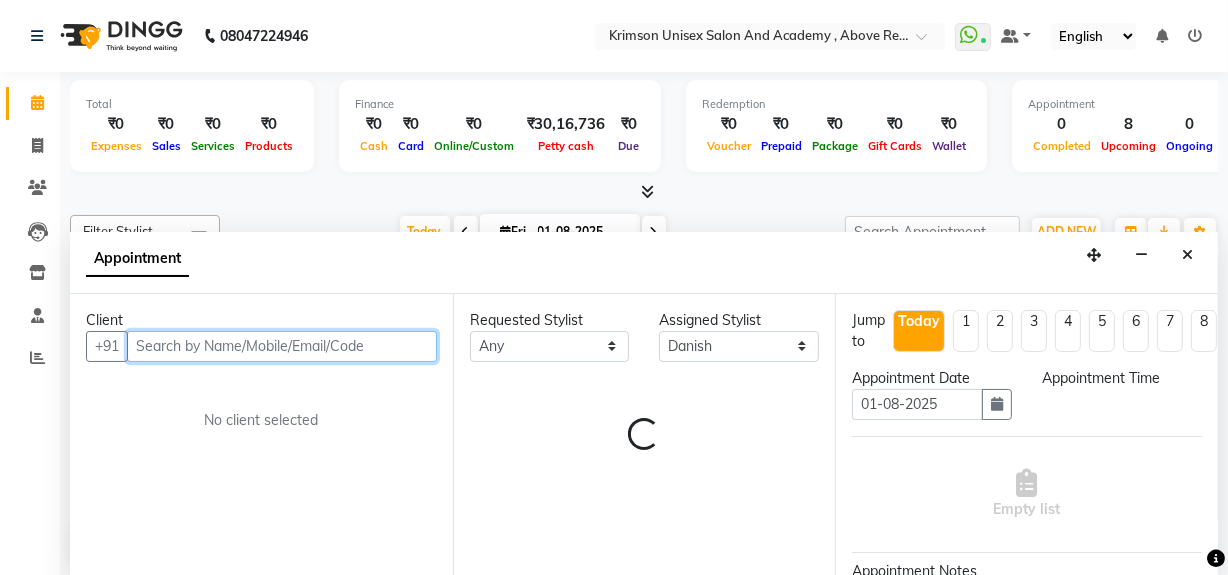 select on "960" 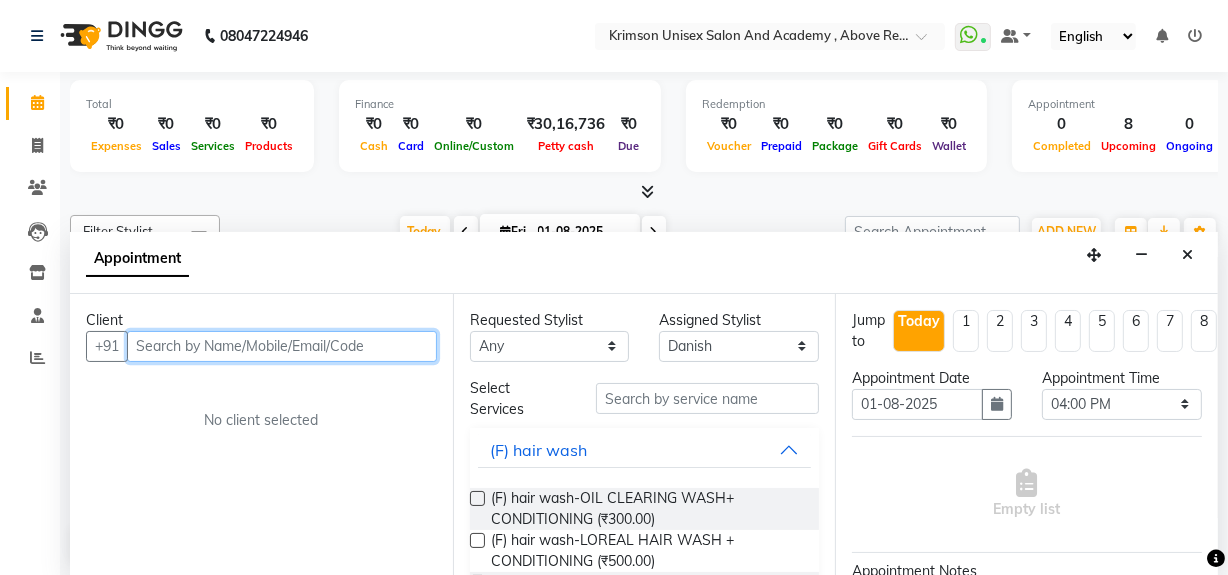 click at bounding box center [282, 346] 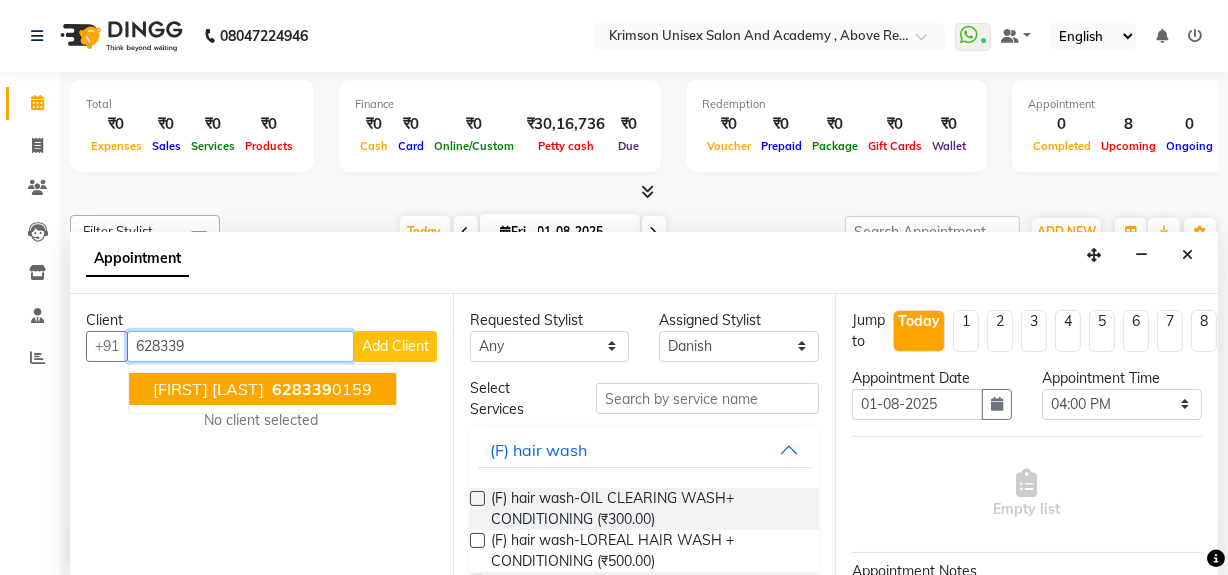 click on "[FIRST] [LAST]" at bounding box center (208, 389) 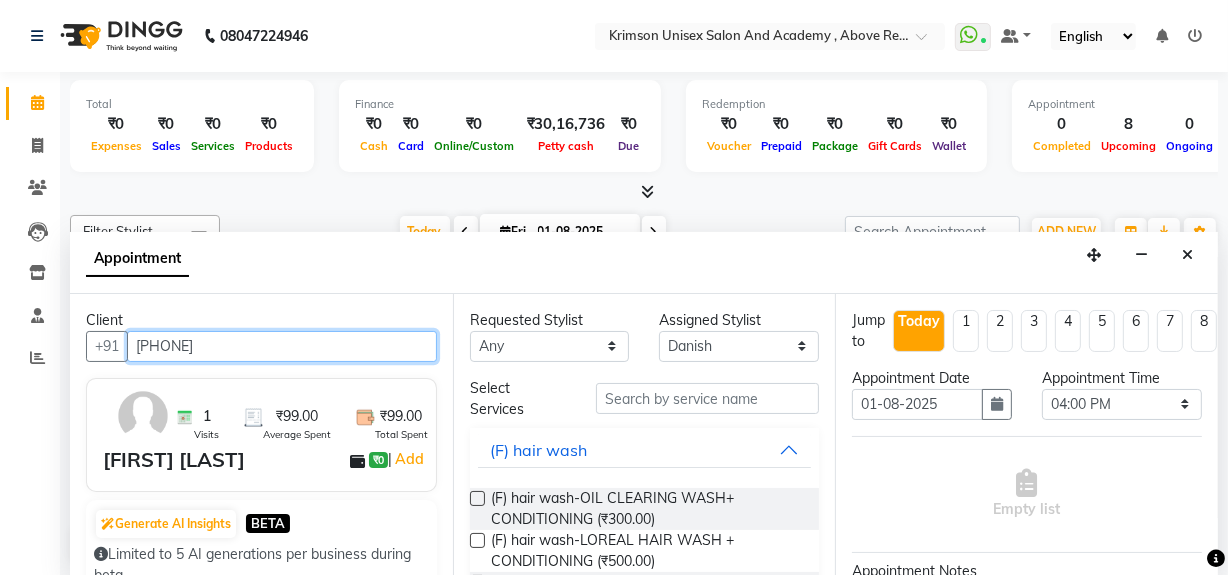 type on "[PHONE]" 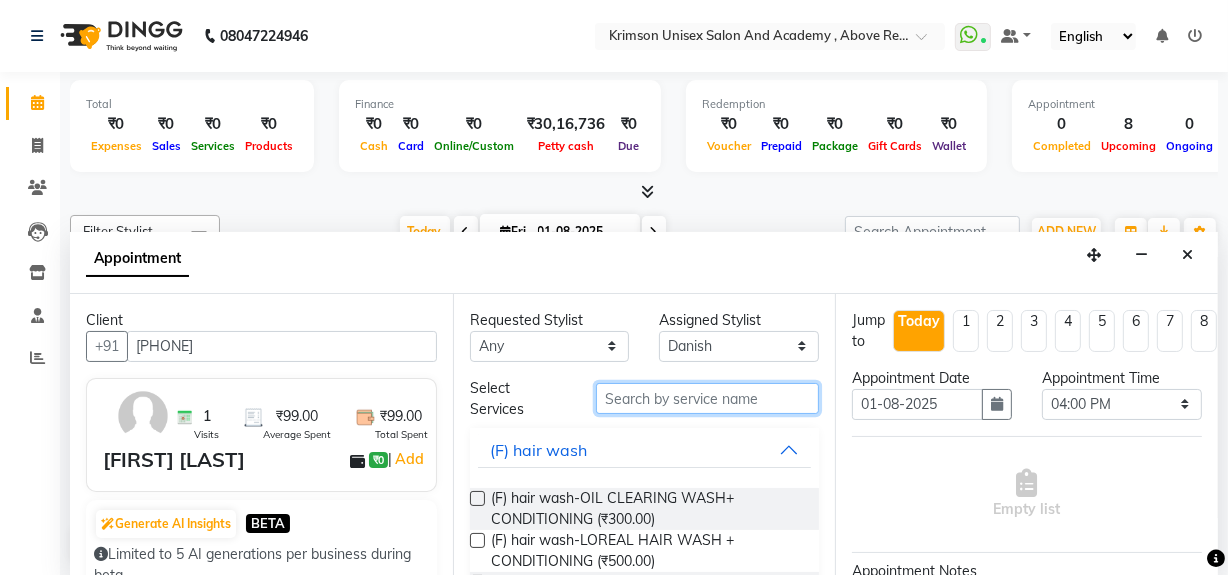 click at bounding box center [707, 398] 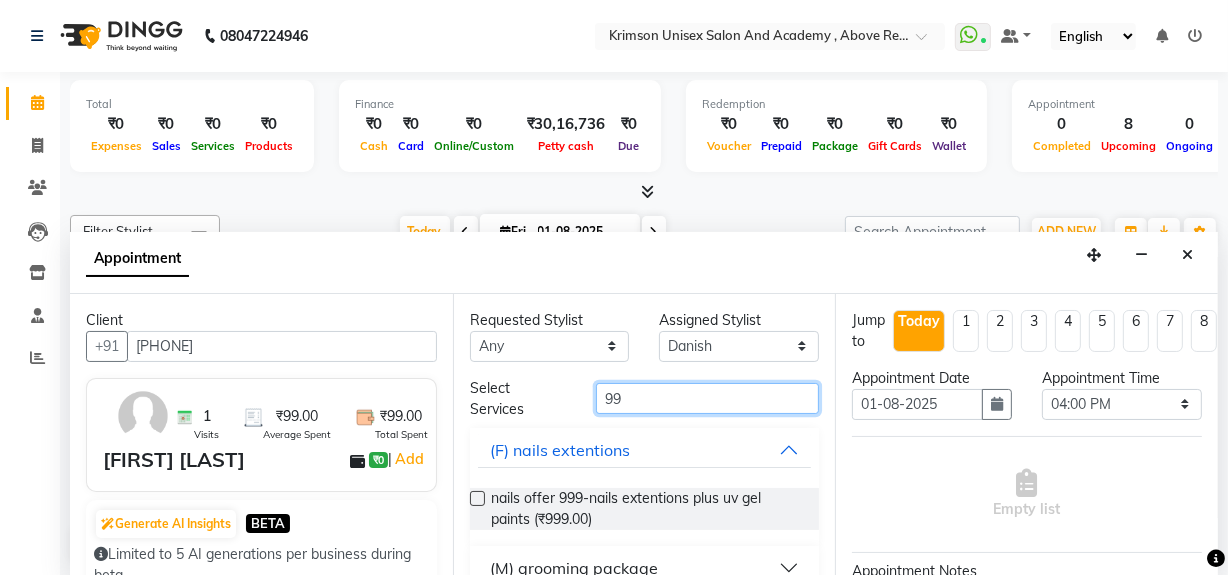 scroll, scrollTop: 116, scrollLeft: 0, axis: vertical 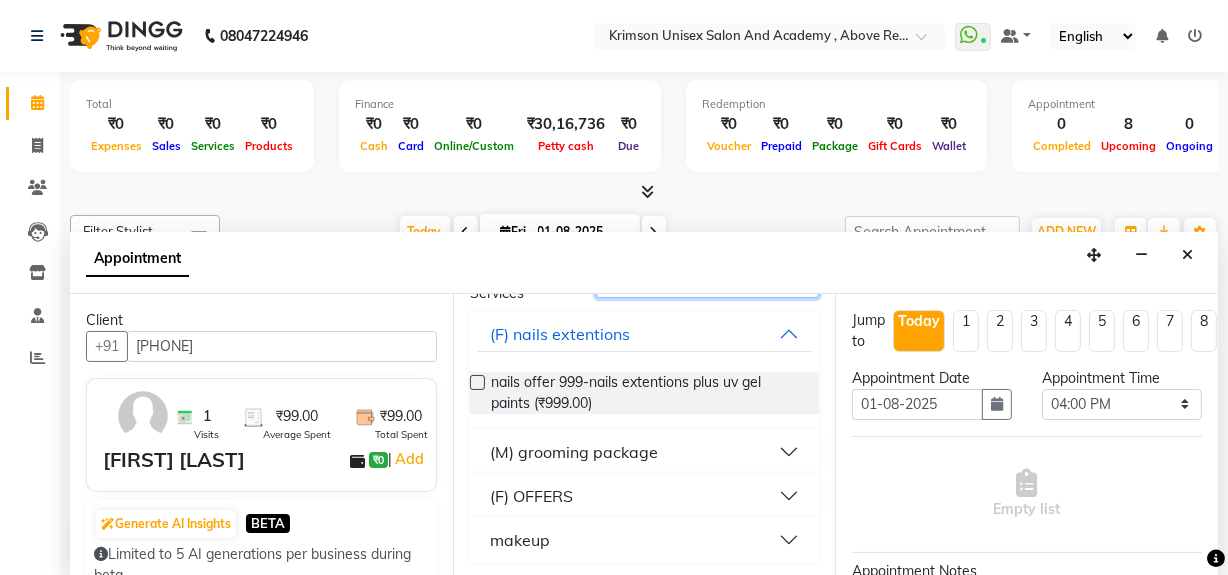 type on "99" 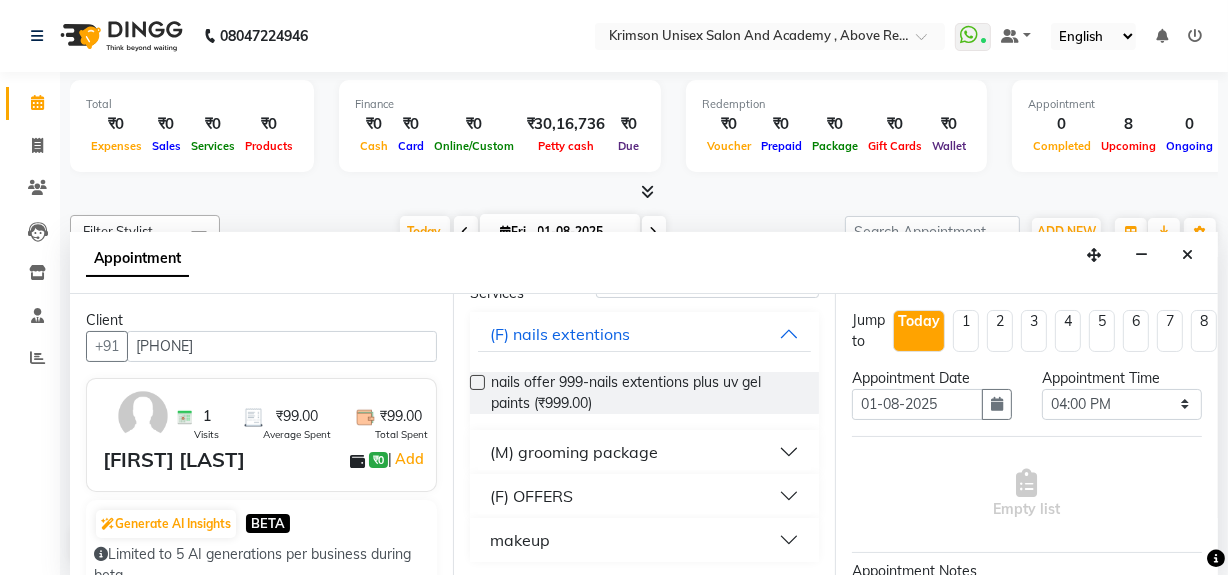 click on "(M) grooming package" at bounding box center (574, 452) 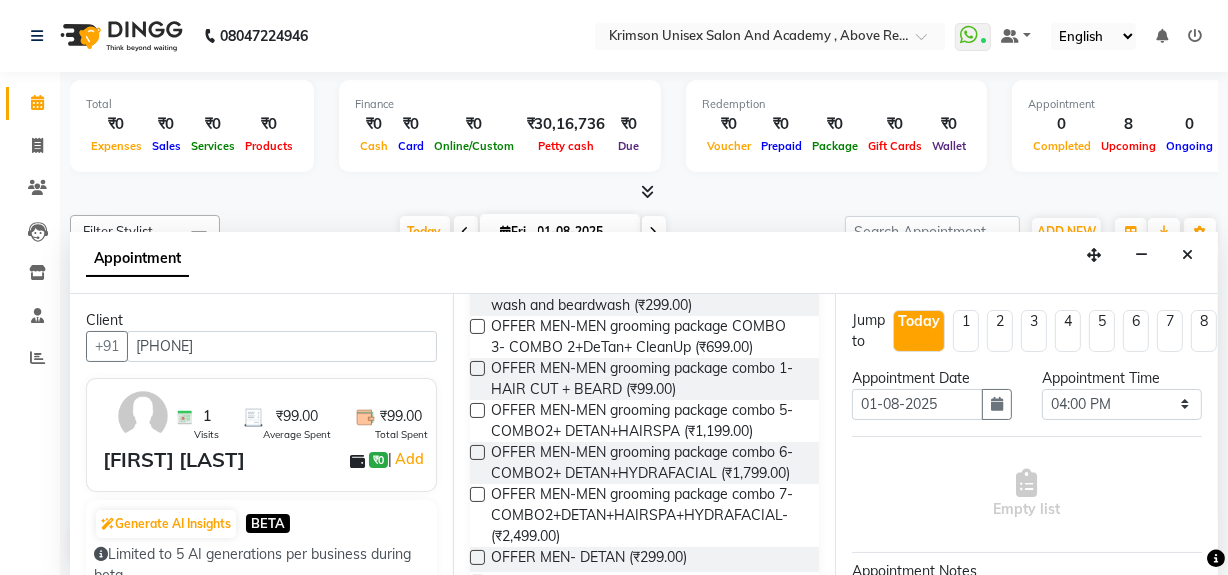 scroll, scrollTop: 353, scrollLeft: 0, axis: vertical 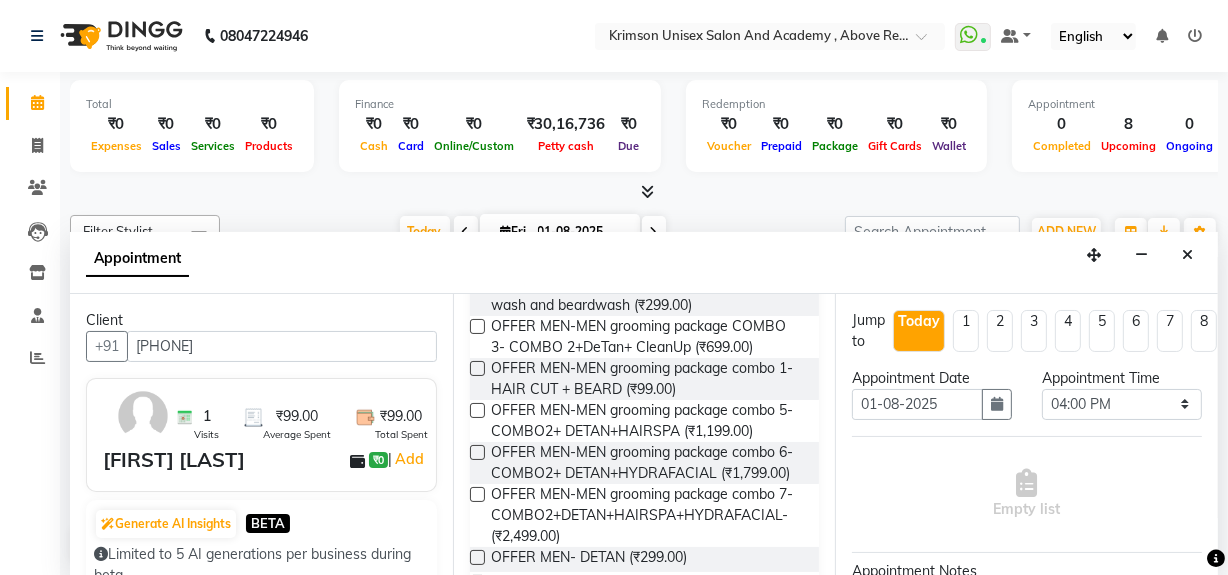 click at bounding box center (477, 368) 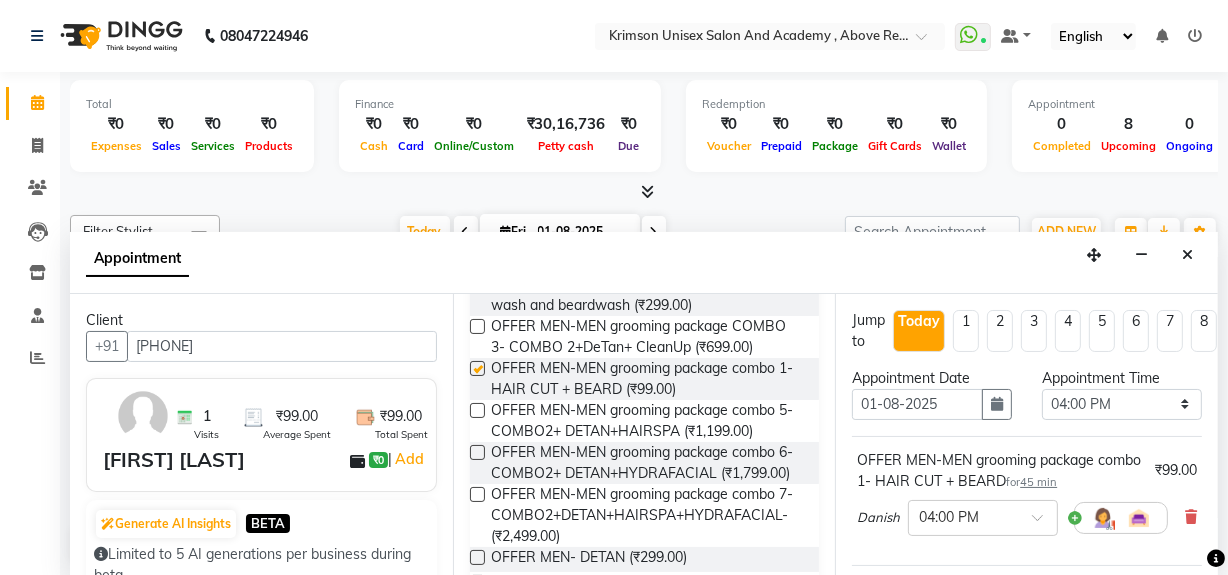 checkbox on "false" 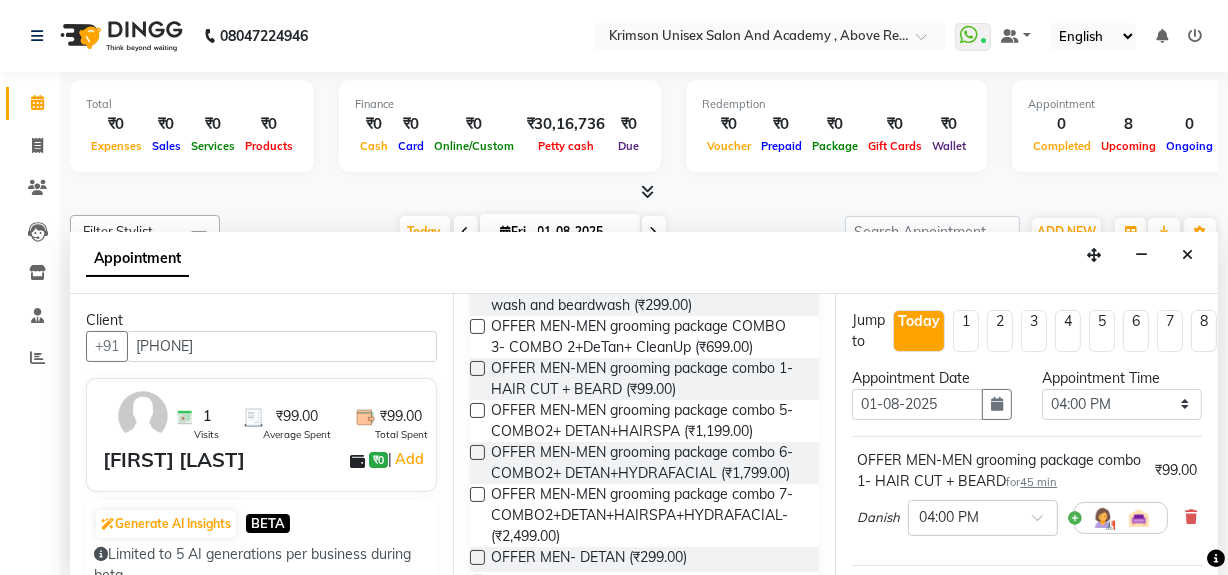 scroll, scrollTop: 314, scrollLeft: 0, axis: vertical 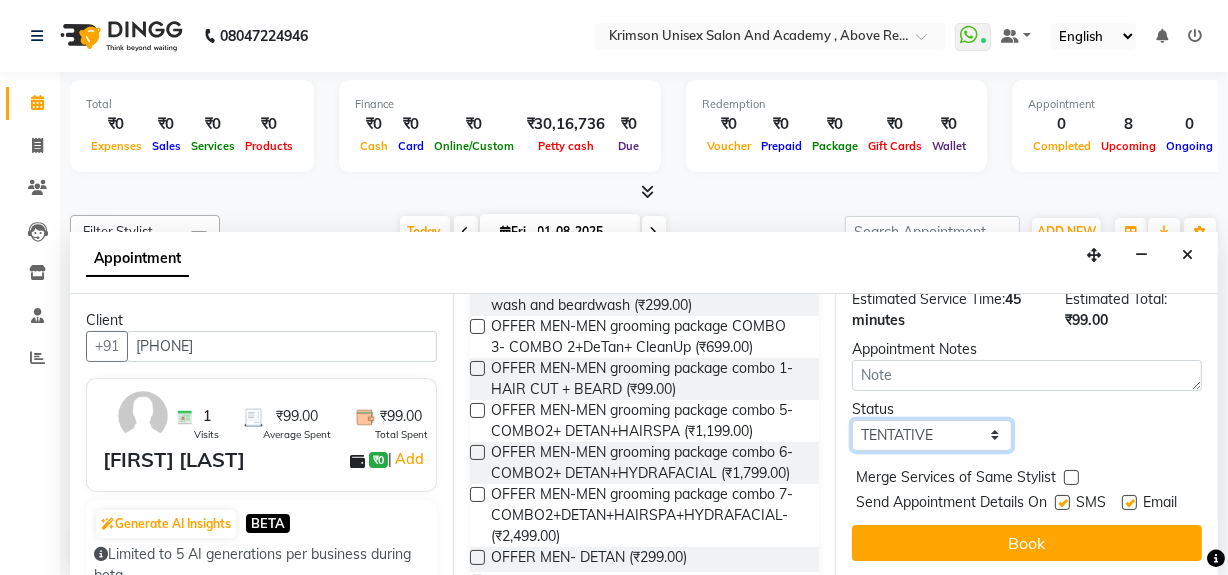click on "Select TENTATIVE CONFIRM CHECK-IN UPCOMING" at bounding box center [932, 435] 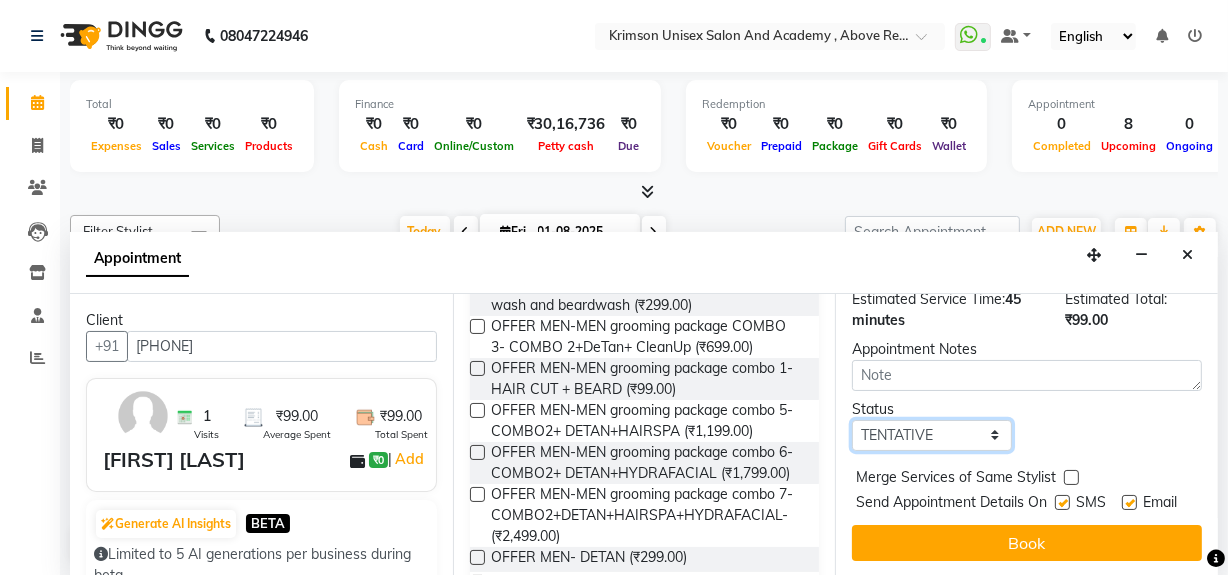 select on "confirm booking" 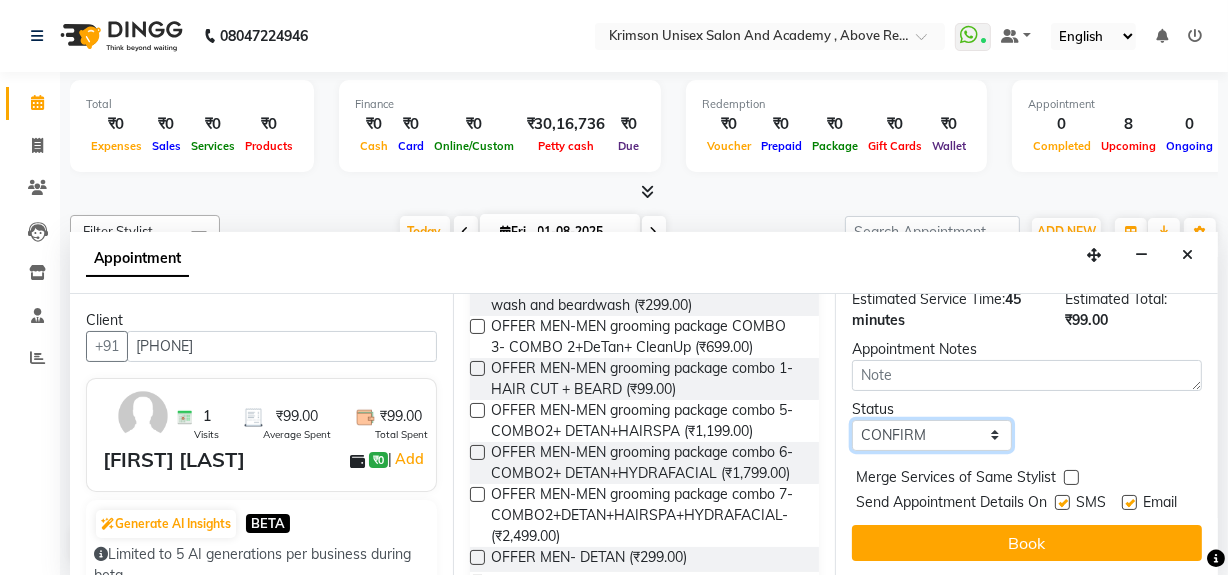 click on "Select TENTATIVE CONFIRM CHECK-IN UPCOMING" at bounding box center [932, 435] 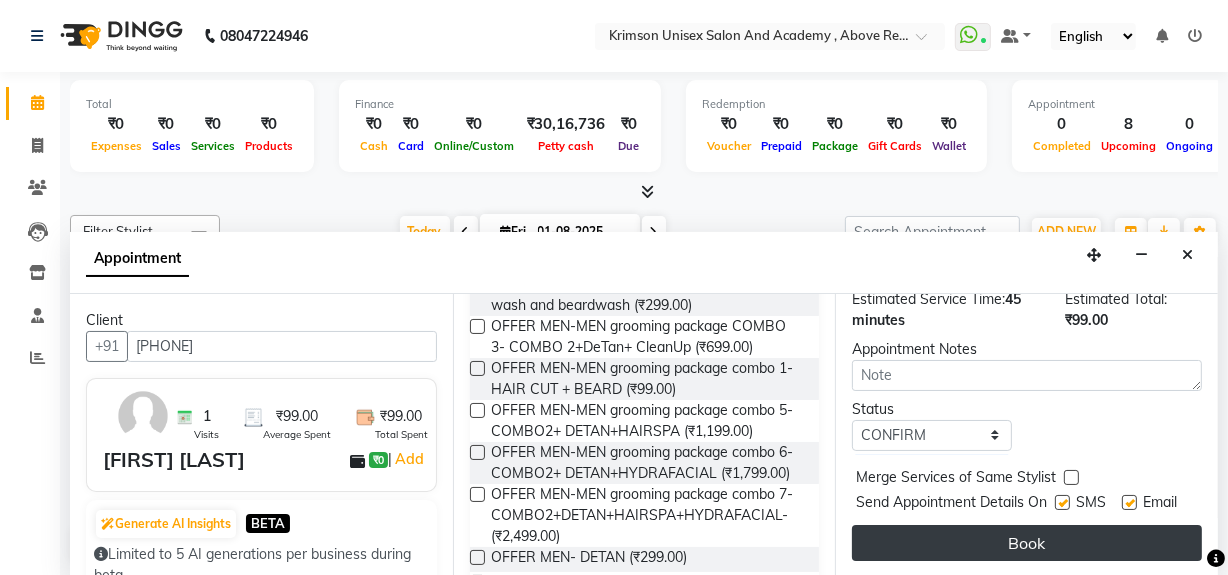 click on "Book" at bounding box center (1027, 543) 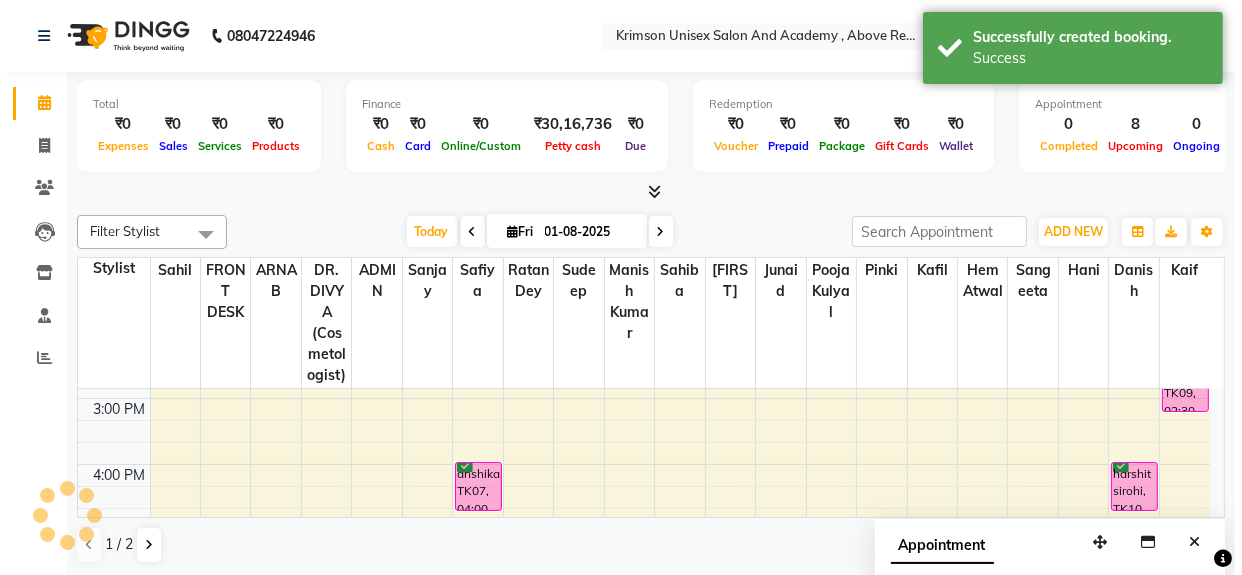 scroll, scrollTop: 0, scrollLeft: 0, axis: both 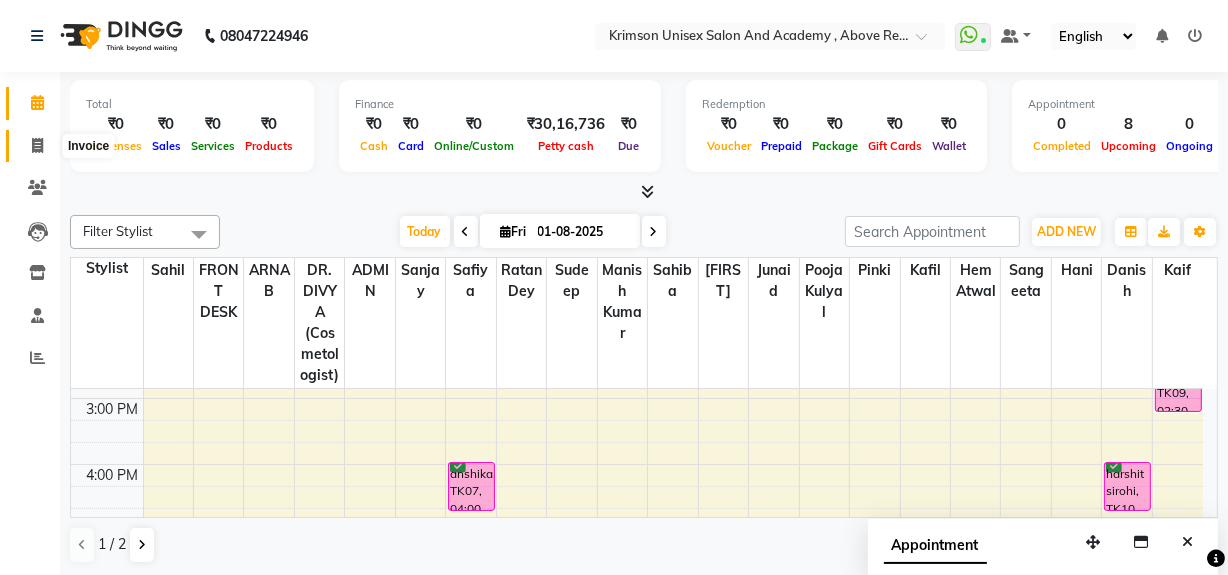 click 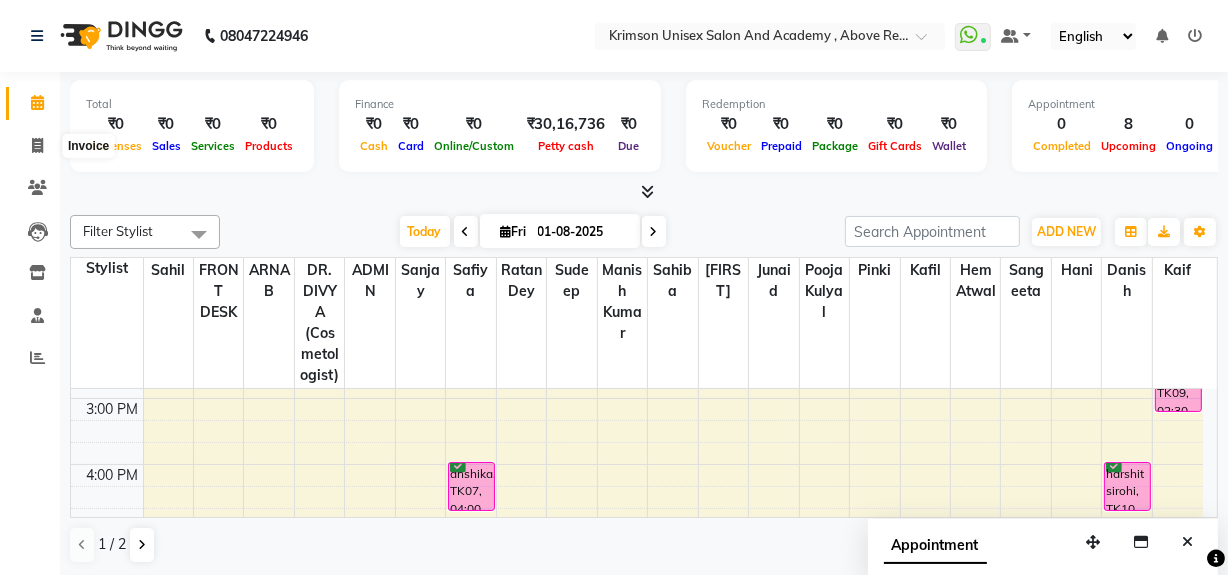 select on "service" 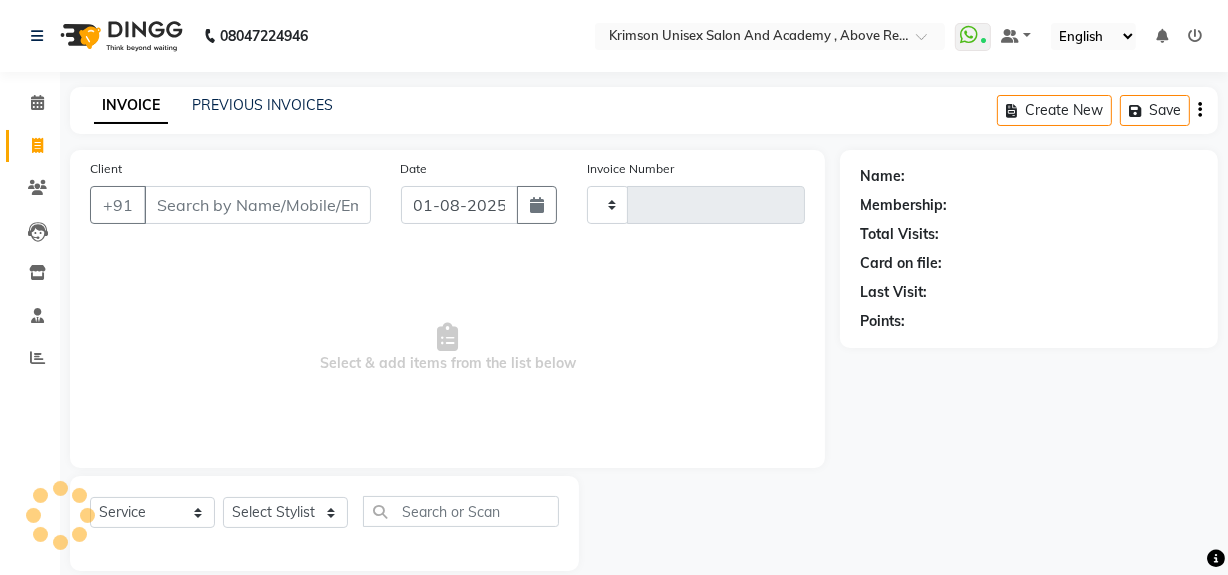 type on "3364" 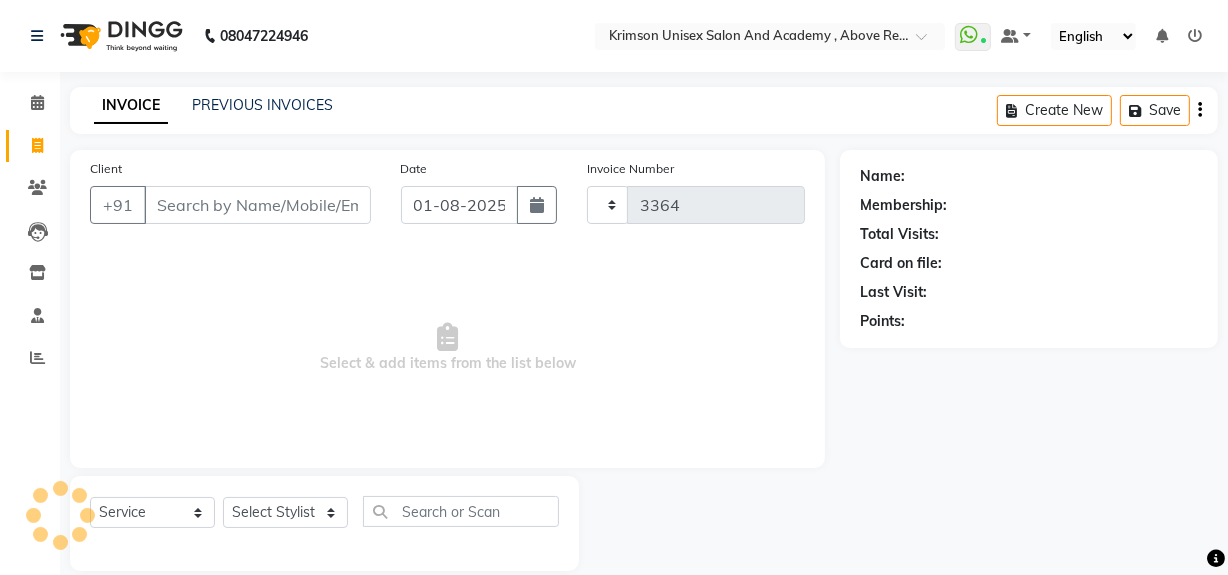 select on "5853" 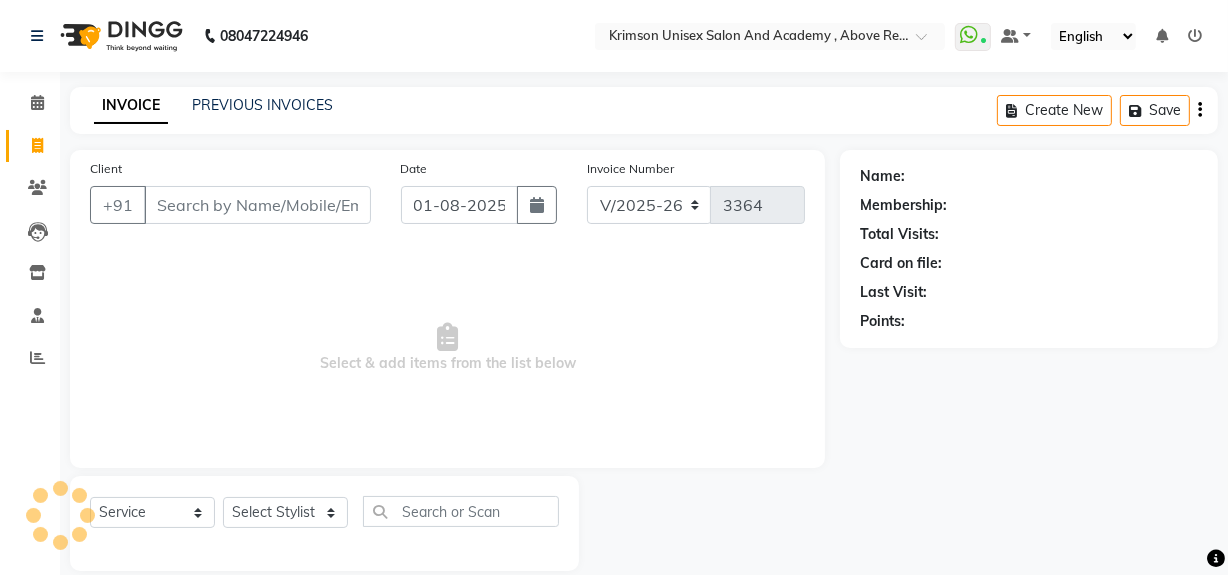 click on "Client" at bounding box center (257, 205) 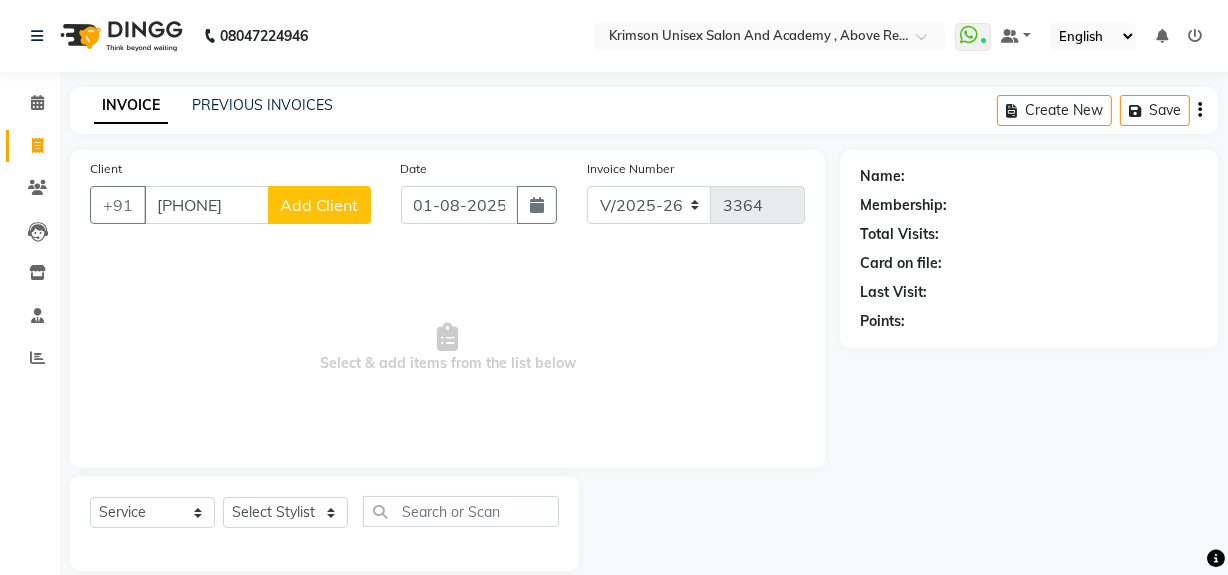 type on "[PHONE]" 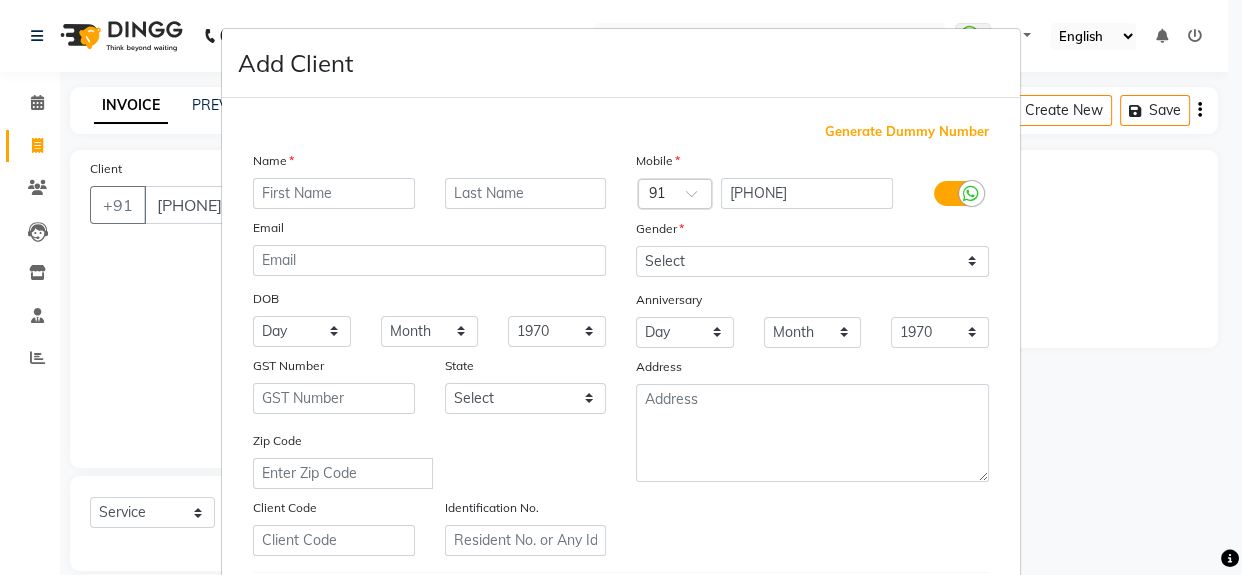 click at bounding box center (334, 193) 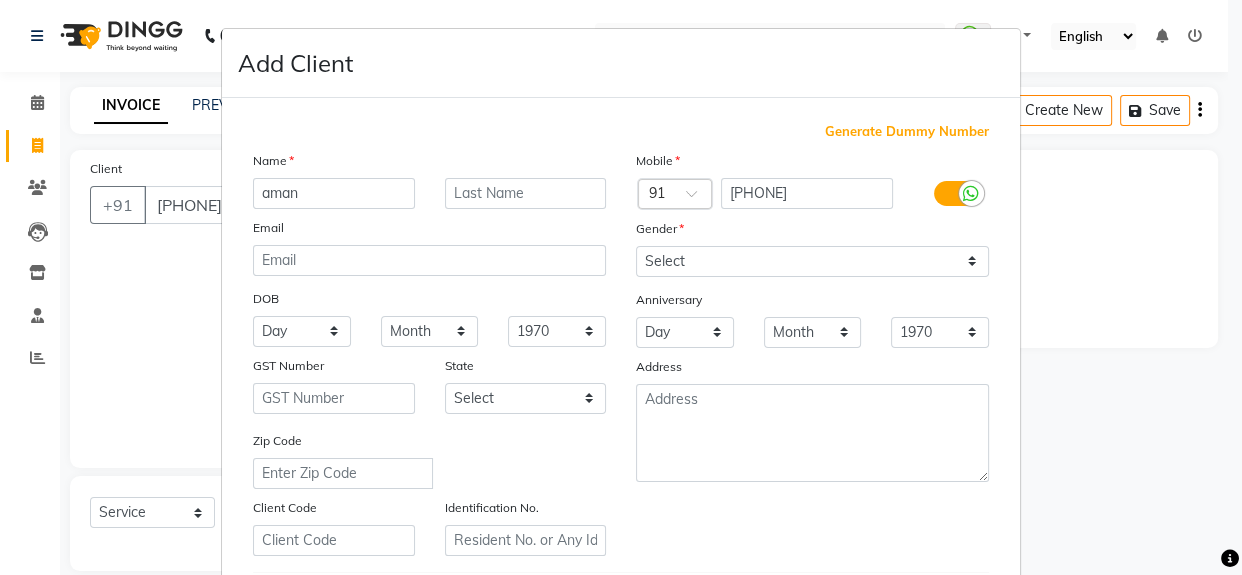 type on "aman" 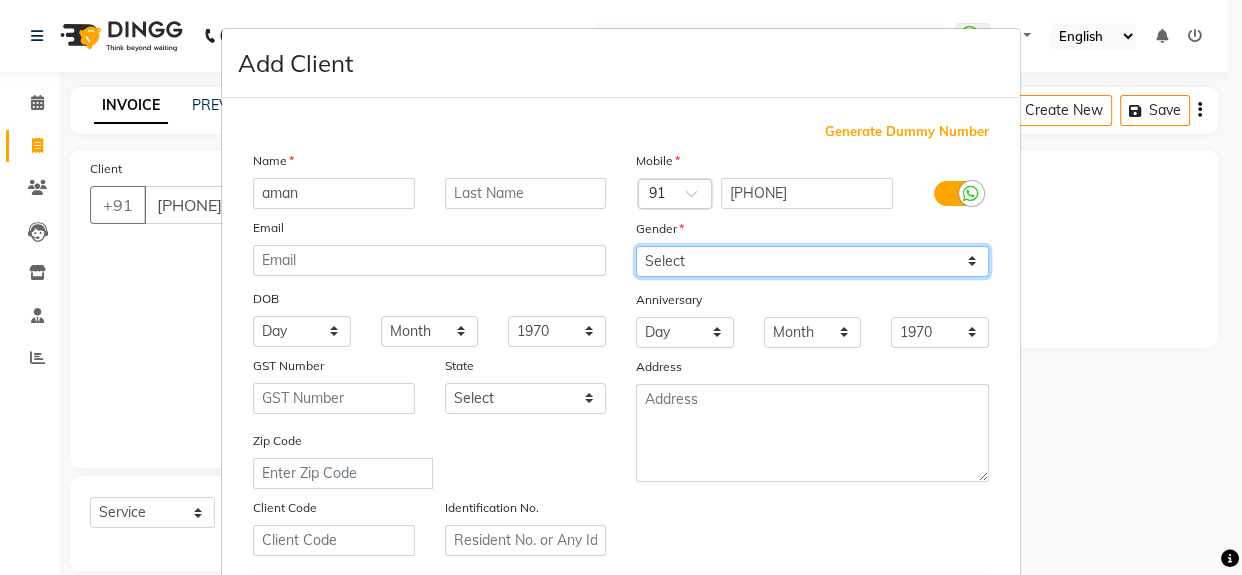 click on "Select Male Female Other Prefer Not To Say" at bounding box center [812, 261] 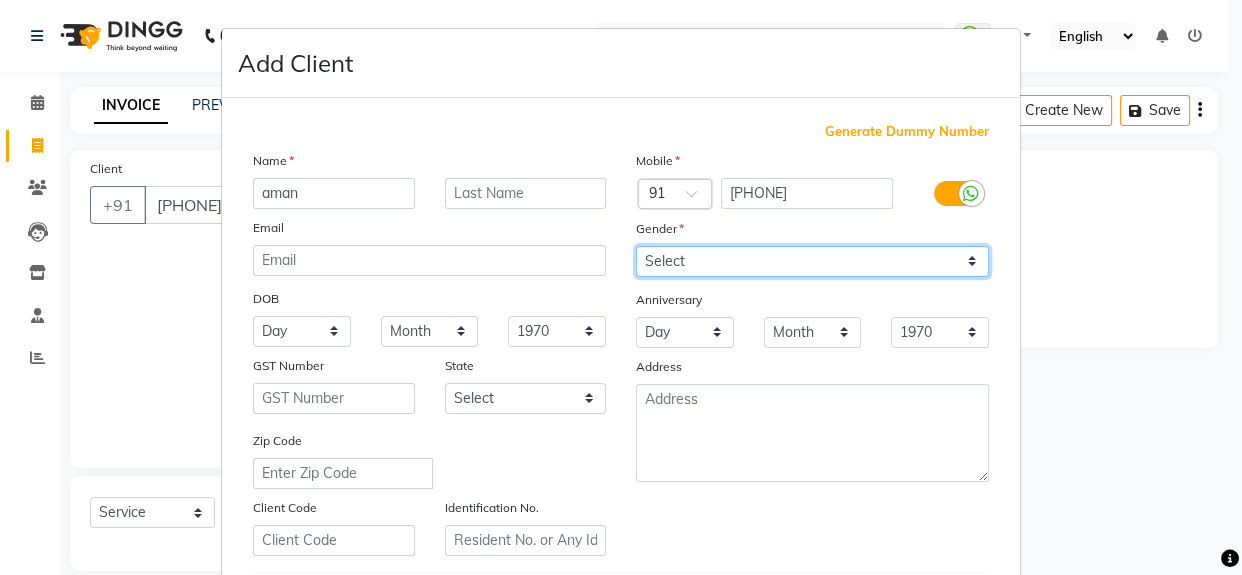 select on "male" 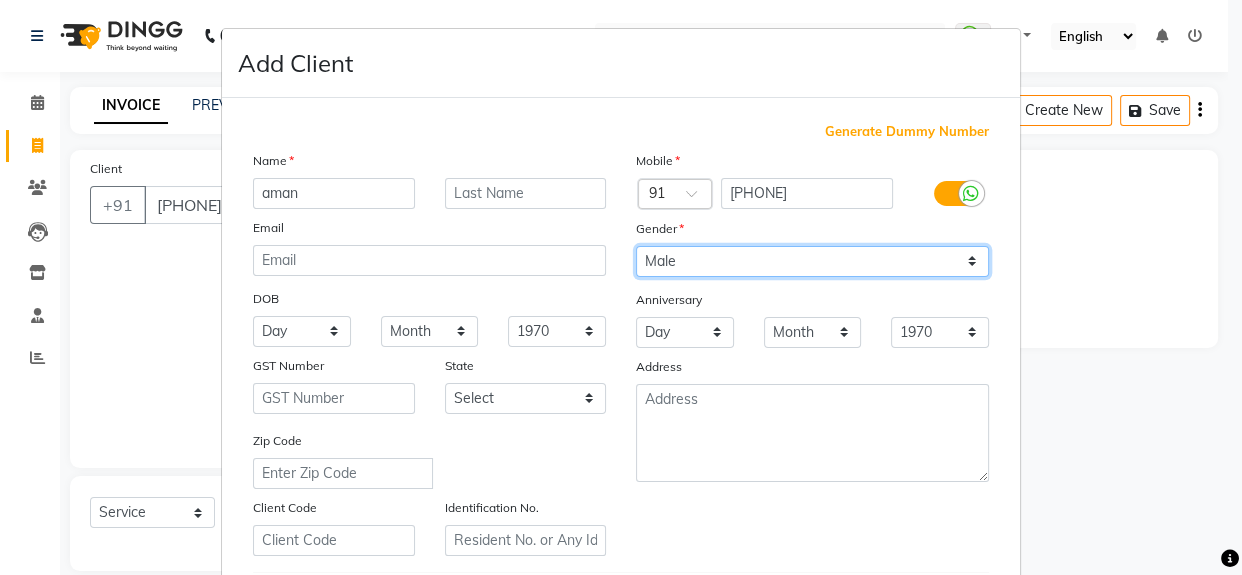 click on "Select Male Female Other Prefer Not To Say" at bounding box center (812, 261) 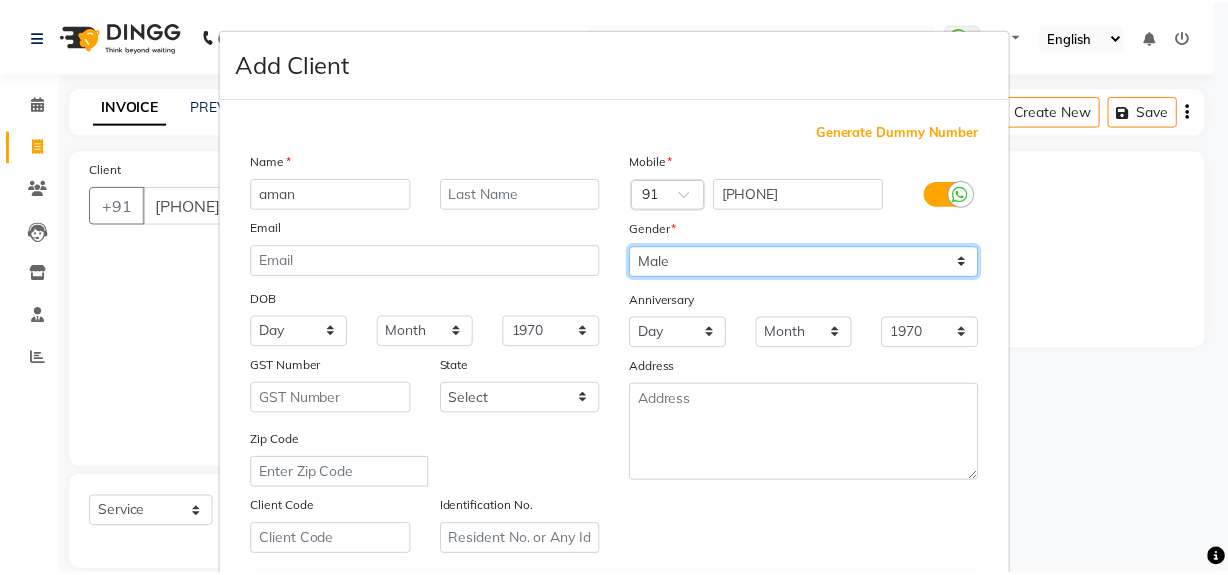 scroll, scrollTop: 353, scrollLeft: 0, axis: vertical 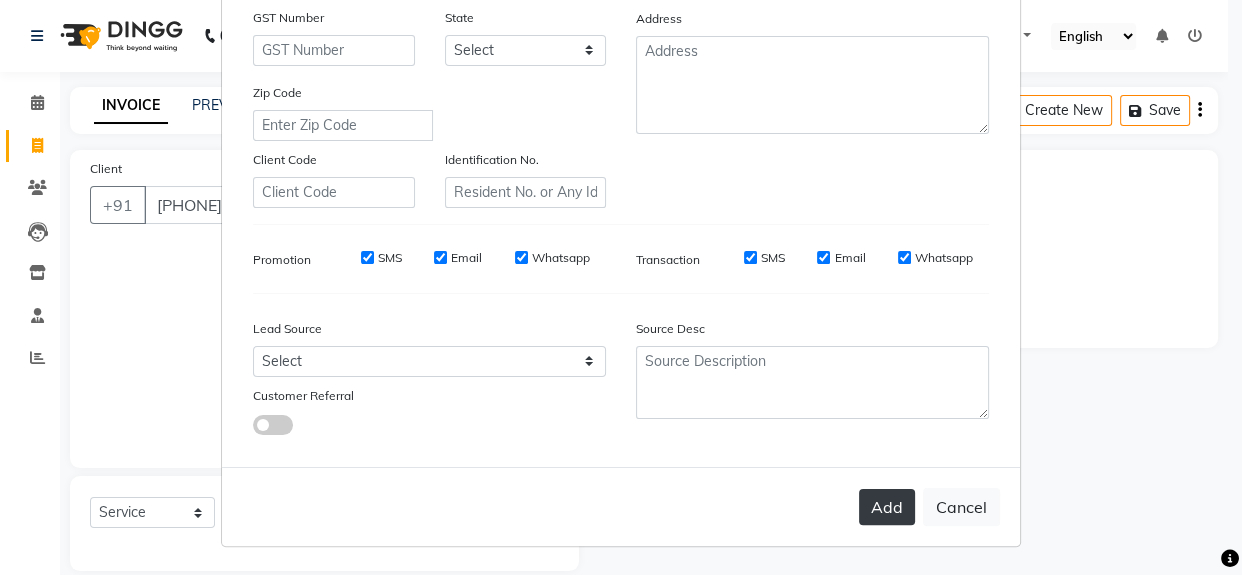 click on "Add" at bounding box center [887, 507] 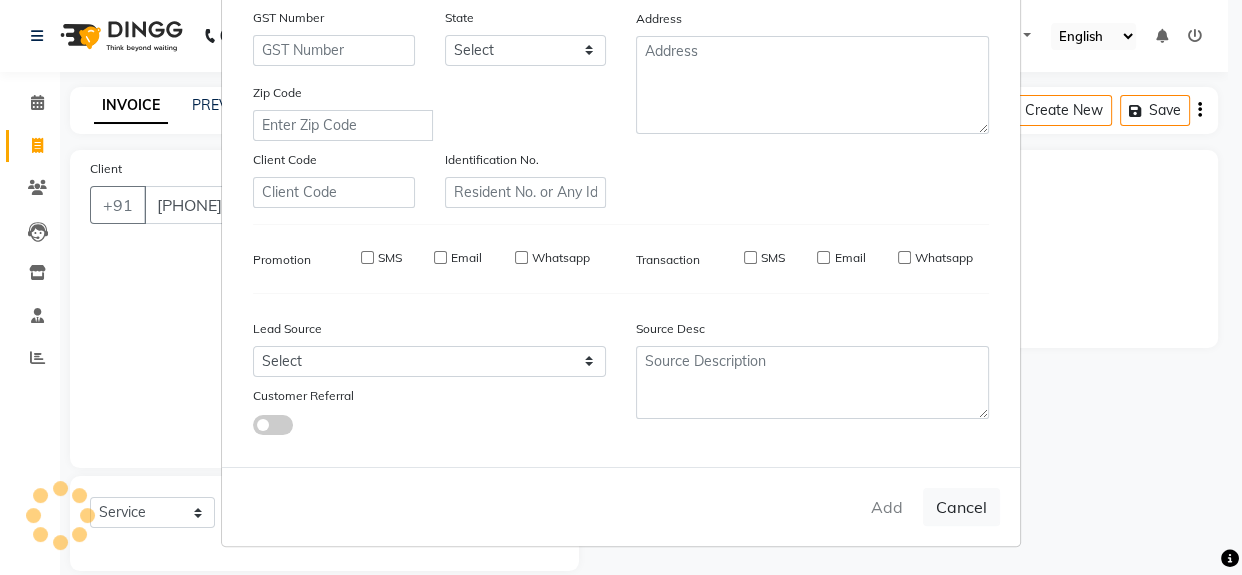 type 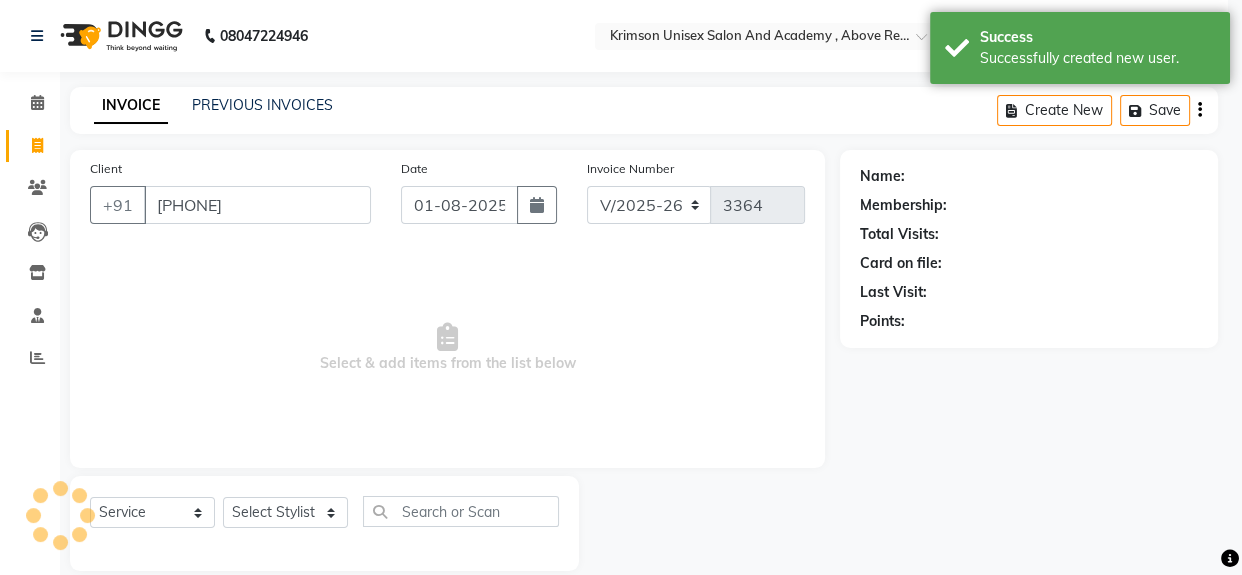 select on "1: Object" 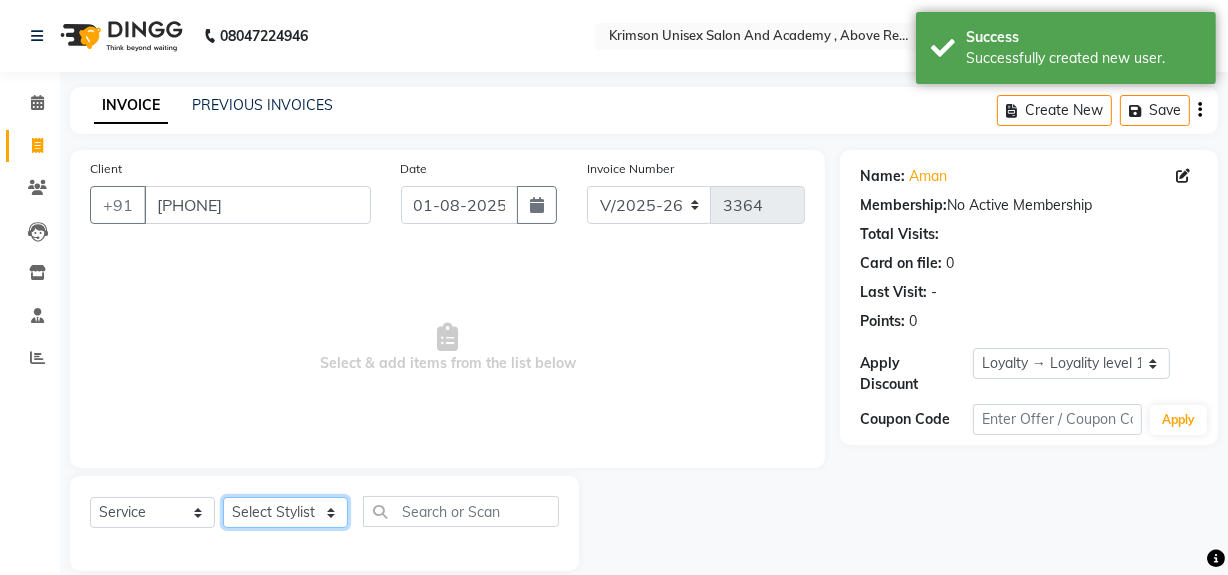 click on "Select Stylist ADMIN ARNAB Babita Danish DR. DIVYA (cosmetologist) FRONT DESK Hani Hem Atwal junaid  Kafil Kaif Manish Kumar Pinki  Pooja kulyal Ratan Dey safiya sahiba Sahil Sangeeta sanjay Sudeep Varsha" 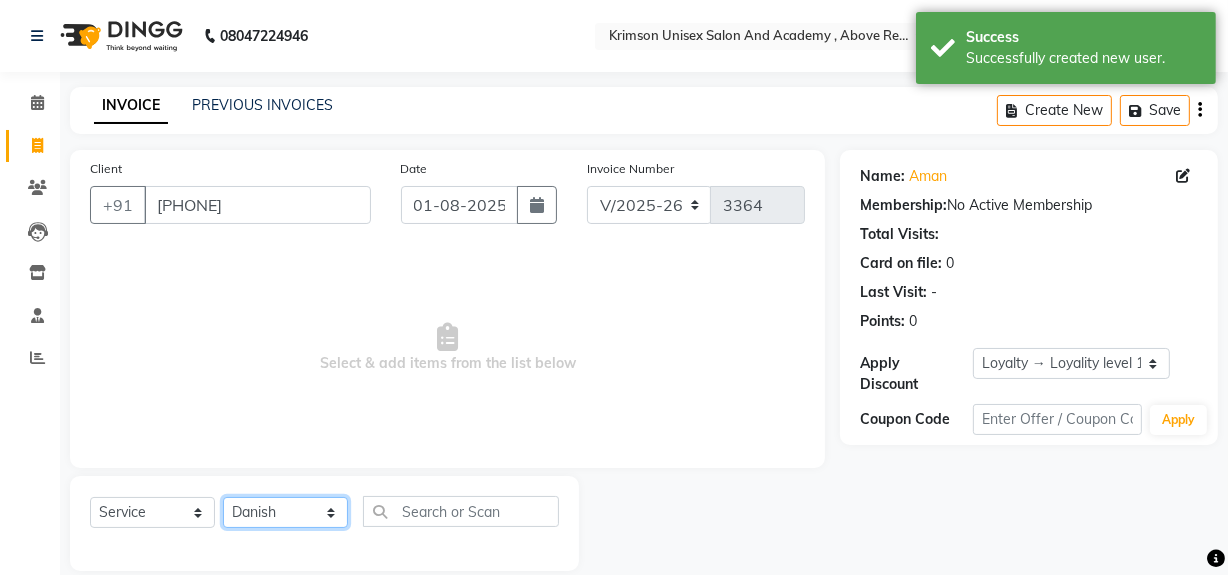 click on "Select Stylist ADMIN ARNAB Babita Danish DR. DIVYA (cosmetologist) FRONT DESK Hani Hem Atwal junaid  Kafil Kaif Manish Kumar Pinki  Pooja kulyal Ratan Dey safiya sahiba Sahil Sangeeta sanjay Sudeep Varsha" 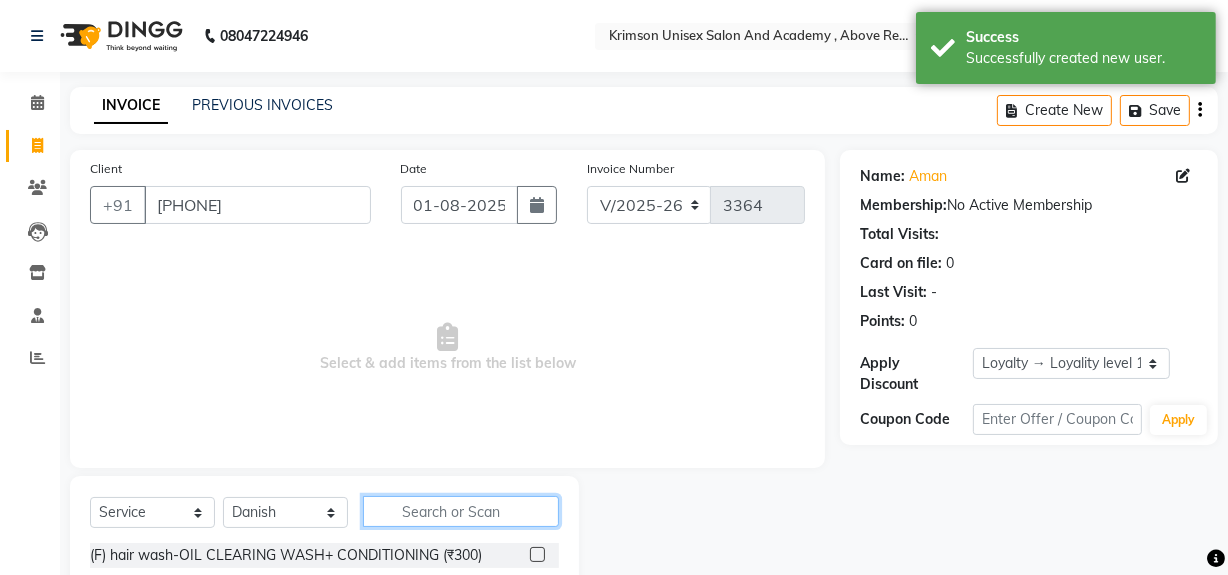 click 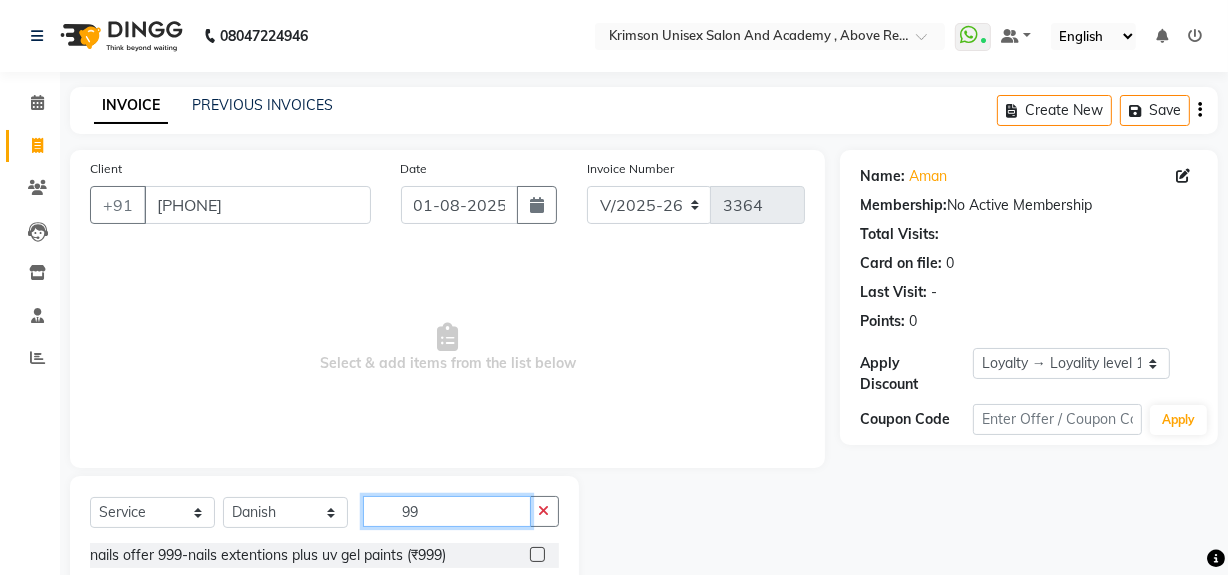 scroll, scrollTop: 226, scrollLeft: 0, axis: vertical 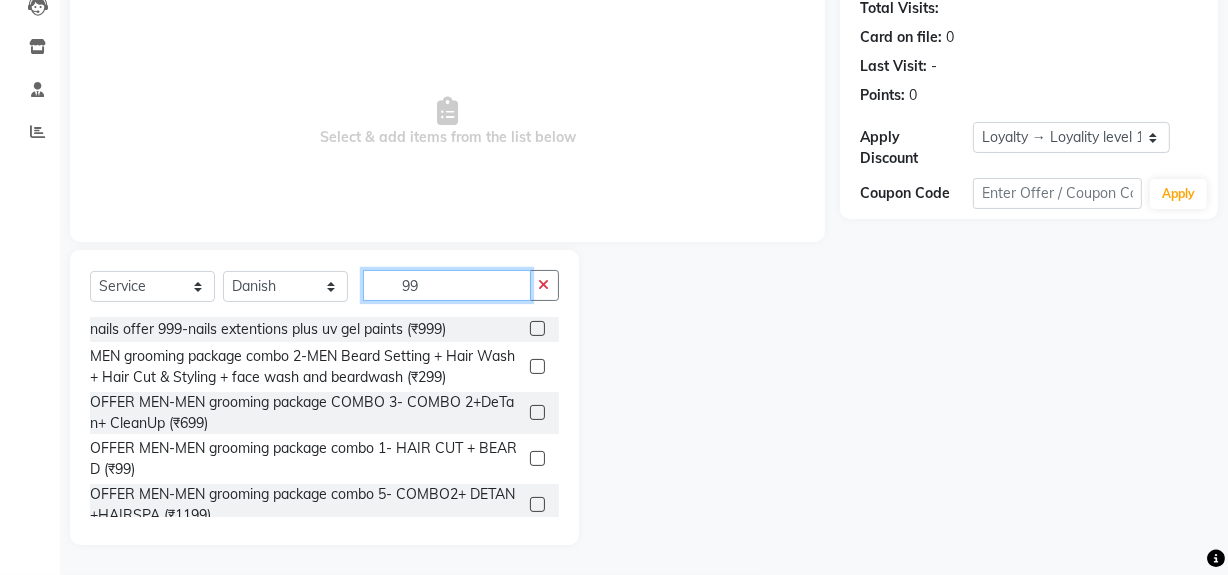 type on "99" 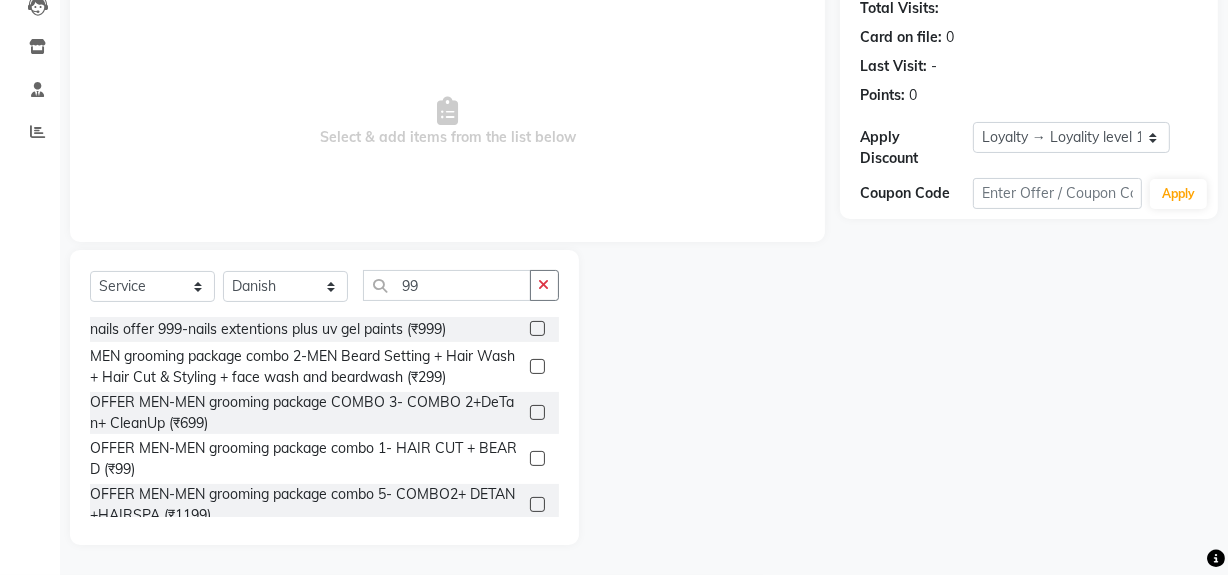 click 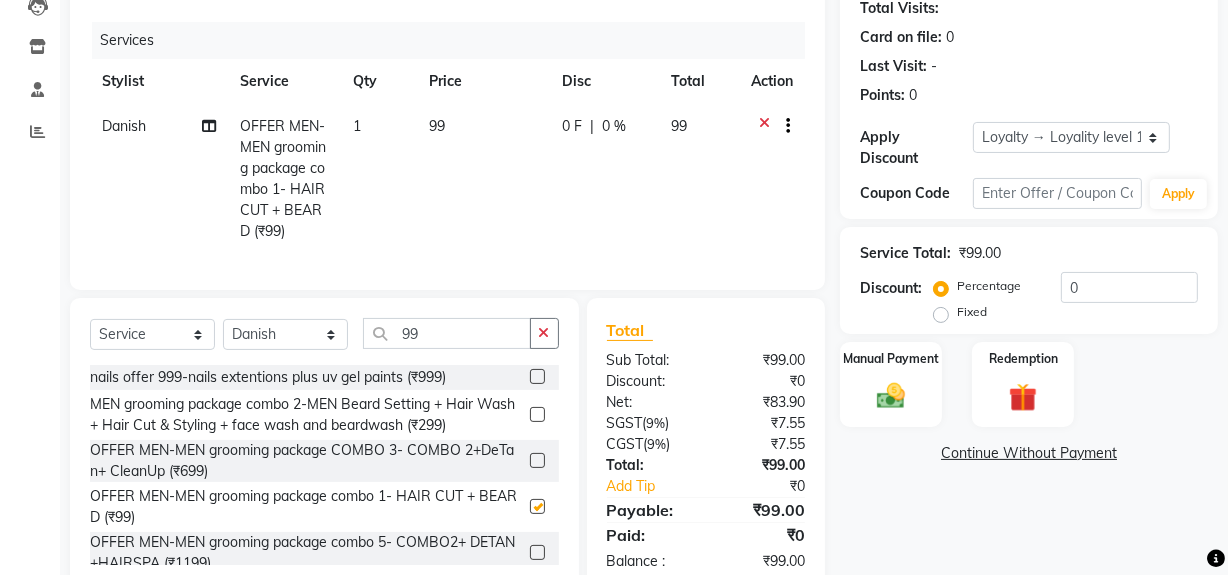 checkbox on "false" 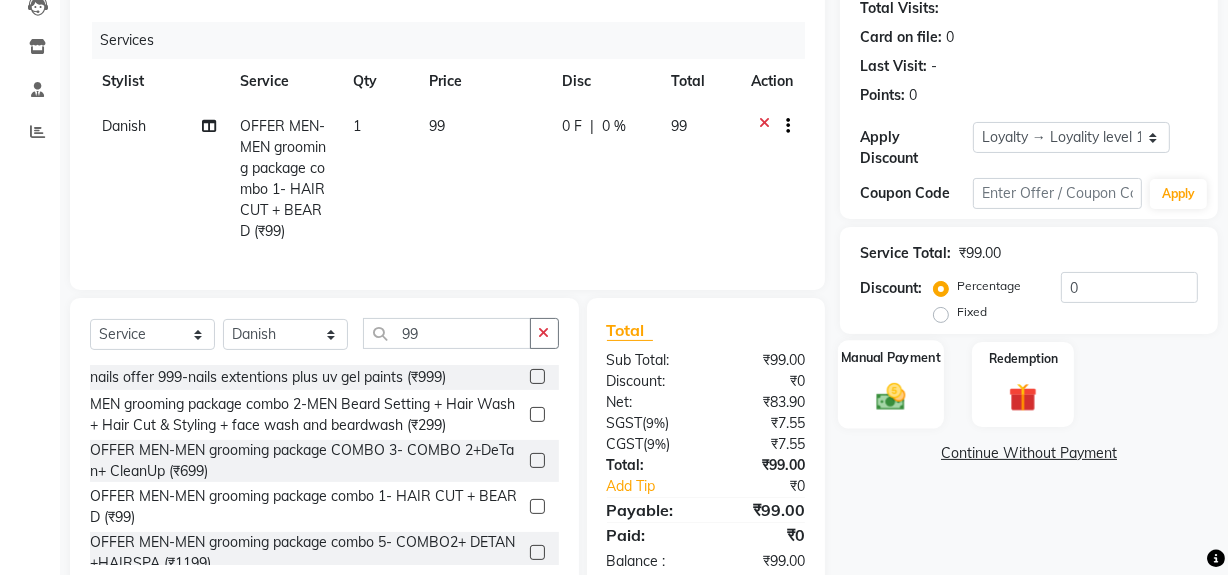 click on "Manual Payment" 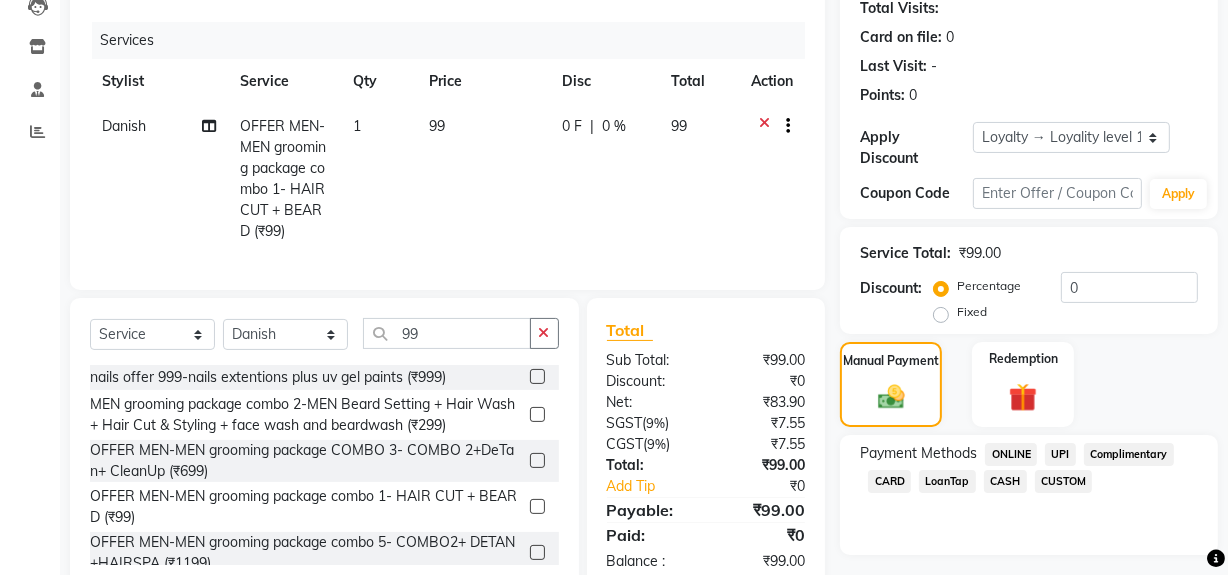 click on "ONLINE" 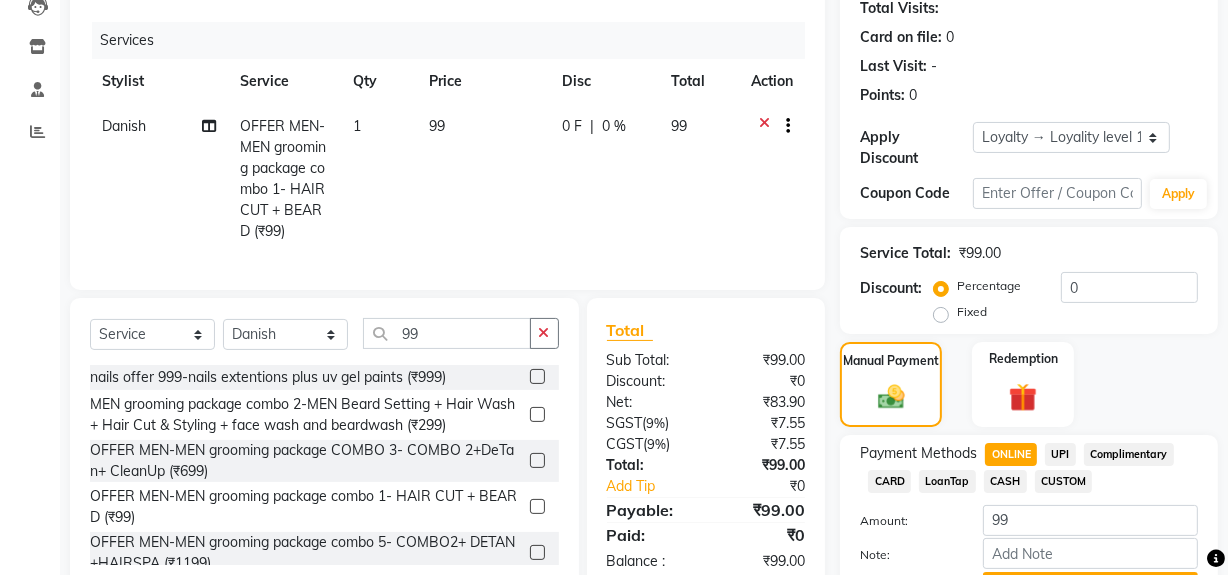 click on "ONLINE" 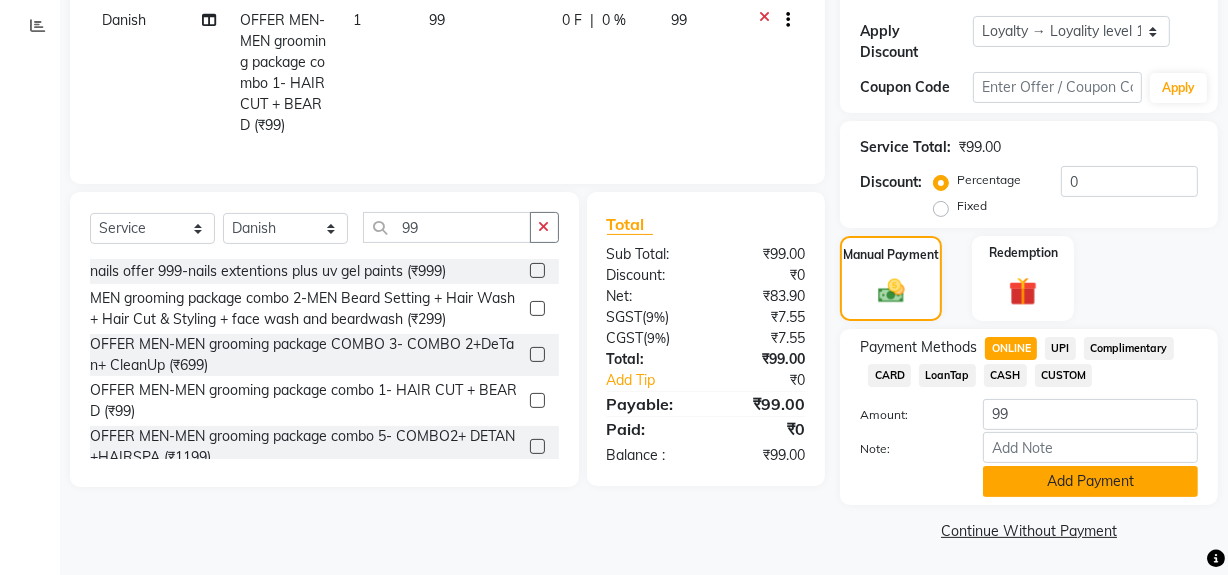 click on "Add Payment" 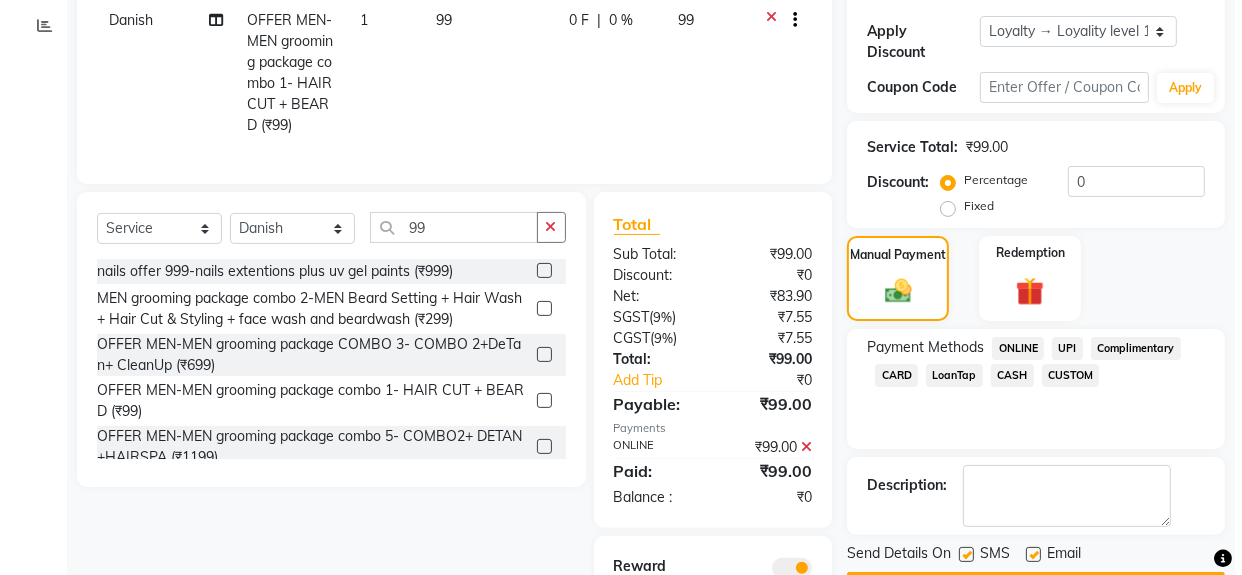 scroll, scrollTop: 490, scrollLeft: 0, axis: vertical 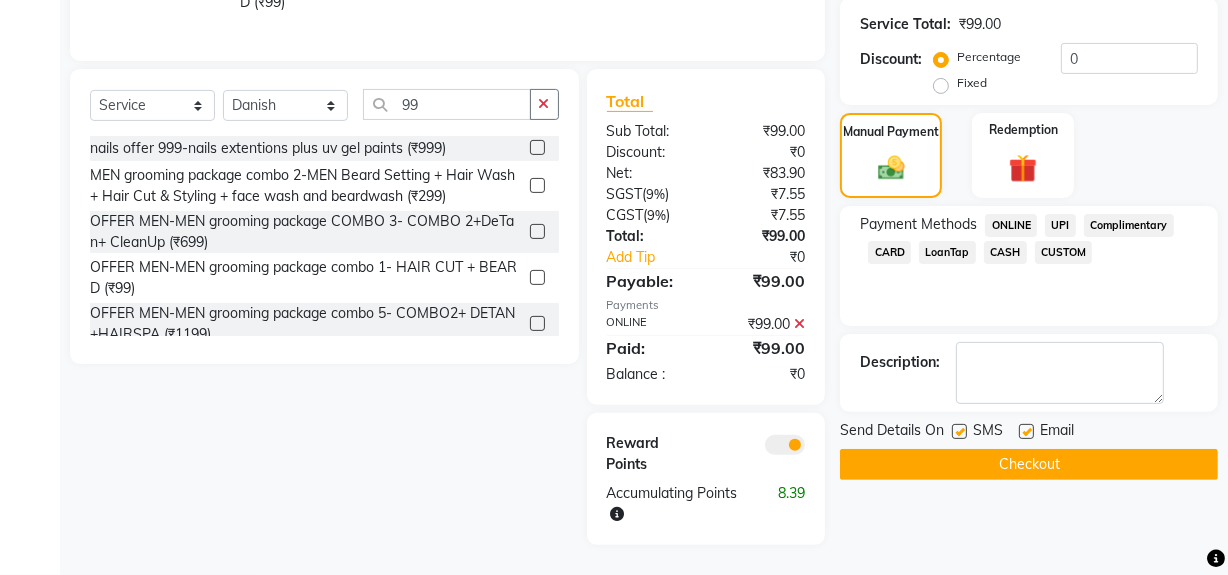click 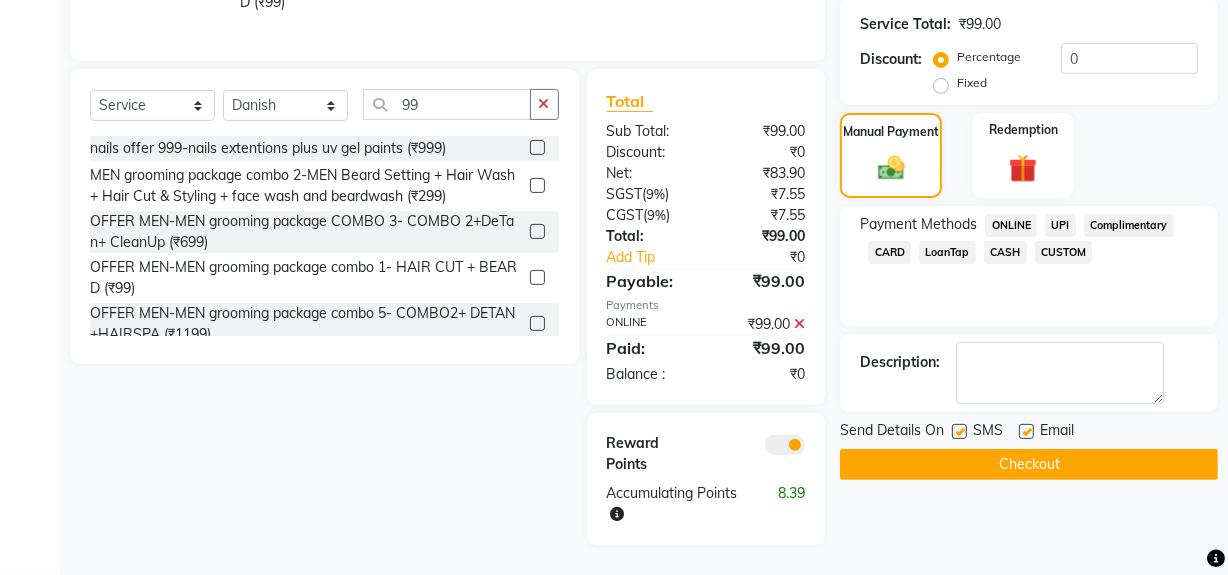 click 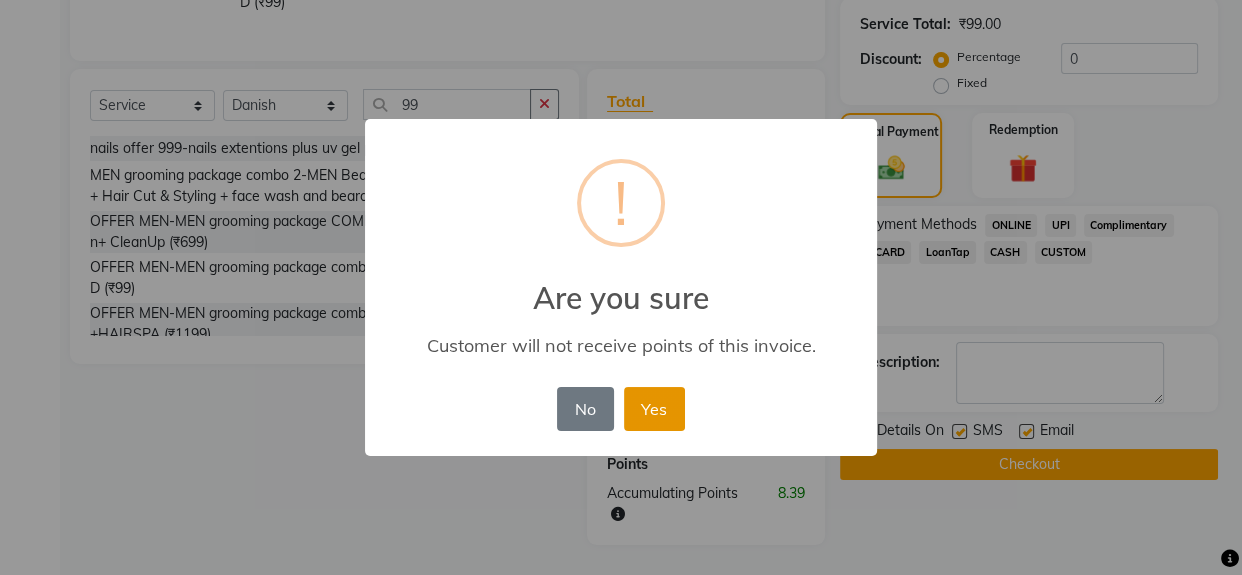 click on "Yes" at bounding box center (654, 409) 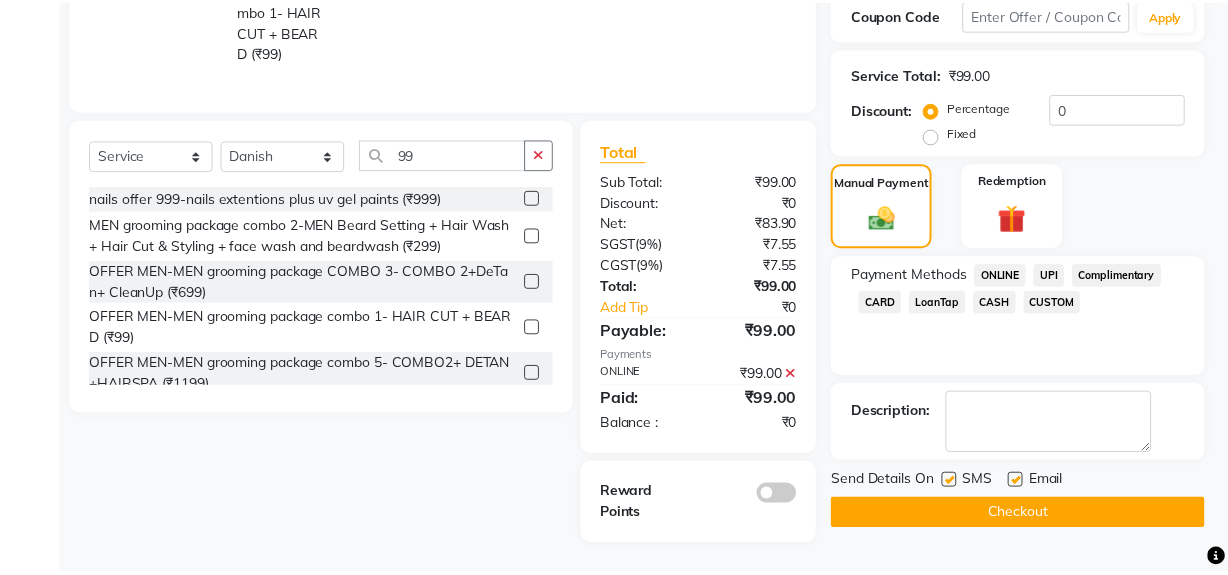 scroll, scrollTop: 419, scrollLeft: 0, axis: vertical 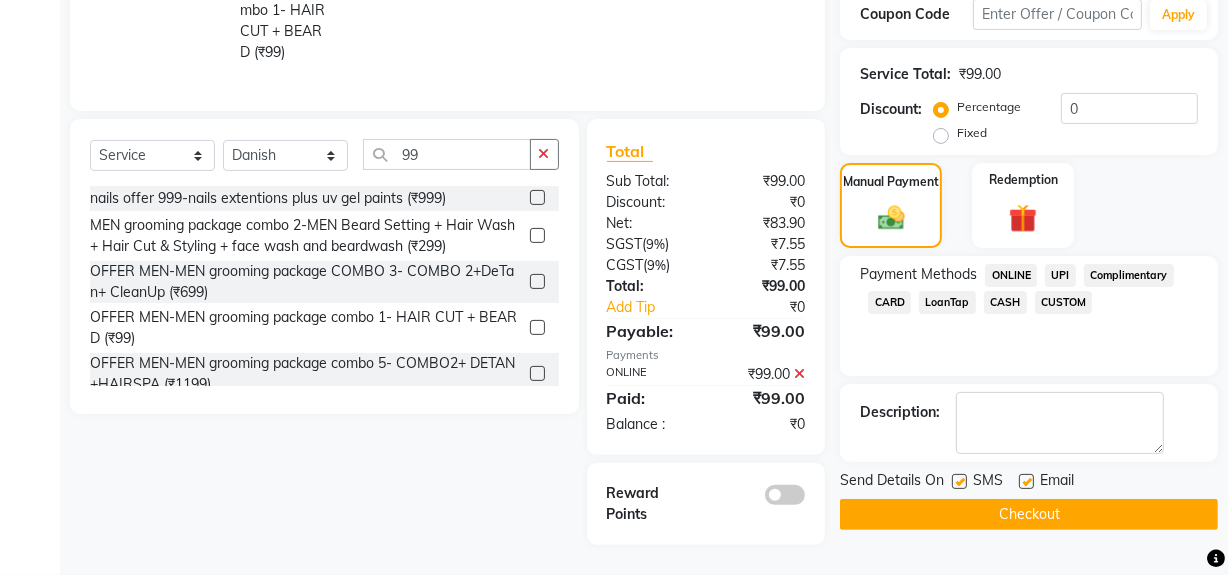 click on "Checkout" 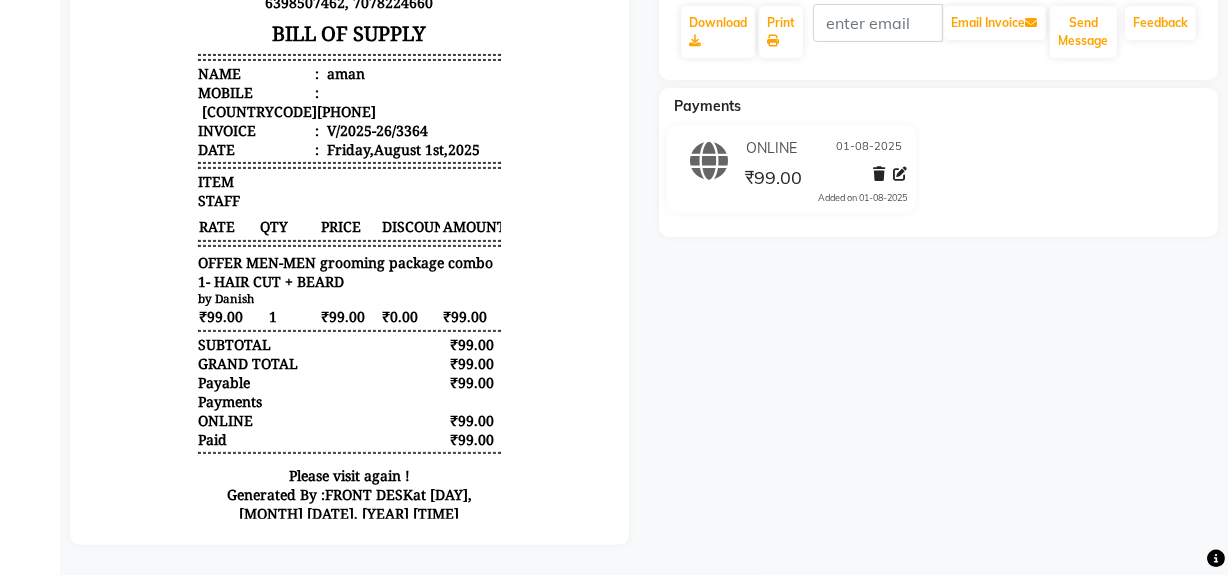 scroll, scrollTop: 0, scrollLeft: 0, axis: both 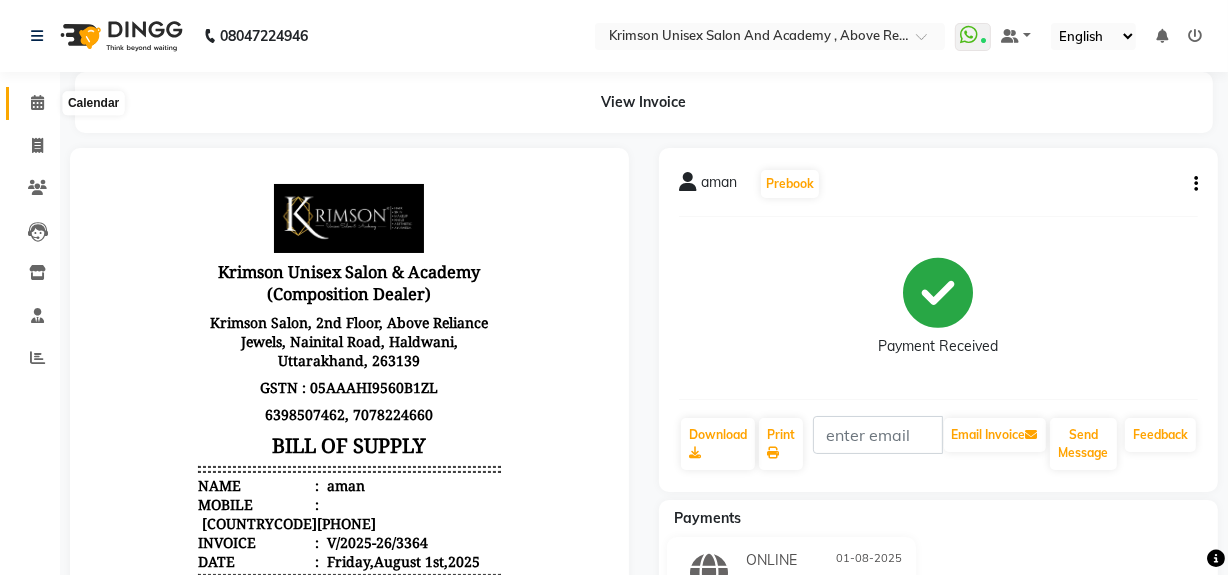 click 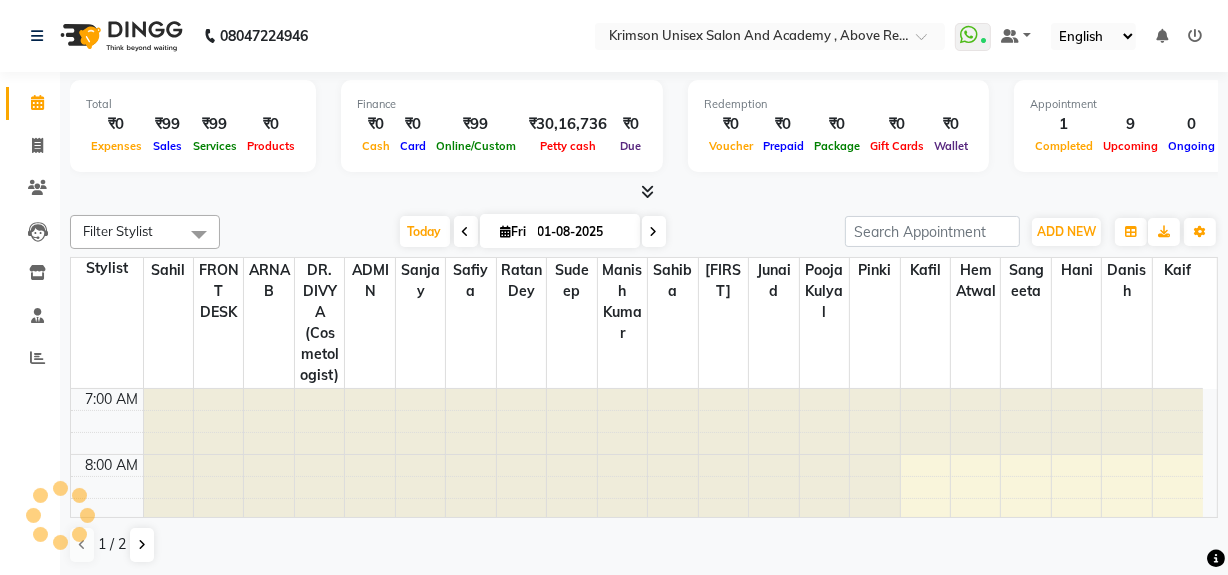 scroll, scrollTop: 330, scrollLeft: 0, axis: vertical 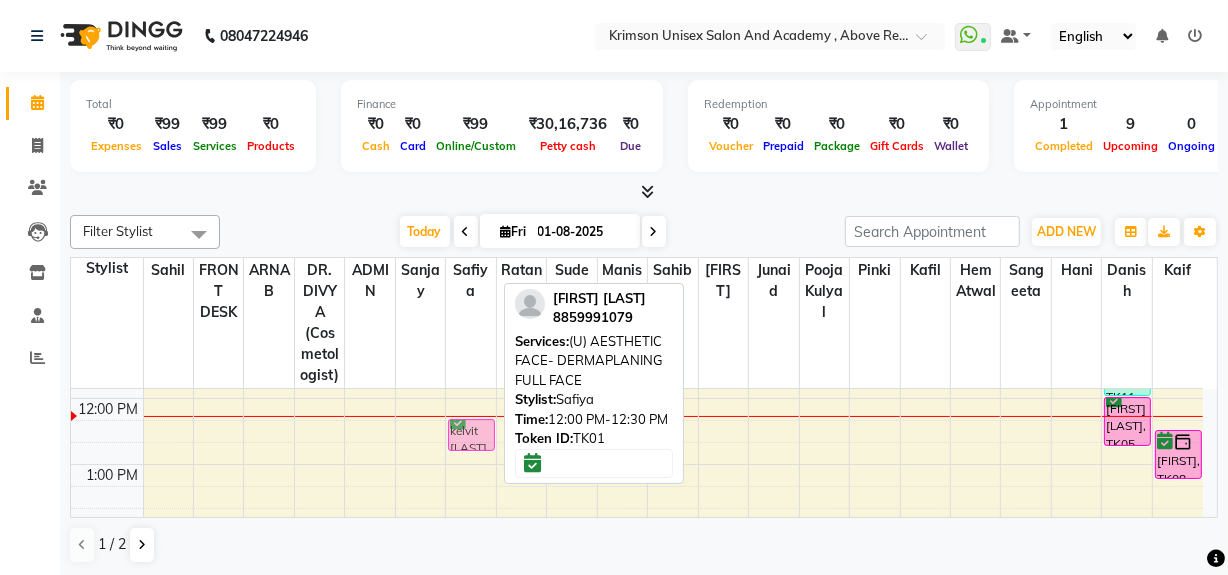 drag, startPoint x: 482, startPoint y: 418, endPoint x: 484, endPoint y: 430, distance: 12.165525 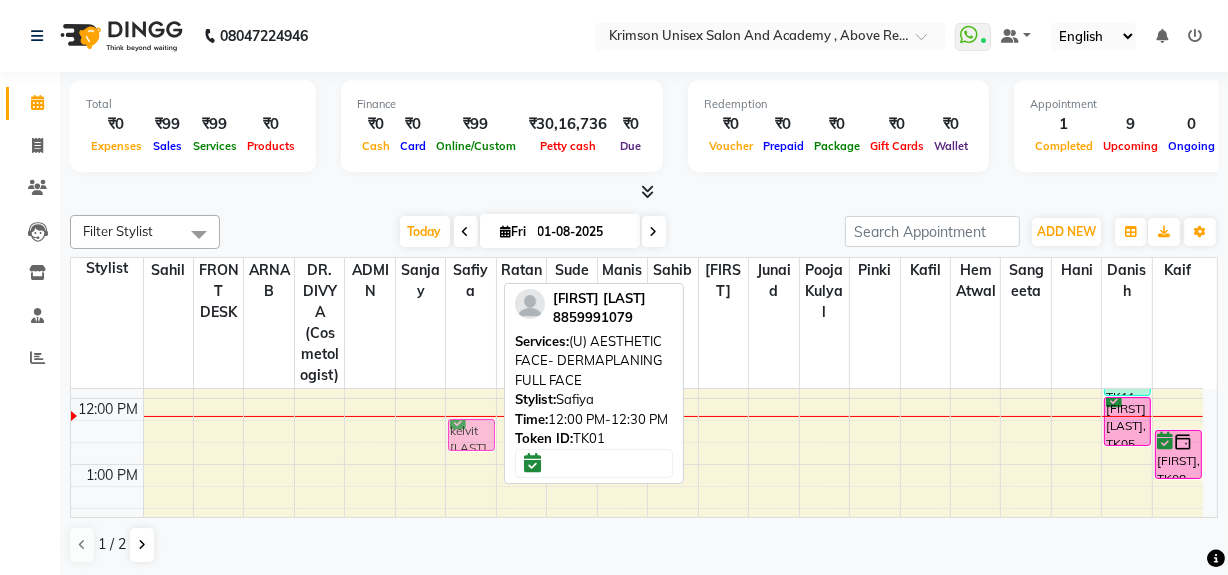 click on "kelvit kaur, TK01, 12:00 PM-12:30 PM, (U) AESTHETIC FACE- DERMAPLANING FULL FACE     anshika, TK07, 04:00 PM-04:45 PM, (F) HAIR CUT BASIC     kelvit kaur, TK01, 12:00 PM-12:30 PM, (U) AESTHETIC FACE- DERMAPLANING FULL FACE" at bounding box center (470, 563) 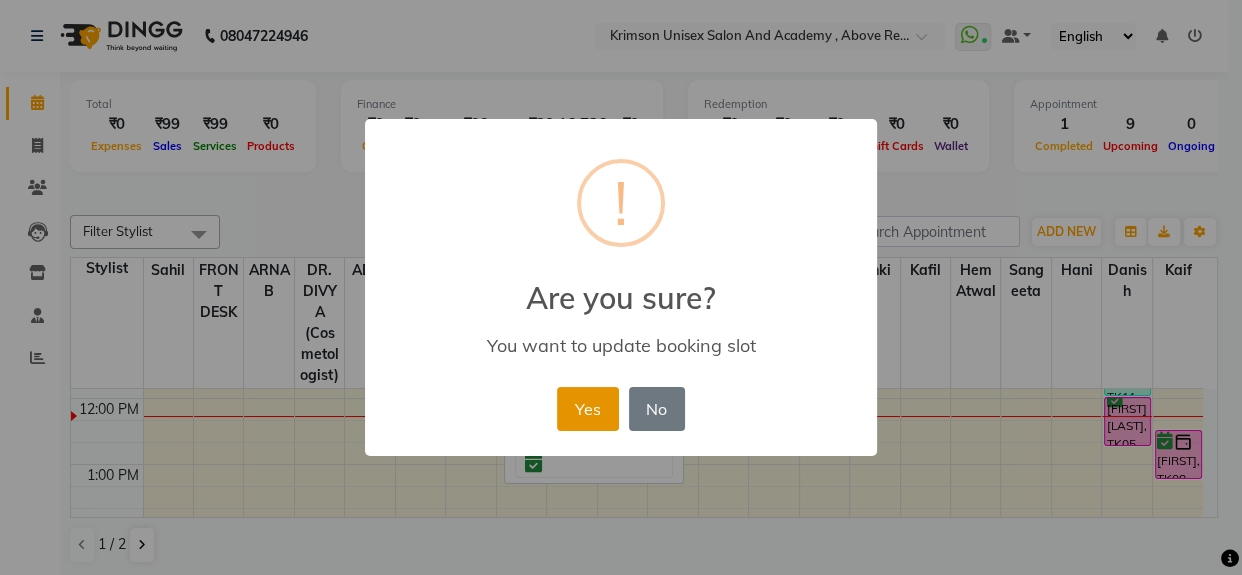click on "Yes" at bounding box center (587, 409) 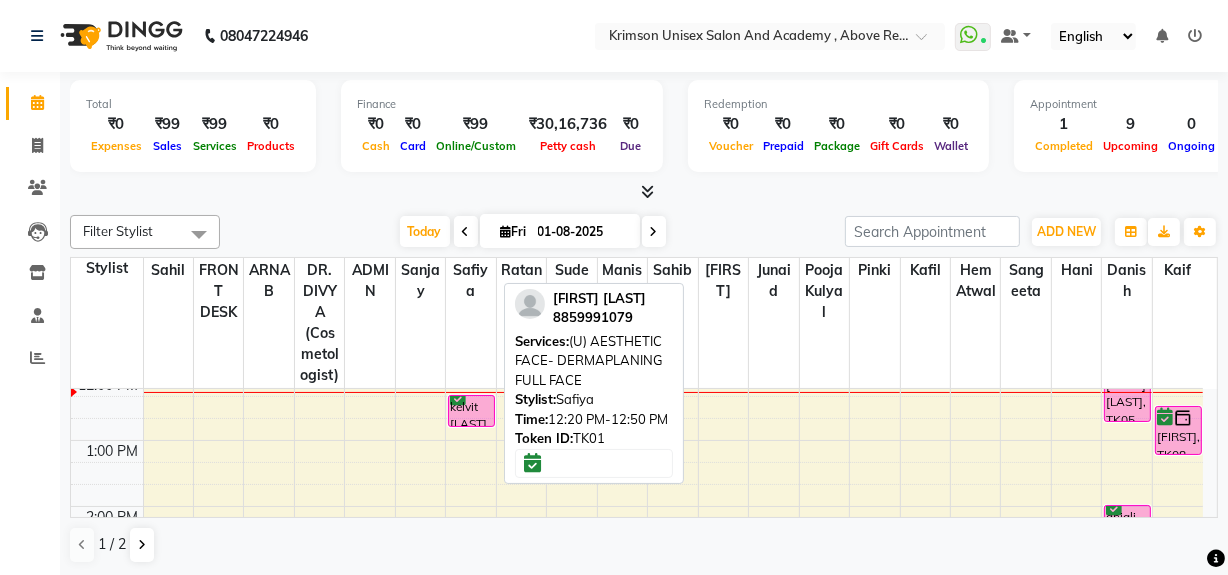 scroll, scrollTop: 342, scrollLeft: 0, axis: vertical 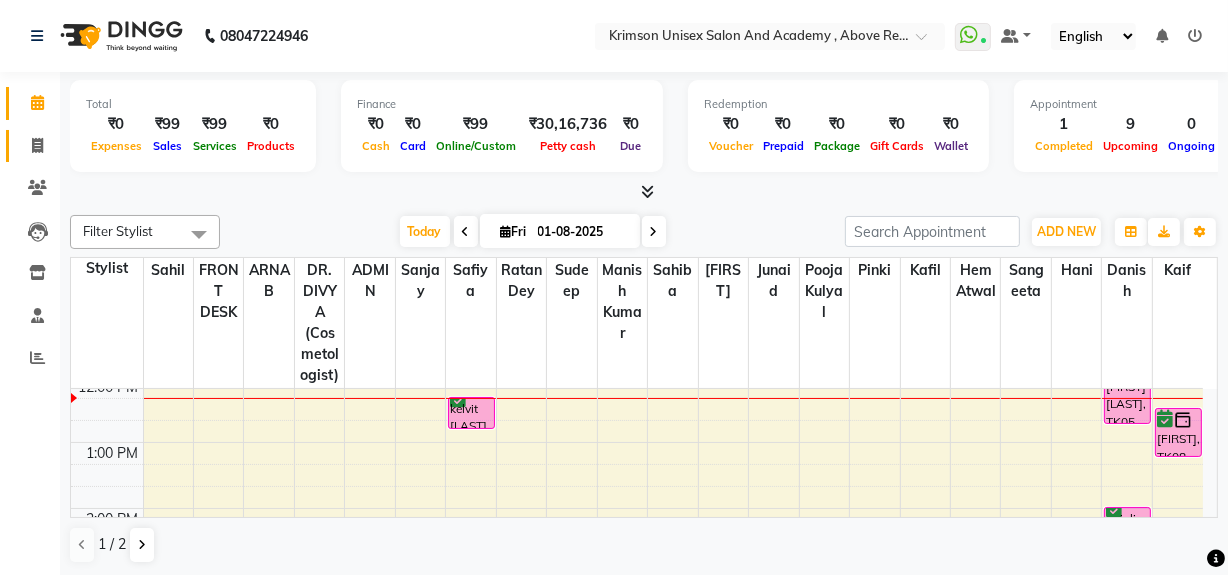 click 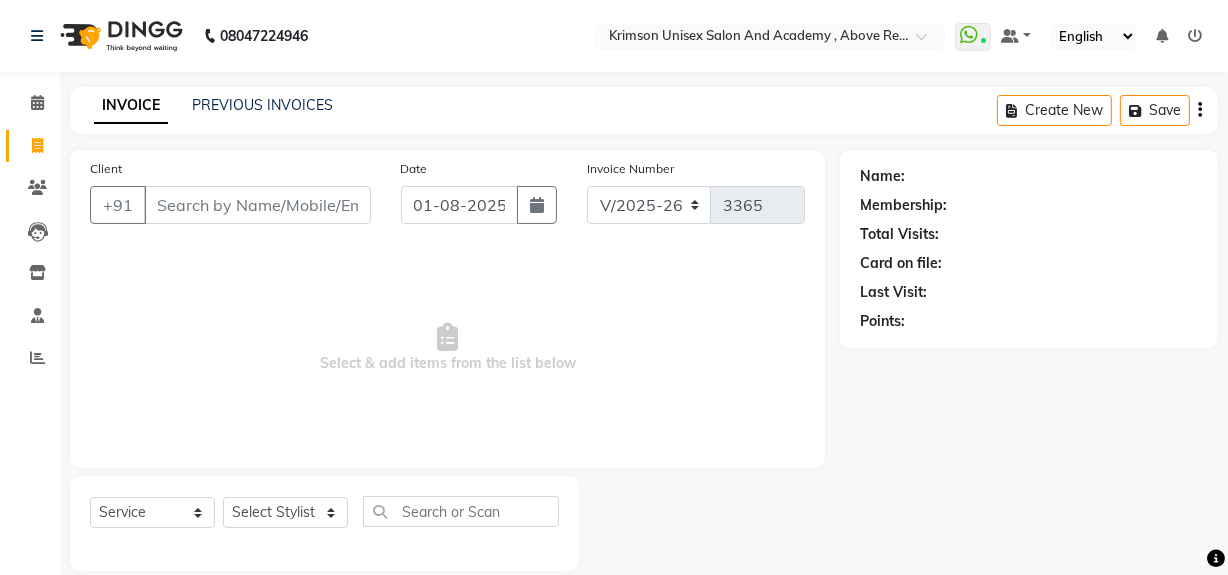 click on "Client" at bounding box center (257, 205) 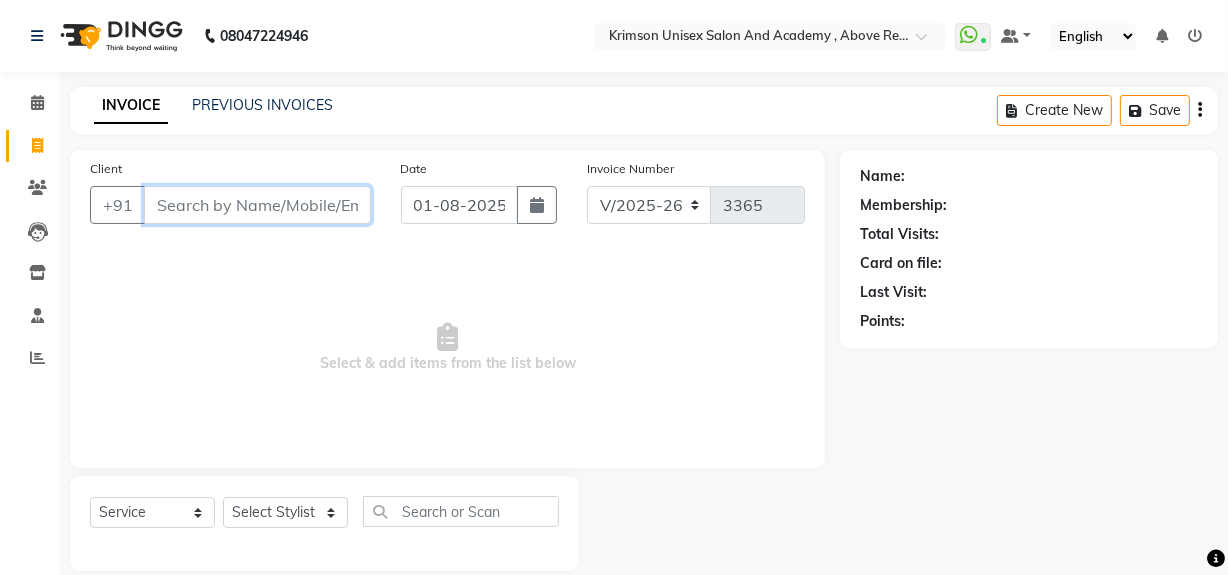 click on "Client" at bounding box center [257, 205] 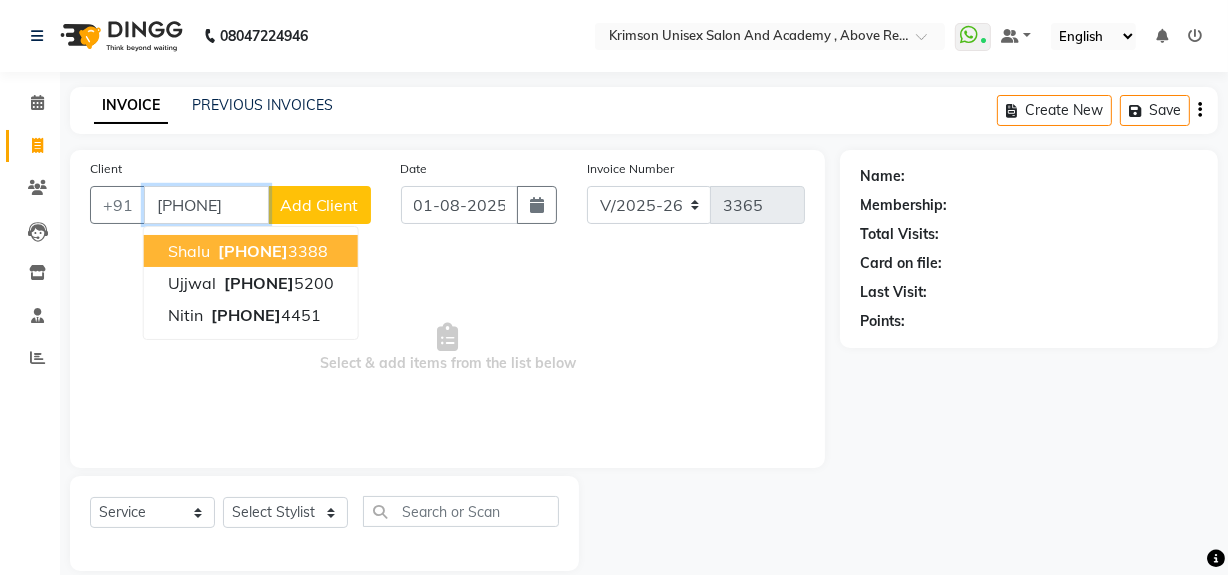 click on "750022" at bounding box center [253, 251] 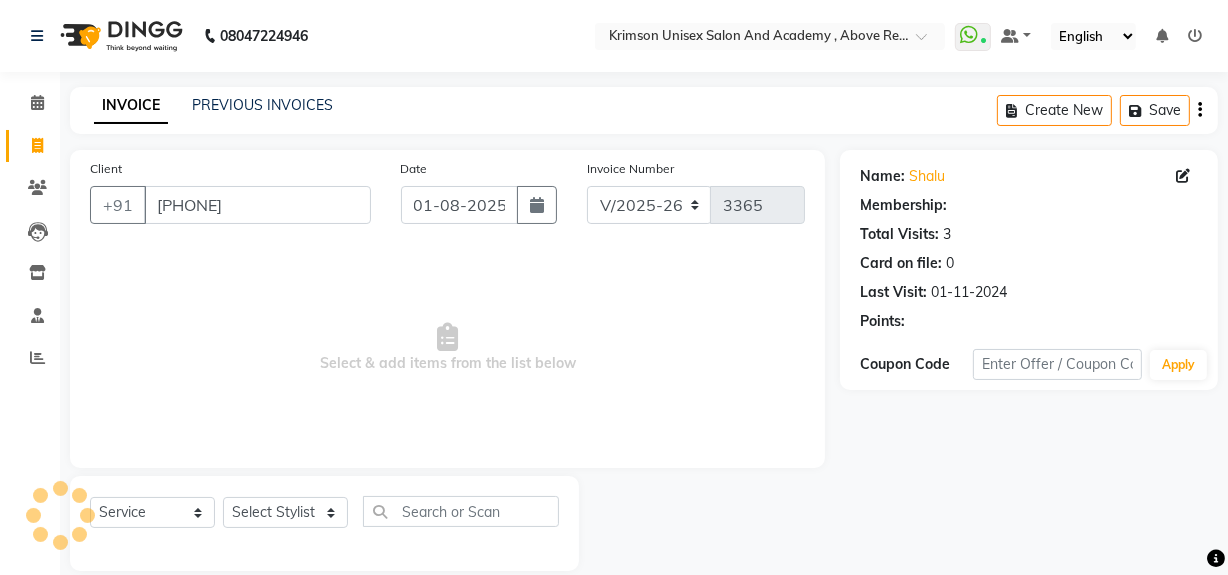 select on "1: Object" 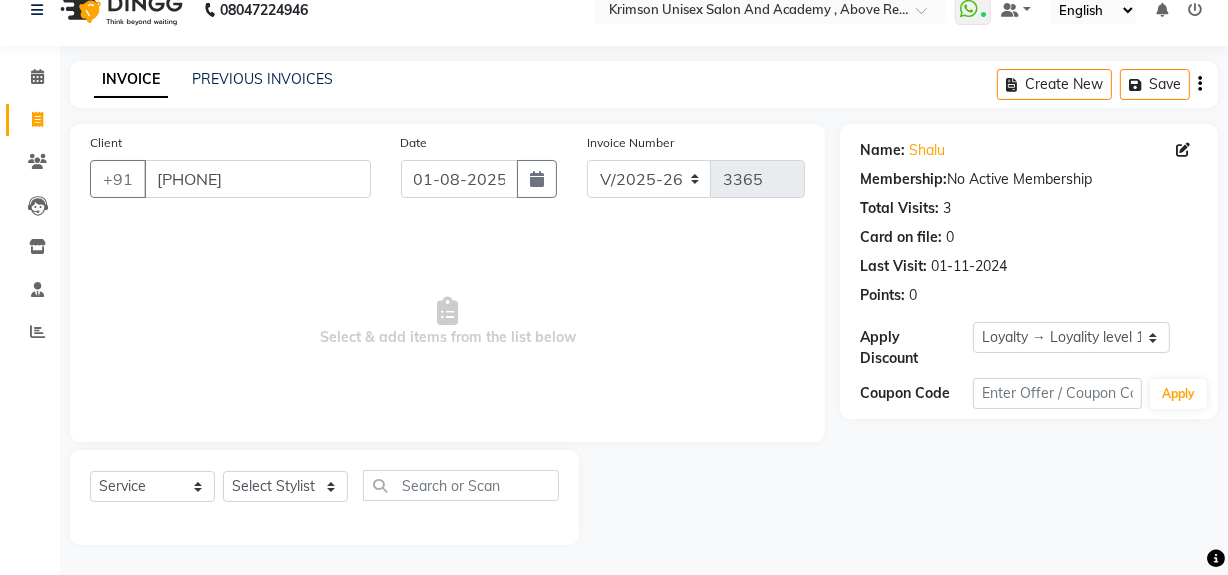 scroll, scrollTop: 0, scrollLeft: 0, axis: both 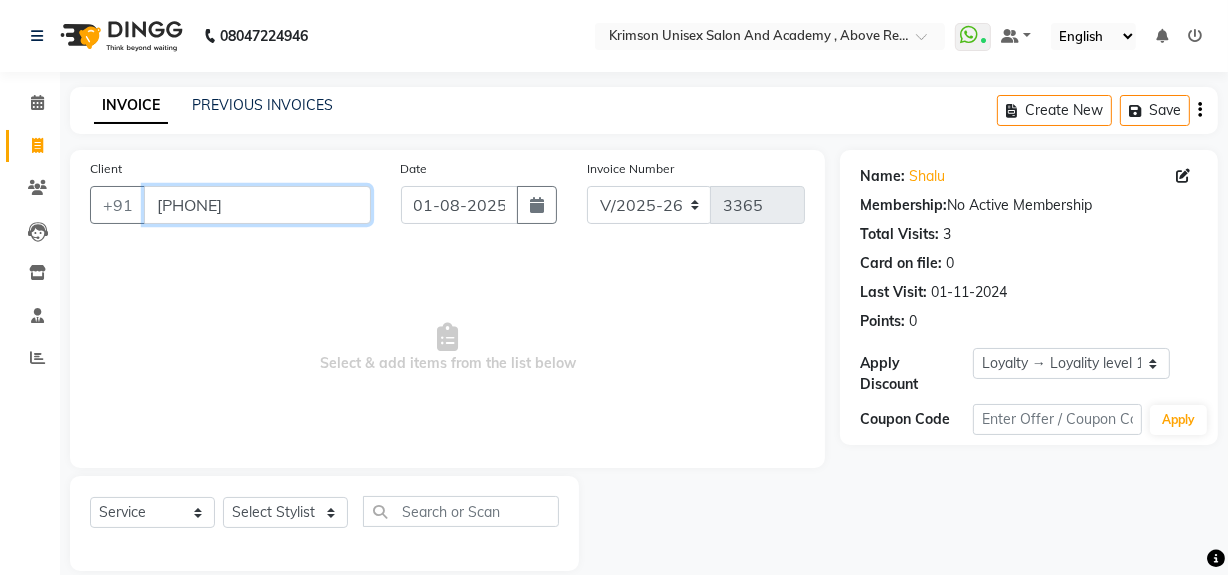 click on "7500223388" at bounding box center (257, 205) 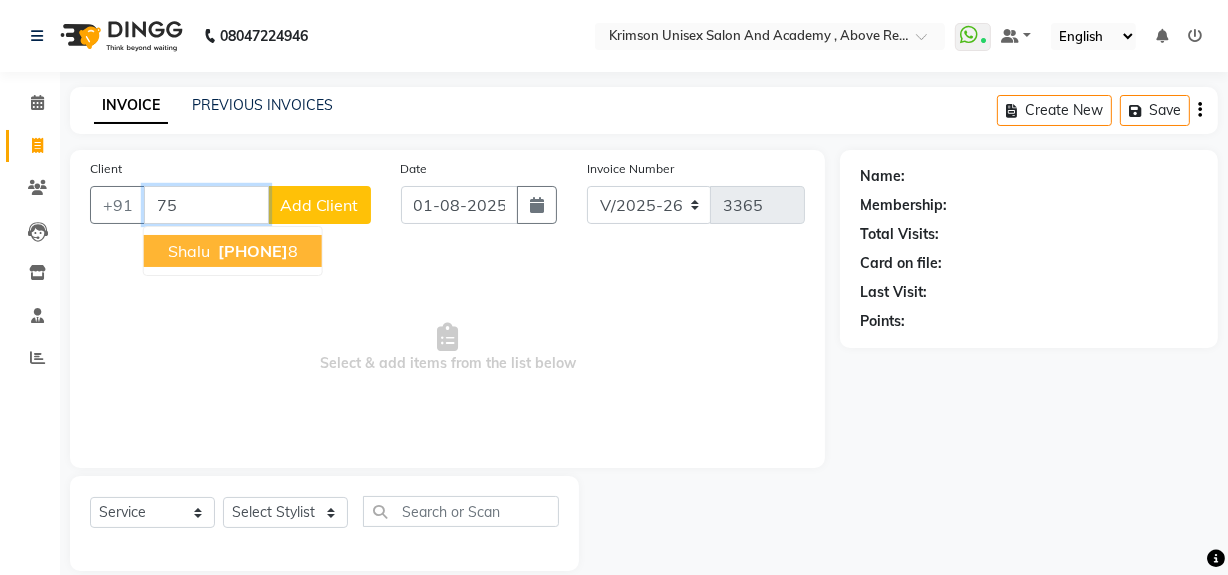 type on "7" 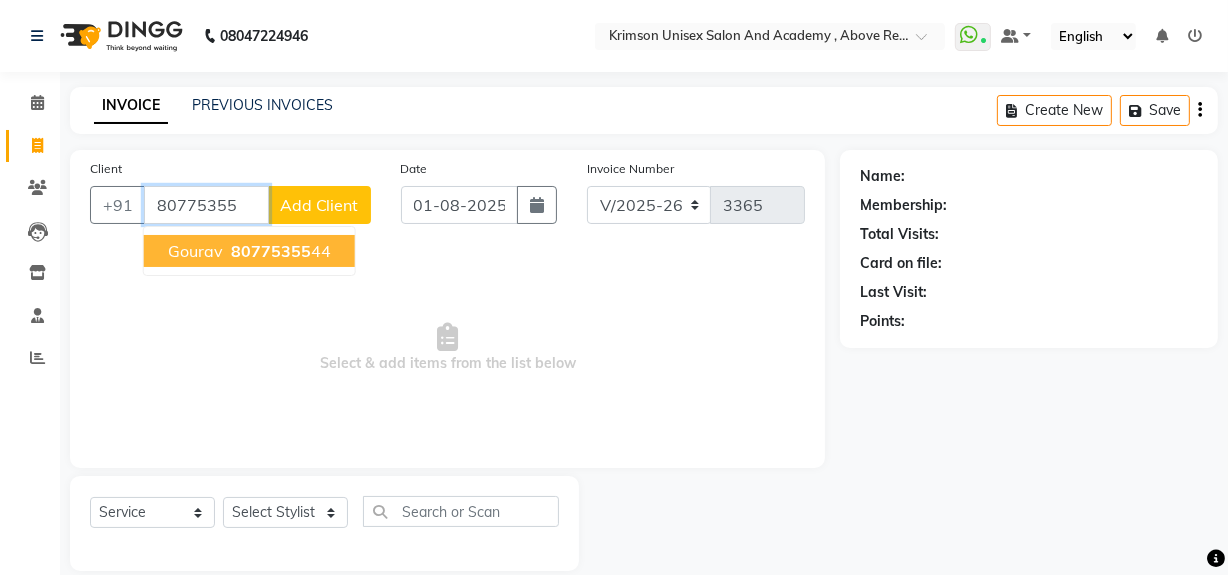click on "80775355" at bounding box center (271, 251) 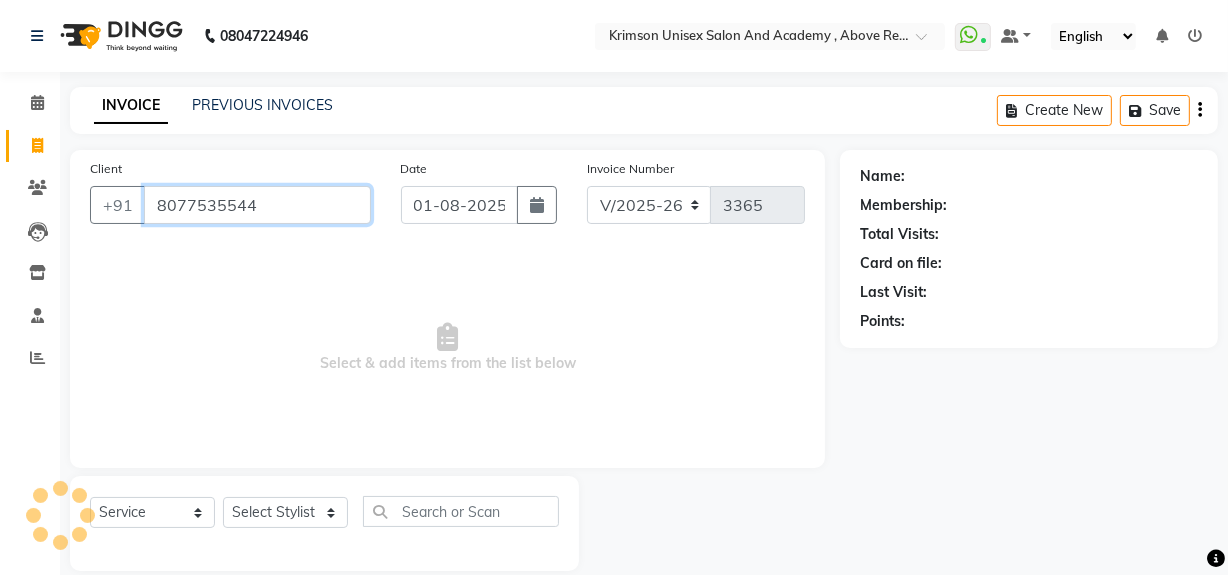 type on "8077535544" 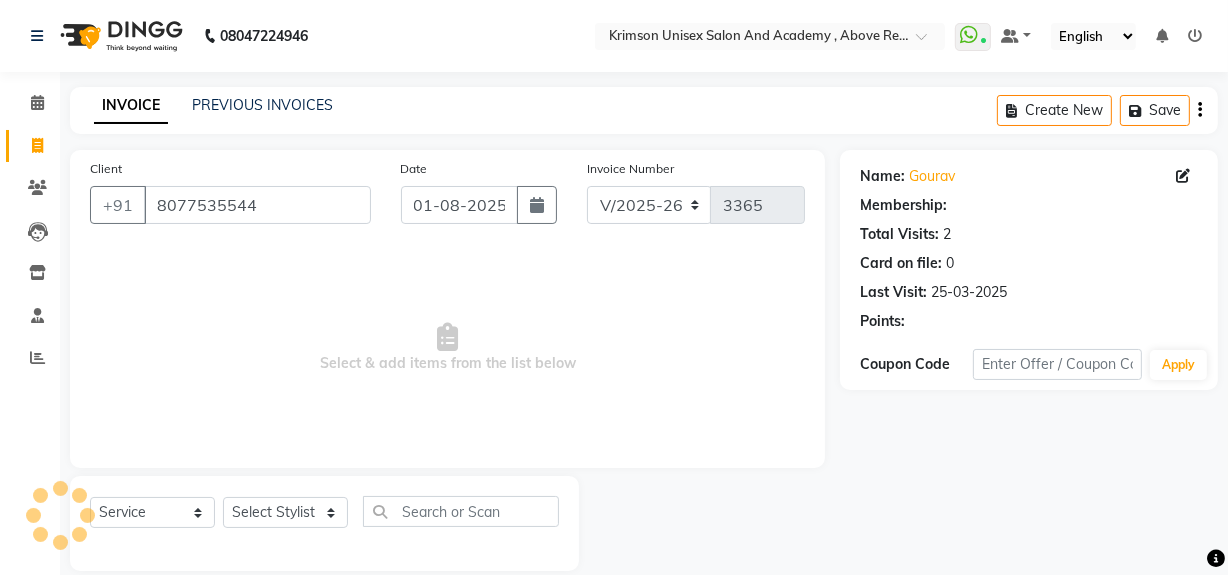 select on "1: Object" 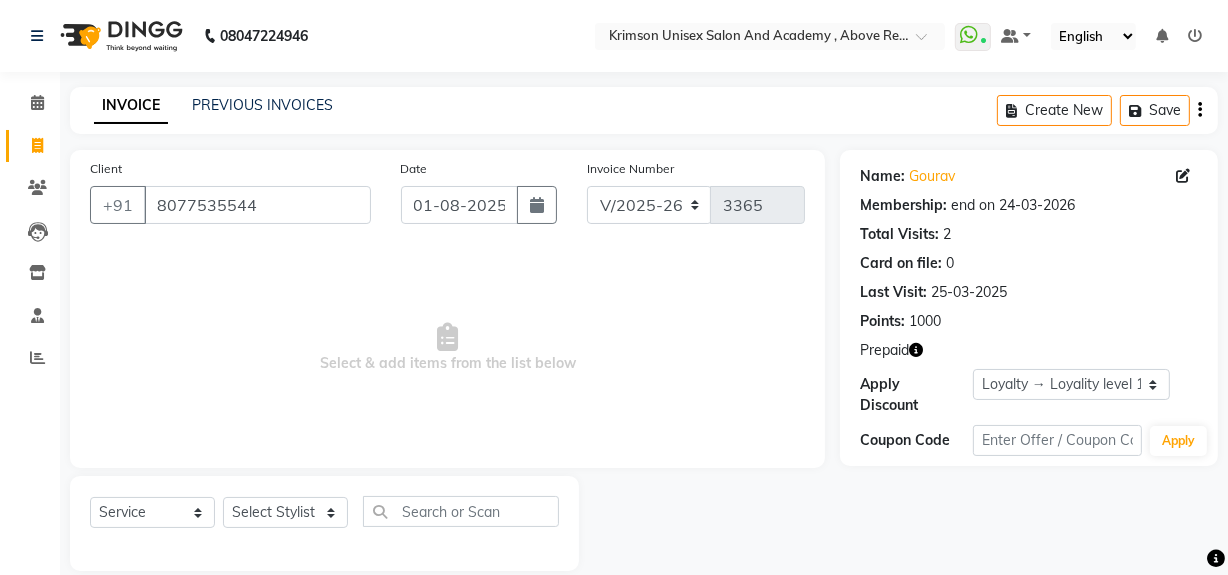 click 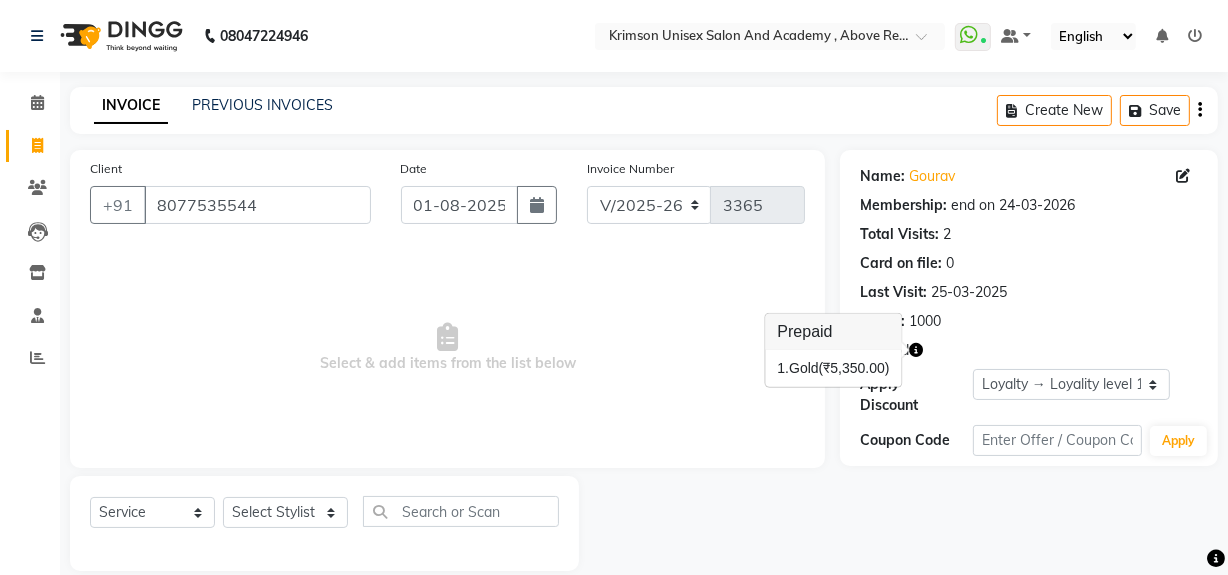 click on "Client +91 8077535544 Date 01-08-2025 Invoice Number V/2025 V/2025-26 3365  Select & add items from the list below" 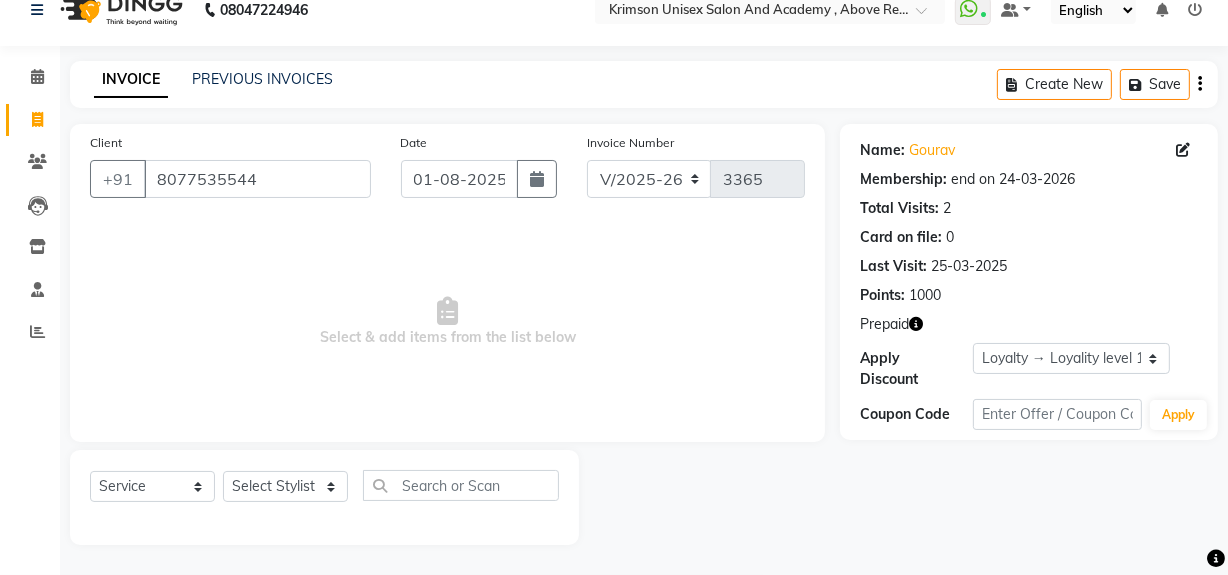 scroll, scrollTop: 0, scrollLeft: 0, axis: both 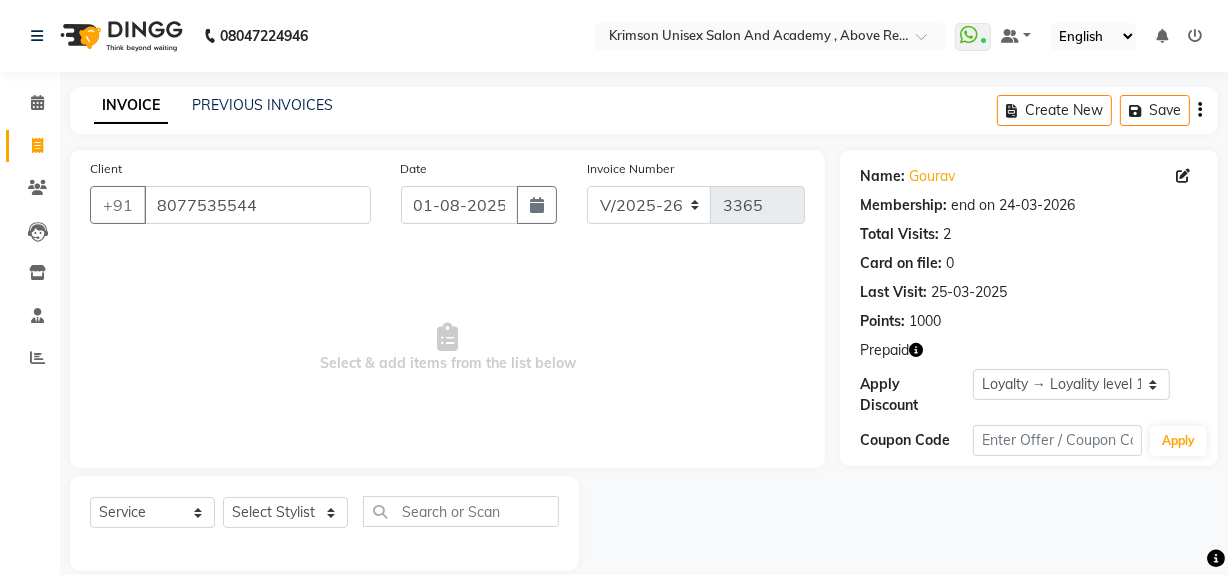 click 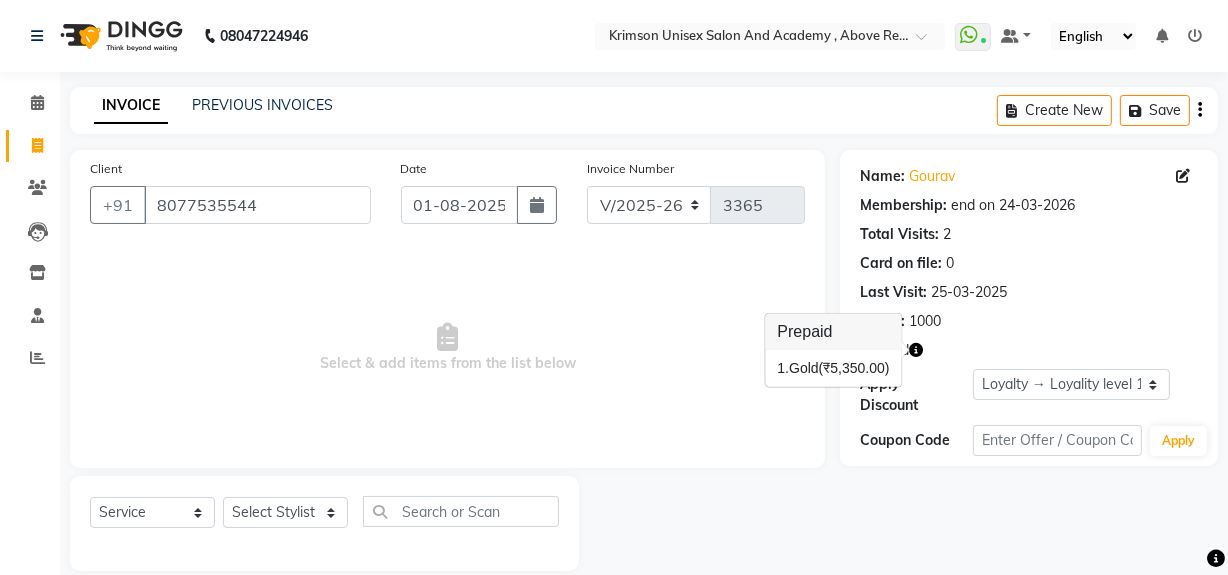 click on "Select & add items from the list below" at bounding box center (447, 348) 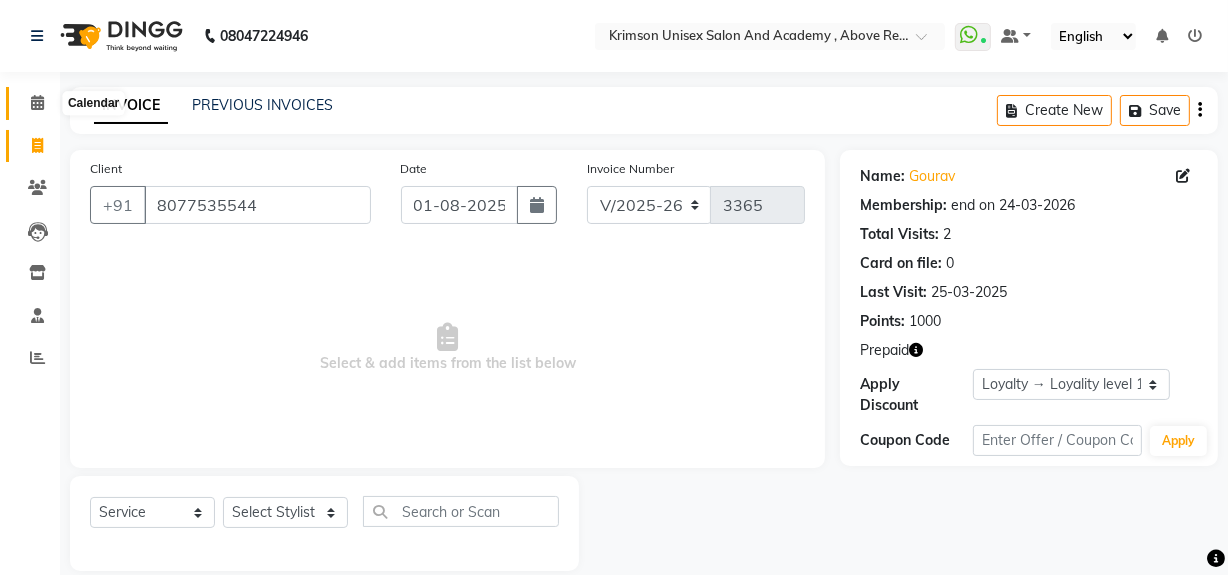 click 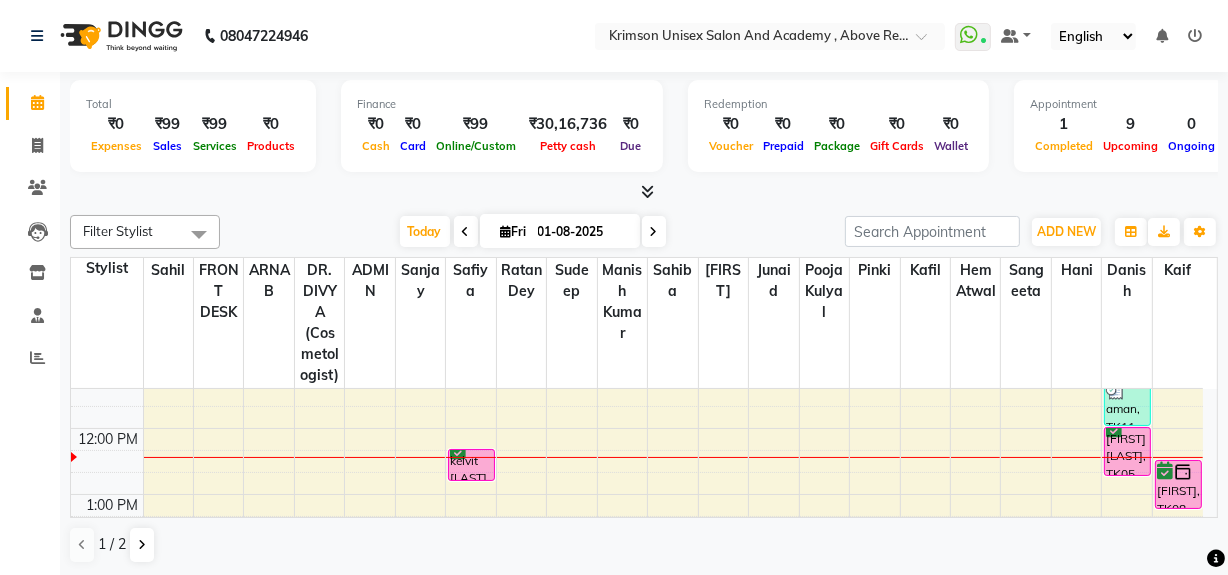 scroll, scrollTop: 290, scrollLeft: 0, axis: vertical 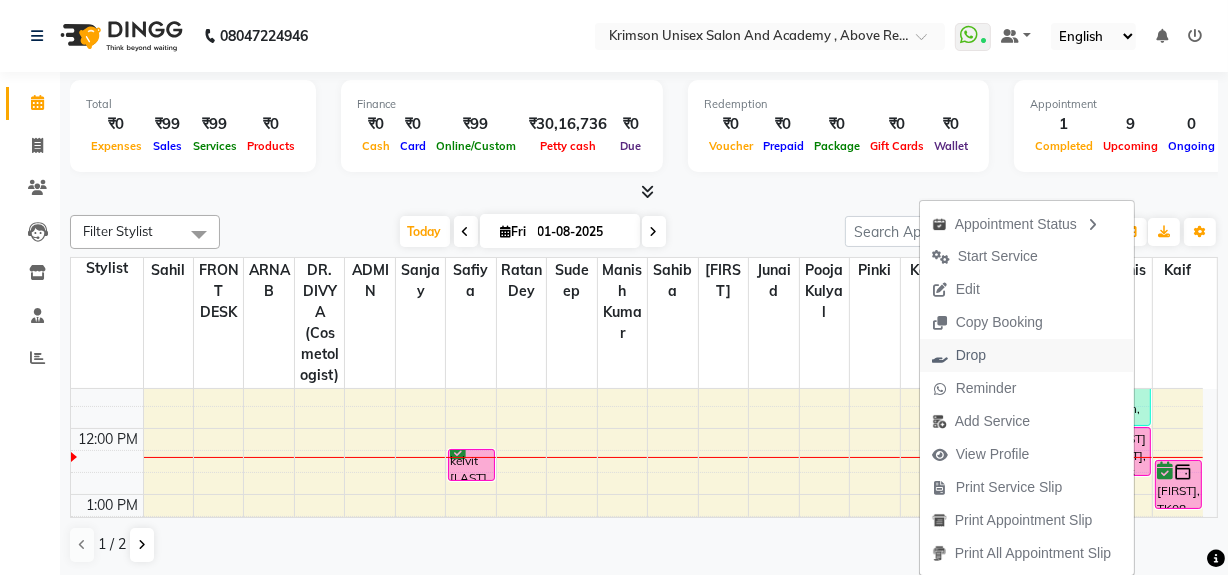 click on "Drop" at bounding box center [971, 355] 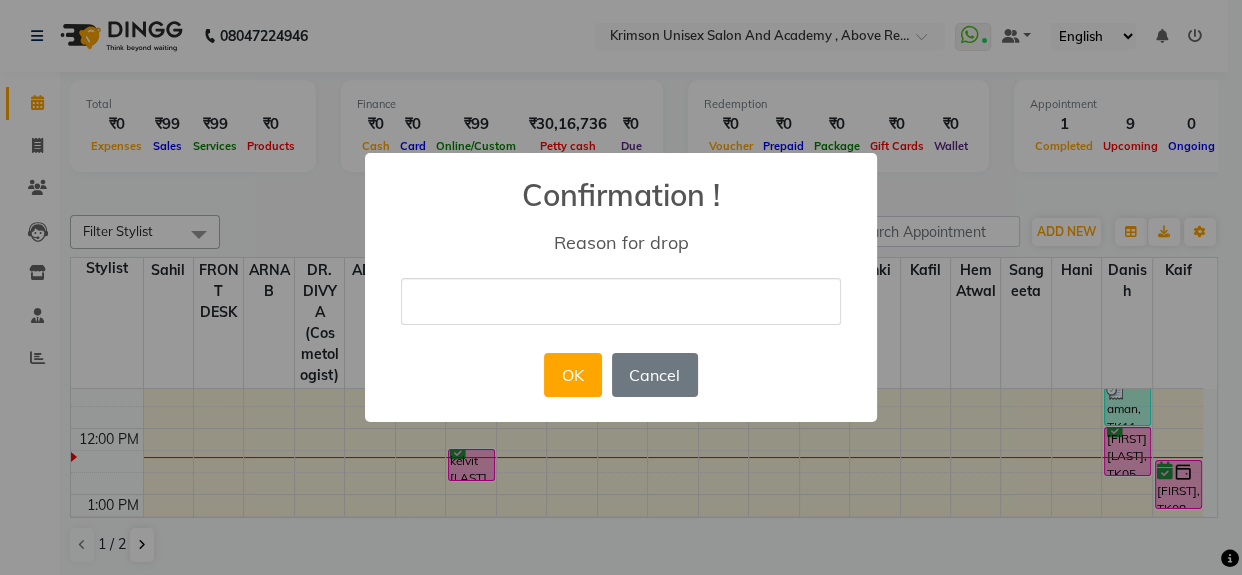 click at bounding box center (621, 301) 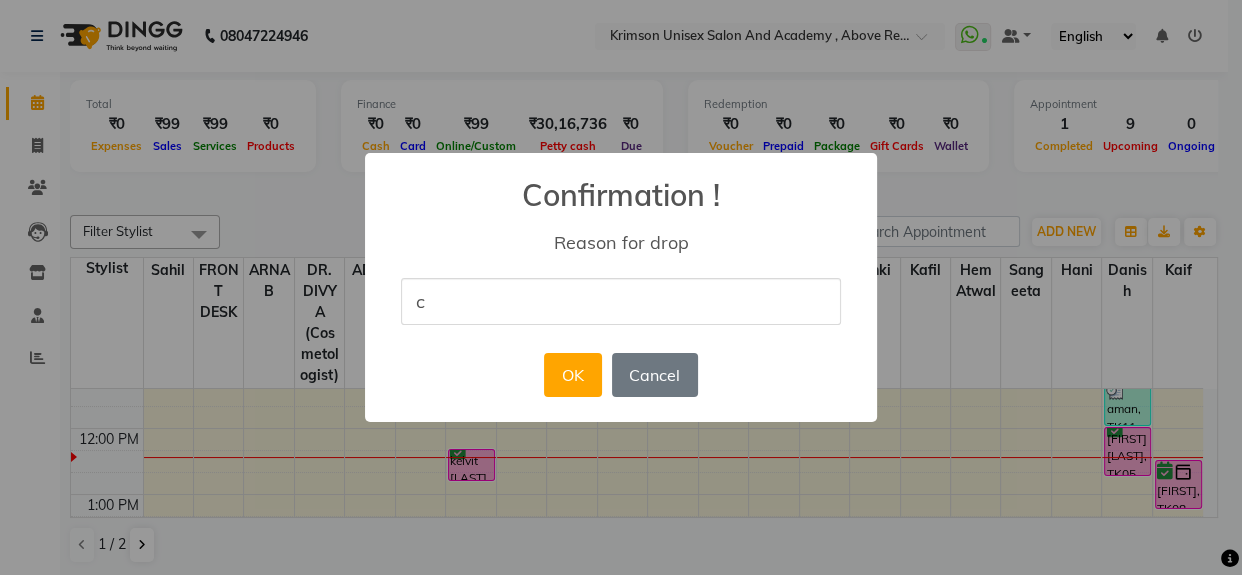 type on "CALL NOT CONNECTED" 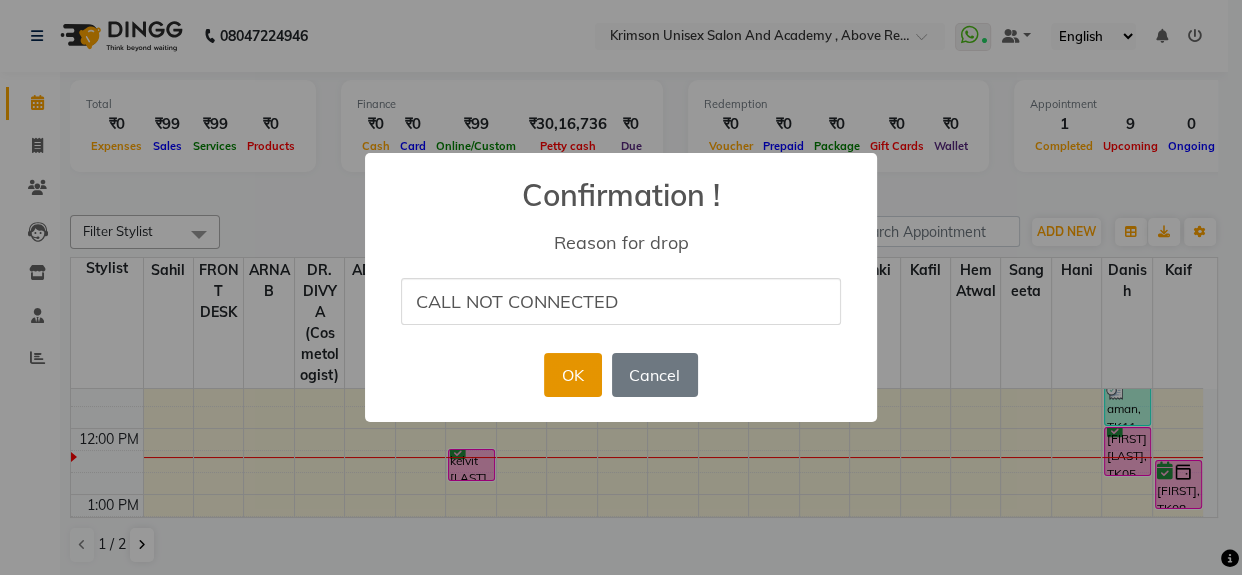 click on "OK" at bounding box center (572, 375) 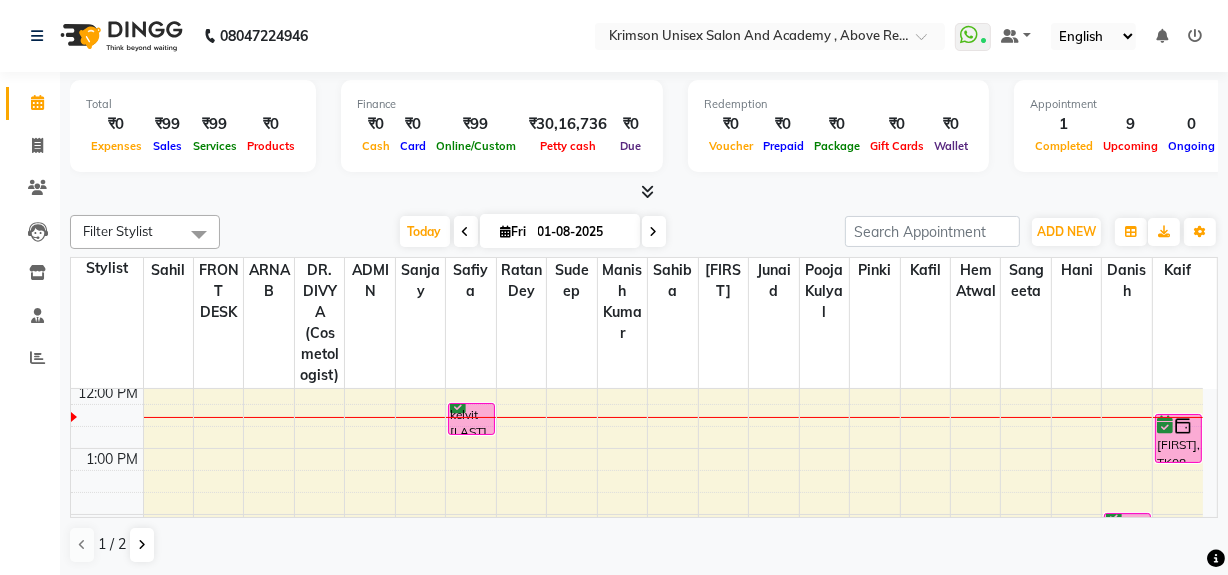 scroll, scrollTop: 337, scrollLeft: 0, axis: vertical 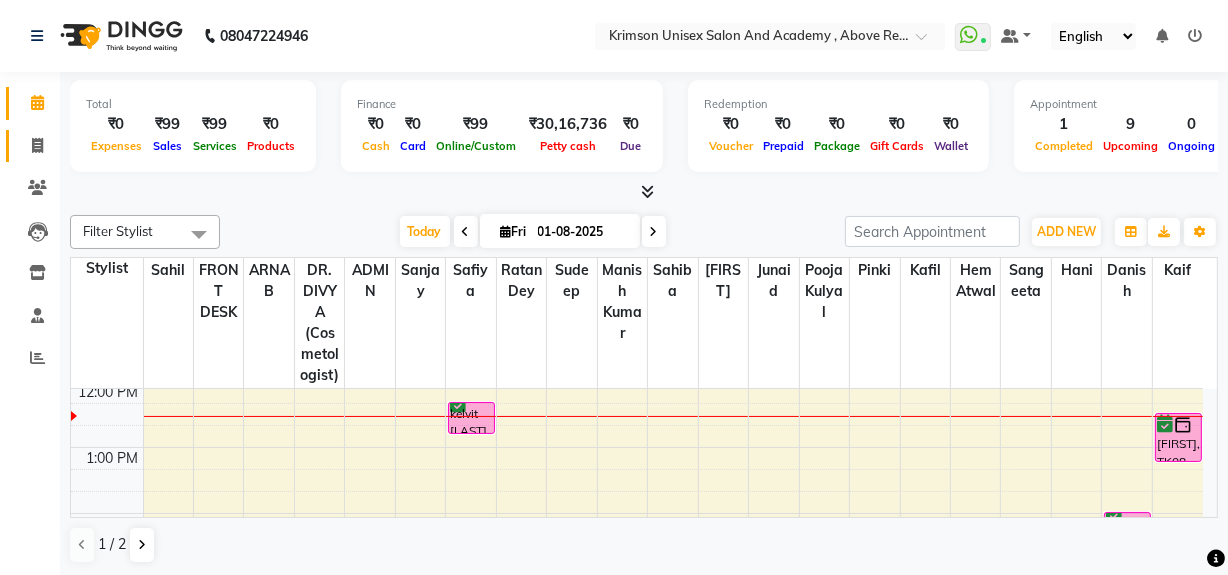 click on "Invoice" 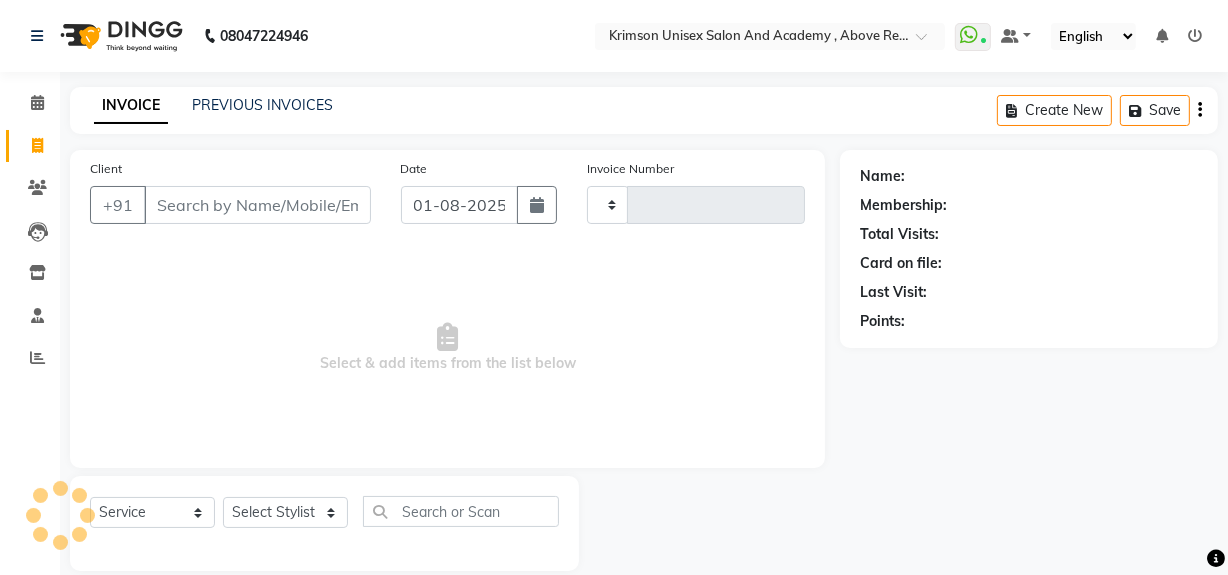 type on "3365" 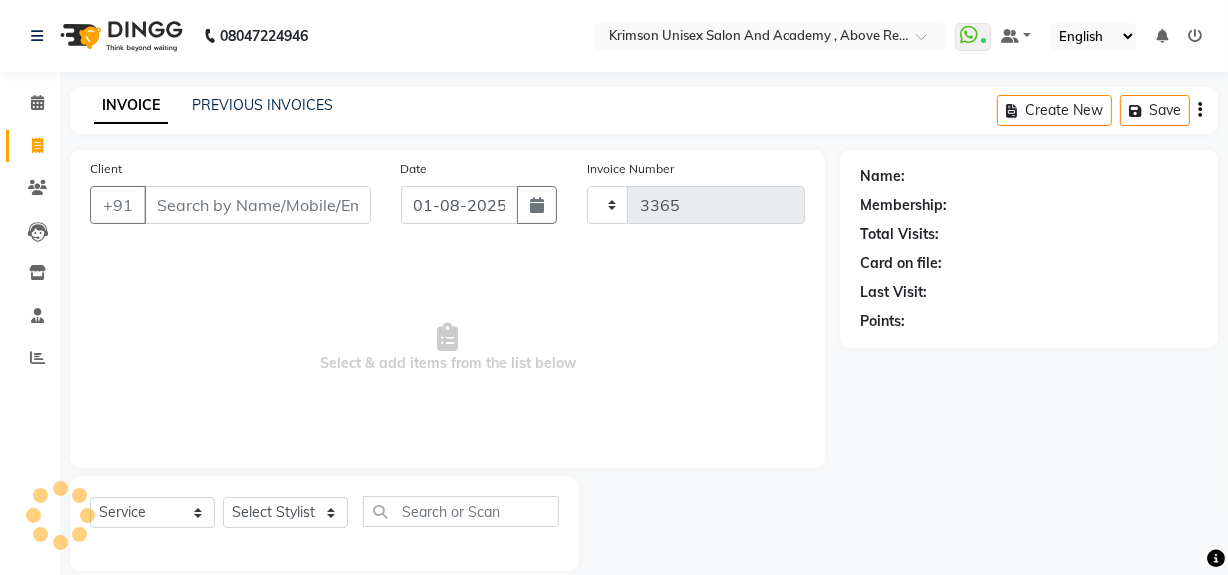 select on "5853" 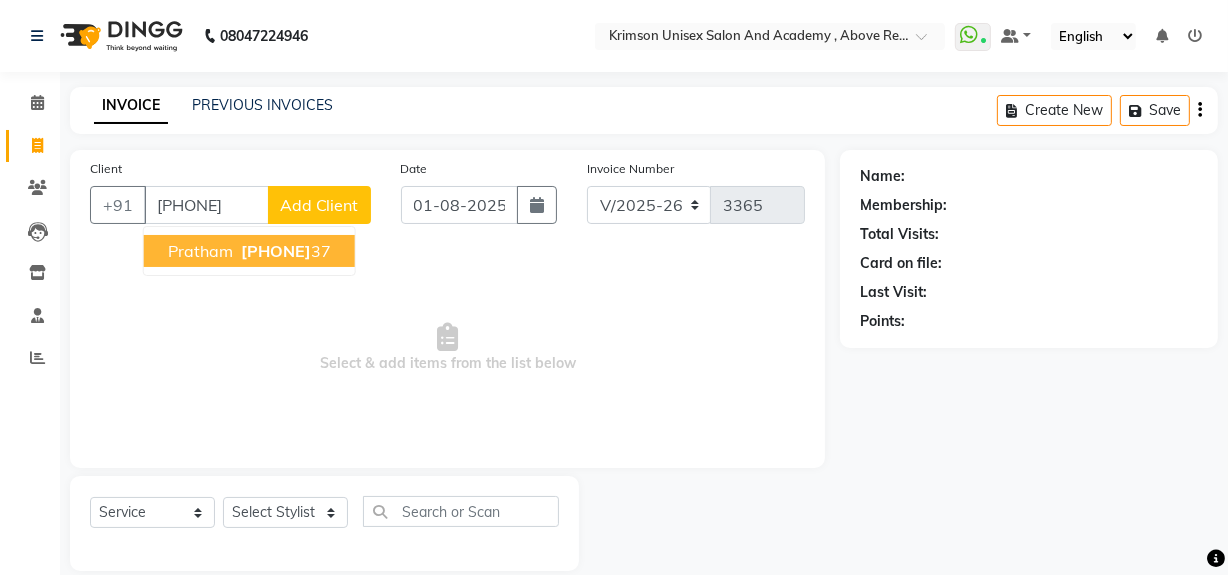 click on "Pratham" at bounding box center (200, 251) 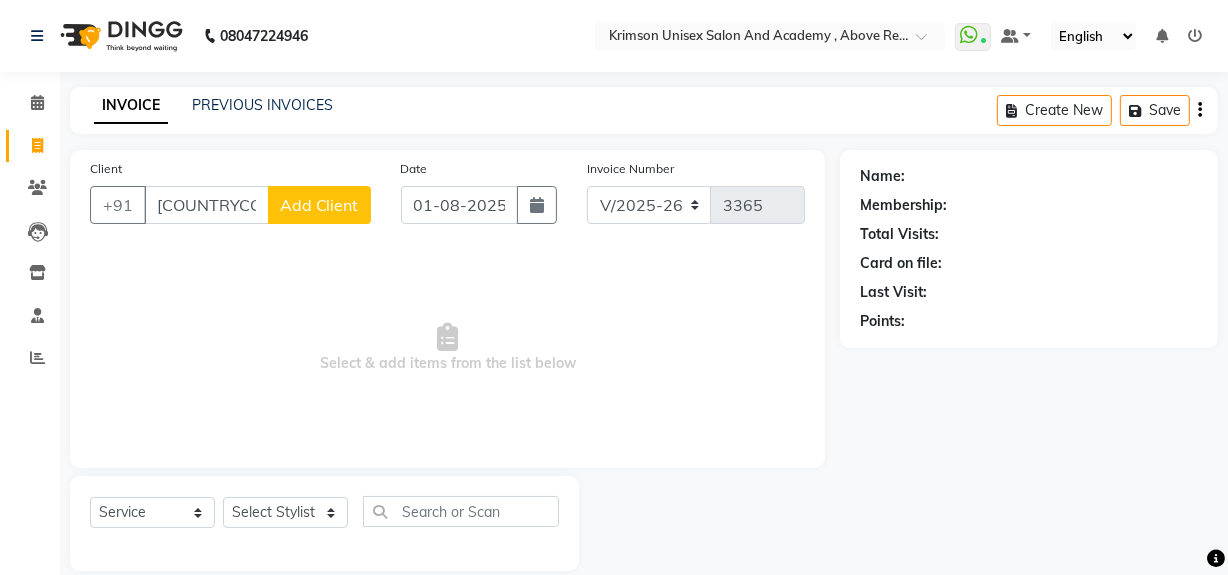 scroll, scrollTop: 26, scrollLeft: 0, axis: vertical 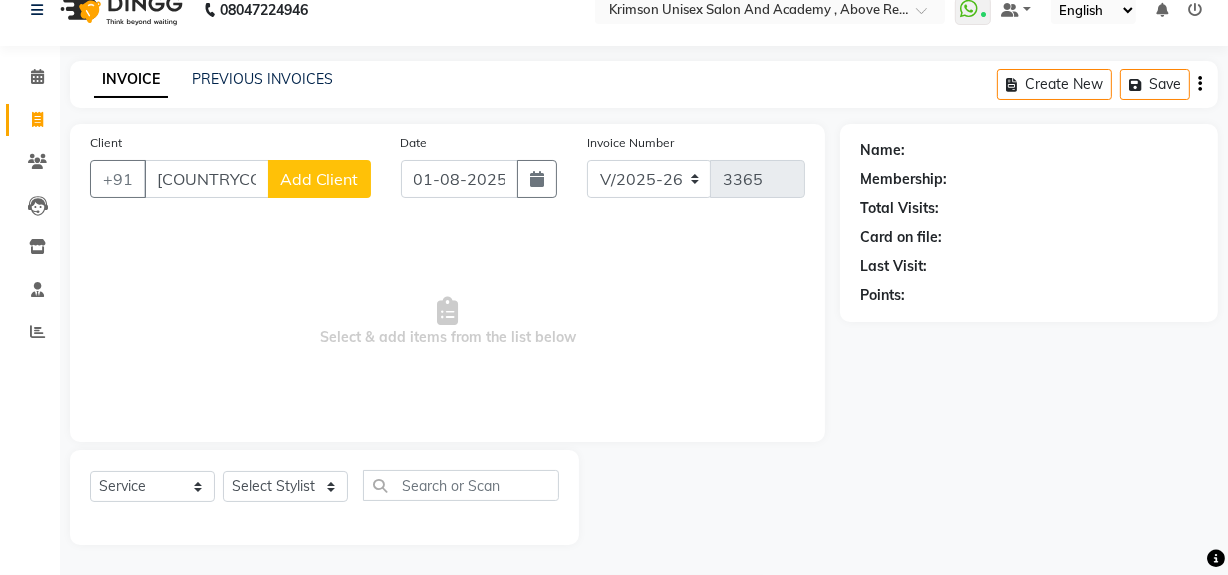 click on "[PHONE]" at bounding box center [206, 179] 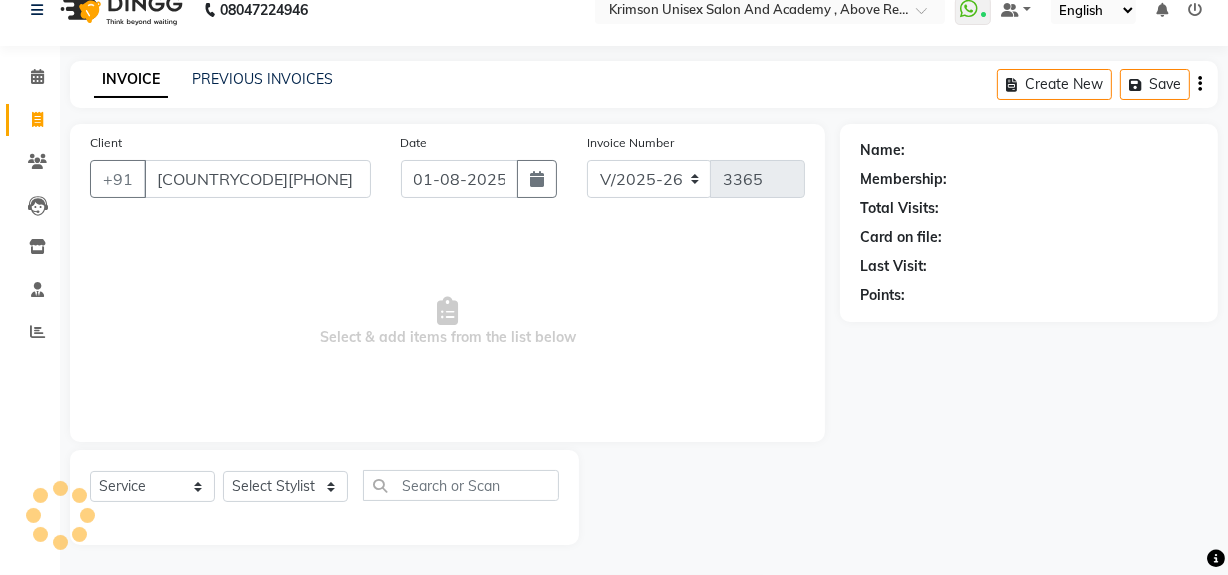 type on "[PHONE]" 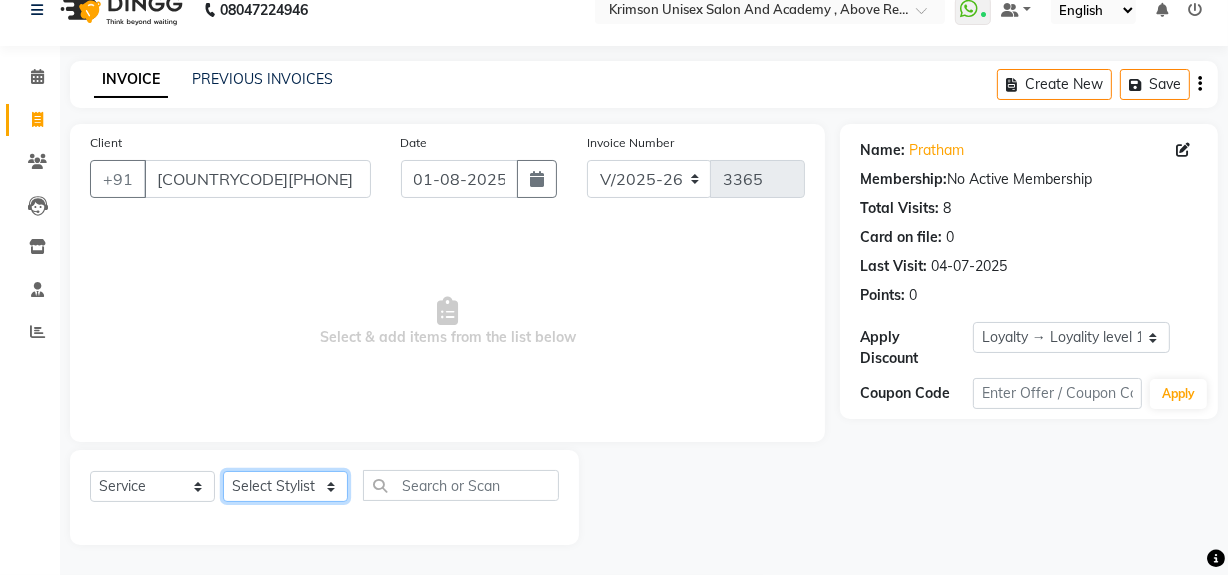 click on "Select Stylist ADMIN ARNAB Babita Danish DR. DIVYA (cosmetologist) FRONT DESK Hani Hem Atwal junaid  Kafil Kaif Manish Kumar Pinki  Pooja kulyal Ratan Dey safiya sahiba Sahil Sangeeta sanjay Sudeep Varsha" 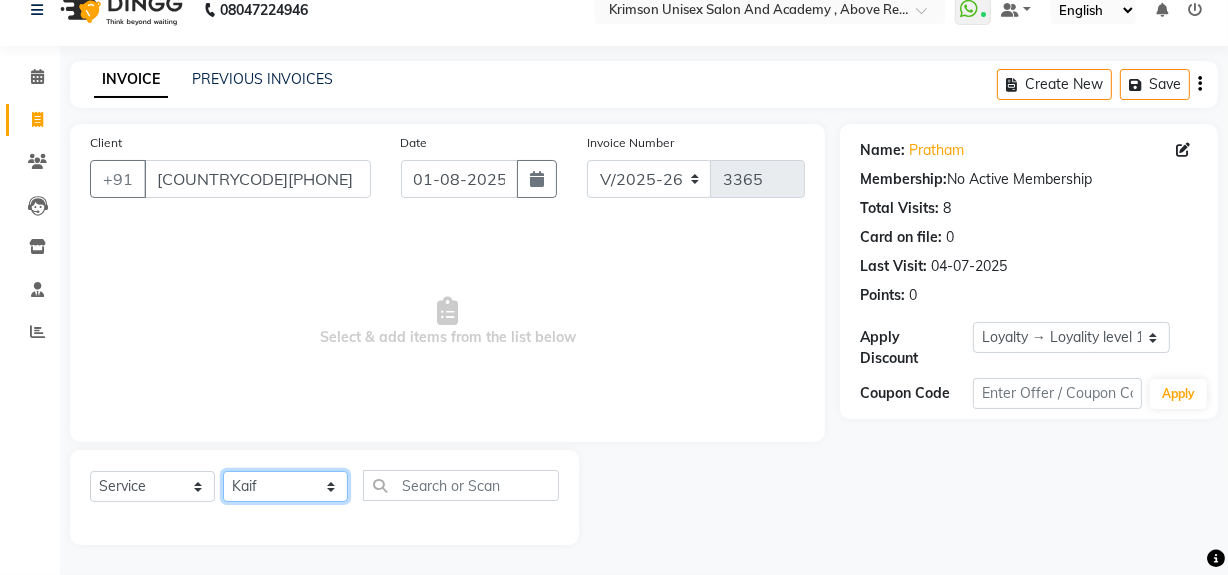 click on "Select Stylist ADMIN ARNAB Babita Danish DR. DIVYA (cosmetologist) FRONT DESK Hani Hem Atwal junaid  Kafil Kaif Manish Kumar Pinki  Pooja kulyal Ratan Dey safiya sahiba Sahil Sangeeta sanjay Sudeep Varsha" 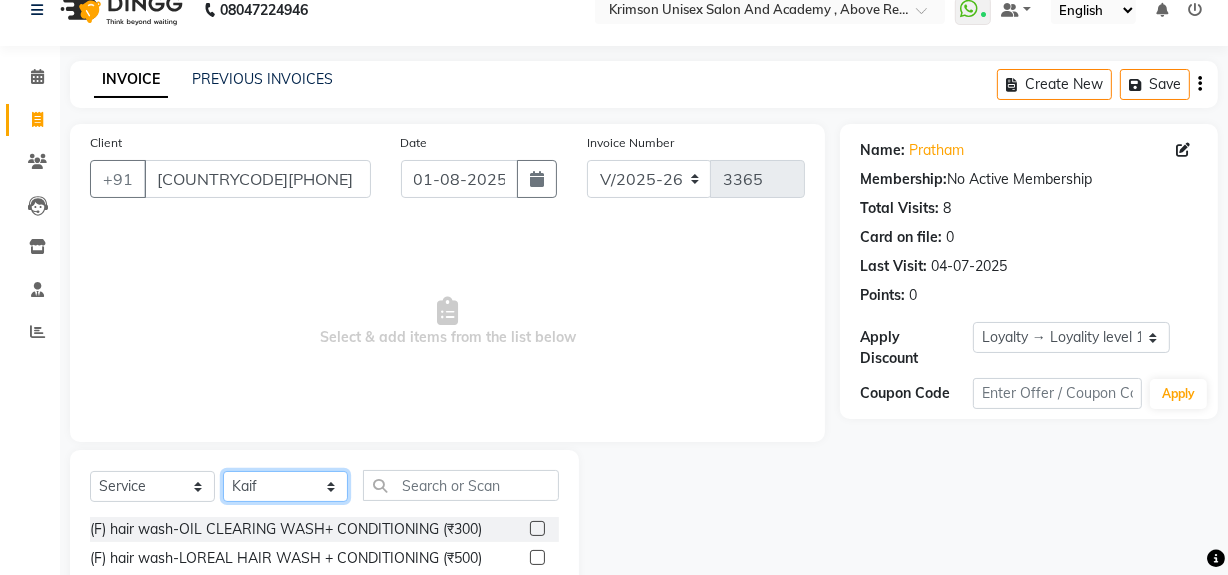 scroll, scrollTop: 226, scrollLeft: 0, axis: vertical 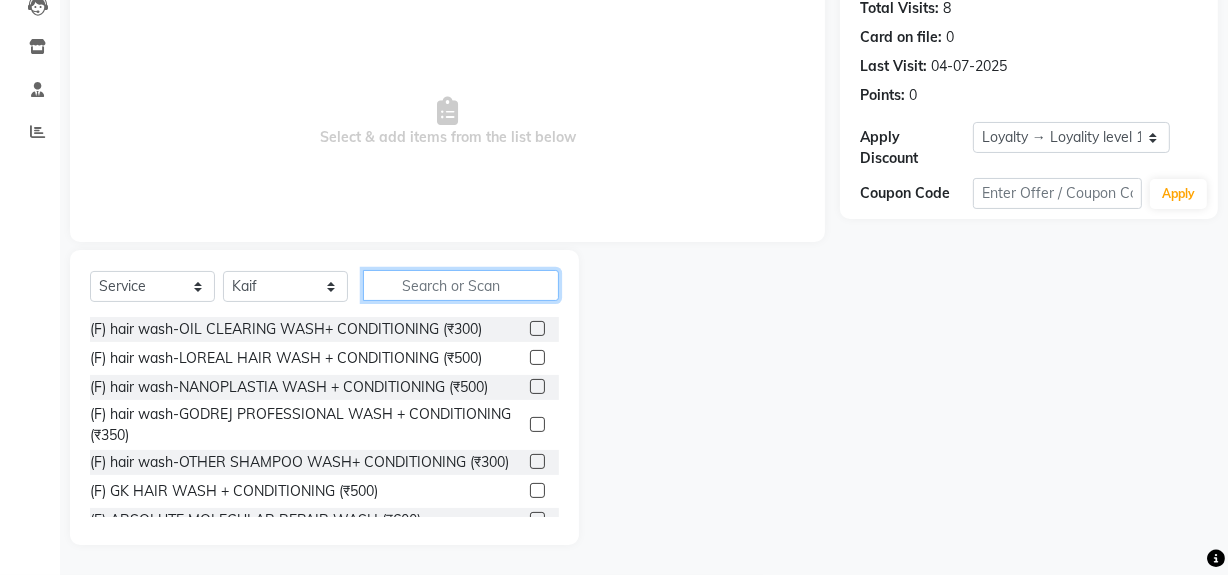 click 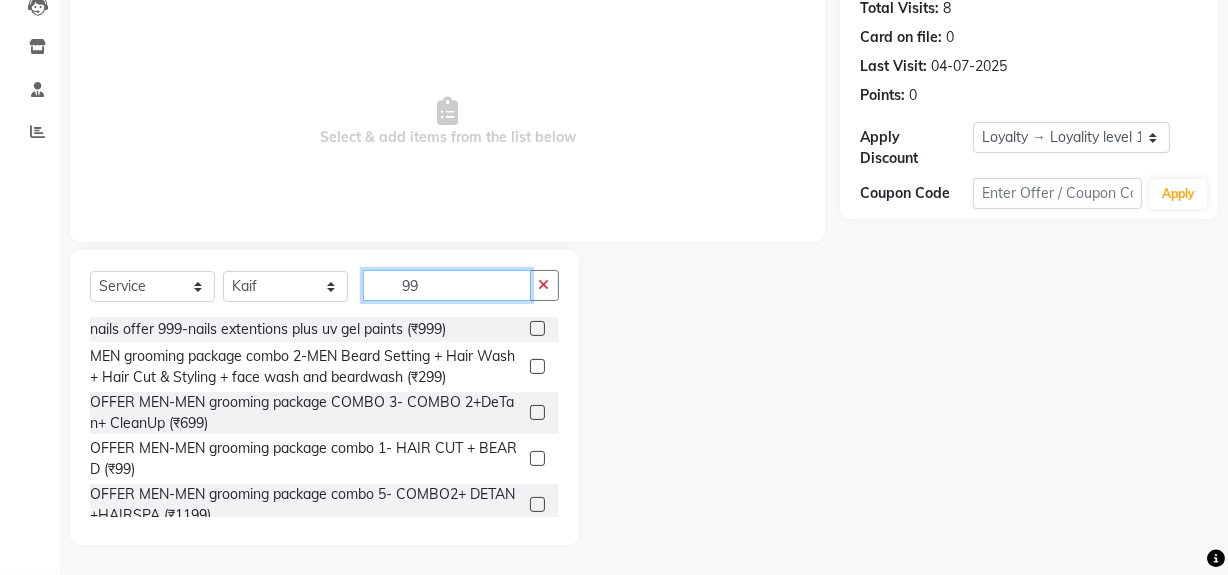 type on "99" 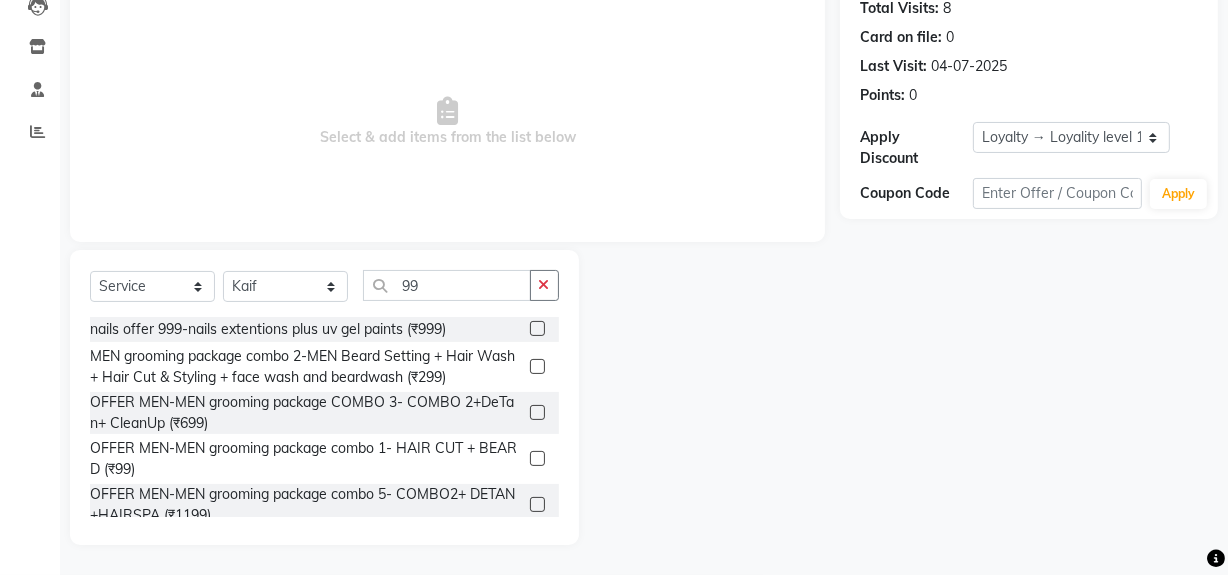 click 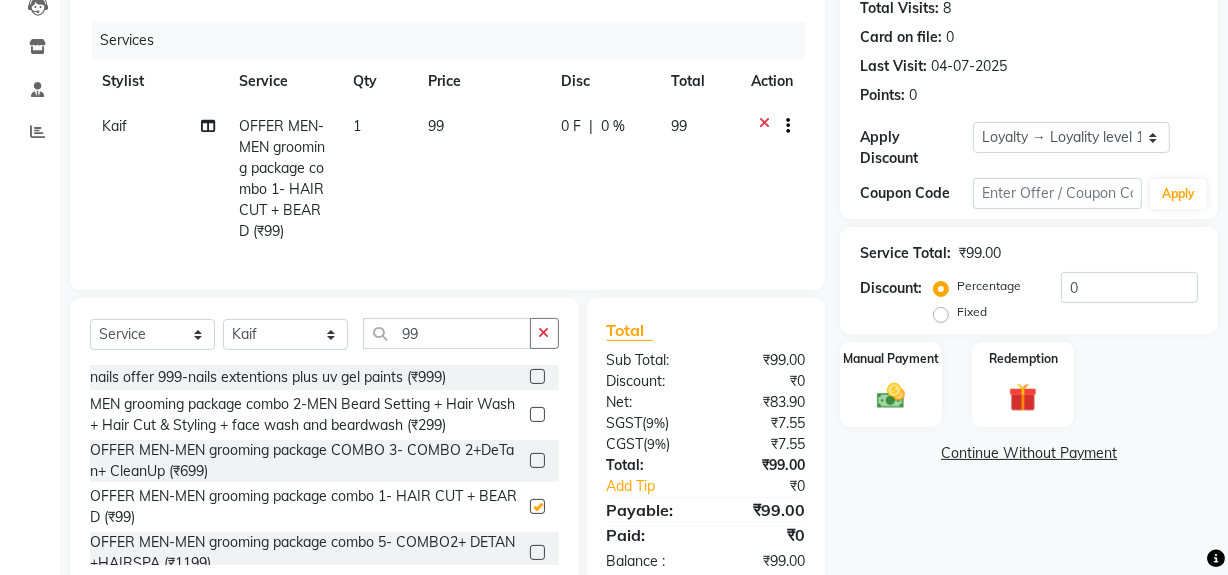 checkbox on "false" 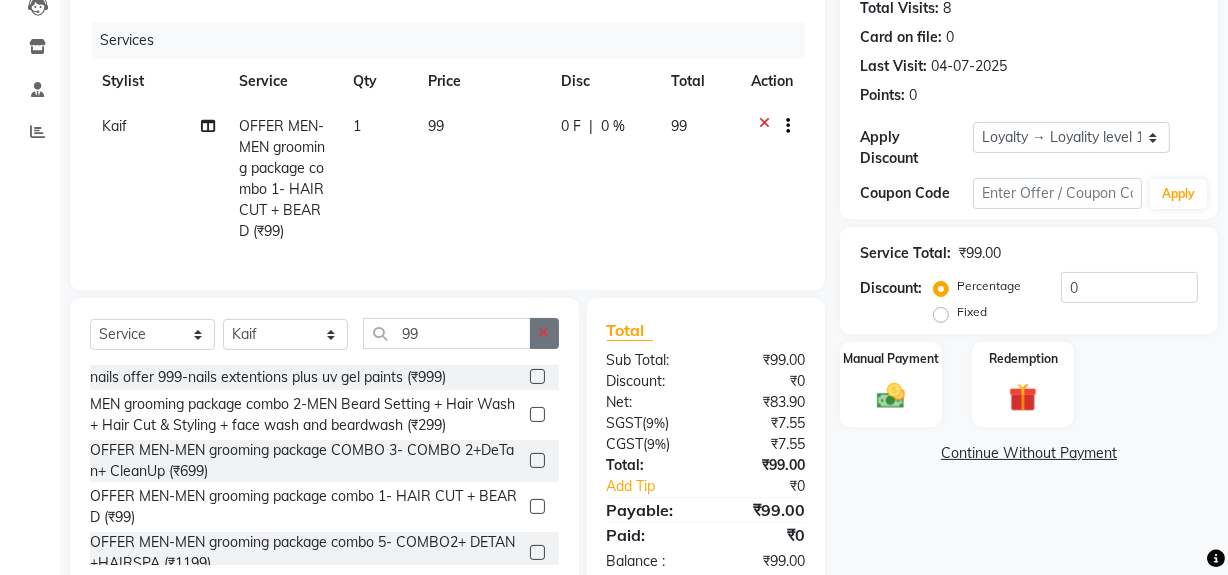 click 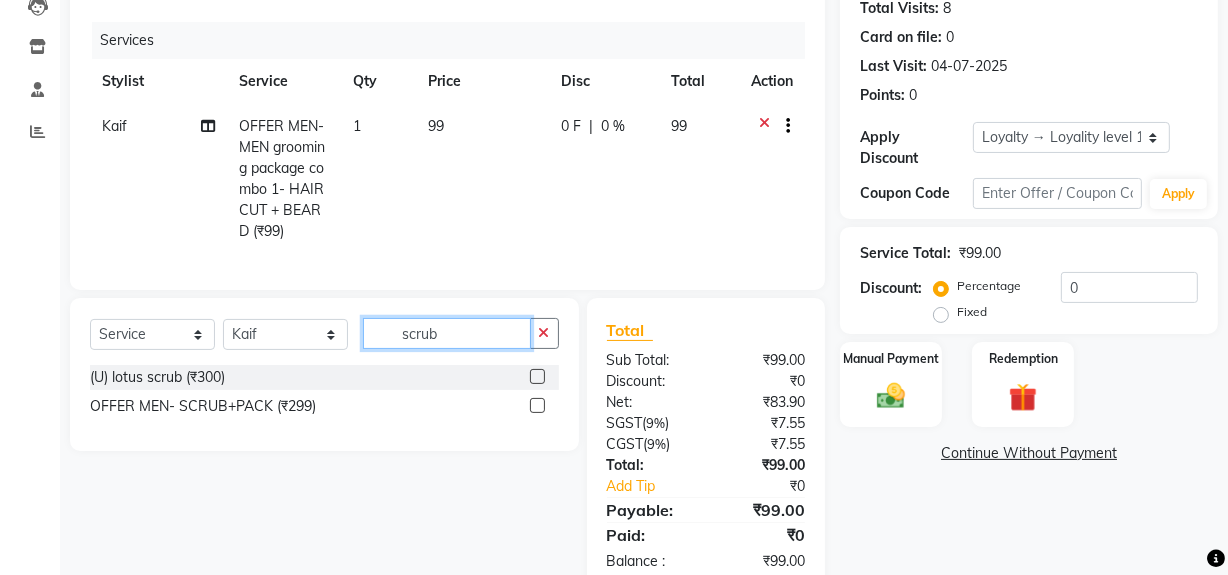 type on "scrub" 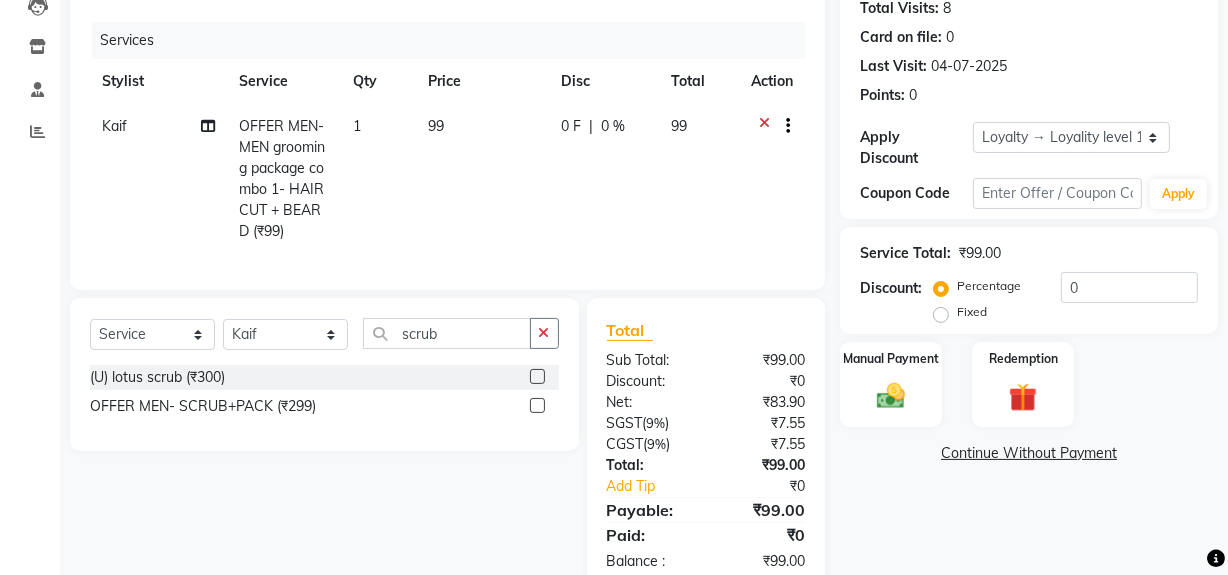 click 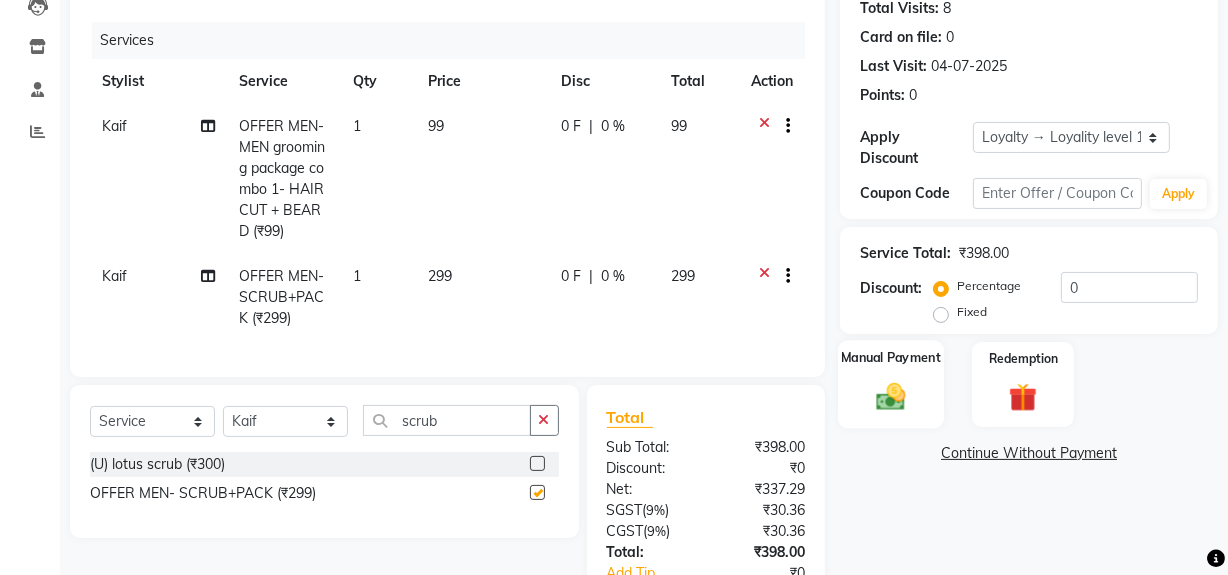 checkbox on "false" 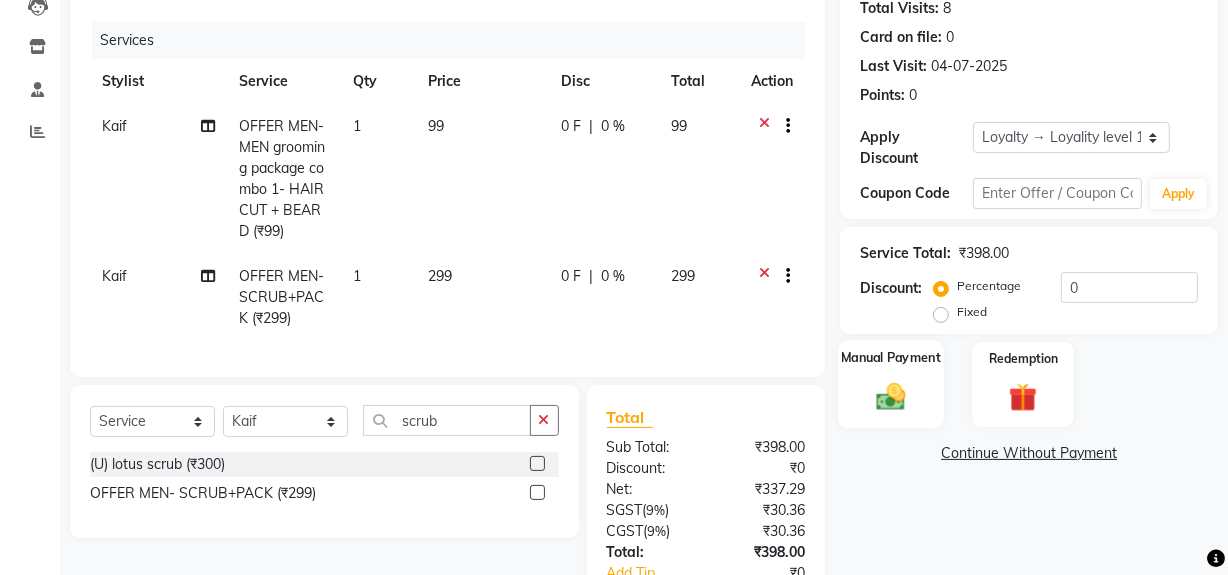 scroll, scrollTop: 374, scrollLeft: 0, axis: vertical 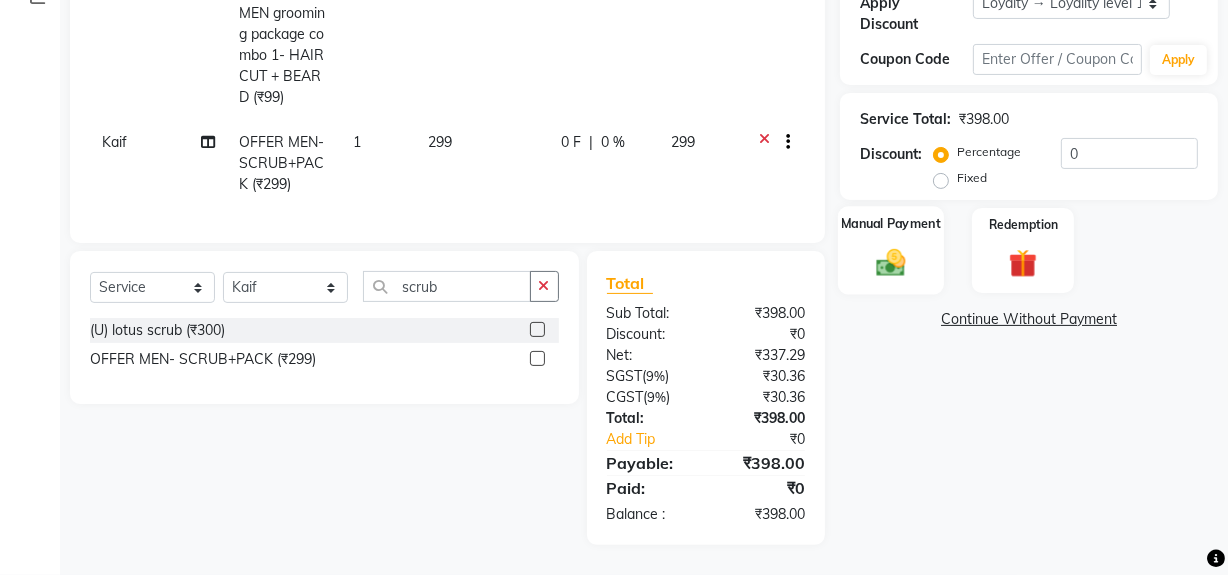 click on "Manual Payment" 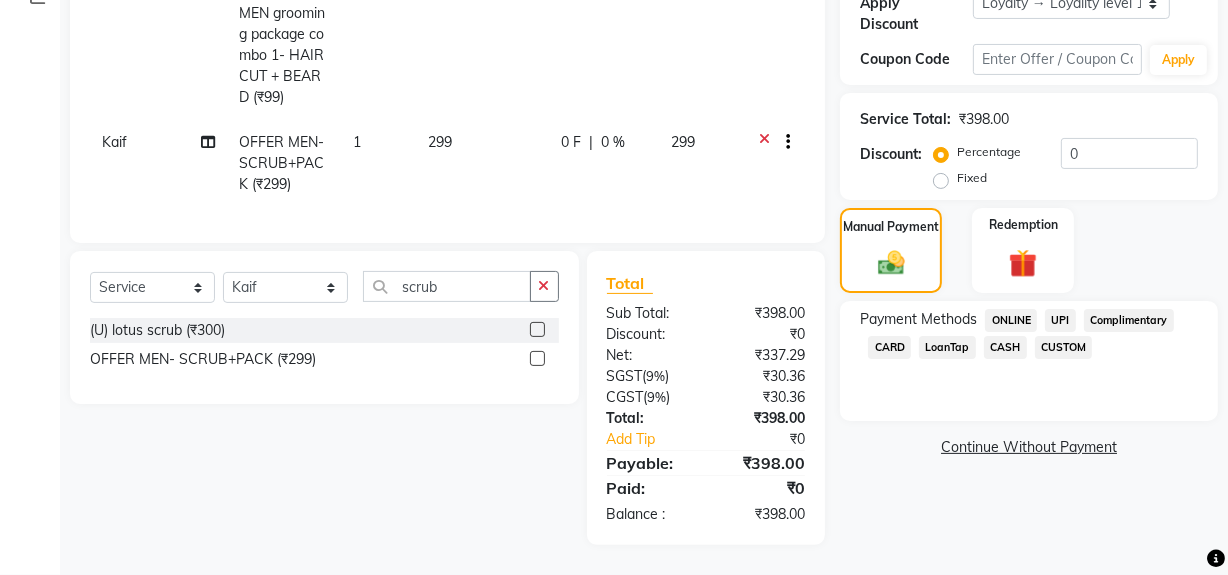 click on "ONLINE" 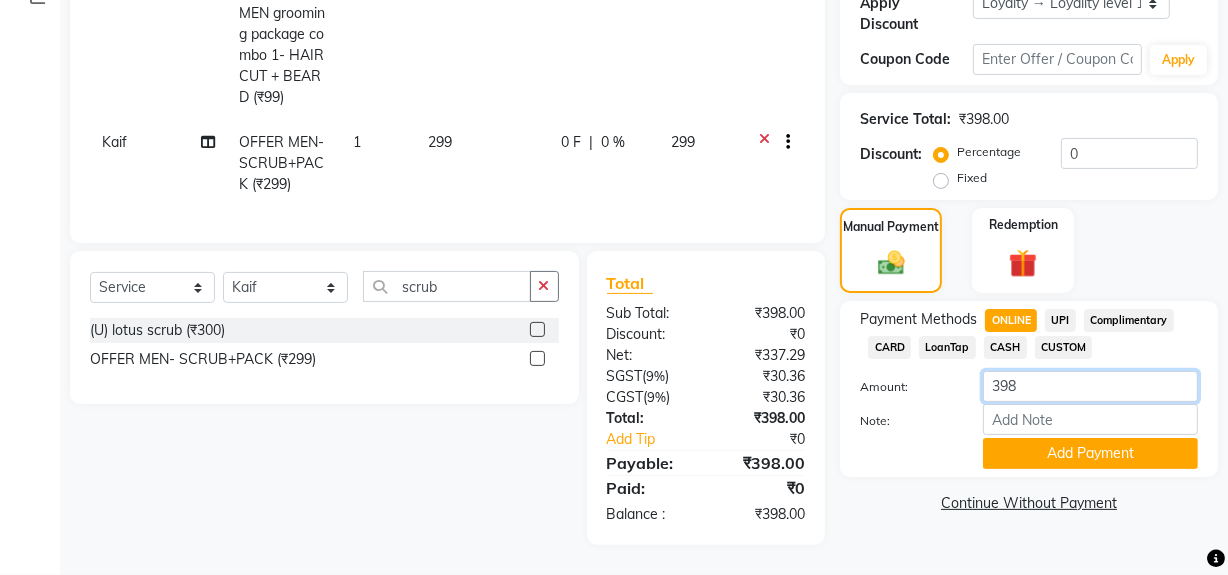 click on "398" 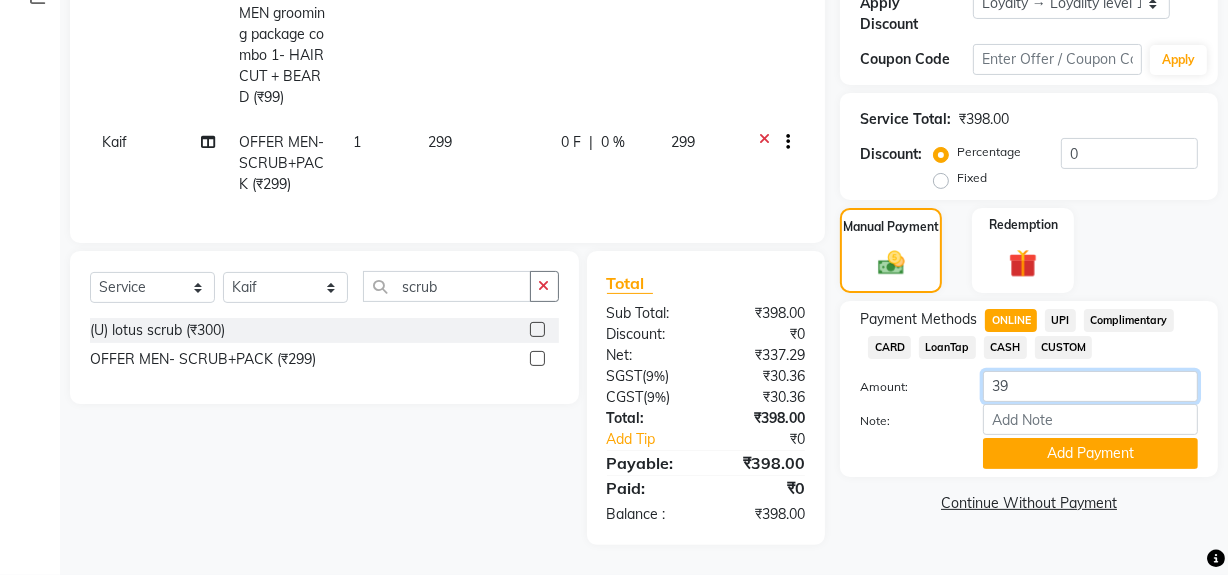 type on "3" 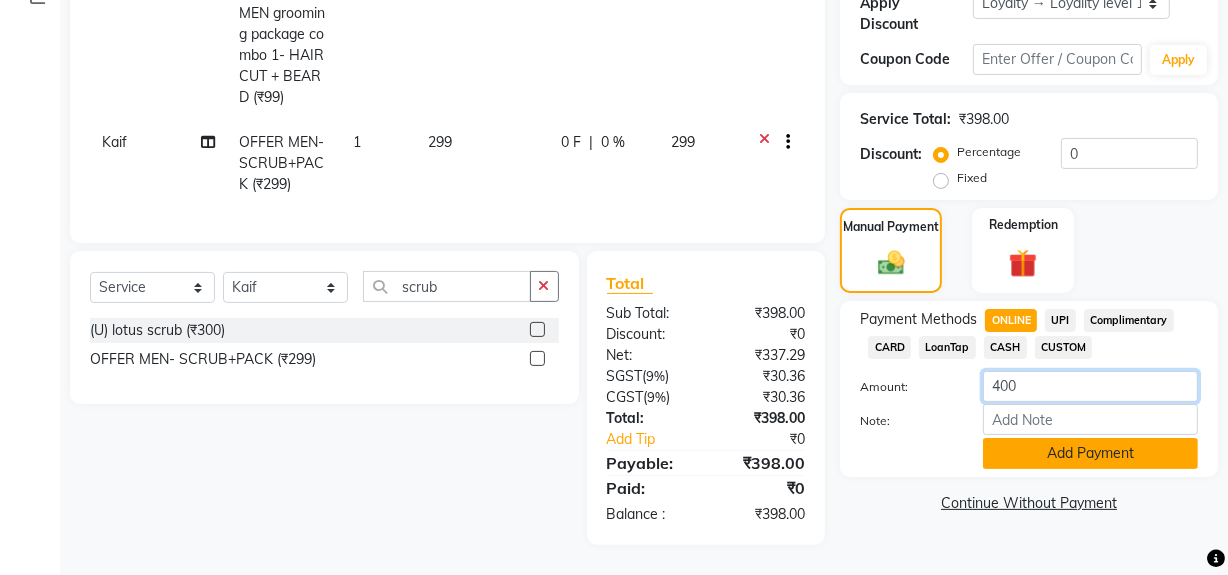 type on "400" 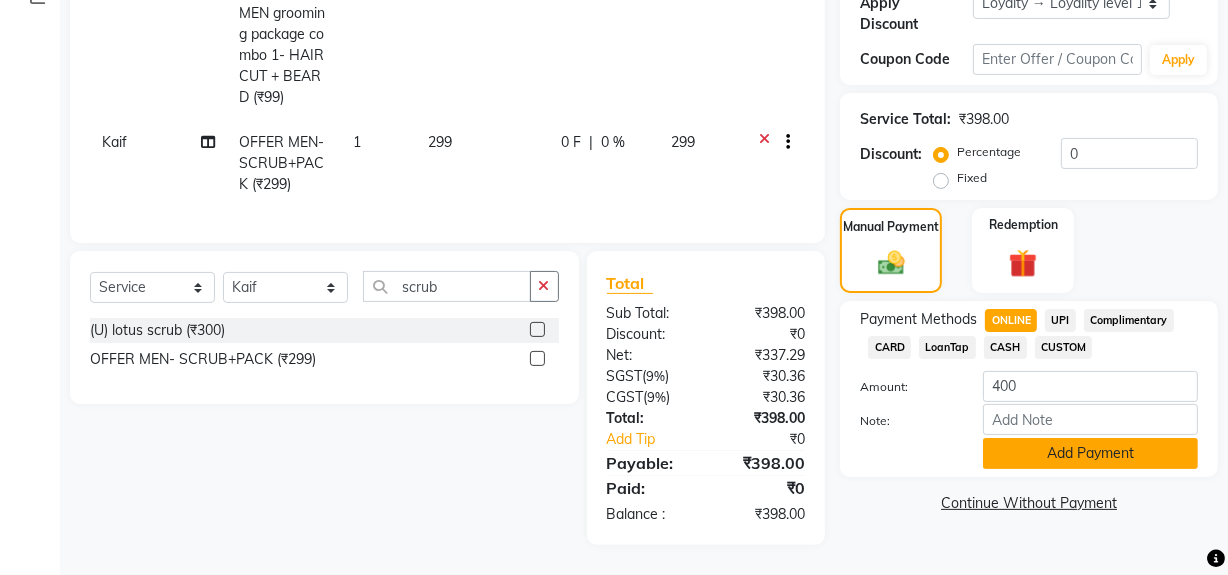 click on "Add Payment" 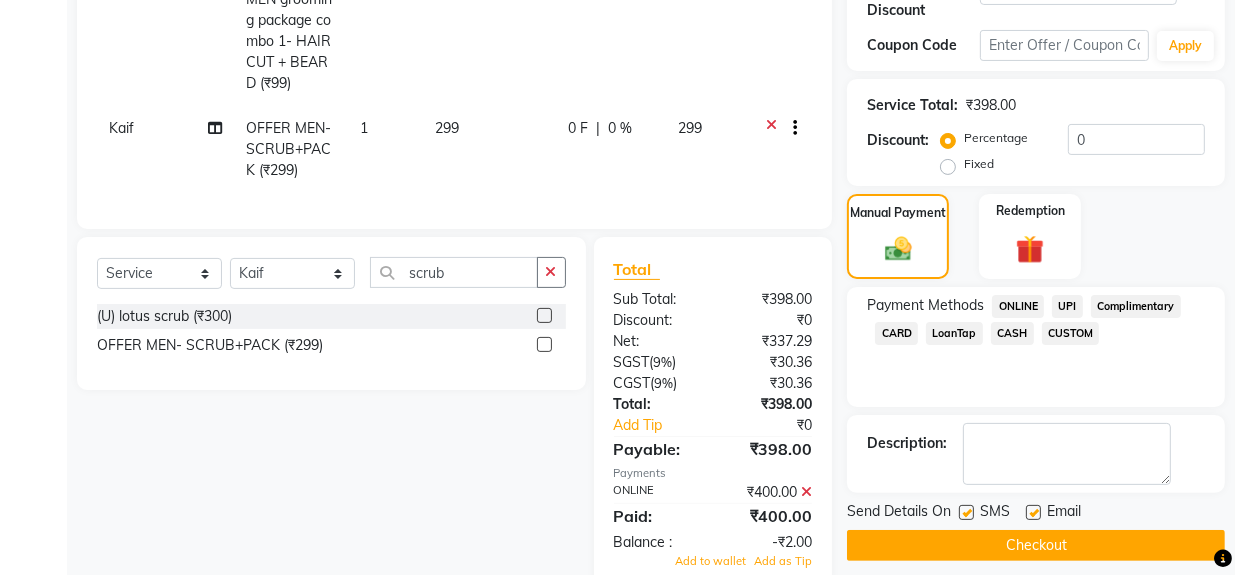 scroll, scrollTop: 593, scrollLeft: 0, axis: vertical 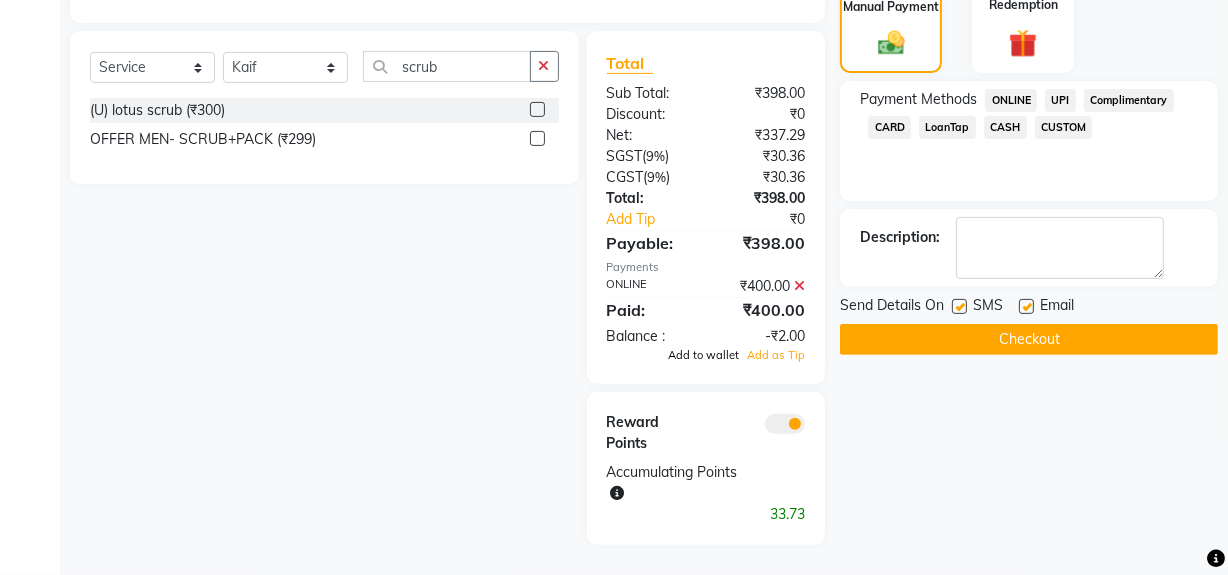 click on "Add to wallet" 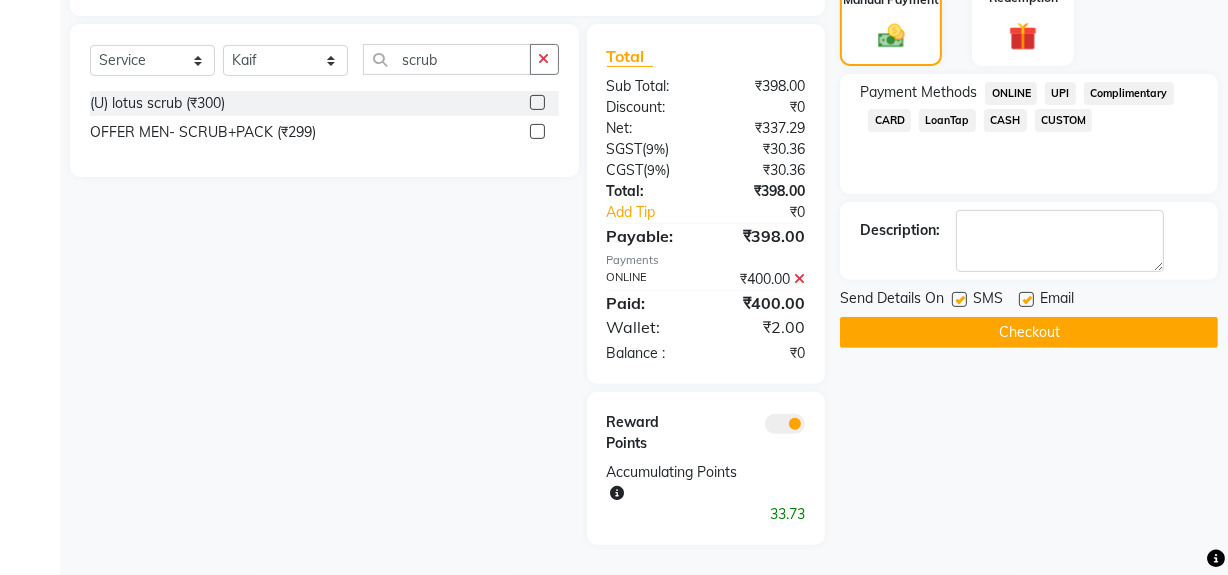 click 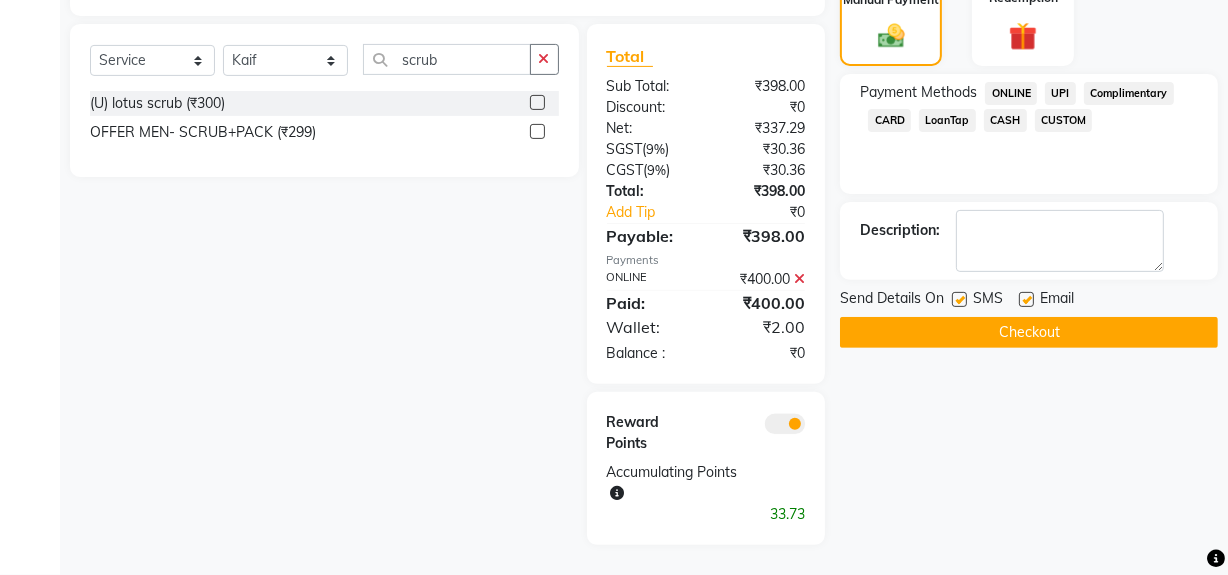 click 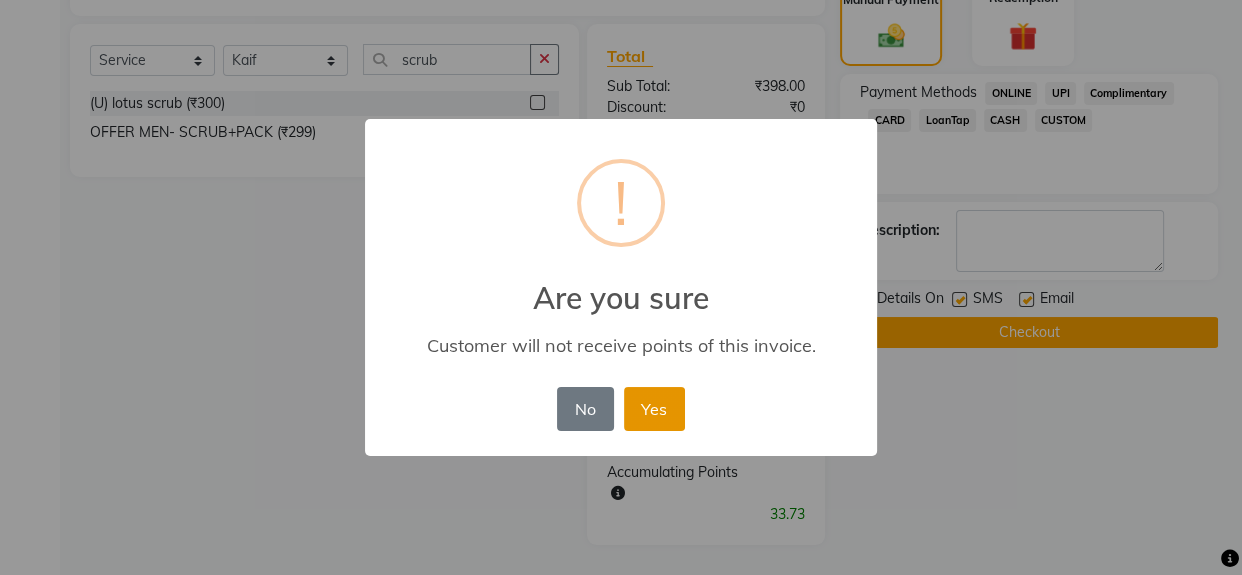 click on "Yes" at bounding box center [654, 409] 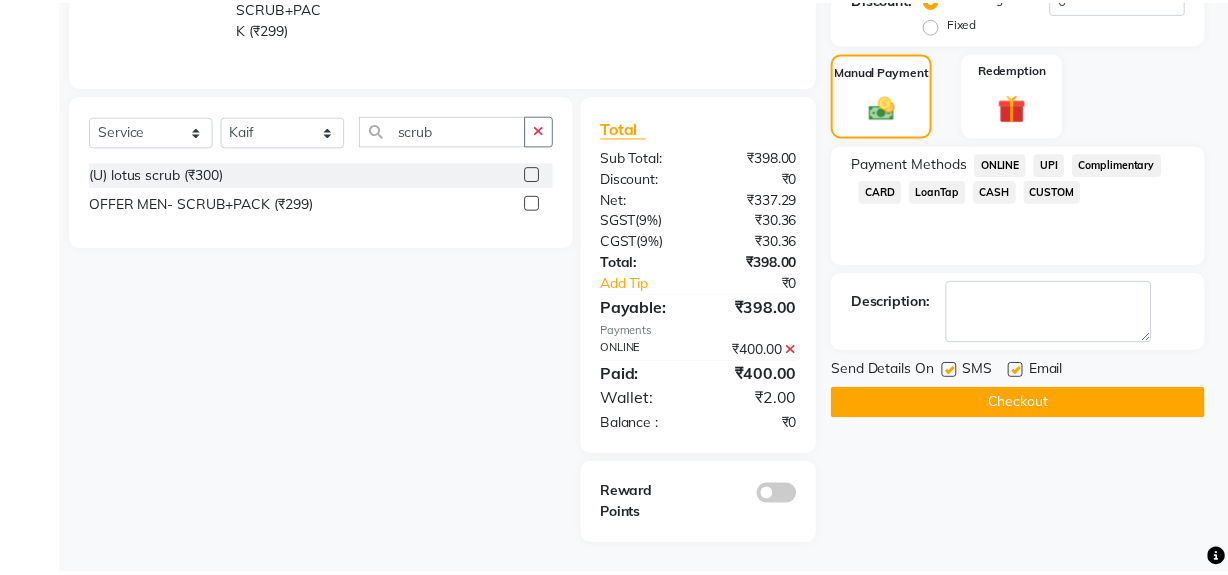 scroll, scrollTop: 530, scrollLeft: 0, axis: vertical 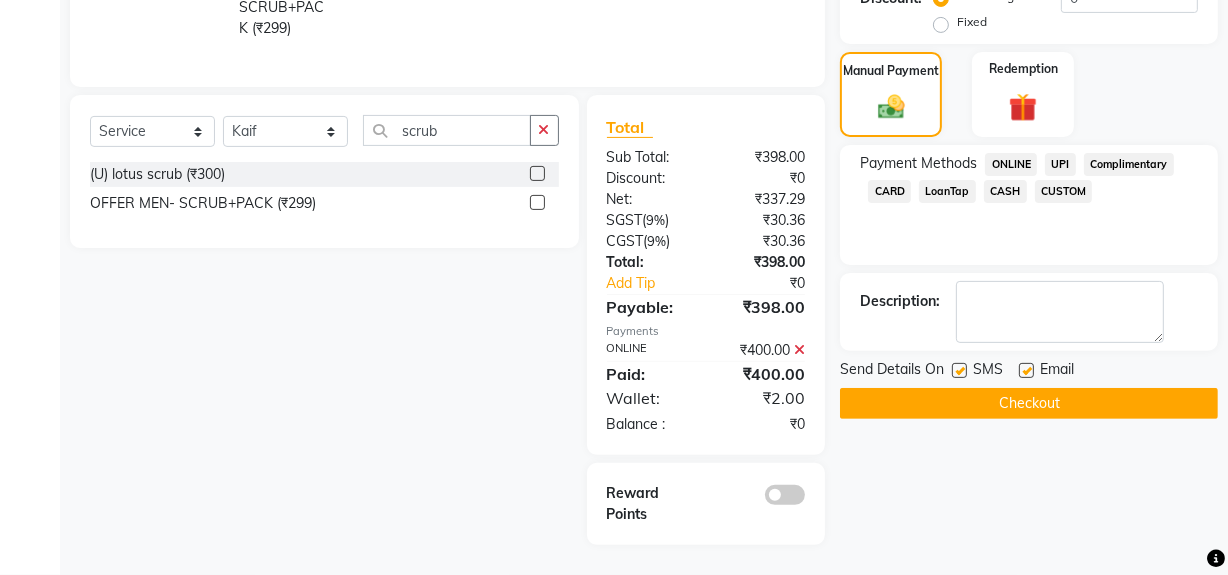 click on "Checkout" 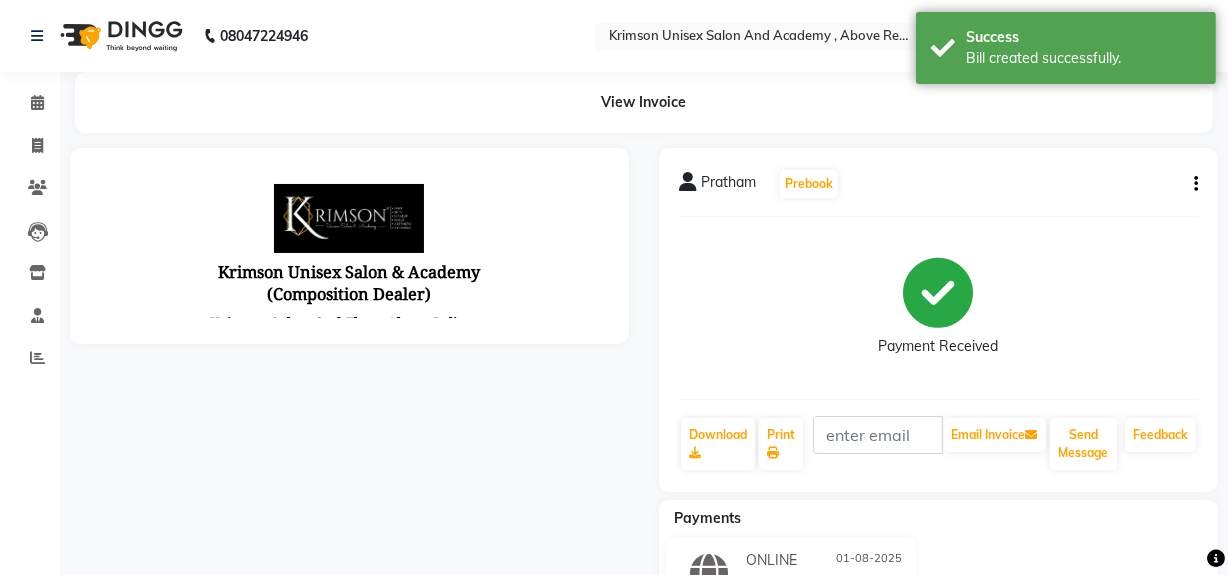 scroll, scrollTop: 0, scrollLeft: 0, axis: both 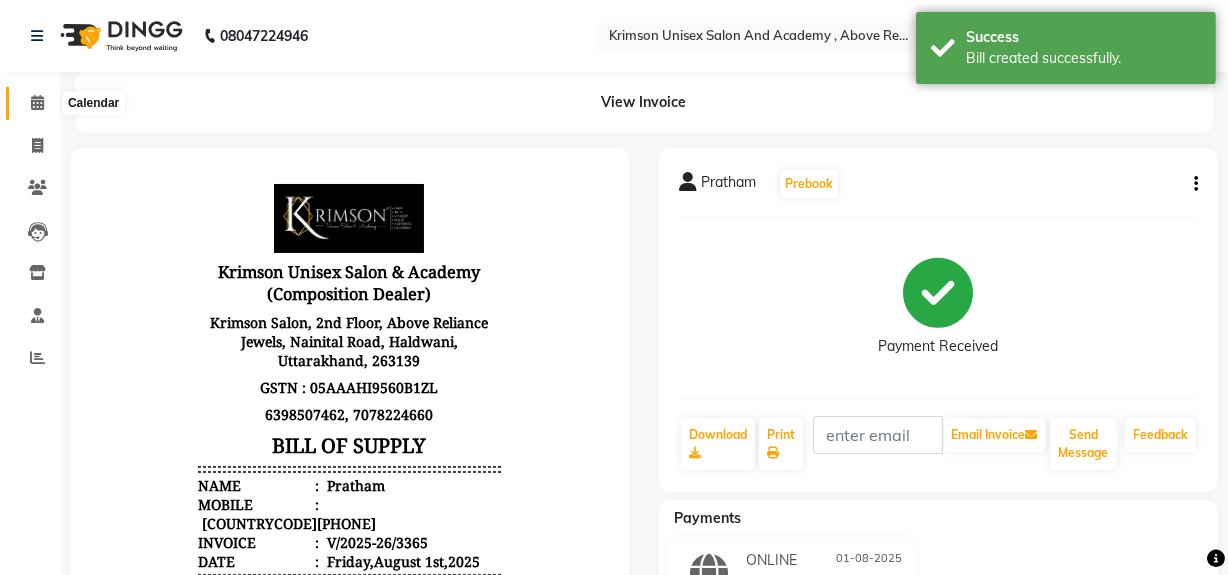 click 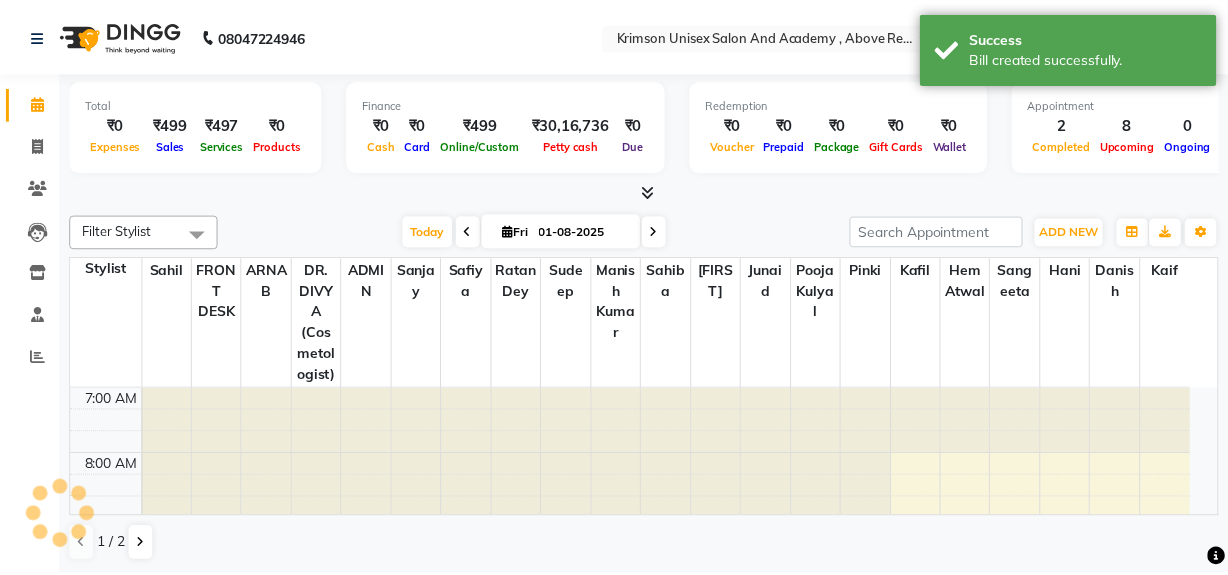 scroll, scrollTop: 330, scrollLeft: 0, axis: vertical 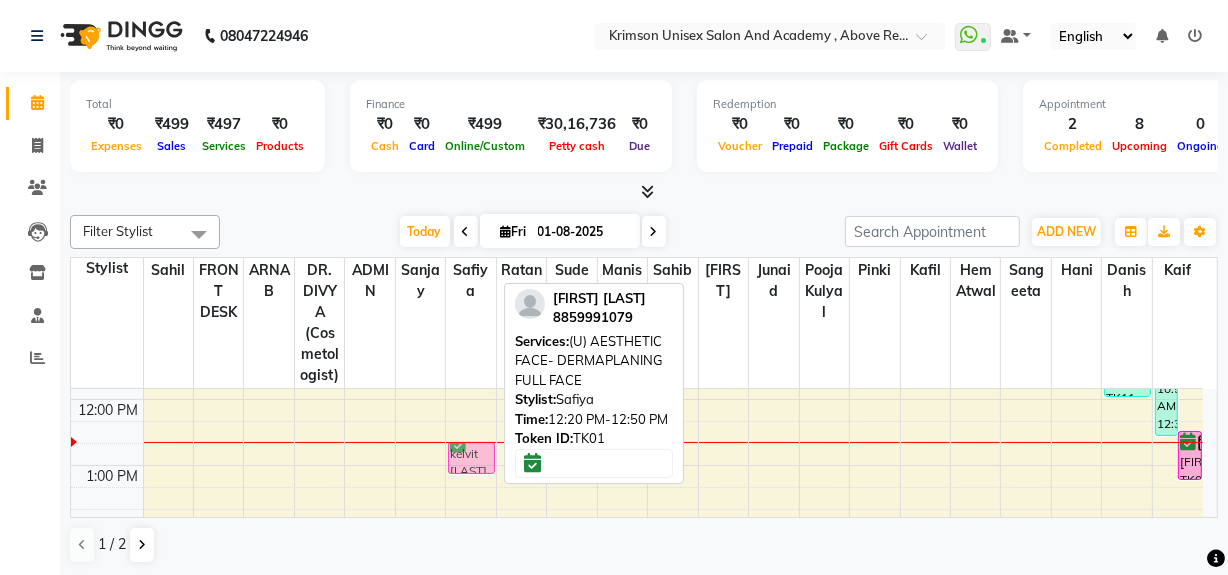 drag, startPoint x: 488, startPoint y: 431, endPoint x: 486, endPoint y: 445, distance: 14.142136 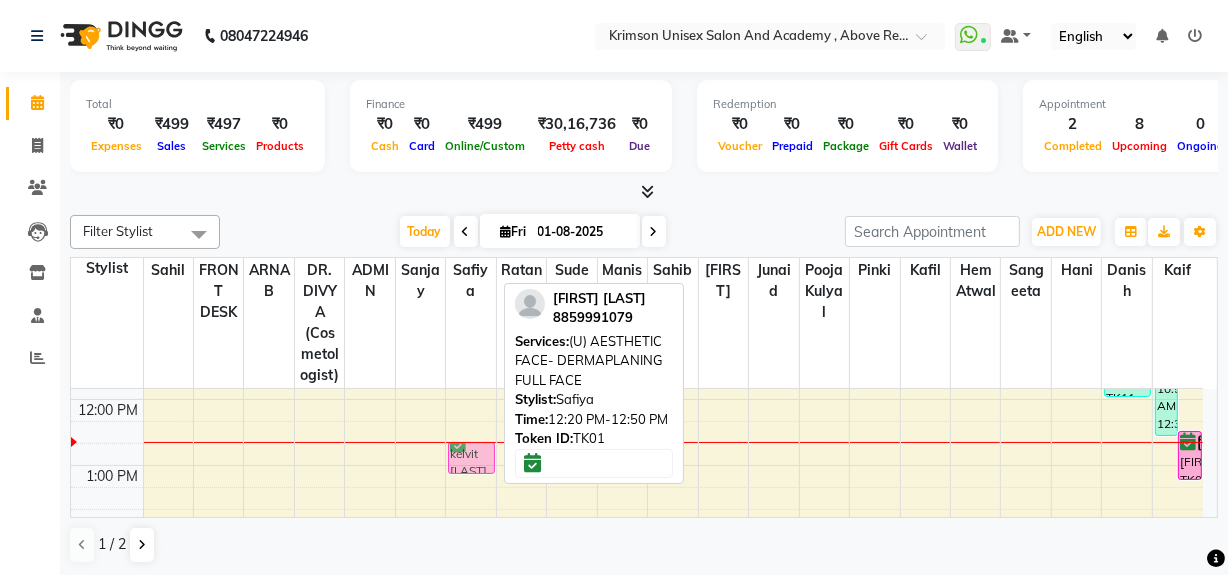 click on "kelvit kaur, TK01, 12:20 PM-12:50 PM, (U) AESTHETIC FACE- DERMAPLANING FULL FACE     anshika, TK07, 04:00 PM-04:45 PM, (F) HAIR CUT BASIC     kelvit kaur, TK01, 12:20 PM-12:50 PM, (U) AESTHETIC FACE- DERMAPLANING FULL FACE" at bounding box center [470, 564] 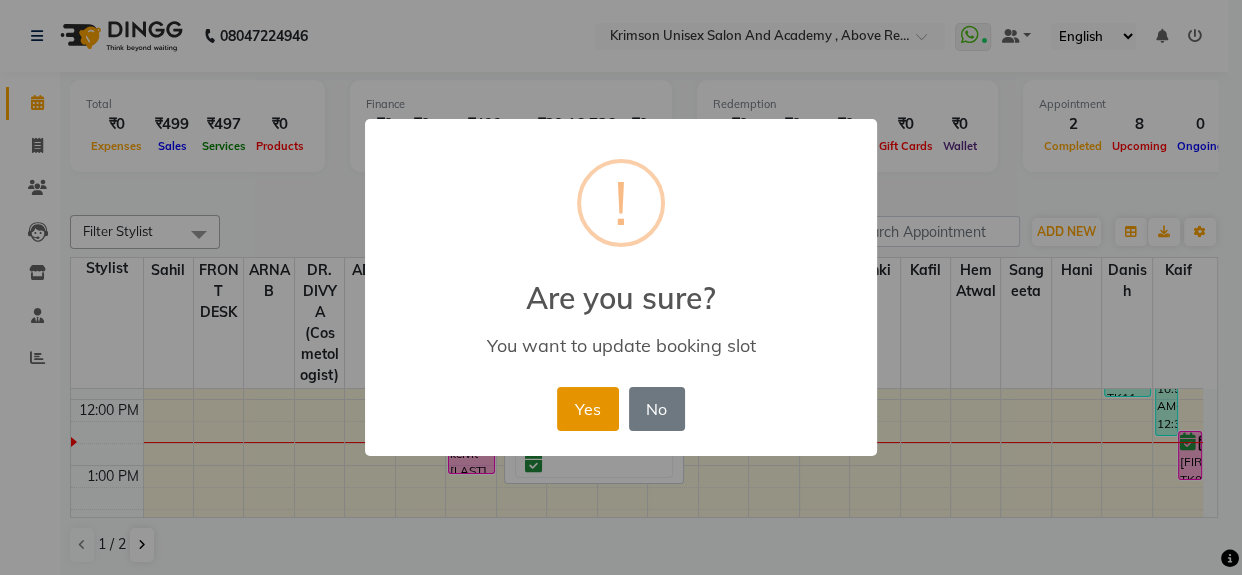 click on "Yes" at bounding box center [587, 409] 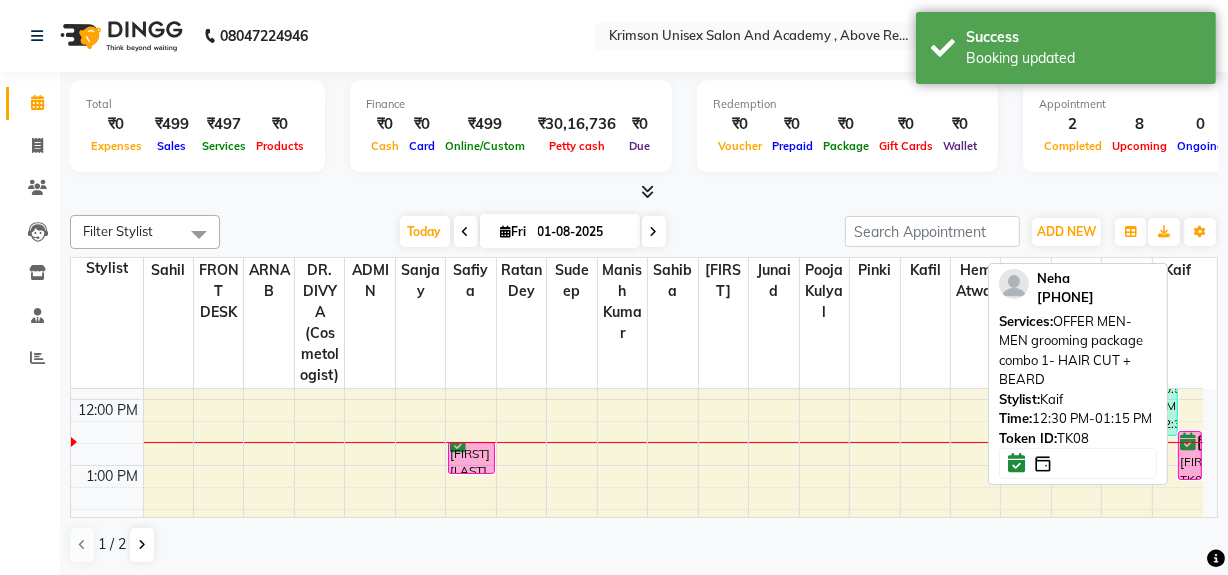 click on "Neha, TK08, 12:30 PM-01:15 PM, OFFER MEN-MEN grooming package combo 1- HAIR CUT + BEARD" at bounding box center [1189, 455] 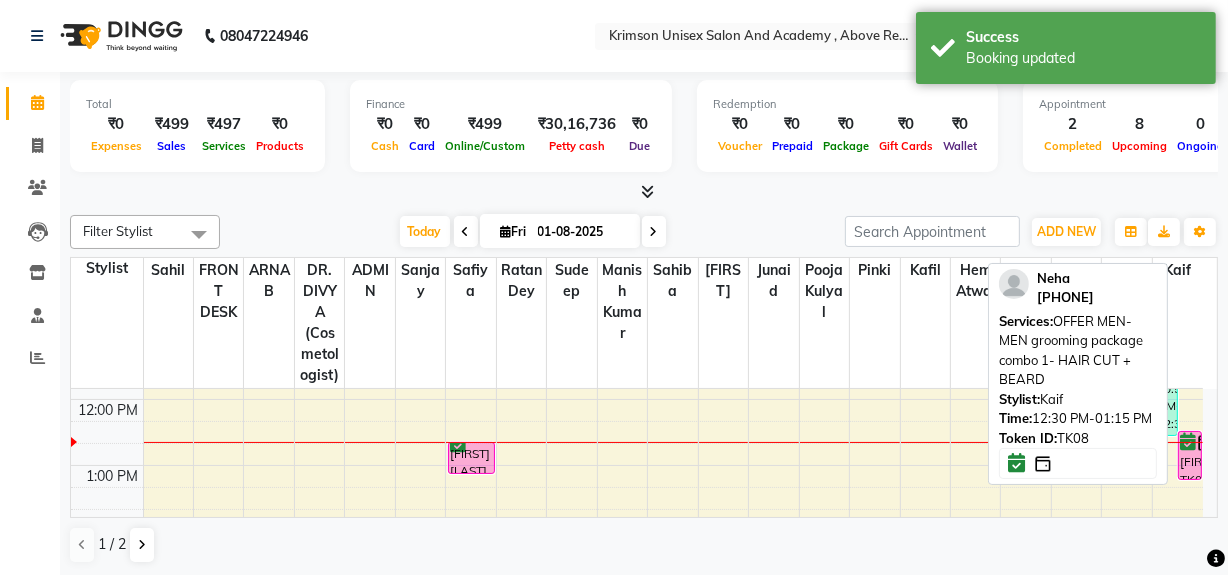 click on "Neha, TK08, 12:30 PM-01:15 PM, OFFER MEN-MEN grooming package combo 1- HAIR CUT + BEARD" at bounding box center (1189, 455) 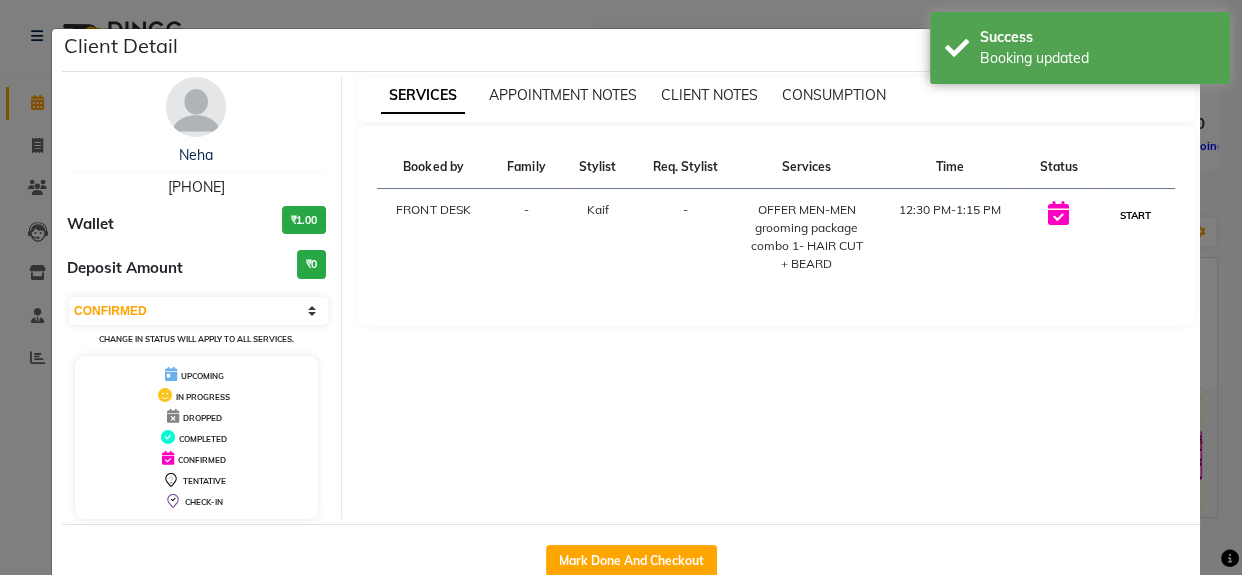 click on "START" at bounding box center (1134, 215) 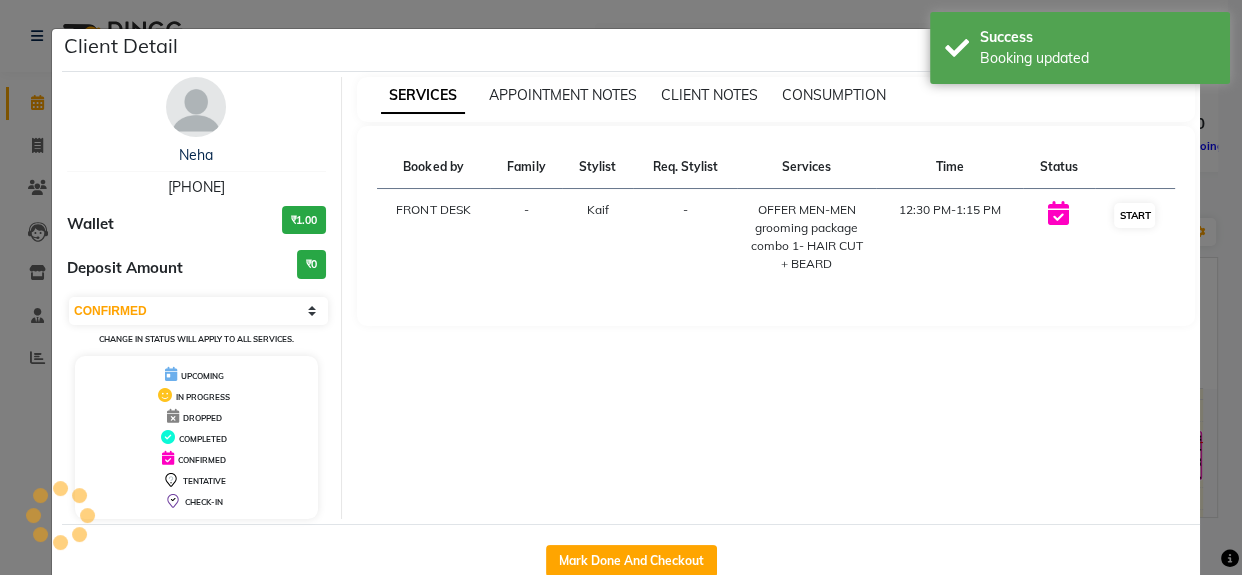 select on "1" 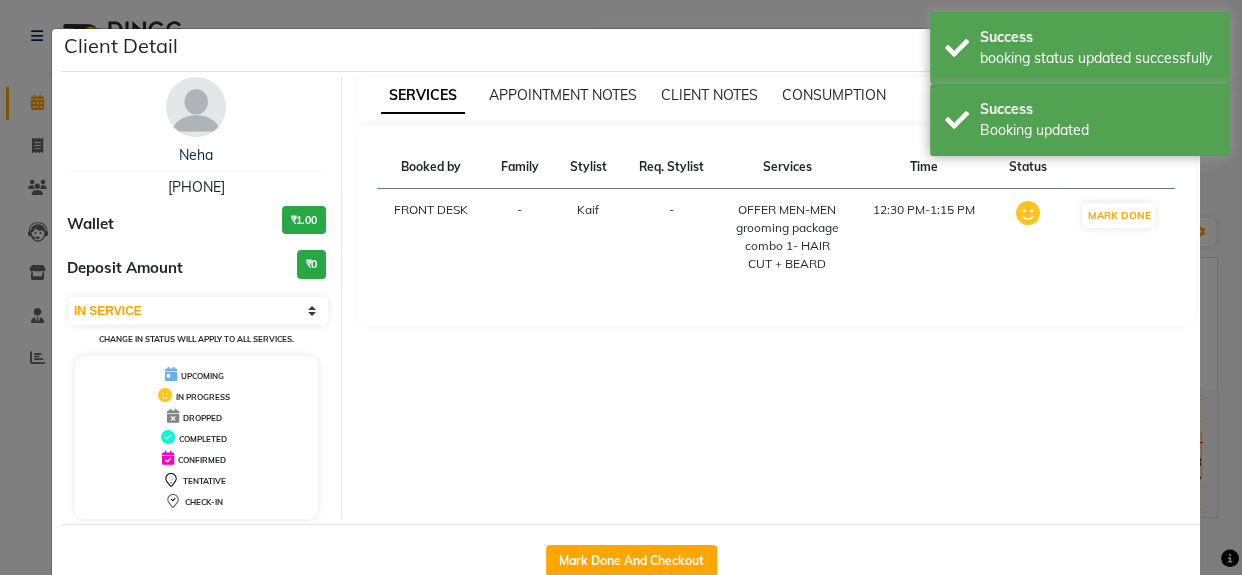click on "SERVICES APPOINTMENT NOTES CLIENT NOTES CONSUMPTION Booked by Family Stylist Req. Stylist Services Time Status  FRONT DESK  - Kaif -  OFFER MEN-MEN grooming package combo 1- HAIR CUT + BEARD   12:30 PM-1:15 PM   MARK DONE" at bounding box center [776, 298] 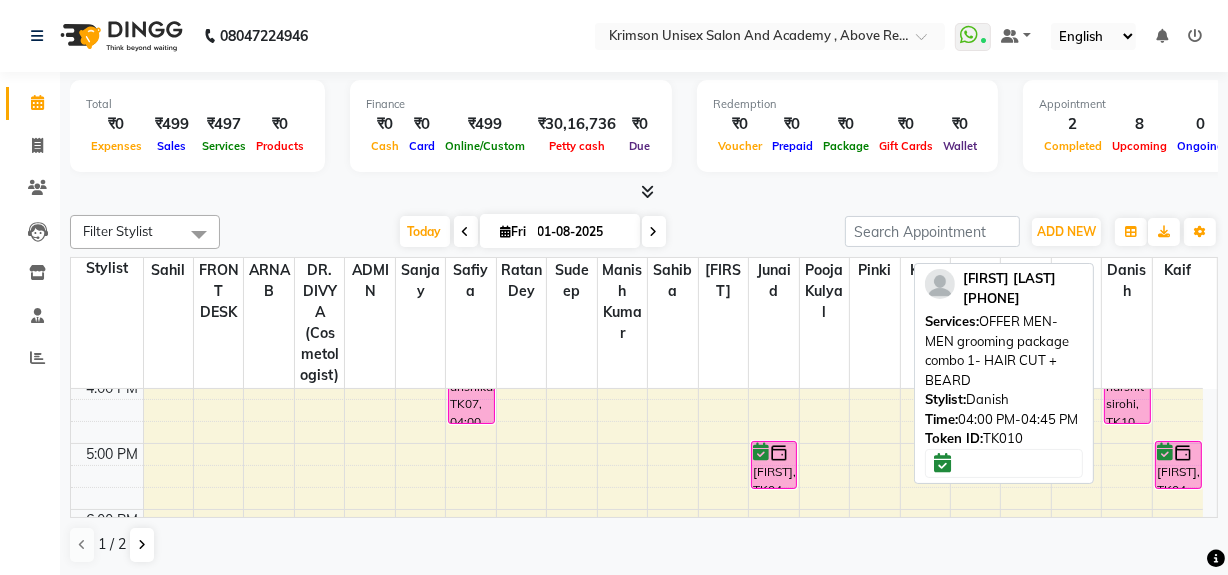 scroll, scrollTop: 597, scrollLeft: 0, axis: vertical 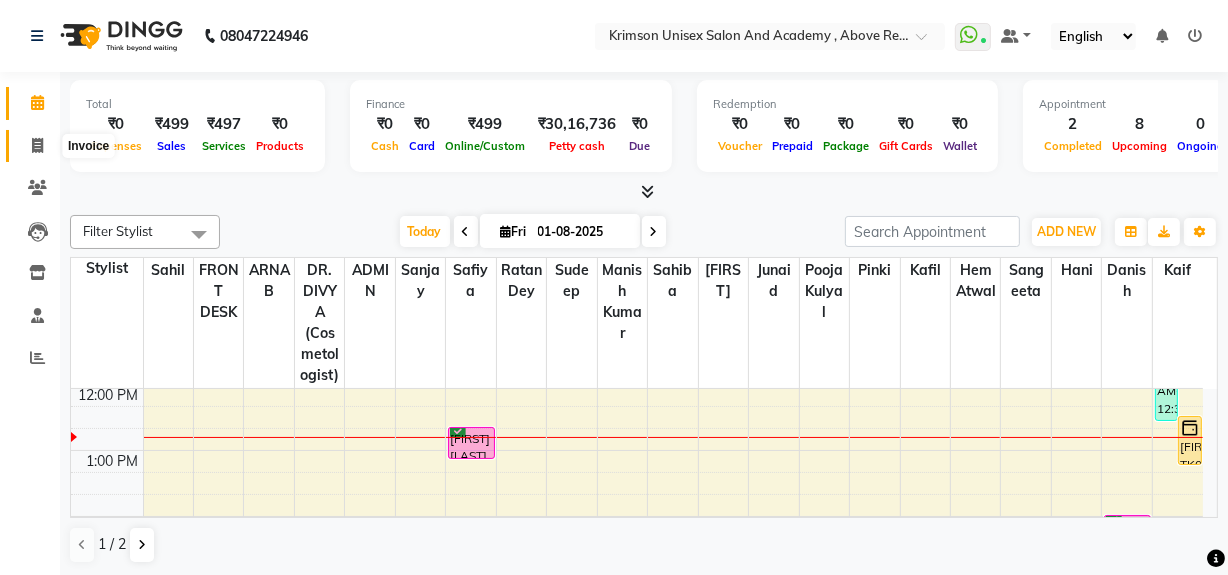 click 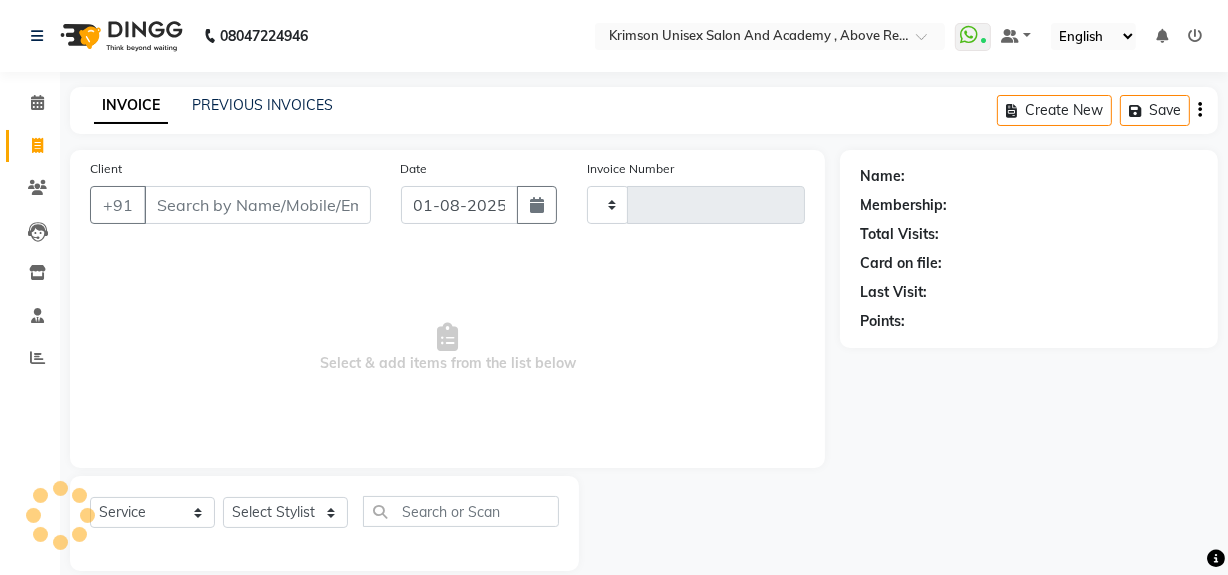 type on "3366" 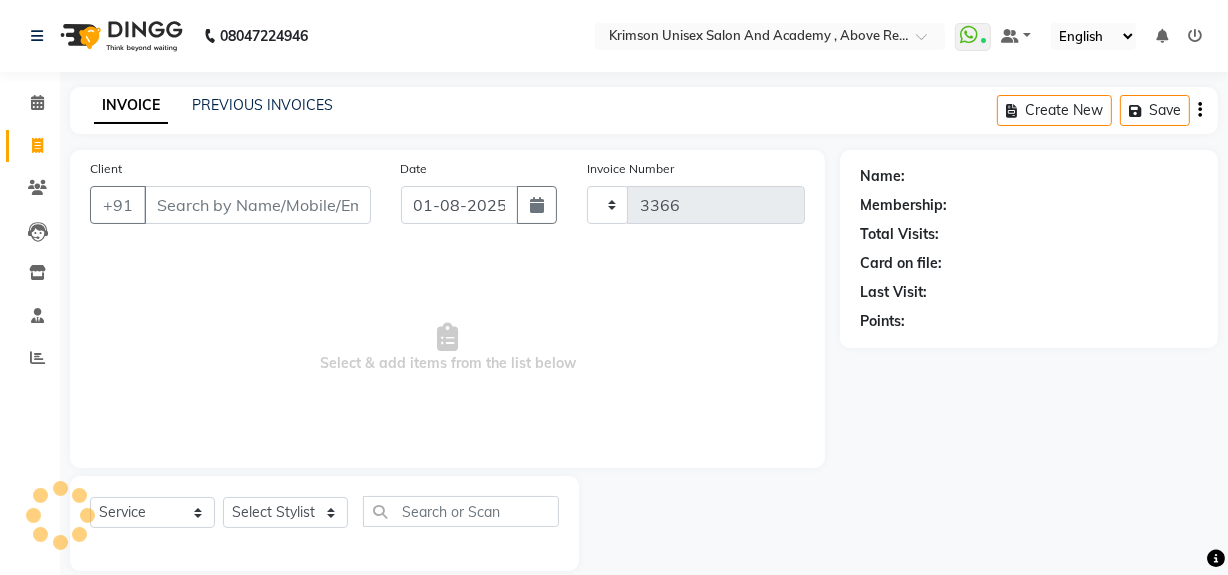 select on "5853" 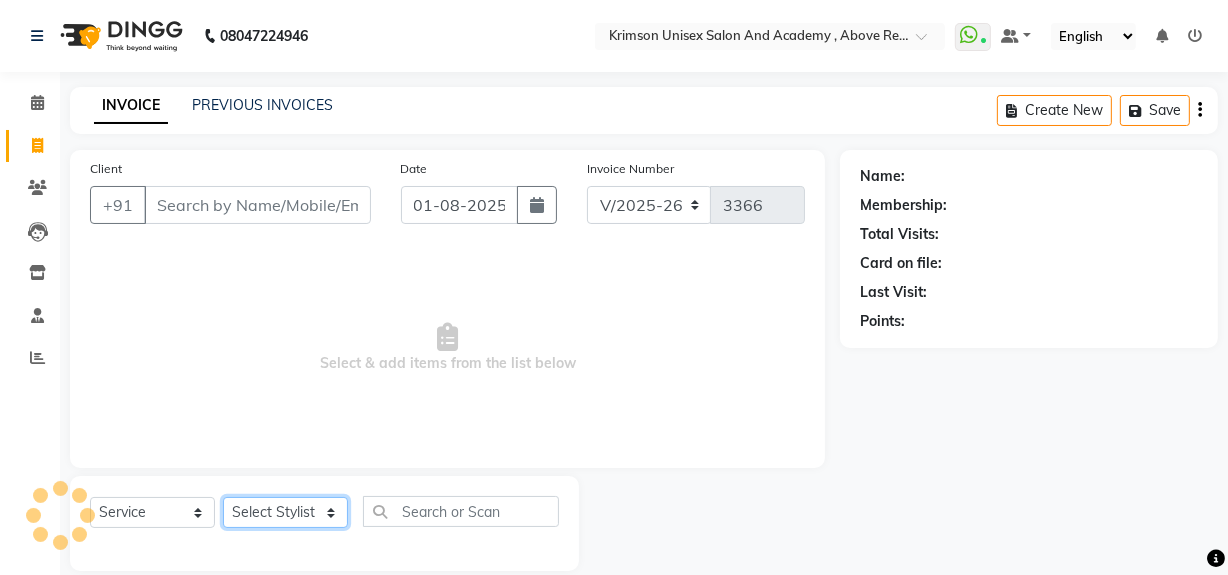 click on "Select Stylist ADMIN ARNAB Babita Danish DR. DIVYA (cosmetologist) FRONT DESK Hani Hem Atwal junaid  Kafil Kaif Manish Kumar Pinki  Pooja kulyal Ratan Dey safiya sahiba Sahil Sangeeta sanjay Sudeep Varsha" 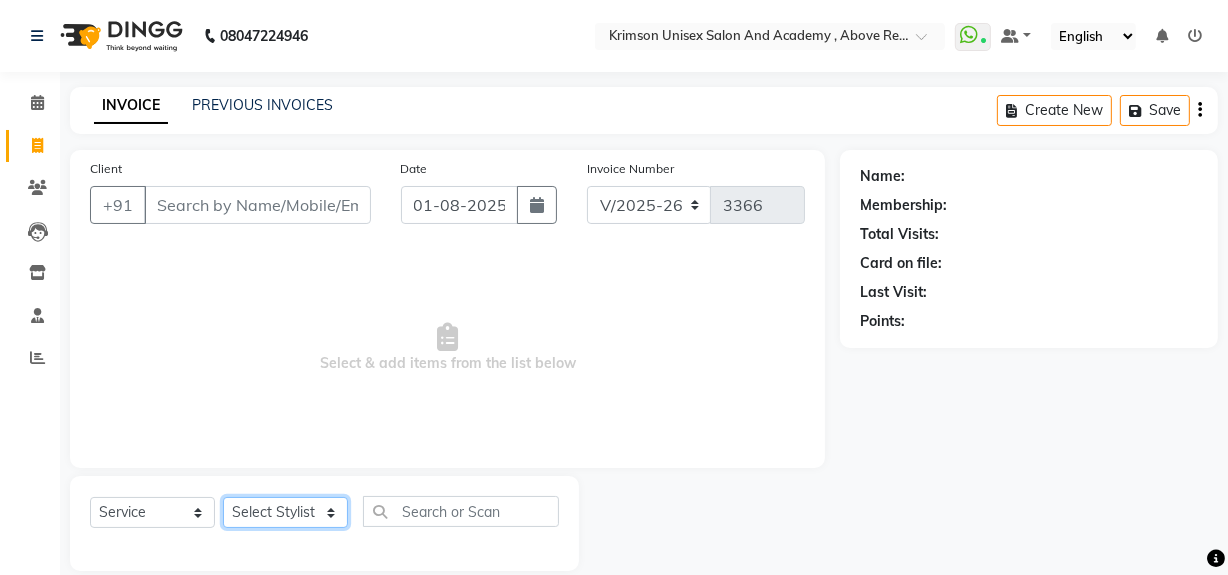select on "44090" 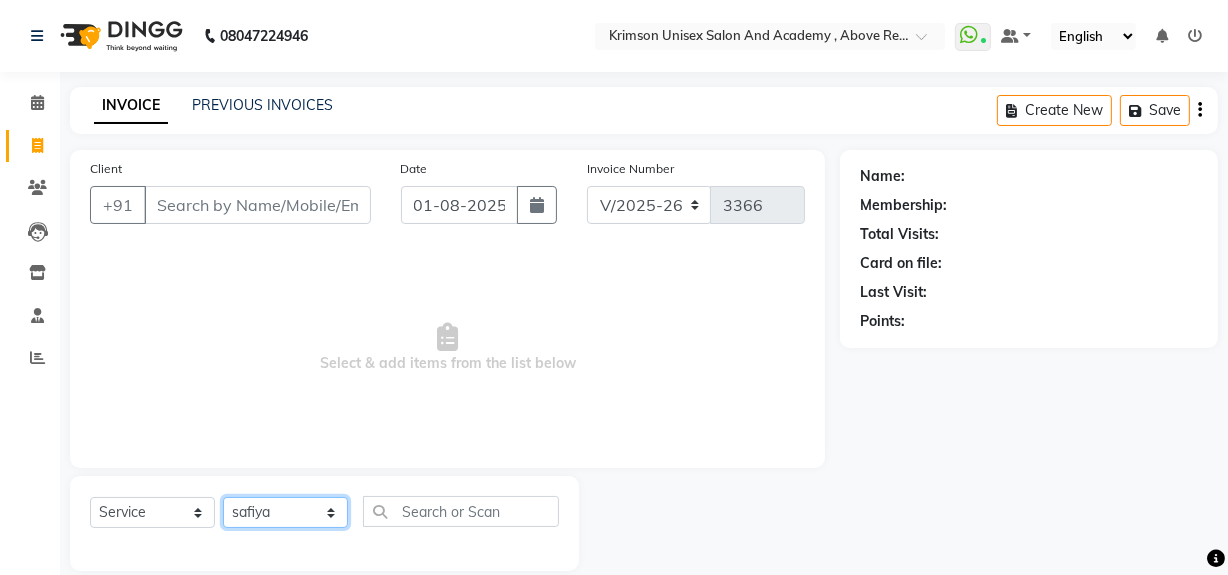 click on "Select Stylist ADMIN ARNAB Babita Danish DR. DIVYA (cosmetologist) FRONT DESK Hani Hem Atwal junaid  Kafil Kaif Manish Kumar Pinki  Pooja kulyal Ratan Dey safiya sahiba Sahil Sangeeta sanjay Sudeep Varsha" 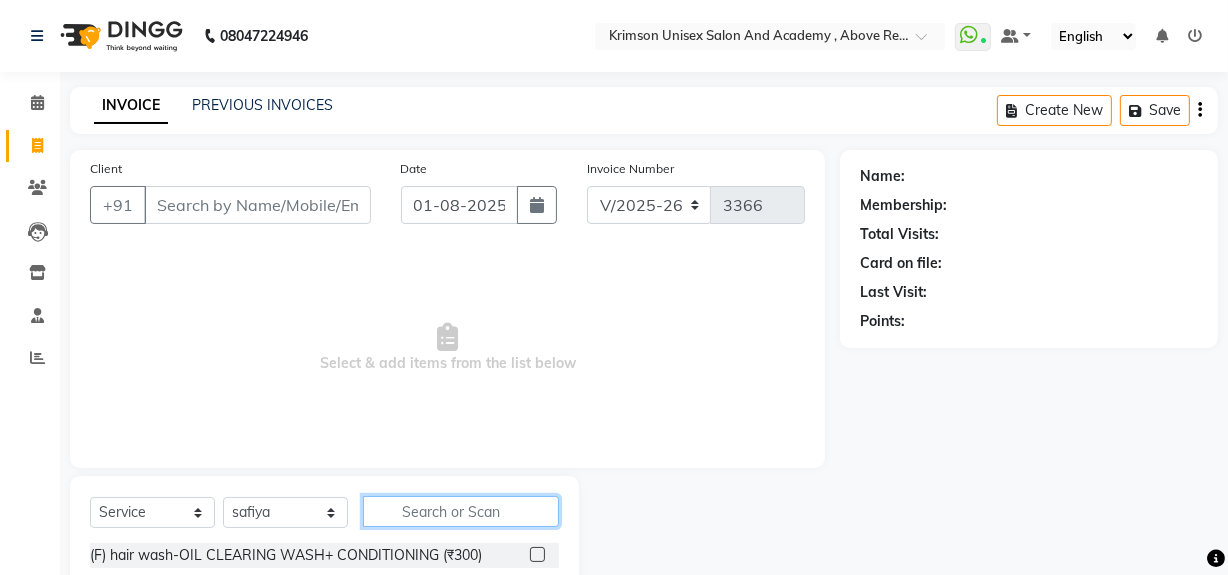 click 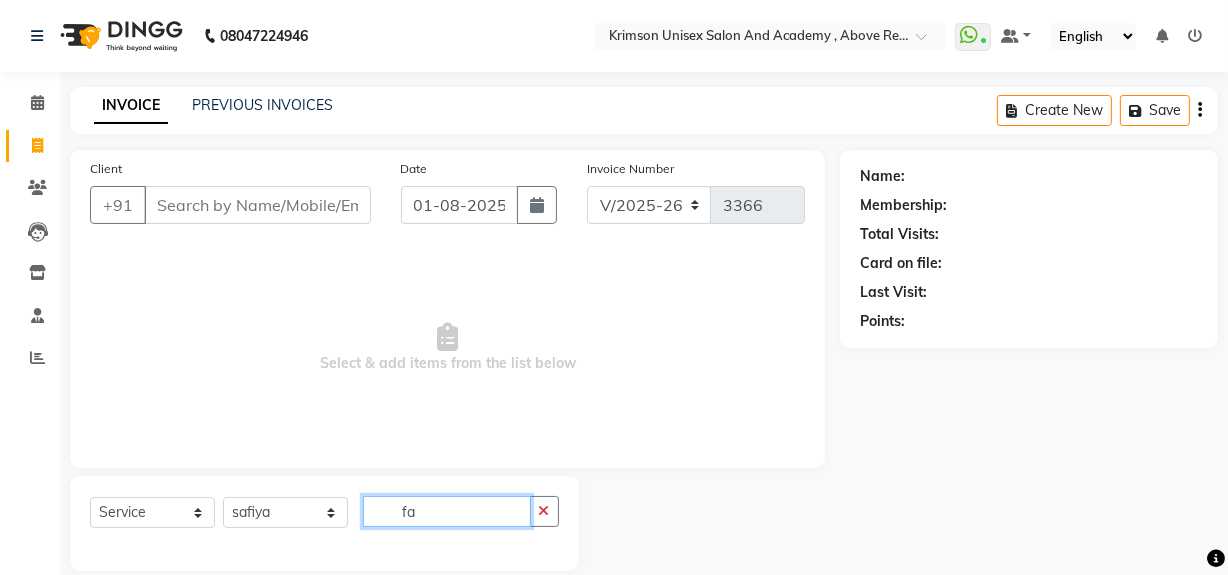 type on "f" 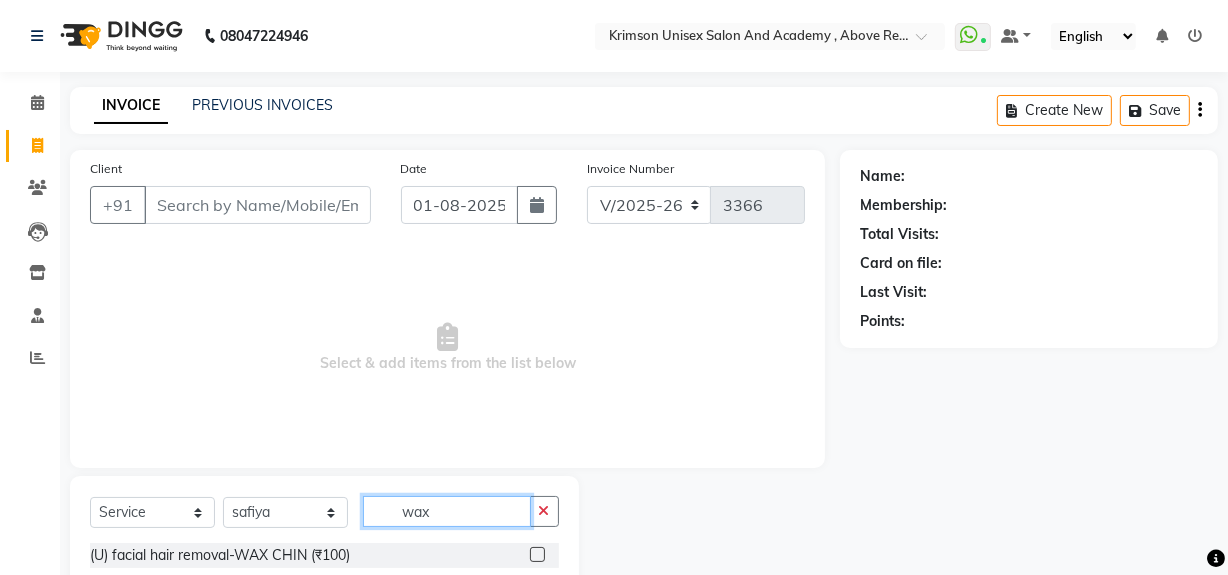 scroll, scrollTop: 226, scrollLeft: 0, axis: vertical 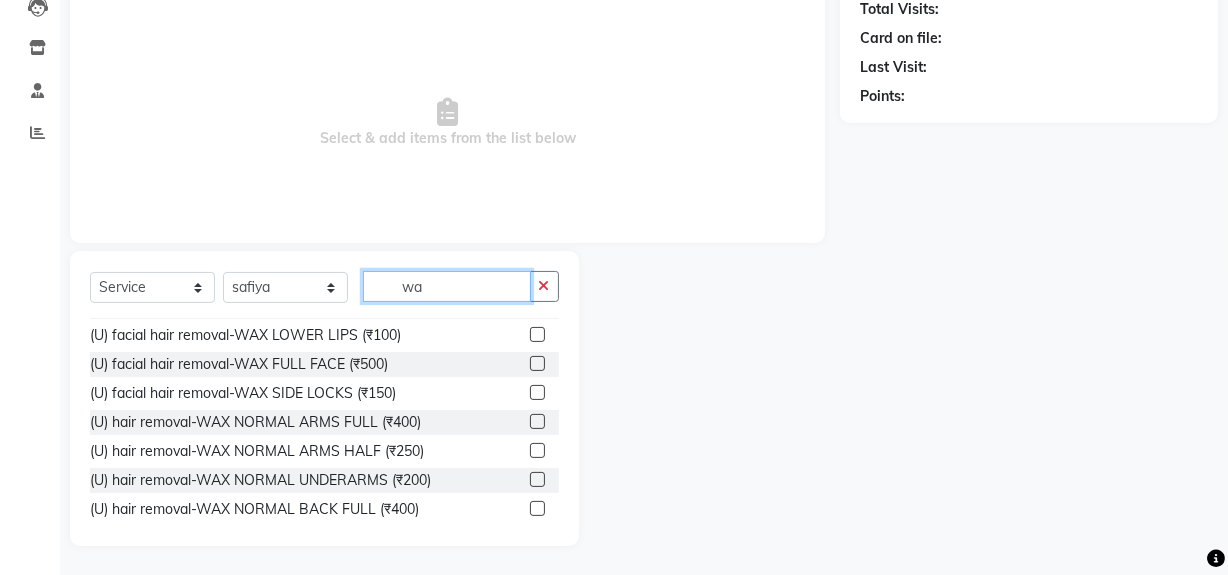 type on "w" 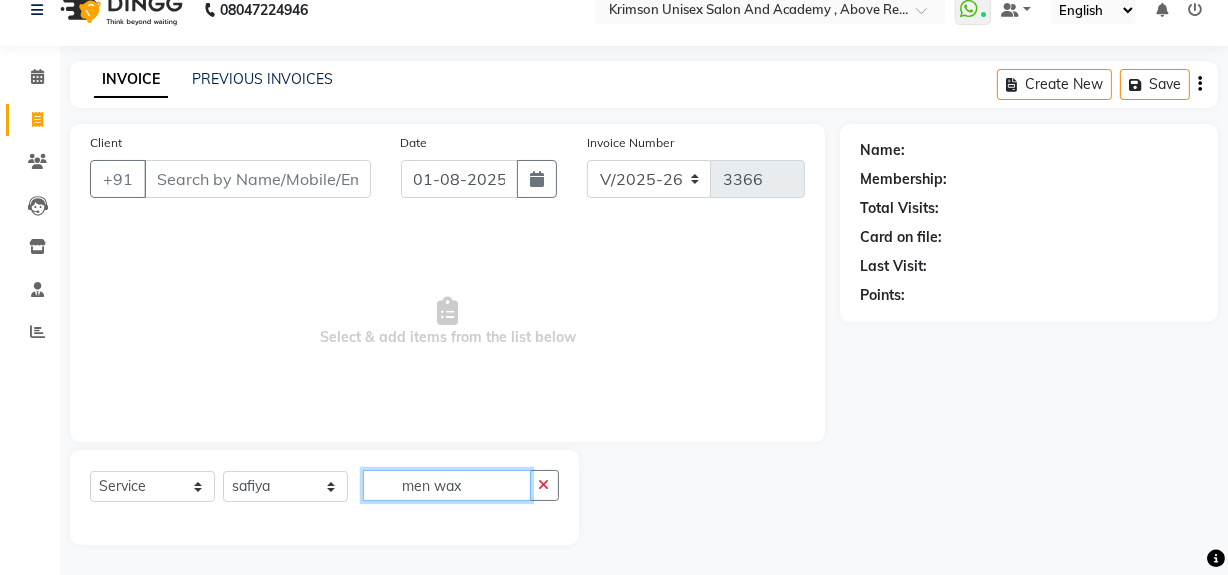 scroll, scrollTop: 0, scrollLeft: 0, axis: both 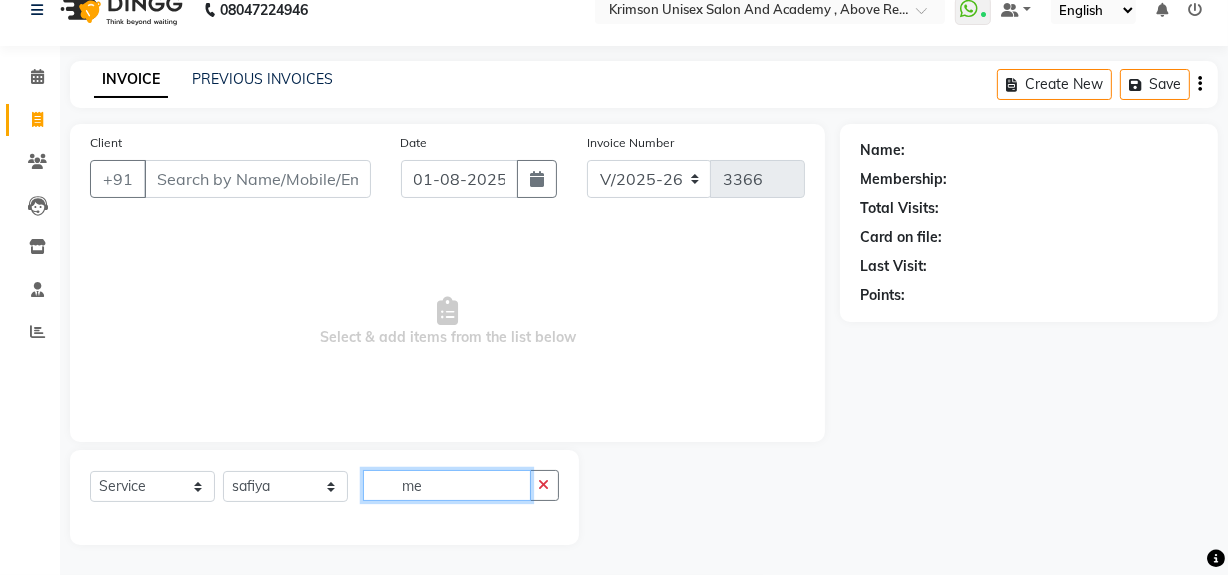 type on "m" 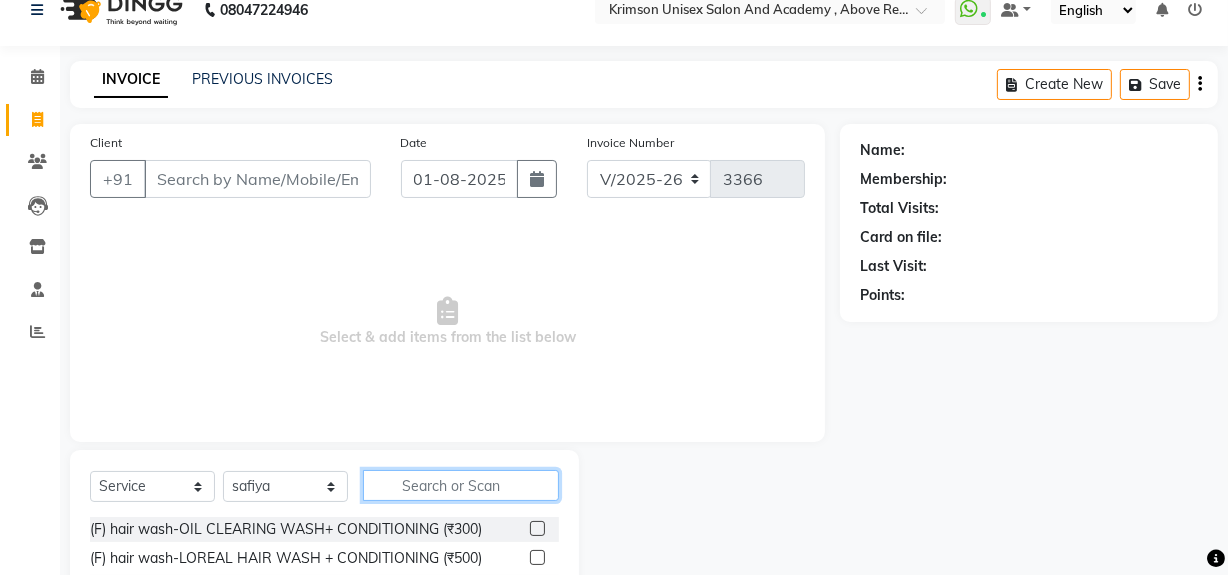 scroll, scrollTop: 225, scrollLeft: 0, axis: vertical 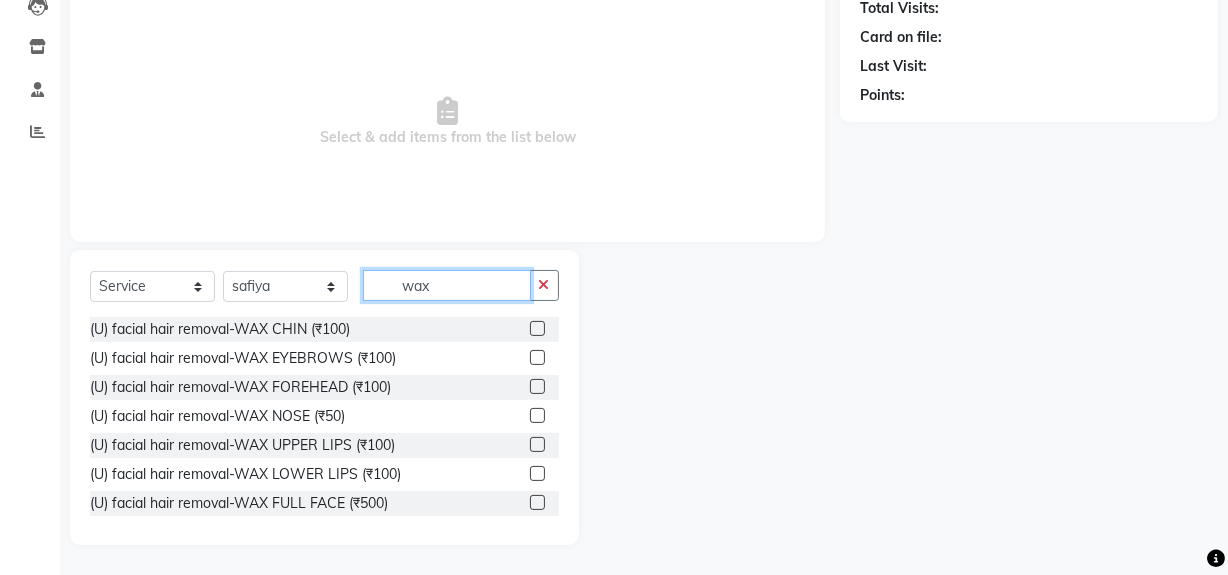 type on "wax" 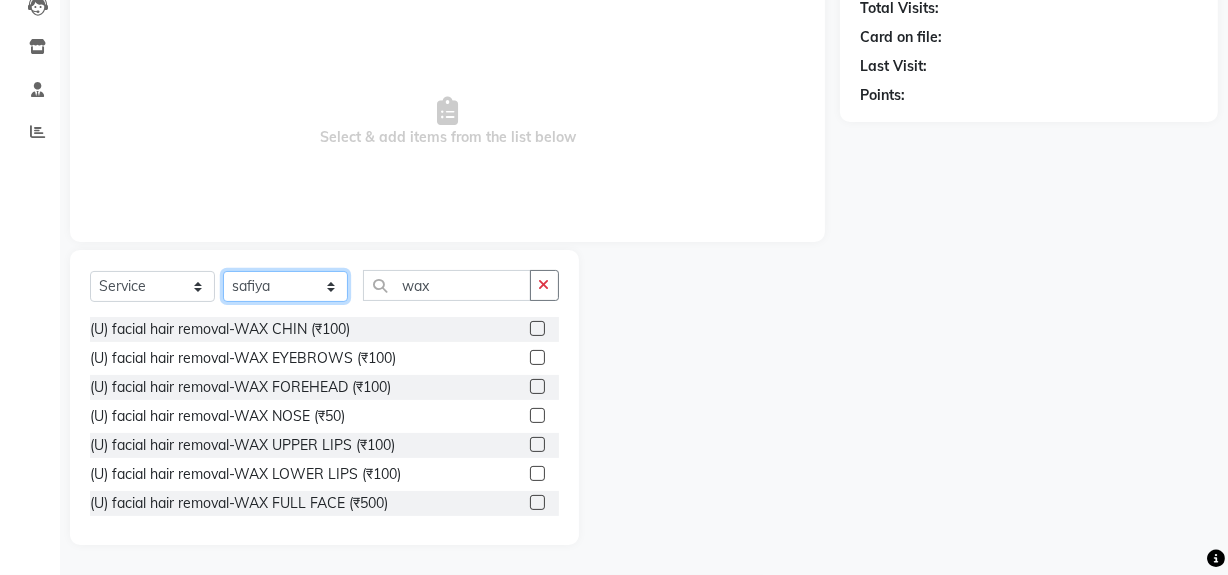 click on "Select Stylist ADMIN ARNAB Babita Danish DR. DIVYA (cosmetologist) FRONT DESK Hani Hem Atwal junaid  Kafil Kaif Manish Kumar Pinki  Pooja kulyal Ratan Dey safiya sahiba Sahil Sangeeta sanjay Sudeep Varsha" 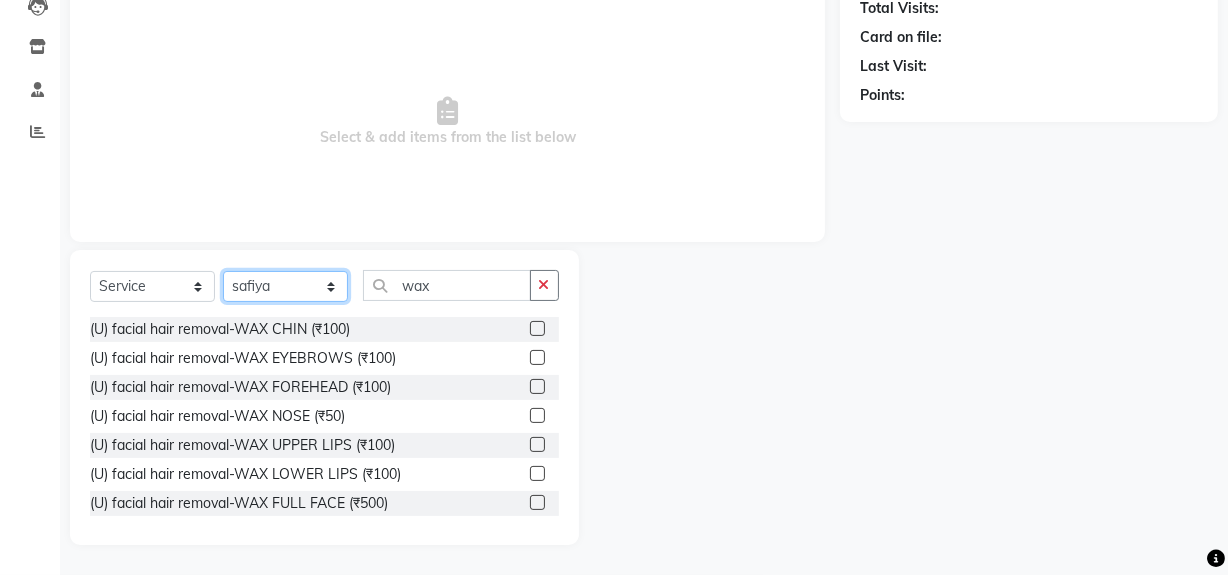 select on "44162" 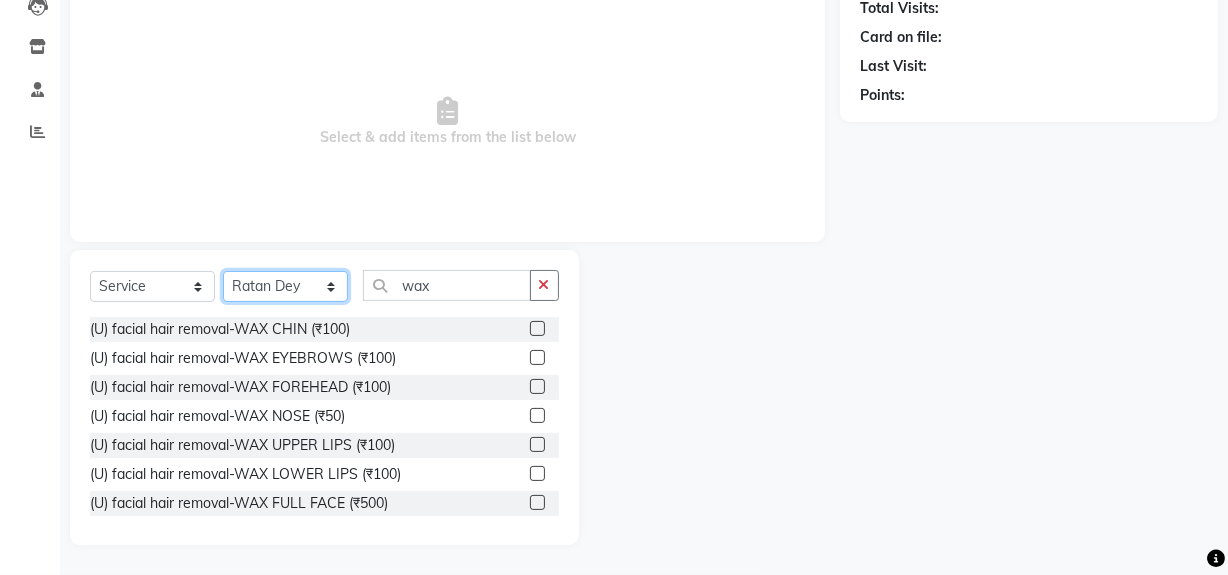 click on "Select Stylist ADMIN ARNAB Babita Danish DR. DIVYA (cosmetologist) FRONT DESK Hani Hem Atwal junaid  Kafil Kaif Manish Kumar Pinki  Pooja kulyal Ratan Dey safiya sahiba Sahil Sangeeta sanjay Sudeep Varsha" 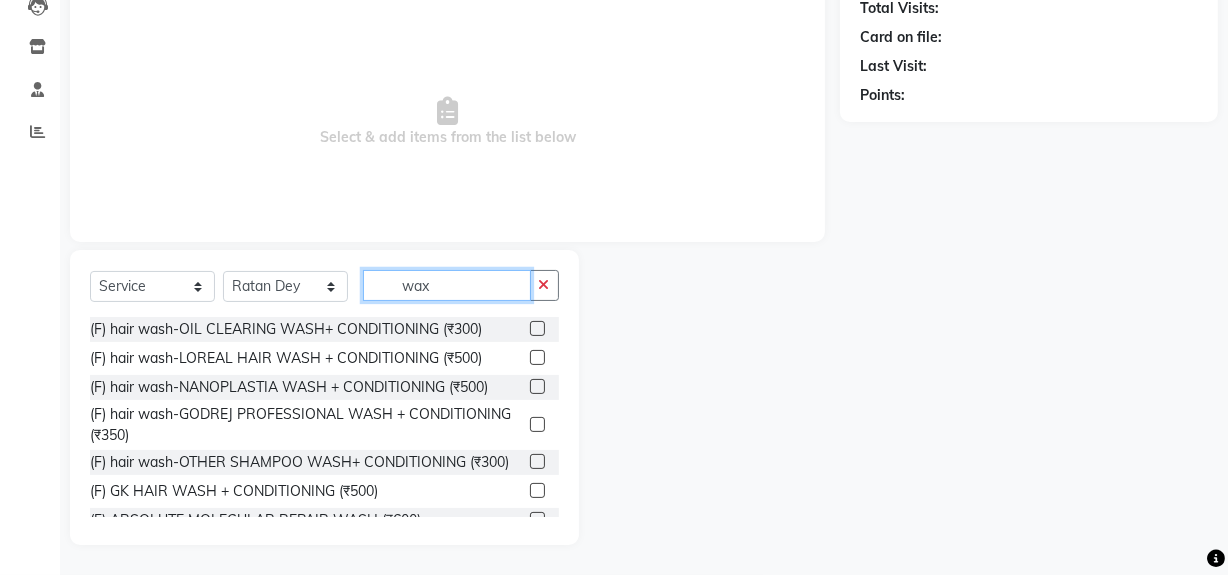 click on "wax" 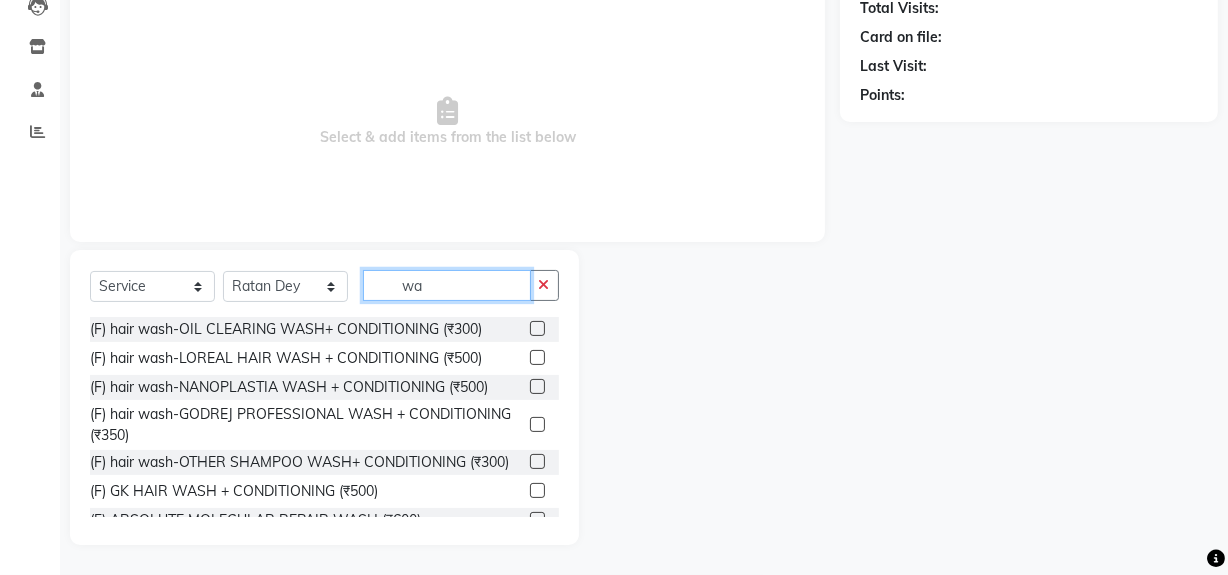 type on "w" 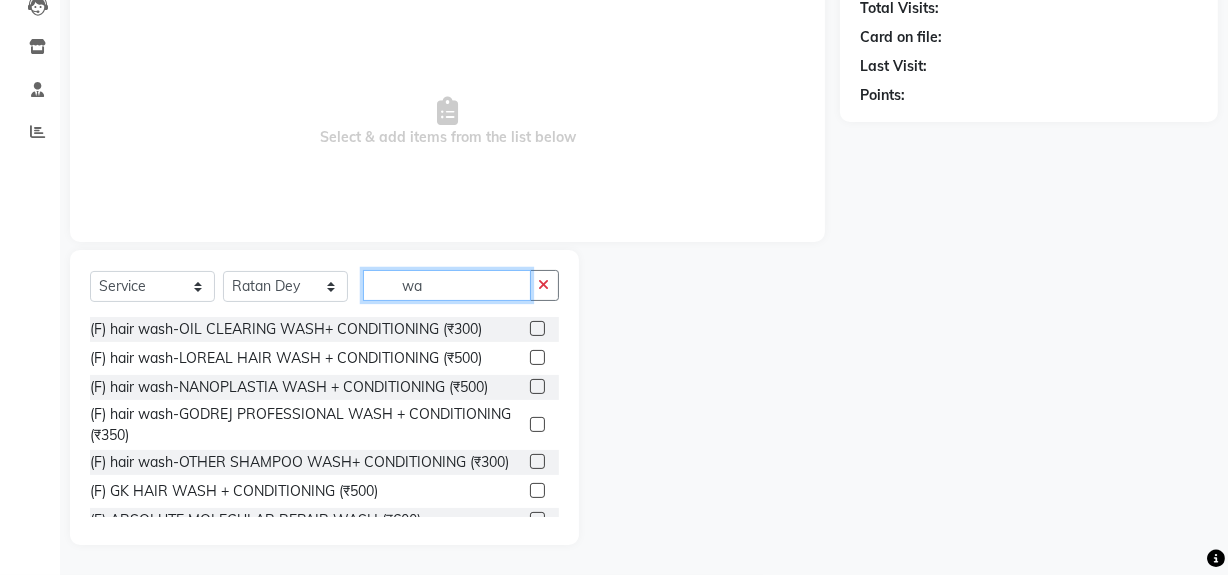 type on "wax" 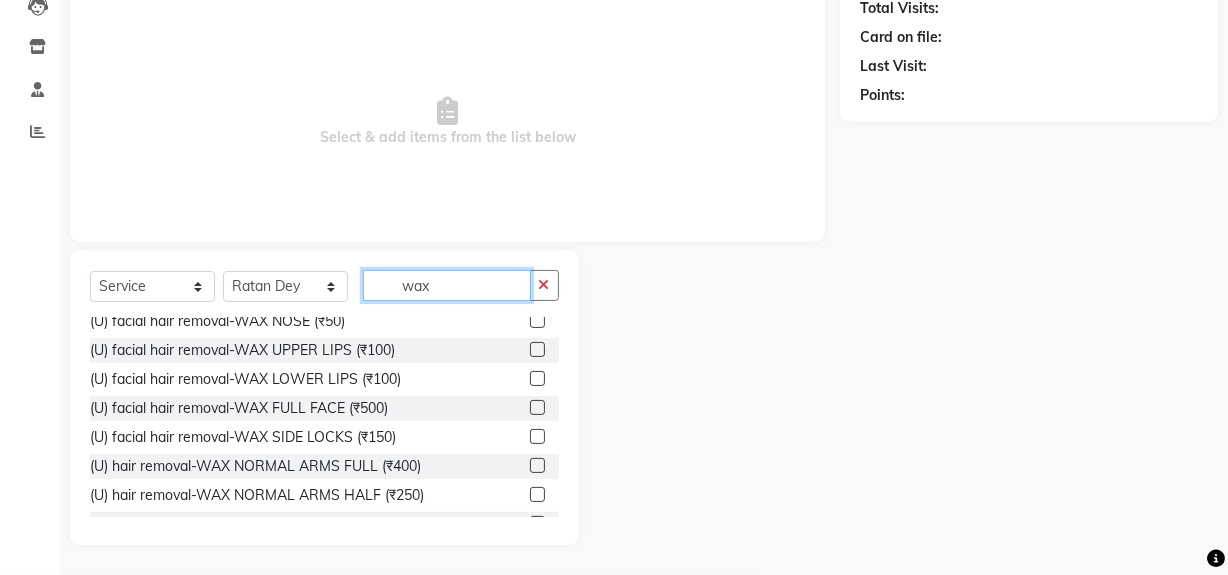 scroll, scrollTop: 97, scrollLeft: 0, axis: vertical 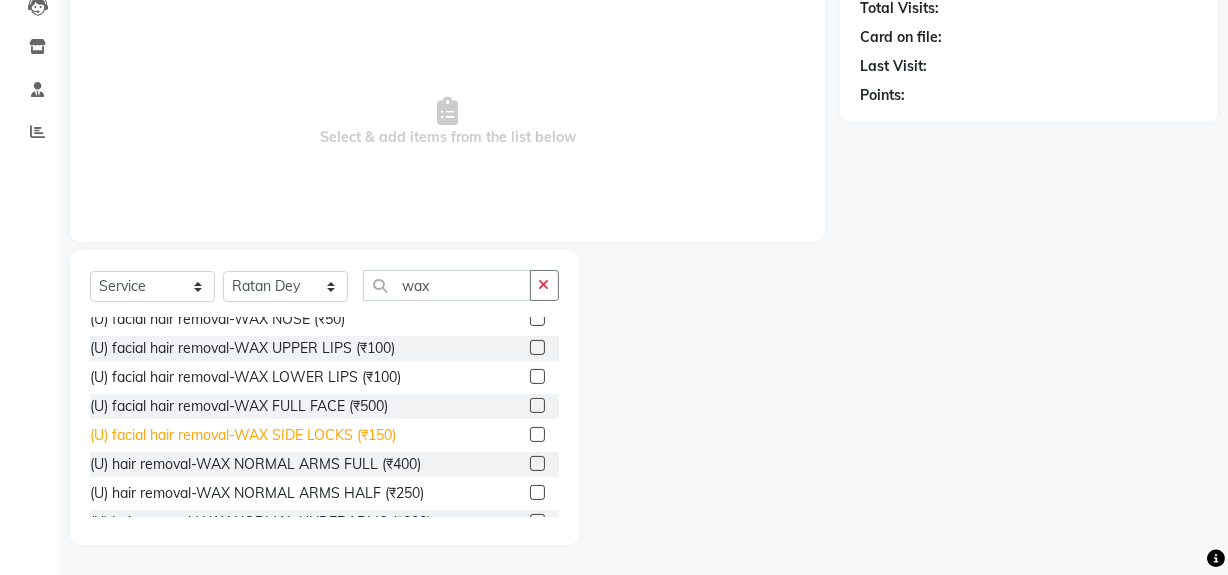 click on "(U) facial hair removal-WAX SIDE LOCKS (₹150)" 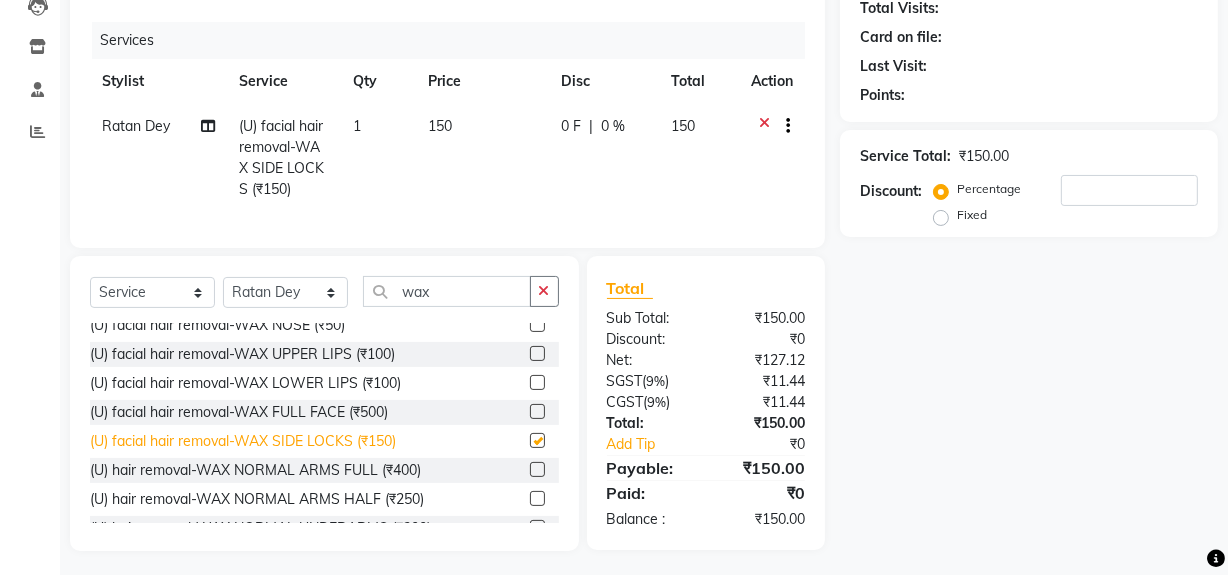 checkbox on "false" 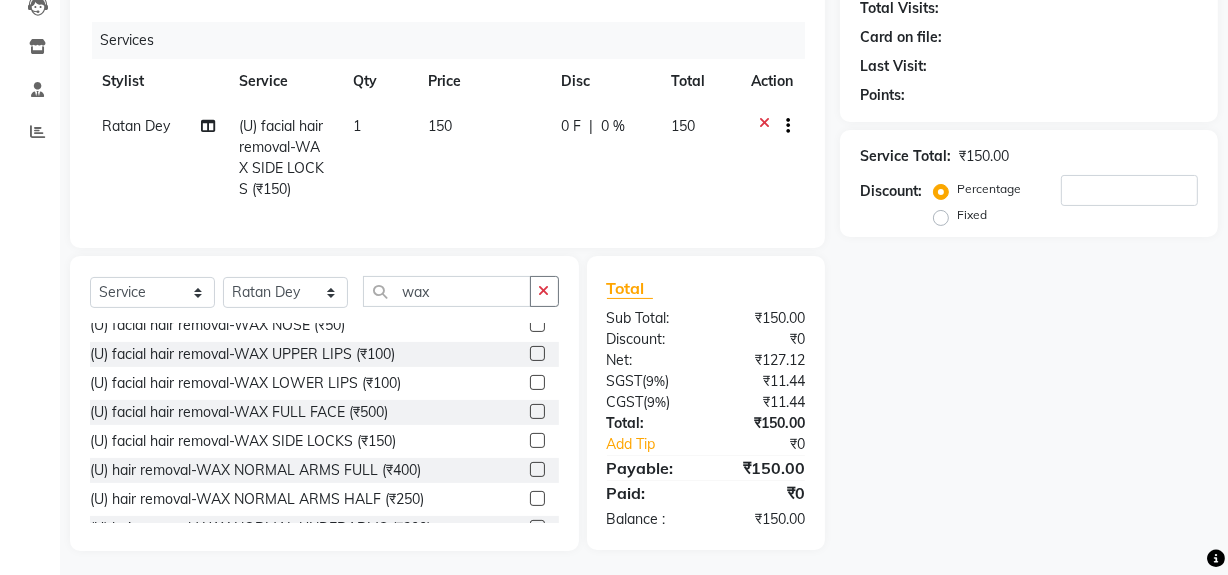 click 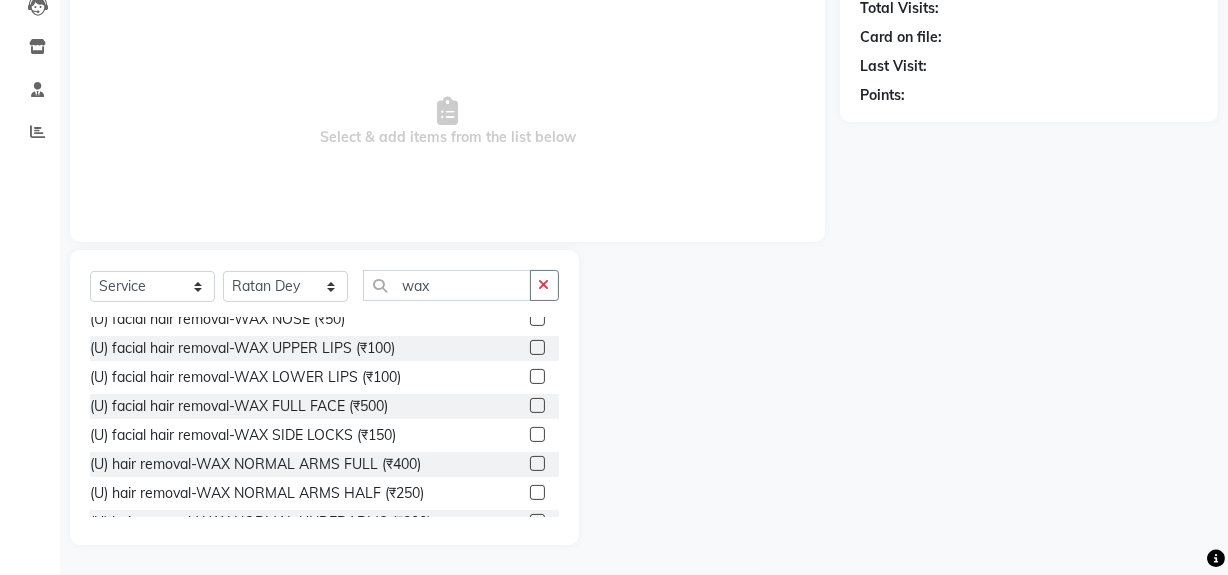 scroll, scrollTop: 0, scrollLeft: 0, axis: both 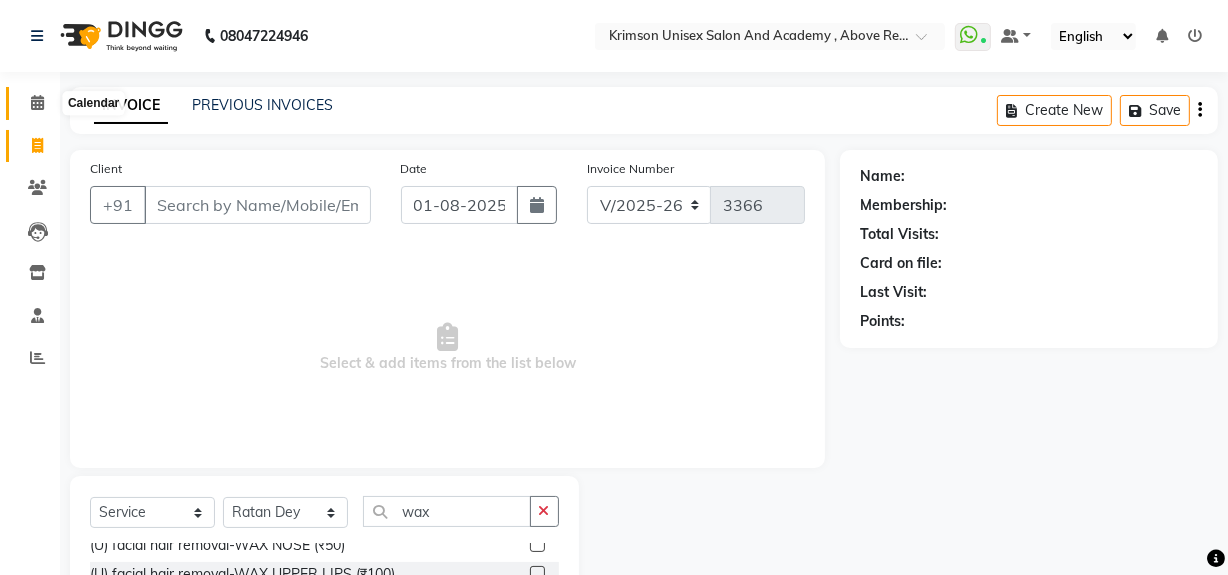 click 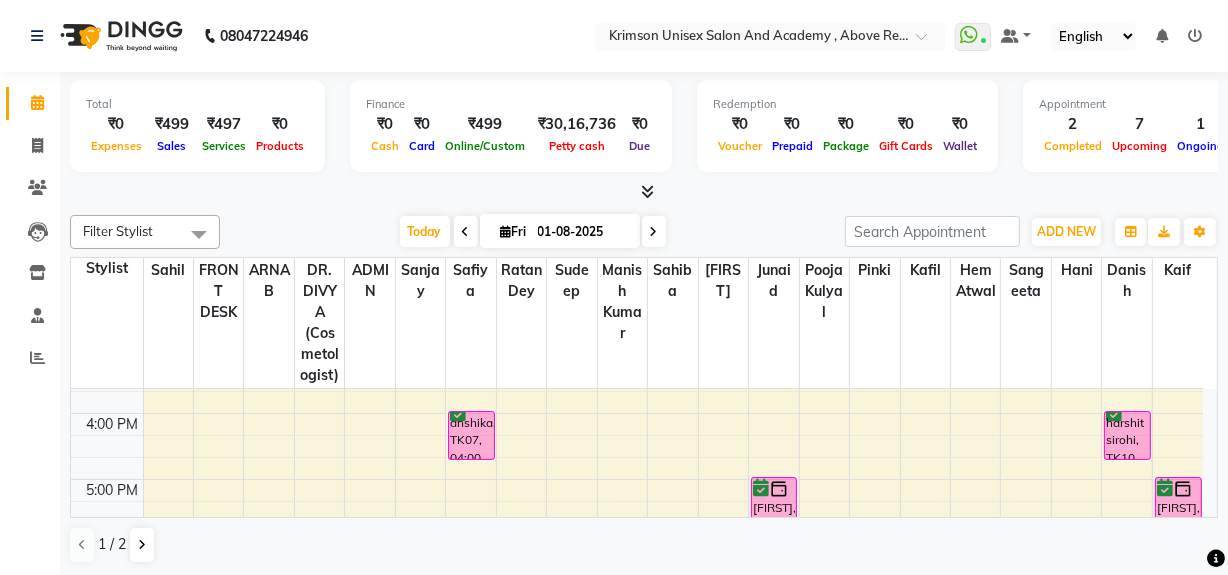 scroll, scrollTop: 560, scrollLeft: 0, axis: vertical 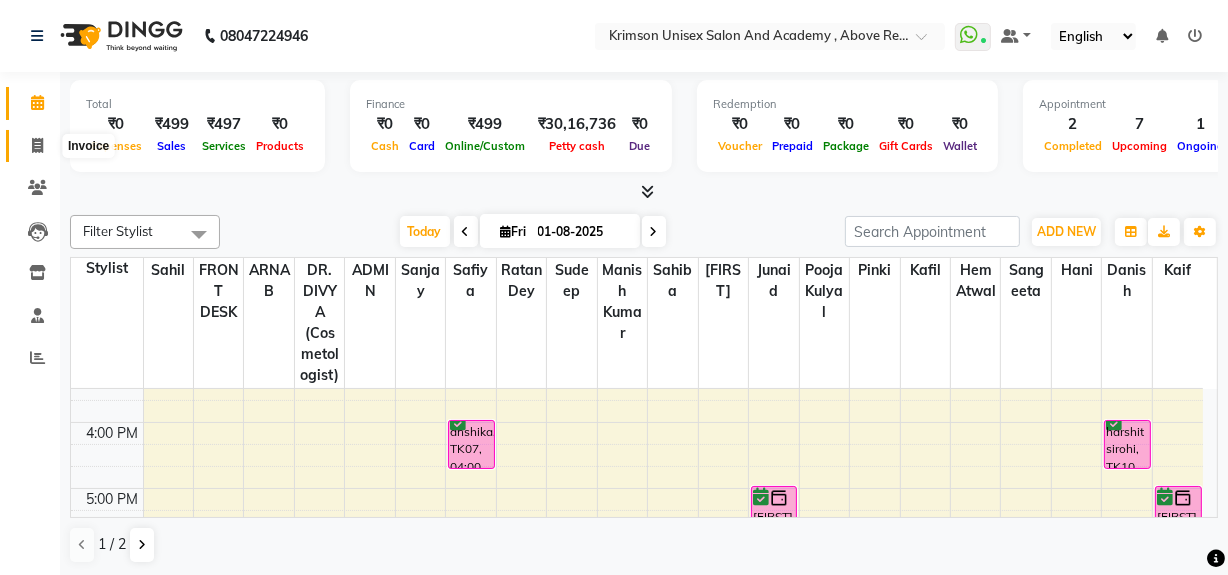 click 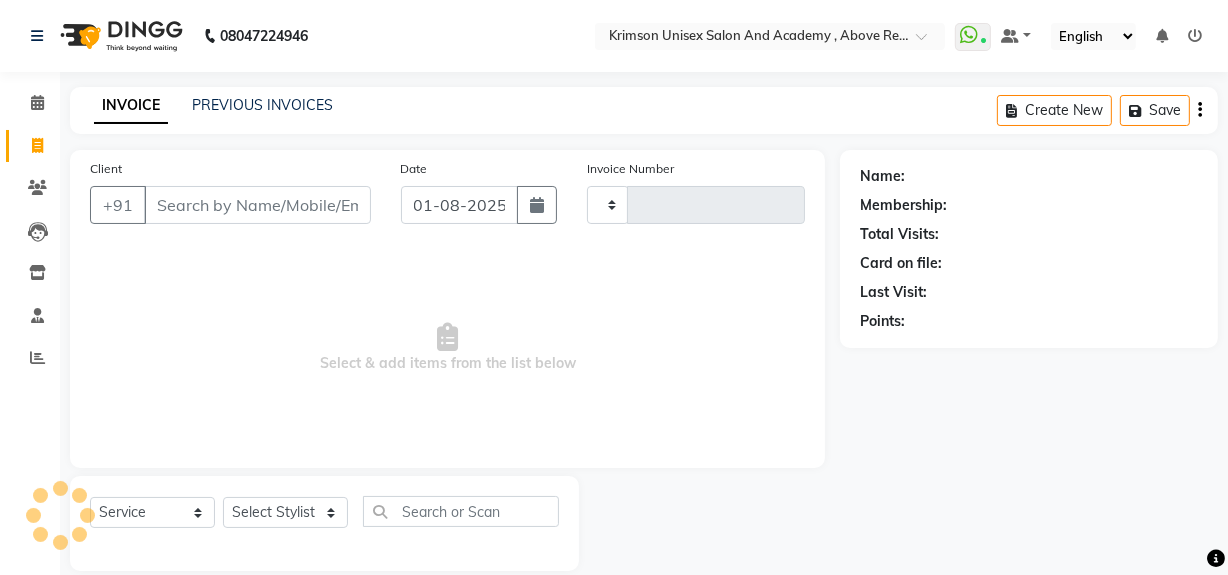 type on "3366" 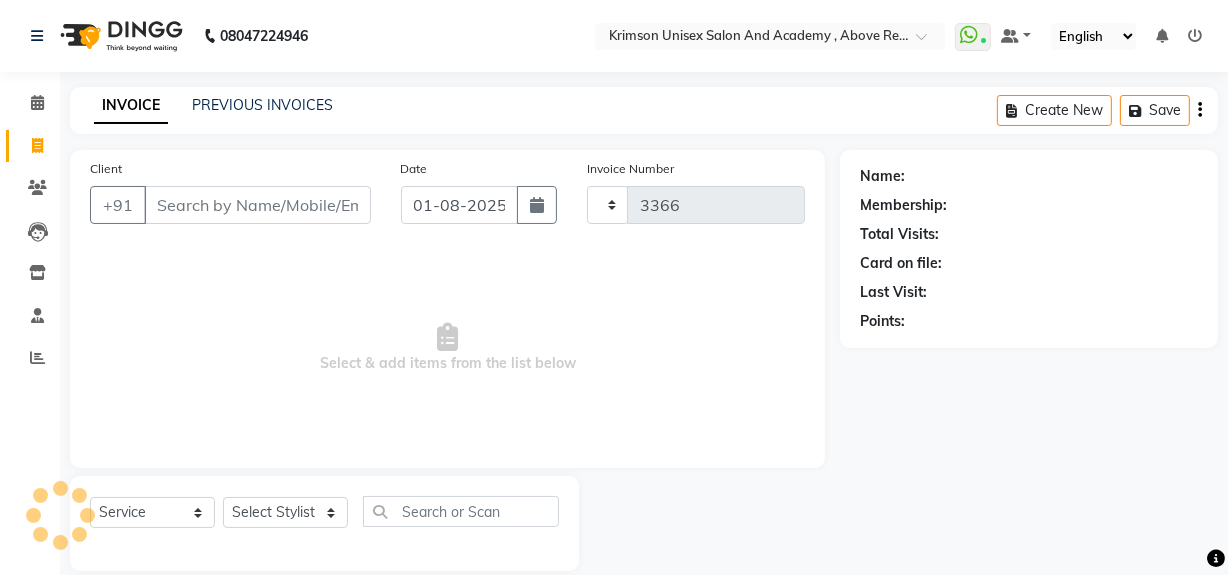select on "5853" 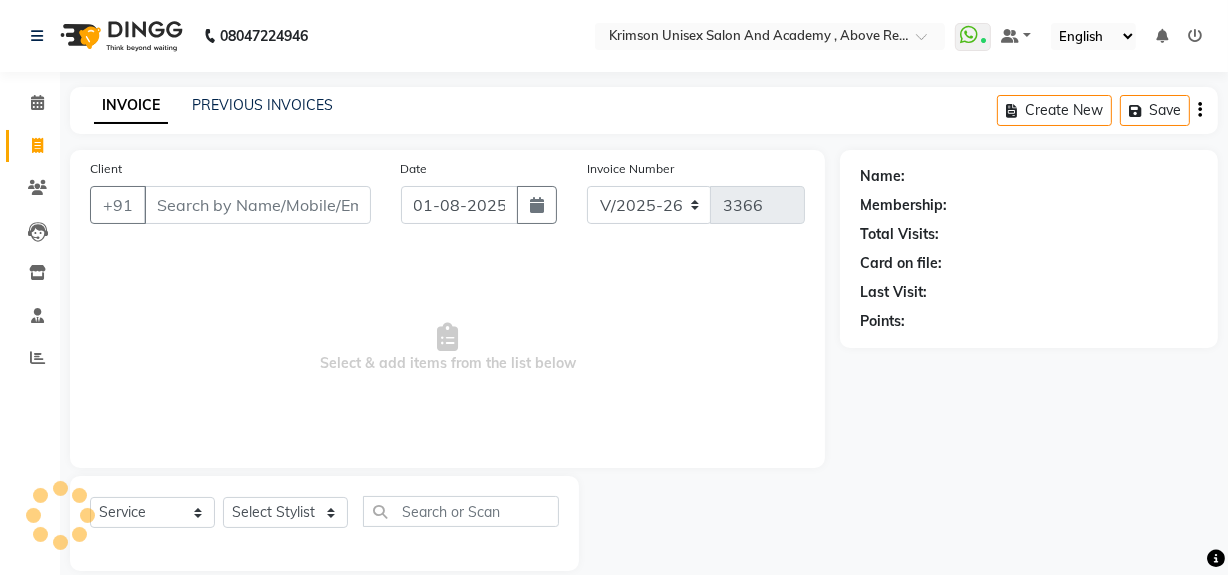 click on "Client" at bounding box center [257, 205] 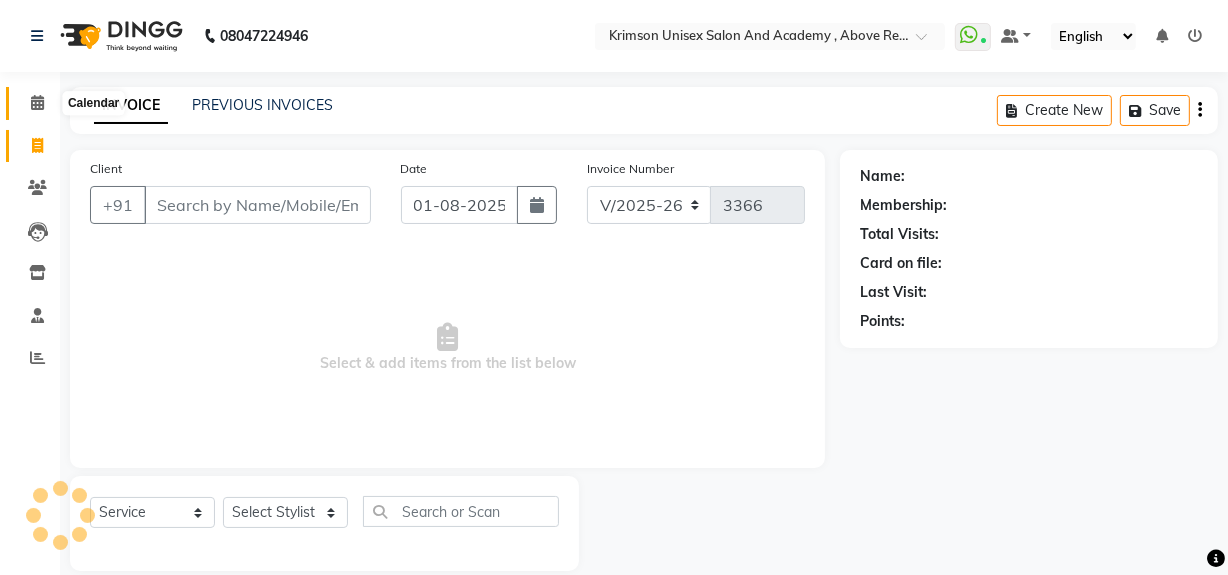 click 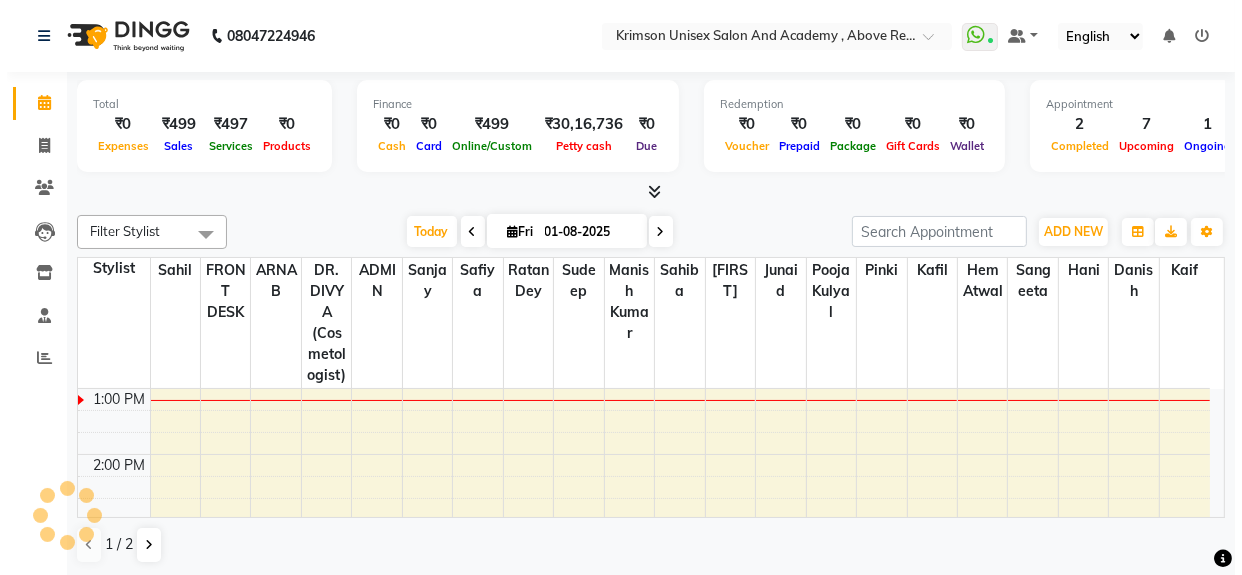 scroll, scrollTop: 0, scrollLeft: 0, axis: both 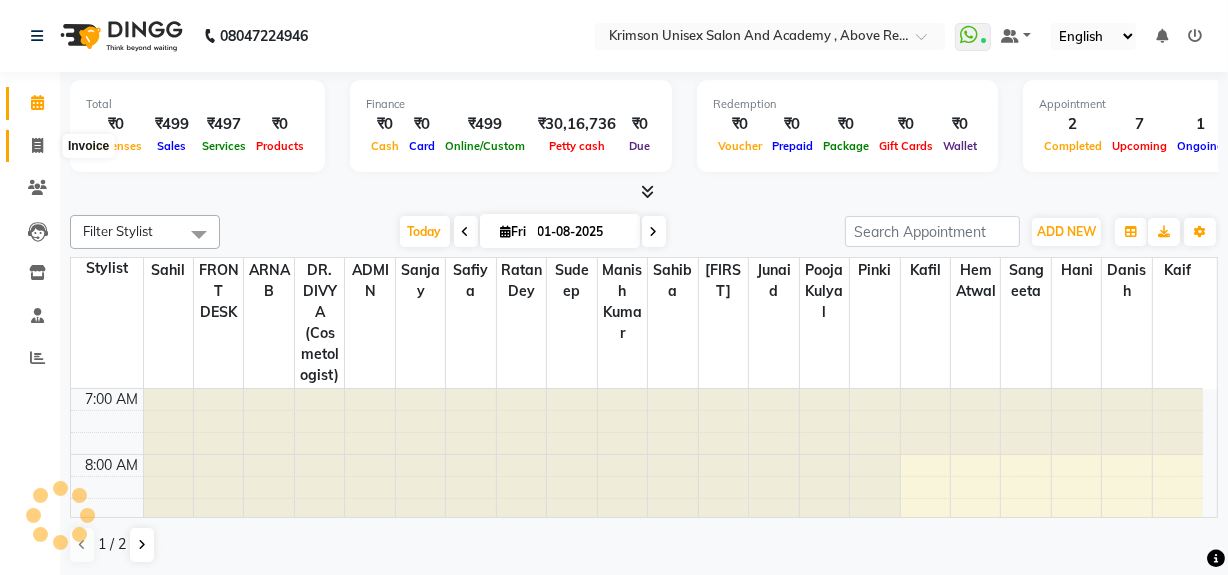 click 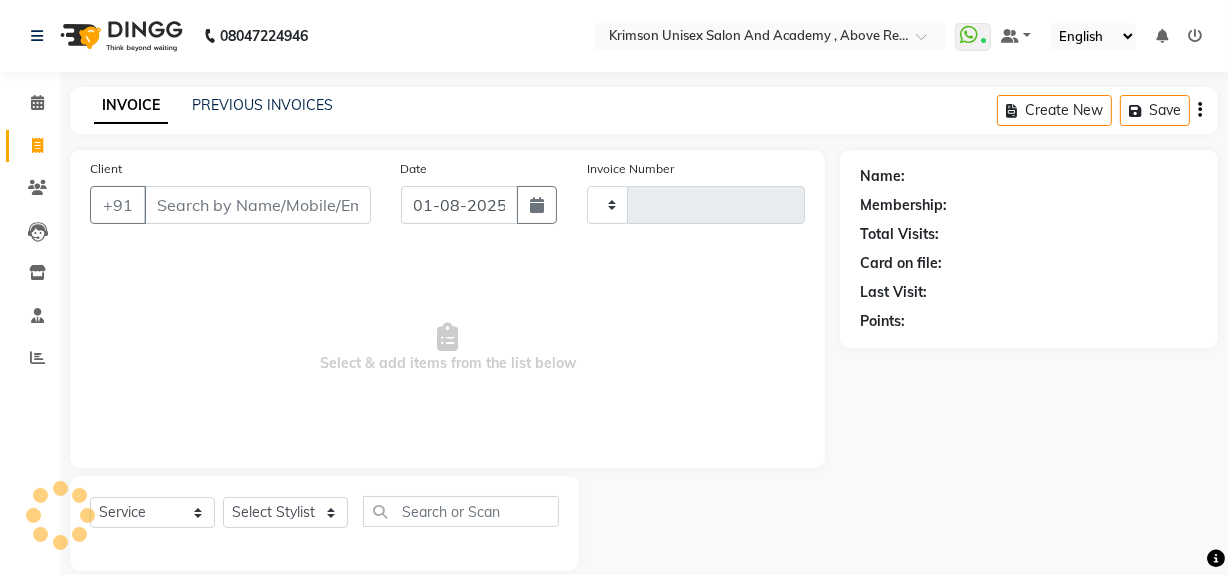 type on "3366" 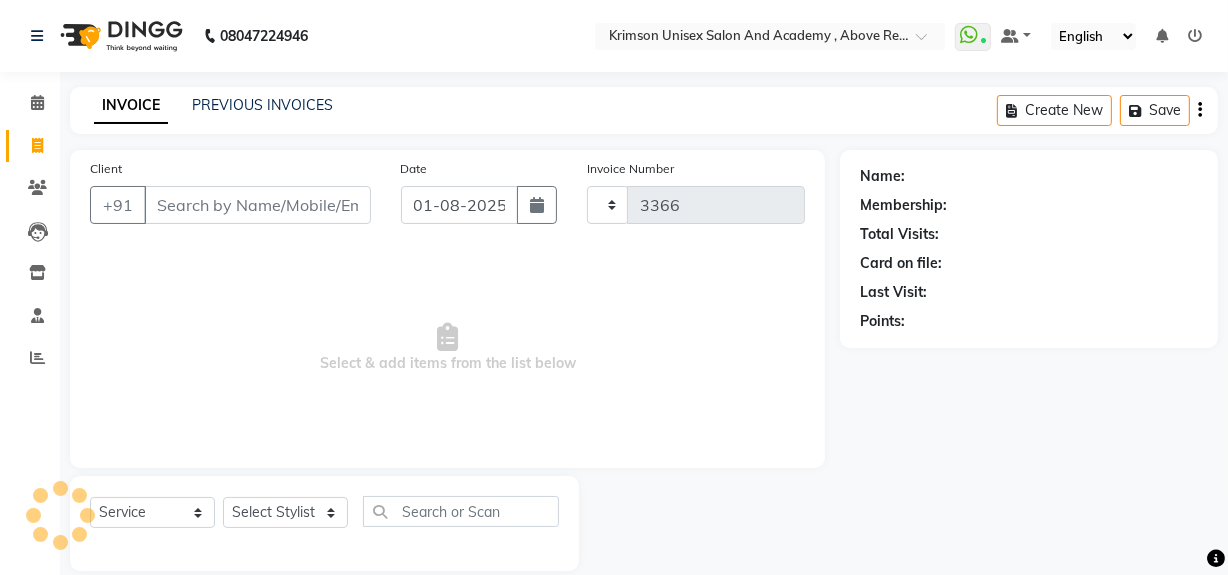 select on "5853" 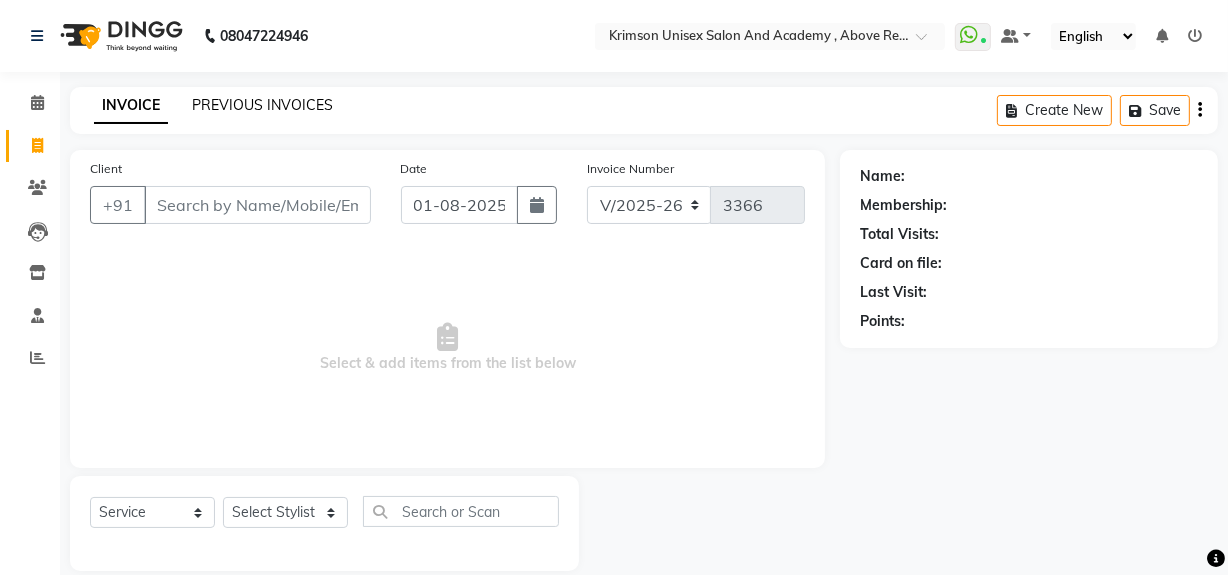 click on "PREVIOUS INVOICES" 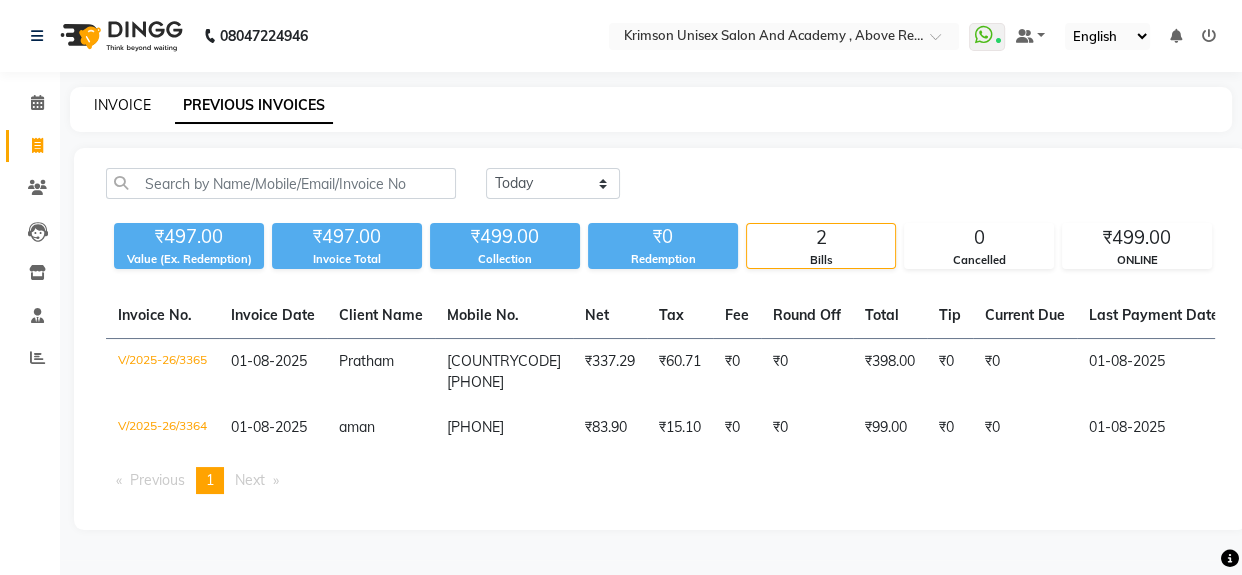 click on "INVOICE" 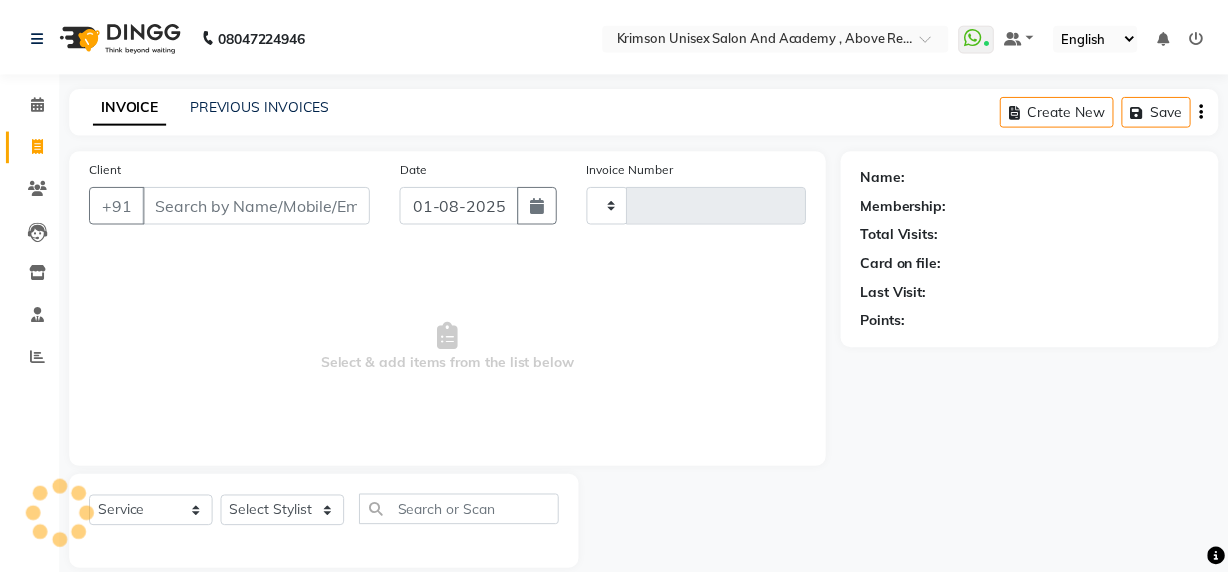 scroll, scrollTop: 26, scrollLeft: 0, axis: vertical 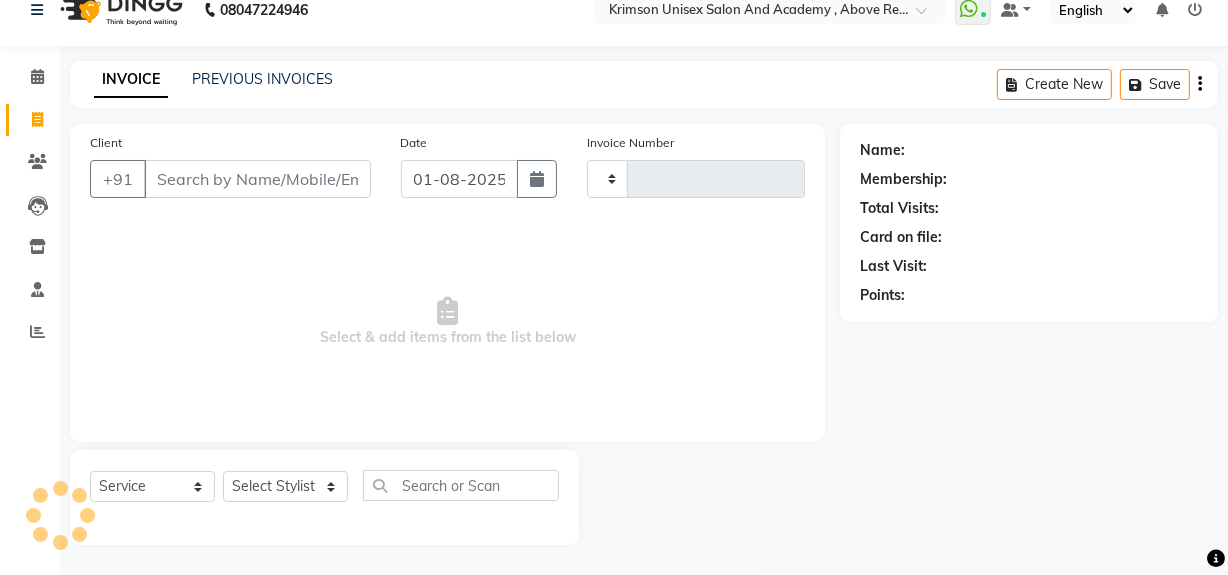 type on "3366" 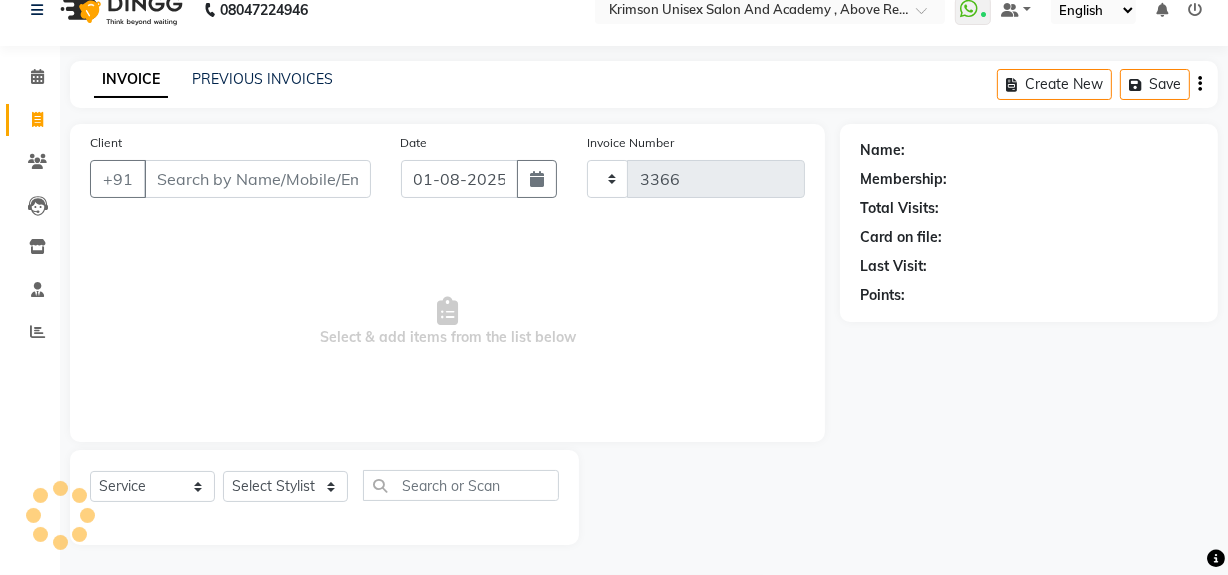 select on "5853" 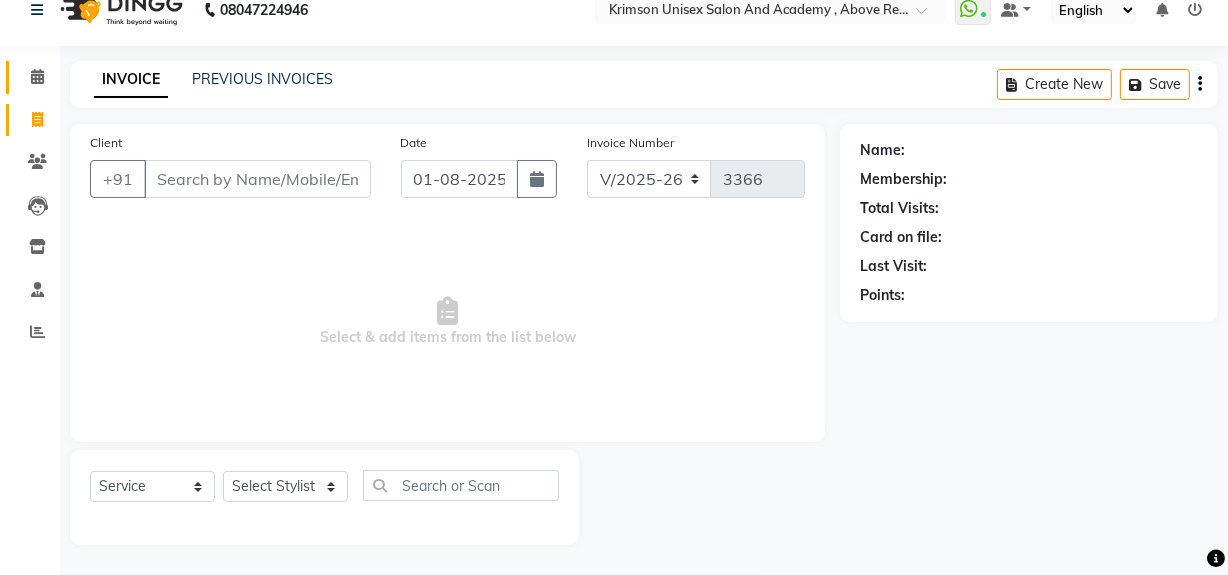 click 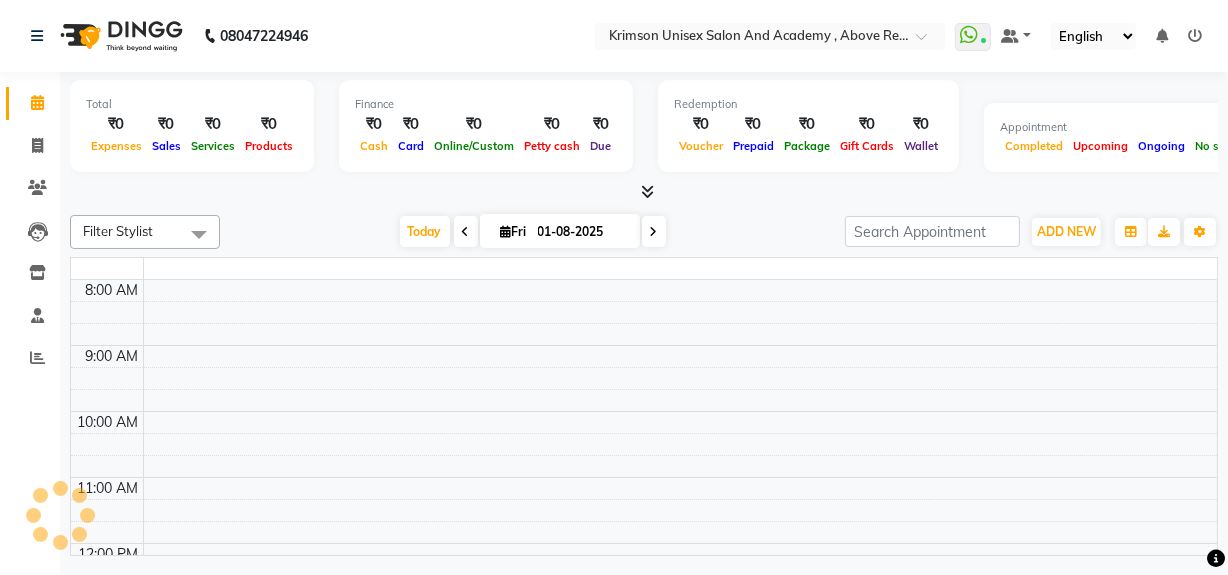 scroll, scrollTop: 0, scrollLeft: 0, axis: both 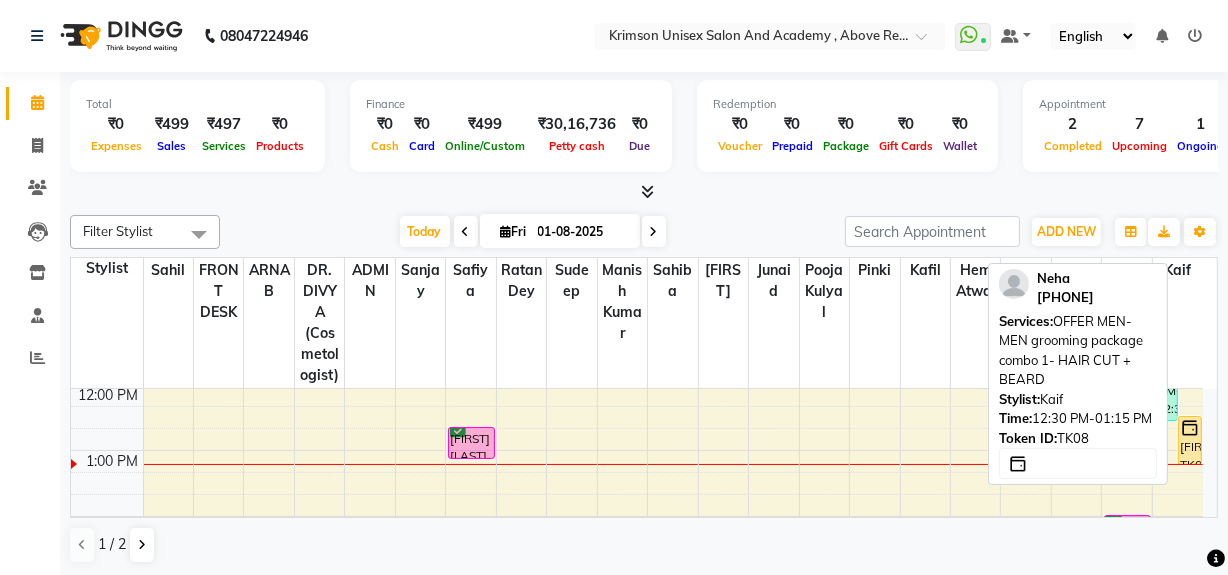 click on "Neha, TK08, 12:30 PM-01:15 PM, OFFER MEN-MEN grooming package combo 1- HAIR CUT + BEARD" at bounding box center (1189, 440) 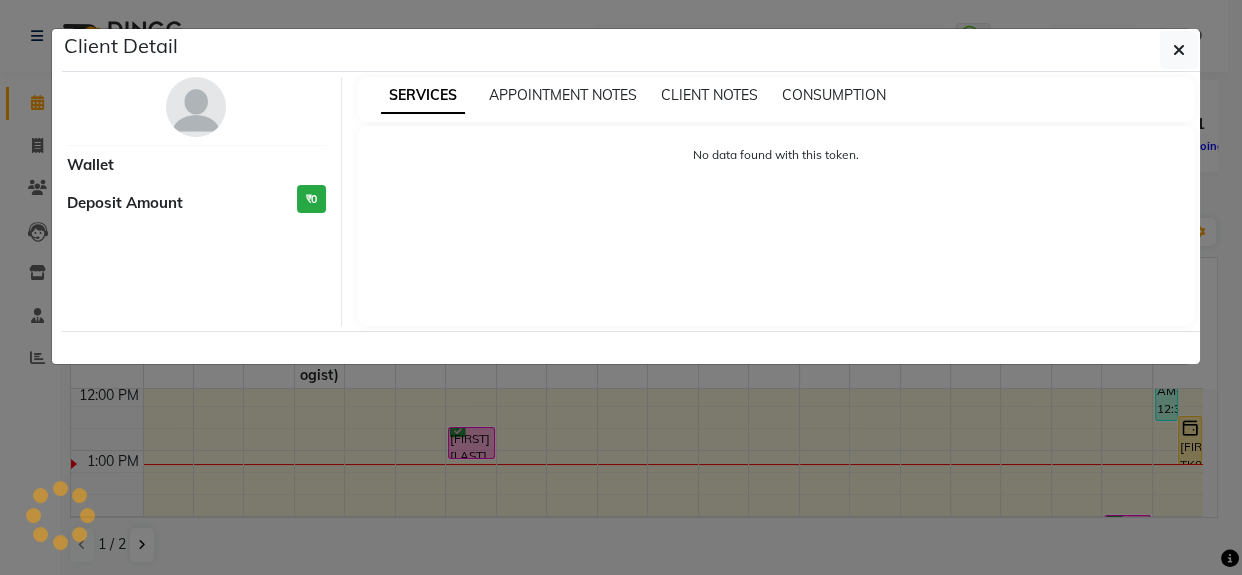 select on "1" 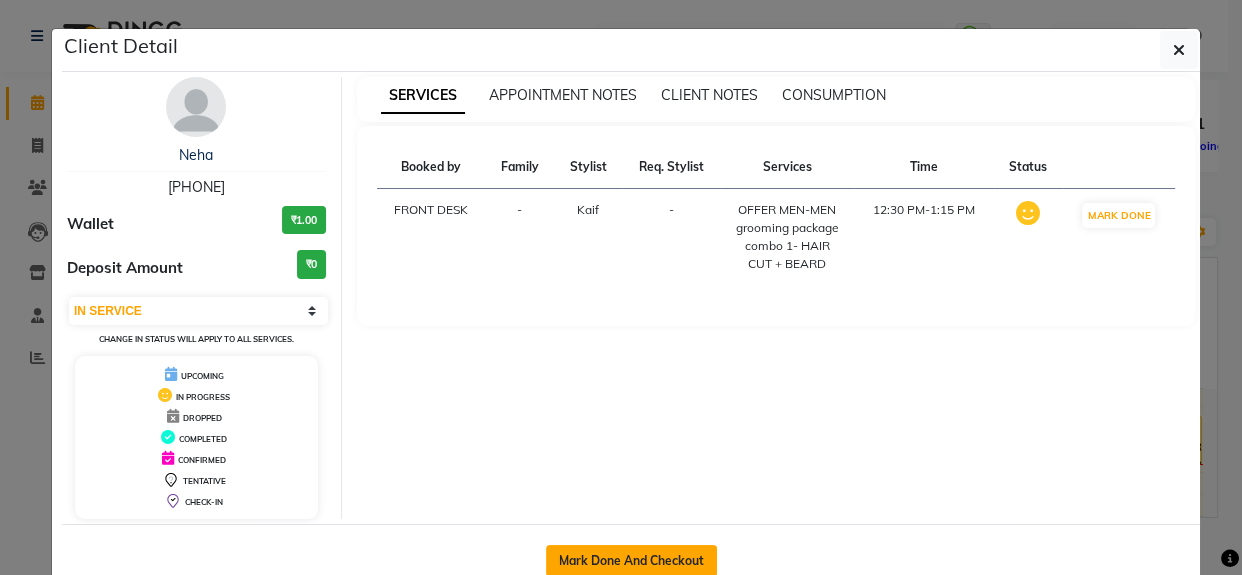 click on "Mark Done And Checkout" 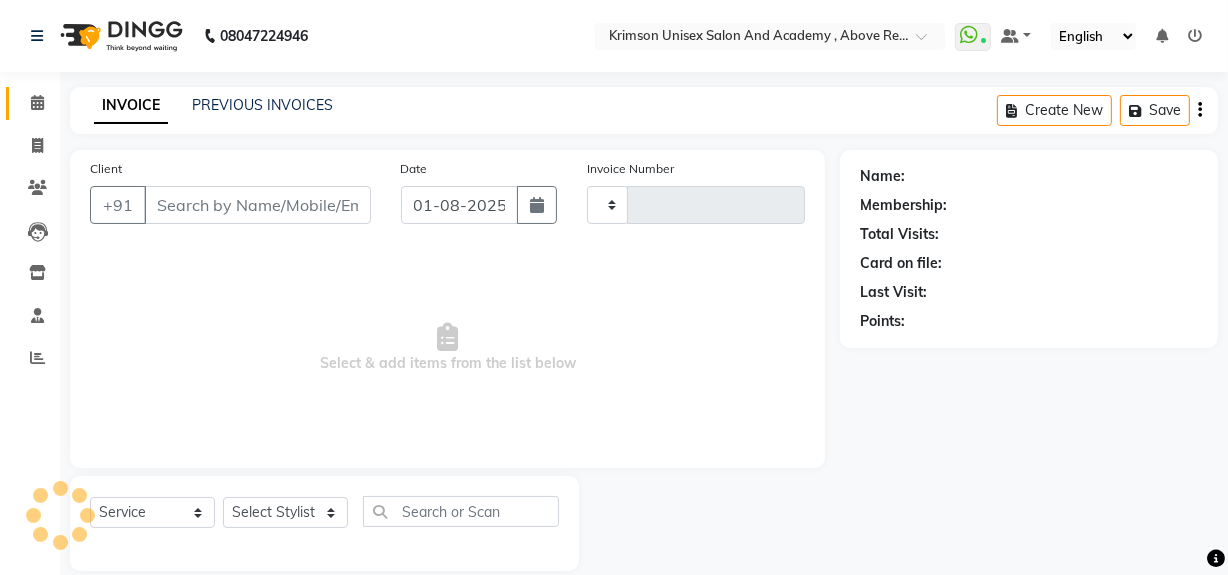 type on "3366" 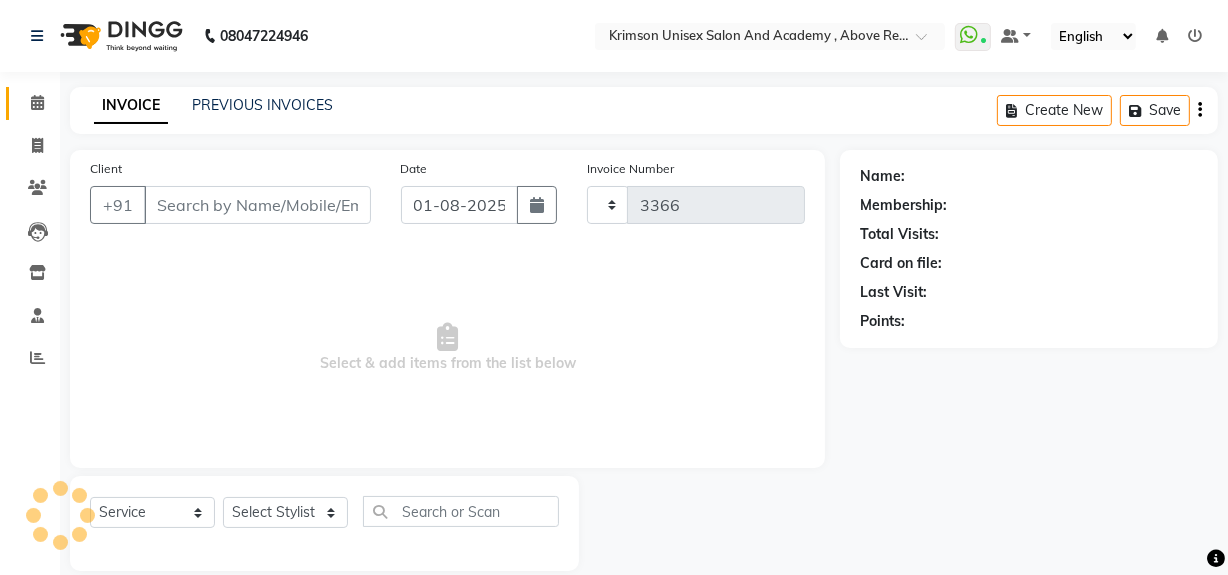 select on "5853" 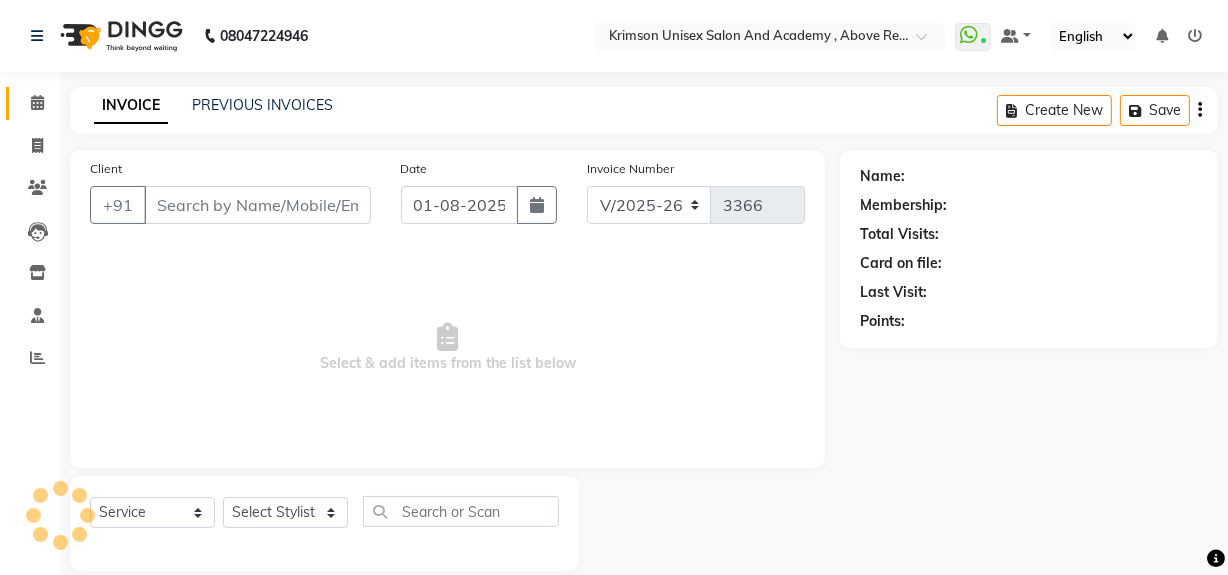 scroll, scrollTop: 26, scrollLeft: 0, axis: vertical 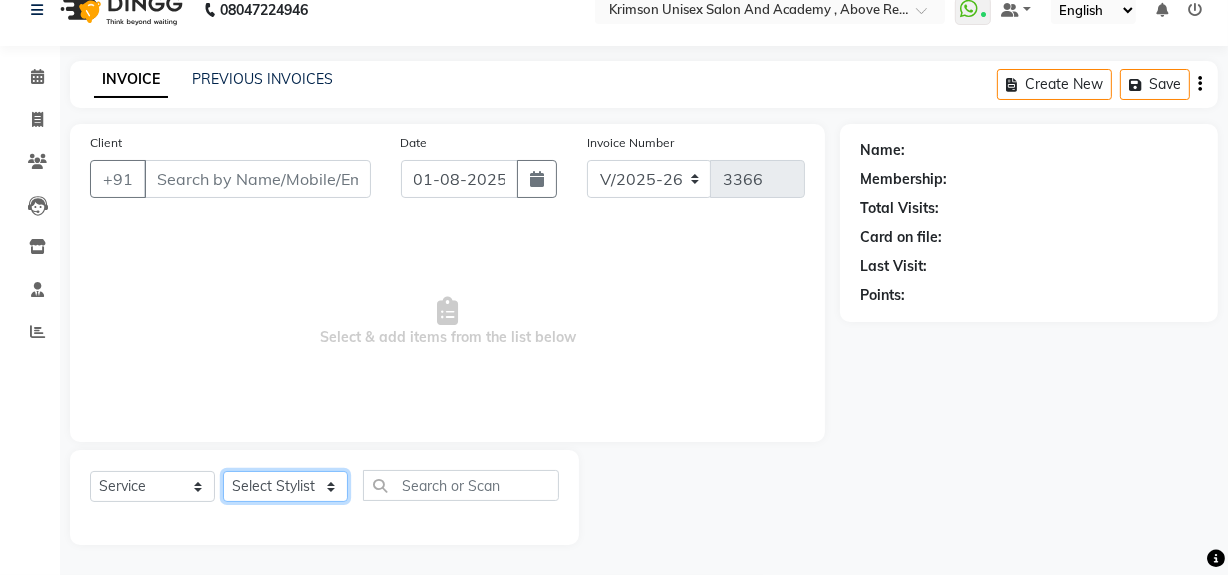 click on "Select Stylist ADMIN ARNAB Babita Danish DR. DIVYA (cosmetologist) FRONT DESK Hani Hem Atwal junaid  Kafil Kaif Manish Kumar Pinki  Pooja kulyal Ratan Dey safiya sahiba Sahil Sangeeta sanjay Sudeep Varsha" 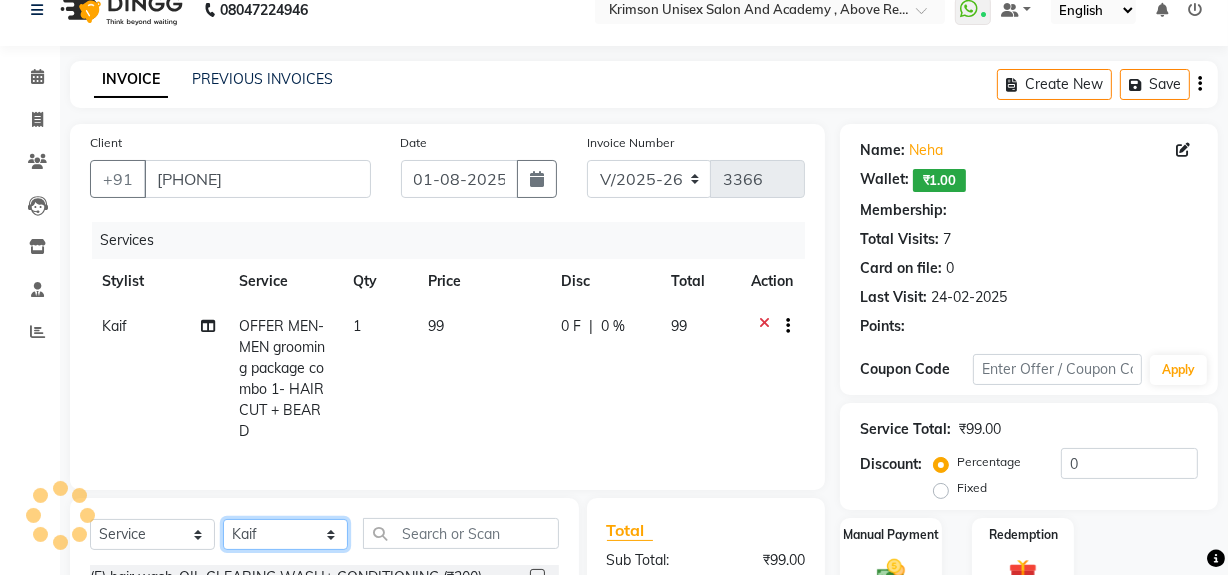 select on "1: Object" 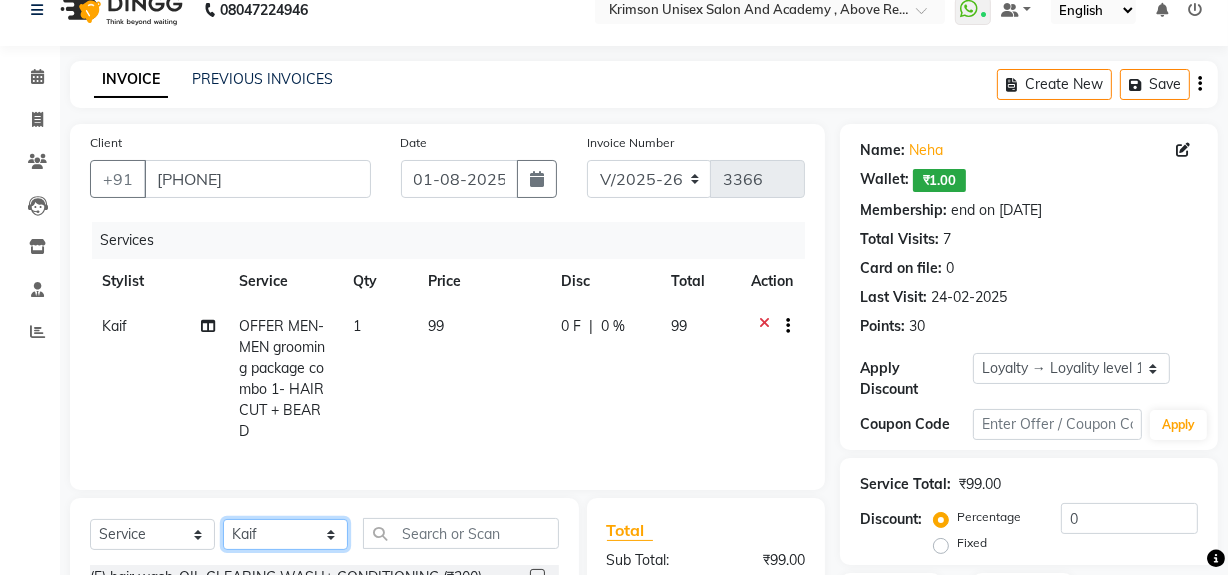 click on "Select Stylist ADMIN ARNAB Babita Danish DR. DIVYA (cosmetologist) FRONT DESK Hani Hem Atwal junaid  Kafil Kaif Manish Kumar Pinki  Pooja kulyal Ratan Dey safiya sahiba Sahil Sangeeta sanjay Sudeep Varsha" 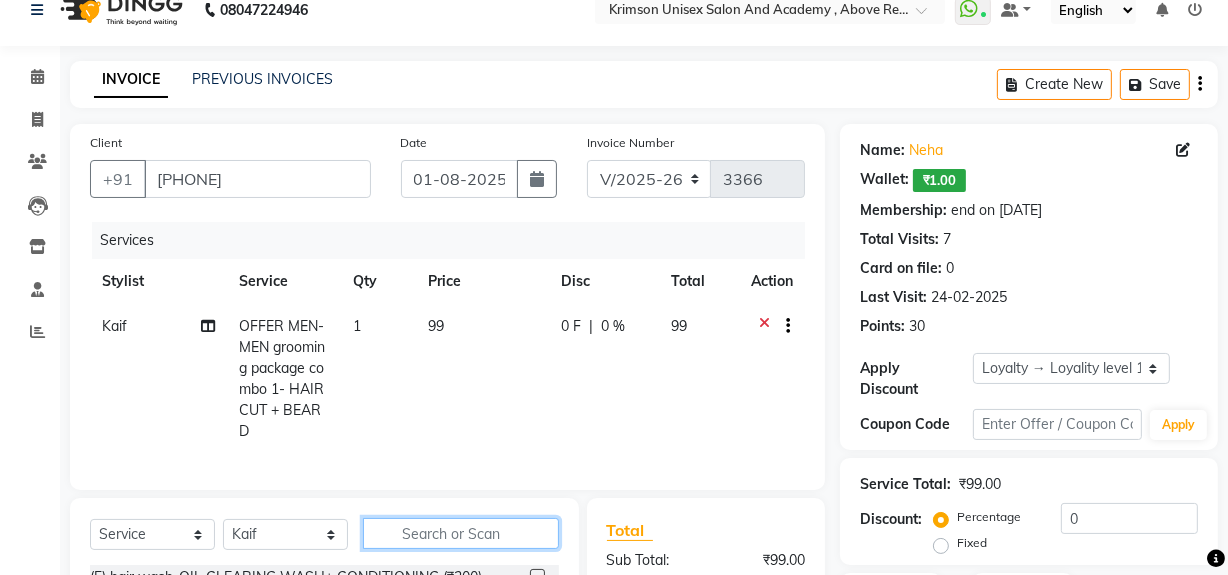 scroll, scrollTop: 287, scrollLeft: 0, axis: vertical 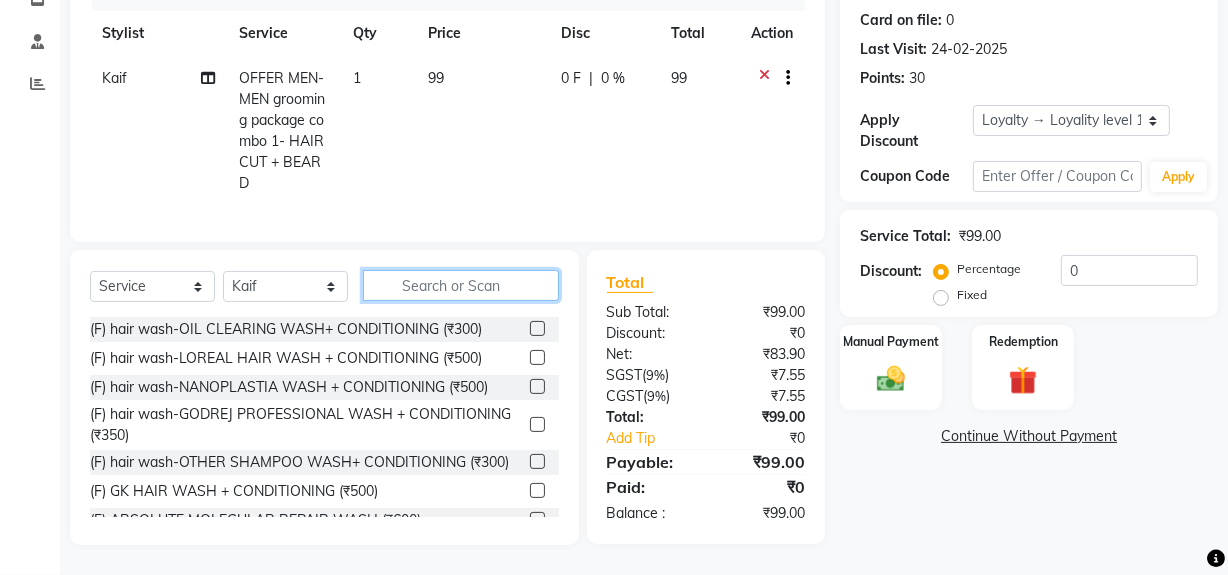 click 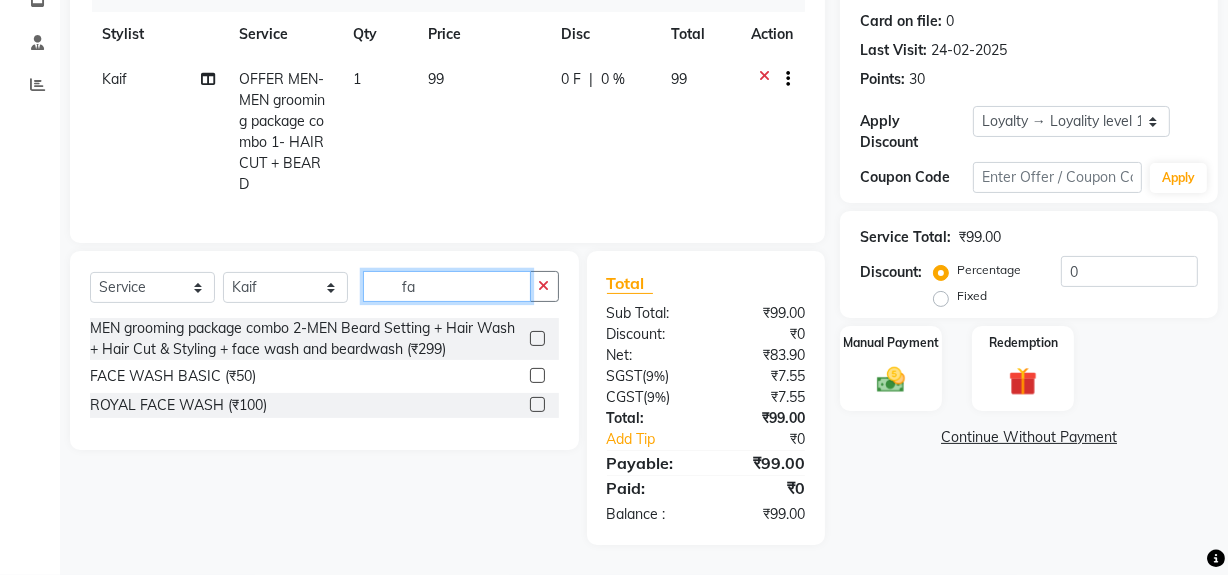 type on "f" 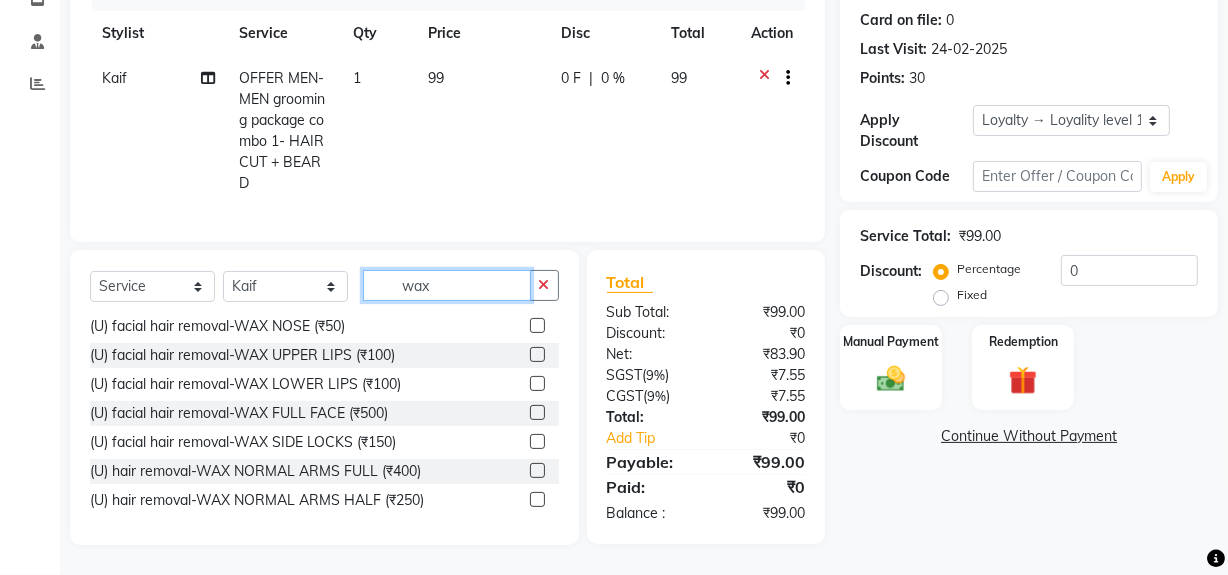 scroll, scrollTop: 80, scrollLeft: 0, axis: vertical 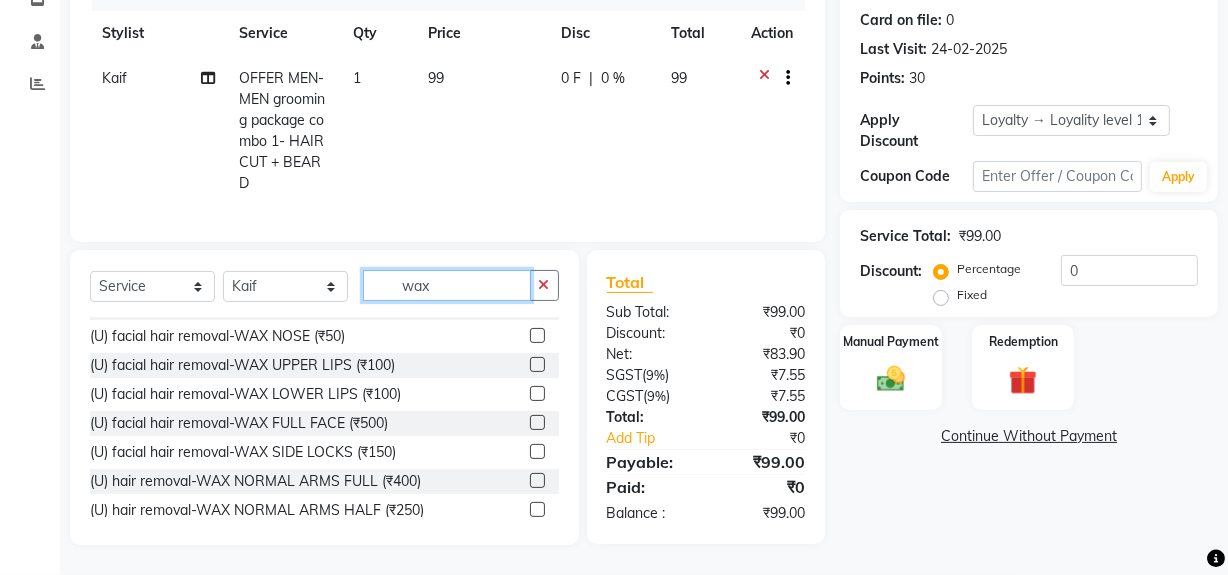 type on "wax" 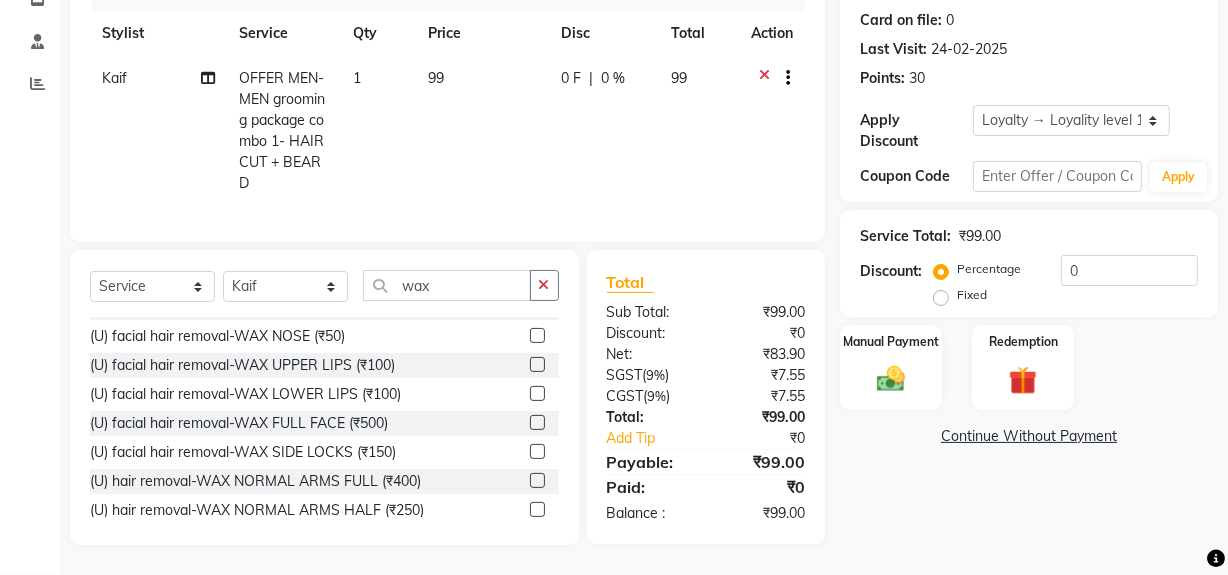 click 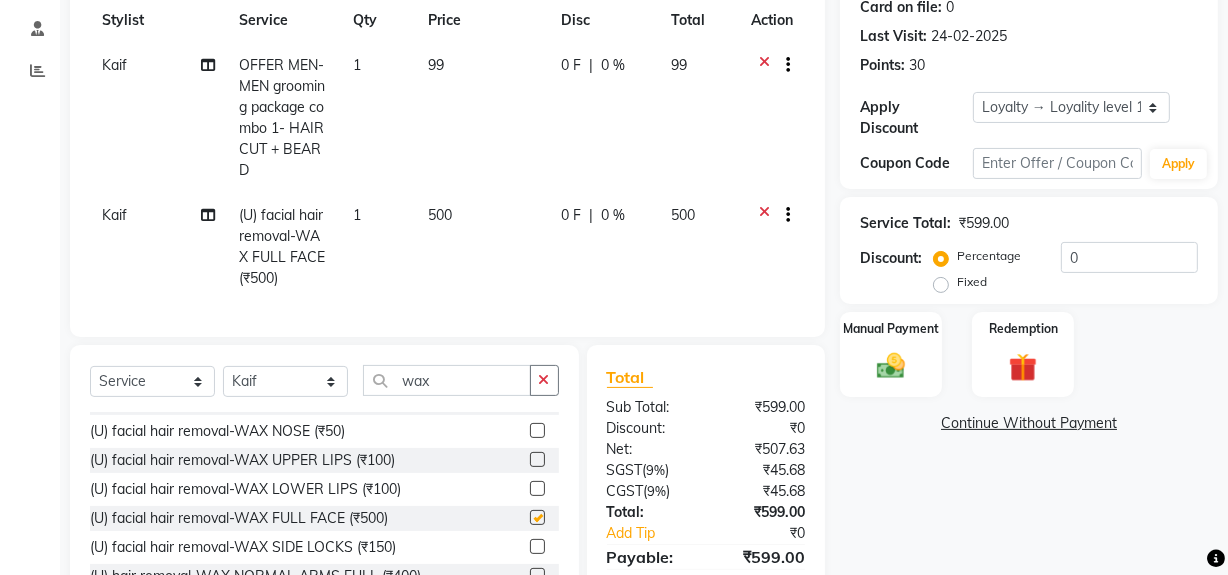 checkbox on "false" 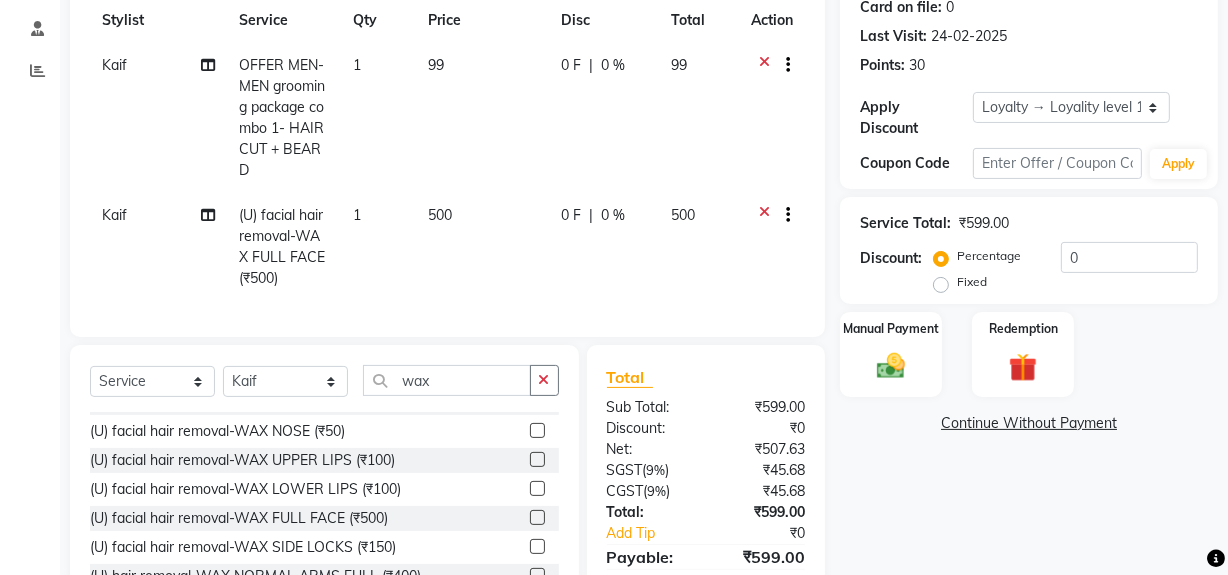 click on "500" 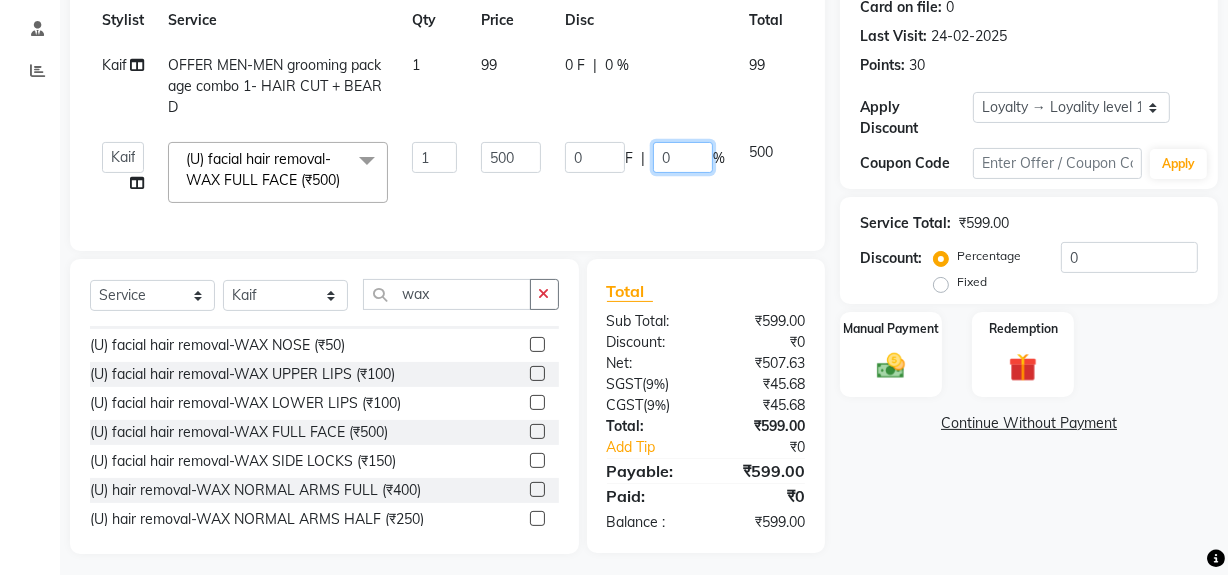 click on "0" 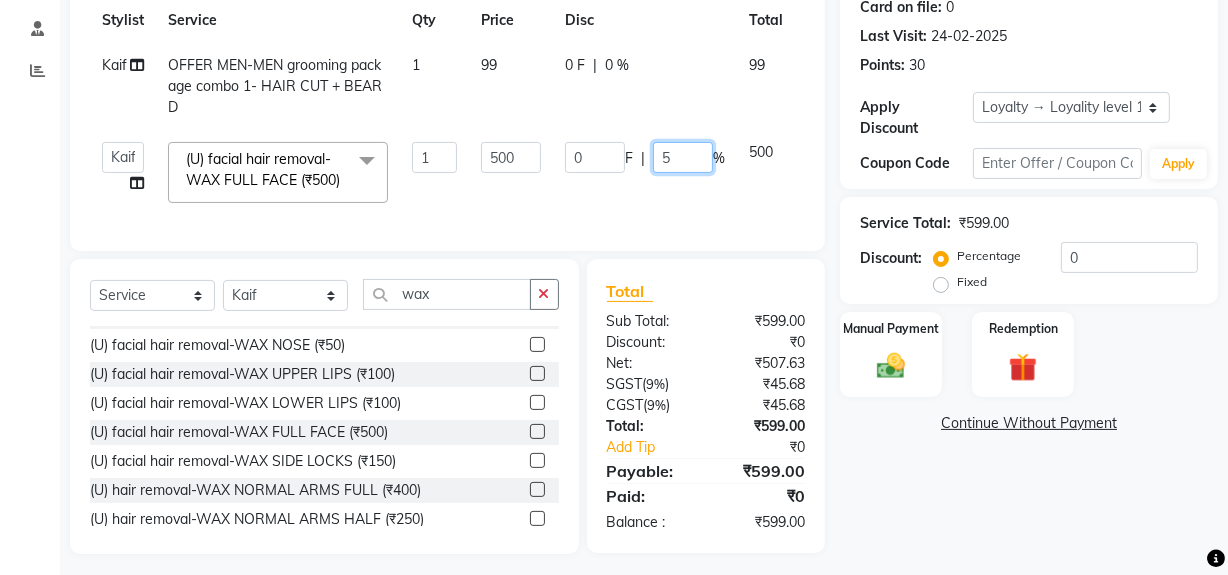 type on "50" 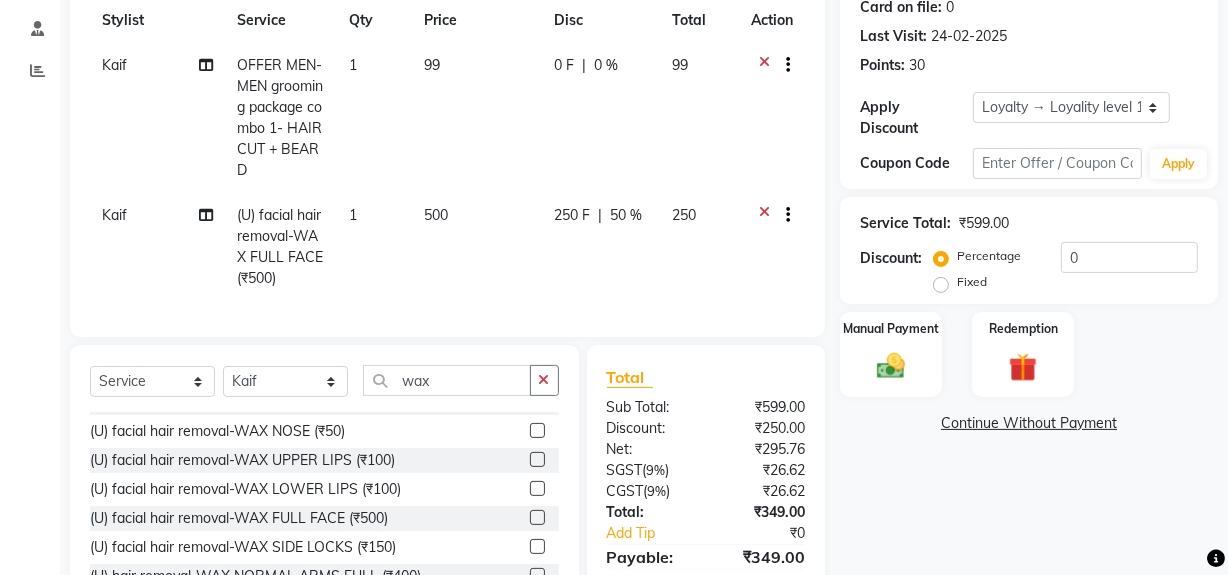click on "Kaif (U) facial hair removal-WAX FULL FACE (₹500) 1 500 250 F | 50 % 250" 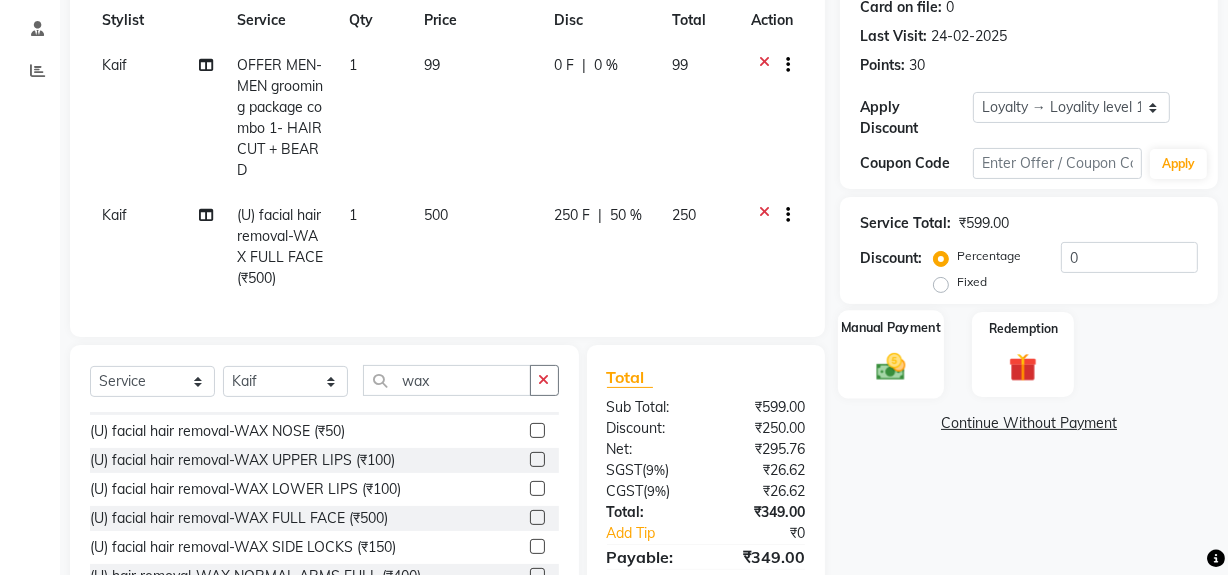 scroll, scrollTop: 395, scrollLeft: 0, axis: vertical 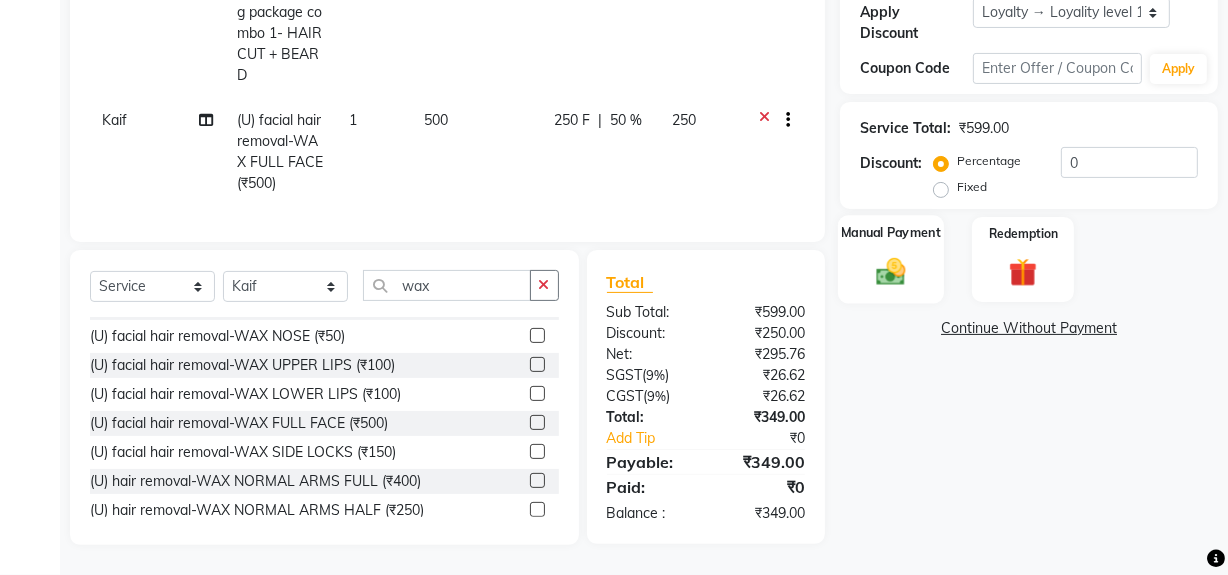 click 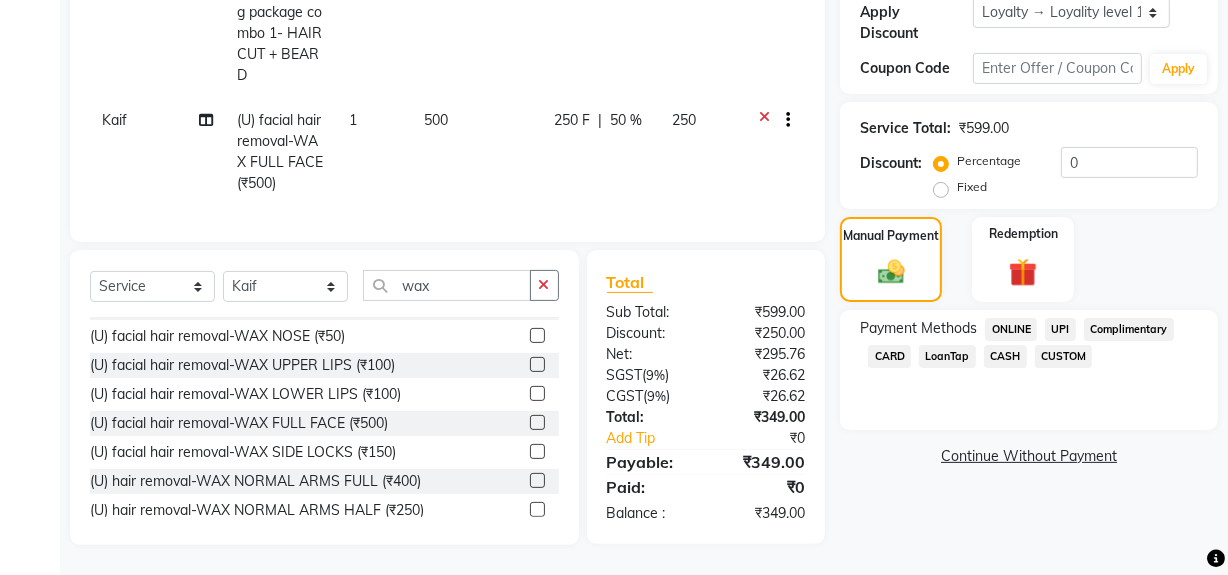 click on "ONLINE" 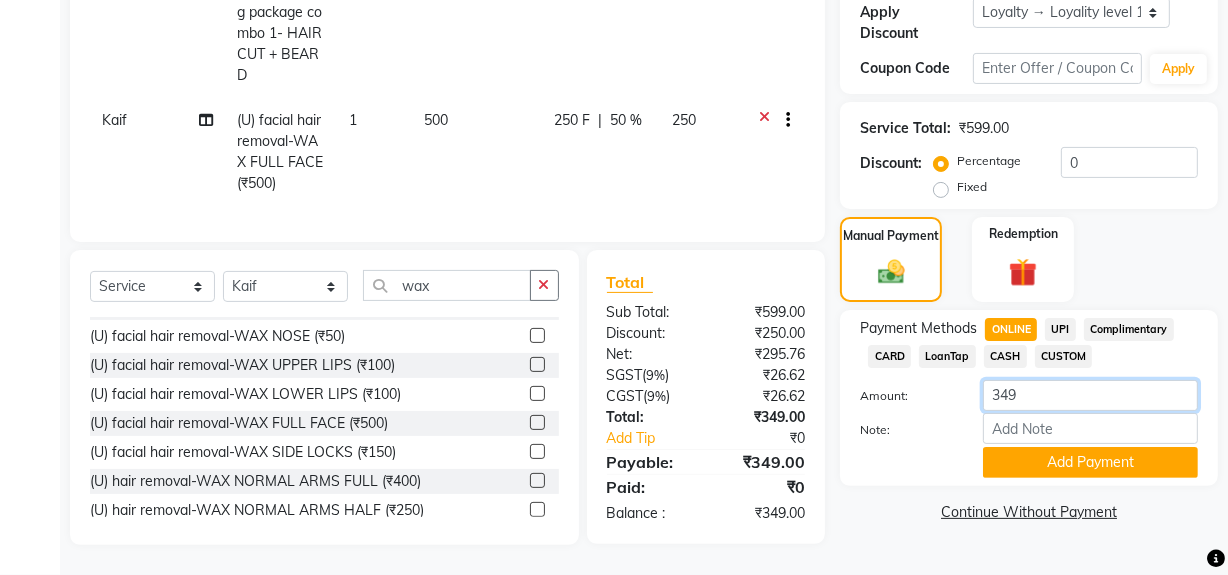 click on "349" 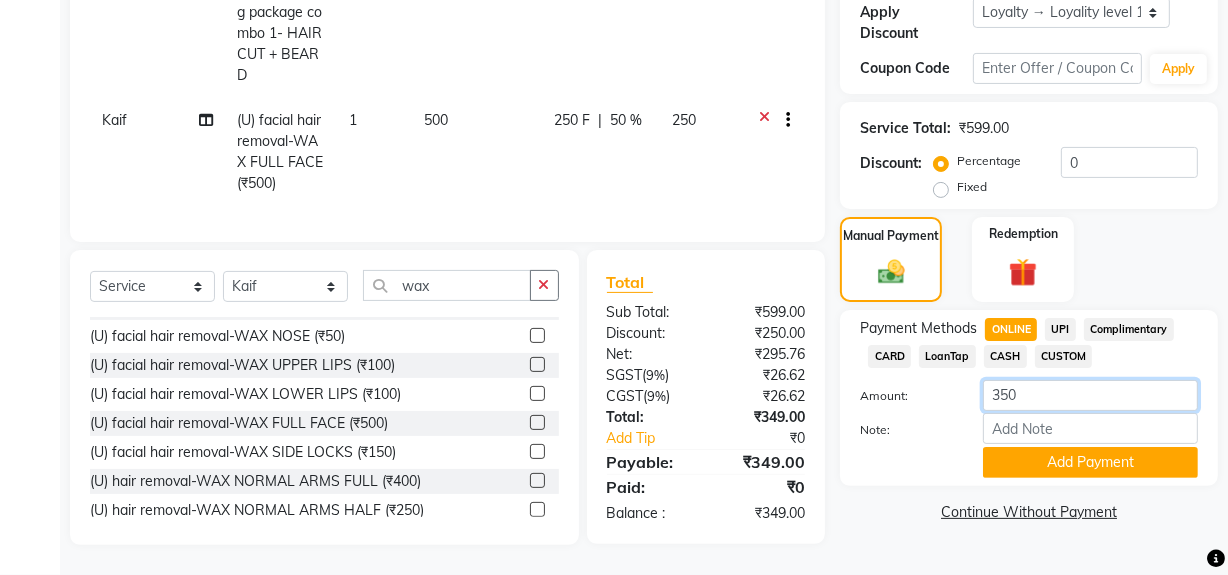 click on "350" 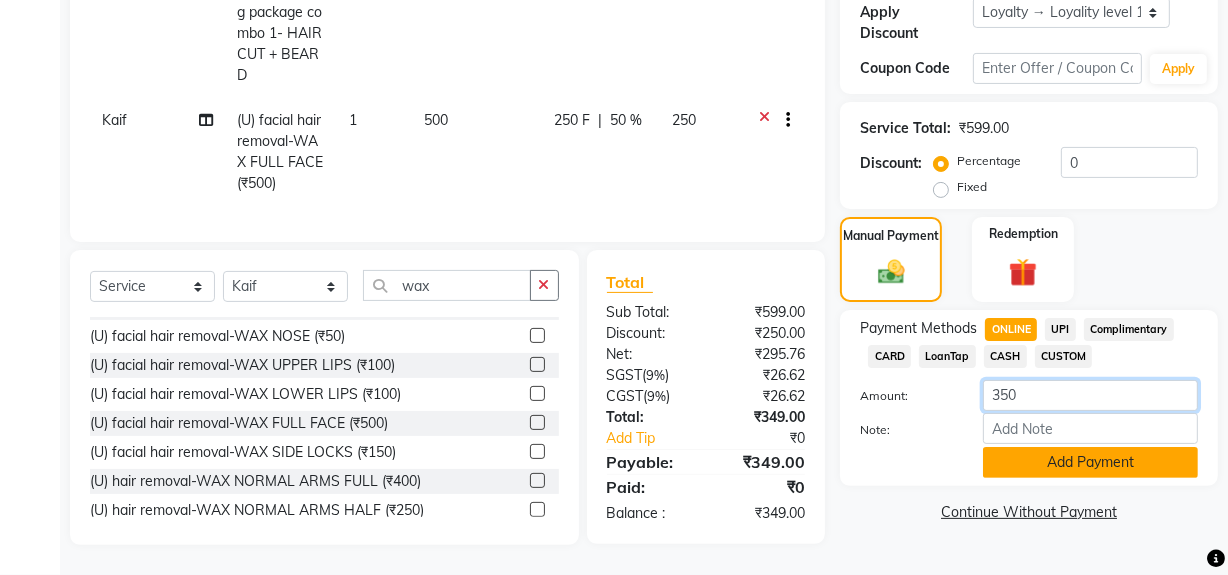 type on "350" 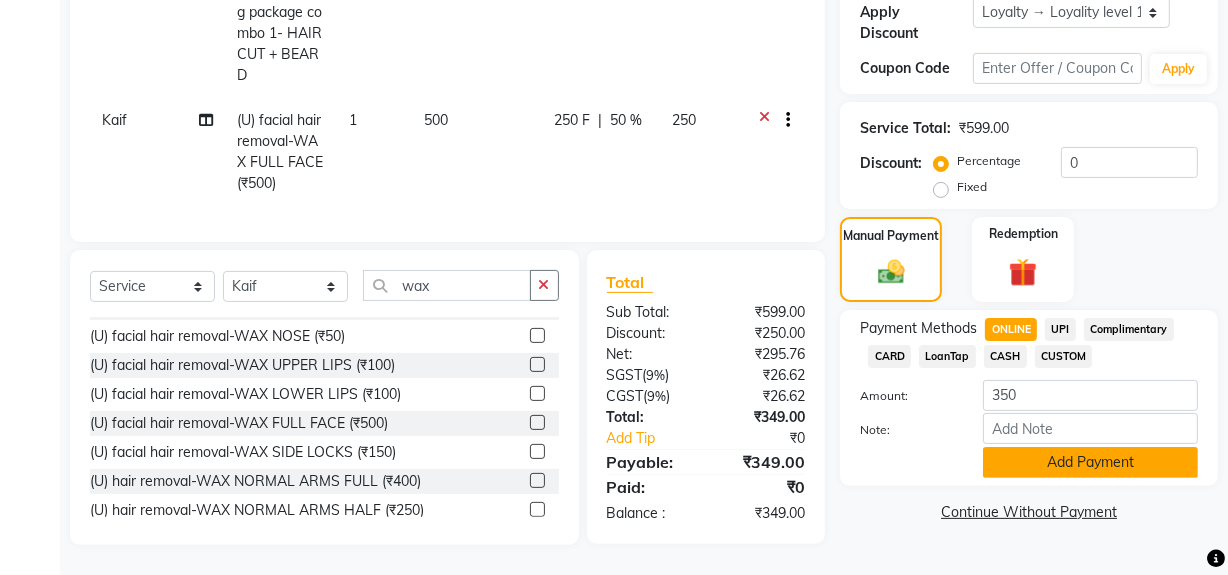 click on "Add Payment" 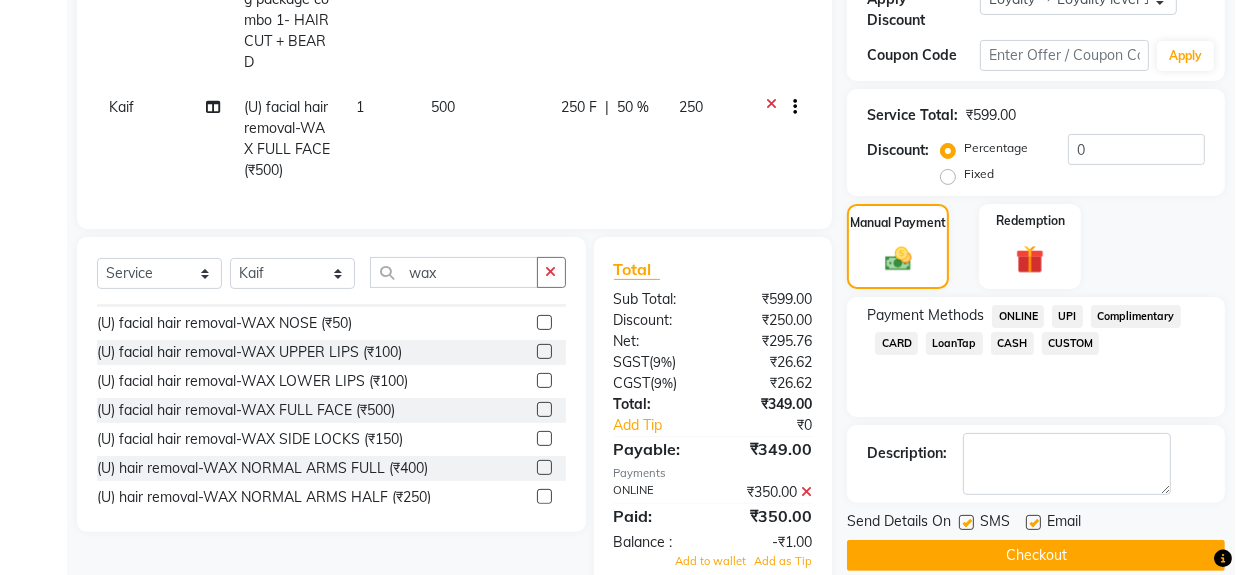scroll, scrollTop: 614, scrollLeft: 0, axis: vertical 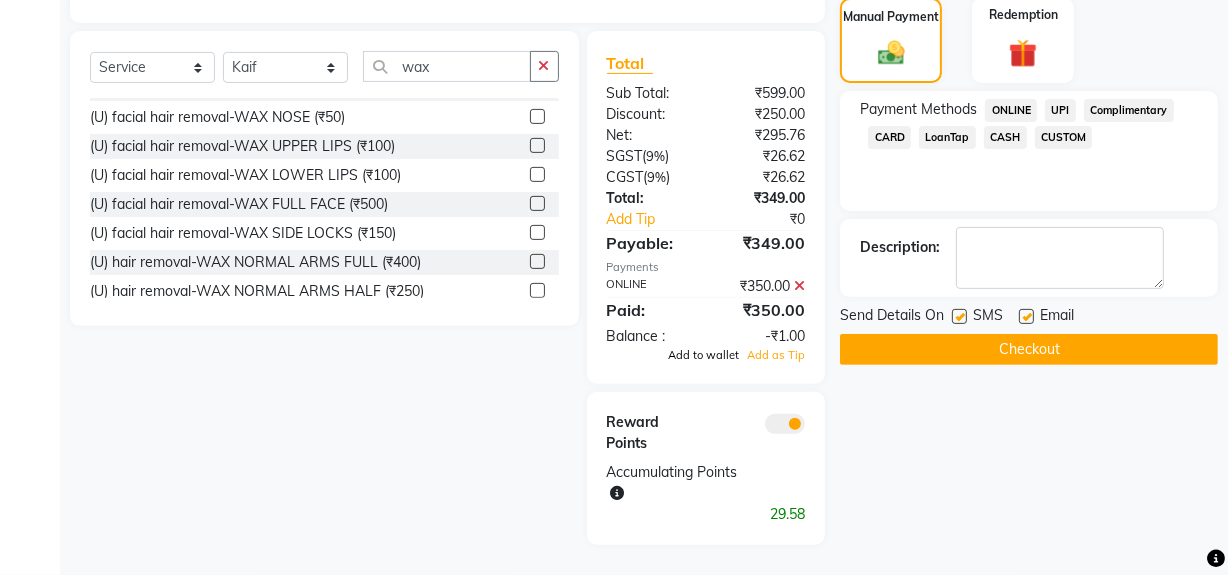 click on "Add to wallet" 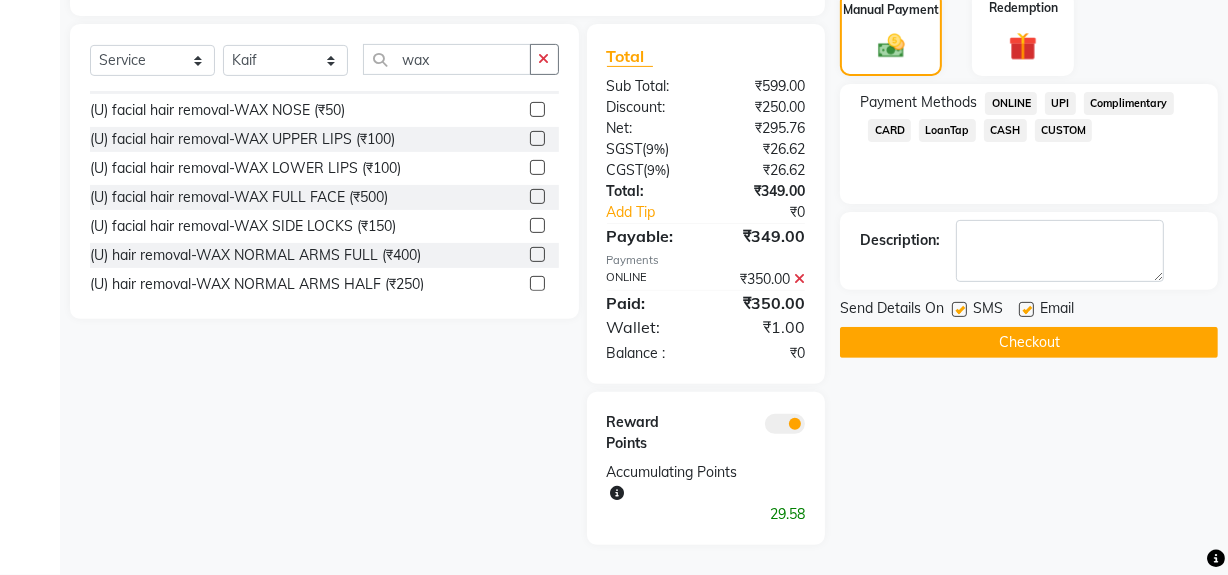 click 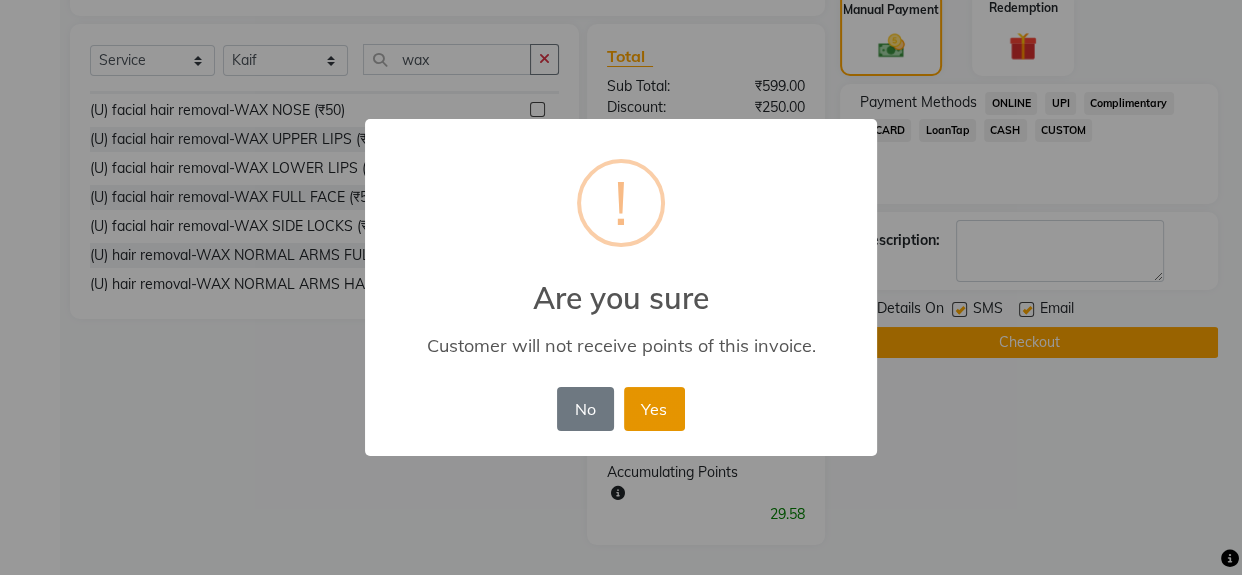 click on "Yes" at bounding box center (654, 409) 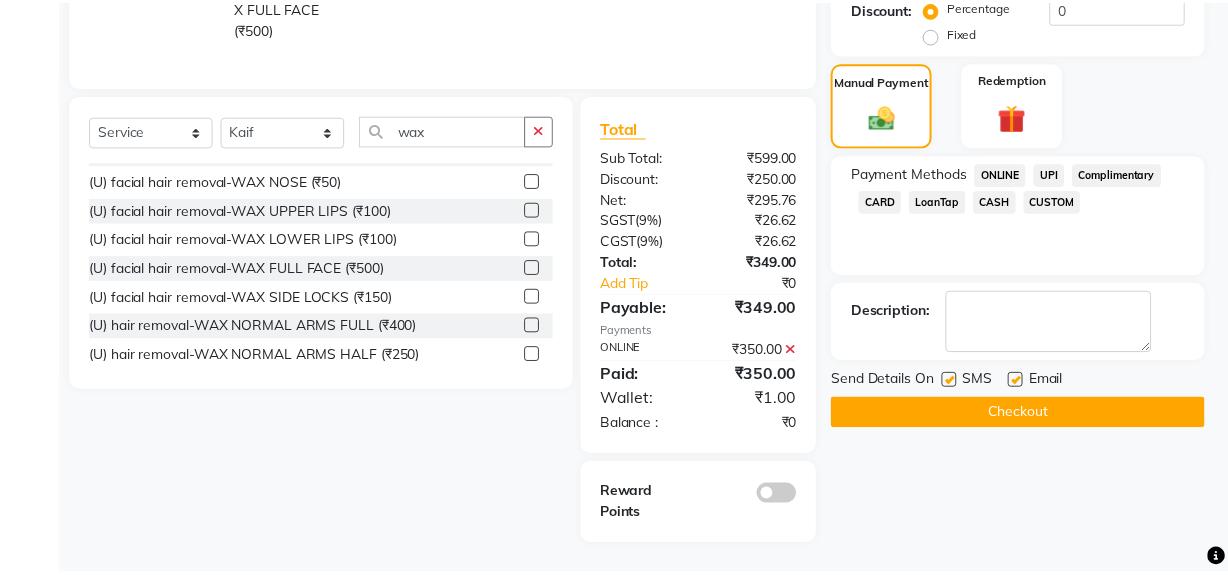 scroll, scrollTop: 550, scrollLeft: 0, axis: vertical 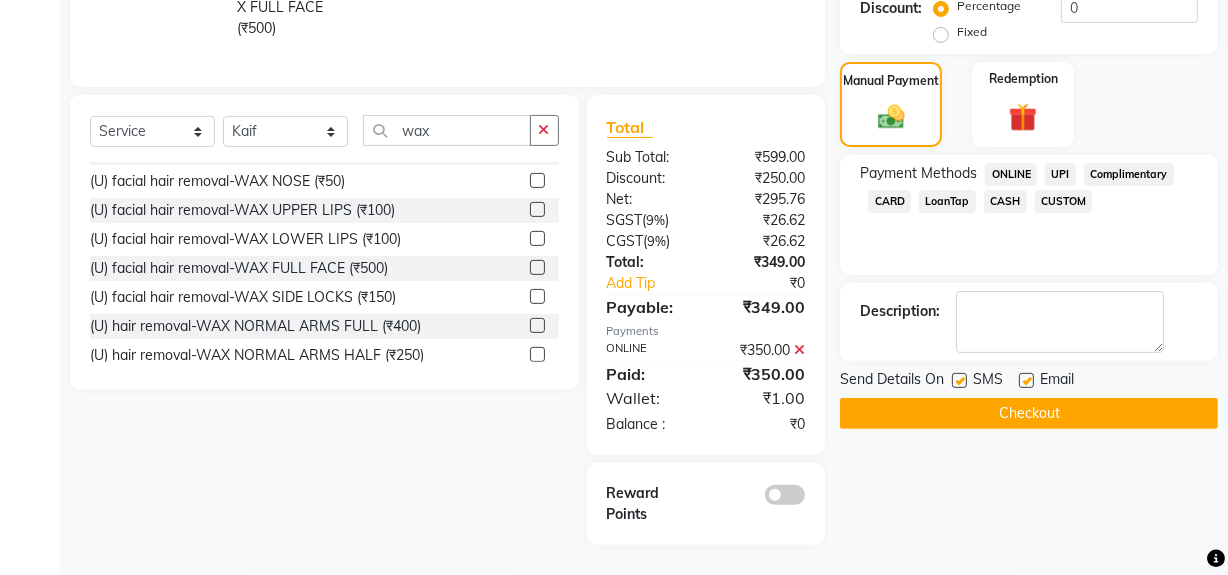 click on "Checkout" 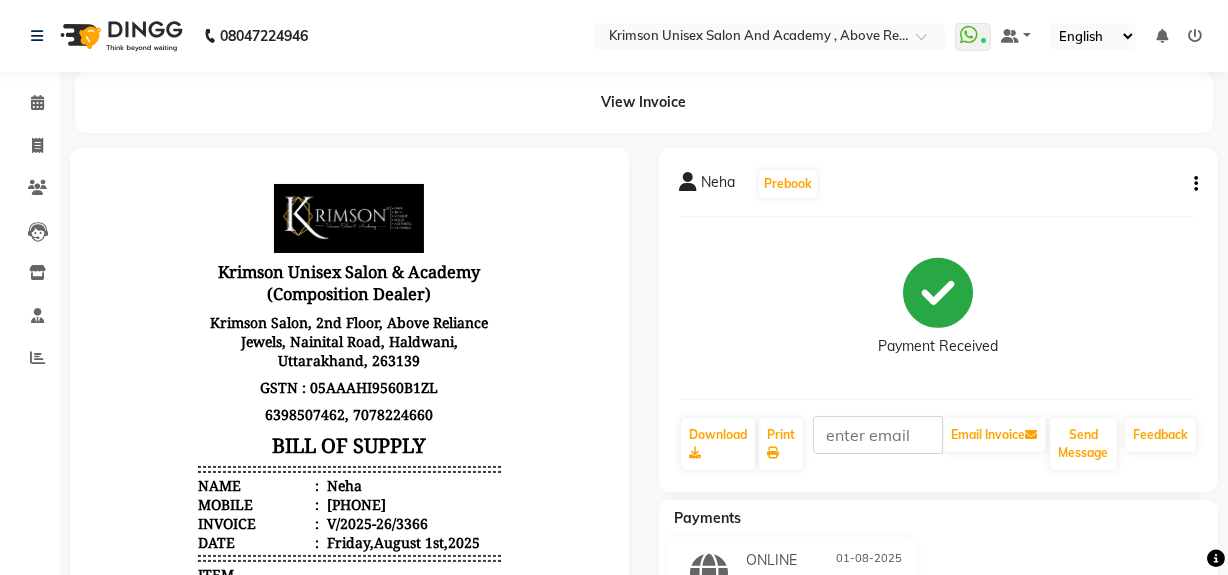 scroll, scrollTop: 0, scrollLeft: 0, axis: both 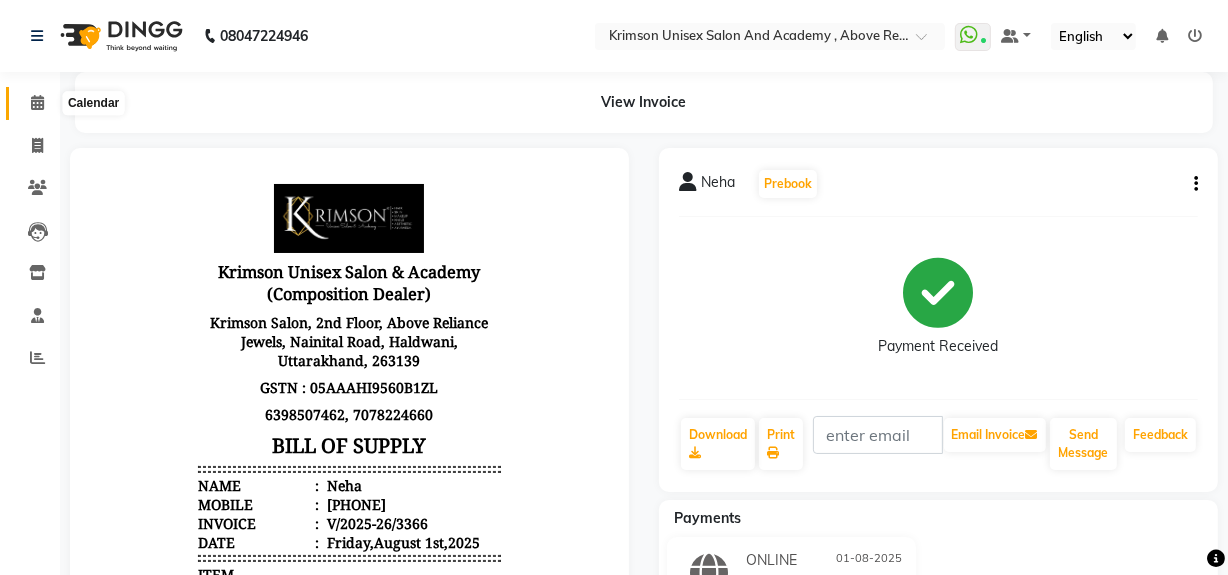 click 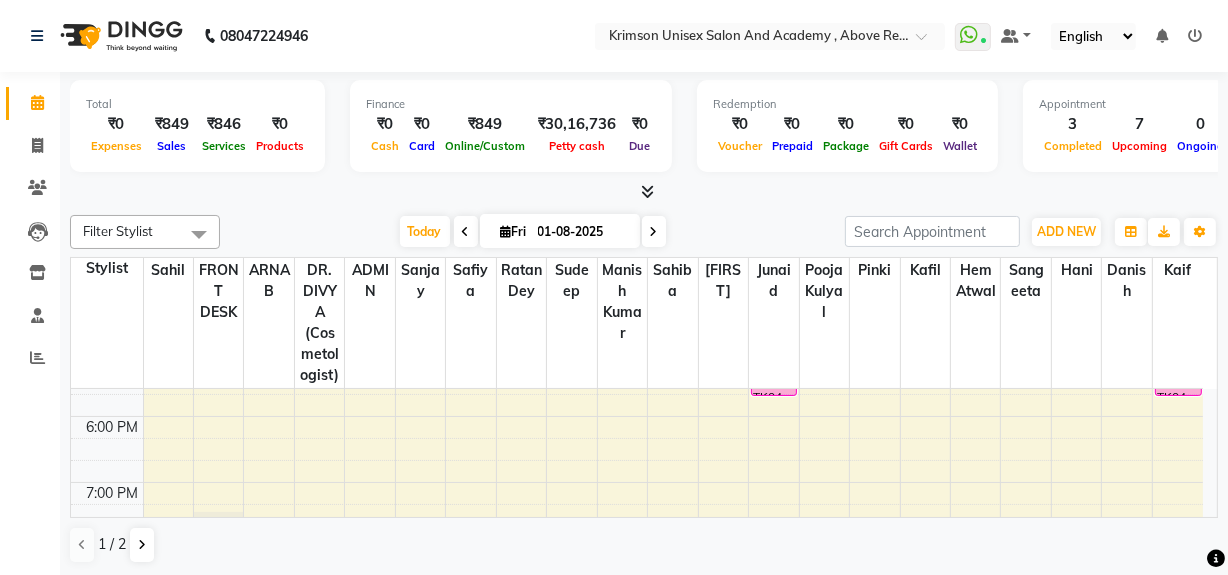 scroll, scrollTop: 697, scrollLeft: 0, axis: vertical 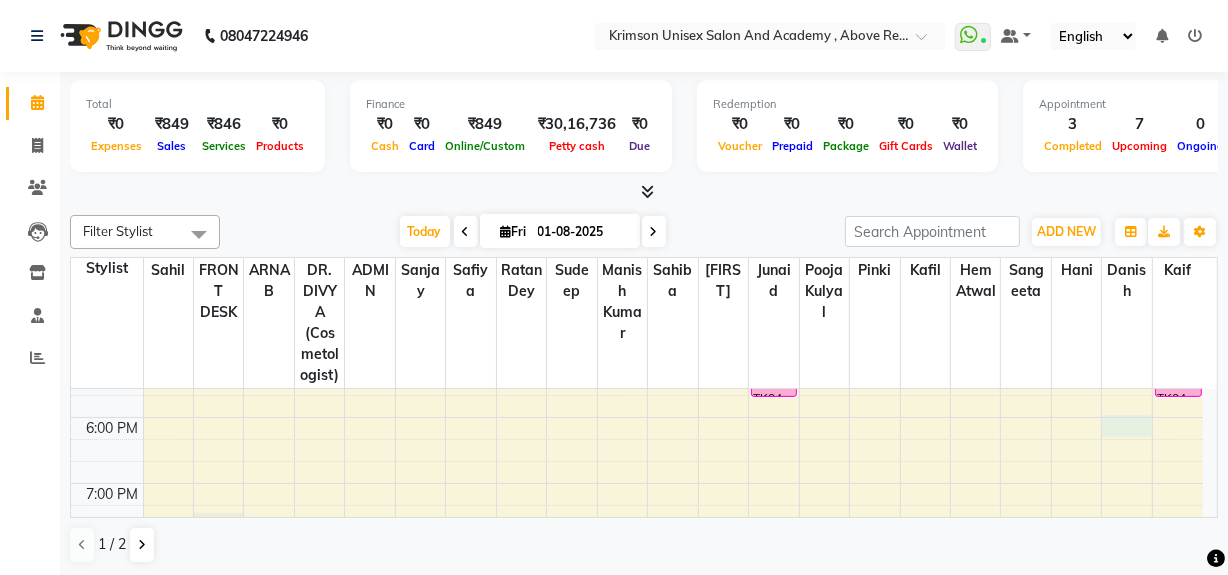 click on "7:00 AM 8:00 AM 9:00 AM 10:00 AM 11:00 AM 12:00 PM 1:00 PM 2:00 PM 3:00 PM 4:00 PM 5:00 PM 6:00 PM 7:00 PM 8:00 PM 9:00 PM     kelvit kaur, TK01, 12:40 PM-01:10 PM, (U) AESTHETIC FACE- DERMAPLANING FULL FACE     anshika, TK07, 04:00 PM-04:45 PM, (F) HAIR CUT BASIC     Sohail, TK04, 05:00 PM-05:45 PM, OFFER MEN-MEN grooming package combo 1- HAIR CUT + BEARD     aman, TK11, 11:15 AM-12:00 PM, OFFER MEN-MEN grooming package combo 1- HAIR CUT + BEARD (₹99)     anjali pandey, TK02, 02:00 PM-02:45 PM, OFFER MEN-MEN grooming package combo 1- HAIR CUT + BEARD     harshit sirohi, TK10, 04:00 PM-04:45 PM, OFFER MEN-MEN grooming package combo 1- HAIR CUT + BEARD     Pratham, TK12, 10:50 AM-12:35 PM, OFFER MEN-MEN grooming package combo 1- HAIR CUT + BEARD (₹99),OFFER MEN- SCRUB+PACK (₹299)     Neha, TK08, 12:30 PM-02:15 PM, OFFER MEN-MEN grooming package combo 1- HAIR CUT + BEARD,(U) facial hair removal-WAX FULL FACE (₹500)" at bounding box center [637, 186] 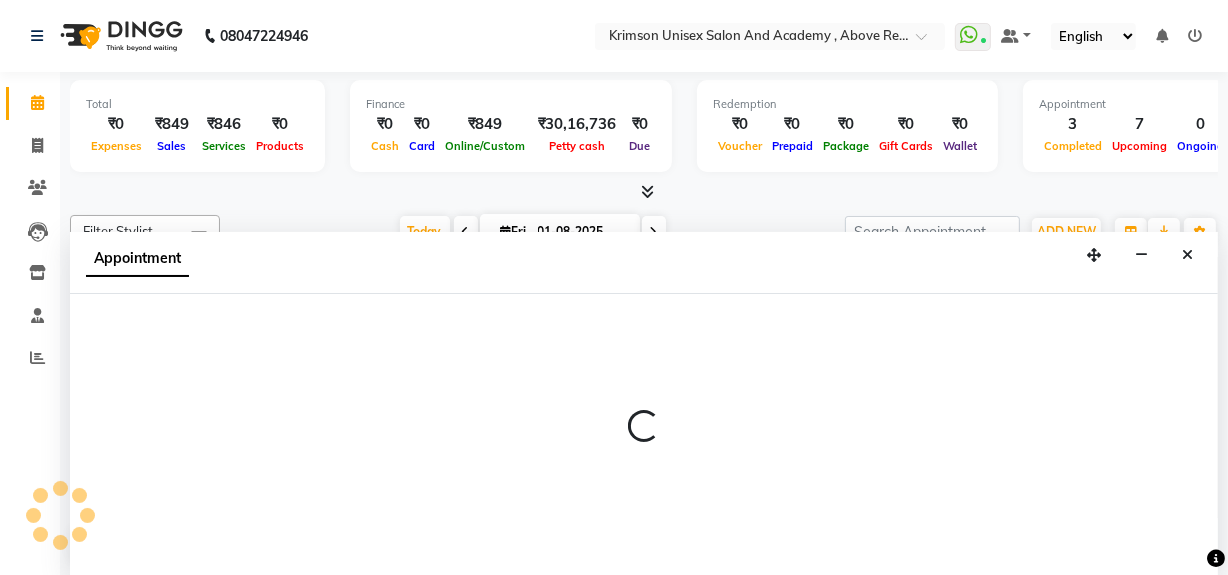scroll, scrollTop: 0, scrollLeft: 0, axis: both 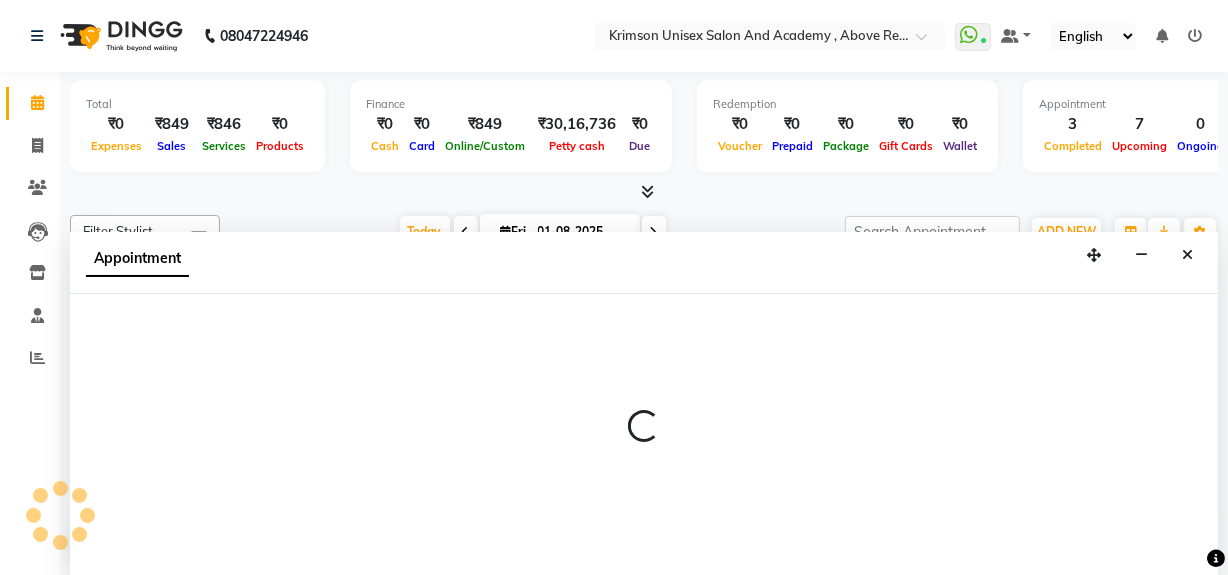 select on "1080" 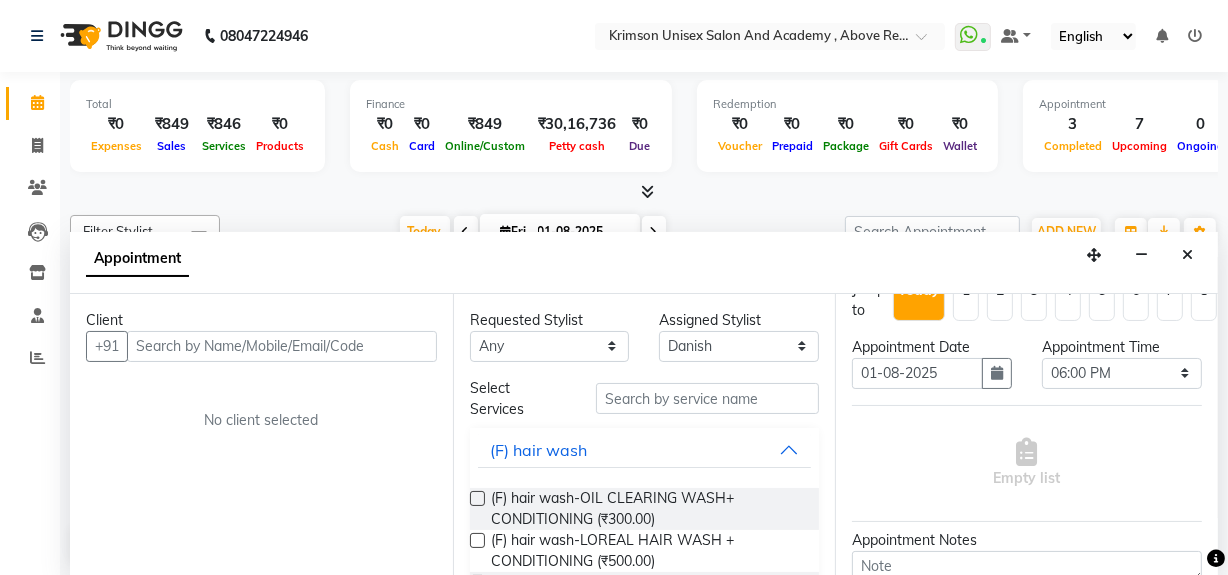 scroll, scrollTop: 32, scrollLeft: 0, axis: vertical 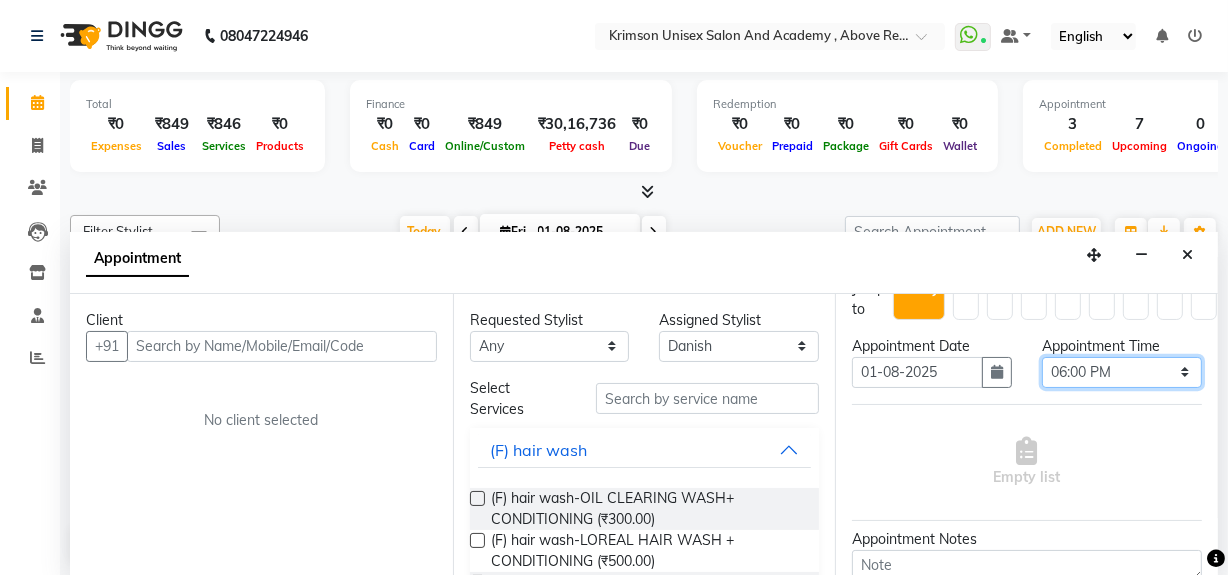 click on "Select 08:00 AM 08:15 AM 08:30 AM 08:45 AM 09:00 AM 09:15 AM 09:30 AM 09:45 AM 10:00 AM 10:15 AM 10:30 AM 10:45 AM 11:00 AM 11:15 AM 11:30 AM 11:45 AM 12:00 PM 12:15 PM 12:30 PM 12:45 PM 01:00 PM 01:15 PM 01:30 PM 01:45 PM 02:00 PM 02:15 PM 02:30 PM 02:45 PM 03:00 PM 03:15 PM 03:30 PM 03:45 PM 04:00 PM 04:15 PM 04:30 PM 04:45 PM 05:00 PM 05:15 PM 05:30 PM 05:45 PM 06:00 PM 06:15 PM 06:30 PM 06:45 PM 07:00 PM 07:15 PM 07:30 PM 07:45 PM 08:00 PM 08:15 PM 08:30 PM 08:45 PM 09:00 PM" at bounding box center [1122, 372] 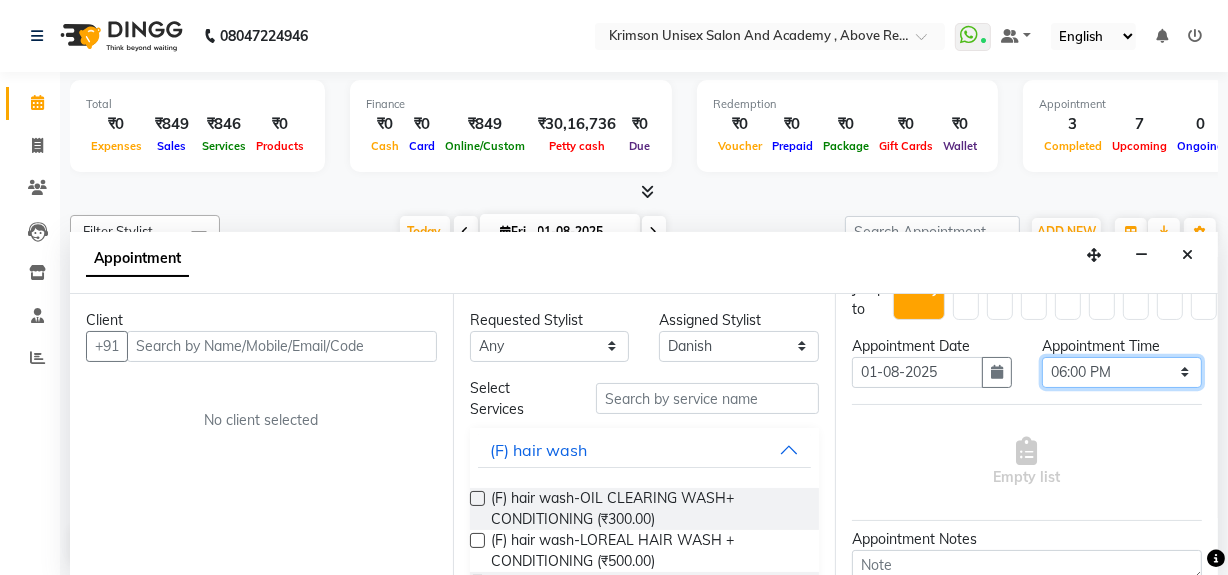 select on "1110" 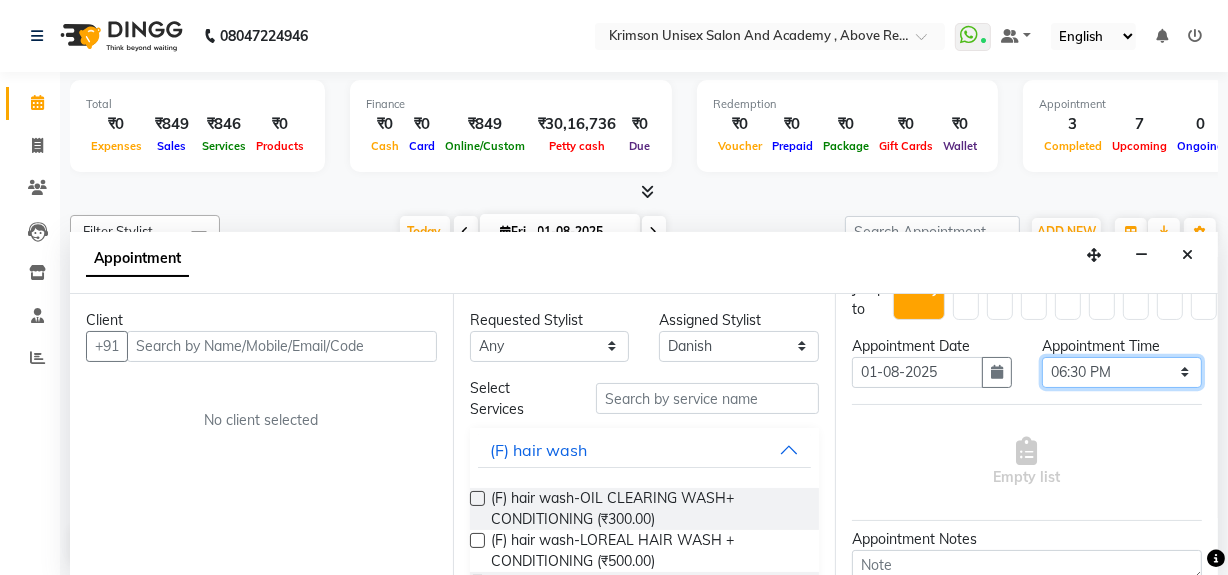 click on "Select 08:00 AM 08:15 AM 08:30 AM 08:45 AM 09:00 AM 09:15 AM 09:30 AM 09:45 AM 10:00 AM 10:15 AM 10:30 AM 10:45 AM 11:00 AM 11:15 AM 11:30 AM 11:45 AM 12:00 PM 12:15 PM 12:30 PM 12:45 PM 01:00 PM 01:15 PM 01:30 PM 01:45 PM 02:00 PM 02:15 PM 02:30 PM 02:45 PM 03:00 PM 03:15 PM 03:30 PM 03:45 PM 04:00 PM 04:15 PM 04:30 PM 04:45 PM 05:00 PM 05:15 PM 05:30 PM 05:45 PM 06:00 PM 06:15 PM 06:30 PM 06:45 PM 07:00 PM 07:15 PM 07:30 PM 07:45 PM 08:00 PM 08:15 PM 08:30 PM 08:45 PM 09:00 PM" at bounding box center [1122, 372] 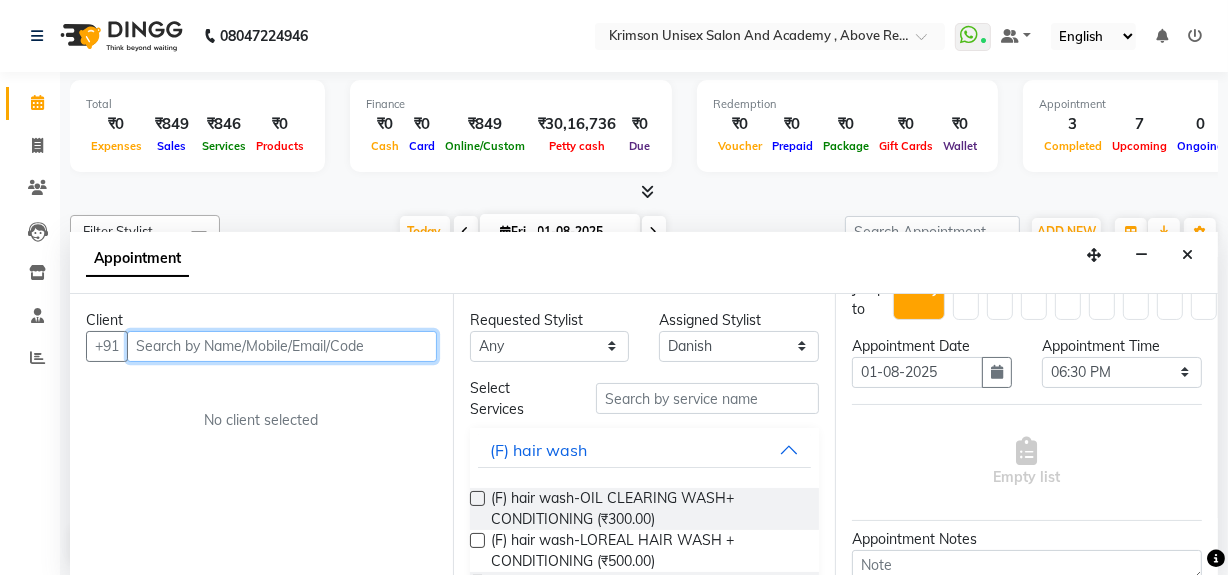 click at bounding box center [282, 346] 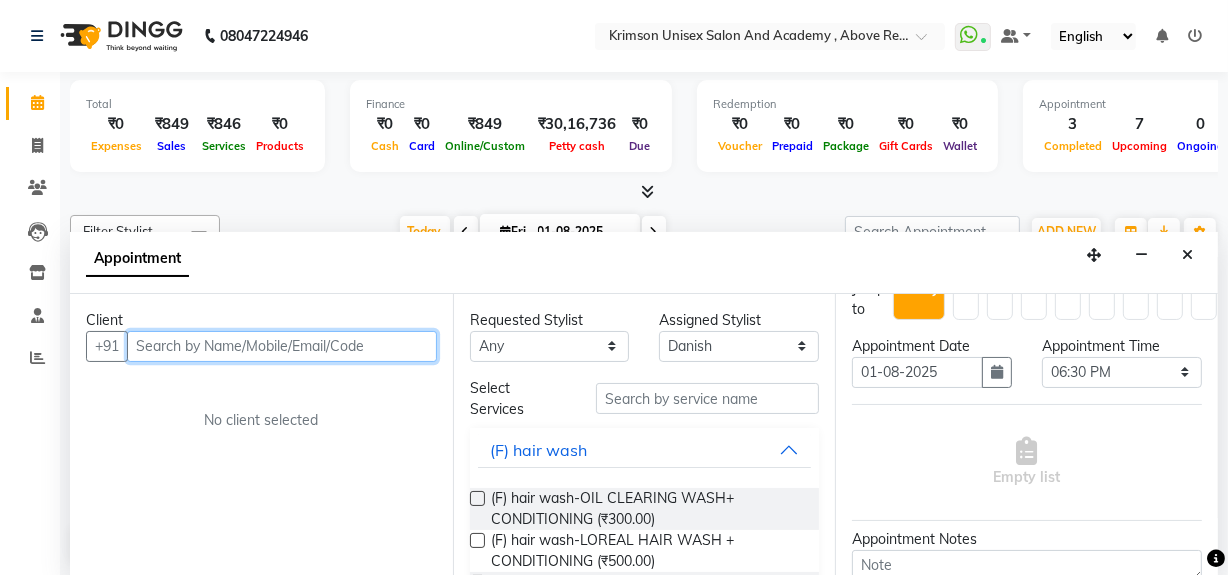 click at bounding box center [282, 346] 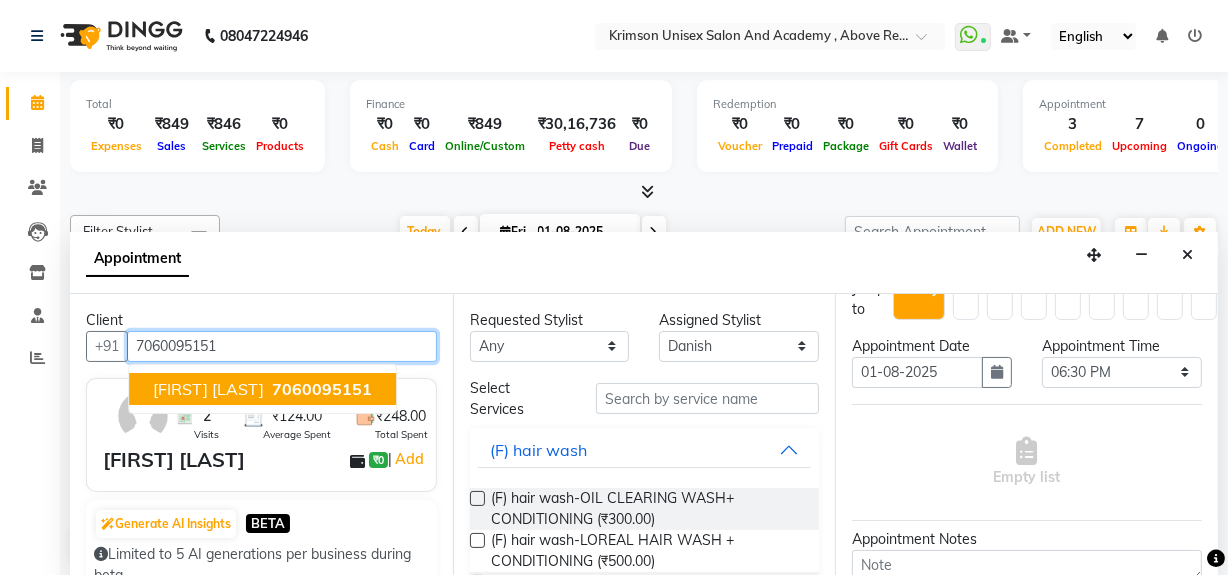 click on "[FIRST] [LAST]" at bounding box center [208, 389] 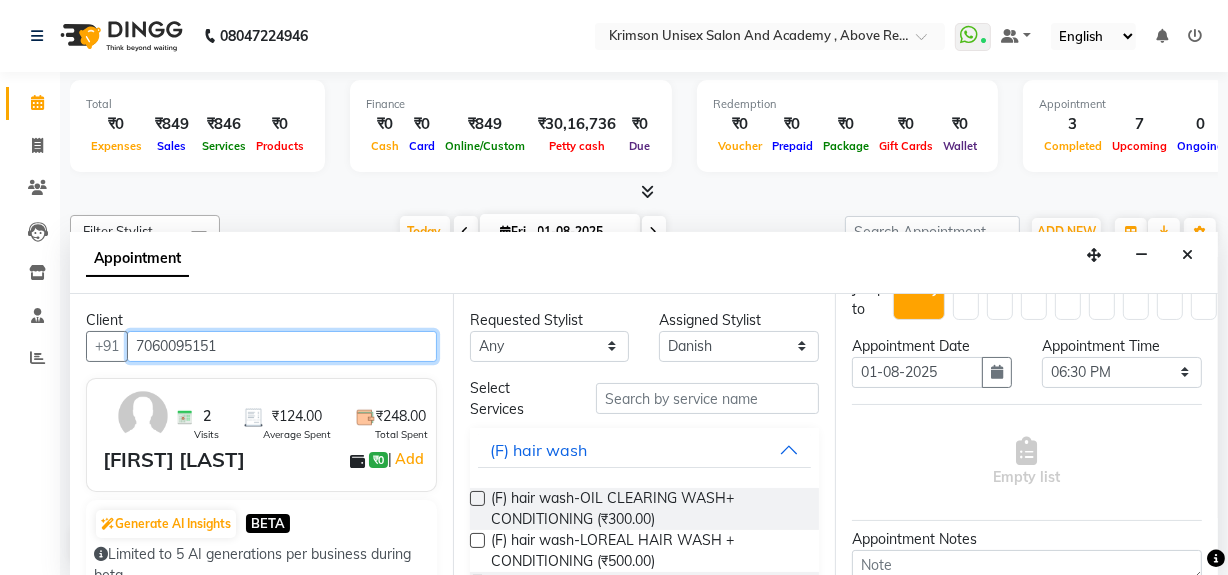 type on "7060095151" 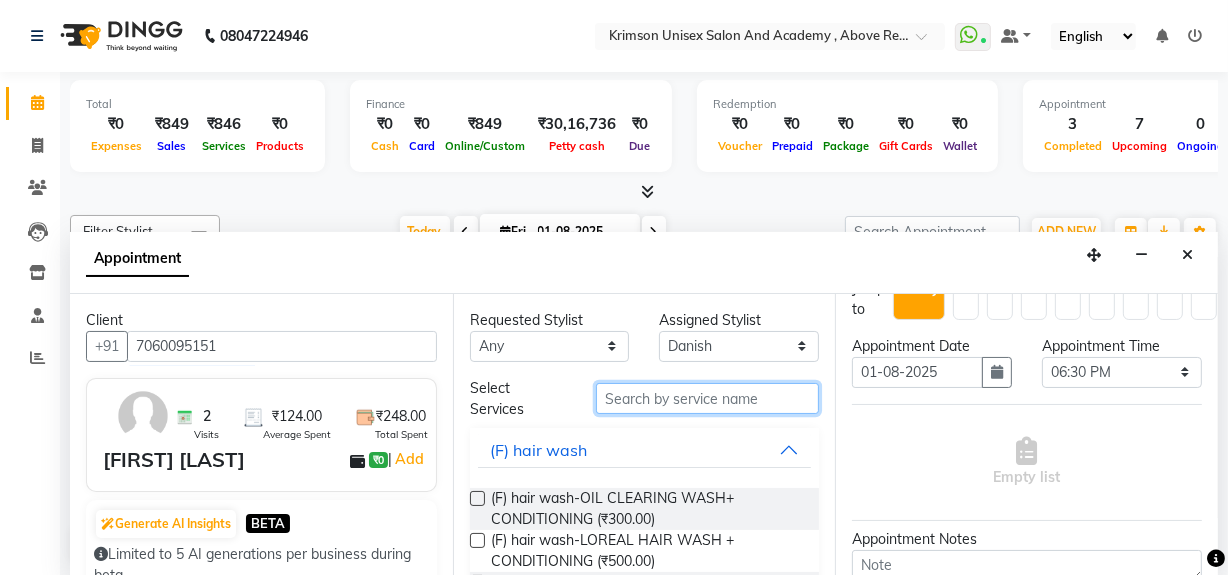 click at bounding box center (707, 398) 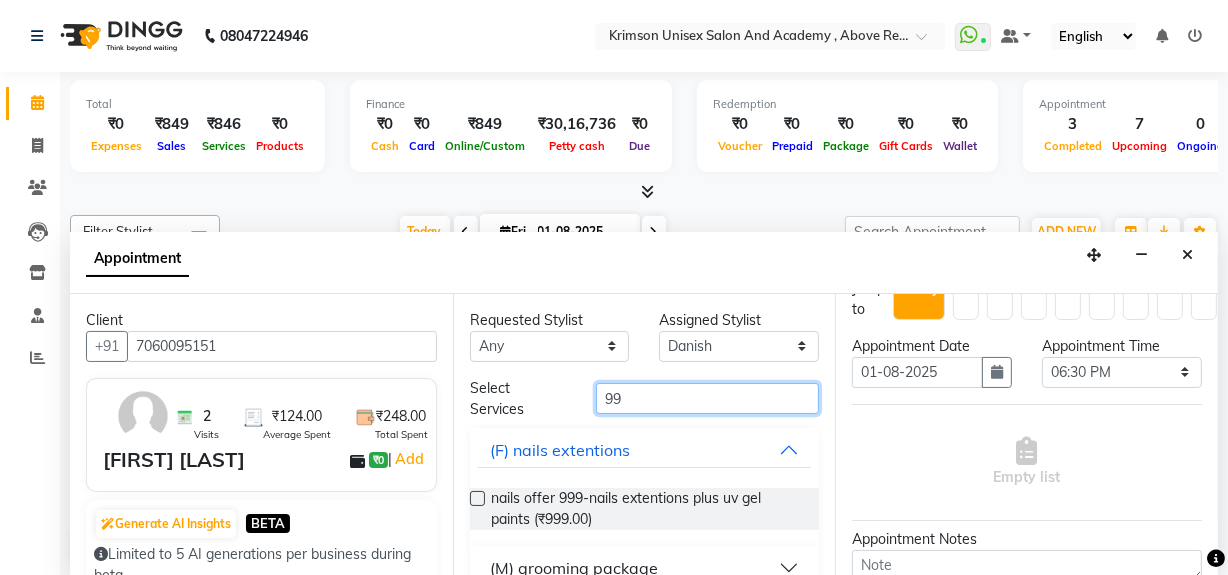 scroll, scrollTop: 116, scrollLeft: 0, axis: vertical 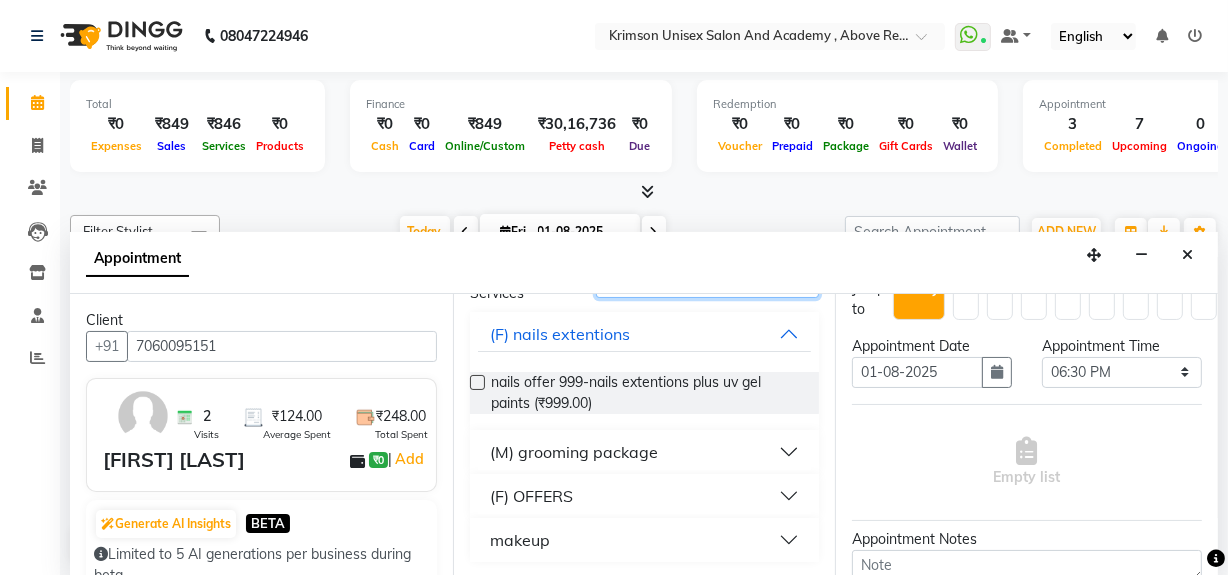 type on "99" 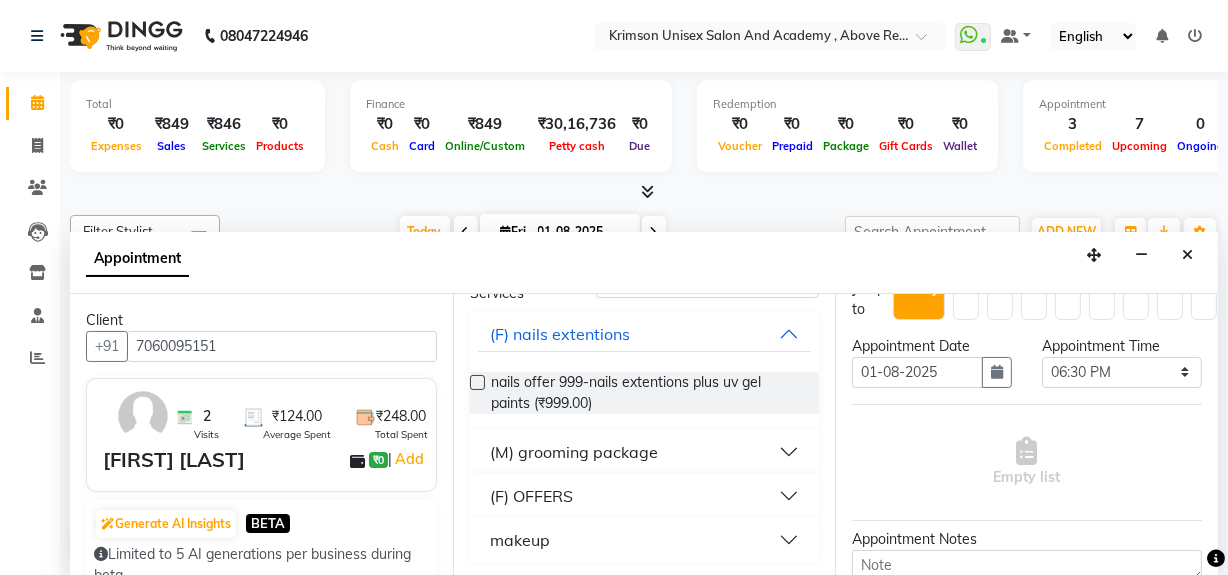 click on "(M) grooming package" at bounding box center [645, 452] 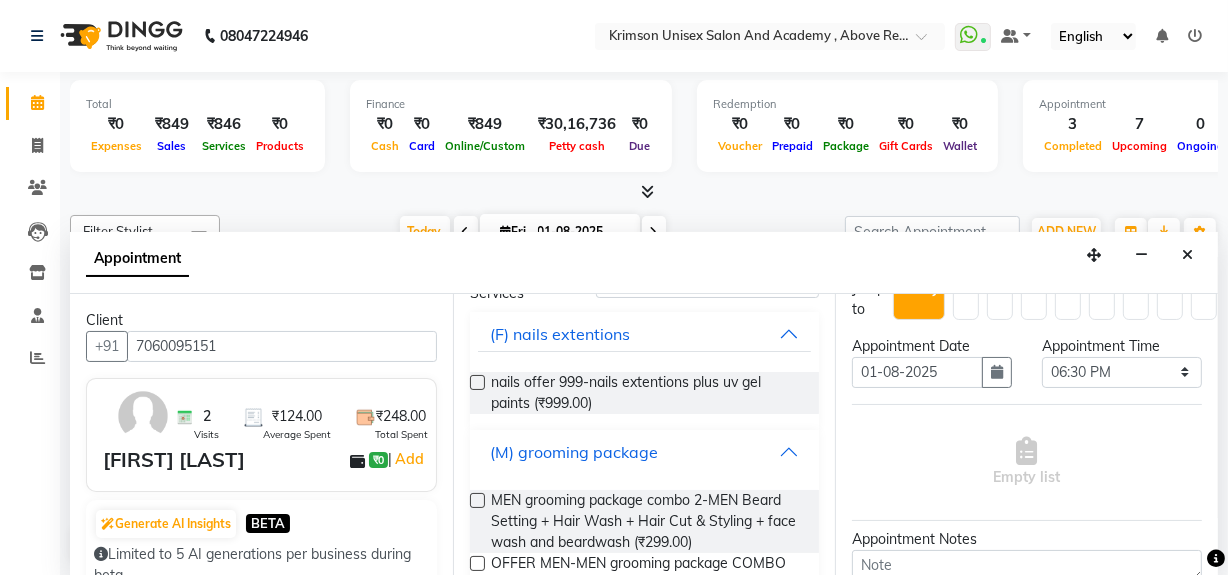 scroll, scrollTop: 360, scrollLeft: 0, axis: vertical 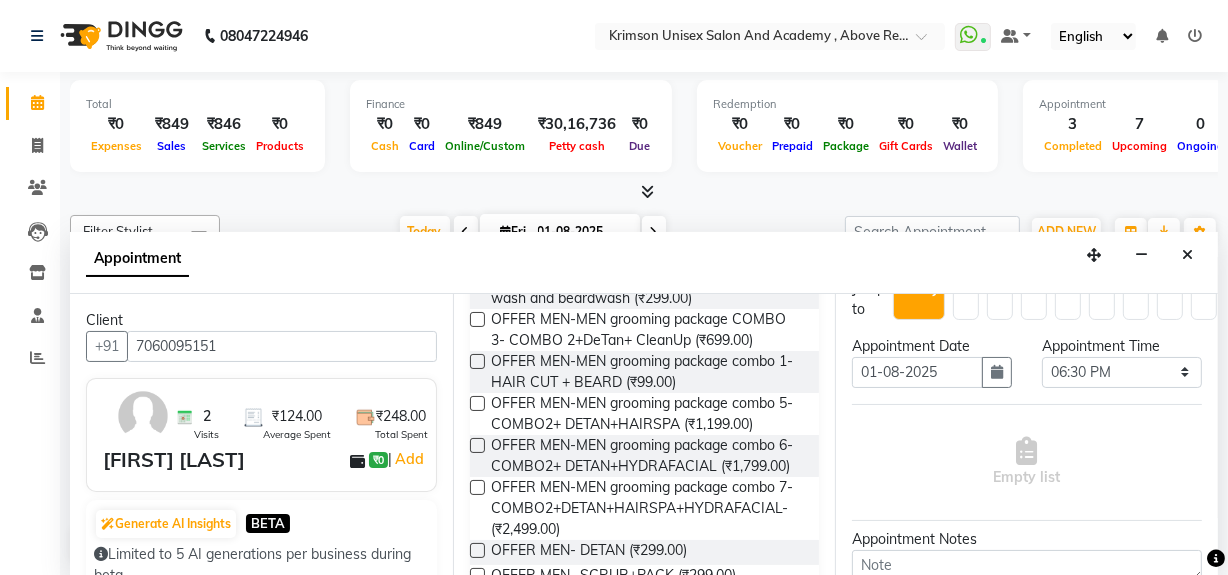 click at bounding box center (477, 361) 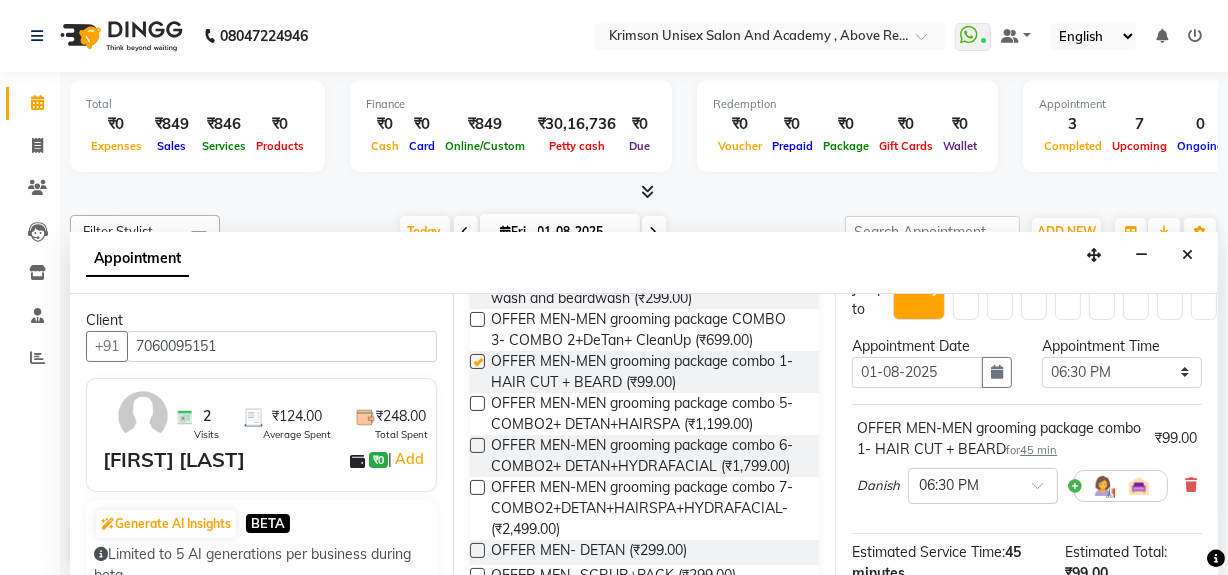 checkbox on "false" 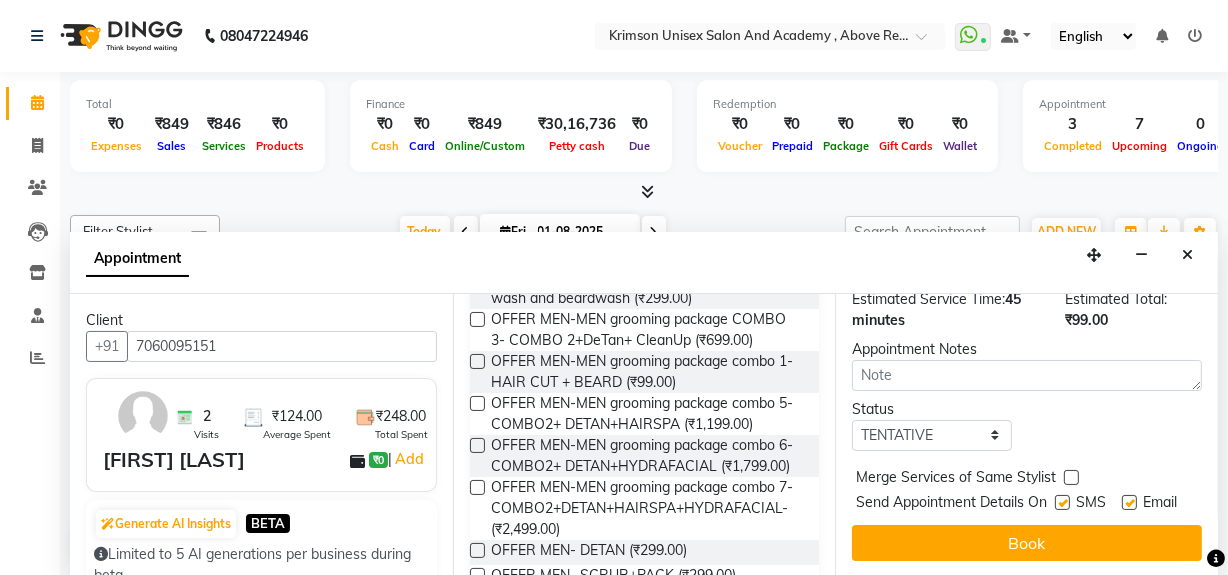 scroll, scrollTop: 314, scrollLeft: 0, axis: vertical 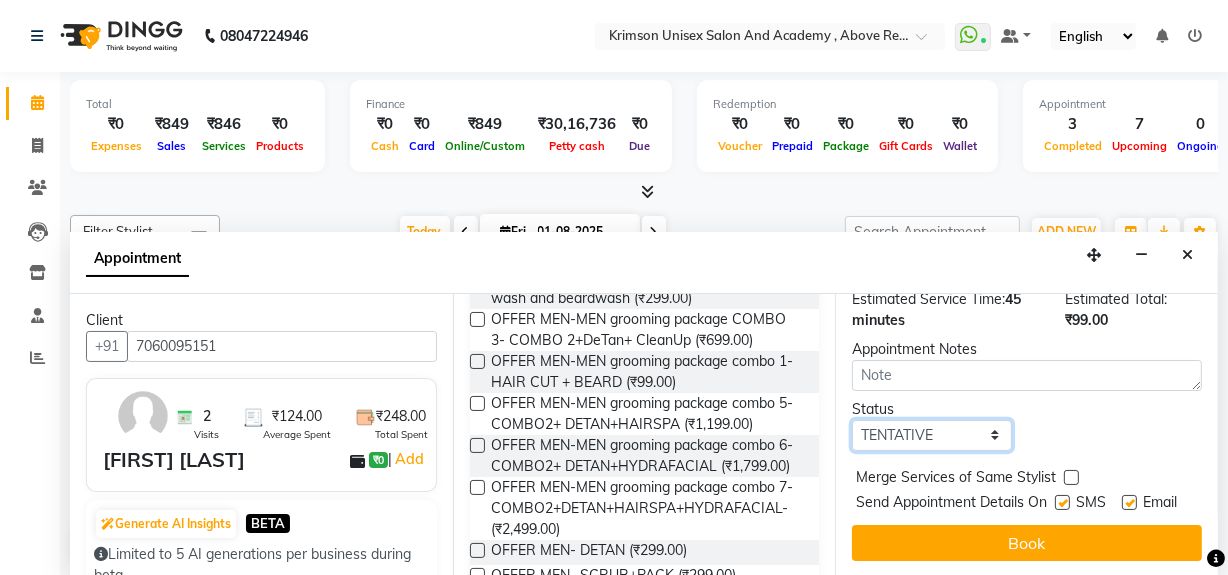 click on "Select TENTATIVE CONFIRM CHECK-IN UPCOMING" at bounding box center [932, 435] 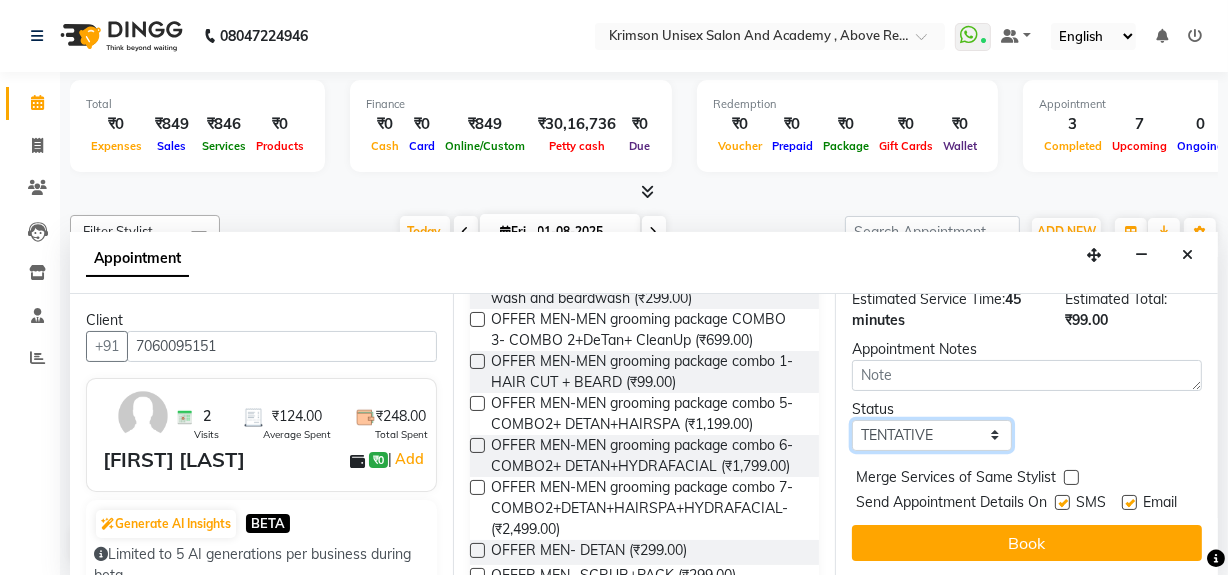 select on "confirm booking" 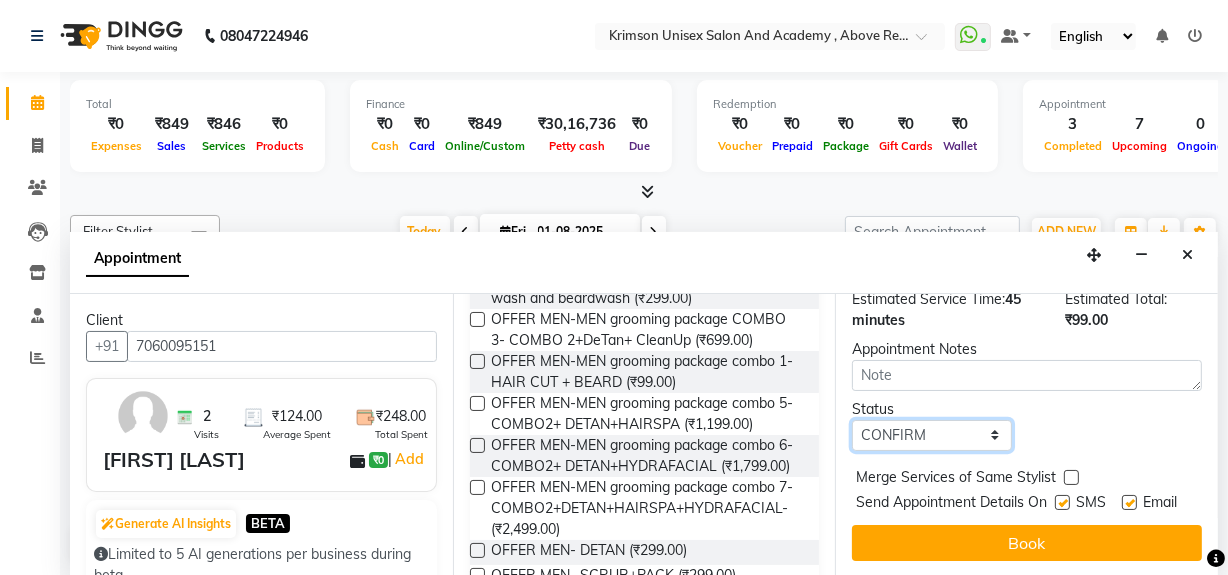 click on "Select TENTATIVE CONFIRM CHECK-IN UPCOMING" at bounding box center [932, 435] 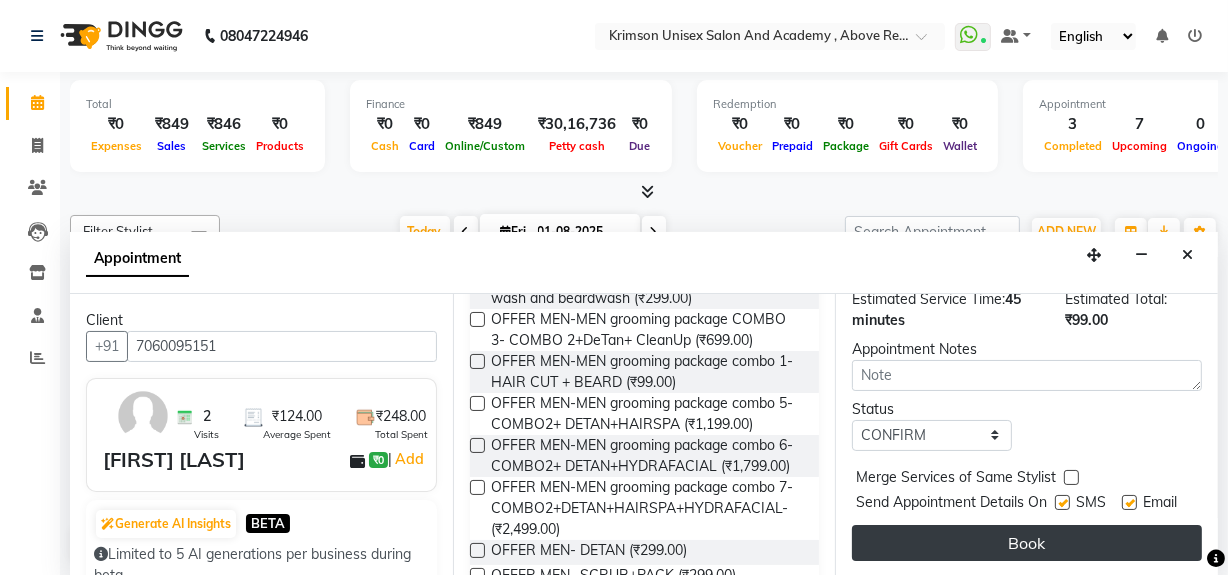 click on "Book" at bounding box center (1027, 543) 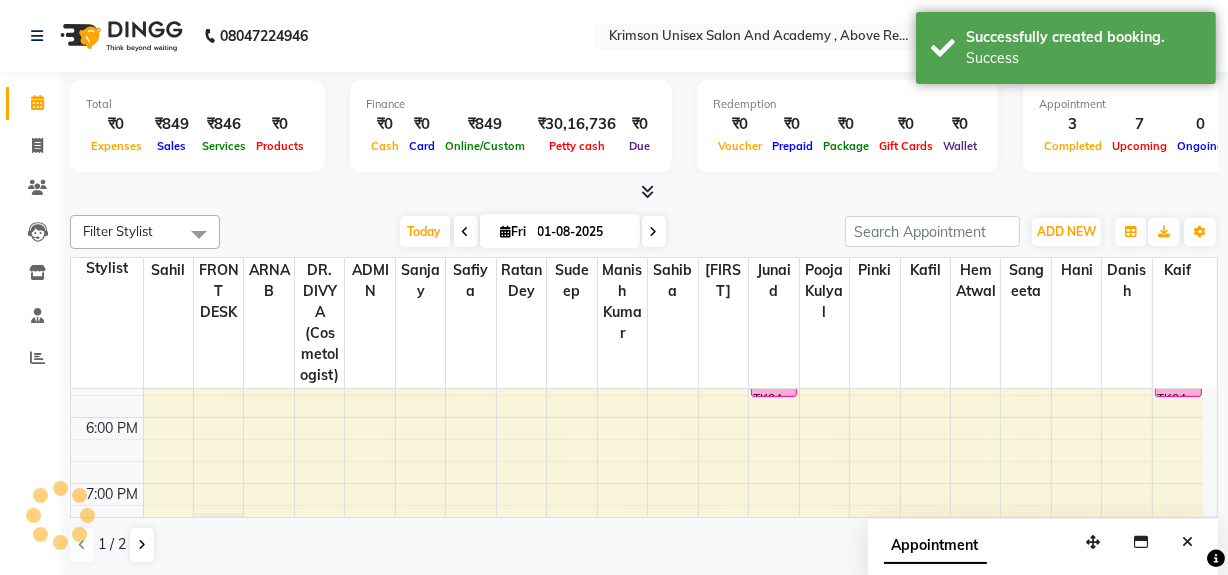 scroll, scrollTop: 0, scrollLeft: 0, axis: both 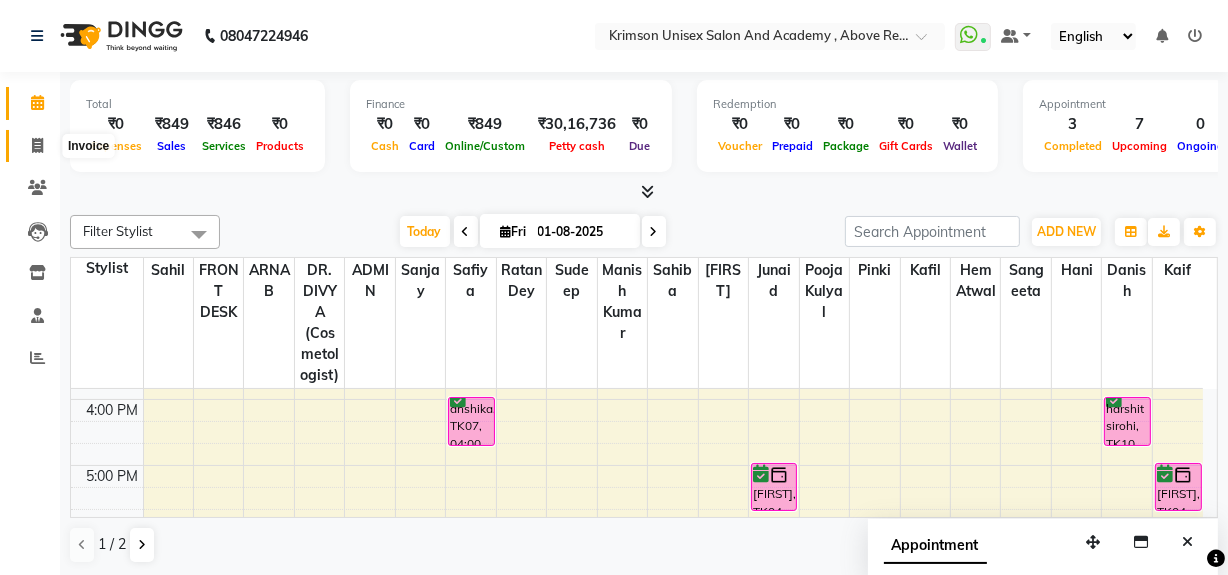 click 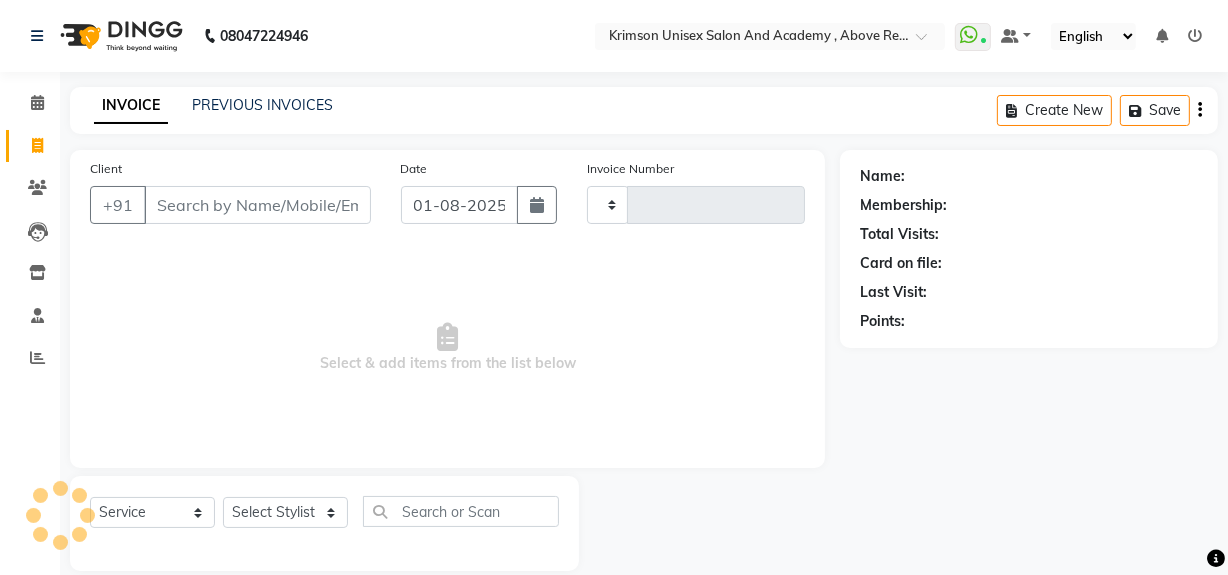 type on "3367" 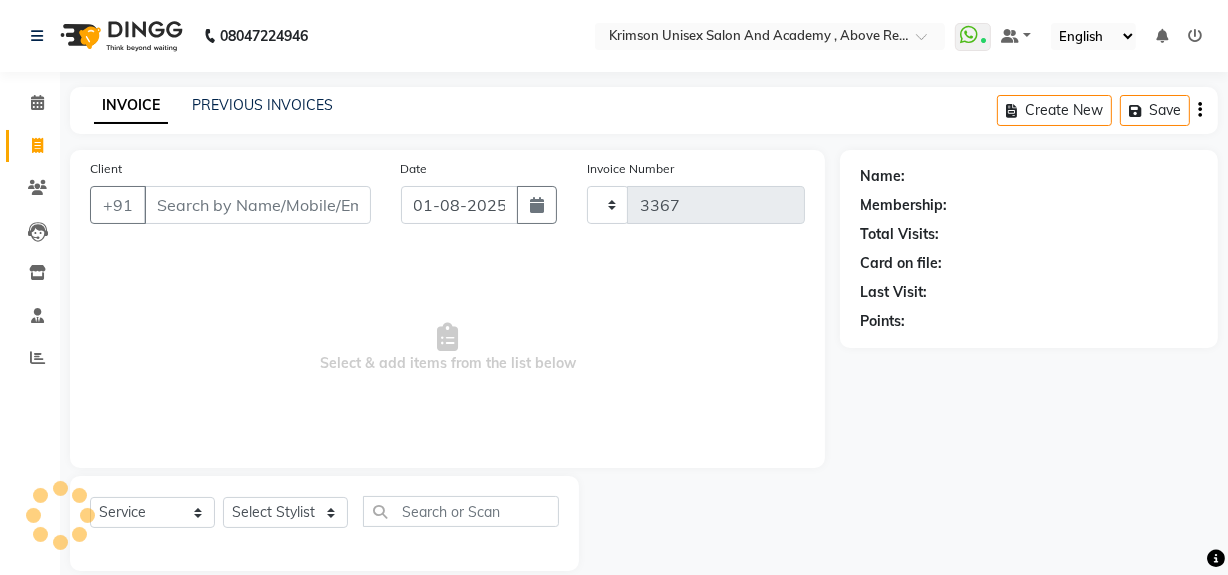 select on "5853" 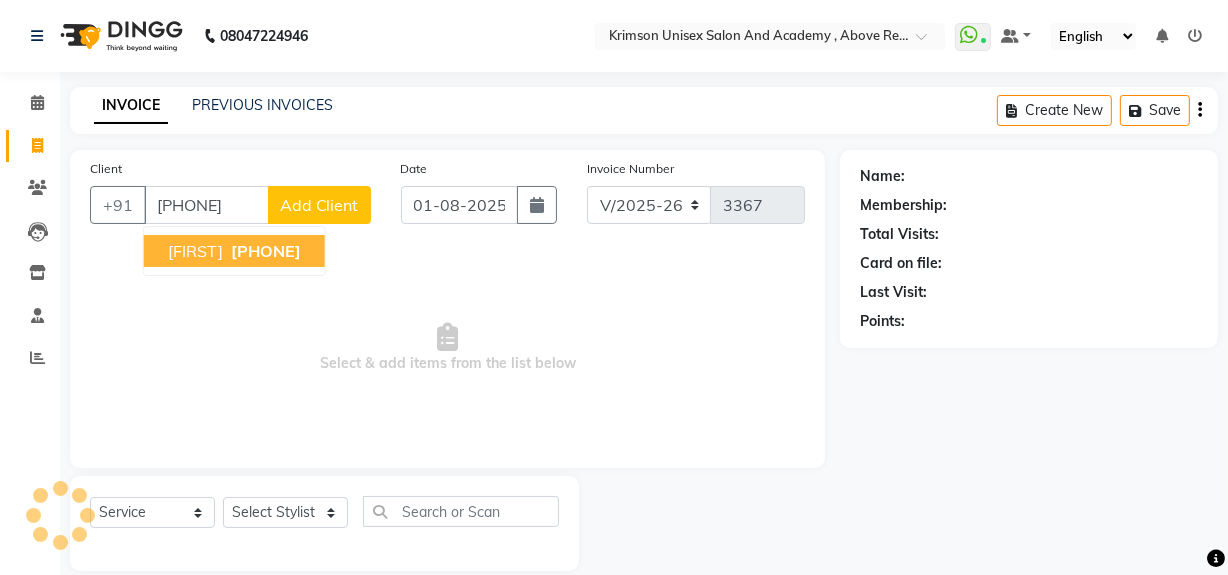 type on "8958281212" 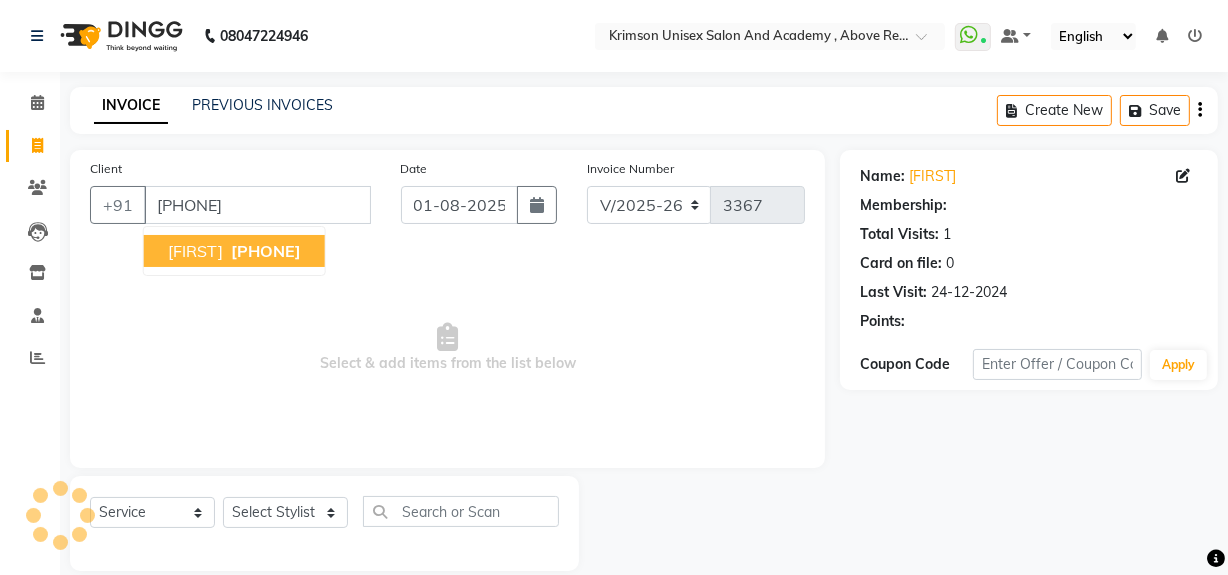 select on "1: Object" 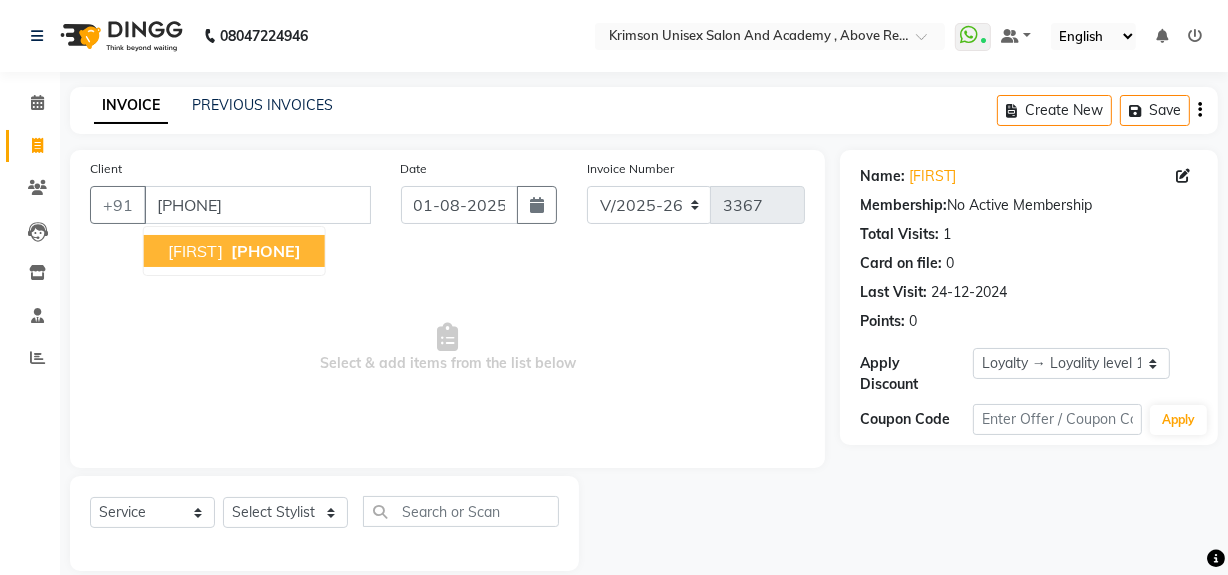 click on "8958281212" at bounding box center [266, 251] 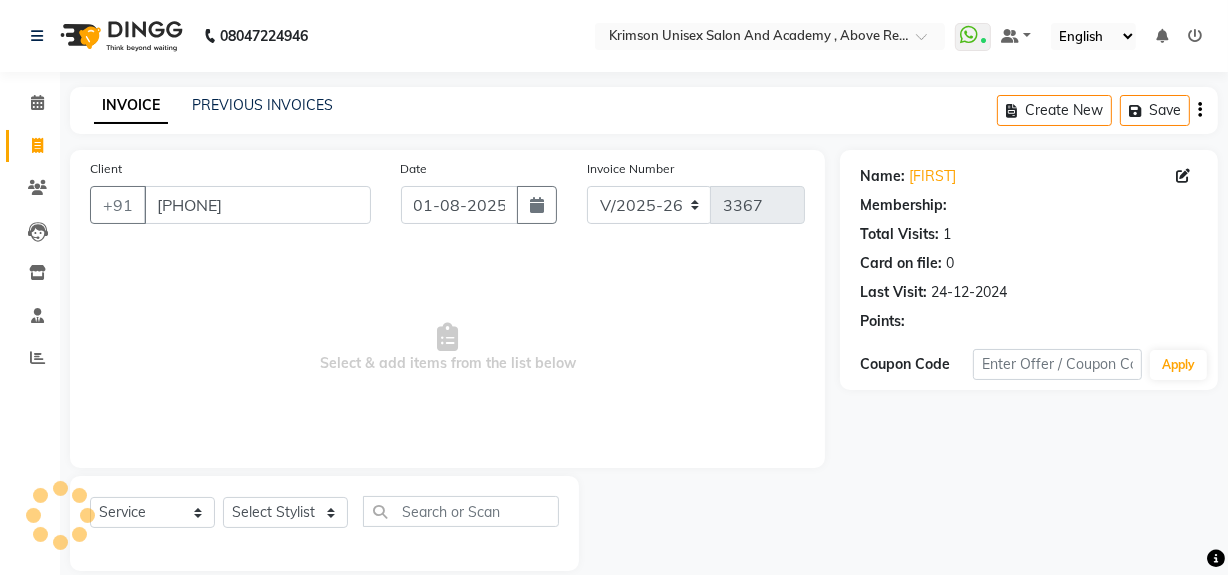 scroll, scrollTop: 26, scrollLeft: 0, axis: vertical 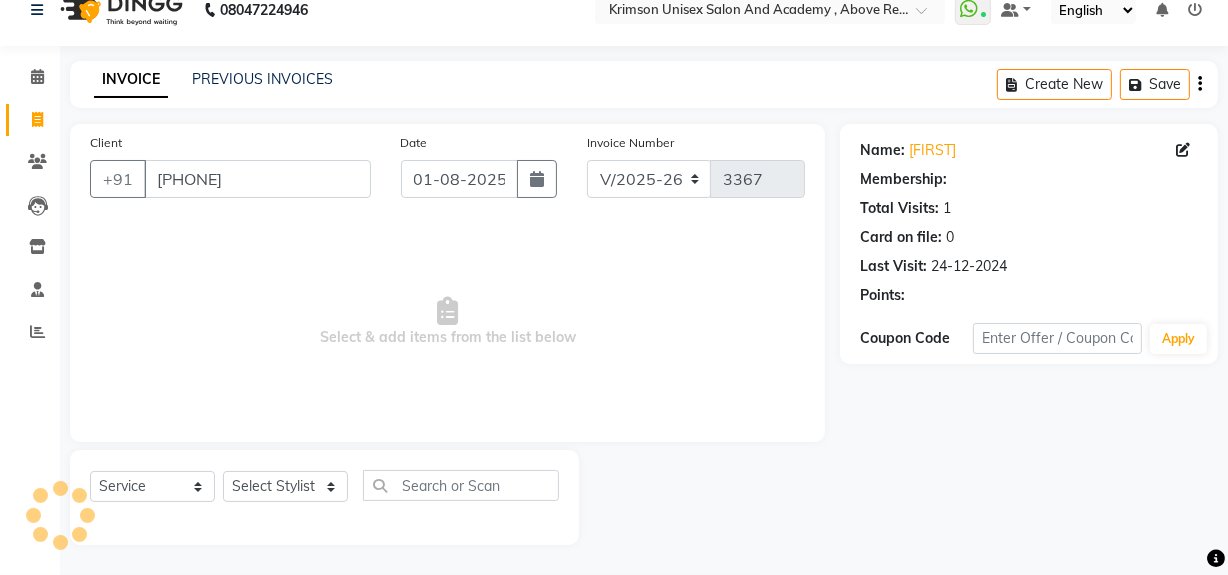 select on "1: Object" 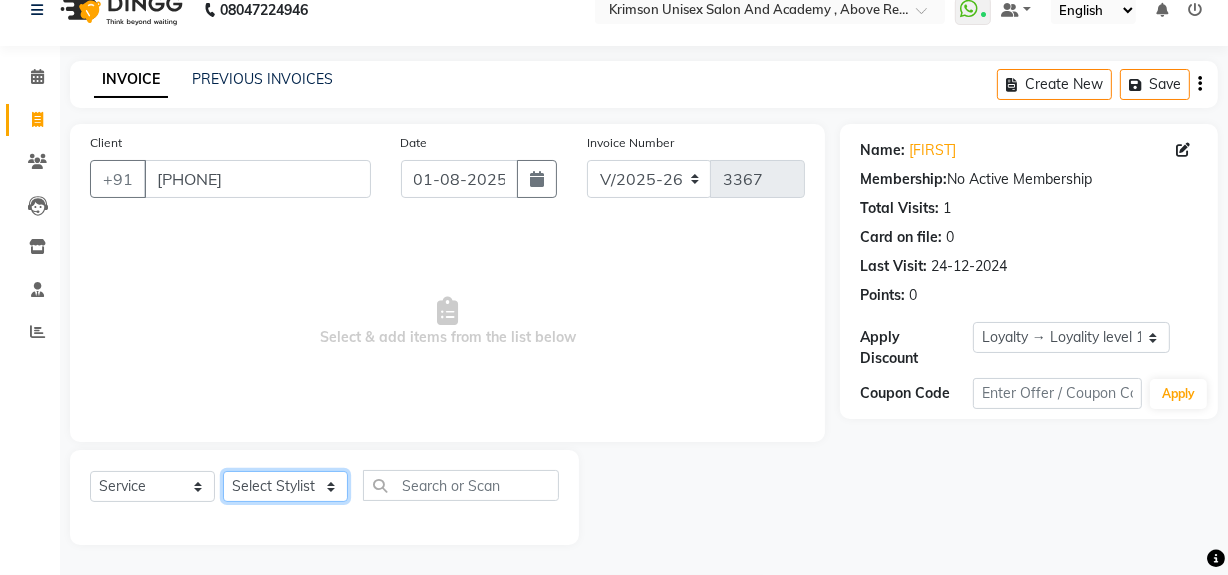 click on "Select Stylist ADMIN ARNAB Babita Danish DR. DIVYA (cosmetologist) FRONT DESK Hani Hem Atwal junaid  Kafil Kaif Manish Kumar Pinki  Pooja kulyal Ratan Dey safiya sahiba Sahil Sangeeta sanjay Sudeep Varsha" 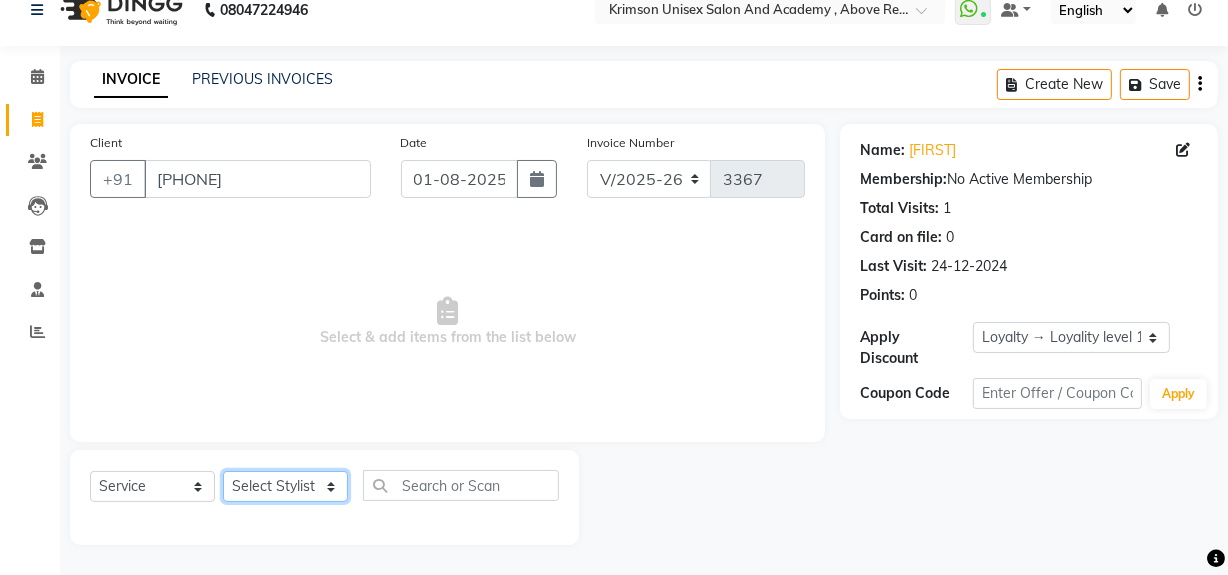select on "69108" 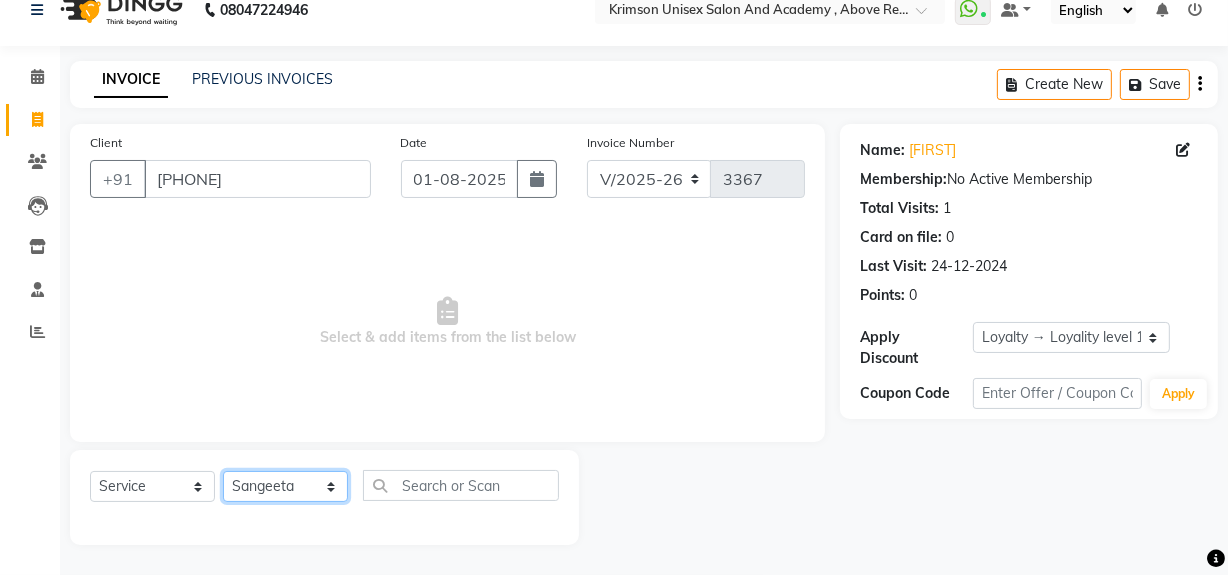 click on "Select Stylist ADMIN ARNAB Babita Danish DR. DIVYA (cosmetologist) FRONT DESK Hani Hem Atwal junaid  Kafil Kaif Manish Kumar Pinki  Pooja kulyal Ratan Dey safiya sahiba Sahil Sangeeta sanjay Sudeep Varsha" 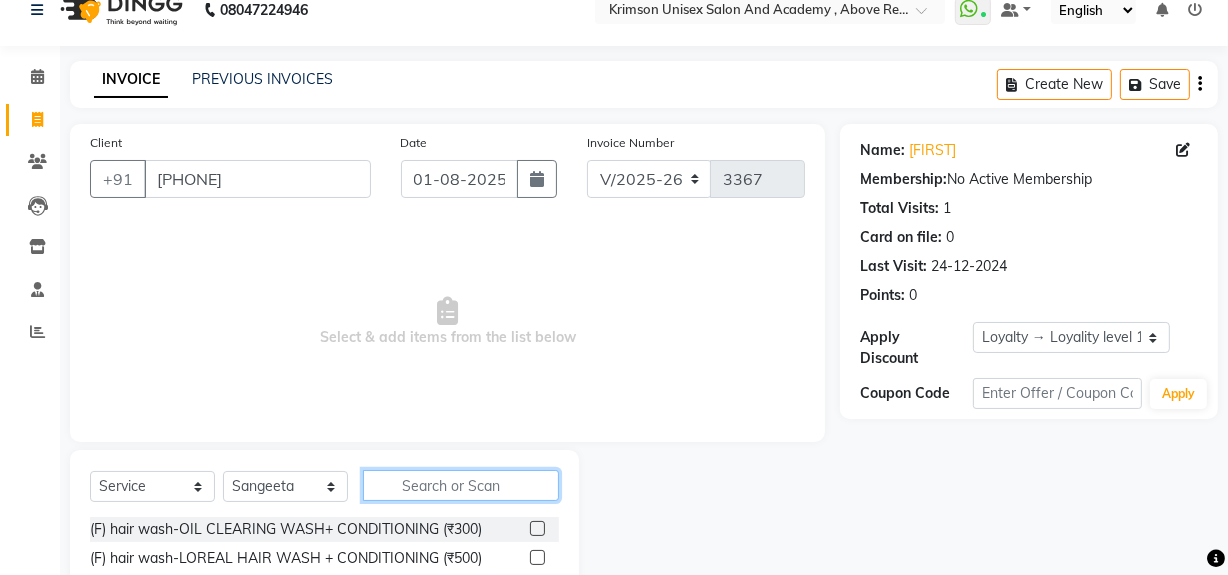 click 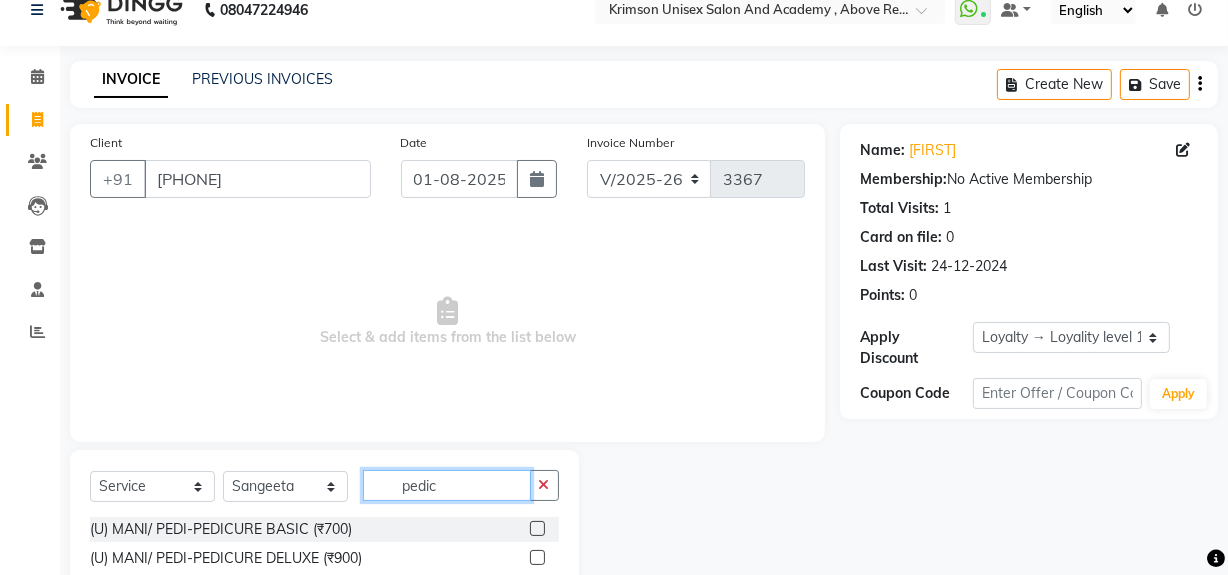 type on "pedic" 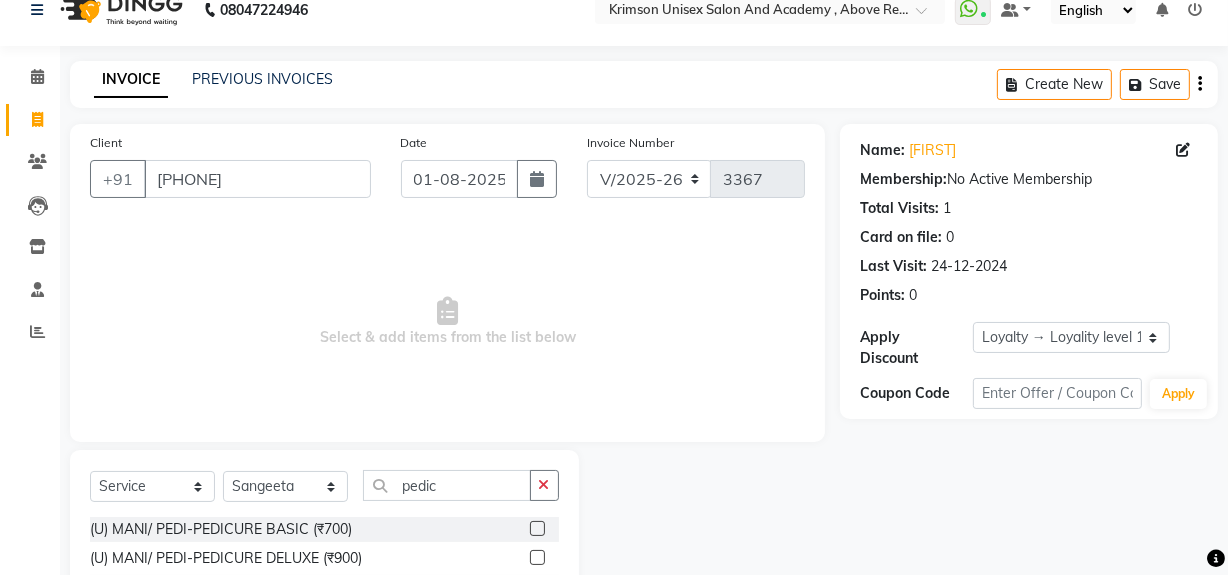 click 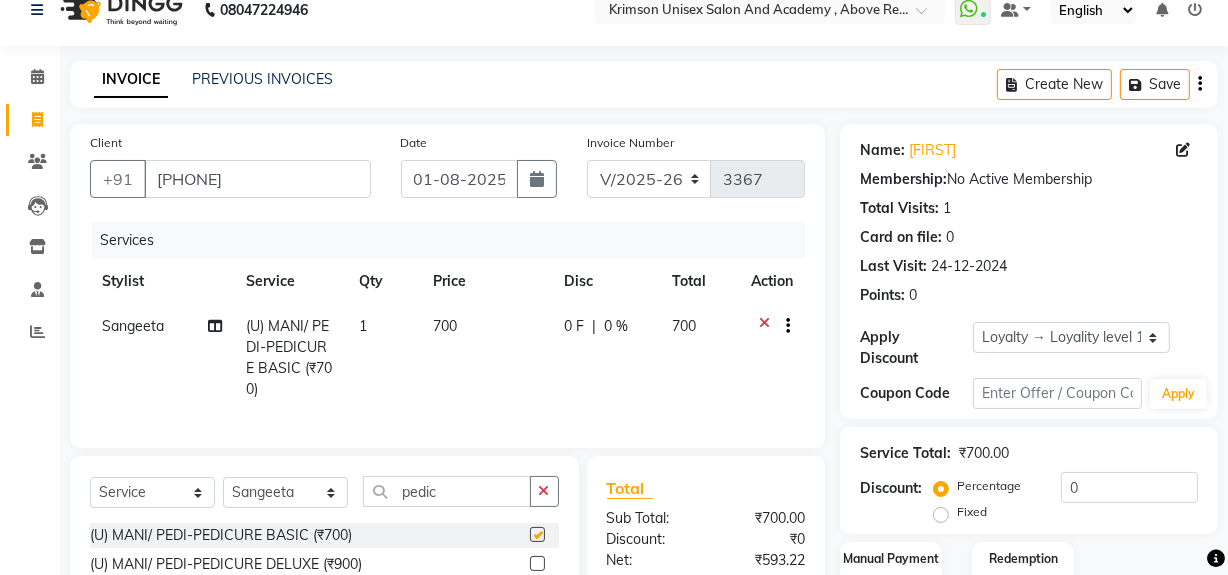 checkbox on "false" 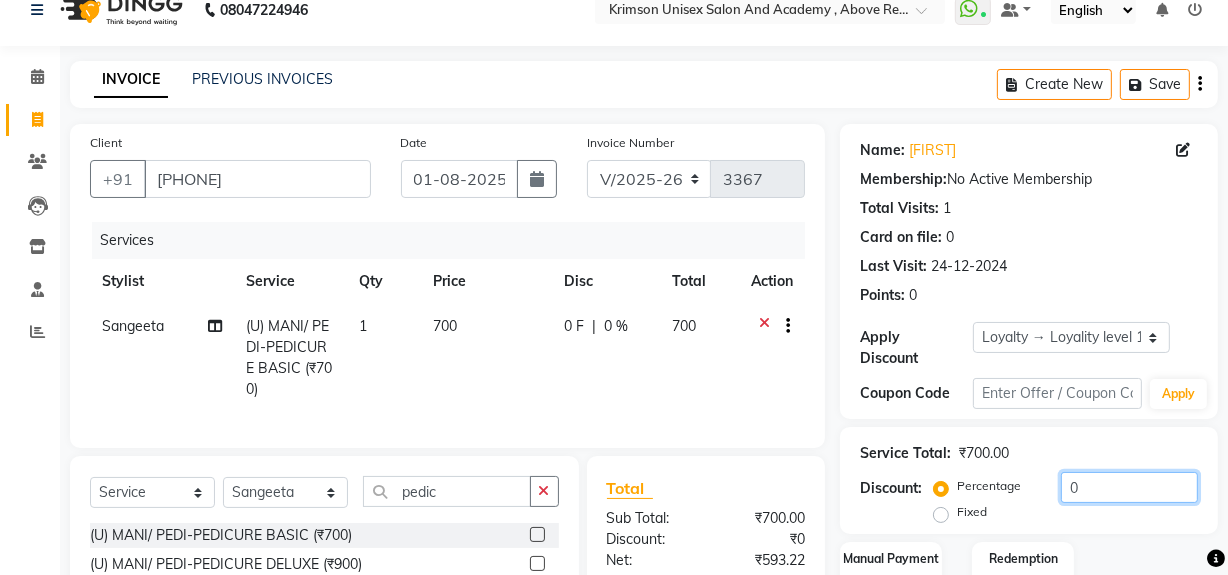 scroll, scrollTop: 245, scrollLeft: 0, axis: vertical 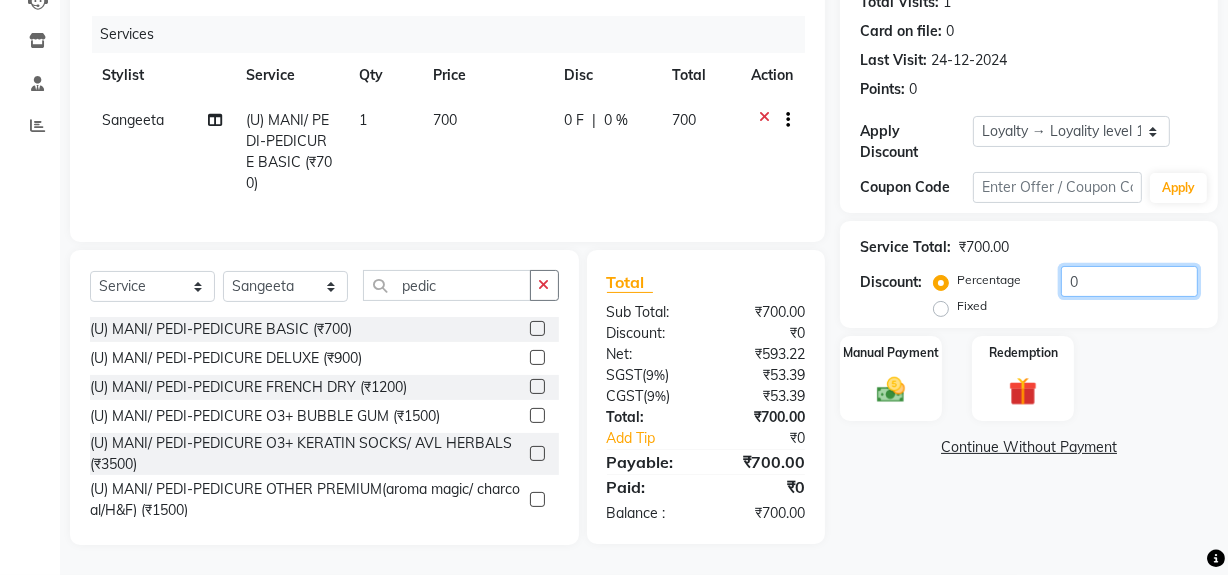 click on "0" 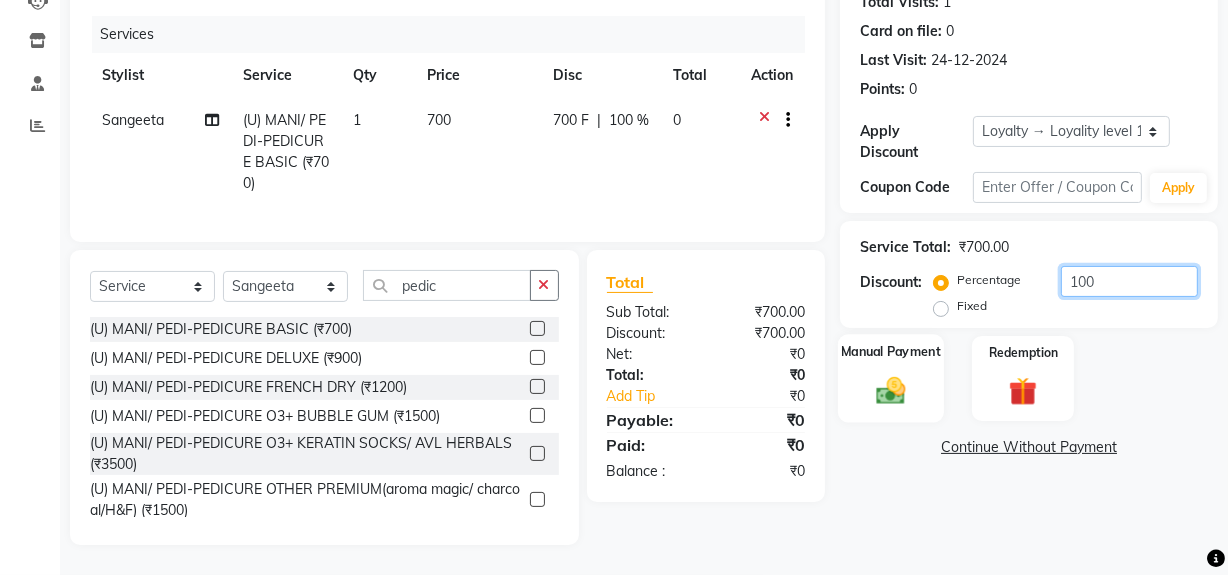 type on "100" 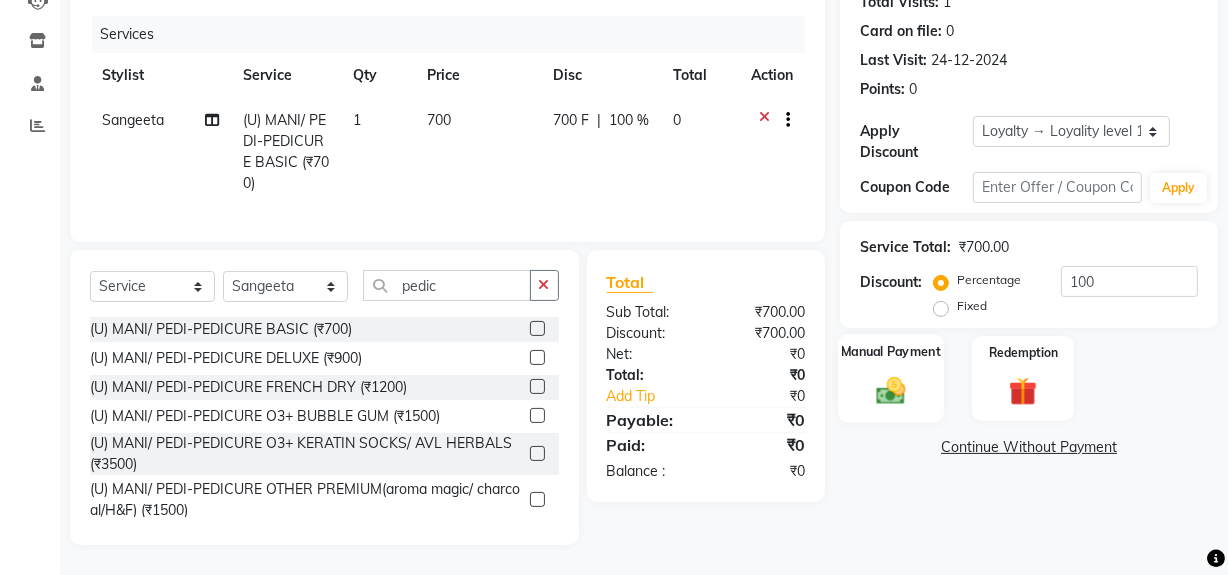 click 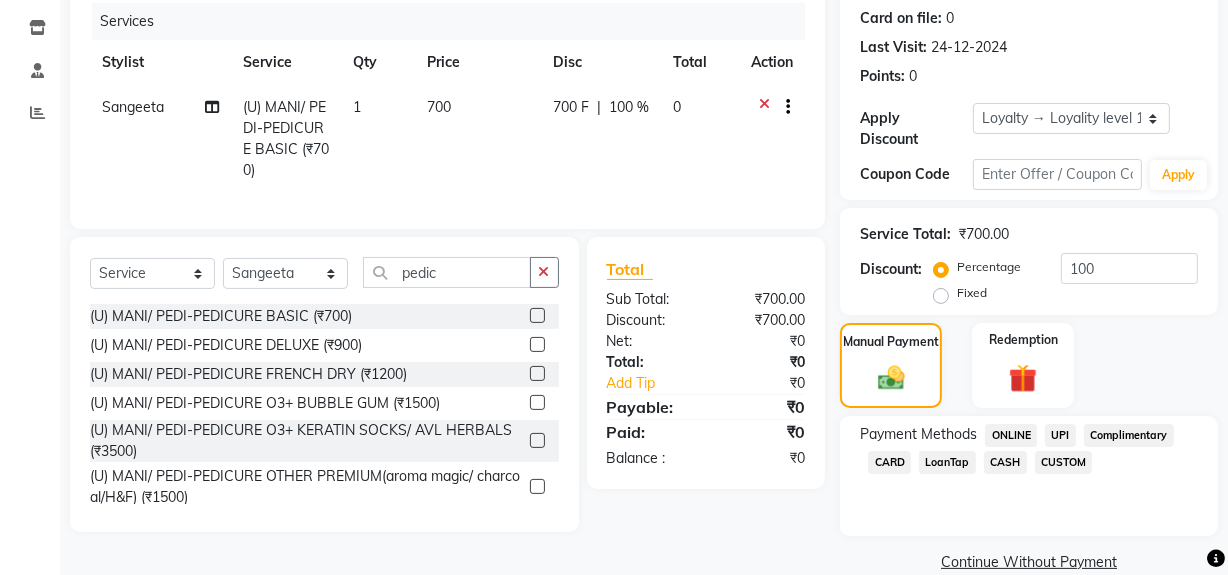 click on "CUSTOM" 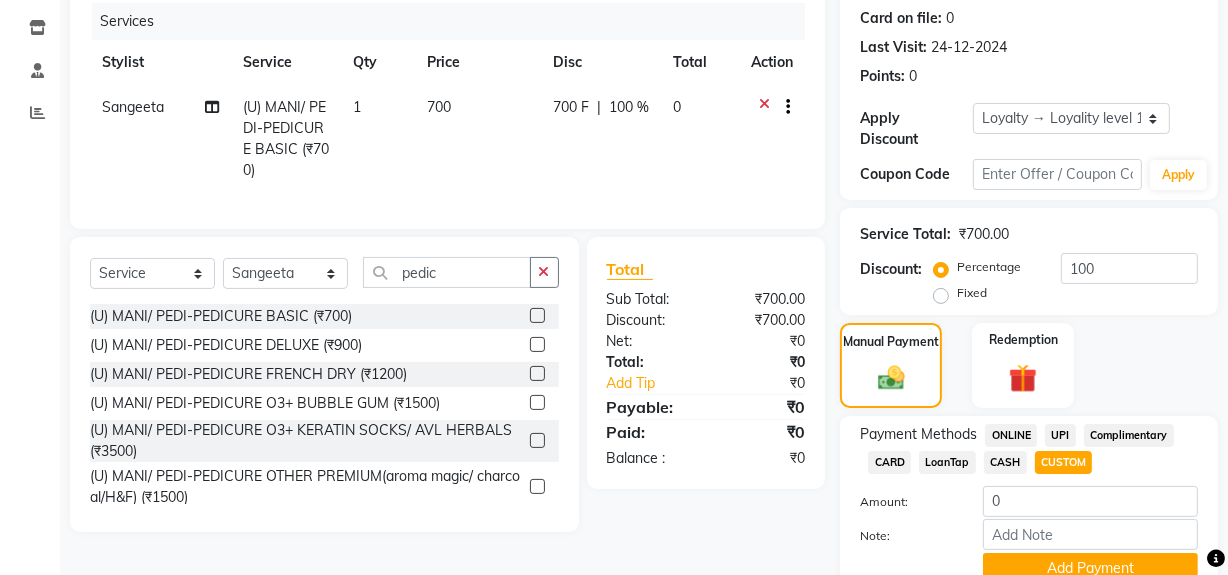 scroll, scrollTop: 332, scrollLeft: 0, axis: vertical 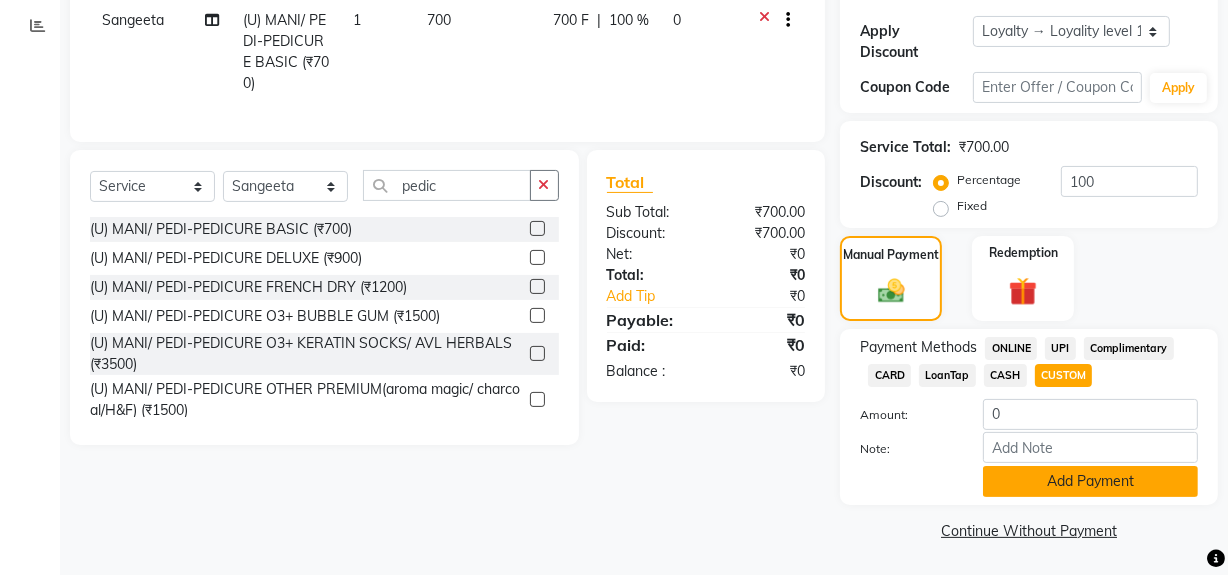 click on "Add Payment" 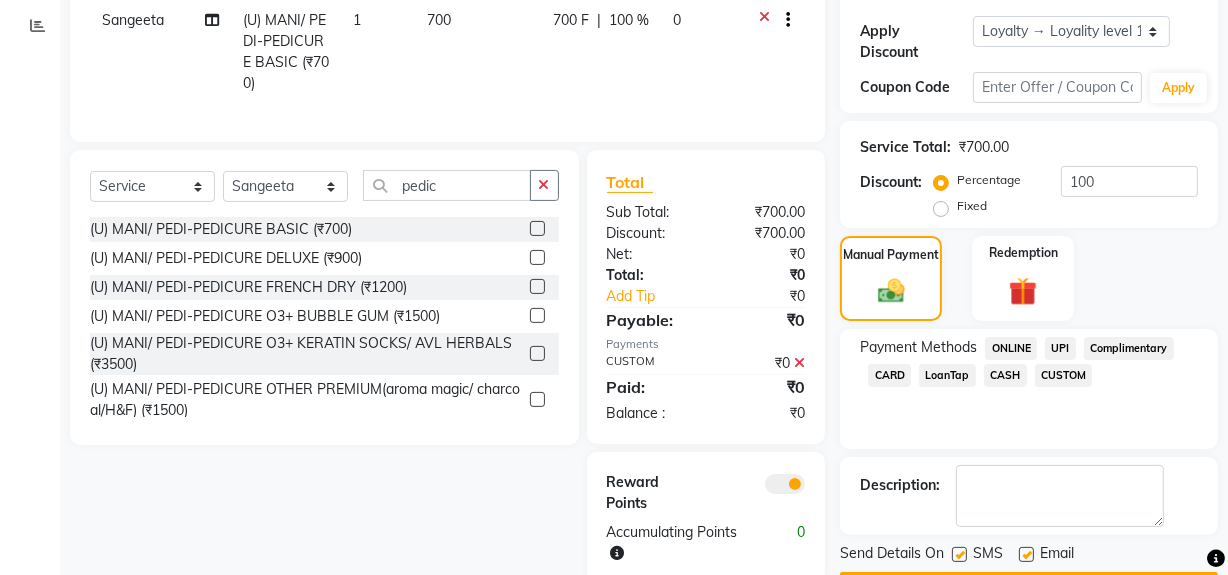 scroll, scrollTop: 389, scrollLeft: 0, axis: vertical 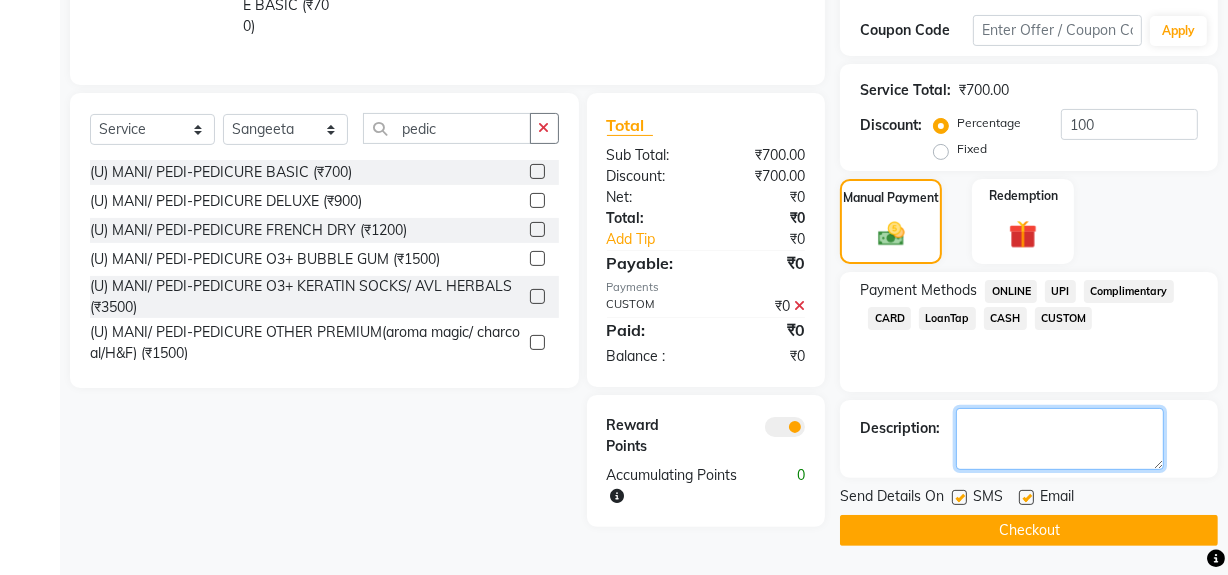 click 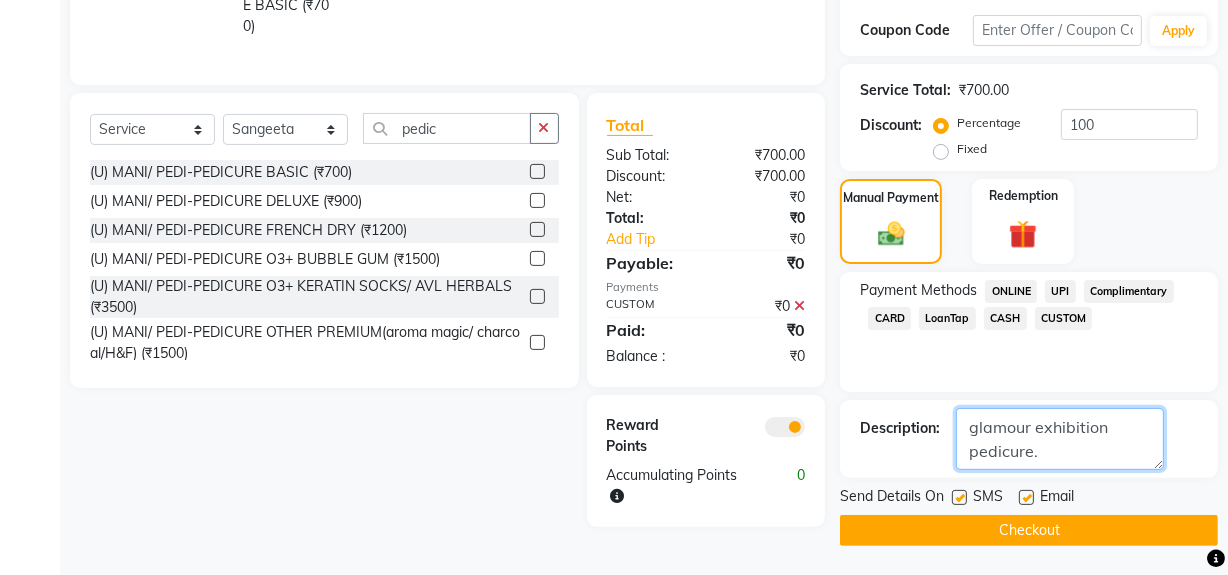 type on "glamour exhibition pedicure." 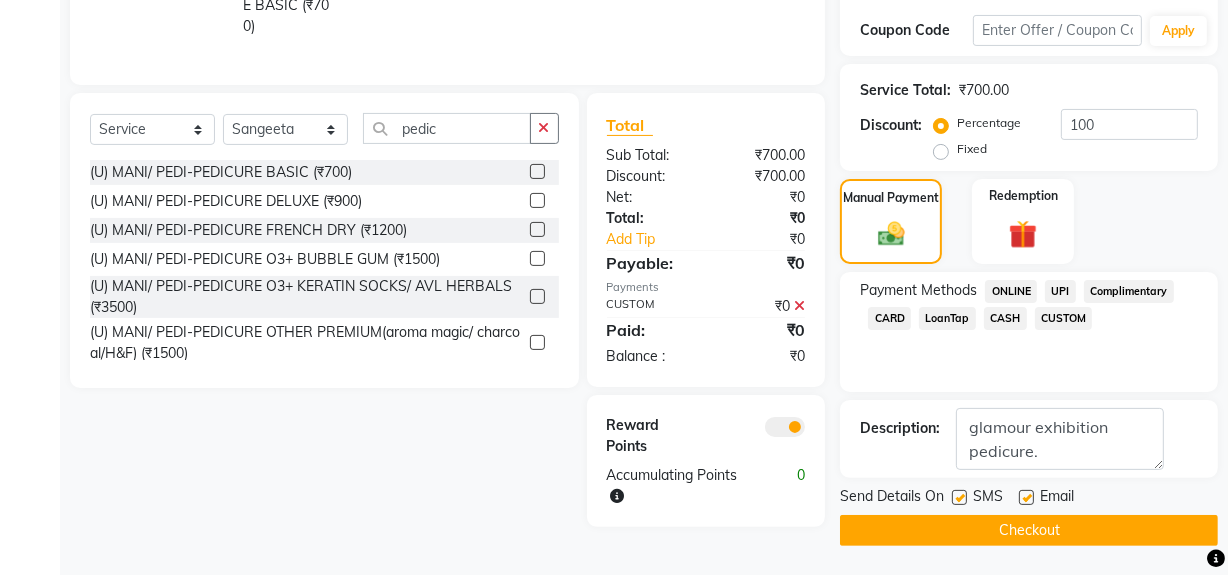 click on "Checkout" 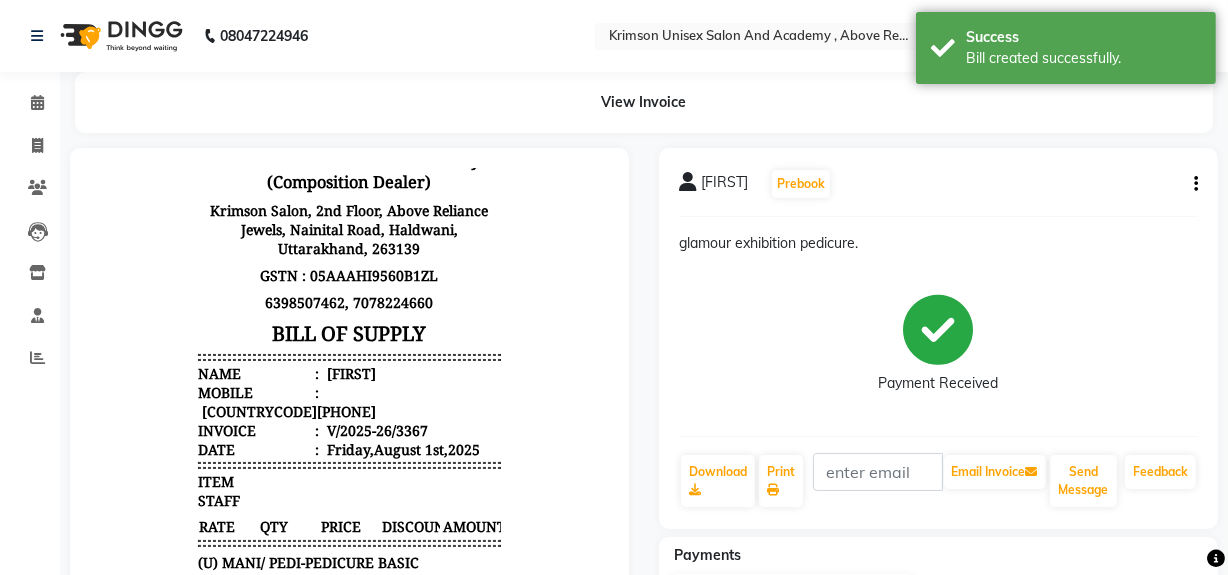 scroll, scrollTop: 0, scrollLeft: 0, axis: both 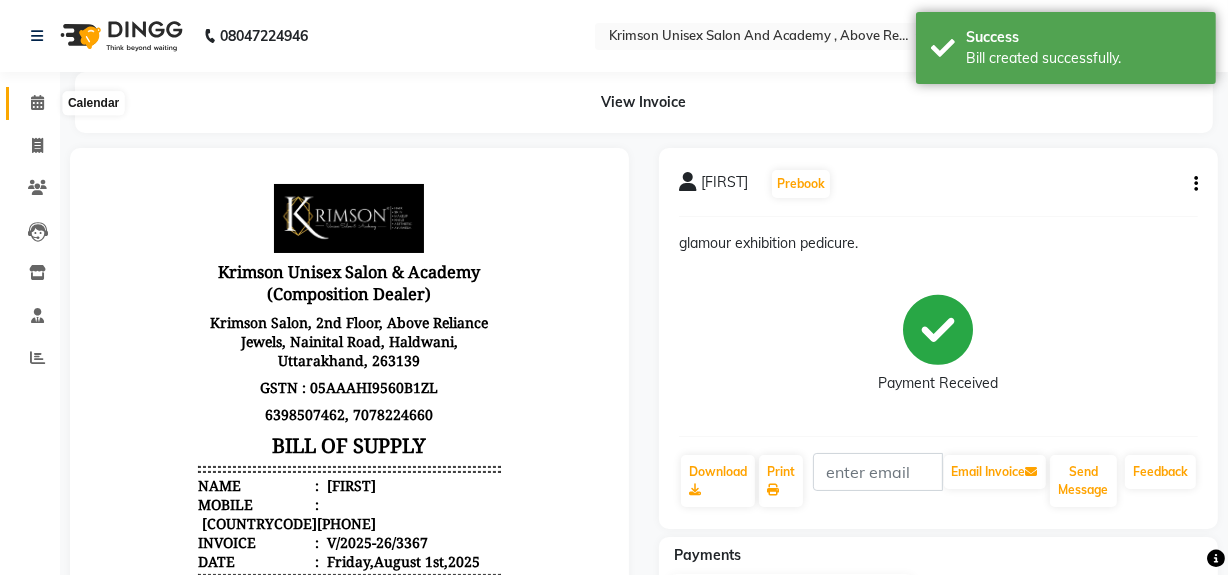 click 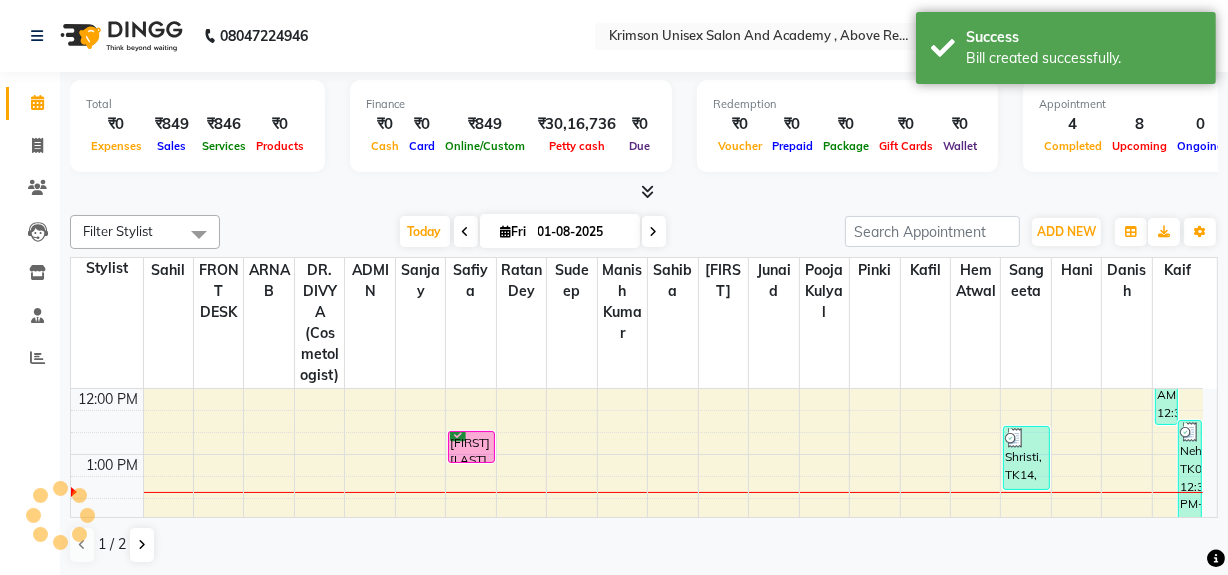 scroll, scrollTop: 0, scrollLeft: 0, axis: both 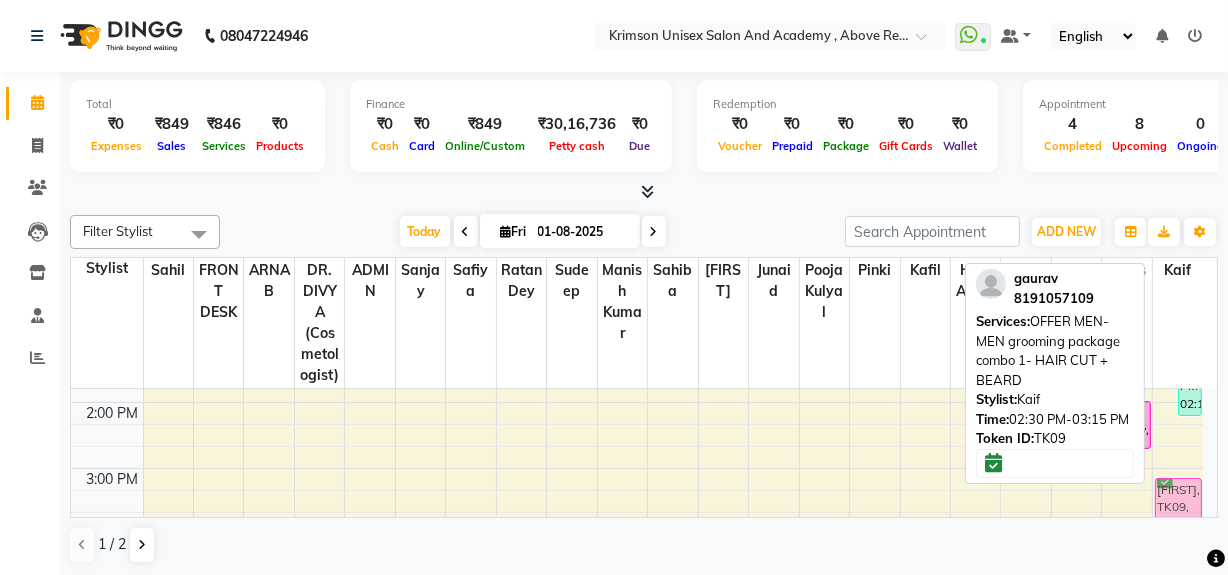 drag, startPoint x: 1186, startPoint y: 454, endPoint x: 1185, endPoint y: 484, distance: 30.016663 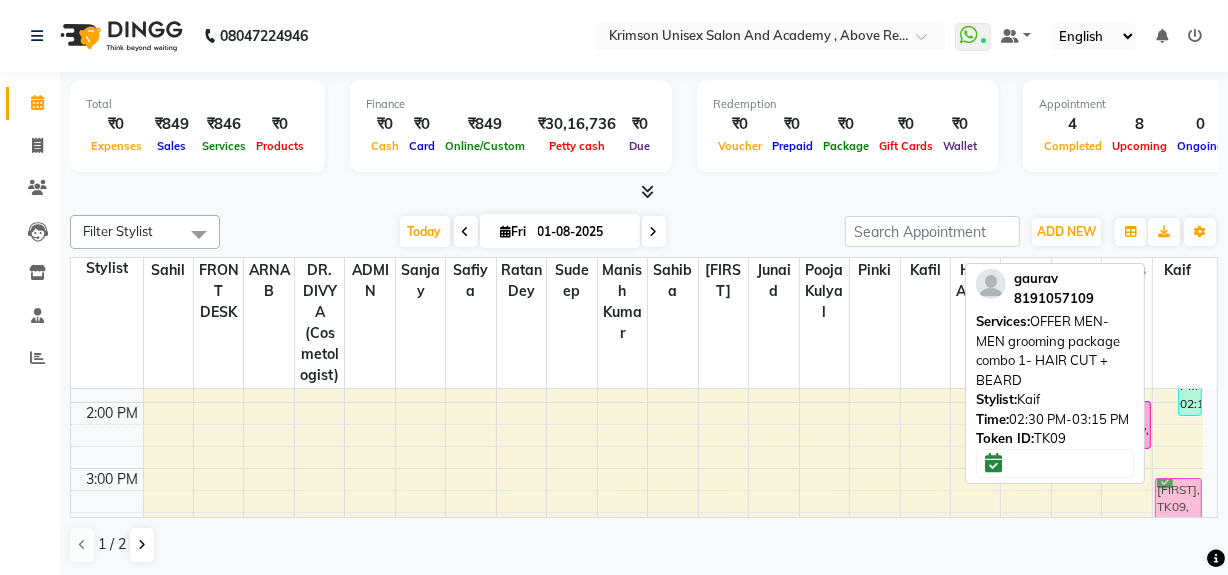 click on "Pratham, TK12, 10:50 AM-12:35 PM, OFFER MEN-MEN grooming package combo 1- HAIR CUT + BEARD (₹99),OFFER MEN- SCRUB+PACK (₹299)     Neha, TK08, 12:30 PM-02:15 PM, OFFER MEN-MEN grooming package combo 1- HAIR CUT + BEARD,(U) facial hair removal-WAX FULL FACE (₹500)     gaurav, TK09, 02:30 PM-03:15 PM, OFFER MEN-MEN grooming package combo 1- HAIR CUT + BEARD     Sohail, TK04, 05:00 PM-05:45 PM, OFFER MEN-MEN grooming package combo 1- HAIR CUT + BEARD     gaurav, TK09, 02:30 PM-03:15 PM, OFFER MEN-MEN grooming package combo 1- HAIR CUT + BEARD" at bounding box center (1178, 435) 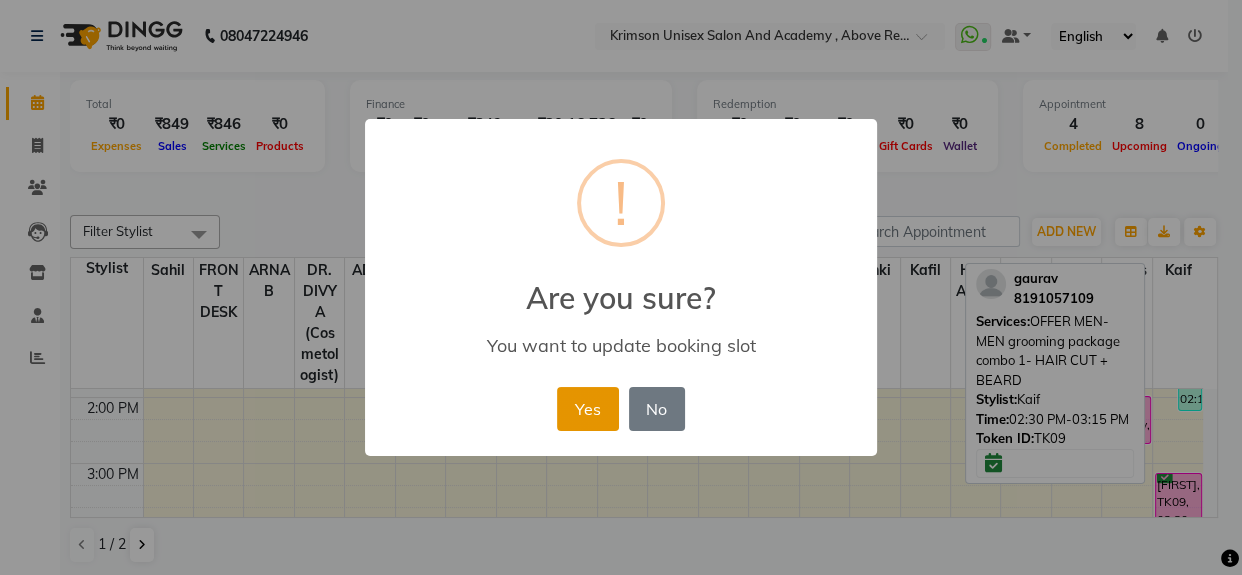 click on "Yes" at bounding box center [587, 409] 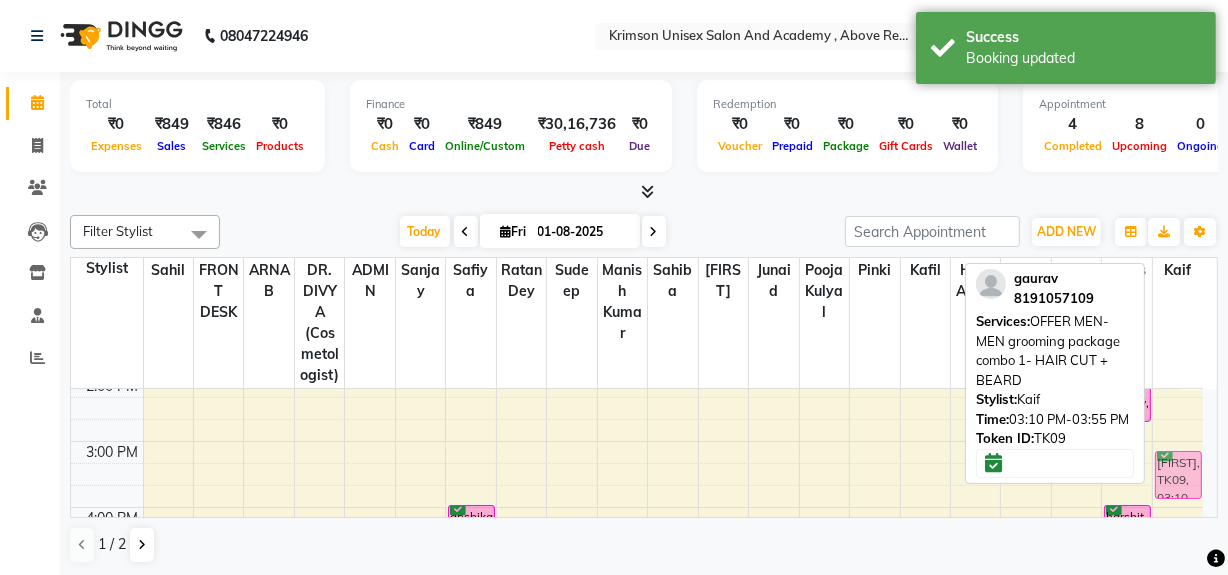 scroll, scrollTop: 476, scrollLeft: 0, axis: vertical 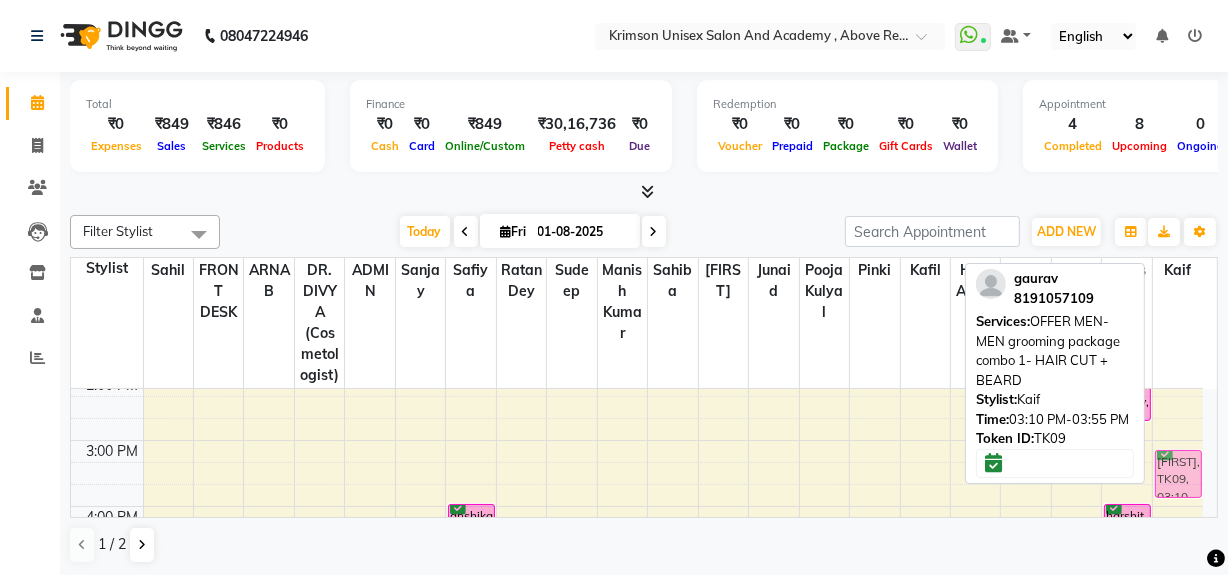 drag, startPoint x: 1177, startPoint y: 488, endPoint x: 1182, endPoint y: 459, distance: 29.427877 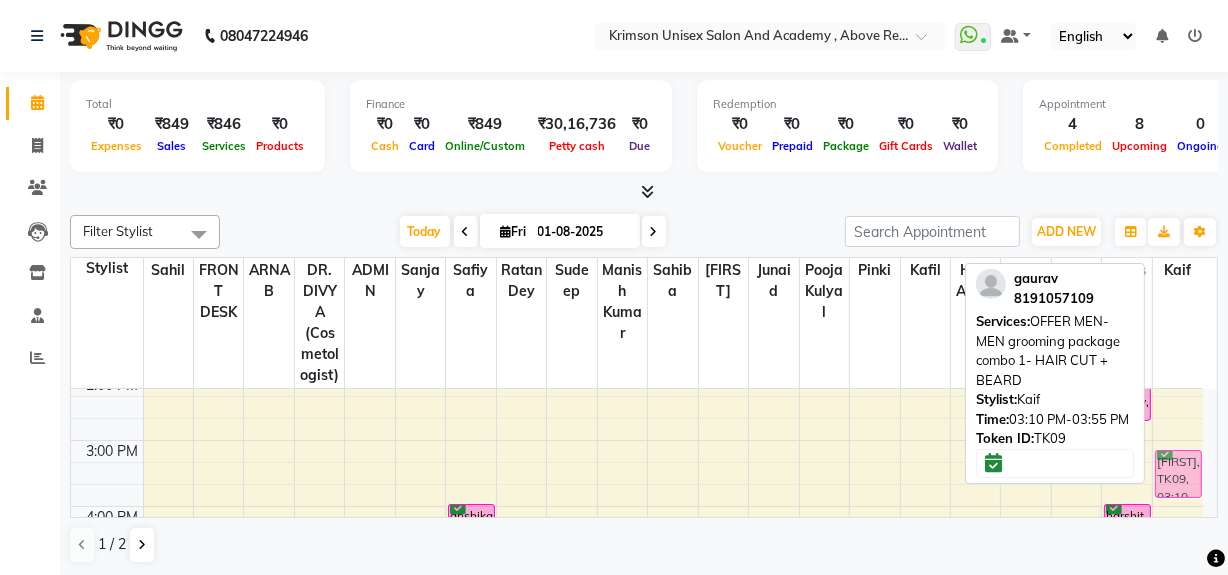 click on "Pratham, TK12, 10:50 AM-12:35 PM, OFFER MEN-MEN grooming package combo 1- HAIR CUT + BEARD (₹99),OFFER MEN- SCRUB+PACK (₹299)     Neha, TK08, 12:30 PM-02:15 PM, OFFER MEN-MEN grooming package combo 1- HAIR CUT + BEARD,(U) facial hair removal-WAX FULL FACE (₹500)     gaurav, TK09, 03:10 PM-03:55 PM, OFFER MEN-MEN grooming package combo 1- HAIR CUT + BEARD     Sohail, TK04, 05:00 PM-05:45 PM, OFFER MEN-MEN grooming package combo 1- HAIR CUT + BEARD     gaurav, TK09, 03:10 PM-03:55 PM, OFFER MEN-MEN grooming package combo 1- HAIR CUT + BEARD" at bounding box center [1178, 407] 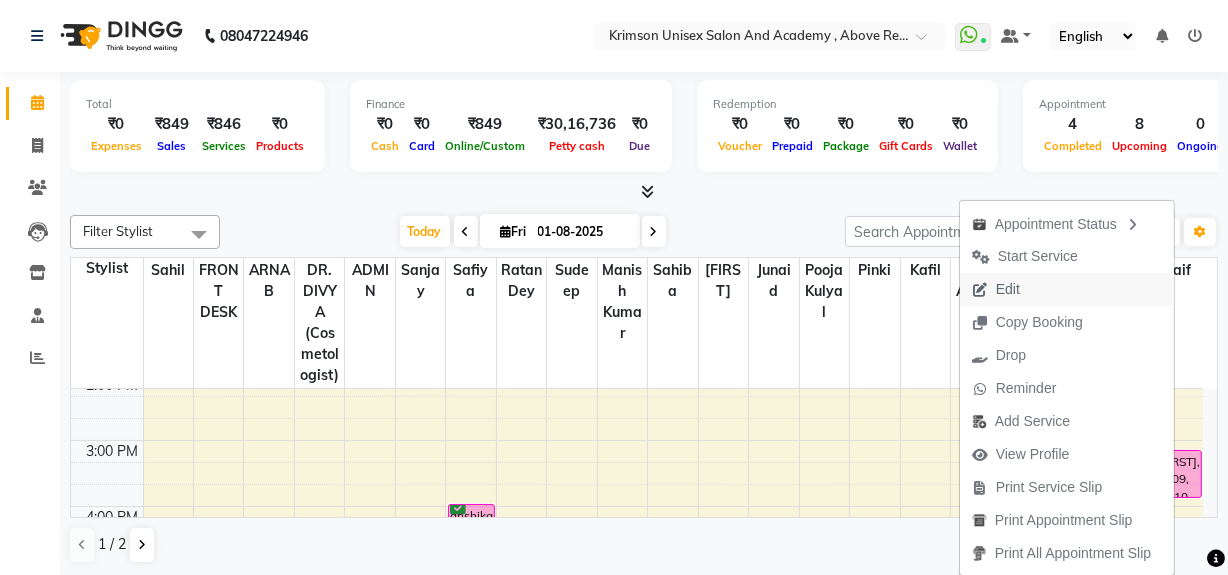 click on "Edit" at bounding box center [1067, 289] 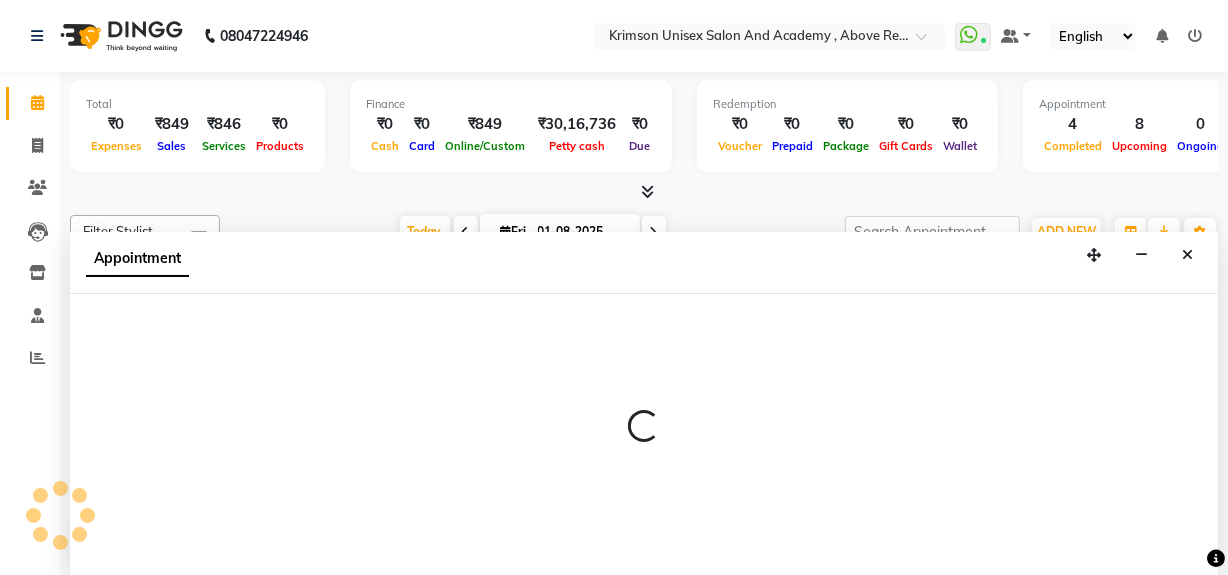scroll, scrollTop: 0, scrollLeft: 0, axis: both 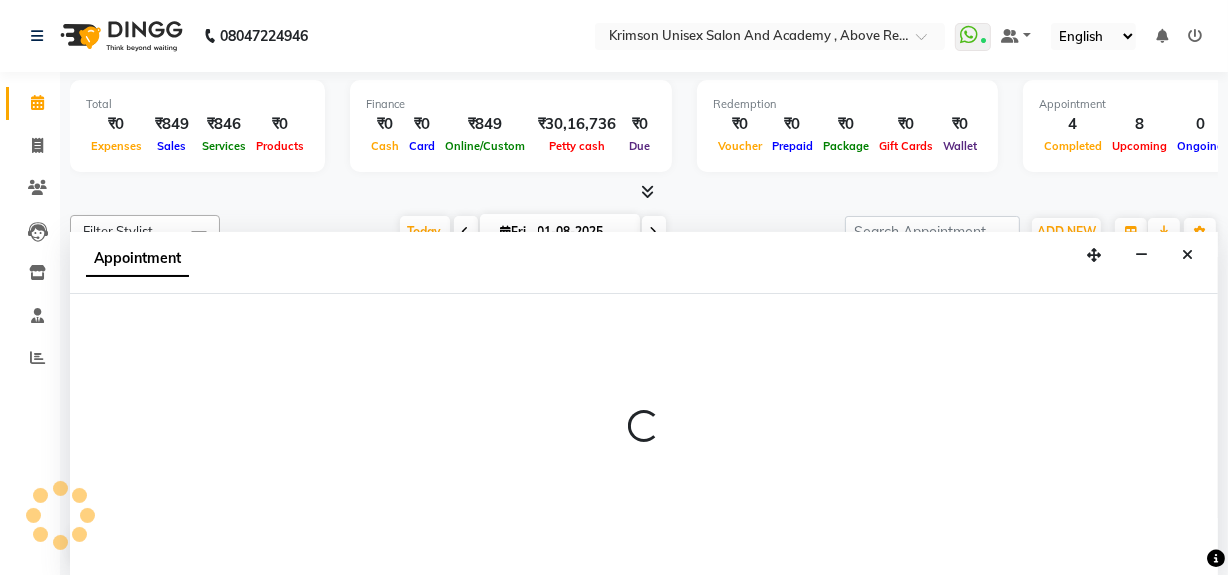 select on "tentative" 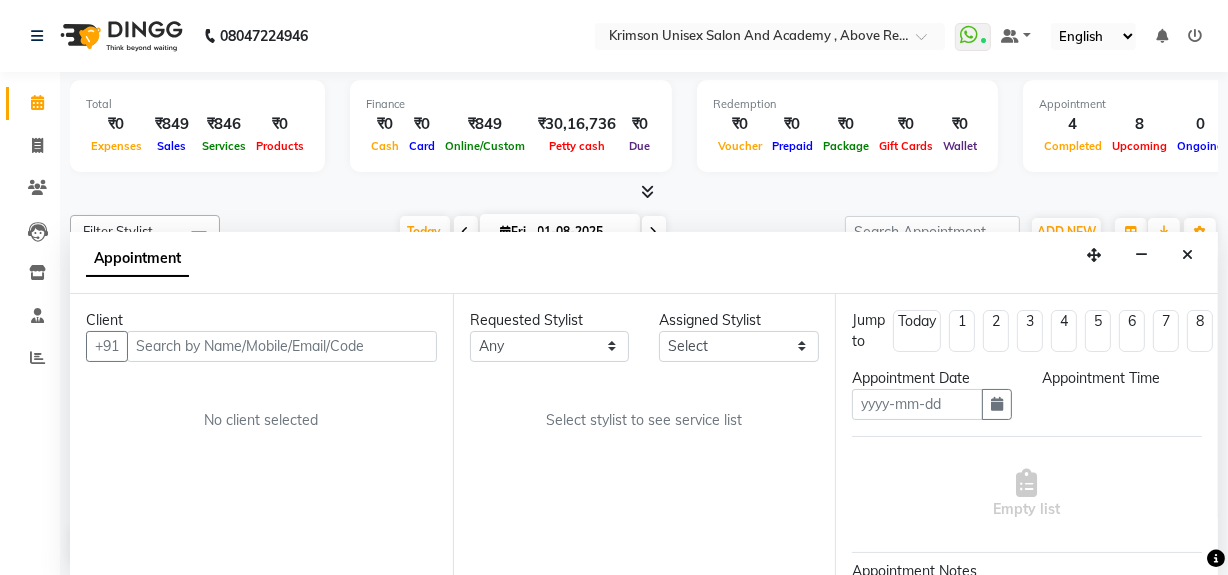 type on "01-08-2025" 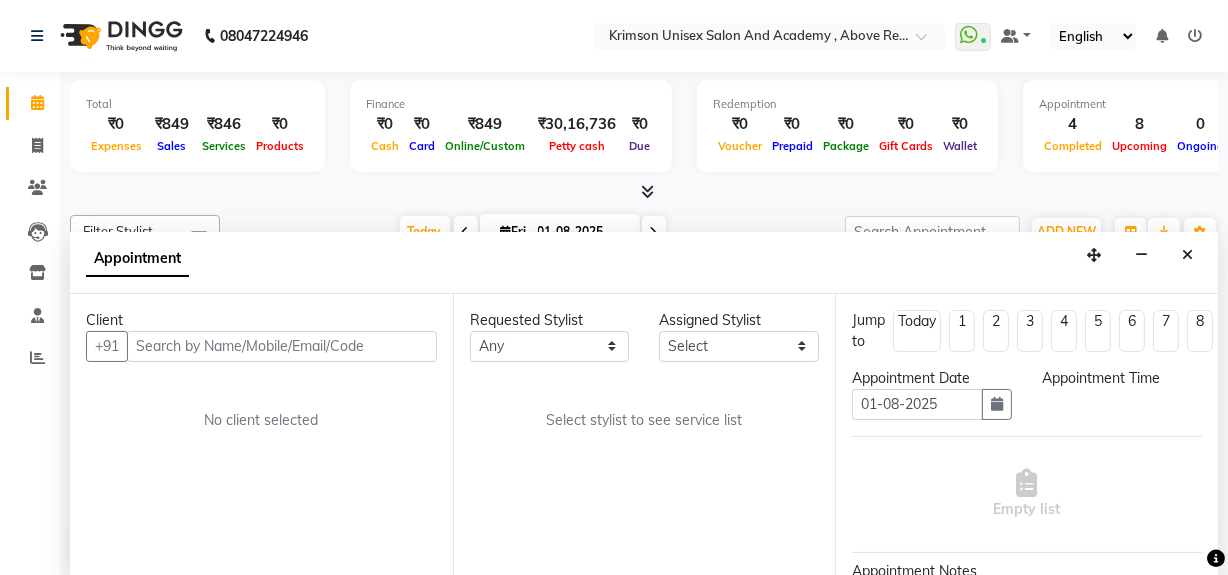 scroll, scrollTop: 0, scrollLeft: 0, axis: both 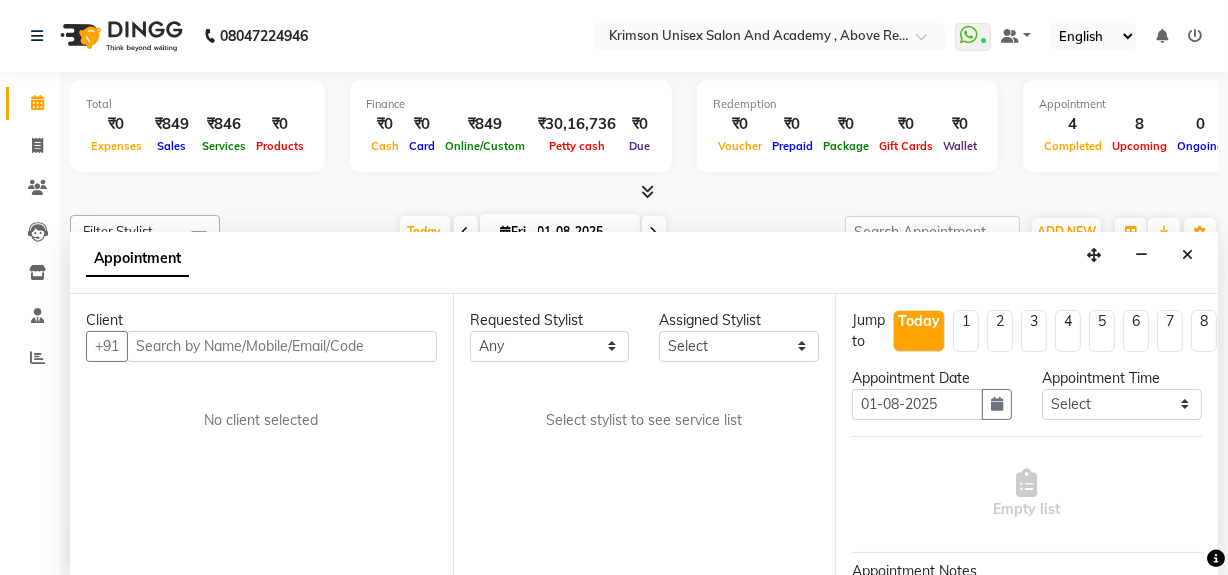 select on "84643" 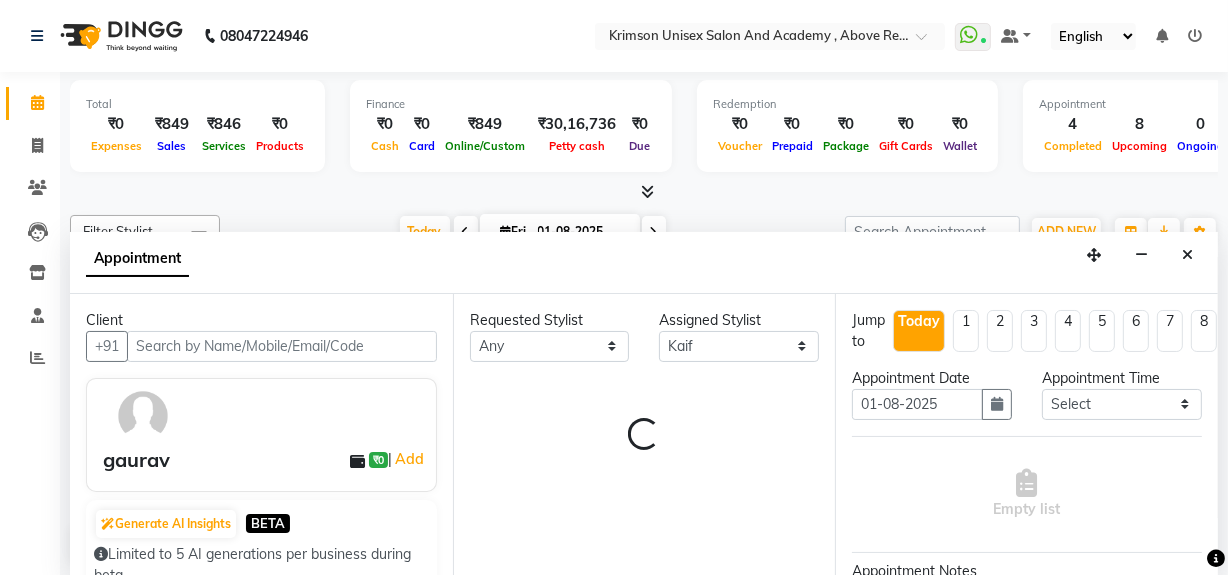 scroll, scrollTop: 396, scrollLeft: 0, axis: vertical 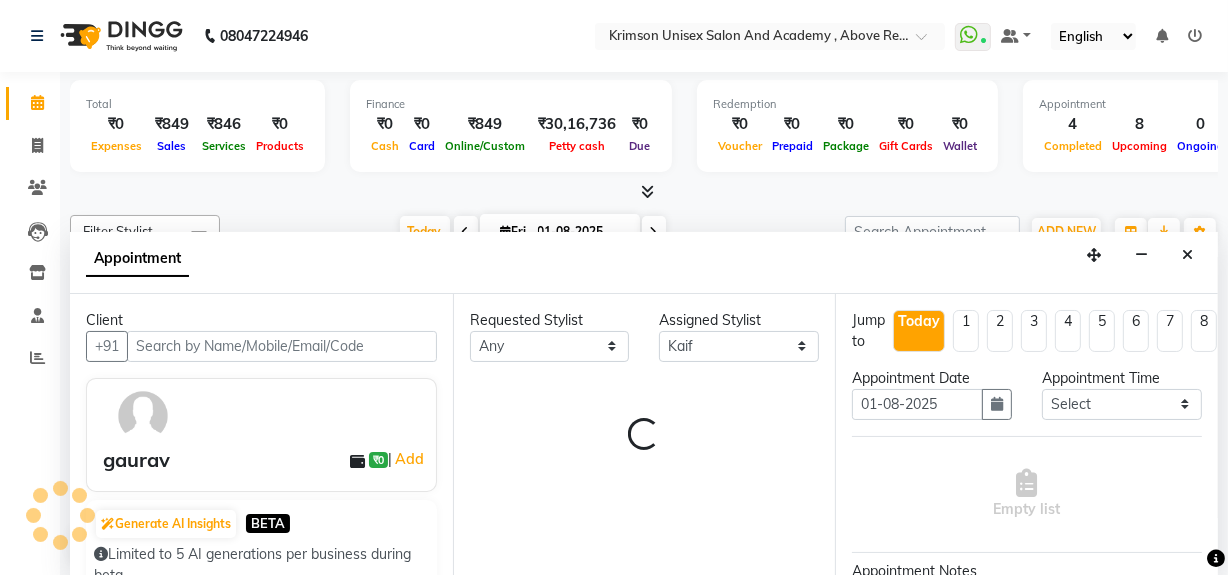 select on "2840" 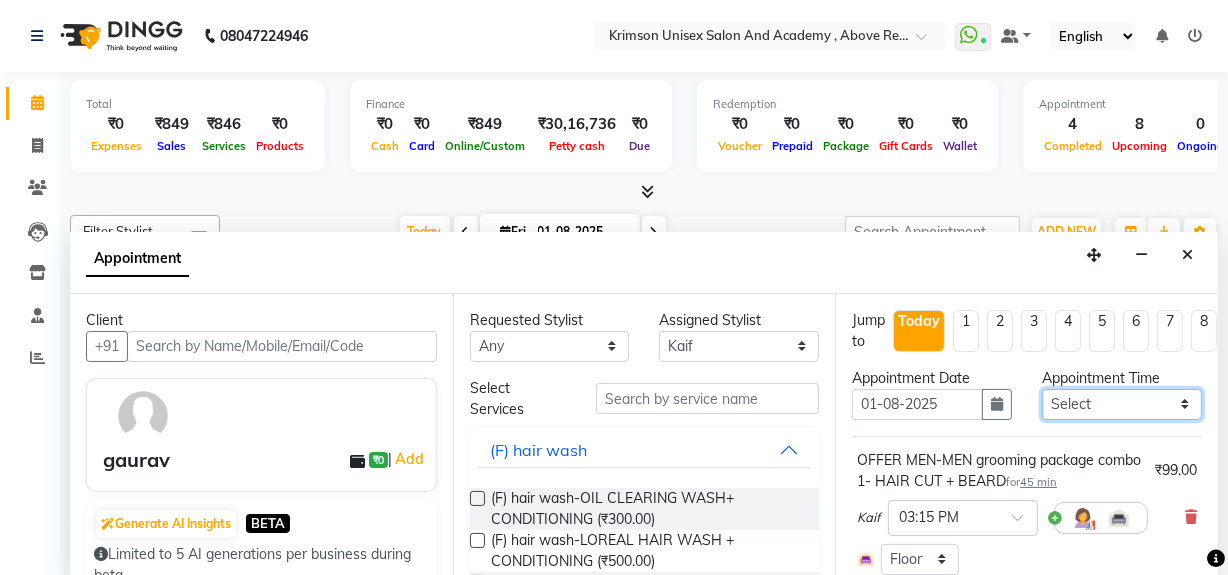 click on "Select 08:00 AM 08:15 AM 08:30 AM 08:45 AM 09:00 AM 09:15 AM 09:30 AM 09:45 AM 10:00 AM 10:15 AM 10:30 AM 10:45 AM 11:00 AM 11:15 AM 11:30 AM 11:45 AM 12:00 PM 12:15 PM 12:30 PM 12:45 PM 01:00 PM 01:15 PM 01:30 PM 01:45 PM 02:00 PM 02:15 PM 02:30 PM 02:45 PM 03:00 PM 03:15 PM 03:30 PM 03:45 PM 04:00 PM 04:15 PM 04:30 PM 04:45 PM 05:00 PM 05:15 PM 05:30 PM 05:45 PM 06:00 PM 06:15 PM 06:30 PM 06:45 PM 07:00 PM 07:15 PM 07:30 PM 07:45 PM 08:00 PM 08:15 PM 08:30 PM 08:45 PM 09:00 PM" at bounding box center [1122, 404] 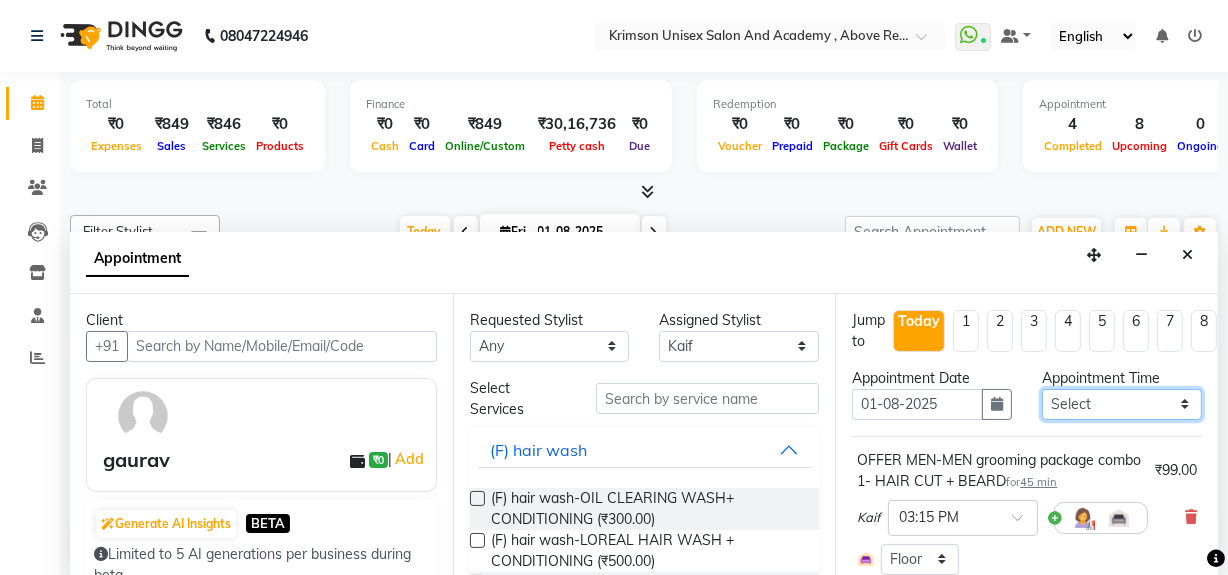 select on "900" 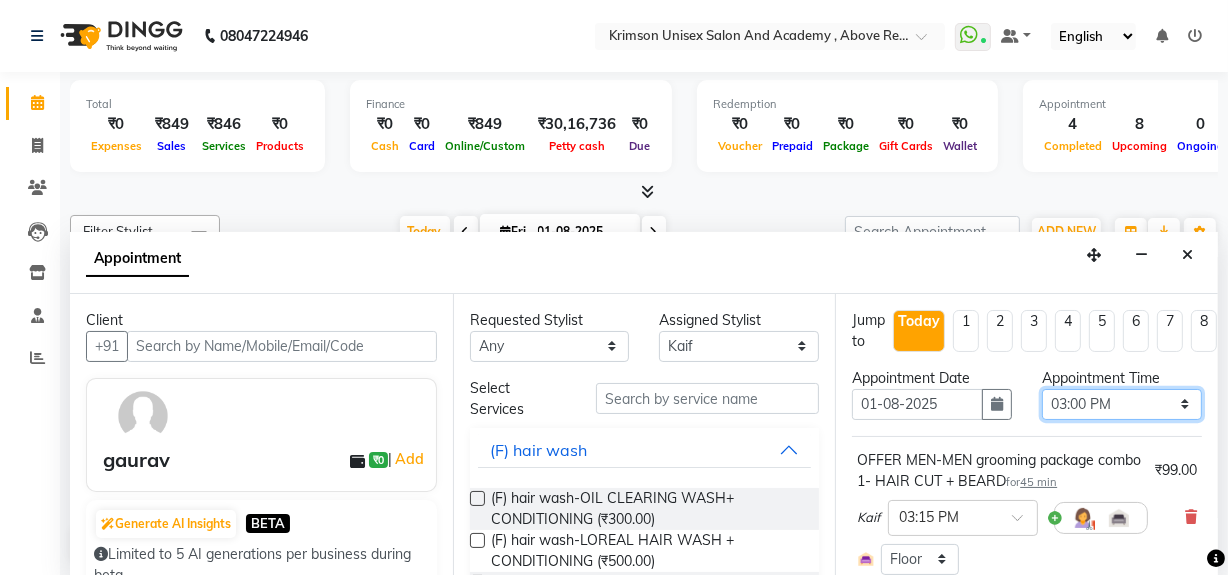click on "Select 08:00 AM 08:15 AM 08:30 AM 08:45 AM 09:00 AM 09:15 AM 09:30 AM 09:45 AM 10:00 AM 10:15 AM 10:30 AM 10:45 AM 11:00 AM 11:15 AM 11:30 AM 11:45 AM 12:00 PM 12:15 PM 12:30 PM 12:45 PM 01:00 PM 01:15 PM 01:30 PM 01:45 PM 02:00 PM 02:15 PM 02:30 PM 02:45 PM 03:00 PM 03:15 PM 03:30 PM 03:45 PM 04:00 PM 04:15 PM 04:30 PM 04:45 PM 05:00 PM 05:15 PM 05:30 PM 05:45 PM 06:00 PM 06:15 PM 06:30 PM 06:45 PM 07:00 PM 07:15 PM 07:30 PM 07:45 PM 08:00 PM 08:15 PM 08:30 PM 08:45 PM 09:00 PM" at bounding box center [1122, 404] 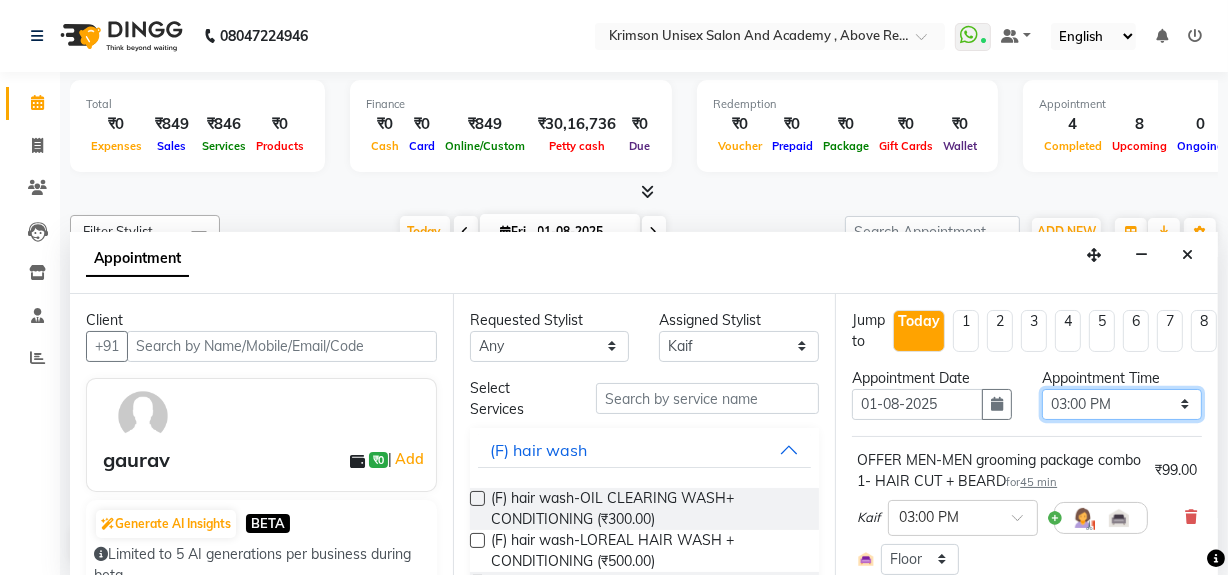 scroll, scrollTop: 270, scrollLeft: 0, axis: vertical 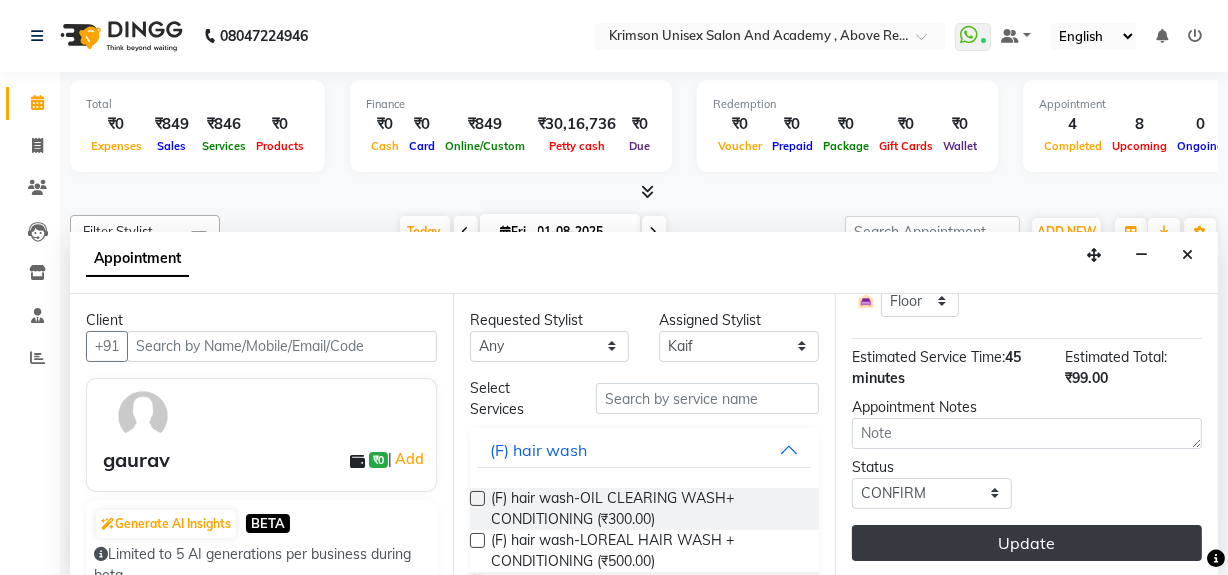 click on "Update" at bounding box center [1027, 543] 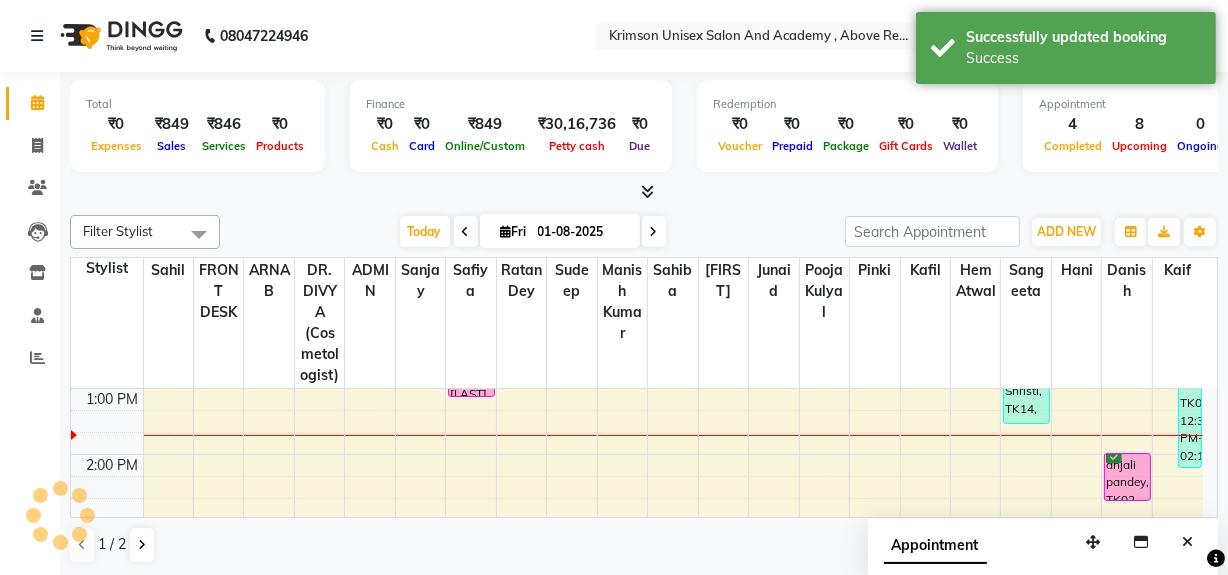 scroll, scrollTop: 0, scrollLeft: 0, axis: both 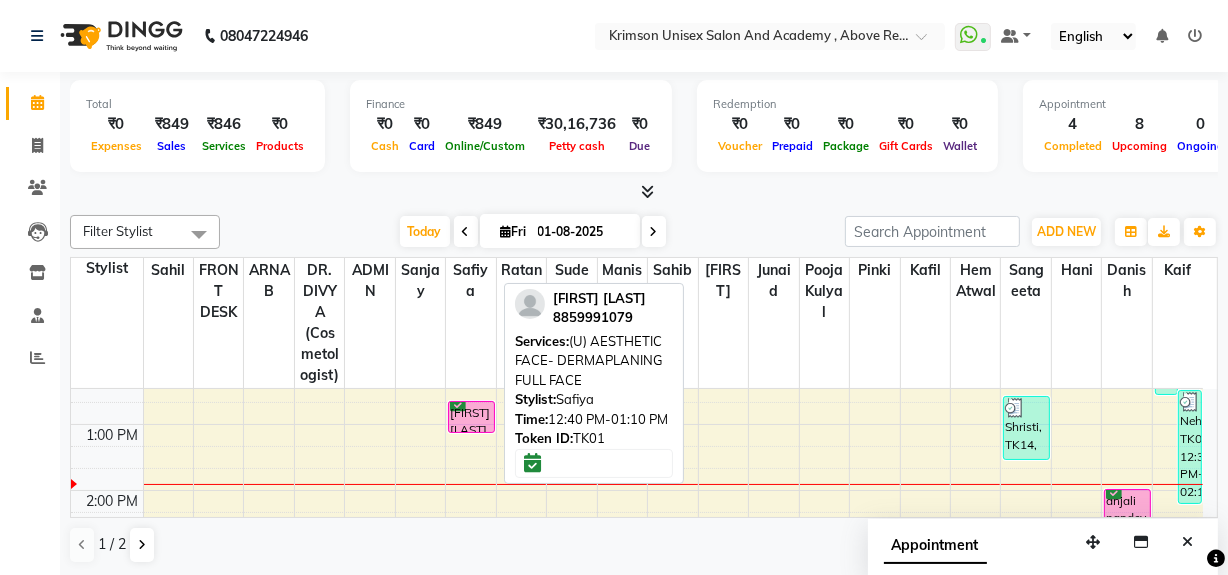 click on "kelvit kaur, TK01, 12:40 PM-01:10 PM, (U) AESTHETIC FACE- DERMAPLANING FULL FACE" at bounding box center (471, 417) 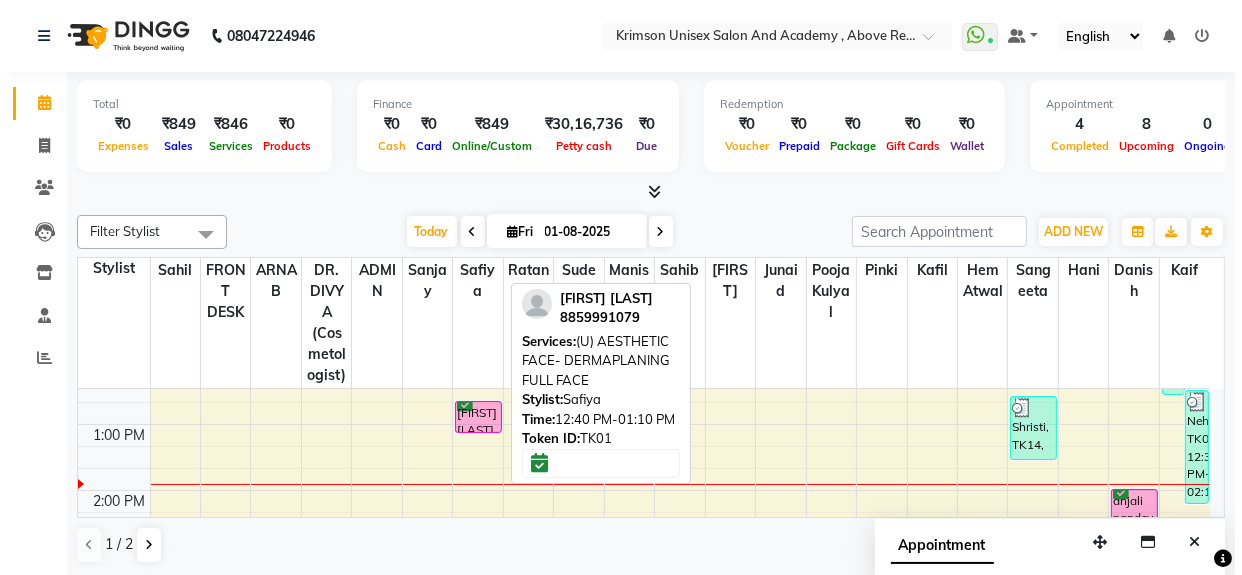 select on "6" 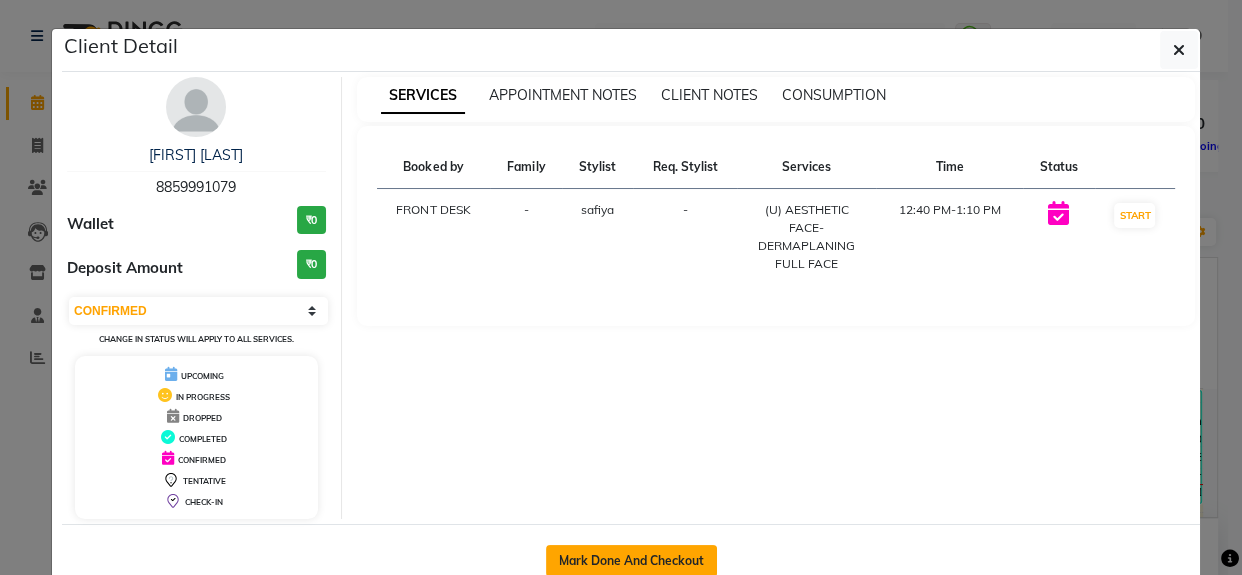 click on "Mark Done And Checkout" 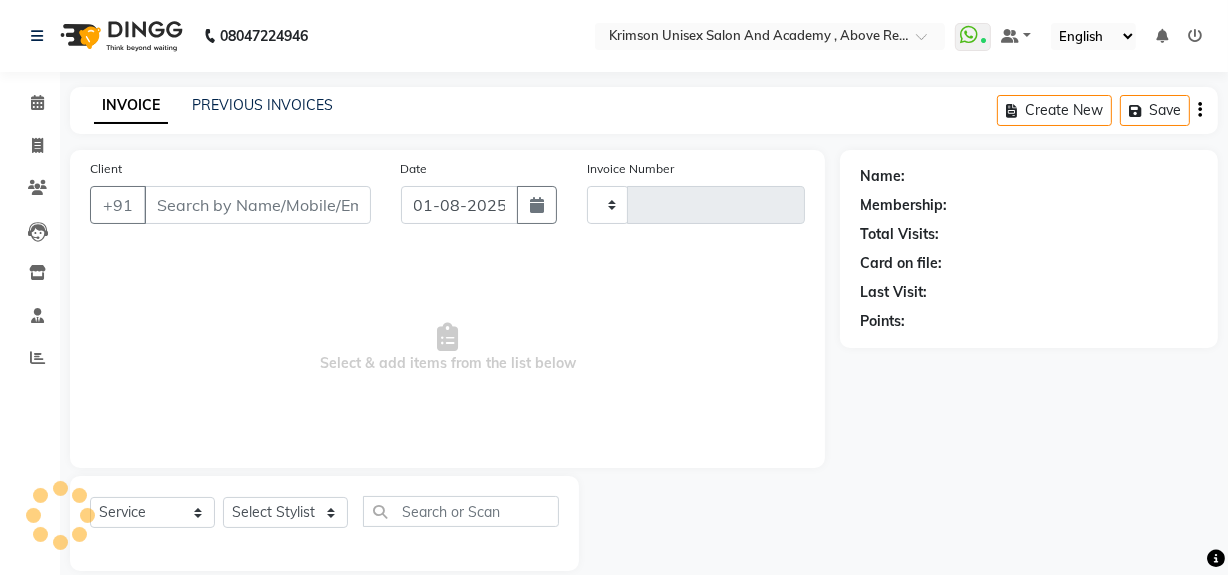 type on "3368" 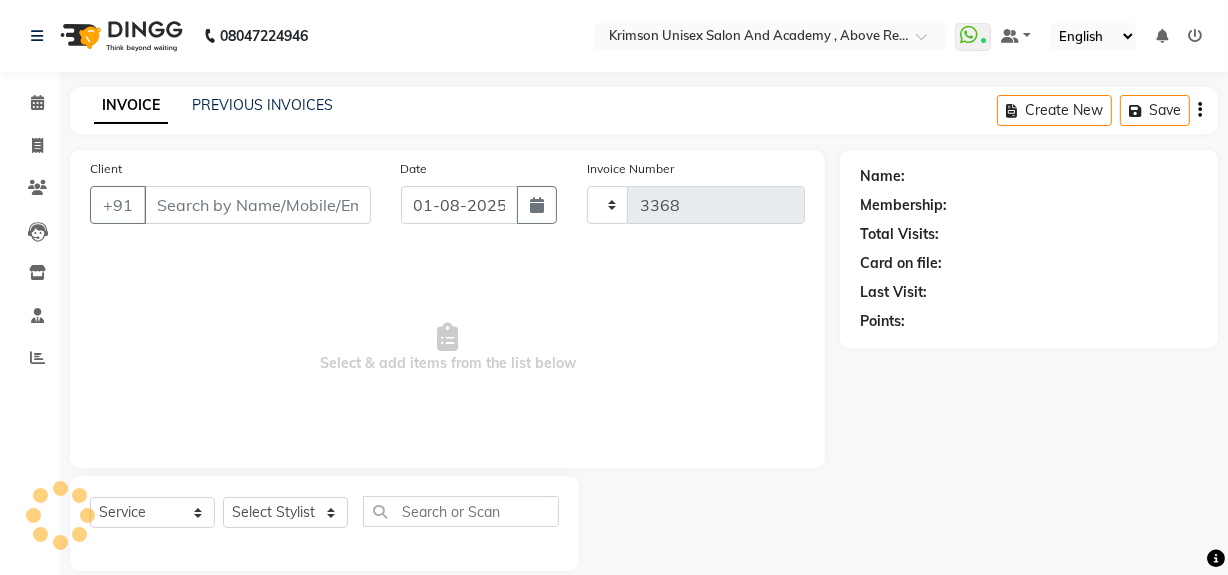select on "5853" 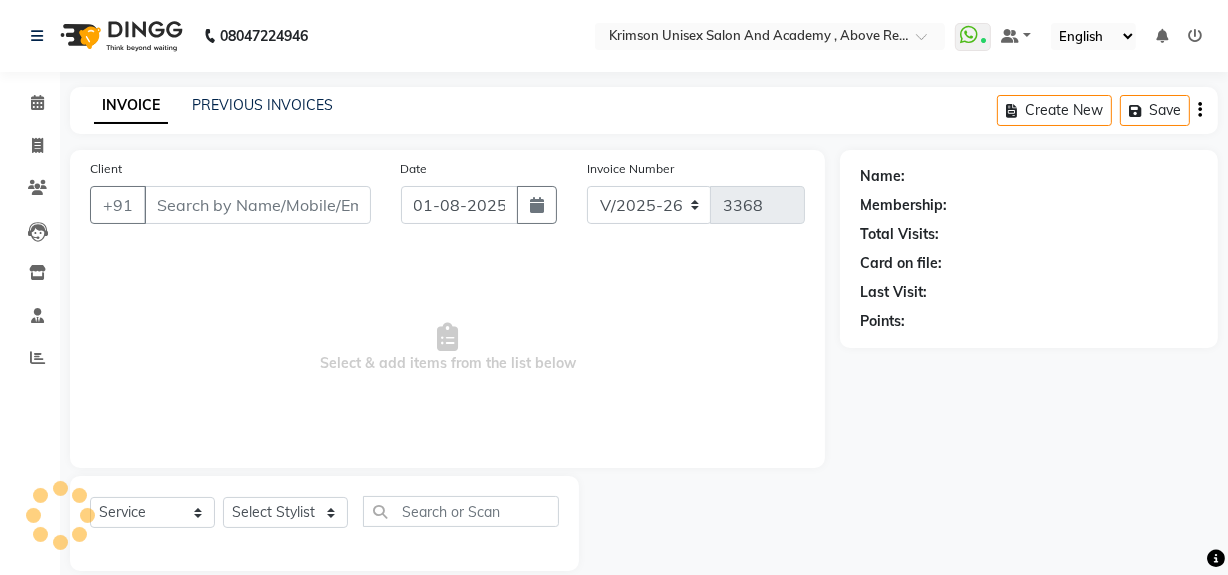 type on "8859991079" 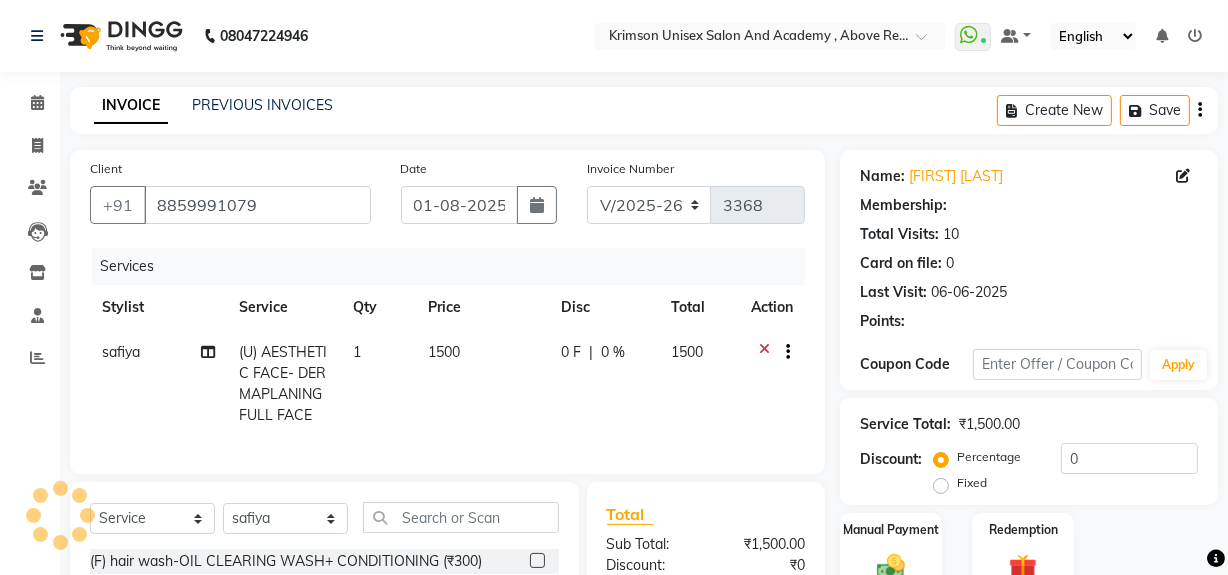 select on "1: Object" 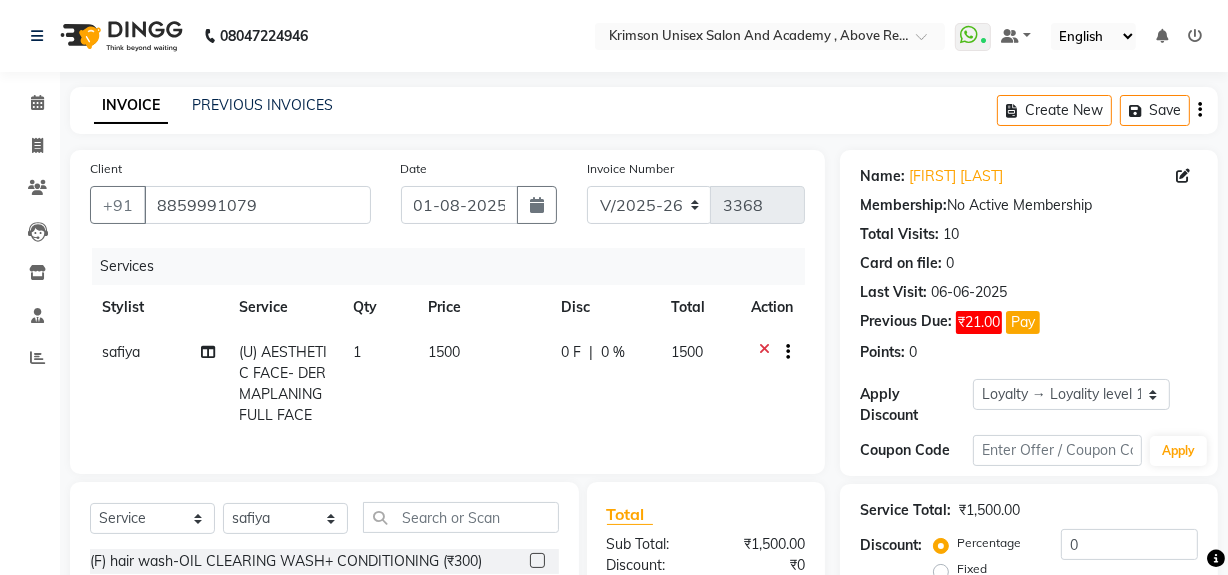 scroll, scrollTop: 192, scrollLeft: 0, axis: vertical 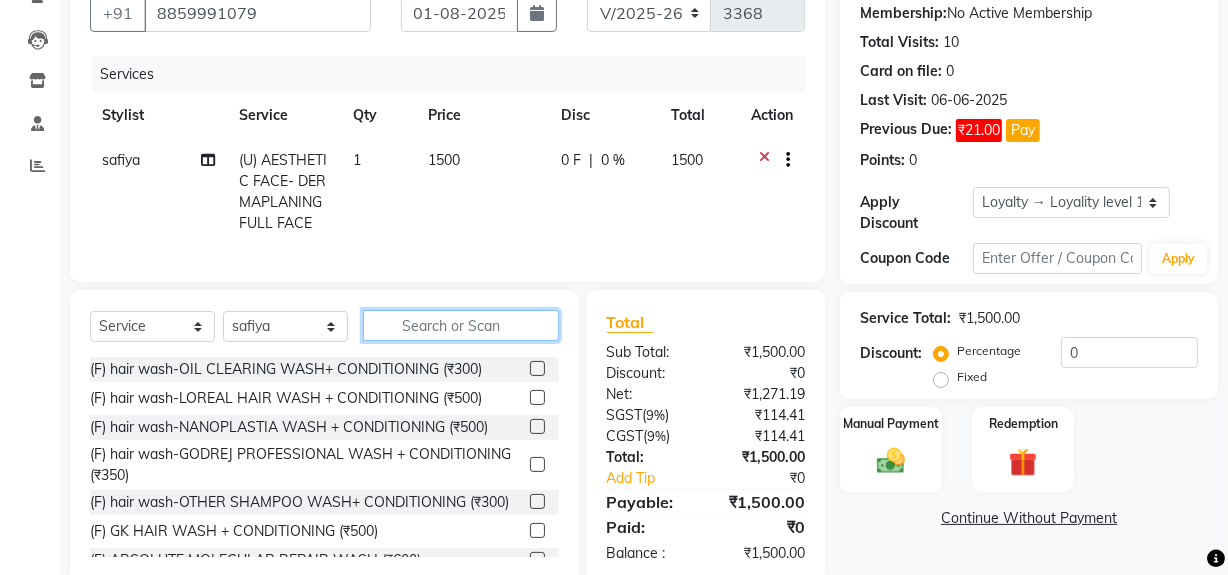 click 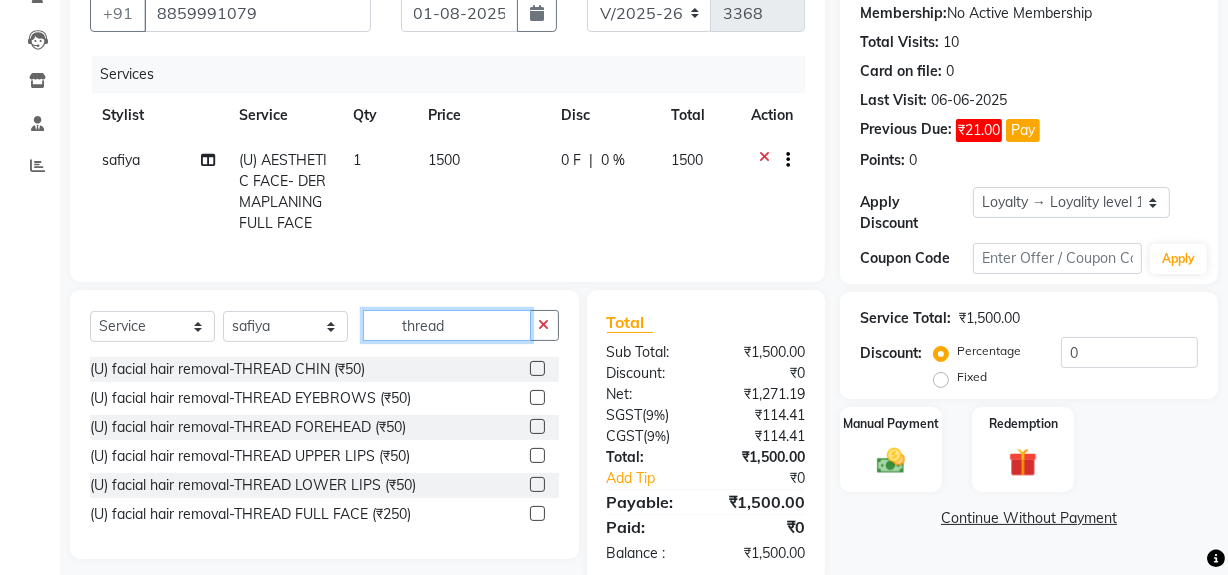 type on "thread" 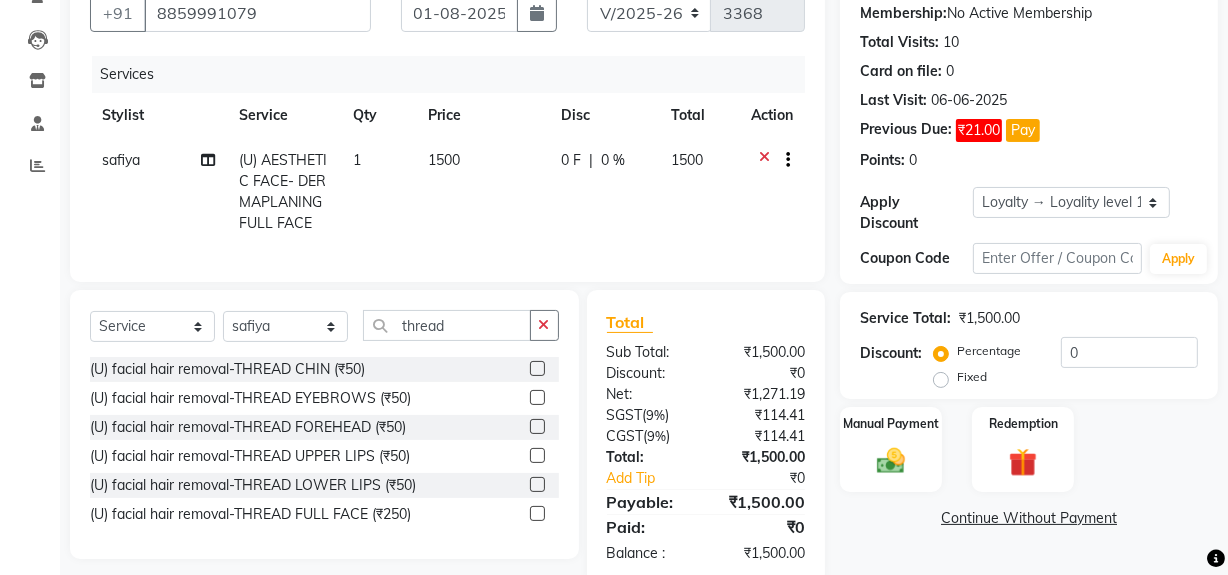 click 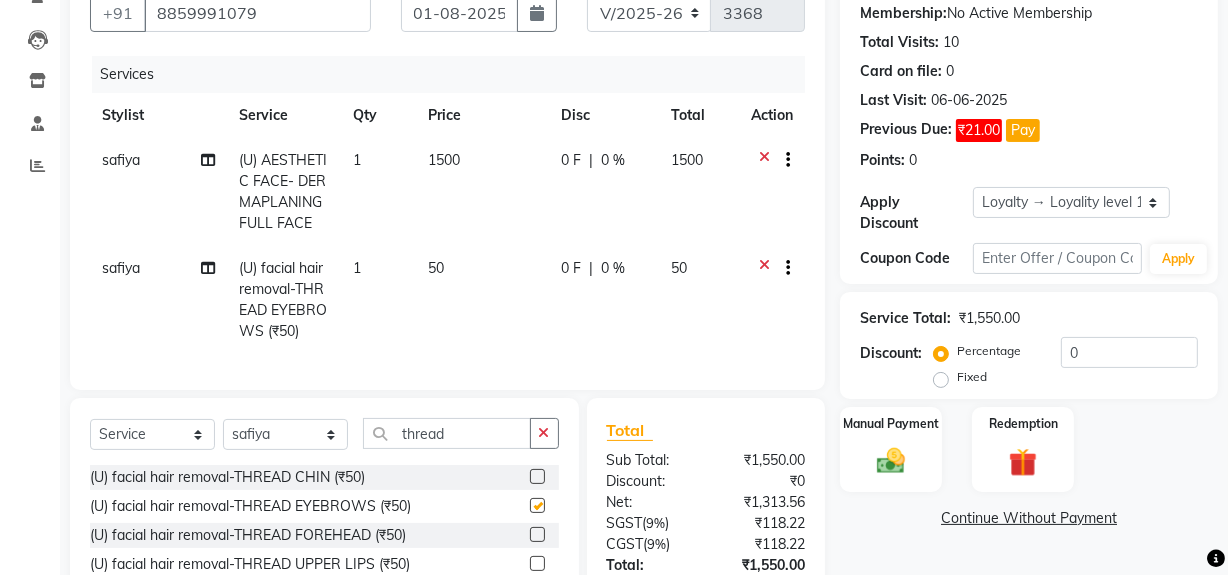 checkbox on "false" 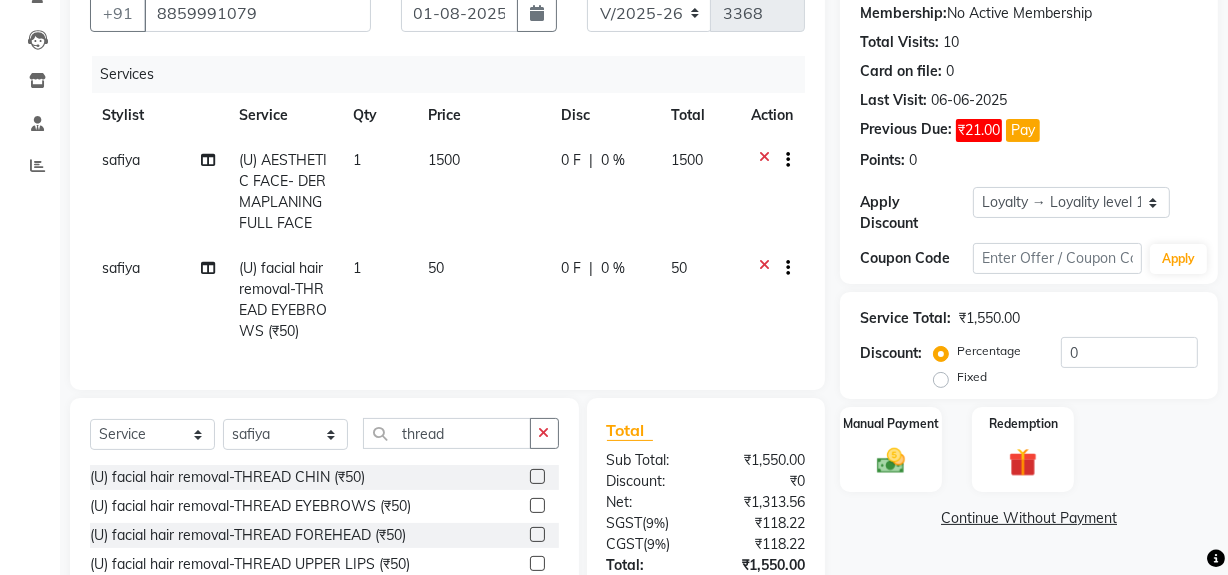 scroll, scrollTop: 329, scrollLeft: 0, axis: vertical 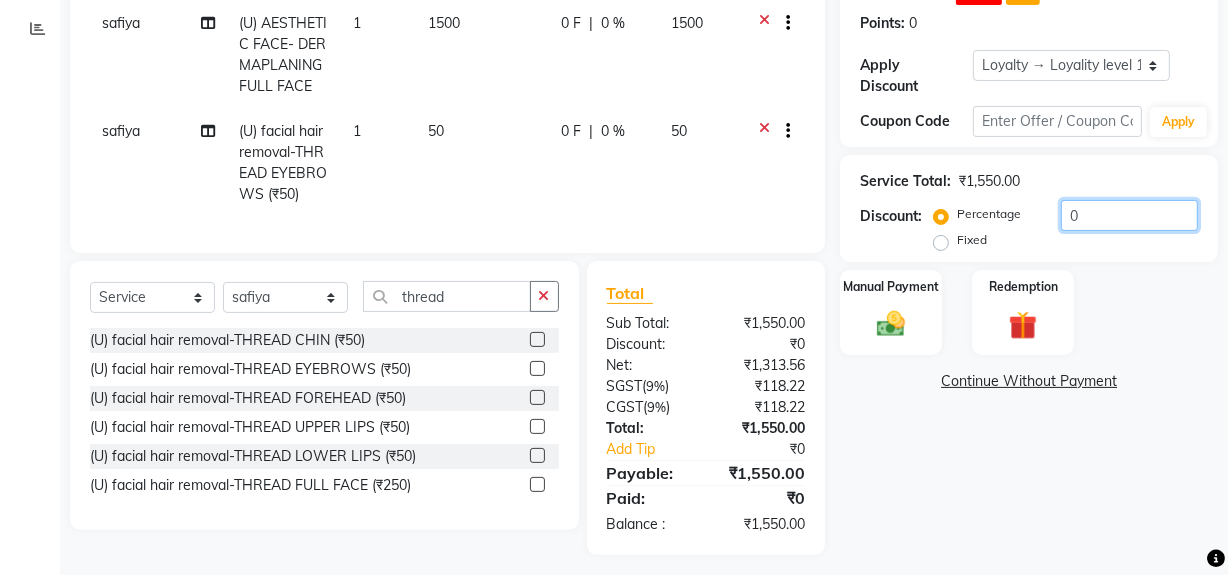 click on "0" 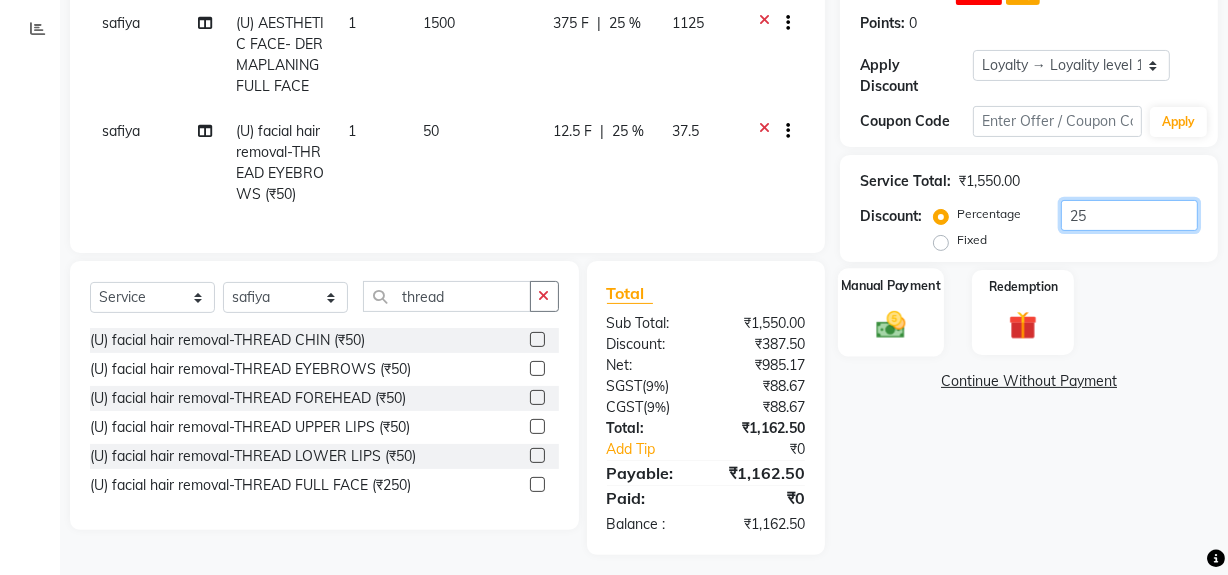 type on "25" 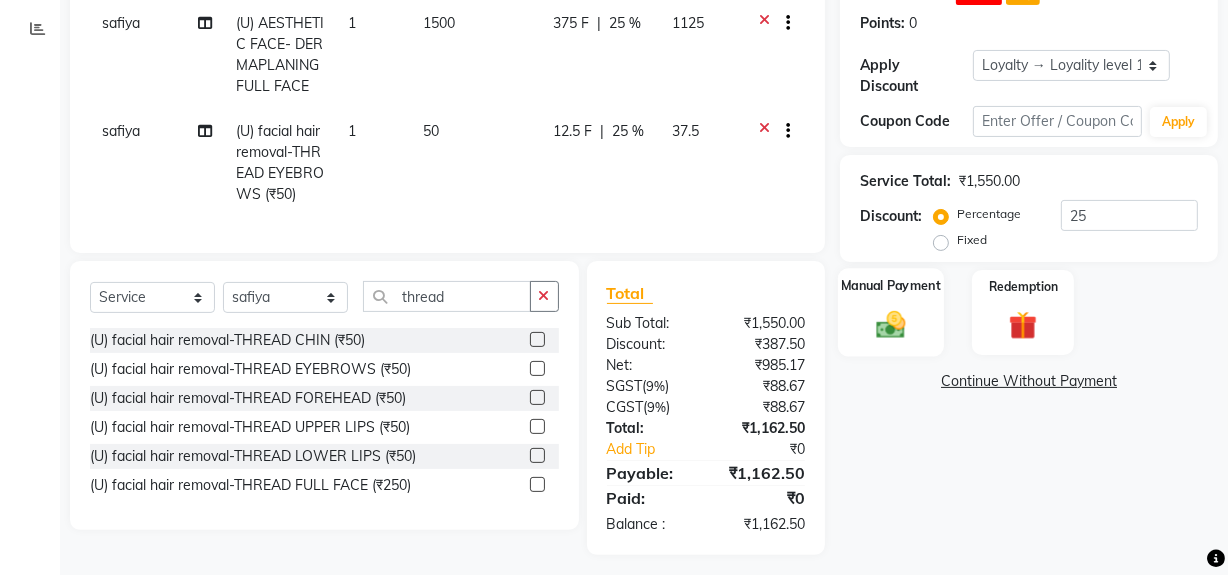 click on "Manual Payment" 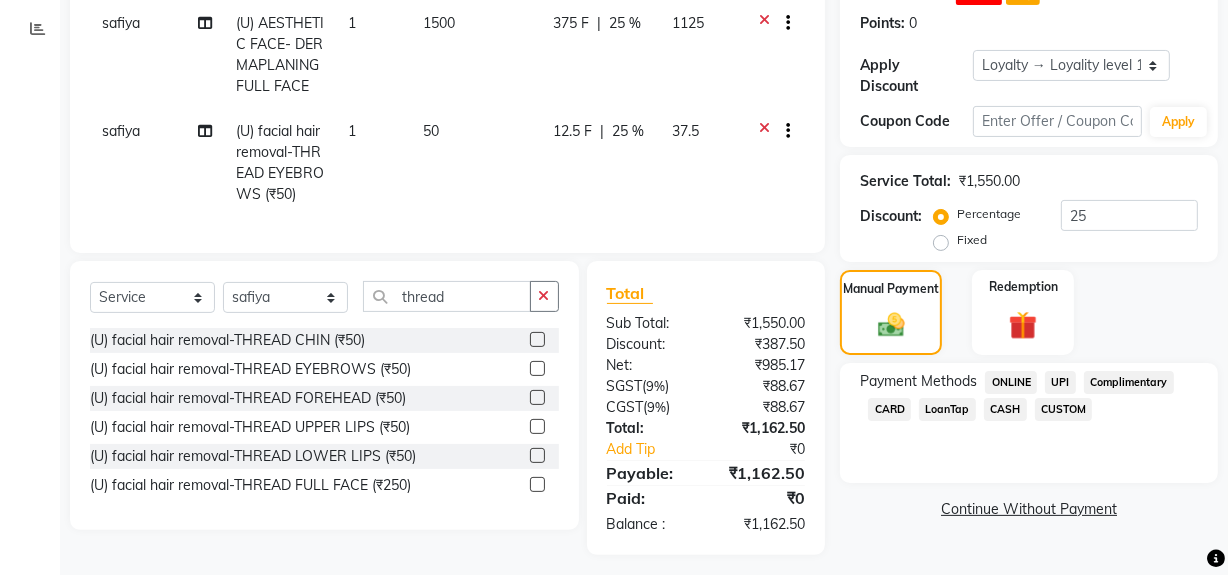 click on "CASH" 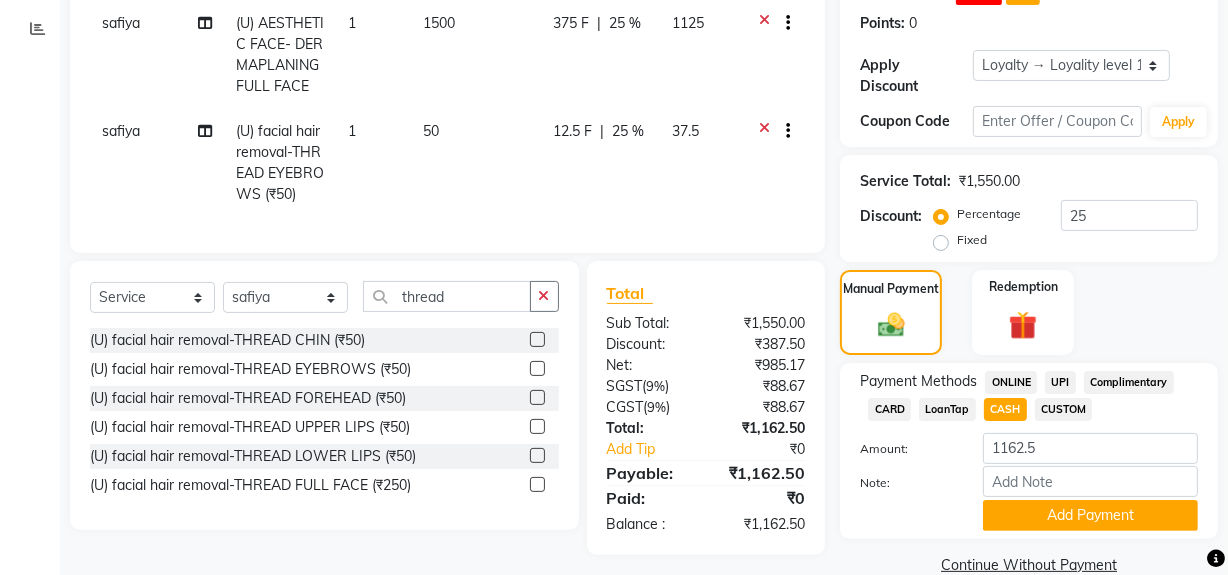 click 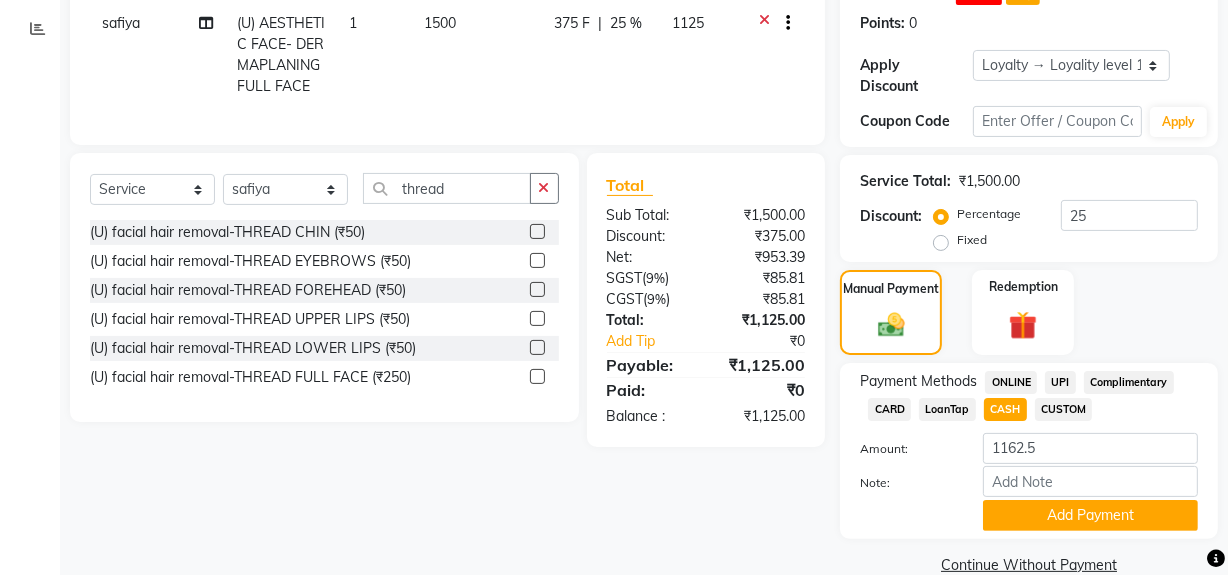 click 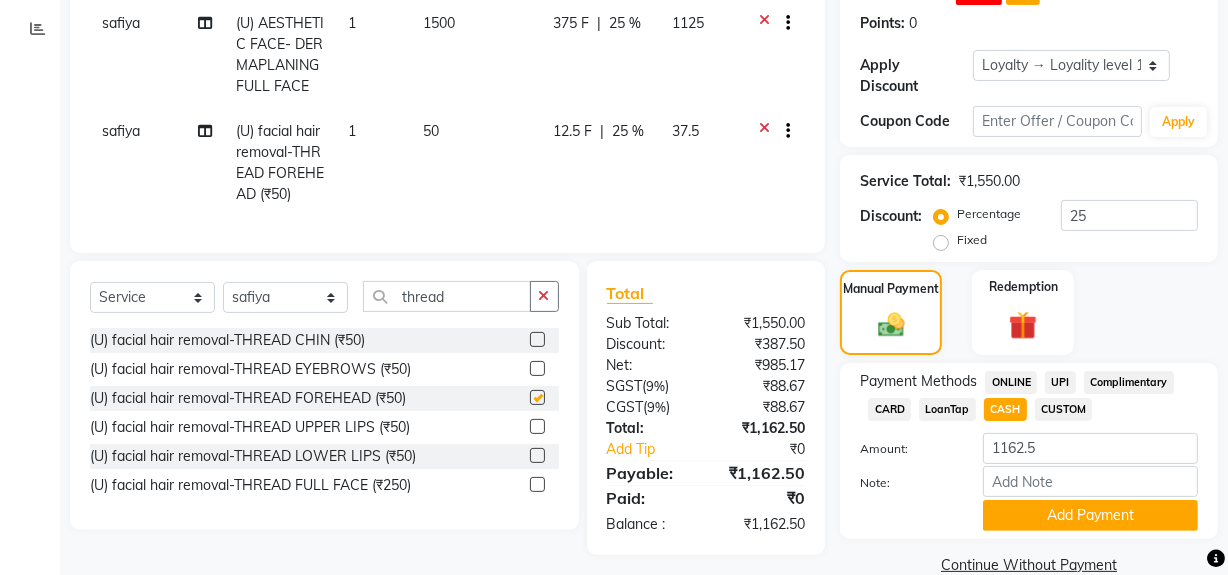 checkbox on "false" 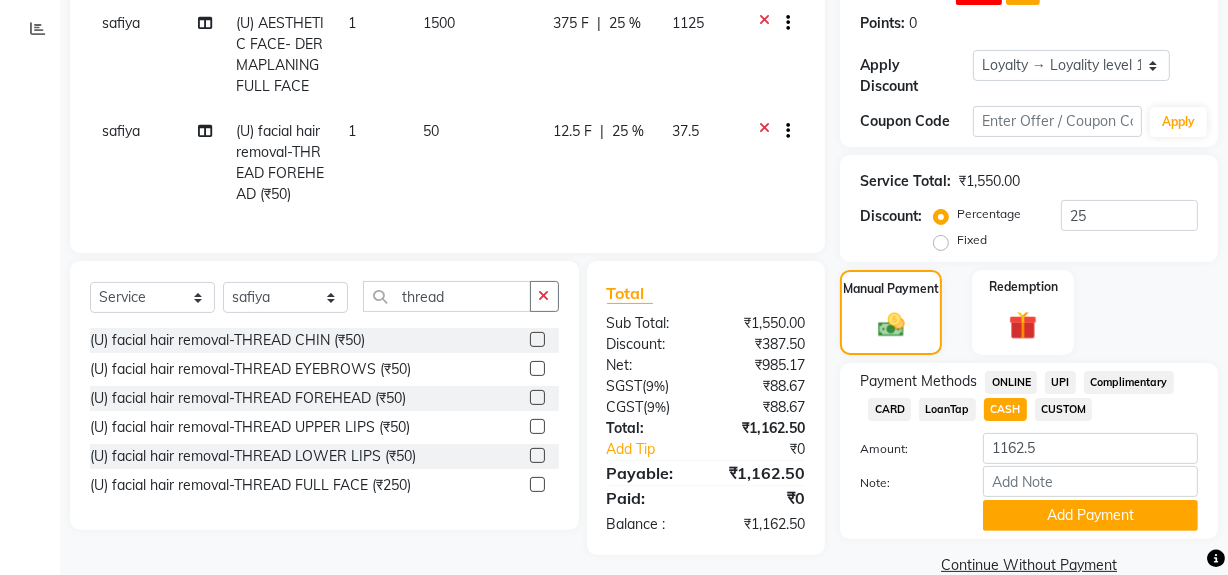 click on "25 %" 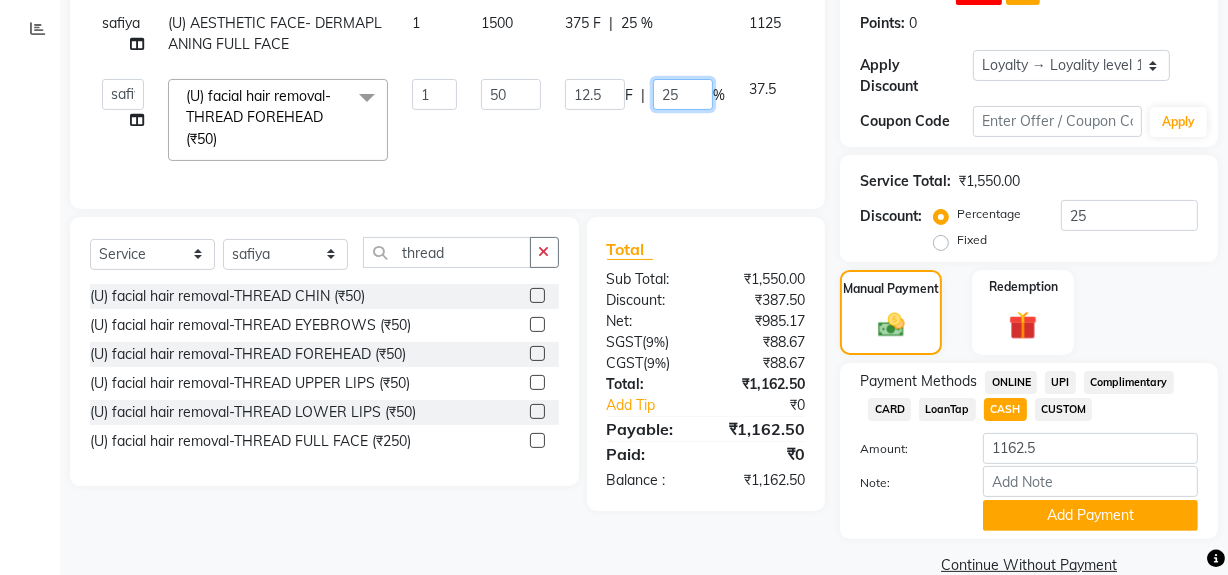 click on "25" 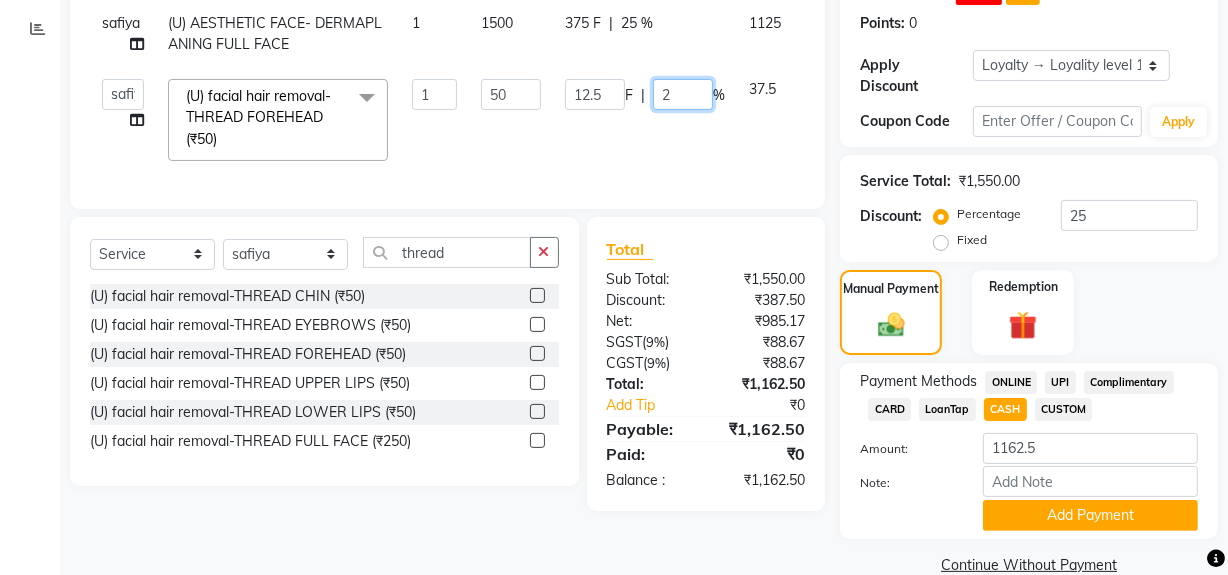 type 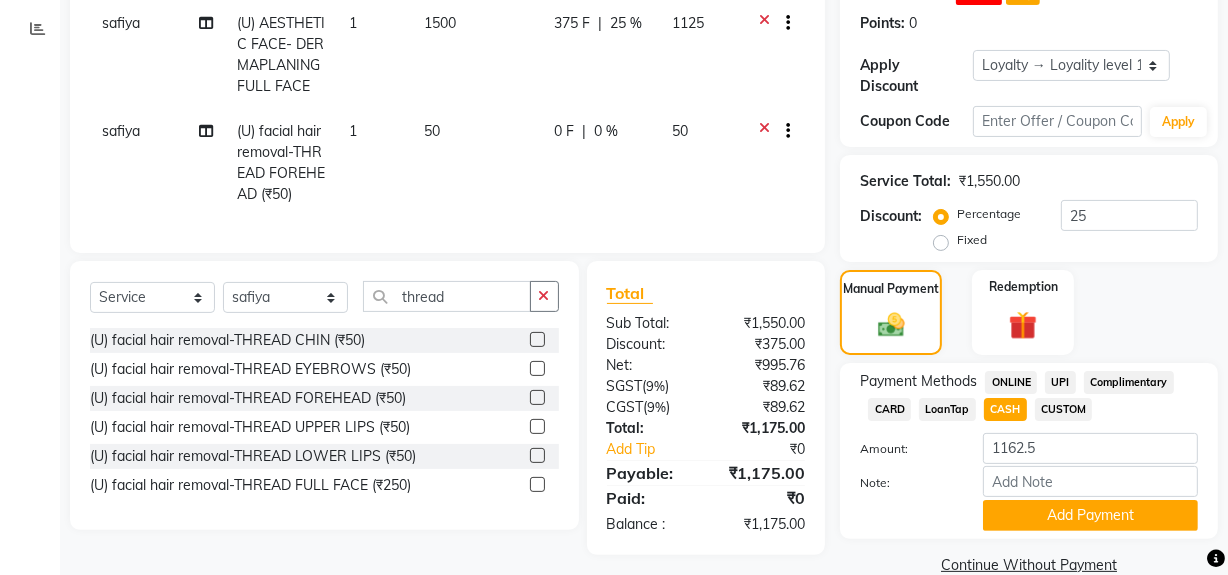 click on "safiya (U) facial hair removal-THREAD FOREHEAD (₹50) 1 50 0 F | 0 % 50" 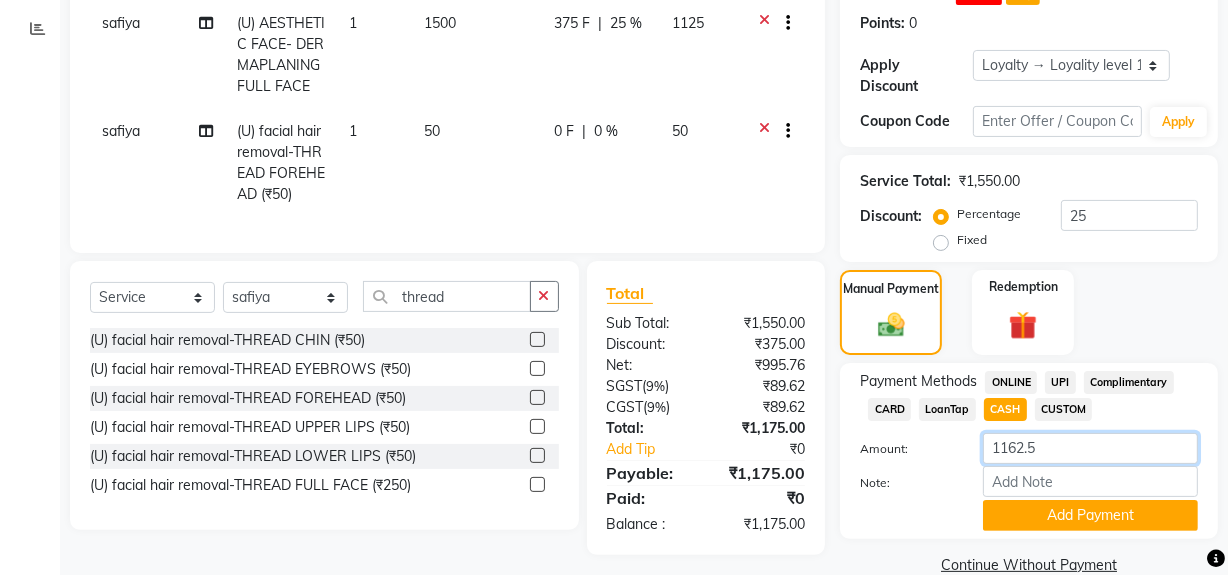 click on "1162.5" 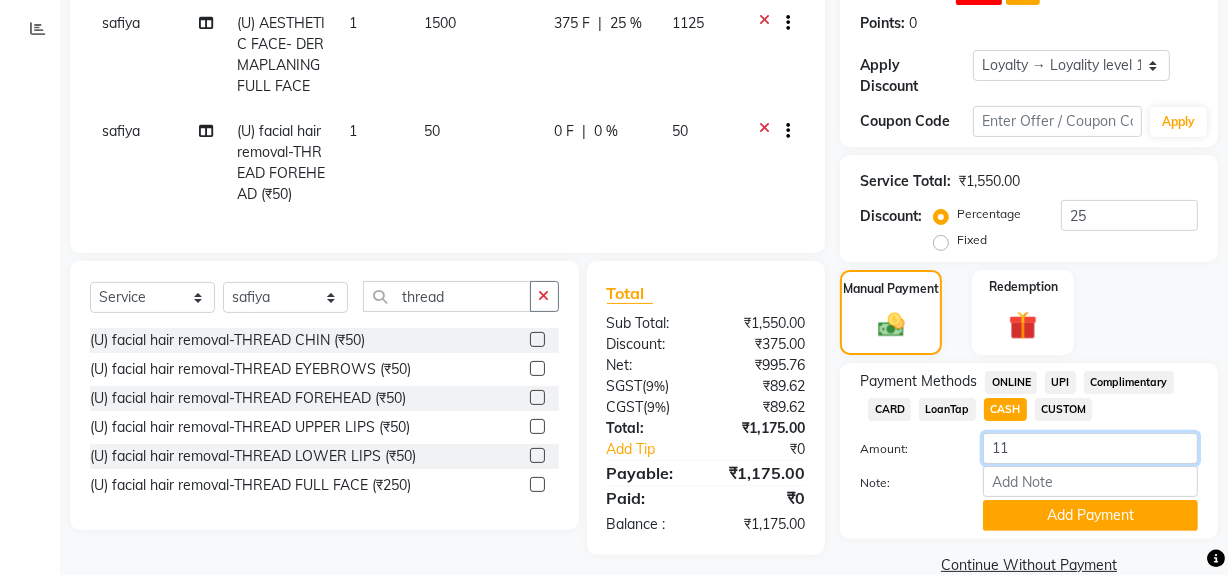 type on "1" 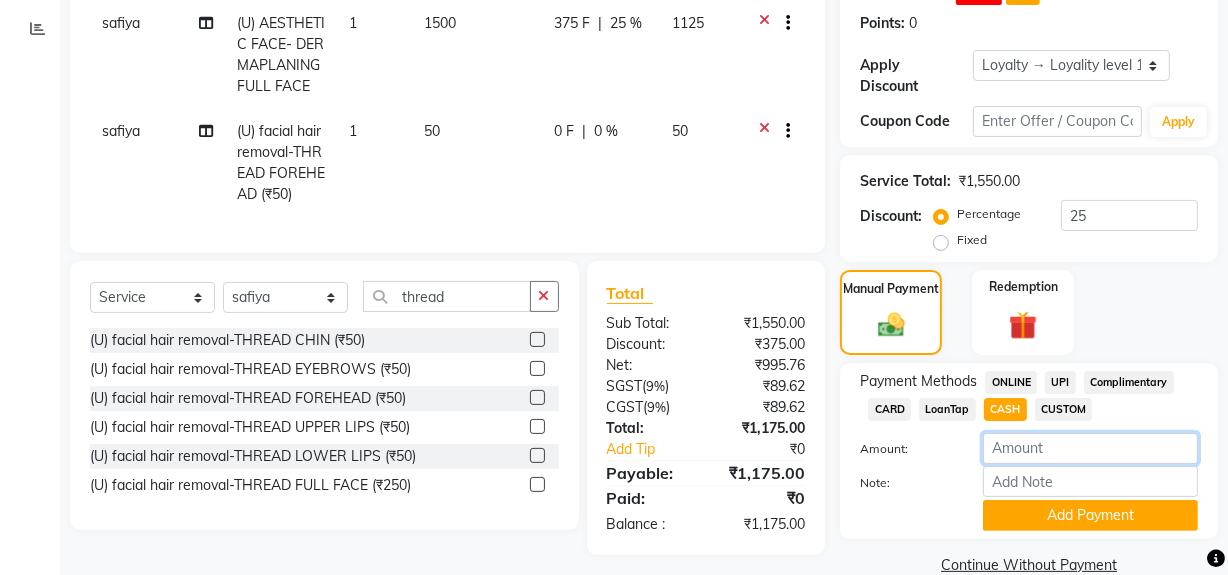 type 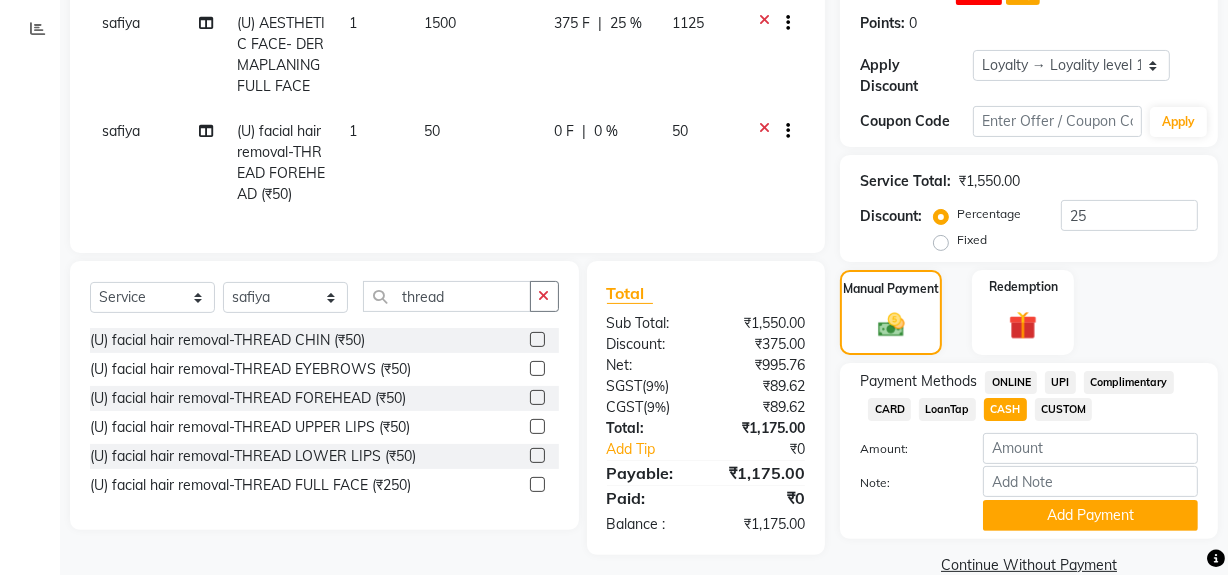 click on "0 F | 0 %" 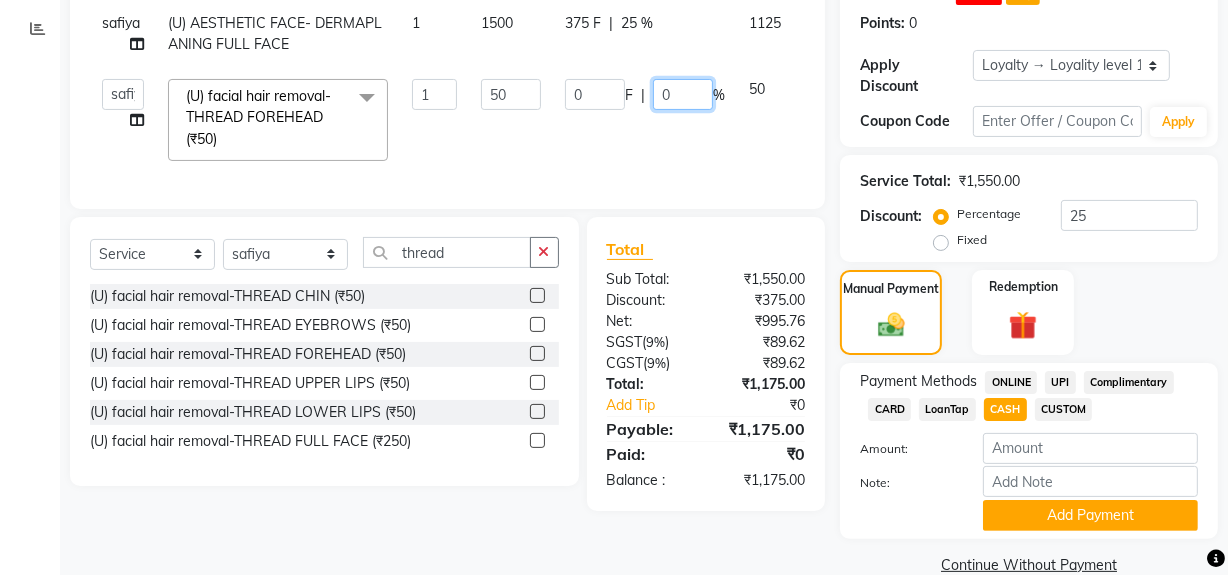 click on "0" 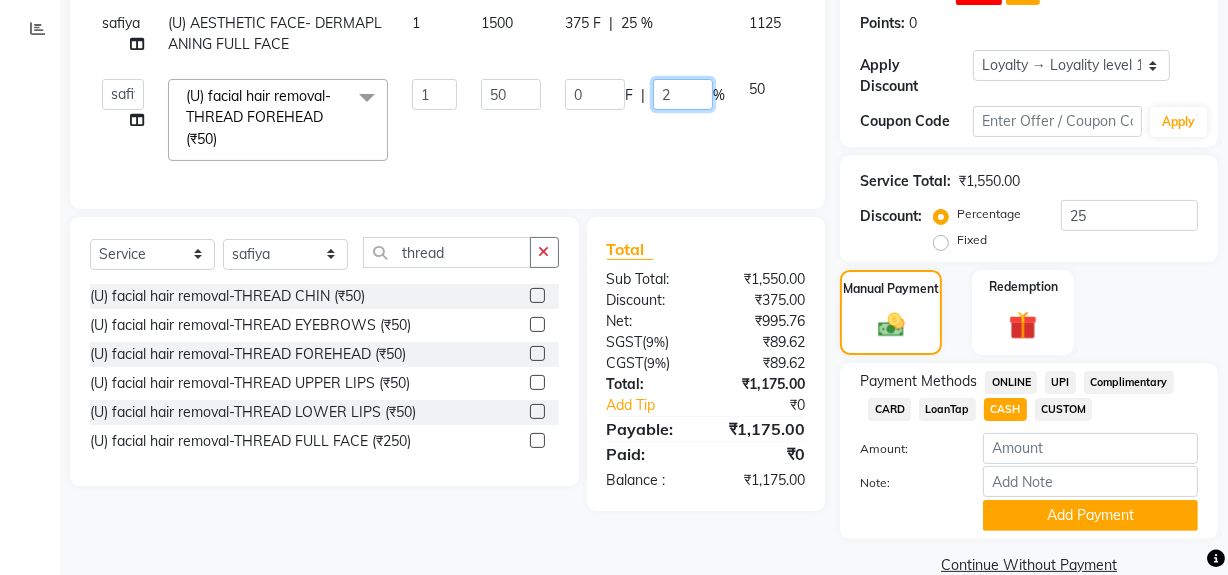 type on "25" 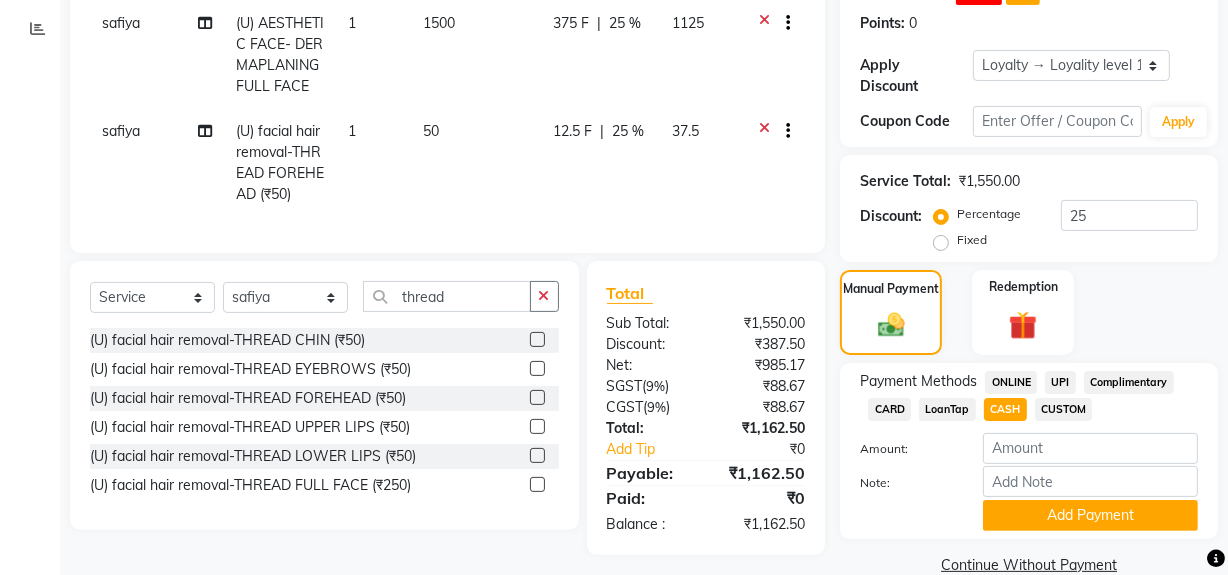 click on "safiya (U) facial hair removal-THREAD FOREHEAD (₹50) 1 50 12.5 F | 25 % 37.5" 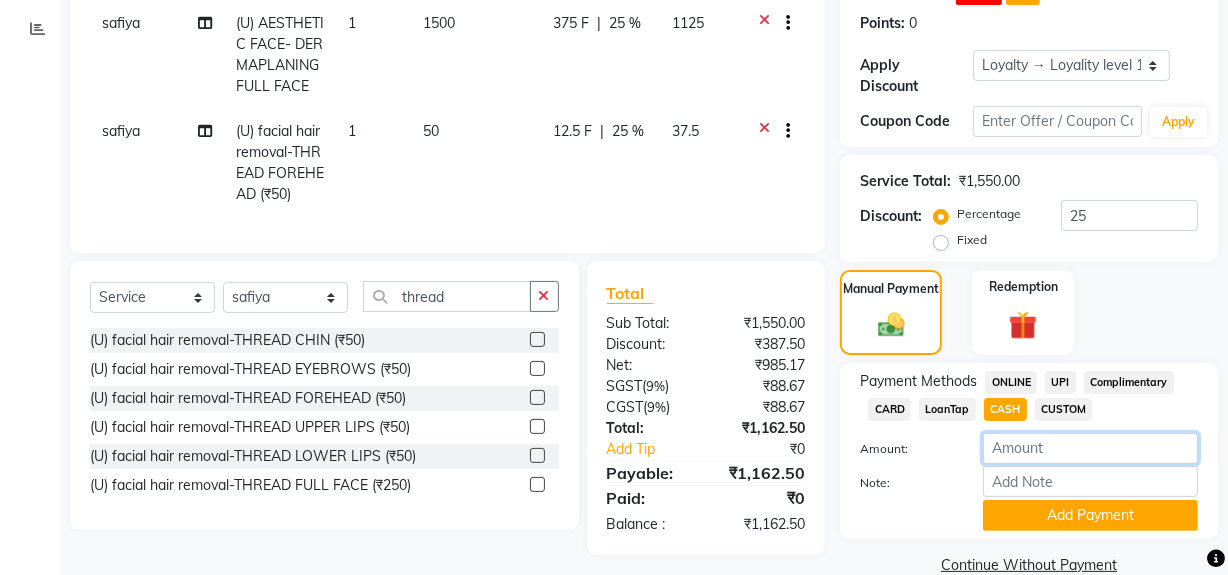click 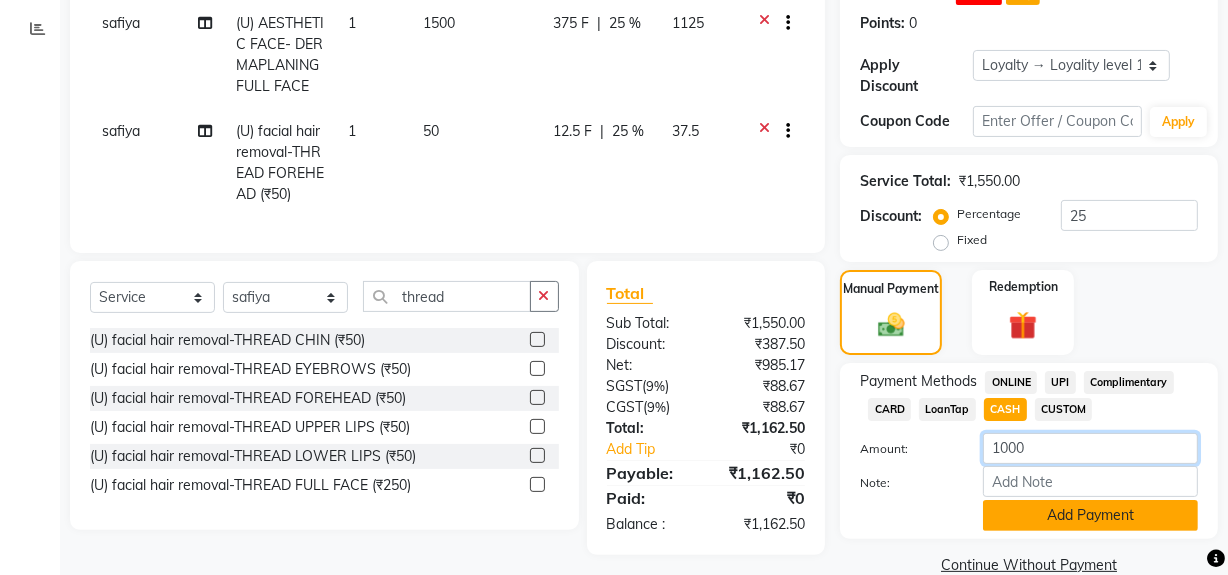 type on "1000" 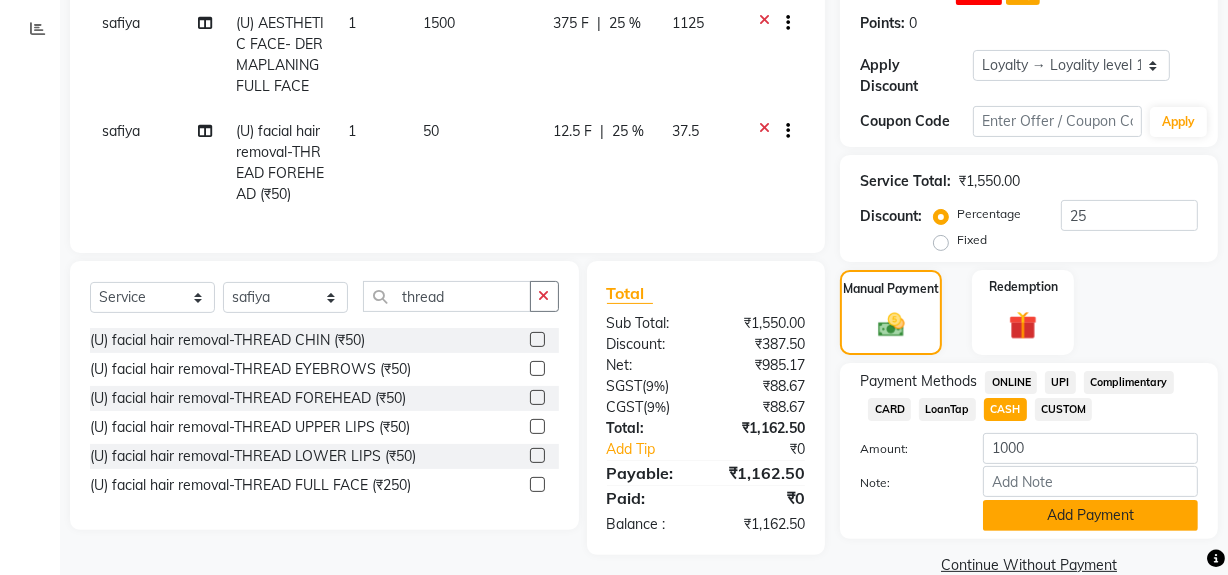 click on "Add Payment" 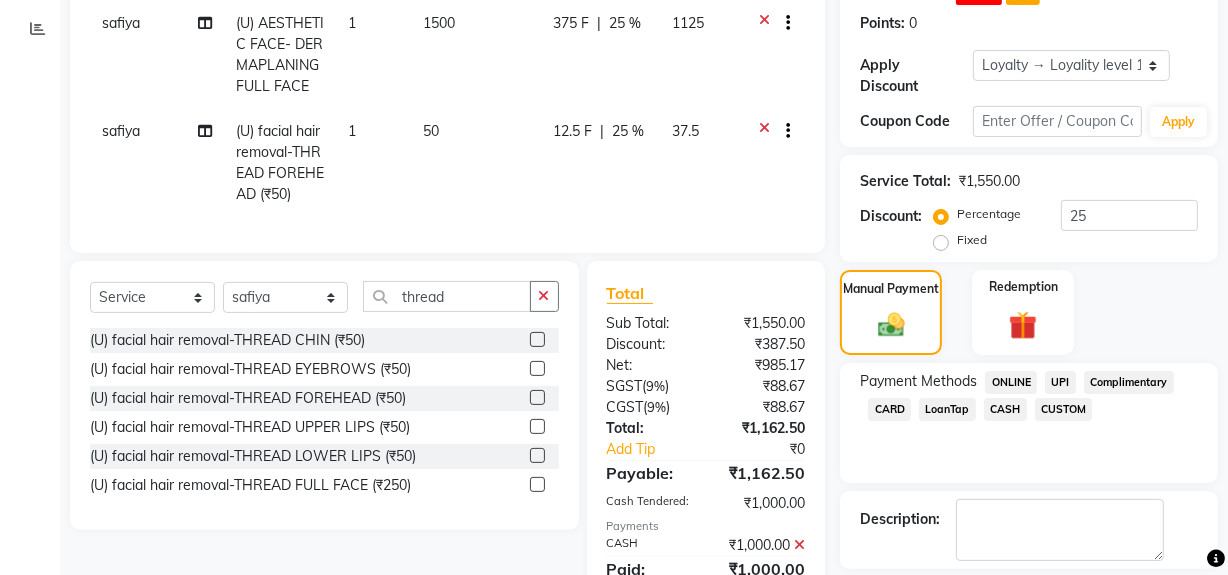 click on "ONLINE" 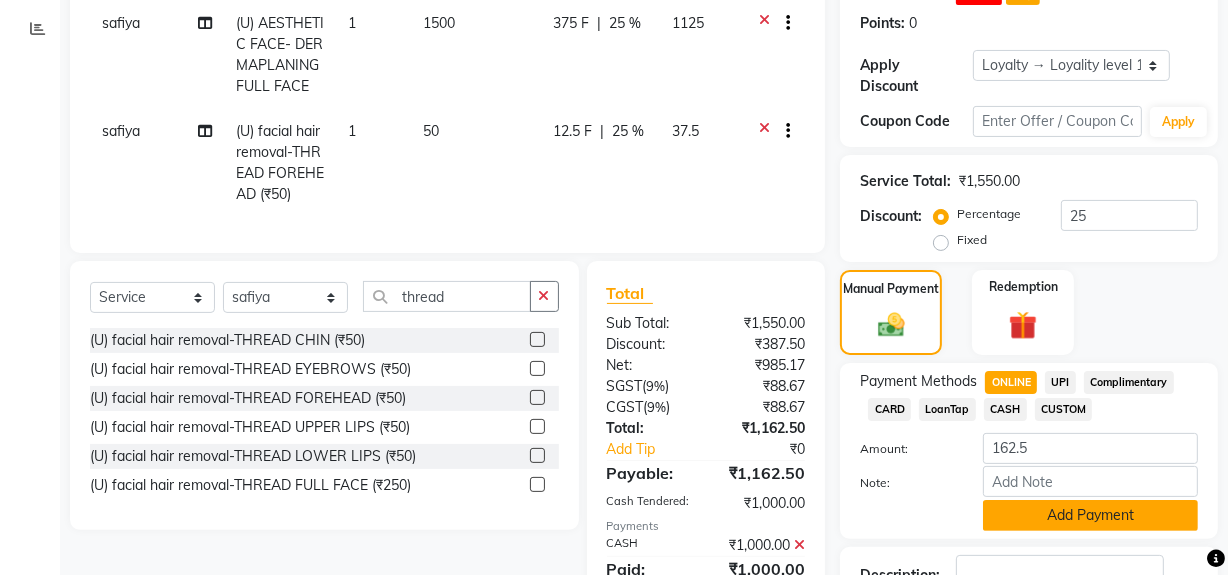 scroll, scrollTop: 494, scrollLeft: 0, axis: vertical 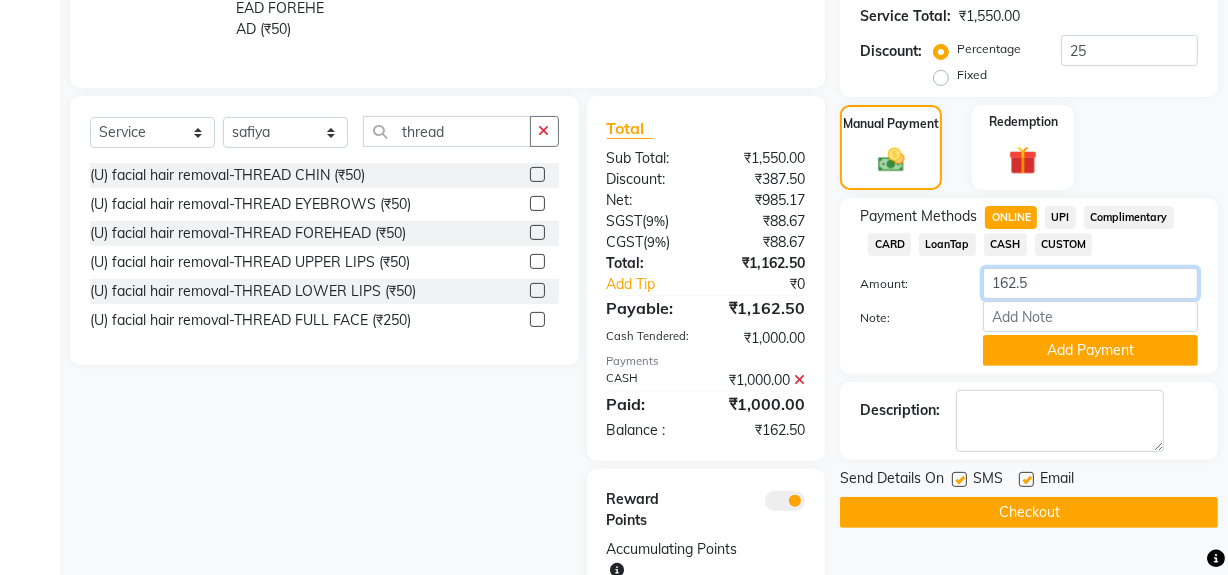 click on "162.5" 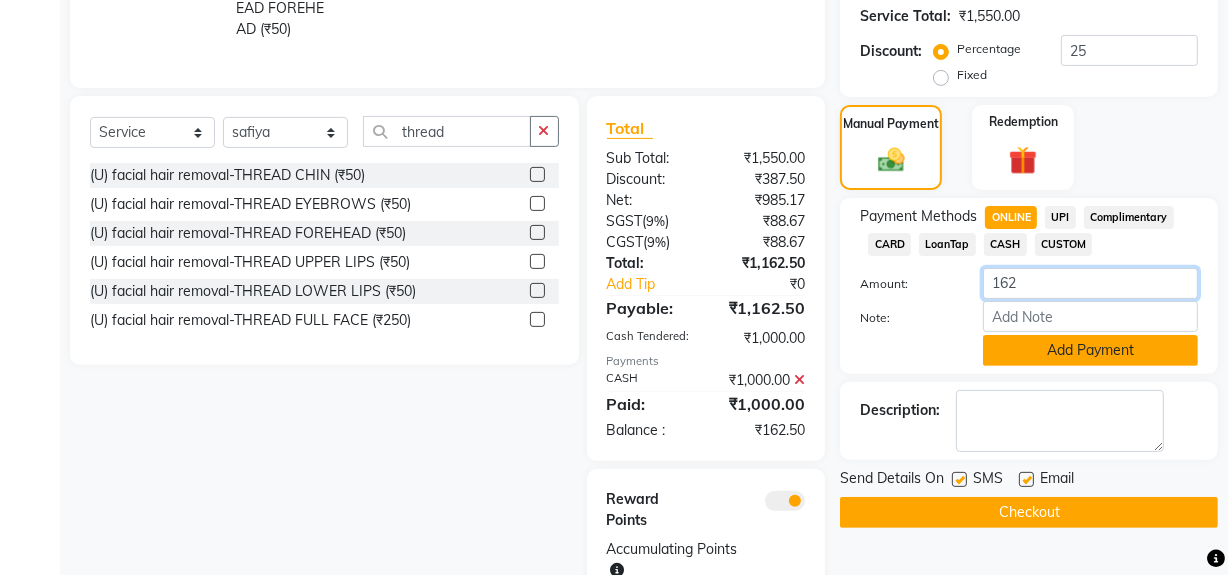 type on "162" 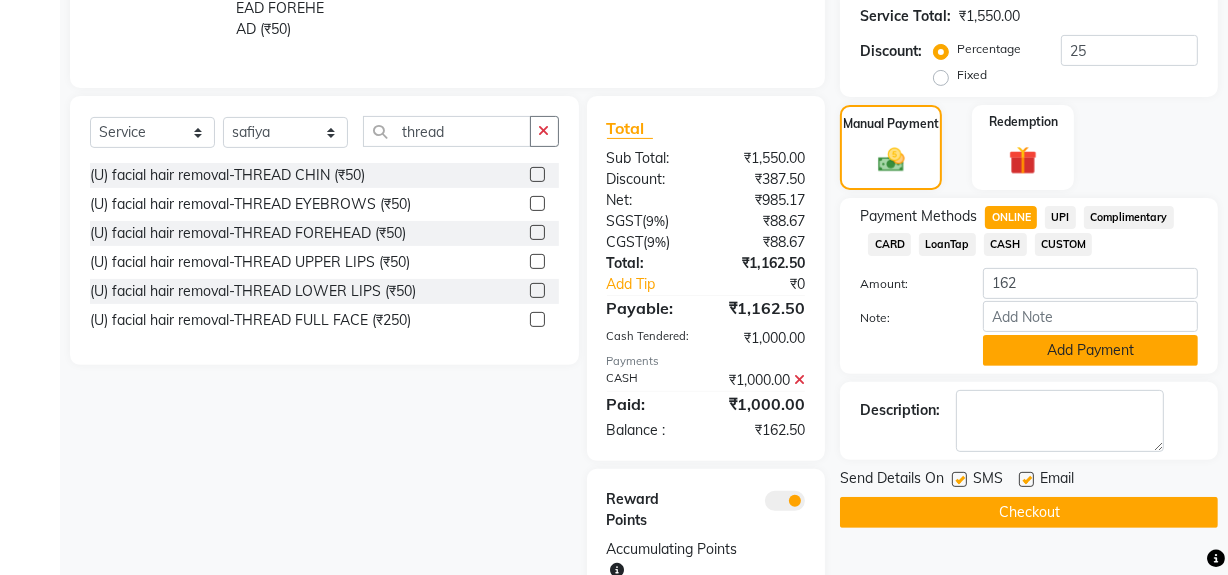click on "Add Payment" 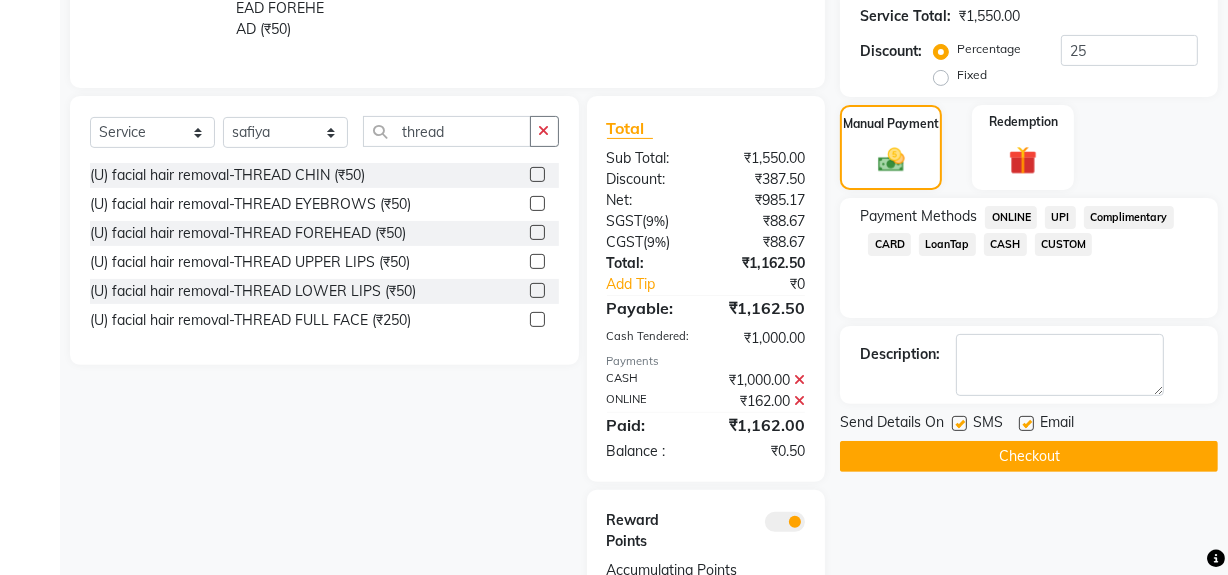 click 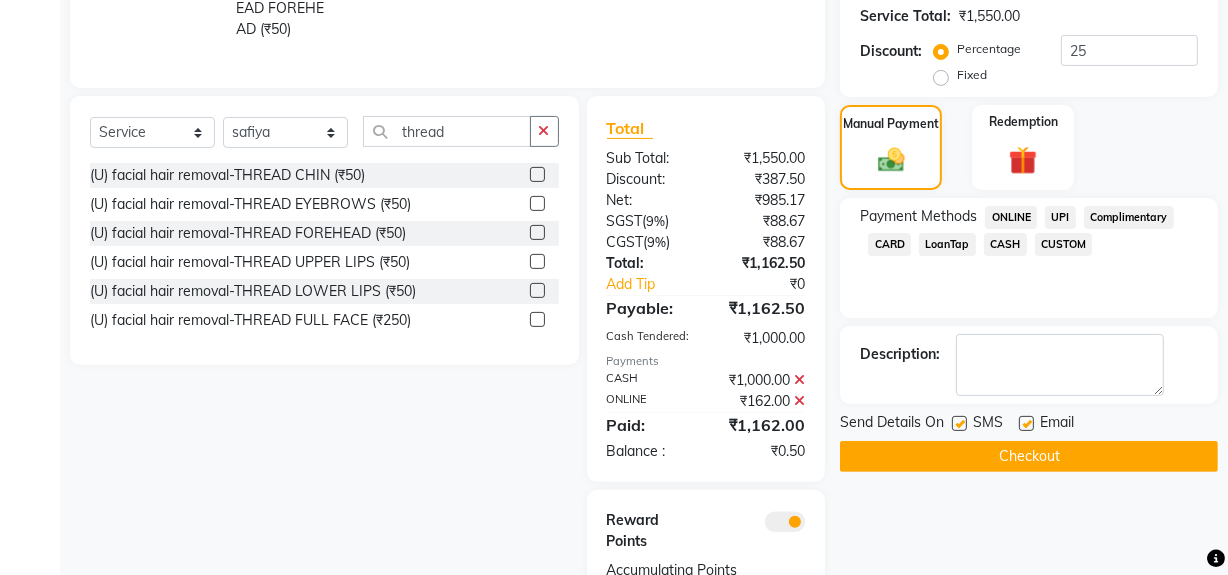 click 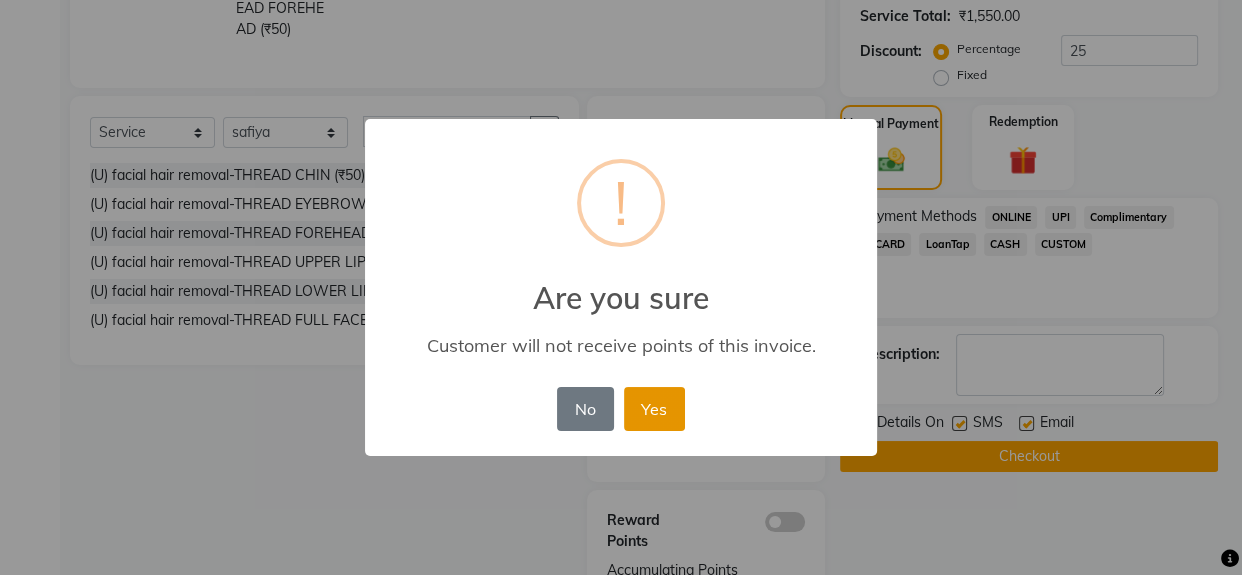 click on "Yes" at bounding box center (654, 409) 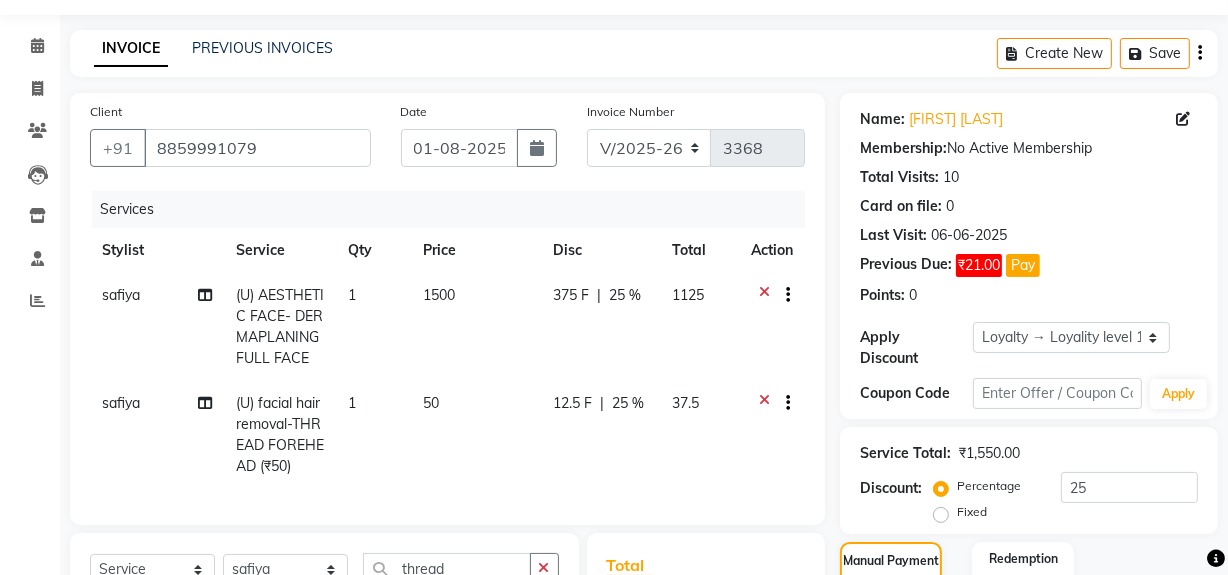 scroll, scrollTop: 534, scrollLeft: 0, axis: vertical 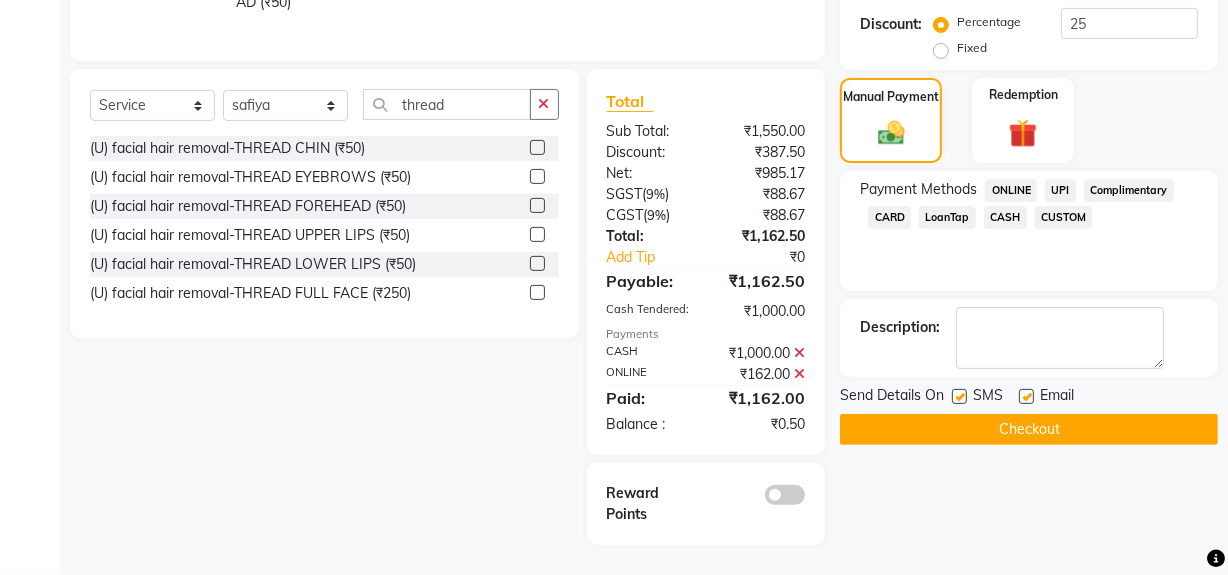 click on "Checkout" 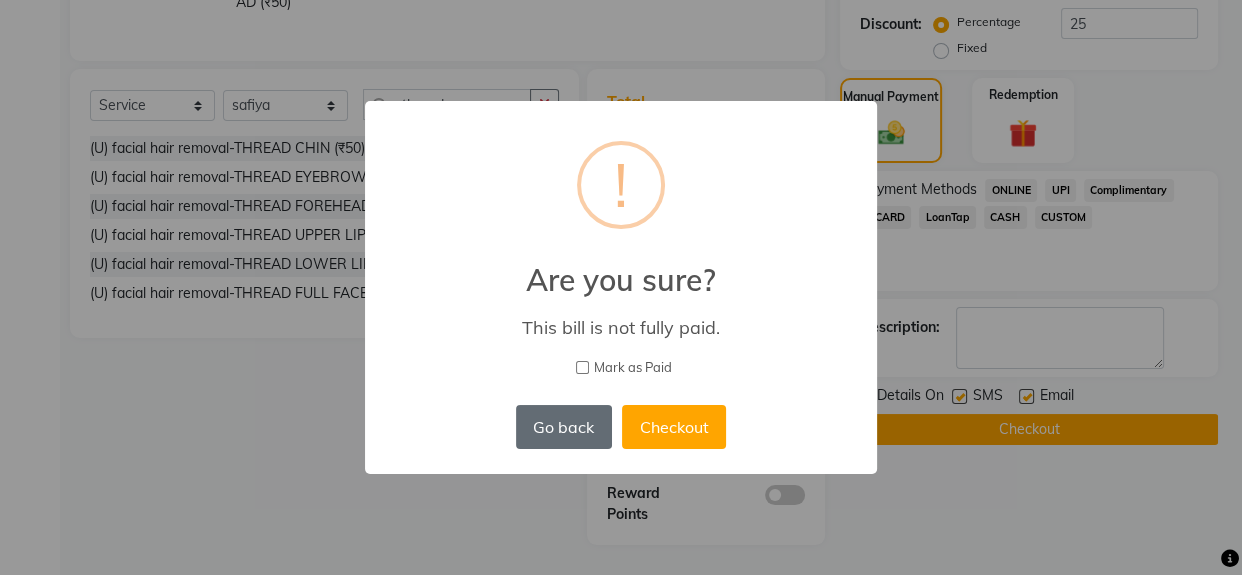click on "Go back" at bounding box center [564, 427] 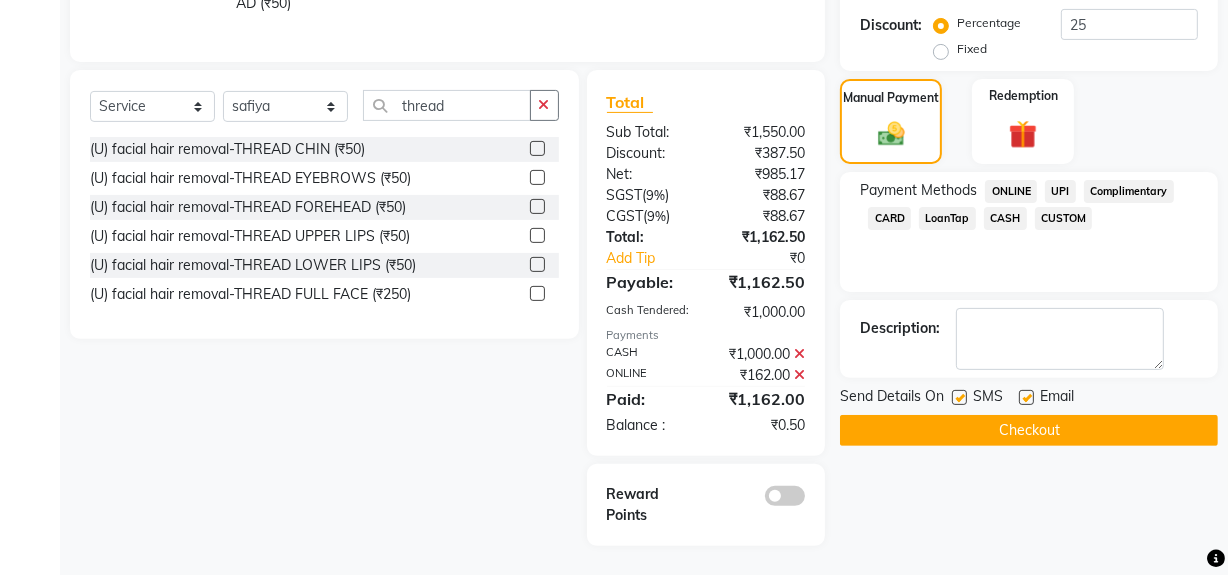 scroll, scrollTop: 534, scrollLeft: 0, axis: vertical 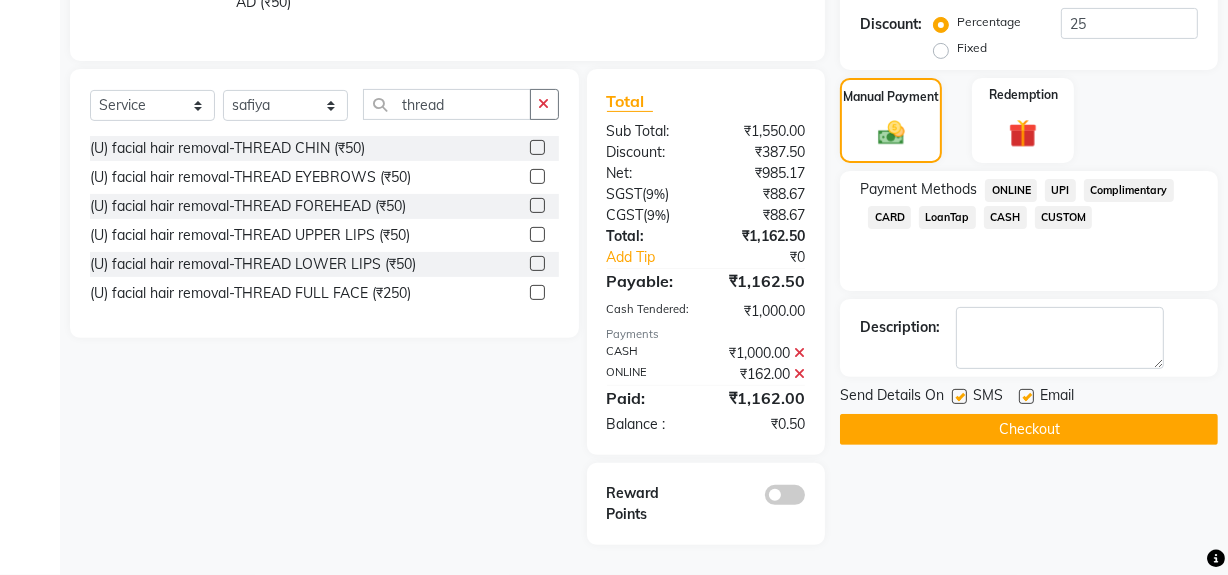 click on "Checkout" 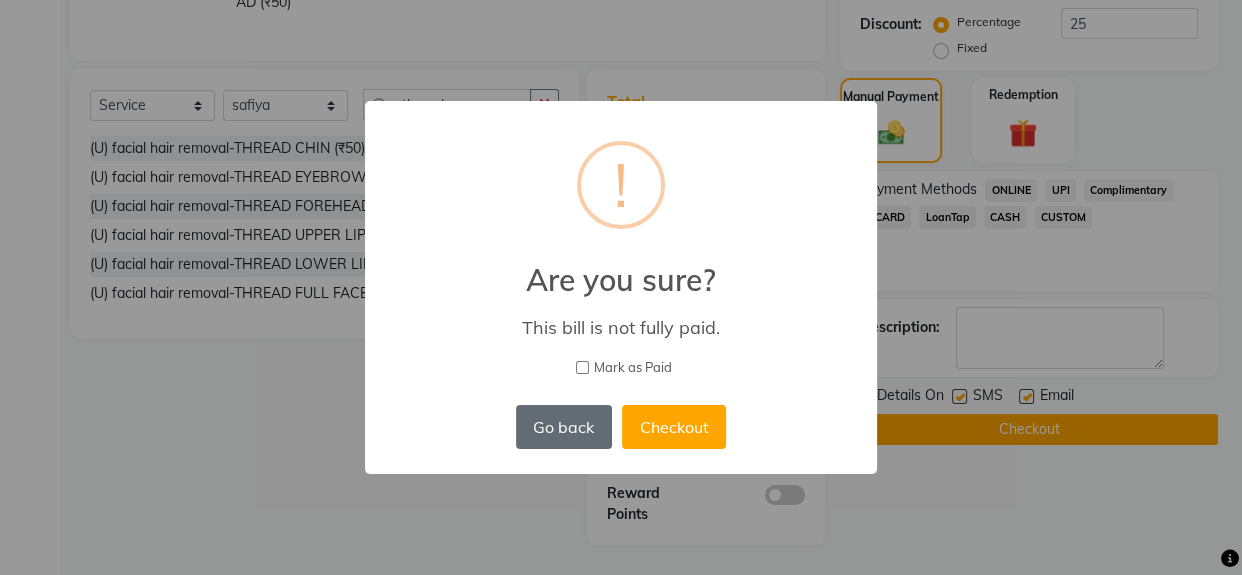 click on "Go back" at bounding box center (564, 427) 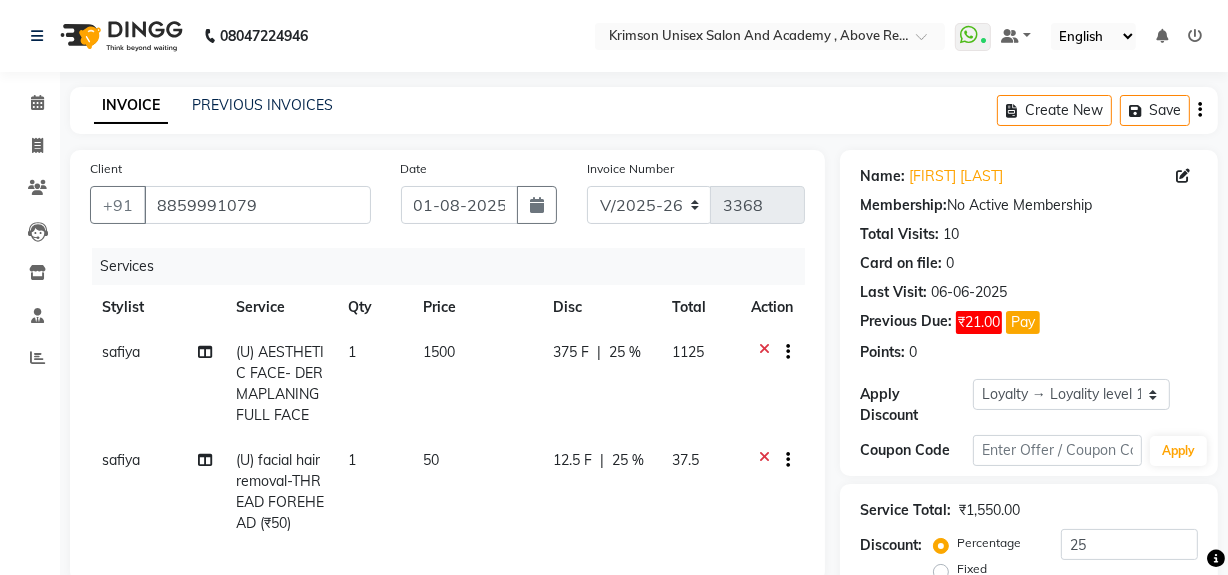 scroll, scrollTop: 520, scrollLeft: 0, axis: vertical 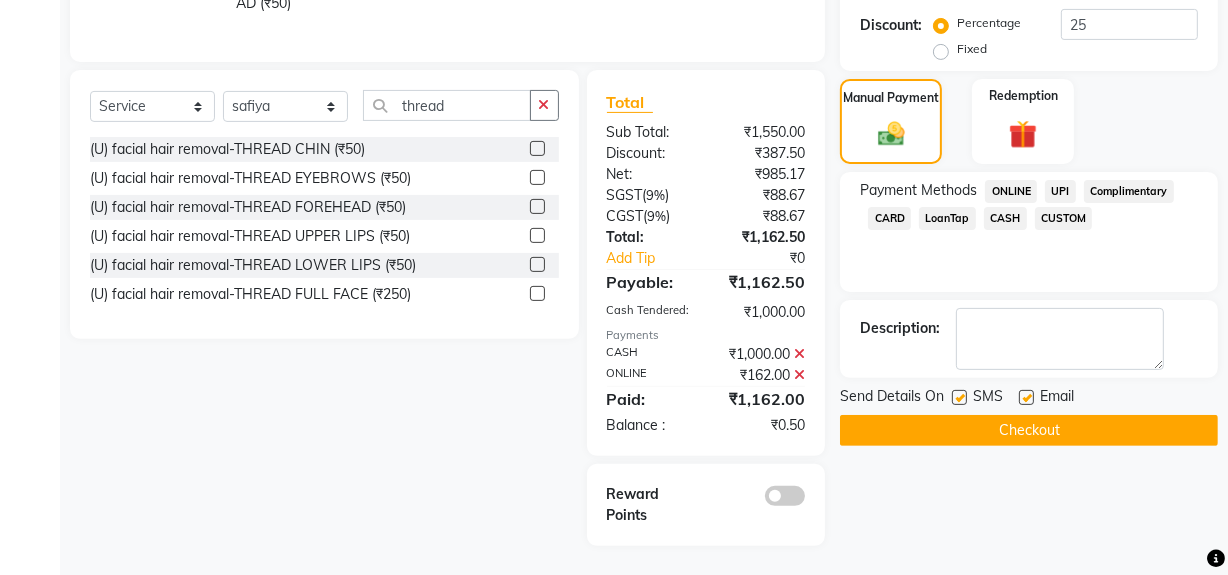 click on "Checkout" 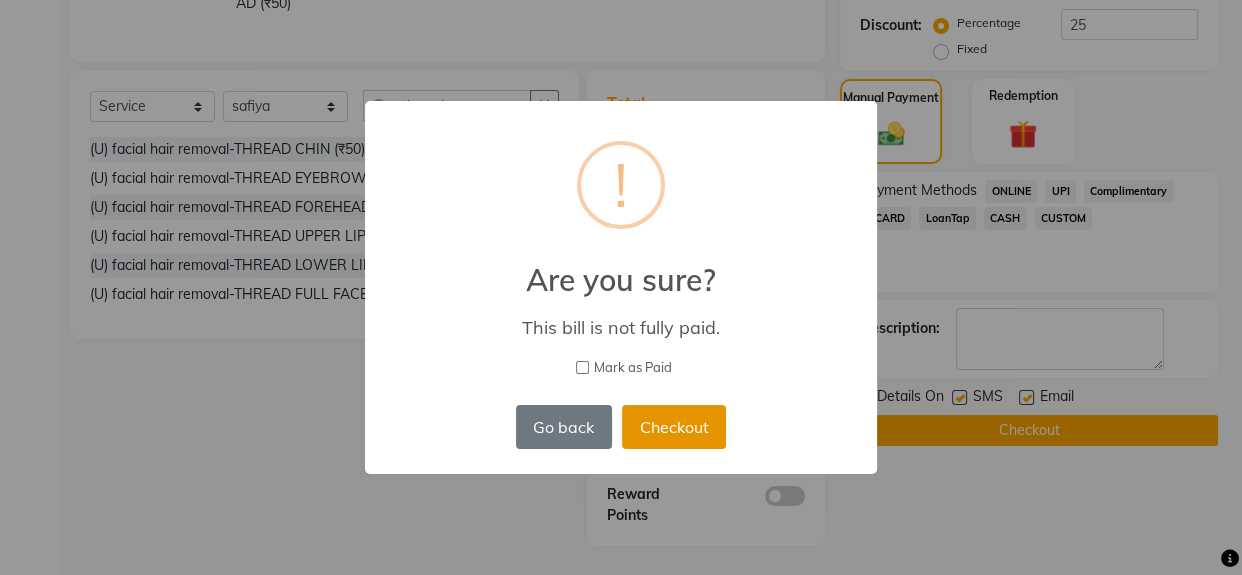 click on "Checkout" at bounding box center [674, 427] 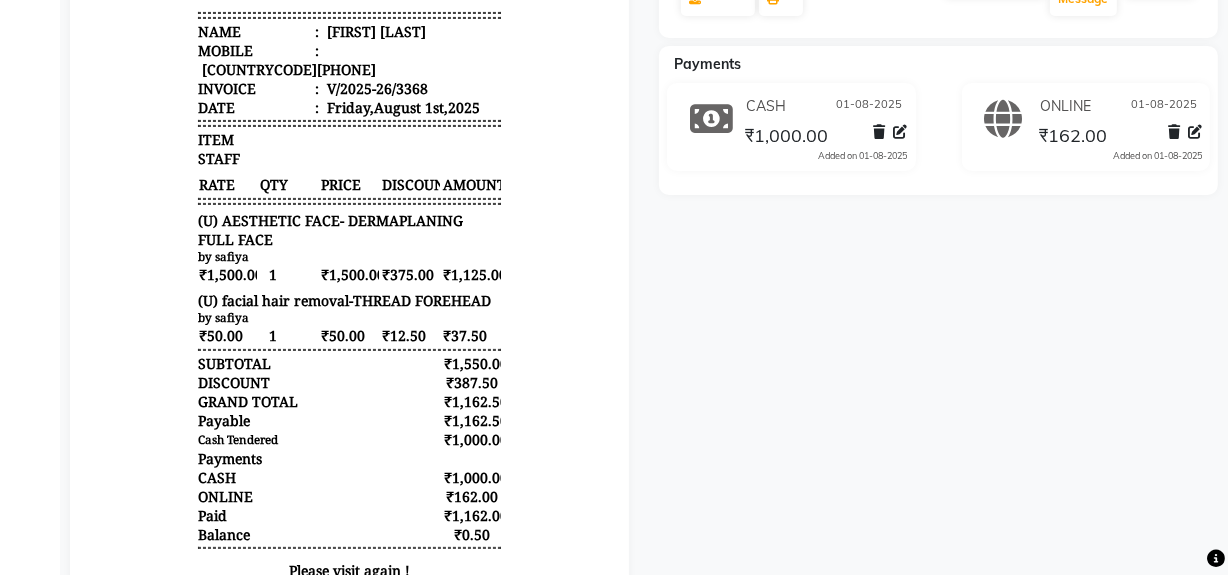 scroll, scrollTop: 0, scrollLeft: 0, axis: both 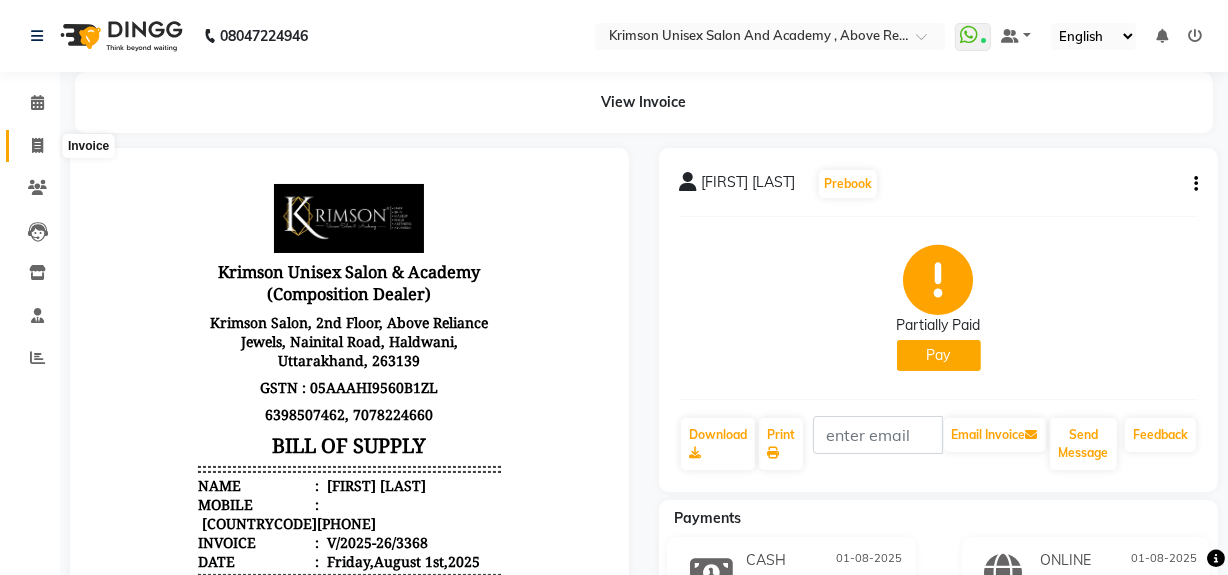 click 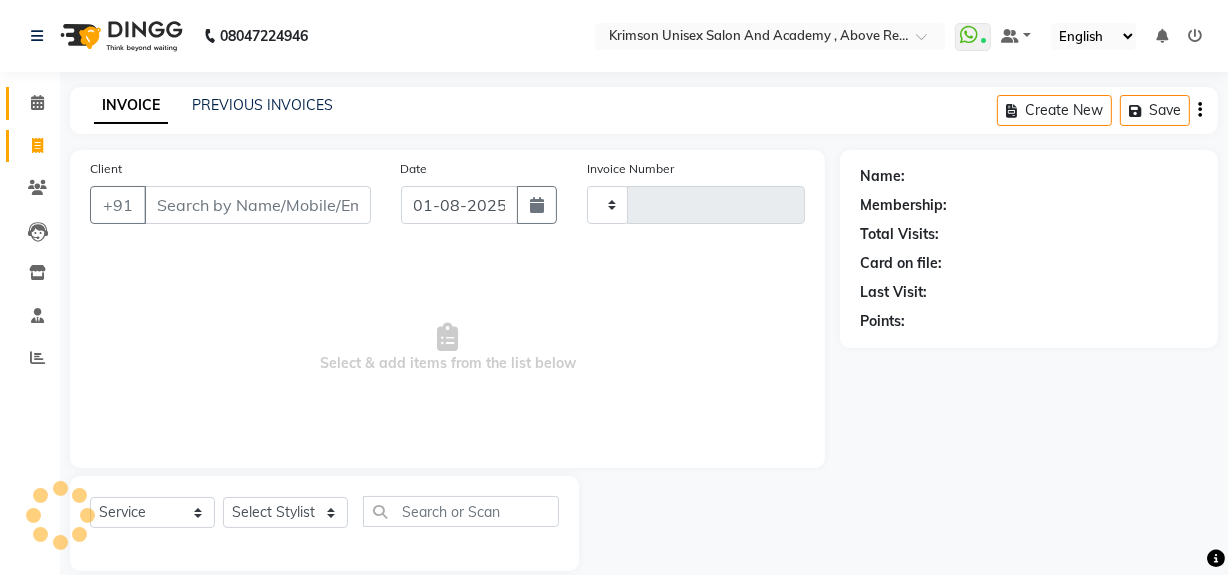type on "3369" 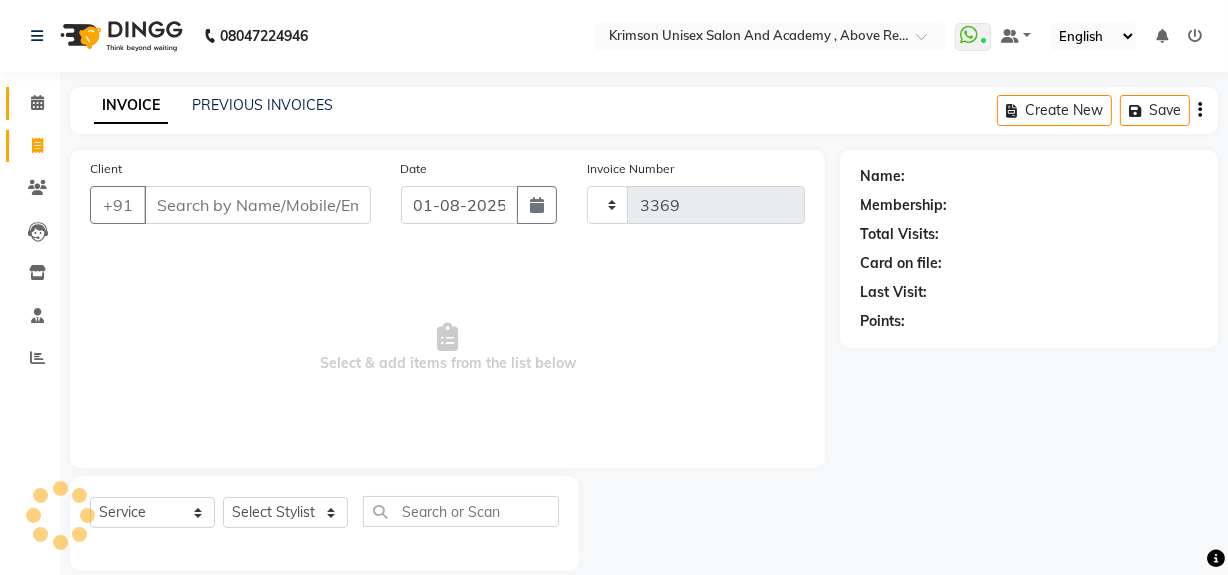select on "5853" 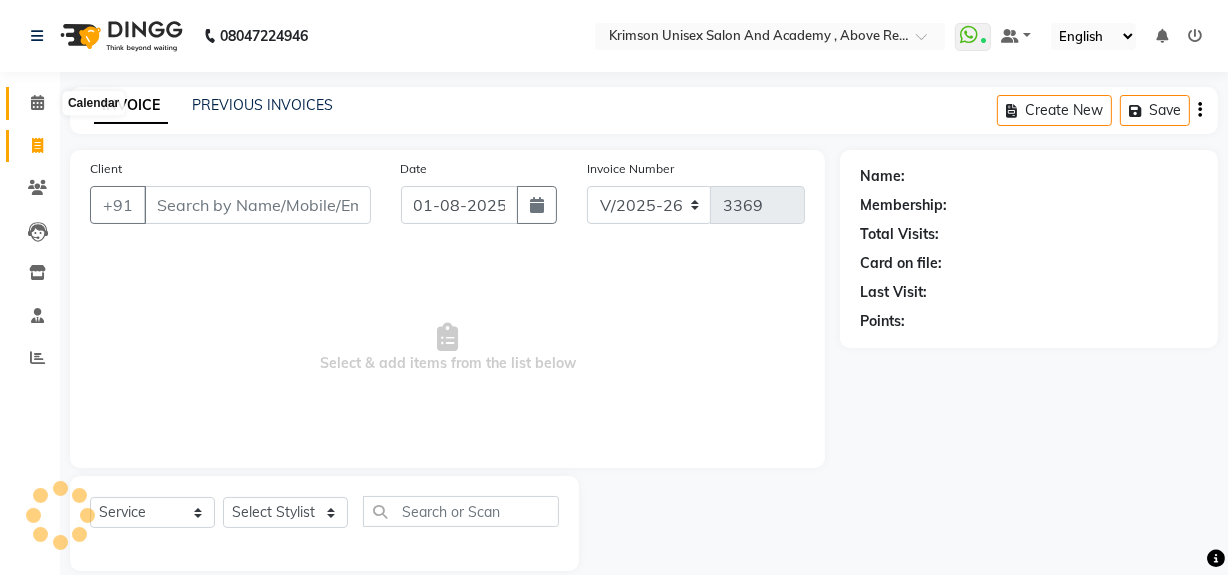 scroll, scrollTop: 26, scrollLeft: 0, axis: vertical 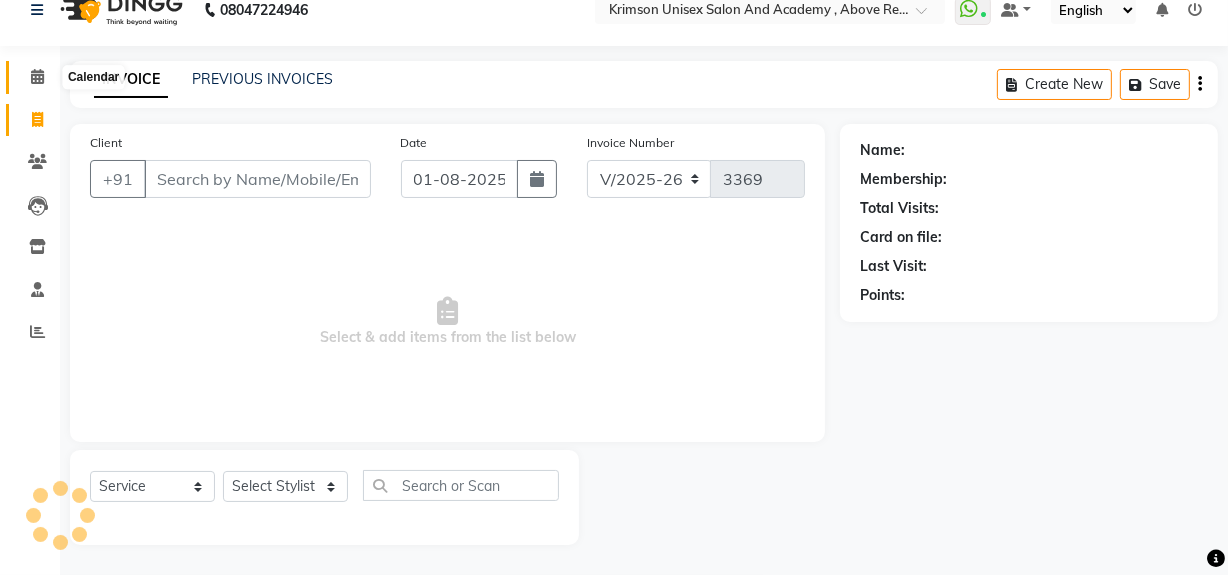 click 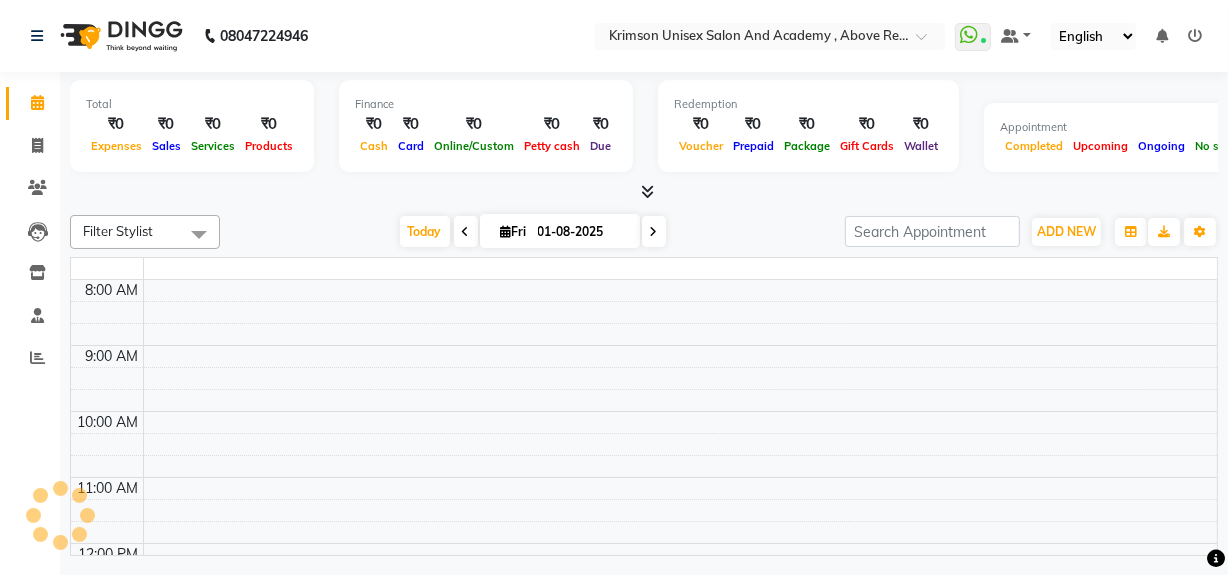 scroll, scrollTop: 0, scrollLeft: 0, axis: both 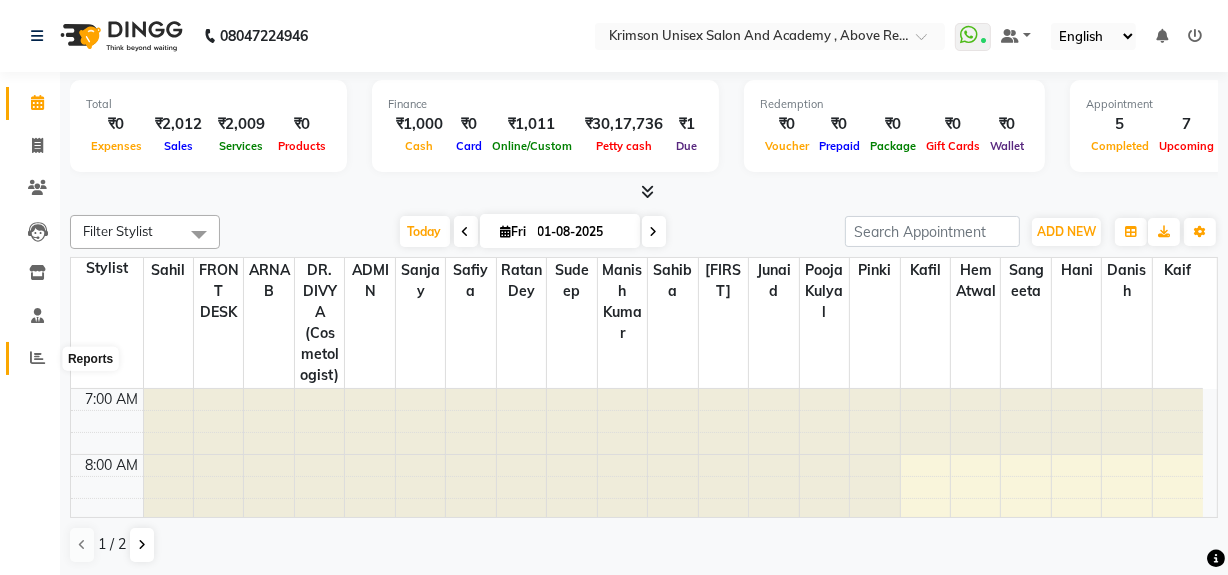 click 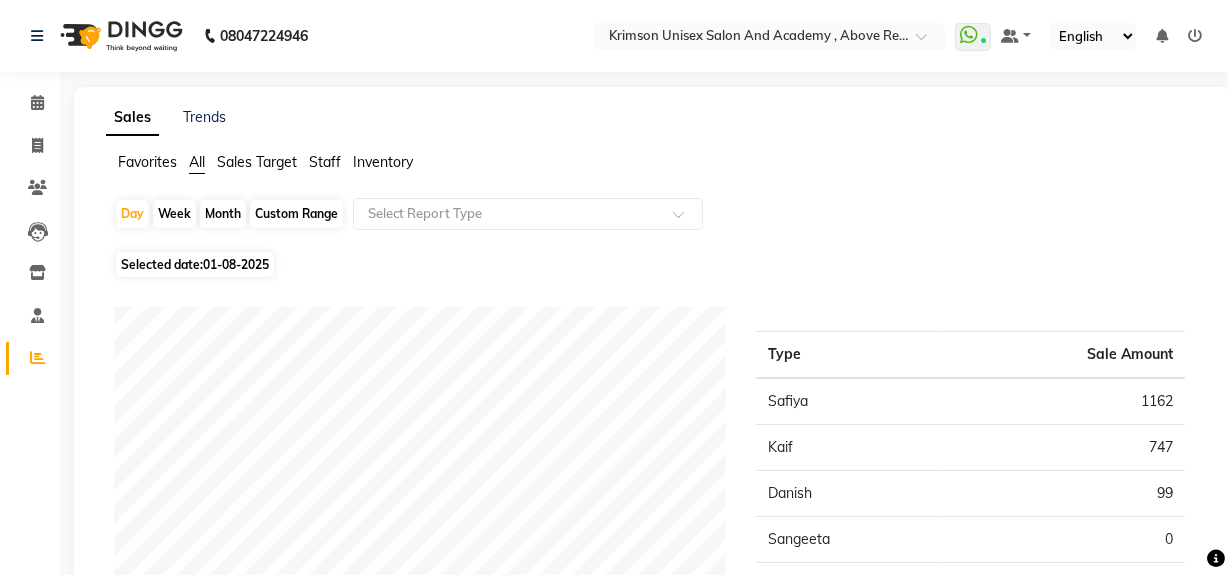 scroll, scrollTop: 67, scrollLeft: 0, axis: vertical 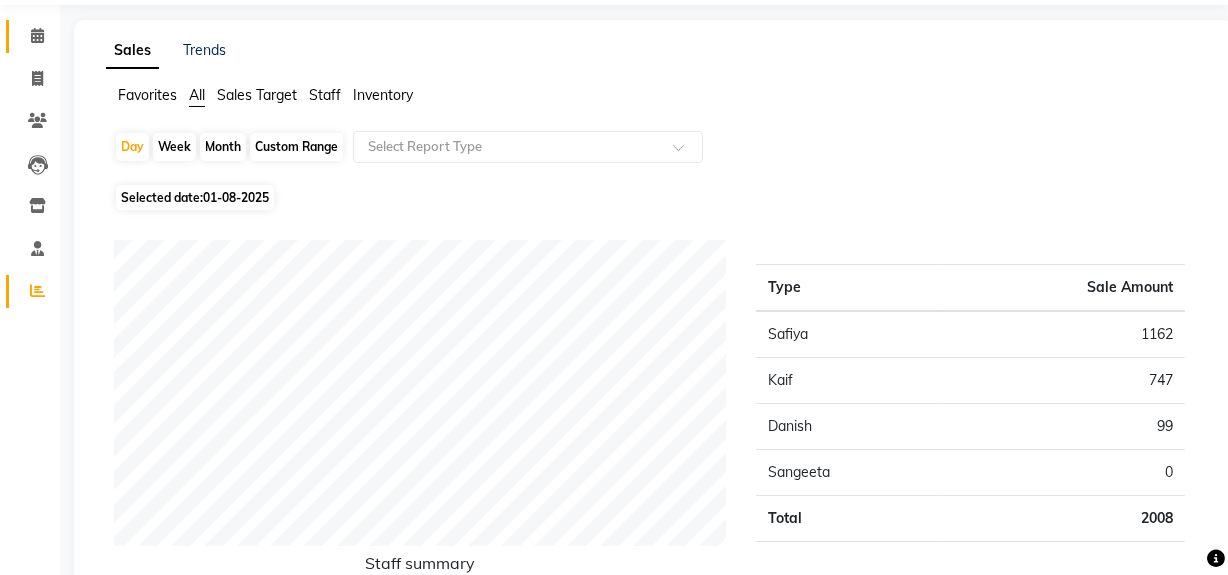 click on "Calendar" 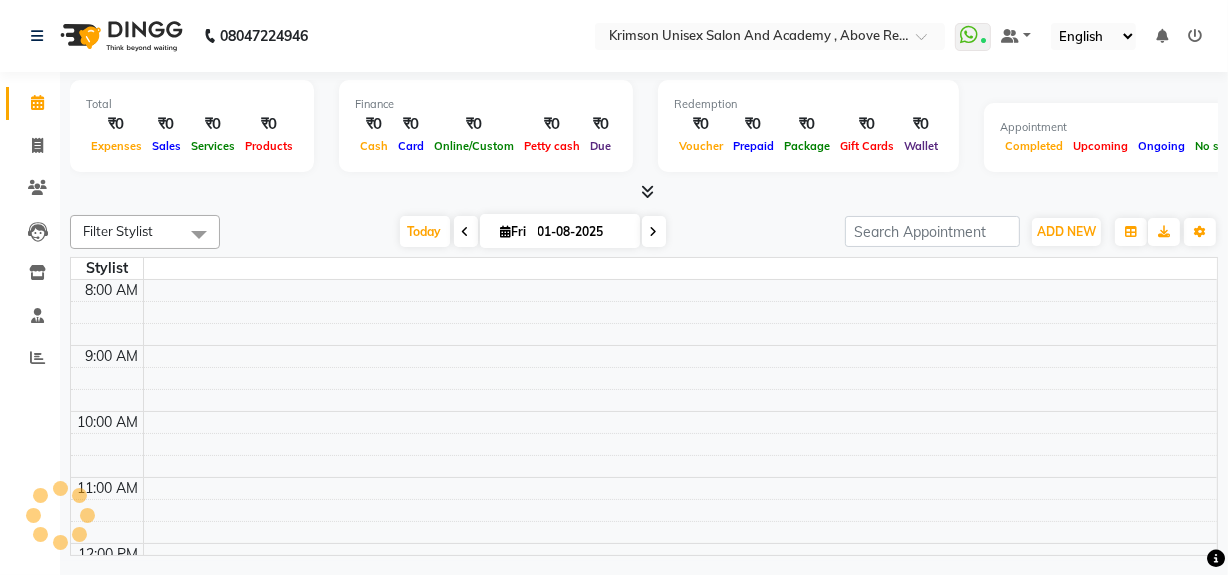 scroll, scrollTop: 0, scrollLeft: 0, axis: both 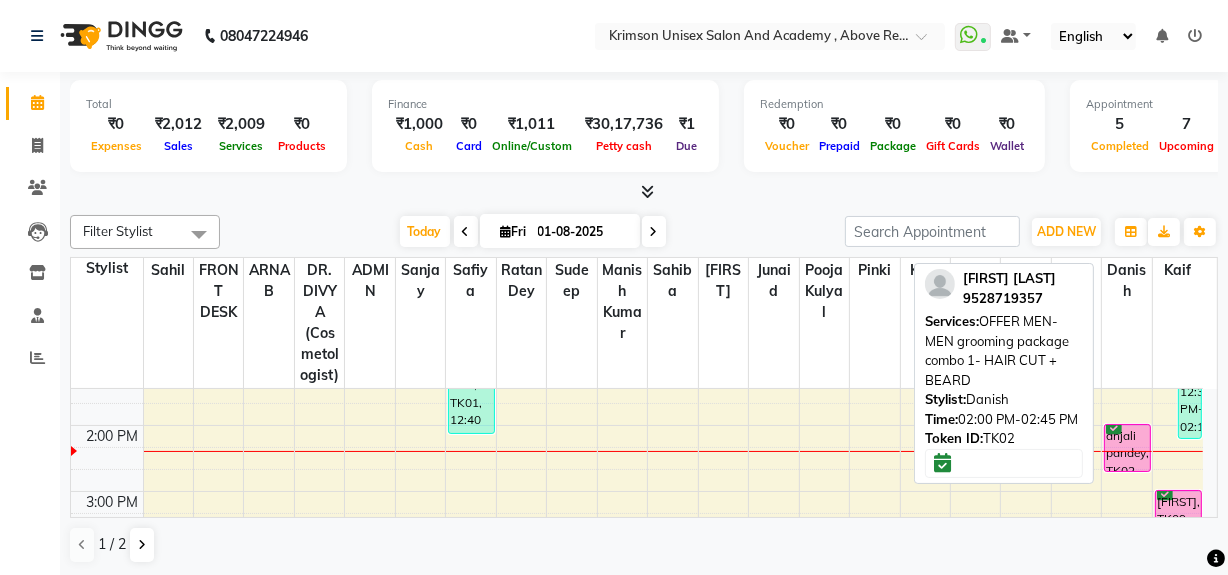 click on "anjali pandey, TK02, 02:00 PM-02:45 PM, OFFER MEN-MEN grooming package combo 1- HAIR CUT + BEARD" at bounding box center (1127, 448) 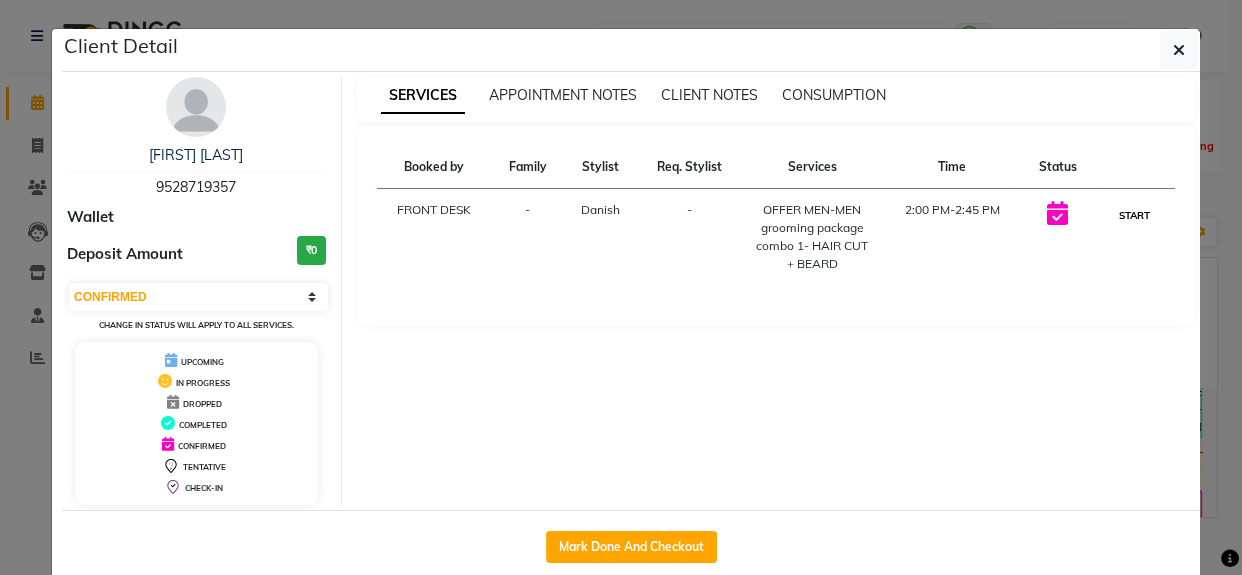 click on "START" at bounding box center (1134, 215) 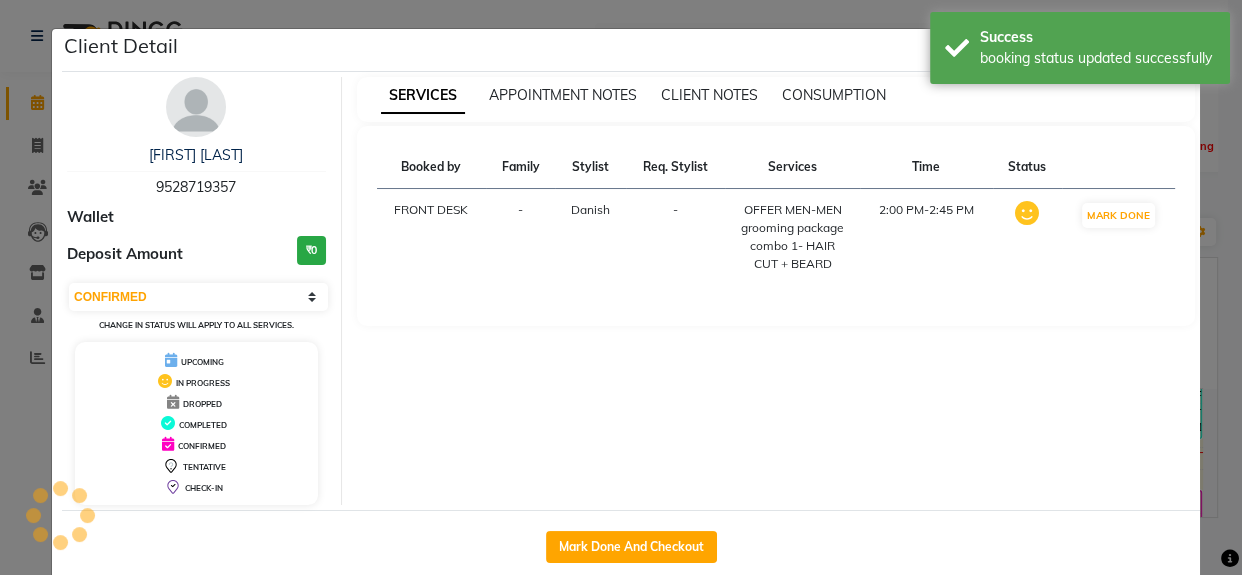 select on "1" 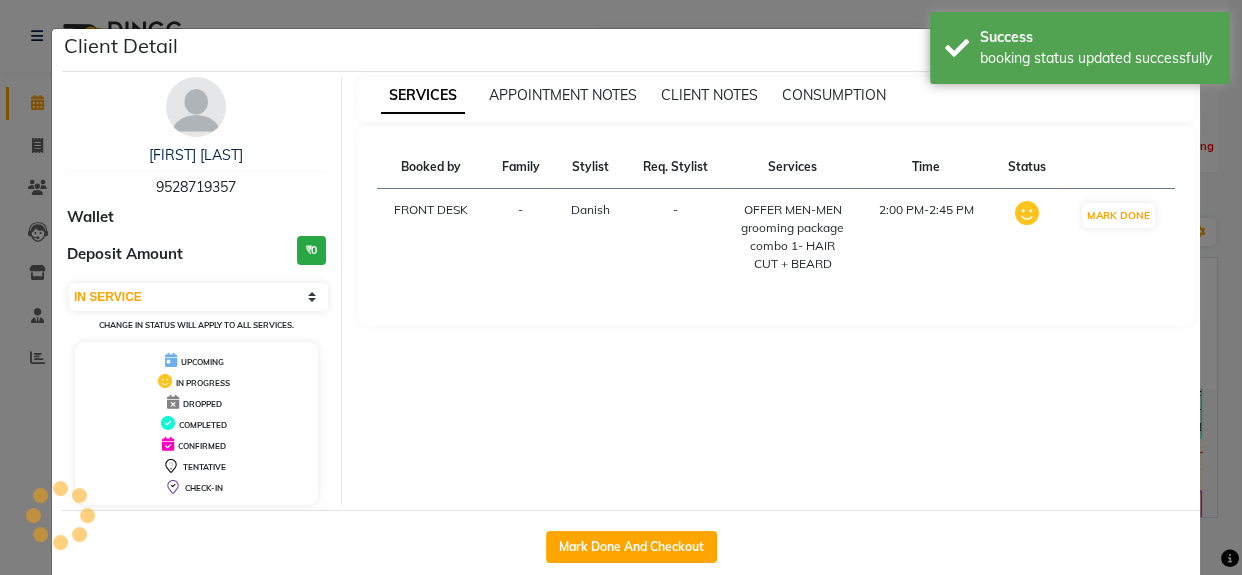 click on "Client Detail  anjali pandey    9528719357 Wallet Deposit Amount  ₹0  Select IN SERVICE CONFIRMED TENTATIVE CHECK IN MARK DONE DROPPED UPCOMING Change in status will apply to all services. UPCOMING IN PROGRESS DROPPED COMPLETED CONFIRMED TENTATIVE CHECK-IN SERVICES APPOINTMENT NOTES CLIENT NOTES CONSUMPTION Booked by Family Stylist Req. Stylist Services Time Status  FRONT DESK  - Danish -  OFFER MEN-MEN grooming package combo 1- HAIR CUT + BEARD   2:00 PM-2:45 PM   MARK DONE   Mark Done And Checkout" 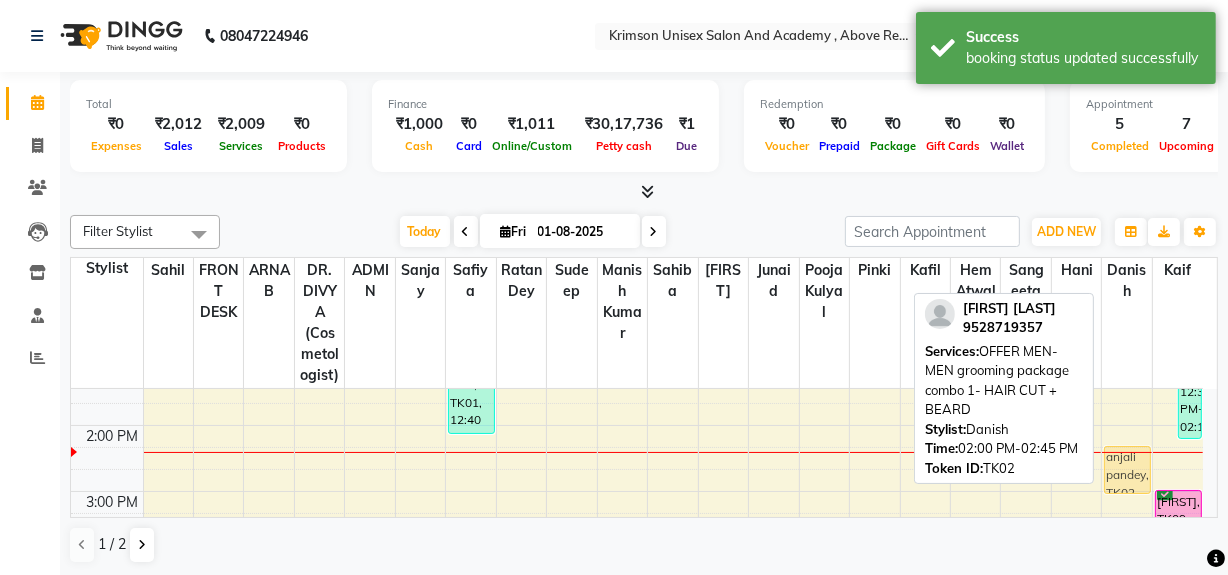 drag, startPoint x: 1109, startPoint y: 438, endPoint x: 1110, endPoint y: 449, distance: 11.045361 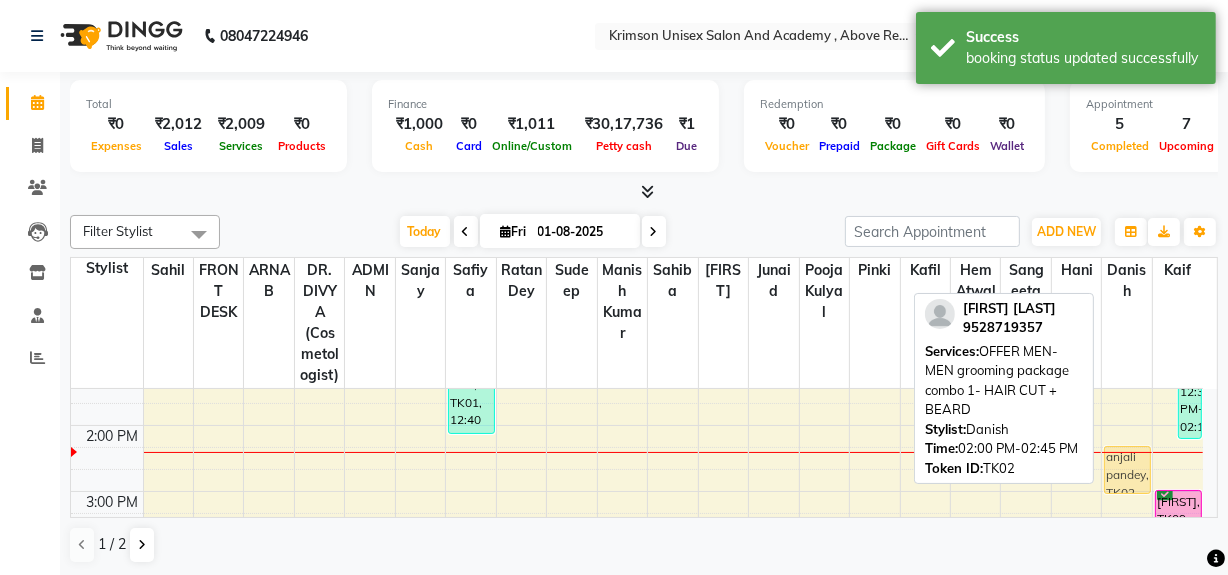 click on "aman, TK11, 11:15 AM-12:00 PM, OFFER MEN-MEN grooming package combo 1- HAIR CUT + BEARD (₹99)    anjali pandey, TK02, 02:00 PM-02:45 PM, OFFER MEN-MEN grooming package combo 1- HAIR CUT + BEARD     harshit sirohi, TK10, 04:00 PM-04:45 PM, OFFER MEN-MEN grooming package combo 1- HAIR CUT + BEARD     mohit pandey, TK13, 06:30 PM-07:15 PM, OFFER MEN-MEN grooming package combo 1- HAIR CUT + BEARD    anjali pandey, TK02, 02:00 PM-02:45 PM, OFFER MEN-MEN grooming package combo 1- HAIR CUT + BEARD" at bounding box center (1126, 458) 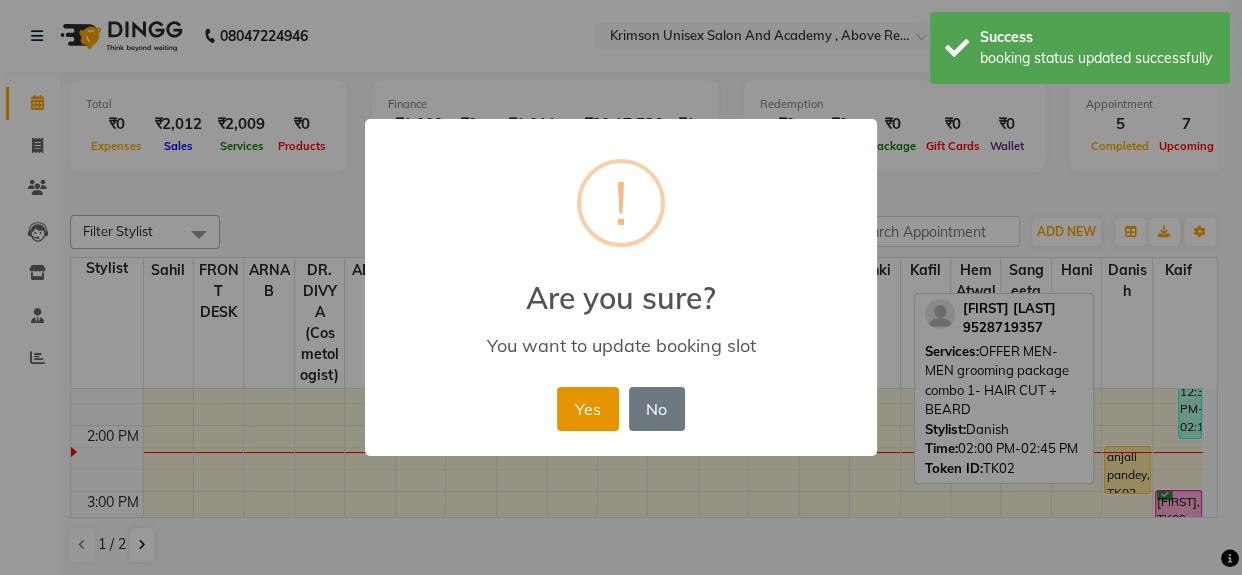 click on "Yes" at bounding box center (587, 409) 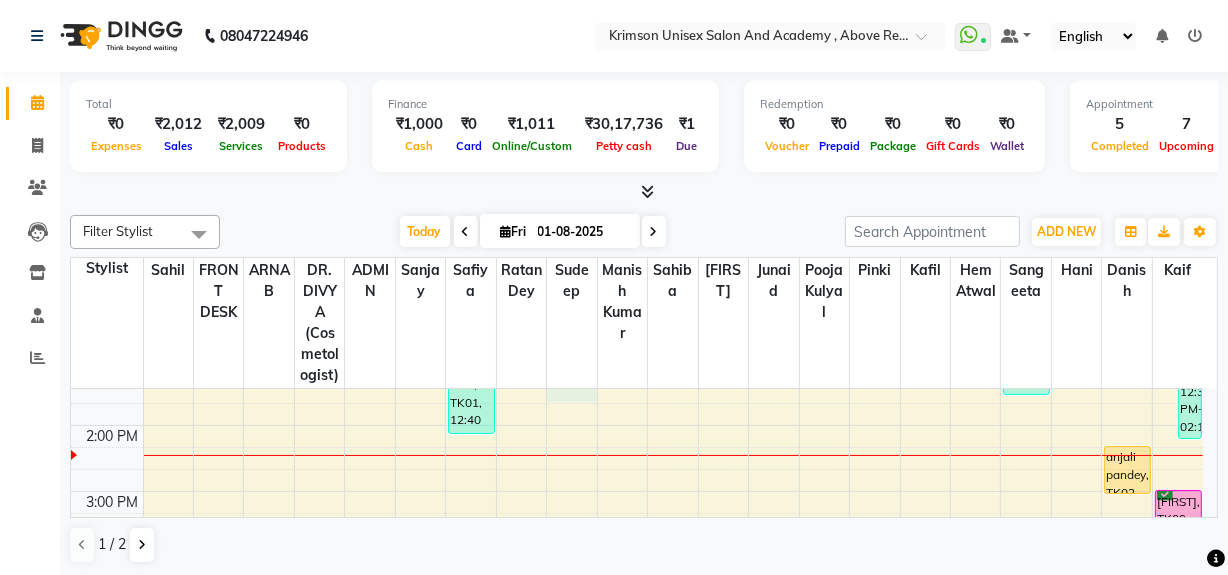 click on "7:00 AM 8:00 AM 9:00 AM 10:00 AM 11:00 AM 12:00 PM 1:00 PM 2:00 PM 3:00 PM 4:00 PM 5:00 PM 6:00 PM 7:00 PM 8:00 PM 9:00 PM     kelvit kaur, TK01, 12:40 PM-02:10 PM, (U) AESTHETIC FACE- DERMAPLANING FULL FACE,(U) facial hair removal-THREAD FOREHEAD (₹50)     anshika, TK07, 04:00 PM-04:45 PM, (F) HAIR CUT BASIC     Sohail, TK04, 05:00 PM-05:45 PM, OFFER MEN-MEN grooming package combo 1- HAIR CUT + BEARD     Shristi, TK14, 12:35 PM-01:35 PM, (U) MANI/ PEDI-PEDICURE BASIC (₹700)     aman, TK11, 11:15 AM-12:00 PM, OFFER MEN-MEN grooming package combo 1- HAIR CUT + BEARD (₹99)    anjali pandey, TK02, 02:20 PM-03:05 PM, OFFER MEN-MEN grooming package combo 1- HAIR CUT + BEARD     harshit sirohi, TK10, 04:00 PM-04:45 PM, OFFER MEN-MEN grooming package combo 1- HAIR CUT + BEARD     mohit pandey, TK13, 06:30 PM-07:15 PM, OFFER MEN-MEN grooming package combo 1- HAIR CUT + BEARD     Pratham, TK12, 10:50 AM-12:35 PM, OFFER MEN-MEN grooming package combo 1- HAIR CUT + BEARD (₹99),OFFER MEN- SCRUB+PACK (₹299)" at bounding box center (637, 458) 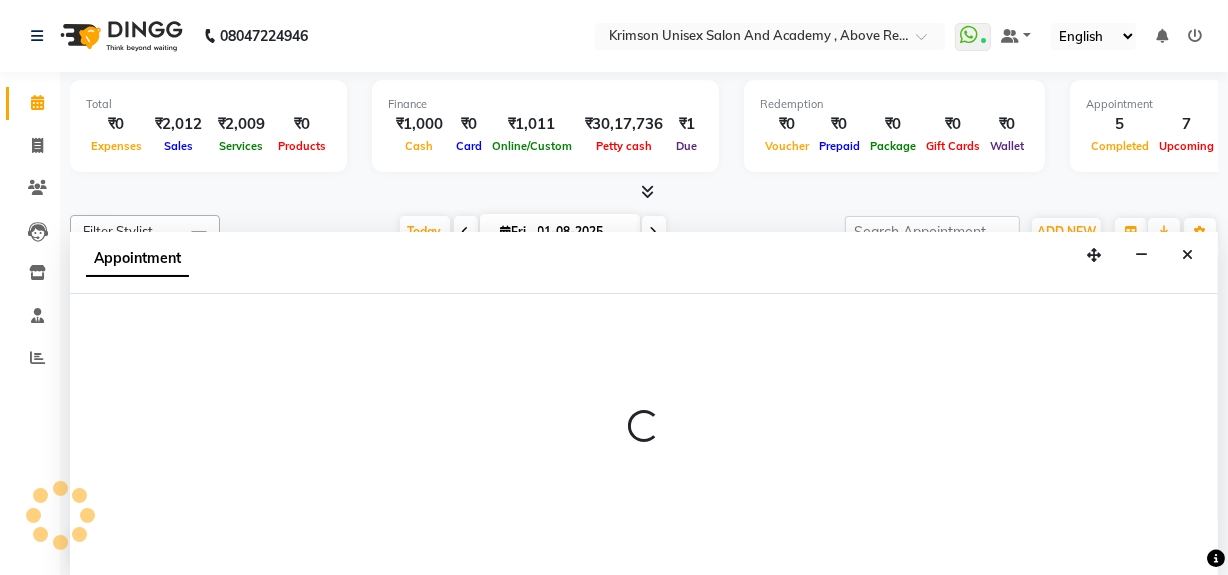scroll, scrollTop: 0, scrollLeft: 0, axis: both 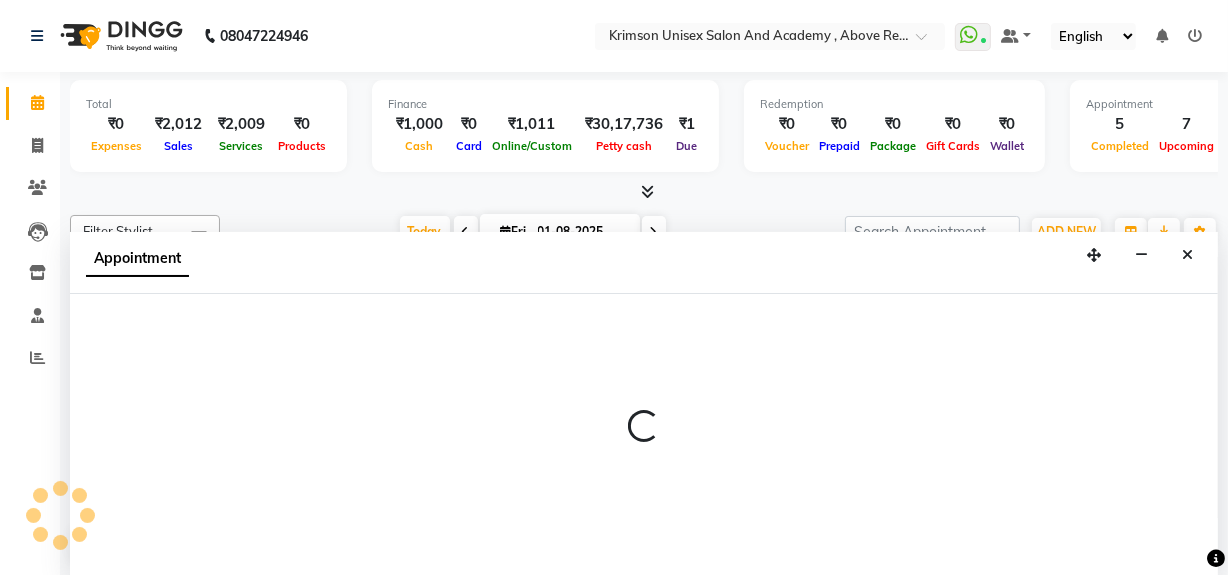 select on "45918" 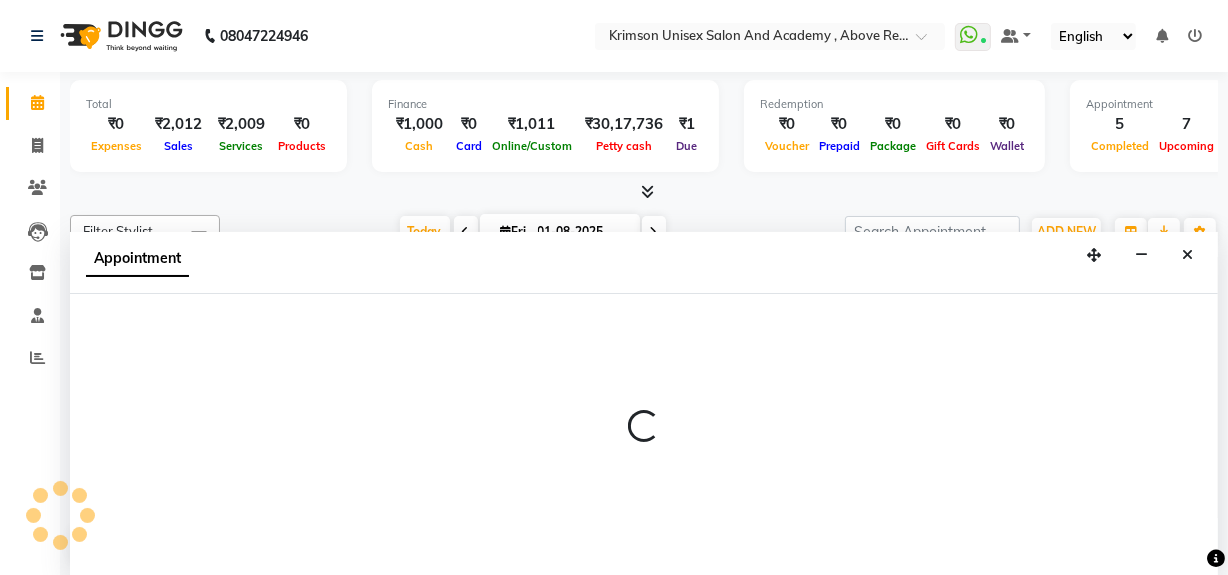 select on "795" 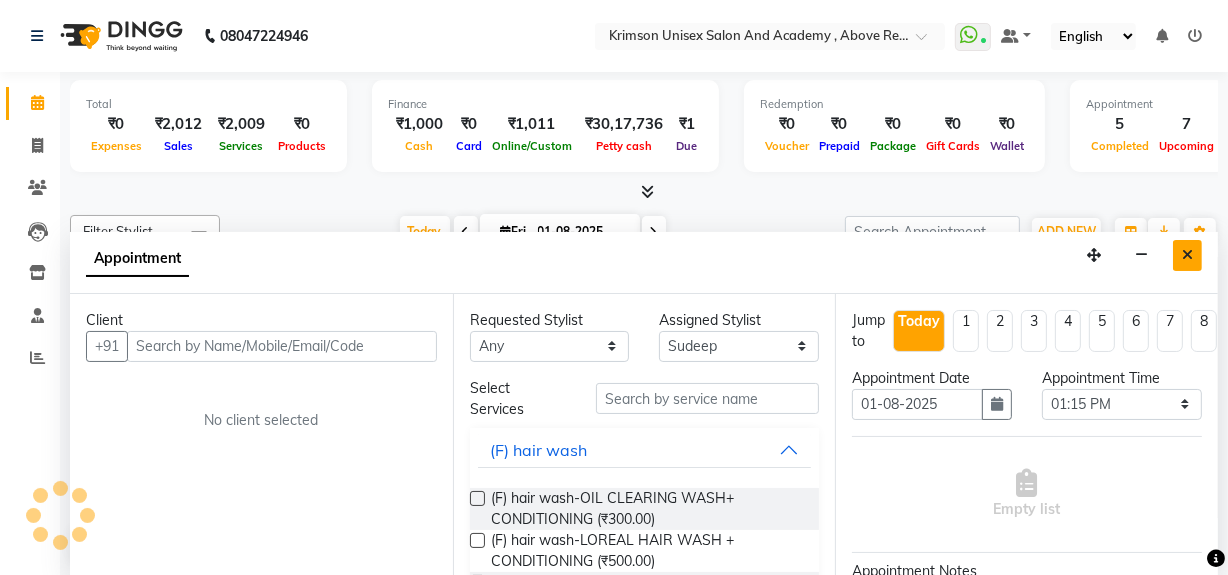 click at bounding box center (1187, 255) 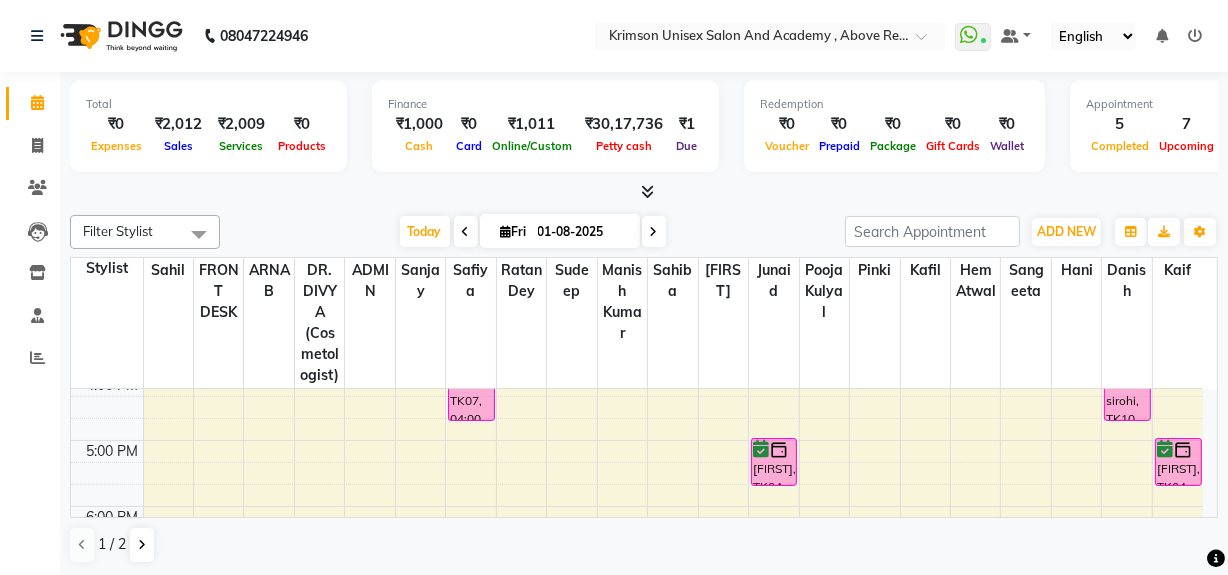 scroll, scrollTop: 571, scrollLeft: 0, axis: vertical 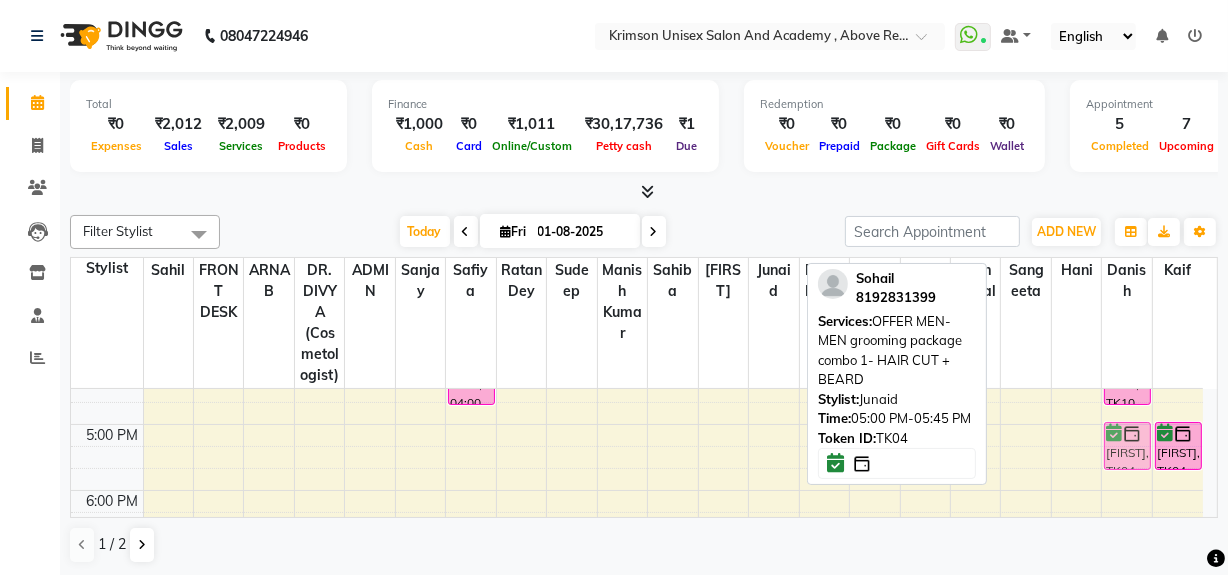 drag, startPoint x: 753, startPoint y: 484, endPoint x: 1142, endPoint y: 430, distance: 392.7302 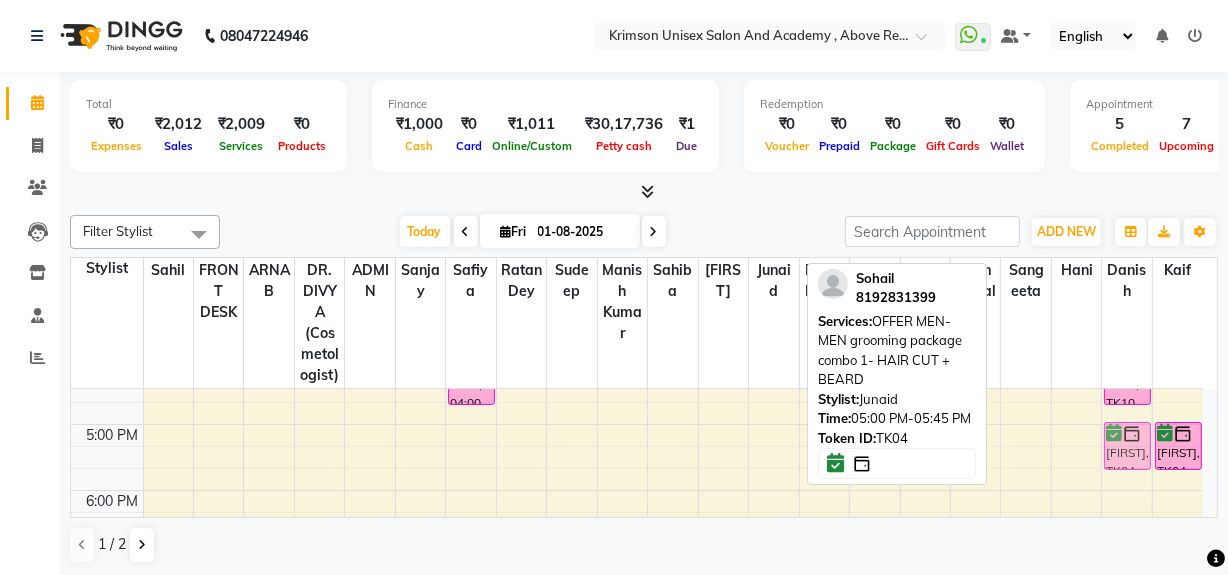 click on "7:00 AM 8:00 AM 9:00 AM 10:00 AM 11:00 AM 12:00 PM 1:00 PM 2:00 PM 3:00 PM 4:00 PM 5:00 PM 6:00 PM 7:00 PM 8:00 PM 9:00 PM     kelvit kaur, TK01, 12:40 PM-02:10 PM, (U) AESTHETIC FACE- DERMAPLANING FULL FACE,(U) facial hair removal-THREAD FOREHEAD (₹50)     anshika, TK07, 04:00 PM-04:45 PM, (F) HAIR CUT BASIC     Sohail, TK04, 05:00 PM-05:45 PM, OFFER MEN-MEN grooming package combo 1- HAIR CUT + BEARD     Shristi, TK14, 12:35 PM-01:35 PM, (U) MANI/ PEDI-PEDICURE BASIC (₹700)     aman, TK11, 11:15 AM-12:00 PM, OFFER MEN-MEN grooming package combo 1- HAIR CUT + BEARD (₹99)    anjali pandey, TK02, 02:20 PM-03:05 PM, OFFER MEN-MEN grooming package combo 1- HAIR CUT + BEARD     harshit sirohi, TK10, 04:00 PM-04:45 PM, OFFER MEN-MEN grooming package combo 1- HAIR CUT + BEARD     mohit pandey, TK13, 06:30 PM-07:15 PM, OFFER MEN-MEN grooming package combo 1- HAIR CUT + BEARD     Sohail, TK04, 05:00 PM-05:45 PM, OFFER MEN-MEN grooming package combo 1- HAIR CUT + BEARD" at bounding box center (637, 259) 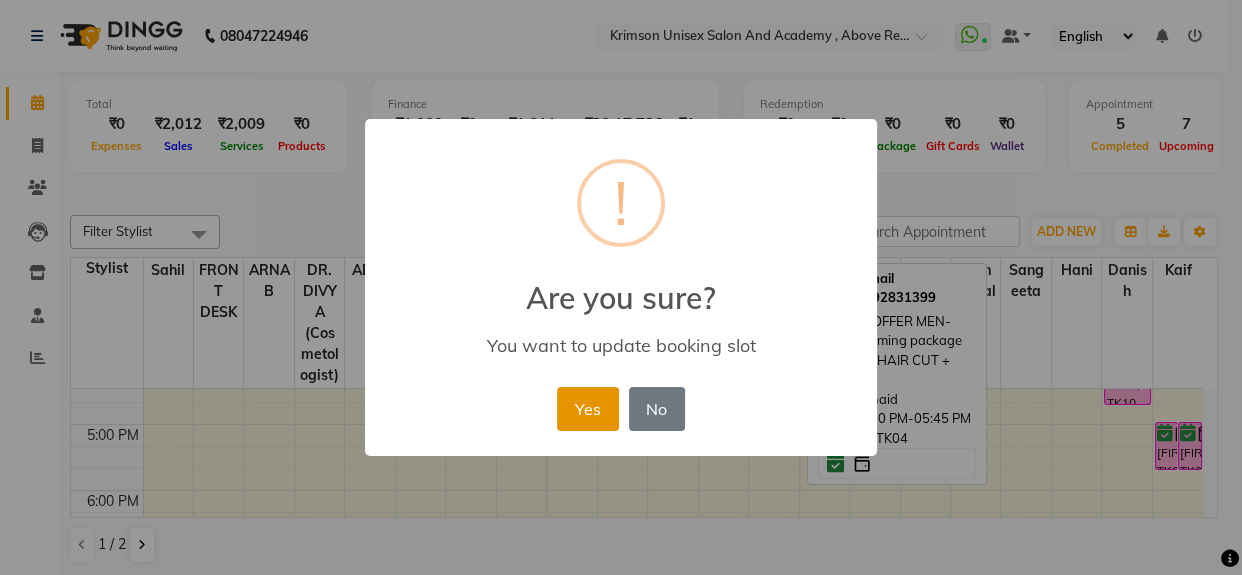 click on "Yes" at bounding box center [587, 409] 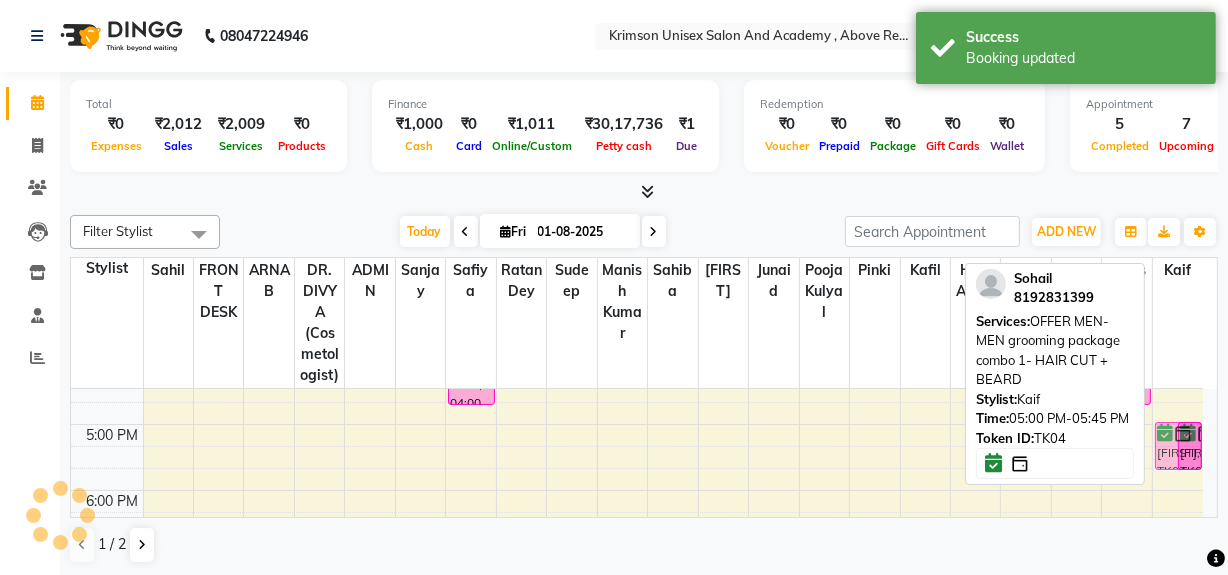 drag, startPoint x: 1164, startPoint y: 456, endPoint x: 1144, endPoint y: 455, distance: 20.024984 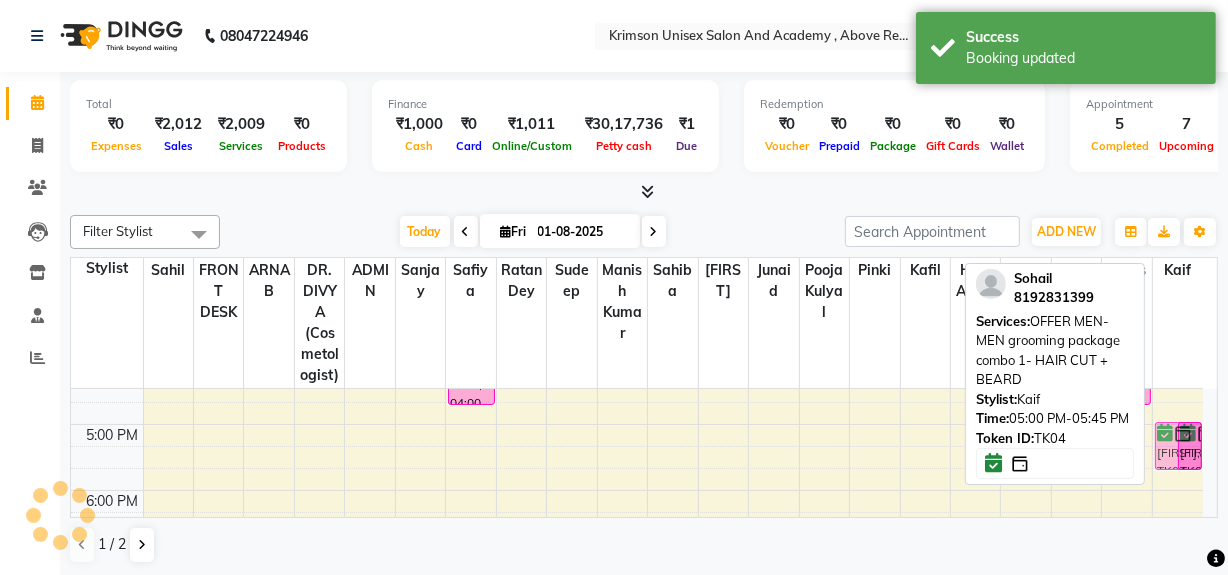 click on "Filter Stylist Select All ADMIN ARNAB Babita Danish DR. DIVYA (cosmetologist) FRONT DESK Hani Hem Atwal junaid  Kafil Kaif Manish Kumar Pinki  Pooja kulyal Ratan Dey safiya sahiba Sahil Sangeeta sanjay Sudeep Varsha Today  Fri 01-08-2025 Toggle Dropdown Add Appointment Add Invoice Add Client Toggle Dropdown Add Appointment Add Invoice Add Client ADD NEW Toggle Dropdown Add Appointment Add Invoice Add Client Filter Stylist Select All ADMIN ARNAB Babita Danish DR. DIVYA (cosmetologist) FRONT DESK Hani Hem Atwal junaid  Kafil Kaif Manish Kumar Pinki  Pooja kulyal Ratan Dey safiya sahiba Sahil Sangeeta sanjay Sudeep Varsha Group By  Staff View   Room View  View as Vertical  Vertical - Week View  Horizontal  Horizontal - Week View  List  Toggle Dropdown Calendar Settings Manage Tags   Arrange Stylists   Reset Stylists  Full Screen  Show Available Stylist  Appointment Form Zoom 75% Staff/Room Display Count 21  Sohail    8192831399  Services: OFFER MEN-MEN grooming package combo 1- HAIR CUT + BEARD Stylist:  Kaif" 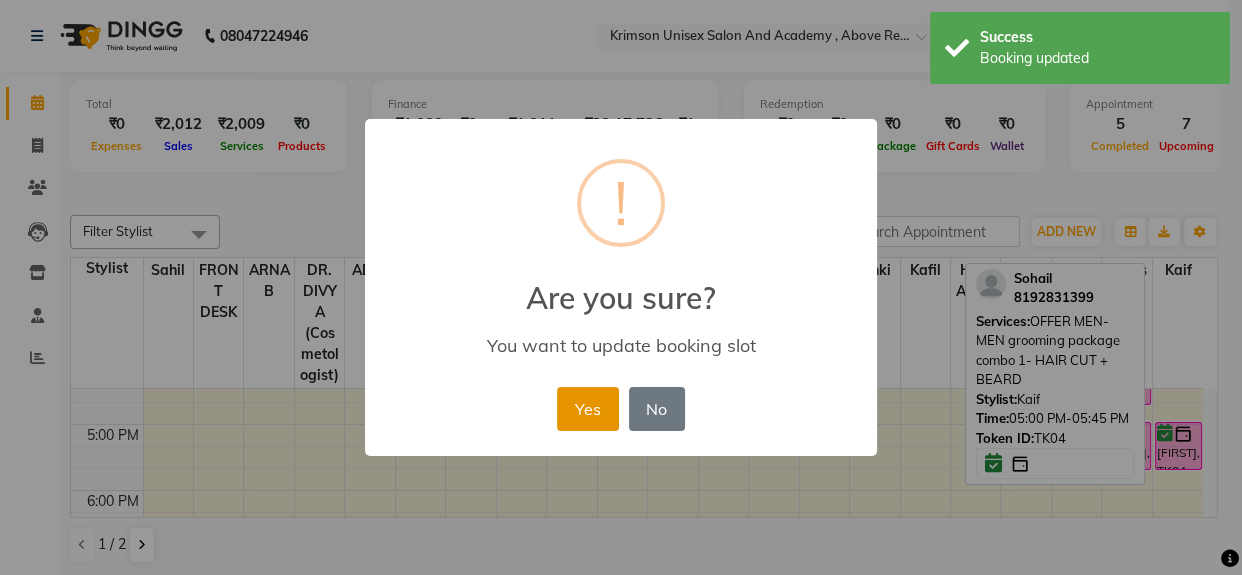 click on "Yes" at bounding box center (587, 409) 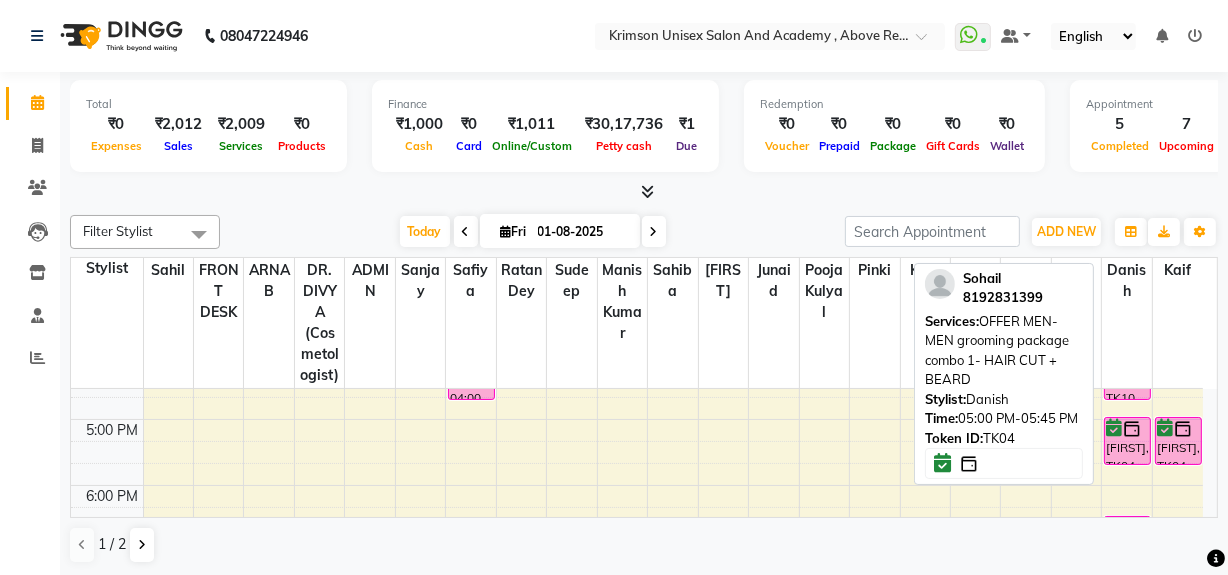 scroll, scrollTop: 627, scrollLeft: 0, axis: vertical 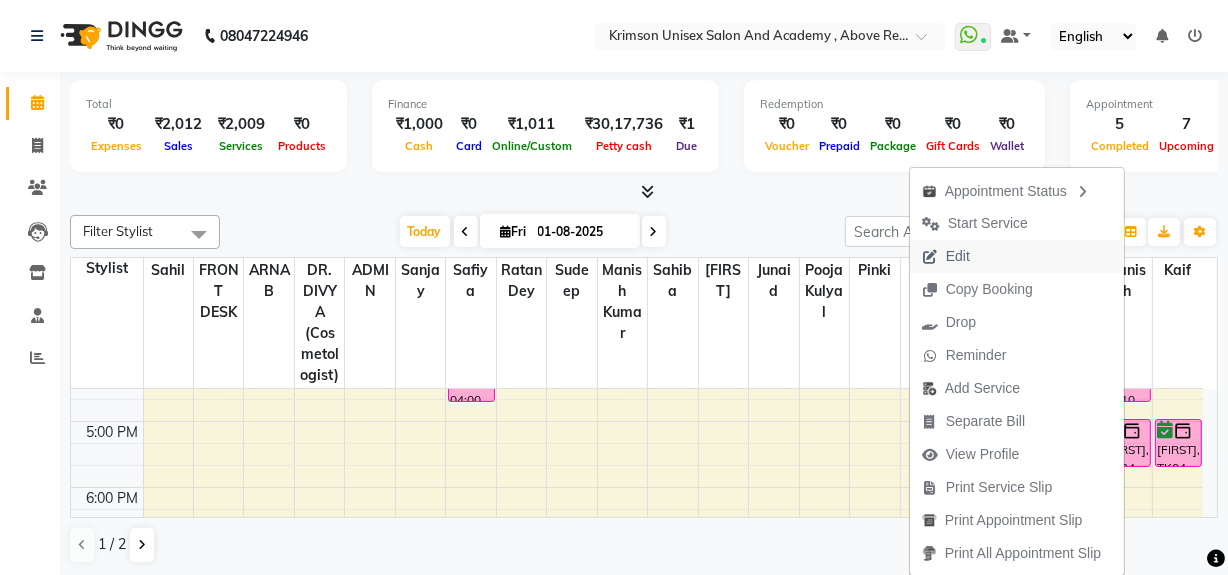 click on "Edit" at bounding box center (946, 256) 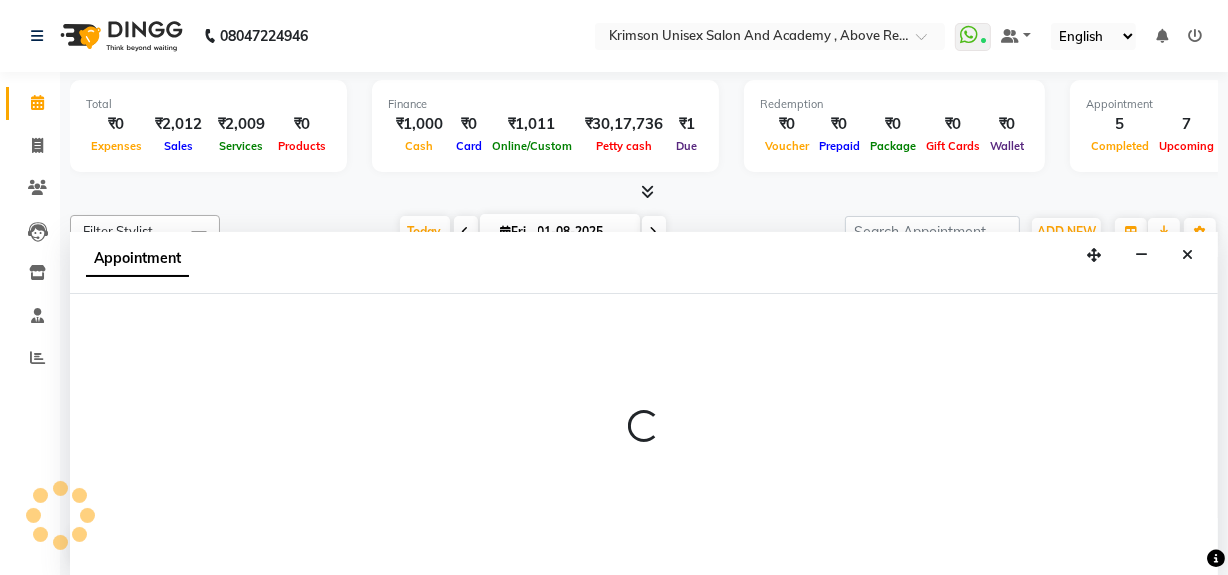 type 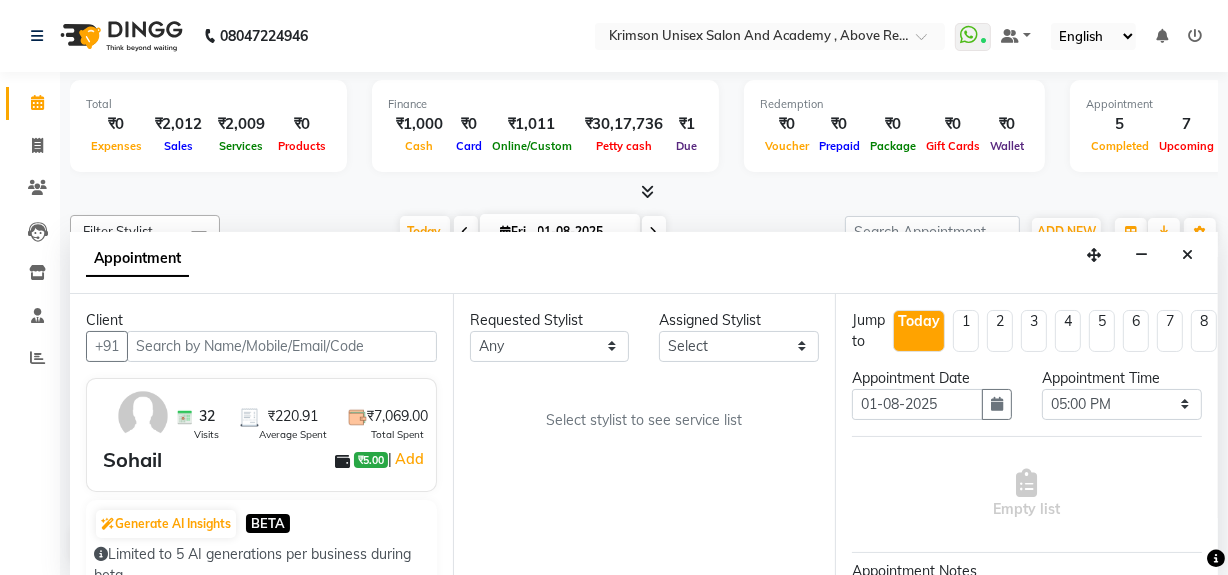 scroll, scrollTop: 460, scrollLeft: 0, axis: vertical 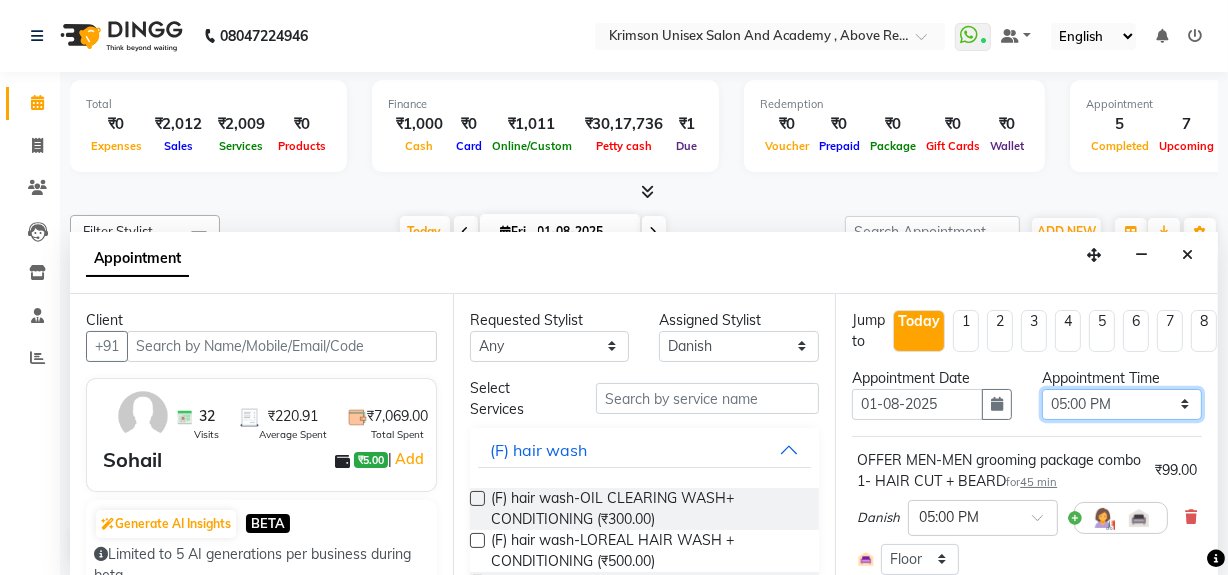 click on "Select 08:00 AM 08:15 AM 08:30 AM 08:45 AM 09:00 AM 09:15 AM 09:30 AM 09:45 AM 10:00 AM 10:15 AM 10:30 AM 10:45 AM 11:00 AM 11:15 AM 11:30 AM 11:45 AM 12:00 PM 12:15 PM 12:30 PM 12:45 PM 01:00 PM 01:15 PM 01:30 PM 01:45 PM 02:00 PM 02:15 PM 02:30 PM 02:45 PM 03:00 PM 03:15 PM 03:30 PM 03:45 PM 04:00 PM 04:15 PM 04:30 PM 04:45 PM 05:00 PM 05:15 PM 05:30 PM 05:45 PM 06:00 PM 06:15 PM 06:30 PM 06:45 PM 07:00 PM 07:15 PM 07:30 PM 07:45 PM 08:00 PM 08:15 PM 08:30 PM 08:45 PM 09:00 PM" at bounding box center [1122, 404] 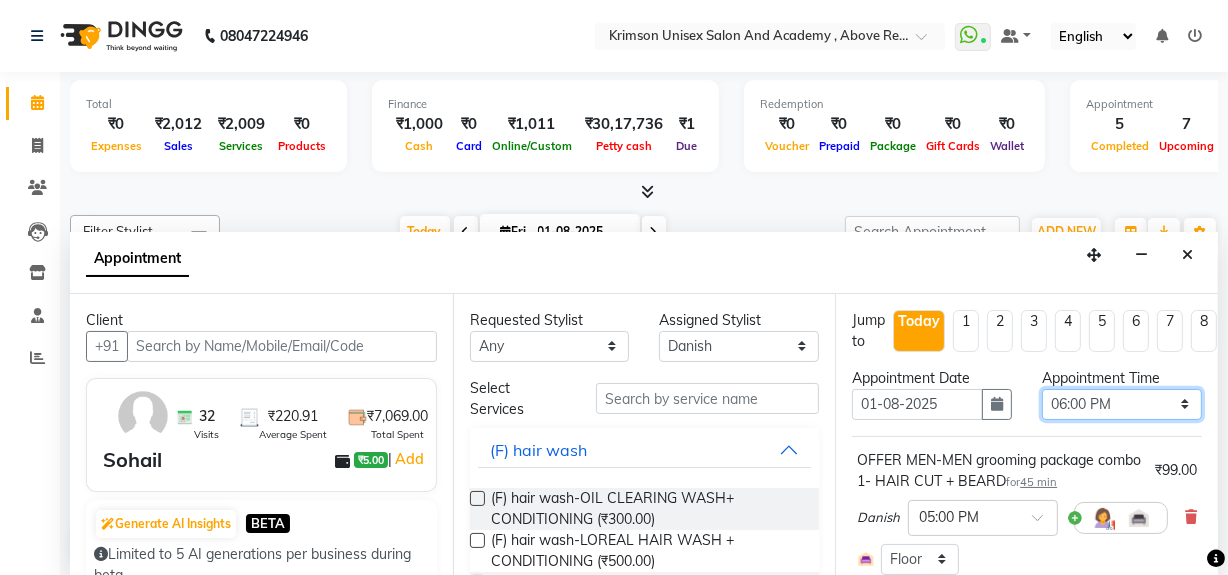 click on "Select 08:00 AM 08:15 AM 08:30 AM 08:45 AM 09:00 AM 09:15 AM 09:30 AM 09:45 AM 10:00 AM 10:15 AM 10:30 AM 10:45 AM 11:00 AM 11:15 AM 11:30 AM 11:45 AM 12:00 PM 12:15 PM 12:30 PM 12:45 PM 01:00 PM 01:15 PM 01:30 PM 01:45 PM 02:00 PM 02:15 PM 02:30 PM 02:45 PM 03:00 PM 03:15 PM 03:30 PM 03:45 PM 04:00 PM 04:15 PM 04:30 PM 04:45 PM 05:00 PM 05:15 PM 05:30 PM 05:45 PM 06:00 PM 06:15 PM 06:30 PM 06:45 PM 07:00 PM 07:15 PM 07:30 PM 07:45 PM 08:00 PM 08:15 PM 08:30 PM 08:45 PM 09:00 PM" at bounding box center (1122, 404) 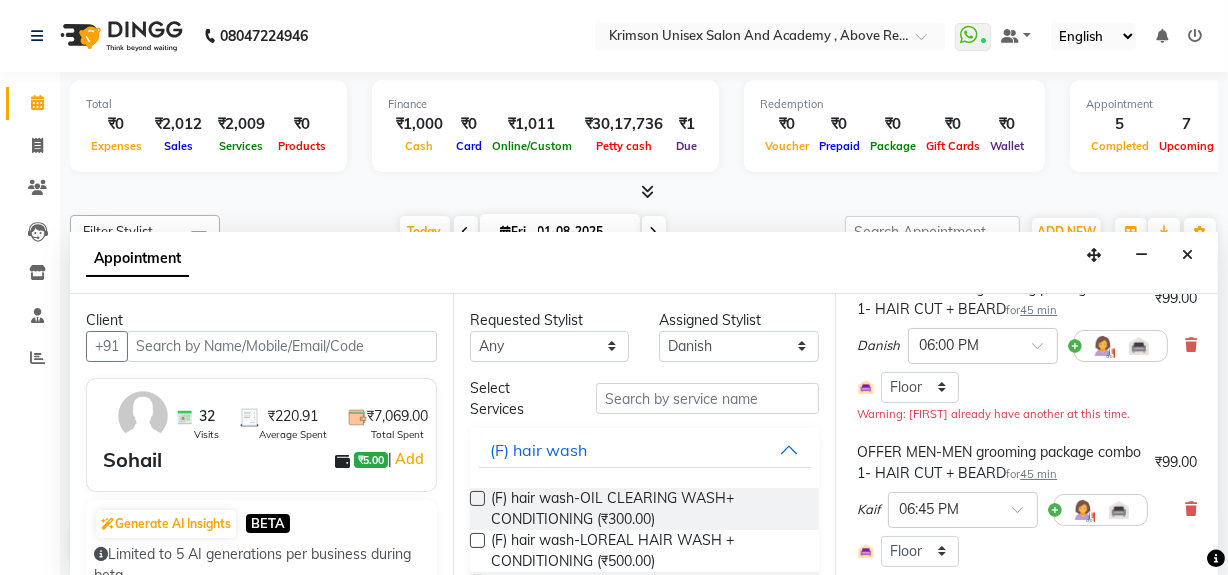 scroll, scrollTop: 175, scrollLeft: 0, axis: vertical 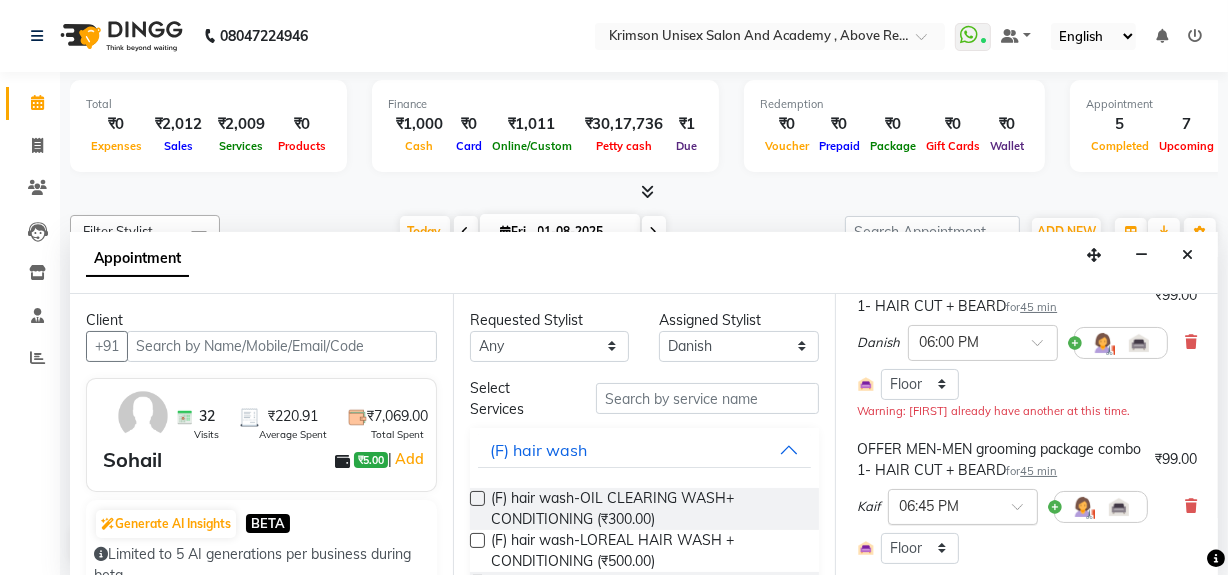 click at bounding box center (943, 505) 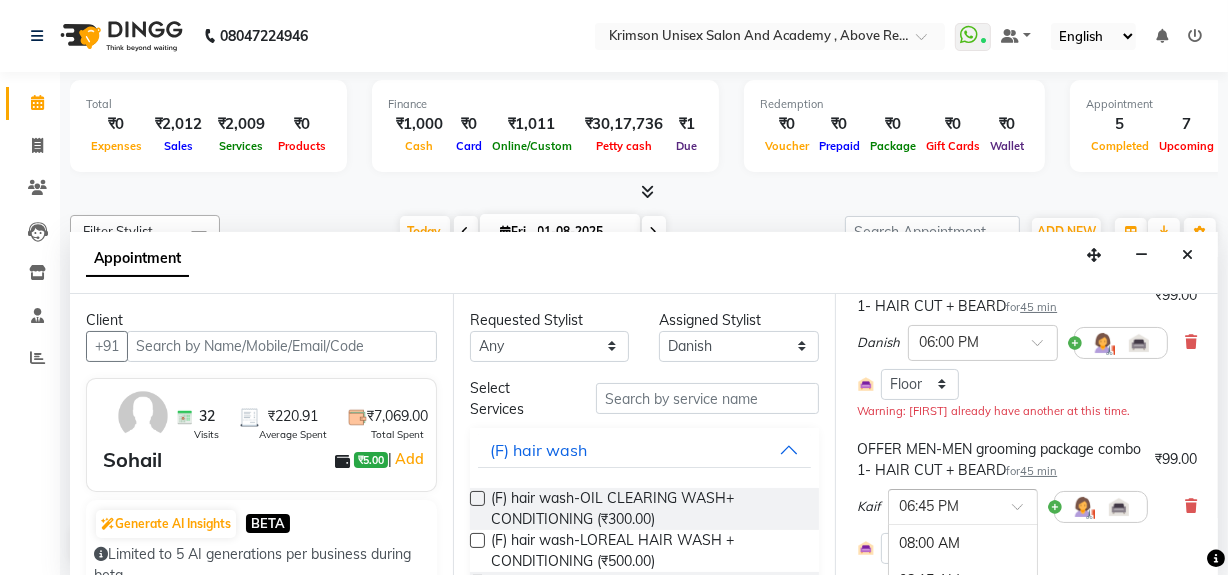 scroll, scrollTop: 1621, scrollLeft: 0, axis: vertical 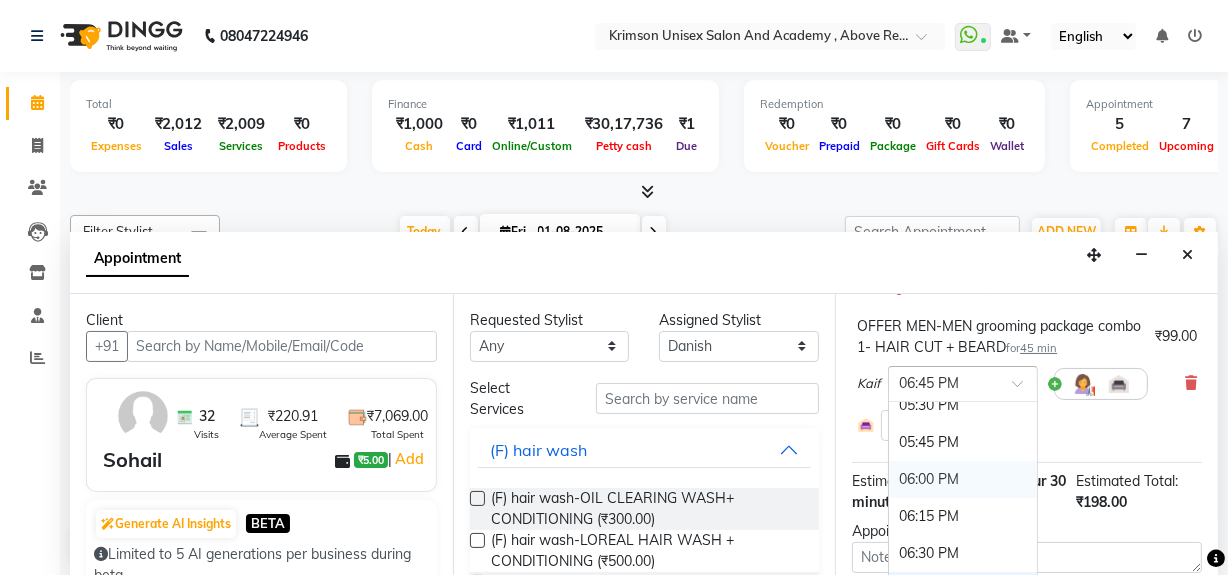 click on "06:00 PM" at bounding box center (963, 479) 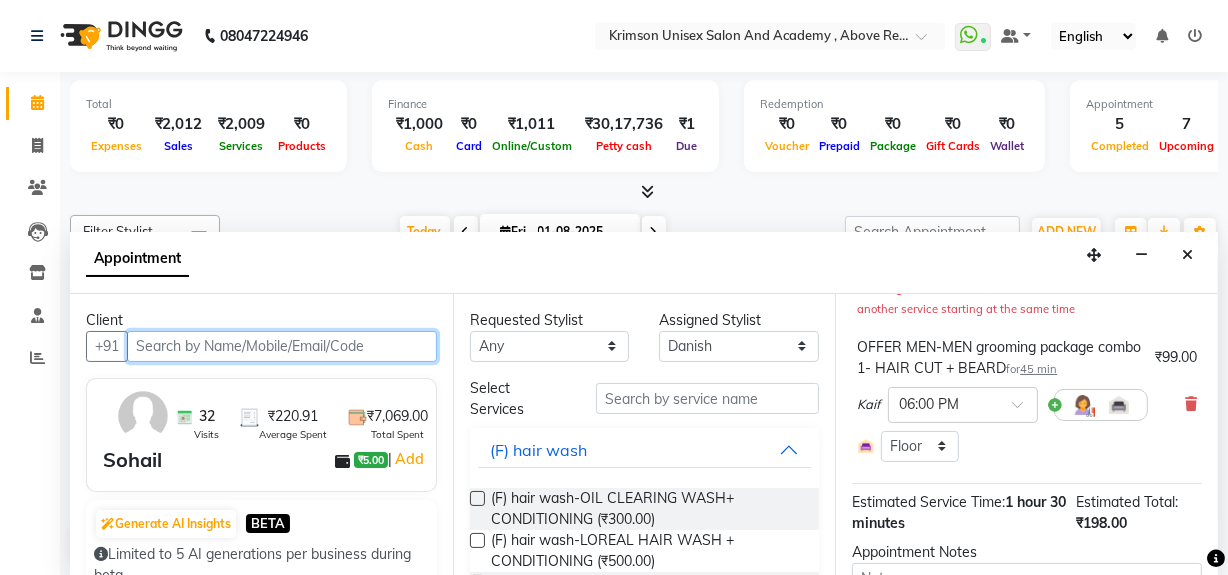 click at bounding box center [282, 346] 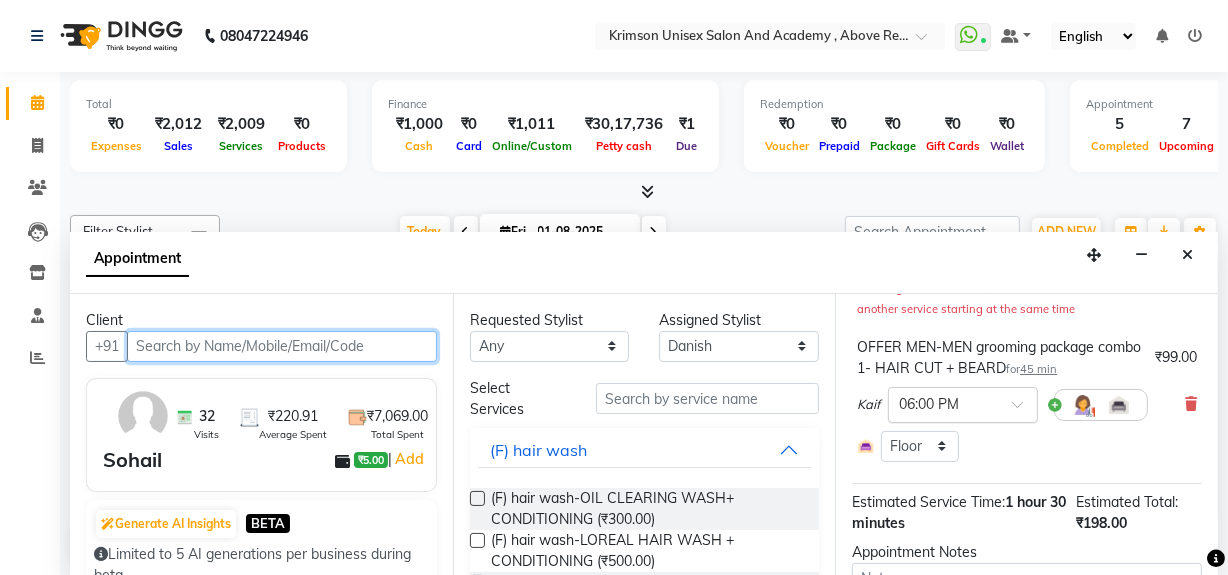 scroll, scrollTop: 0, scrollLeft: 0, axis: both 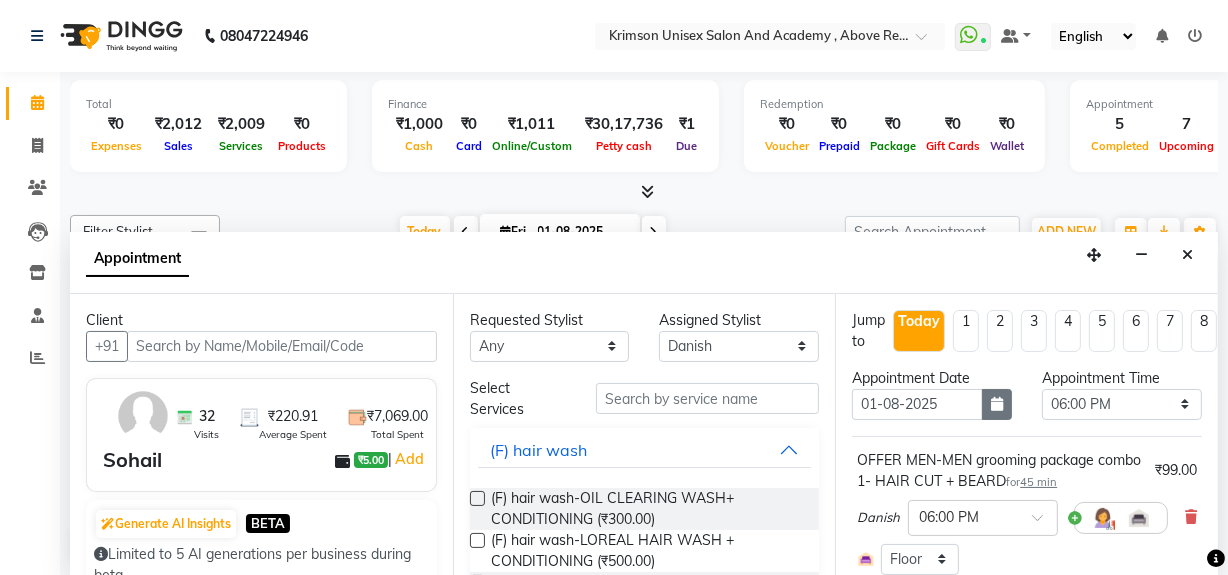 click at bounding box center (997, 404) 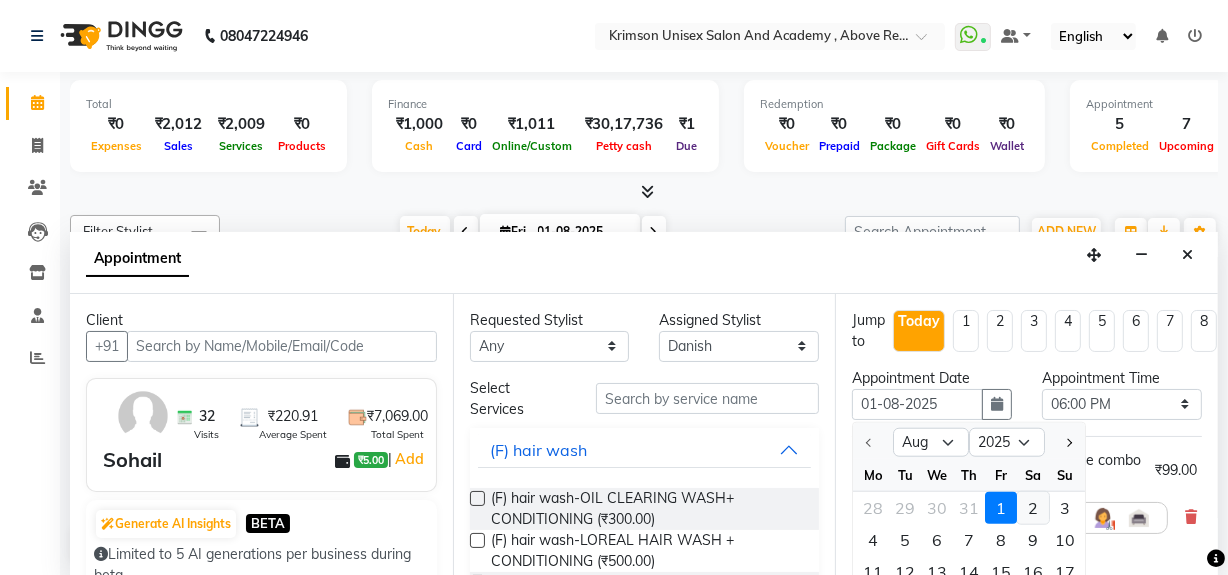 click on "2" at bounding box center [1033, 507] 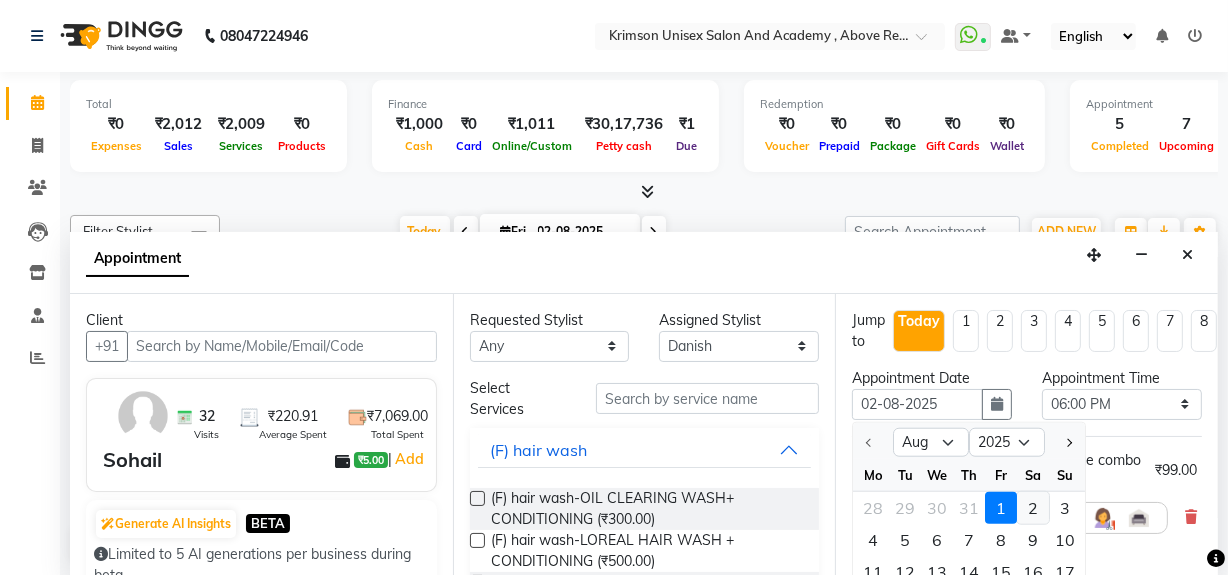 scroll, scrollTop: 0, scrollLeft: 0, axis: both 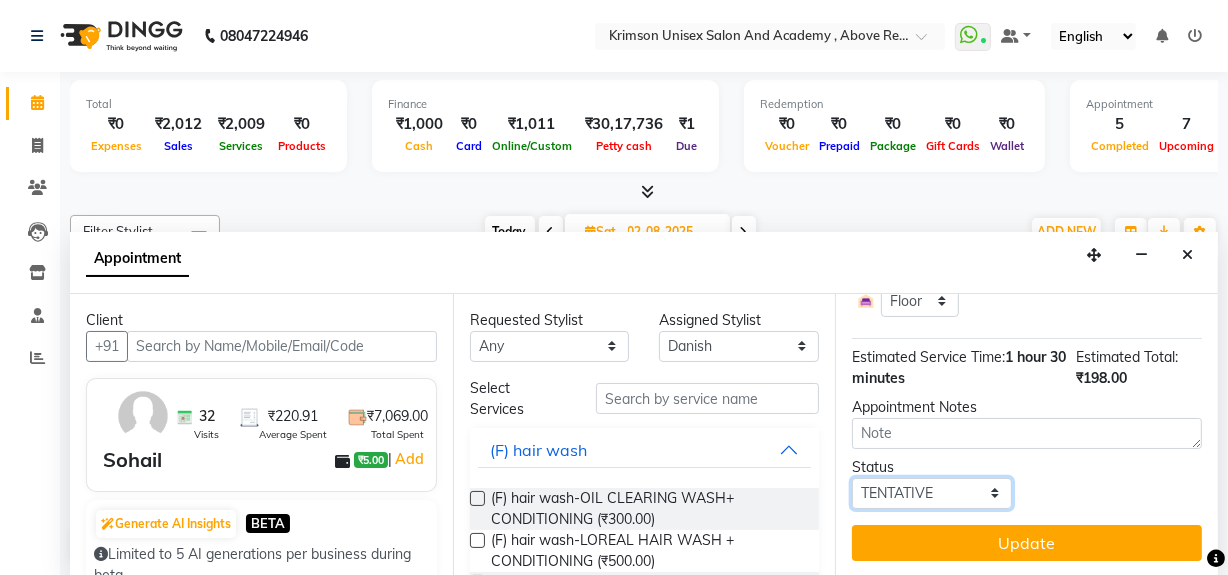click on "Select TENTATIVE CONFIRM UPCOMING" at bounding box center (932, 493) 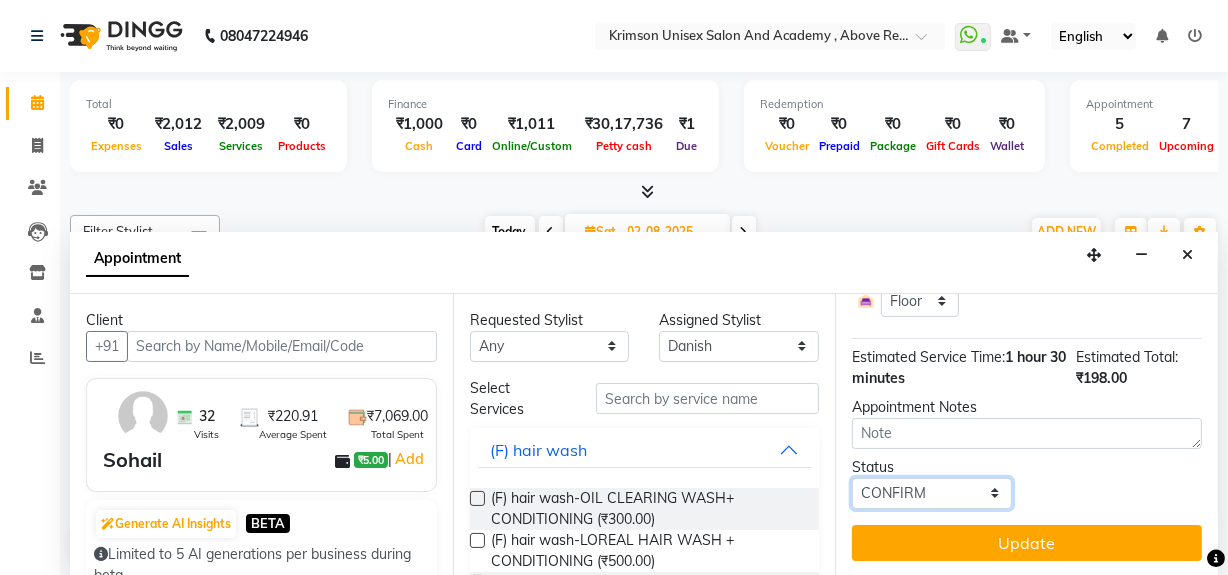 click on "Select TENTATIVE CONFIRM UPCOMING" at bounding box center (932, 493) 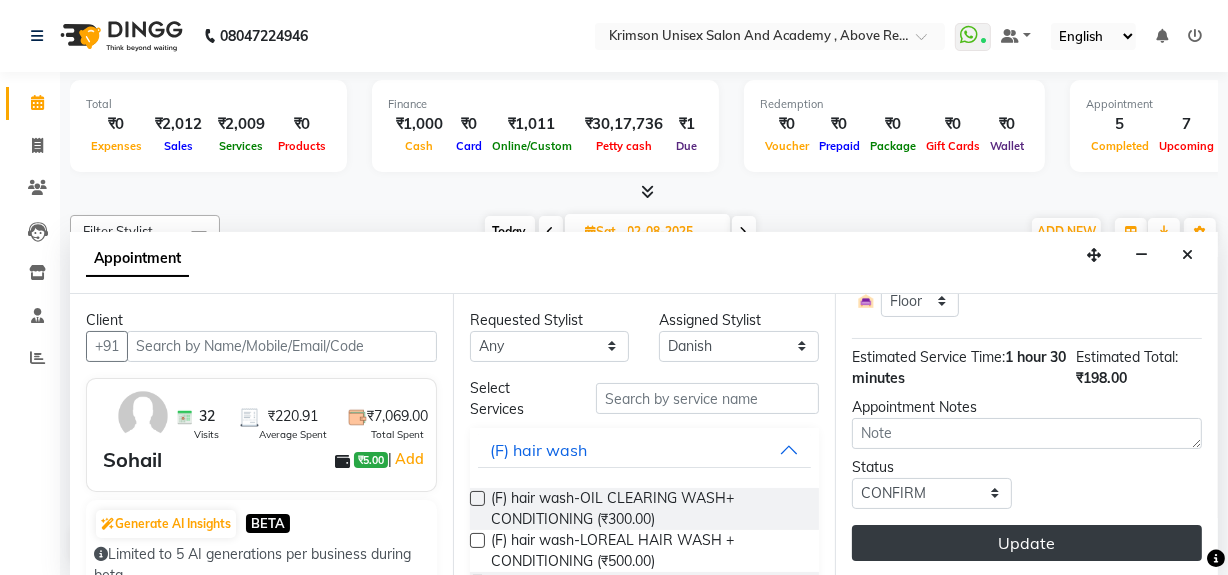 click on "Update" at bounding box center (1027, 543) 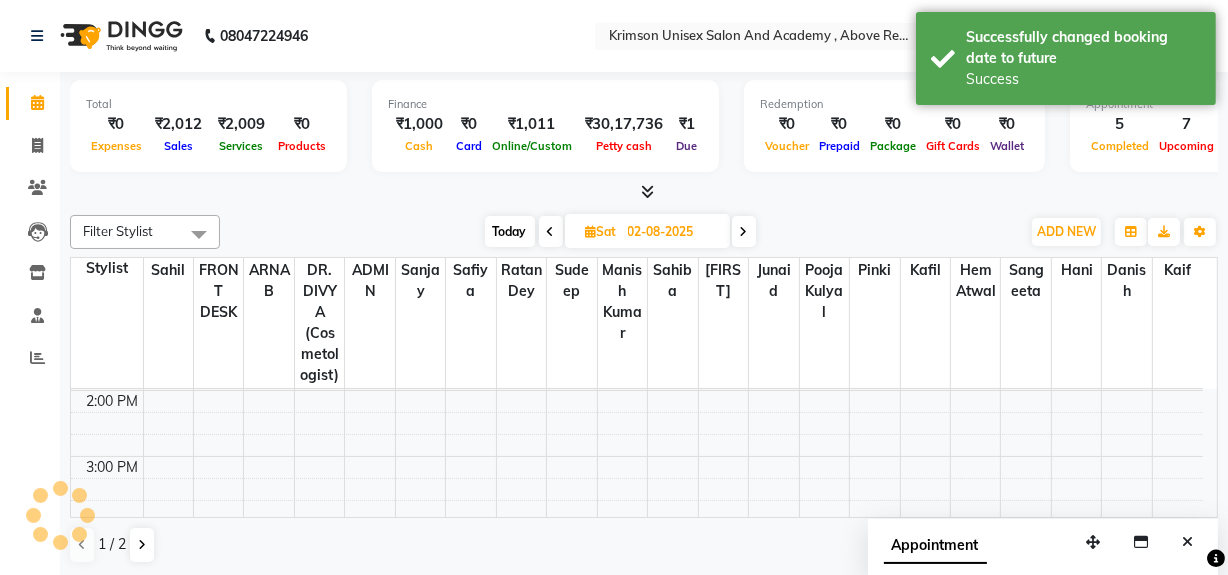 scroll, scrollTop: 0, scrollLeft: 0, axis: both 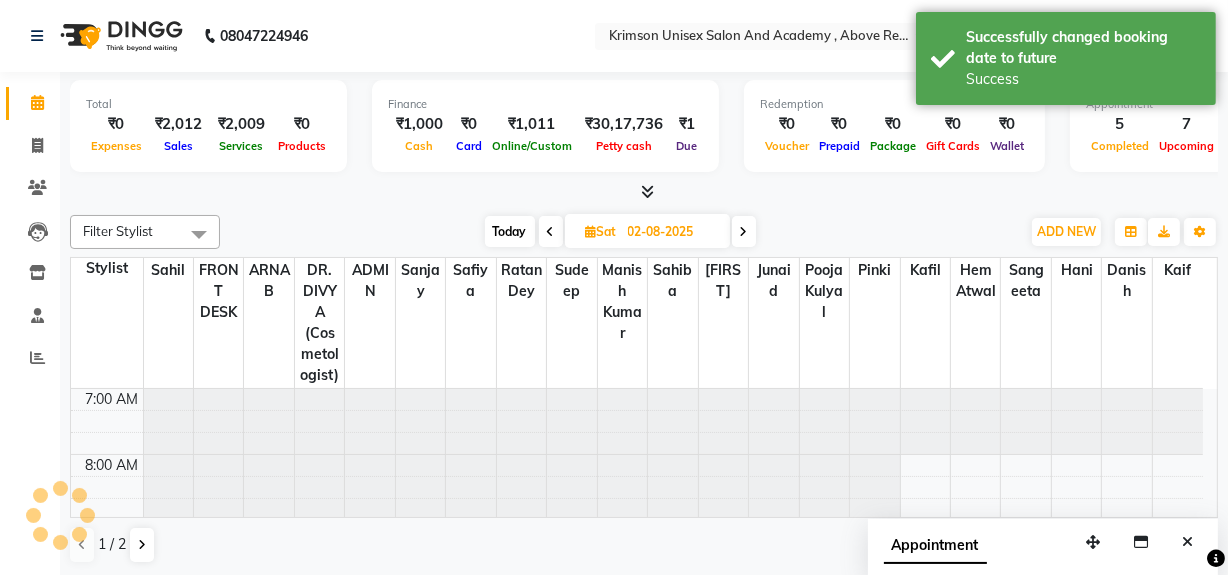 click on "Today" at bounding box center [510, 231] 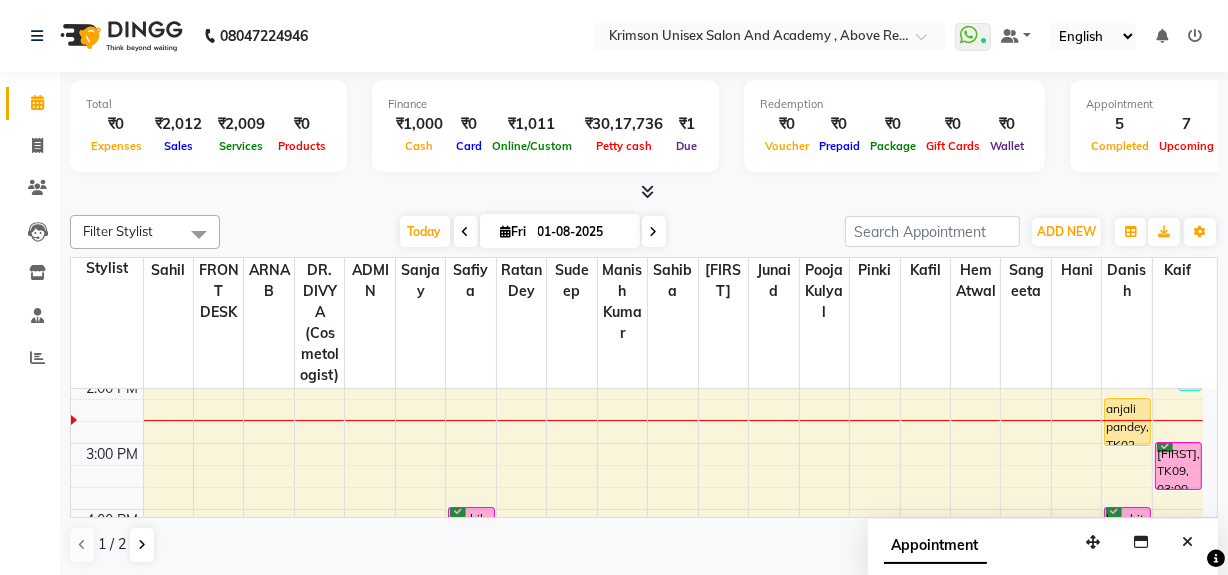 scroll, scrollTop: 472, scrollLeft: 0, axis: vertical 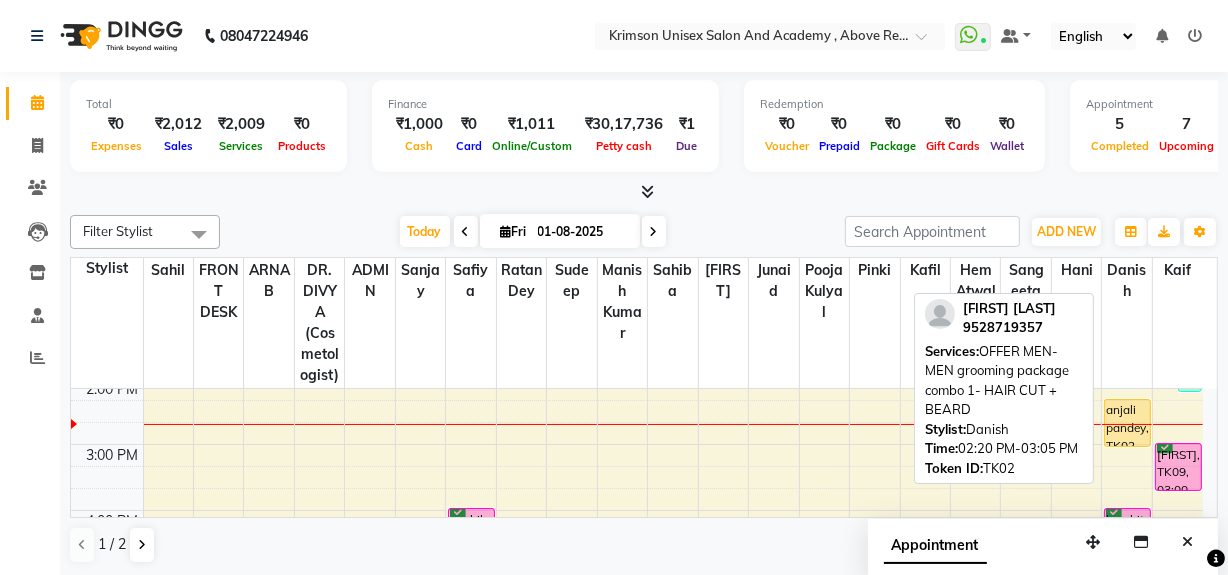 click on "anjali pandey, TK02, 02:20 PM-03:05 PM, OFFER MEN-MEN grooming package combo 1- HAIR CUT + BEARD" at bounding box center [1127, 423] 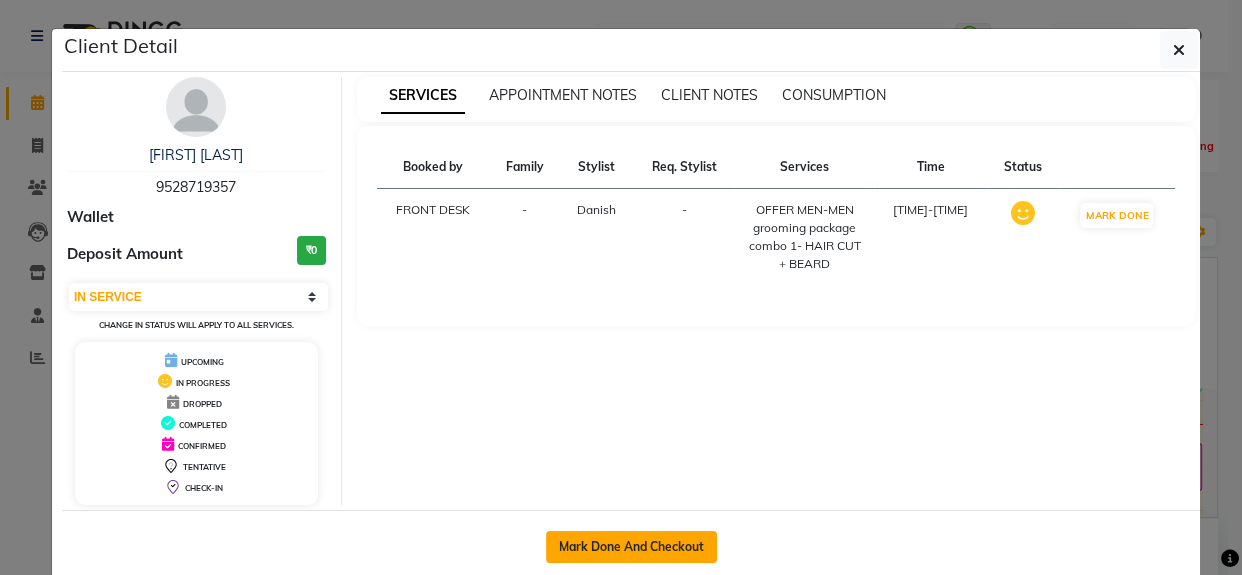click on "Mark Done And Checkout" 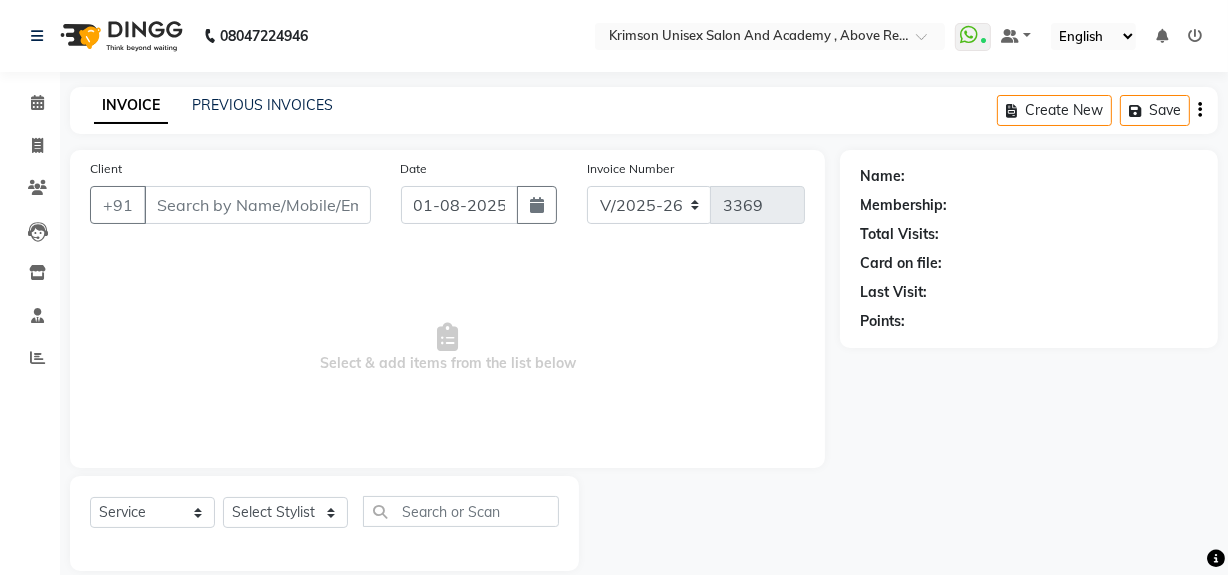 scroll, scrollTop: 26, scrollLeft: 0, axis: vertical 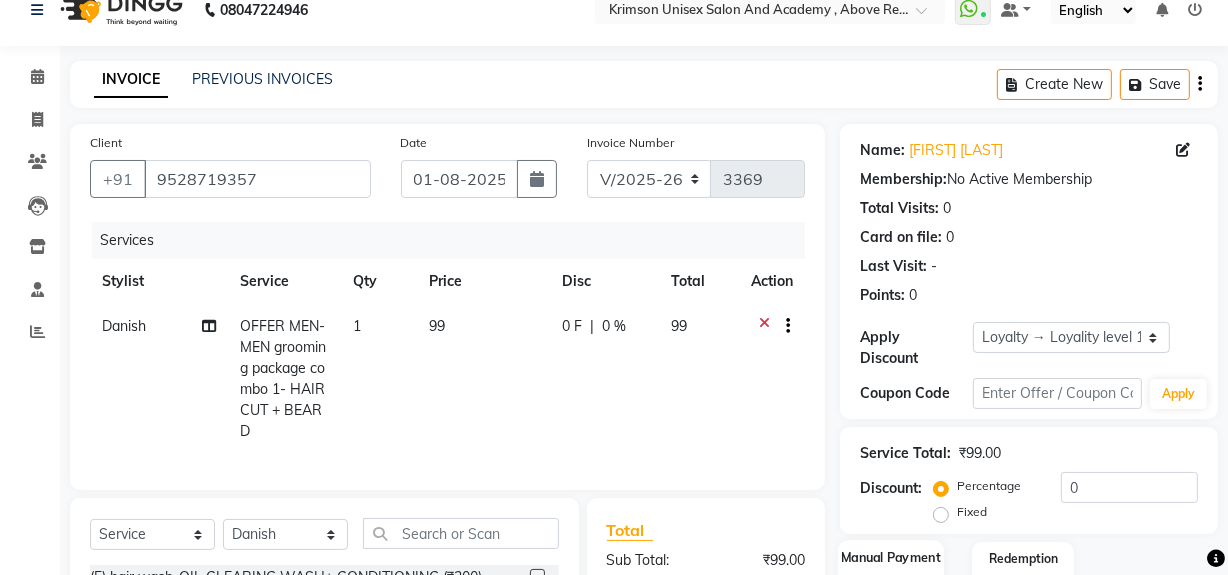 click 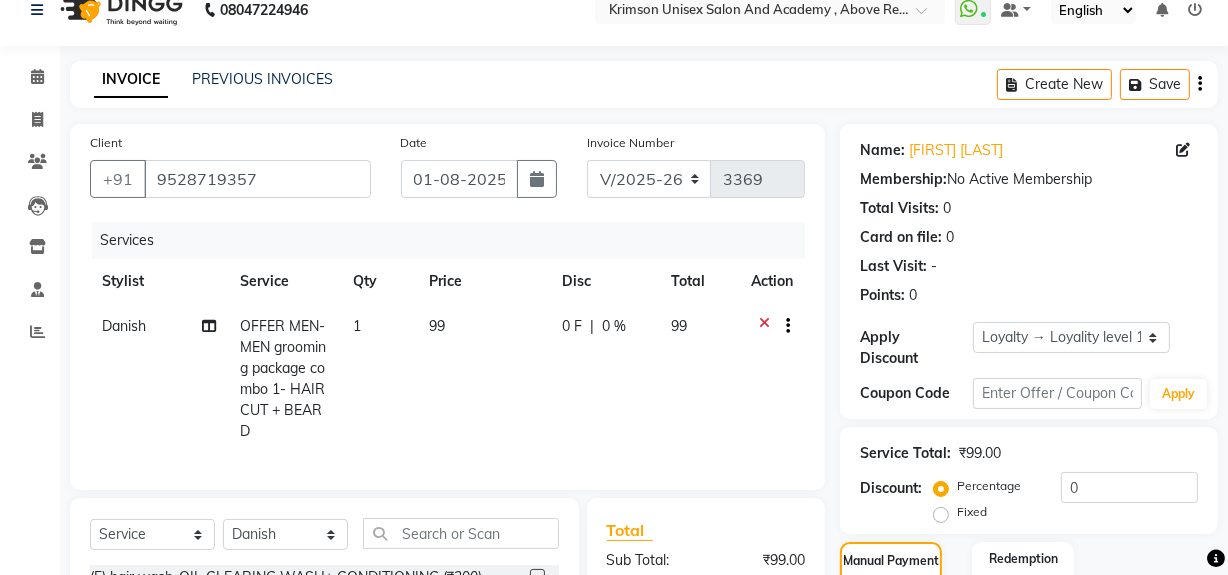 scroll, scrollTop: 287, scrollLeft: 0, axis: vertical 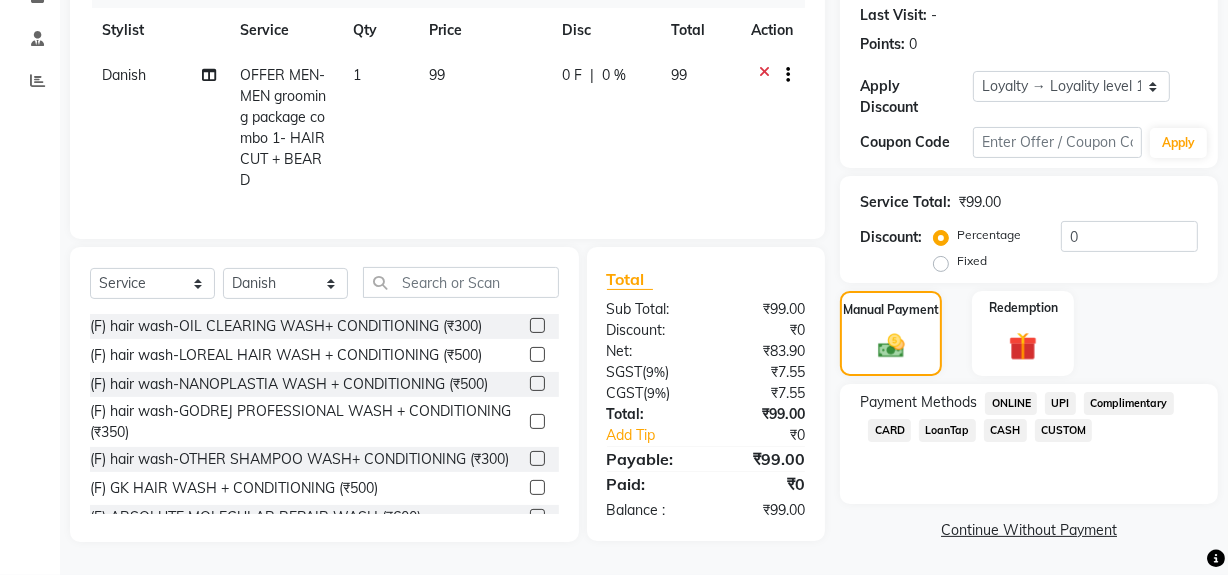 click on "CASH" 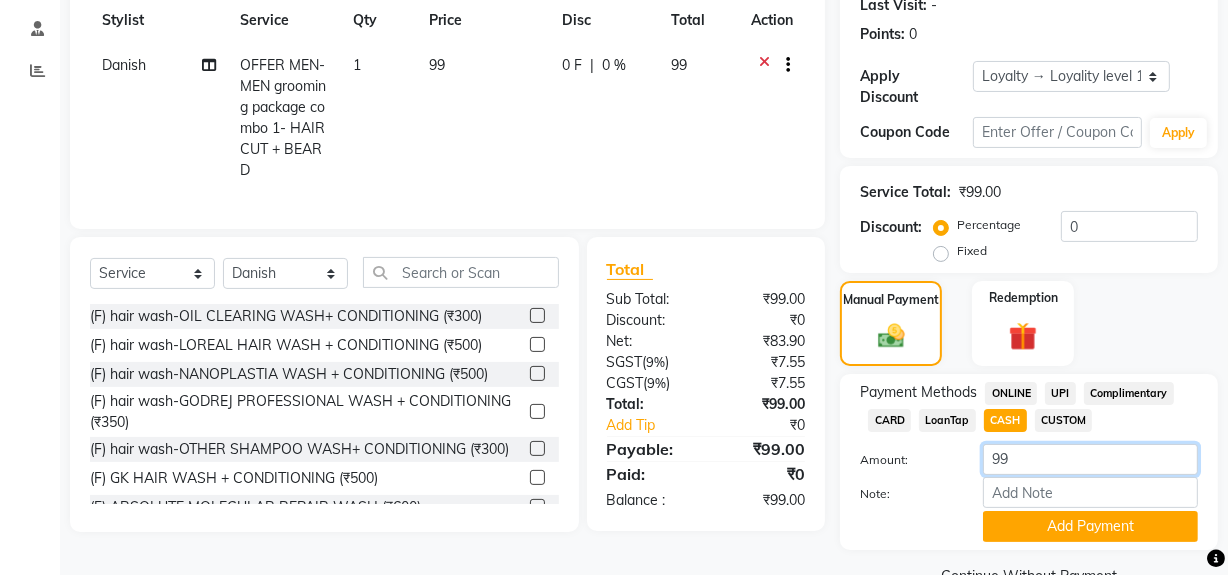 click on "99" 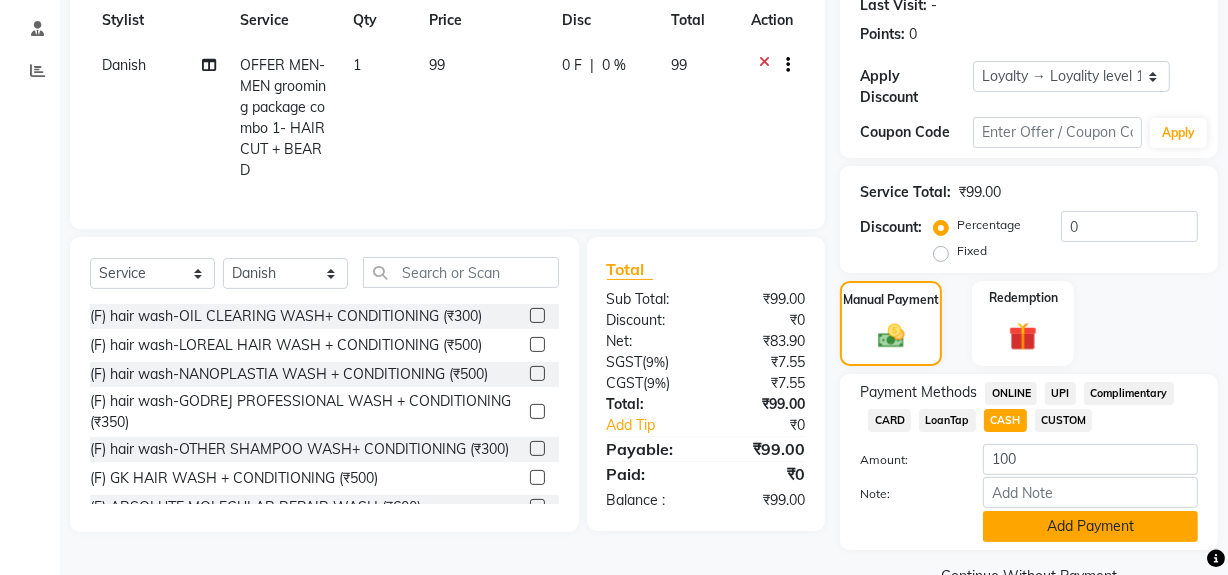 click on "Add Payment" 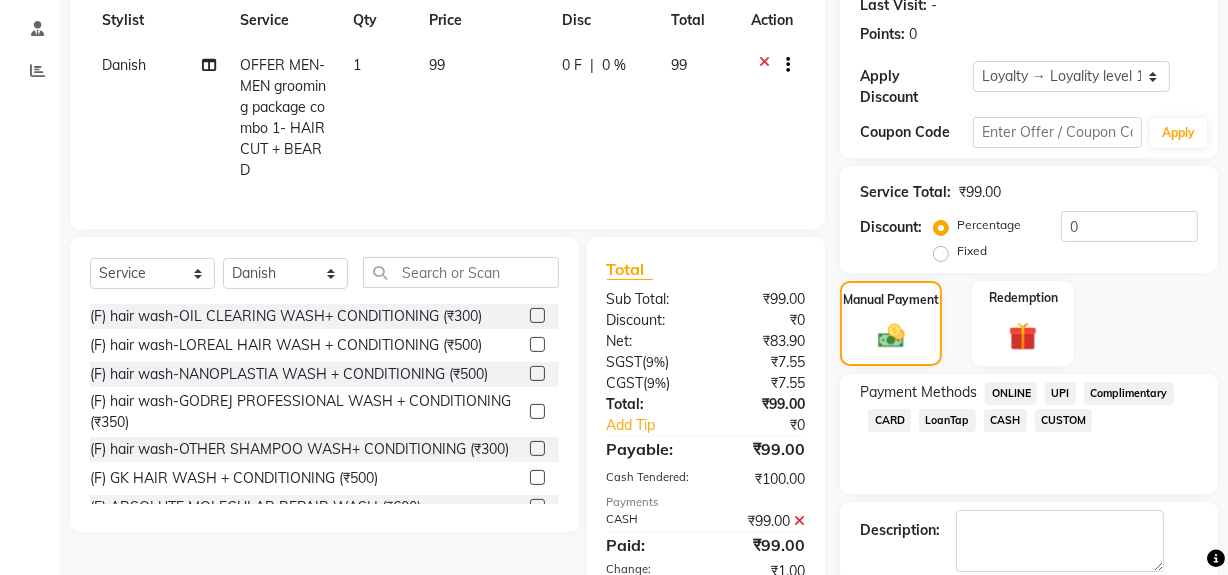 click on "Add to wallet" 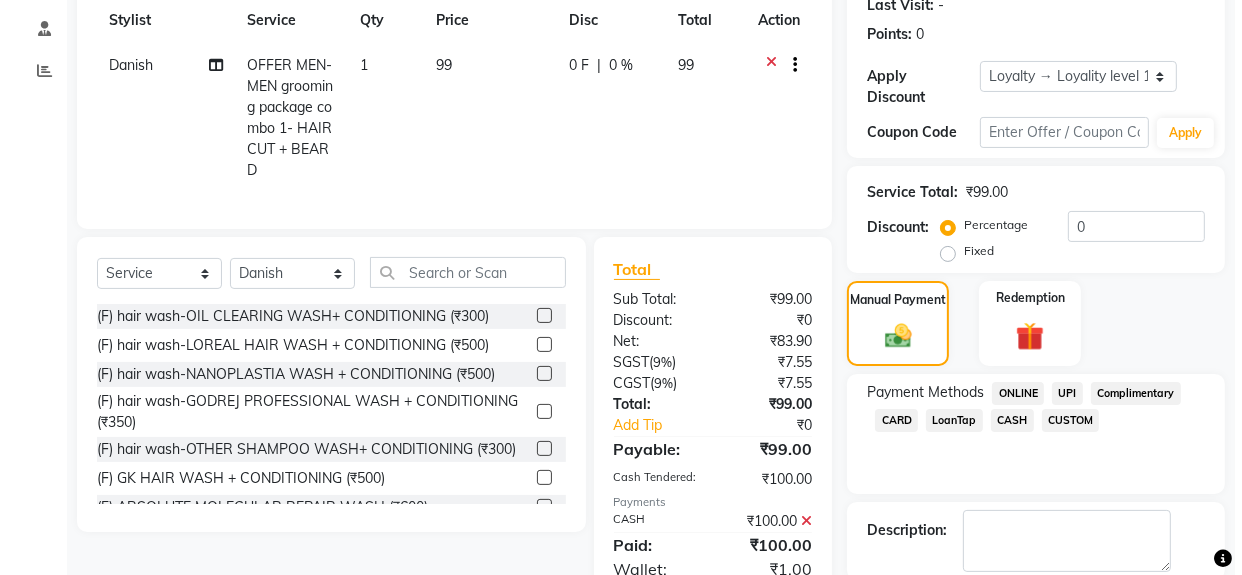 scroll, scrollTop: 542, scrollLeft: 0, axis: vertical 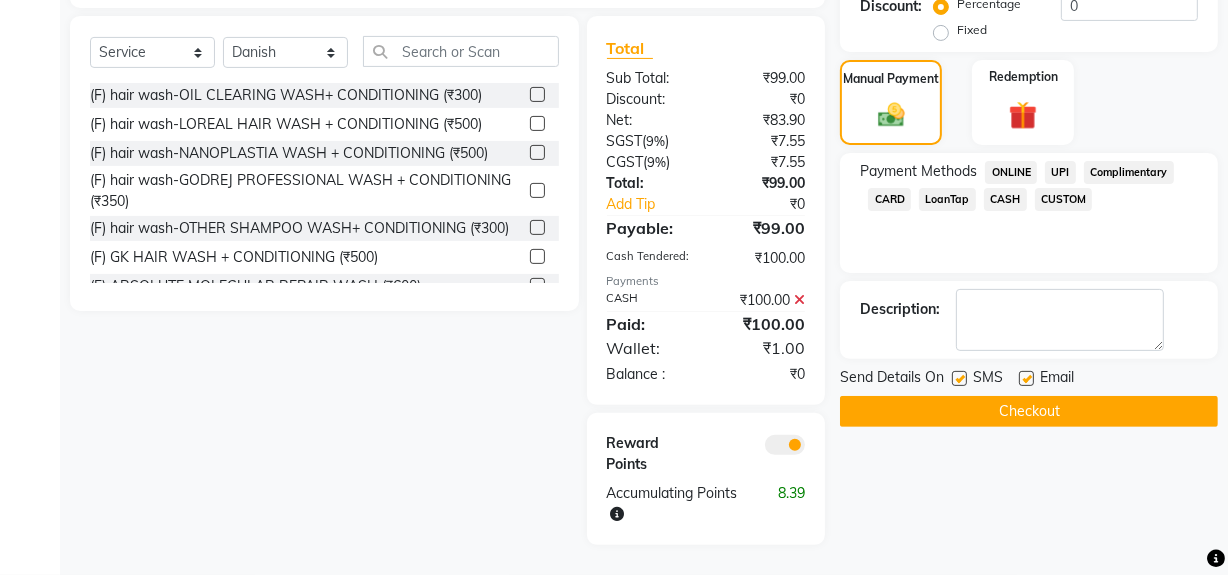 click 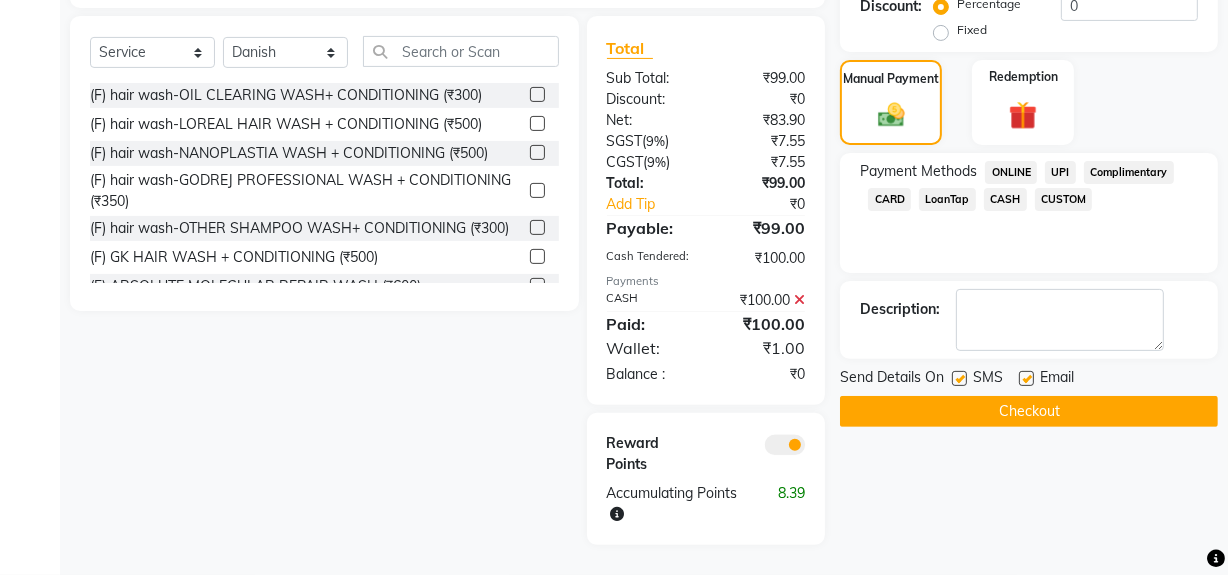 click 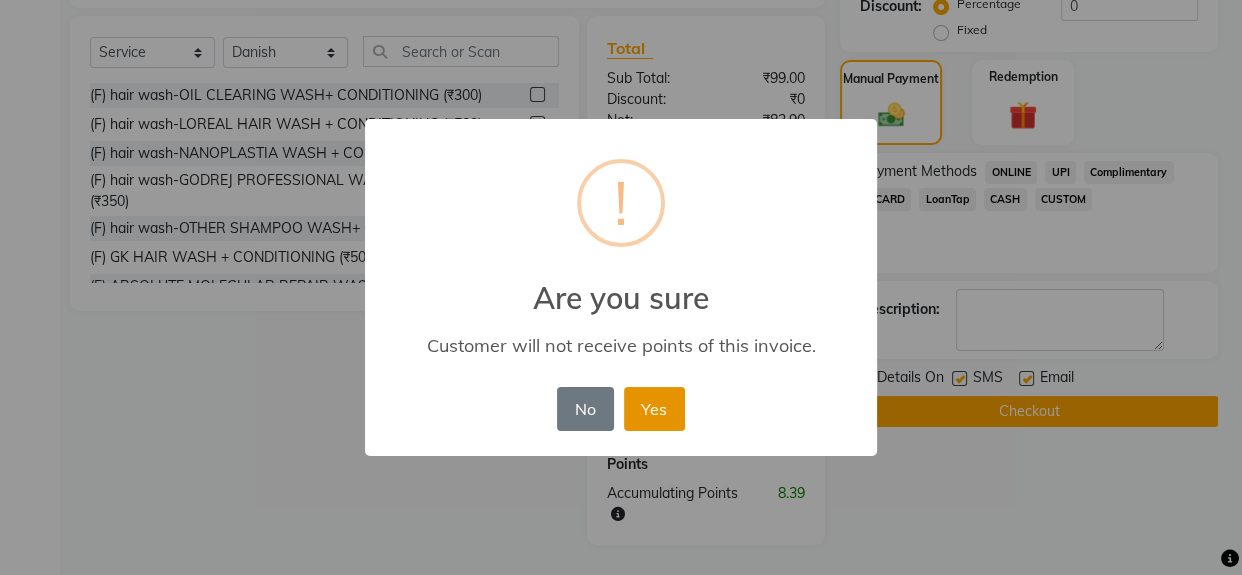click on "Yes" at bounding box center [654, 409] 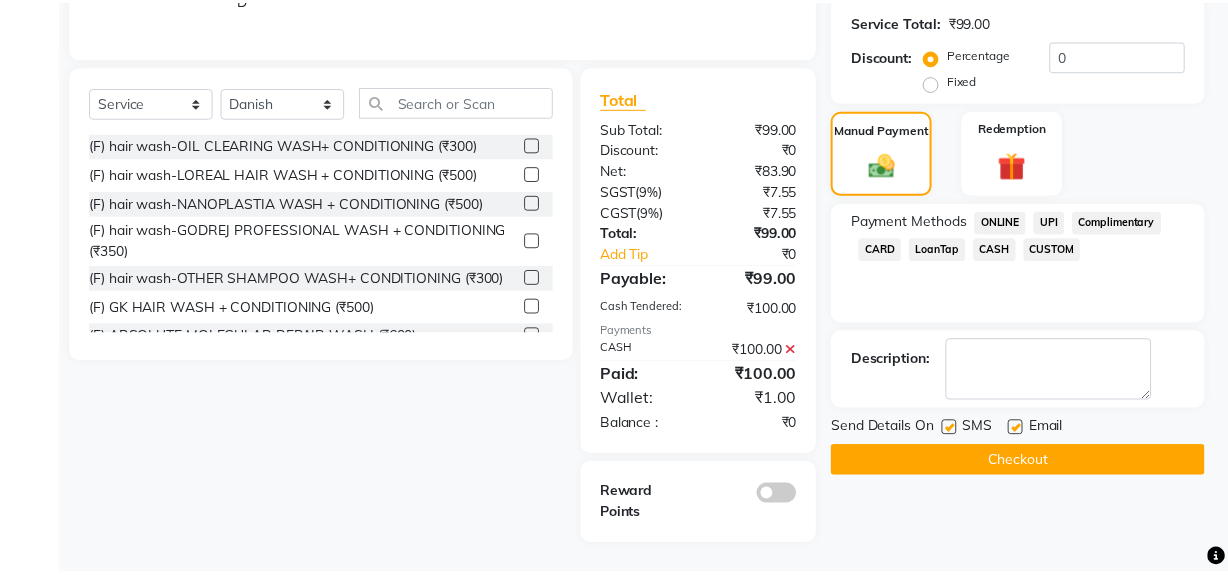 scroll, scrollTop: 471, scrollLeft: 0, axis: vertical 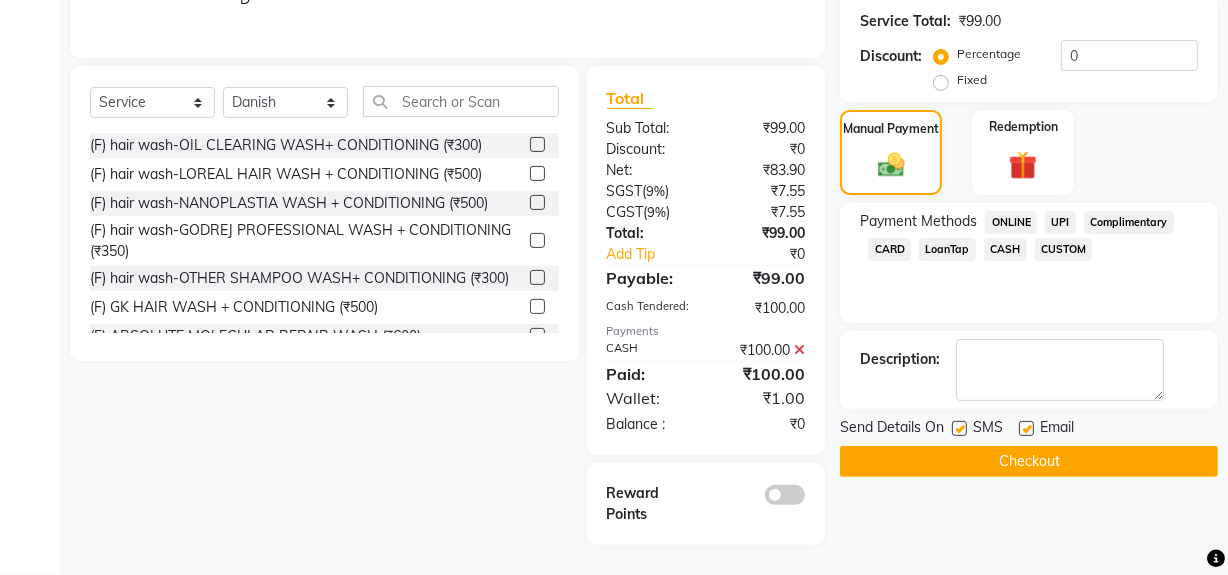 click on "Checkout" 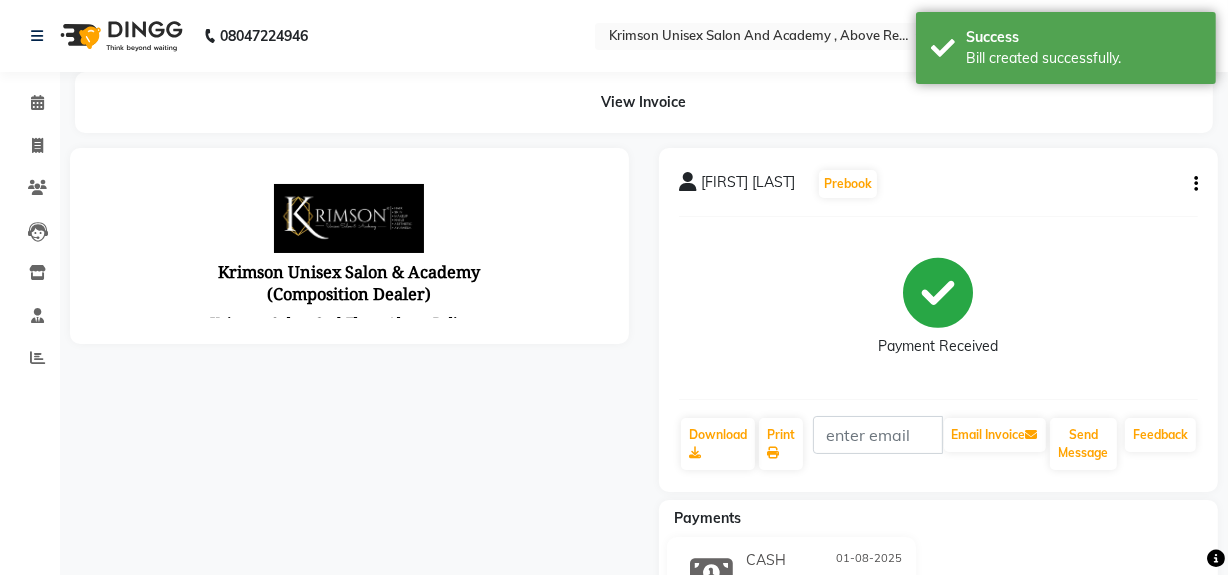 scroll, scrollTop: 0, scrollLeft: 0, axis: both 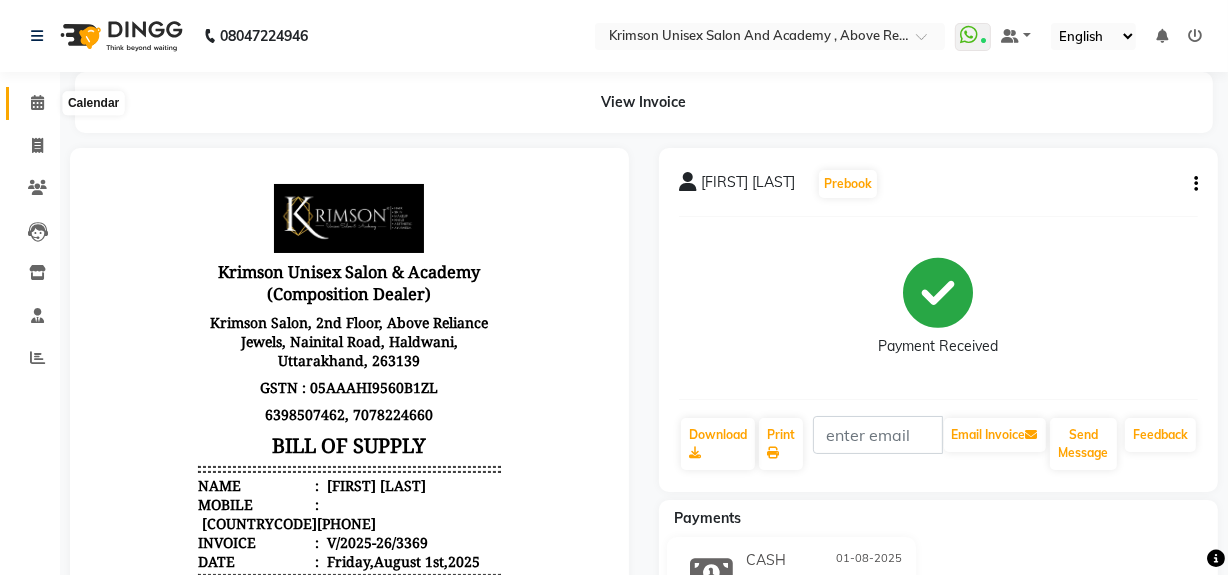 click 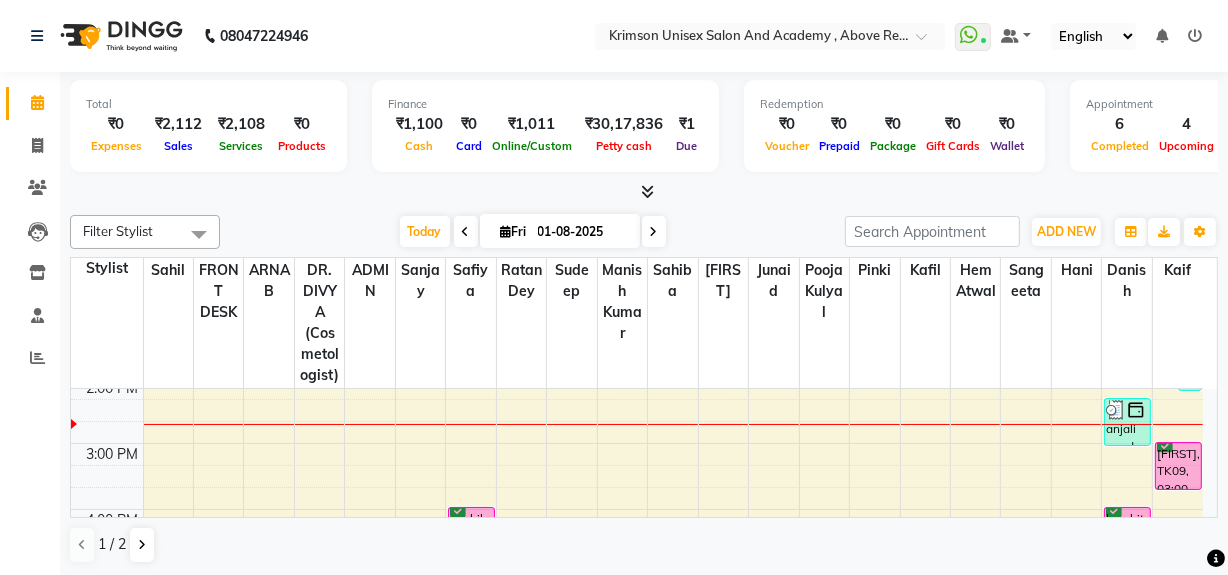 scroll, scrollTop: 471, scrollLeft: 0, axis: vertical 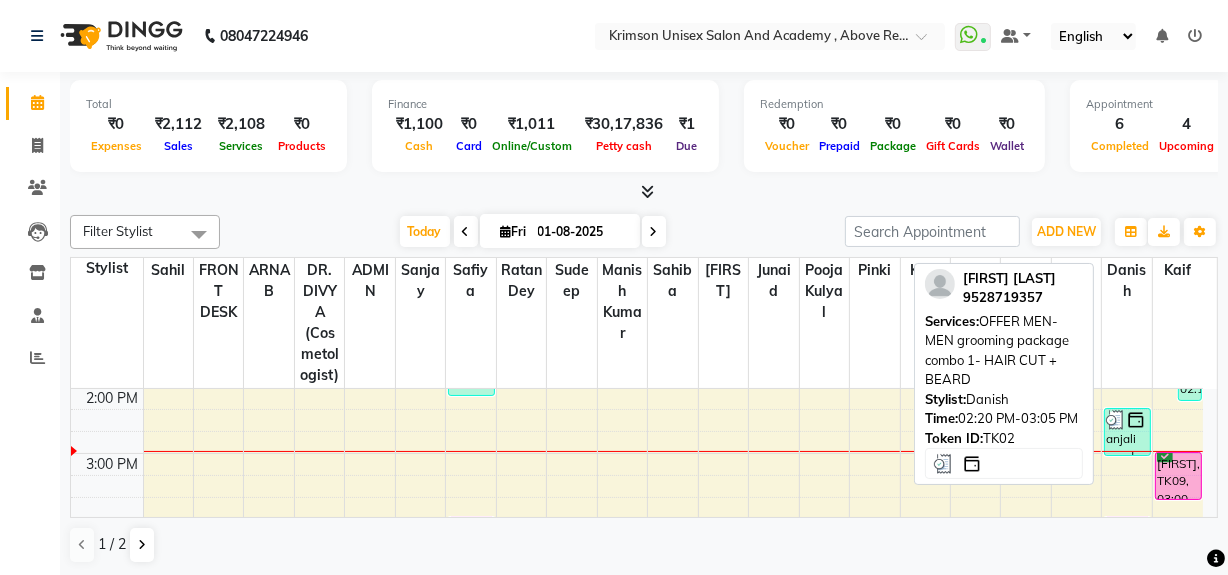 click on "anjali pandey, TK02, 02:20 PM-03:05 PM, OFFER MEN-MEN grooming package combo 1- HAIR CUT + BEARD" at bounding box center [1127, 432] 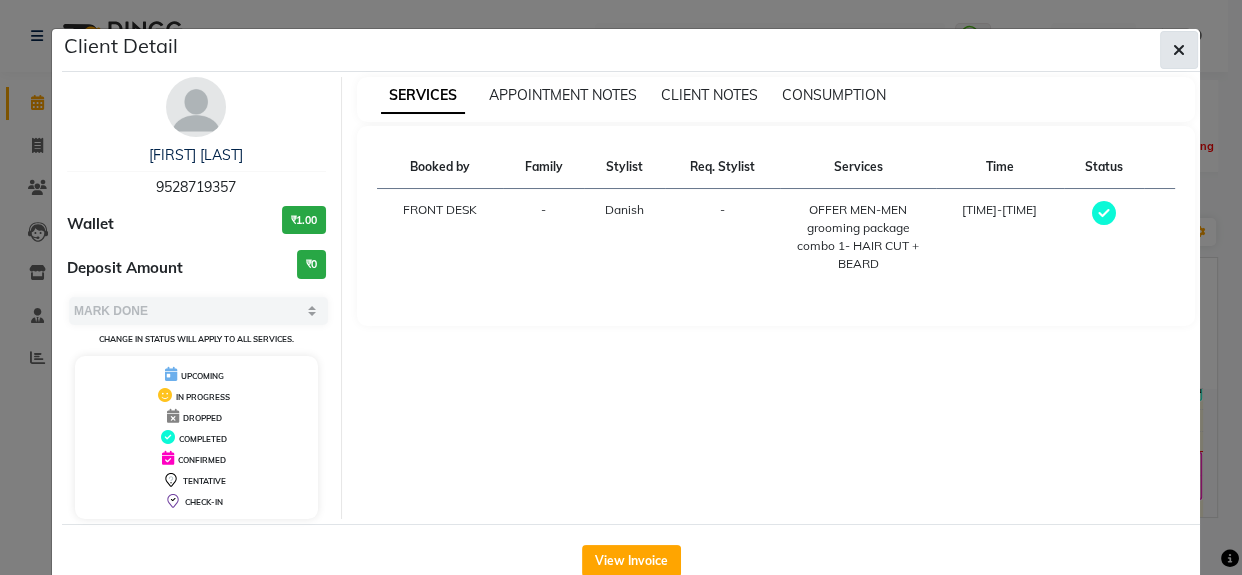 click 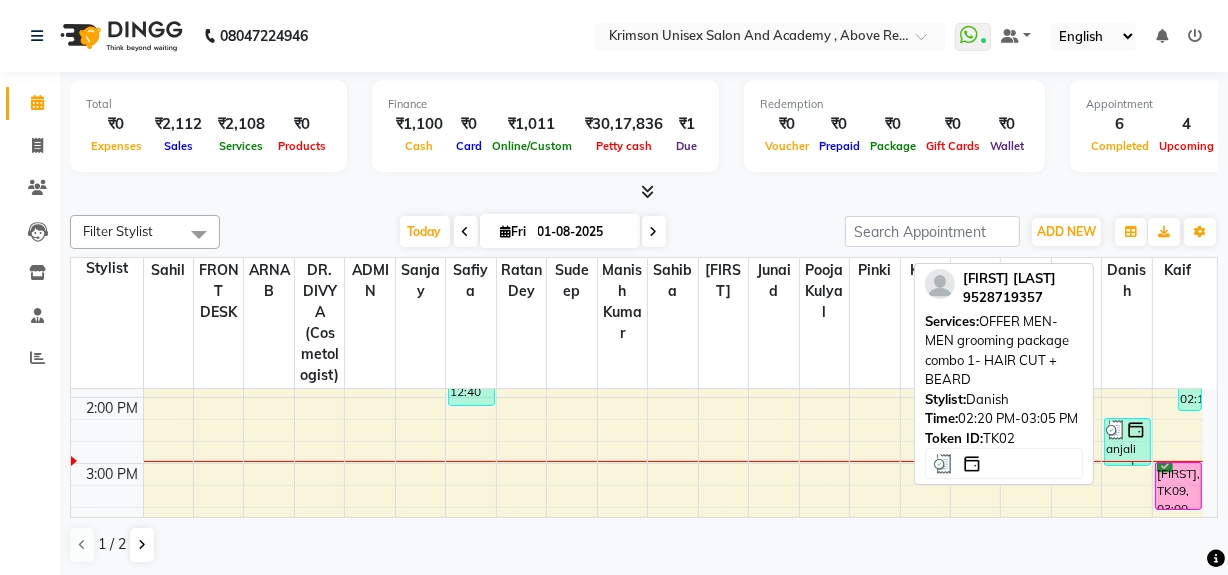 scroll, scrollTop: 451, scrollLeft: 0, axis: vertical 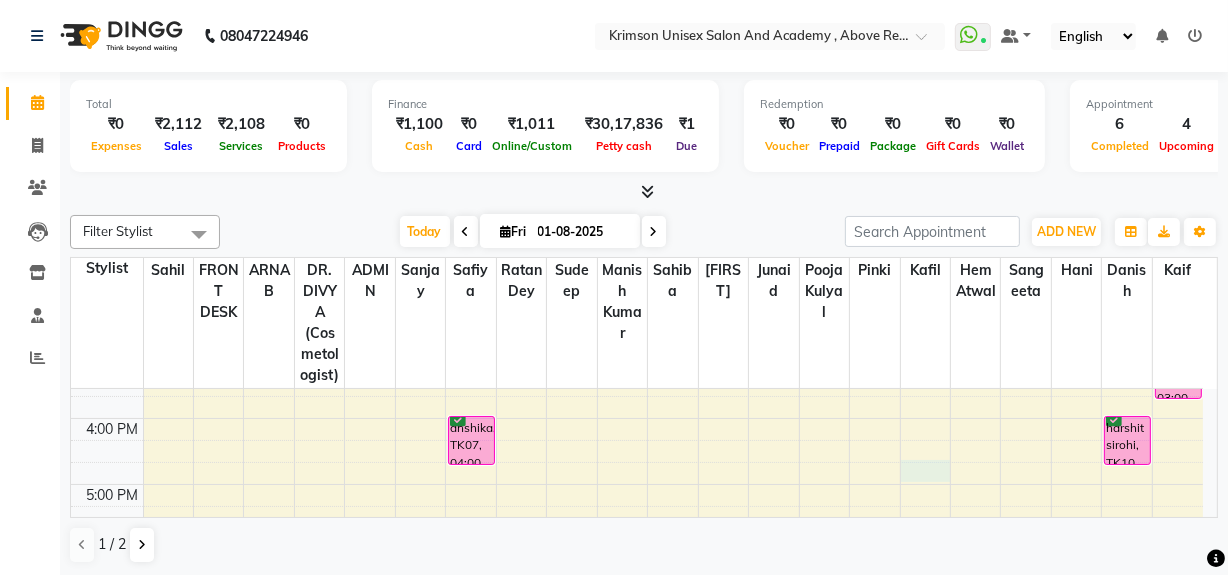 click on "7:00 AM 8:00 AM 9:00 AM 10:00 AM 11:00 AM 12:00 PM 1:00 PM 2:00 PM 3:00 PM 4:00 PM 5:00 PM 6:00 PM 7:00 PM 8:00 PM 9:00 PM     kelvit kaur, TK01, 12:40 PM-02:10 PM, (U) AESTHETIC FACE- DERMAPLANING FULL FACE,(U) facial hair removal-THREAD FOREHEAD (₹50)     anshika, TK07, 04:00 PM-04:45 PM, (F) HAIR CUT BASIC     Shristi, TK14, 12:35 PM-01:35 PM, (U) MANI/ PEDI-PEDICURE BASIC (₹700)     aman, TK11, 11:15 AM-12:00 PM, OFFER MEN-MEN grooming package combo 1- HAIR CUT + BEARD (₹99)     anjali pandey, TK02, 02:20 PM-03:05 PM, OFFER MEN-MEN grooming package combo 1- HAIR CUT + BEARD     harshit sirohi, TK10, 04:00 PM-04:45 PM, OFFER MEN-MEN grooming package combo 1- HAIR CUT + BEARD     mohit pandey, TK13, 06:30 PM-07:15 PM, OFFER MEN-MEN grooming package combo 1- HAIR CUT + BEARD     Pratham, TK12, 10:50 AM-12:35 PM, OFFER MEN-MEN grooming package combo 1- HAIR CUT + BEARD (₹99),OFFER MEN- SCRUB+PACK (₹299)         gaurav, TK09, 03:00 PM-03:45 PM, OFFER MEN-MEN grooming package combo 1- HAIR CUT + BEARD" at bounding box center (637, 319) 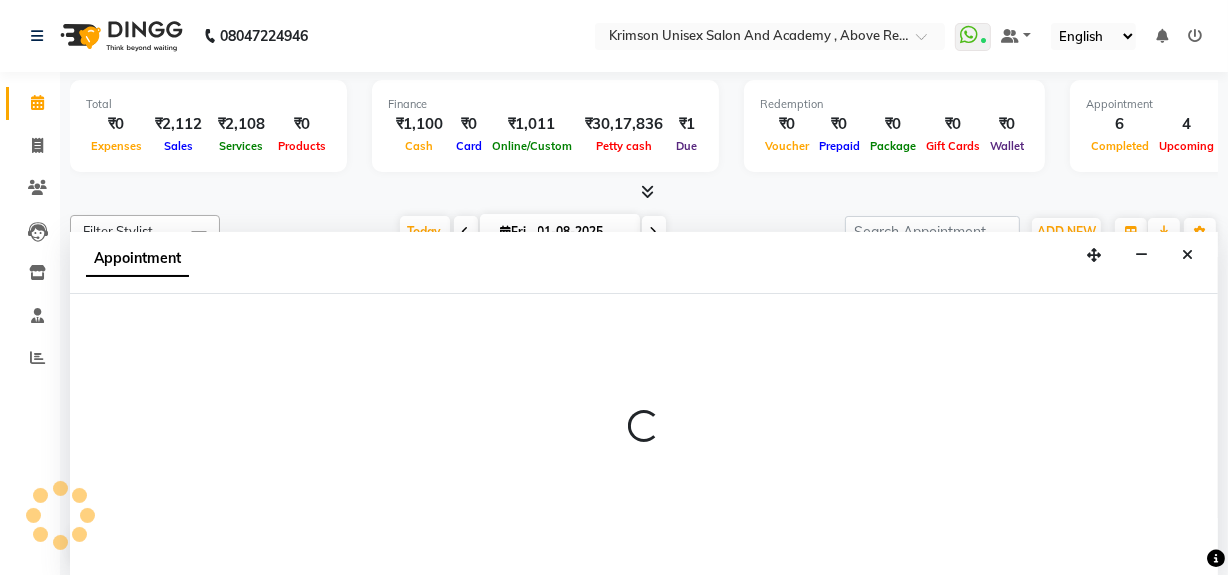 scroll, scrollTop: 0, scrollLeft: 0, axis: both 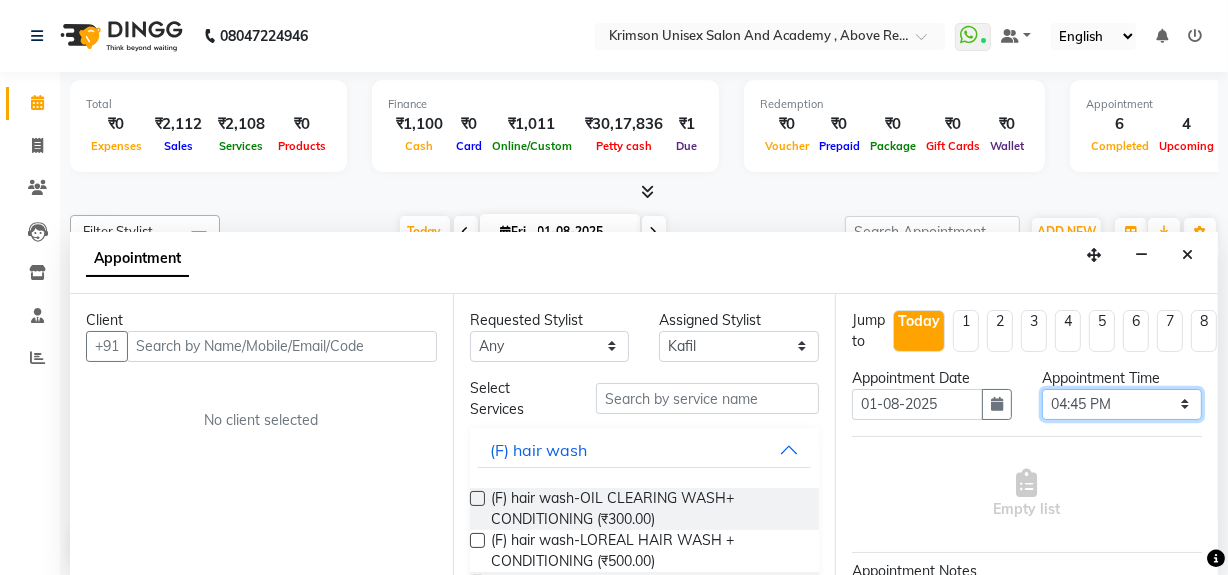 click on "Select 08:00 AM 08:15 AM 08:30 AM 08:45 AM 09:00 AM 09:15 AM 09:30 AM 09:45 AM 10:00 AM 10:15 AM 10:30 AM 10:45 AM 11:00 AM 11:15 AM 11:30 AM 11:45 AM 12:00 PM 12:15 PM 12:30 PM 12:45 PM 01:00 PM 01:15 PM 01:30 PM 01:45 PM 02:00 PM 02:15 PM 02:30 PM 02:45 PM 03:00 PM 03:15 PM 03:30 PM 03:45 PM 04:00 PM 04:15 PM 04:30 PM 04:45 PM 05:00 PM 05:15 PM 05:30 PM 05:45 PM 06:00 PM 06:15 PM 06:30 PM 06:45 PM 07:00 PM 07:15 PM 07:30 PM 07:45 PM 08:00 PM 08:15 PM 08:30 PM 08:45 PM 09:00 PM" at bounding box center [1122, 404] 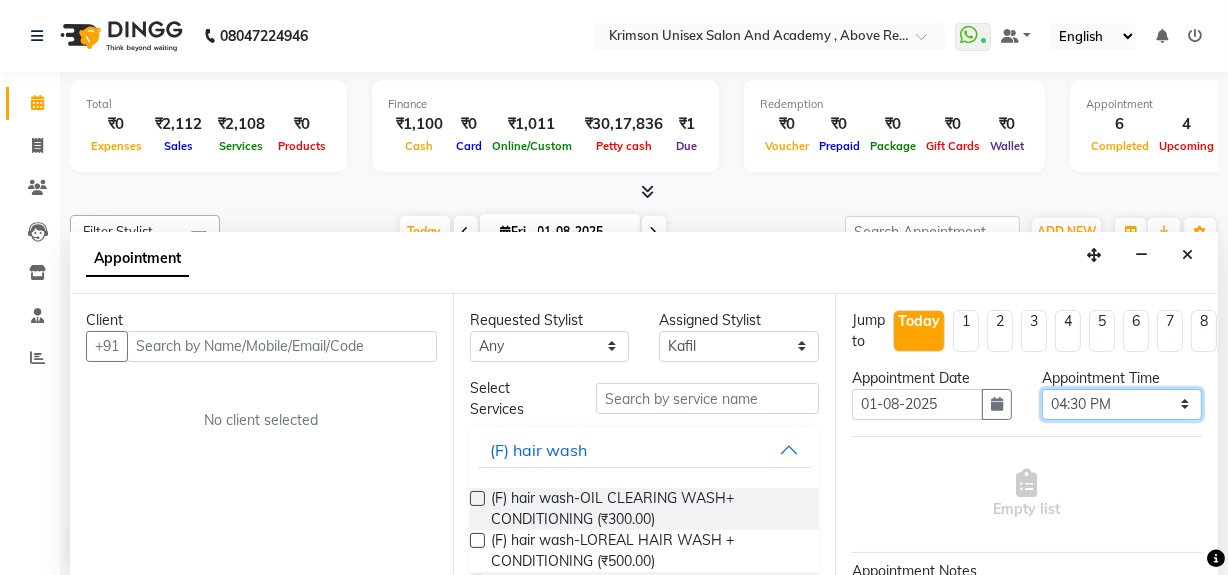 click on "Select 08:00 AM 08:15 AM 08:30 AM 08:45 AM 09:00 AM 09:15 AM 09:30 AM 09:45 AM 10:00 AM 10:15 AM 10:30 AM 10:45 AM 11:00 AM 11:15 AM 11:30 AM 11:45 AM 12:00 PM 12:15 PM 12:30 PM 12:45 PM 01:00 PM 01:15 PM 01:30 PM 01:45 PM 02:00 PM 02:15 PM 02:30 PM 02:45 PM 03:00 PM 03:15 PM 03:30 PM 03:45 PM 04:00 PM 04:15 PM 04:30 PM 04:45 PM 05:00 PM 05:15 PM 05:30 PM 05:45 PM 06:00 PM 06:15 PM 06:30 PM 06:45 PM 07:00 PM 07:15 PM 07:30 PM 07:45 PM 08:00 PM 08:15 PM 08:30 PM 08:45 PM 09:00 PM" at bounding box center (1122, 404) 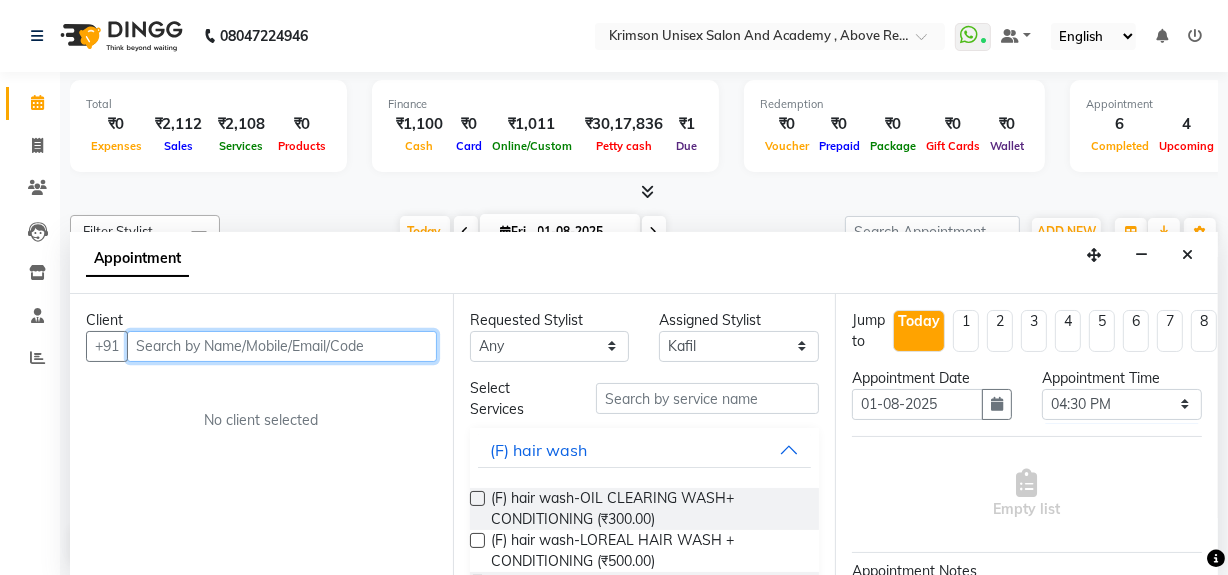 click at bounding box center [282, 346] 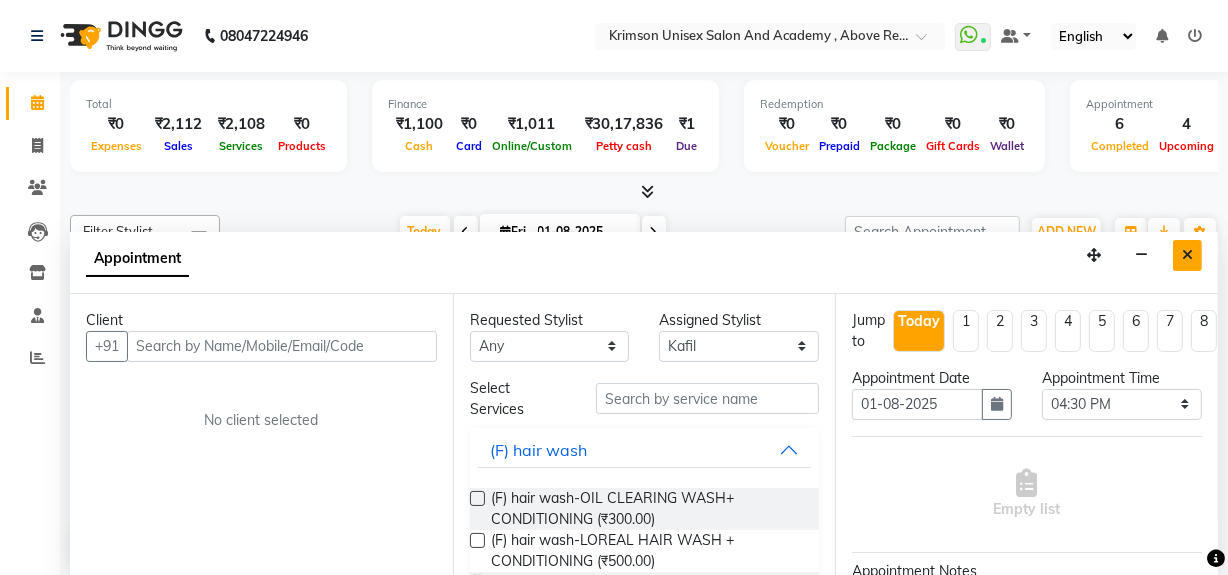 click at bounding box center [1187, 255] 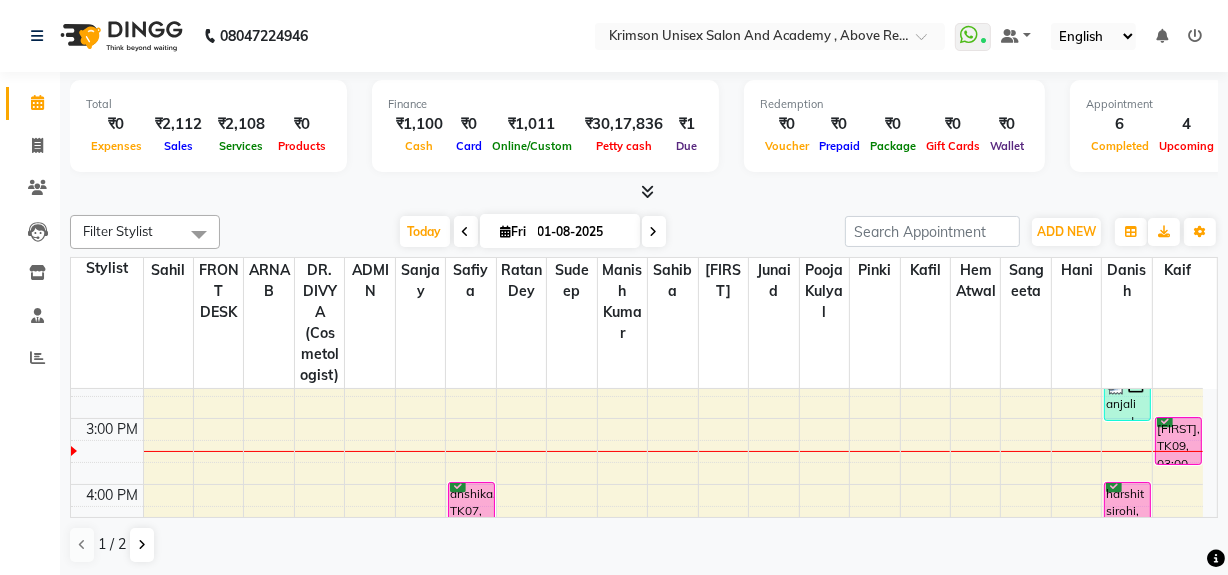 scroll, scrollTop: 499, scrollLeft: 0, axis: vertical 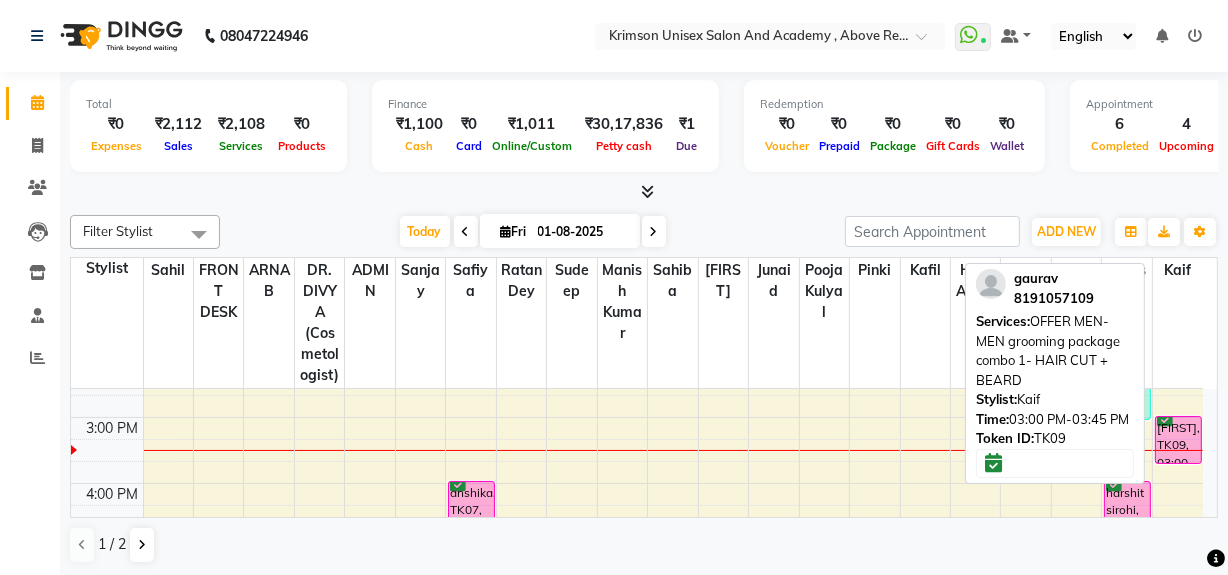 click on "gaurav, TK09, 03:00 PM-03:45 PM, OFFER MEN-MEN grooming package combo 1- HAIR CUT + BEARD" at bounding box center [1178, 440] 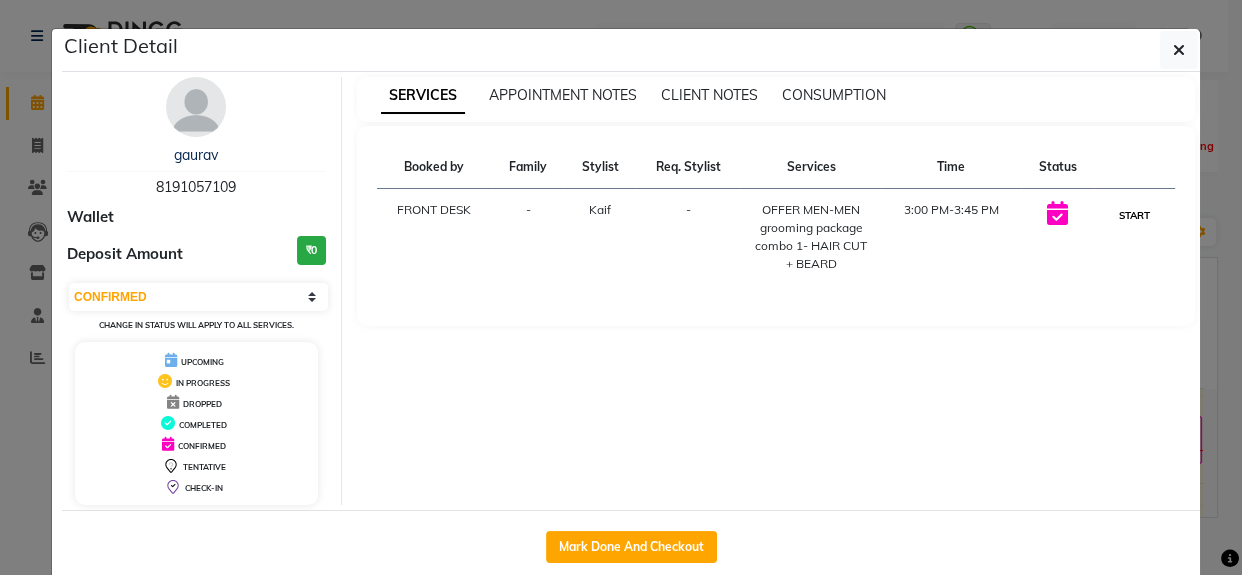 click on "START" at bounding box center (1134, 215) 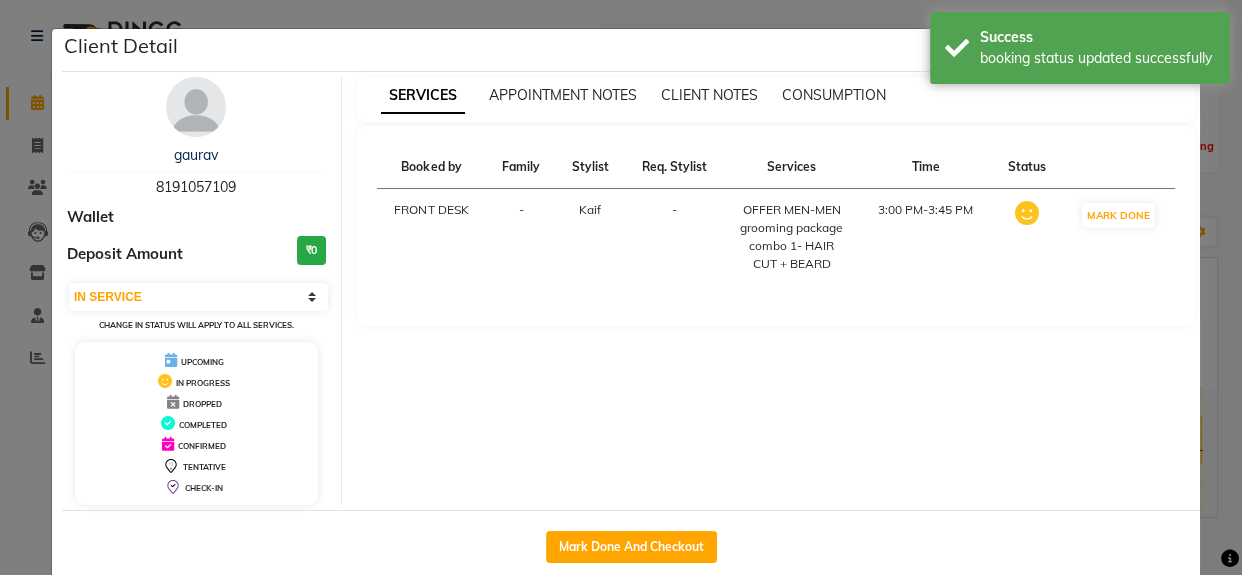 click on "Client Detail  gaurav    8191057109 Wallet Deposit Amount  ₹0  Select IN SERVICE CONFIRMED TENTATIVE CHECK IN MARK DONE DROPPED UPCOMING Change in status will apply to all services. UPCOMING IN PROGRESS DROPPED COMPLETED CONFIRMED TENTATIVE CHECK-IN SERVICES APPOINTMENT NOTES CLIENT NOTES CONSUMPTION Booked by Family Stylist Req. Stylist Services Time Status  FRONT DESK  - Kaif -  OFFER MEN-MEN grooming package combo 1- HAIR CUT + BEARD   3:00 PM-3:45 PM   MARK DONE   Mark Done And Checkout" 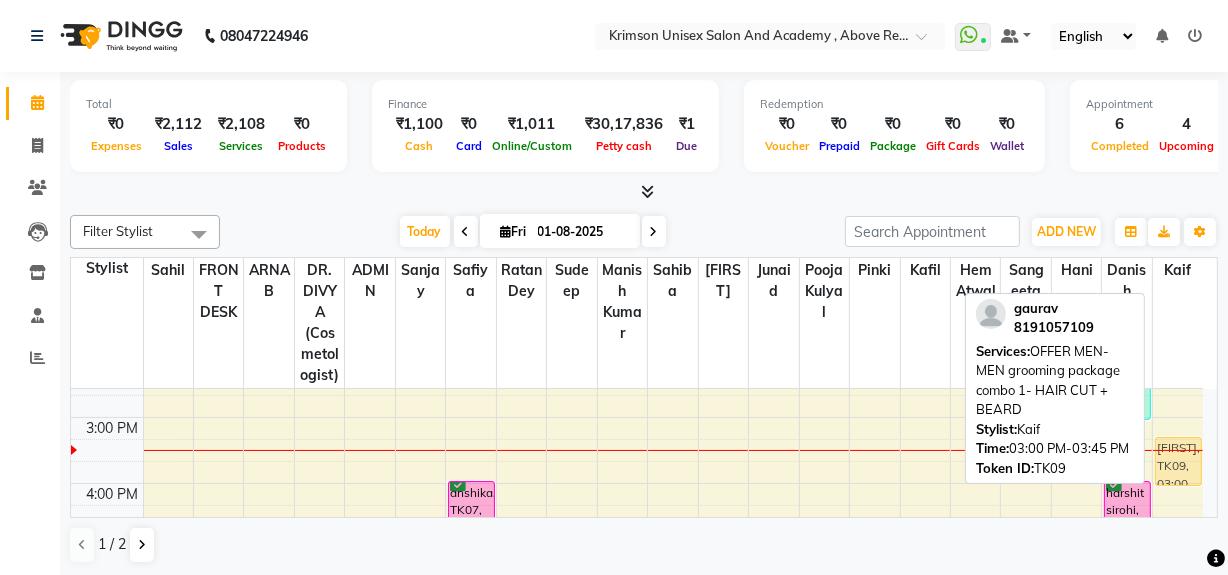 drag, startPoint x: 1168, startPoint y: 425, endPoint x: 1168, endPoint y: 442, distance: 17 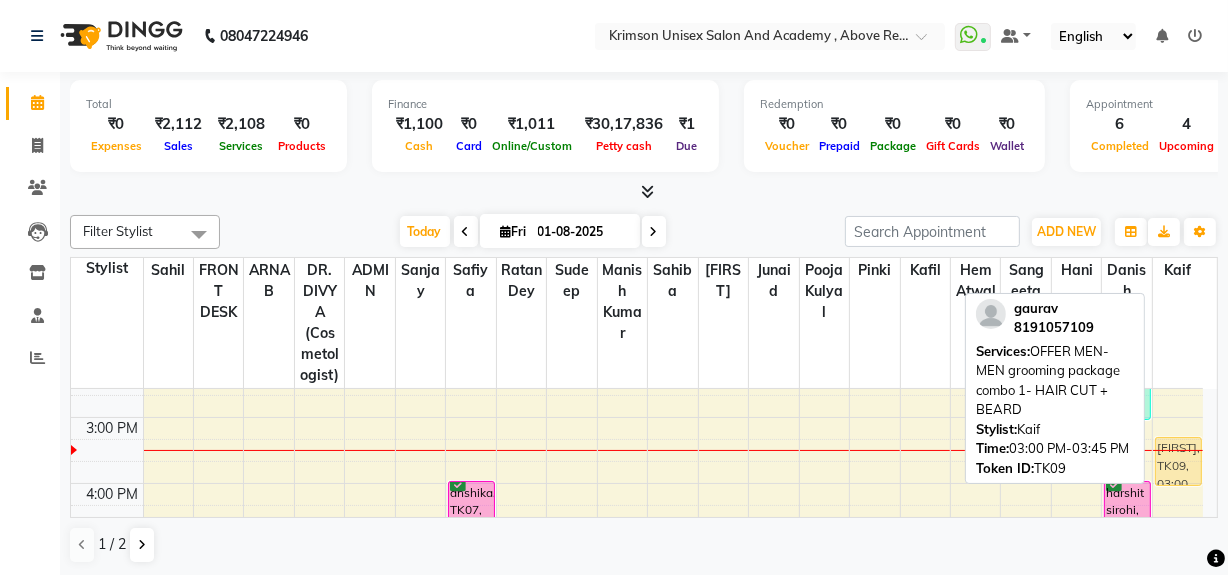 click on "Pratham, TK12, 10:50 AM-12:35 PM, OFFER MEN-MEN grooming package combo 1- HAIR CUT + BEARD (₹99),OFFER MEN- SCRUB+PACK (₹299)     Neha, TK08, 12:30 PM-02:15 PM, OFFER MEN-MEN grooming package combo 1- HAIR CUT + BEARD,(U) facial hair removal-WAX FULL FACE (₹500)    gaurav, TK09, 03:00 PM-03:45 PM, OFFER MEN-MEN grooming package combo 1- HAIR CUT + BEARD    gaurav, TK09, 03:00 PM-03:45 PM, OFFER MEN-MEN grooming package combo 1- HAIR CUT + BEARD" at bounding box center [1178, 384] 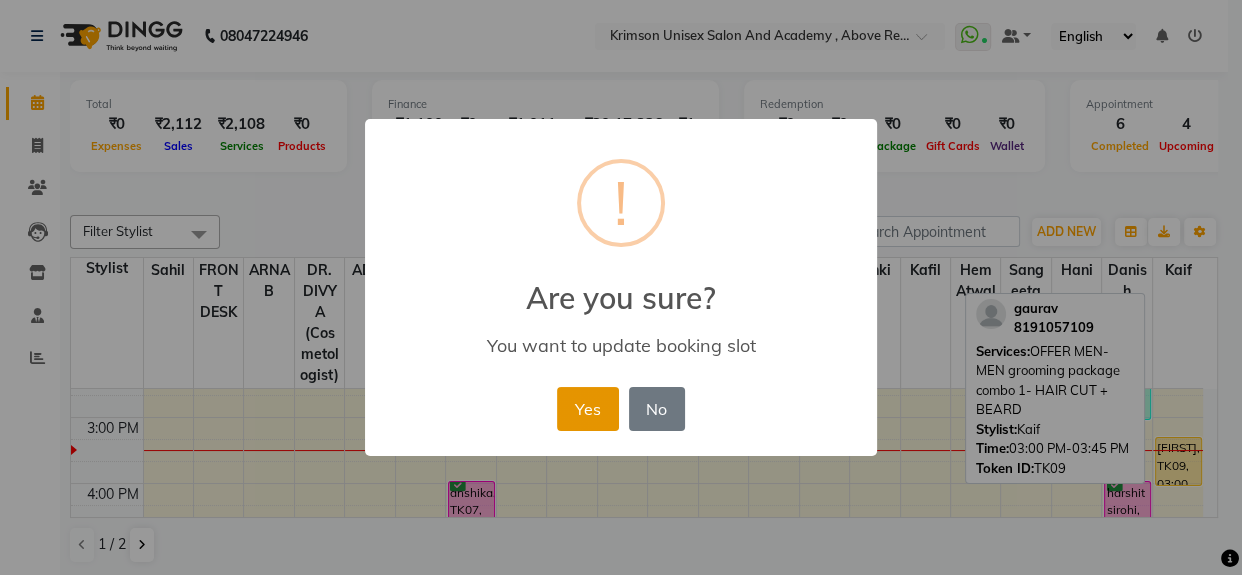 click on "Yes" at bounding box center (587, 409) 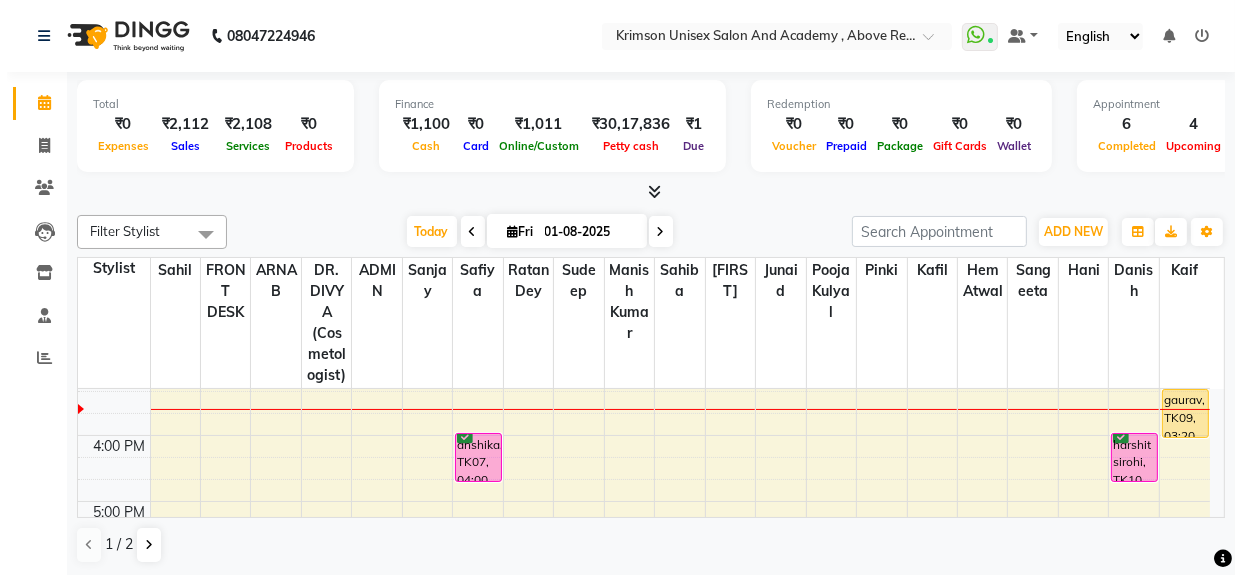 scroll, scrollTop: 549, scrollLeft: 0, axis: vertical 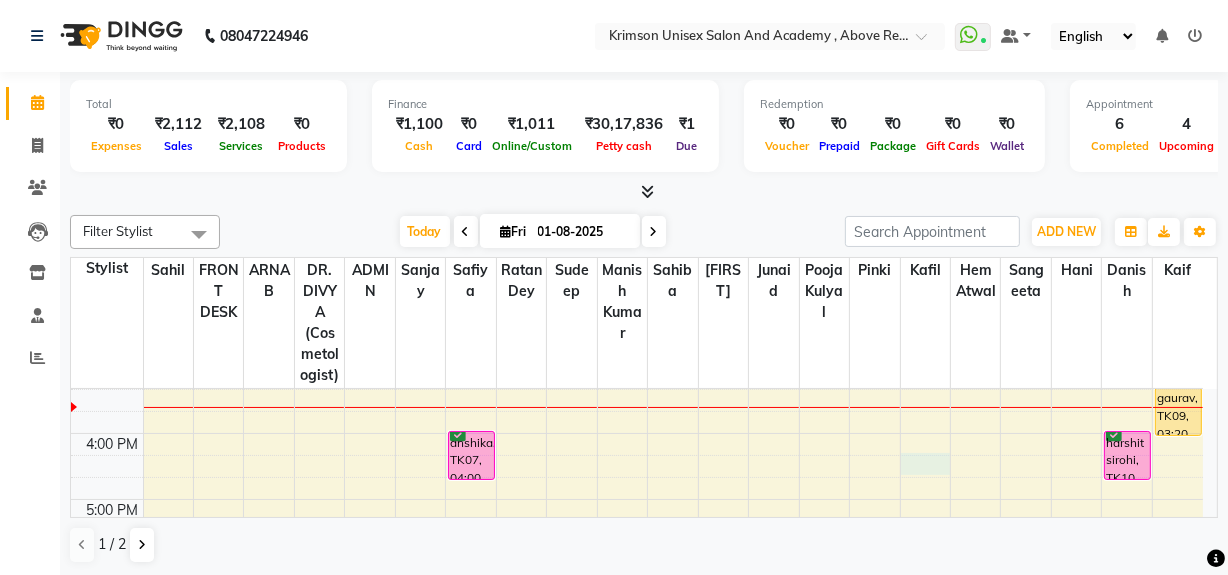 click on "7:00 AM 8:00 AM 9:00 AM 10:00 AM 11:00 AM 12:00 PM 1:00 PM 2:00 PM 3:00 PM 4:00 PM 5:00 PM 6:00 PM 7:00 PM 8:00 PM 9:00 PM     kelvit kaur, TK01, 12:40 PM-02:10 PM, (U) AESTHETIC FACE- DERMAPLANING FULL FACE,(U) facial hair removal-THREAD FOREHEAD (₹50)     anshika, TK07, 04:00 PM-04:45 PM, (F) HAIR CUT BASIC     Shristi, TK14, 12:35 PM-01:35 PM, (U) MANI/ PEDI-PEDICURE BASIC (₹700)     aman, TK11, 11:15 AM-12:00 PM, OFFER MEN-MEN grooming package combo 1- HAIR CUT + BEARD (₹99)     anjali pandey, TK02, 02:20 PM-03:05 PM, OFFER MEN-MEN grooming package combo 1- HAIR CUT + BEARD     harshit sirohi, TK10, 04:00 PM-04:45 PM, OFFER MEN-MEN grooming package combo 1- HAIR CUT + BEARD     mohit pandey, TK13, 06:30 PM-07:15 PM, OFFER MEN-MEN grooming package combo 1- HAIR CUT + BEARD     Pratham, TK12, 10:50 AM-12:35 PM, OFFER MEN-MEN grooming package combo 1- HAIR CUT + BEARD (₹99),OFFER MEN- SCRUB+PACK (₹299)        gaurav, TK09, 03:20 PM-04:05 PM, OFFER MEN-MEN grooming package combo 1- HAIR CUT + BEARD" at bounding box center [637, 334] 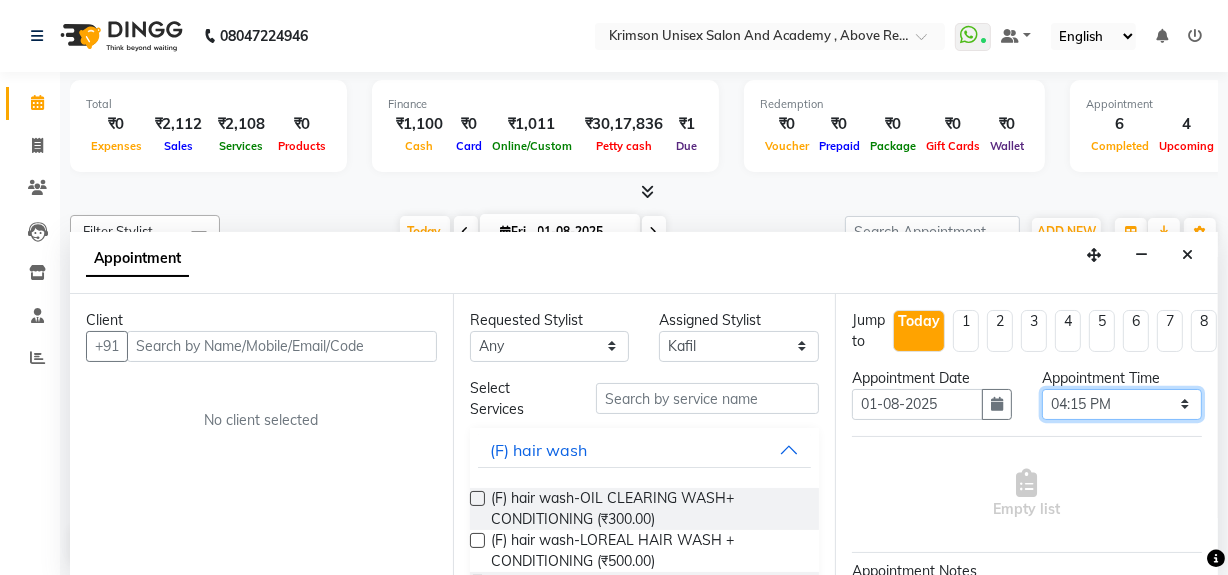 click on "Select 08:00 AM 08:15 AM 08:30 AM 08:45 AM 09:00 AM 09:15 AM 09:30 AM 09:45 AM 10:00 AM 10:15 AM 10:30 AM 10:45 AM 11:00 AM 11:15 AM 11:30 AM 11:45 AM 12:00 PM 12:15 PM 12:30 PM 12:45 PM 01:00 PM 01:15 PM 01:30 PM 01:45 PM 02:00 PM 02:15 PM 02:30 PM 02:45 PM 03:00 PM 03:15 PM 03:30 PM 03:45 PM 04:00 PM 04:15 PM 04:30 PM 04:45 PM 05:00 PM 05:15 PM 05:30 PM 05:45 PM 06:00 PM 06:15 PM 06:30 PM 06:45 PM 07:00 PM 07:15 PM 07:30 PM 07:45 PM 08:00 PM 08:15 PM 08:30 PM 08:45 PM 09:00 PM" at bounding box center [1122, 404] 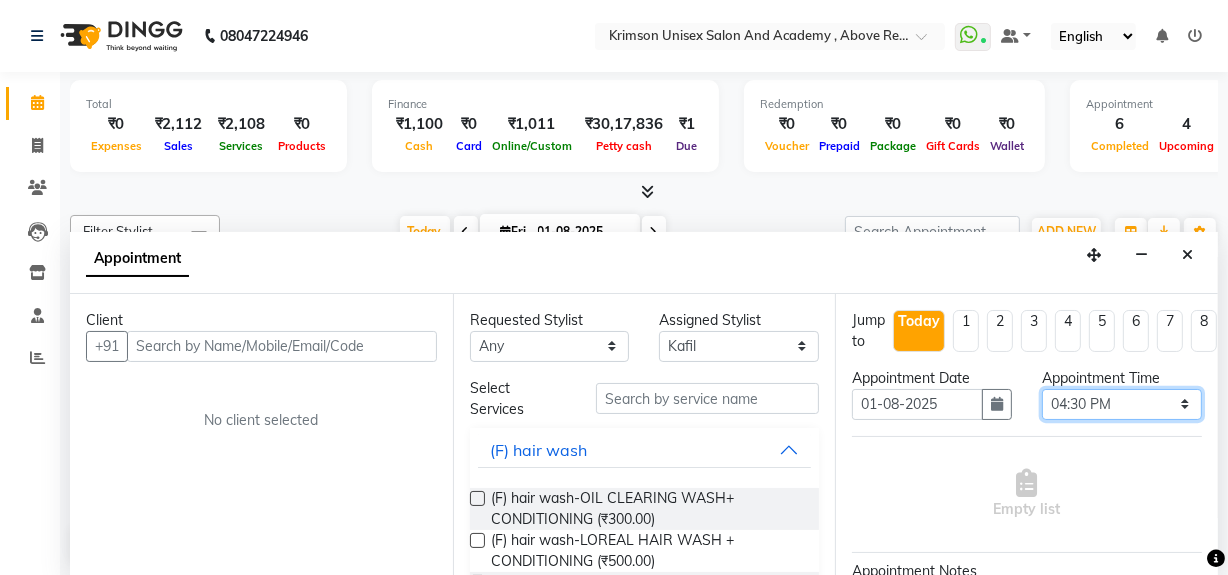 click on "Select 08:00 AM 08:15 AM 08:30 AM 08:45 AM 09:00 AM 09:15 AM 09:30 AM 09:45 AM 10:00 AM 10:15 AM 10:30 AM 10:45 AM 11:00 AM 11:15 AM 11:30 AM 11:45 AM 12:00 PM 12:15 PM 12:30 PM 12:45 PM 01:00 PM 01:15 PM 01:30 PM 01:45 PM 02:00 PM 02:15 PM 02:30 PM 02:45 PM 03:00 PM 03:15 PM 03:30 PM 03:45 PM 04:00 PM 04:15 PM 04:30 PM 04:45 PM 05:00 PM 05:15 PM 05:30 PM 05:45 PM 06:00 PM 06:15 PM 06:30 PM 06:45 PM 07:00 PM 07:15 PM 07:30 PM 07:45 PM 08:00 PM 08:15 PM 08:30 PM 08:45 PM 09:00 PM" at bounding box center (1122, 404) 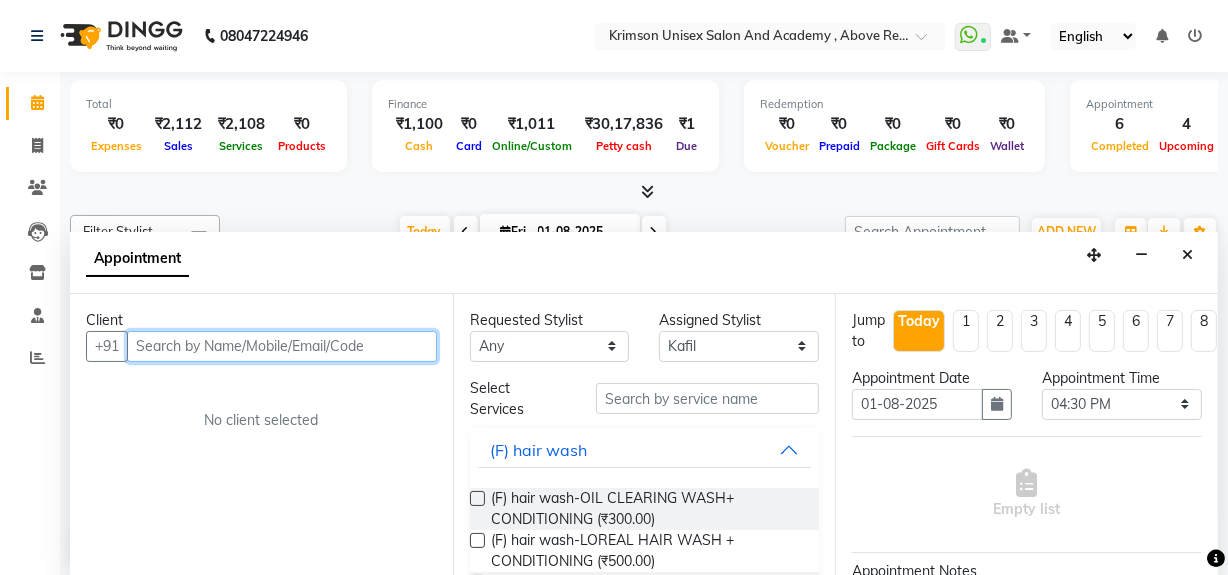click at bounding box center [282, 346] 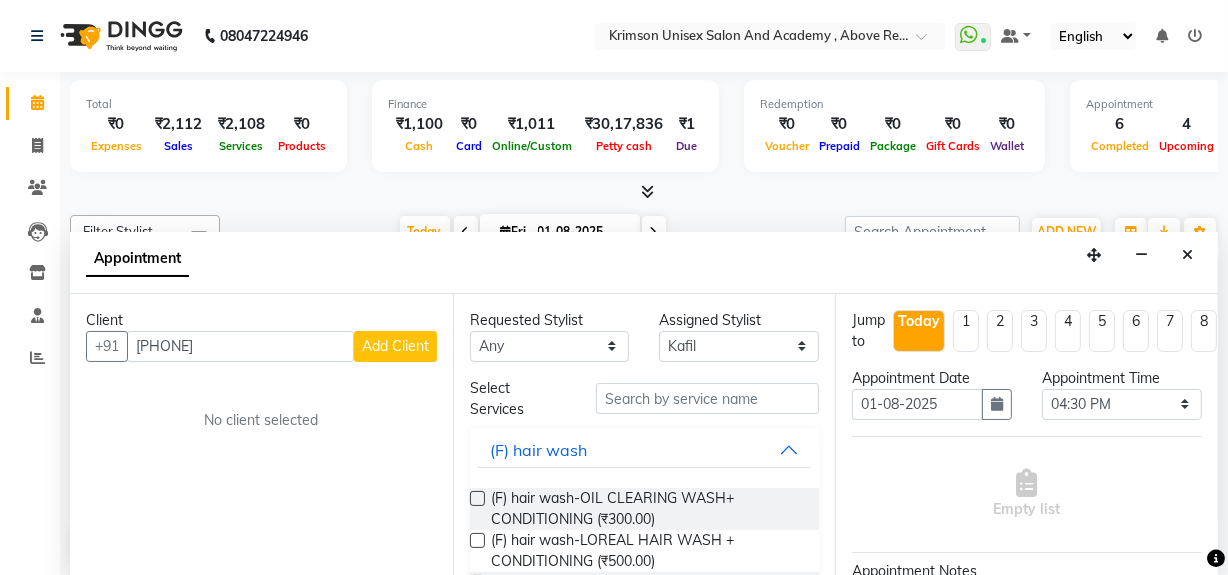 click on "Add Client" at bounding box center [395, 346] 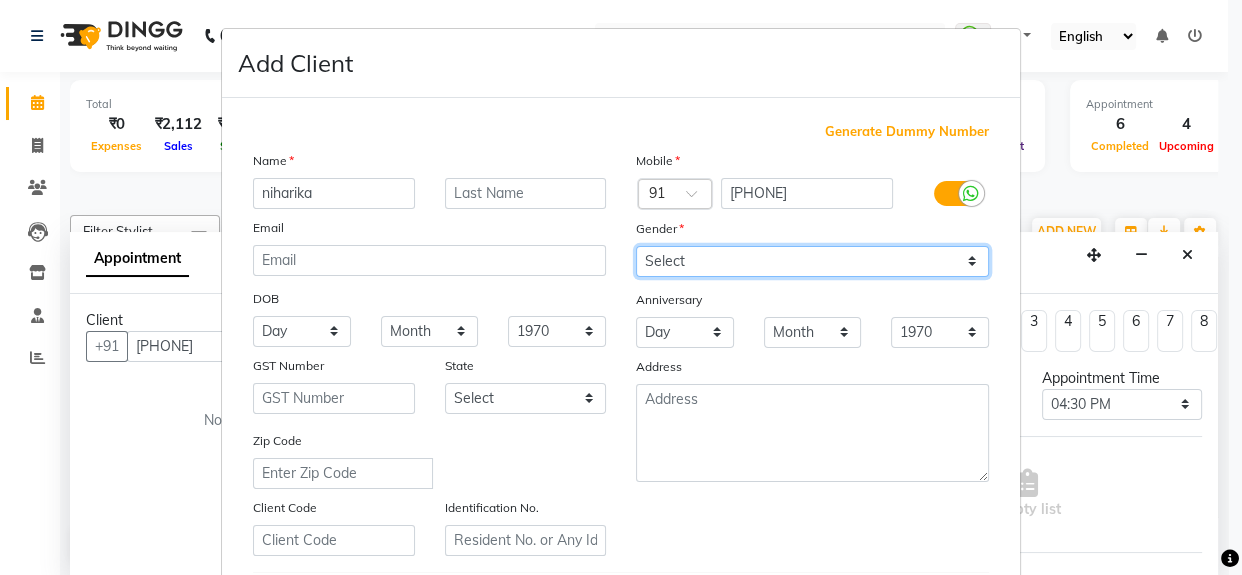 click on "Select Male Female Other Prefer Not To Say" at bounding box center (812, 261) 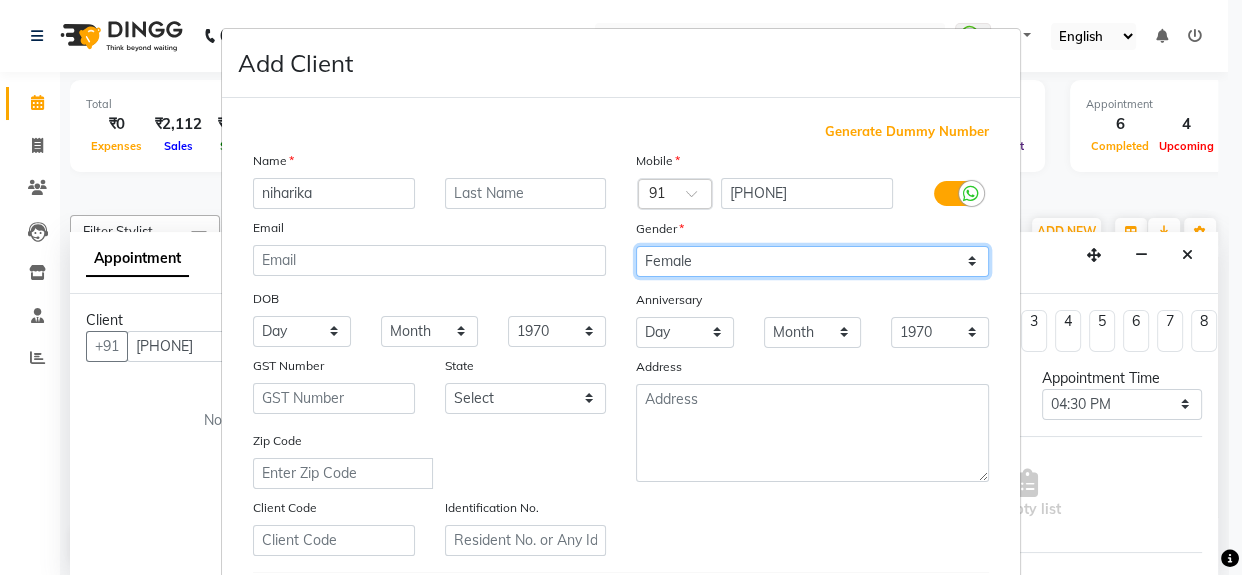 click on "Select Male Female Other Prefer Not To Say" at bounding box center (812, 261) 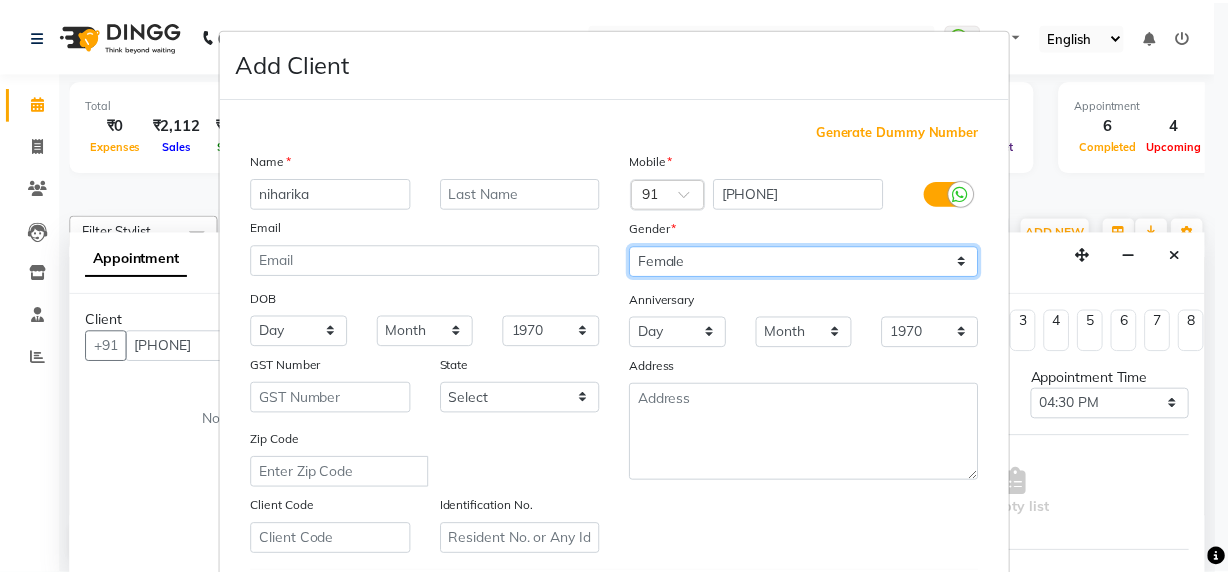 scroll, scrollTop: 353, scrollLeft: 0, axis: vertical 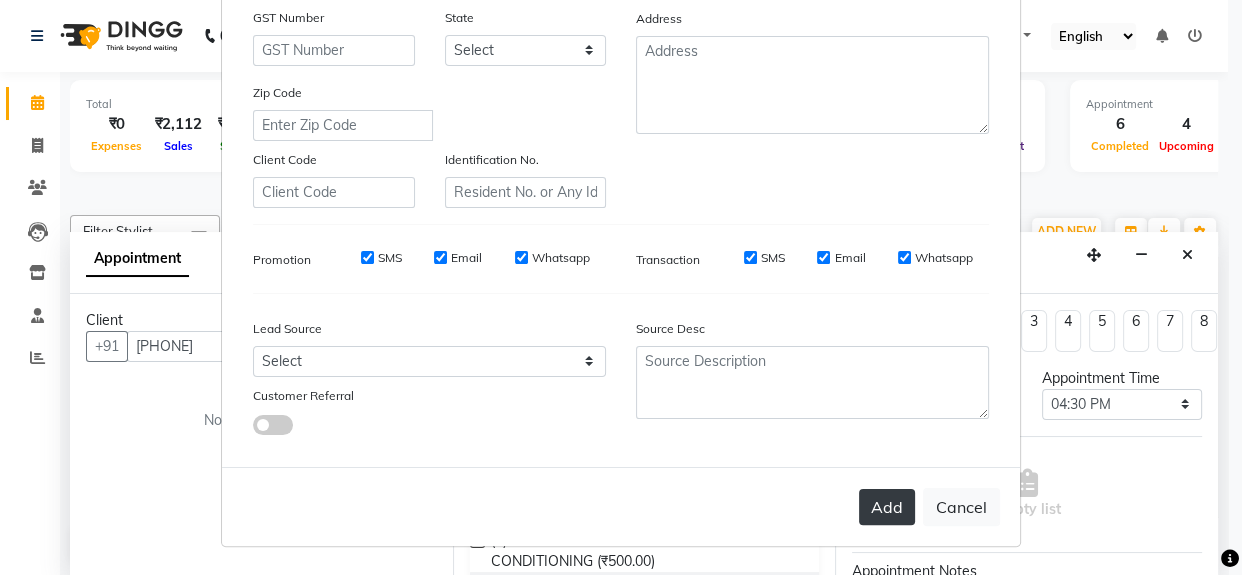 click on "Add" at bounding box center (887, 507) 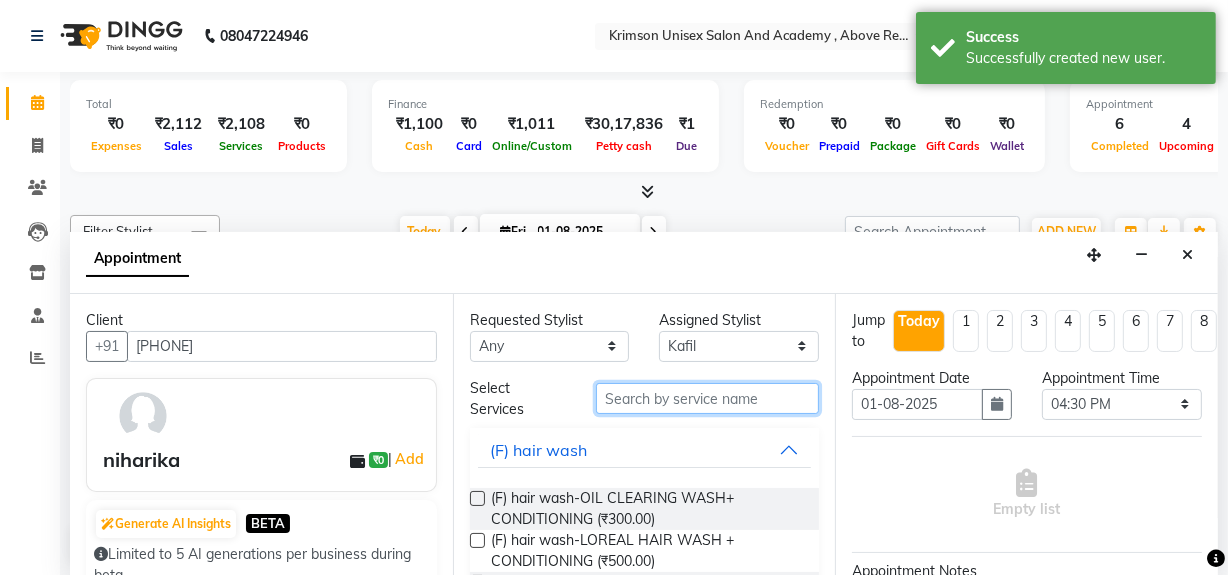 click at bounding box center (707, 398) 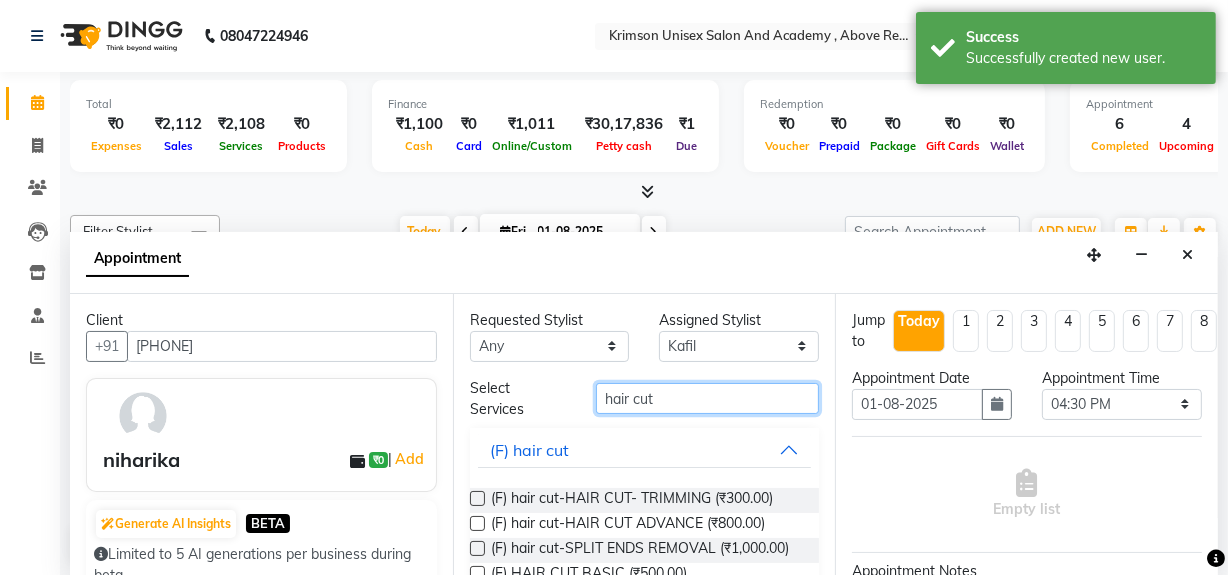 scroll, scrollTop: 57, scrollLeft: 0, axis: vertical 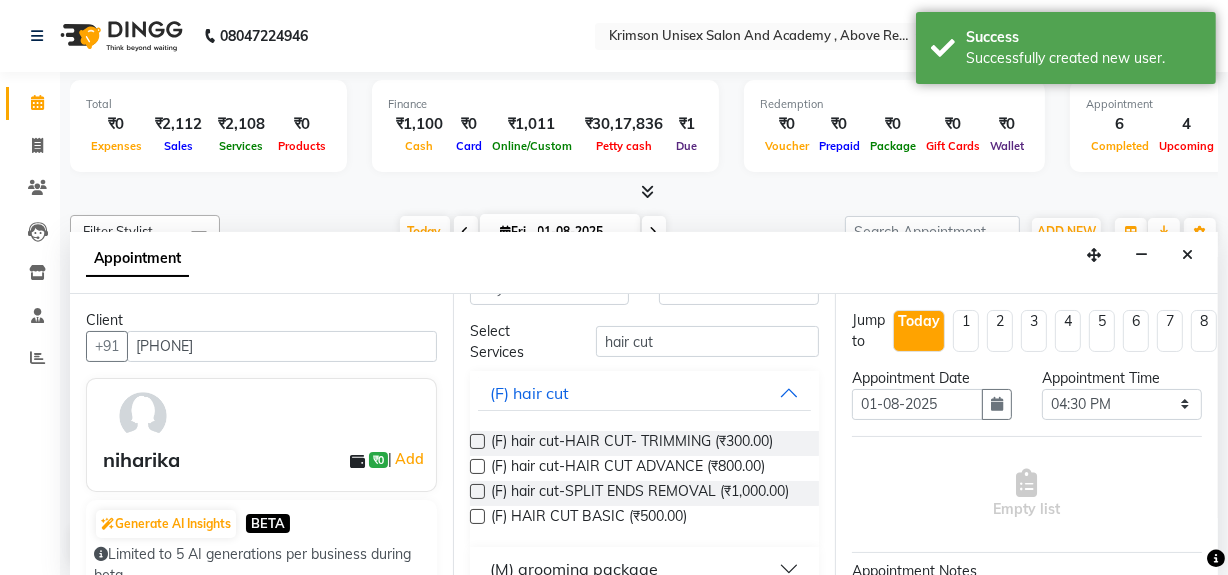 click at bounding box center [477, 516] 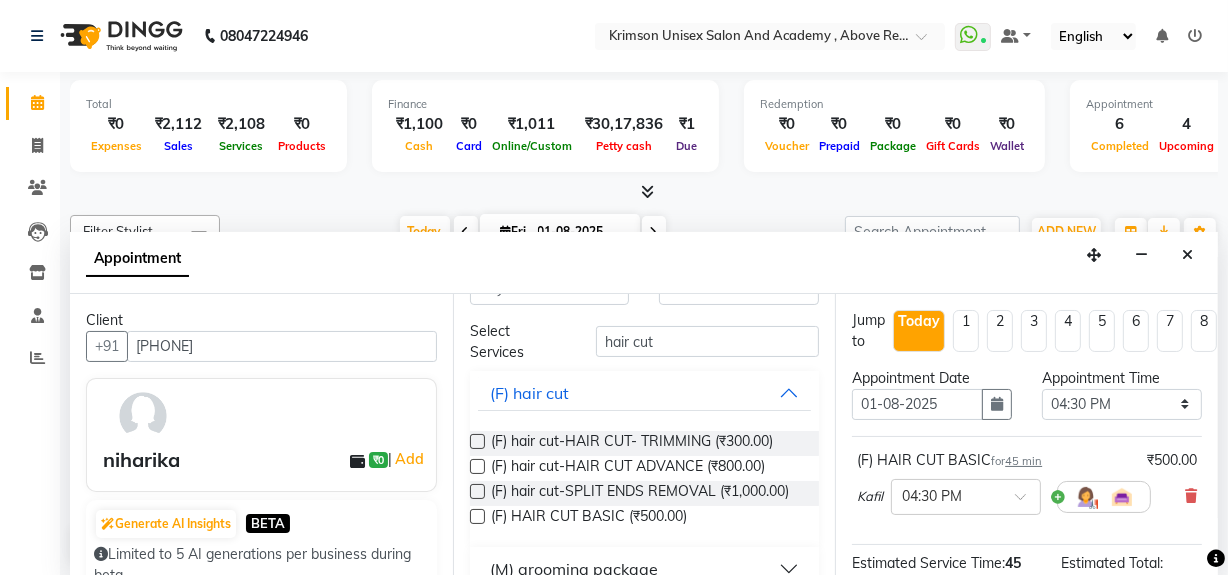 scroll, scrollTop: 293, scrollLeft: 0, axis: vertical 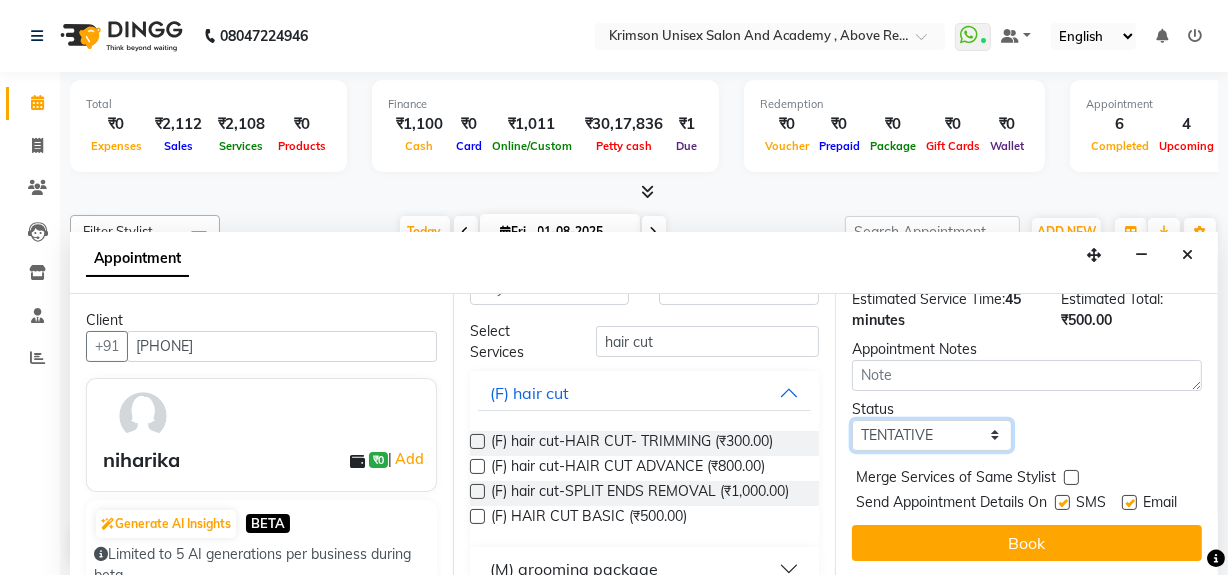click on "Select TENTATIVE CONFIRM CHECK-IN UPCOMING" at bounding box center (932, 435) 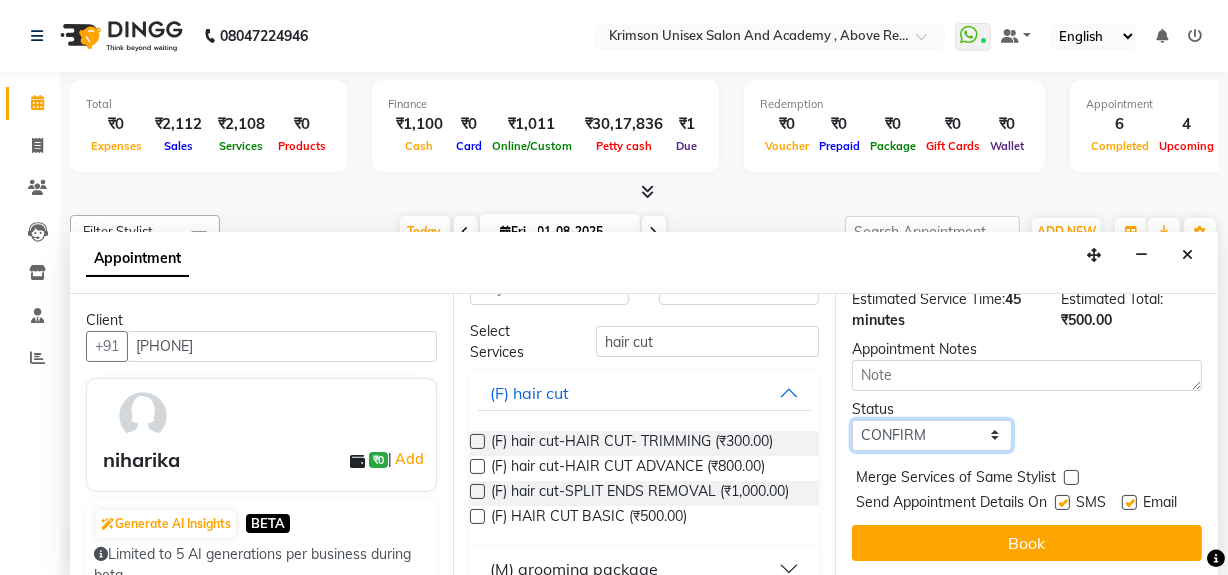 click on "Select TENTATIVE CONFIRM CHECK-IN UPCOMING" at bounding box center (932, 435) 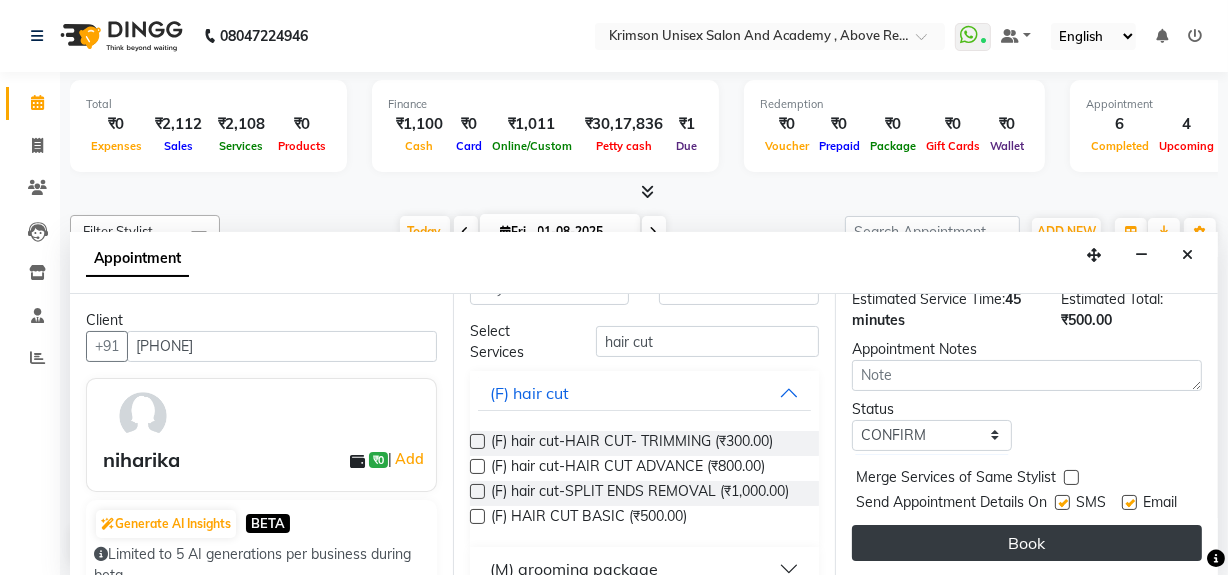 click on "Book" at bounding box center [1027, 543] 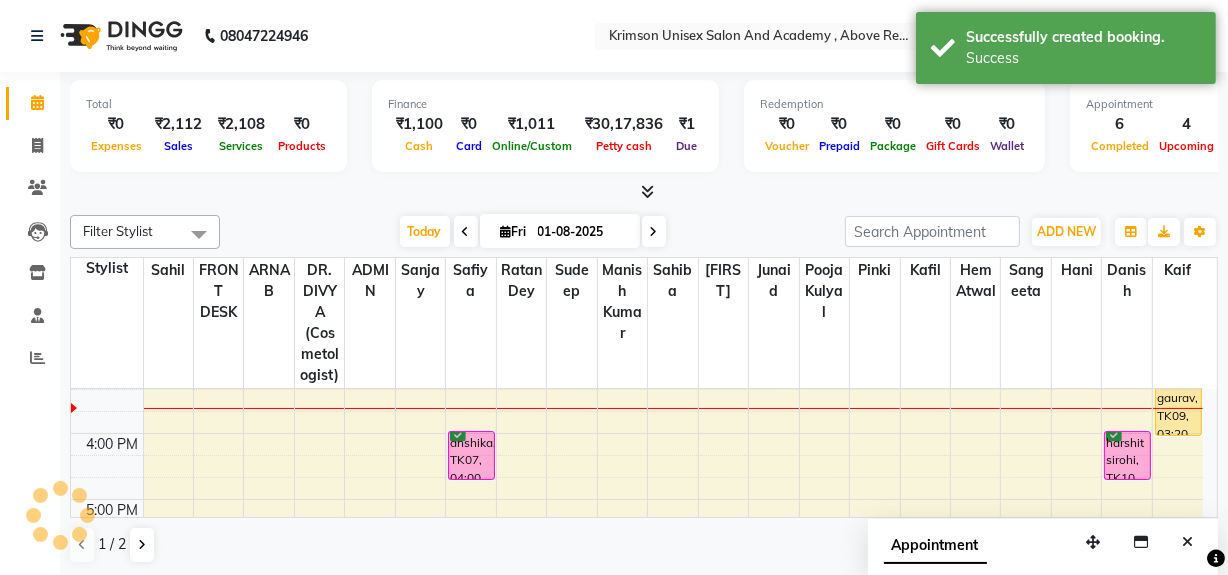scroll, scrollTop: 0, scrollLeft: 0, axis: both 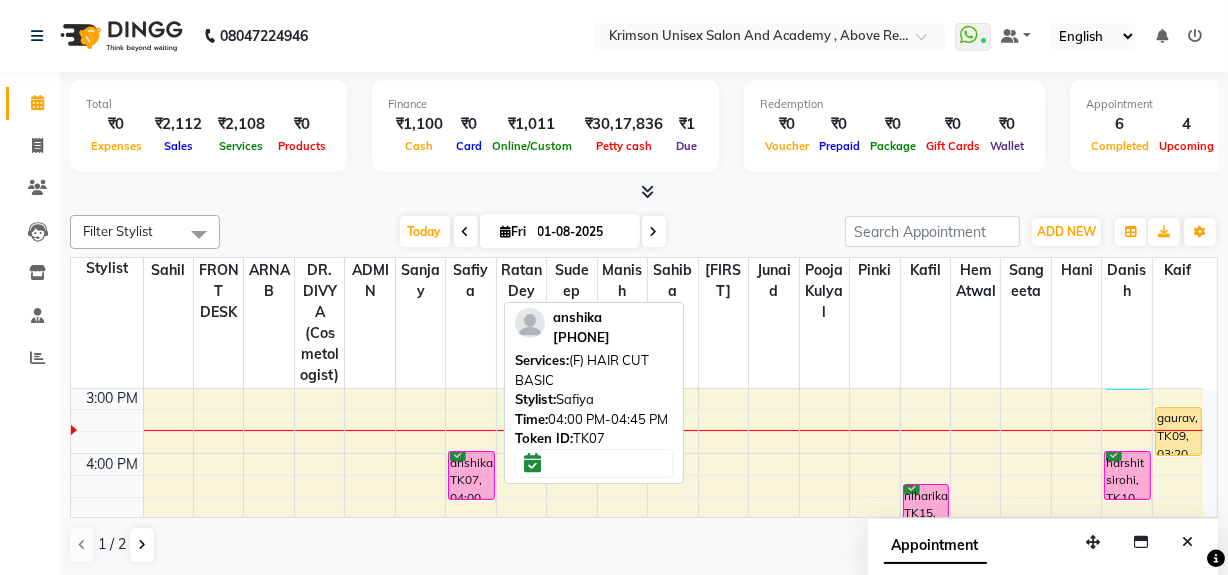 click on "anshika, TK07, 04:00 PM-04:45 PM, (F) HAIR CUT BASIC" at bounding box center (471, 475) 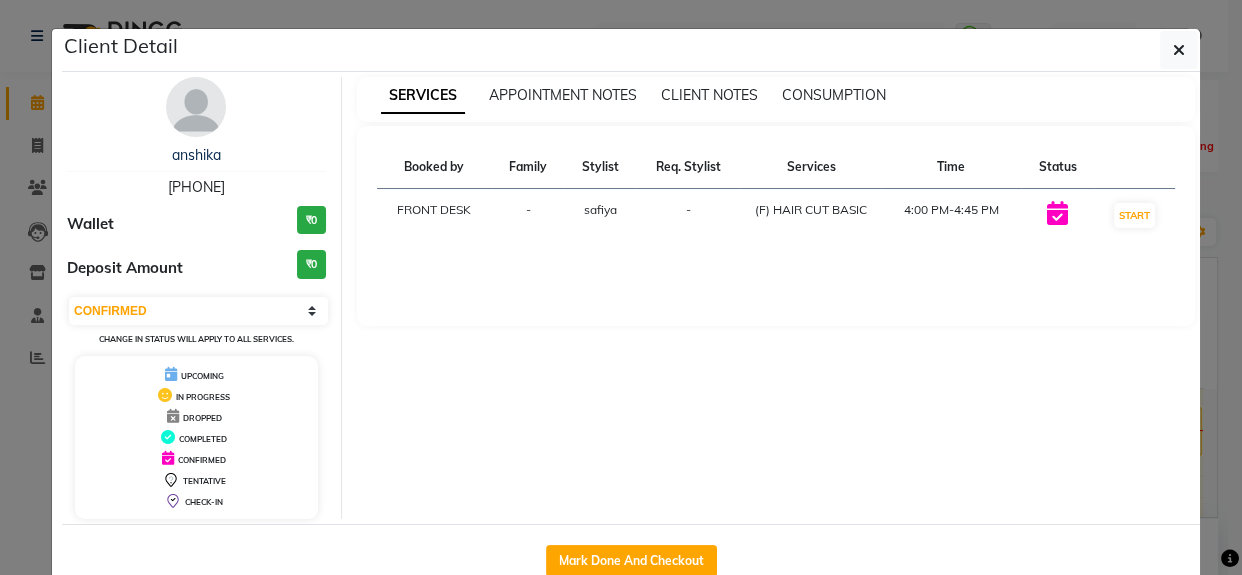 click on "7505746964" at bounding box center [196, 187] 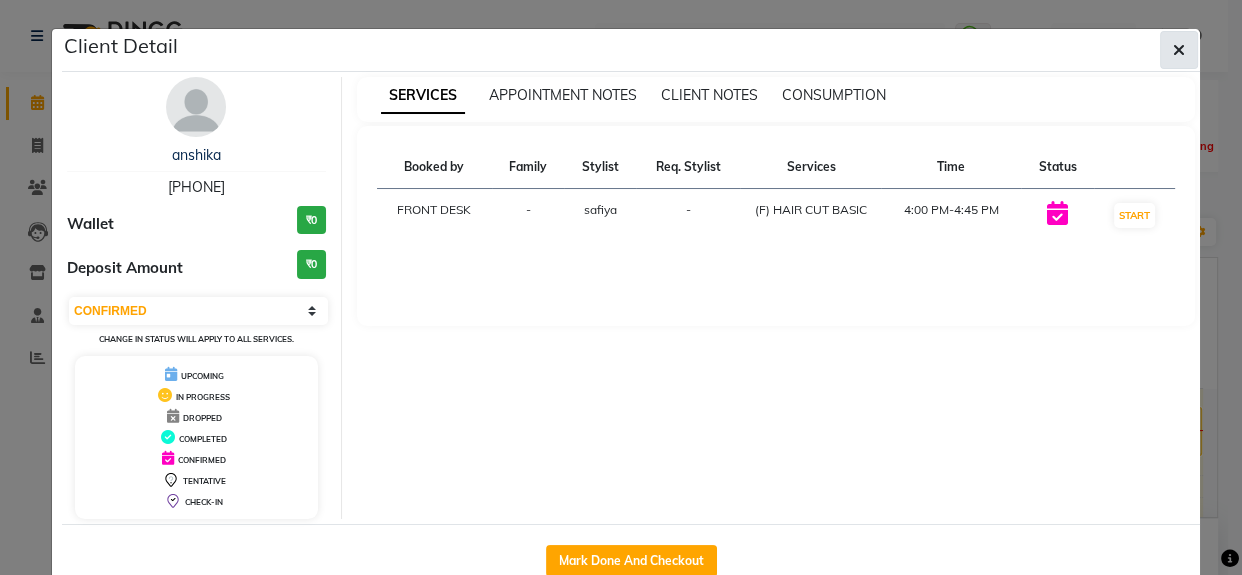click 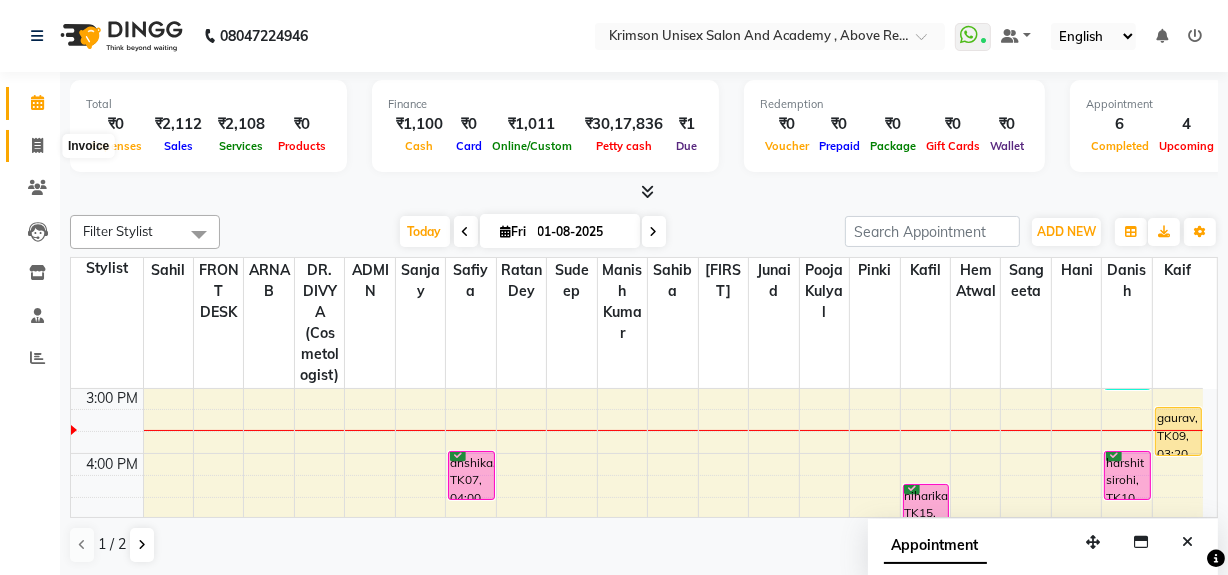 click 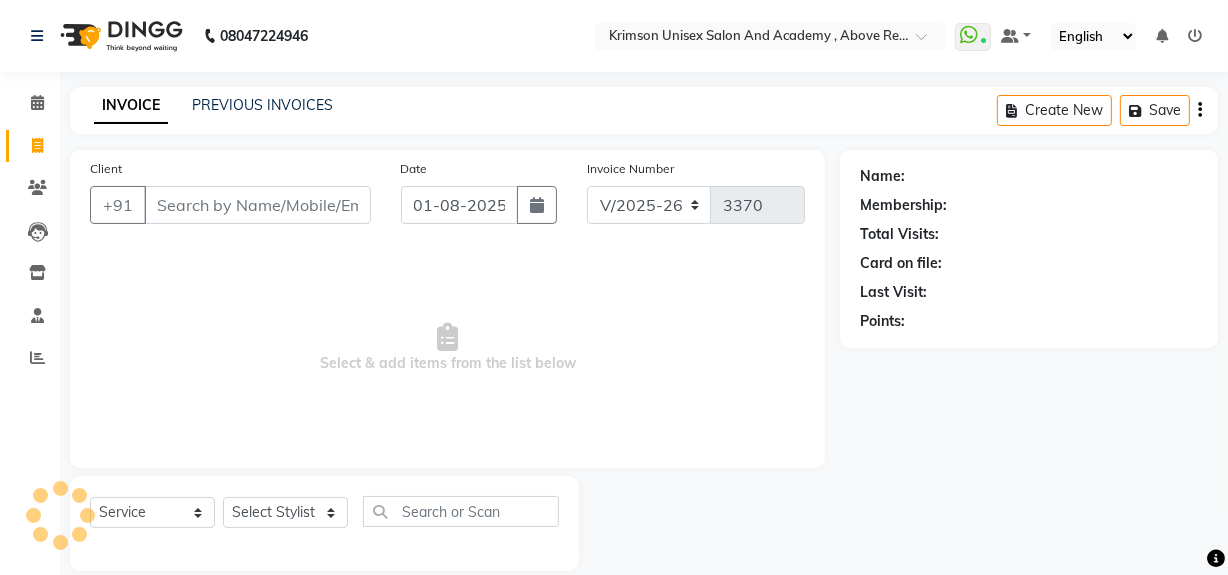 click on "Client" at bounding box center (257, 205) 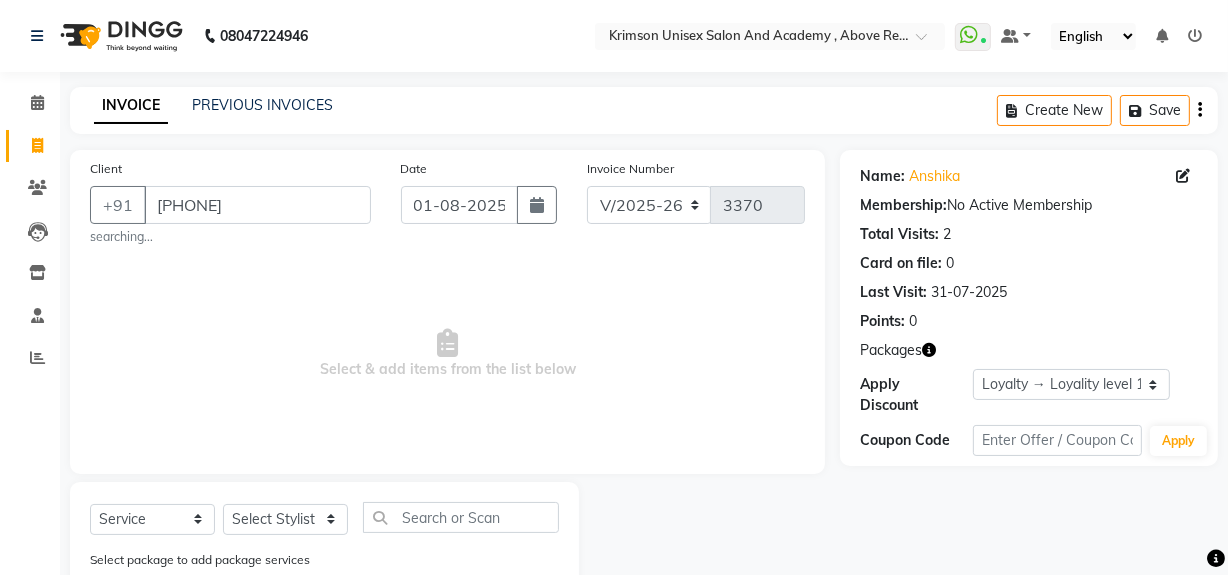 scroll, scrollTop: 100, scrollLeft: 0, axis: vertical 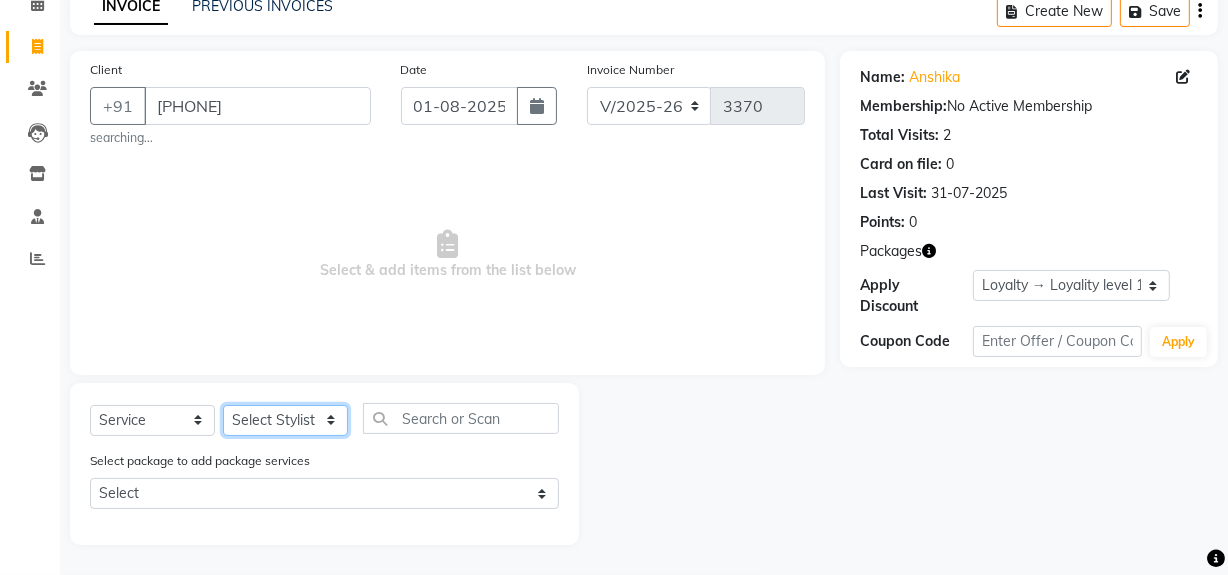 click on "Select Stylist ADMIN ARNAB Babita Danish DR. DIVYA (cosmetologist) FRONT DESK Hani Hem Atwal junaid  Kafil Kaif Manish Kumar Pinki  Pooja kulyal Ratan Dey safiya sahiba Sahil Sangeeta sanjay Sudeep Varsha" 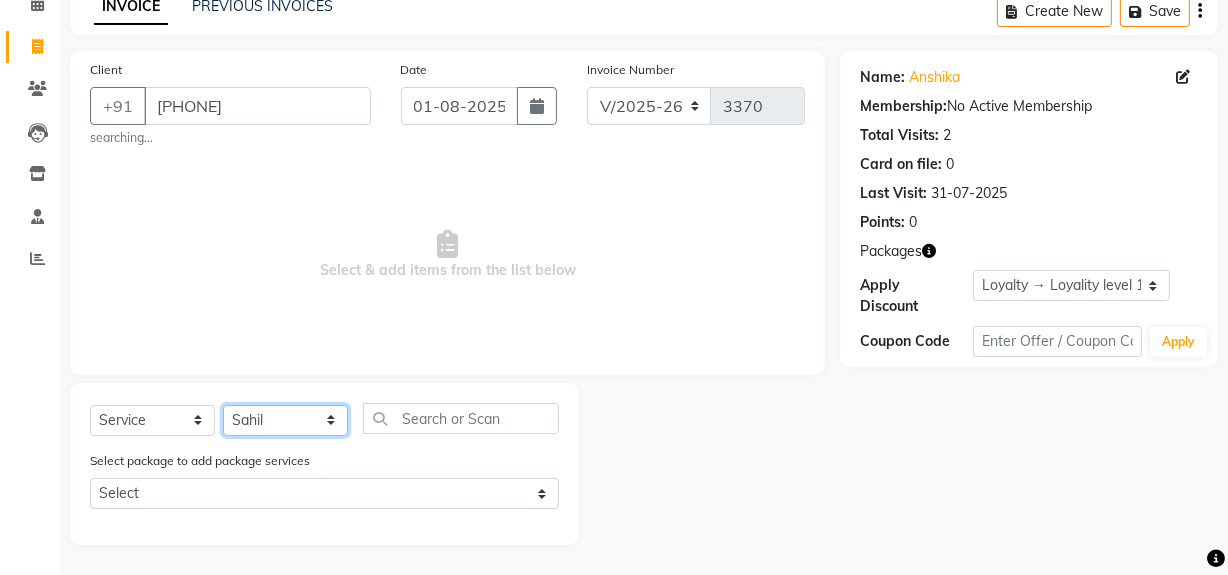 click on "Select Stylist ADMIN ARNAB Babita Danish DR. DIVYA (cosmetologist) FRONT DESK Hani Hem Atwal junaid  Kafil Kaif Manish Kumar Pinki  Pooja kulyal Ratan Dey safiya sahiba Sahil Sangeeta sanjay Sudeep Varsha" 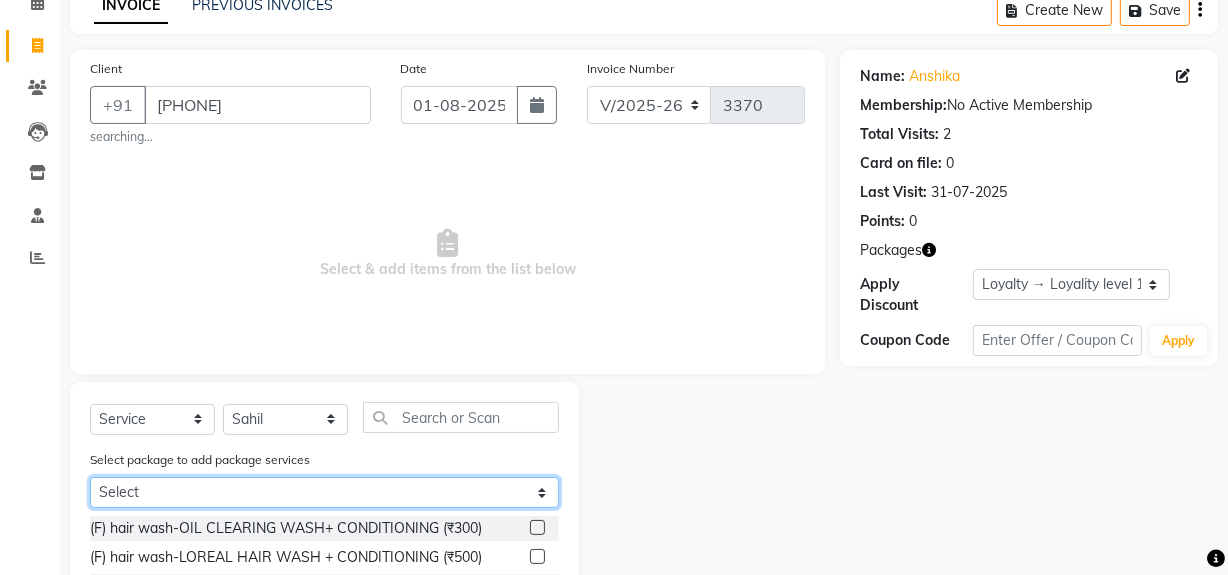 click on "Select Dec Women Offer Combo 4 - 2499" 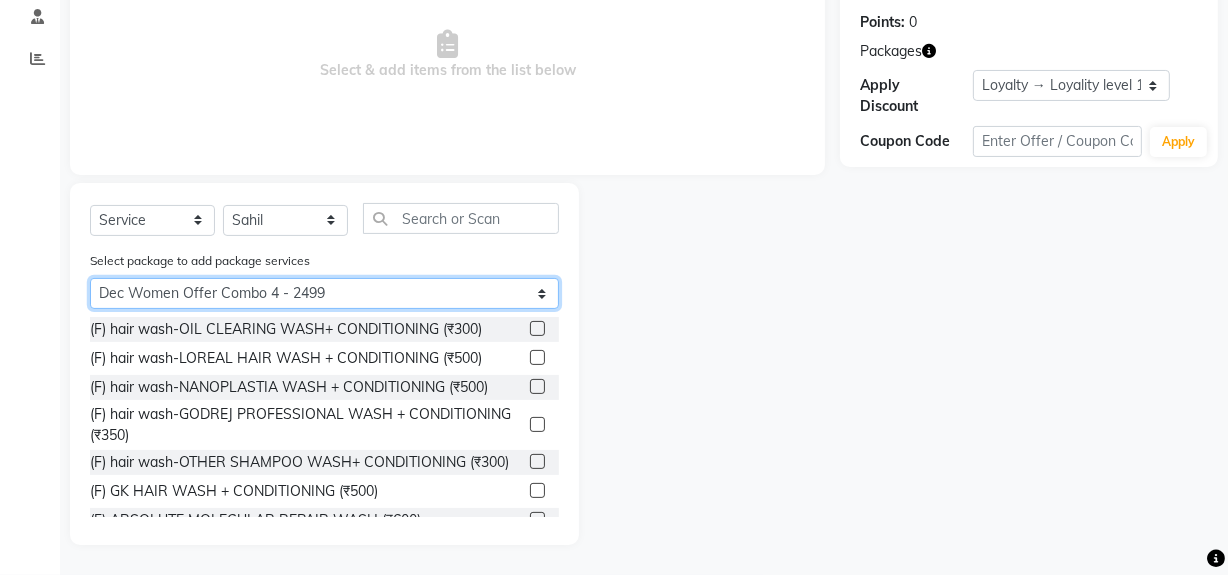 click on "Select Dec Women Offer Combo 4 - 2499" 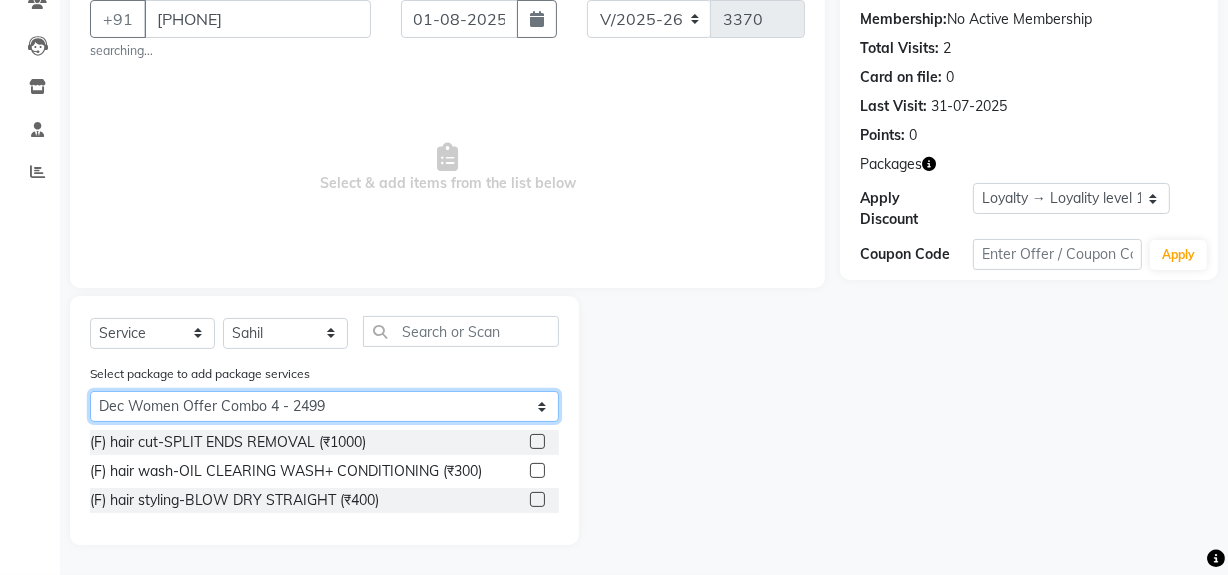 scroll, scrollTop: 0, scrollLeft: 0, axis: both 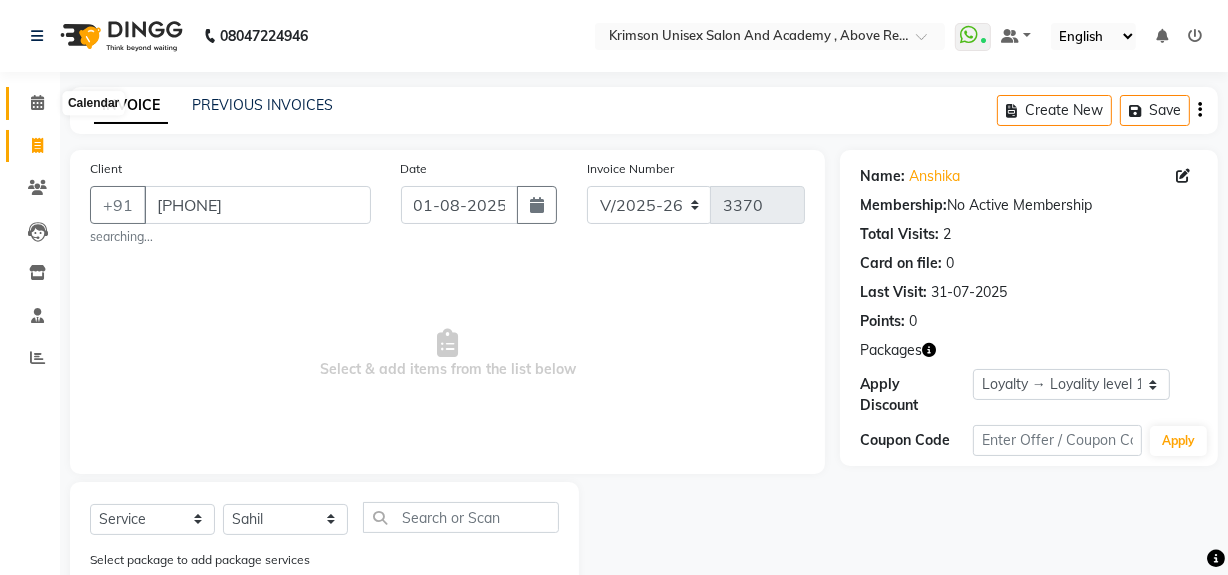 click 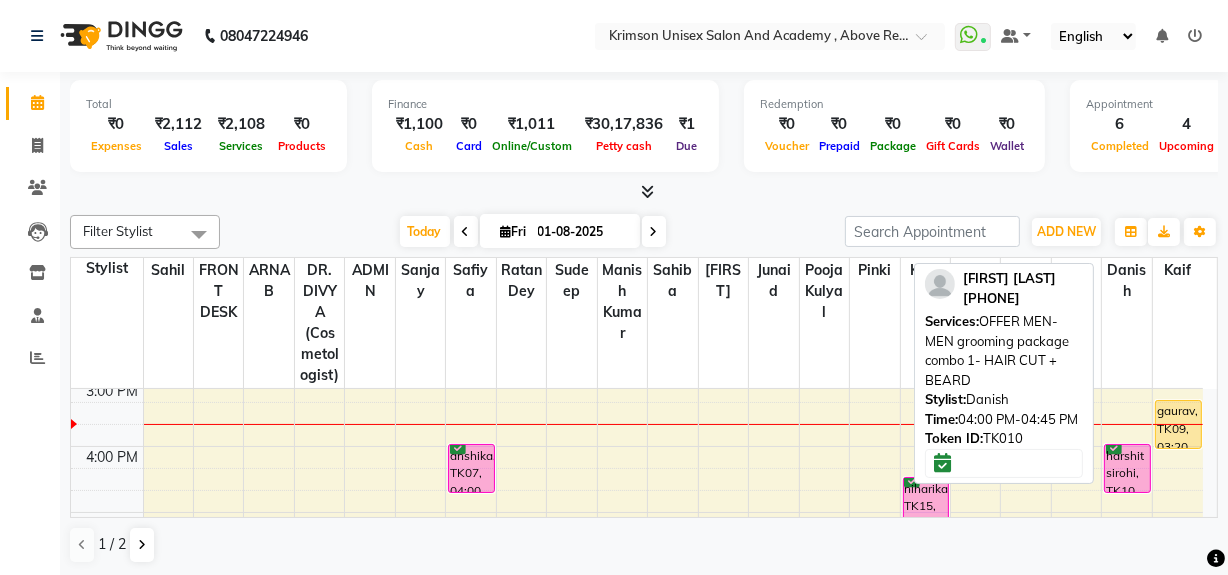scroll, scrollTop: 534, scrollLeft: 0, axis: vertical 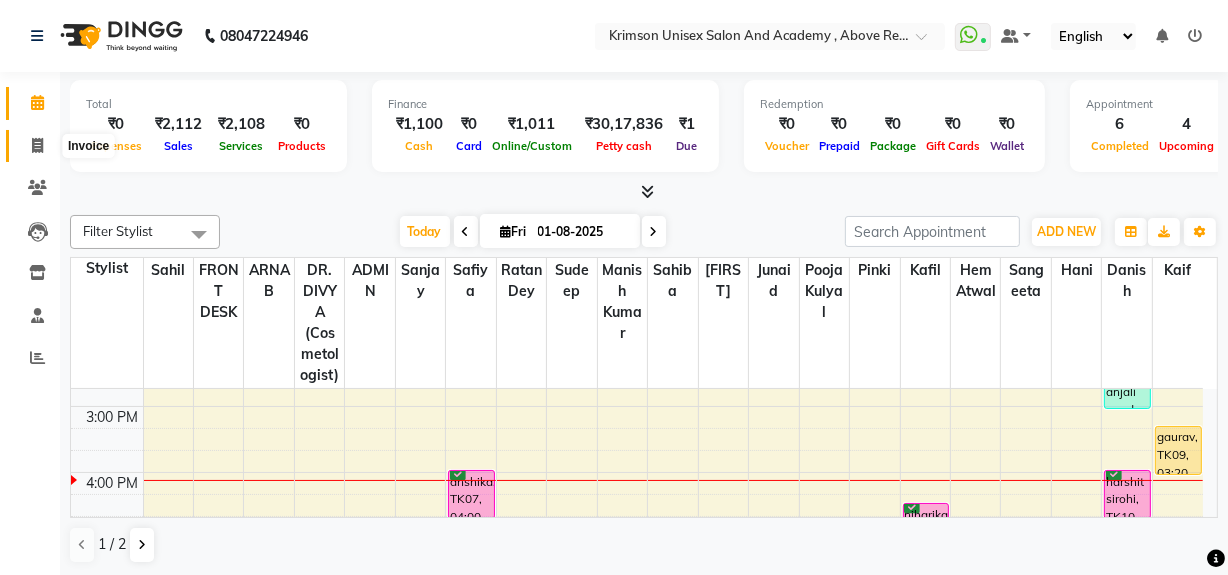 click 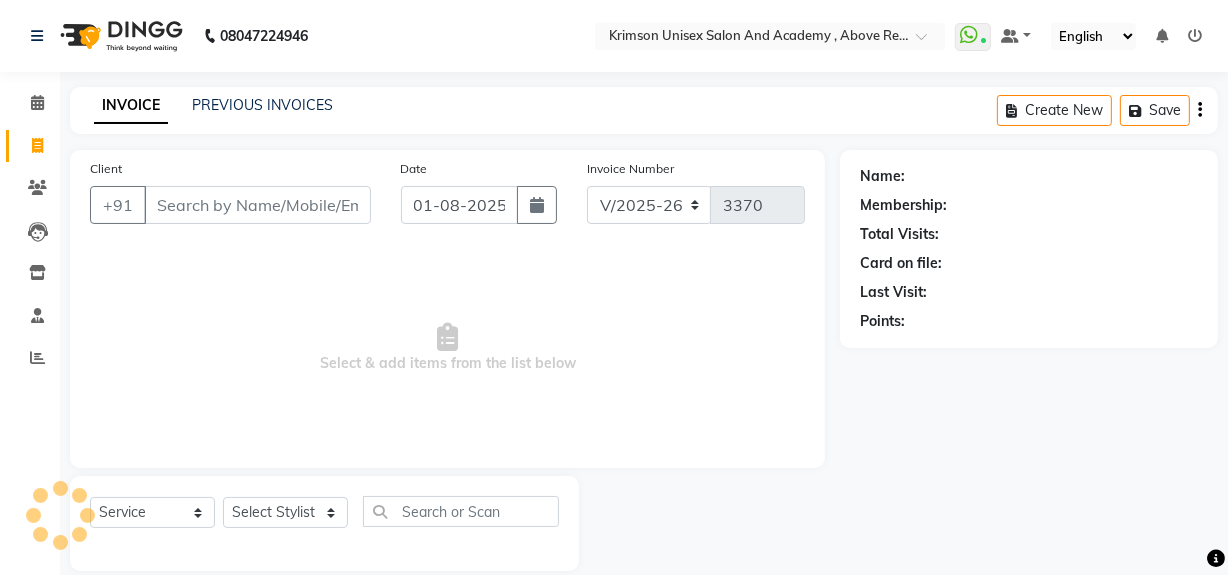 scroll, scrollTop: 26, scrollLeft: 0, axis: vertical 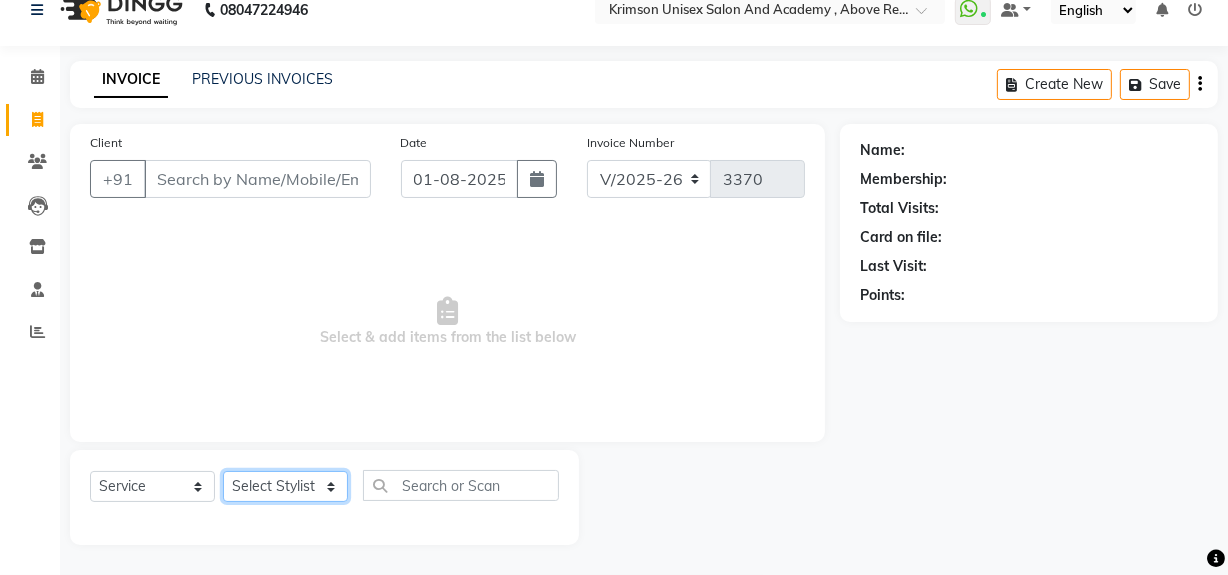 click on "Select Stylist" 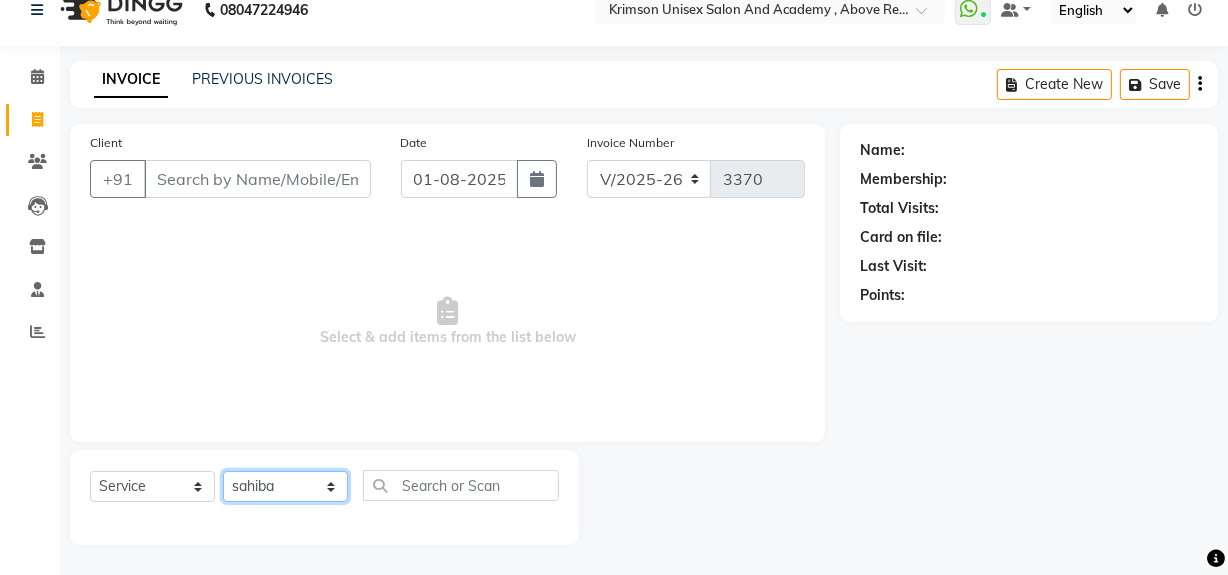 click on "Select Stylist ADMIN ARNAB Babita Danish DR. DIVYA (cosmetologist) FRONT DESK Hani Hem Atwal junaid  Kafil Kaif Manish Kumar Pinki  Pooja kulyal Ratan Dey safiya sahiba Sahil Sangeeta sanjay Sudeep Varsha" 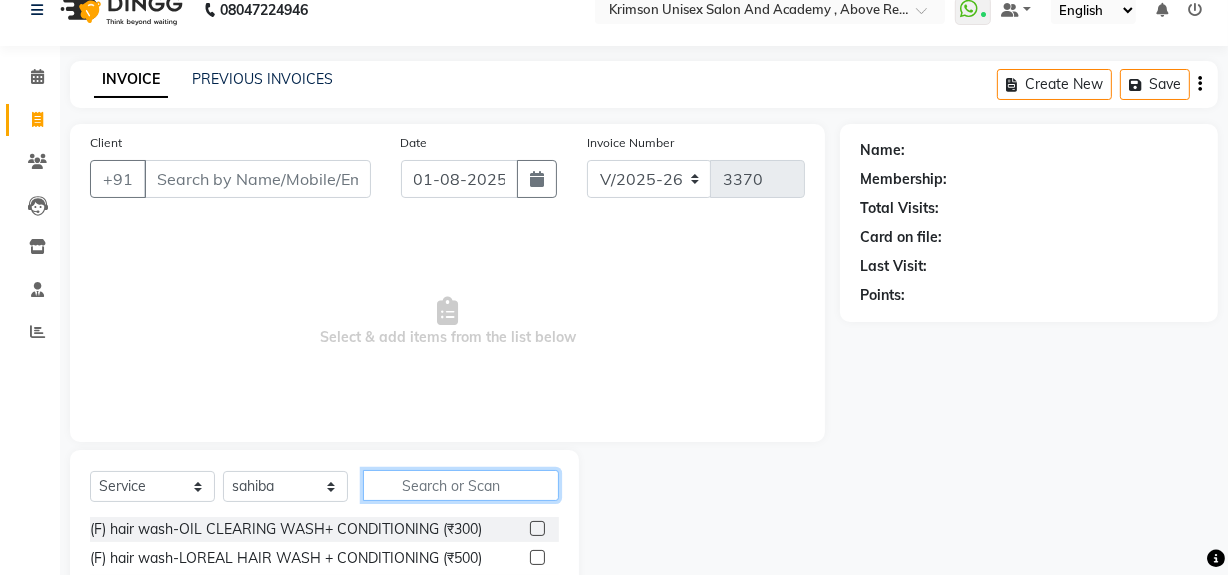click 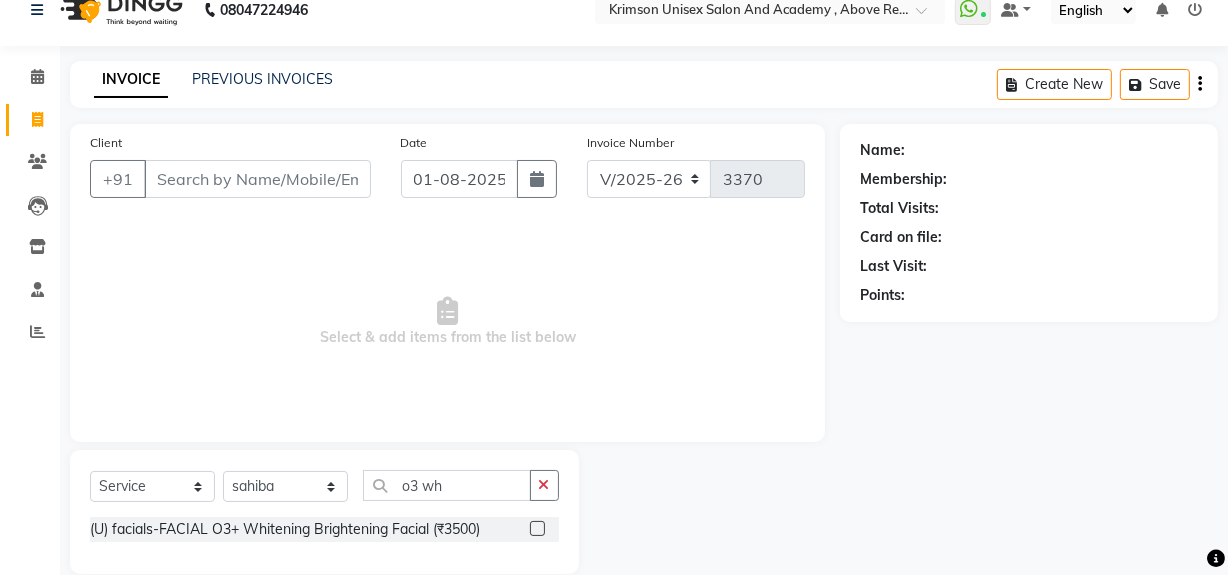 click 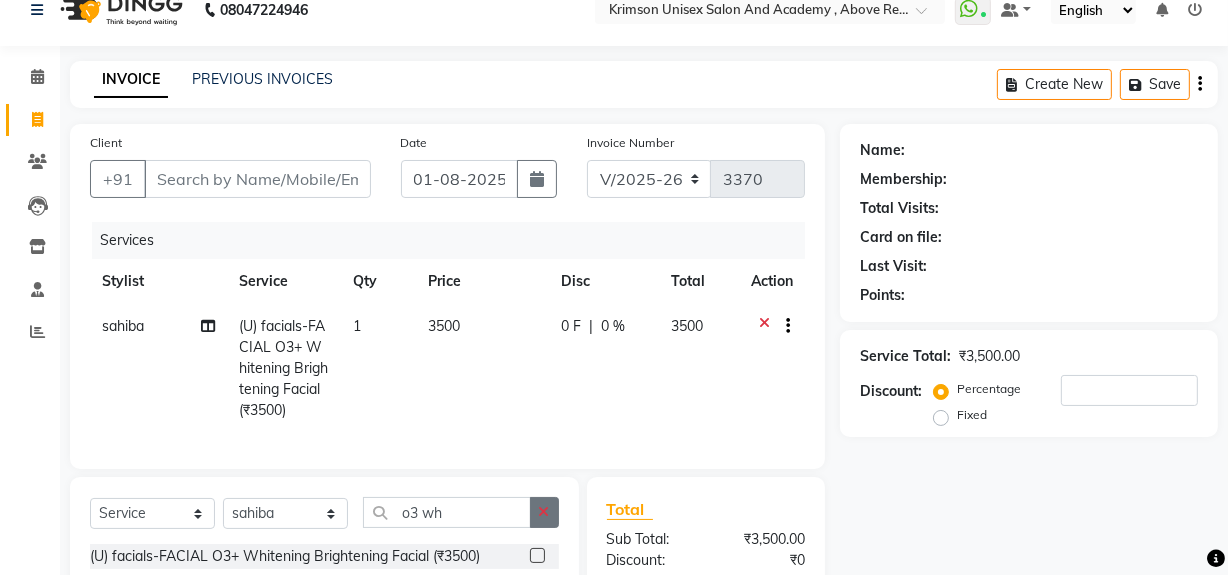 click 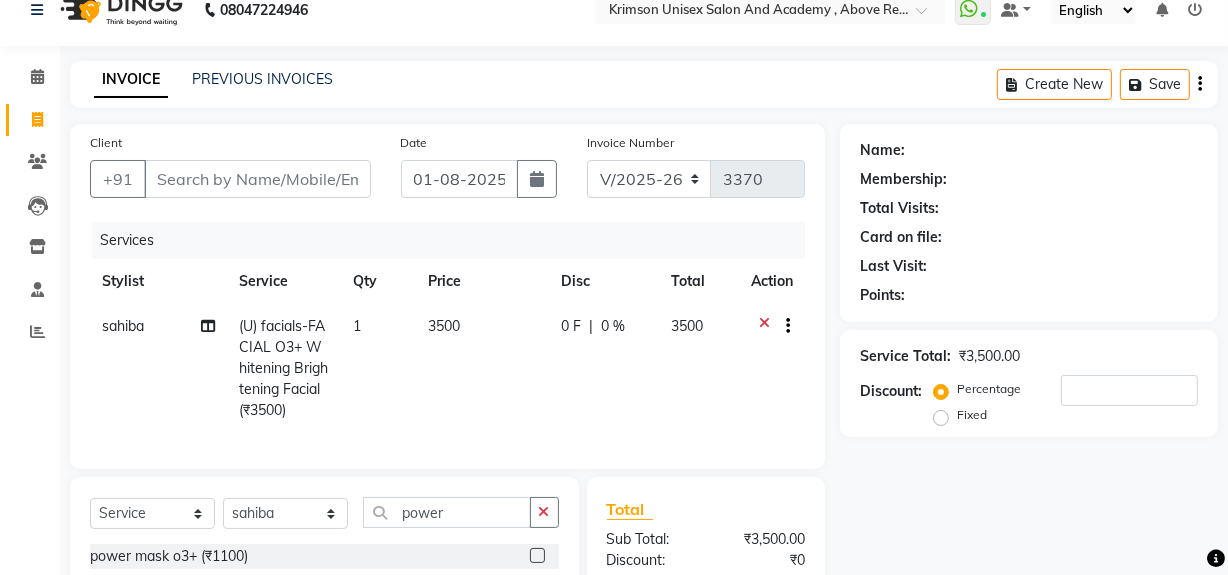 click 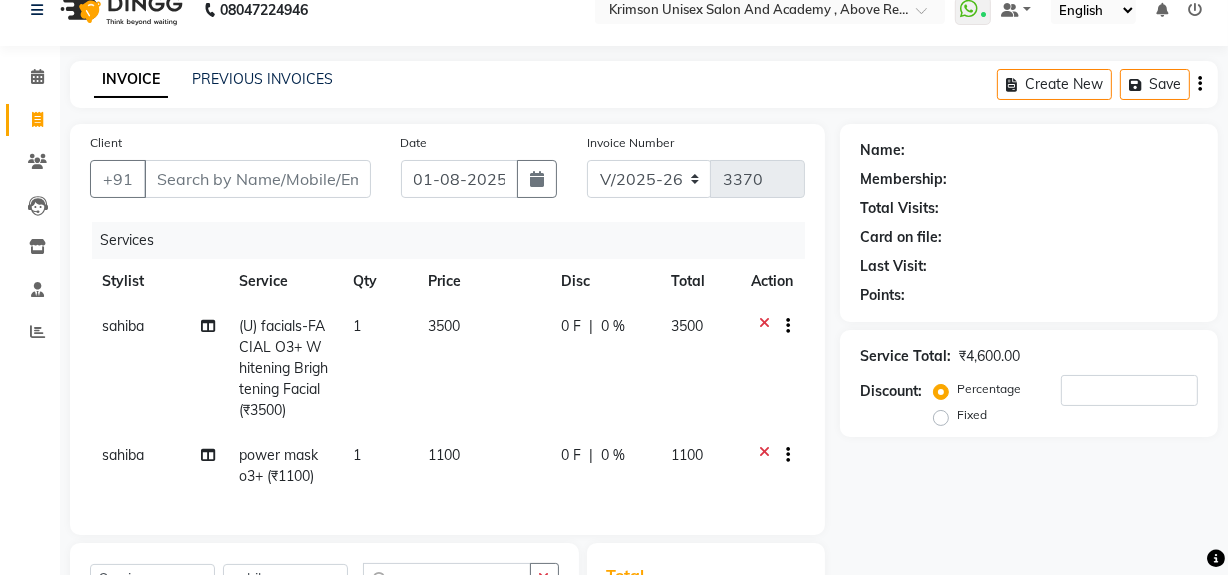 scroll, scrollTop: 90, scrollLeft: 0, axis: vertical 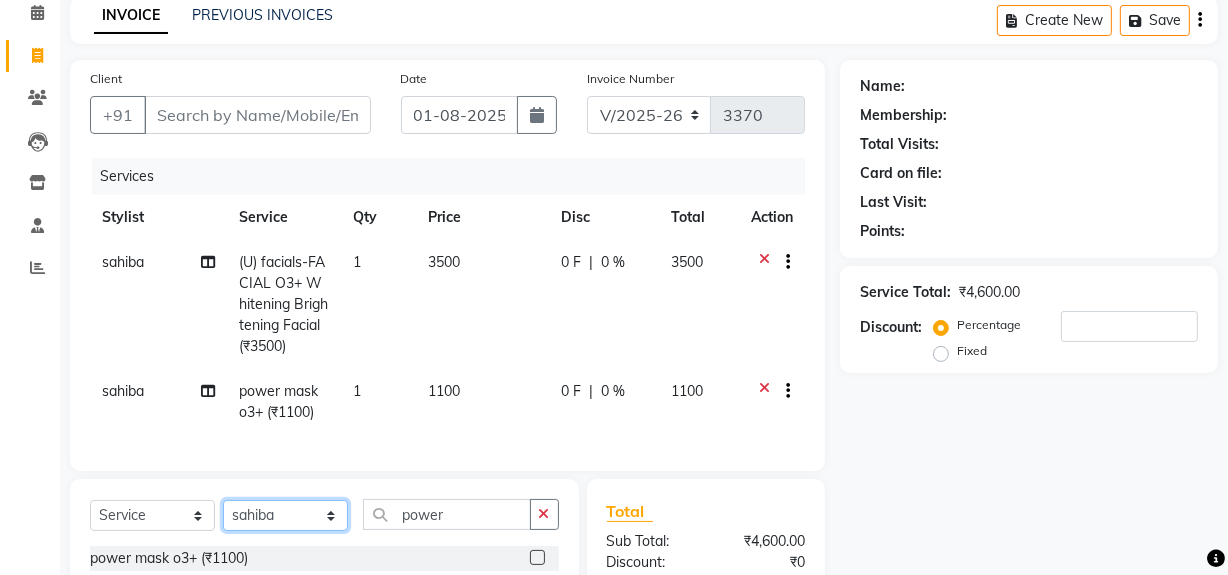 click on "Select Stylist ADMIN ARNAB Babita Danish DR. DIVYA (cosmetologist) FRONT DESK Hani Hem Atwal junaid  Kafil Kaif Manish Kumar Pinki  Pooja kulyal Ratan Dey safiya sahiba Sahil Sangeeta sanjay Sudeep Varsha" 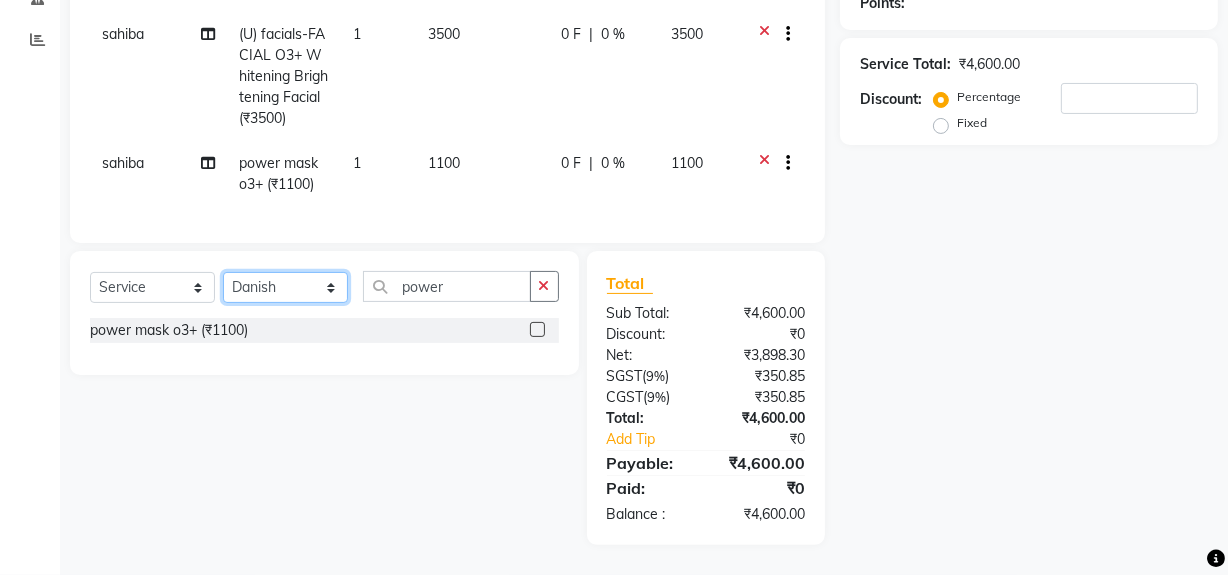 click on "Select Stylist ADMIN ARNAB Babita Danish DR. DIVYA (cosmetologist) FRONT DESK Hani Hem Atwal junaid  Kafil Kaif Manish Kumar Pinki  Pooja kulyal Ratan Dey safiya sahiba Sahil Sangeeta sanjay Sudeep Varsha" 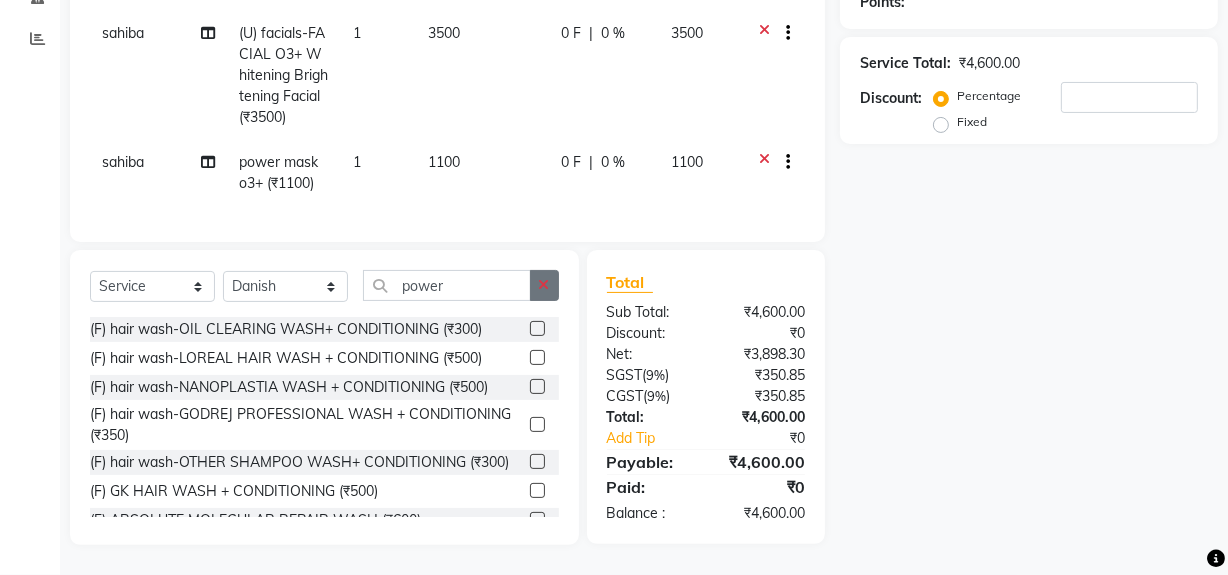 click 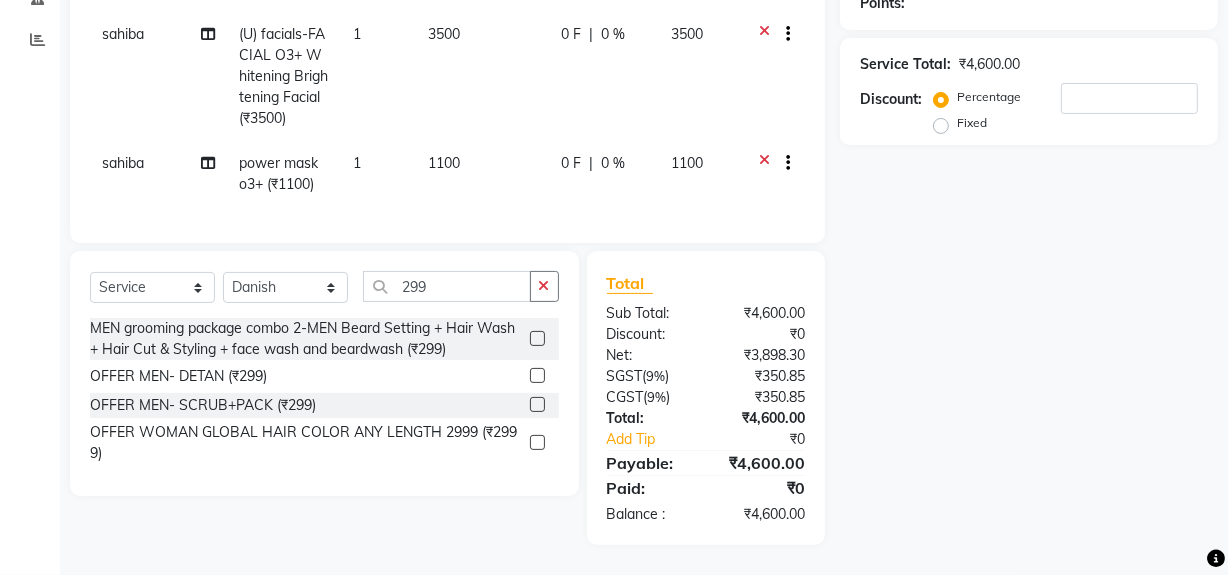 click 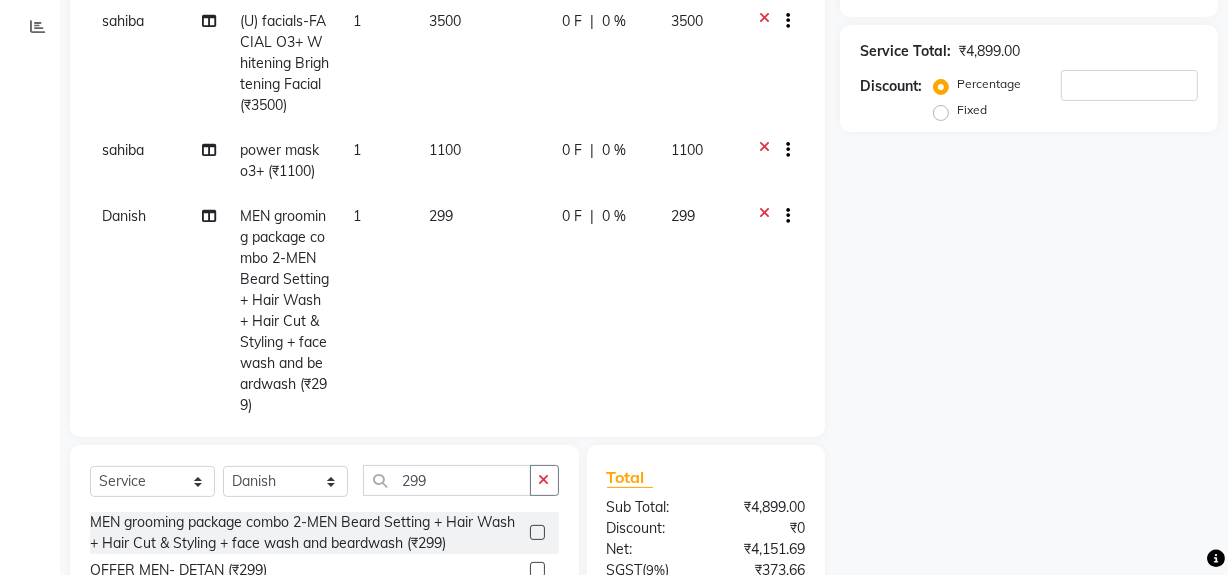 click on "Percentage   Fixed" 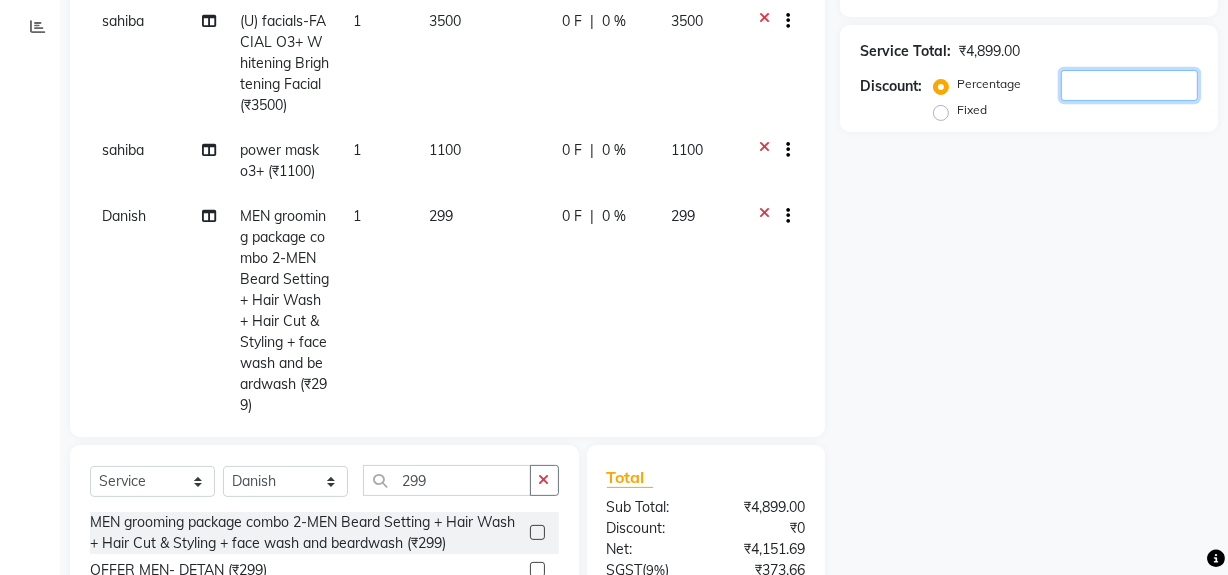 click 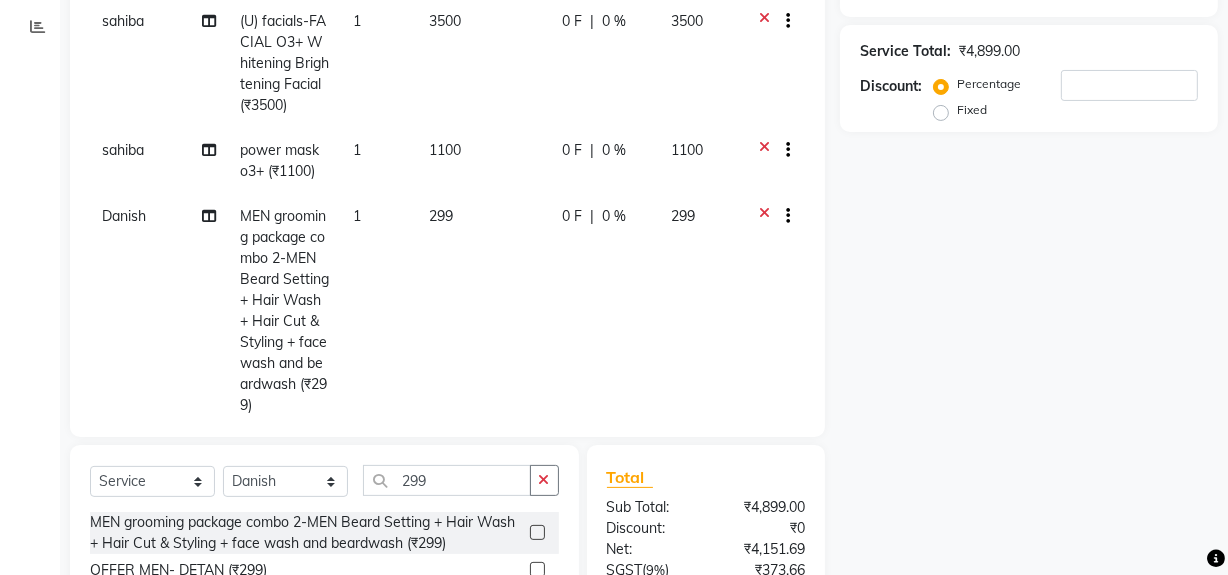 click on "Name: Membership: Total Visits: Card on file: Last Visit:  Points:  Service Total:  ₹4,899.00  Discount:  Percentage   Fixed" 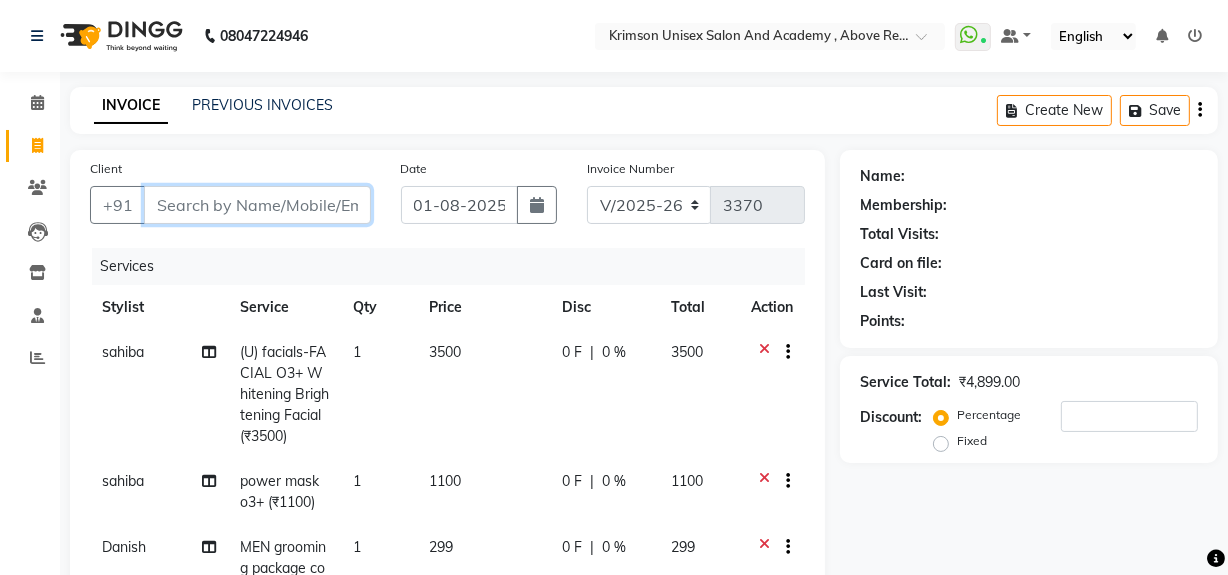 click on "Client" at bounding box center (257, 205) 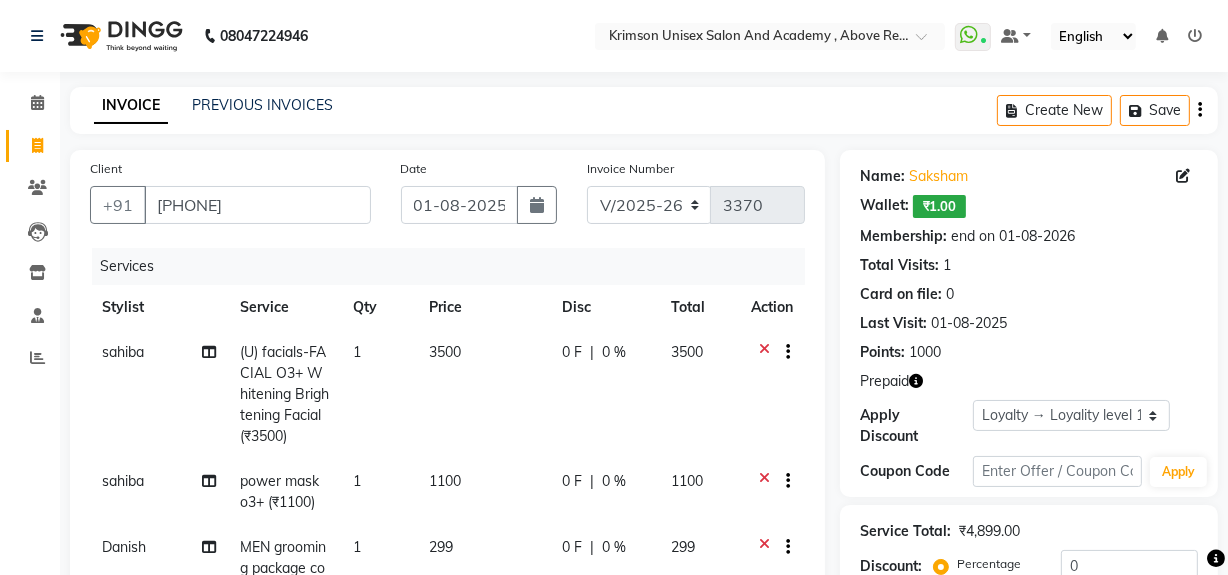scroll, scrollTop: 40, scrollLeft: 0, axis: vertical 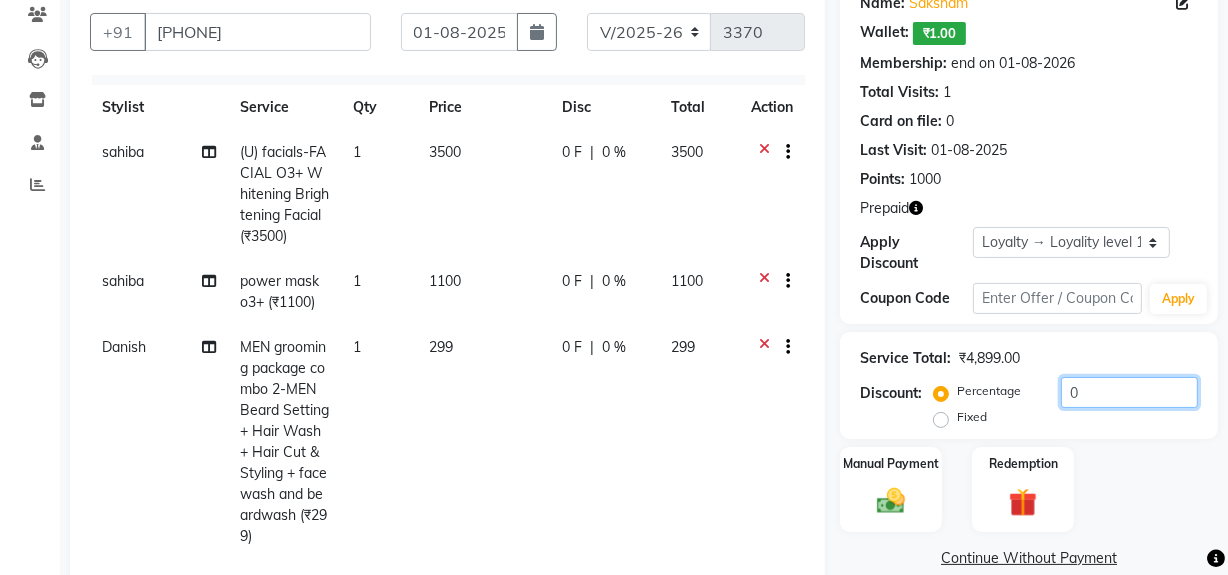 click on "0" 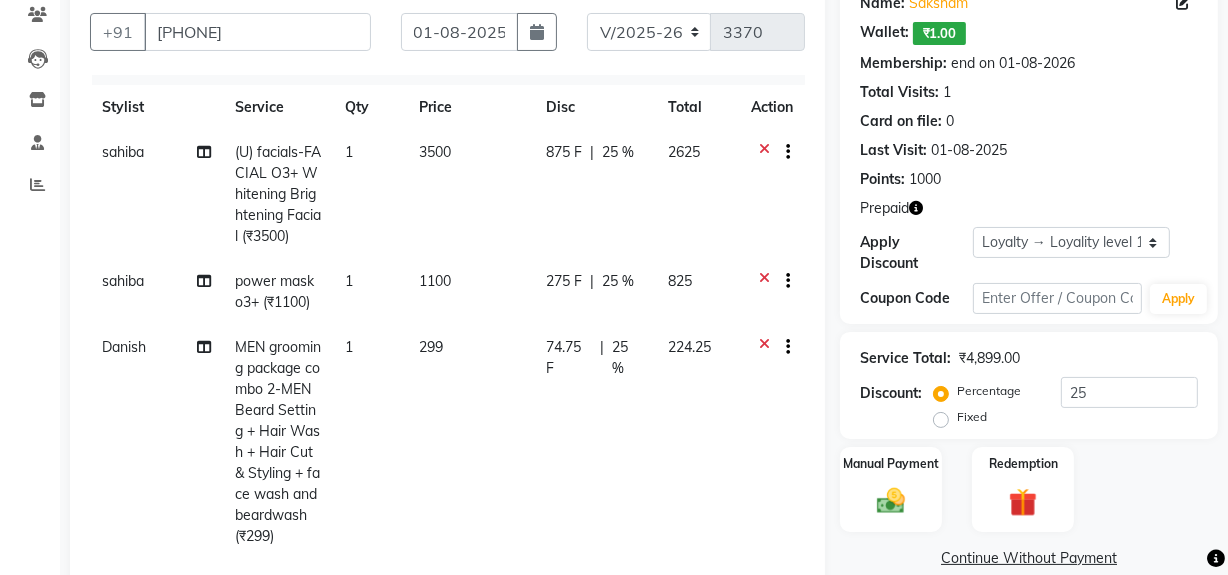 click on "74.75 F" 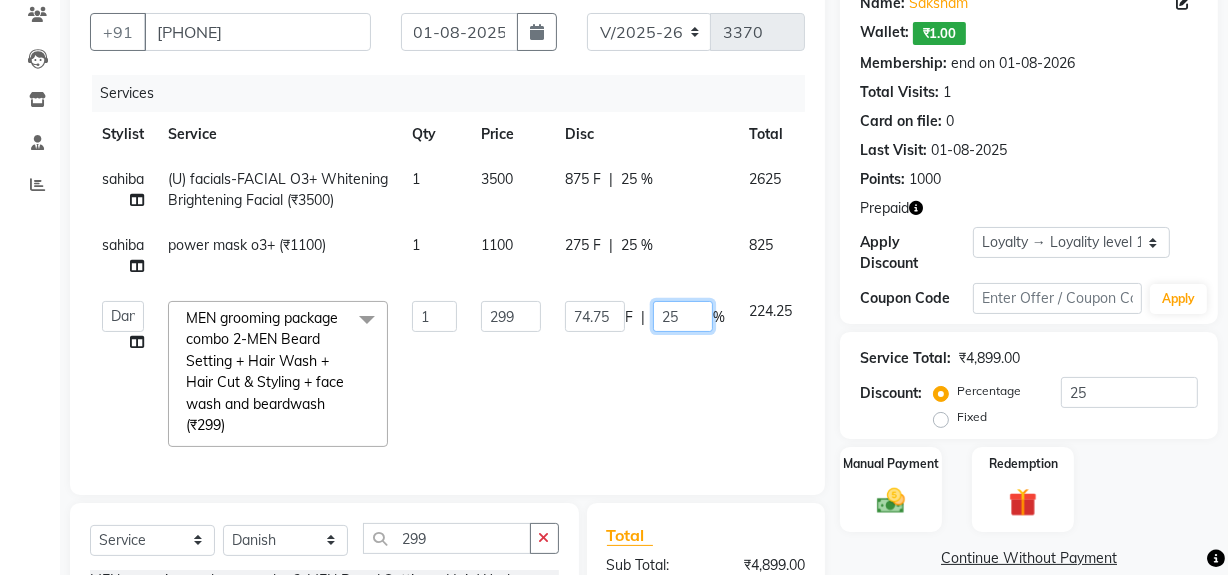 click on "25" 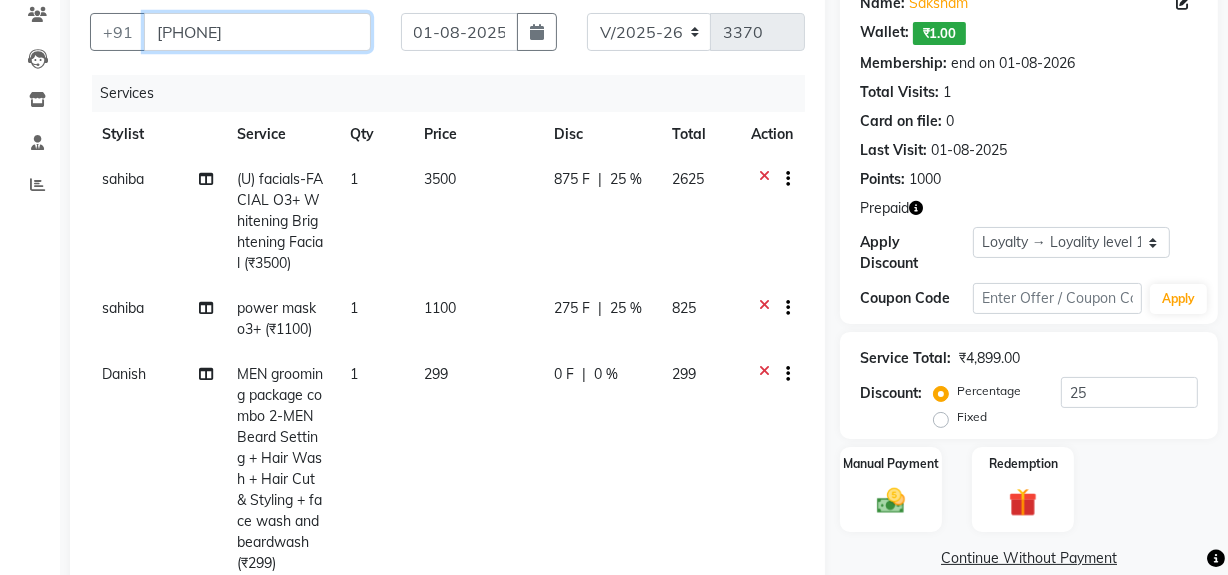 click on "9599932717" at bounding box center (257, 32) 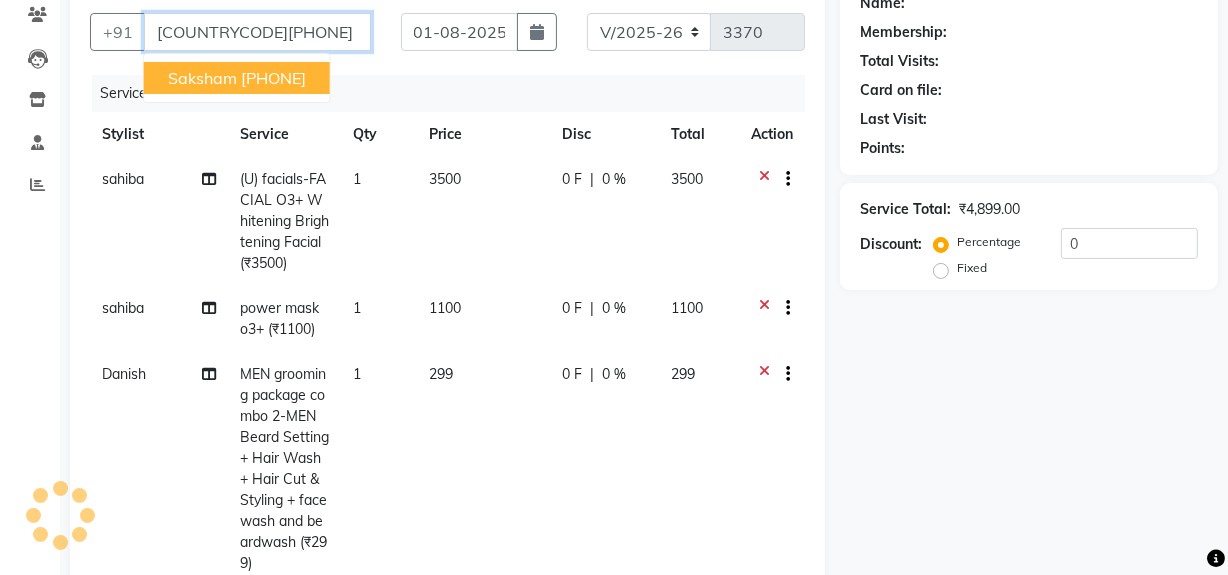 click on "saksham  9599932717" at bounding box center [237, 78] 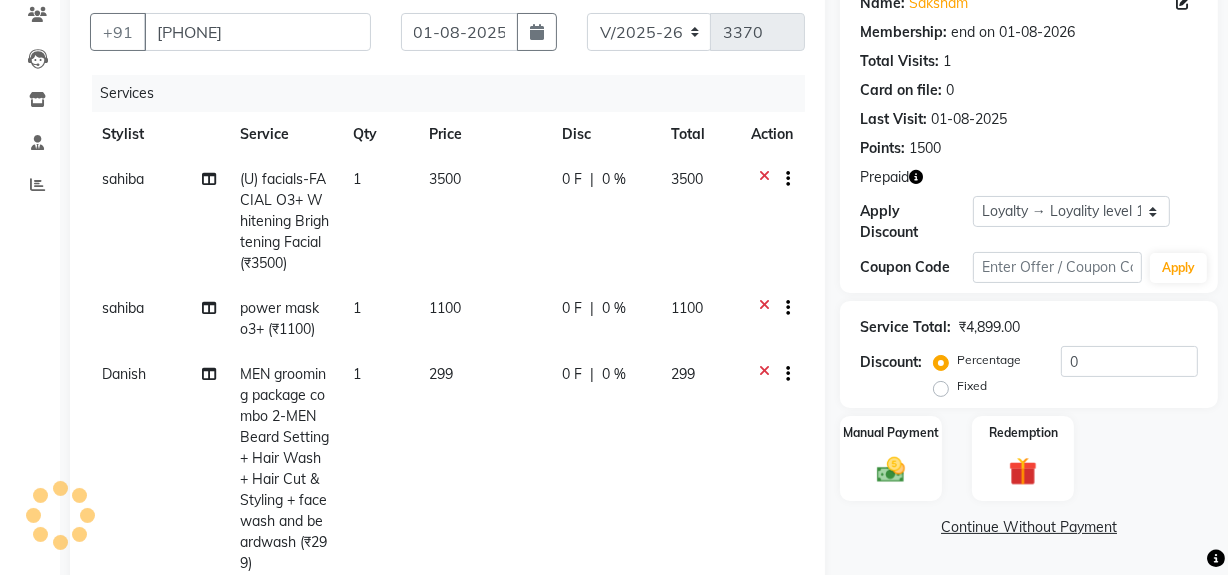 scroll, scrollTop: 40, scrollLeft: 0, axis: vertical 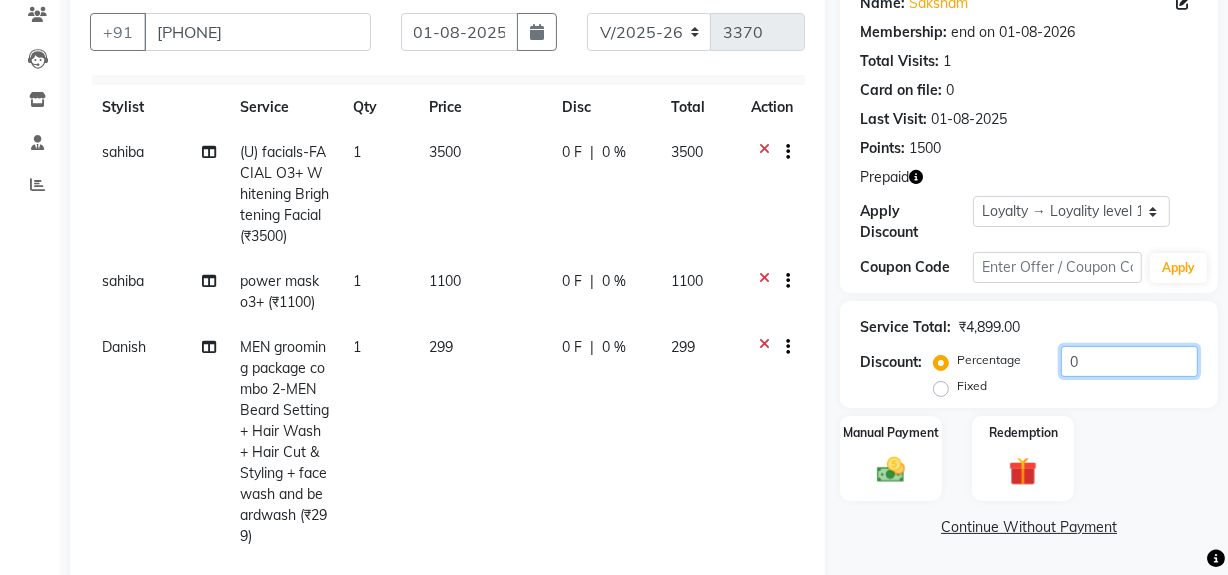click on "0" 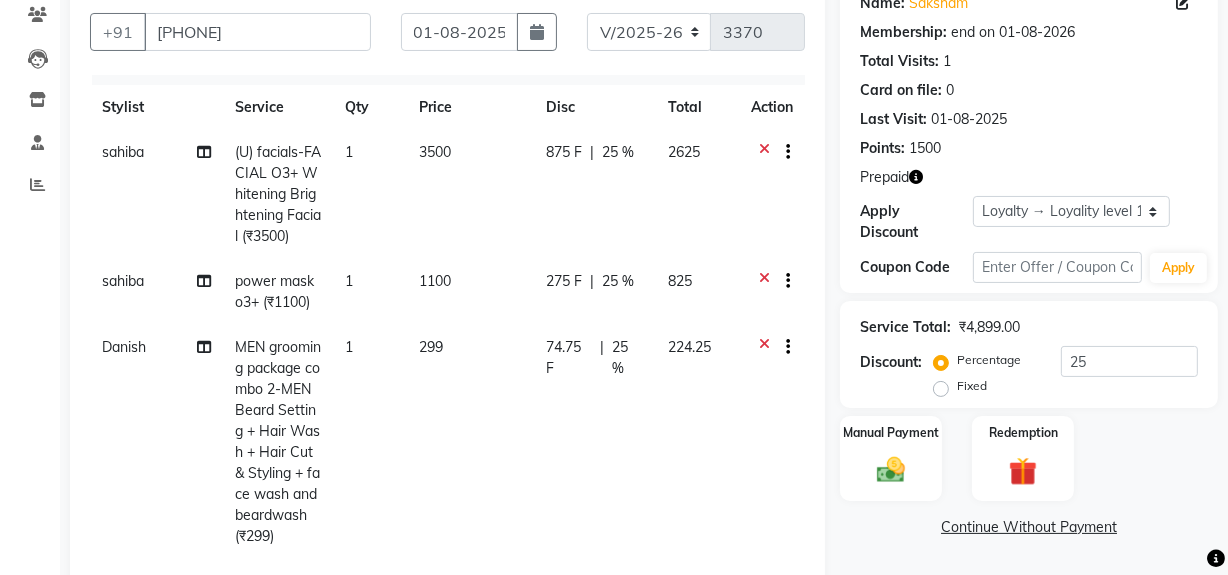 click on "224.25" 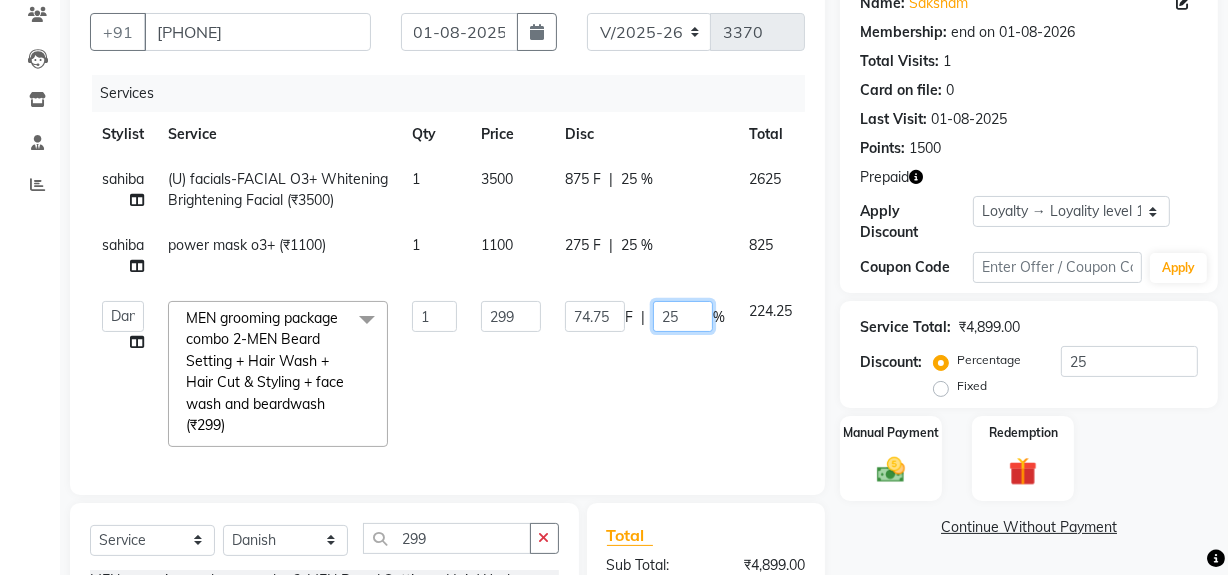 click on "25" 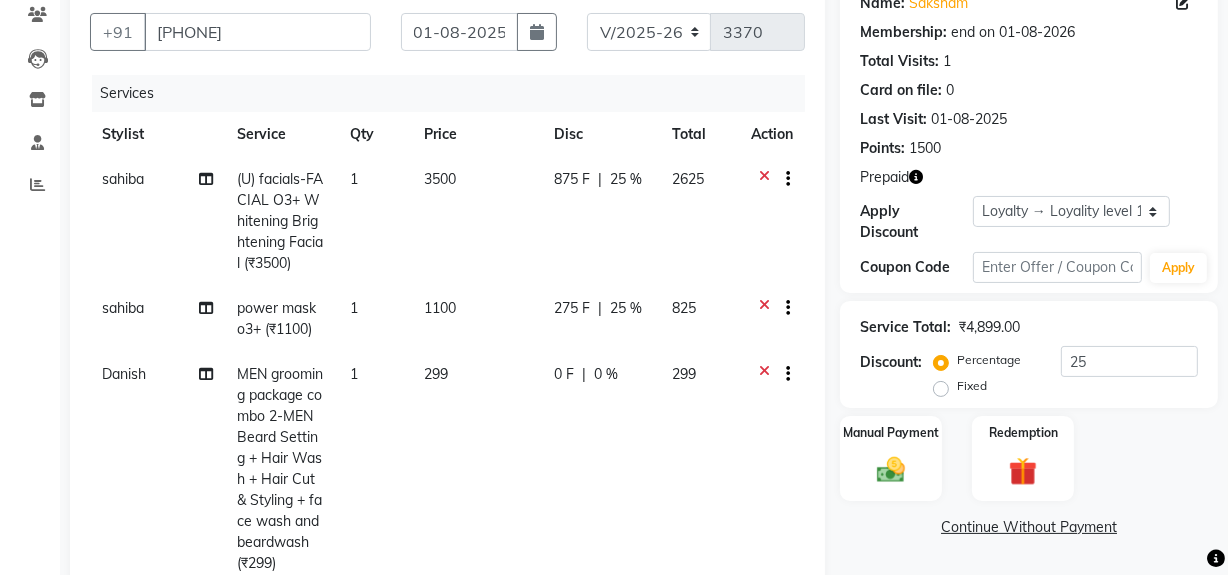 click on "Danish MEN grooming package combo 2-MEN Beard Setting + Hair Wash + Hair Cut & Styling + face wash and beardwash (₹299) 1 299 0 F | 0 % 299" 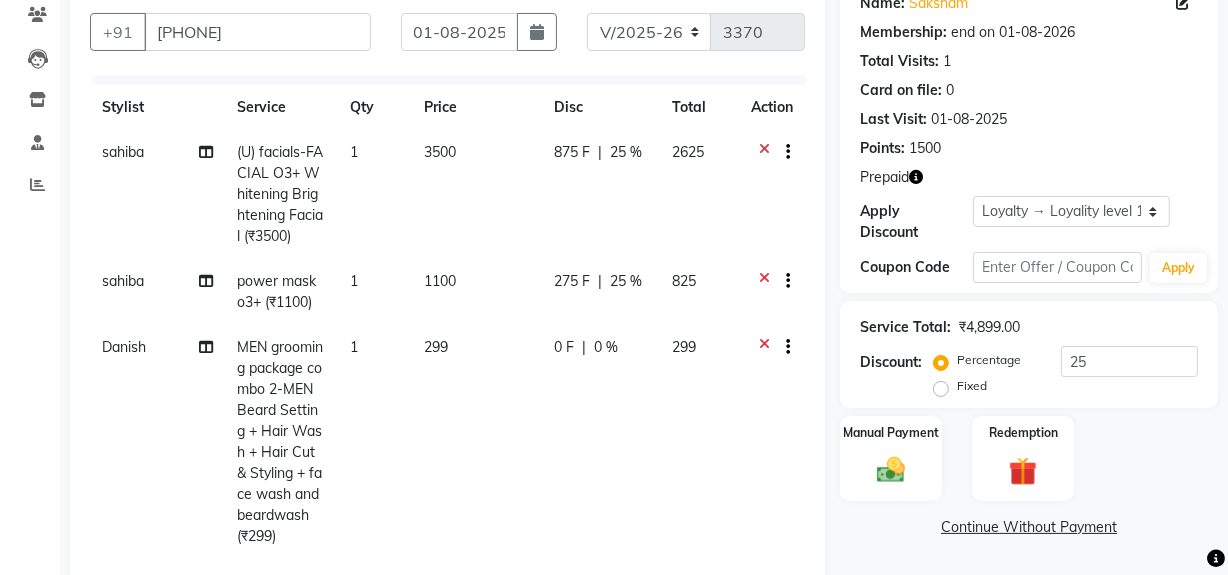 scroll, scrollTop: 525, scrollLeft: 0, axis: vertical 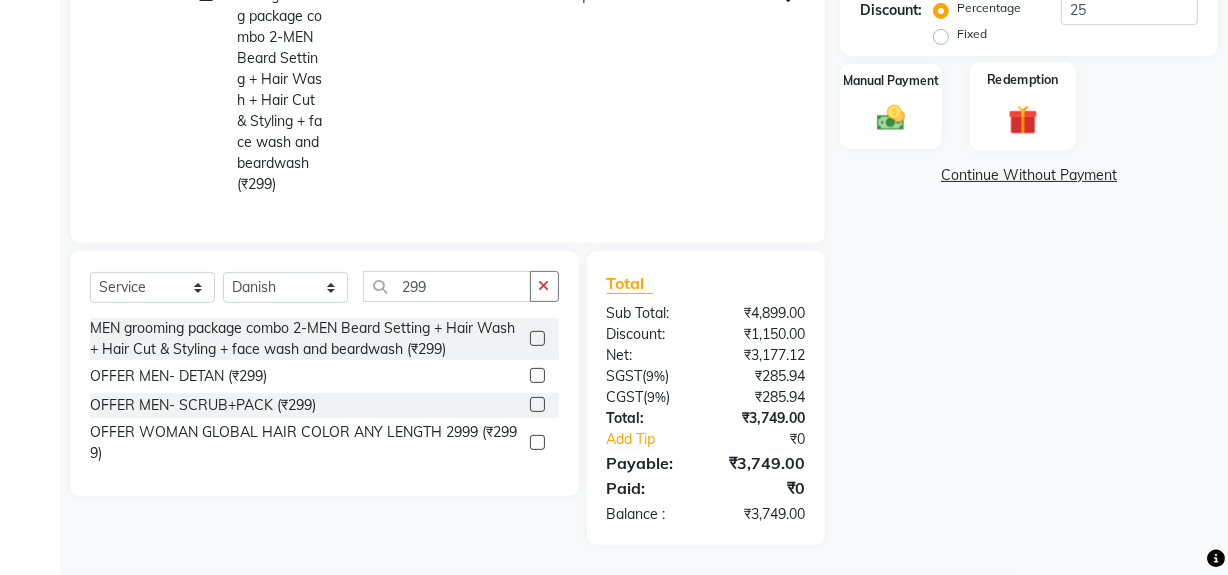 click 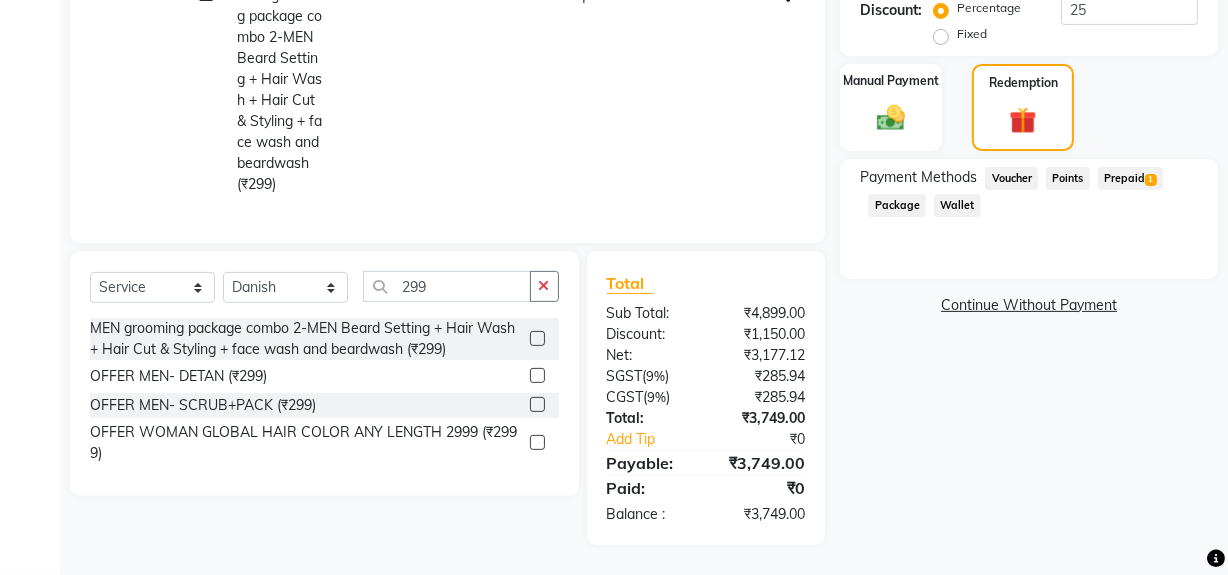 scroll, scrollTop: 324, scrollLeft: 0, axis: vertical 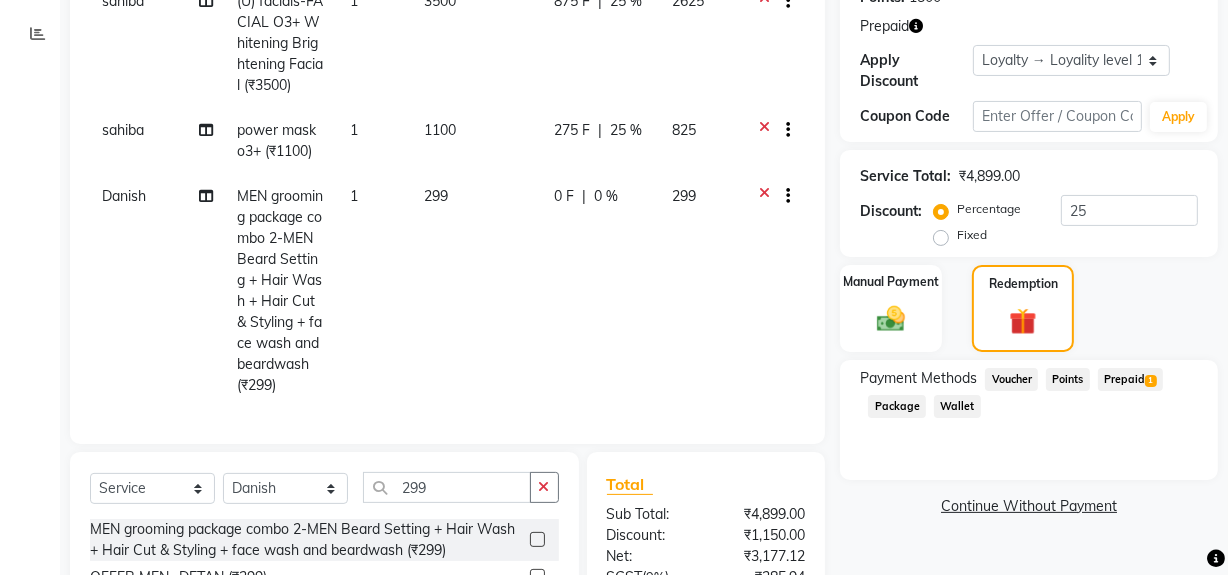 click on "Points" 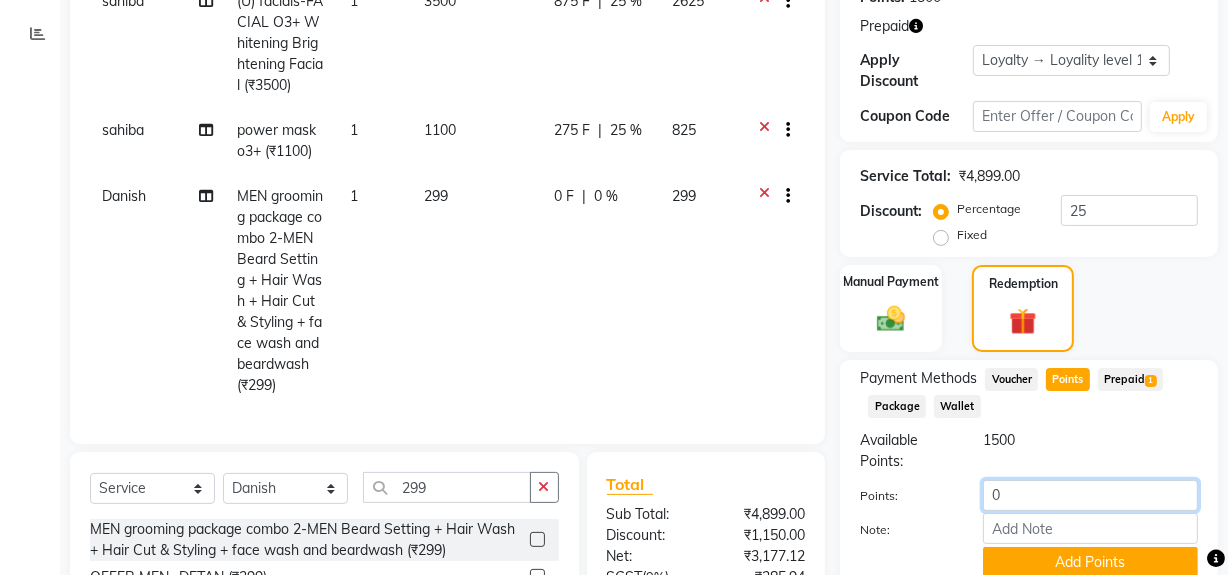 click on "0" 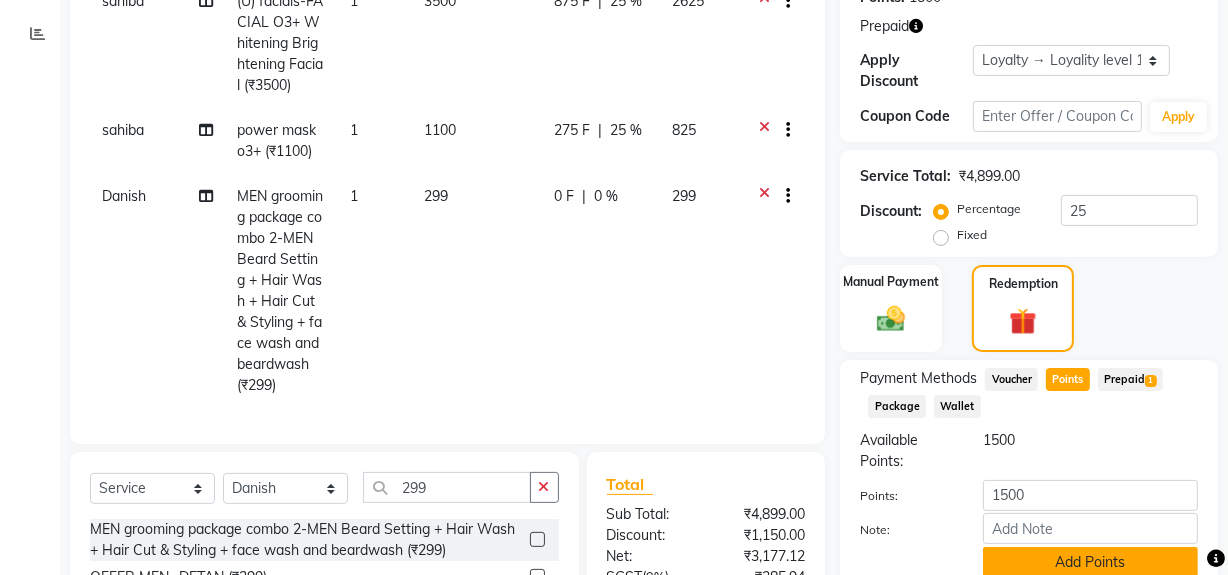 click on "Add Points" 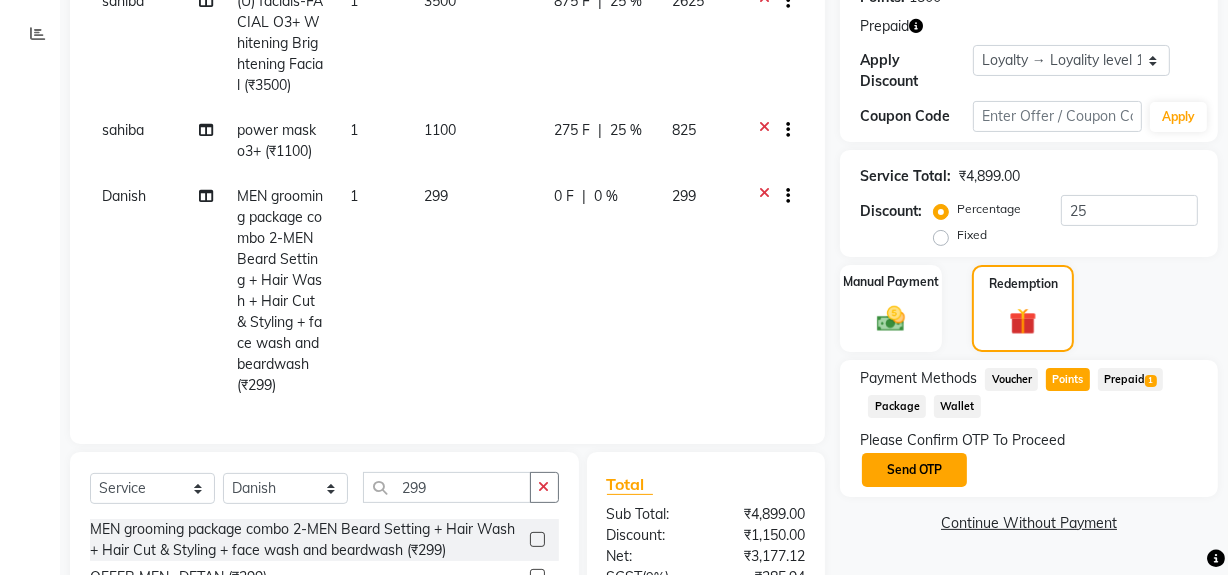 click on "Send OTP" 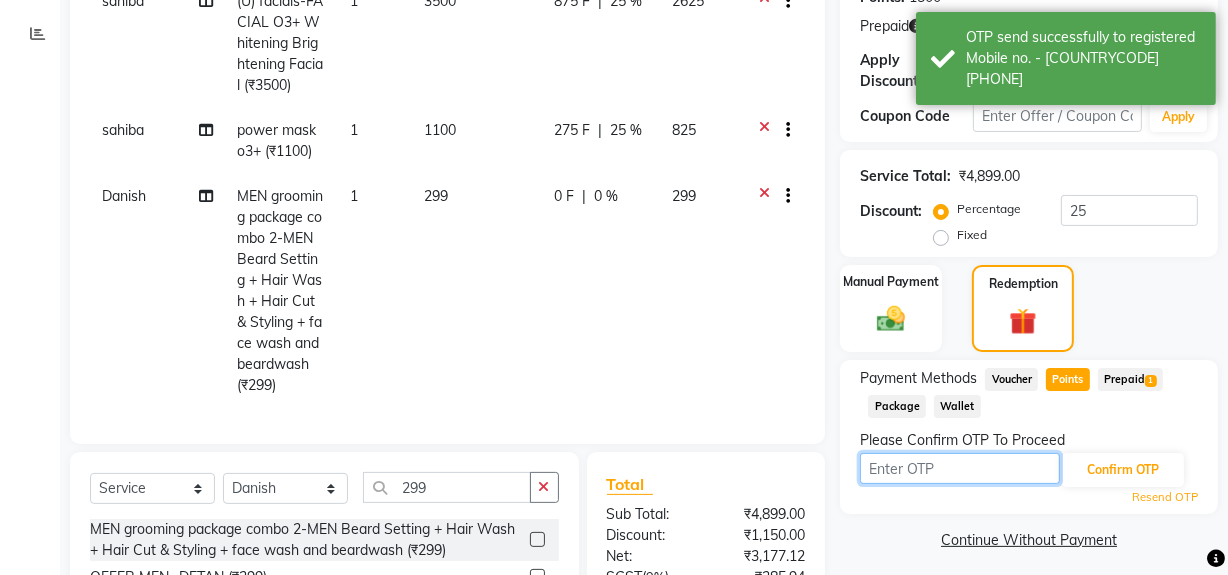 click at bounding box center [960, 468] 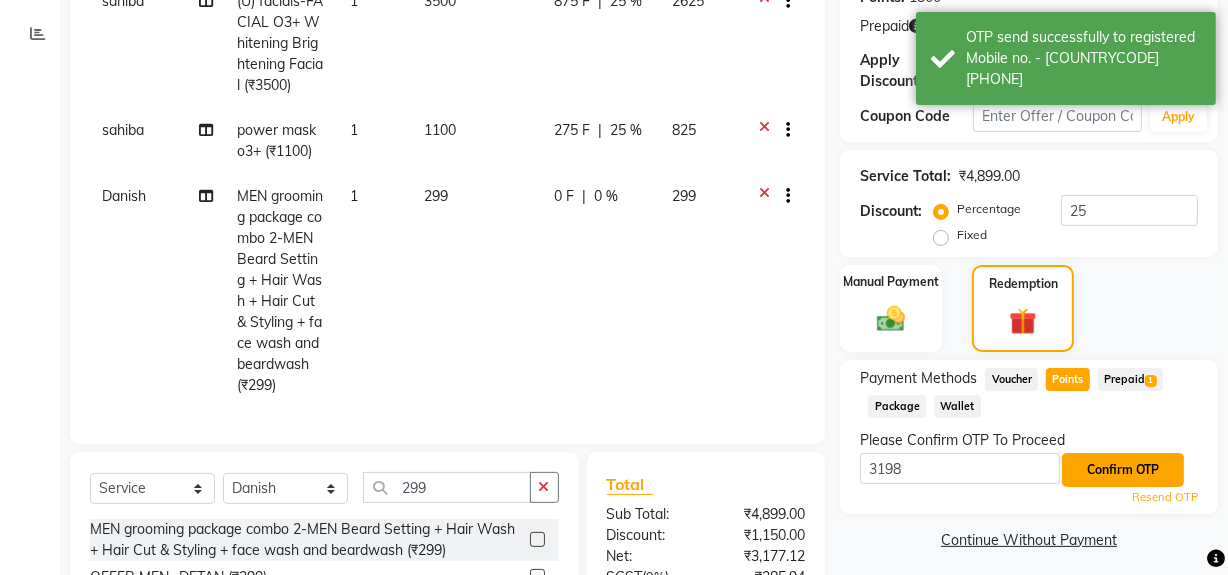 click on "Confirm OTP" 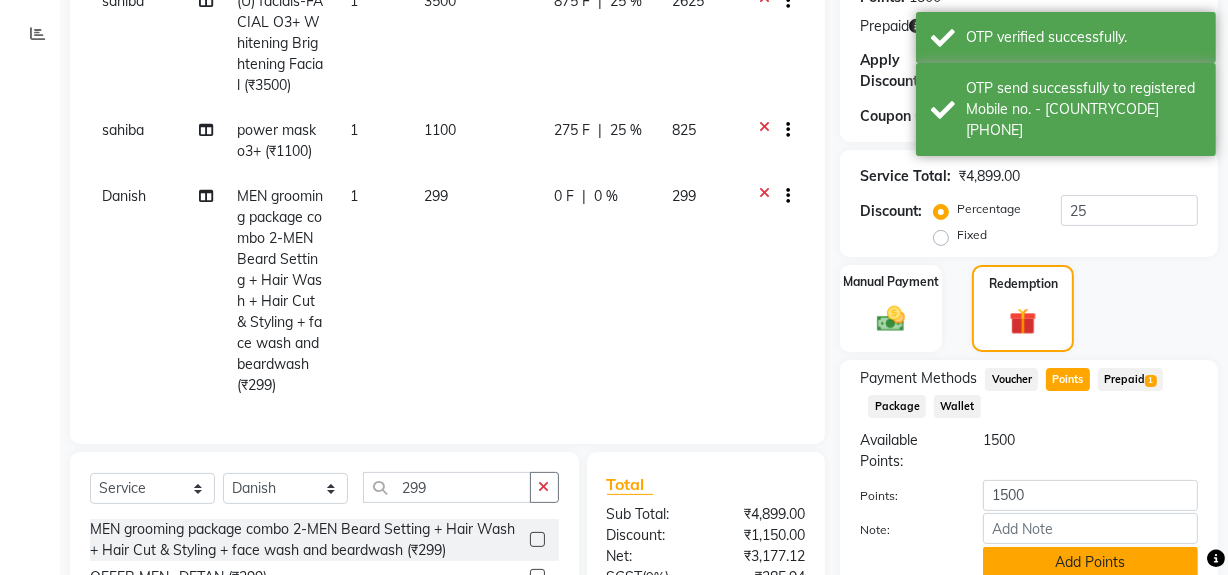 click on "Add Points" 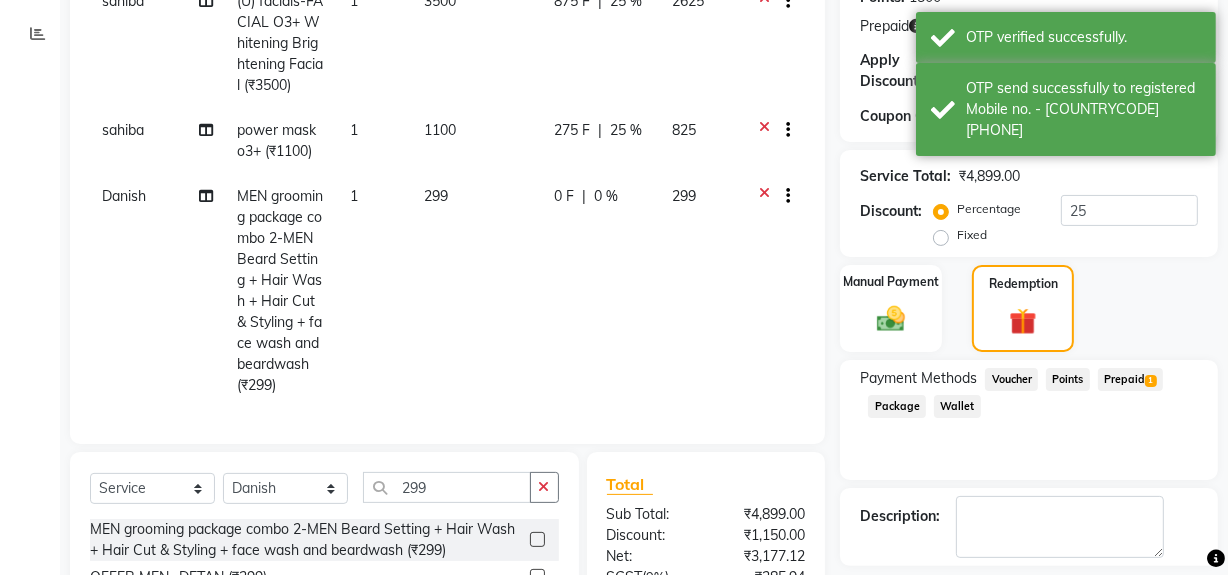 click on "Payment Methods  Voucher   Points   Prepaid  1  Package   Wallet" 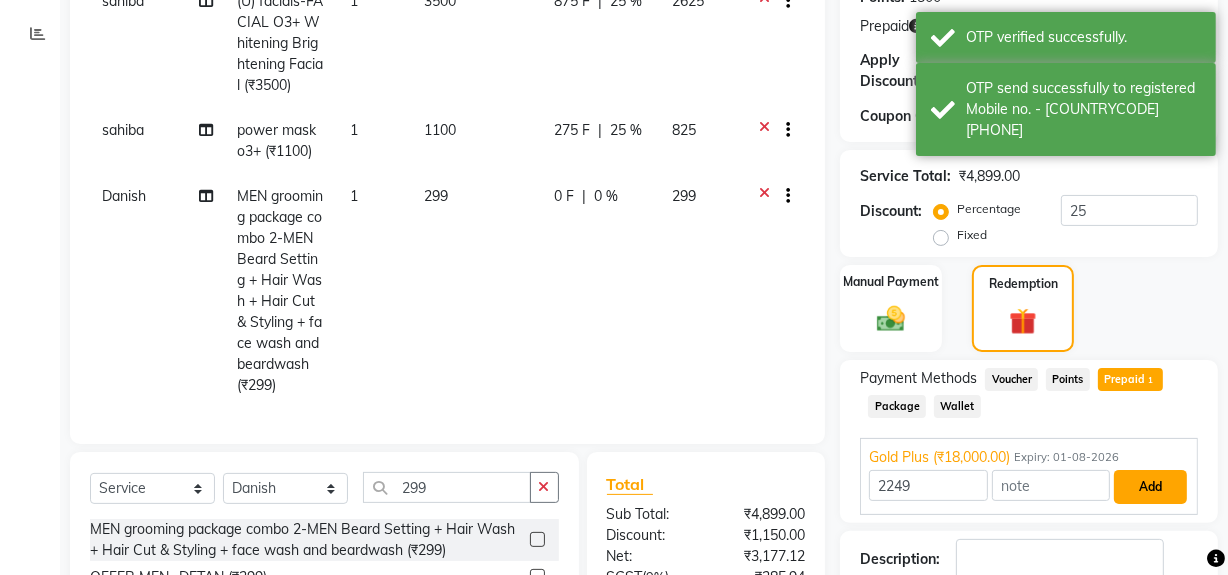 click on "Add" at bounding box center (1150, 487) 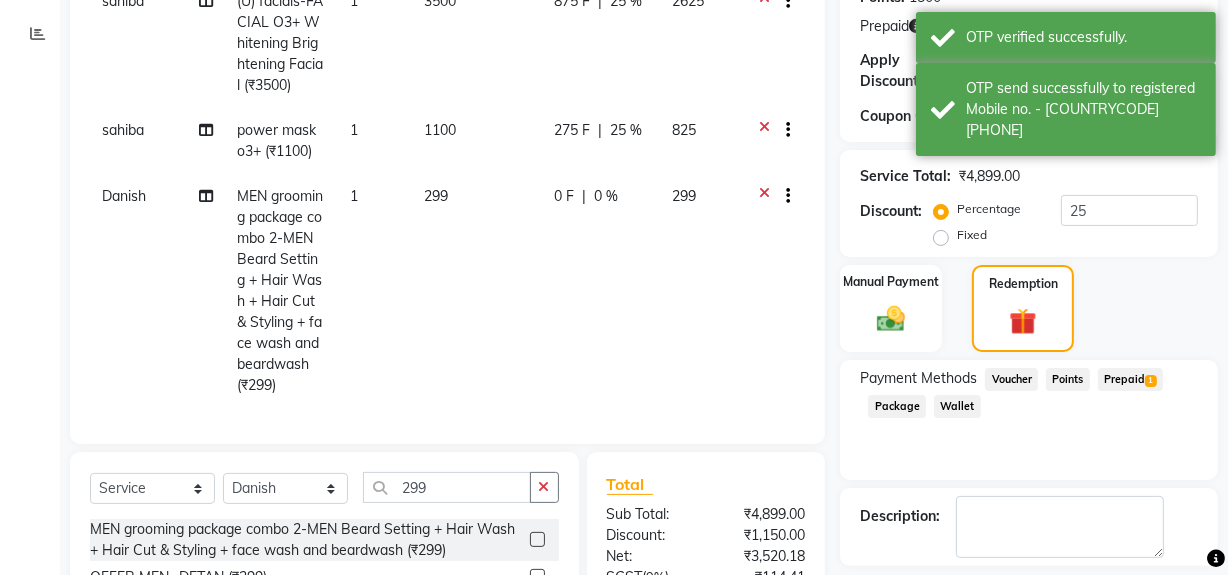 click 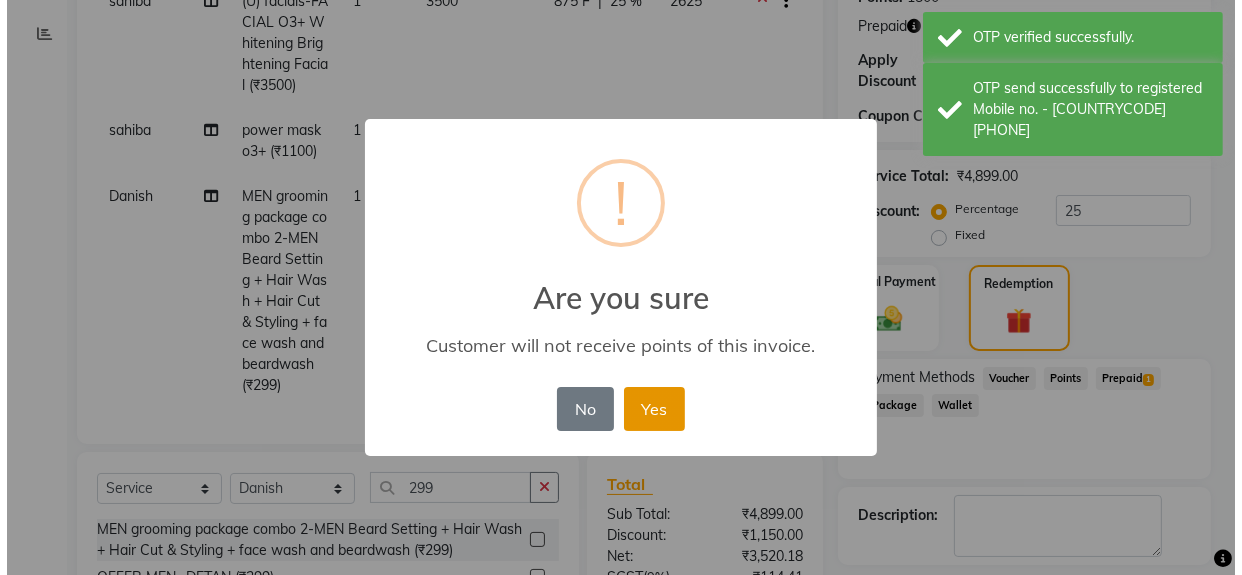 scroll, scrollTop: 728, scrollLeft: 0, axis: vertical 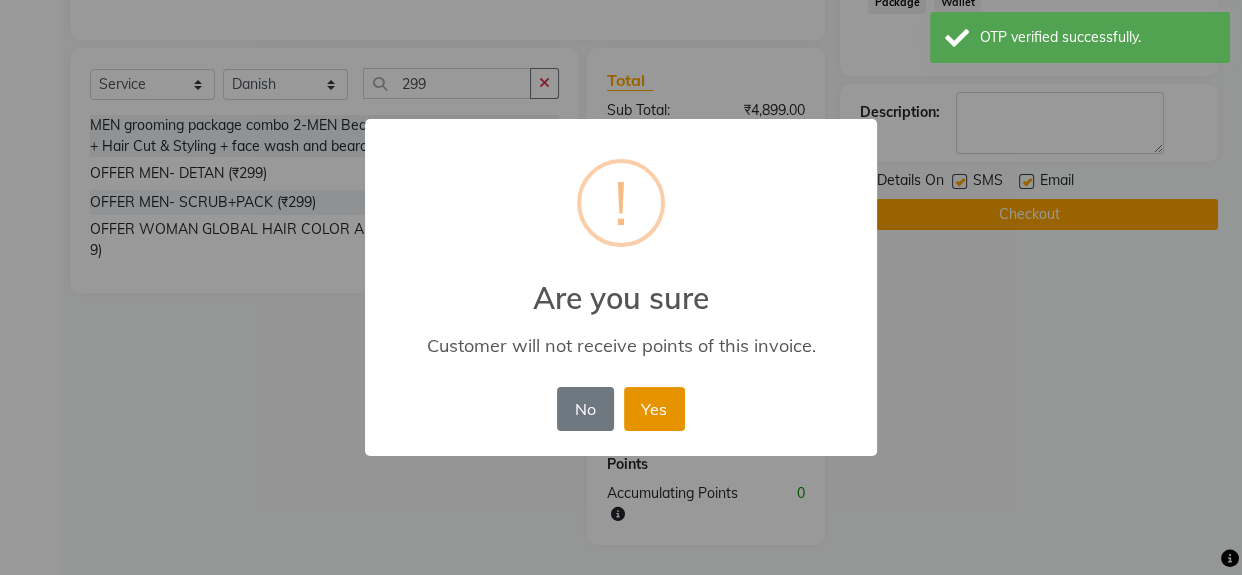 click on "Yes" at bounding box center (654, 409) 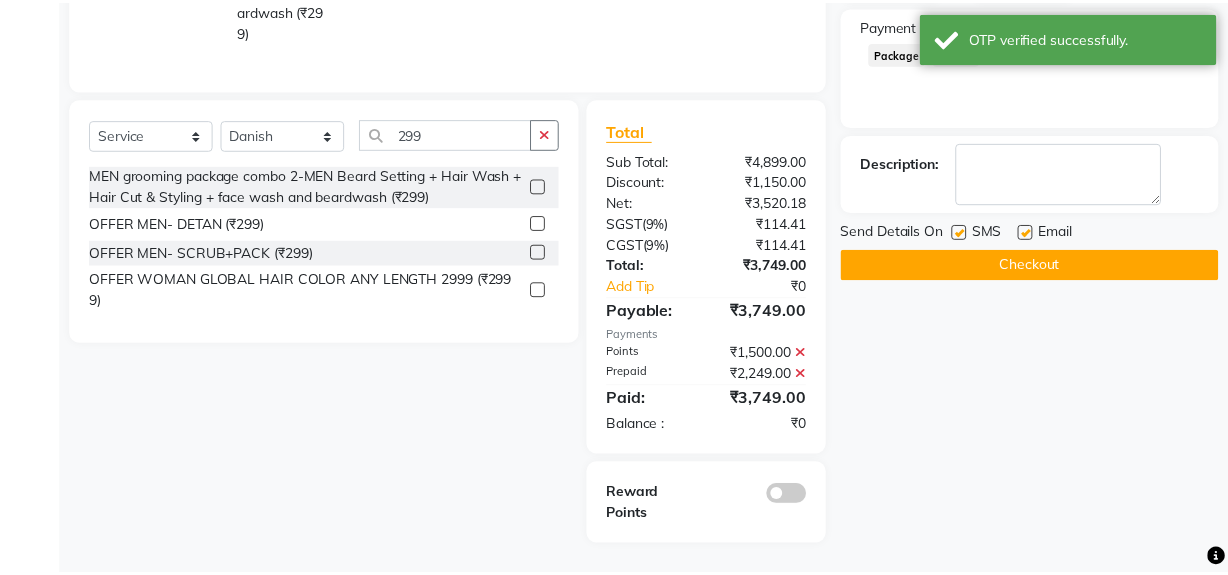scroll, scrollTop: 678, scrollLeft: 0, axis: vertical 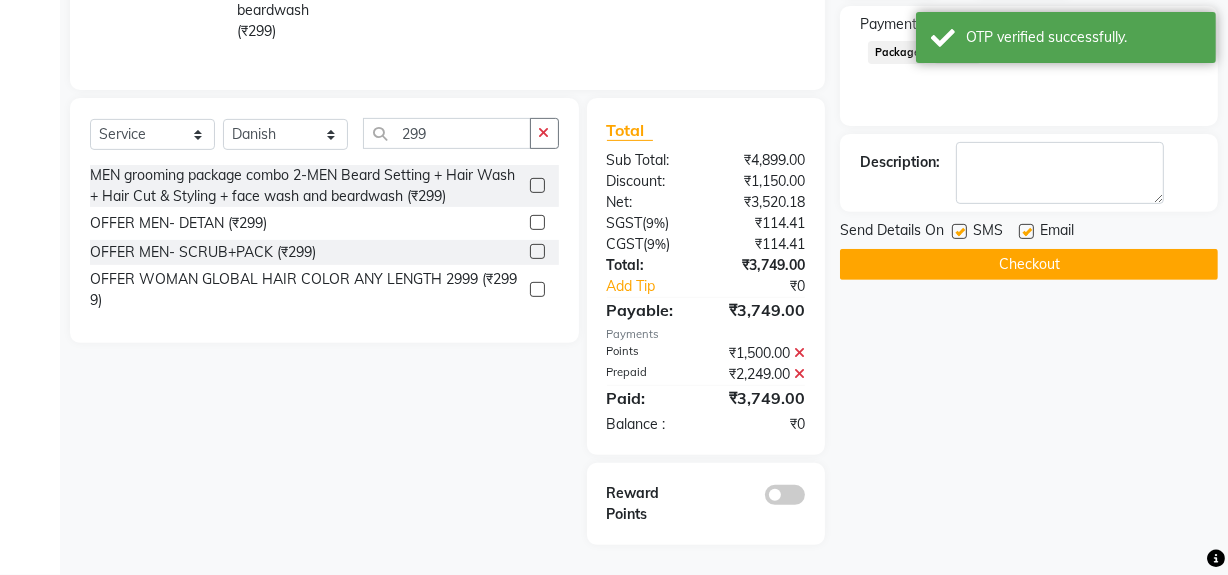 click on "Checkout" 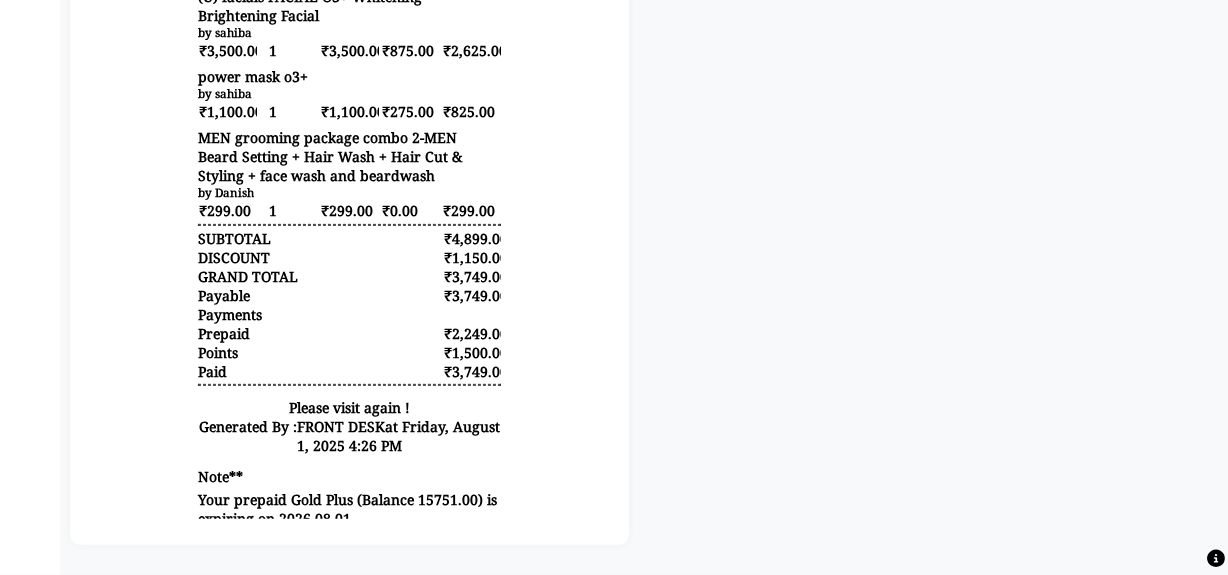 scroll, scrollTop: 0, scrollLeft: 0, axis: both 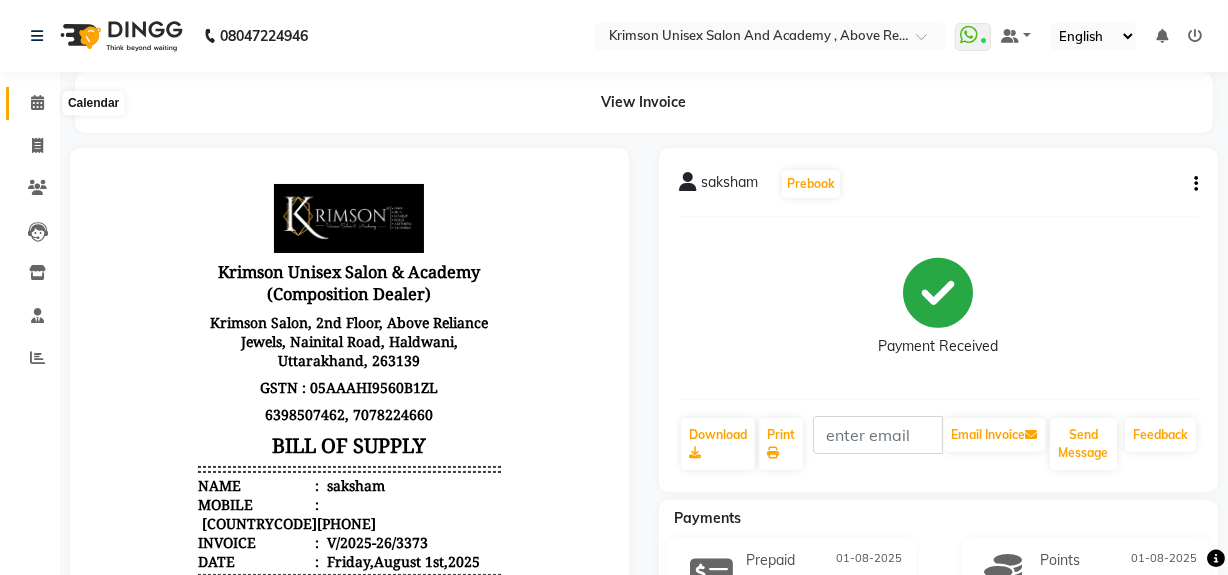 click 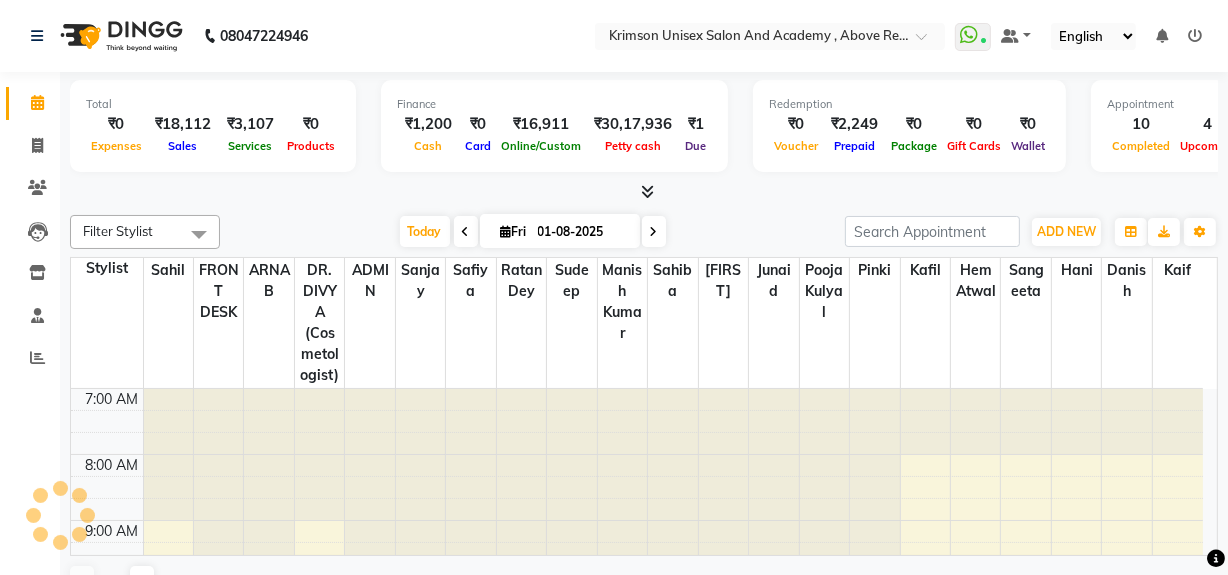 scroll, scrollTop: 592, scrollLeft: 0, axis: vertical 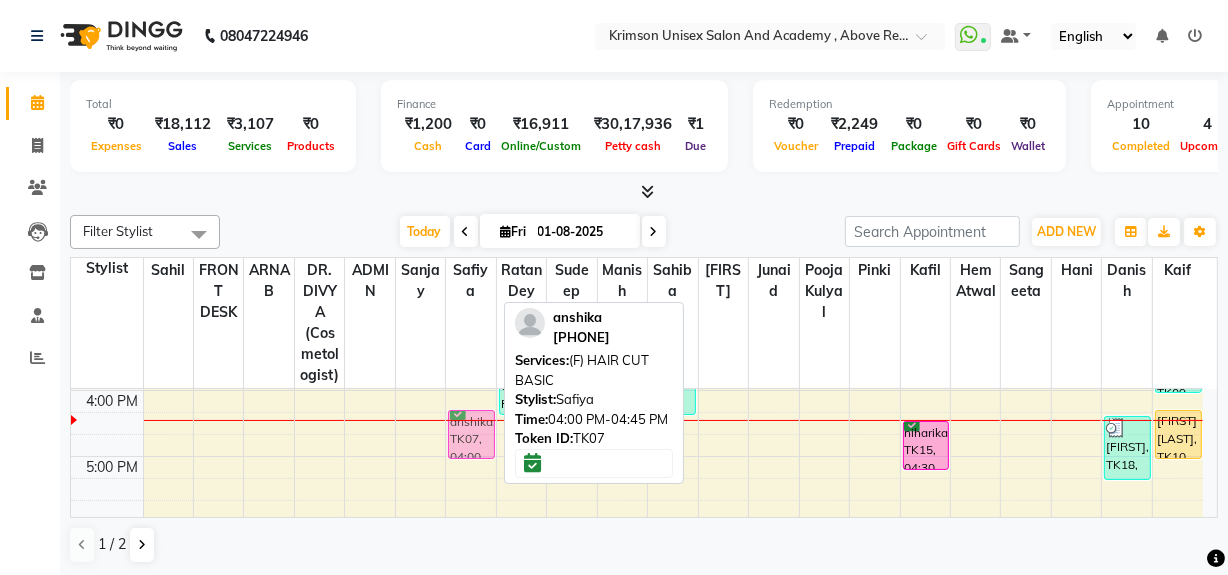 drag, startPoint x: 465, startPoint y: 403, endPoint x: 462, endPoint y: 434, distance: 31.144823 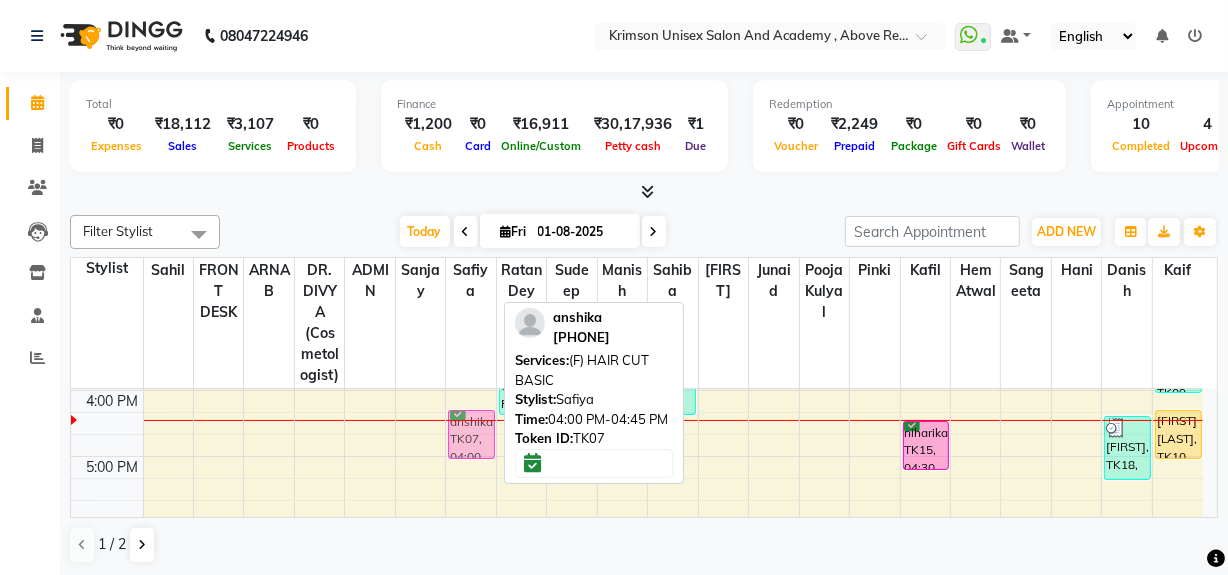 click on "kelvit kaur, TK01, 12:40 PM-02:10 PM, (U) AESTHETIC FACE- DERMAPLANING FULL FACE,(U) facial hair removal-THREAD FOREHEAD (₹50)     anshika, TK07, 04:00 PM-04:45 PM, (F) HAIR CUT BASIC     anshika, TK07, 04:00 PM-04:45 PM, (F) HAIR CUT BASIC" at bounding box center (470, 291) 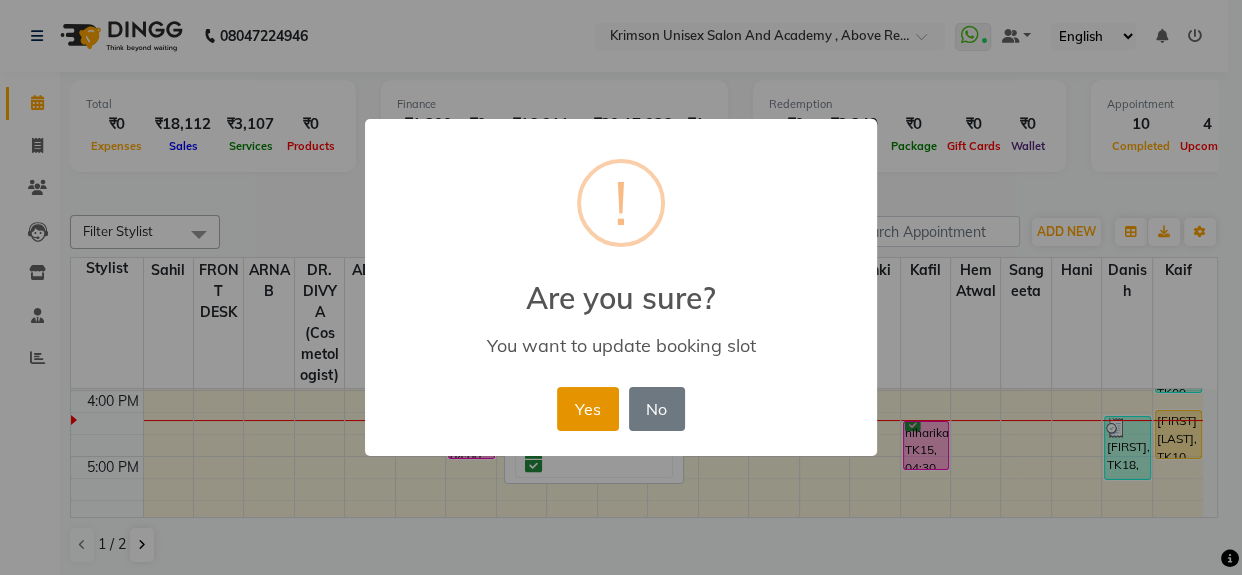 click on "Yes" at bounding box center [587, 409] 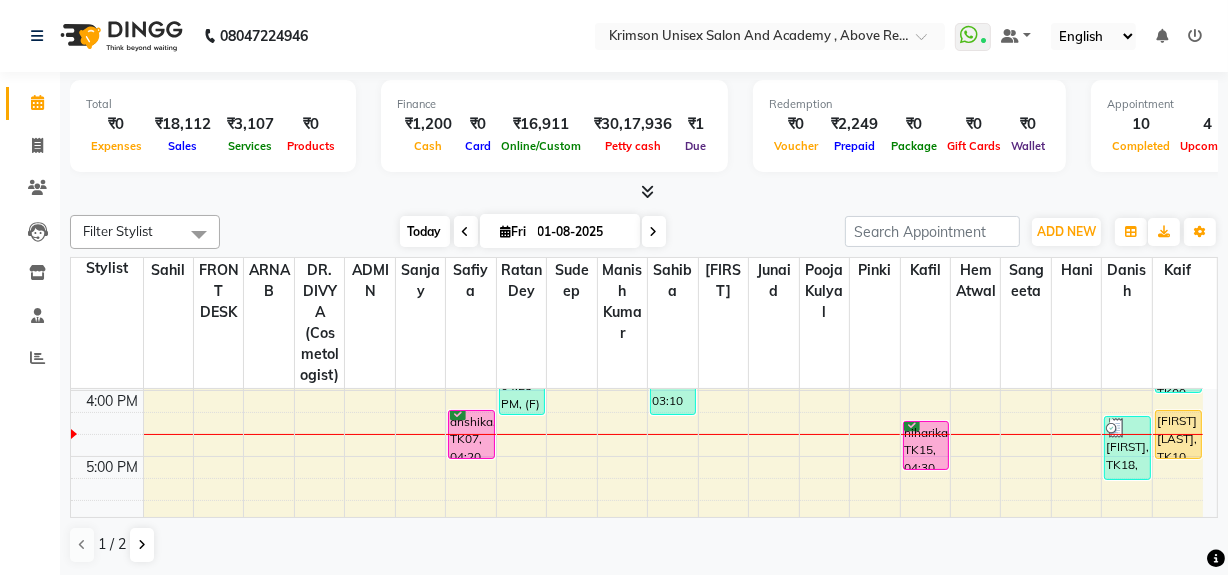 click on "Today" at bounding box center (425, 231) 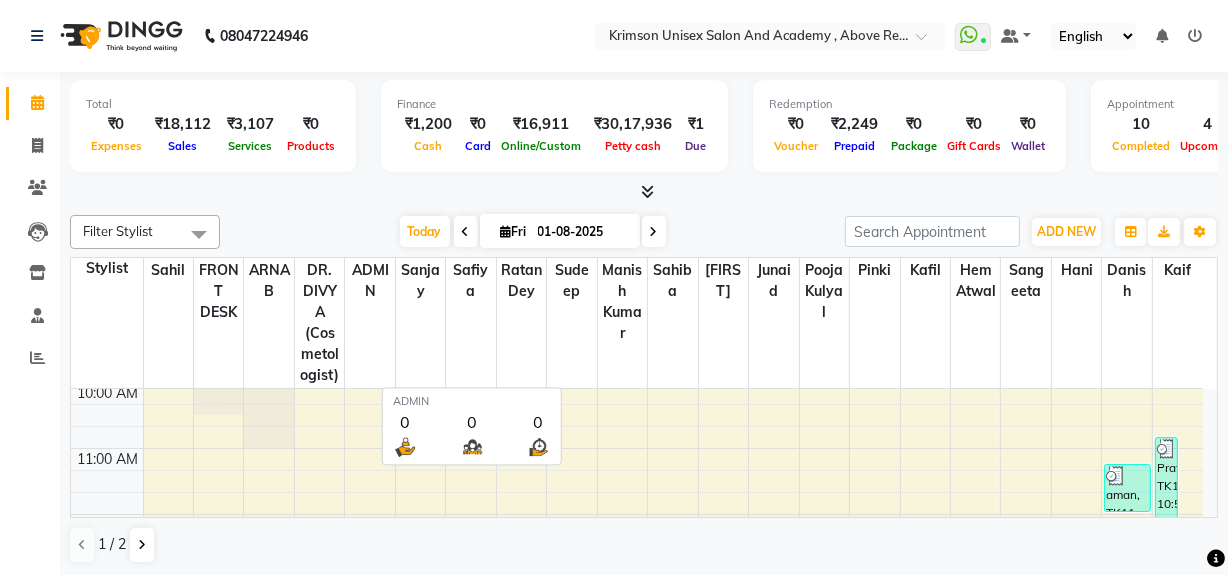 scroll, scrollTop: 203, scrollLeft: 0, axis: vertical 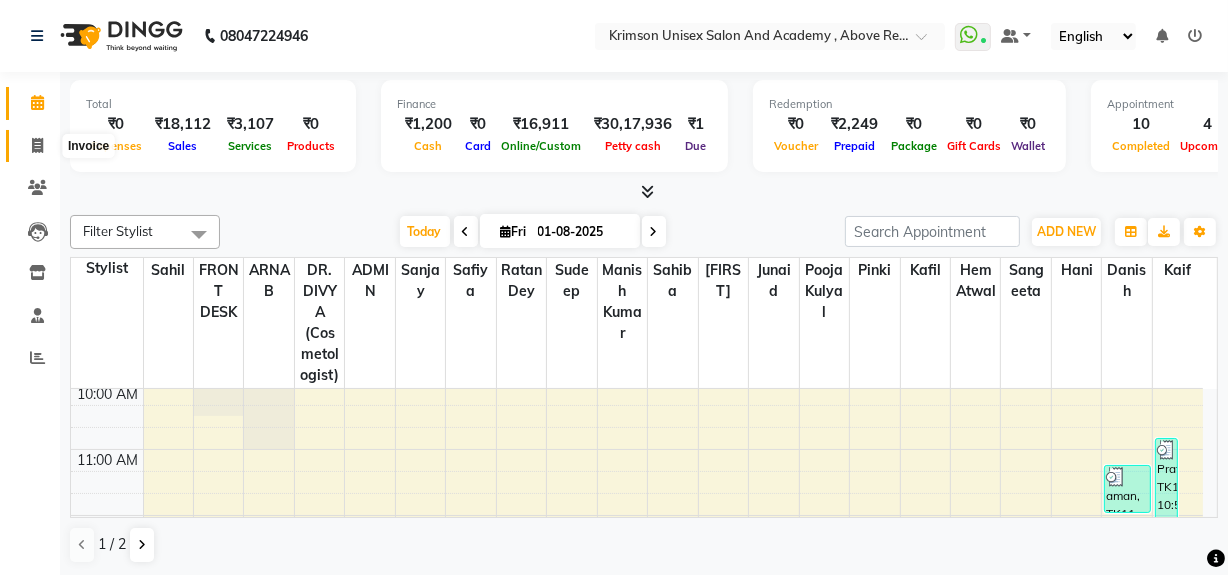 click 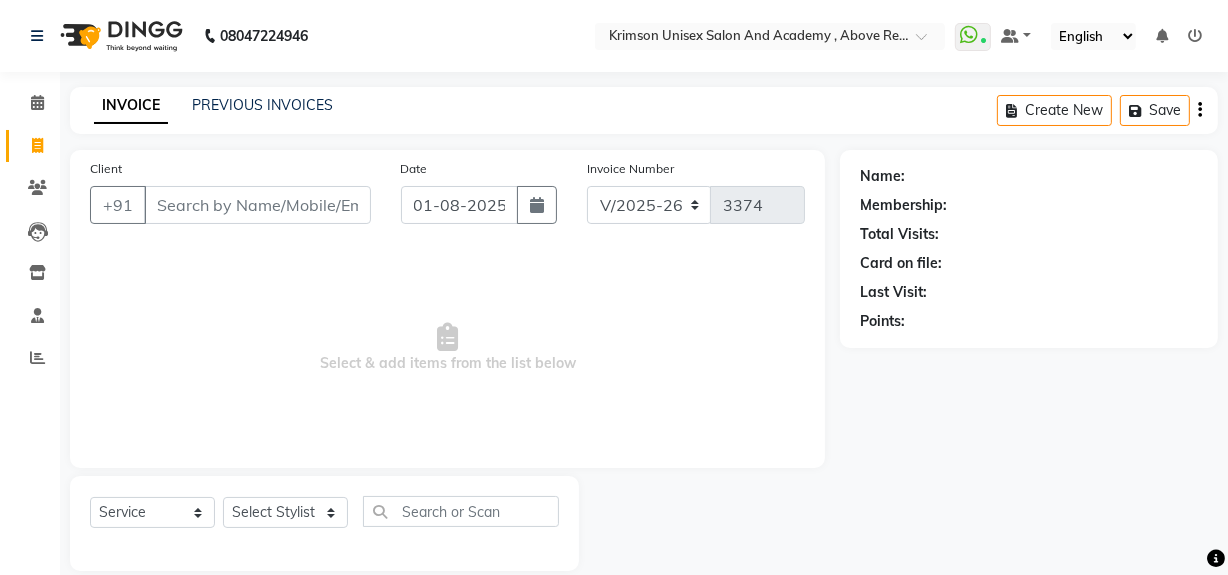 click on "Client" at bounding box center (257, 205) 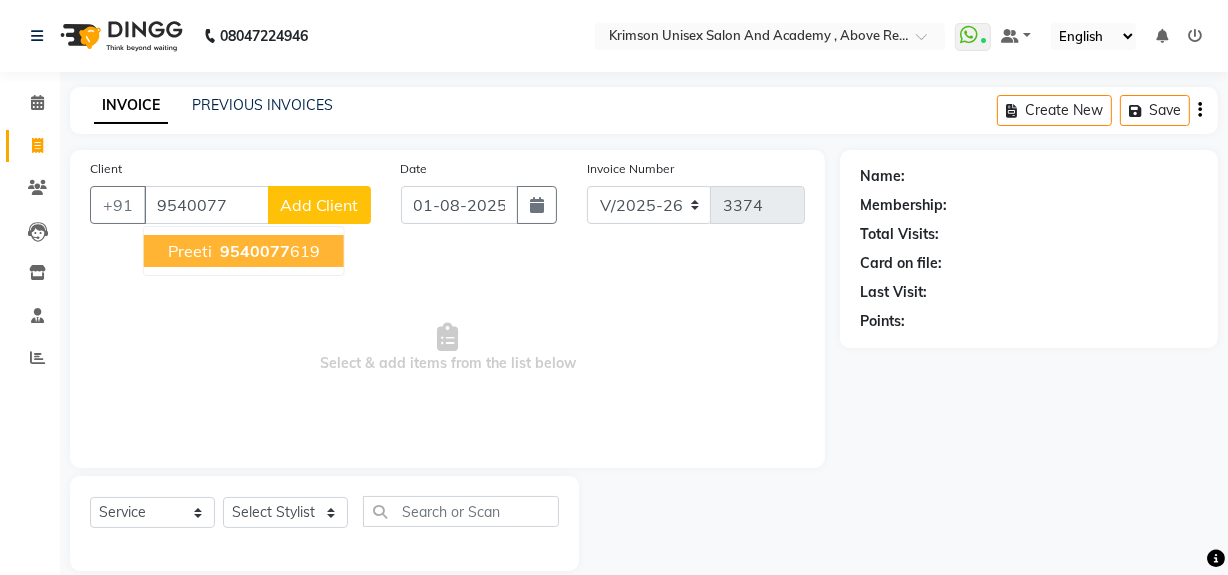 click on "preeti" at bounding box center (190, 251) 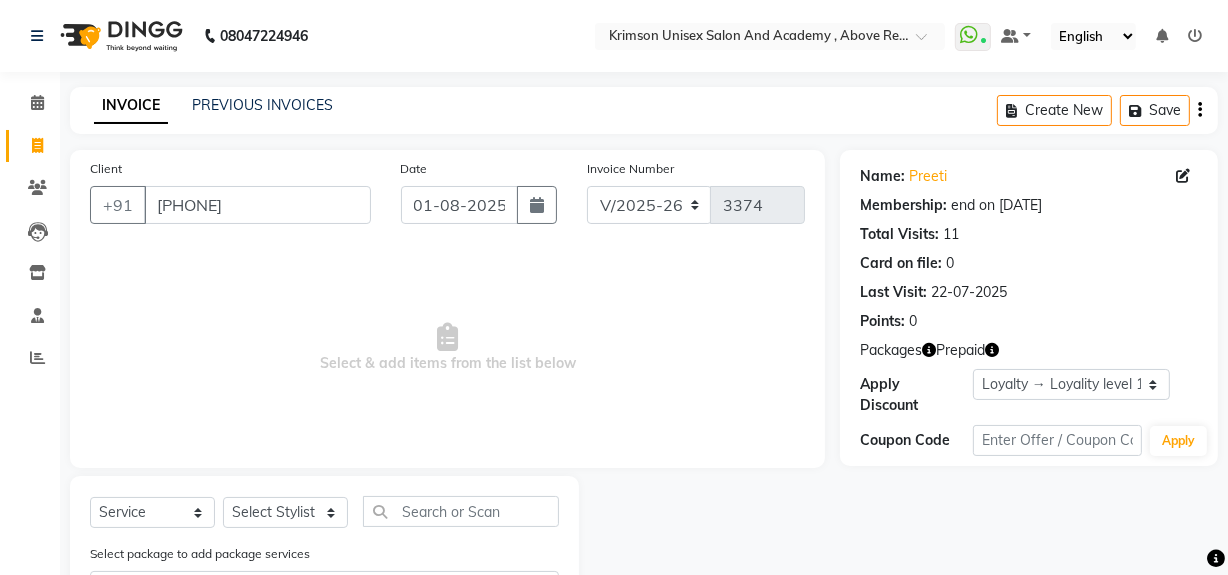 click 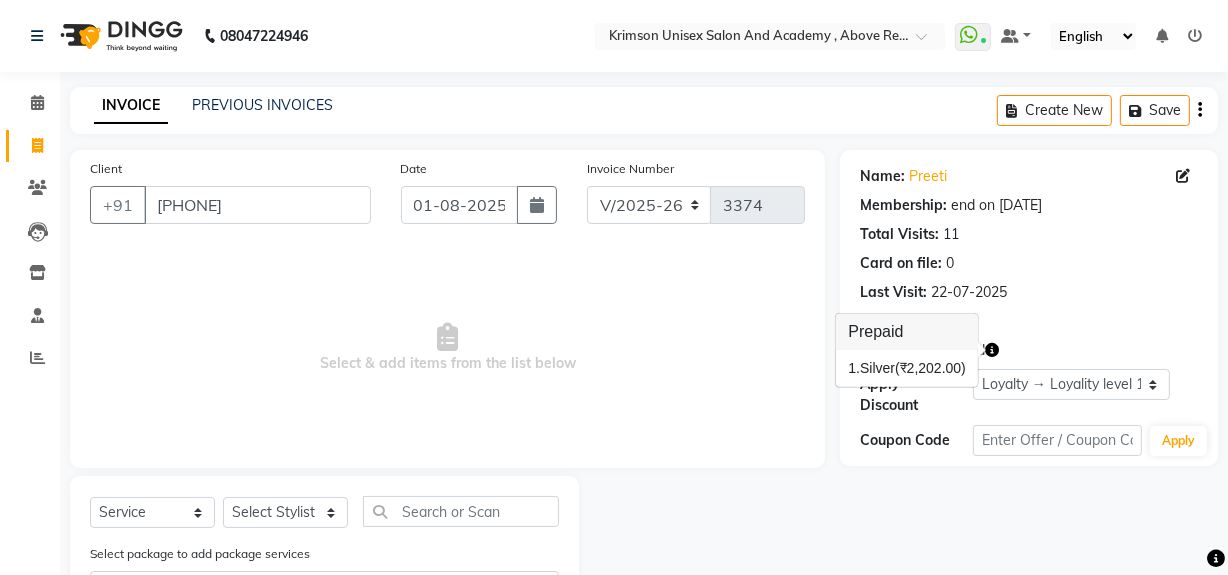 click on "Last Visit:   22-07-2025" 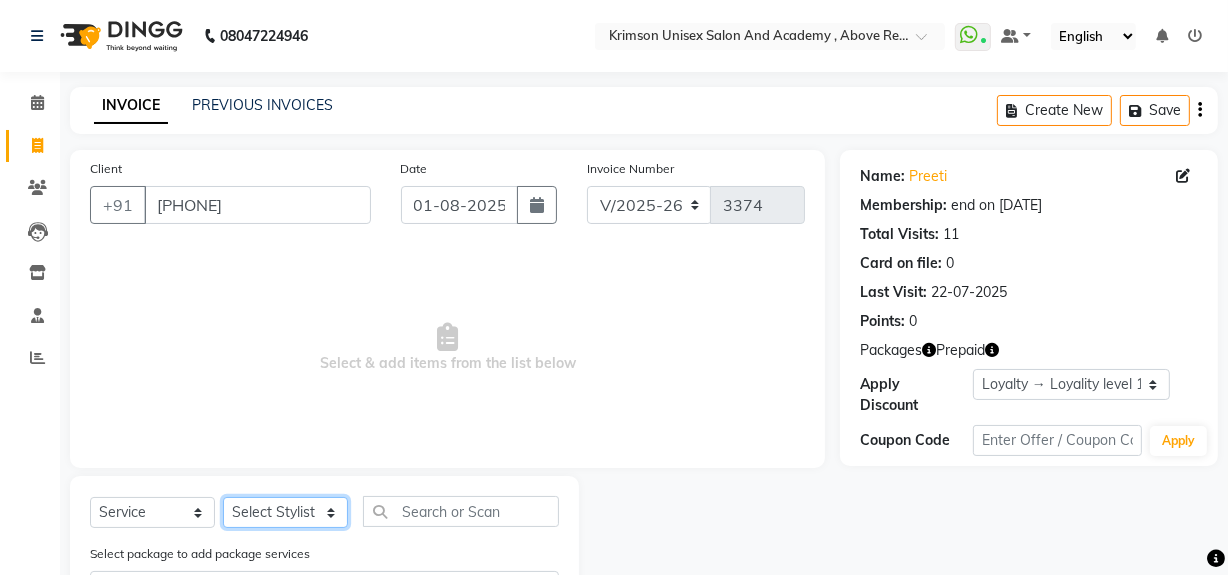 click on "Select Stylist ADMIN ARNAB Babita Danish DR. DIVYA (cosmetologist) FRONT DESK Hani Hem Atwal junaid  Kafil Kaif Manish Kumar Pinki  Pooja kulyal Ratan Dey safiya sahiba Sahil Sangeeta sanjay Sudeep Varsha" 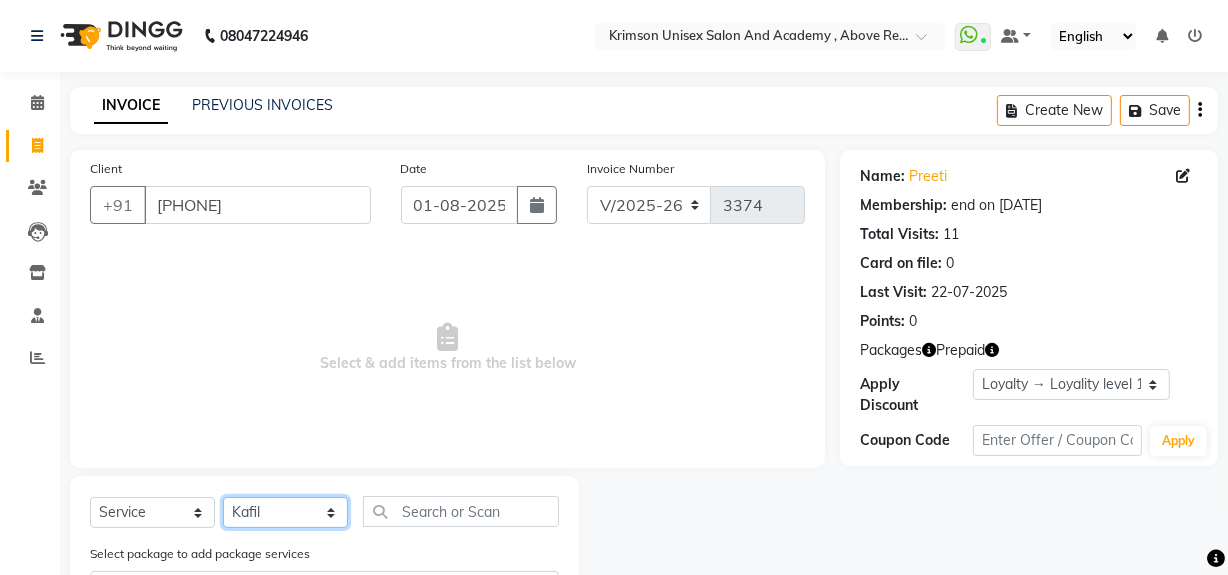 click on "Select Stylist ADMIN ARNAB Babita Danish DR. DIVYA (cosmetologist) FRONT DESK Hani Hem Atwal junaid  Kafil Kaif Manish Kumar Pinki  Pooja kulyal Ratan Dey safiya sahiba Sahil Sangeeta sanjay Sudeep Varsha" 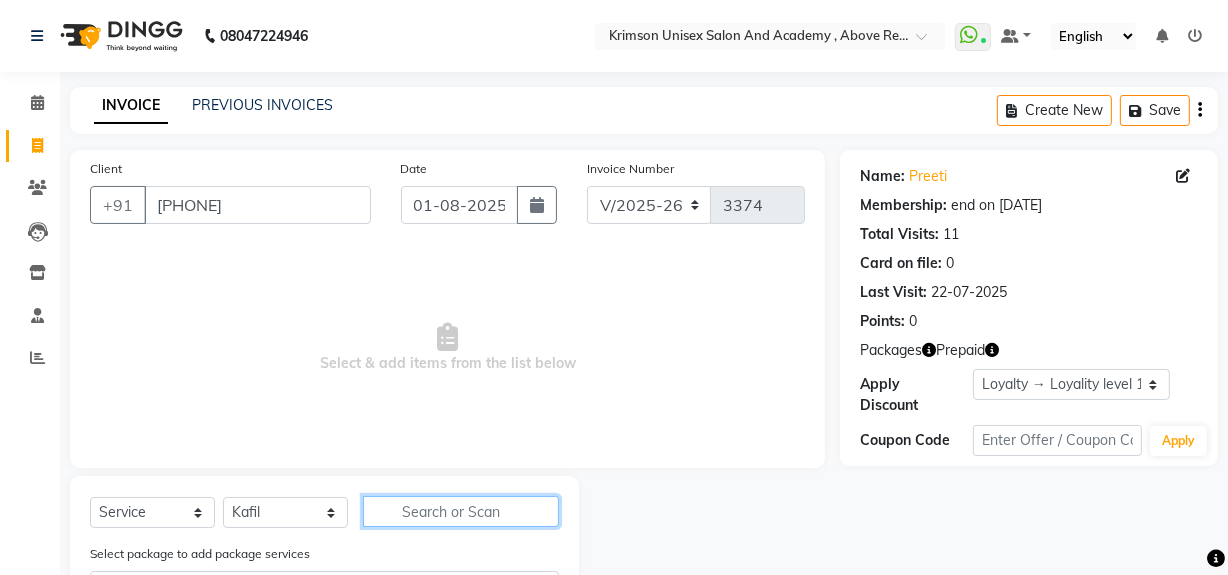 click 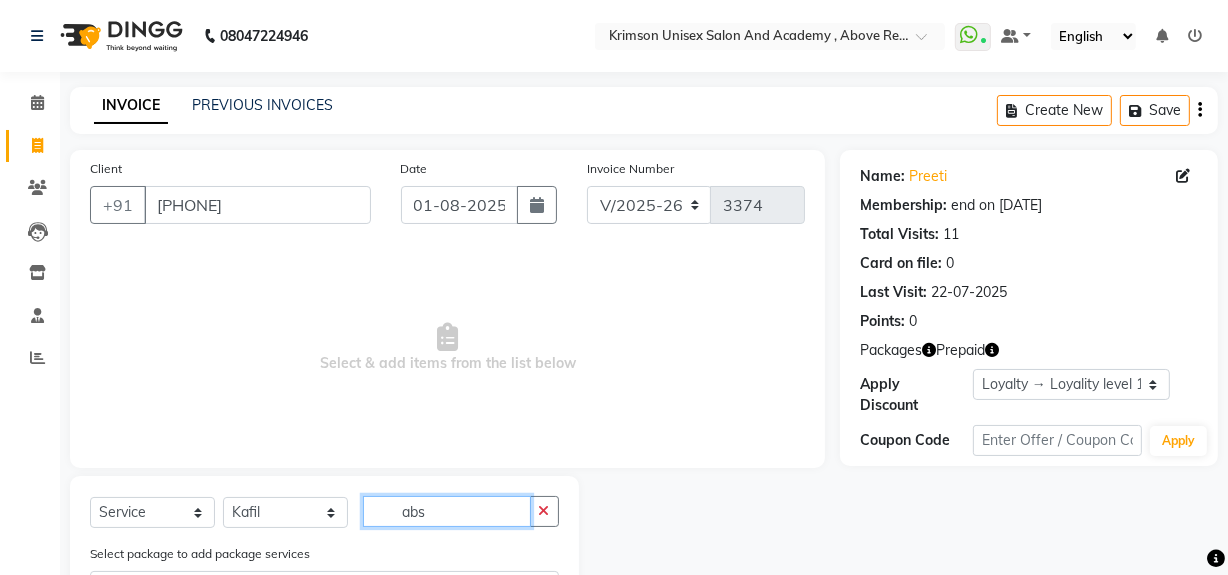 scroll, scrollTop: 239, scrollLeft: 0, axis: vertical 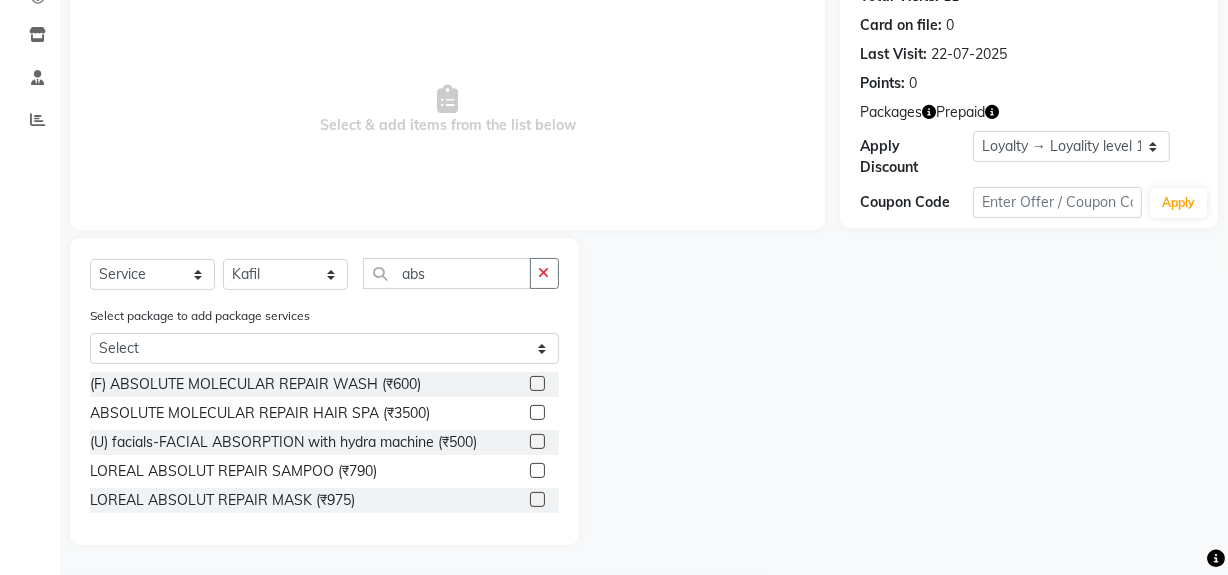 click 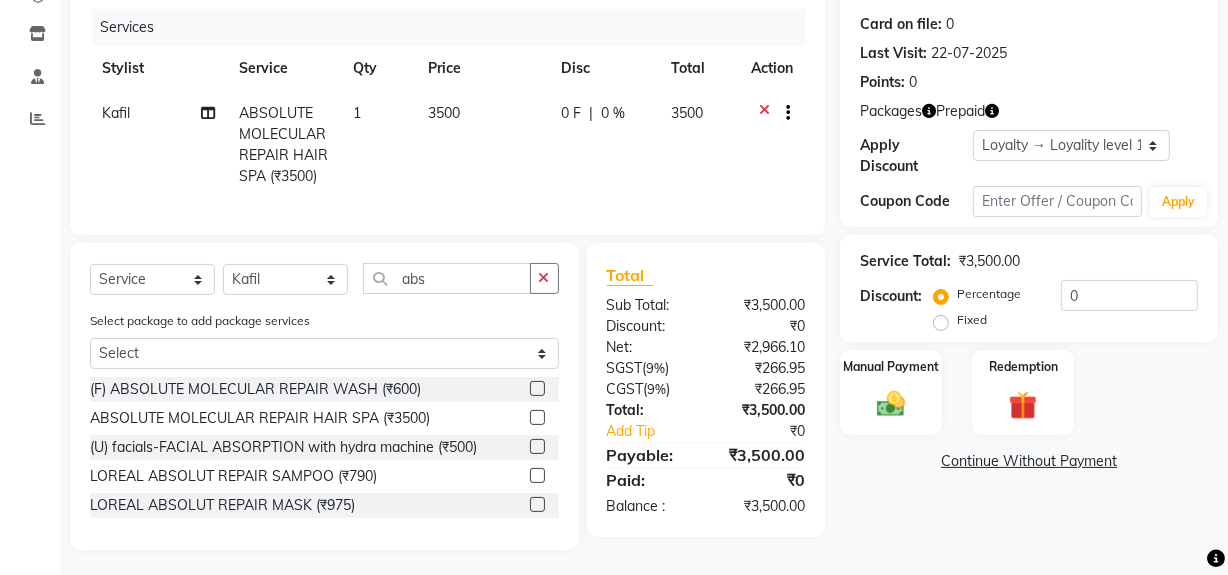 click on "0 %" 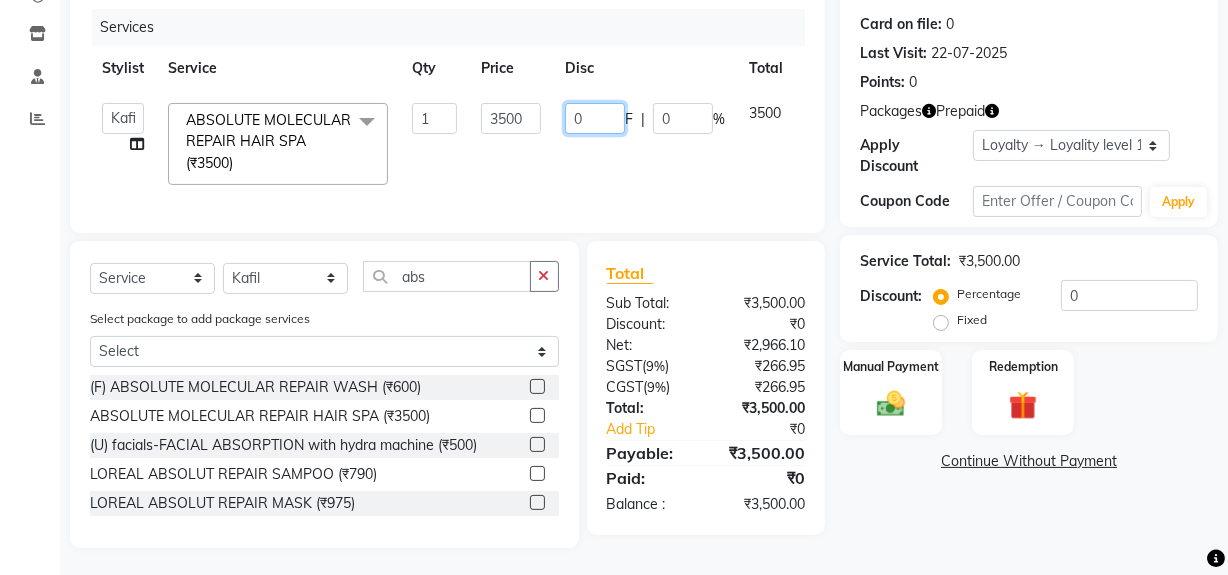 click on "0" 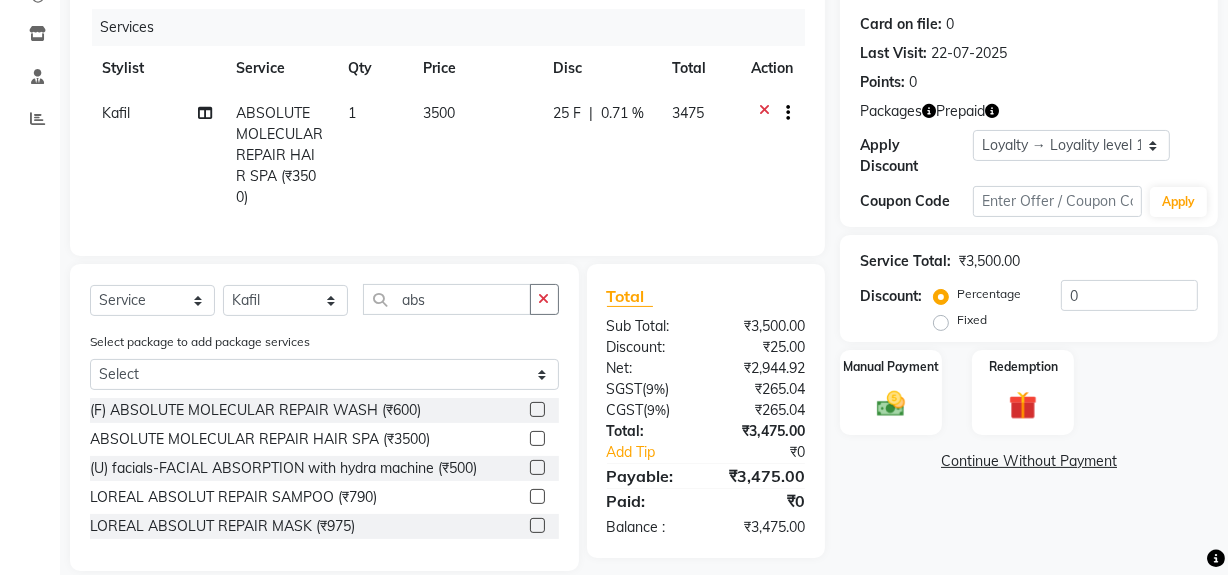click on "25 F | 0.71 %" 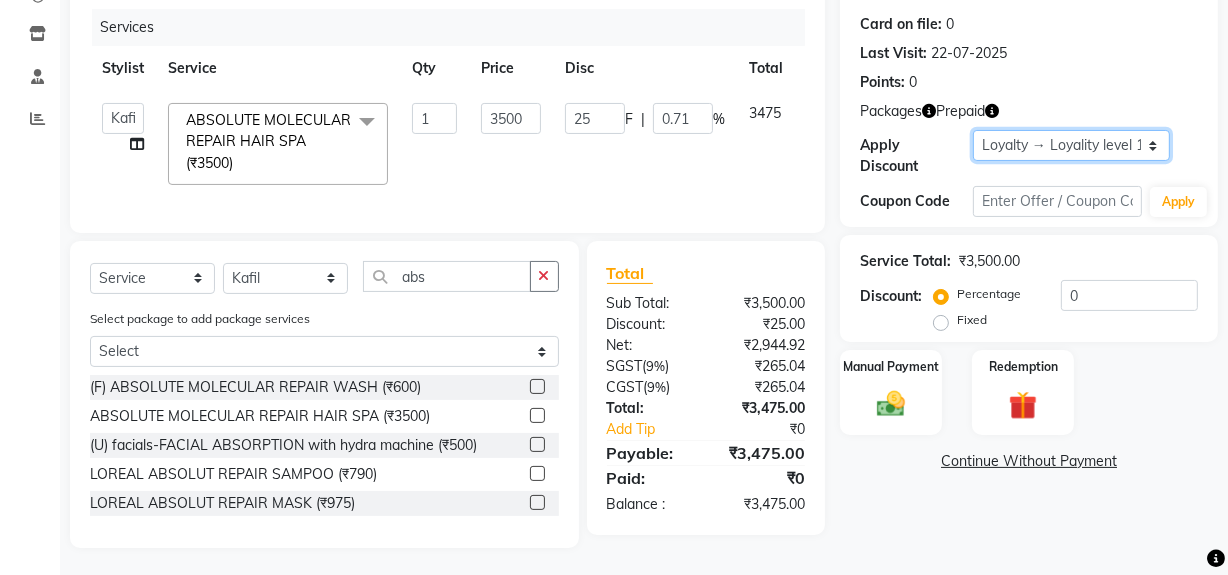 click on "Select Membership → Points- Silver  Membership → Points- Silver  Membership → Points- Silver   Loyalty → Loyality level 1" 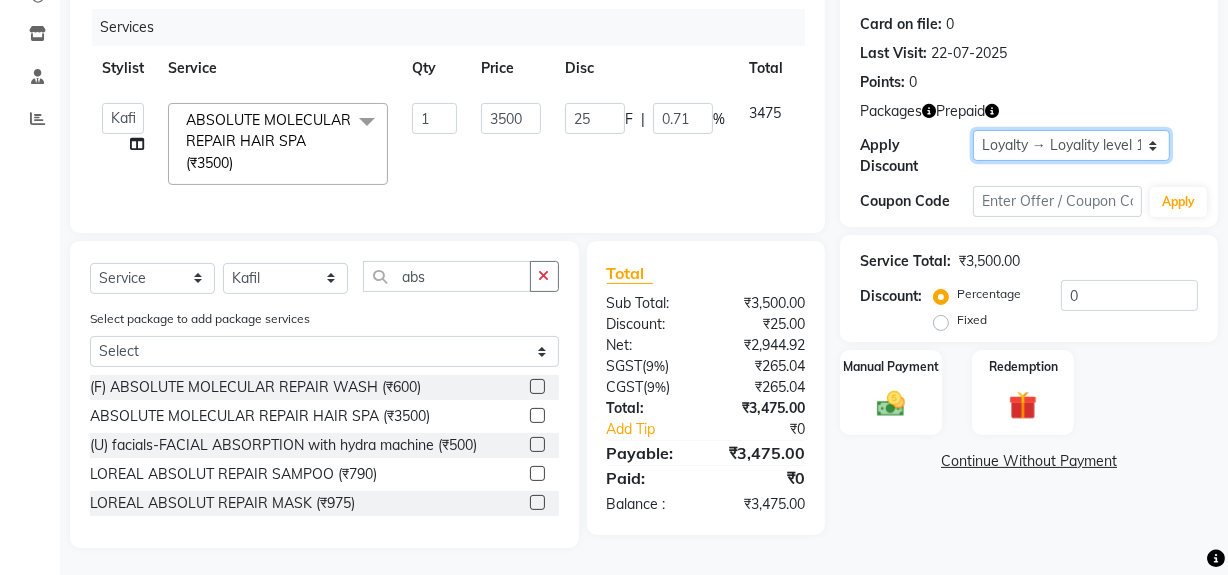 click on "Select Membership → Points- Silver  Membership → Points- Silver  Membership → Points- Silver   Loyalty → Loyality level 1" 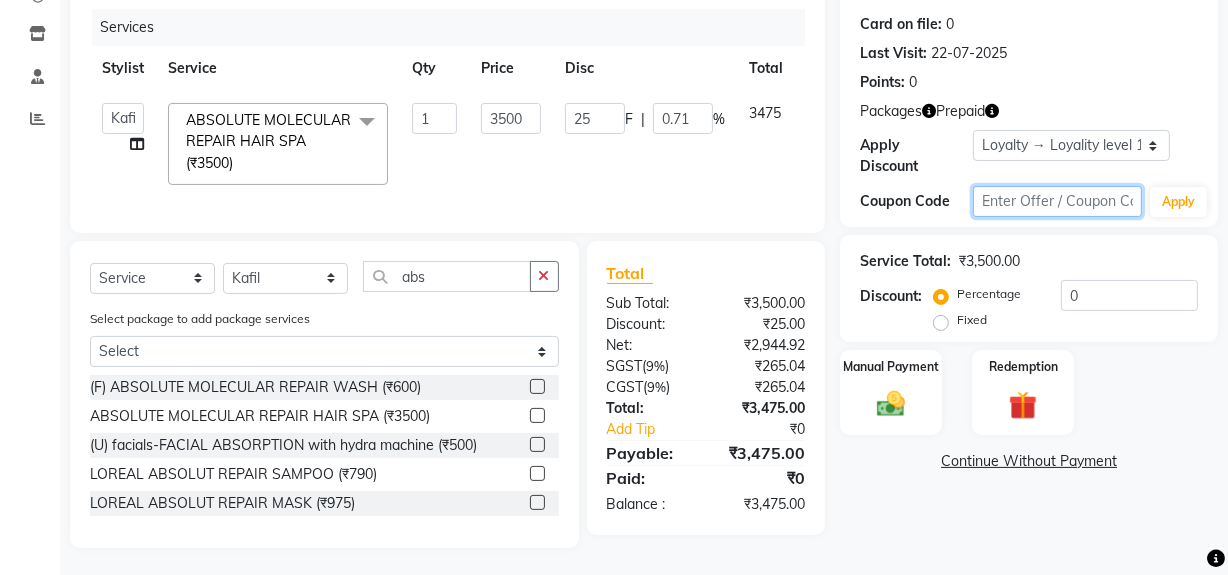 click 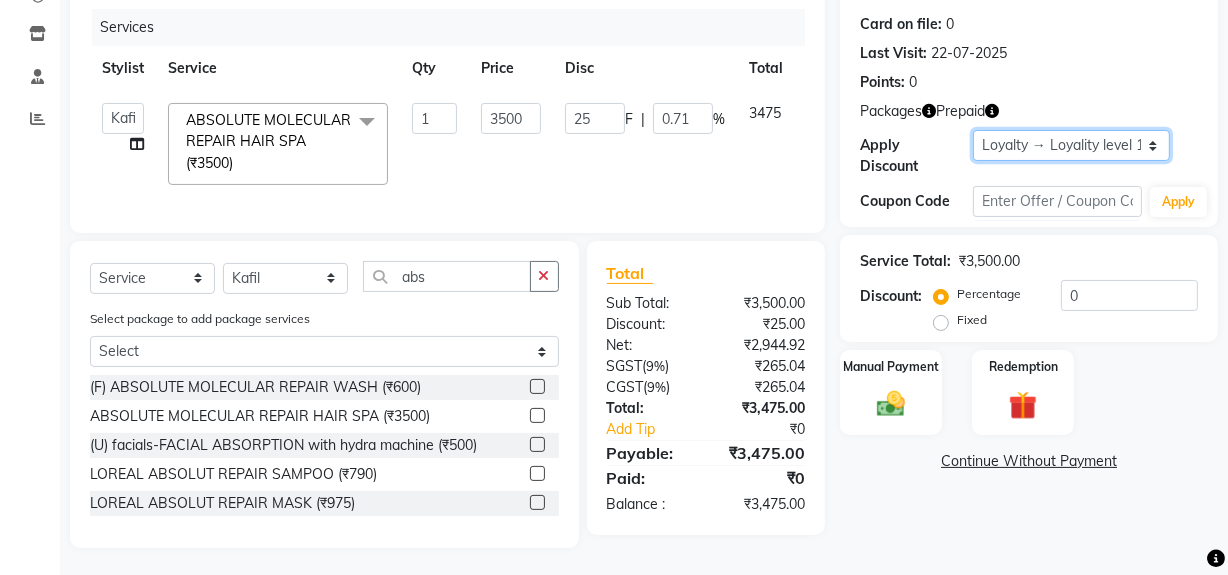 click on "Select Membership → Points- Silver  Membership → Points- Silver  Membership → Points- Silver   Loyalty → Loyality level 1" 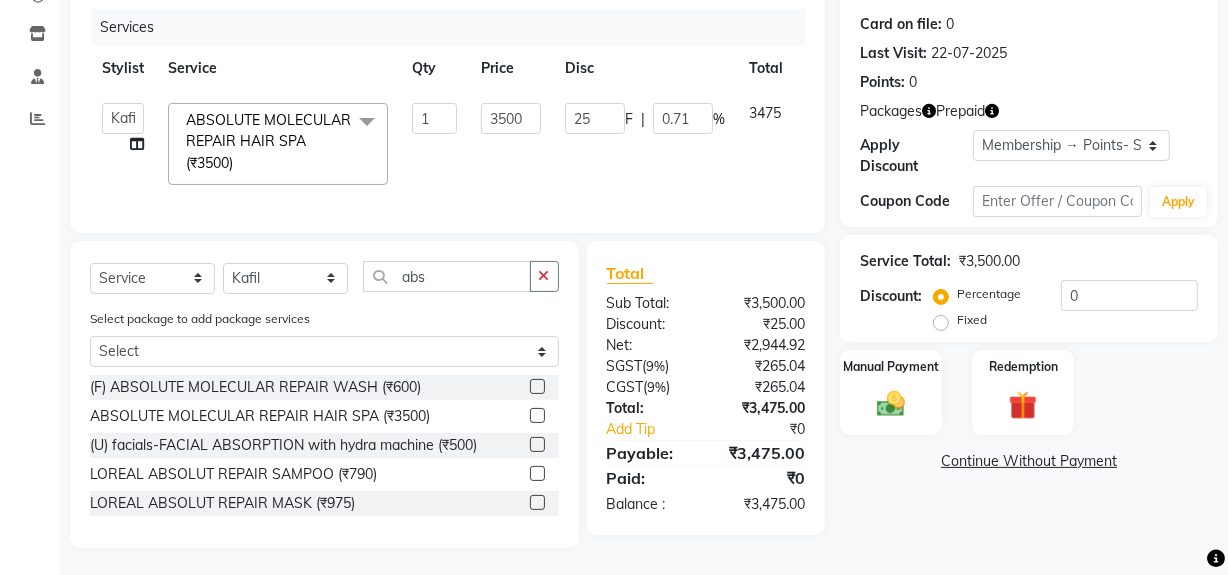 click on "Select Membership → Points- Silver  Membership → Points- Silver  Membership → Points- Silver   Loyalty → Loyality level 1" 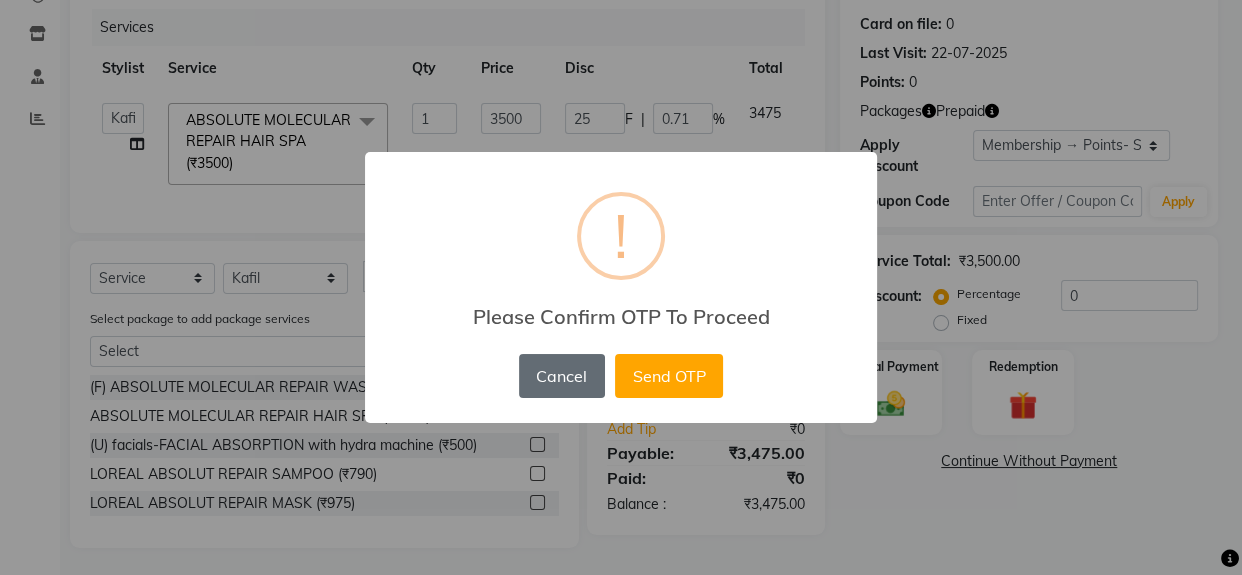 click on "Cancel" at bounding box center (562, 376) 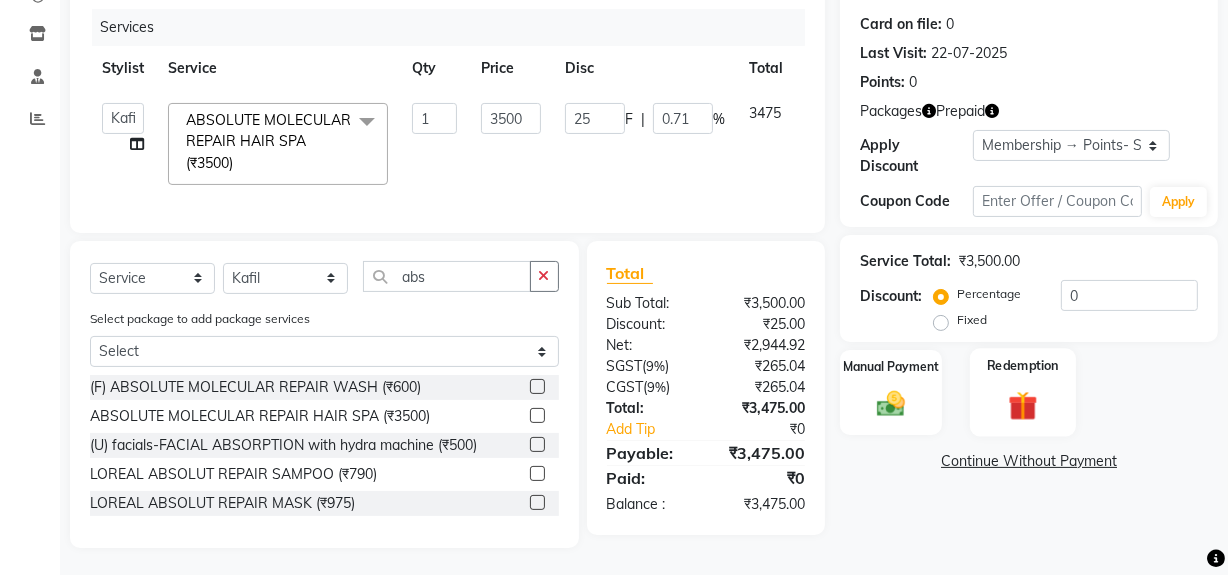 click on "Redemption" 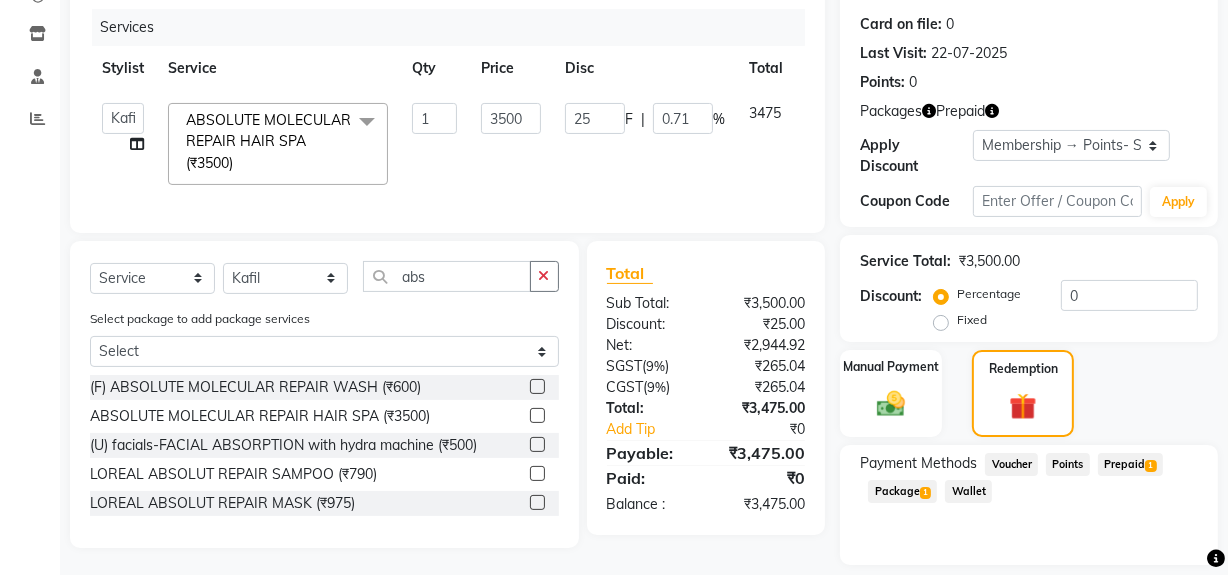 click on "Points" 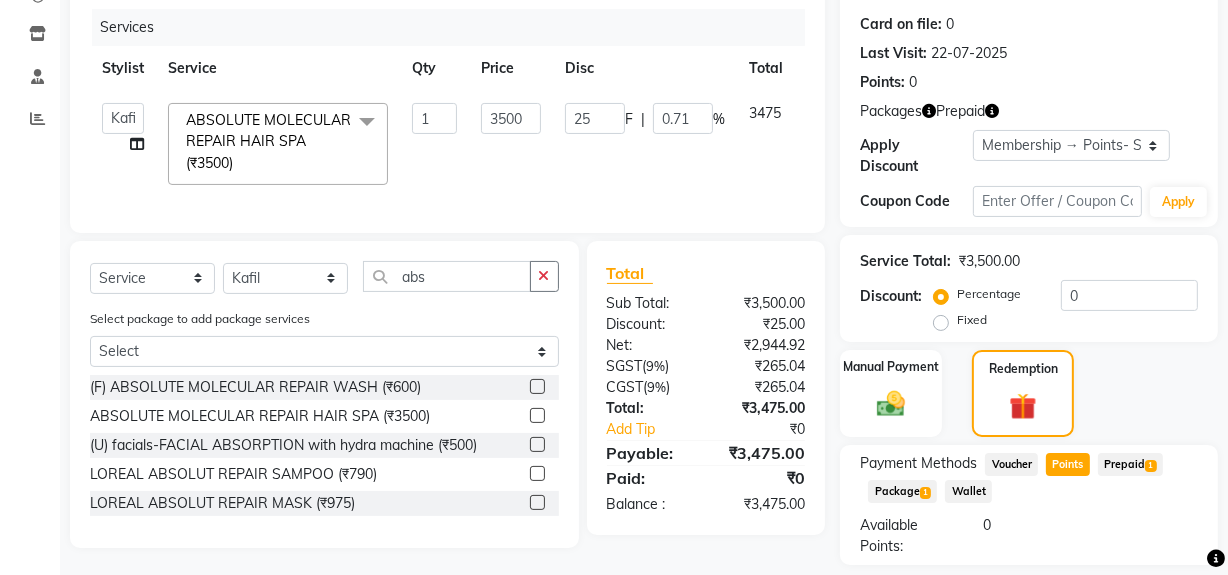 click on "1" 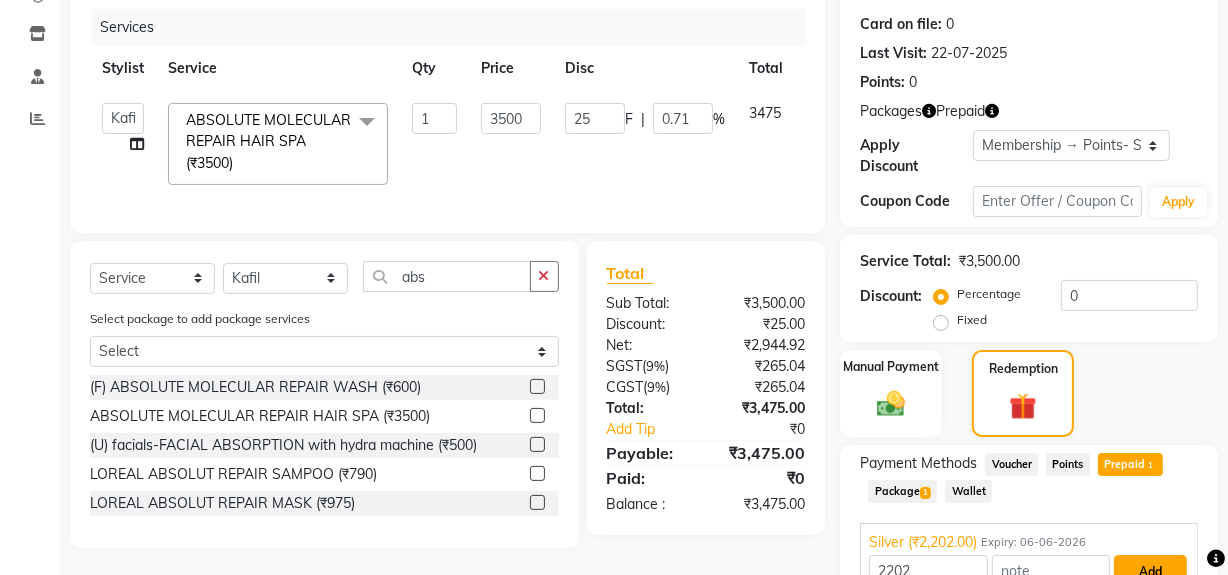 click on "Add" at bounding box center [1150, 572] 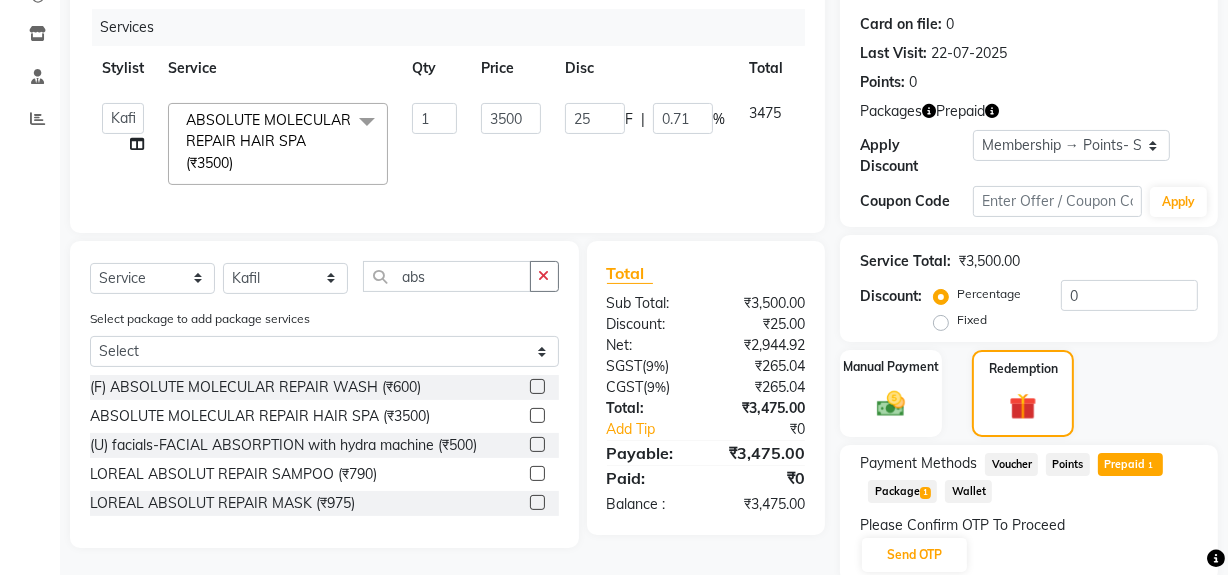 click on "Please Confirm OTP To Proceed" 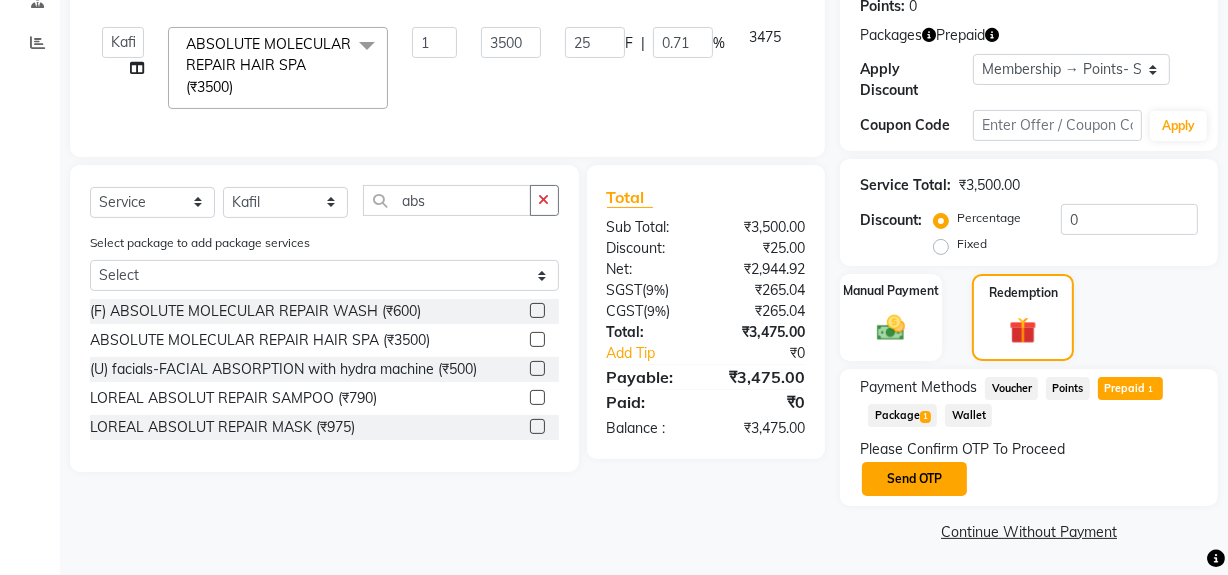 click on "Send OTP" 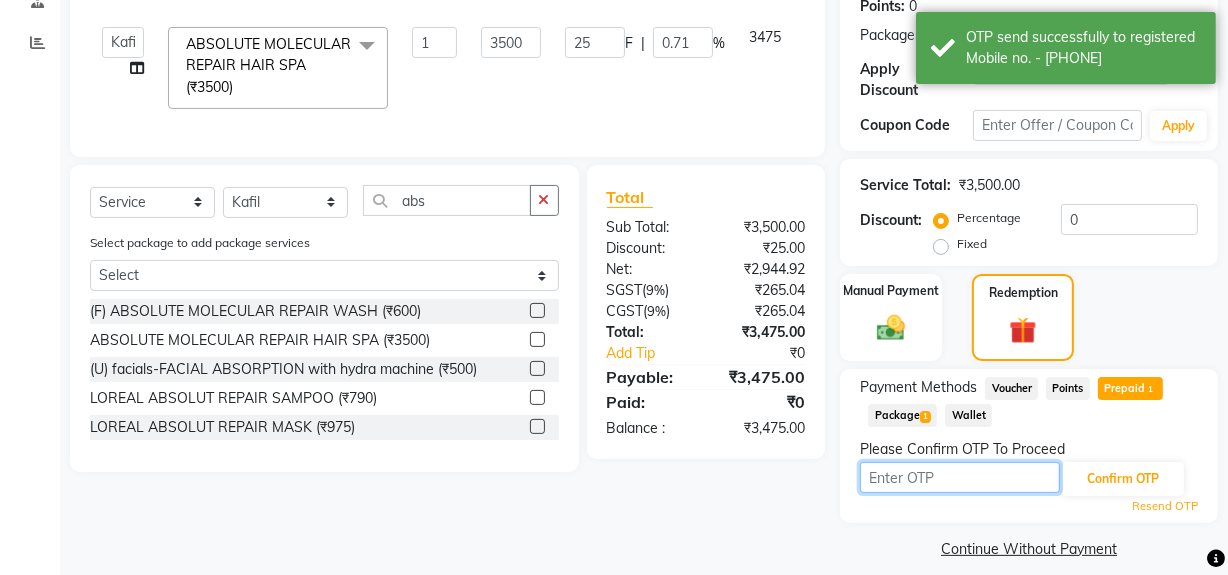 click at bounding box center [960, 477] 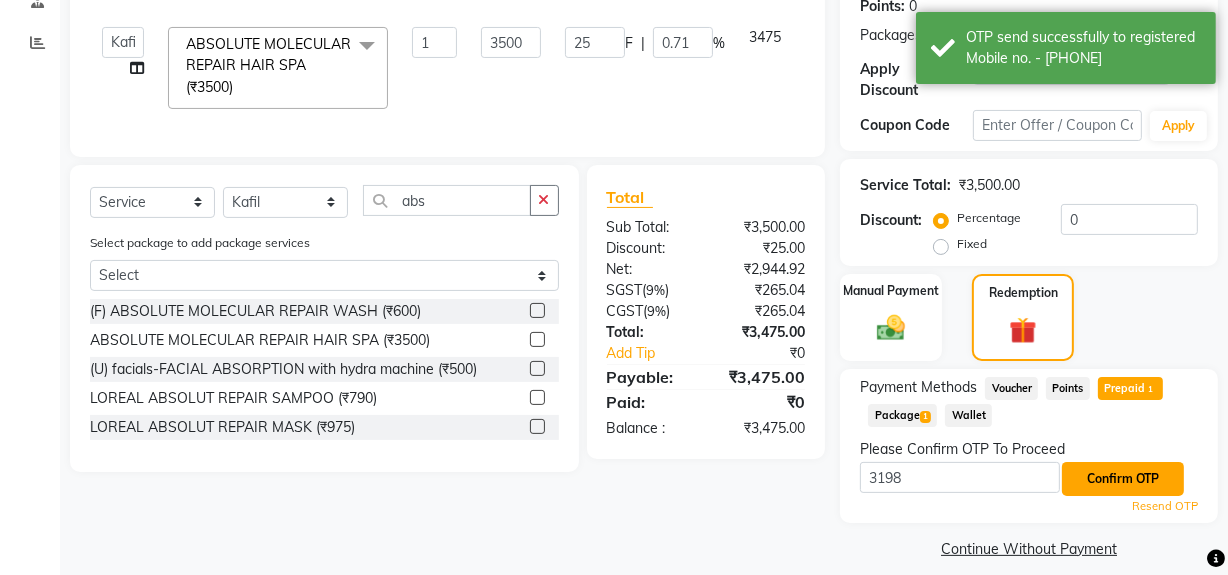click on "Confirm OTP" 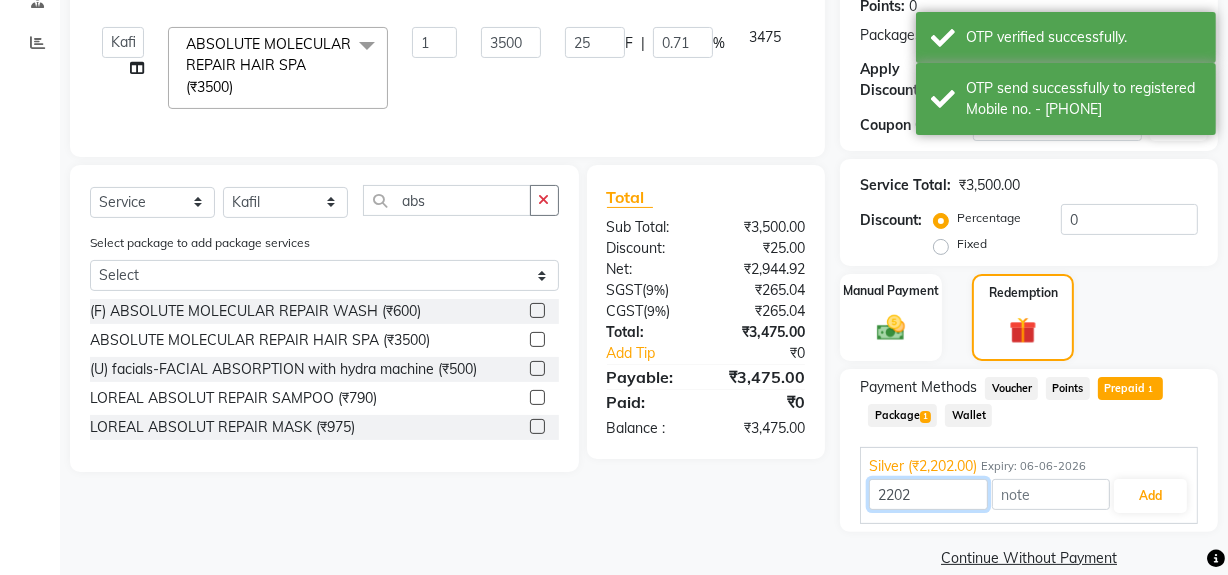 drag, startPoint x: 987, startPoint y: 486, endPoint x: 958, endPoint y: 493, distance: 29.832869 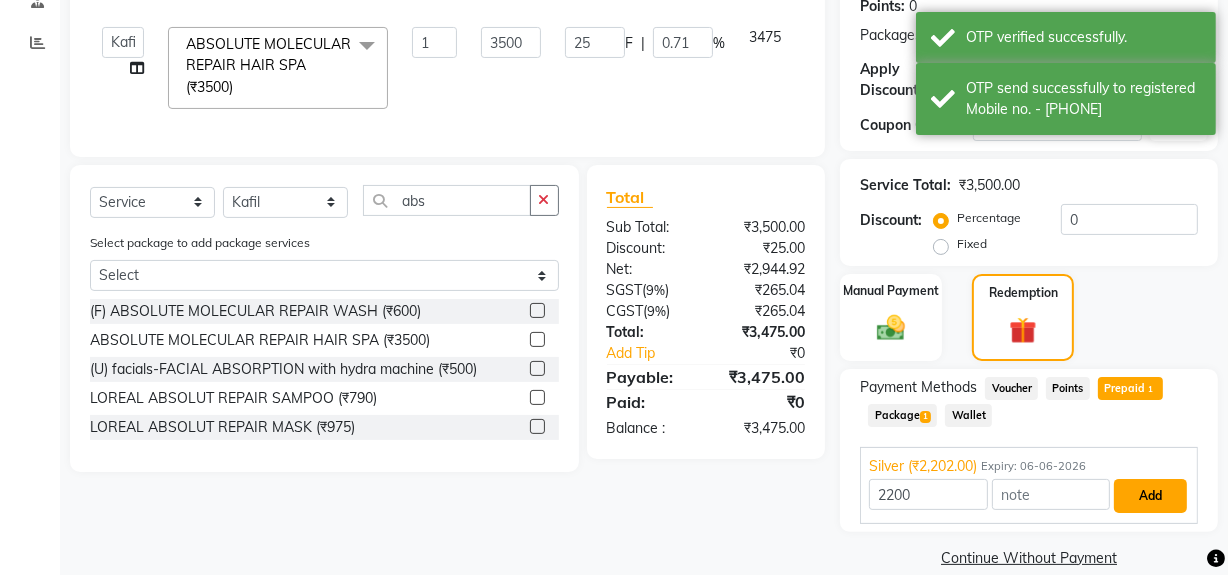 click on "Add" at bounding box center (1150, 496) 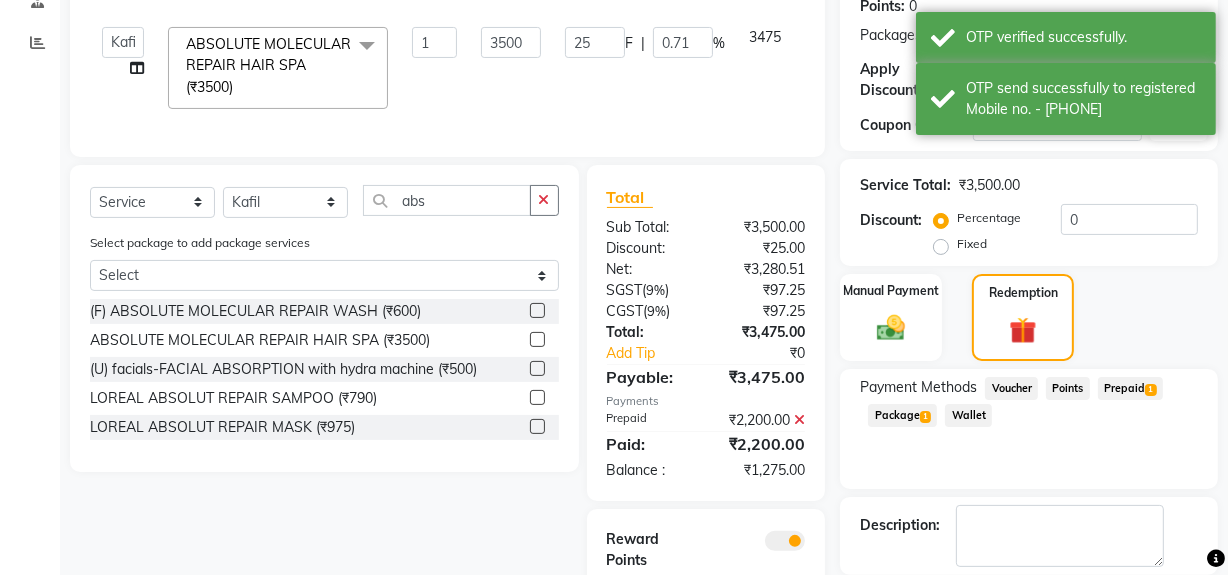 scroll, scrollTop: 424, scrollLeft: 0, axis: vertical 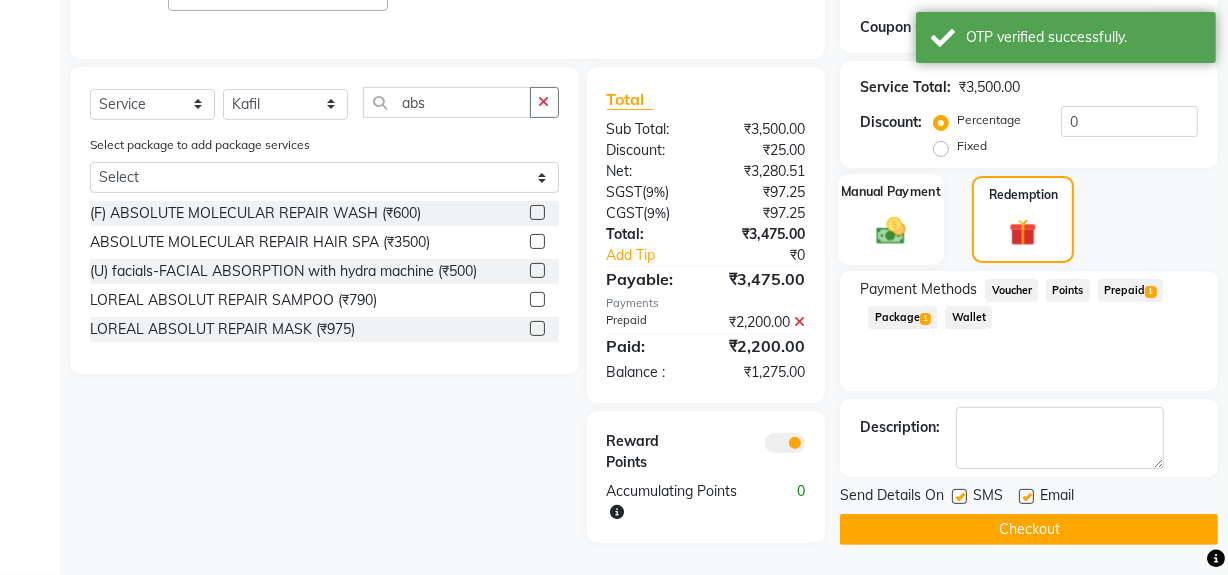 click 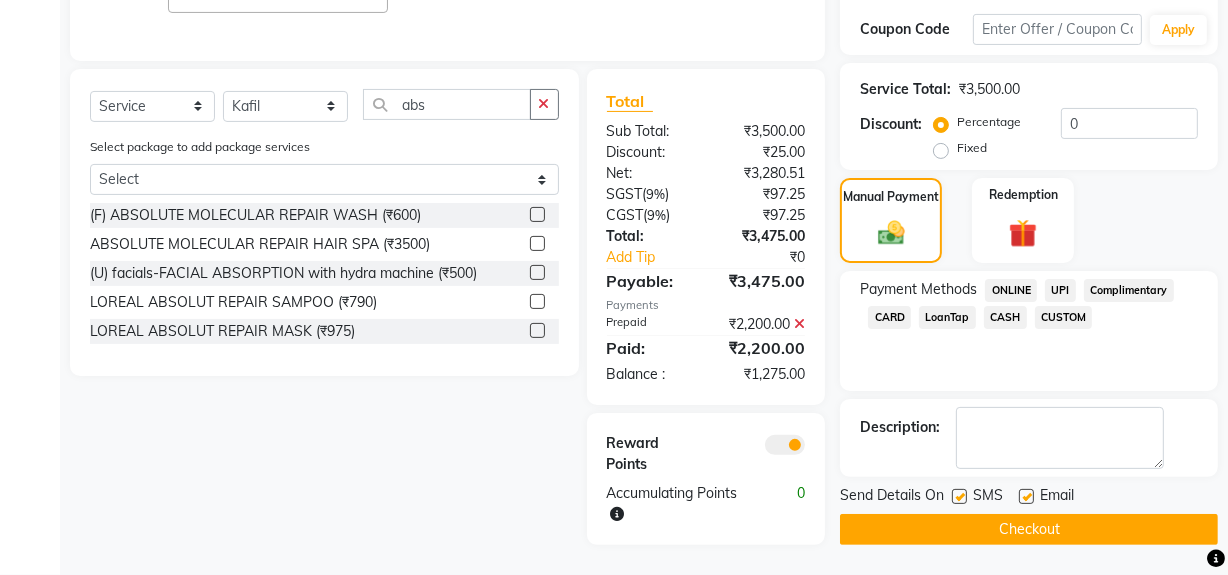 click on "ONLINE" 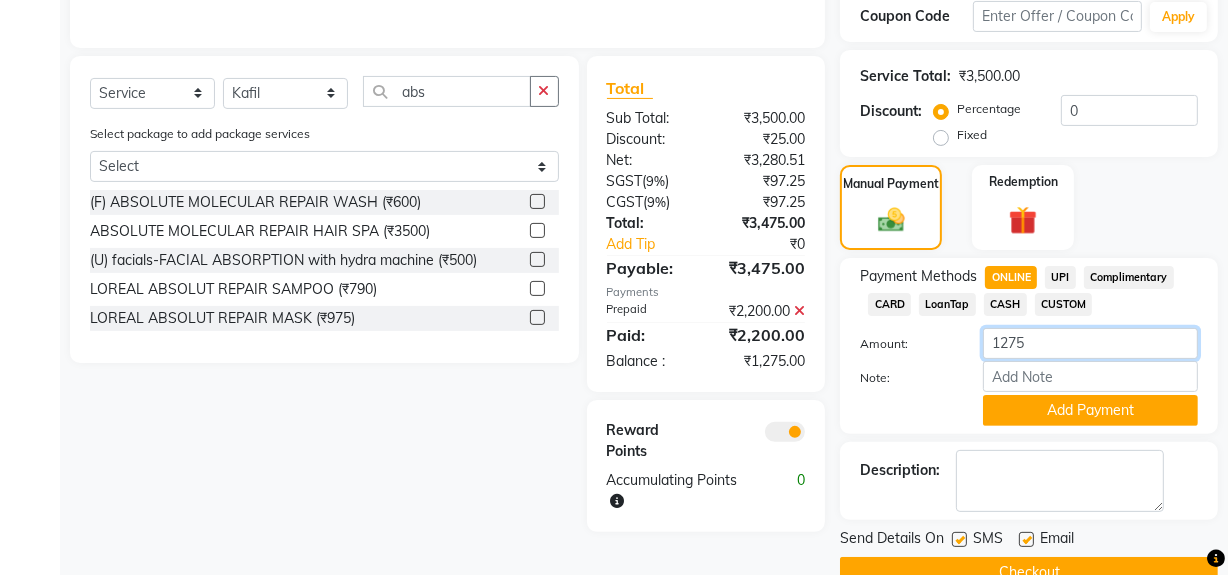 click on "1275" 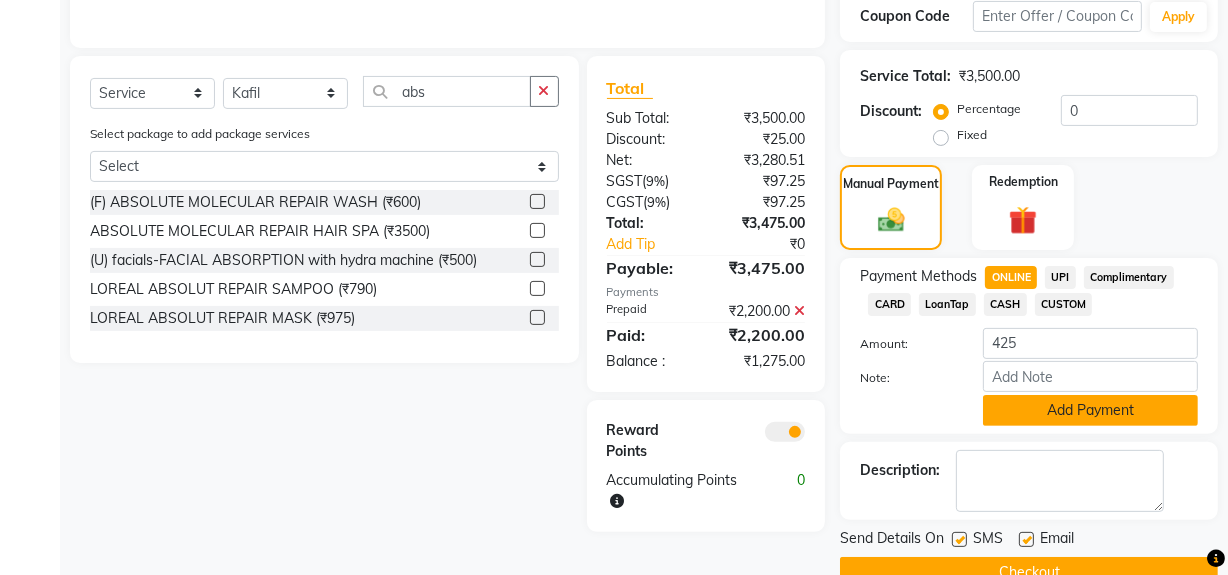 click on "Add Payment" 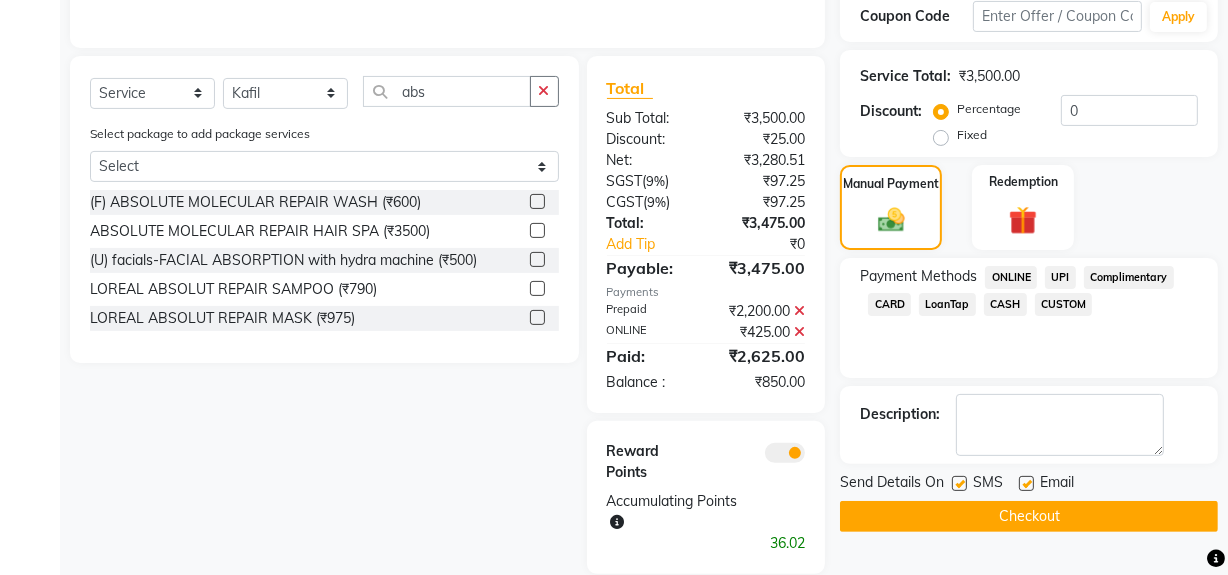 click 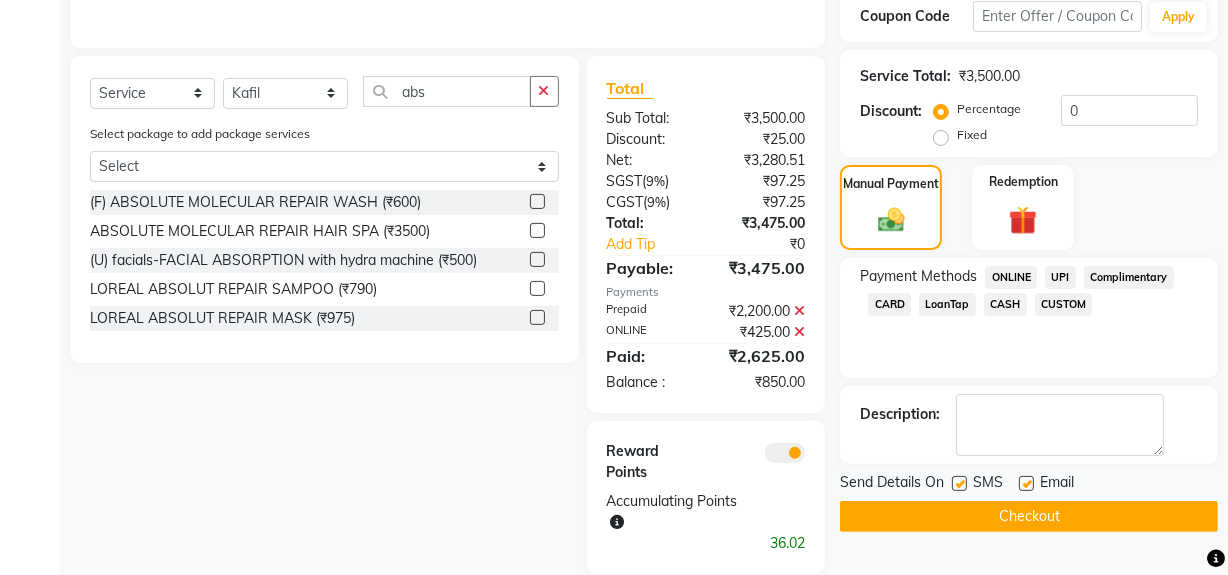 click 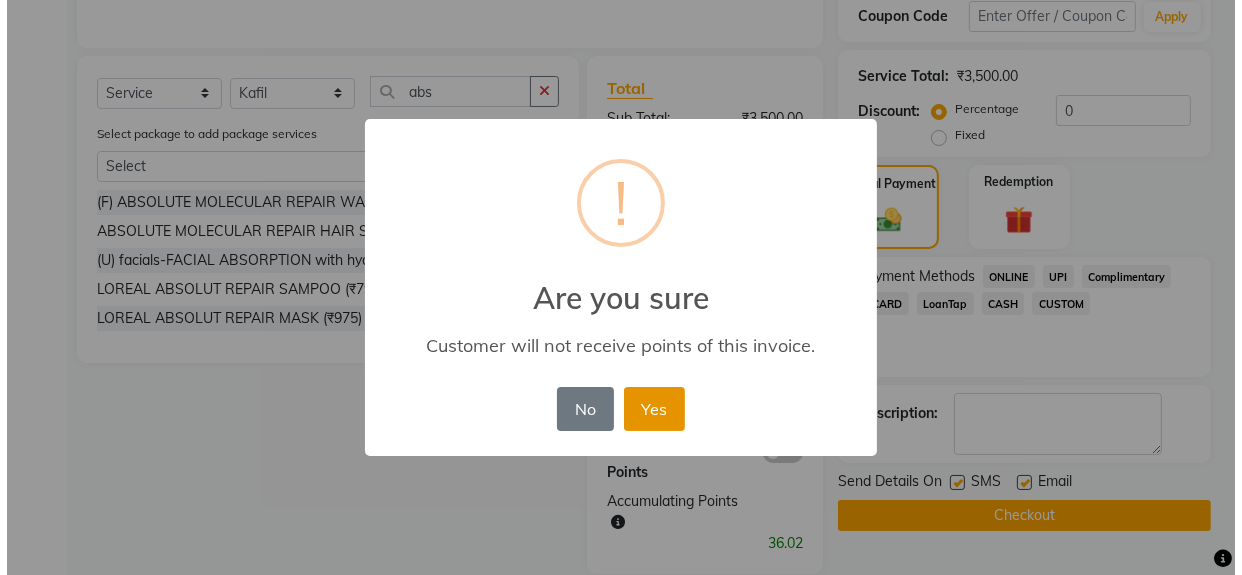 scroll, scrollTop: 467, scrollLeft: 0, axis: vertical 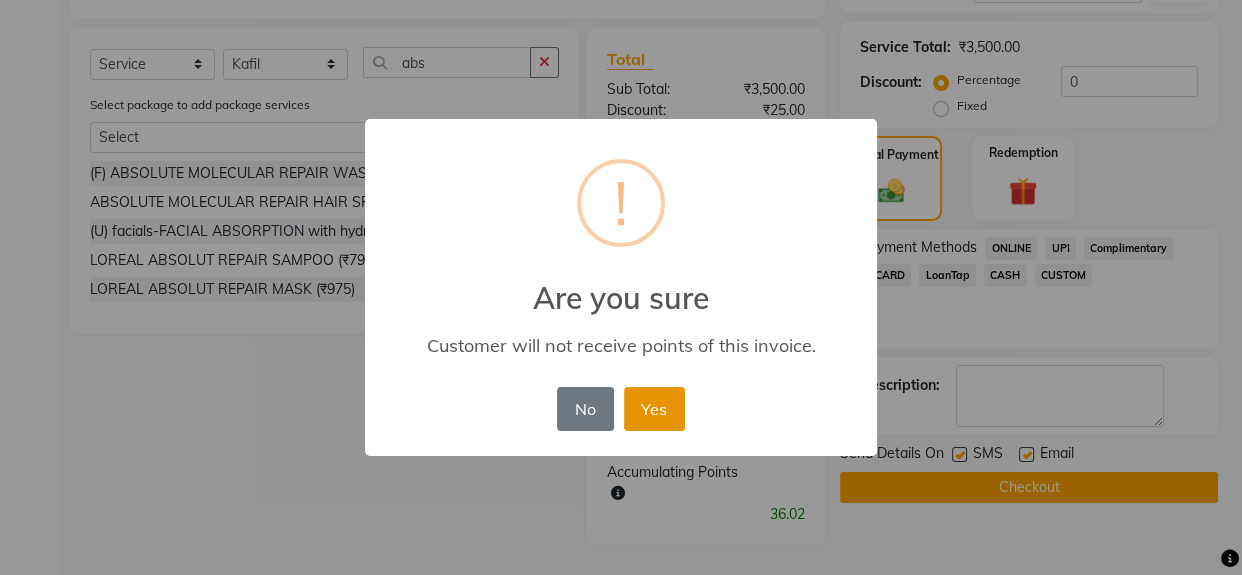 click on "Yes" at bounding box center [654, 409] 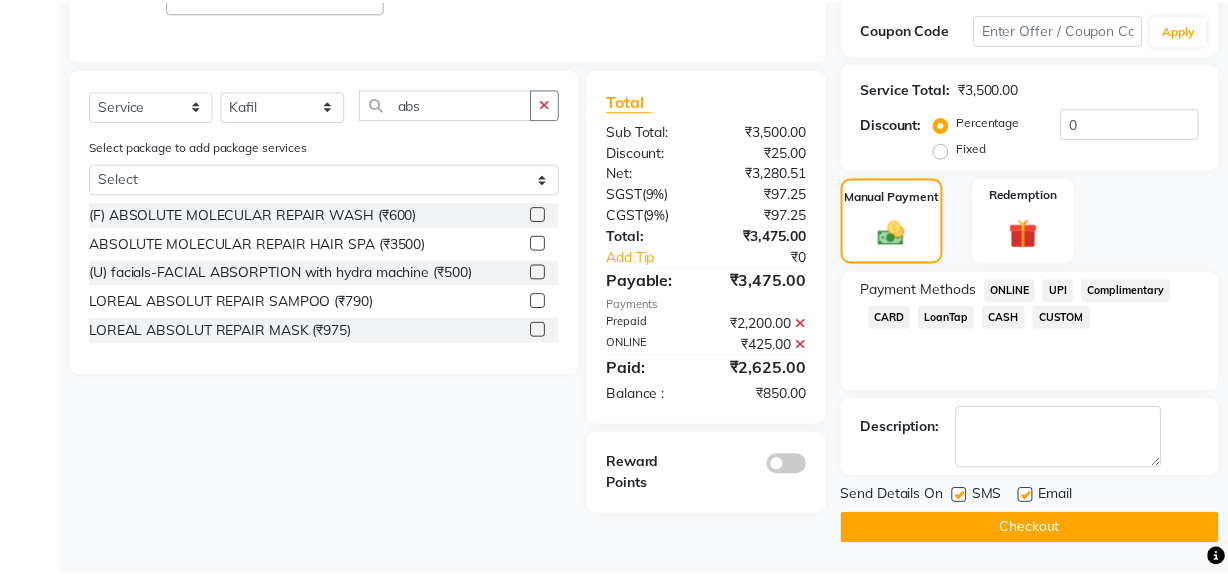 scroll, scrollTop: 410, scrollLeft: 0, axis: vertical 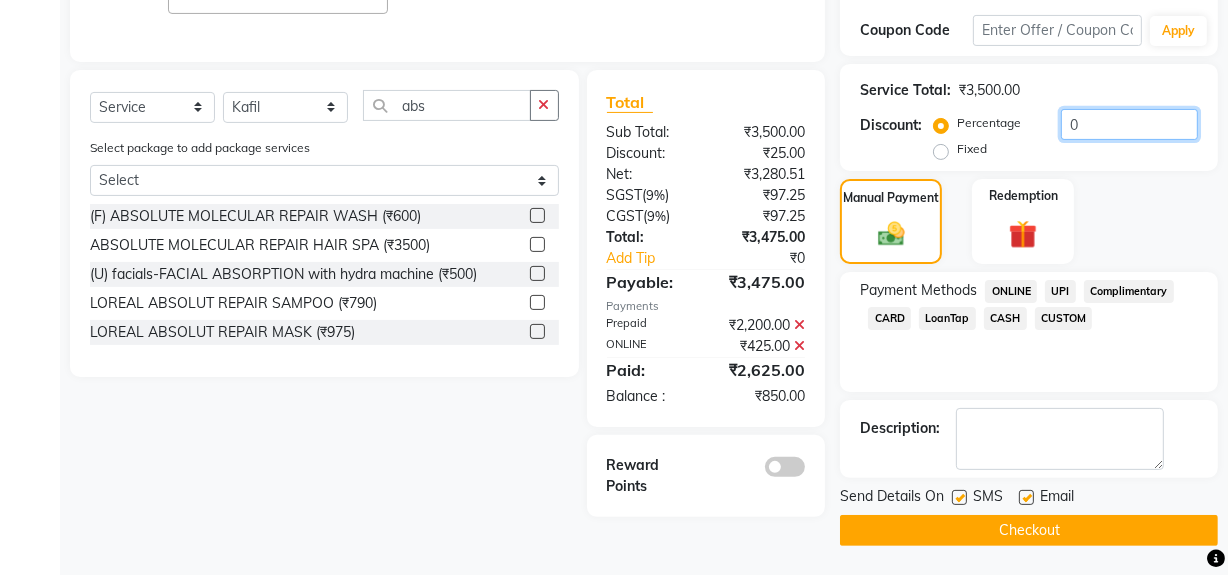 click on "0" 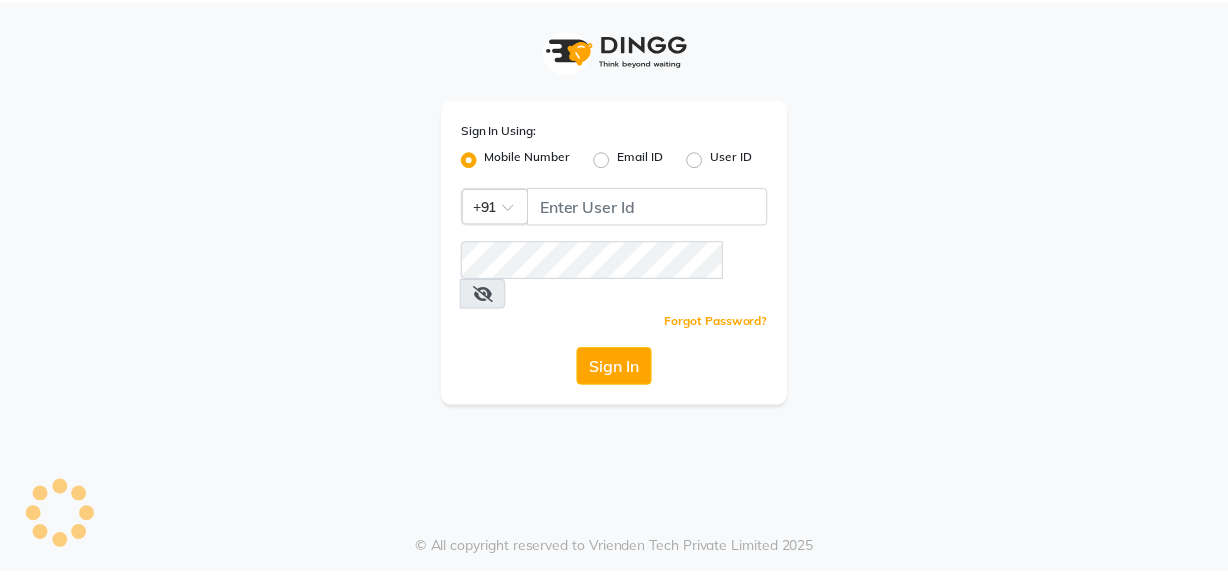 scroll, scrollTop: 0, scrollLeft: 0, axis: both 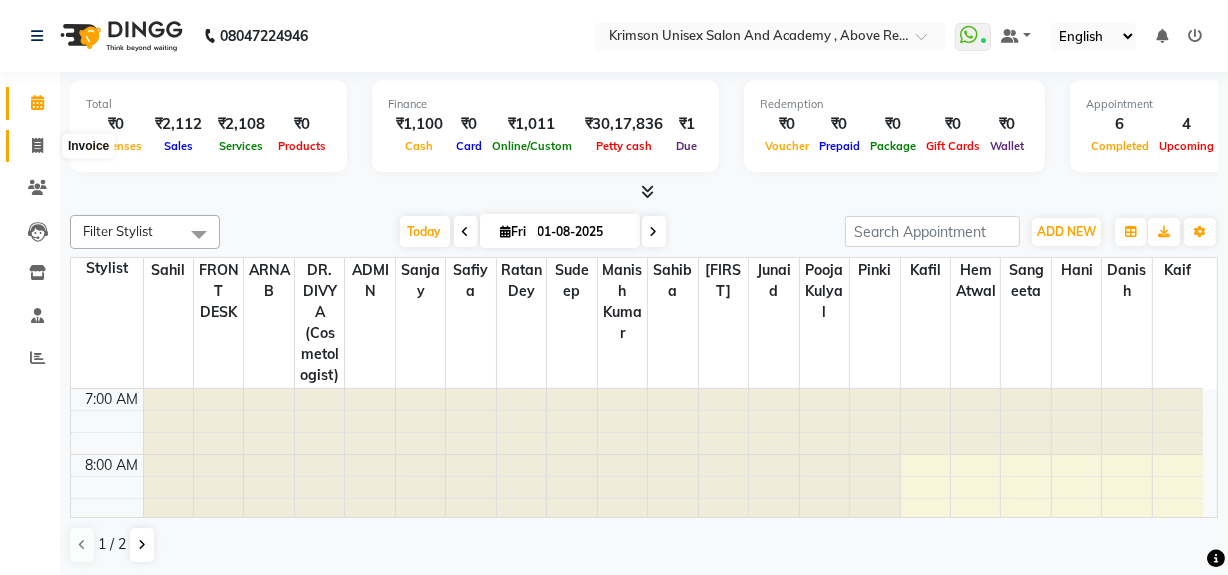 click 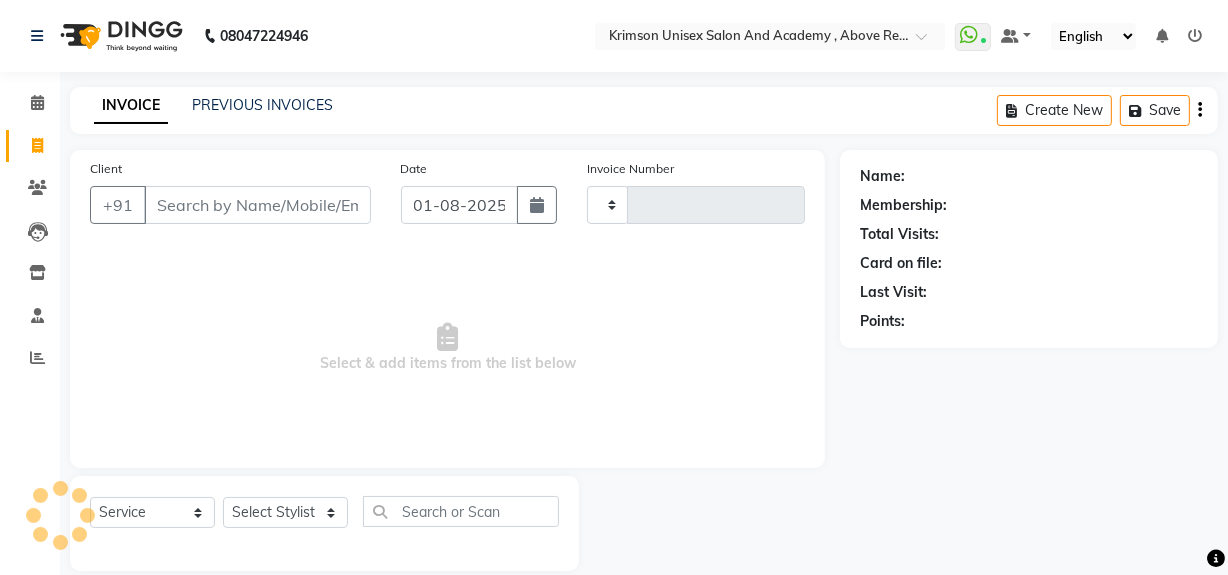 type on "3370" 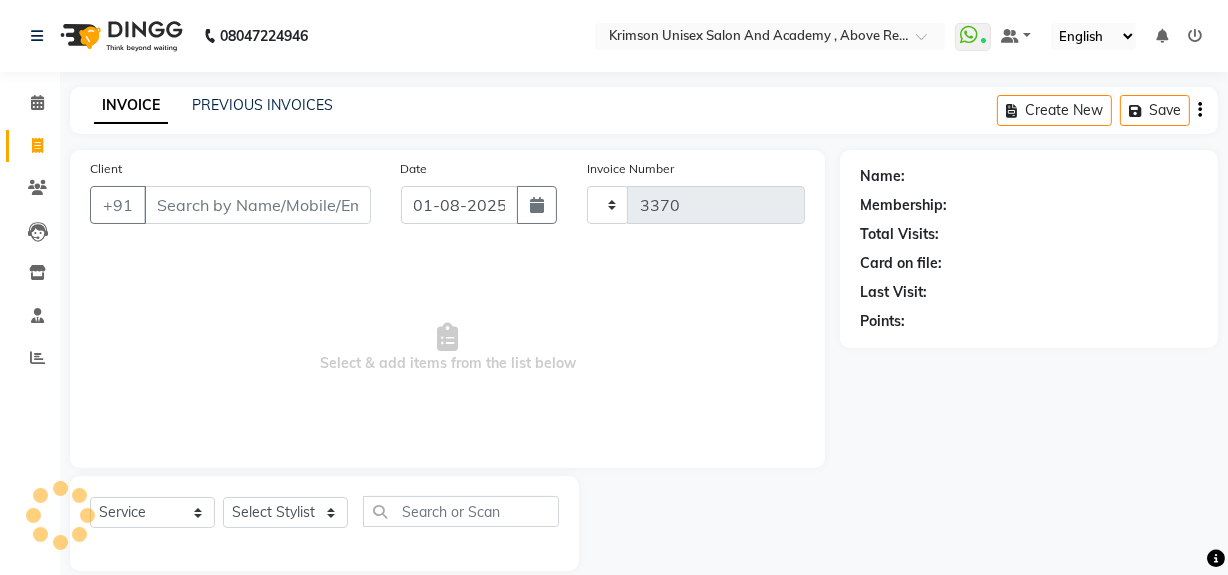 select on "5853" 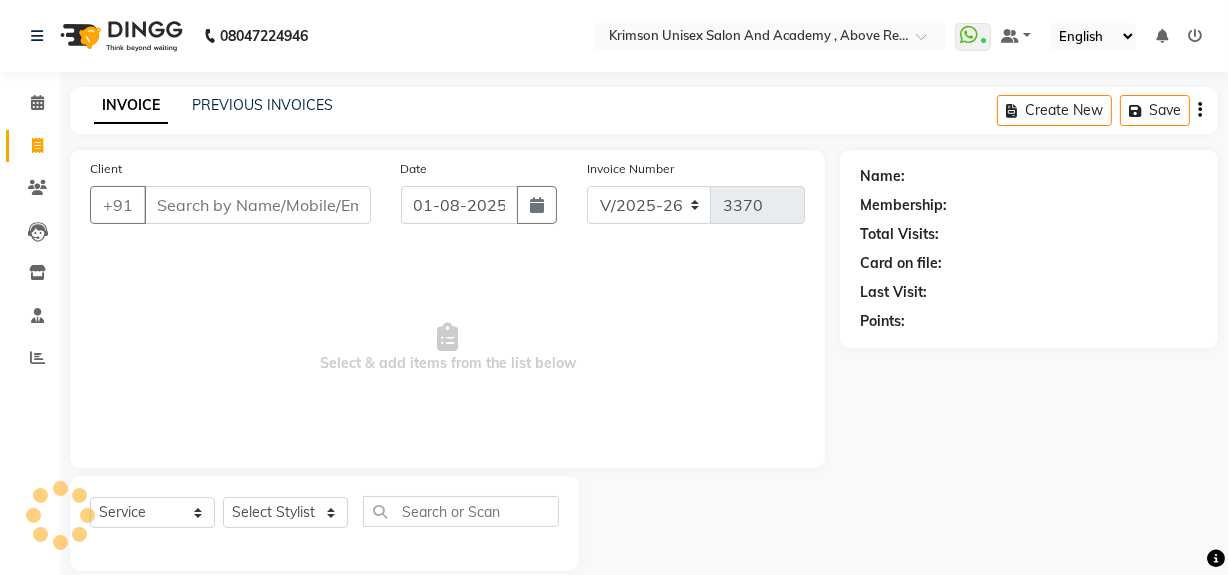 click on "Client" at bounding box center (257, 205) 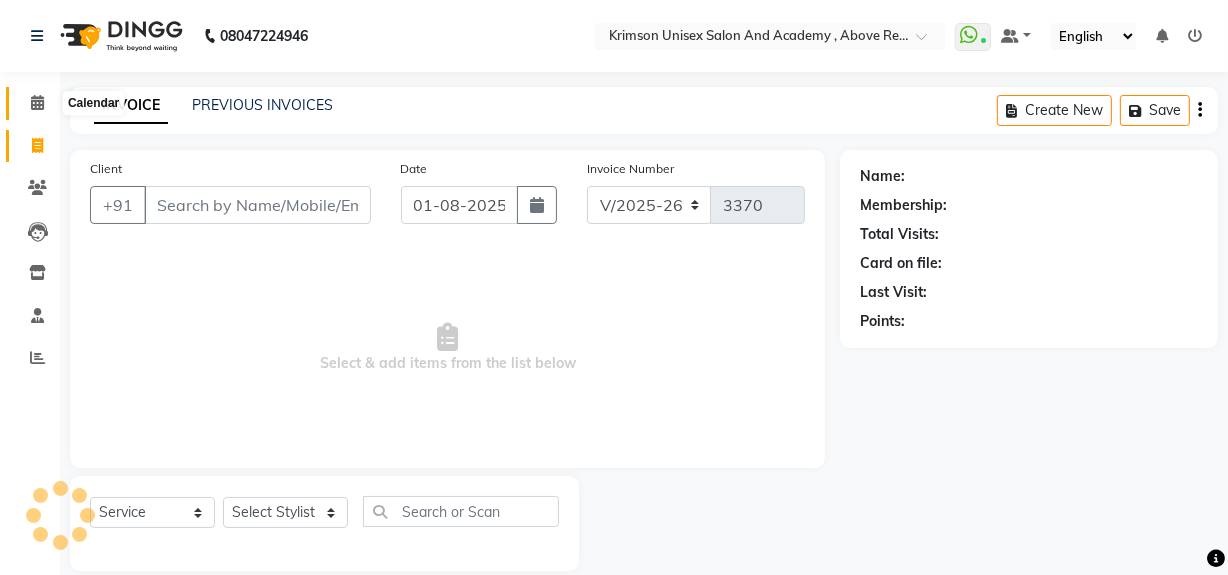 click 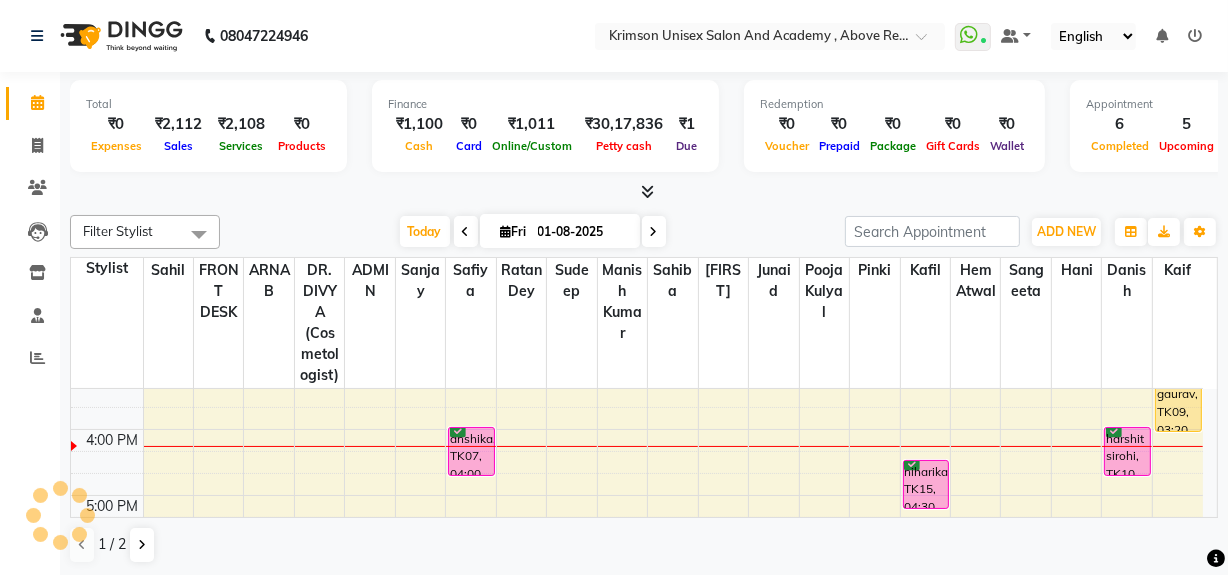 scroll, scrollTop: 550, scrollLeft: 0, axis: vertical 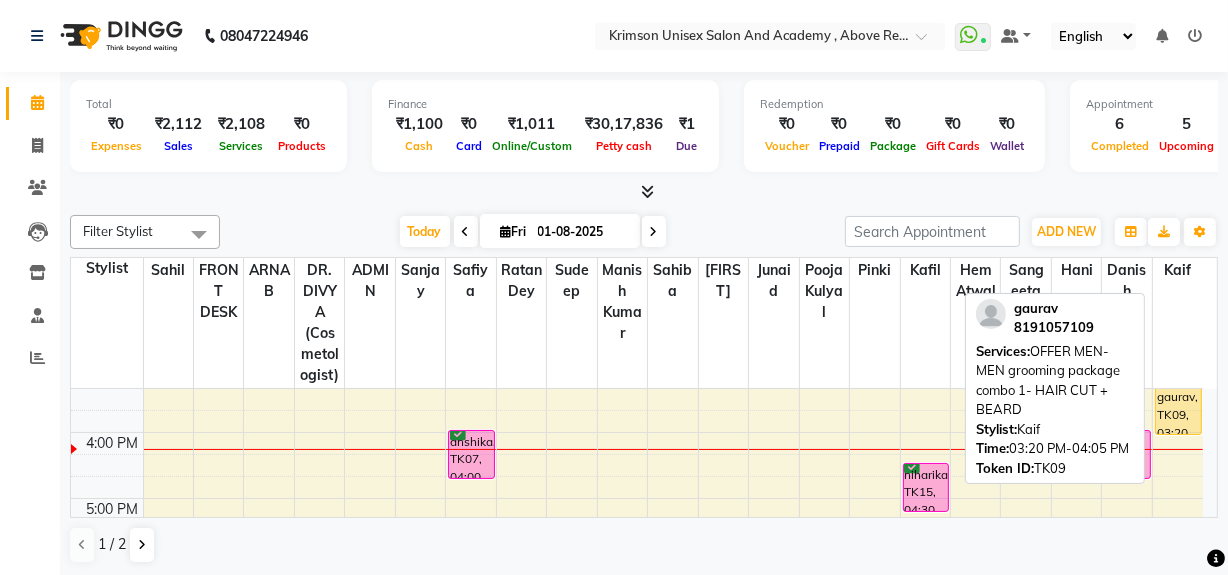 click on "gaurav, TK09, 03:20 PM-04:05 PM, OFFER MEN-MEN grooming package combo 1- HAIR CUT + BEARD" at bounding box center (1178, 410) 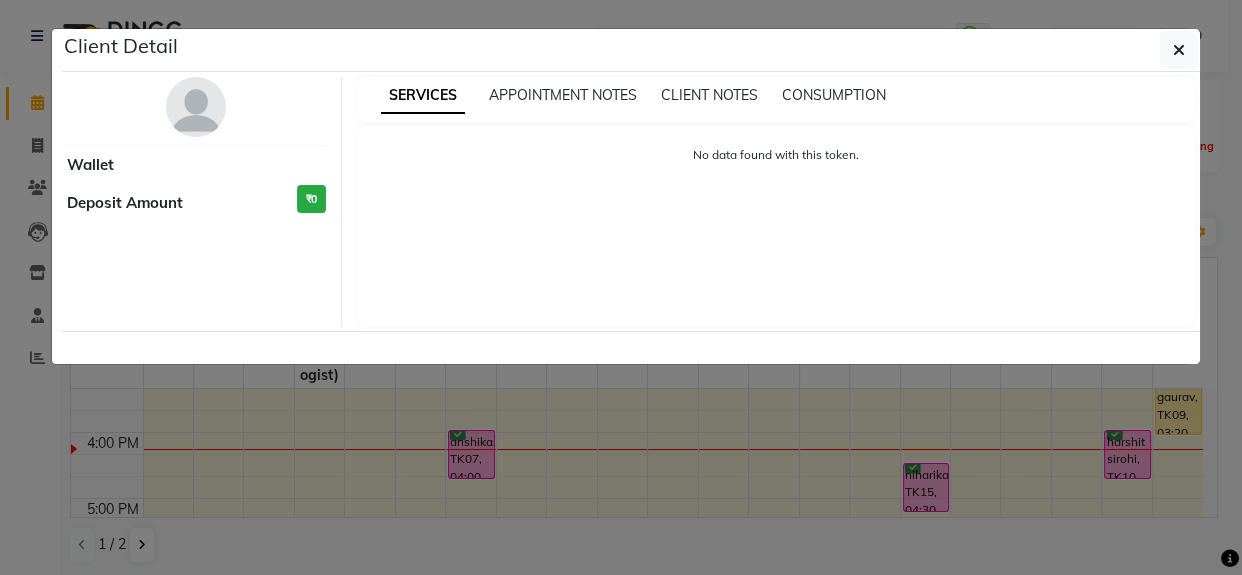 select on "1" 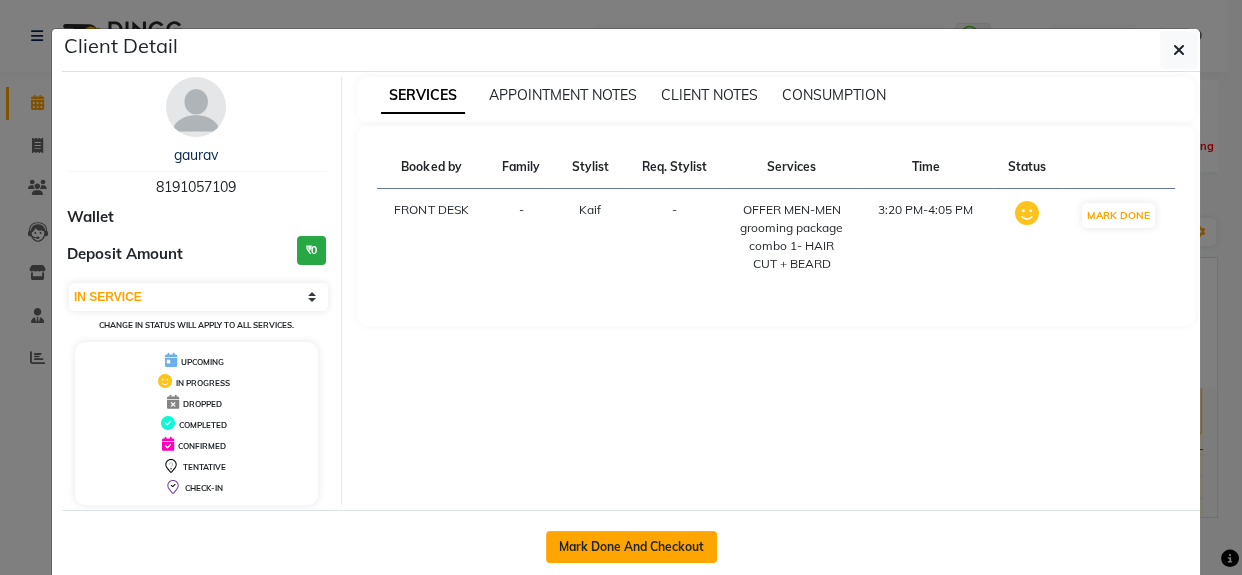 click on "Mark Done And Checkout" 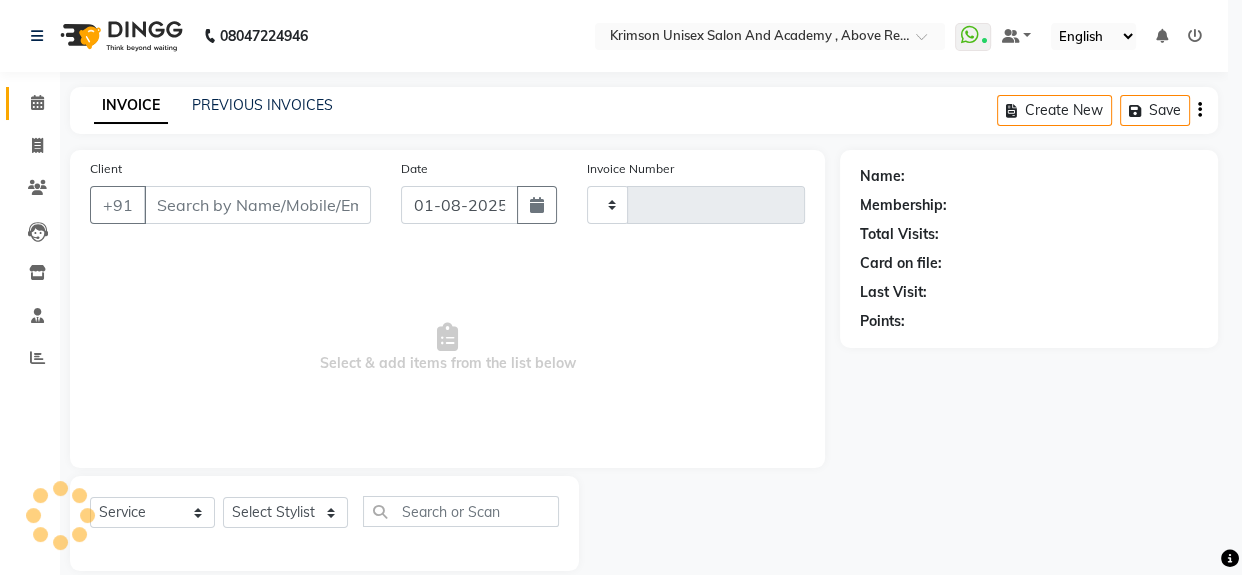type on "3370" 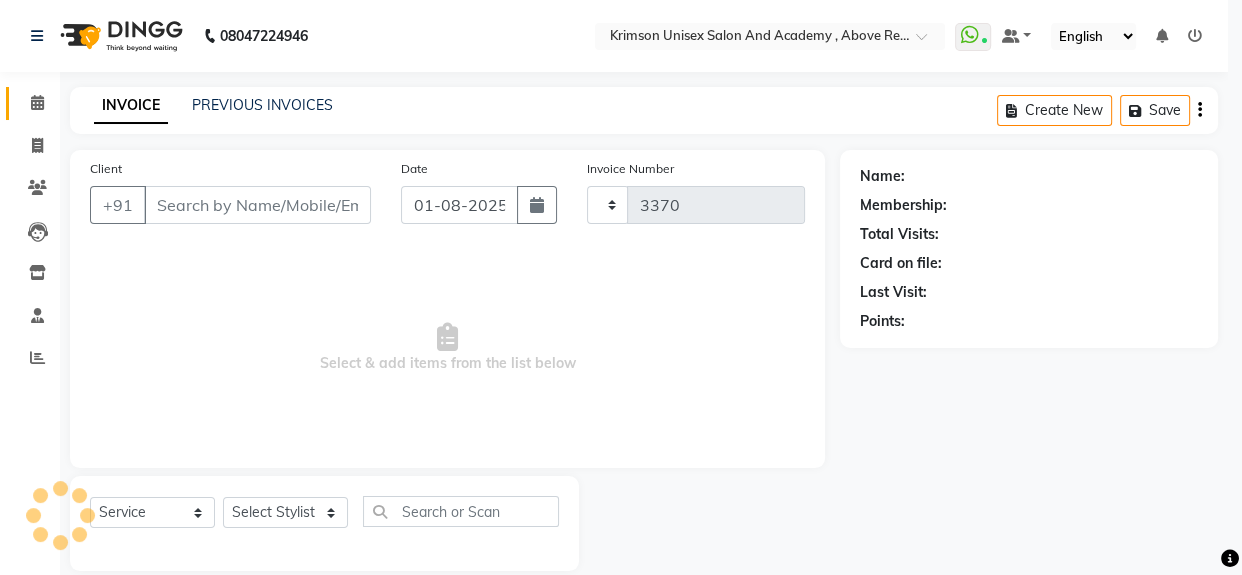 select on "5853" 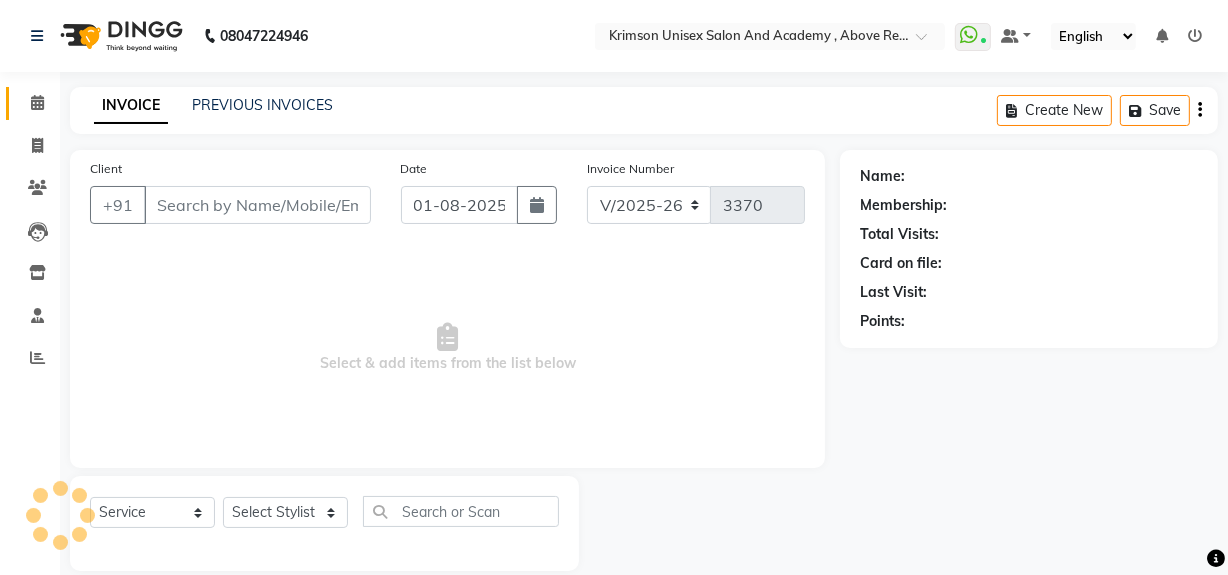 scroll, scrollTop: 26, scrollLeft: 0, axis: vertical 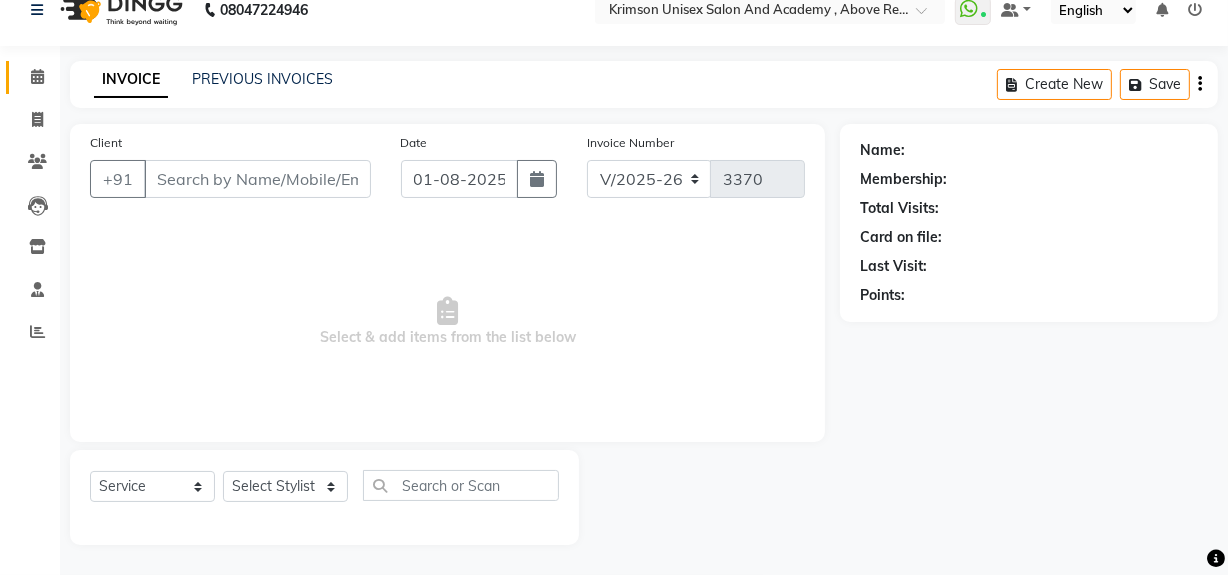 type on "8191057109" 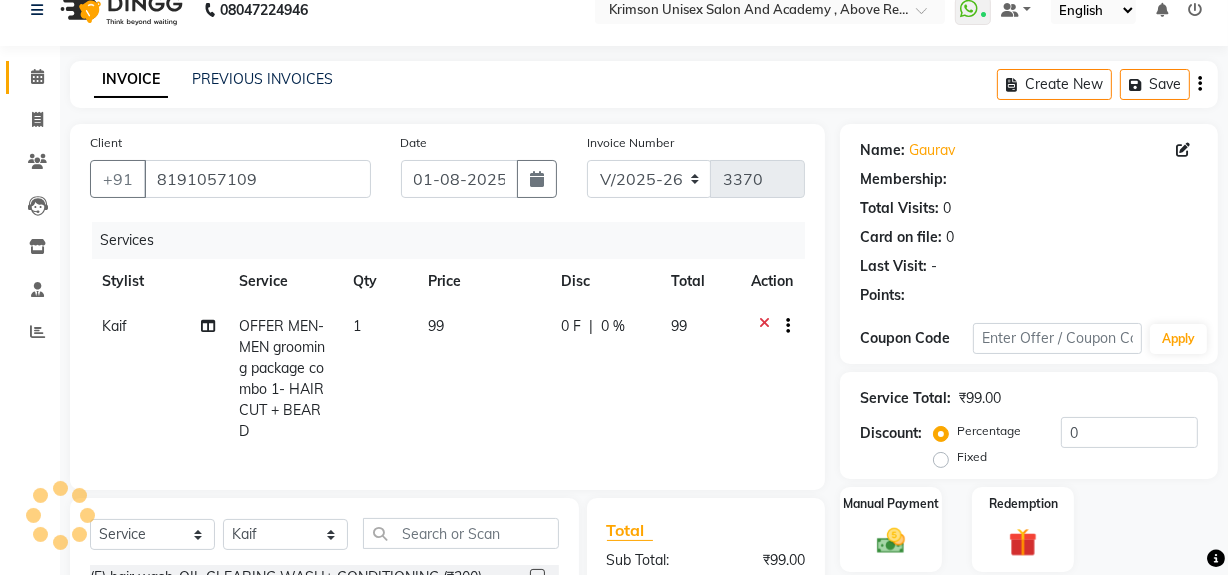 select on "1: Object" 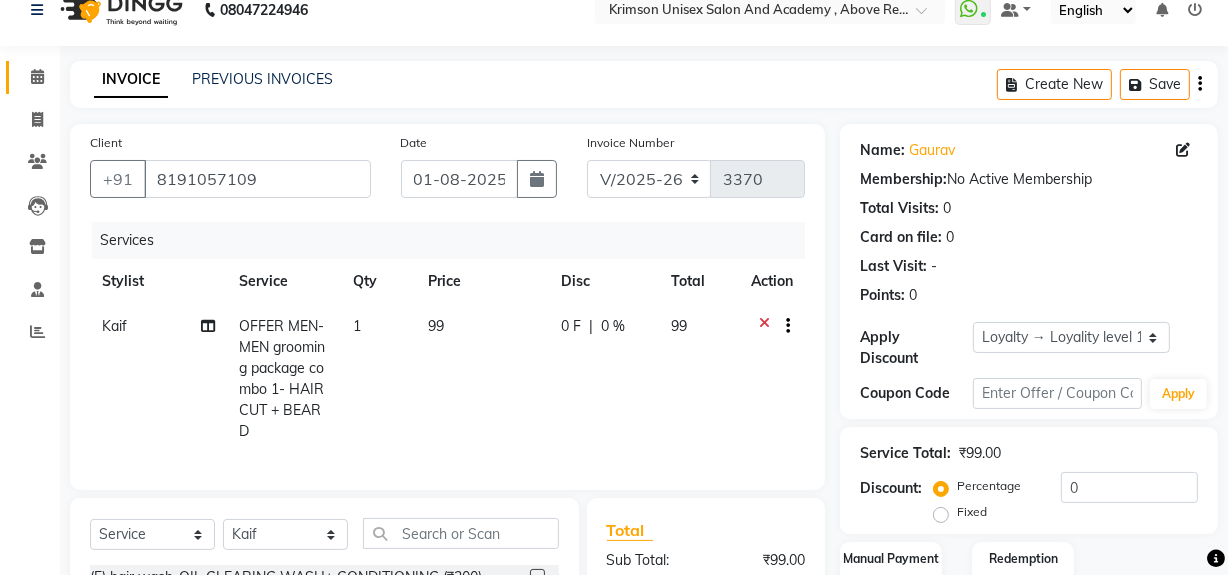 scroll, scrollTop: 287, scrollLeft: 0, axis: vertical 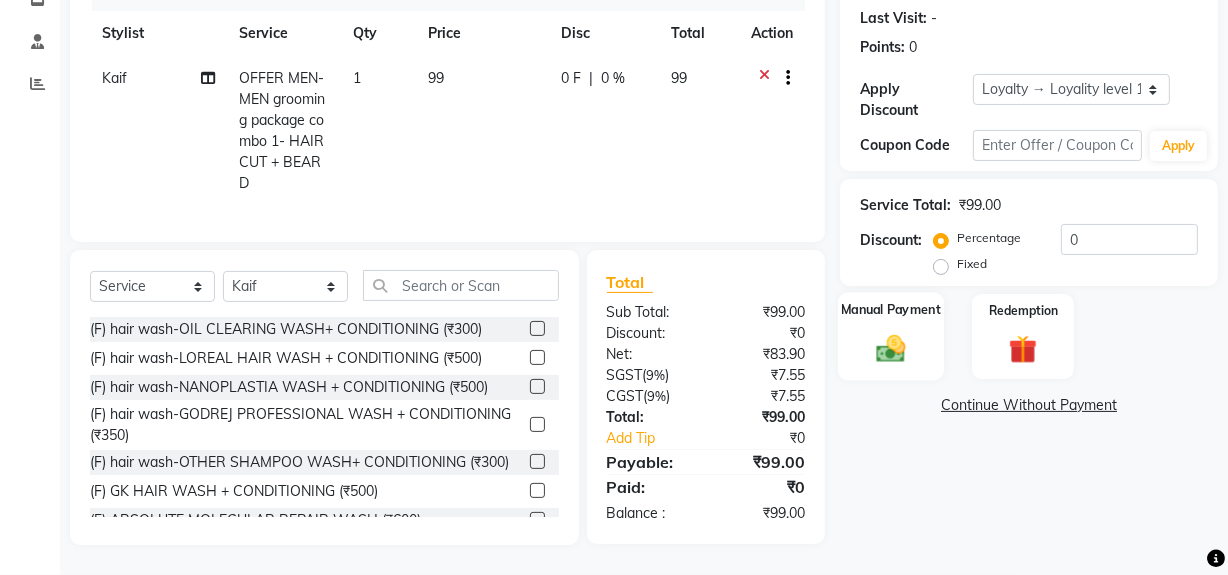 click 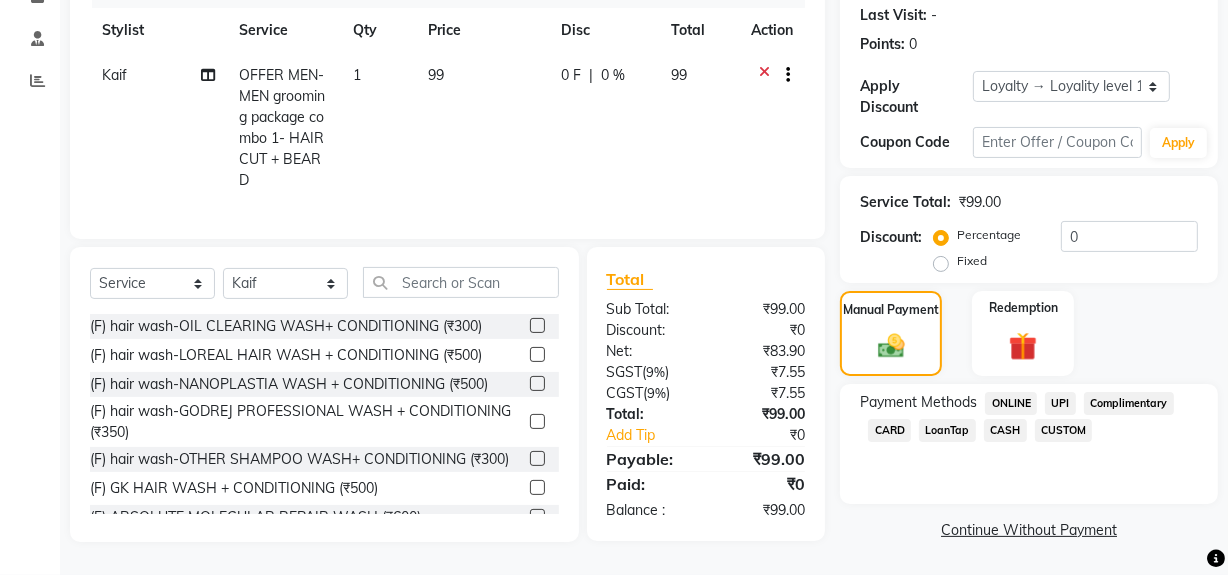 click on "CASH" 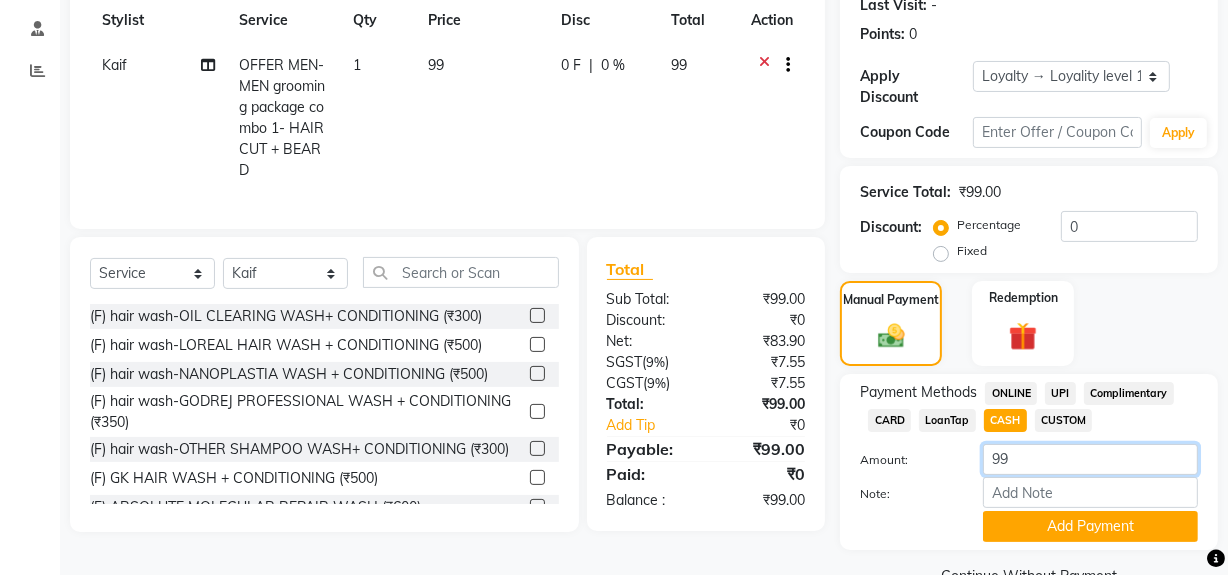 click on "99" 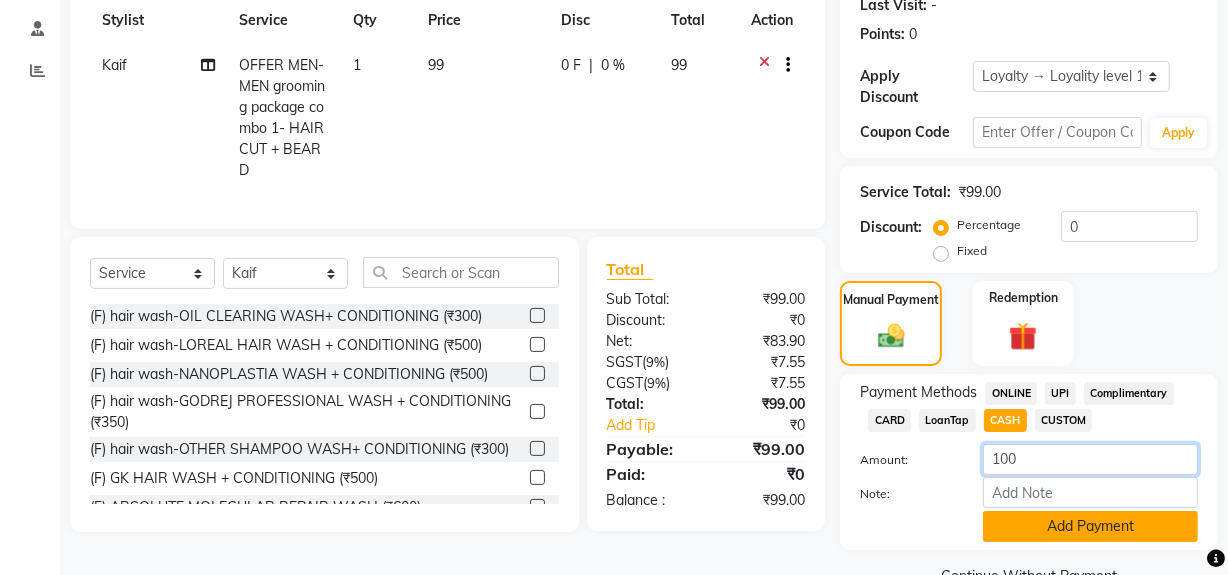 type on "100" 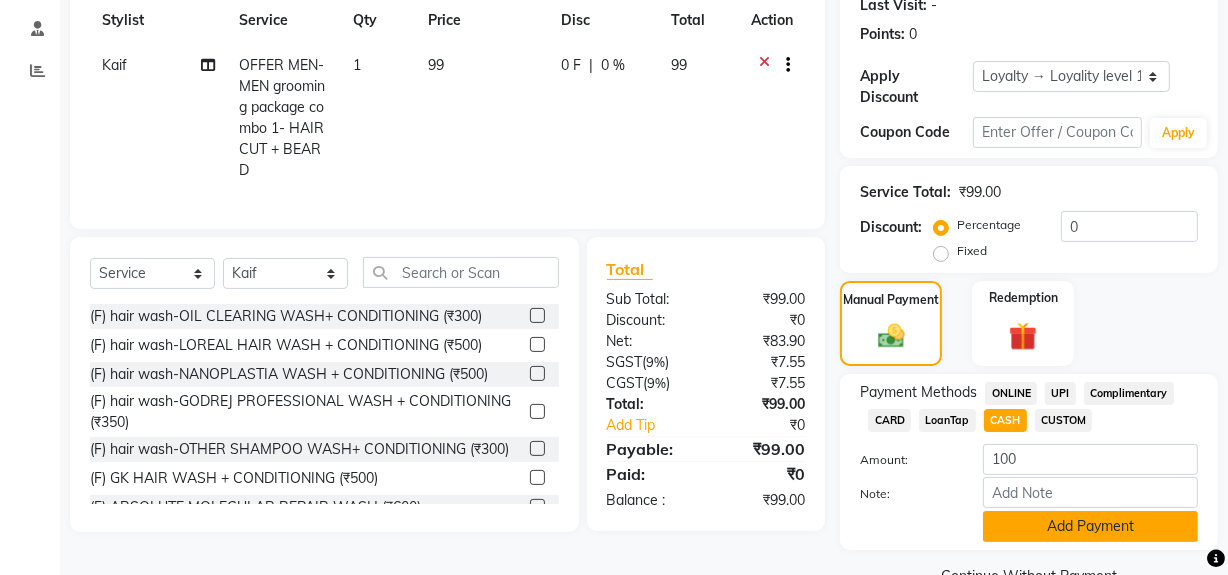 click on "Add Payment" 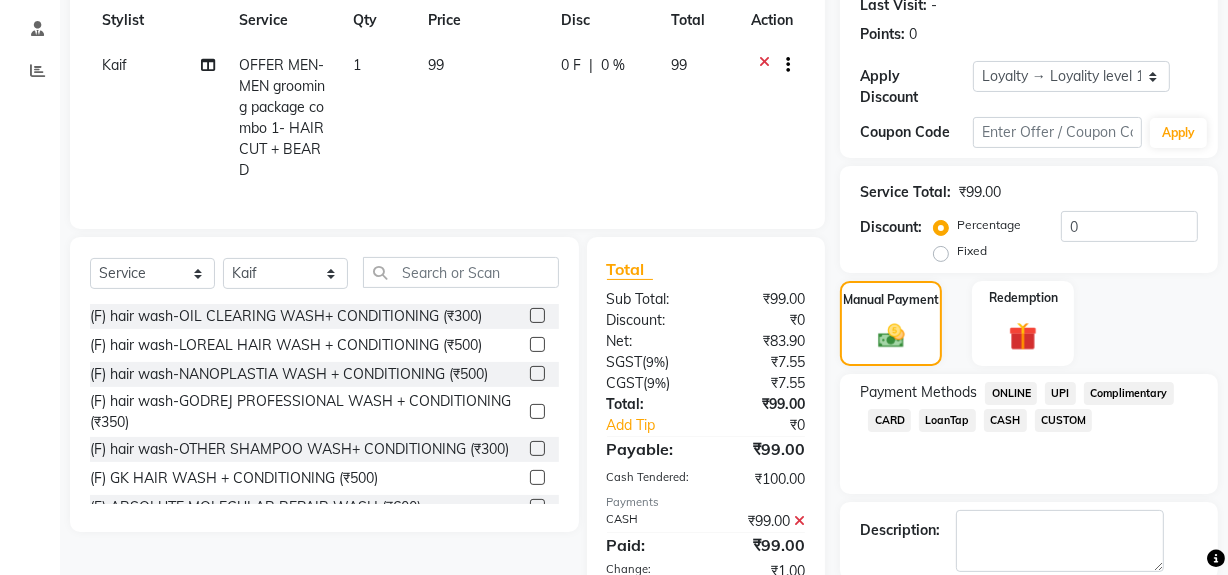 scroll, scrollTop: 560, scrollLeft: 0, axis: vertical 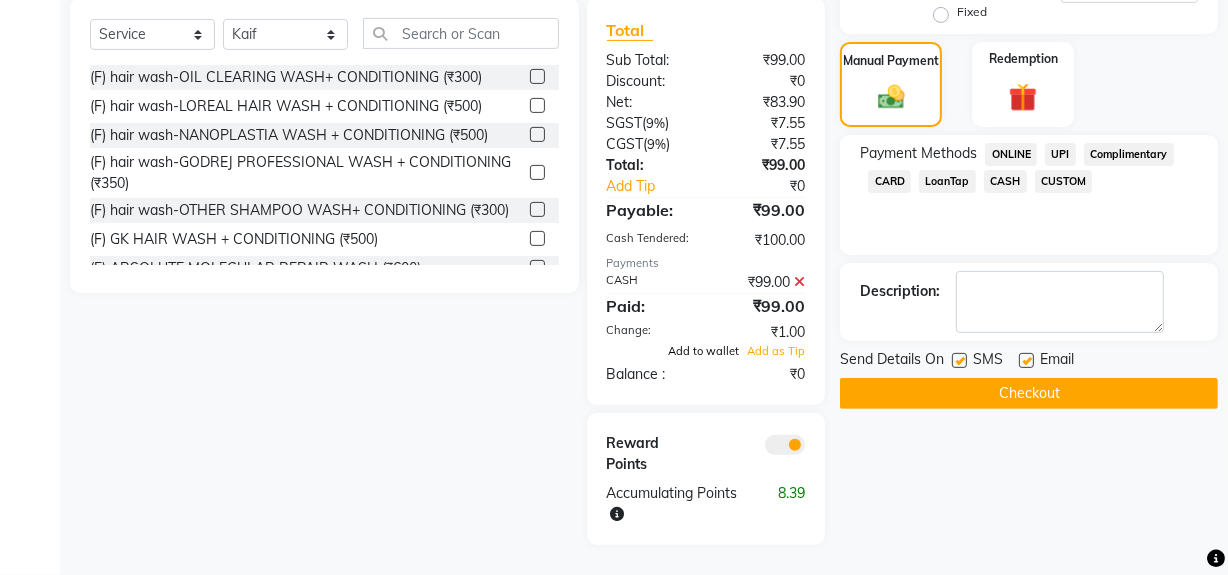 click on "Add to wallet" 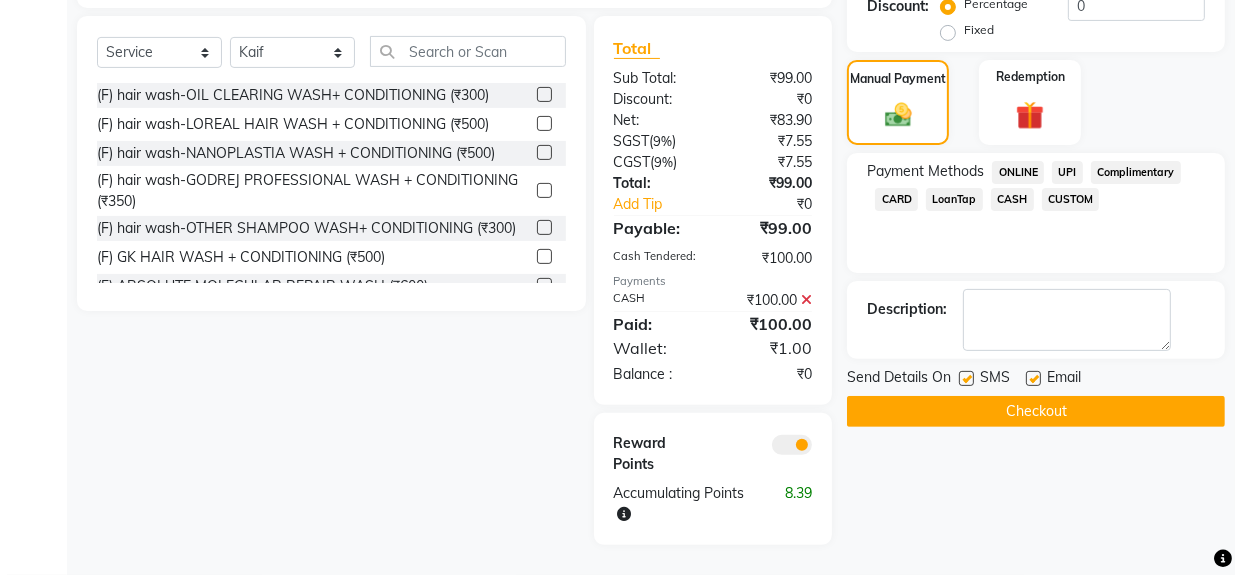 scroll, scrollTop: 542, scrollLeft: 0, axis: vertical 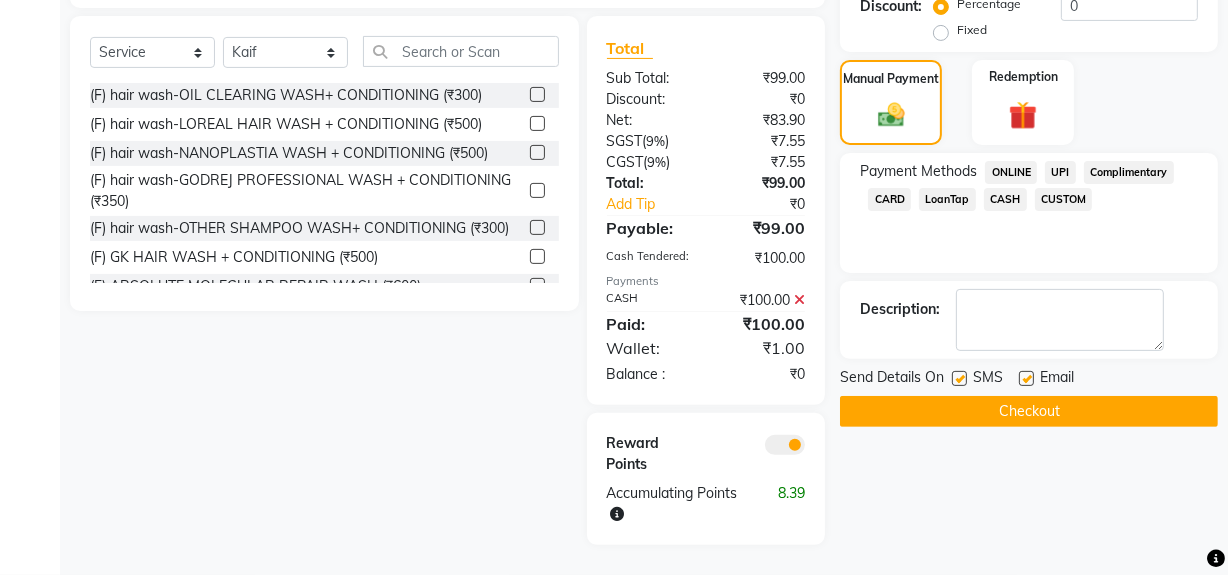 click 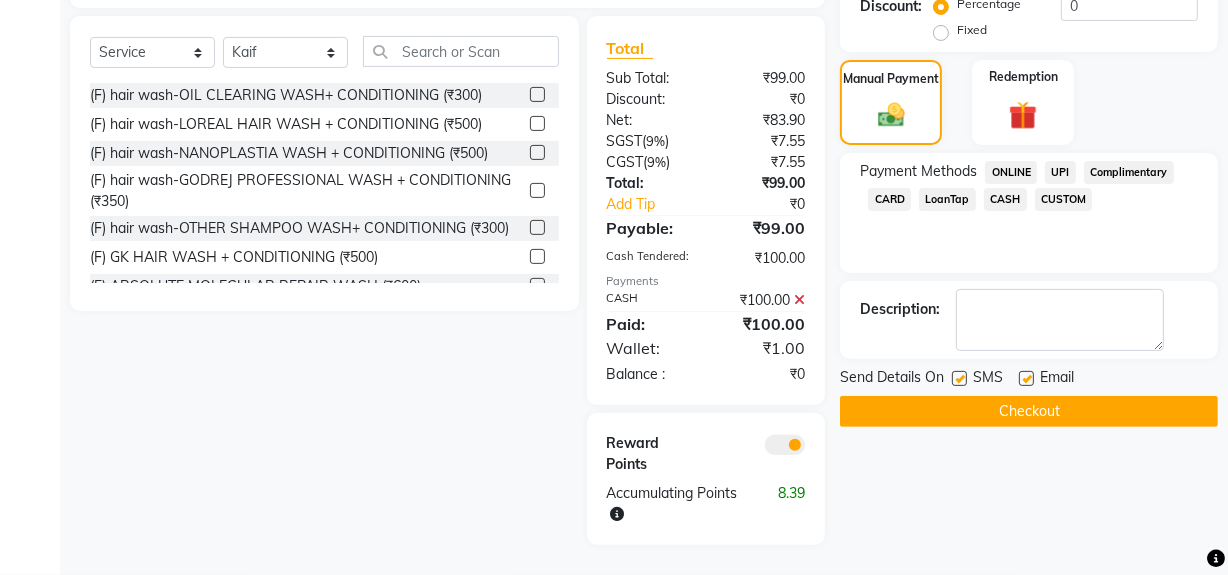 click 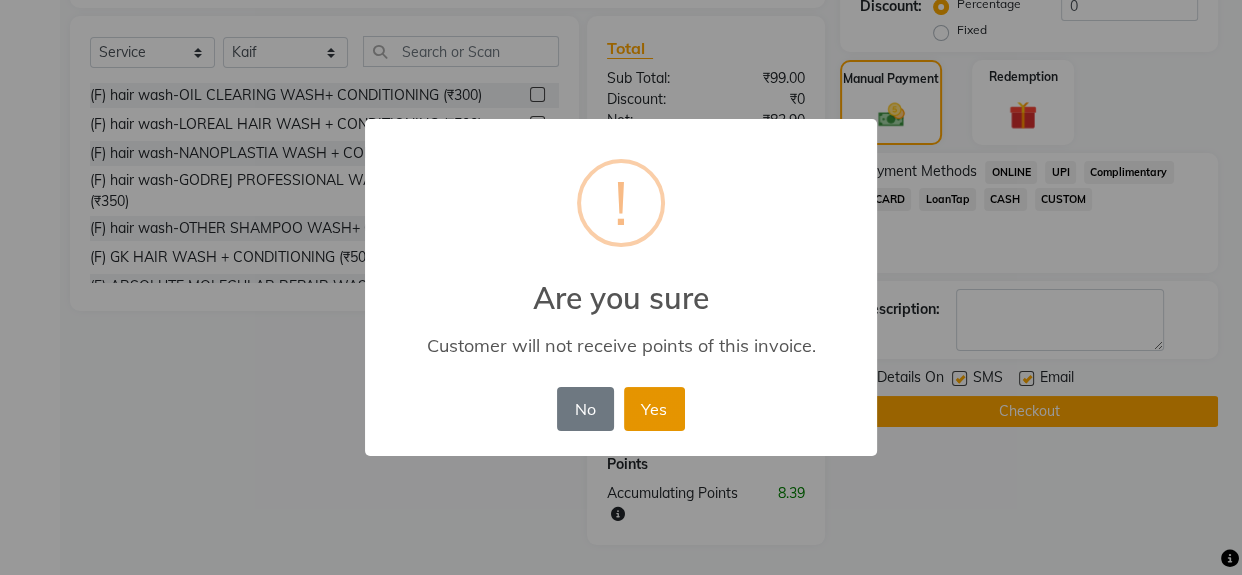click on "Yes" at bounding box center (654, 409) 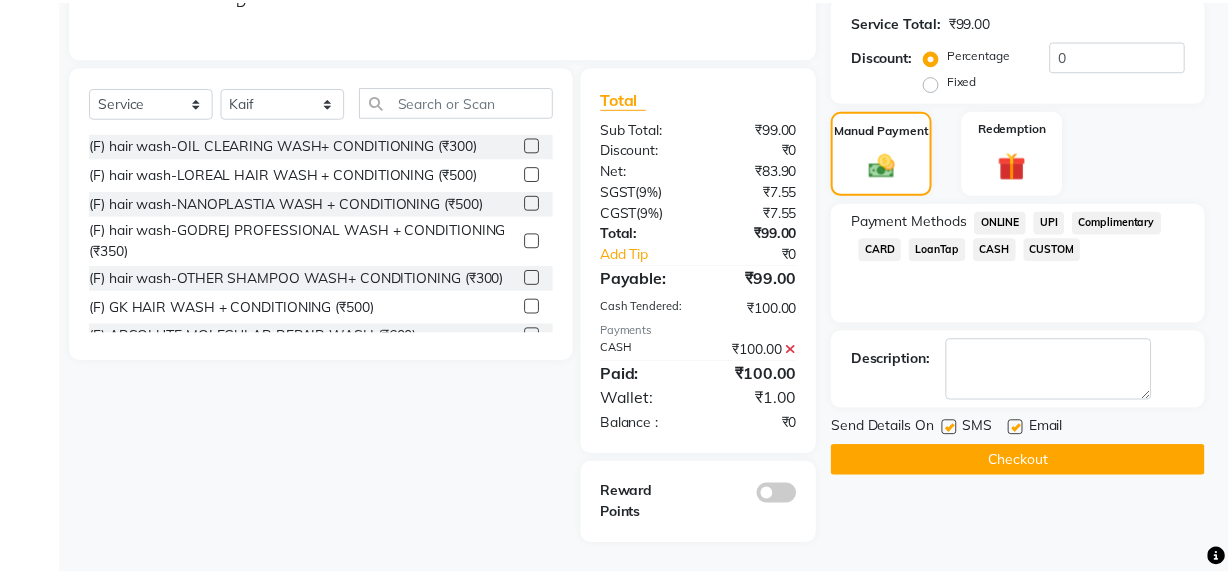 scroll, scrollTop: 471, scrollLeft: 0, axis: vertical 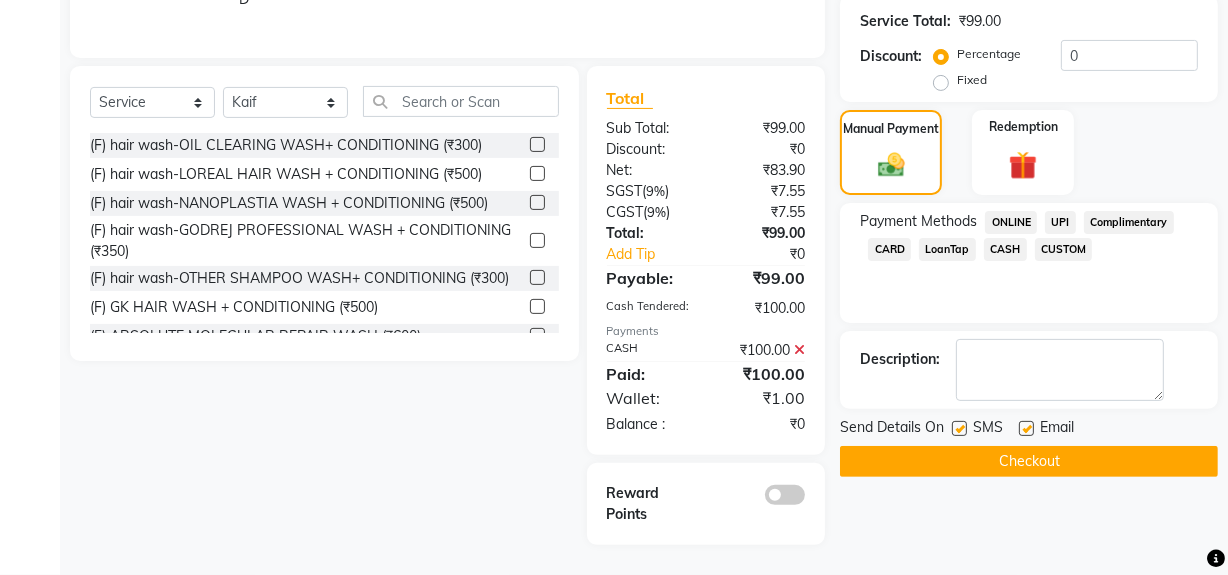 click on "Checkout" 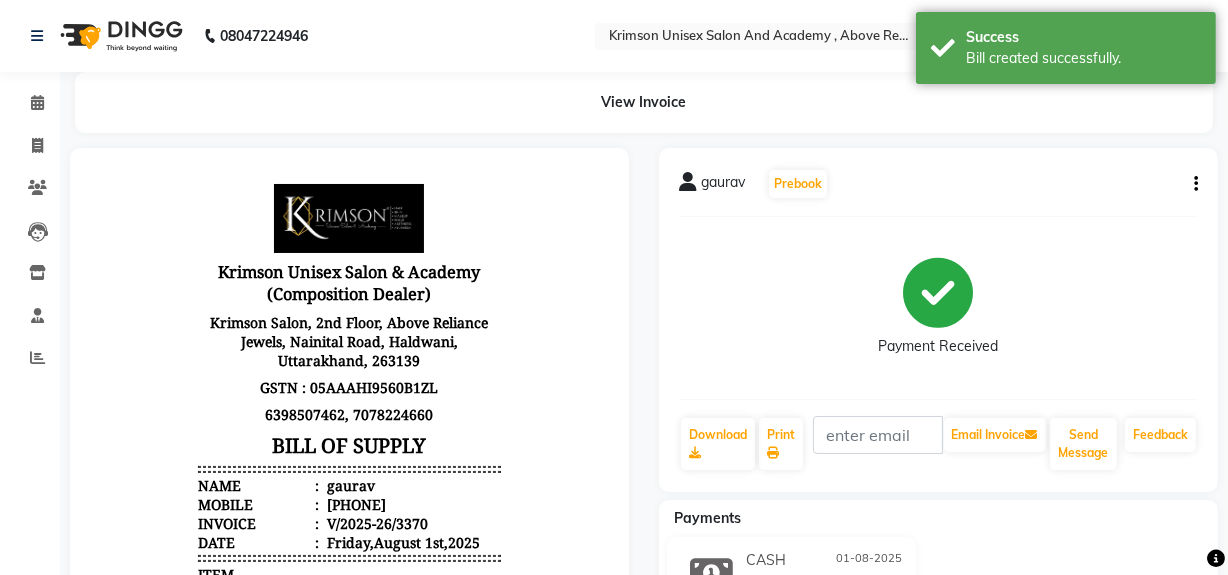 scroll, scrollTop: 0, scrollLeft: 0, axis: both 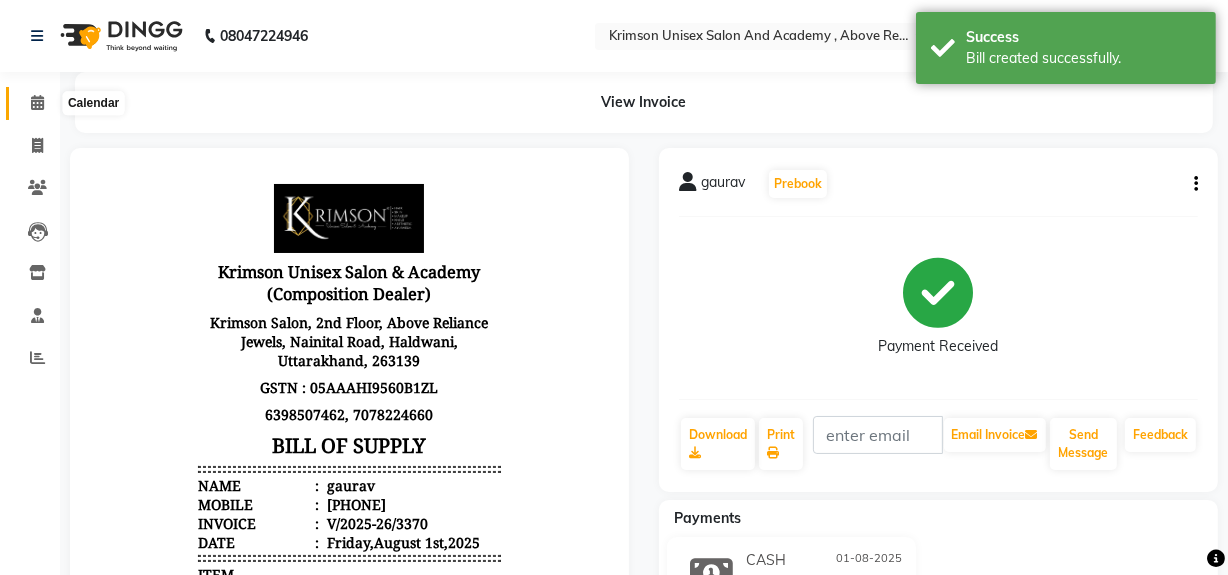click 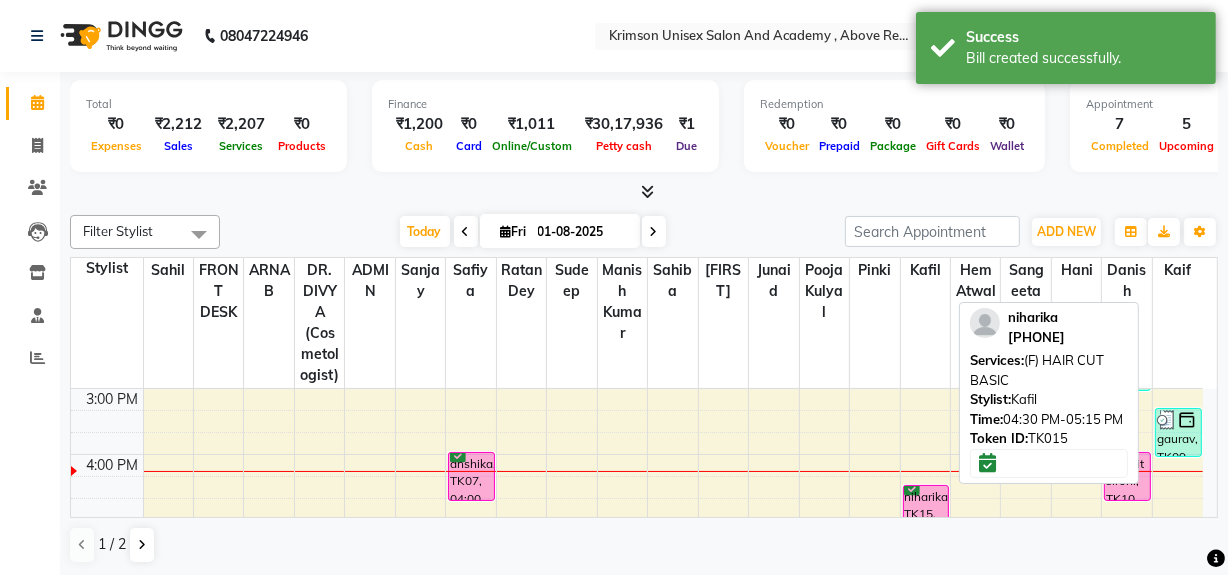 scroll, scrollTop: 527, scrollLeft: 0, axis: vertical 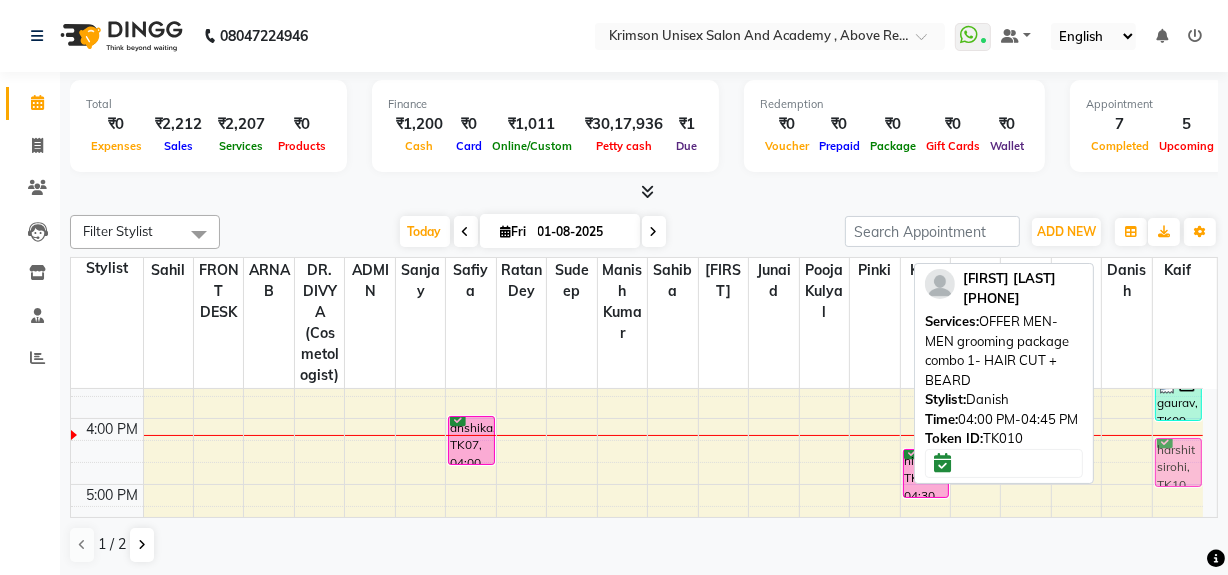 drag, startPoint x: 1138, startPoint y: 489, endPoint x: 1190, endPoint y: 469, distance: 55.713554 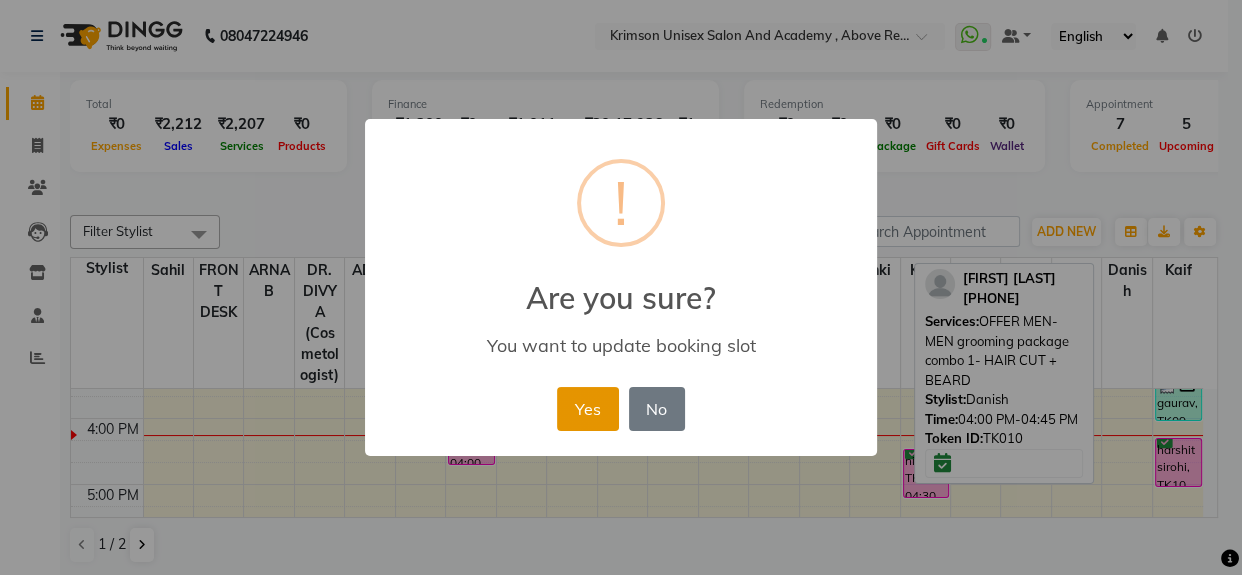 click on "Yes" at bounding box center [587, 409] 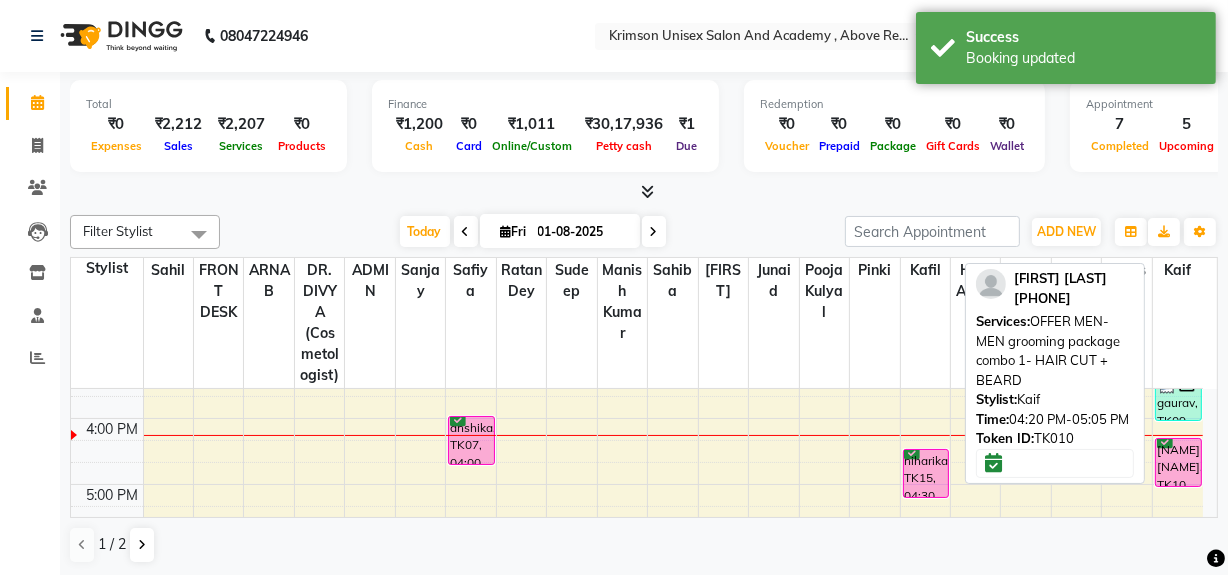 click on "[FIRST] [LAST], TK10, 04:20 PM-05:05 PM, OFFER MEN-MEN grooming package combo 1- HAIR CUT + BEARD" at bounding box center [1178, 462] 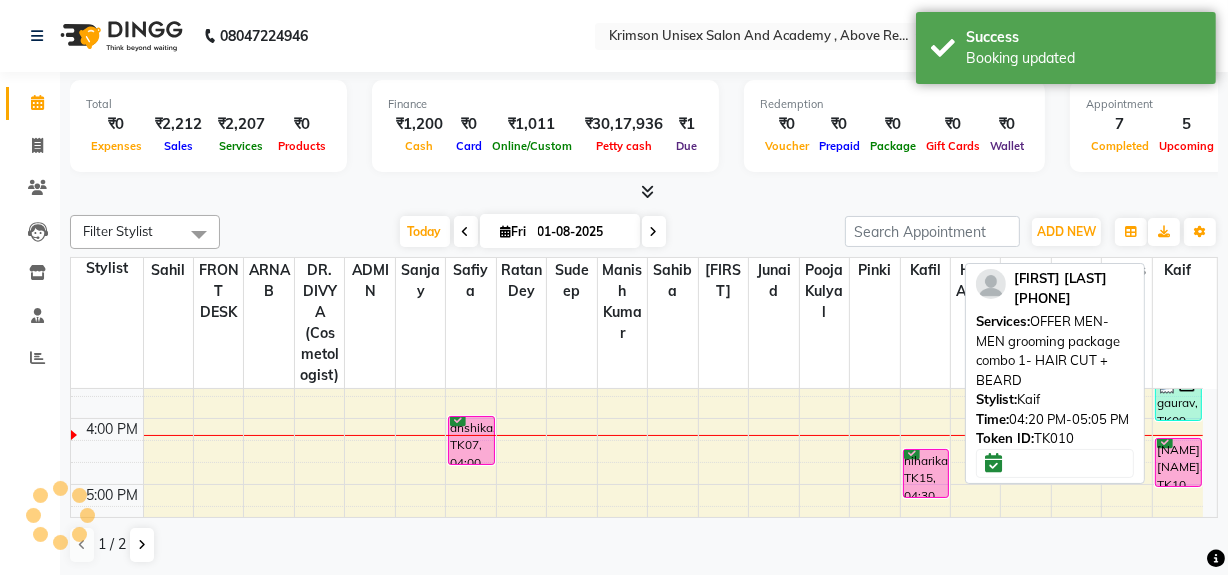 click on "[FIRST] [LAST], TK10, 04:20 PM-05:05 PM, OFFER MEN-MEN grooming package combo 1- HAIR CUT + BEARD" at bounding box center [1178, 462] 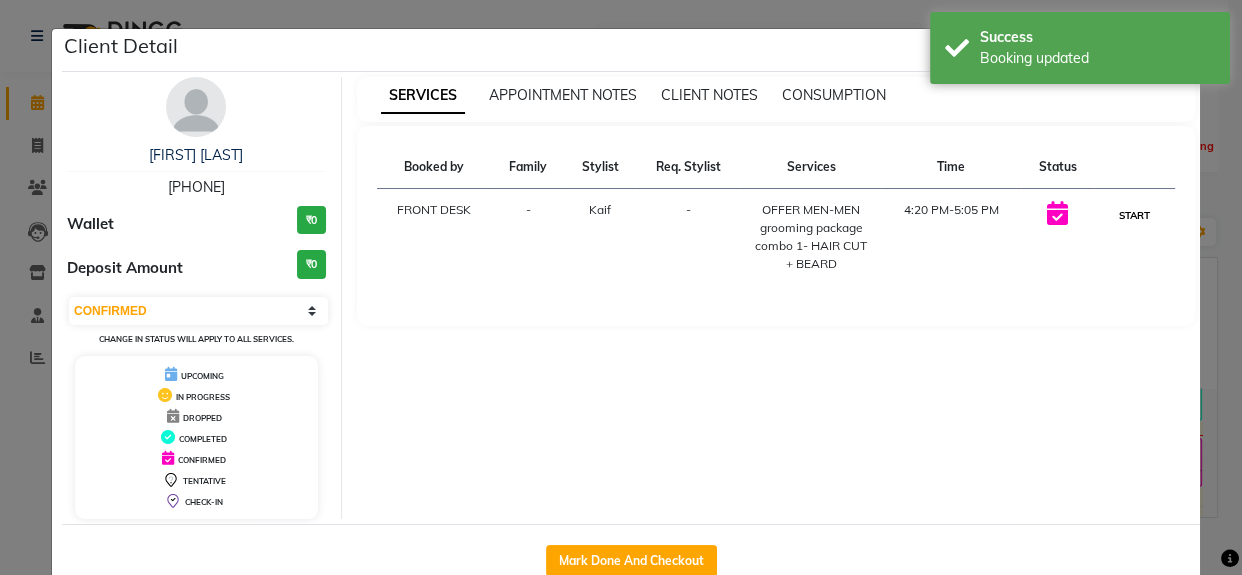 click on "START" at bounding box center [1134, 215] 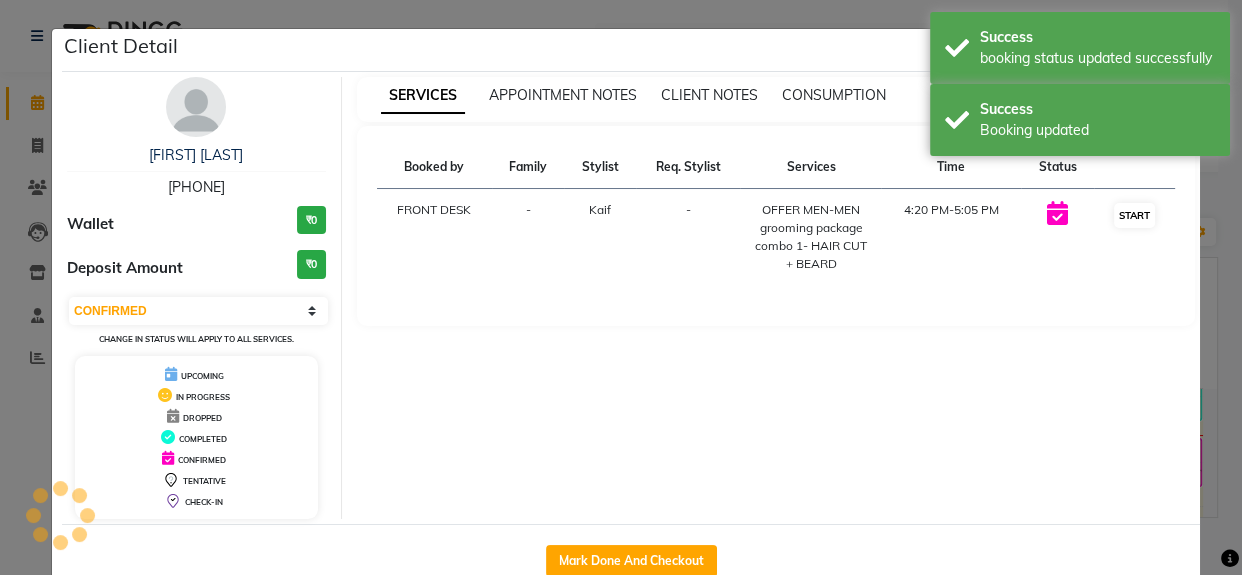 select on "1" 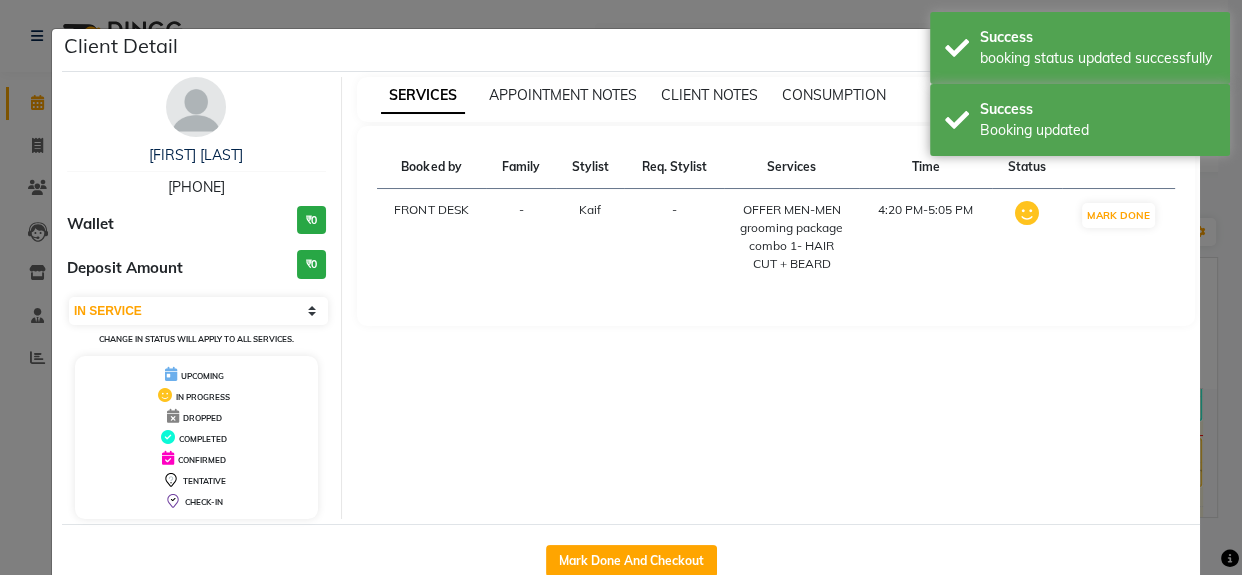click on "Client Detail  harshit sirohi    6283390159 Wallet ₹0 Deposit Amount  ₹0  Select IN SERVICE CONFIRMED TENTATIVE CHECK IN MARK DONE DROPPED UPCOMING Change in status will apply to all services. UPCOMING IN PROGRESS DROPPED COMPLETED CONFIRMED TENTATIVE CHECK-IN SERVICES APPOINTMENT NOTES CLIENT NOTES CONSUMPTION Booked by Family Stylist Req. Stylist Services Time Status  FRONT DESK  - Kaif -  OFFER MEN-MEN grooming package combo 1- HAIR CUT + BEARD   4:20 PM-5:05 PM   MARK DONE   Mark Done And Checkout" 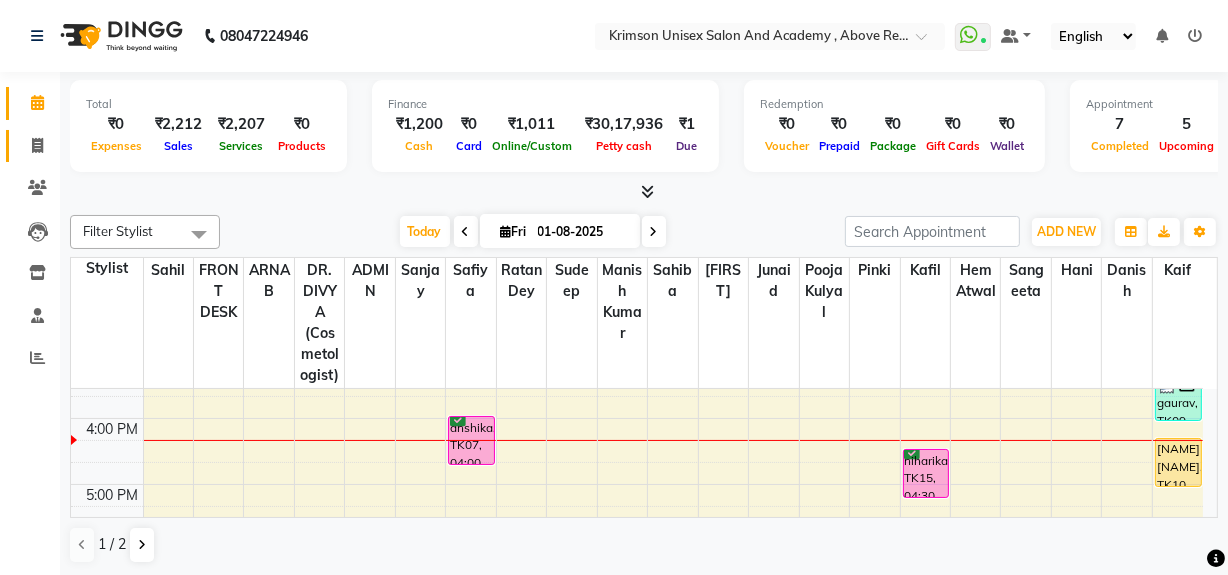 click on "Invoice" 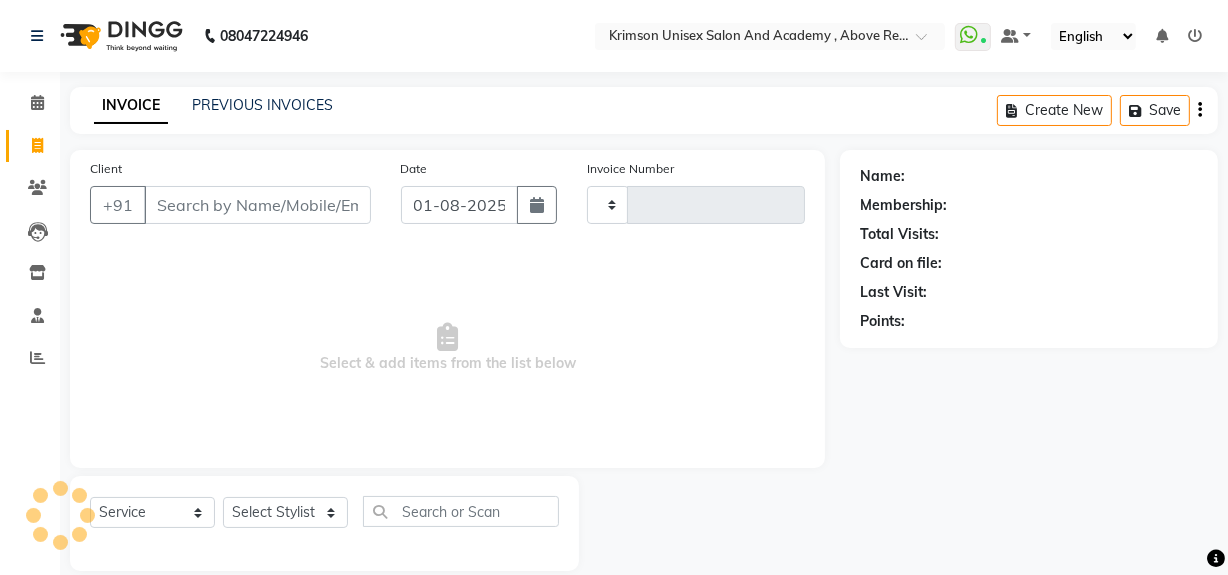 type on "3372" 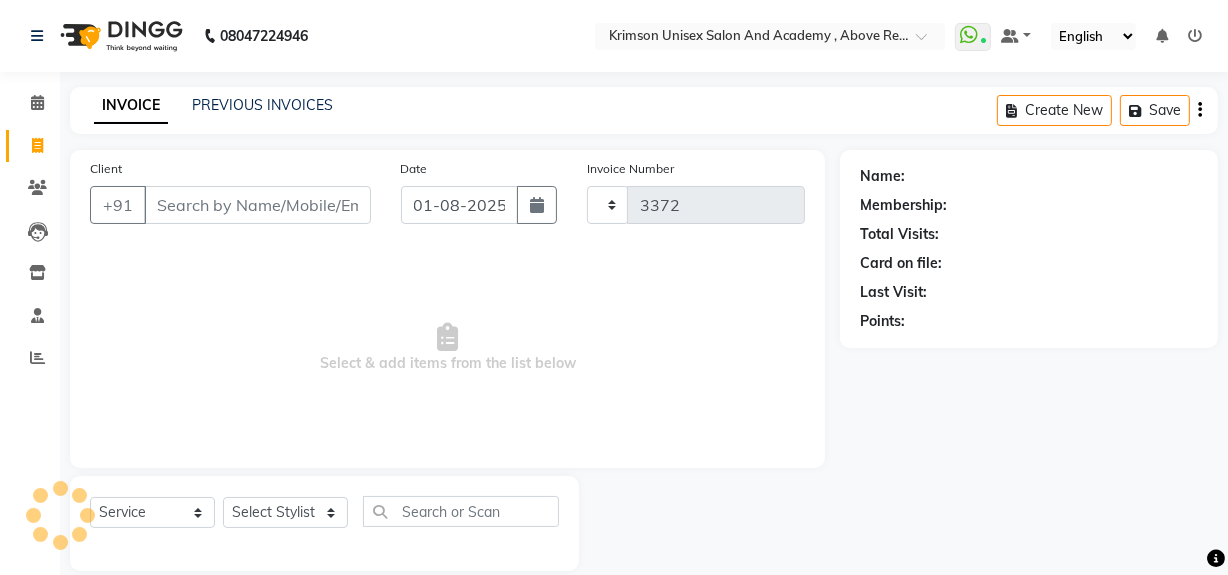 select on "5853" 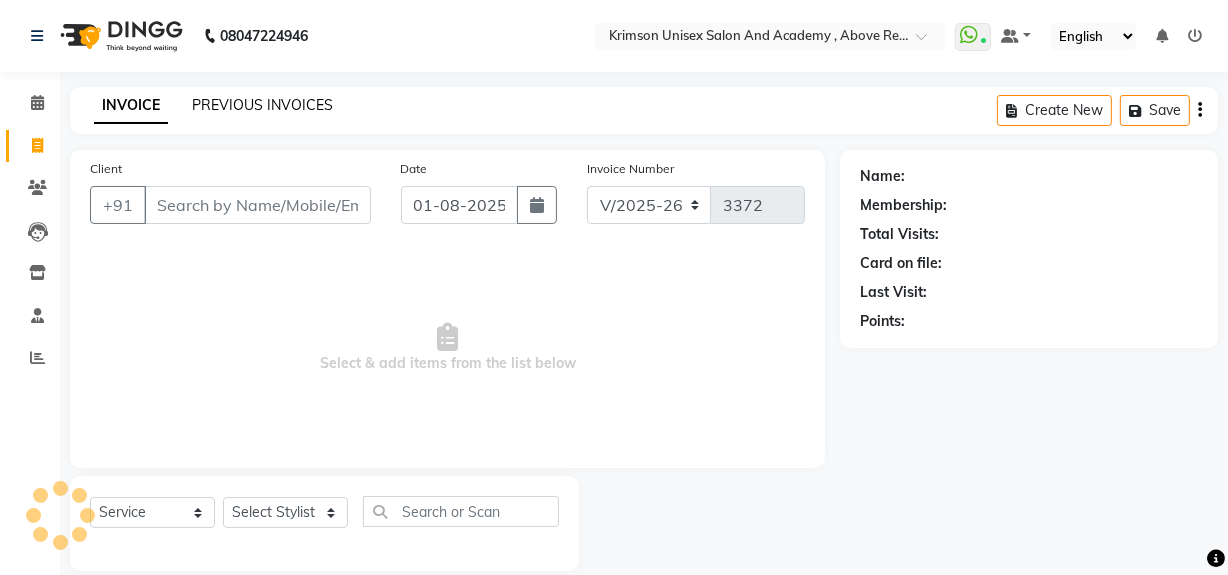 click on "PREVIOUS INVOICES" 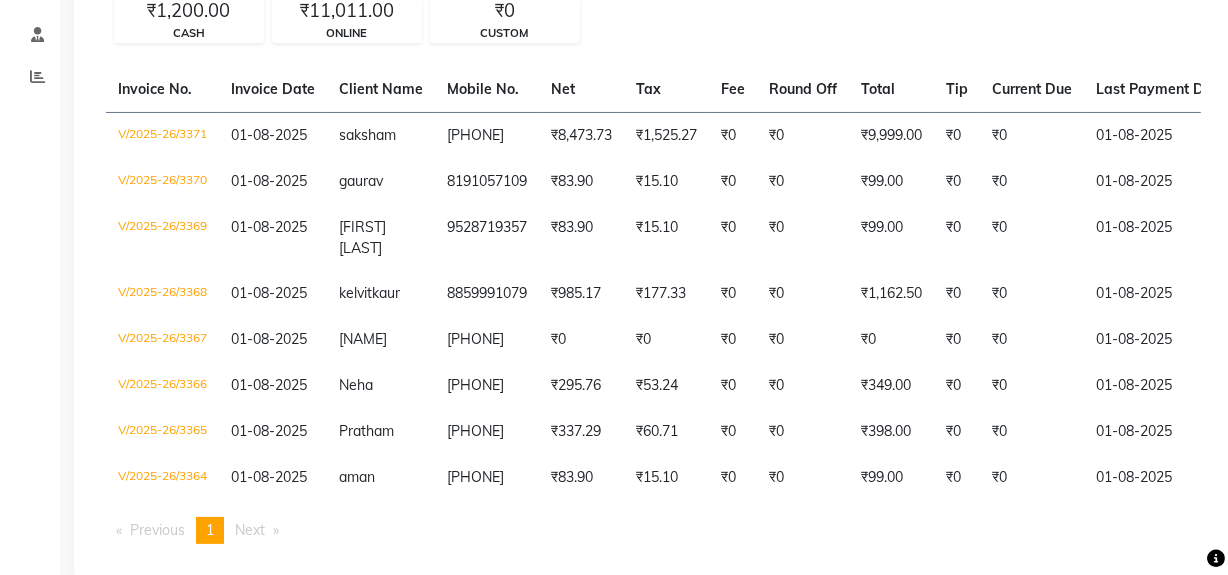 scroll, scrollTop: 284, scrollLeft: 0, axis: vertical 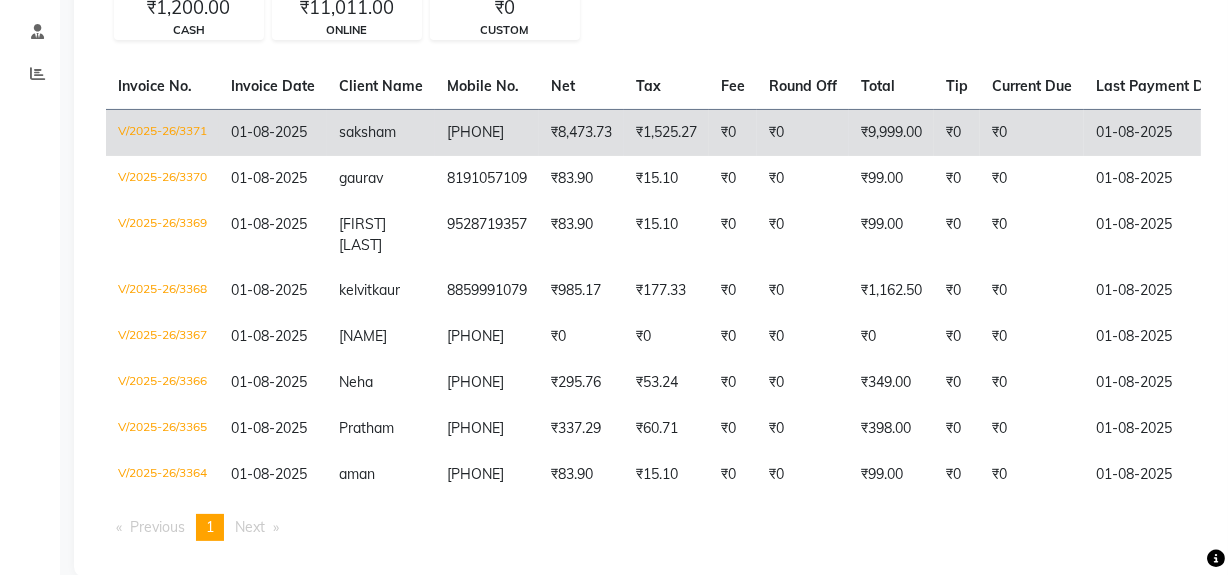 click on "₹8,473.73" 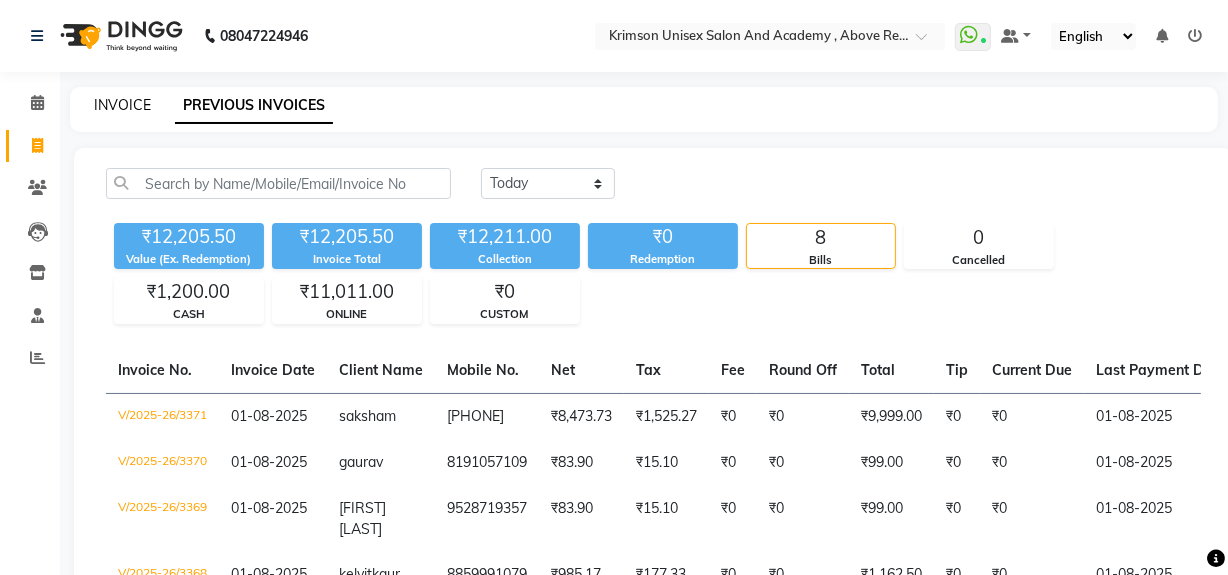 click on "INVOICE" 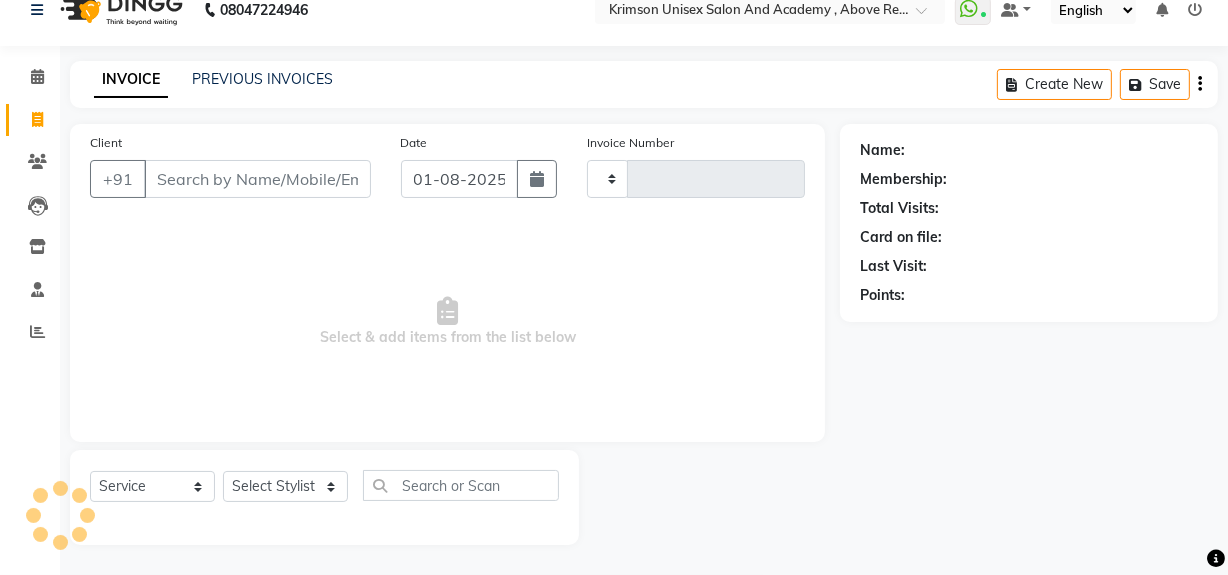 type on "3372" 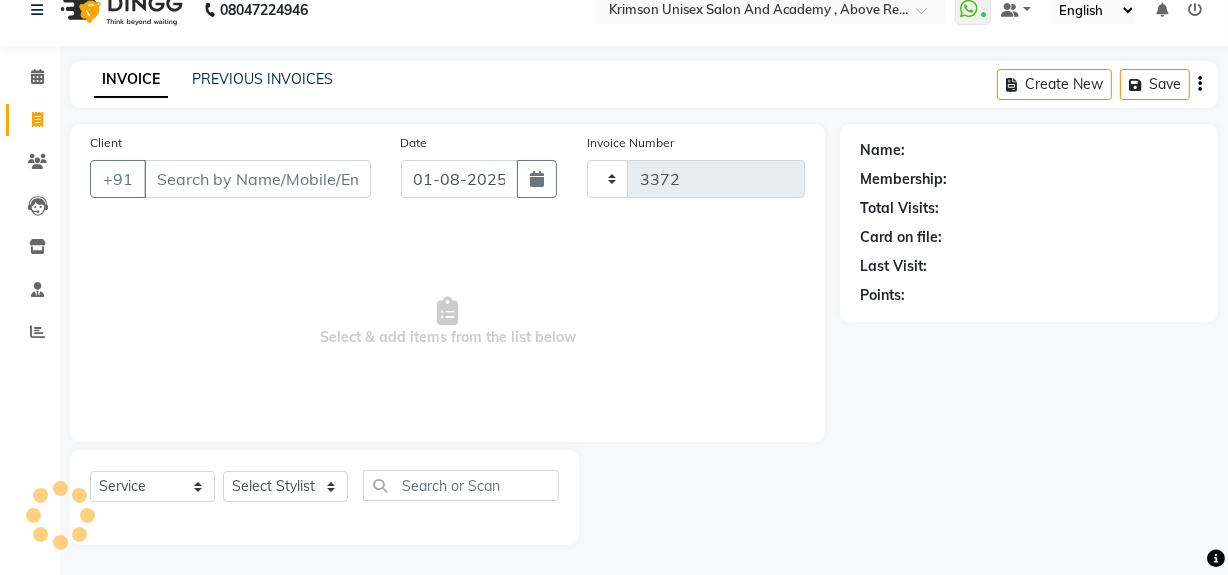 select on "5853" 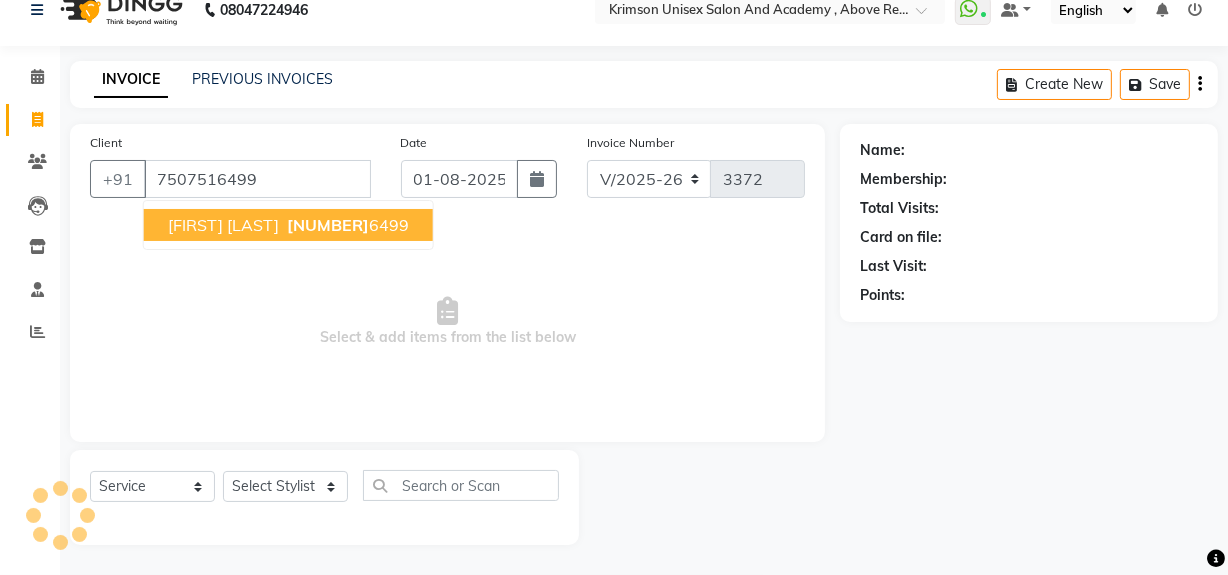 type on "7507516499" 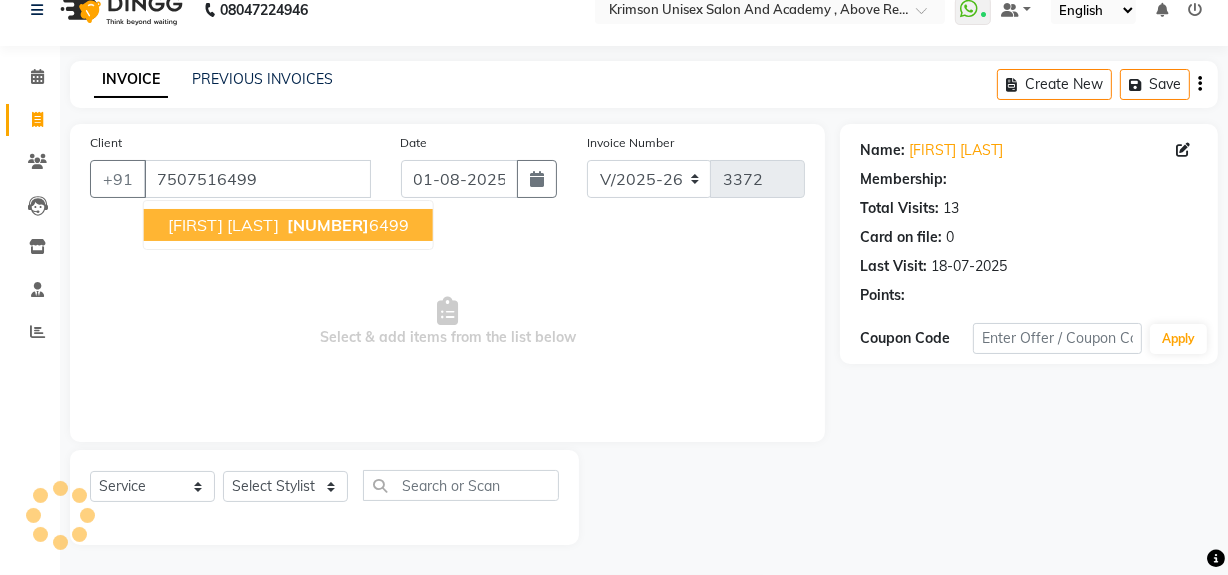 select on "1: Object" 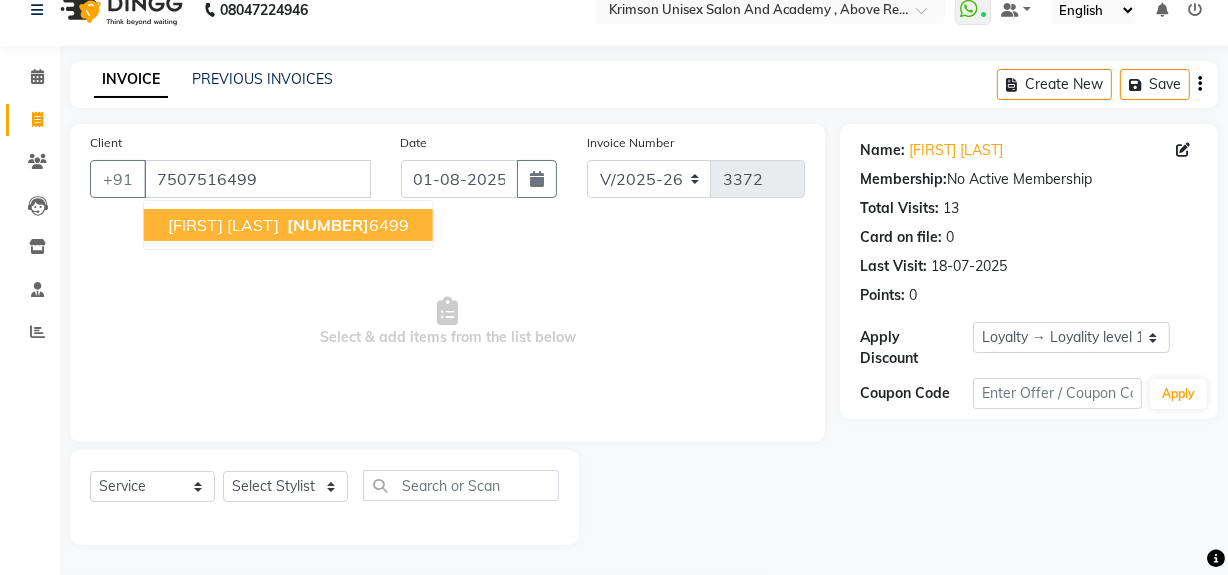 click on "750751 6499" at bounding box center [346, 225] 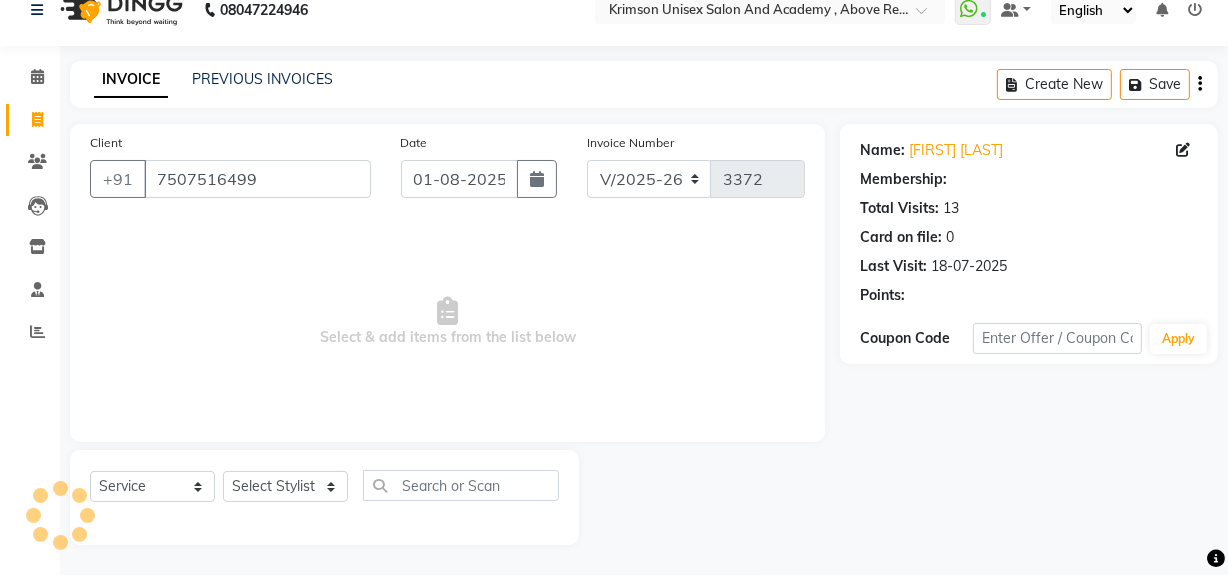 select on "1: Object" 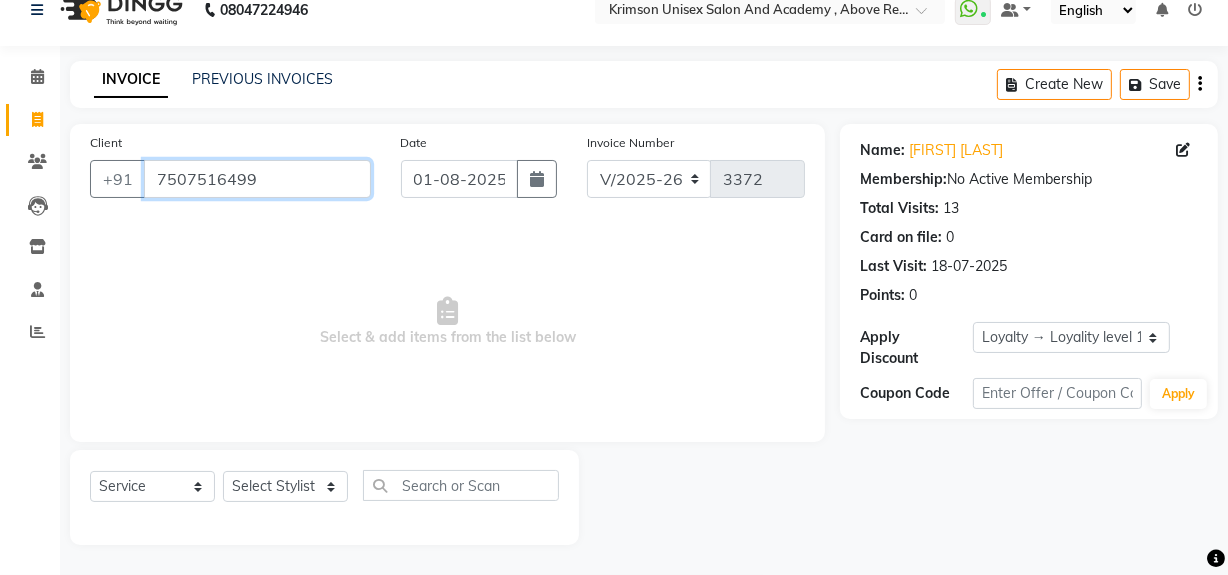 click on "7507516499" at bounding box center [257, 179] 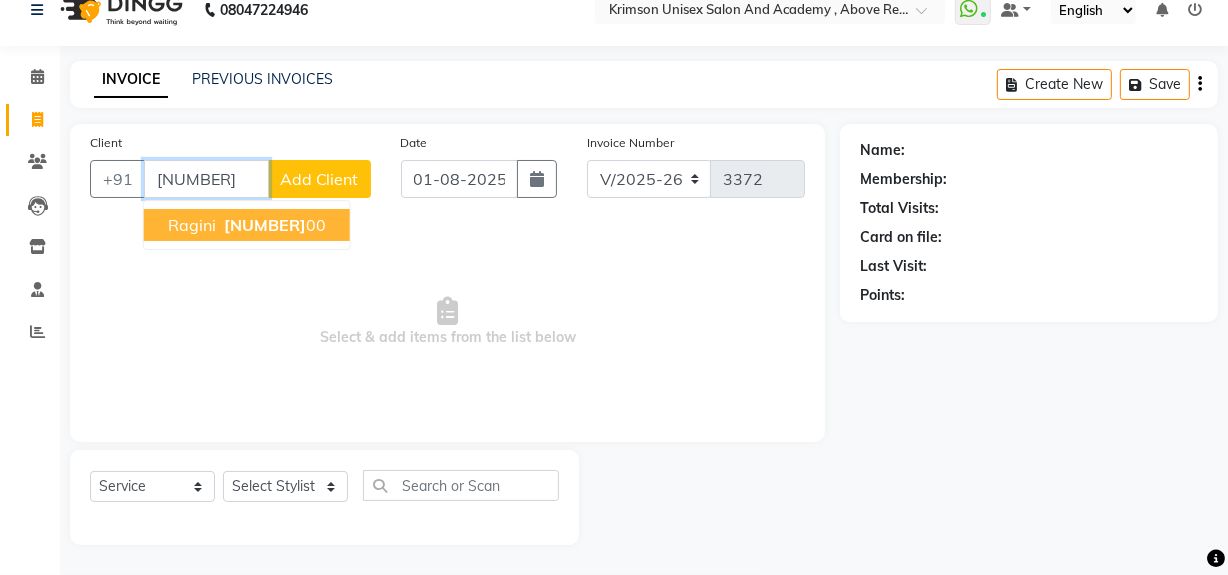click on "97594545" at bounding box center [265, 225] 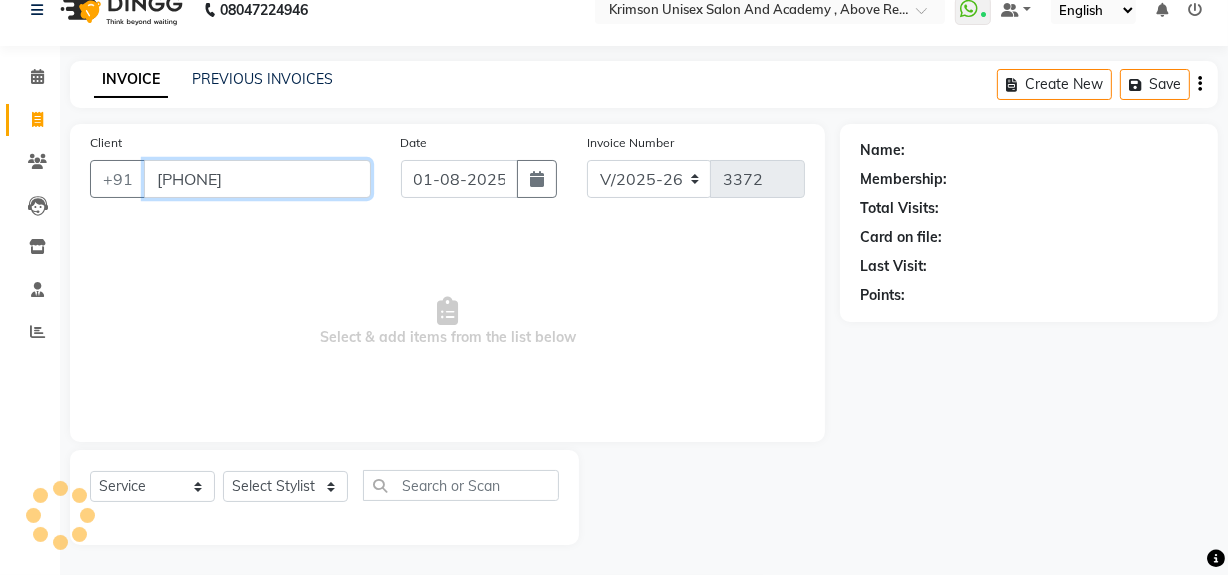 type on "9759454500" 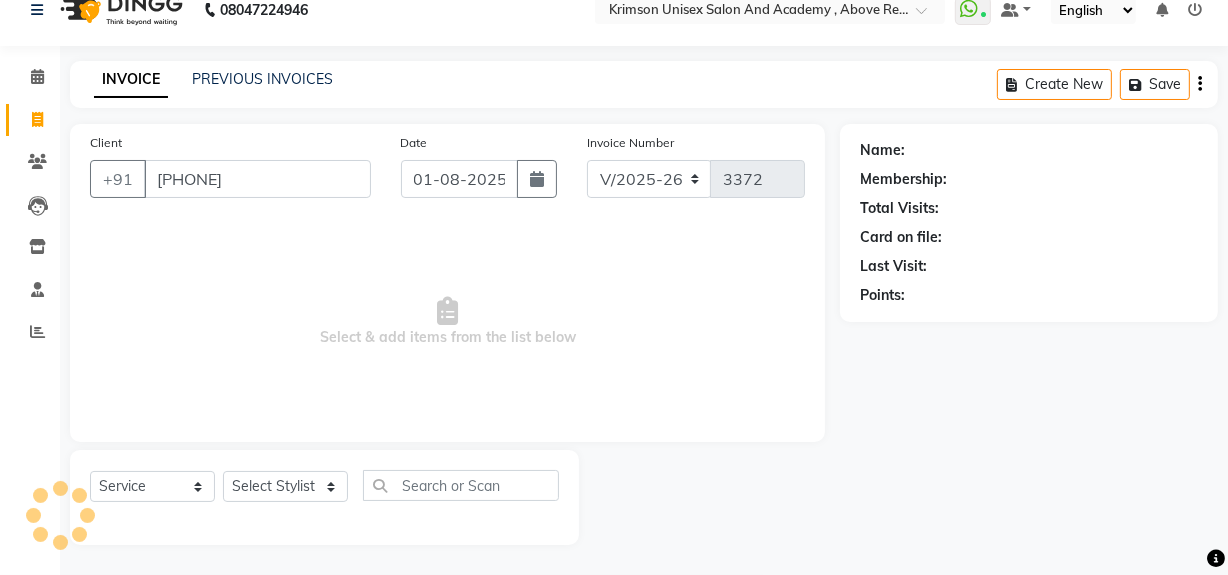 select on "1: Object" 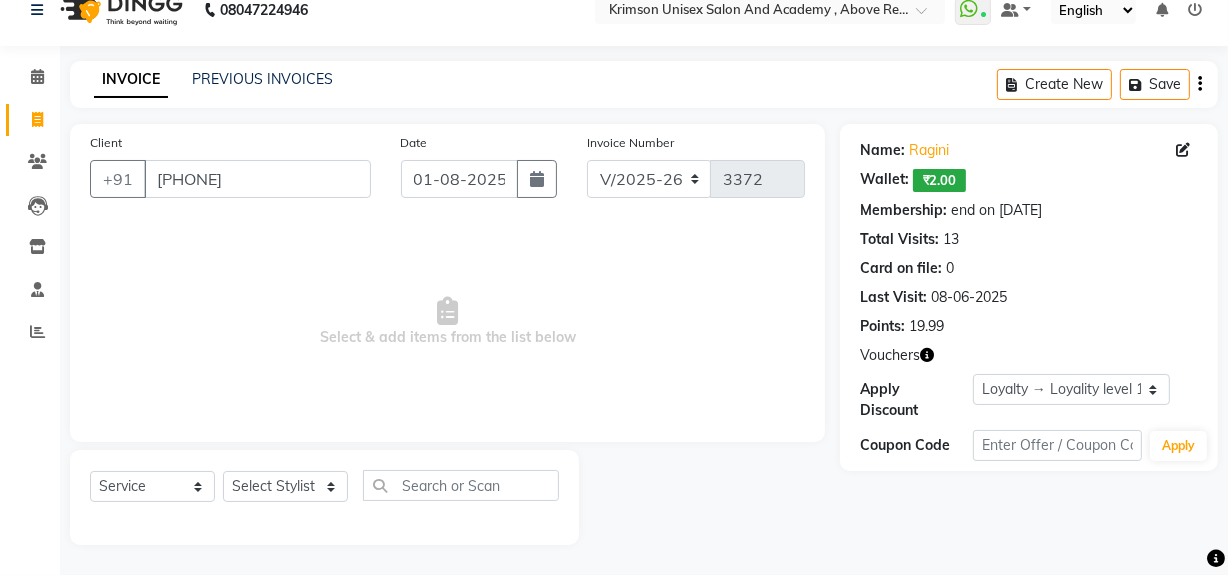 click 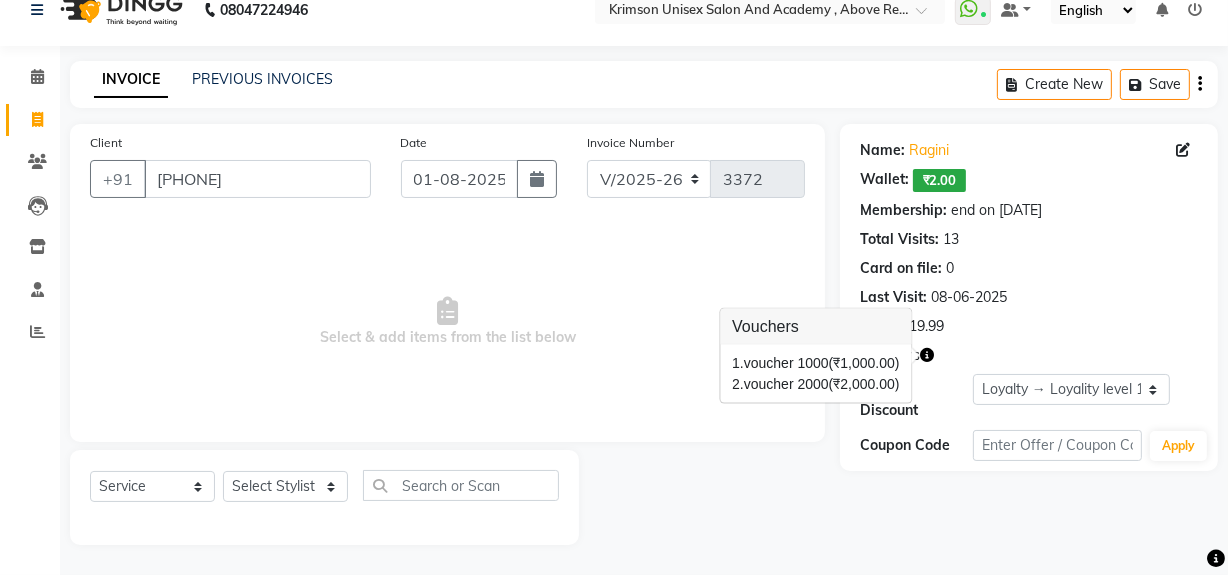 click on "Select & add items from the list below" at bounding box center (447, 322) 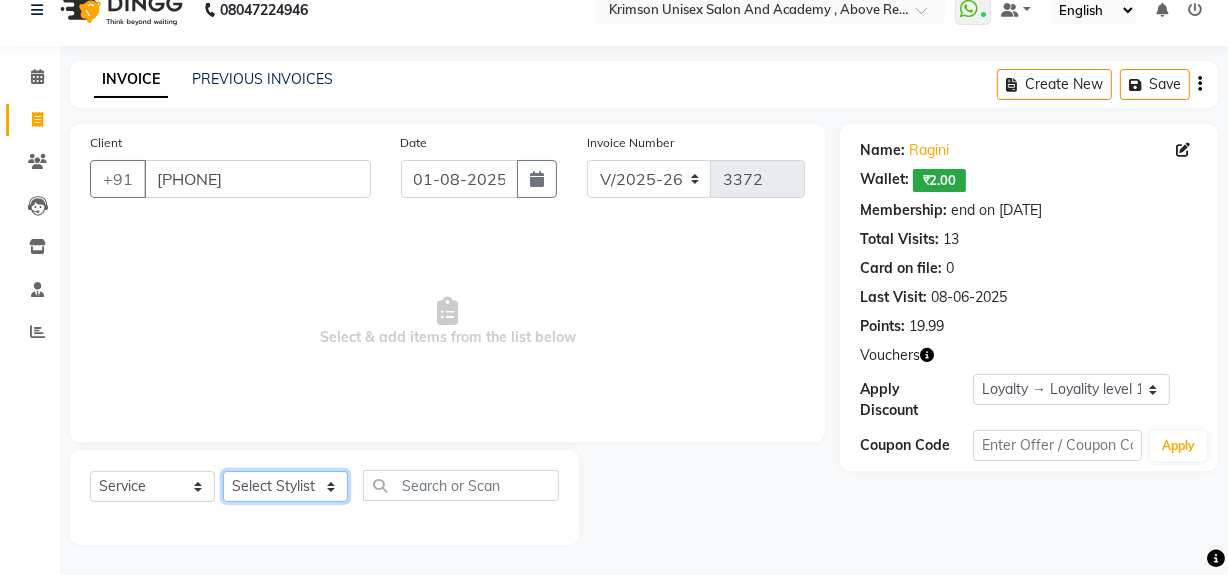 click on "Select Stylist ADMIN [FIRST] [LAST] Babita Danish DR. DIVYA (cosmetologist) FRONT DESK Hani Hem Atwal junaid  Kafil Kaif Manish Kumar Pinki  Pooja kulyal Ratan Dey safiya sahiba Sahil Sangeeta sanjay Sudeep Varsha" 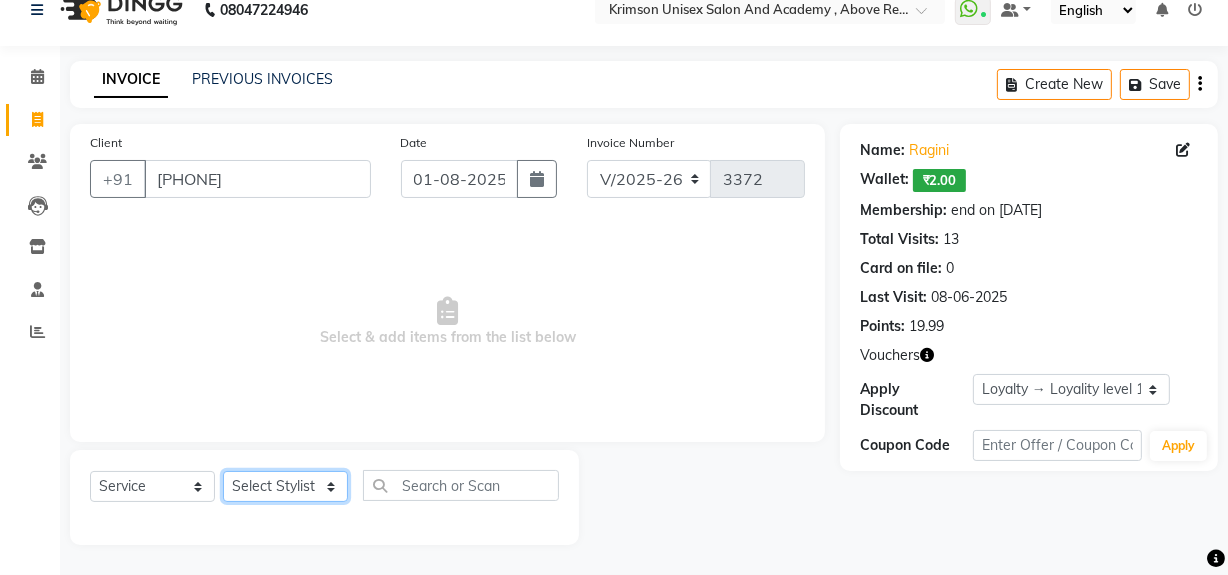 select on "44162" 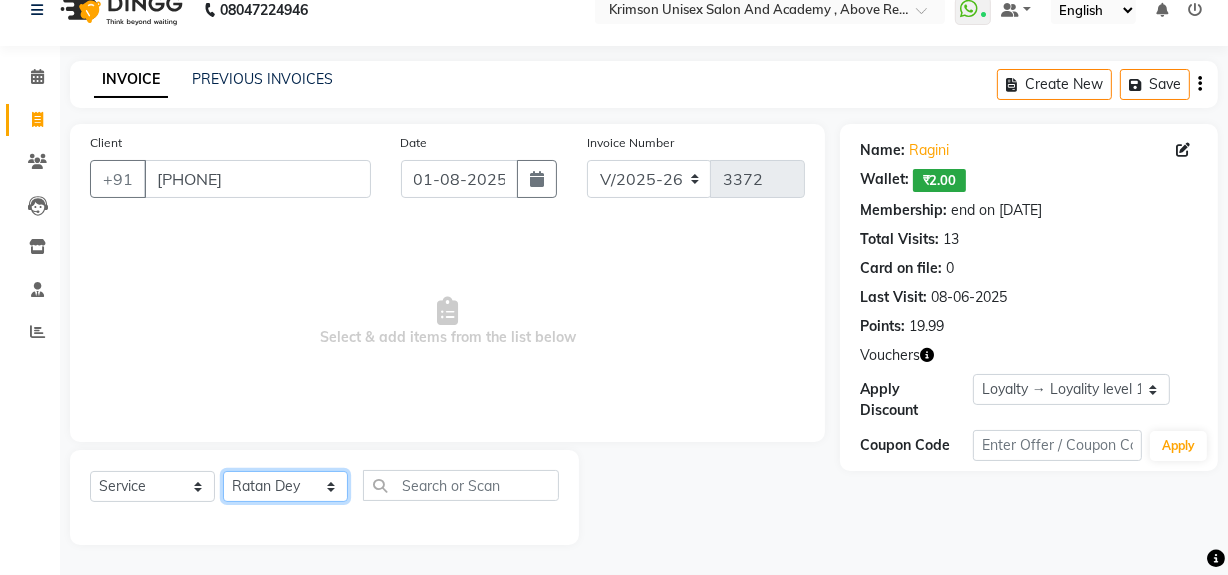 click on "Select Stylist ADMIN [FIRST] [LAST] Babita Danish DR. DIVYA (cosmetologist) FRONT DESK Hani Hem Atwal junaid  Kafil Kaif Manish Kumar Pinki  Pooja kulyal Ratan Dey safiya sahiba Sahil Sangeeta sanjay Sudeep Varsha" 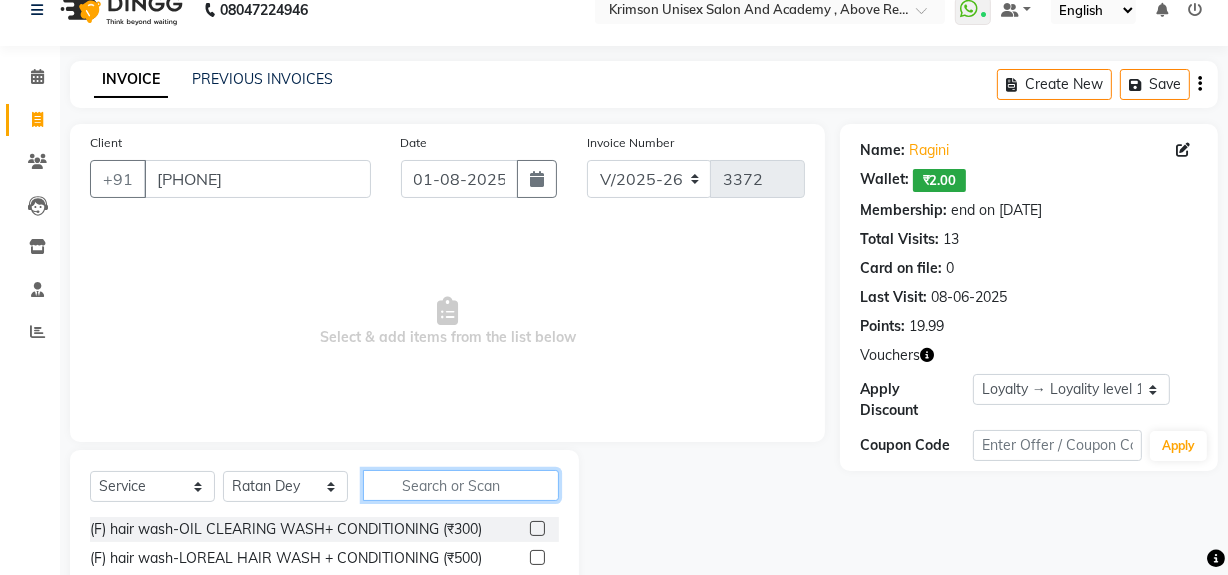 click 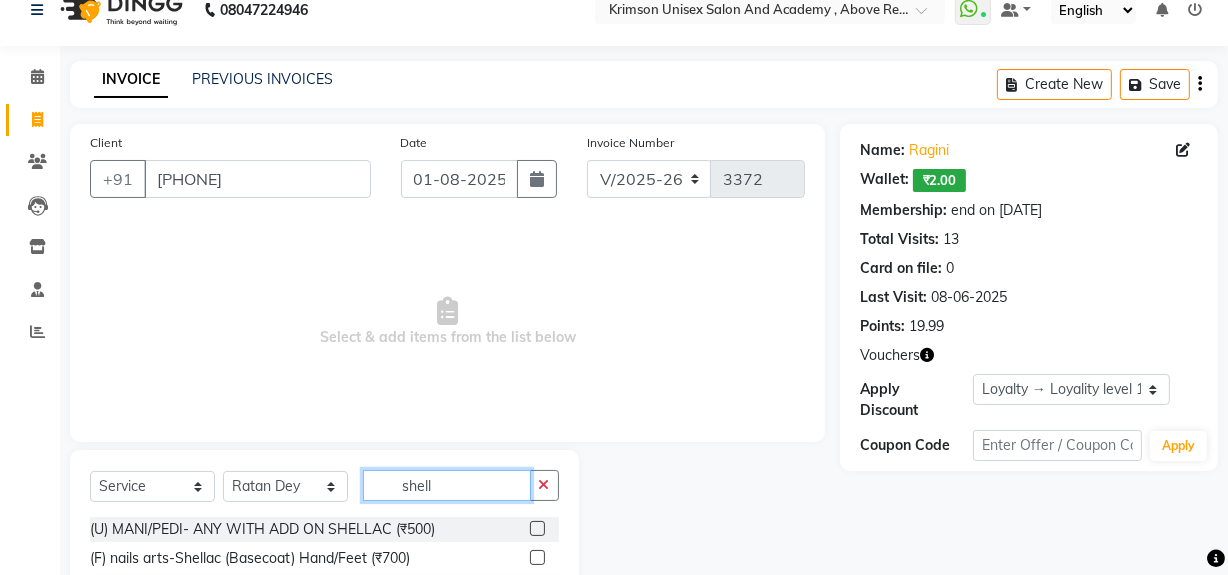 scroll, scrollTop: 153, scrollLeft: 0, axis: vertical 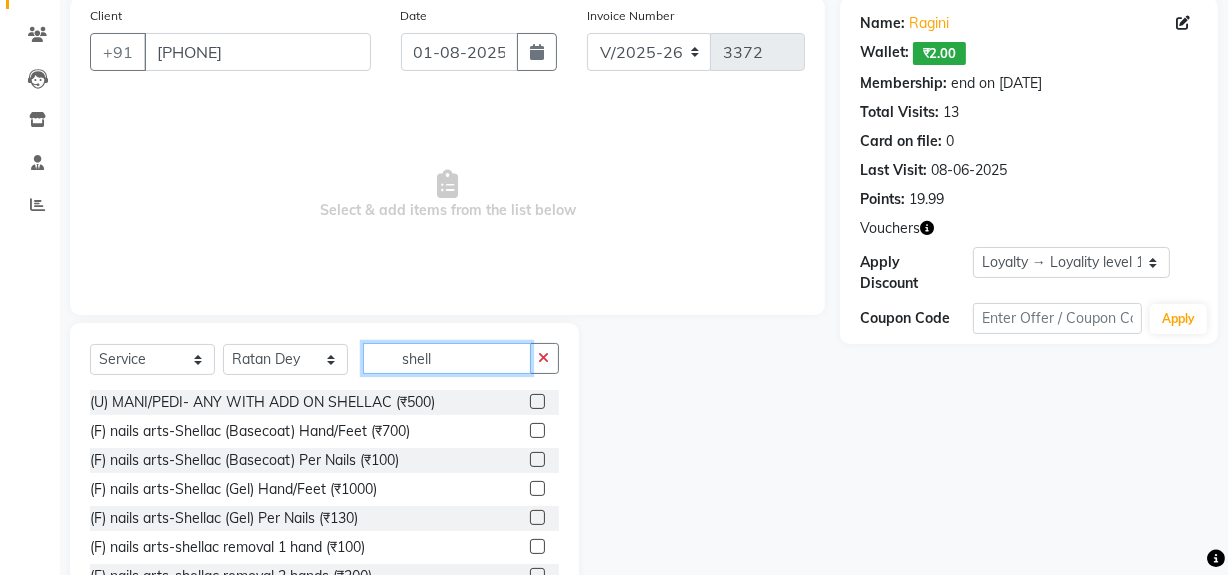 type on "shell" 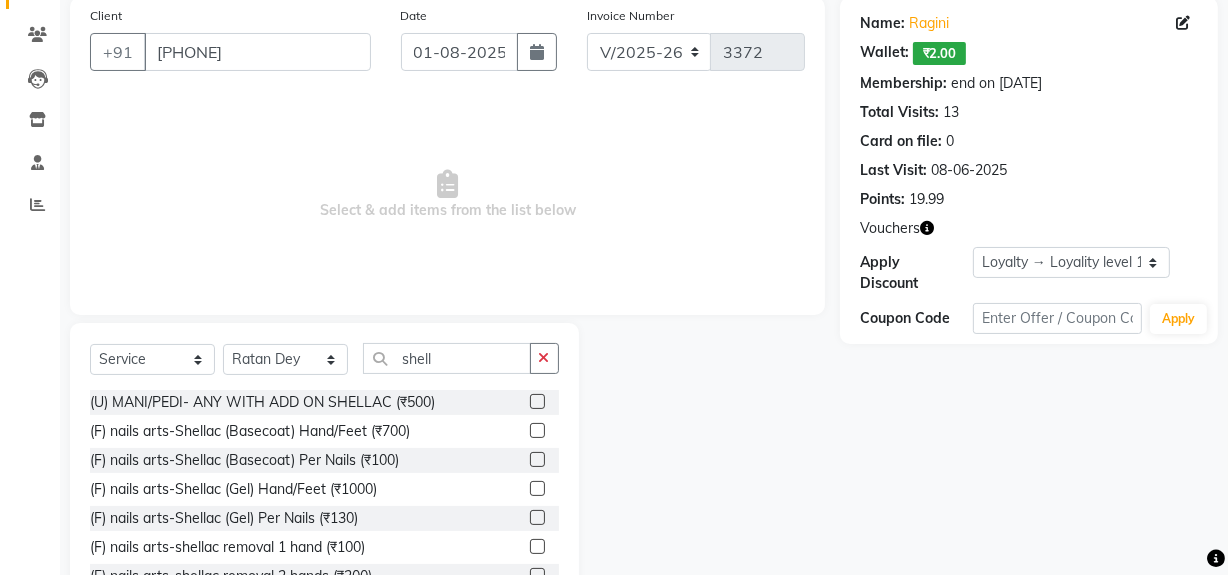 click 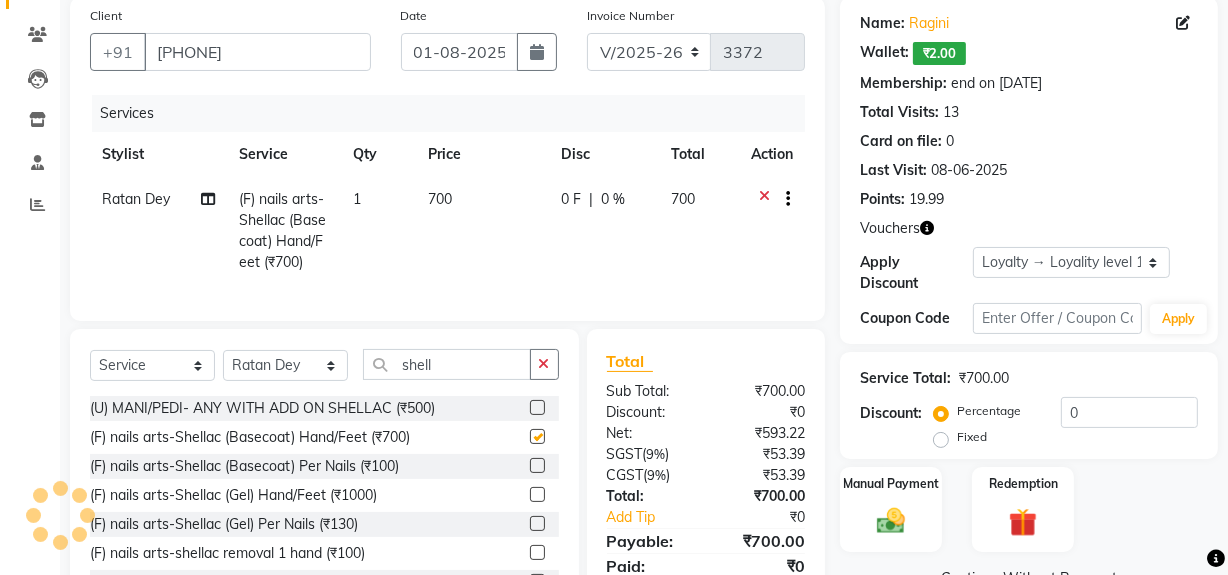 checkbox on "false" 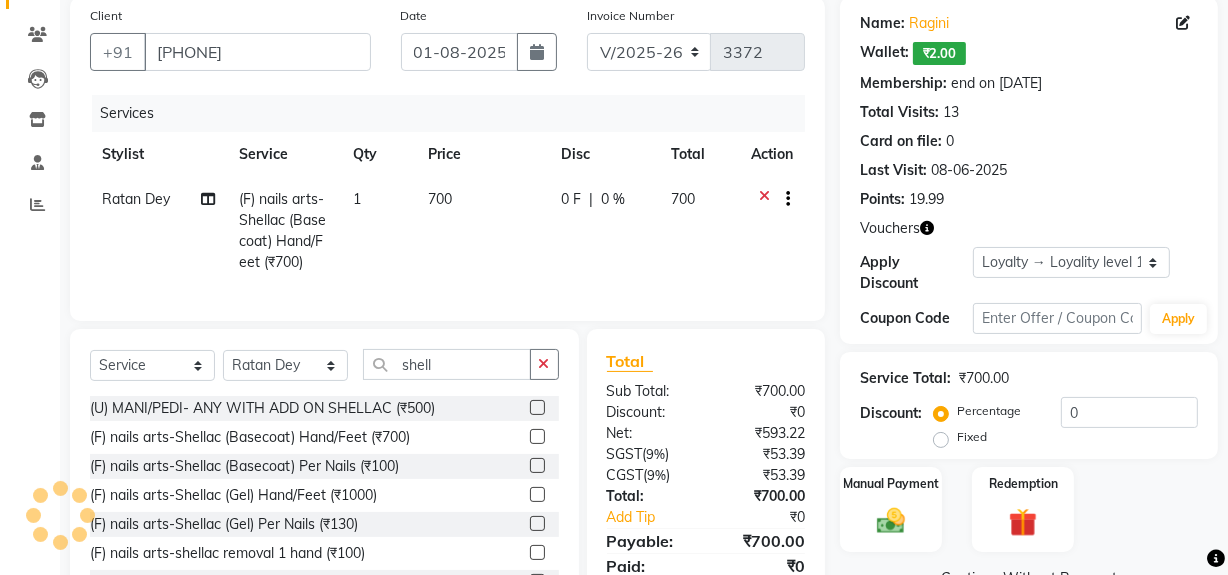 scroll, scrollTop: 2, scrollLeft: 0, axis: vertical 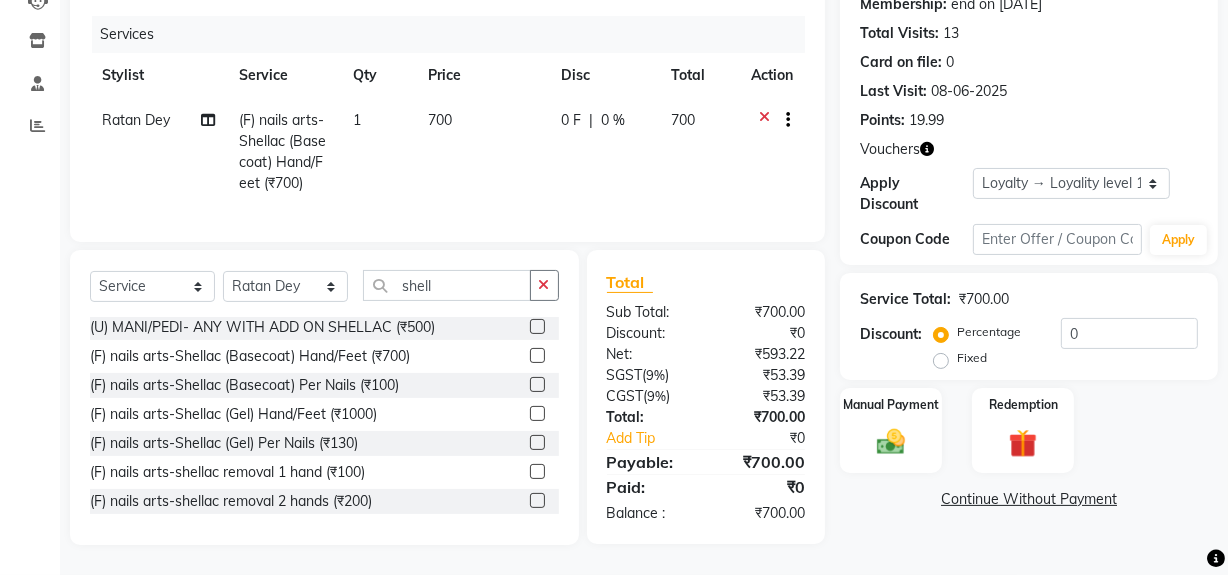 click 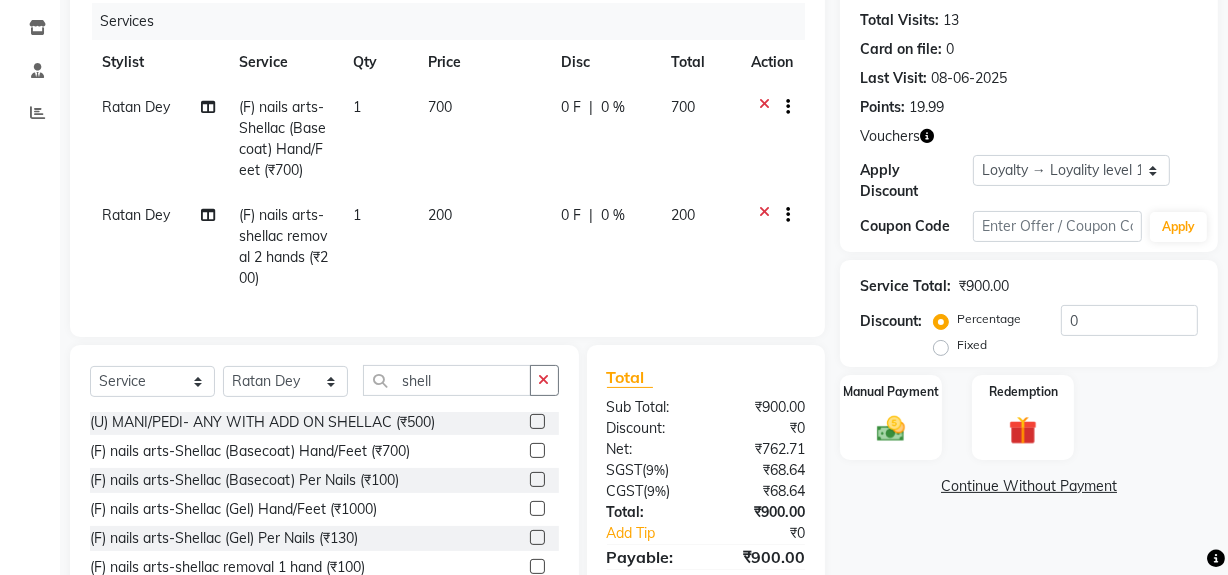 checkbox on "false" 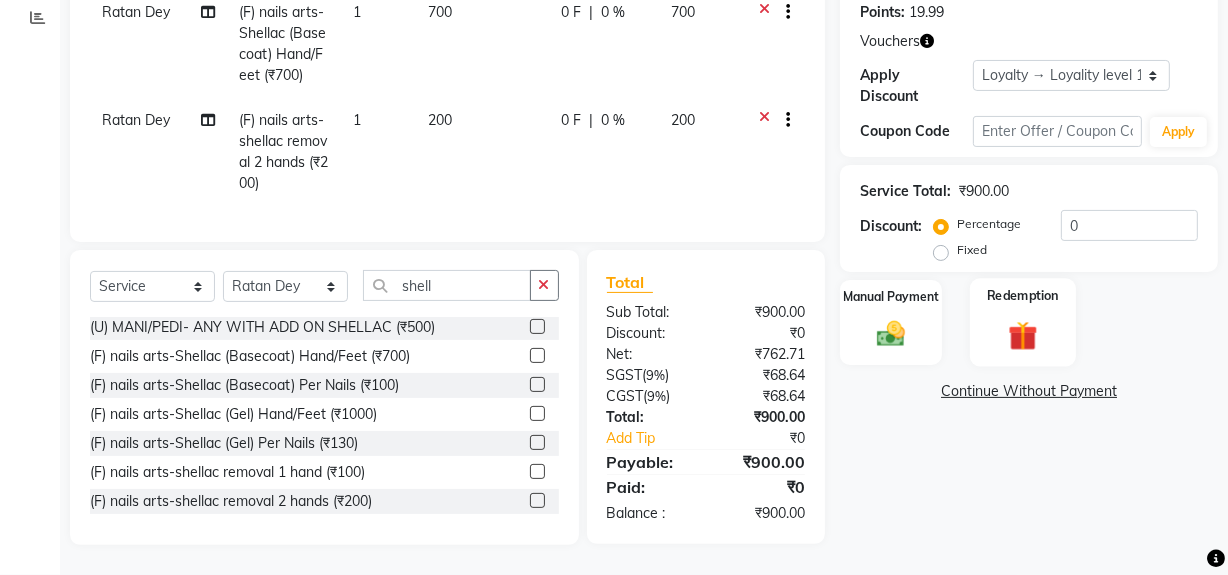 click 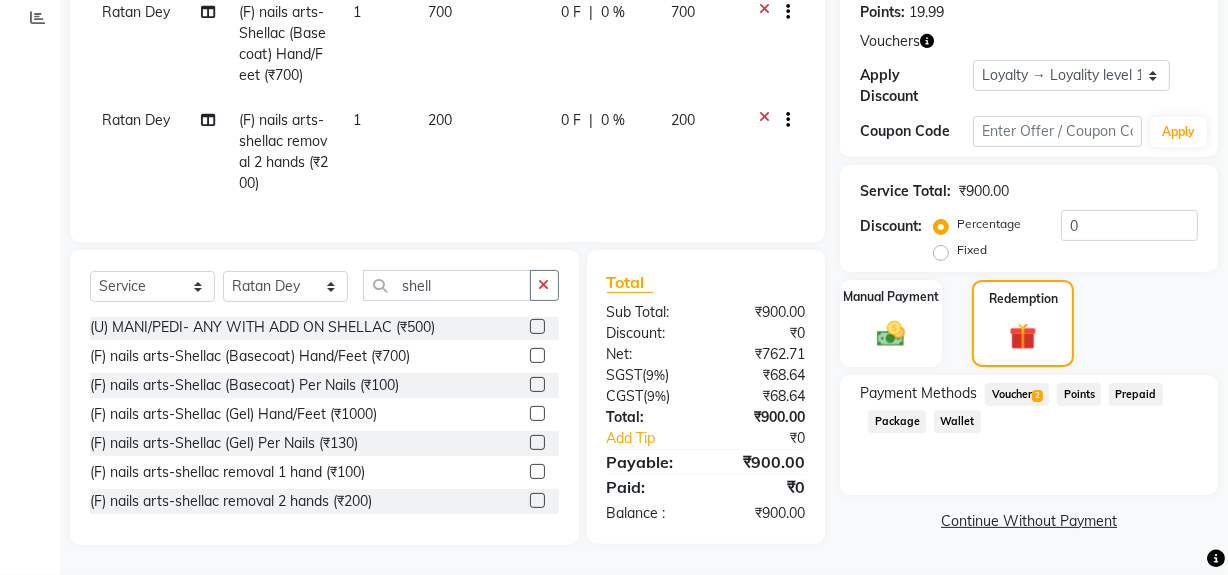 click on "Voucher  2" 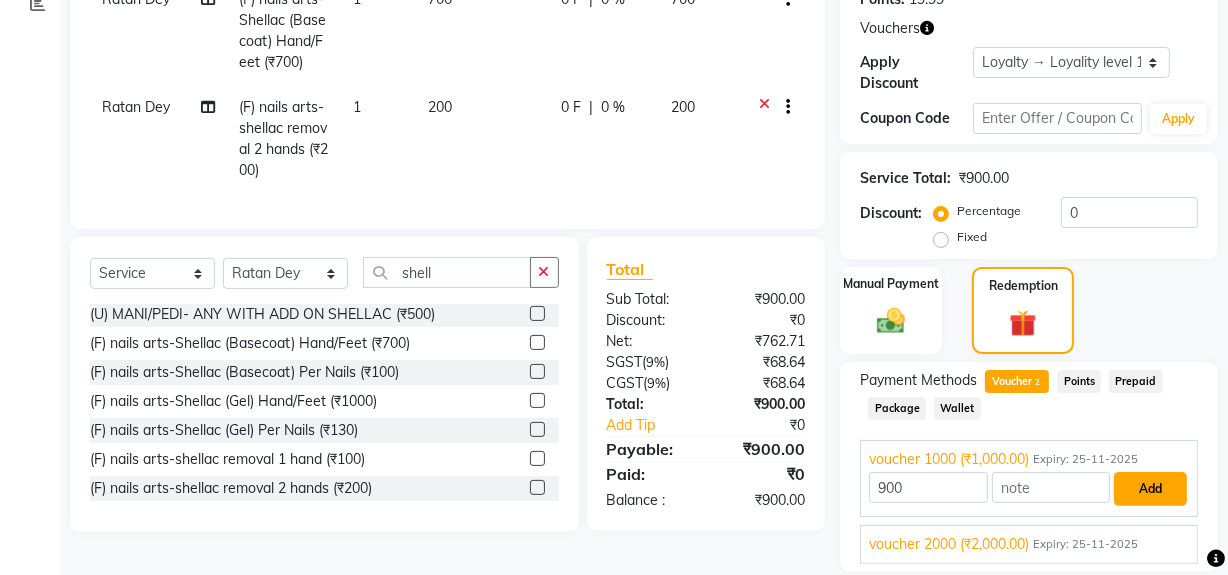 click on "Add" at bounding box center [1150, 489] 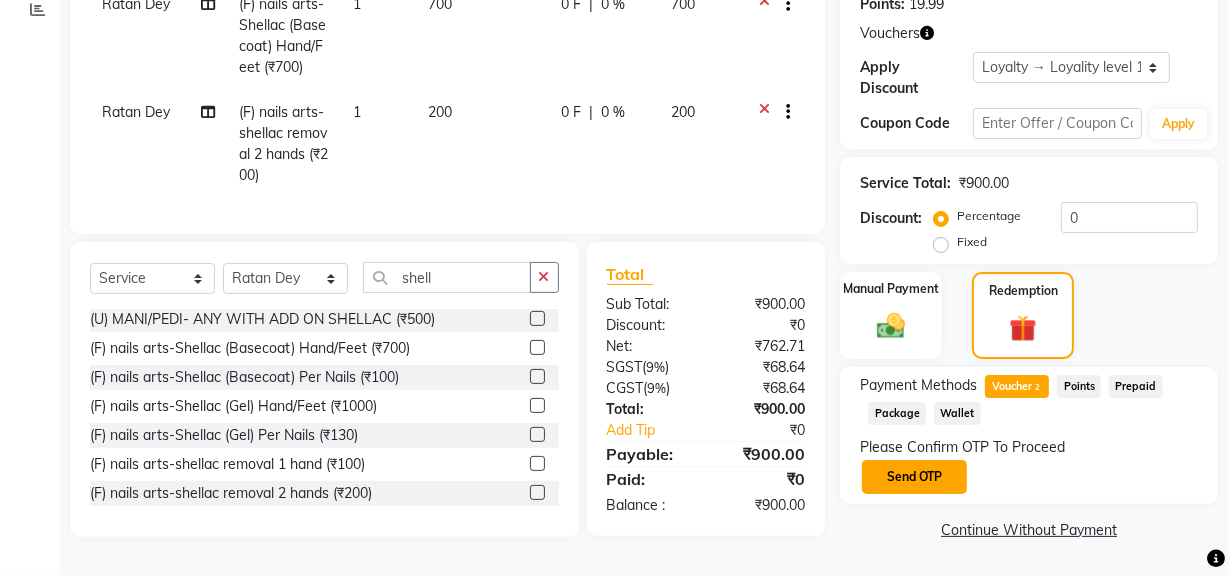 click on "Send OTP" 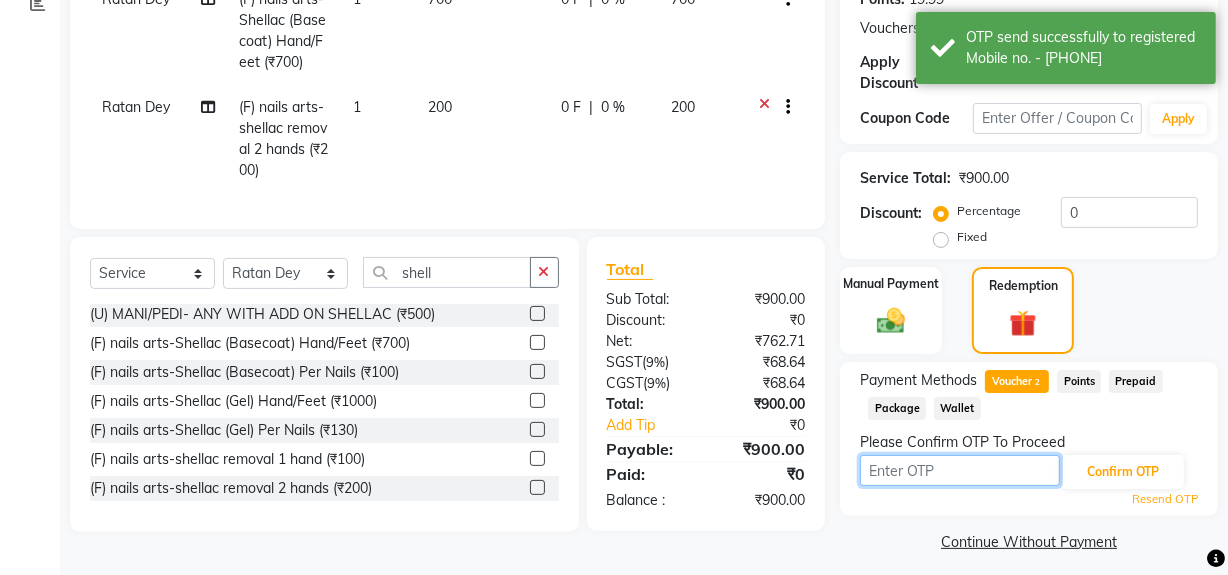 click at bounding box center (960, 470) 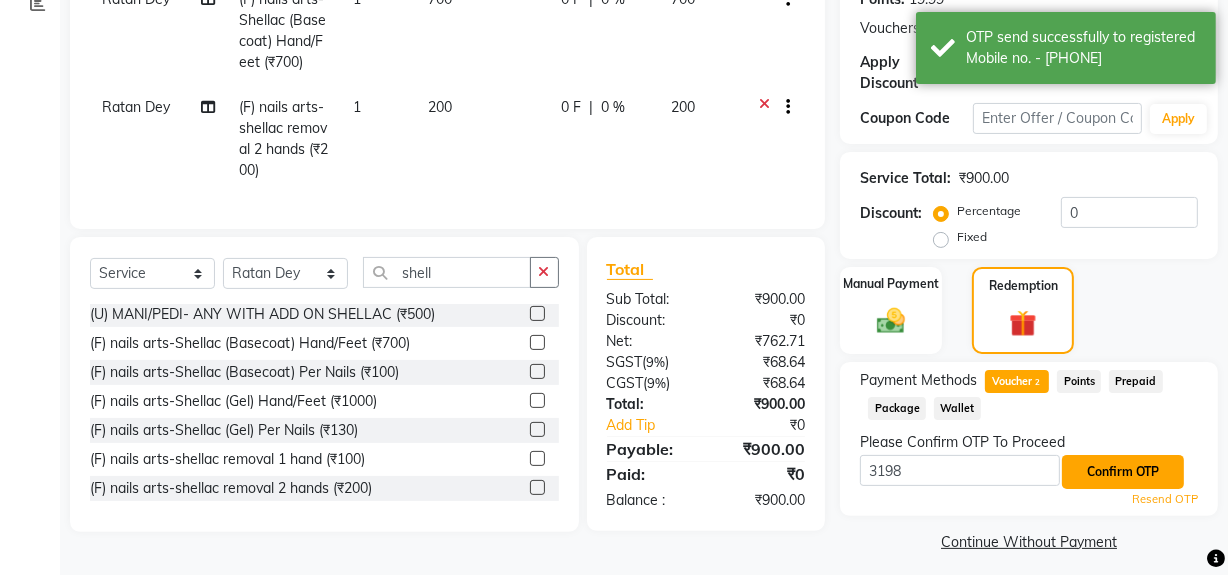 click on "Confirm OTP" 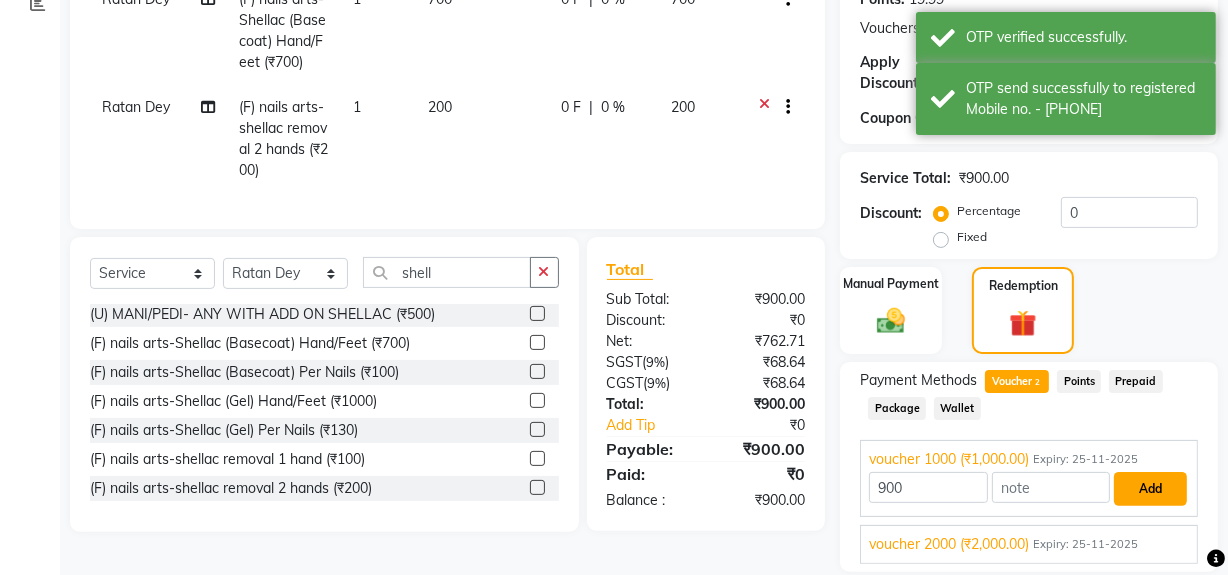 click on "Add" at bounding box center [1150, 489] 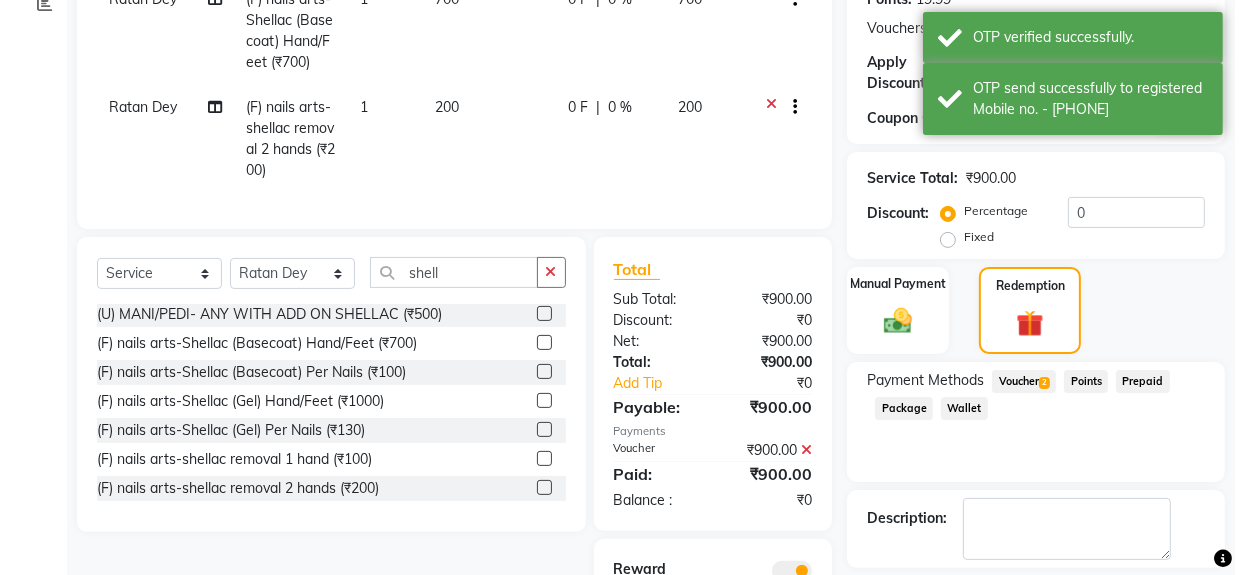 scroll, scrollTop: 492, scrollLeft: 0, axis: vertical 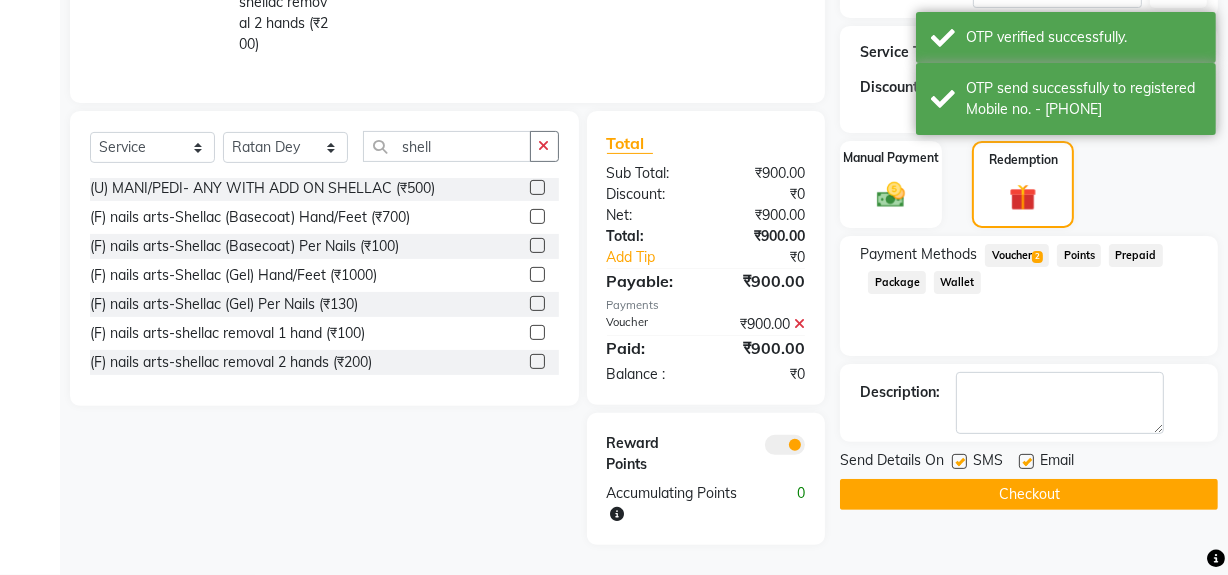 click 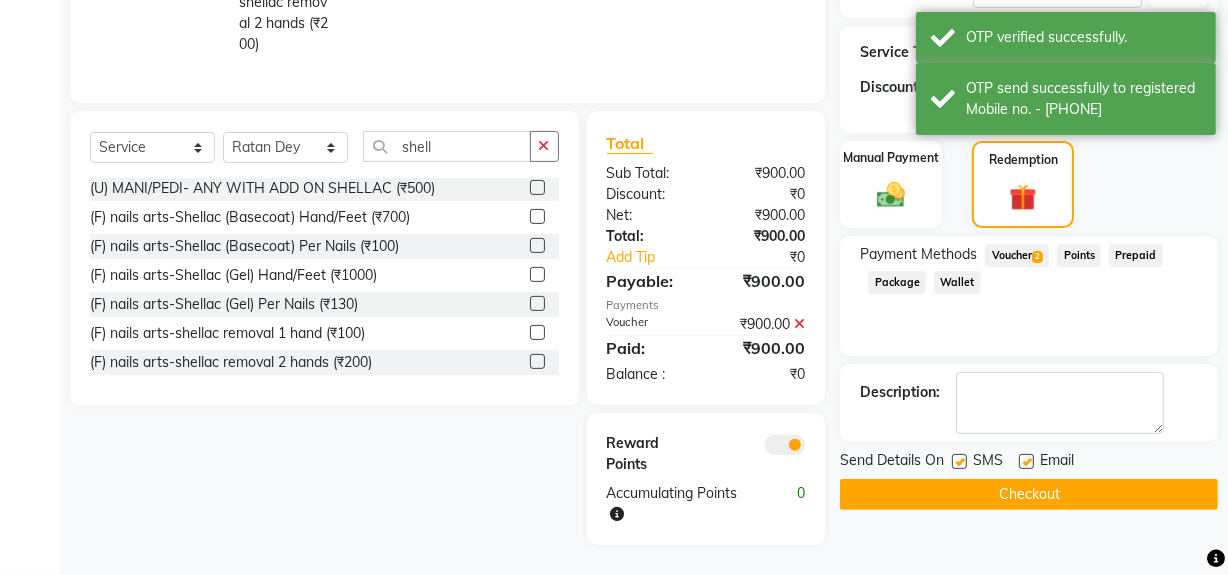 click 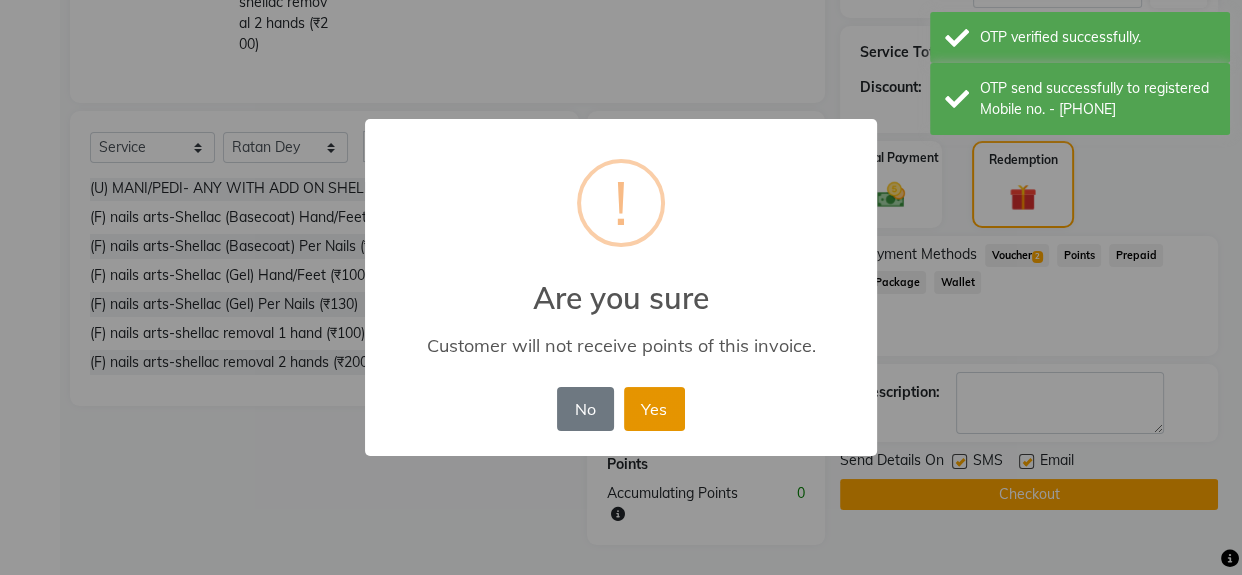 click on "Yes" at bounding box center (654, 409) 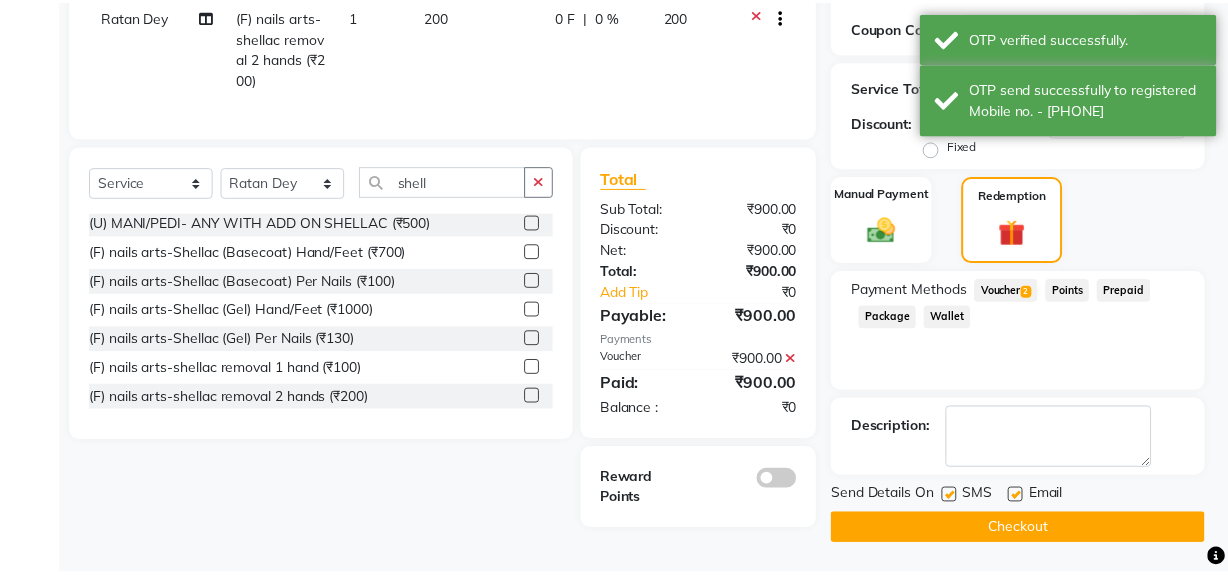 scroll, scrollTop: 442, scrollLeft: 0, axis: vertical 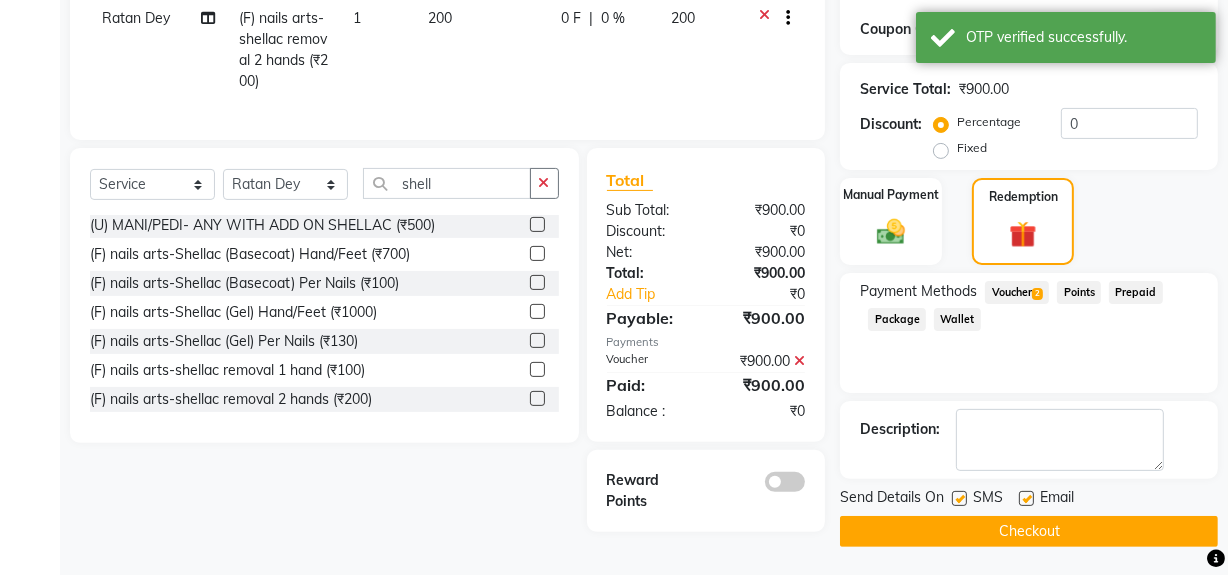 click on "Checkout" 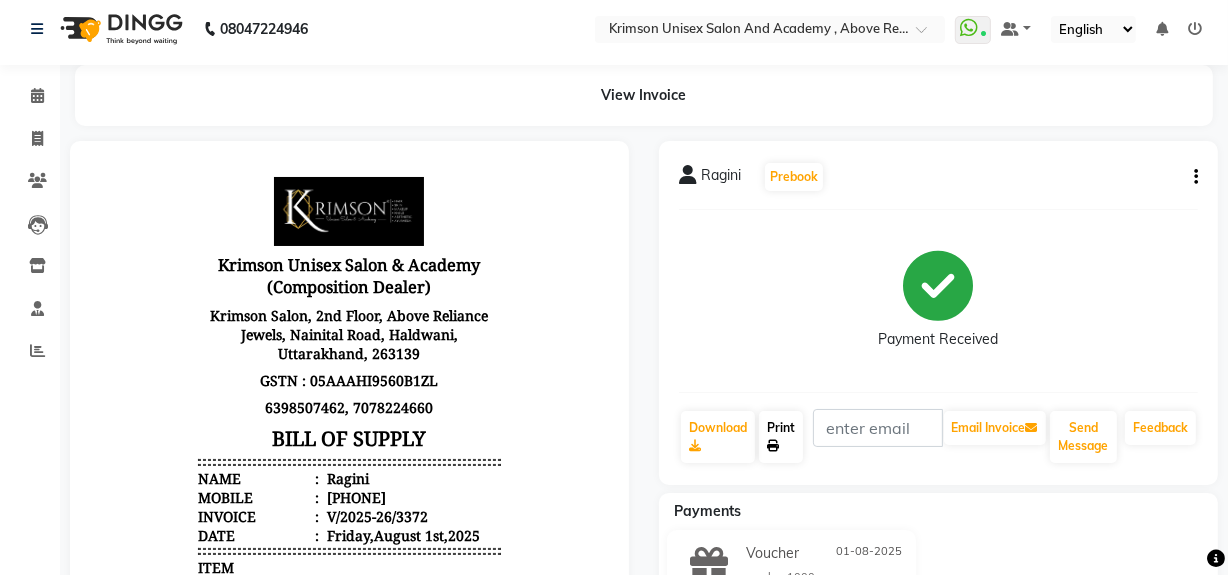 scroll, scrollTop: 4, scrollLeft: 0, axis: vertical 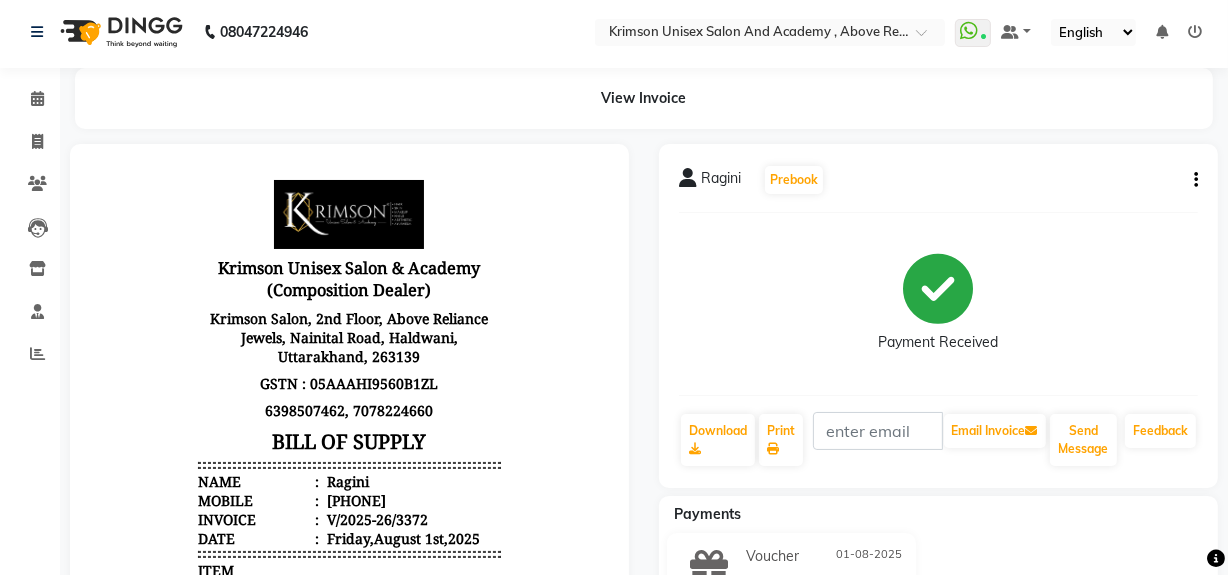 click on "Ragini   Prebook   Payment Received  Download  Print   Email Invoice   Send Message Feedback" 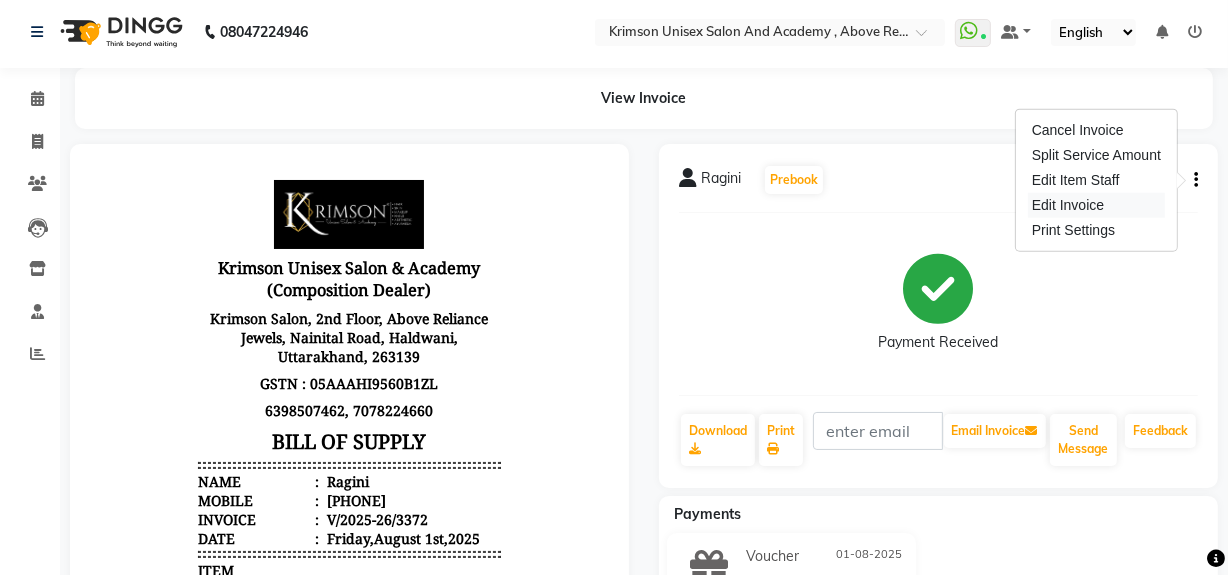 click on "Edit Invoice" at bounding box center (1096, 205) 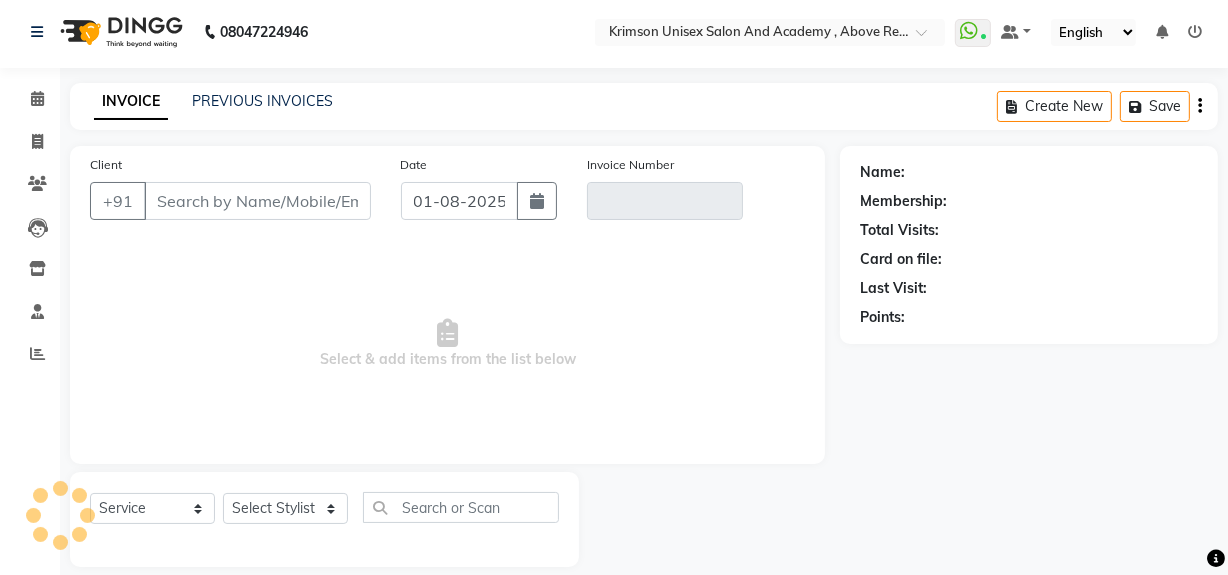 scroll, scrollTop: 26, scrollLeft: 0, axis: vertical 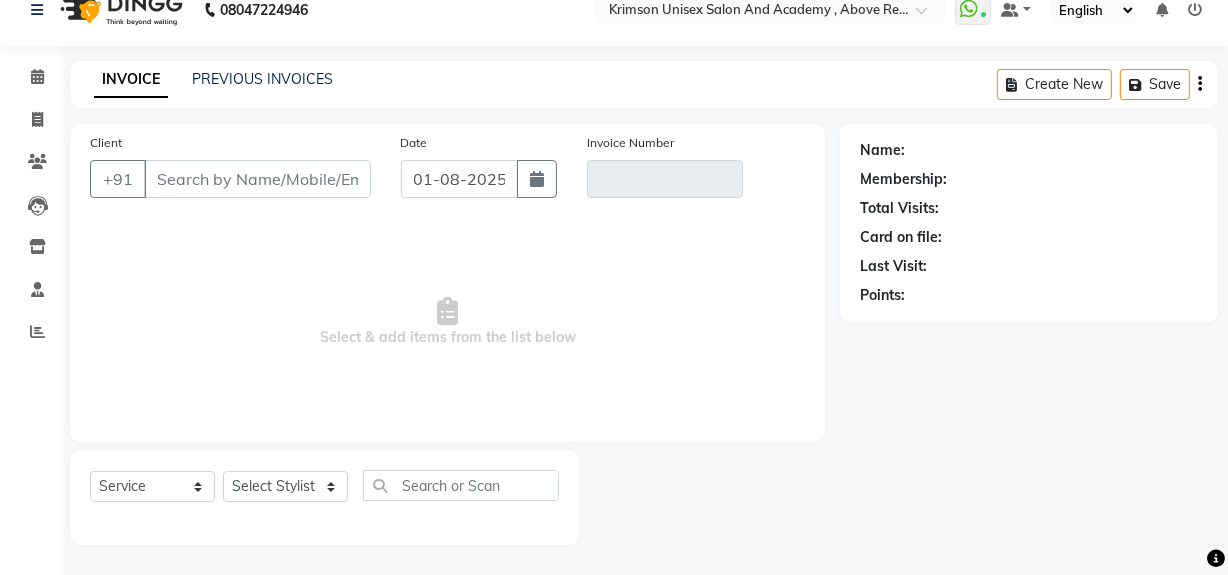 type on "9759454500" 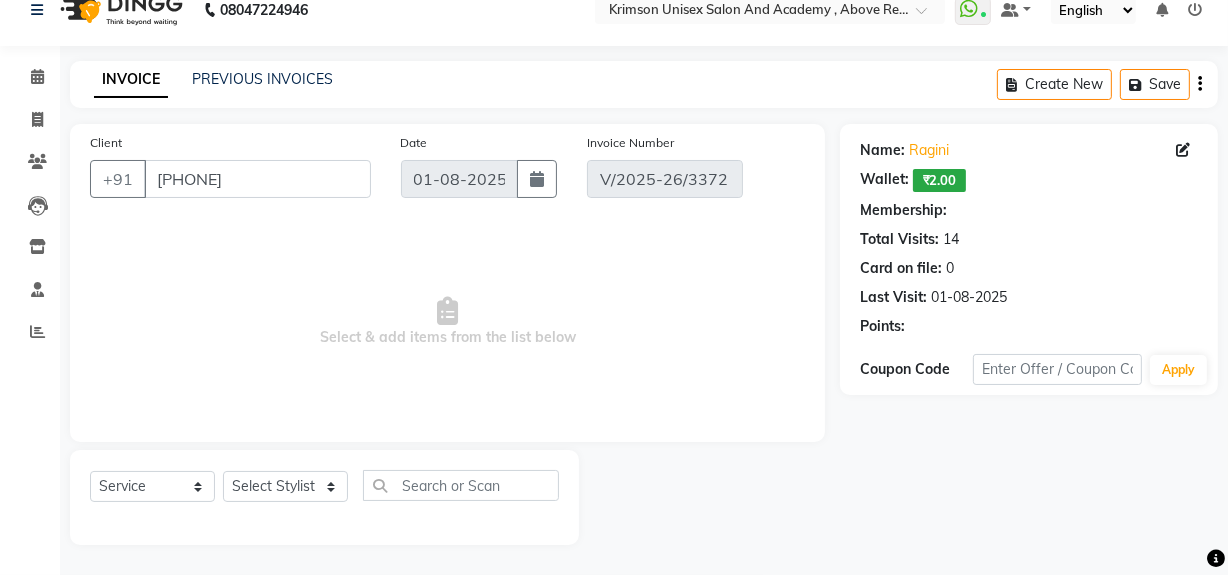 select on "1: Object" 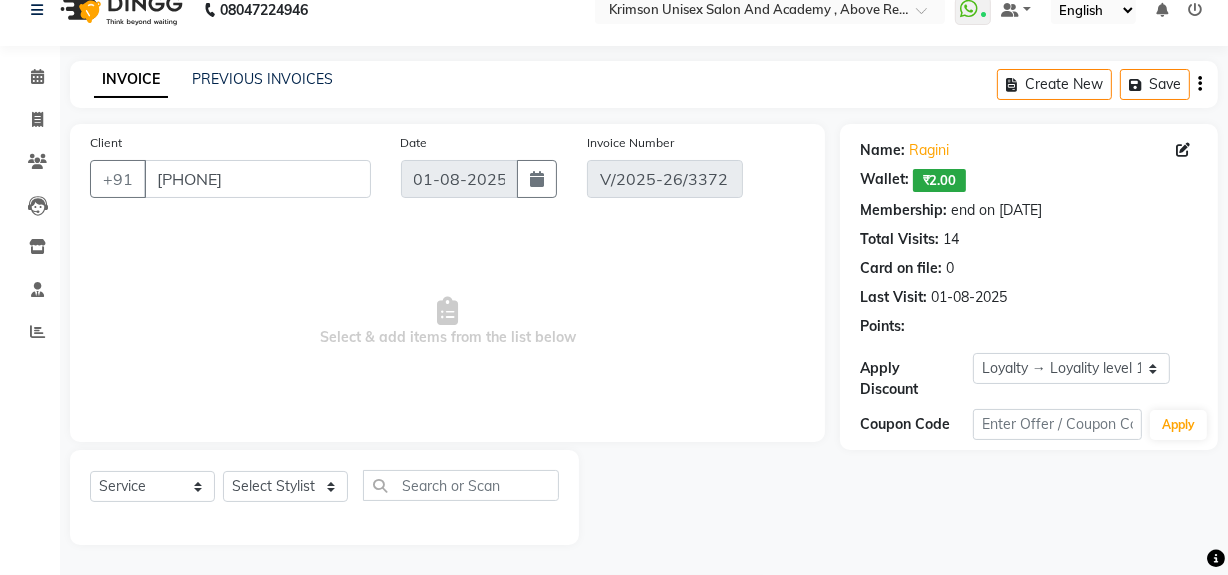 select on "select" 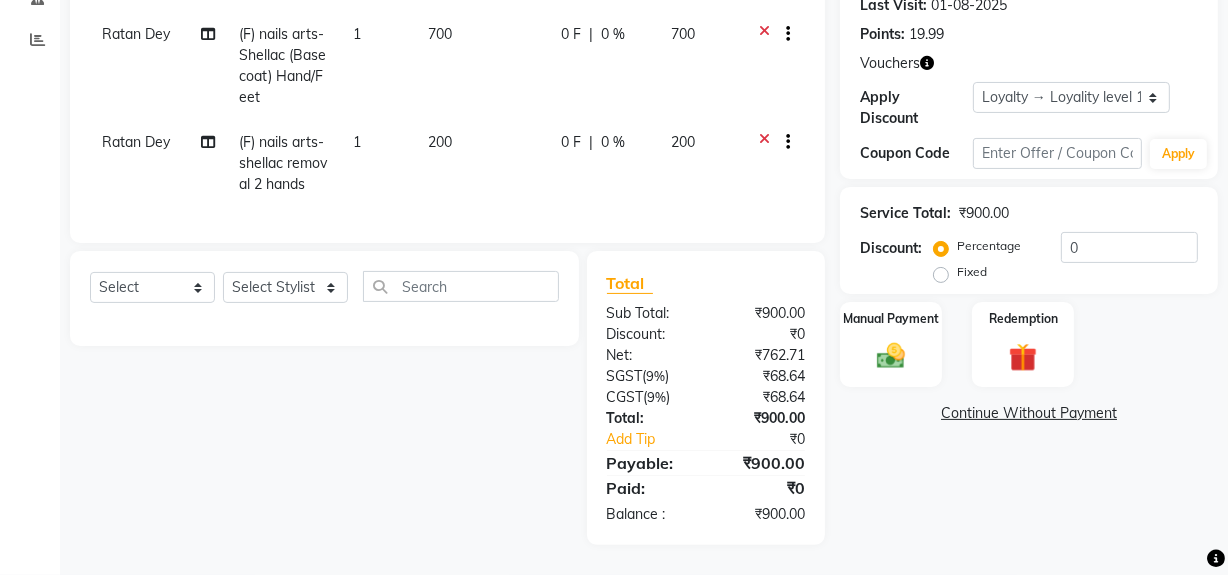 scroll, scrollTop: 331, scrollLeft: 0, axis: vertical 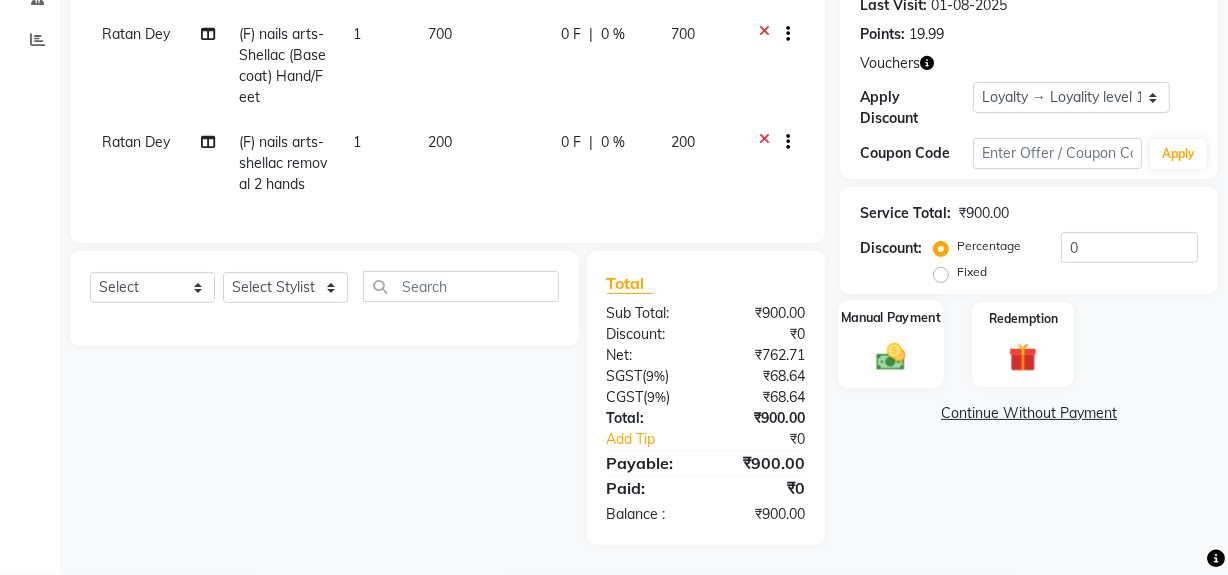 click 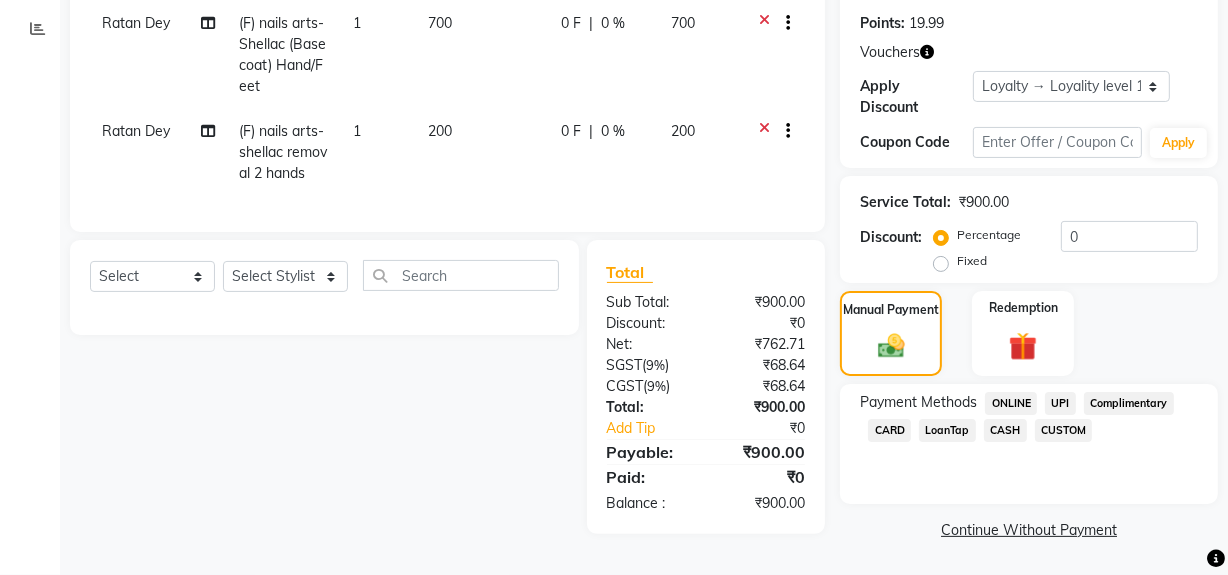 click on "ONLINE" 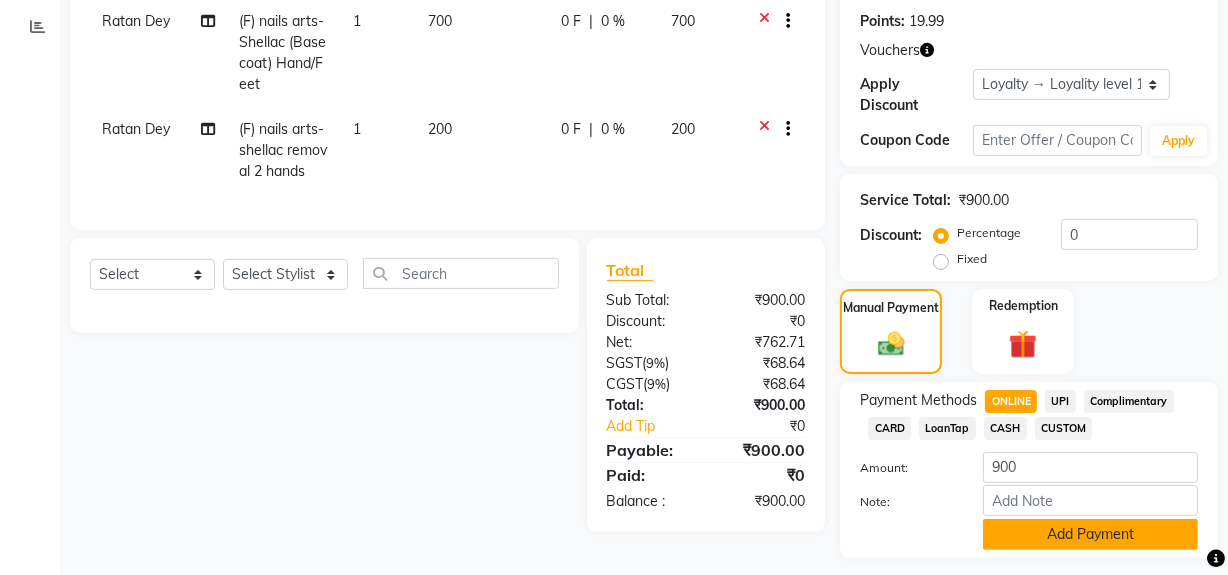 click on "Add Payment" 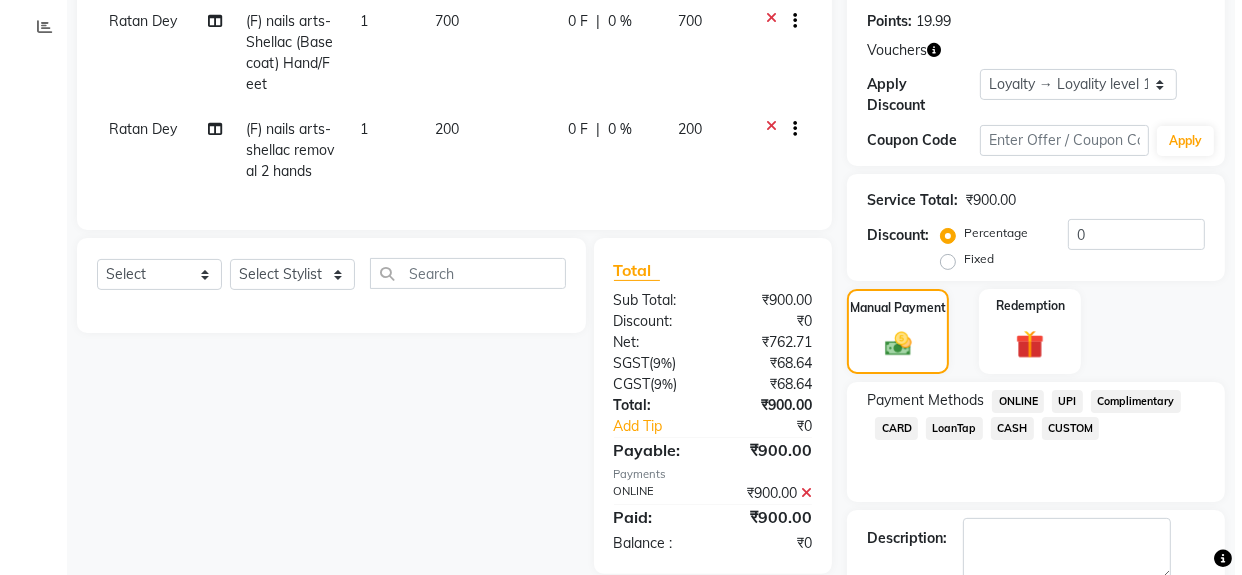 scroll, scrollTop: 534, scrollLeft: 0, axis: vertical 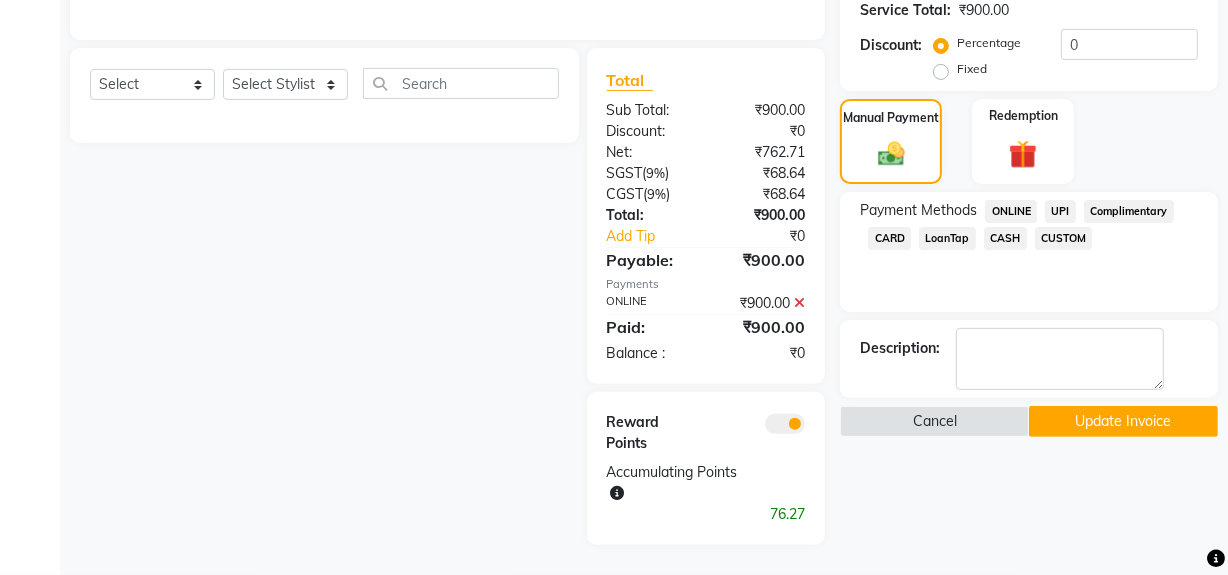click 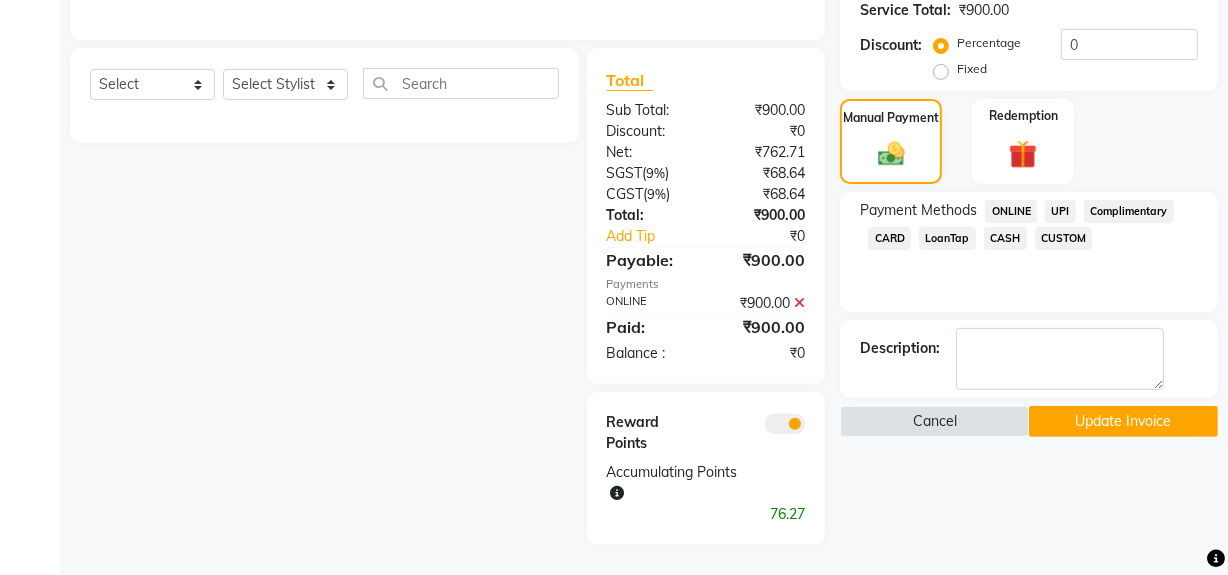 click 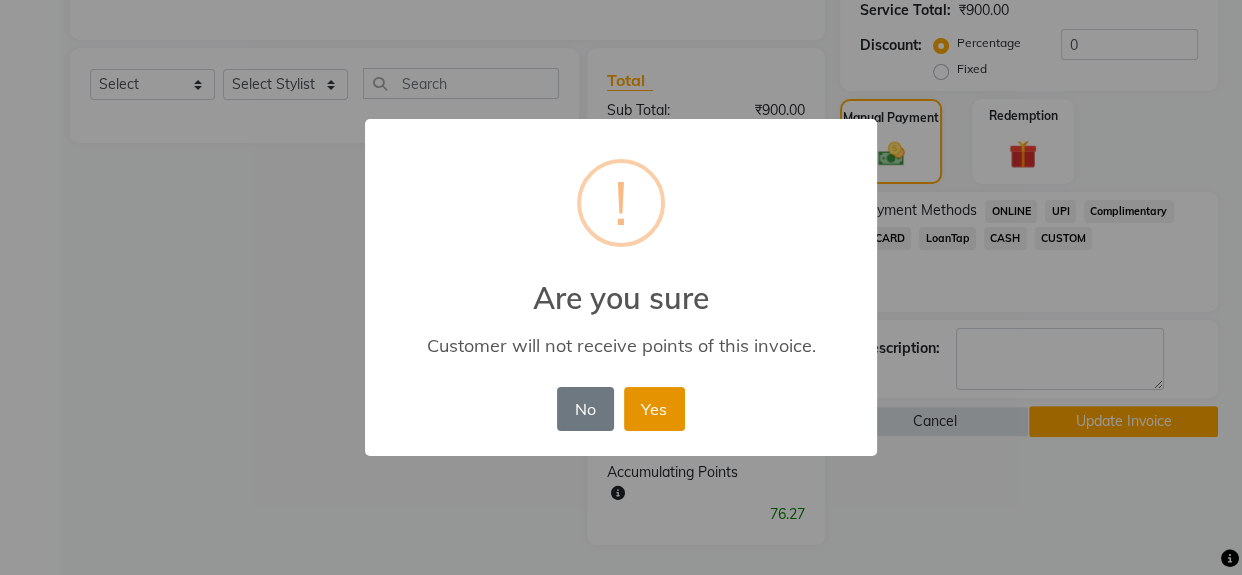 click on "Yes" at bounding box center [654, 409] 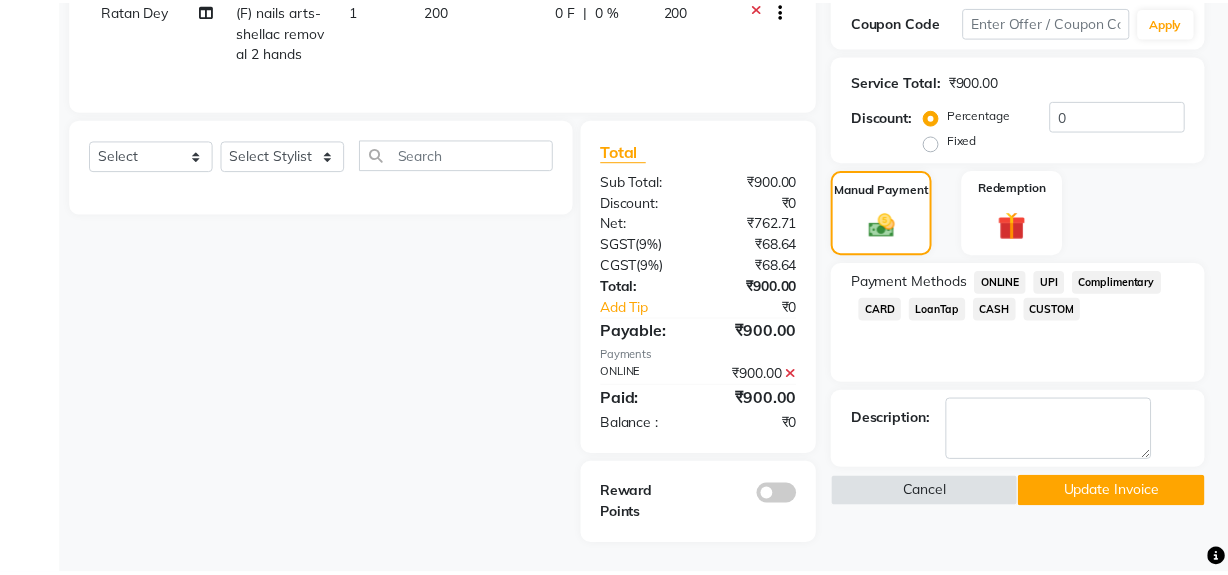 scroll, scrollTop: 463, scrollLeft: 0, axis: vertical 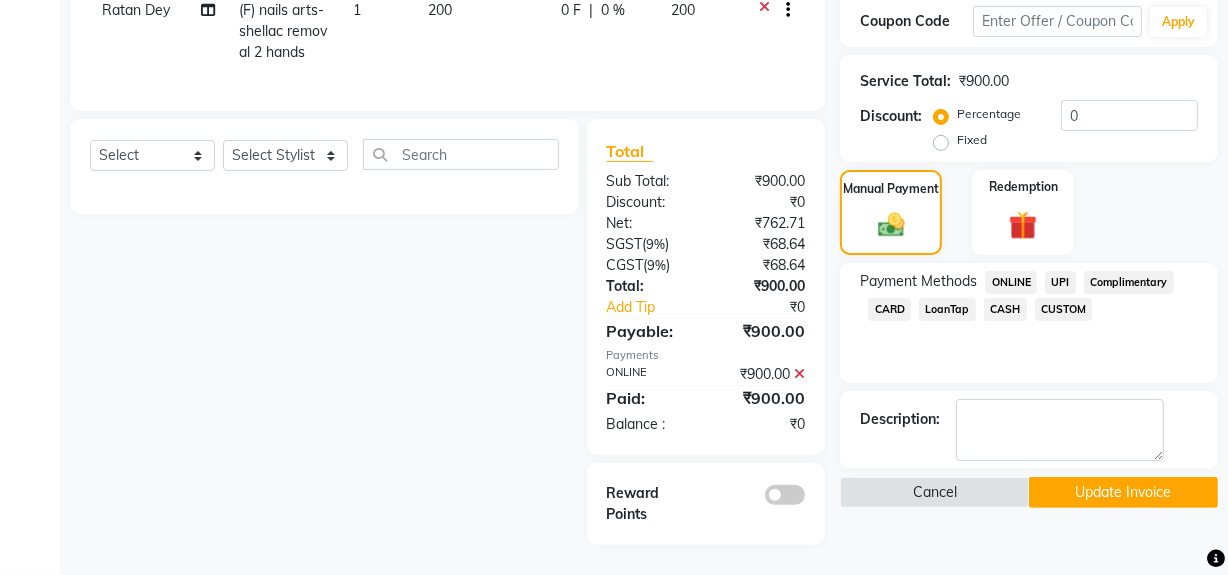 click on "Update Invoice" 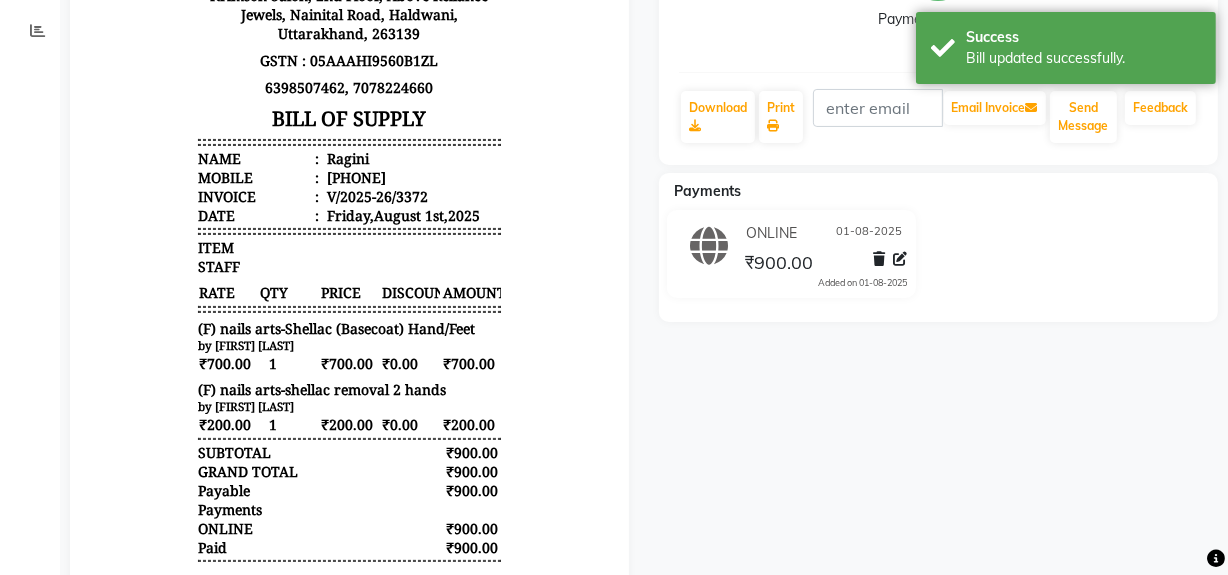 scroll, scrollTop: 0, scrollLeft: 0, axis: both 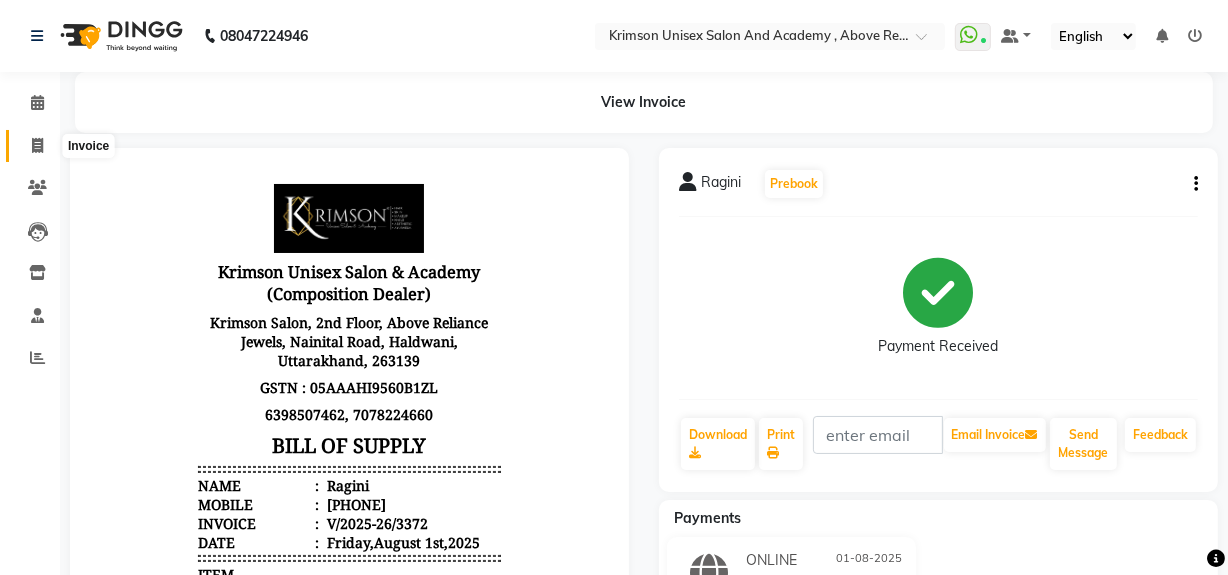 click 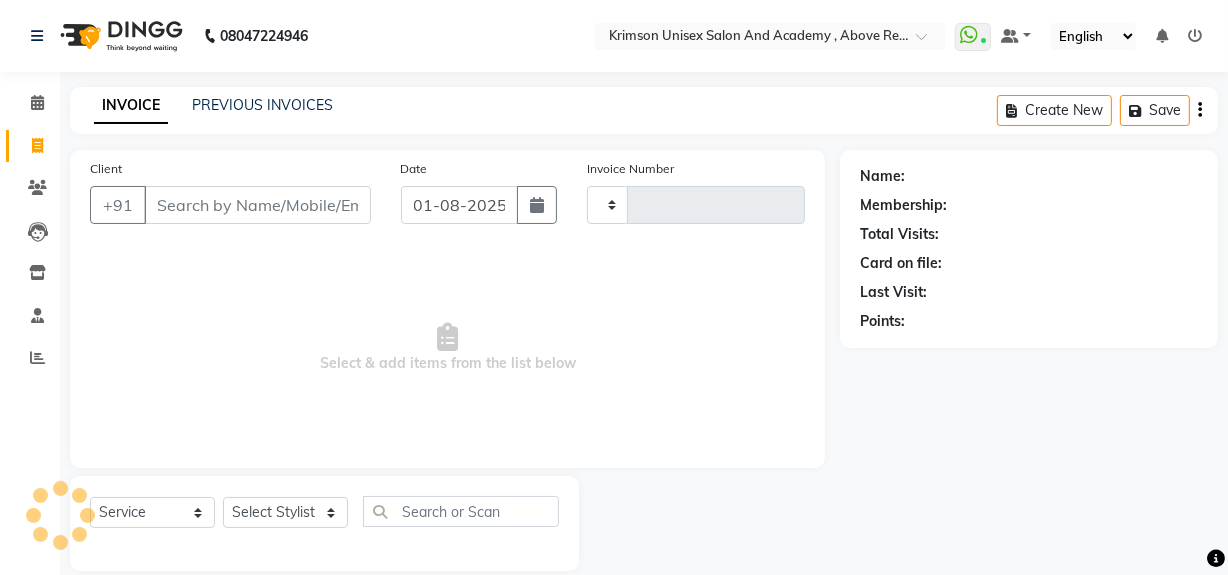 type on "3373" 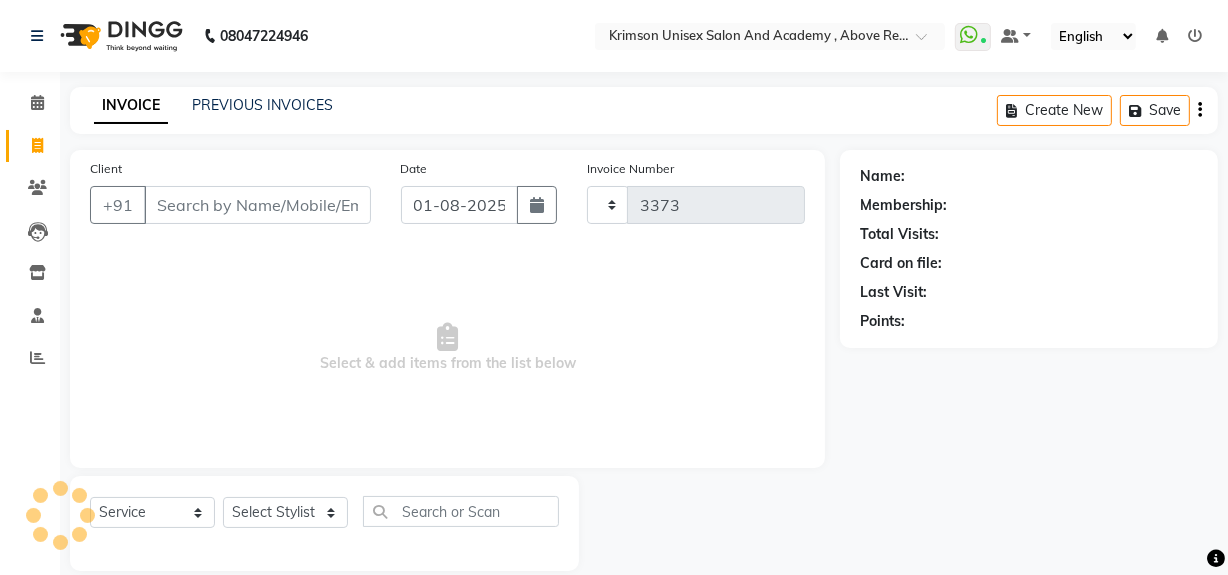 scroll, scrollTop: 26, scrollLeft: 0, axis: vertical 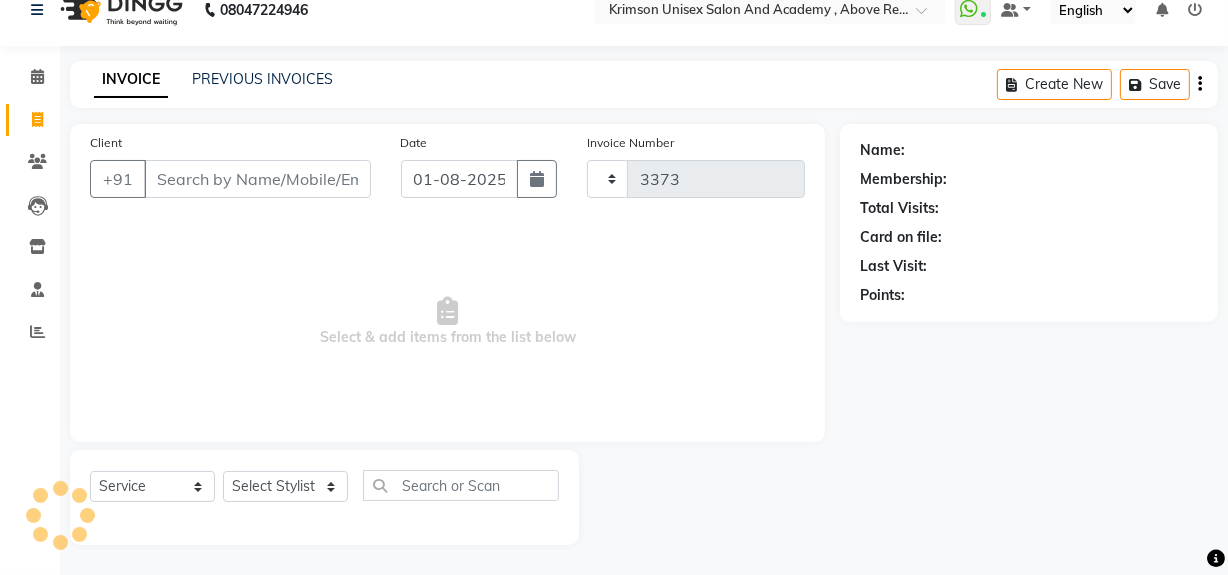 select on "5853" 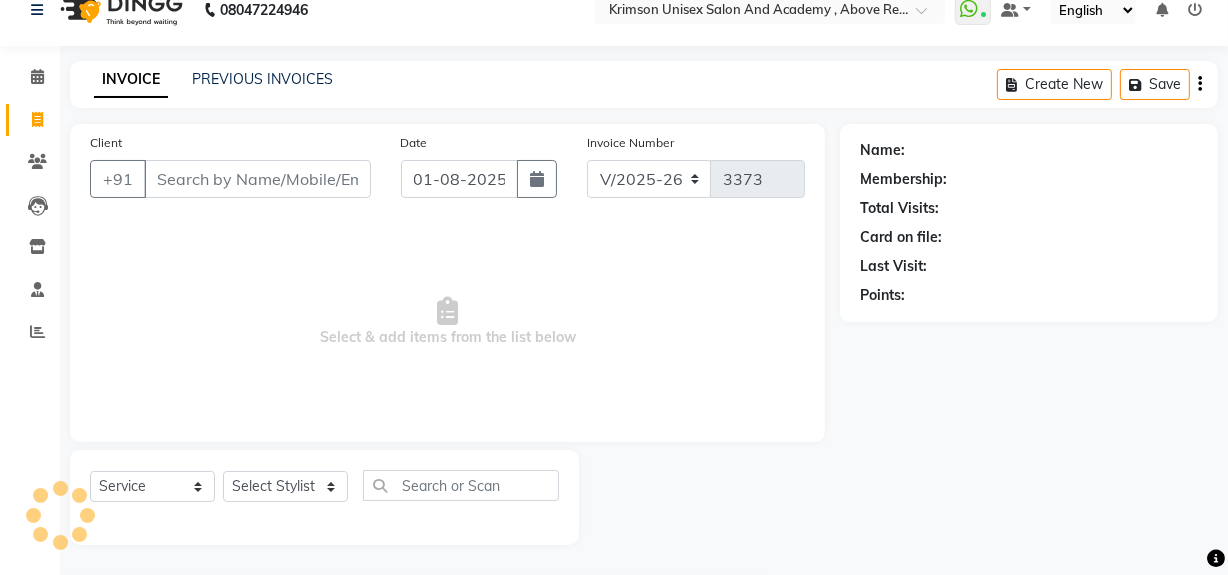 click on "Client" at bounding box center [257, 179] 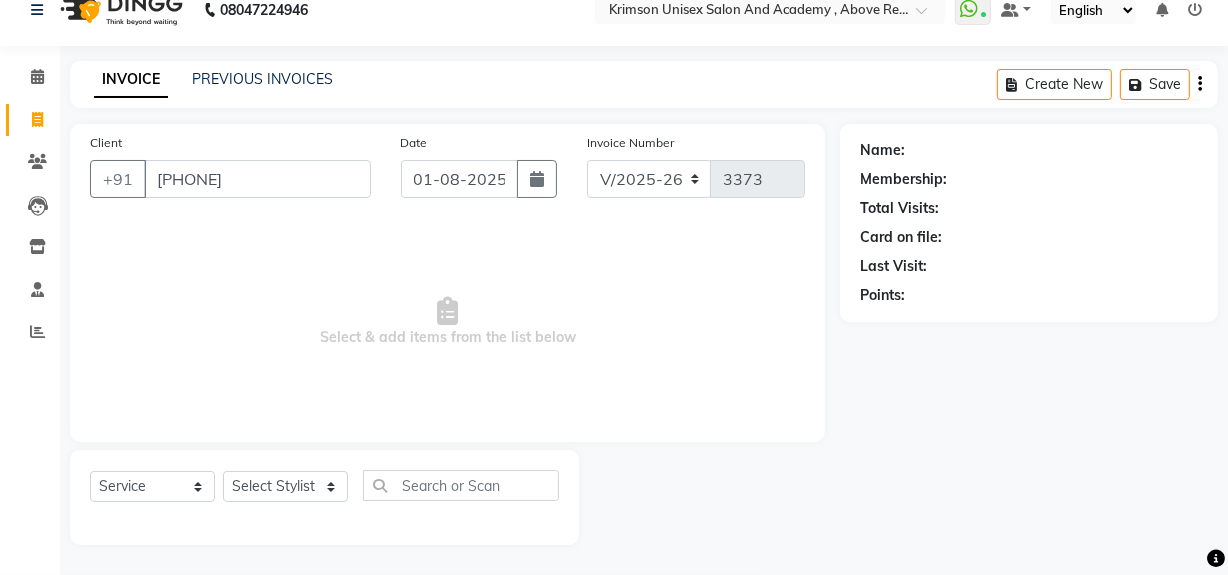 type on "[COUNTRYCODE][PHONE]" 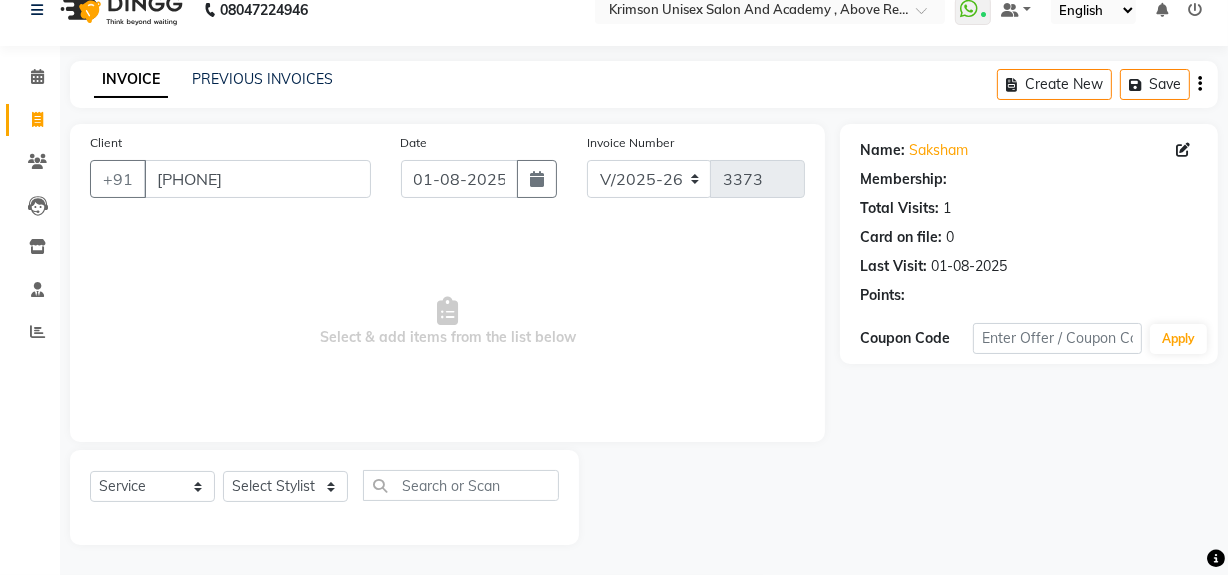select on "1: Object" 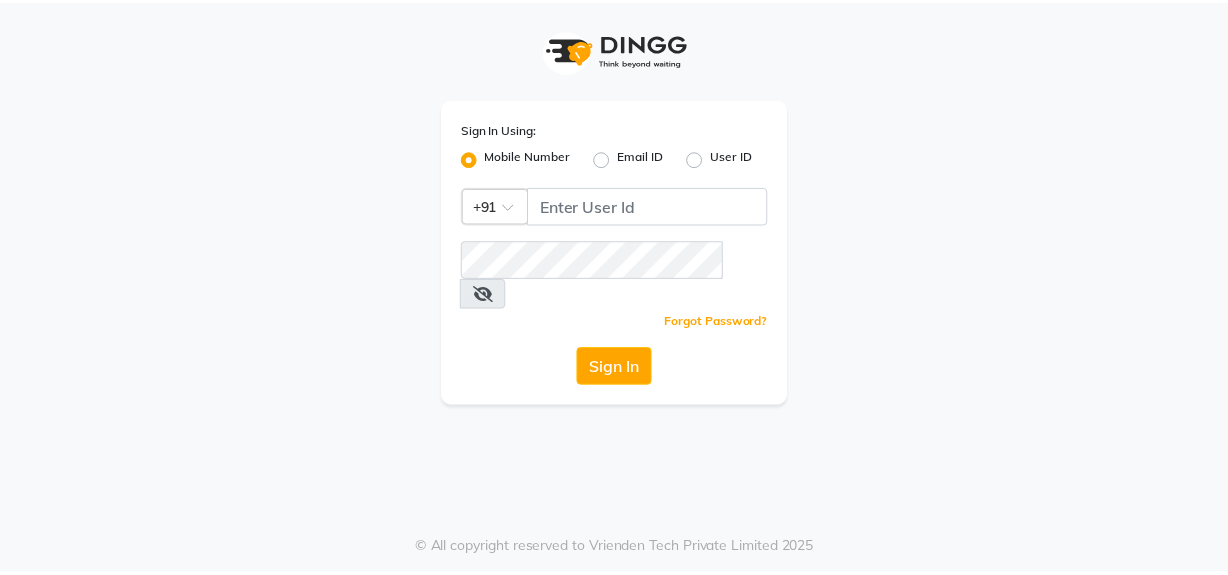 scroll, scrollTop: 0, scrollLeft: 0, axis: both 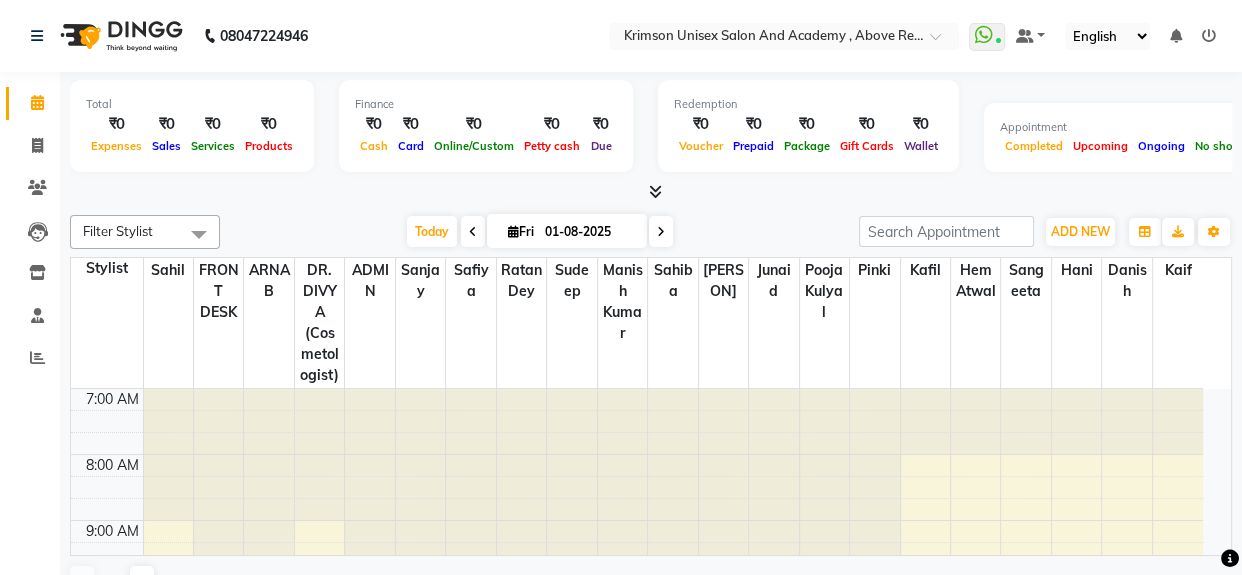 select on "en" 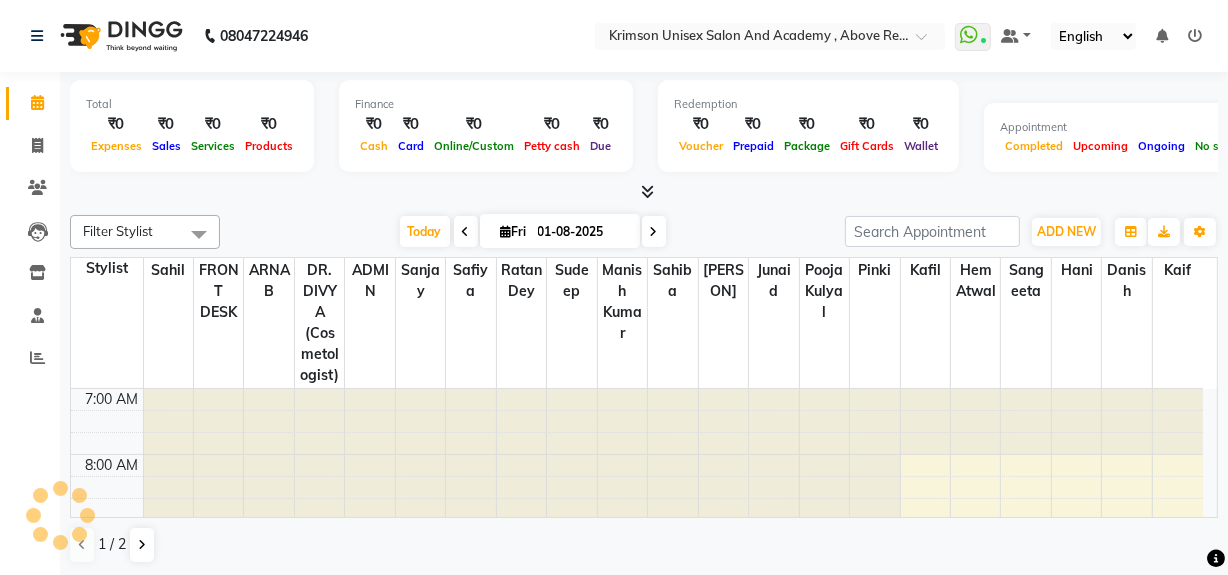 scroll, scrollTop: 0, scrollLeft: 0, axis: both 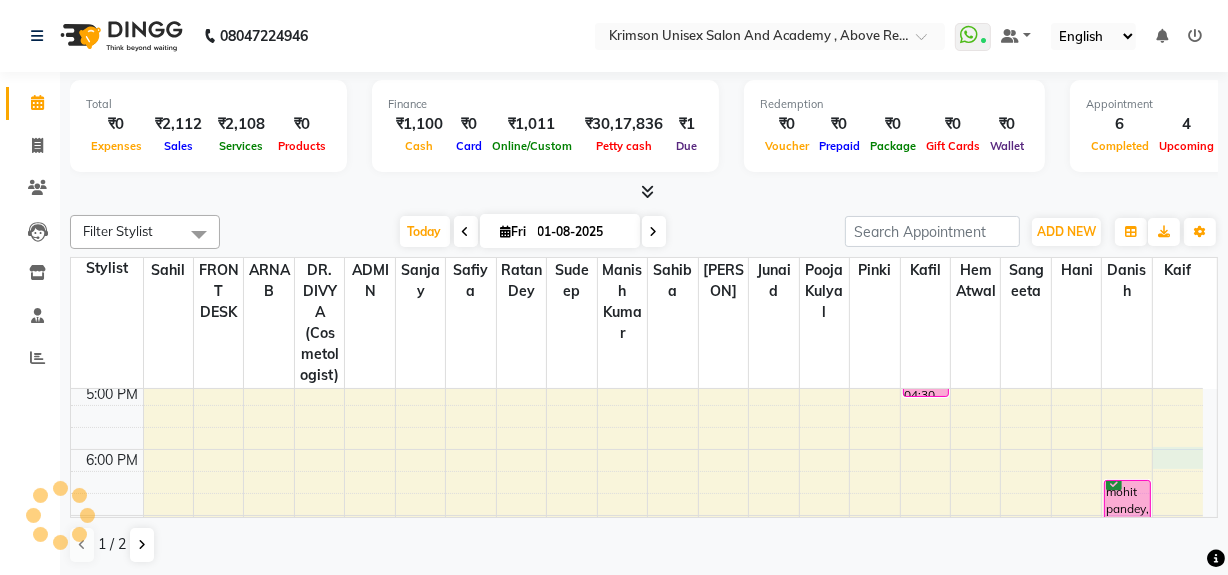 click on "[TIME] [TIME] [TIME] [TIME] [TIME] [TIME] [TIME] [TIME] [TIME] [TIME] [TIME] [TIME] [TIME] [PERSON], TK01, [TIME]-[TIME], (U) AESTHETIC FACE- DERMAPLANING FULL FACE,(U) facial hair removal-THREAD FOREHEAD (₹50) [PERSON], TK07, [TIME]-[TIME], (F) HAIR CUT BASIC [PERSON], TK15, [TIME]-[TIME], (F) HAIR CUT BASIC [PERSON], TK14, [TIME]-[TIME], (U) MANI/ PEDI-PEDICURE BASIC (₹700) [PERSON], TK11, [TIME]-[TIME], OFFER MEN-MEN grooming package combo 1- HAIR CUT + BEARD (₹99) [PERSON], TK02, [TIME]-[TIME], OFFER MEN-MEN grooming package combo 1- HAIR CUT + BEARD [PERSON], TK10, [TIME]-[TIME], OFFER MEN-MEN grooming package combo 1- HAIR CUT + BEARD [PERSON], TK13, [TIME]-[TIME], OFFER MEN-MEN grooming package combo 1- HAIR CUT + BEARD [PERSON], TK12, [TIME]-[TIME], OFFER MEN-MEN grooming package combo 1- HAIR CUT + BEARD (₹99),OFFER MEN- SCRUB+PACK (₹299)" at bounding box center (637, 218) 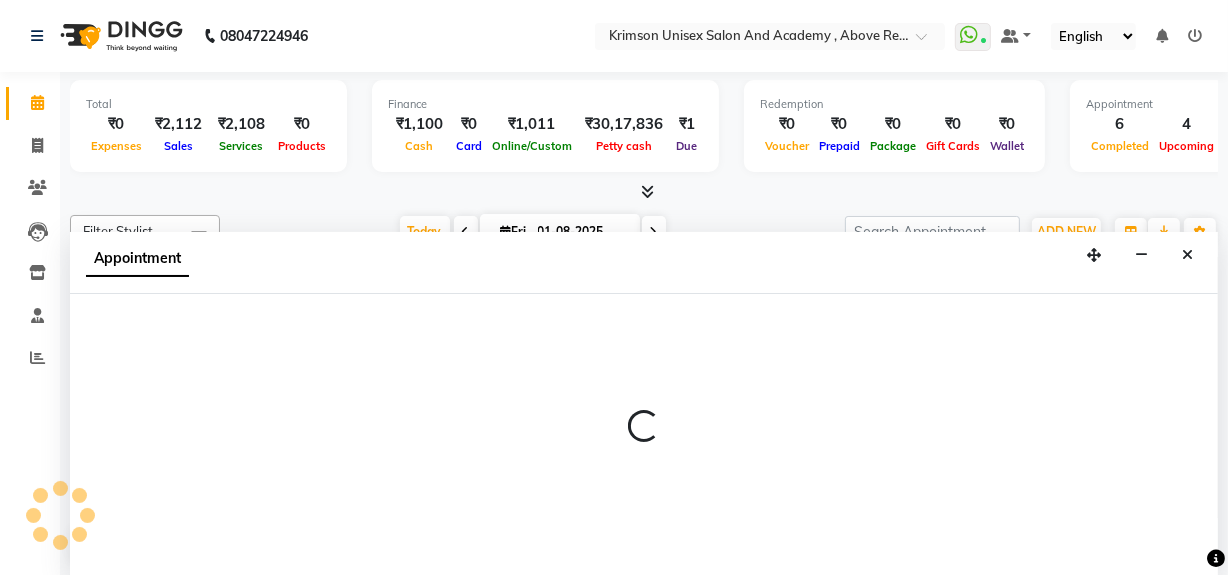 scroll, scrollTop: 0, scrollLeft: 0, axis: both 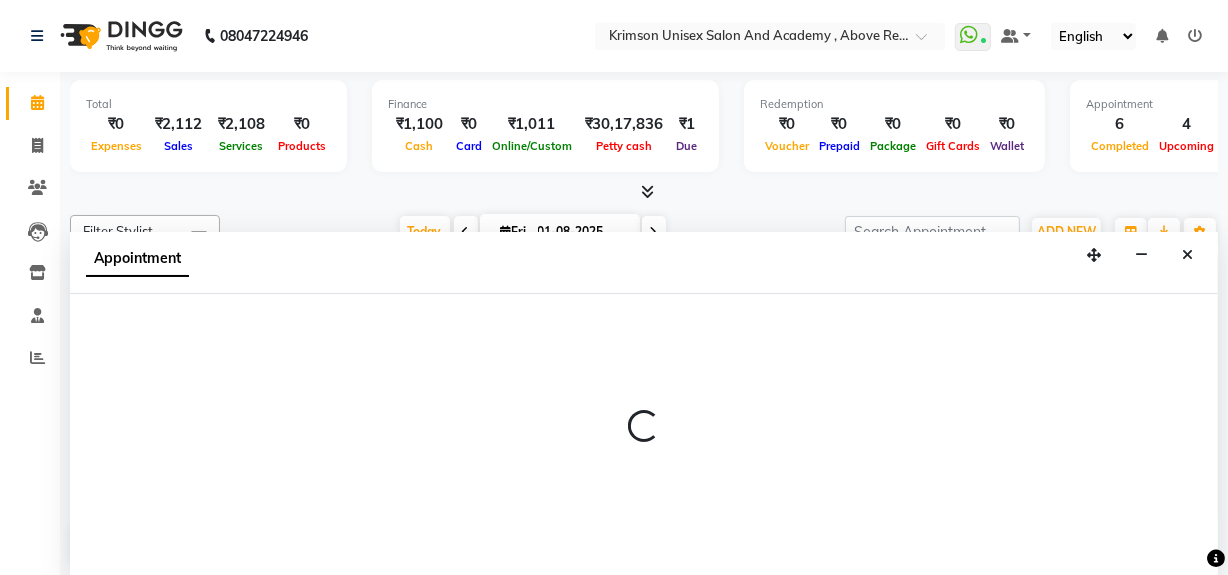 select on "84643" 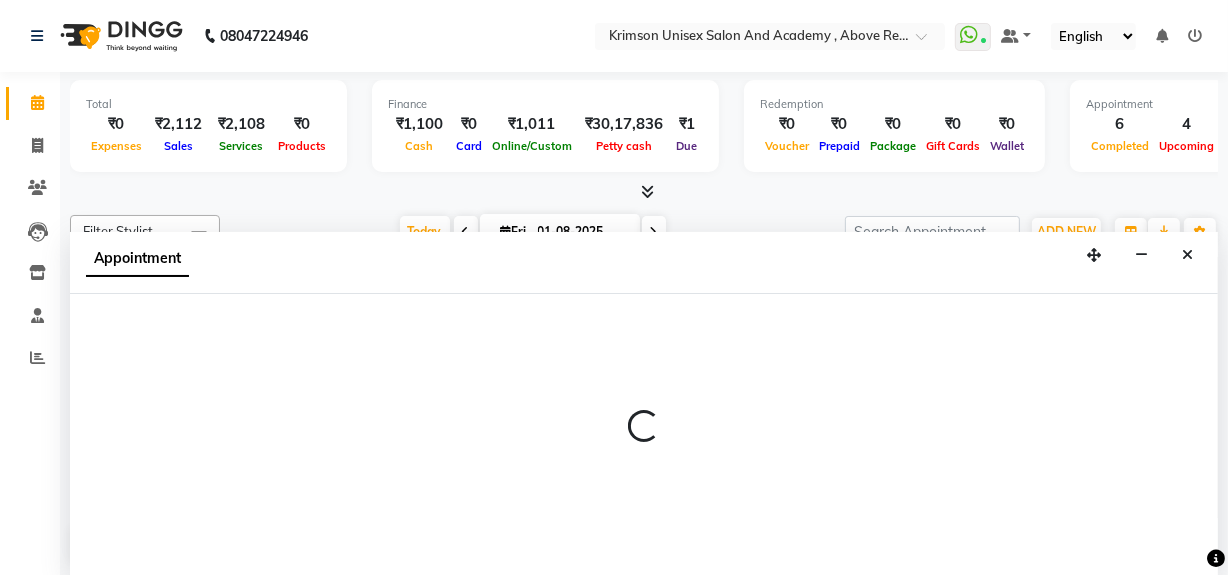 select on "1080" 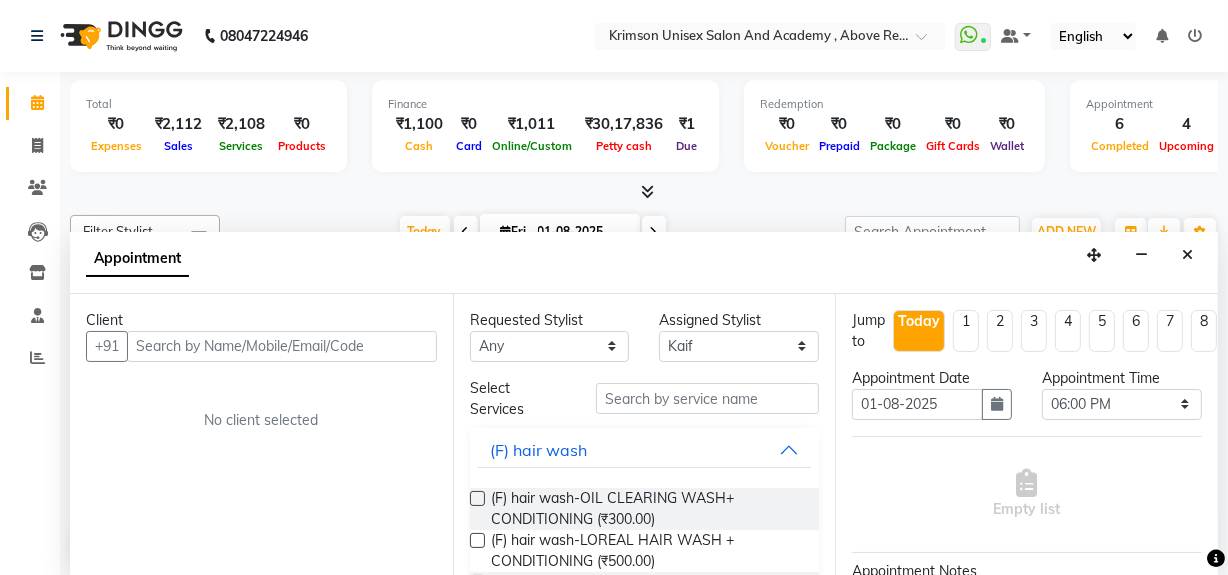 click at bounding box center (282, 346) 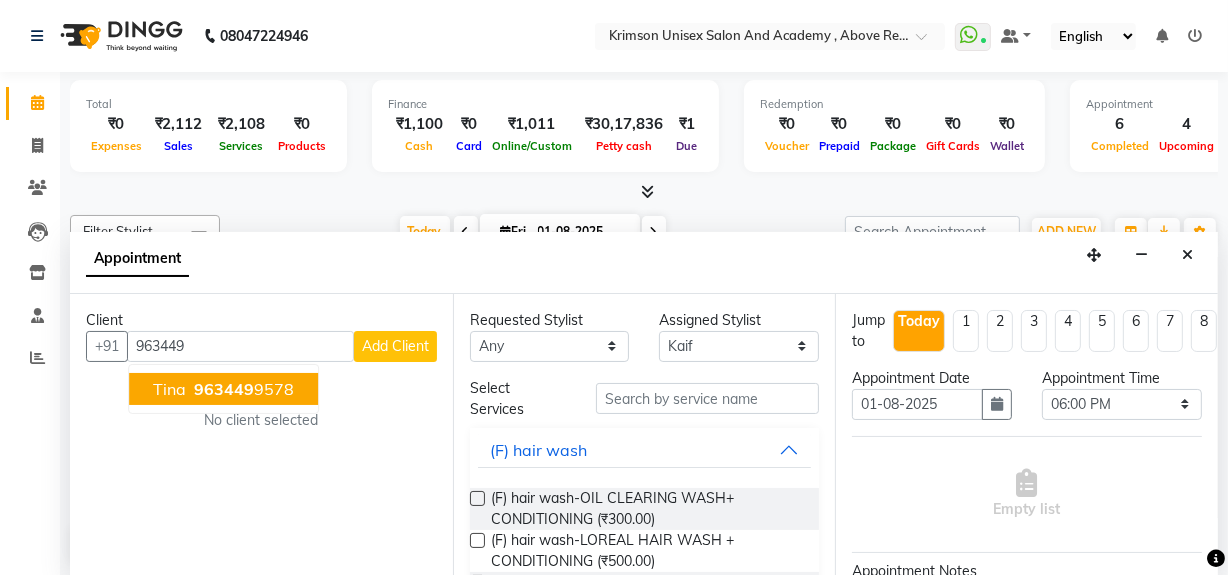 click on "963449" at bounding box center (224, 389) 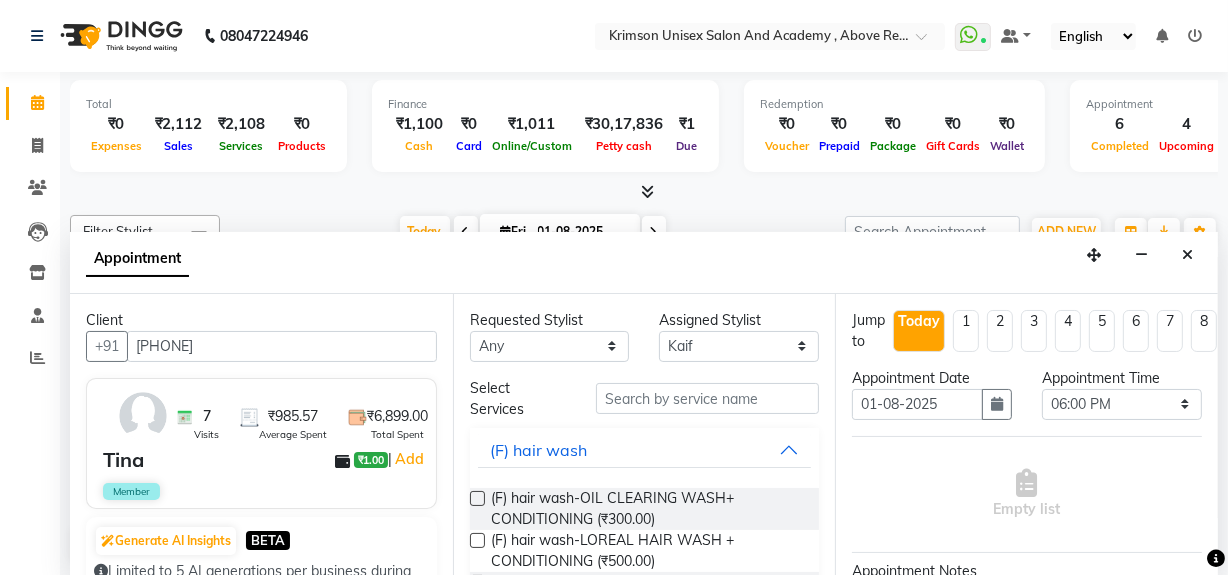 type on "9634499578" 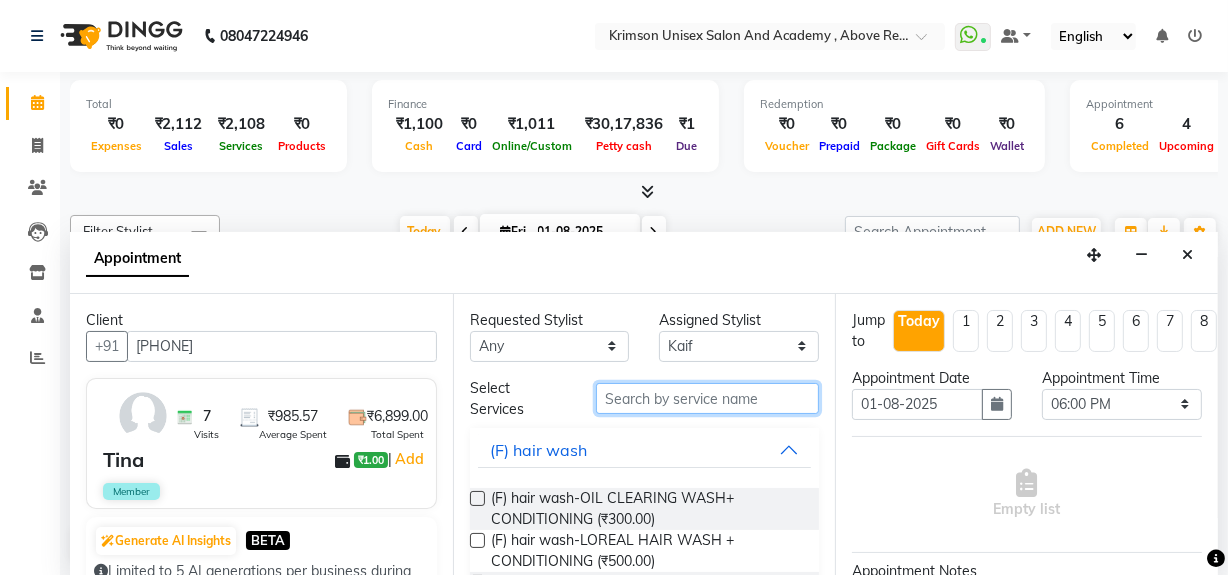 click at bounding box center [707, 398] 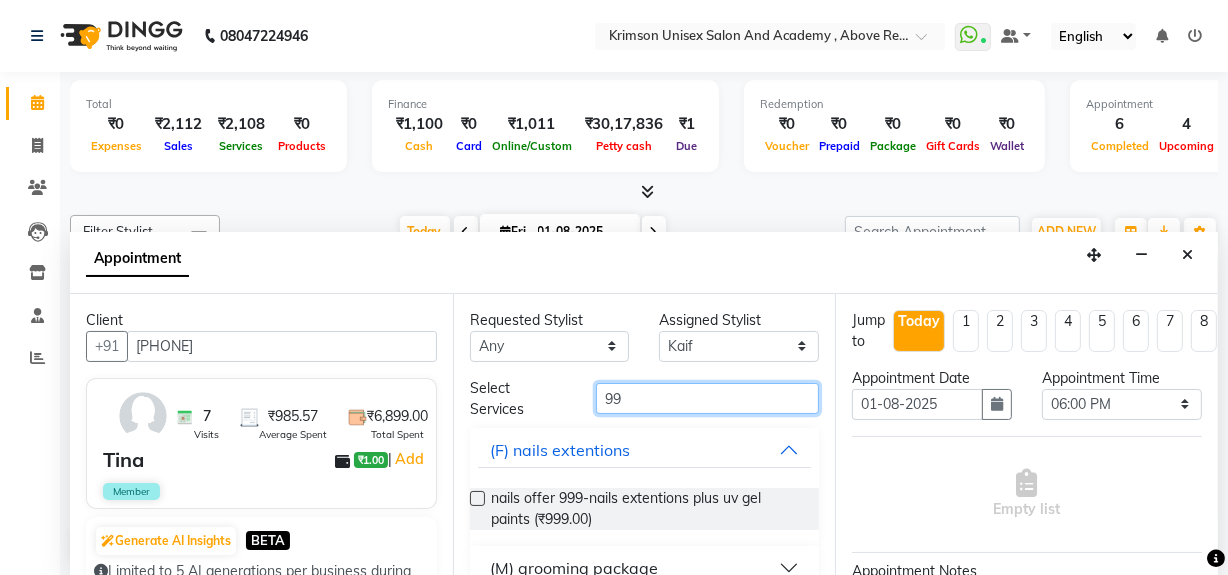 scroll, scrollTop: 116, scrollLeft: 0, axis: vertical 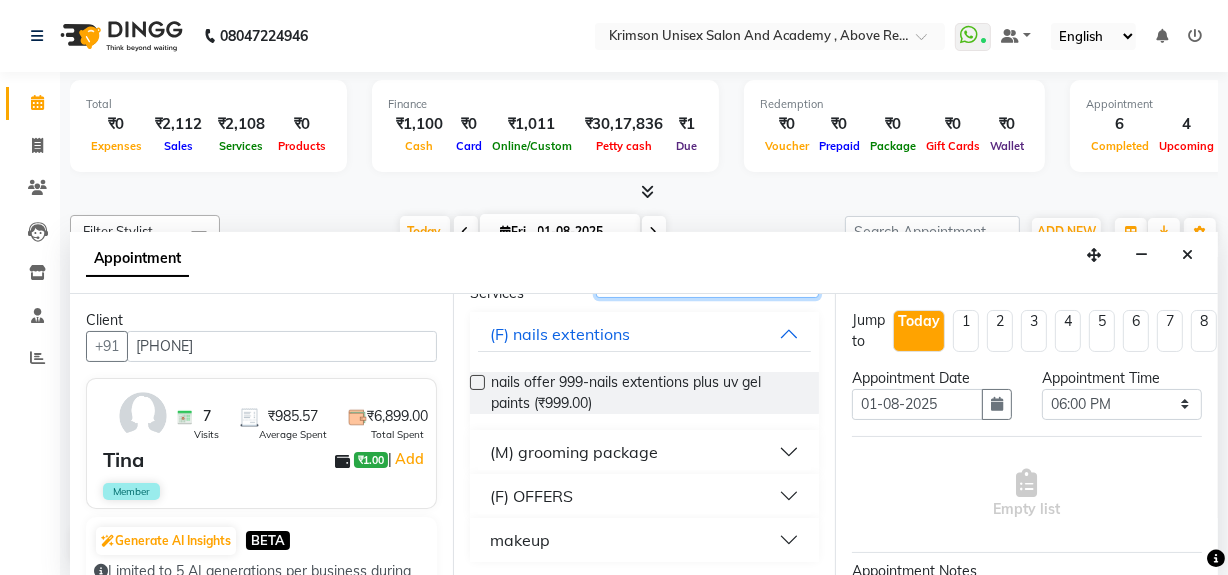 type on "99" 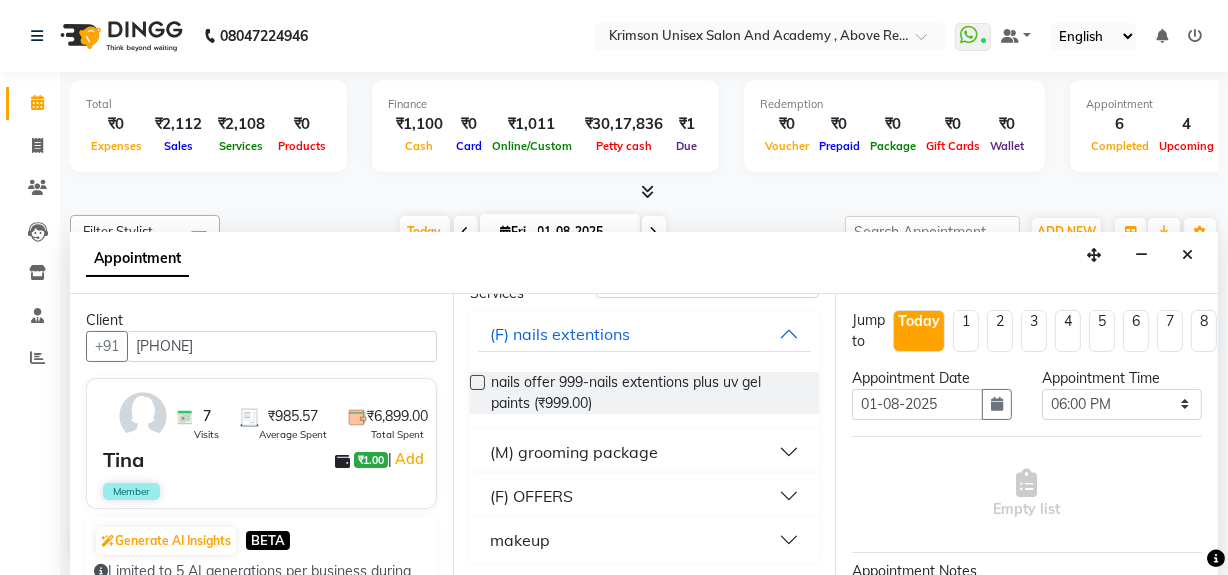 click on "(M) grooming package" at bounding box center (574, 452) 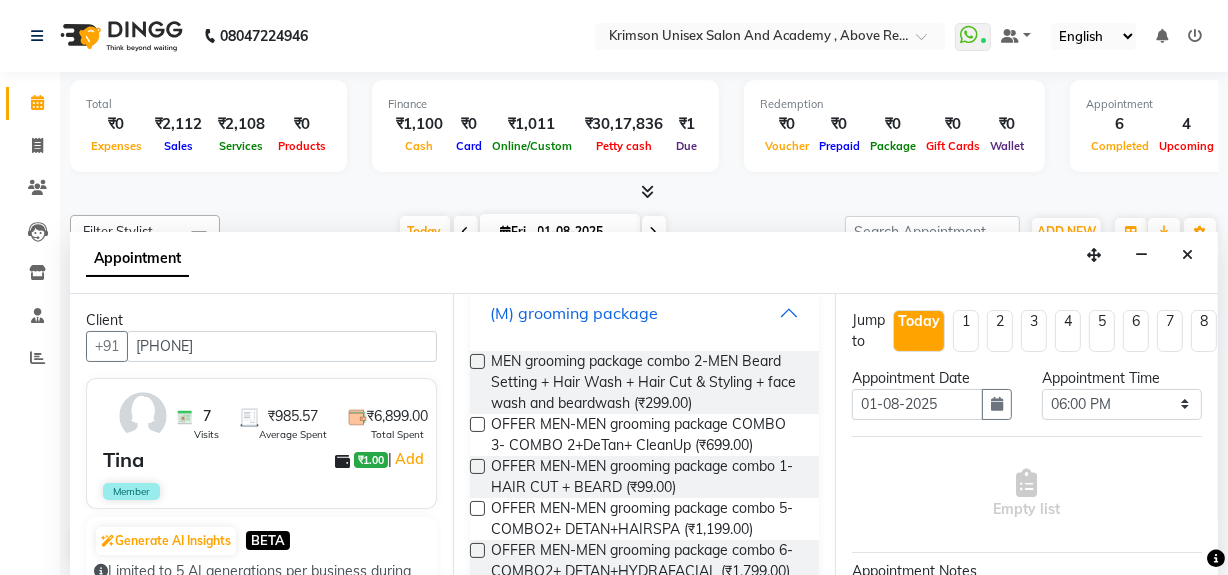 scroll, scrollTop: 286, scrollLeft: 0, axis: vertical 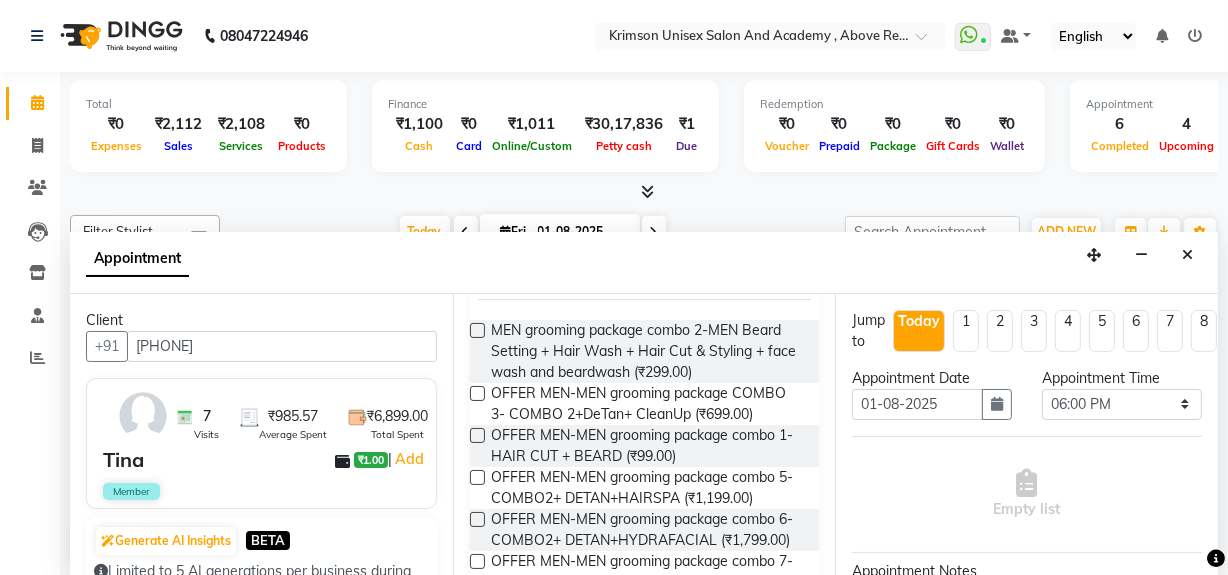 click at bounding box center [477, 435] 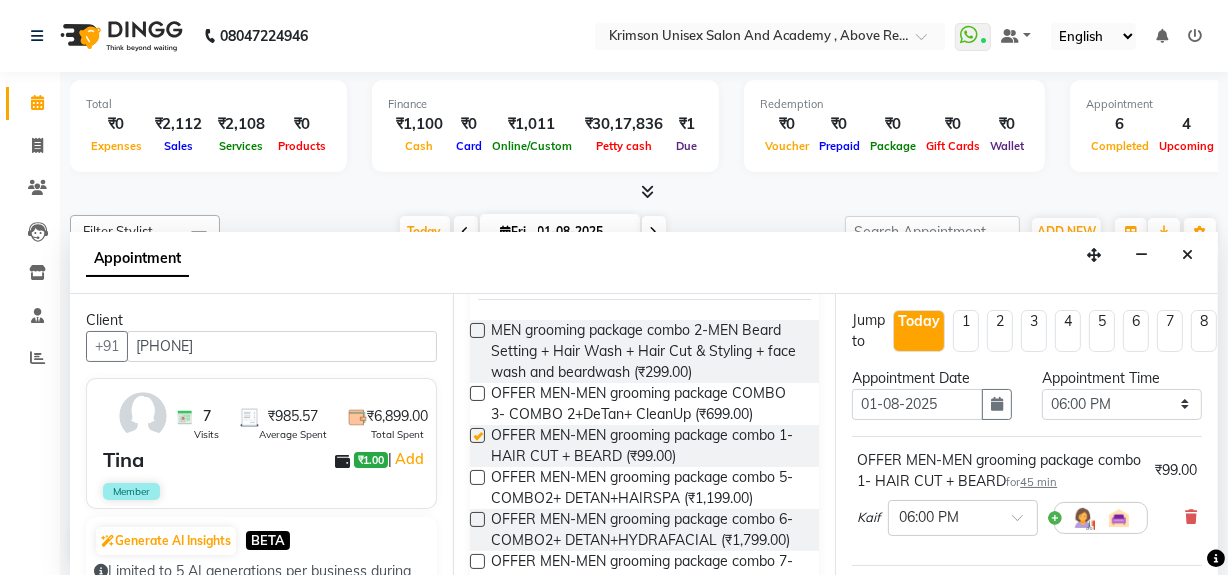 checkbox on "false" 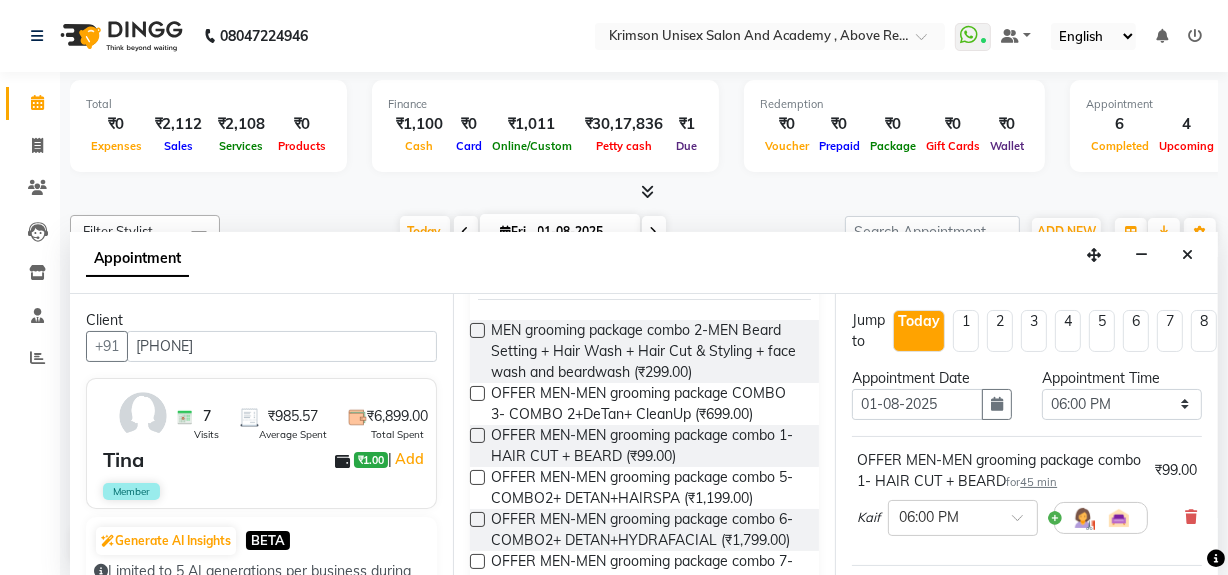 scroll, scrollTop: 314, scrollLeft: 0, axis: vertical 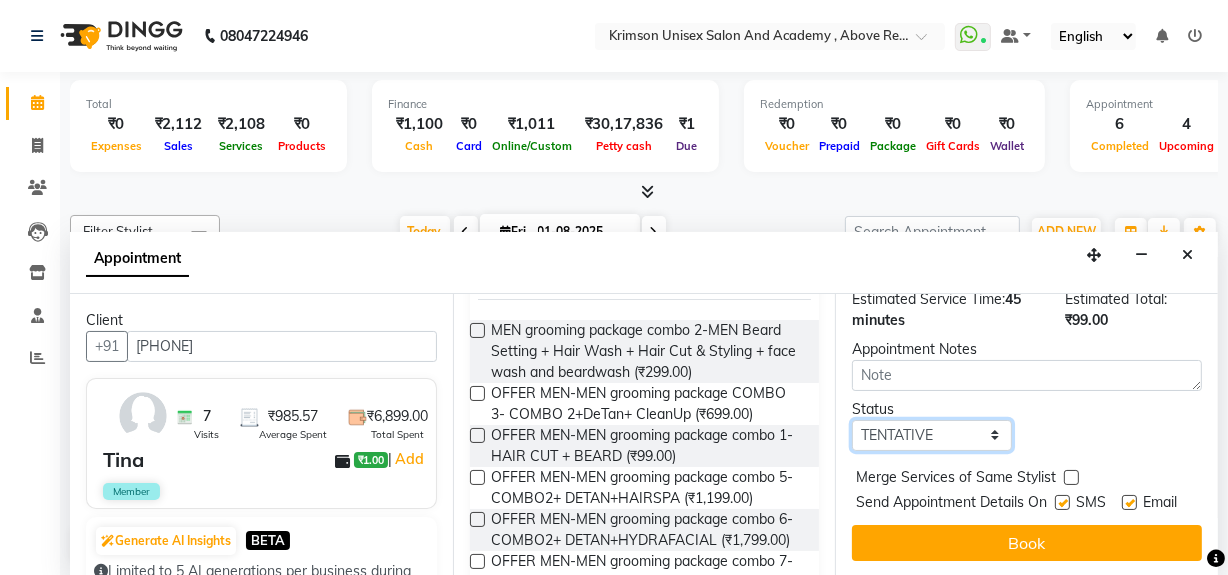 click on "Select TENTATIVE CONFIRM CHECK-IN UPCOMING" at bounding box center [932, 435] 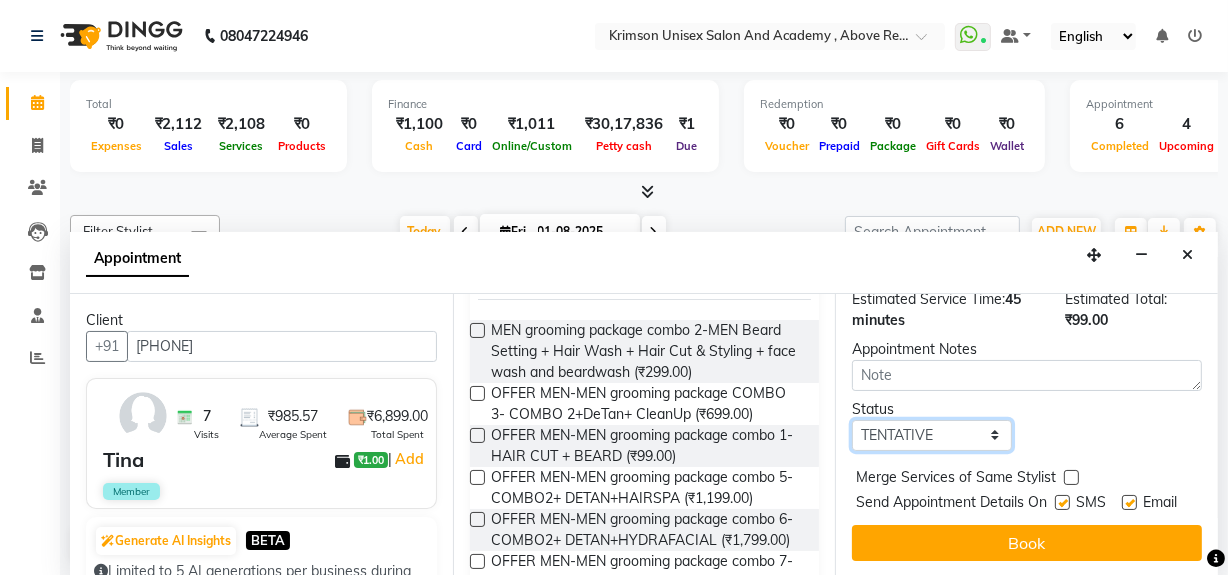 select on "confirm booking" 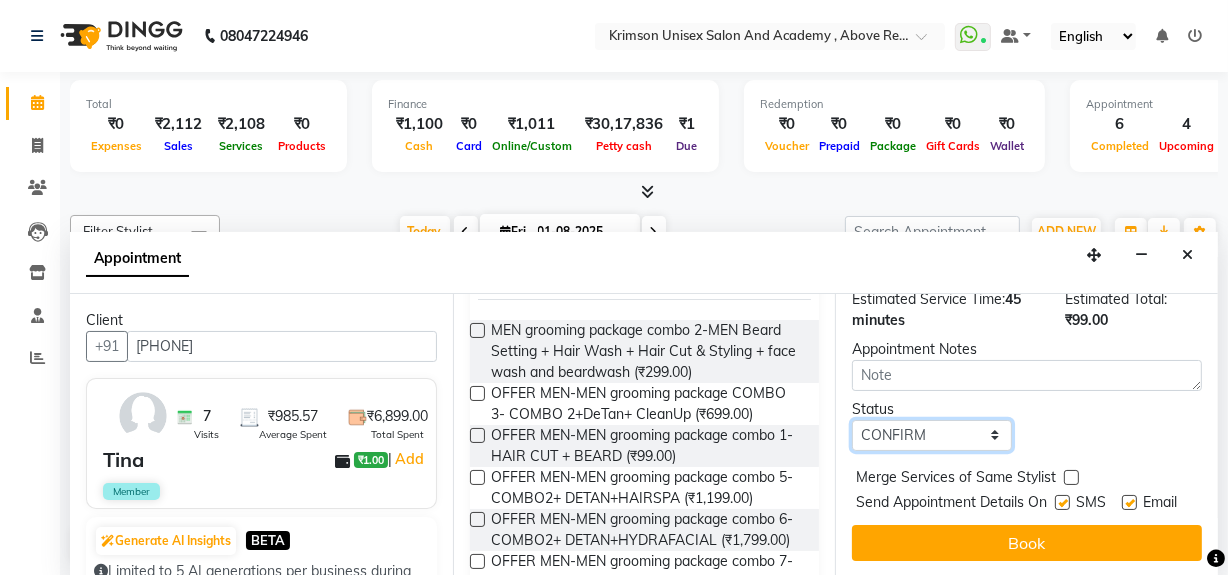 click on "Select TENTATIVE CONFIRM CHECK-IN UPCOMING" at bounding box center [932, 435] 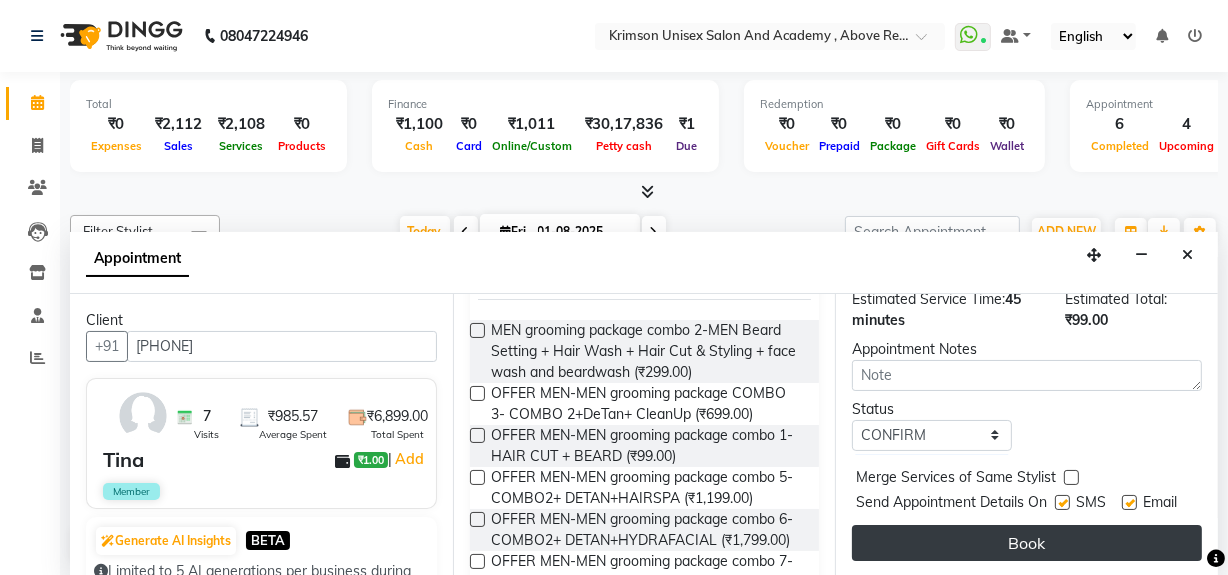 click on "Book" at bounding box center [1027, 543] 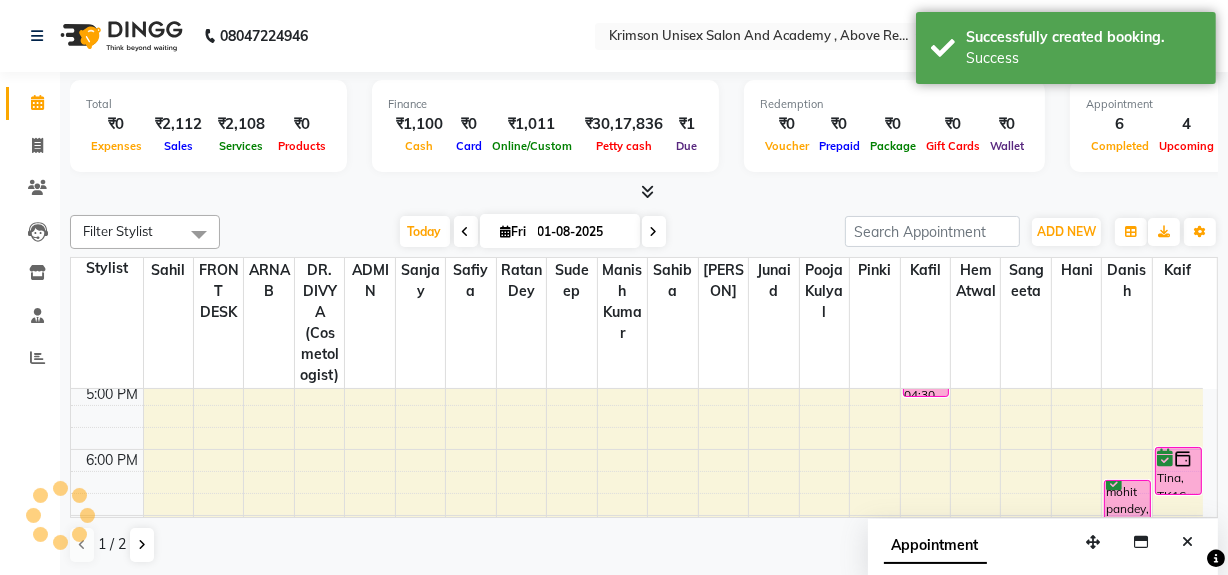 scroll, scrollTop: 0, scrollLeft: 0, axis: both 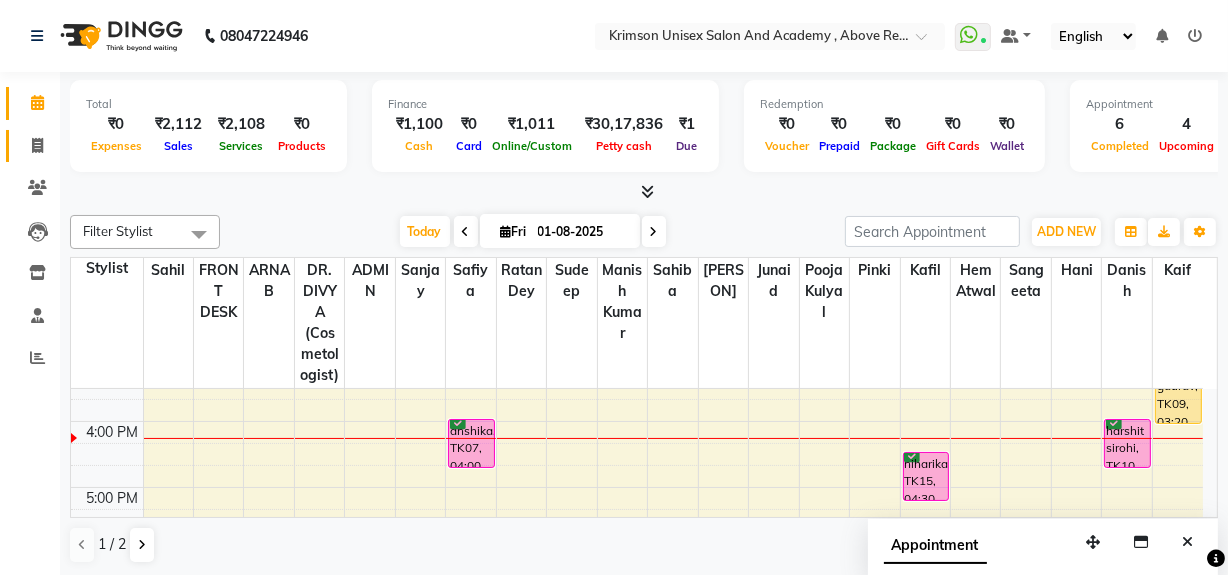click 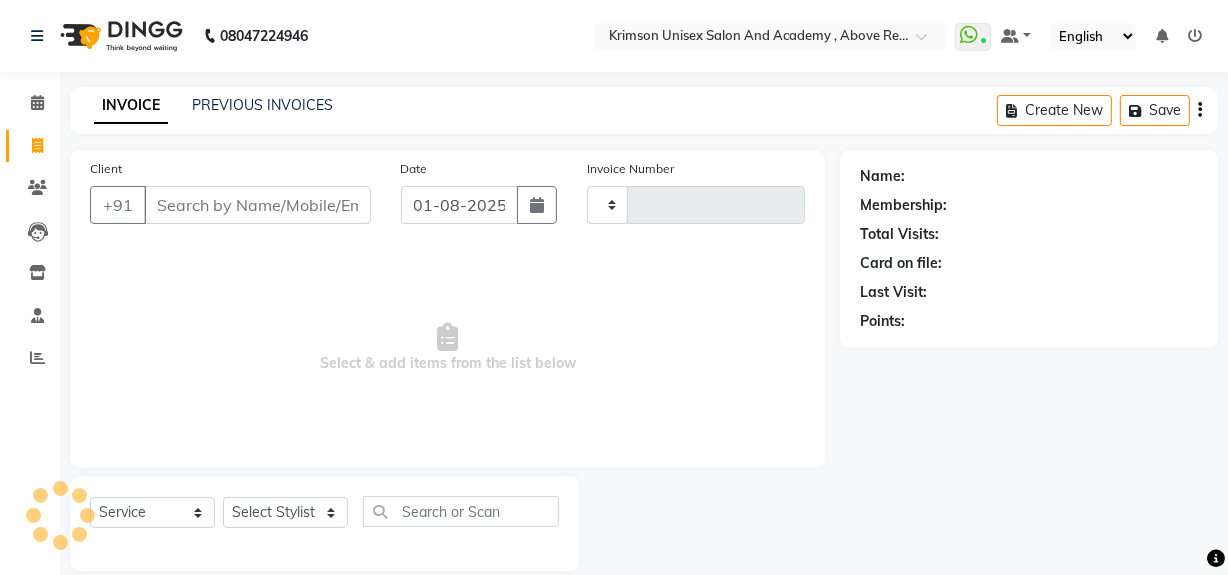 type on "3371" 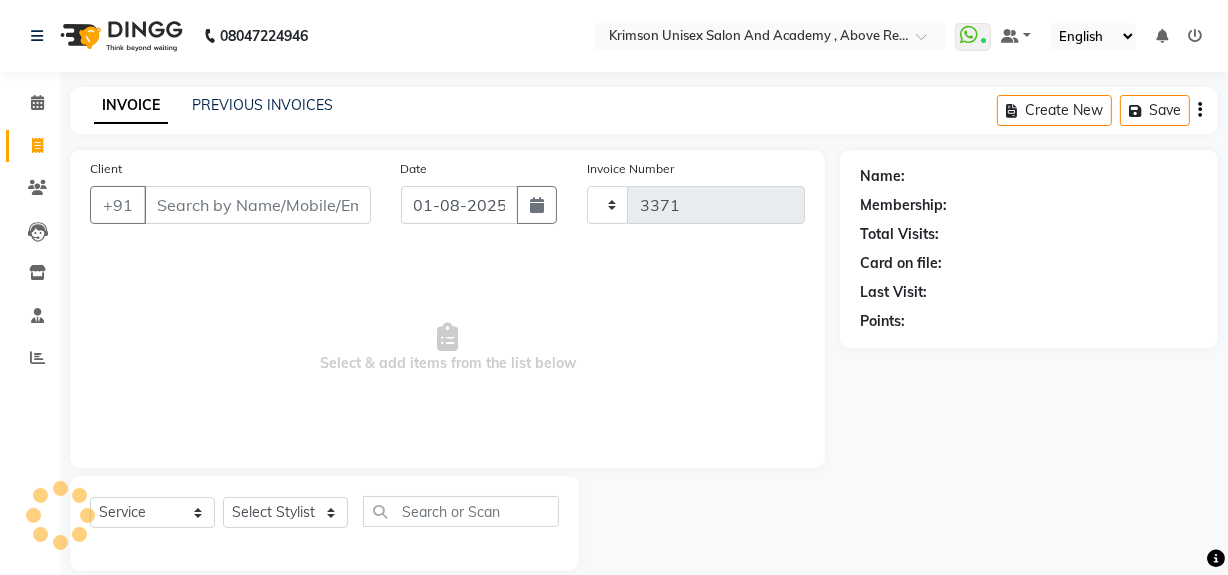 select on "5853" 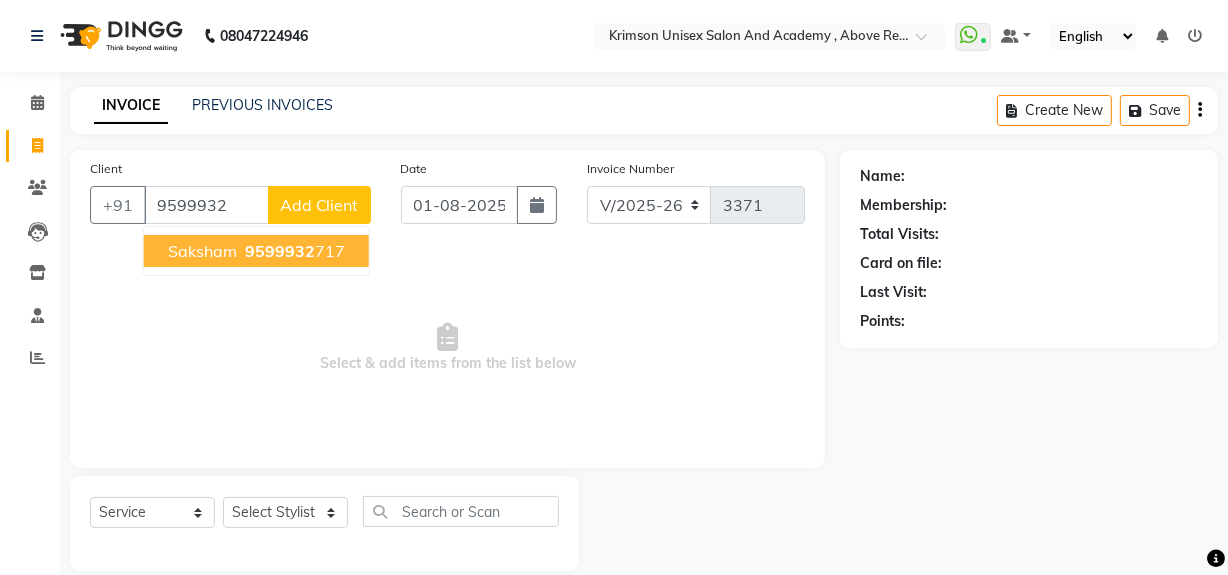 click on "saksham   9599932 717" at bounding box center (256, 251) 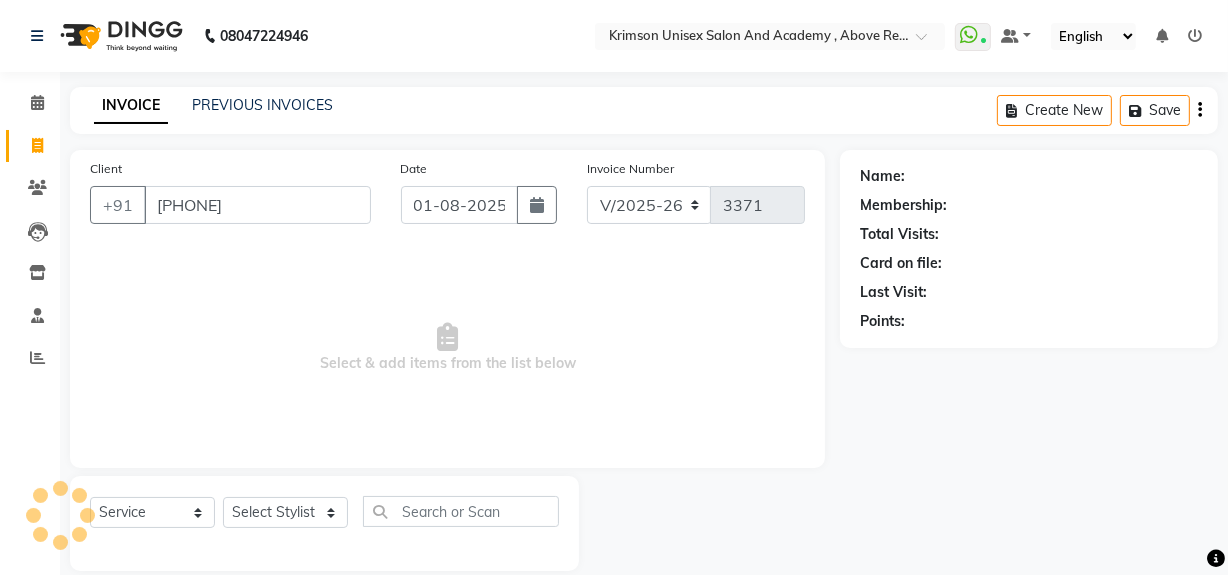 type on "[PHONE]" 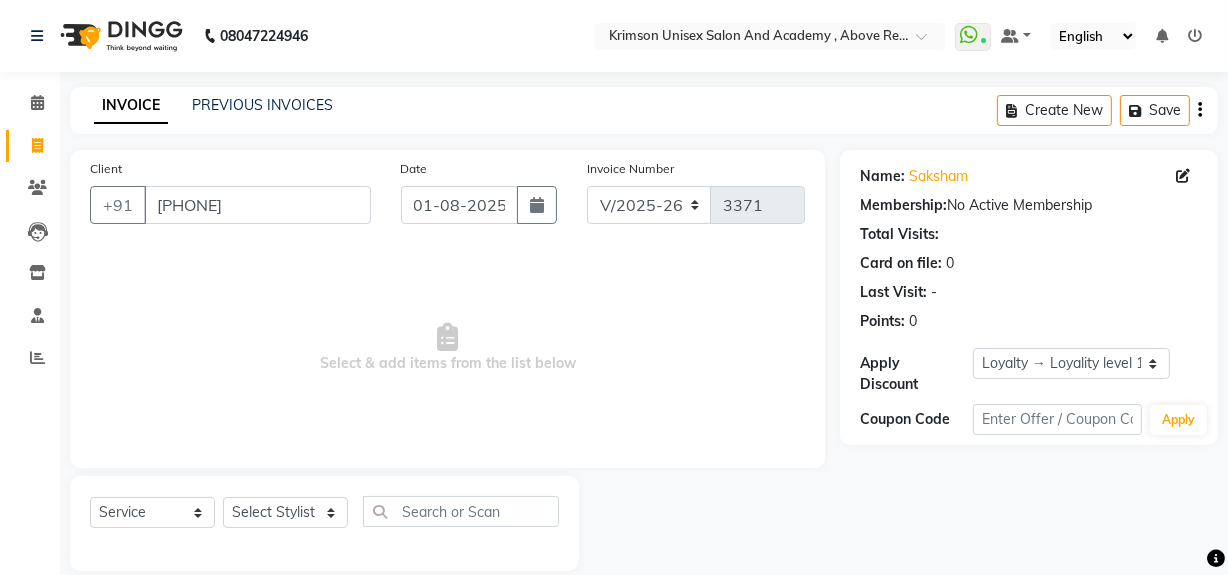 scroll, scrollTop: 26, scrollLeft: 0, axis: vertical 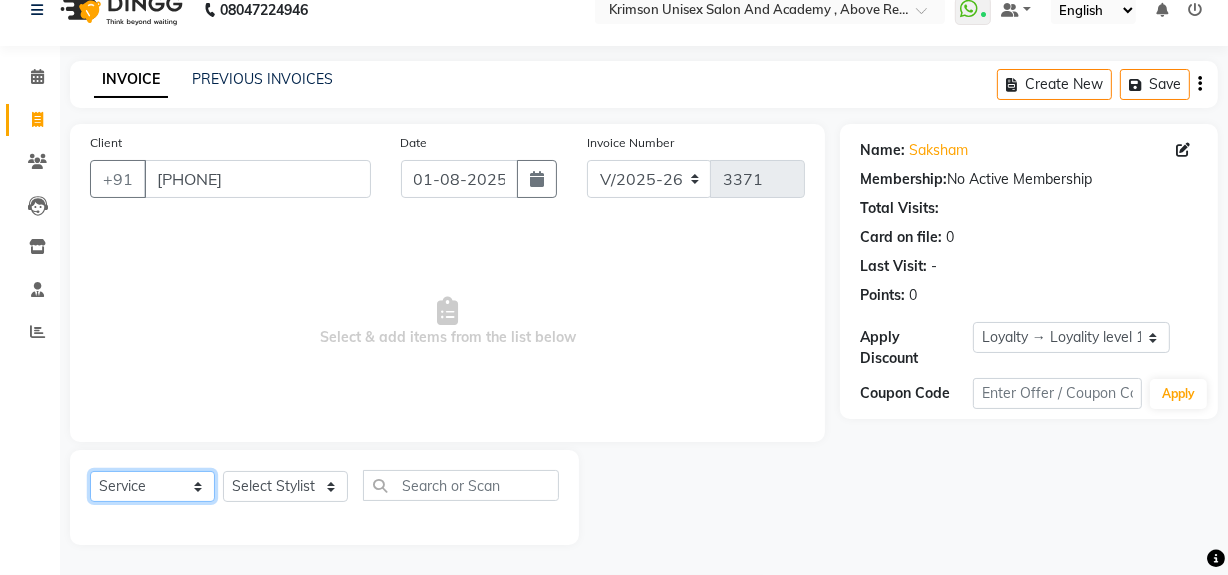 click on "Select  Service  Product  Membership  Package Voucher Prepaid Gift Card" 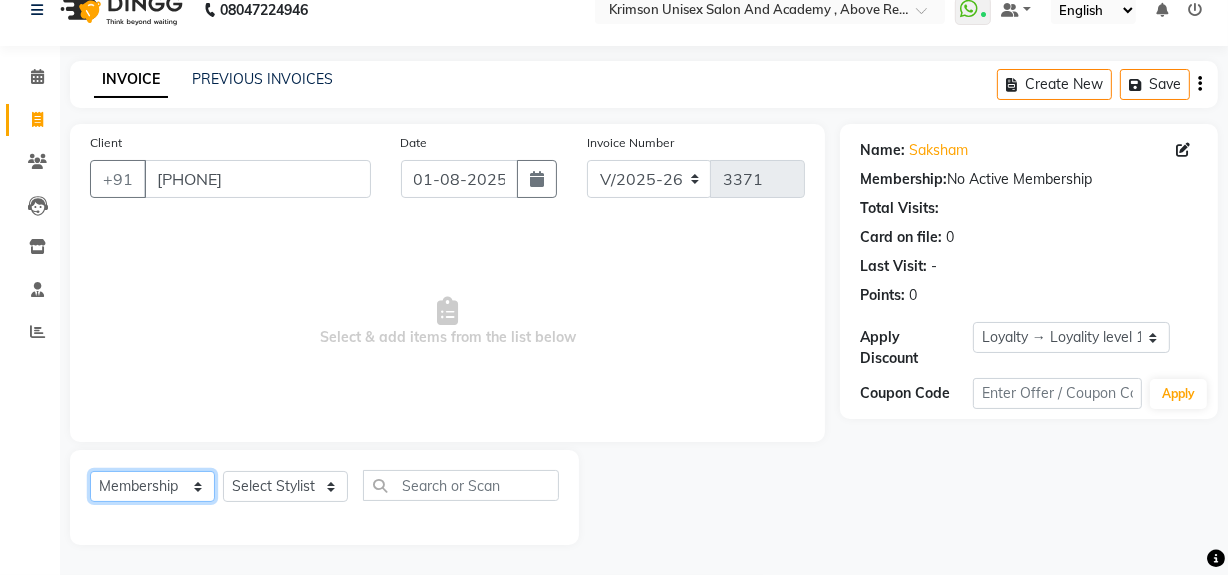 click on "Select  Service  Product  Membership  Package Voucher Prepaid Gift Card" 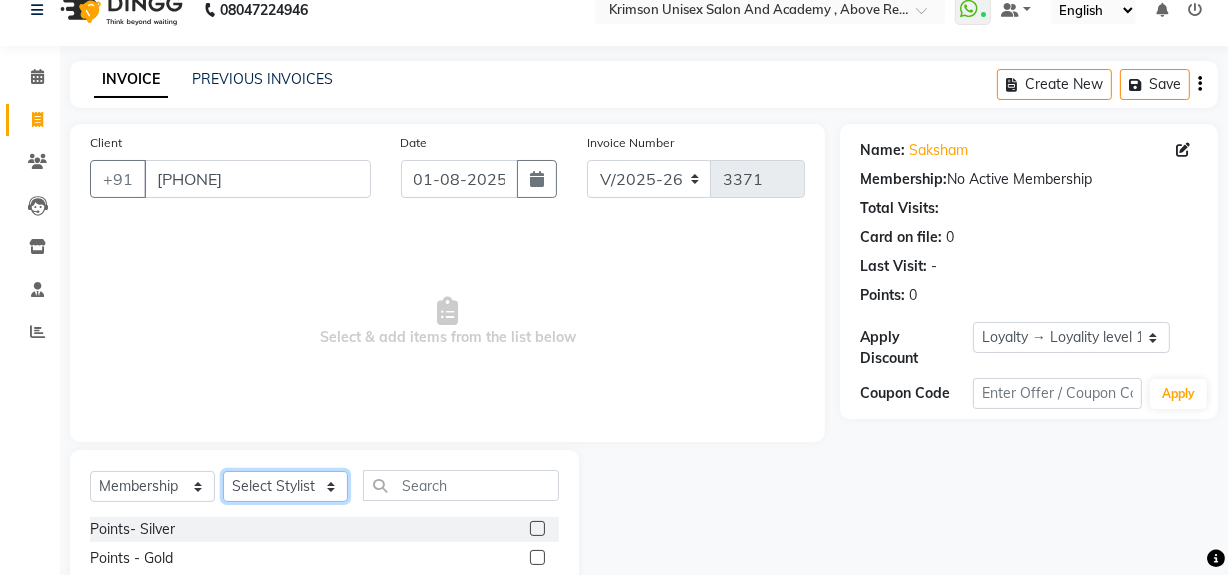 click on "Select Stylist ADMIN [FIRST] [LAST] Babita Danish DR. DIVYA (cosmetologist) FRONT DESK Hani Hem Atwal junaid  Kafil Kaif Manish Kumar Pinki  Pooja kulyal Ratan Dey safiya sahiba Sahil Sangeeta sanjay Sudeep Varsha" 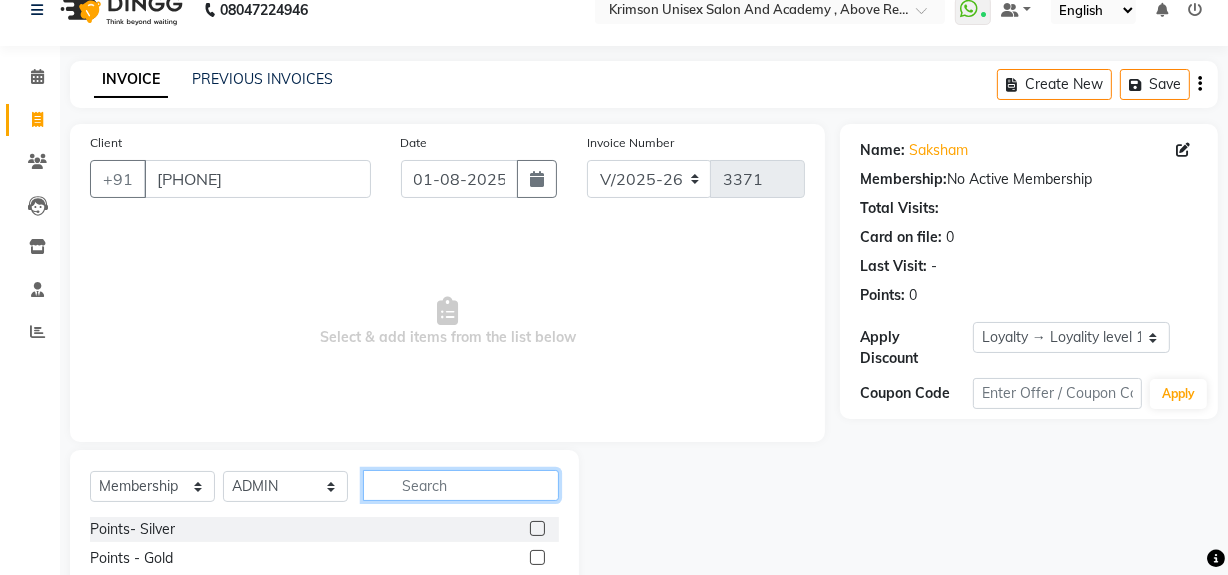 click 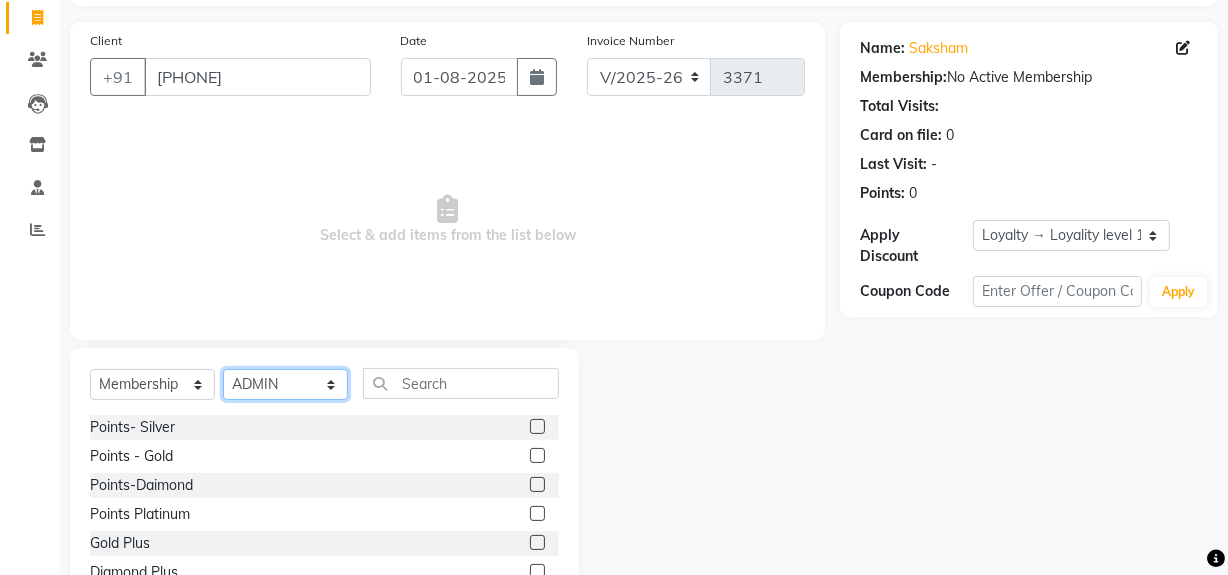 click on "Select Stylist ADMIN [FIRST] [LAST] Babita Danish DR. DIVYA (cosmetologist) FRONT DESK Hani Hem Atwal junaid  Kafil Kaif Manish Kumar Pinki  Pooja kulyal Ratan Dey safiya sahiba Sahil Sangeeta sanjay Sudeep Varsha" 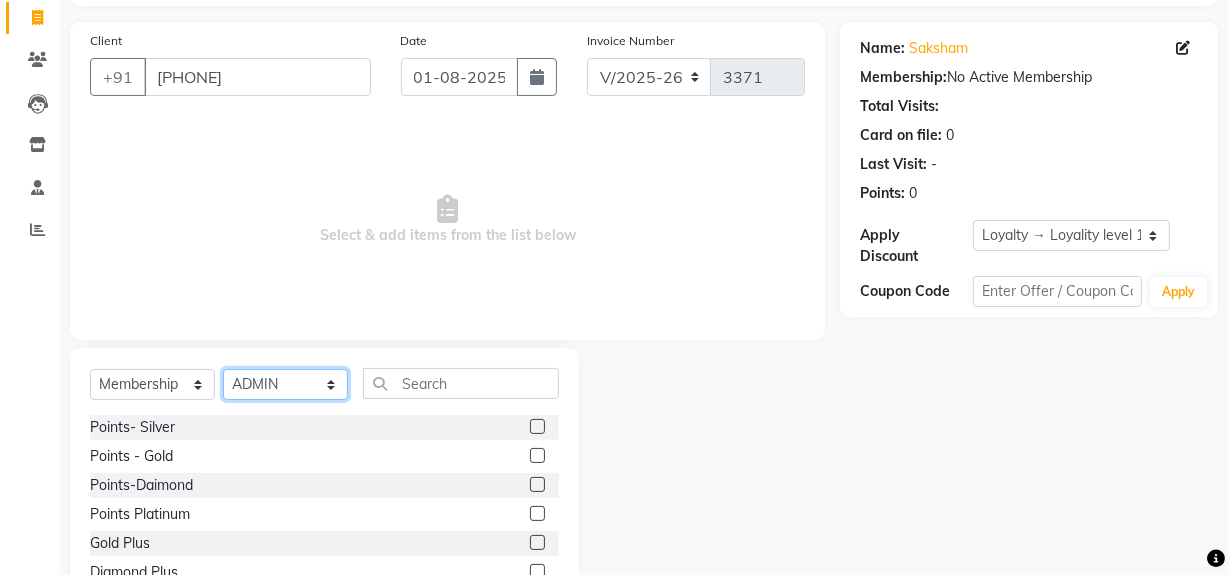 select on "52211" 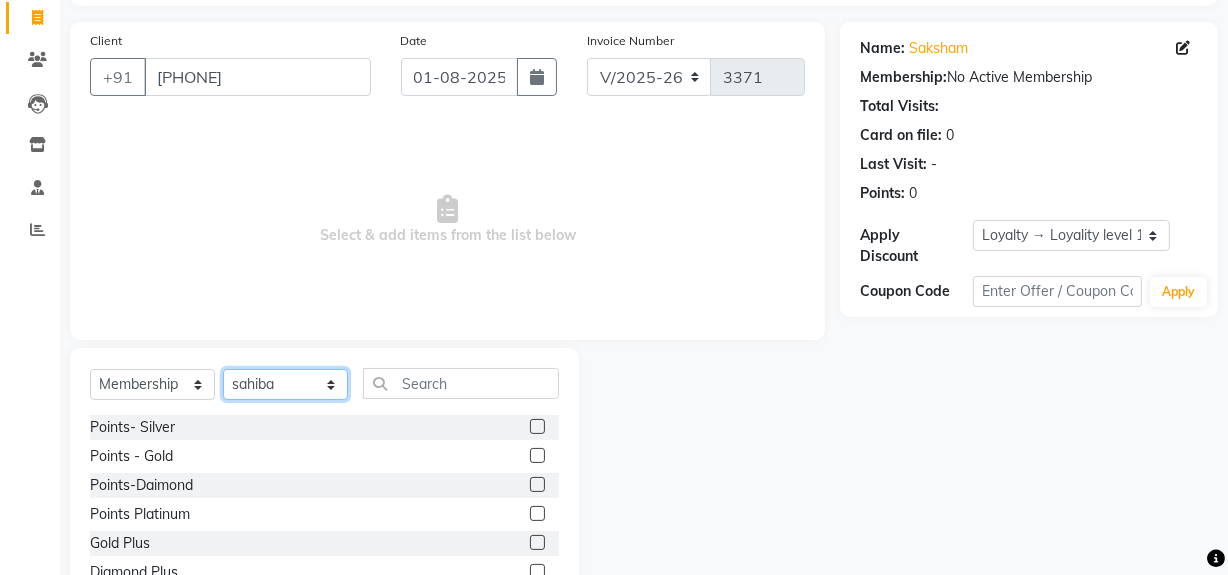 click on "Select Stylist ADMIN [FIRST] [LAST] Babita Danish DR. DIVYA (cosmetologist) FRONT DESK Hani Hem Atwal junaid  Kafil Kaif Manish Kumar Pinki  Pooja kulyal Ratan Dey safiya sahiba Sahil Sangeeta sanjay Sudeep Varsha" 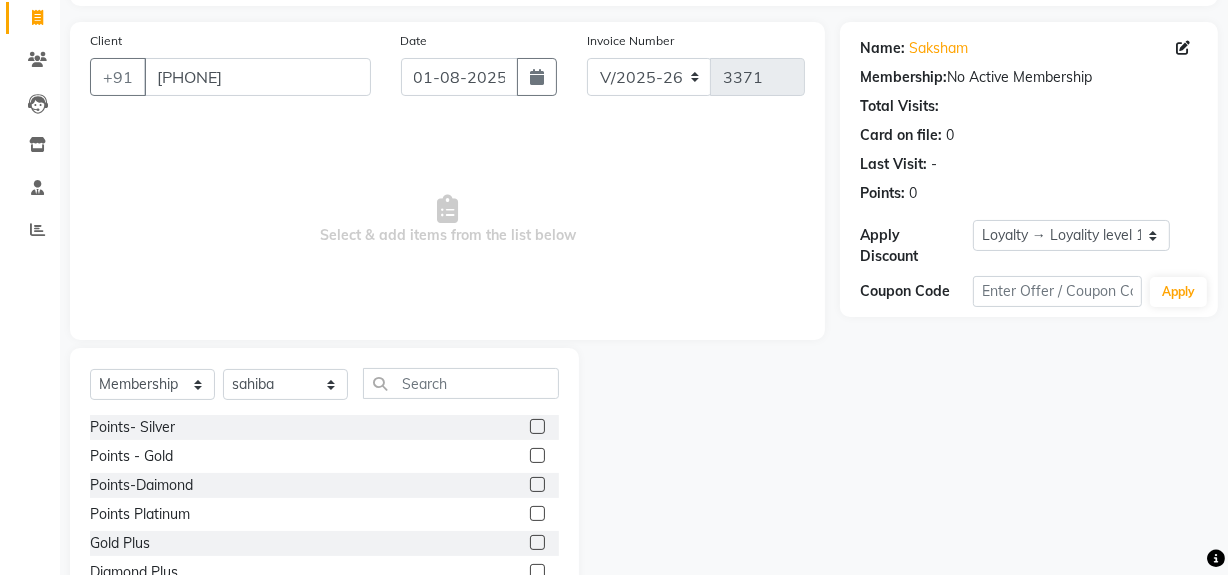 click 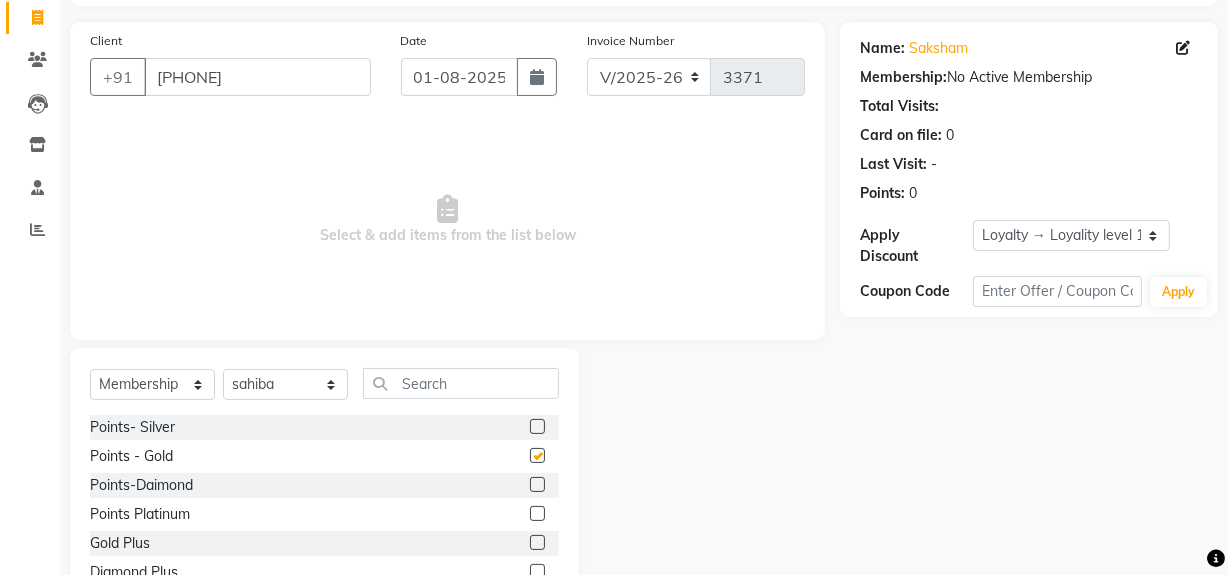select on "select" 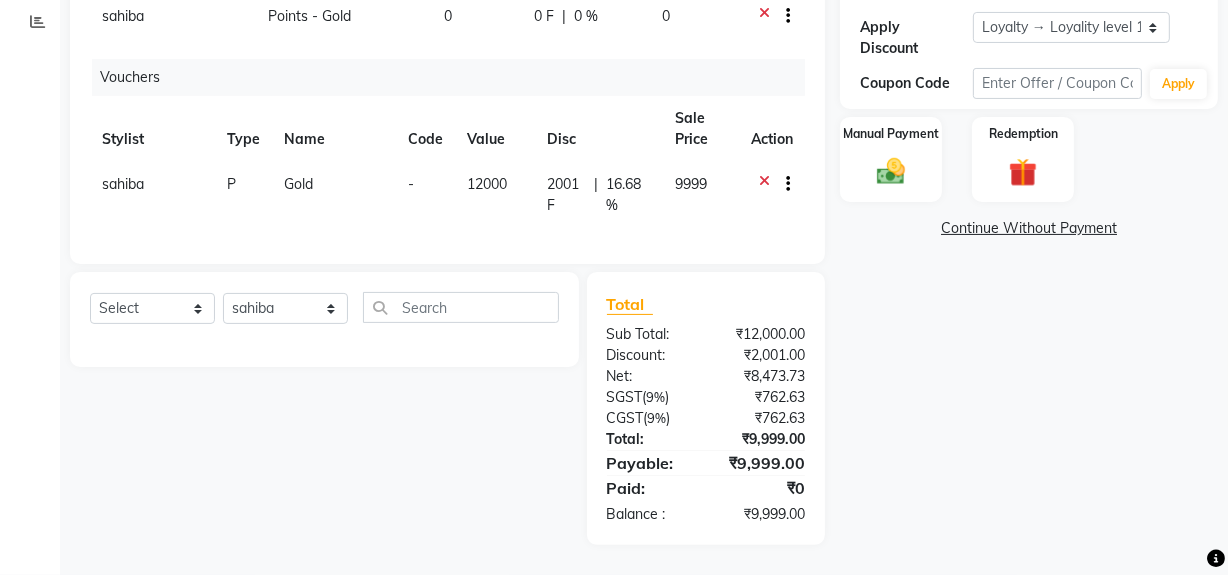 scroll, scrollTop: 0, scrollLeft: 0, axis: both 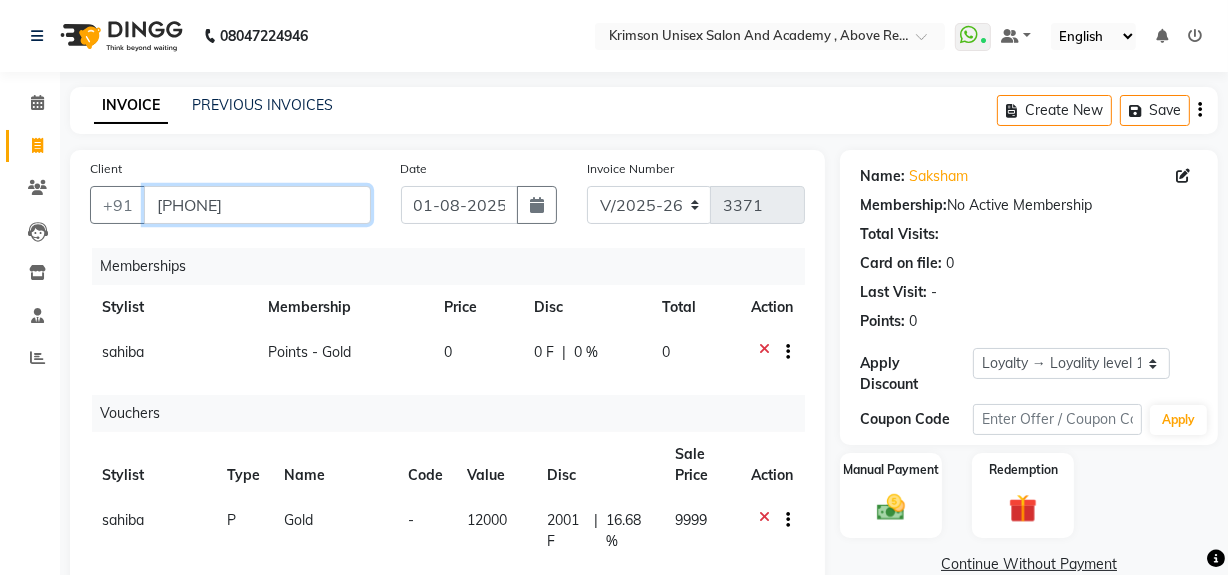 click on "[PHONE]" at bounding box center [257, 205] 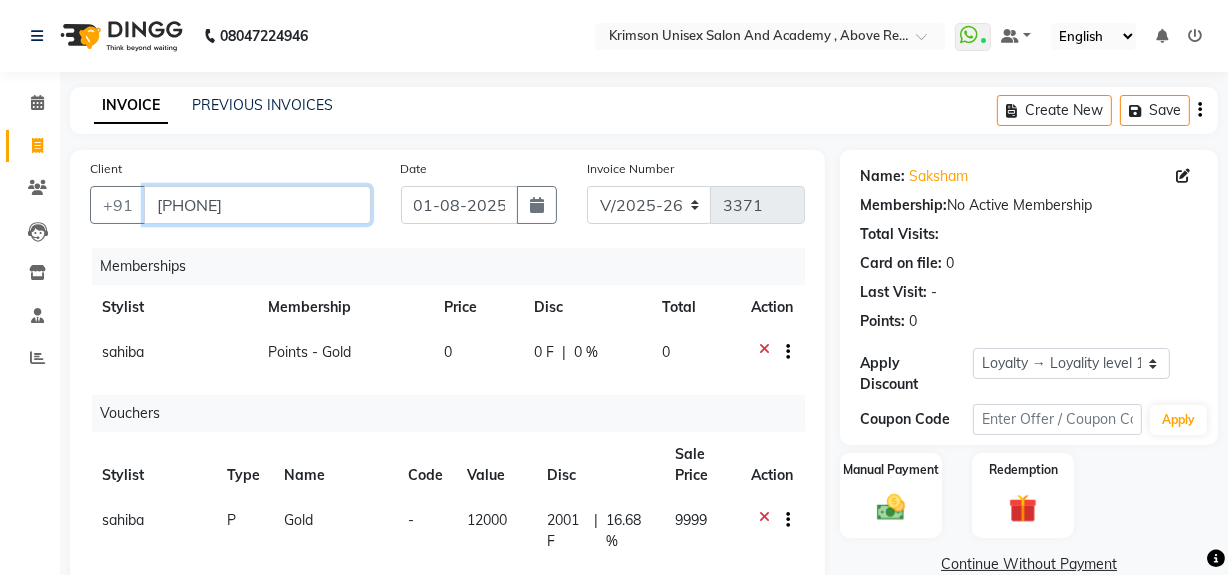 scroll, scrollTop: 350, scrollLeft: 0, axis: vertical 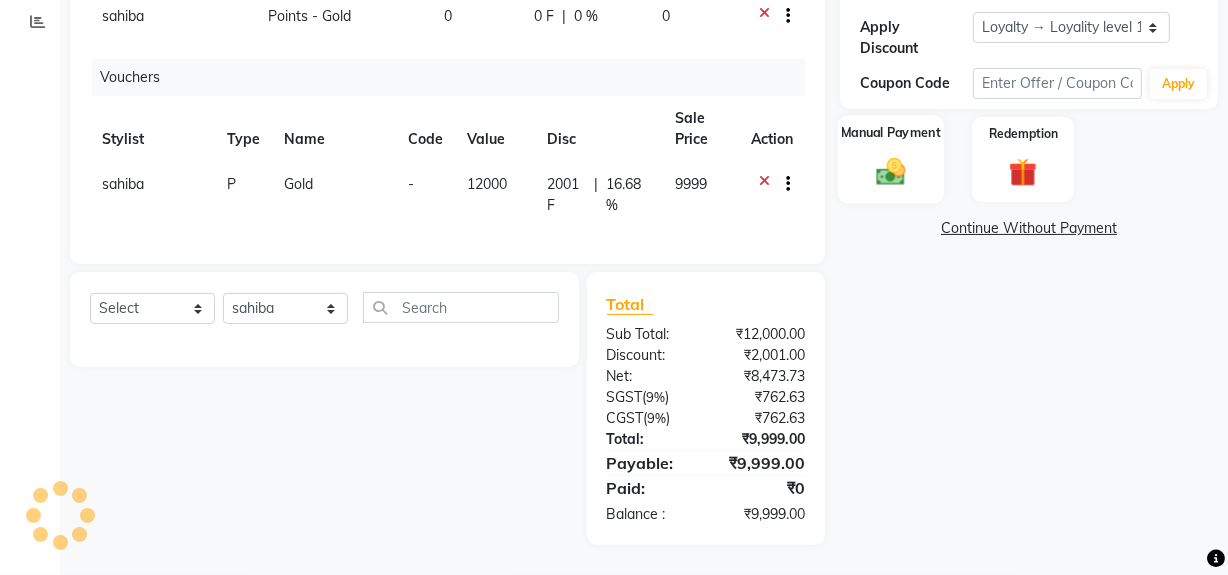 click 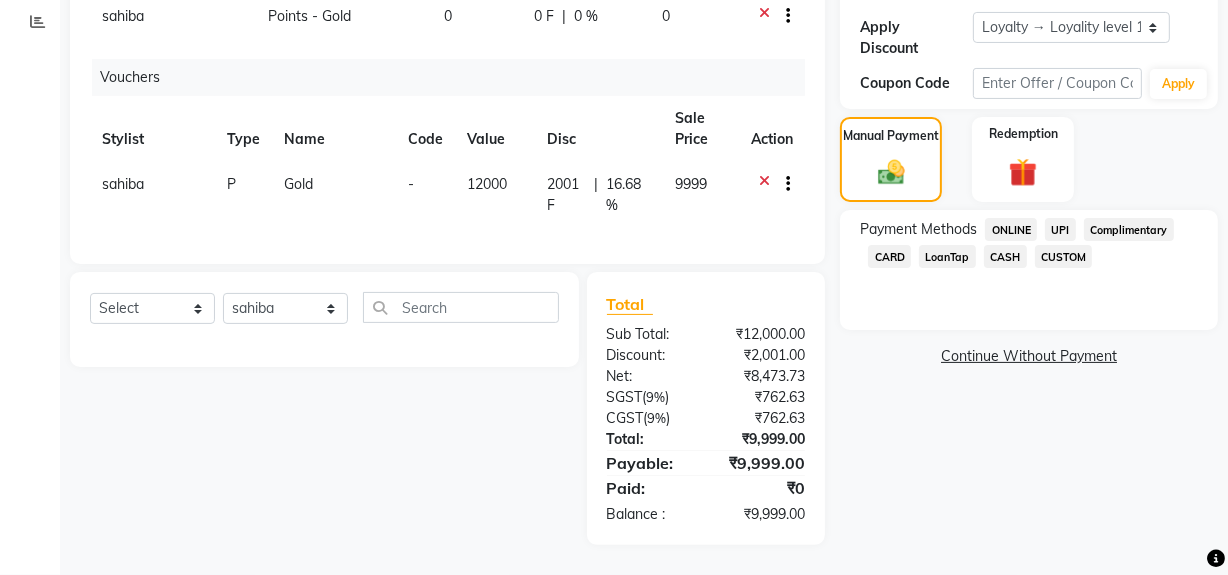 click on "ONLINE" 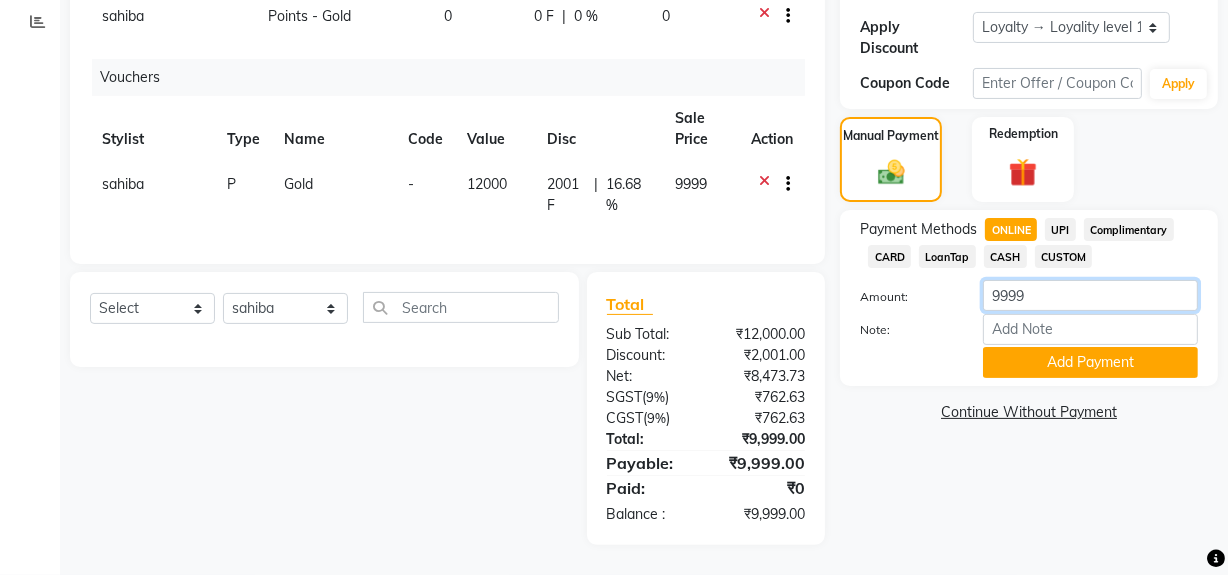 click on "9999" 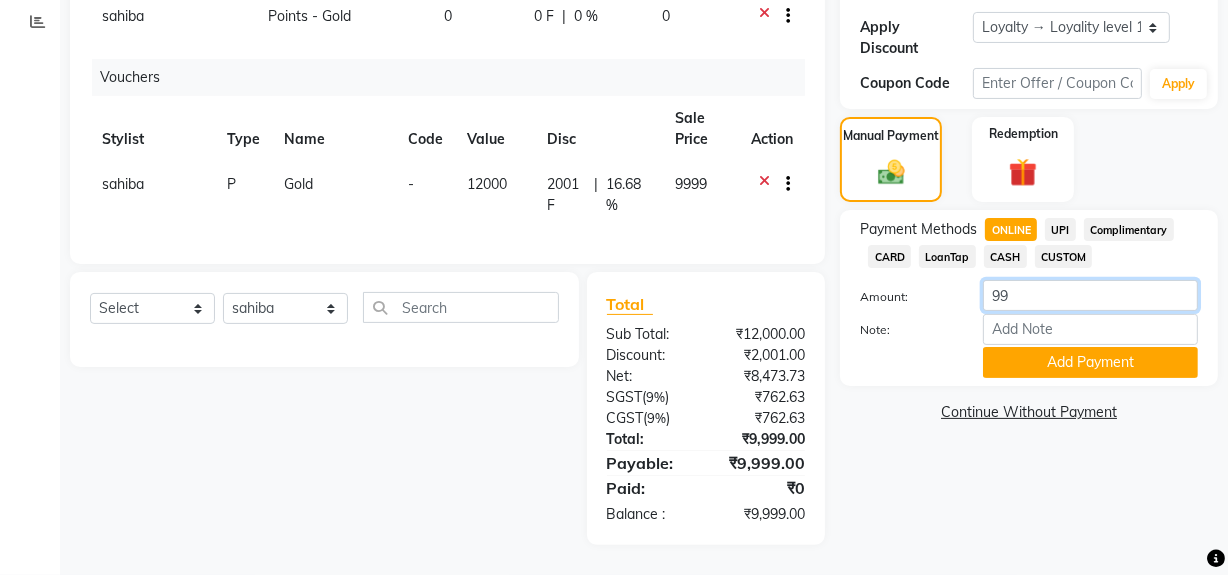 type on "9" 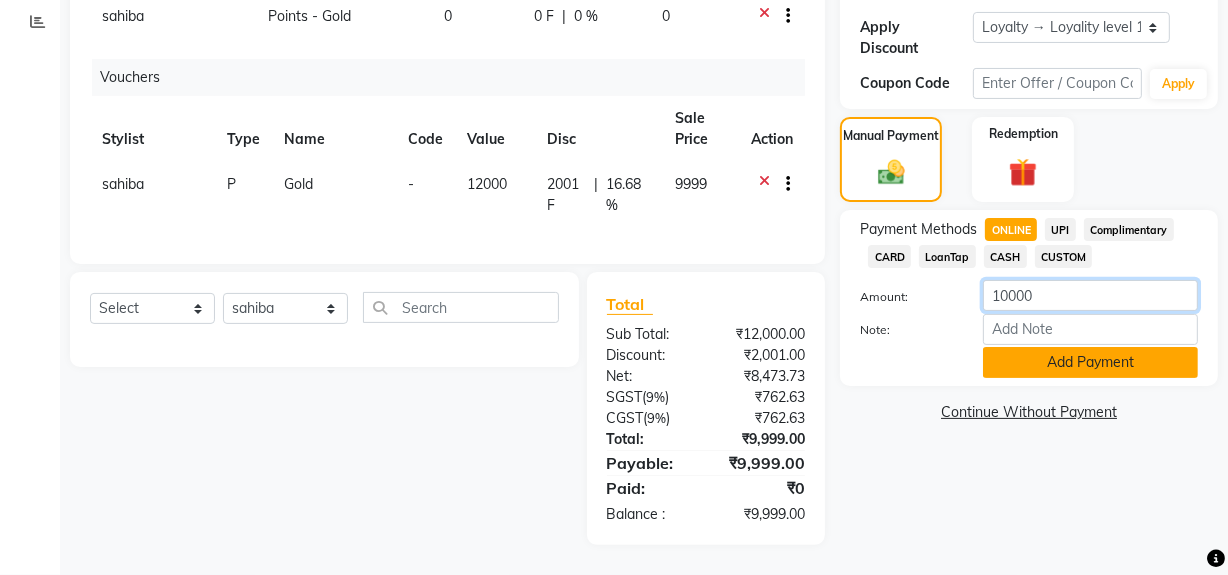 type on "10000" 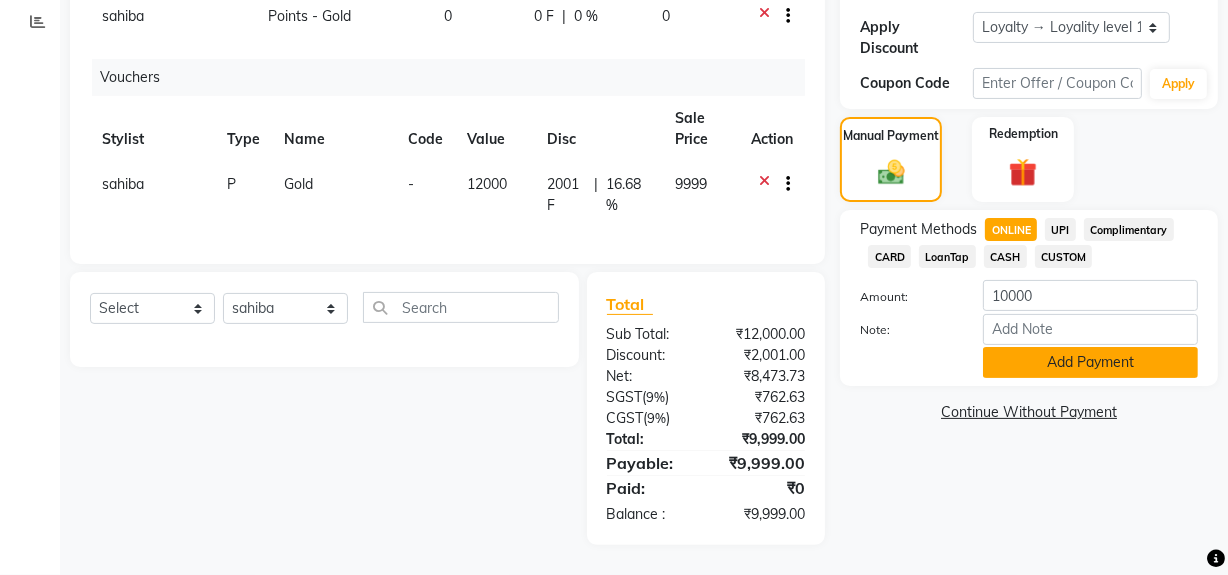 click on "Add Payment" 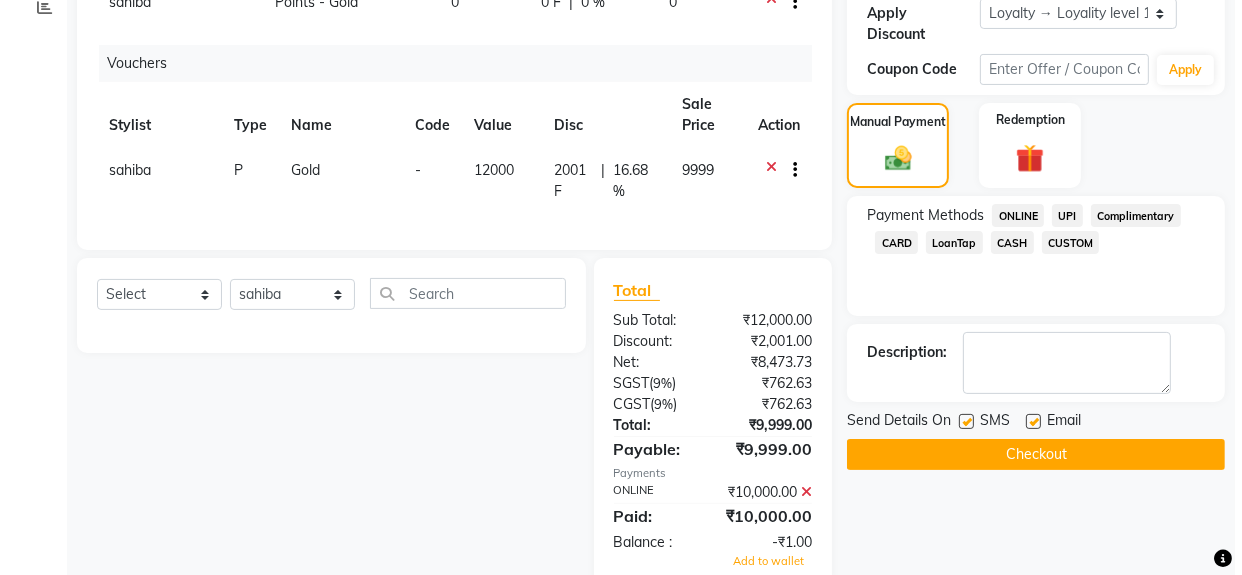 scroll, scrollTop: 570, scrollLeft: 0, axis: vertical 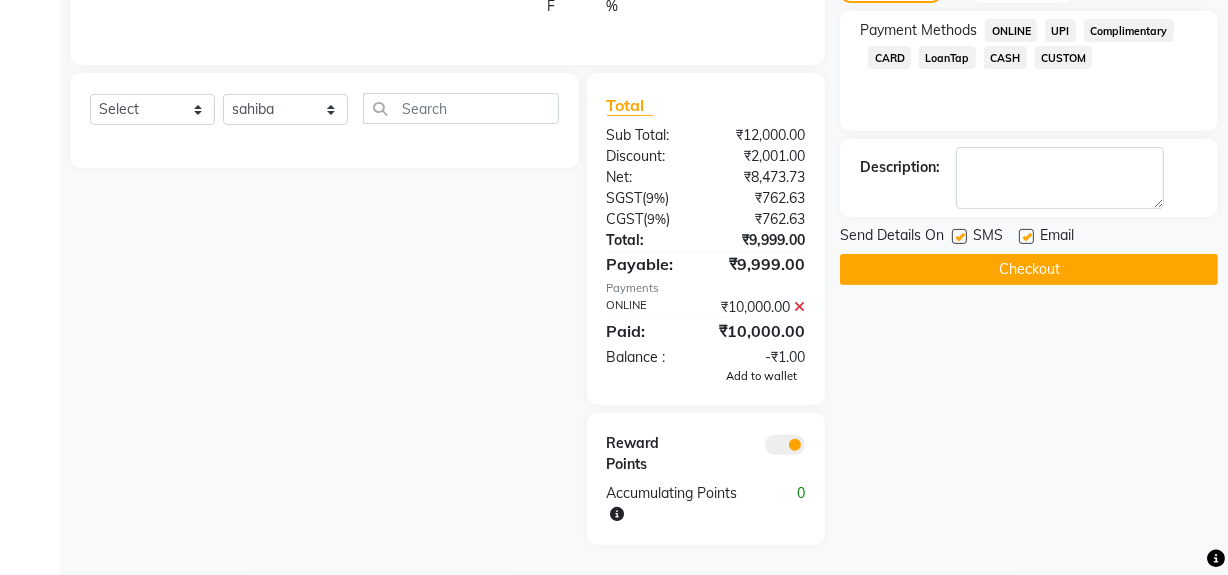 click on "Add to wallet" 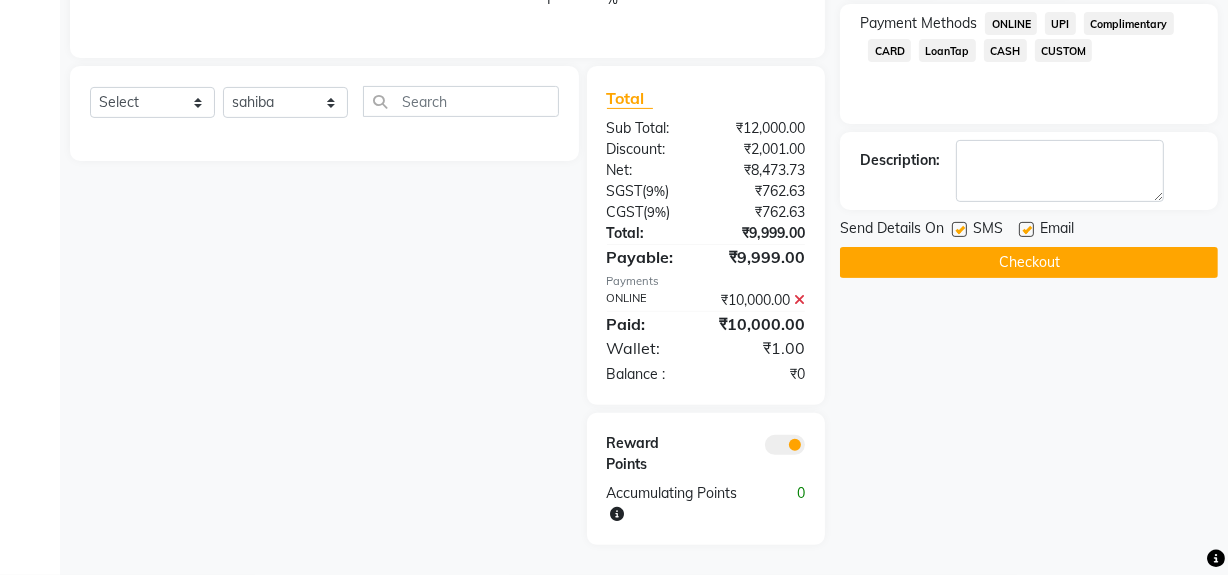 click 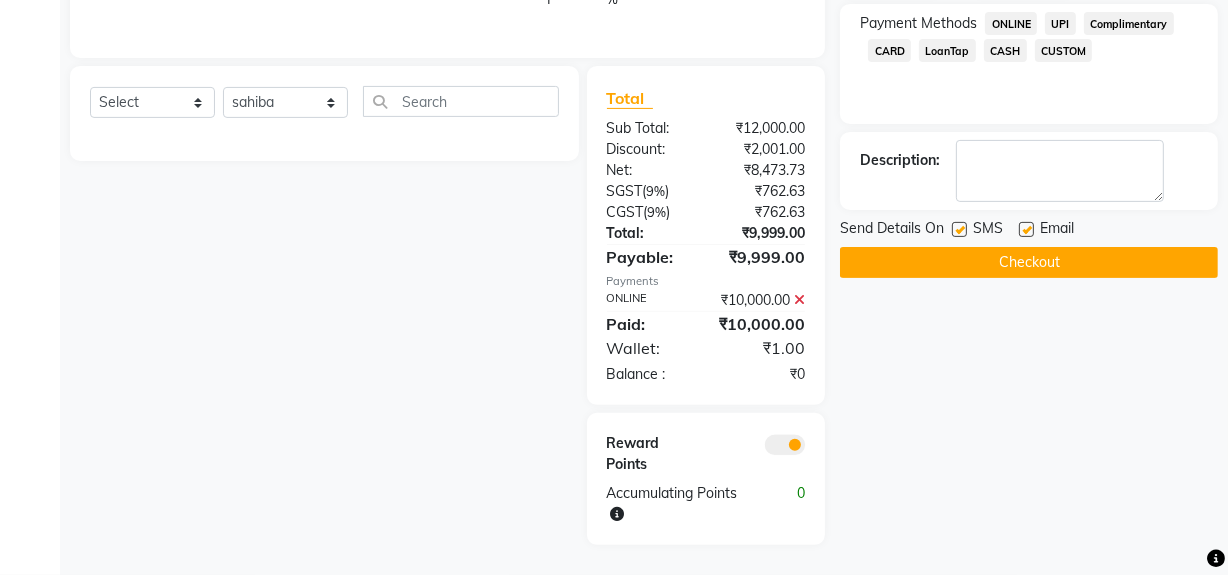 click 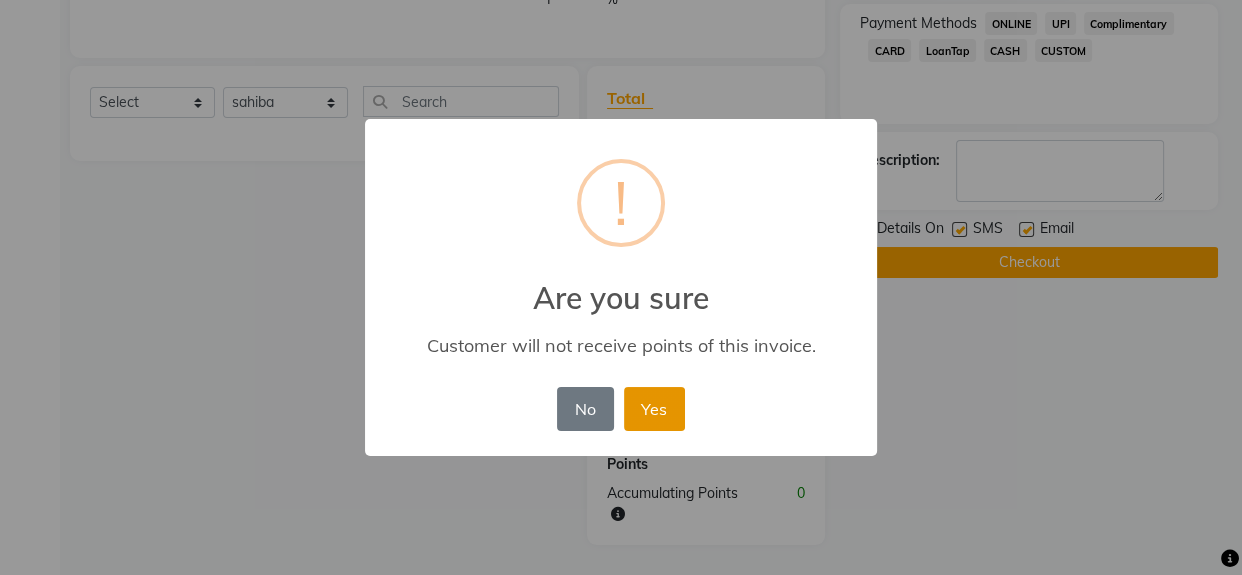 click on "Yes" at bounding box center [654, 409] 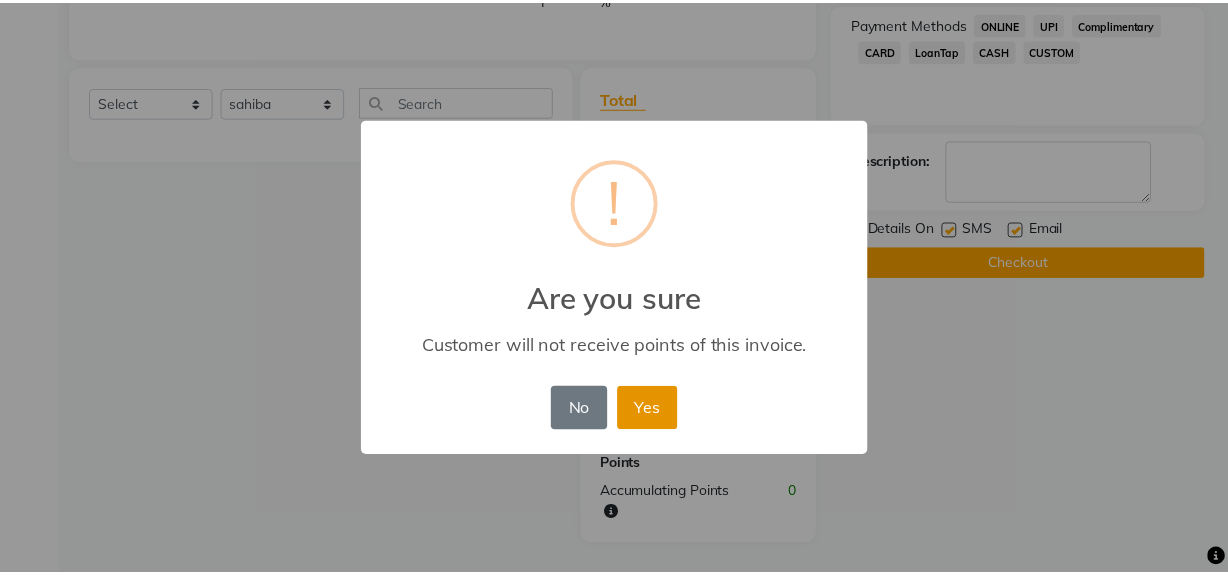 scroll, scrollTop: 527, scrollLeft: 0, axis: vertical 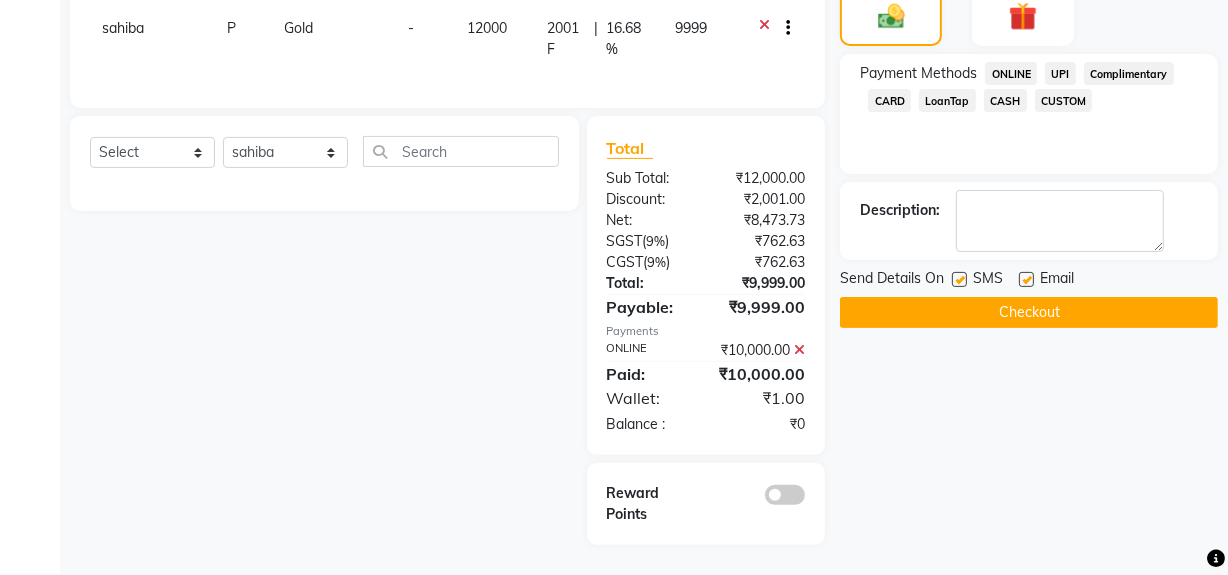 click on "Checkout" 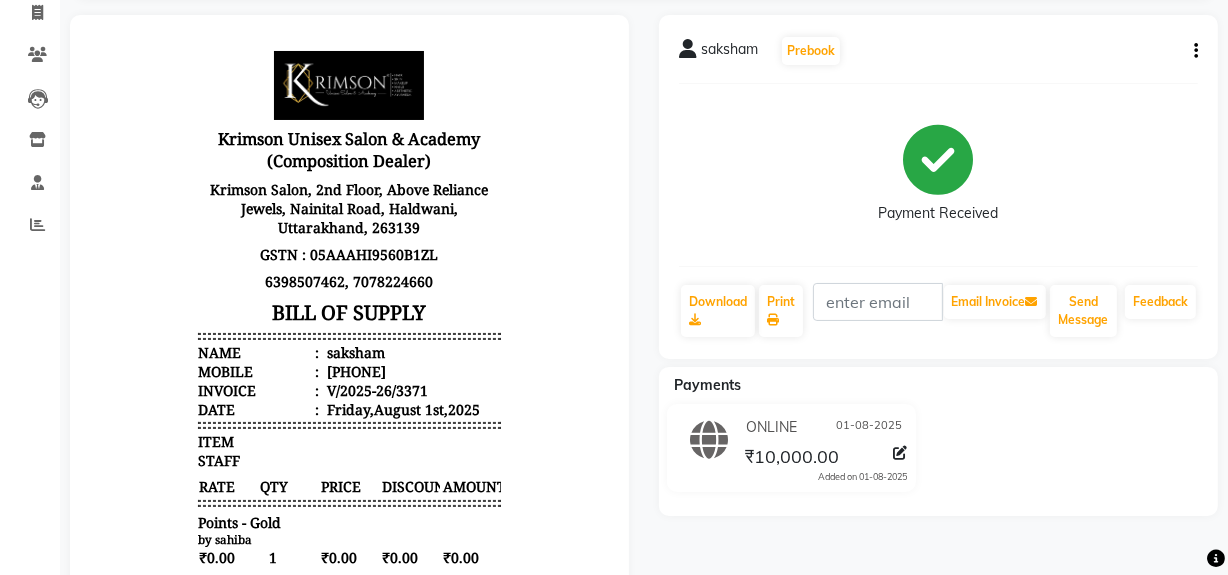 scroll, scrollTop: 134, scrollLeft: 0, axis: vertical 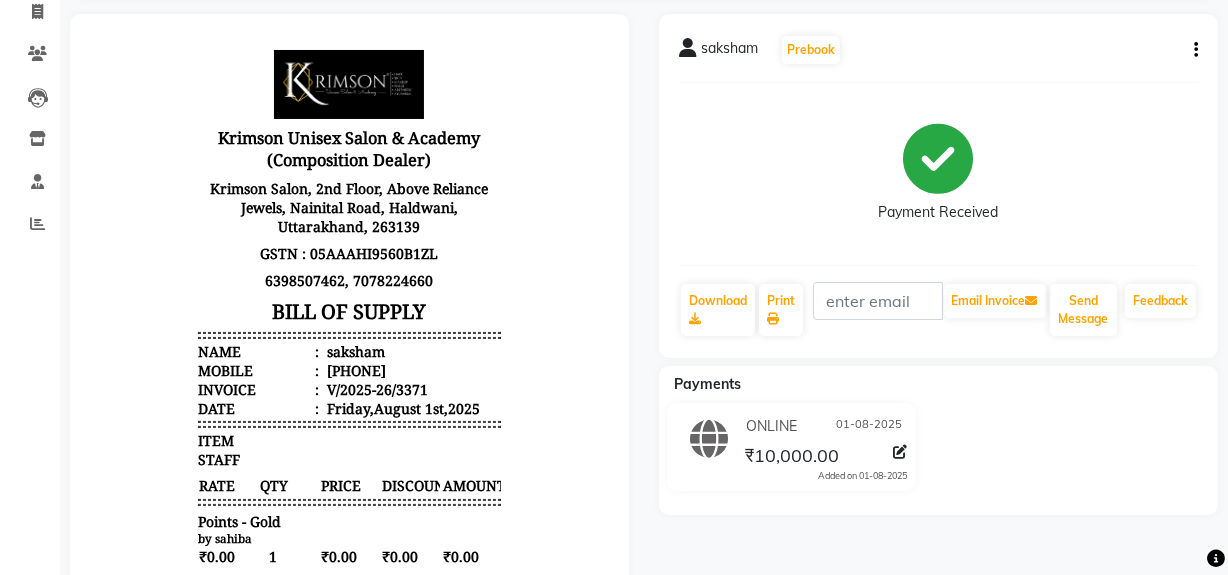 click on "[COUNTRYCODE][PHONE]" at bounding box center [353, 370] 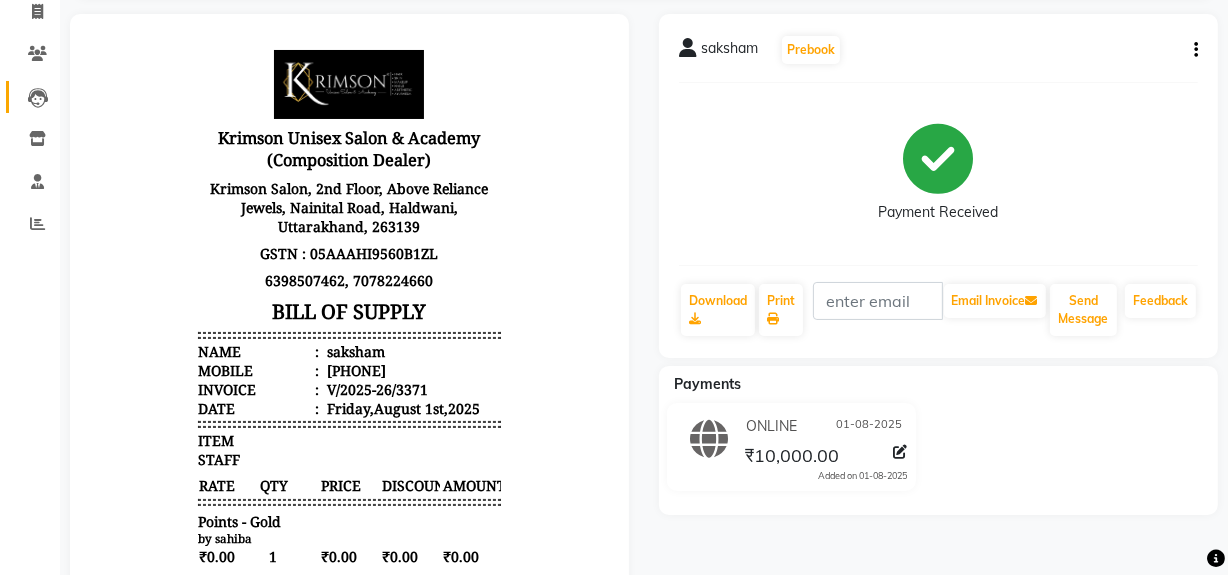 scroll, scrollTop: 0, scrollLeft: 0, axis: both 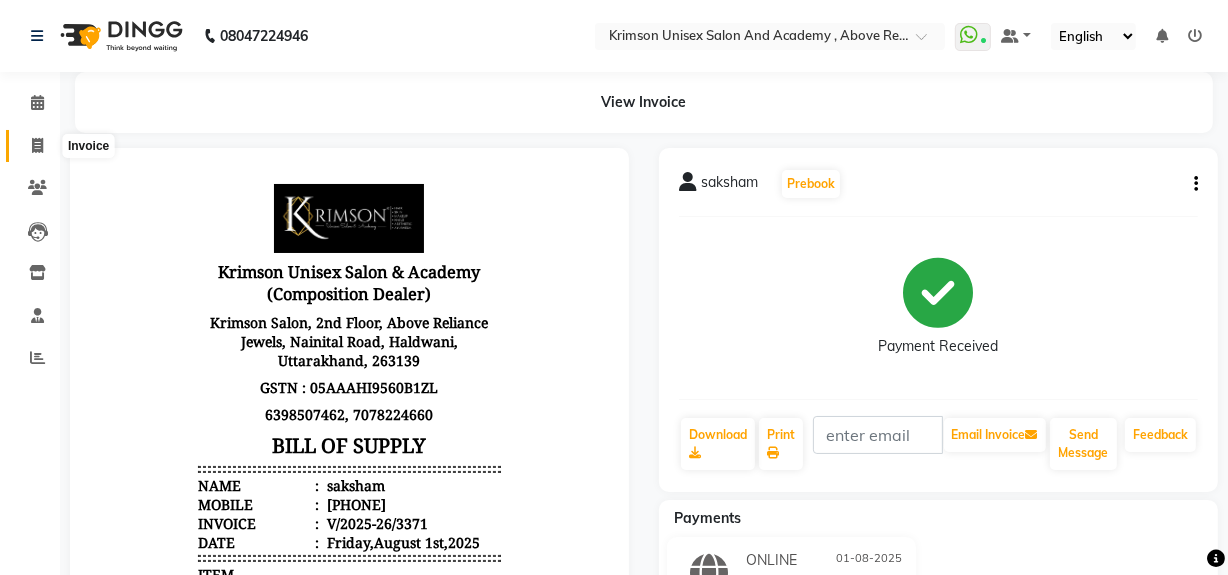 click 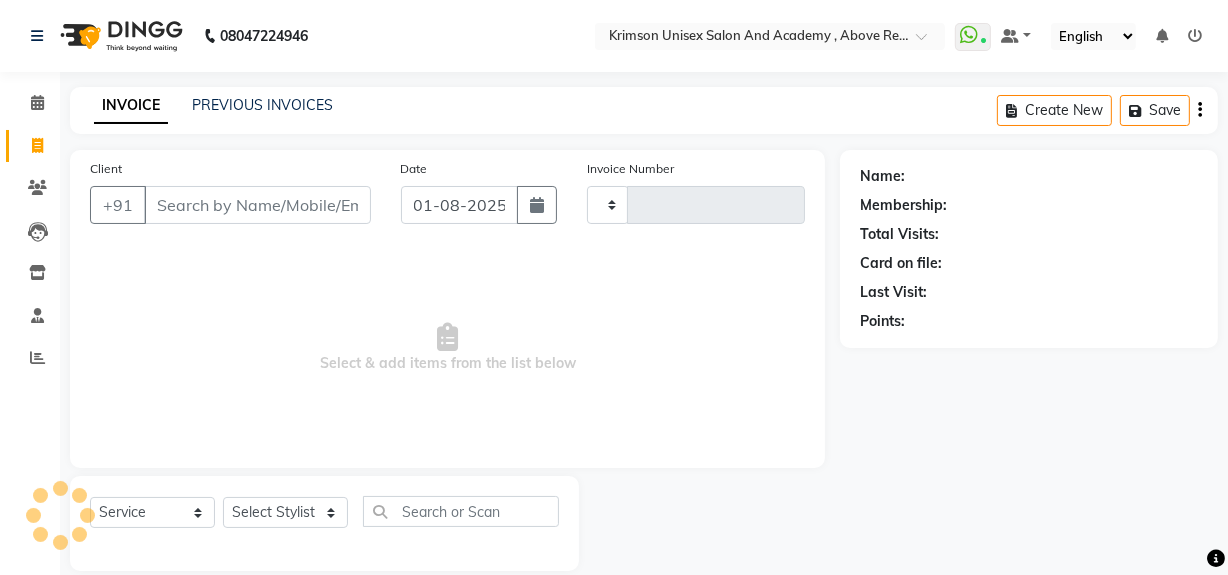 scroll, scrollTop: 26, scrollLeft: 0, axis: vertical 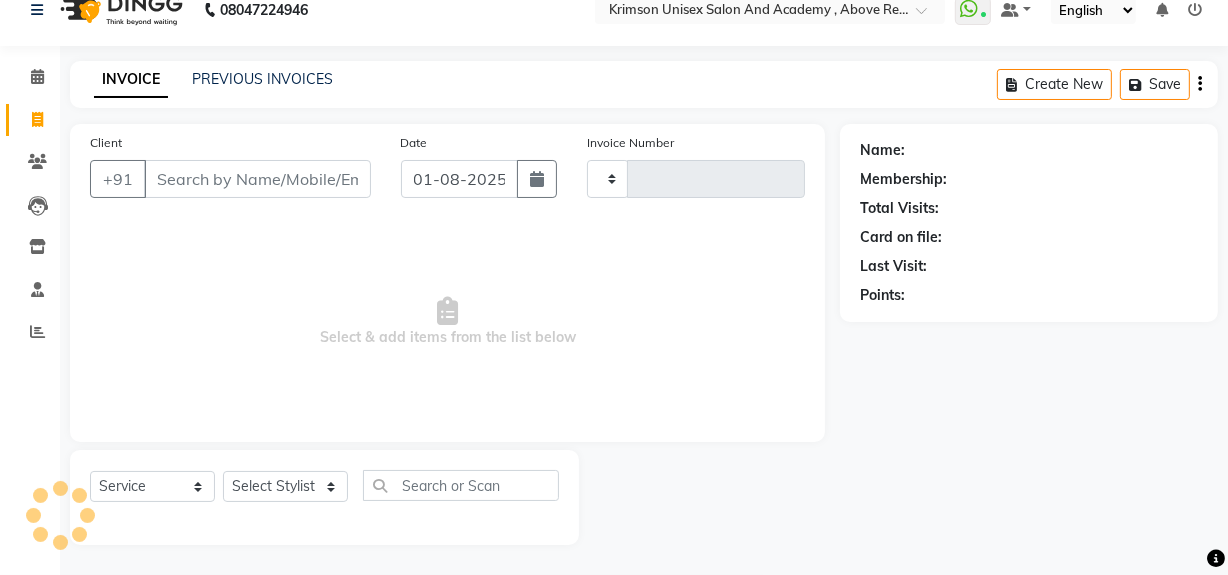 type on "3372" 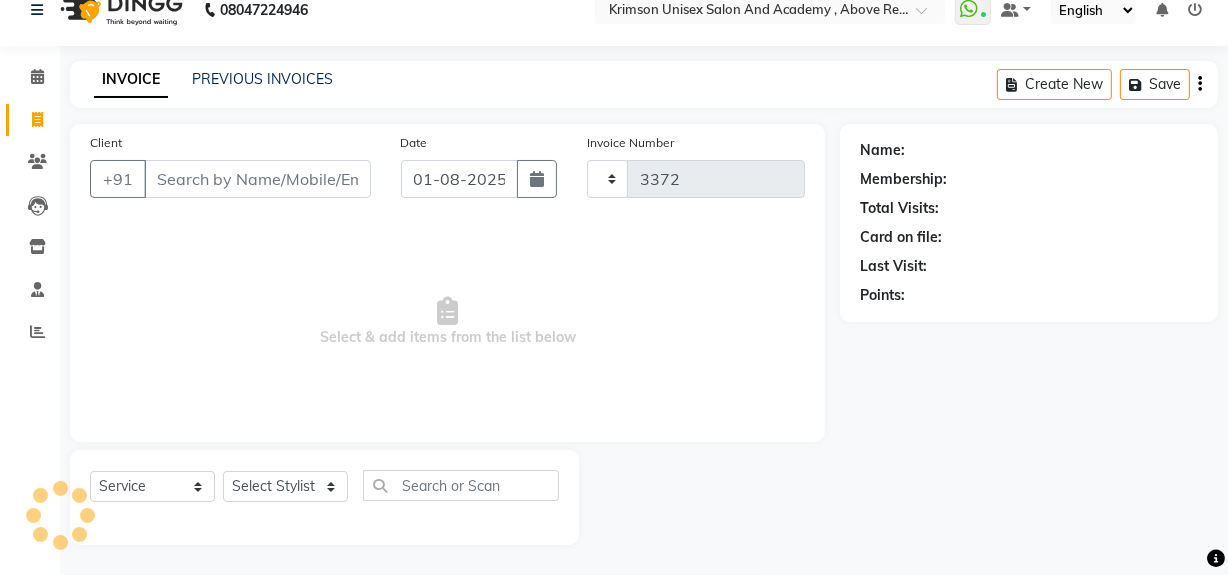 select on "5853" 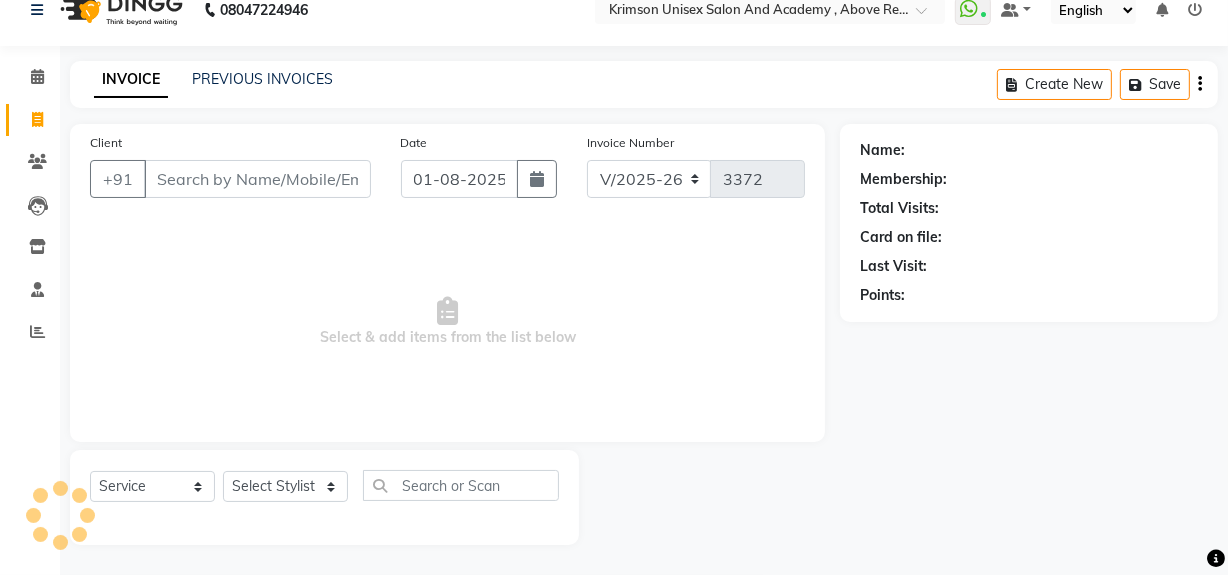 click on "Client" at bounding box center (257, 179) 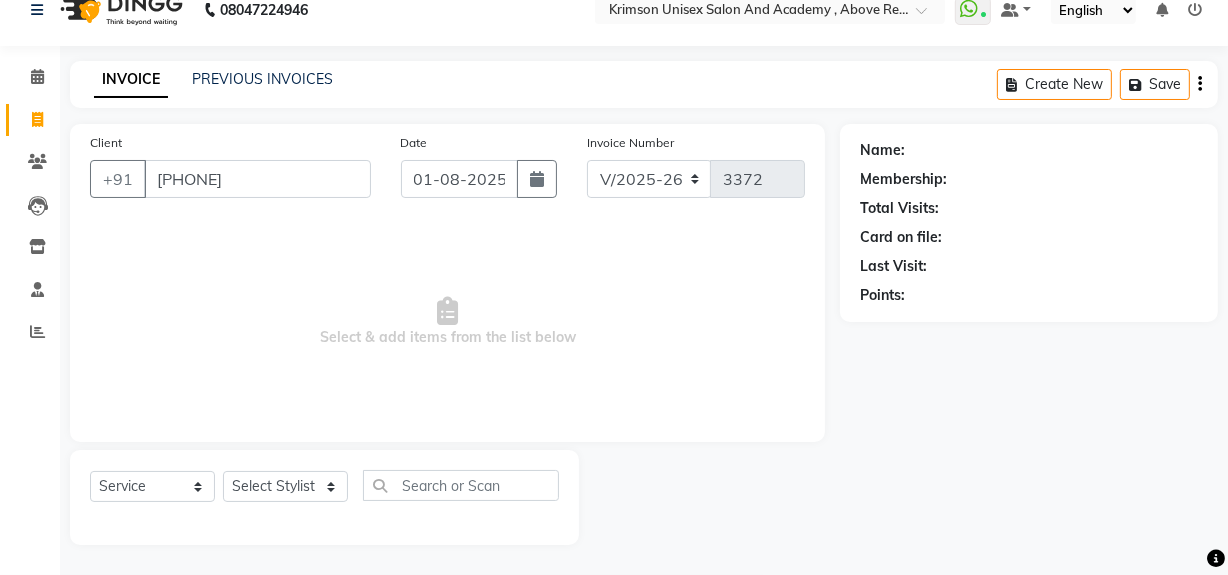 type on "[COUNTRYCODE][PHONE]" 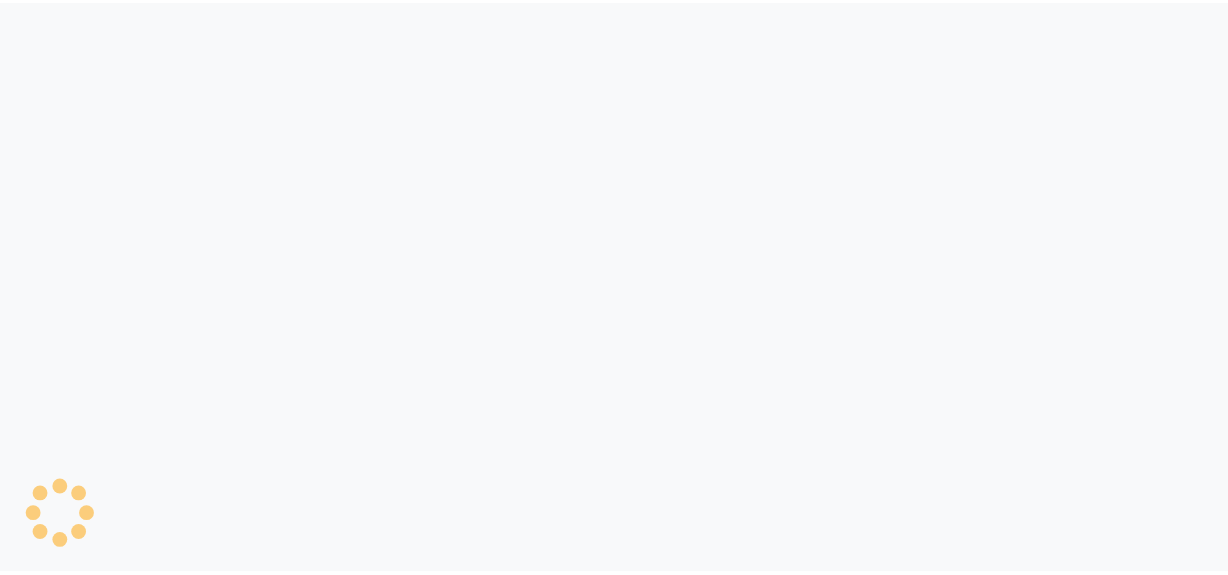 scroll, scrollTop: 0, scrollLeft: 0, axis: both 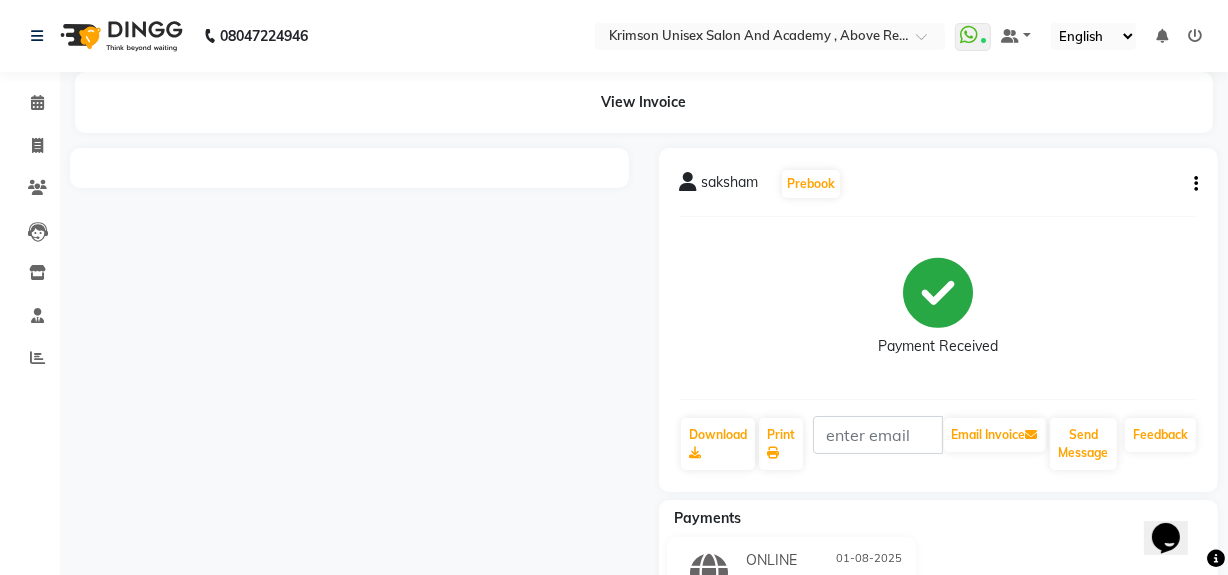 click 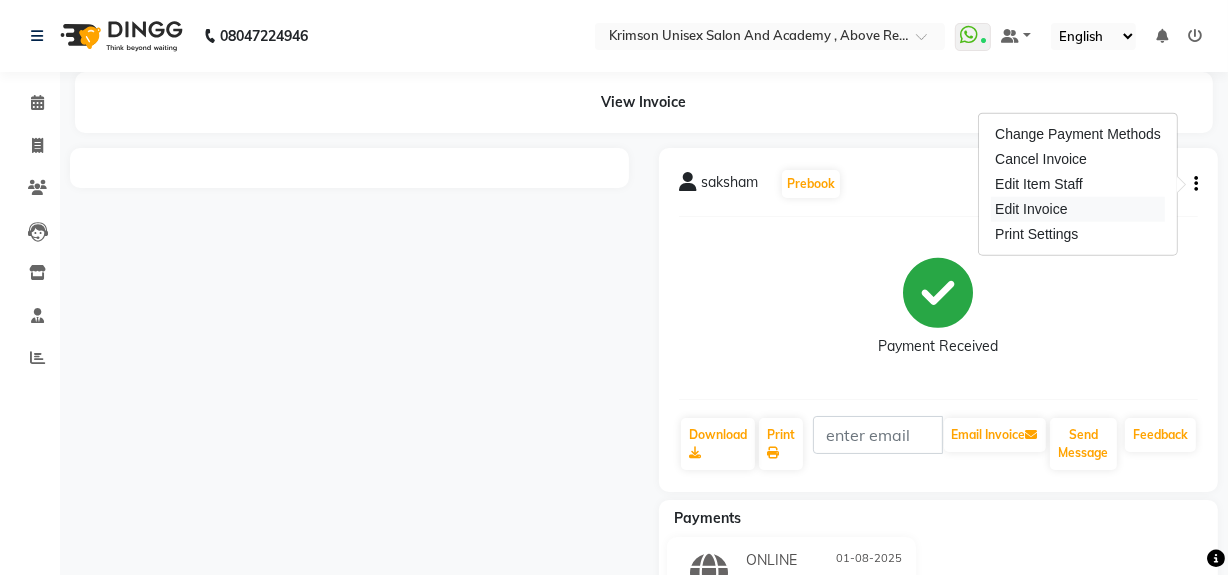 click on "Edit Invoice" at bounding box center [1078, 209] 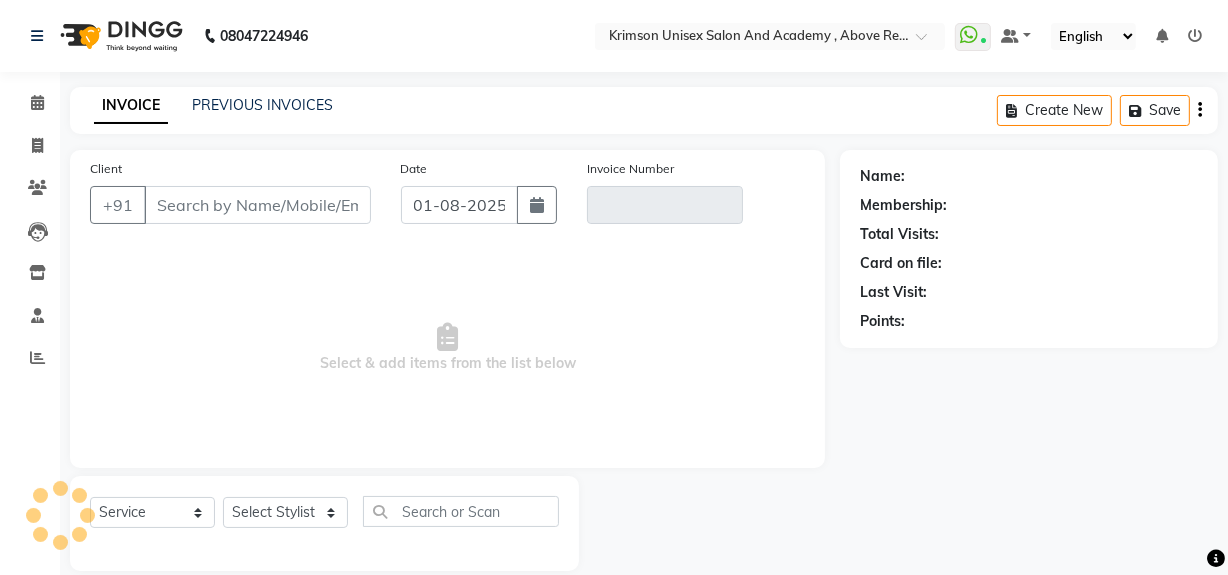 scroll, scrollTop: 26, scrollLeft: 0, axis: vertical 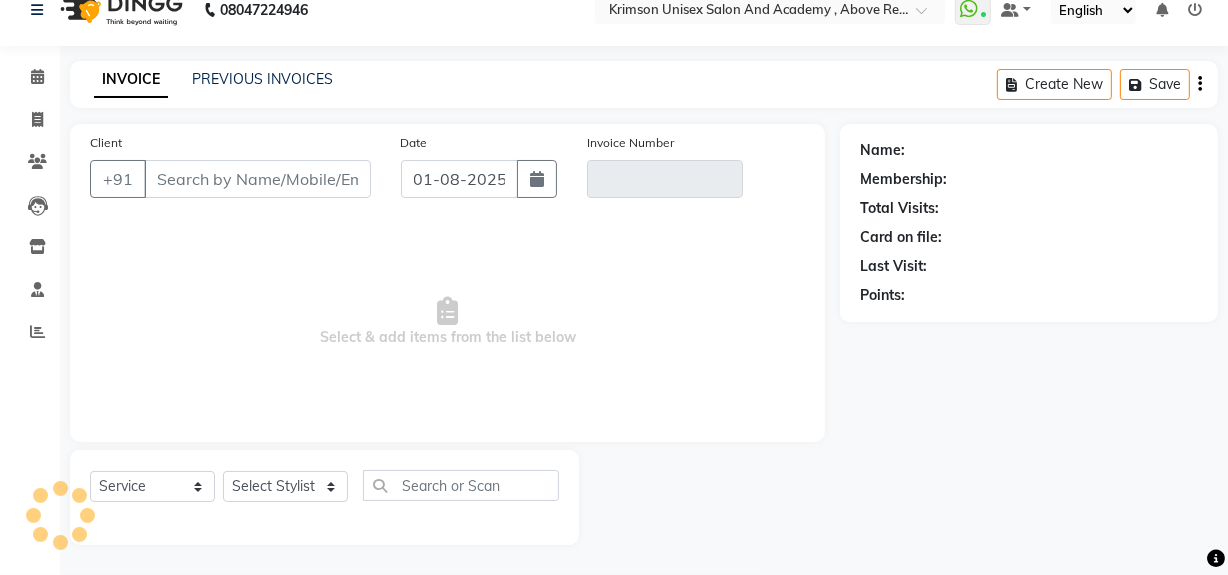 type on "[PHONE]" 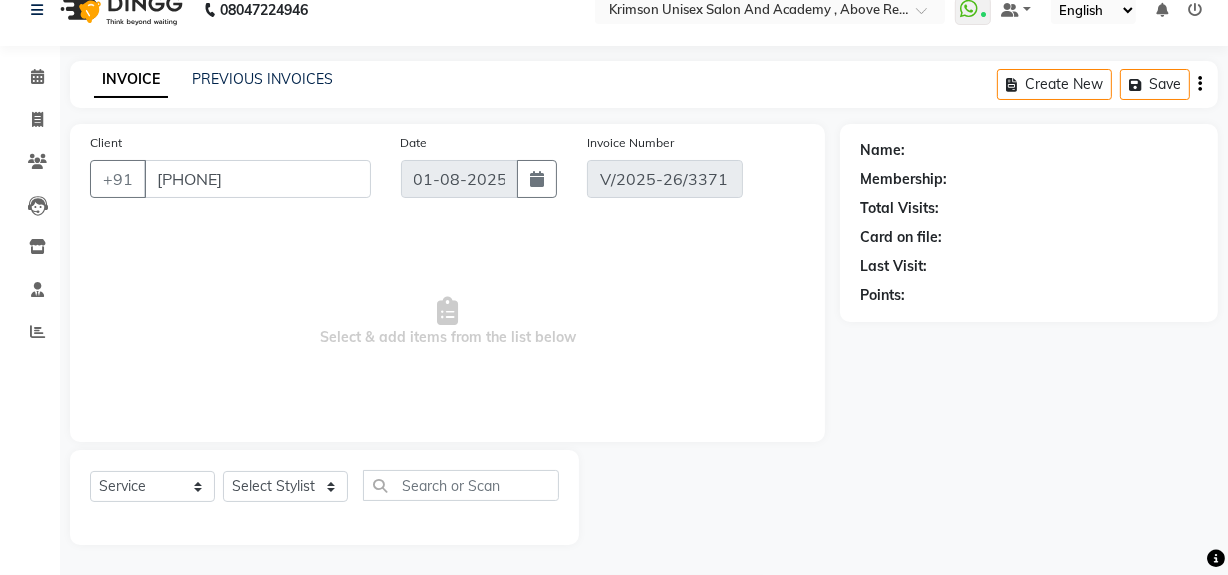 select on "1: Object" 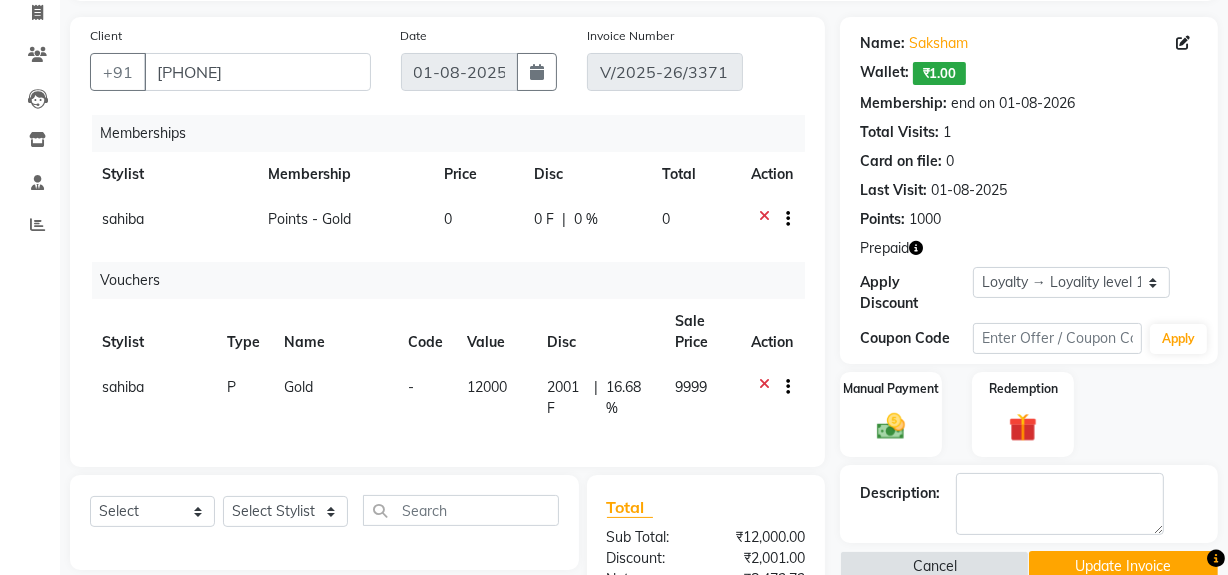 scroll, scrollTop: 138, scrollLeft: 0, axis: vertical 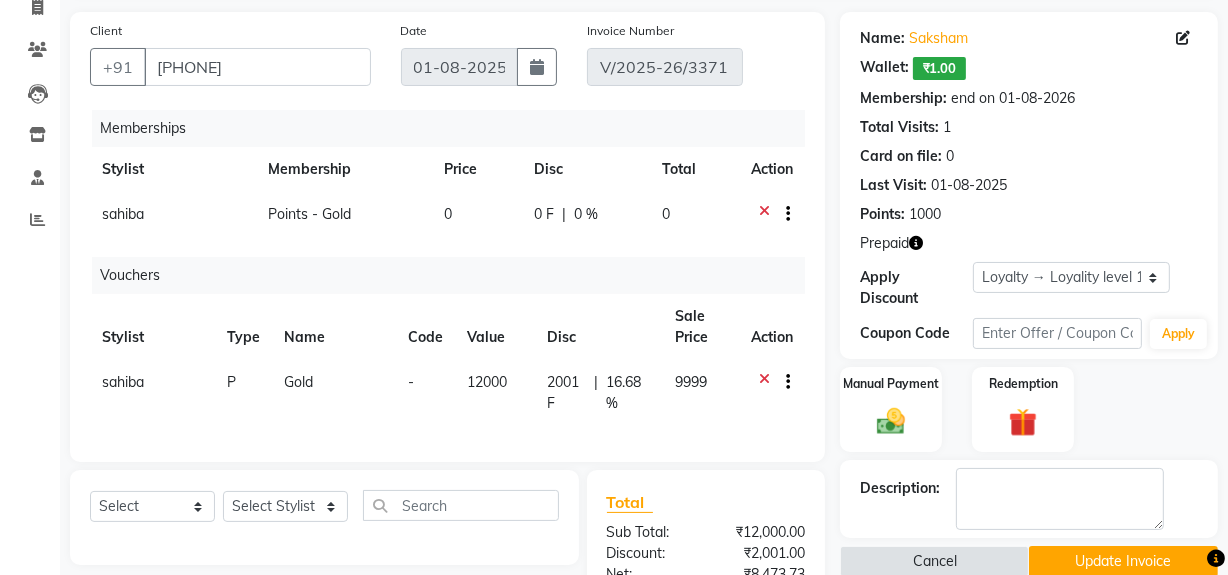 click 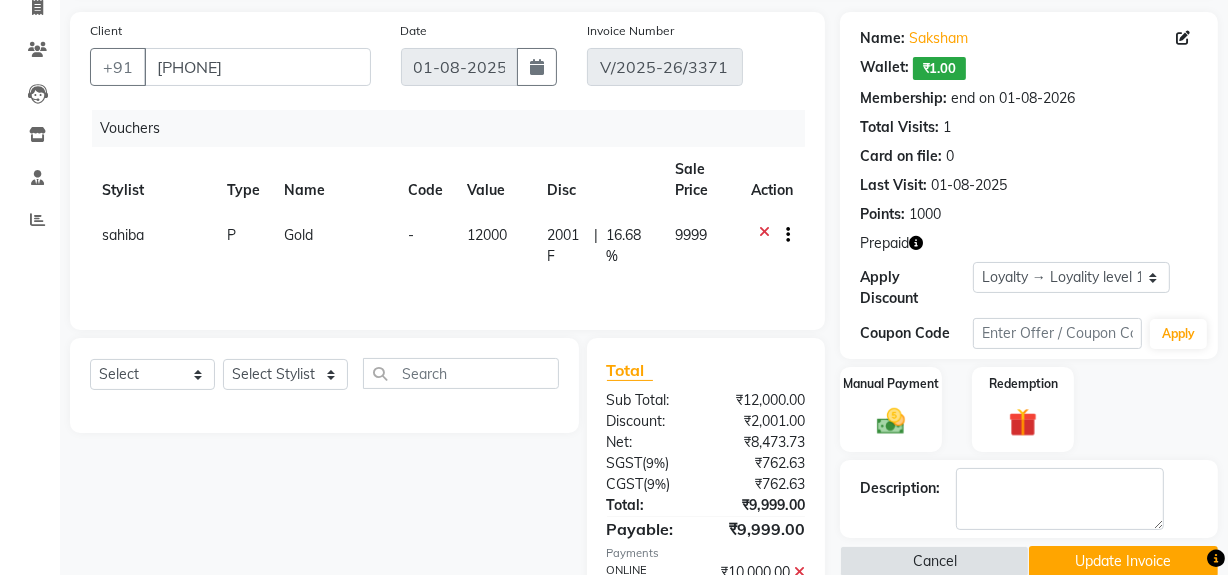 click 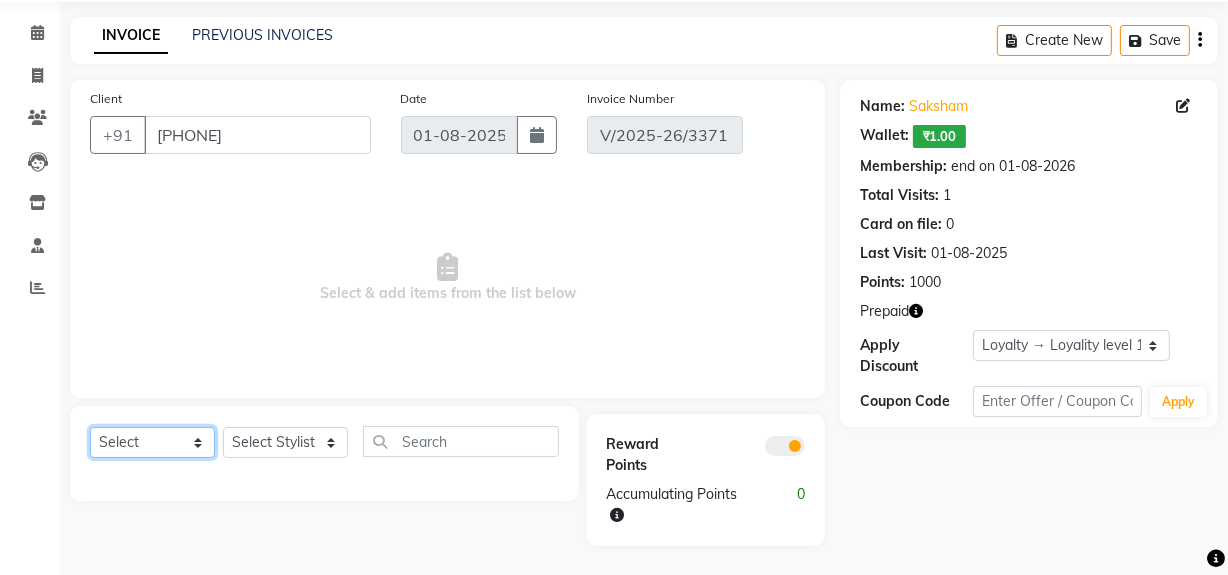 click on "Select  Service  Product  Membership  Package Voucher Prepaid Gift Card" 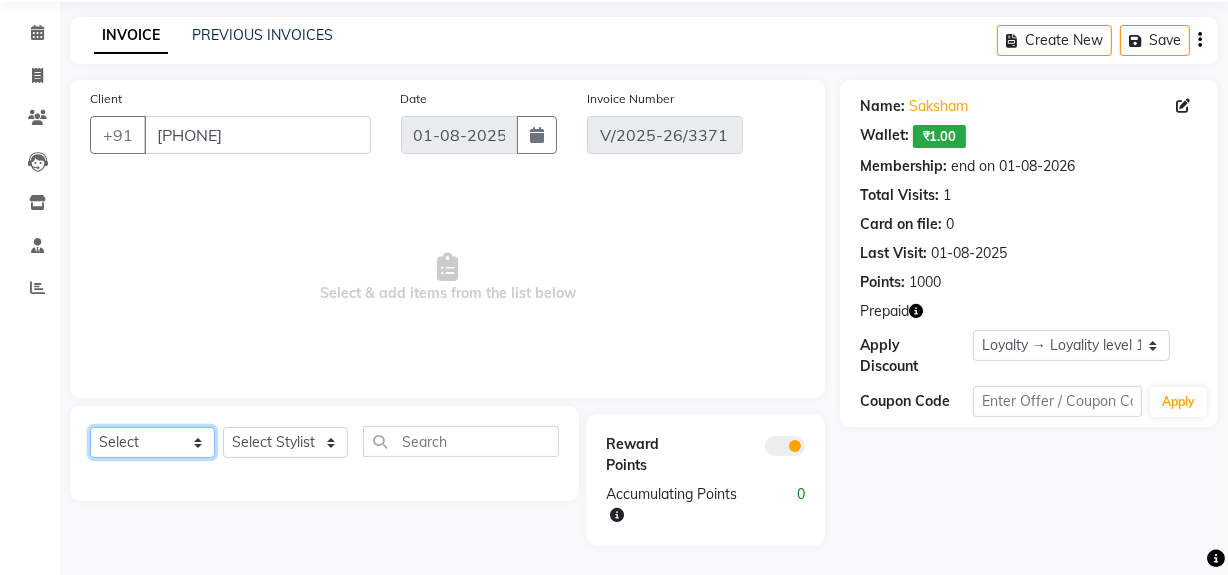 select on "package" 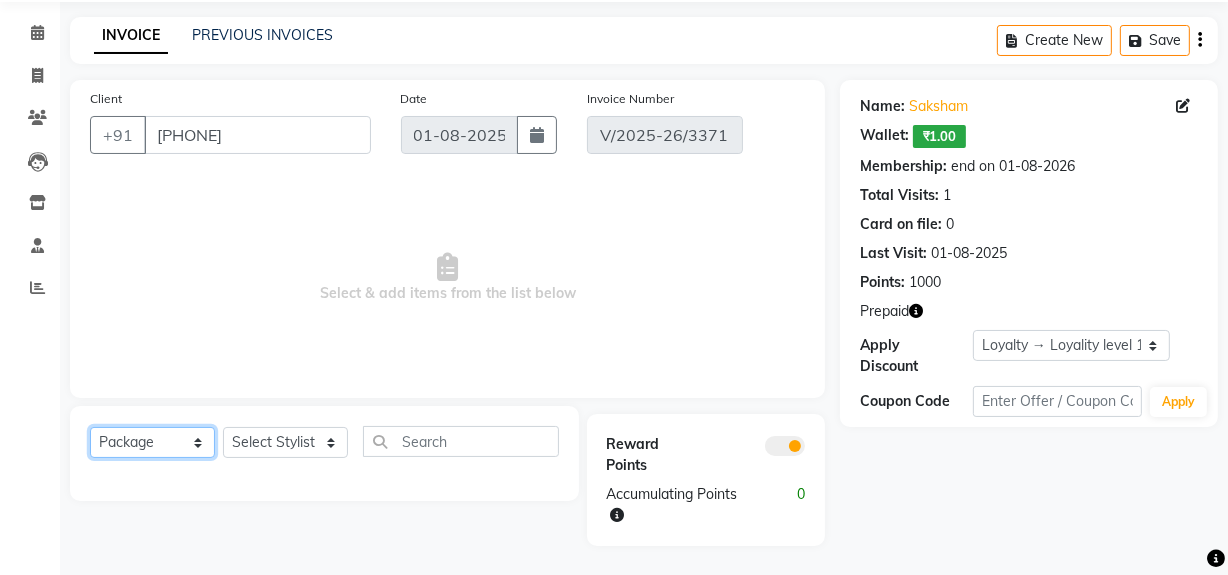 click on "Select  Service  Product  Membership  Package Voucher Prepaid Gift Card" 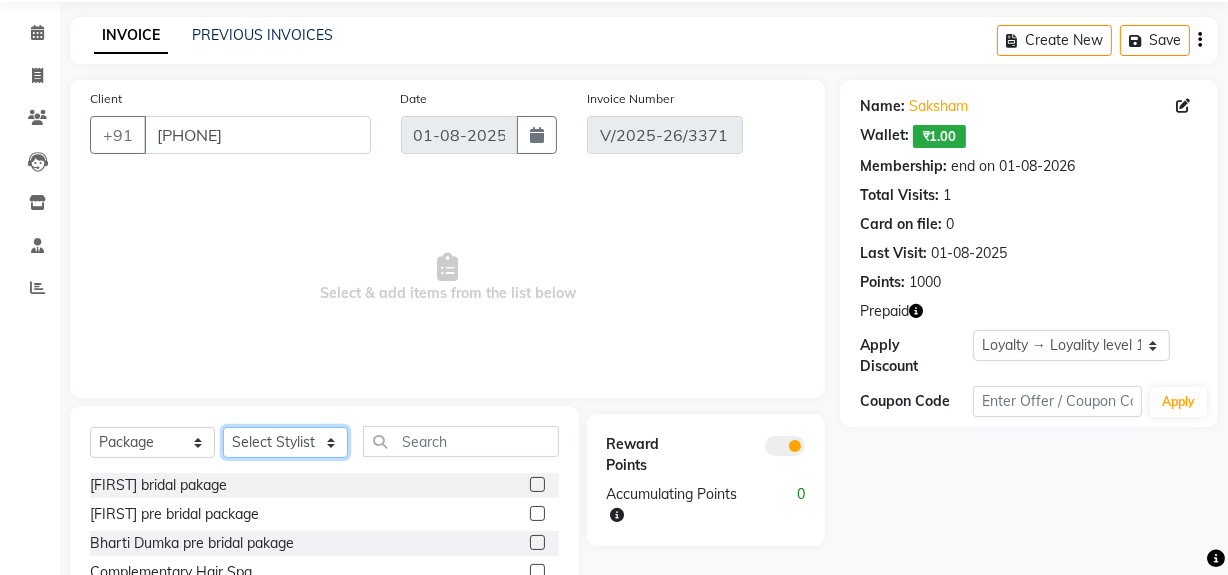 click on "Select Stylist ADMIN [FIRST] [LAST] Babita Danish DR. DIVYA (cosmetologist) FRONT DESK Hani Hem Atwal junaid  Kafil Kaif Manish Kumar Pinki  Pooja kulyal Ratan Dey safiya sahiba Sahil Sangeeta sanjay Sudeep Varsha" 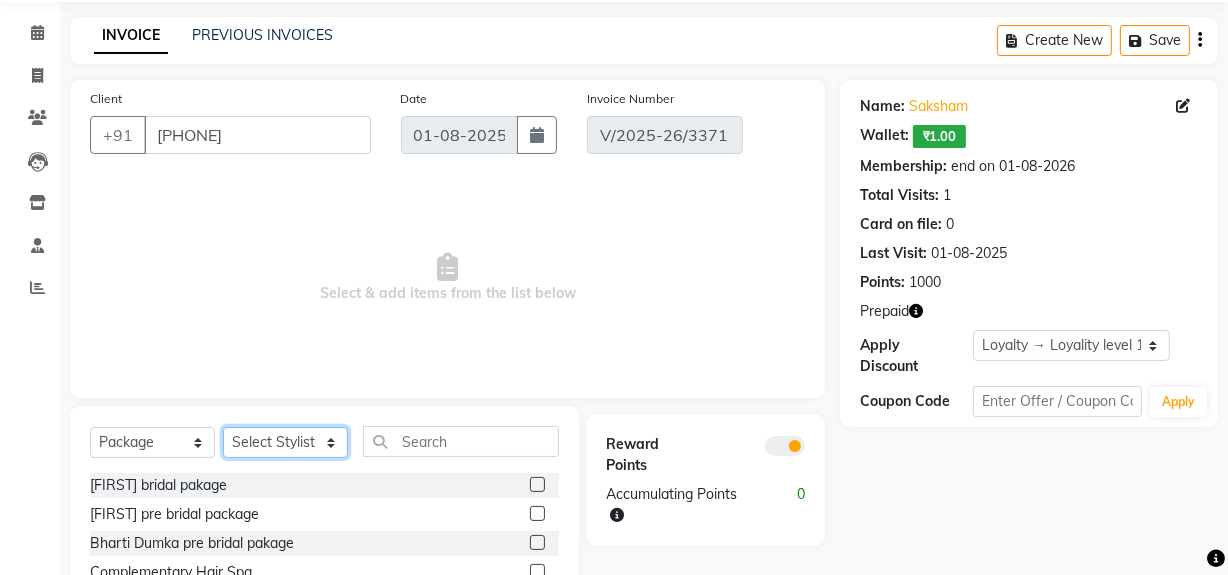 select on "52211" 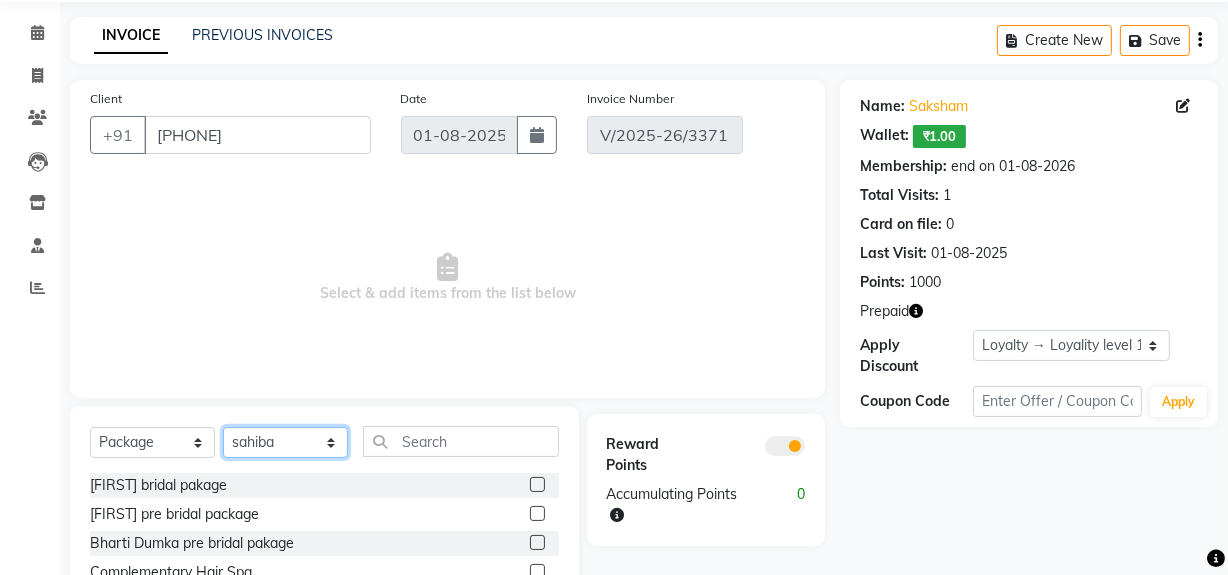 click on "Select Stylist ADMIN [FIRST] [LAST] Babita Danish DR. DIVYA (cosmetologist) FRONT DESK Hani Hem Atwal junaid  Kafil Kaif Manish Kumar Pinki  Pooja kulyal Ratan Dey safiya sahiba Sahil Sangeeta sanjay Sudeep Varsha" 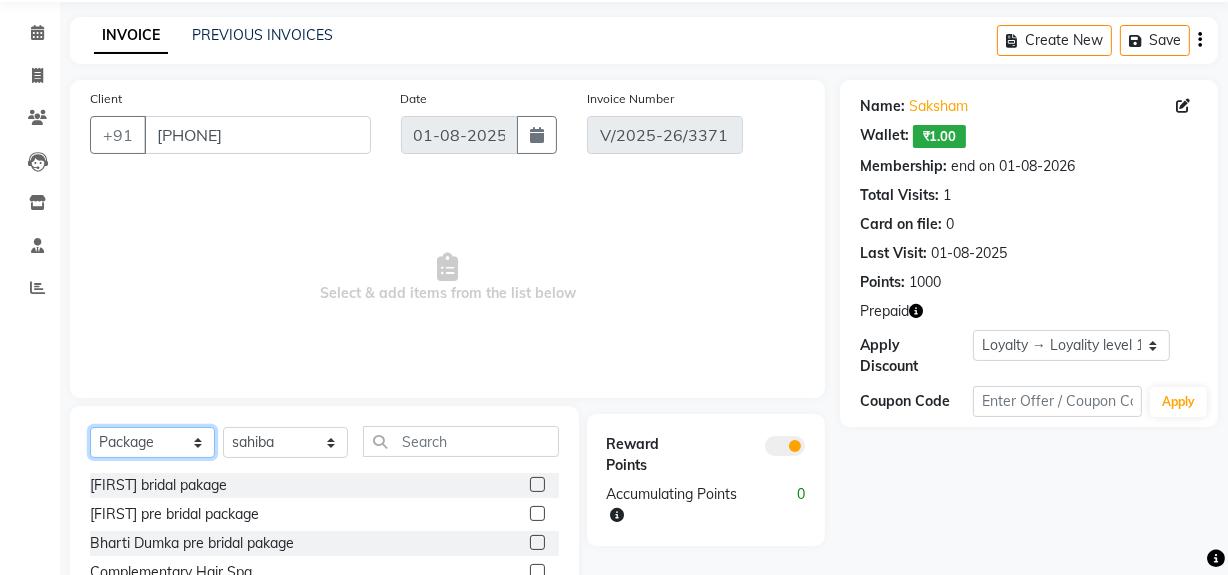 click on "Select  Service  Product  Membership  Package Voucher Prepaid Gift Card" 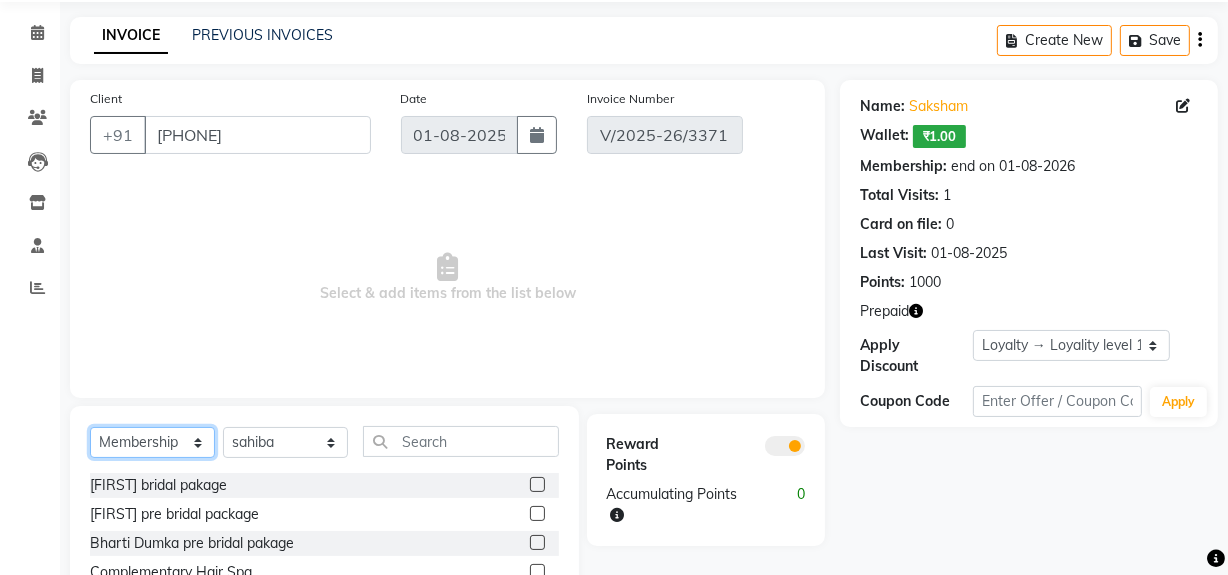 click on "Select  Service  Product  Membership  Package Voucher Prepaid Gift Card" 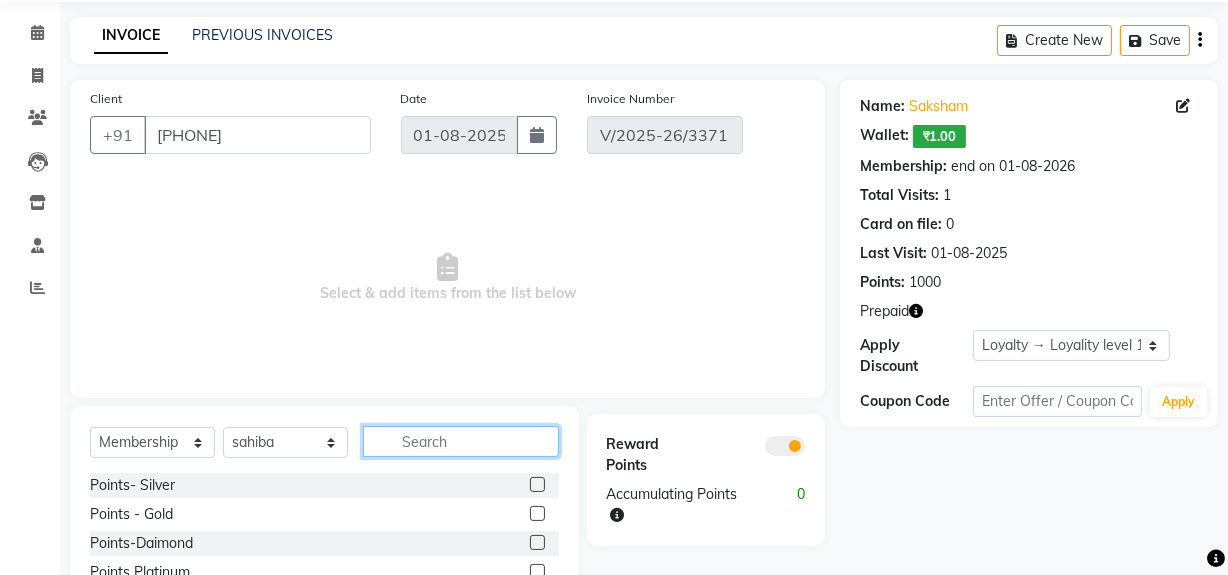 click 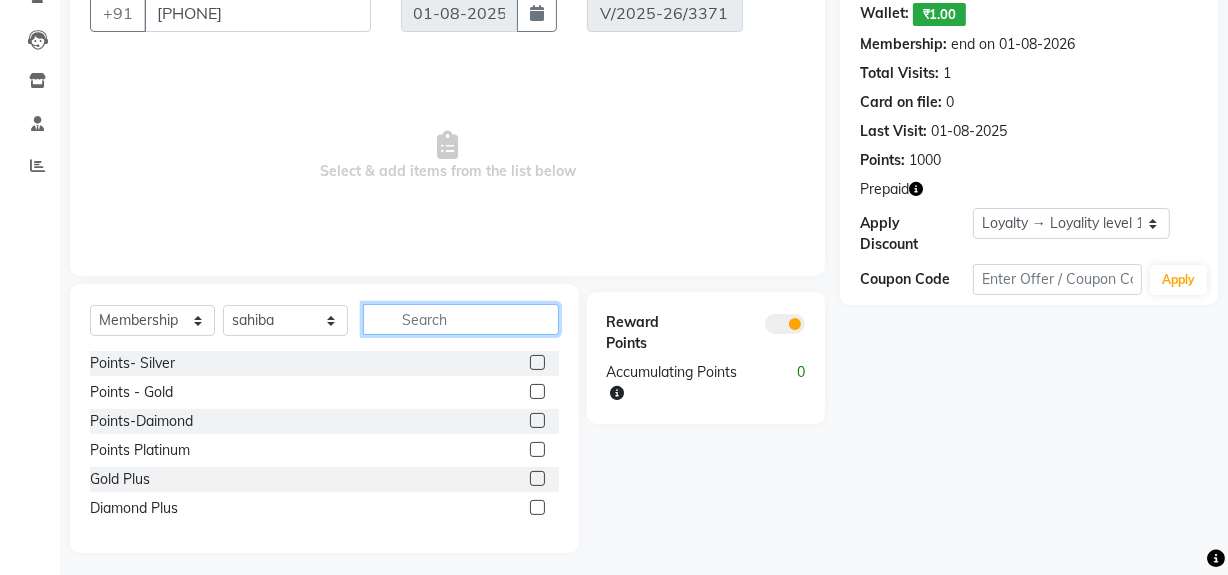 scroll, scrollTop: 200, scrollLeft: 0, axis: vertical 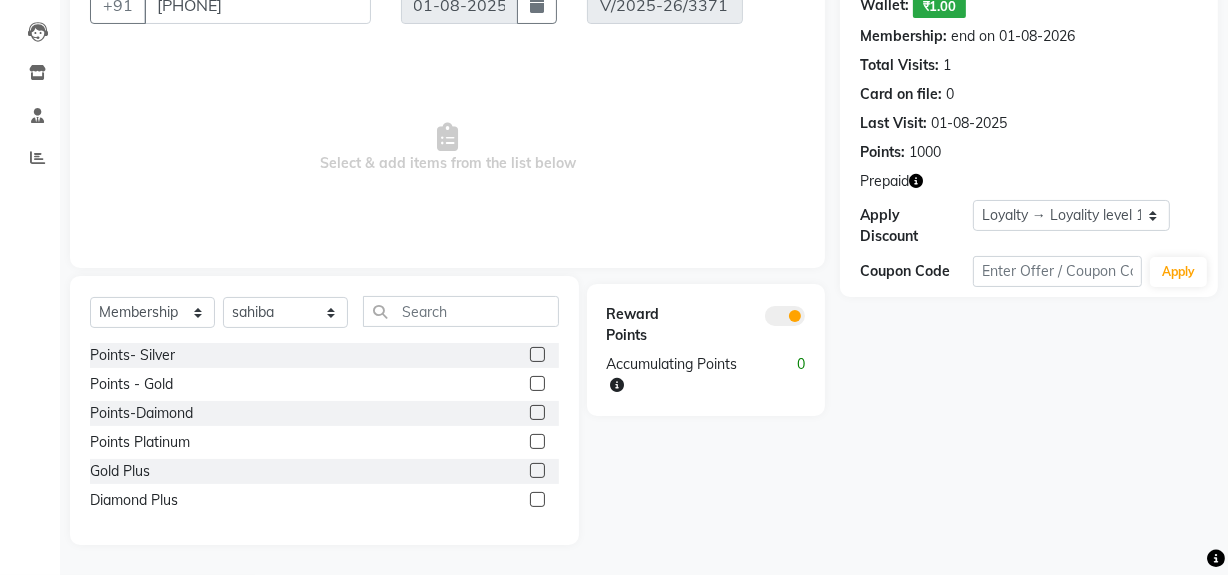 click 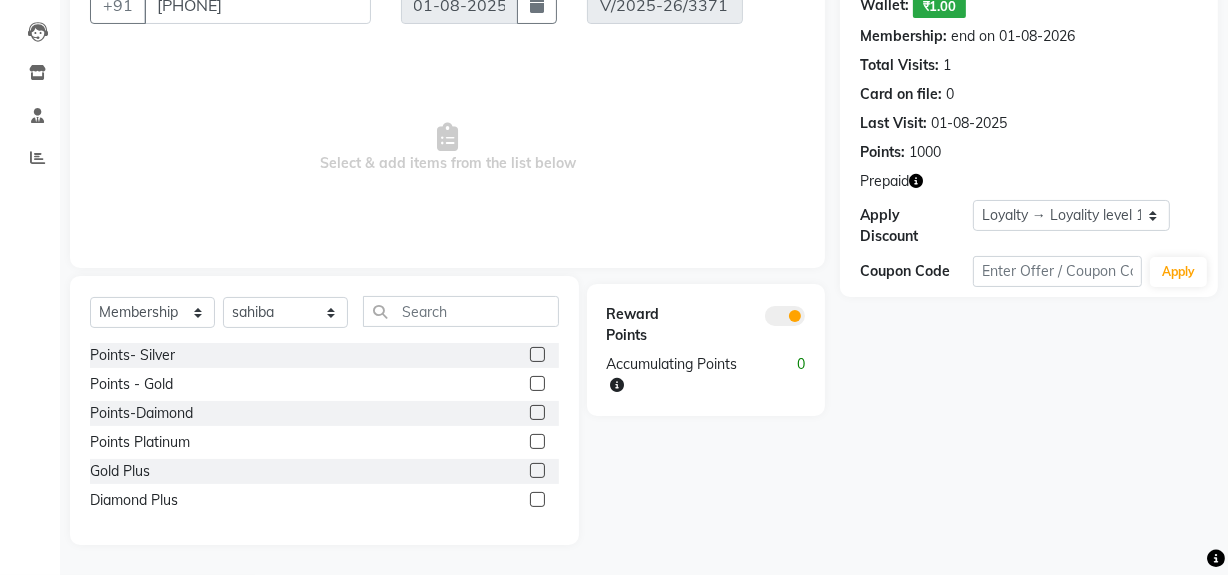 click at bounding box center (536, 471) 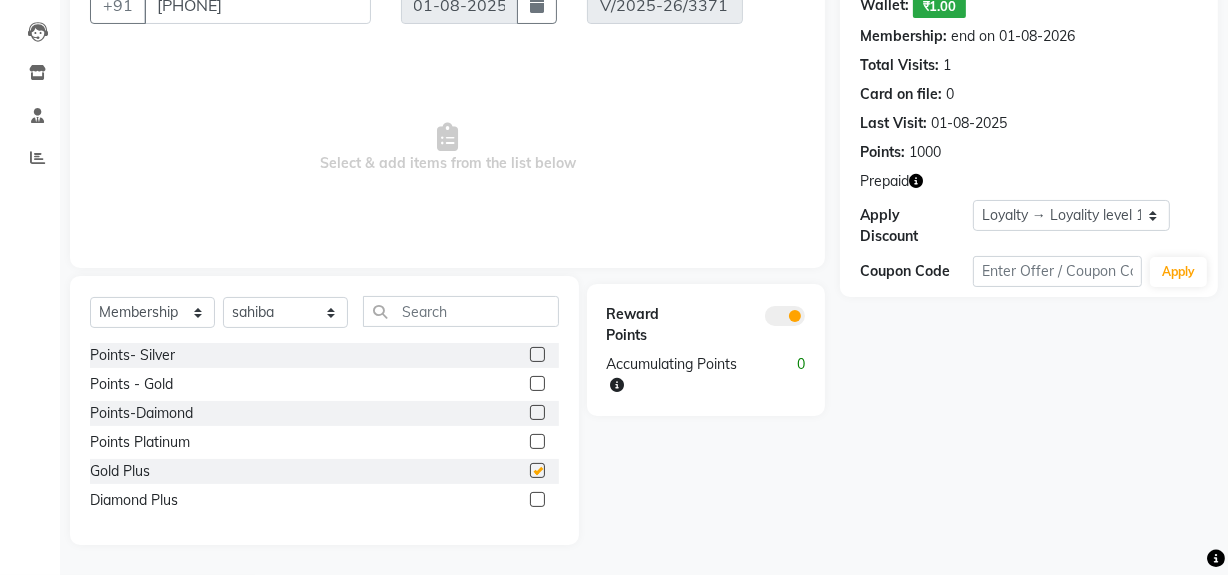 select on "select" 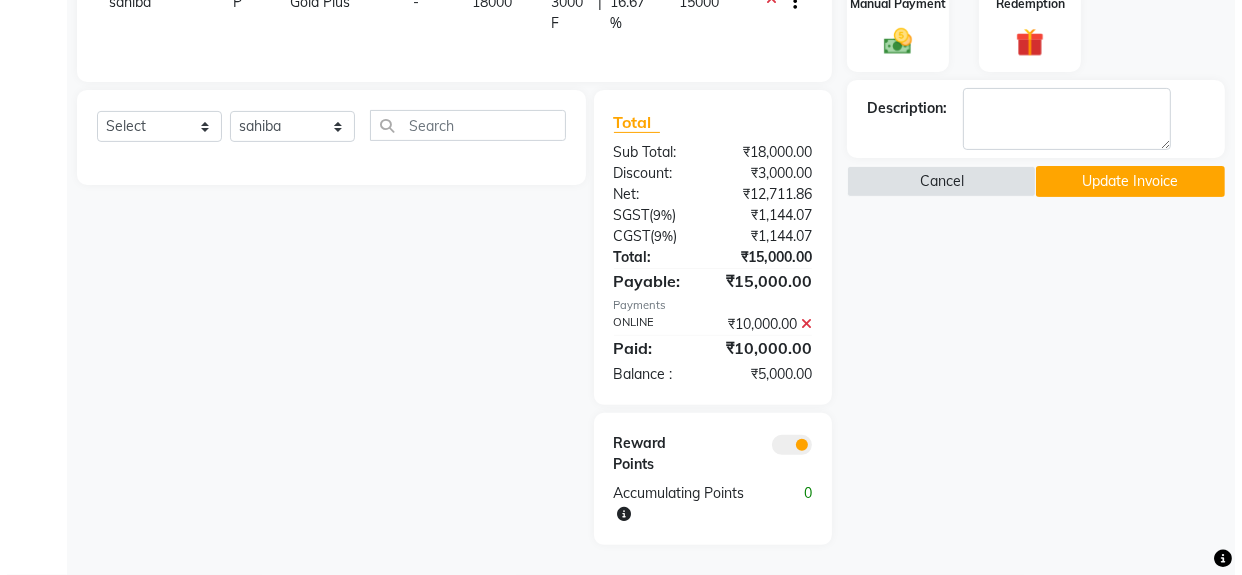 scroll, scrollTop: 552, scrollLeft: 0, axis: vertical 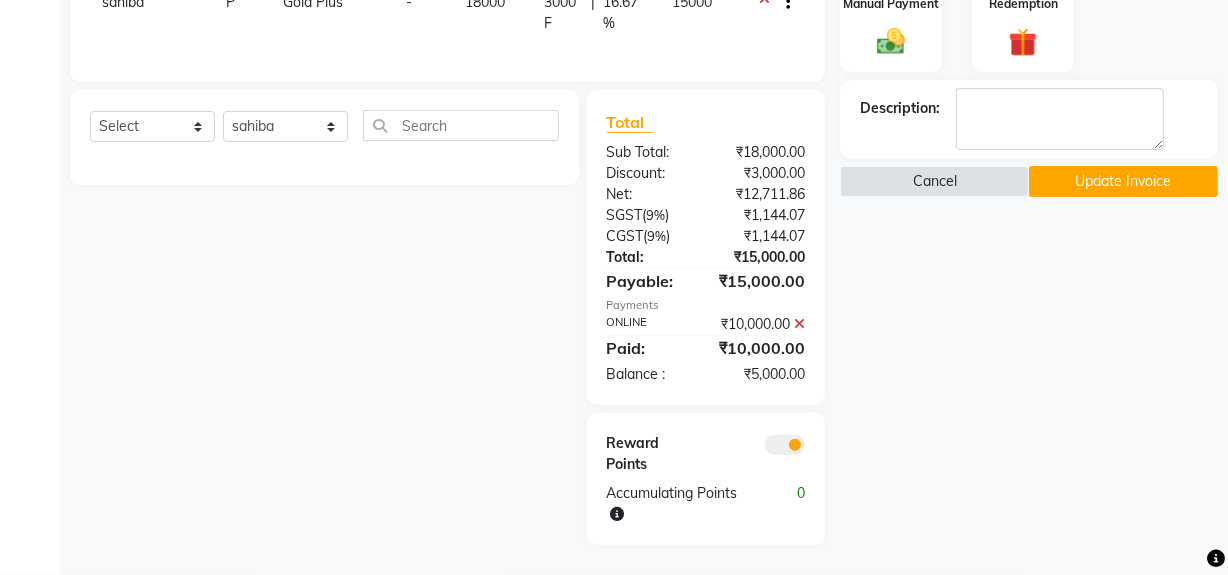 click 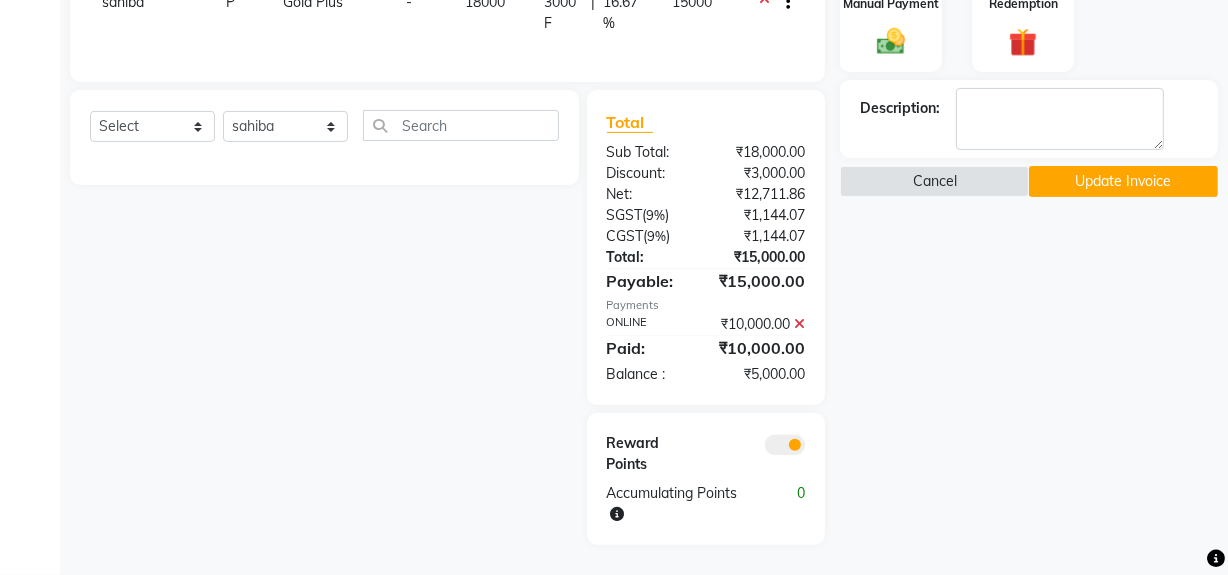 click 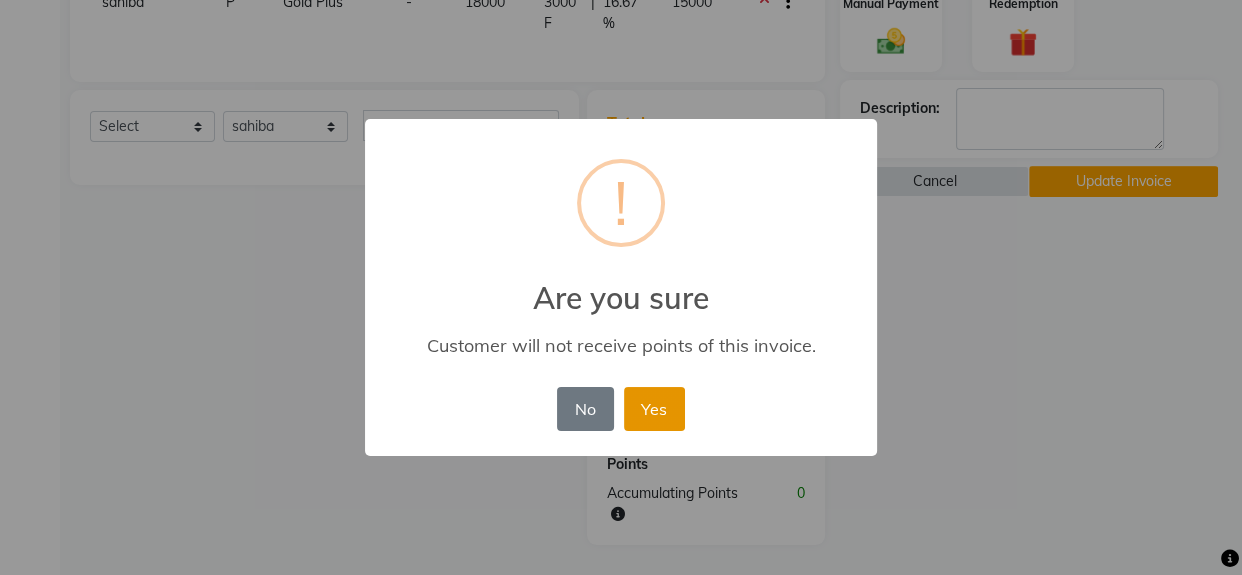 click on "Yes" at bounding box center [654, 409] 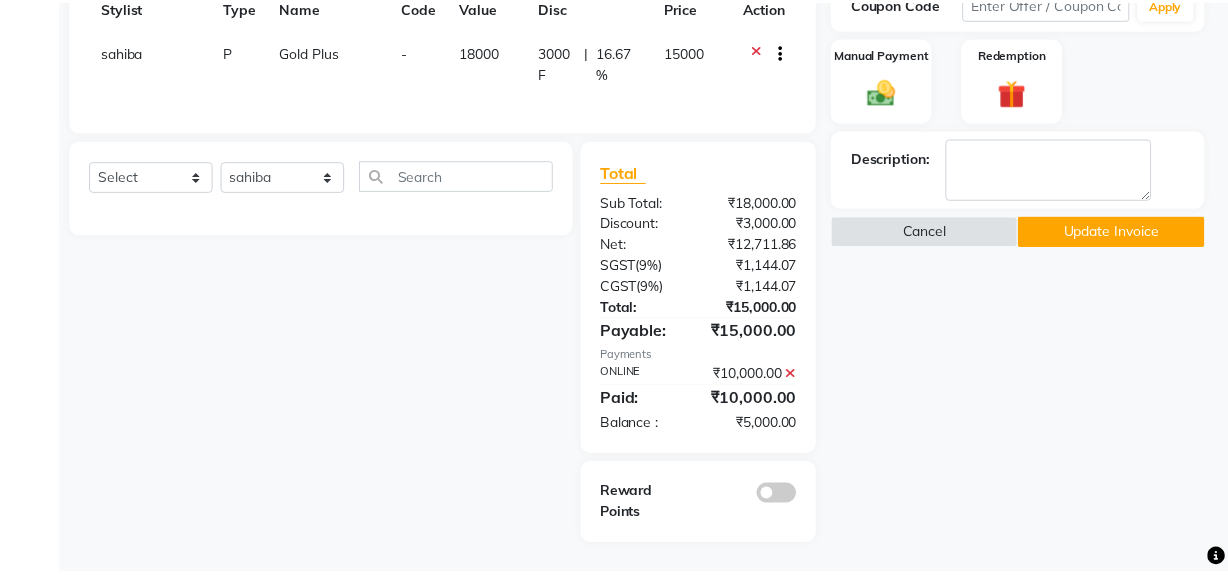 scroll, scrollTop: 502, scrollLeft: 0, axis: vertical 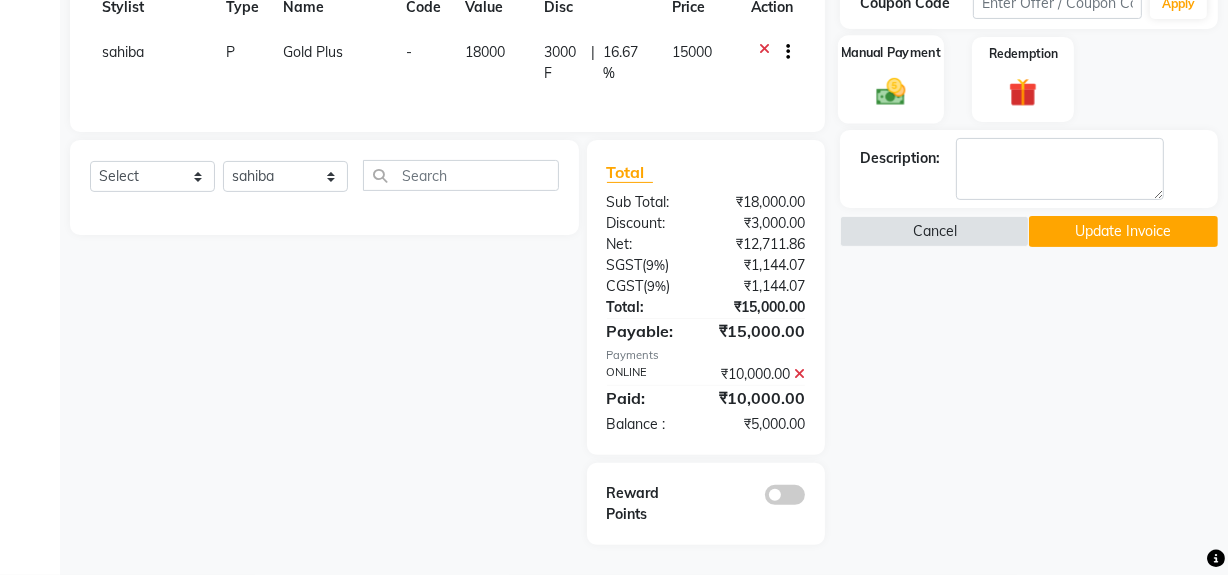 click on "Manual Payment" 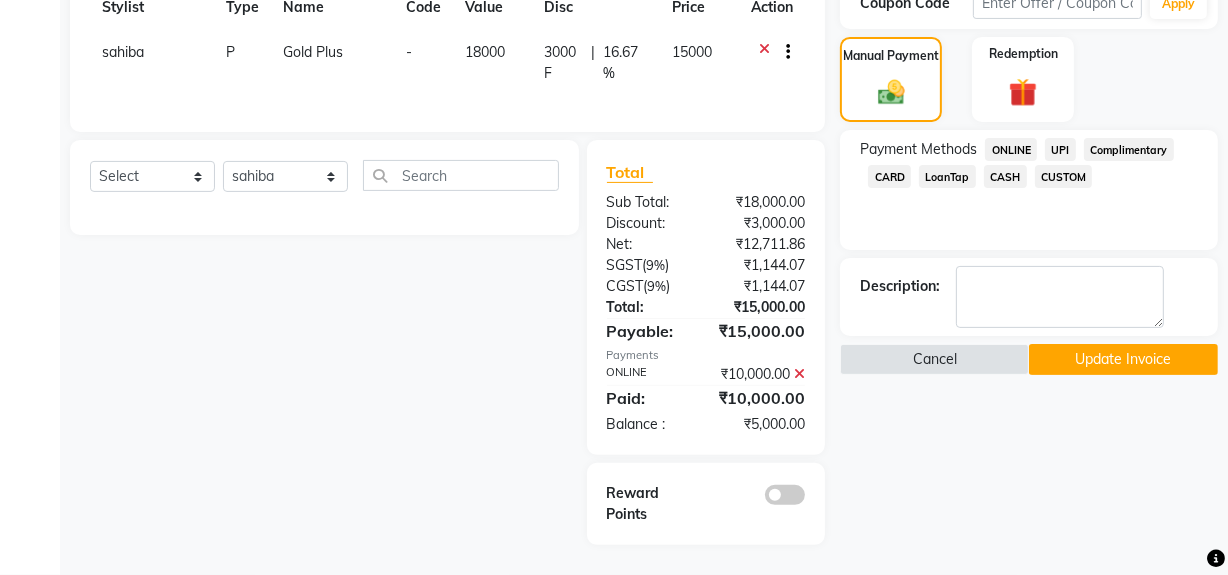 click on "ONLINE" 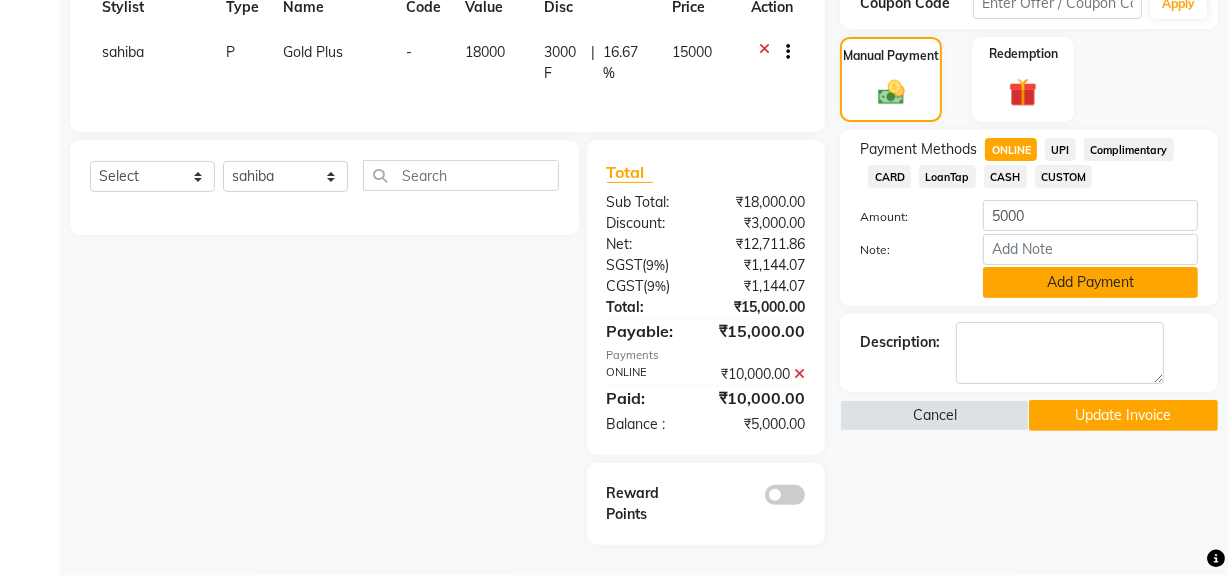 click on "Add Payment" 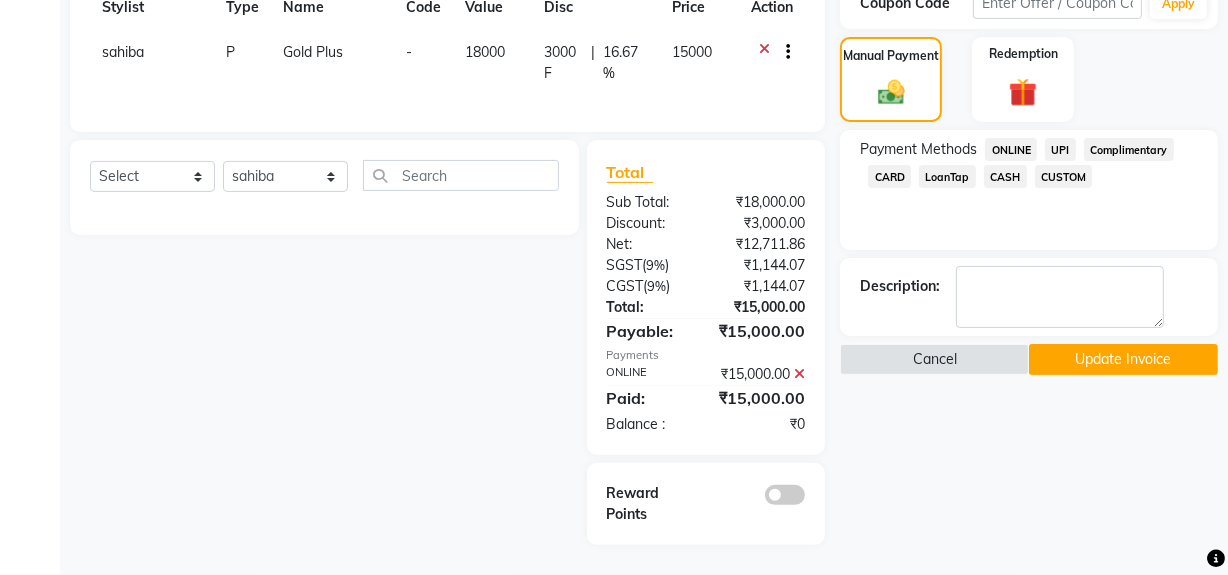 click on "Update Invoice" 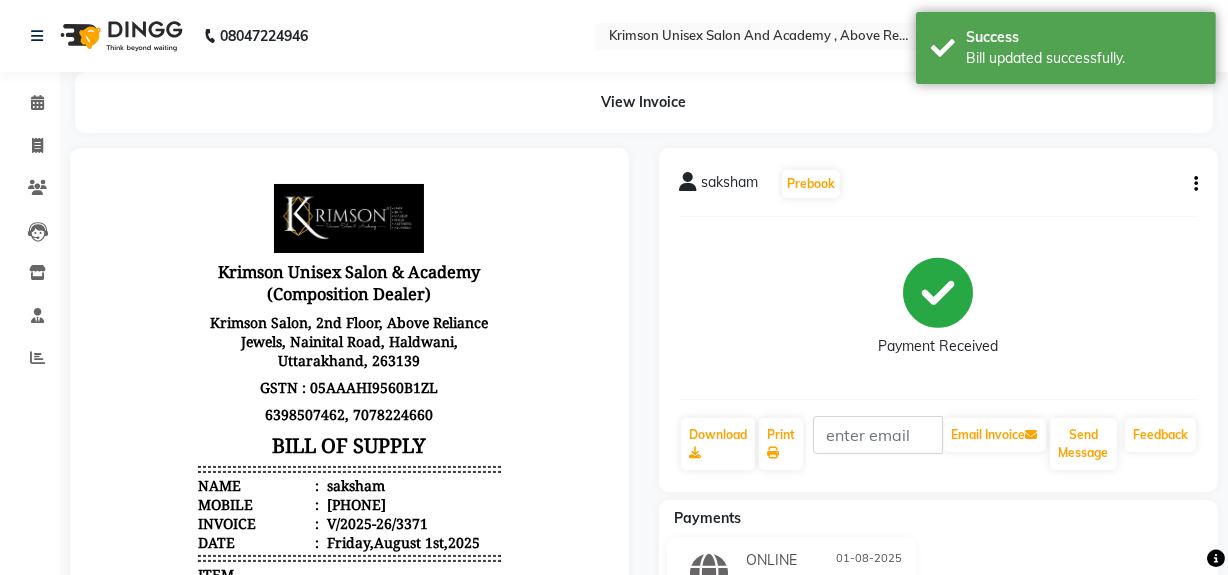 scroll, scrollTop: 0, scrollLeft: 0, axis: both 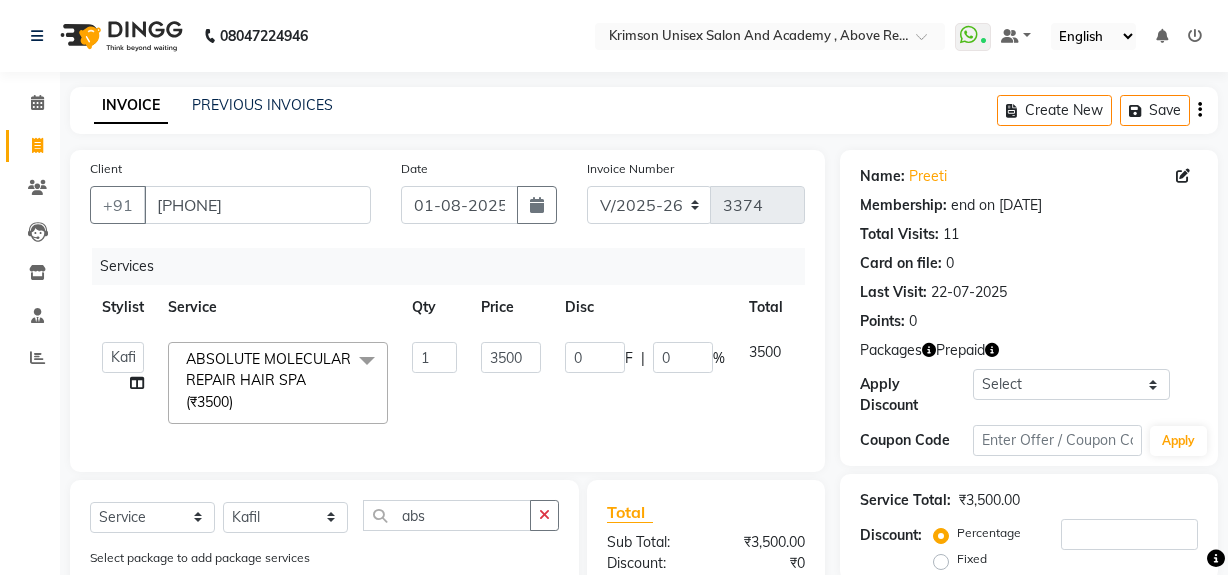 select on "5853" 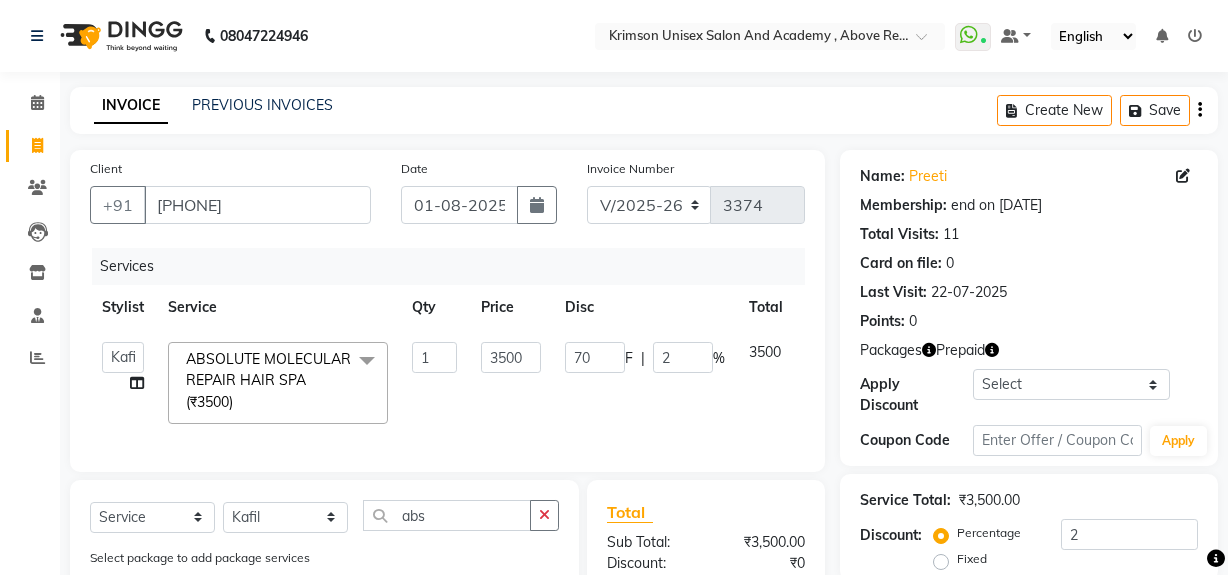 scroll, scrollTop: 307, scrollLeft: 0, axis: vertical 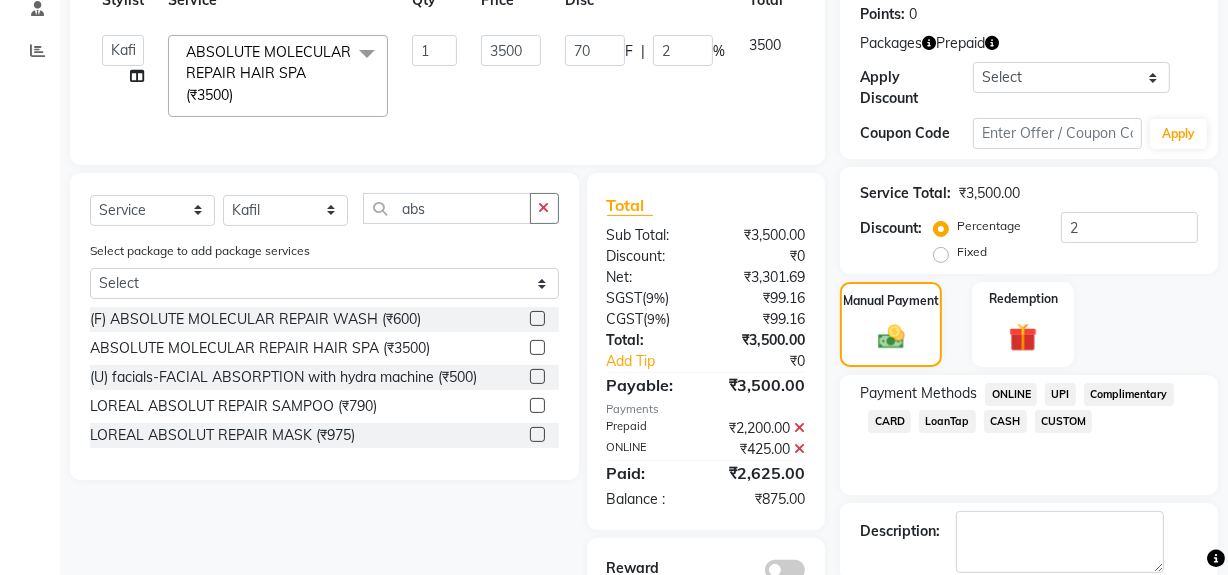 type on "875" 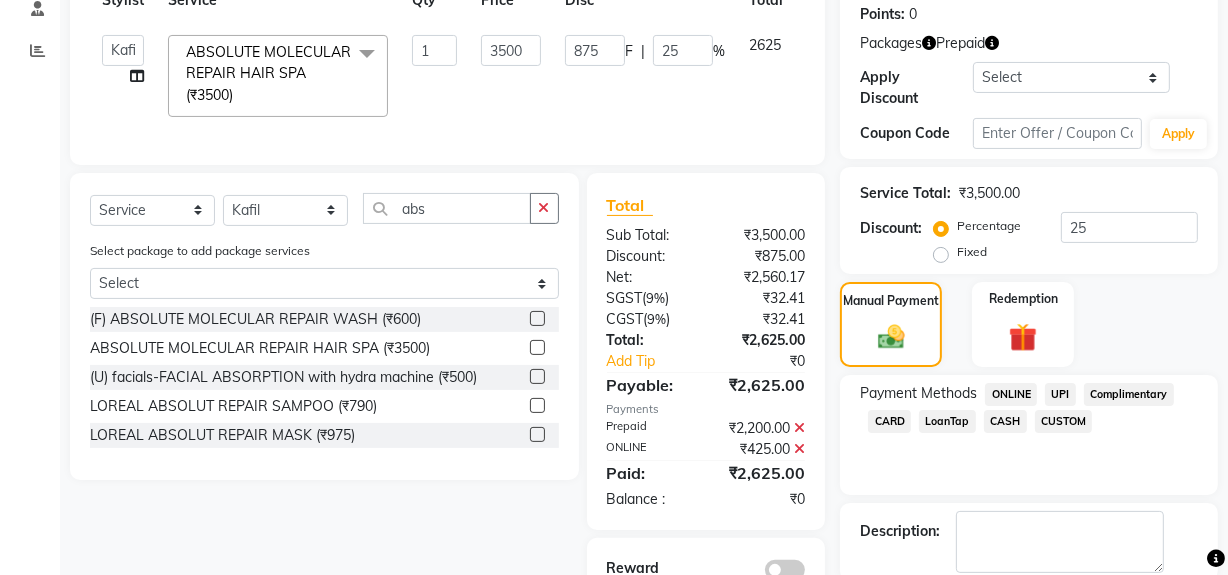 scroll, scrollTop: 410, scrollLeft: 0, axis: vertical 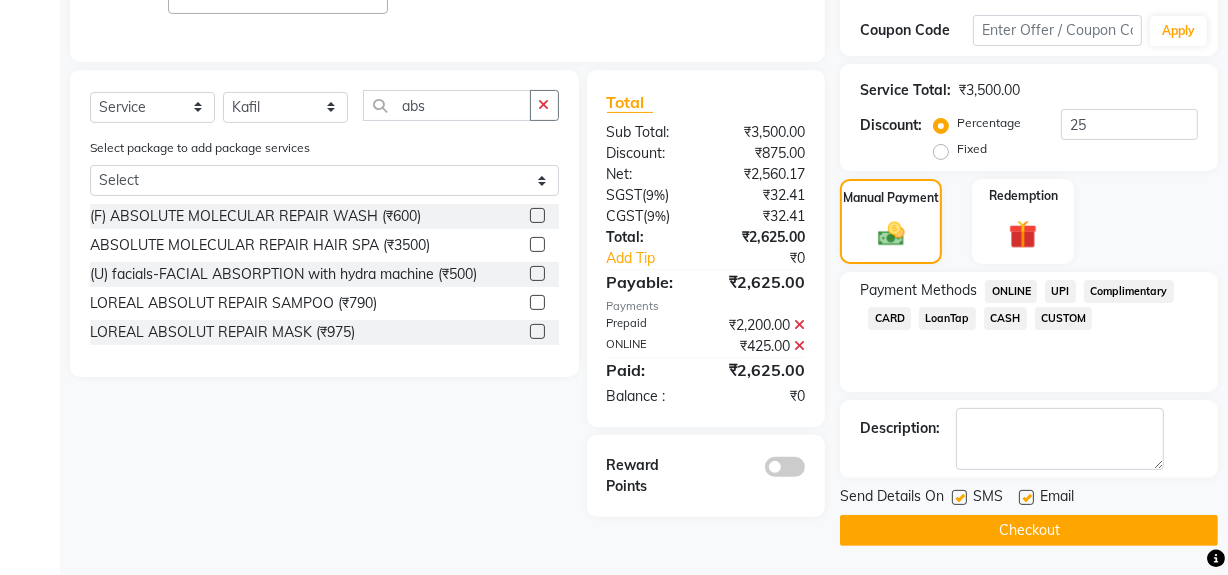 type on "25" 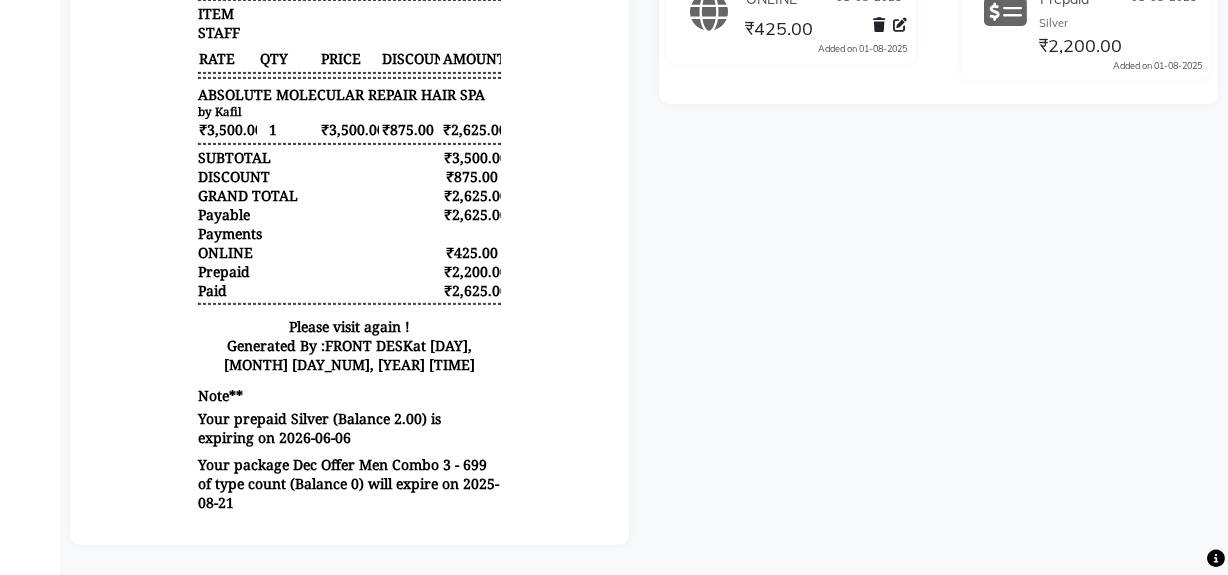 scroll, scrollTop: 0, scrollLeft: 0, axis: both 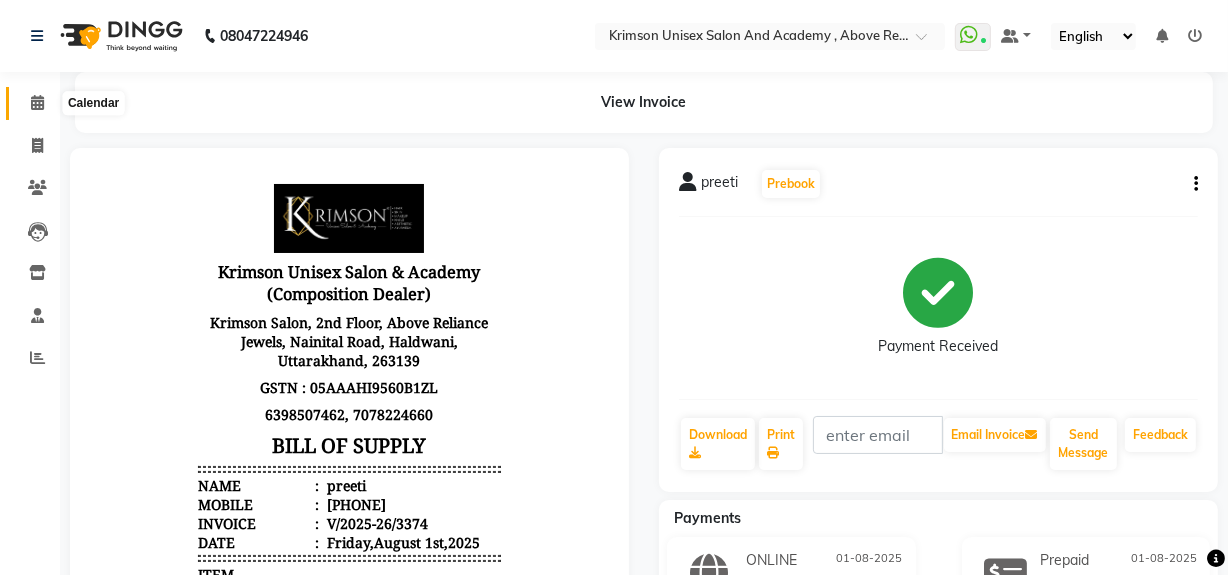 click 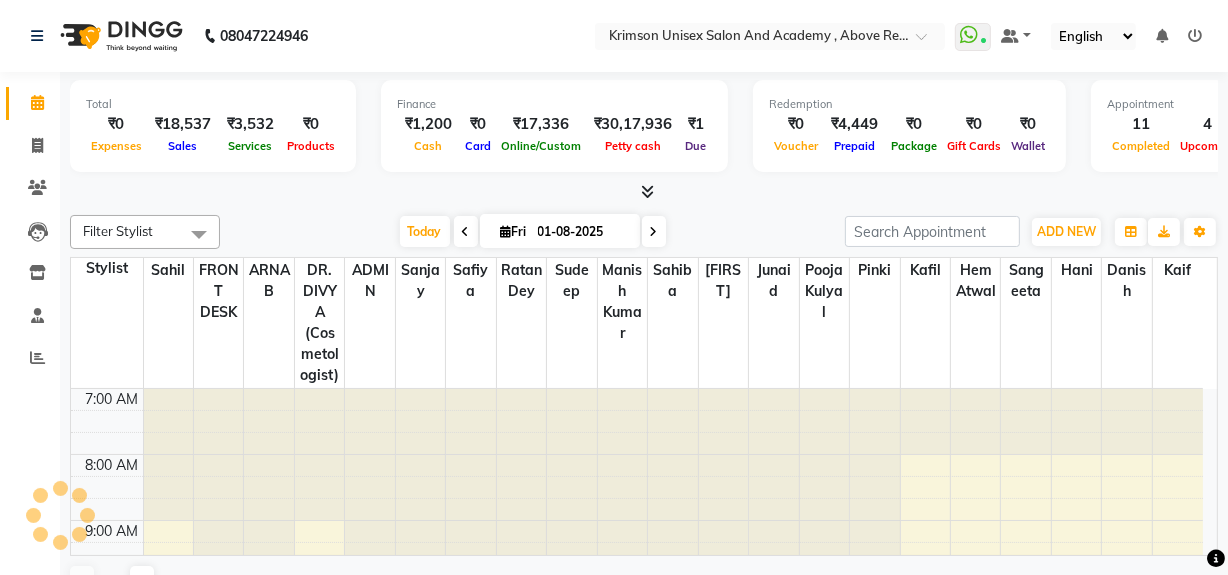 scroll, scrollTop: 592, scrollLeft: 0, axis: vertical 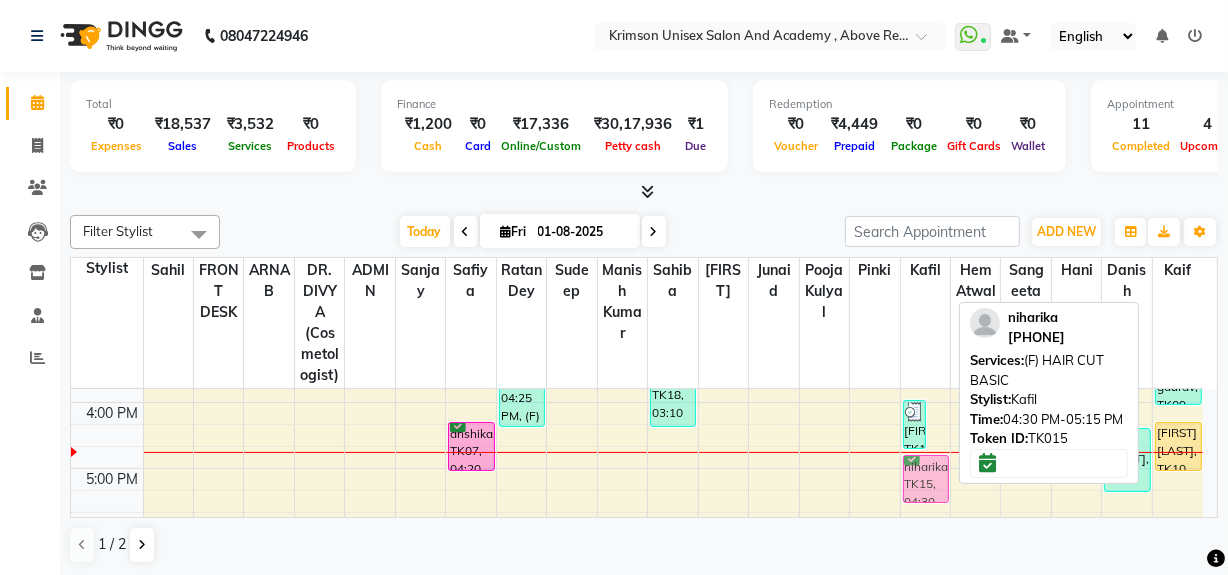 drag, startPoint x: 936, startPoint y: 459, endPoint x: 929, endPoint y: 472, distance: 14.764823 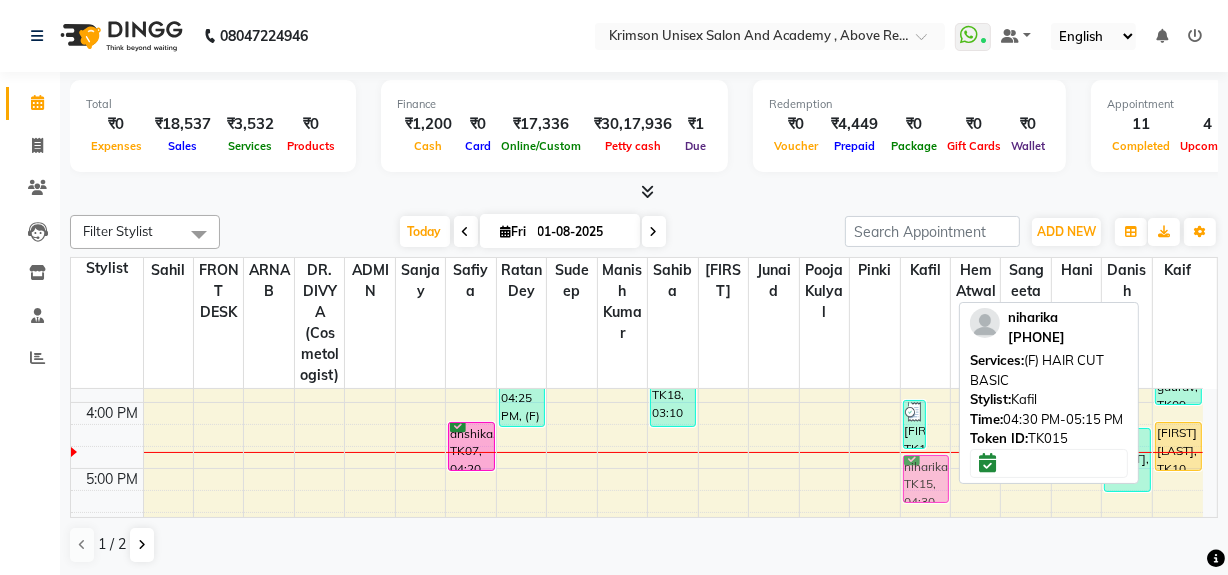 click on "preeti, TK19, 04:00 PM-04:45 PM, ABSOLUTE MOLECULAR REPAIR HAIR SPA  (₹3500)     niharika, TK15, 04:30 PM-05:15 PM, (F) HAIR CUT BASIC     niharika, TK15, 04:30 PM-05:15 PM, (F) HAIR CUT BASIC" at bounding box center (925, 303) 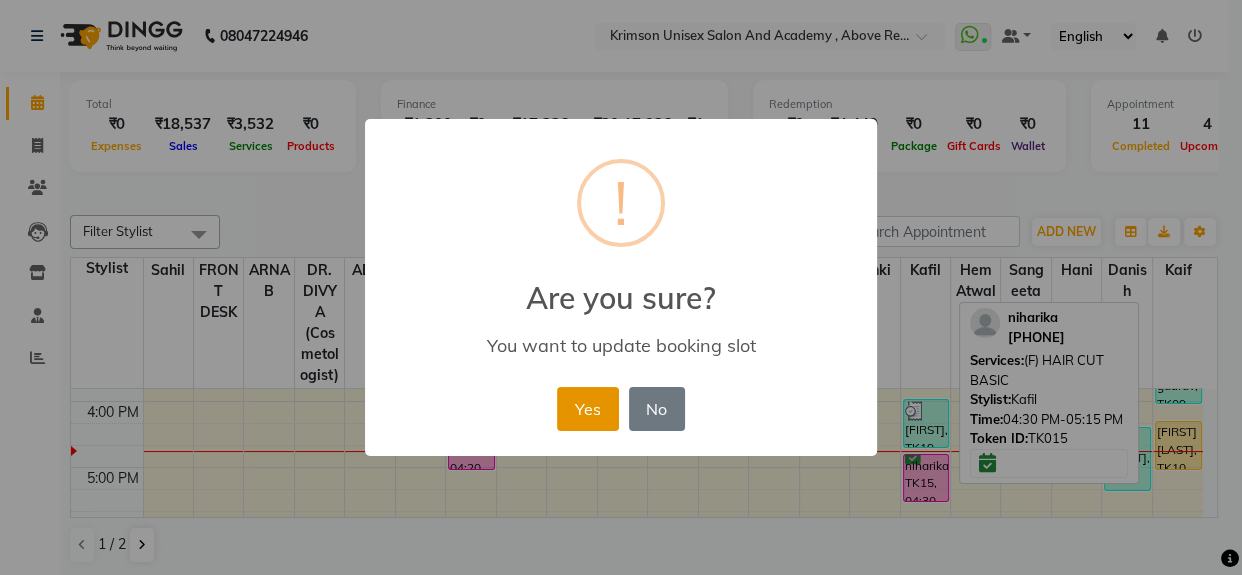 click on "Yes" at bounding box center (587, 409) 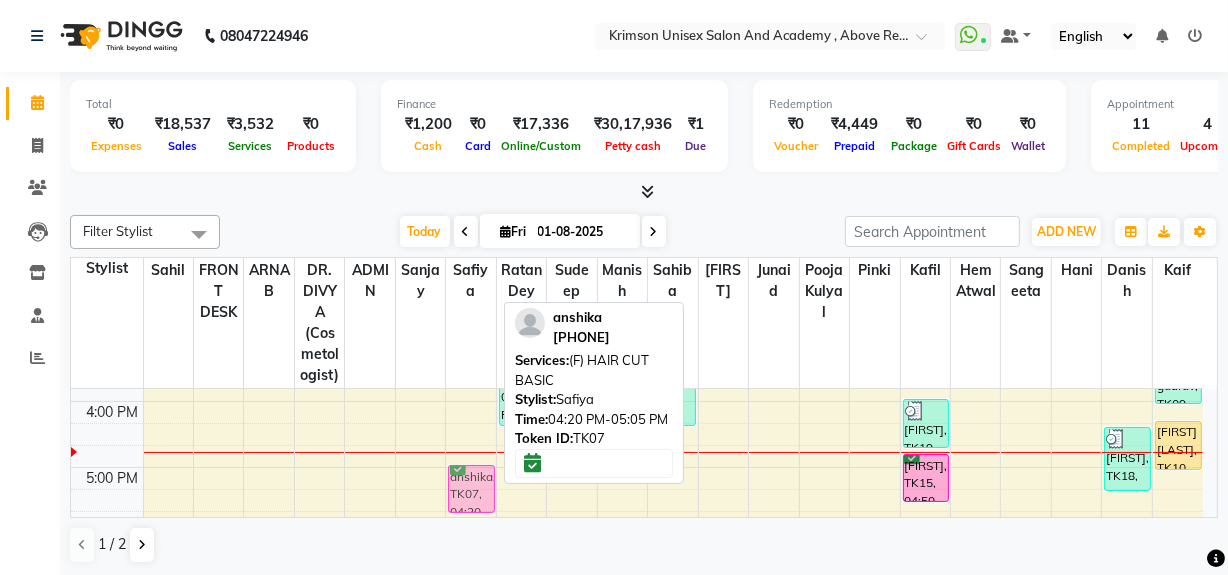 drag, startPoint x: 470, startPoint y: 425, endPoint x: 469, endPoint y: 469, distance: 44.011364 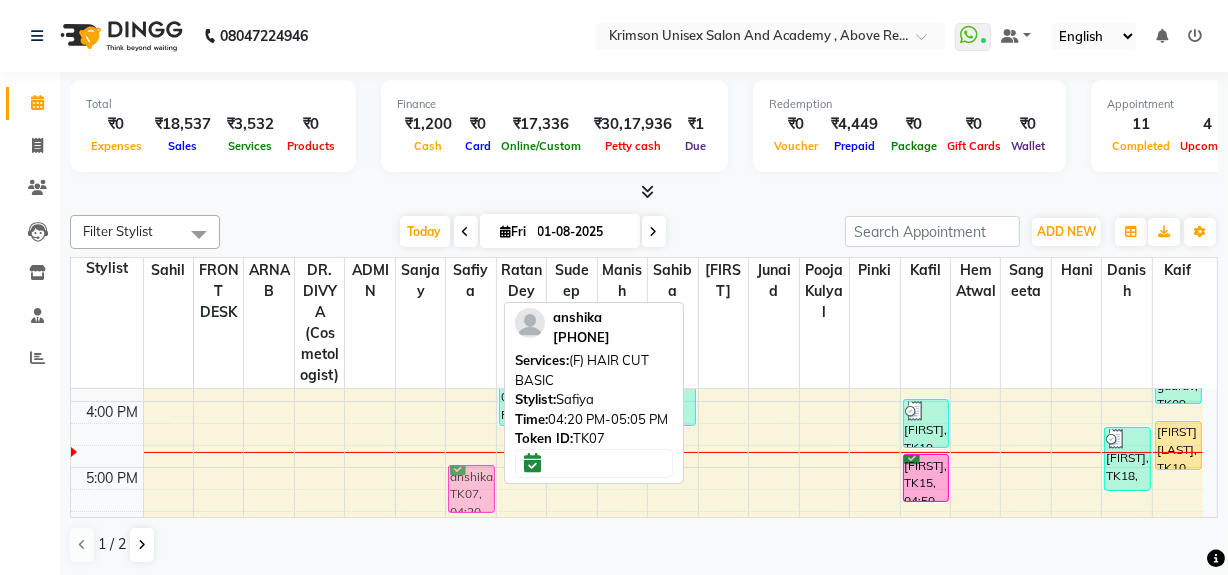 click on "kelvit kaur, TK01, 12:40 PM-02:10 PM, (U) AESTHETIC FACE- DERMAPLANING FULL FACE,(U) facial hair removal-THREAD FOREHEAD (₹50)     anshika, TK07, 04:20 PM-05:05 PM, (F) HAIR CUT BASIC     anshika, TK07, 04:20 PM-05:05 PM, (F) HAIR CUT BASIC" at bounding box center [470, 302] 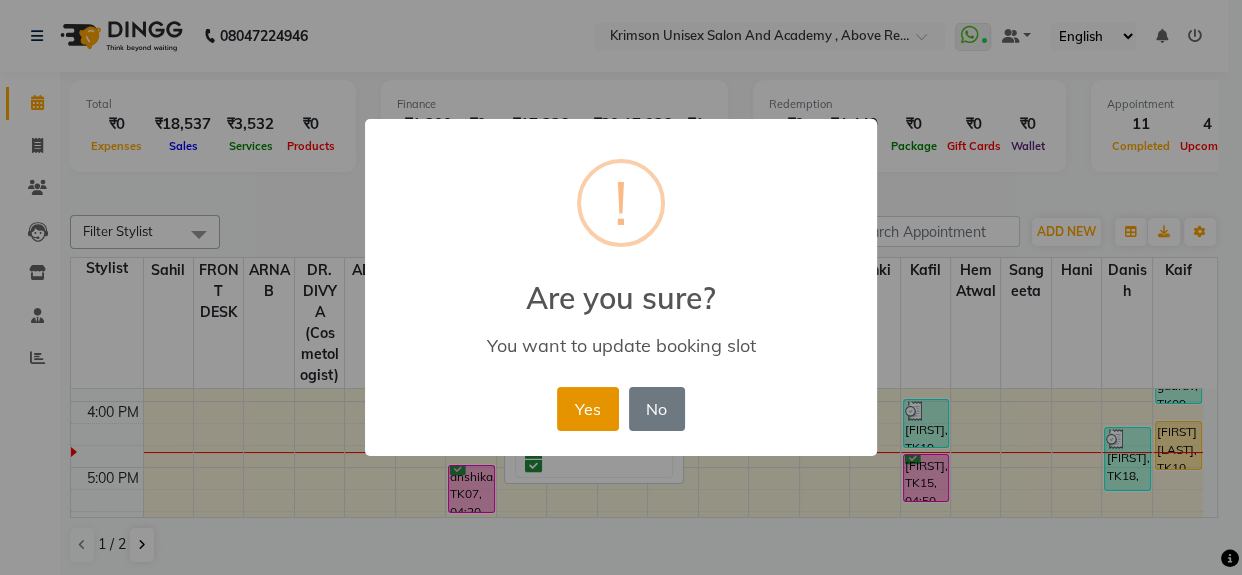 click on "Yes" at bounding box center (587, 409) 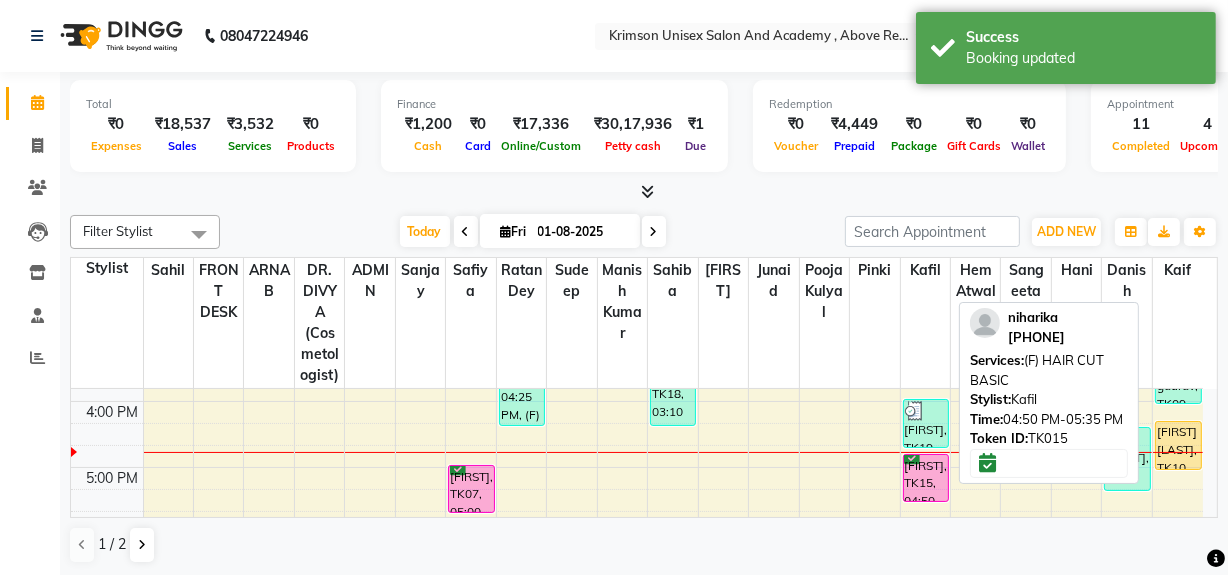 click on "[NAME], TK15, 04:50 PM-05:35 PM, (F) HAIR CUT BASIC" at bounding box center [926, 478] 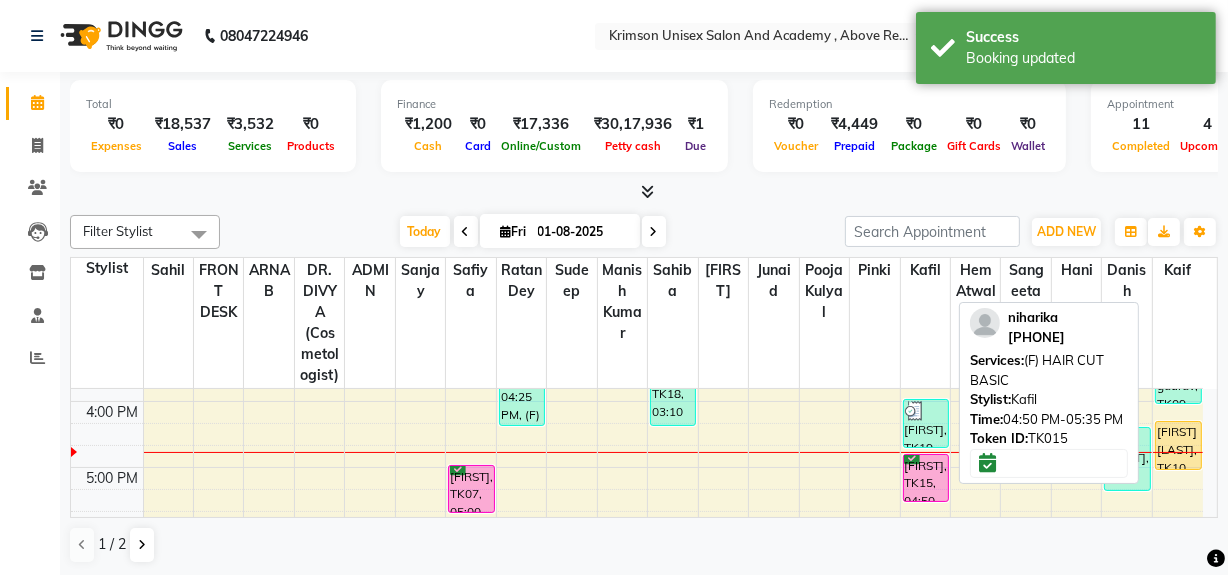 click on "[FIRST], TK15, 04:50 PM-05:35 PM, (F) HAIR CUT BASIC" at bounding box center (926, 478) 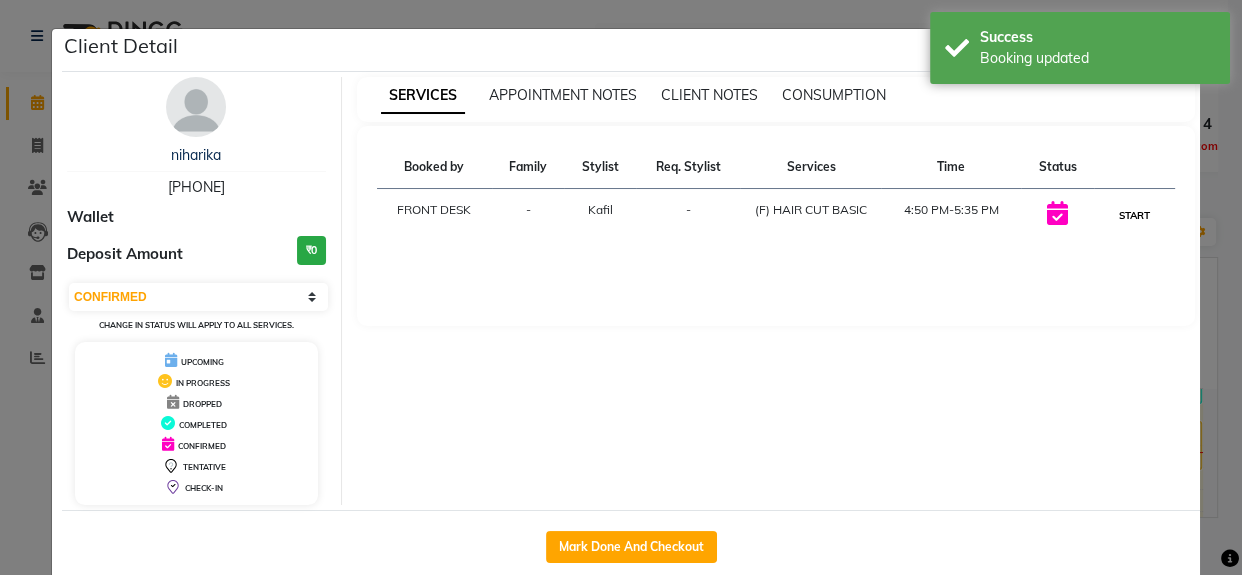 click on "START" at bounding box center [1134, 215] 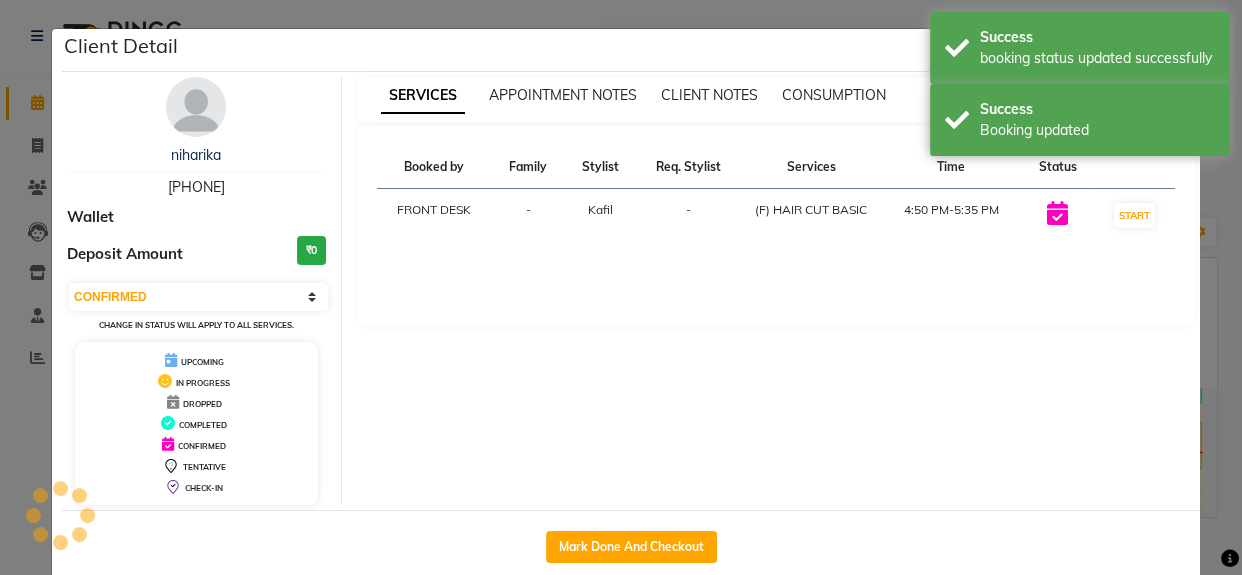 select on "1" 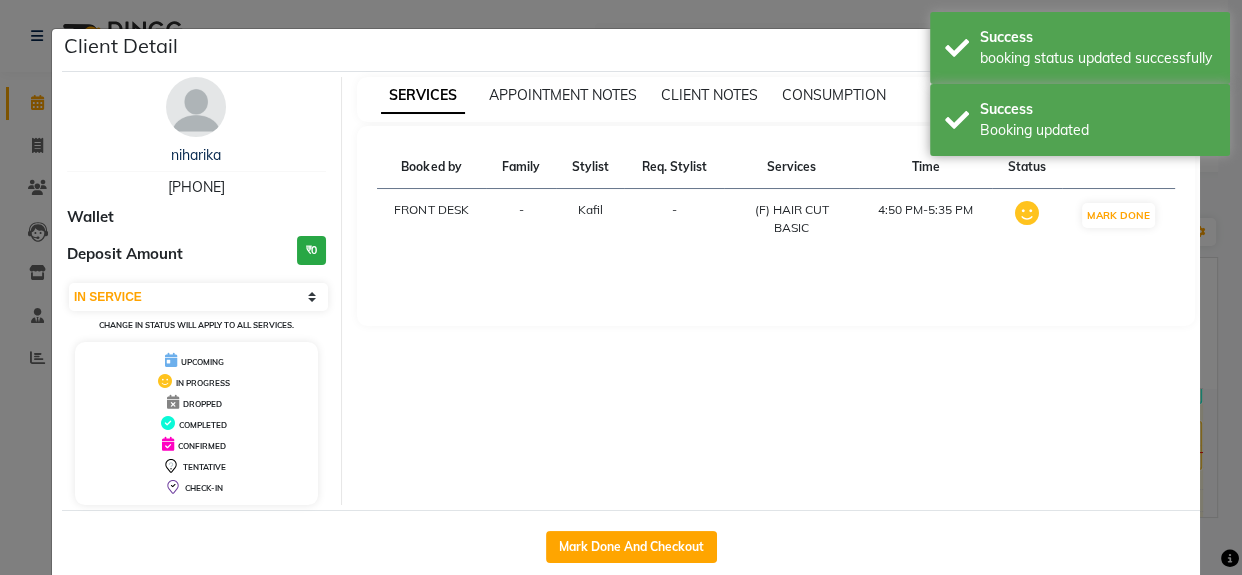 click on "Client Detail  niharika    7409893687 Wallet Deposit Amount  ₹0  Select IN SERVICE CONFIRMED TENTATIVE CHECK IN MARK DONE DROPPED UPCOMING Change in status will apply to all services. UPCOMING IN PROGRESS DROPPED COMPLETED CONFIRMED TENTATIVE CHECK-IN SERVICES APPOINTMENT NOTES CLIENT NOTES CONSUMPTION Booked by Family Stylist Req. Stylist Services Time Status  FRONT DESK  - Kafil -  (F) HAIR CUT BASIC   4:50 PM-5:35 PM   MARK DONE   Mark Done And Checkout" 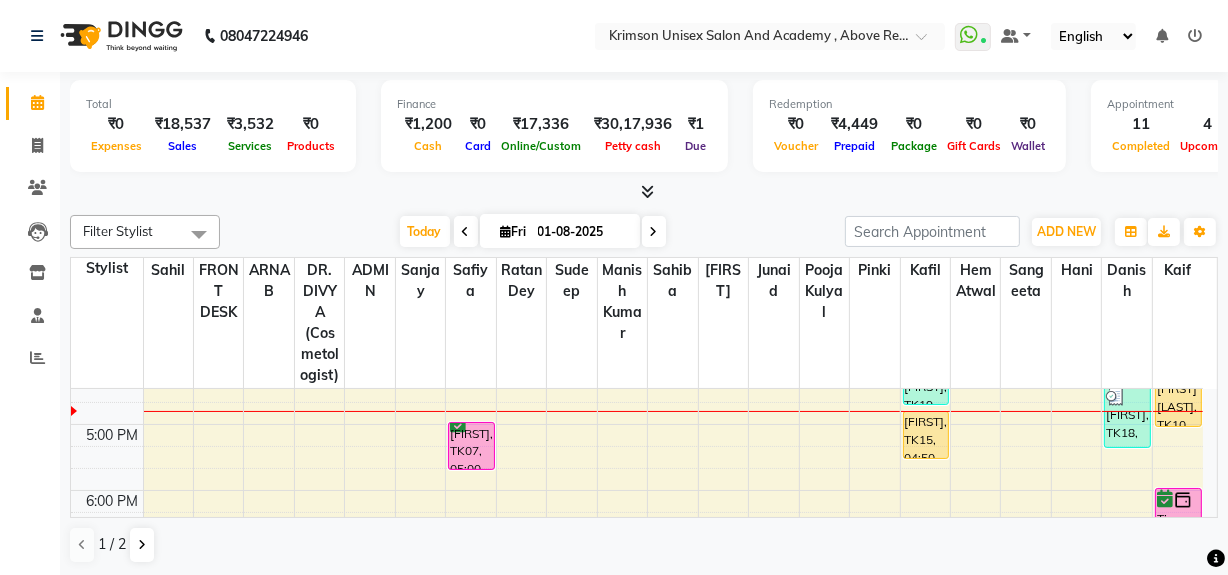 scroll, scrollTop: 625, scrollLeft: 0, axis: vertical 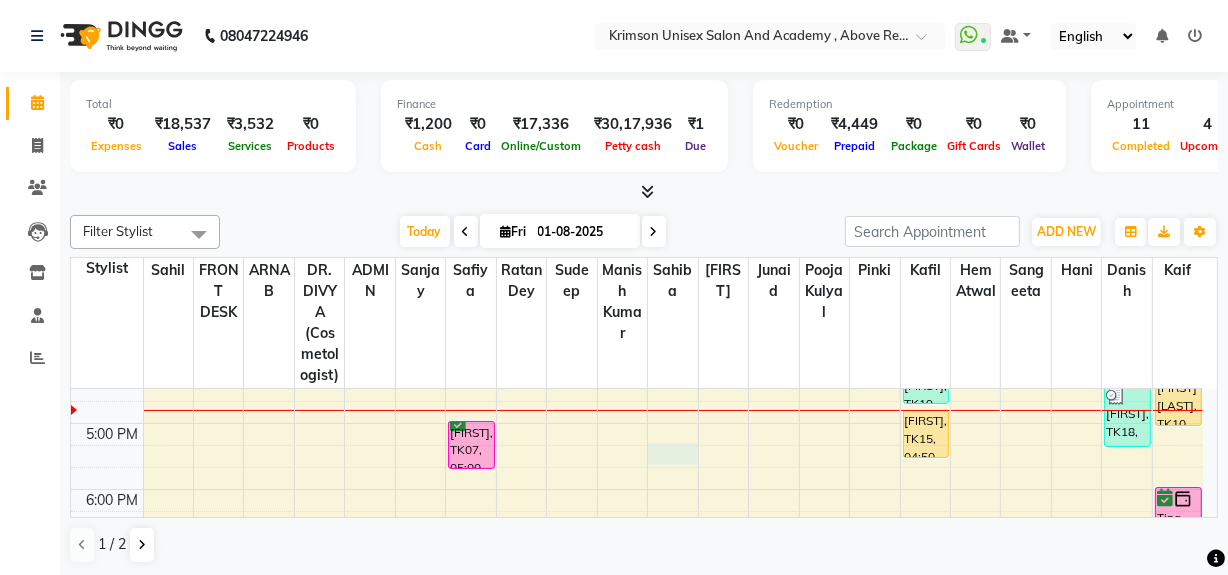 click on "7:00 AM 8:00 AM 9:00 AM 10:00 AM 11:00 AM 12:00 PM 1:00 PM 2:00 PM 3:00 PM 4:00 PM 5:00 PM 6:00 PM 7:00 PM 8:00 PM 9:00 PM     kelvit kaur, TK01, 12:40 PM-02:10 PM, (U) AESTHETIC FACE- DERMAPLANING FULL FACE,(U) facial hair removal-THREAD FOREHEAD (₹50)     anshika, TK07, 05:00 PM-05:45 PM, (F) HAIR CUT BASIC     Ragini, TK17, 02:25 PM-04:25 PM, (F) nails arts-Shellac (Basecoat) Hand/Feet (₹700),(F) nails arts-shellac removal 2 hands (₹200)     saksham, TK18, 03:10 PM-04:25 PM, (U) facials-FACIAL O3+ Whitening Brightening Facial (₹3500),power mask o3+ (₹1100)     preeti, TK19, 04:00 PM-04:45 PM, ABSOLUTE MOLECULAR REPAIR HAIR SPA  (₹3500)    niharika, TK15, 04:50 PM-05:35 PM, (F) HAIR CUT BASIC     Shristi, TK14, 12:35 PM-01:35 PM, (U) MANI/ PEDI-PEDICURE BASIC (₹700)     aman, TK11, 11:15 AM-12:00 PM, OFFER MEN-MEN grooming package combo 1- HAIR CUT + BEARD (₹99)     anjali pandey, TK02, 02:20 PM-03:05 PM, OFFER MEN-MEN grooming package combo 1- HAIR CUT + BEARD" at bounding box center (637, 258) 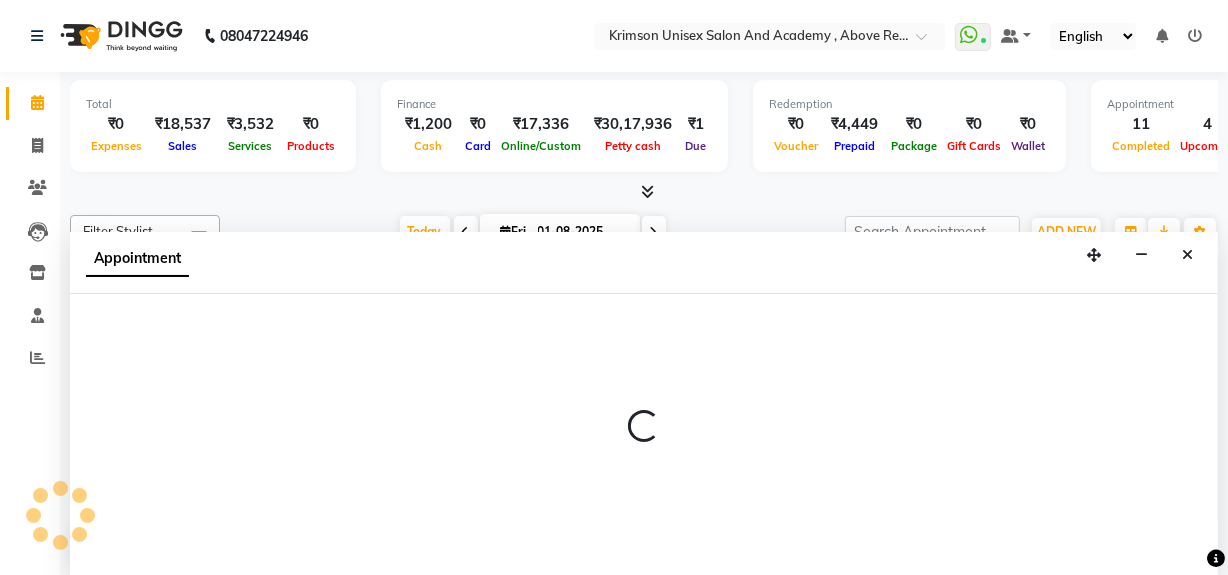 scroll, scrollTop: 0, scrollLeft: 0, axis: both 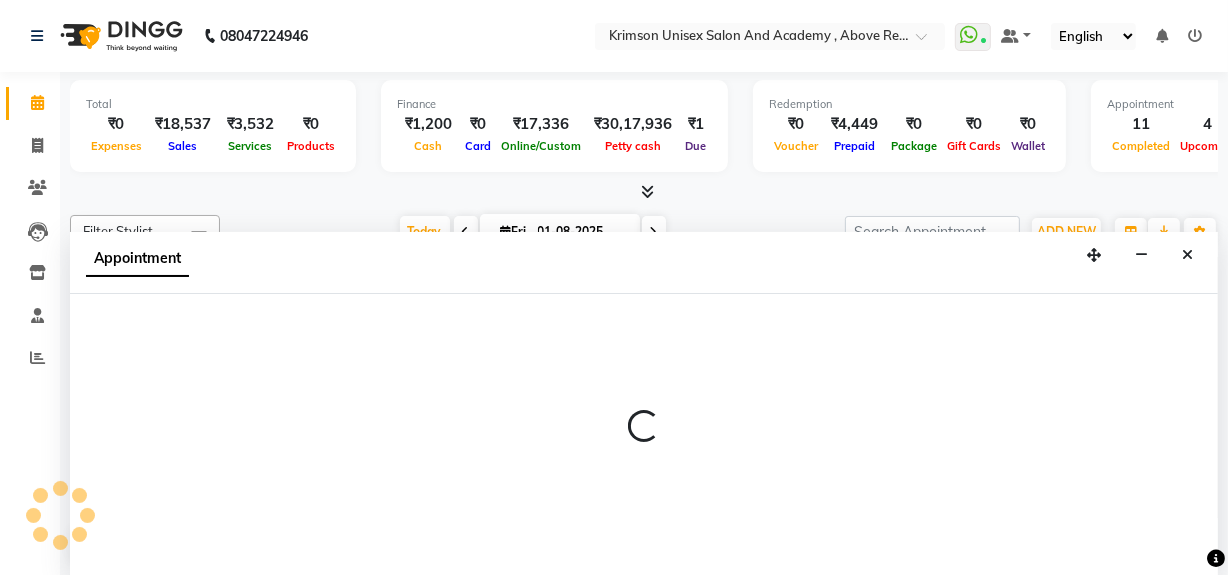 select on "1035" 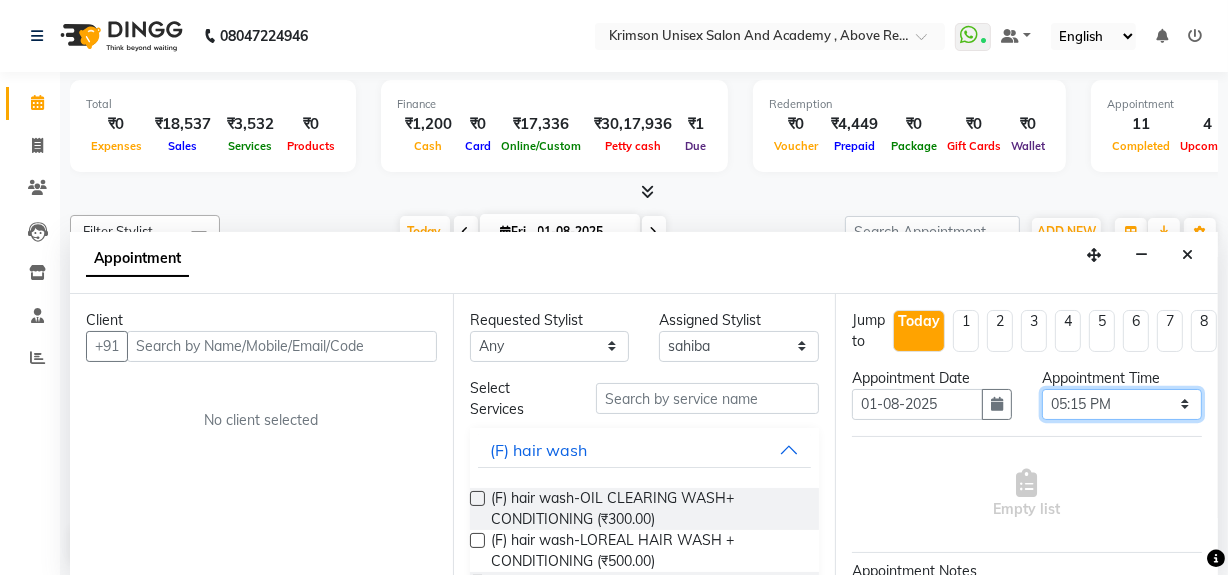 click on "Select 08:00 AM 08:15 AM 08:30 AM 08:45 AM 09:00 AM 09:15 AM 09:30 AM 09:45 AM 10:00 AM 10:15 AM 10:30 AM 10:45 AM 11:00 AM 11:15 AM 11:30 AM 11:45 AM 12:00 PM 12:15 PM 12:30 PM 12:45 PM 01:00 PM 01:15 PM 01:30 PM 01:45 PM 02:00 PM 02:15 PM 02:30 PM 02:45 PM 03:00 PM 03:15 PM 03:30 PM 03:45 PM 04:00 PM 04:15 PM 04:30 PM 04:45 PM 05:00 PM 05:15 PM 05:30 PM 05:45 PM 06:00 PM 06:15 PM 06:30 PM 06:45 PM 07:00 PM 07:15 PM 07:30 PM 07:45 PM 08:00 PM 08:15 PM 08:30 PM 08:45 PM 09:00 PM" at bounding box center (1122, 404) 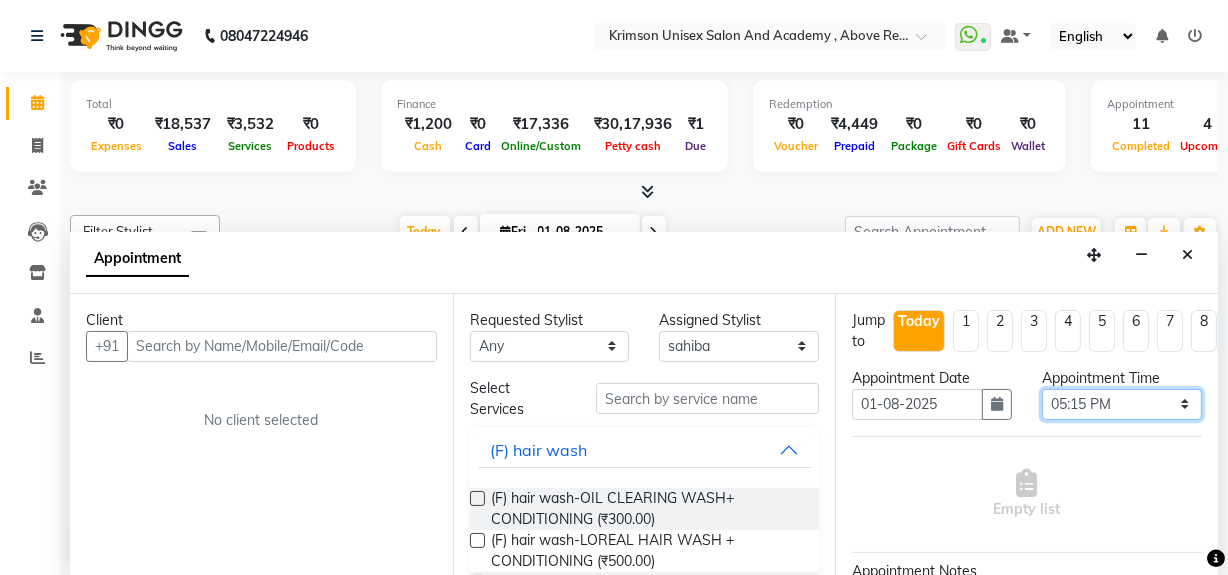 select on "1050" 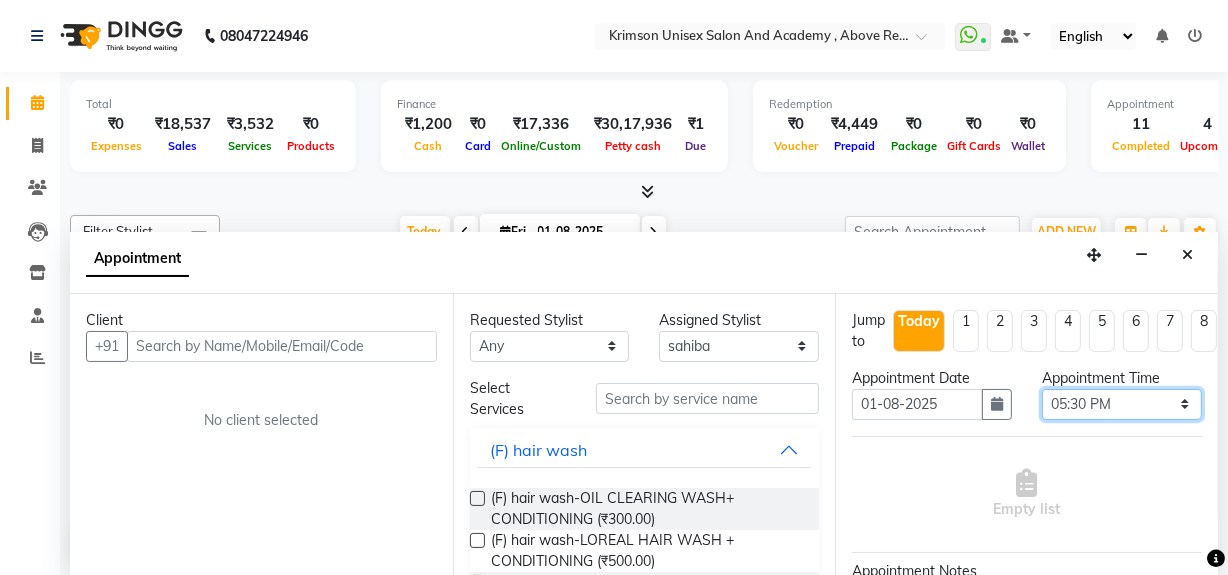 click on "Select 08:00 AM 08:15 AM 08:30 AM 08:45 AM 09:00 AM 09:15 AM 09:30 AM 09:45 AM 10:00 AM 10:15 AM 10:30 AM 10:45 AM 11:00 AM 11:15 AM 11:30 AM 11:45 AM 12:00 PM 12:15 PM 12:30 PM 12:45 PM 01:00 PM 01:15 PM 01:30 PM 01:45 PM 02:00 PM 02:15 PM 02:30 PM 02:45 PM 03:00 PM 03:15 PM 03:30 PM 03:45 PM 04:00 PM 04:15 PM 04:30 PM 04:45 PM 05:00 PM 05:15 PM 05:30 PM 05:45 PM 06:00 PM 06:15 PM 06:30 PM 06:45 PM 07:00 PM 07:15 PM 07:30 PM 07:45 PM 08:00 PM 08:15 PM 08:30 PM 08:45 PM 09:00 PM" at bounding box center (1122, 404) 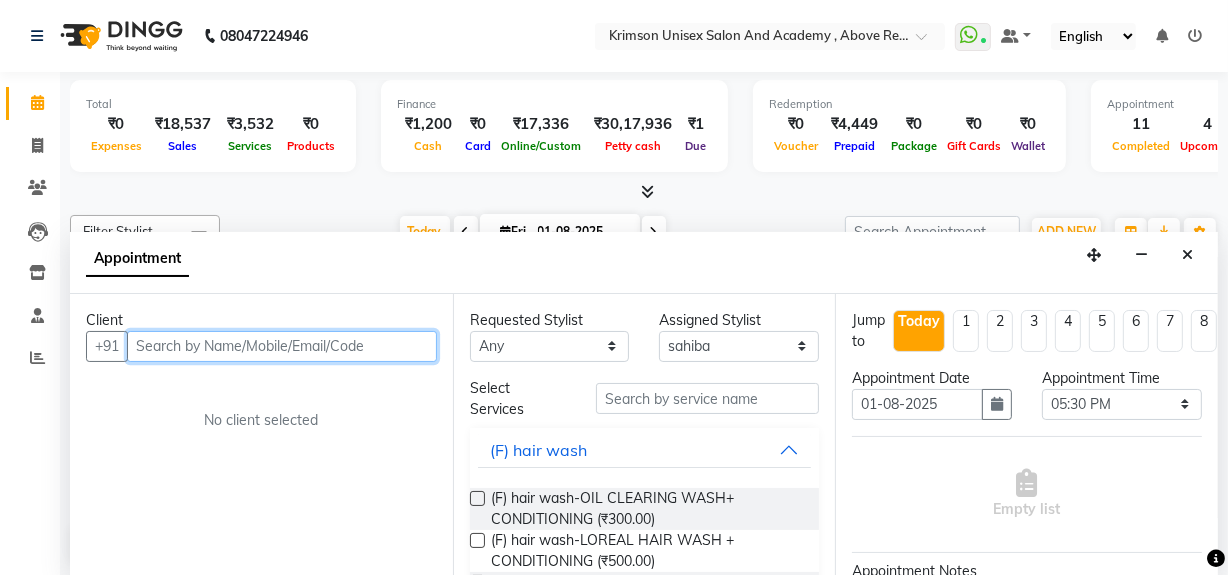 click at bounding box center (282, 346) 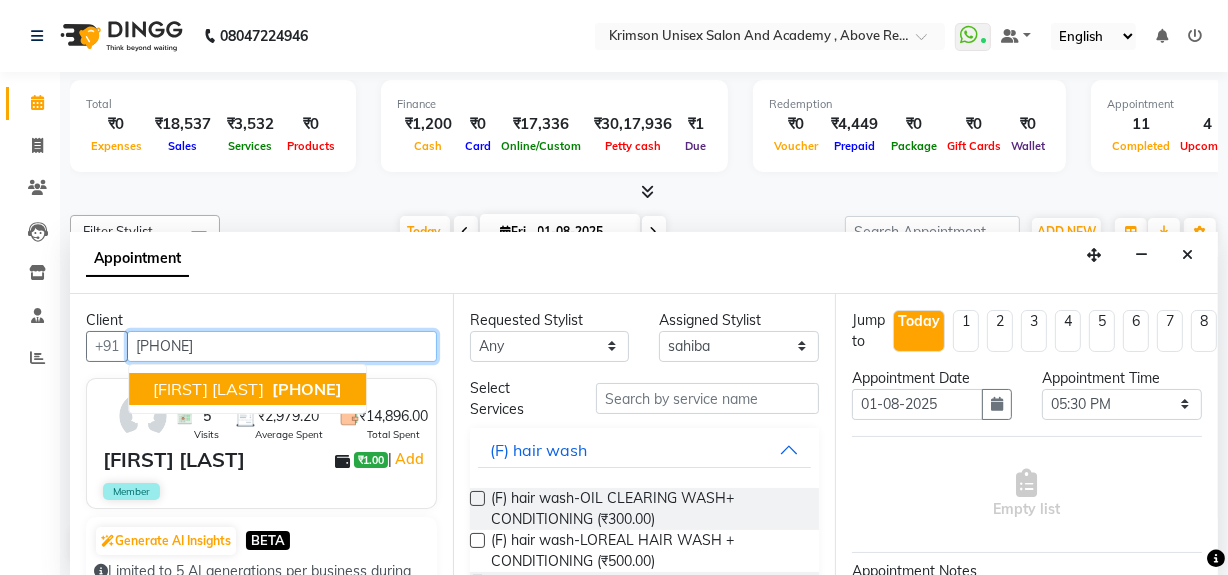click on "7579283391" at bounding box center (307, 389) 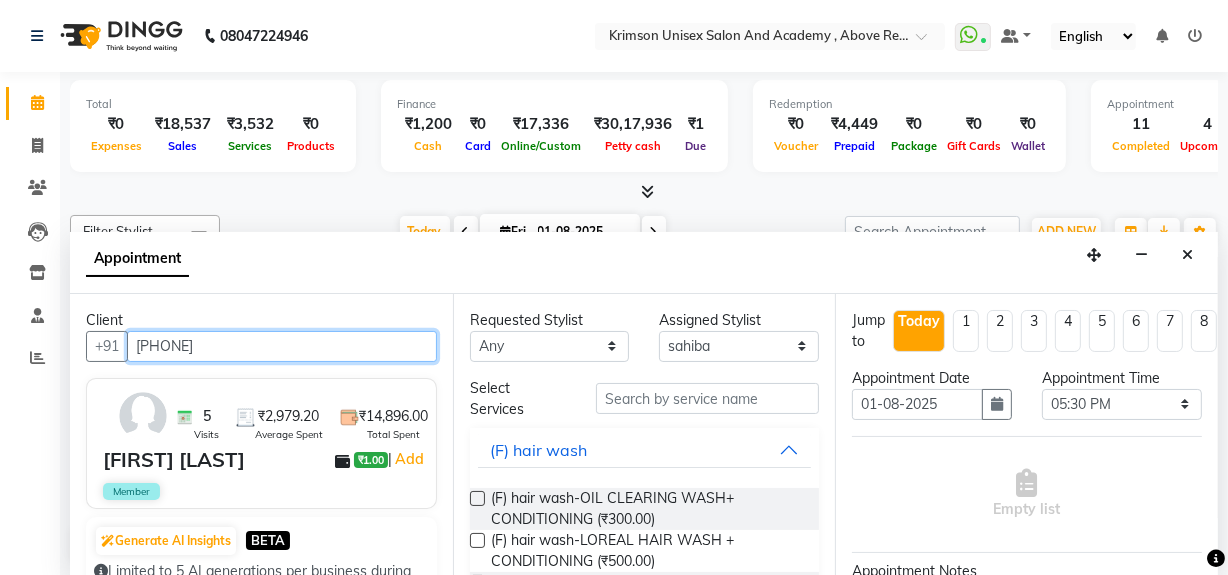 type on "7579283391" 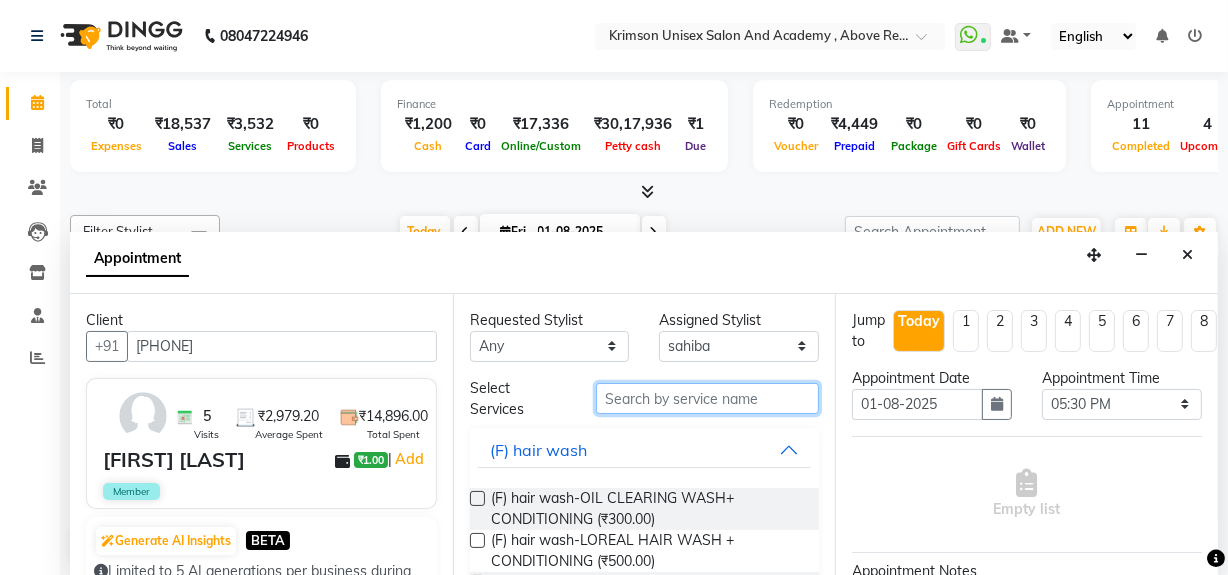 click at bounding box center (707, 398) 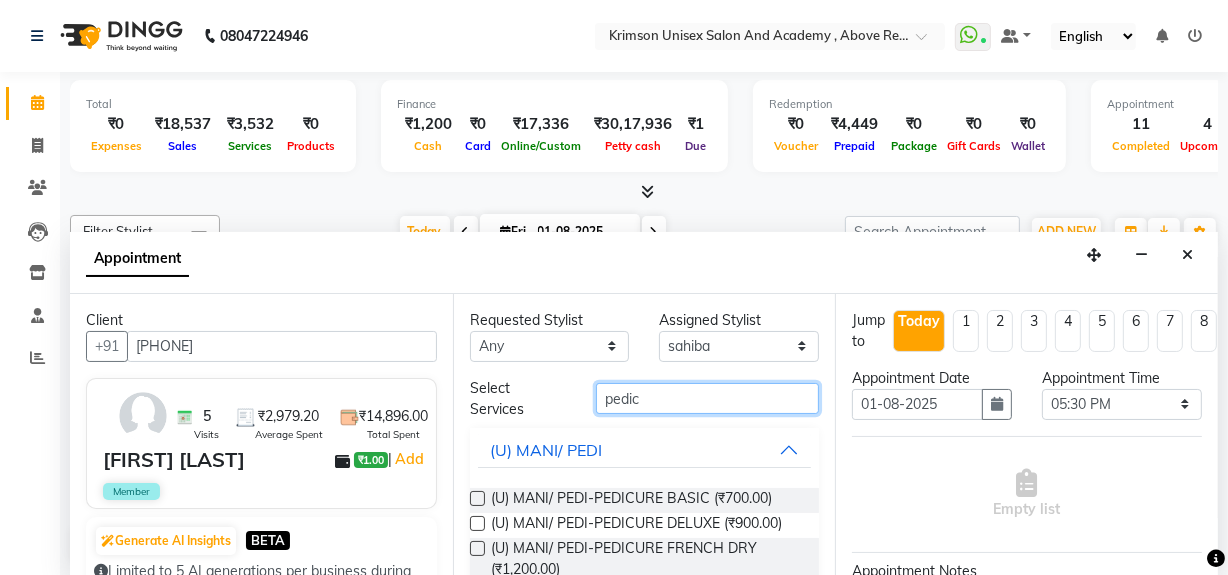 type on "pedic" 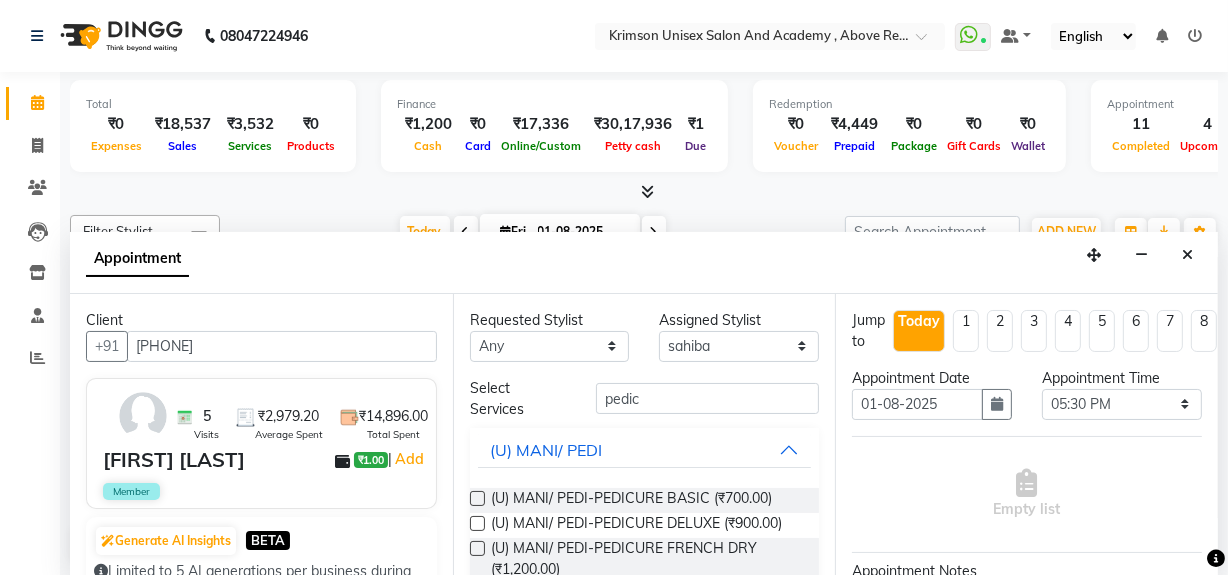 click at bounding box center (477, 498) 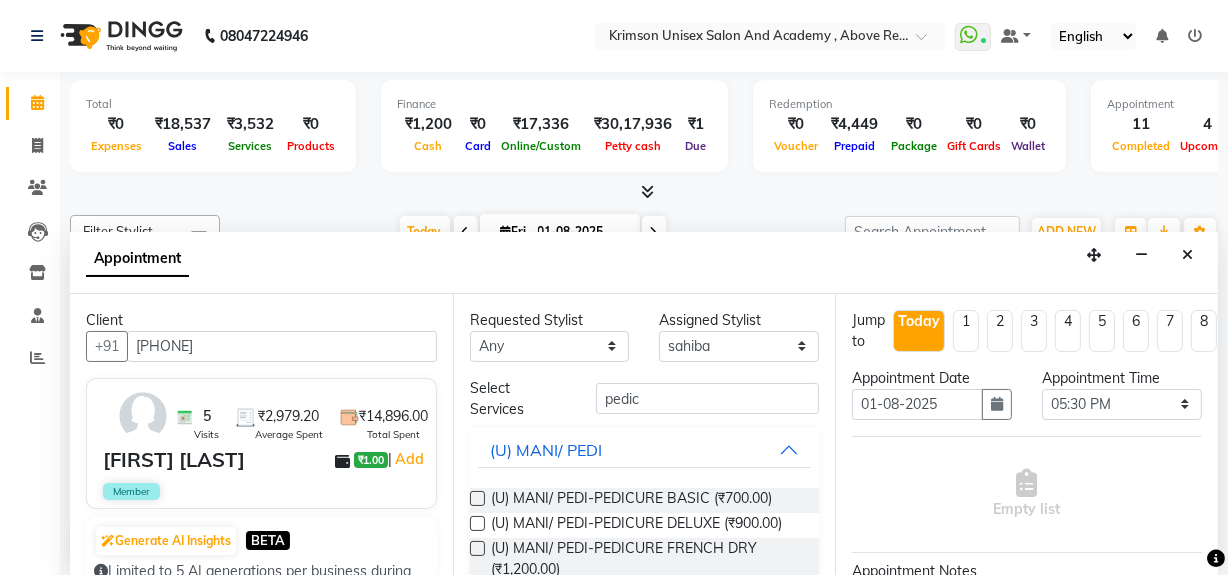 click at bounding box center (476, 500) 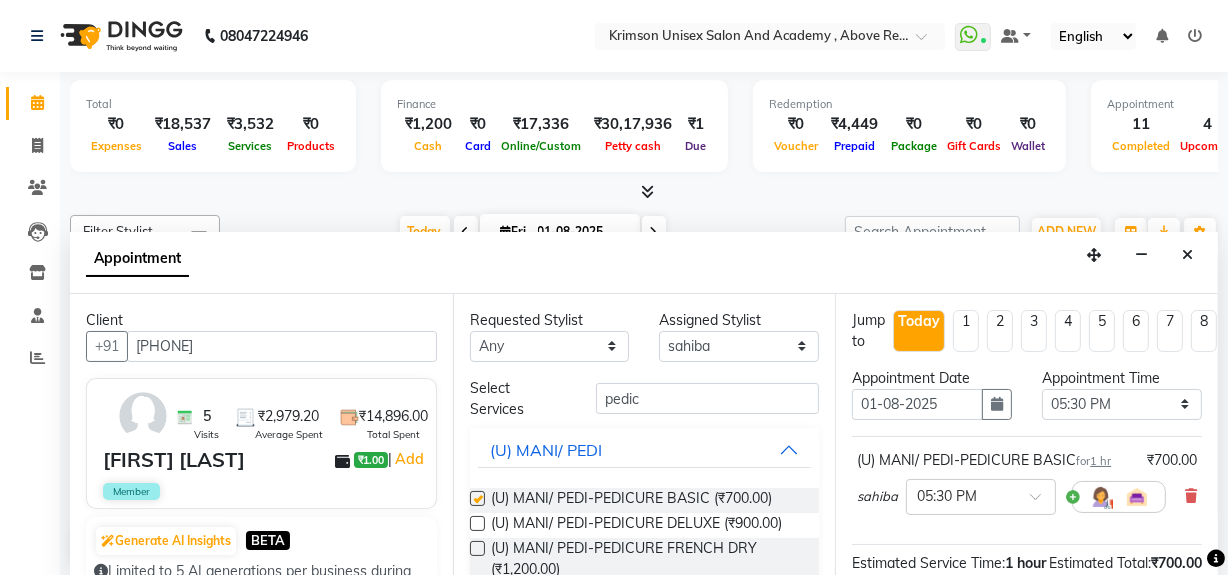 checkbox on "false" 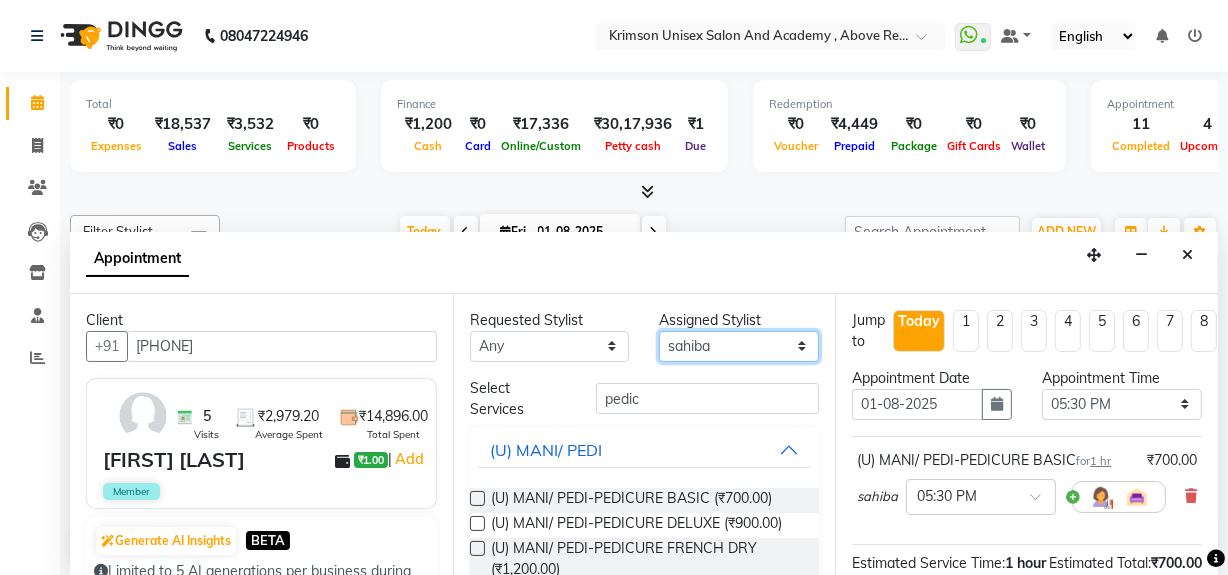 click on "Select ADMIN ARNAB Babita Danish DR. DIVYA (cosmetologist) FRONT DESK Hani Hem Atwal junaid  Kafil Kaif Manish Kumar Pinki  Pooja kulyal Ratan Dey safiya sahiba Sahil Sangeeta sanjay Sudeep Varsha" at bounding box center (739, 346) 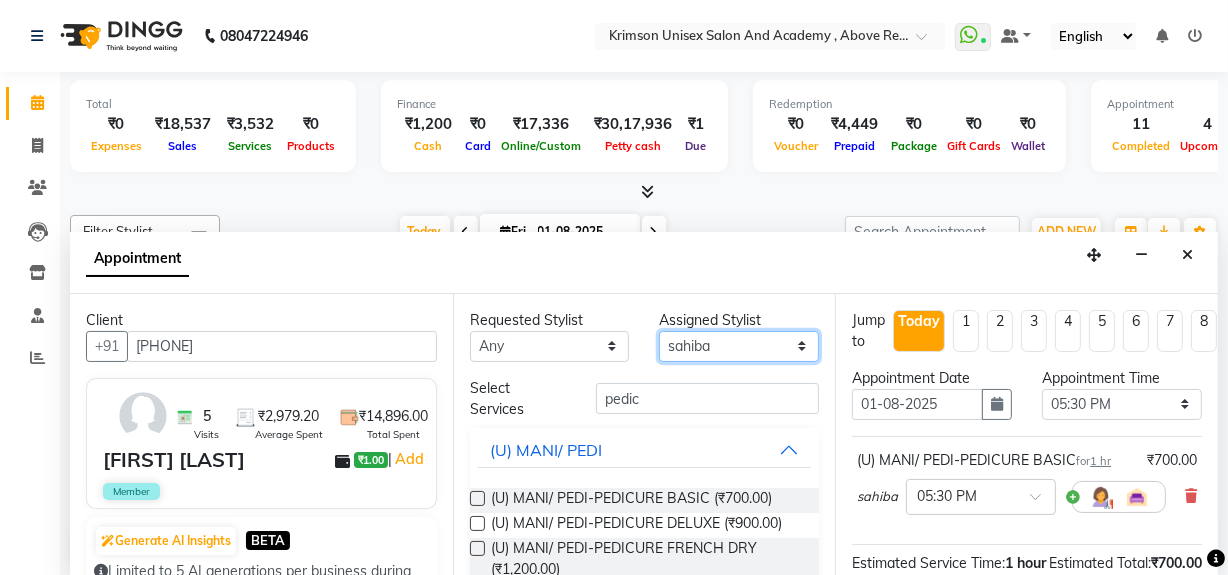 select on "69108" 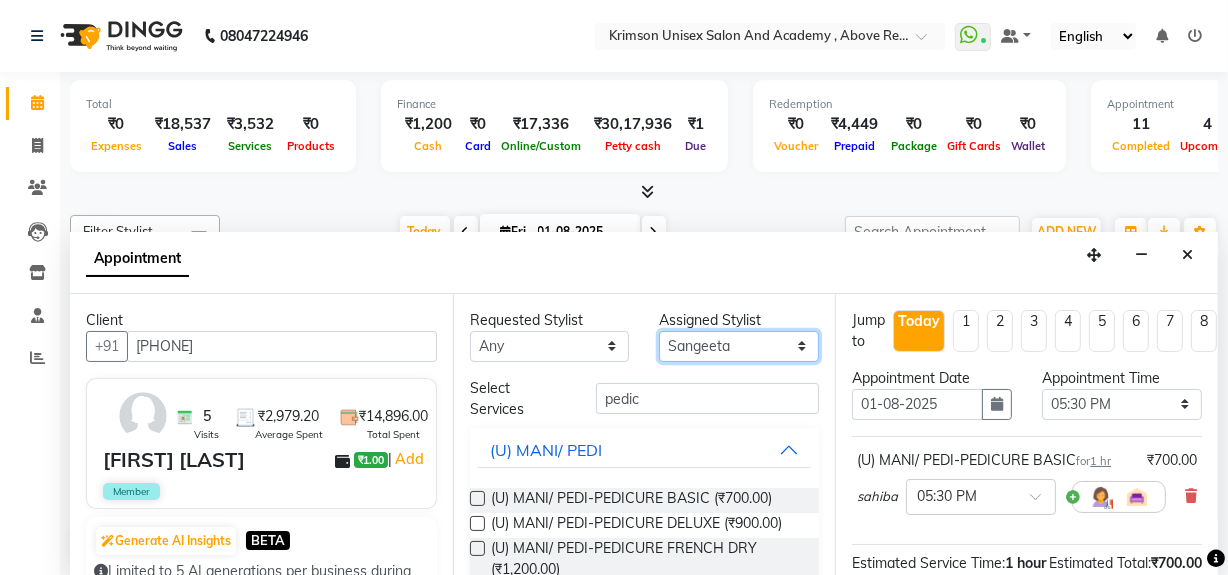 click on "Select ADMIN ARNAB Babita Danish DR. DIVYA (cosmetologist) FRONT DESK Hani Hem Atwal junaid  Kafil Kaif Manish Kumar Pinki  Pooja kulyal Ratan Dey safiya sahiba Sahil Sangeeta sanjay Sudeep Varsha" at bounding box center (739, 346) 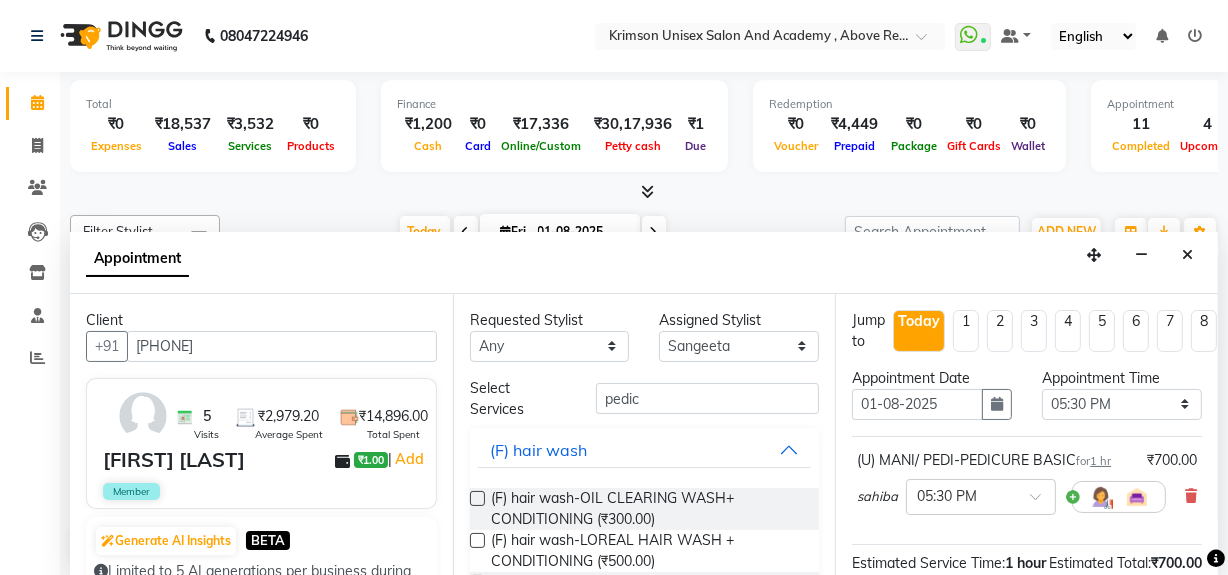 drag, startPoint x: 641, startPoint y: 414, endPoint x: 645, endPoint y: 400, distance: 14.56022 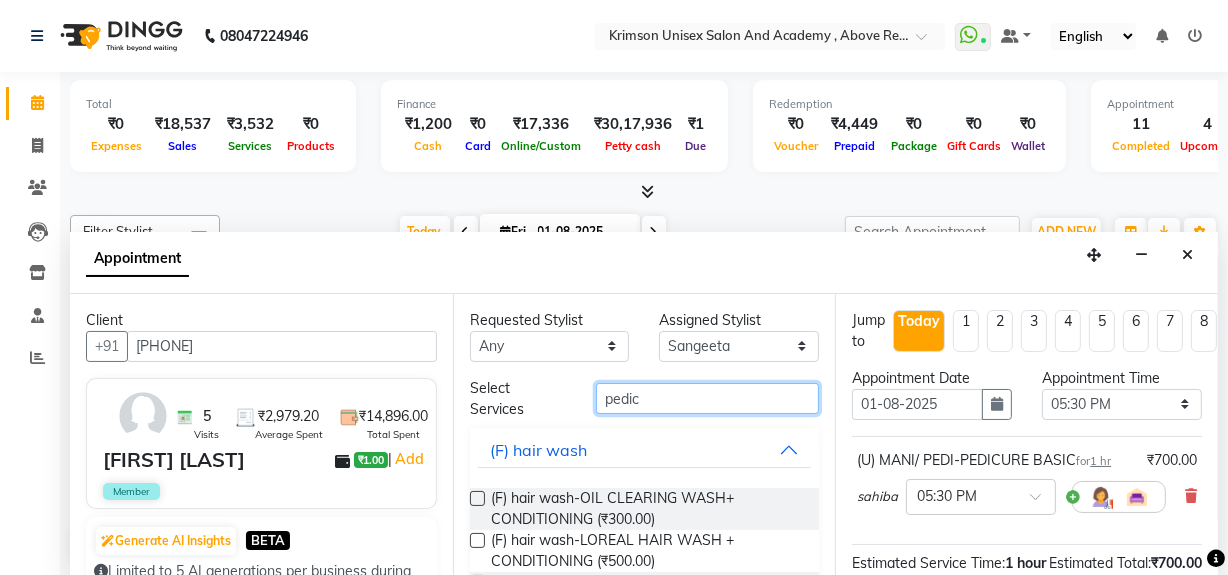 click on "pedic" at bounding box center [707, 398] 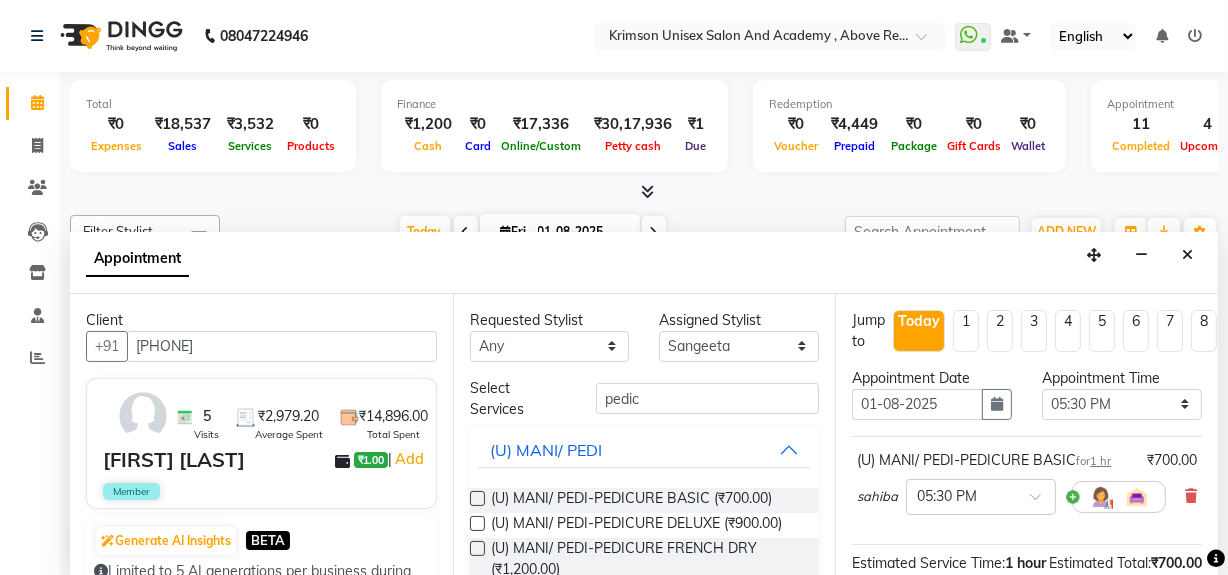 click at bounding box center [477, 498] 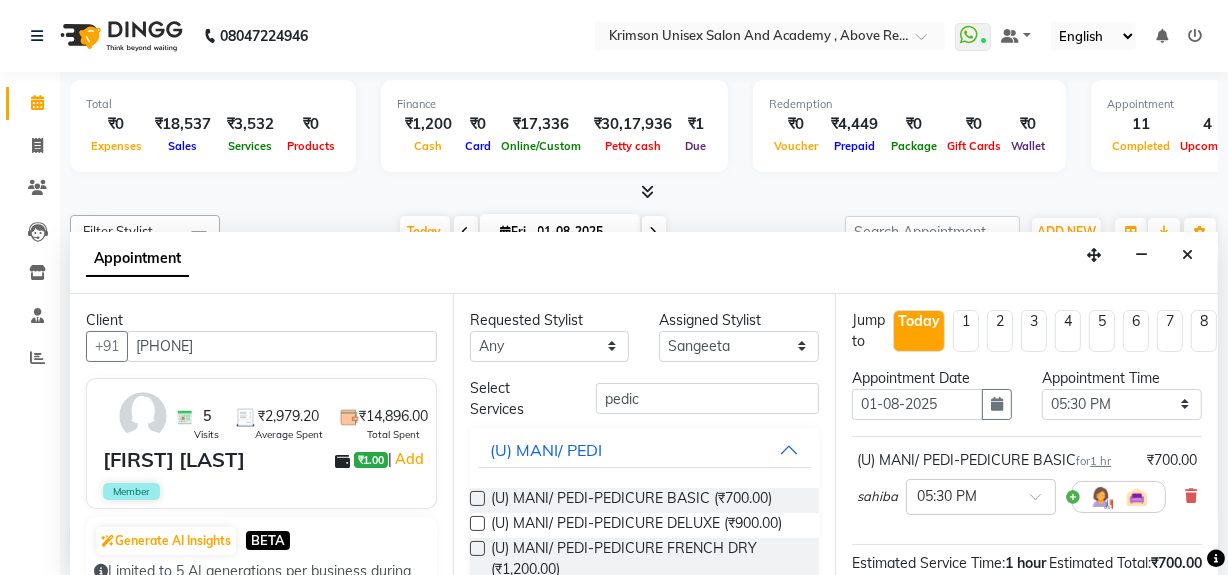 click at bounding box center [476, 500] 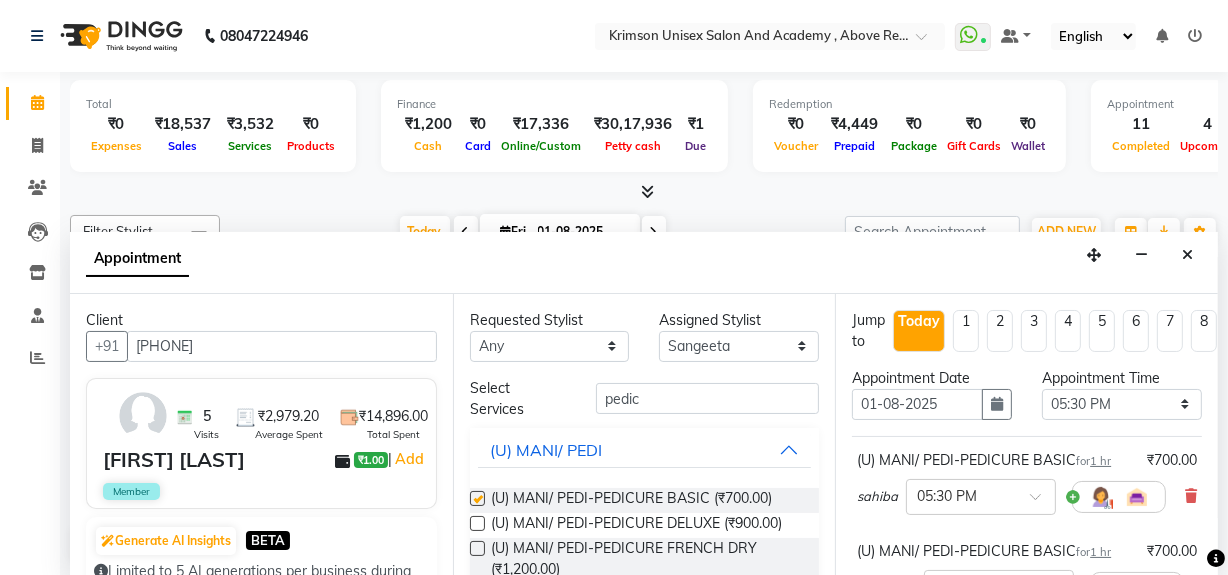 checkbox on "false" 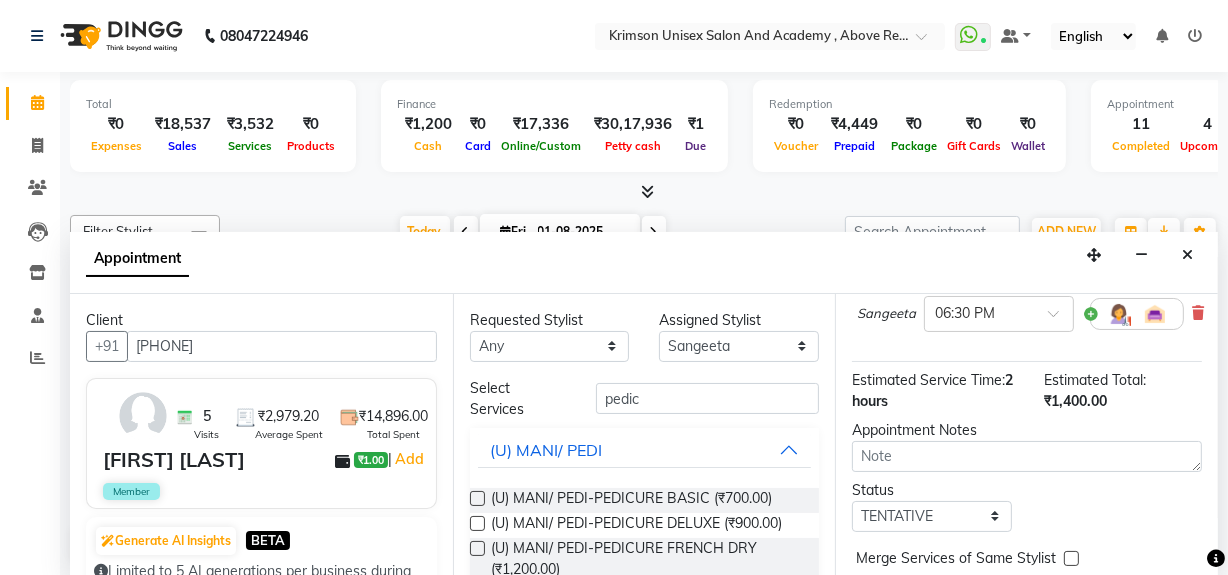 scroll, scrollTop: 275, scrollLeft: 0, axis: vertical 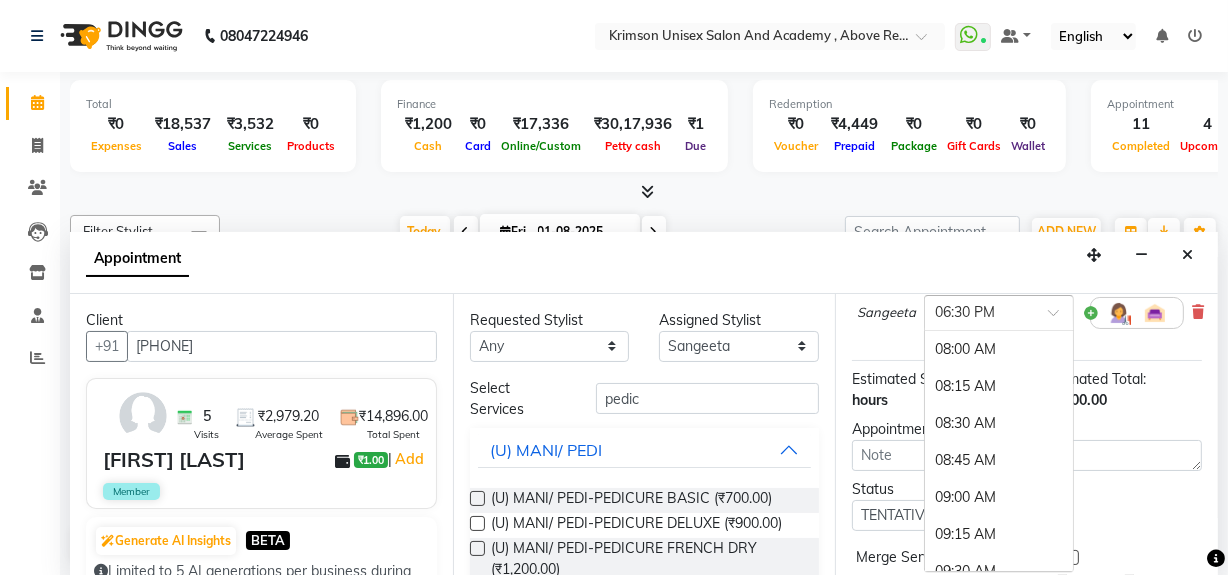 click at bounding box center (979, 311) 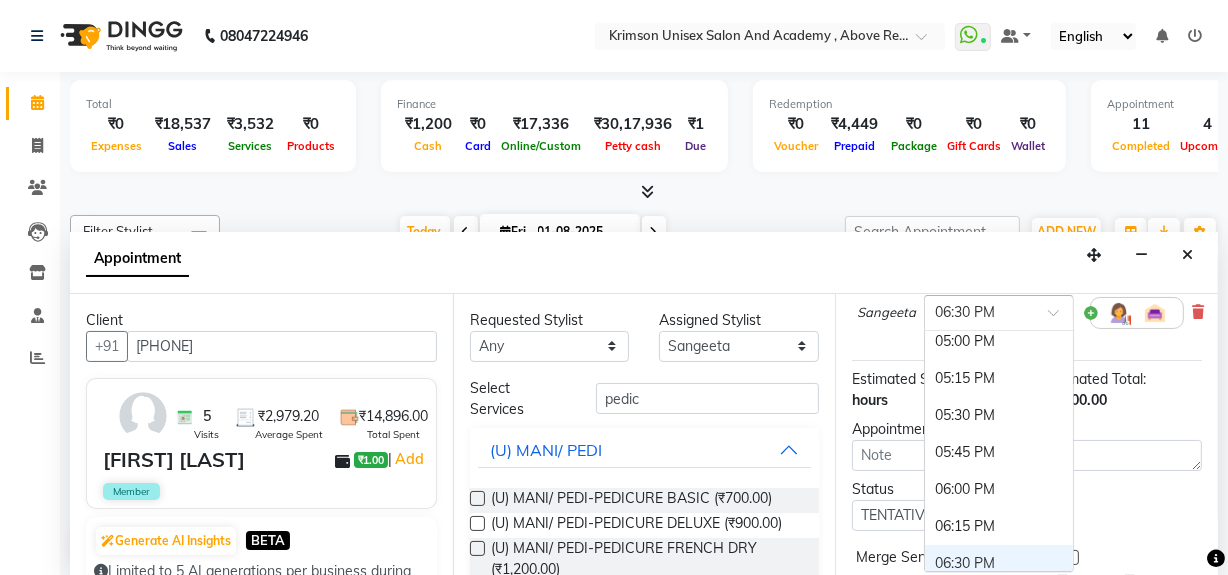scroll, scrollTop: 1349, scrollLeft: 0, axis: vertical 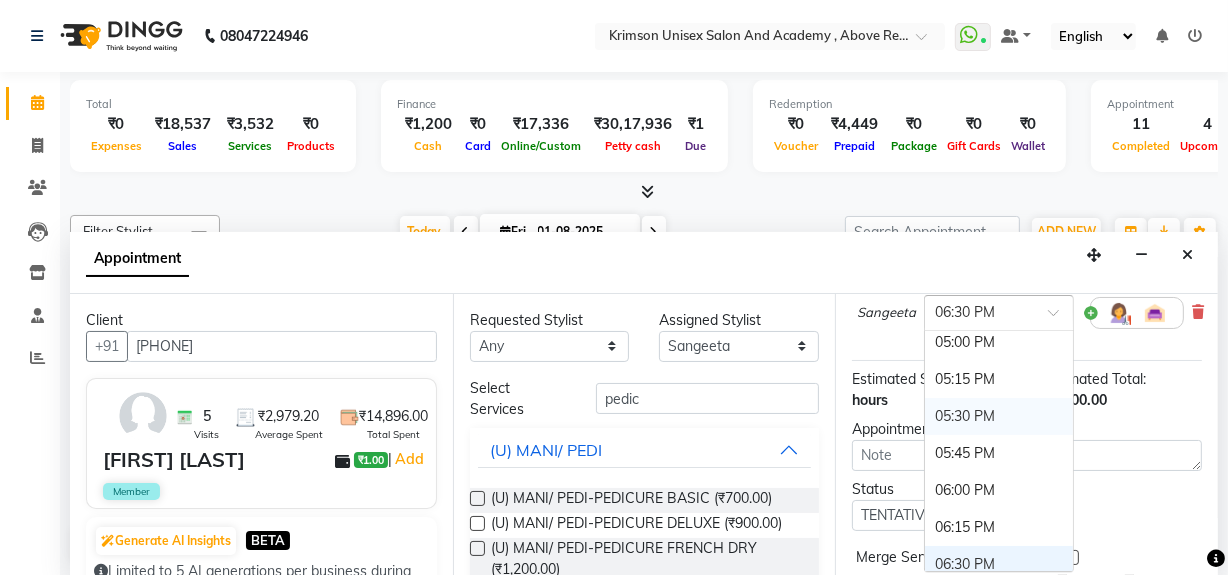 click on "05:30 PM" at bounding box center (999, 416) 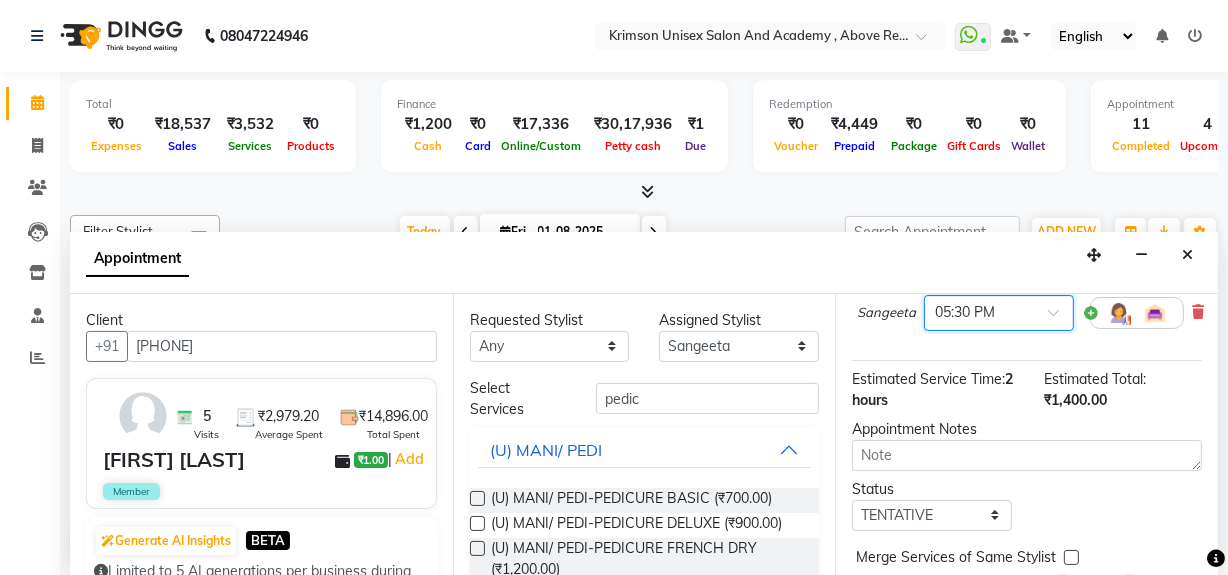 scroll, scrollTop: 405, scrollLeft: 0, axis: vertical 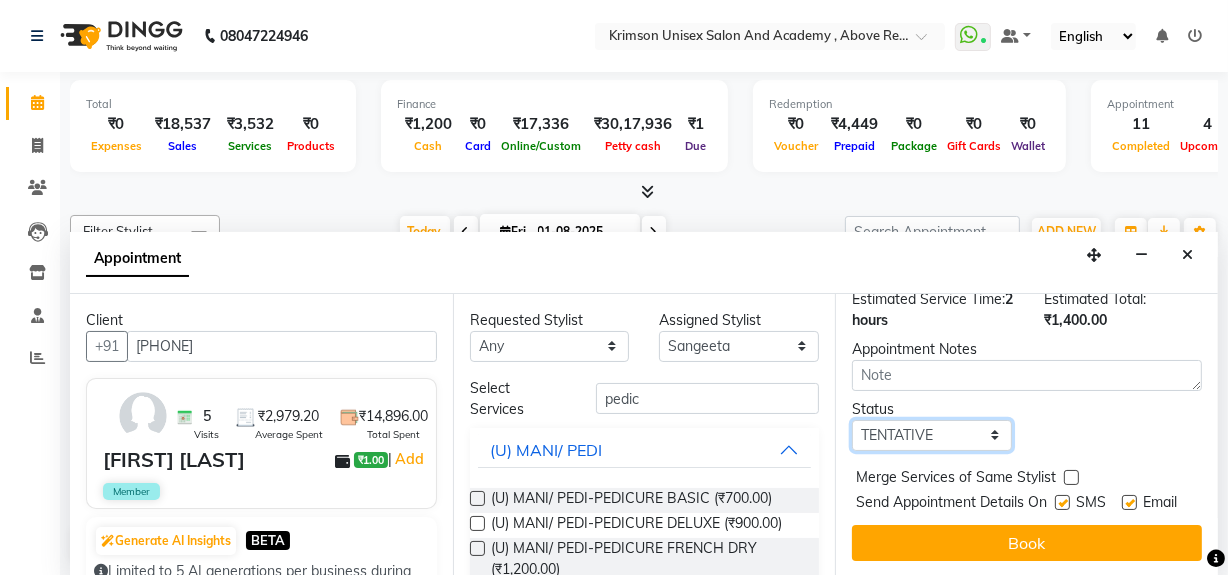 click on "Select TENTATIVE CONFIRM CHECK-IN UPCOMING" at bounding box center [932, 435] 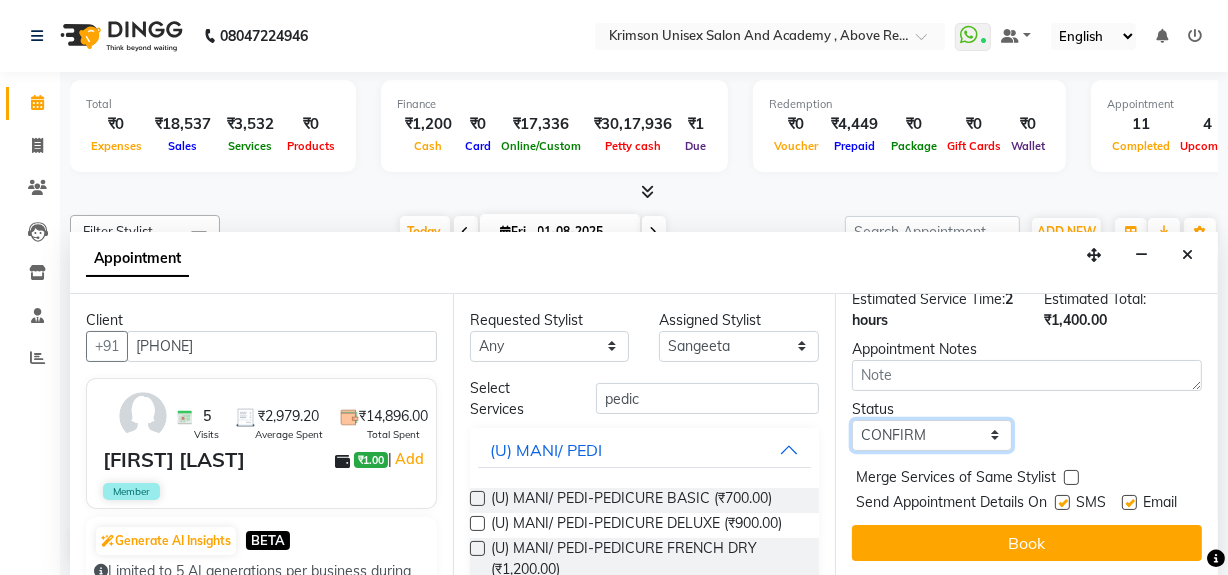 click on "Select TENTATIVE CONFIRM CHECK-IN UPCOMING" at bounding box center (932, 435) 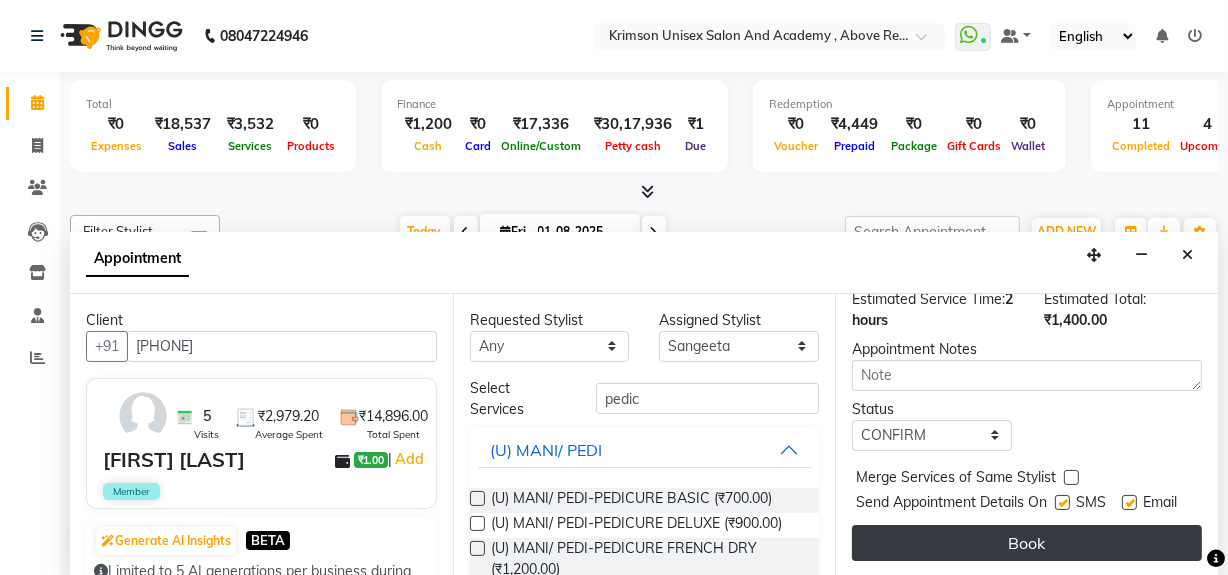 click on "Book" at bounding box center (1027, 543) 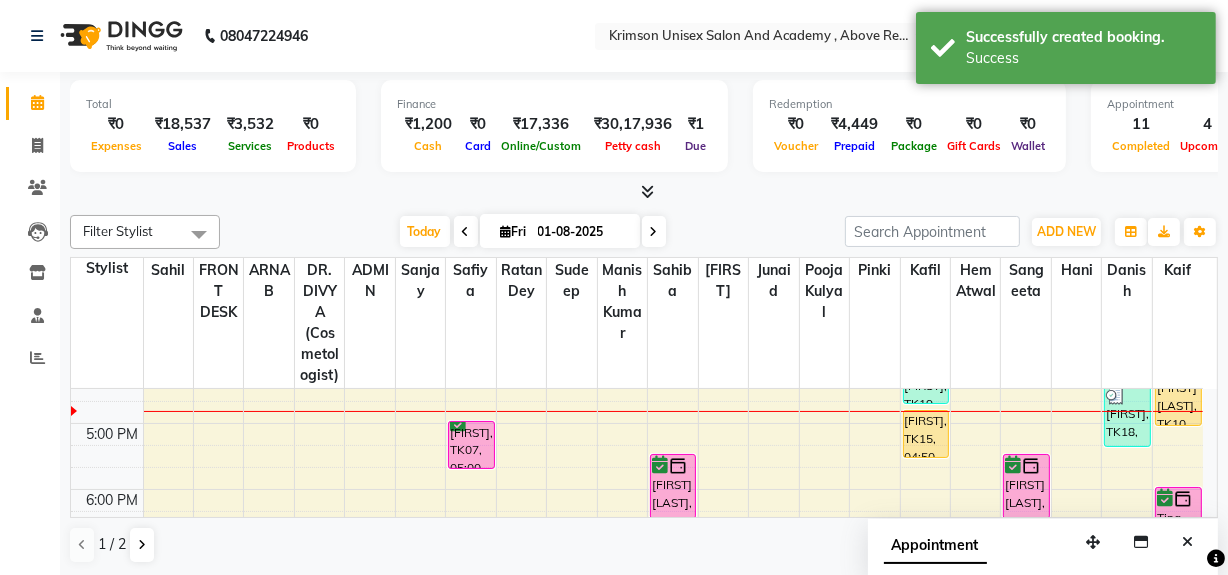 scroll, scrollTop: 0, scrollLeft: 0, axis: both 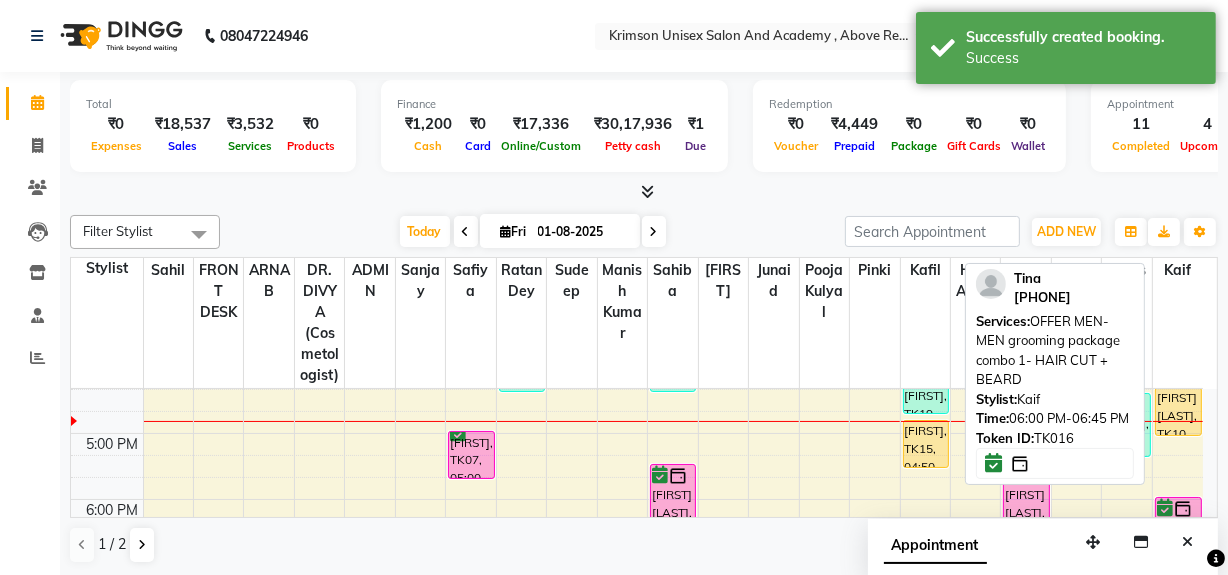 click at bounding box center [1183, 509] 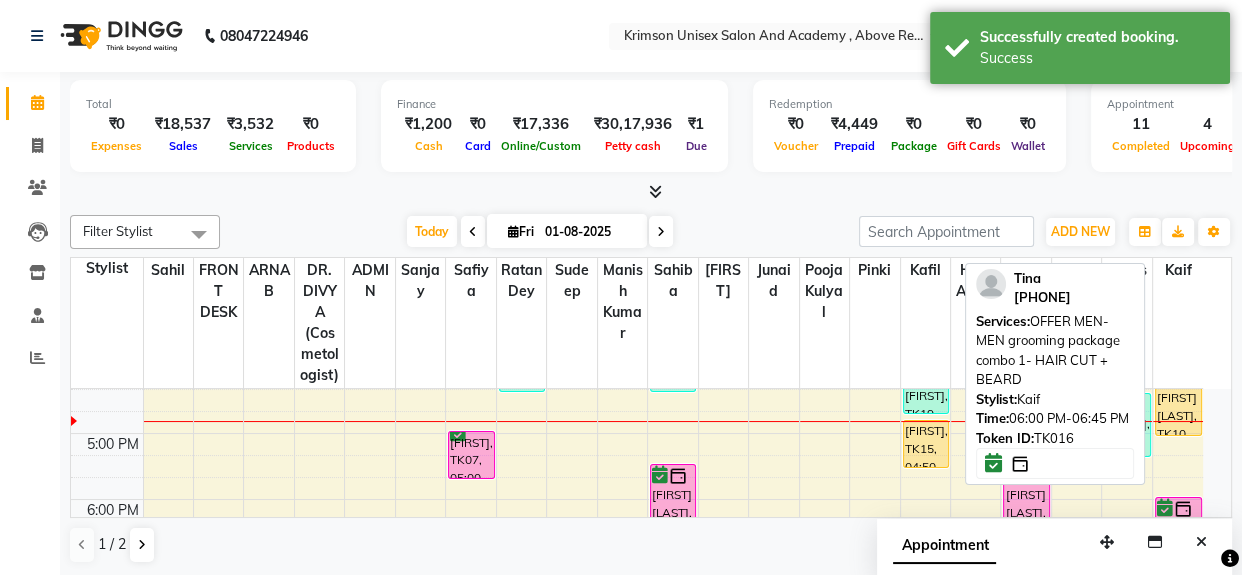 select on "6" 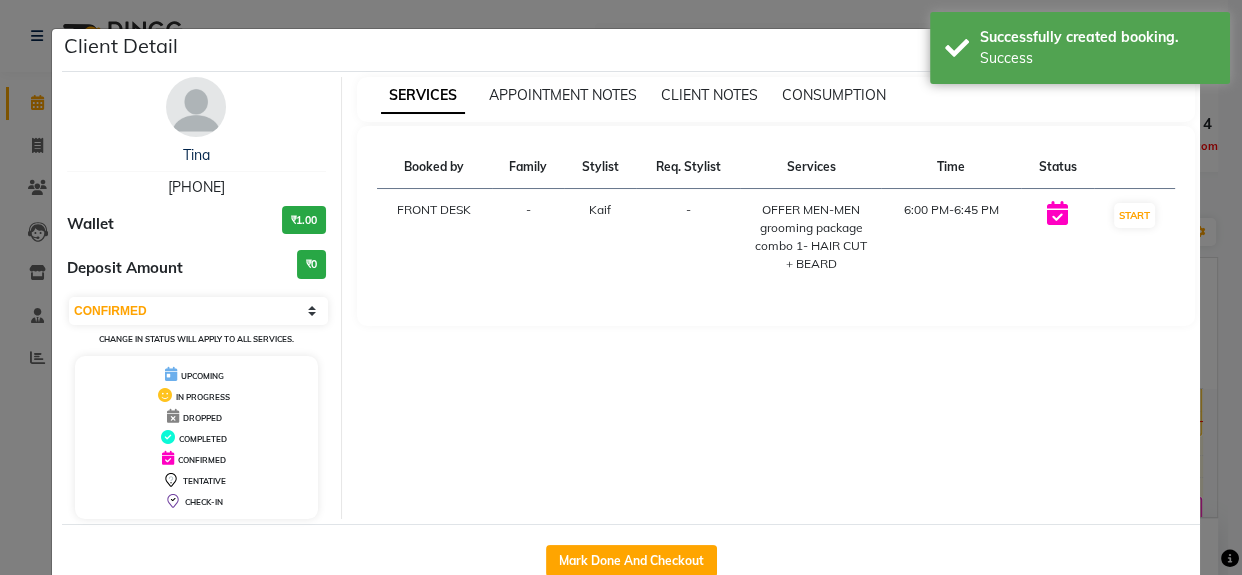 click on "[PHONE]" at bounding box center [196, 187] 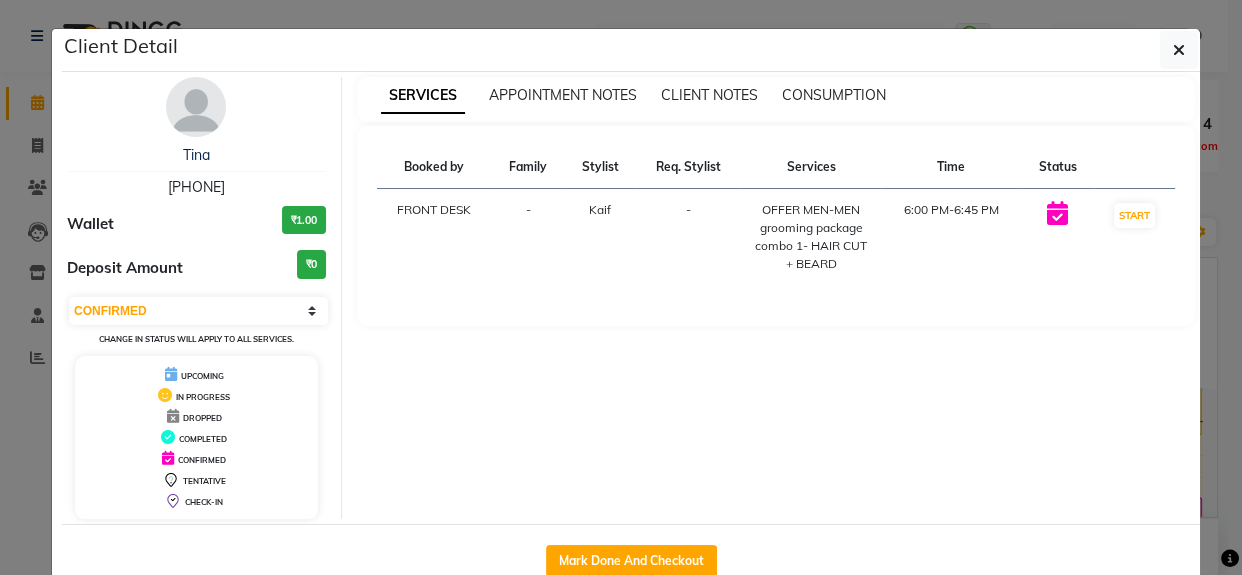 click on "SERVICES APPOINTMENT NOTES CLIENT NOTES CONSUMPTION Booked by Family Stylist Req. Stylist Services Time Status  FRONT DESK  - Kaif -  OFFER MEN-MEN grooming package combo 1- HAIR CUT + BEARD   6:00 PM-6:45 PM   START" at bounding box center [776, 298] 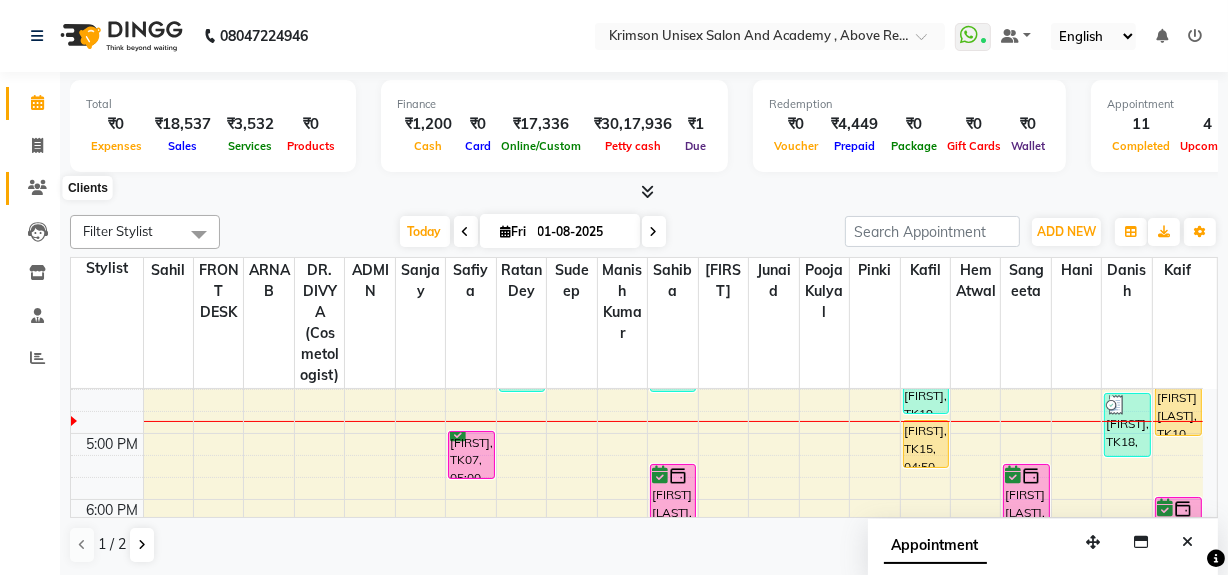 click 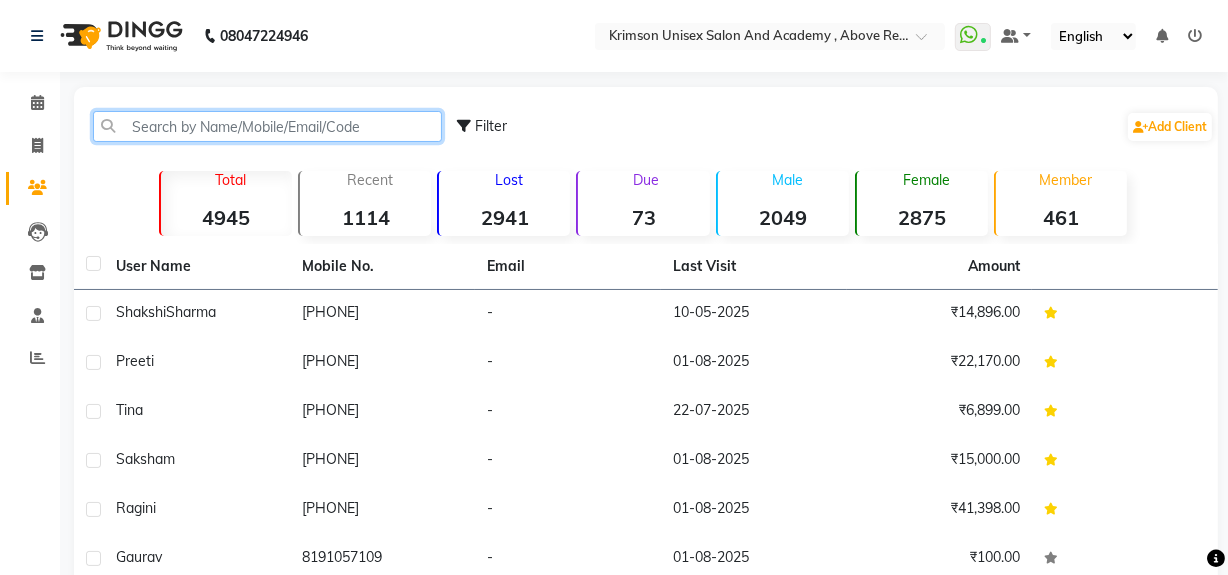 click 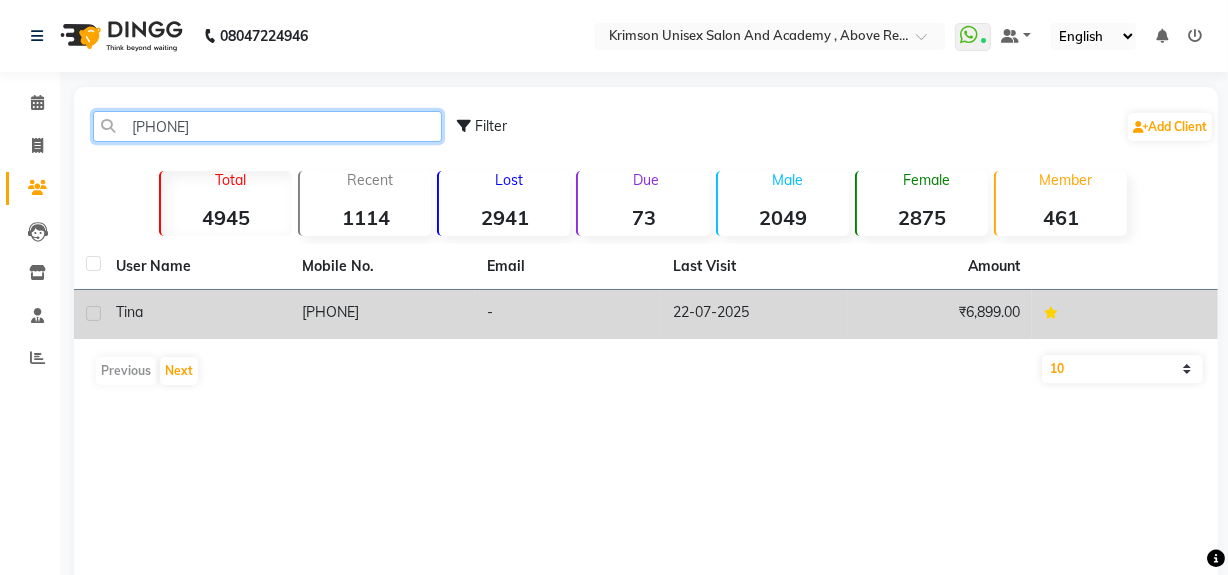 type on "[PHONE]" 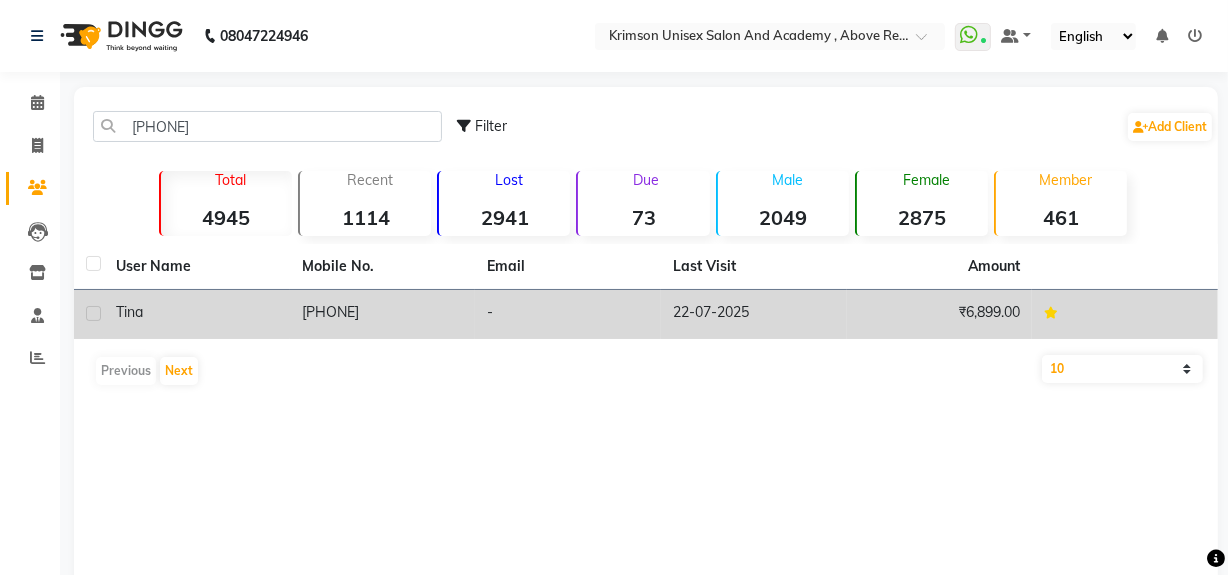 click on "[PHONE]" 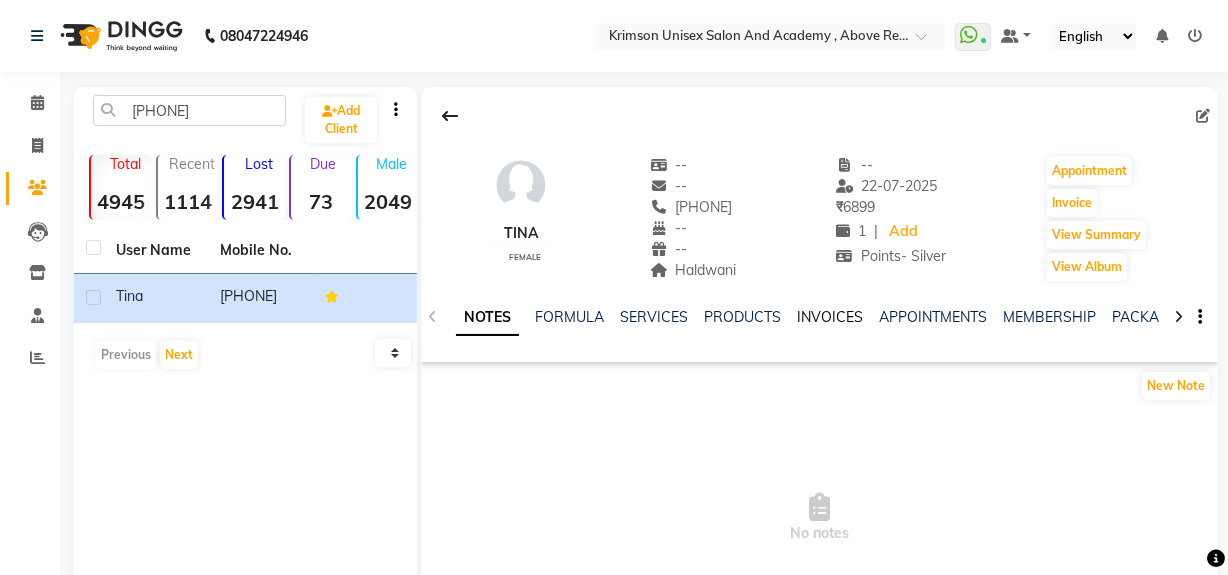 click on "INVOICES" 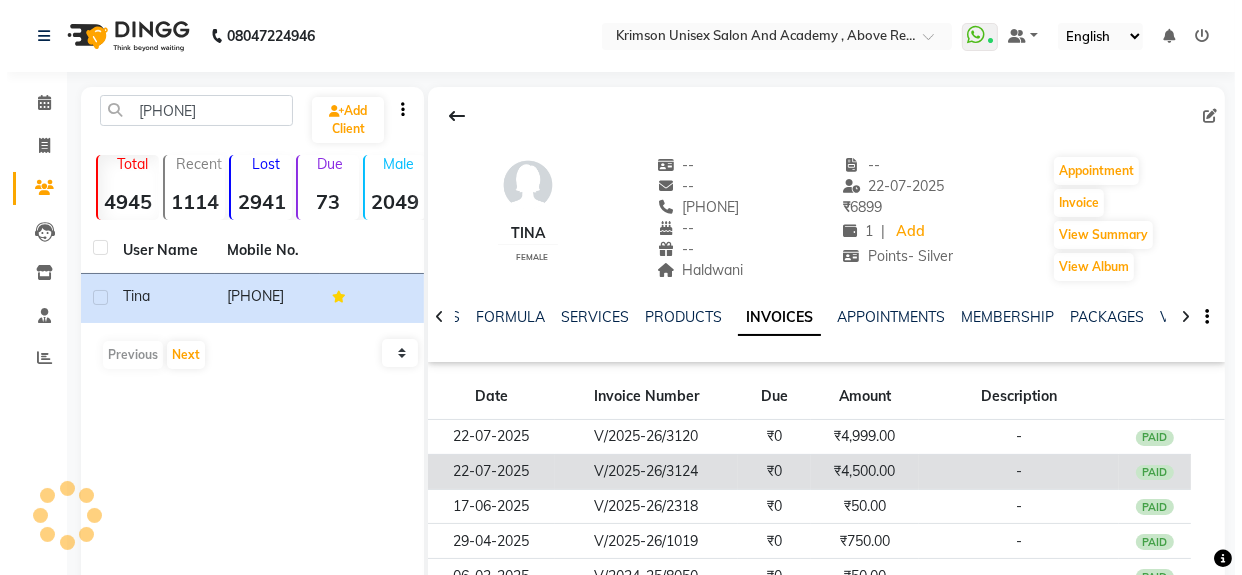 scroll, scrollTop: 77, scrollLeft: 0, axis: vertical 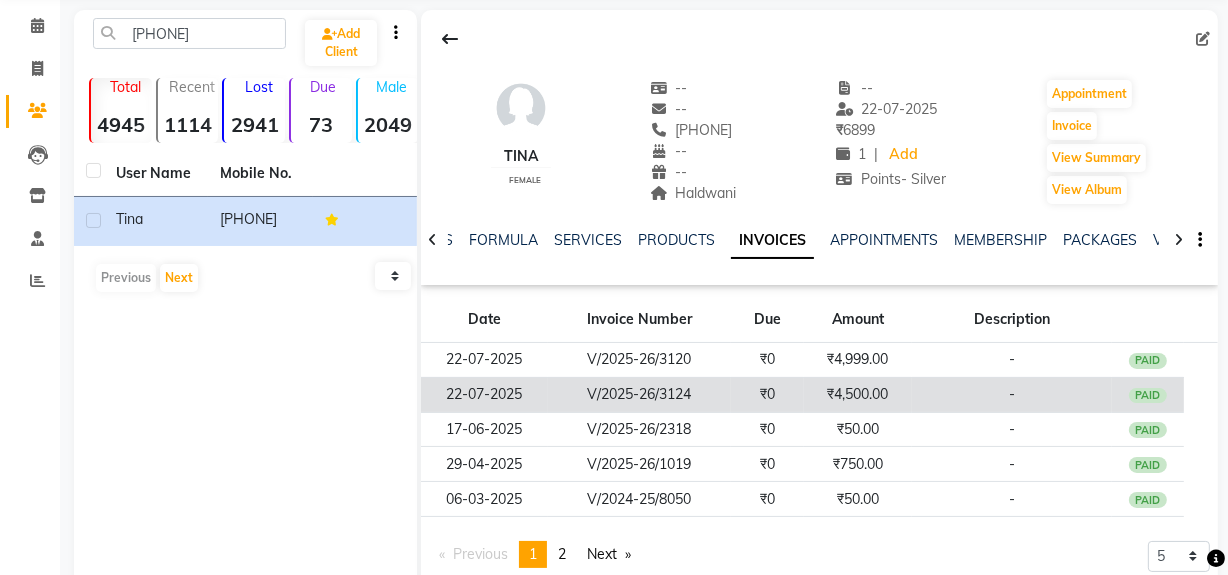 click on "₹4,500.00" 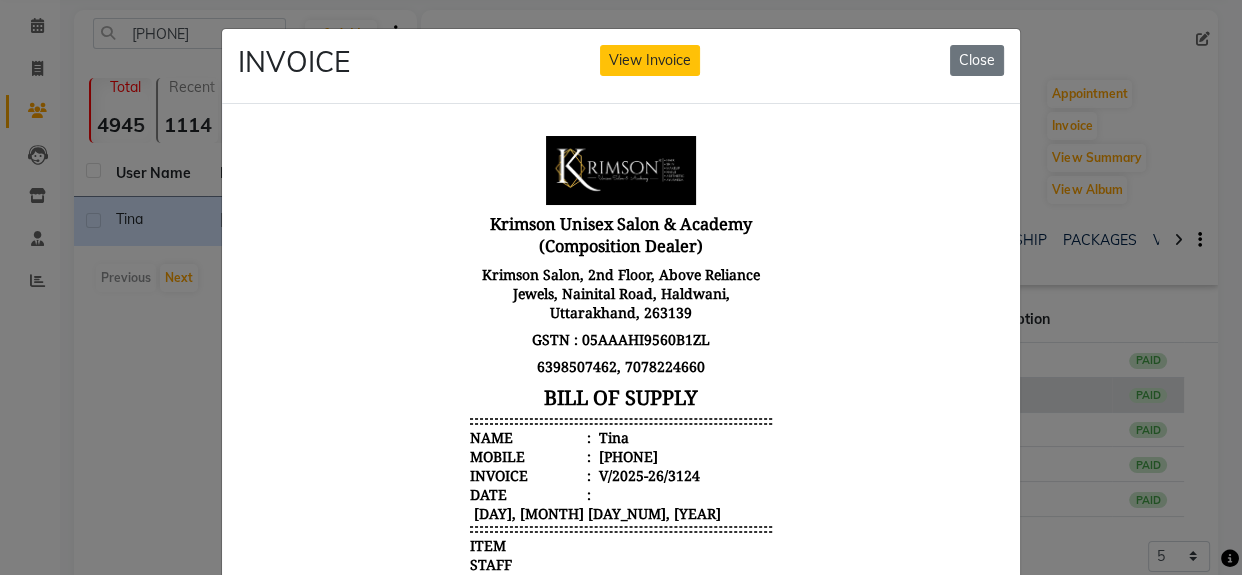 scroll, scrollTop: 16, scrollLeft: 0, axis: vertical 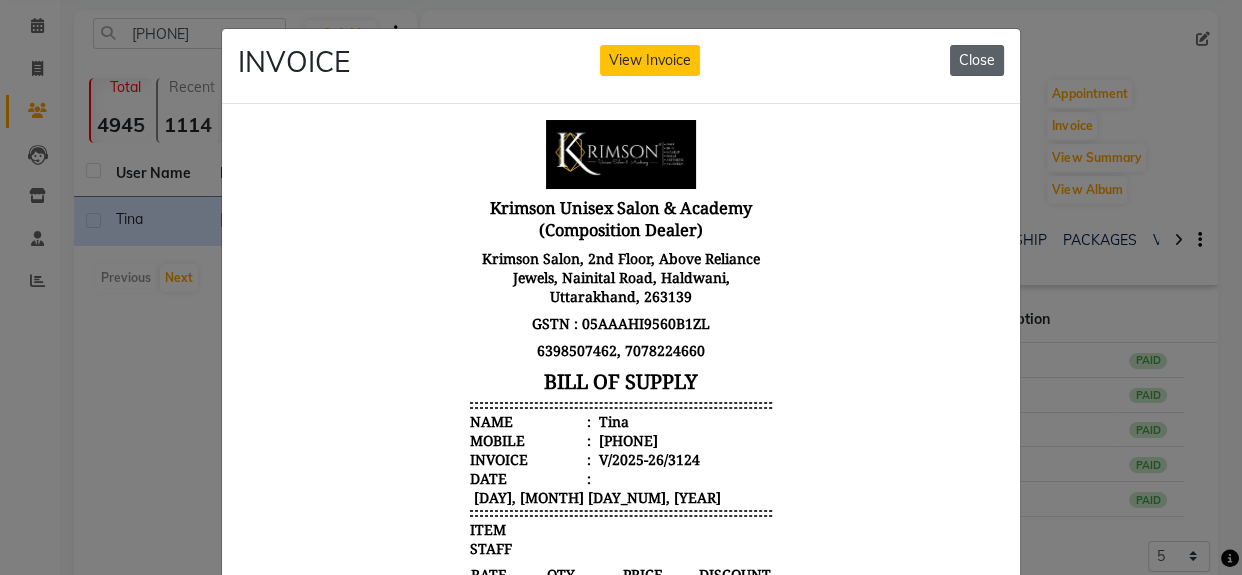 click on "Close" 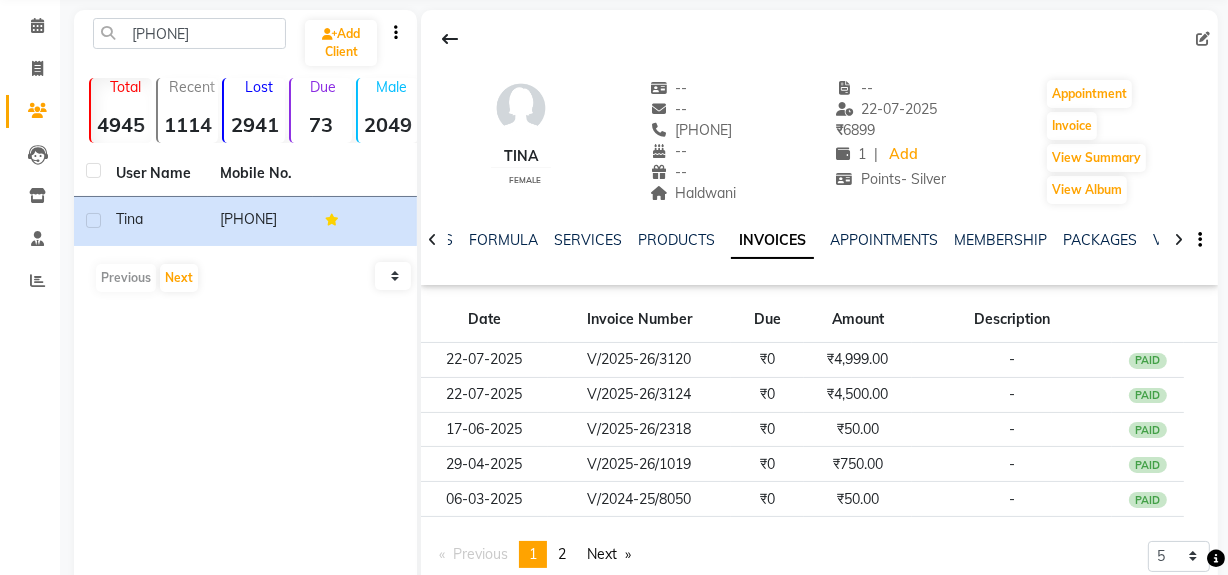 scroll, scrollTop: 0, scrollLeft: 0, axis: both 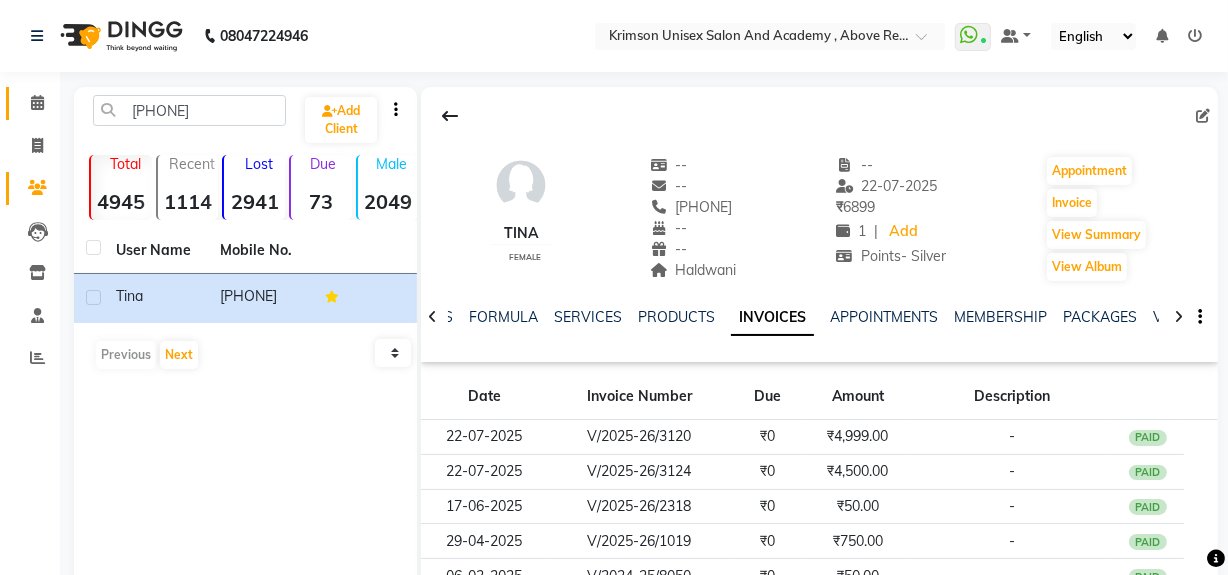 click 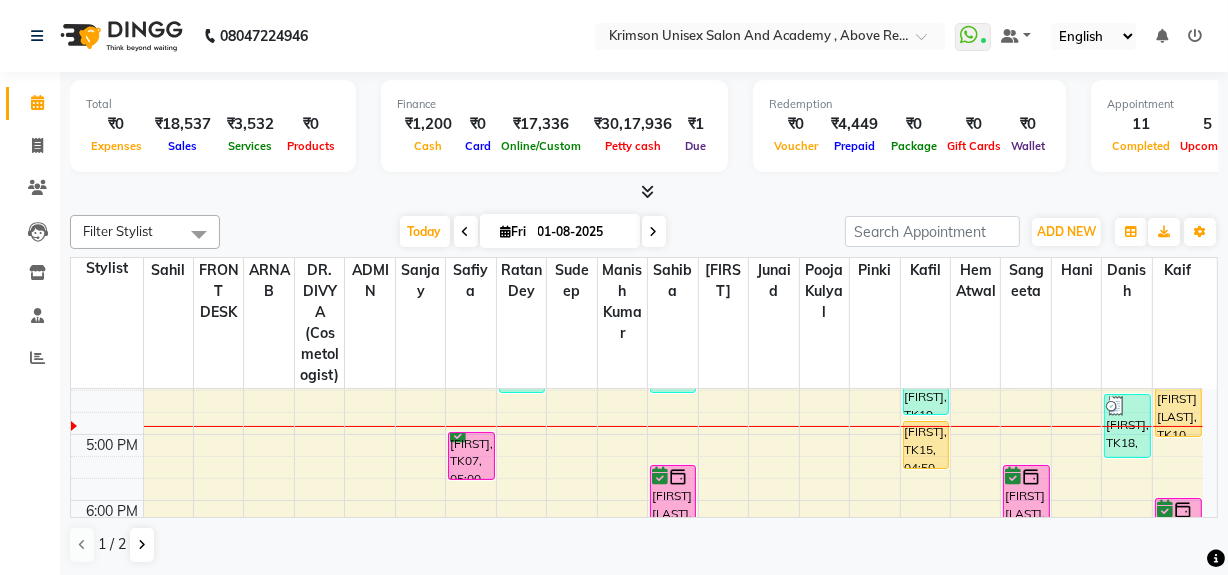 scroll, scrollTop: 622, scrollLeft: 0, axis: vertical 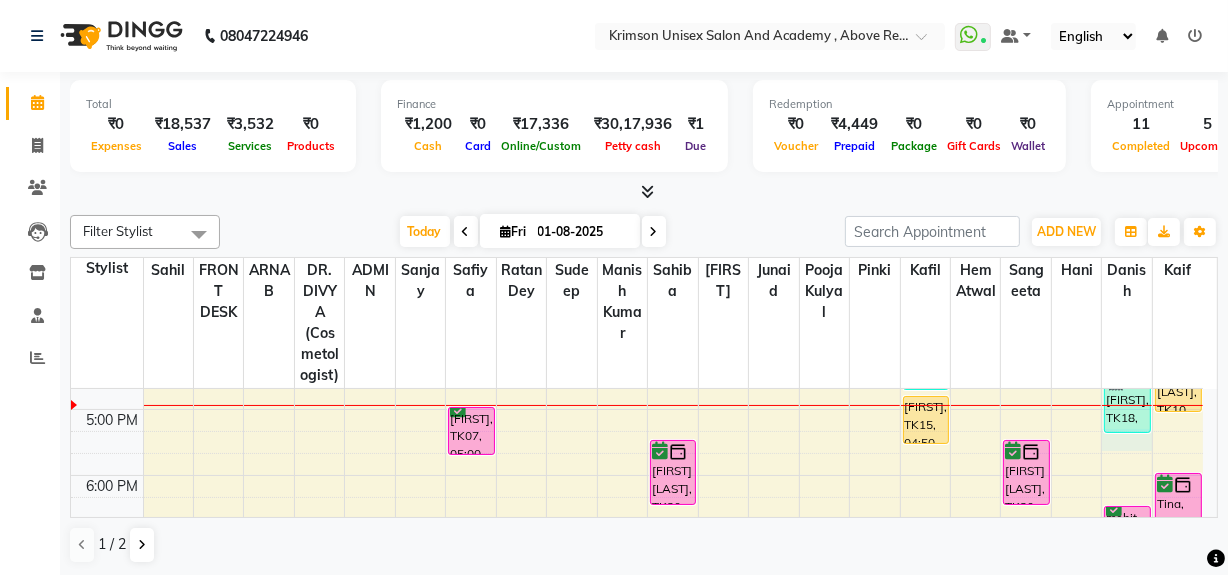 click on "7:00 AM 8:00 AM 9:00 AM 10:00 AM 11:00 AM 12:00 PM 1:00 PM 2:00 PM 3:00 PM 4:00 PM 5:00 PM 6:00 PM 7:00 PM 8:00 PM 9:00 PM     kelvit kaur, TK01, 12:40 PM-02:10 PM, (U) AESTHETIC FACE- DERMAPLANING FULL FACE,(U) facial hair removal-THREAD FOREHEAD (₹50)     anshika, TK07, 05:00 PM-05:45 PM, (F) HAIR CUT BASIC     Ragini, TK17, 02:25 PM-04:25 PM, (F) nails arts-Shellac (Basecoat) Hand/Feet (₹700),(F) nails arts-shellac removal 2 hands (₹200)     saksham, TK18, 03:10 PM-04:25 PM, (U) facials-FACIAL O3+ Whitening Brightening Facial (₹3500),power mask o3+ (₹1100)     Shakshi Sharma, TK20, 05:30 PM-06:30 PM, (U) MANI/ PEDI-PEDICURE BASIC     preeti, TK19, 04:00 PM-04:45 PM, ABSOLUTE MOLECULAR REPAIR HAIR SPA  (₹3500)    niharika, TK15, 04:50 PM-05:35 PM, (F) HAIR CUT BASIC     Shristi, TK14, 12:35 PM-01:35 PM, (U) MANI/ PEDI-PEDICURE BASIC (₹700)     Shakshi Sharma, TK20, 05:30 PM-06:30 PM, (U) MANI/ PEDI-PEDICURE BASIC" at bounding box center (637, 244) 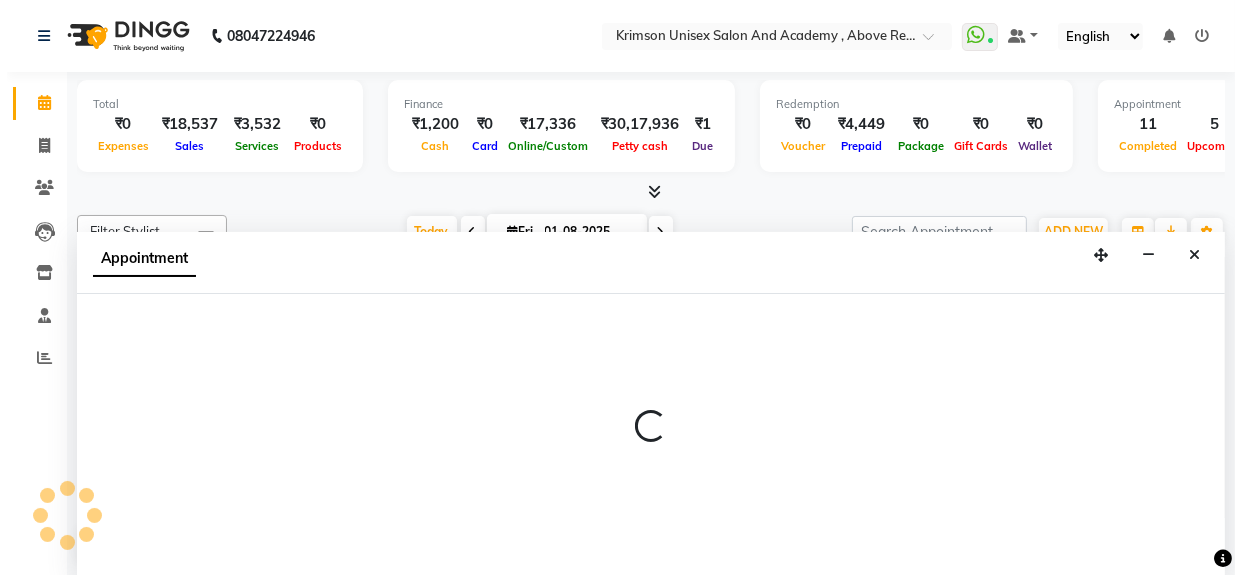 scroll, scrollTop: 0, scrollLeft: 0, axis: both 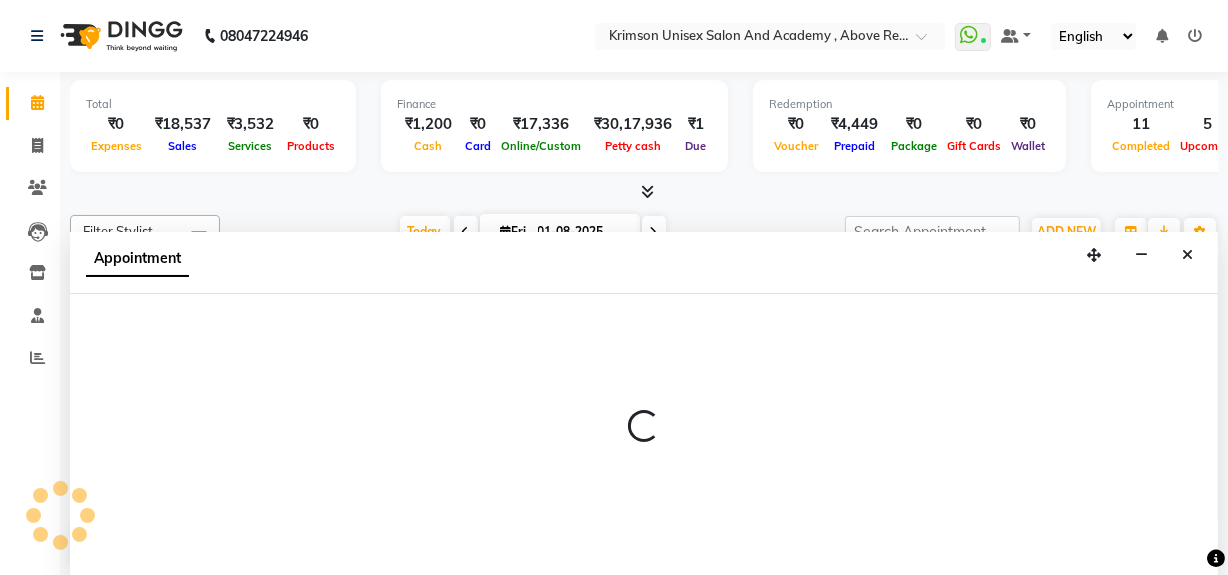 select on "80963" 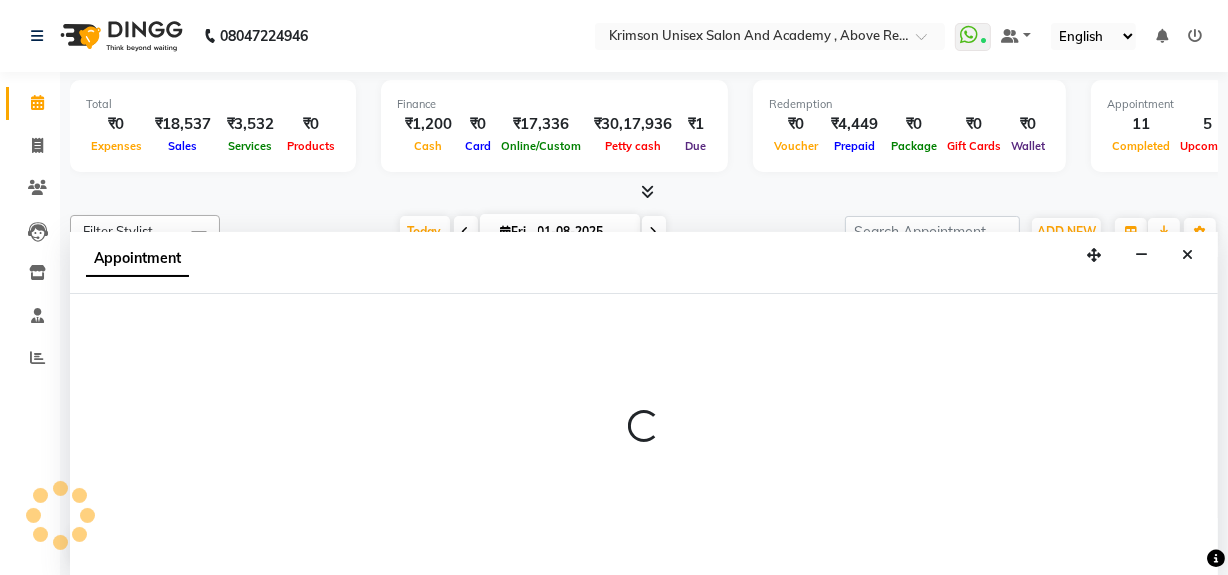 select on "1035" 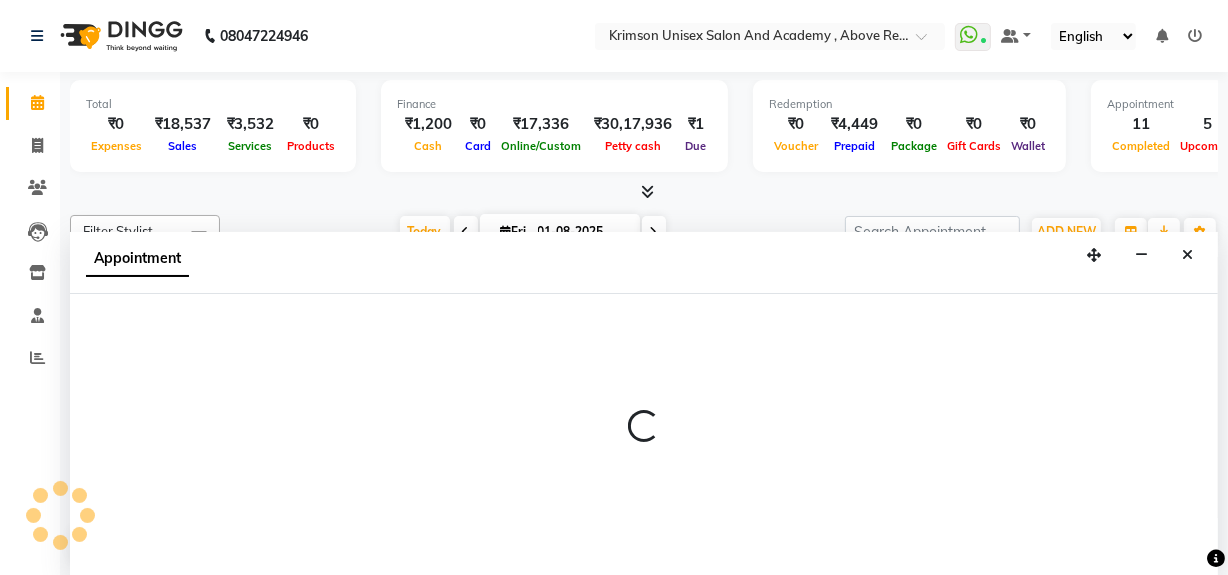 select on "tentative" 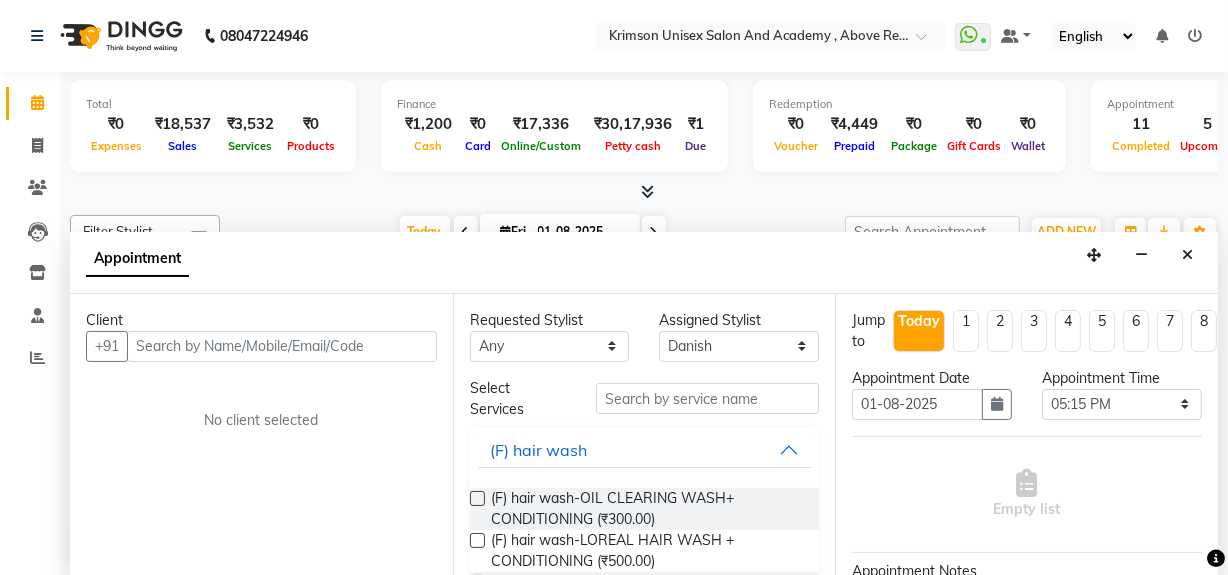 click at bounding box center [282, 346] 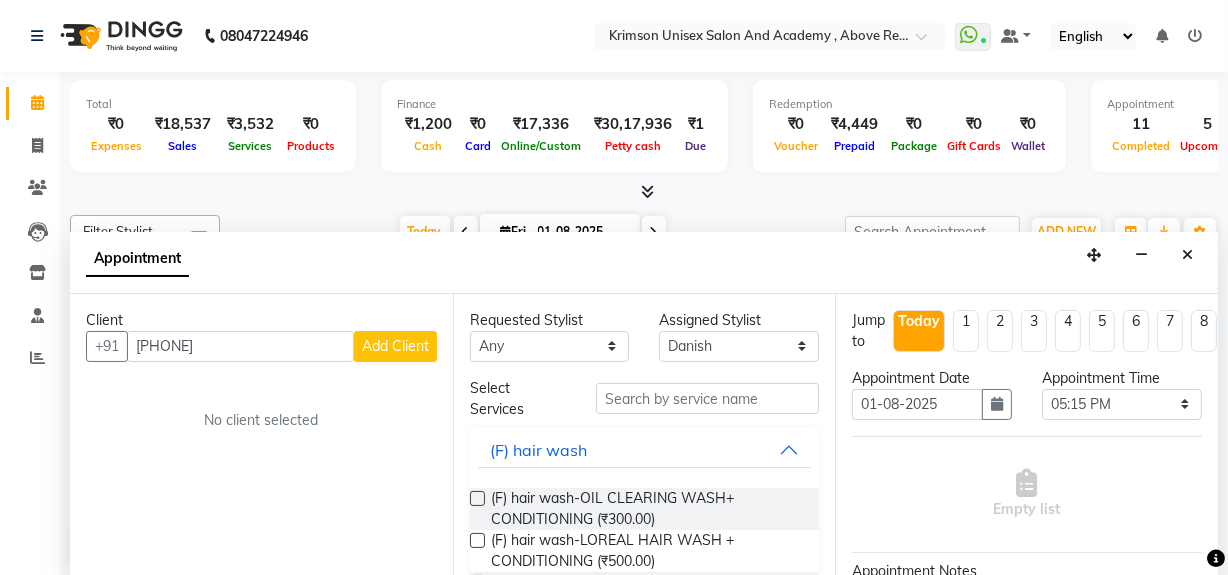 type on "9458114296" 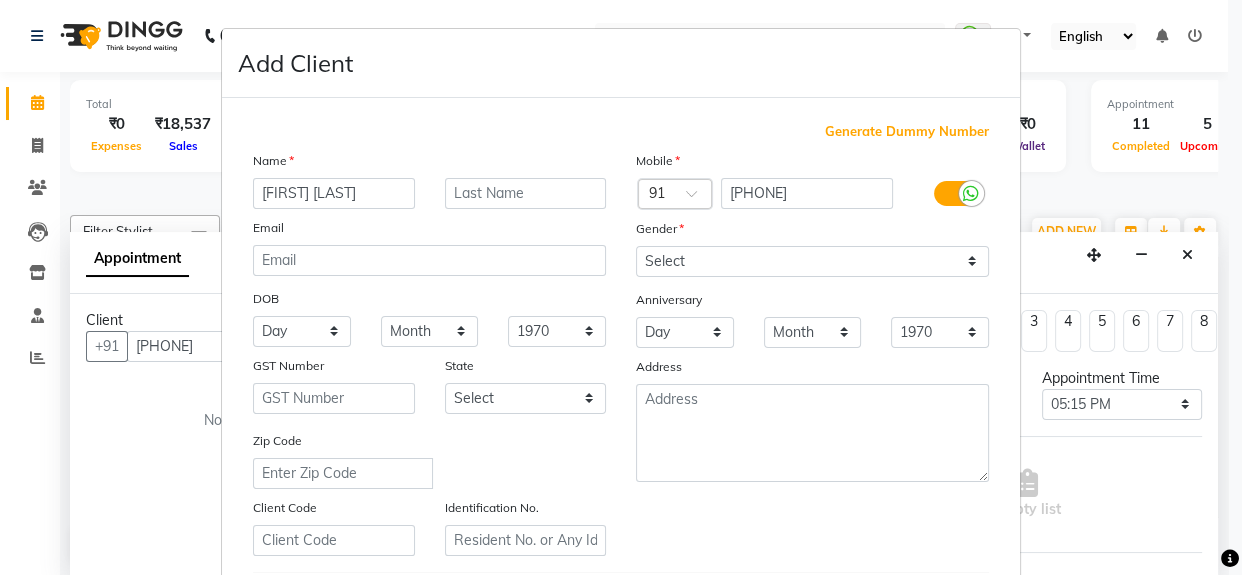 type on "sujal tiwari" 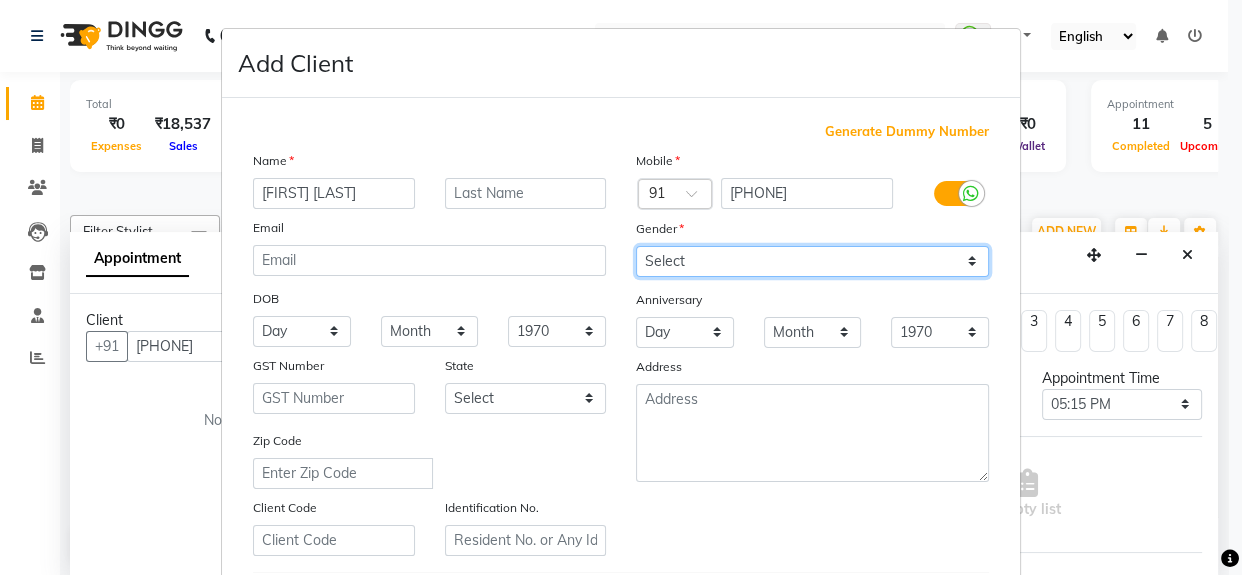 click on "Select Male Female Other Prefer Not To Say" at bounding box center (812, 261) 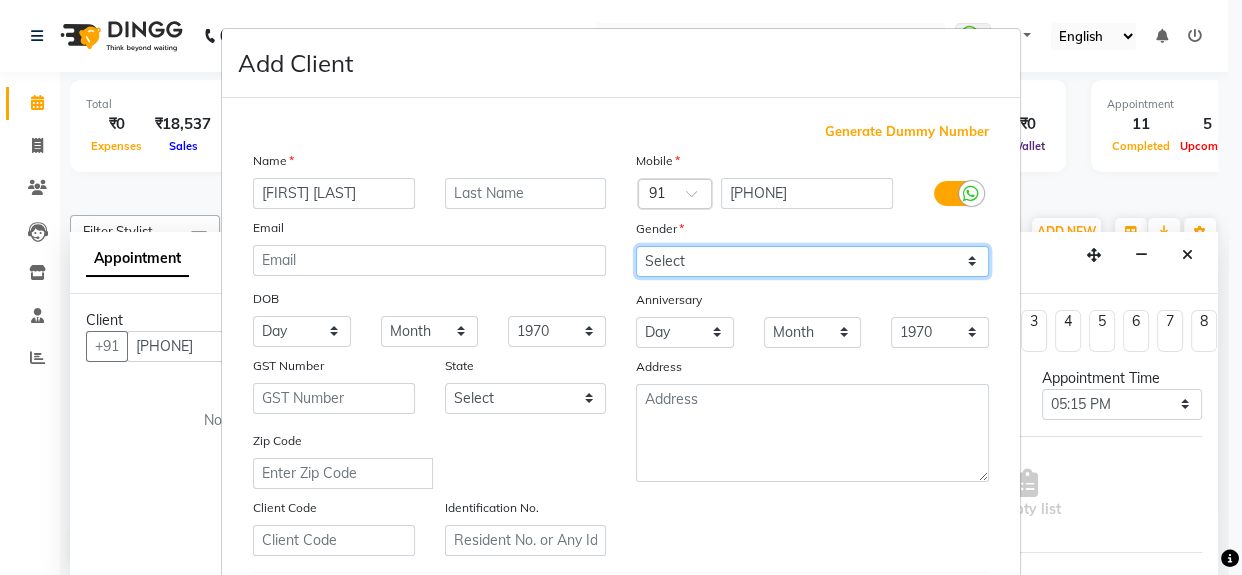 select on "male" 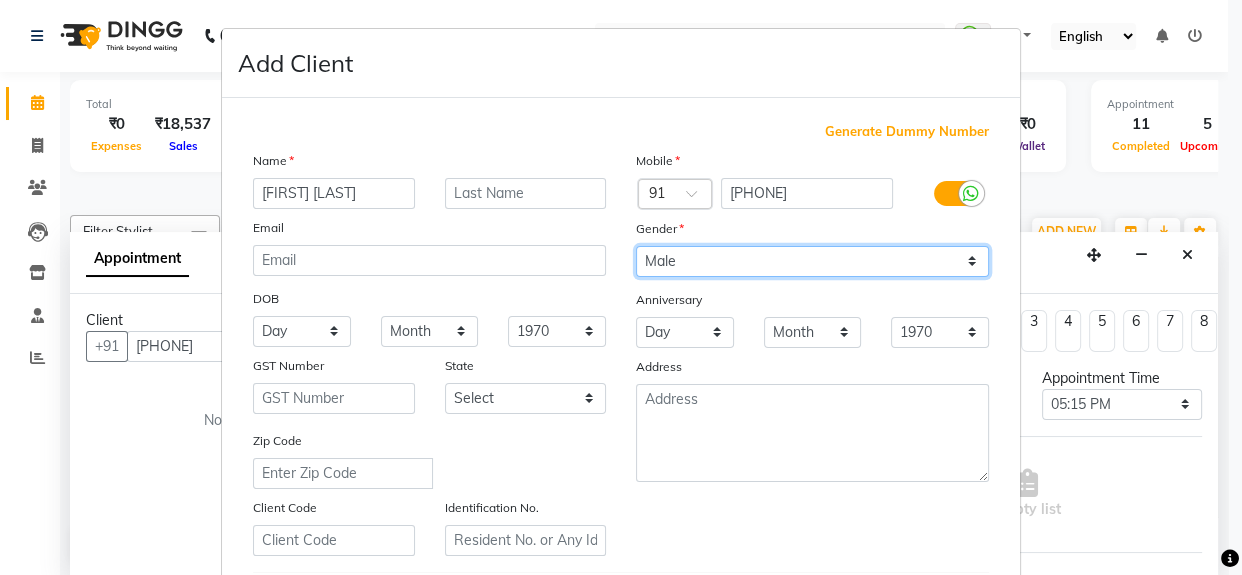 click on "Select Male Female Other Prefer Not To Say" at bounding box center [812, 261] 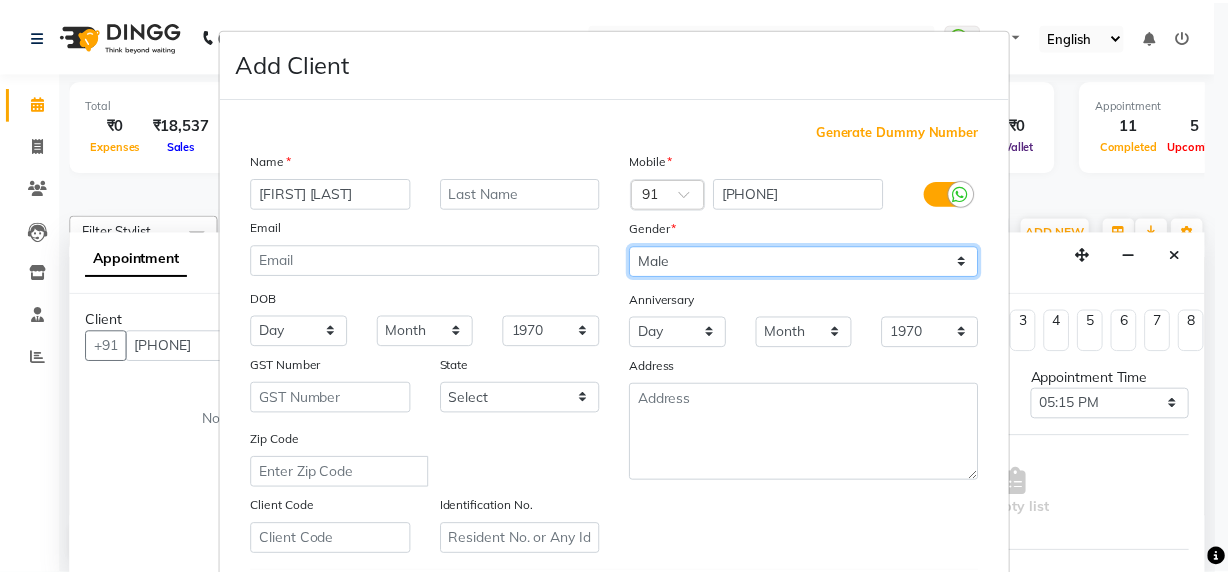 scroll, scrollTop: 353, scrollLeft: 0, axis: vertical 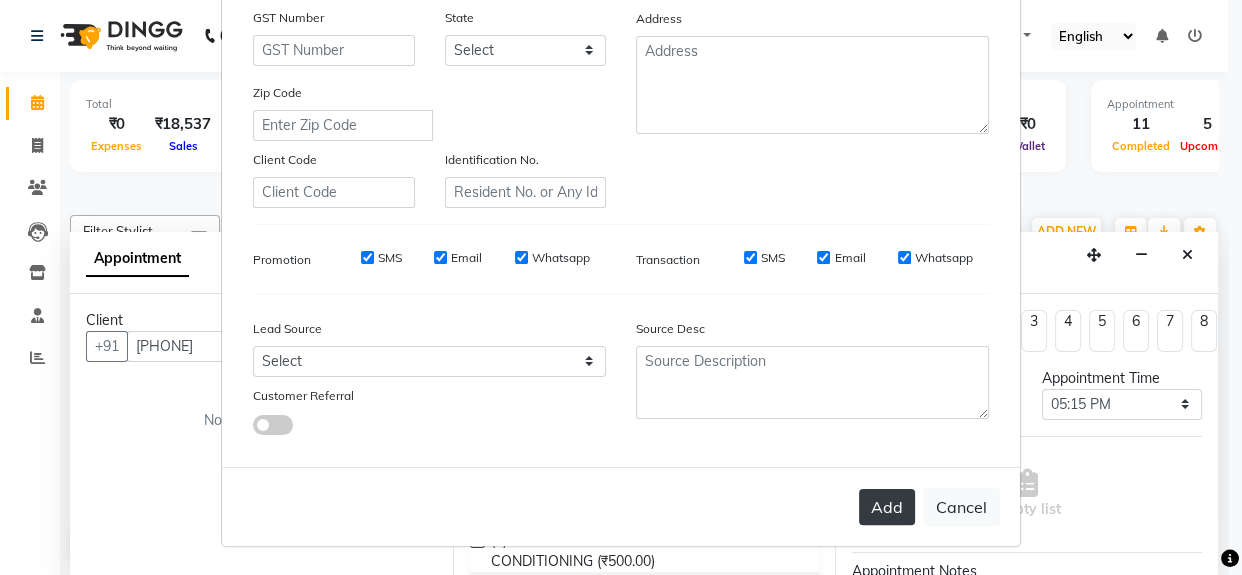 click on "Add" at bounding box center [887, 507] 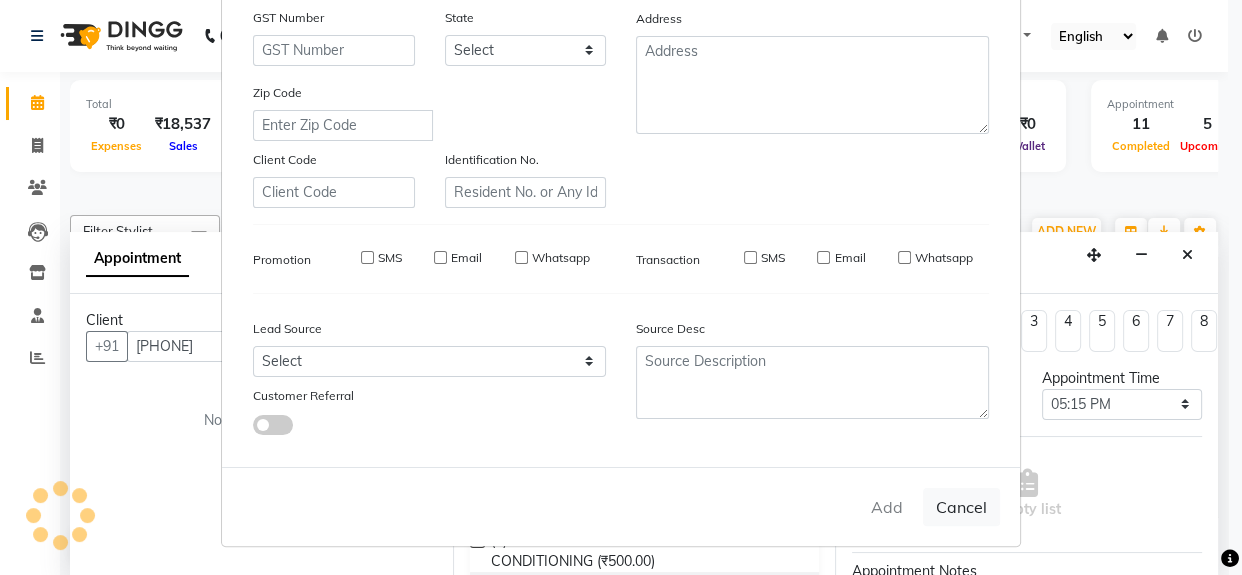 type 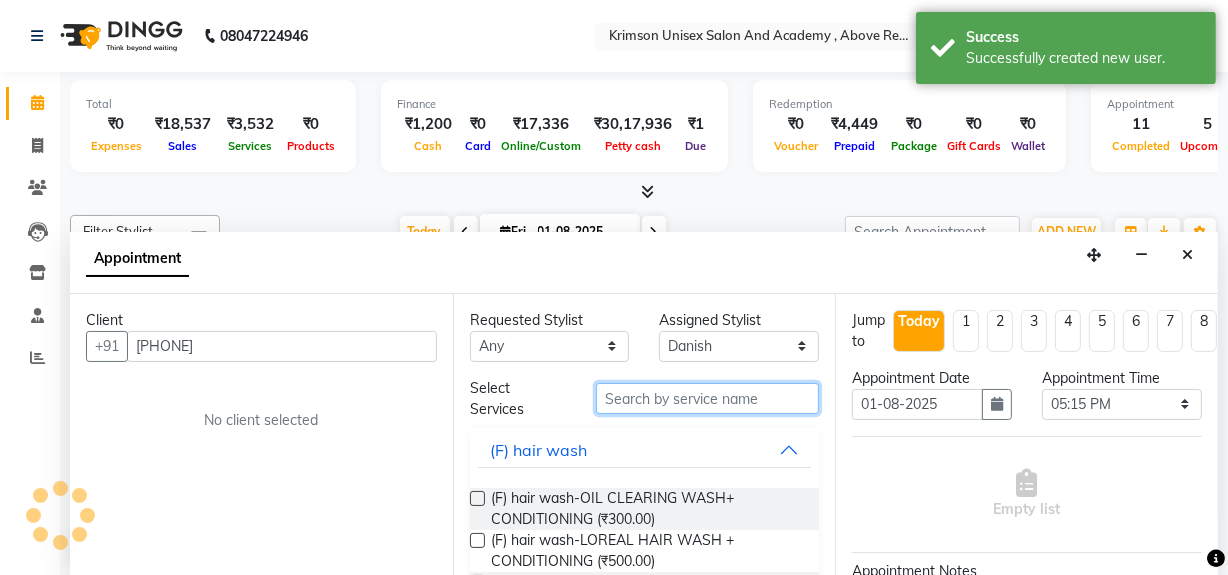 click at bounding box center (707, 398) 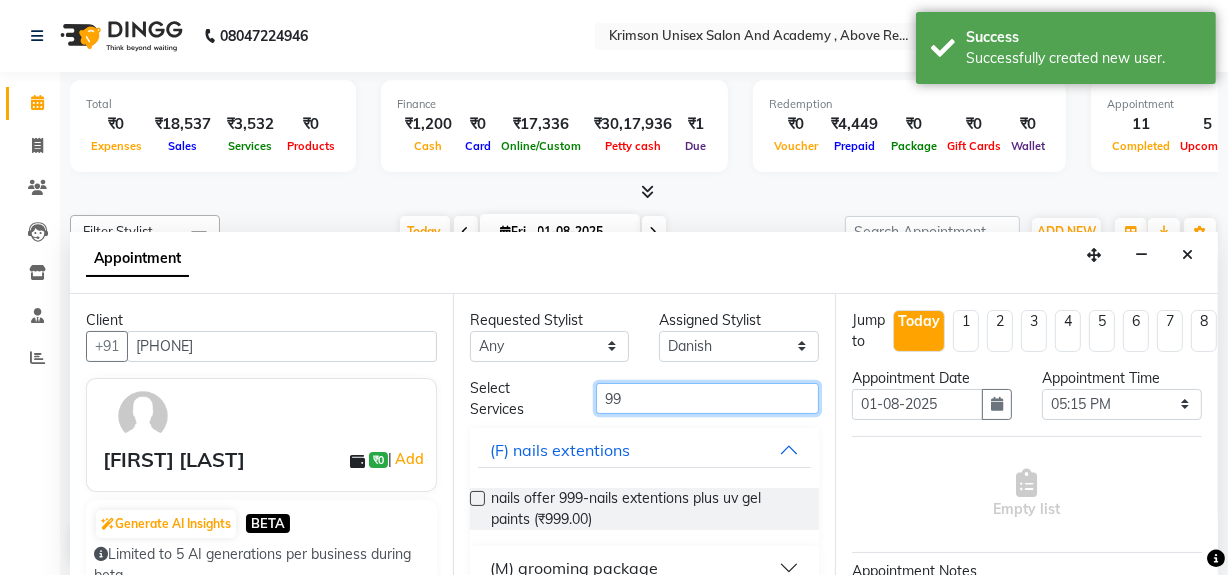 scroll, scrollTop: 116, scrollLeft: 0, axis: vertical 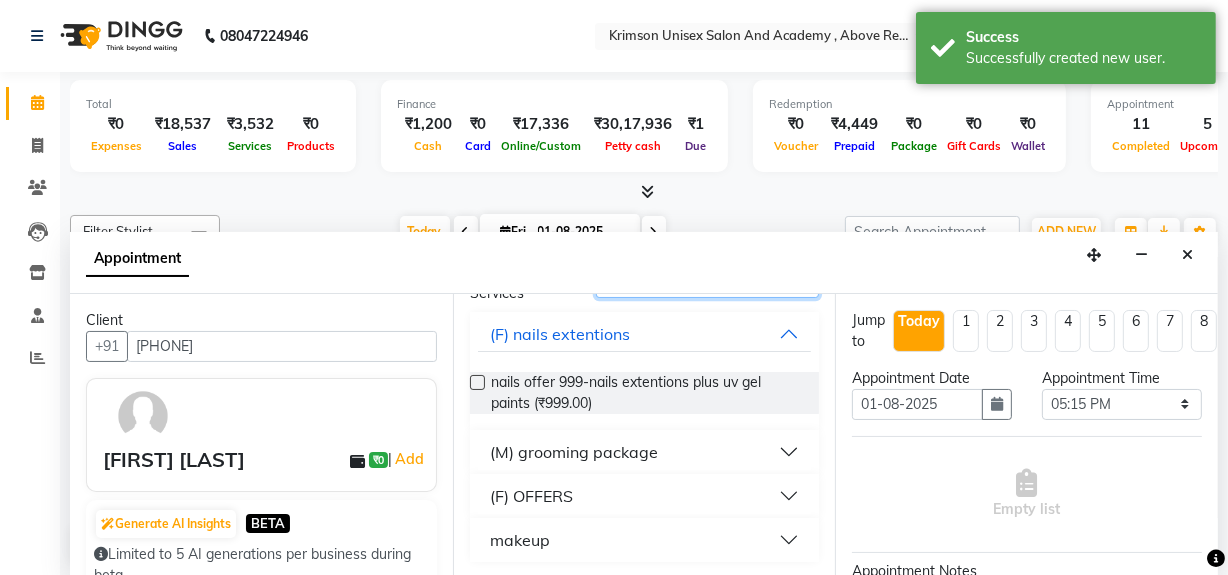 type on "99" 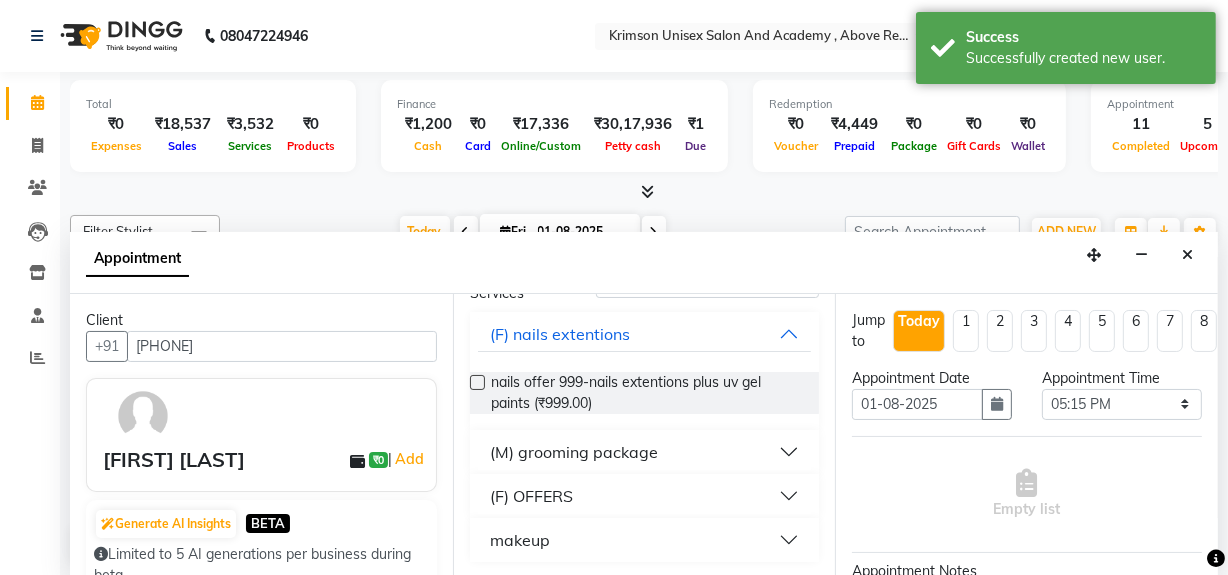 click on "(M) grooming package" at bounding box center [574, 452] 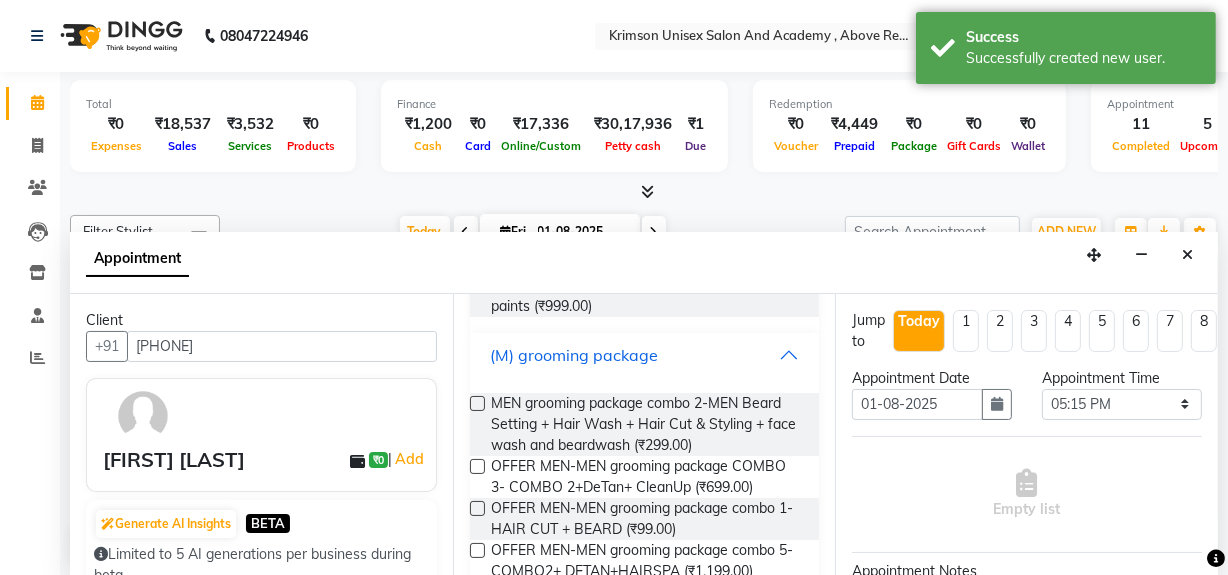scroll, scrollTop: 214, scrollLeft: 0, axis: vertical 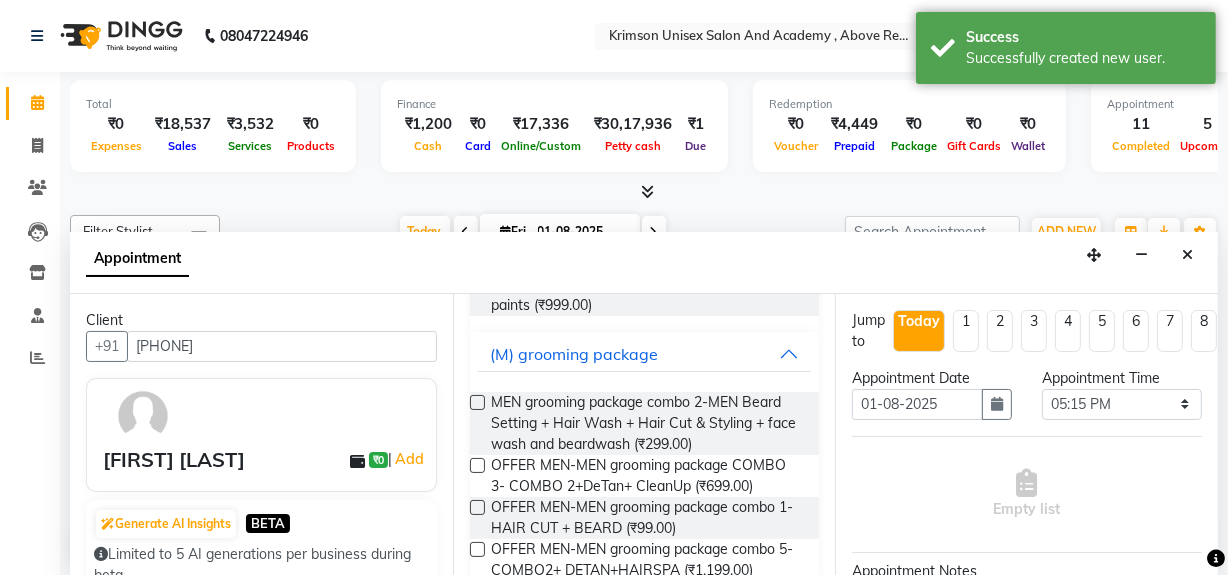 click at bounding box center [477, 507] 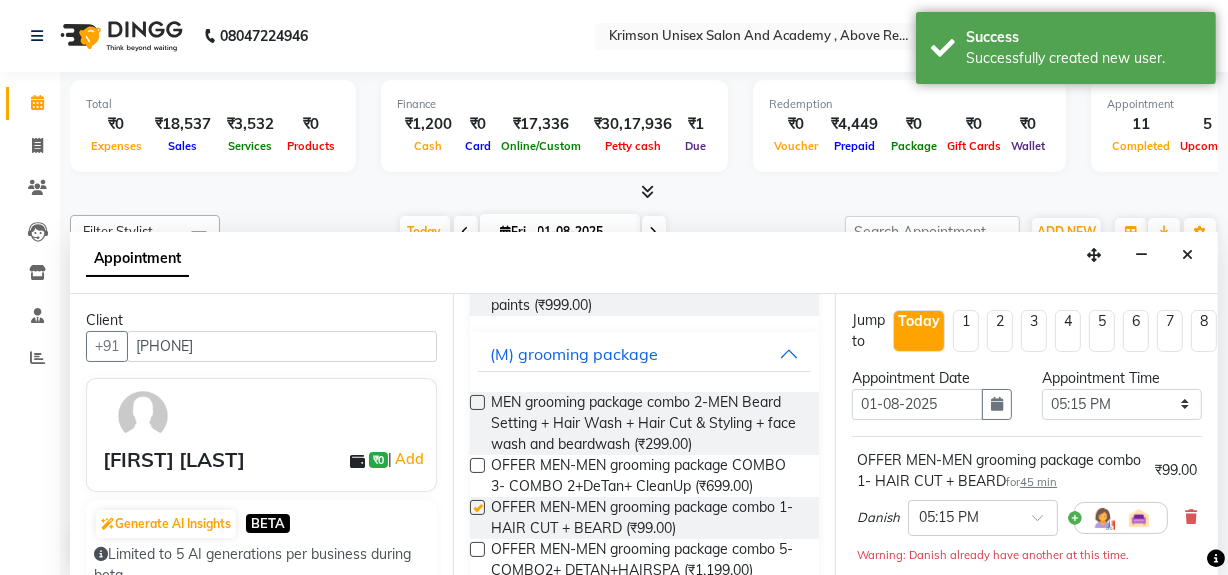 checkbox on "false" 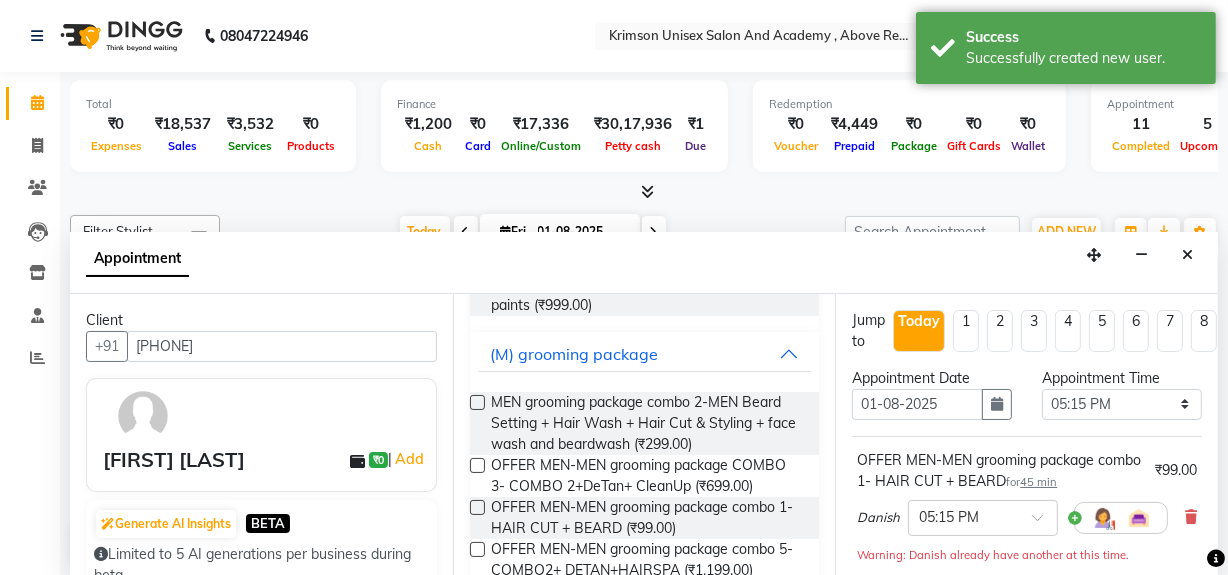 scroll, scrollTop: 335, scrollLeft: 0, axis: vertical 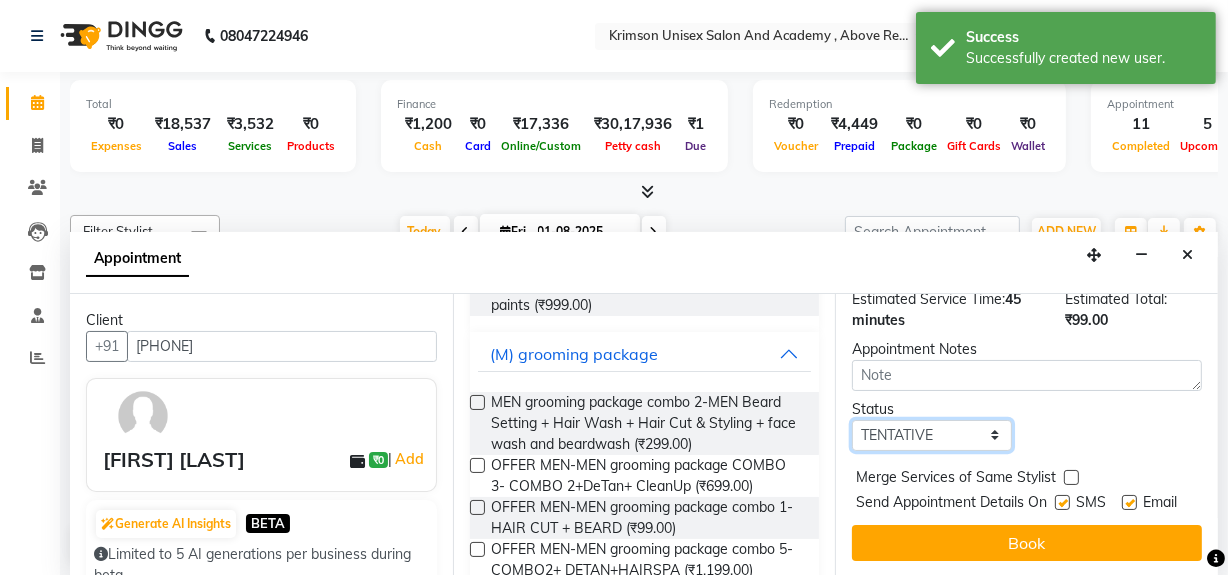 click on "Select TENTATIVE CONFIRM CHECK-IN UPCOMING" at bounding box center [932, 435] 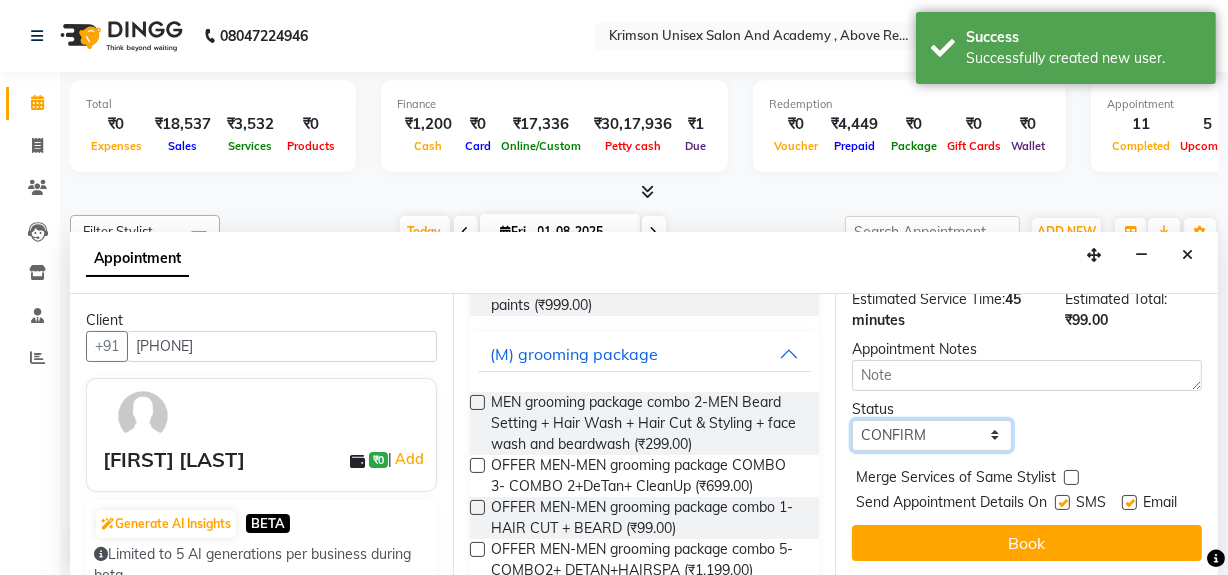 click on "Select TENTATIVE CONFIRM CHECK-IN UPCOMING" at bounding box center [932, 435] 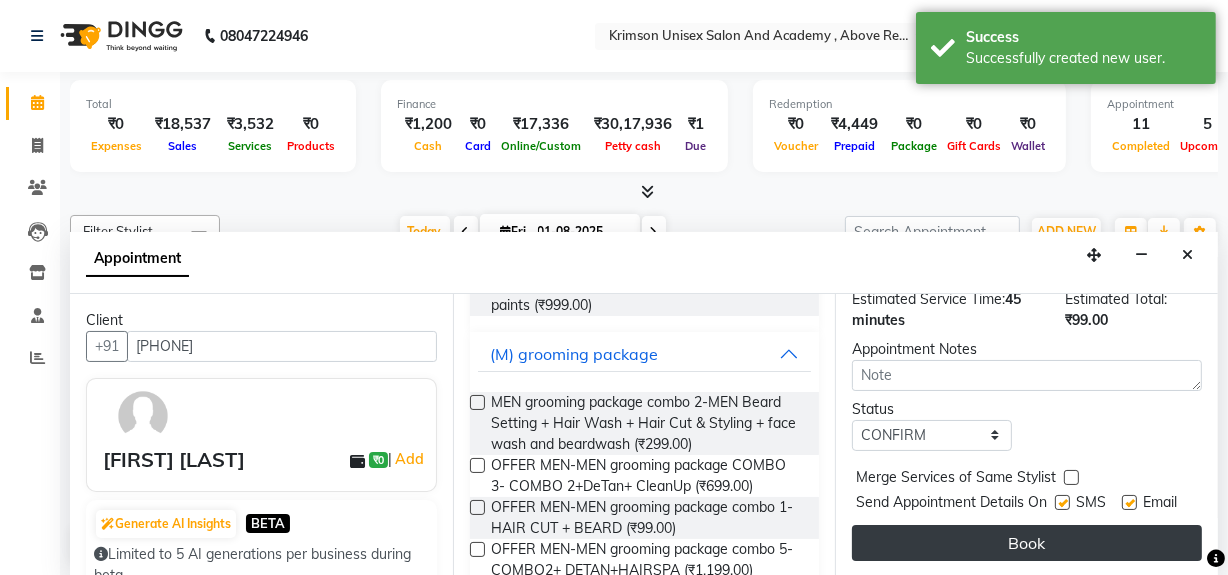 click on "Book" at bounding box center (1027, 543) 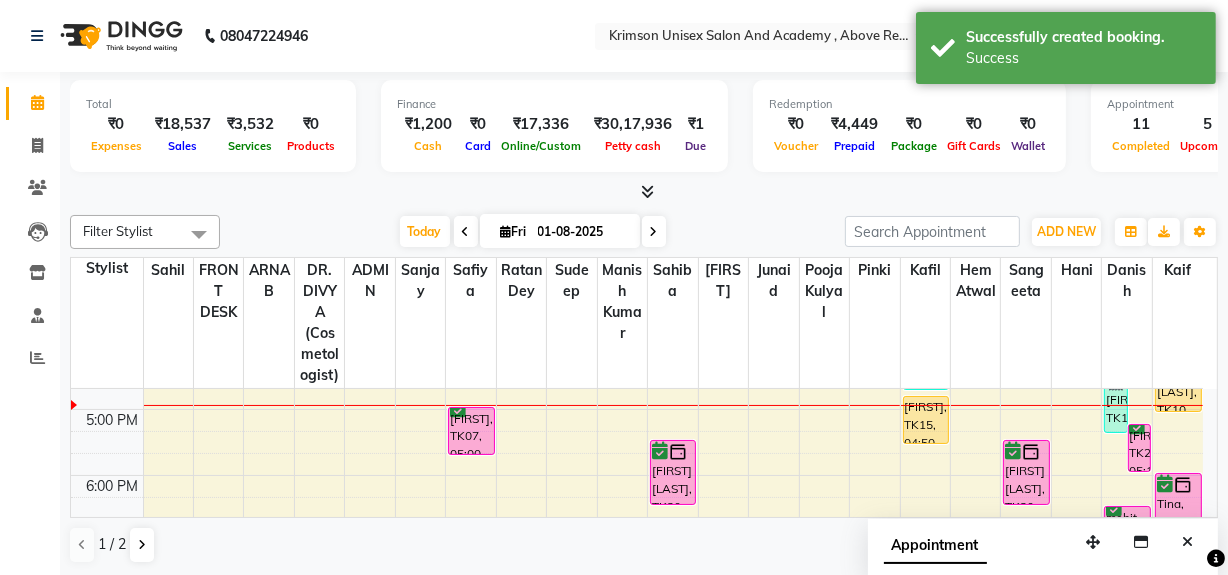 scroll, scrollTop: 0, scrollLeft: 0, axis: both 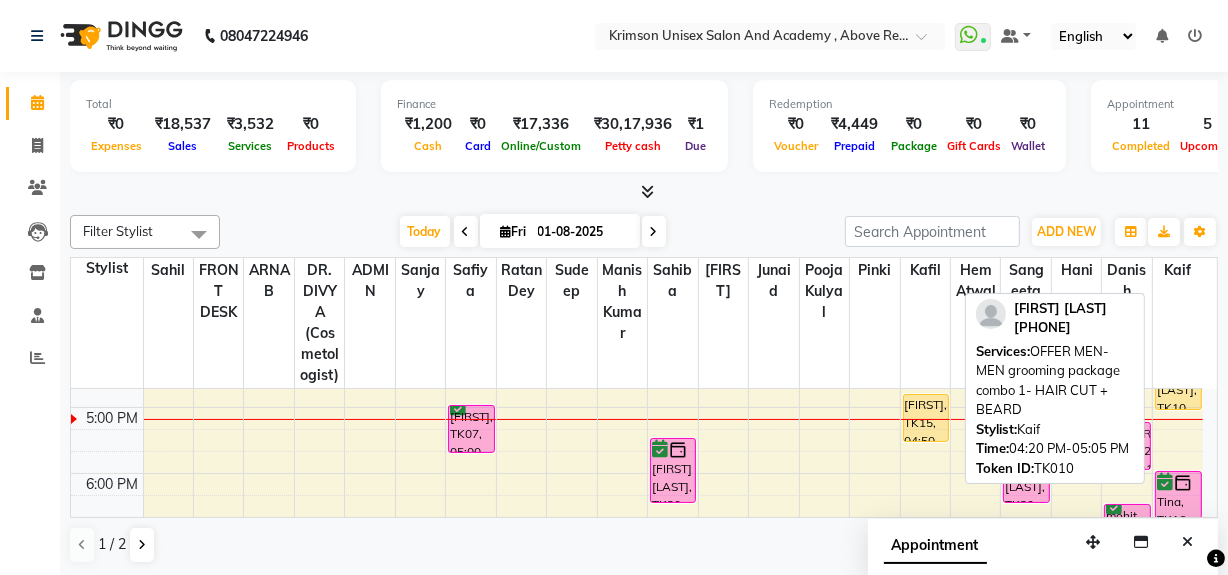 click on "[FIRST] [LAST], TK10, [TIME]-[TIME], OFFER MEN-MEN grooming package combo 1- HAIR CUT + BEARD" at bounding box center (1178, 385) 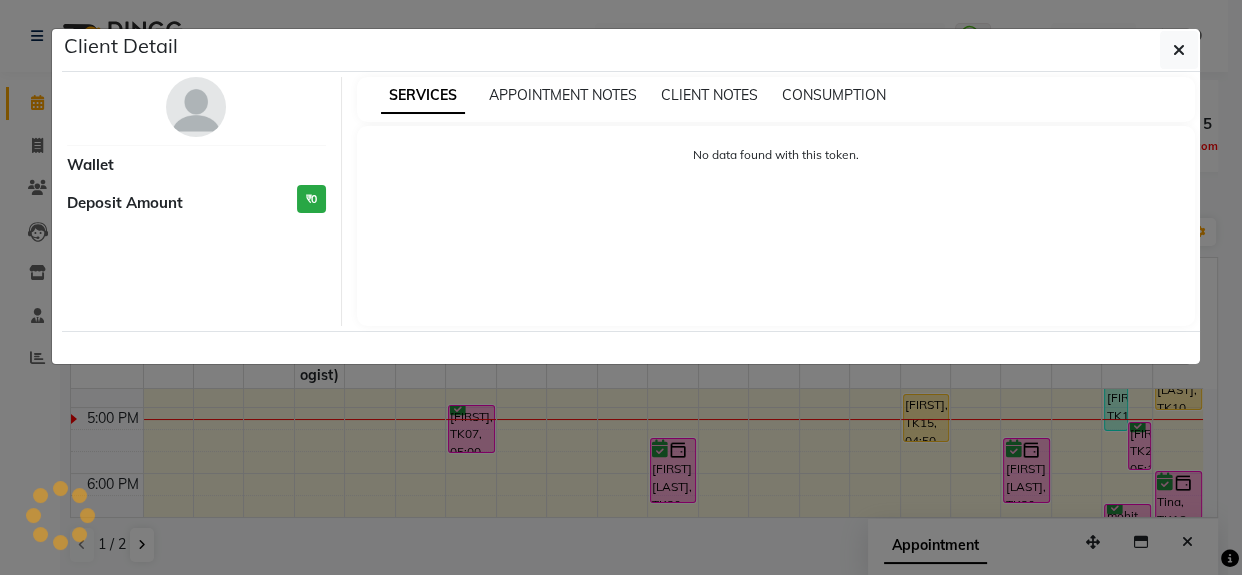 select on "1" 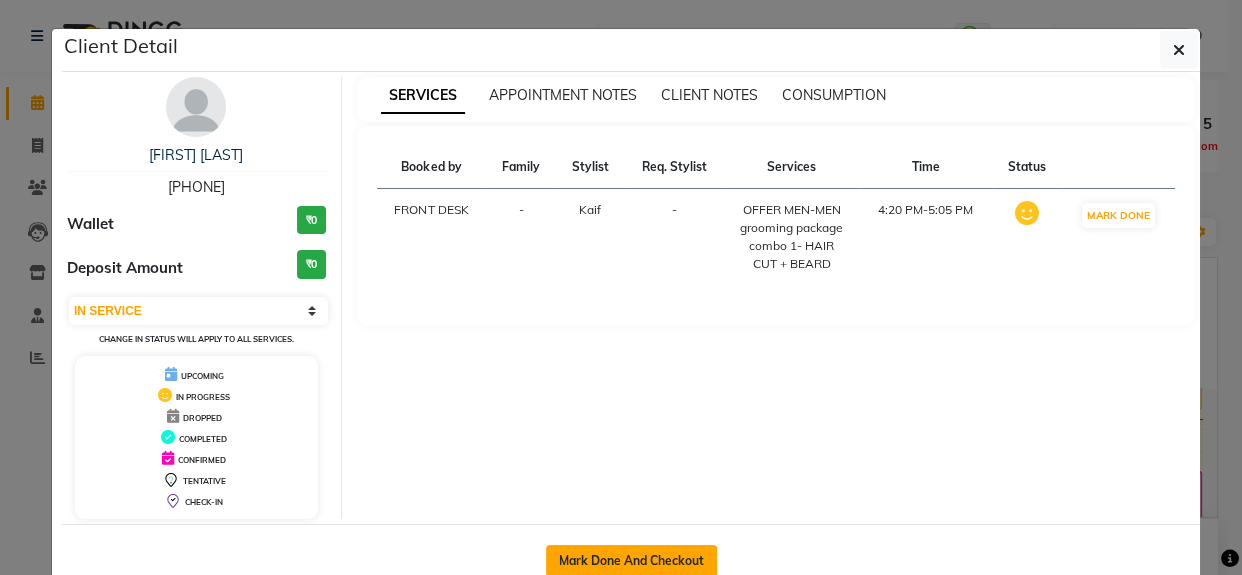 click on "Mark Done And Checkout" 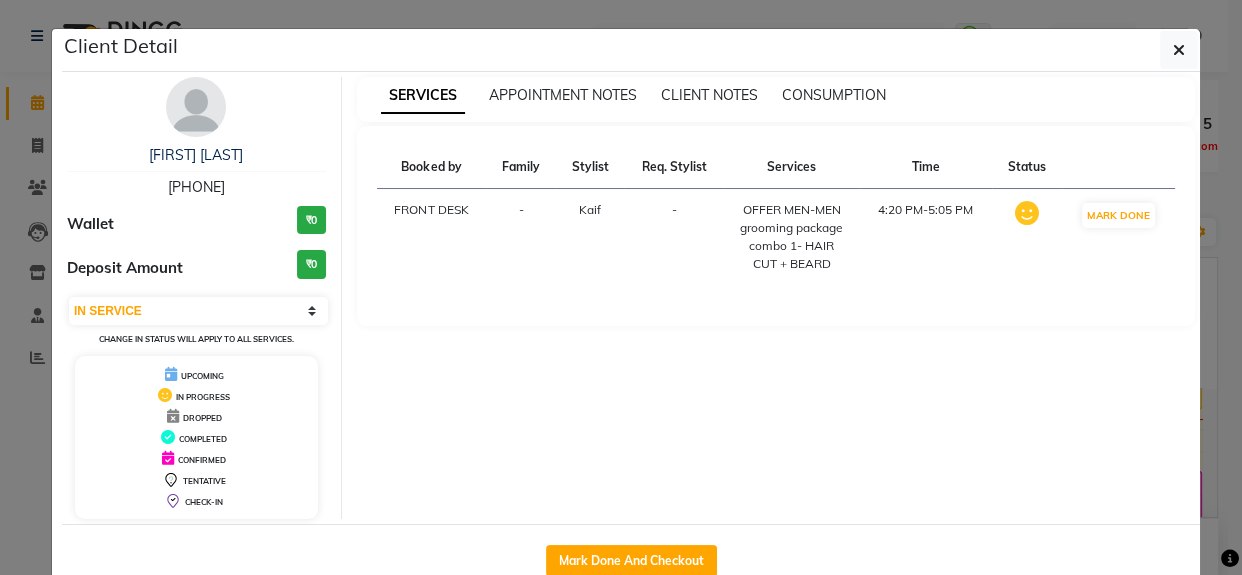 select on "service" 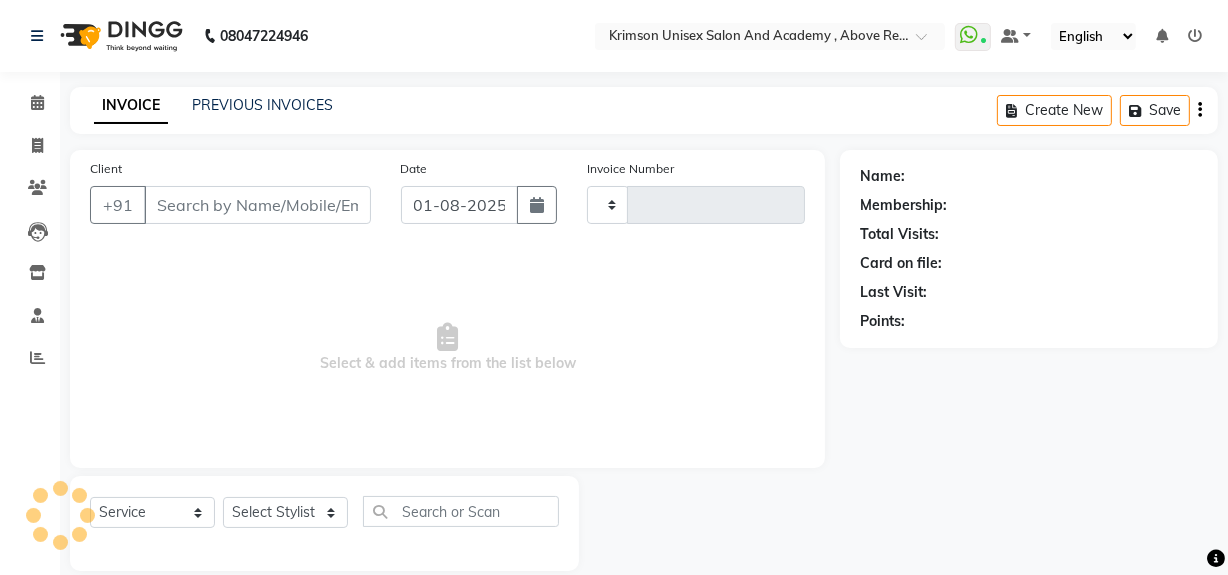 type on "3375" 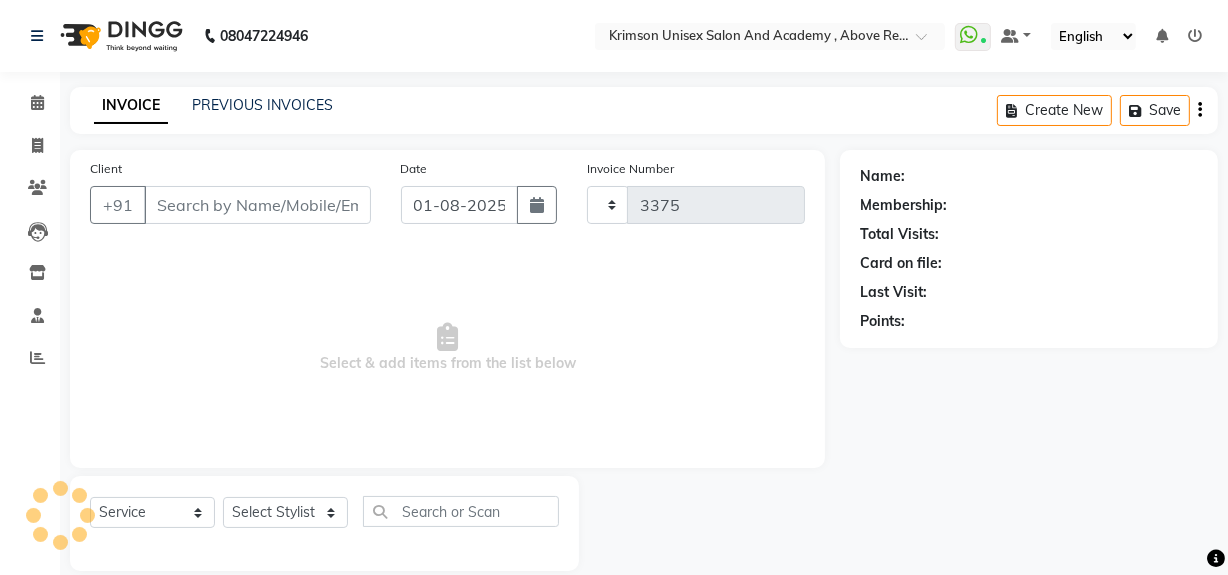 select on "5853" 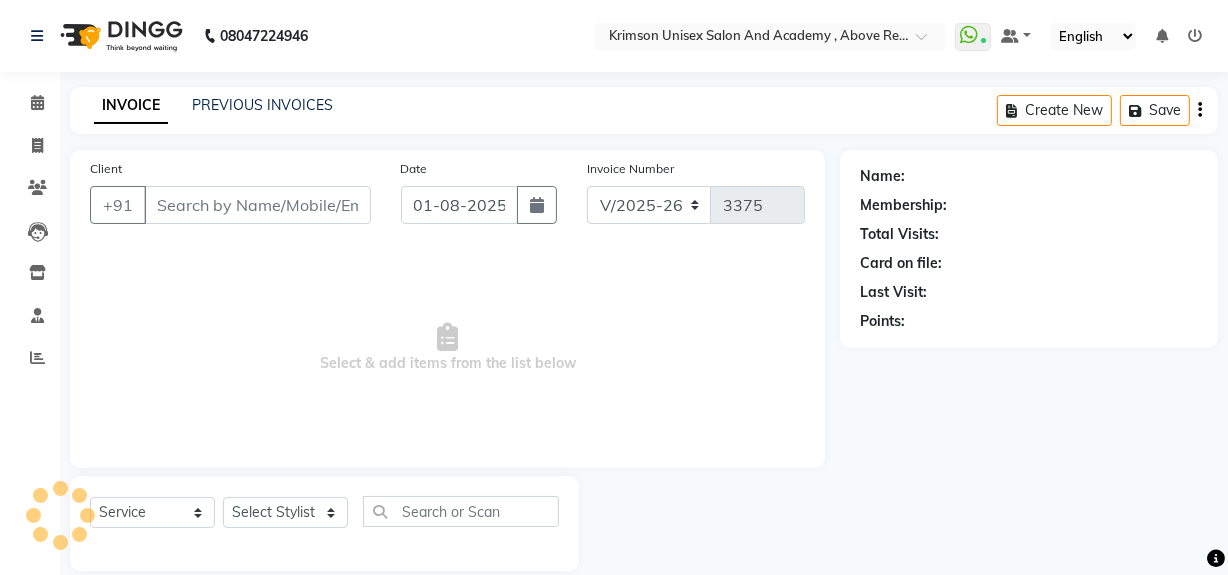 scroll, scrollTop: 26, scrollLeft: 0, axis: vertical 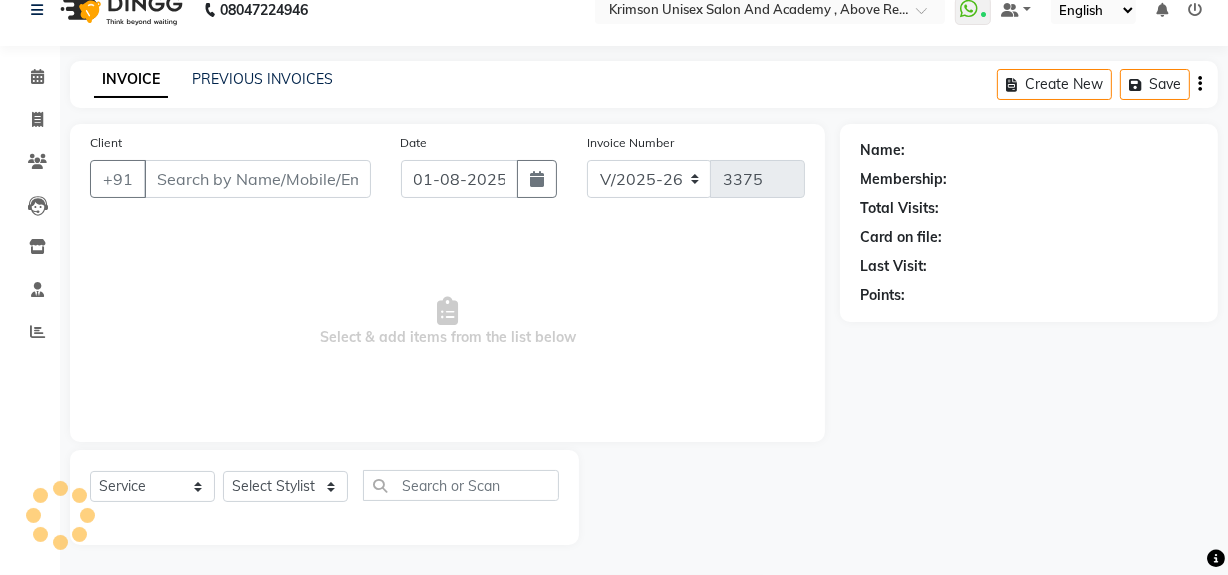 type on "6283390159" 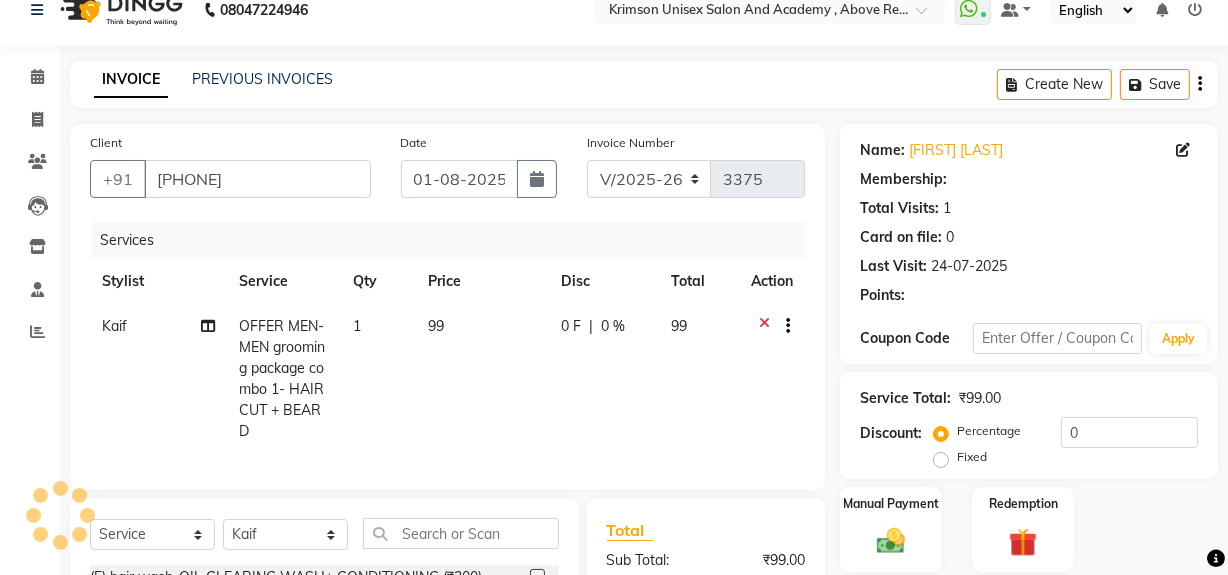 select on "1: Object" 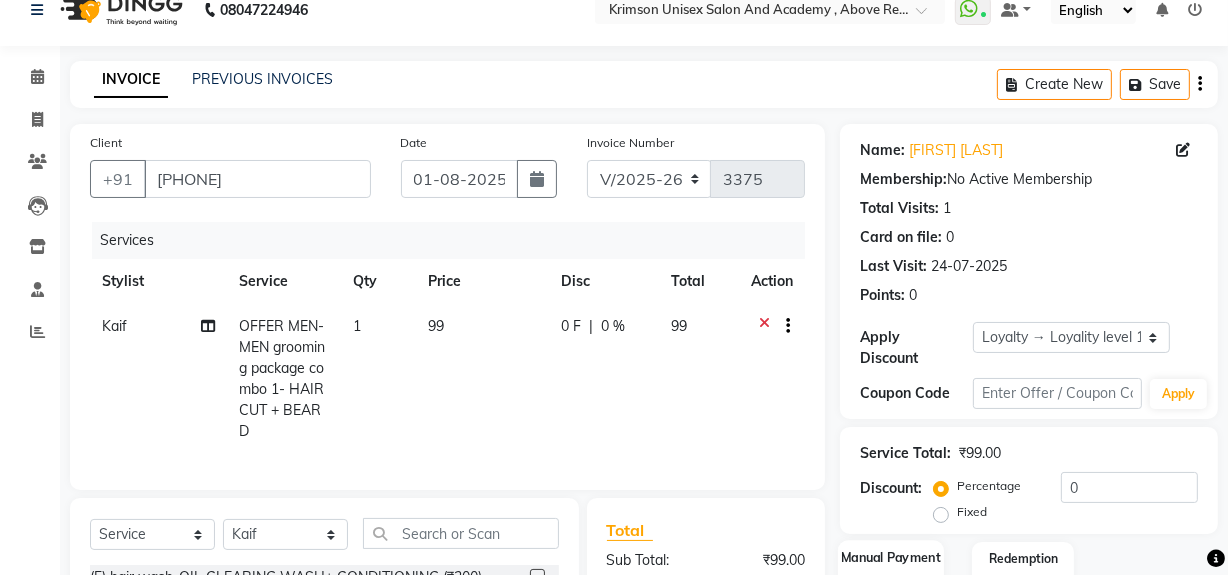 click on "Manual Payment" 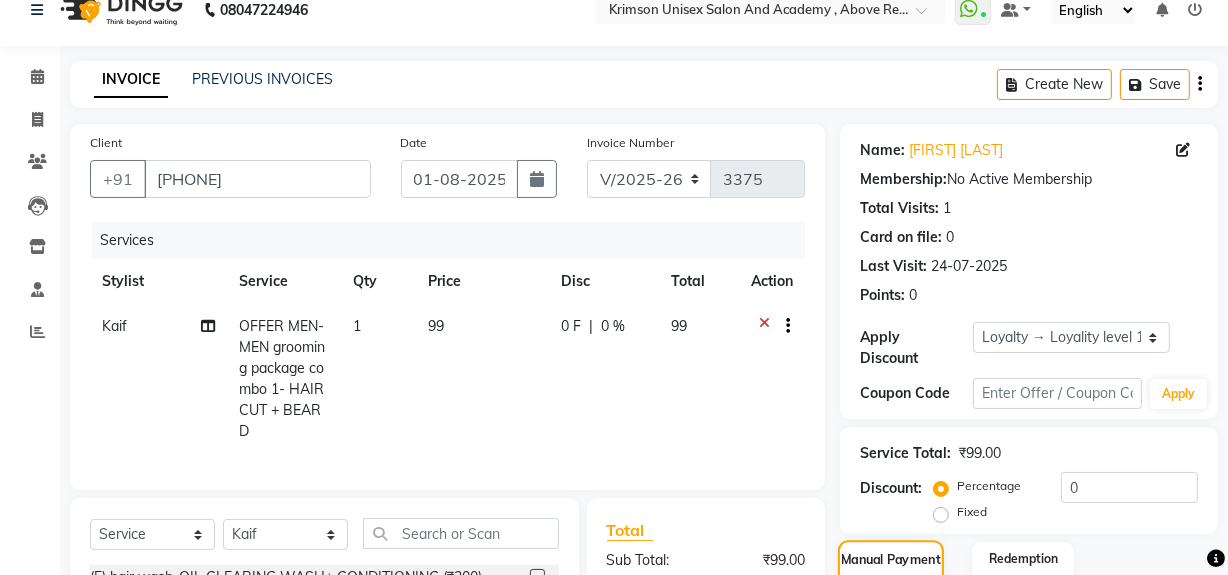 click 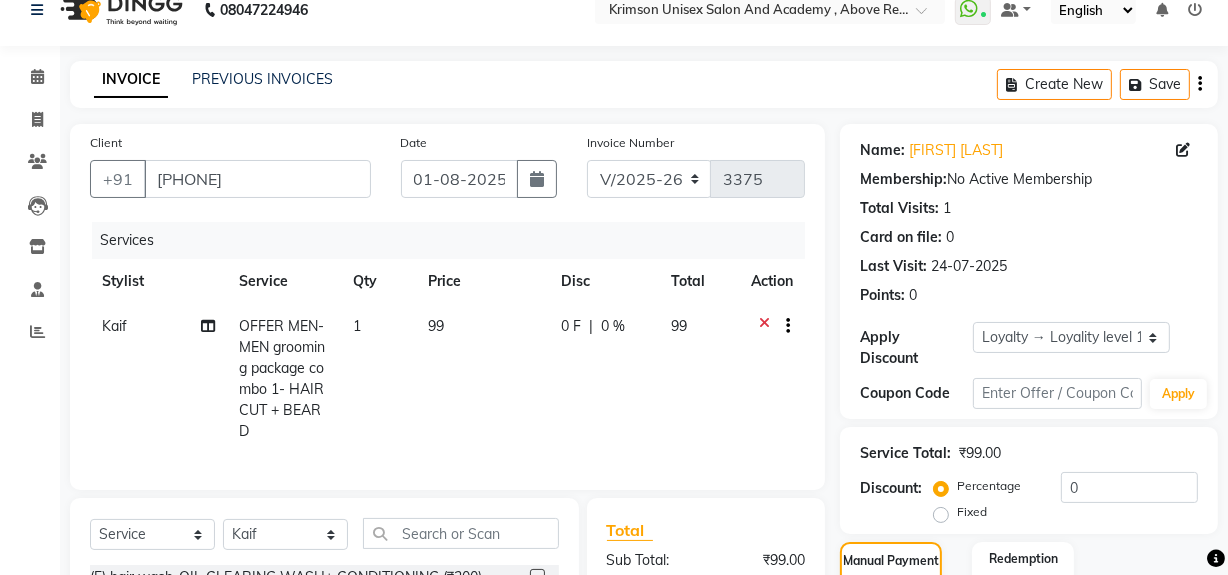 scroll, scrollTop: 287, scrollLeft: 0, axis: vertical 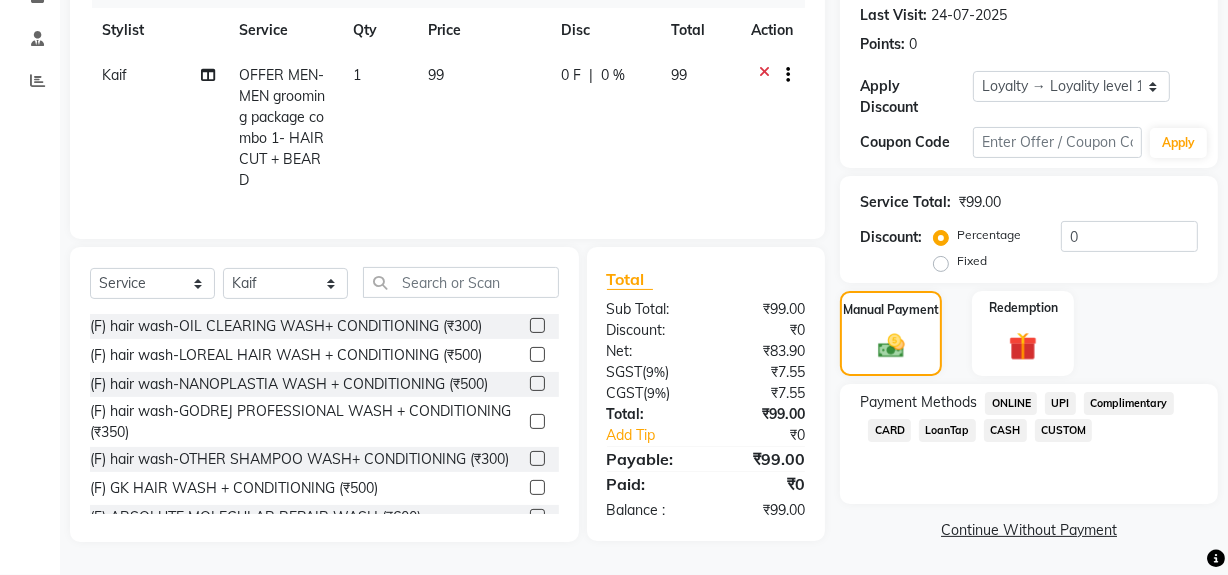 click on "ONLINE" 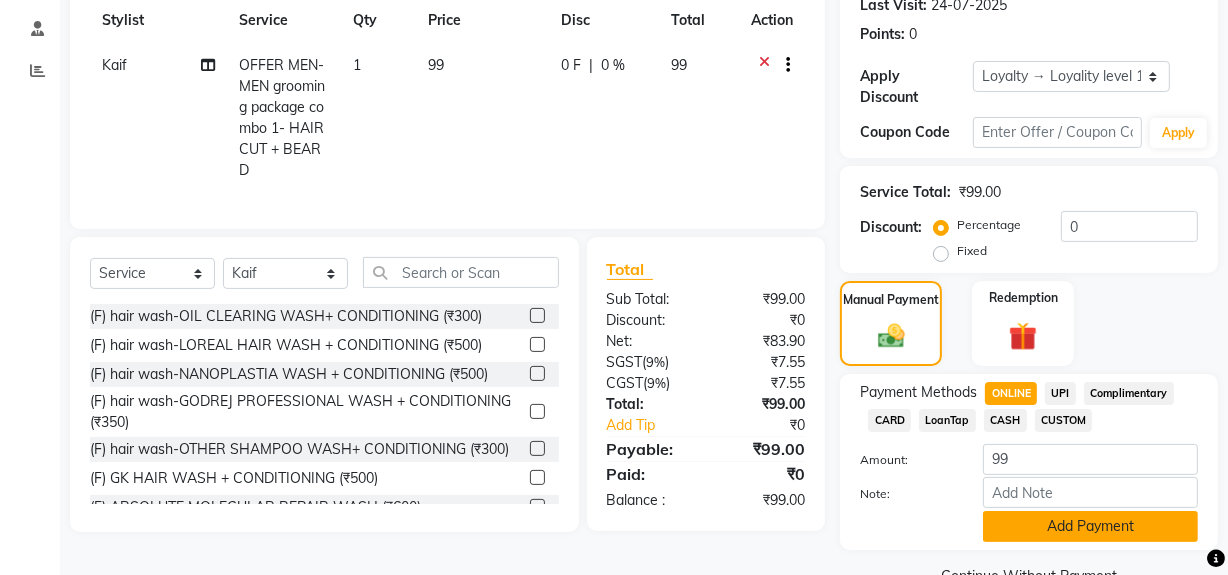 click on "Add Payment" 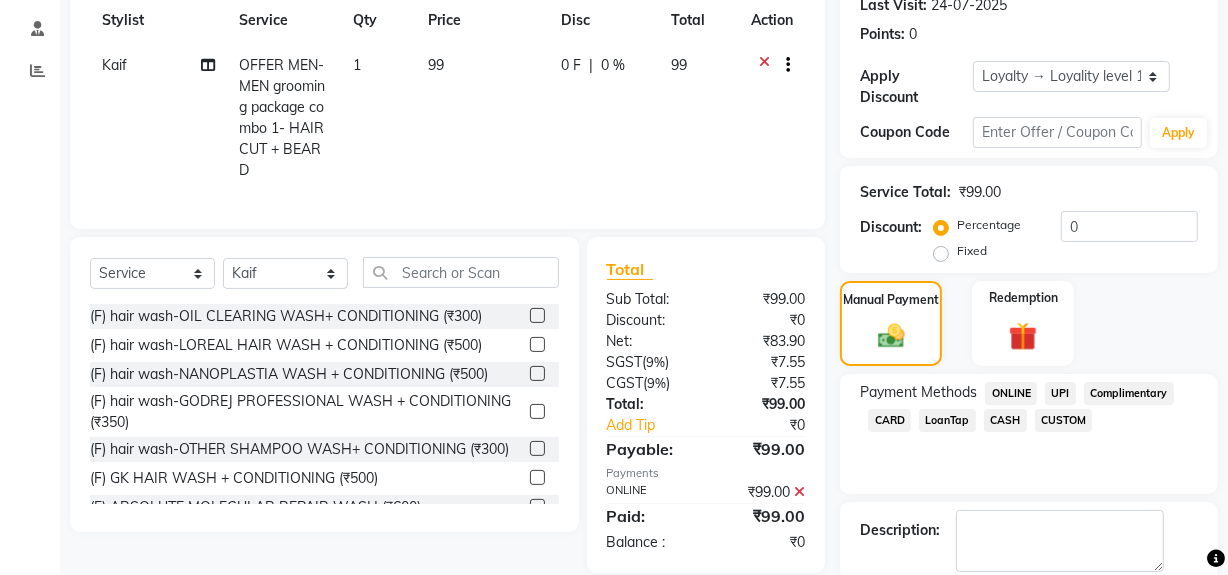 click 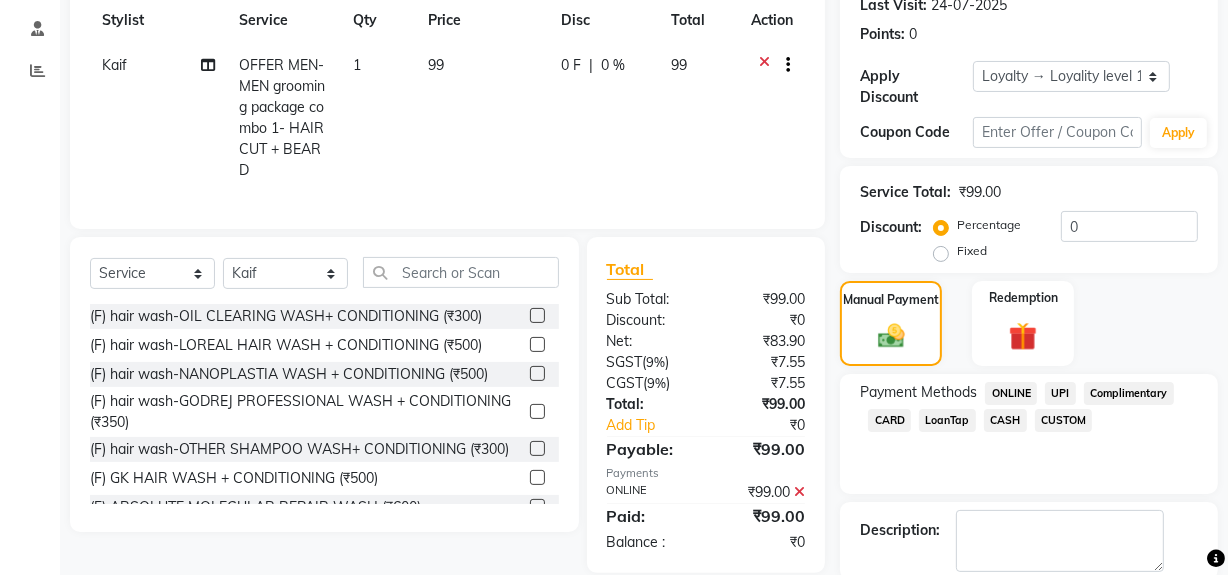 click 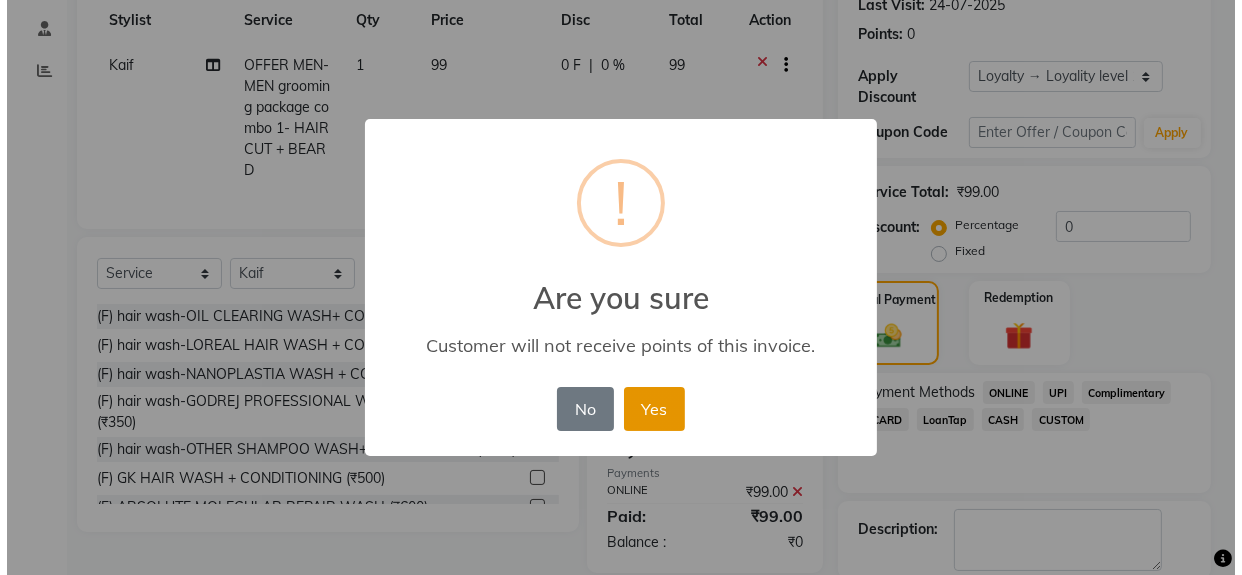 scroll, scrollTop: 490, scrollLeft: 0, axis: vertical 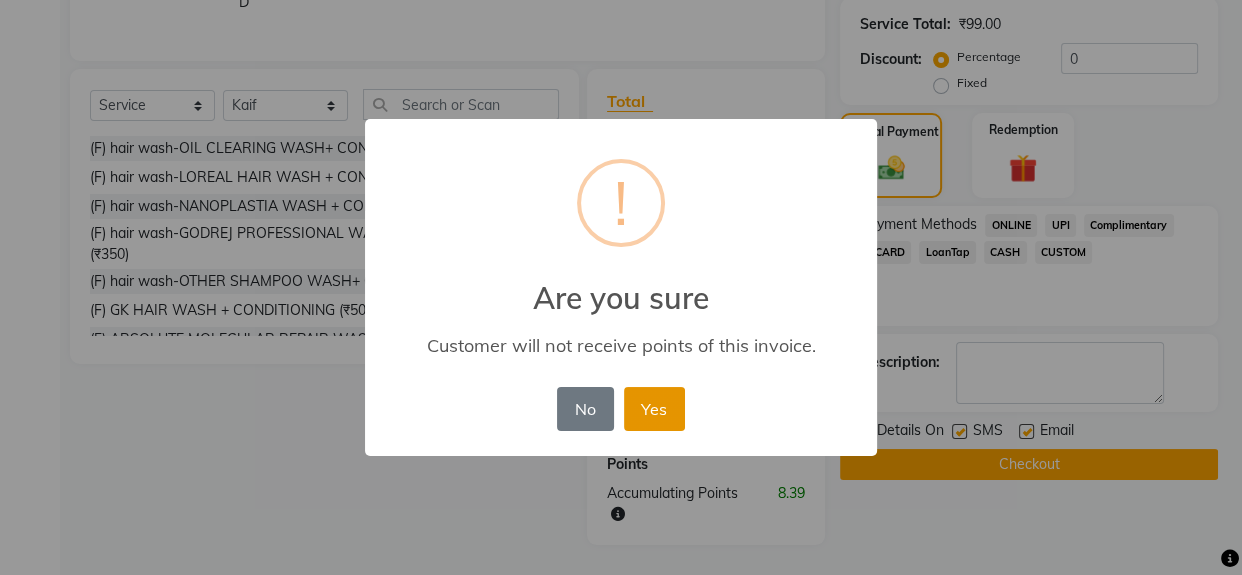 click on "Yes" at bounding box center (654, 409) 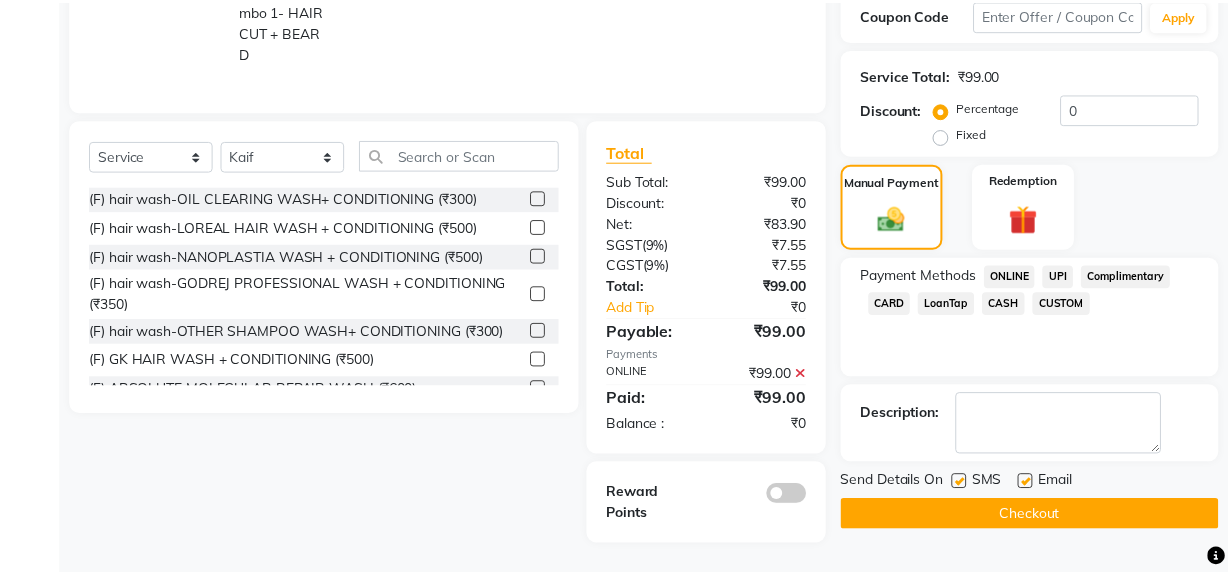 scroll, scrollTop: 419, scrollLeft: 0, axis: vertical 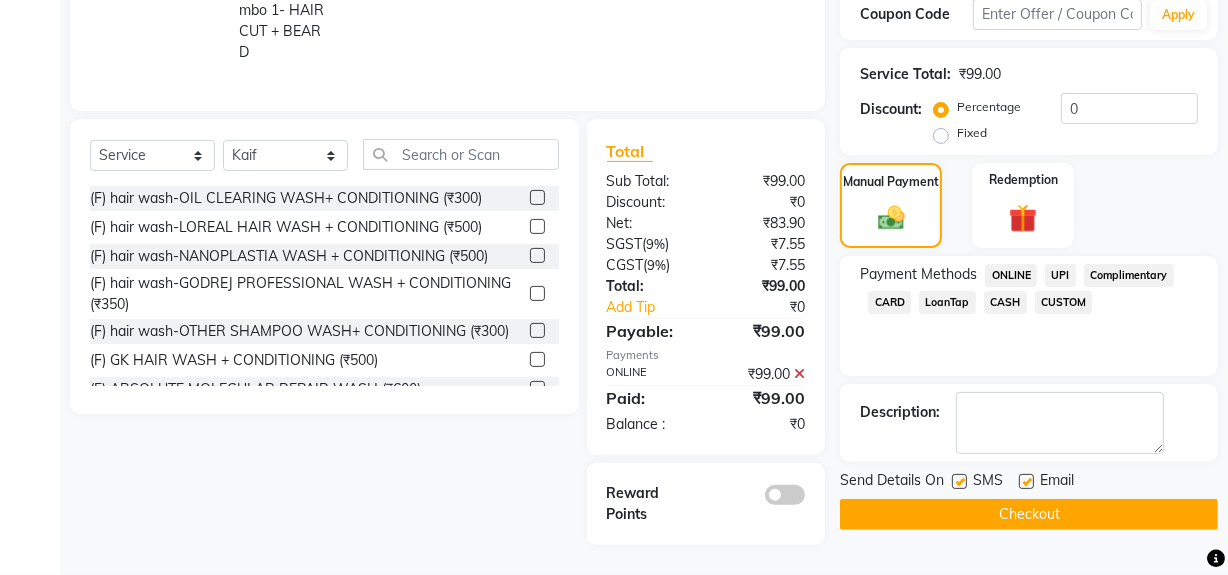 click on "Checkout" 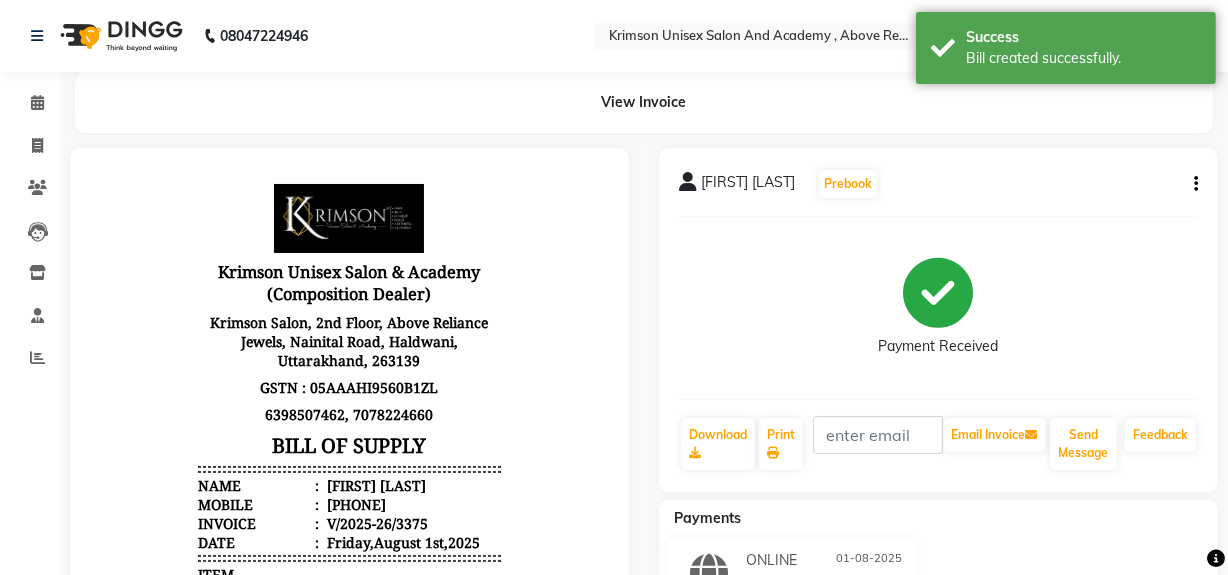 scroll, scrollTop: 0, scrollLeft: 0, axis: both 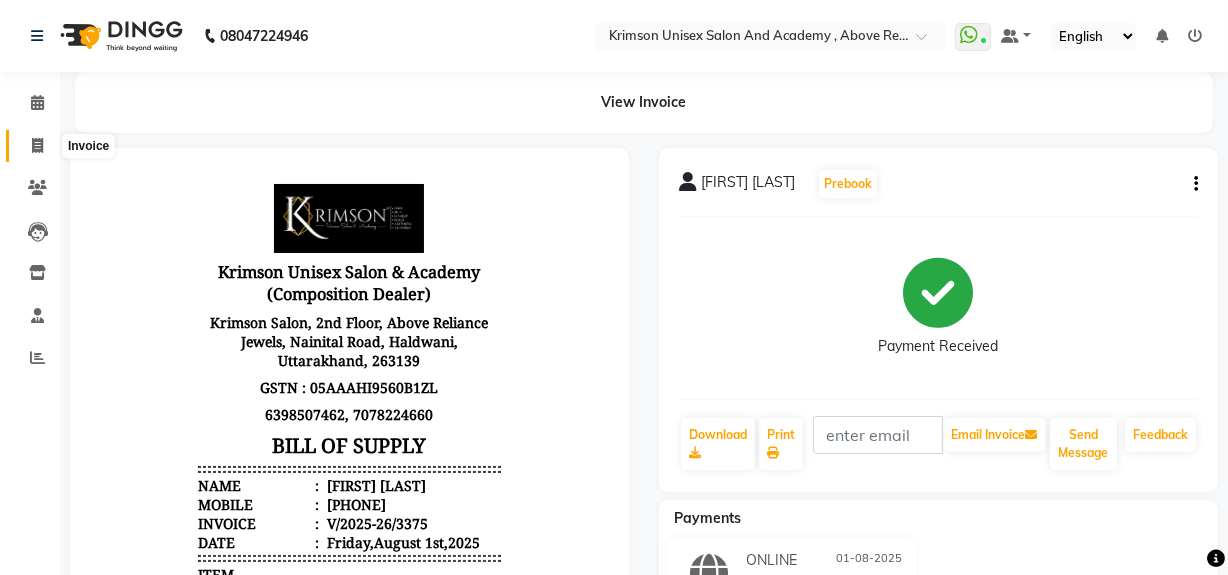 click 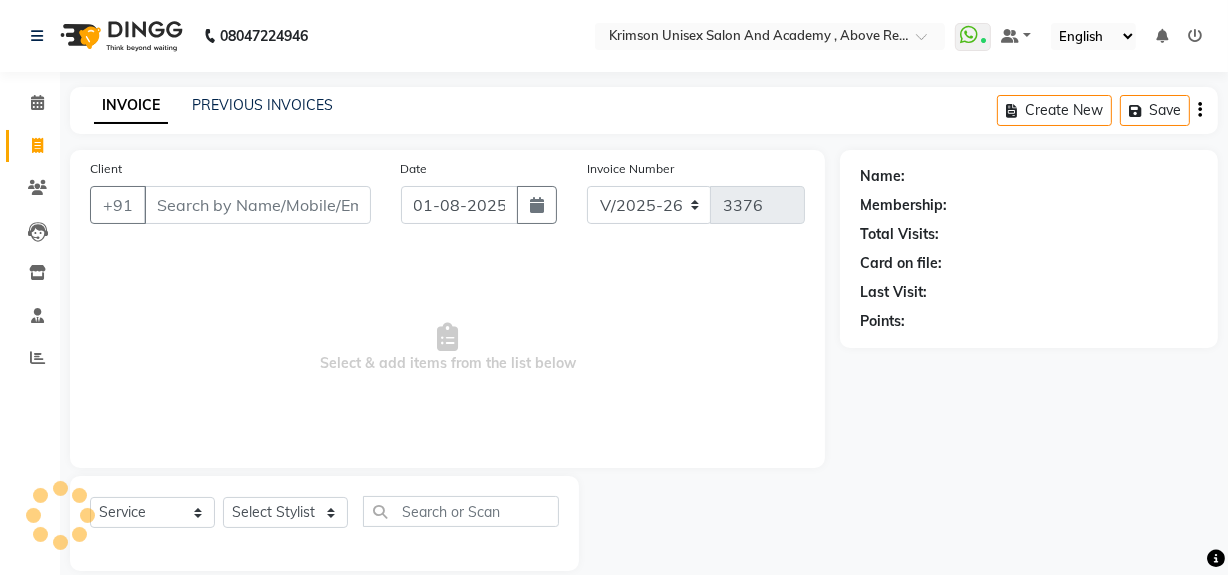scroll, scrollTop: 26, scrollLeft: 0, axis: vertical 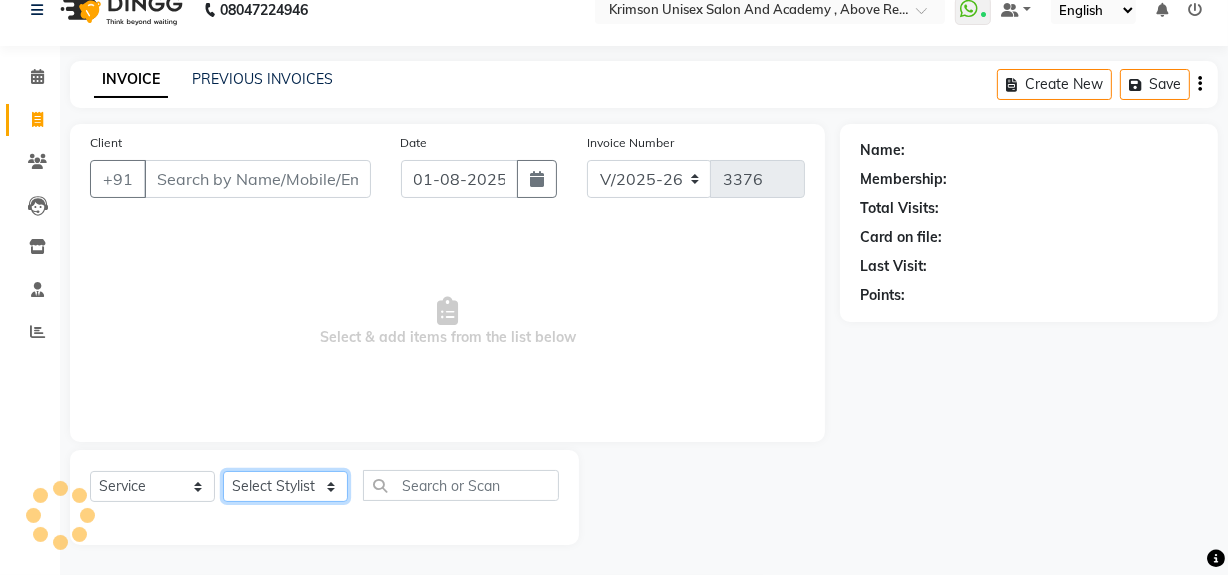 click on "Select Stylist" 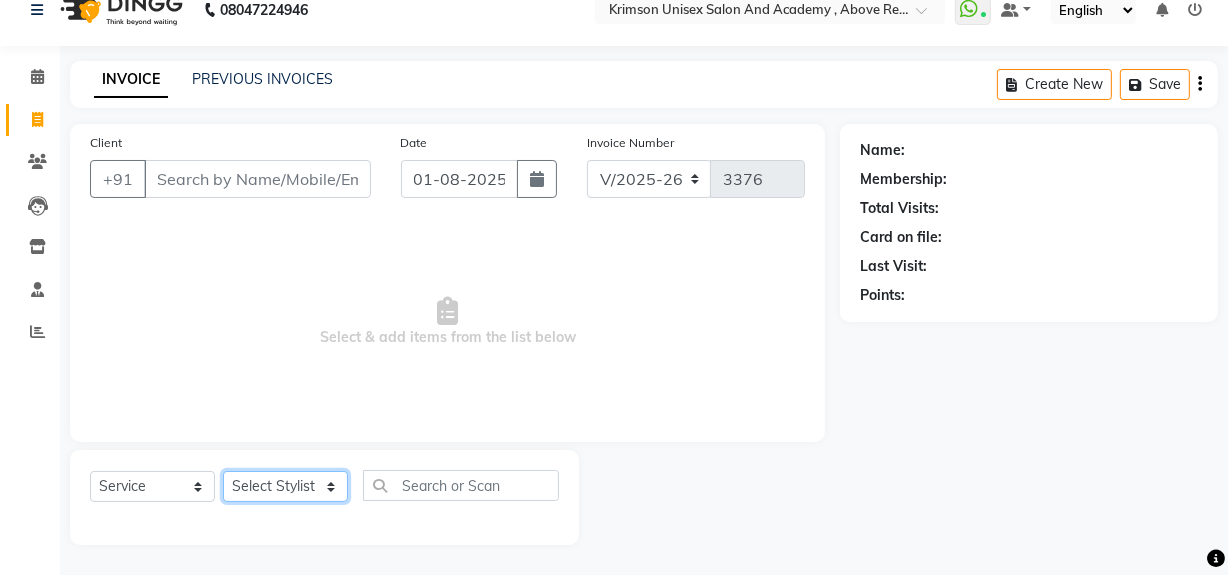 select on "52211" 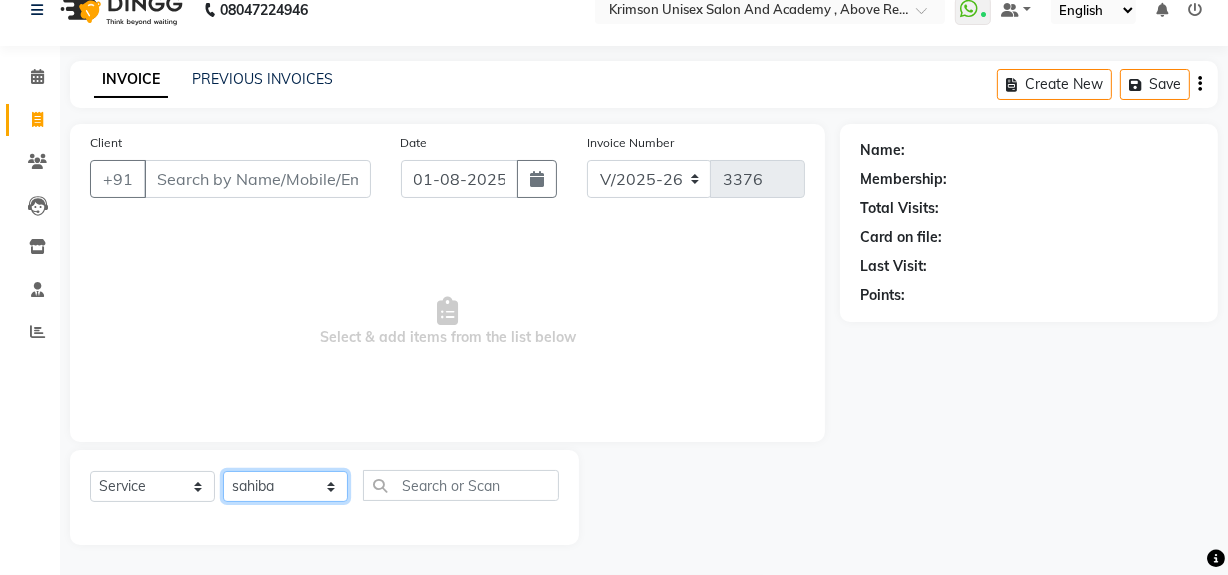 click on "Select Stylist ADMIN ARNAB Babita Danish DR. DIVYA (cosmetologist) FRONT DESK Hani Hem Atwal junaid  Kafil Kaif Manish Kumar Pinki  Pooja kulyal Ratan Dey safiya sahiba Sahil Sangeeta sanjay Sudeep Varsha" 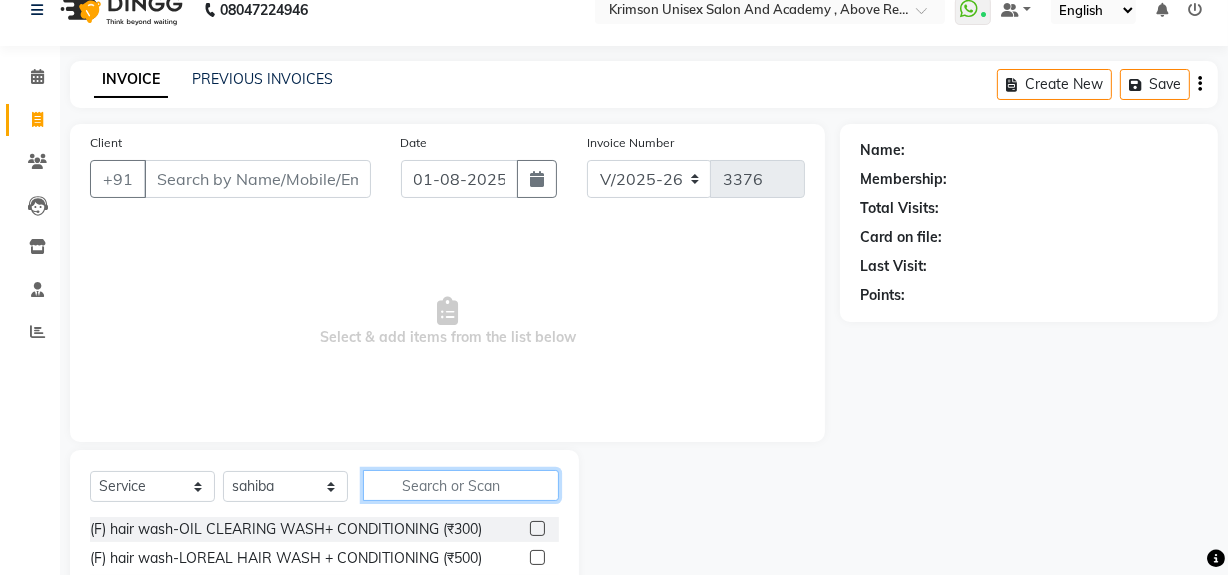 click 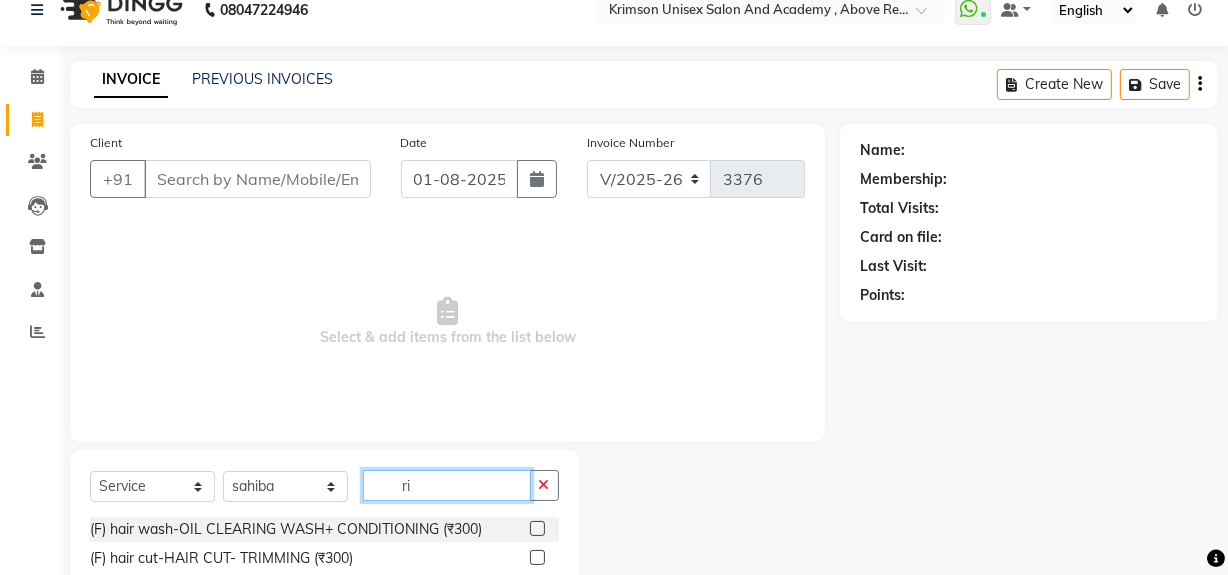 type on "r" 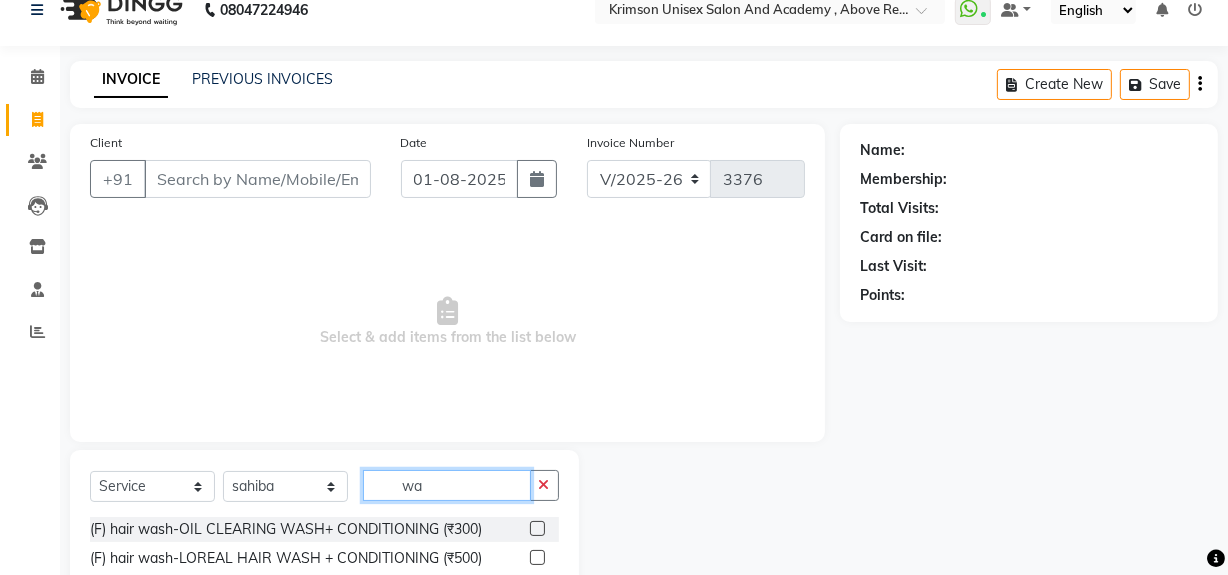 type on "wax" 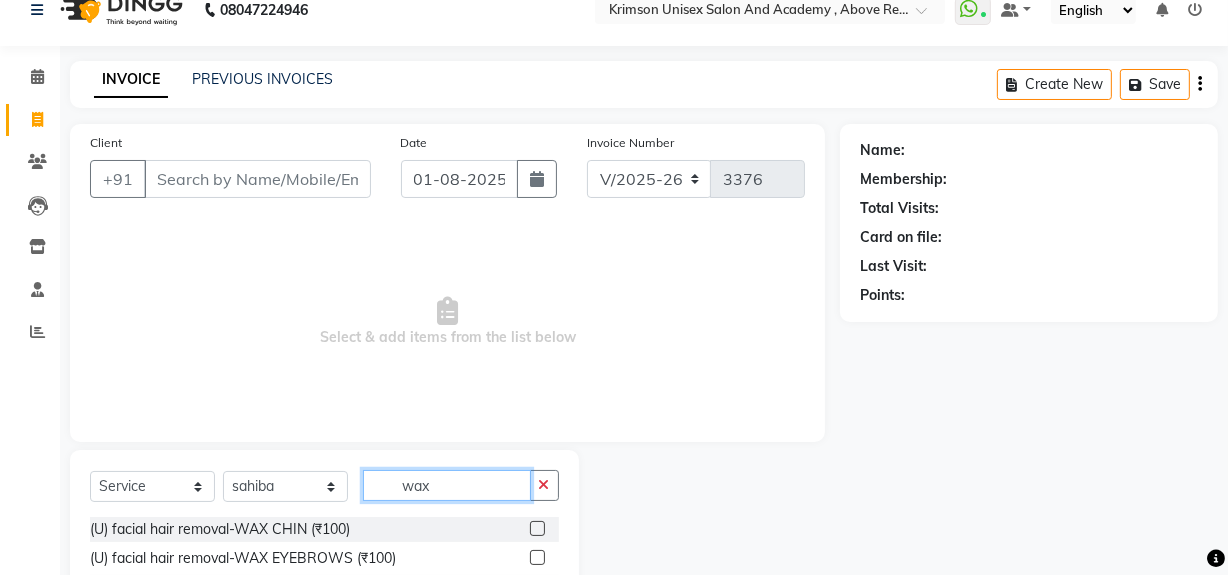 scroll, scrollTop: 226, scrollLeft: 0, axis: vertical 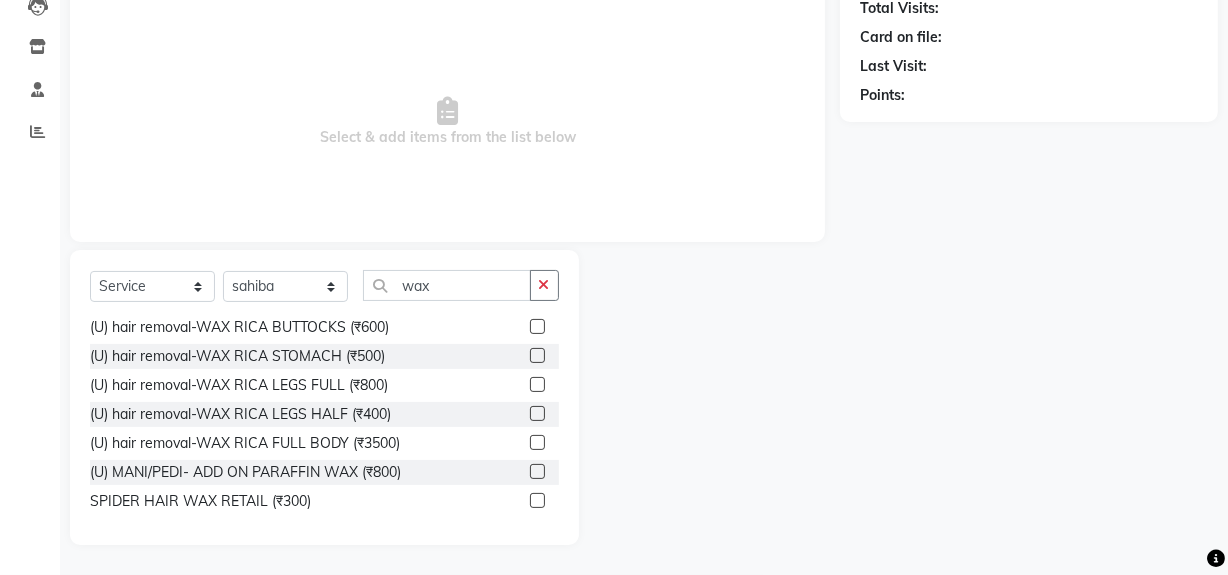 click 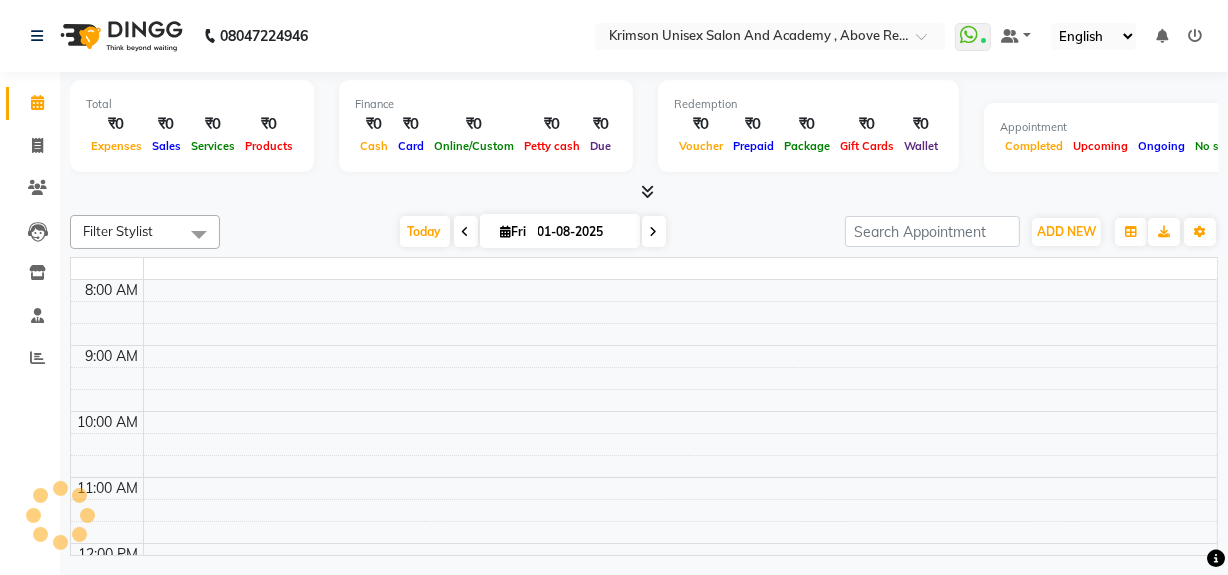 scroll, scrollTop: 0, scrollLeft: 0, axis: both 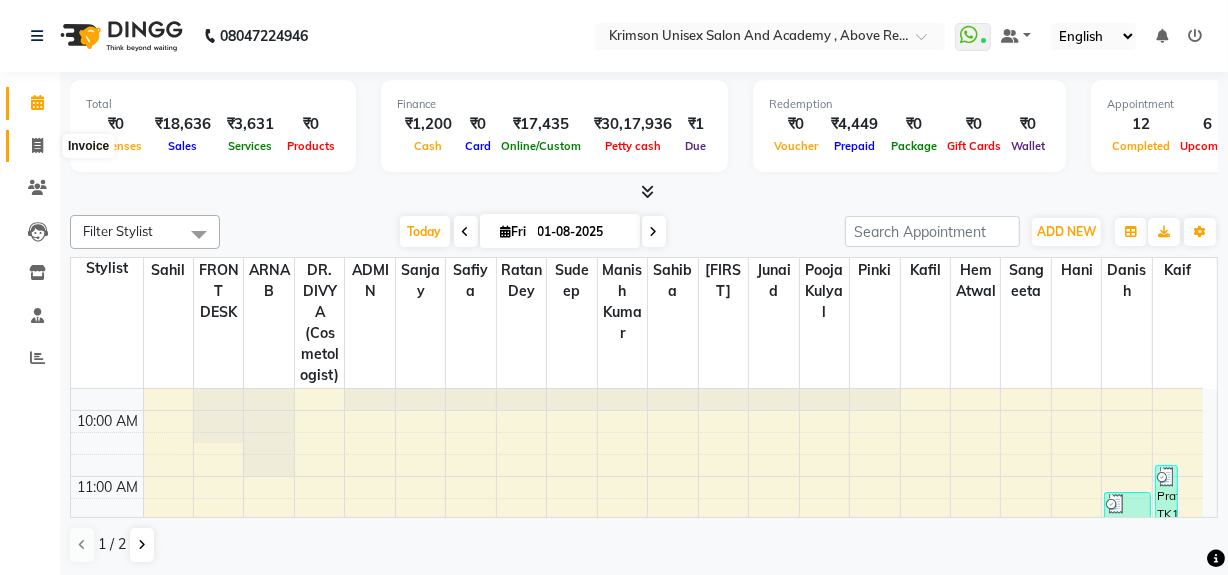 click 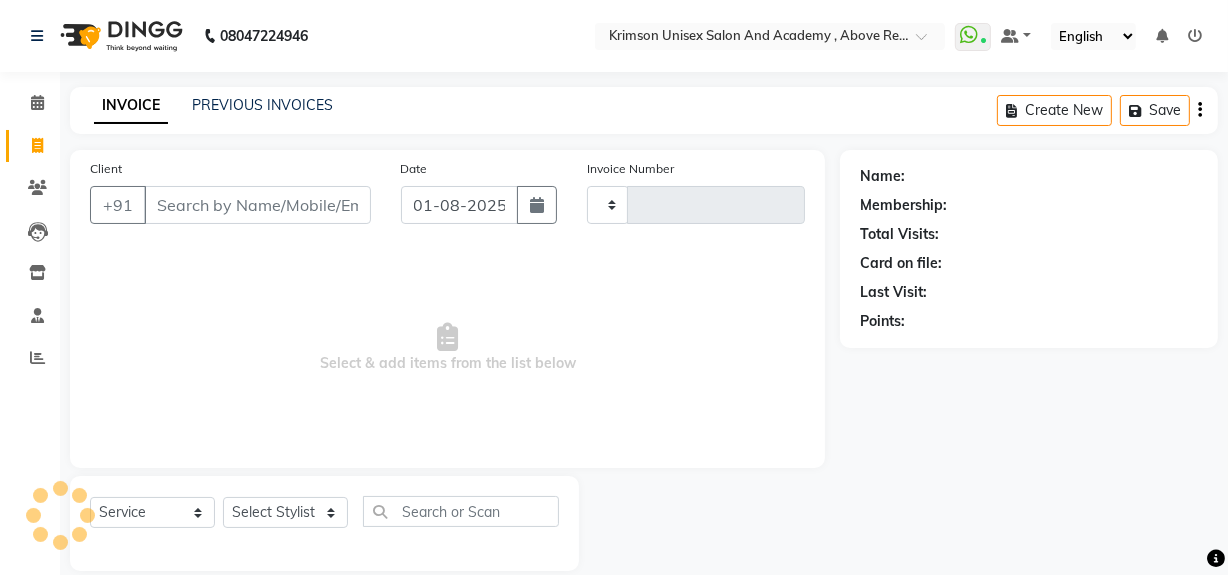 type on "3376" 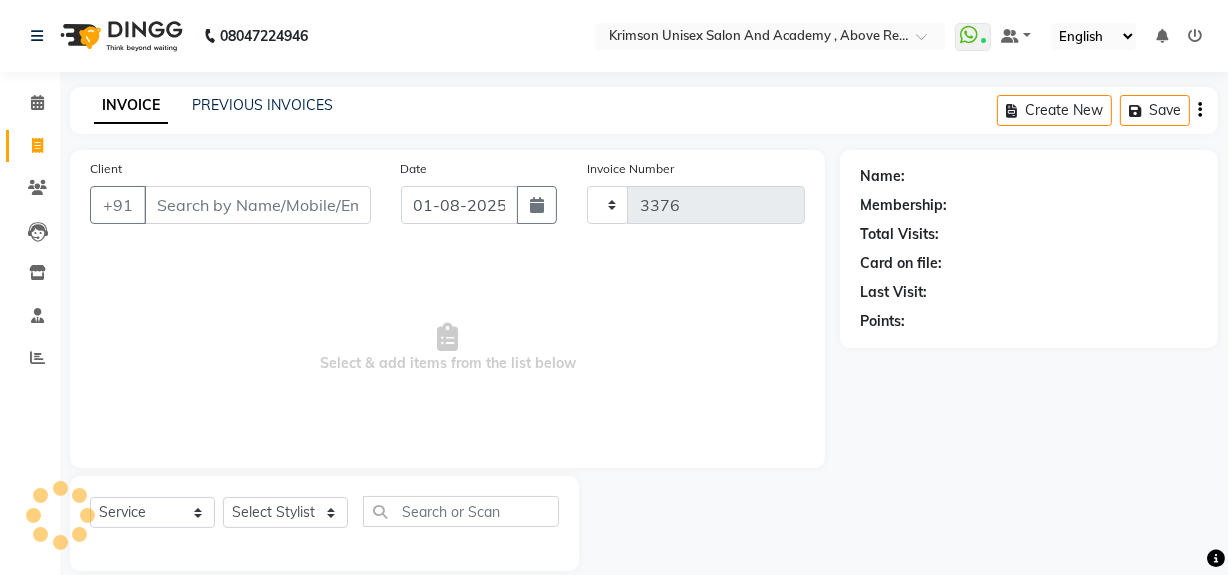 select on "5853" 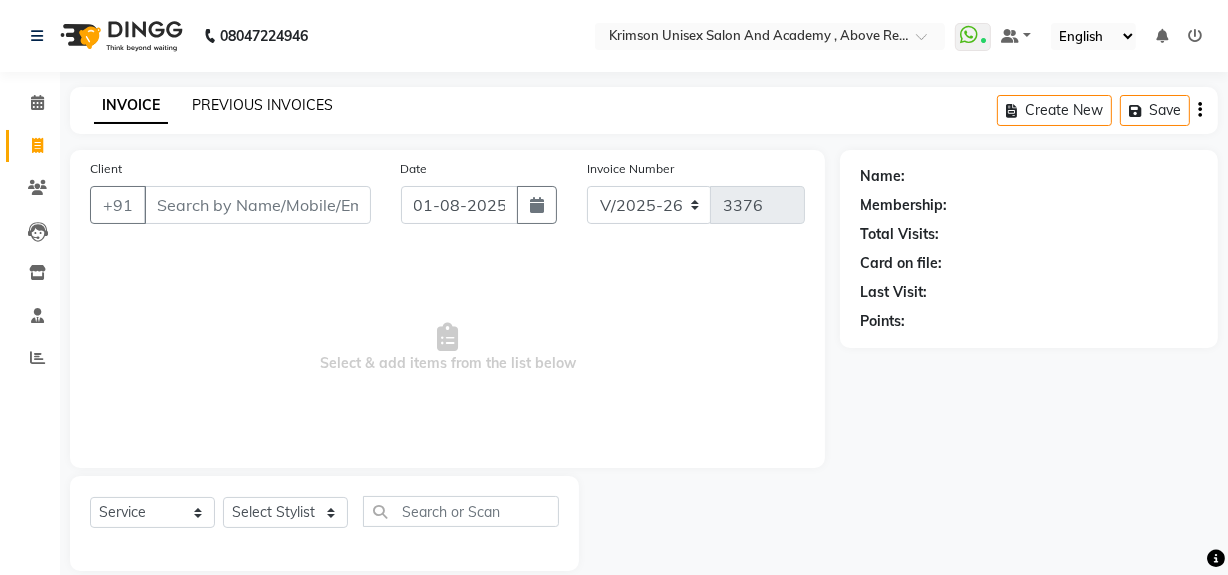 click on "PREVIOUS INVOICES" 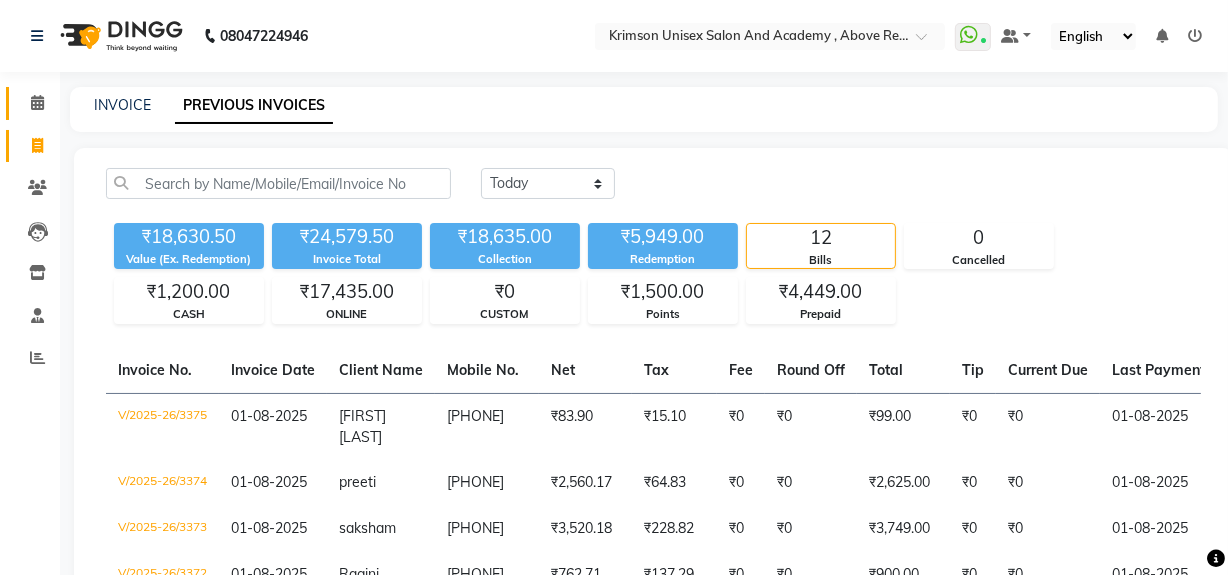click 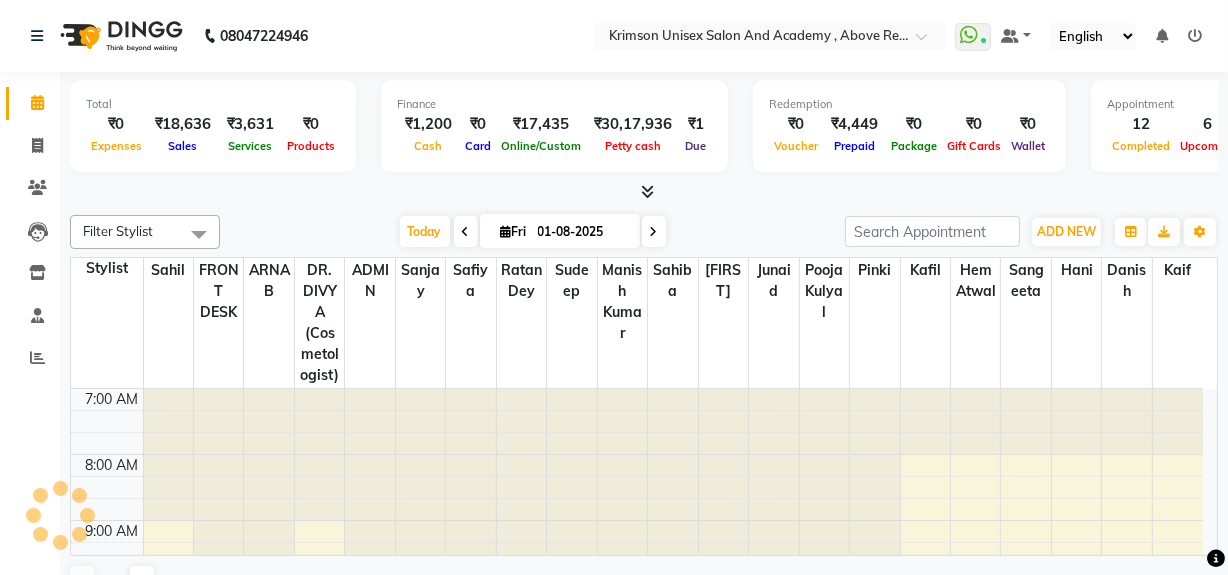scroll, scrollTop: 0, scrollLeft: 0, axis: both 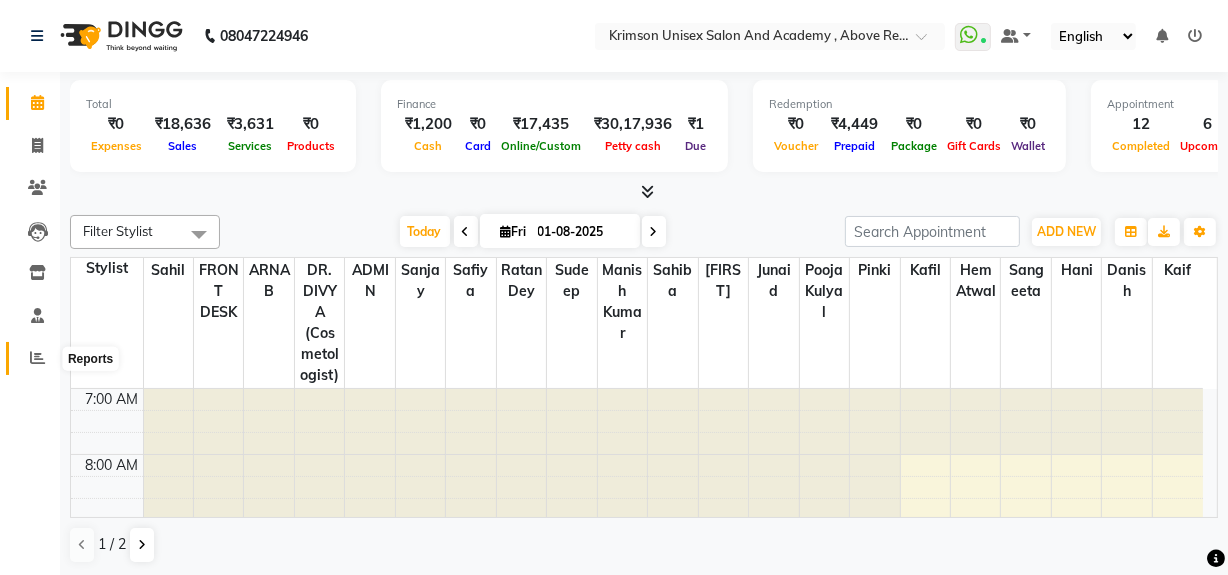 click 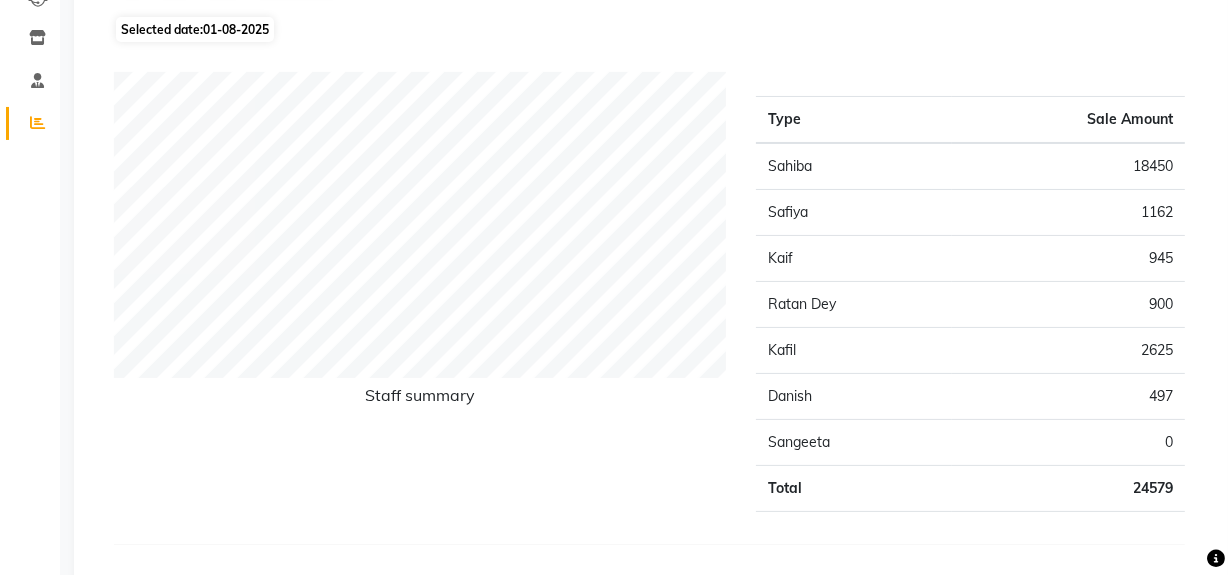 scroll, scrollTop: 0, scrollLeft: 0, axis: both 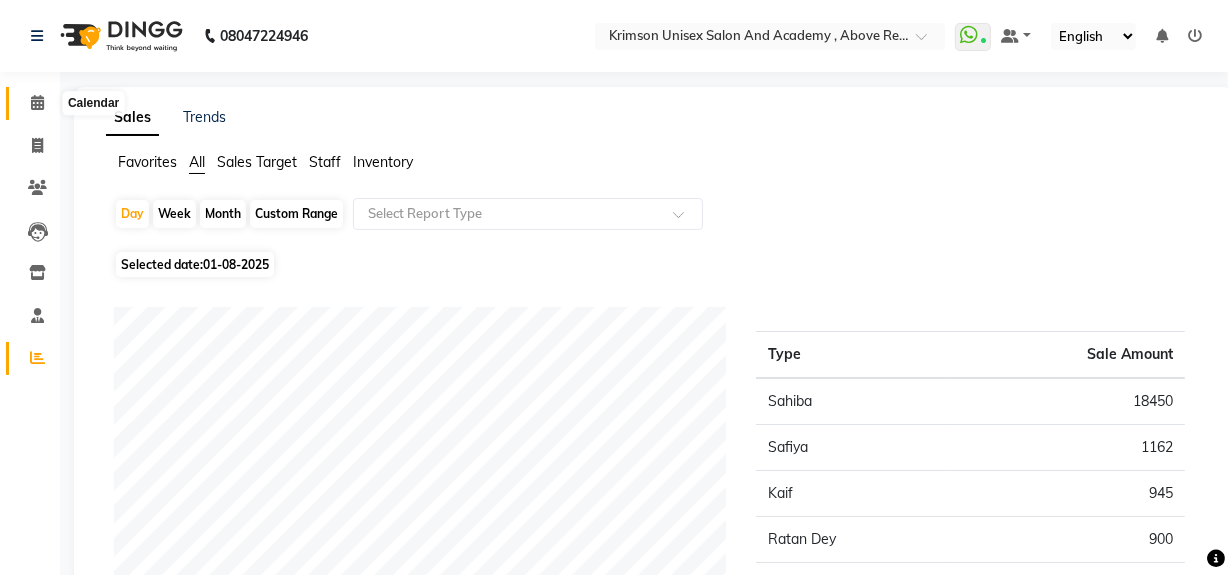 click 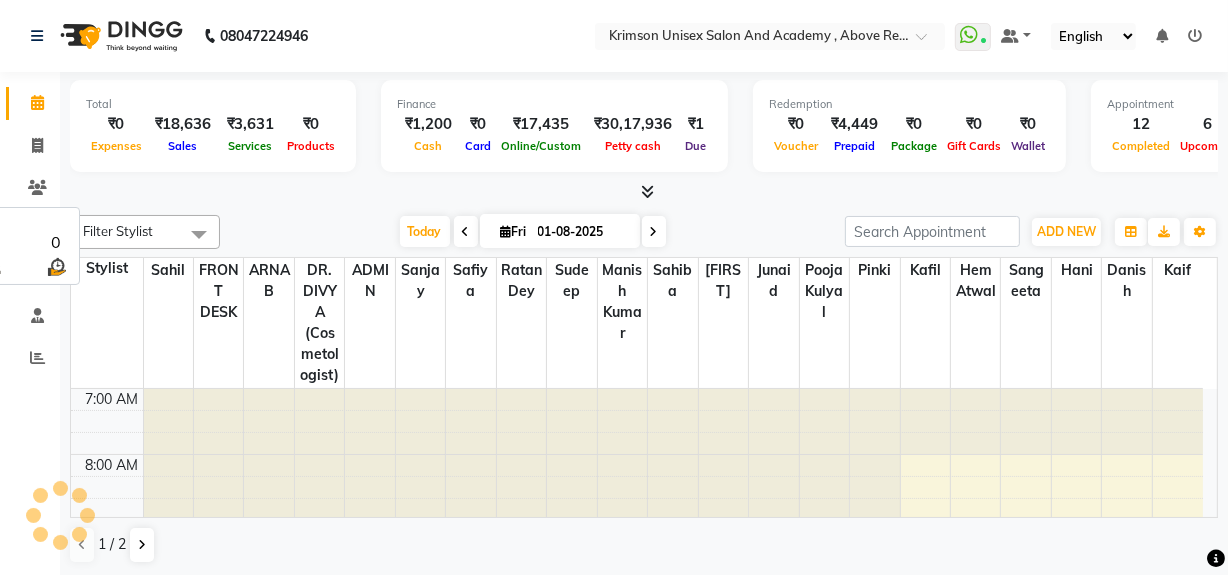 scroll, scrollTop: 659, scrollLeft: 0, axis: vertical 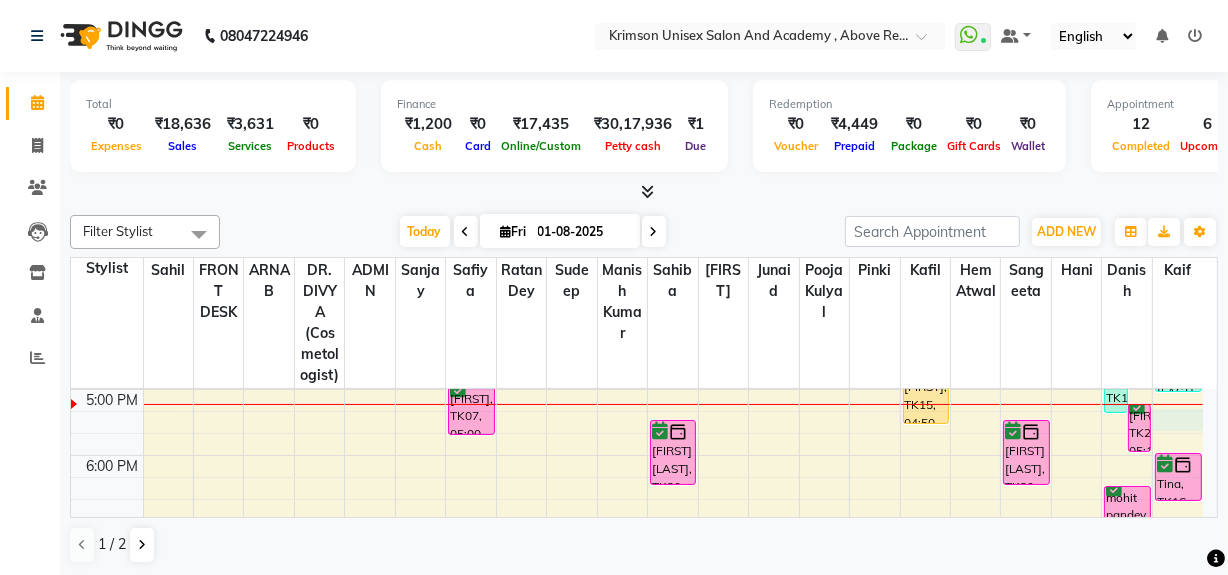 click on "7:00 AM 8:00 AM 9:00 AM 10:00 AM 11:00 AM 12:00 PM 1:00 PM 2:00 PM 3:00 PM 4:00 PM 5:00 PM 6:00 PM 7:00 PM 8:00 PM 9:00 PM     kelvit kaur, TK01, 12:40 PM-02:10 PM, (U) AESTHETIC FACE- DERMAPLANING FULL FACE,(U) facial hair removal-THREAD FOREHEAD (₹50)     anshika, TK07, 05:00 PM-05:45 PM, (F) HAIR CUT BASIC     Ragini, TK17, 02:25 PM-04:25 PM, (F) nails arts-Shellac (Basecoat) Hand/Feet (₹700),(F) nails arts-shellac removal 2 hands (₹200)     saksham, TK18, 03:10 PM-04:25 PM, (U) facials-FACIAL O3+ Whitening Brightening Facial (₹3500),power mask o3+ (₹1100)     Shakshi Sharma, TK20, 05:30 PM-06:30 PM, (U) MANI/ PEDI-PEDICURE BASIC     preeti, TK19, 04:00 PM-04:45 PM, ABSOLUTE MOLECULAR REPAIR HAIR SPA  (₹3500)    niharika, TK15, 04:50 PM-05:35 PM, (F) HAIR CUT BASIC     Shristi, TK14, 12:35 PM-01:35 PM, (U) MANI/ PEDI-PEDICURE BASIC (₹700)     Shakshi Sharma, TK20, 05:30 PM-06:30 PM, (U) MANI/ PEDI-PEDICURE BASIC" at bounding box center [637, 224] 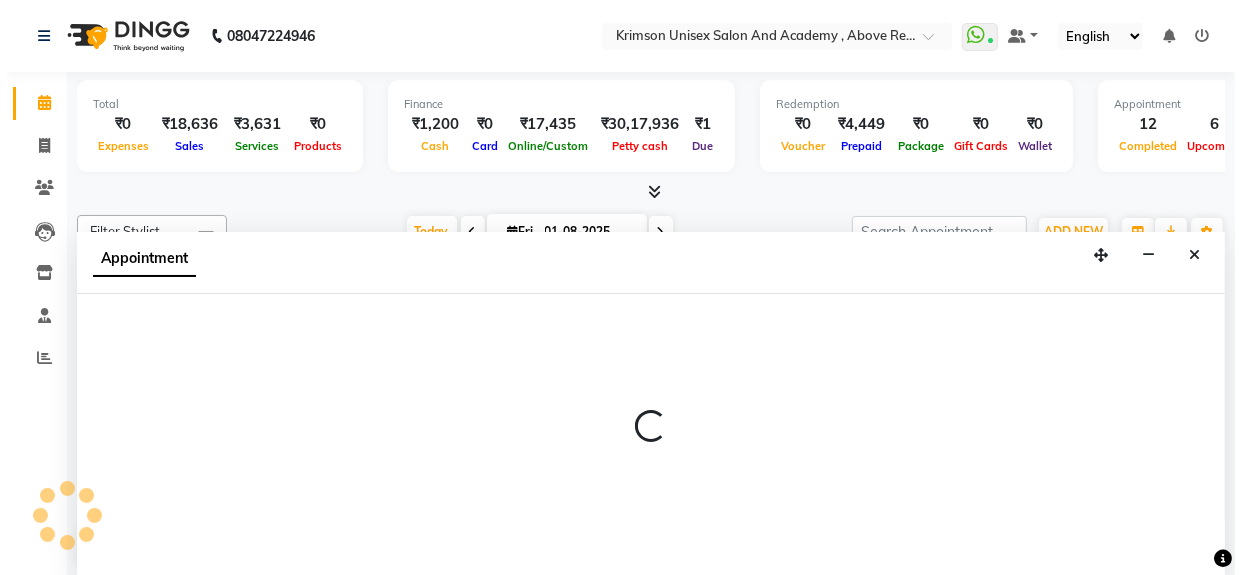scroll, scrollTop: 0, scrollLeft: 0, axis: both 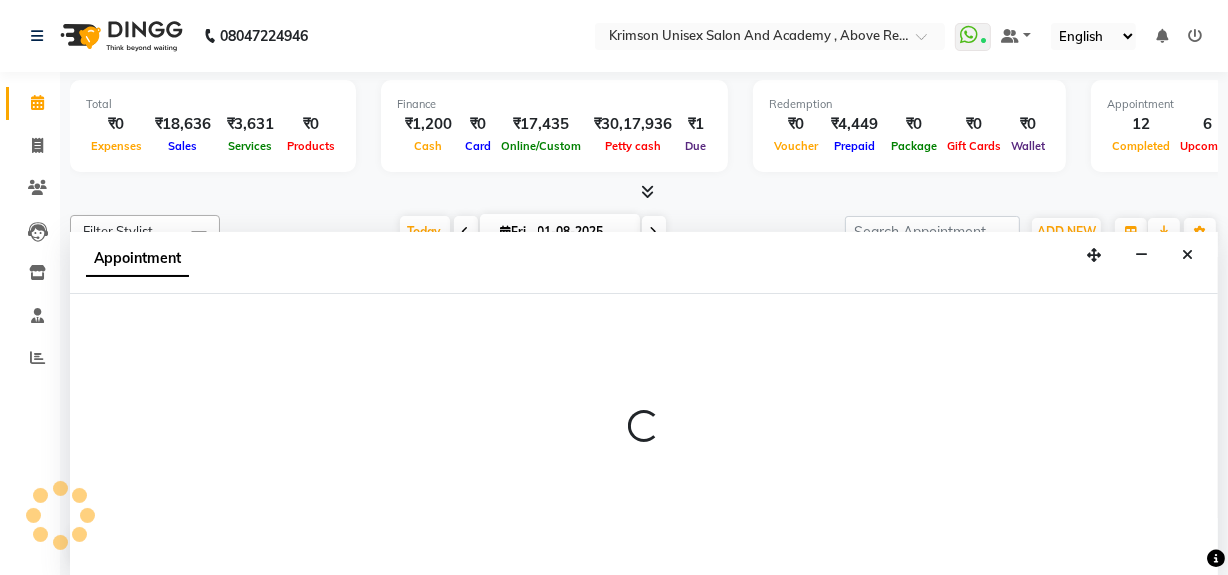 select on "84643" 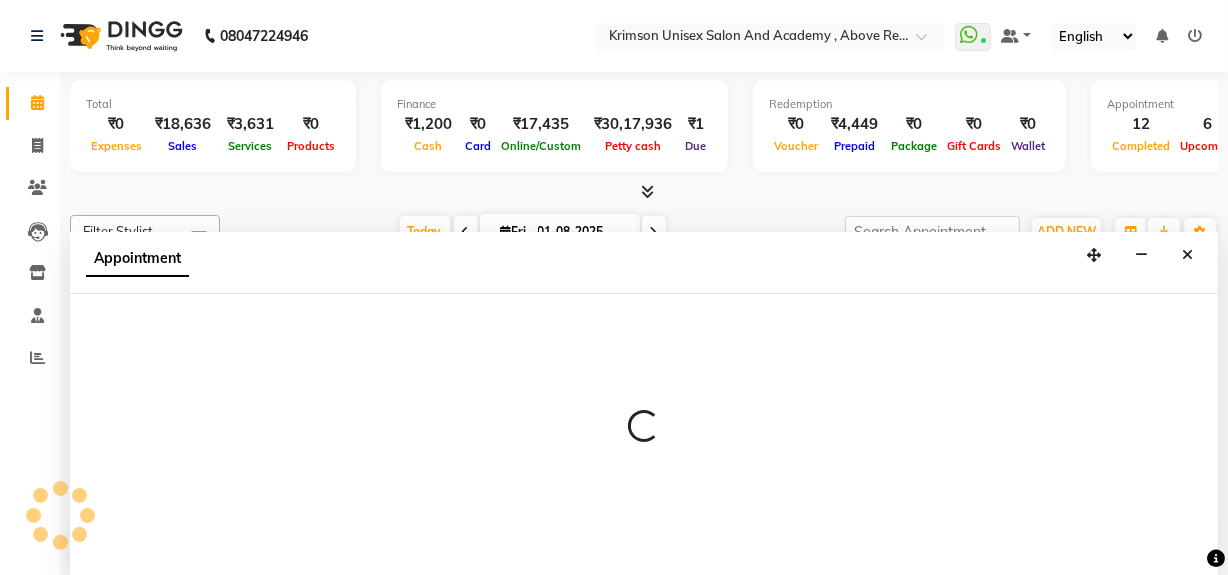 select on "1035" 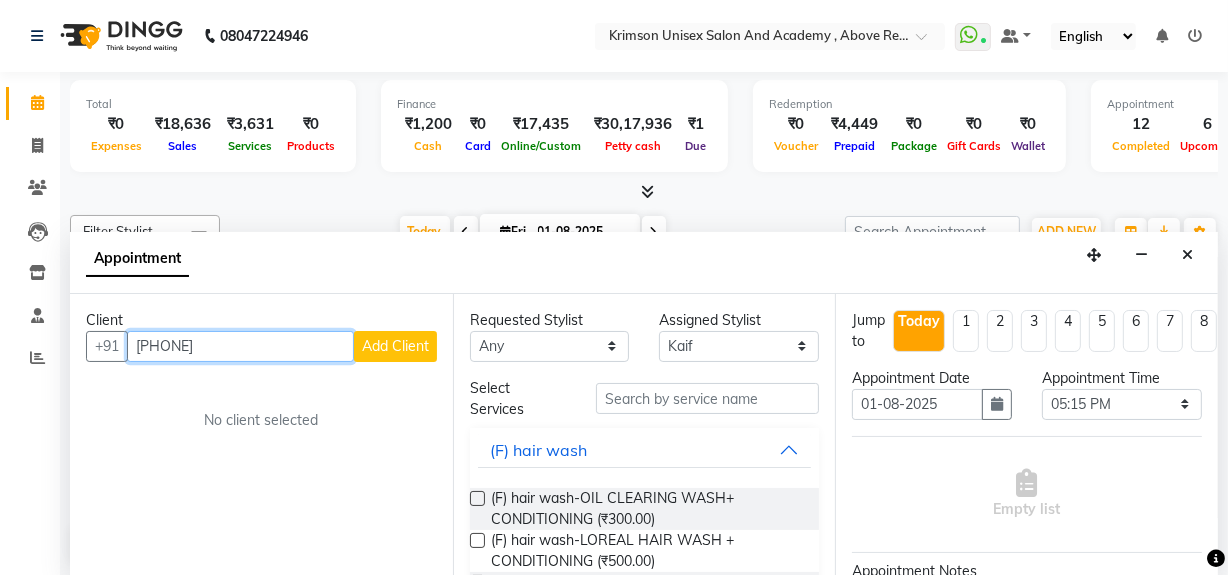 type on "8126162208" 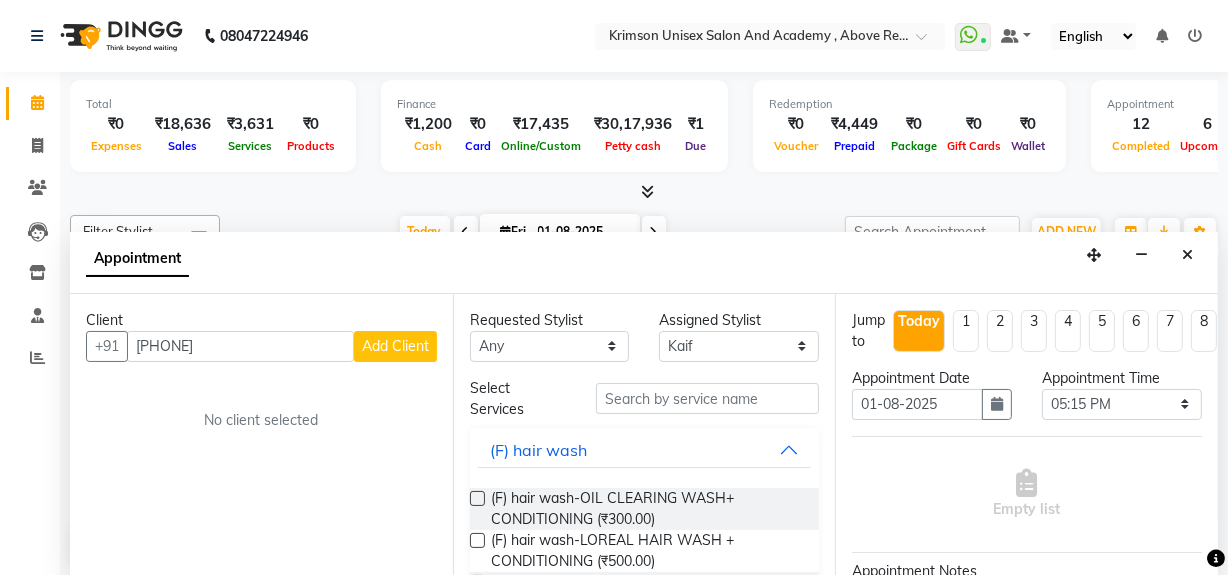click on "Add Client" at bounding box center [395, 346] 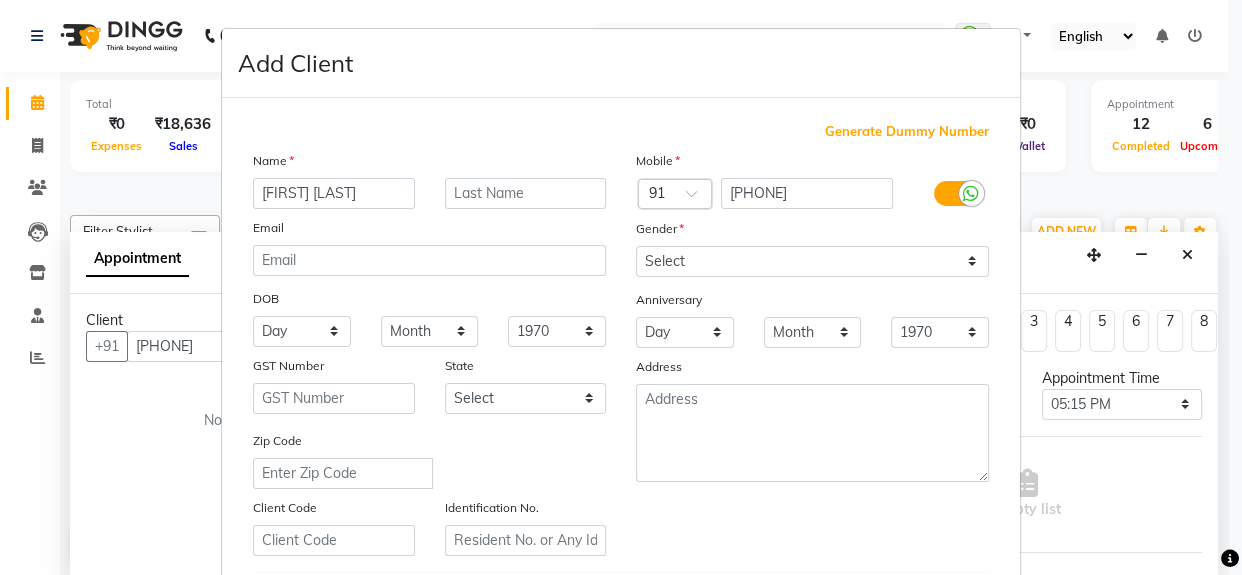 type on "yogita bisht" 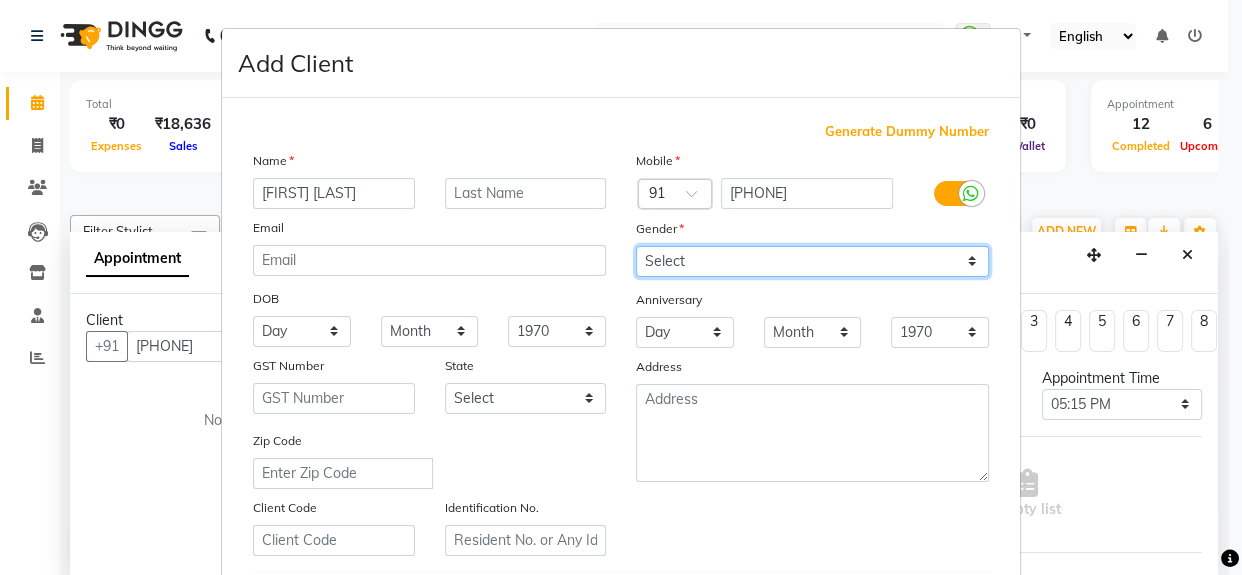 click on "Select Male Female Other Prefer Not To Say" at bounding box center (812, 261) 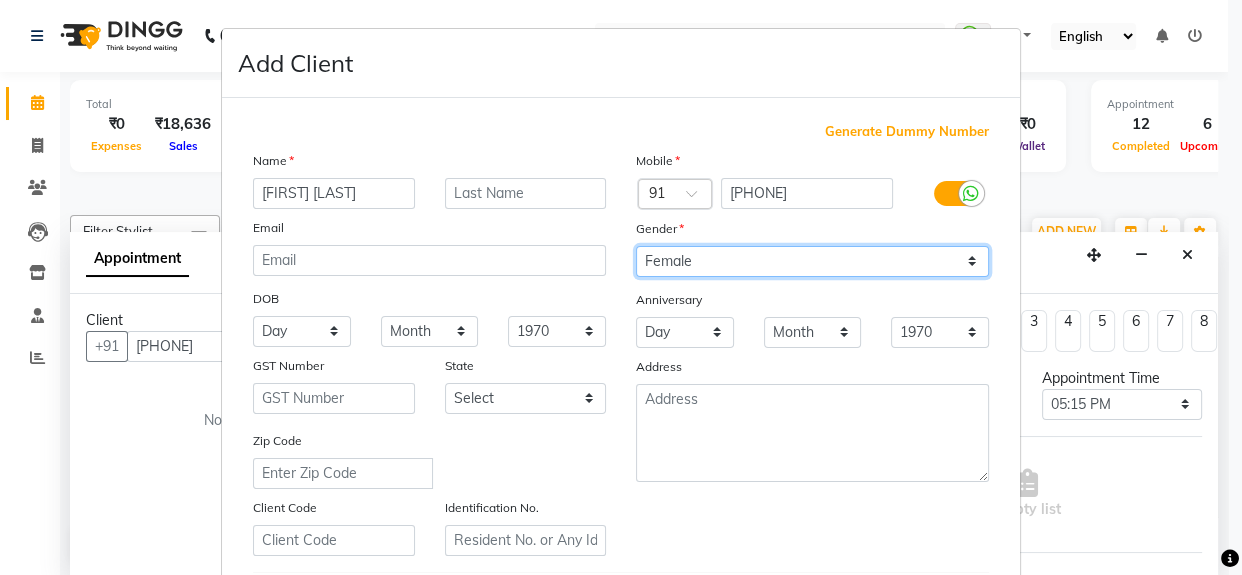 click on "Select Male Female Other Prefer Not To Say" at bounding box center (812, 261) 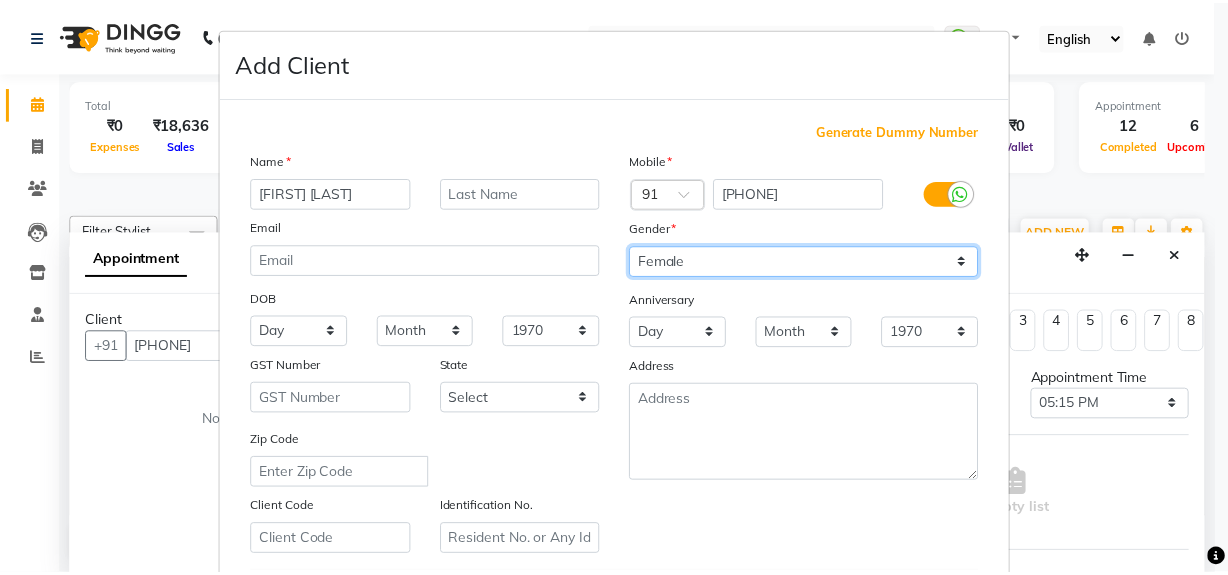 scroll, scrollTop: 353, scrollLeft: 0, axis: vertical 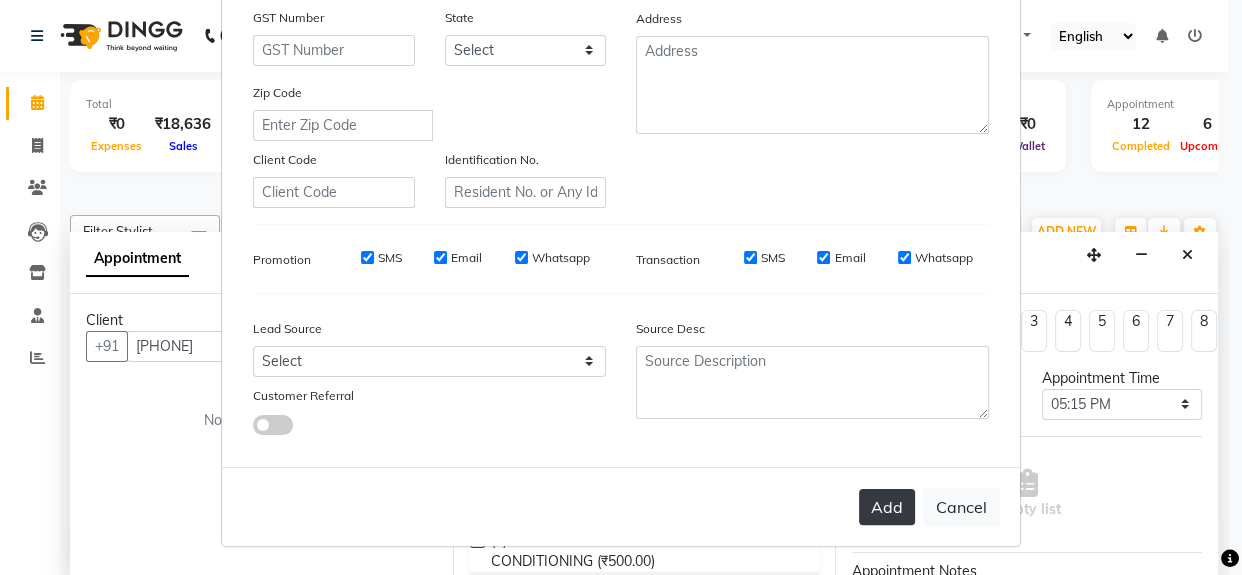 click on "Add" at bounding box center [887, 507] 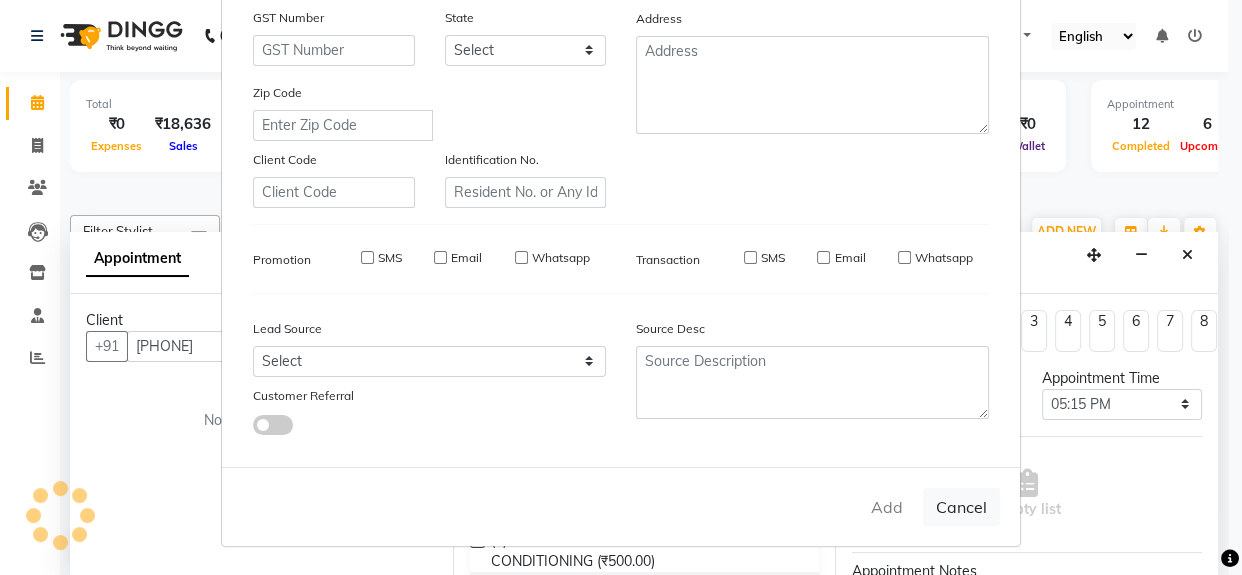 type 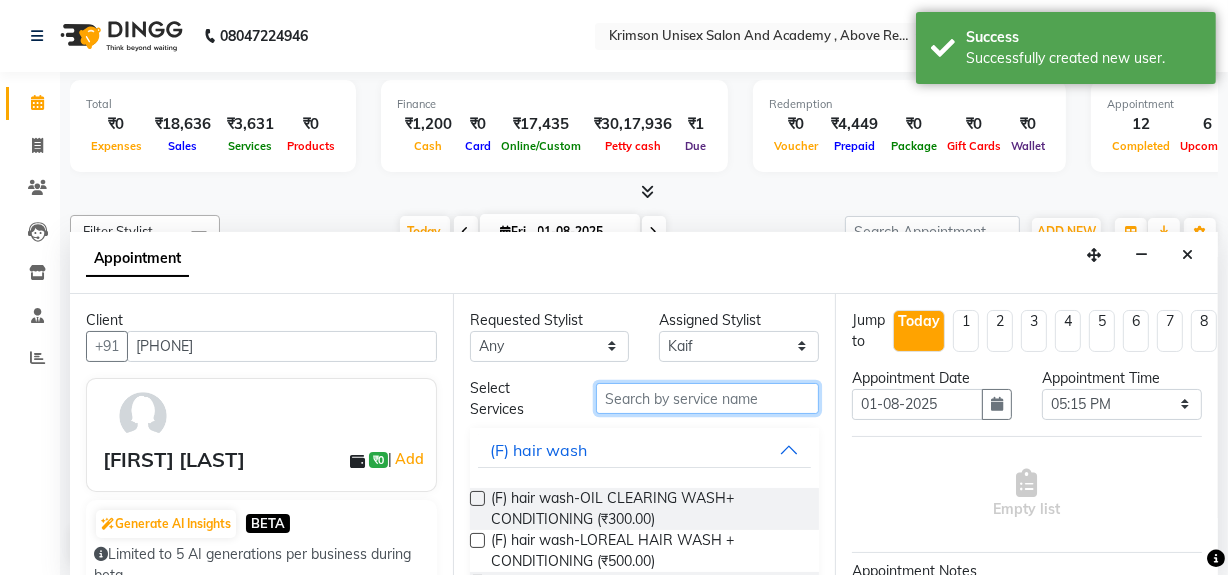 click at bounding box center (707, 398) 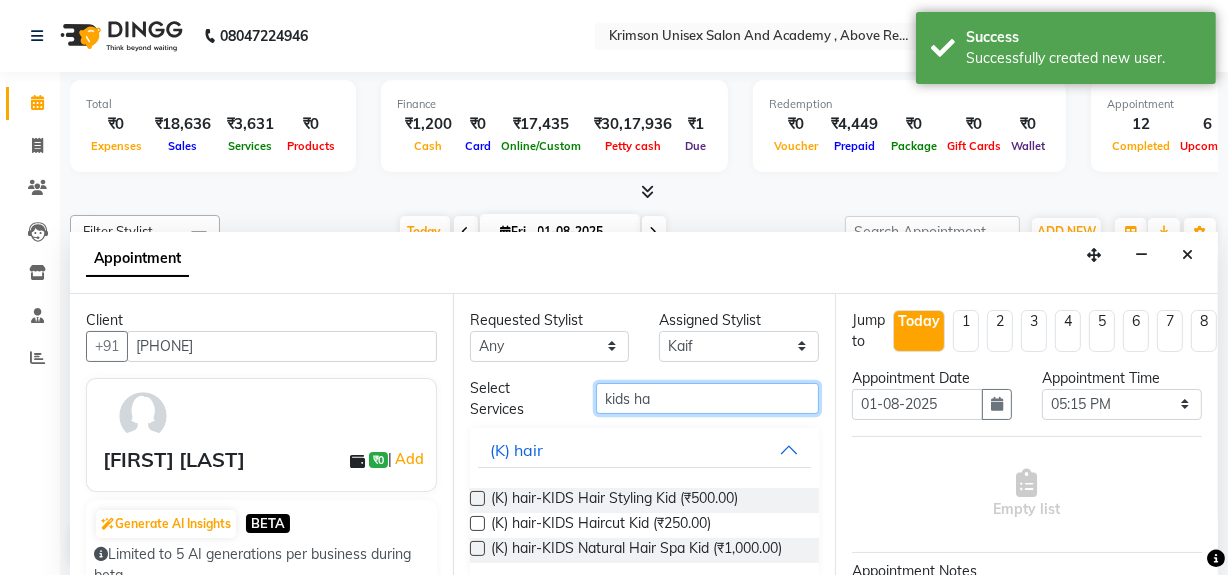 type on "kids ha" 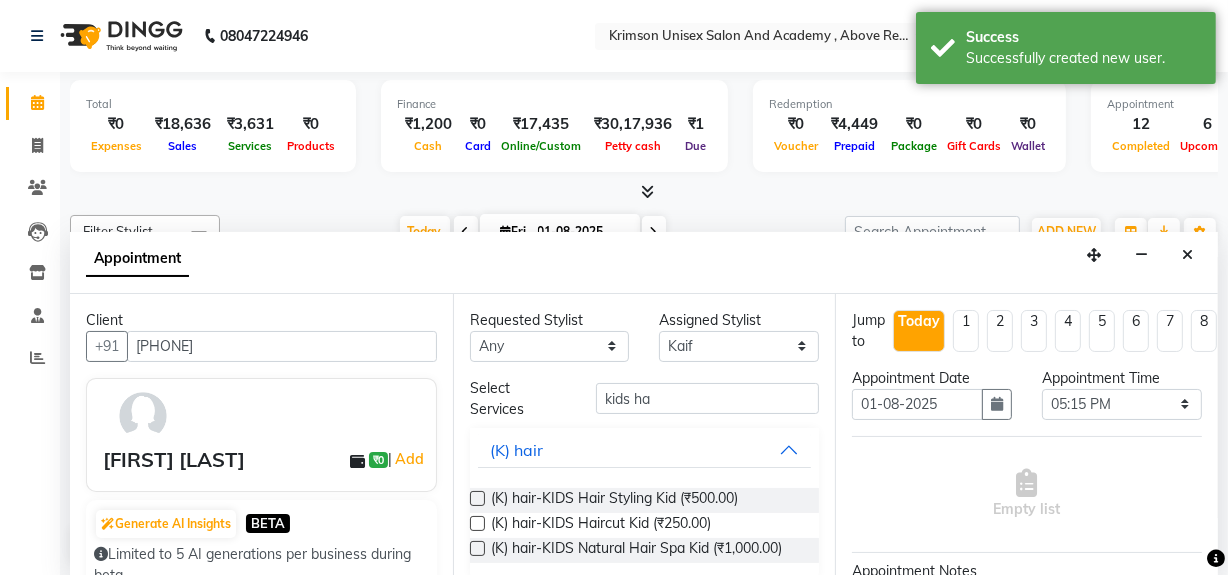 click at bounding box center (477, 523) 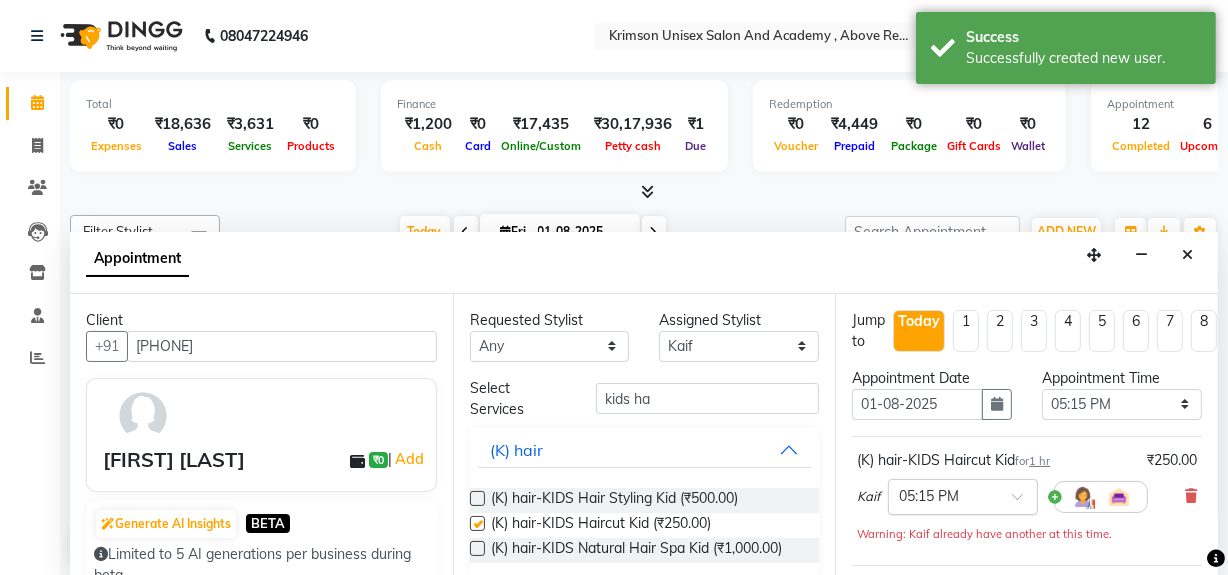 checkbox on "false" 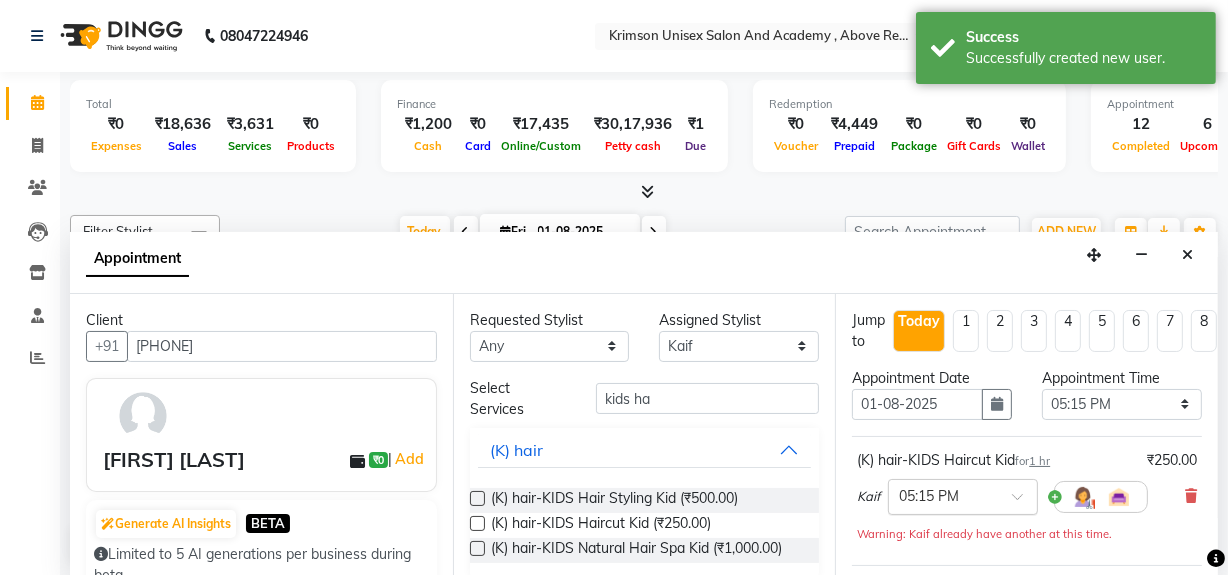 scroll, scrollTop: 314, scrollLeft: 0, axis: vertical 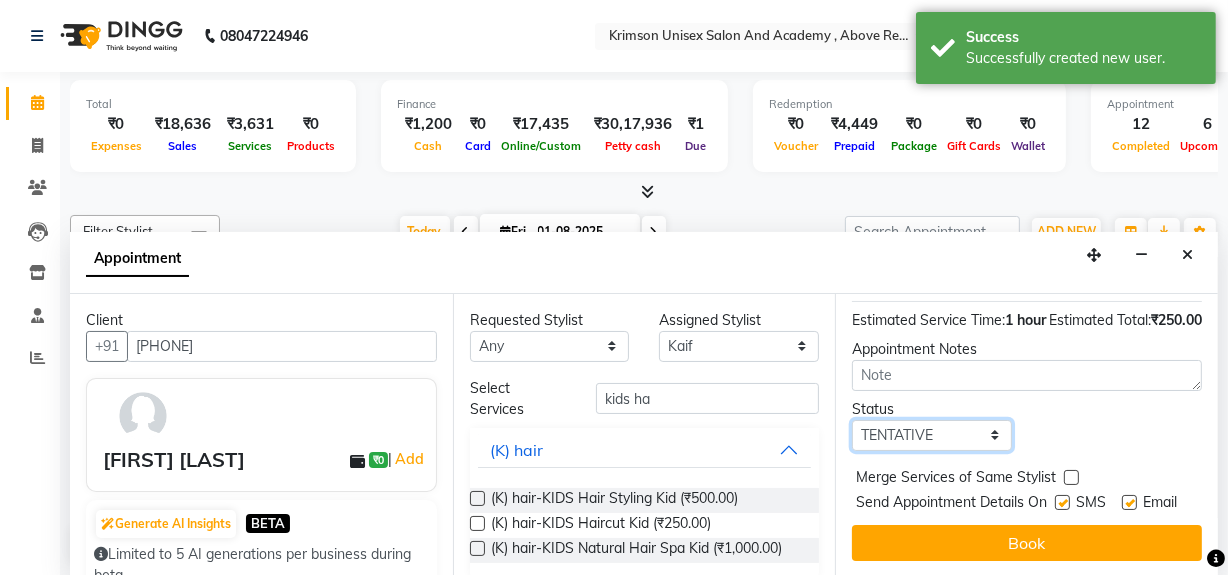 click on "Select TENTATIVE CONFIRM CHECK-IN UPCOMING" at bounding box center (932, 435) 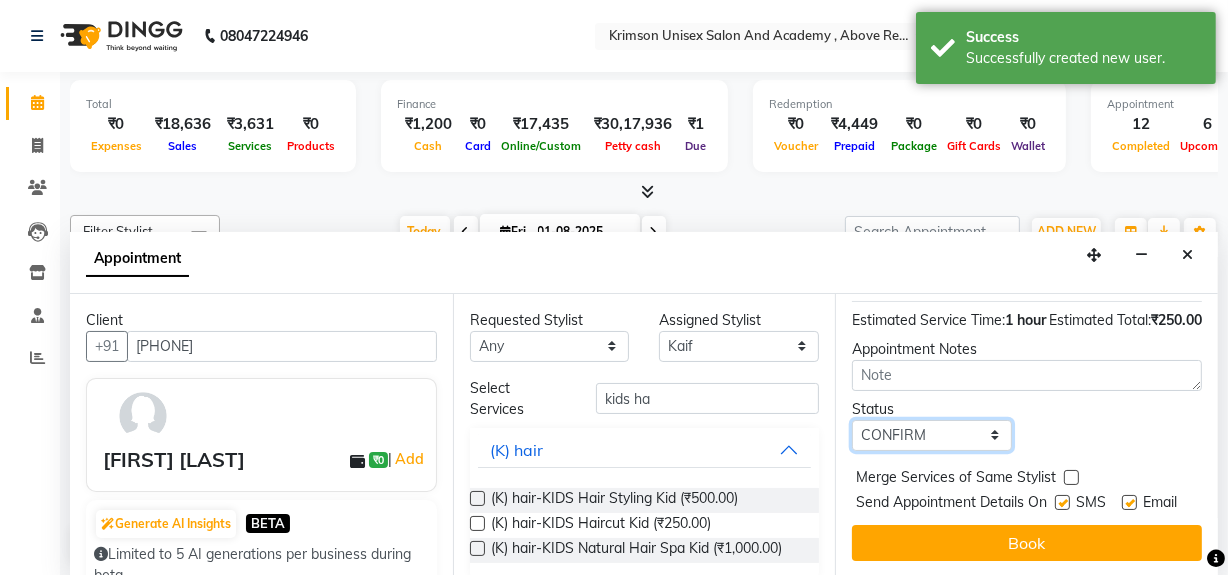 click on "Select TENTATIVE CONFIRM CHECK-IN UPCOMING" at bounding box center (932, 435) 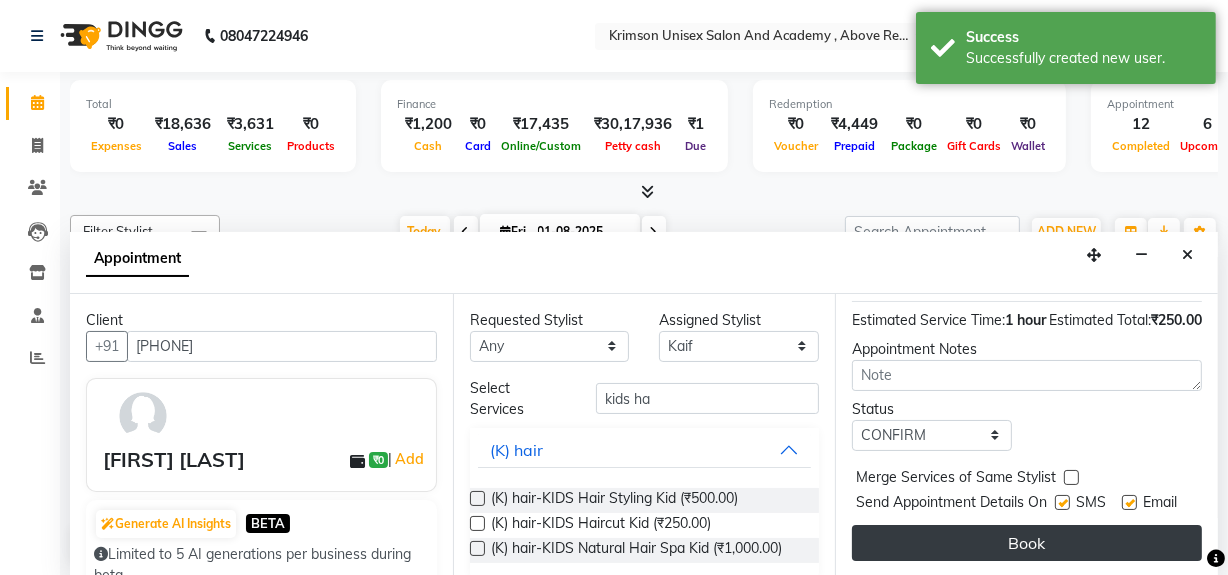 click on "Book" at bounding box center [1027, 543] 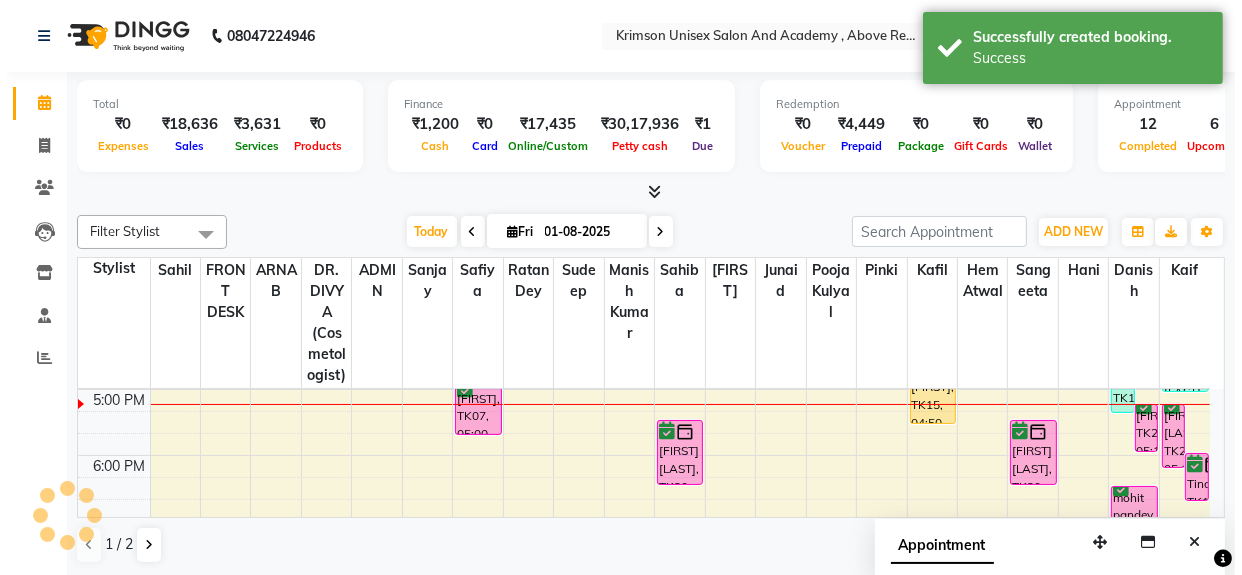 scroll, scrollTop: 0, scrollLeft: 0, axis: both 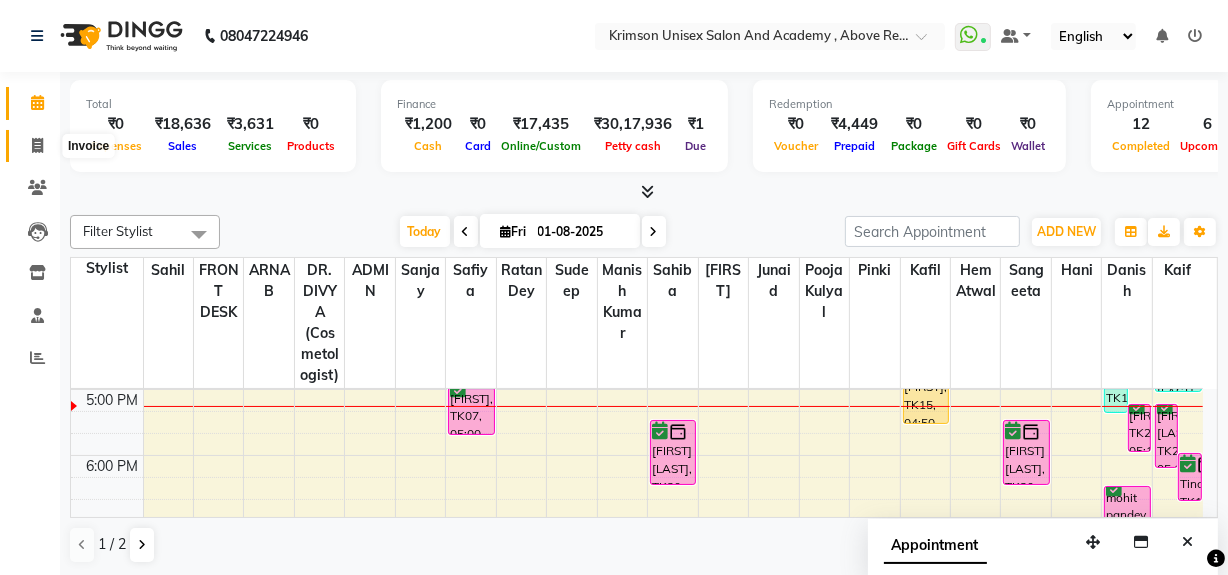click 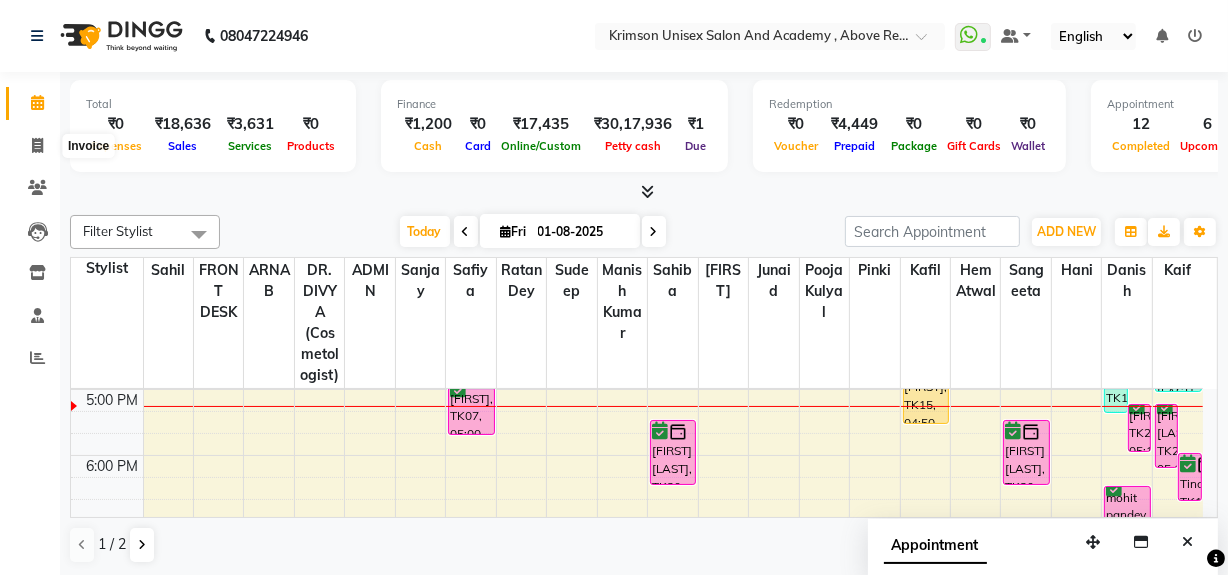 select on "service" 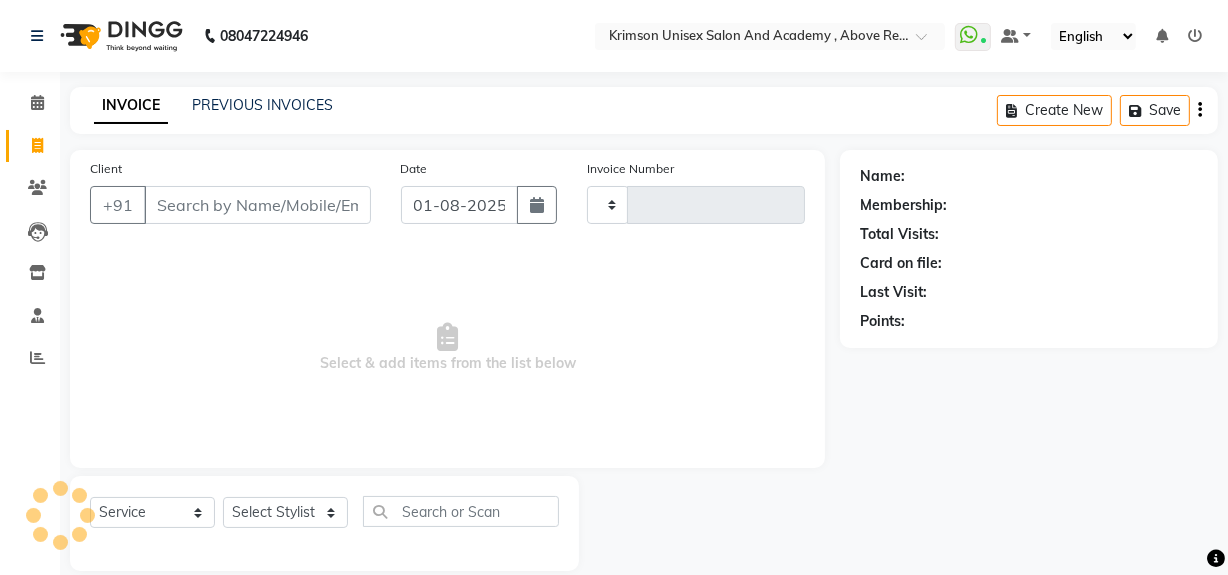 type on "3376" 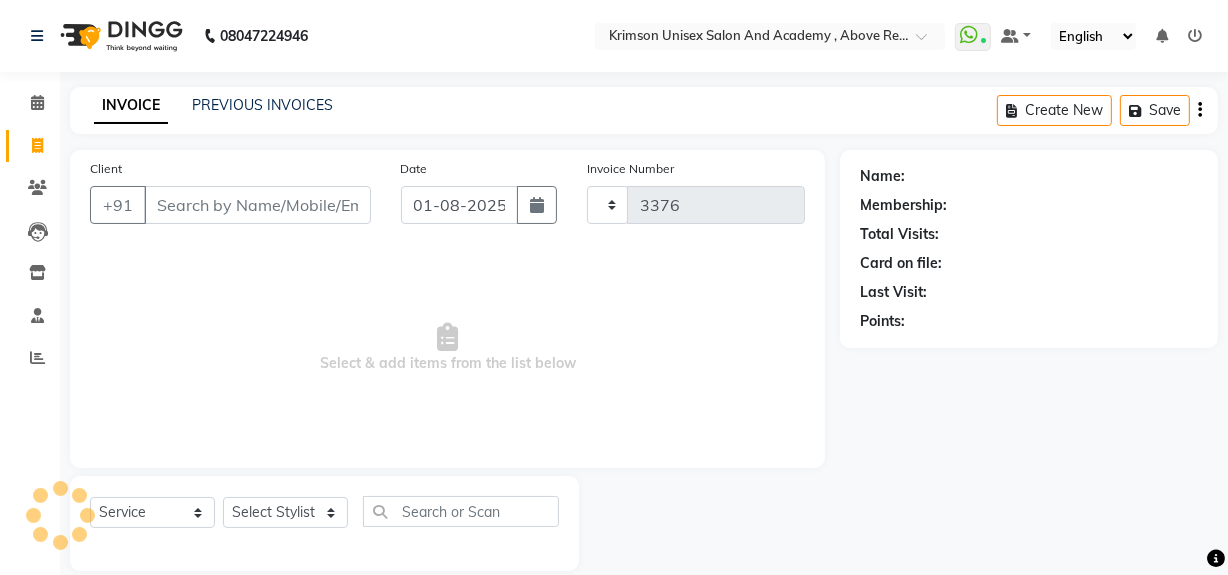 select on "5853" 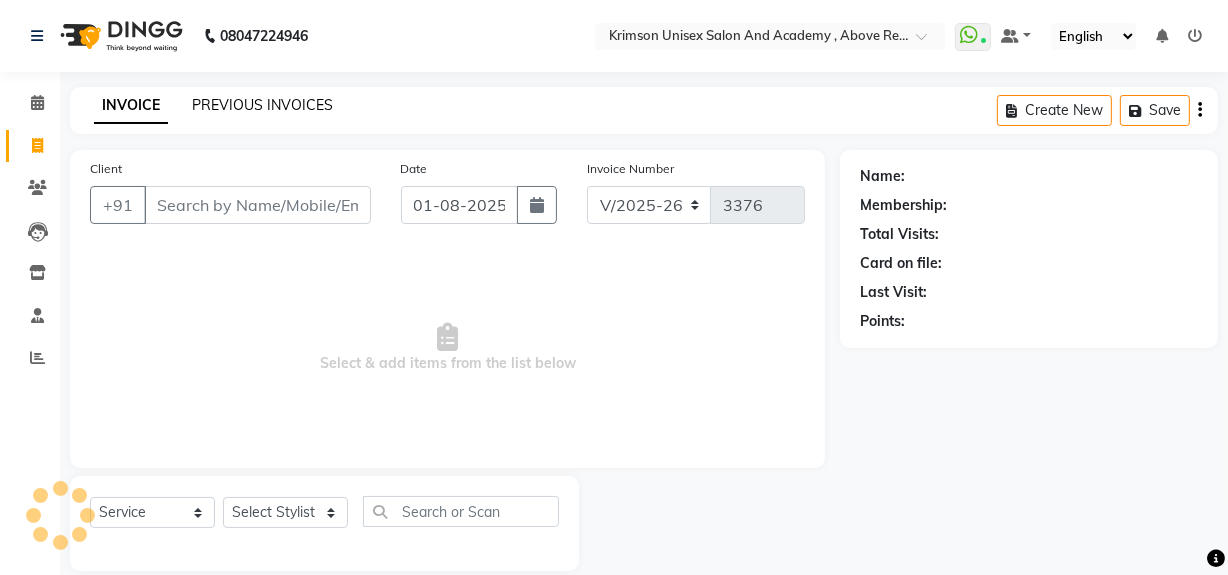 click on "PREVIOUS INVOICES" 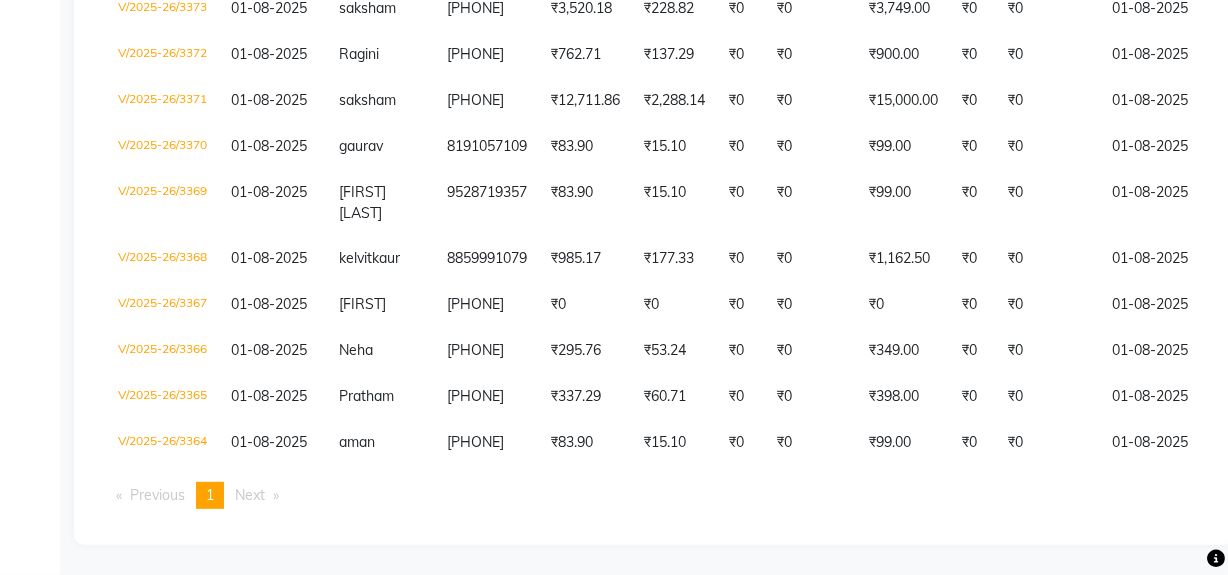scroll, scrollTop: 0, scrollLeft: 0, axis: both 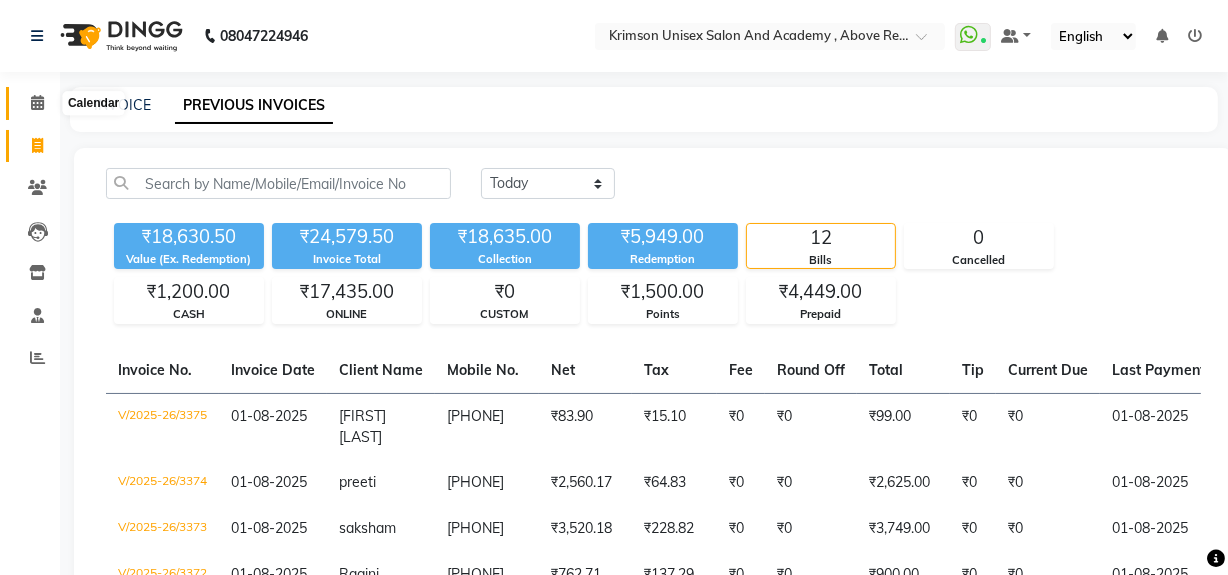click 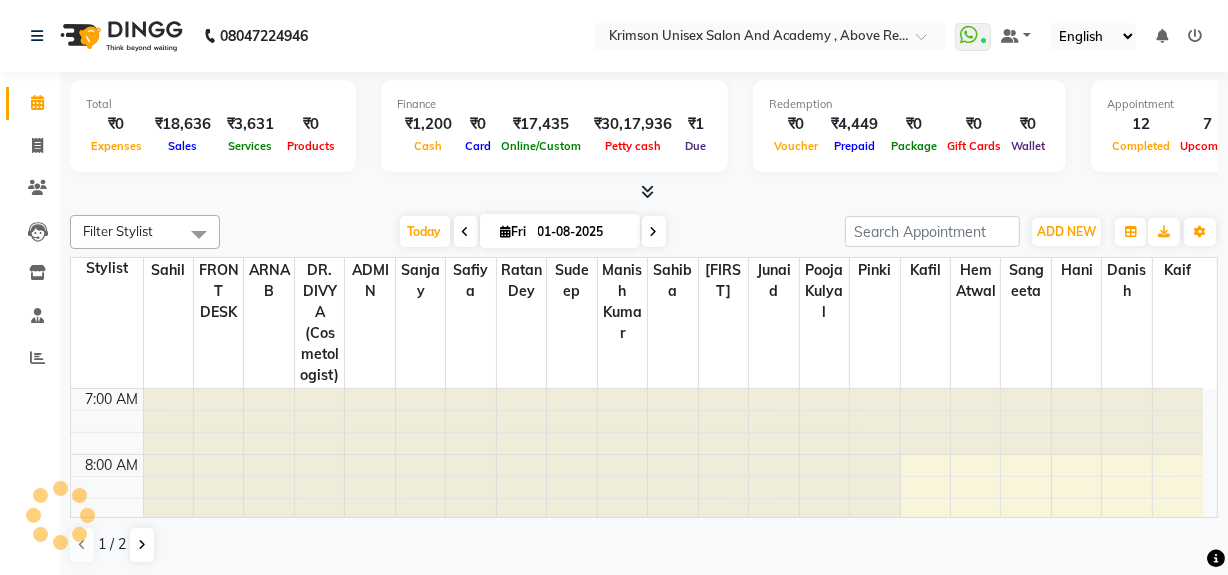 scroll, scrollTop: 659, scrollLeft: 0, axis: vertical 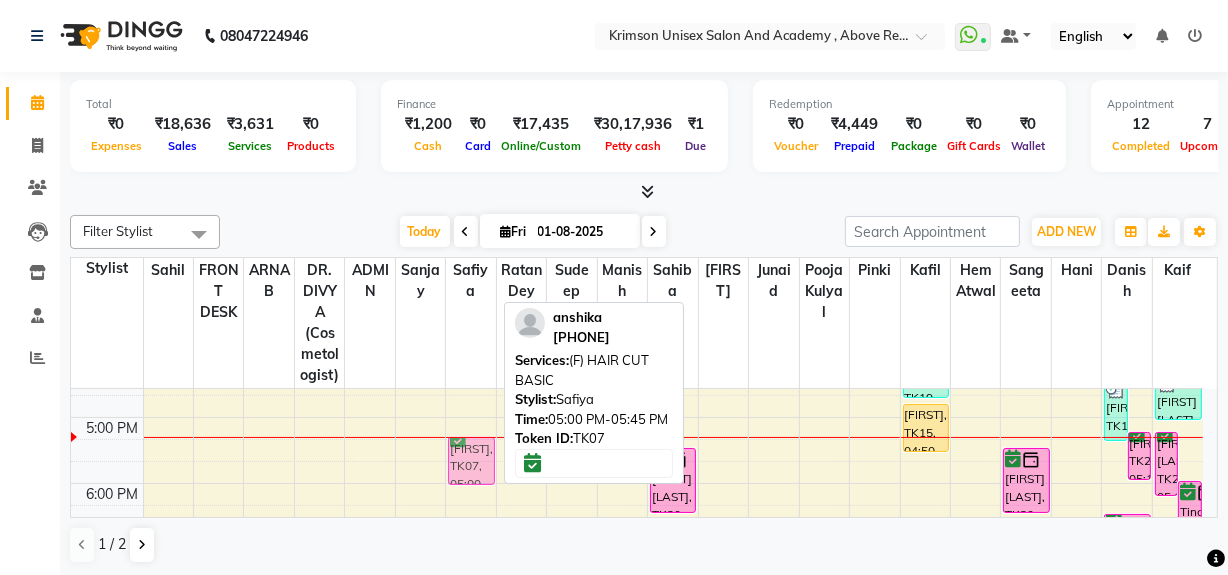 drag, startPoint x: 472, startPoint y: 437, endPoint x: 471, endPoint y: 461, distance: 24.020824 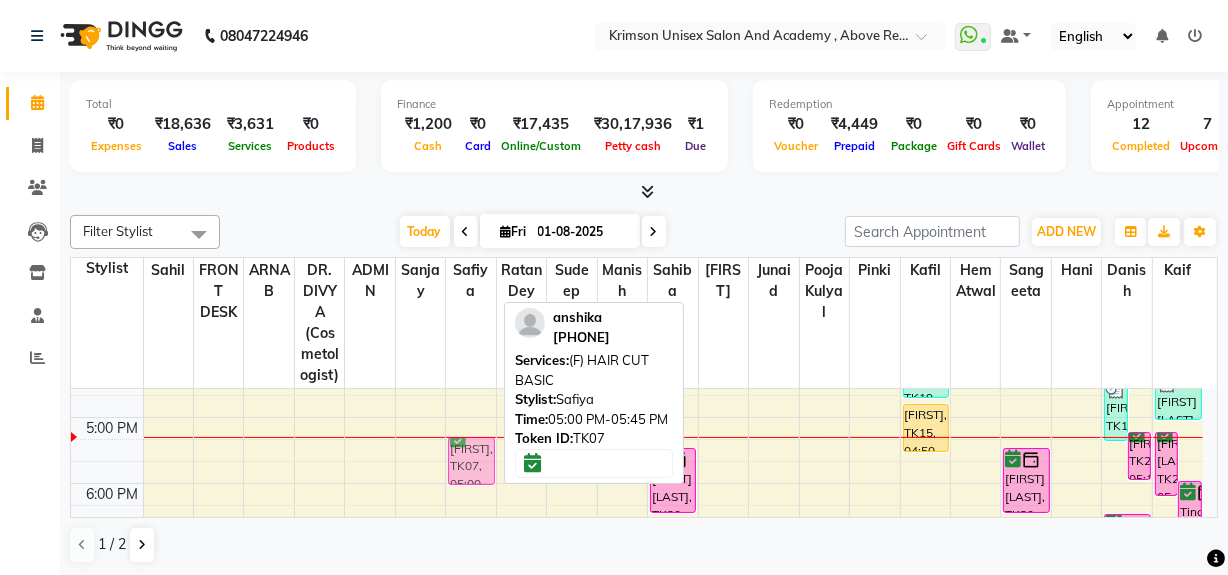 click on "kelvit kaur, TK01, 12:40 PM-02:10 PM, (U) AESTHETIC FACE- DERMAPLANING FULL FACE,(U) facial hair removal-THREAD FOREHEAD (₹50)     anshika, TK07, 05:00 PM-05:45 PM, (F) HAIR CUT BASIC     anshika, TK07, 05:00 PM-05:45 PM, (F) HAIR CUT BASIC" at bounding box center [470, 252] 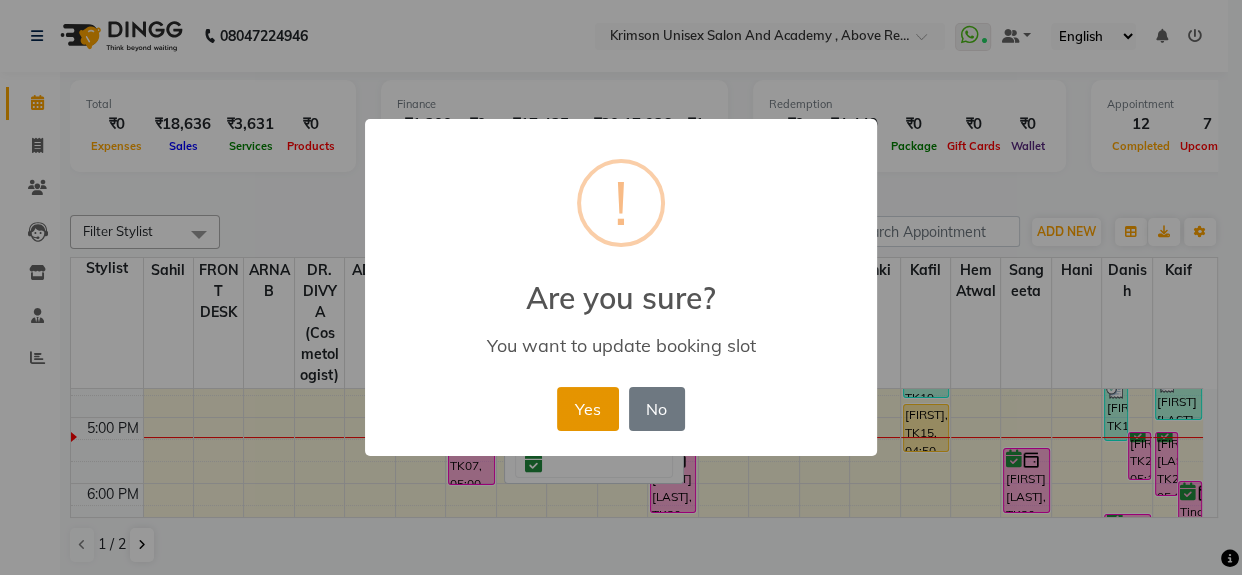click on "Yes" at bounding box center (587, 409) 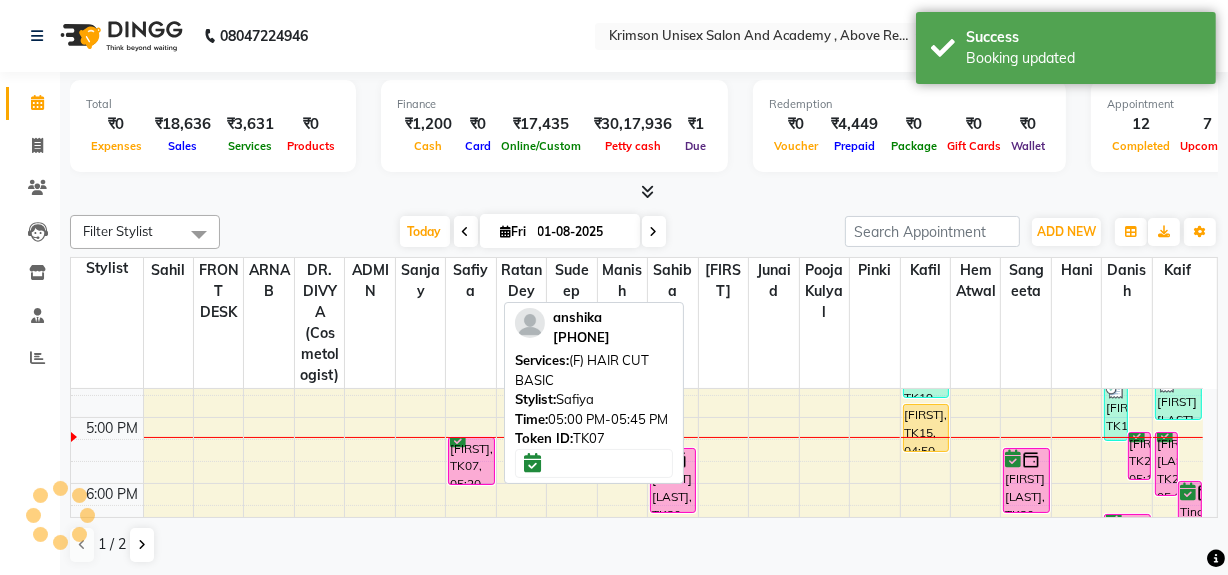 click on "anshika, TK07, 05:20 PM-06:05 PM, (F) HAIR CUT BASIC" at bounding box center (471, 461) 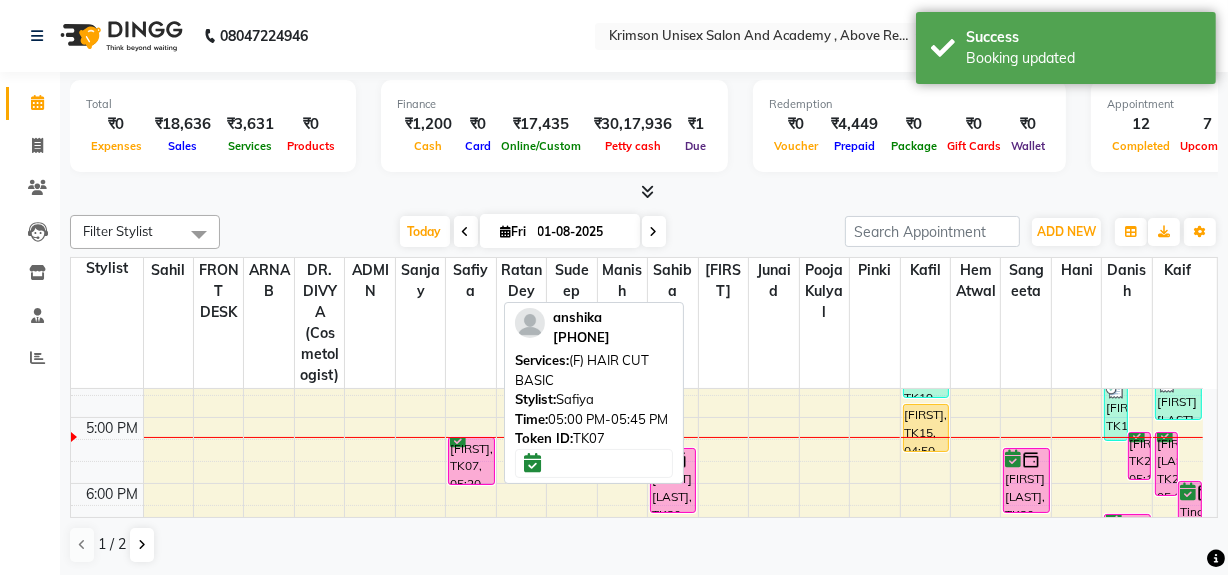 click on "anshika, TK07, 05:20 PM-06:05 PM, (F) HAIR CUT BASIC" at bounding box center (471, 461) 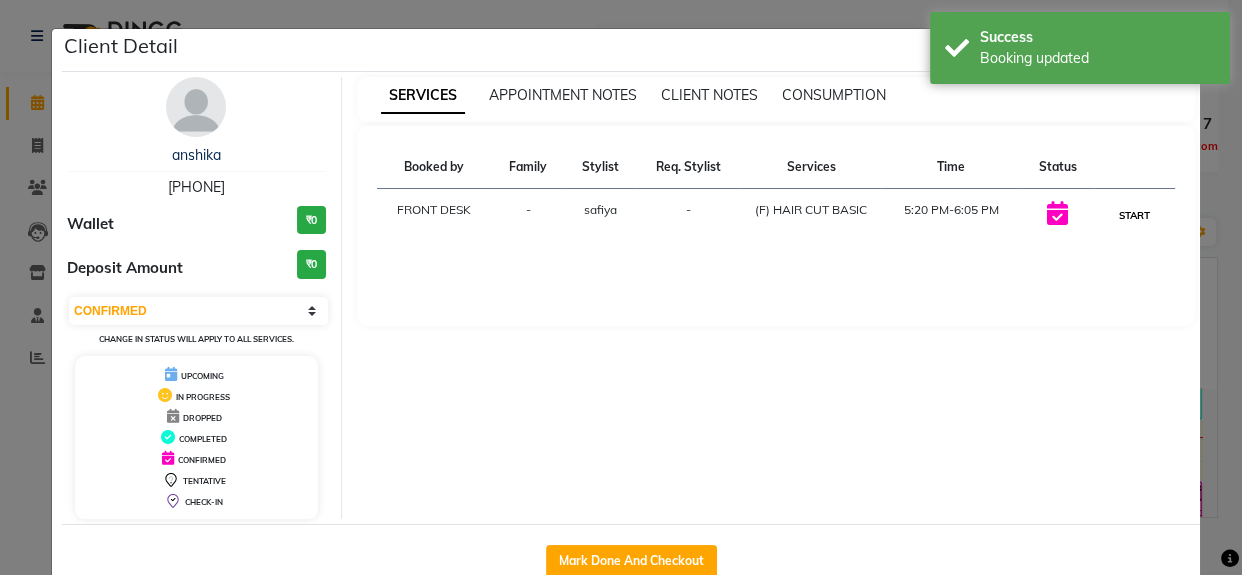 click on "START" at bounding box center [1134, 215] 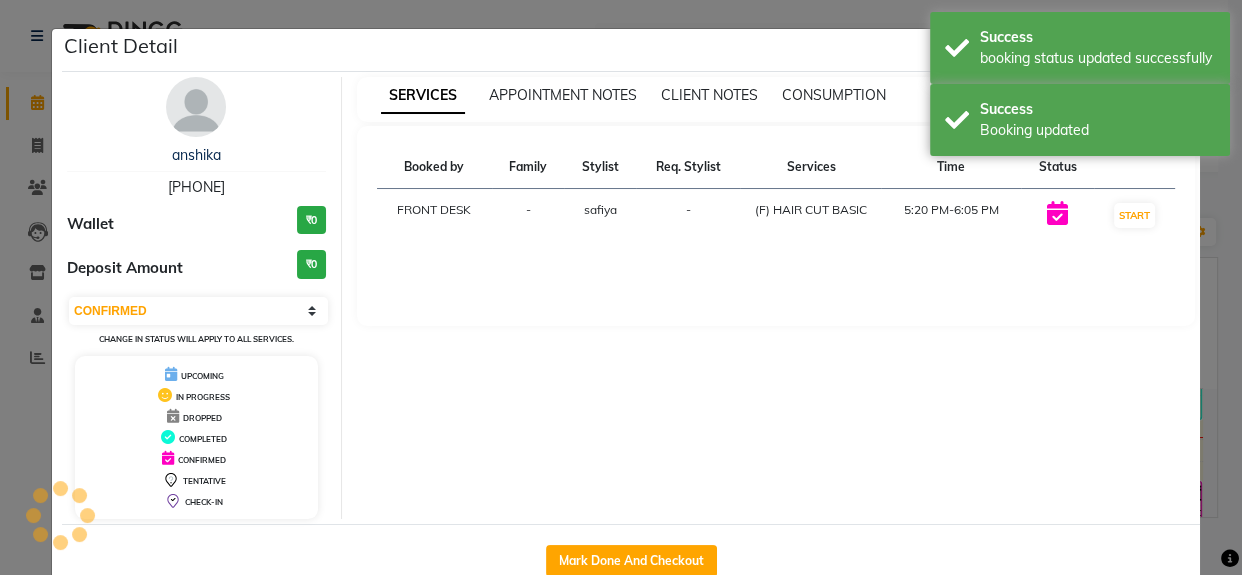select on "1" 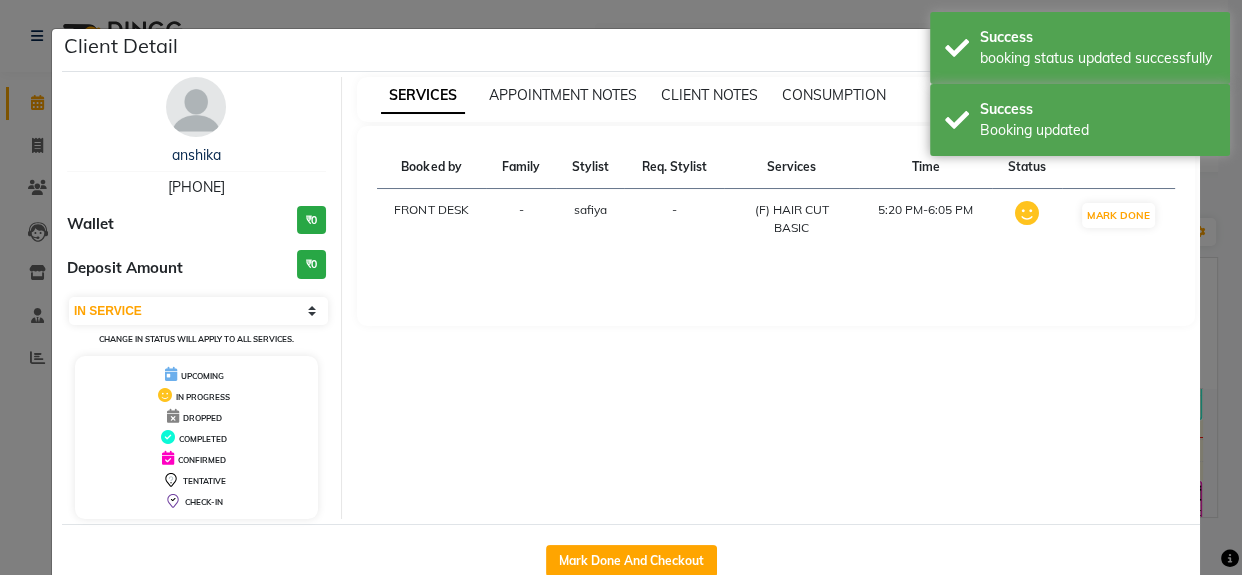 click on "Client Detail  anshika    7505746964 Wallet ₹0 Deposit Amount  ₹0  Select IN SERVICE CONFIRMED TENTATIVE CHECK IN MARK DONE DROPPED UPCOMING Change in status will apply to all services. UPCOMING IN PROGRESS DROPPED COMPLETED CONFIRMED TENTATIVE CHECK-IN SERVICES APPOINTMENT NOTES CLIENT NOTES CONSUMPTION Booked by Family Stylist Req. Stylist Services Time Status  FRONT DESK  - safiya -  (F) HAIR CUT BASIC   5:20 PM-6:05 PM   MARK DONE   Mark Done And Checkout" 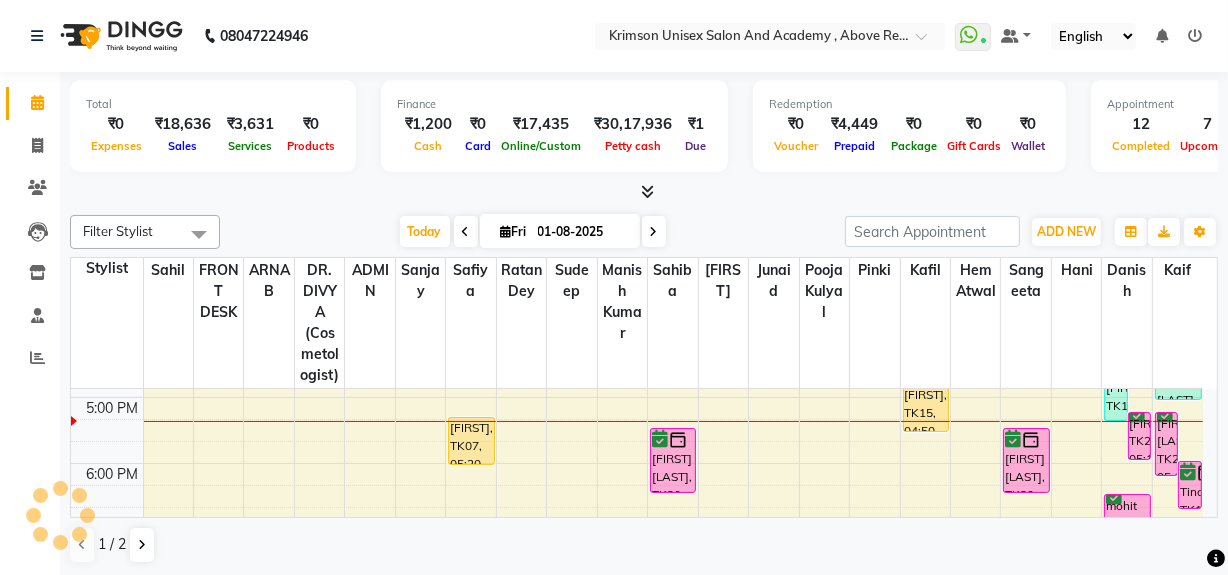 scroll, scrollTop: 652, scrollLeft: 0, axis: vertical 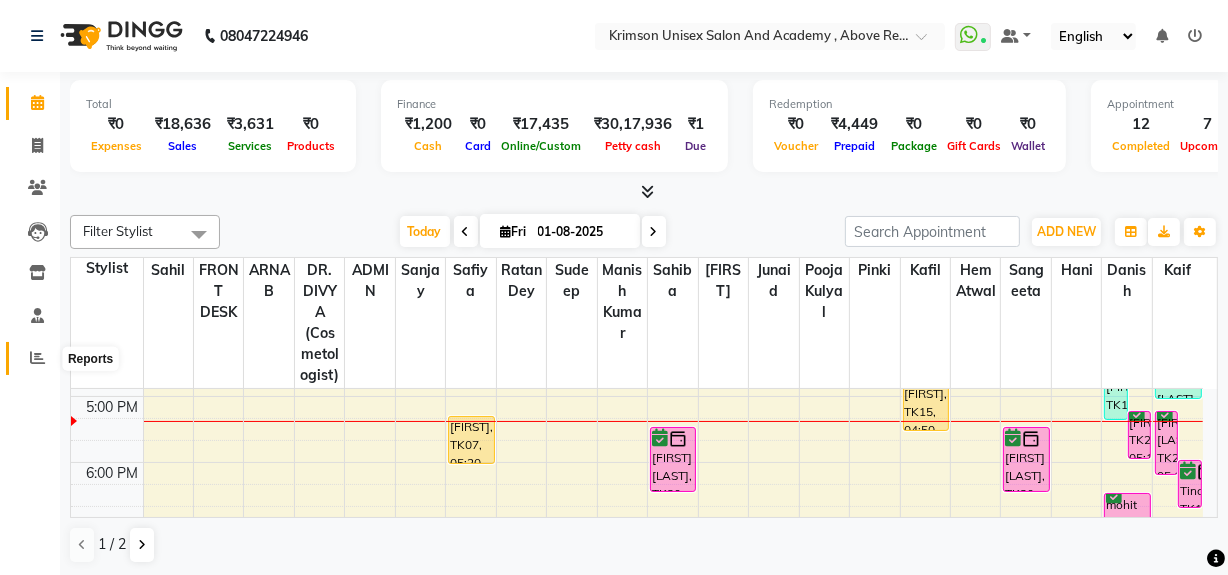 click 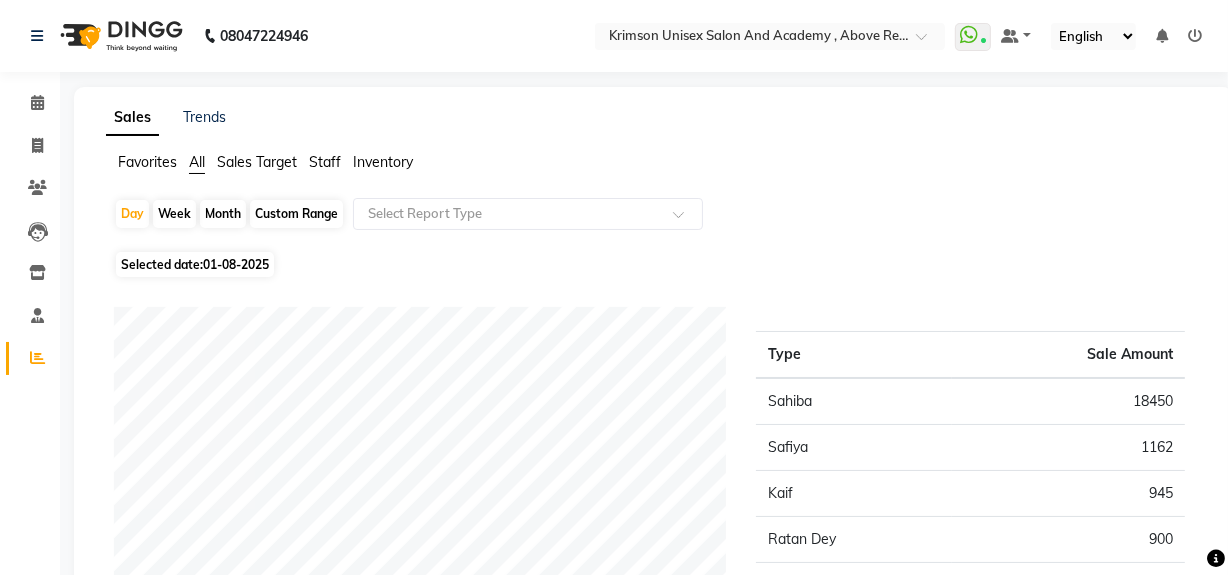 click on "Staff" 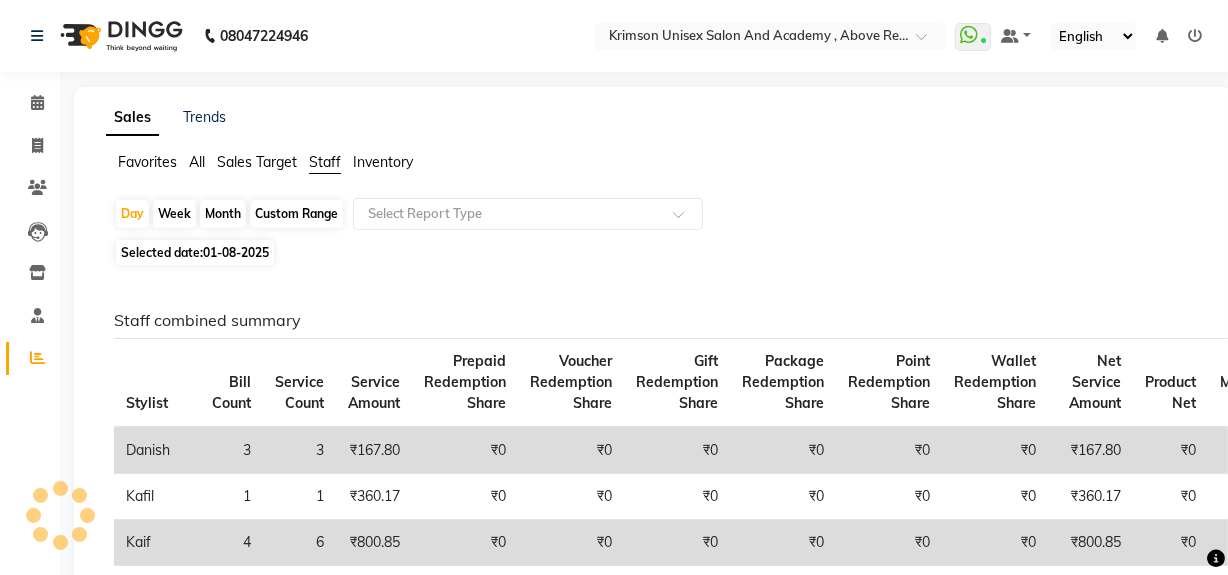 click on "Custom Range" 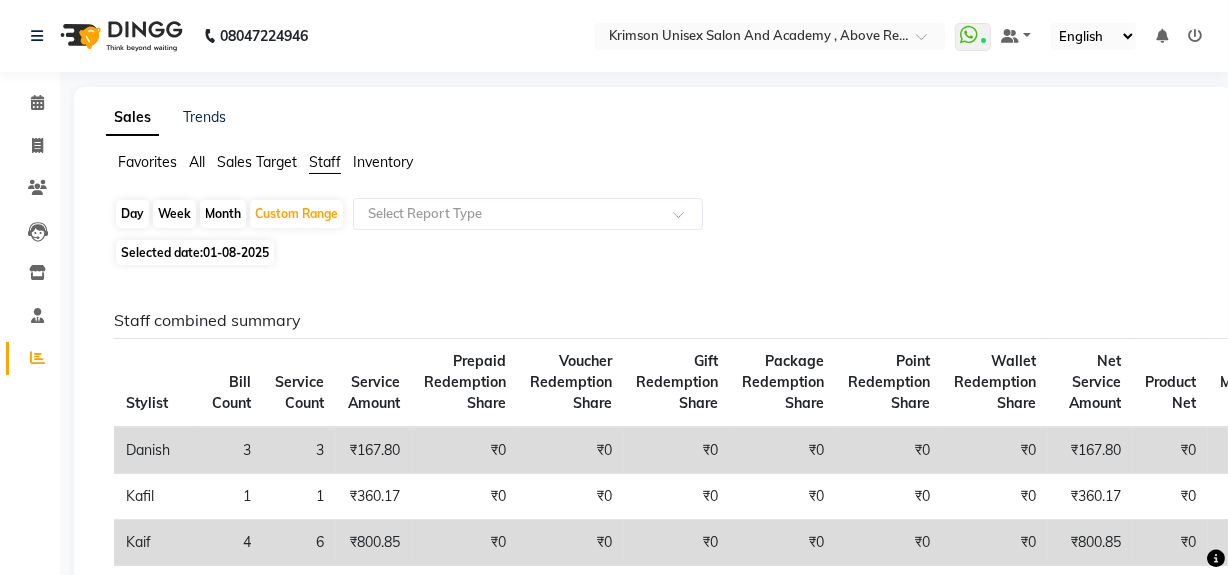 click on "Selected date:  01-08-2025" 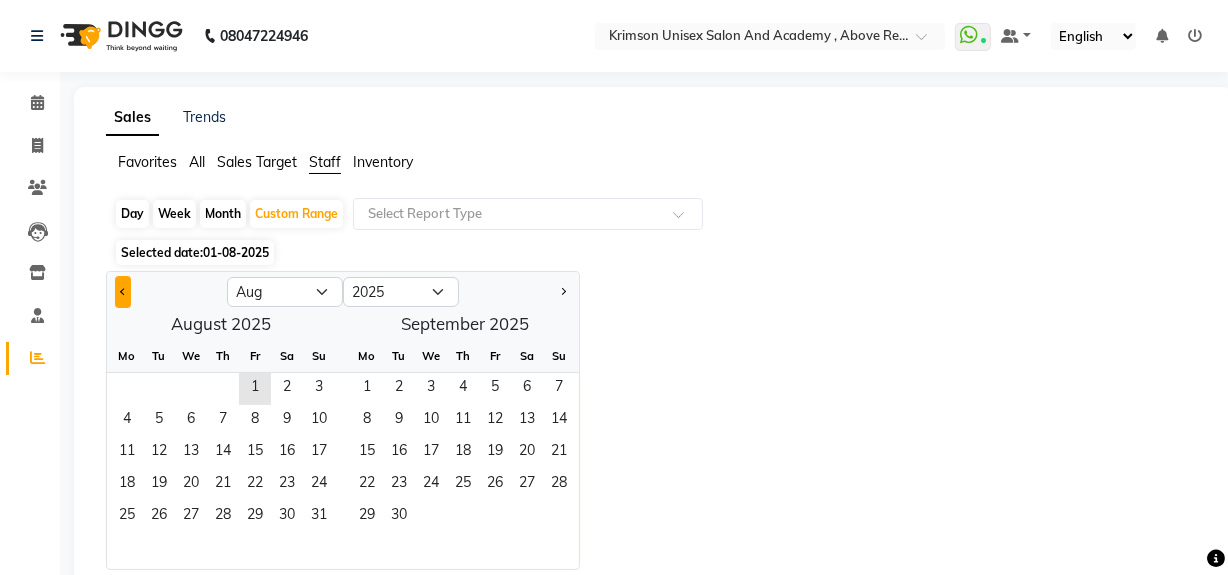 click 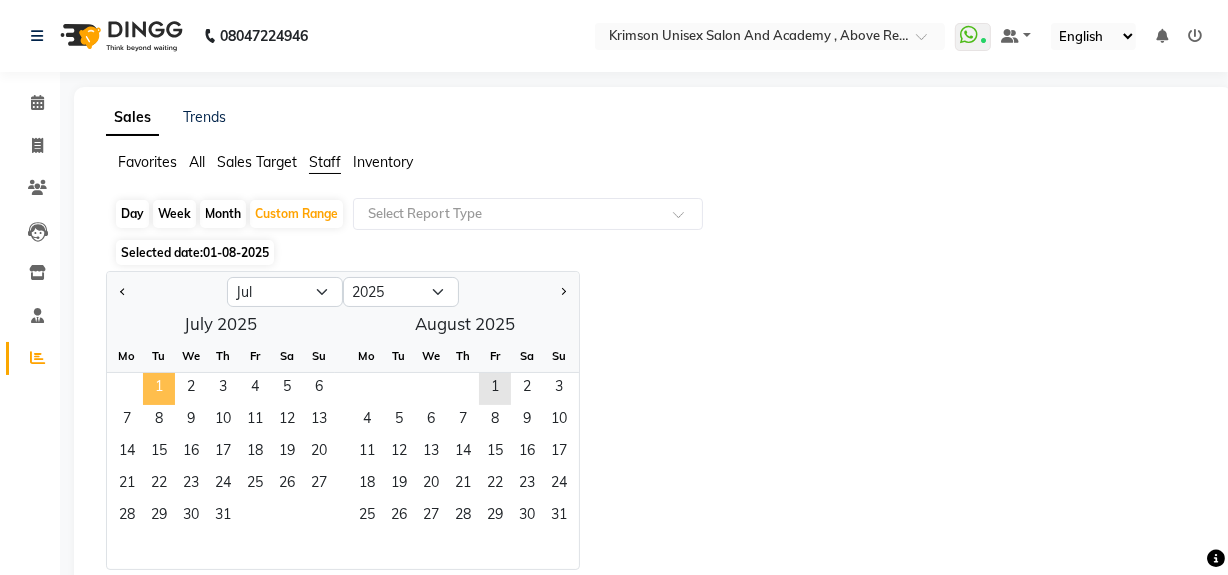 click on "1" 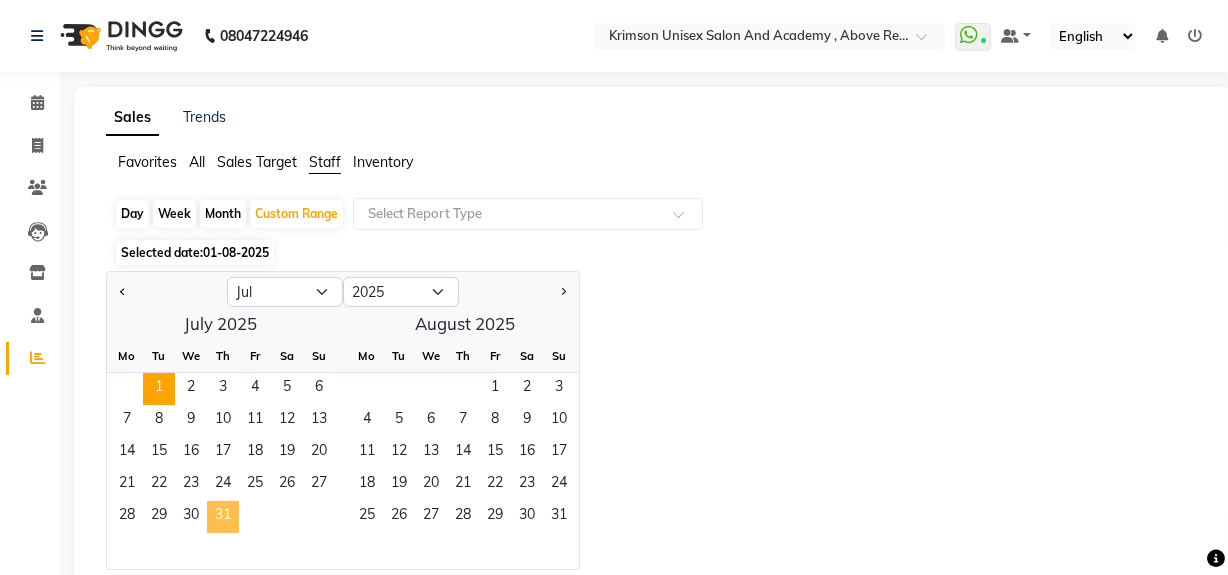 click on "31" 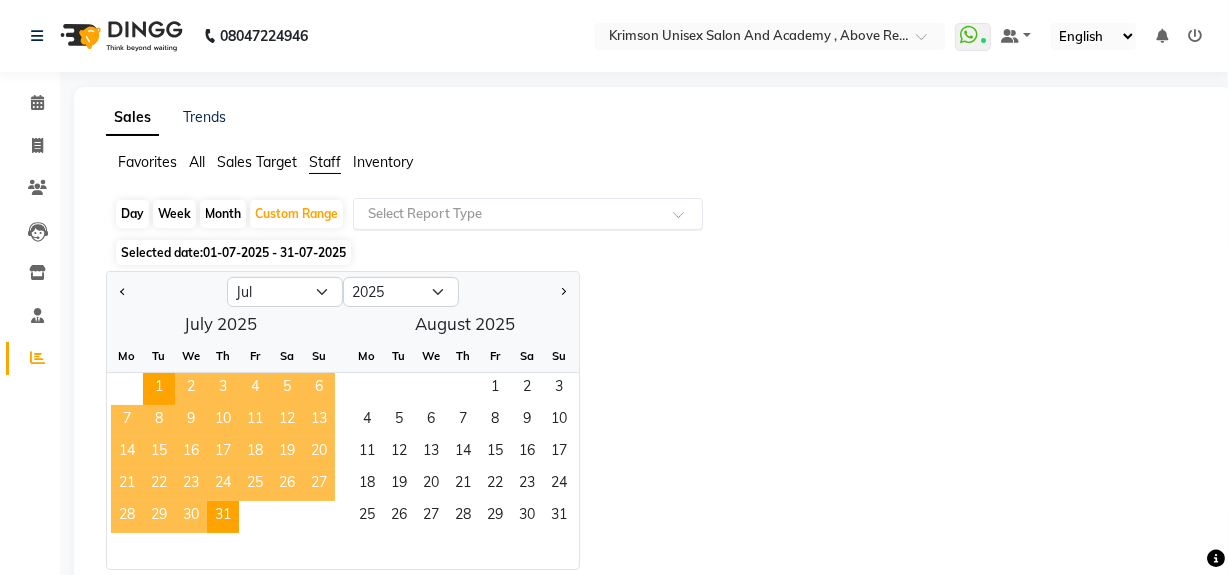 click 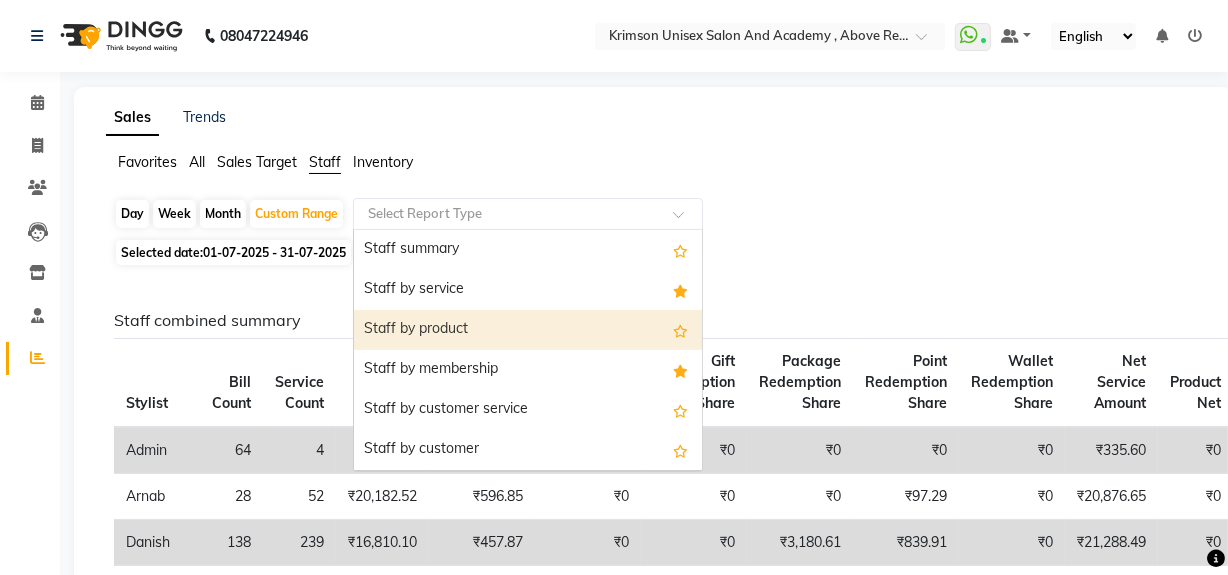 click on "Staff by product" at bounding box center (528, 330) 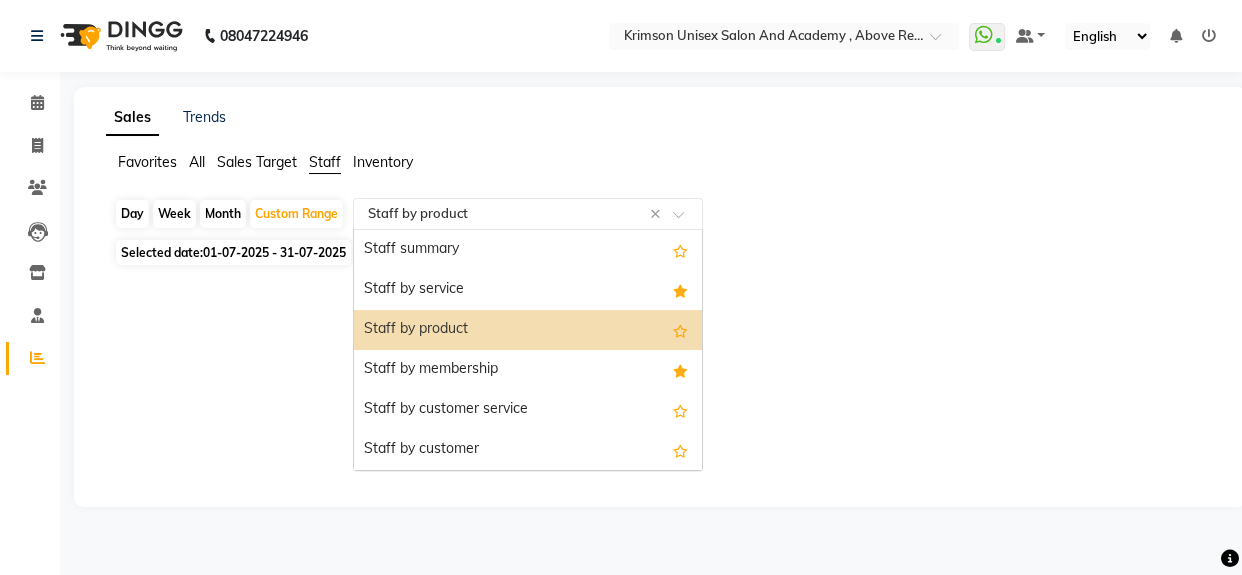 click on "Select Report Type × Staff by product ×" 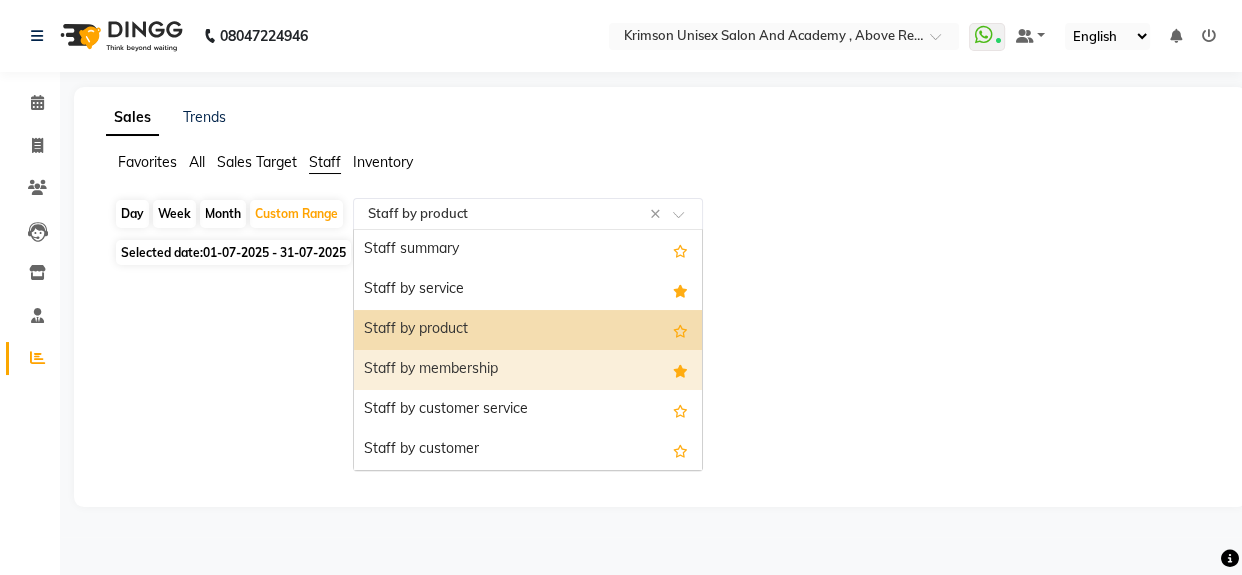 click on "Staff by membership" at bounding box center (528, 370) 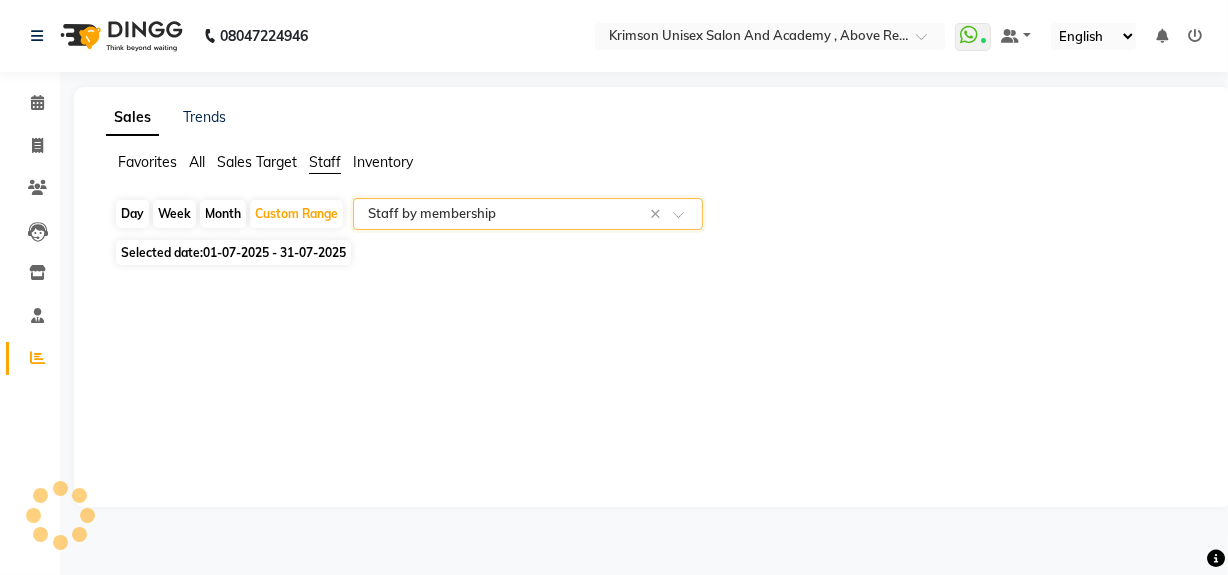 select on "csv" 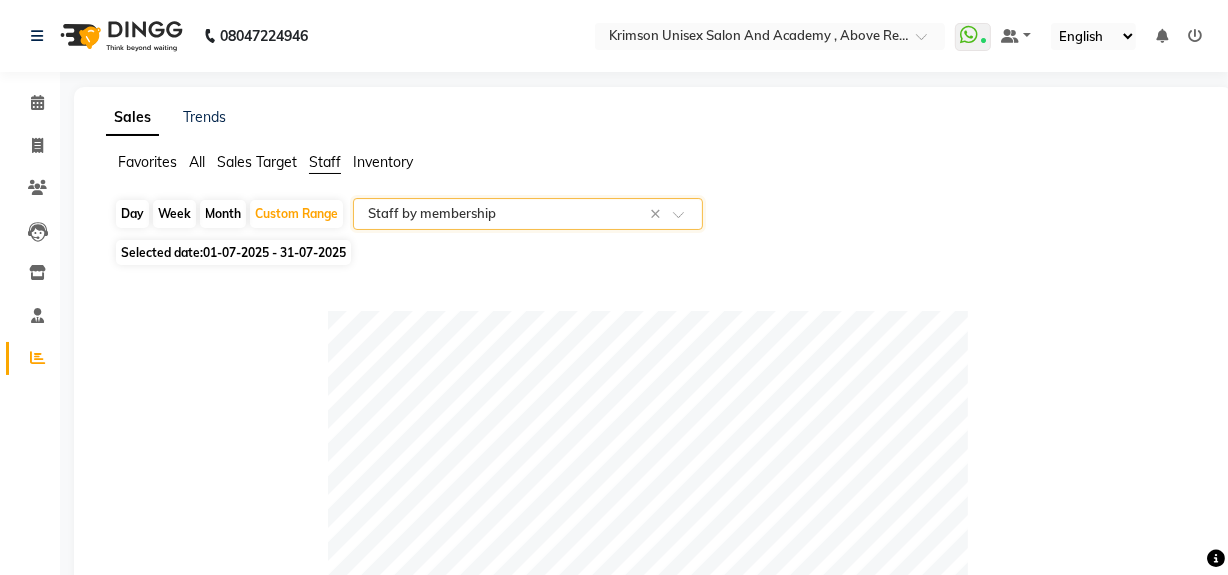 scroll, scrollTop: 1033, scrollLeft: 0, axis: vertical 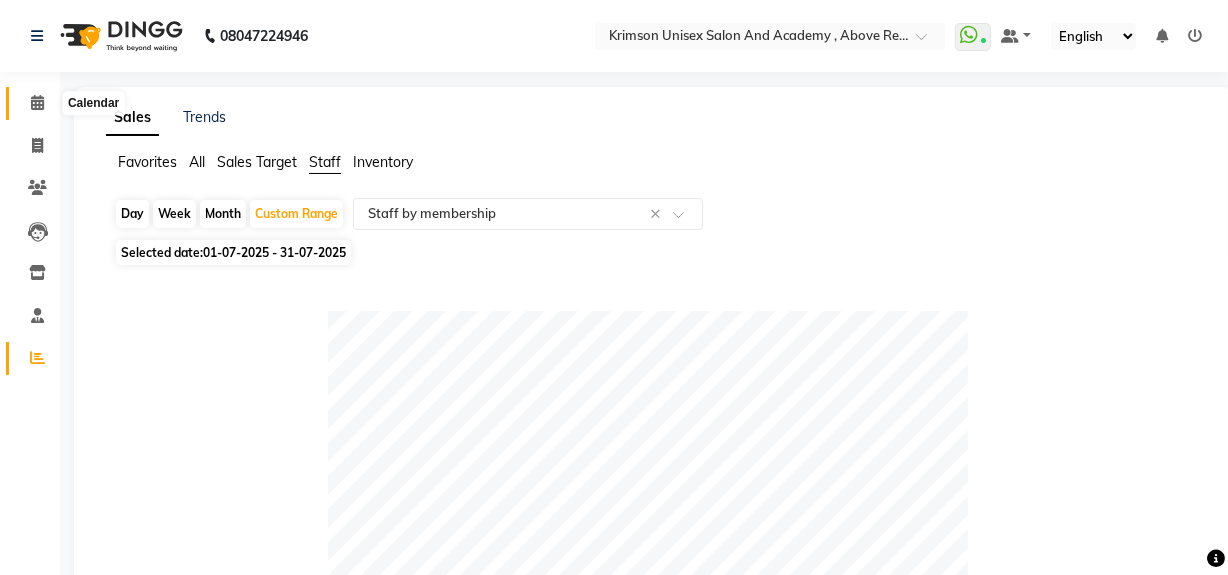 click 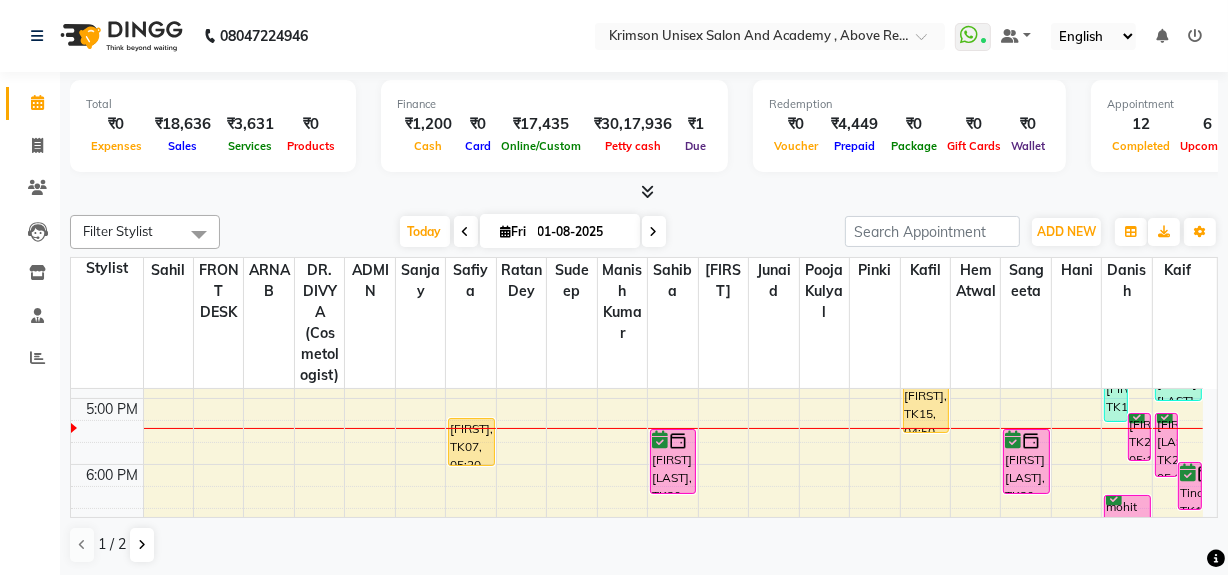 scroll, scrollTop: 651, scrollLeft: 0, axis: vertical 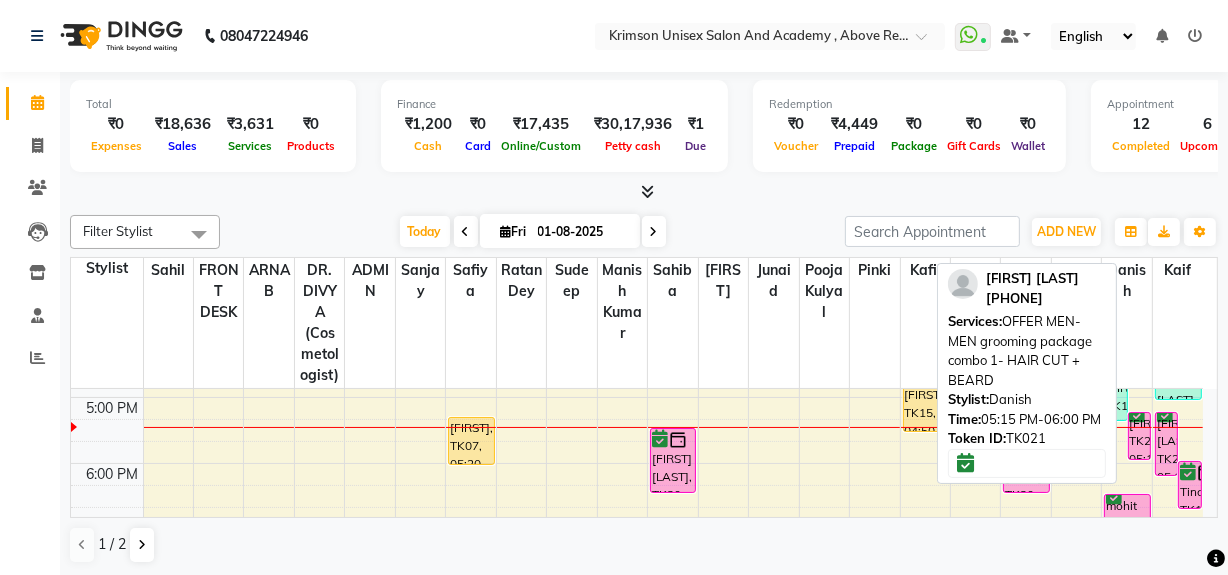 click on "[FIRST] [LAST], TK21, [TIME]-[TIME], OFFER MEN-MEN grooming package combo 1- HAIR CUT + BEARD" at bounding box center (1139, 436) 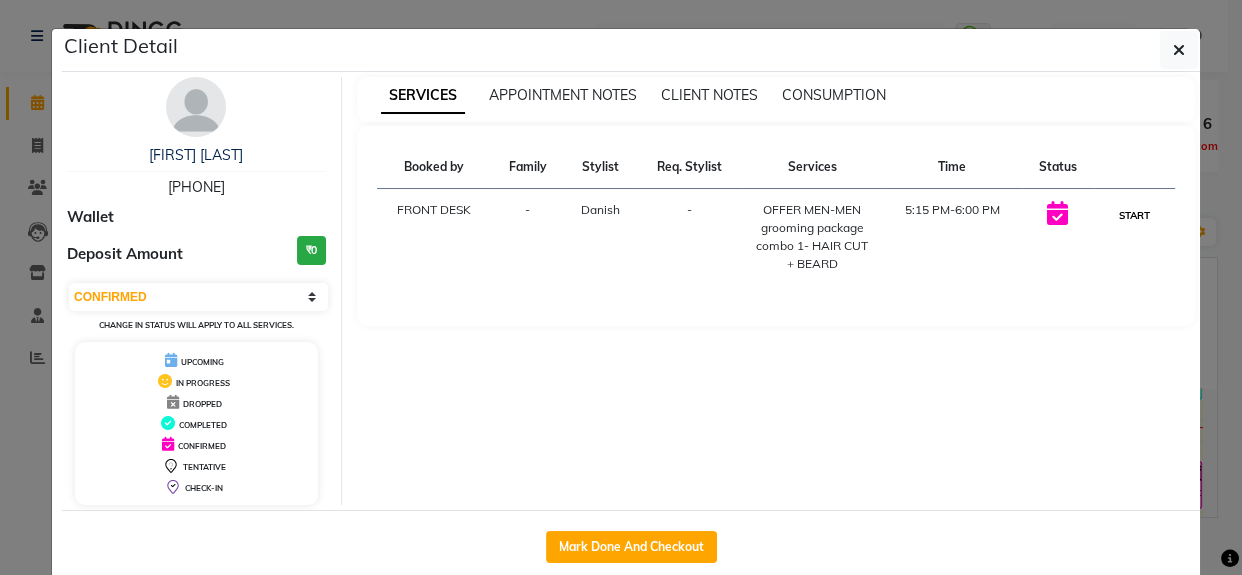 click on "START" at bounding box center [1134, 215] 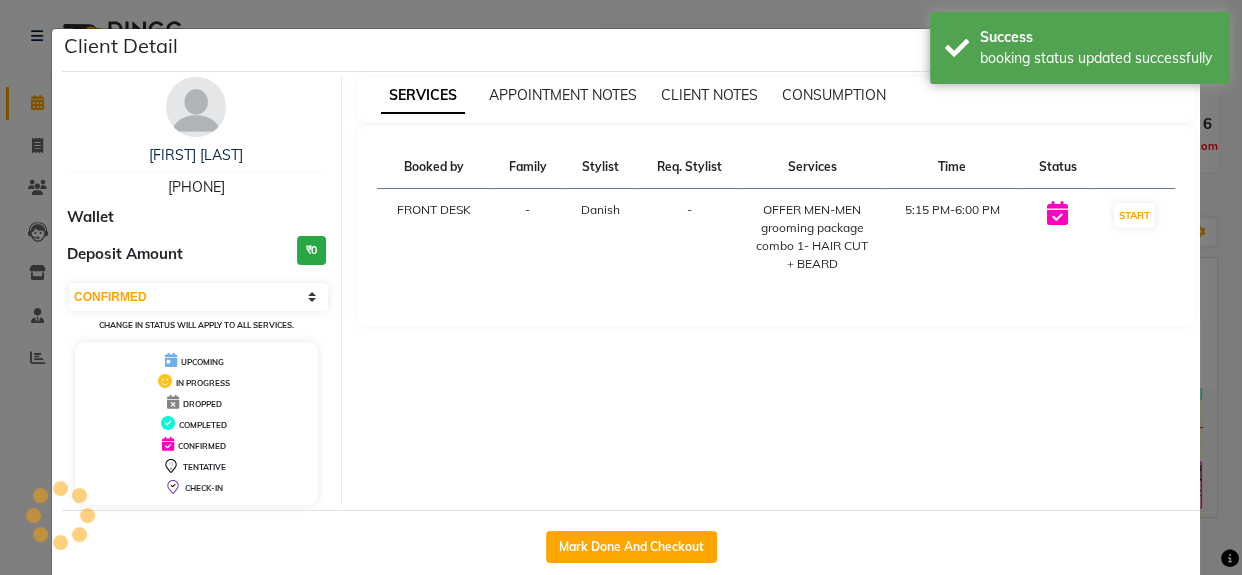 select on "1" 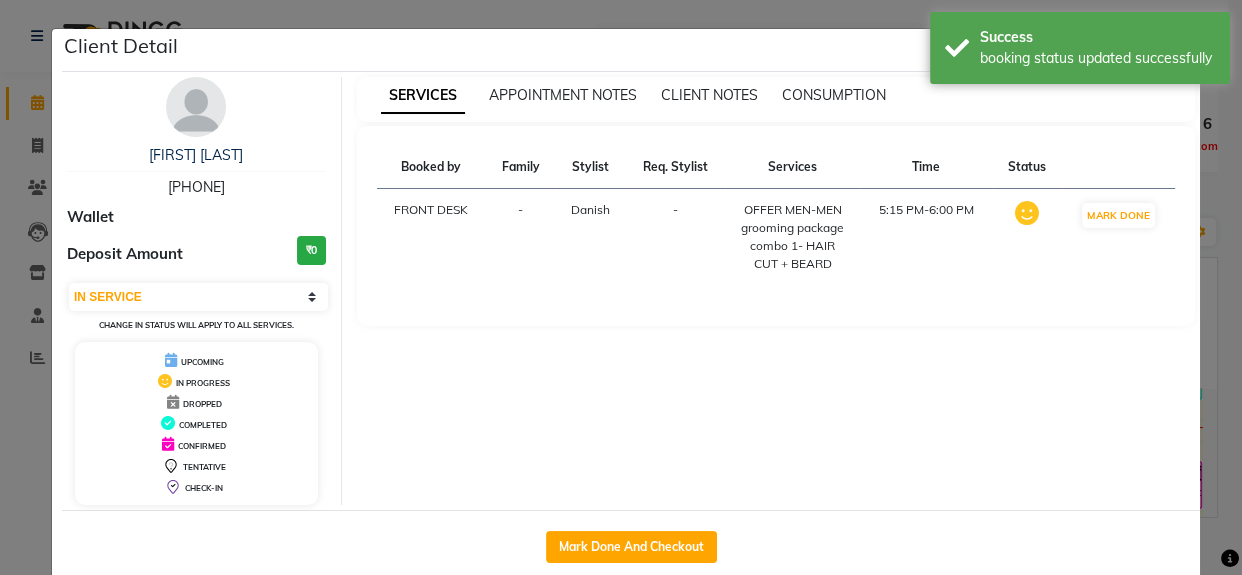click on "Client Detail  sujal tiwari    9458114296 Wallet Deposit Amount  ₹0  Select IN SERVICE CONFIRMED TENTATIVE CHECK IN MARK DONE DROPPED UPCOMING Change in status will apply to all services. UPCOMING IN PROGRESS DROPPED COMPLETED CONFIRMED TENTATIVE CHECK-IN SERVICES APPOINTMENT NOTES CLIENT NOTES CONSUMPTION Booked by Family Stylist Req. Stylist Services Time Status  FRONT DESK  - Danish -  OFFER MEN-MEN grooming package combo 1- HAIR CUT + BEARD   5:15 PM-6:00 PM   MARK DONE   Mark Done And Checkout" 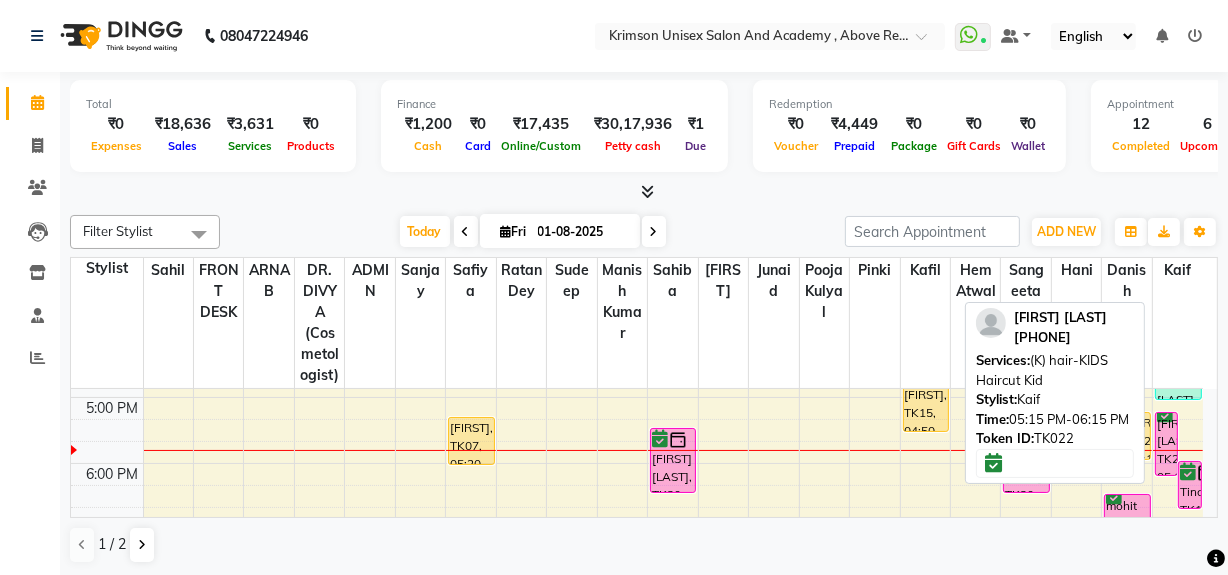 click on "[FIRST] [LAST], TK22, [TIME]-[TIME], (K) hair-KIDS Haircut Kid" at bounding box center (1166, 444) 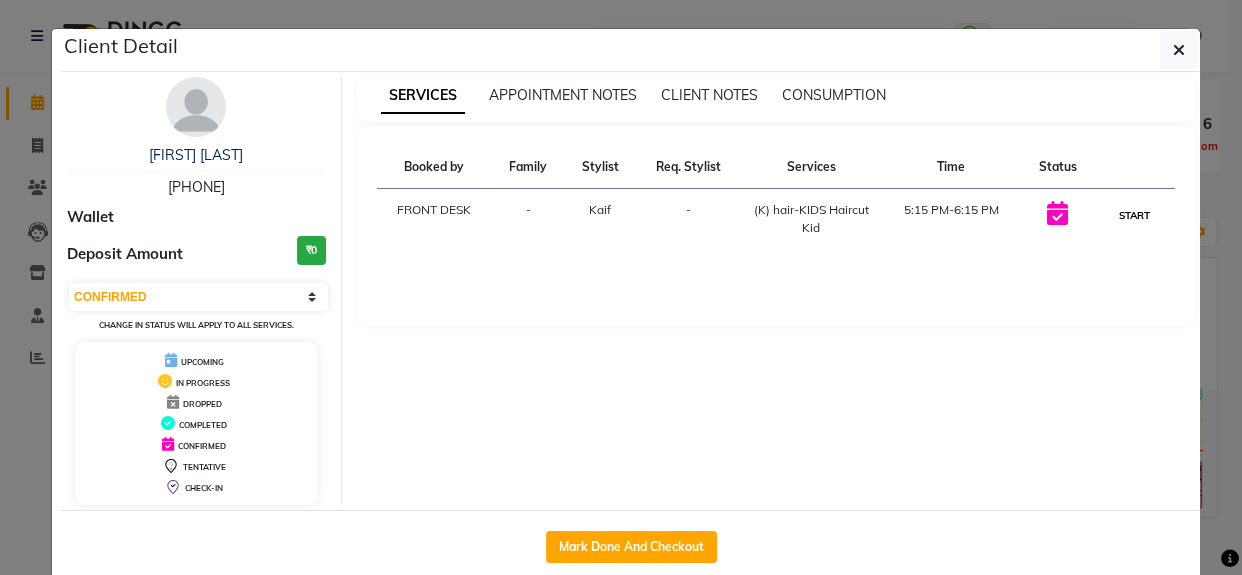 click on "START" at bounding box center [1134, 215] 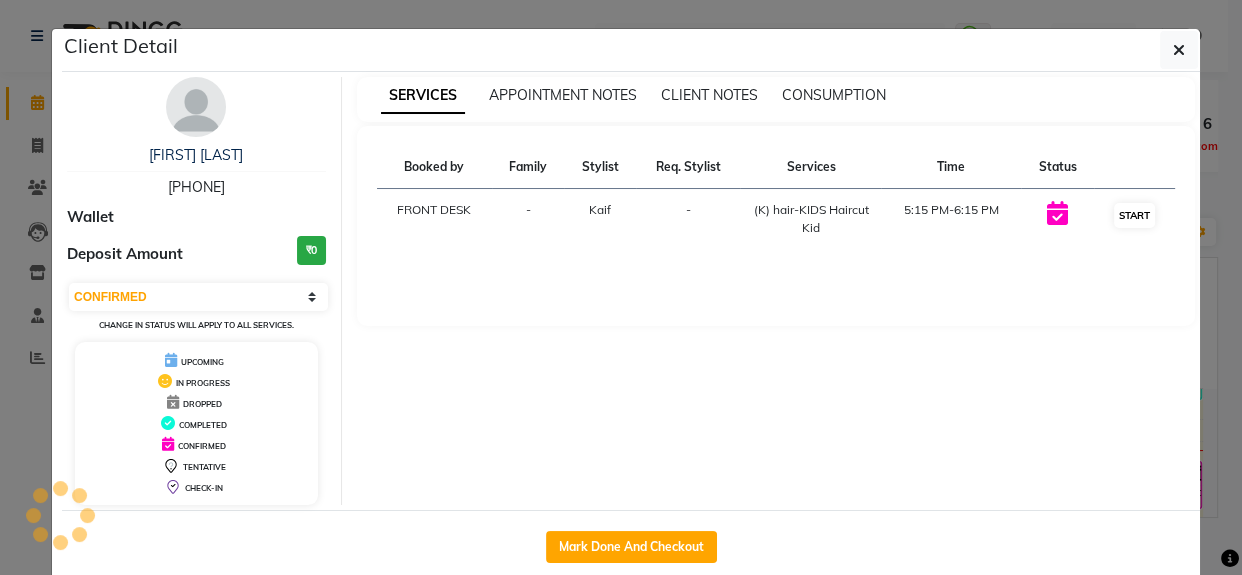 select on "1" 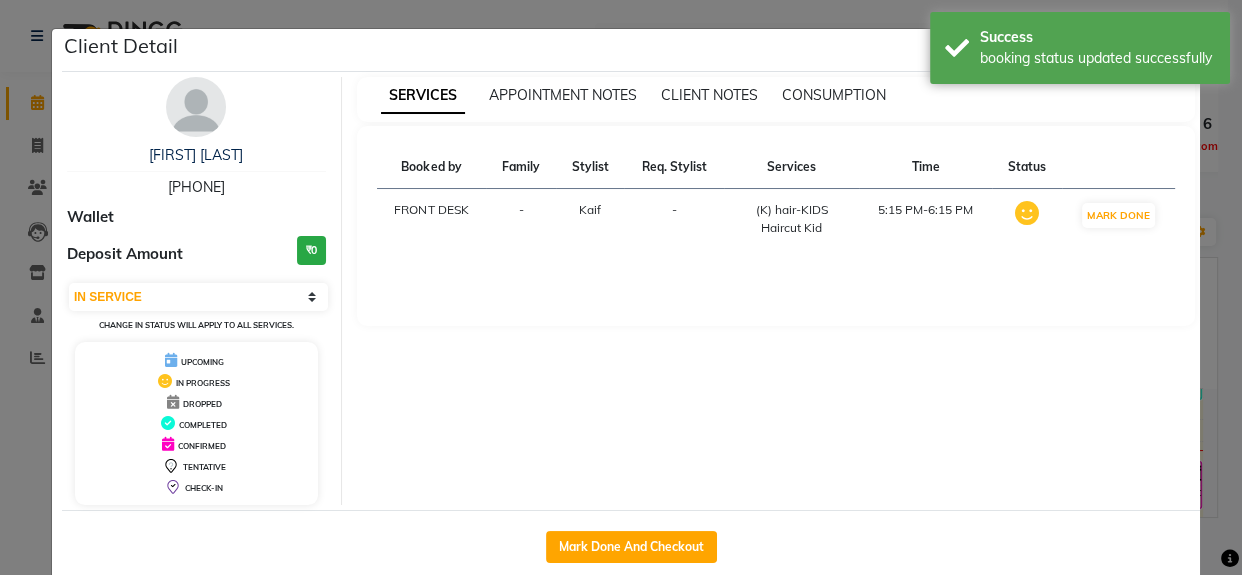 click on "SERVICES APPOINTMENT NOTES CLIENT NOTES CONSUMPTION Booked by Family Stylist Req. Stylist Services Time Status  FRONT DESK  - Kaif -  (K) hair-KIDS Haircut Kid   5:15 PM-6:15 PM   MARK DONE" at bounding box center [776, 291] 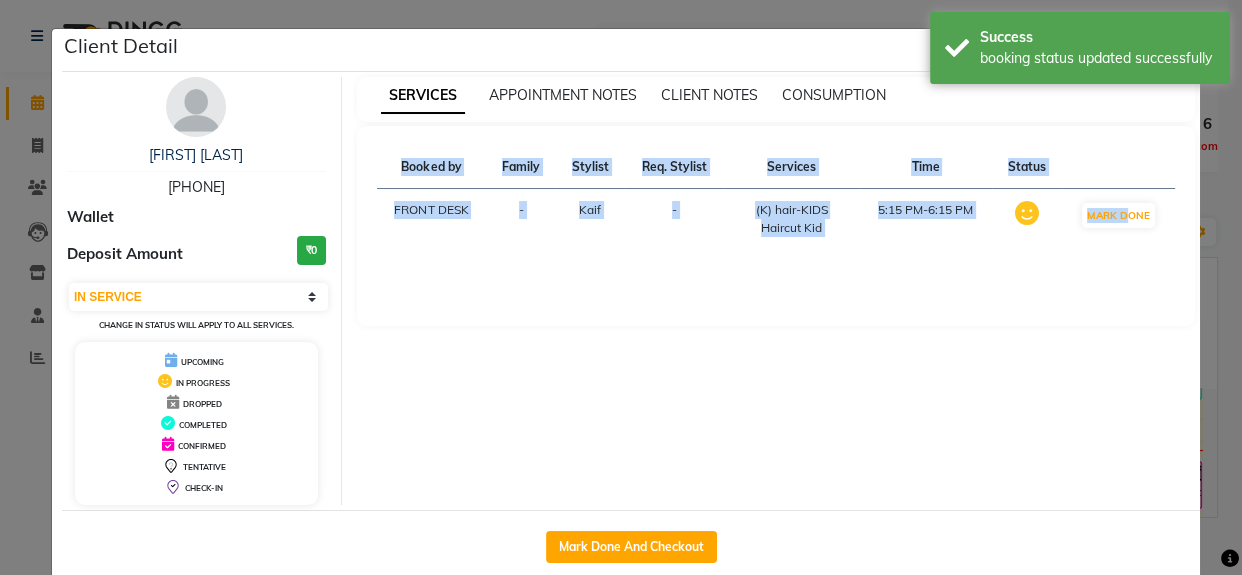 click on "Client Detail  yogita bisht    8126162208 Wallet Deposit Amount  ₹0  Select IN SERVICE CONFIRMED TENTATIVE CHECK IN MARK DONE DROPPED UPCOMING Change in status will apply to all services. UPCOMING IN PROGRESS DROPPED COMPLETED CONFIRMED TENTATIVE CHECK-IN SERVICES APPOINTMENT NOTES CLIENT NOTES CONSUMPTION Booked by Family Stylist Req. Stylist Services Time Status  FRONT DESK  - Kaif -  (K) hair-KIDS Haircut Kid   5:15 PM-6:15 PM   MARK DONE   Mark Done And Checkout" 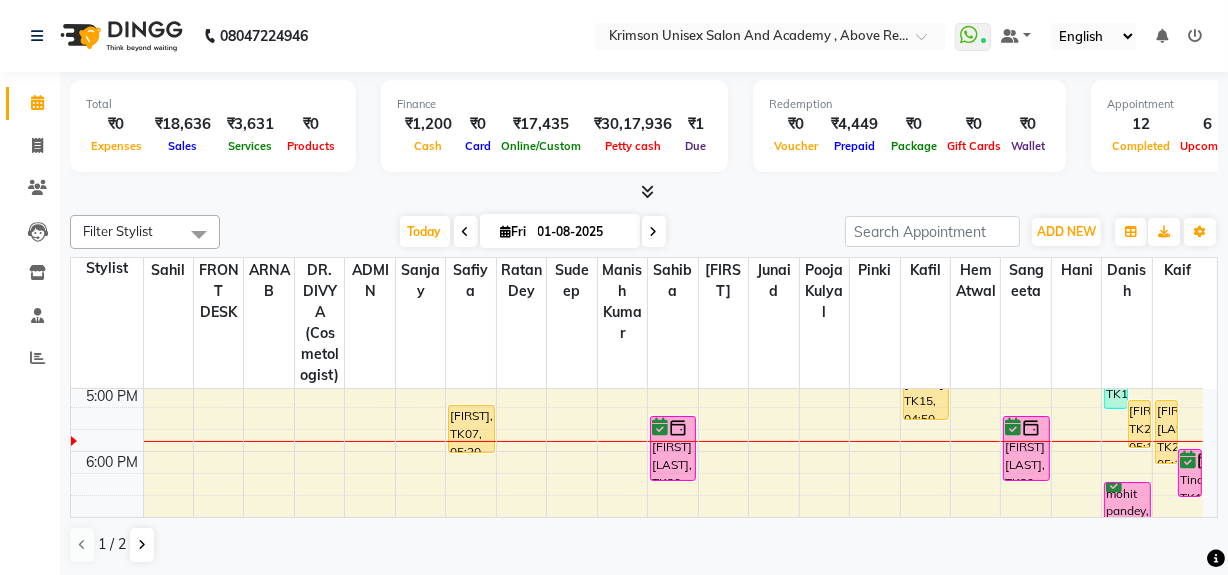 scroll, scrollTop: 654, scrollLeft: 0, axis: vertical 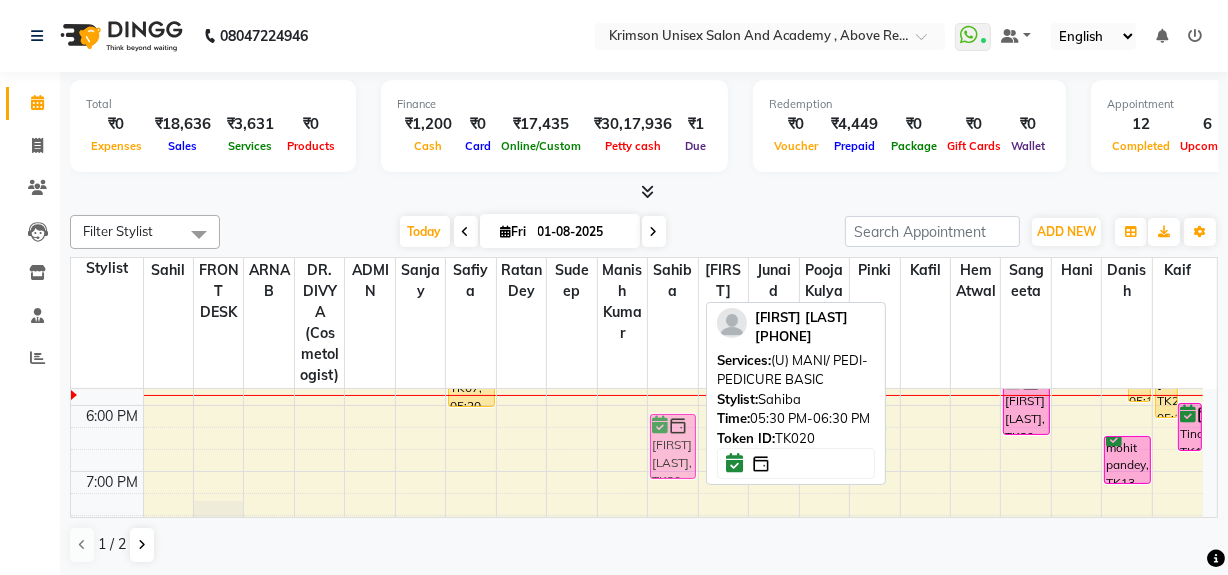 click on "saksham, TK18, 03:10 PM-04:25 PM, (U) facials-FACIAL O3+ Whitening Brightening Facial (₹3500),power mask o3+ (₹1100)     Shakshi Sharma, TK20, 05:30 PM-06:30 PM, (U) MANI/ PEDI-PEDICURE BASIC     Shakshi Sharma, TK20, 05:30 PM-06:30 PM, (U) MANI/ PEDI-PEDICURE BASIC" at bounding box center [672, 174] 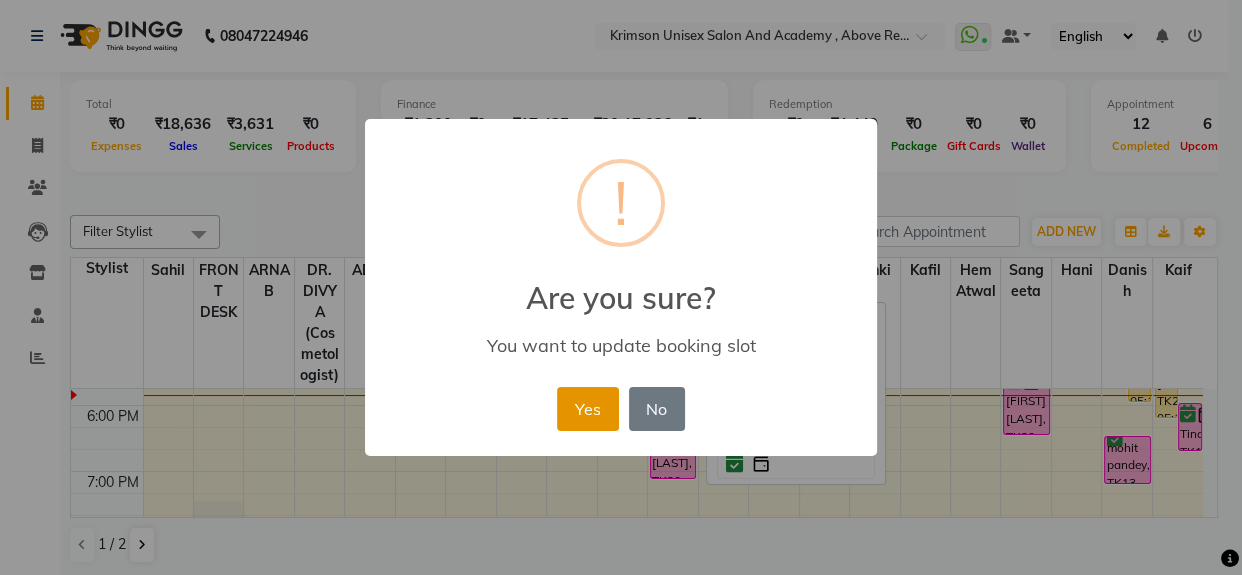 click on "Yes" at bounding box center [587, 409] 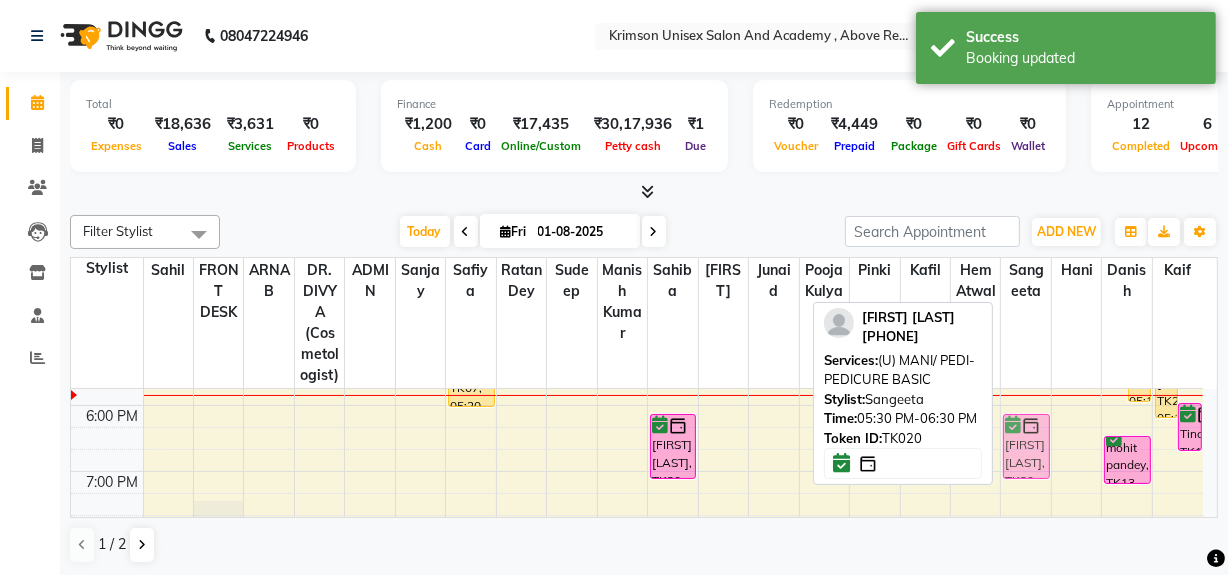 drag, startPoint x: 1019, startPoint y: 410, endPoint x: 1024, endPoint y: 449, distance: 39.319206 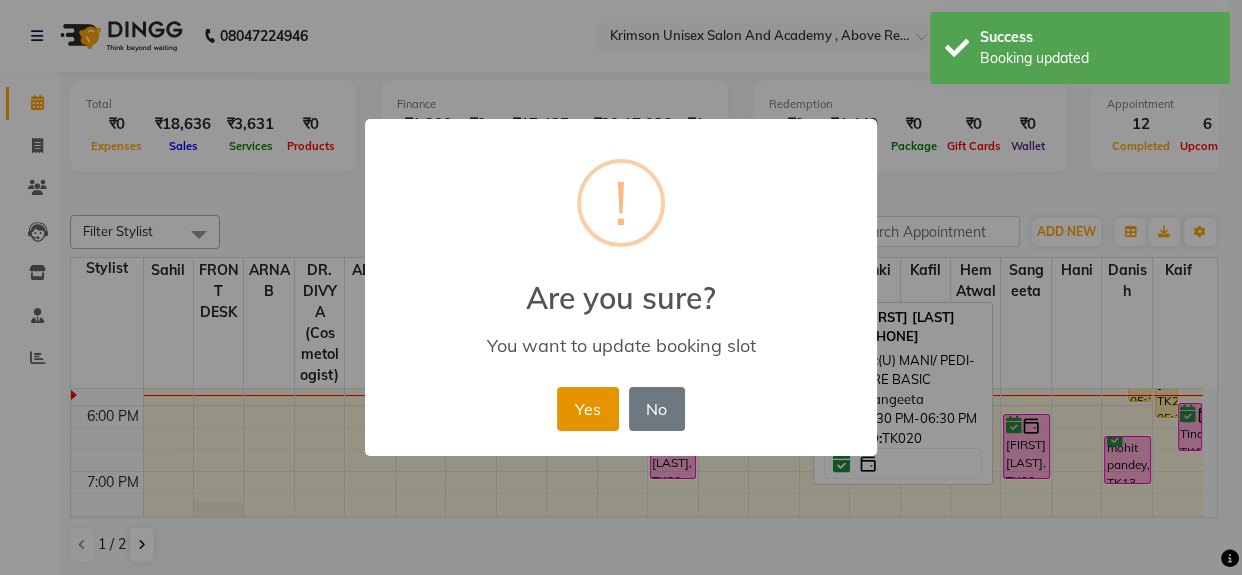 click on "Yes" at bounding box center [587, 409] 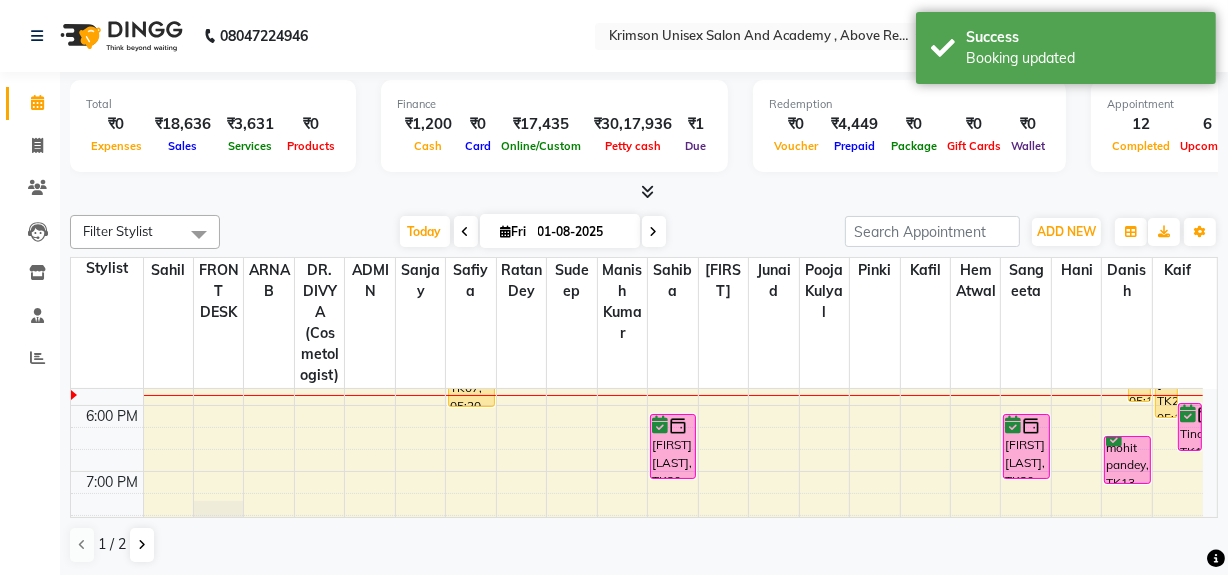 scroll, scrollTop: 677, scrollLeft: 0, axis: vertical 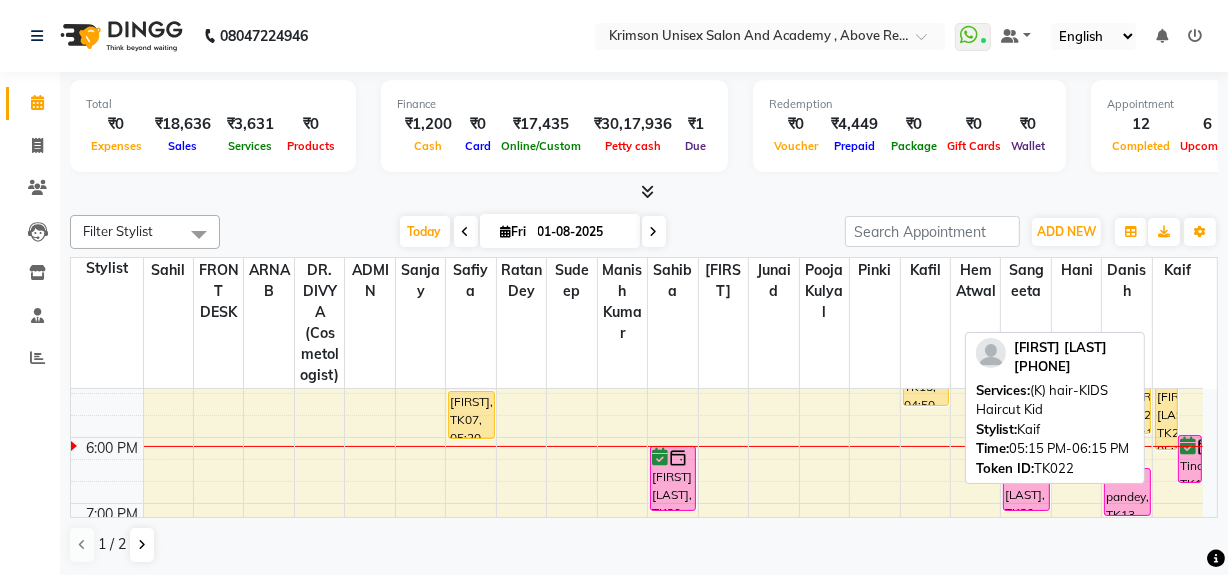 click on "[FIRST] [LAST], TK22, [TIME]-[TIME], (K) hair-KIDS Haircut Kid" at bounding box center [1166, 418] 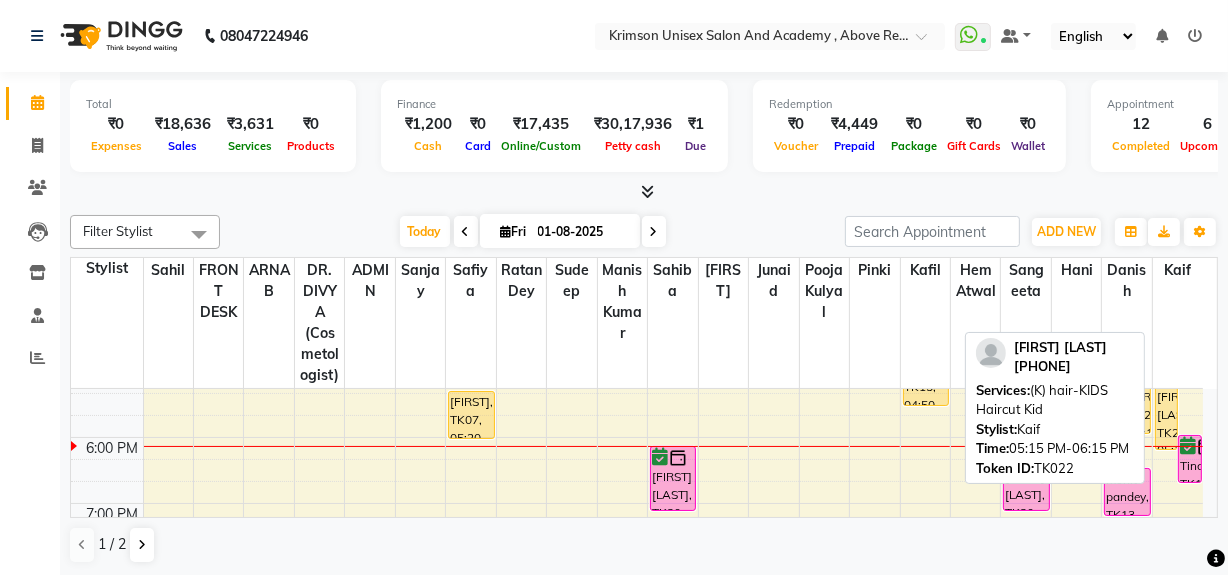 click on "[FIRST] [LAST], TK22, [TIME]-[TIME], (K) hair-KIDS Haircut Kid" at bounding box center [1166, 418] 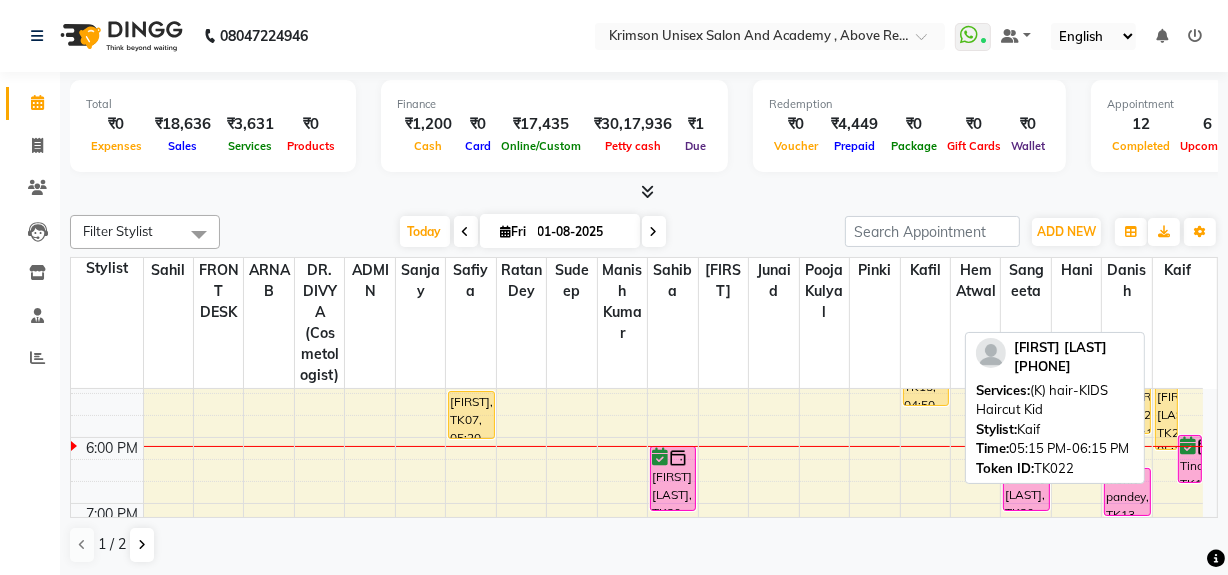 select on "1" 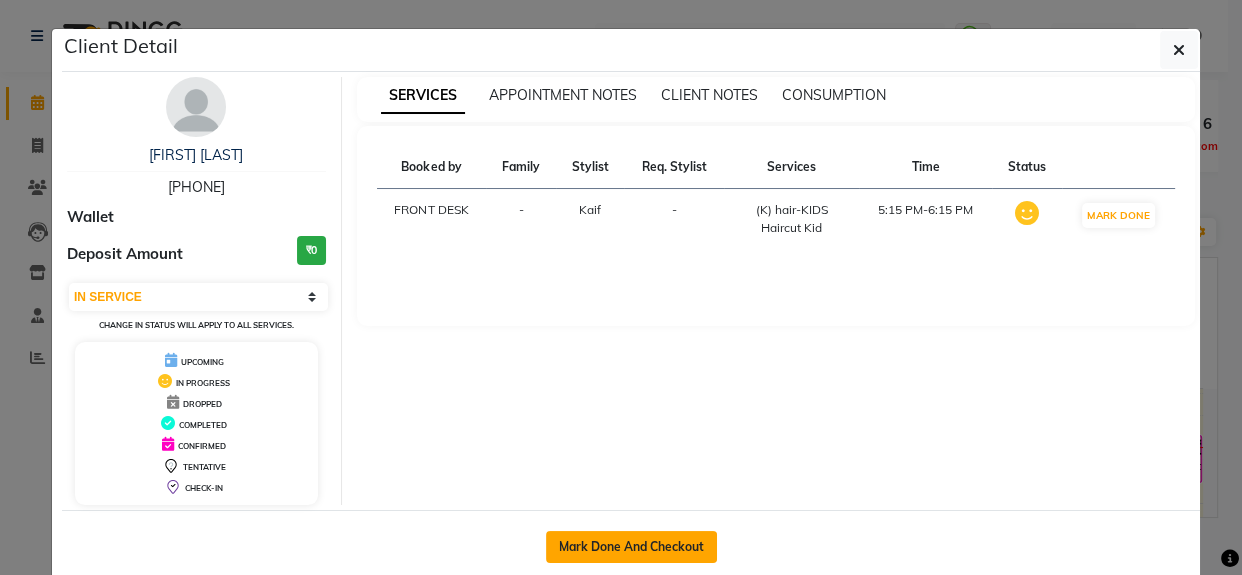 click on "Mark Done And Checkout" 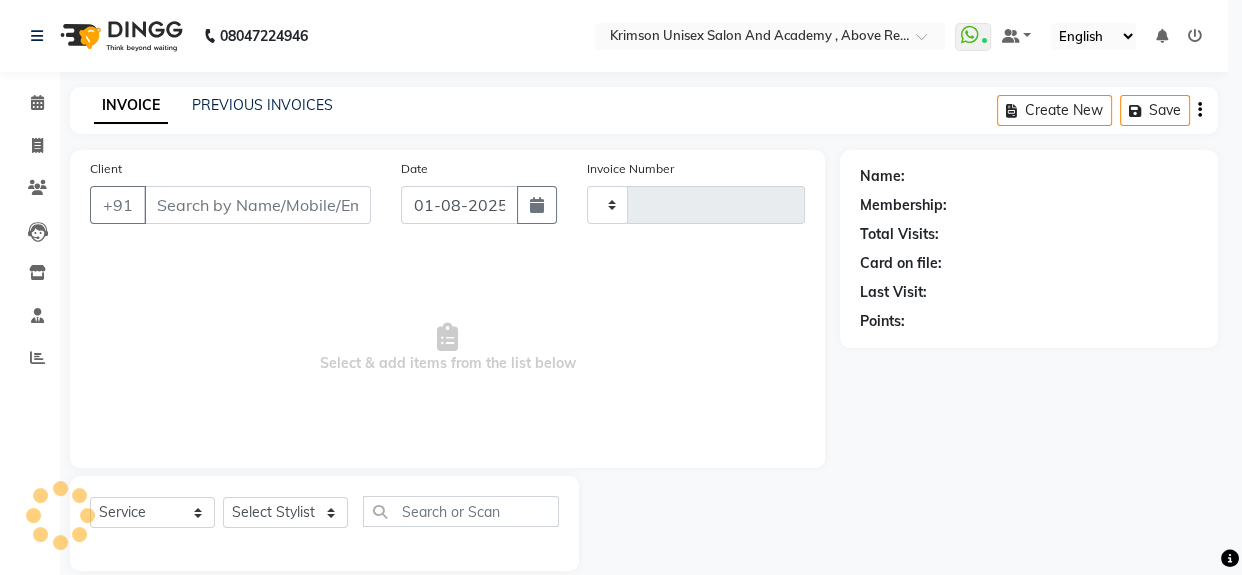 type on "3376" 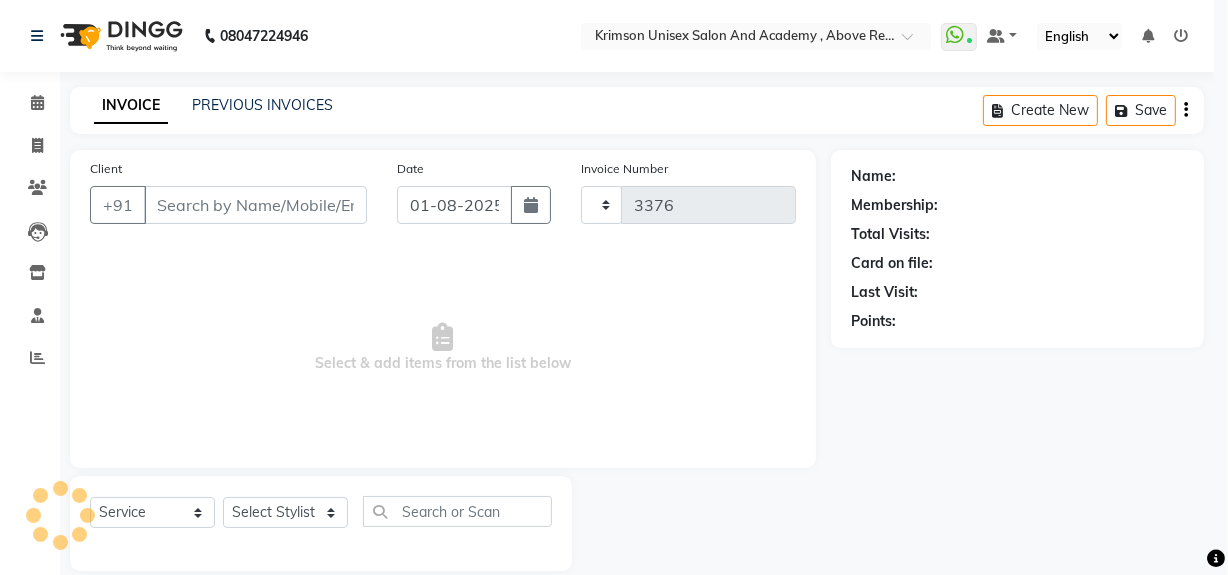 select on "5853" 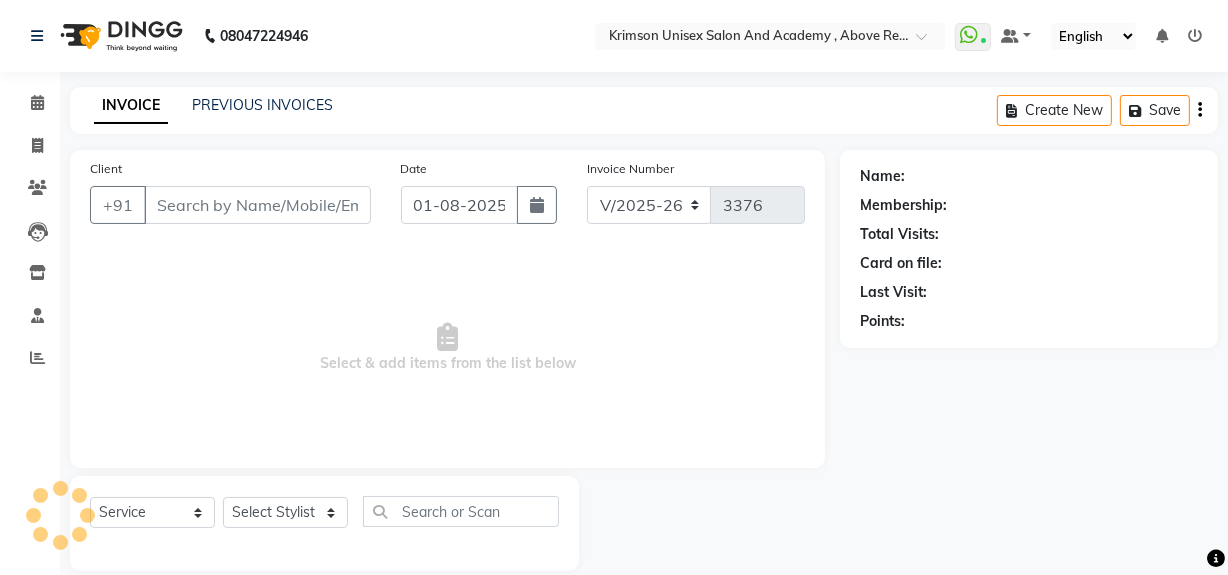 scroll, scrollTop: 26, scrollLeft: 0, axis: vertical 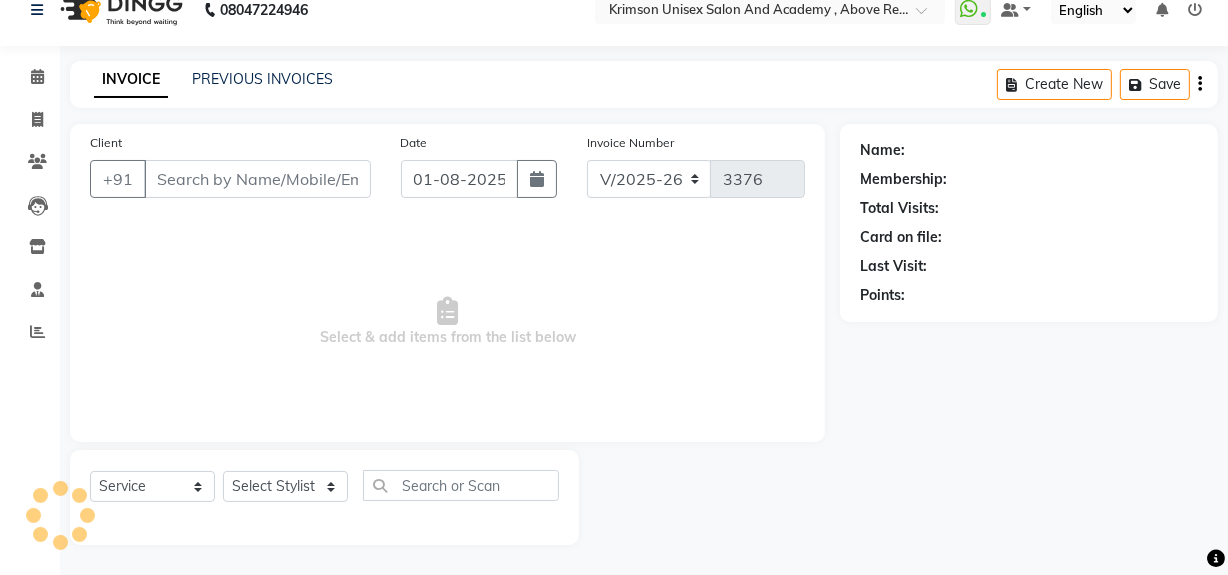 type on "8126162208" 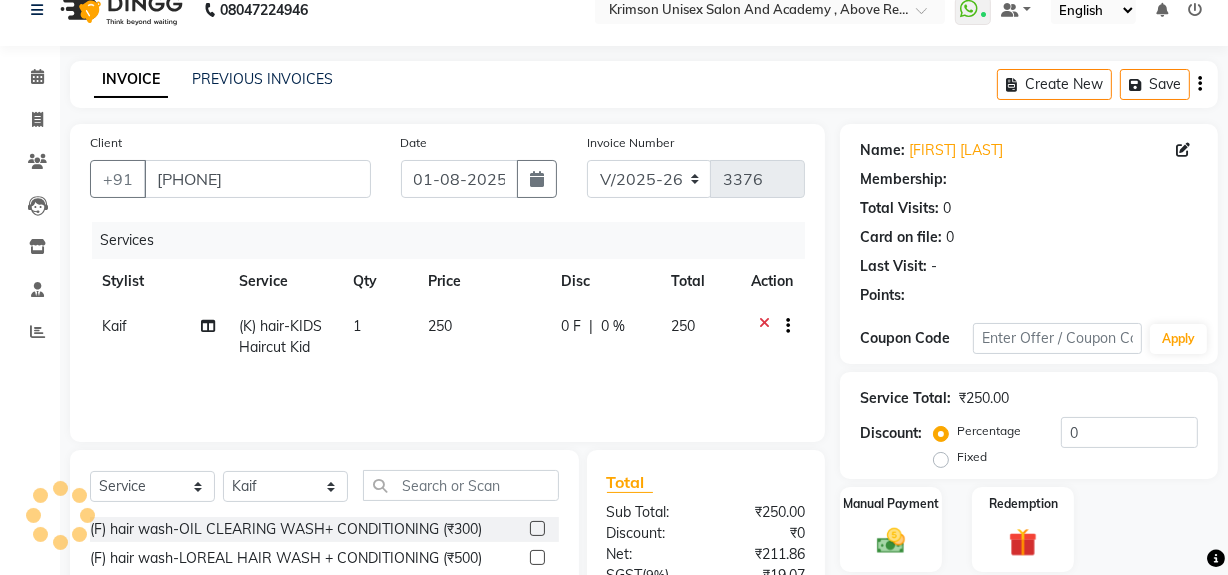 select on "1: Object" 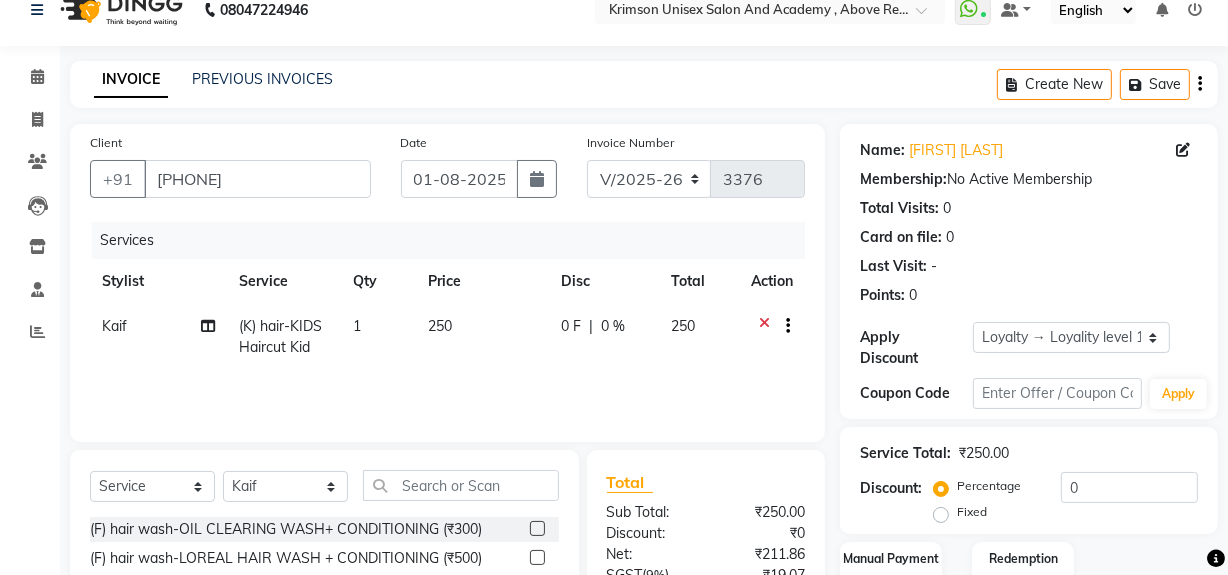 click on "Name: Yogita Bisht  Membership:  No Active Membership  Total Visits:  0 Card on file:  0 Last Visit:   - Points:   0  Apply Discount Select  Loyalty → Loyality level 1  Coupon Code Apply Service Total:  ₹250.00  Discount:  Percentage   Fixed  0 Manual Payment Redemption  Continue Without Payment" 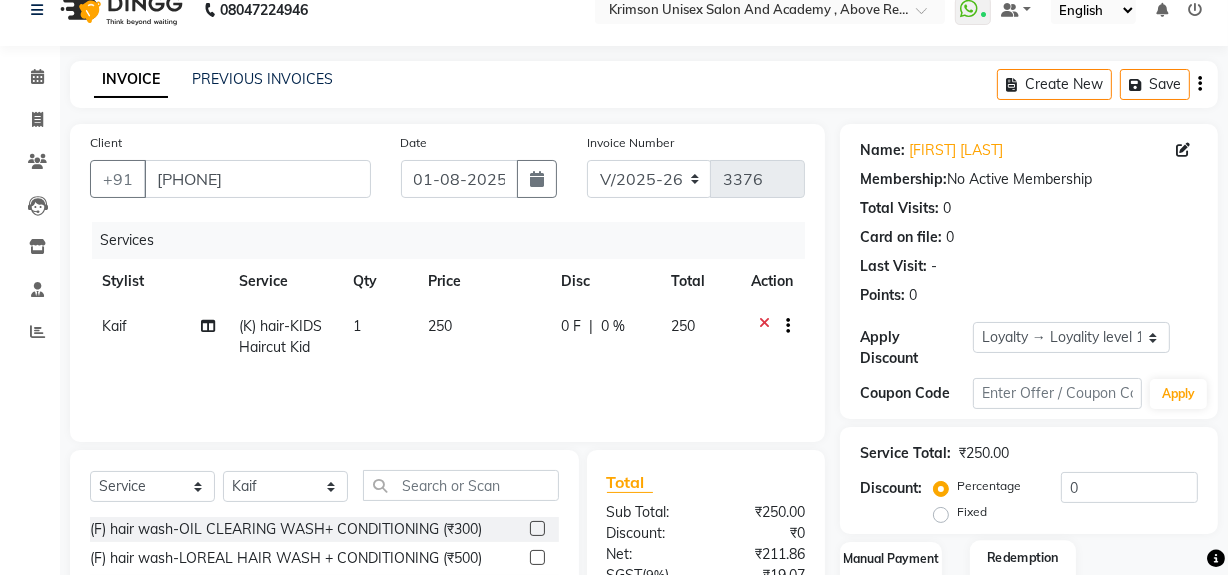scroll, scrollTop: 226, scrollLeft: 0, axis: vertical 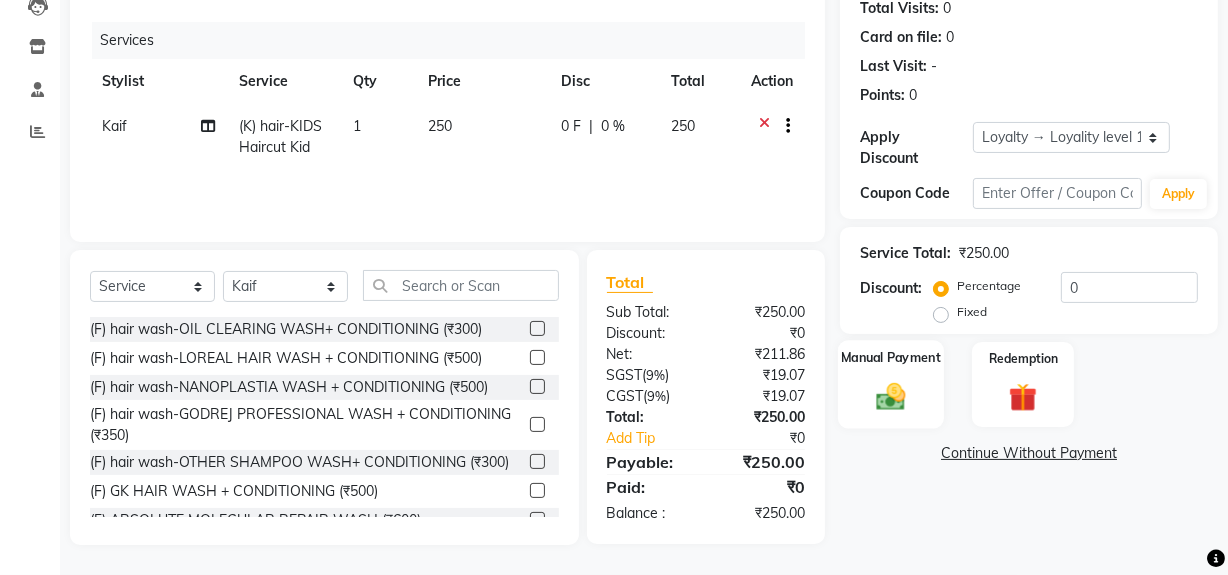 click 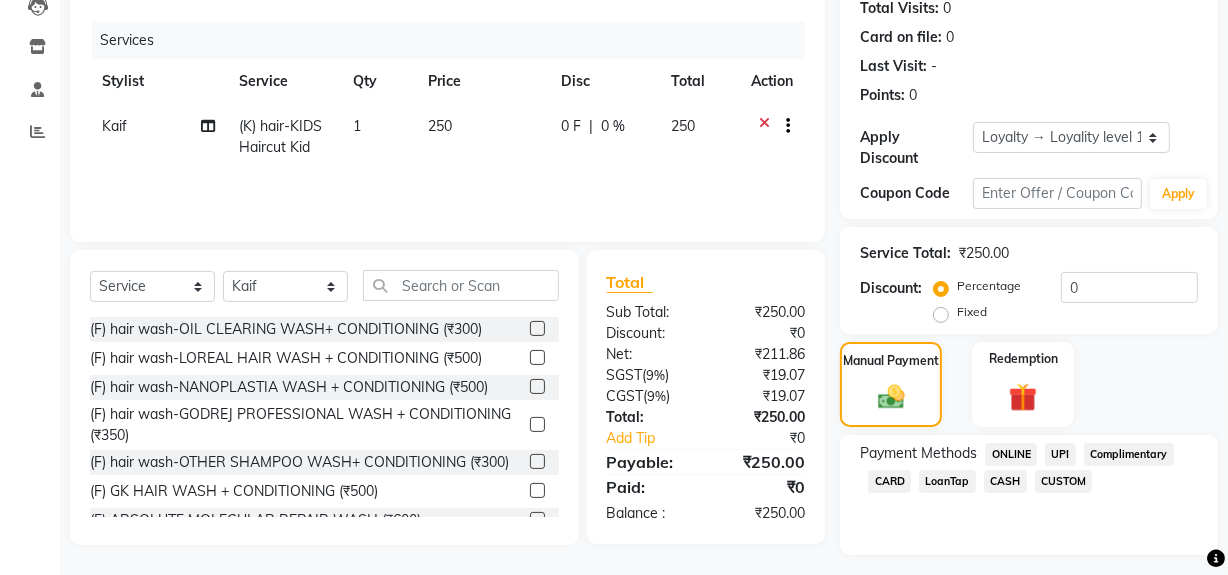 click on "ONLINE" 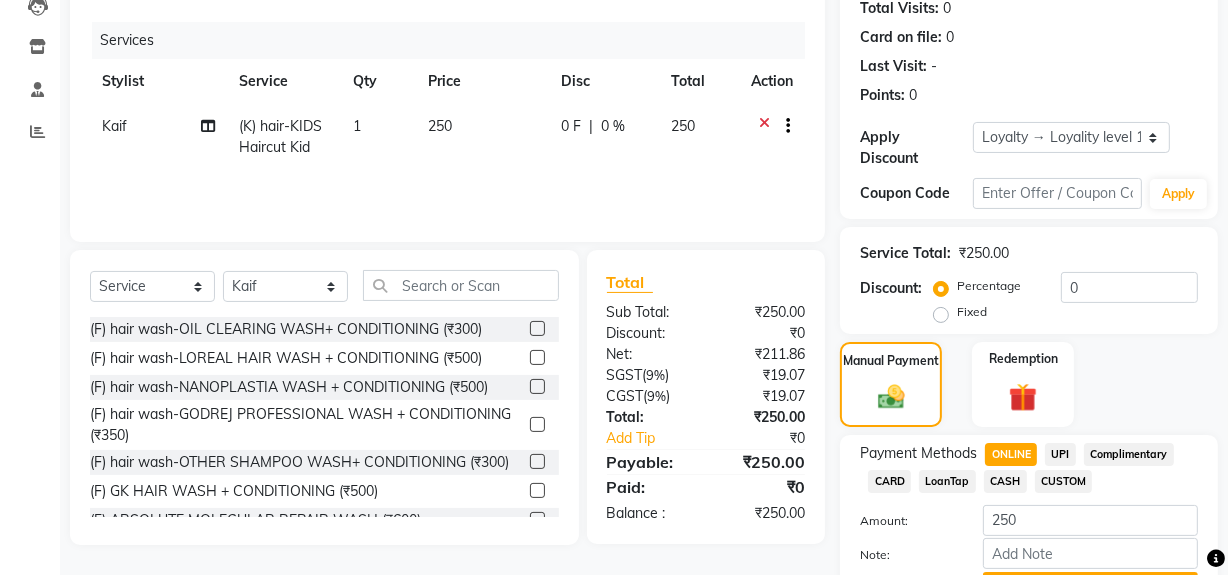 click on "Payment Methods  ONLINE   UPI   Complimentary   CARD   LoanTap   CASH   CUSTOM  Amount: 250 Note: Add Payment" 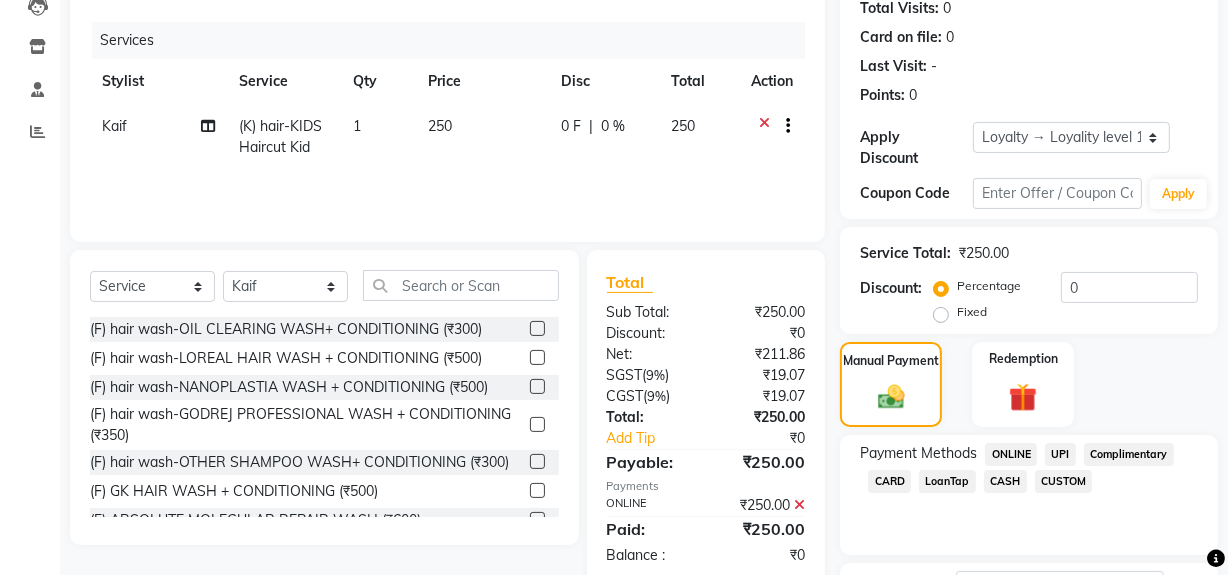 scroll, scrollTop: 332, scrollLeft: 0, axis: vertical 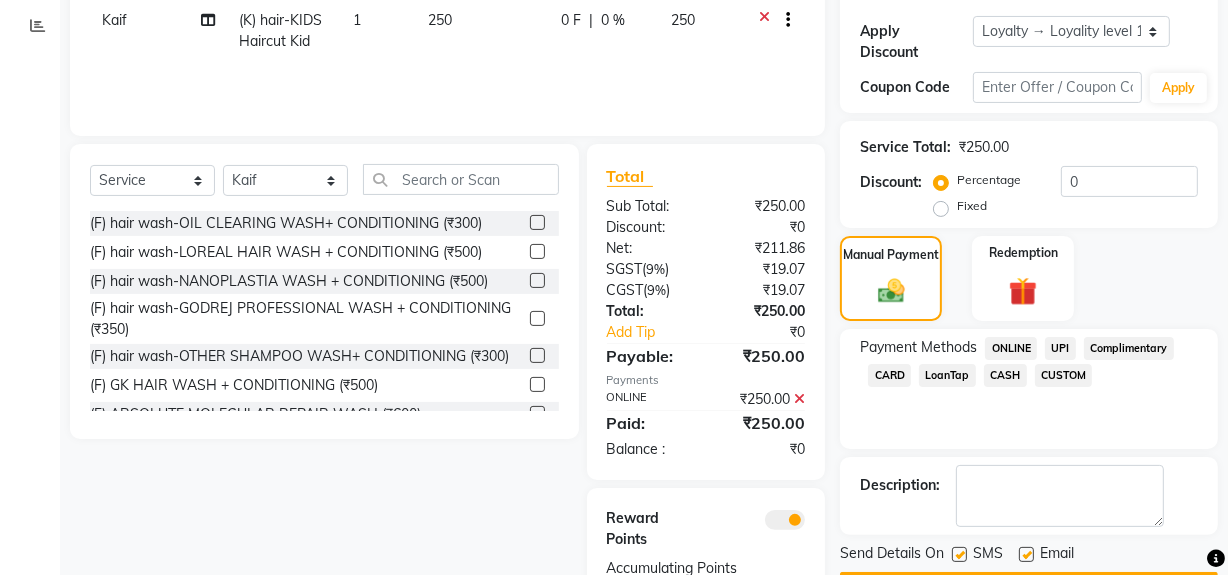 click 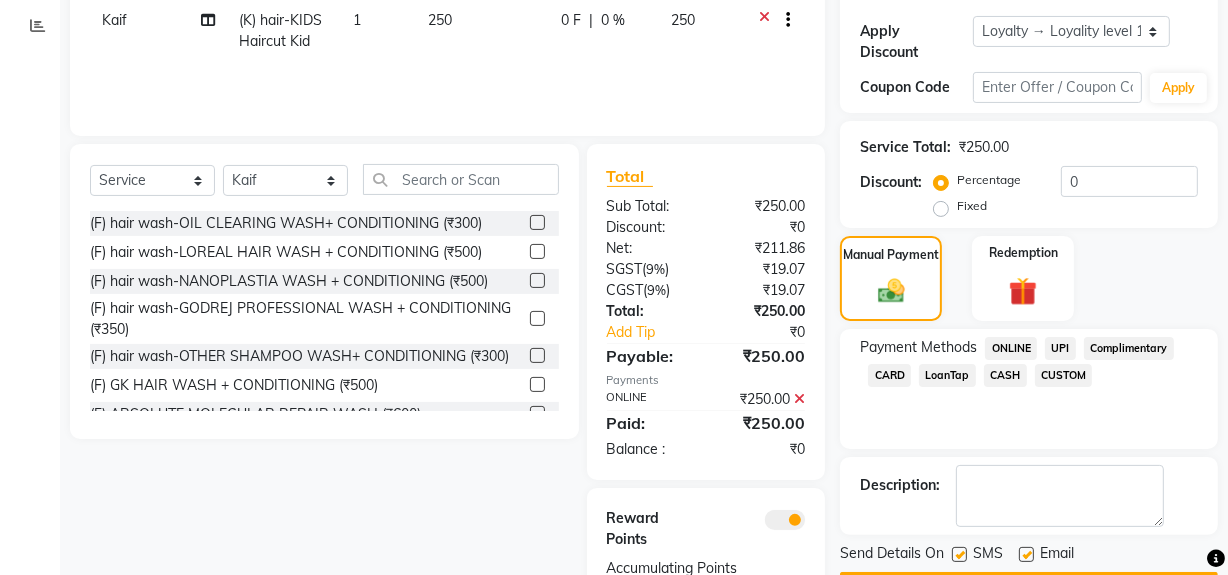 click 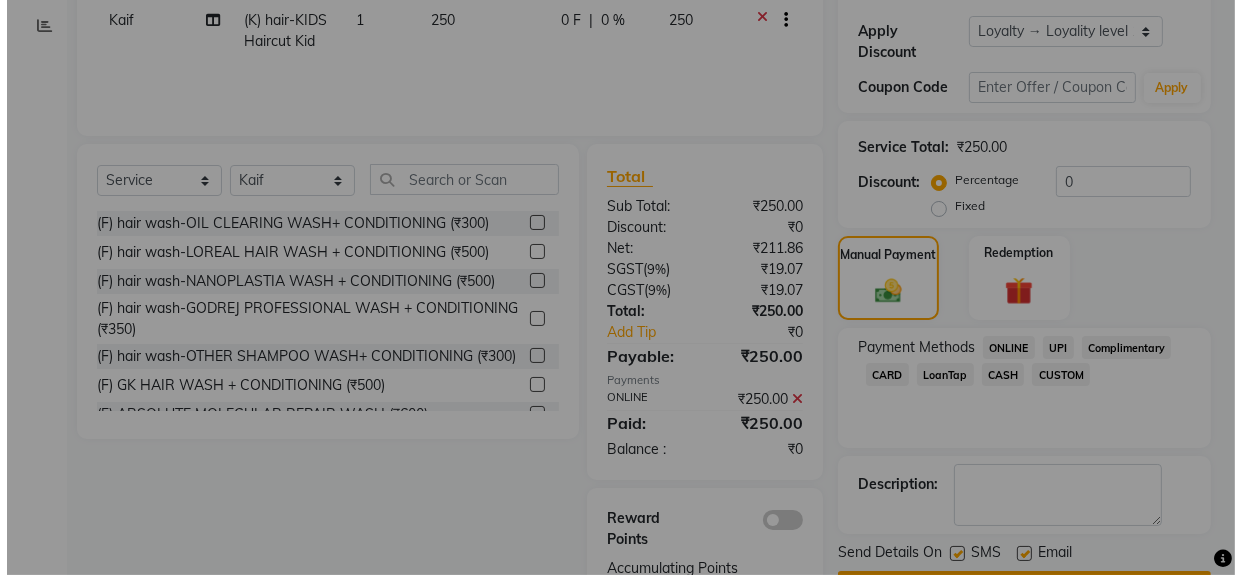 scroll, scrollTop: 428, scrollLeft: 0, axis: vertical 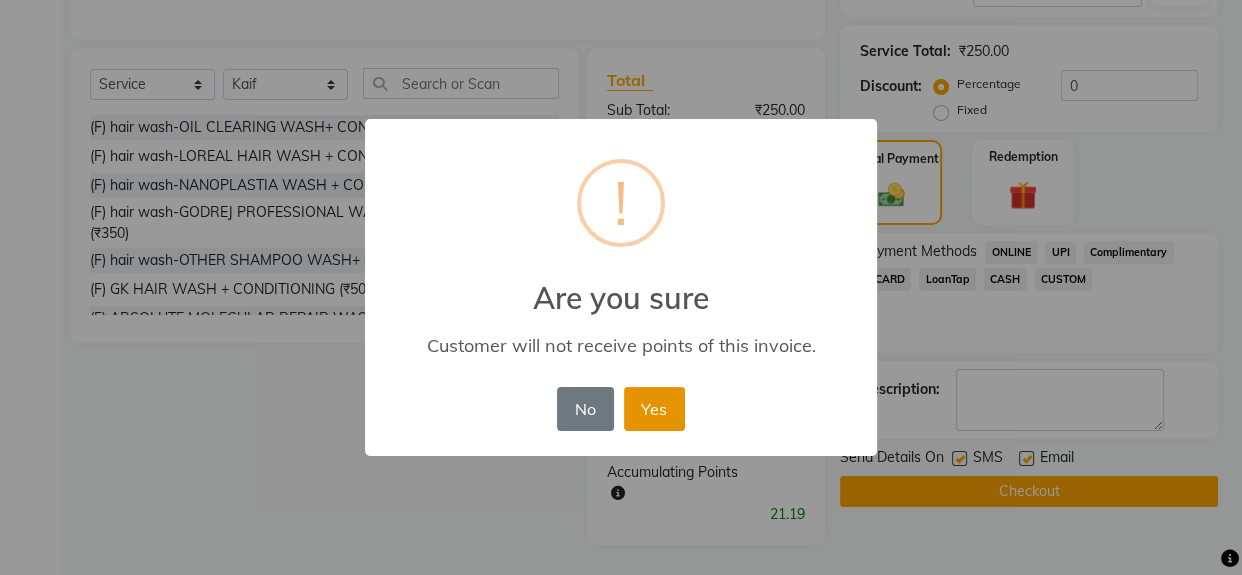 click on "Yes" at bounding box center [654, 409] 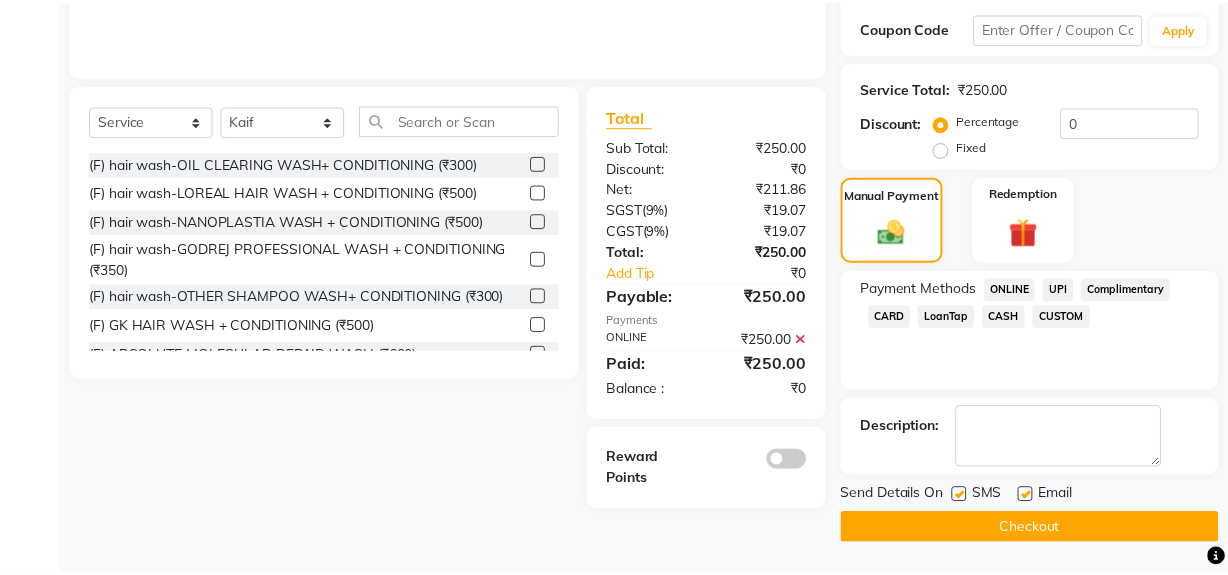 scroll, scrollTop: 389, scrollLeft: 0, axis: vertical 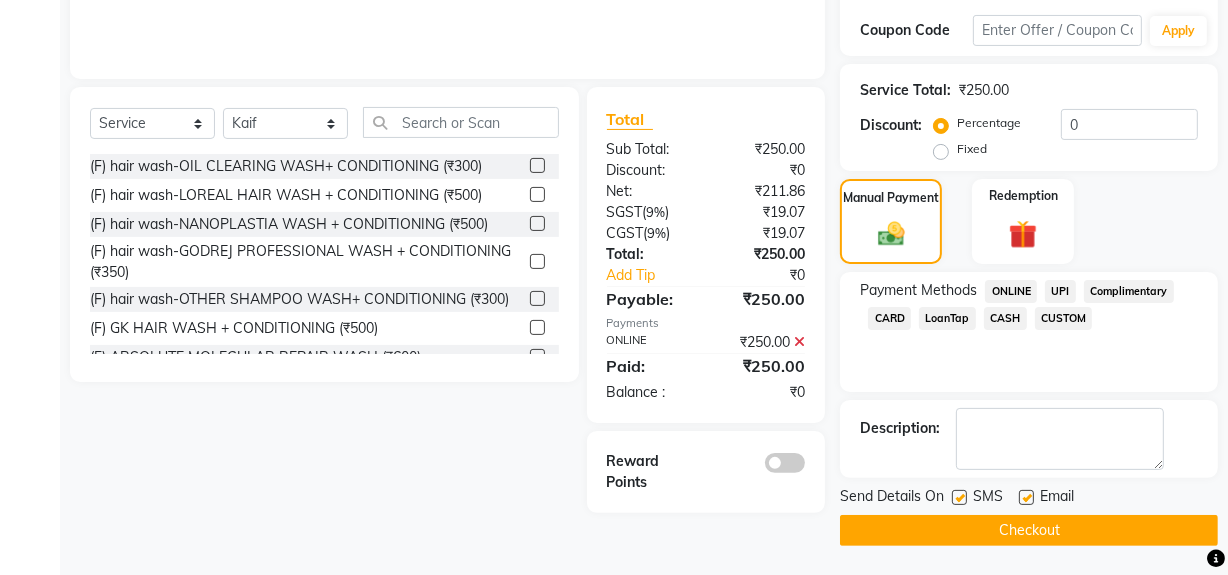 click on "Checkout" 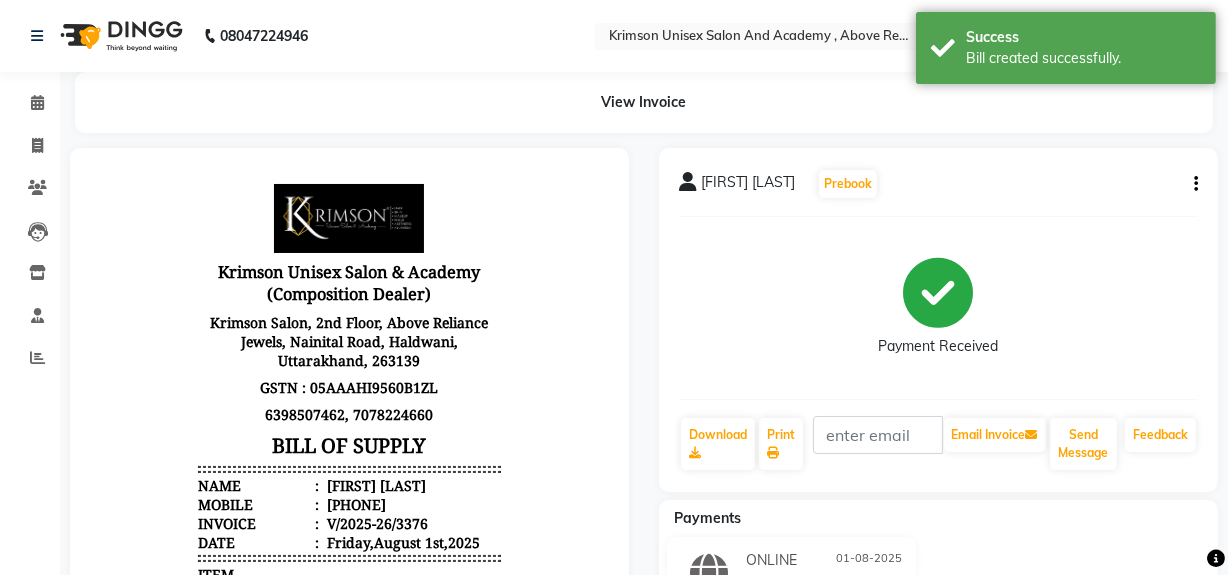 scroll, scrollTop: 0, scrollLeft: 0, axis: both 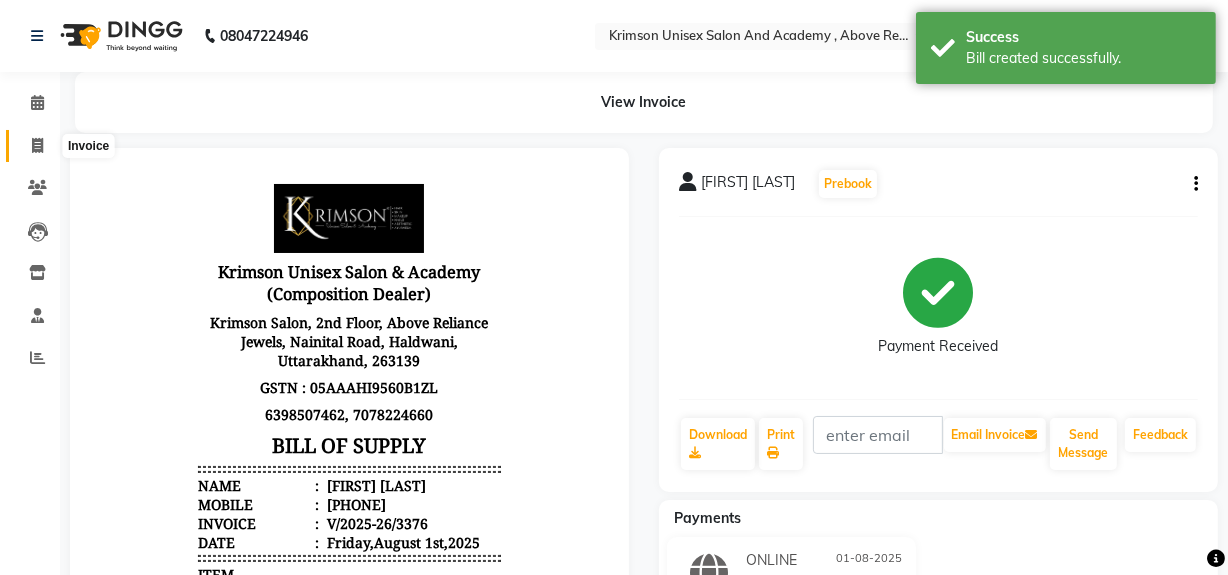 click 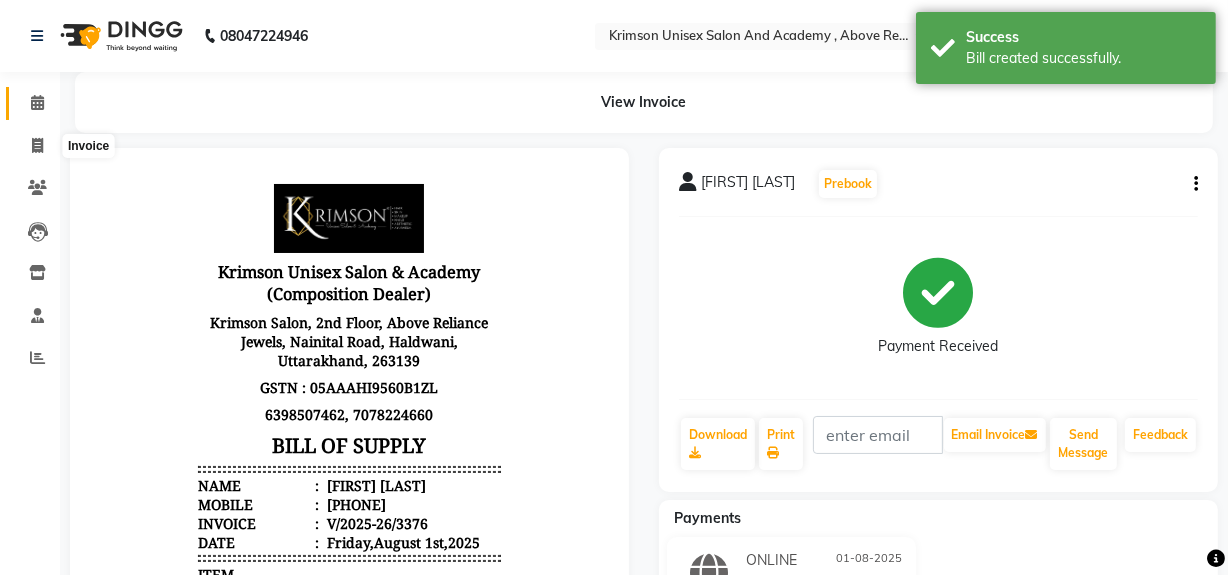 select on "5853" 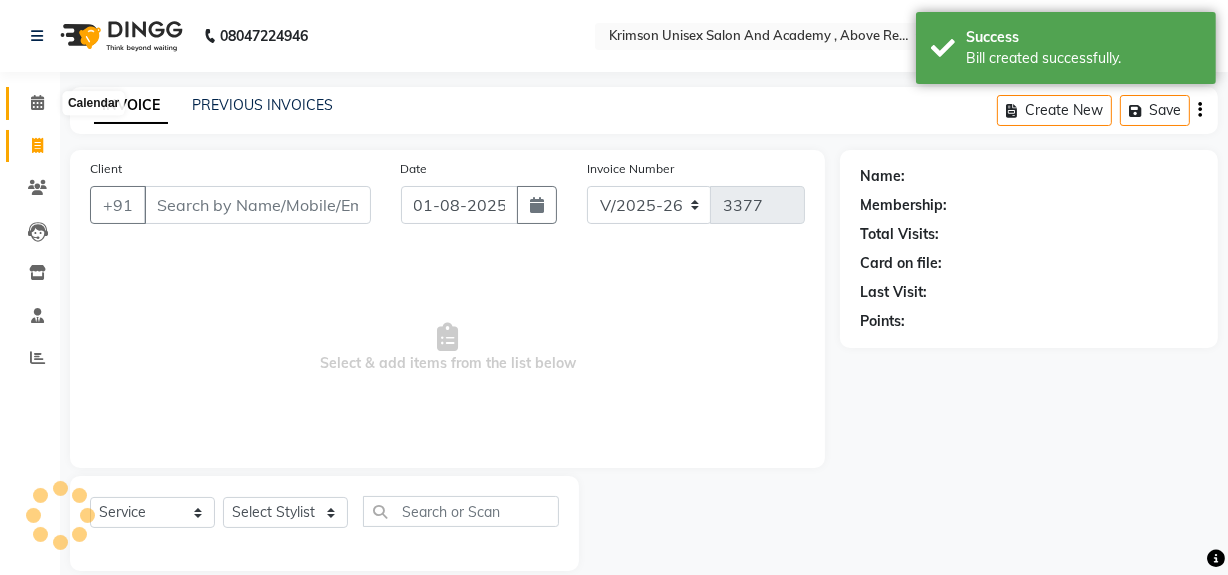 scroll, scrollTop: 26, scrollLeft: 0, axis: vertical 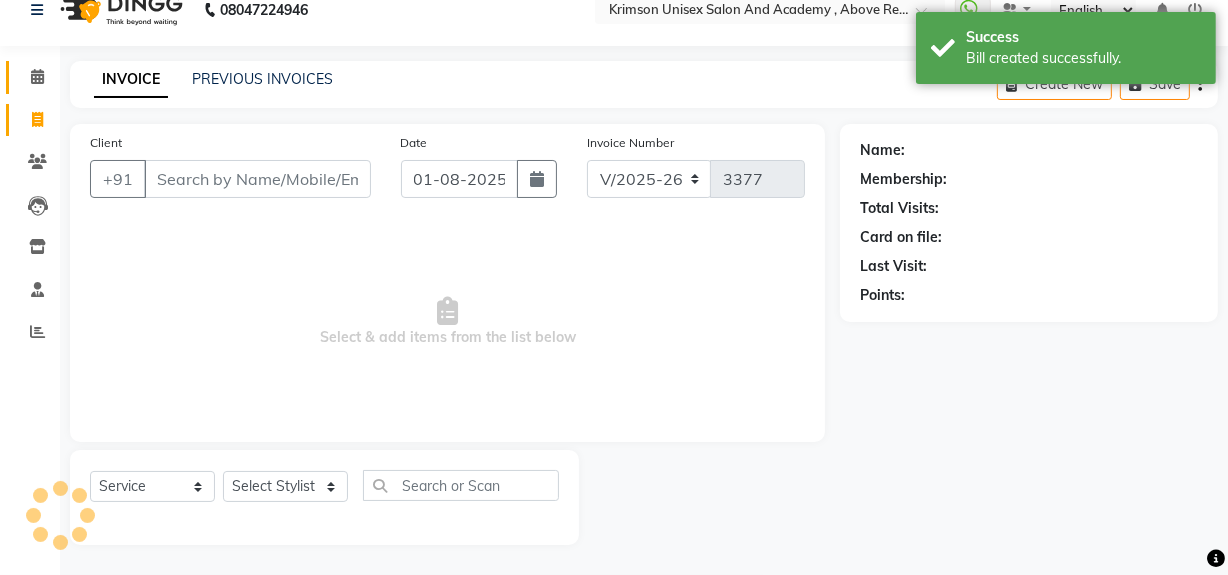 click 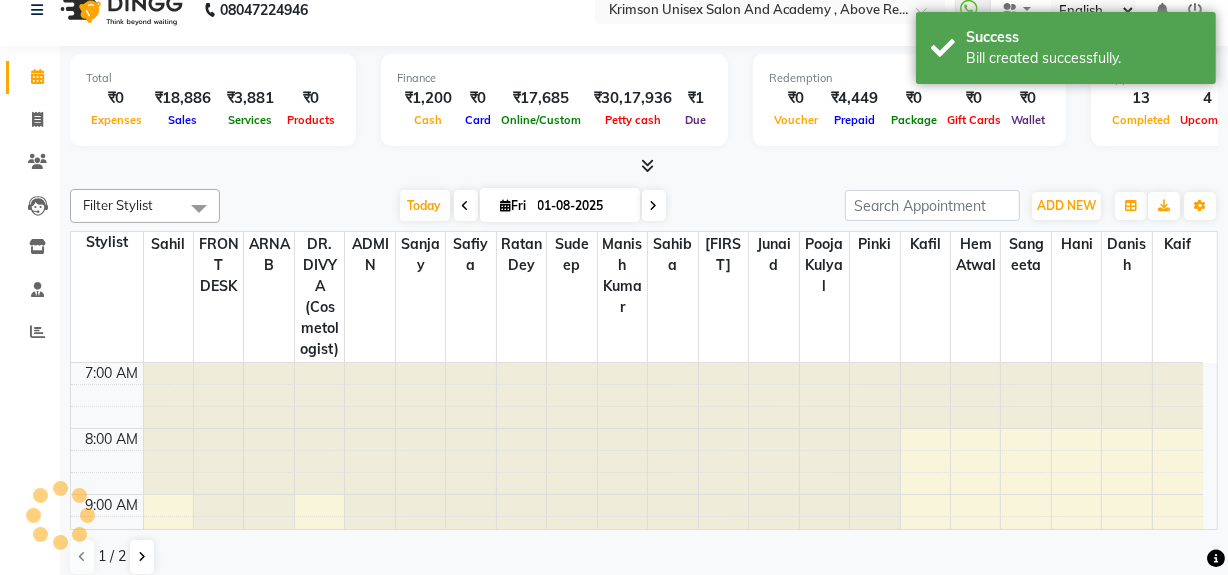 scroll, scrollTop: 0, scrollLeft: 0, axis: both 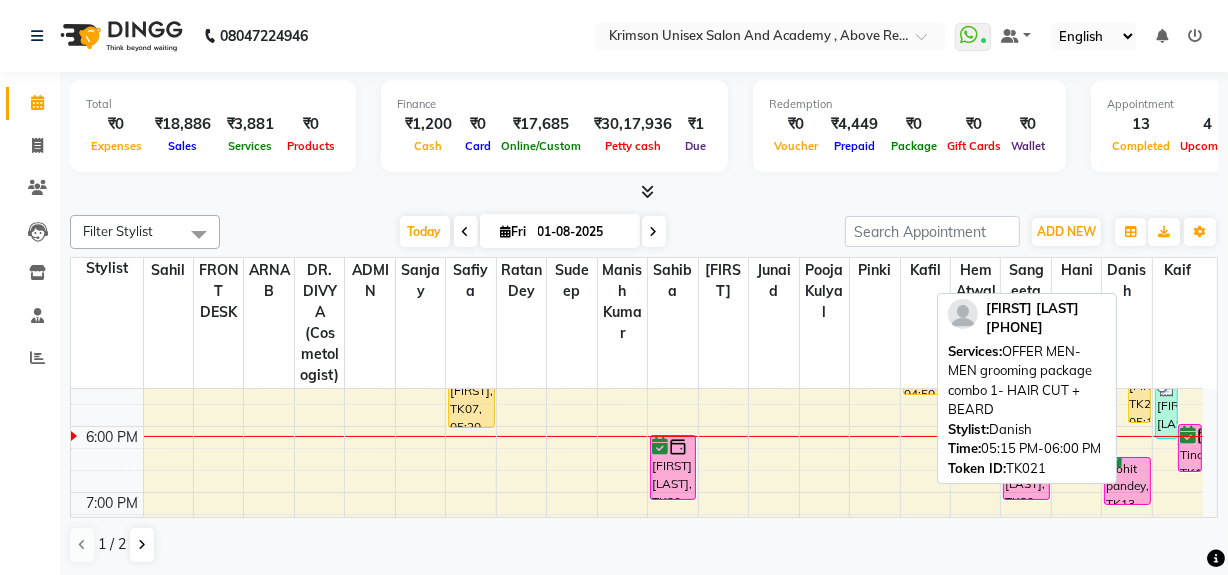click on "[FIRST] [LAST], TK21, [TIME]-[TIME], OFFER MEN-MEN grooming package combo 1- HAIR CUT + BEARD" at bounding box center [1139, 399] 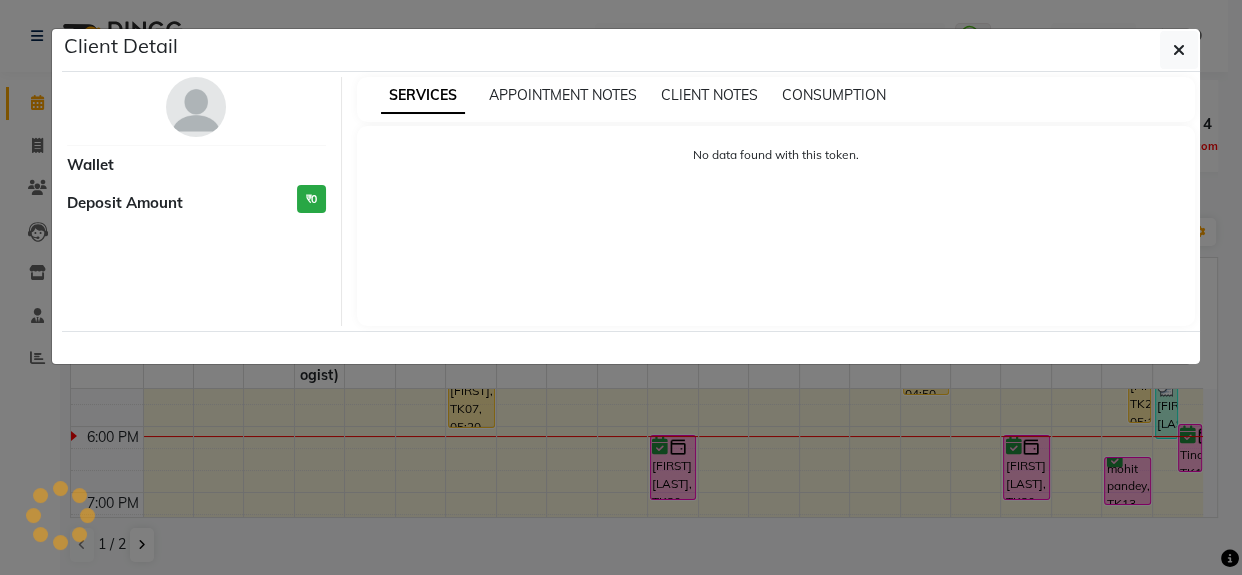 select on "1" 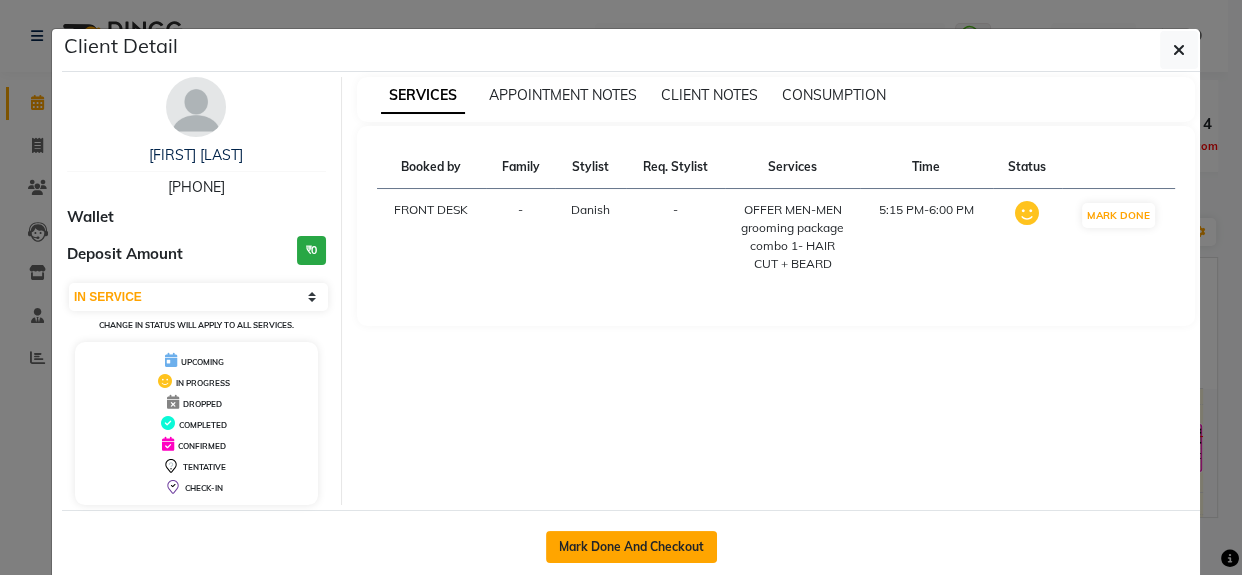 click on "Mark Done And Checkout" 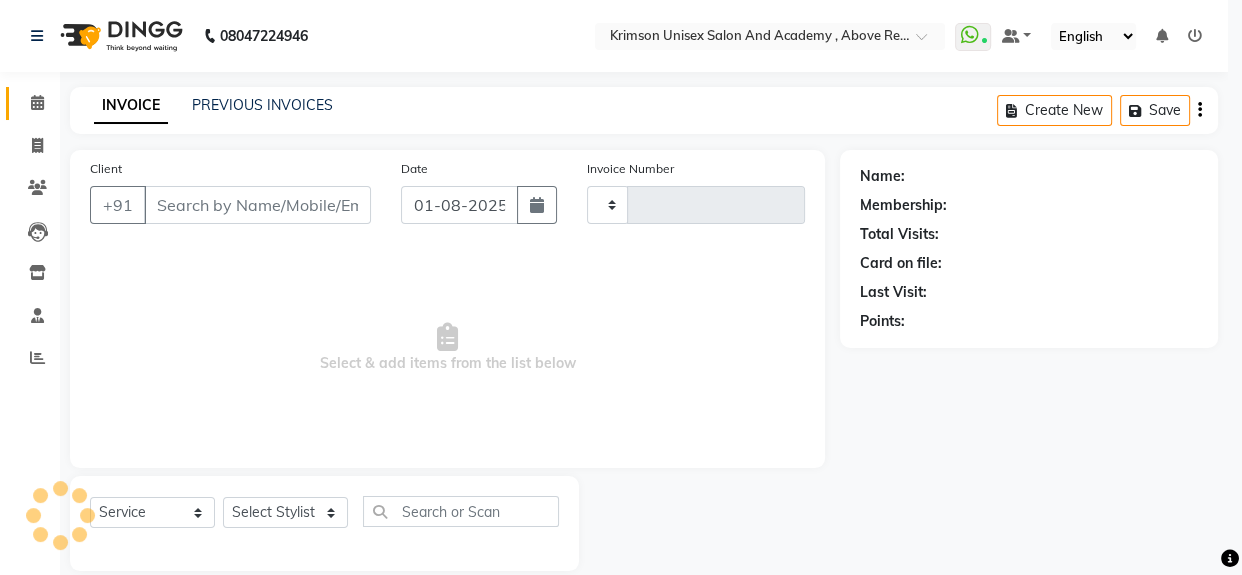 type on "3377" 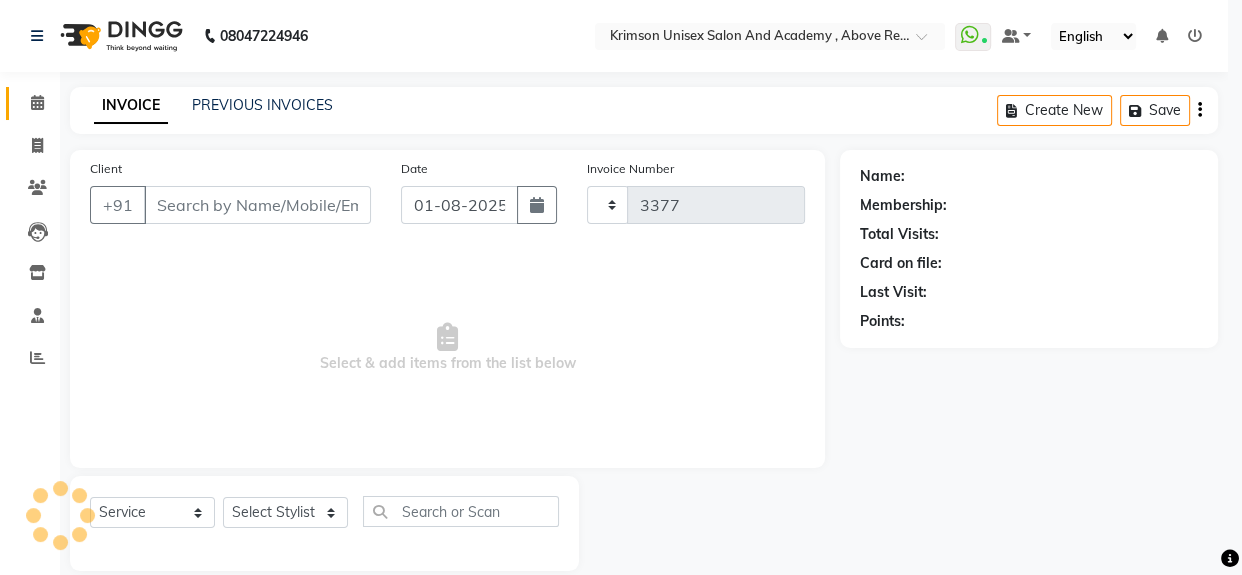 select on "5853" 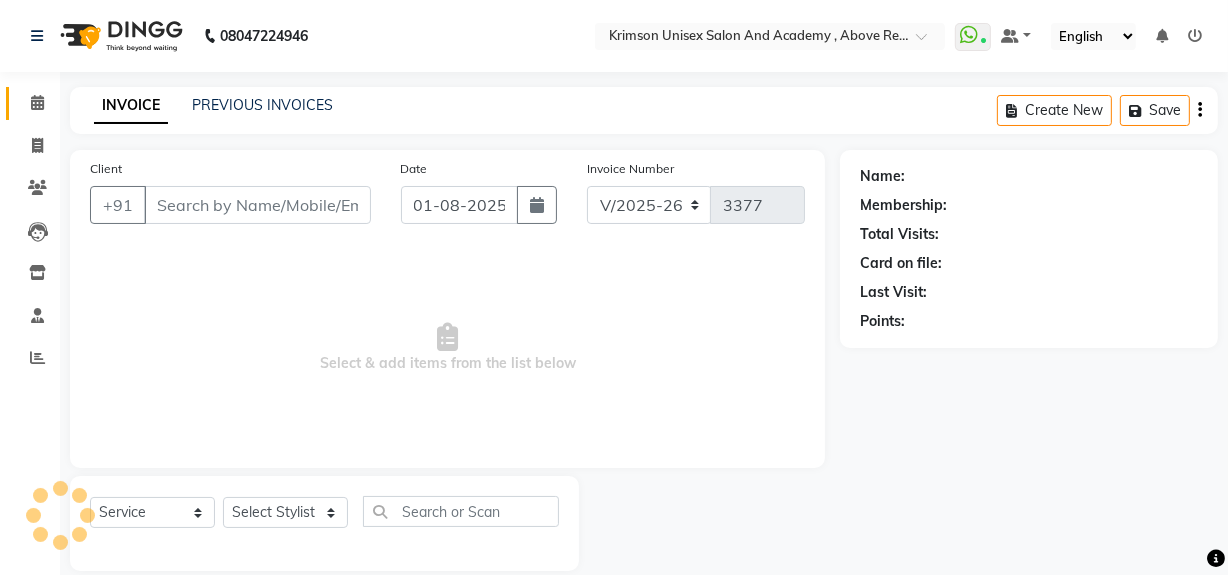 type on "9458114296" 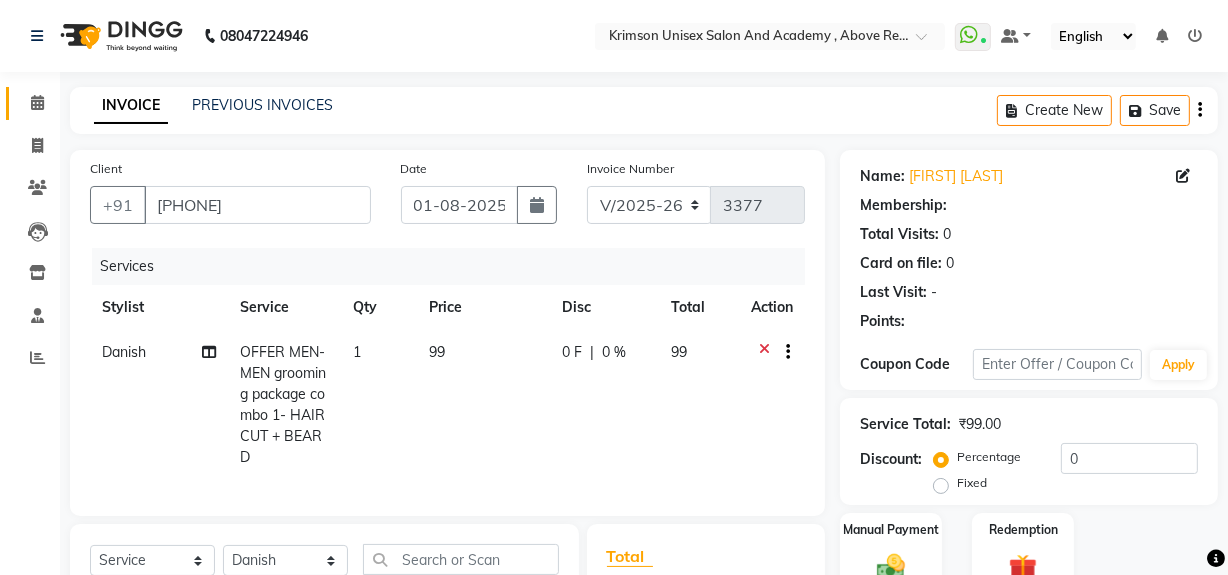 select on "1: Object" 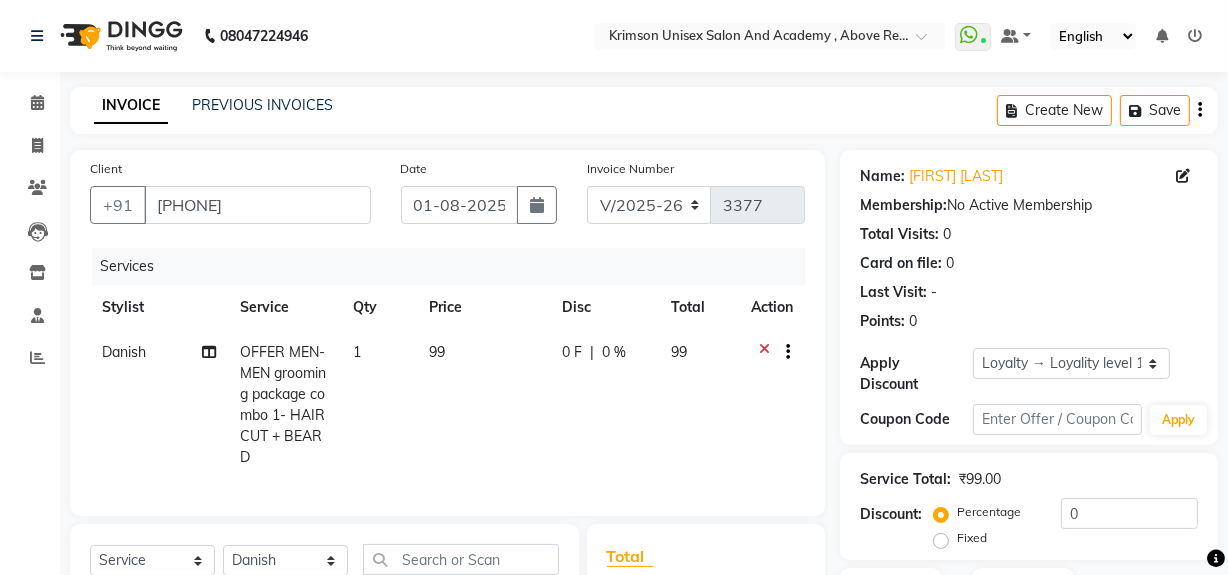 click on "Name: Sujal Tiwari  Membership:  No Active Membership  Total Visits:  0 Card on file:  0 Last Visit:   - Points:   0  Apply Discount Select  Loyalty → Loyality level 1  Coupon Code Apply Service Total:  ₹99.00  Discount:  Percentage   Fixed  0 Manual Payment Redemption  Continue Without Payment" 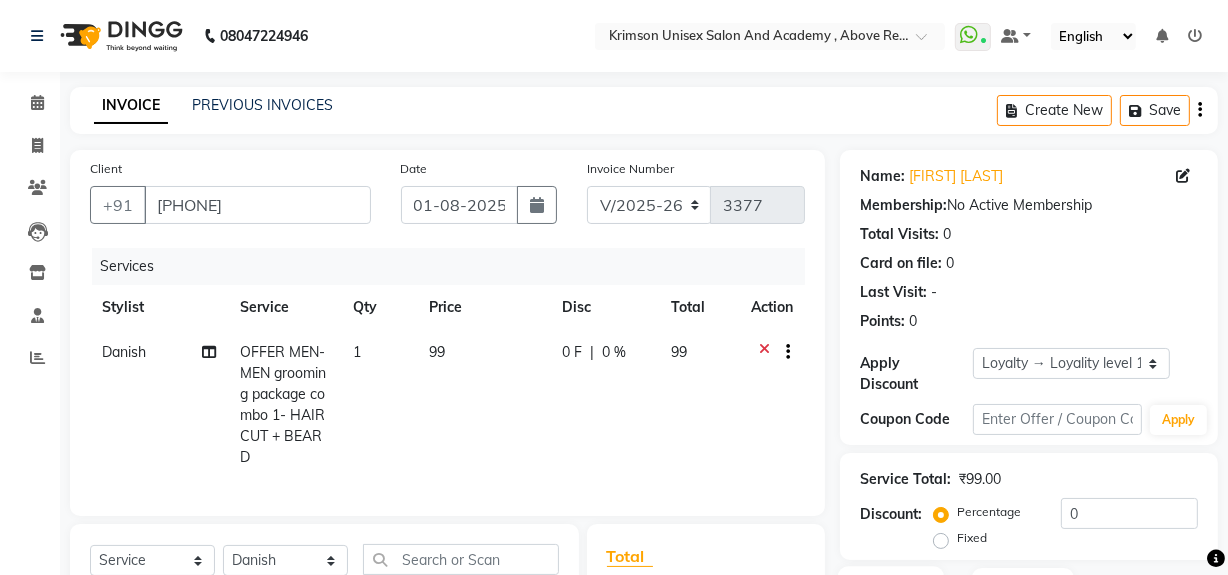 scroll, scrollTop: 287, scrollLeft: 0, axis: vertical 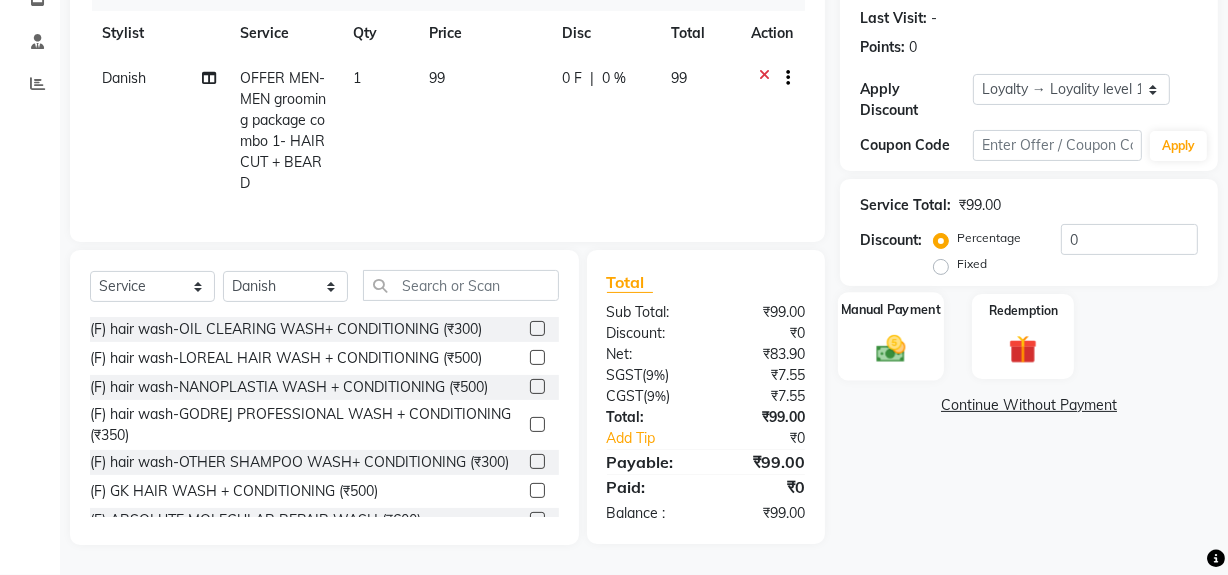 click 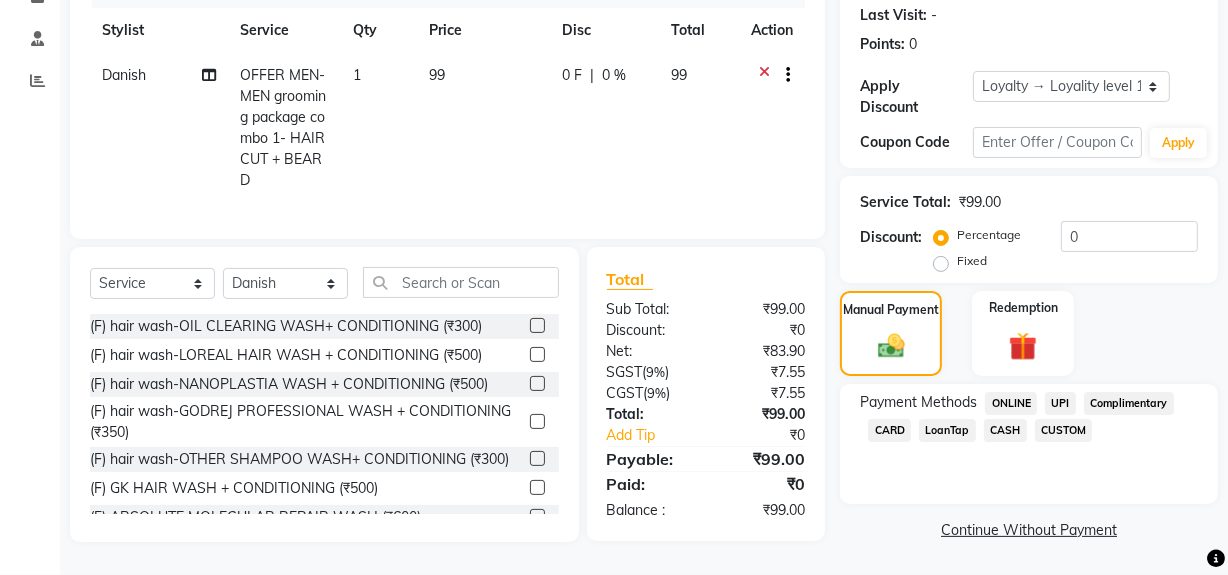 click on "CASH" 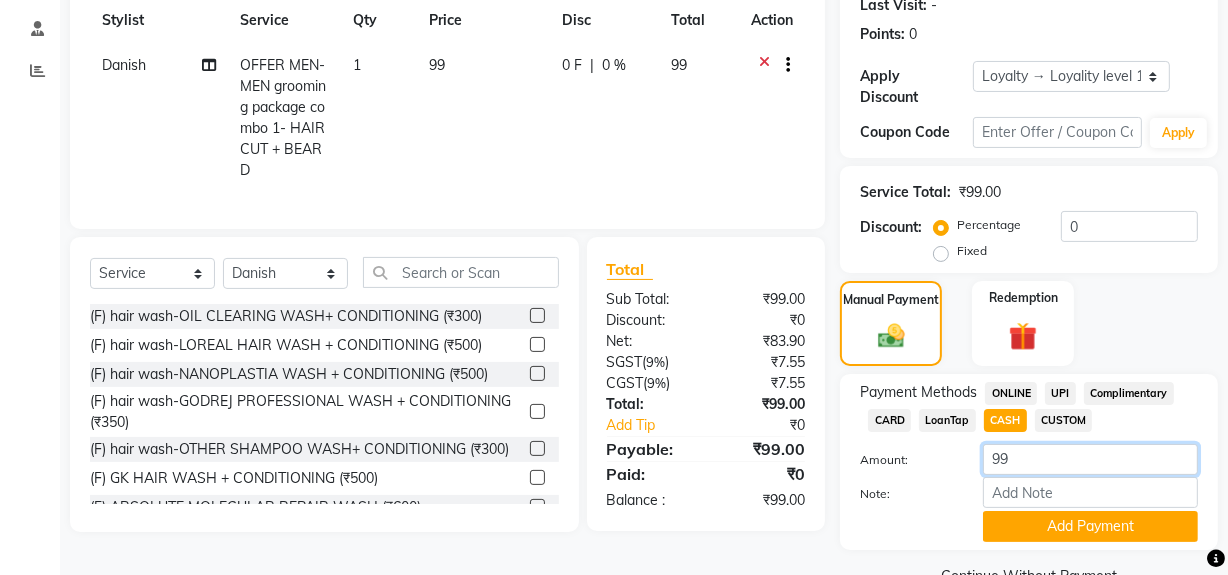 click on "99" 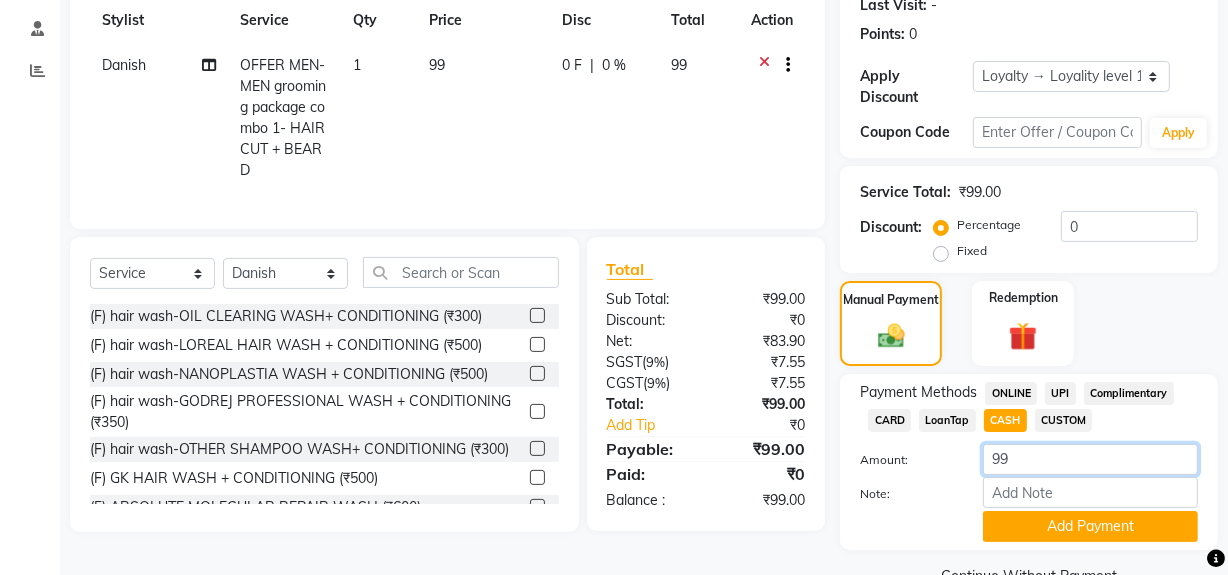 type on "9" 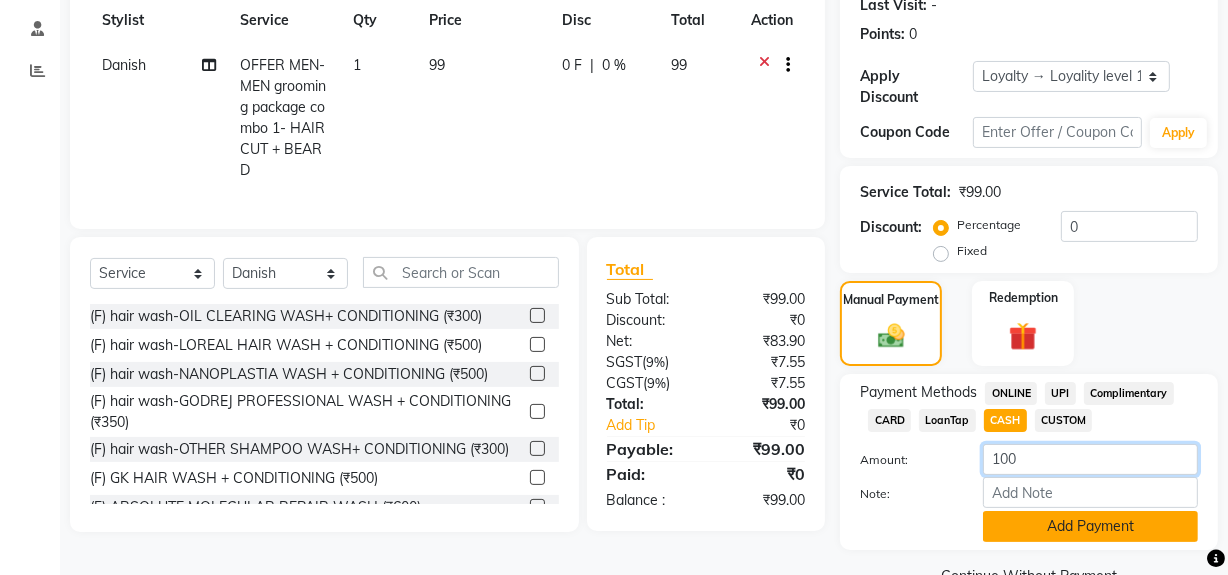 type on "100" 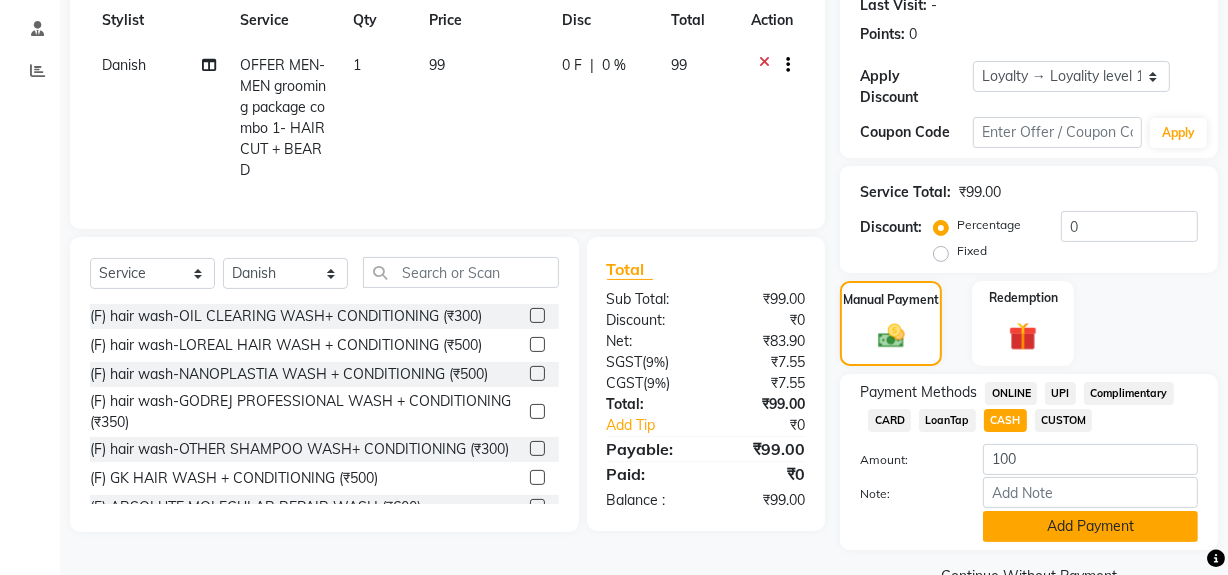 click on "Add Payment" 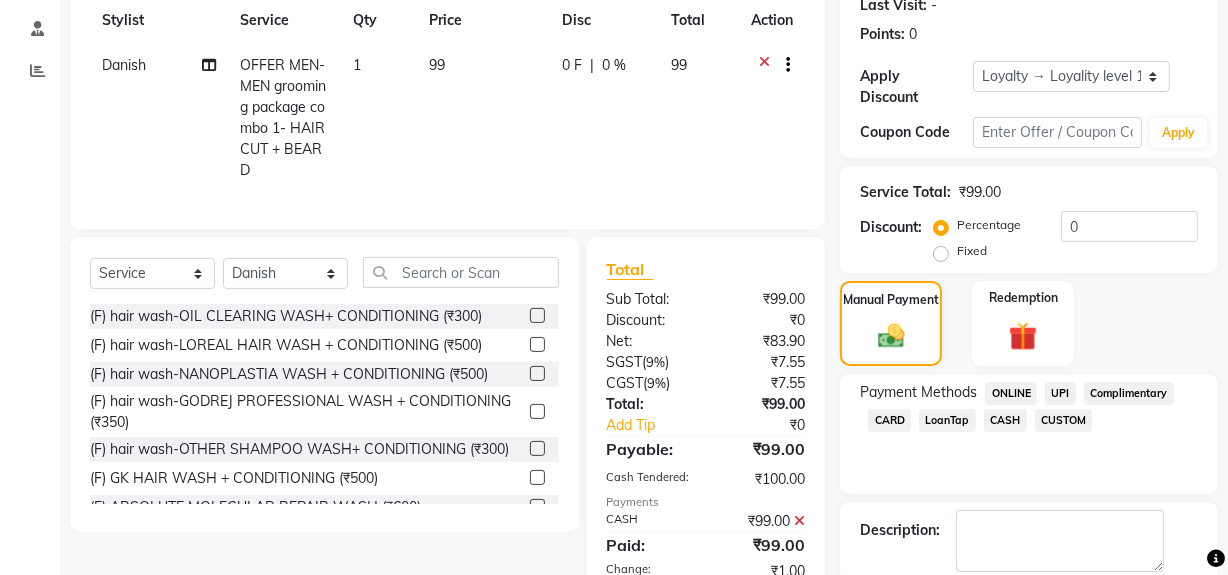 click on "Add to wallet" 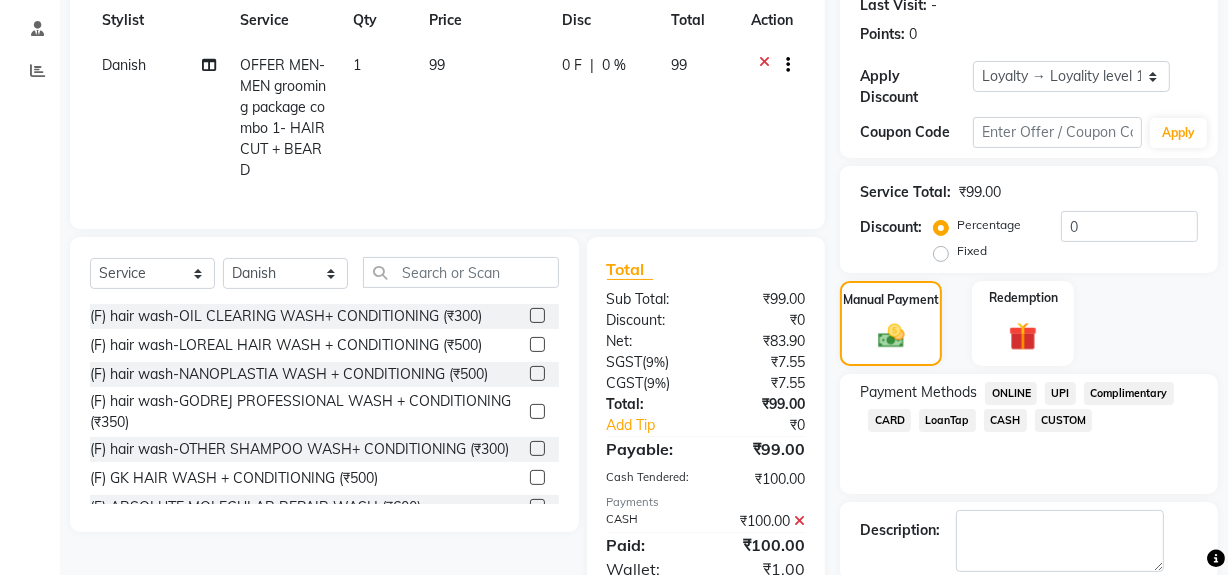 click 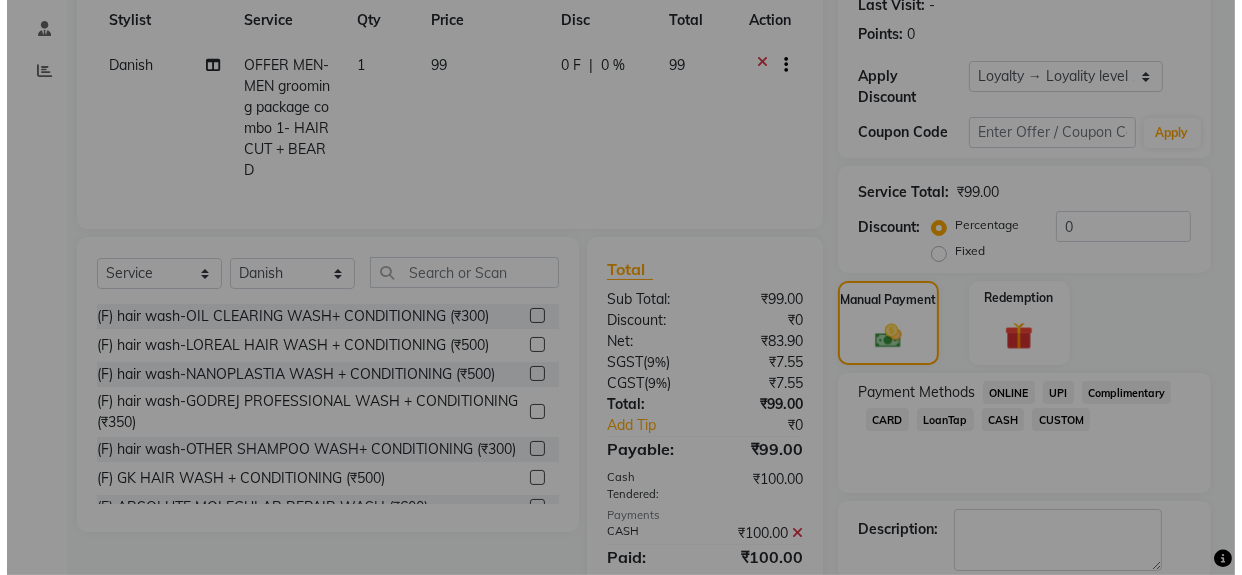 scroll, scrollTop: 542, scrollLeft: 0, axis: vertical 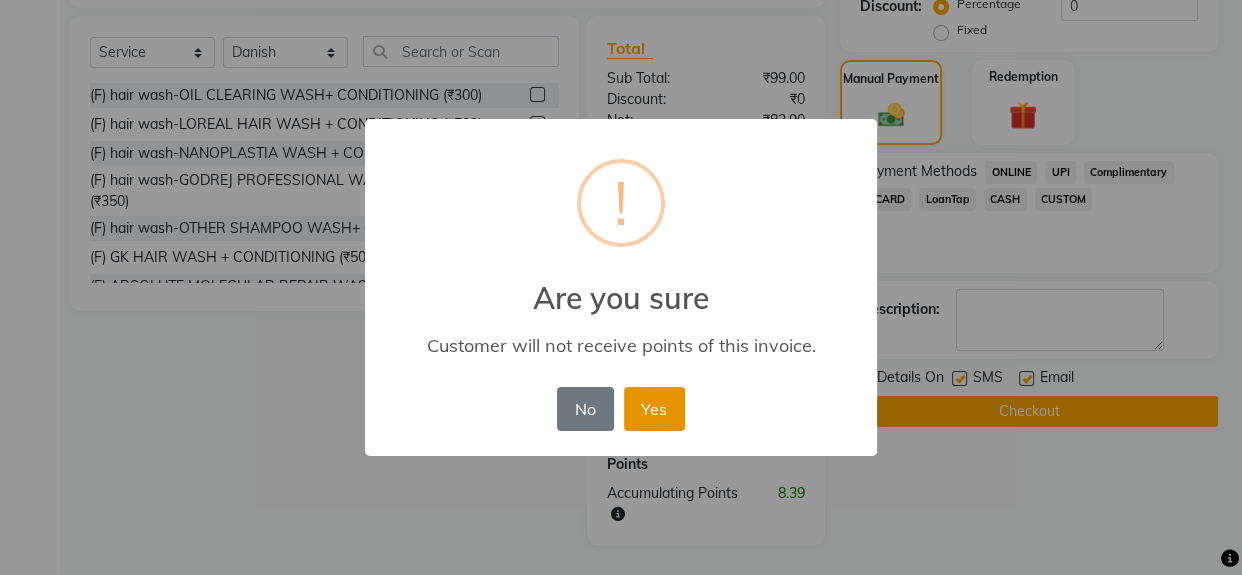 click on "Yes" at bounding box center (654, 409) 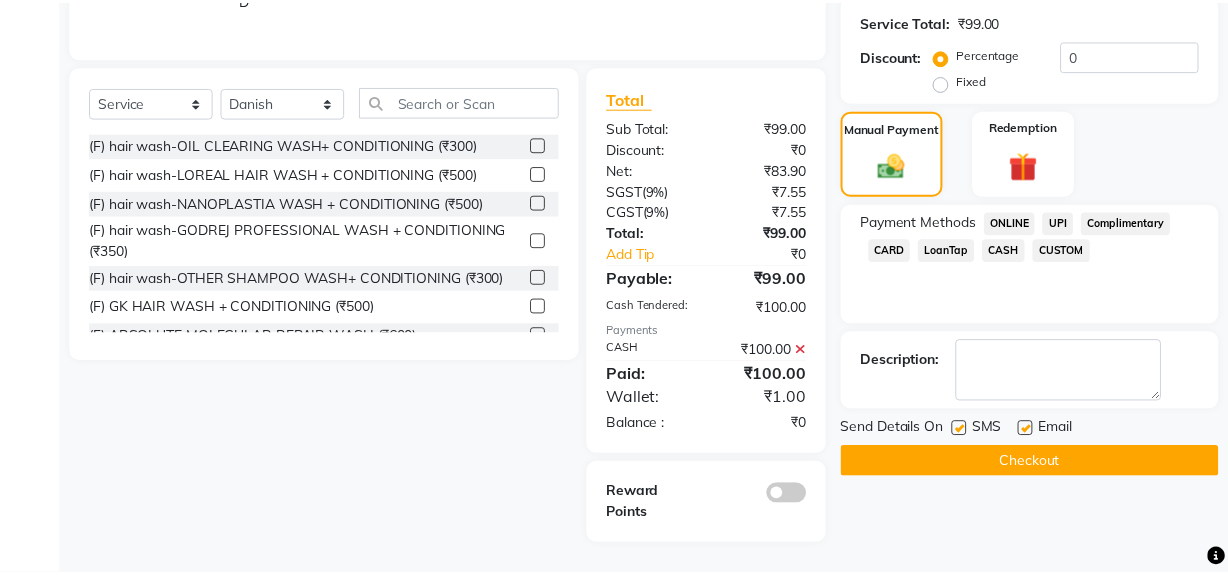 scroll, scrollTop: 471, scrollLeft: 0, axis: vertical 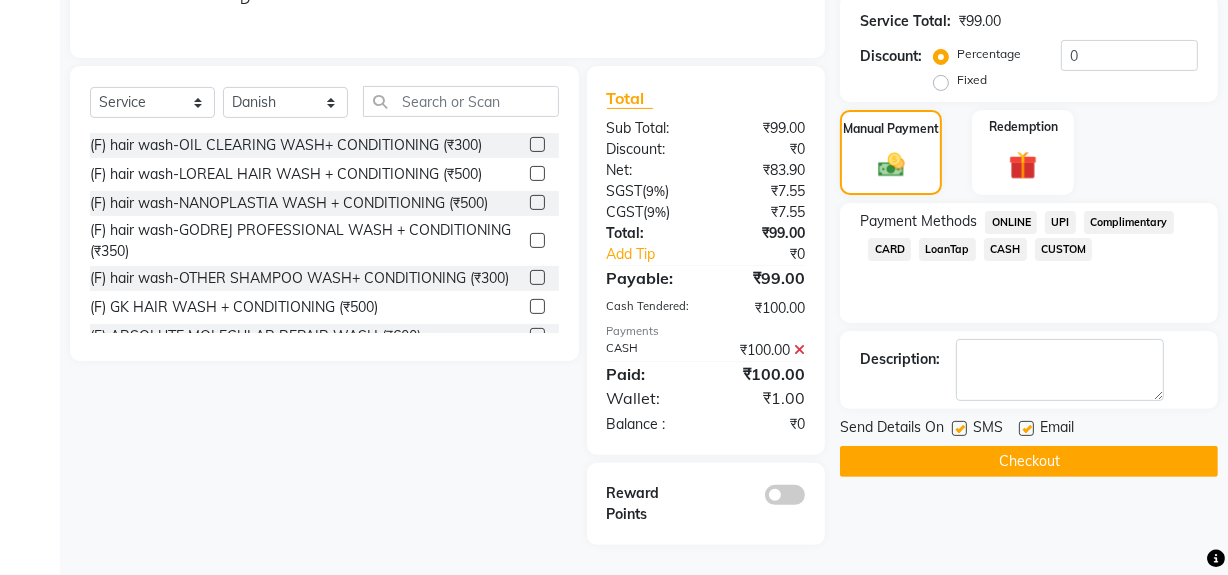 click on "Checkout" 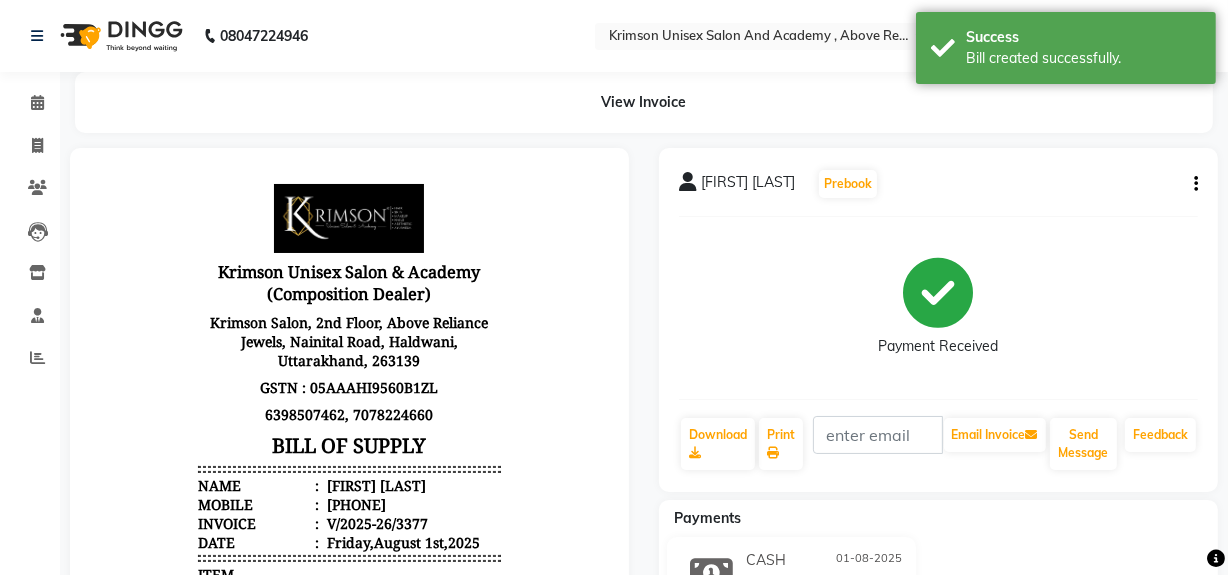 scroll, scrollTop: 0, scrollLeft: 0, axis: both 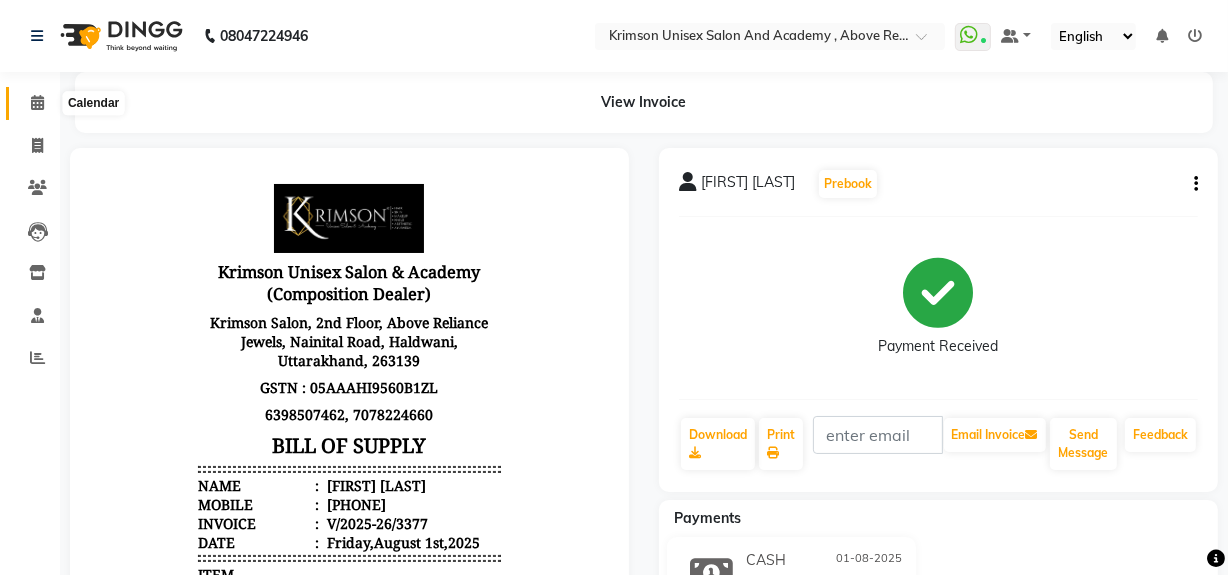 click 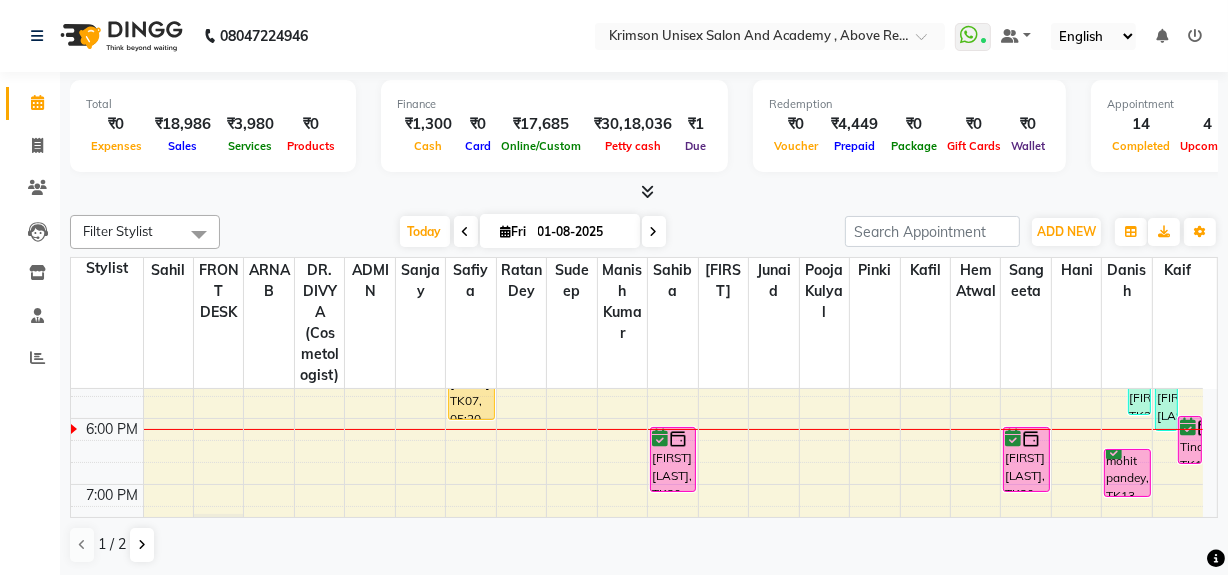 scroll, scrollTop: 694, scrollLeft: 0, axis: vertical 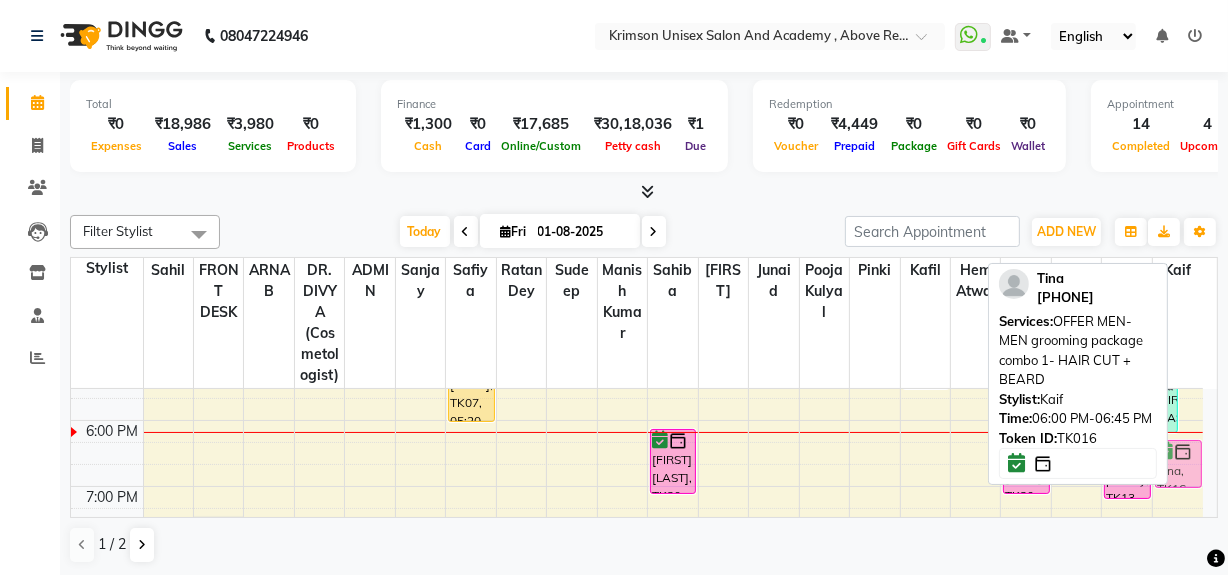 drag, startPoint x: 1196, startPoint y: 445, endPoint x: 1190, endPoint y: 459, distance: 15.231546 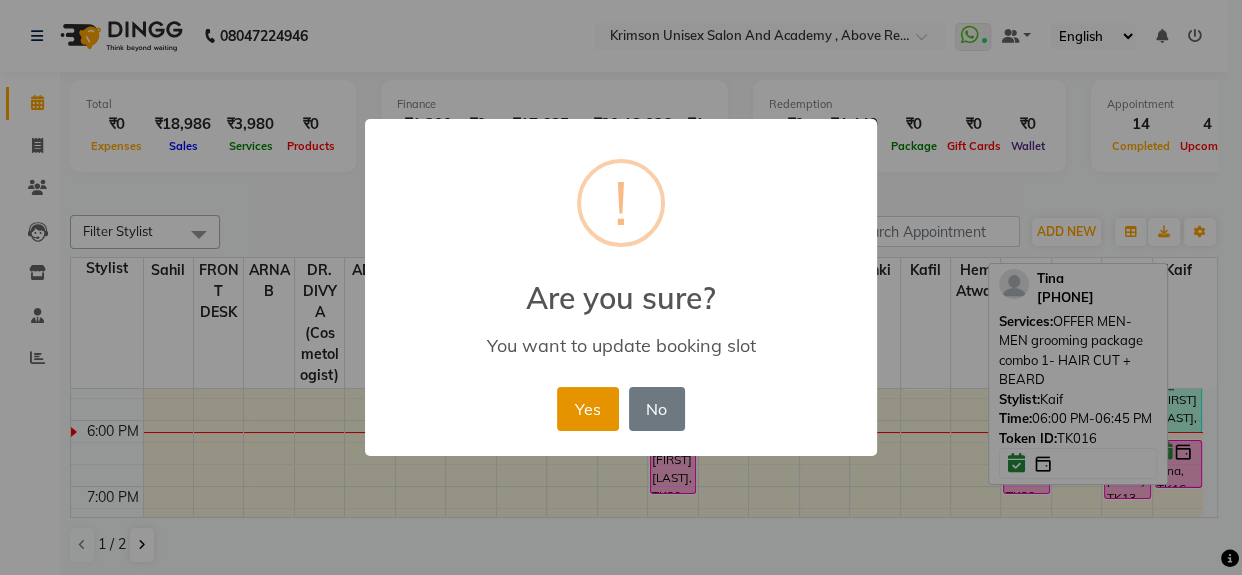 click on "Yes" at bounding box center [587, 409] 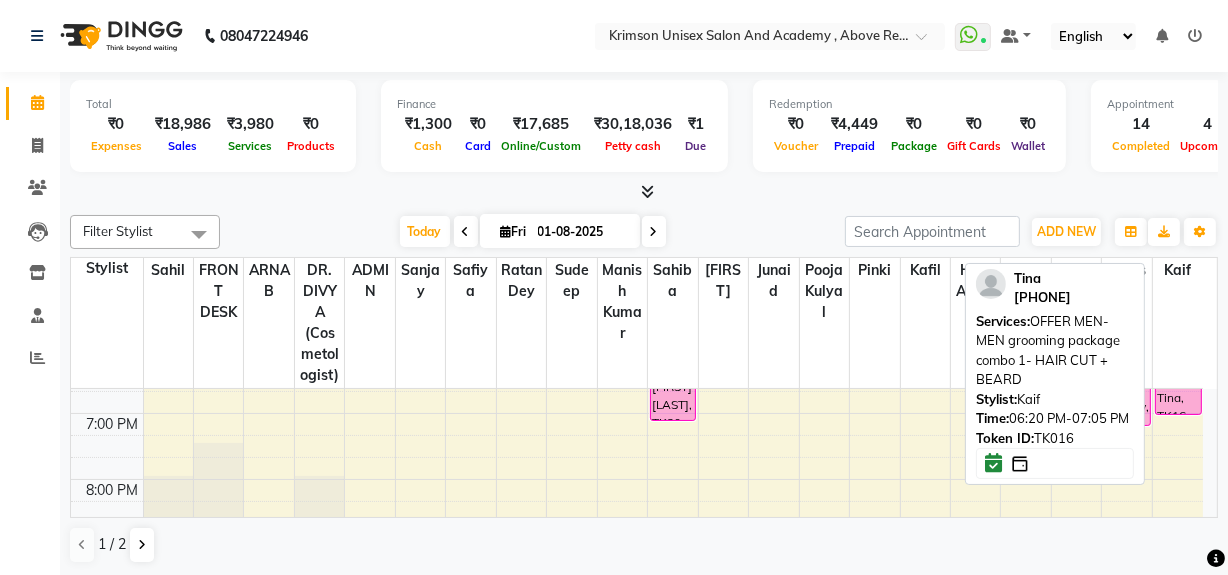 scroll, scrollTop: 768, scrollLeft: 0, axis: vertical 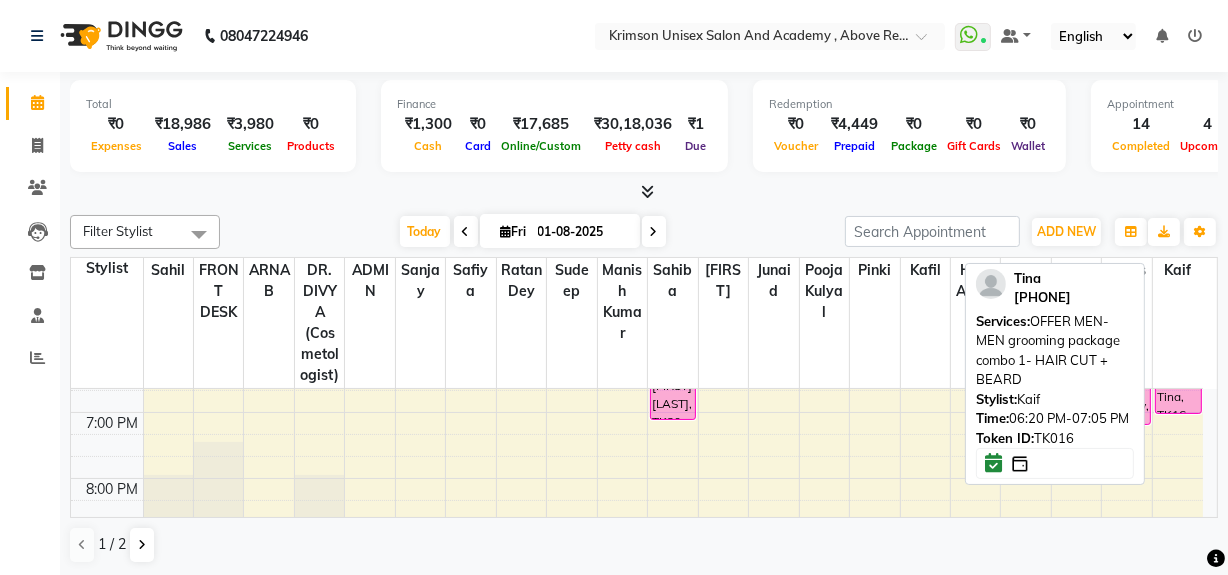 click on "Tina, TK16, 06:20 PM-07:05 PM, OFFER MEN-MEN grooming package combo 1- HAIR CUT + BEARD" at bounding box center (1178, 390) 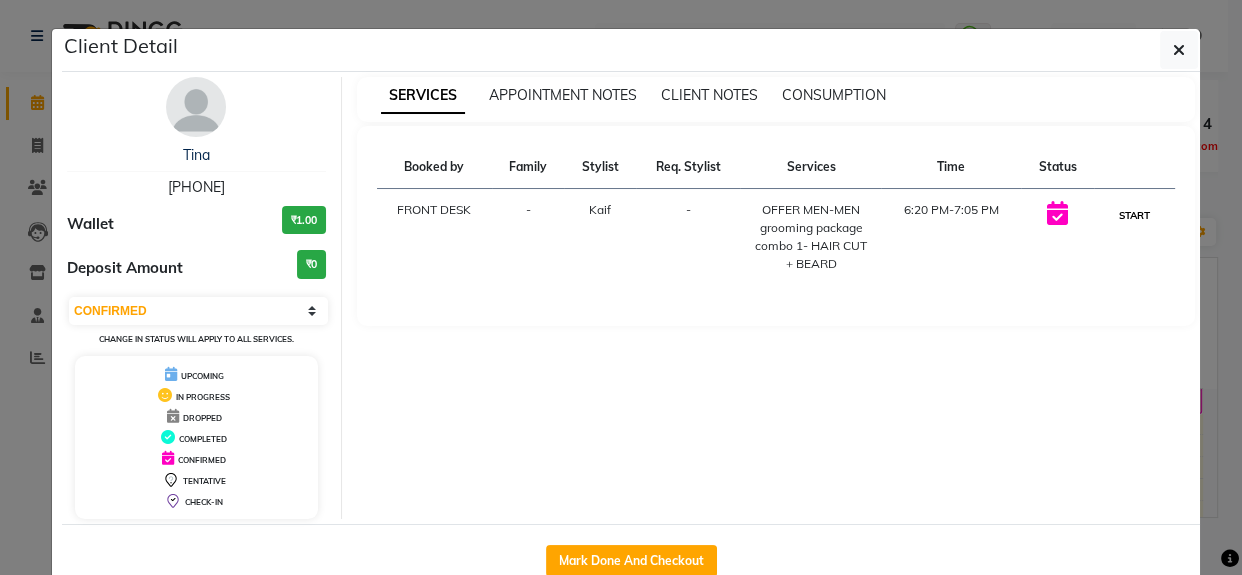 click on "START" at bounding box center [1134, 215] 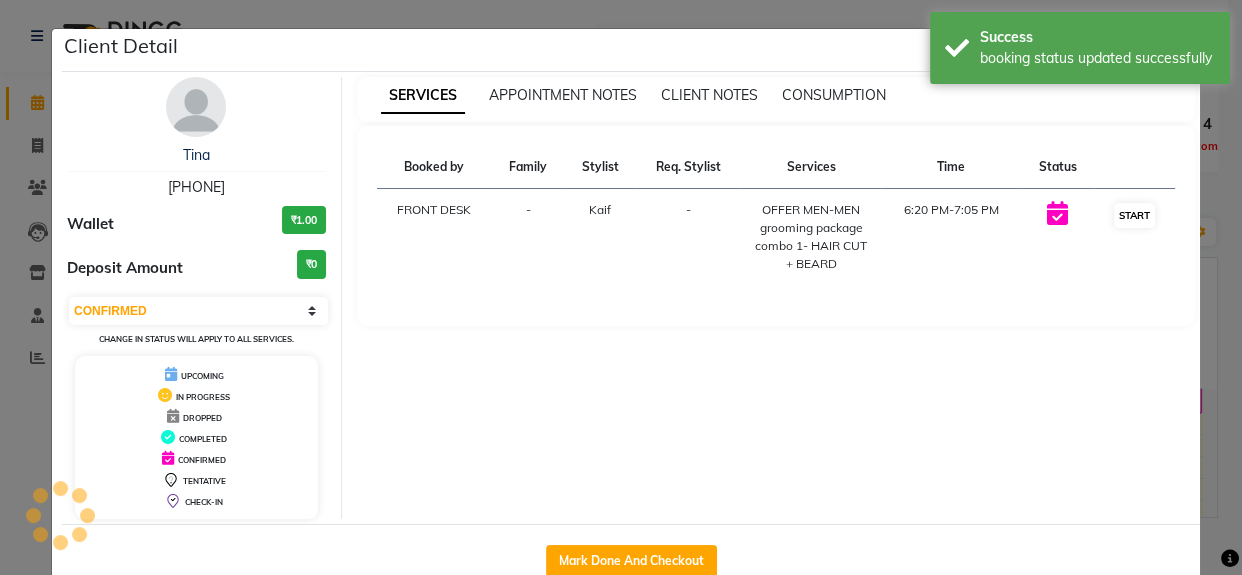 select on "1" 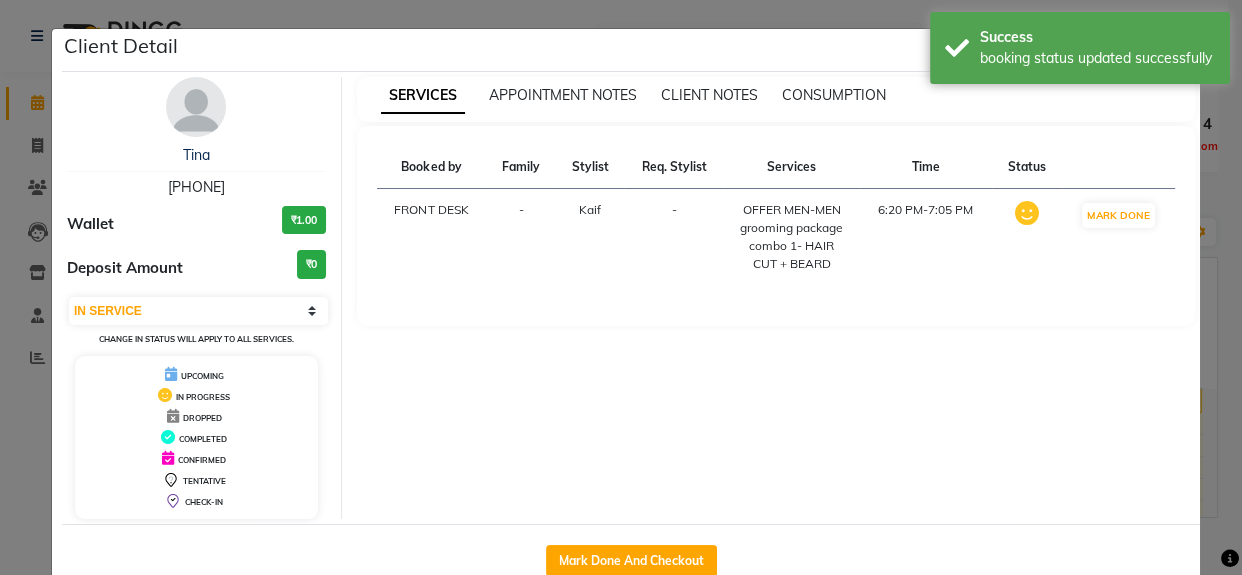 click on "Client Detail  Tina    9634499578 Wallet ₹1.00 Deposit Amount  ₹0  Select IN SERVICE CONFIRMED TENTATIVE CHECK IN MARK DONE DROPPED UPCOMING Change in status will apply to all services. UPCOMING IN PROGRESS DROPPED COMPLETED CONFIRMED TENTATIVE CHECK-IN SERVICES APPOINTMENT NOTES CLIENT NOTES CONSUMPTION Booked by Family Stylist Req. Stylist Services Time Status  FRONT DESK  - Kaif -  OFFER MEN-MEN grooming package combo 1- HAIR CUT + BEARD   6:20 PM-7:05 PM   MARK DONE   Mark Done And Checkout" 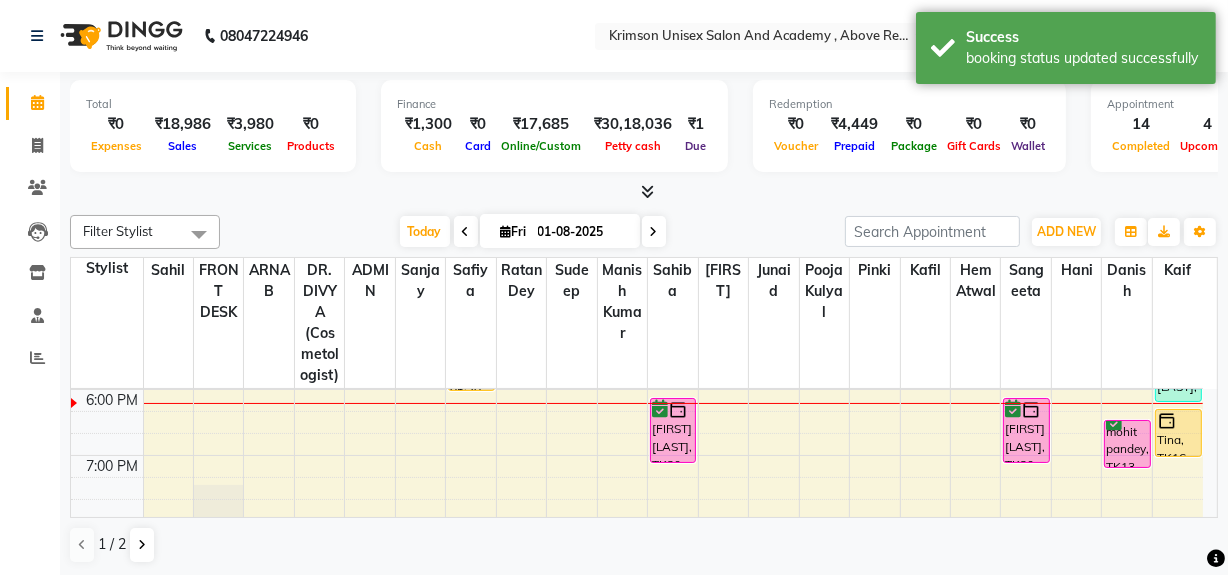 scroll, scrollTop: 724, scrollLeft: 0, axis: vertical 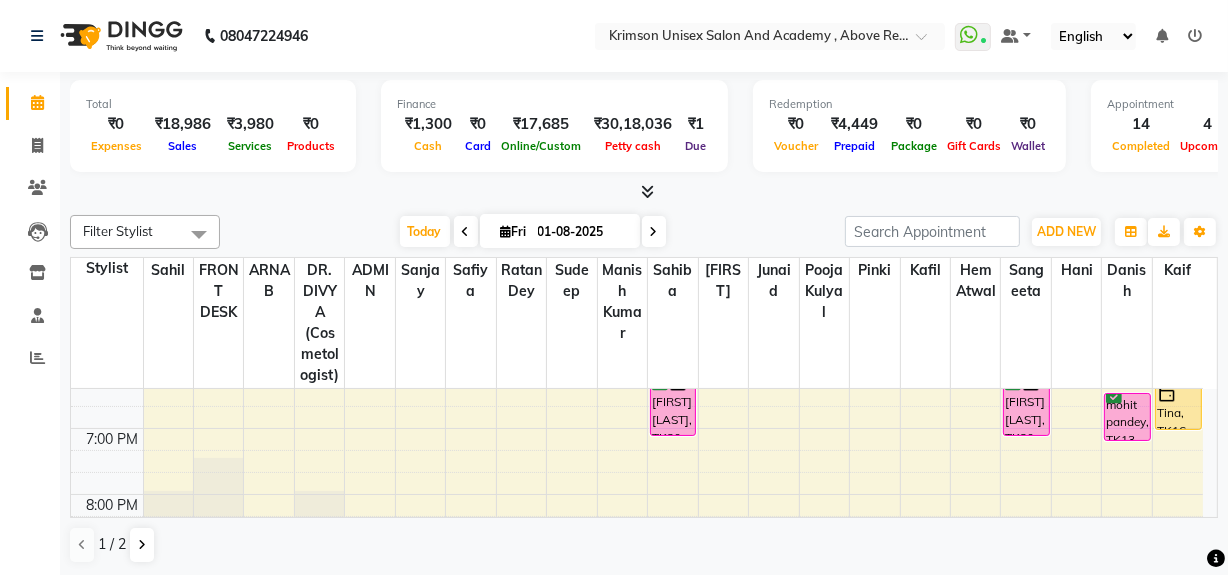 click on "7:00 AM 8:00 AM 9:00 AM 10:00 AM 11:00 AM 12:00 PM 1:00 PM 2:00 PM 3:00 PM 4:00 PM 5:00 PM 6:00 PM 7:00 PM 8:00 PM 9:00 PM     kelvit kaur, TK01, 12:40 PM-02:10 PM, (U) AESTHETIC FACE- DERMAPLANING FULL FACE,(U) facial hair removal-THREAD FOREHEAD (₹50)    anshika, TK07, 05:20 PM-06:05 PM, (F) HAIR CUT BASIC     Ragini, TK17, 02:25 PM-04:25 PM, (F) nails arts-Shellac (Basecoat) Hand/Feet (₹700),(F) nails arts-shellac removal 2 hands (₹200)     saksham, TK18, 03:10 PM-04:25 PM, (U) facials-FACIAL O3+ Whitening Brightening Facial (₹3500),power mask o3+ (₹1100)     Shakshi Sharma, TK20, 06:10 PM-07:10 PM, (U) MANI/ PEDI-PEDICURE BASIC     preeti, TK19, 04:00 PM-04:45 PM, ABSOLUTE MOLECULAR REPAIR HAIR SPA  (₹3500)    niharika, TK15, 04:50 PM-05:35 PM, (F) HAIR CUT BASIC     Shristi, TK14, 12:35 PM-01:35 PM, (U) MANI/ PEDI-PEDICURE BASIC (₹700)     Shakshi Sharma, TK20, 06:10 PM-07:10 PM, (U) MANI/ PEDI-PEDICURE BASIC" at bounding box center [637, 131] 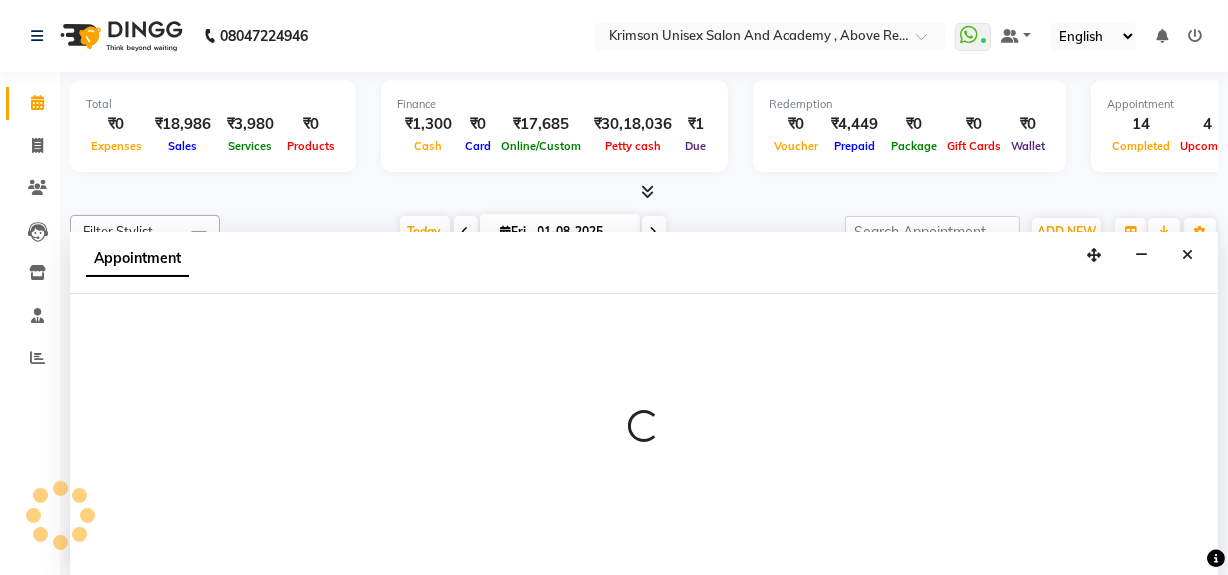 scroll, scrollTop: 0, scrollLeft: 0, axis: both 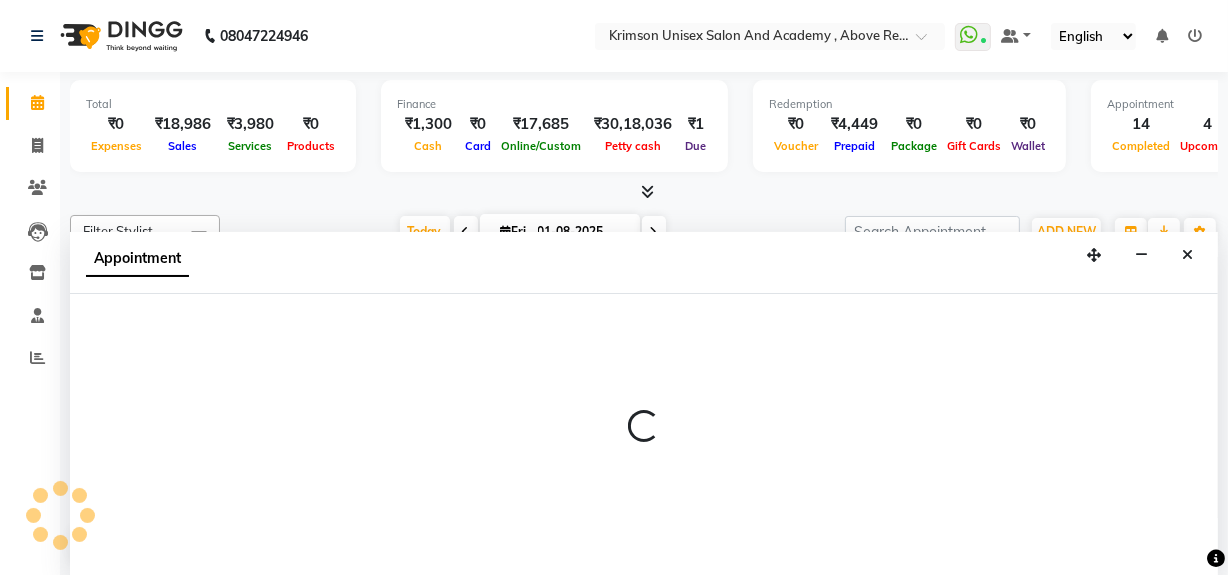 select on "84643" 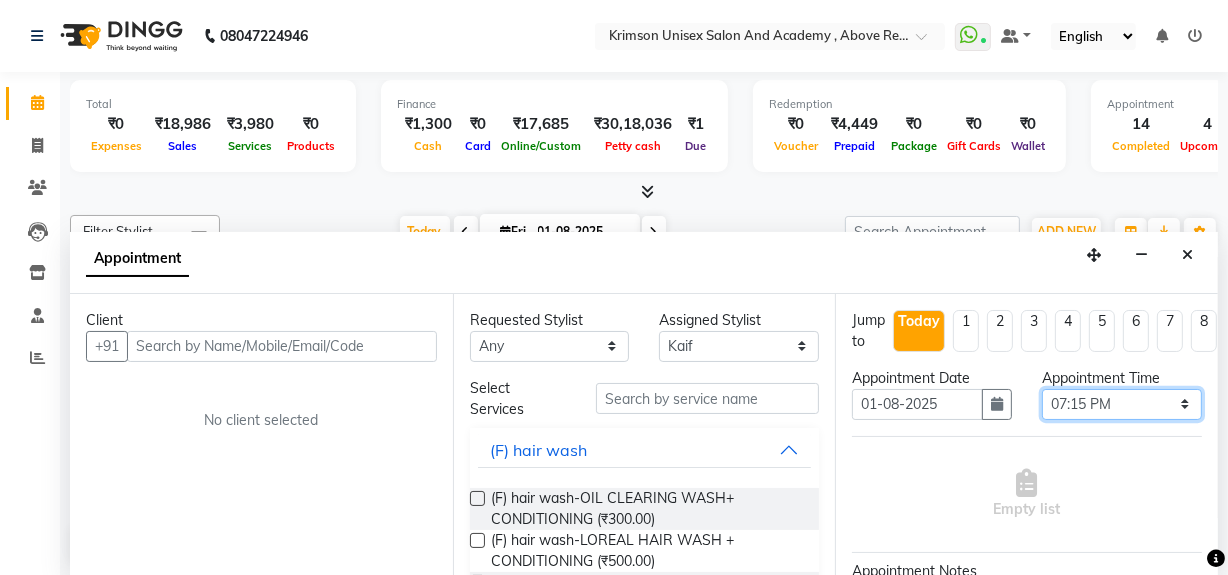 click on "Select 08:00 AM 08:15 AM 08:30 AM 08:45 AM 09:00 AM 09:15 AM 09:30 AM 09:45 AM 10:00 AM 10:15 AM 10:30 AM 10:45 AM 11:00 AM 11:15 AM 11:30 AM 11:45 AM 12:00 PM 12:15 PM 12:30 PM 12:45 PM 01:00 PM 01:15 PM 01:30 PM 01:45 PM 02:00 PM 02:15 PM 02:30 PM 02:45 PM 03:00 PM 03:15 PM 03:30 PM 03:45 PM 04:00 PM 04:15 PM 04:30 PM 04:45 PM 05:00 PM 05:15 PM 05:30 PM 05:45 PM 06:00 PM 06:15 PM 06:30 PM 06:45 PM 07:00 PM 07:15 PM 07:30 PM 07:45 PM 08:00 PM 08:15 PM 08:30 PM 08:45 PM 09:00 PM" at bounding box center (1122, 404) 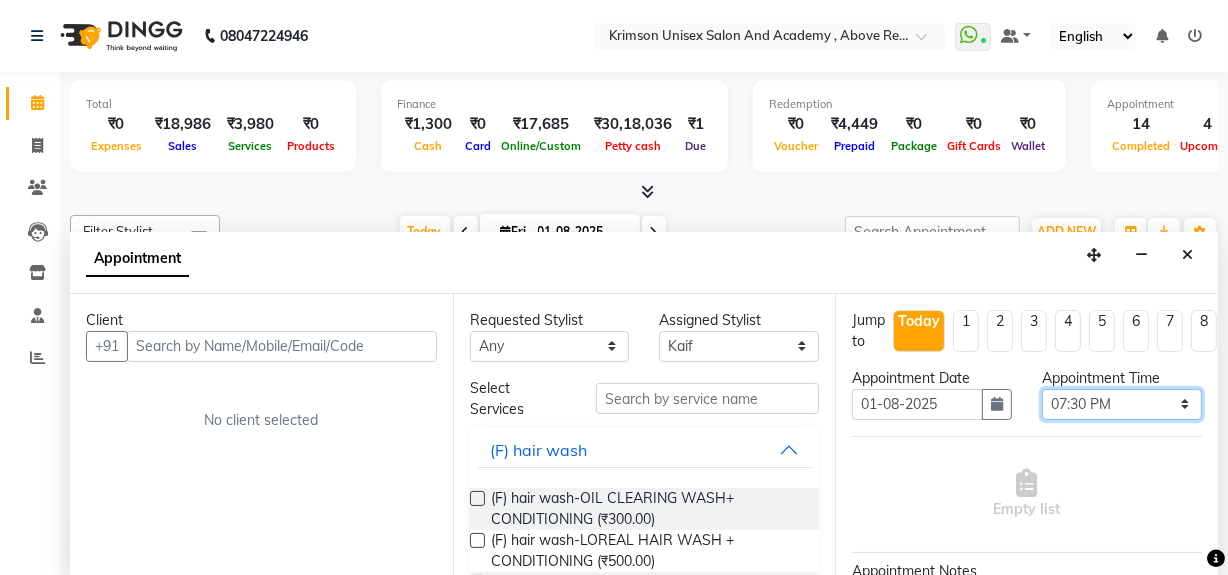 click on "Select 08:00 AM 08:15 AM 08:30 AM 08:45 AM 09:00 AM 09:15 AM 09:30 AM 09:45 AM 10:00 AM 10:15 AM 10:30 AM 10:45 AM 11:00 AM 11:15 AM 11:30 AM 11:45 AM 12:00 PM 12:15 PM 12:30 PM 12:45 PM 01:00 PM 01:15 PM 01:30 PM 01:45 PM 02:00 PM 02:15 PM 02:30 PM 02:45 PM 03:00 PM 03:15 PM 03:30 PM 03:45 PM 04:00 PM 04:15 PM 04:30 PM 04:45 PM 05:00 PM 05:15 PM 05:30 PM 05:45 PM 06:00 PM 06:15 PM 06:30 PM 06:45 PM 07:00 PM 07:15 PM 07:30 PM 07:45 PM 08:00 PM 08:15 PM 08:30 PM 08:45 PM 09:00 PM" at bounding box center (1122, 404) 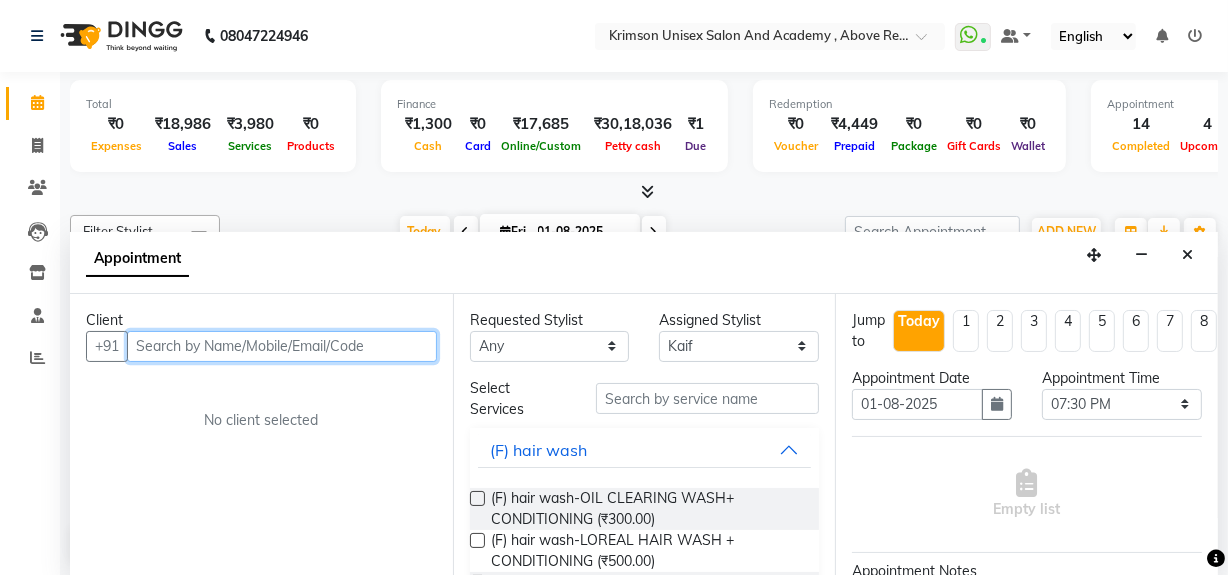 click at bounding box center (282, 346) 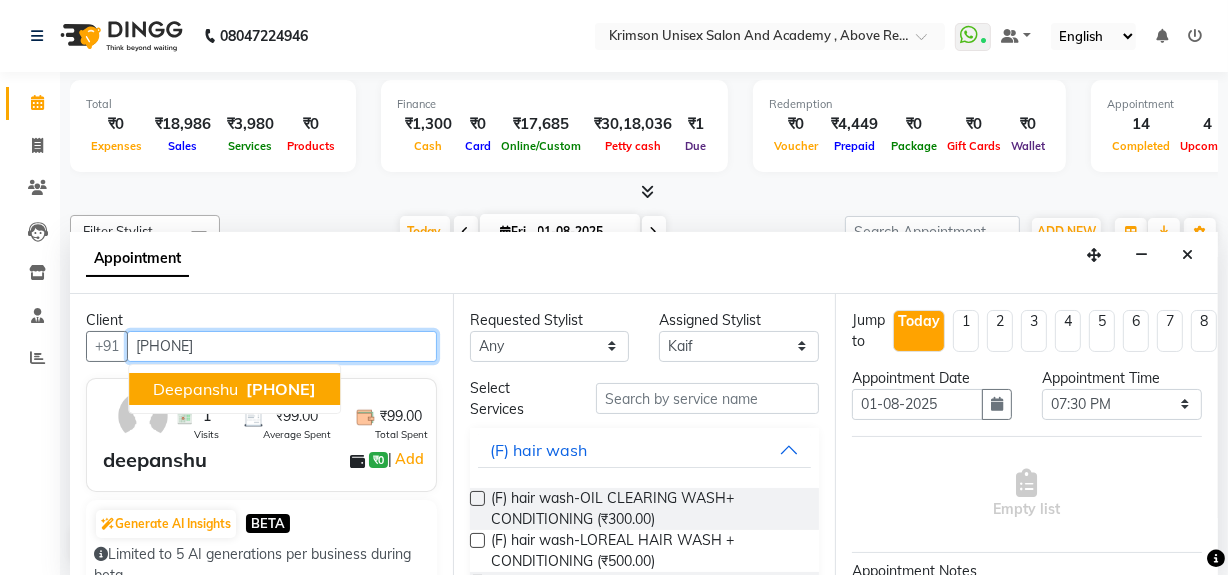 click on "8630962544" at bounding box center [281, 389] 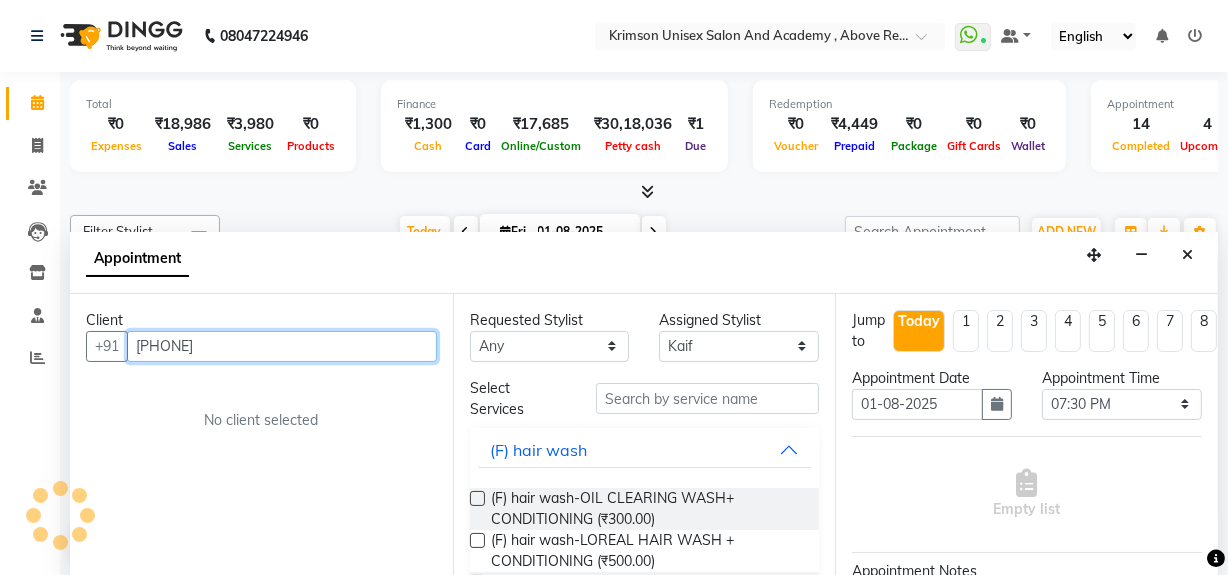 type on "8630962544" 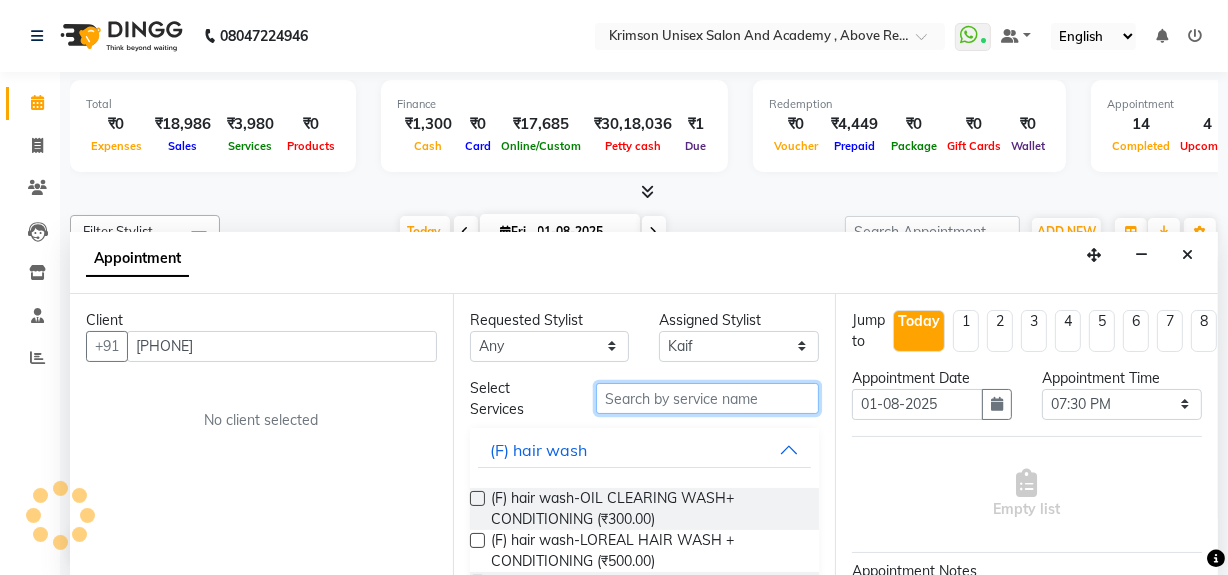 click at bounding box center (707, 398) 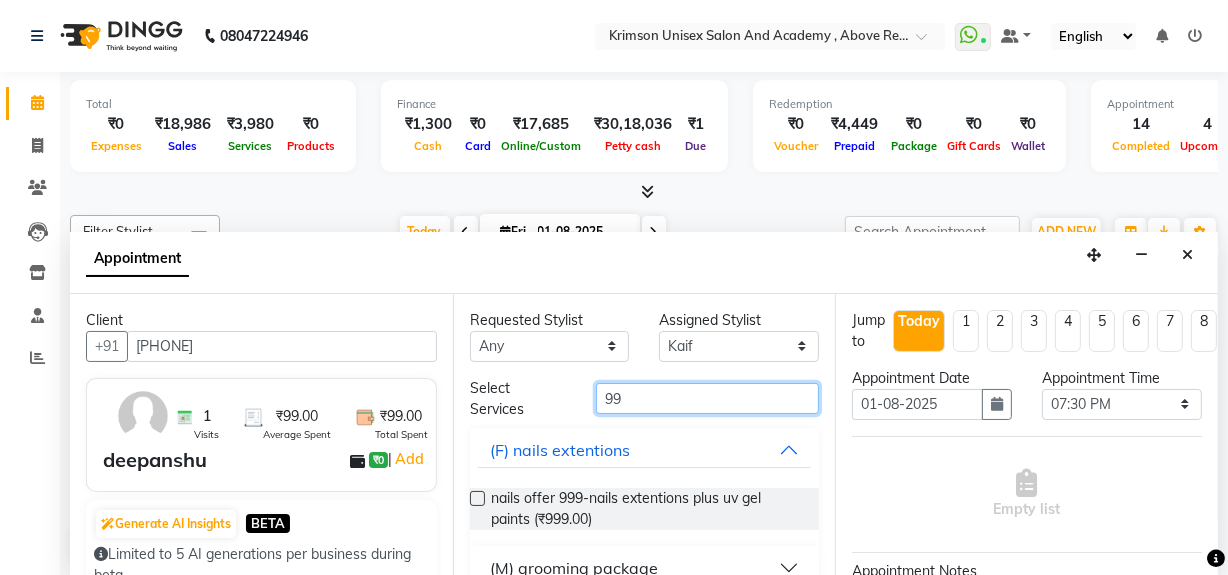 scroll, scrollTop: 116, scrollLeft: 0, axis: vertical 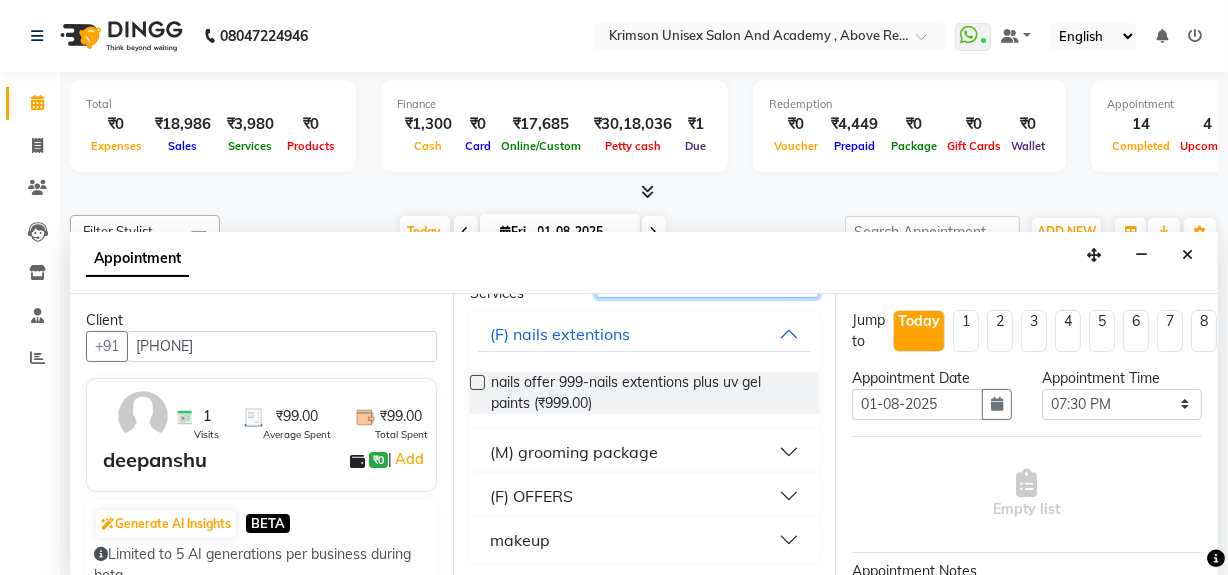 type on "99" 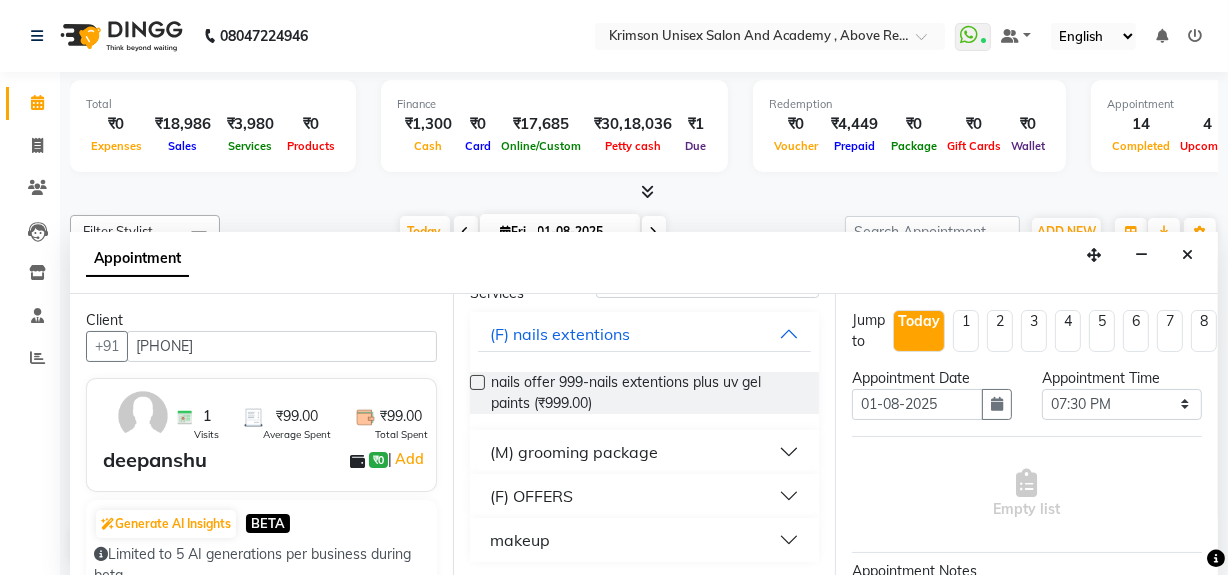 click on "(M) grooming package" at bounding box center (574, 452) 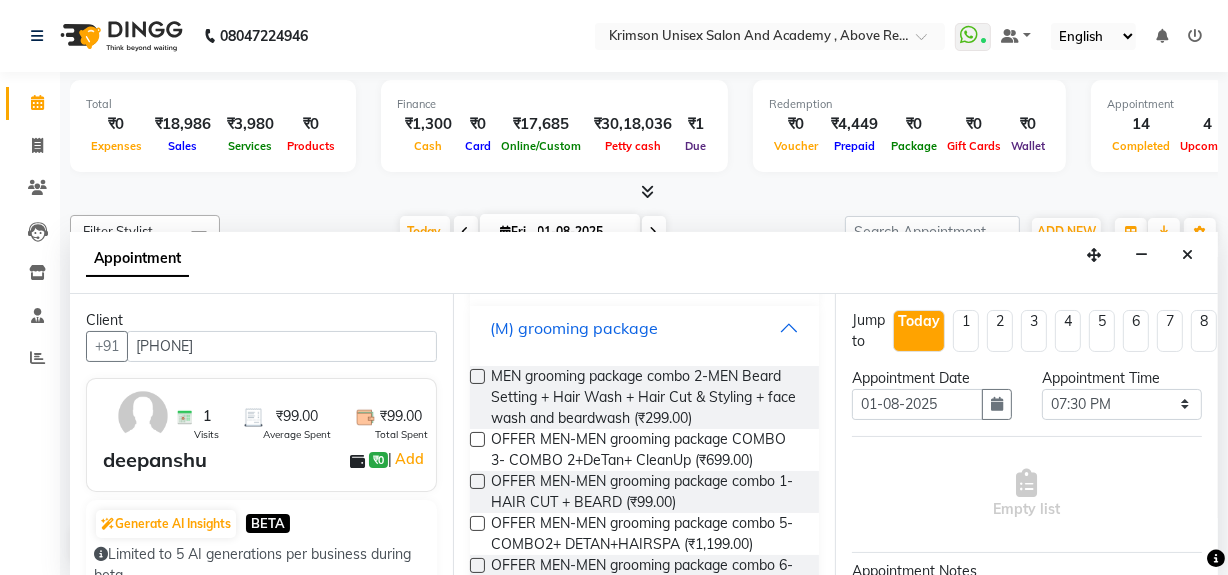 scroll, scrollTop: 241, scrollLeft: 0, axis: vertical 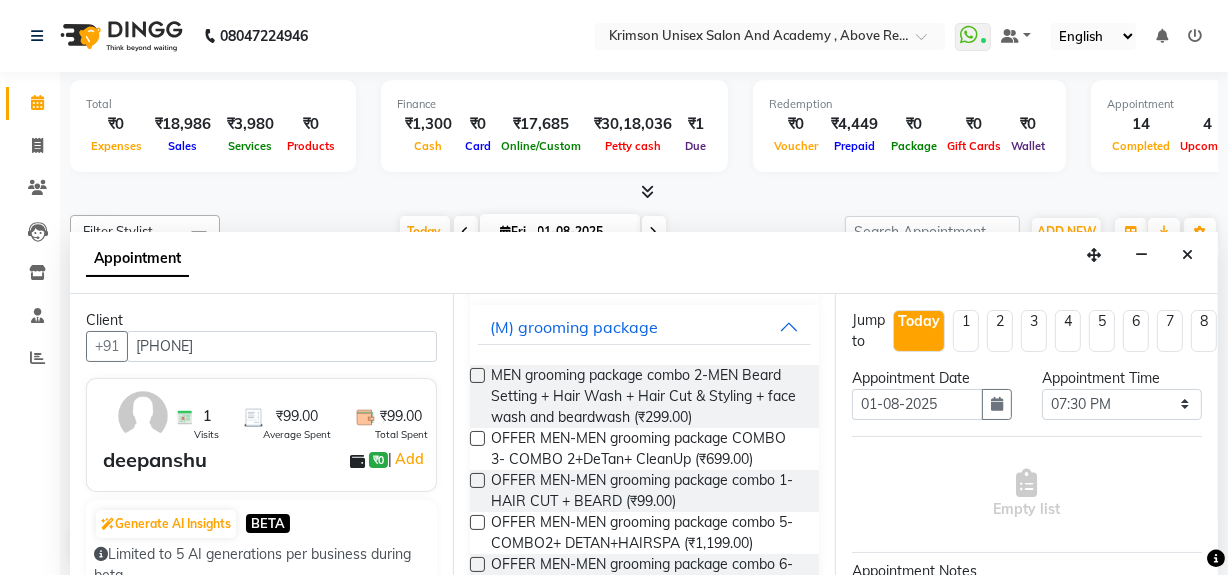 click at bounding box center [477, 480] 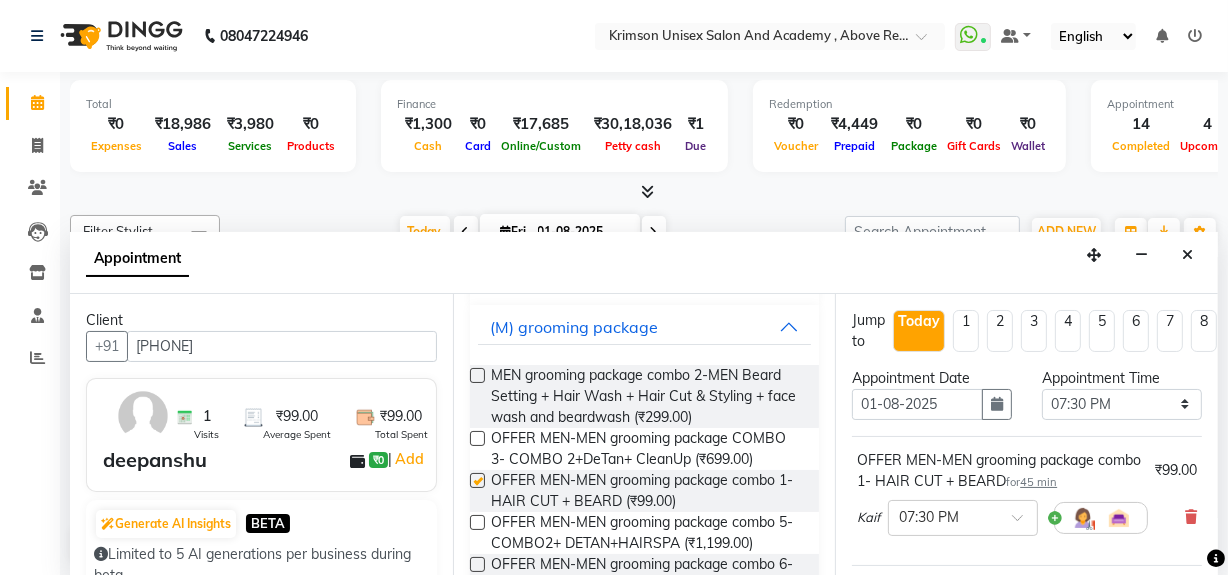 checkbox on "false" 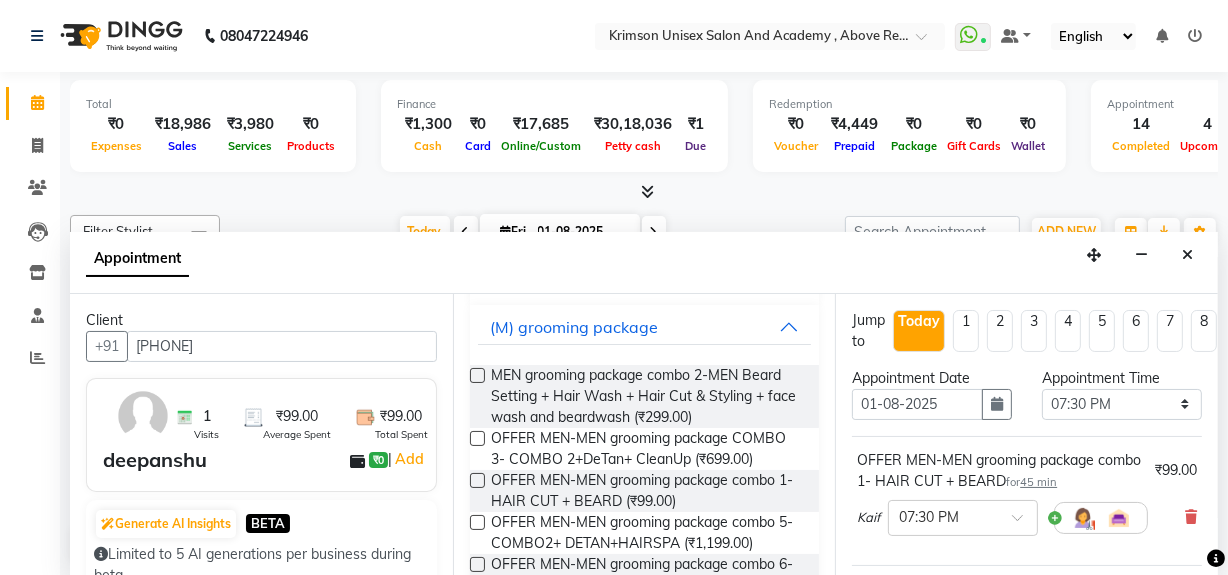 scroll, scrollTop: 314, scrollLeft: 0, axis: vertical 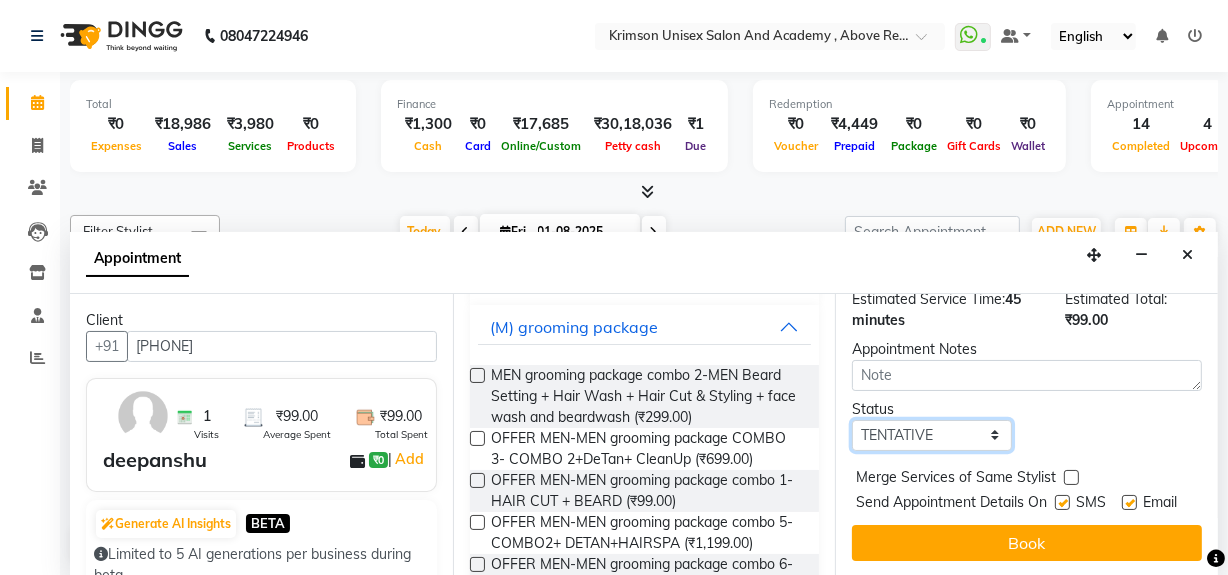 click on "Select TENTATIVE CONFIRM CHECK-IN UPCOMING" at bounding box center [932, 435] 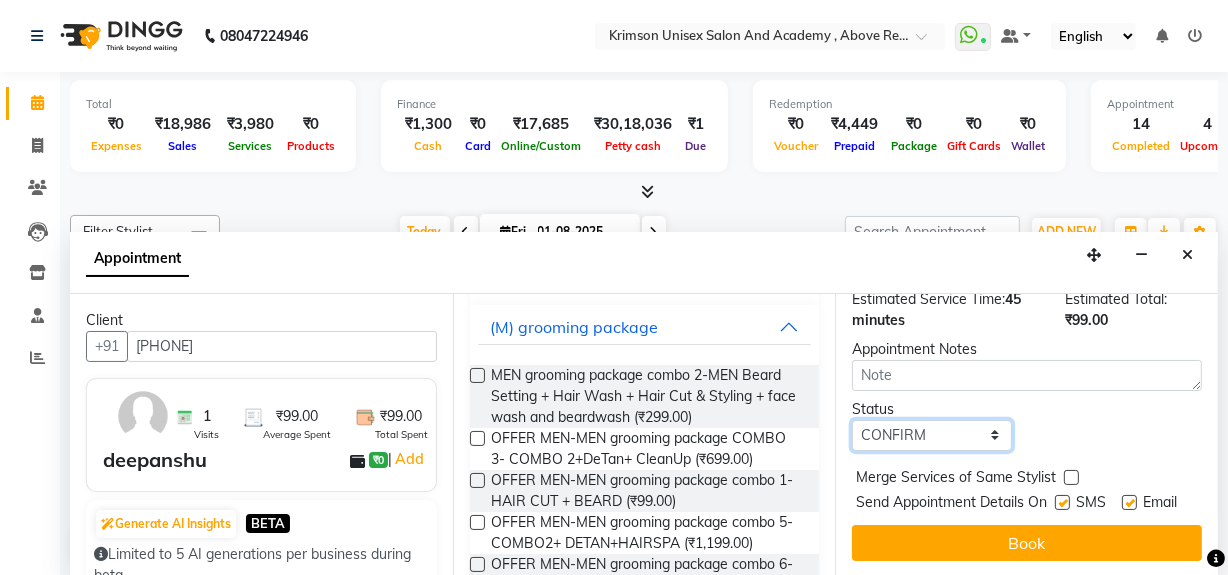 click on "Select TENTATIVE CONFIRM CHECK-IN UPCOMING" at bounding box center [932, 435] 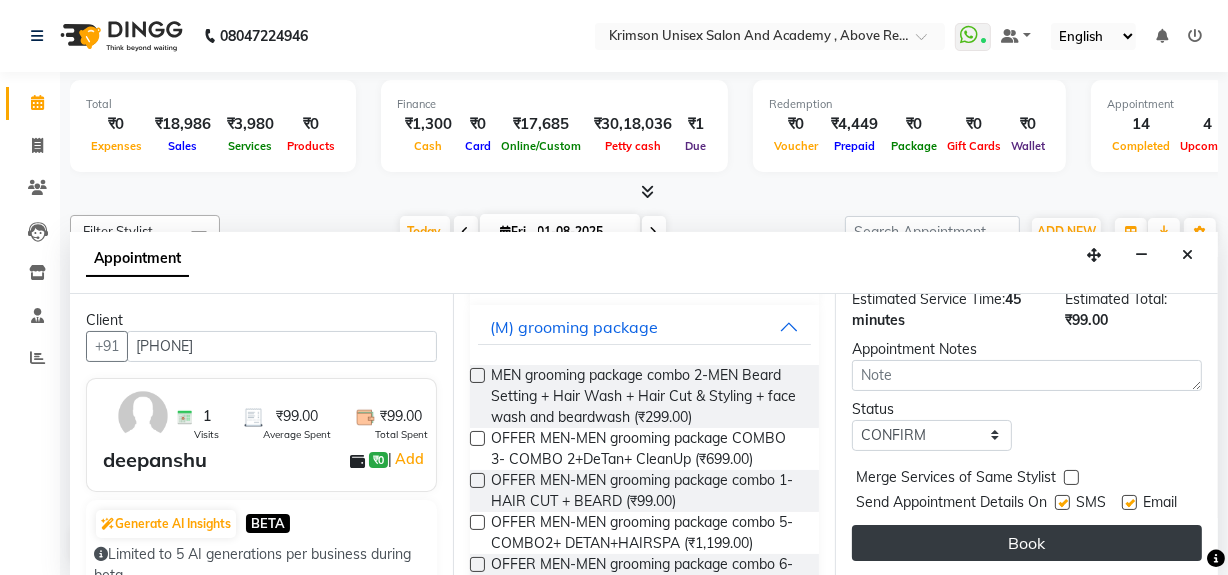 click on "Book" at bounding box center [1027, 543] 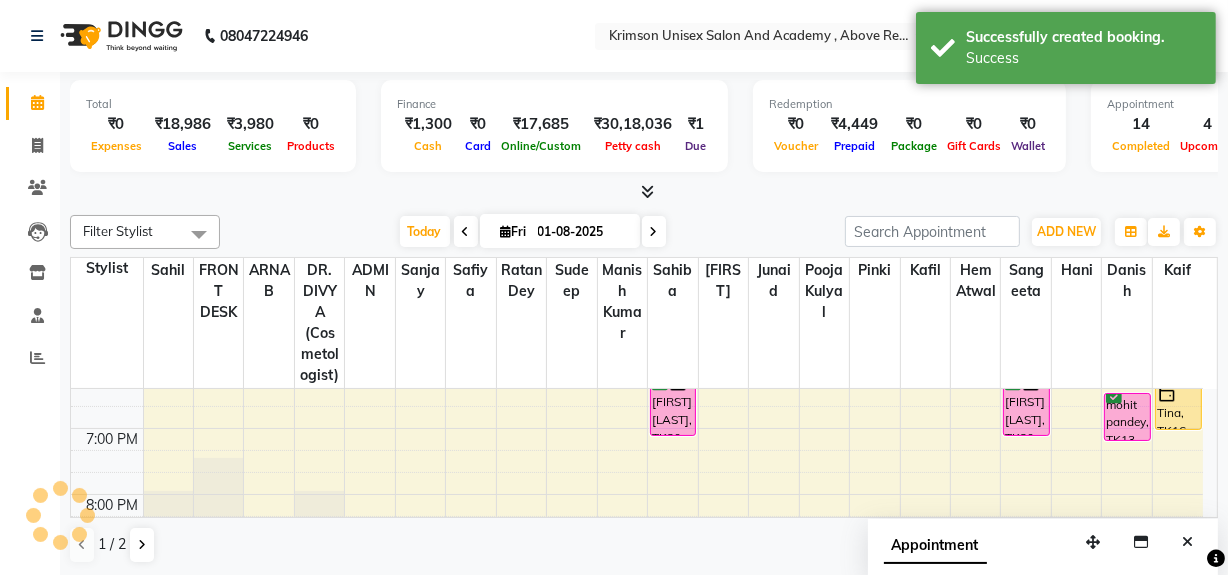 scroll, scrollTop: 0, scrollLeft: 0, axis: both 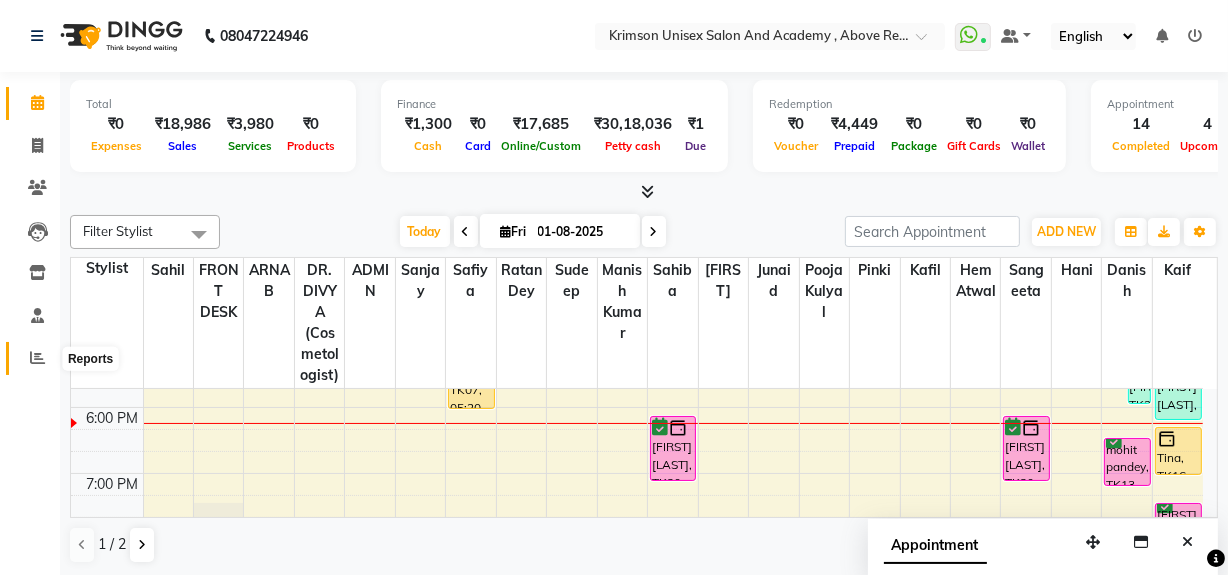 click 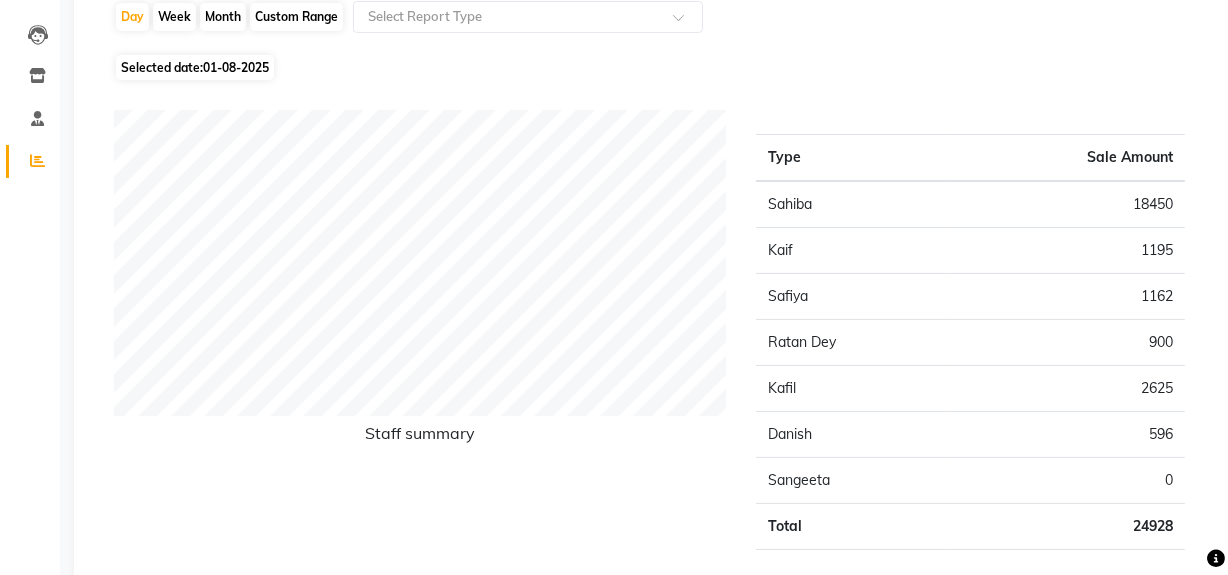 scroll, scrollTop: 0, scrollLeft: 0, axis: both 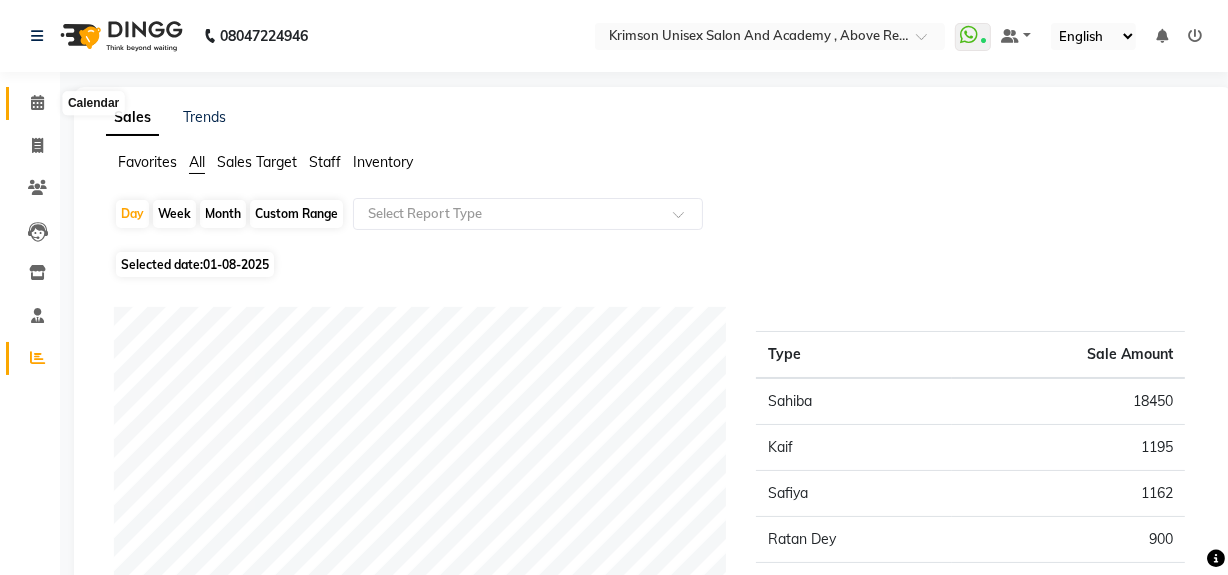 click 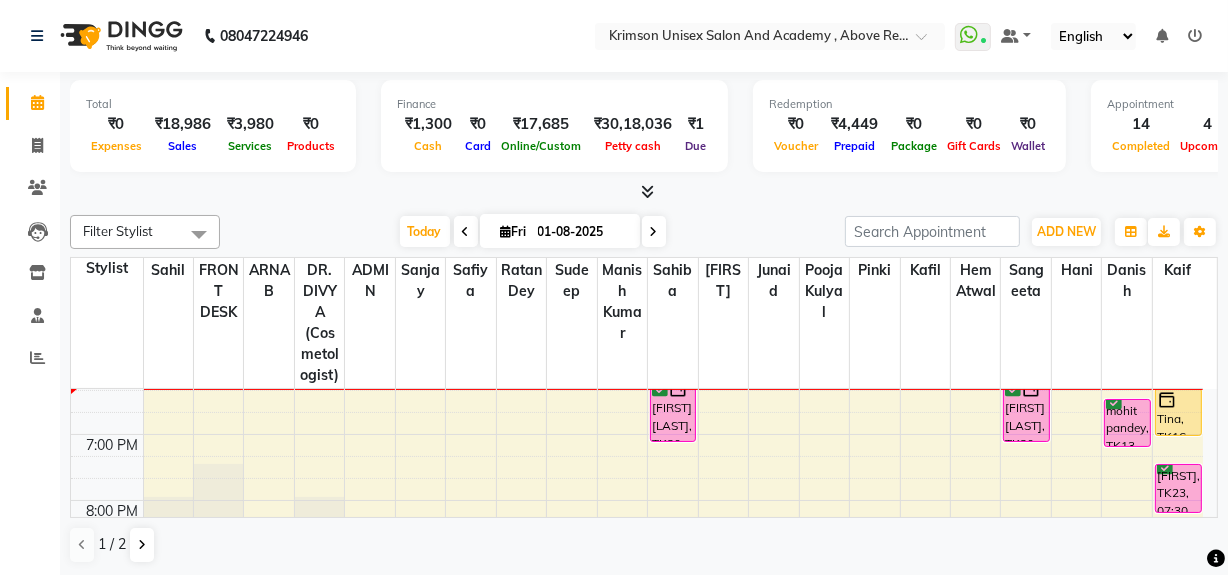 scroll, scrollTop: 747, scrollLeft: 0, axis: vertical 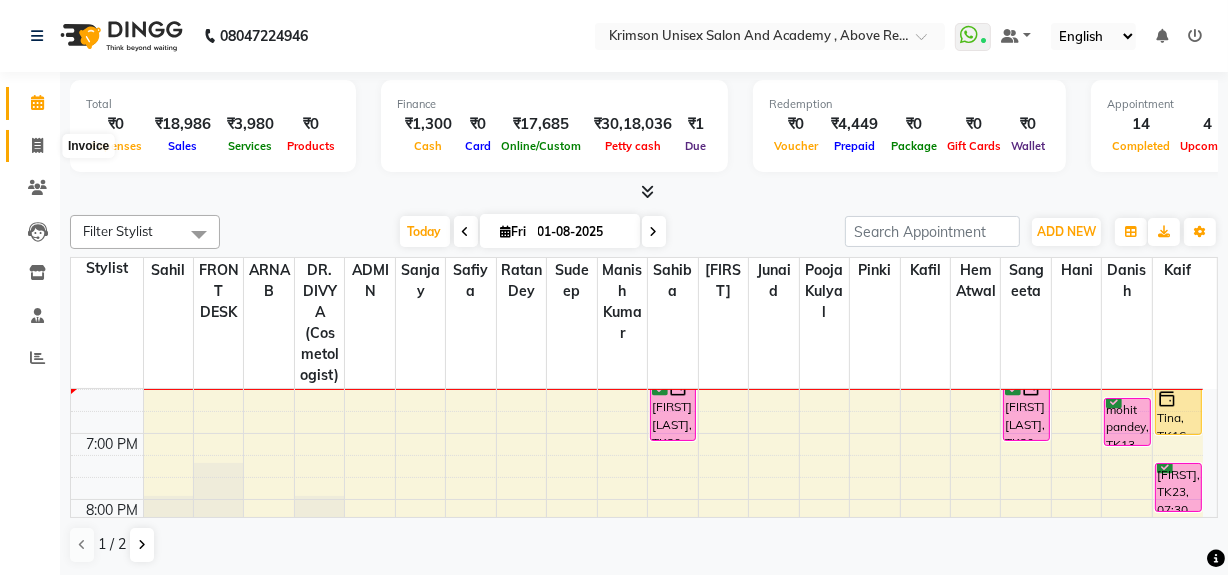 click 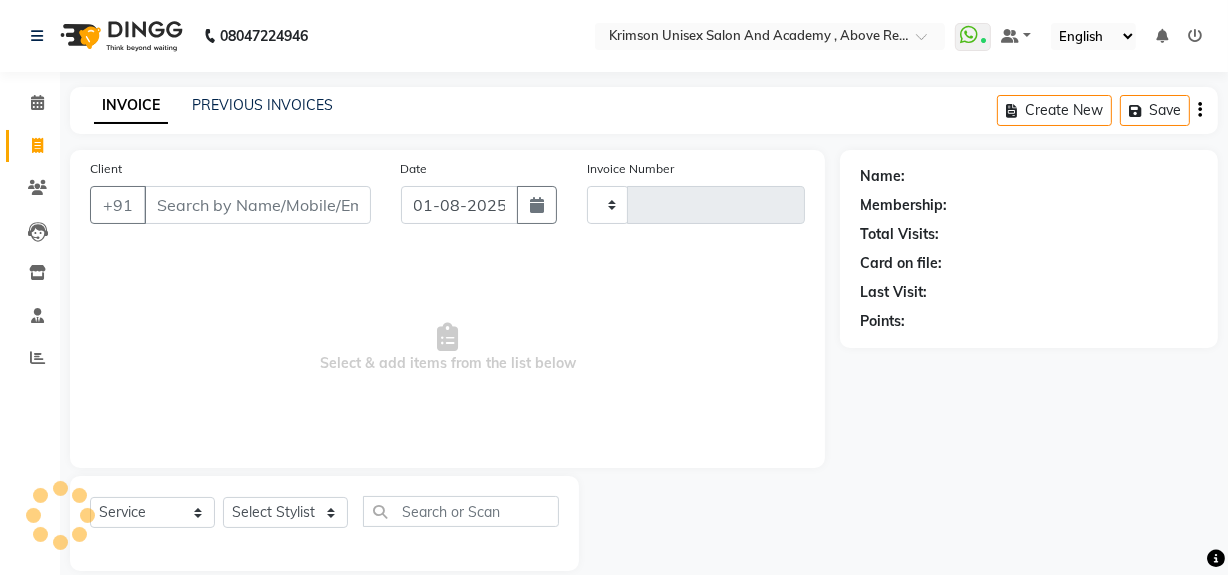 type on "3378" 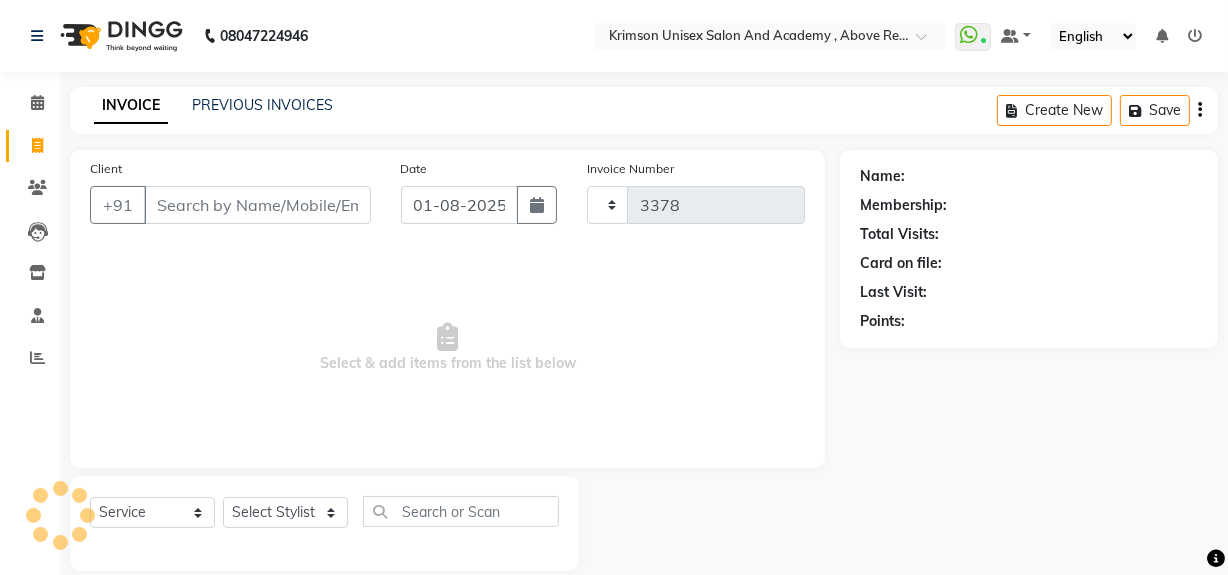 select on "5853" 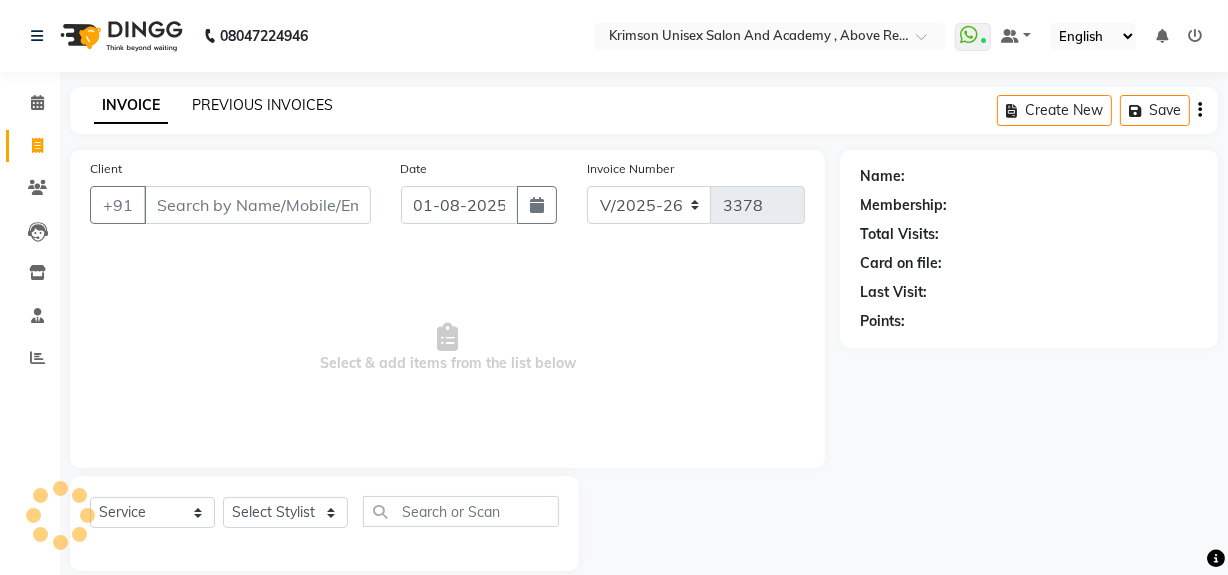 click on "PREVIOUS INVOICES" 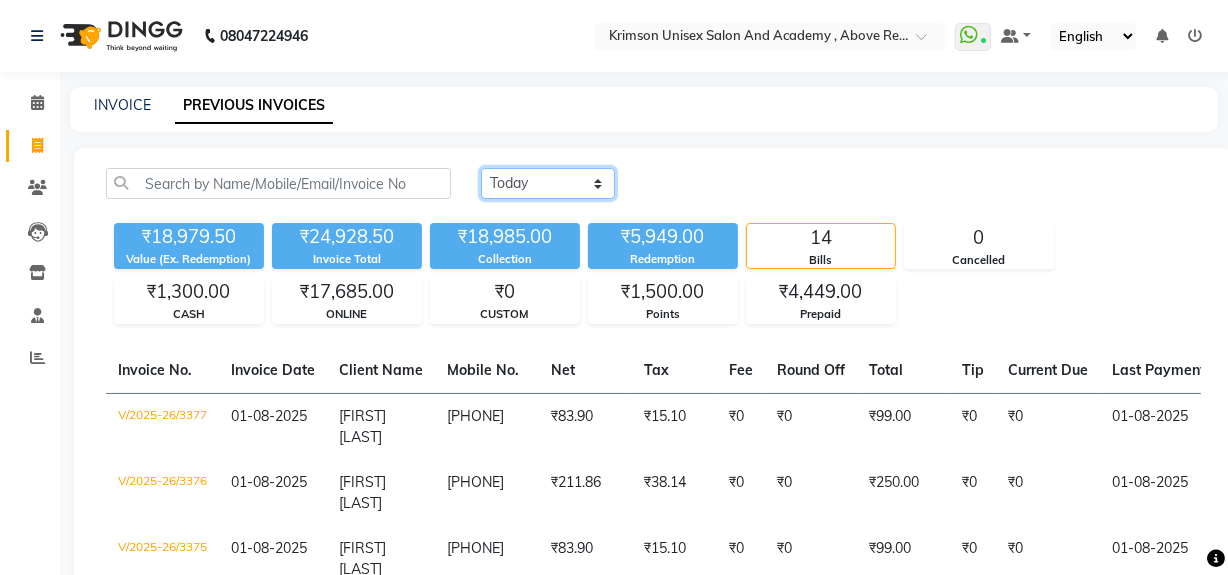 click on "Today Yesterday Custom Range" 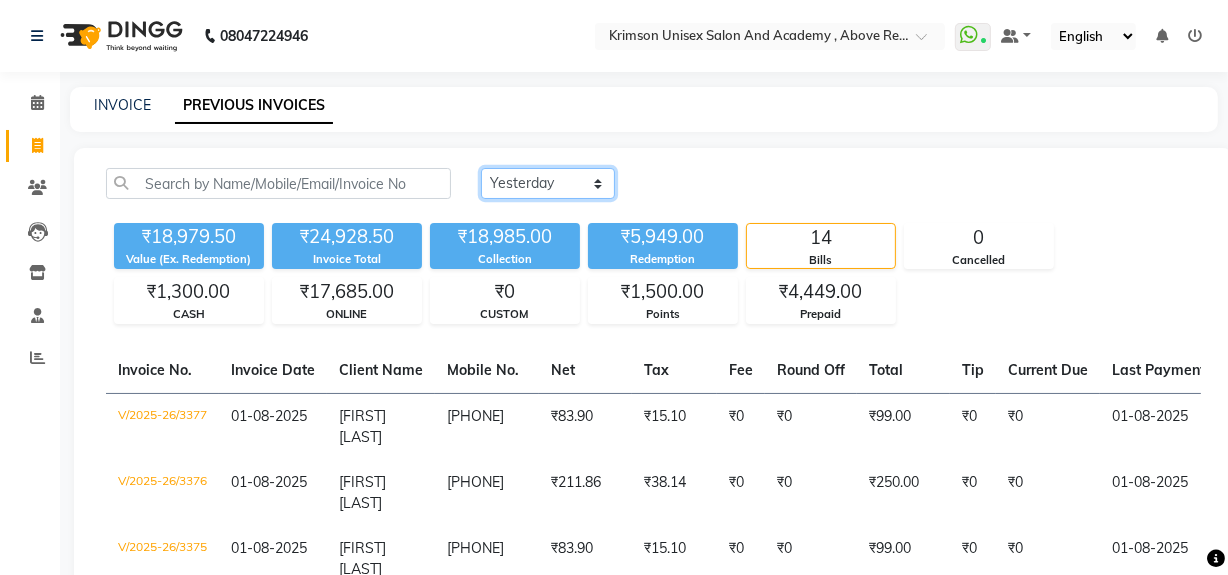 click on "Today Yesterday Custom Range" 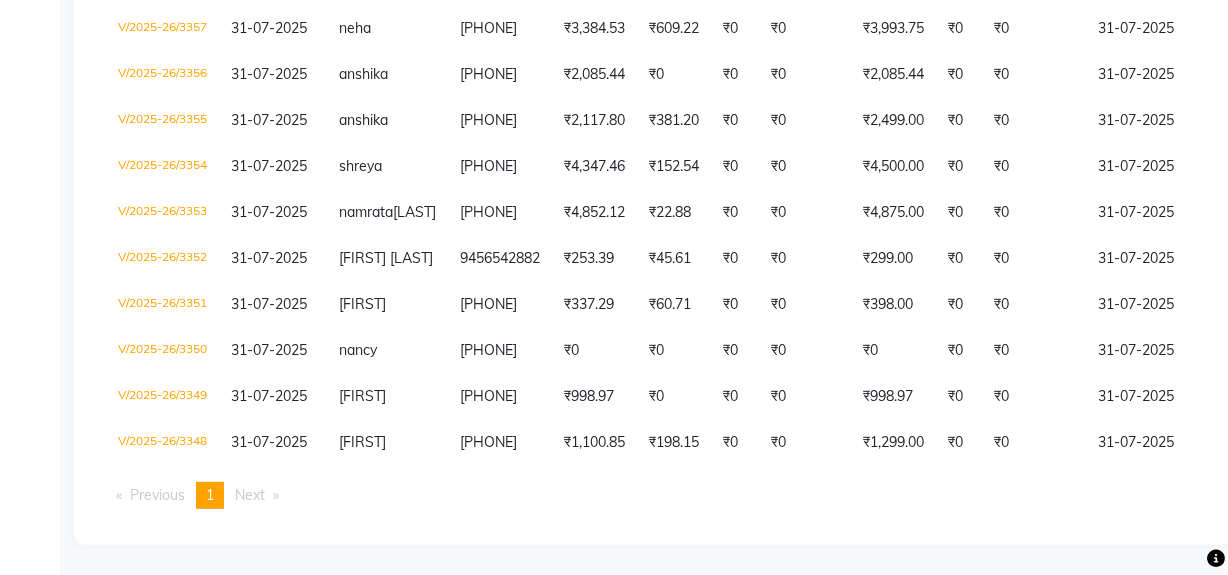 scroll, scrollTop: 215, scrollLeft: 0, axis: vertical 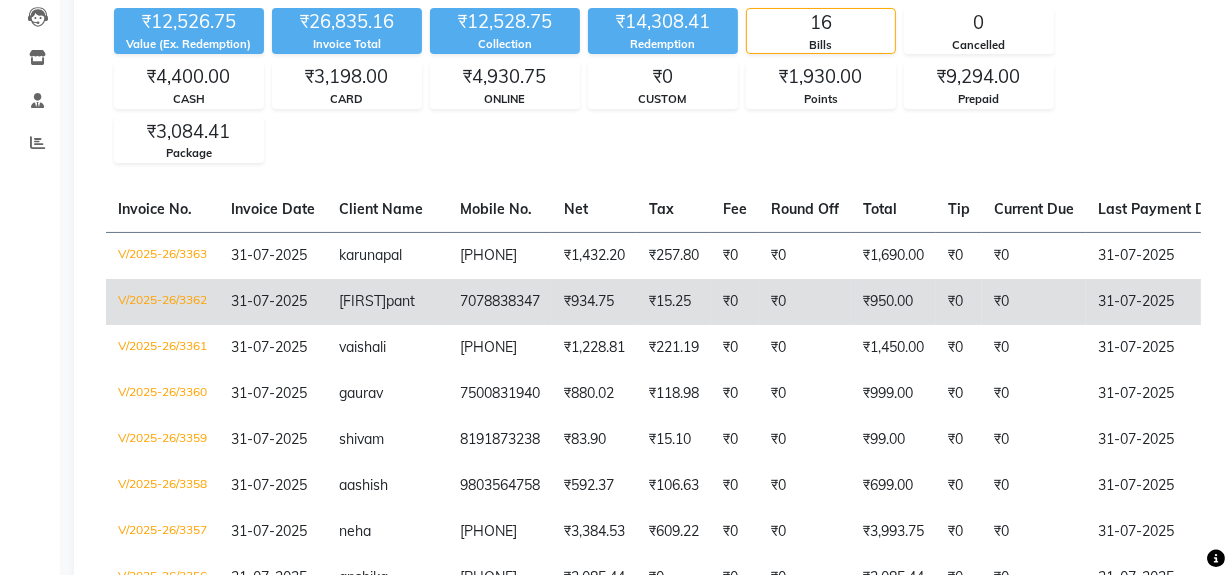 click on "₹0" 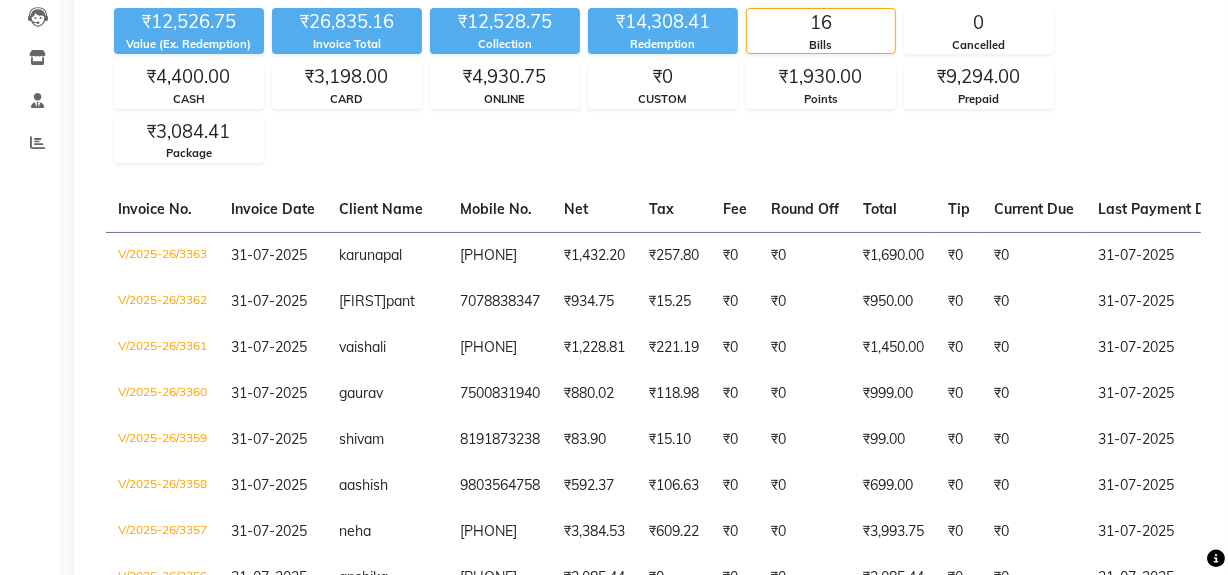 scroll, scrollTop: 0, scrollLeft: 0, axis: both 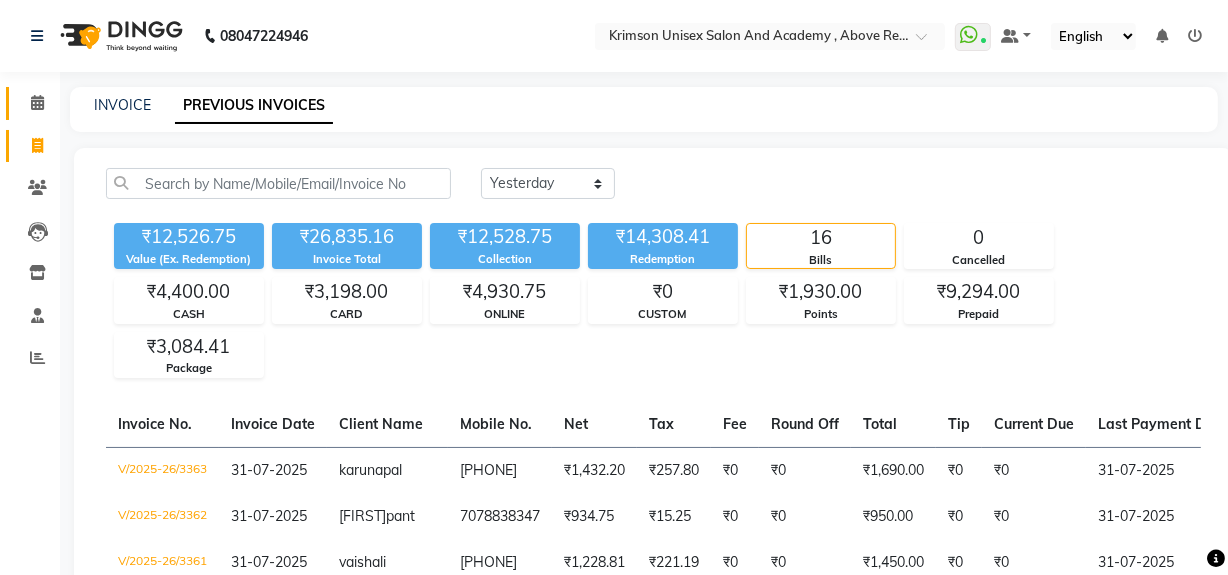 click 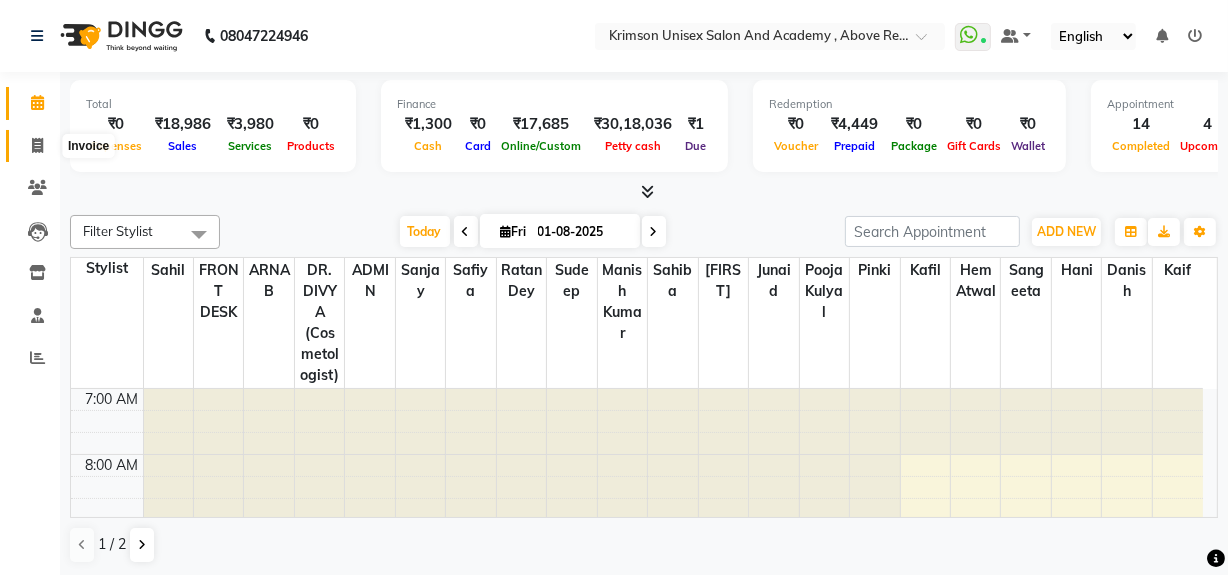 click 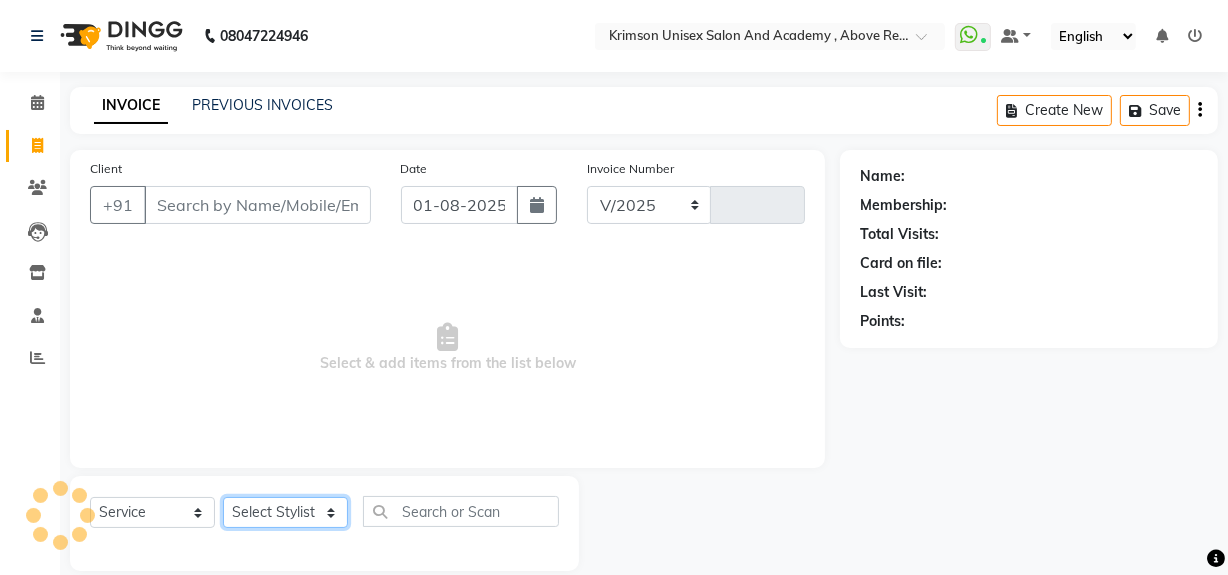 select on "5853" 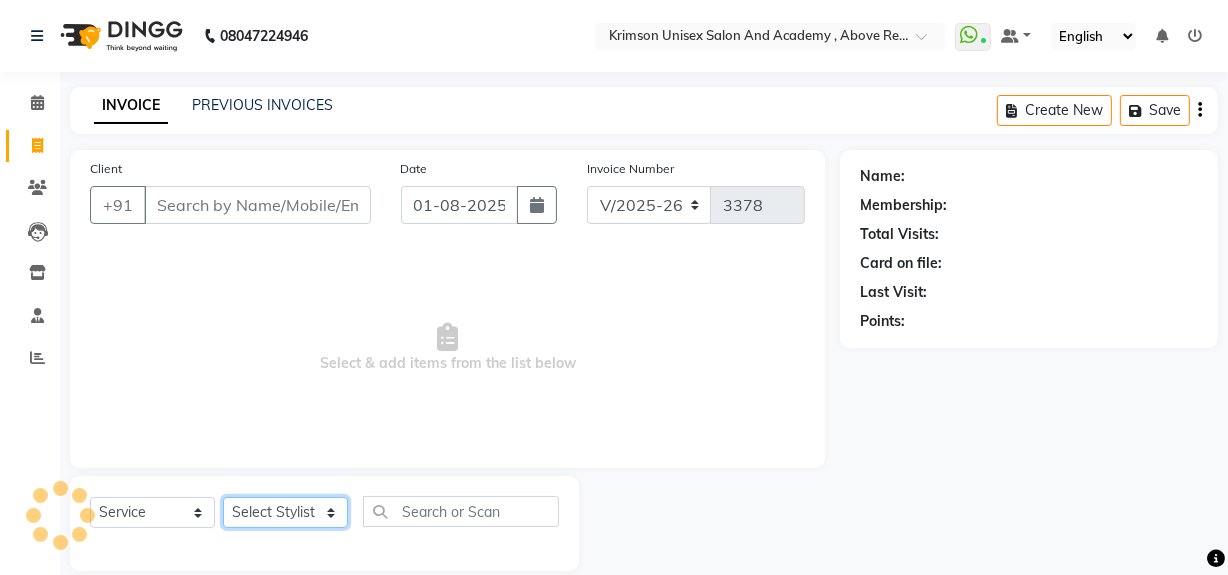 click on "Select Stylist" 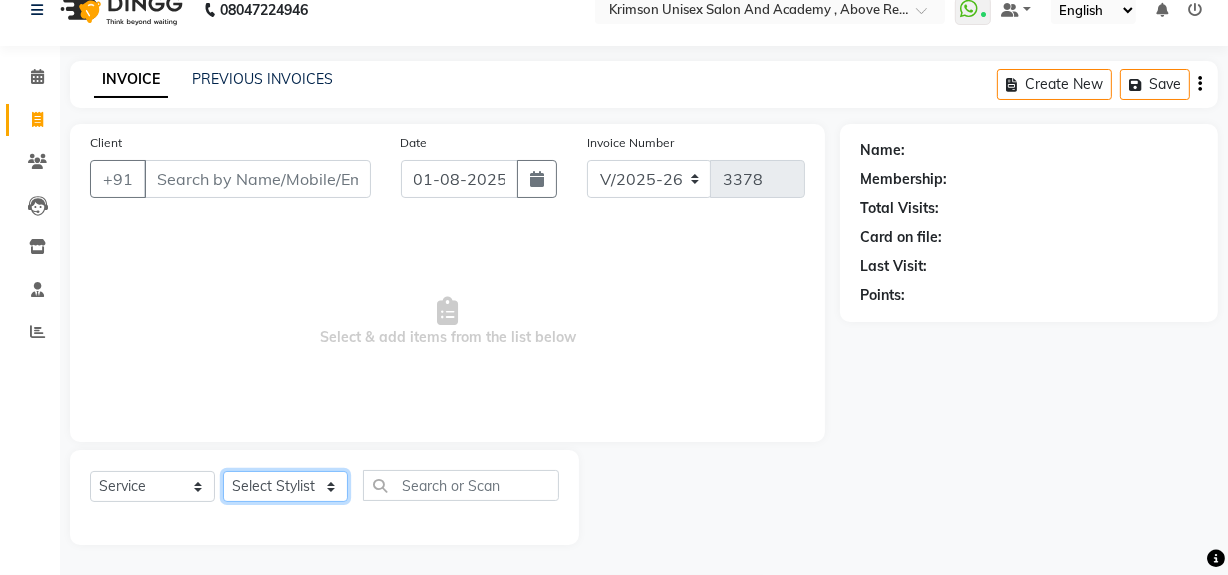 select on "69108" 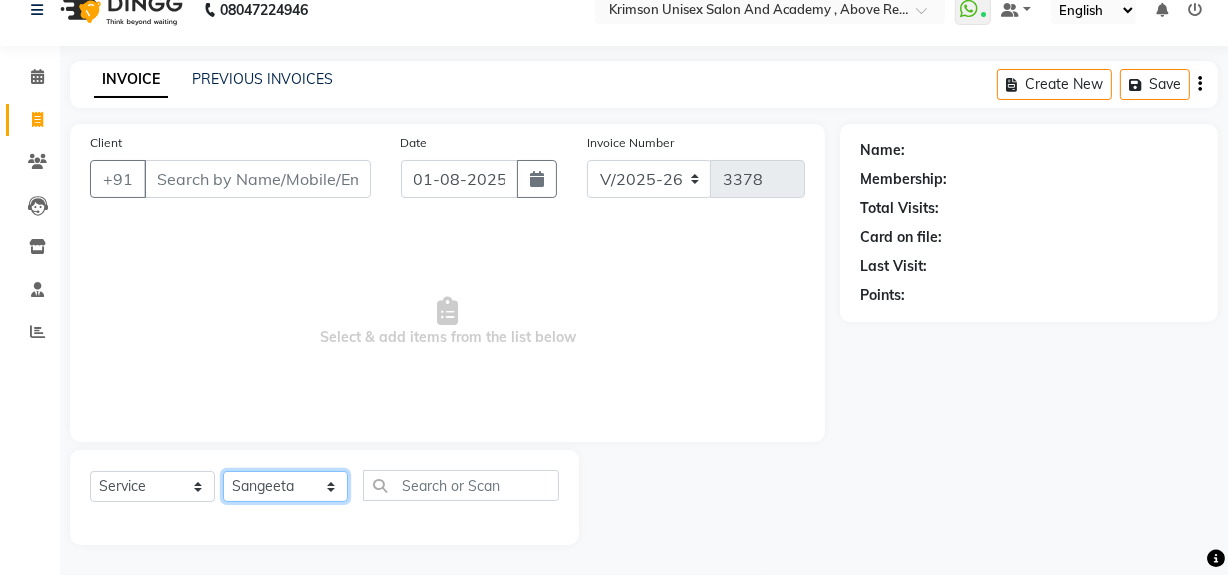 click on "Select Stylist ADMIN ARNAB Babita Danish DR. DIVYA (cosmetologist) FRONT DESK Hani Hem Atwal junaid  Kafil Kaif Manish Kumar Pinki  Pooja kulyal Ratan Dey safiya sahiba Sahil Sangeeta sanjay Sudeep Varsha" 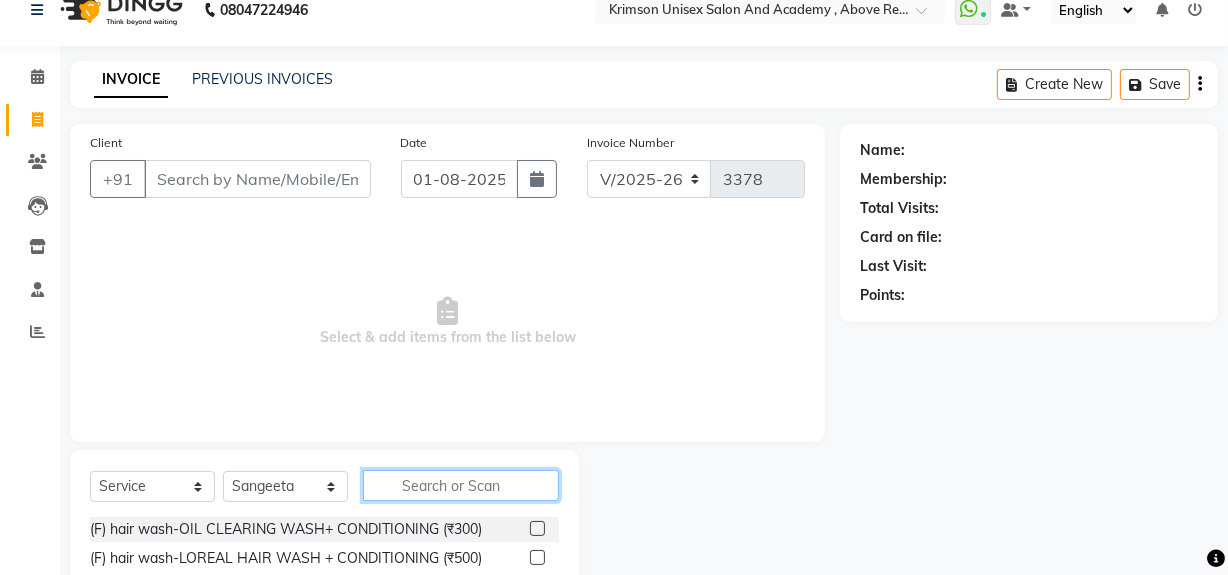 click 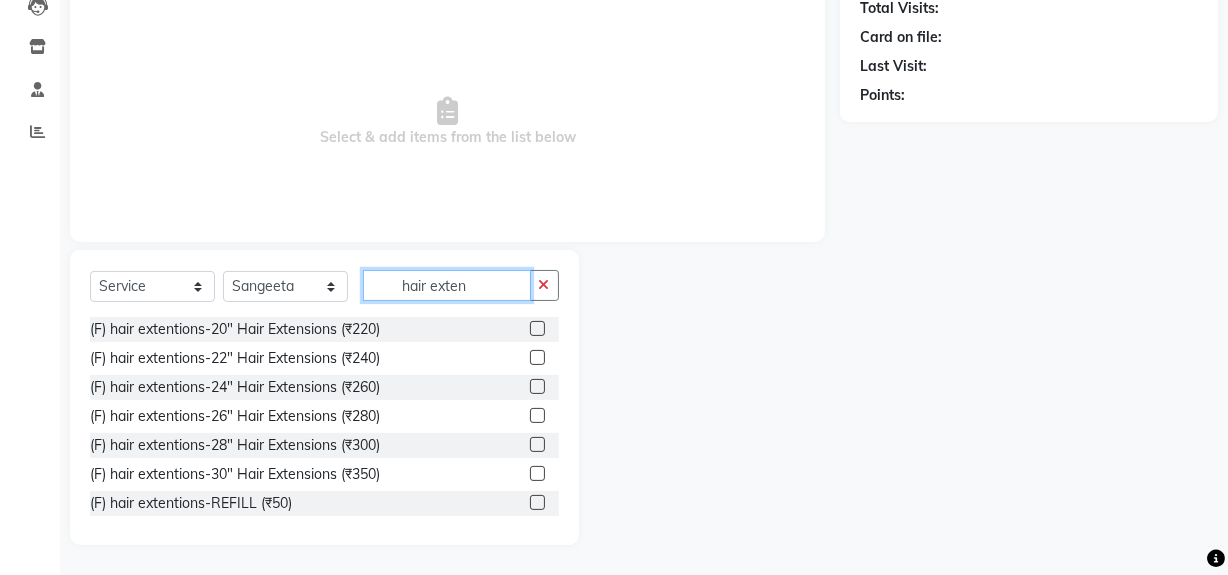 scroll, scrollTop: 0, scrollLeft: 0, axis: both 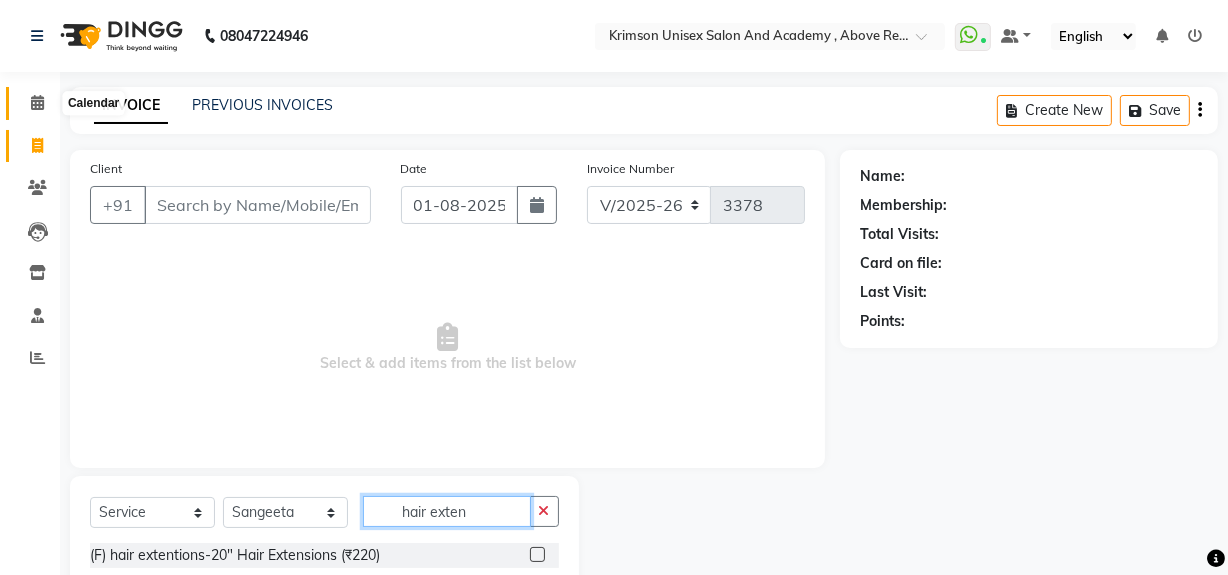 type on "hair exten" 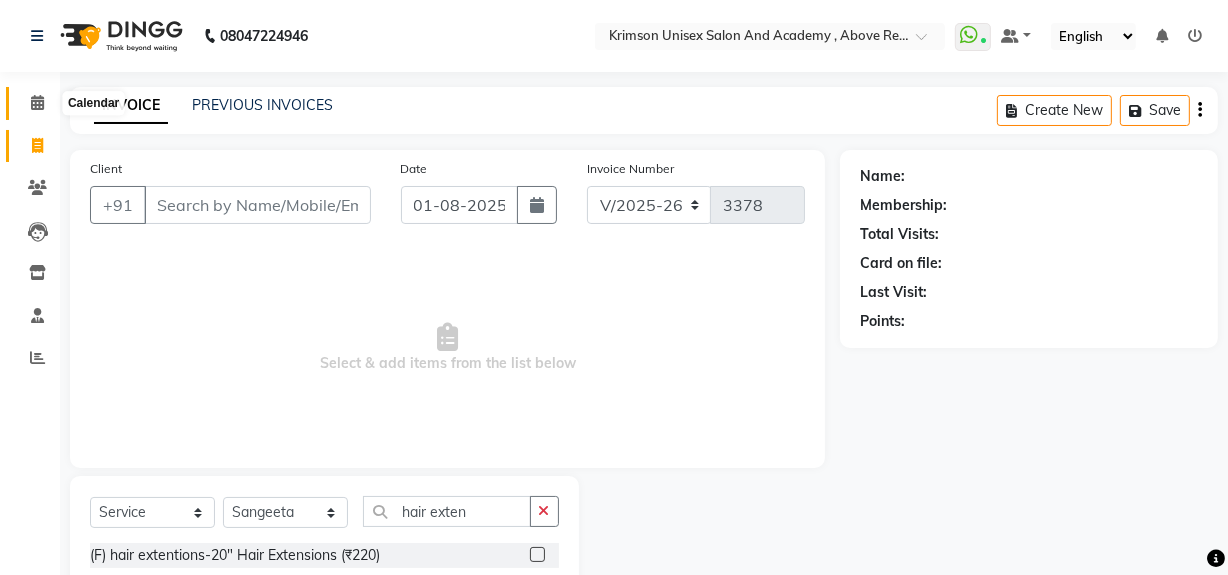 click 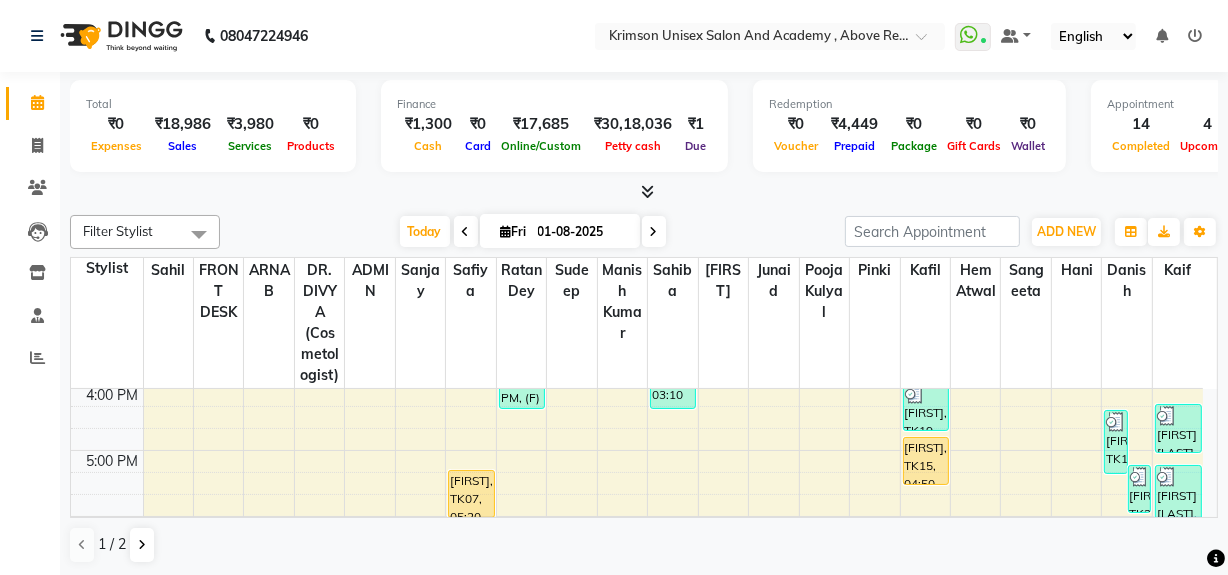 scroll, scrollTop: 596, scrollLeft: 0, axis: vertical 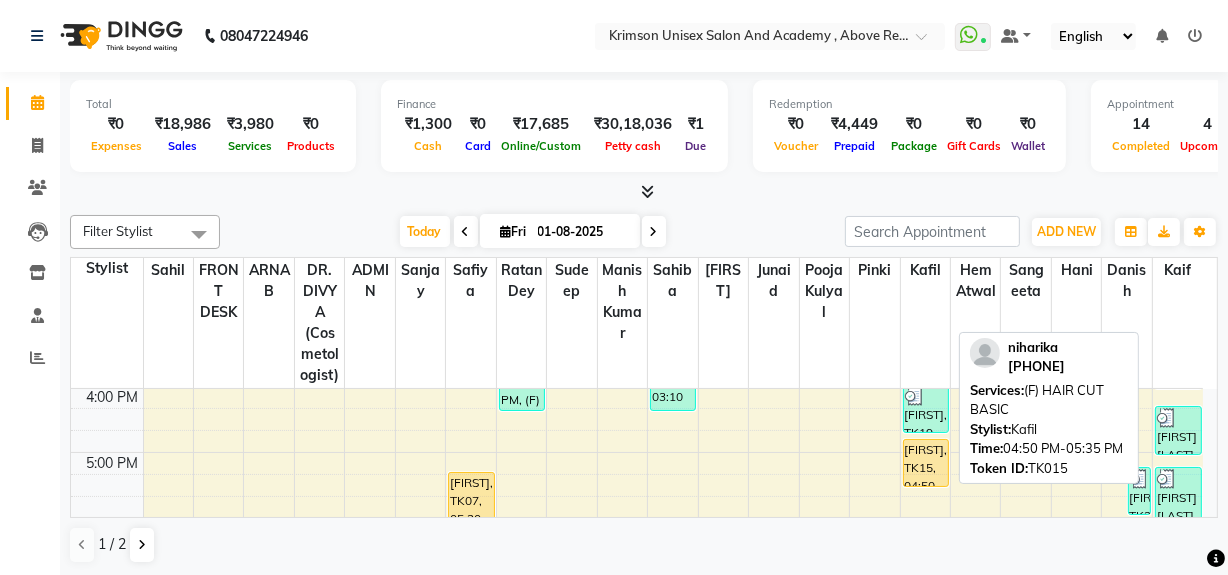click on "[FIRST], TK15, [TIME]-[TIME], (F) HAIR CUT BASIC" at bounding box center (926, 463) 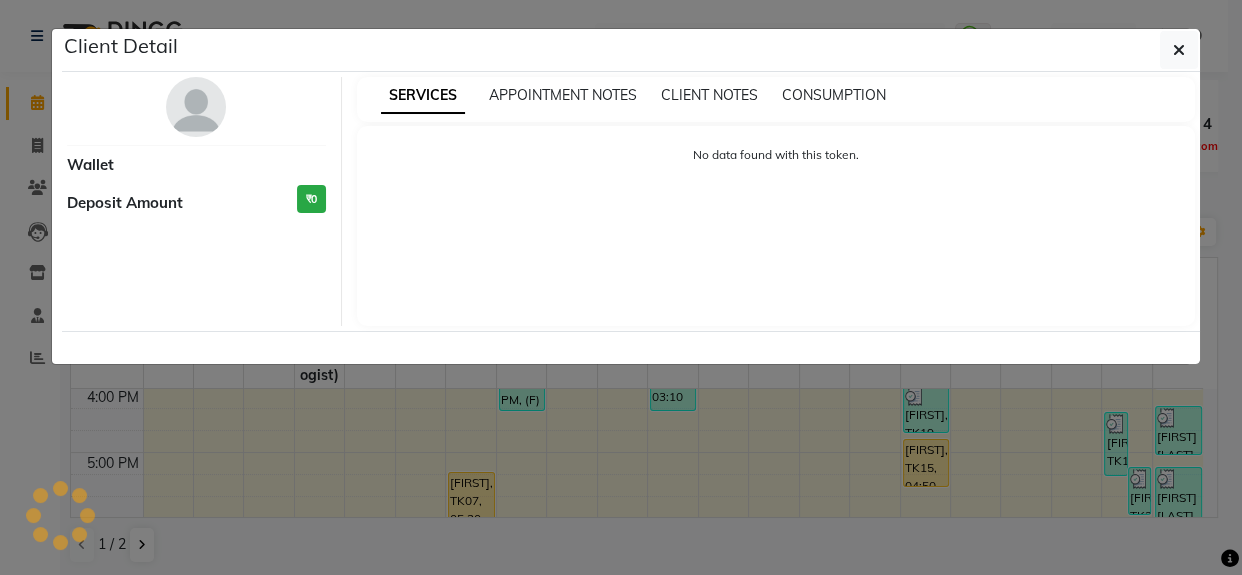 select on "1" 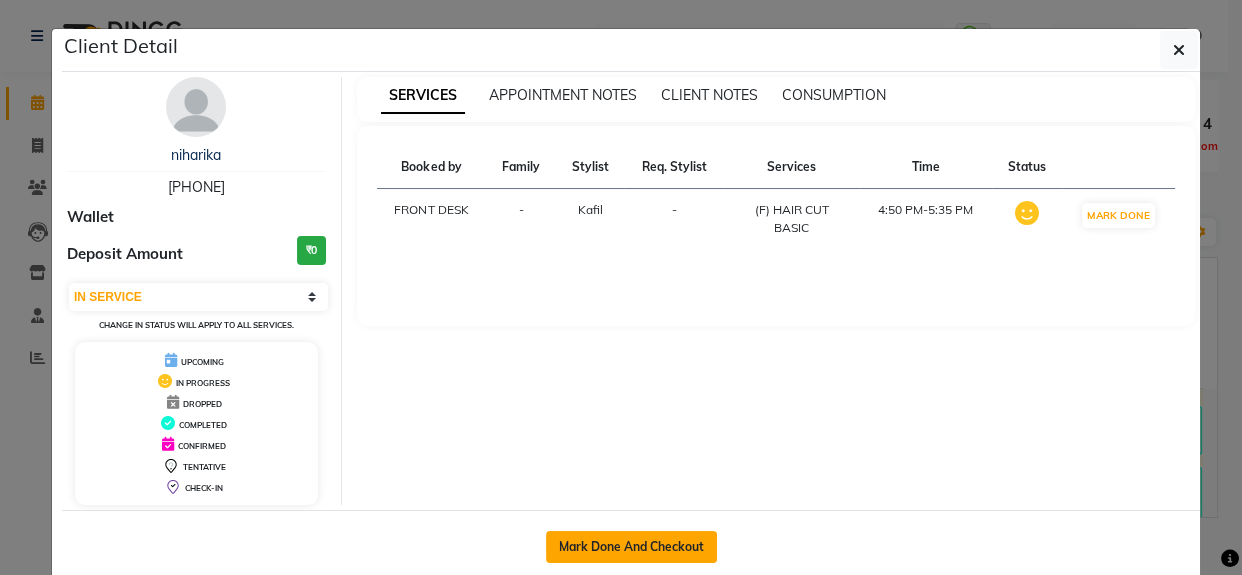 click on "Mark Done And Checkout" 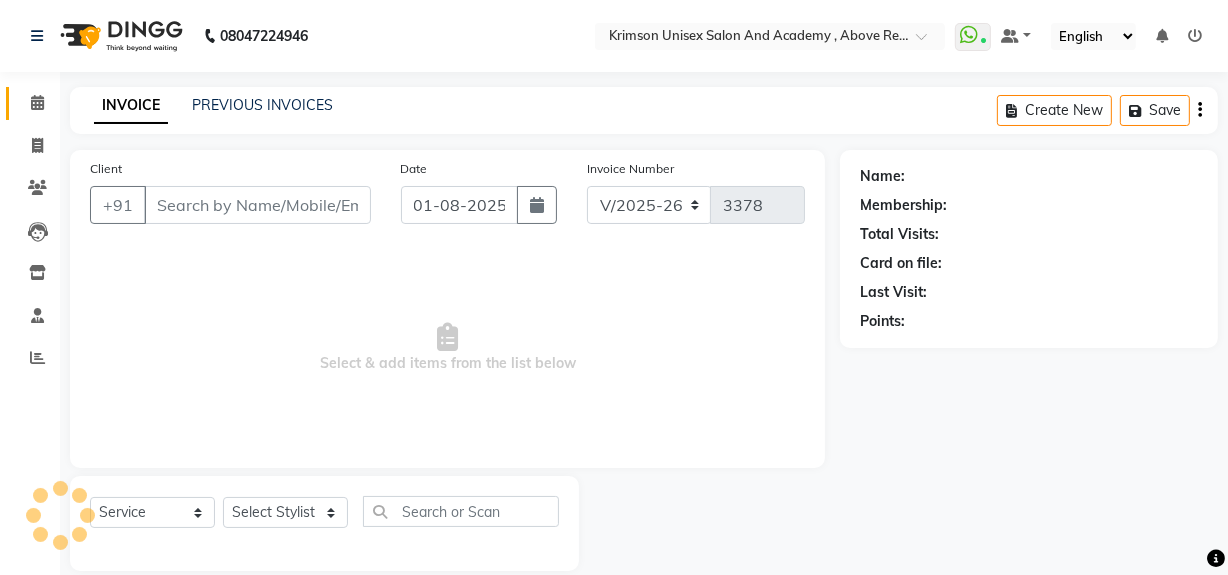 type on "7409893687" 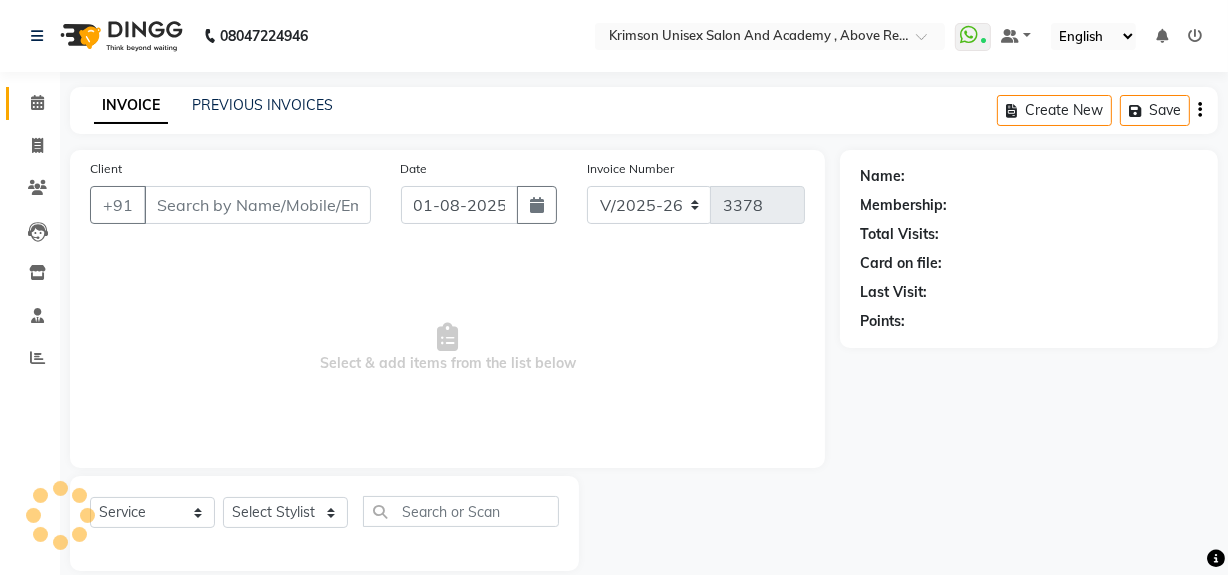 select on "68735" 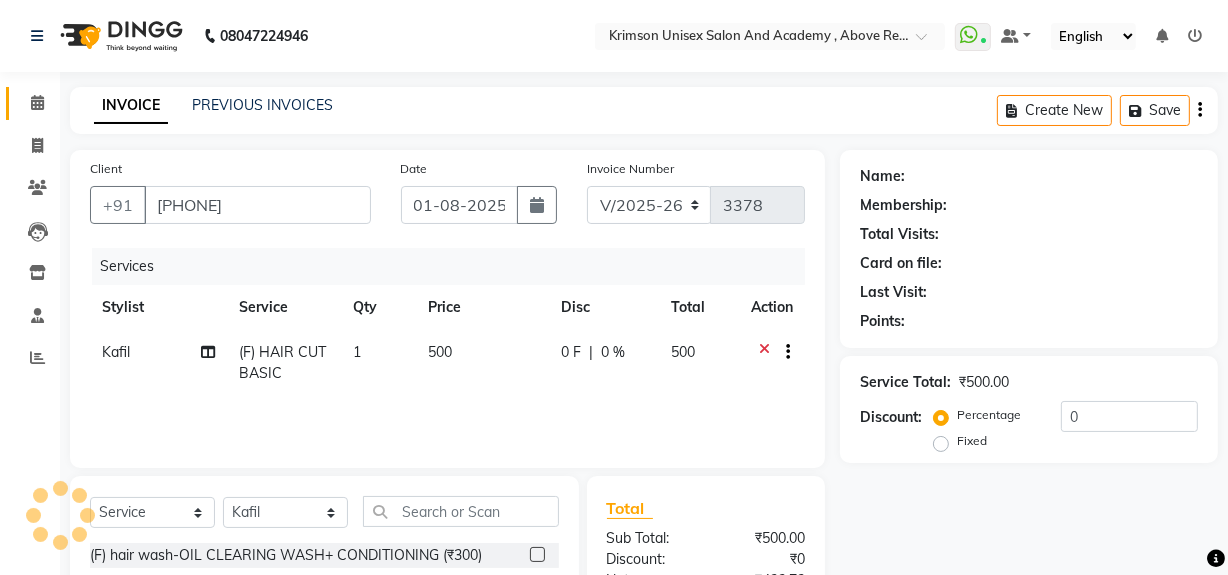 select on "1: Object" 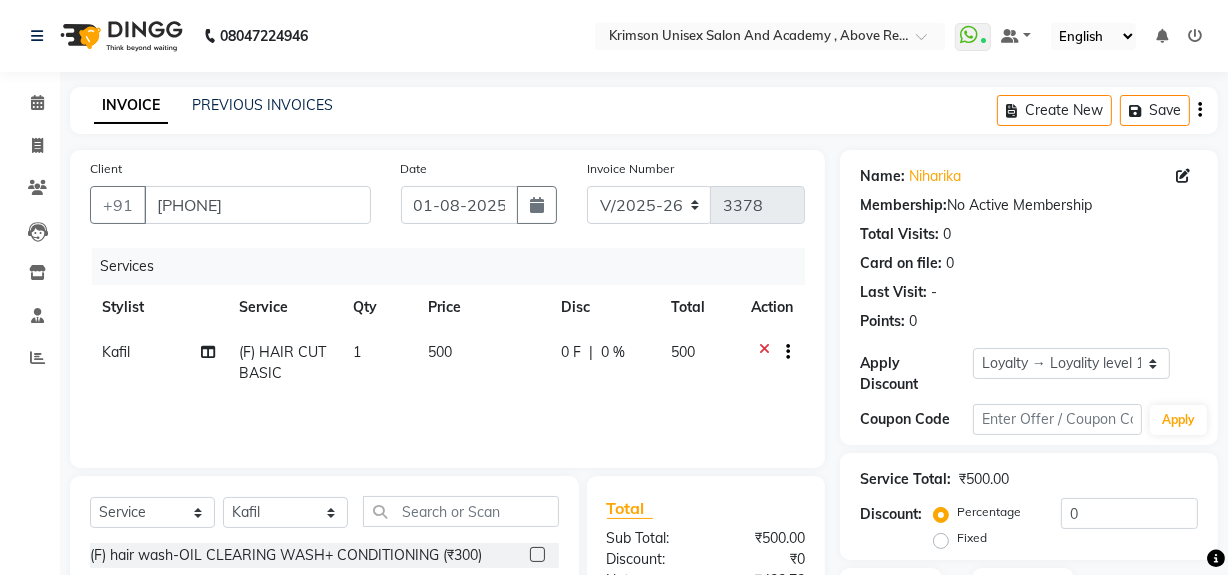click 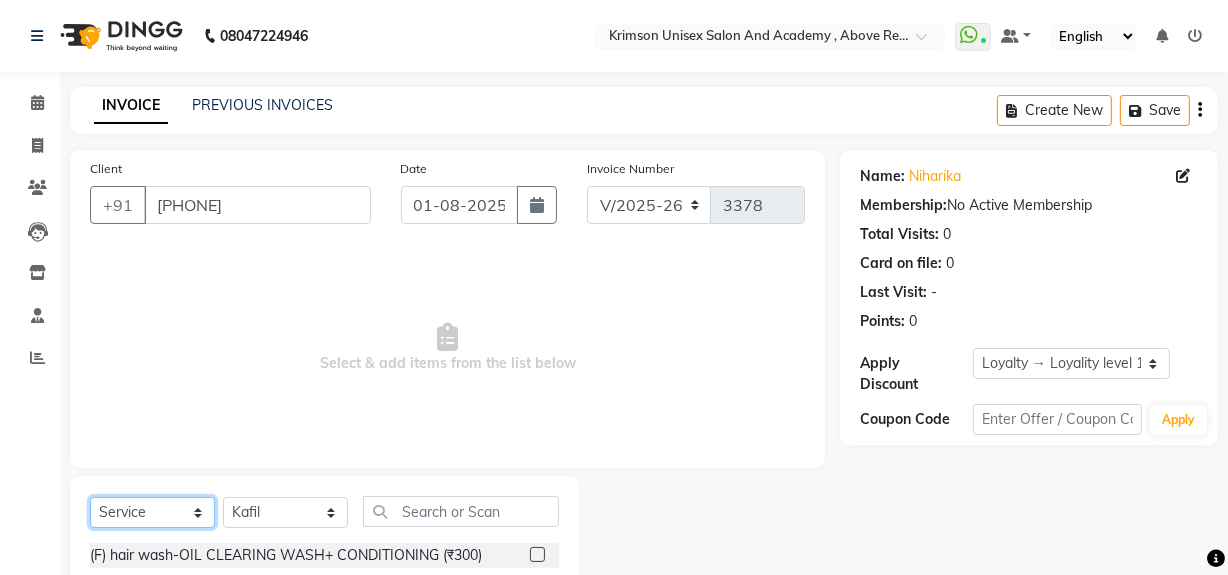 click on "Select  Service  Product  Membership  Package Voucher Prepaid Gift Card" 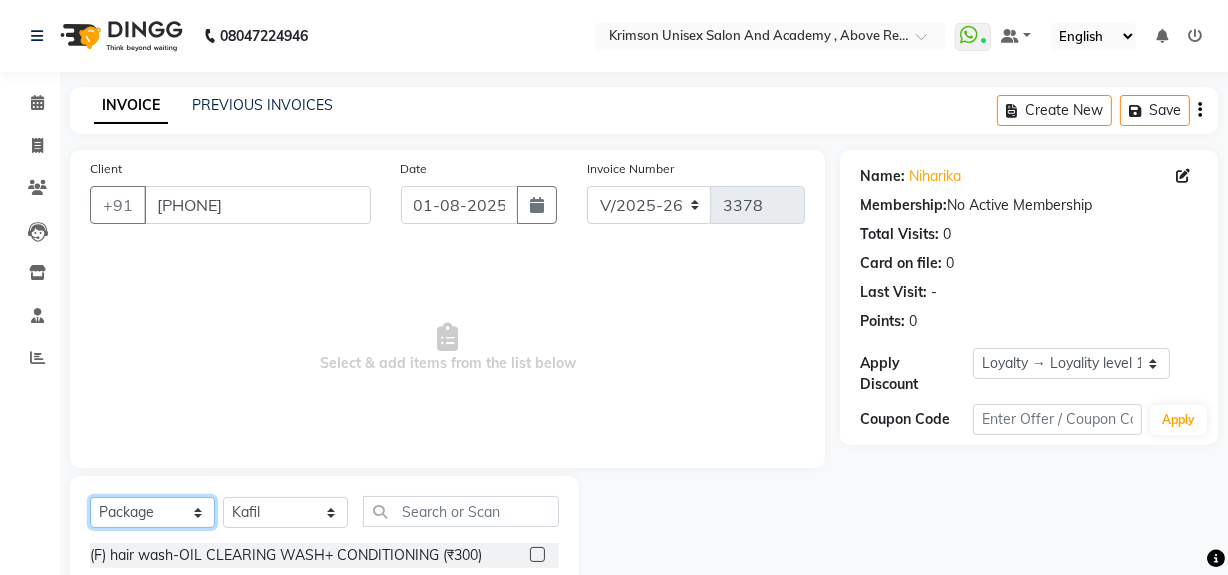 click on "Select  Service  Product  Membership  Package Voucher Prepaid Gift Card" 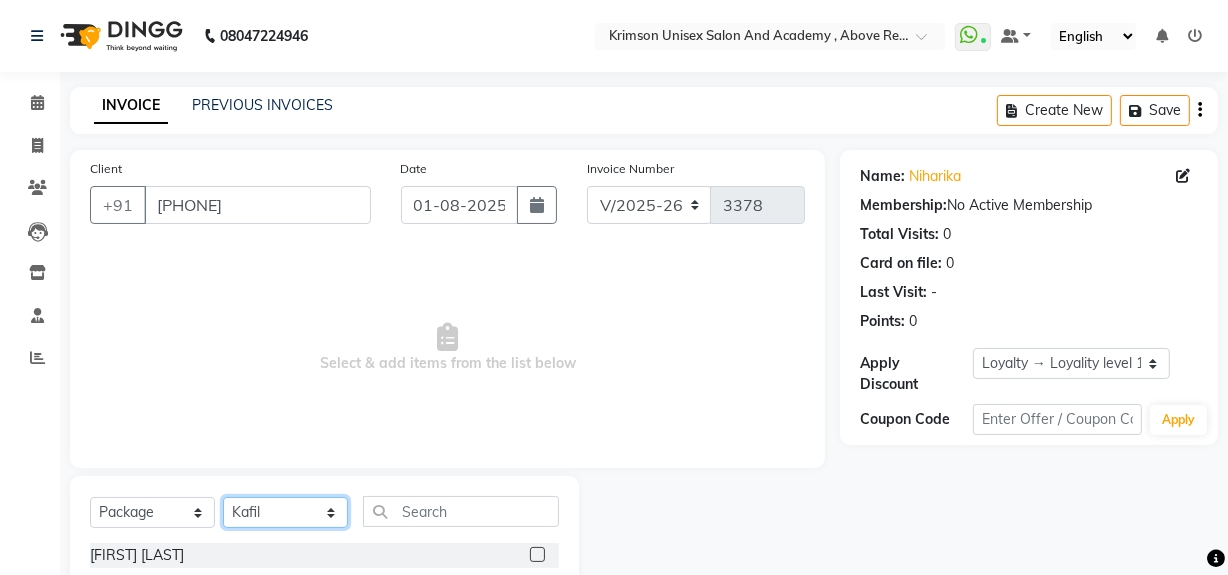click on "Select Stylist ADMIN ARNAB Babita Danish DR. DIVYA (cosmetologist) FRONT DESK Hani Hem Atwal junaid  Kafil Kaif Manish Kumar Pinki  Pooja kulyal Ratan Dey safiya sahiba Sahil Sangeeta sanjay Sudeep Varsha" 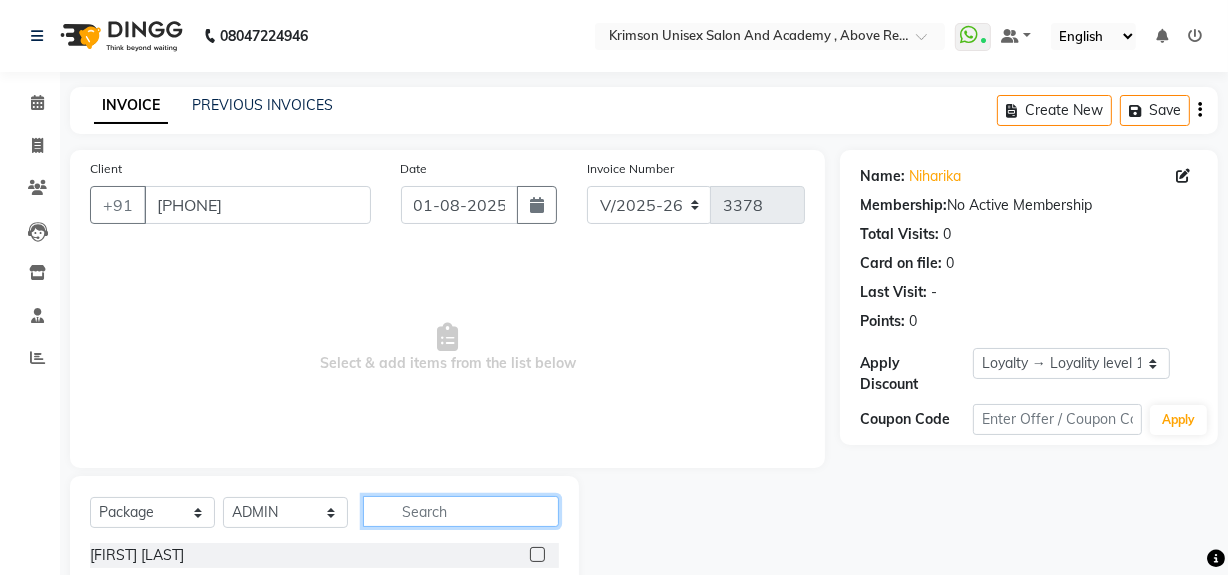 click 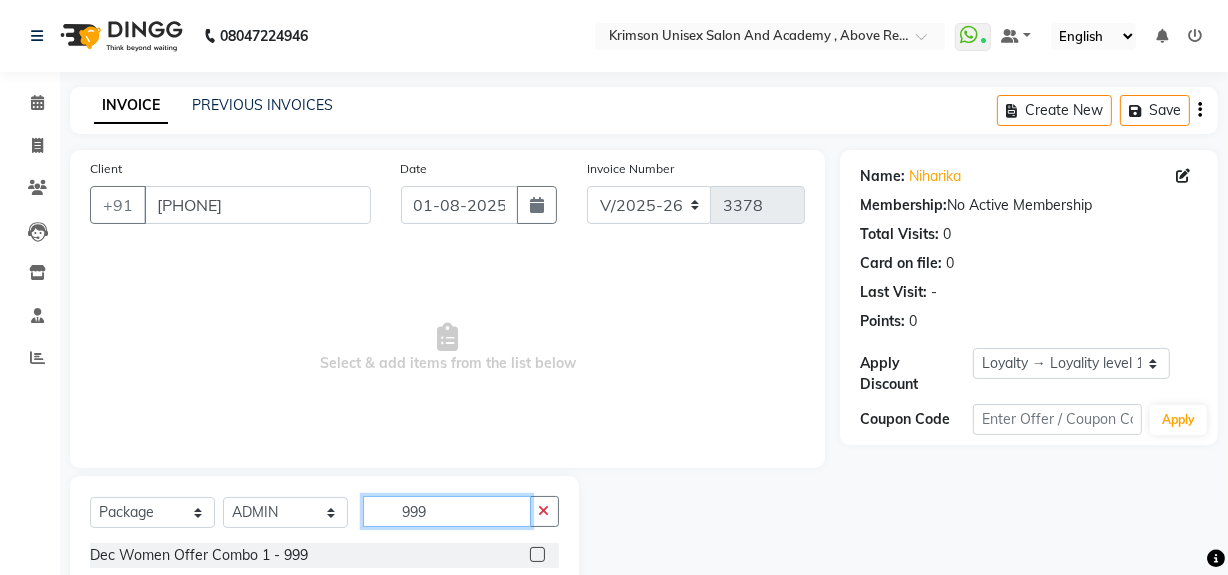 scroll, scrollTop: 49, scrollLeft: 0, axis: vertical 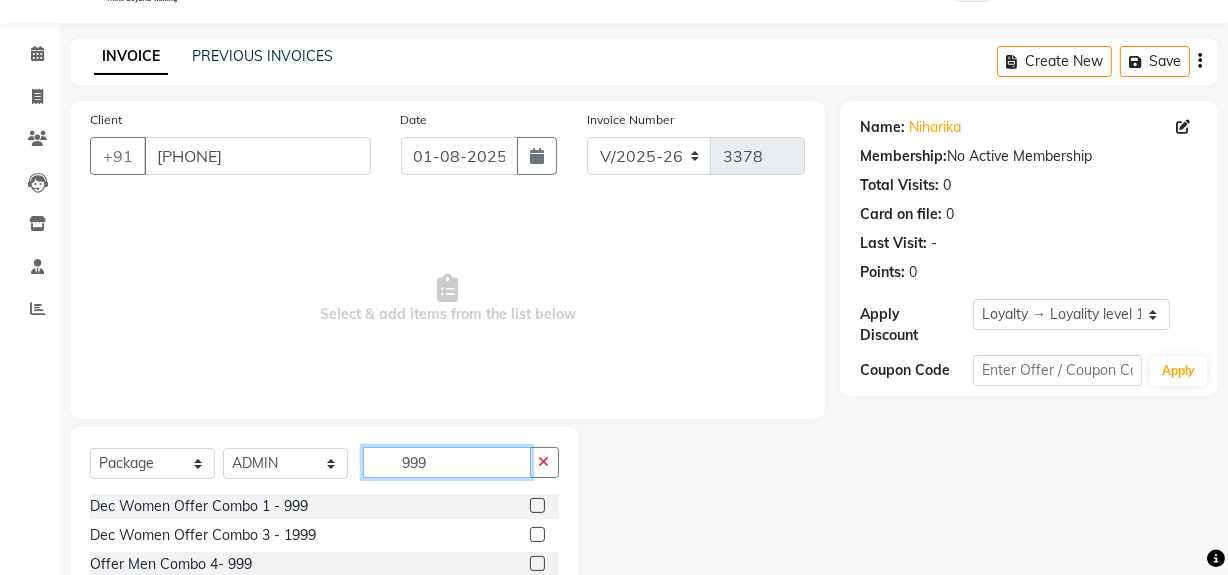 type on "999" 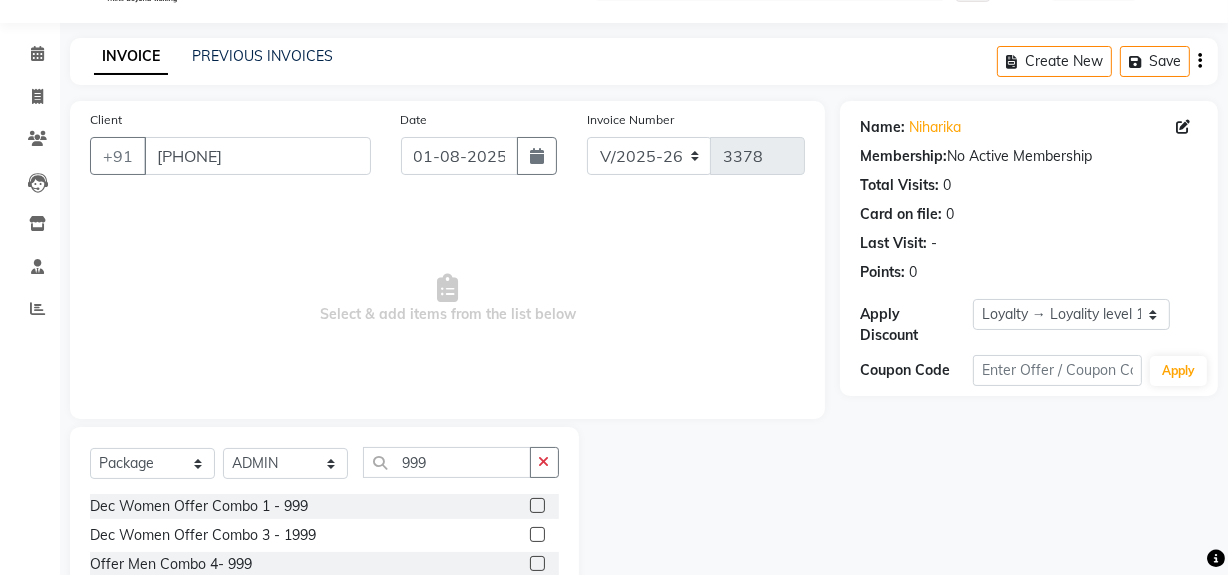 click 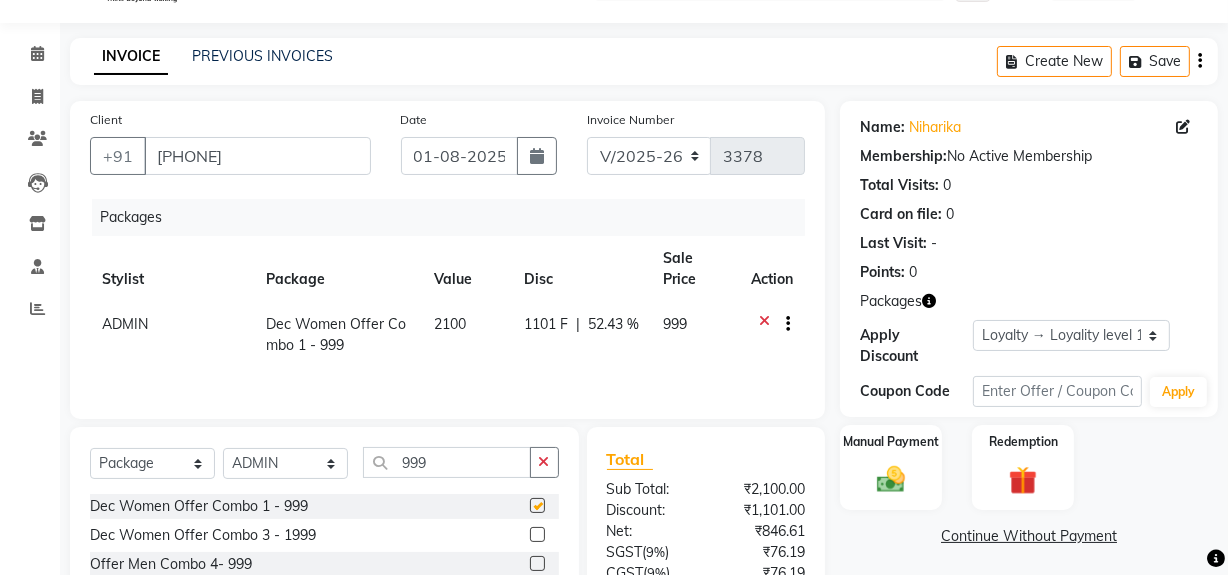 checkbox on "false" 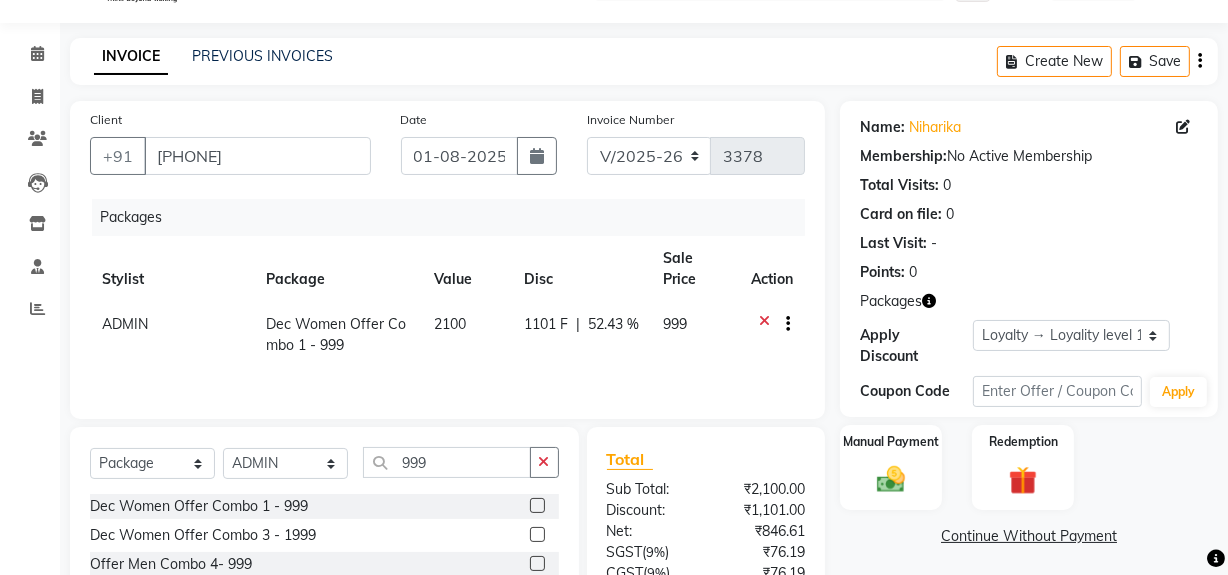 scroll, scrollTop: 226, scrollLeft: 0, axis: vertical 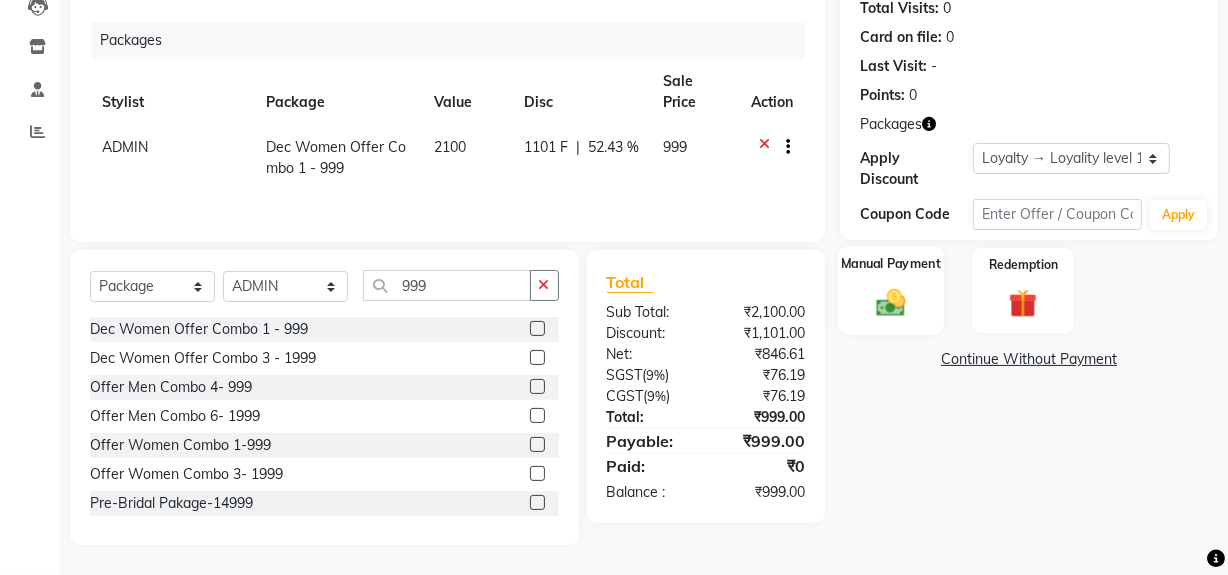 click 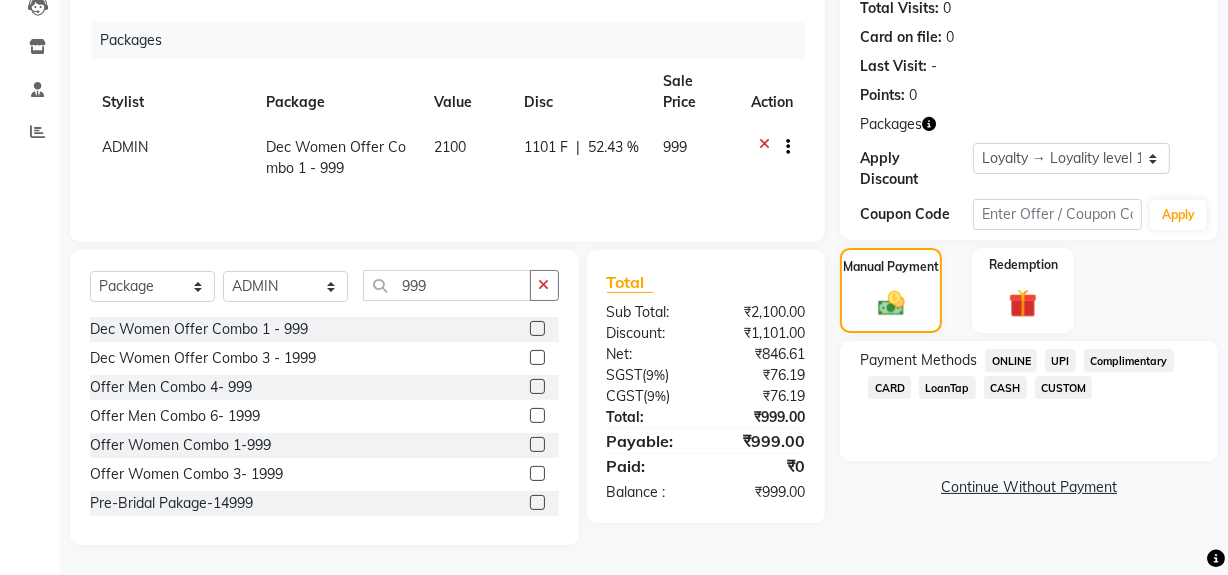 click on "ONLINE" 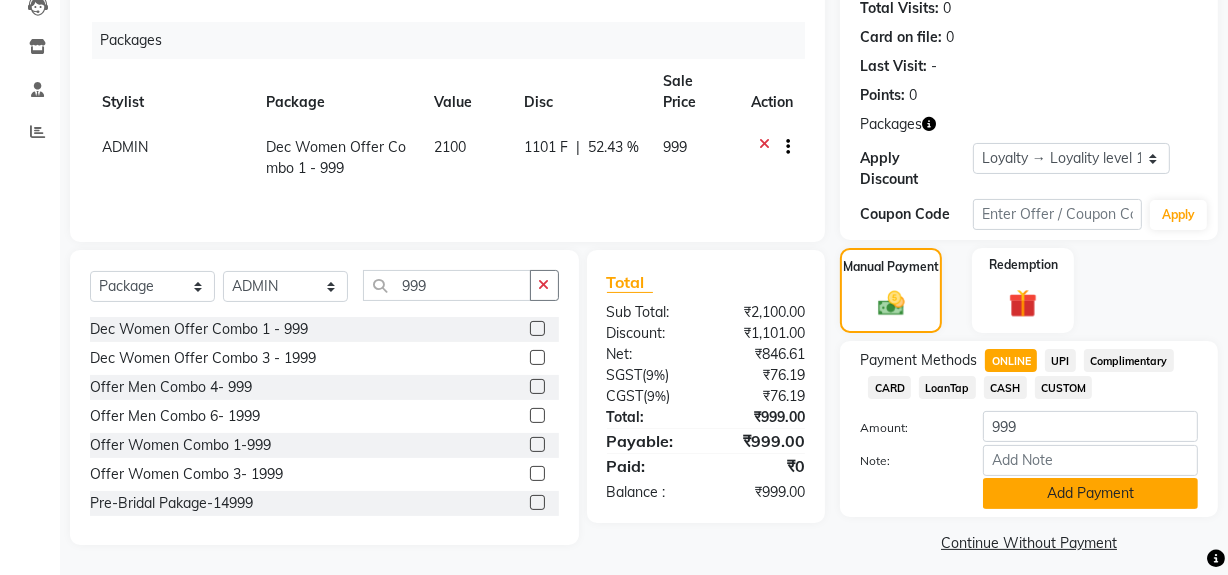 click on "Add Payment" 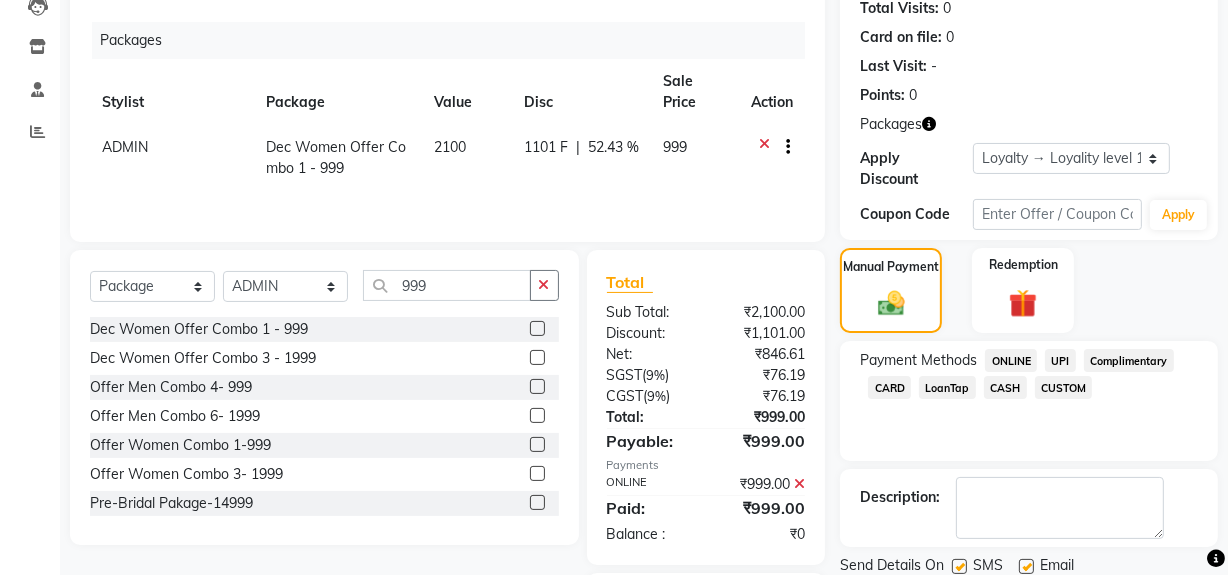 click 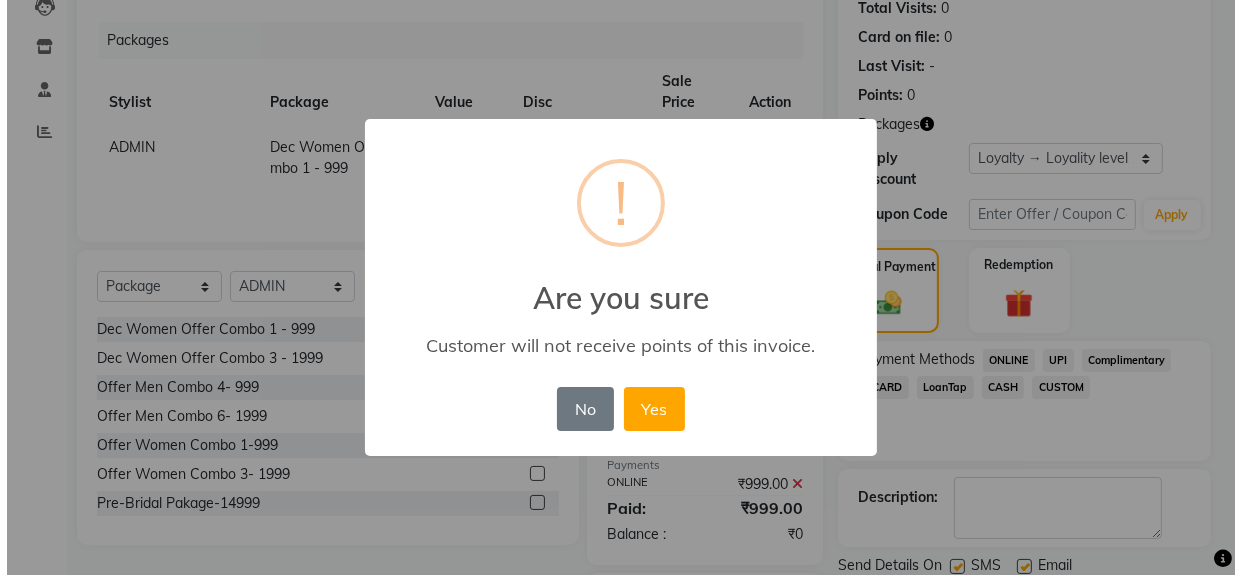 scroll, scrollTop: 386, scrollLeft: 0, axis: vertical 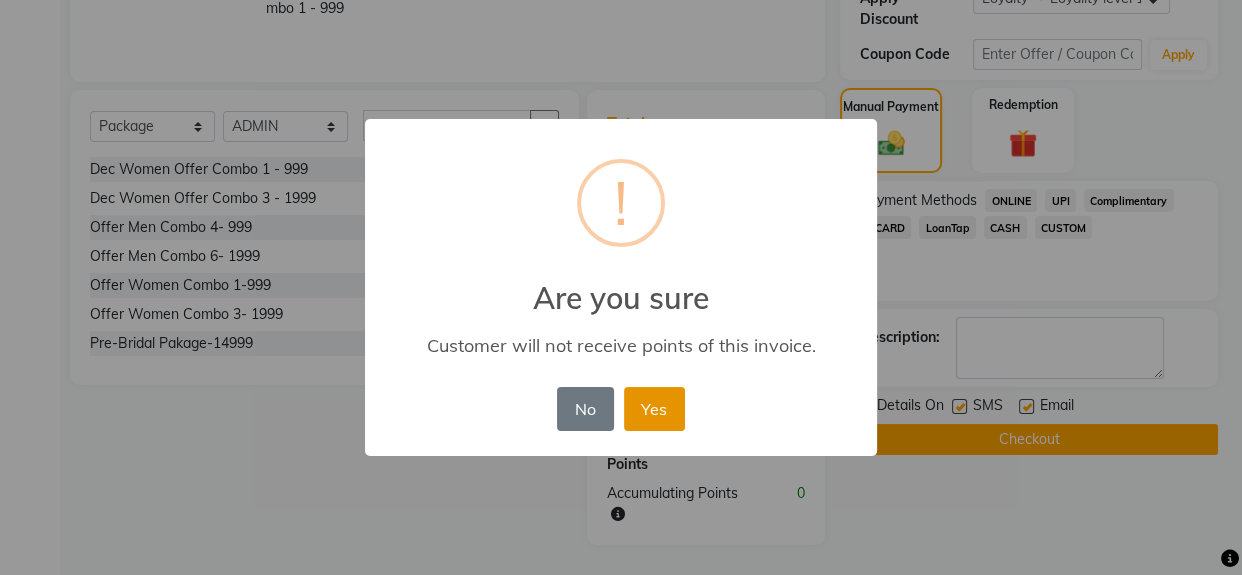 click on "Yes" at bounding box center [654, 409] 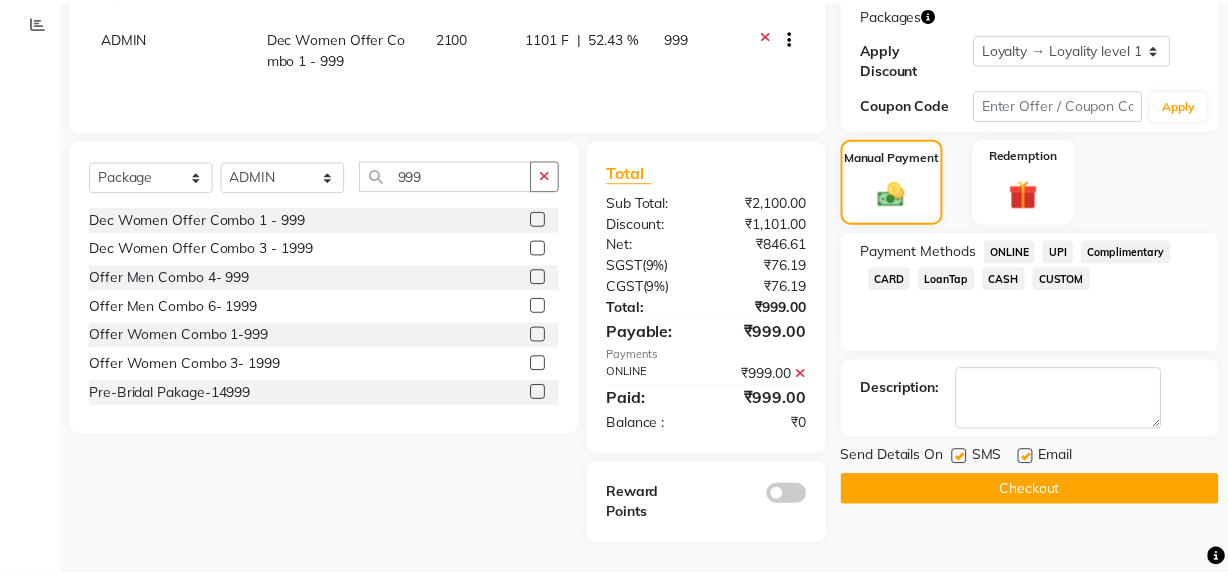 scroll, scrollTop: 336, scrollLeft: 0, axis: vertical 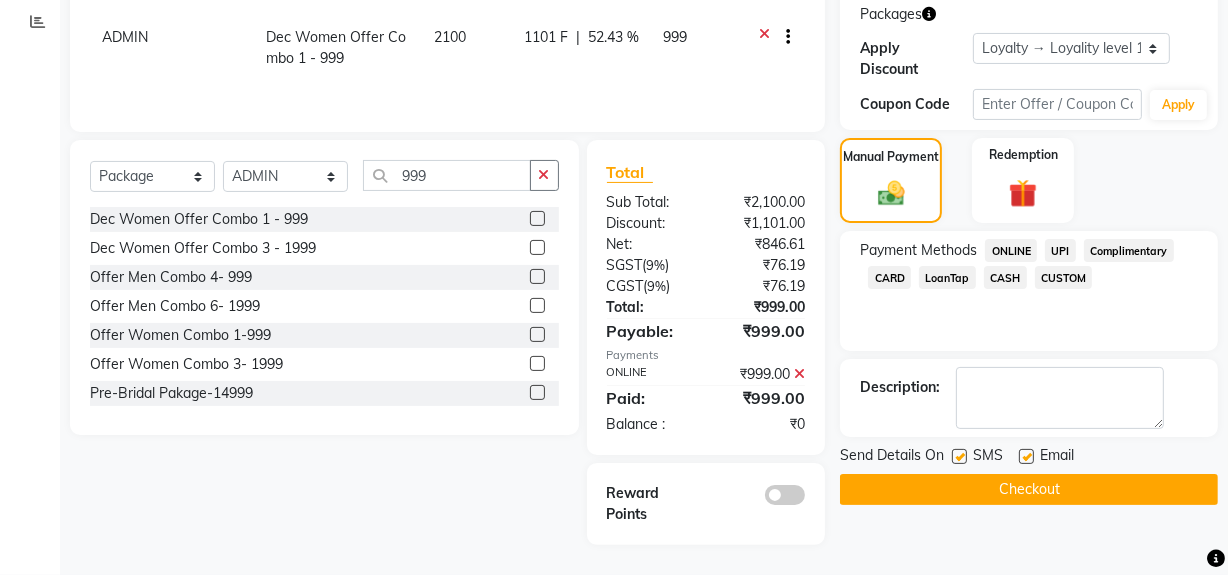 click on "7409893687" at bounding box center (257, -131) 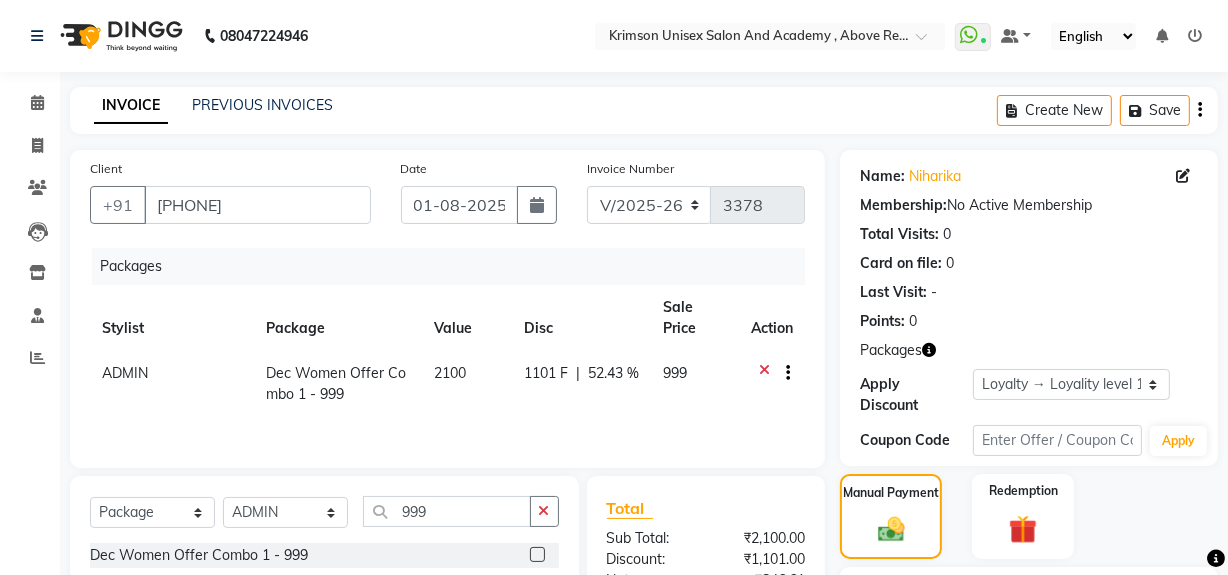 click on "Checkout" 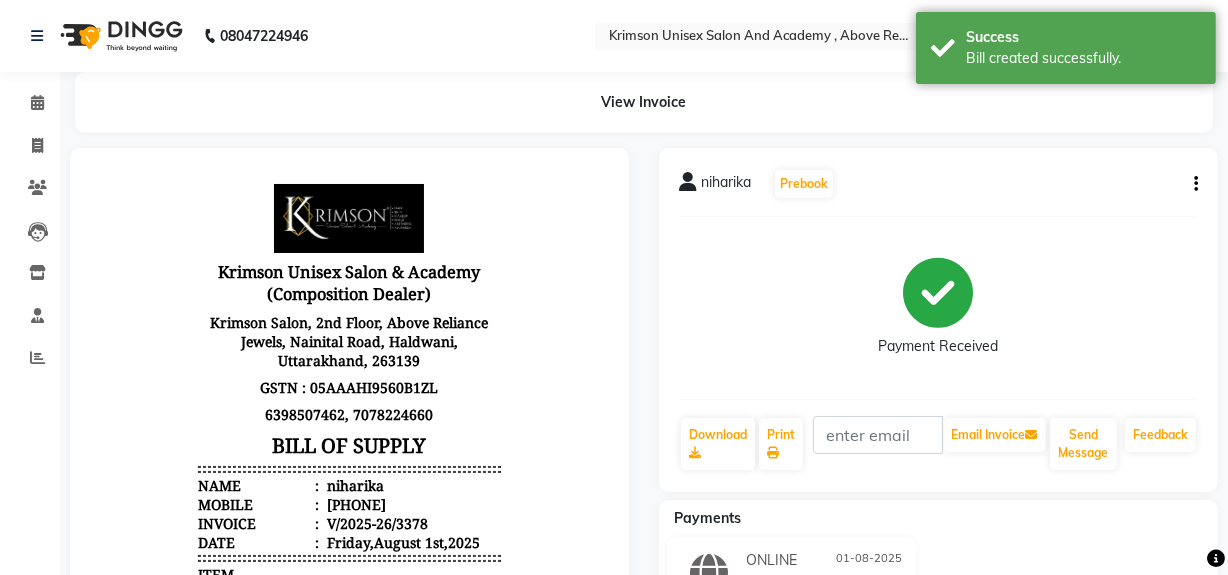 scroll, scrollTop: 0, scrollLeft: 0, axis: both 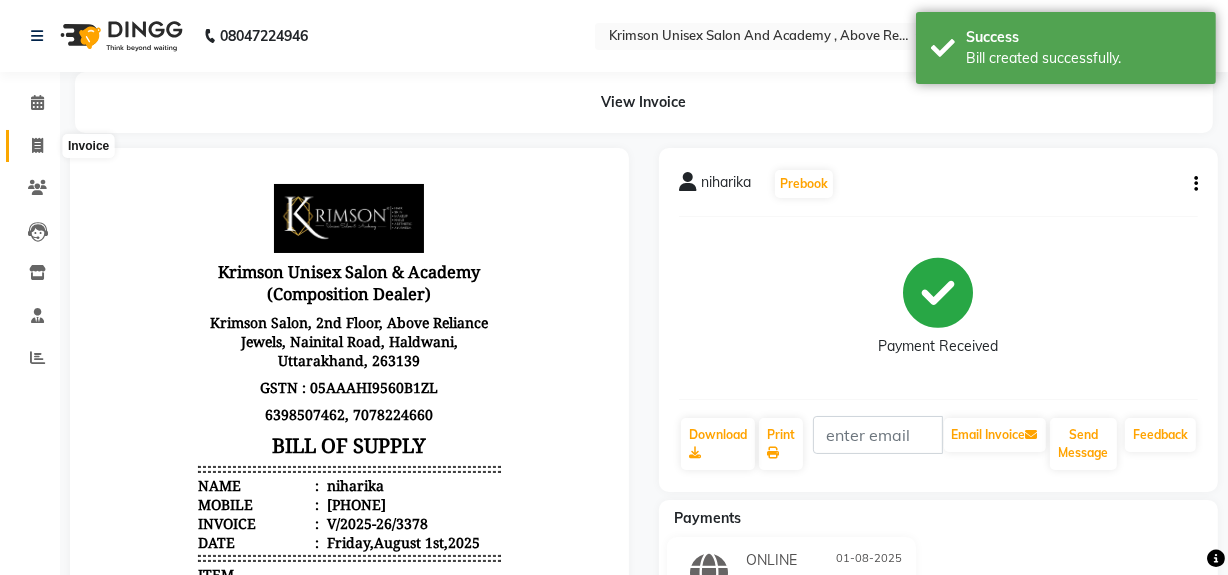click 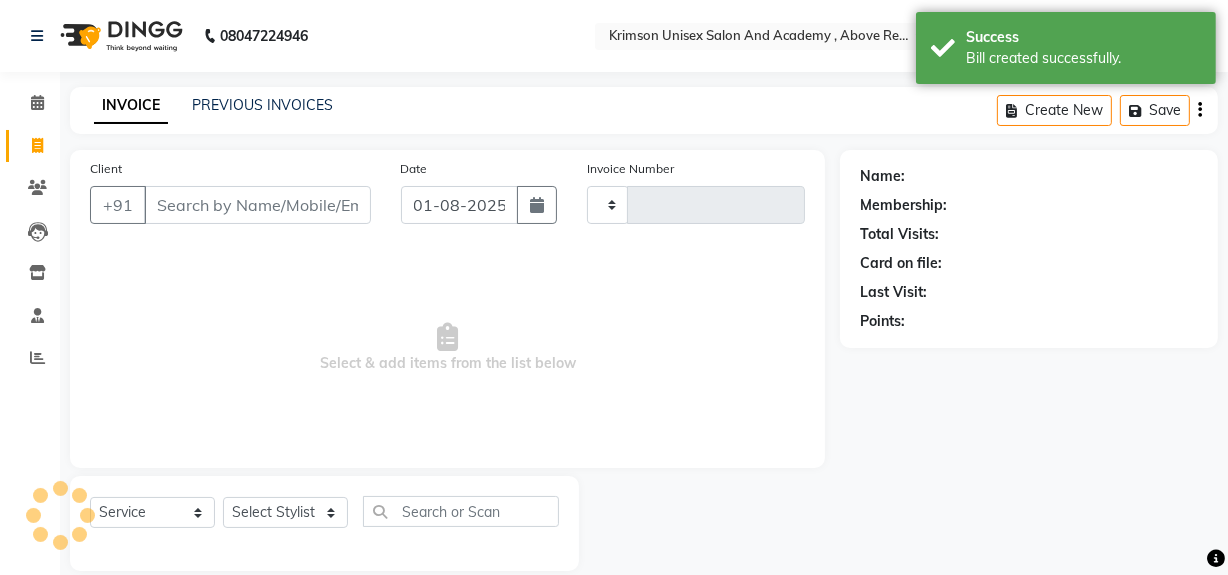 click on "Client" at bounding box center [257, 205] 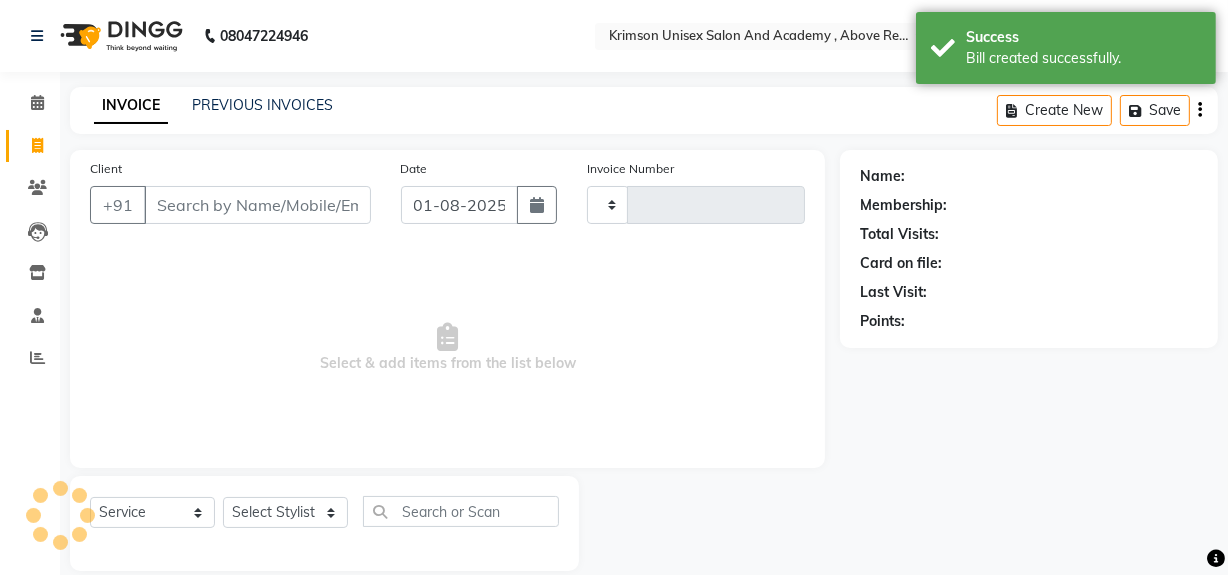 type on "7409893687" 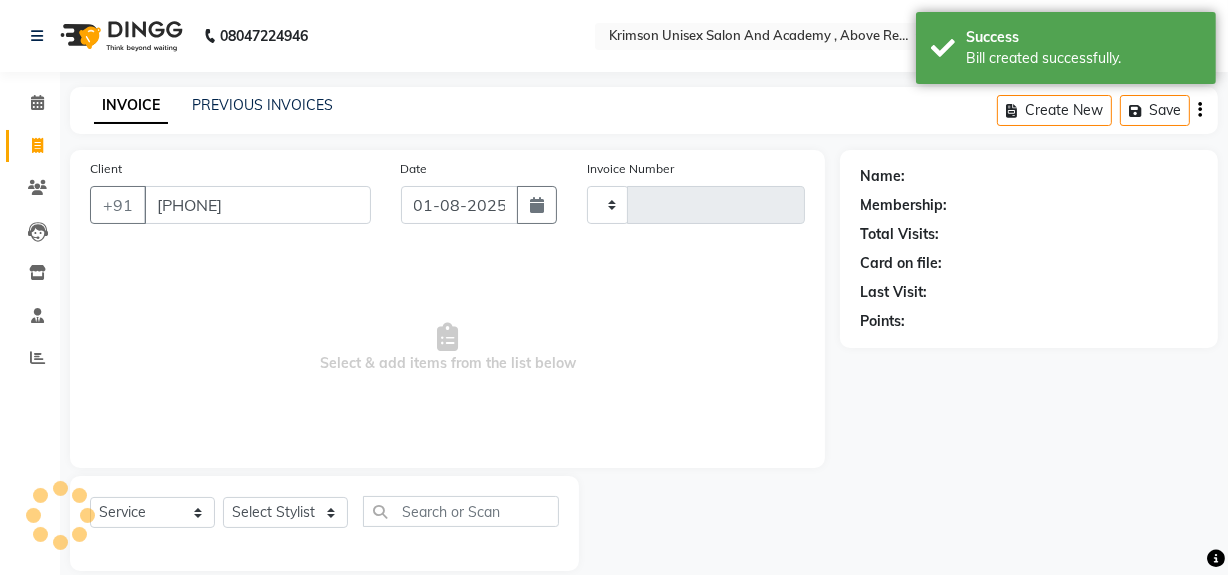 scroll, scrollTop: 26, scrollLeft: 0, axis: vertical 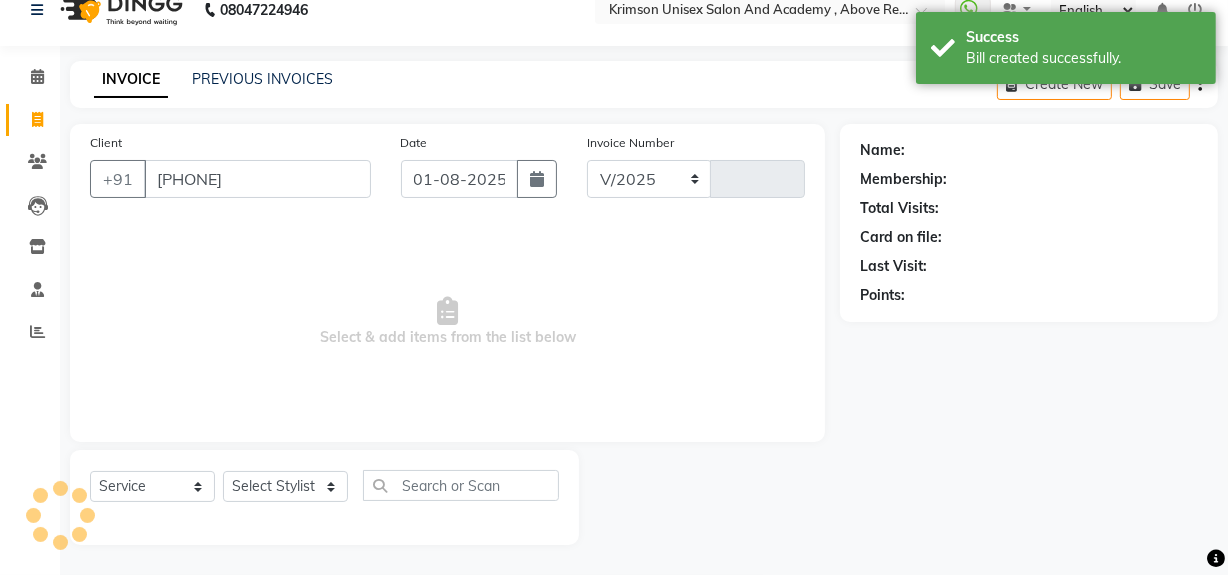 select on "5853" 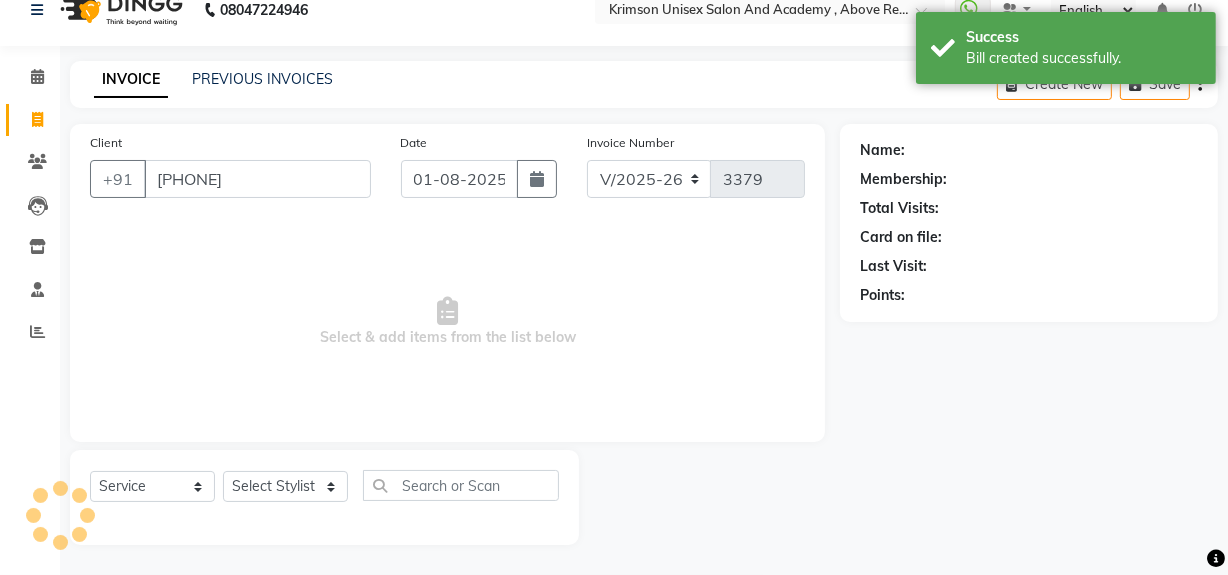 type on "7409893687" 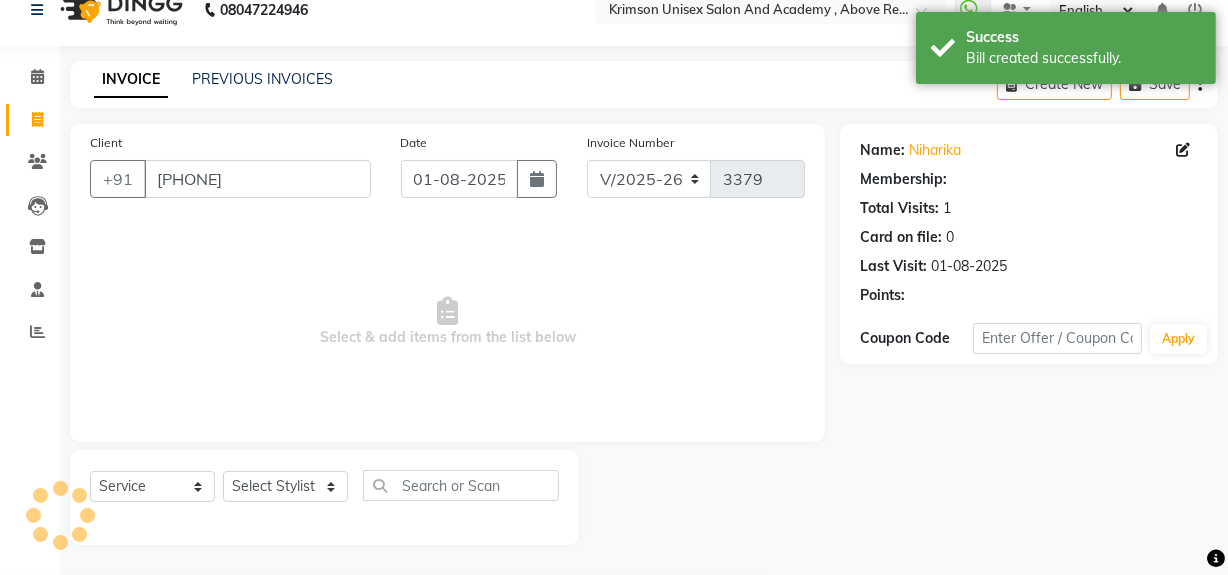 select on "1: Object" 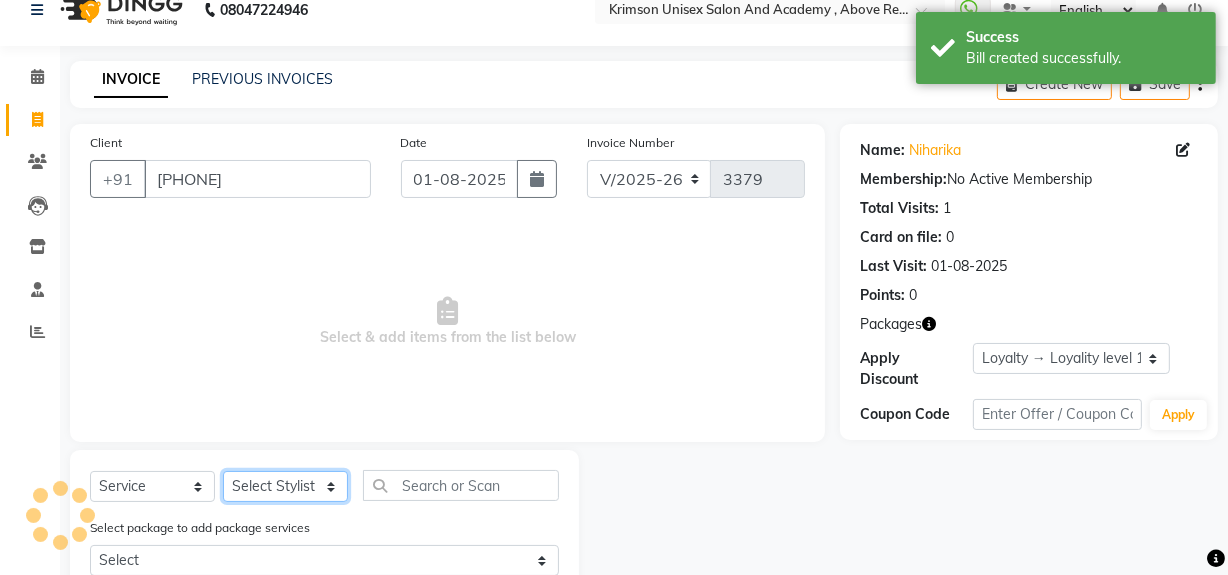 click on "Select Stylist" 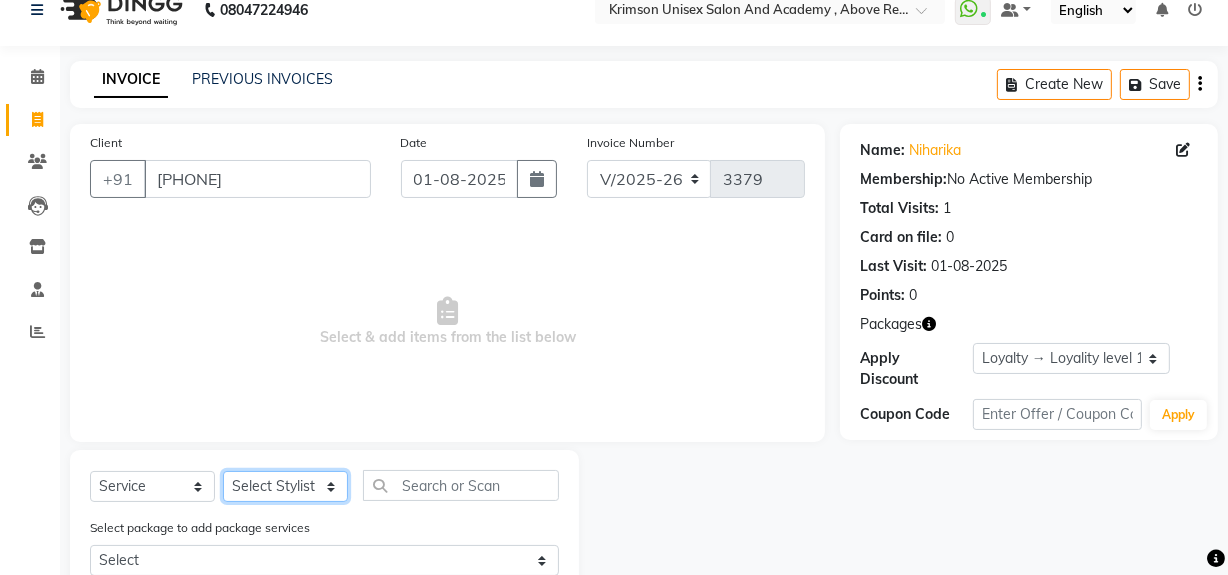 select on "68735" 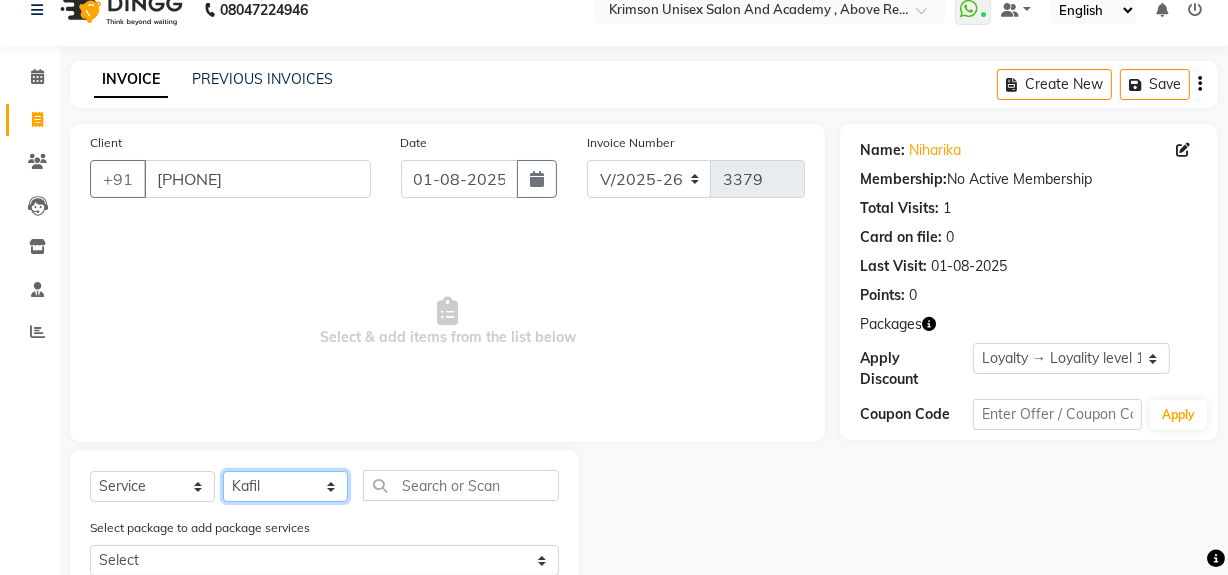 click on "Select Stylist ADMIN ARNAB Babita Danish DR. DIVYA (cosmetologist) FRONT DESK Hani Hem Atwal junaid  Kafil Kaif Manish Kumar Pinki  Pooja kulyal Ratan Dey safiya sahiba Sahil Sangeeta sanjay Sudeep Varsha" 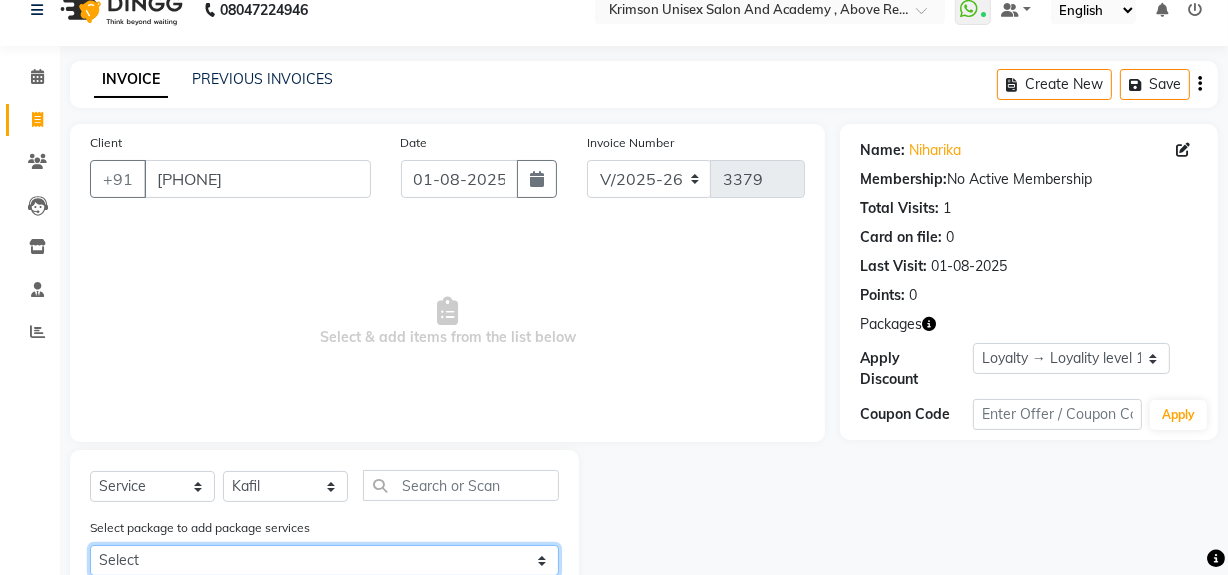 click on "Select Dec Women Offer Combo 1 - 999" 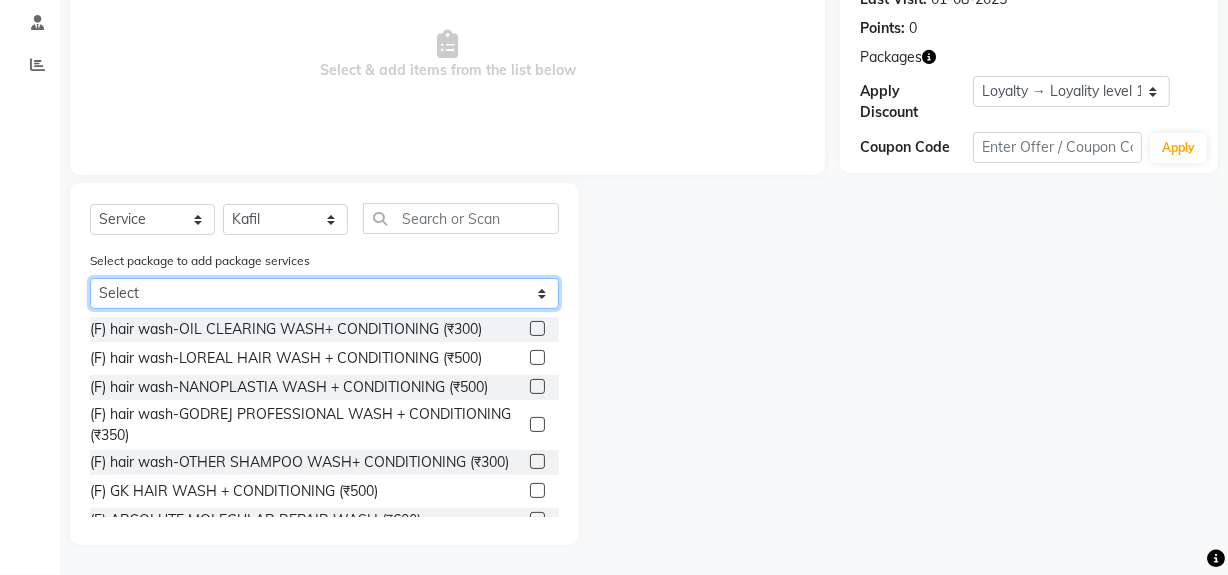 click on "Select Dec Women Offer Combo 1 - 999" 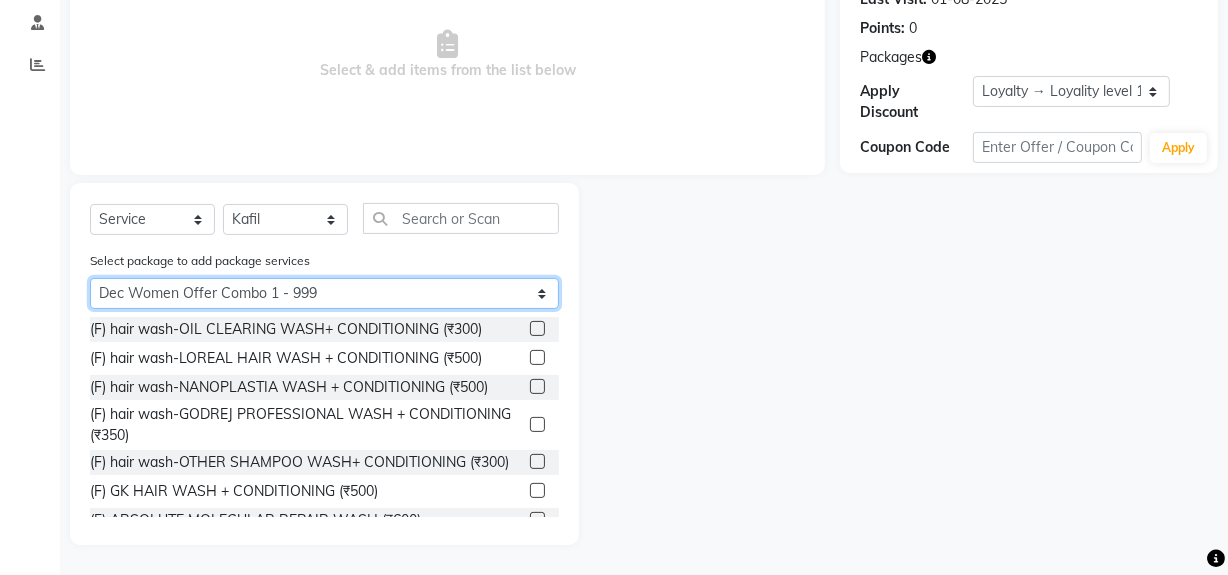 click on "Select Dec Women Offer Combo 1 - 999" 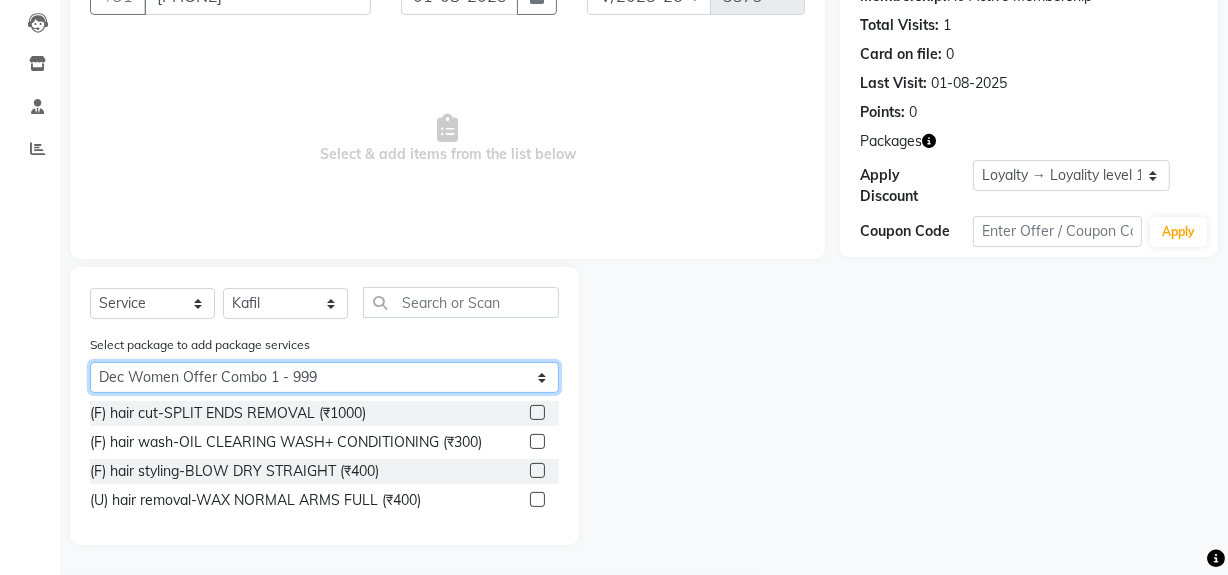 scroll, scrollTop: 210, scrollLeft: 0, axis: vertical 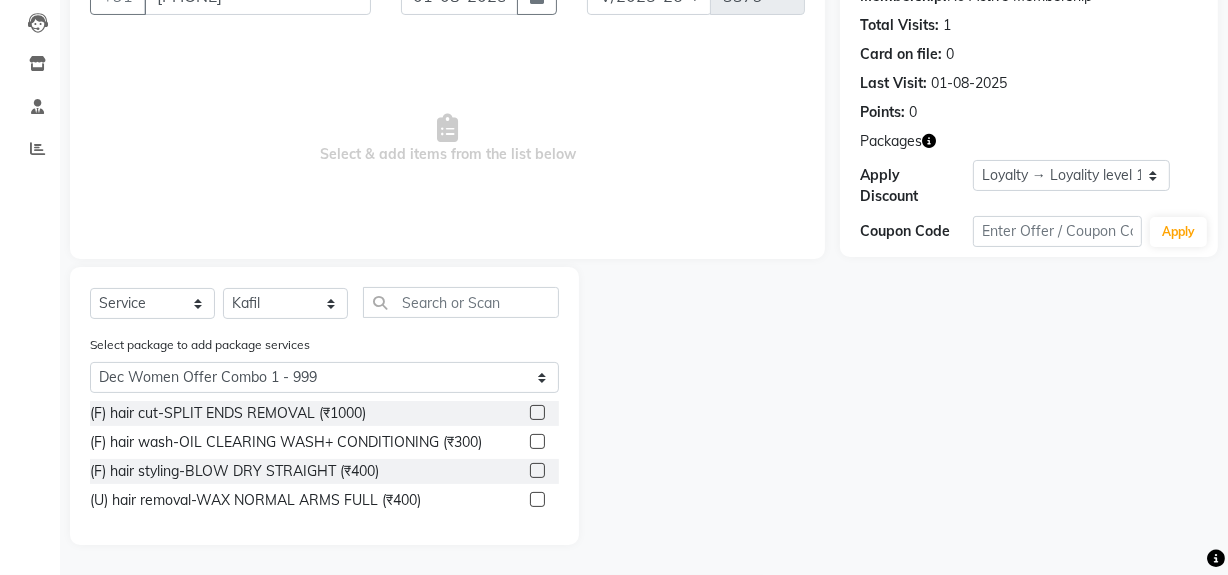 click 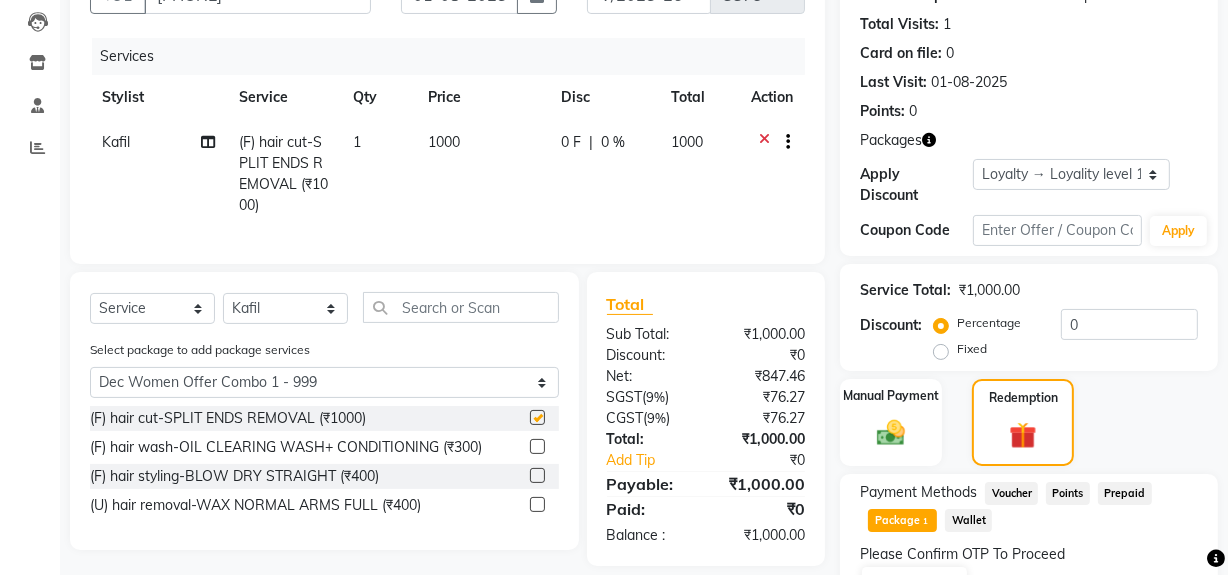 checkbox on "false" 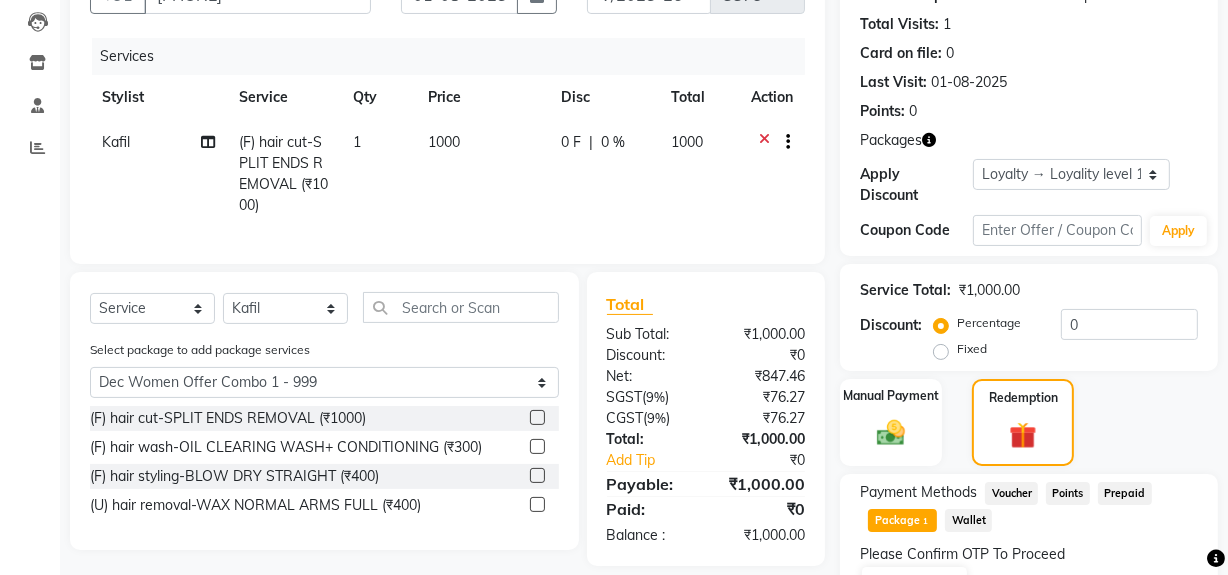 click 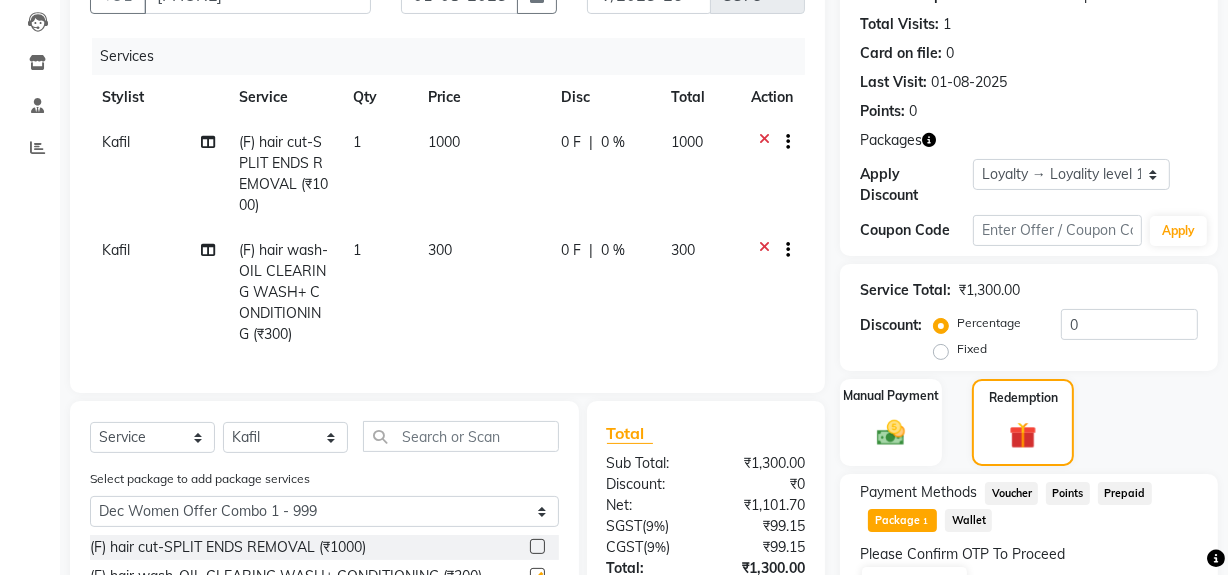 checkbox on "false" 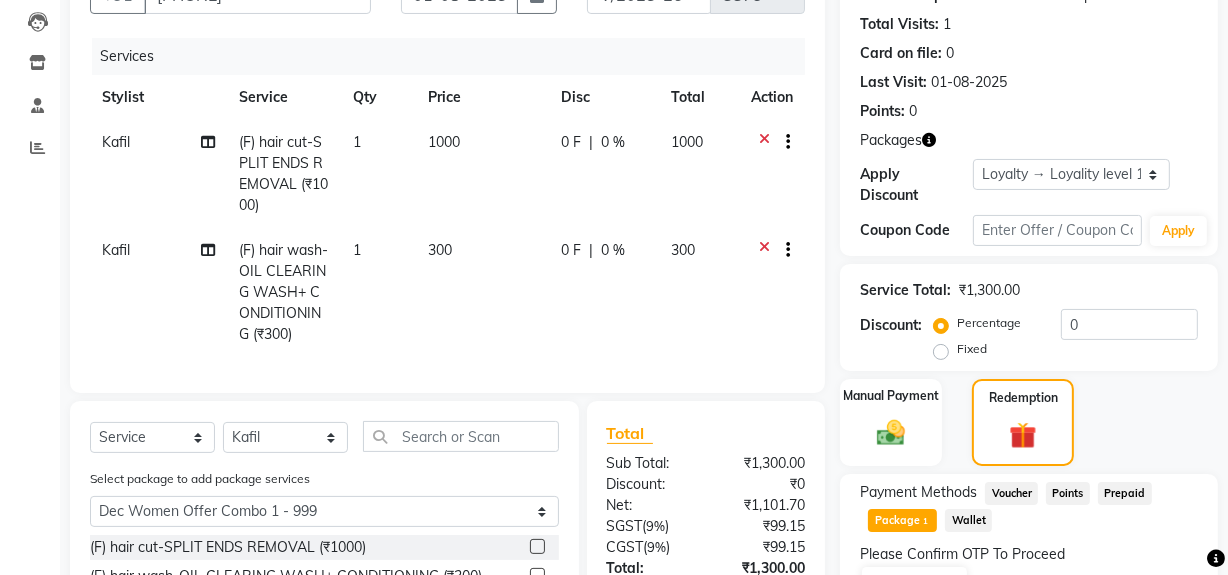 click 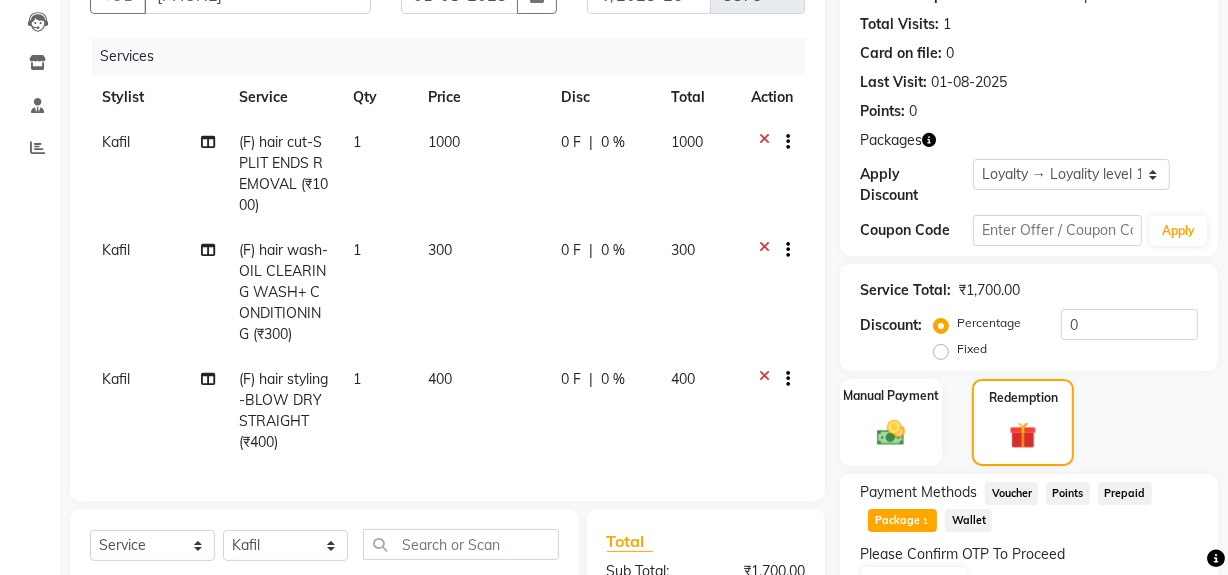 checkbox on "false" 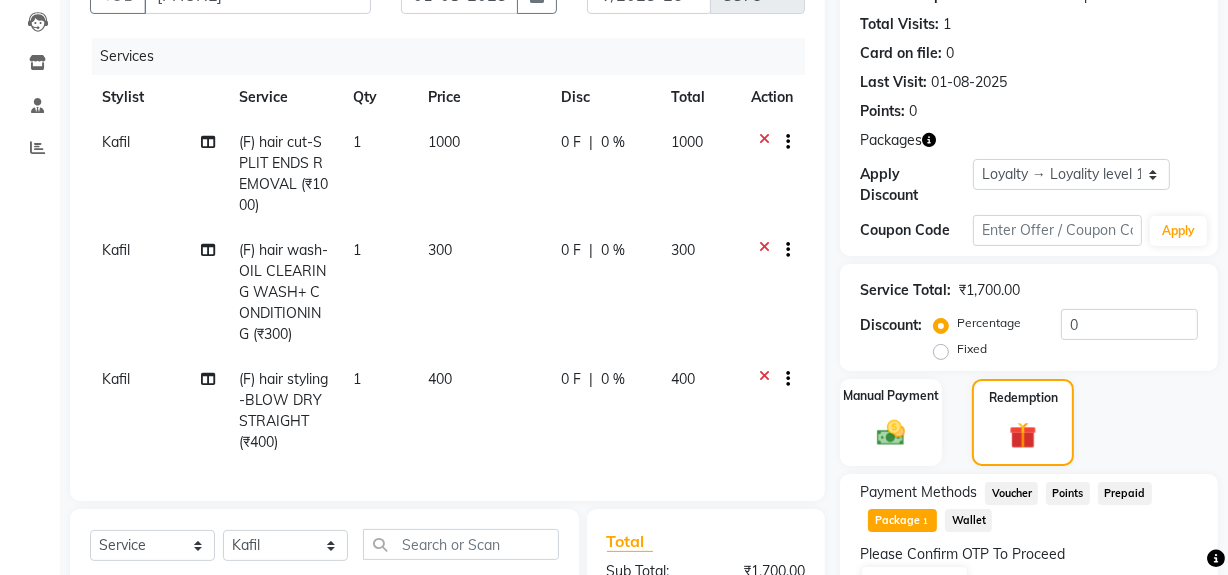 scroll, scrollTop: 374, scrollLeft: 0, axis: vertical 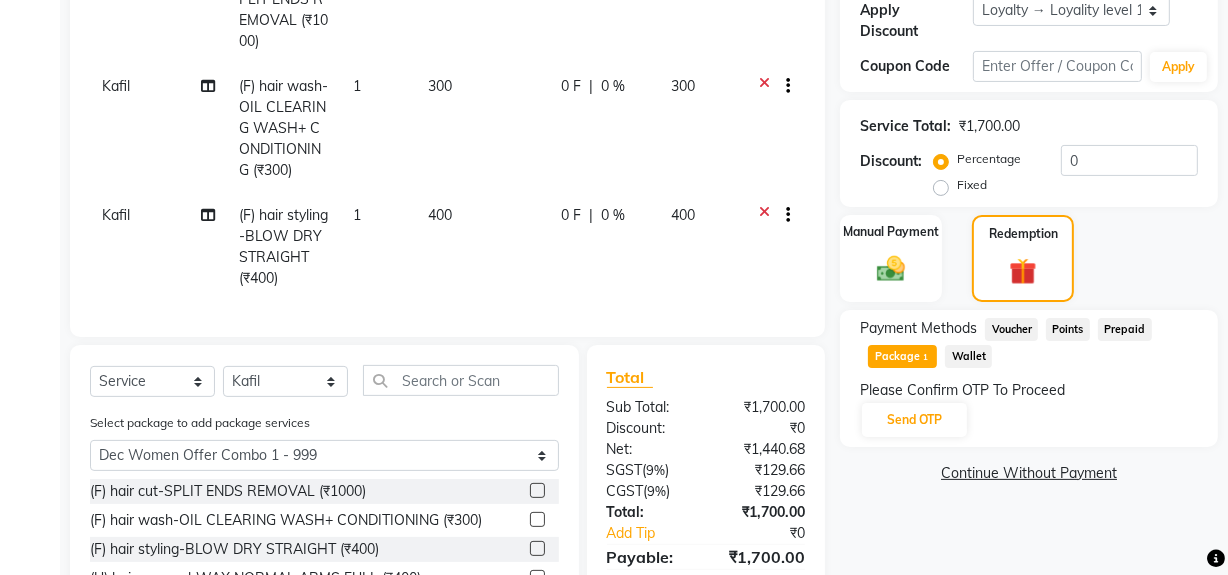 click on "Client +91 7409893687 Date 01-08-2025 Invoice Number V/2025 V/2025-26 3379 Services Stylist Service Qty Price Disc Total Action Kafil (F) hair cut-SPLIT ENDS REMOVAL (₹1000) 1 1000 0 F | 0 % 1000 Kafil (F) hair wash-OIL CLEARING WASH+ CONDITIONING (₹300) 1 300 0 F | 0 % 300 Kafil (F) hair styling-BLOW DRY STRAIGHT (₹400) 1 400 0 F | 0 % 400 Select  Service  Product  Membership  Package Voucher Prepaid Gift Card  Select Stylist ADMIN ARNAB Babita Danish DR. DIVYA (cosmetologist) FRONT DESK Hani Hem Atwal junaid  Kafil Kaif Manish Kumar Pinki  Pooja kulyal Ratan Dey safiya sahiba Sahil Sangeeta sanjay Sudeep Varsha Select package to add package services Select Dec Women Offer Combo 1 - 999 (F) hair cut-SPLIT ENDS REMOVAL (₹1000)  (F) hair wash-OIL CLEARING WASH+ CONDITIONING (₹300)  (F) hair styling-BLOW DRY STRAIGHT (₹400)  (U) hair removal-WAX NORMAL ARMS FULL (₹400)  Total Sub Total: ₹1,700.00 Discount: ₹0 Net: ₹1,440.68 SGST  ( 9% ) ₹129.66 CGST  ( 9% ) ₹129.66 Total: ₹1,700.00  :" 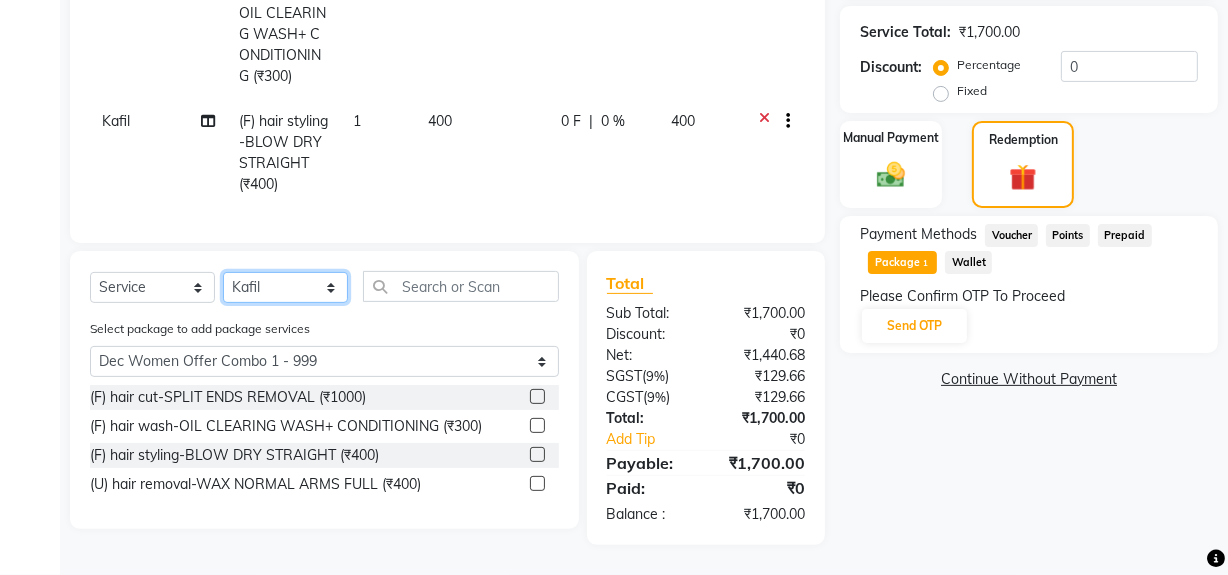 click on "Select Stylist ADMIN ARNAB Babita Danish DR. DIVYA (cosmetologist) FRONT DESK Hani Hem Atwal junaid  Kafil Kaif Manish Kumar Pinki  Pooja kulyal Ratan Dey safiya sahiba Sahil Sangeeta sanjay Sudeep Varsha" 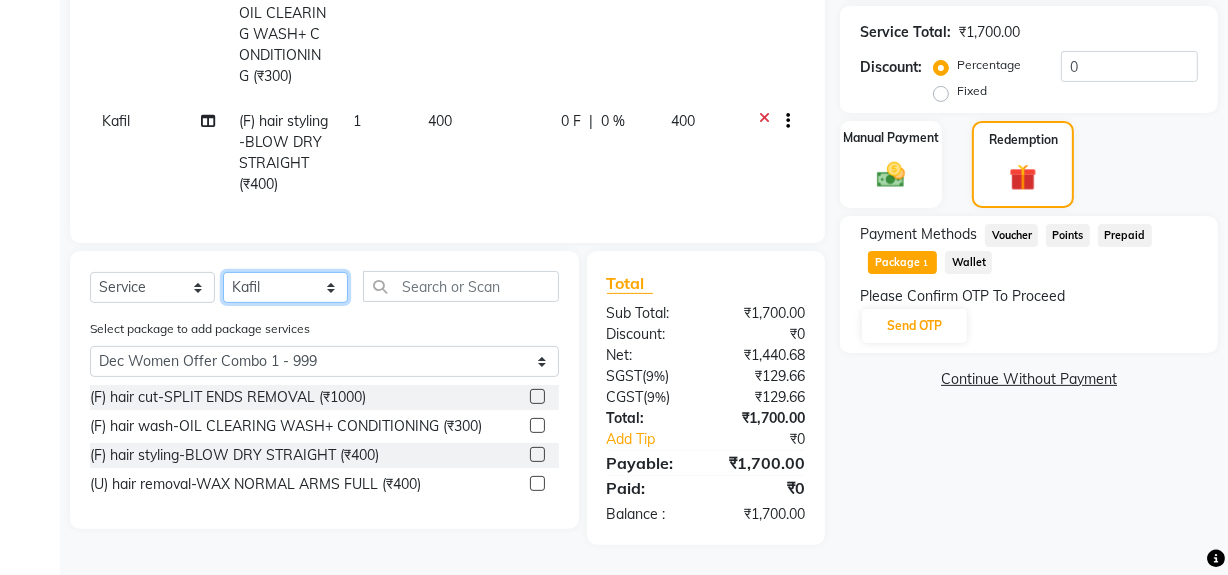 select on "44090" 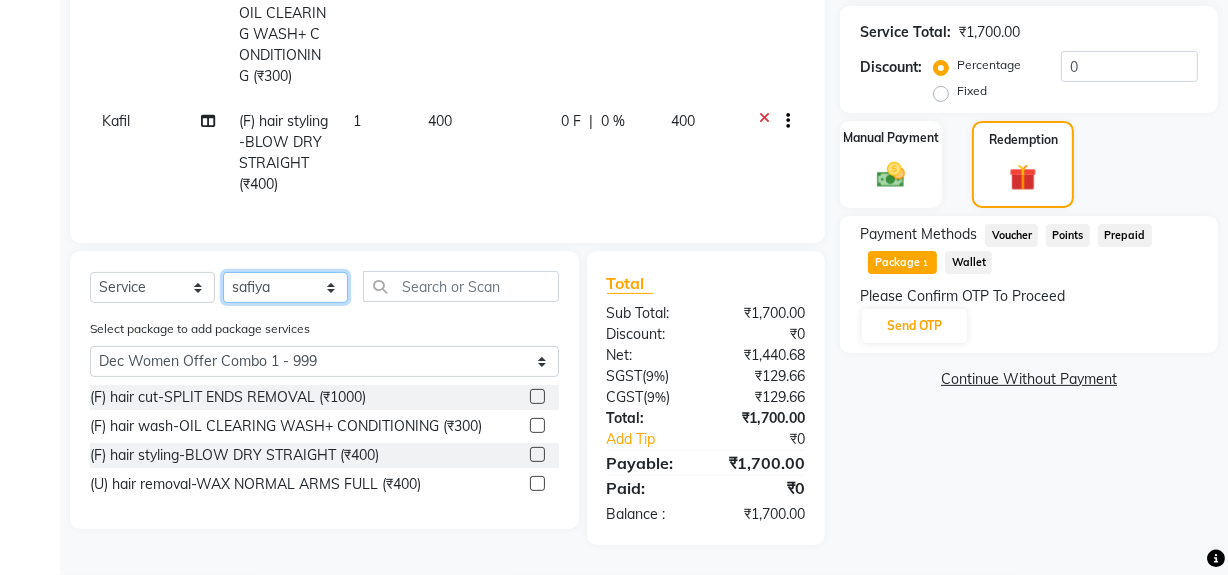 click on "Select Stylist ADMIN ARNAB Babita Danish DR. DIVYA (cosmetologist) FRONT DESK Hani Hem Atwal junaid  Kafil Kaif Manish Kumar Pinki  Pooja kulyal Ratan Dey safiya sahiba Sahil Sangeeta sanjay Sudeep Varsha" 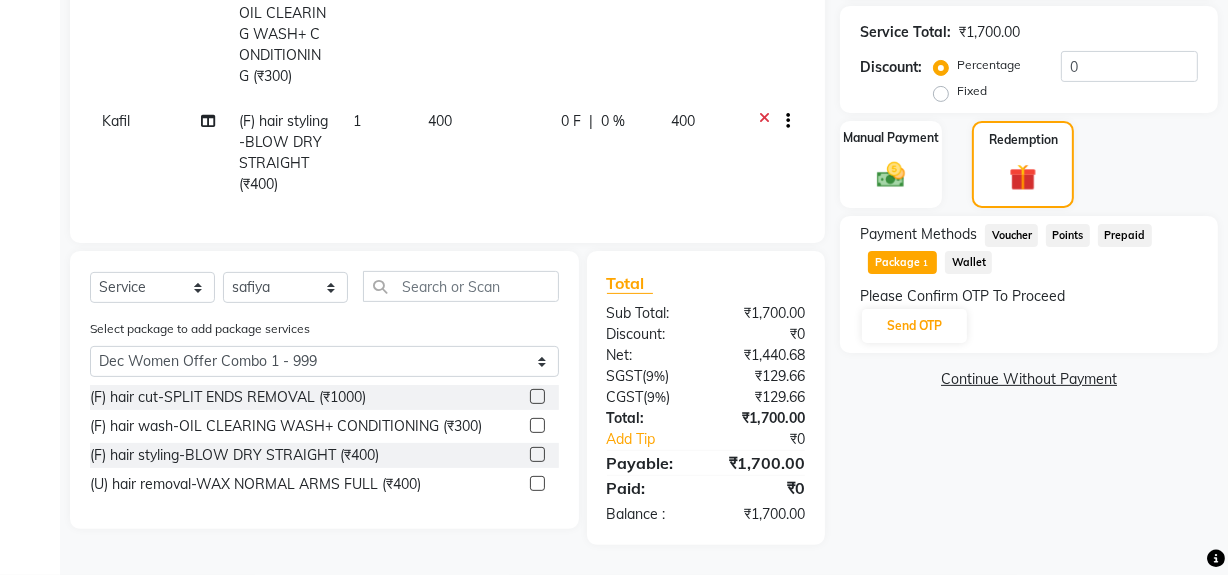 click 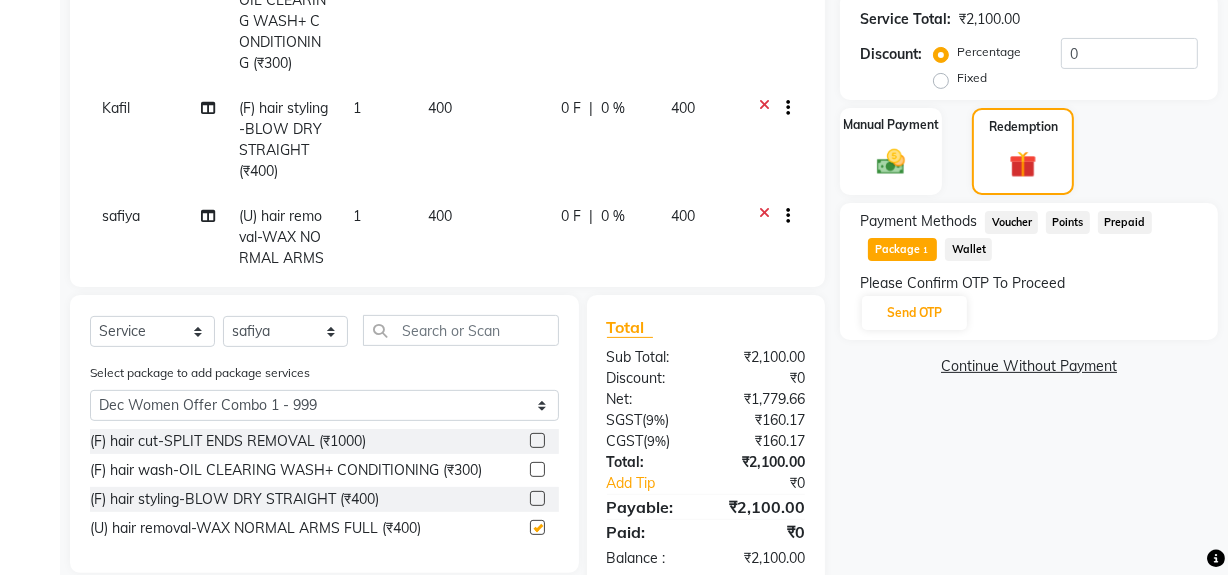 checkbox on "false" 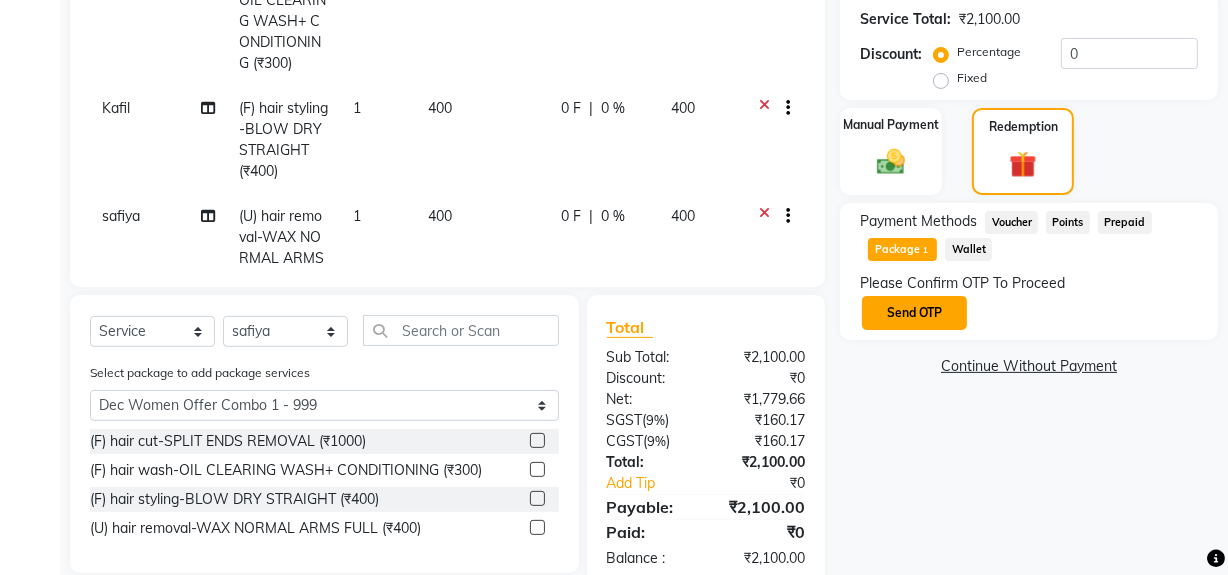 click on "Send OTP" 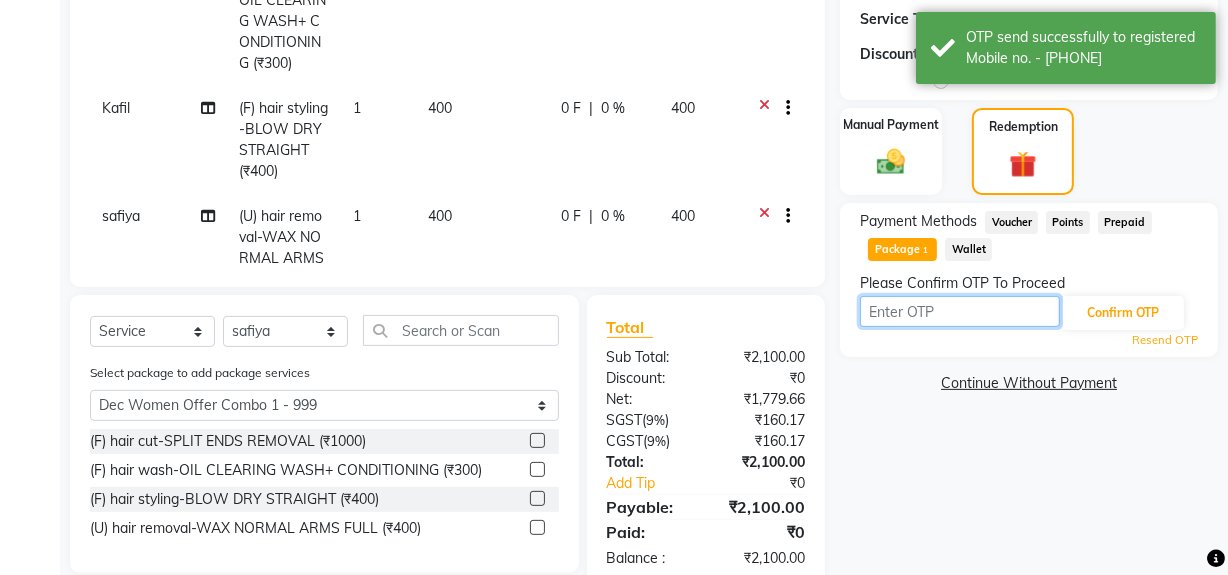 click 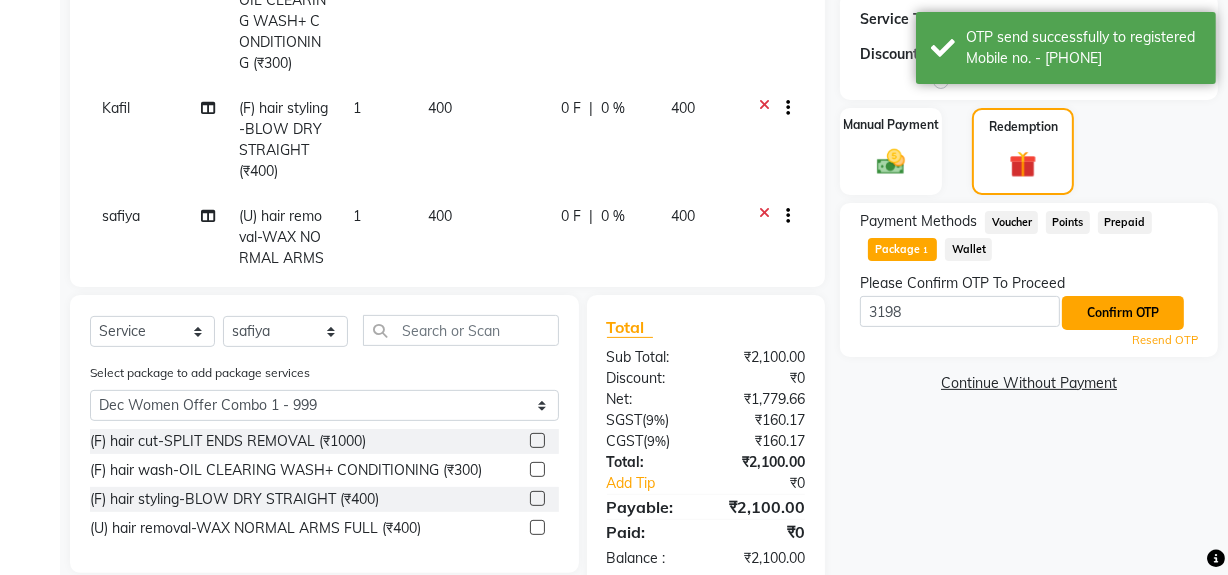 click on "Confirm OTP" 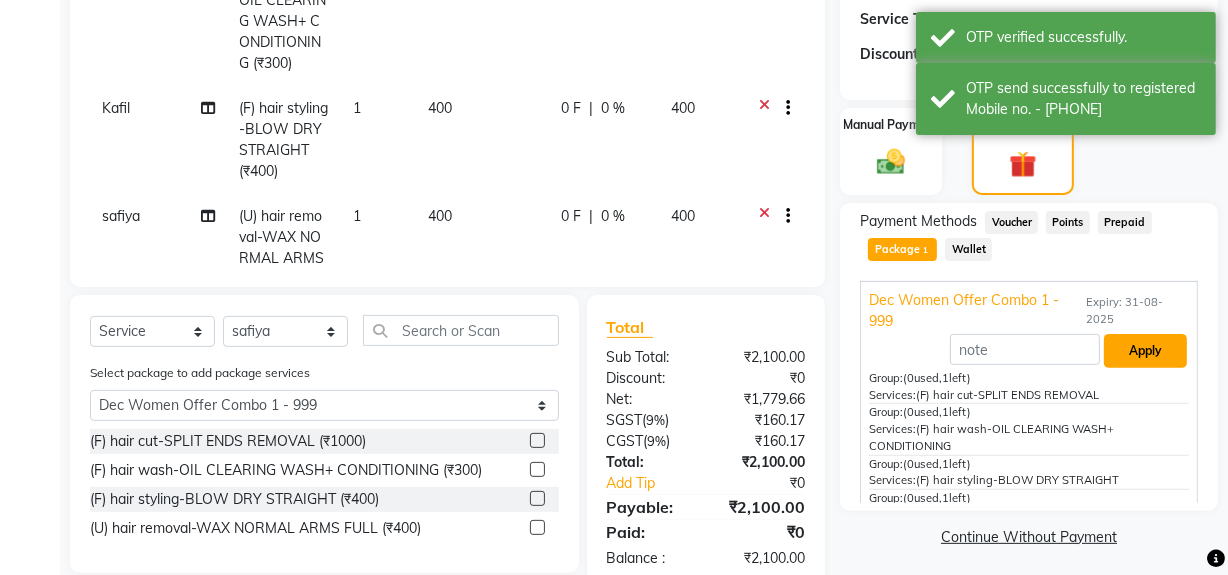 click on "Apply" 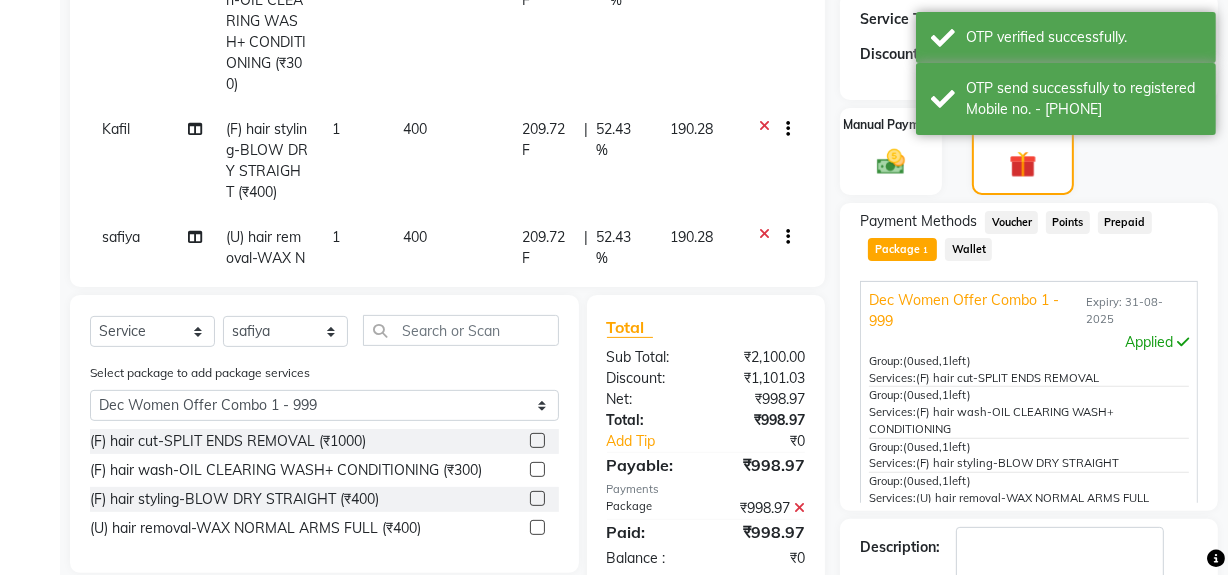 click on "Name: Niharika  Membership:  No Active Membership  Total Visits:  1 Card on file:  0 Last Visit:   01-08-2025 Points:   0  Packages Apply Discount Select  Loyalty → Loyality level 1  Coupon Code Apply Service Total:  ₹2,100.00  Discount:  Percentage   Fixed  0 Manual Payment Redemption Payment Methods  Voucher   Points   Prepaid   Package  1  Wallet  Dec Women Offer Combo 1 - 999 Expiry: 31-08-2025  Applied  Group:   (0  used,  1  left)  Services:   (F) hair cut-SPLIT ENDS REMOVAL   Group:   (0  used,  1  left)  Services:   (F) hair wash-OIL CLEARING WASH+ CONDITIONING   Group:   (0  used,  1  left)  Services:   (F) hair styling-BLOW DRY STRAIGHT   Group:   (0  used,  1  left)  Services:   (U) hair removal-WAX NORMAL ARMS FULL   Current Value:  ₹0 Description:                  Send Details On SMS Email  Checkout" 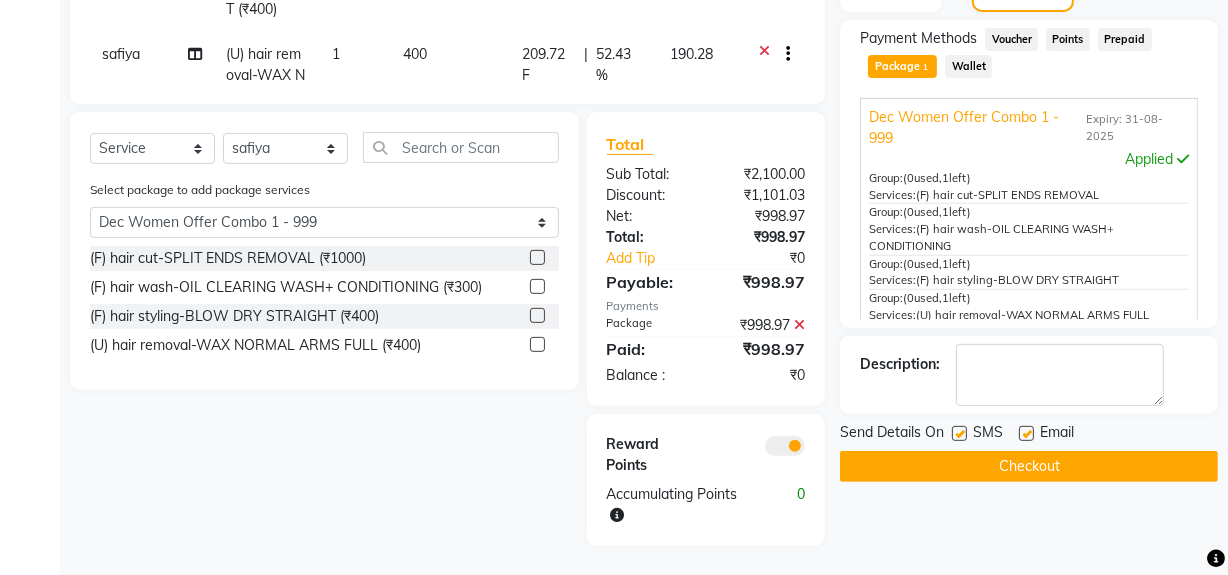 click on "Checkout" 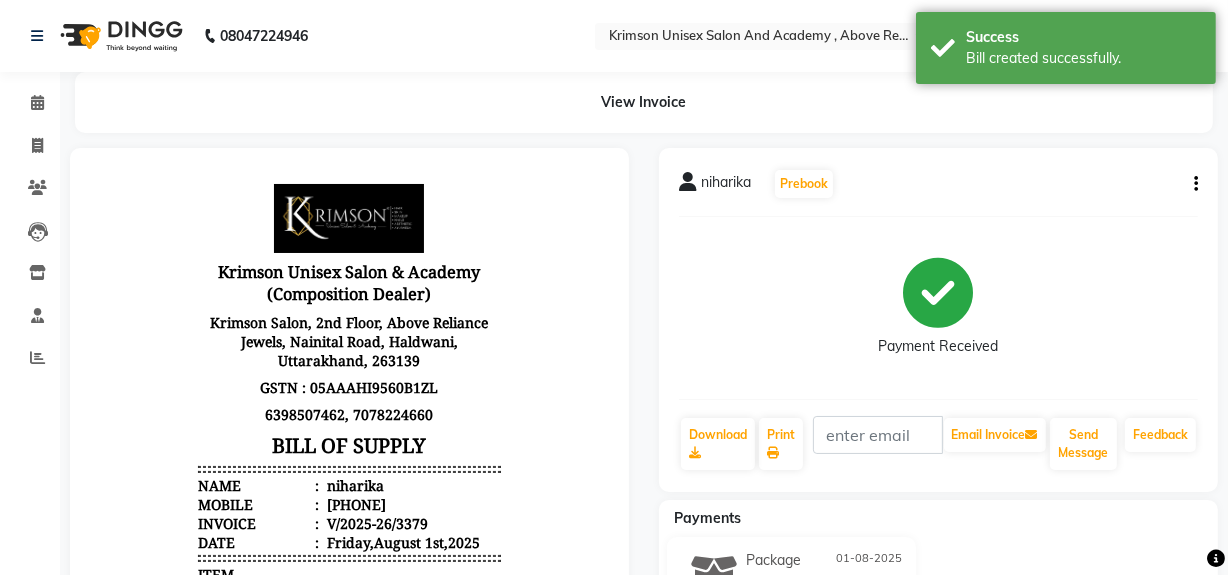 scroll, scrollTop: 0, scrollLeft: 0, axis: both 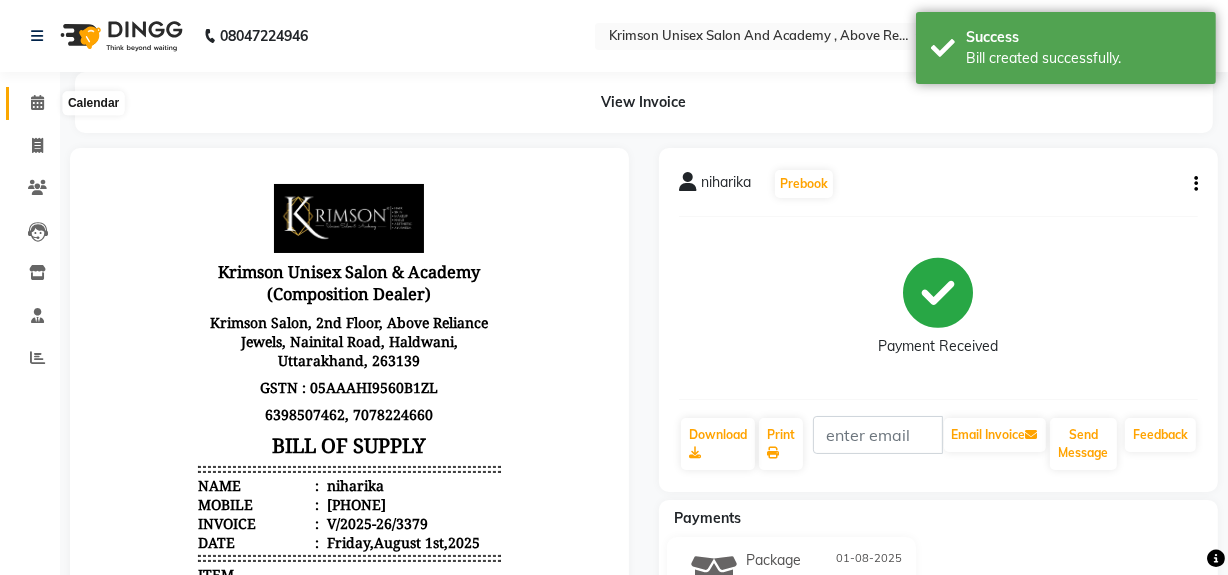 click 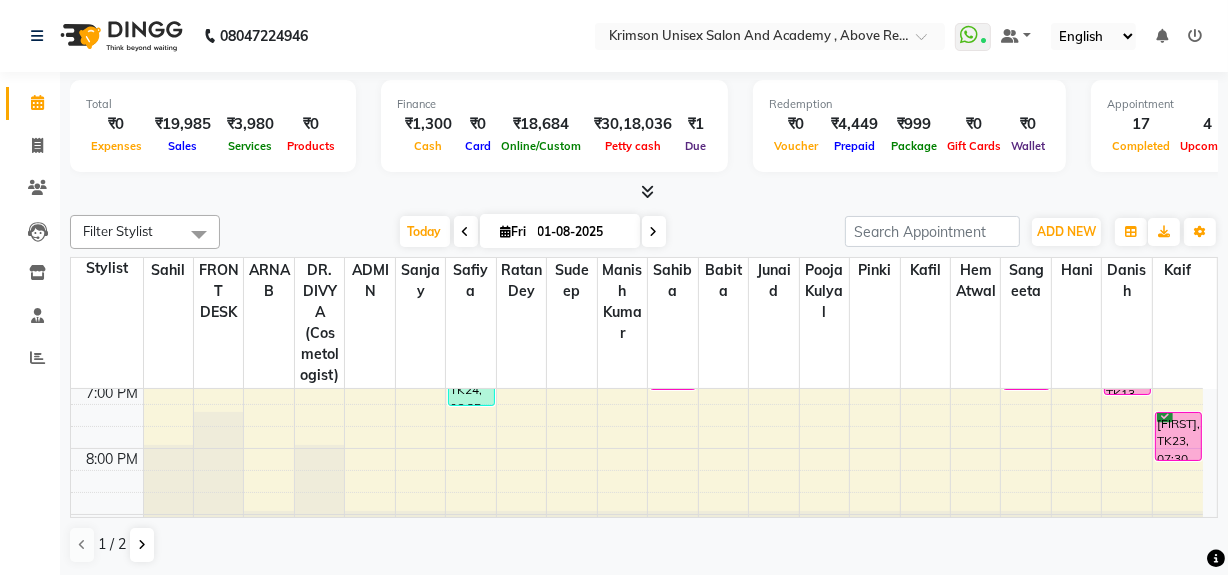scroll, scrollTop: 644, scrollLeft: 0, axis: vertical 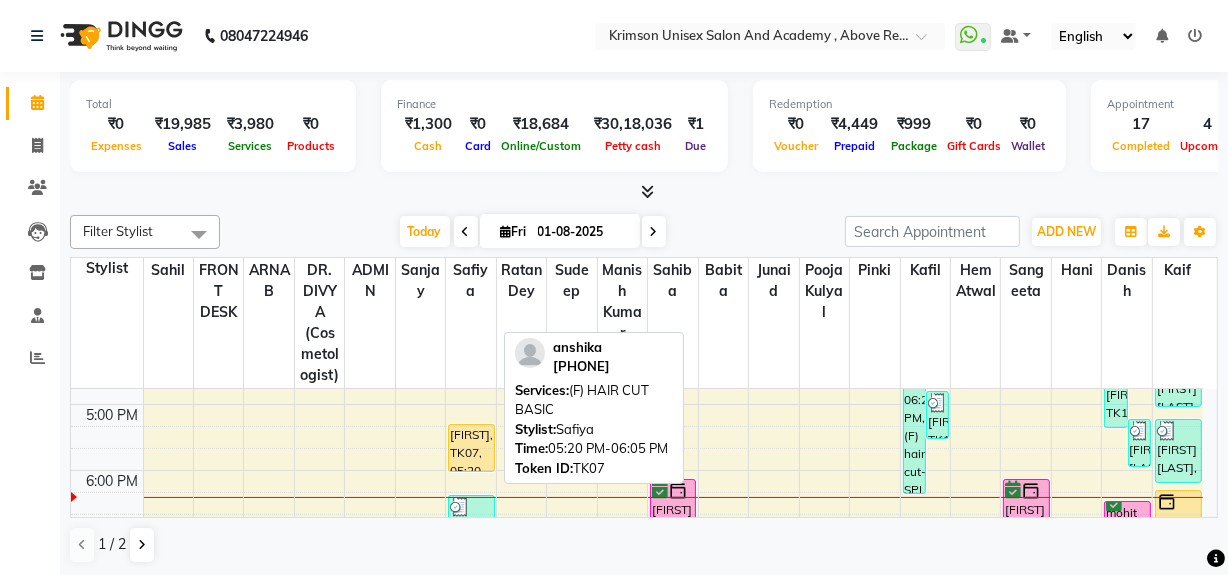click on "anshika, TK07, 05:20 PM-06:05 PM, (F) HAIR CUT BASIC" 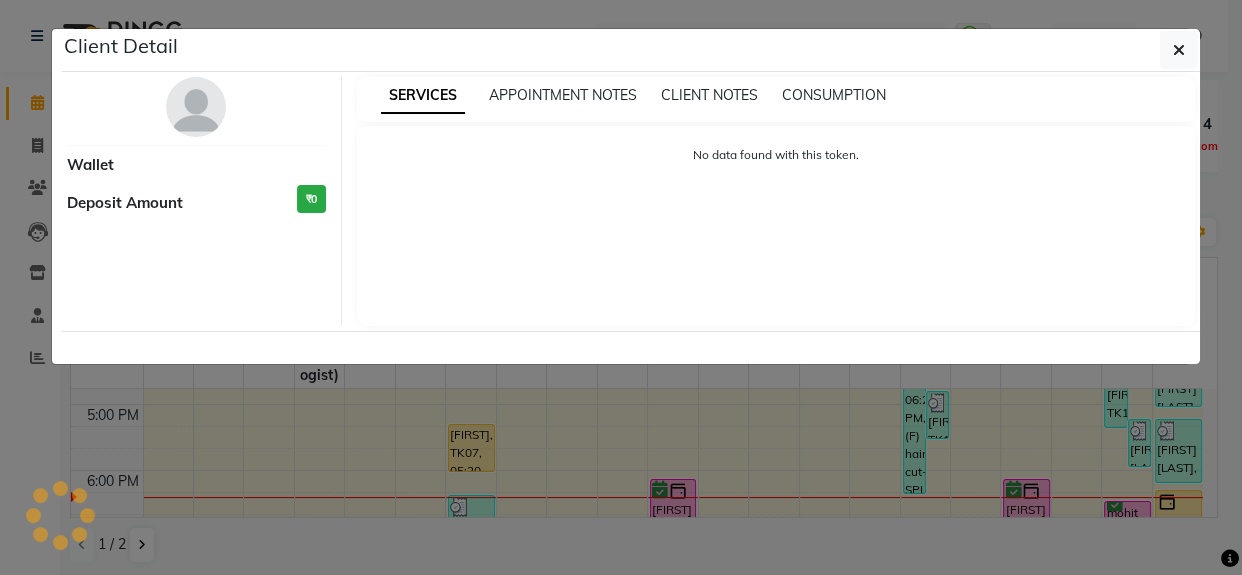select on "1" 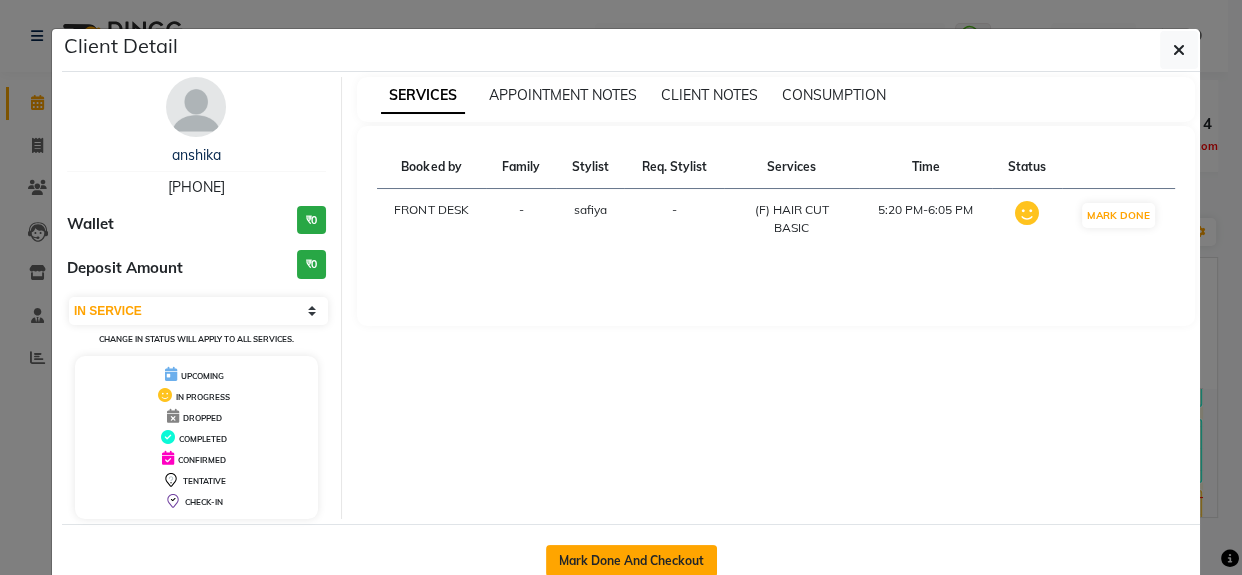 click on "Mark Done And Checkout" 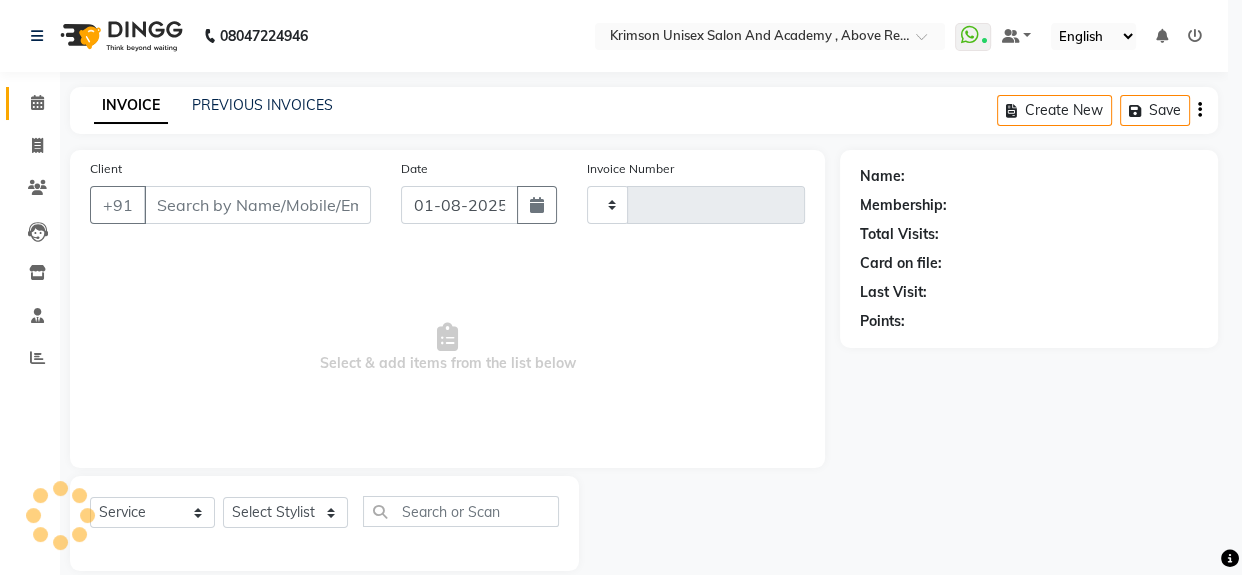 type on "3380" 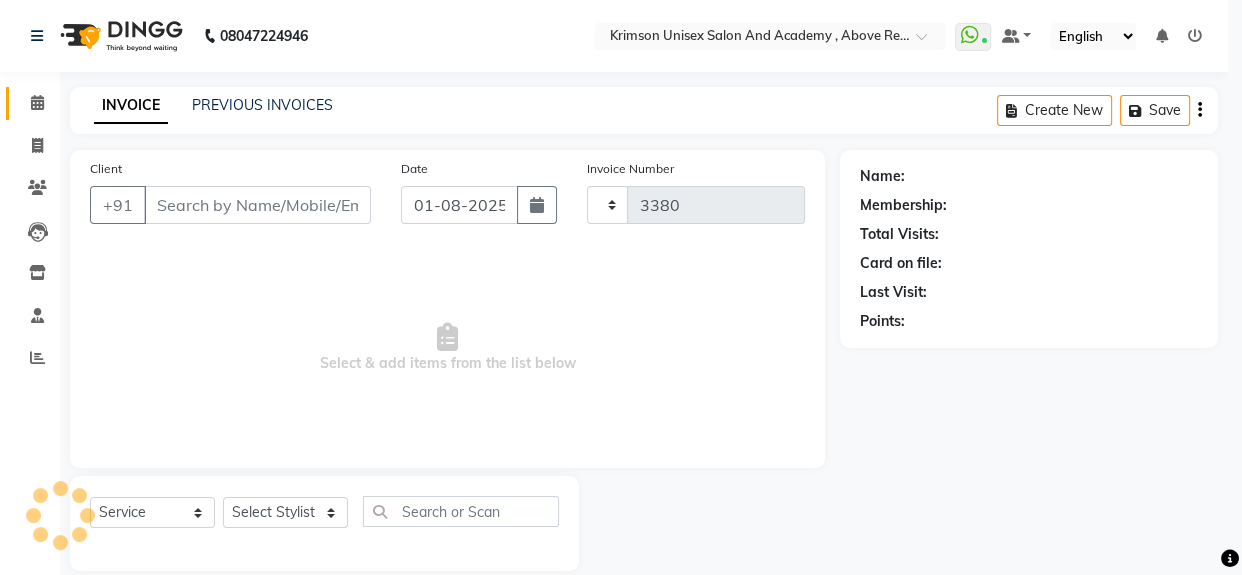 select on "5853" 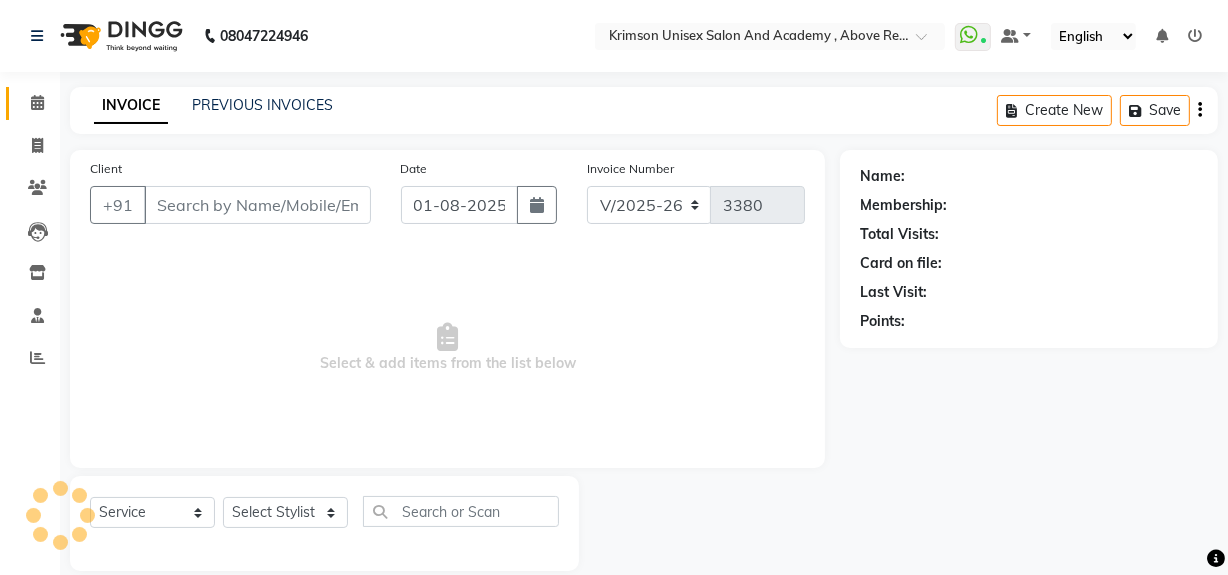 type on "7505746964" 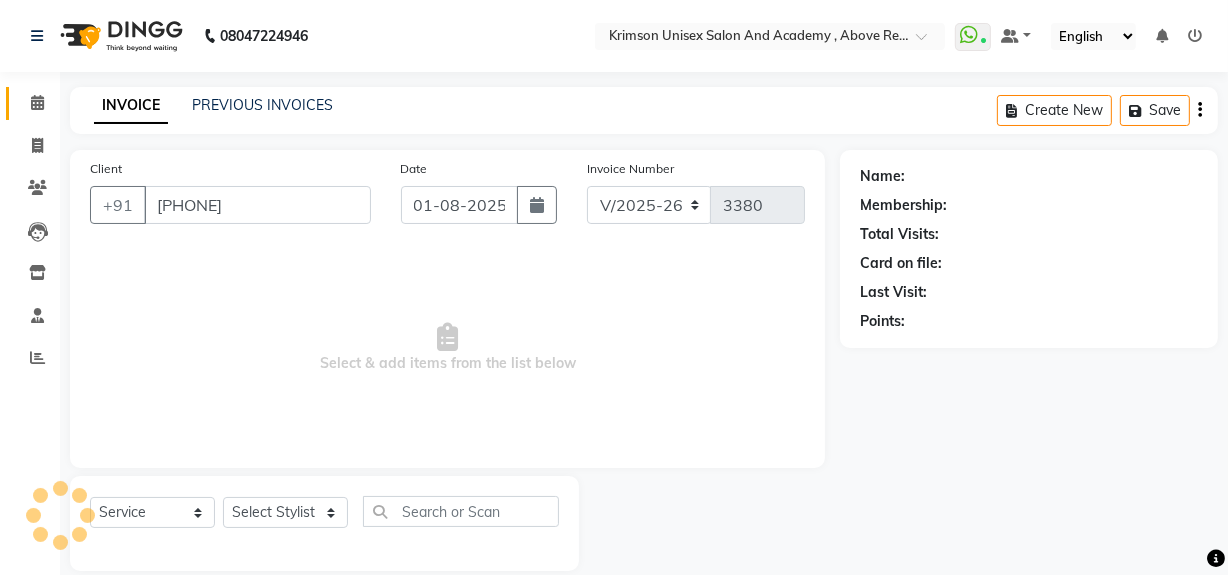 select on "44090" 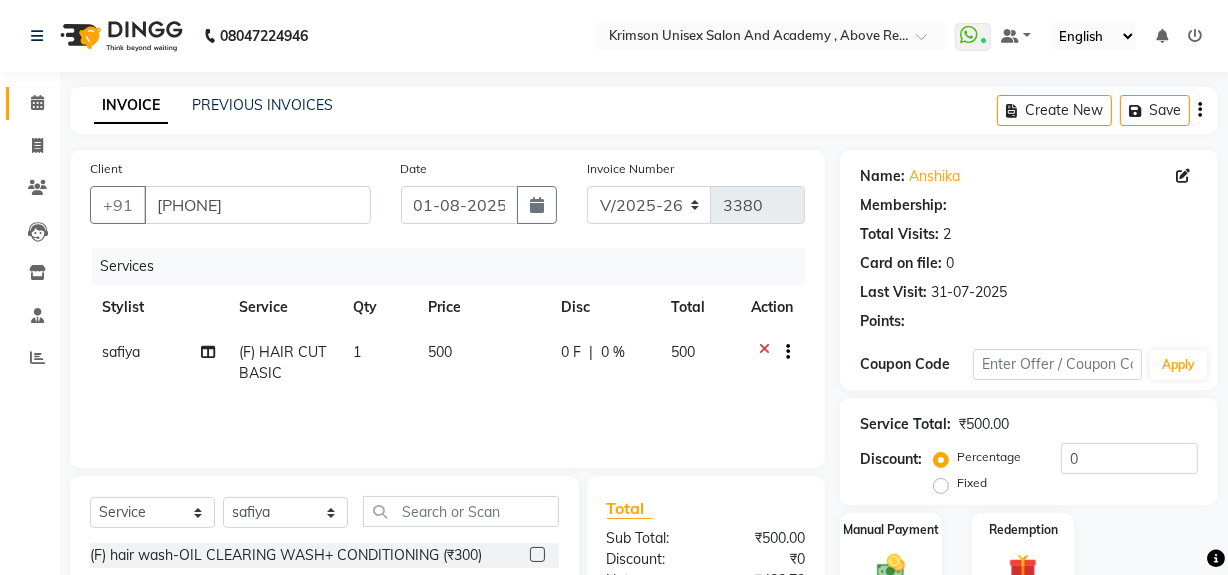 select on "1: Object" 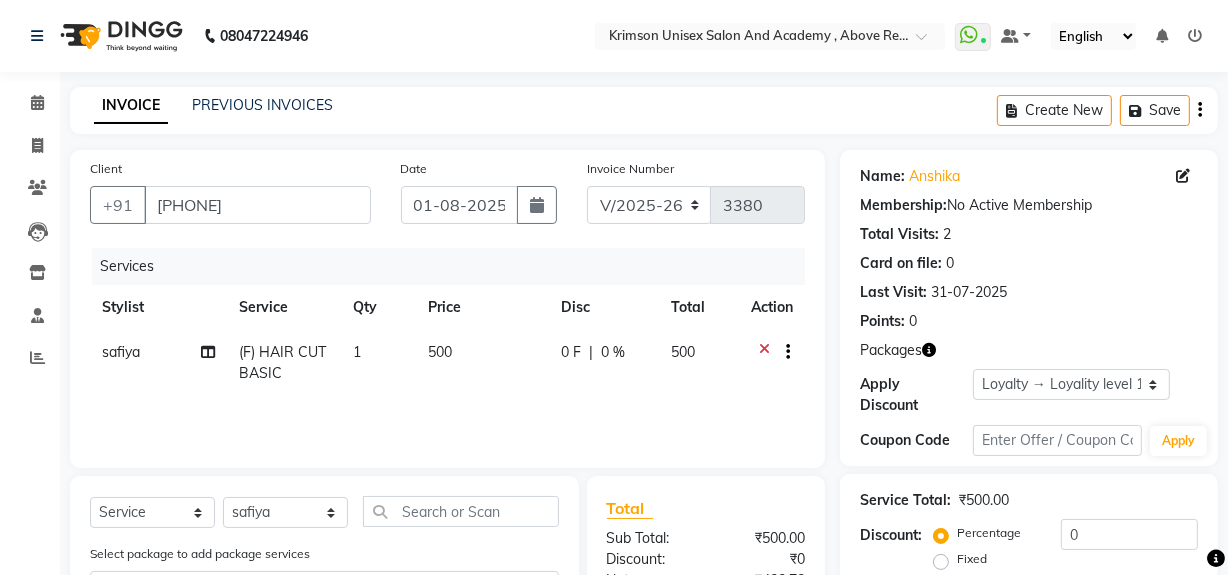 click 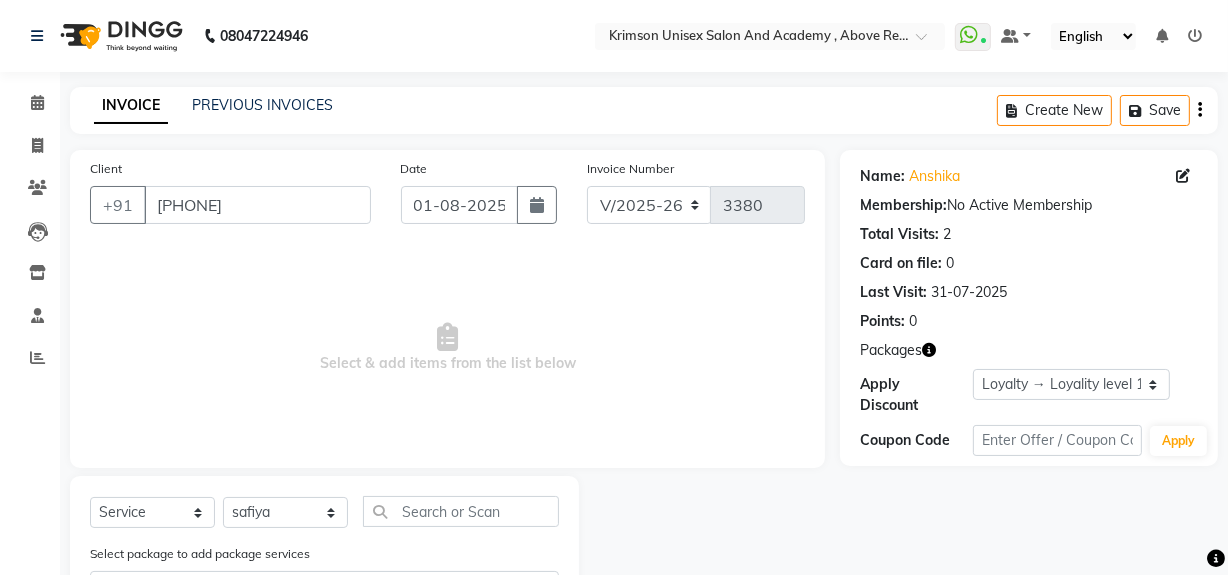 scroll, scrollTop: 115, scrollLeft: 0, axis: vertical 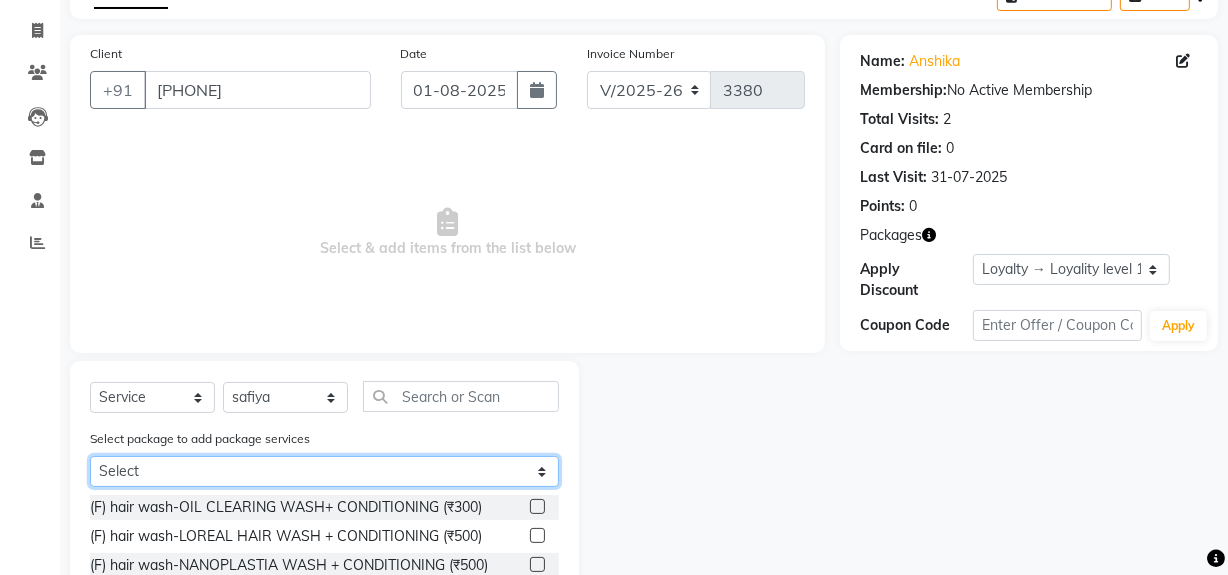click on "Select Dec Women Offer Combo 4 - 2499" 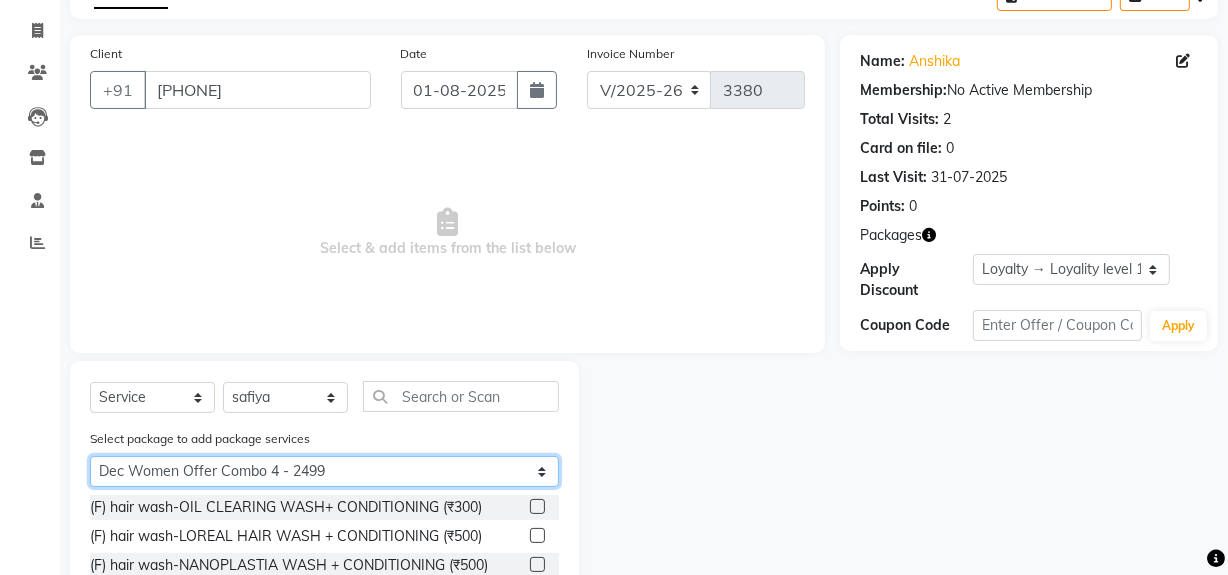click on "Select Dec Women Offer Combo 4 - 2499" 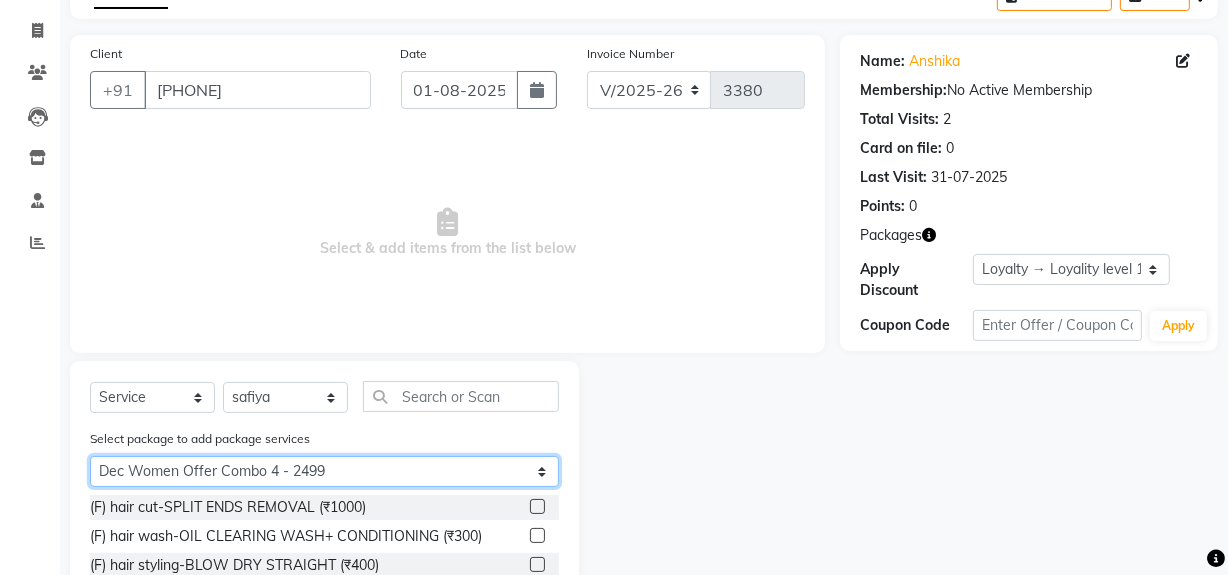 scroll, scrollTop: 180, scrollLeft: 0, axis: vertical 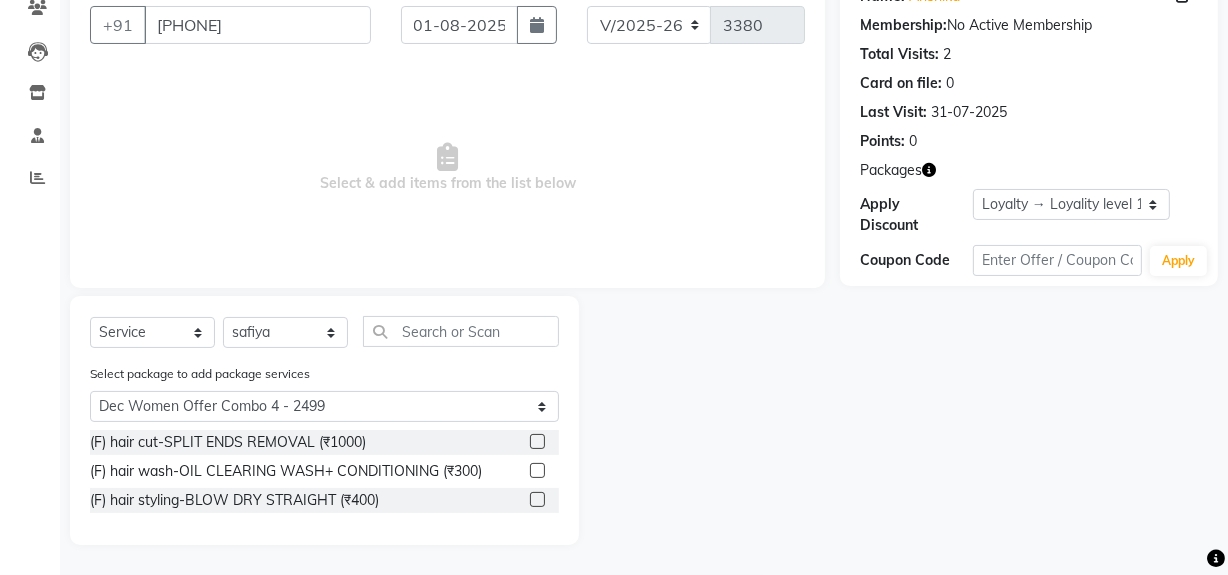 click 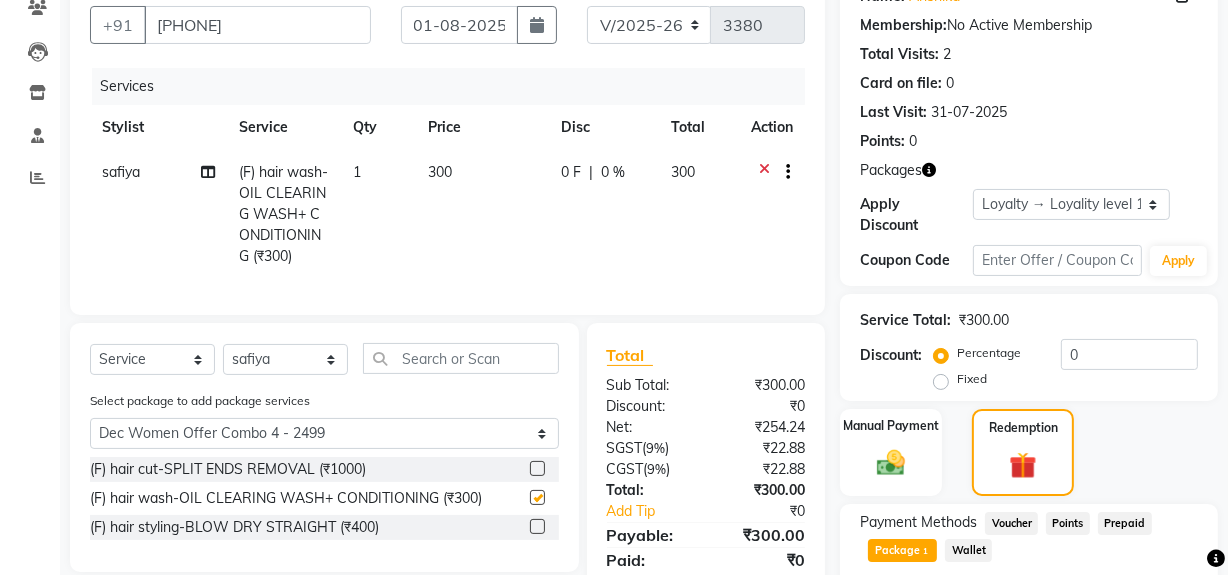 checkbox on "false" 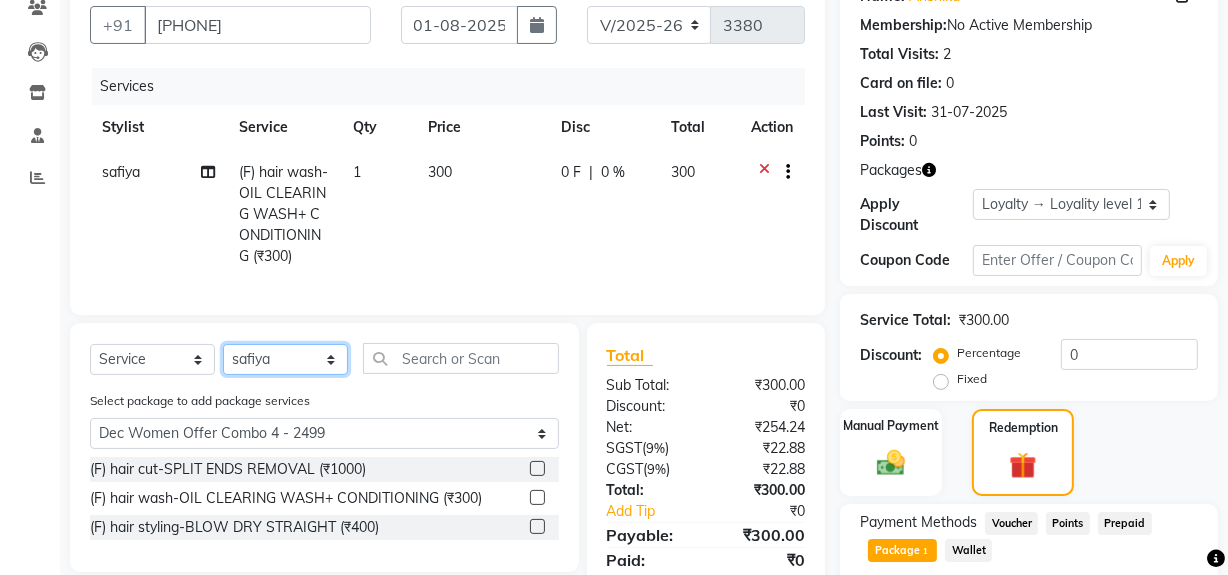 click on "Select Stylist ADMIN ARNAB Babita Danish DR. DIVYA (cosmetologist) FRONT DESK Hani Hem Atwal junaid  Kafil Kaif Manish Kumar Pinki  Pooja kulyal Ratan Dey safiya sahiba Sahil Sangeeta sanjay Sudeep Varsha" 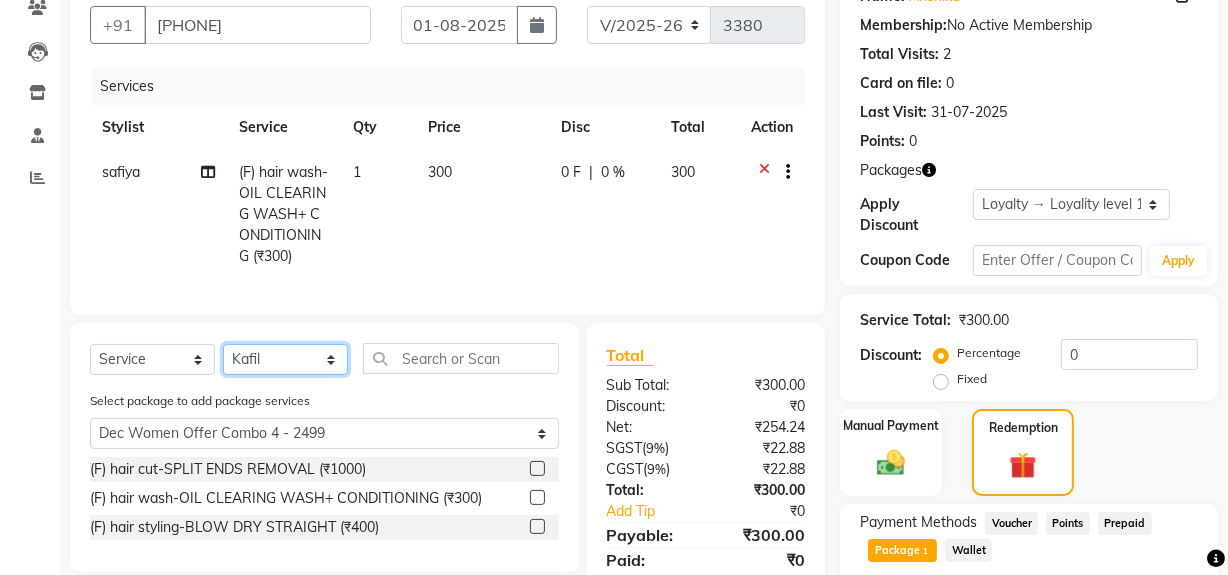 click on "Select Stylist ADMIN ARNAB Babita Danish DR. DIVYA (cosmetologist) FRONT DESK Hani Hem Atwal junaid  Kafil Kaif Manish Kumar Pinki  Pooja kulyal Ratan Dey safiya sahiba Sahil Sangeeta sanjay Sudeep Varsha" 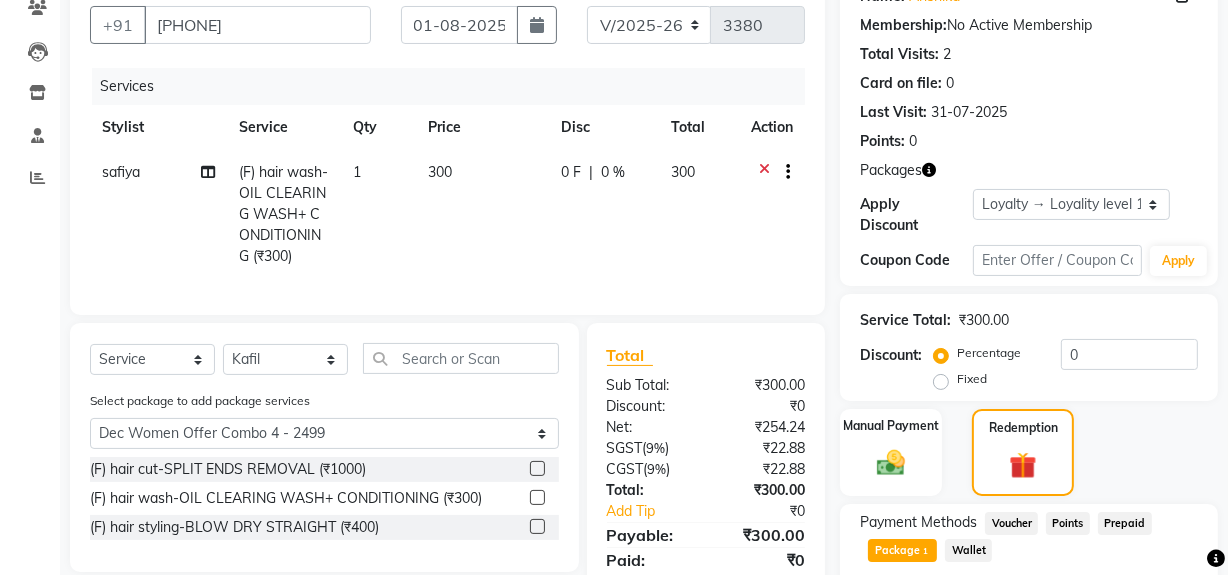 scroll, scrollTop: 315, scrollLeft: 0, axis: vertical 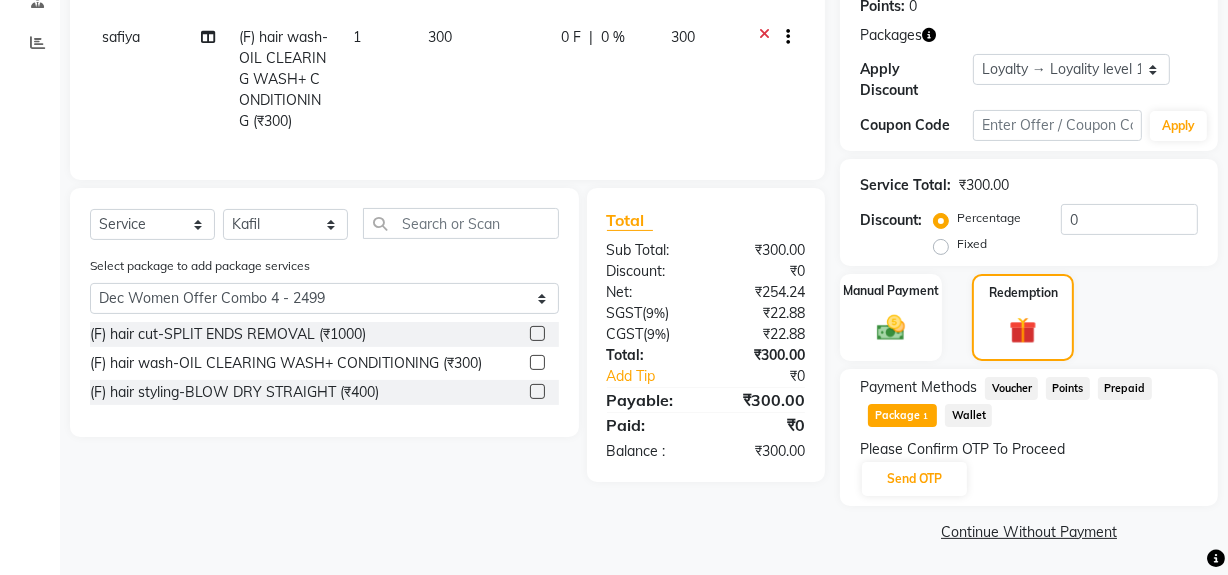 click 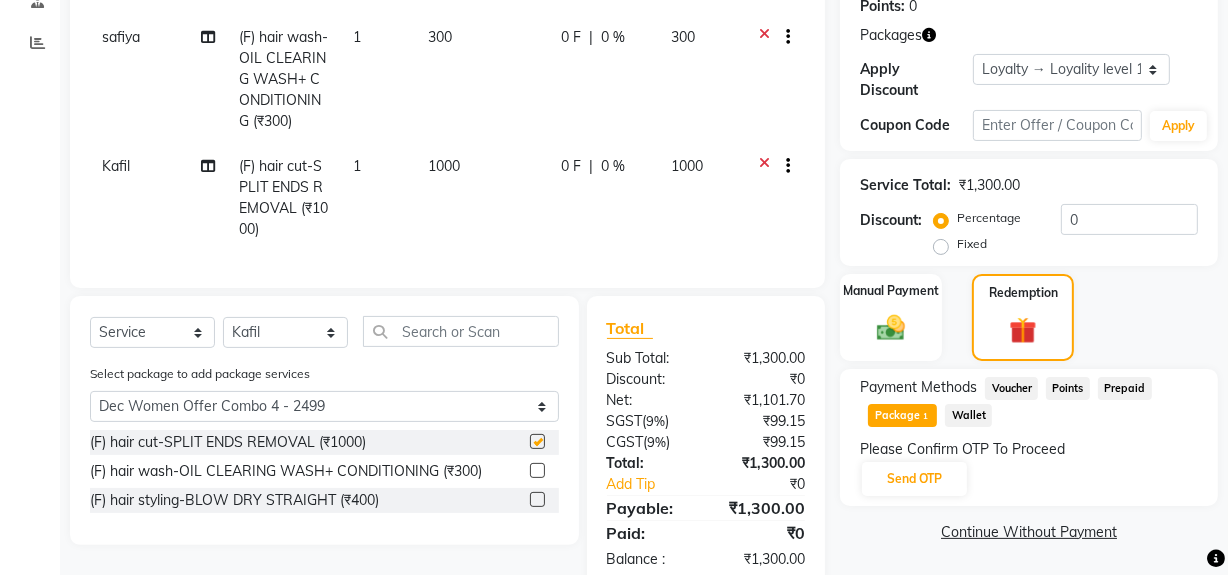 checkbox on "false" 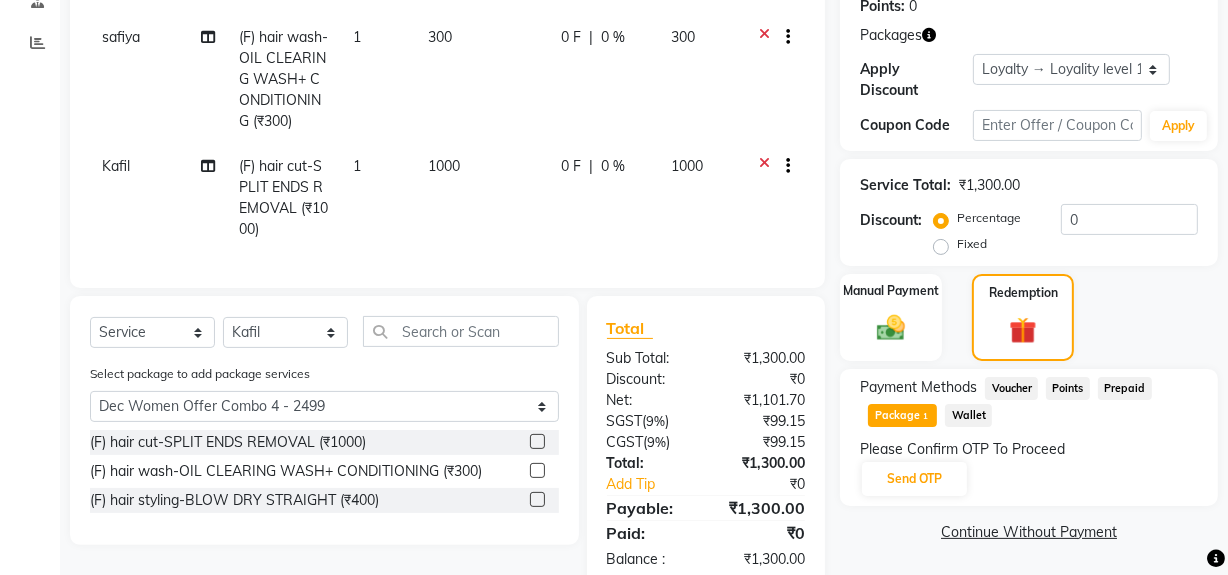 click 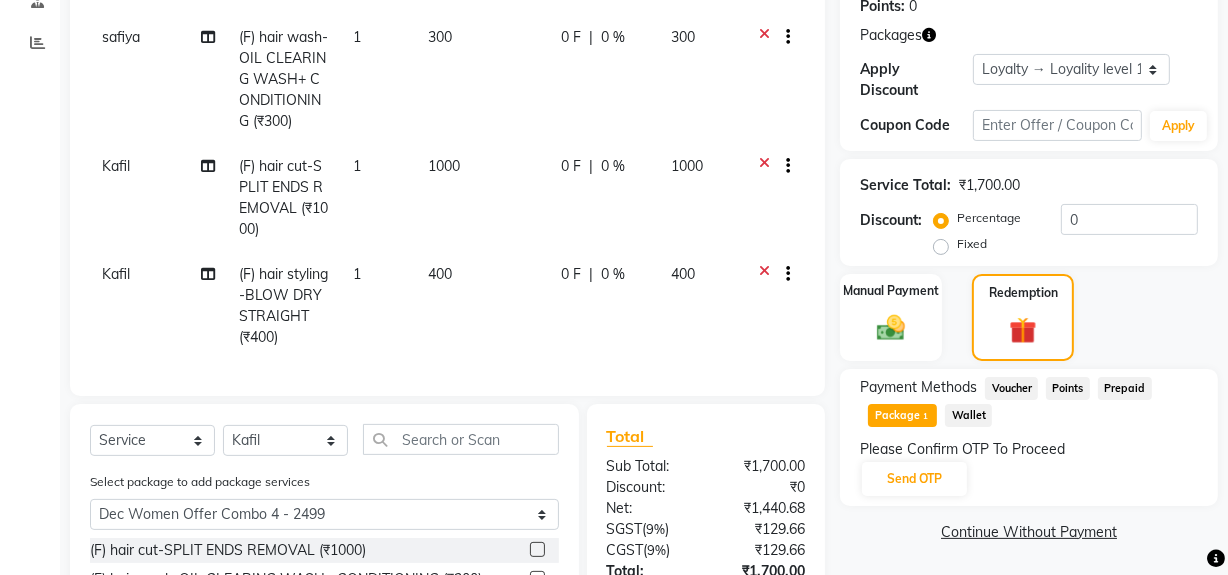 checkbox on "false" 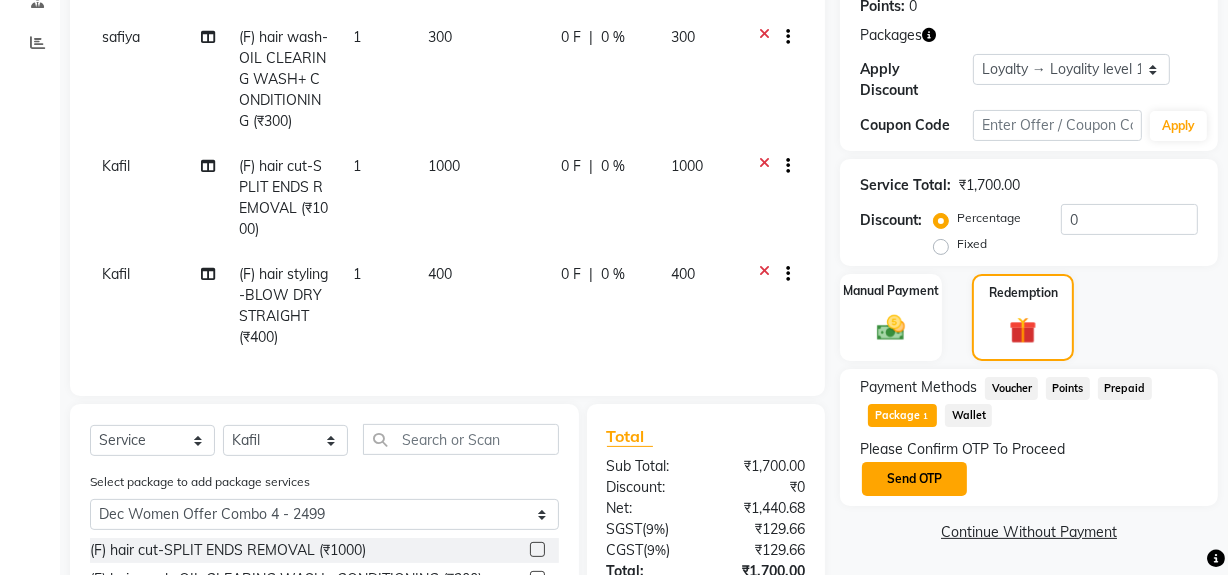 click on "Send OTP" 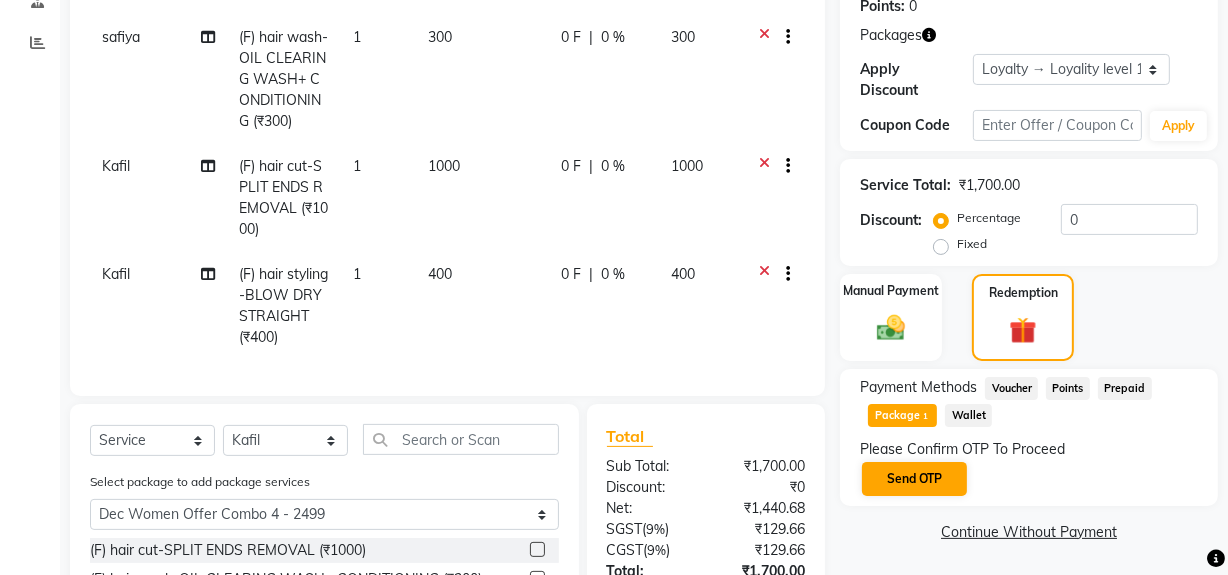 scroll, scrollTop: 481, scrollLeft: 0, axis: vertical 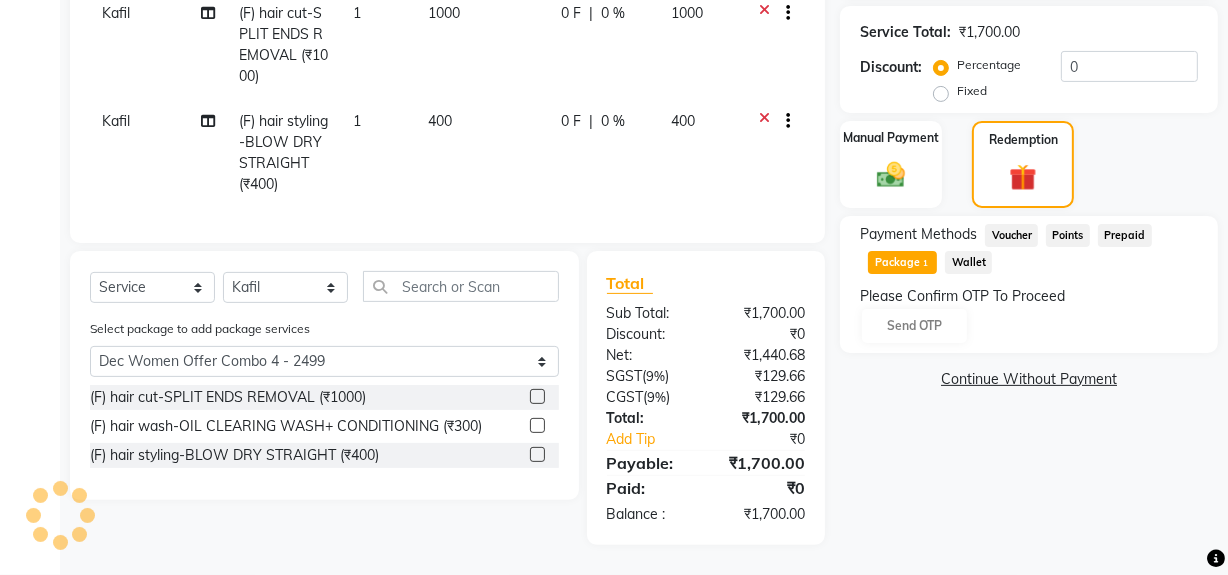 click on "Please Confirm OTP To Proceed Send OTP" 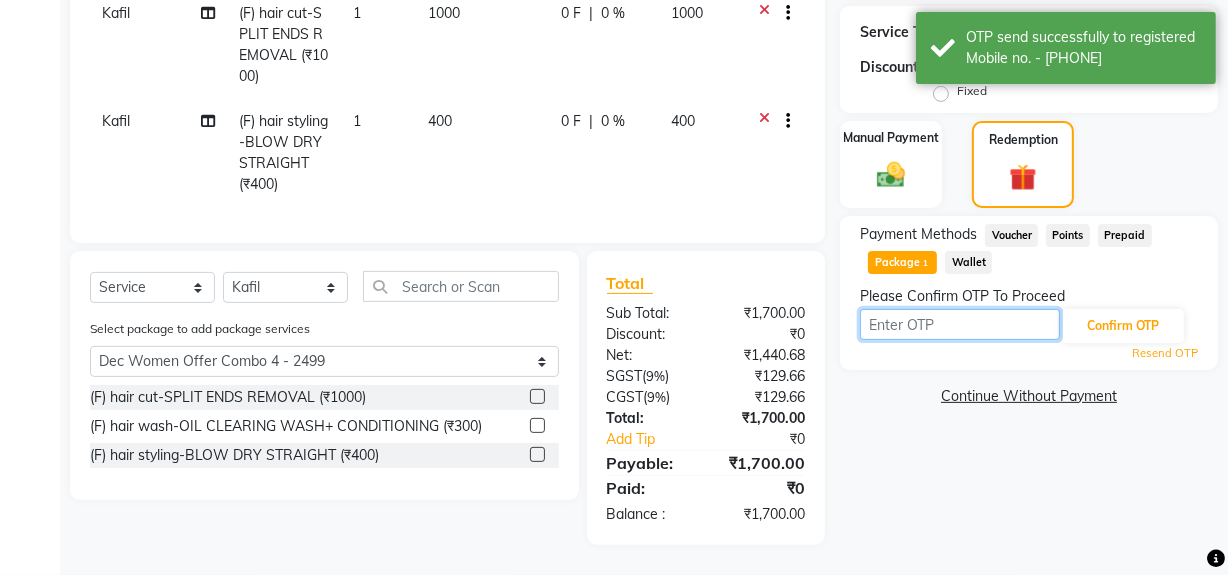 click 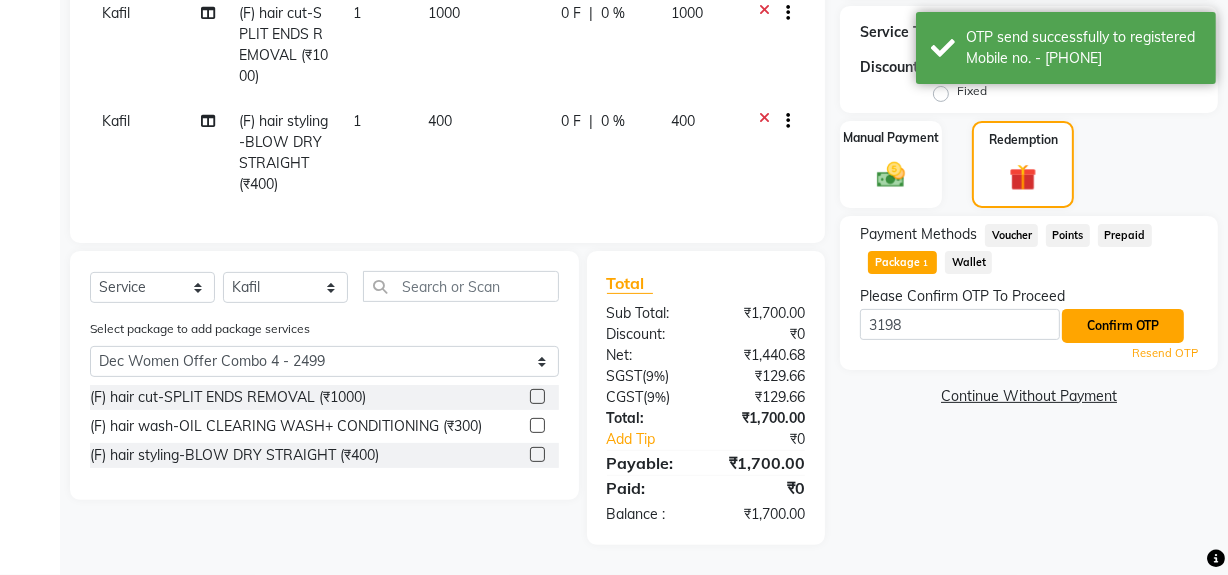 click on "Confirm OTP" 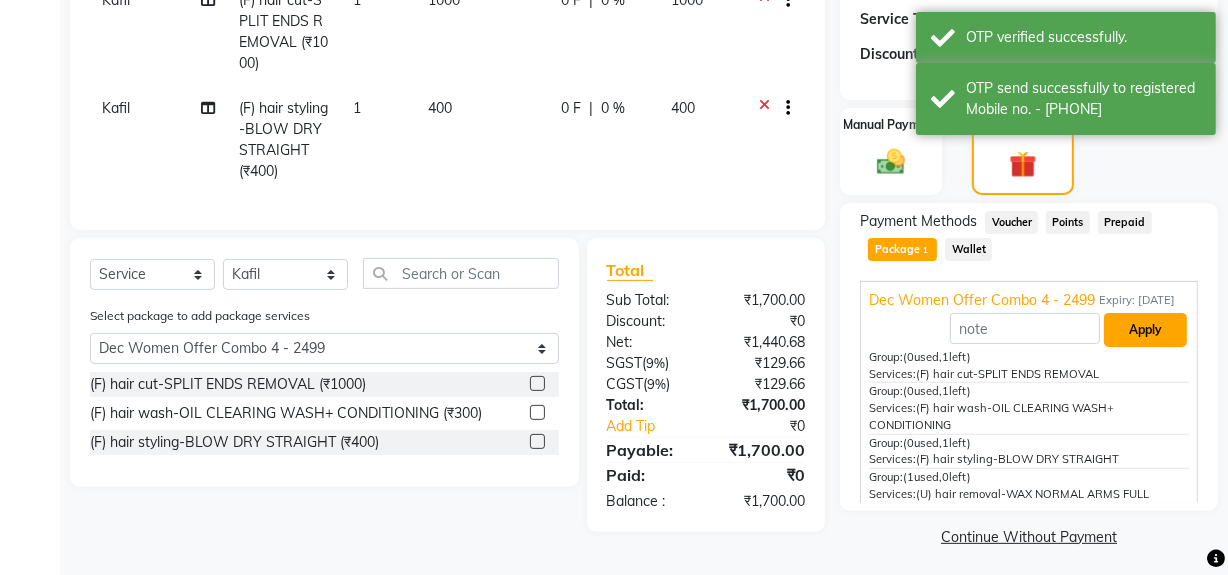 click on "Apply" 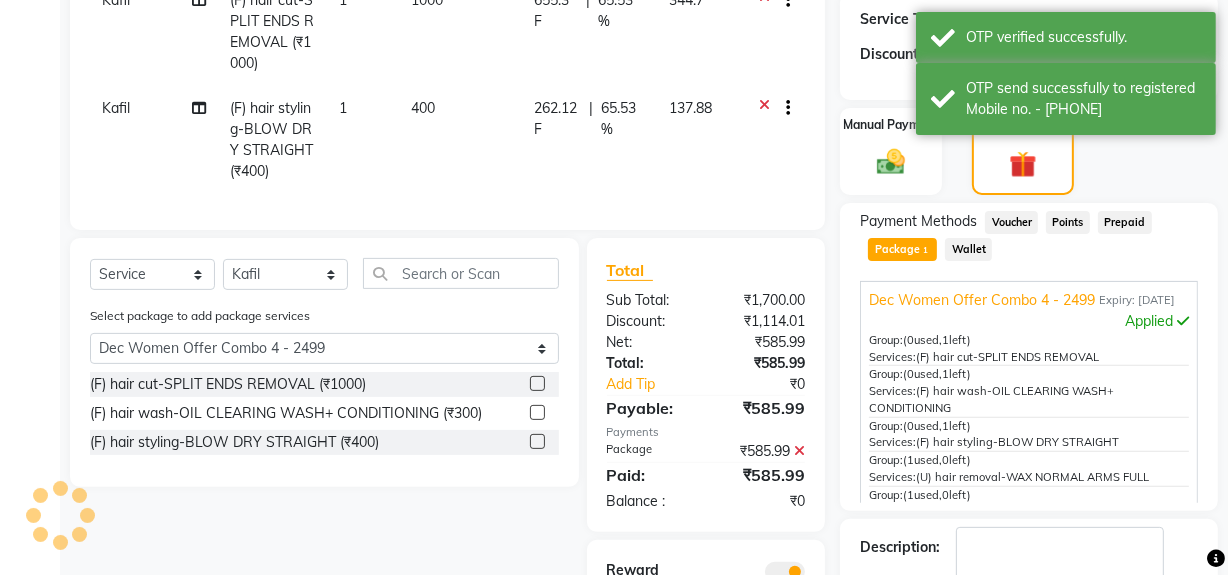 scroll, scrollTop: 620, scrollLeft: 0, axis: vertical 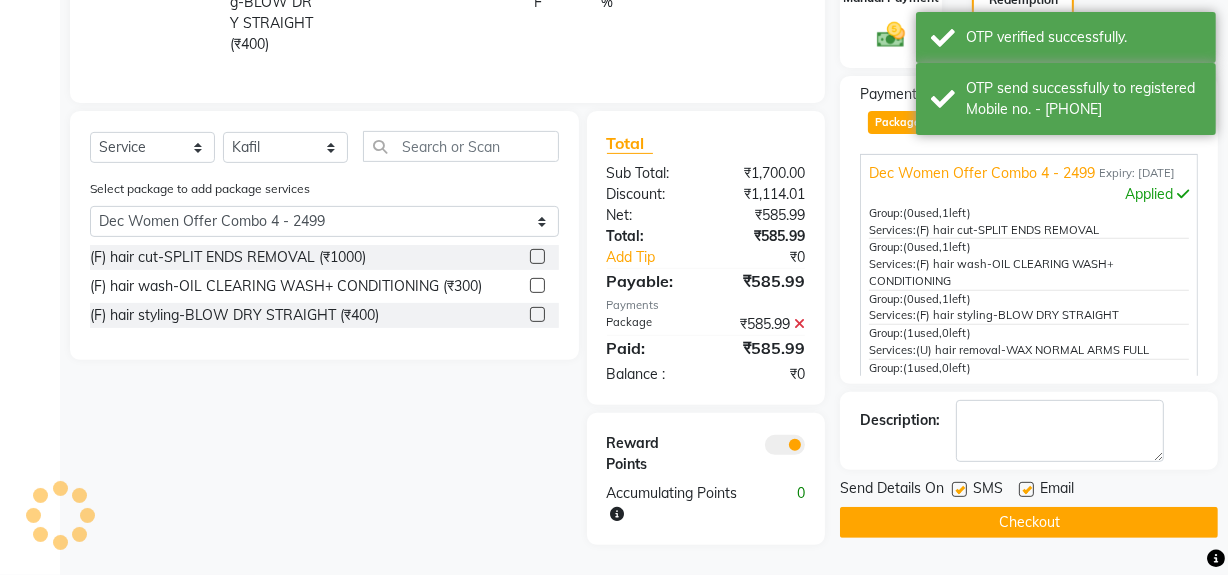 click on "Checkout" 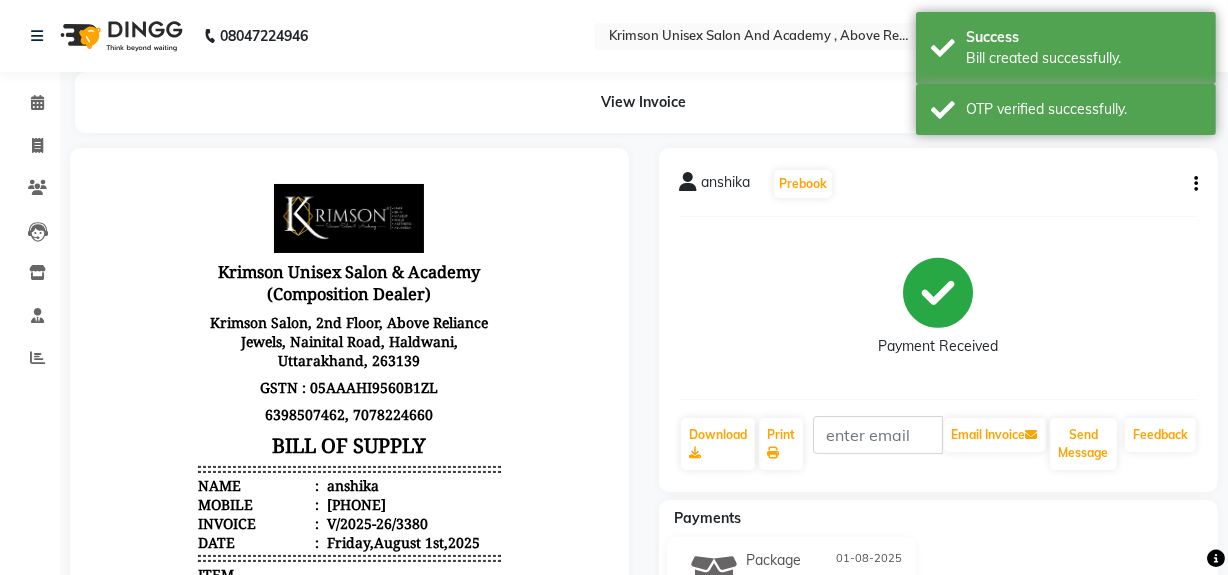 scroll, scrollTop: 0, scrollLeft: 0, axis: both 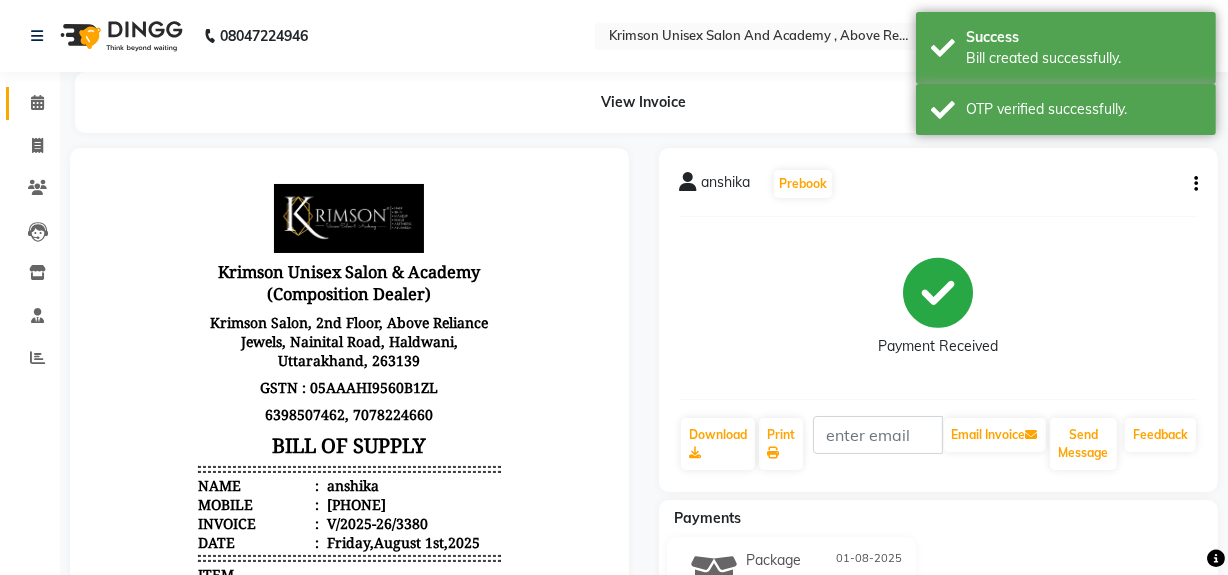 click 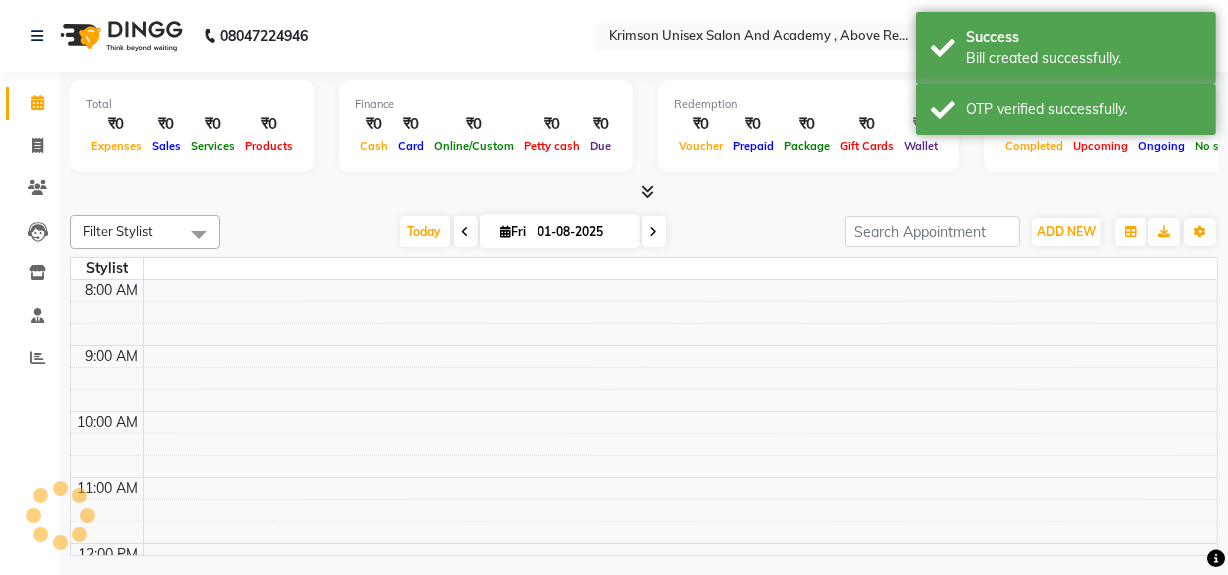 scroll, scrollTop: 723, scrollLeft: 0, axis: vertical 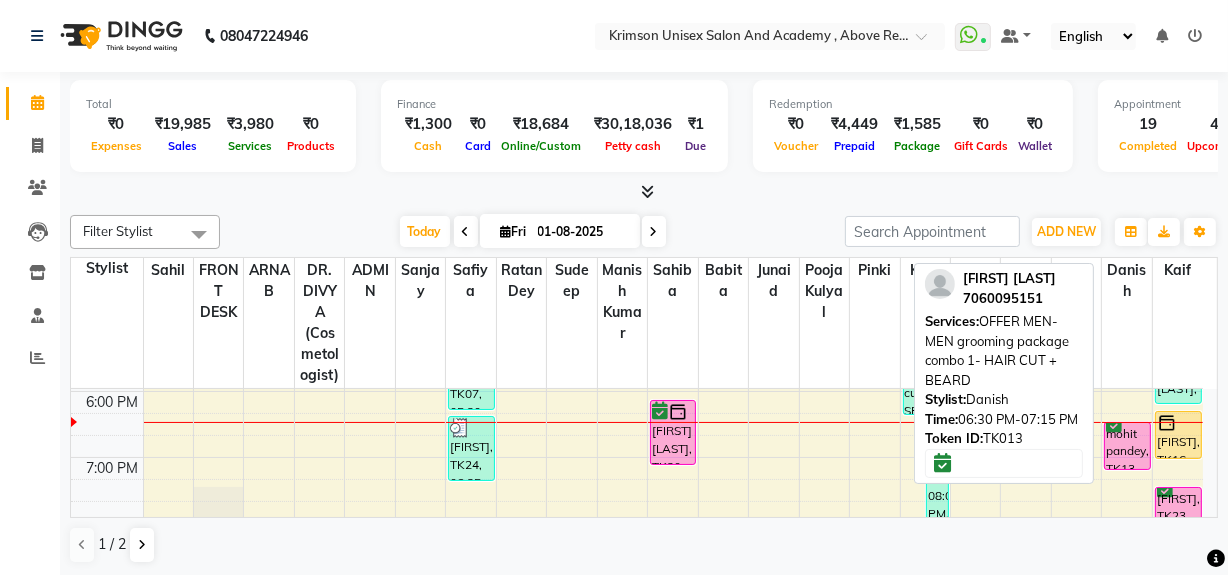 click on "mohit pandey, TK13, 06:30 PM-07:15 PM, OFFER MEN-MEN grooming package combo 1- HAIR CUT + BEARD" 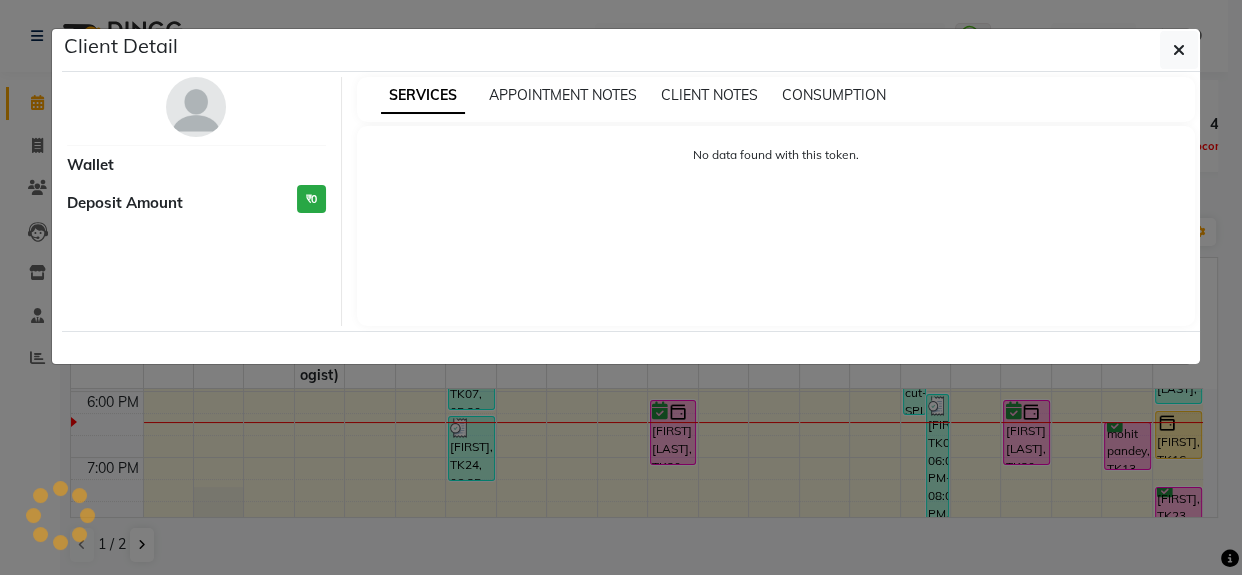 select on "6" 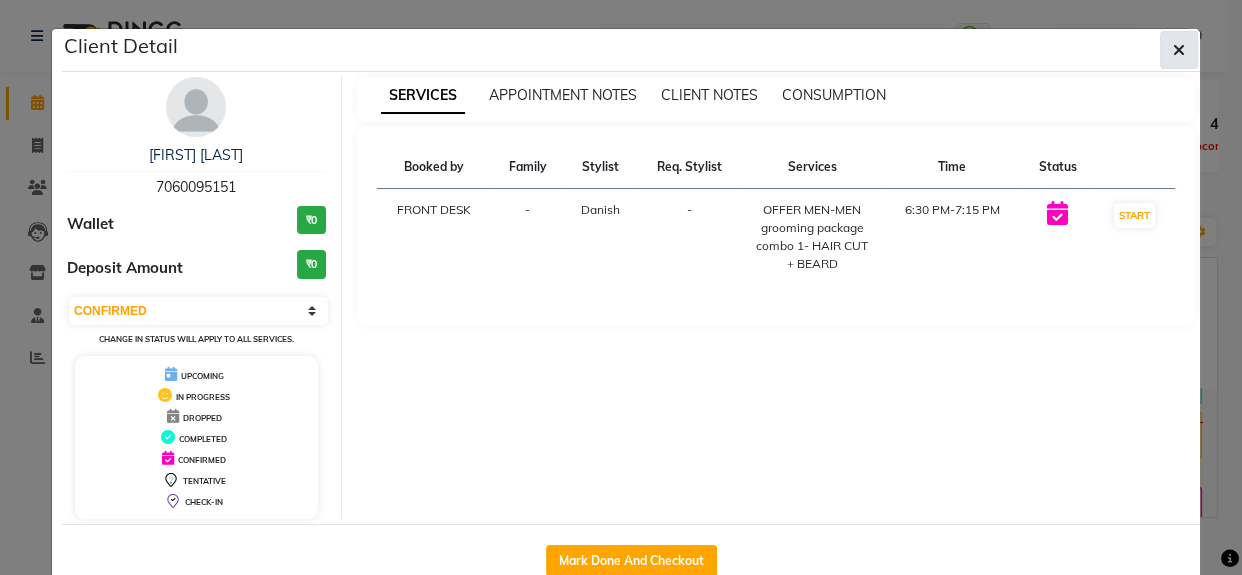 click 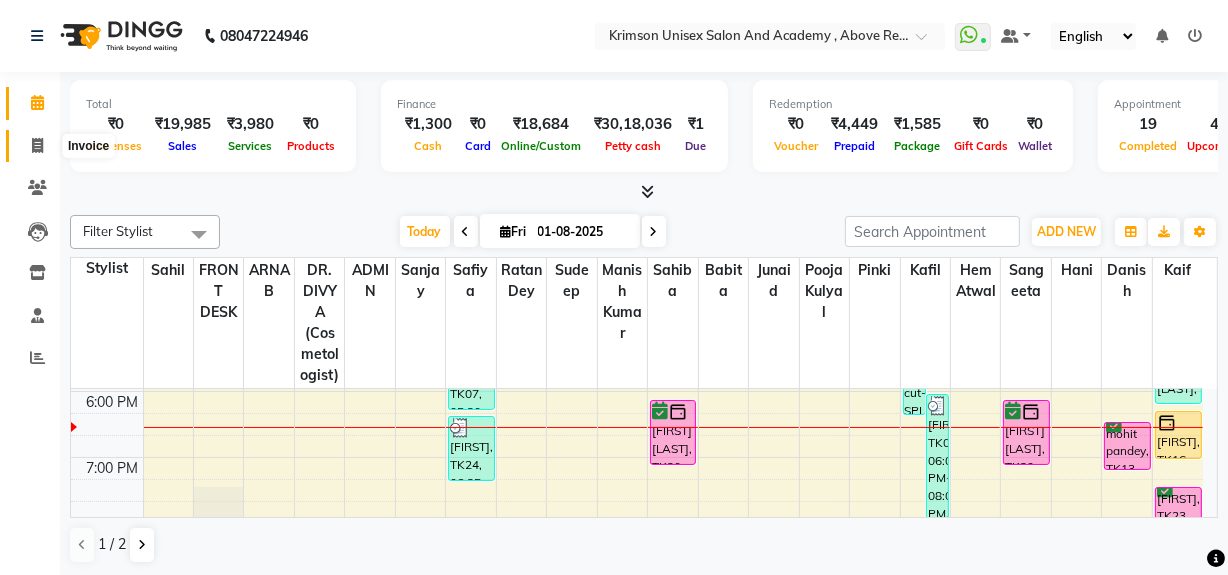 click 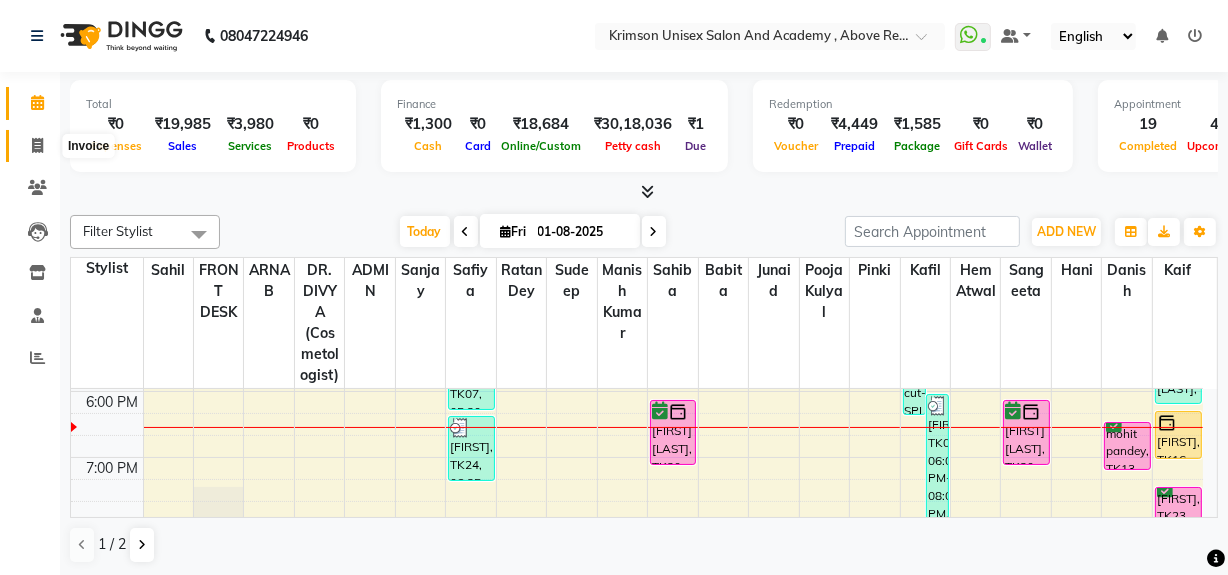 select on "service" 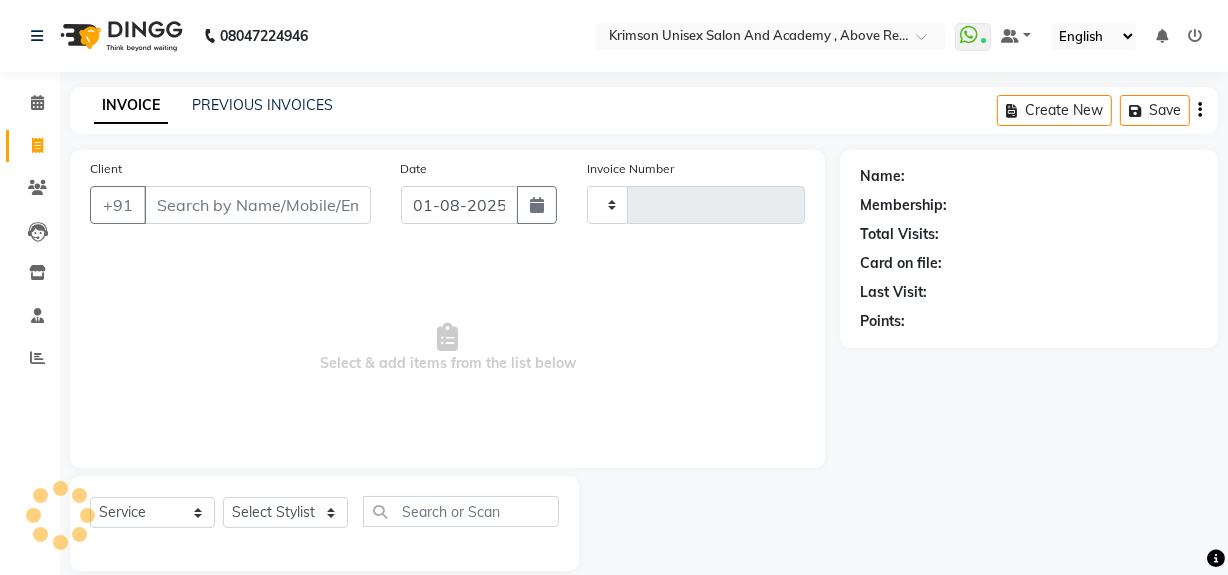 type on "3381" 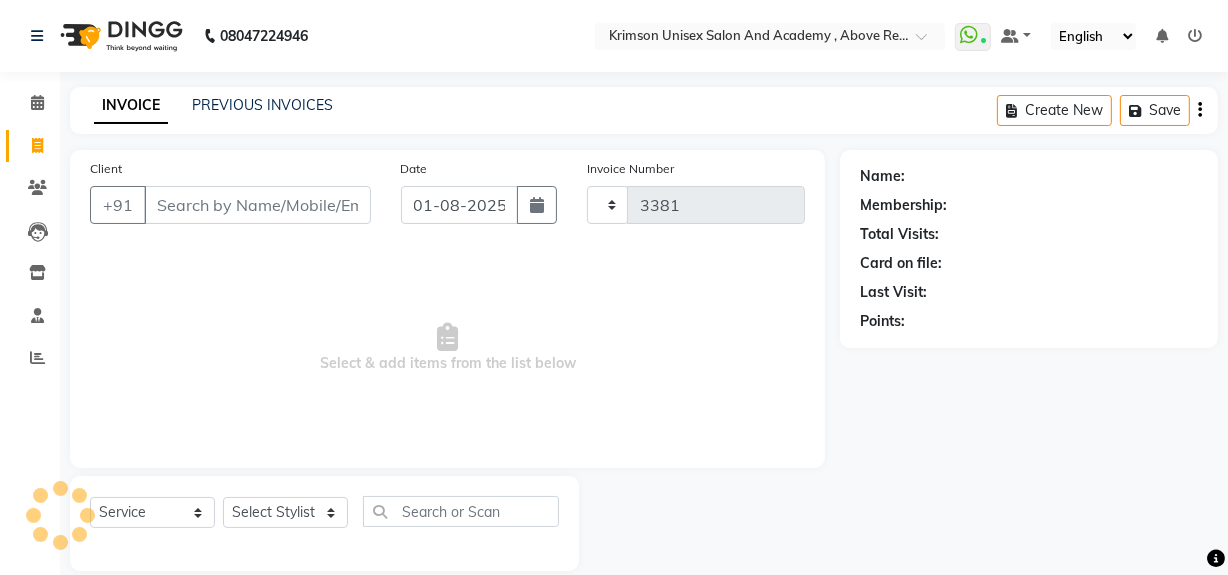 select on "5853" 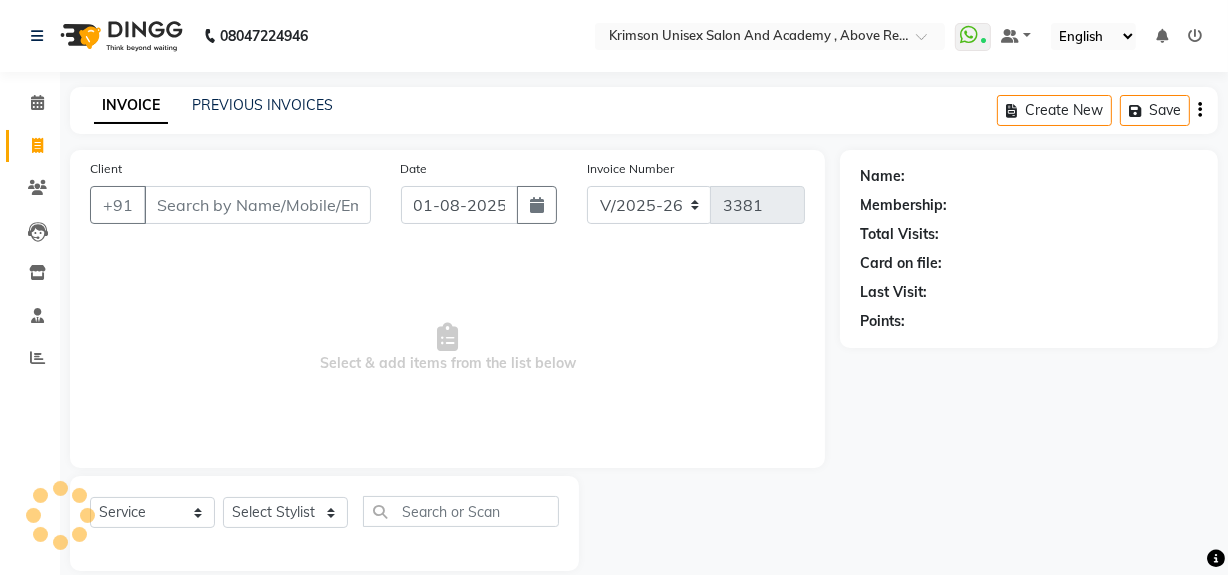 click on "Client" 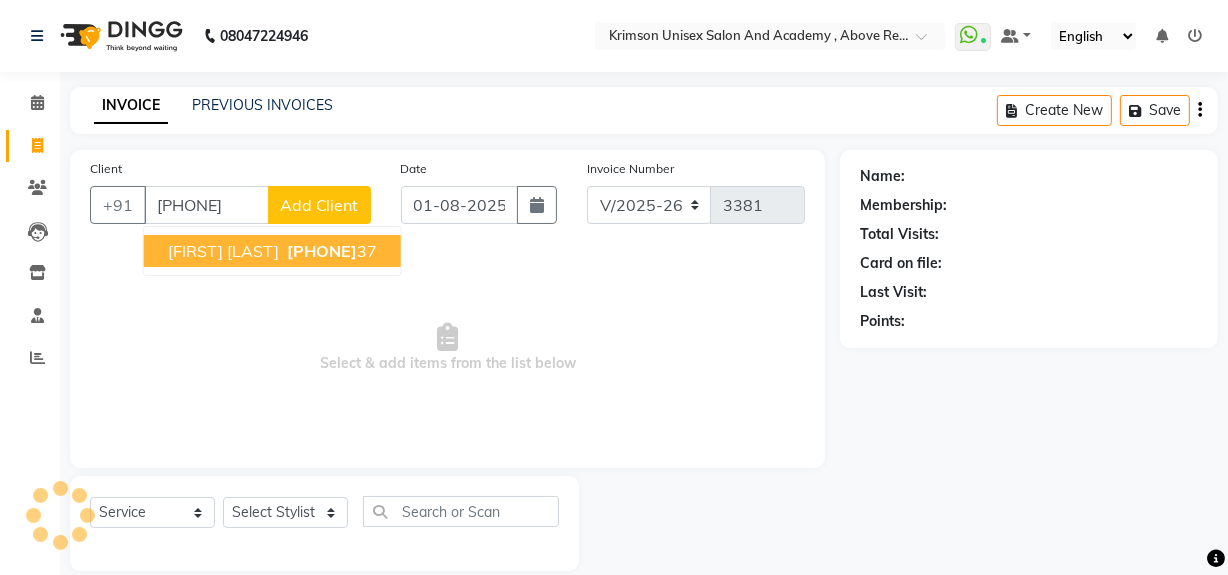 click on "78931330" 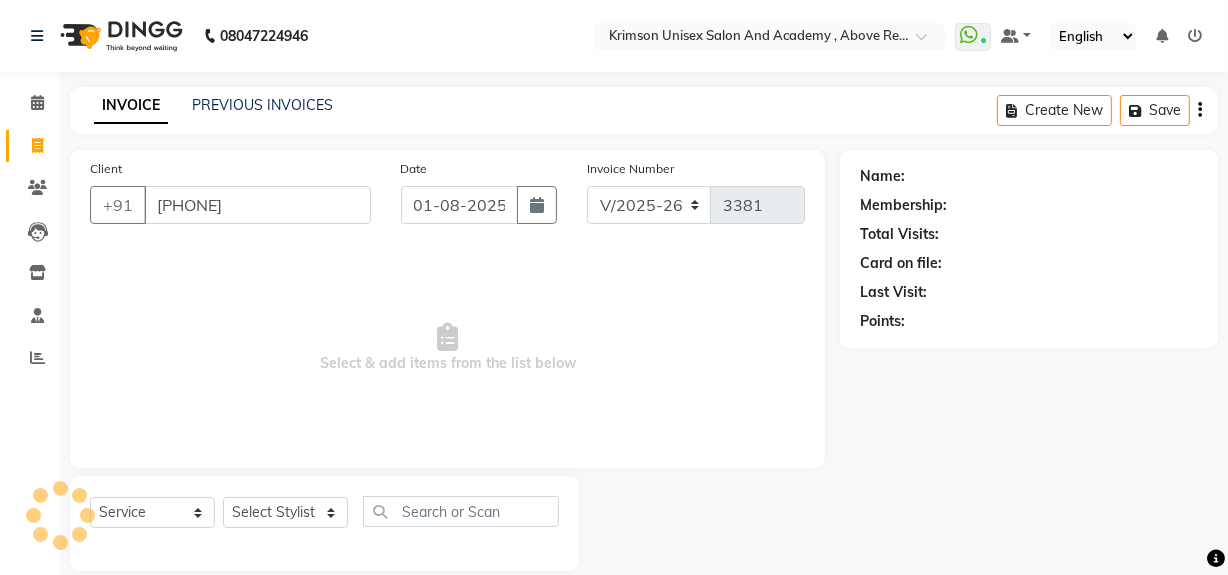 type on "7893133037" 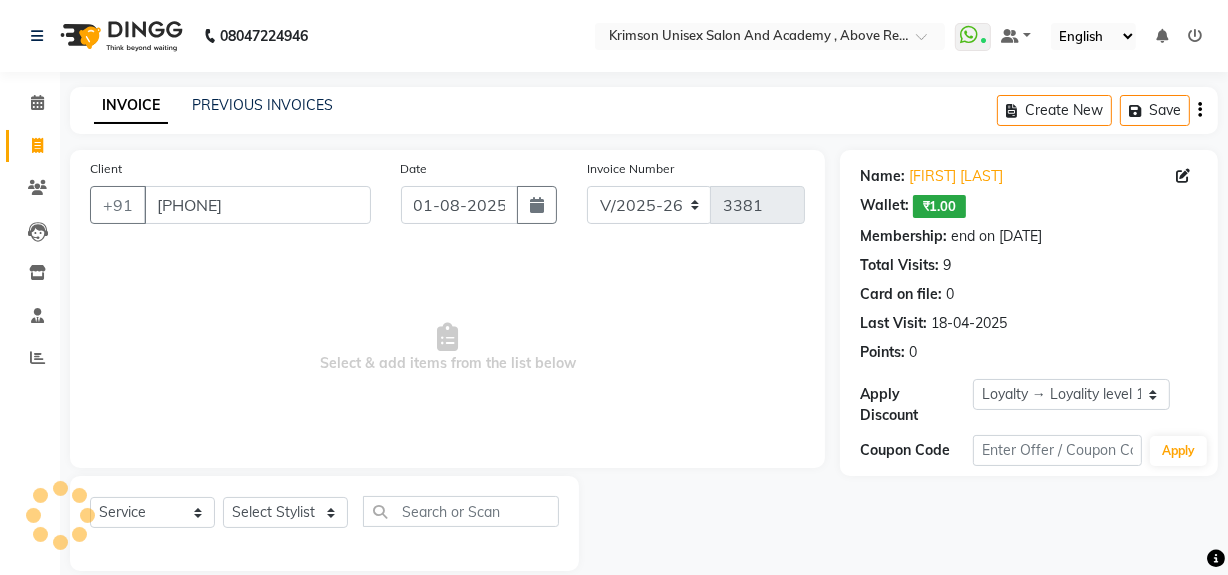 scroll, scrollTop: 26, scrollLeft: 0, axis: vertical 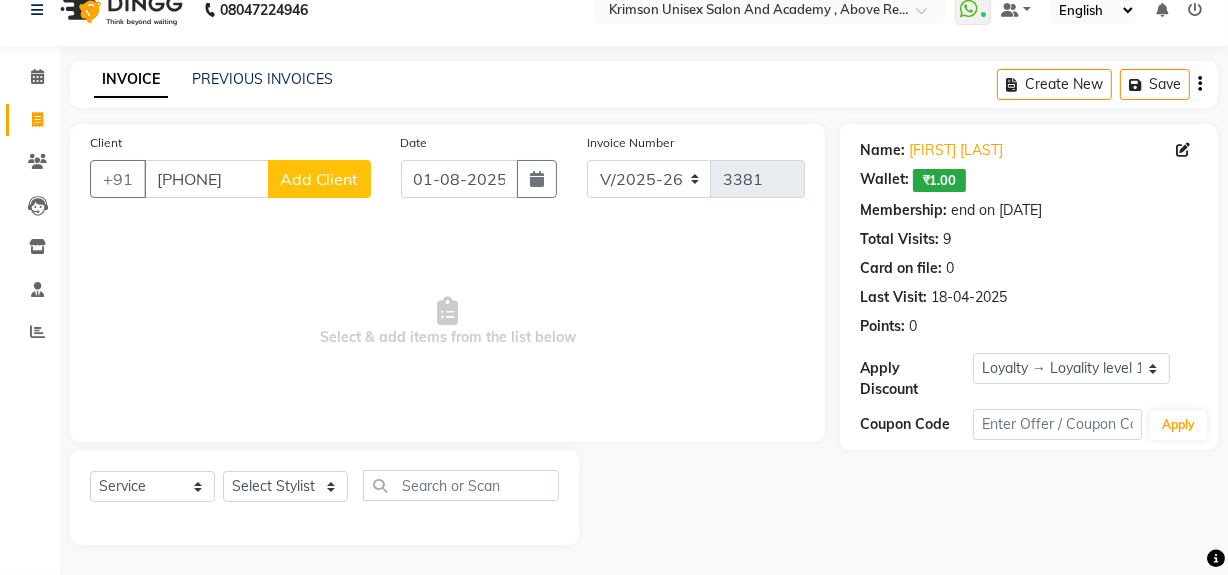 click on "Select & add items from the list below" 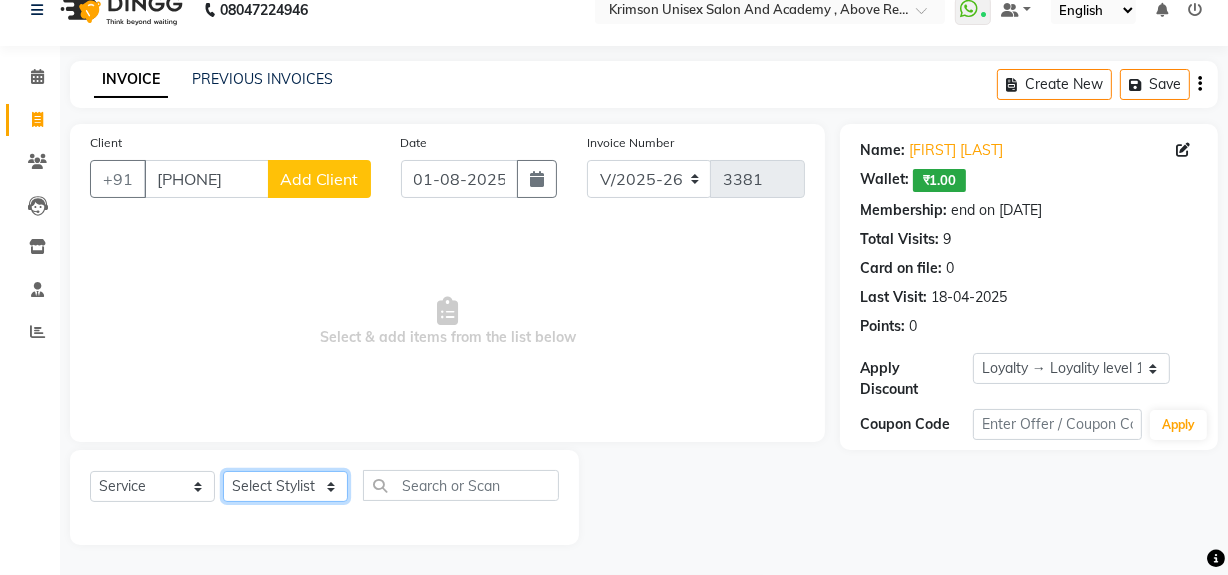 click on "Select Stylist ADMIN ARNAB Babita Danish DR. DIVYA (cosmetologist) FRONT DESK Hani Hem Atwal junaid  Kafil Kaif Manish Kumar Pinki  Pooja kulyal Ratan Dey safiya sahiba Sahil Sangeeta sanjay Sudeep Varsha" 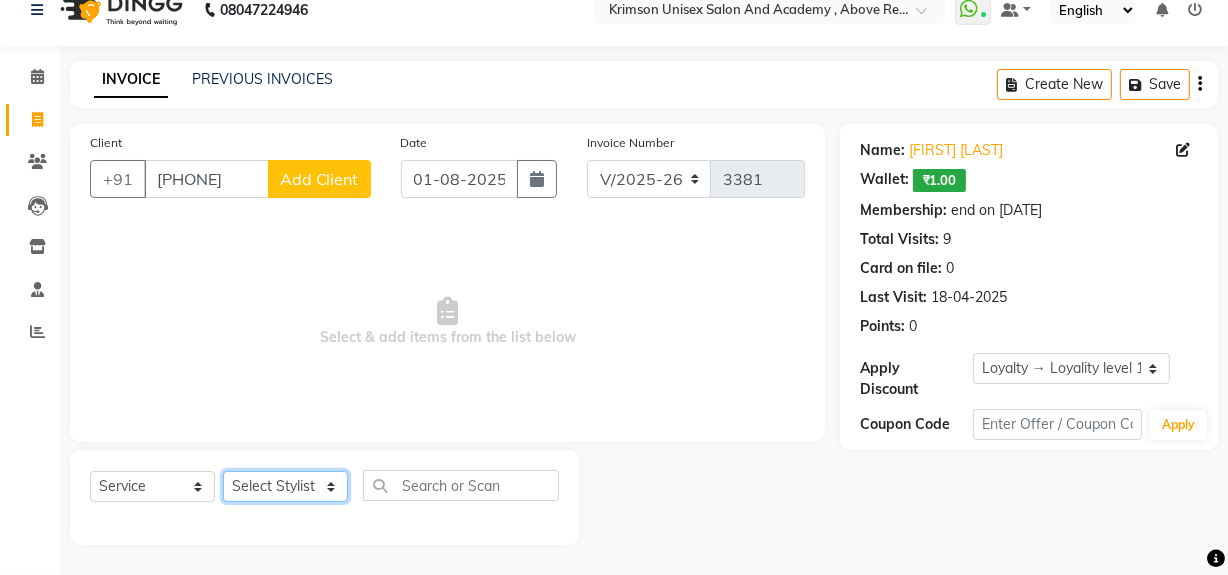 select on "69108" 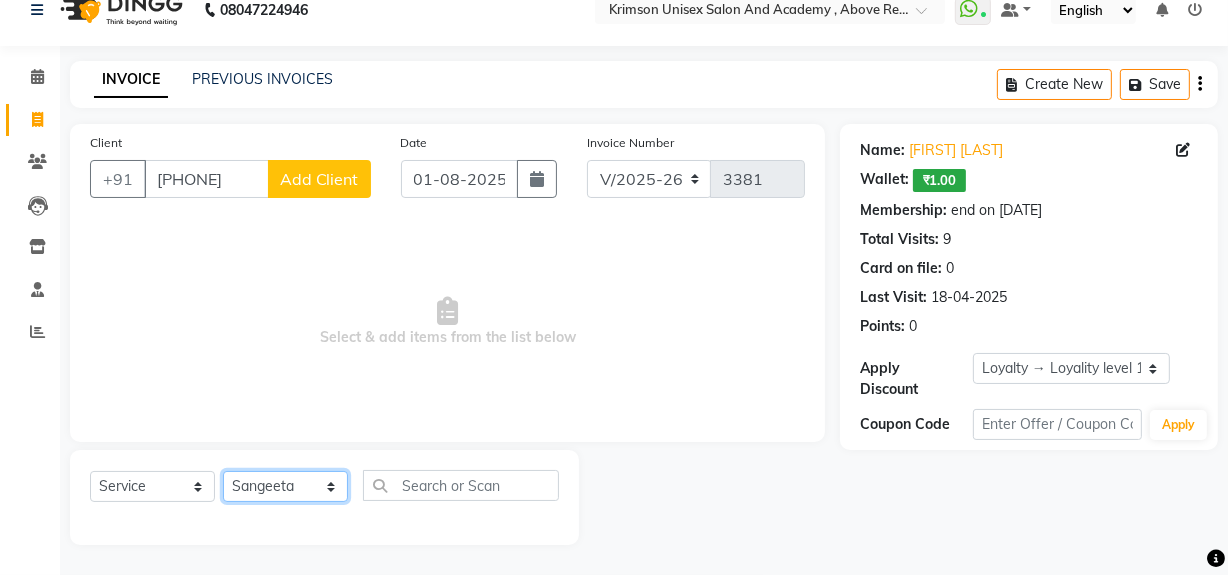 click on "Select Stylist ADMIN ARNAB Babita Danish DR. DIVYA (cosmetologist) FRONT DESK Hani Hem Atwal junaid  Kafil Kaif Manish Kumar Pinki  Pooja kulyal Ratan Dey safiya sahiba Sahil Sangeeta sanjay Sudeep Varsha" 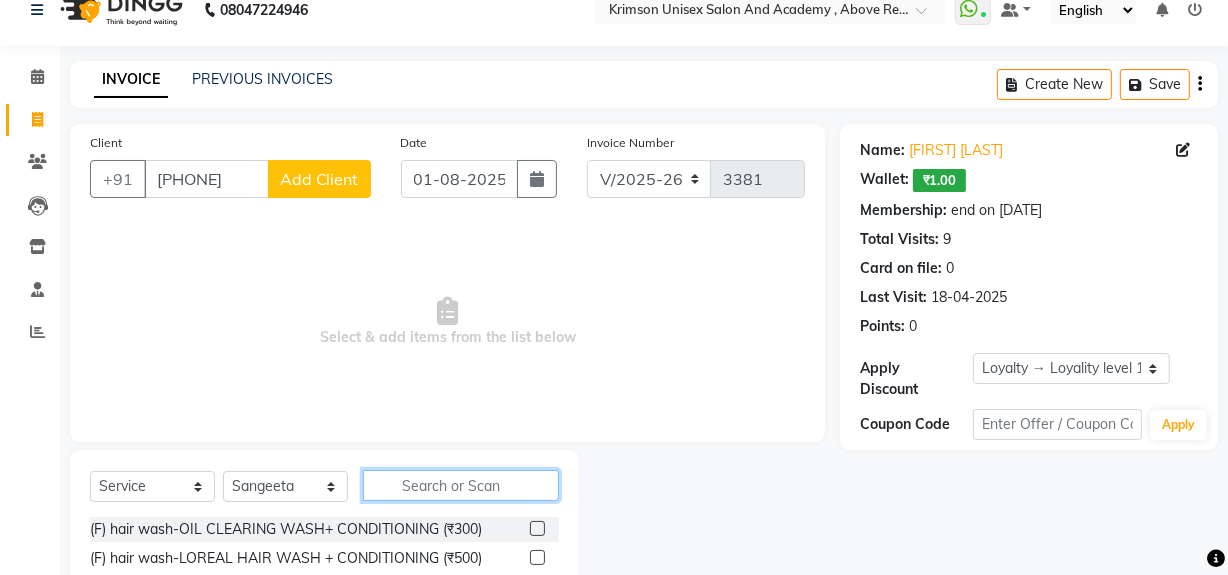 click 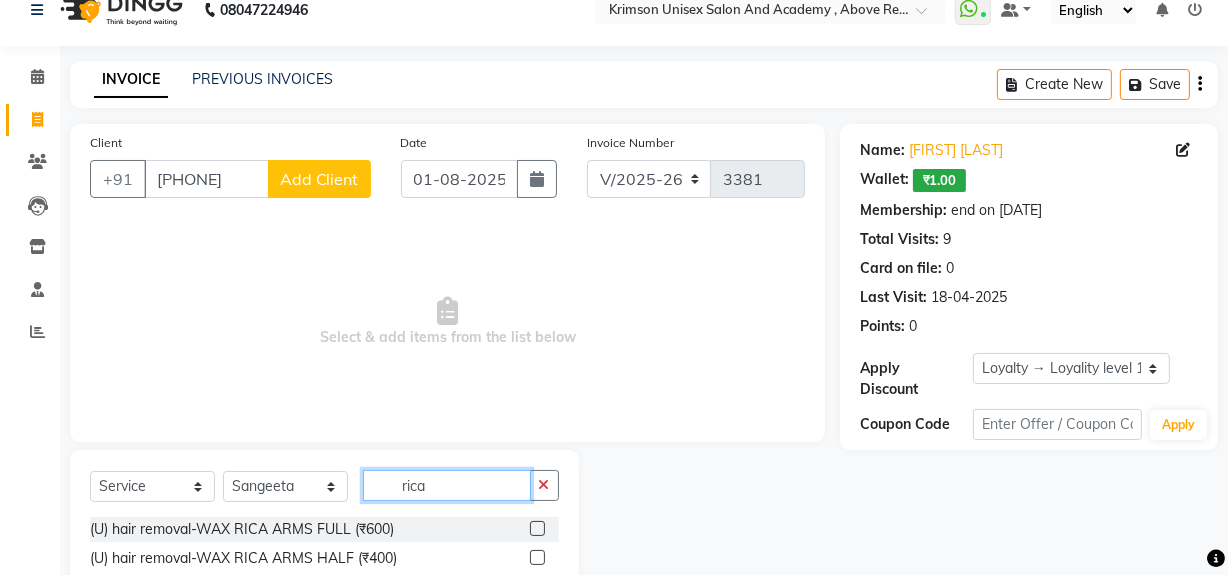type on "rica" 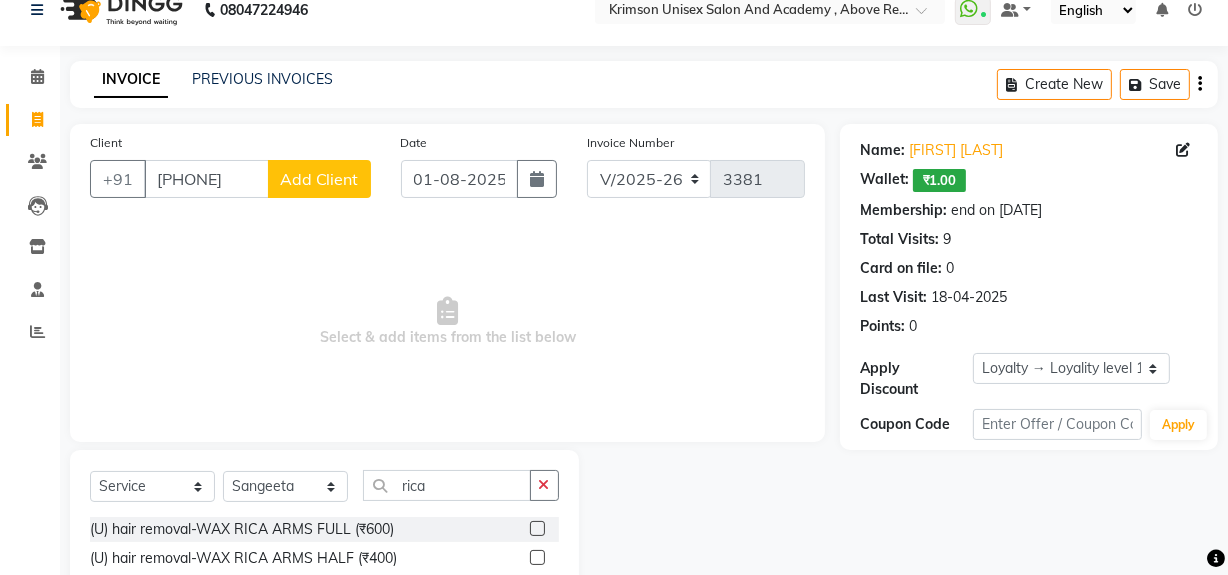 click 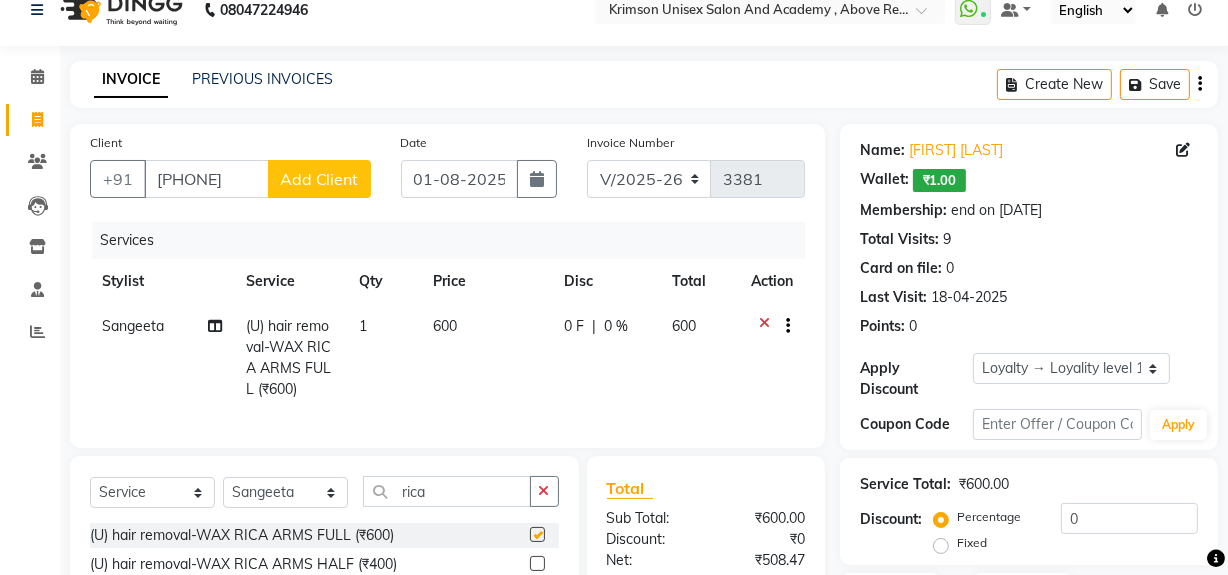 checkbox on "false" 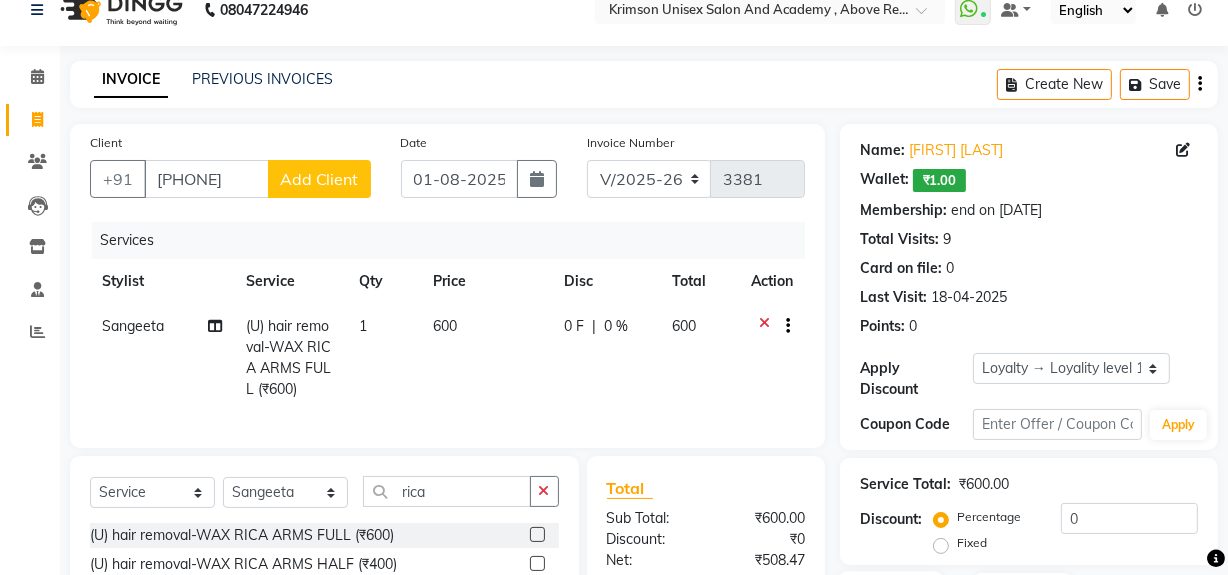 click on "Manual Payment" 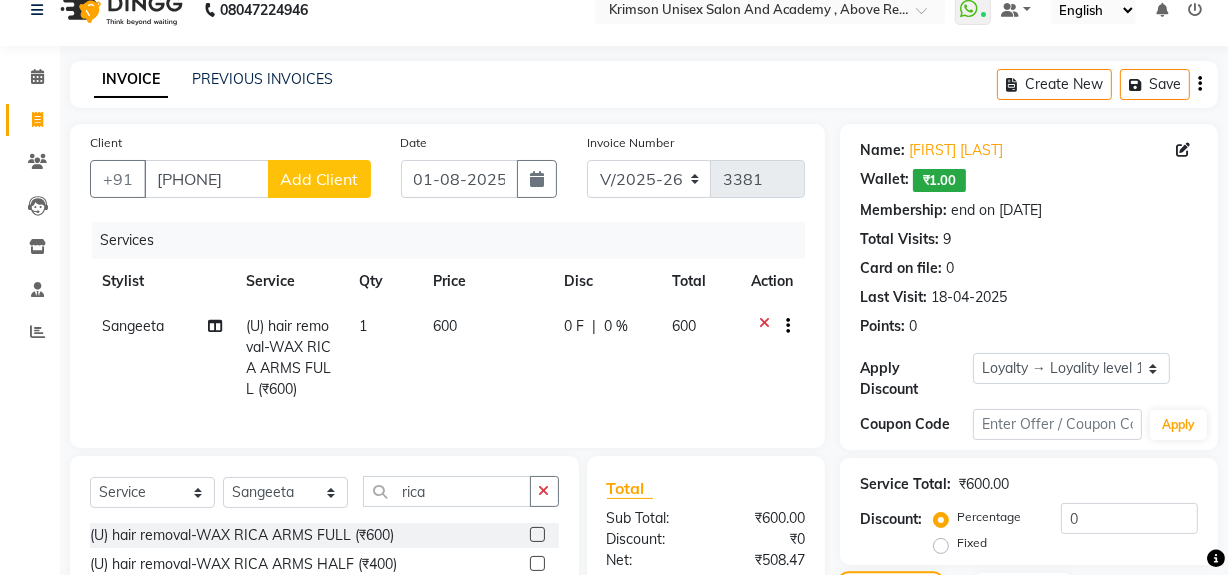 scroll, scrollTop: 245, scrollLeft: 0, axis: vertical 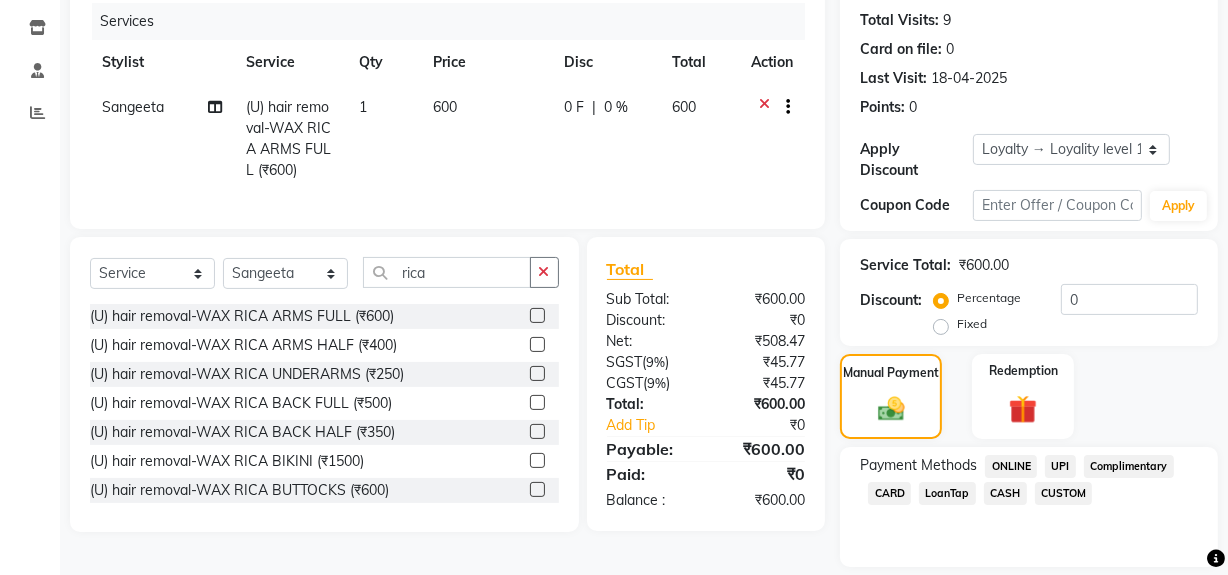 click on "ONLINE" 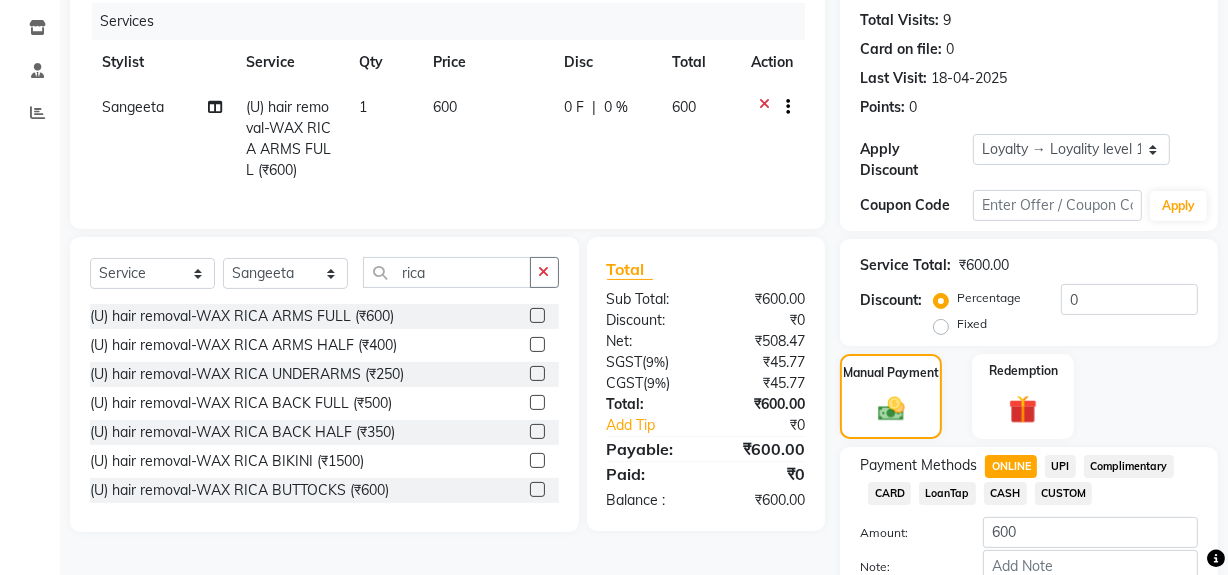 scroll, scrollTop: 307, scrollLeft: 0, axis: vertical 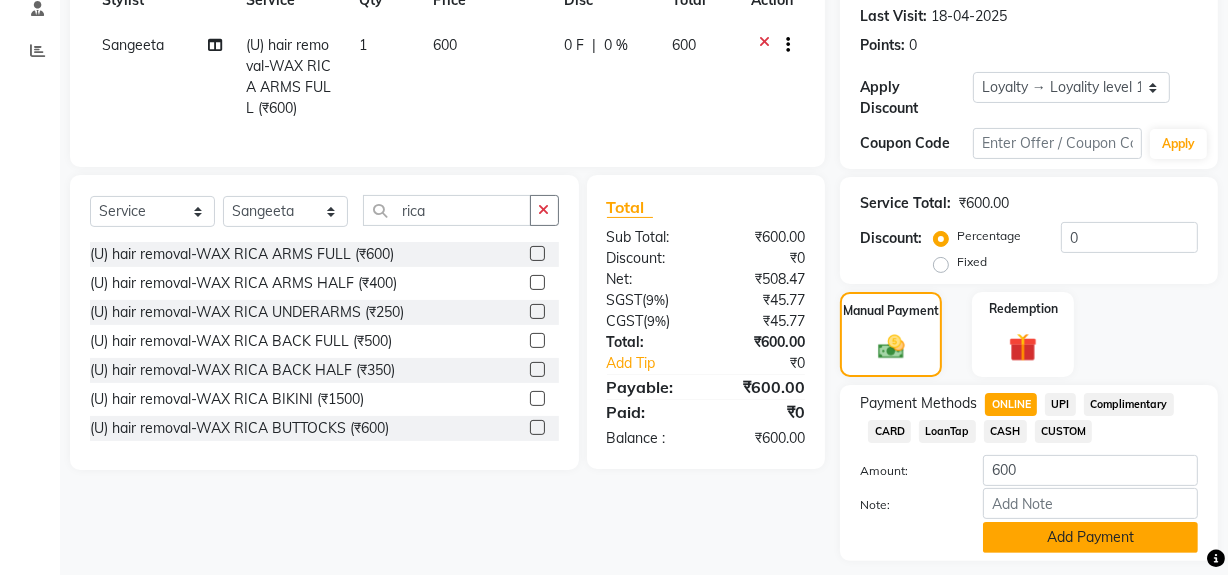 click on "Add Payment" 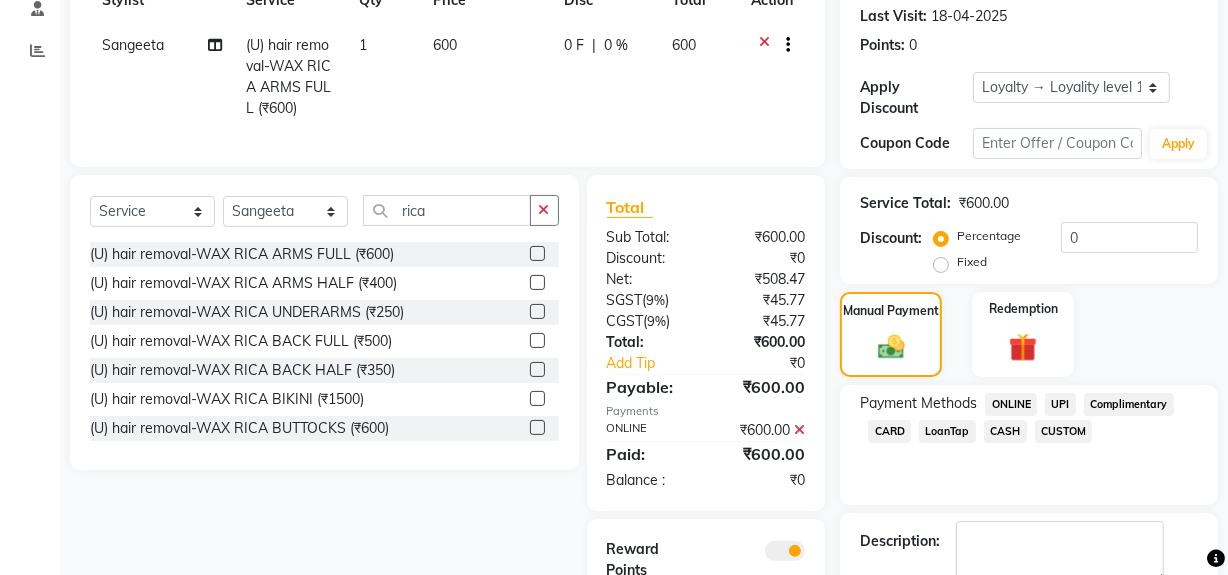 click 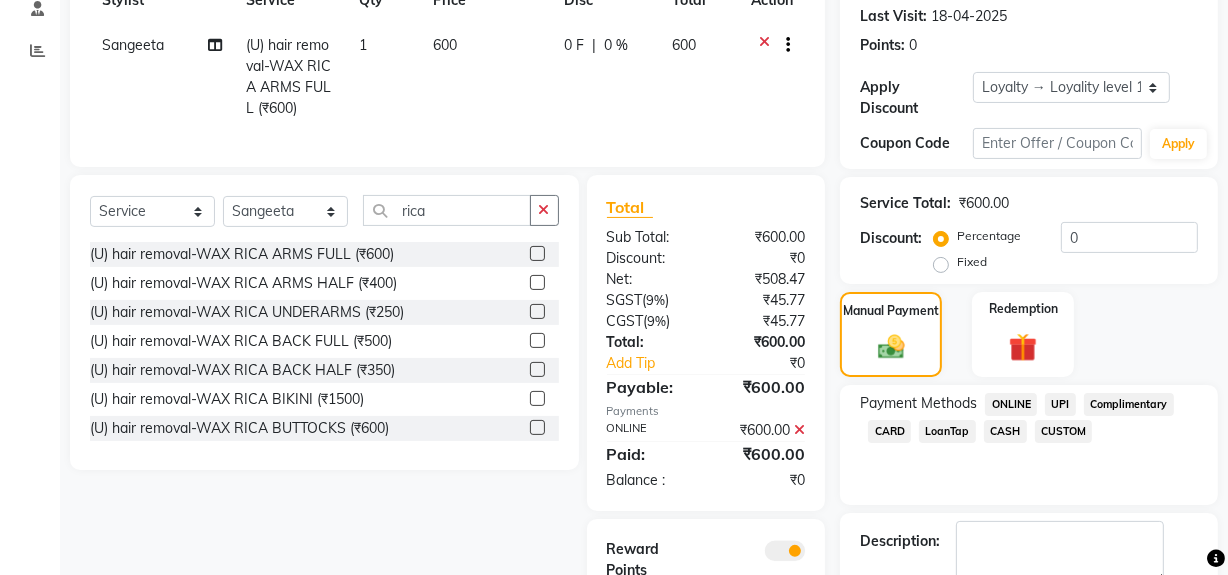 click 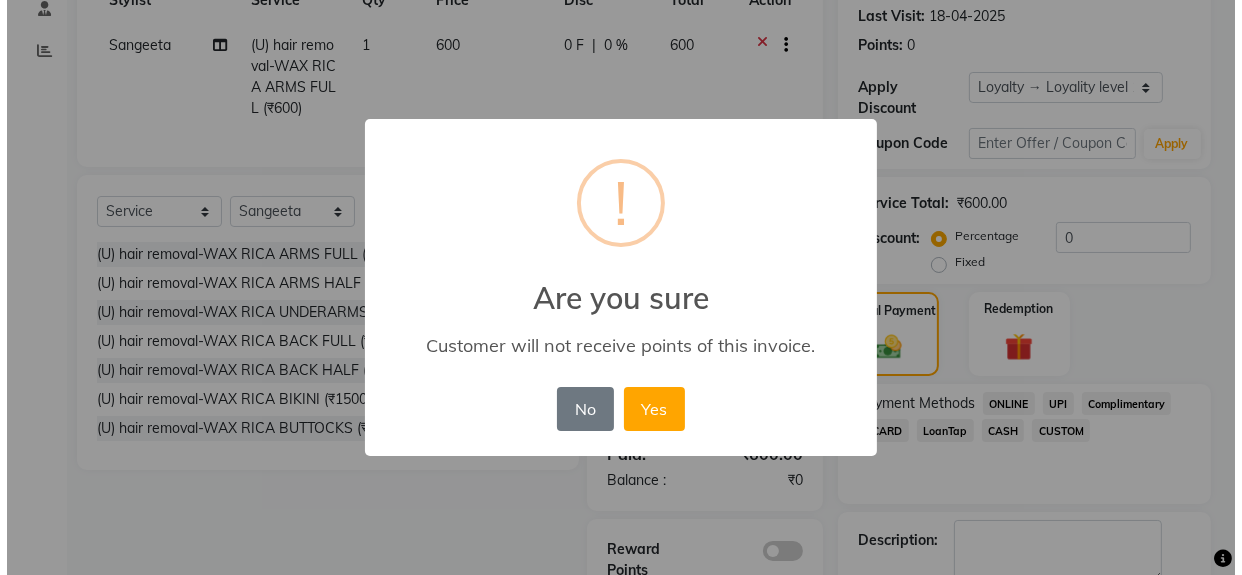 scroll, scrollTop: 448, scrollLeft: 0, axis: vertical 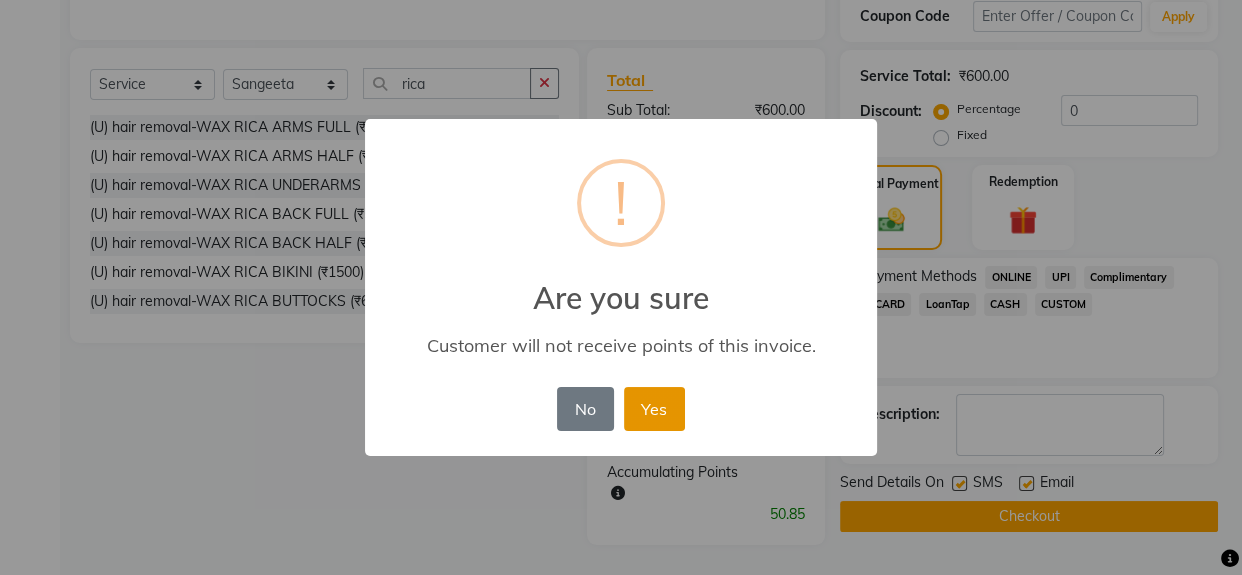click on "Yes" 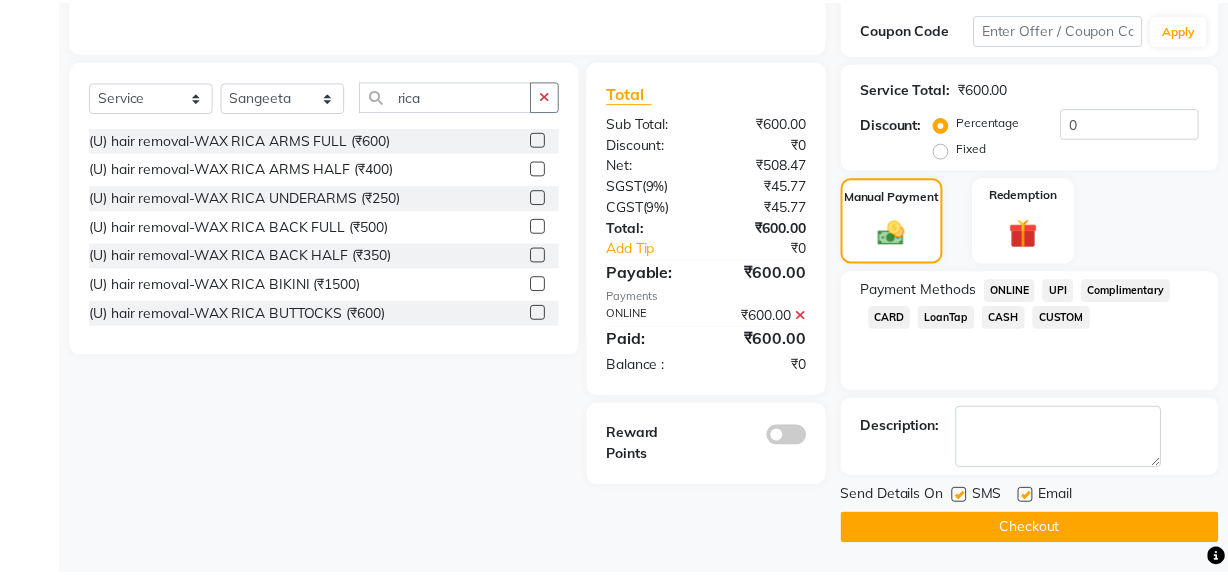 scroll, scrollTop: 420, scrollLeft: 0, axis: vertical 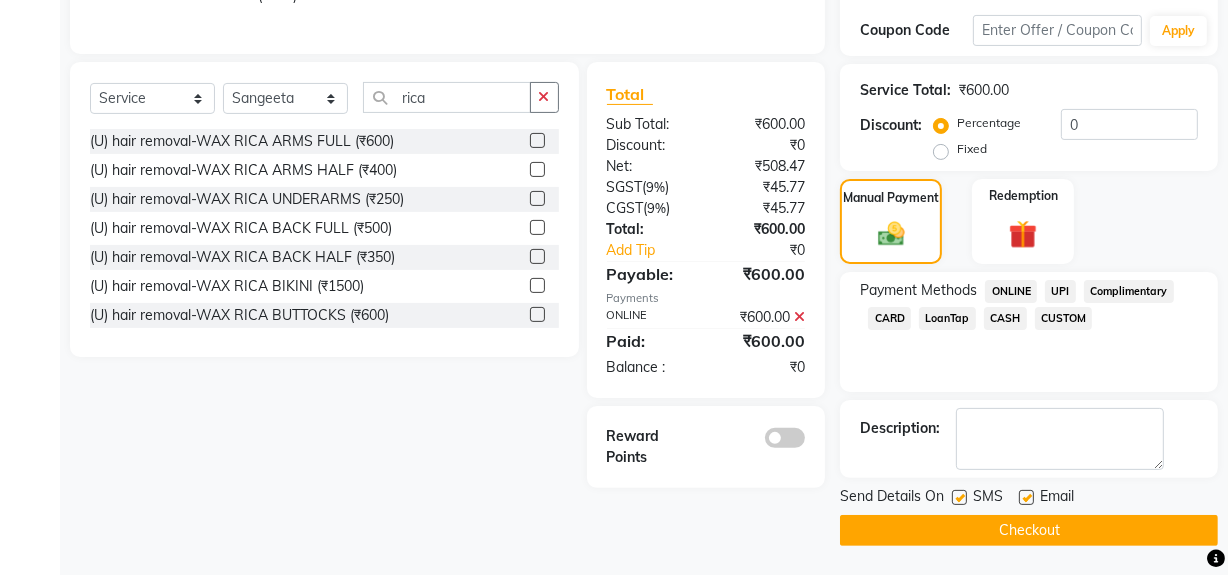 click on "Checkout" 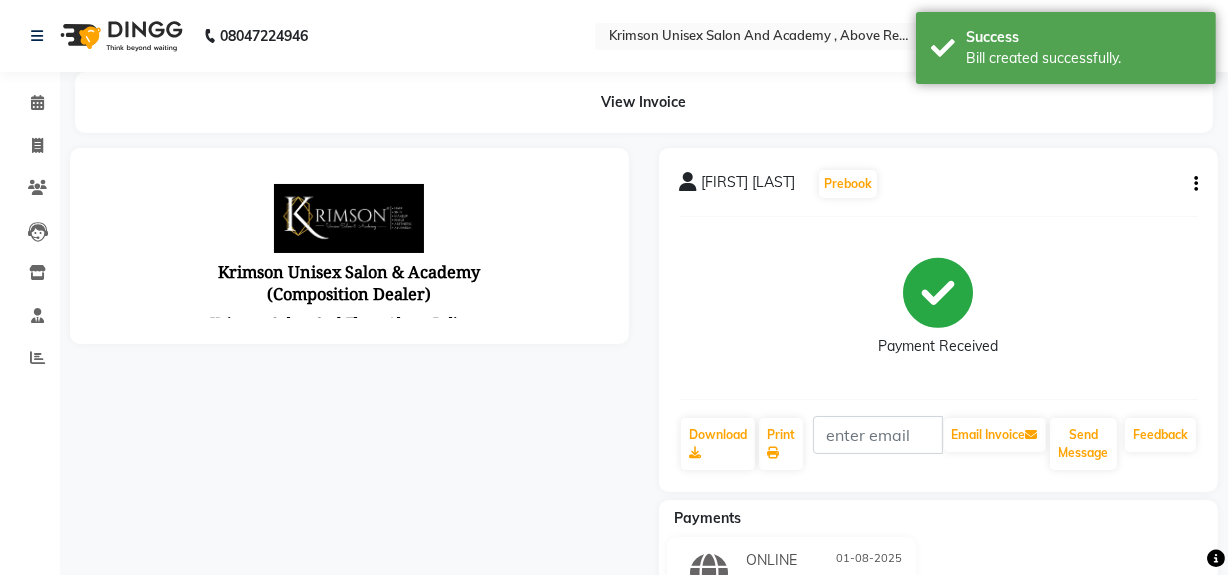 scroll, scrollTop: 0, scrollLeft: 0, axis: both 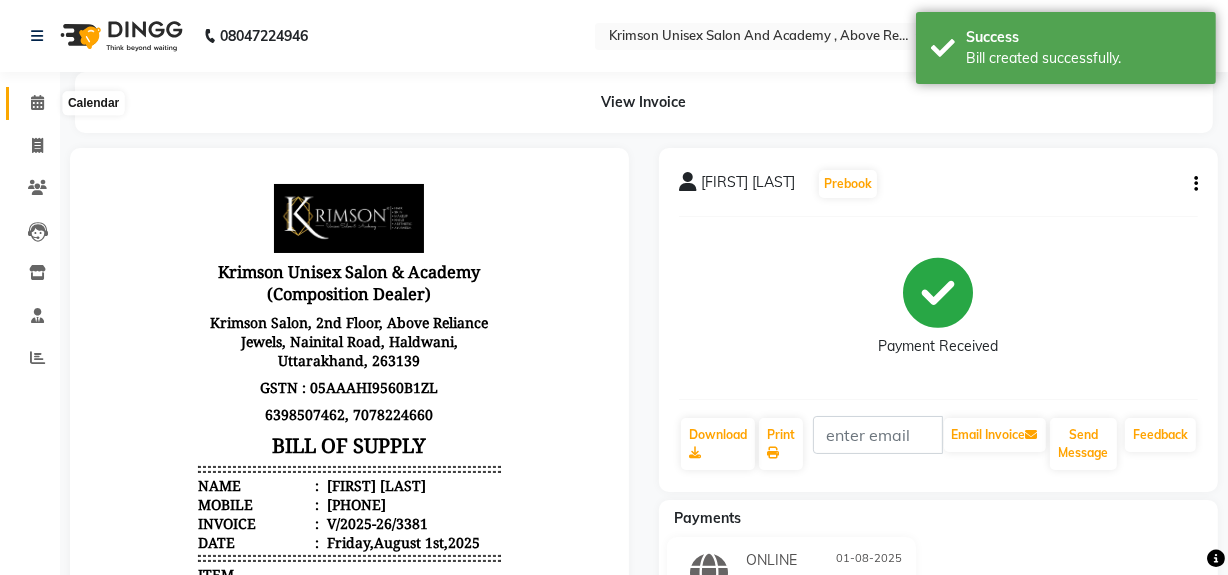 click 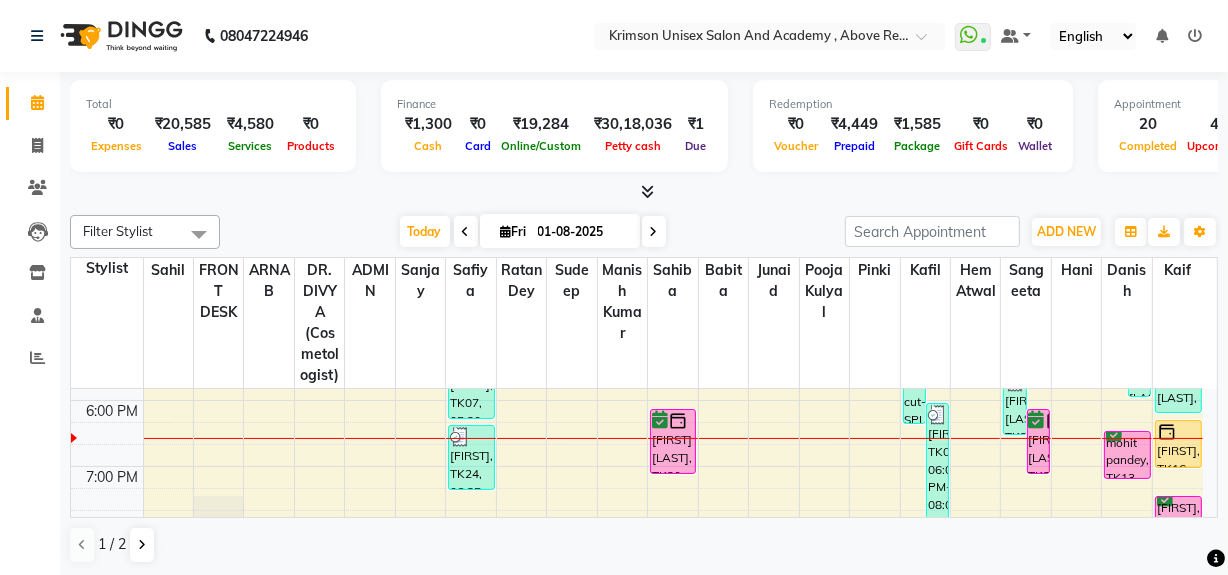scroll, scrollTop: 709, scrollLeft: 0, axis: vertical 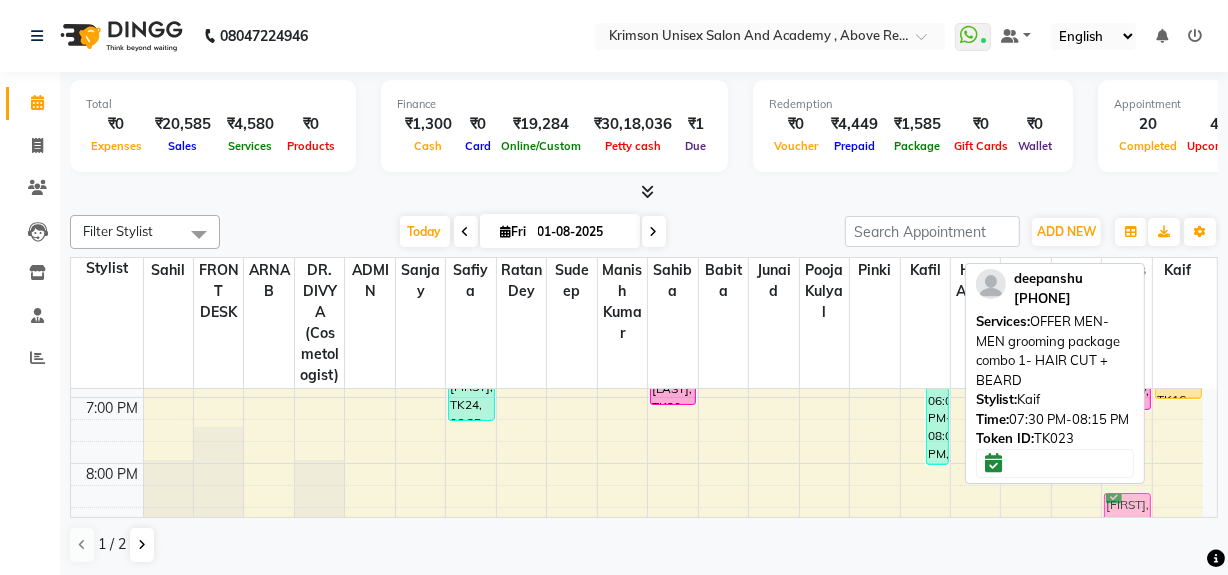 drag, startPoint x: 1167, startPoint y: 506, endPoint x: 1124, endPoint y: 509, distance: 43.104523 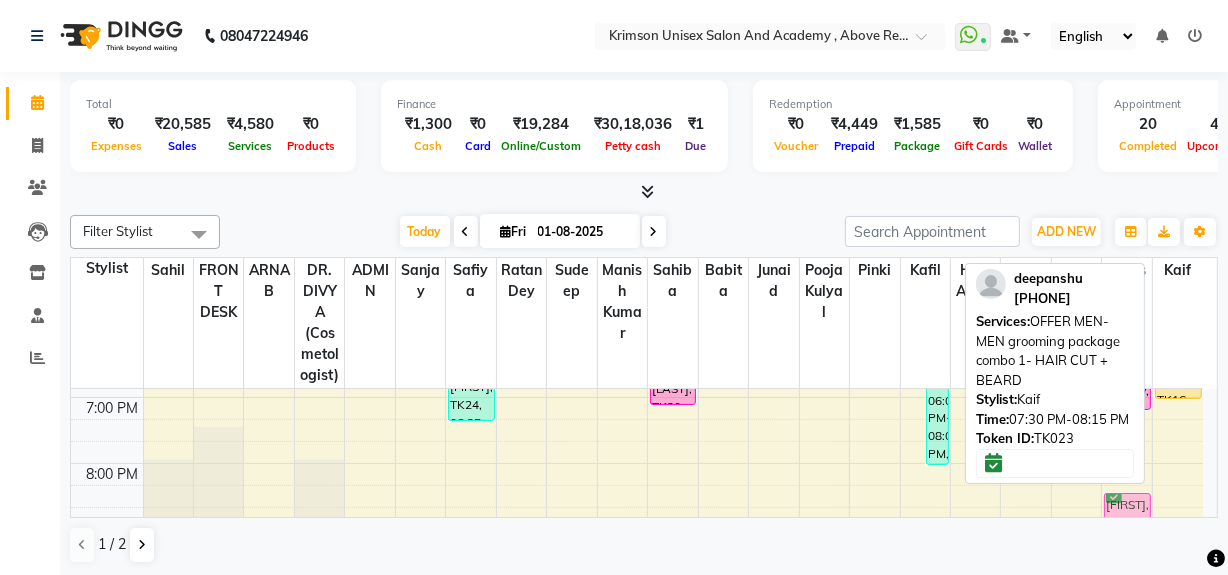 click on "kelvit kaur, TK01, 12:40 PM-02:10 PM, (U) AESTHETIC FACE- DERMAPLANING FULL FACE,(U) facial hair removal-THREAD FOREHEAD (₹50)     anshika, TK07, 05:20 PM-06:20 PM, (F) hair wash-OIL CLEARING WASH+ CONDITIONING (₹300)     niharika, TK24, 06:25 PM-07:25 PM, (U) hair removal-WAX NORMAL ARMS FULL (₹400)     Ragini, TK17, 02:25 PM-04:25 PM, (F) nails arts-Shellac (Basecoat) Hand/Feet (₹700),(F) nails arts-shellac removal 2 hands (₹200)     saksham, TK18, 03:10 PM-04:25 PM, (U) facials-FACIAL O3+ Whitening Brightening Facial (₹3500),power mask o3+ (₹1100)     Shakshi Sharma, TK20, 06:10 PM-07:10 PM, (U) MANI/ PEDI-PEDICURE BASIC     niharika, TK24, 03:25 PM-06:25 PM, (F) hair cut-SPLIT ENDS REMOVAL (₹1000),(F) hair wash-OIL CLEARING WASH+ CONDITIONING (₹300),(F) hair styling-BLOW DRY STRAIGHT (₹400)     preeti, TK19, 04:00 PM-04:45 PM, ABSOLUTE MOLECULAR REPAIR HAIR SPA  (₹3500)     niharika, TK15, 04:50 PM-05:35 PM, (F) HAIR CUT BASIC" 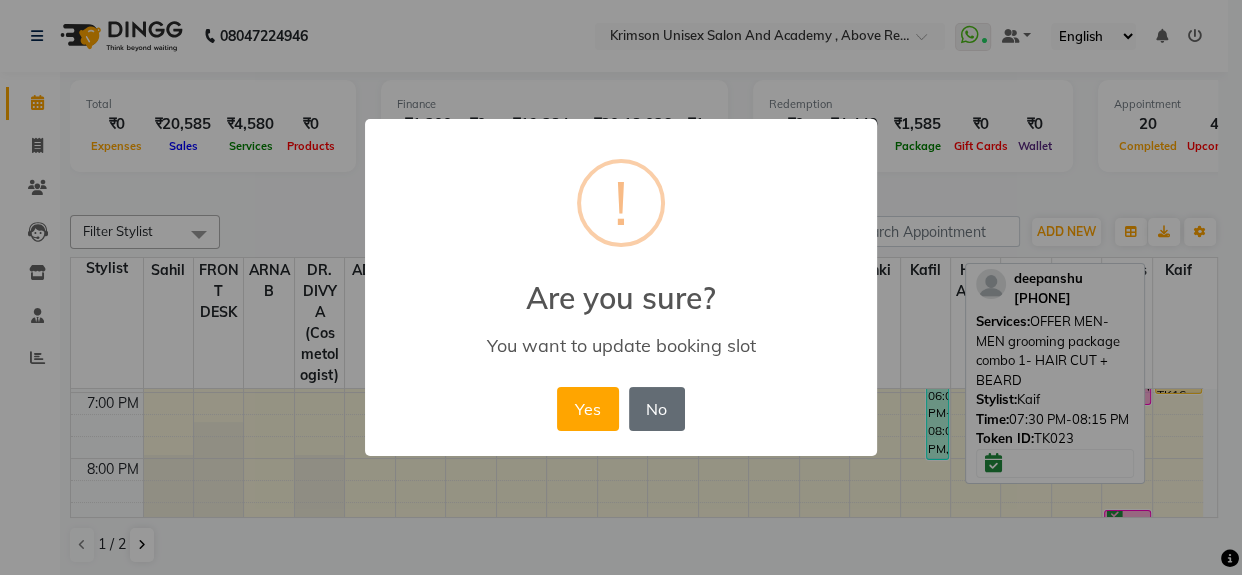 click on "No" 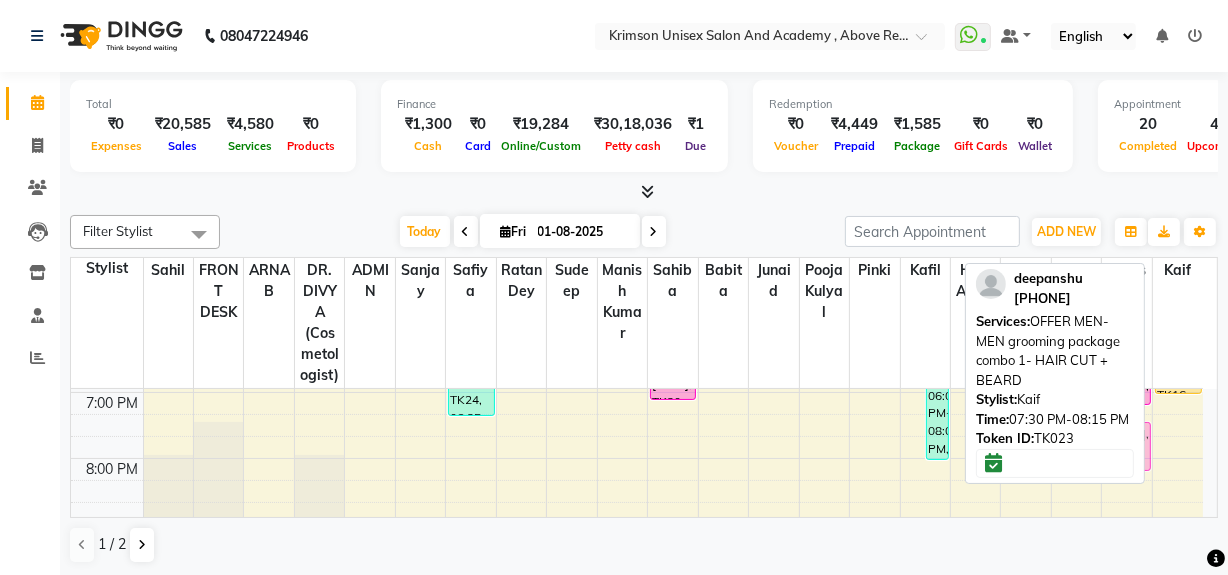 drag, startPoint x: 1176, startPoint y: 454, endPoint x: 1145, endPoint y: 454, distance: 31 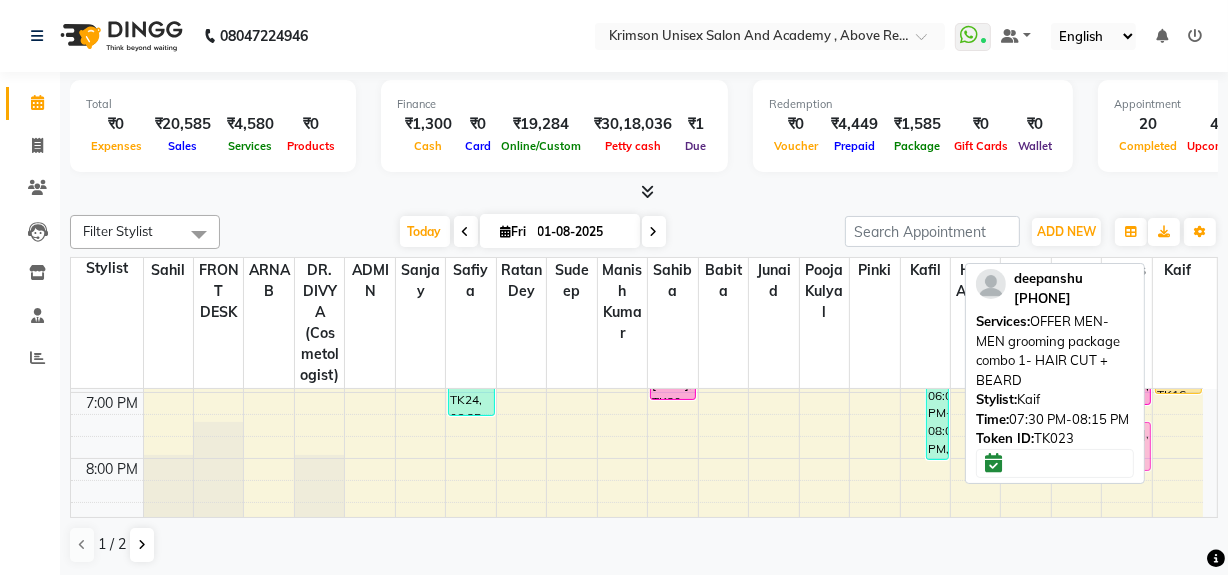 click on "kelvit kaur, TK01, 12:40 PM-02:10 PM, (U) AESTHETIC FACE- DERMAPLANING FULL FACE,(U) facial hair removal-THREAD FOREHEAD (₹50)     anshika, TK07, 05:20 PM-06:20 PM, (F) hair wash-OIL CLEARING WASH+ CONDITIONING (₹300)     niharika, TK24, 06:25 PM-07:25 PM, (U) hair removal-WAX NORMAL ARMS FULL (₹400)     Ragini, TK17, 02:25 PM-04:25 PM, (F) nails arts-Shellac (Basecoat) Hand/Feet (₹700),(F) nails arts-shellac removal 2 hands (₹200)     saksham, TK18, 03:10 PM-04:25 PM, (U) facials-FACIAL O3+ Whitening Brightening Facial (₹3500),power mask o3+ (₹1100)     Shakshi Sharma, TK20, 06:10 PM-07:10 PM, (U) MANI/ PEDI-PEDICURE BASIC     niharika, TK24, 03:25 PM-06:25 PM, (F) hair cut-SPLIT ENDS REMOVAL (₹1000),(F) hair wash-OIL CLEARING WASH+ CONDITIONING (₹300),(F) hair styling-BLOW DRY STRAIGHT (₹400)     preeti, TK19, 04:00 PM-04:45 PM, ABSOLUTE MOLECULAR REPAIR HAIR SPA  (₹3500)     niharika, TK15, 04:50 PM-05:35 PM, (F) HAIR CUT BASIC" 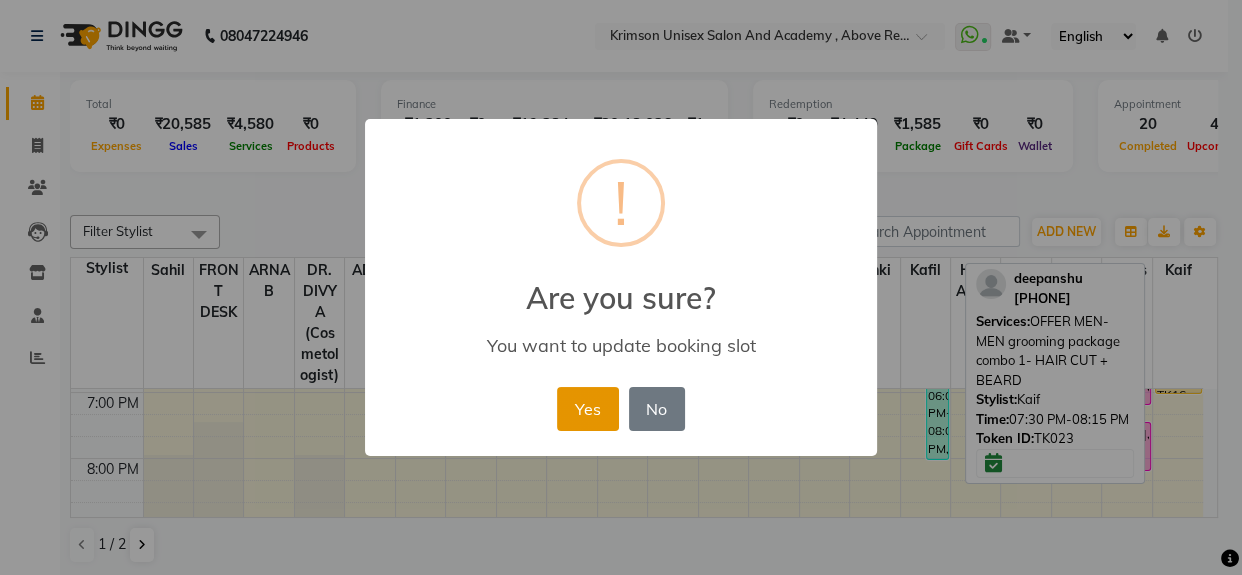 click on "Yes" 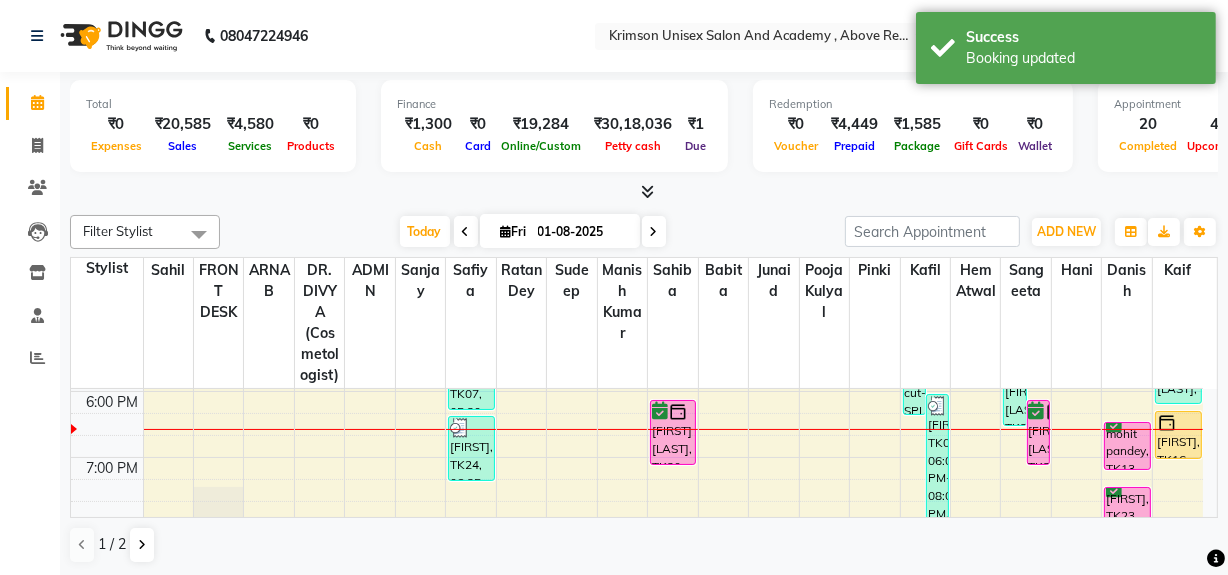 scroll, scrollTop: 722, scrollLeft: 0, axis: vertical 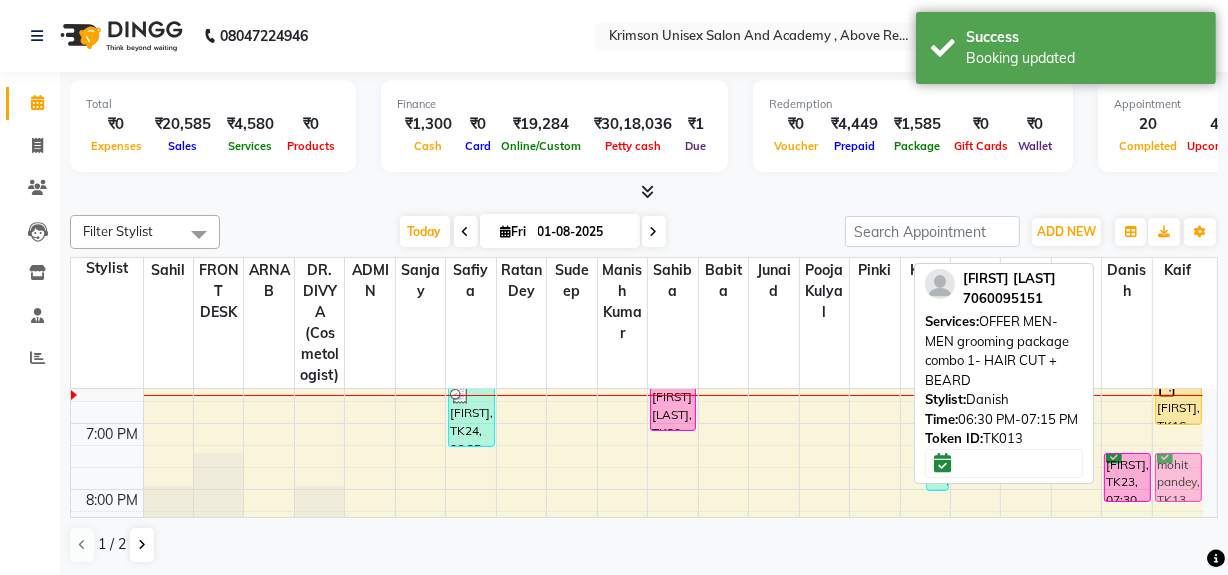 drag, startPoint x: 1130, startPoint y: 449, endPoint x: 1178, endPoint y: 489, distance: 62.482 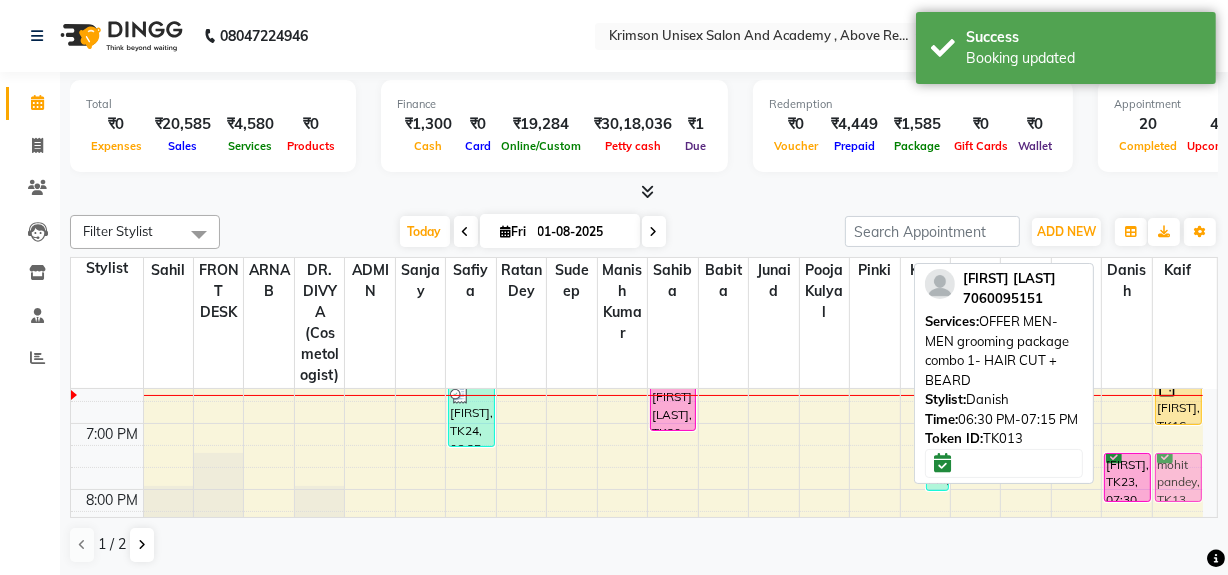 click on "kelvit kaur, TK01, 12:40 PM-02:10 PM, (U) AESTHETIC FACE- DERMAPLANING FULL FACE,(U) facial hair removal-THREAD FOREHEAD (₹50)     anshika, TK07, 05:20 PM-06:20 PM, (F) hair wash-OIL CLEARING WASH+ CONDITIONING (₹300)     niharika, TK24, 06:25 PM-07:25 PM, (U) hair removal-WAX NORMAL ARMS FULL (₹400)     Ragini, TK17, 02:25 PM-04:25 PM, (F) nails arts-Shellac (Basecoat) Hand/Feet (₹700),(F) nails arts-shellac removal 2 hands (₹200)     saksham, TK18, 03:10 PM-04:25 PM, (U) facials-FACIAL O3+ Whitening Brightening Facial (₹3500),power mask o3+ (₹1100)     Shakshi Sharma, TK20, 06:10 PM-07:10 PM, (U) MANI/ PEDI-PEDICURE BASIC     niharika, TK24, 03:25 PM-06:25 PM, (F) hair cut-SPLIT ENDS REMOVAL (₹1000),(F) hair wash-OIL CLEARING WASH+ CONDITIONING (₹300),(F) hair styling-BLOW DRY STRAIGHT (₹400)     preeti, TK19, 04:00 PM-04:45 PM, ABSOLUTE MOLECULAR REPAIR HAIR SPA  (₹3500)     niharika, TK15, 04:50 PM-05:35 PM, (F) HAIR CUT BASIC" 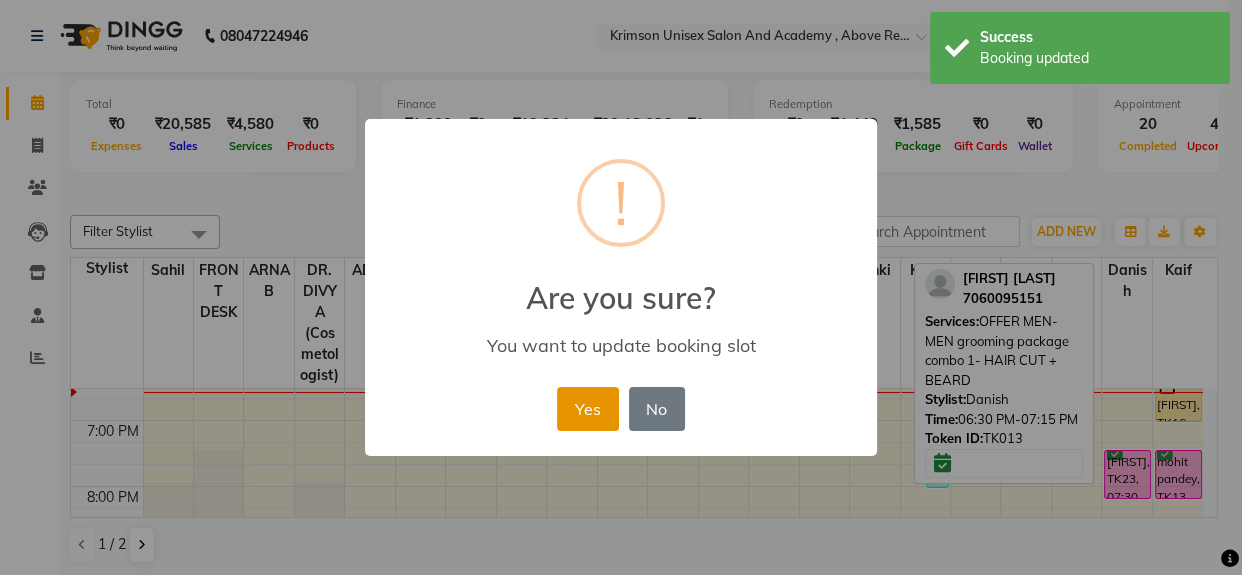click on "Yes" 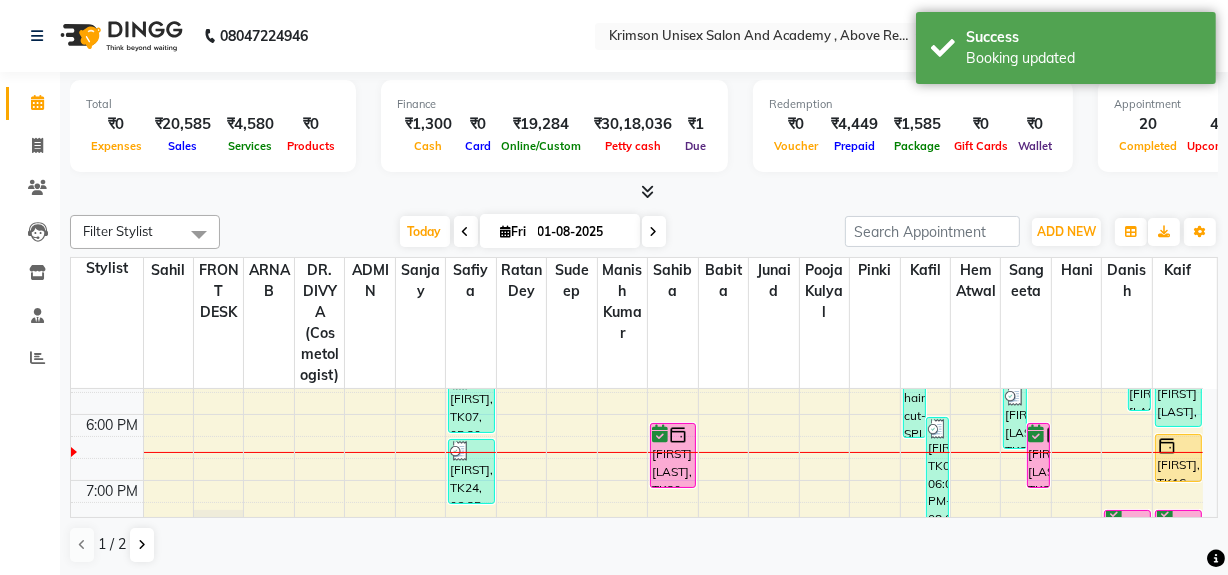 scroll, scrollTop: 694, scrollLeft: 0, axis: vertical 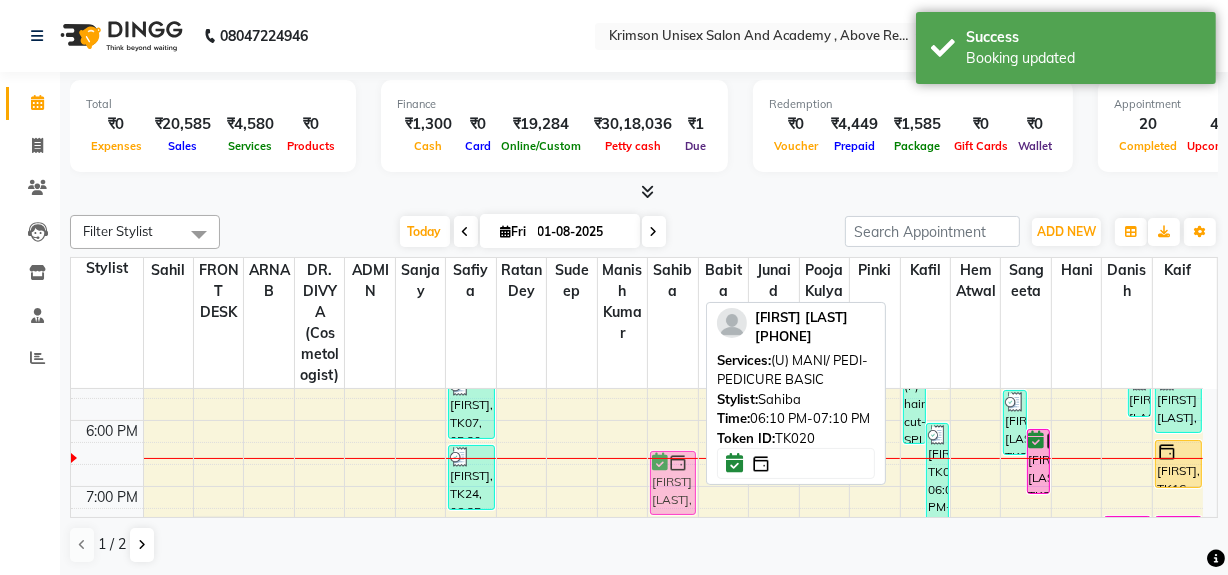 drag, startPoint x: 683, startPoint y: 448, endPoint x: 683, endPoint y: 469, distance: 21 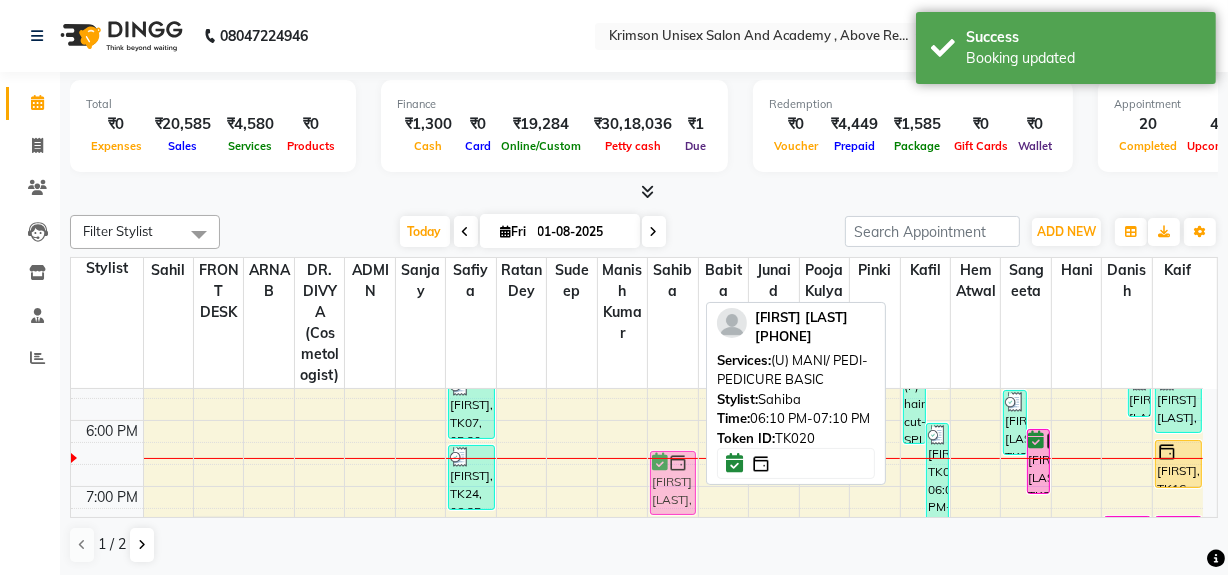 click on "saksham, TK18, 03:10 PM-04:25 PM, (U) facials-FACIAL O3+ Whitening Brightening Facial (₹3500),power mask o3+ (₹1100)     Shakshi Sharma, TK20, 06:10 PM-07:10 PM, (U) MANI/ PEDI-PEDICURE BASIC     Shakshi Sharma, TK20, 06:10 PM-07:10 PM, (U) MANI/ PEDI-PEDICURE BASIC" 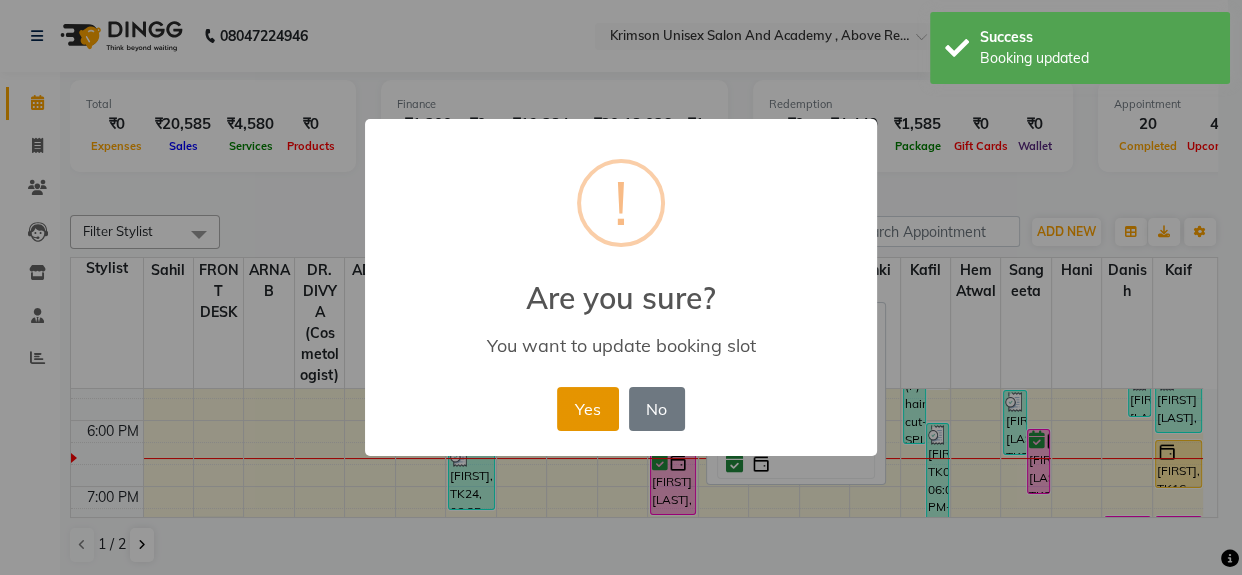 click on "Yes" 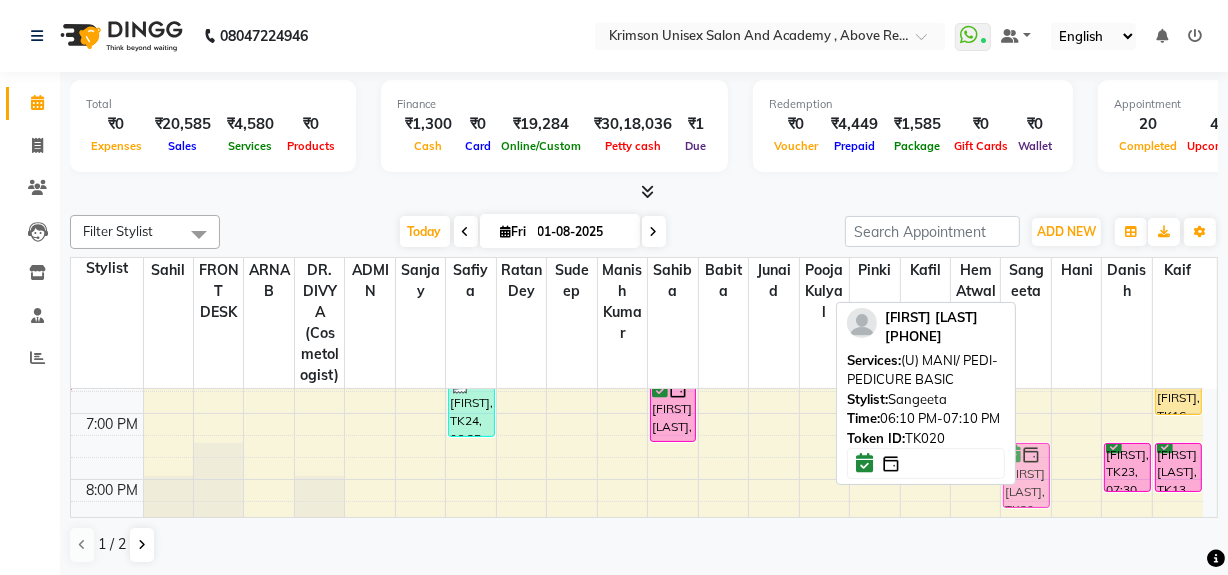 scroll, scrollTop: 776, scrollLeft: 0, axis: vertical 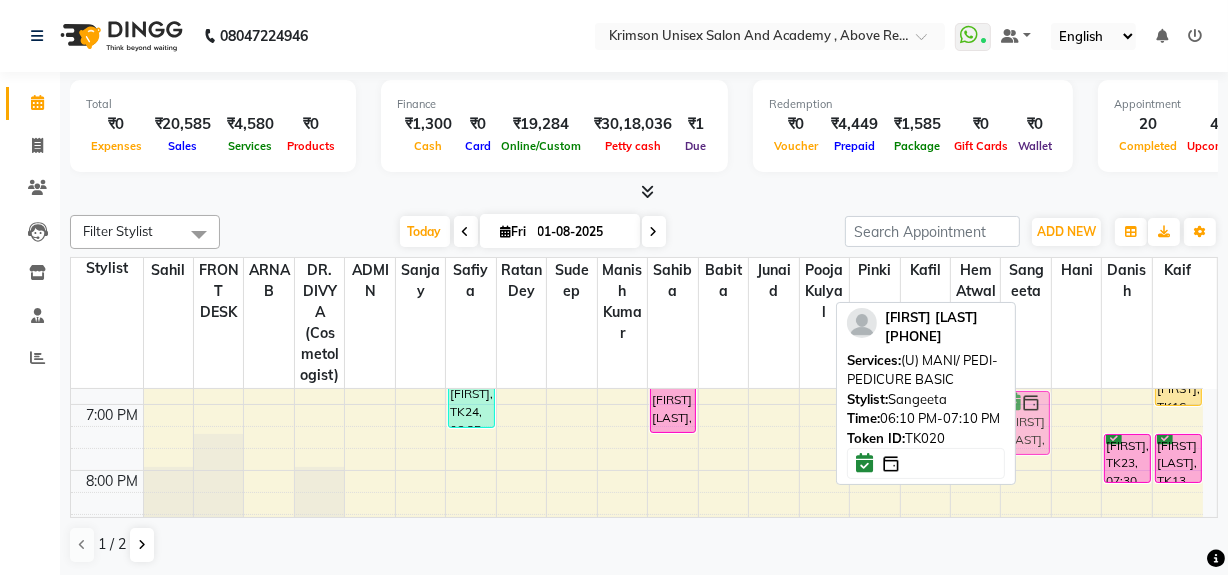 drag, startPoint x: 1034, startPoint y: 474, endPoint x: 1020, endPoint y: 435, distance: 41.4367 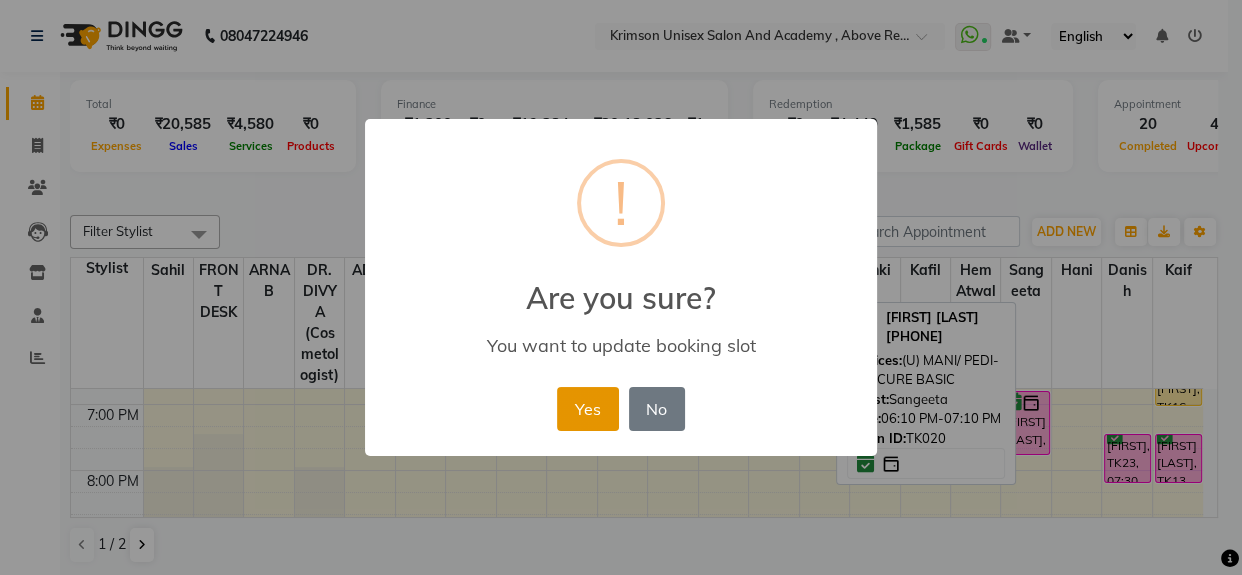 click on "Yes" 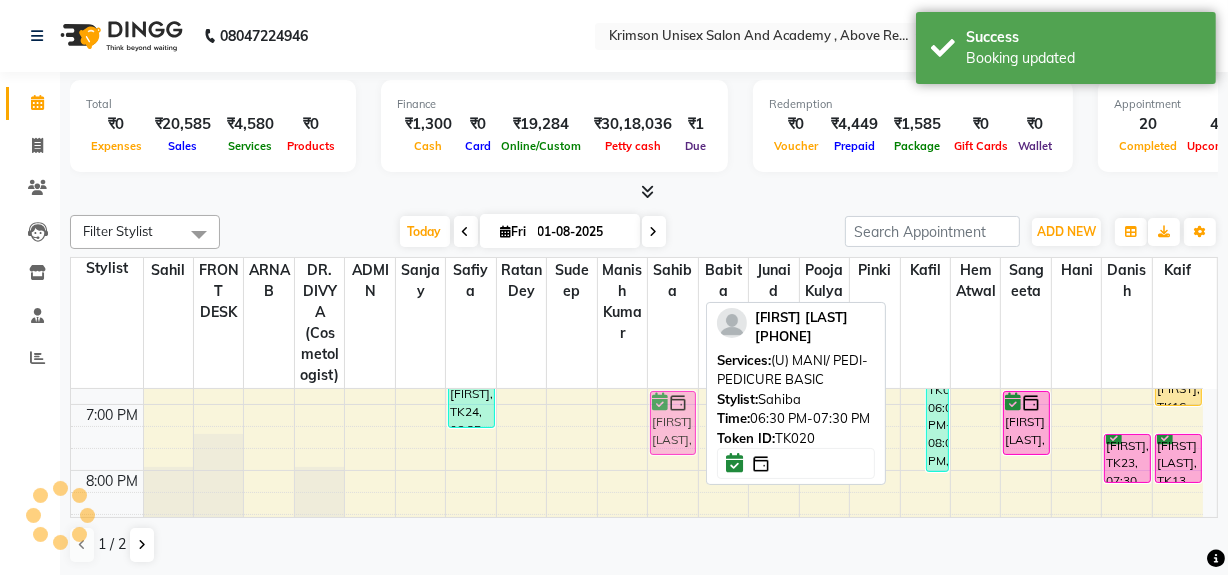 drag, startPoint x: 691, startPoint y: 403, endPoint x: 690, endPoint y: 418, distance: 15.033297 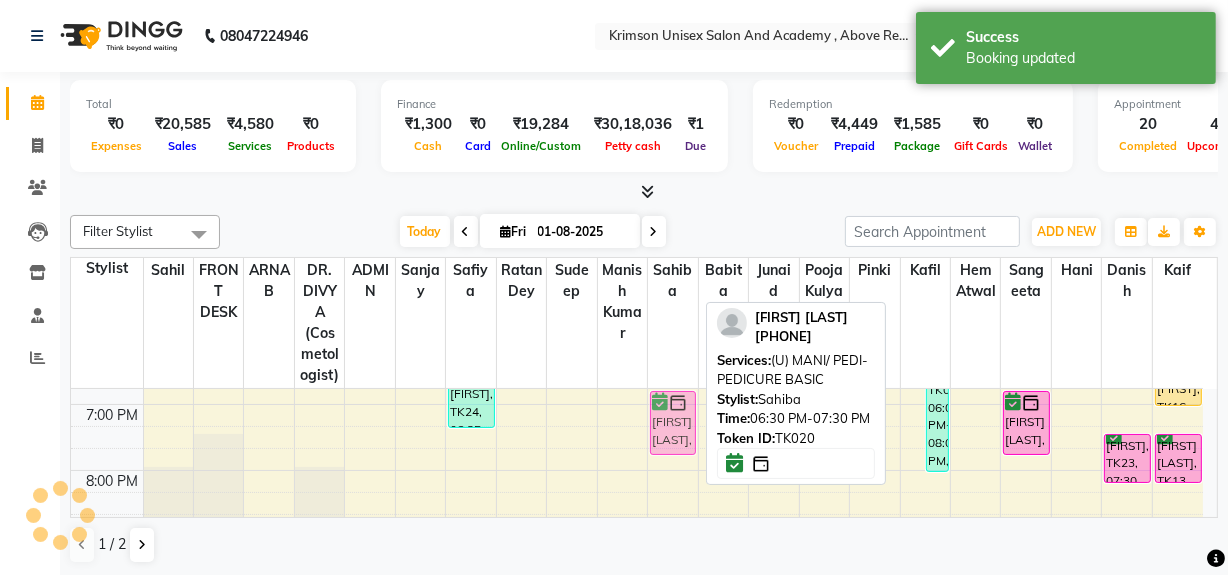 click on "saksham, TK18, 03:10 PM-04:25 PM, (U) facials-FACIAL O3+ Whitening Brightening Facial (₹3500),power mask o3+ (₹1100)     Shakshi Sharma, TK20, 06:30 PM-07:30 PM, (U) MANI/ PEDI-PEDICURE BASIC     Shakshi Sharma, TK20, 06:30 PM-07:30 PM, (U) MANI/ PEDI-PEDICURE BASIC" 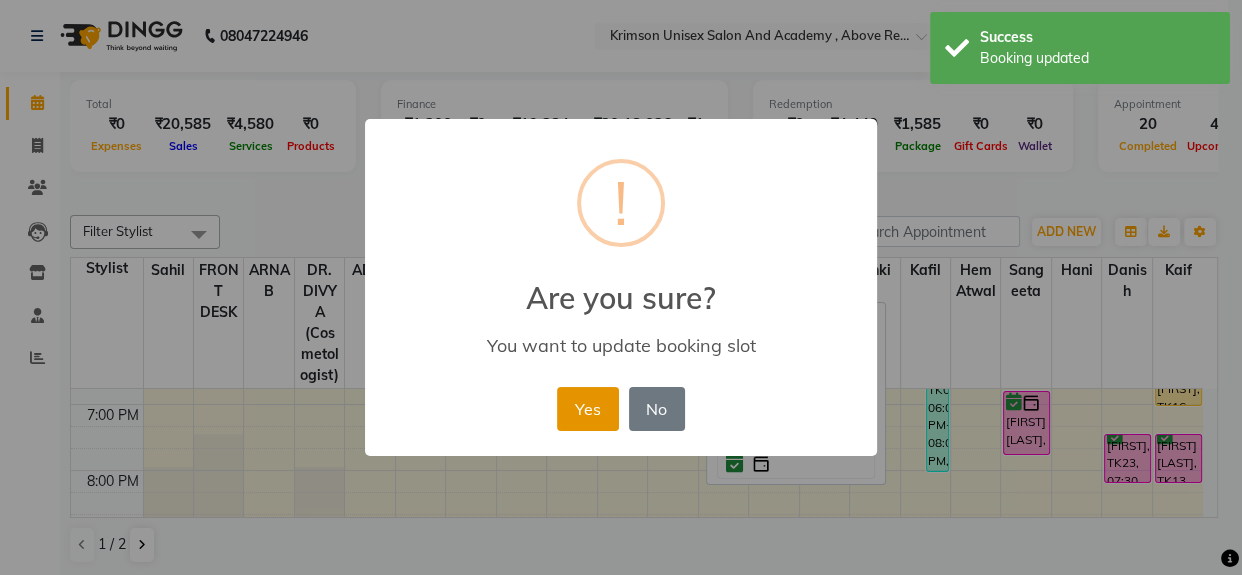 click on "Yes" 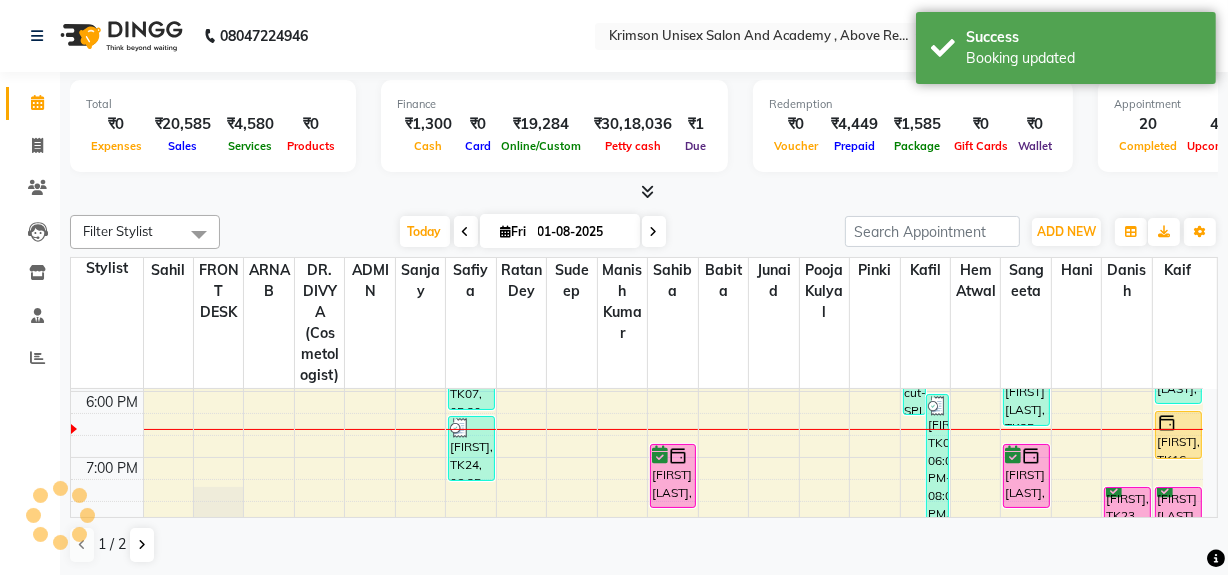 scroll, scrollTop: 723, scrollLeft: 0, axis: vertical 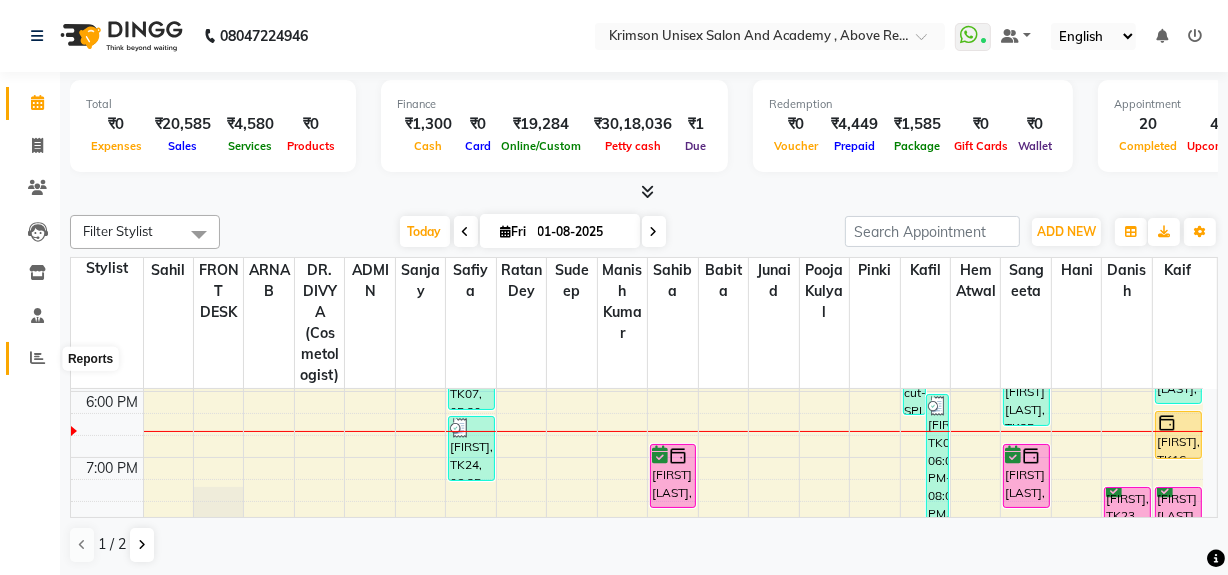 click 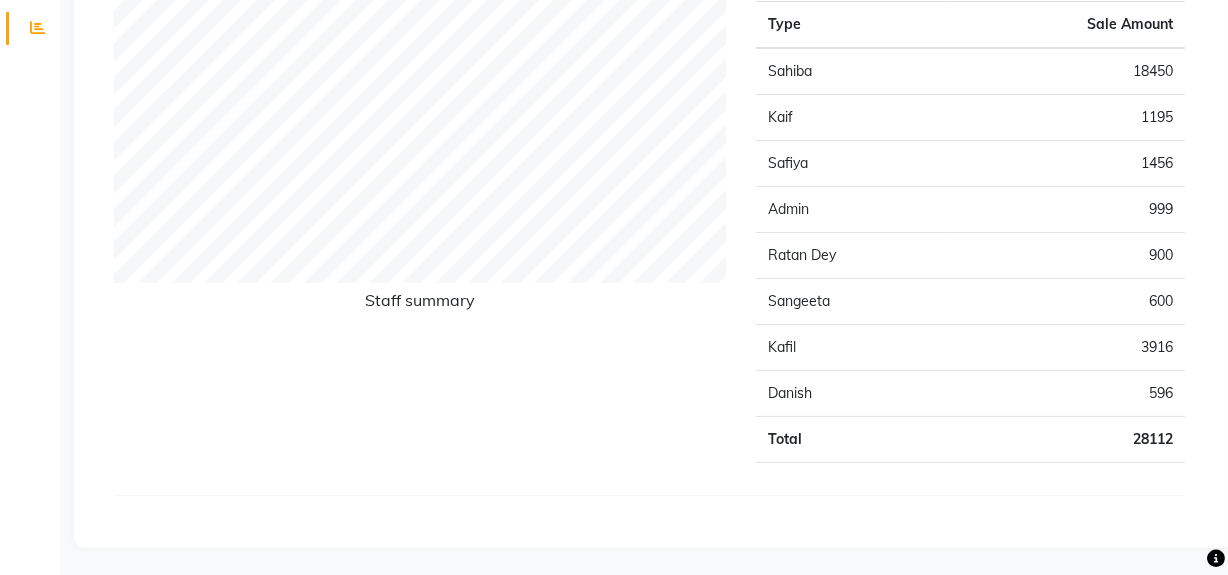 scroll, scrollTop: 0, scrollLeft: 0, axis: both 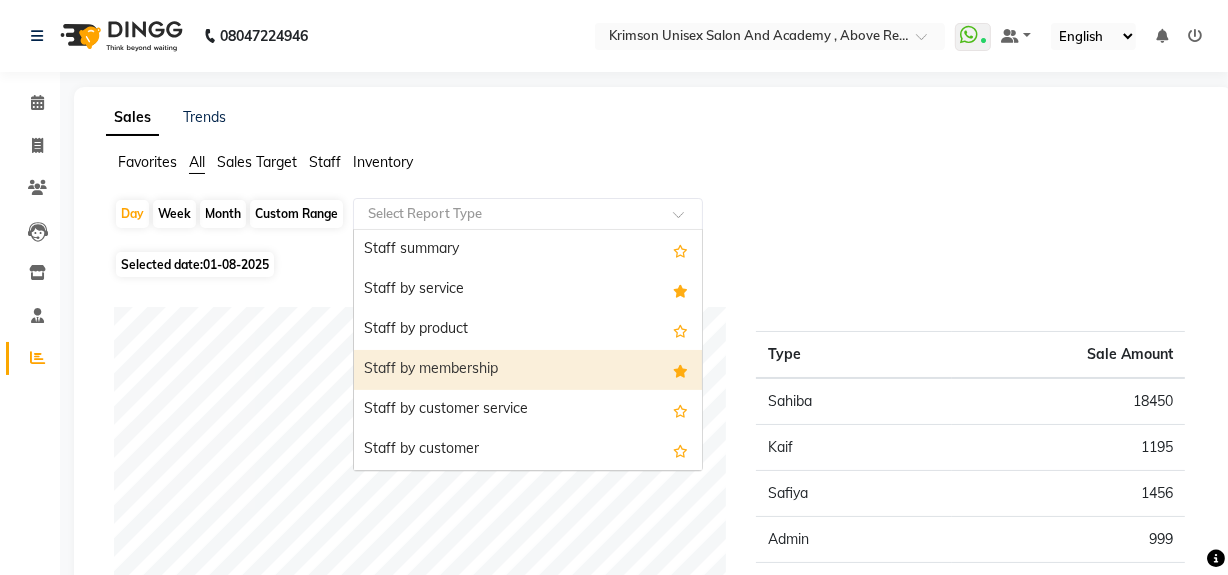 drag, startPoint x: 439, startPoint y: 213, endPoint x: 466, endPoint y: 376, distance: 165.22107 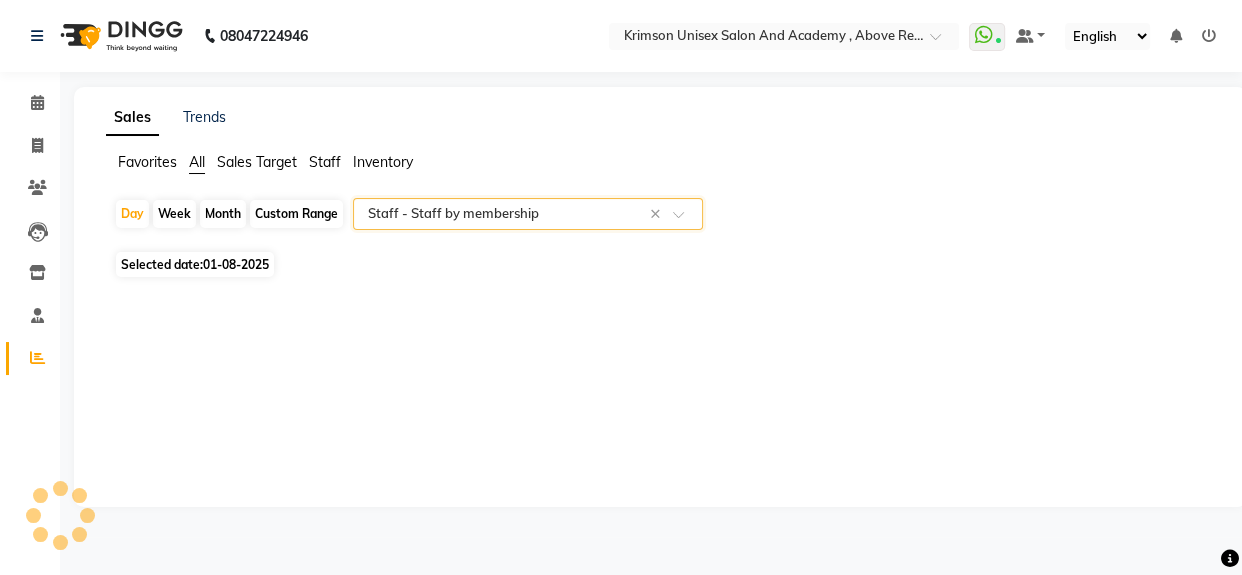 select on "csv" 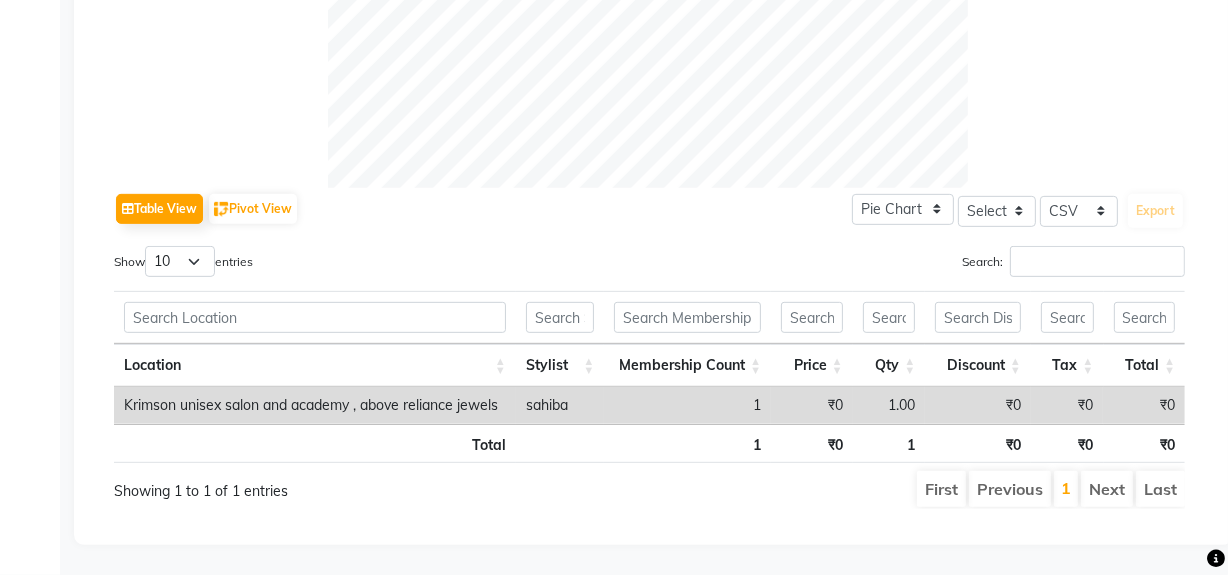 scroll, scrollTop: 0, scrollLeft: 0, axis: both 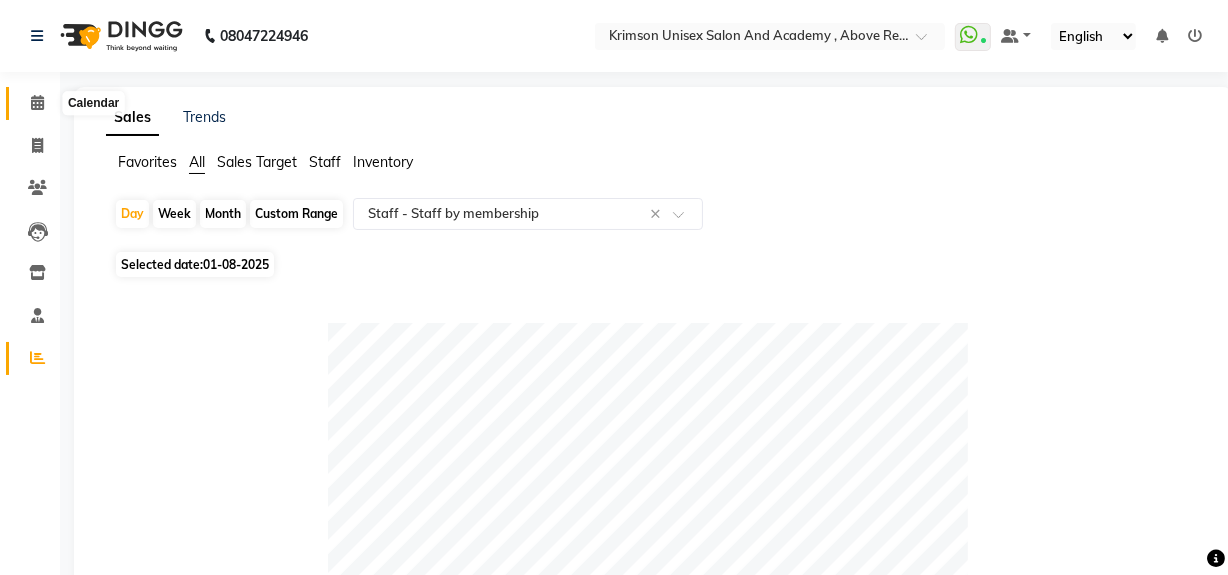 click 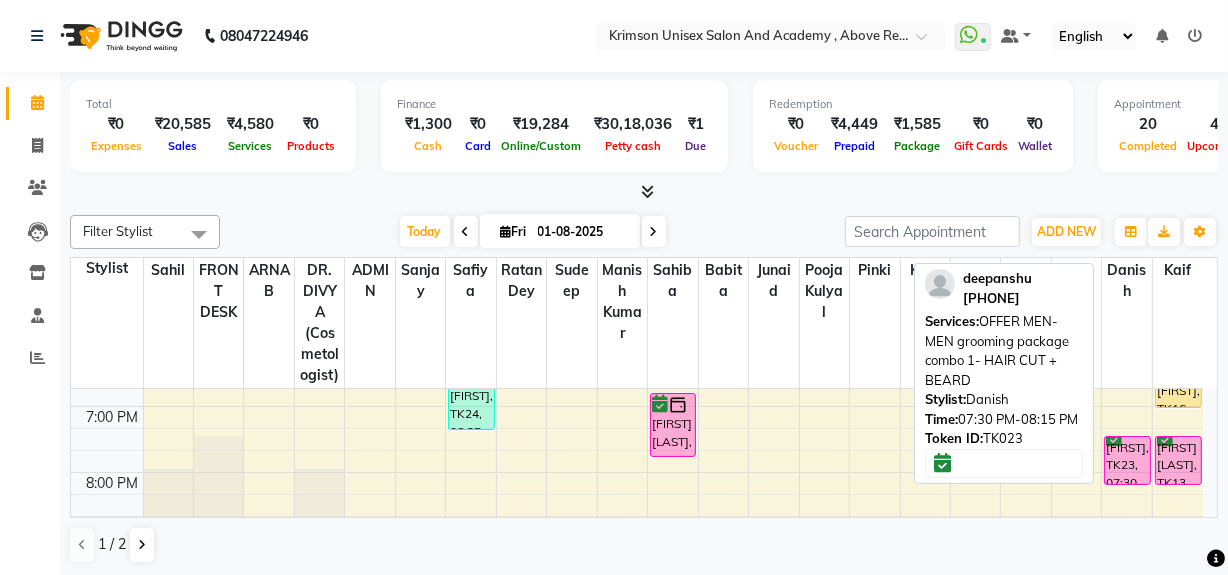 scroll, scrollTop: 857, scrollLeft: 0, axis: vertical 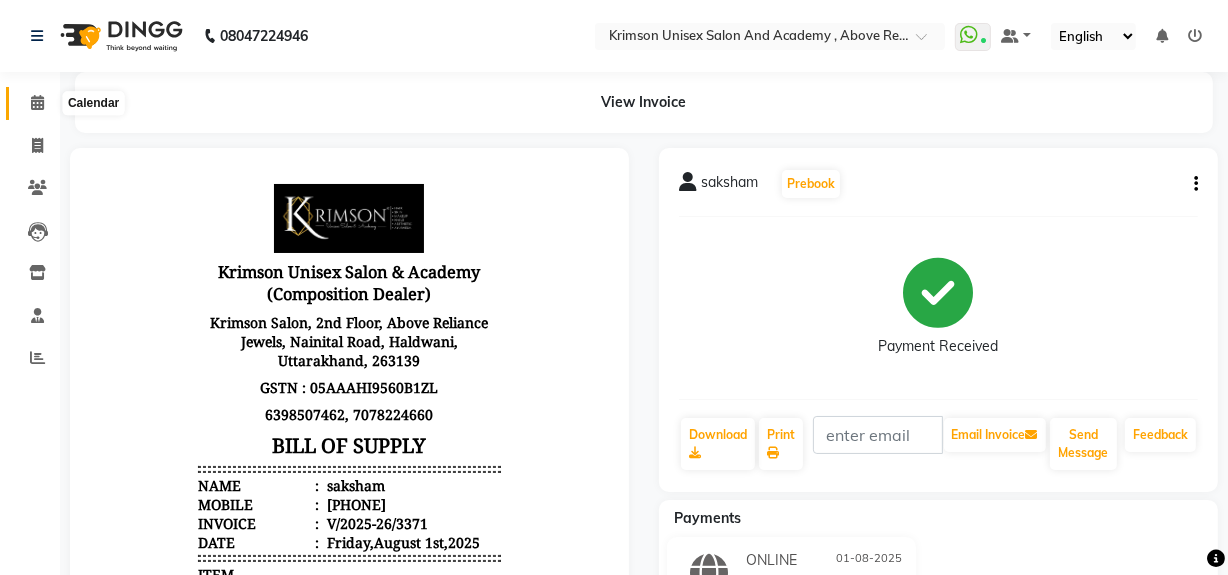 click 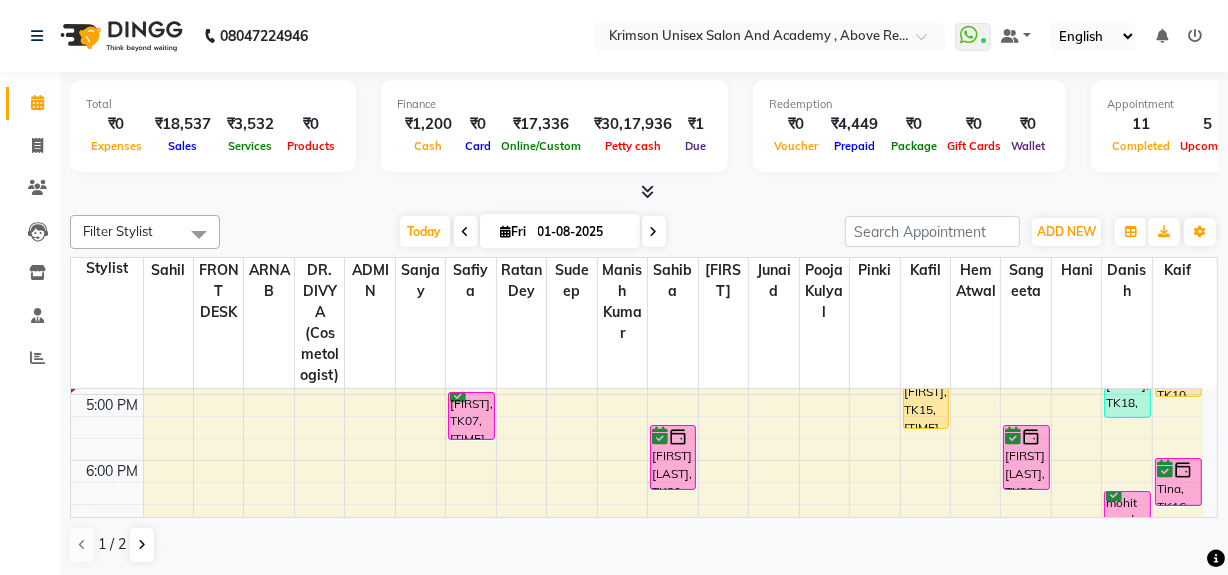 scroll, scrollTop: 657, scrollLeft: 0, axis: vertical 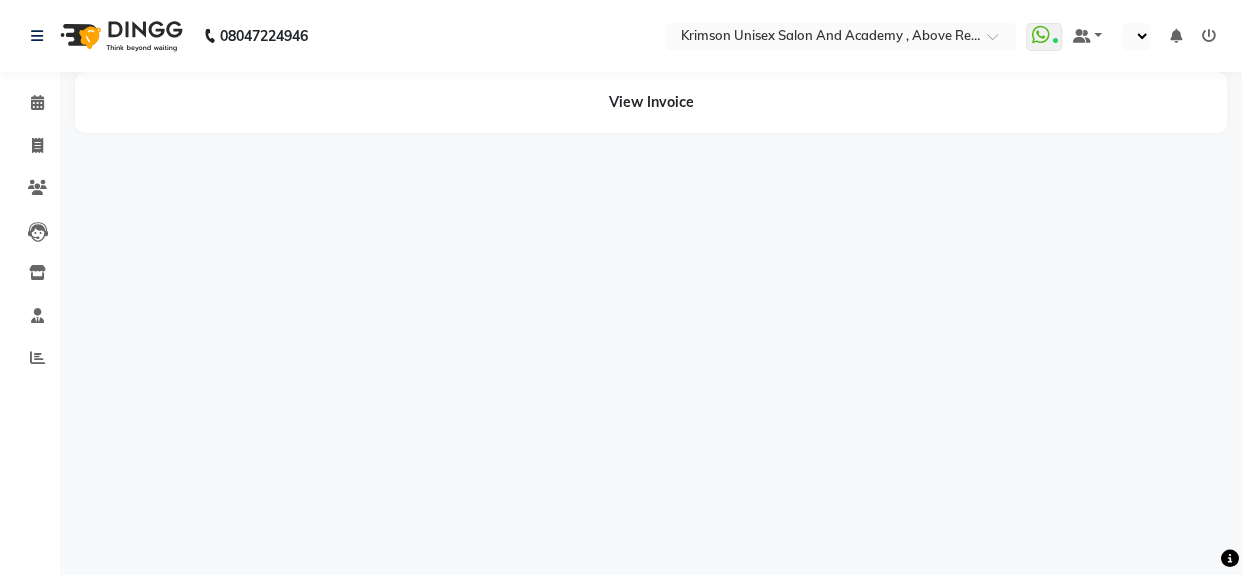 select on "en" 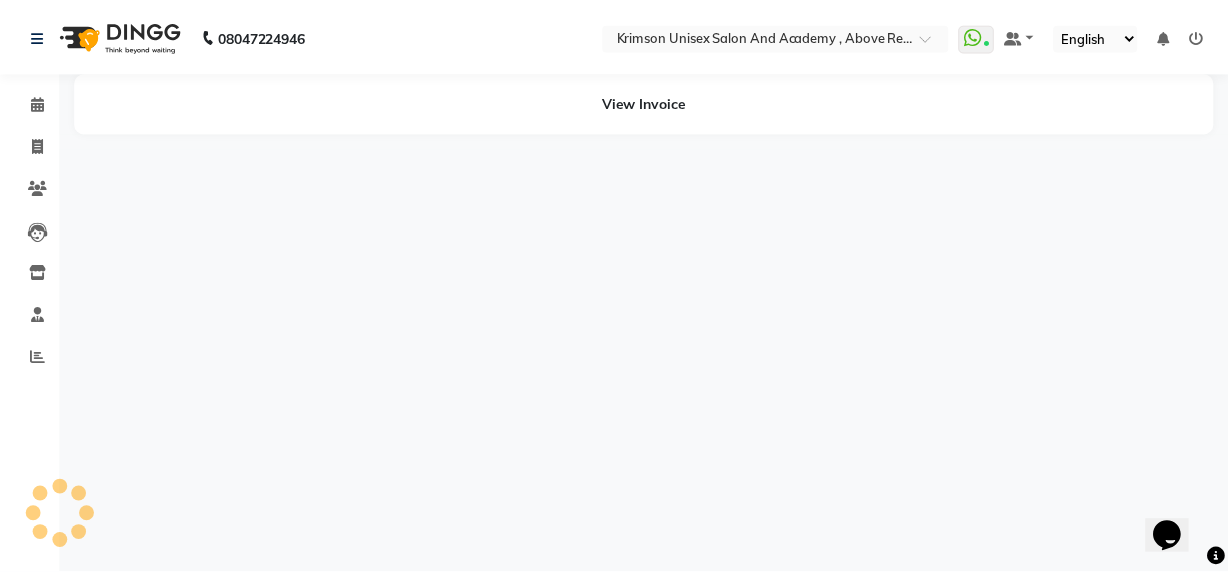 scroll, scrollTop: 0, scrollLeft: 0, axis: both 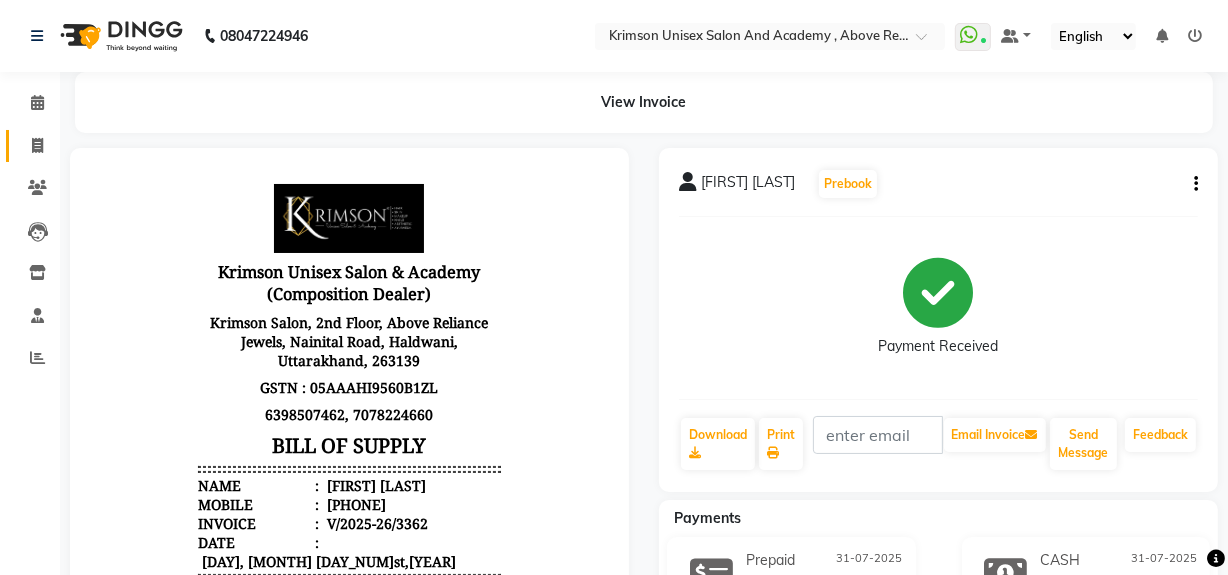 click 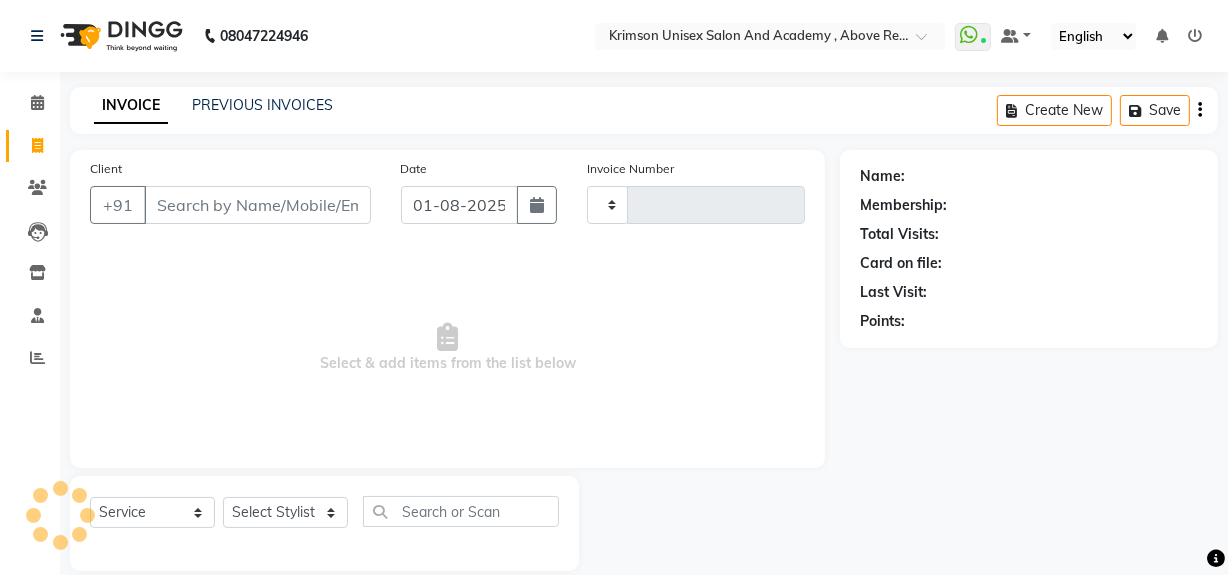 type on "3382" 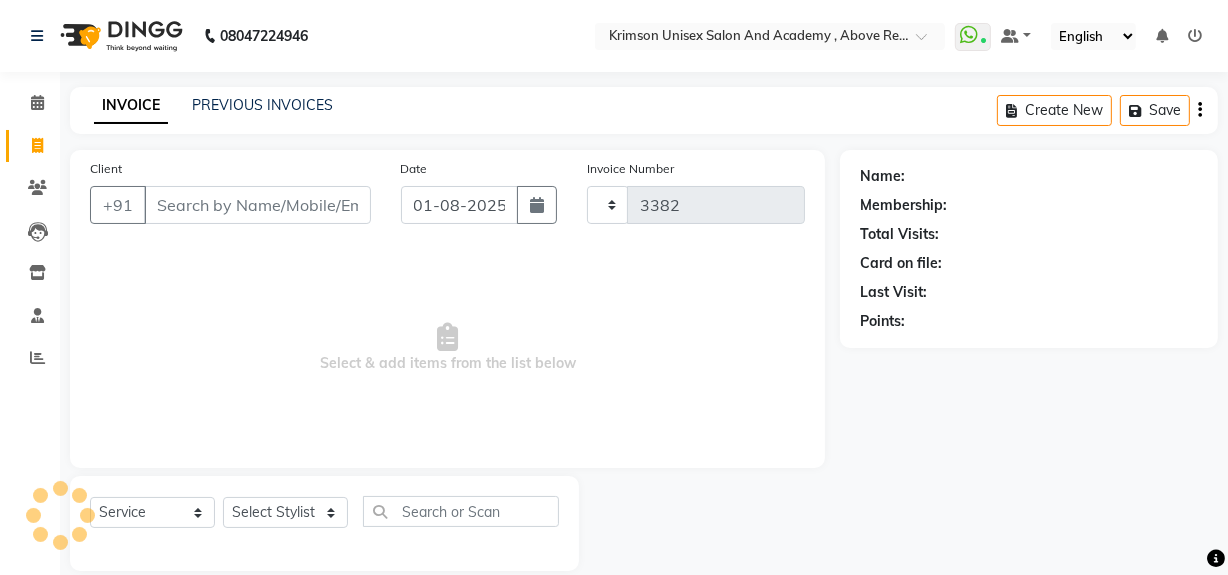 scroll, scrollTop: 26, scrollLeft: 0, axis: vertical 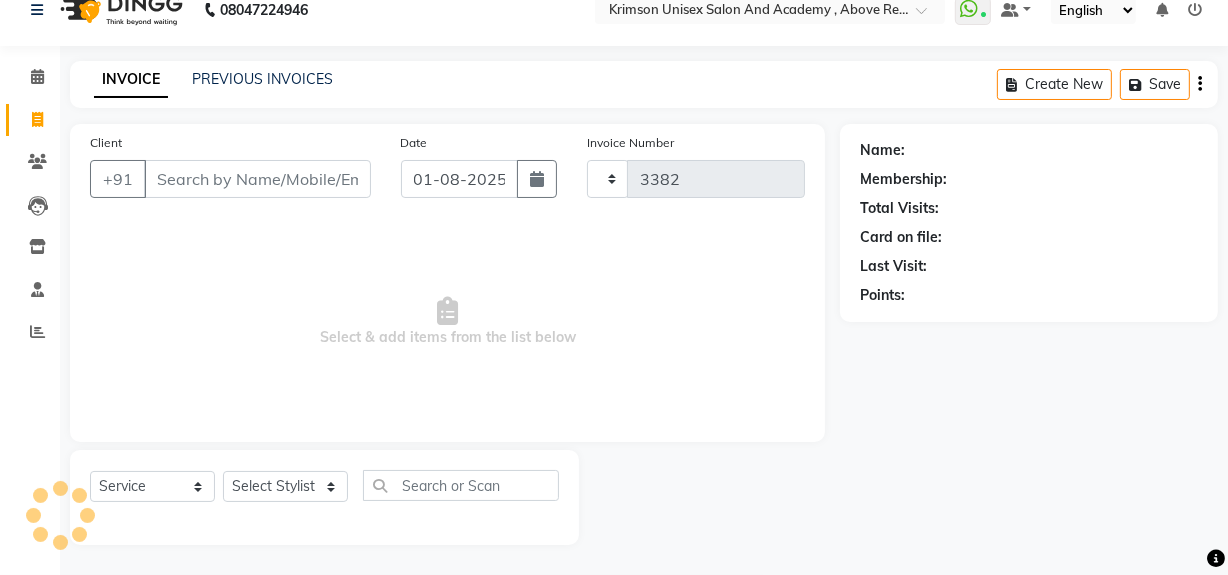 select on "5853" 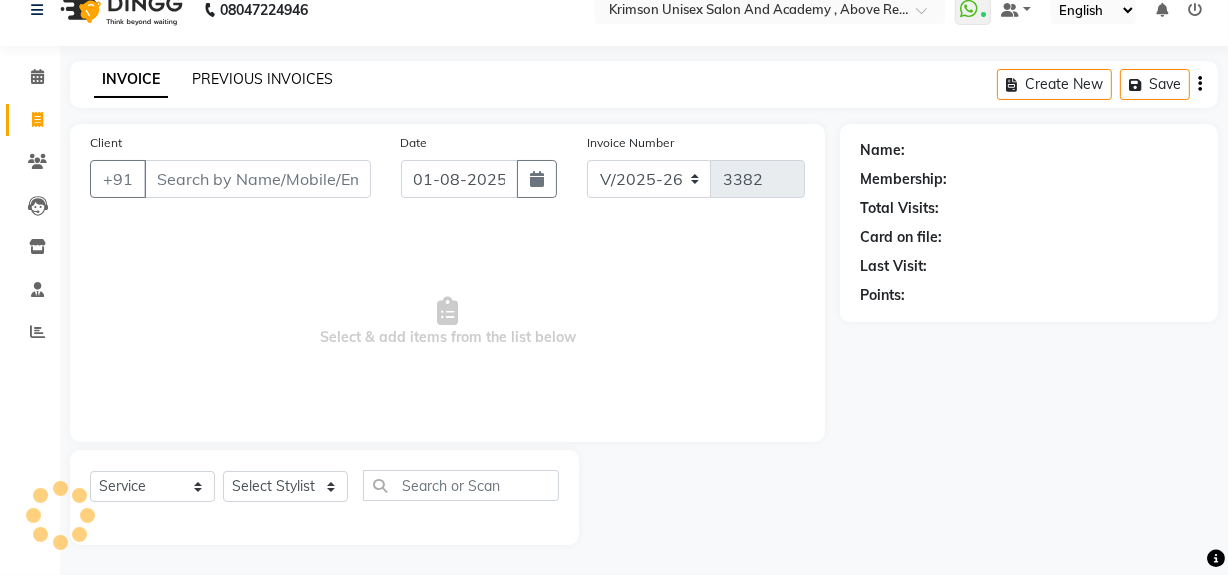 click on "PREVIOUS INVOICES" 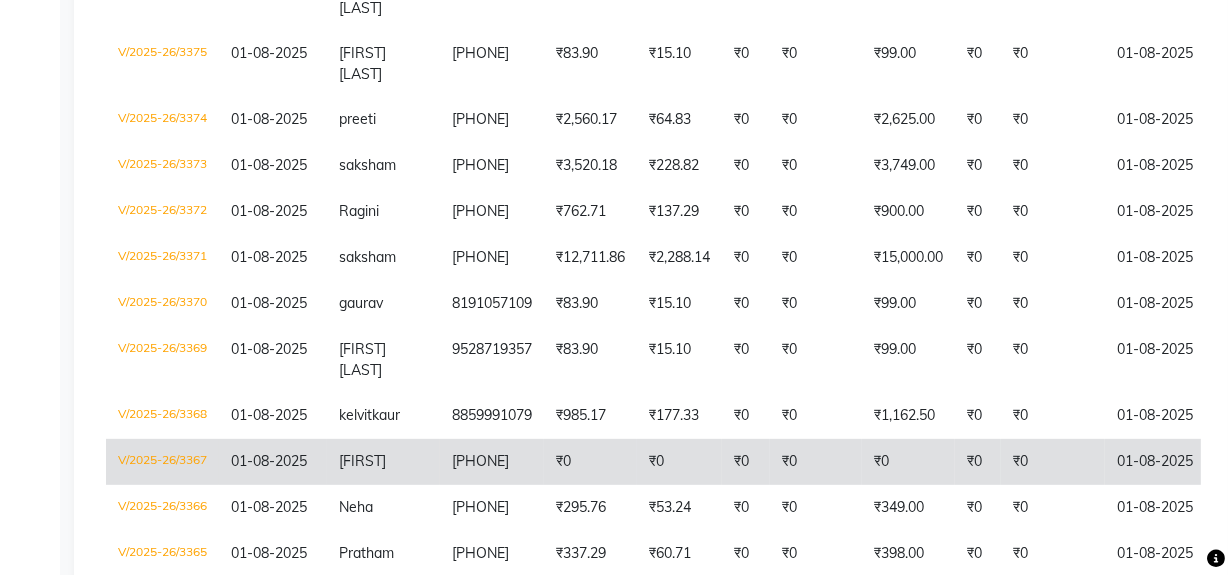 scroll, scrollTop: 678, scrollLeft: 0, axis: vertical 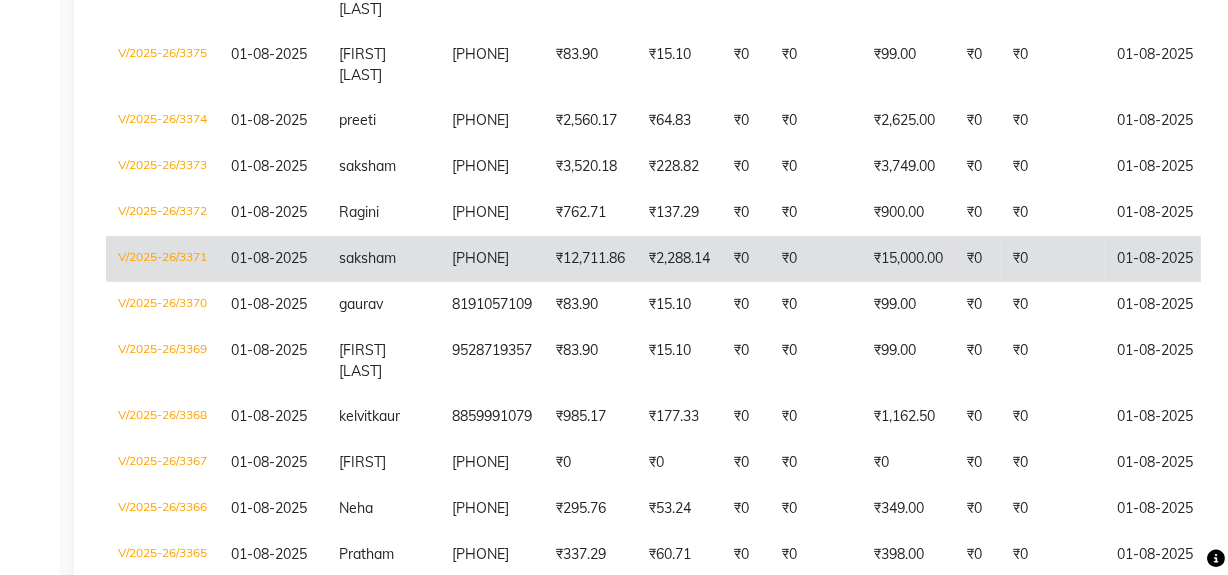 click on "₹15,000.00" 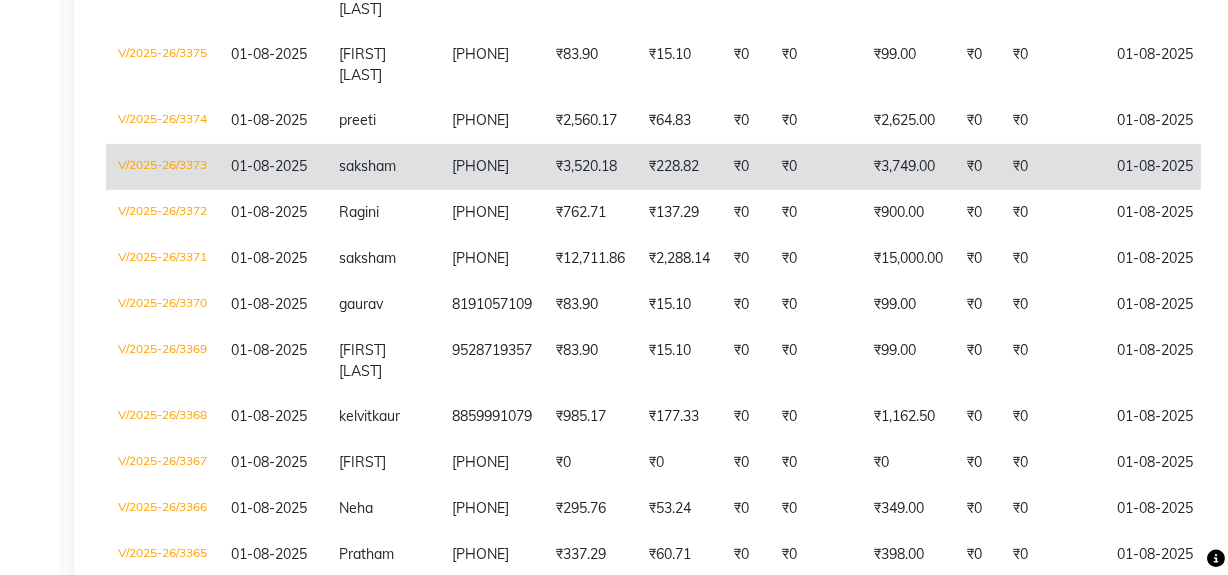 scroll, scrollTop: 0, scrollLeft: 0, axis: both 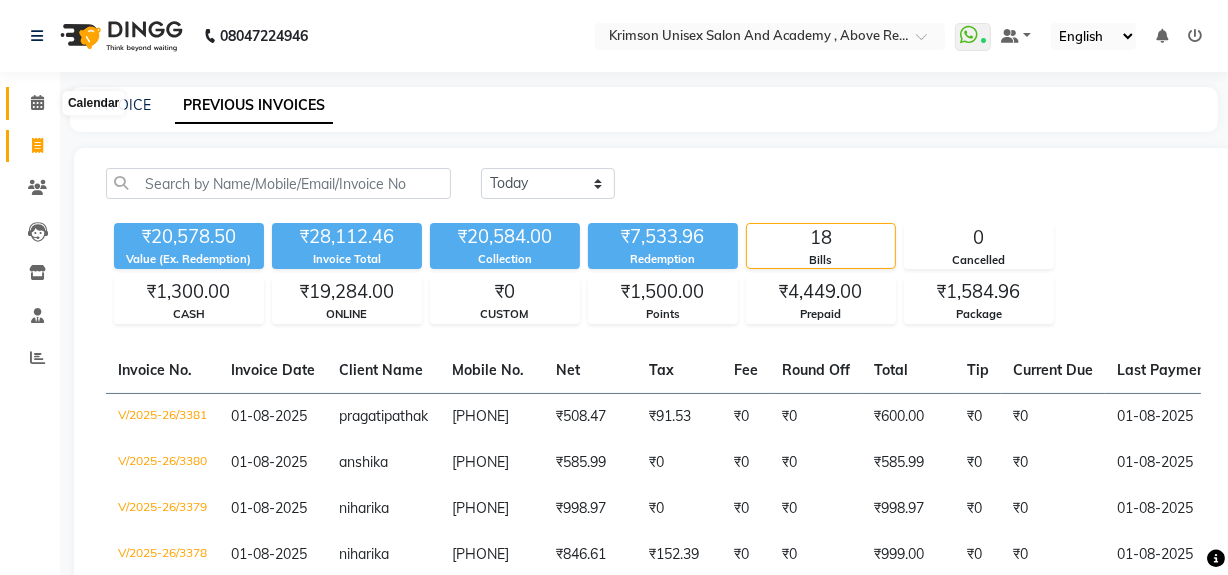 click 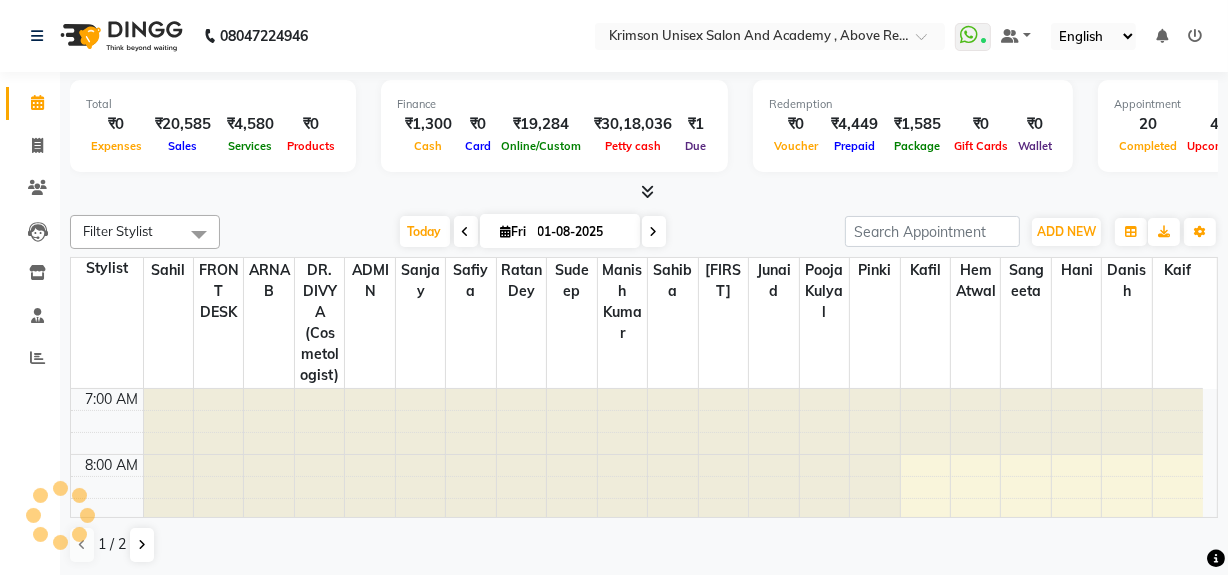 scroll, scrollTop: 0, scrollLeft: 0, axis: both 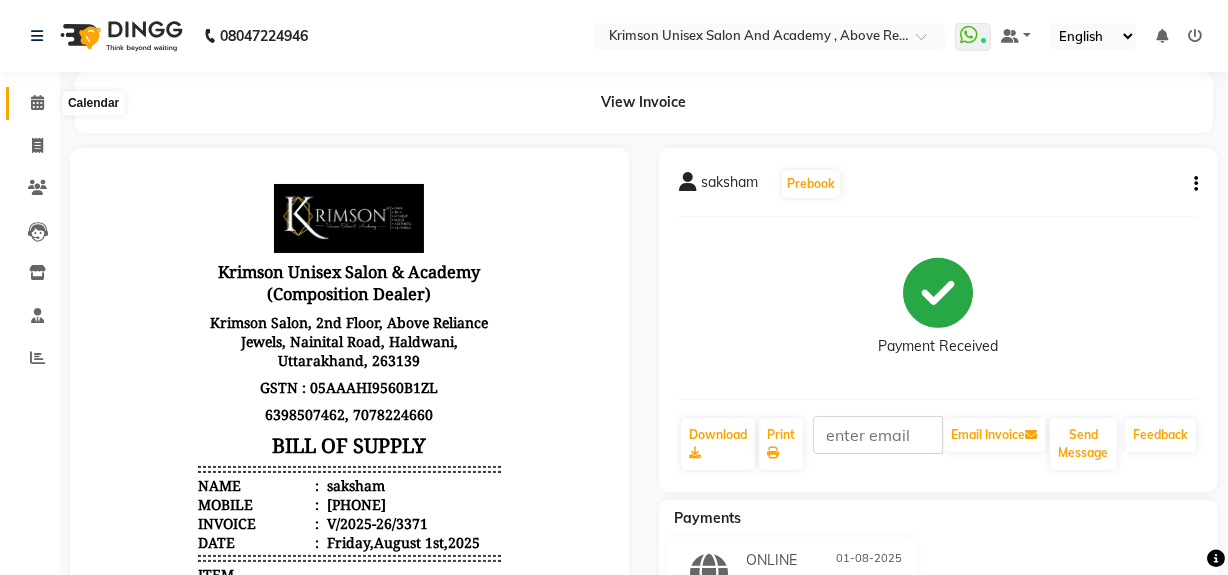 click 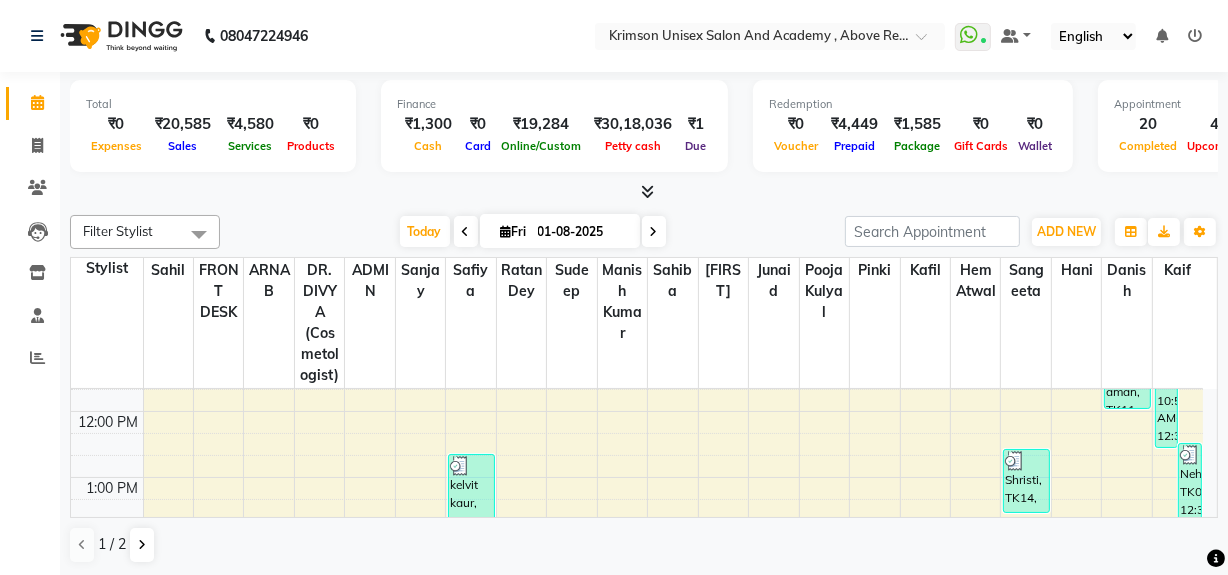 scroll, scrollTop: 0, scrollLeft: 0, axis: both 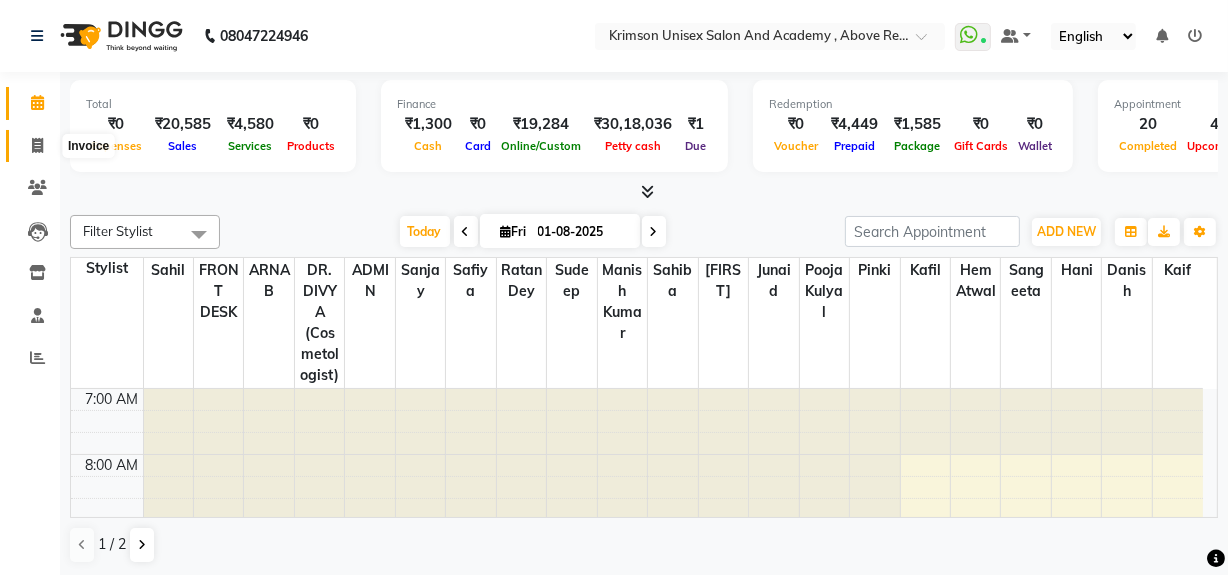 click 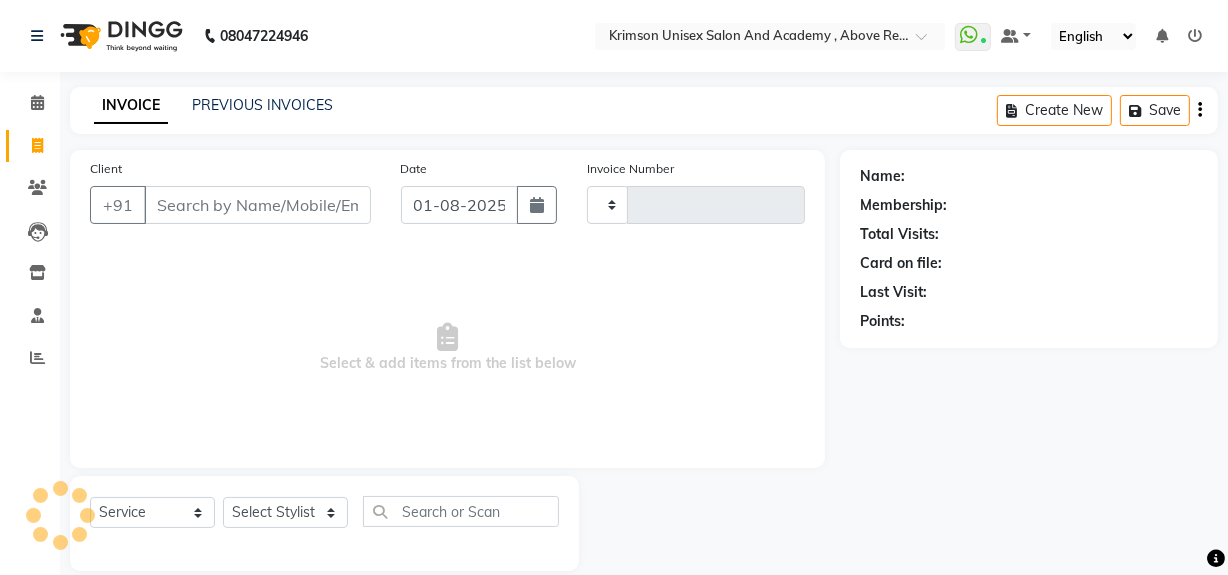 type on "3382" 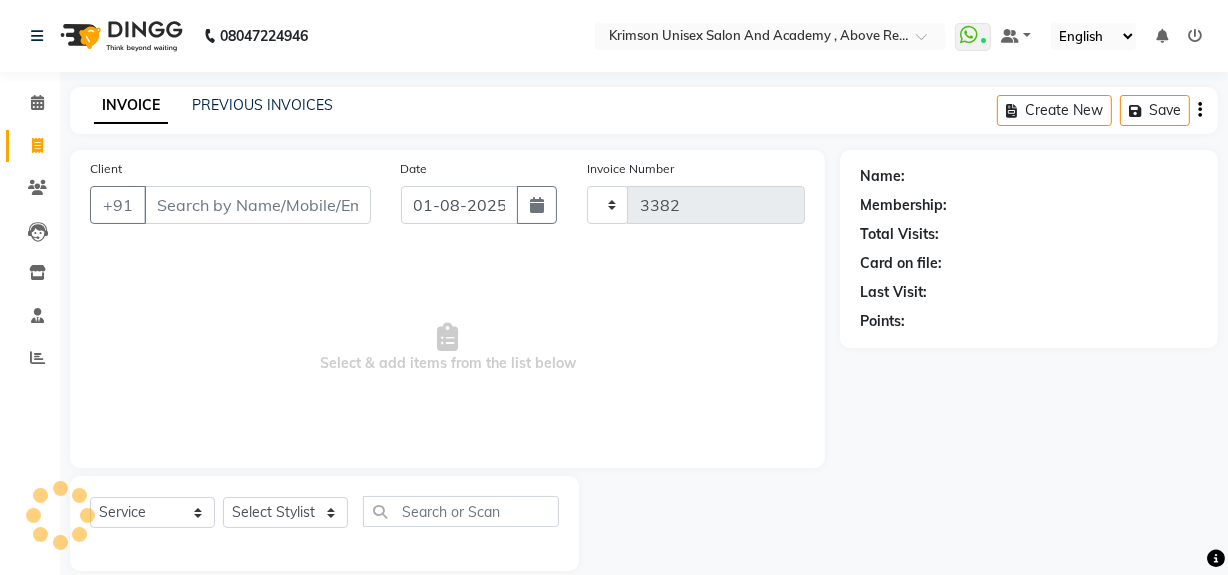 select on "5853" 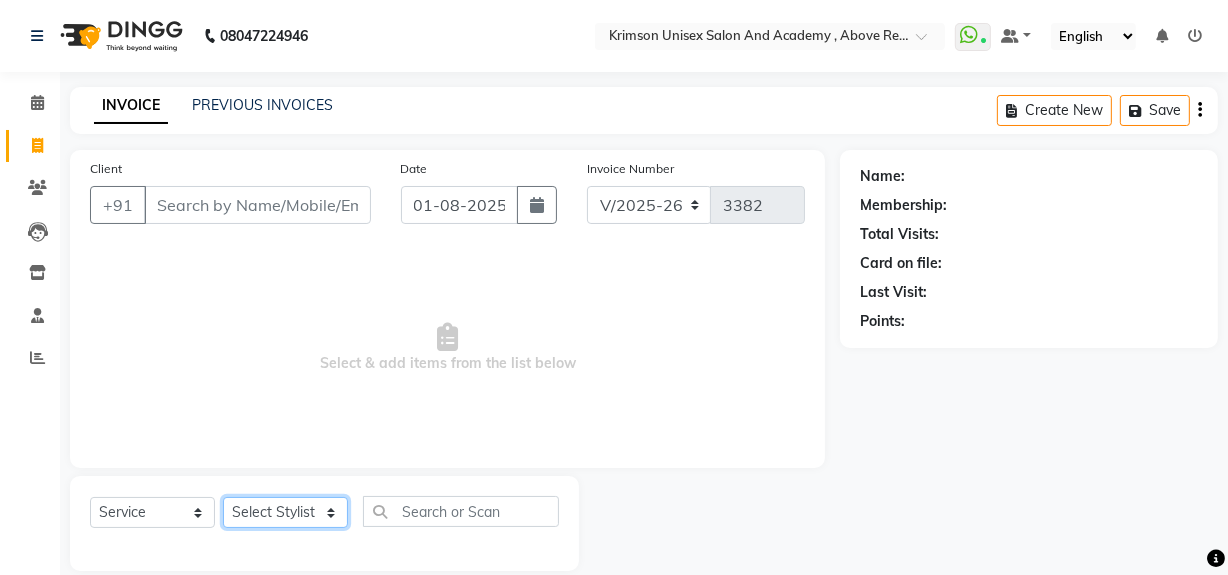 click on "Select Stylist" 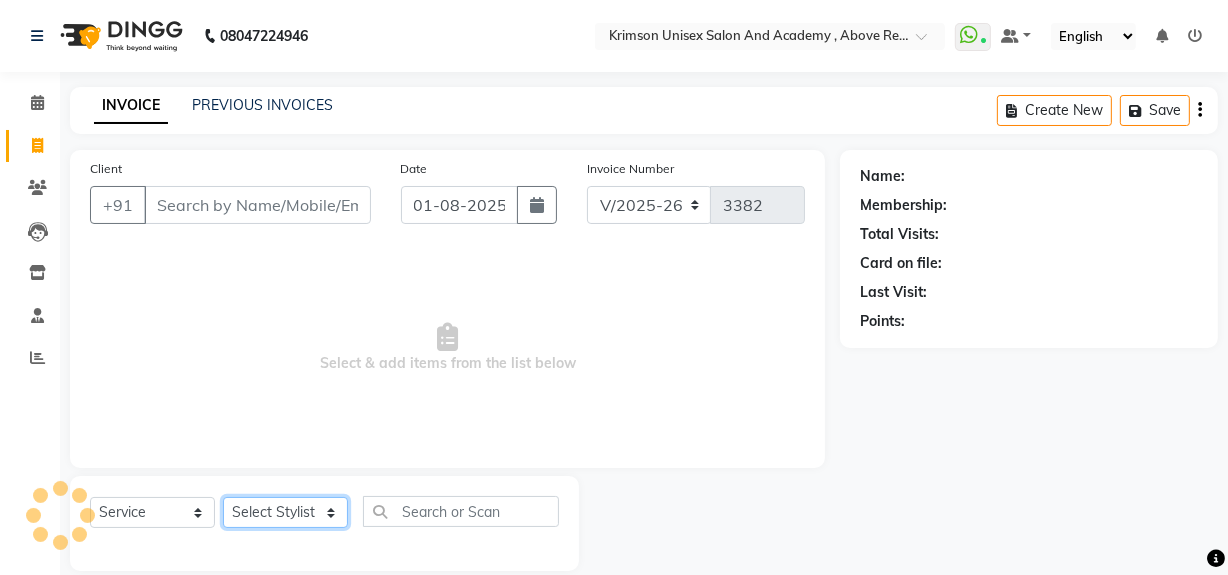 click on "Select Stylist" 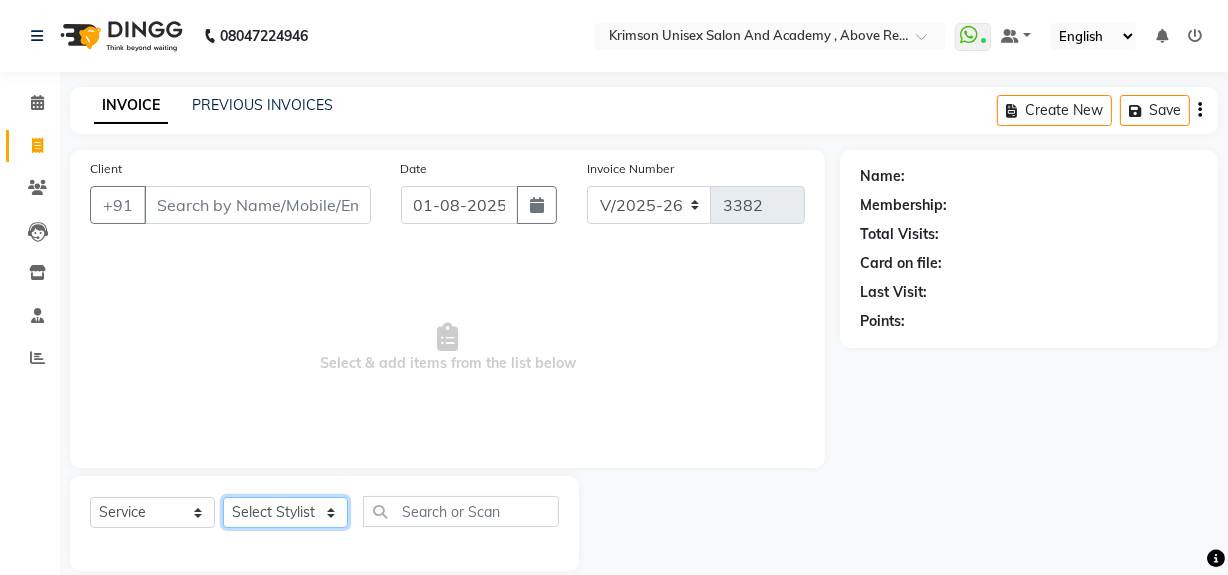 click on "Select Stylist ADMIN ARNAB Babita Danish DR. DIVYA (cosmetologist) FRONT DESK Hani Hem Atwal junaid  Kafil Kaif Manish Kumar Pinki  Pooja kulyal Ratan Dey safiya sahiba Sahil Sangeeta sanjay Sudeep Varsha" 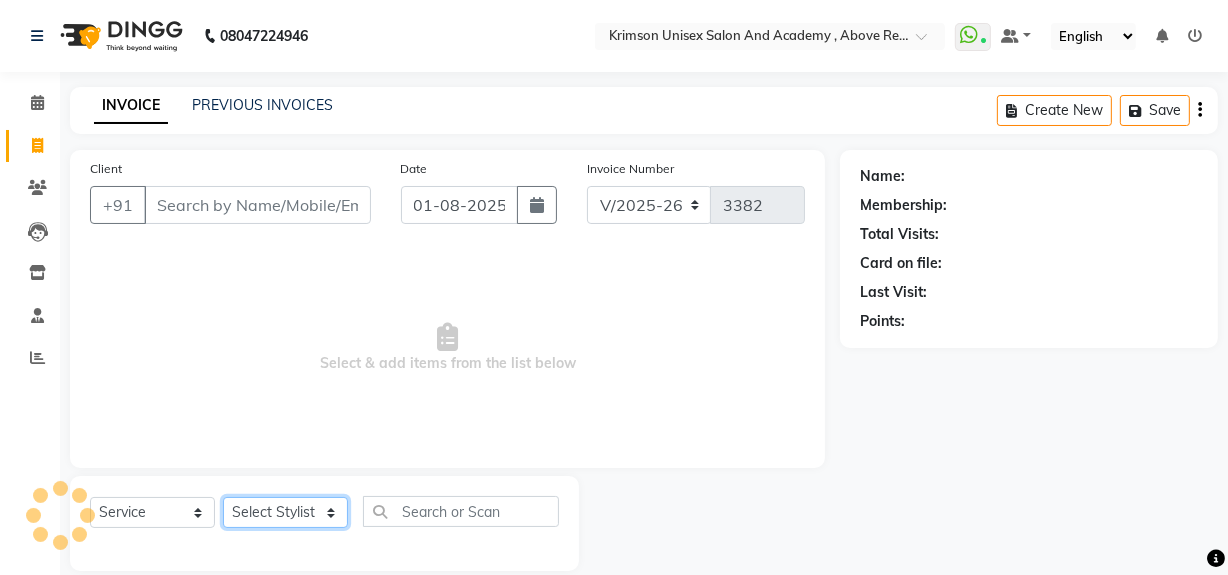 select on "52211" 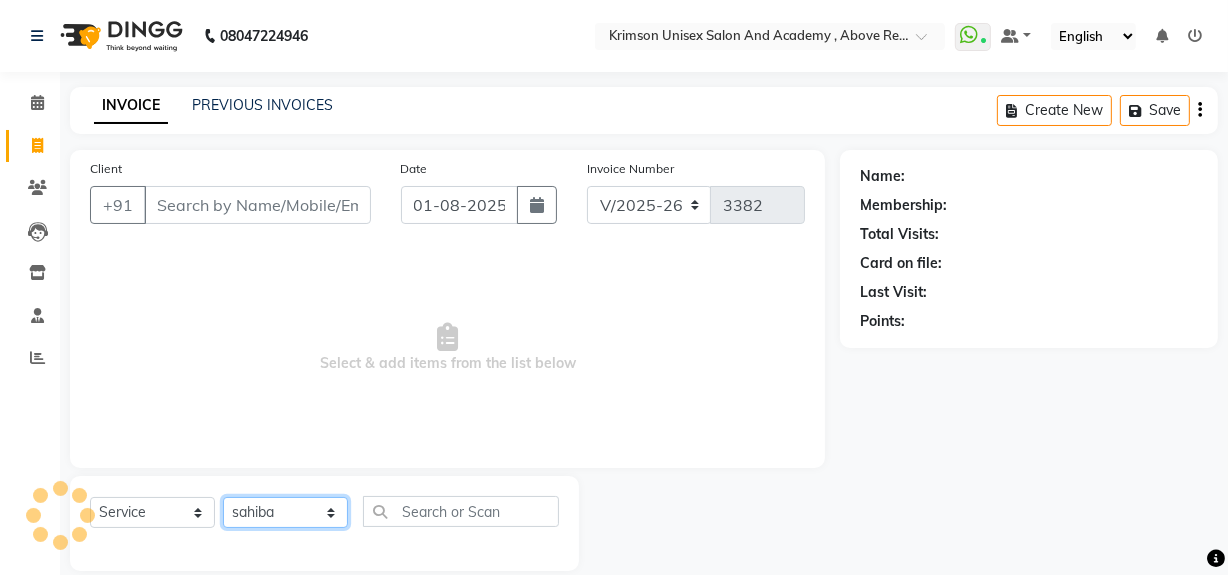 click on "Select Stylist ADMIN ARNAB Babita Danish DR. DIVYA (cosmetologist) FRONT DESK Hani Hem Atwal junaid  Kafil Kaif Manish Kumar Pinki  Pooja kulyal Ratan Dey safiya sahiba Sahil Sangeeta sanjay Sudeep Varsha" 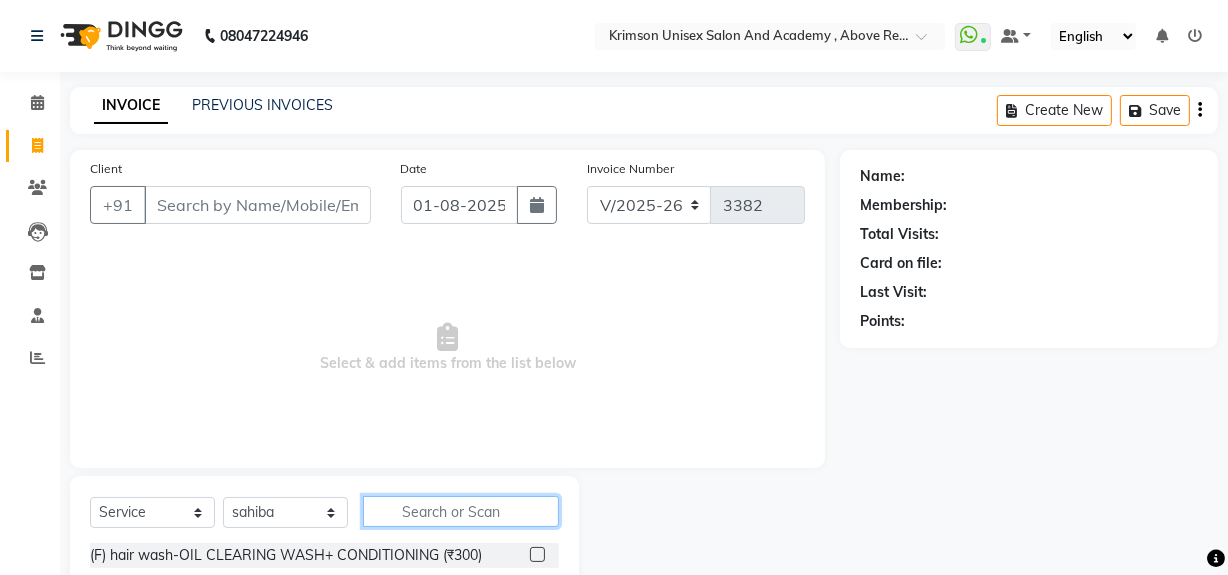 click 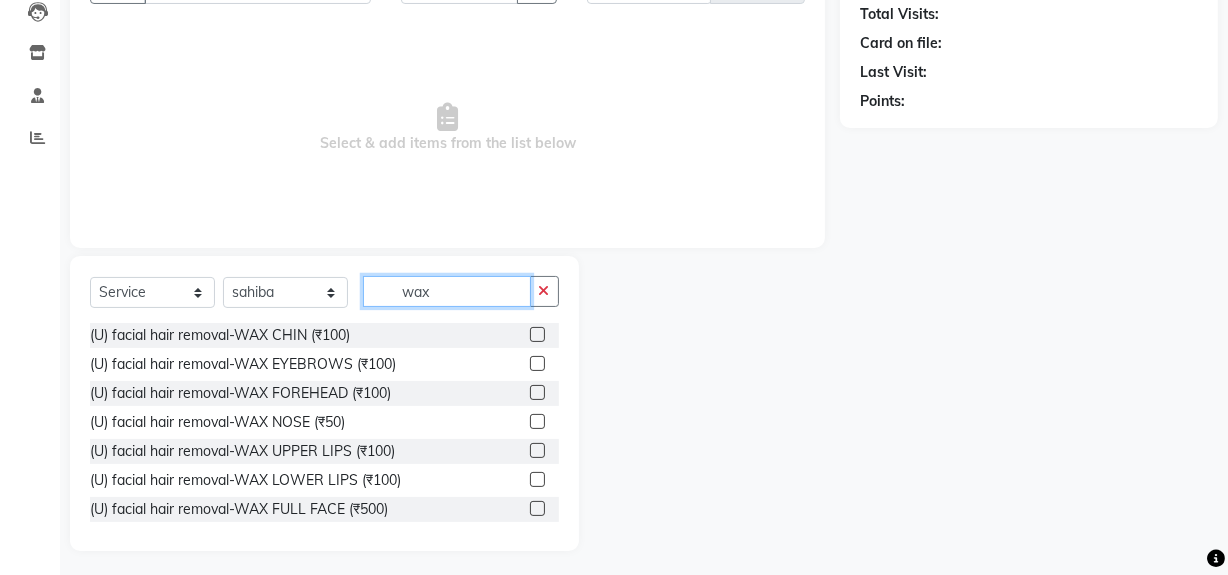 scroll, scrollTop: 226, scrollLeft: 0, axis: vertical 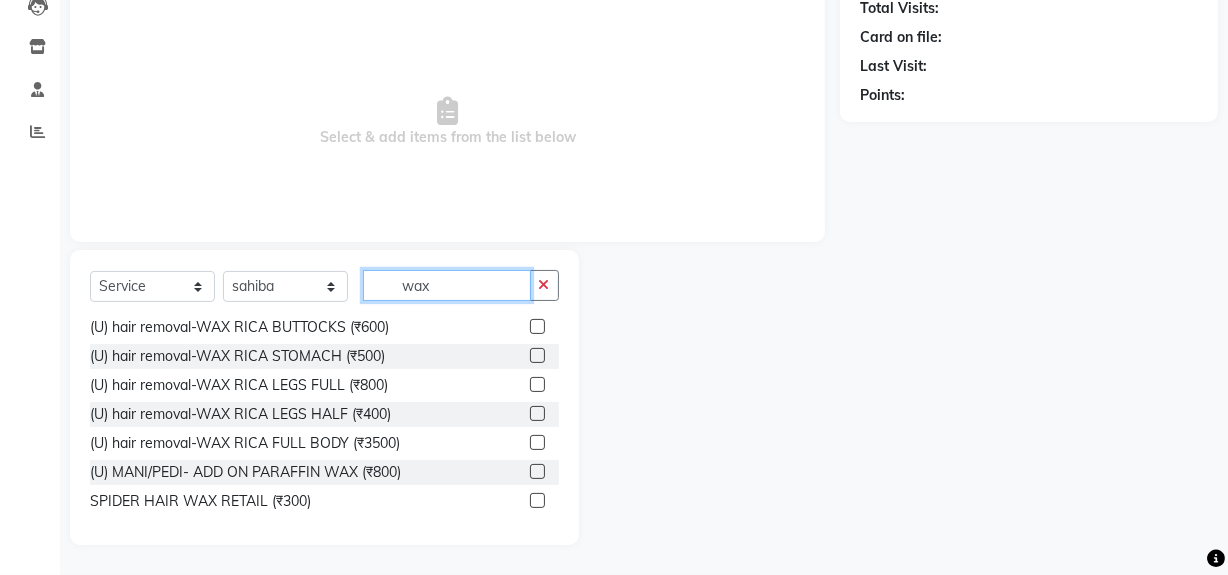 click on "wax" 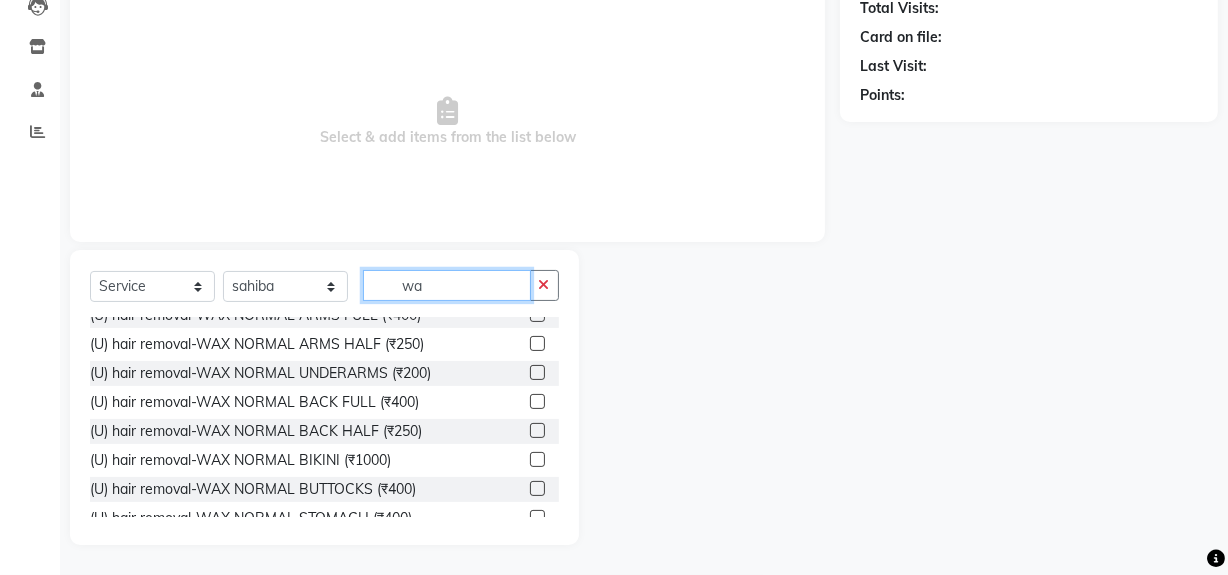 scroll, scrollTop: 1276, scrollLeft: 0, axis: vertical 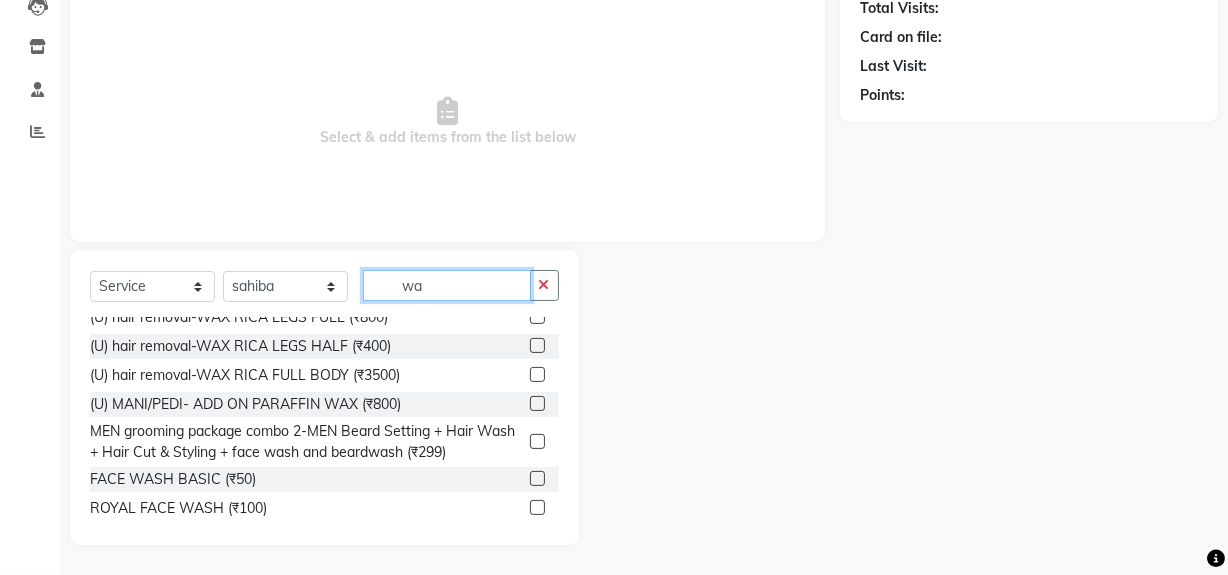 type on "w" 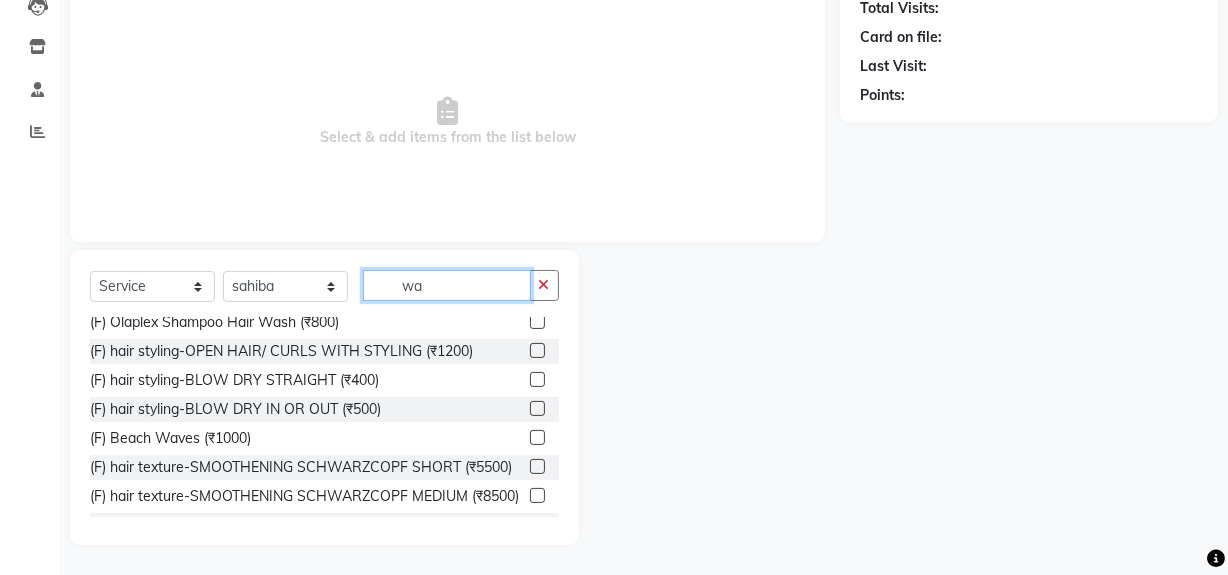 scroll, scrollTop: 140, scrollLeft: 0, axis: vertical 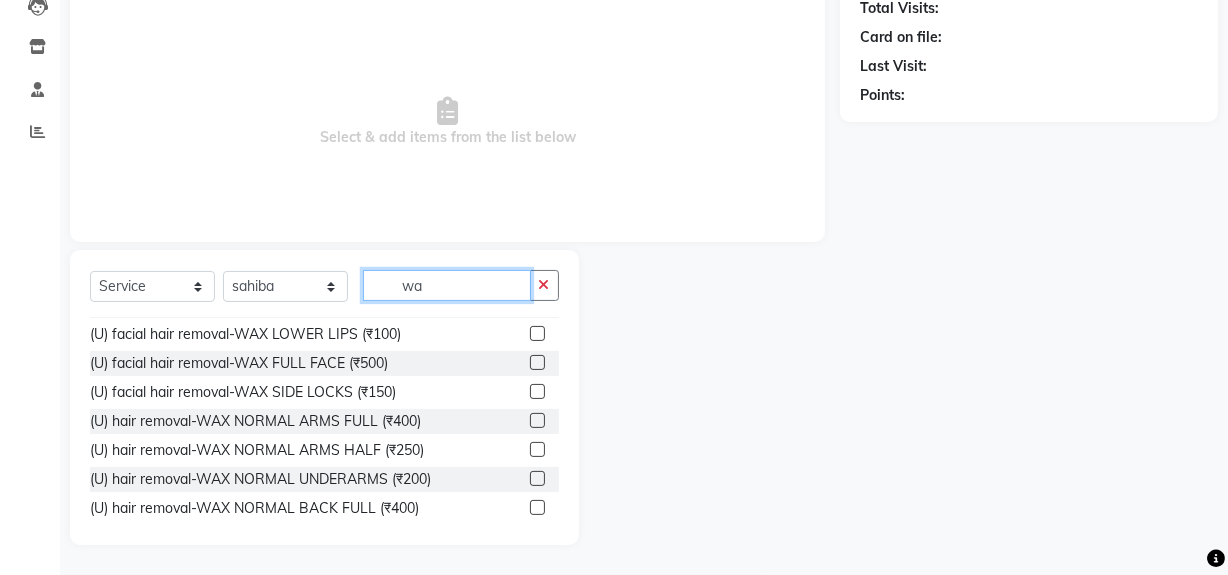 type on "w" 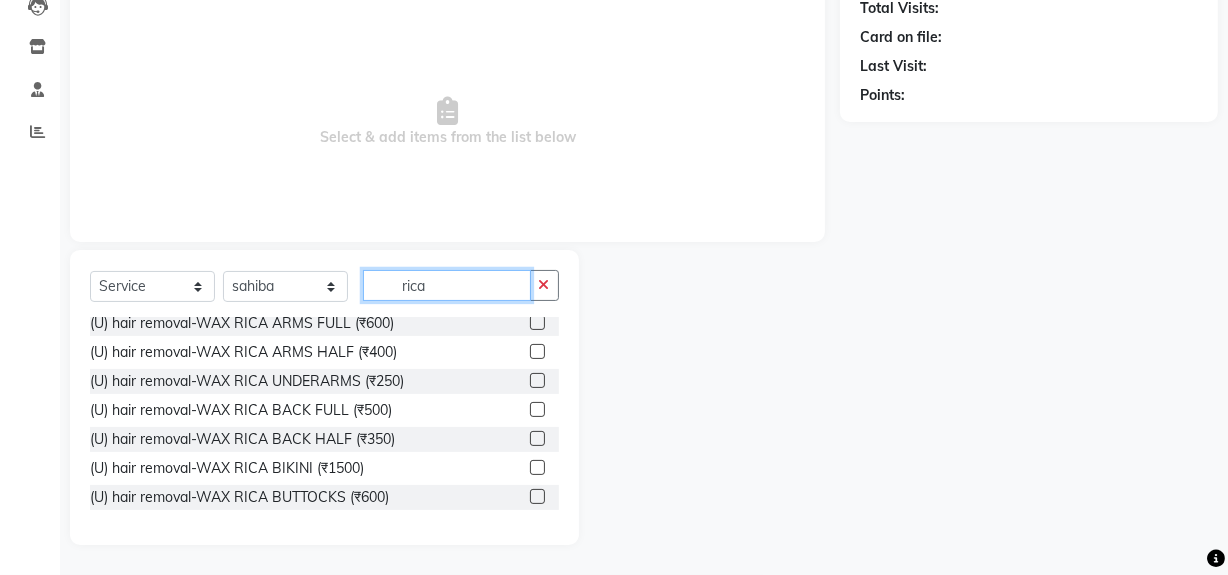 scroll, scrollTop: 0, scrollLeft: 0, axis: both 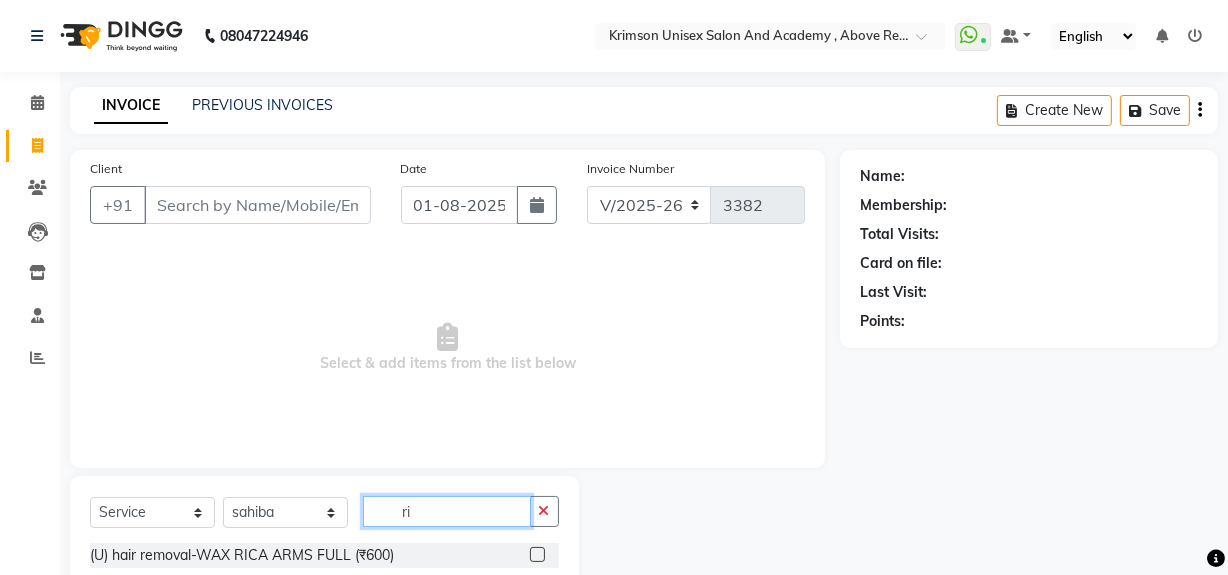 type on "r" 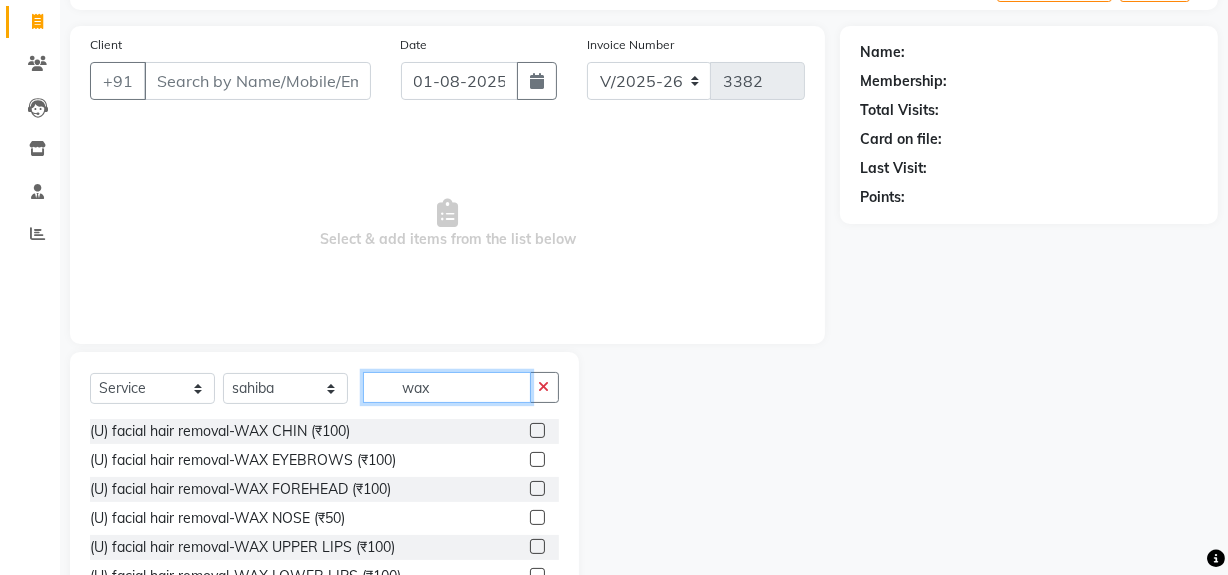 scroll, scrollTop: 226, scrollLeft: 0, axis: vertical 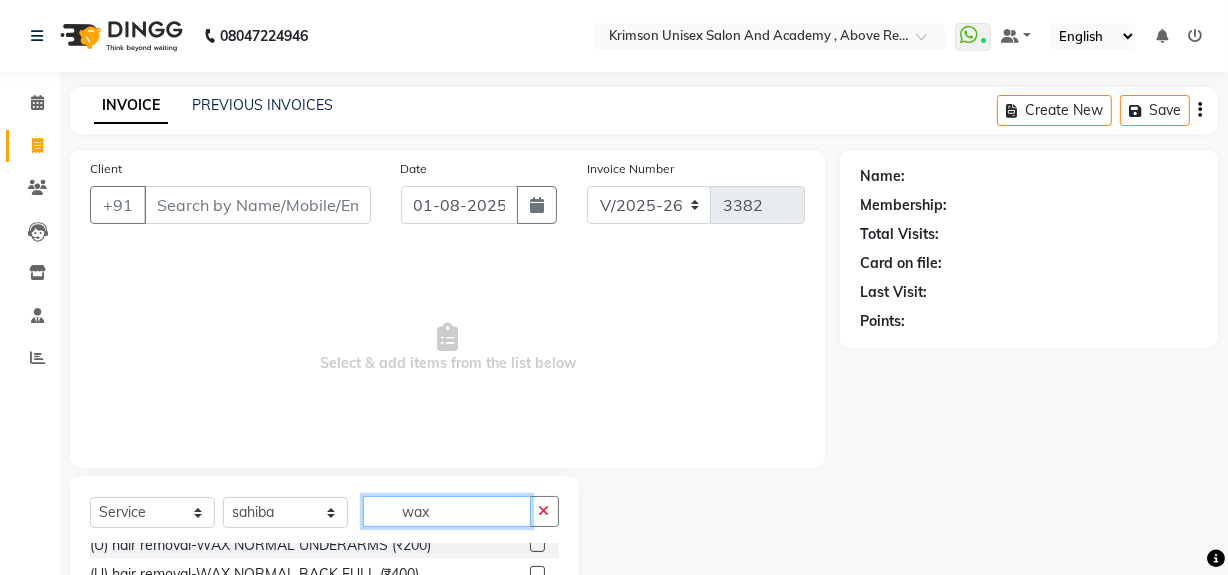 type on "wax" 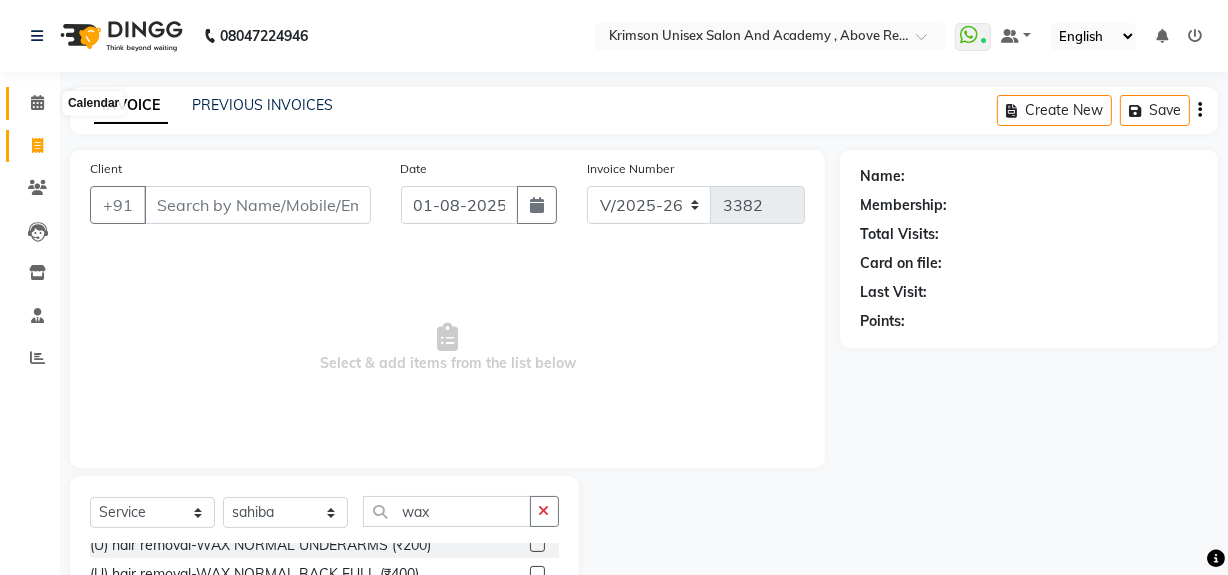 click 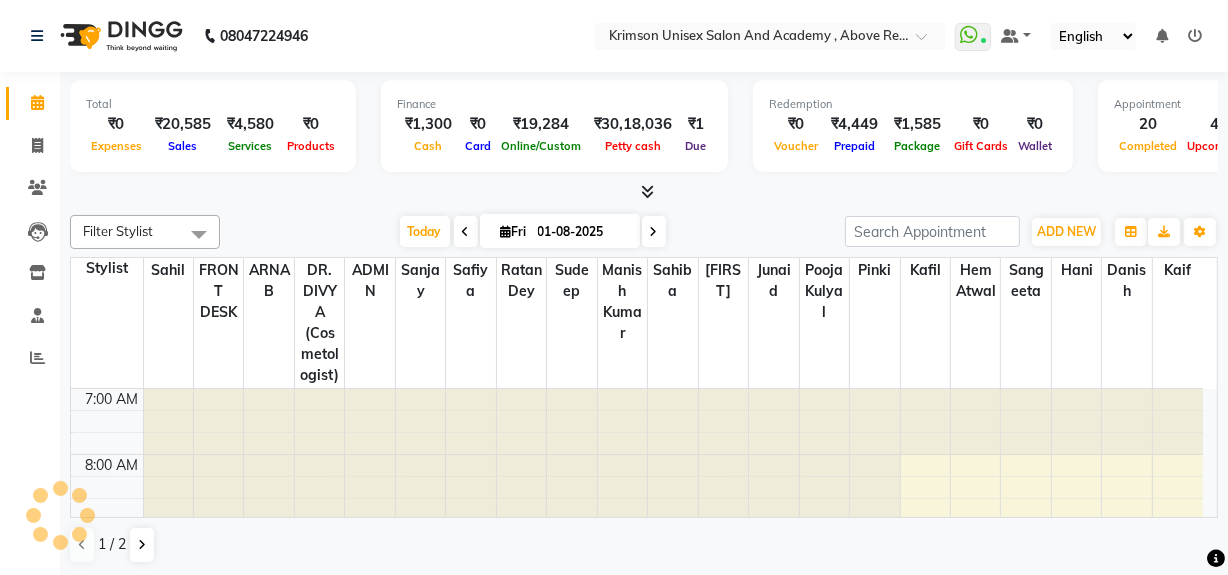 scroll, scrollTop: 0, scrollLeft: 0, axis: both 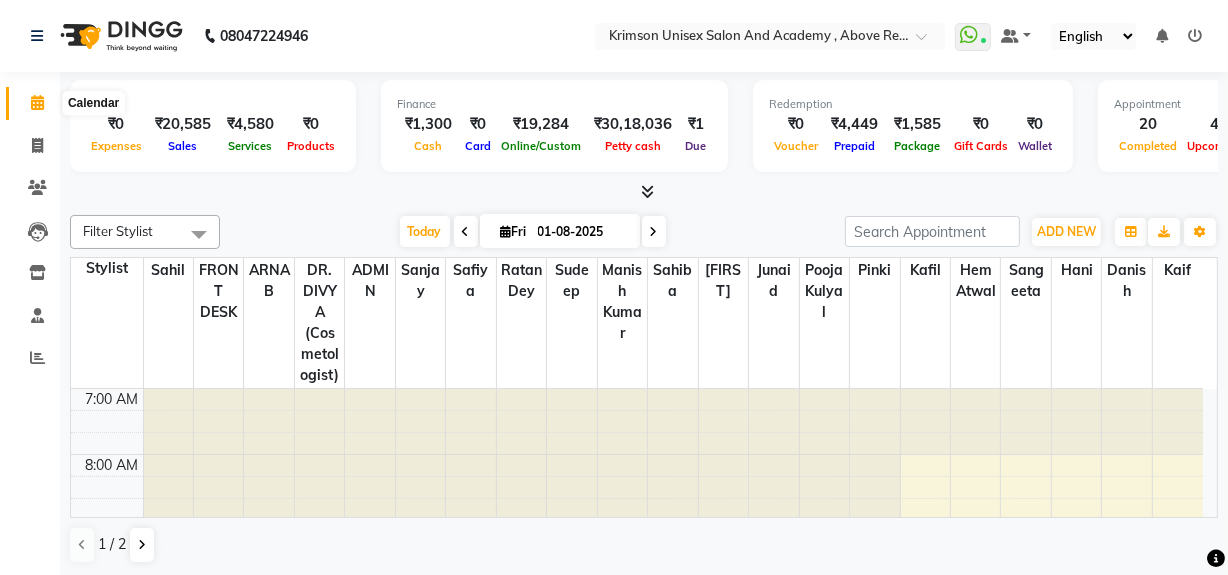 click 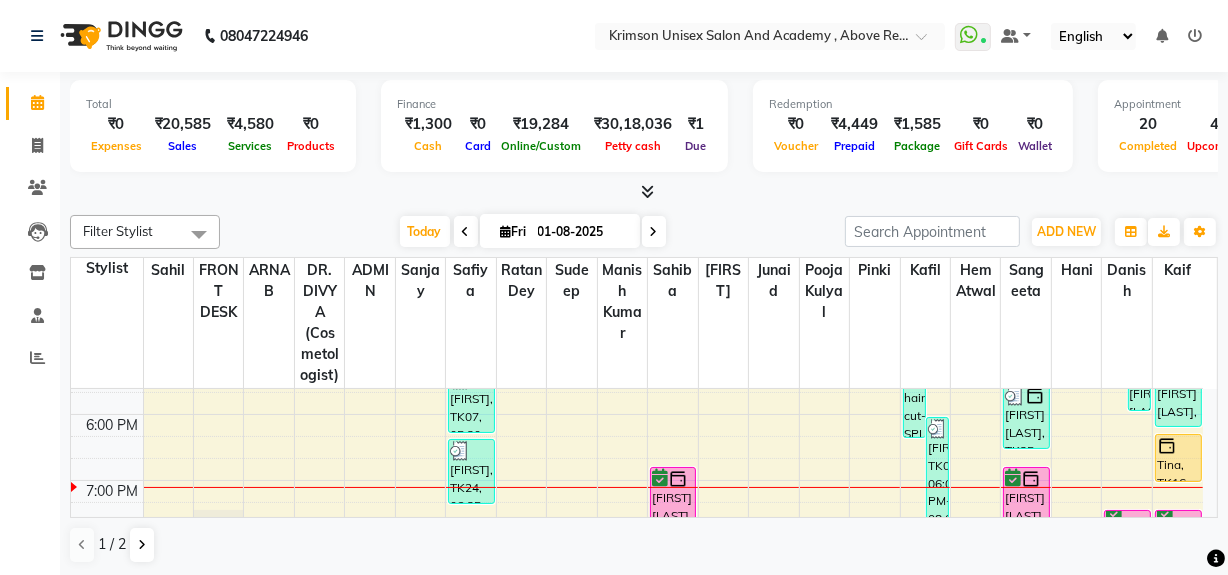 scroll, scrollTop: 689, scrollLeft: 0, axis: vertical 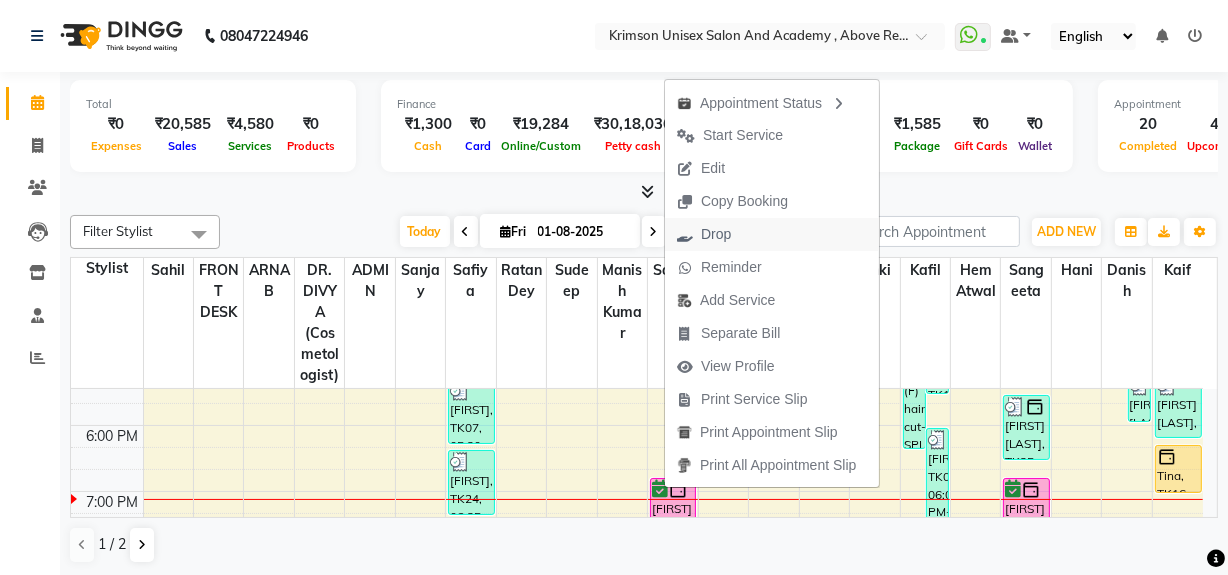 click on "Drop" at bounding box center (772, 234) 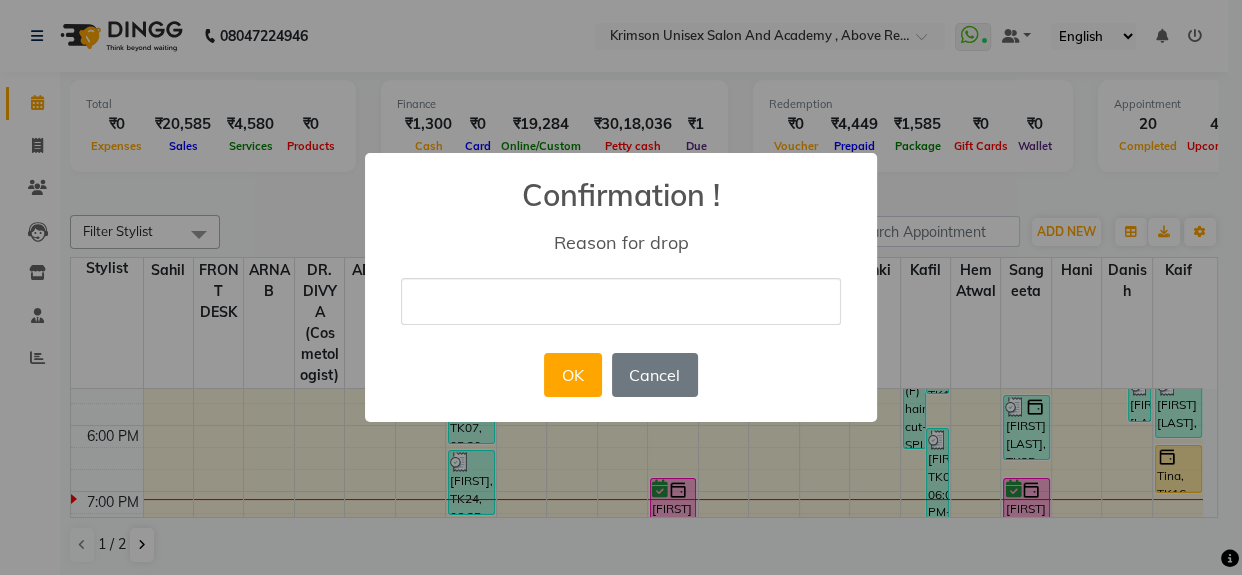 click at bounding box center (621, 301) 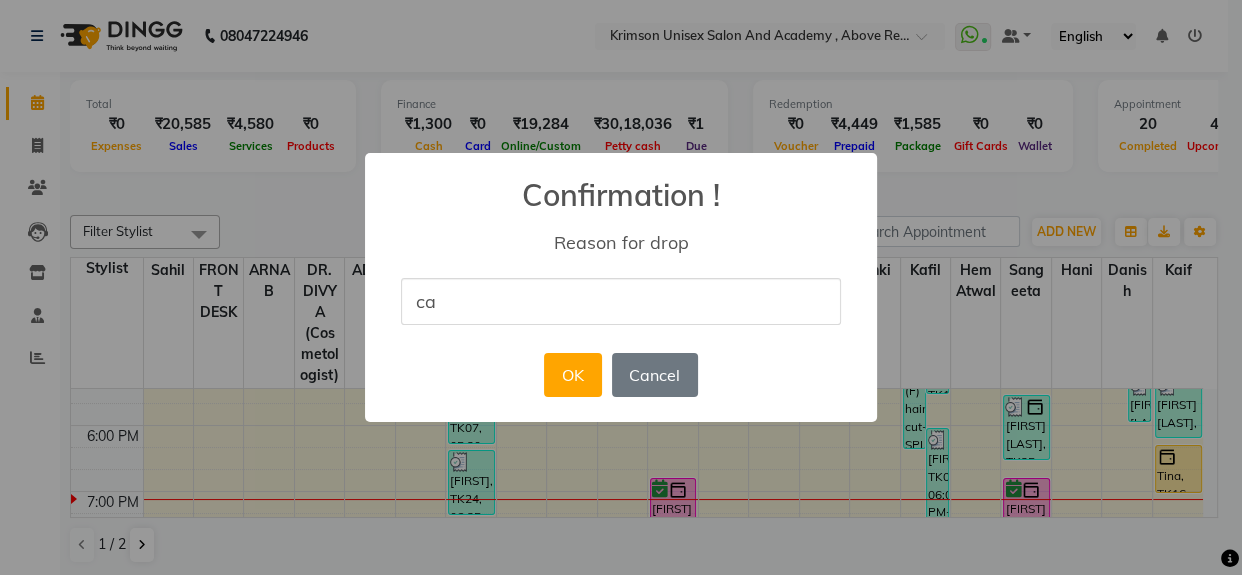 type on "c" 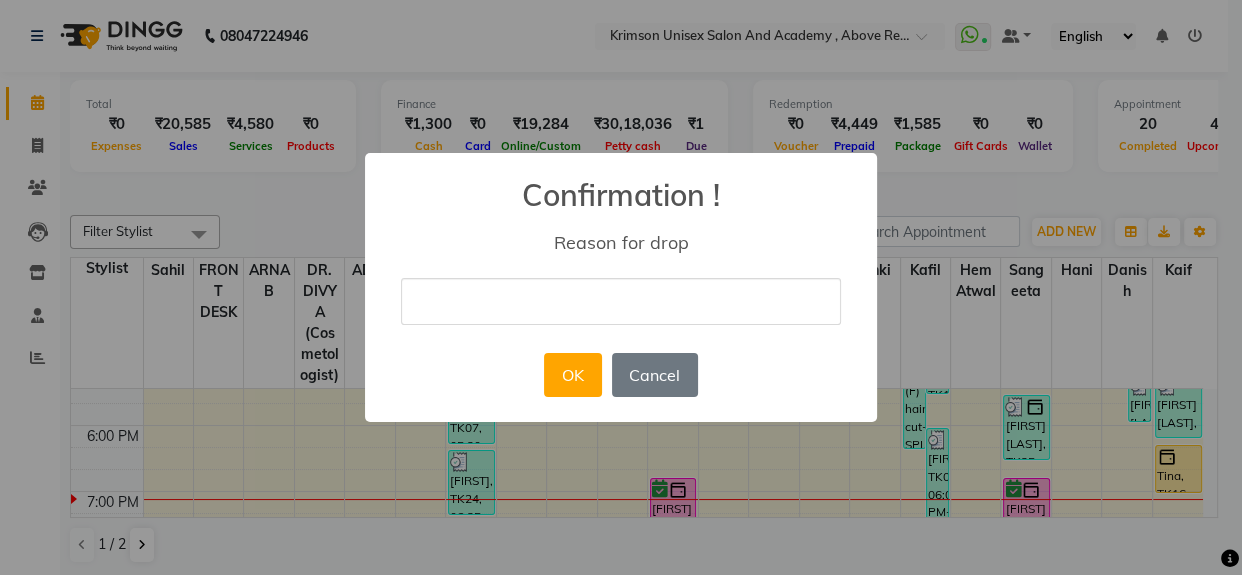 click at bounding box center [621, 301] 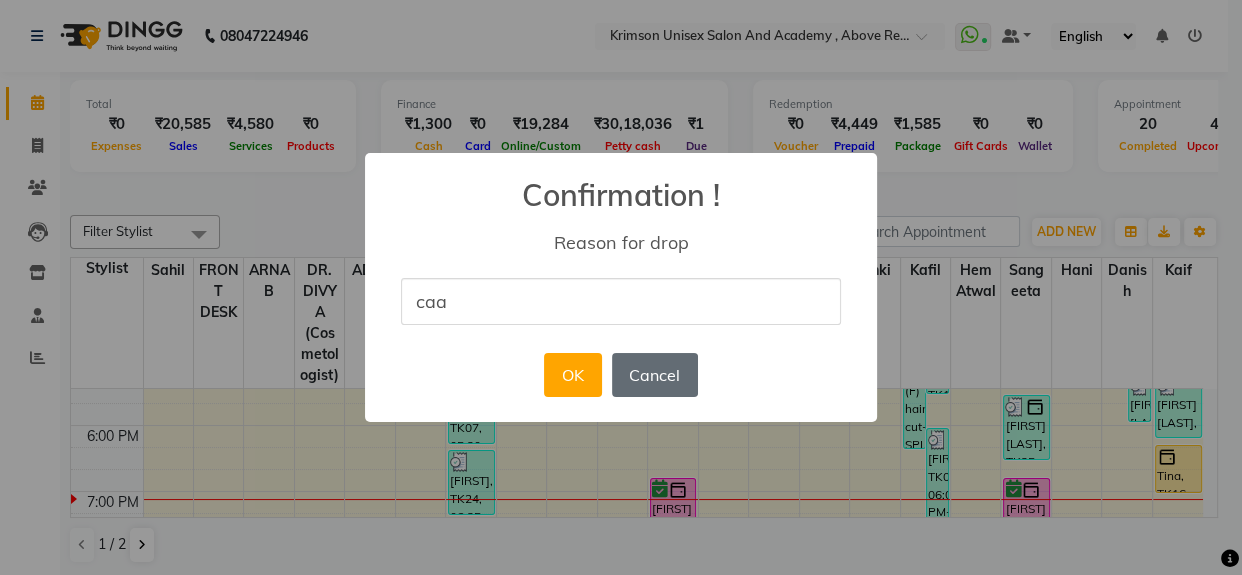 type on "caa" 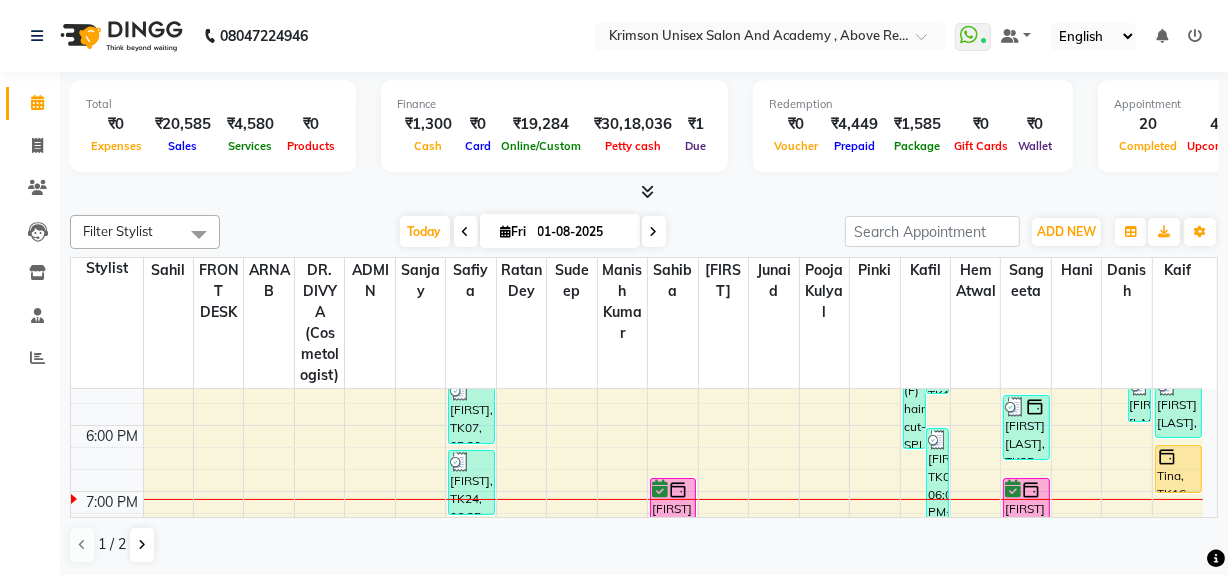 drag, startPoint x: 682, startPoint y: 498, endPoint x: 654, endPoint y: 499, distance: 28.01785 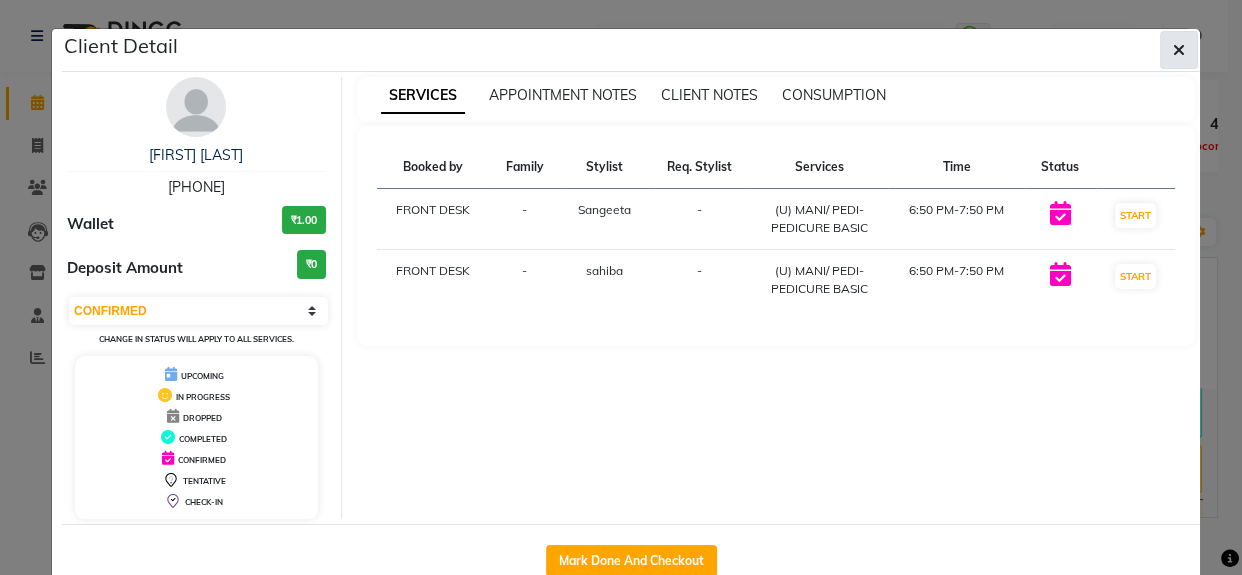 click 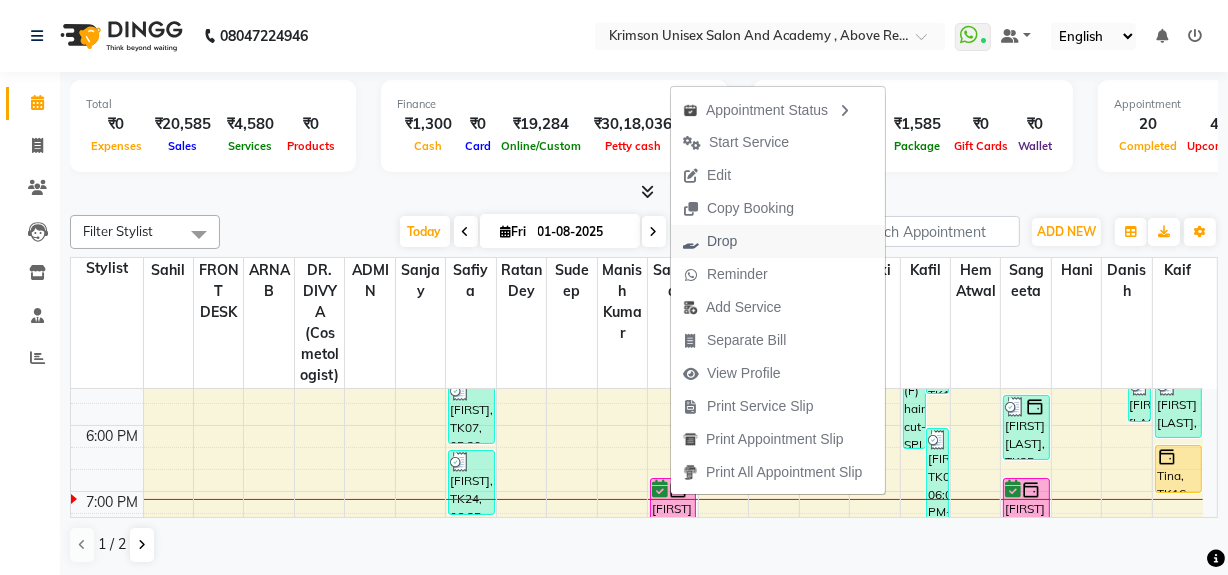 click on "Drop" at bounding box center (722, 241) 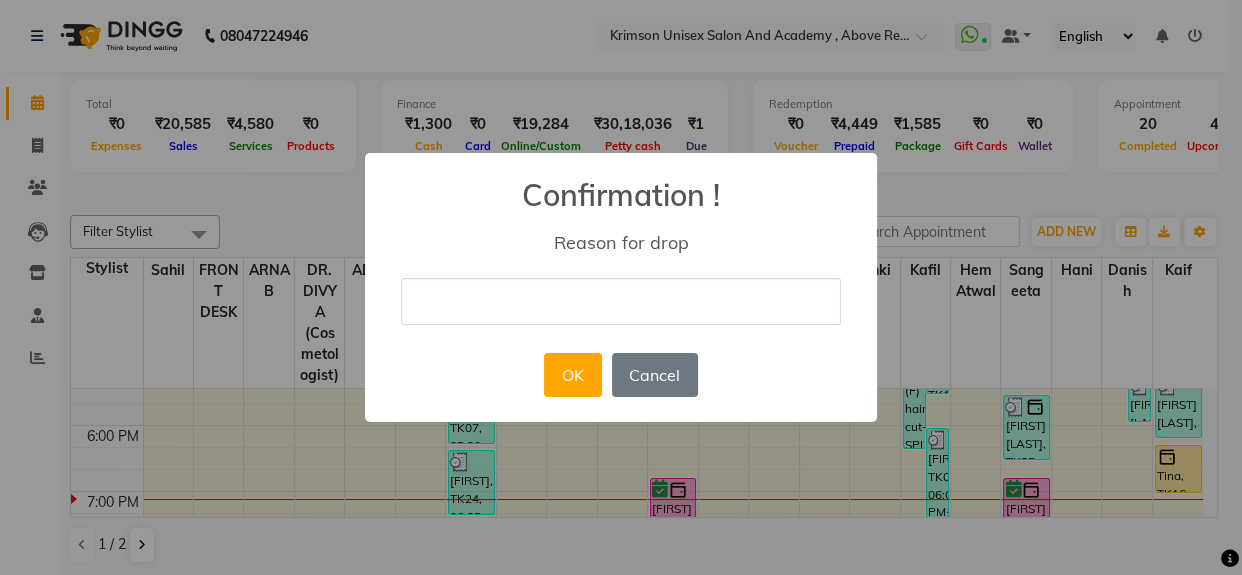 click at bounding box center (621, 301) 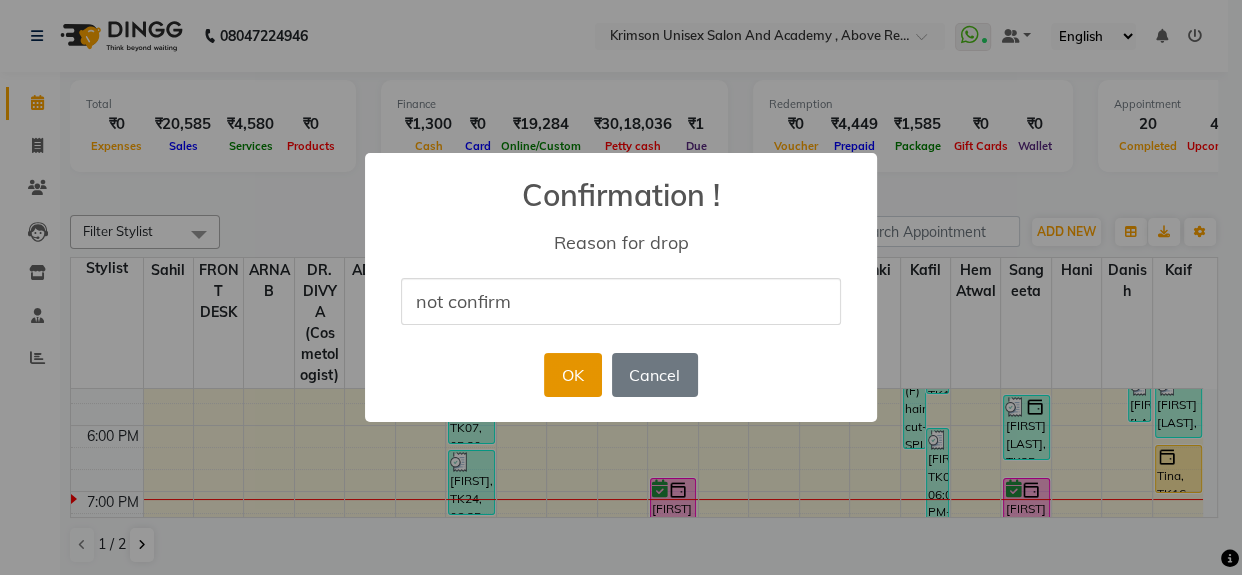 click on "OK" at bounding box center (572, 375) 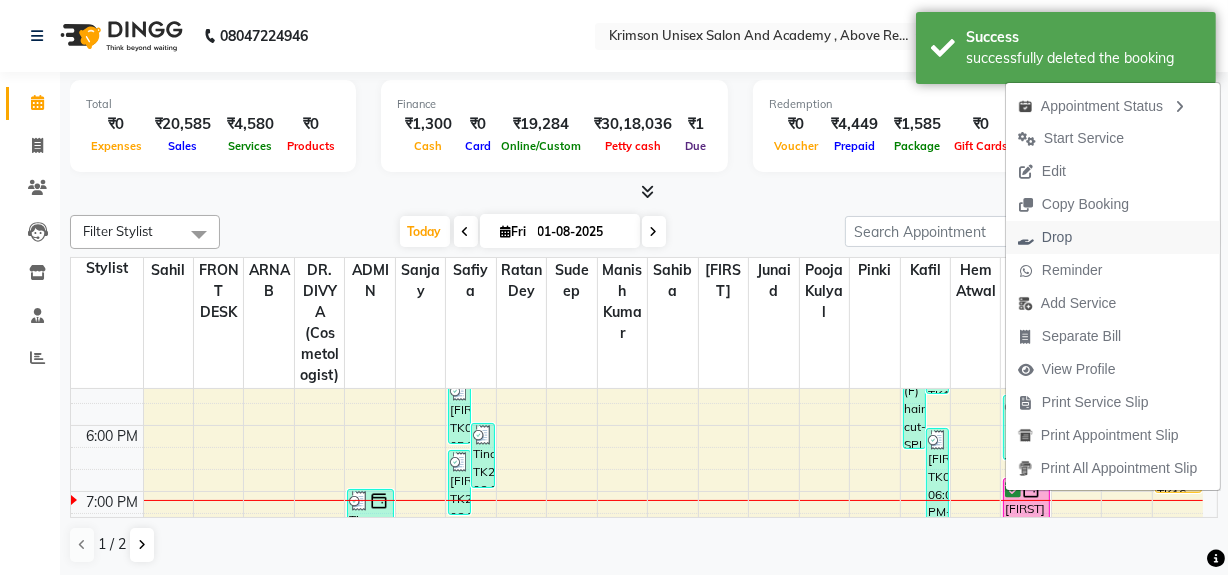 click on "Drop" at bounding box center [1057, 237] 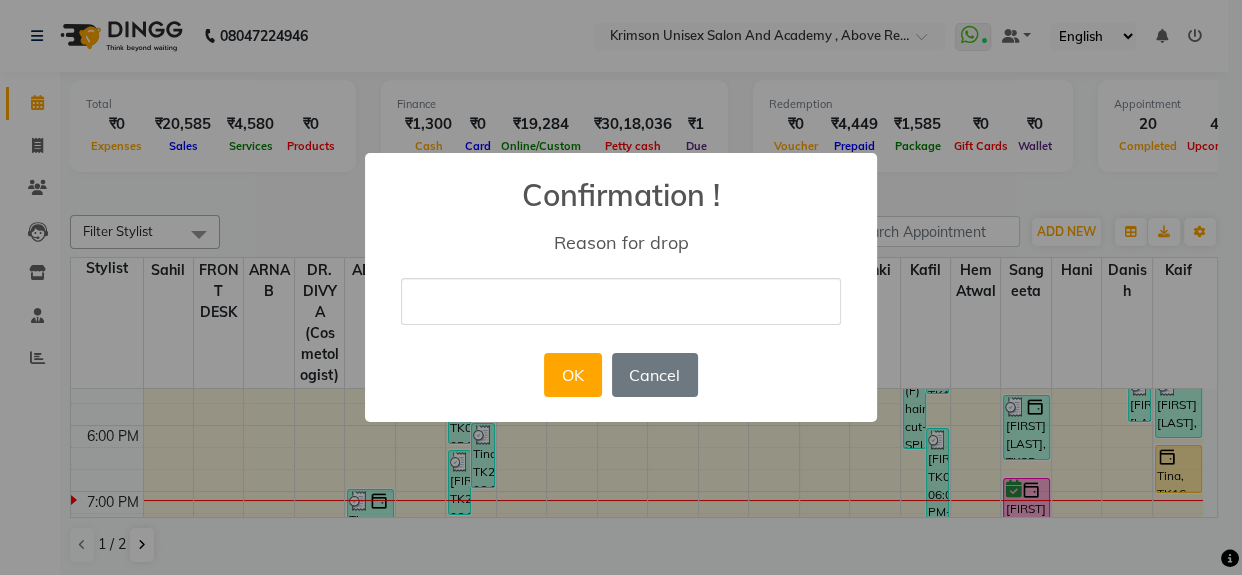 click at bounding box center [621, 301] 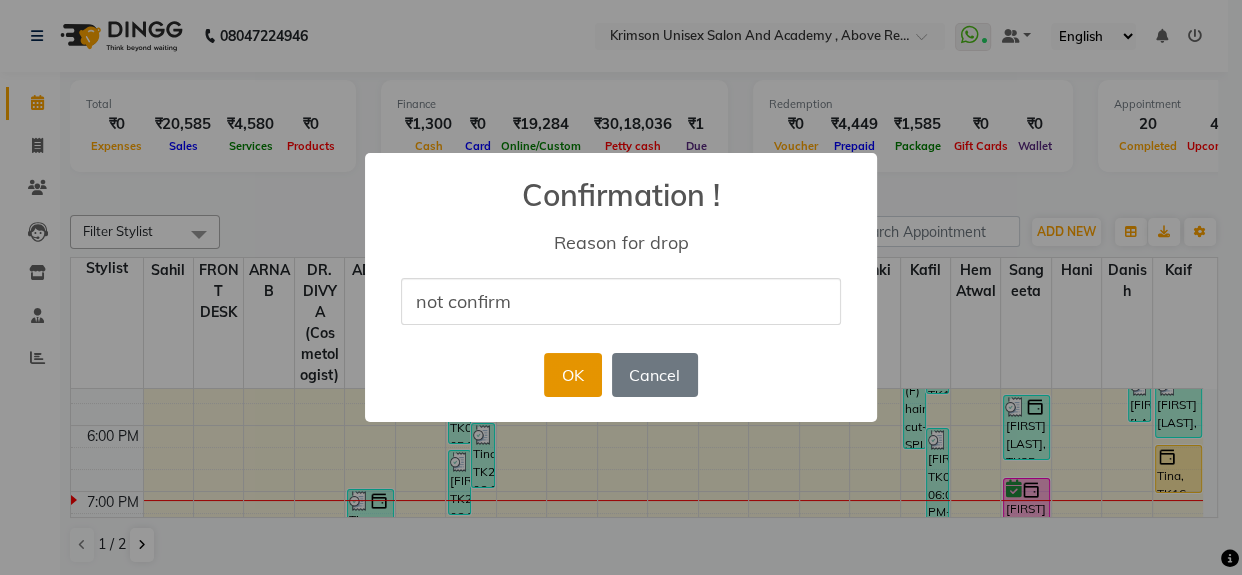 click on "OK" at bounding box center (572, 375) 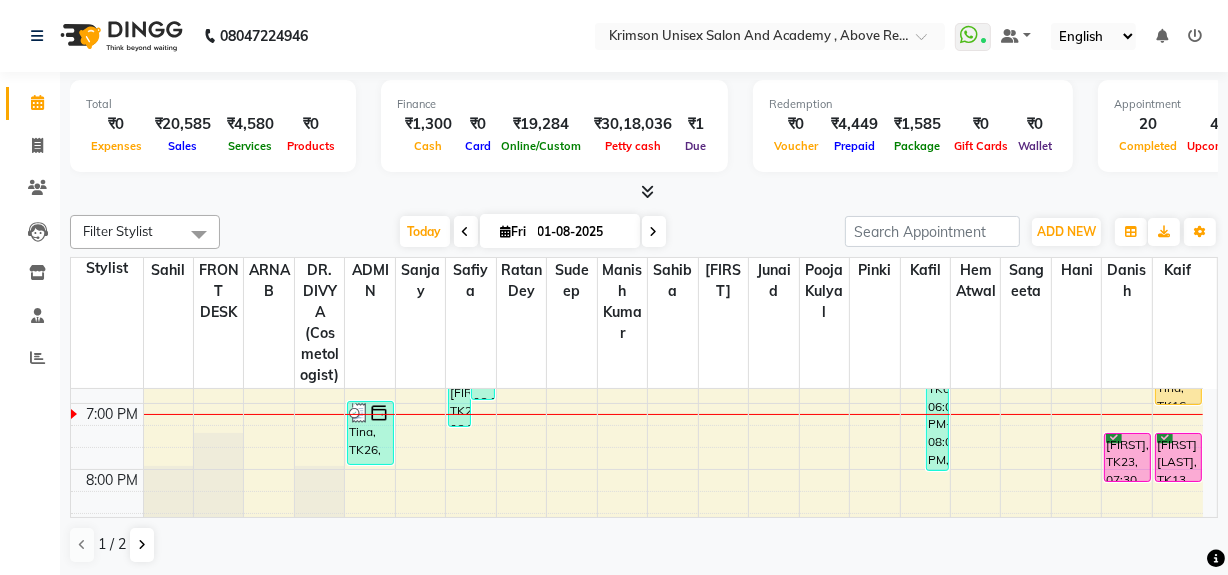 scroll, scrollTop: 778, scrollLeft: 0, axis: vertical 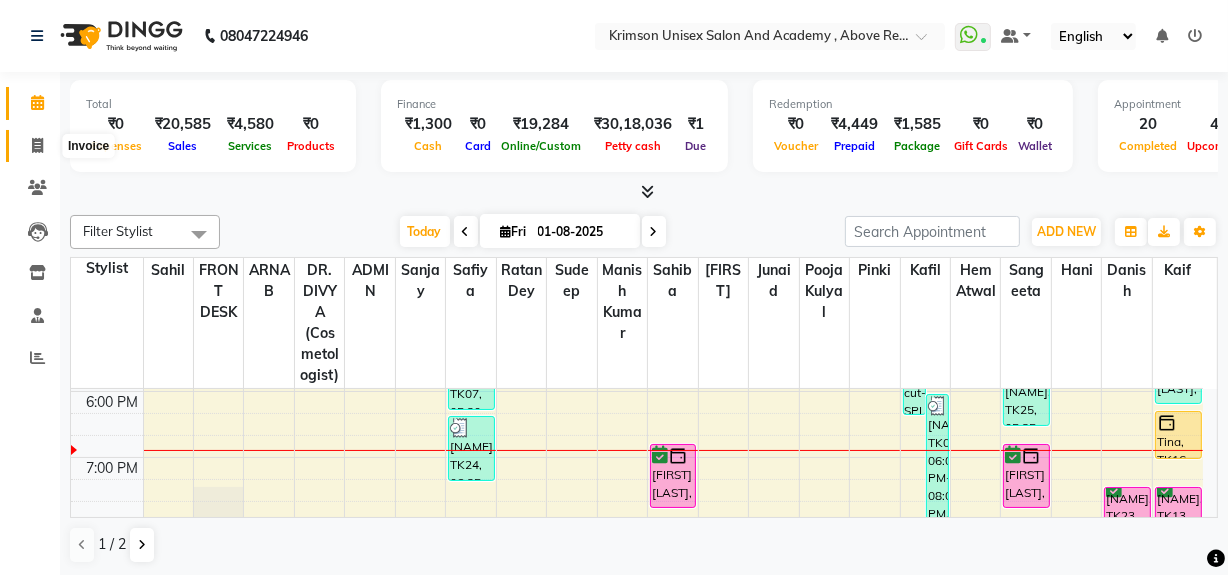 click 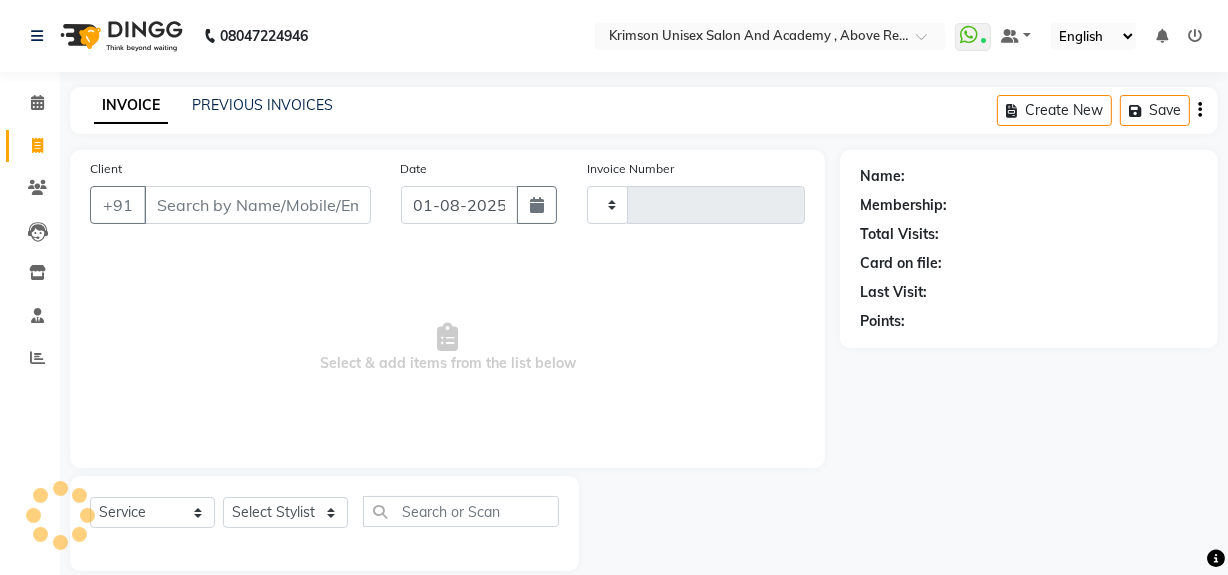 type on "3382" 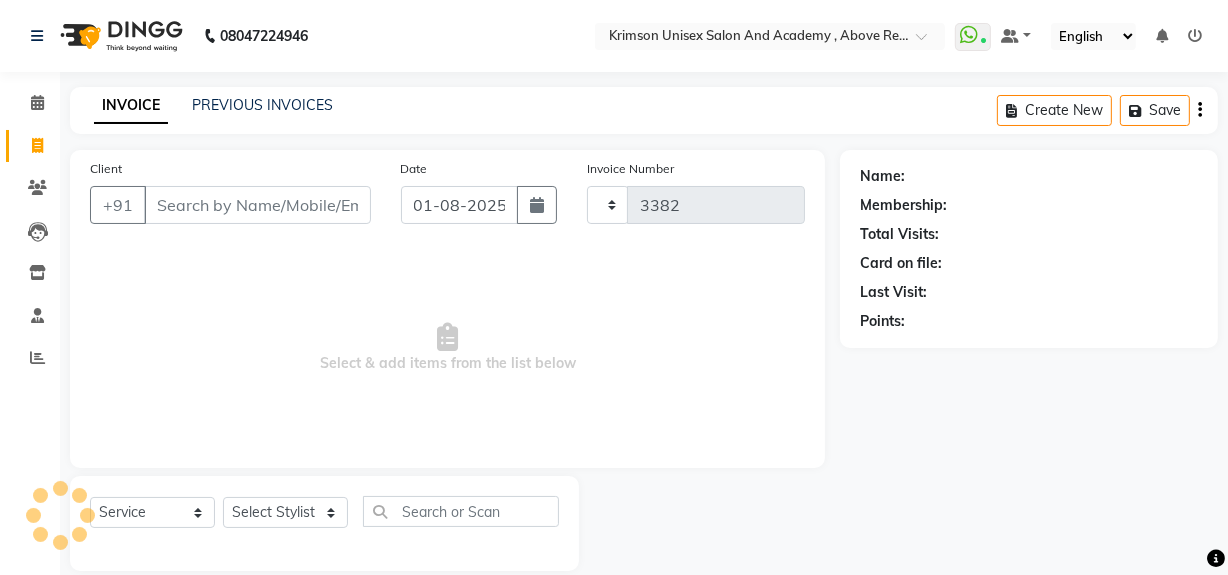 select on "5853" 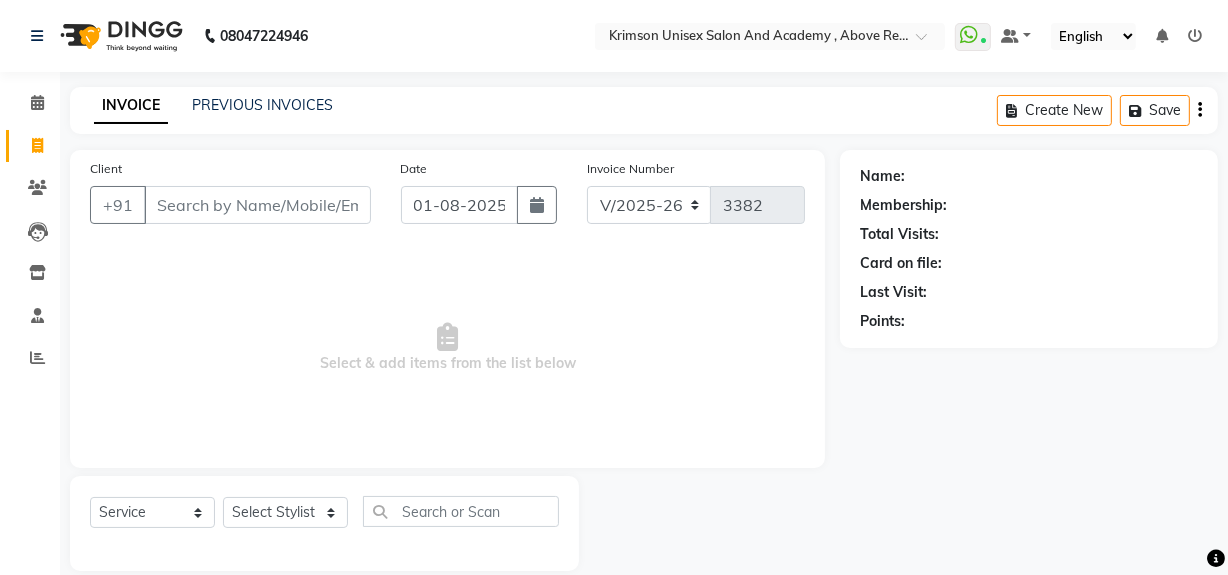 click on "Client" at bounding box center [257, 205] 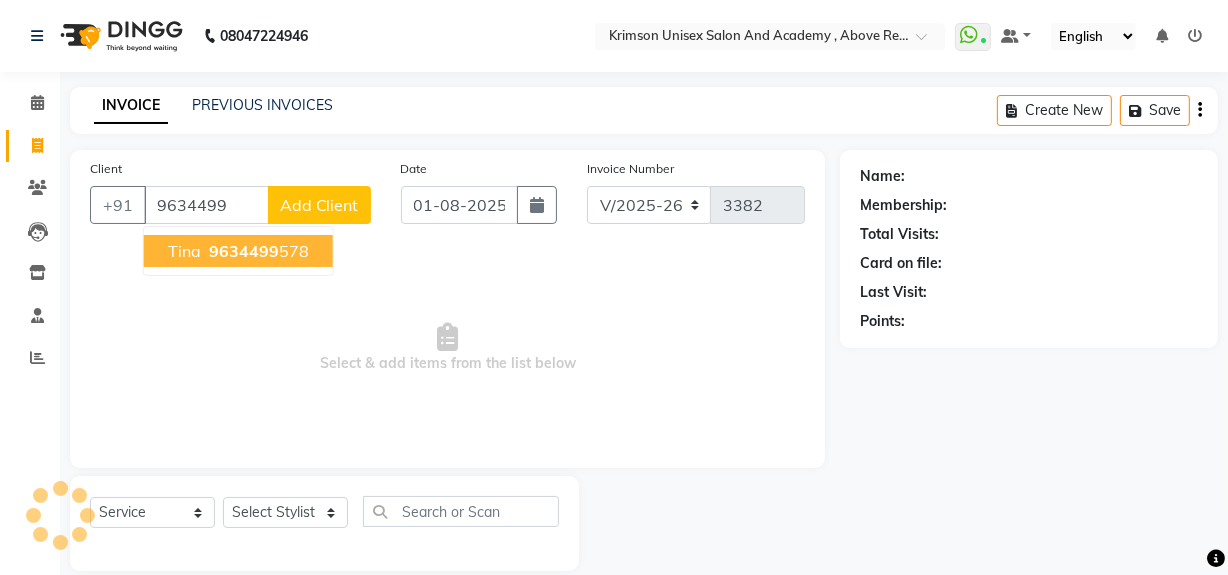 click on "9634499" at bounding box center (244, 251) 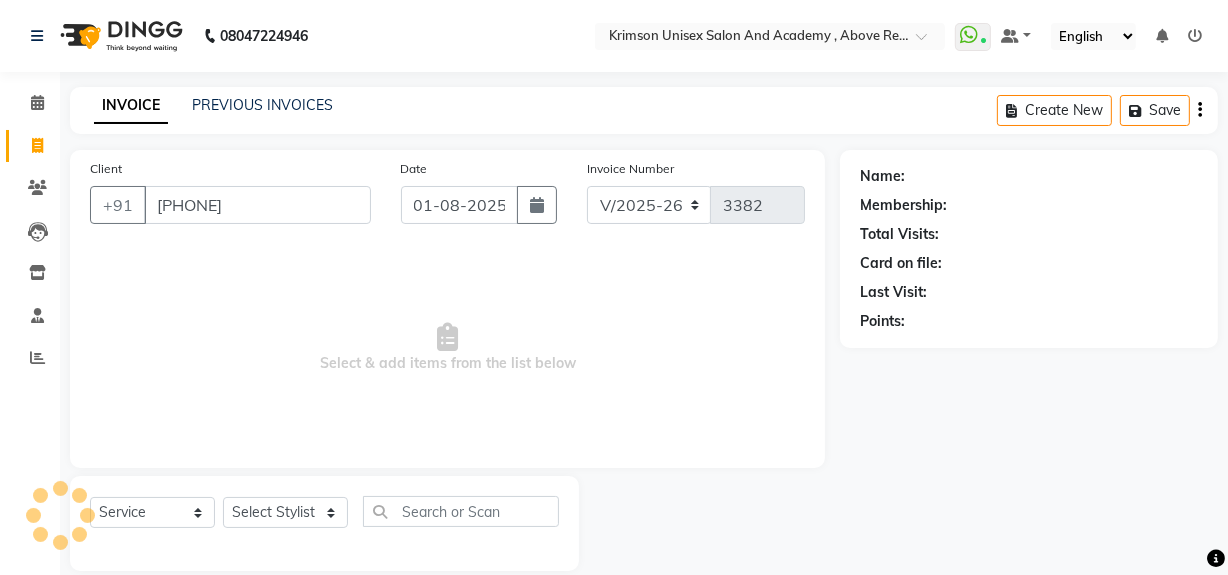 type on "[PHONE]" 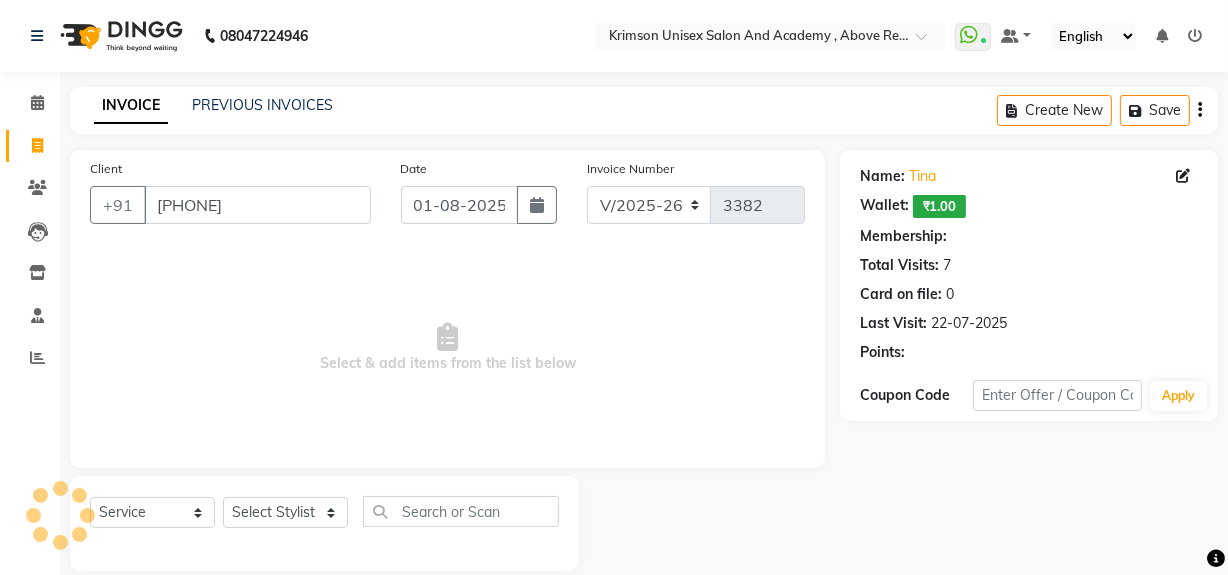 select on "1: Object" 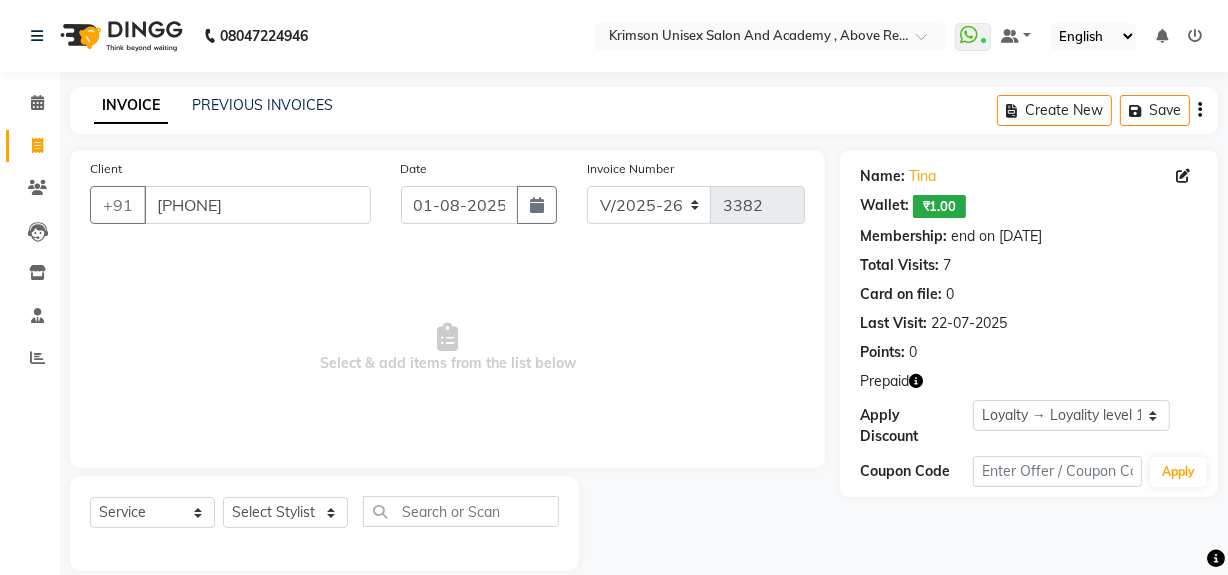 click 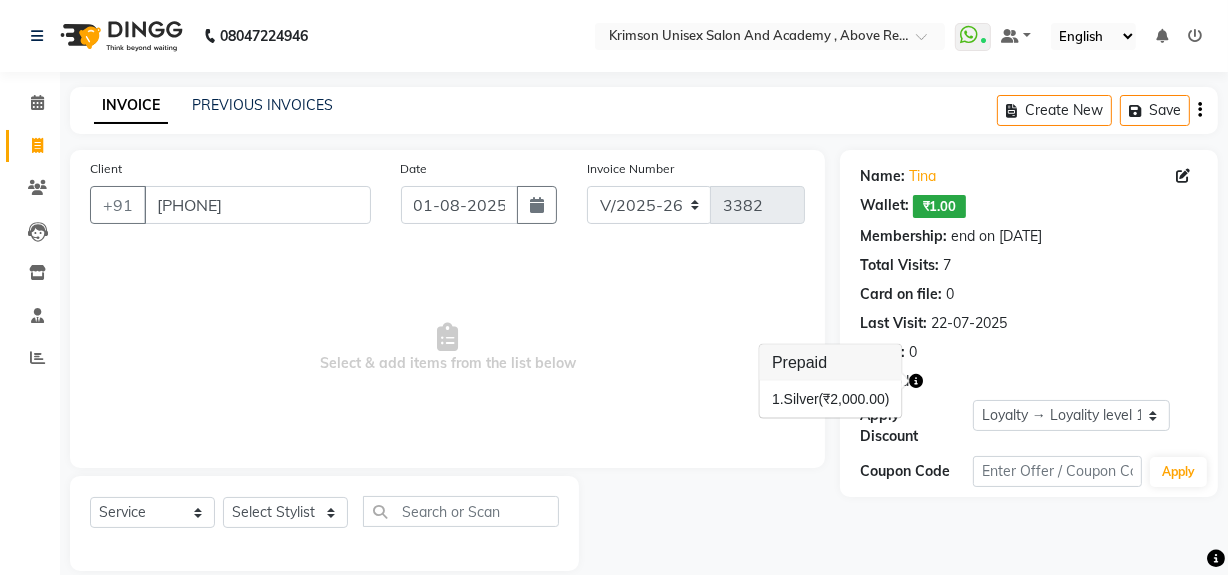 click on "Select & add items from the list below" at bounding box center [447, 348] 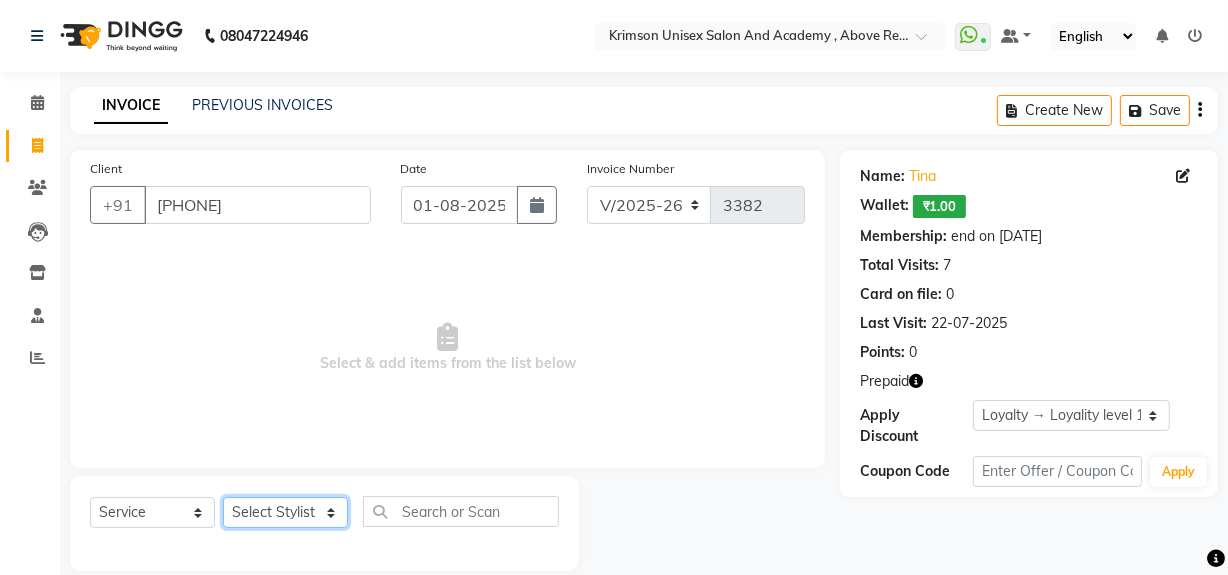 click on "Select Stylist ADMIN ARNAB Babita Danish DR. DIVYA (cosmetologist) FRONT DESK Hani Hem Atwal junaid  Kafil Kaif Manish Kumar Pinki  Pooja kulyal Ratan Dey safiya sahiba Sahil Sangeeta sanjay Sudeep Varsha" 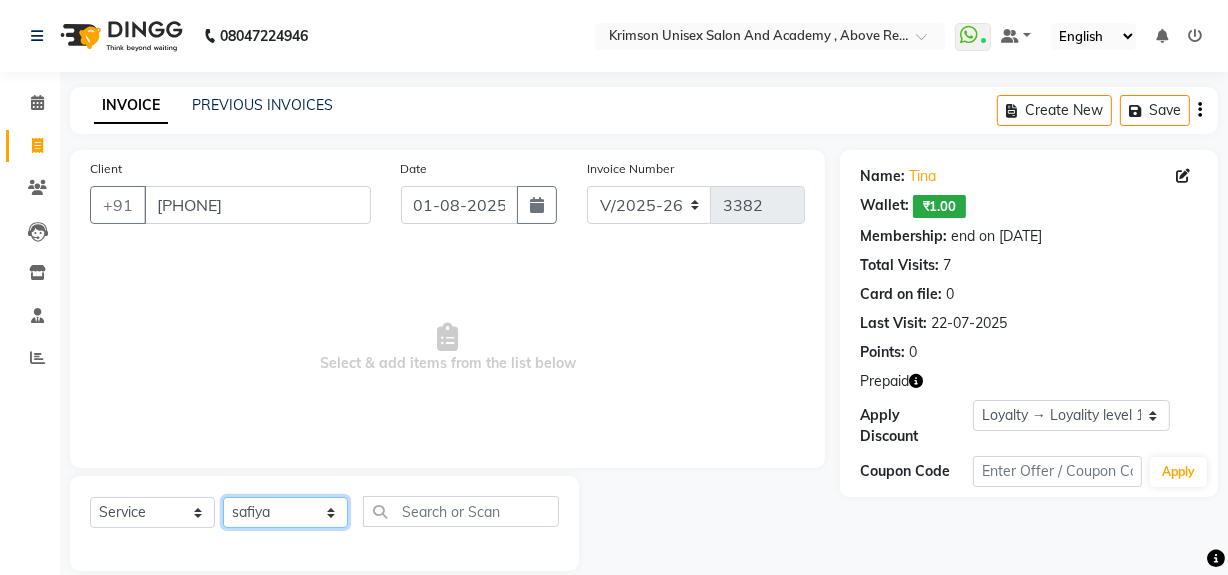 click on "Select Stylist ADMIN ARNAB Babita Danish DR. DIVYA (cosmetologist) FRONT DESK Hani Hem Atwal junaid  Kafil Kaif Manish Kumar Pinki  Pooja kulyal Ratan Dey safiya sahiba Sahil Sangeeta sanjay Sudeep Varsha" 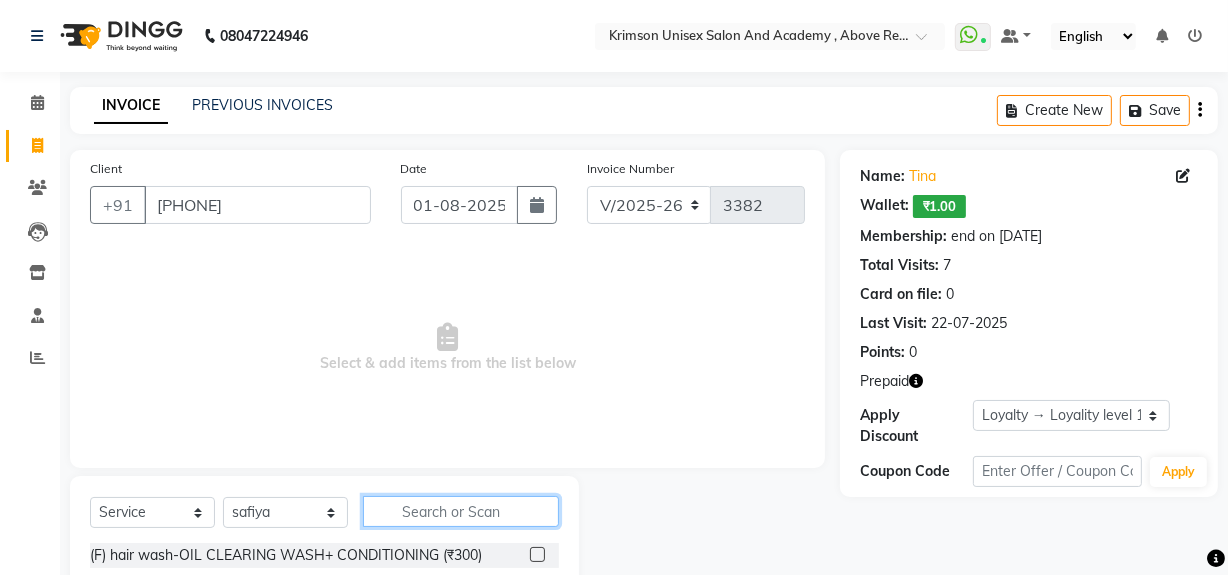 click 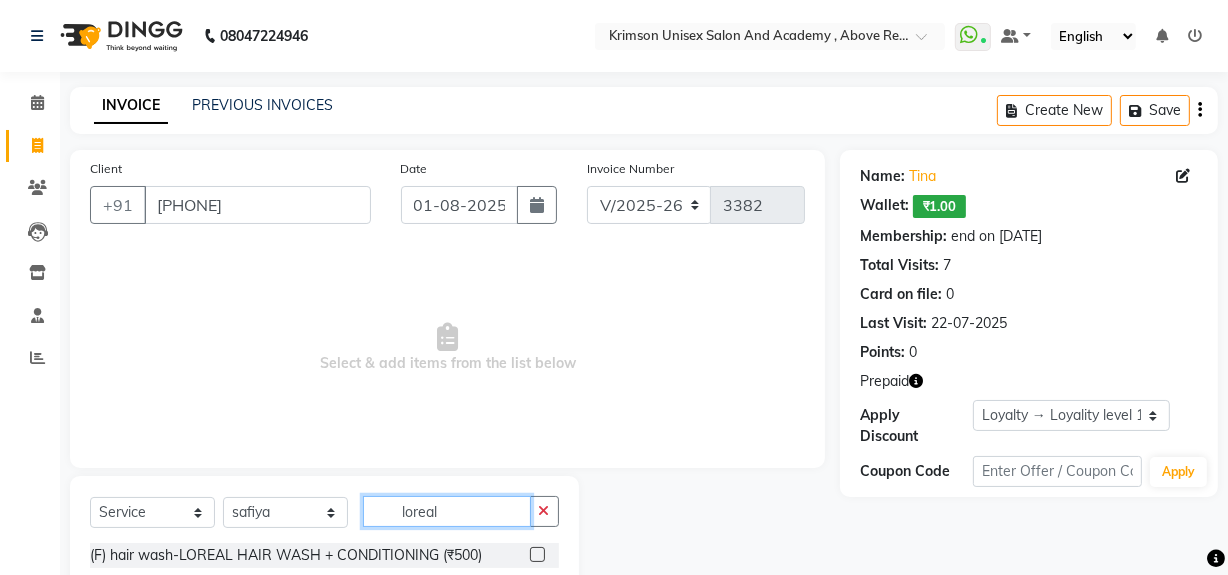scroll, scrollTop: 226, scrollLeft: 0, axis: vertical 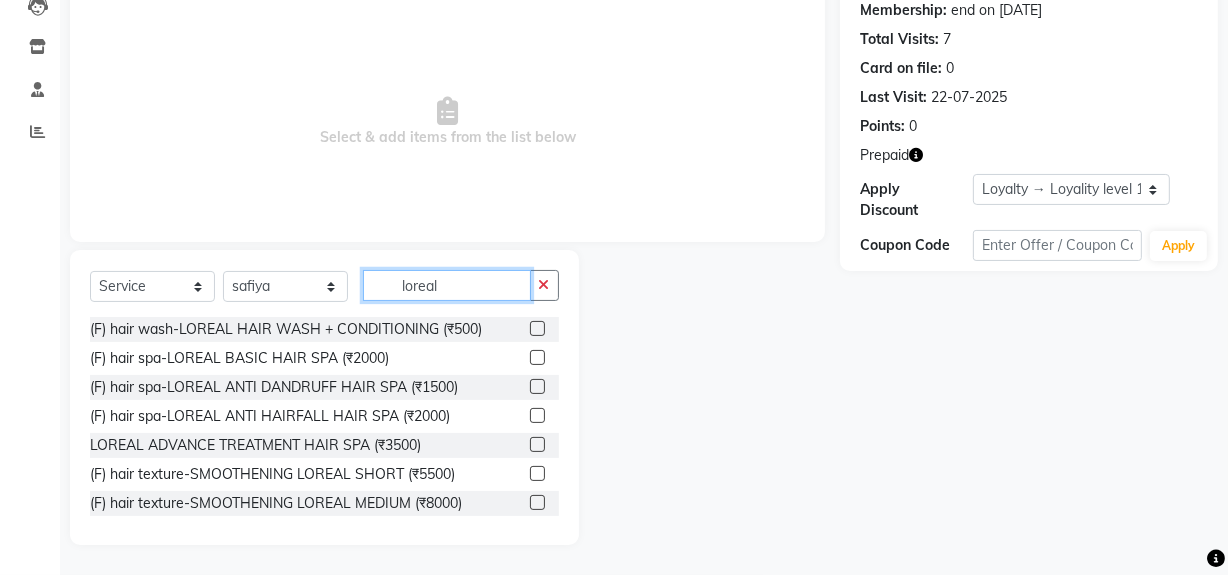 type on "loreal" 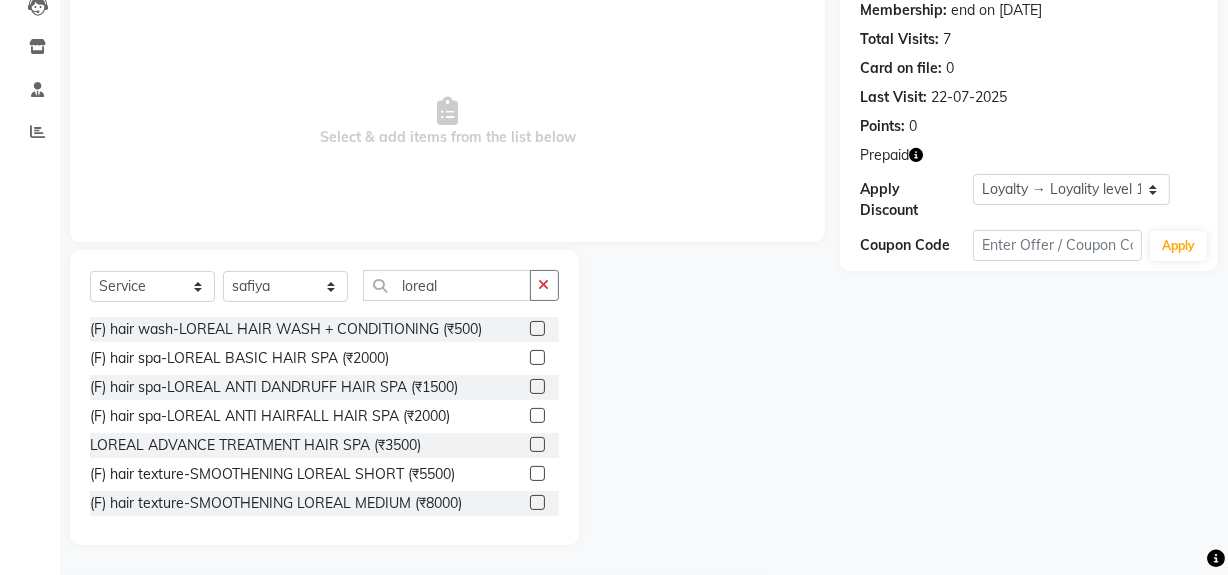 click 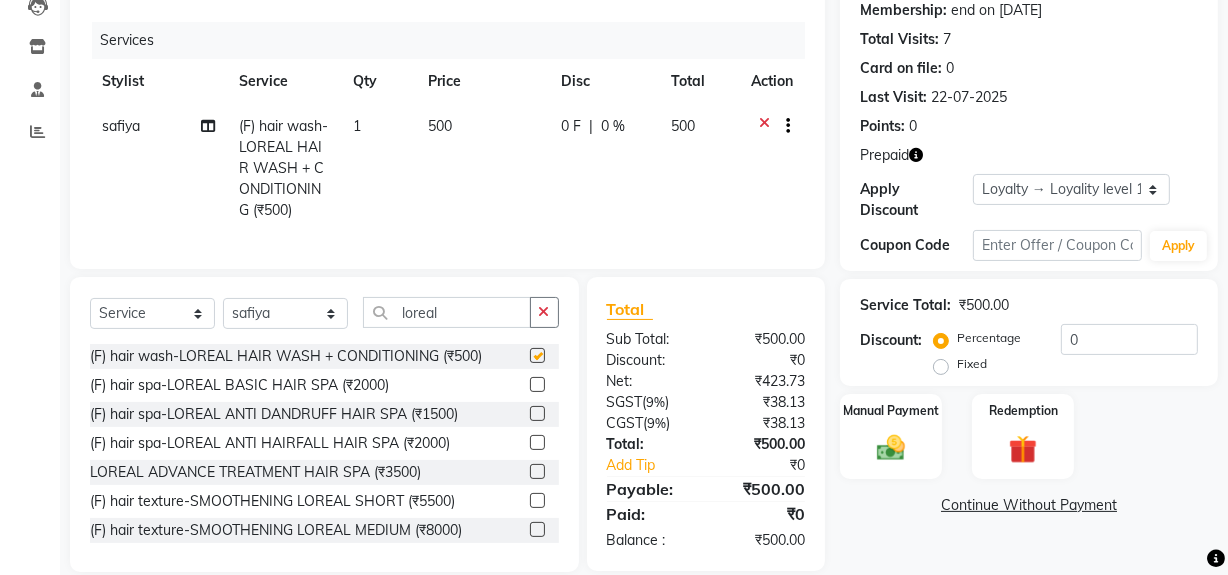 checkbox on "false" 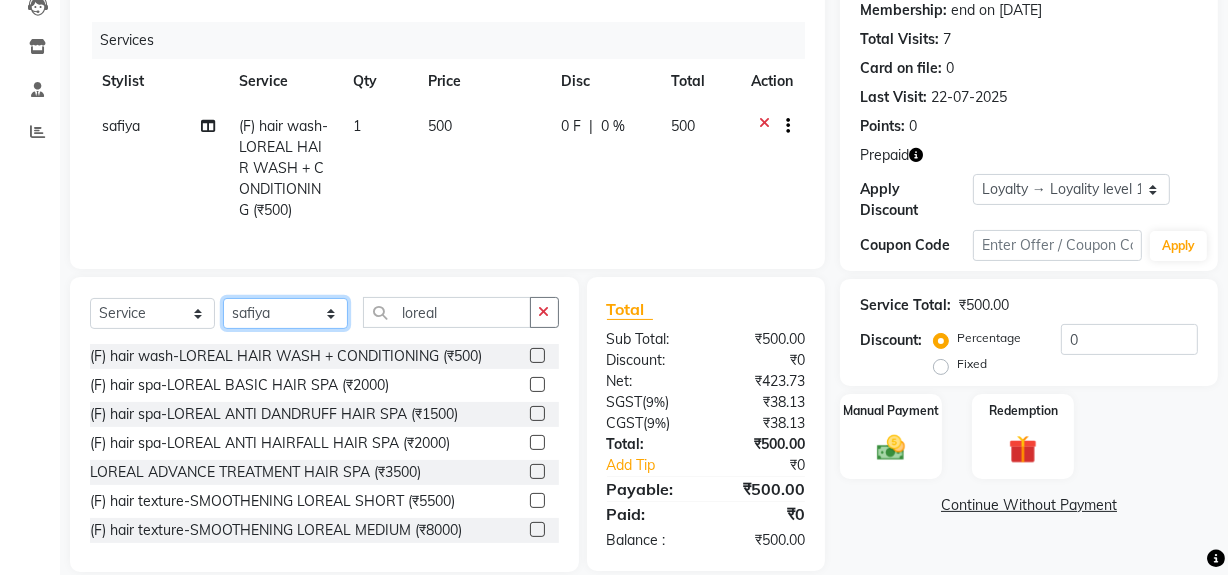 click on "Select Stylist ADMIN ARNAB Babita Danish DR. DIVYA (cosmetologist) FRONT DESK Hani Hem Atwal junaid  Kafil Kaif Manish Kumar Pinki  Pooja kulyal Ratan Dey safiya sahiba Sahil Sangeeta sanjay Sudeep Varsha" 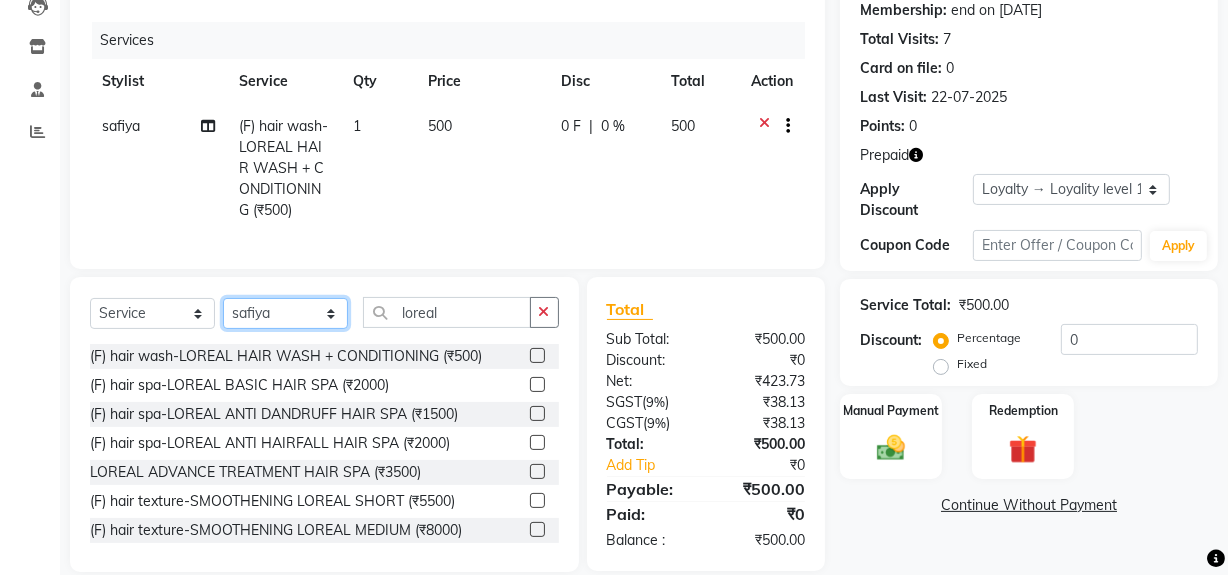 select on "84643" 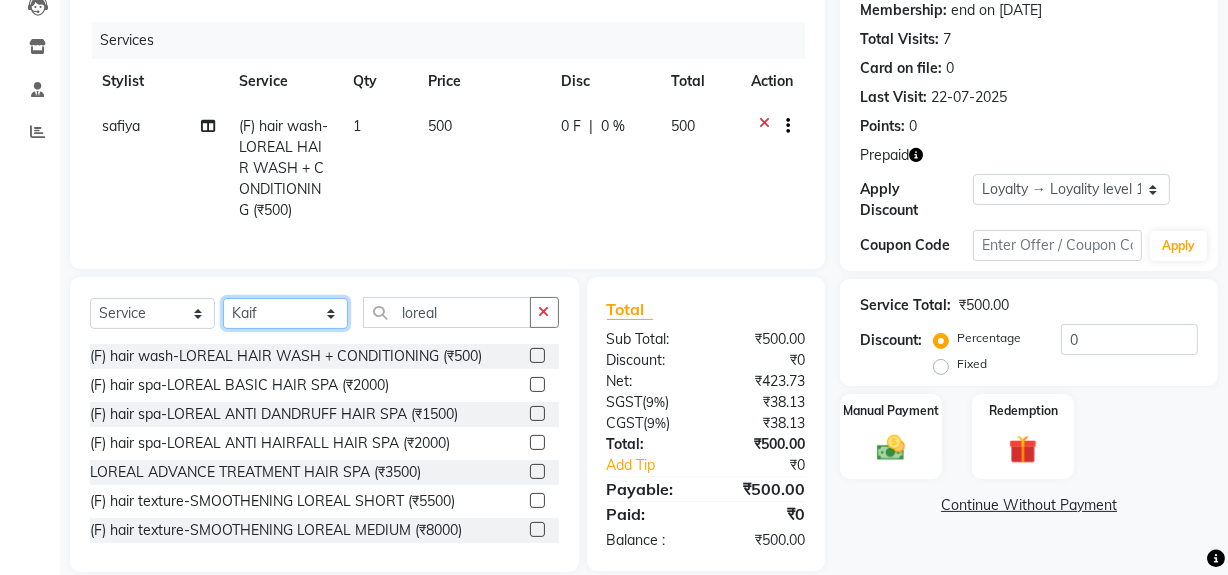 click on "Select Stylist ADMIN ARNAB Babita Danish DR. DIVYA (cosmetologist) FRONT DESK Hani Hem Atwal junaid  Kafil Kaif Manish Kumar Pinki  Pooja kulyal Ratan Dey safiya sahiba Sahil Sangeeta sanjay Sudeep Varsha" 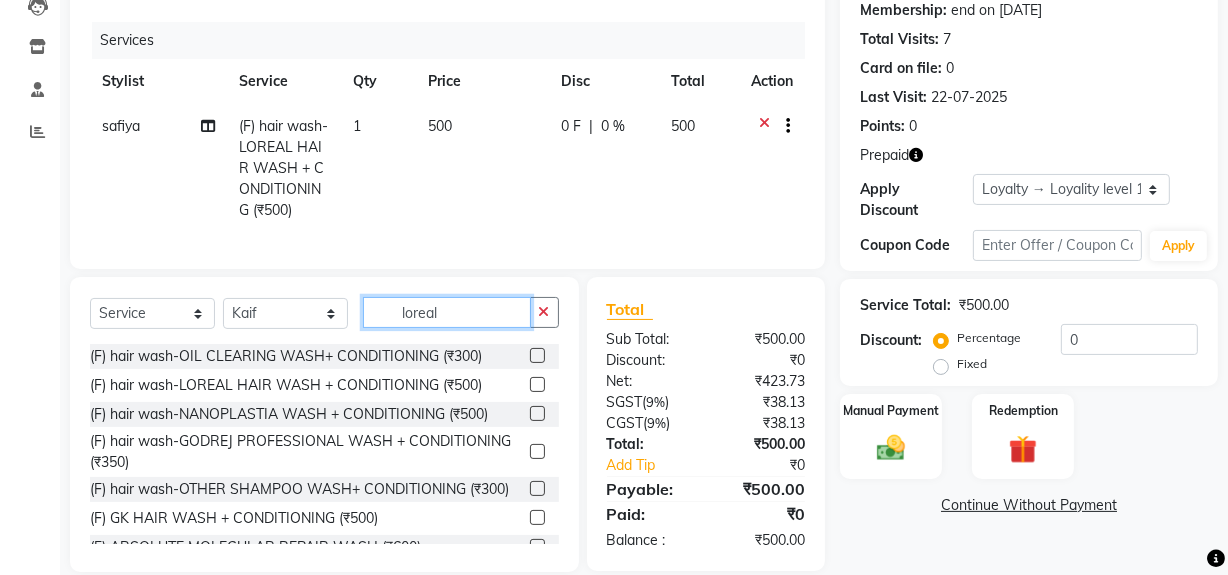 click on "loreal" 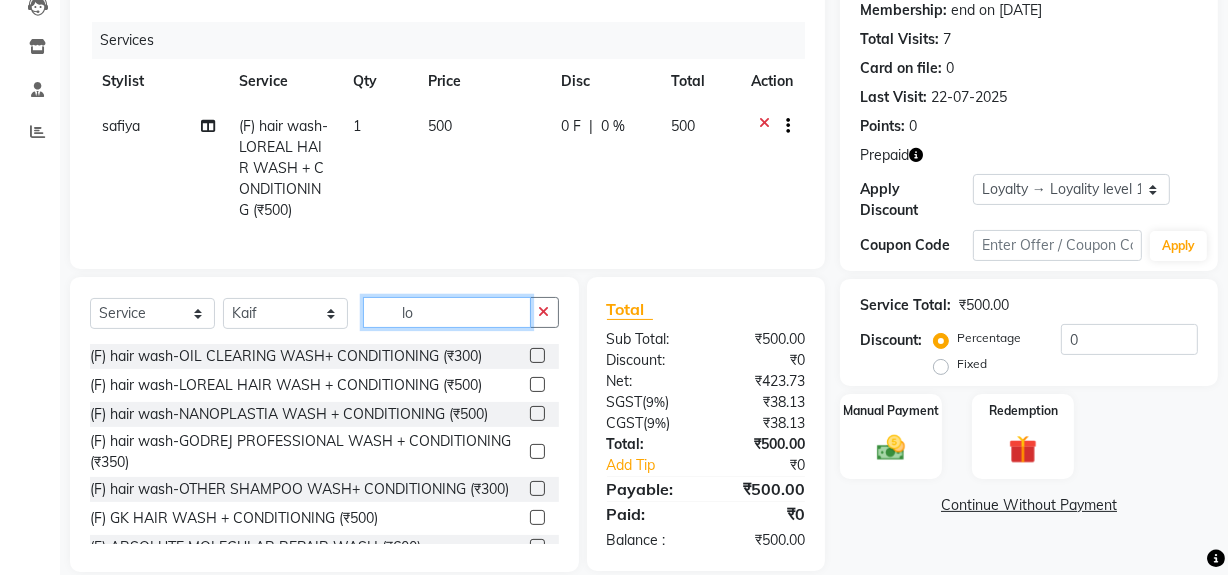 type on "l" 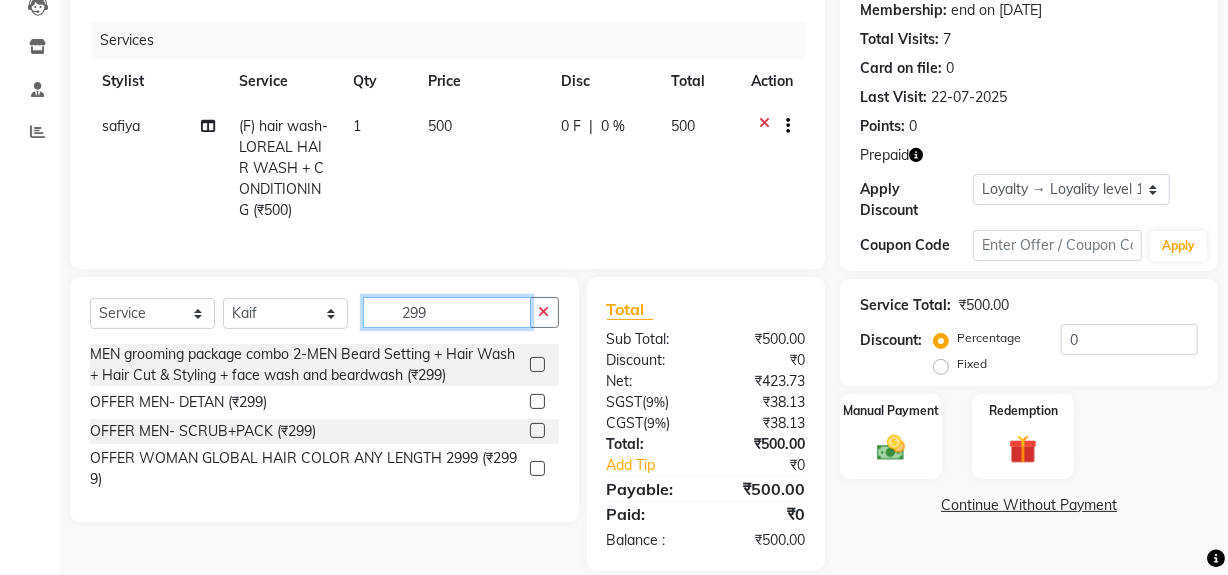 type on "299" 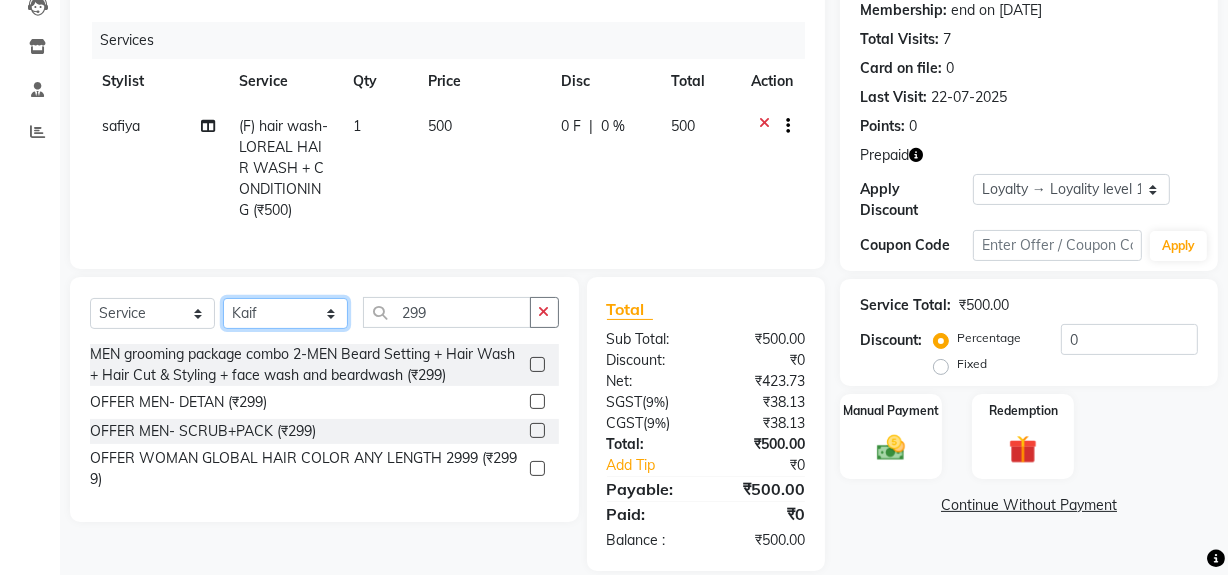 click on "Select Stylist ADMIN ARNAB Babita Danish DR. DIVYA (cosmetologist) FRONT DESK Hani Hem Atwal junaid  Kafil Kaif Manish Kumar Pinki  Pooja kulyal Ratan Dey safiya sahiba Sahil Sangeeta sanjay Sudeep Varsha" 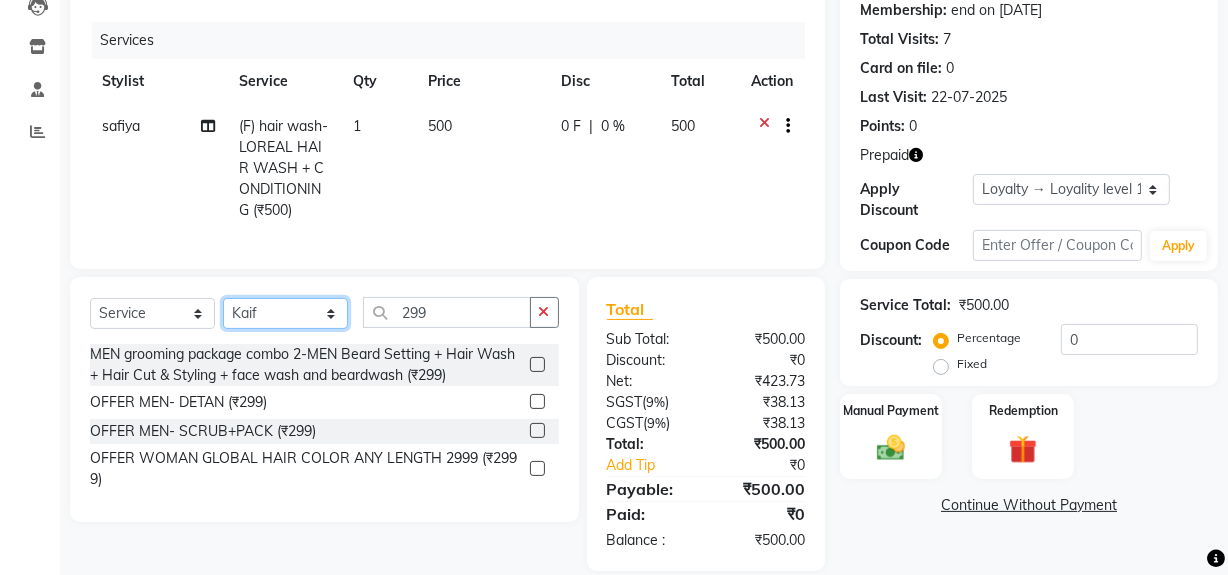 select on "42929" 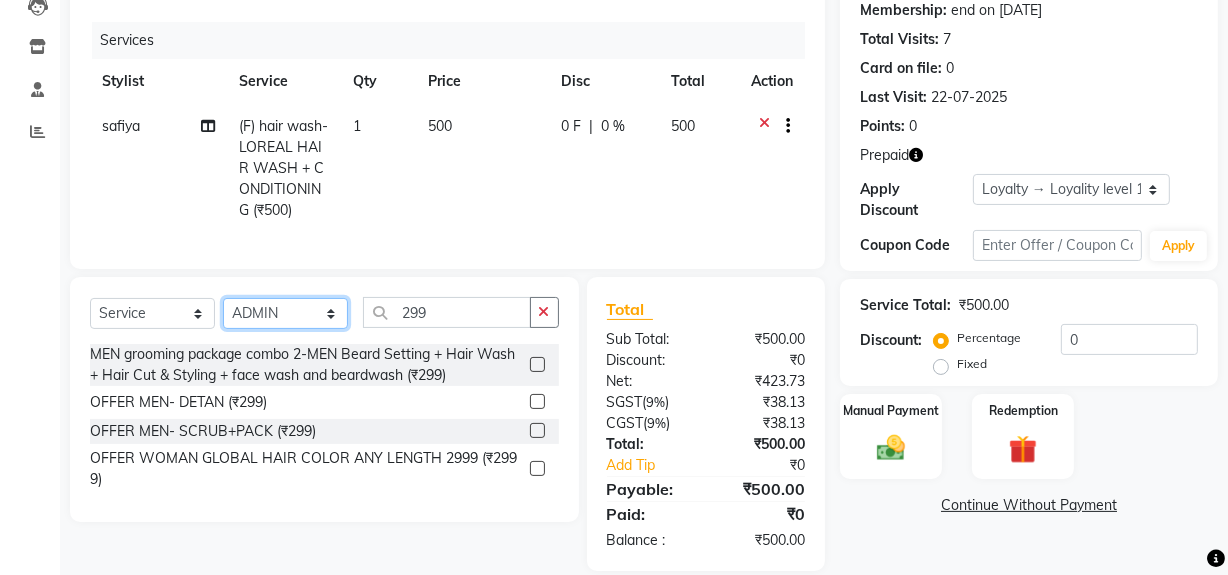 click on "Select Stylist ADMIN ARNAB Babita Danish DR. DIVYA (cosmetologist) FRONT DESK Hani Hem Atwal junaid  Kafil Kaif Manish Kumar Pinki  Pooja kulyal Ratan Dey safiya sahiba Sahil Sangeeta sanjay Sudeep Varsha" 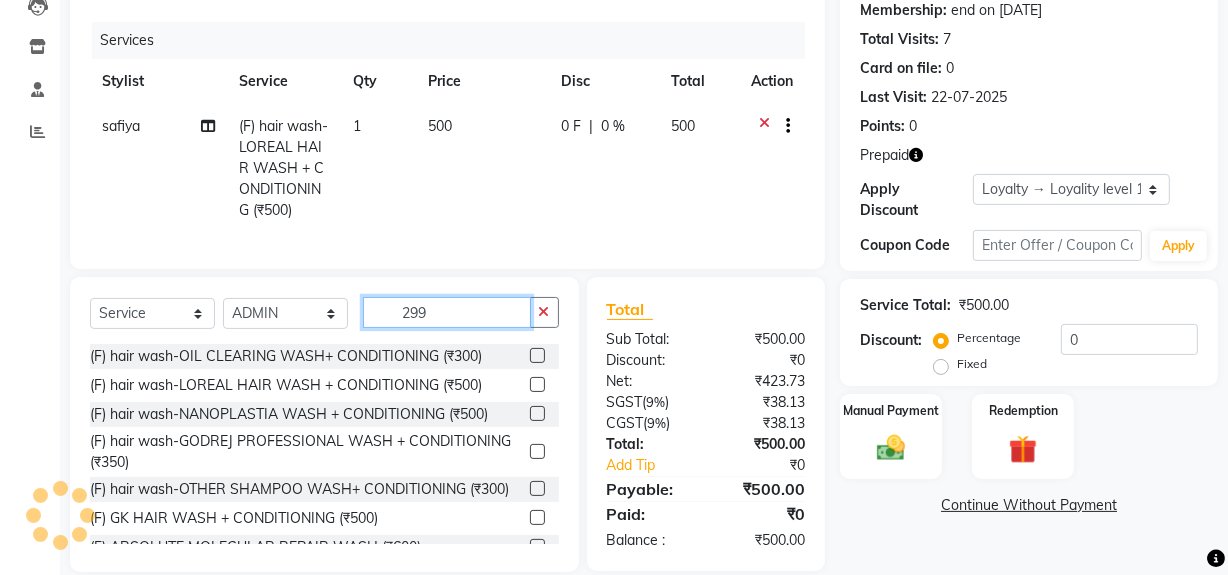 click on "299" 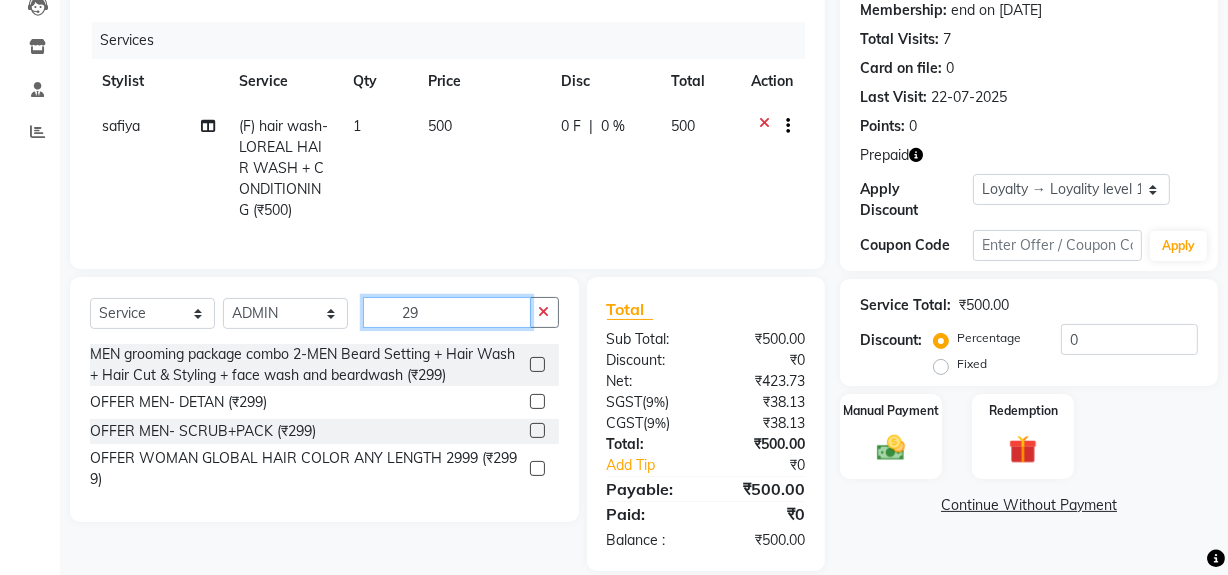 type on "299" 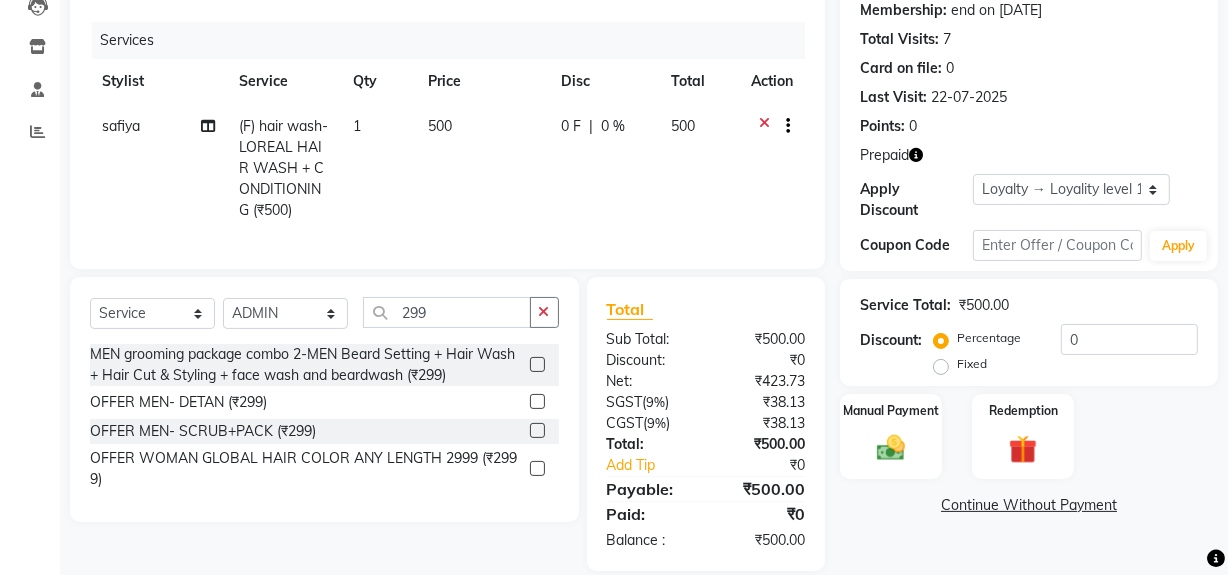 click 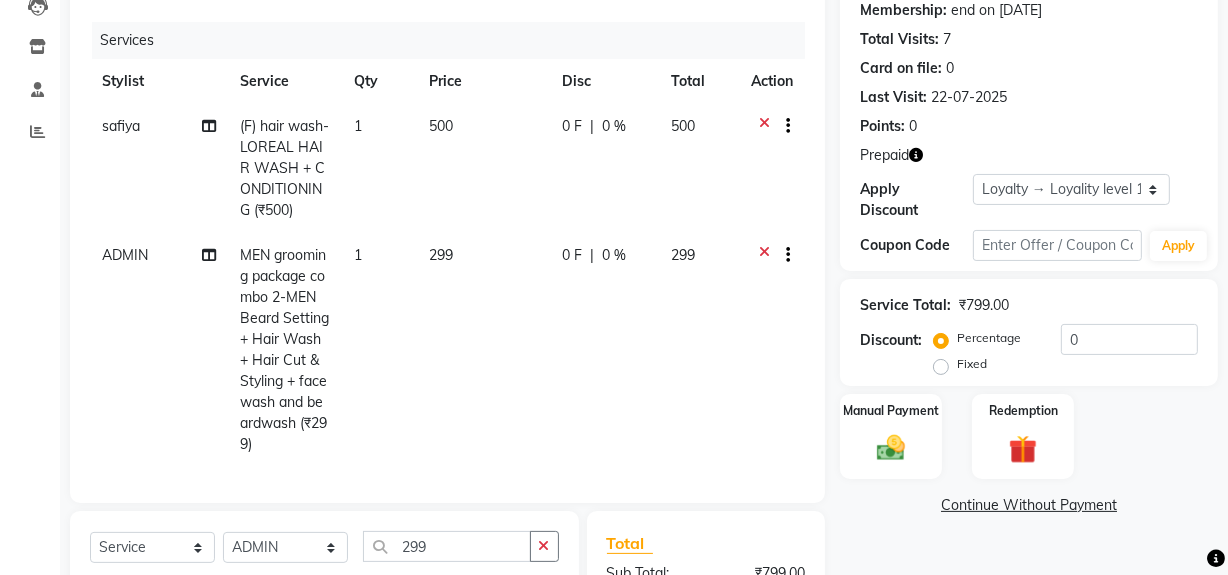 checkbox on "false" 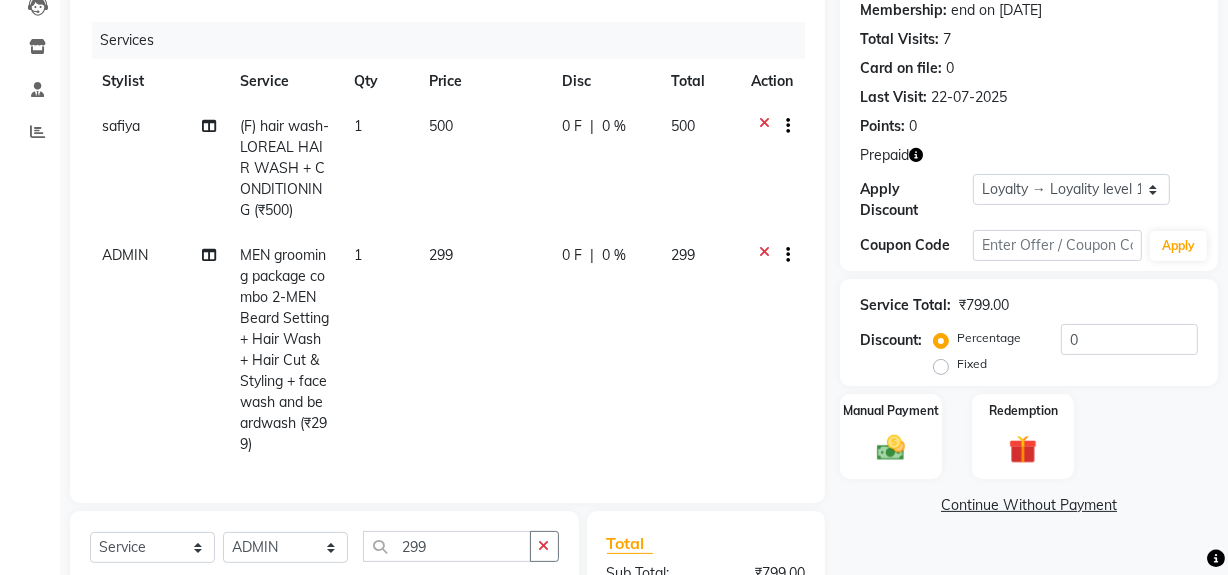 scroll, scrollTop: 500, scrollLeft: 0, axis: vertical 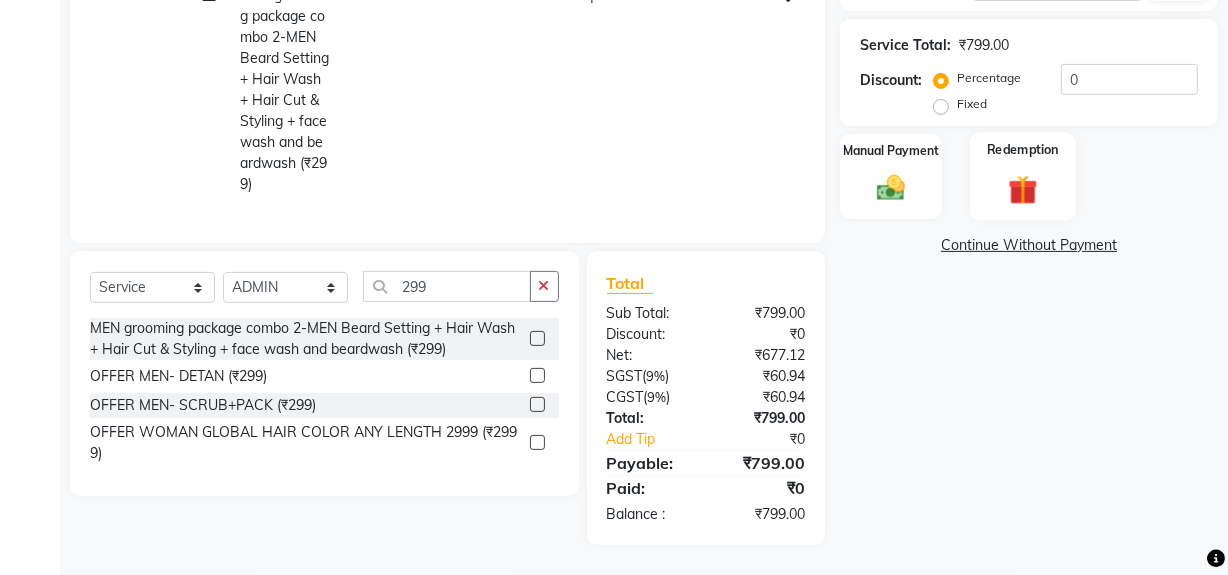 click on "Redemption" 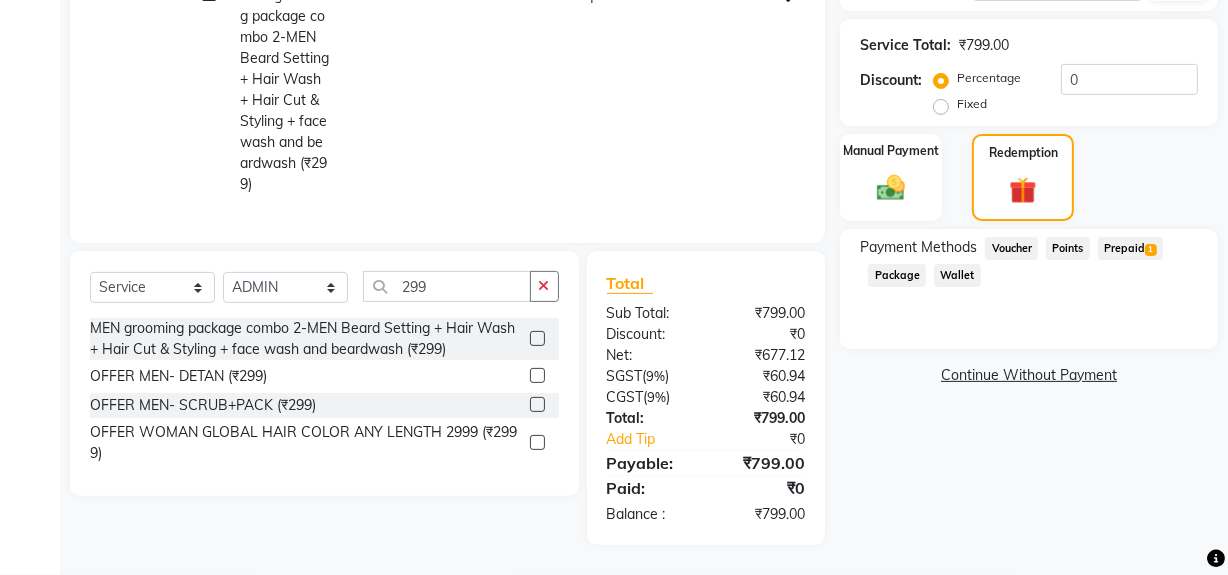 click on "Prepaid  1" 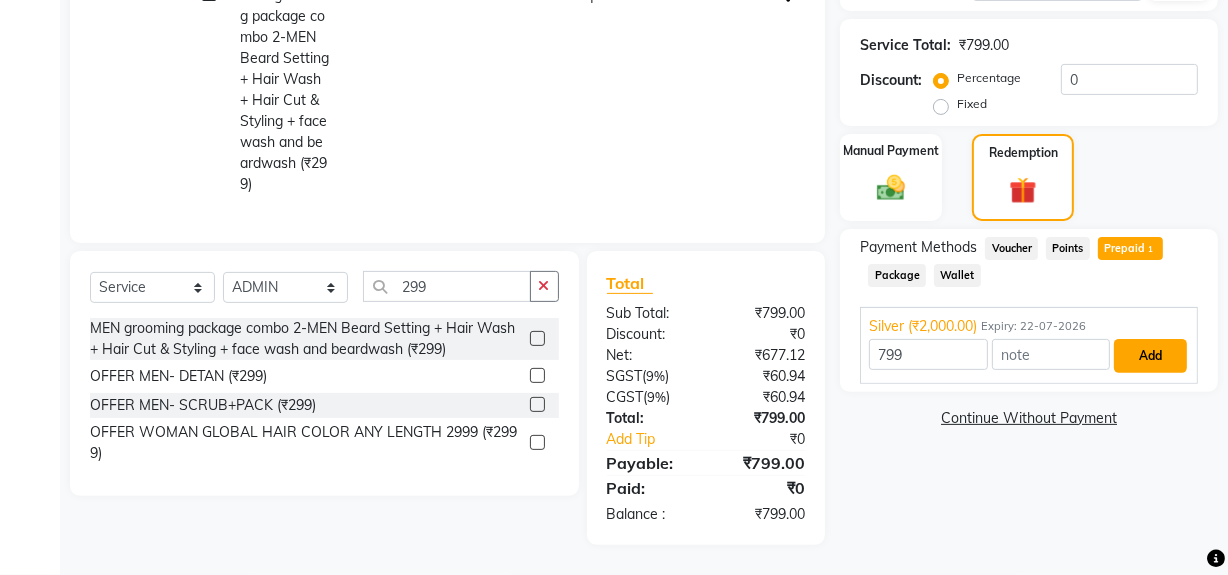 click on "Add" at bounding box center (1150, 356) 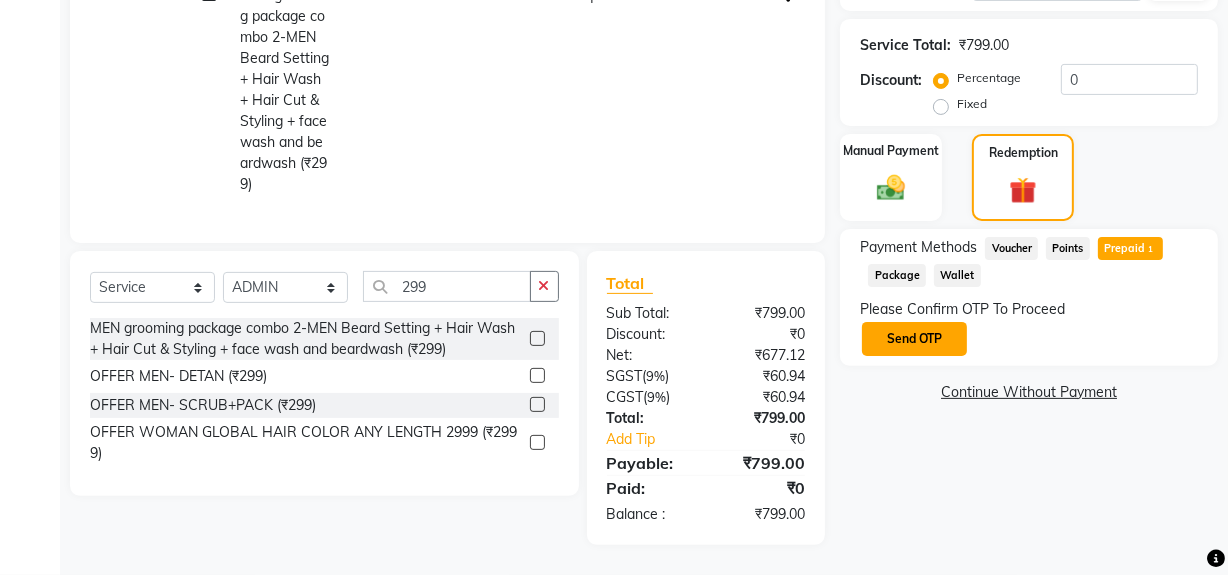 click on "Send OTP" 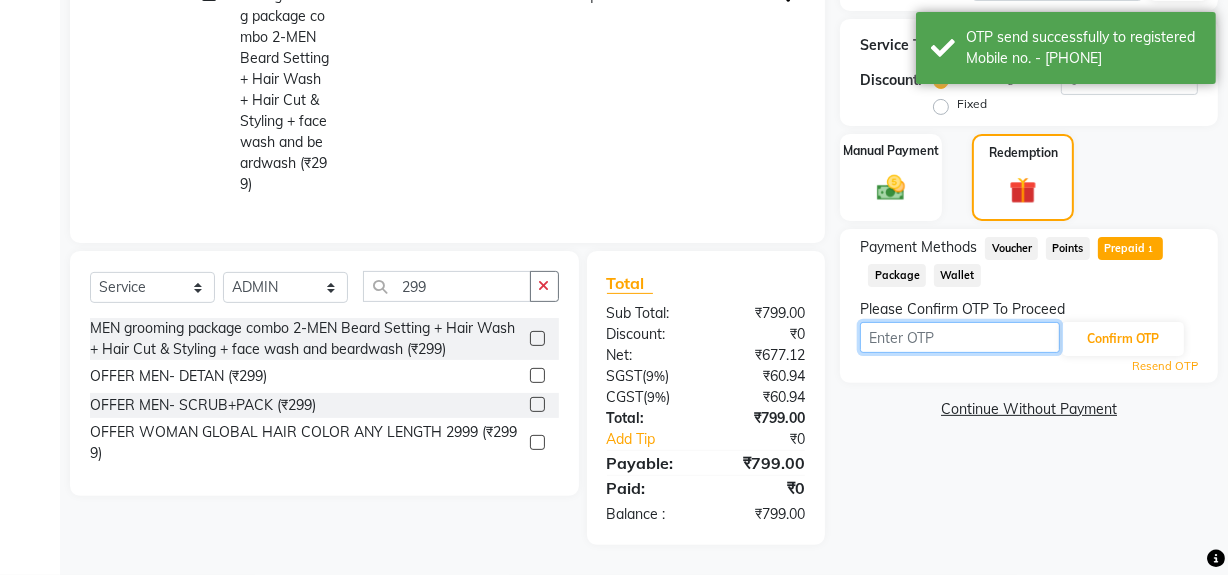 click at bounding box center [960, 337] 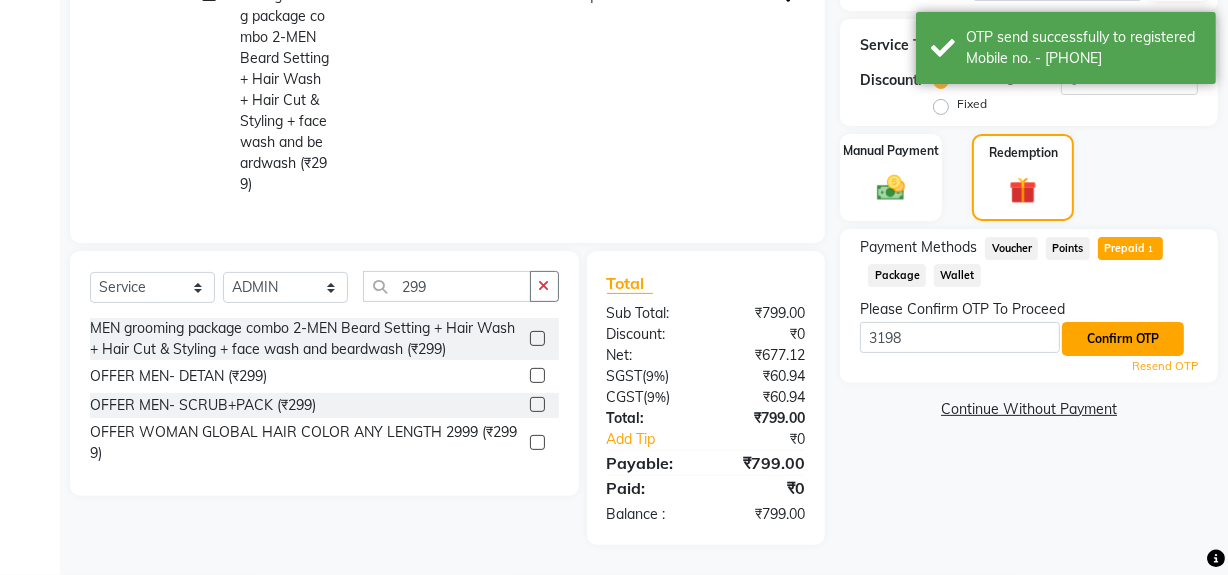 click on "Confirm OTP" 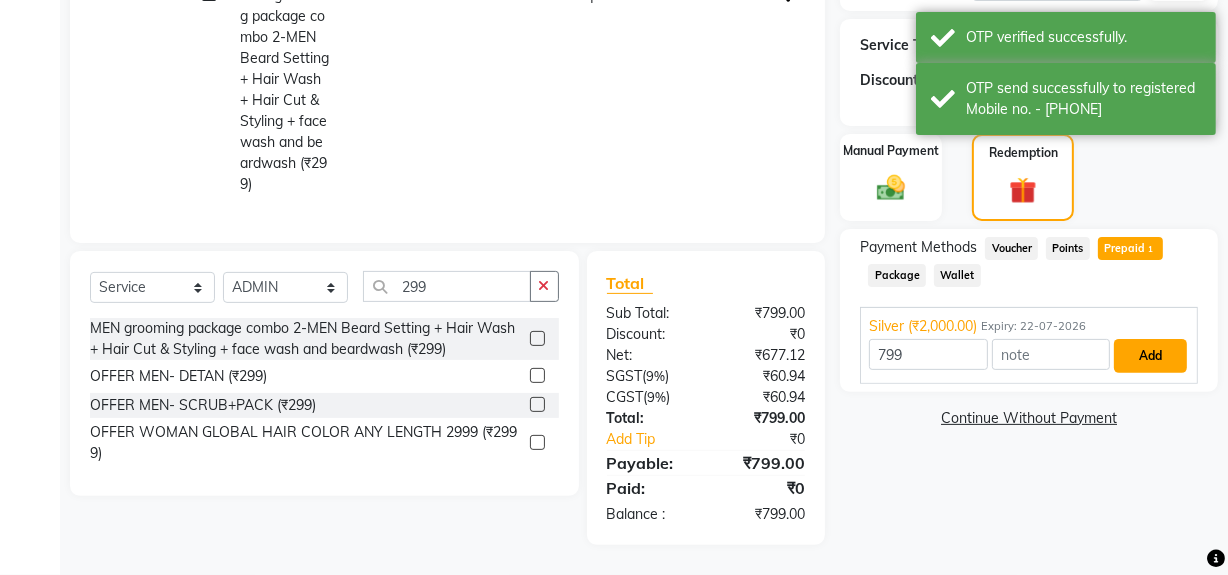 click on "Add" at bounding box center (1150, 356) 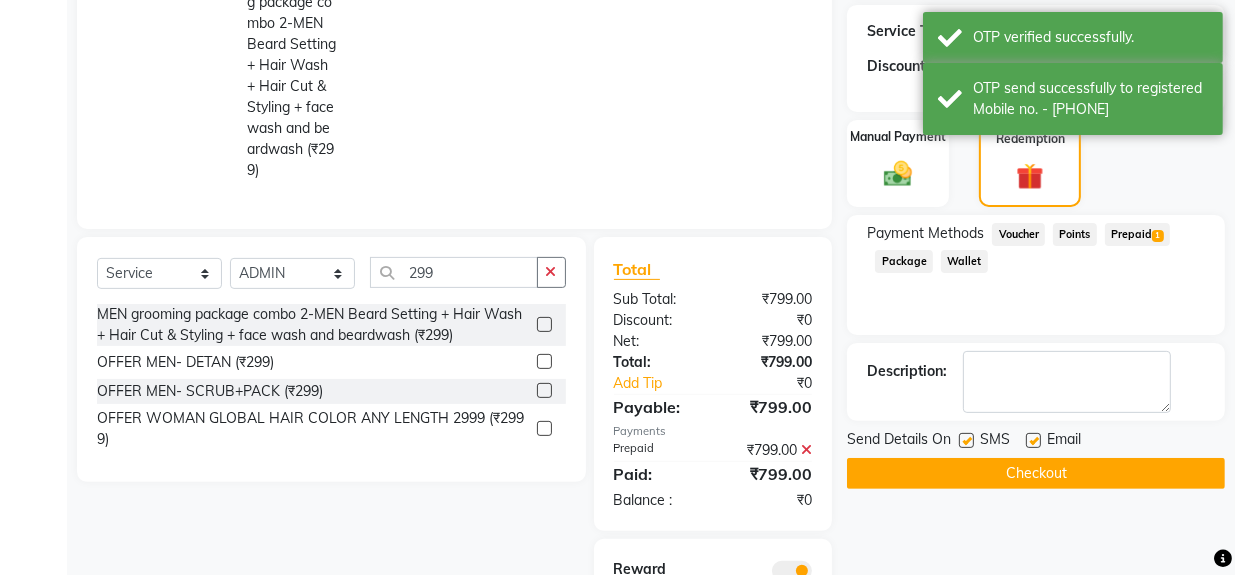 scroll, scrollTop: 639, scrollLeft: 0, axis: vertical 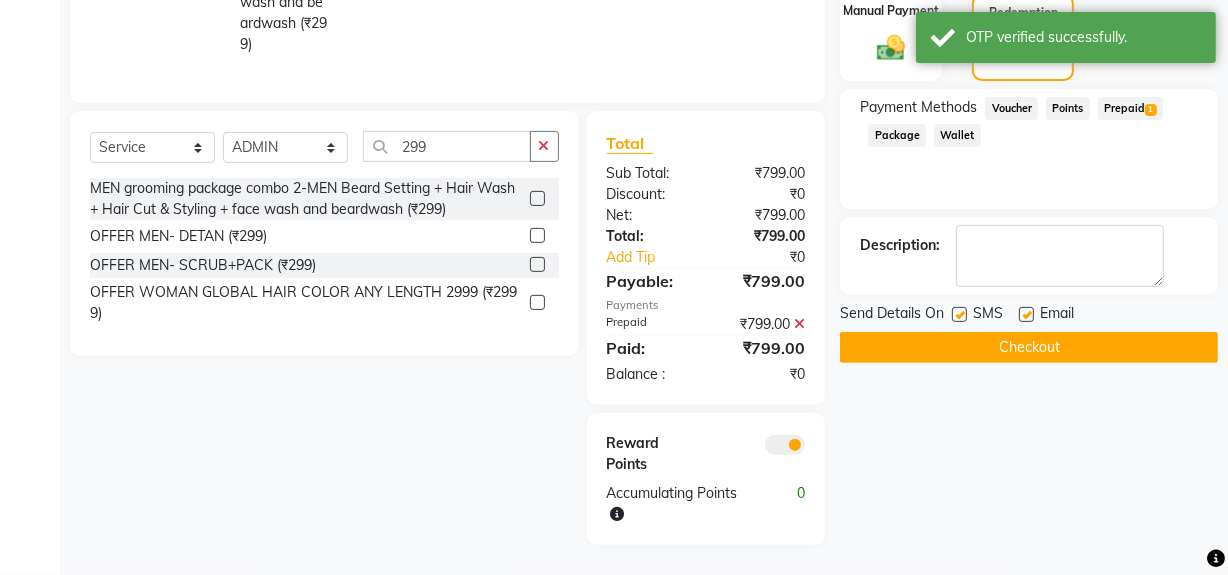 click 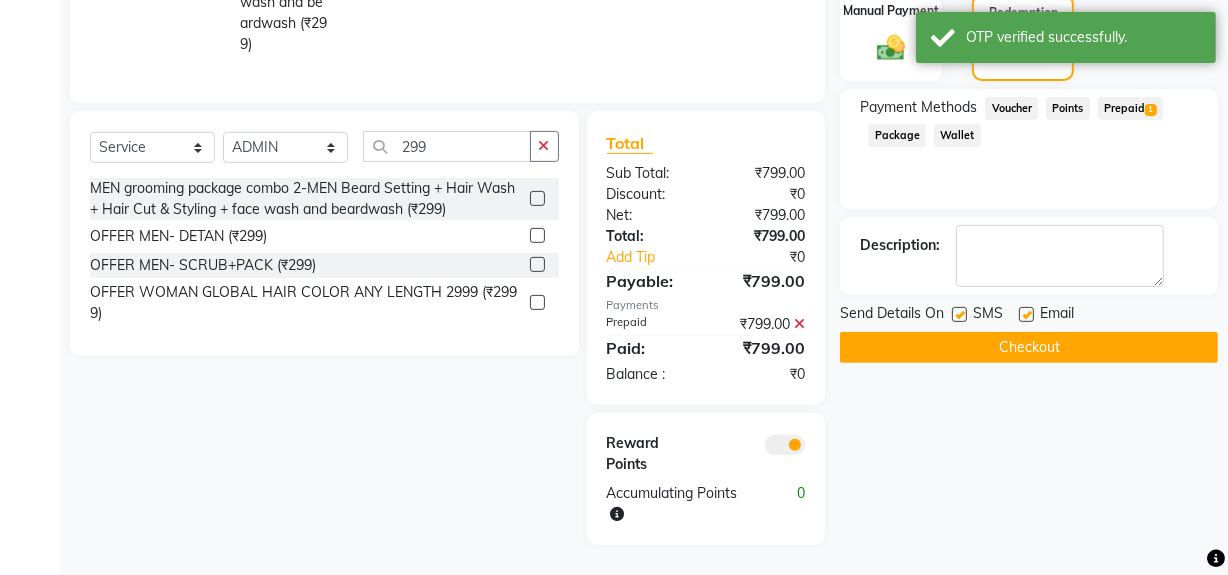 click 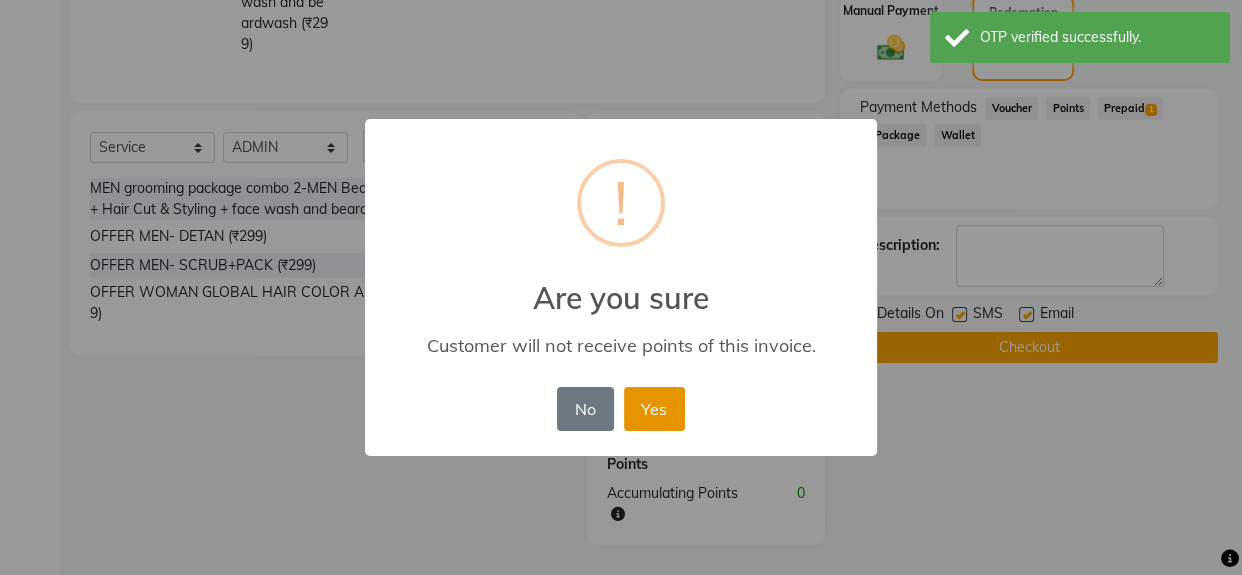 click on "Yes" at bounding box center (654, 409) 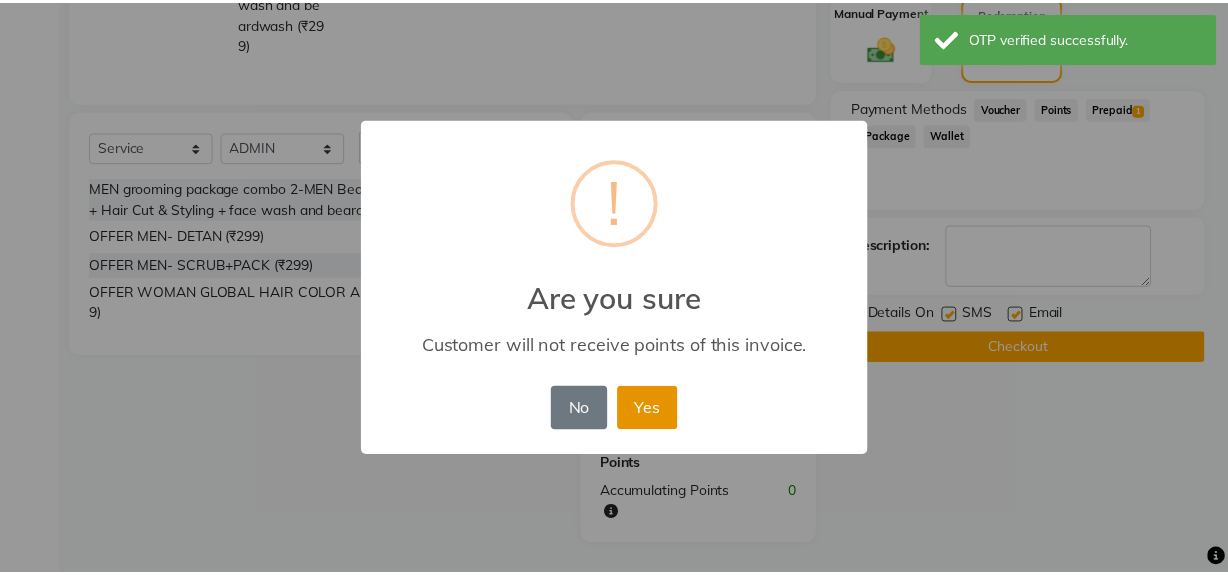 scroll, scrollTop: 589, scrollLeft: 0, axis: vertical 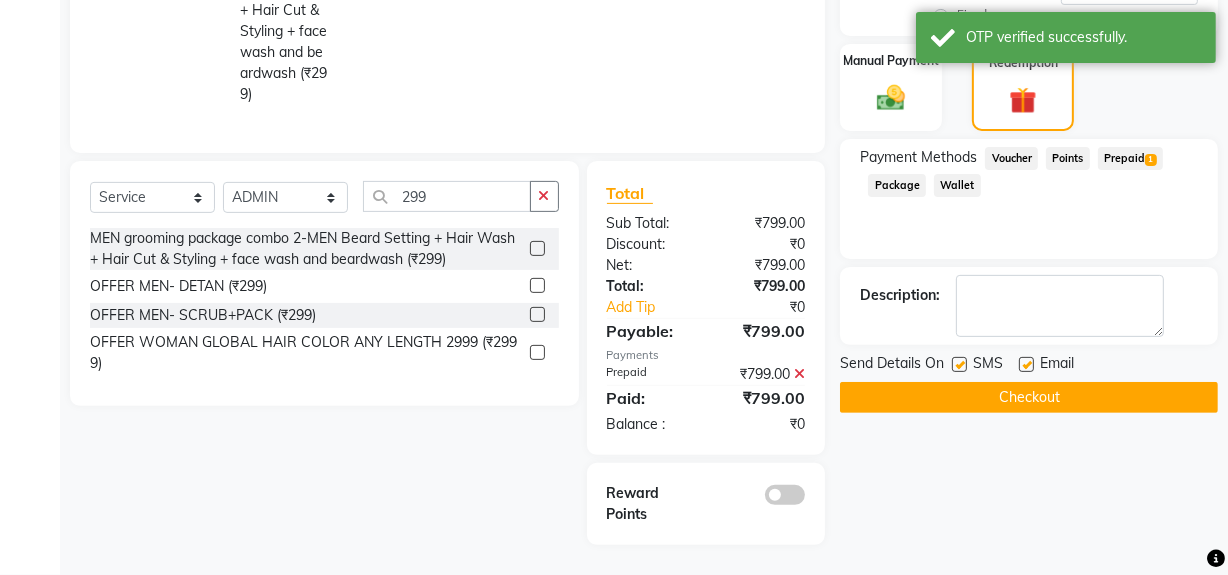 click on "Checkout" 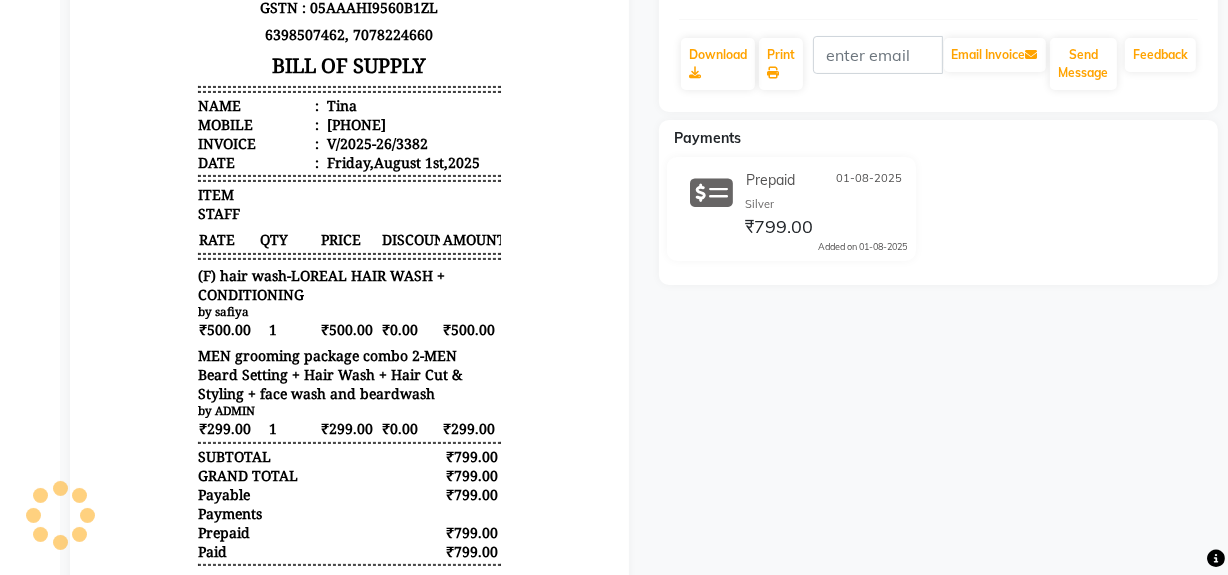 scroll, scrollTop: 379, scrollLeft: 0, axis: vertical 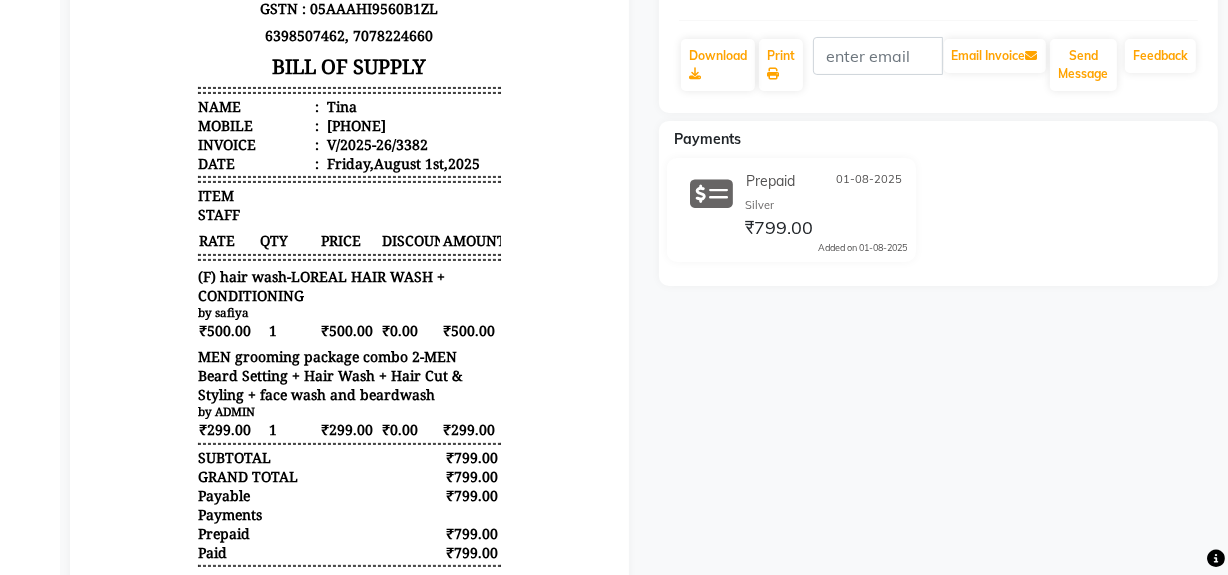 drag, startPoint x: 313, startPoint y: 123, endPoint x: 430, endPoint y: 120, distance: 117.03845 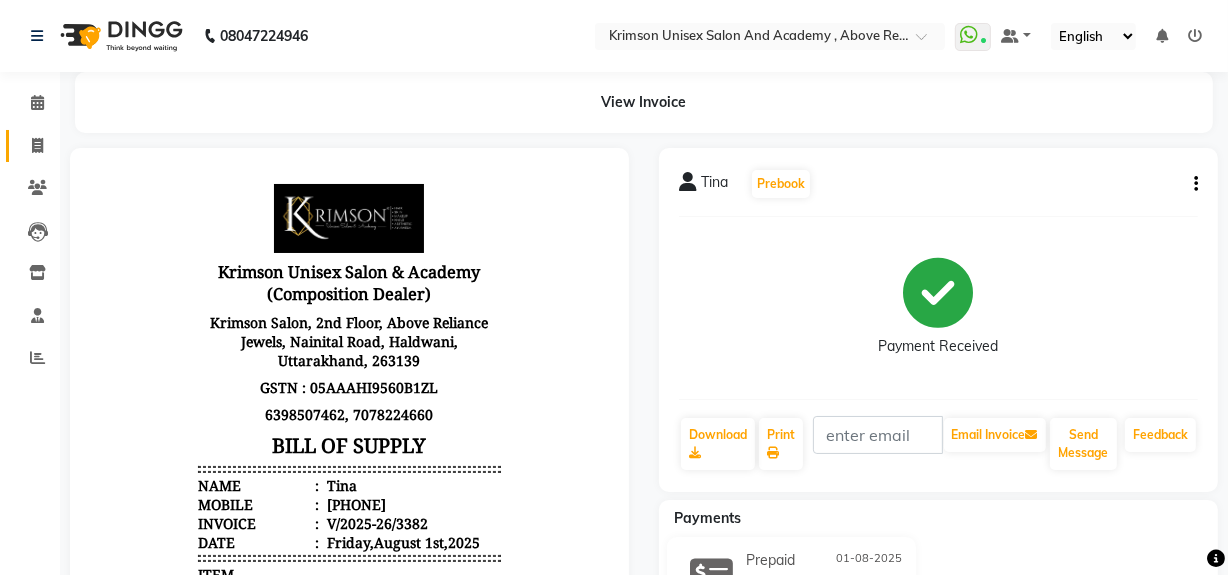 click 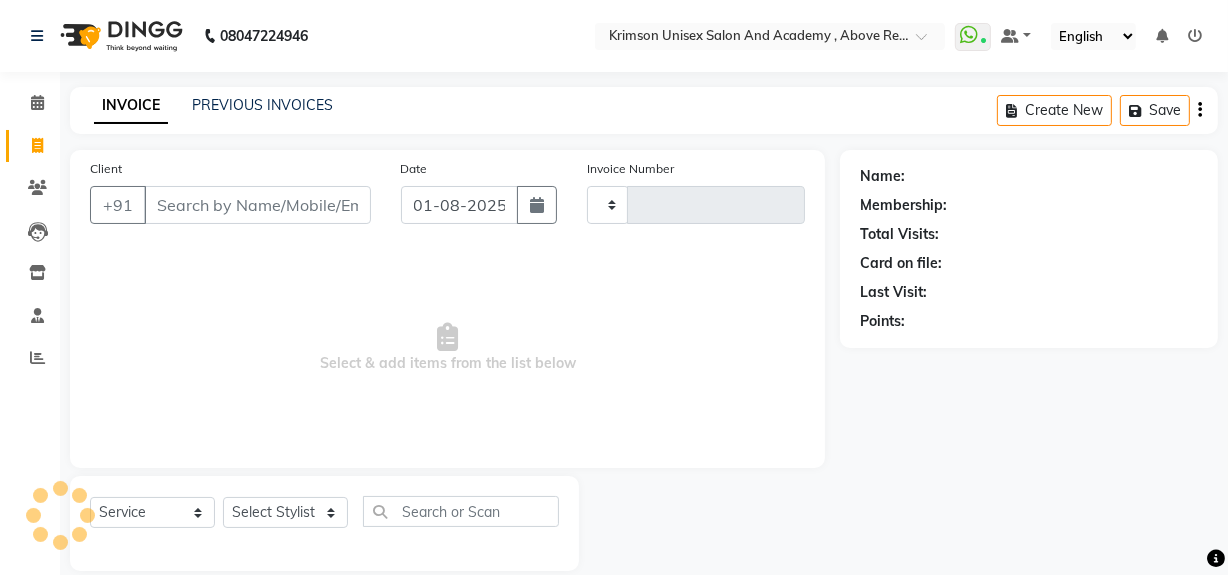scroll, scrollTop: 26, scrollLeft: 0, axis: vertical 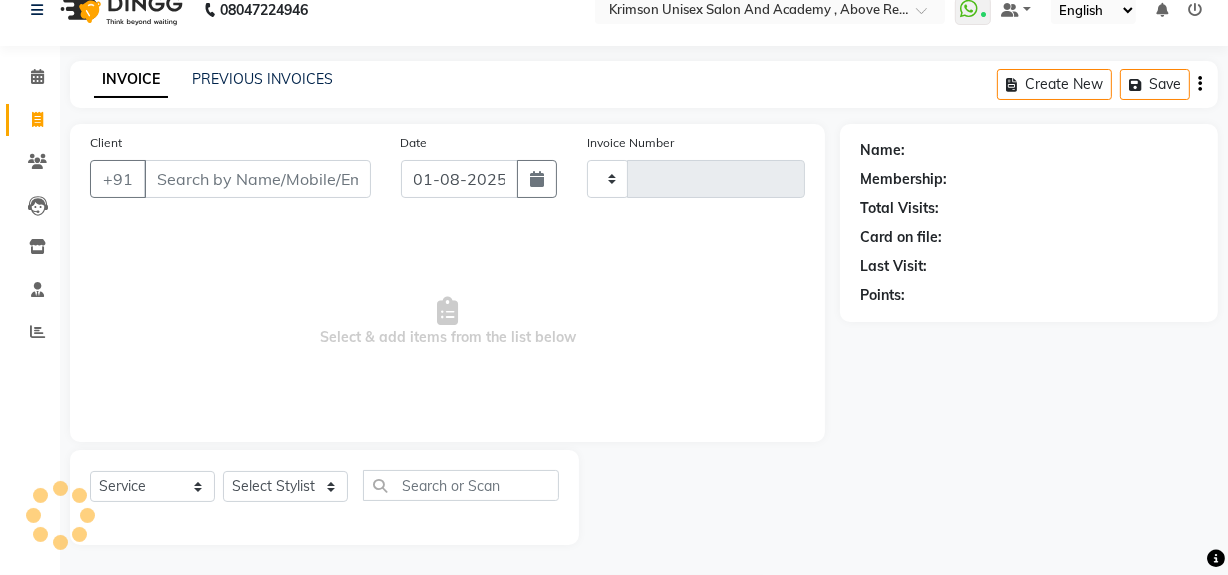 type on "3383" 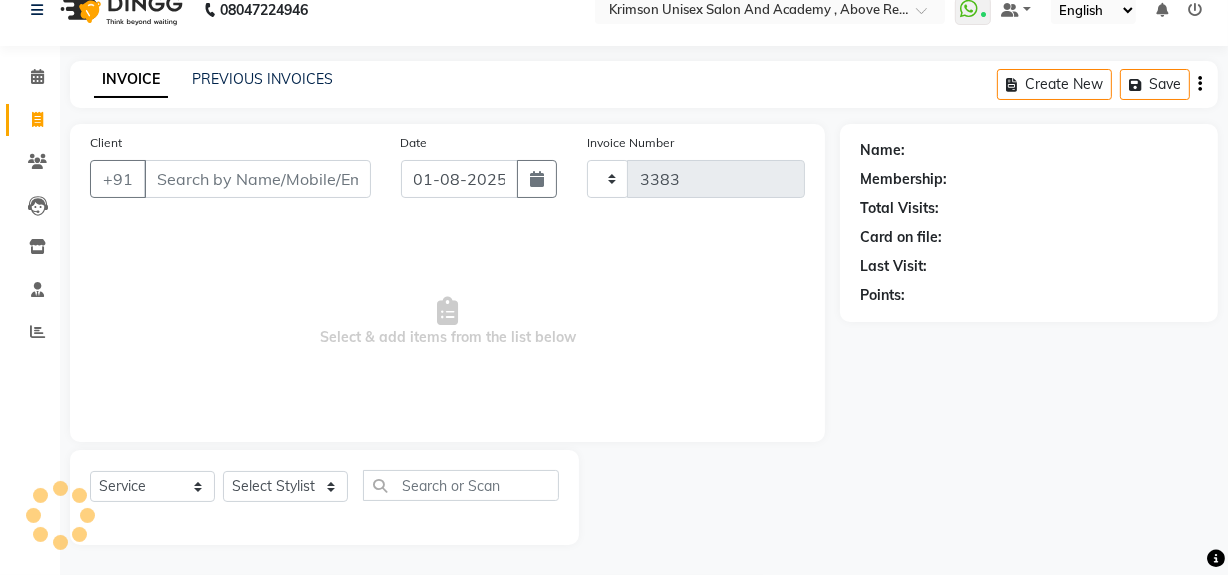select on "5853" 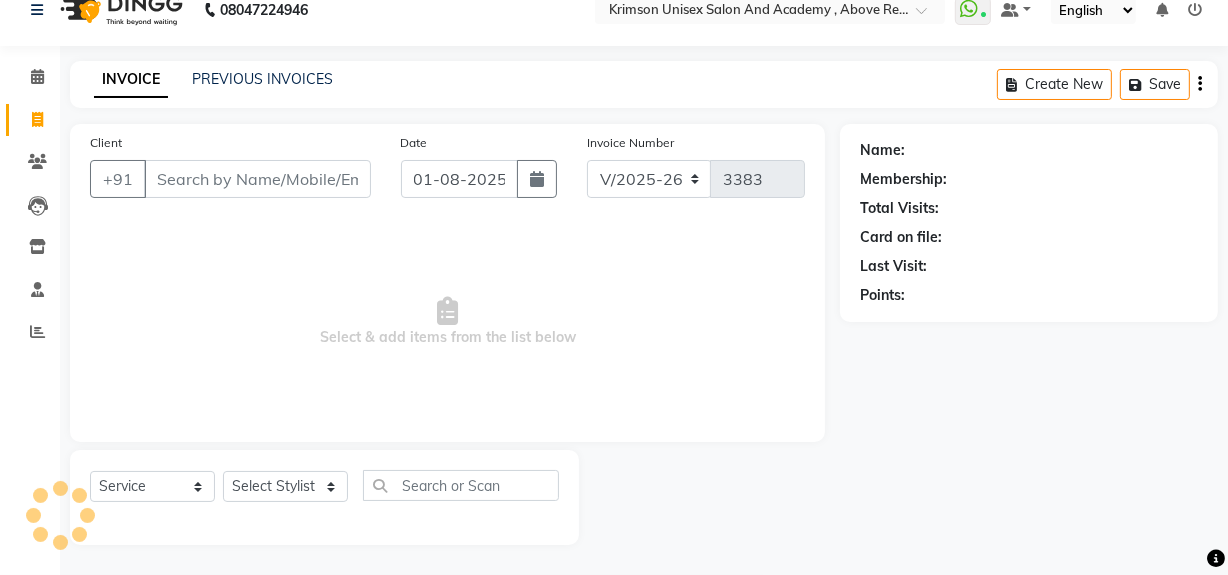 click on "Client" at bounding box center [257, 179] 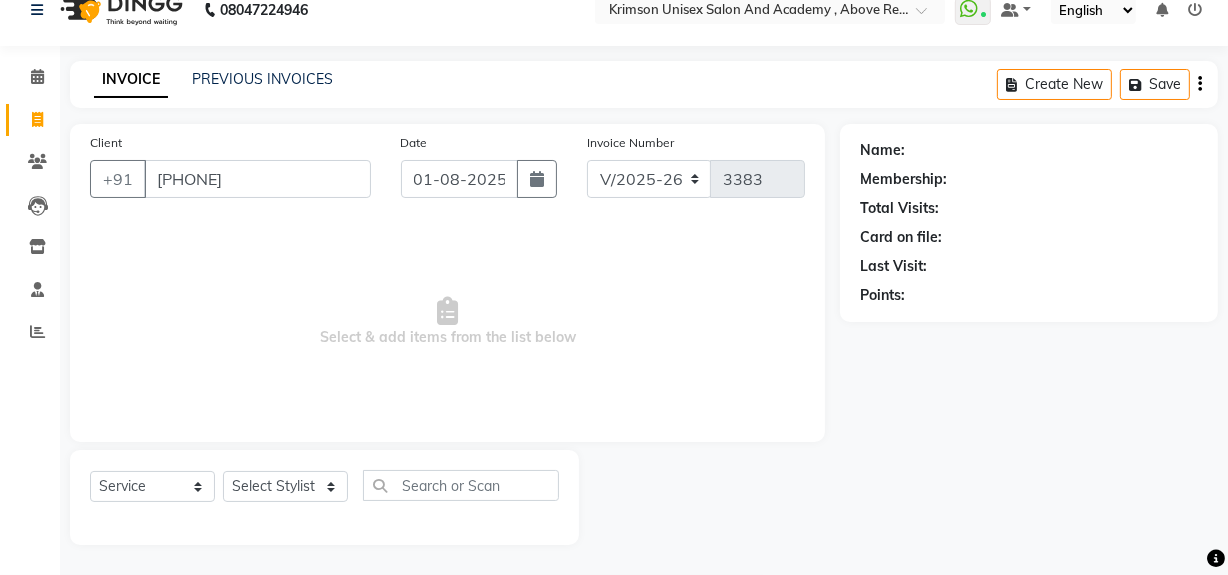 type on "[PHONE]" 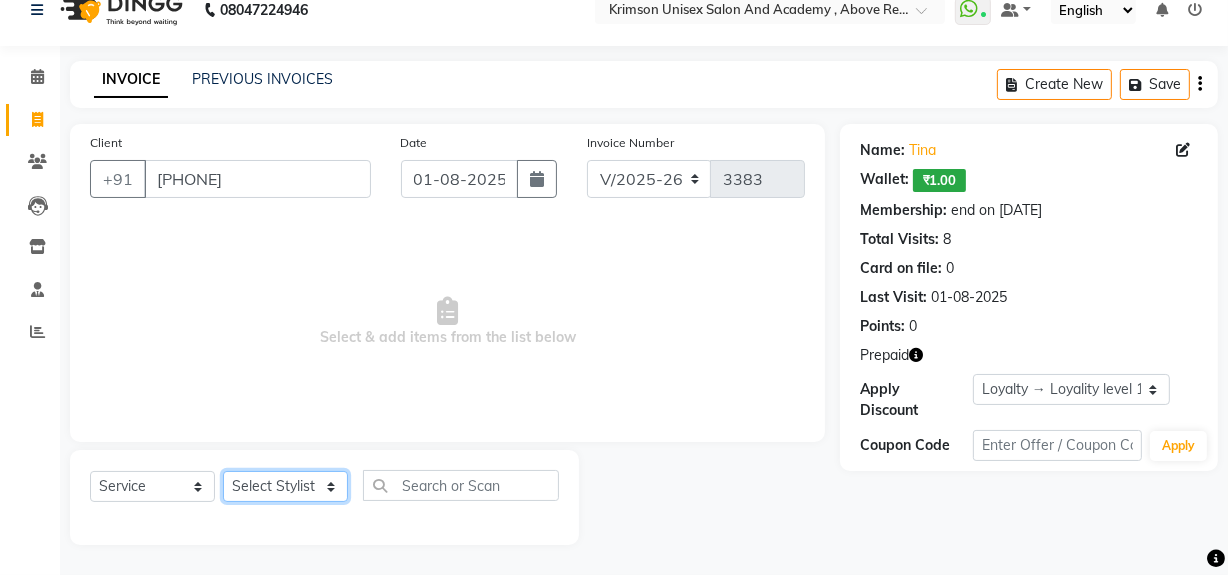 click on "Select Stylist ADMIN ARNAB Babita Danish DR. DIVYA (cosmetologist) FRONT DESK Hani Hem Atwal junaid  Kafil Kaif Manish Kumar Pinki  Pooja kulyal Ratan Dey safiya sahiba Sahil Sangeeta sanjay Sudeep Varsha" 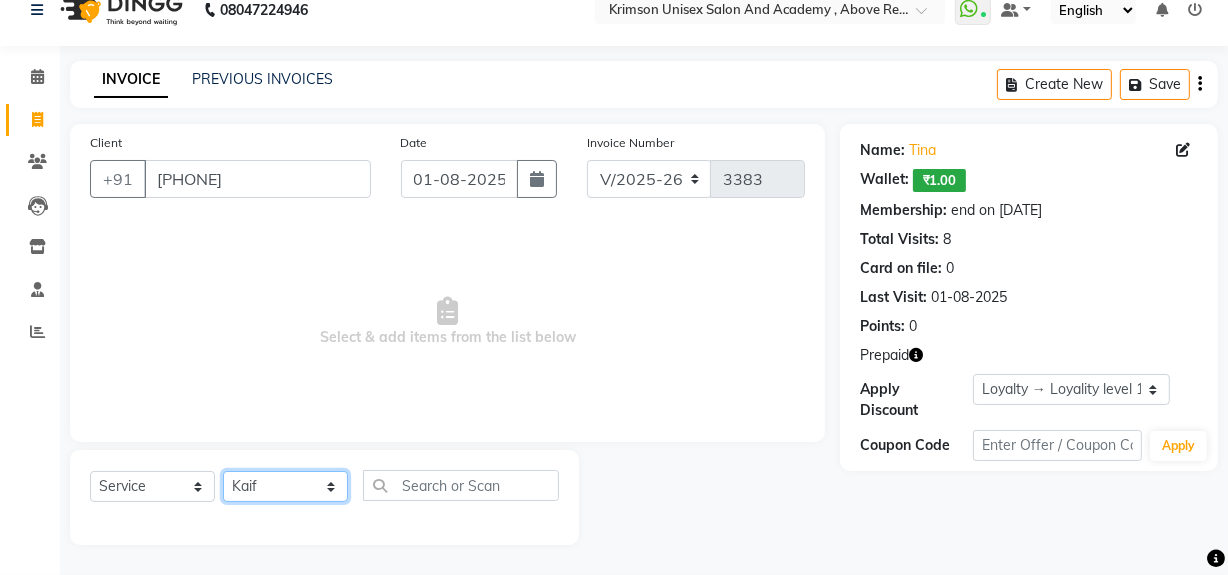 click on "Select Stylist ADMIN ARNAB Babita Danish DR. DIVYA (cosmetologist) FRONT DESK Hani Hem Atwal junaid  Kafil Kaif Manish Kumar Pinki  Pooja kulyal Ratan Dey safiya sahiba Sahil Sangeeta sanjay Sudeep Varsha" 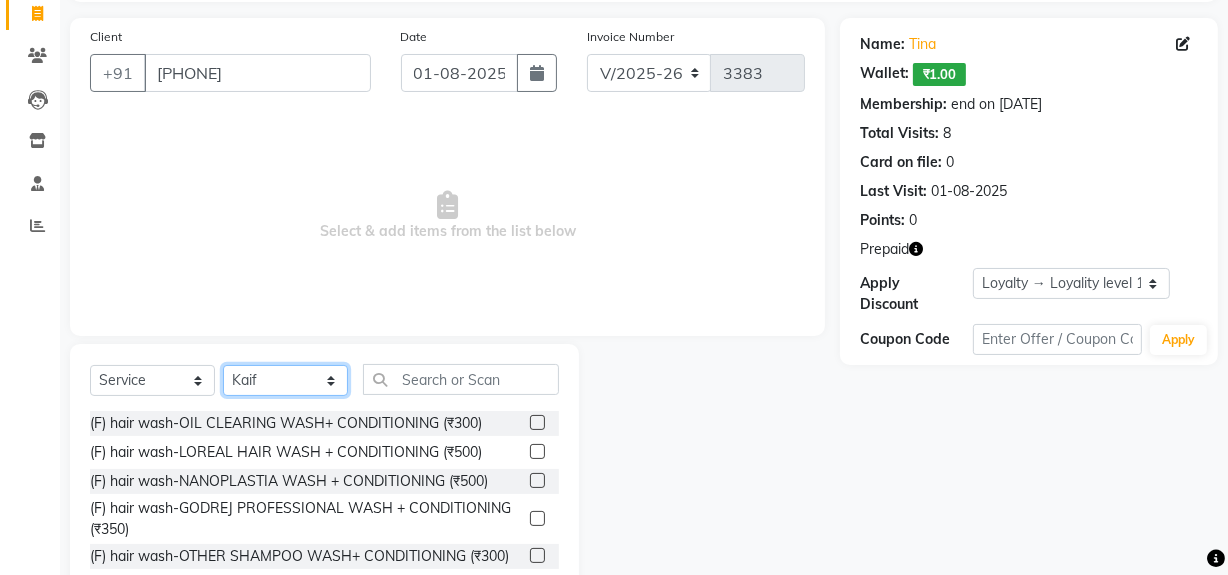 scroll, scrollTop: 131, scrollLeft: 0, axis: vertical 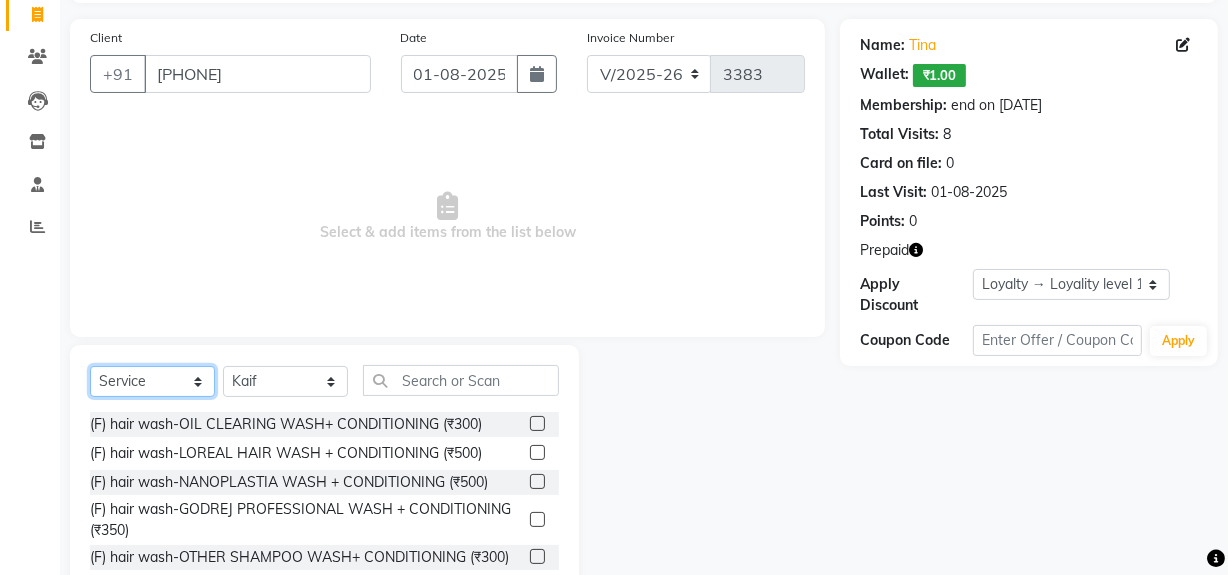 click on "Select  Service  Product  Membership  Package Voucher Prepaid Gift Card" 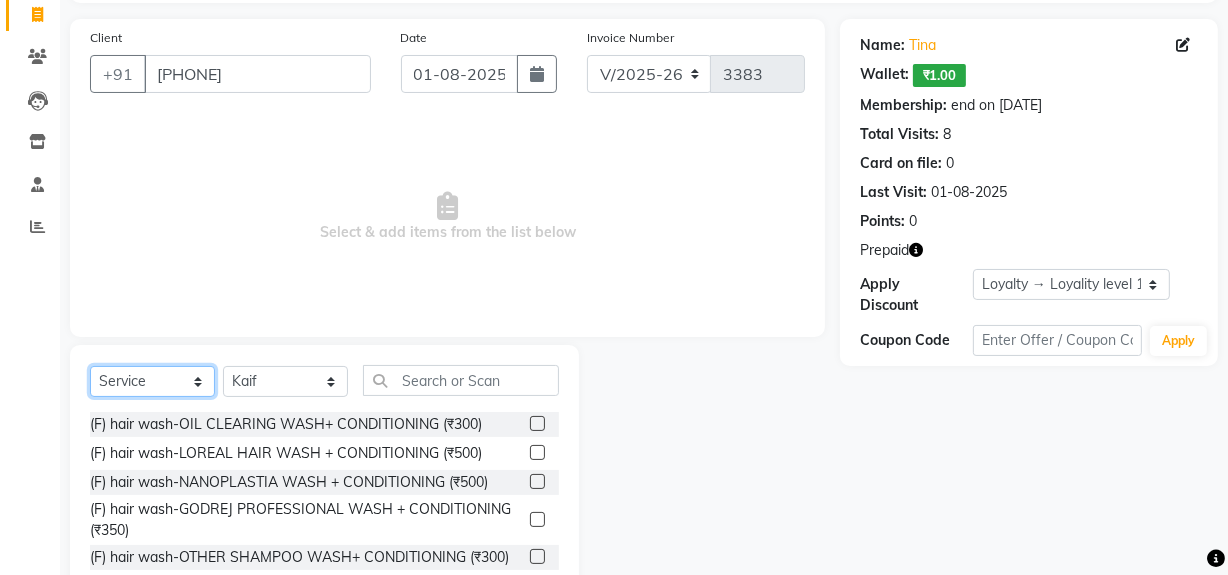 click on "Select  Service  Product  Membership  Package Voucher Prepaid Gift Card" 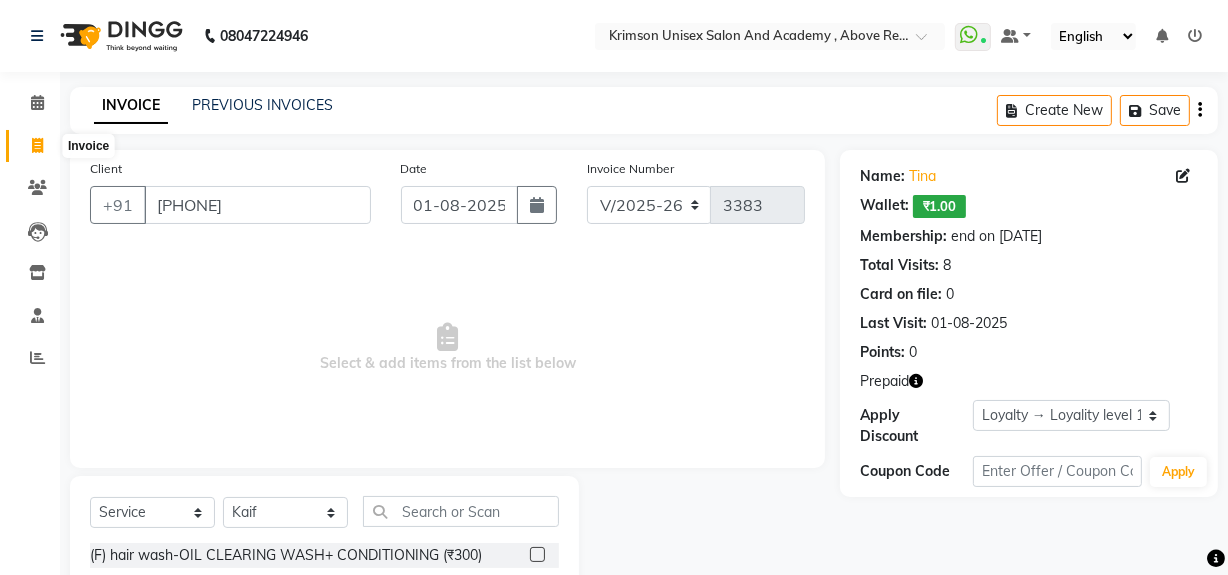 click 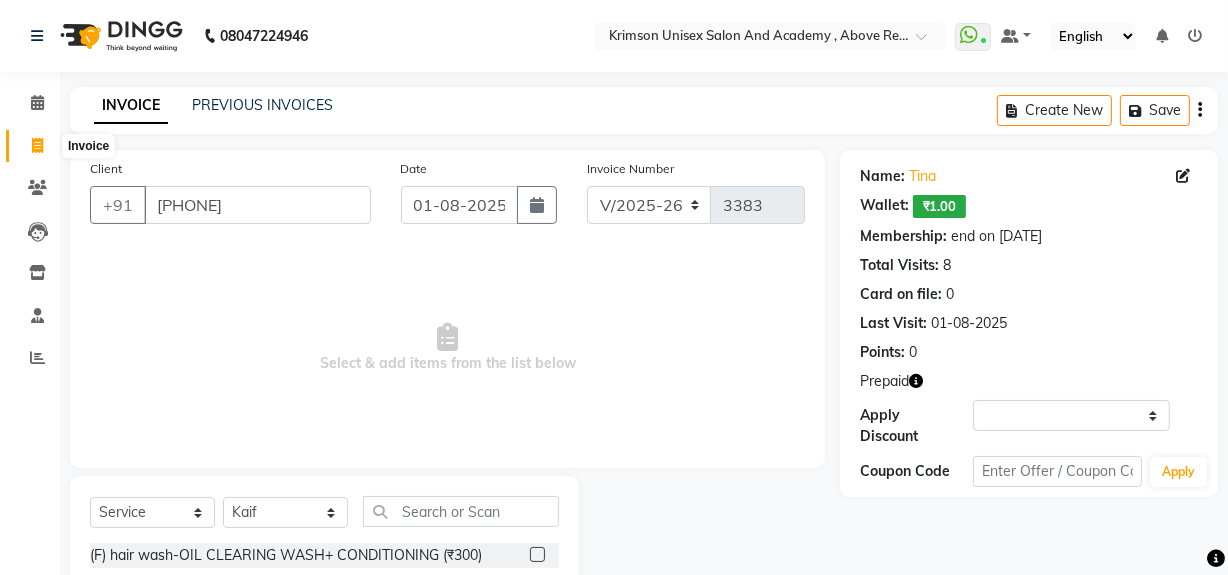 select on "service" 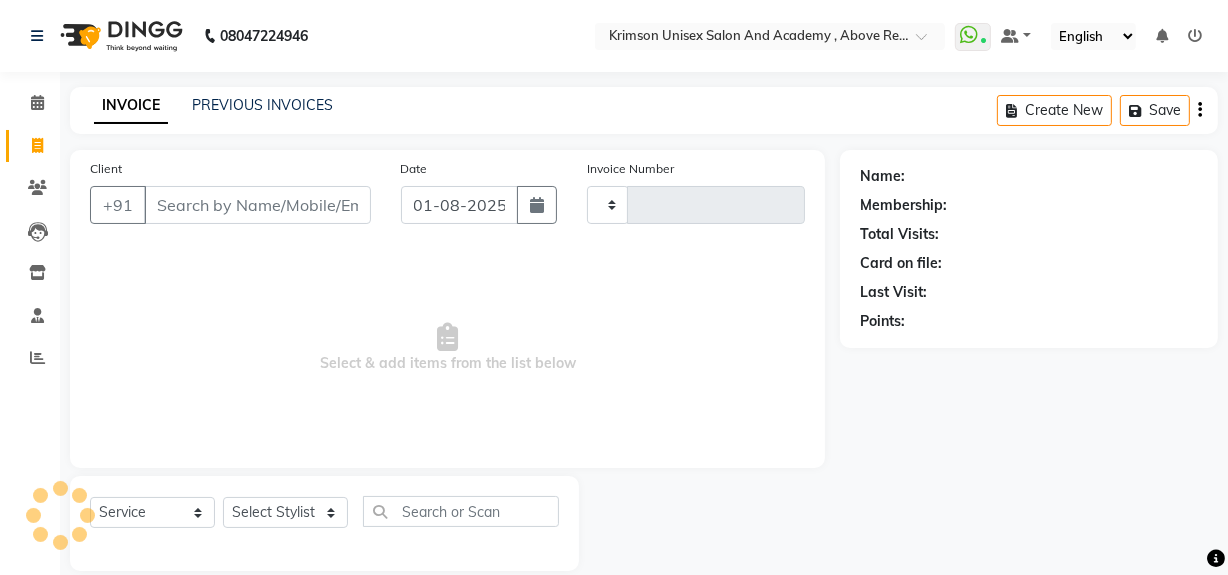 scroll, scrollTop: 26, scrollLeft: 0, axis: vertical 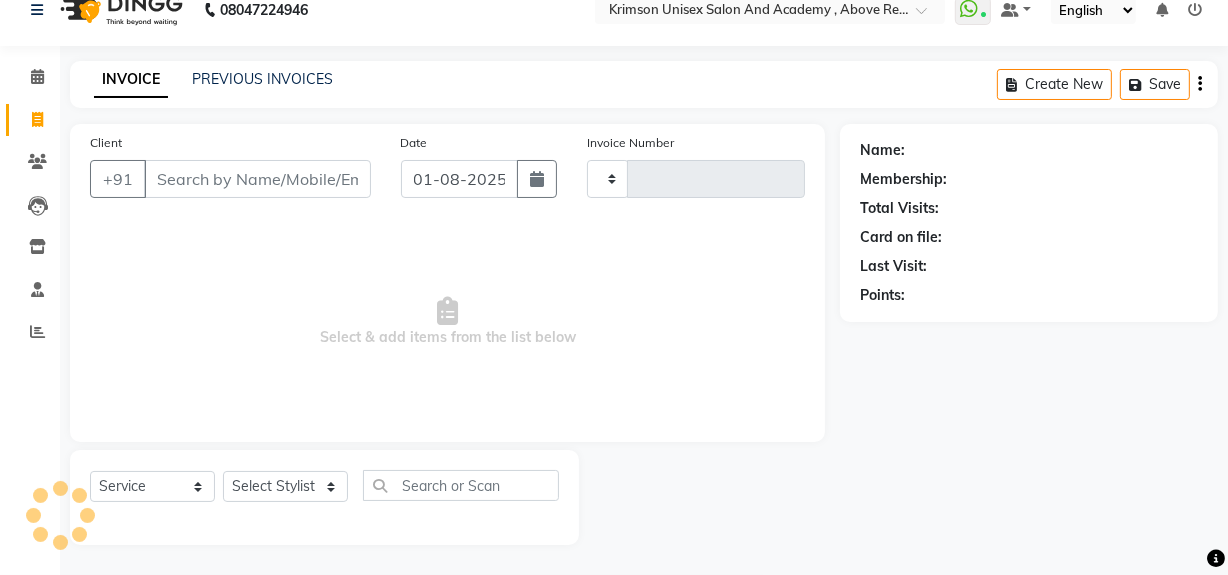 type on "3383" 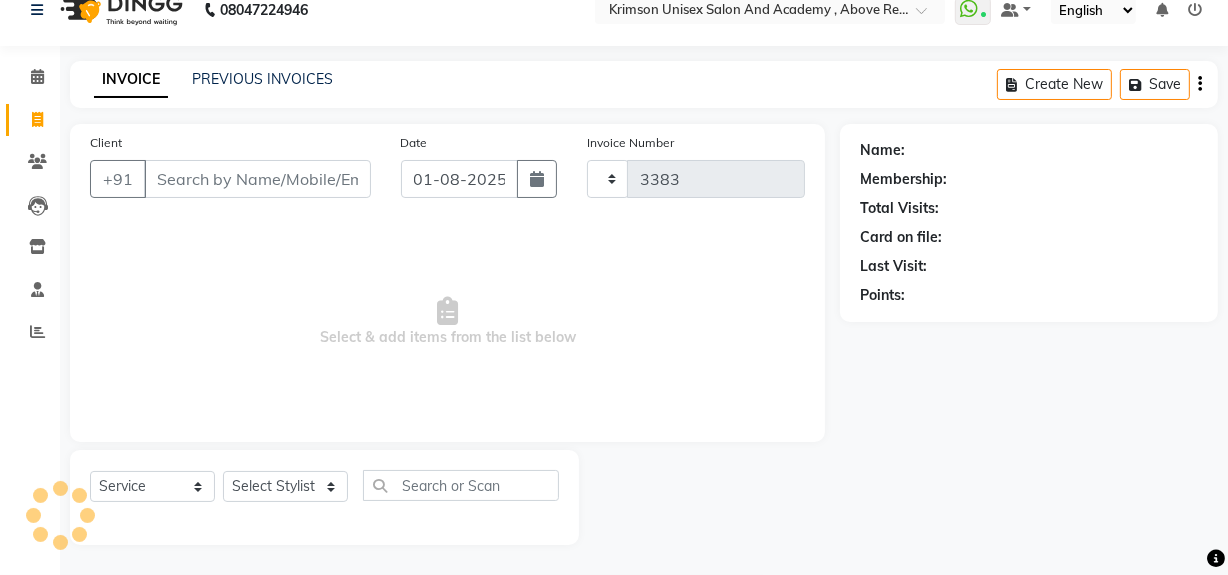 select on "5853" 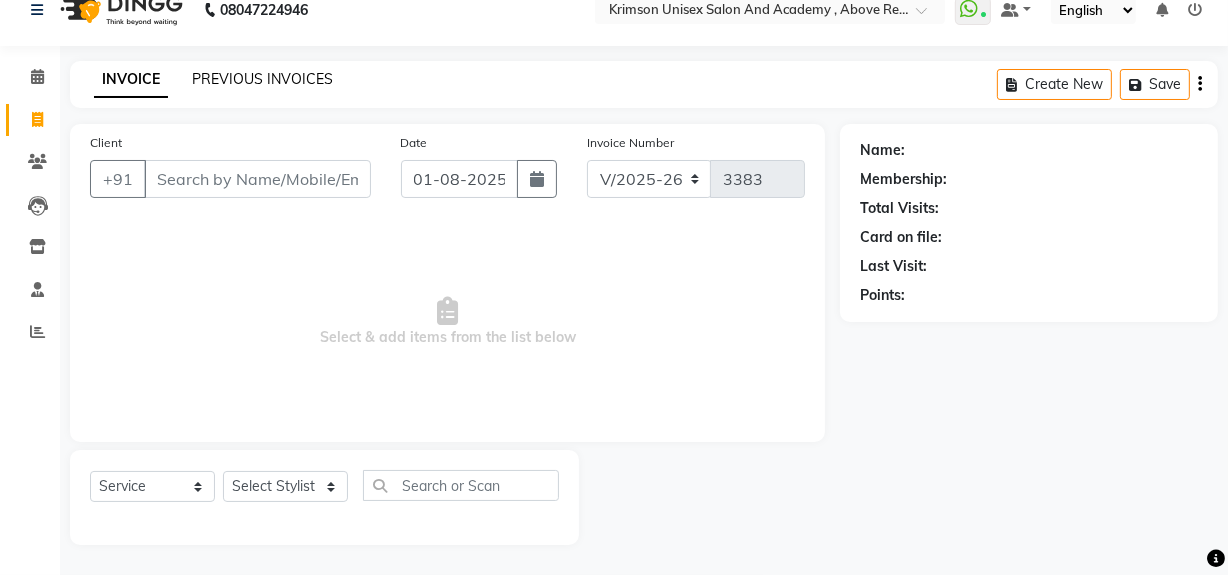 click on "PREVIOUS INVOICES" 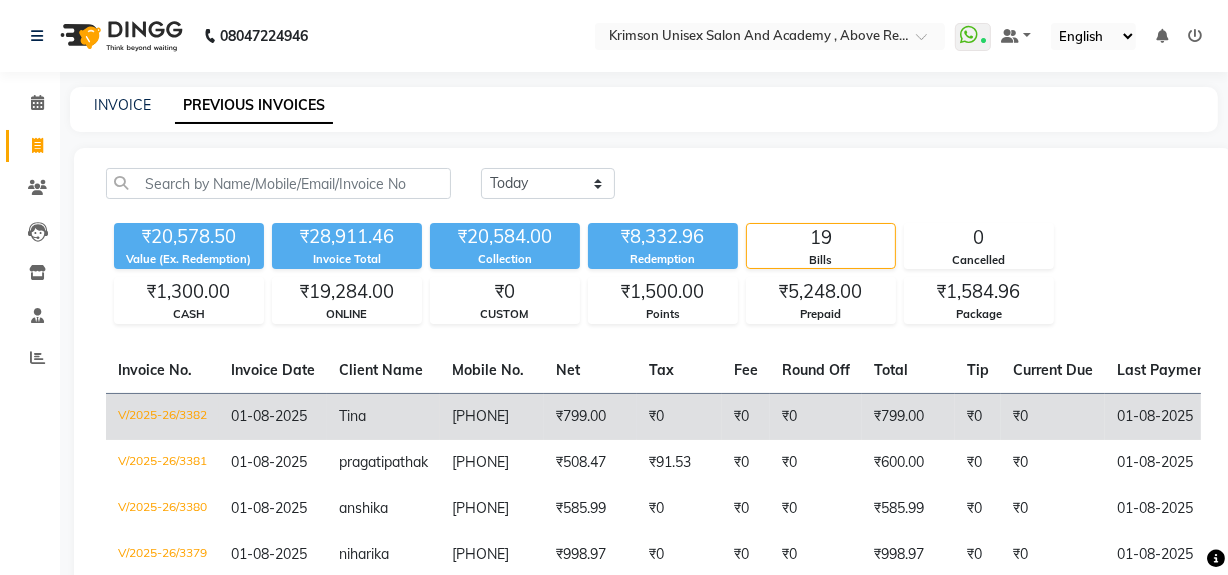 click on "Tina" 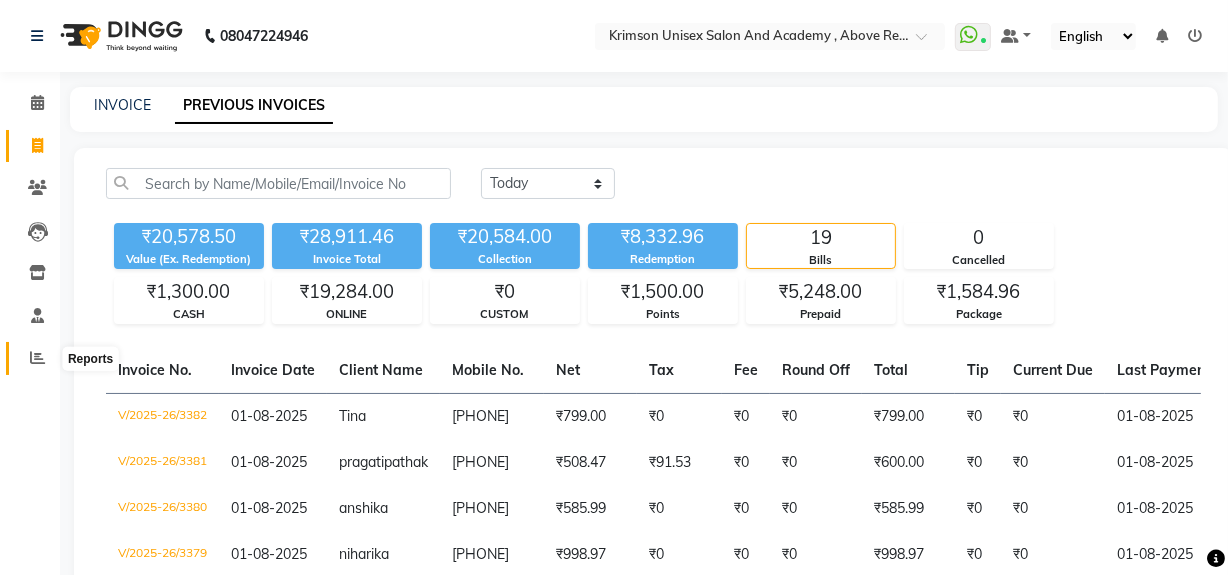 click 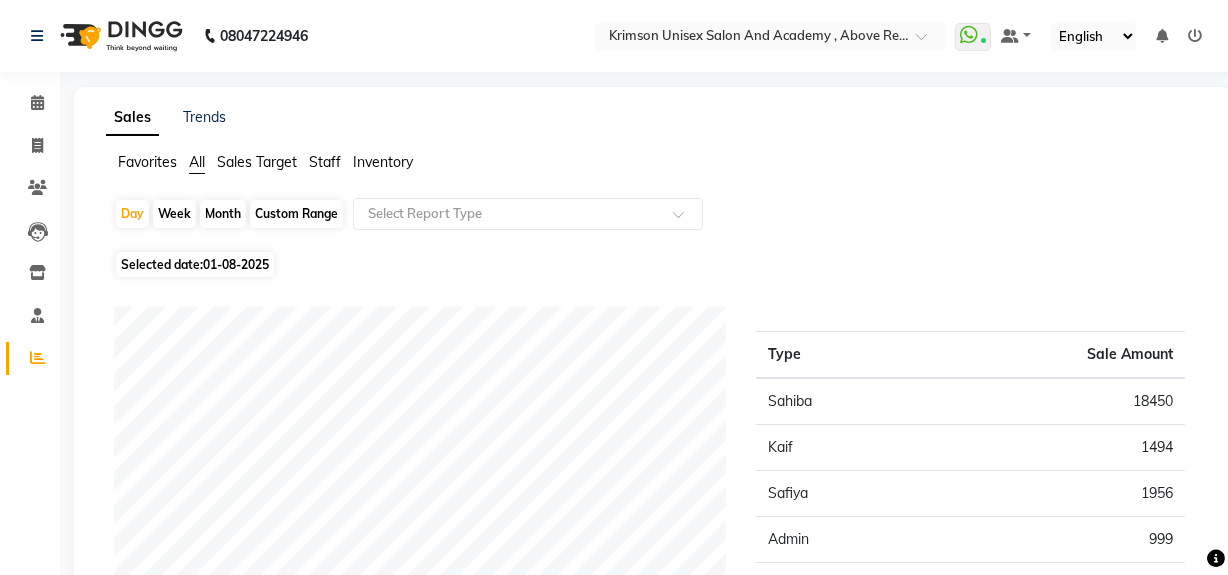 click on "Month" 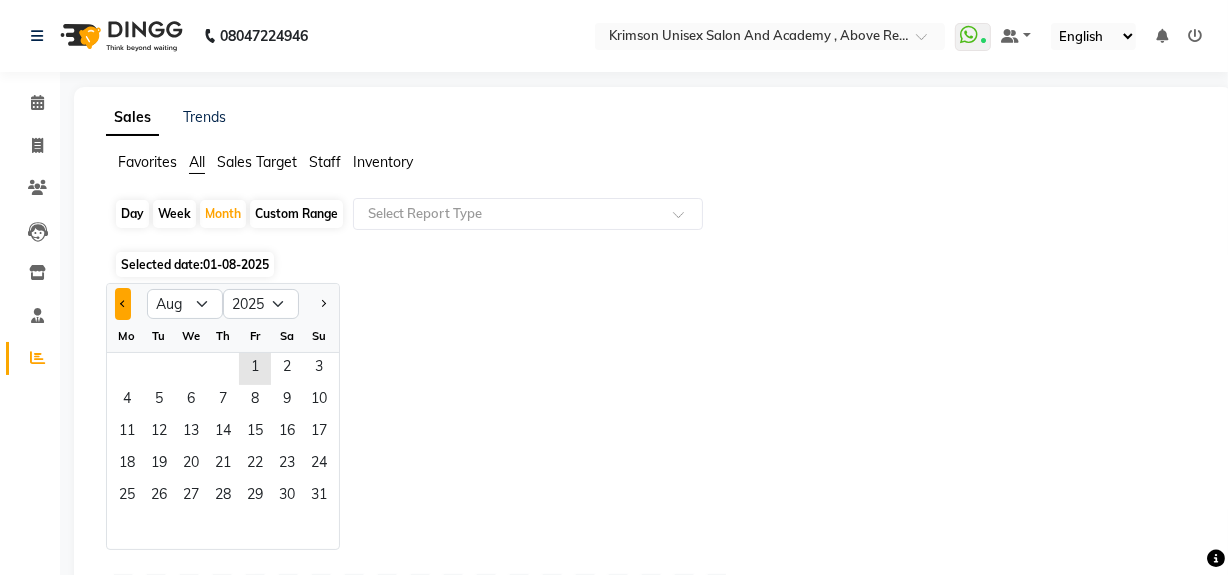 click 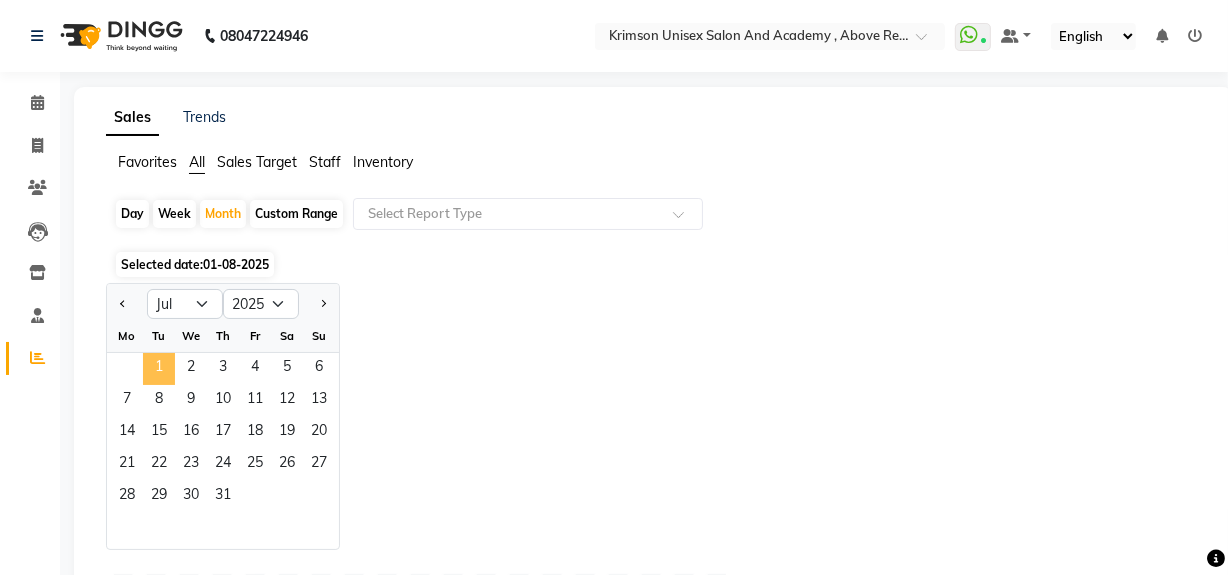 click on "1" 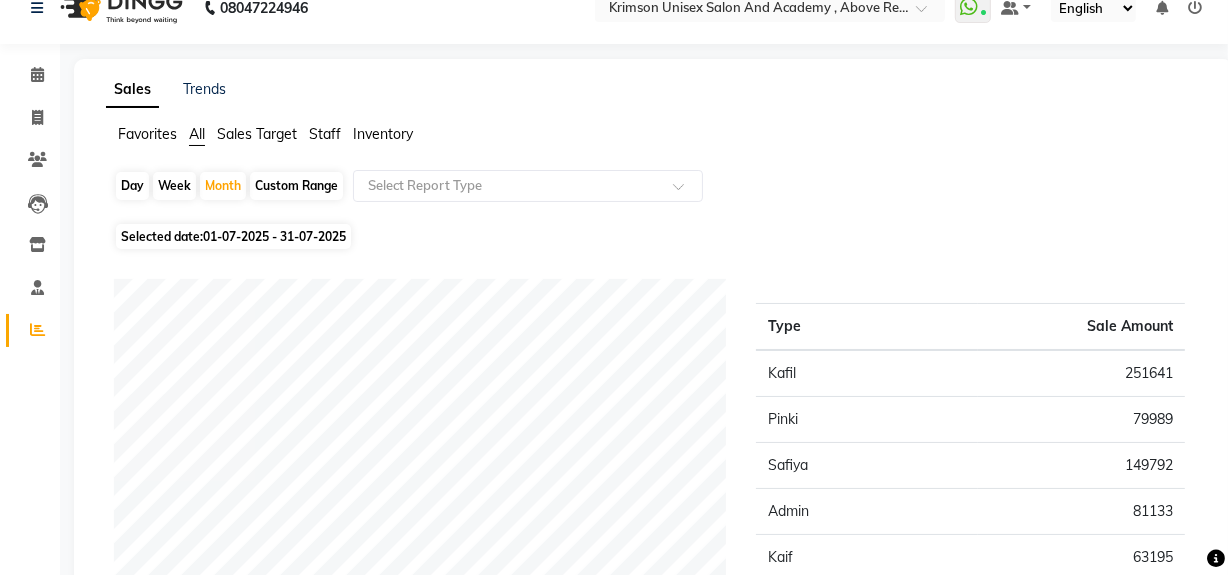 scroll, scrollTop: 0, scrollLeft: 0, axis: both 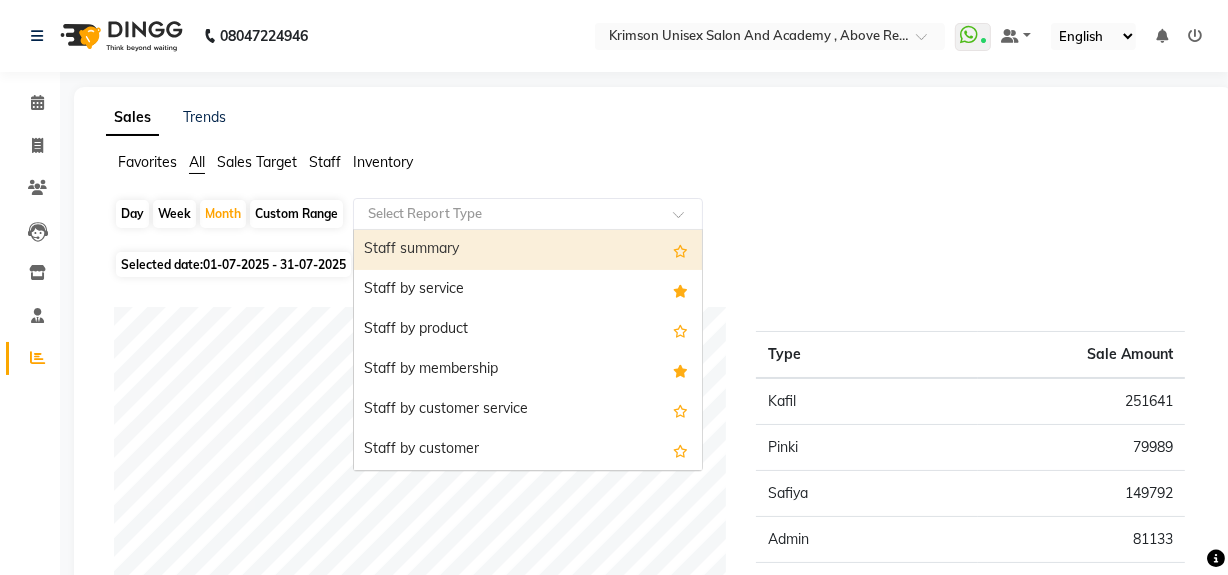 click 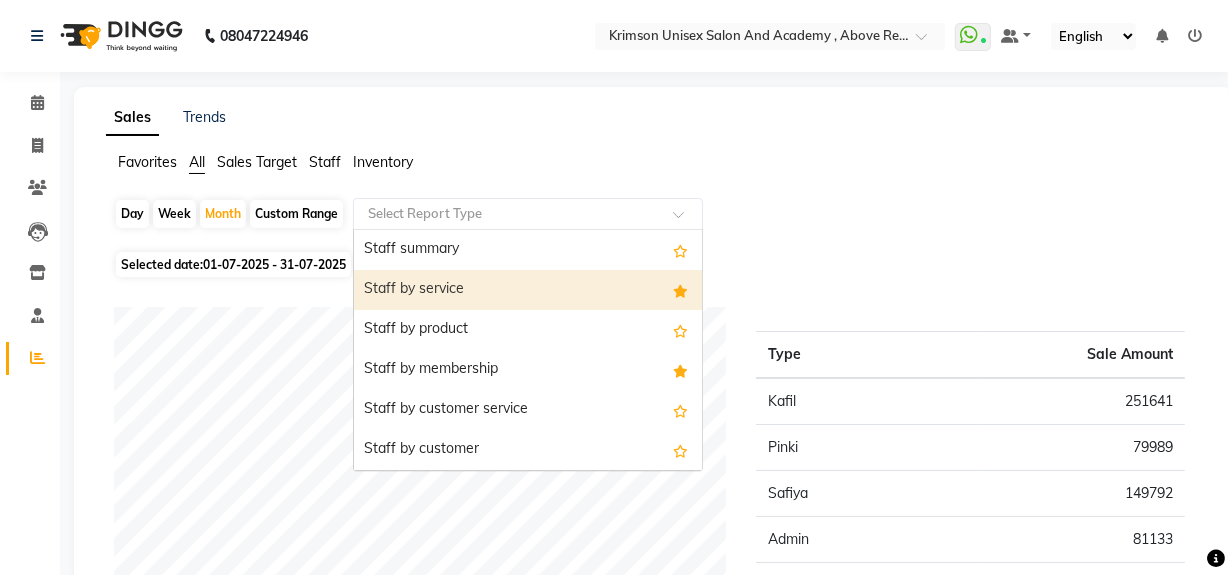click on "Staff by service" at bounding box center (528, 290) 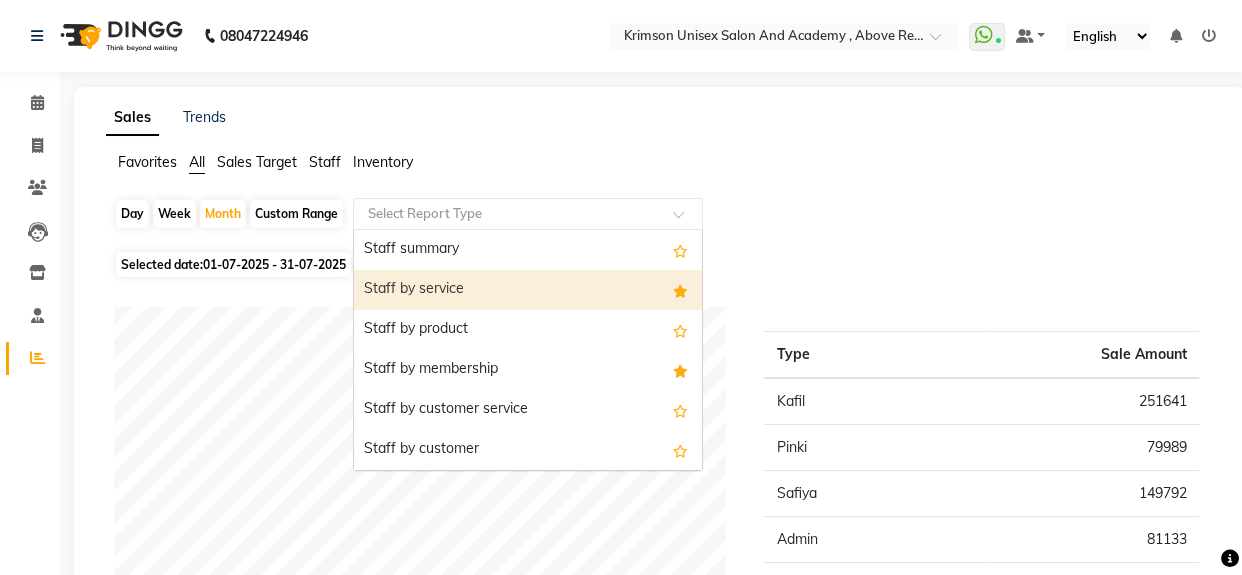 select on "csv" 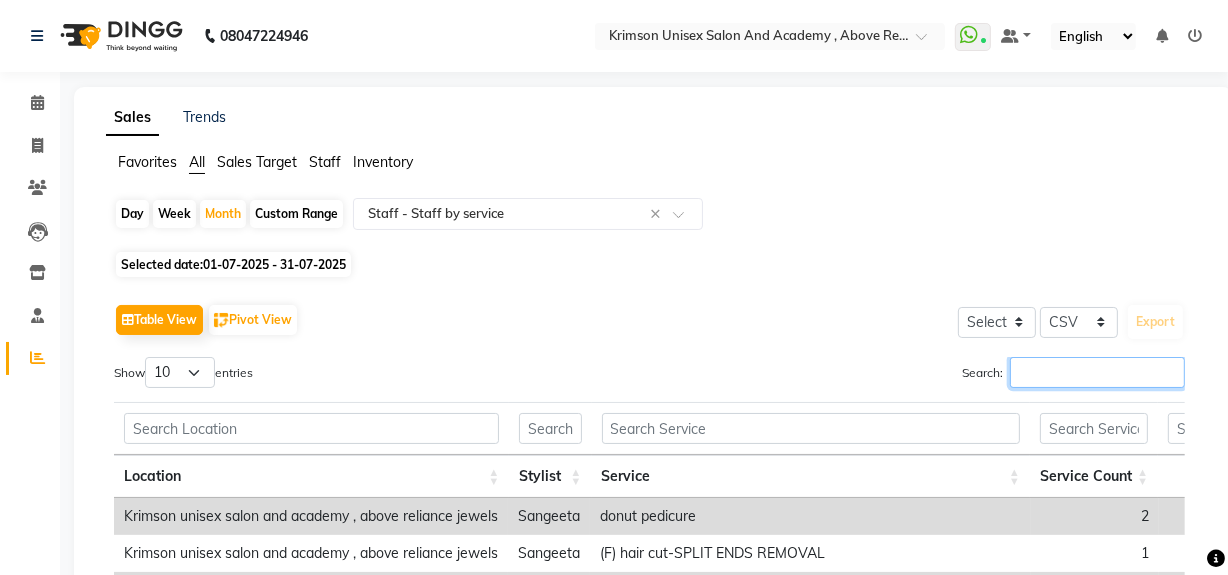 click on "Search:" at bounding box center [1097, 372] 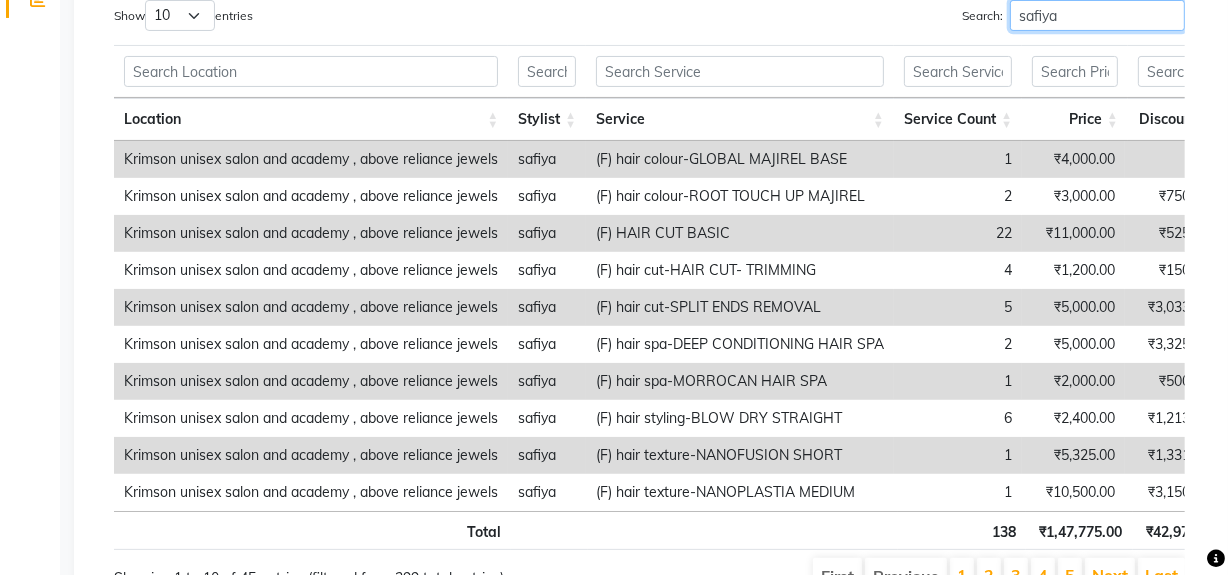 scroll, scrollTop: 364, scrollLeft: 0, axis: vertical 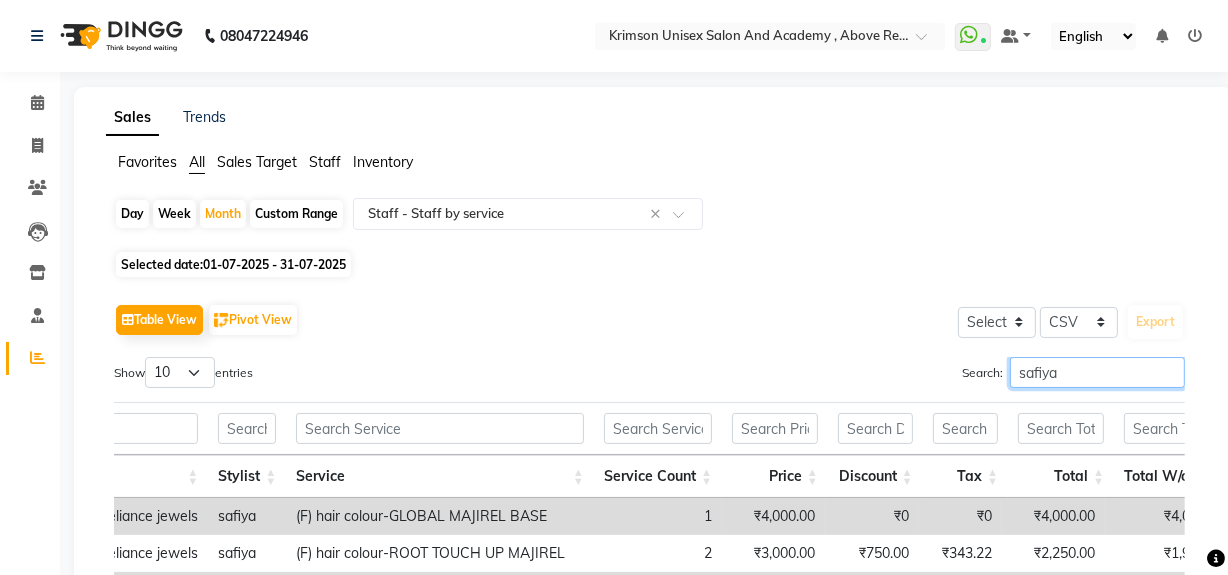 type on "safiya" 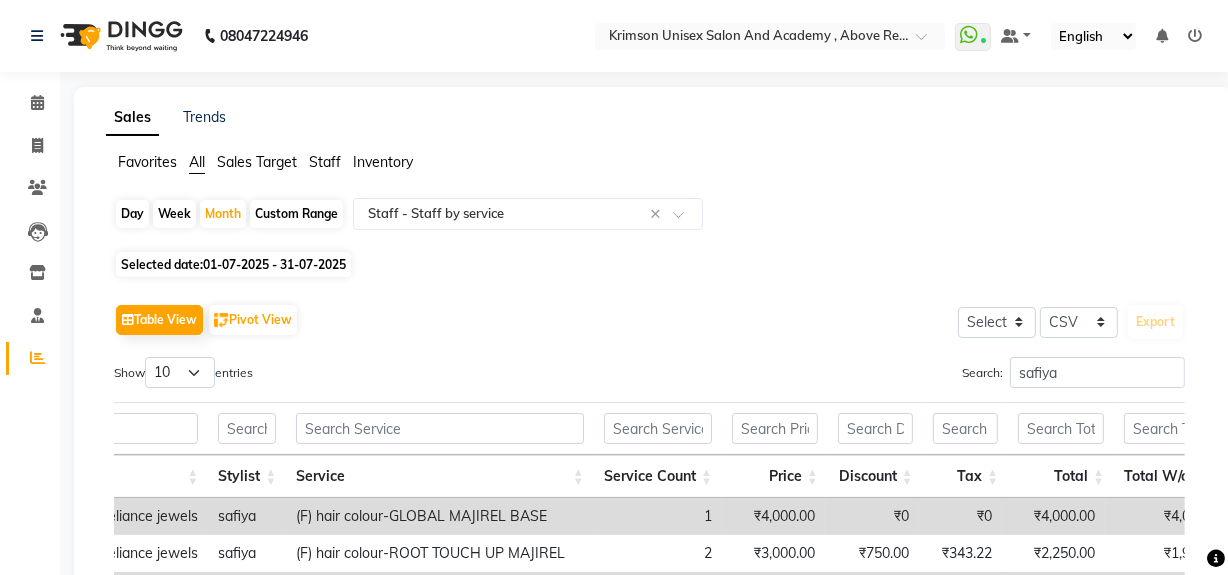 click on "Day" 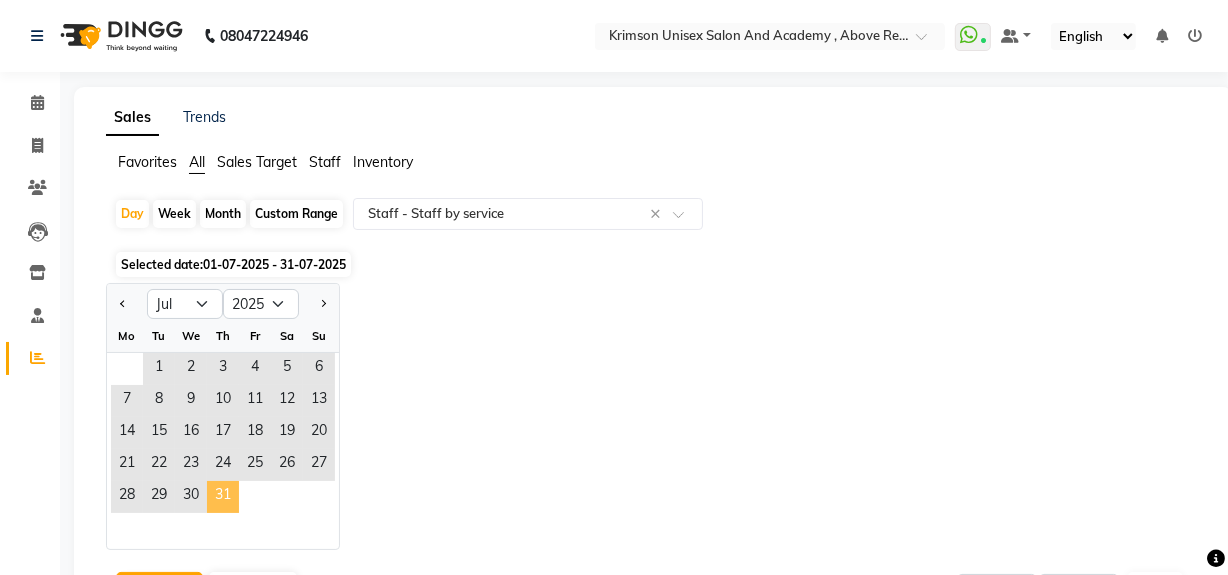 click on "31" 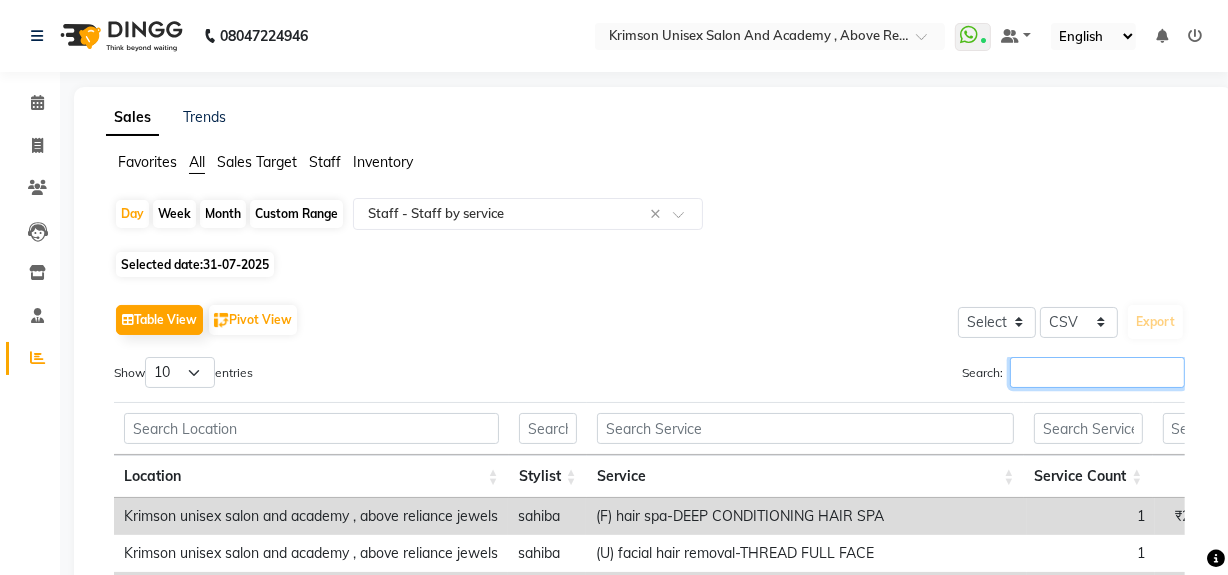 click on "Search:" at bounding box center (1097, 372) 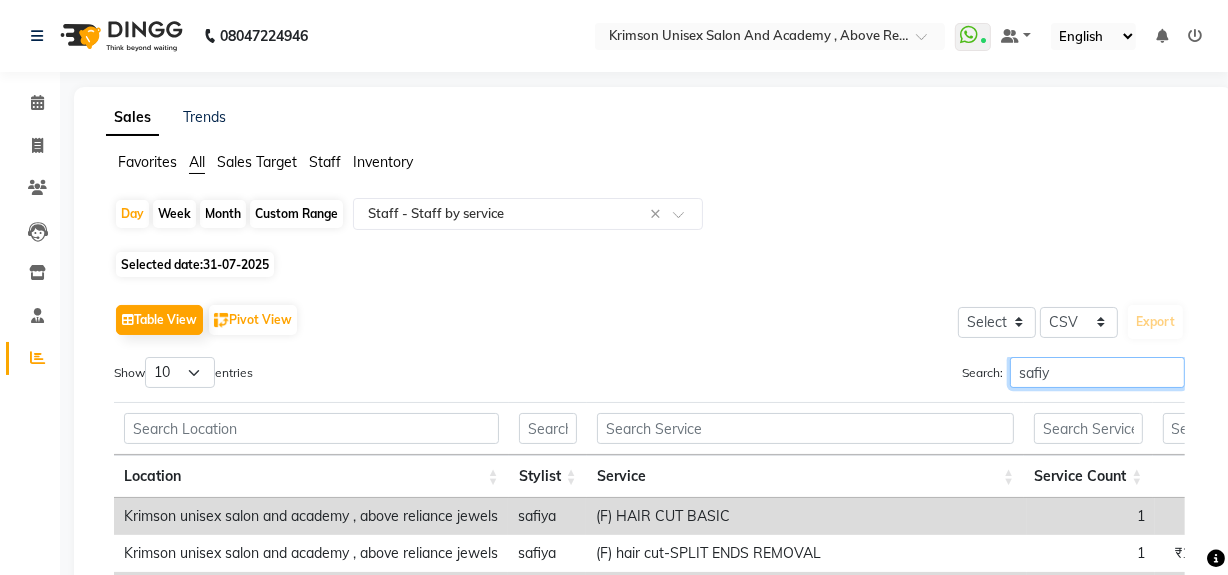 type on "safiya" 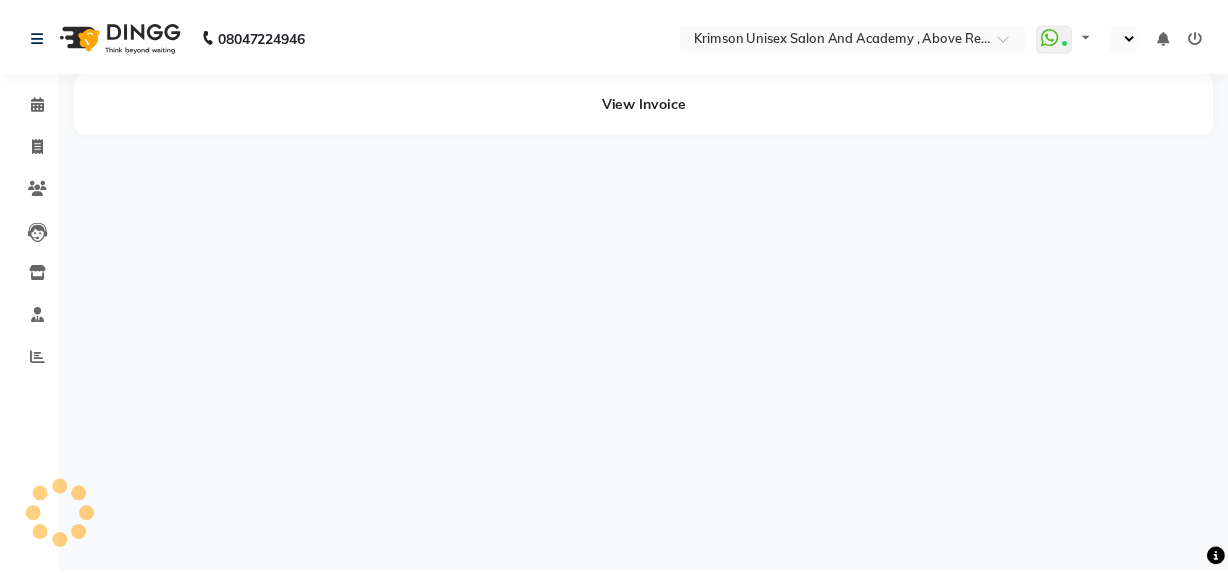 scroll, scrollTop: 0, scrollLeft: 0, axis: both 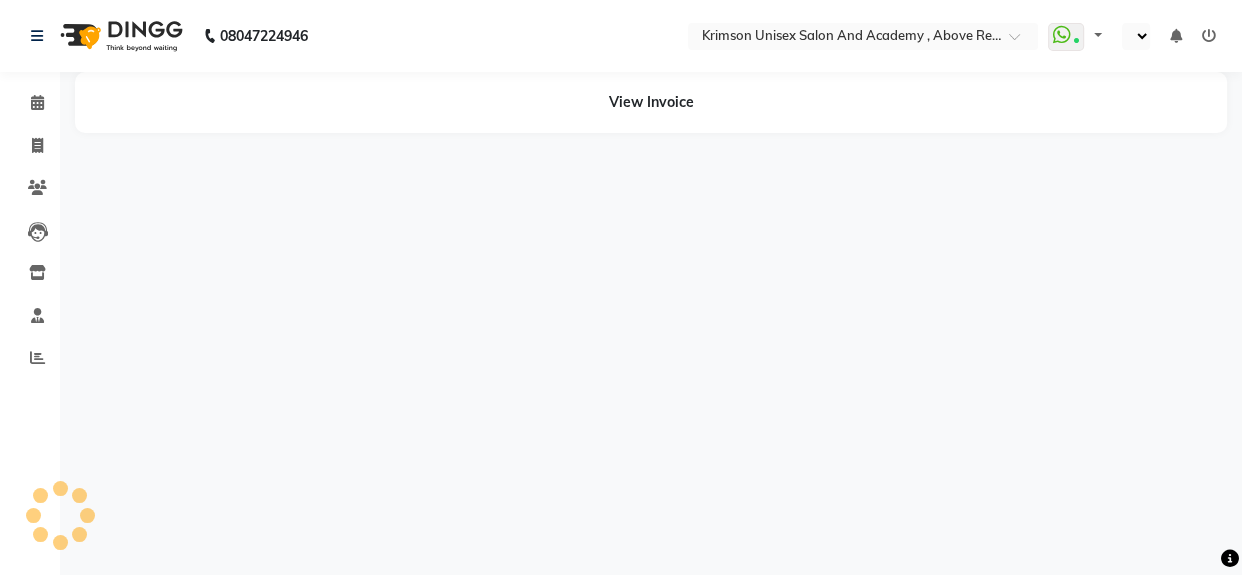 select on "en" 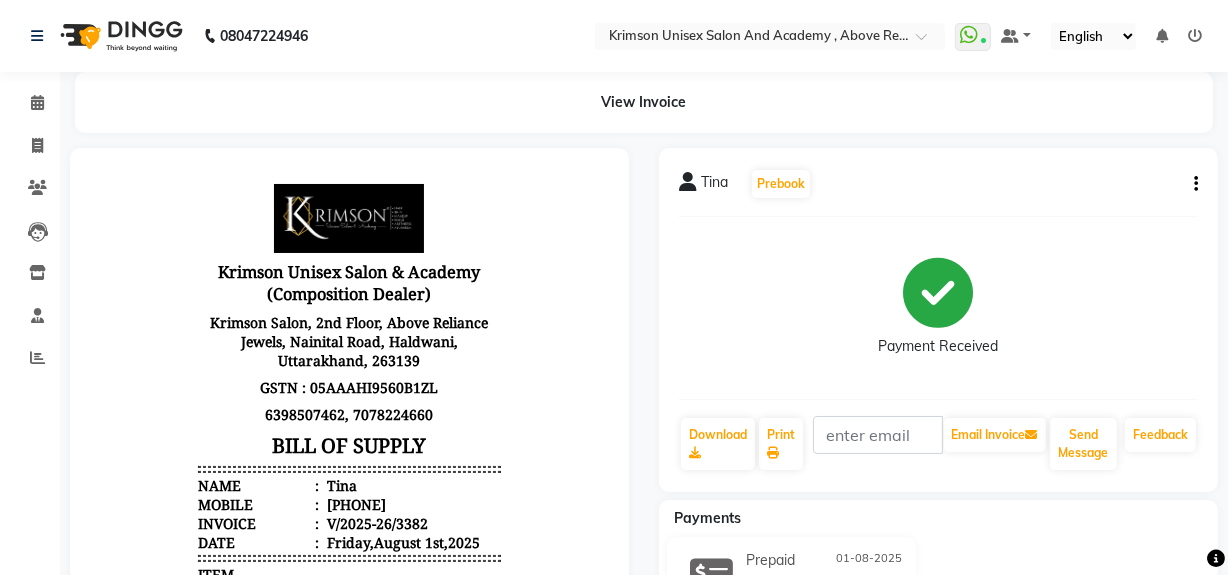 scroll, scrollTop: 0, scrollLeft: 0, axis: both 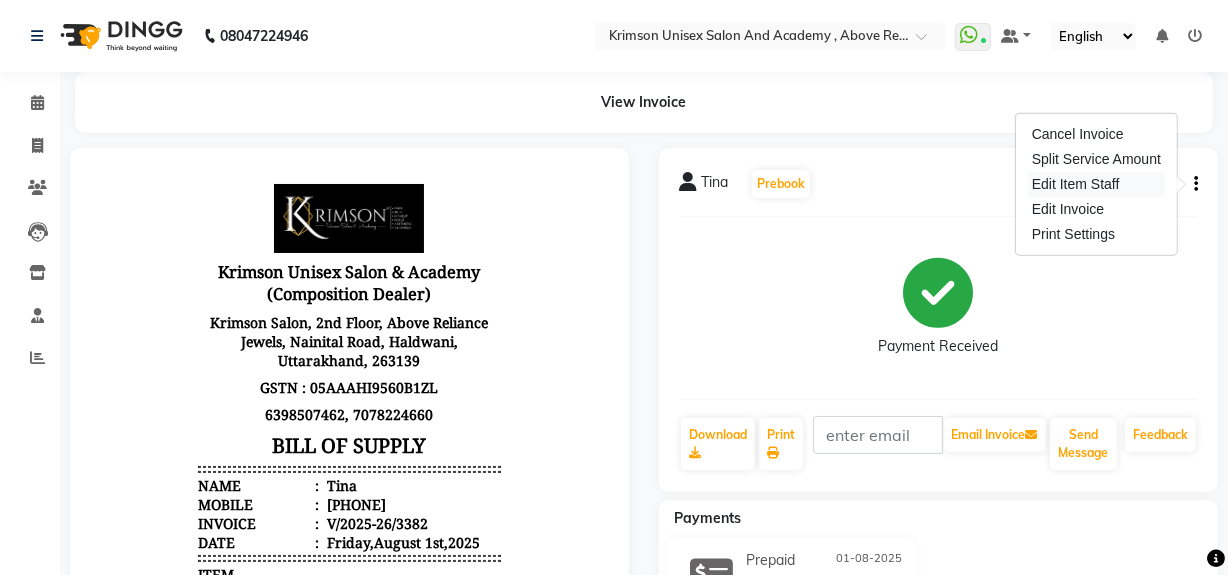 click on "Edit Item Staff" at bounding box center (1096, 184) 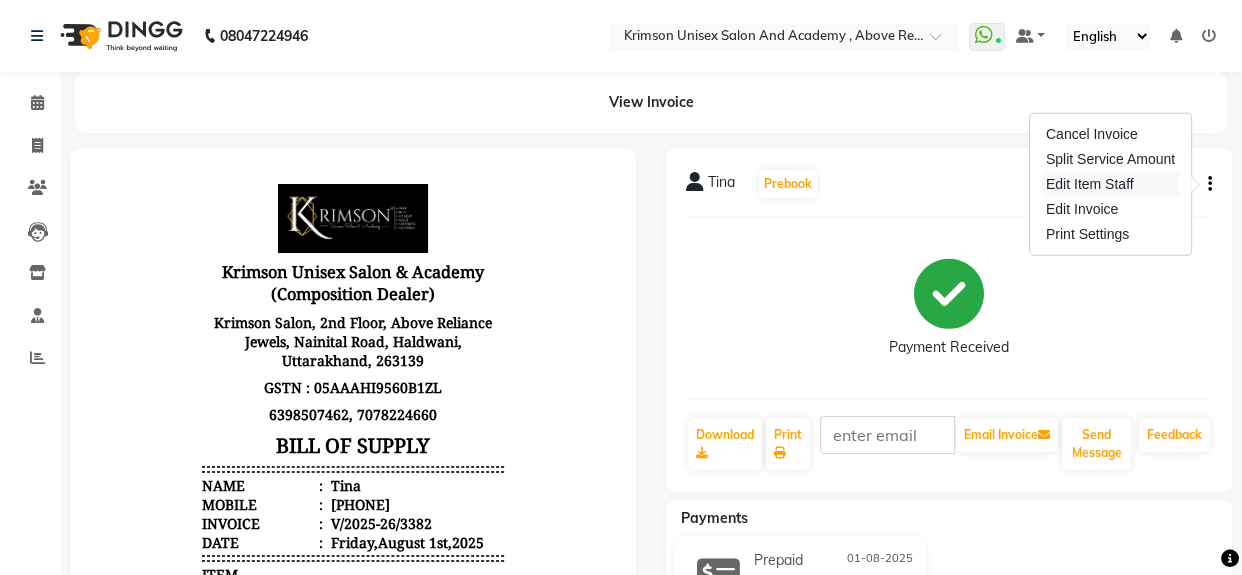 select 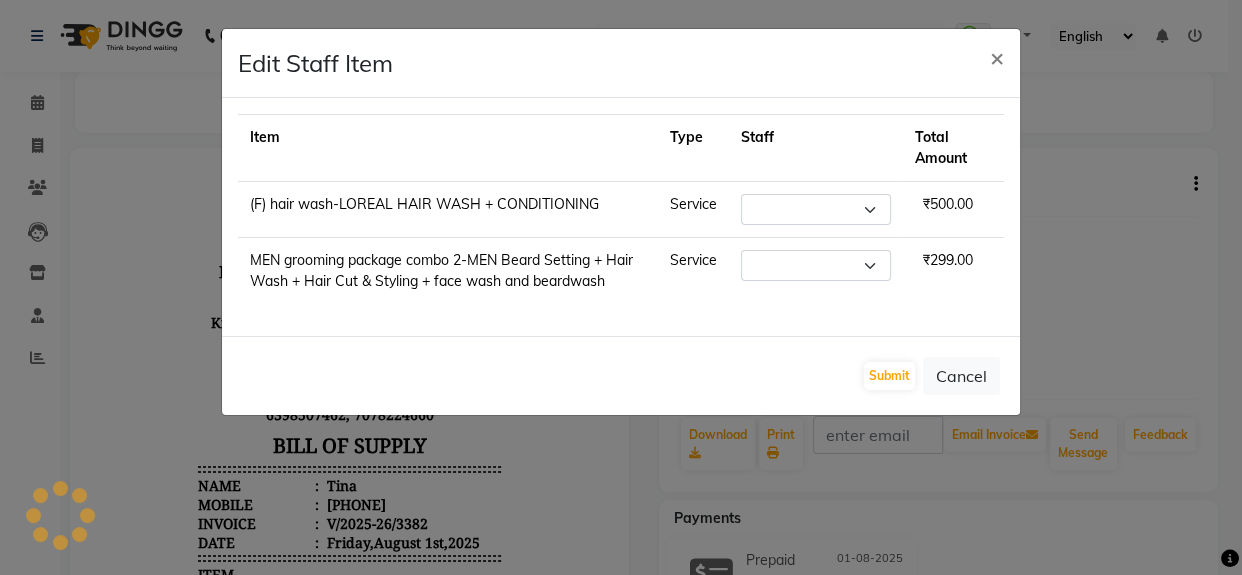 select on "44090" 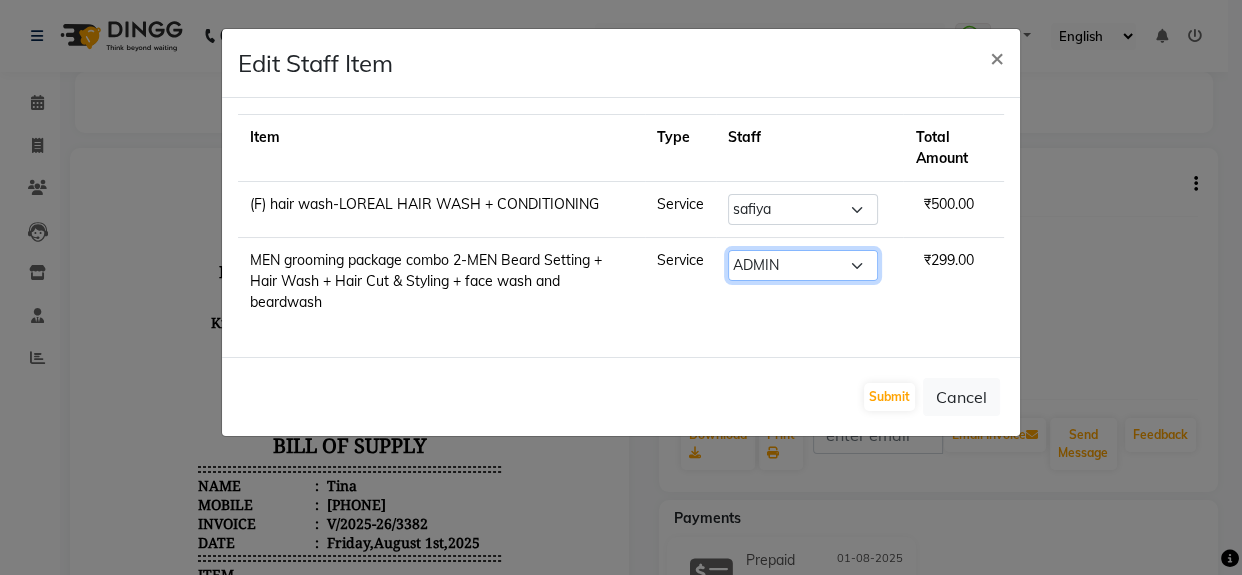 click on "Select ADMIN [FIRST] Danish DR. [FIRST] (cosmetologist) FRONT DESK Hani [FIRST] [LAST] [FIRST] [FIRST] [FIRST] [FIRST] [LAST] Pinki [FIRST] [LAST] Ratan Dey safiya sahiba Sahil Sangeeta sanjay Sudeep Varsha" 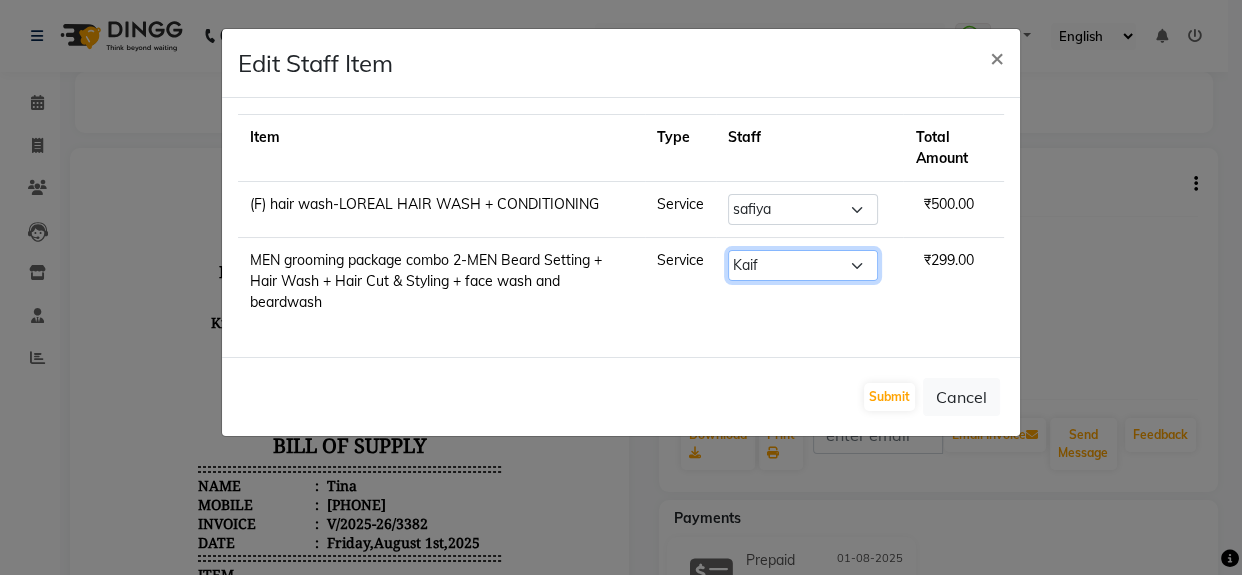 click on "Select ADMIN [FIRST] Danish DR. [FIRST] (cosmetologist) FRONT DESK Hani [FIRST] [LAST] [FIRST] [FIRST] [FIRST] [FIRST] [LAST] Pinki [FIRST] [LAST] Ratan Dey safiya sahiba Sahil Sangeeta sanjay Sudeep Varsha" 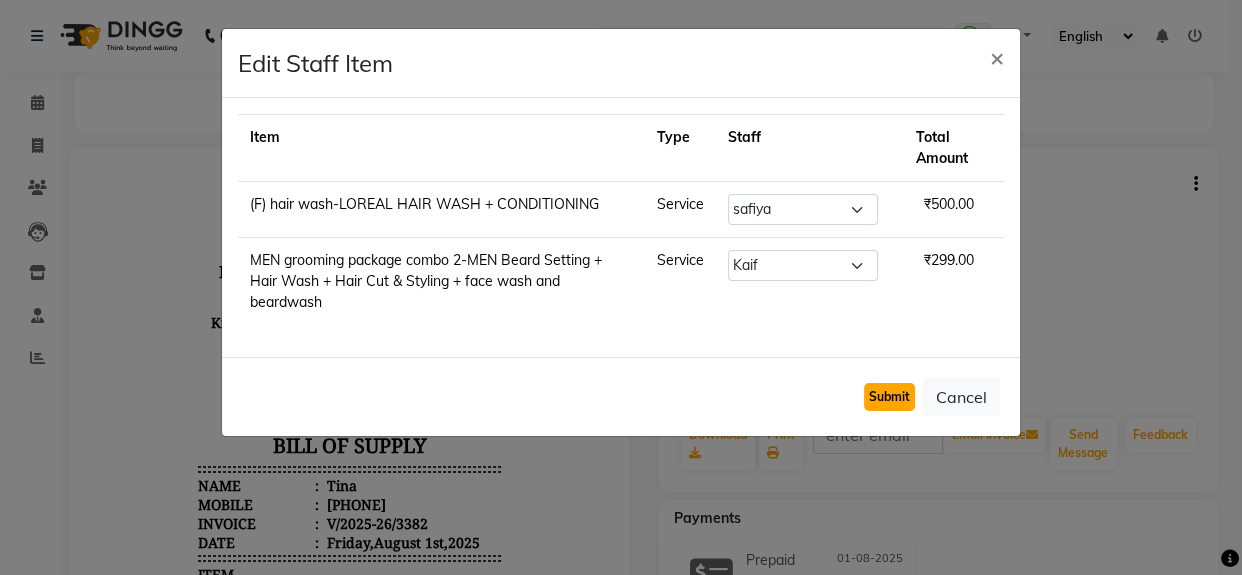 click on "Submit" 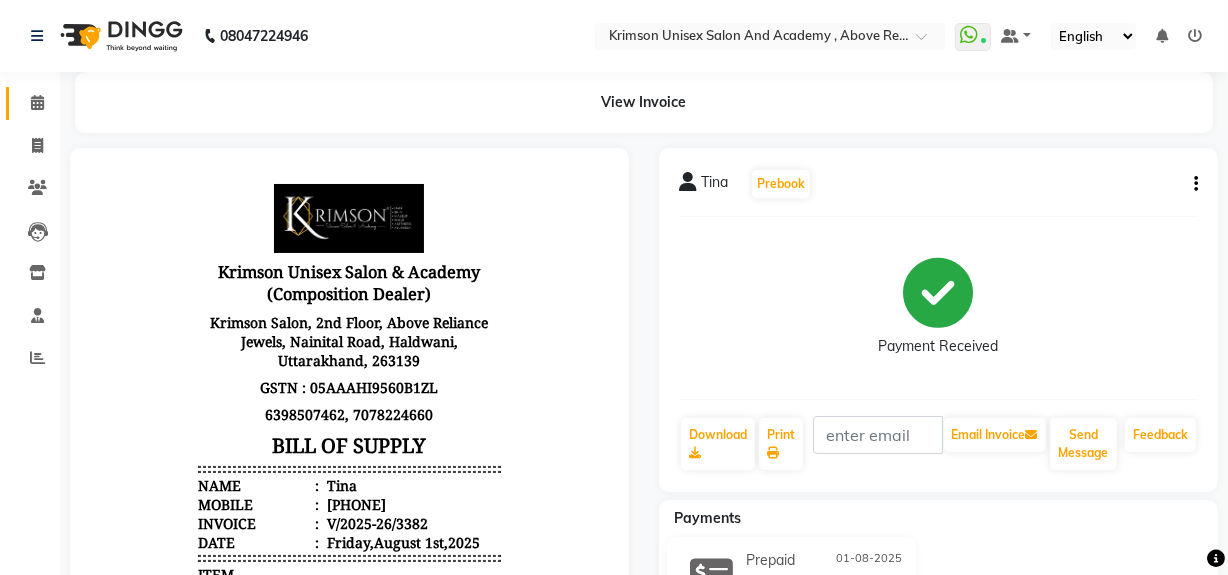 click 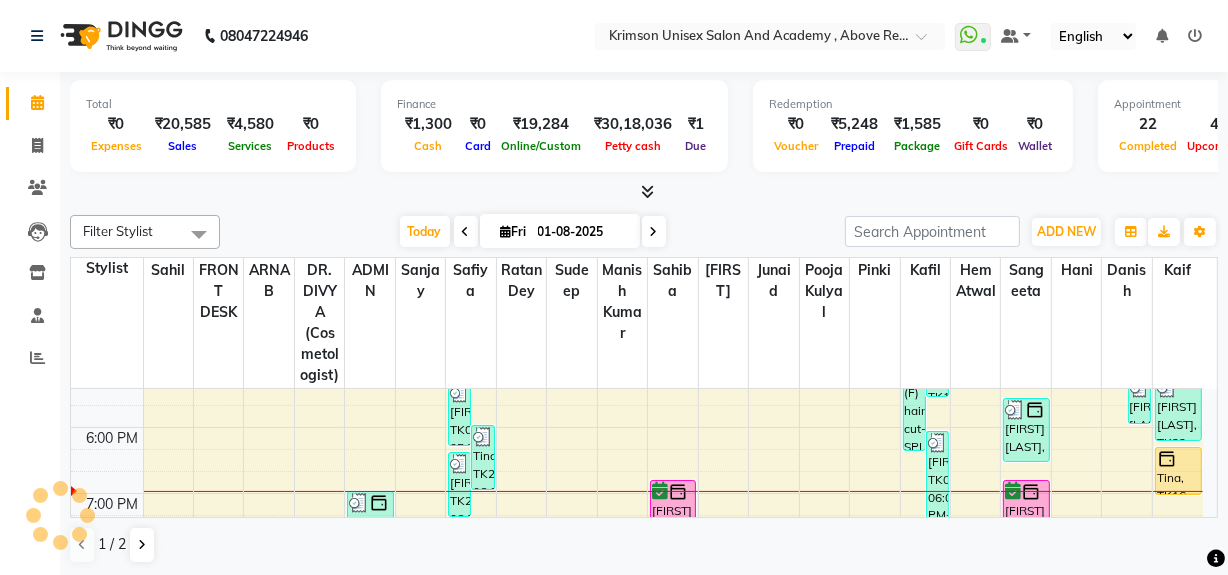 scroll, scrollTop: 0, scrollLeft: 0, axis: both 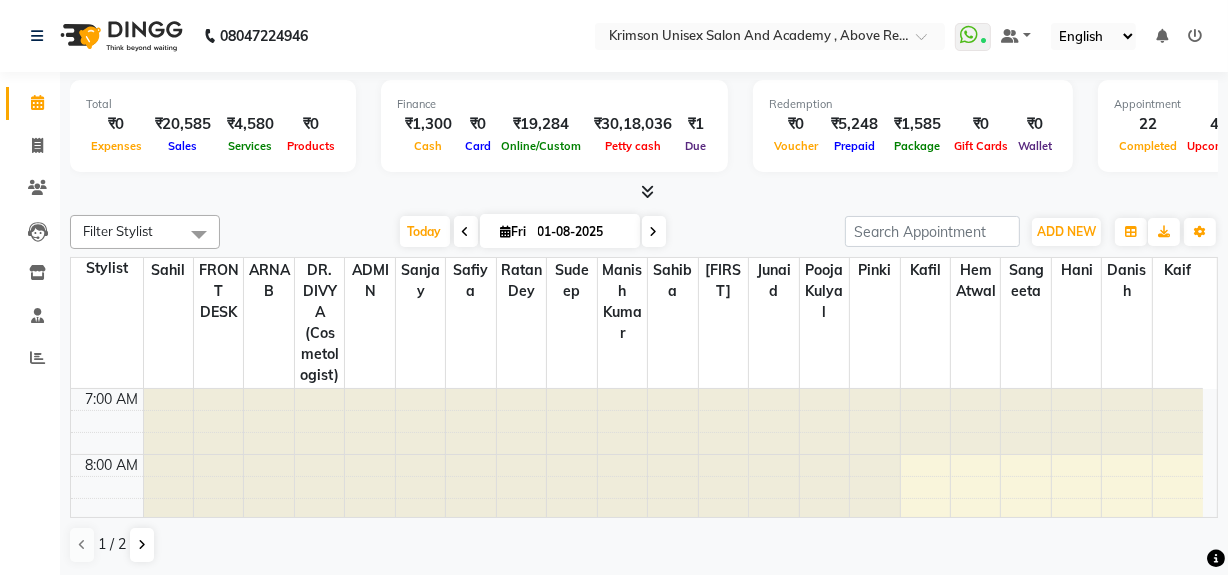 click at bounding box center [654, 231] 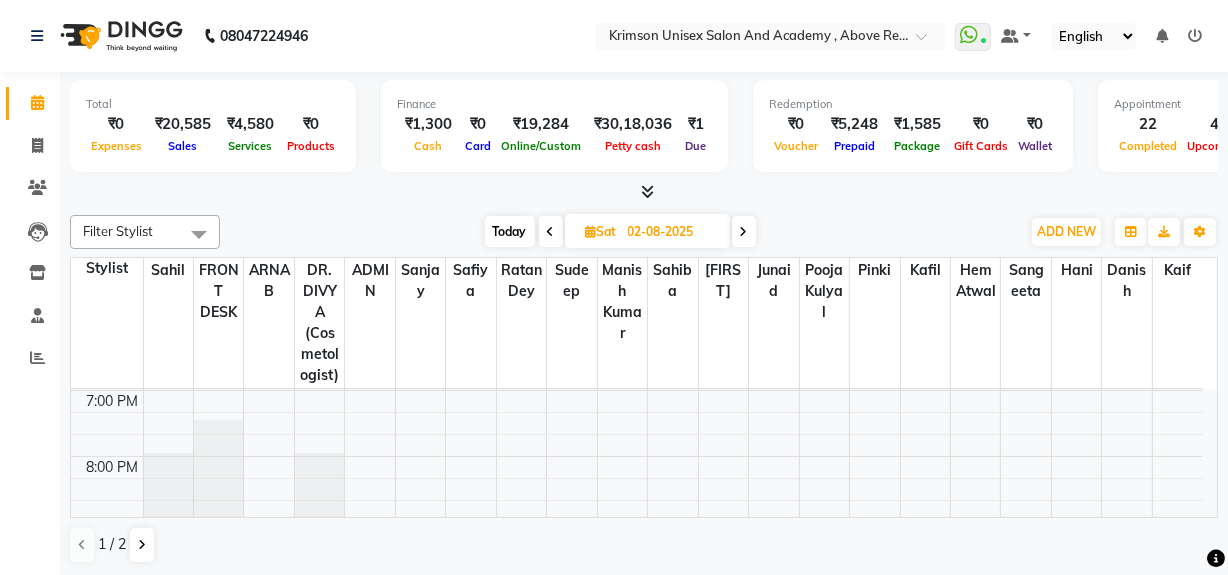scroll, scrollTop: 857, scrollLeft: 0, axis: vertical 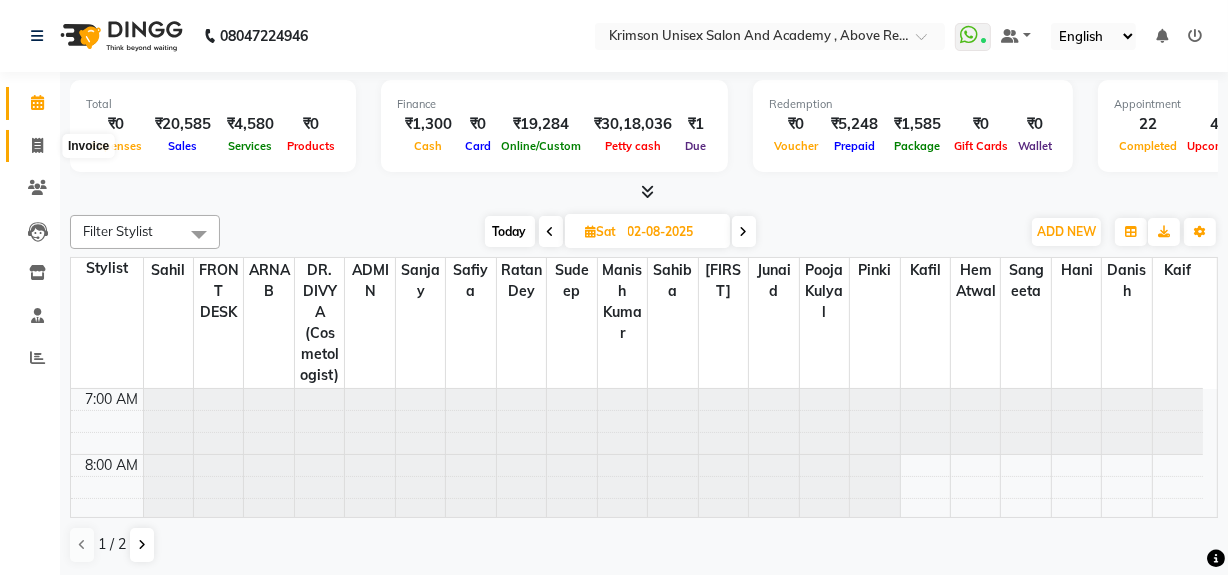 click 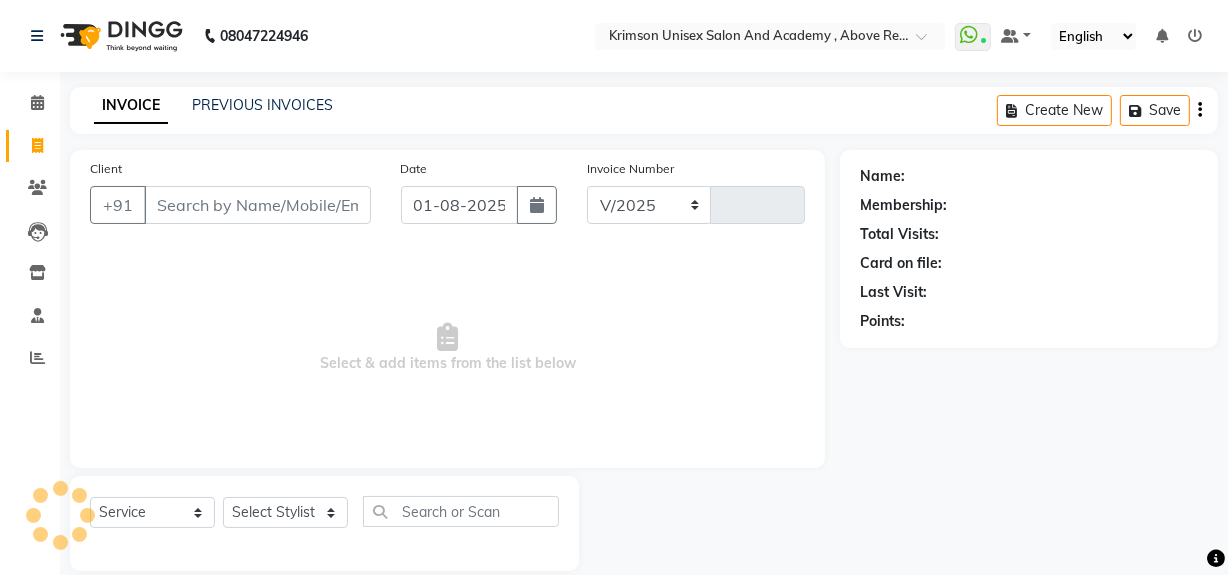 select on "5853" 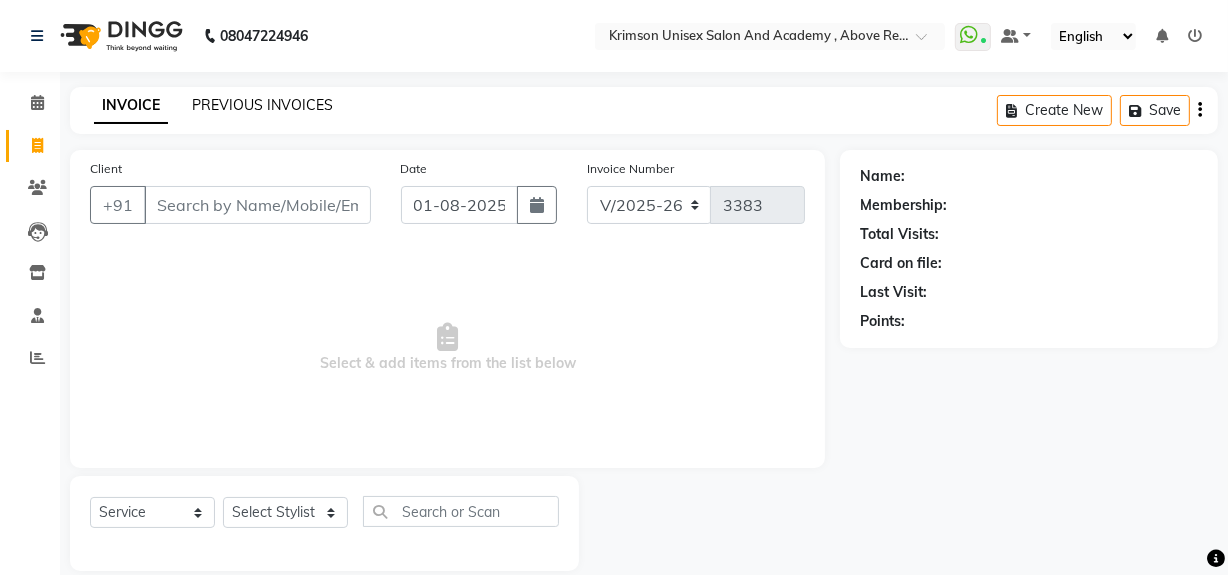 click on "PREVIOUS INVOICES" 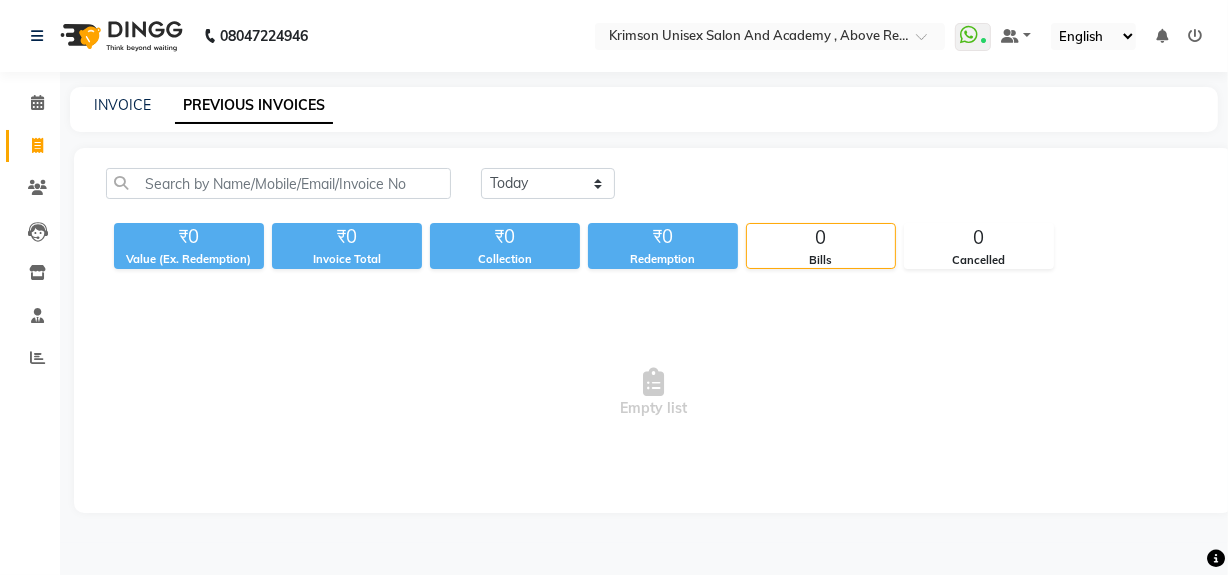 scroll, scrollTop: 0, scrollLeft: 0, axis: both 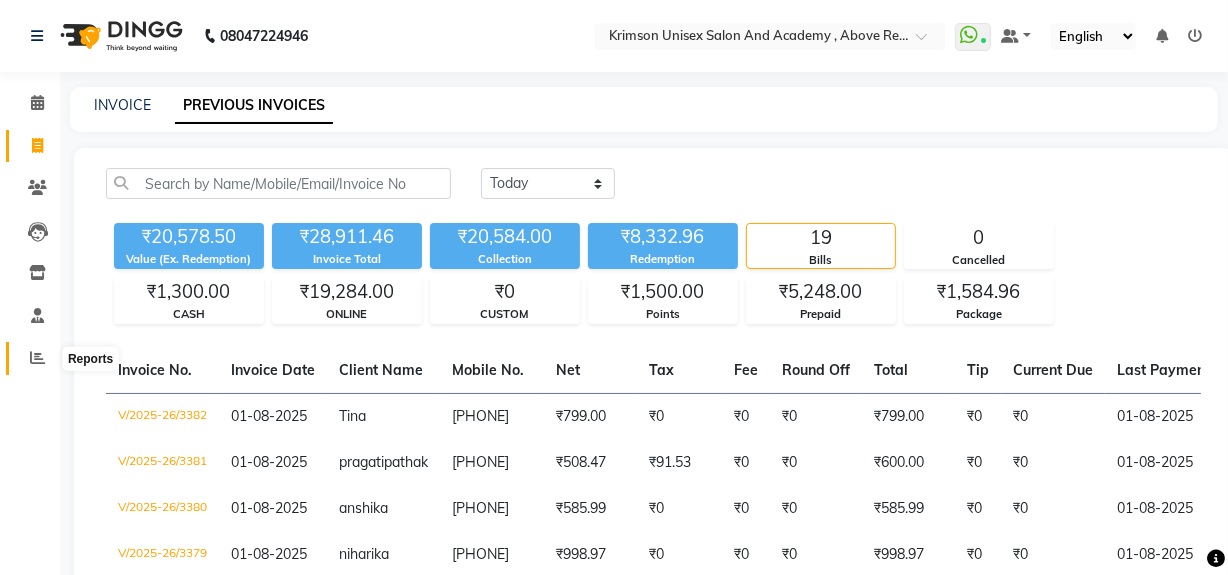 click 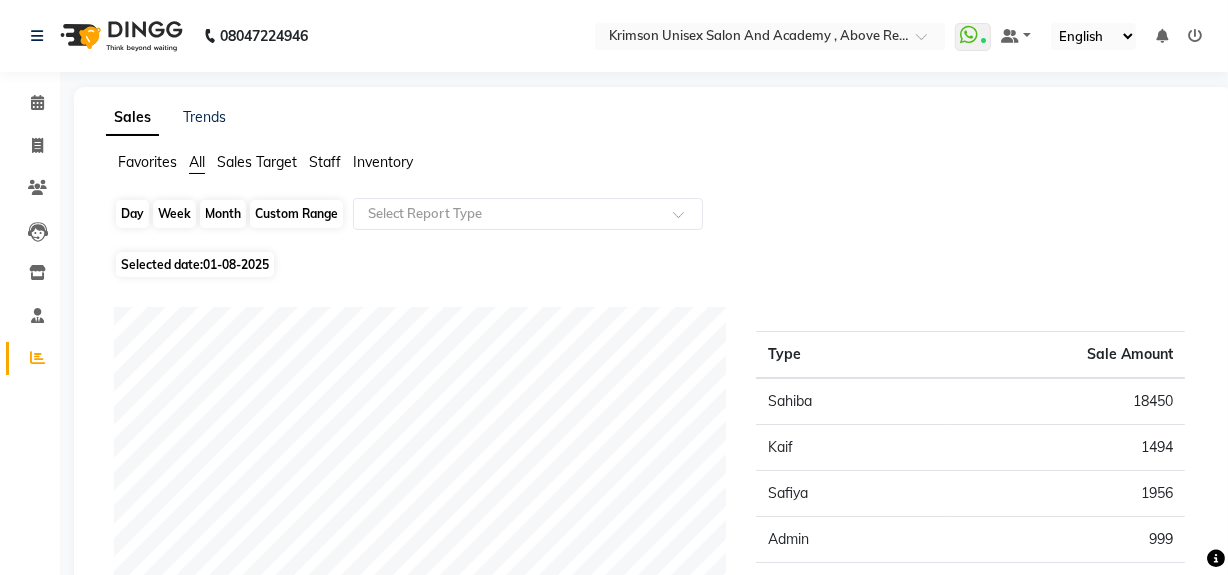 click on "Day" 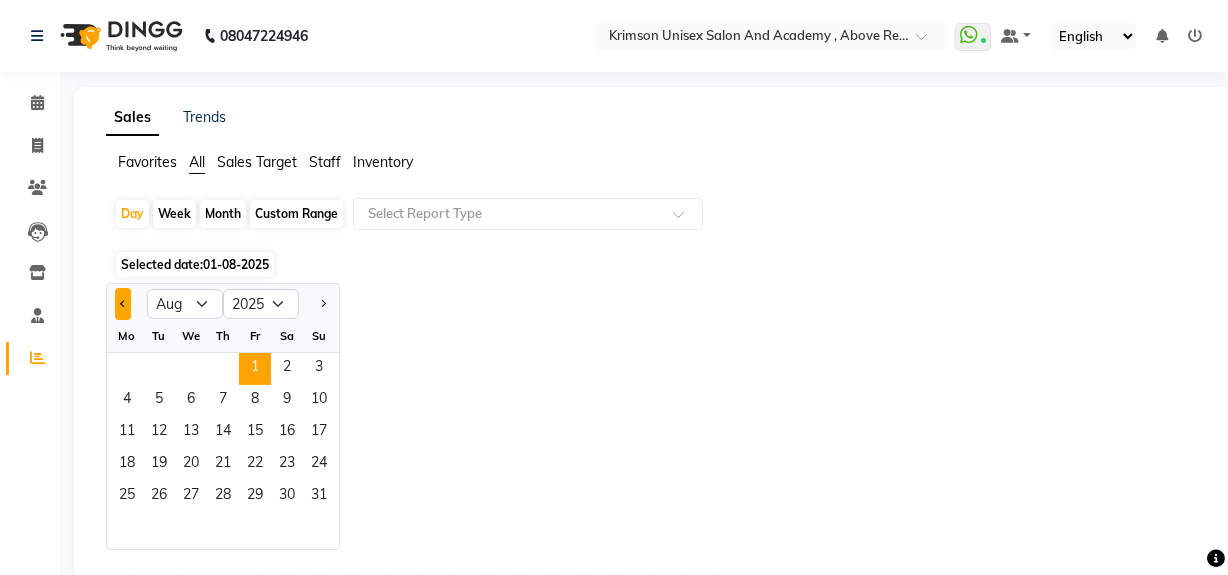 click 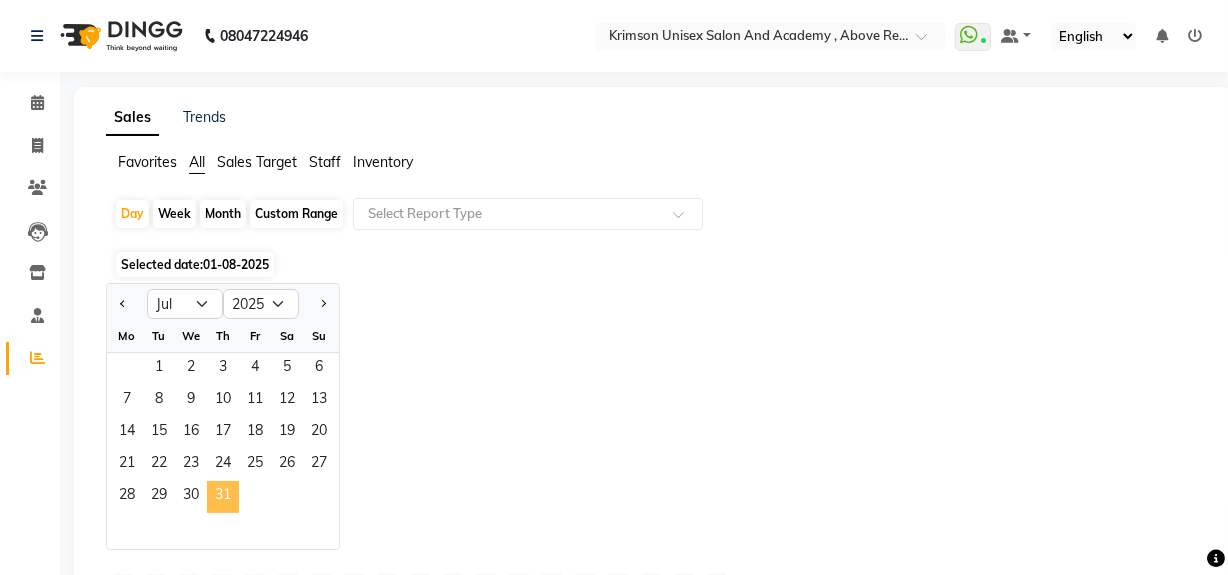 click on "31" 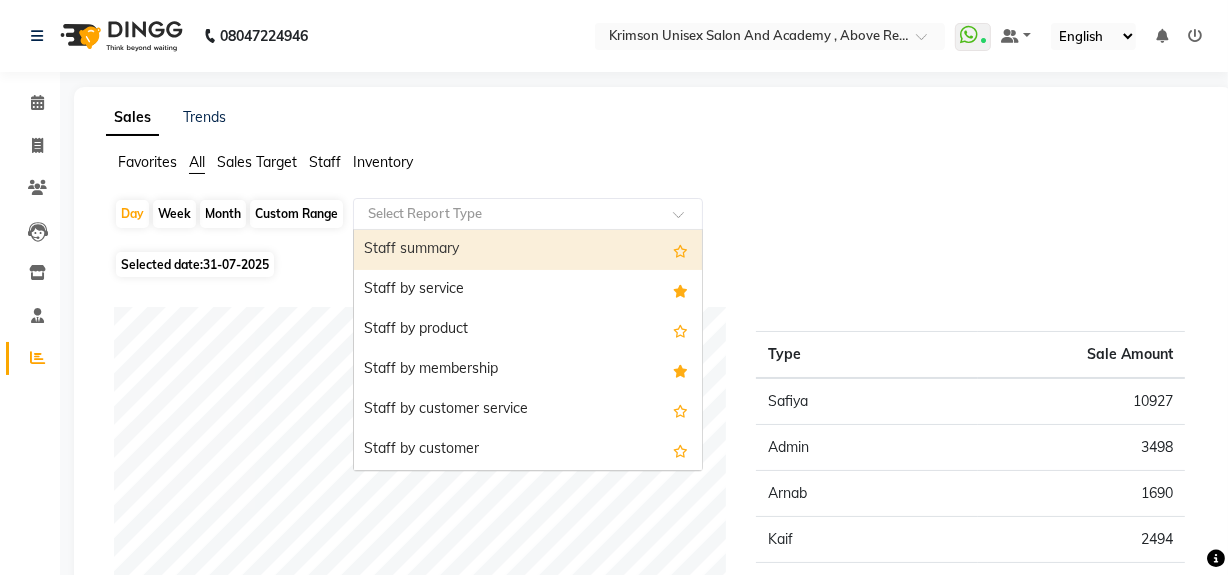 click 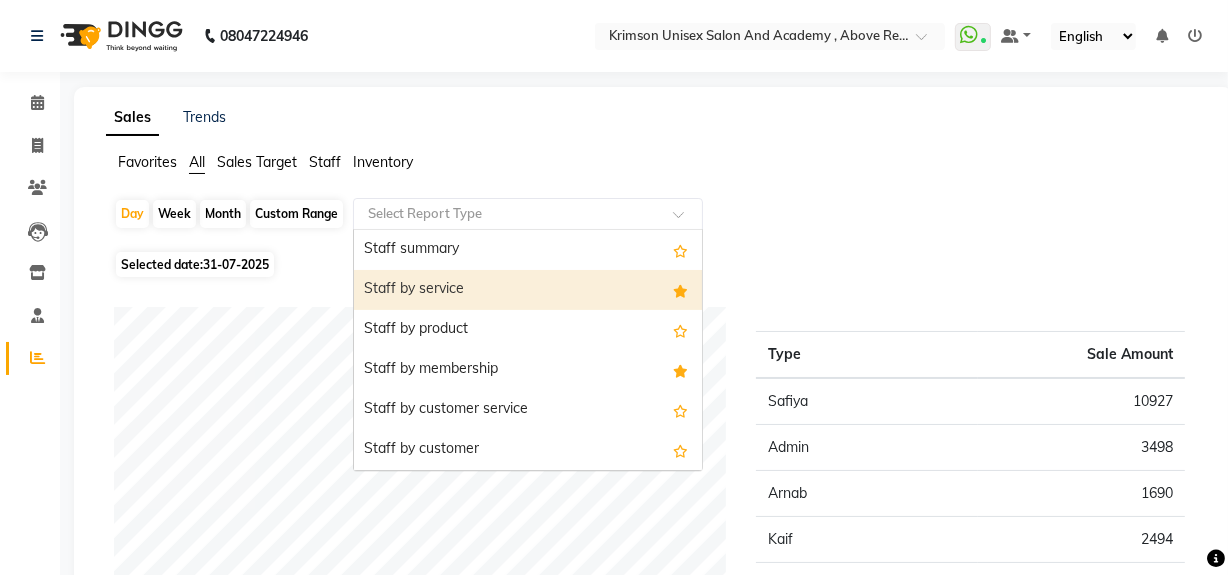 click on "Staff by service" at bounding box center [528, 290] 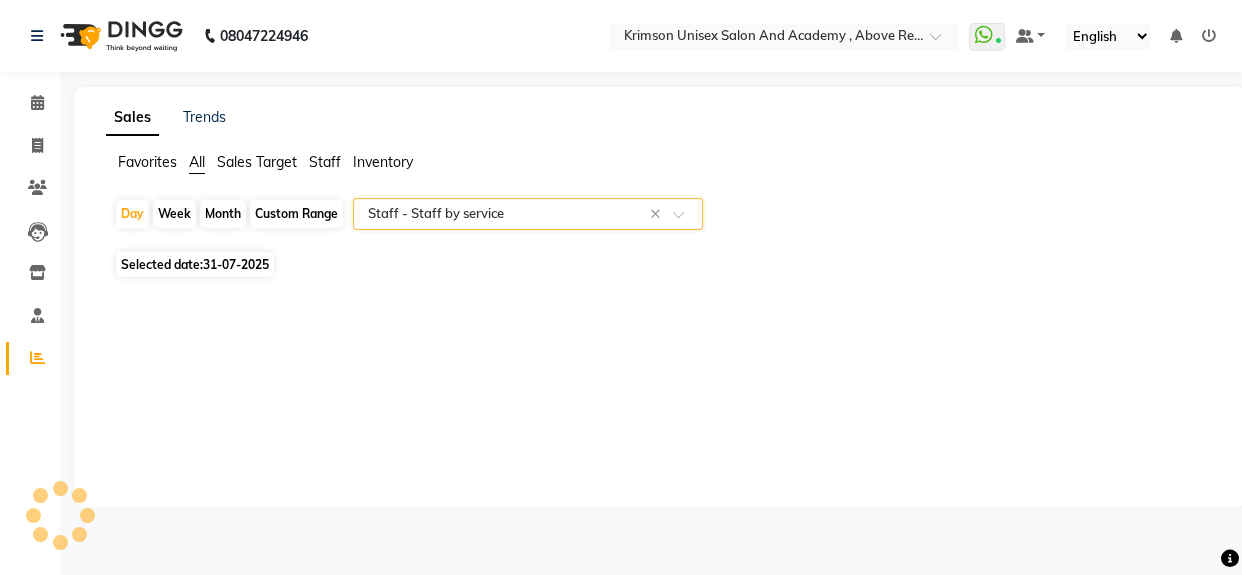 select on "csv" 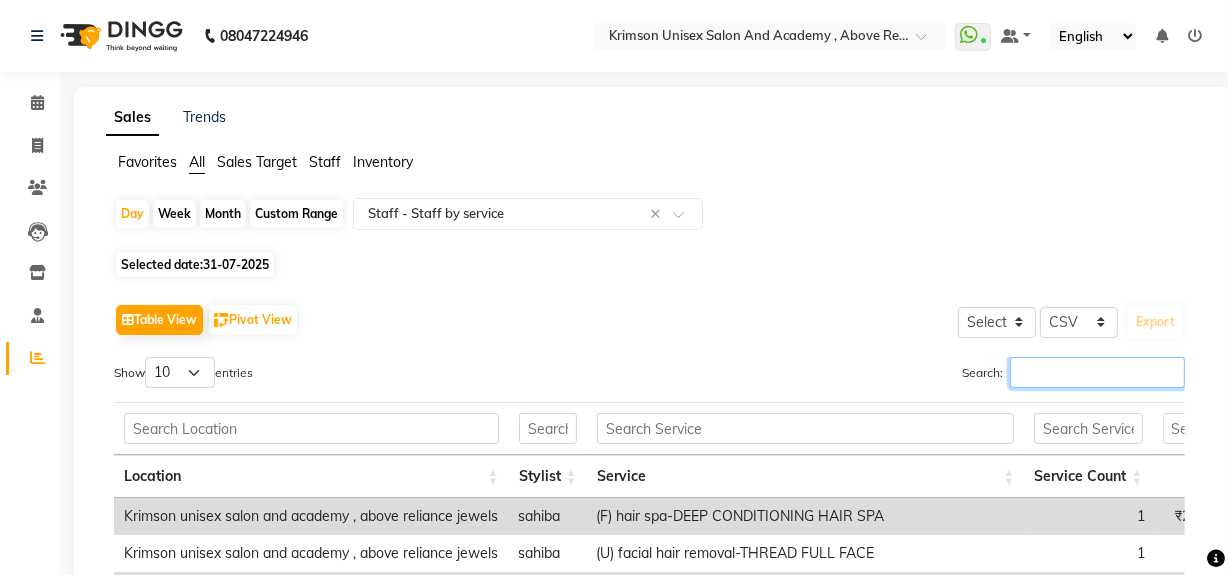 click on "Search:" at bounding box center (1097, 372) 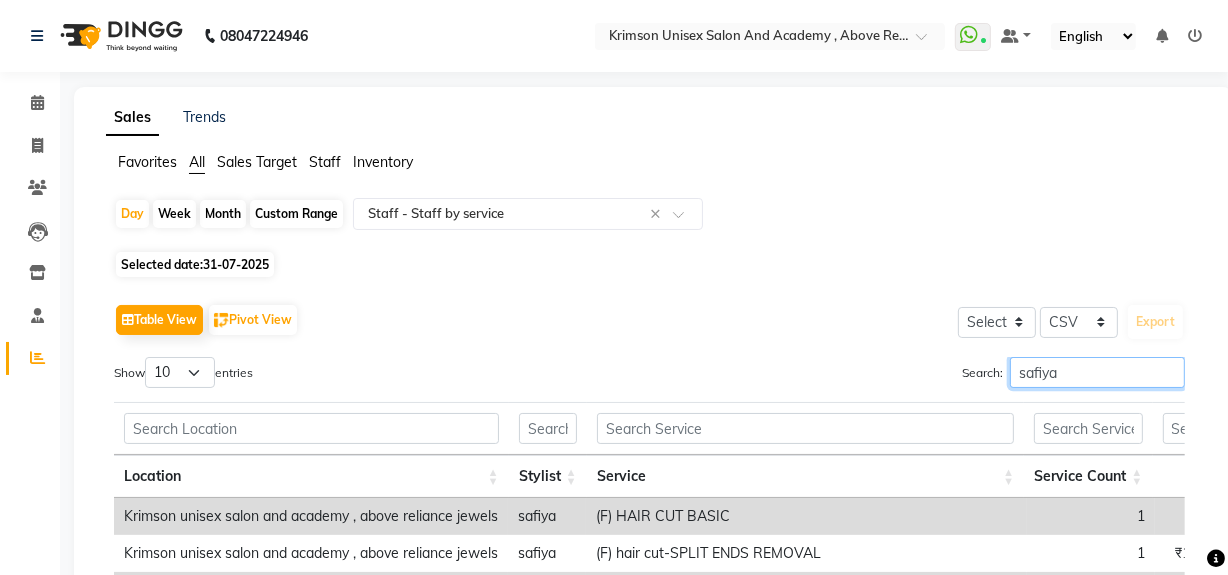scroll, scrollTop: 0, scrollLeft: 0, axis: both 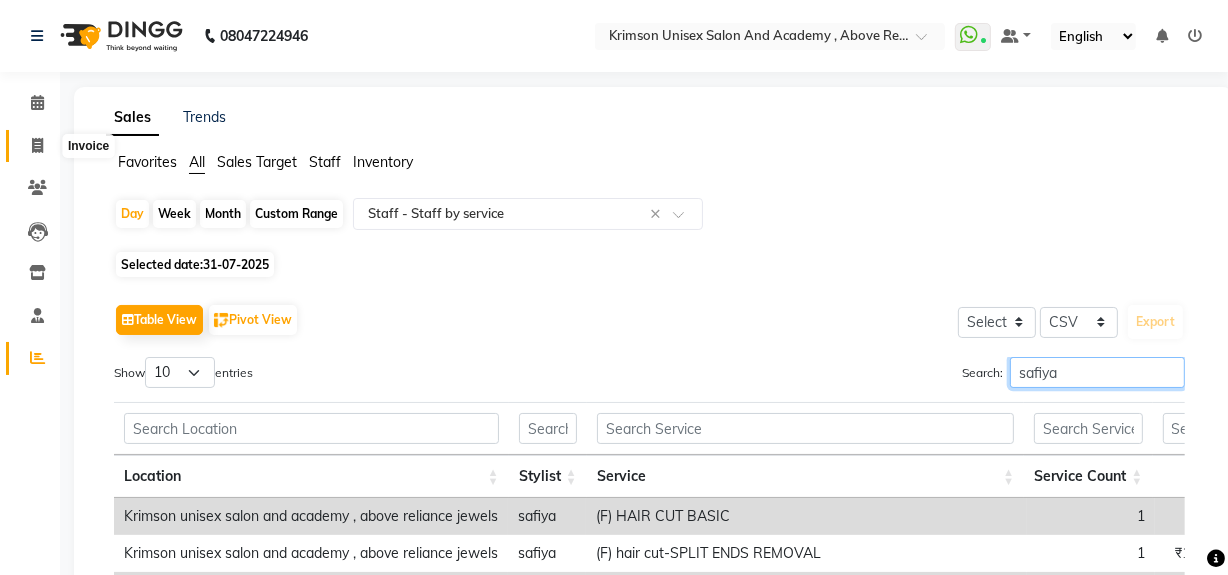 type on "safiya" 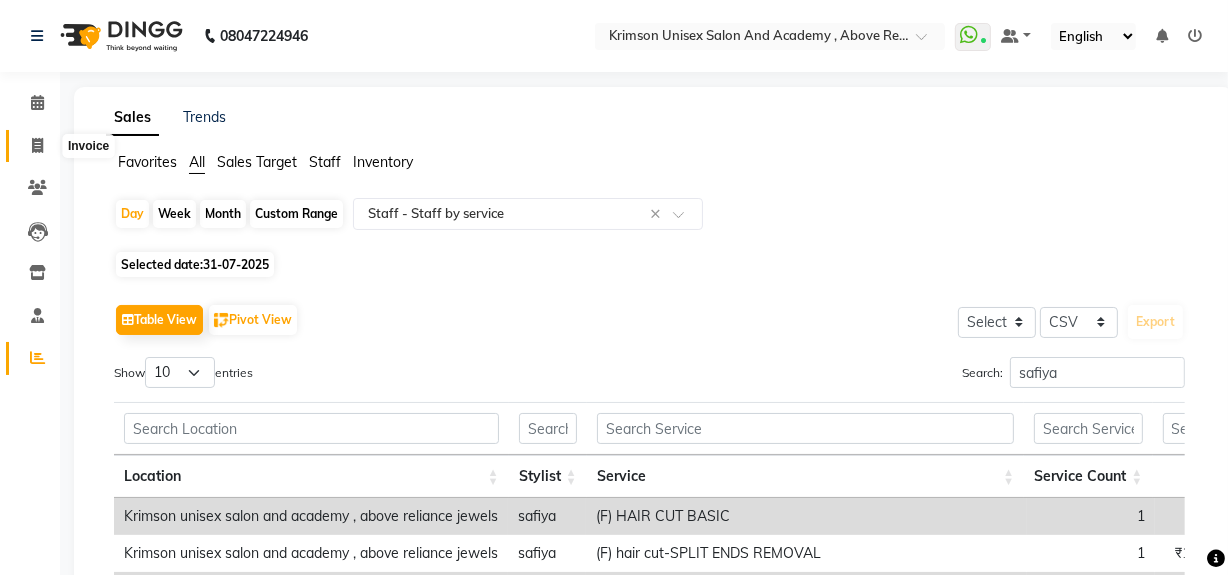 click 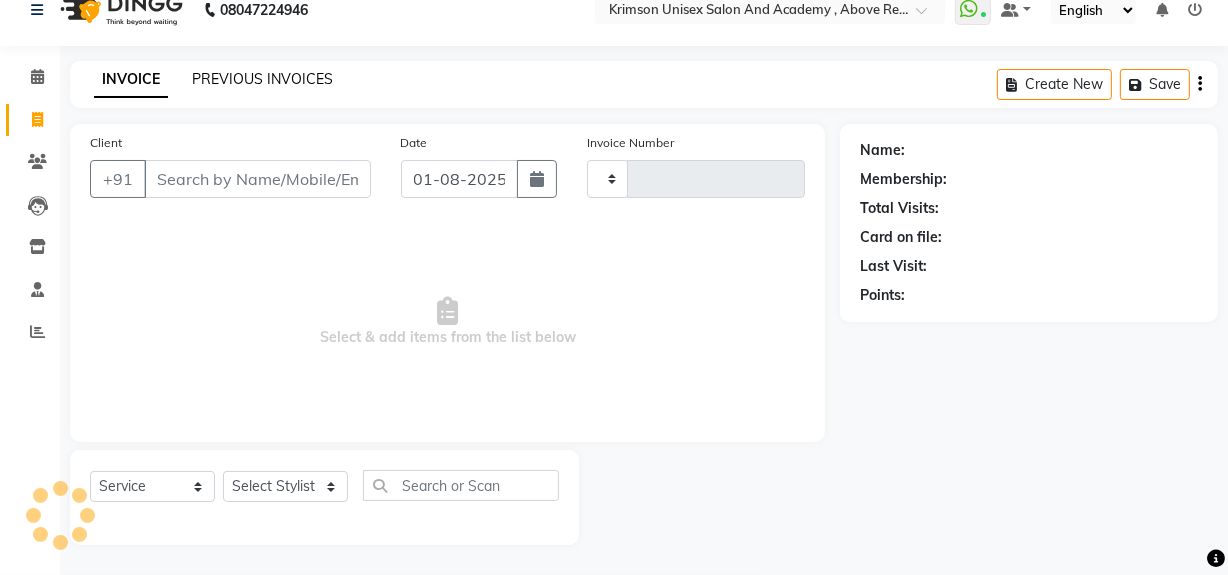 type on "3383" 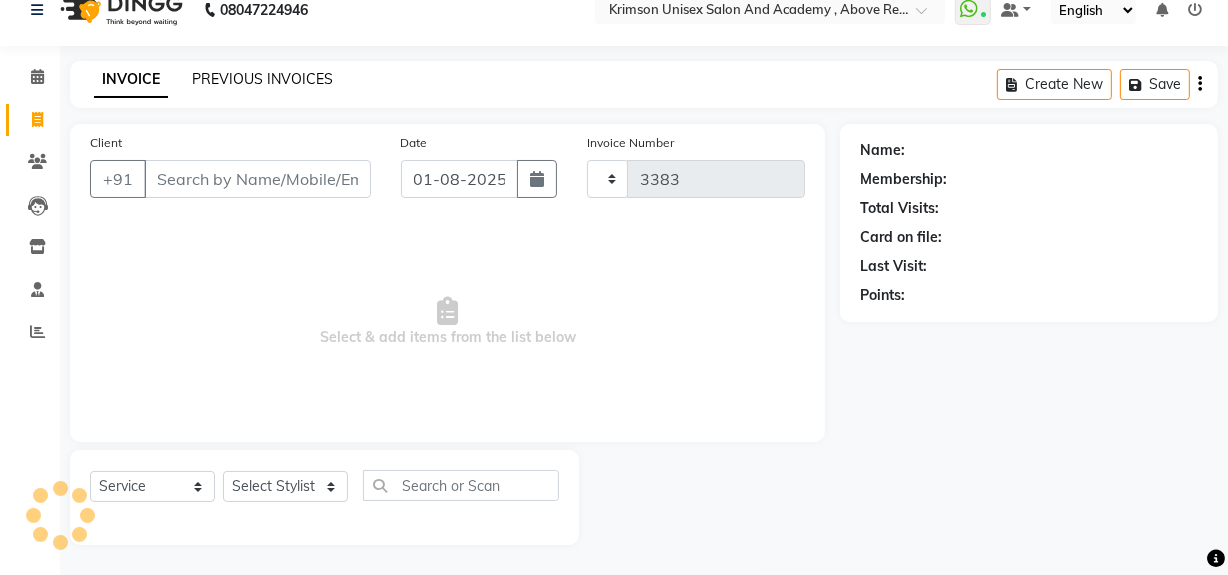 select on "5853" 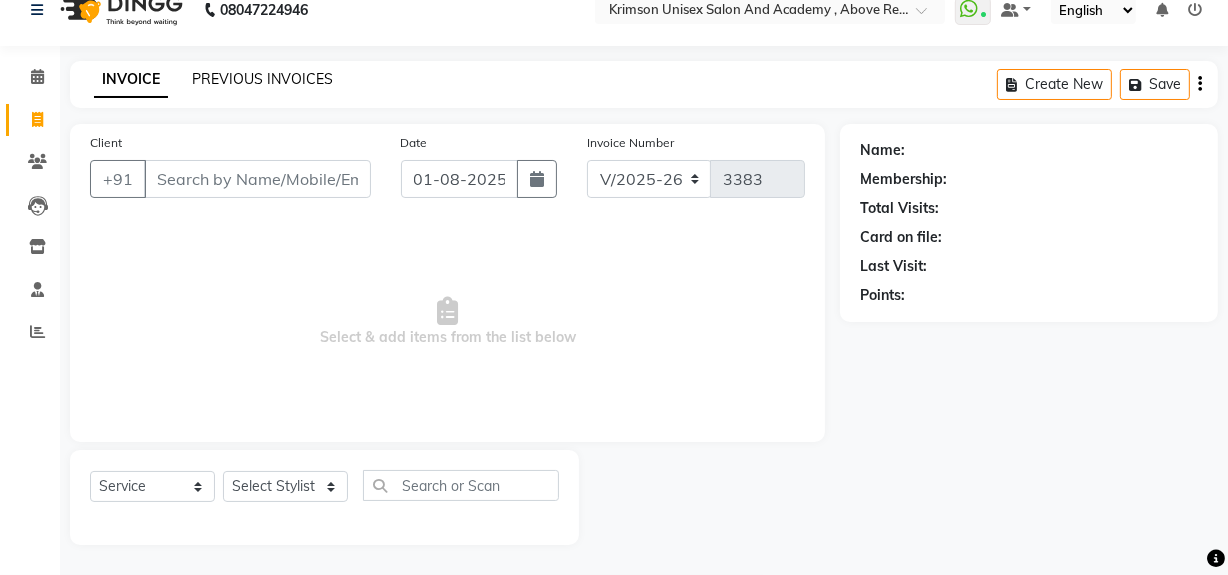 click on "PREVIOUS INVOICES" 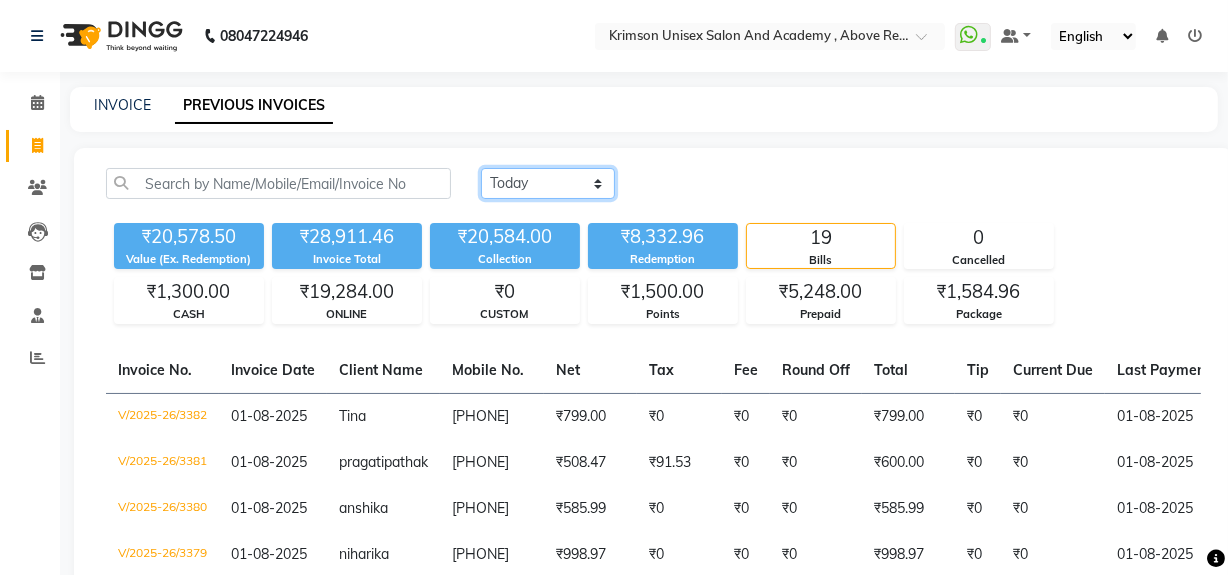 click on "Today Yesterday Custom Range" 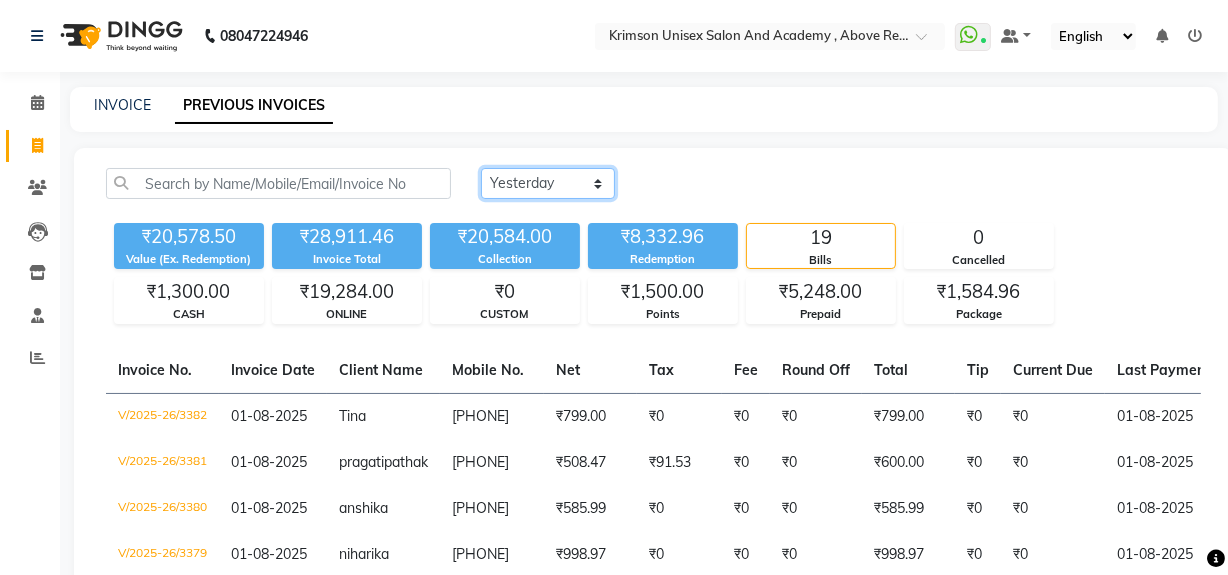 click on "Today Yesterday Custom Range" 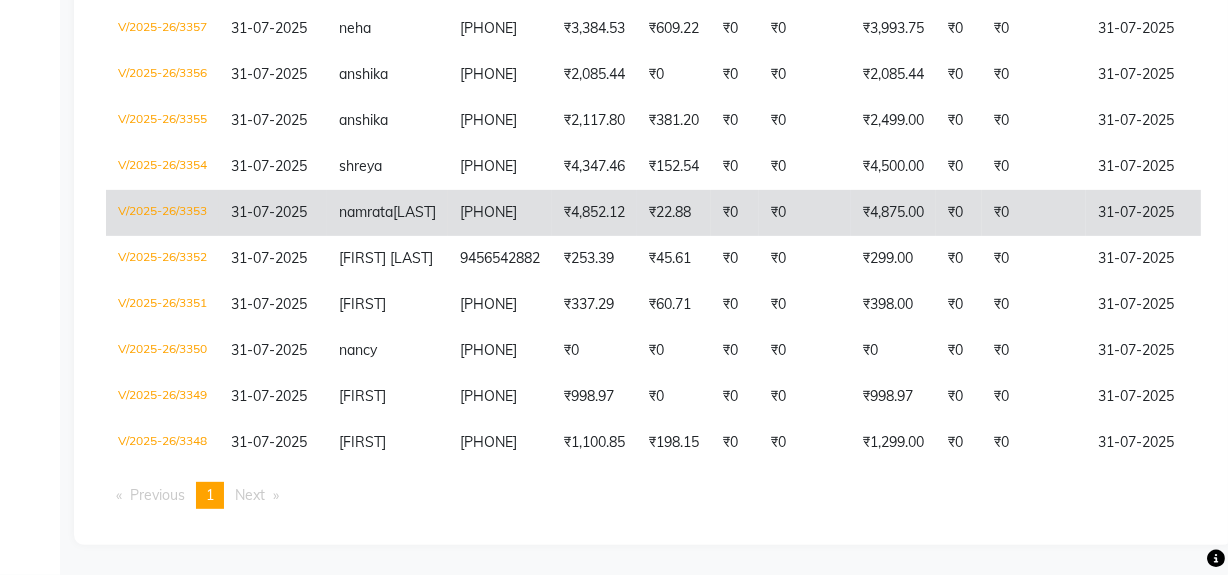 click on "₹4,852.12" 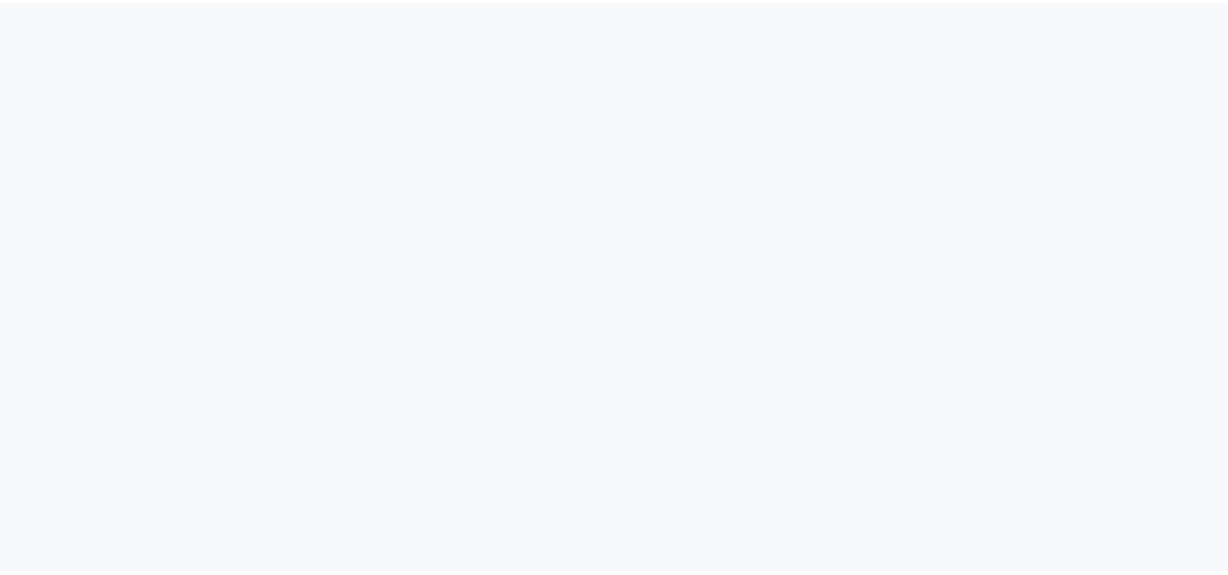 scroll, scrollTop: 0, scrollLeft: 0, axis: both 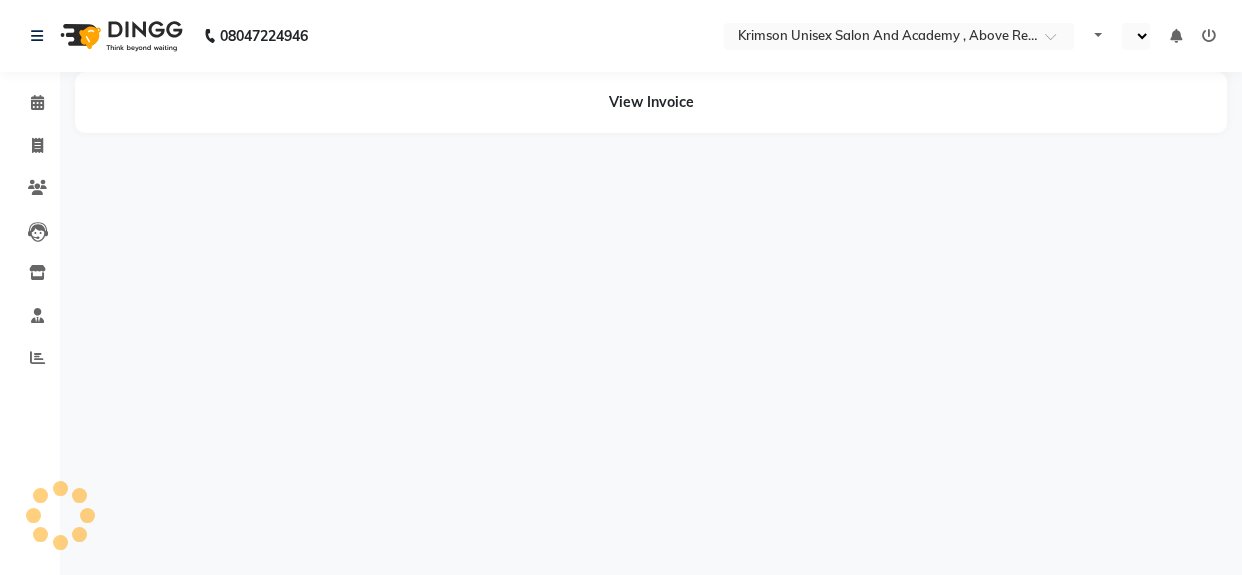select on "en" 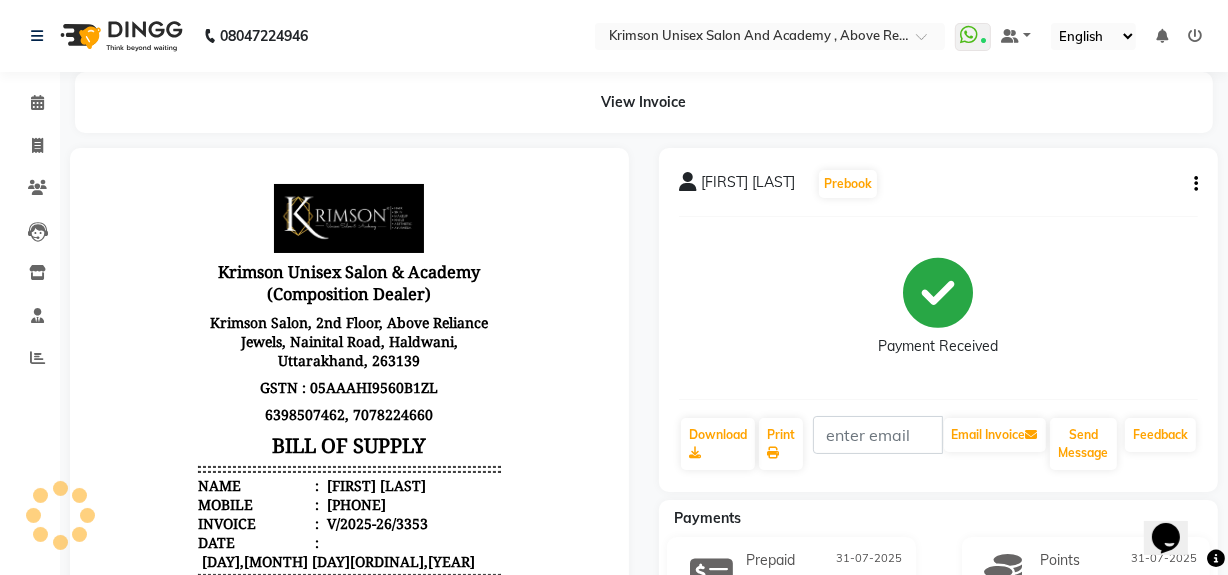 scroll, scrollTop: 0, scrollLeft: 0, axis: both 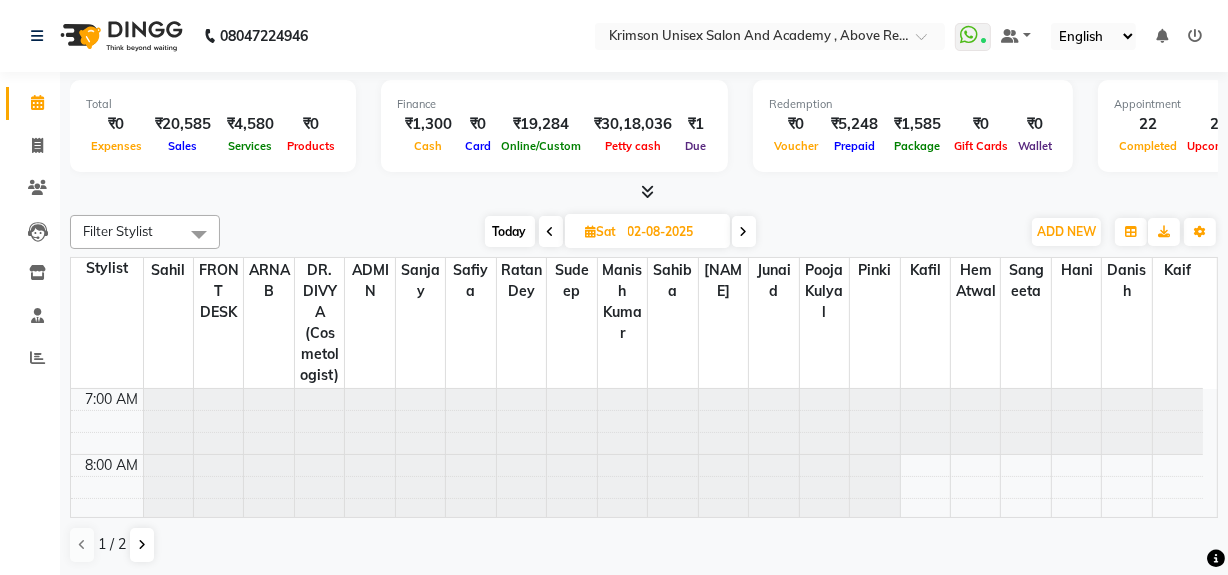 click on "Today" at bounding box center [510, 231] 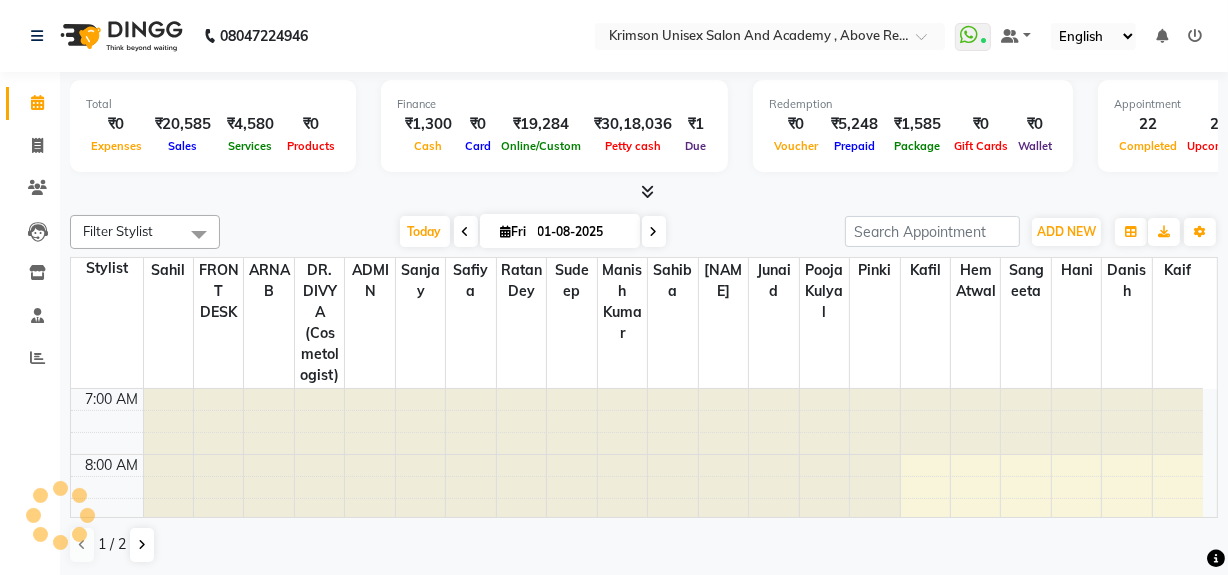 scroll, scrollTop: 790, scrollLeft: 0, axis: vertical 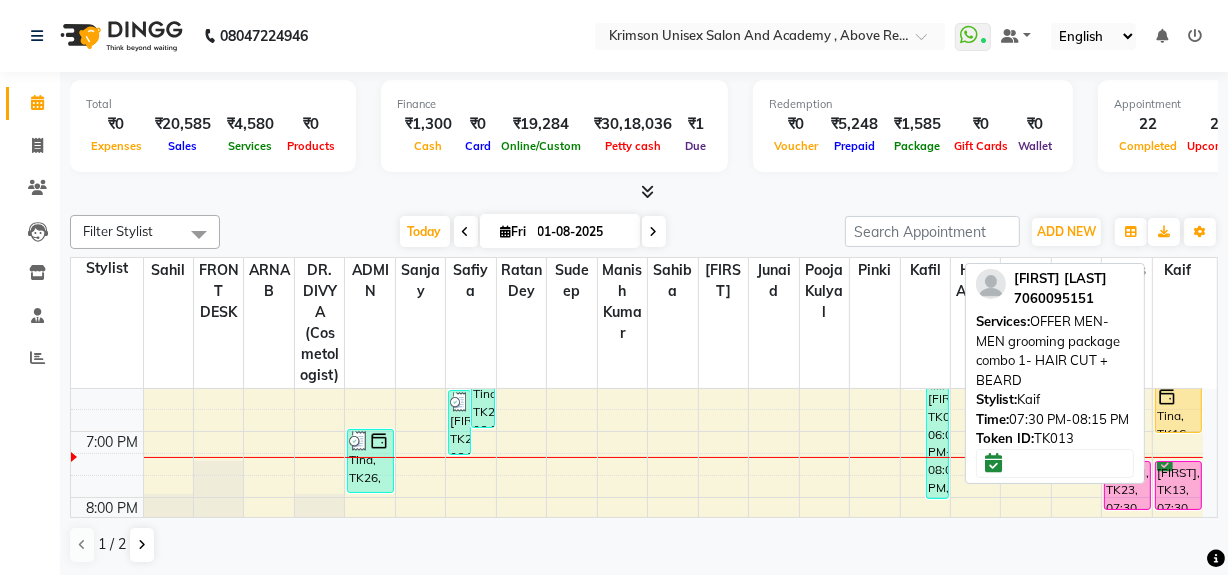click on "mohit pandey, TK13, 07:30 PM-08:15 PM, OFFER MEN-MEN grooming package combo 1- HAIR CUT + BEARD" at bounding box center (1178, 485) 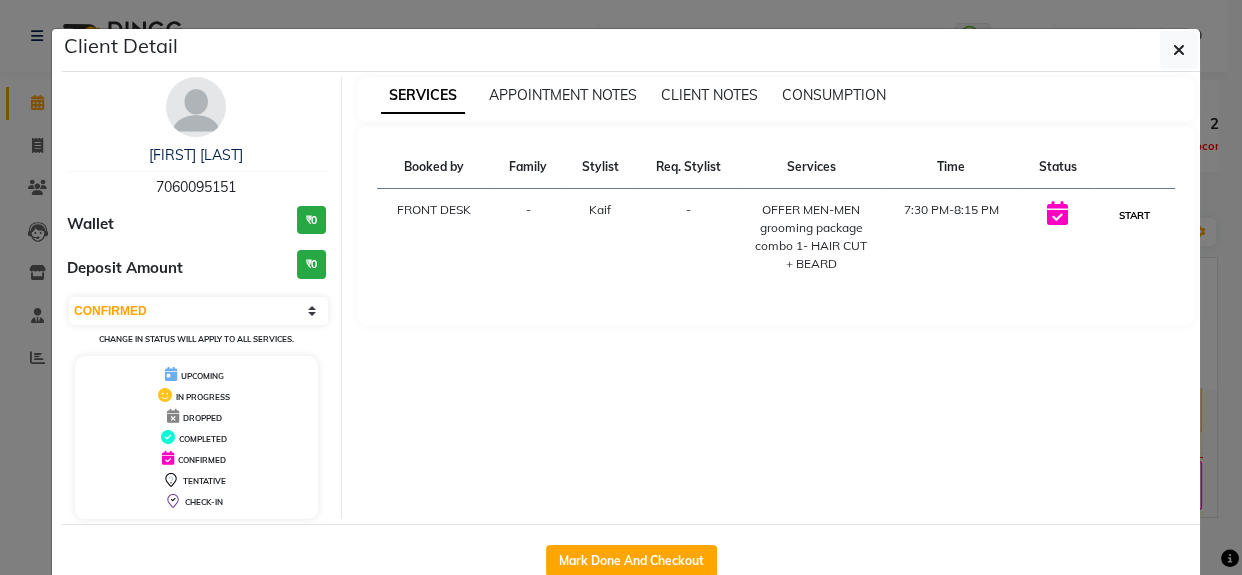 click on "START" at bounding box center (1134, 215) 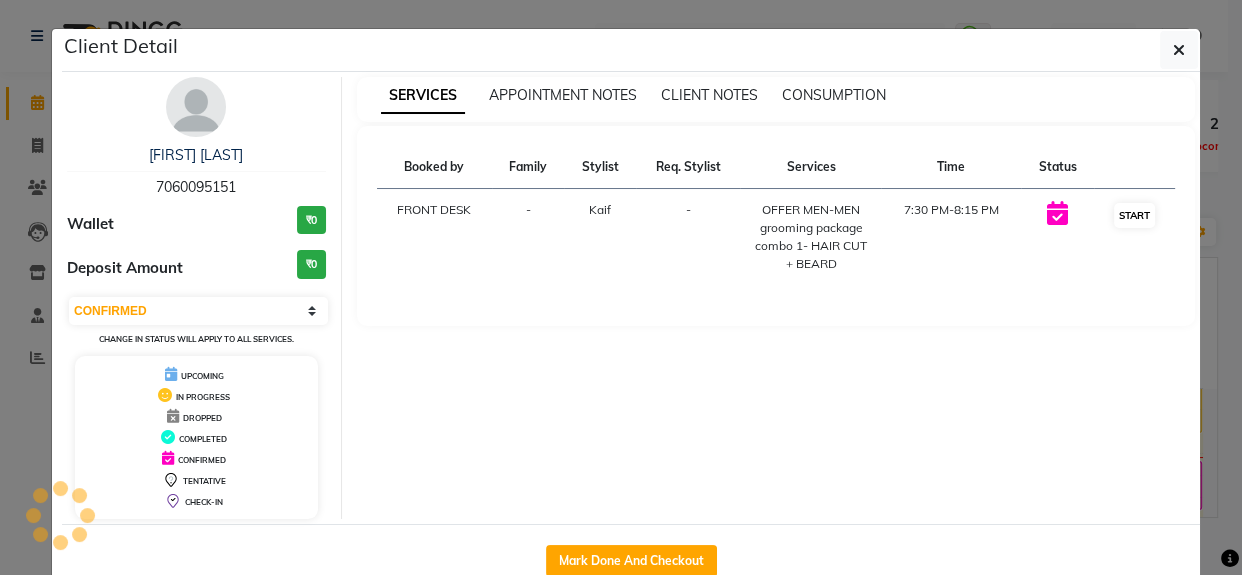select on "1" 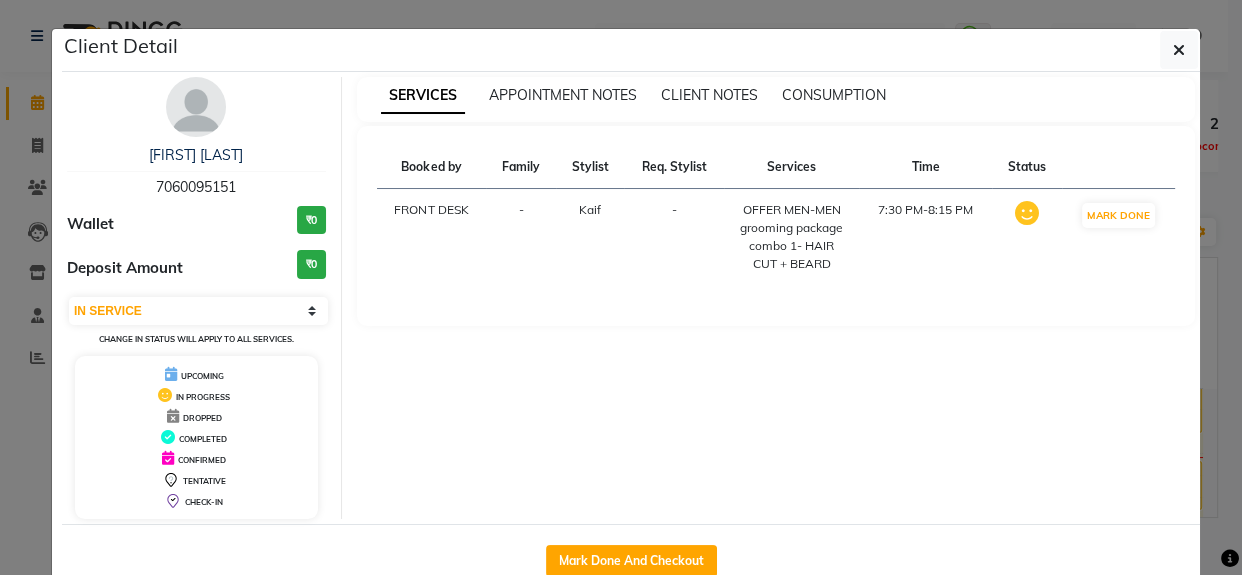 click on "Client Detail  mohit pandey    7060095151 Wallet ₹0 Deposit Amount  ₹0  Select IN SERVICE CONFIRMED TENTATIVE CHECK IN MARK DONE DROPPED UPCOMING Change in status will apply to all services. UPCOMING IN PROGRESS DROPPED COMPLETED CONFIRMED TENTATIVE CHECK-IN SERVICES APPOINTMENT NOTES CLIENT NOTES CONSUMPTION Booked by Family Stylist Req. Stylist Services Time Status  FRONT DESK  - Kaif -  OFFER MEN-MEN grooming package combo 1- HAIR CUT + BEARD   7:30 PM-8:15 PM   MARK DONE   Mark Done And Checkout" 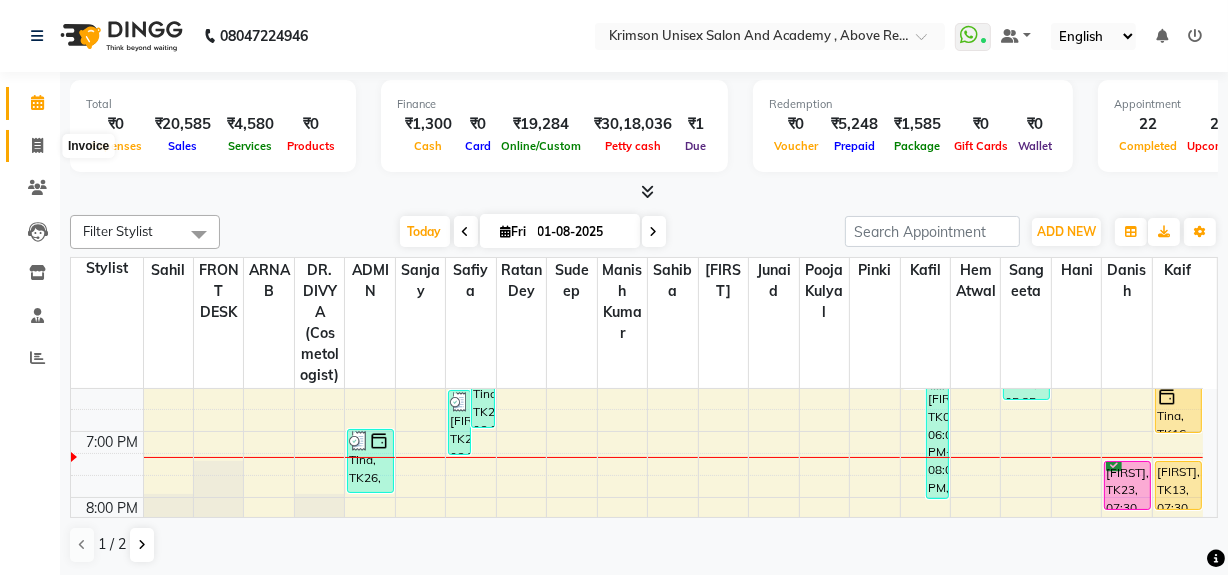click 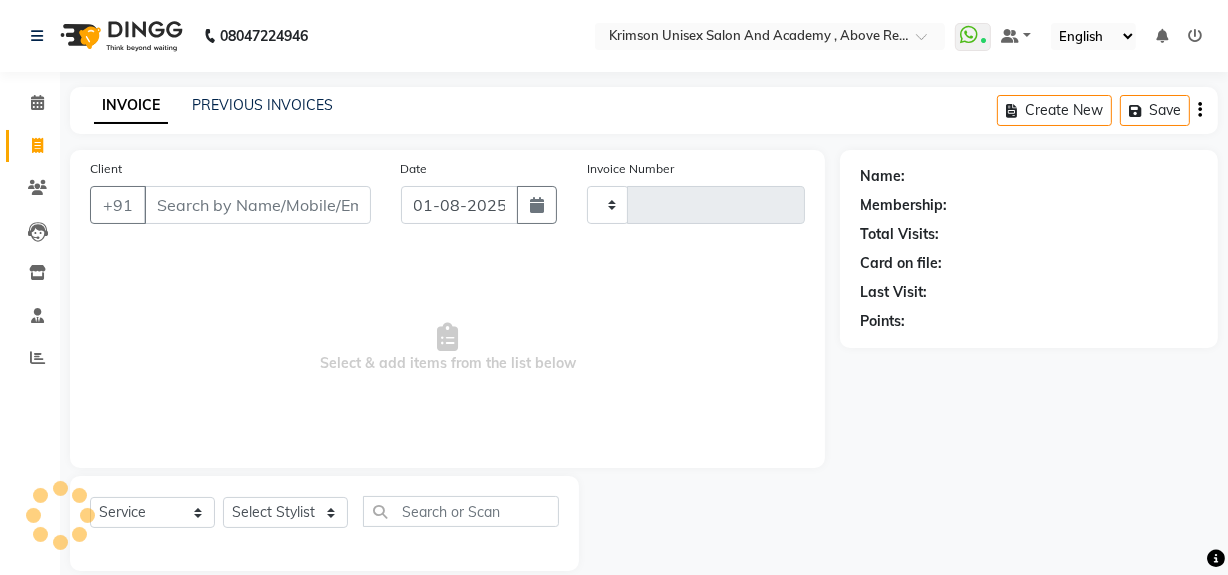 type on "3383" 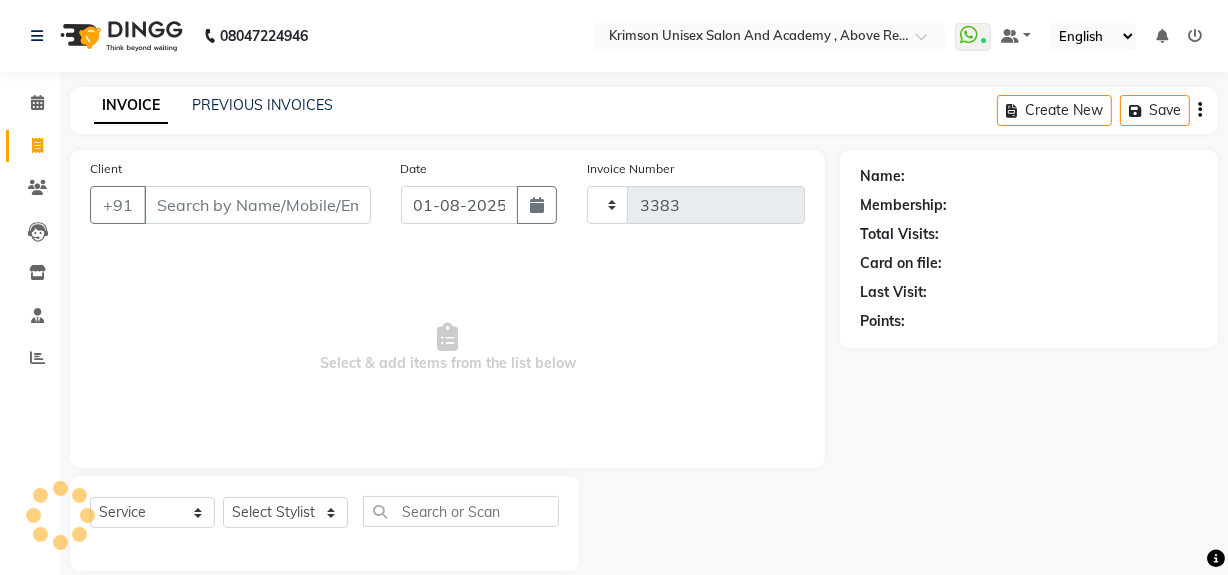 select on "5853" 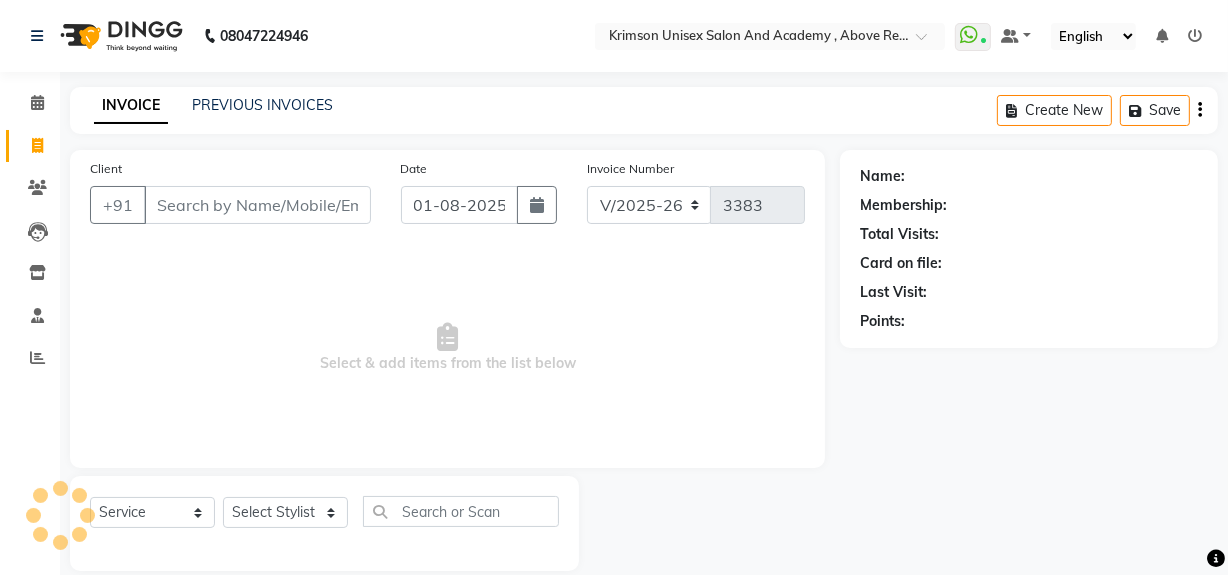 click on "Client" at bounding box center (257, 205) 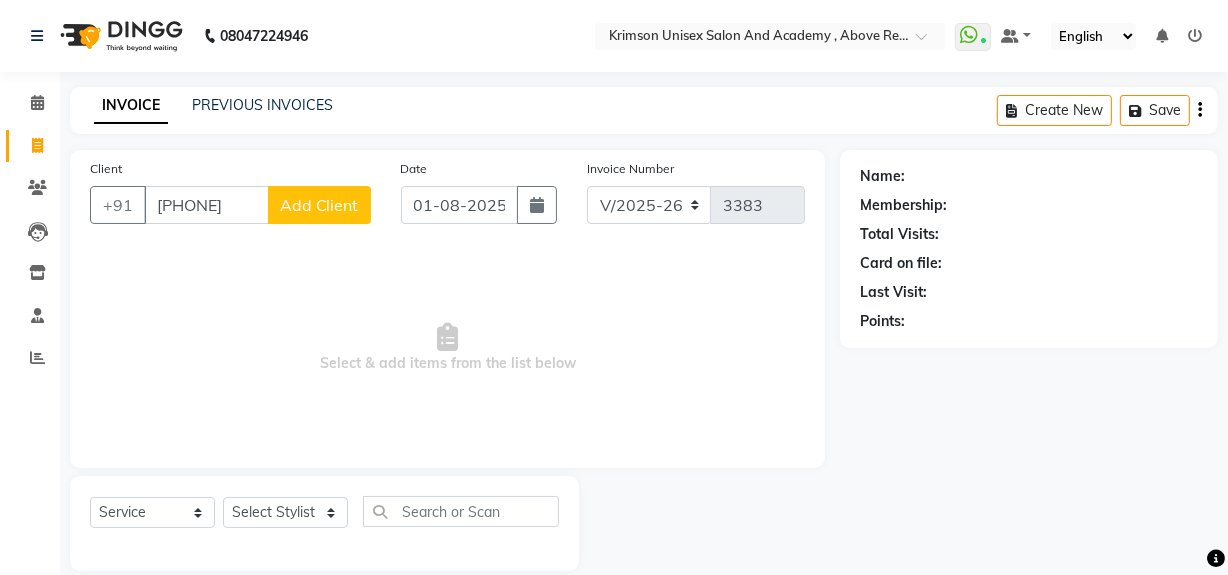 type on "9675828117" 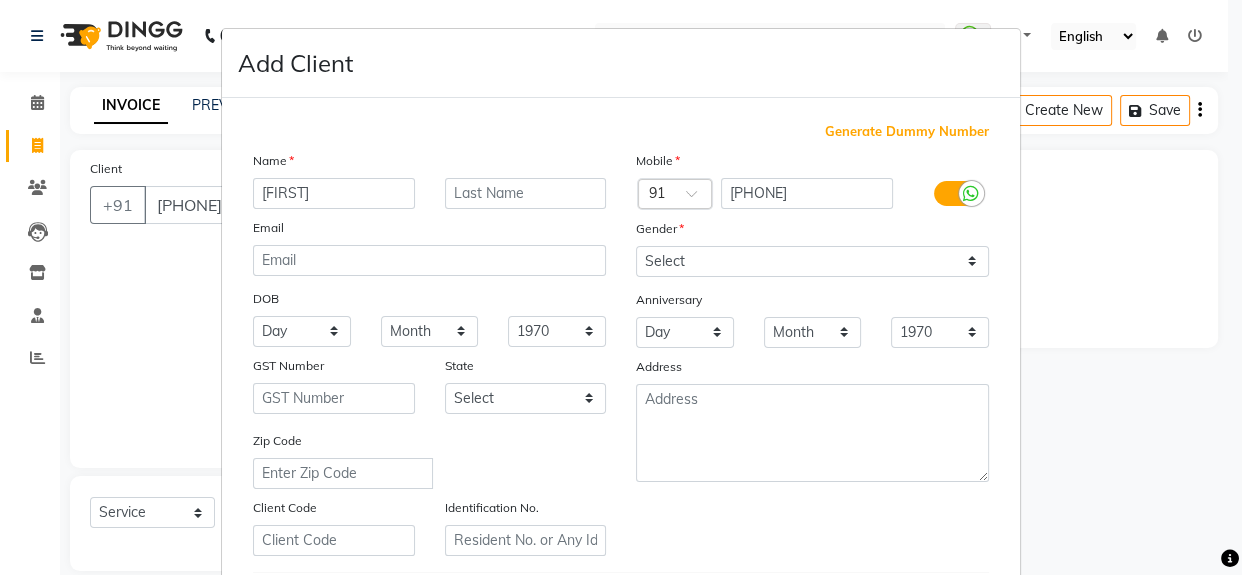type on "ankit" 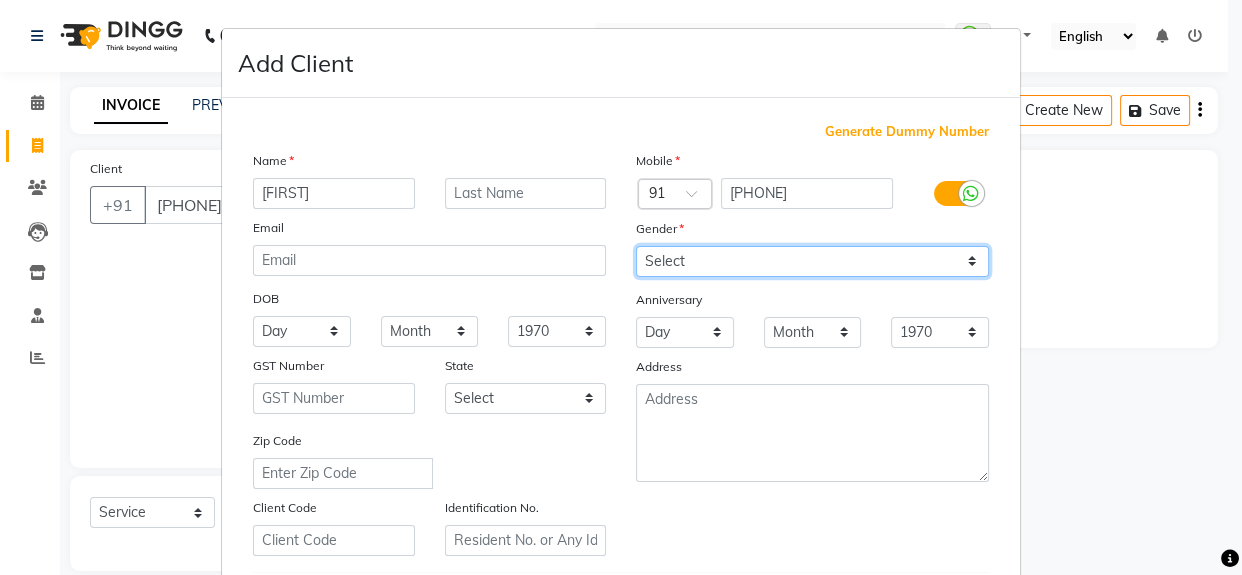 click on "Select Male Female Other Prefer Not To Say" at bounding box center [812, 261] 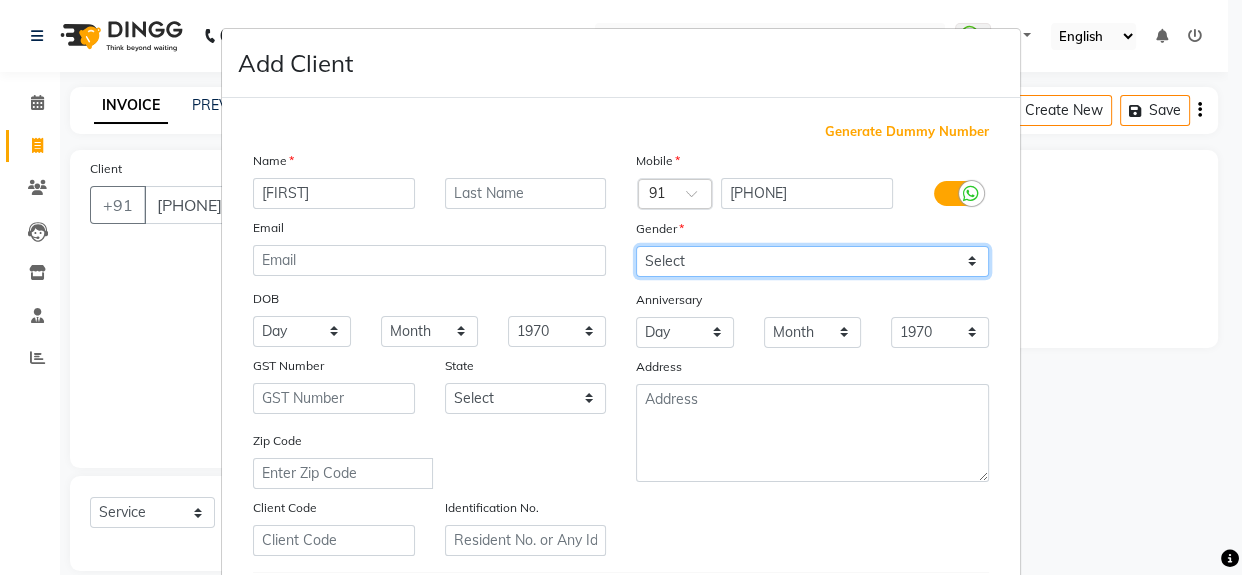 select on "male" 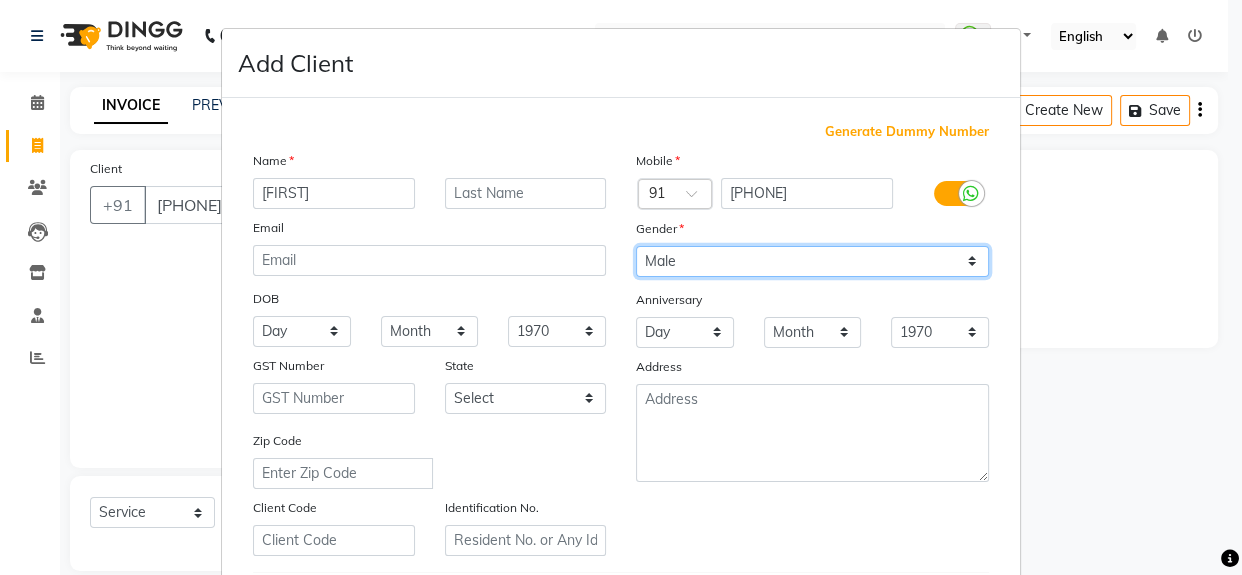 click on "Select Male Female Other Prefer Not To Say" at bounding box center (812, 261) 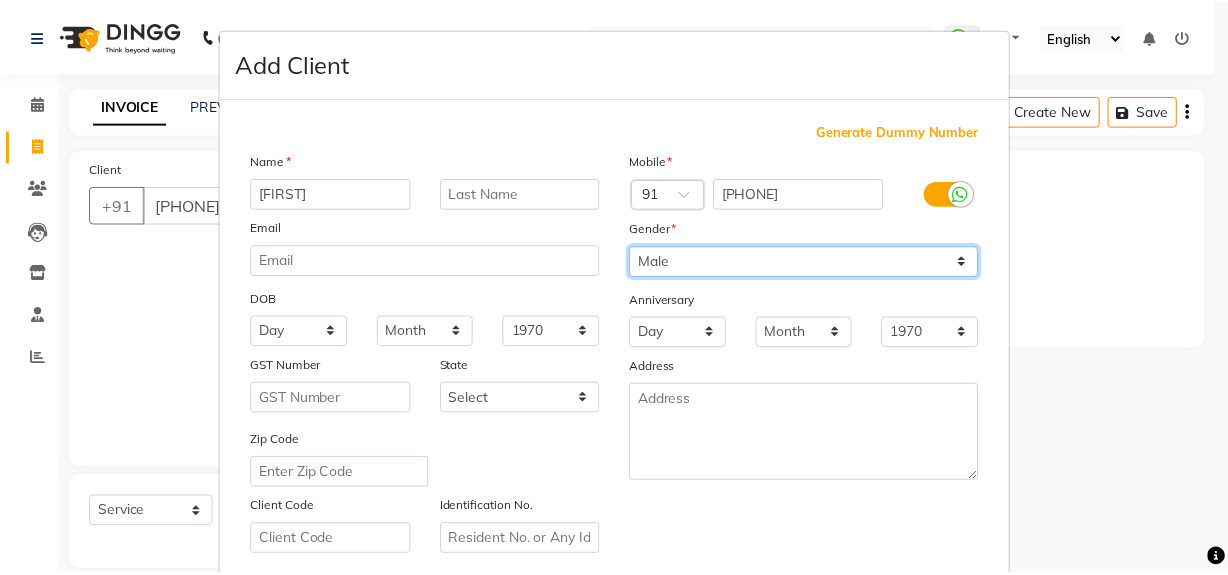 scroll, scrollTop: 353, scrollLeft: 0, axis: vertical 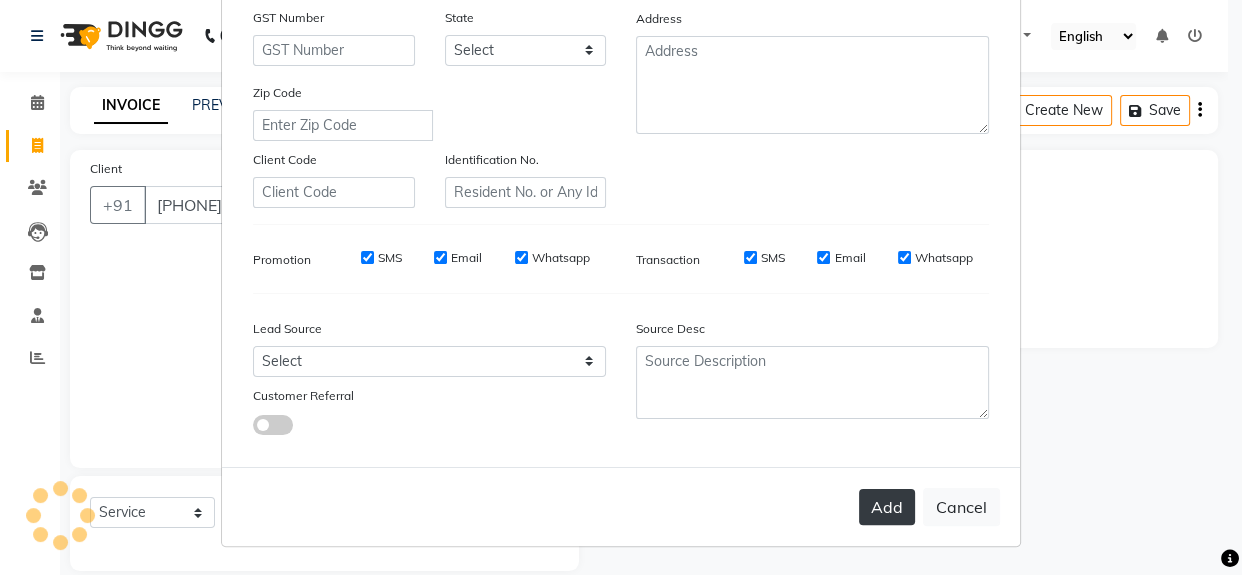 click on "Add" at bounding box center [887, 507] 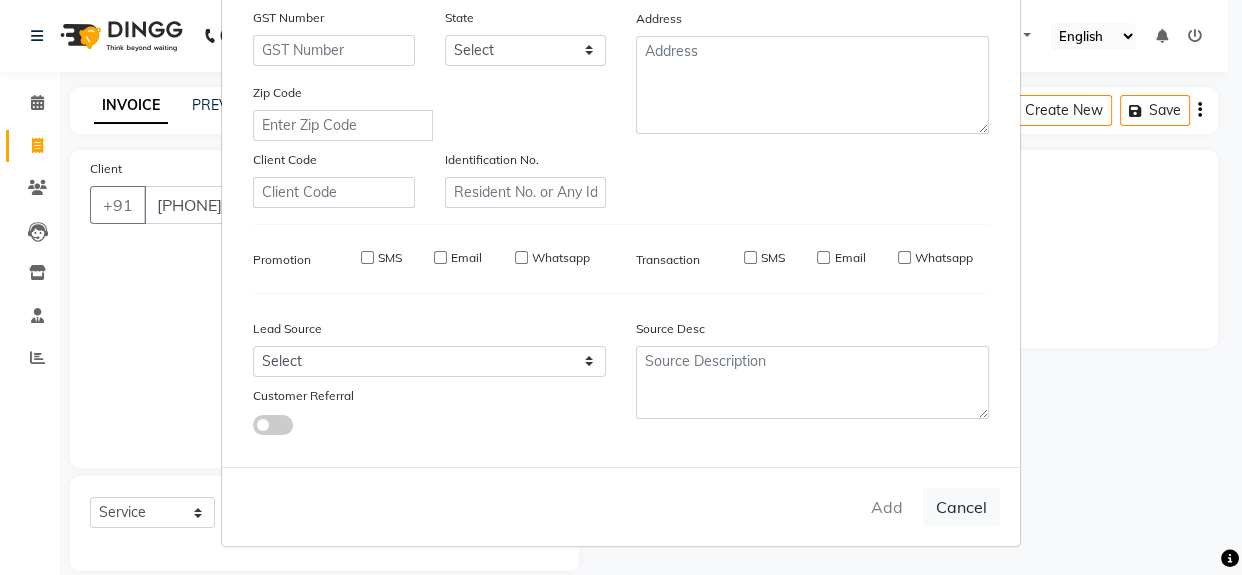 type 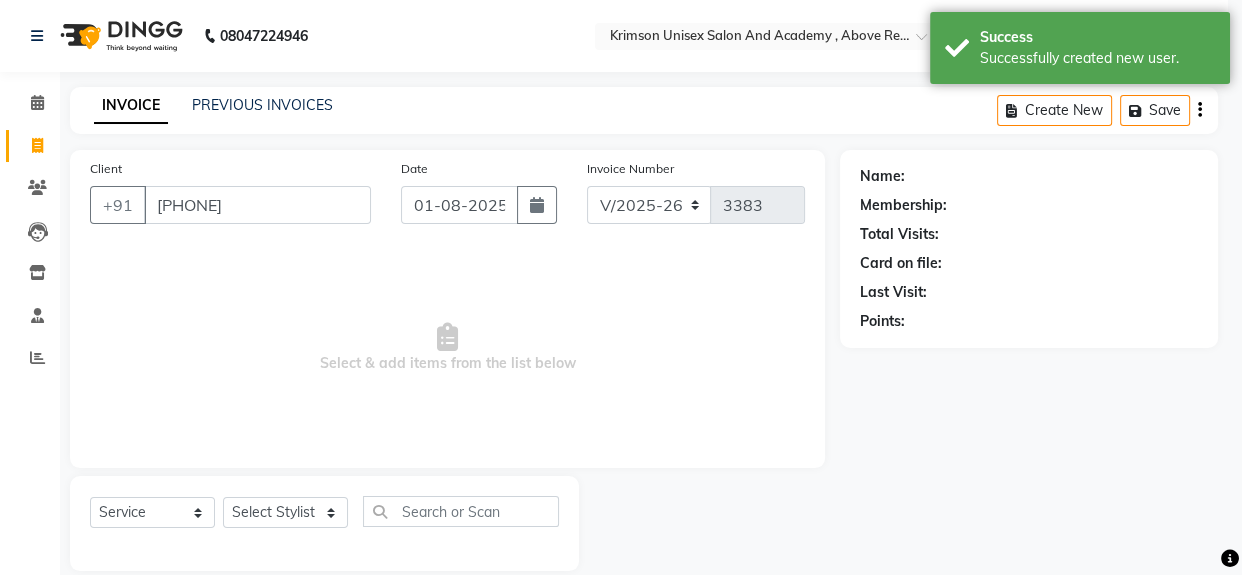 select on "1: Object" 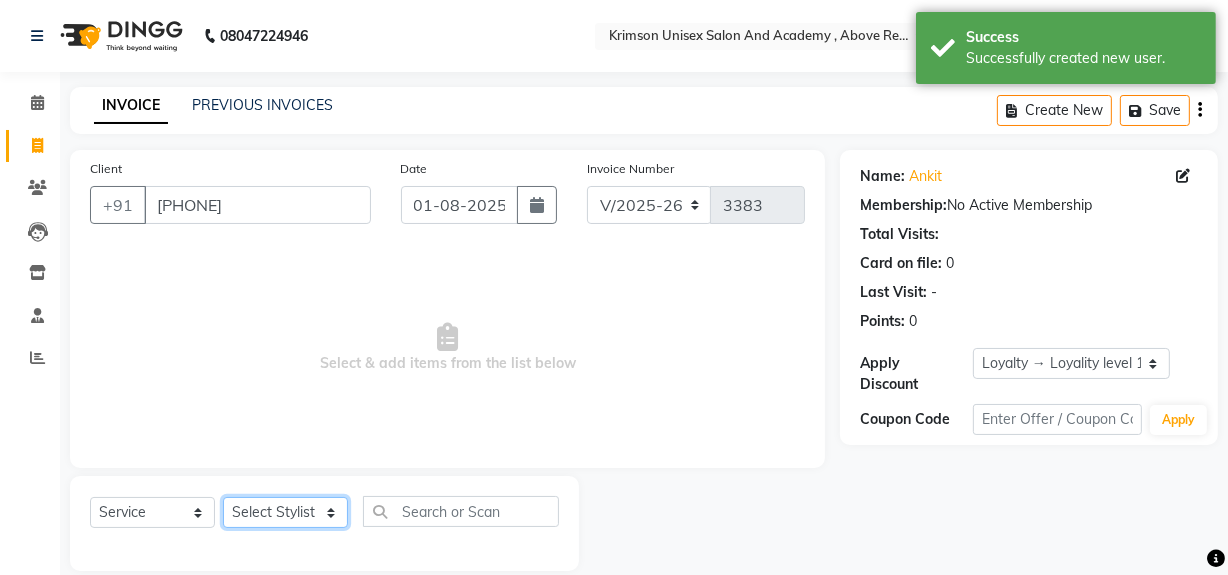 click on "Select Stylist ADMIN ARNAB Babita Danish DR. DIVYA (cosmetologist) FRONT DESK Hani Hem Atwal junaid  Kafil Kaif Manish Kumar Pinki  Pooja kulyal Ratan Dey safiya sahiba Sahil Sangeeta sanjay Sudeep Varsha" 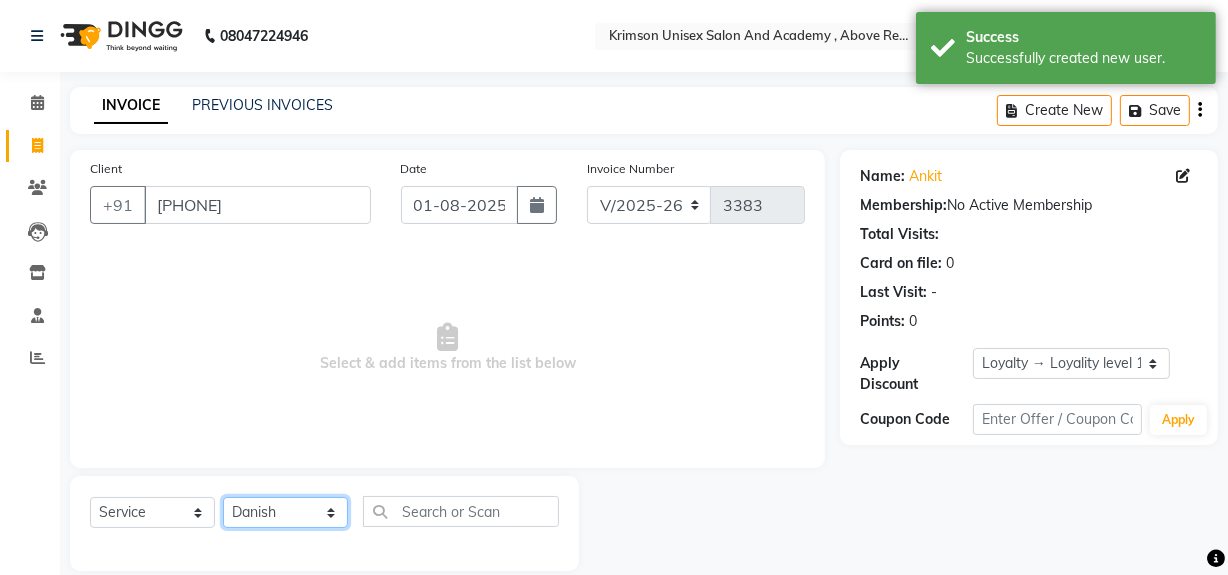 click on "Select Stylist ADMIN ARNAB Babita Danish DR. DIVYA (cosmetologist) FRONT DESK Hani Hem Atwal junaid  Kafil Kaif Manish Kumar Pinki  Pooja kulyal Ratan Dey safiya sahiba Sahil Sangeeta sanjay Sudeep Varsha" 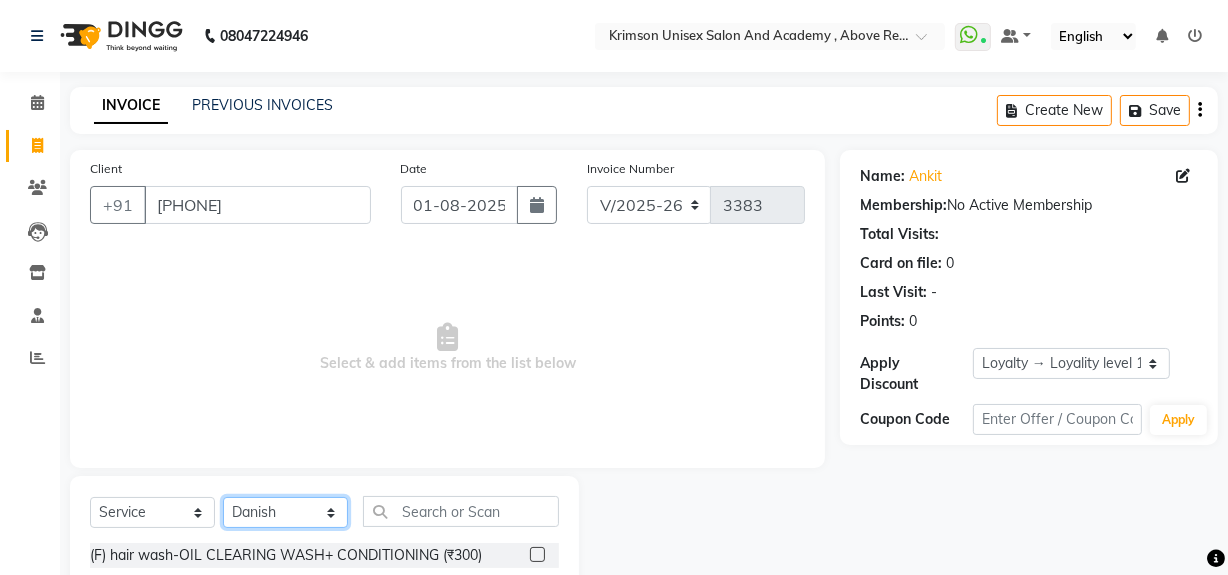scroll, scrollTop: 226, scrollLeft: 0, axis: vertical 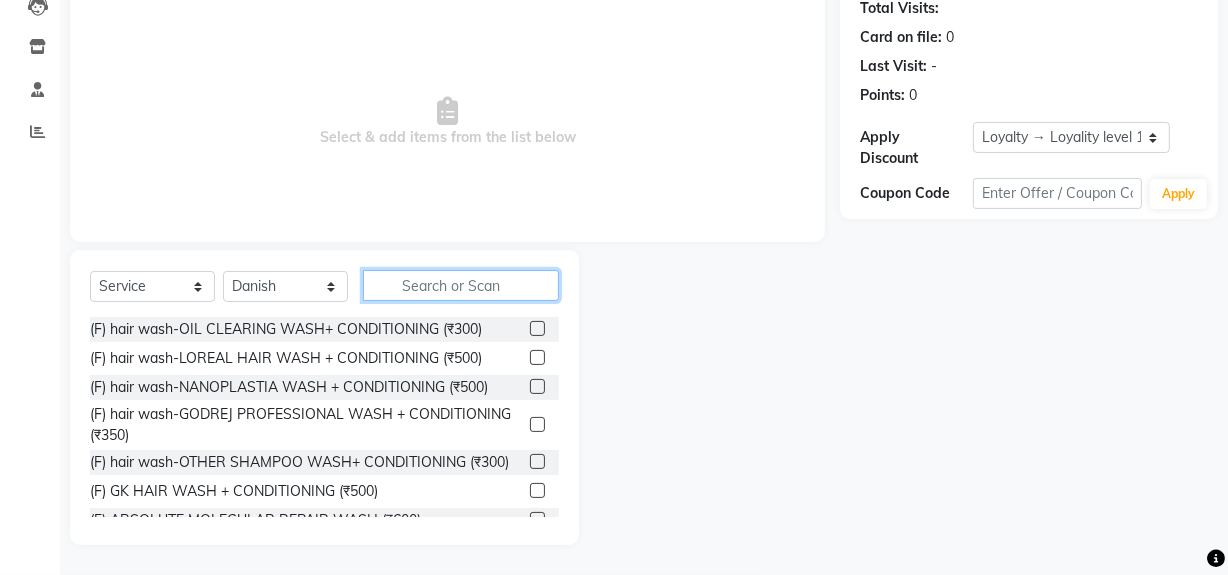 click 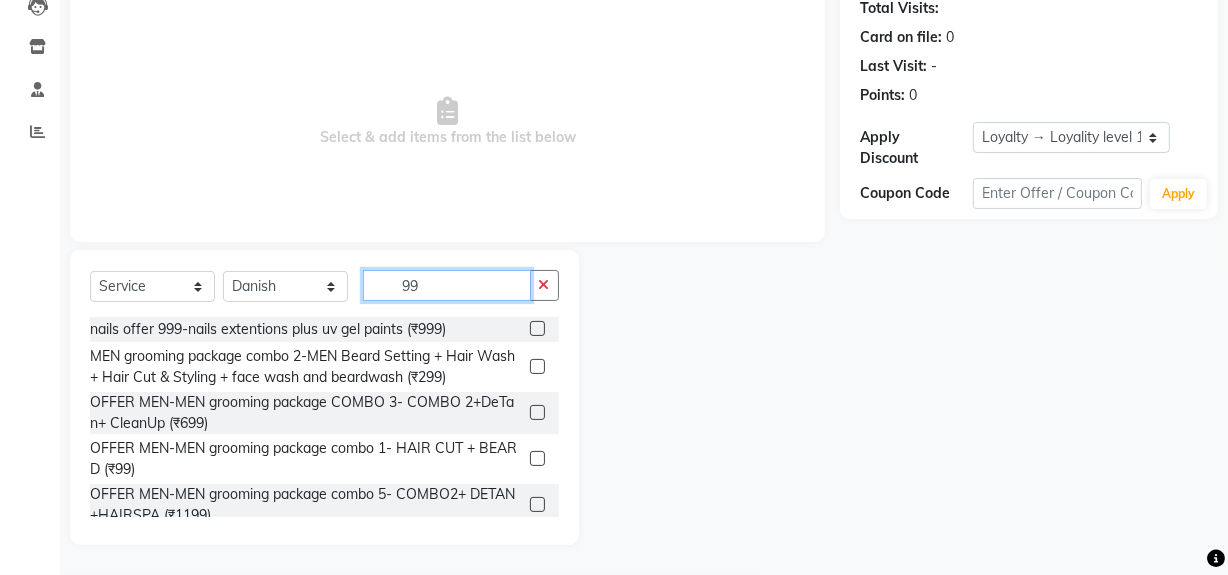 type on "99" 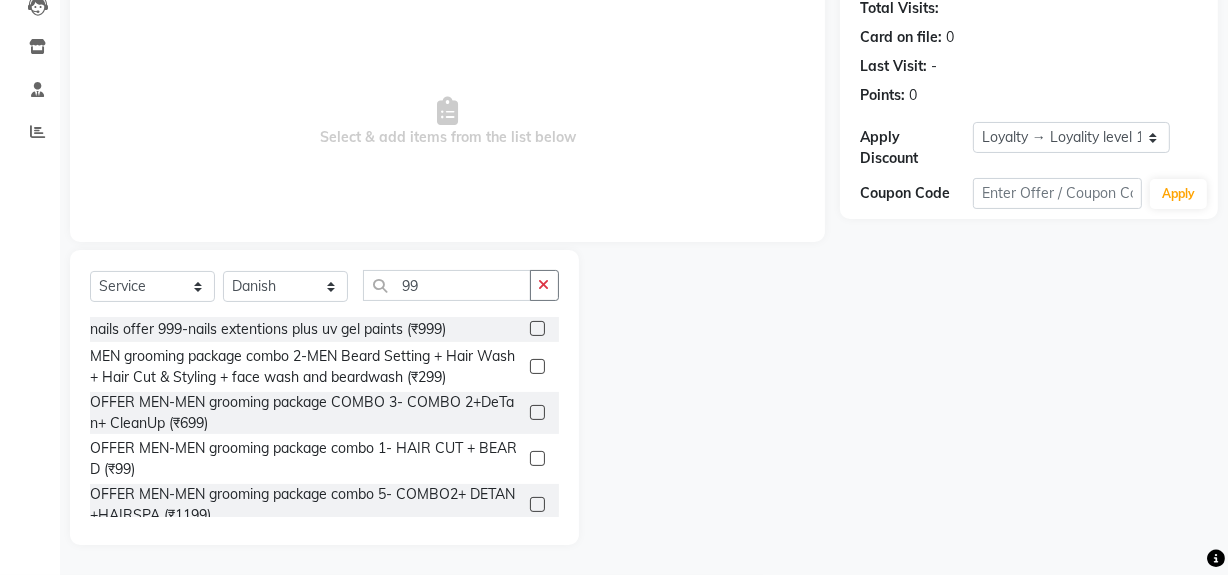 click 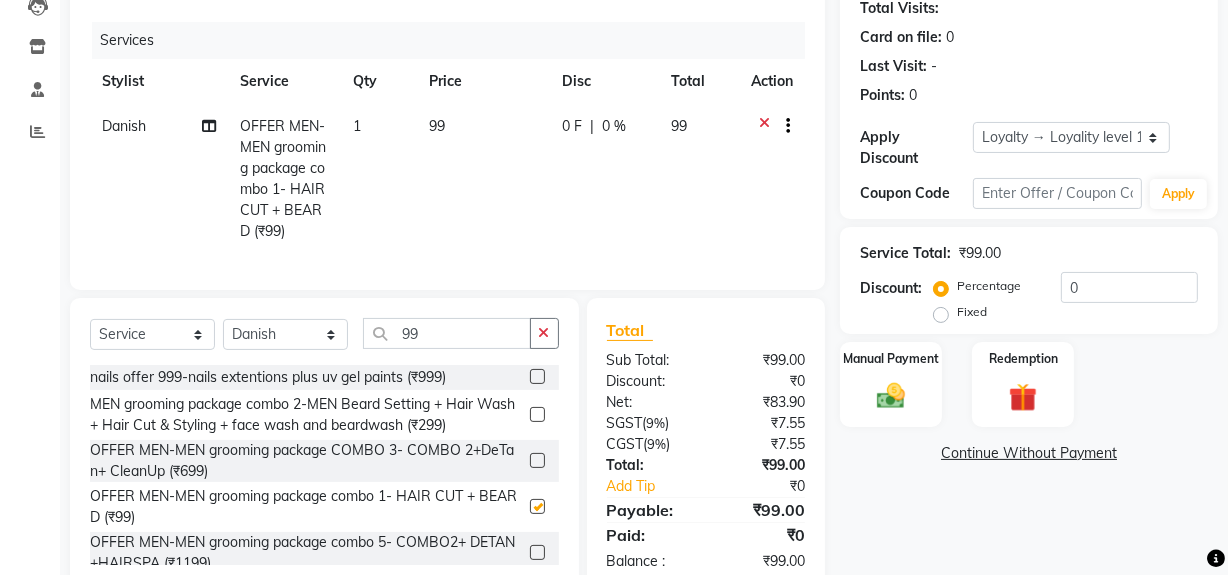 checkbox on "false" 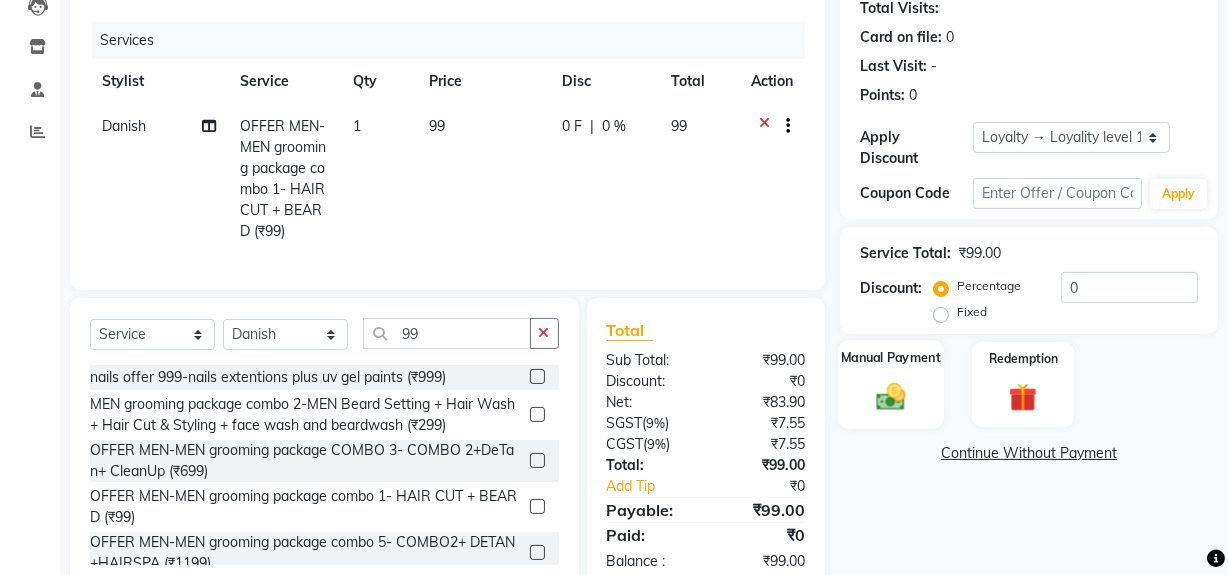 click 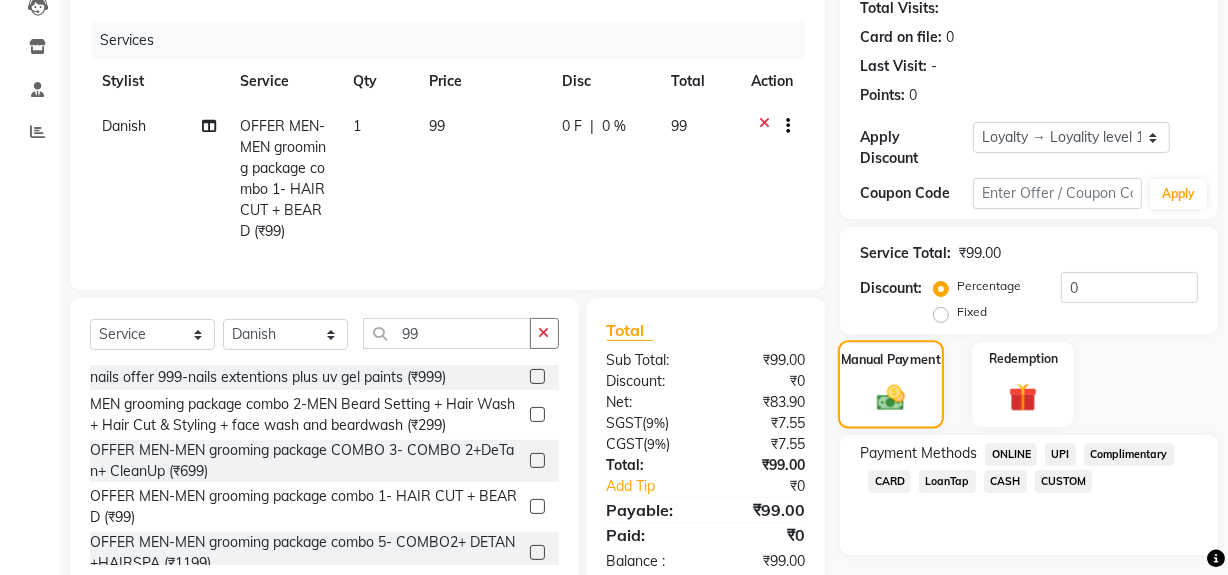scroll, scrollTop: 287, scrollLeft: 0, axis: vertical 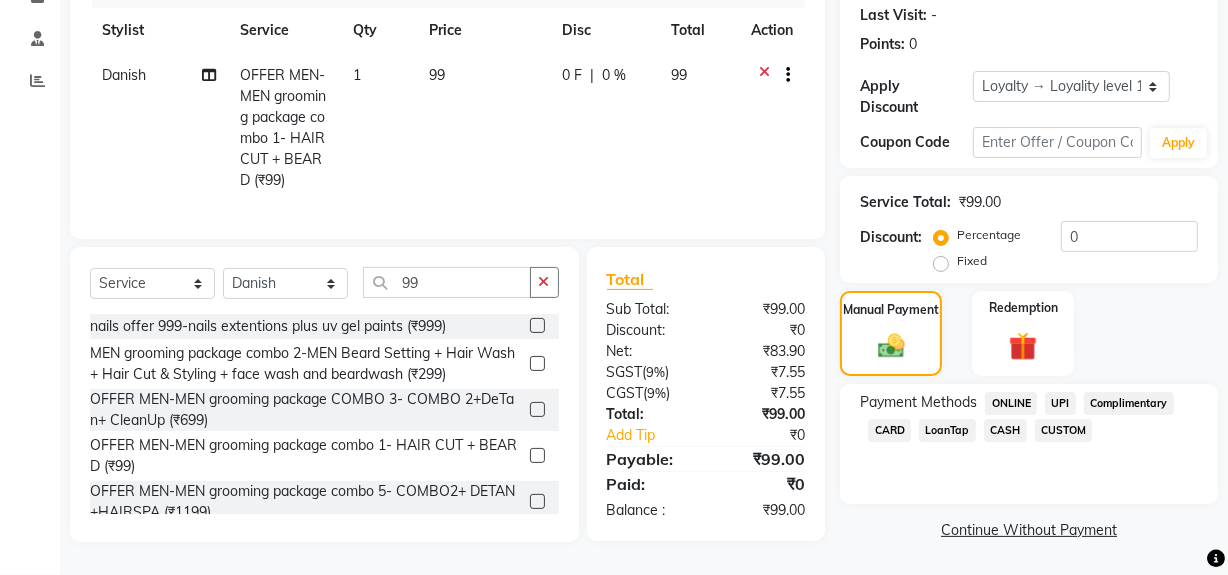 click on "ONLINE" 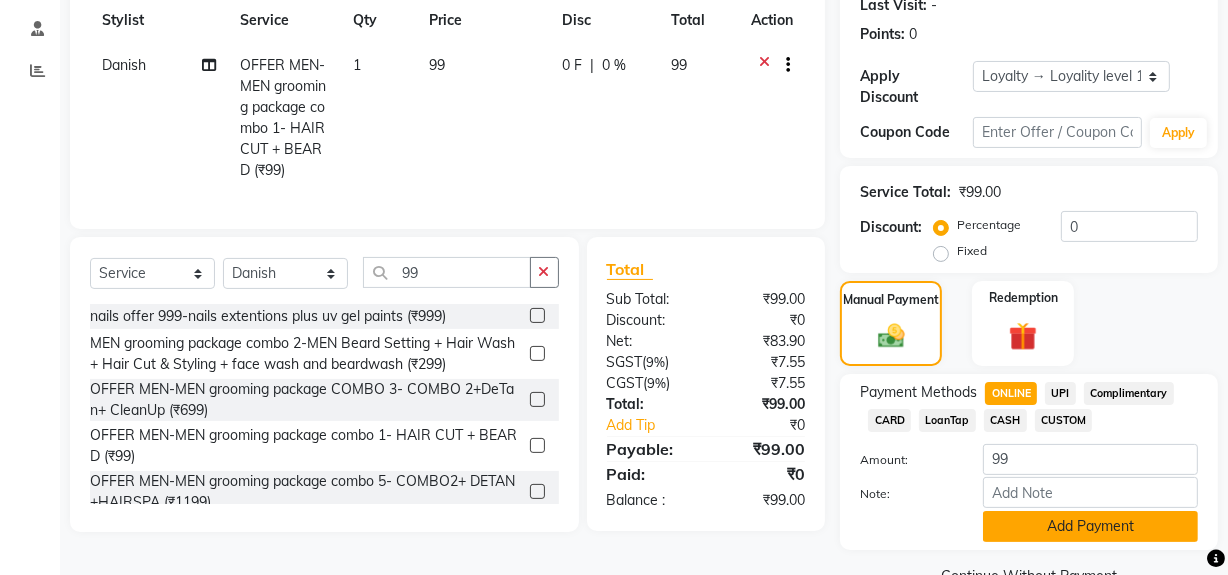 click on "Add Payment" 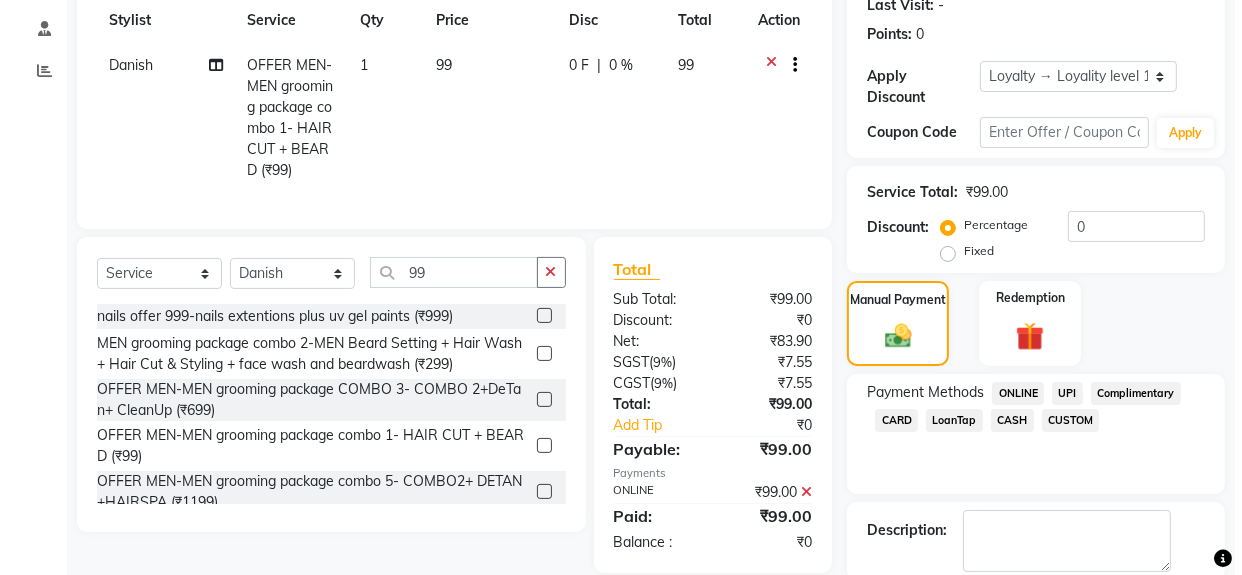 scroll, scrollTop: 490, scrollLeft: 0, axis: vertical 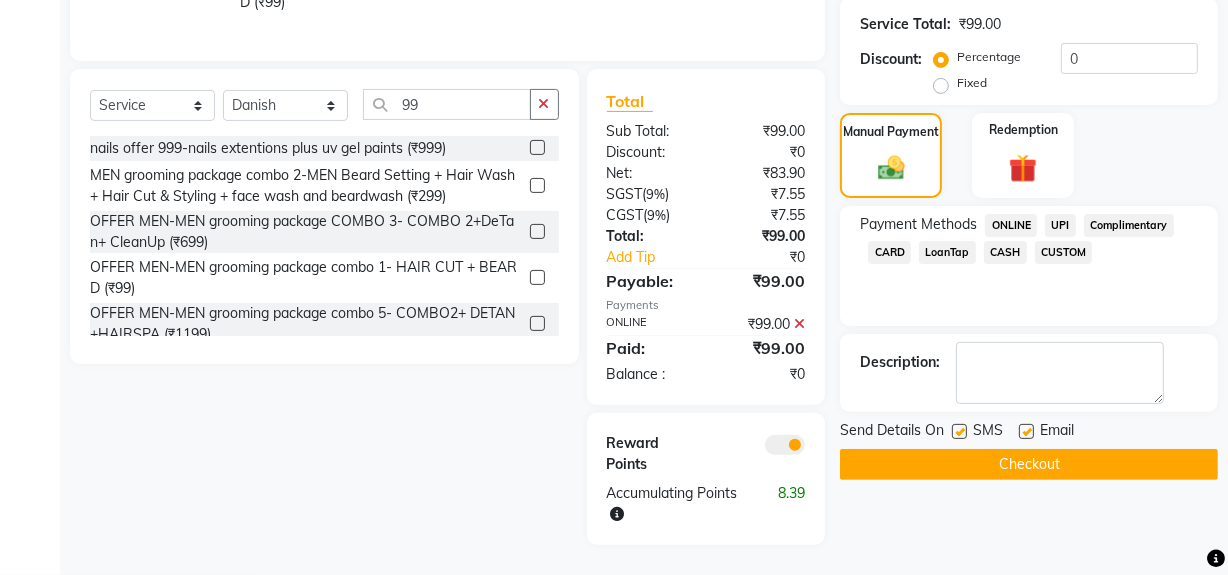 click 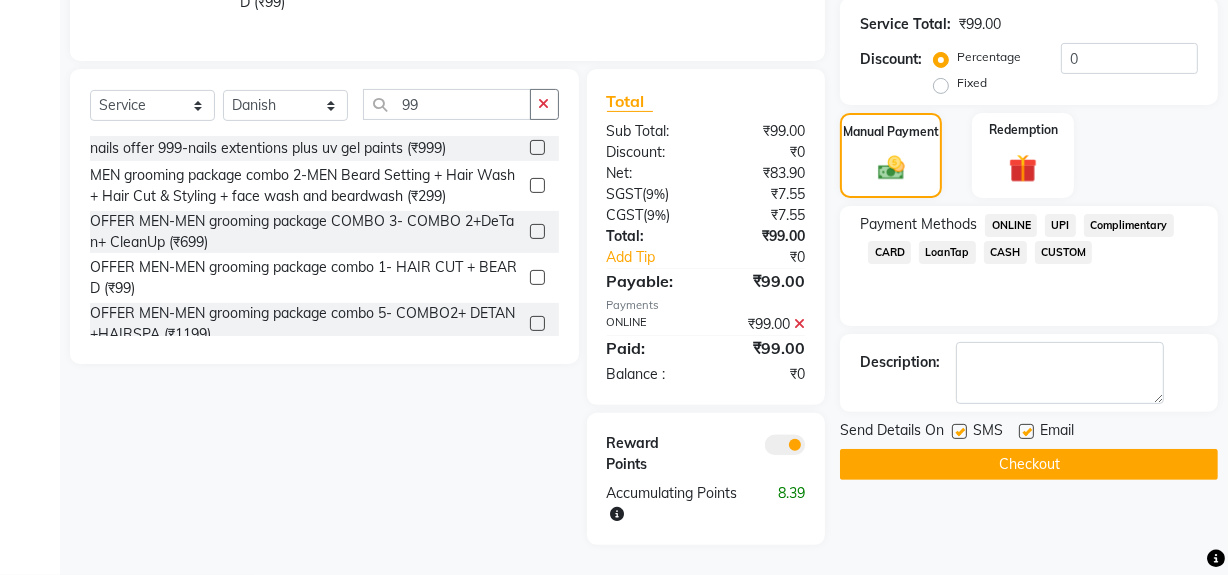 click 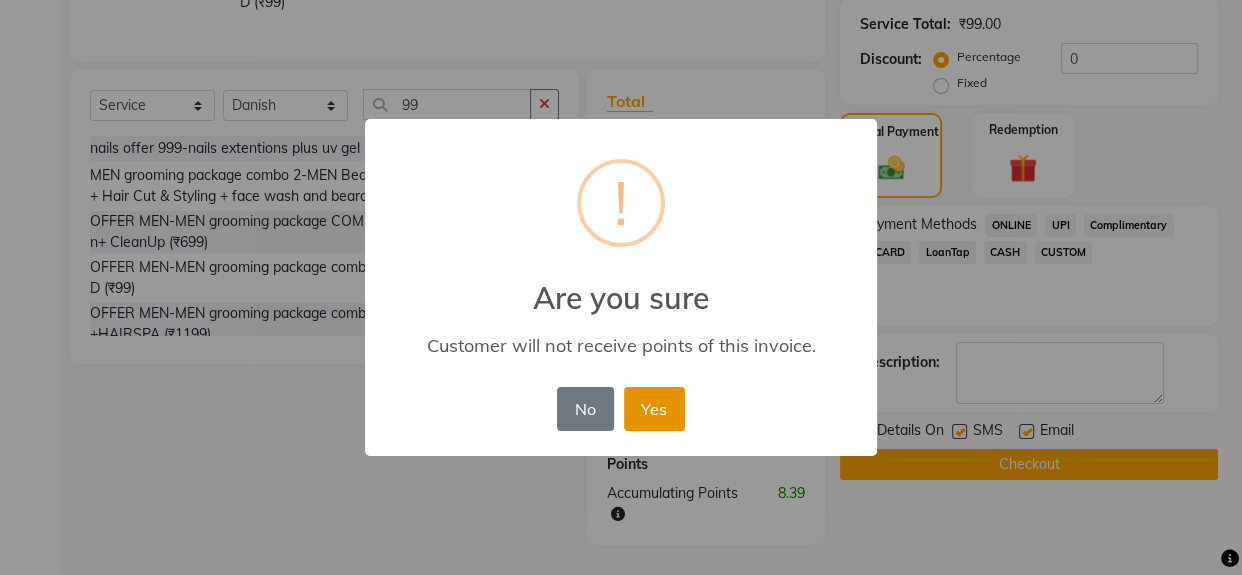 click on "Yes" at bounding box center (654, 409) 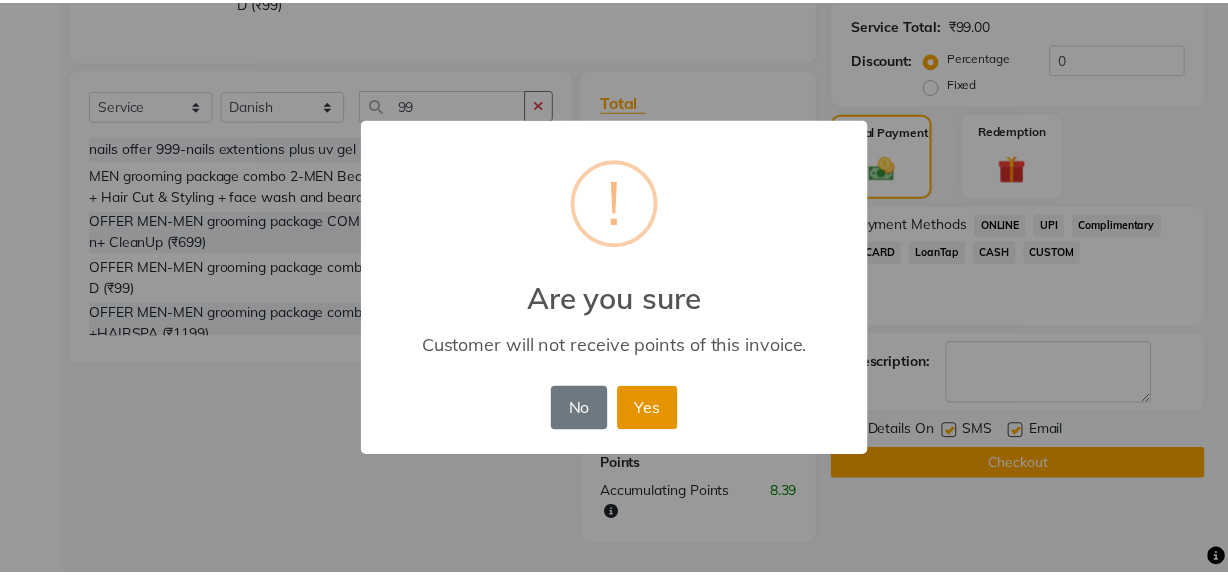 scroll, scrollTop: 419, scrollLeft: 0, axis: vertical 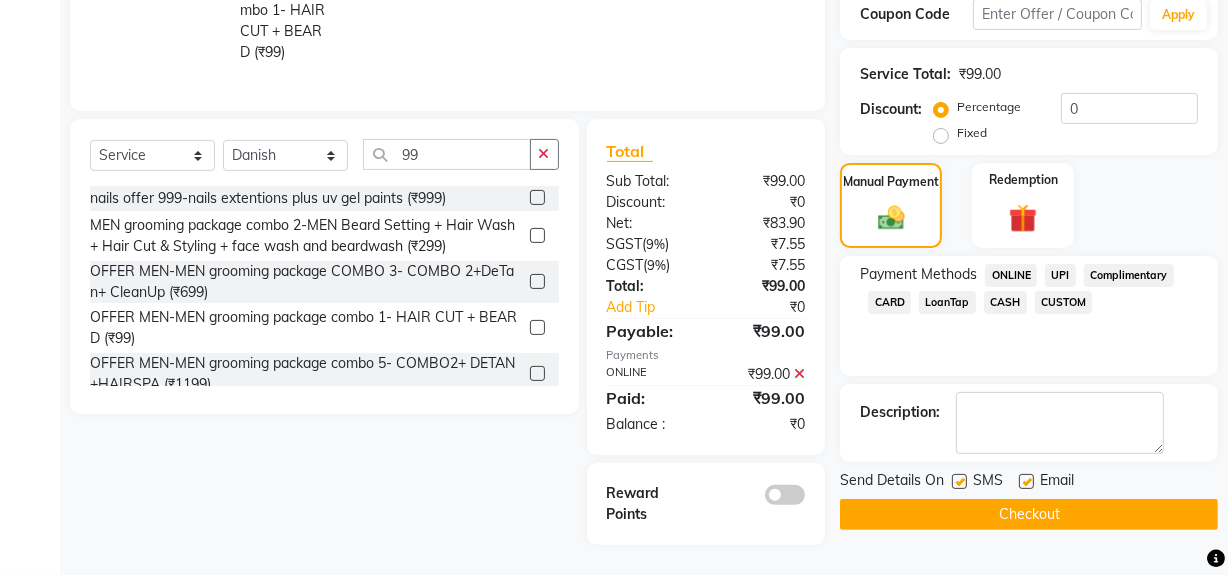 click on "Checkout" 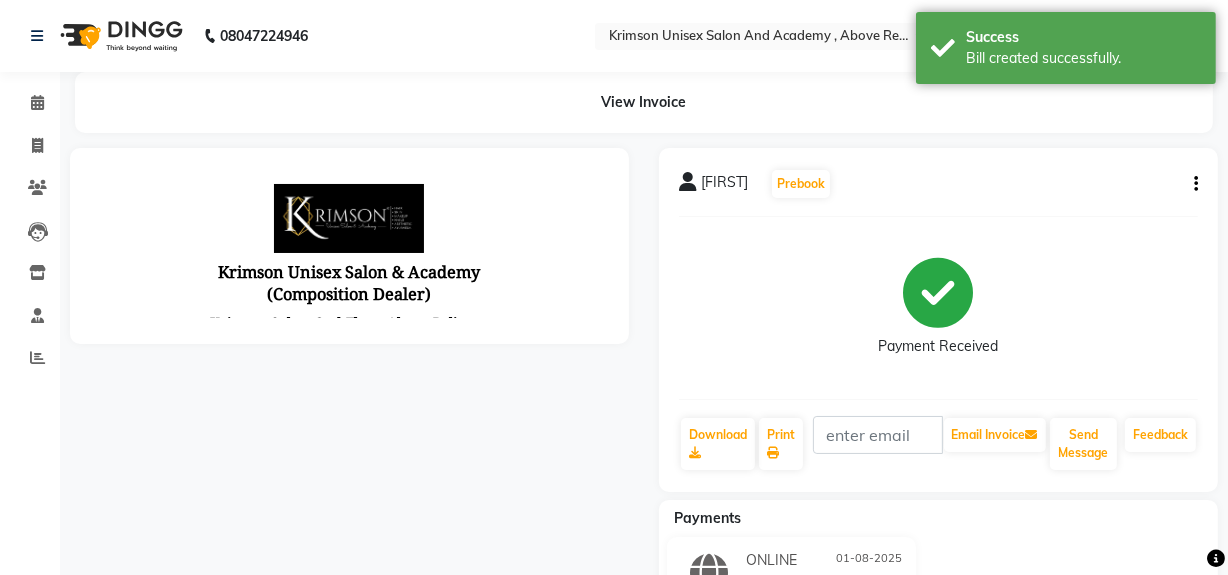 scroll, scrollTop: 0, scrollLeft: 0, axis: both 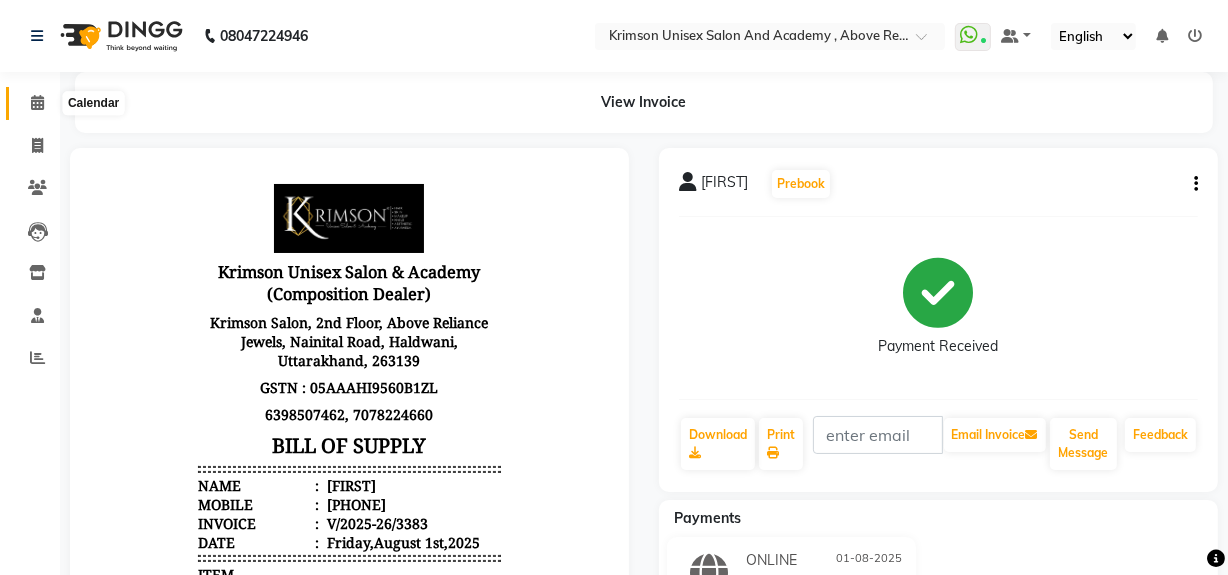 click 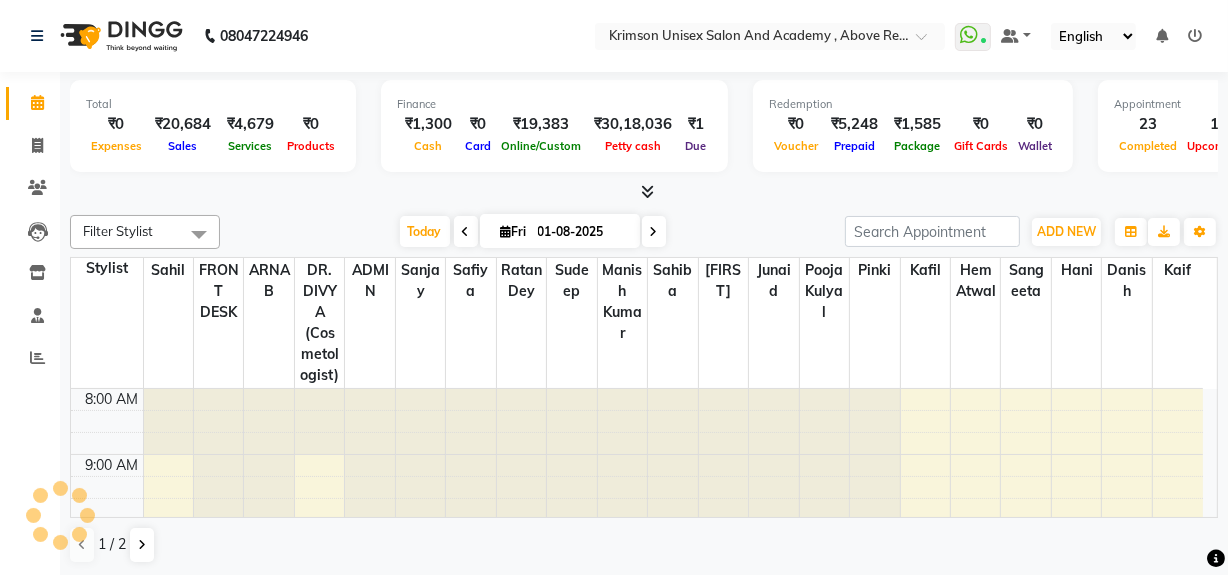 scroll, scrollTop: 0, scrollLeft: 0, axis: both 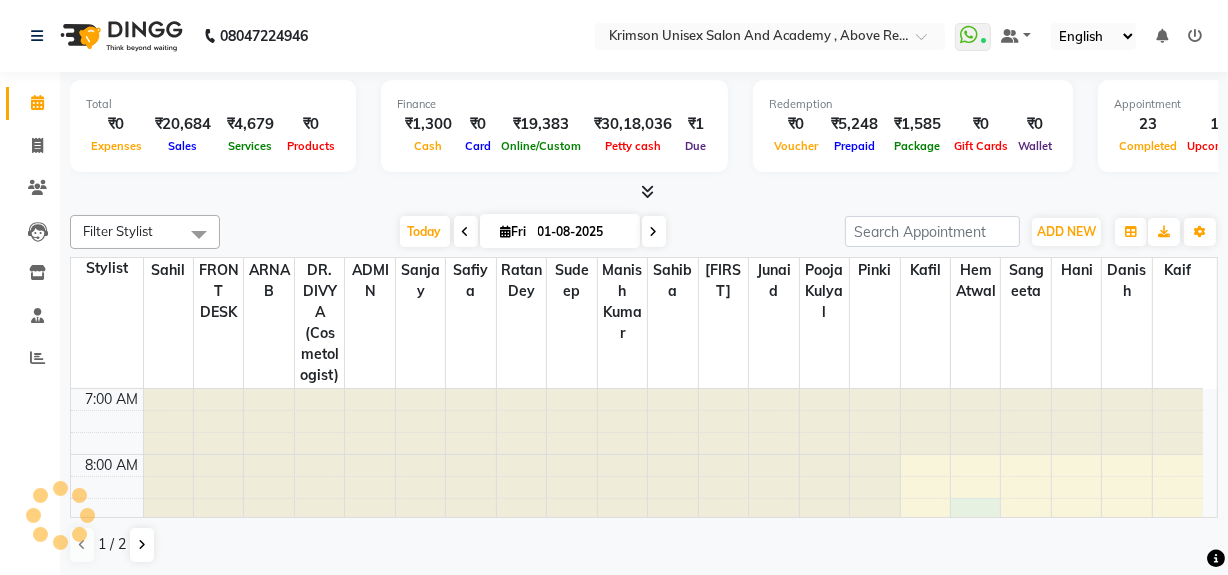 click on "7:00 AM 8:00 AM 9:00 AM 10:00 AM 11:00 AM 12:00 PM 1:00 PM 2:00 PM 3:00 PM 4:00 PM 5:00 PM 6:00 PM 7:00 PM 8:00 PM 9:00 PM     Tina, TK26, 07:00 PM-08:00 PM, MEN grooming package combo 2-MEN Beard Setting + Hair Wash + Hair Cut & Styling + face wash and beardwash (₹299)     anshika, TK07, 05:20 PM-06:20 PM, (F) hair wash-OIL CLEARING WASH+ CONDITIONING (₹300)     Tina, TK26, 06:00 PM-07:00 PM, (F) hair wash-LOREAL HAIR WASH + CONDITIONING (₹500)     niharika, TK24, 06:25 PM-07:25 PM, (U) hair removal-WAX NORMAL ARMS FULL (₹400)     kelvit kaur, TK01, 12:40 PM-02:10 PM, (U) AESTHETIC FACE- DERMAPLANING FULL FACE,(U) facial hair removal-THREAD FOREHEAD (₹50)     Ragini, TK17, 02:25 PM-04:25 PM, (F) nails arts-Shellac (Basecoat) Hand/Feet (₹700),(F) nails arts-shellac removal 2 hands (₹200)     saksham, TK18, 03:10 PM-04:25 PM, (U) facials-FACIAL O3+ Whitening Brightening Facial (₹3500),power mask o3+ (₹1100)         preeti, TK19, 04:00 PM-04:45 PM, ABSOLUTE MOLECULAR REPAIR HAIR SPA  (₹3500)" at bounding box center (637, 883) 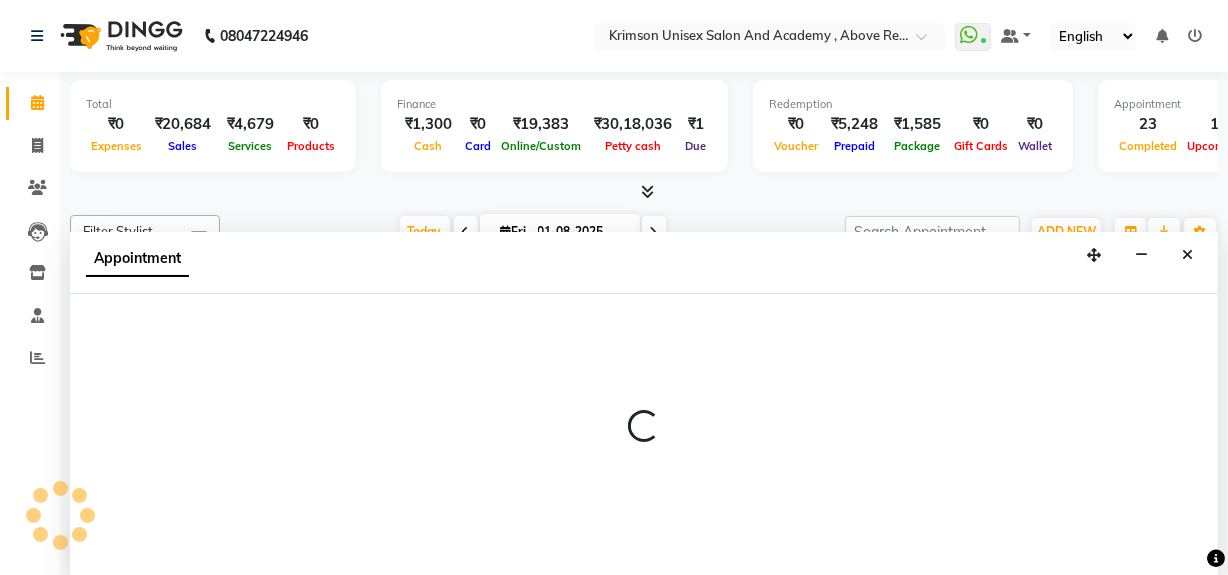 scroll, scrollTop: 0, scrollLeft: 0, axis: both 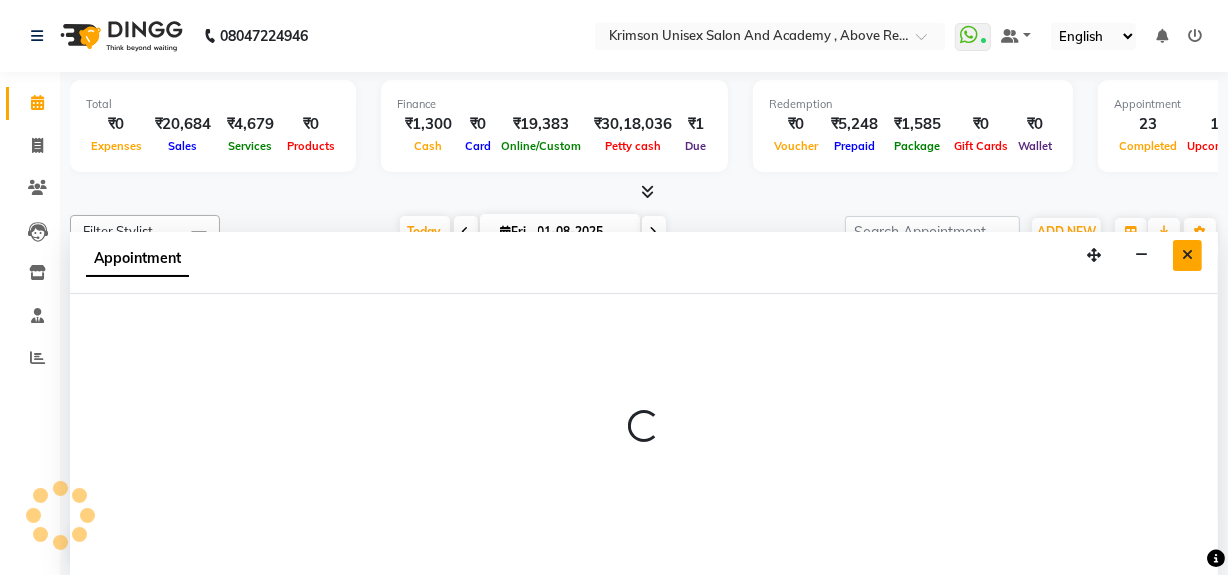 click at bounding box center (1187, 255) 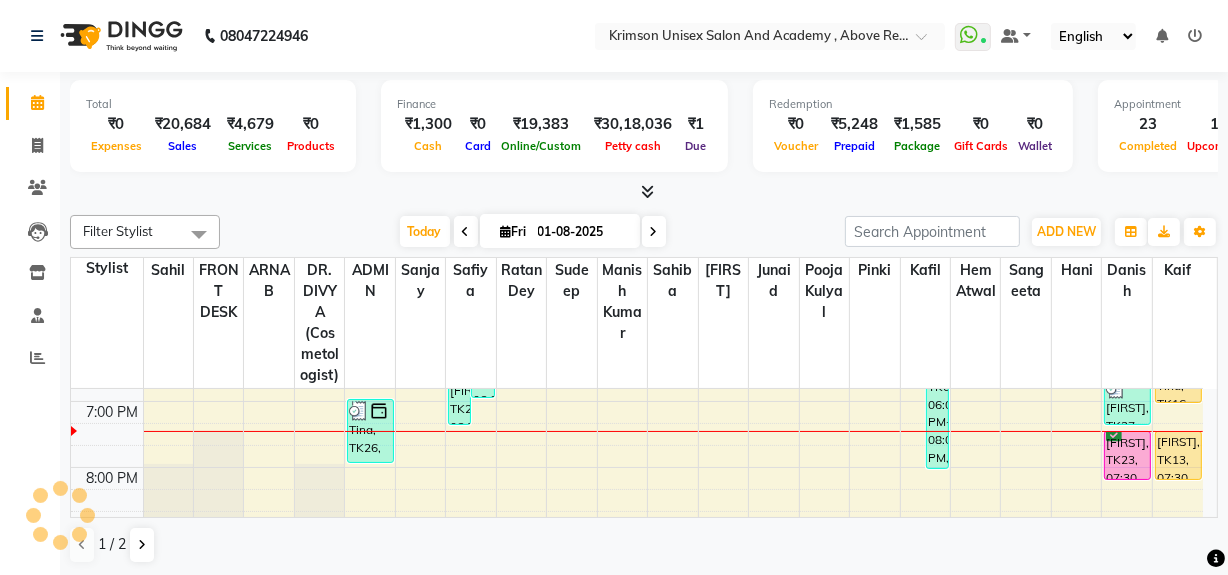 scroll, scrollTop: 780, scrollLeft: 0, axis: vertical 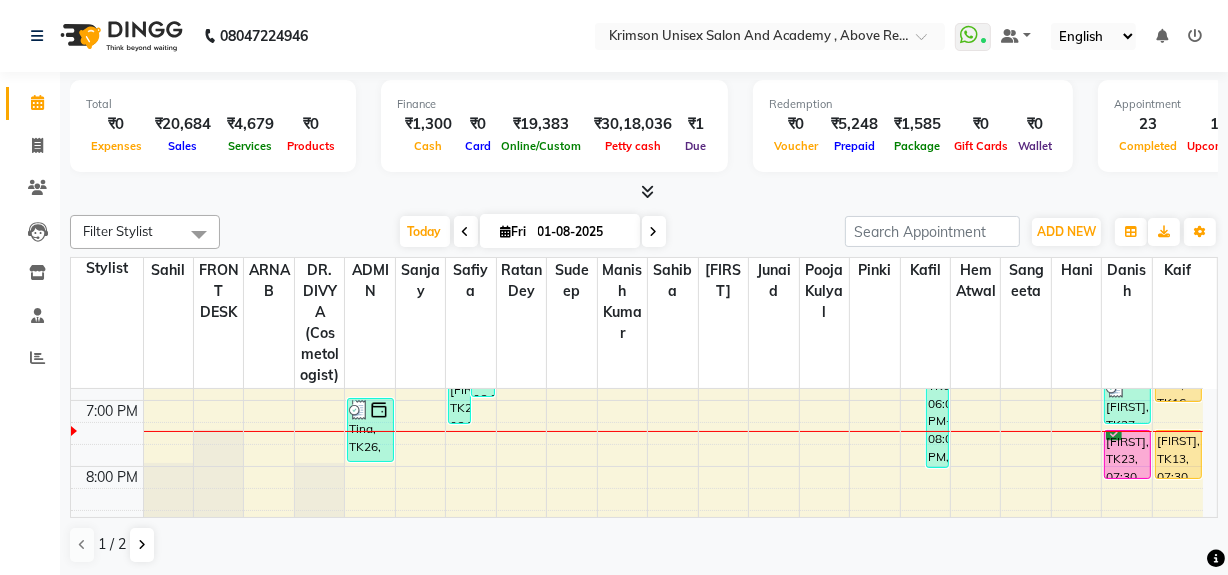 click on "01-08-2025" at bounding box center [582, 232] 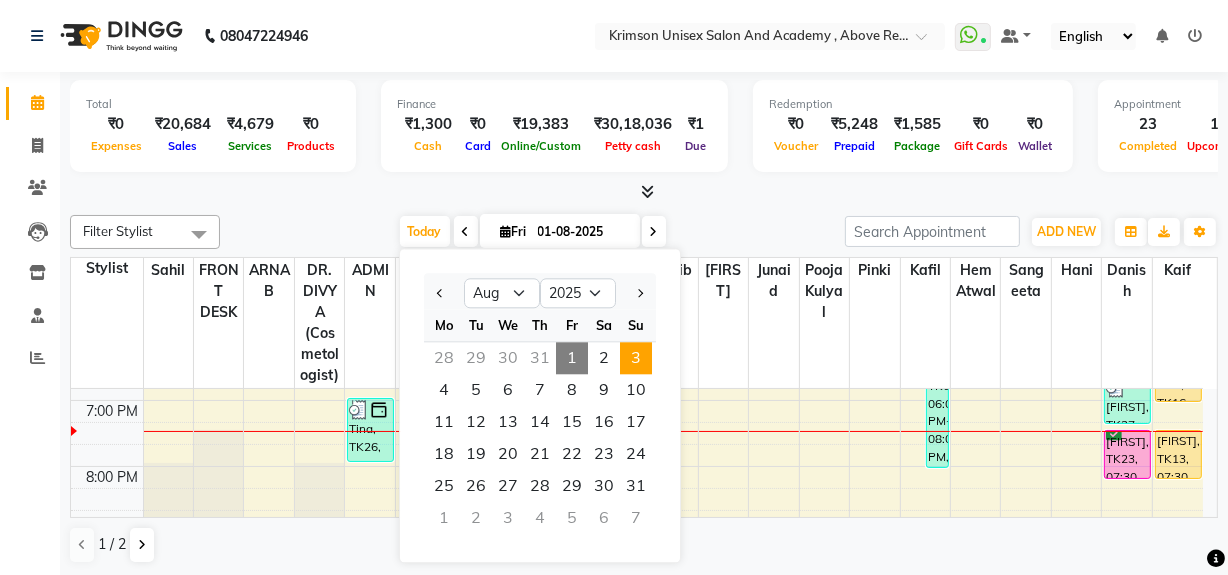click on "3" at bounding box center [636, 358] 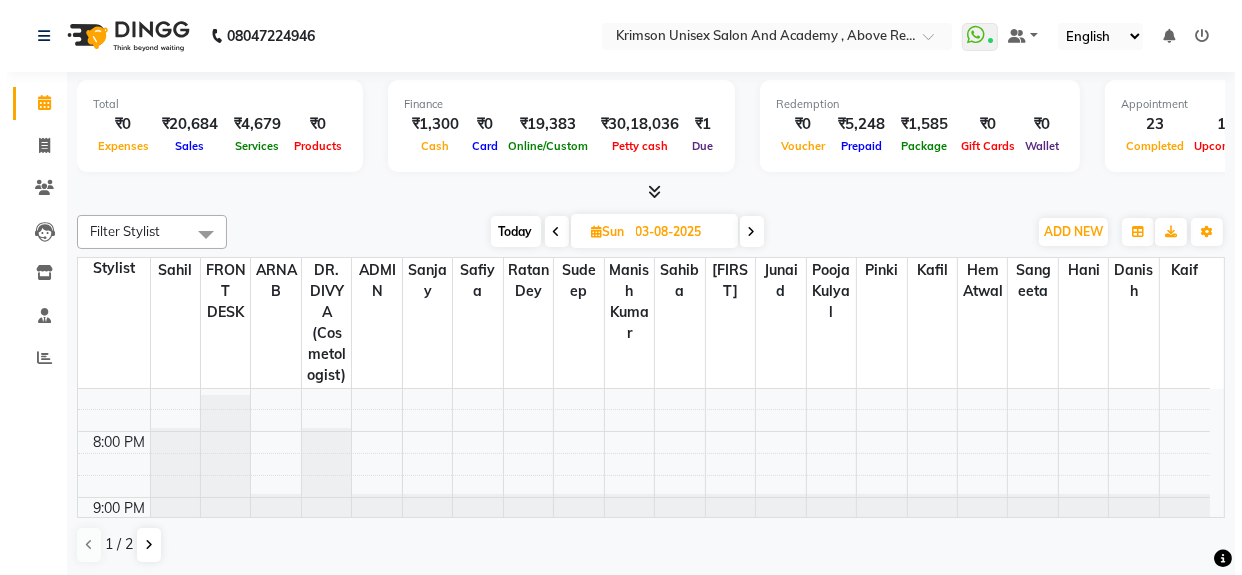 scroll, scrollTop: 816, scrollLeft: 0, axis: vertical 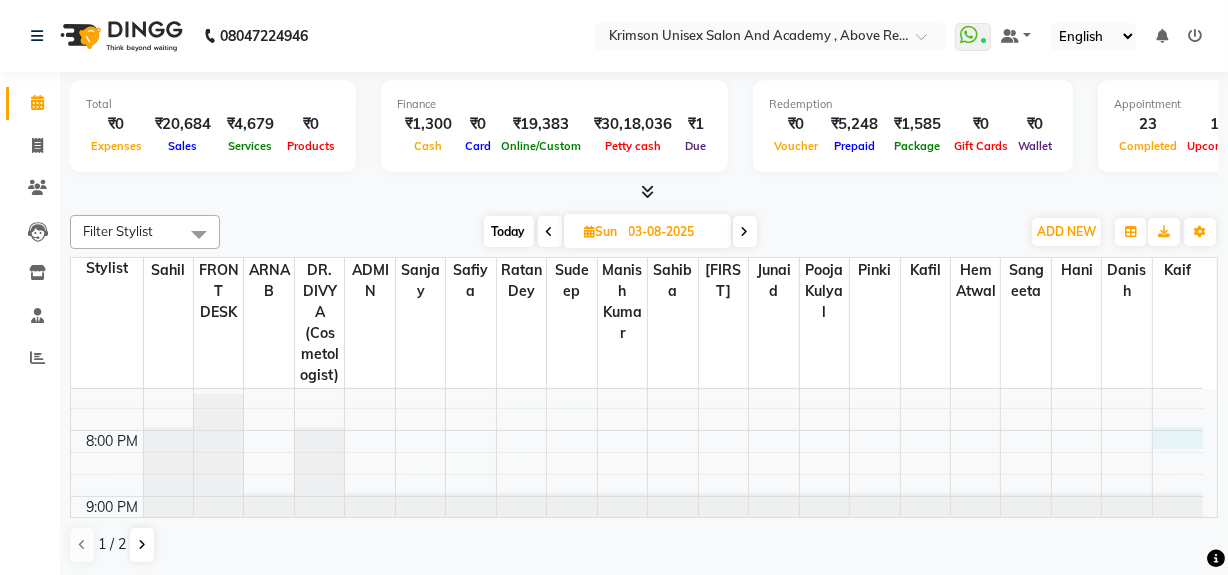 click on "7:00 AM 8:00 AM 9:00 AM 10:00 AM 11:00 AM 12:00 PM 1:00 PM 2:00 PM 3:00 PM 4:00 PM 5:00 PM 6:00 PM 7:00 PM 8:00 PM 9:00 PM" at bounding box center (637, 67) 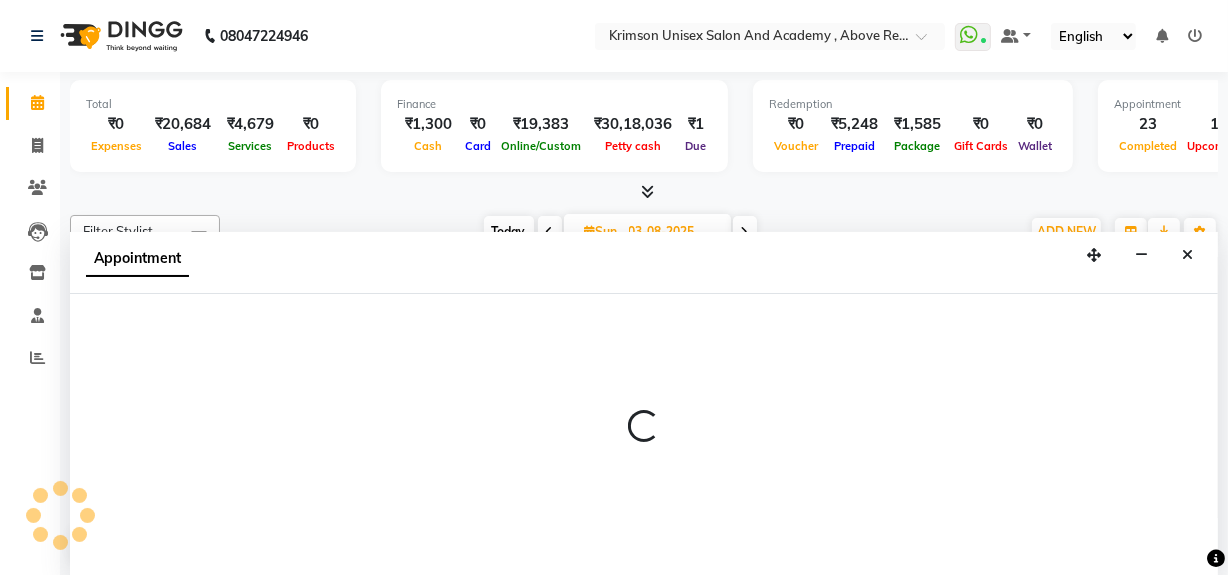 select on "84643" 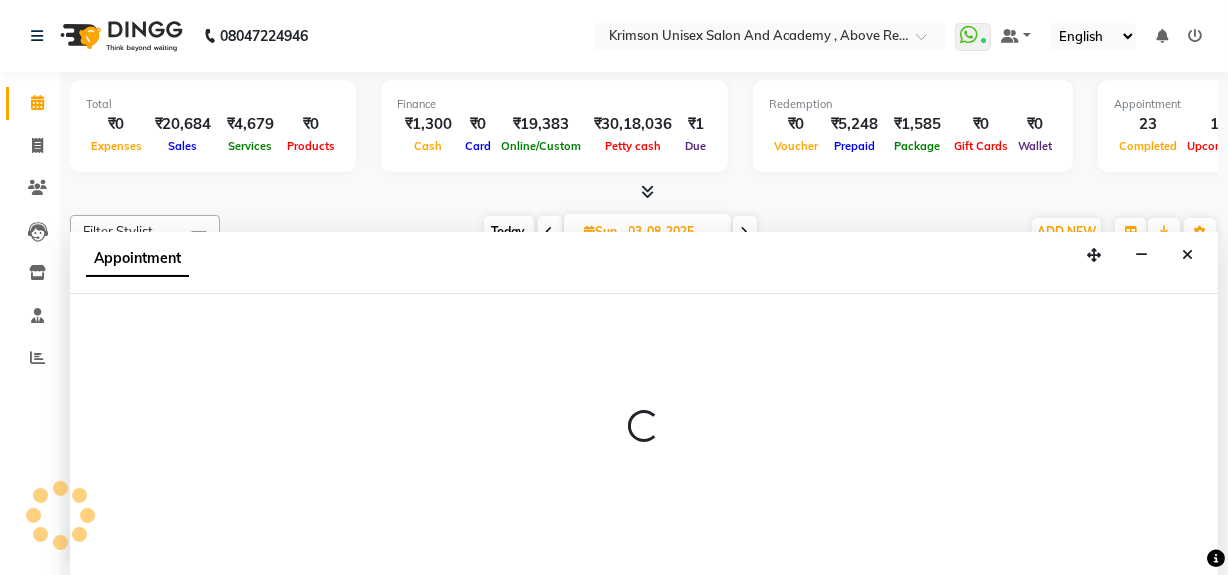 select on "1200" 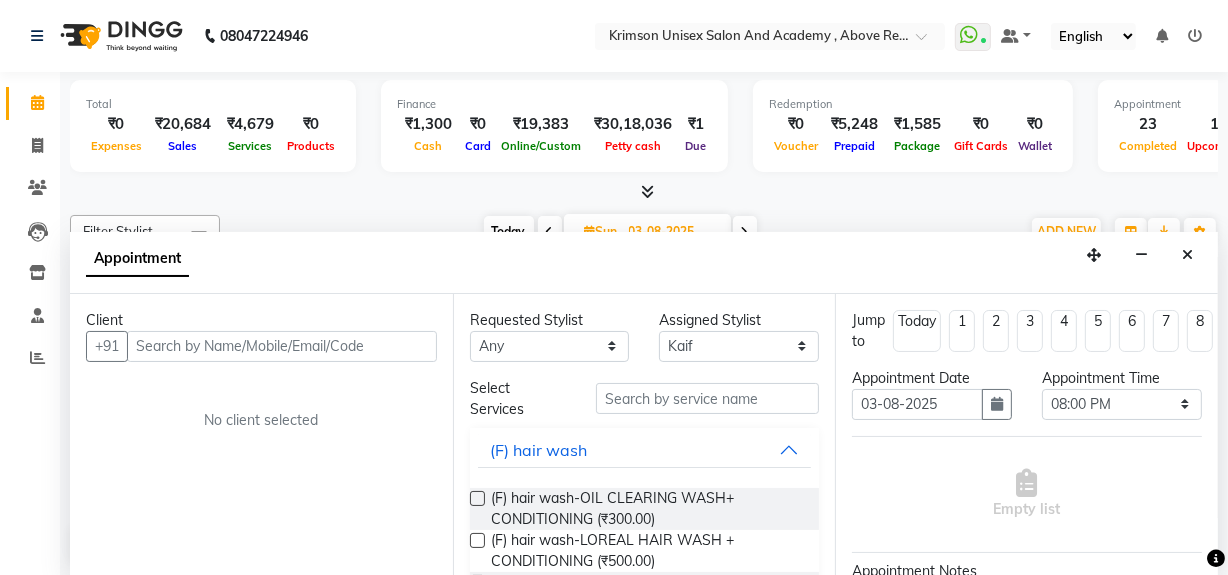 click at bounding box center [282, 346] 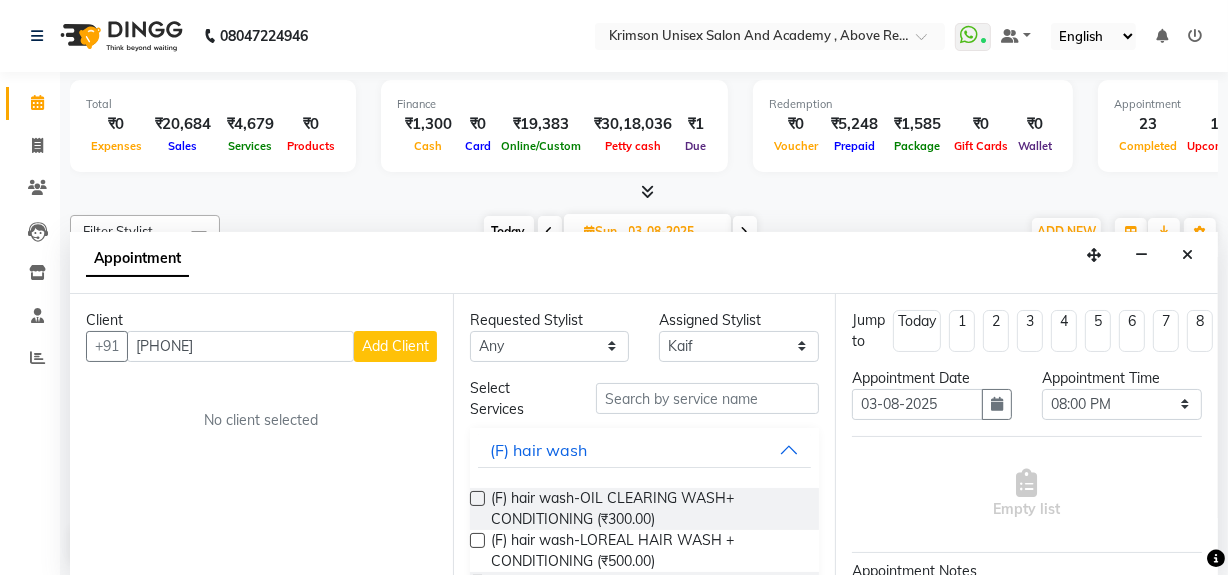type on "9794547062" 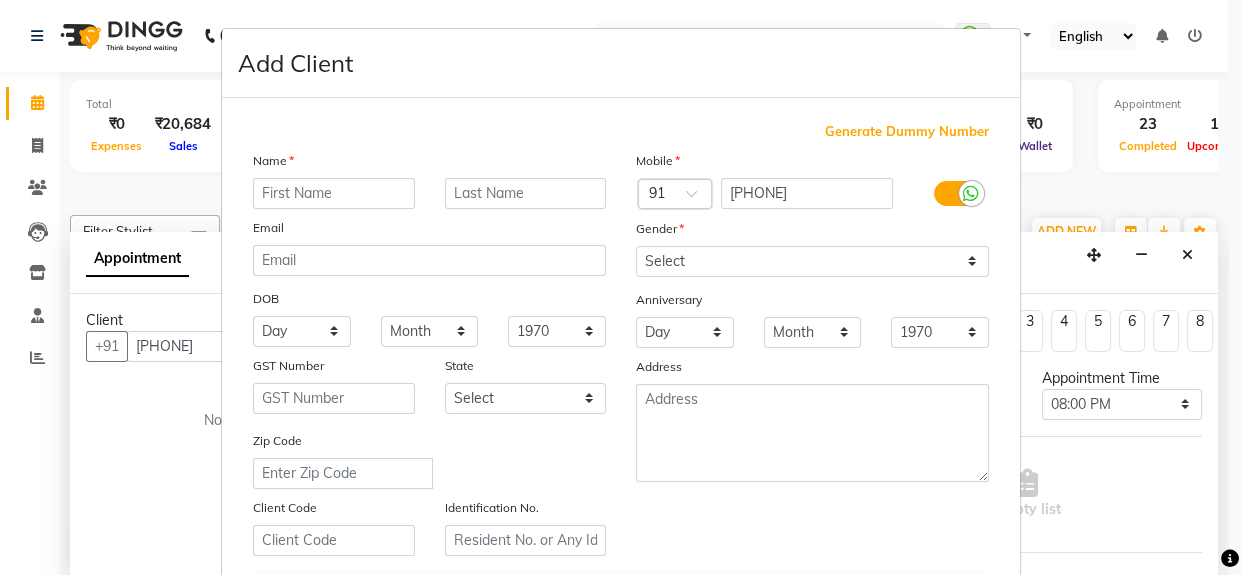 click at bounding box center (334, 193) 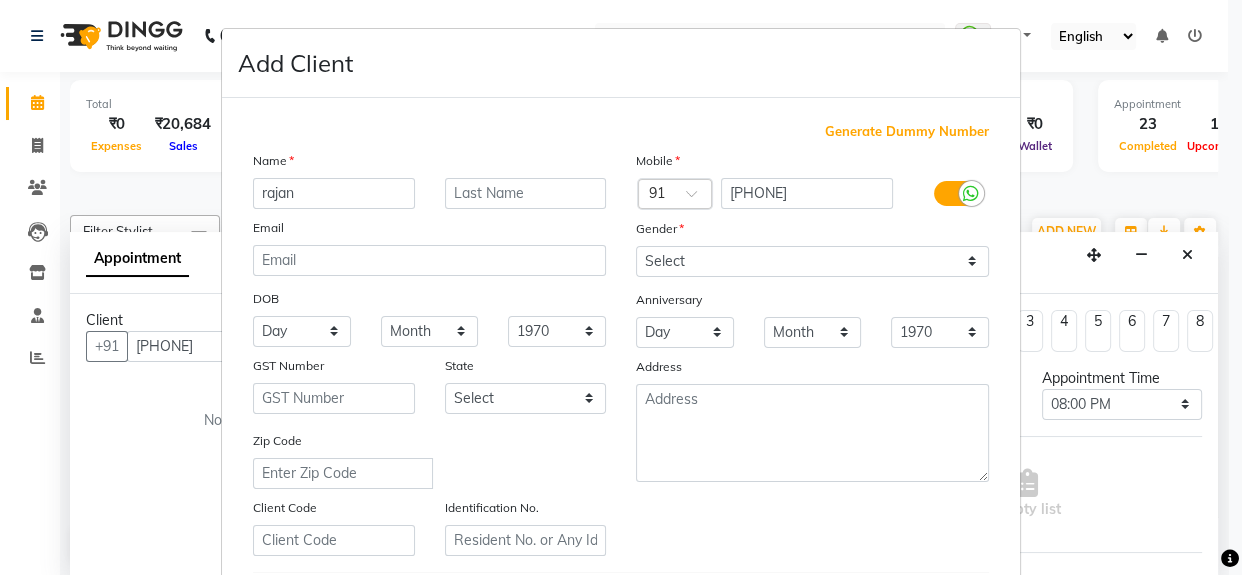 type on "rajan" 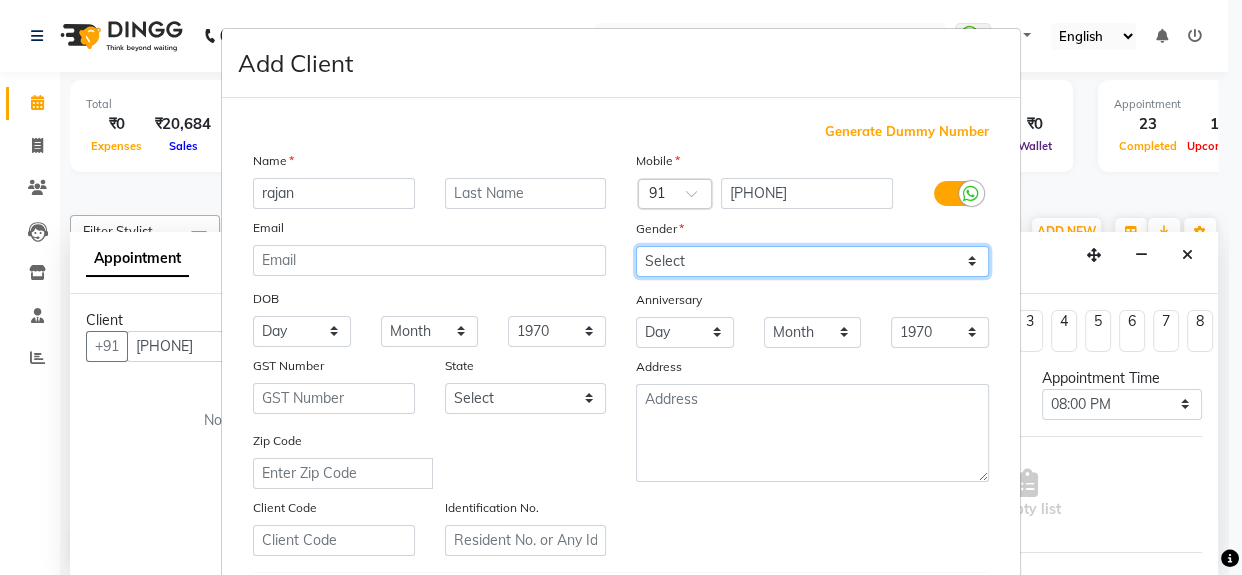 click on "Select Male Female Other Prefer Not To Say" at bounding box center (812, 261) 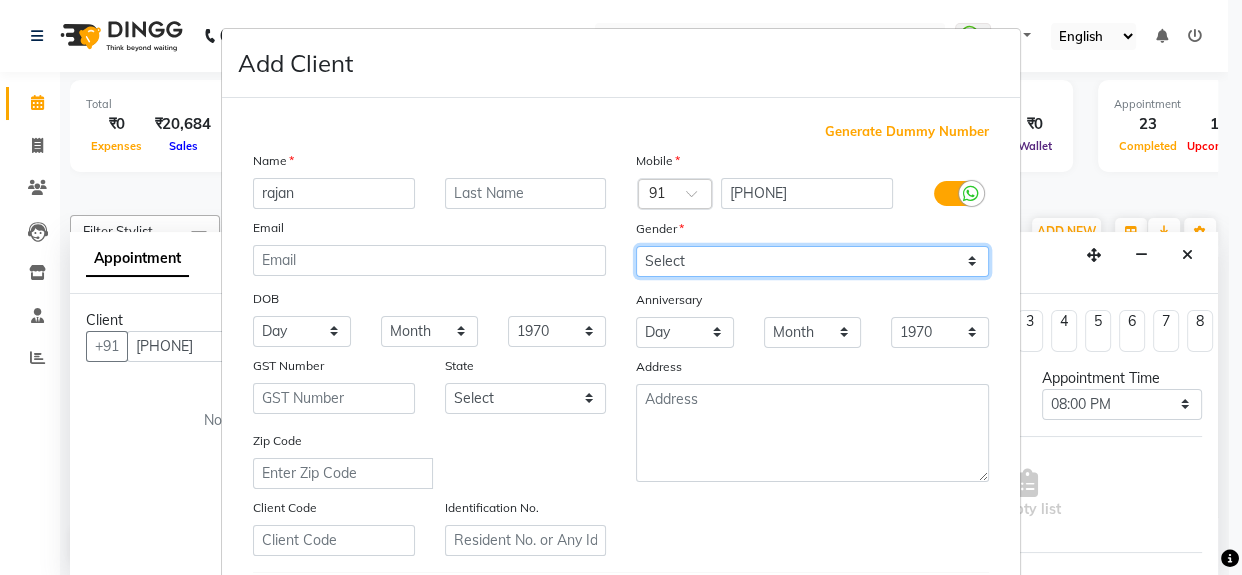 select on "male" 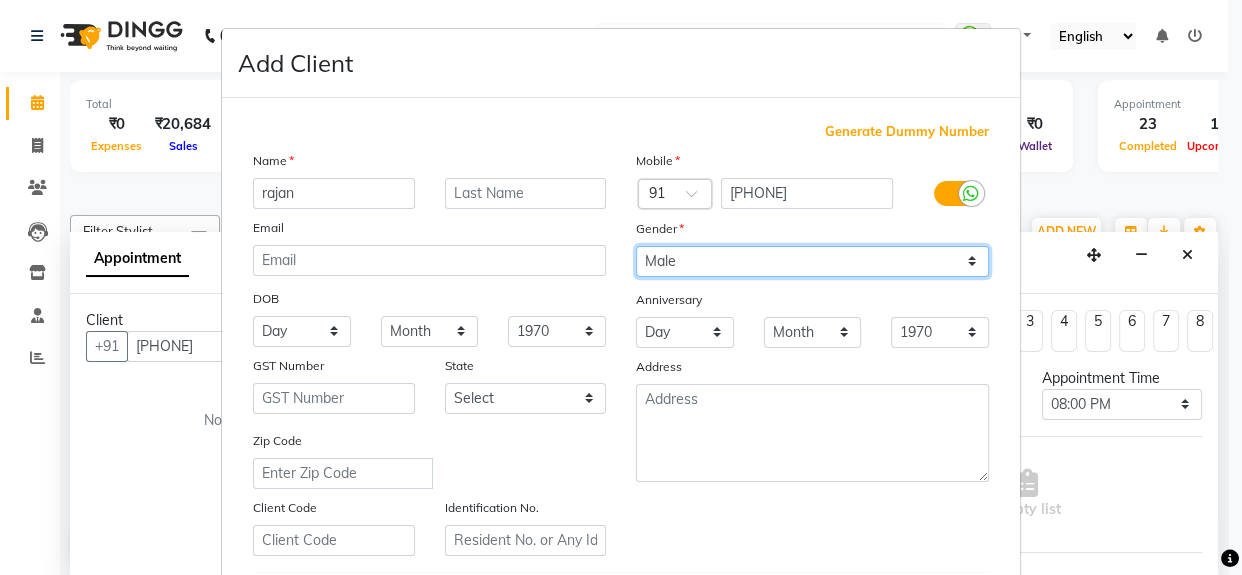 click on "Select Male Female Other Prefer Not To Say" at bounding box center (812, 261) 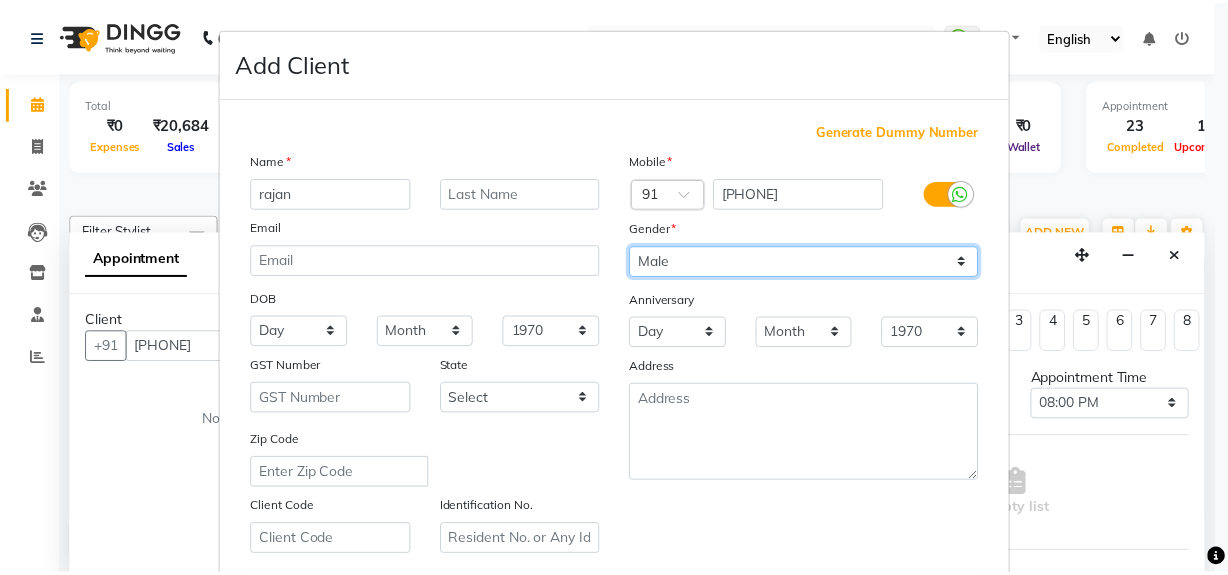 scroll, scrollTop: 353, scrollLeft: 0, axis: vertical 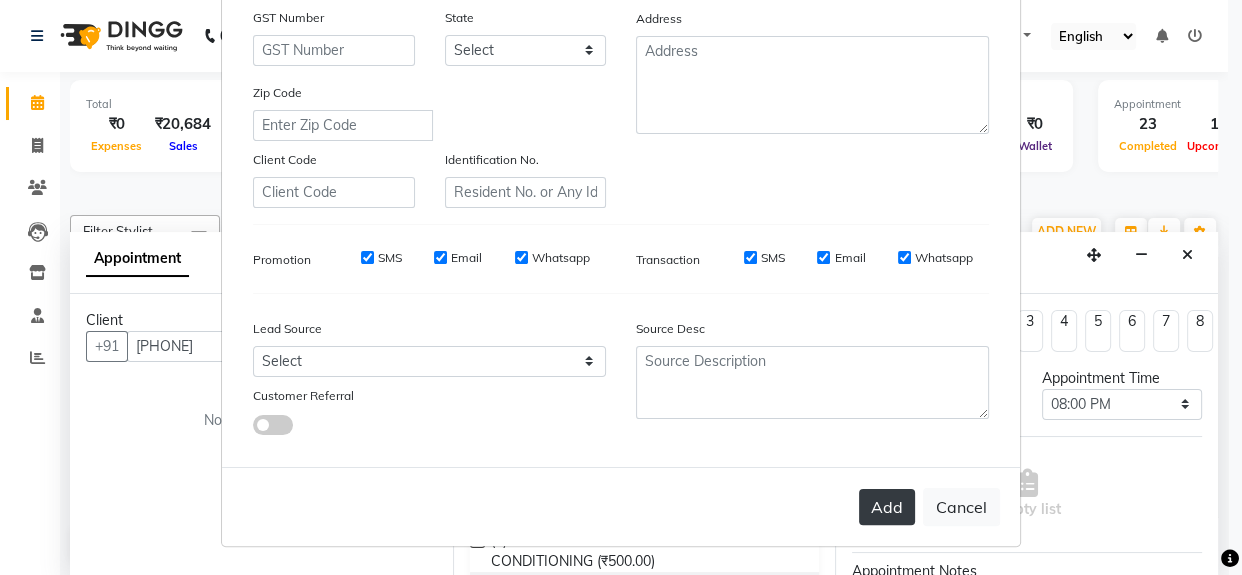 click on "Add" at bounding box center [887, 507] 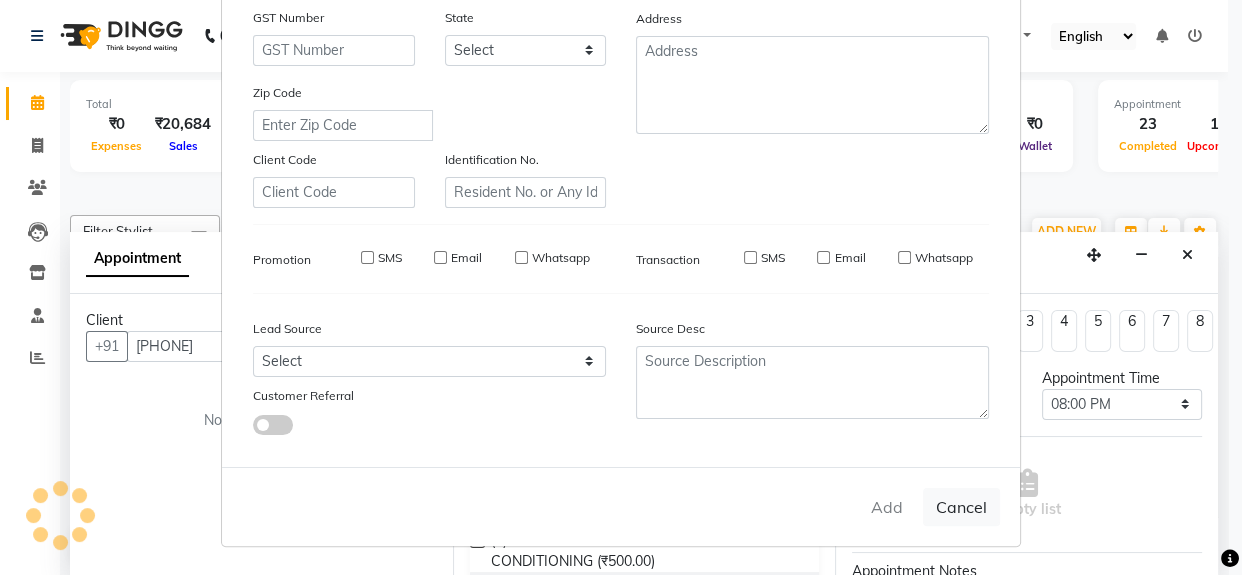 type 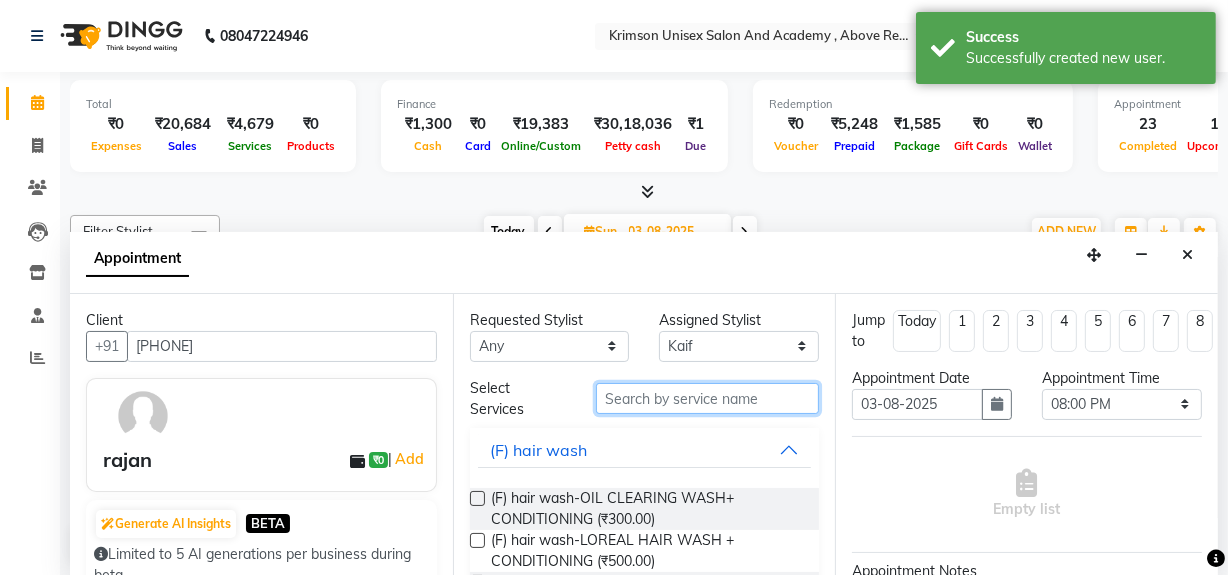 click at bounding box center (707, 398) 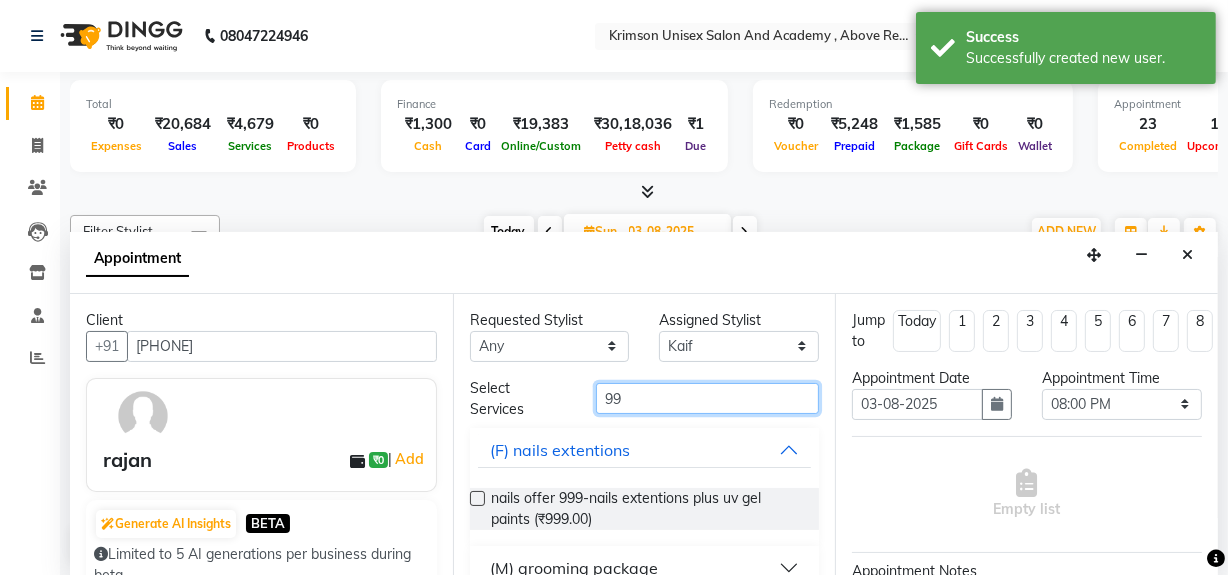 scroll, scrollTop: 116, scrollLeft: 0, axis: vertical 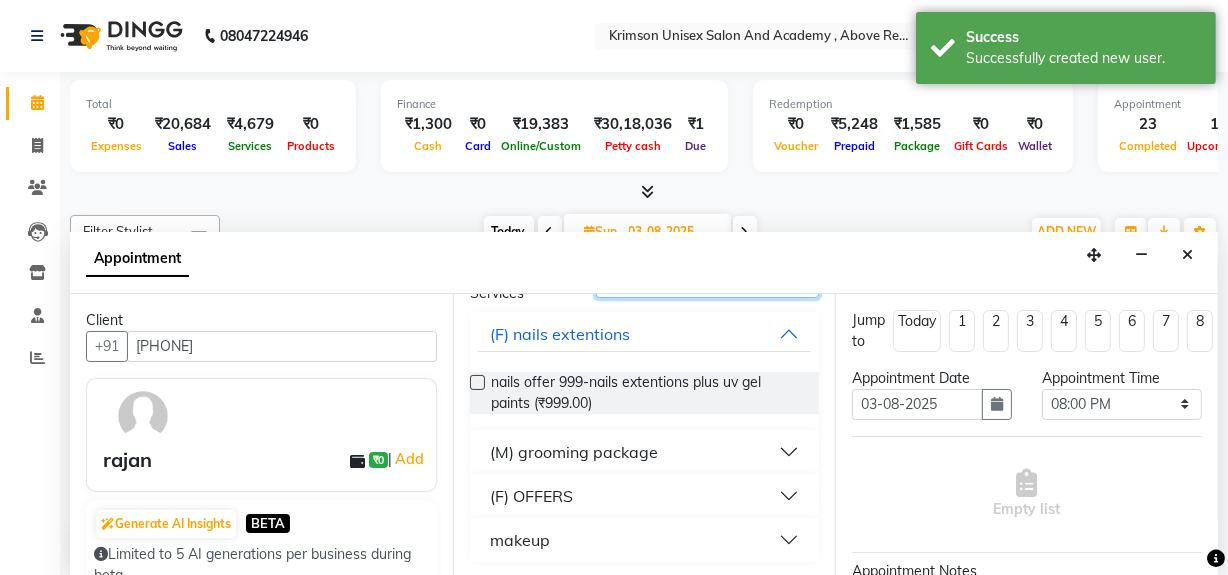 type on "99" 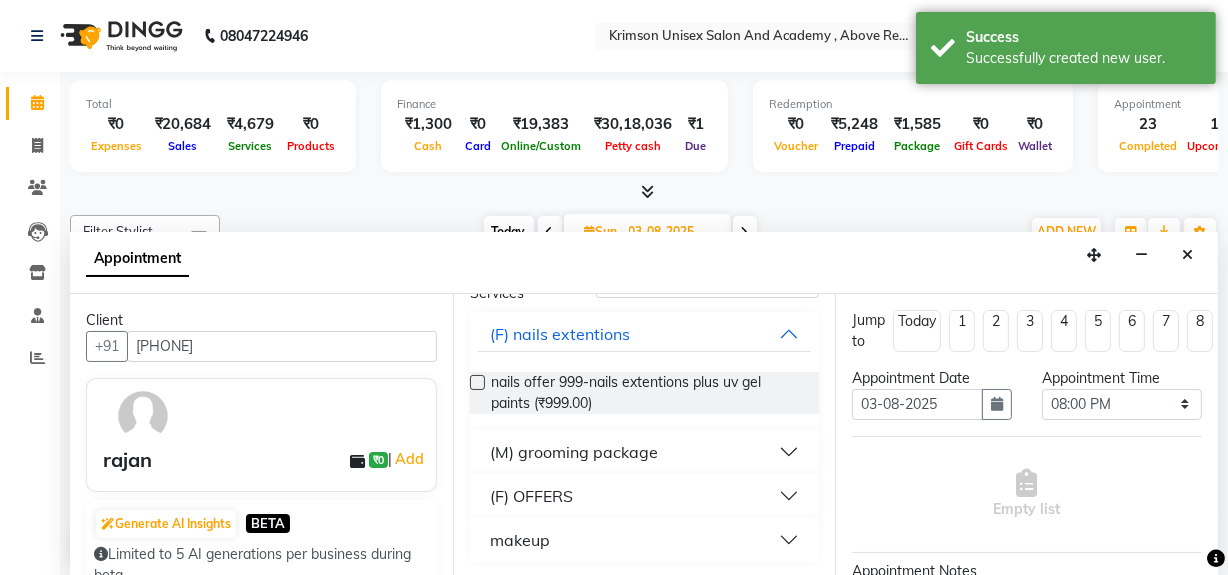 click on "(M) grooming package" at bounding box center (574, 452) 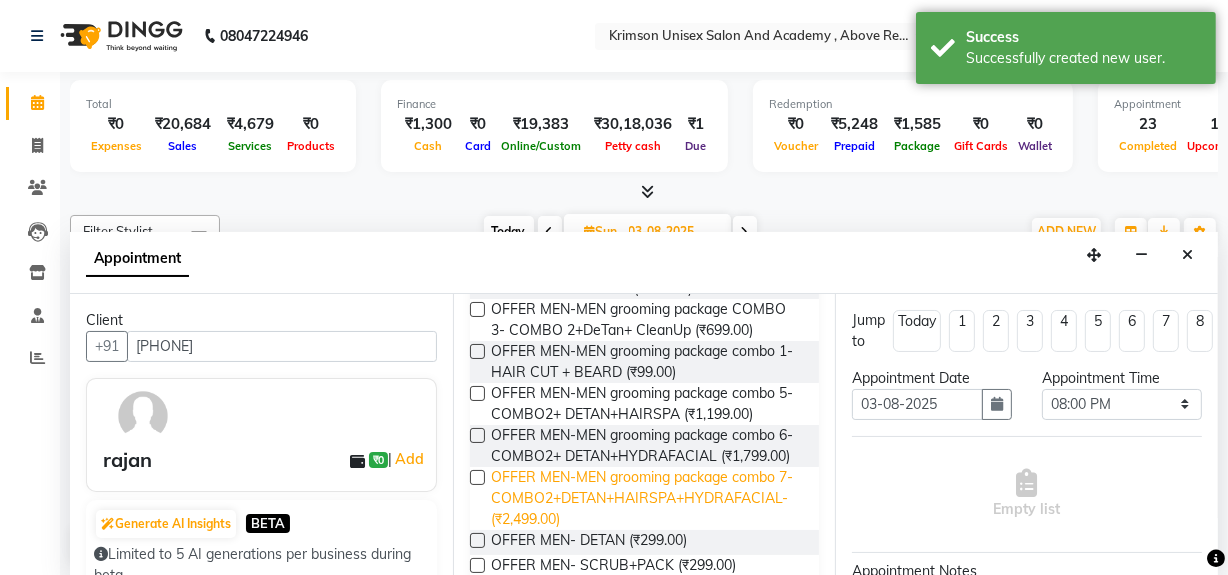 scroll, scrollTop: 369, scrollLeft: 0, axis: vertical 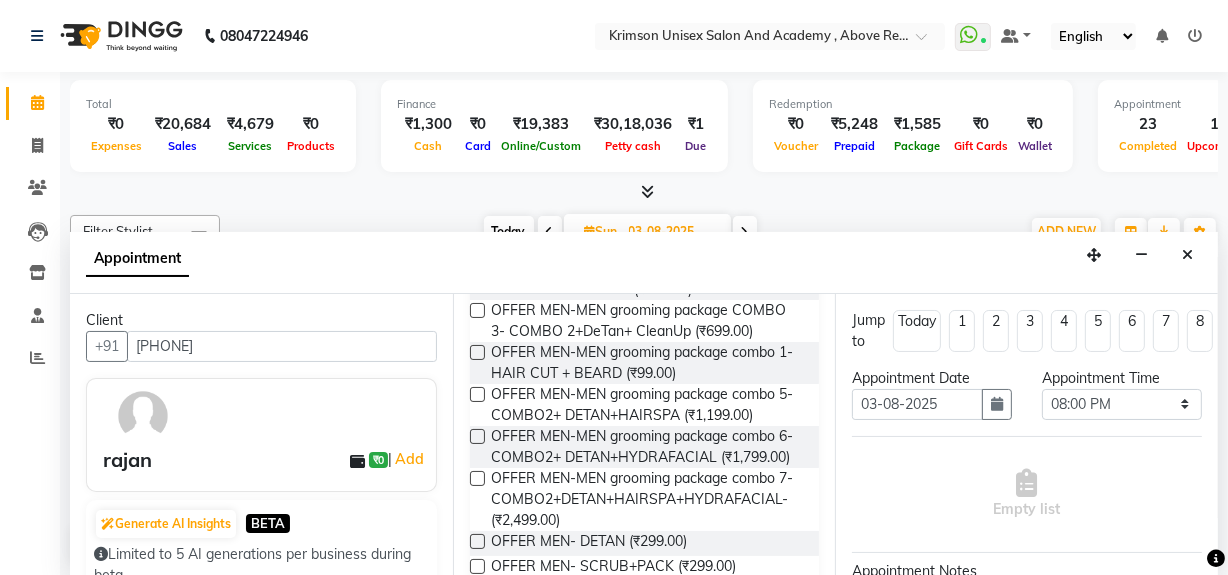 click at bounding box center (477, 352) 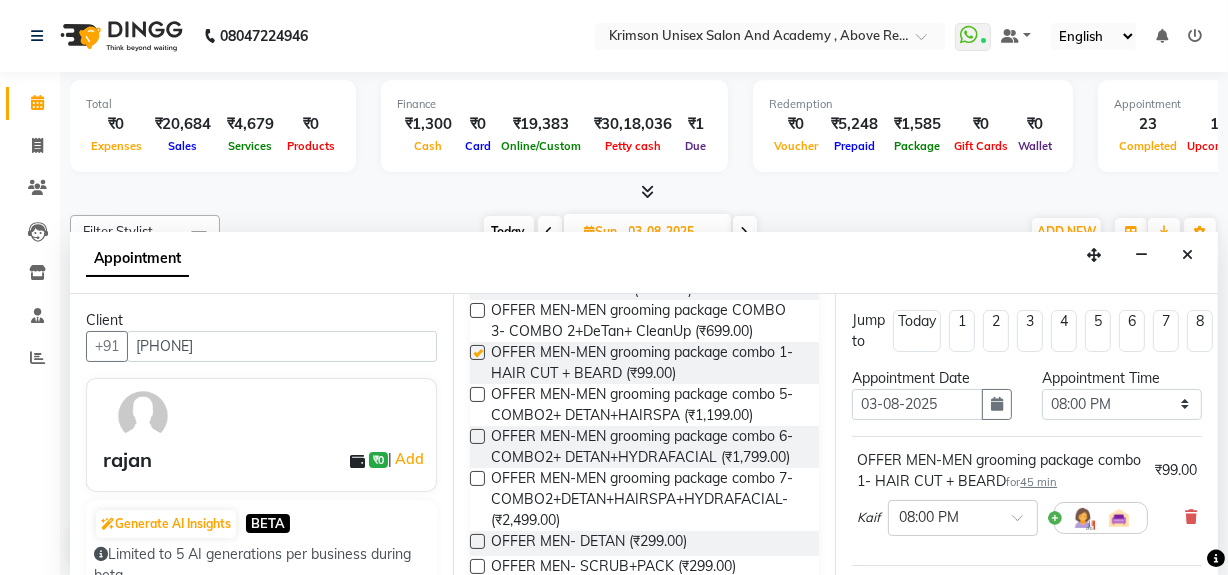 checkbox on "false" 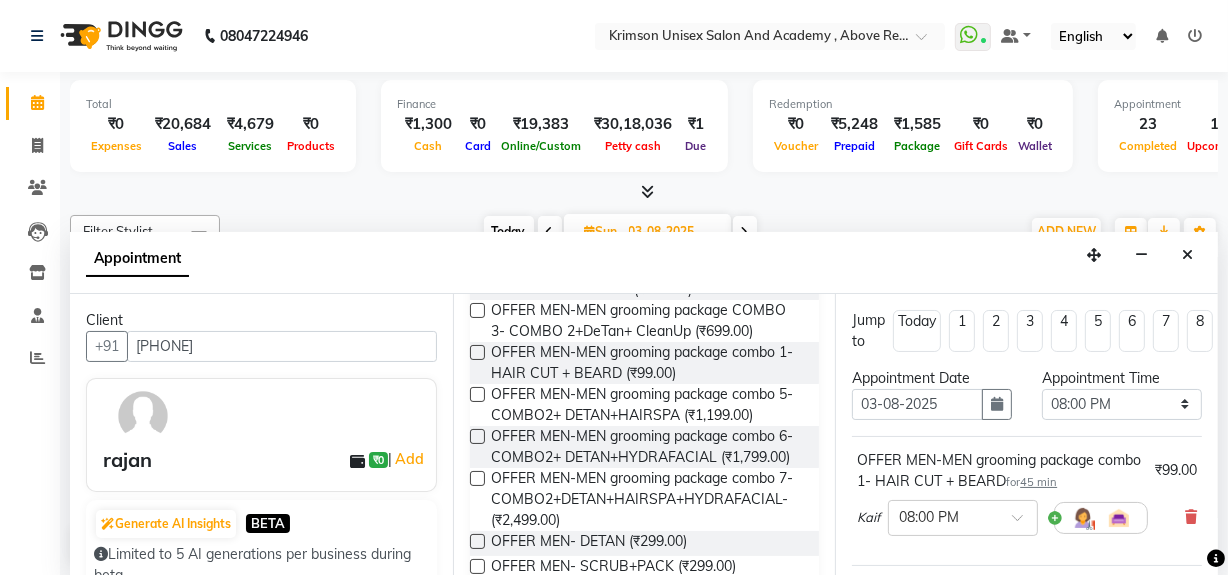 scroll, scrollTop: 314, scrollLeft: 0, axis: vertical 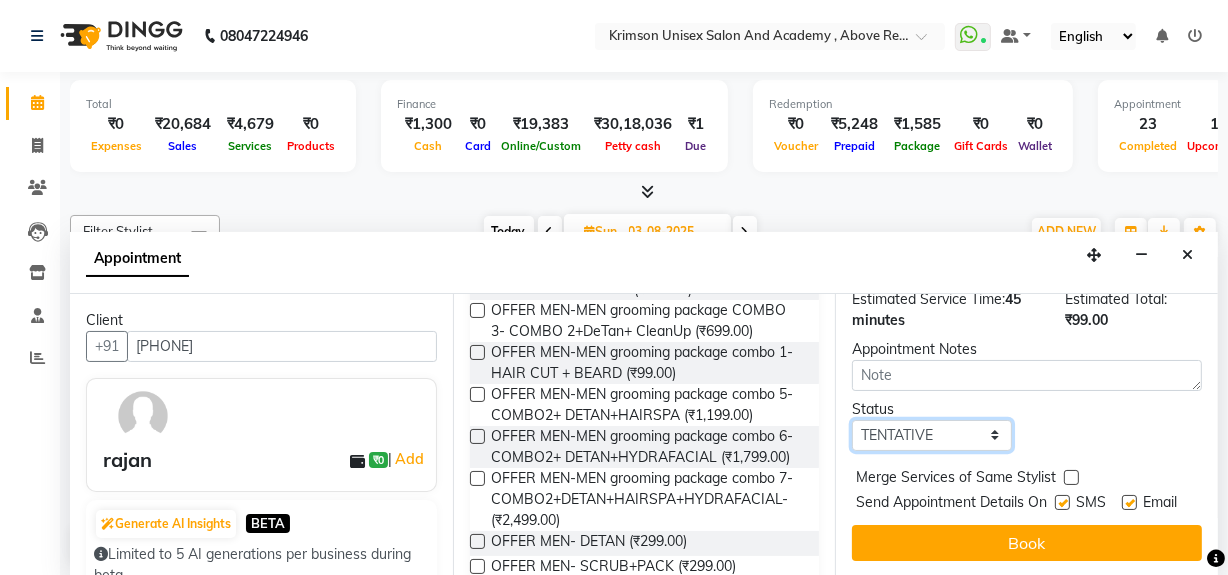 drag, startPoint x: 917, startPoint y: 402, endPoint x: 927, endPoint y: 473, distance: 71.70077 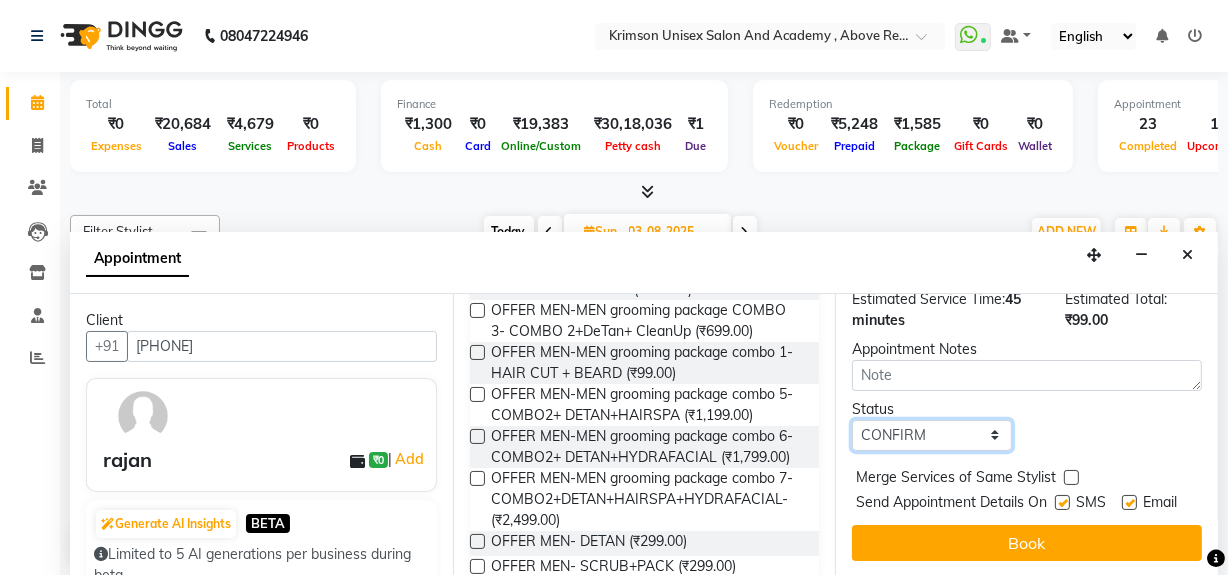 click on "Select TENTATIVE CONFIRM UPCOMING" at bounding box center (932, 435) 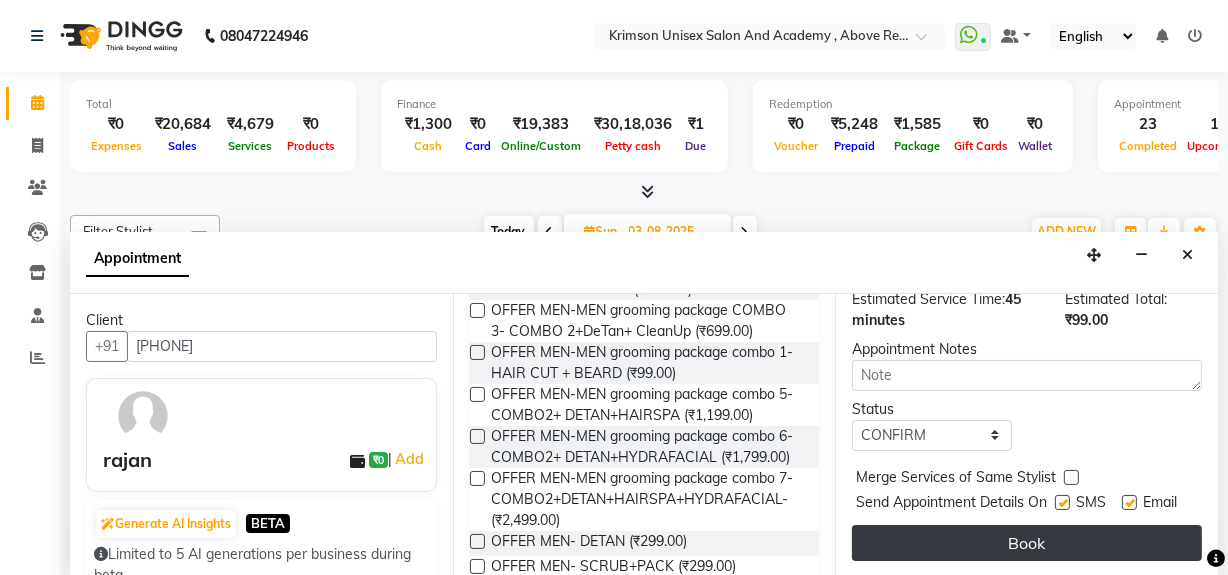 click on "Book" at bounding box center [1027, 543] 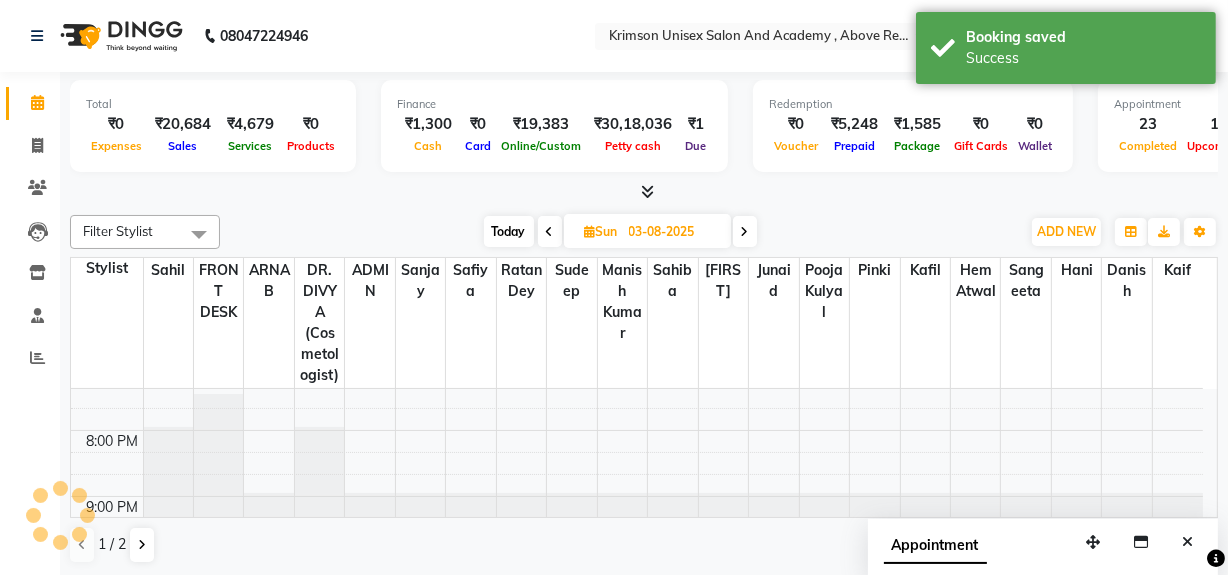 scroll, scrollTop: 0, scrollLeft: 0, axis: both 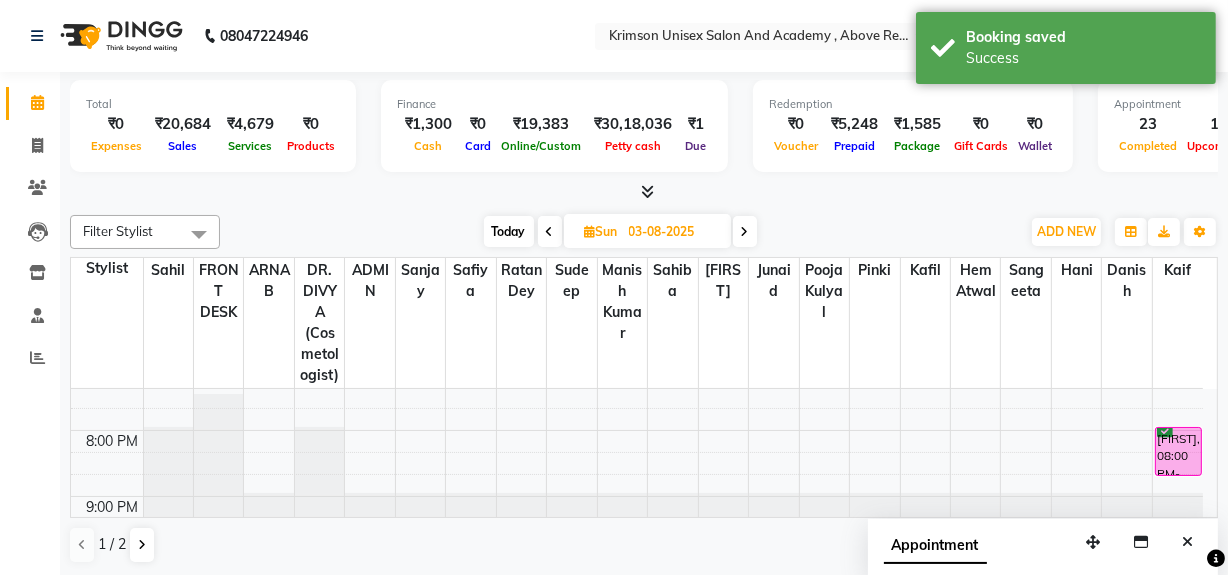 click on "Today" at bounding box center (509, 231) 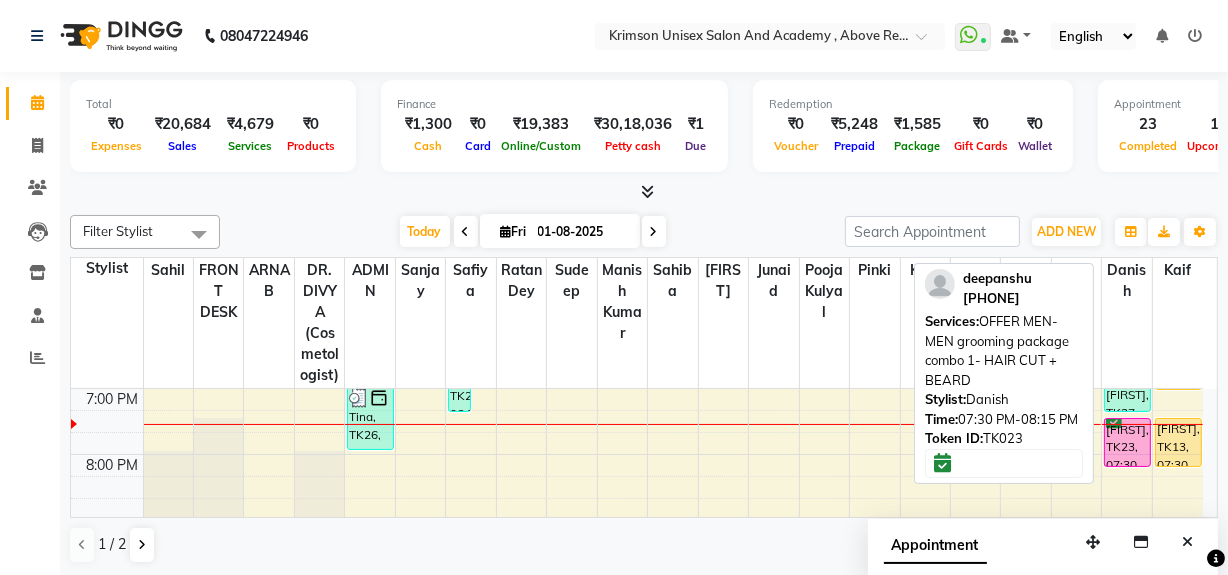 scroll, scrollTop: 791, scrollLeft: 0, axis: vertical 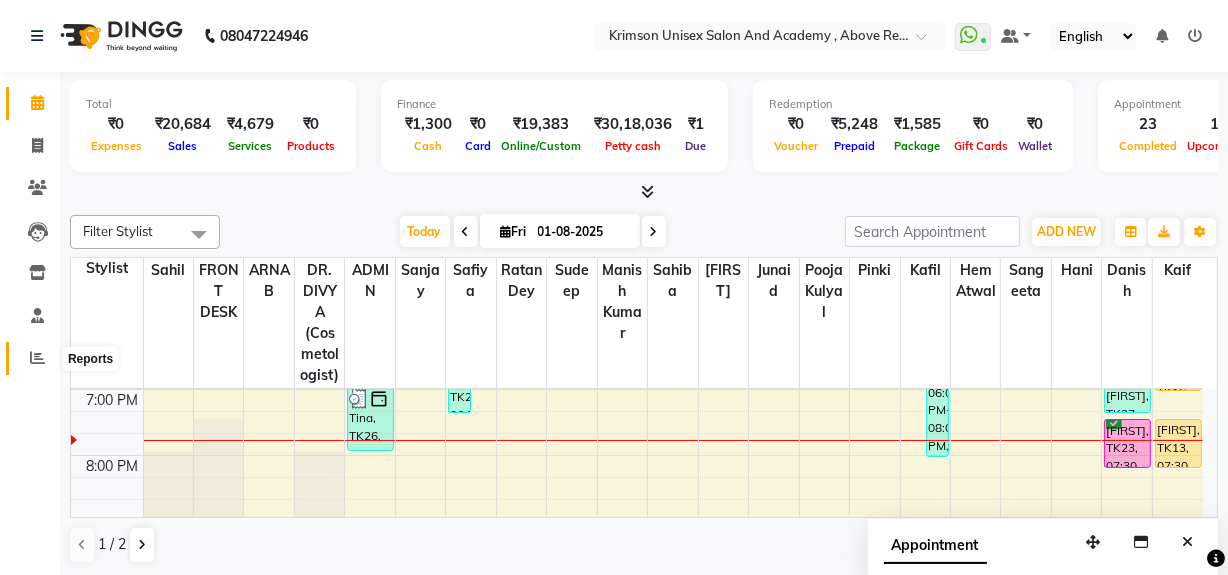 click 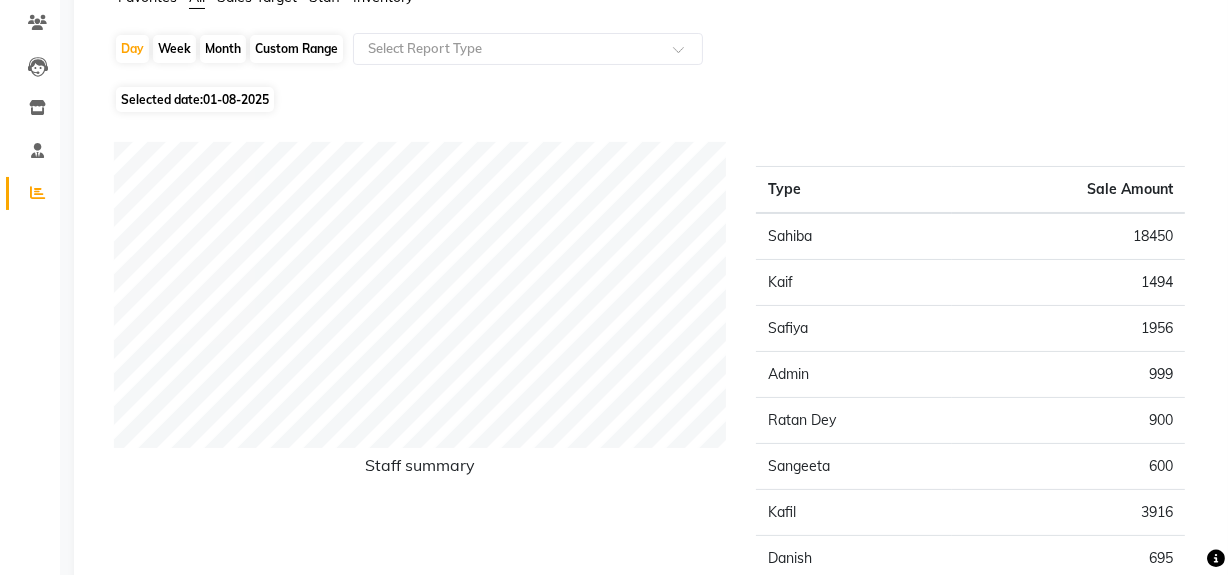 scroll, scrollTop: 166, scrollLeft: 0, axis: vertical 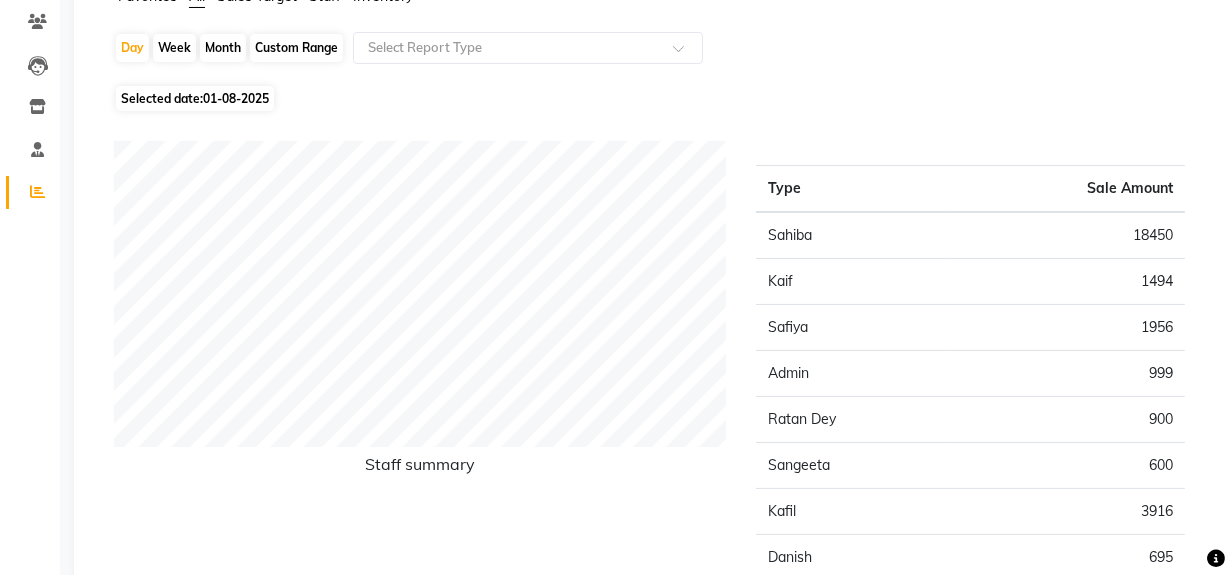 click on "Sangeeta" 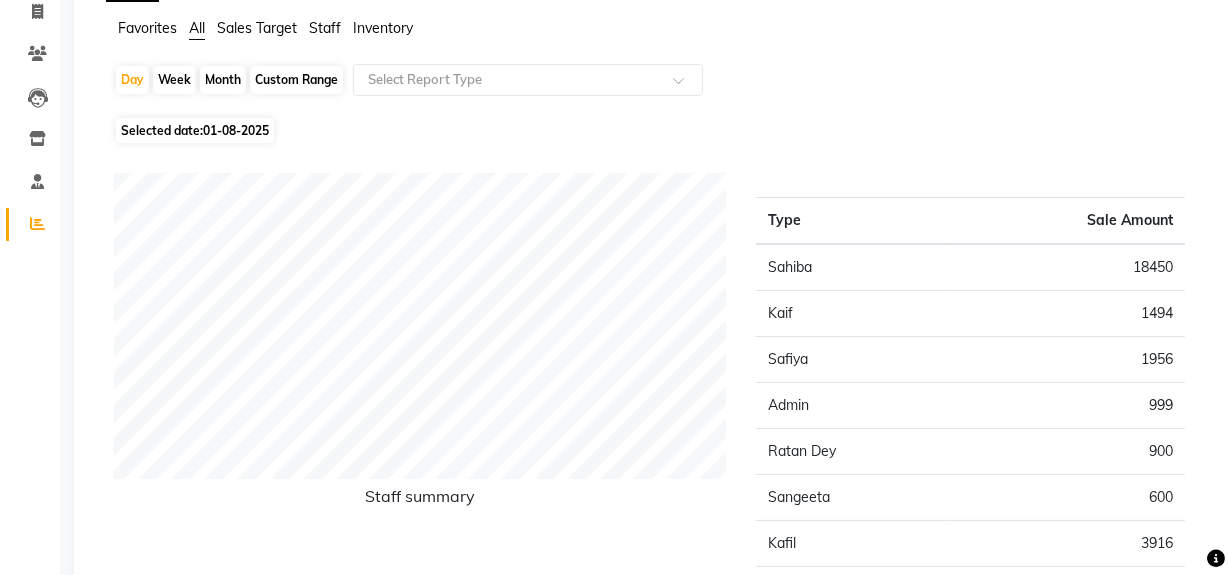 scroll, scrollTop: 0, scrollLeft: 0, axis: both 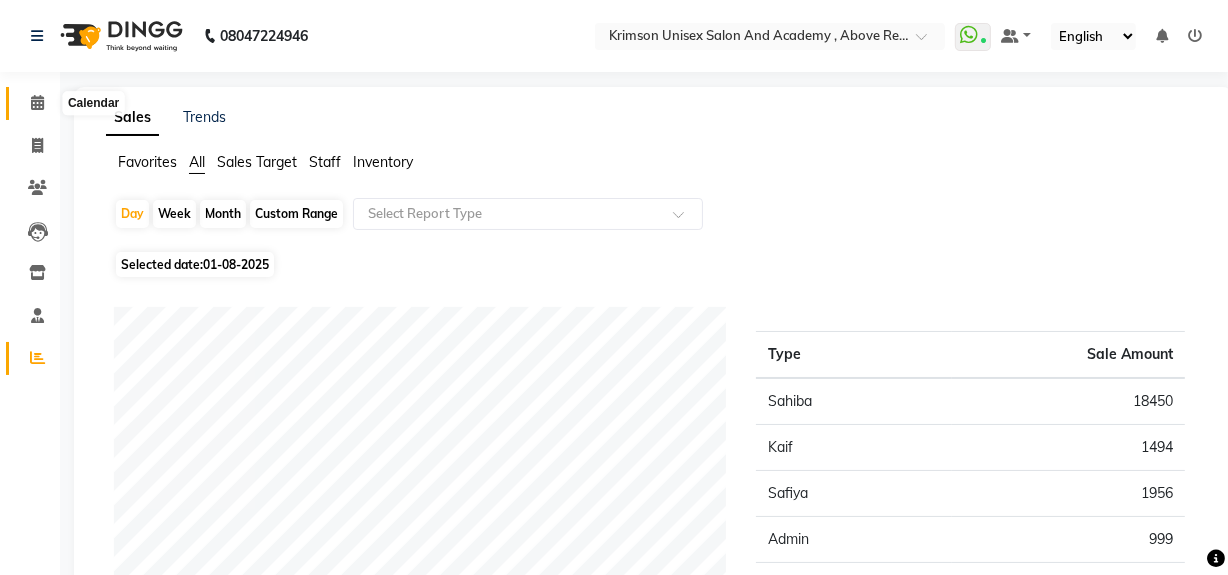 click 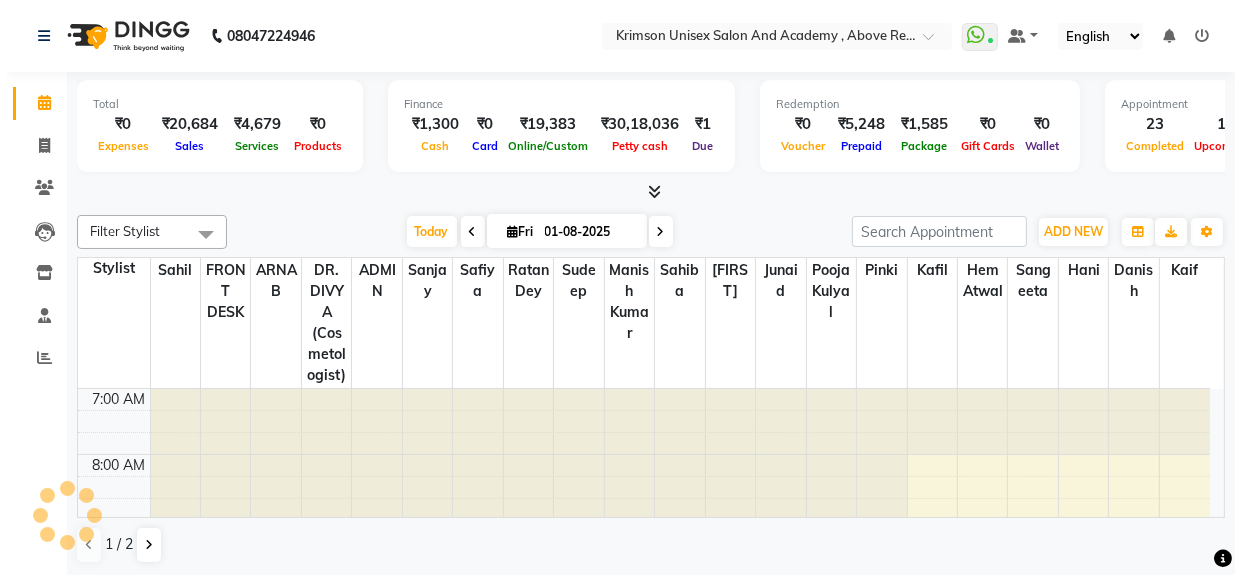 scroll, scrollTop: 790, scrollLeft: 0, axis: vertical 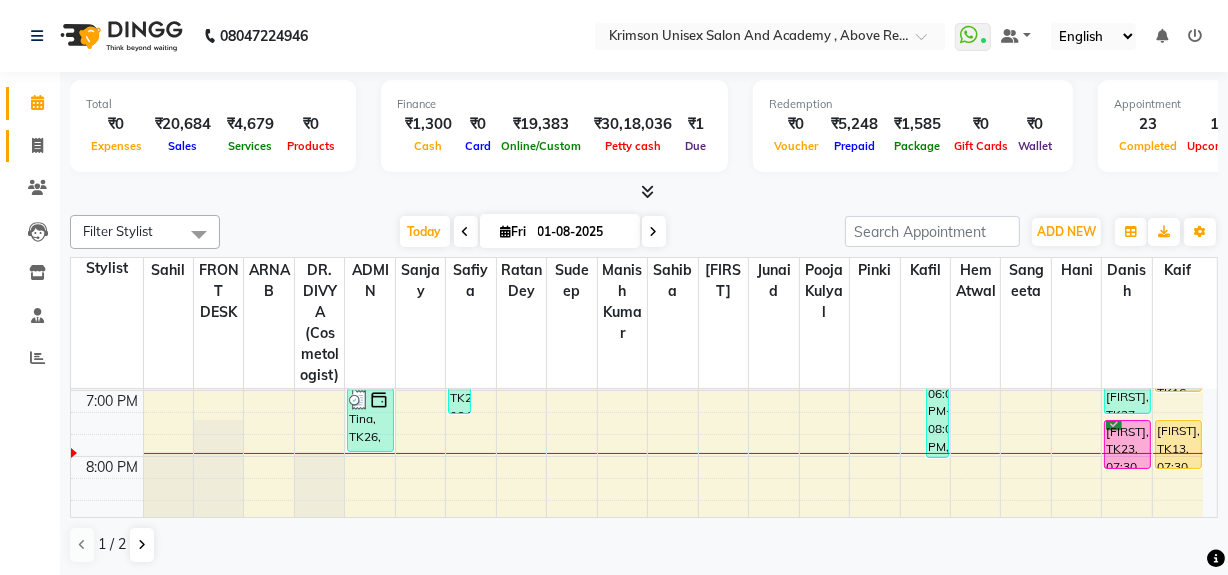 click on "Invoice" 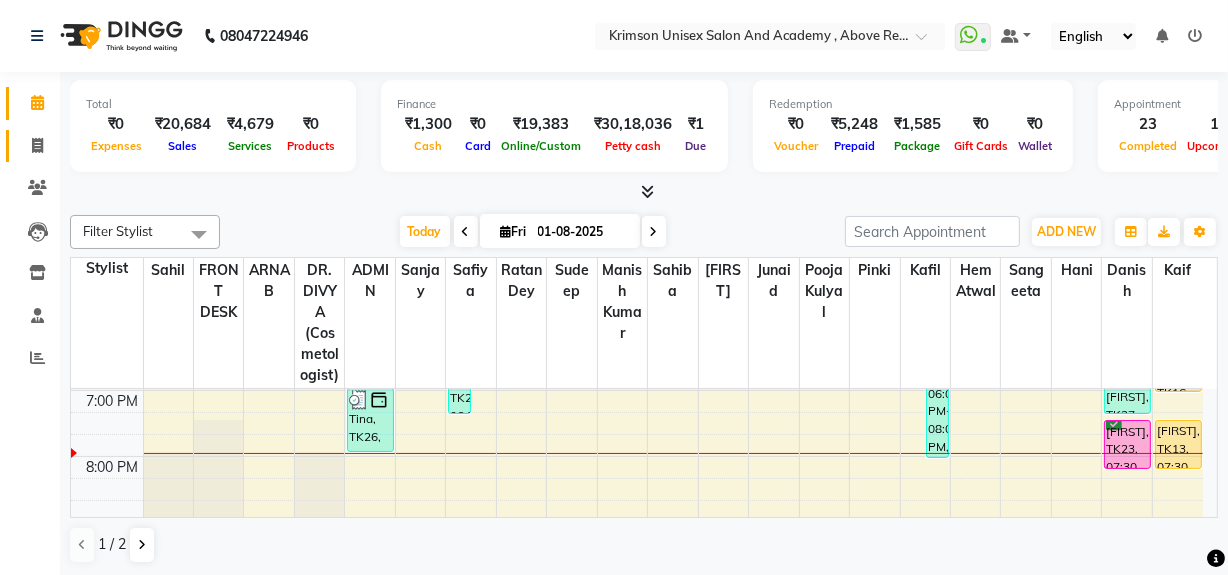 select on "service" 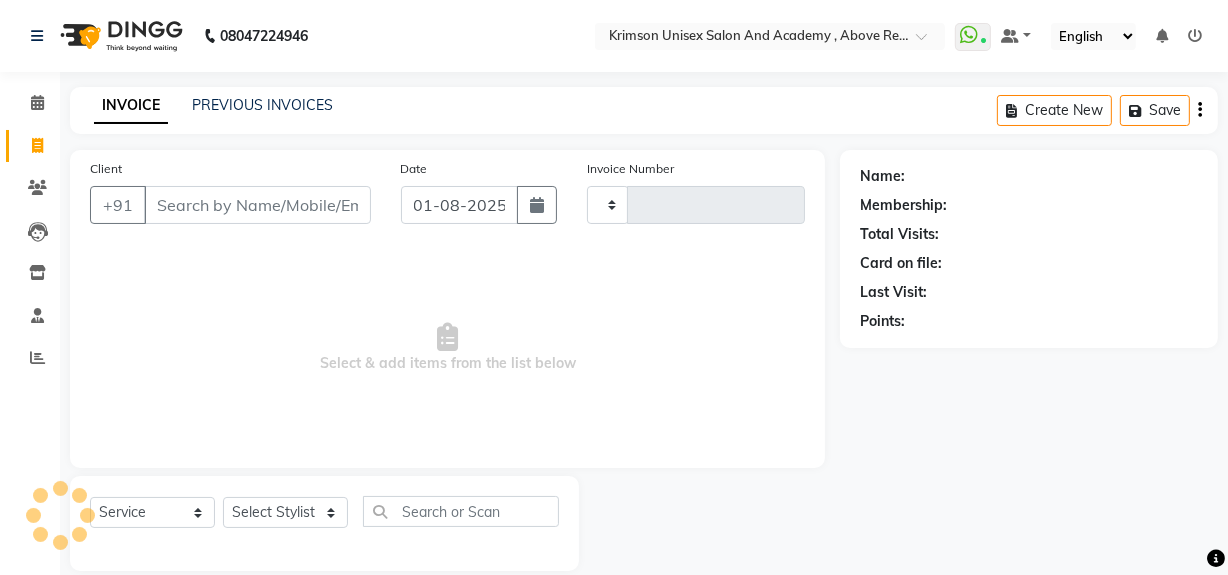 type on "3384" 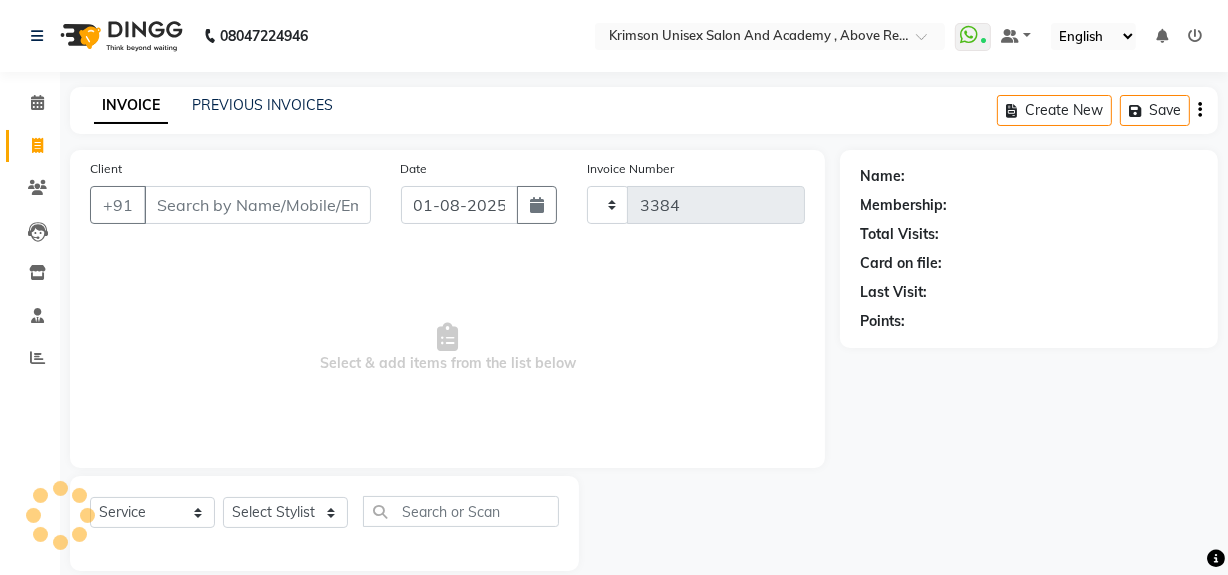 select on "5853" 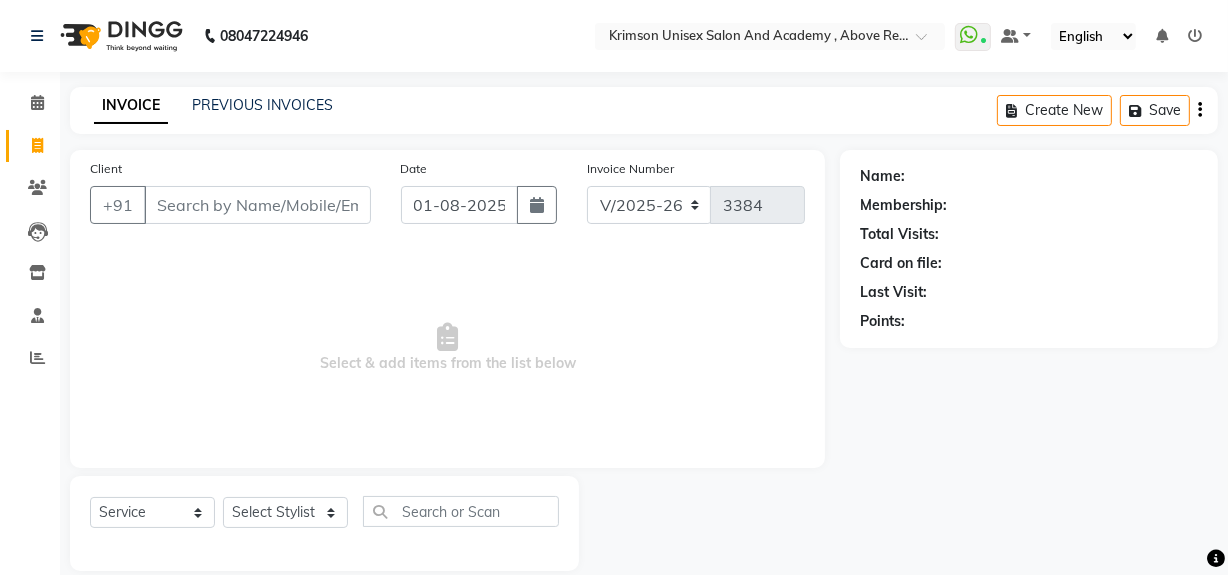 click on "Client" at bounding box center [257, 205] 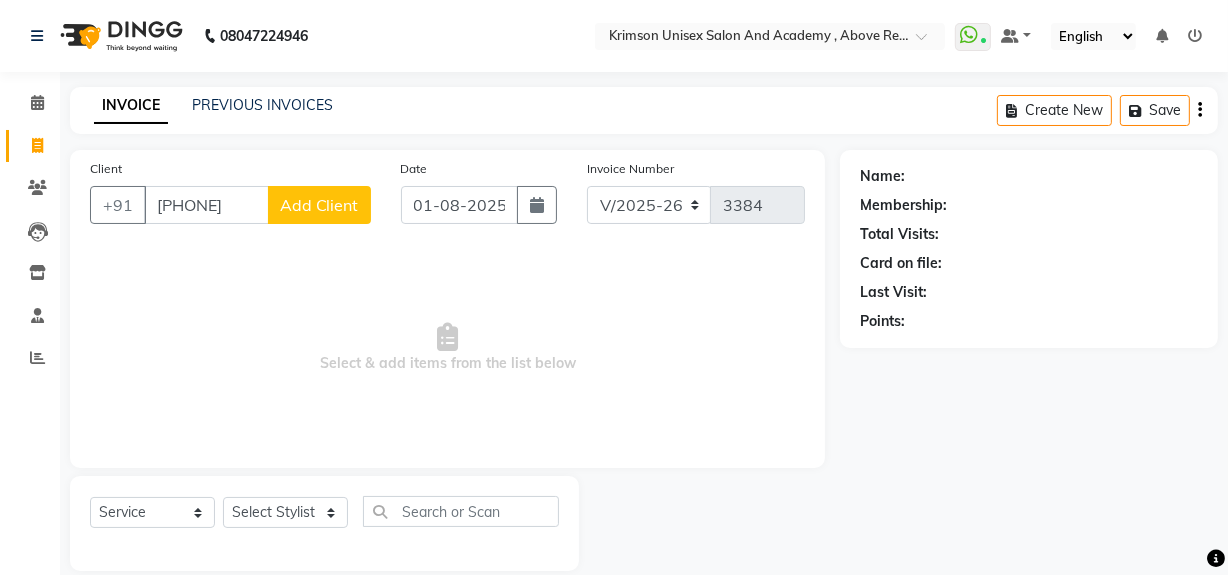 drag, startPoint x: 269, startPoint y: 204, endPoint x: 325, endPoint y: 204, distance: 56 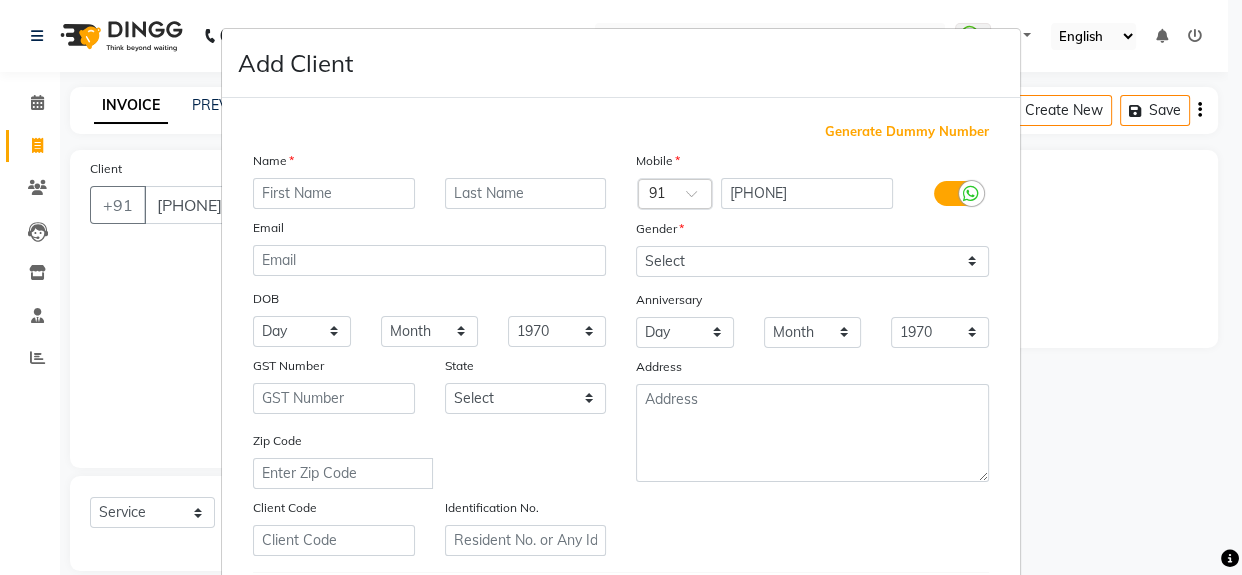 click on "Add Client Generate Dummy Number Name Email DOB Day 01 02 03 04 05 06 07 08 09 10 11 12 13 14 15 16 17 18 19 20 21 22 23 24 25 26 27 28 29 30 31 Month January February March April May June July August September October November December 1940 1941 1942 1943 1944 1945 1946 1947 1948 1949 1950 1951 1952 1953 1954 1955 1956 1957 1958 1959 1960 1961 1962 1963 1964 1965 1966 1967 1968 1969 1970 1971 1972 1973 1974 1975 1976 1977 1978 1979 1980 1981 1982 1983 1984 1985 1986 1987 1988 1989 1990 1991 1992 1993 1994 1995 1996 1997 1998 1999 2000 2001 2002 2003 2004 2005 2006 2007 2008 2009 2010 2011 2012 2013 2014 2015 2016 2017 2018 2019 2020 2021 2022 2023 2024 GST Number State Select Andaman and Nicobar Islands Andhra Pradesh Arunachal Pradesh Assam Bihar Chandigarh Chhattisgarh Dadra and Nagar Haveli Daman and Diu Delhi Goa Gujarat Haryana Himachal Pradesh Jammu and Kashmir Jharkhand Karnataka Kerala Lakshadweep Madhya Pradesh Maharashtra Manipur Meghalaya Mizoram Nagaland Odisha Pondicherry Punjab Rajasthan Sikkim" at bounding box center [621, 287] 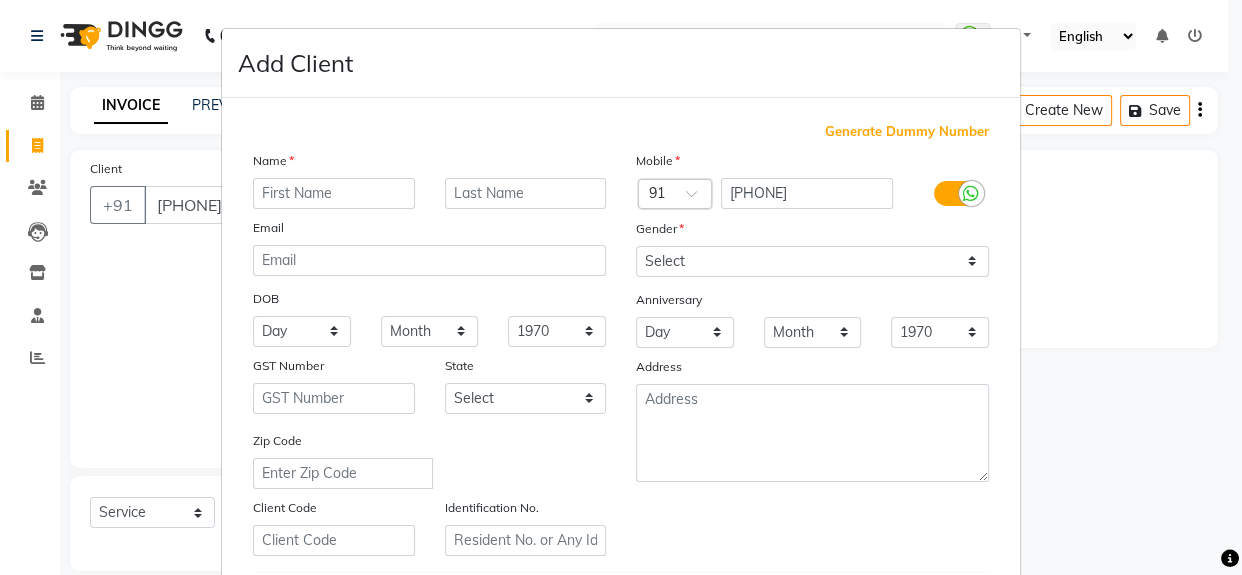 scroll, scrollTop: 353, scrollLeft: 0, axis: vertical 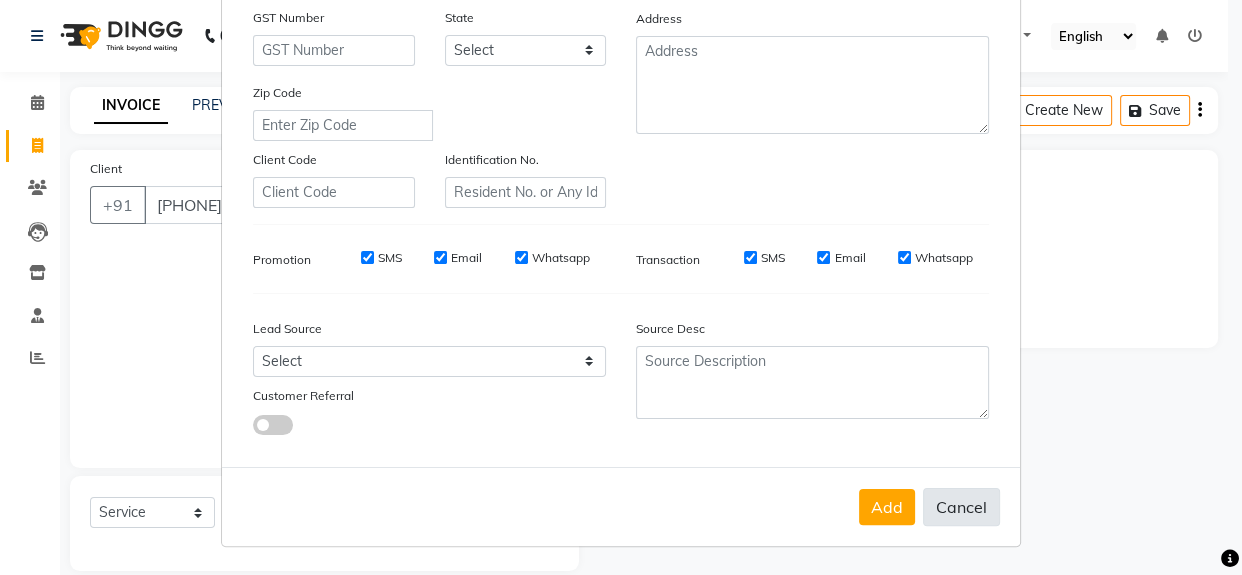 click on "Cancel" at bounding box center (961, 507) 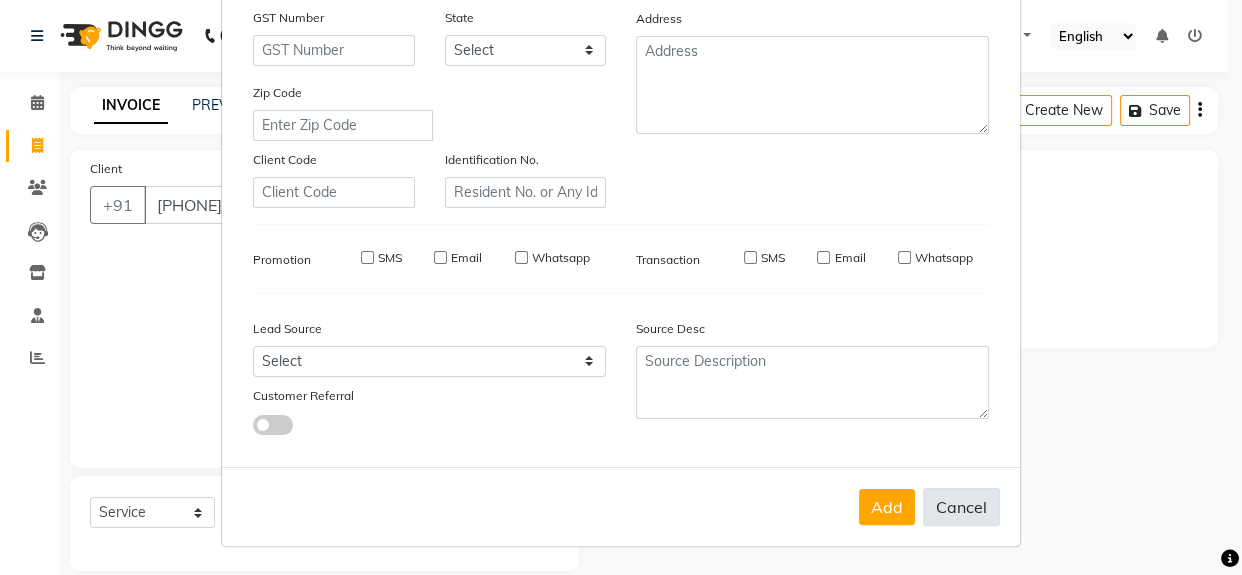 select 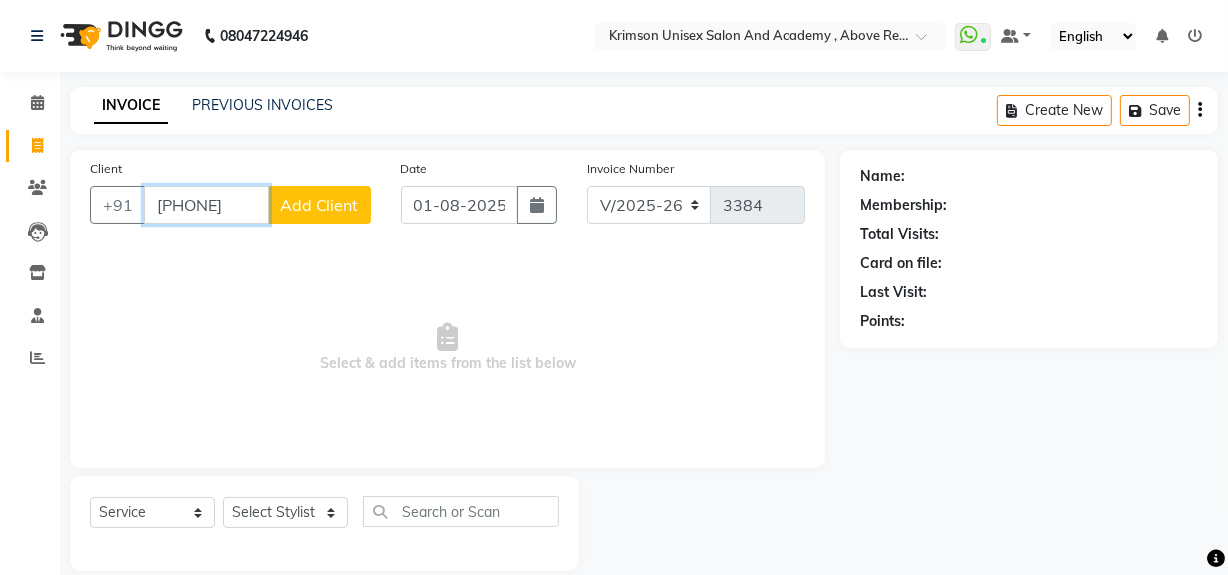 click on "8273340913" at bounding box center (206, 205) 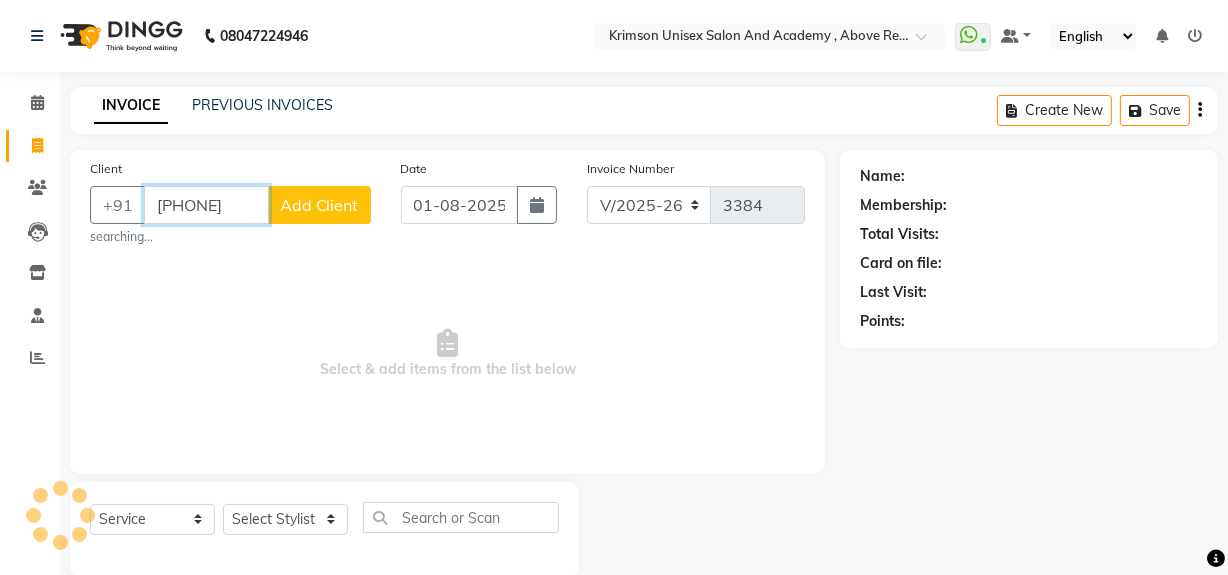 type on "[PHONE]" 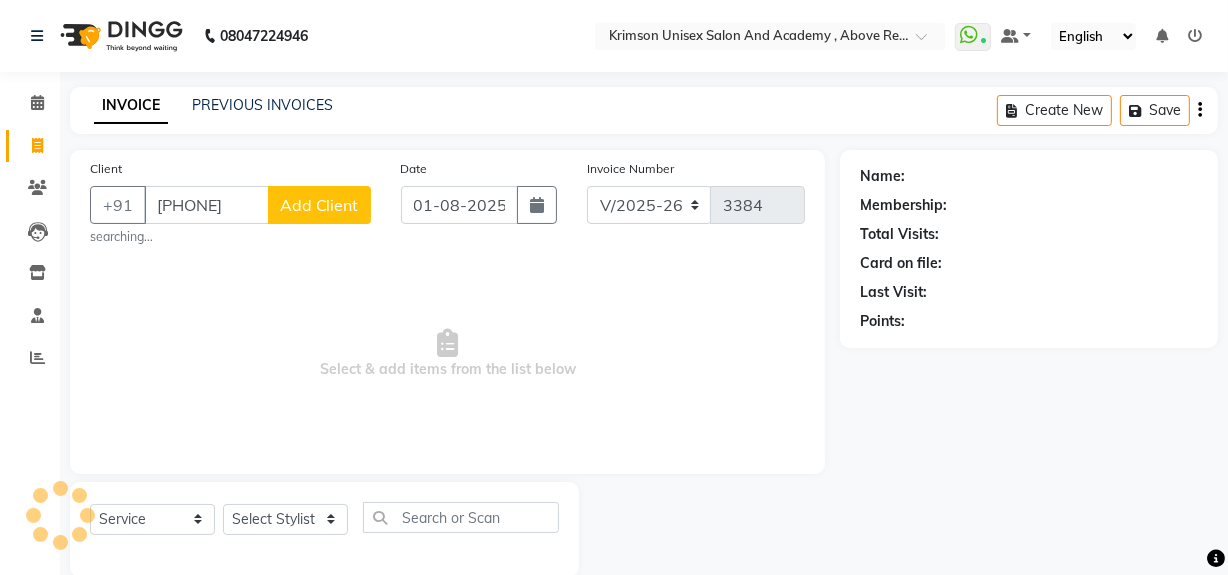 click on "Add Client" 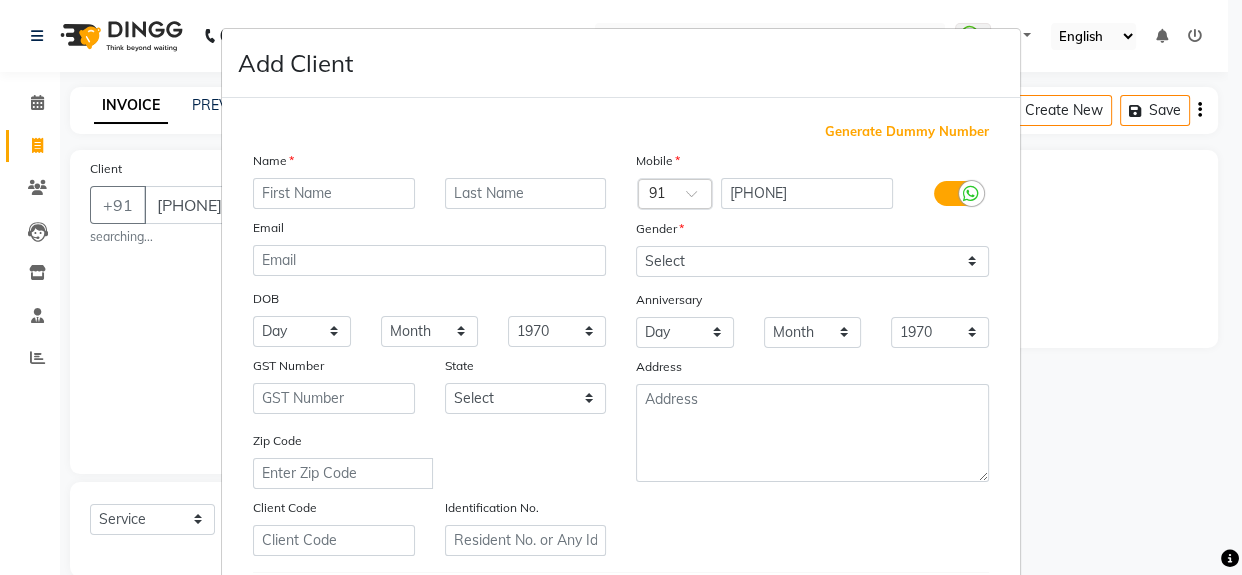 click at bounding box center (334, 193) 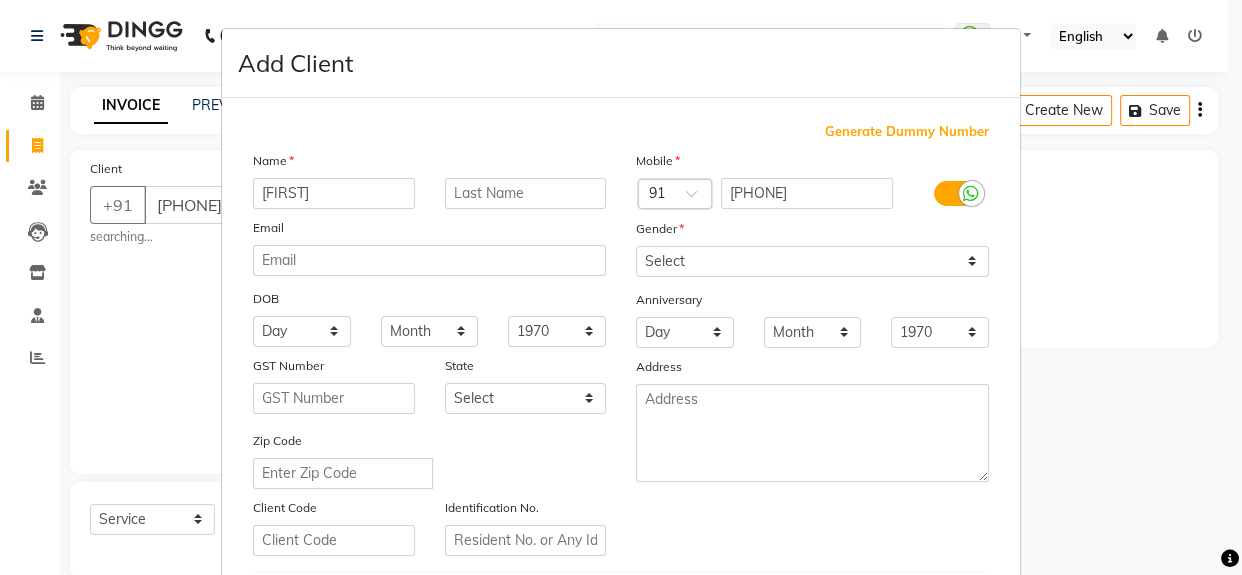 type on "[FIRST]" 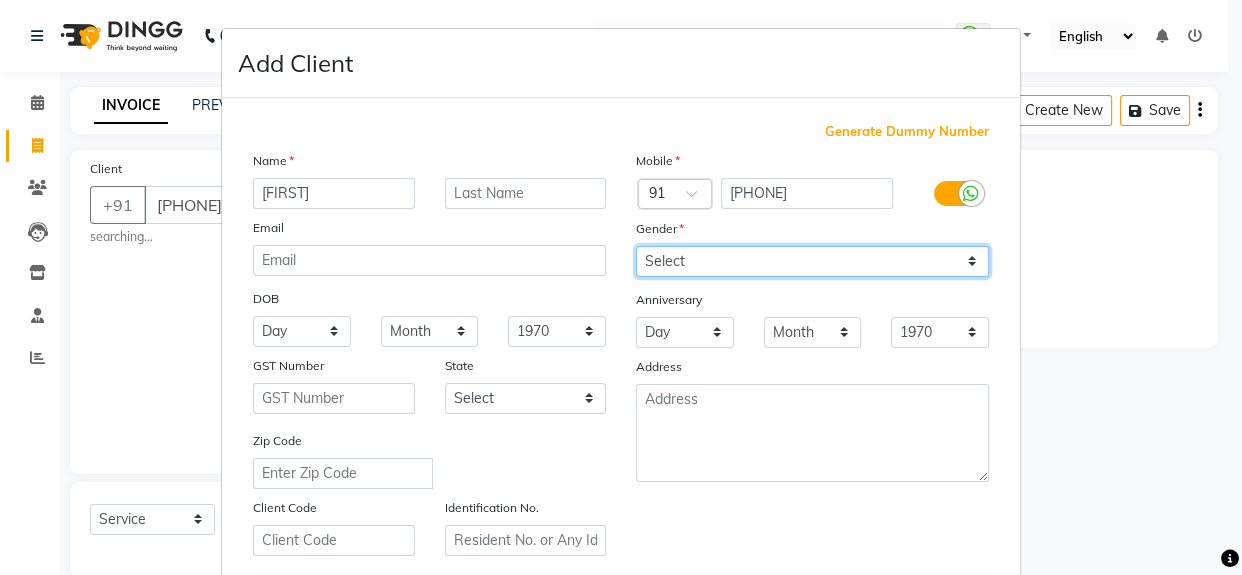 click on "Select Male Female Other Prefer Not To Say" at bounding box center (812, 261) 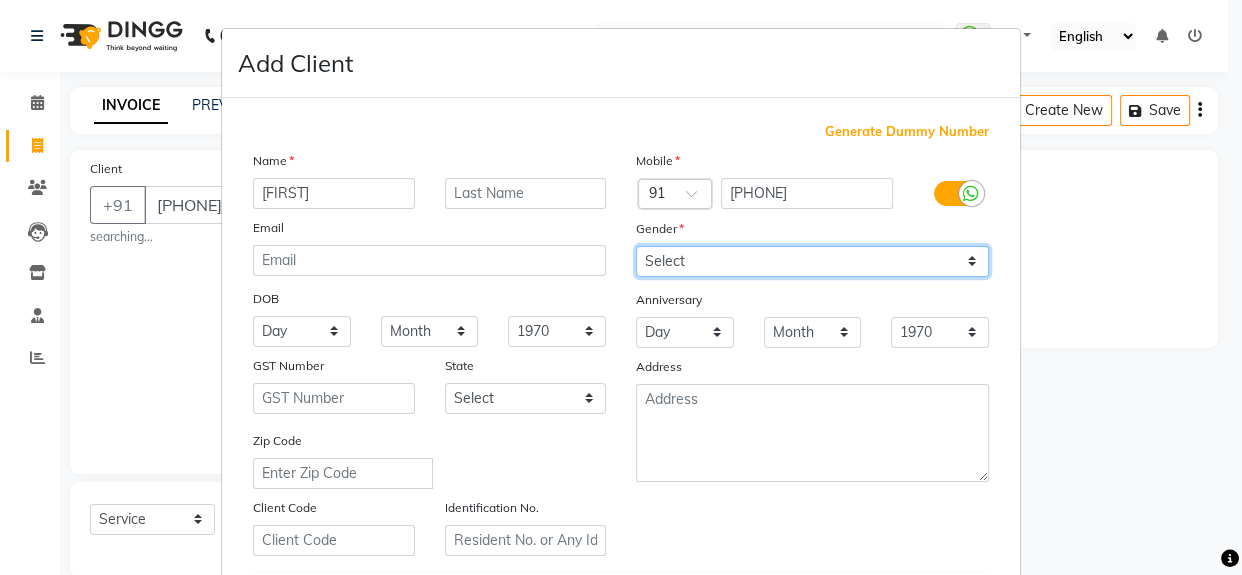 select on "male" 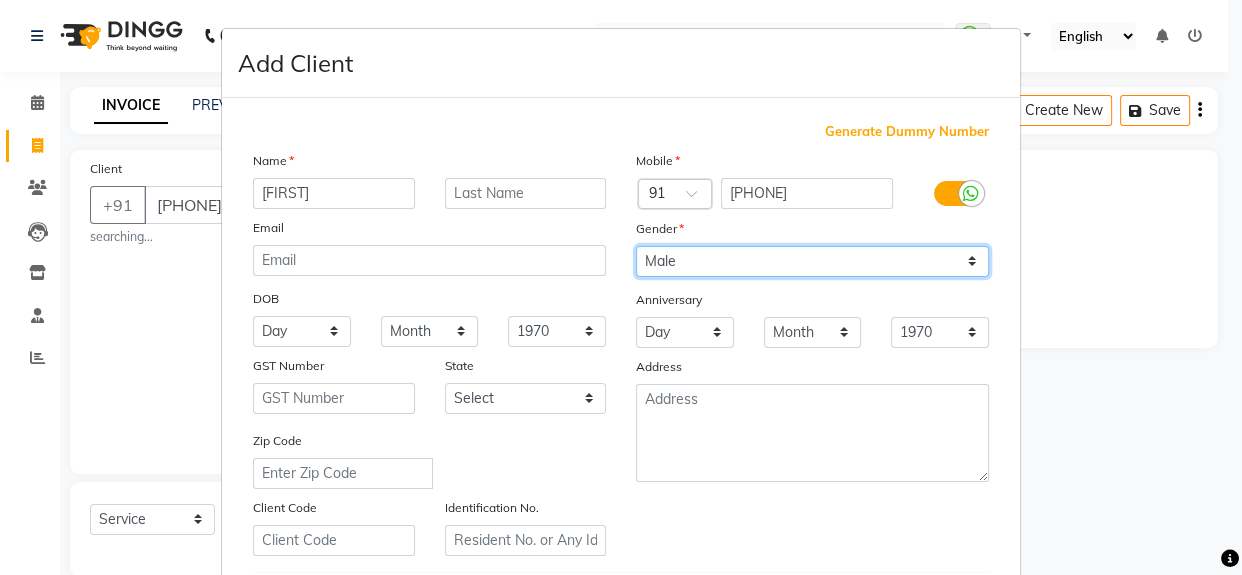 click on "Select Male Female Other Prefer Not To Say" at bounding box center (812, 261) 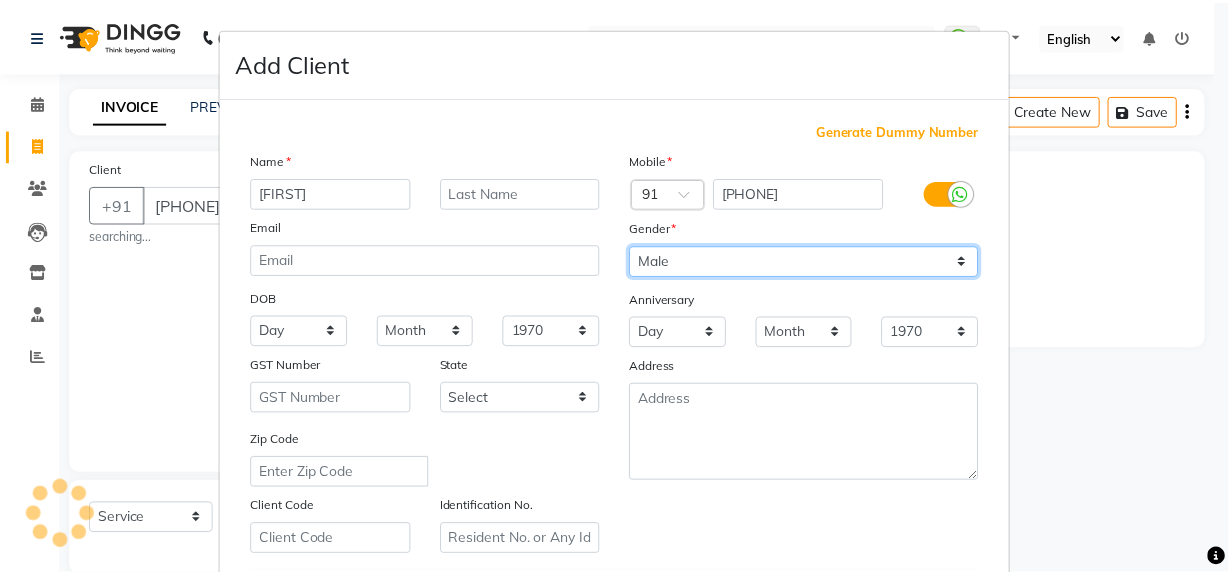 scroll, scrollTop: 353, scrollLeft: 0, axis: vertical 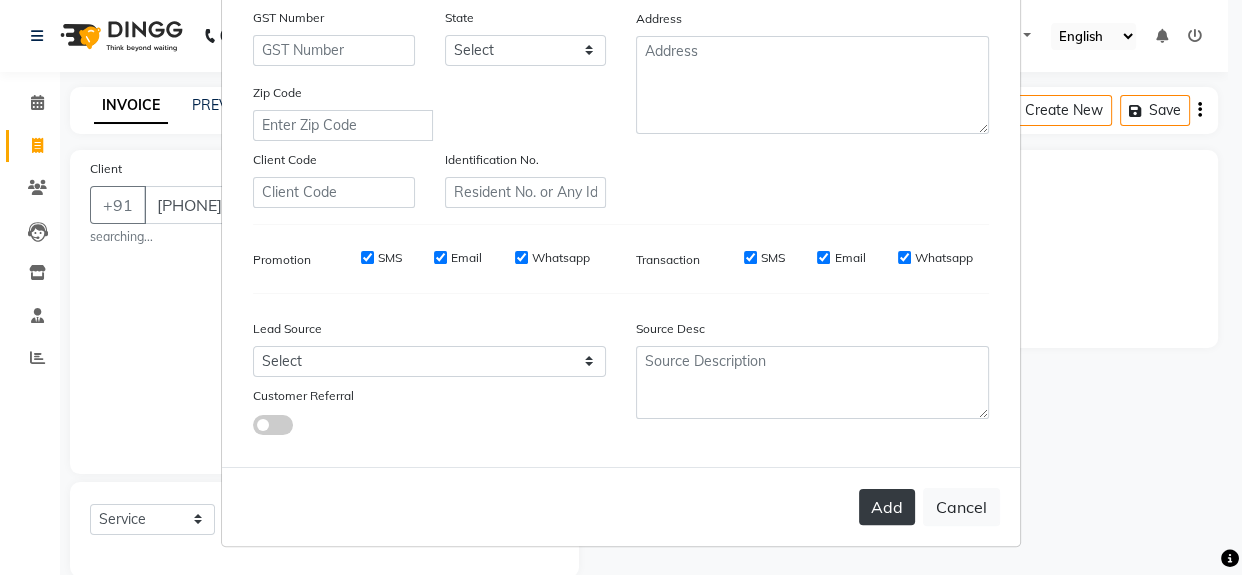 click on "Add" at bounding box center (887, 507) 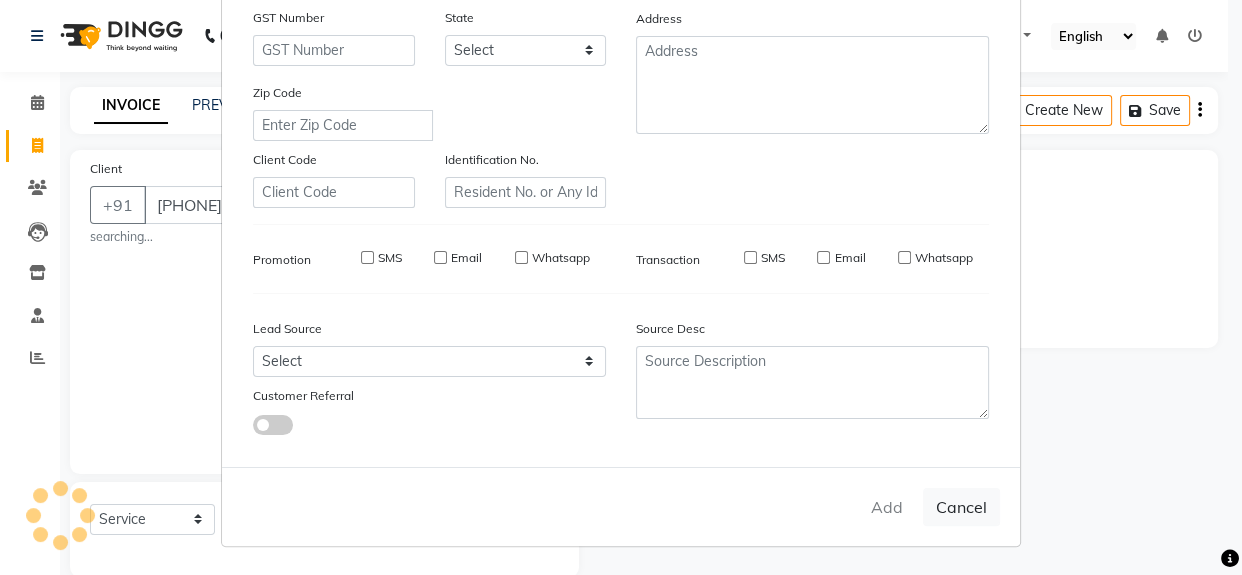type 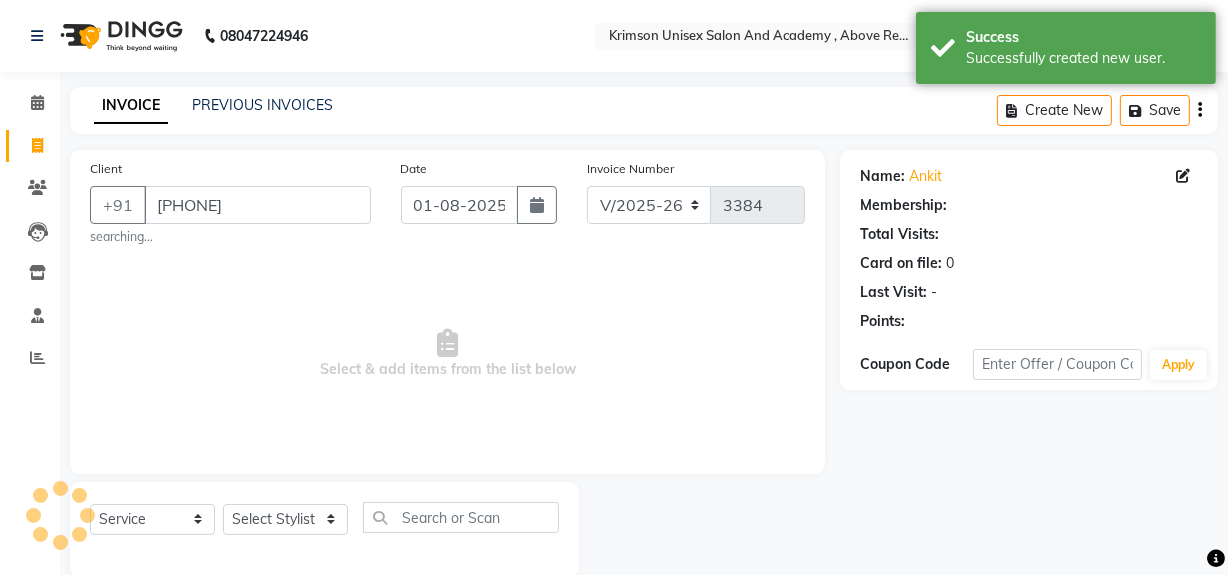select on "1: Object" 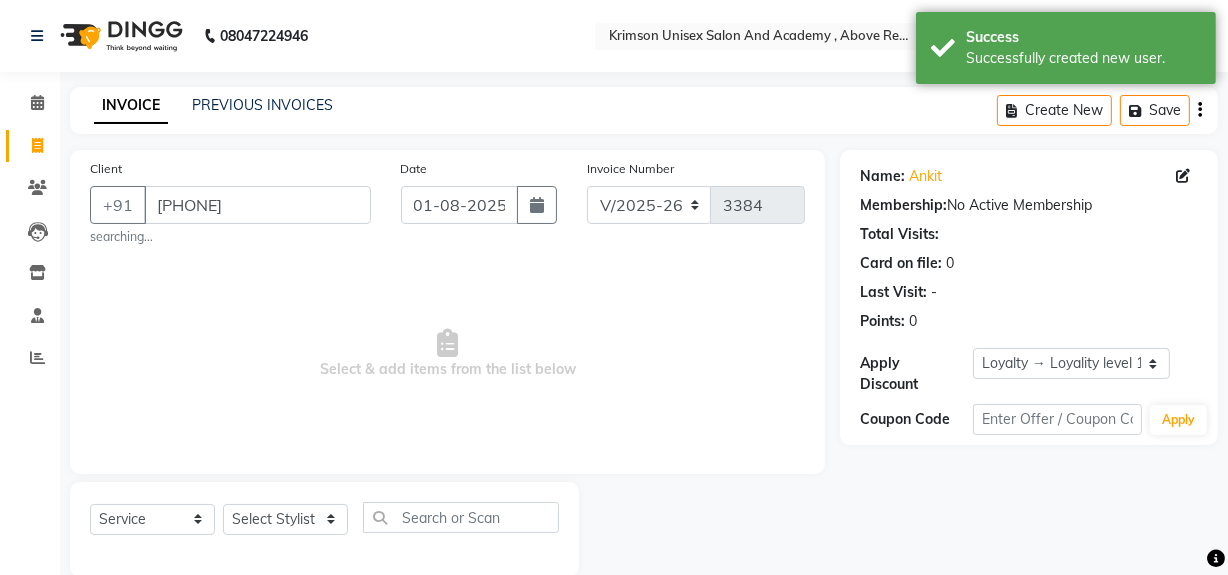 scroll, scrollTop: 32, scrollLeft: 0, axis: vertical 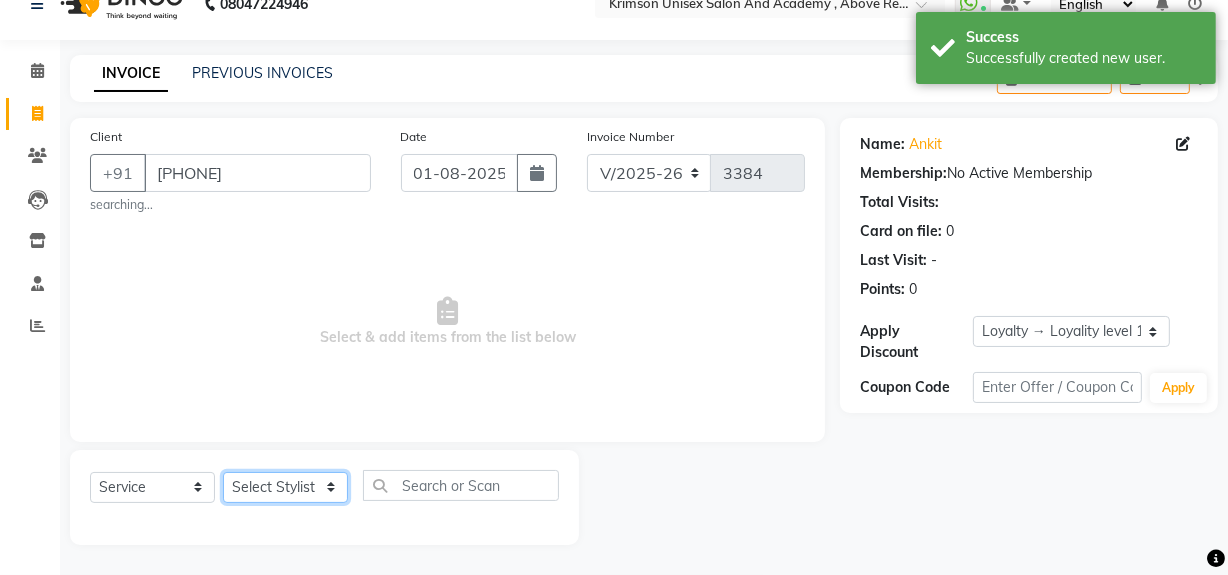 click on "Select Stylist ADMIN ARNAB Babita Danish DR. DIVYA (cosmetologist) FRONT DESK Hani Hem Atwal junaid  Kafil Kaif Manish Kumar Pinki  Pooja kulyal Ratan Dey safiya sahiba Sahil Sangeeta sanjay Sudeep Varsha" 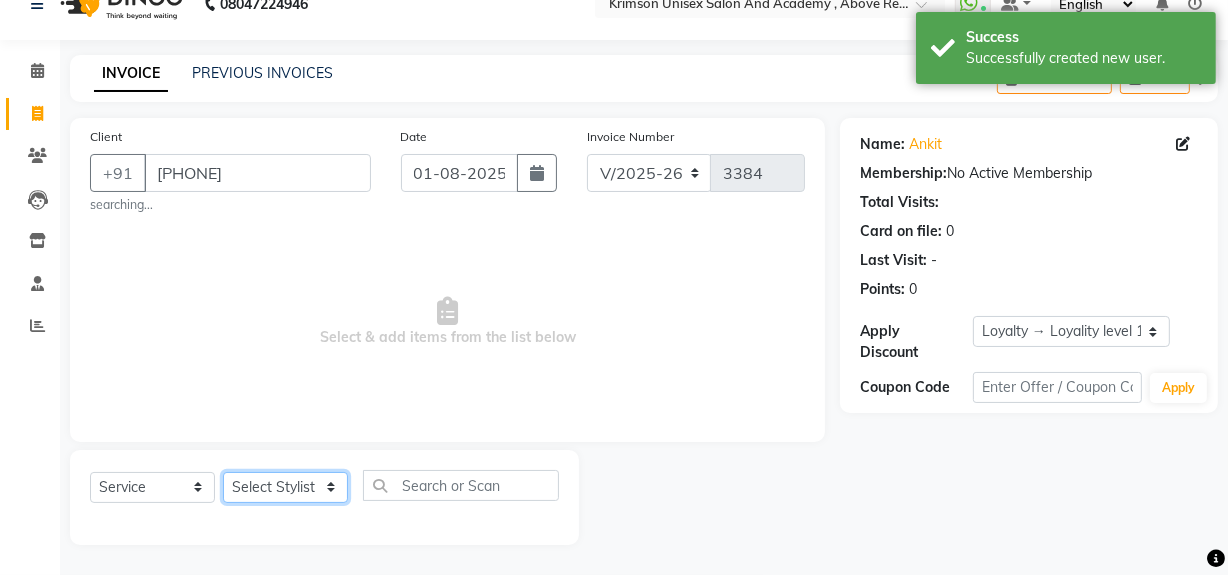 select on "80963" 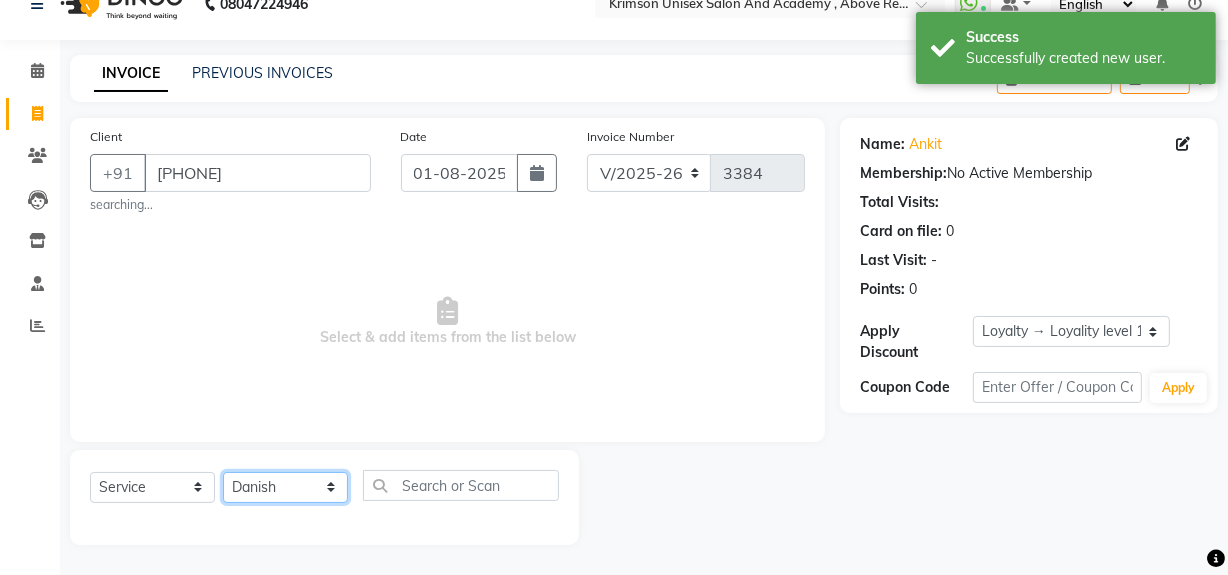 click on "Select Stylist ADMIN ARNAB Babita Danish DR. DIVYA (cosmetologist) FRONT DESK Hani Hem Atwal junaid  Kafil Kaif Manish Kumar Pinki  Pooja kulyal Ratan Dey safiya sahiba Sahil Sangeeta sanjay Sudeep Varsha" 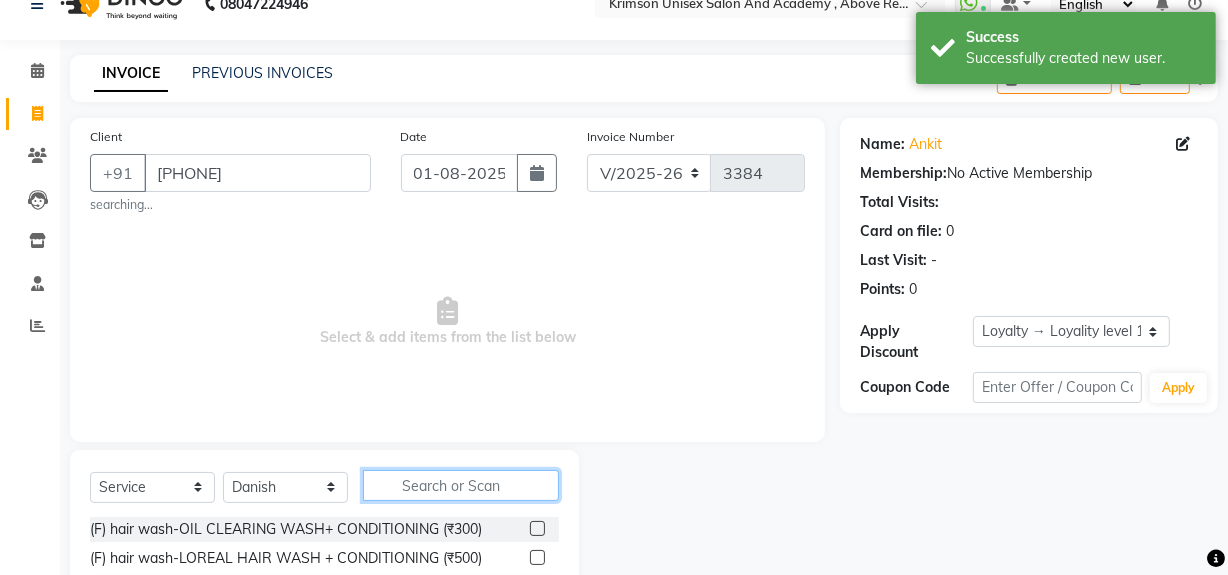 click 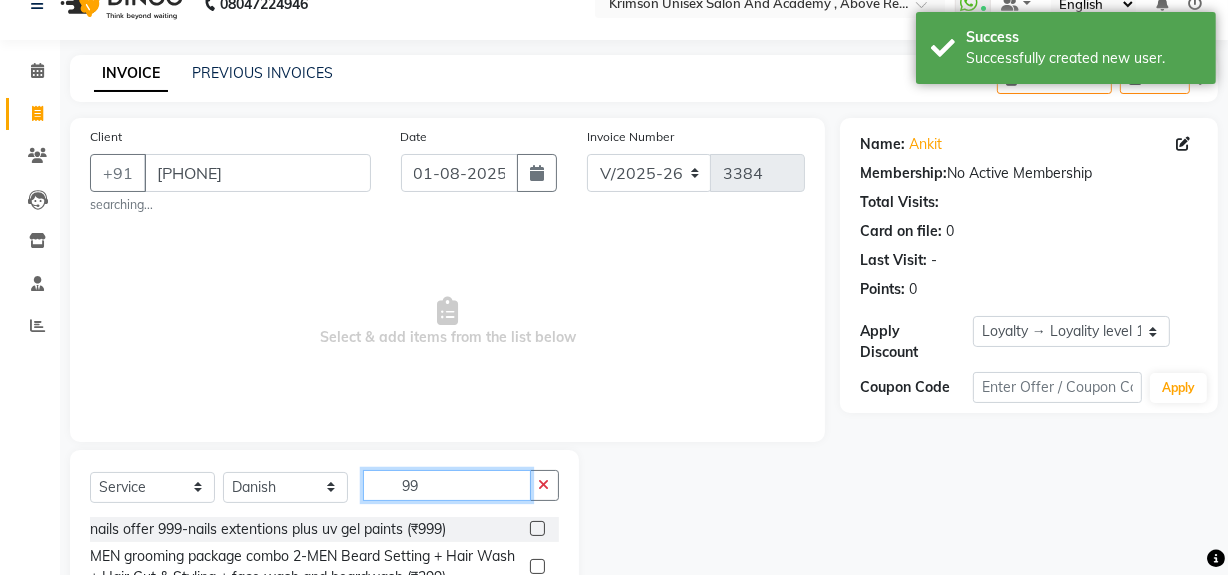 scroll, scrollTop: 232, scrollLeft: 0, axis: vertical 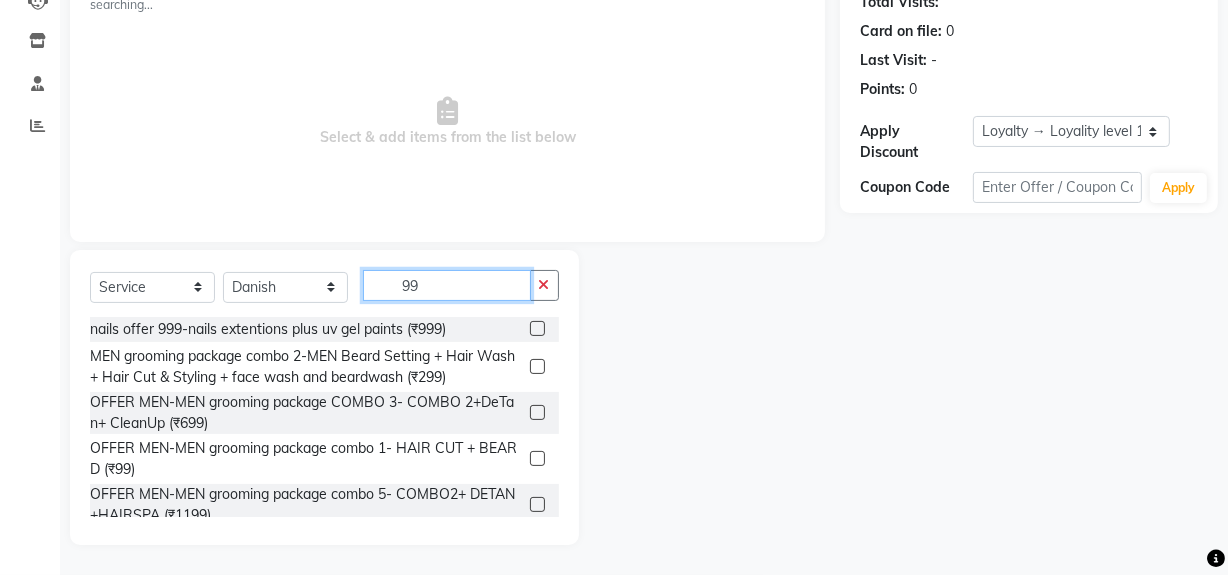 type on "99" 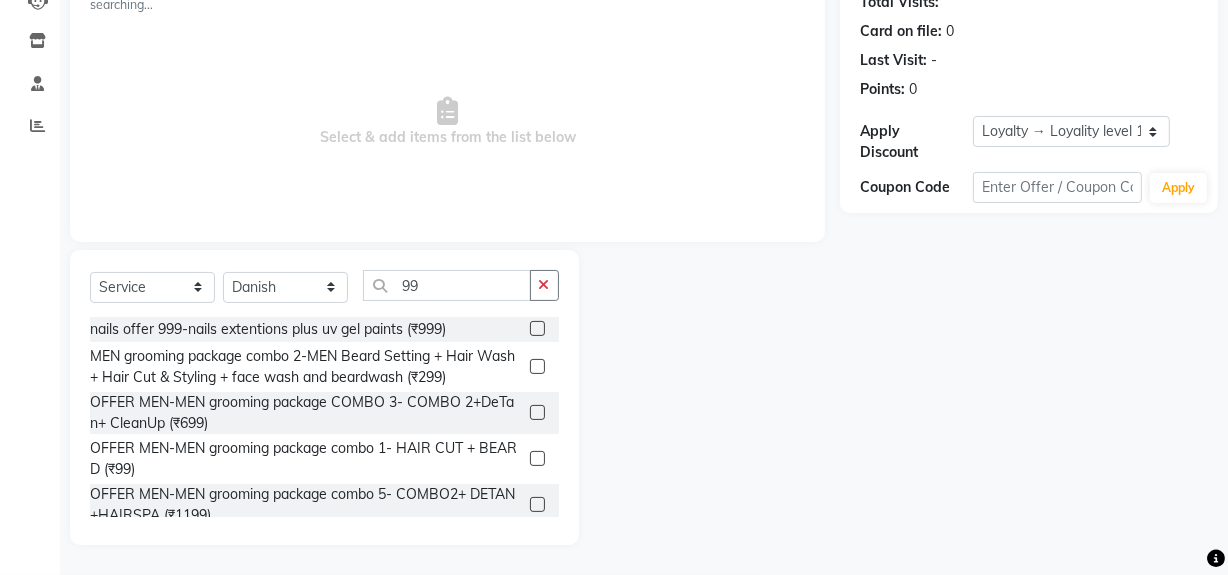 click 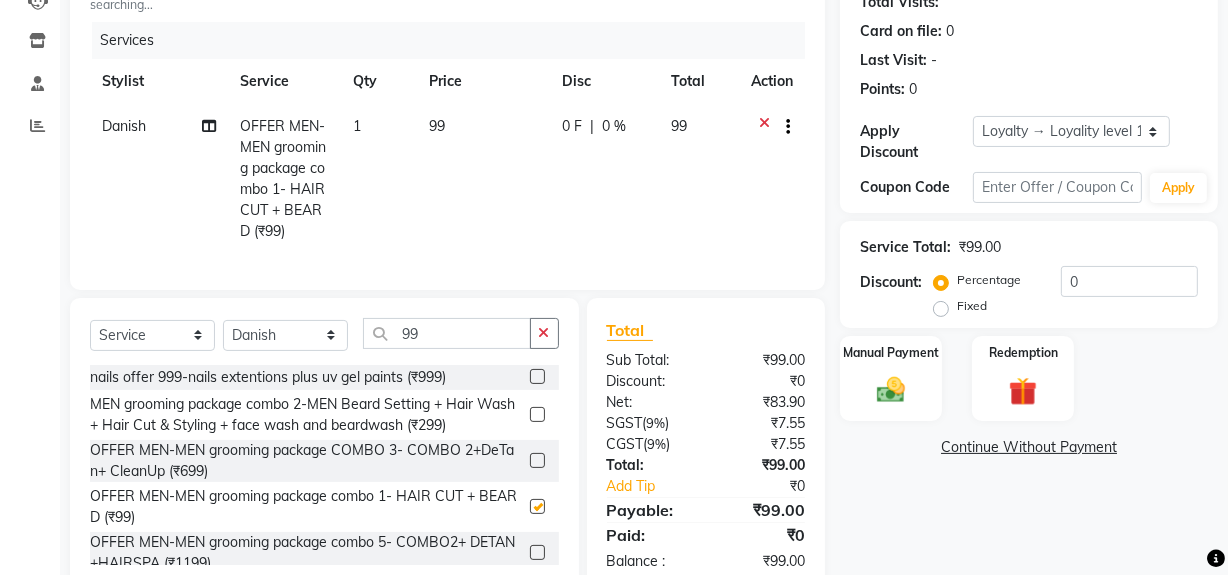 checkbox on "false" 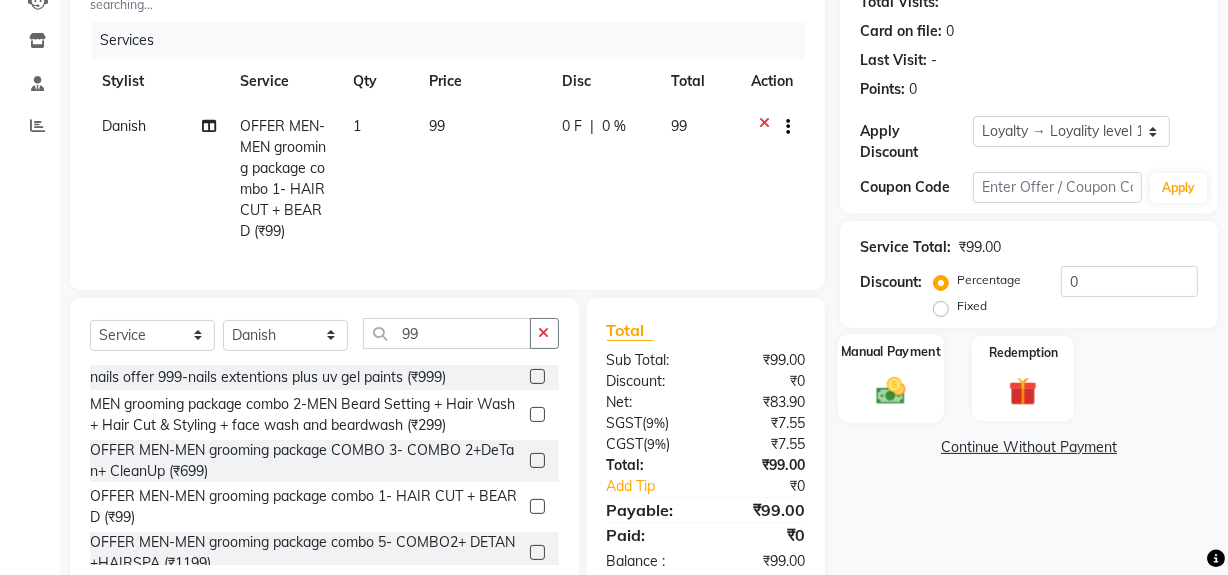 click 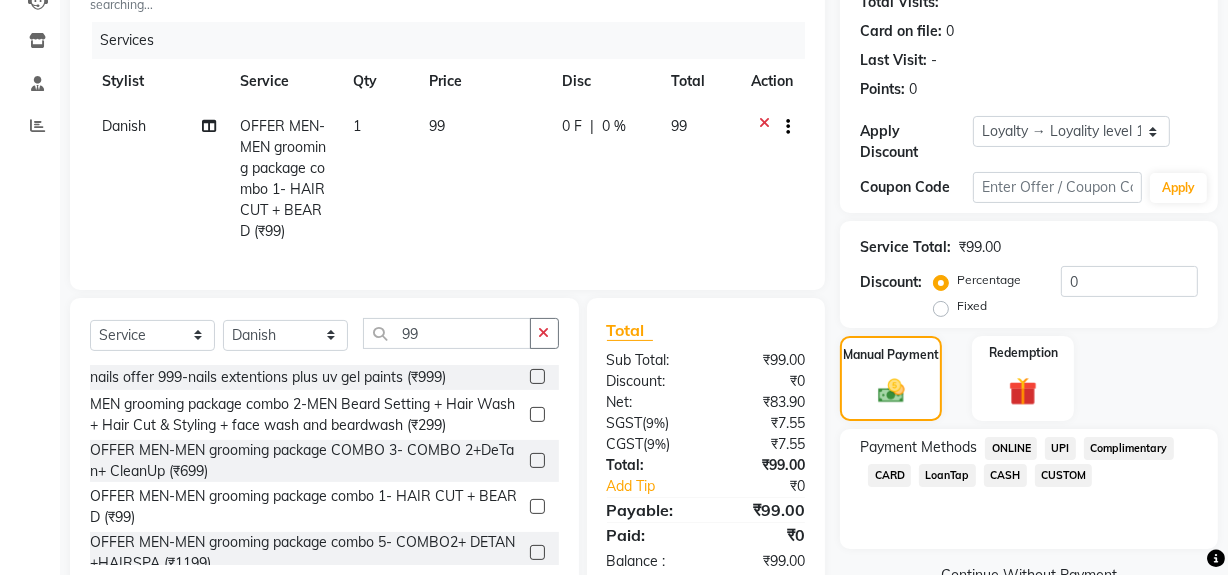 click on "ONLINE" 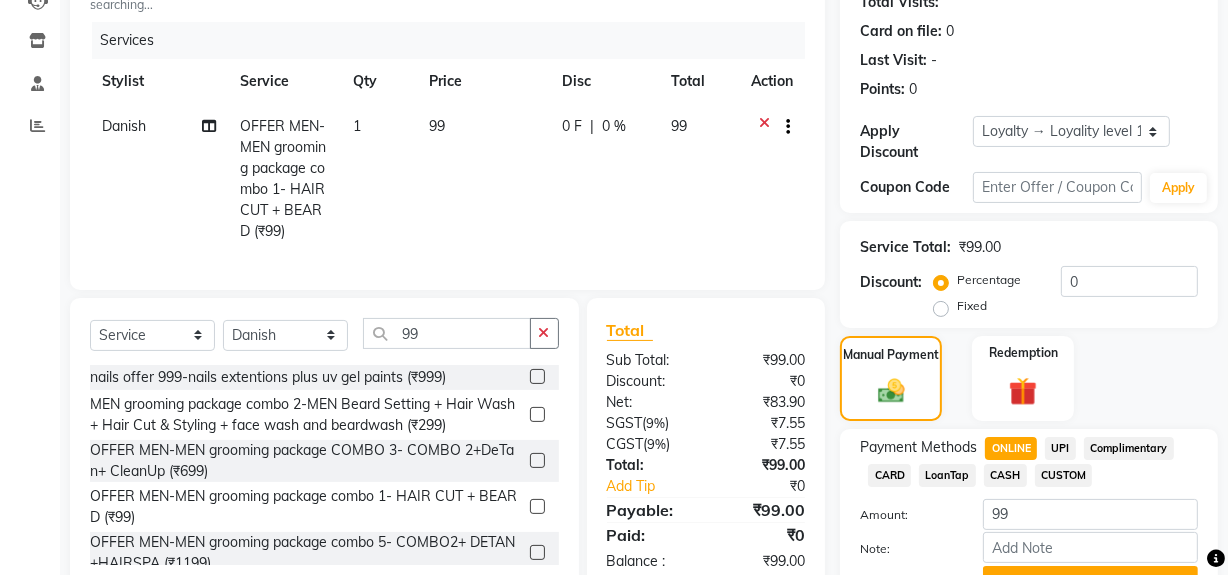 scroll, scrollTop: 332, scrollLeft: 0, axis: vertical 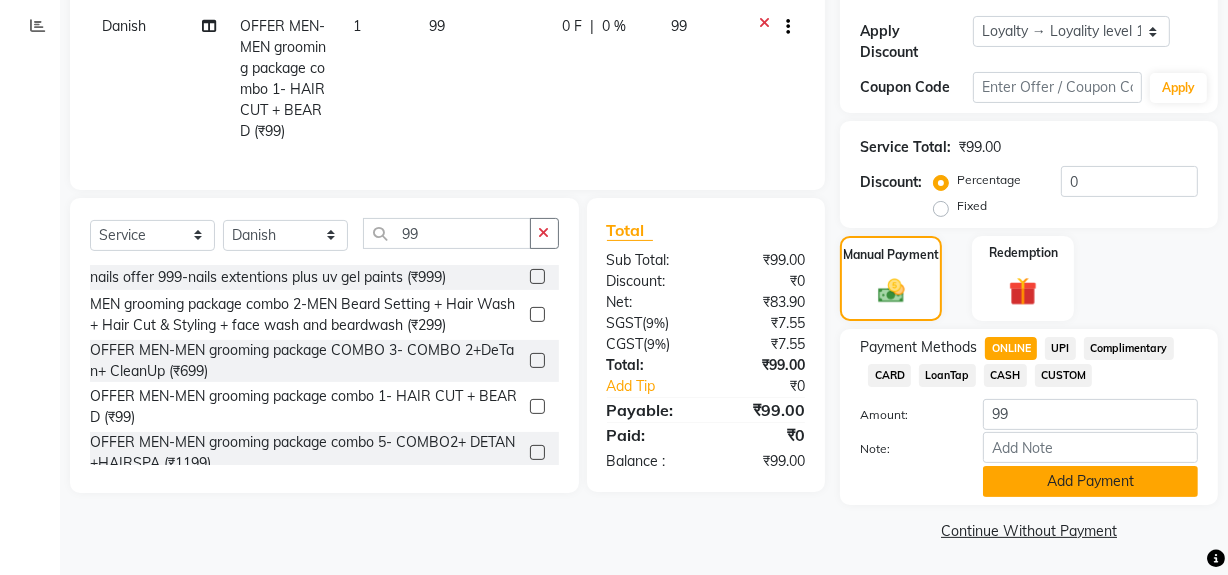 click on "Add Payment" 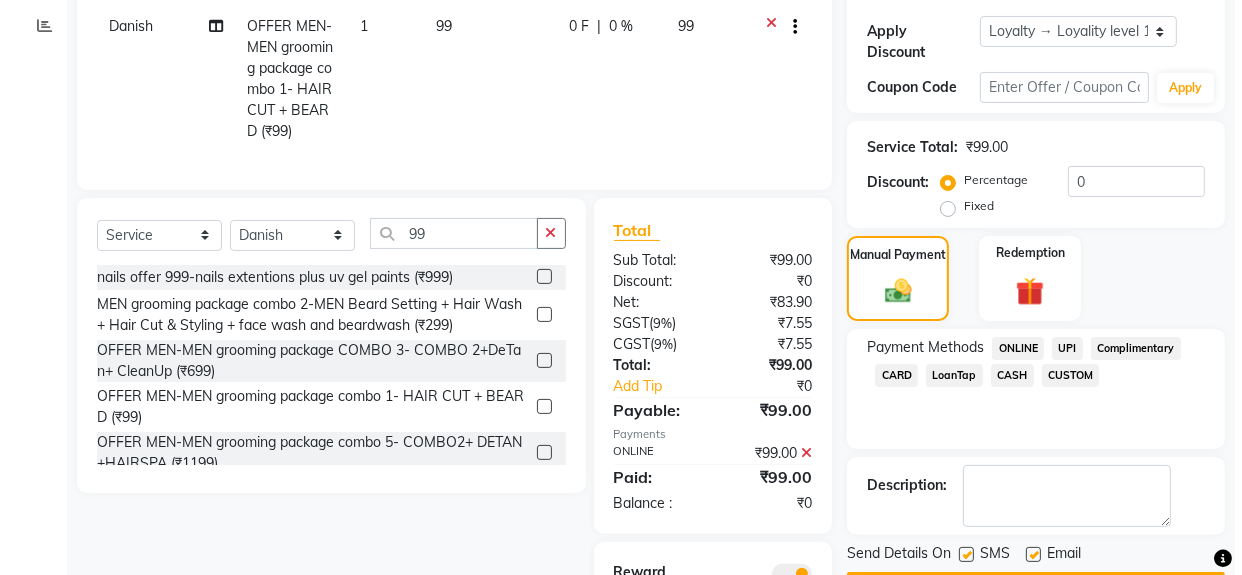scroll, scrollTop: 496, scrollLeft: 0, axis: vertical 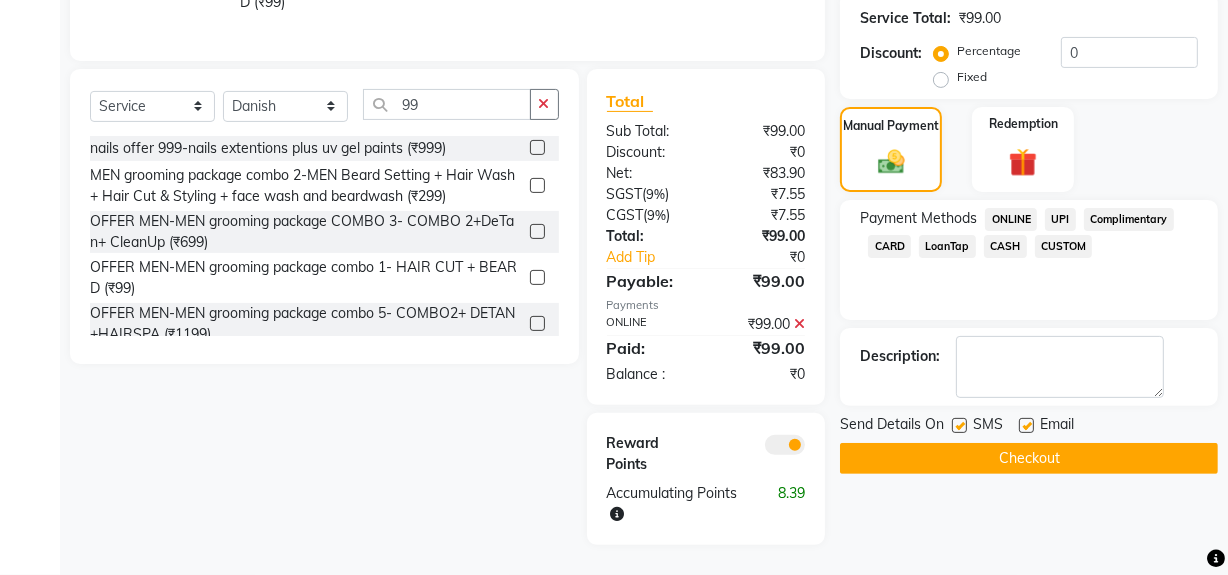 click 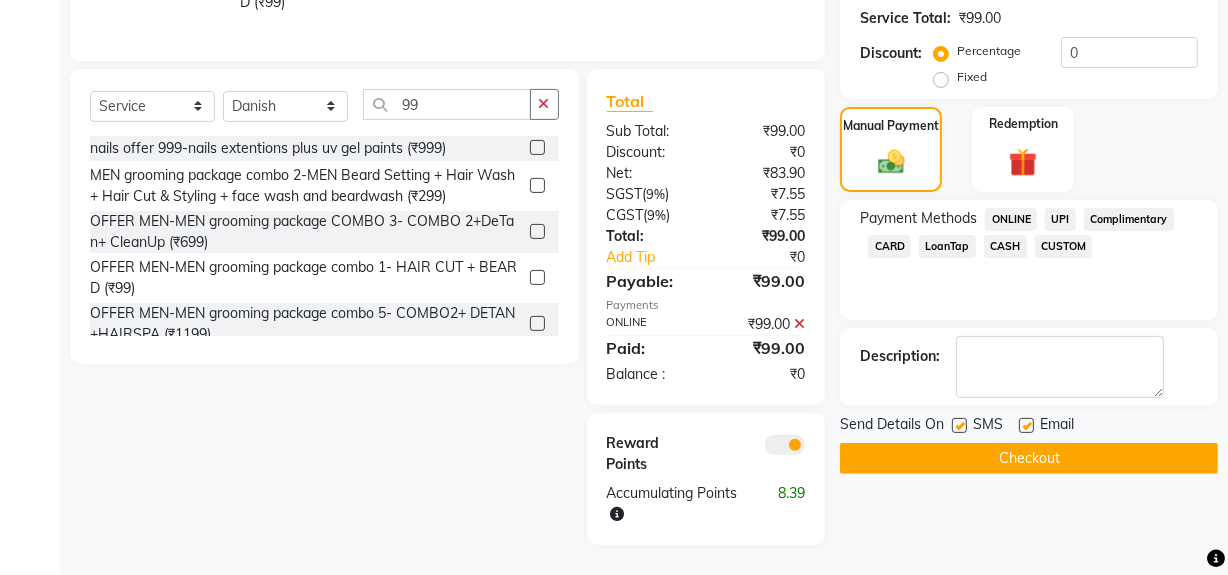 click 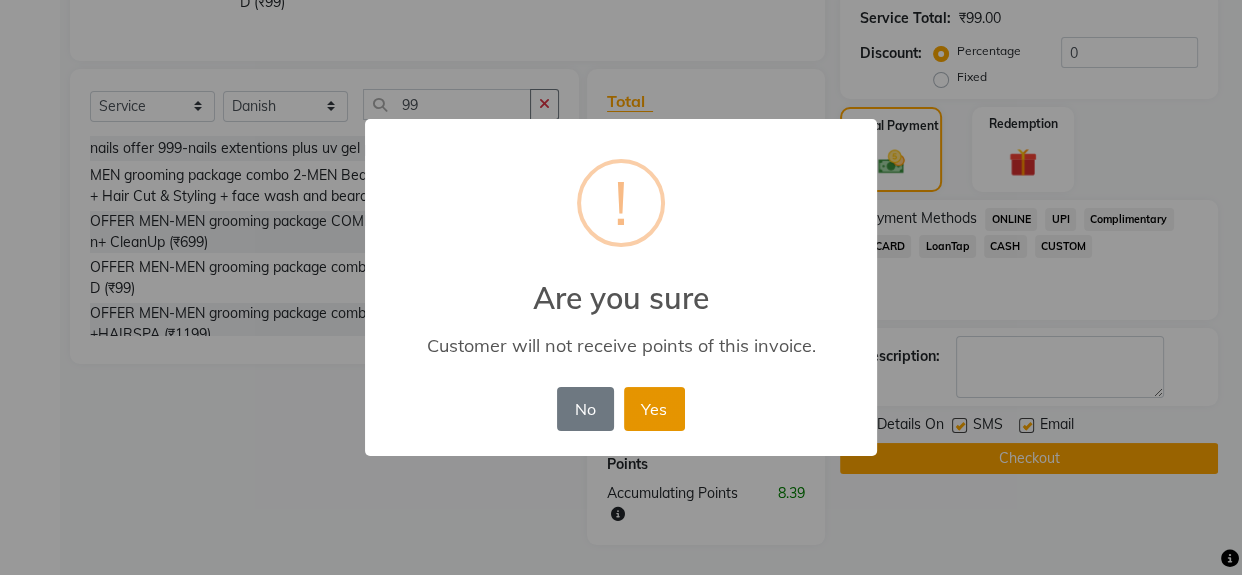 click on "Yes" at bounding box center [654, 409] 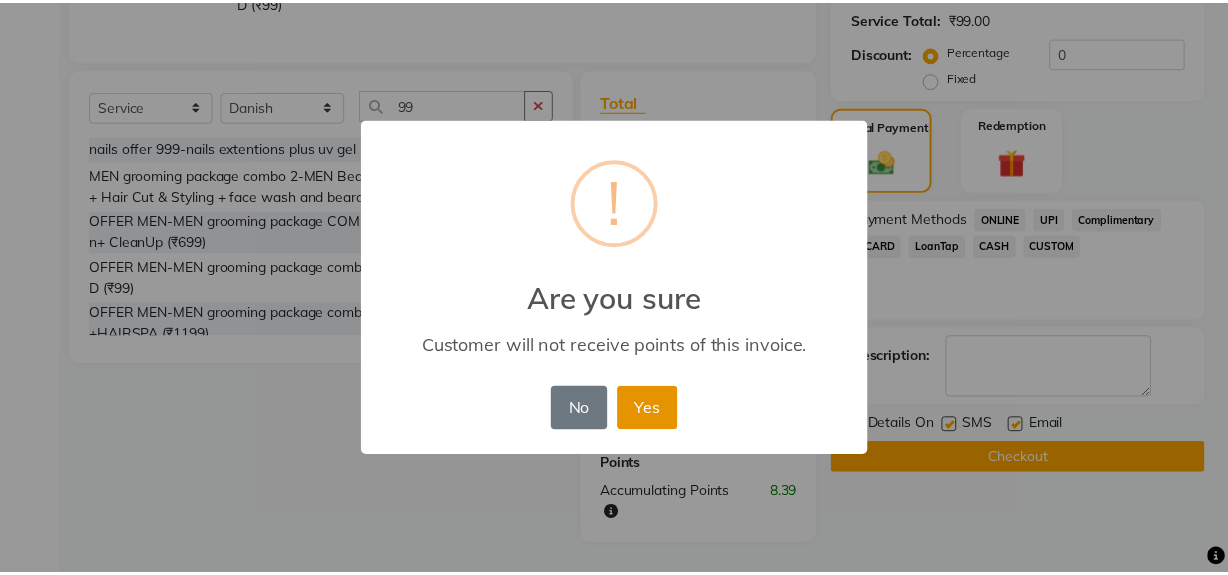 scroll, scrollTop: 425, scrollLeft: 0, axis: vertical 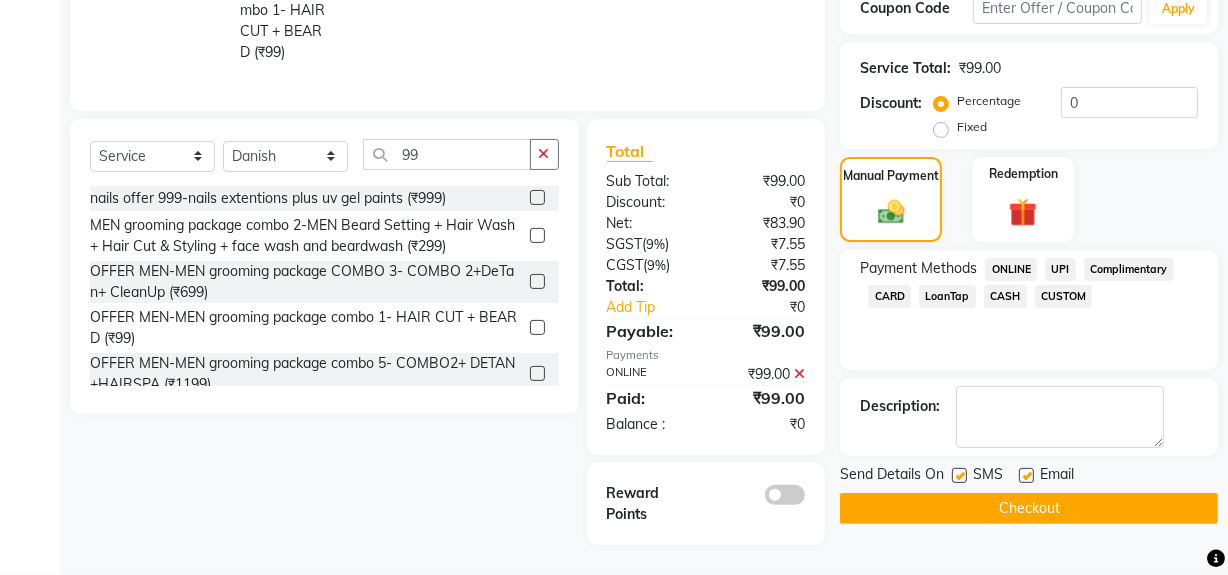 click on "Checkout" 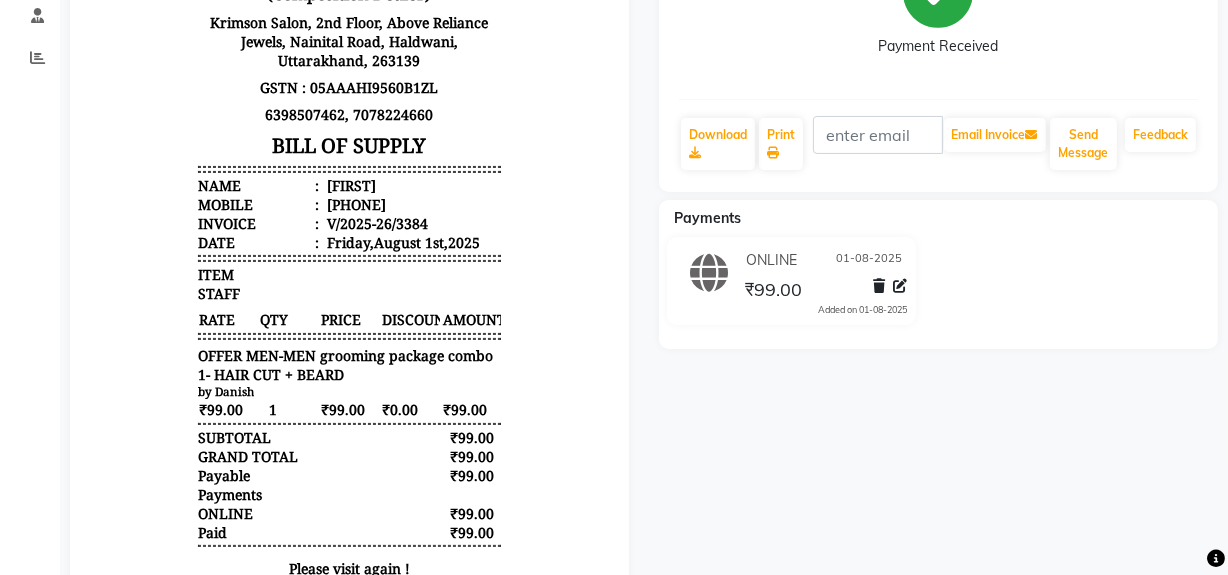 scroll, scrollTop: 0, scrollLeft: 0, axis: both 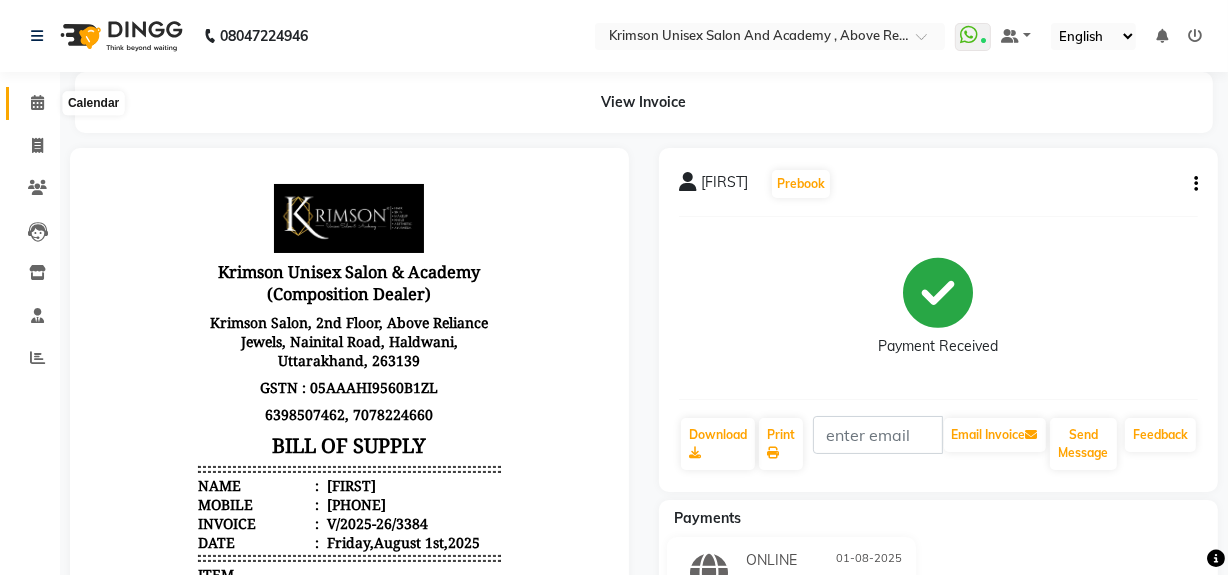 click 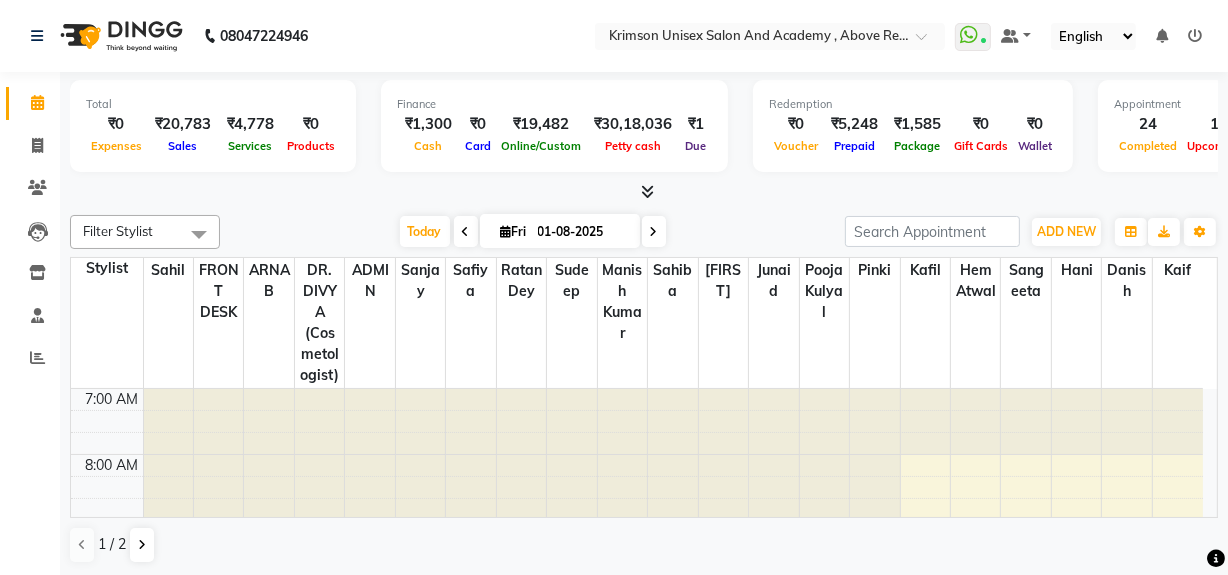 scroll, scrollTop: 0, scrollLeft: 0, axis: both 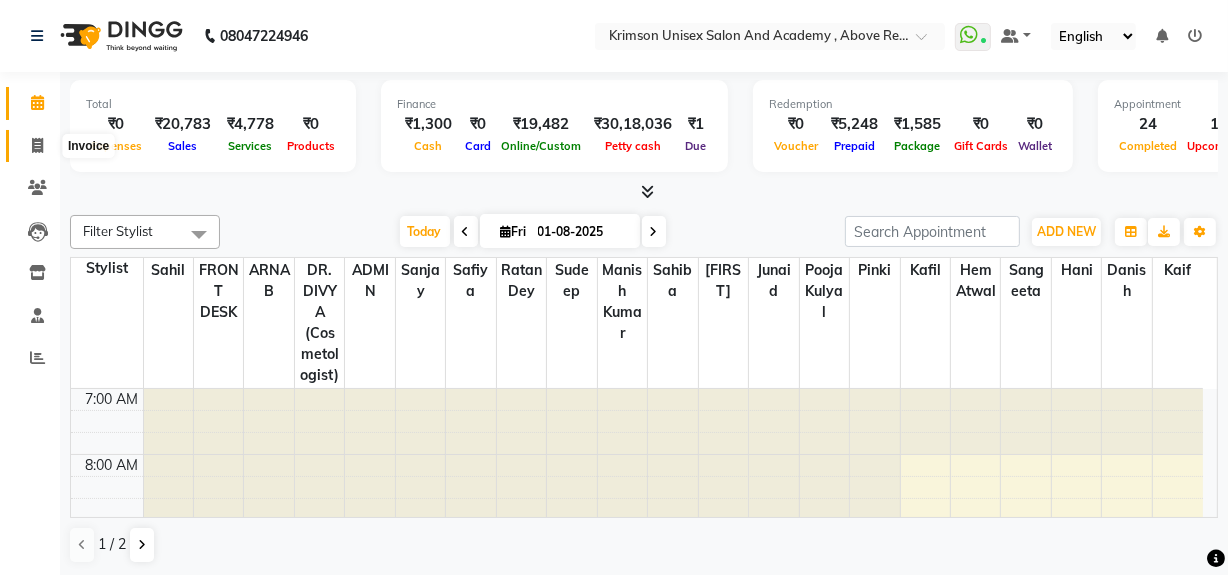 click 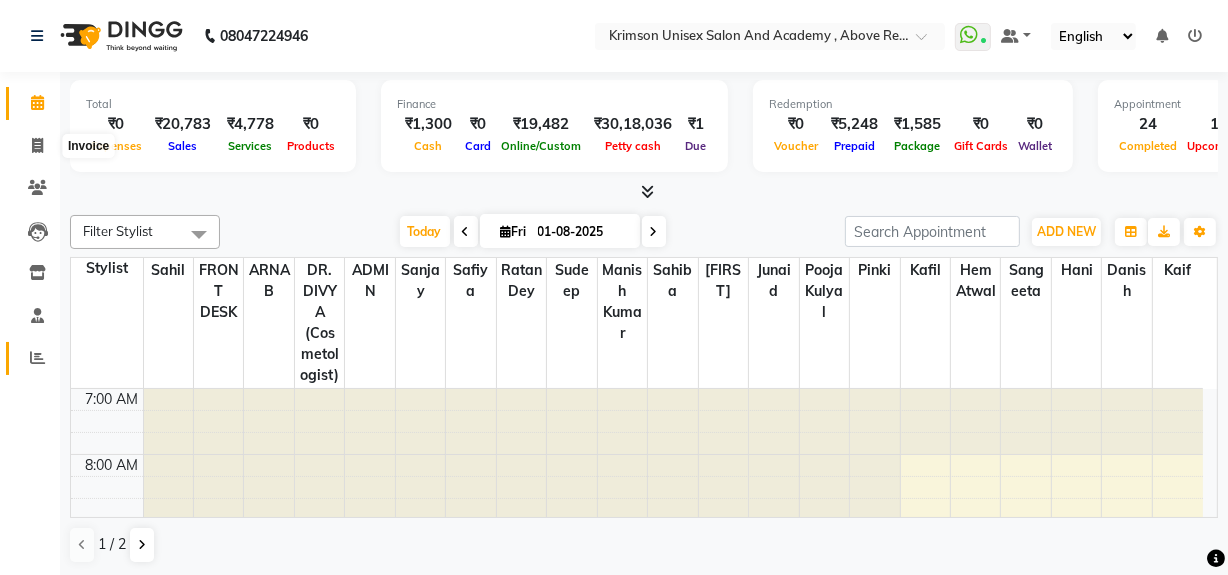 click 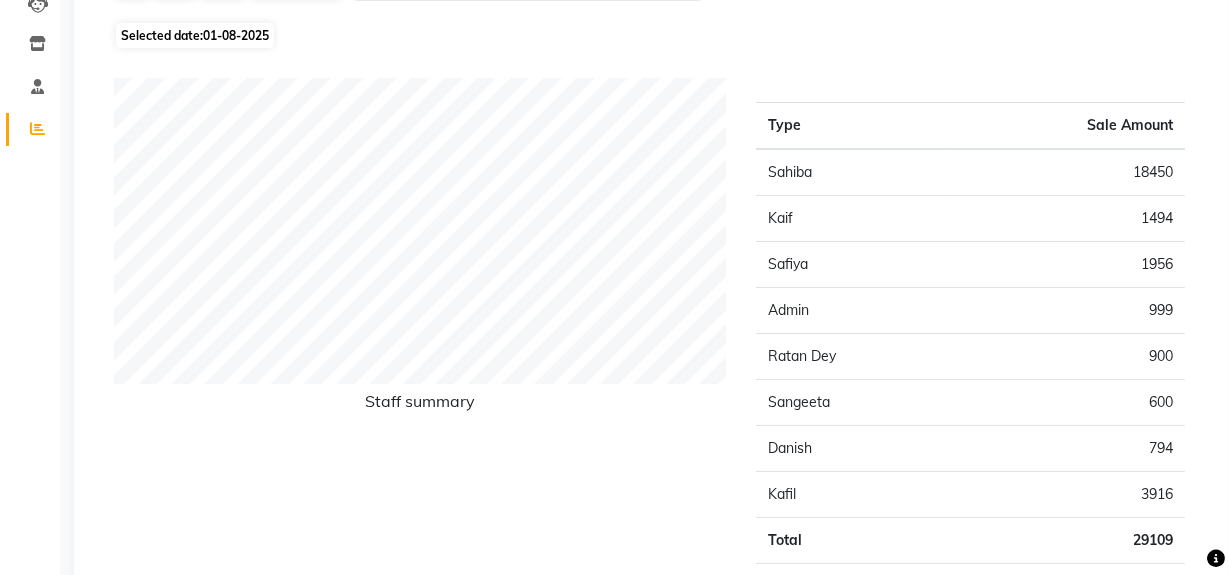 scroll, scrollTop: 0, scrollLeft: 0, axis: both 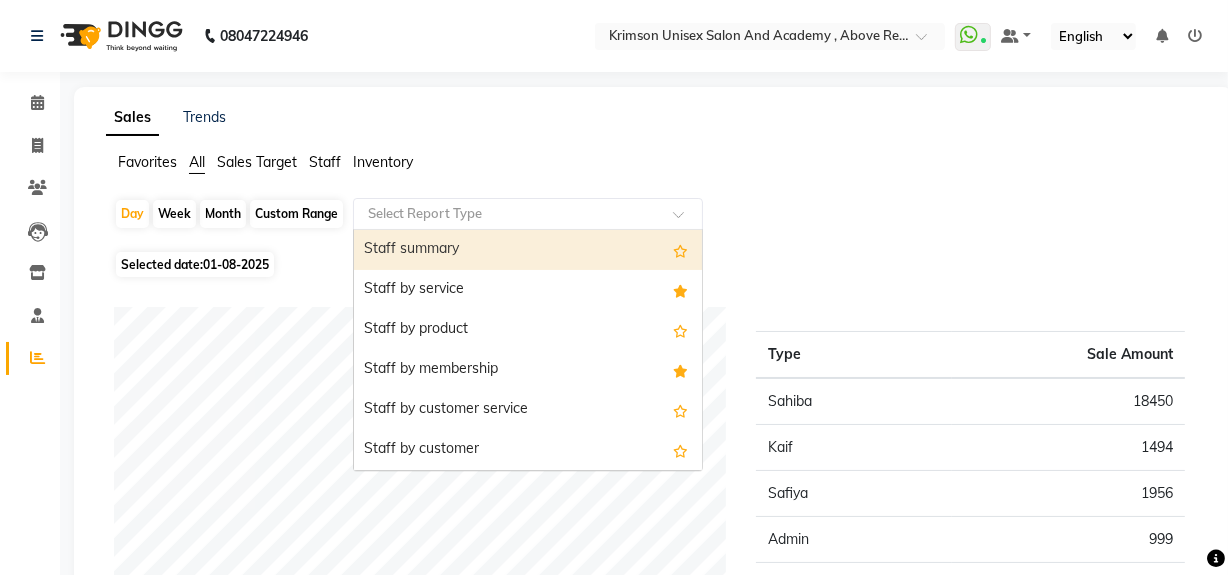 click 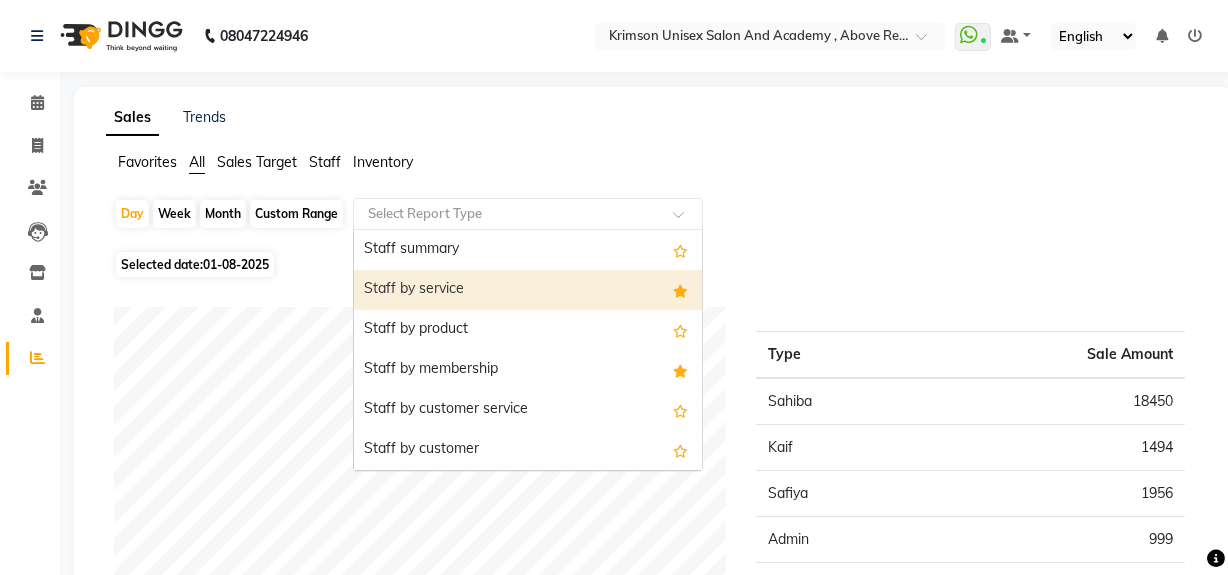 click on "Staff by service" at bounding box center [528, 290] 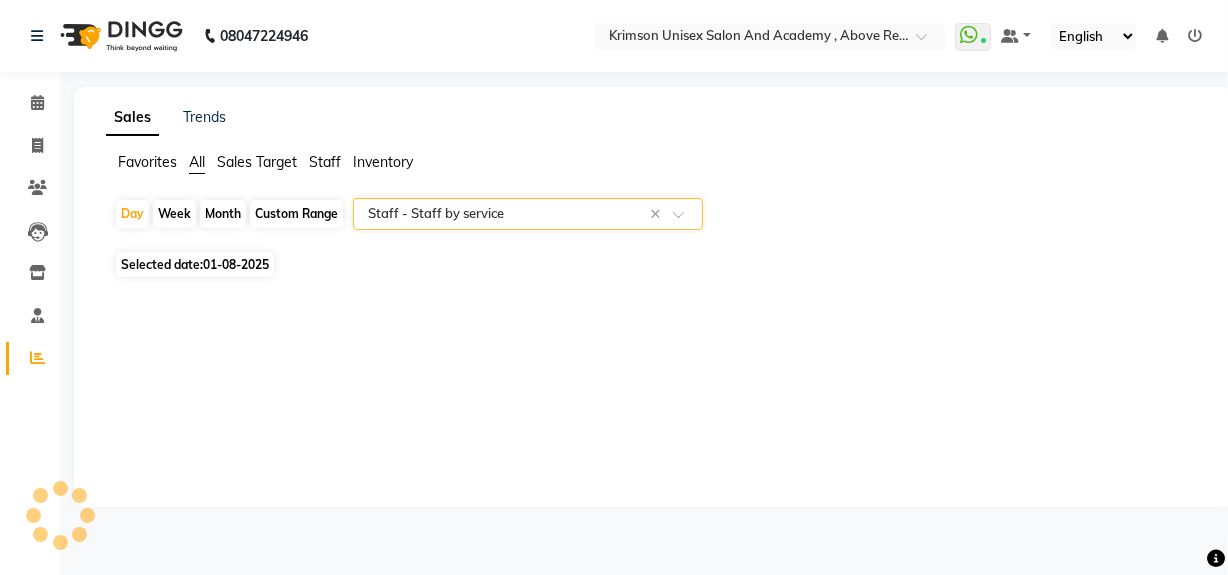 select on "csv" 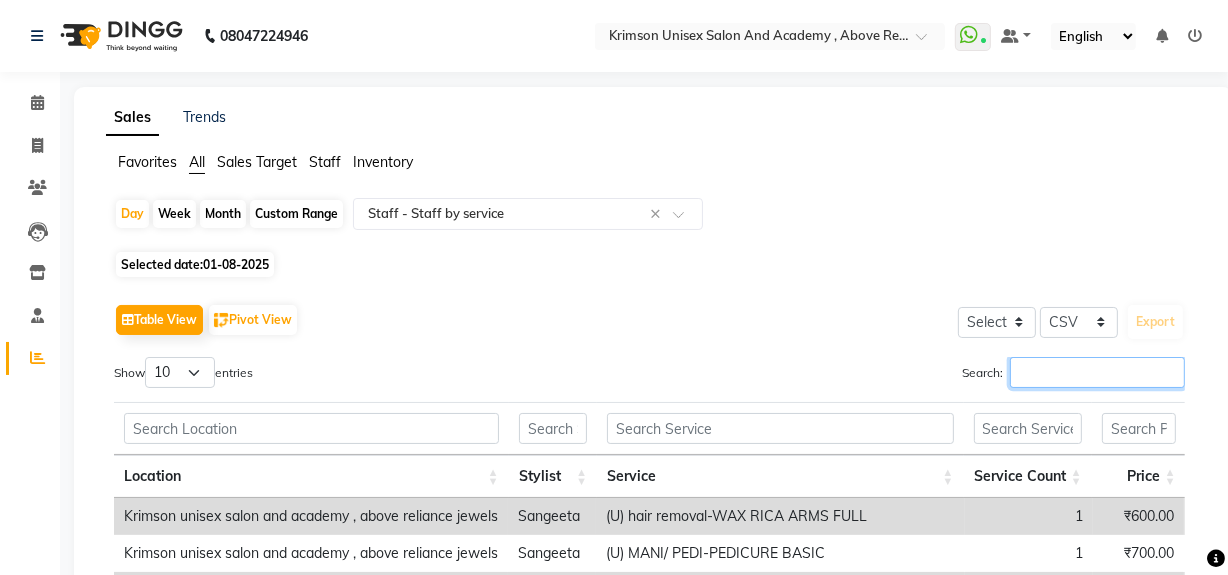 click on "Search:" at bounding box center (1097, 372) 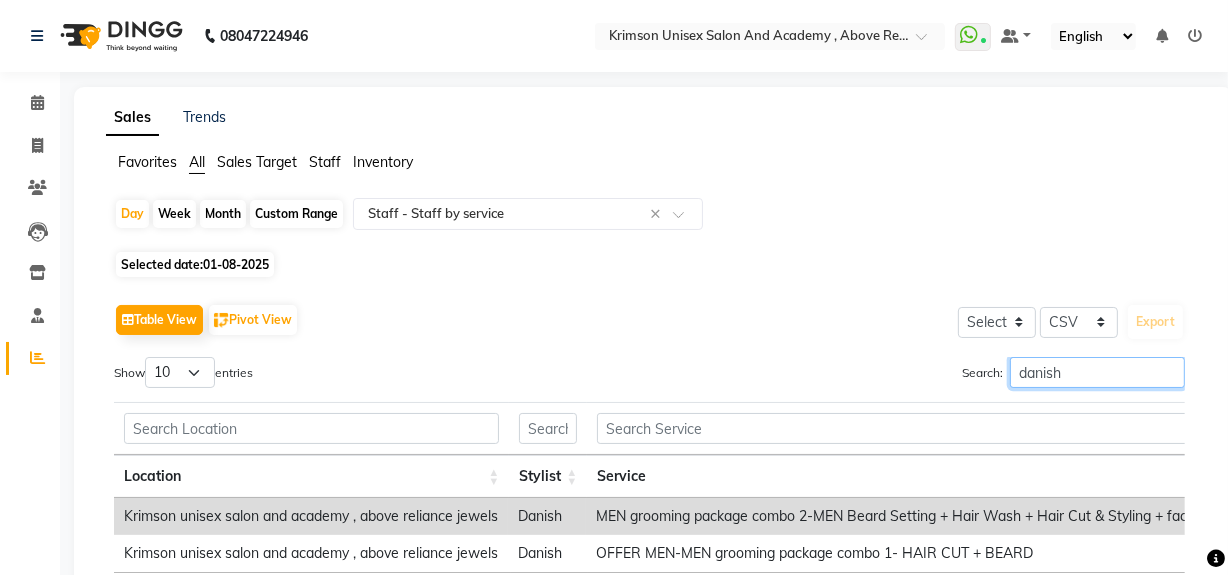 scroll, scrollTop: 173, scrollLeft: 0, axis: vertical 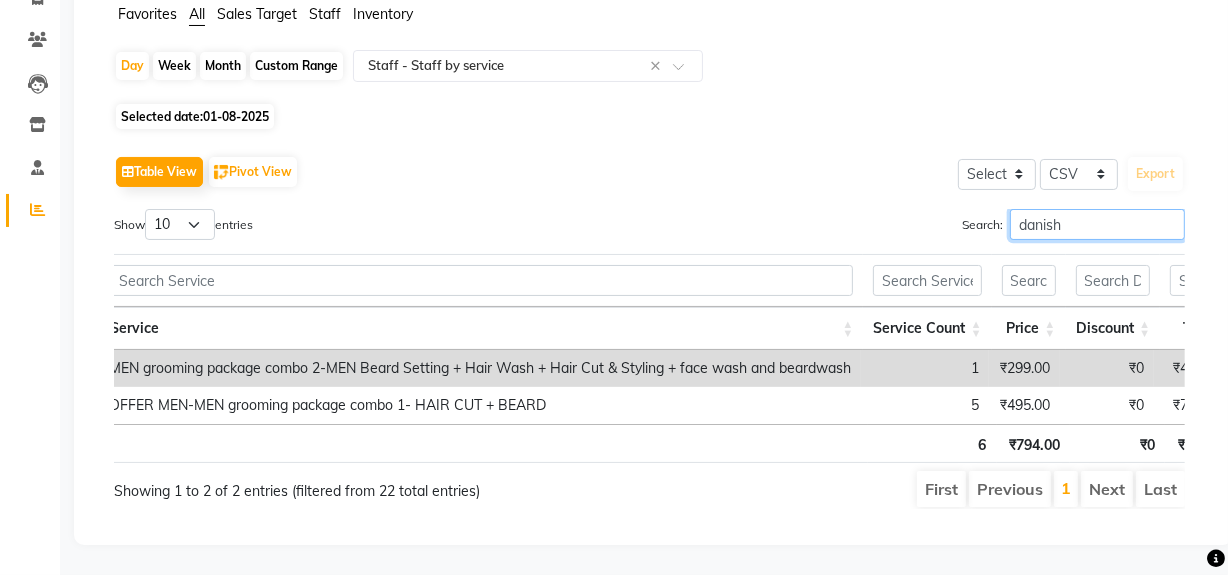 type on "danish" 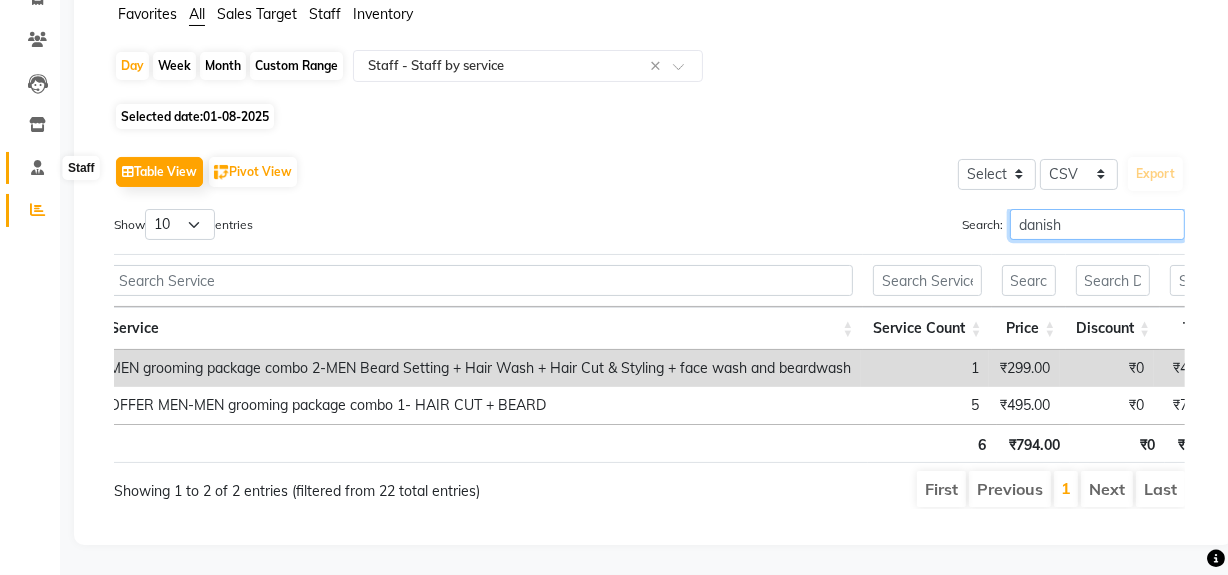 scroll, scrollTop: 0, scrollLeft: 0, axis: both 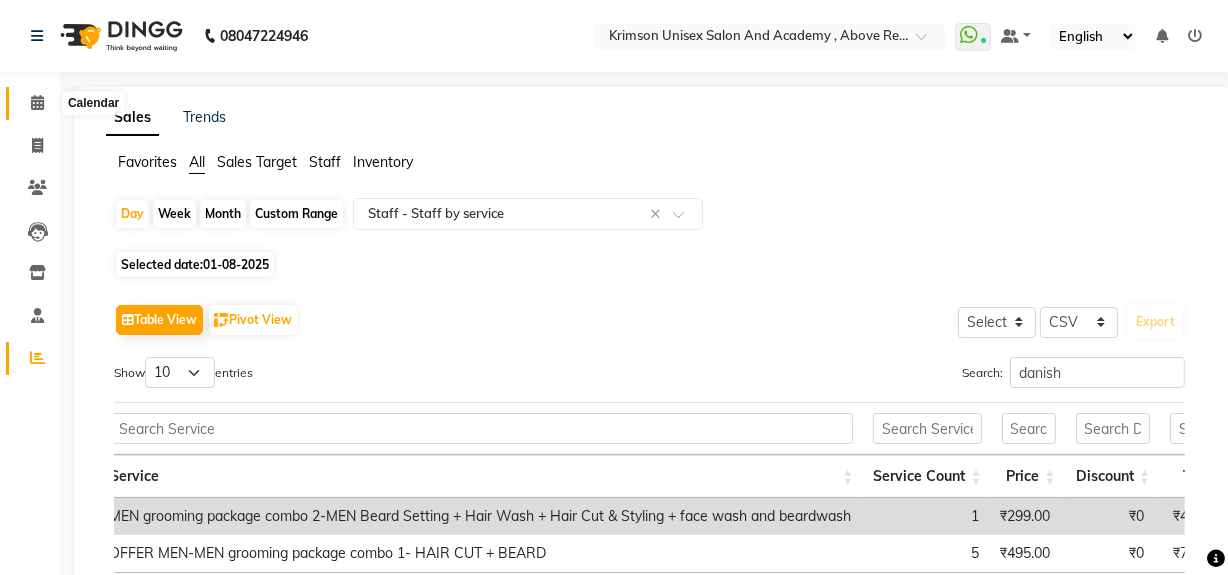 click 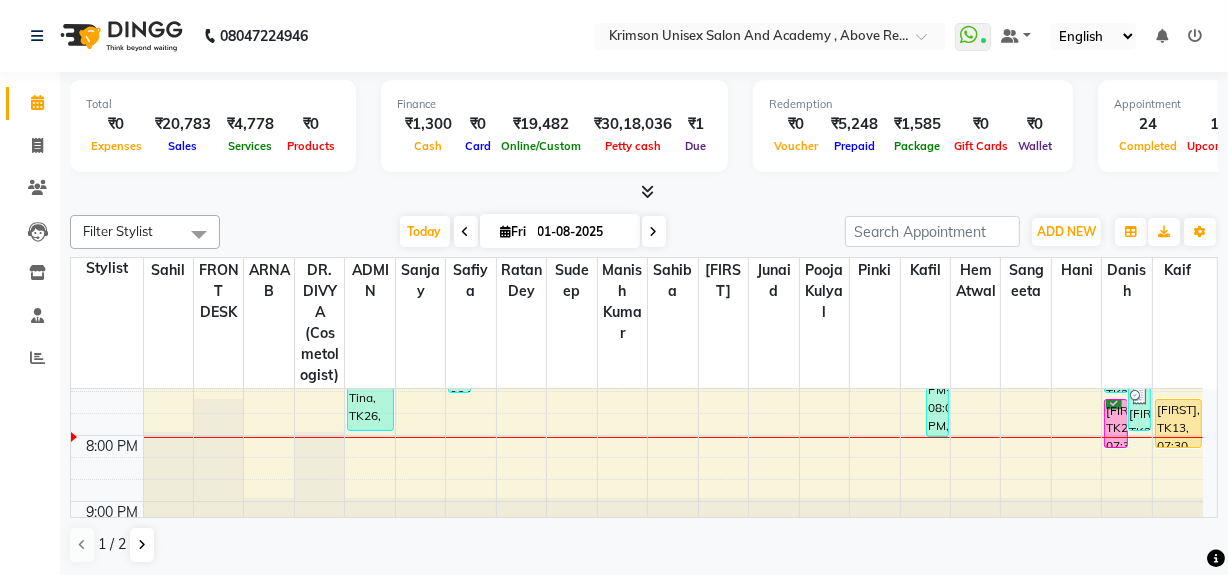 scroll, scrollTop: 811, scrollLeft: 0, axis: vertical 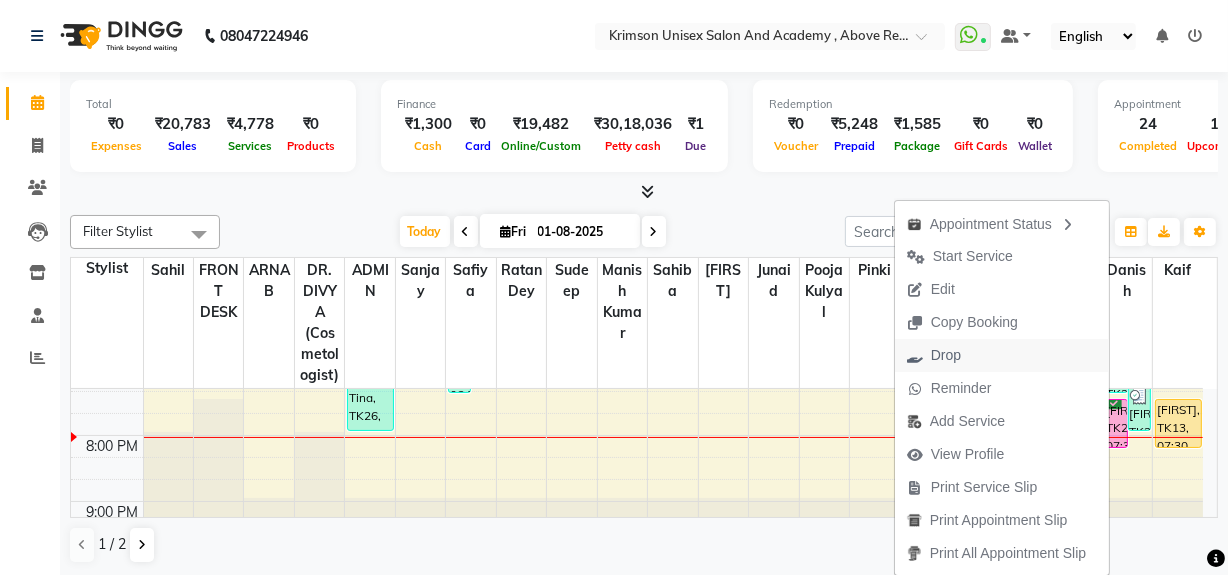 click on "Drop" at bounding box center (1002, 355) 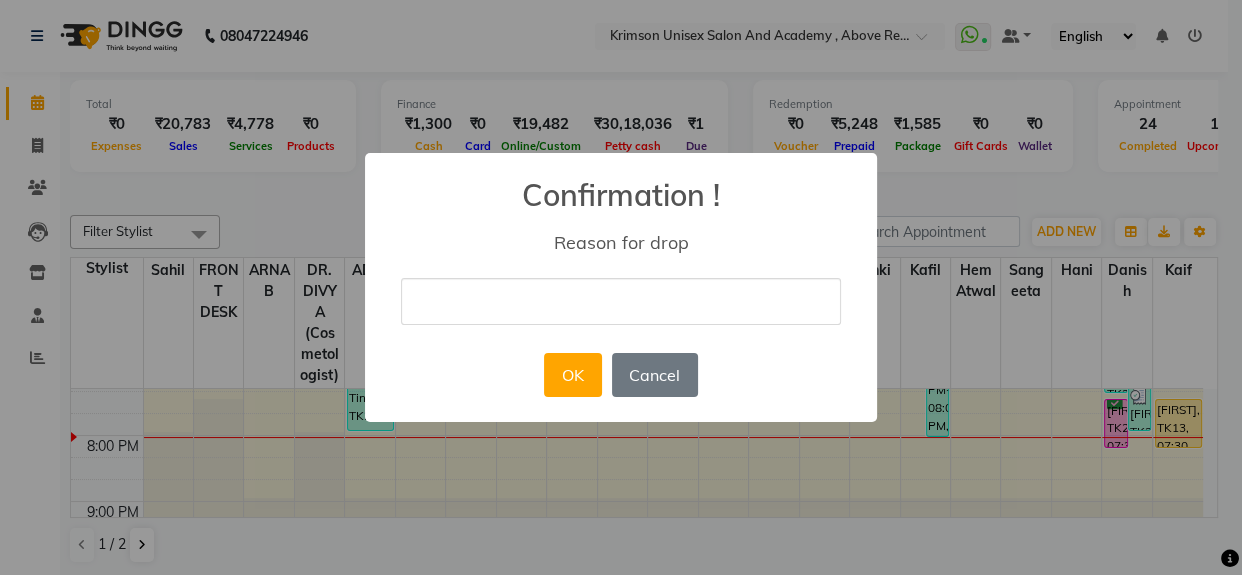 click at bounding box center (621, 301) 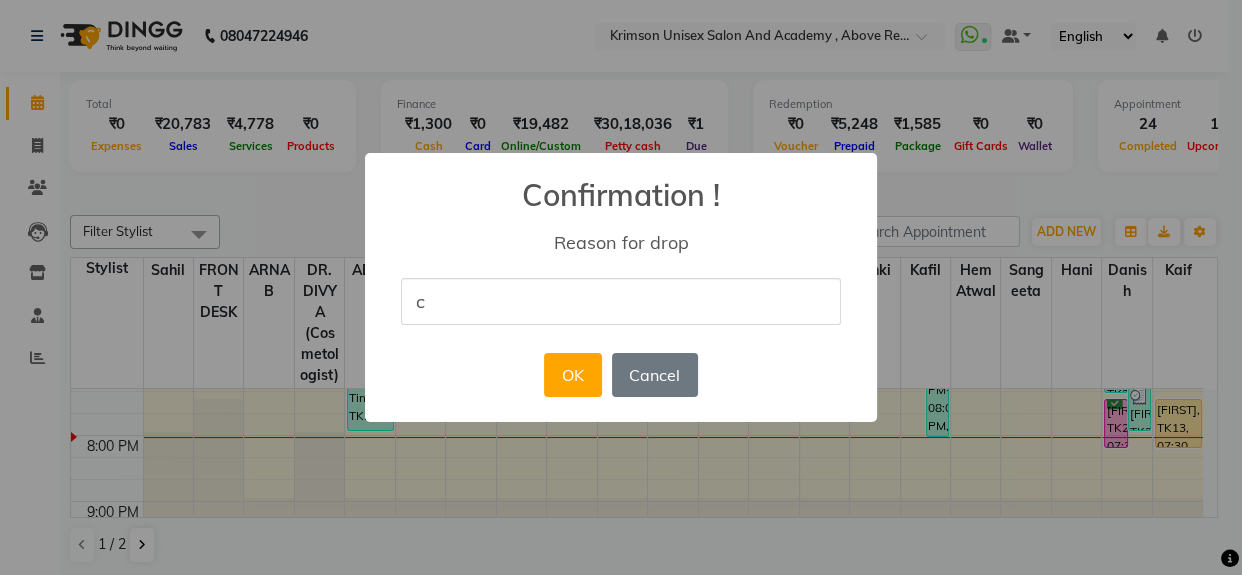 type on "CALL NOT CONNECTED" 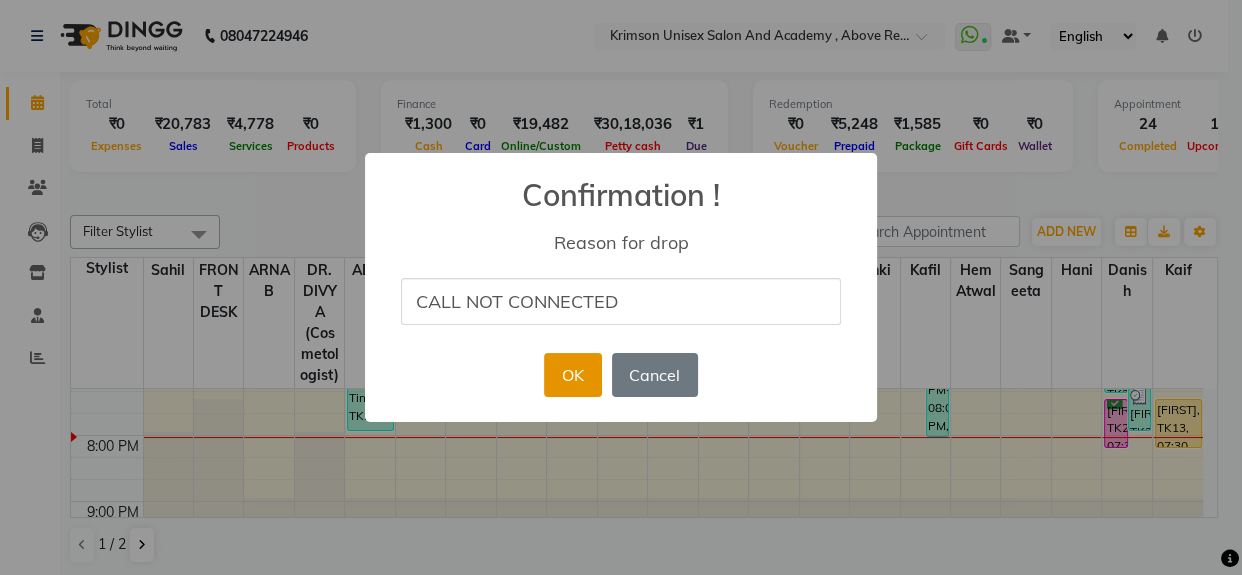 click on "OK" at bounding box center [572, 375] 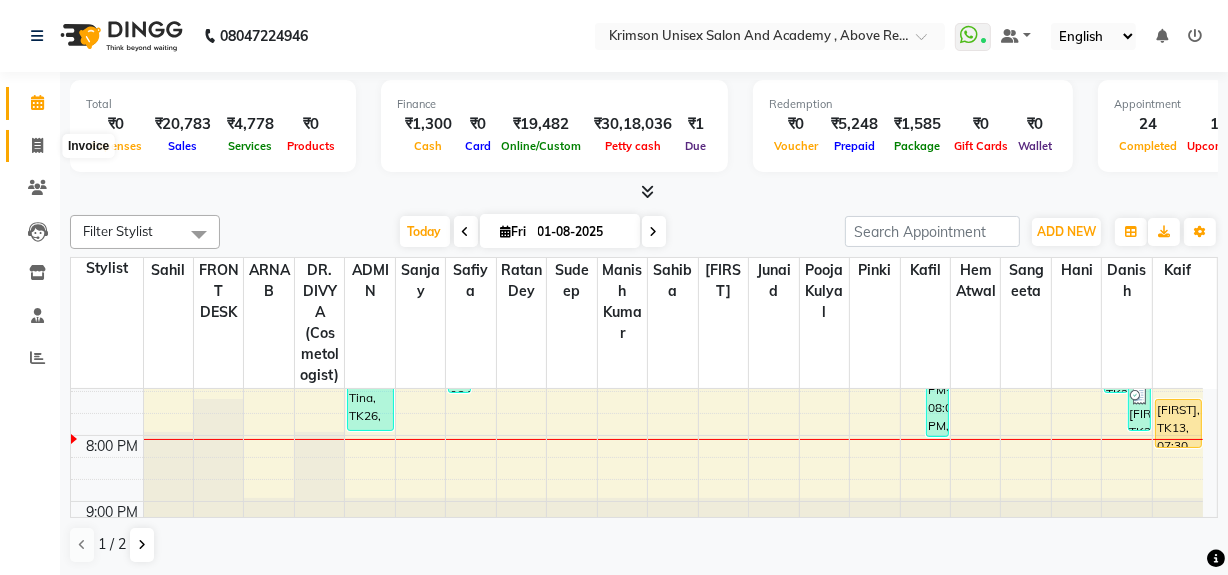 click 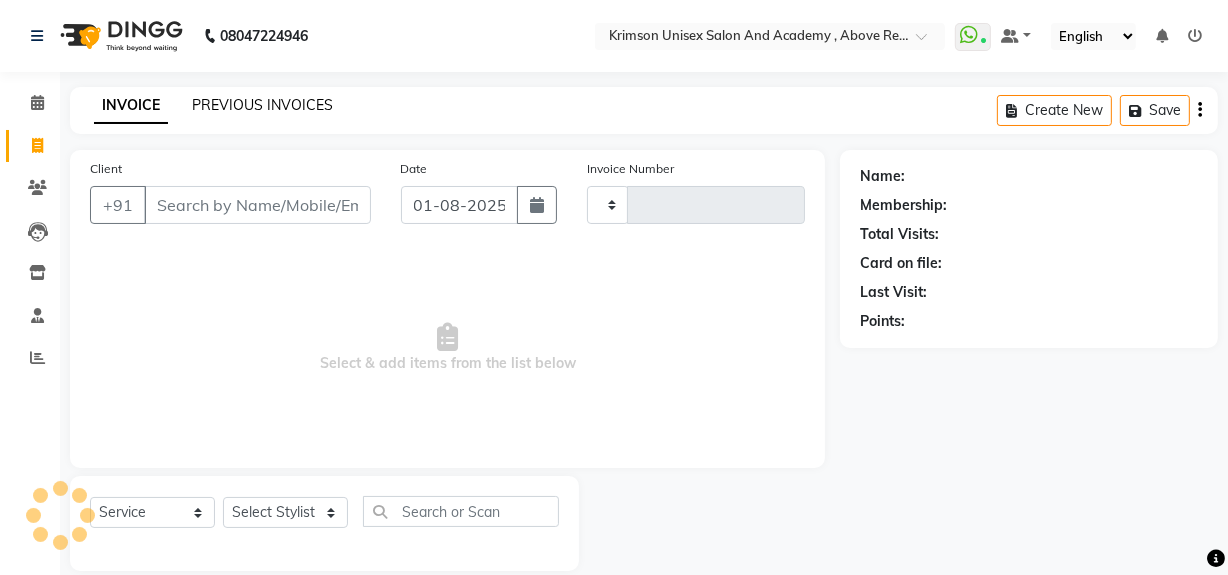 click on "PREVIOUS INVOICES" 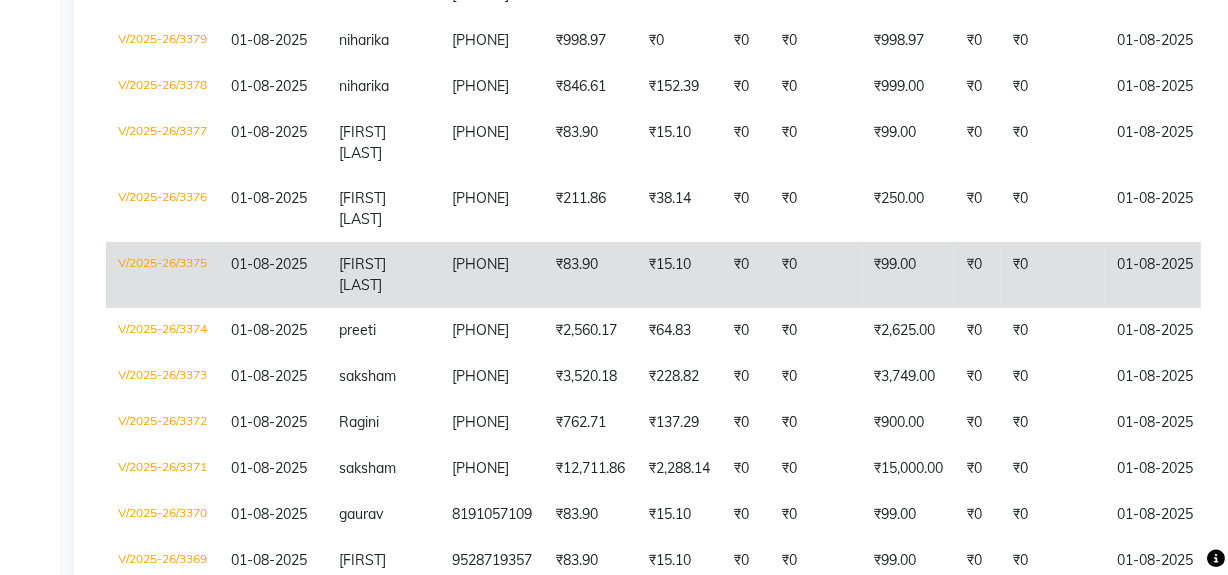 scroll, scrollTop: 622, scrollLeft: 0, axis: vertical 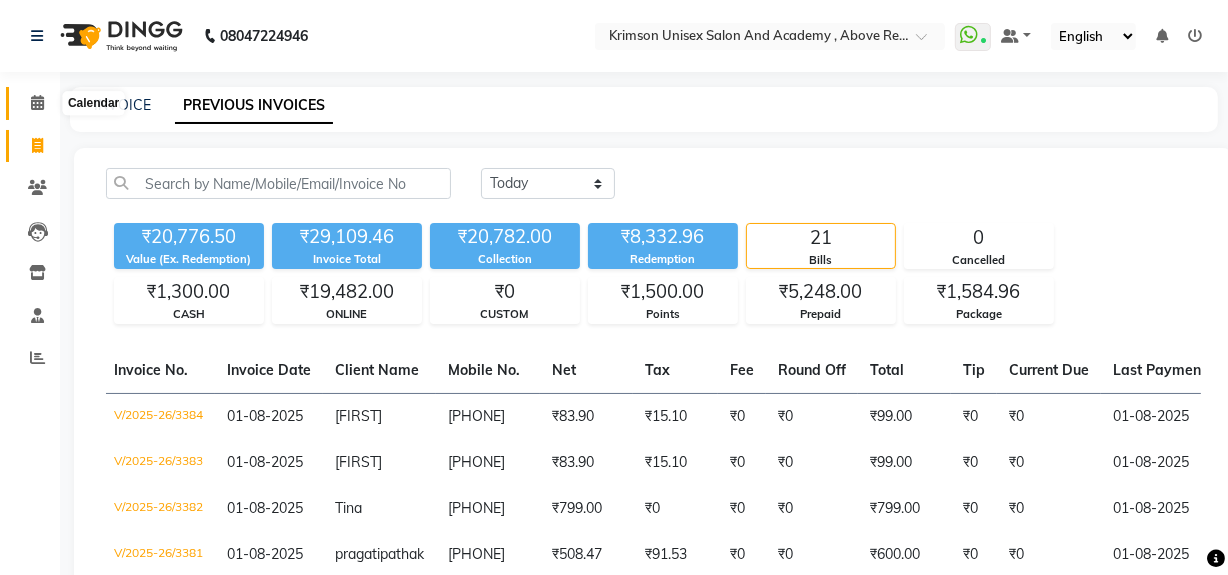 click 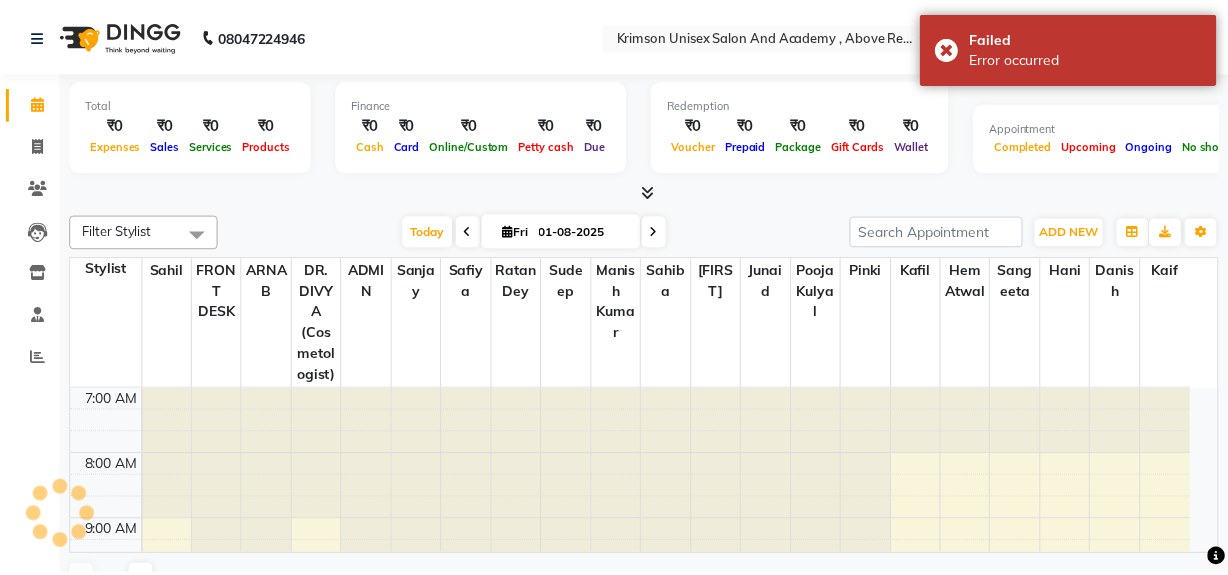scroll, scrollTop: 0, scrollLeft: 0, axis: both 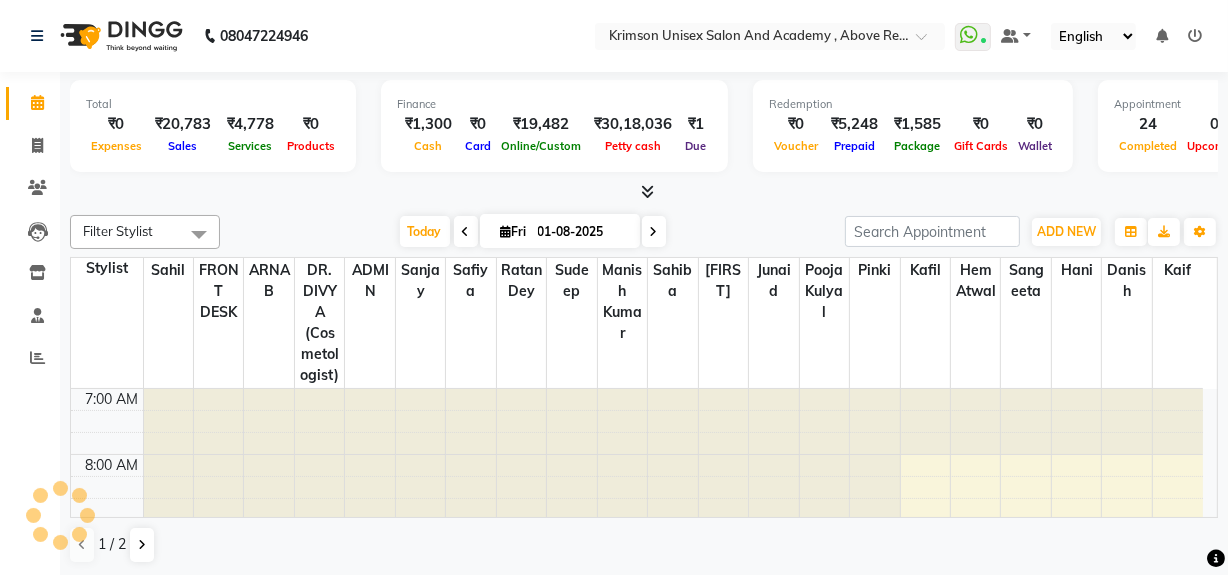 click at bounding box center (654, 232) 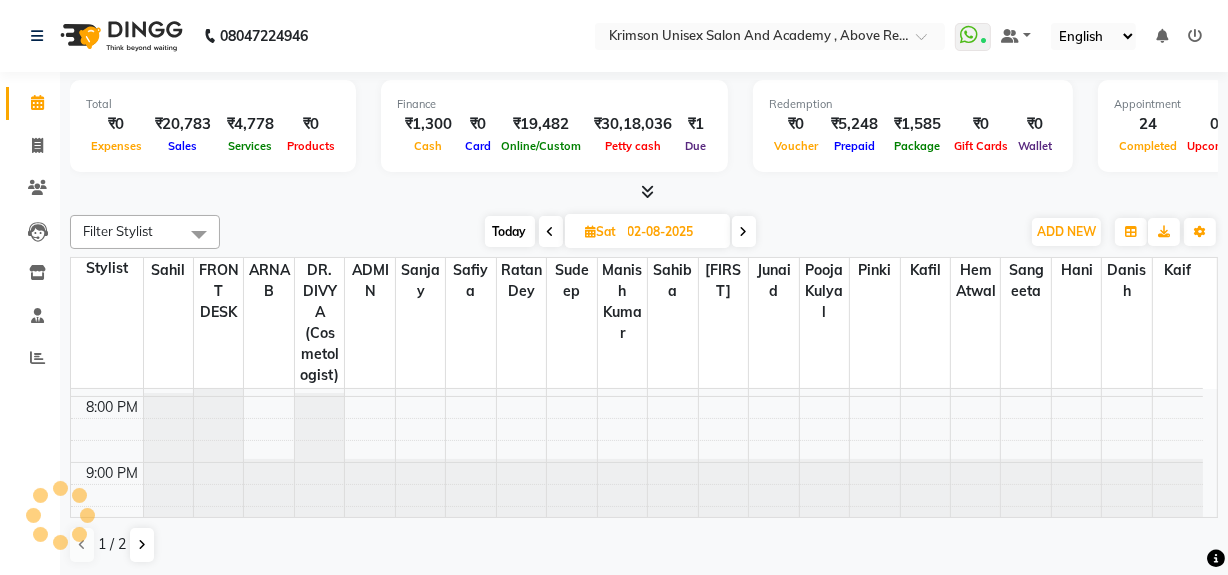 scroll, scrollTop: 857, scrollLeft: 0, axis: vertical 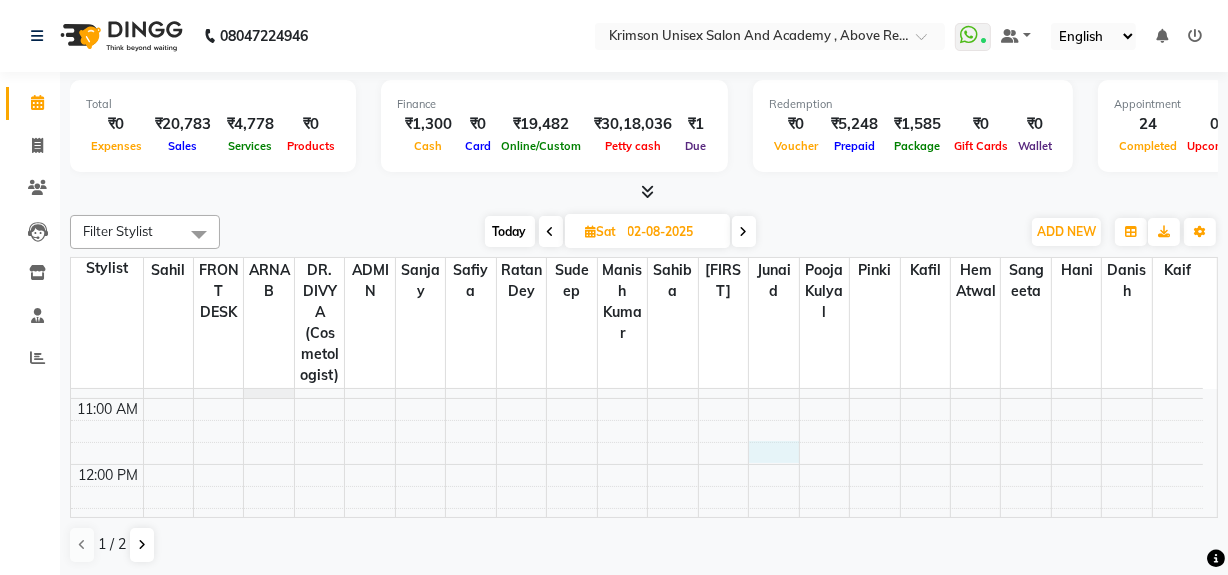 click on "7:00 AM 8:00 AM 9:00 AM 10:00 AM 11:00 AM 12:00 PM 1:00 PM 2:00 PM 3:00 PM 4:00 PM 5:00 PM 6:00 PM 7:00 PM 8:00 PM 9:00 PM     Sohail, 06:00 PM-06:45 PM, OFFER MEN-MEN grooming package combo 1- HAIR CUT + BEARD     Sohail, 06:00 PM-06:45 PM, OFFER MEN-MEN grooming package combo 1- HAIR CUT + BEARD" at bounding box center (637, 629) 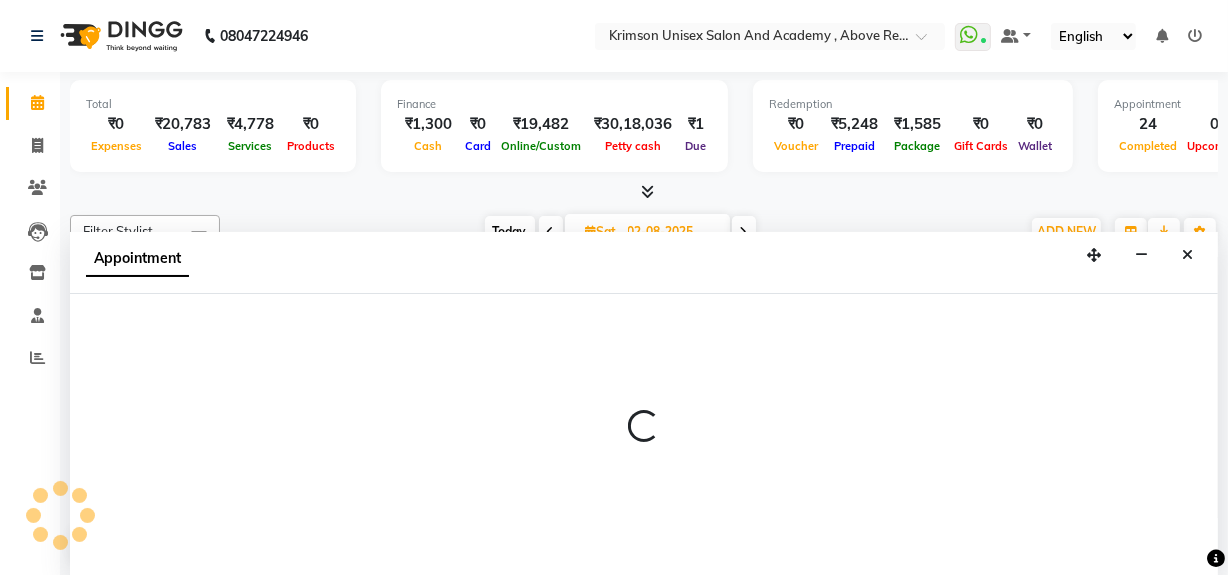 select on "tentative" 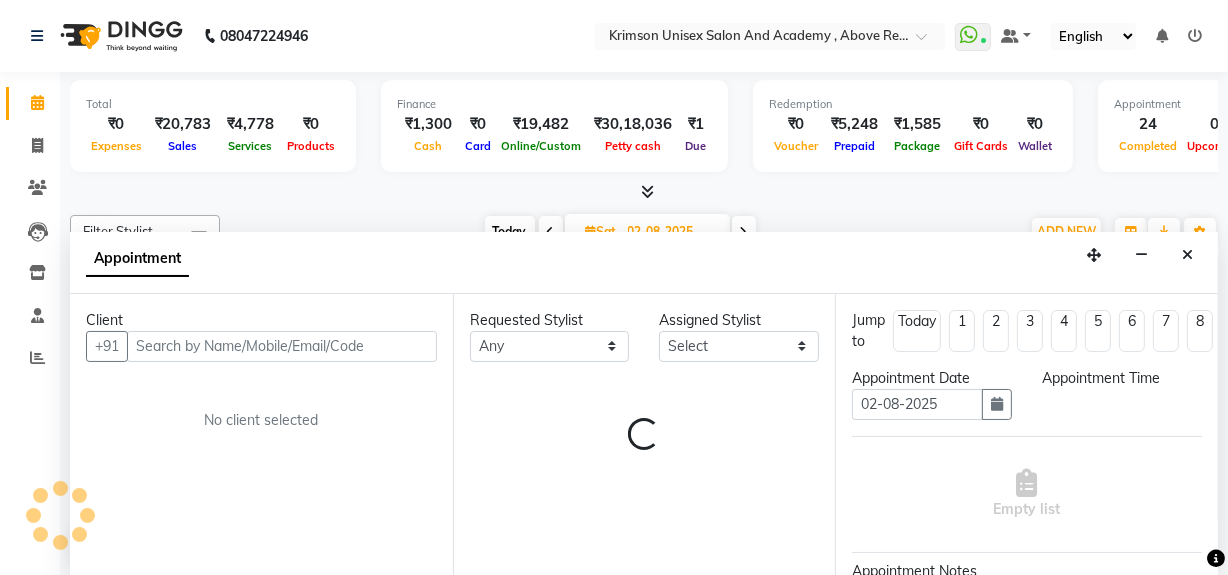 select on "705" 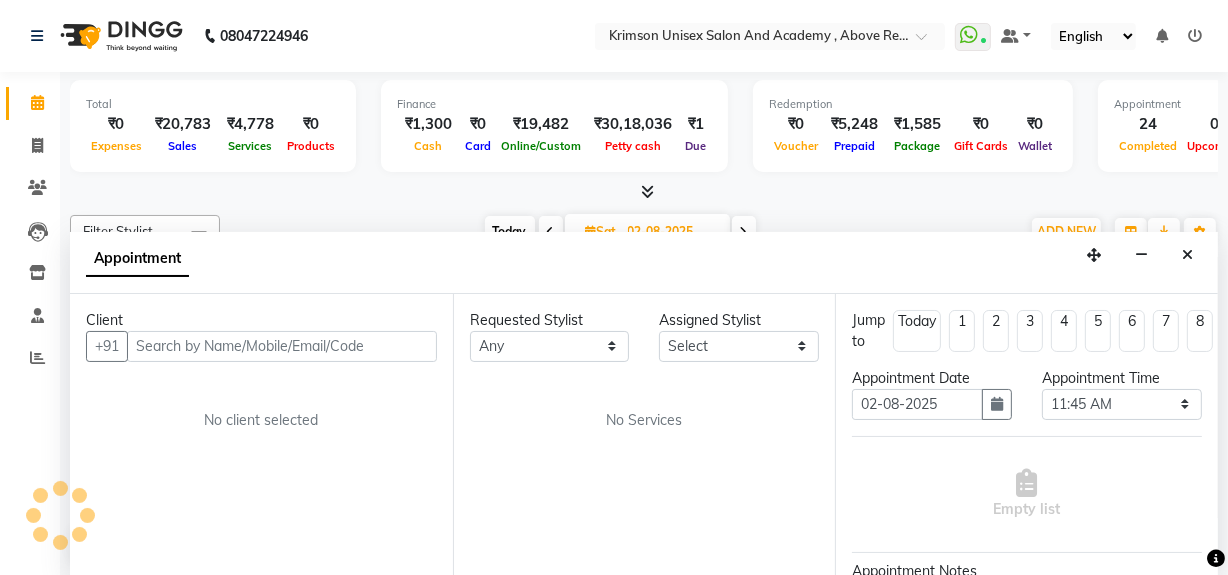 click on "No Services" at bounding box center [645, 420] 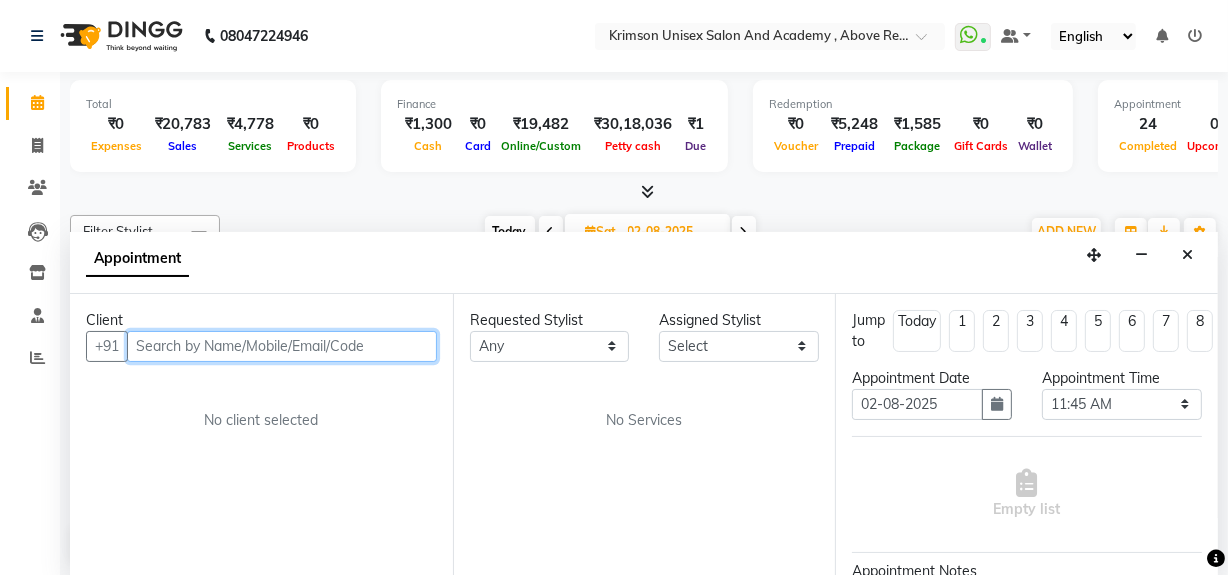 click at bounding box center (282, 346) 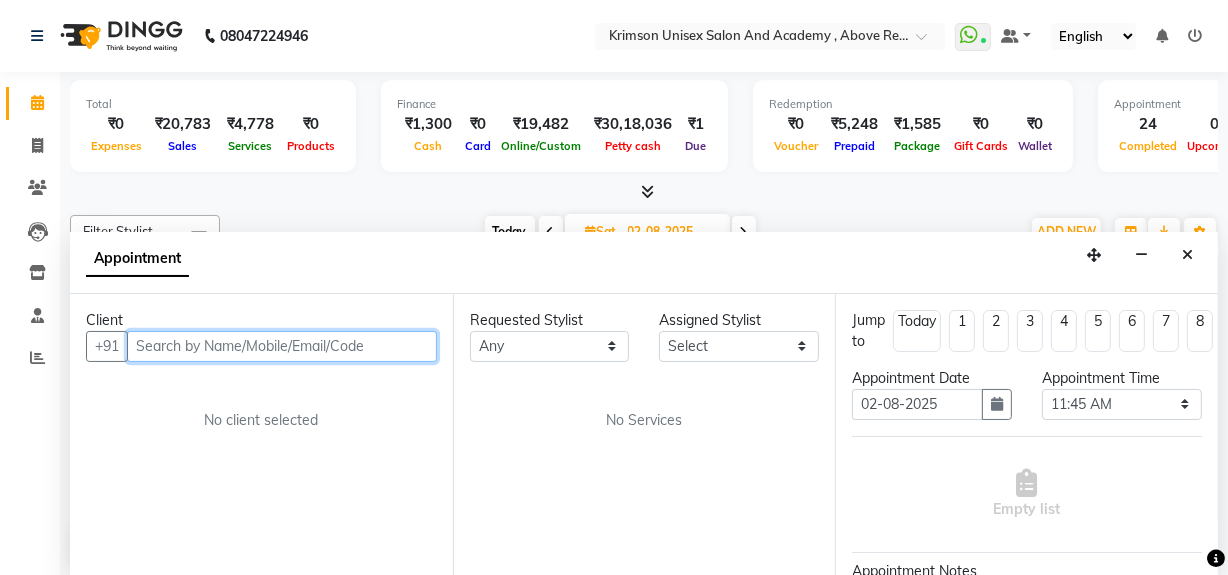 click at bounding box center (282, 346) 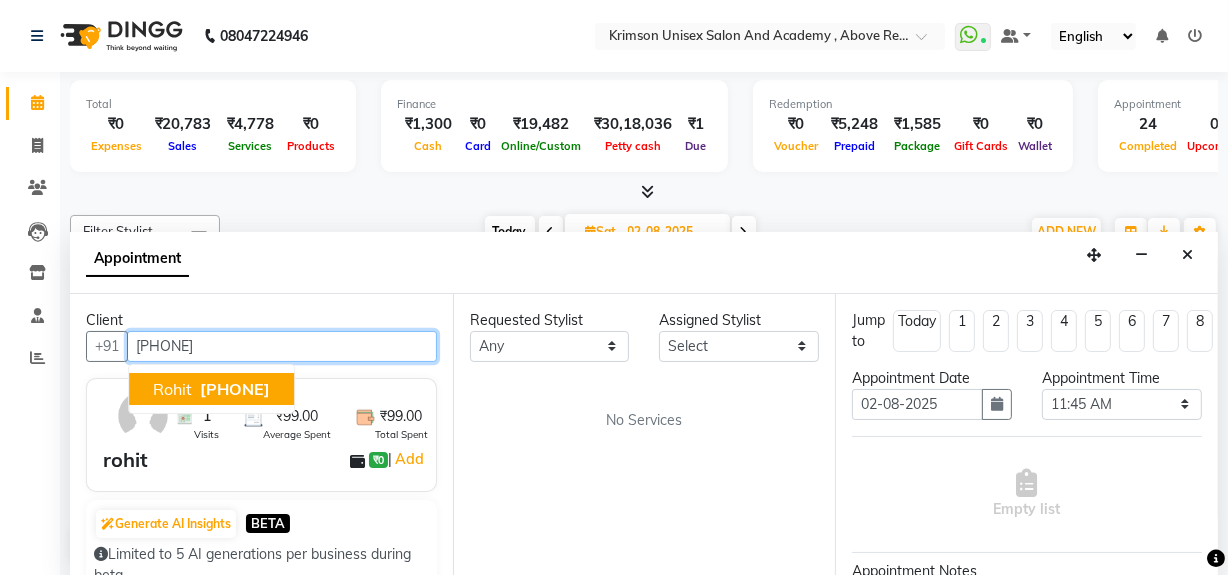 click on "[PHONE]" at bounding box center (235, 389) 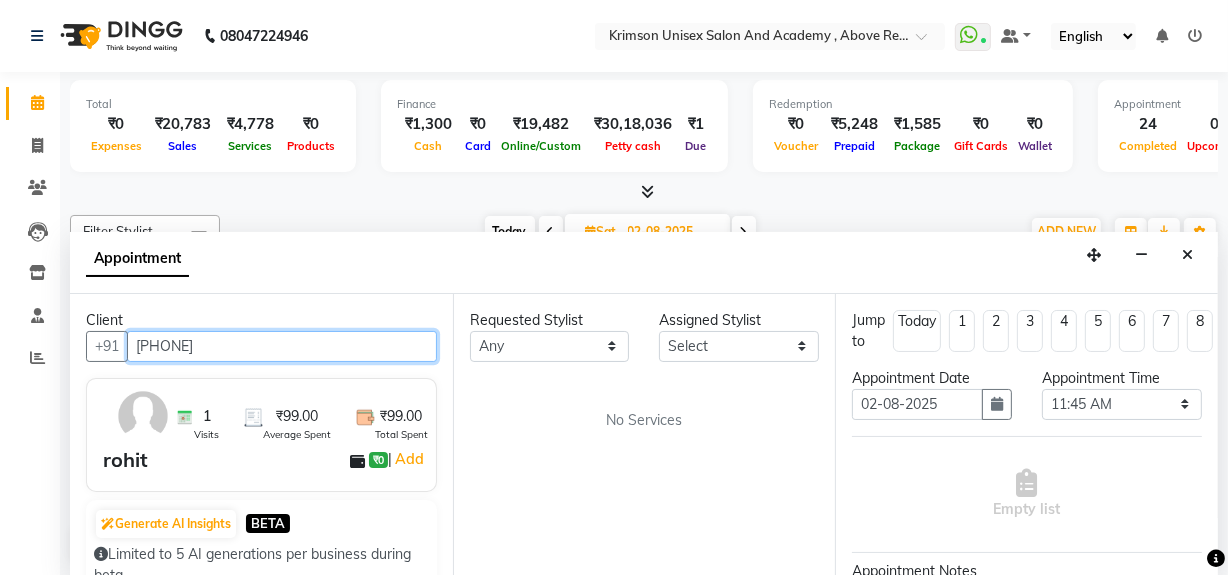 scroll, scrollTop: 0, scrollLeft: 0, axis: both 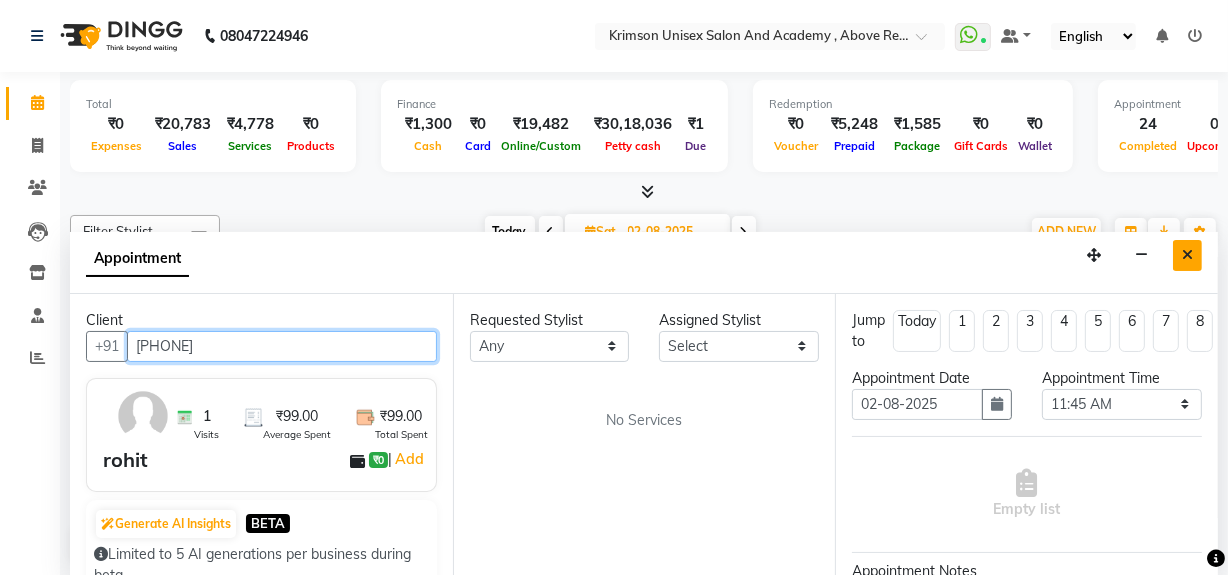type on "[PHONE]" 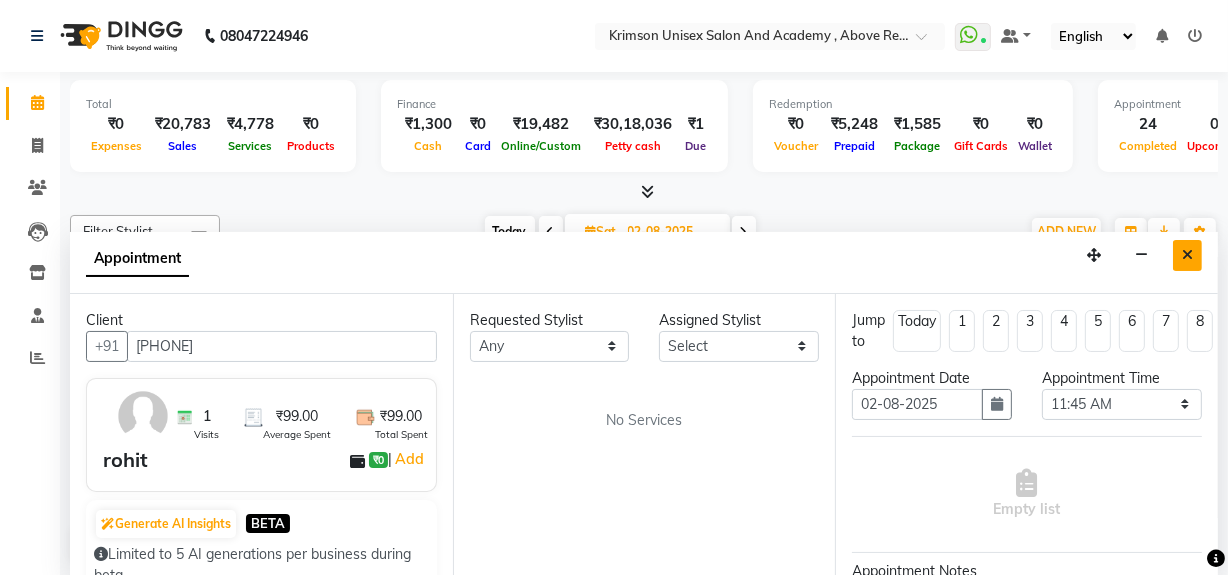 click at bounding box center (1187, 255) 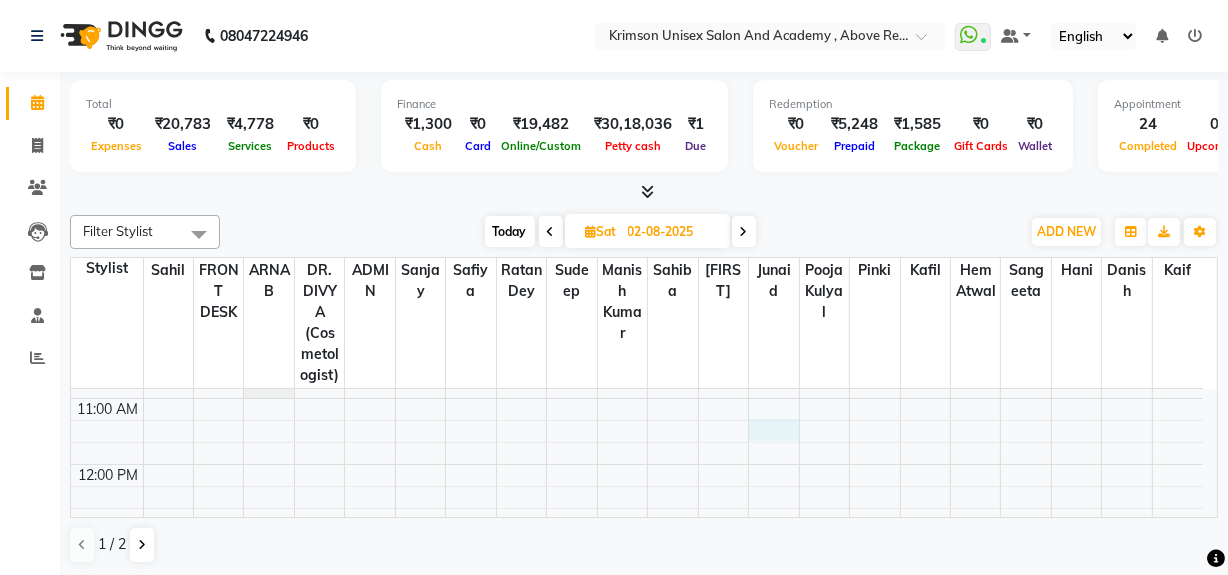 click on "7:00 AM 8:00 AM 9:00 AM 10:00 AM 11:00 AM 12:00 PM 1:00 PM 2:00 PM 3:00 PM 4:00 PM 5:00 PM 6:00 PM 7:00 PM 8:00 PM 9:00 PM     Sohail, 06:00 PM-06:45 PM, OFFER MEN-MEN grooming package combo 1- HAIR CUT + BEARD     Sohail, 06:00 PM-06:45 PM, OFFER MEN-MEN grooming package combo 1- HAIR CUT + BEARD" at bounding box center (637, 629) 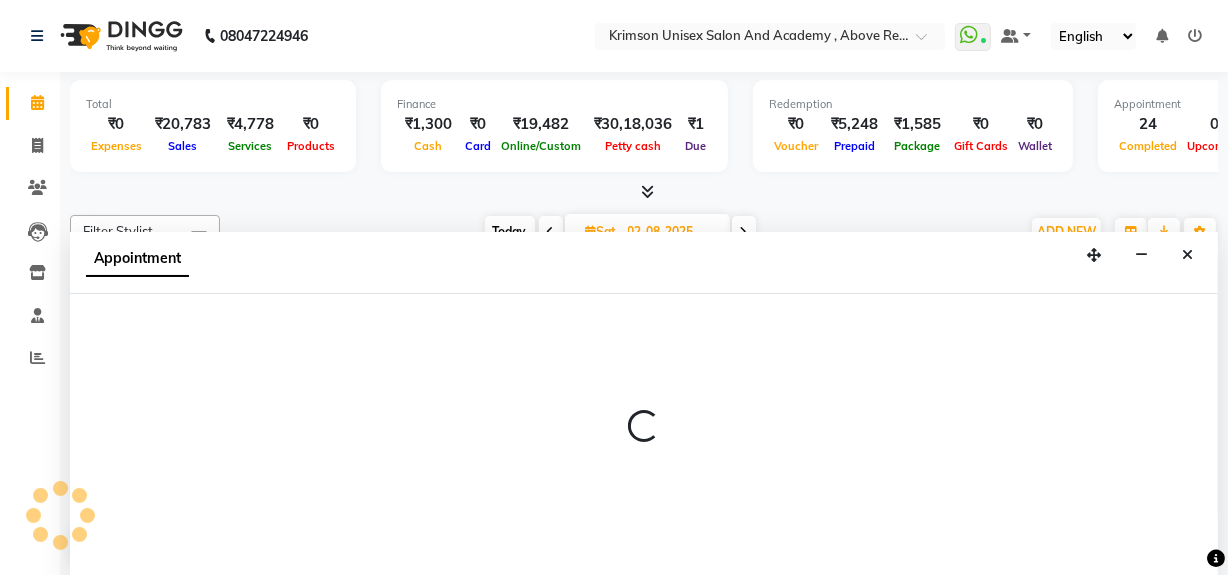 select on "61686" 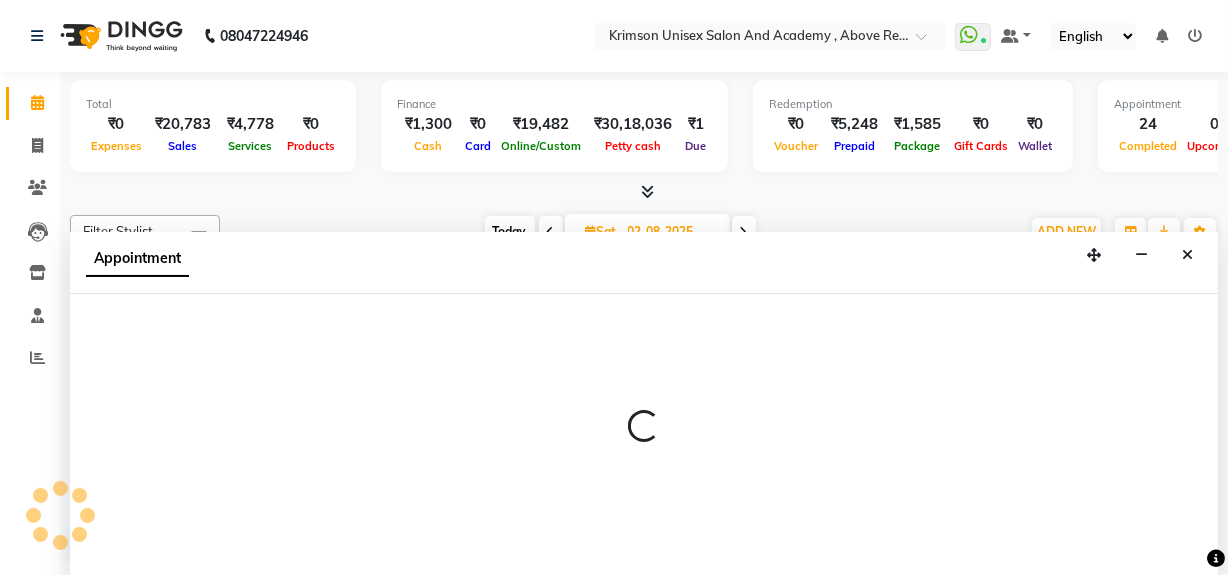 select on "tentative" 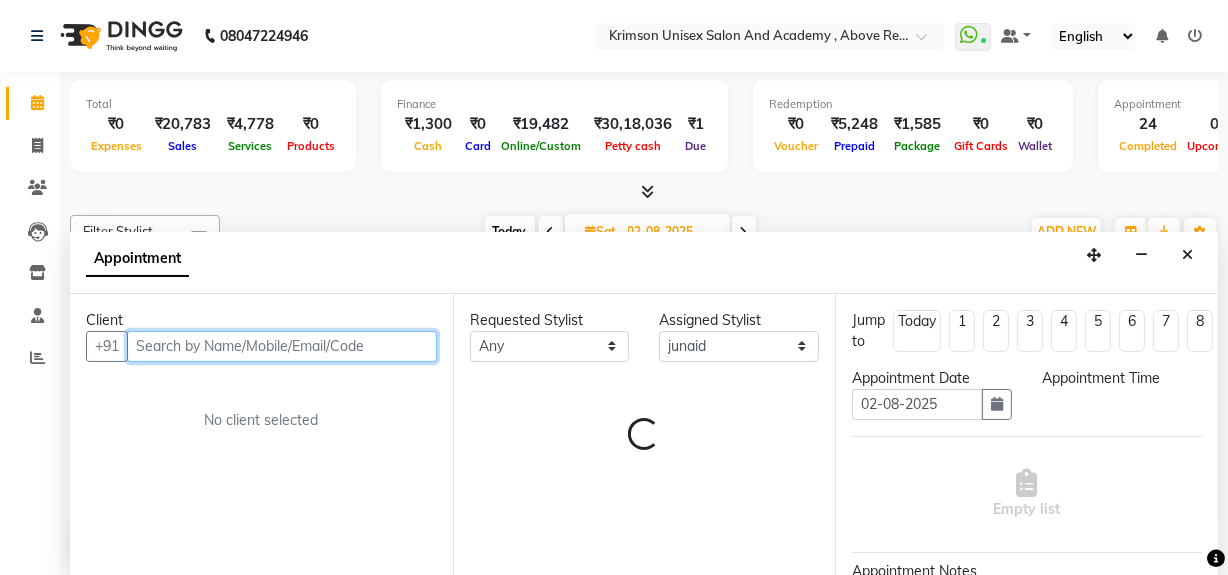 select on "675" 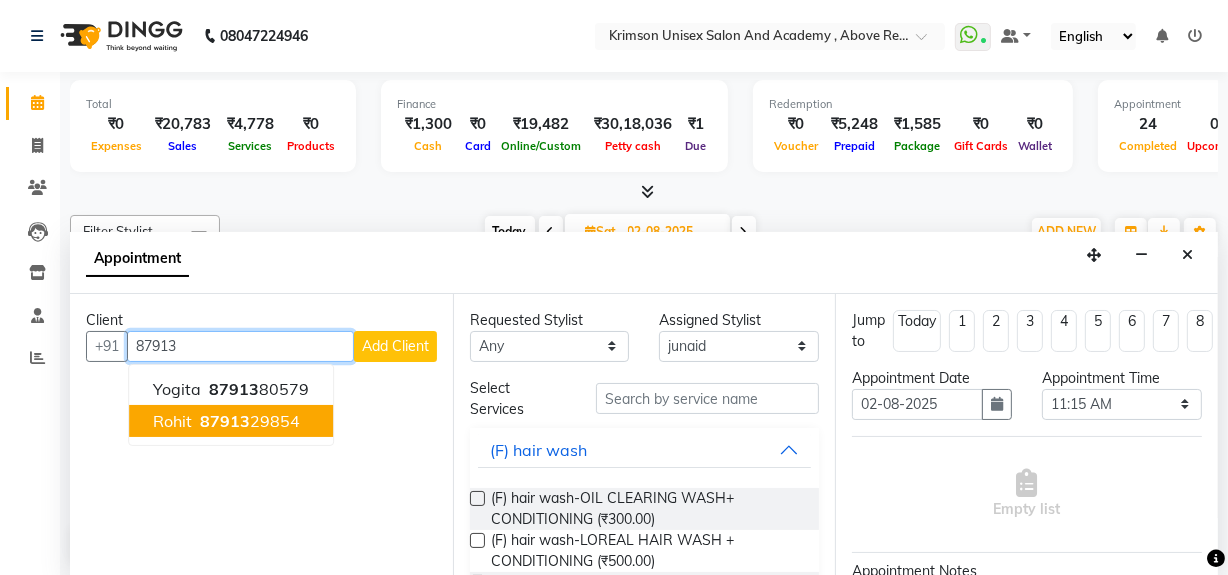 click on "87913" at bounding box center (225, 421) 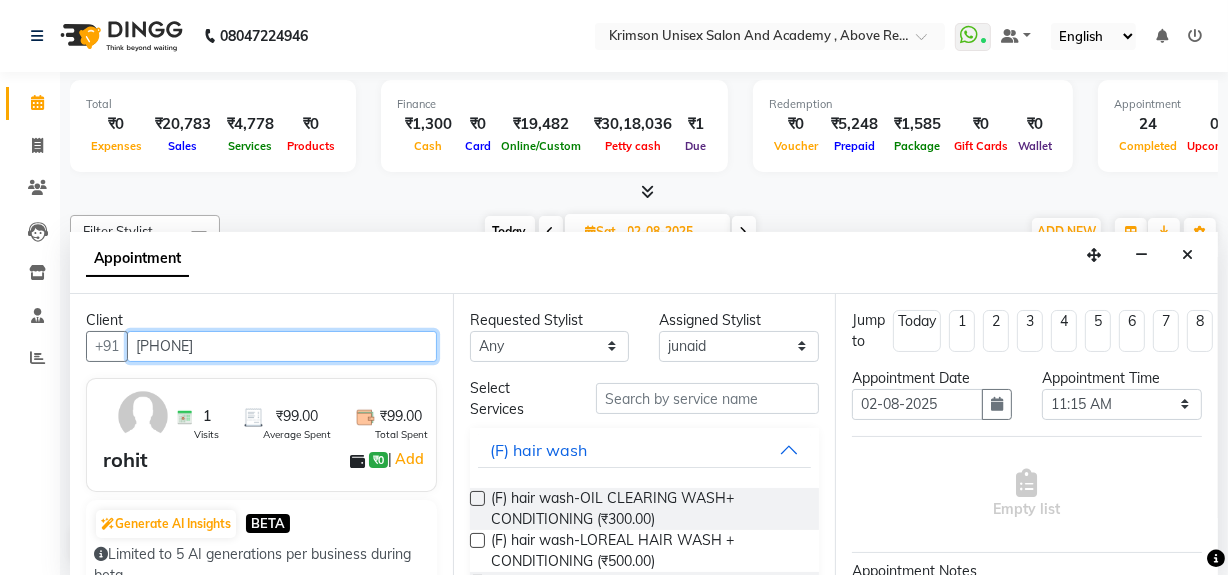 type on "[PHONE]" 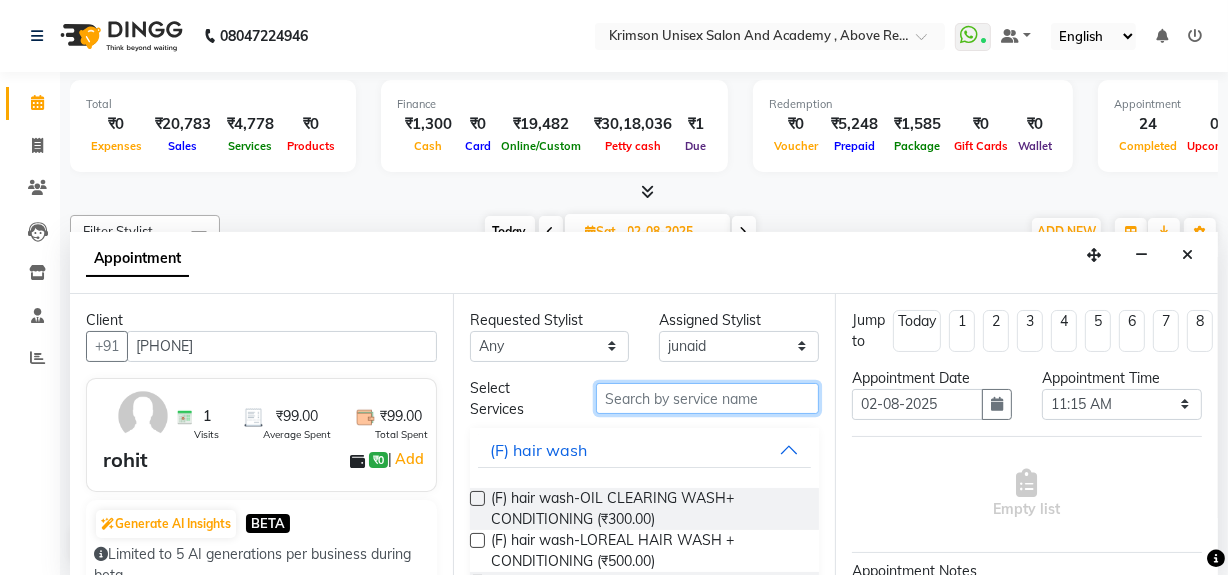 click at bounding box center (707, 398) 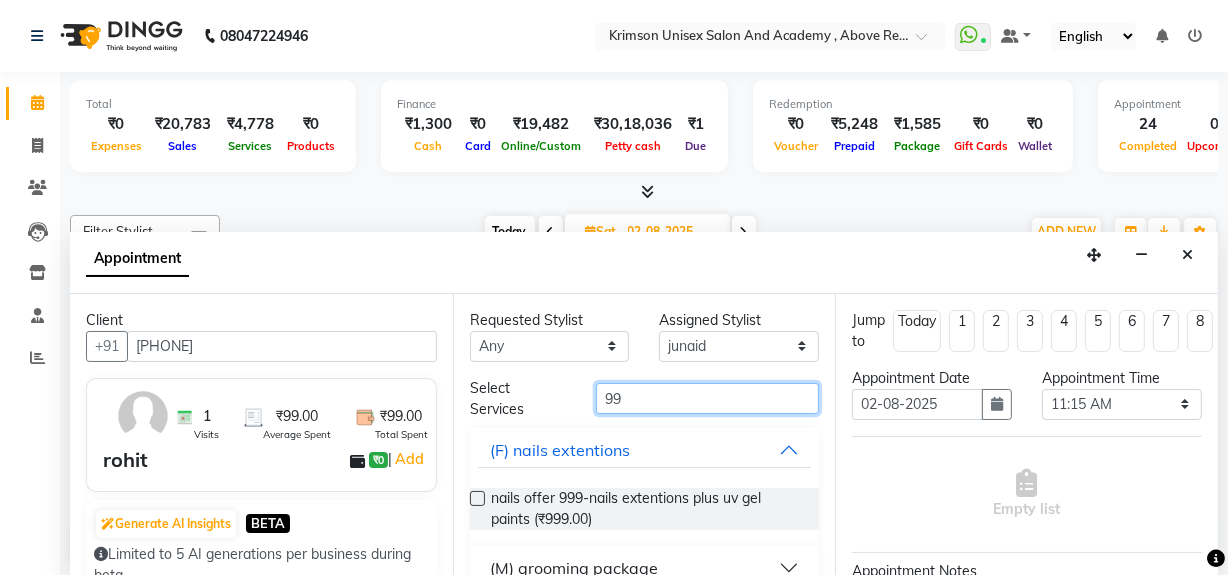 scroll, scrollTop: 116, scrollLeft: 0, axis: vertical 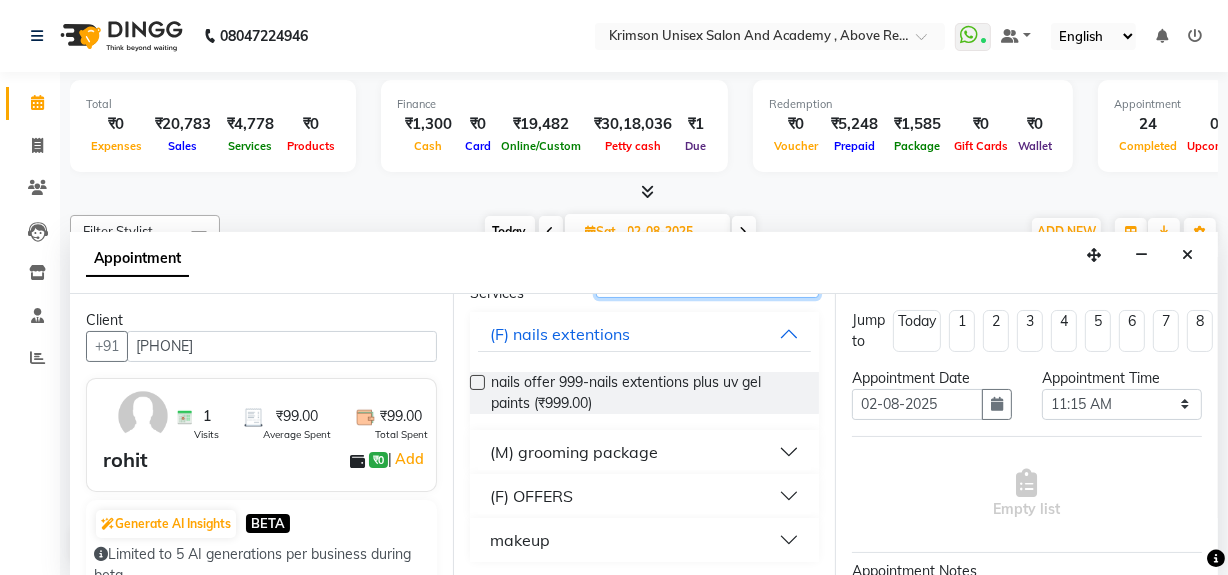 type on "99" 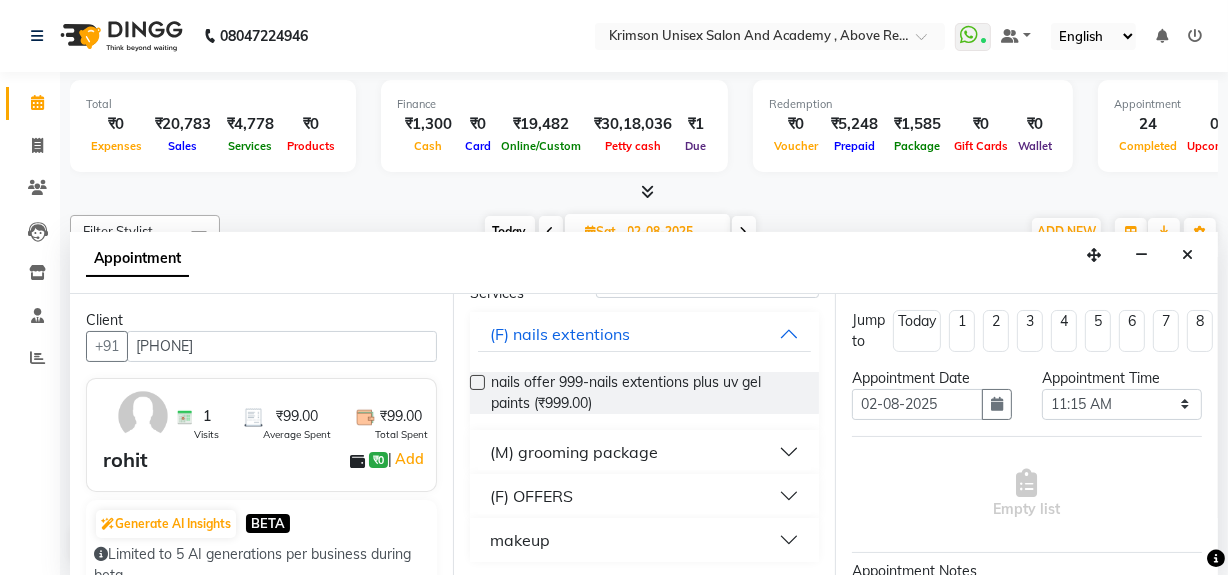 click on "(M) grooming package" at bounding box center (574, 452) 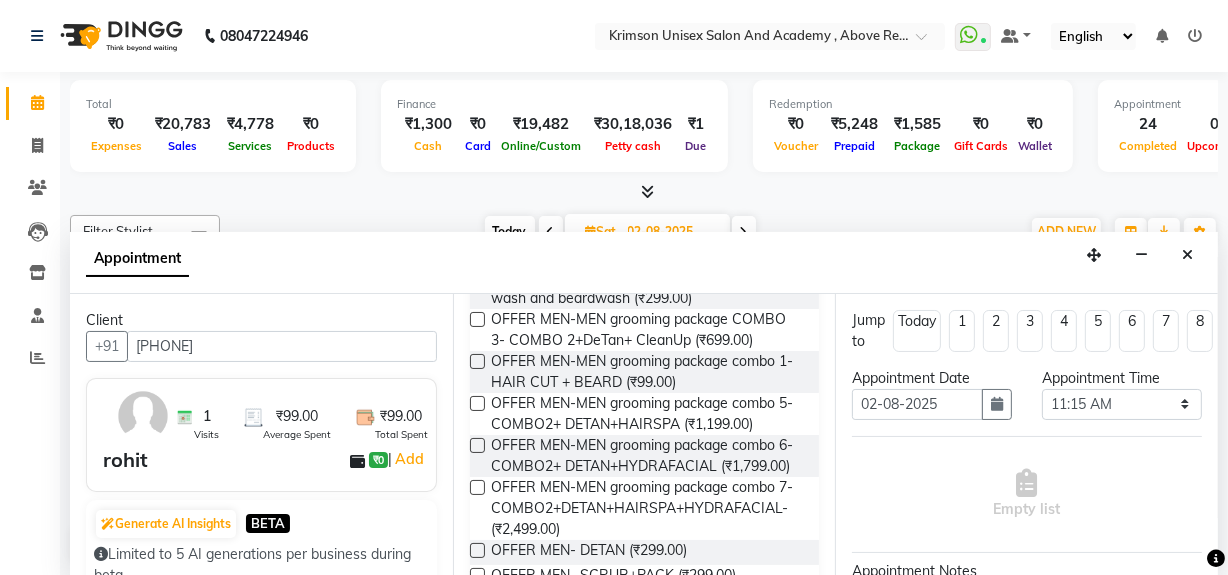 scroll, scrollTop: 360, scrollLeft: 0, axis: vertical 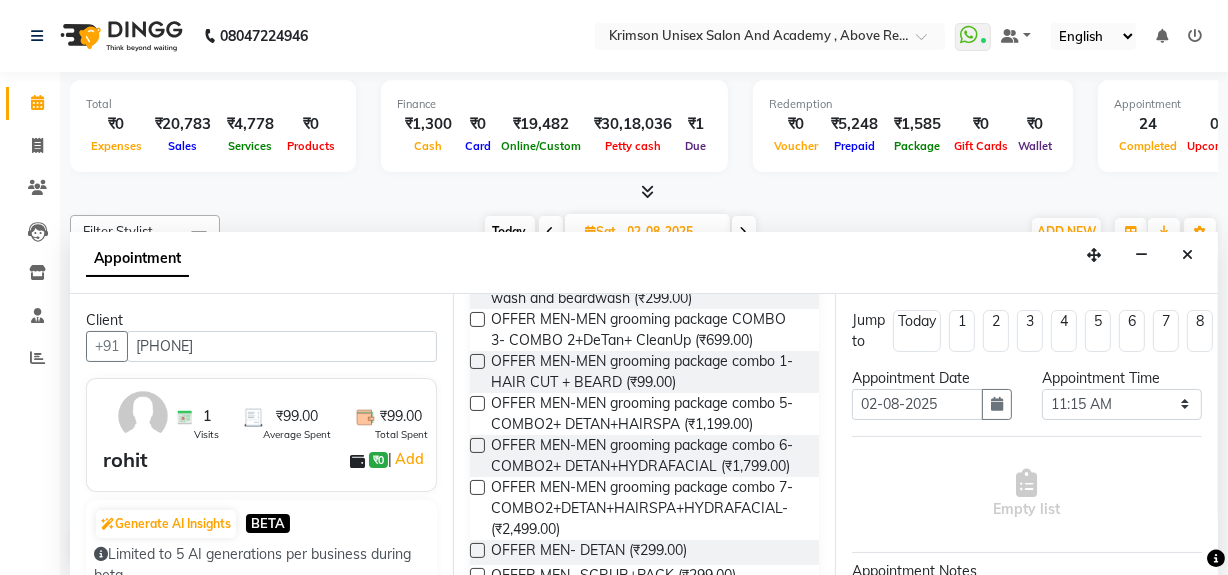 click at bounding box center [477, 361] 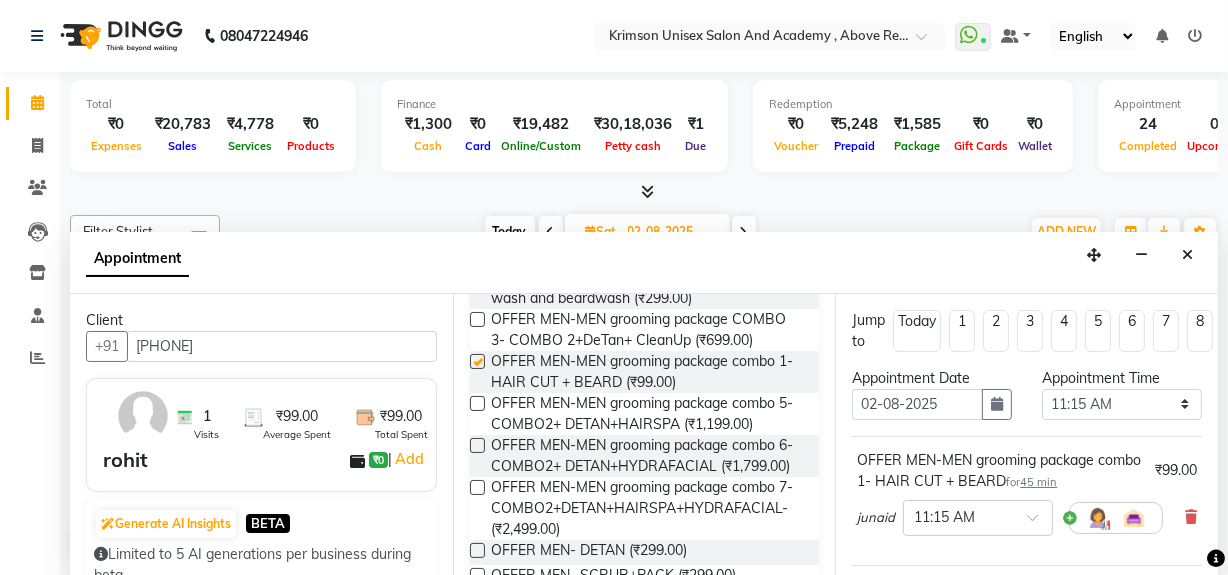 checkbox on "false" 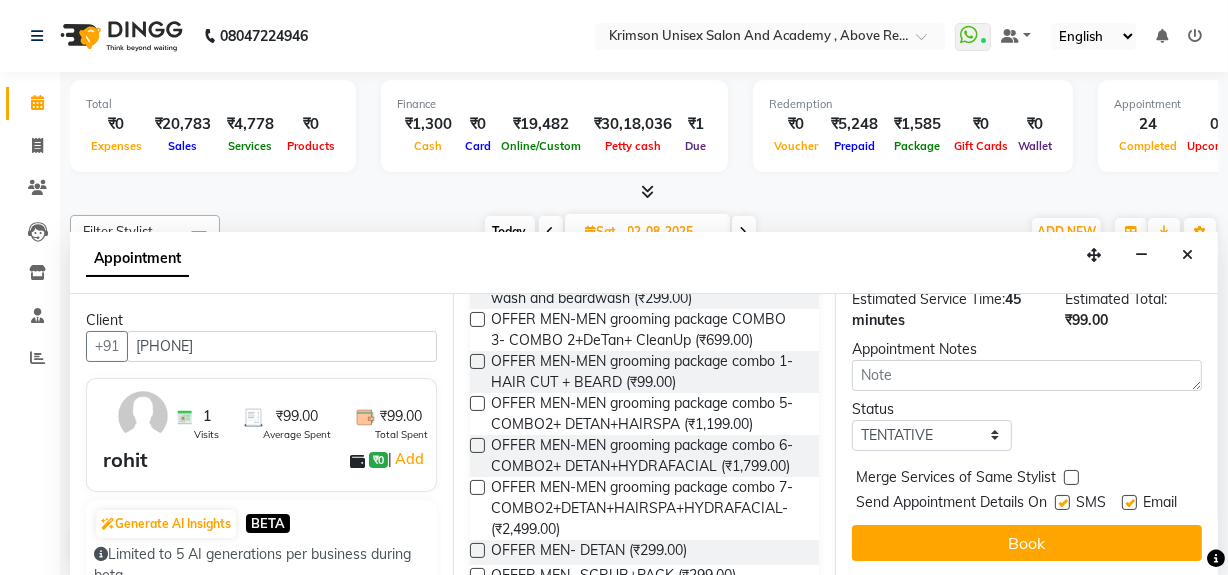 scroll, scrollTop: 289, scrollLeft: 0, axis: vertical 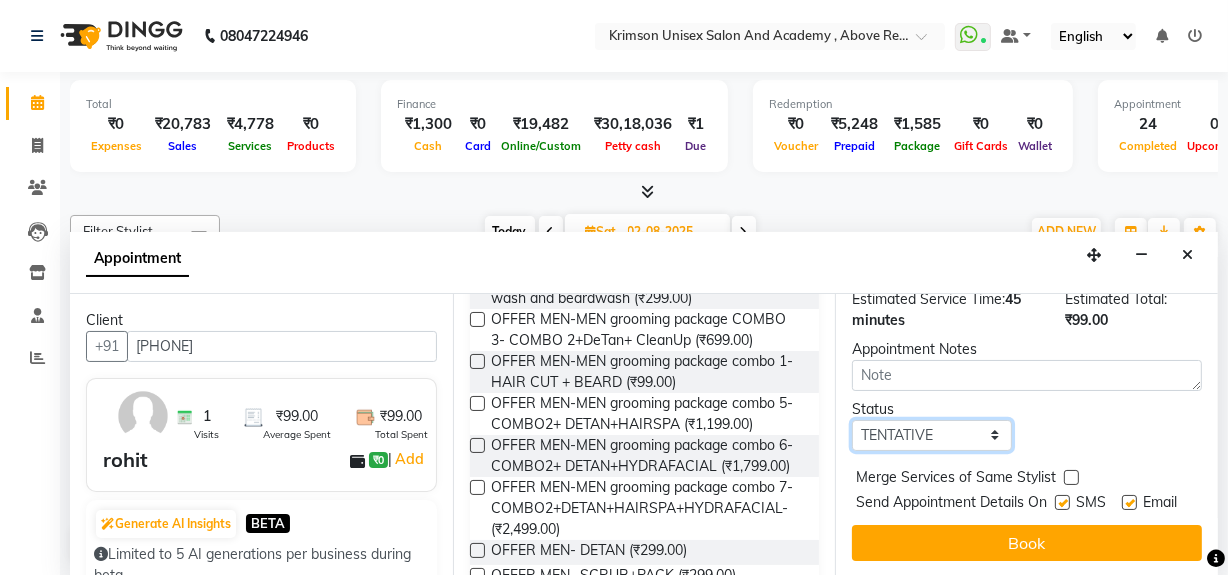 click on "Select TENTATIVE CONFIRM UPCOMING" at bounding box center (932, 435) 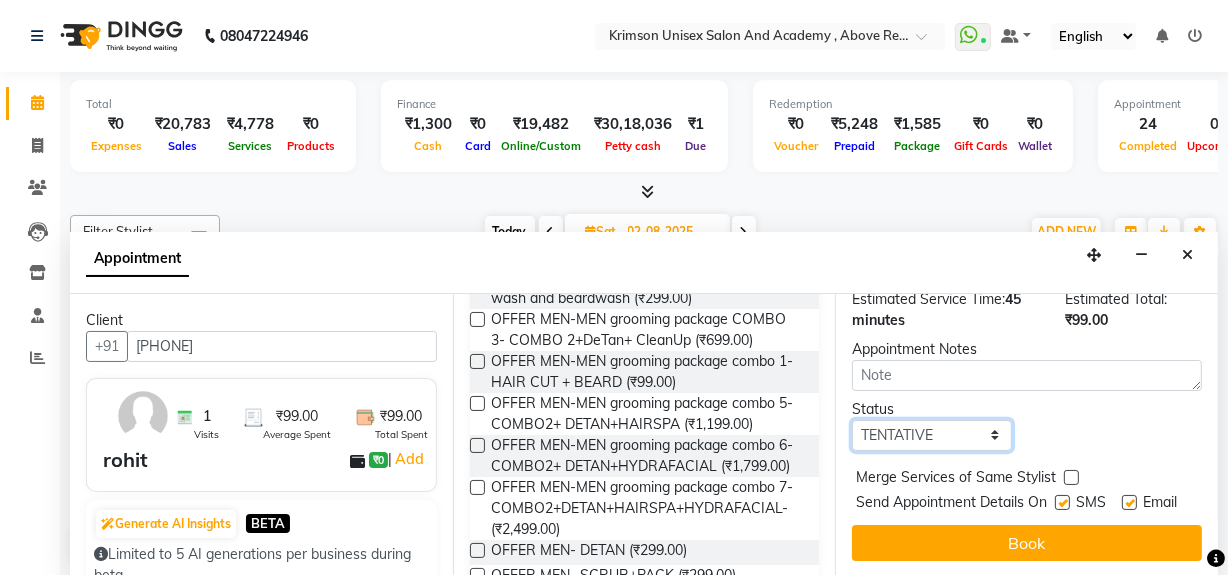 select on "confirm booking" 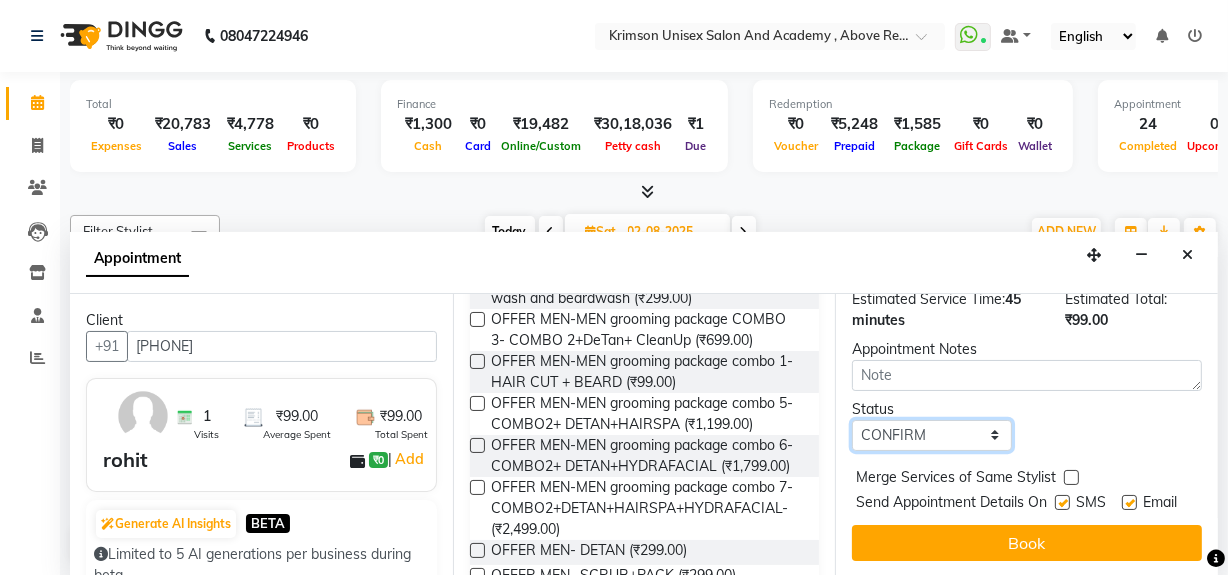 click on "Select TENTATIVE CONFIRM UPCOMING" at bounding box center [932, 435] 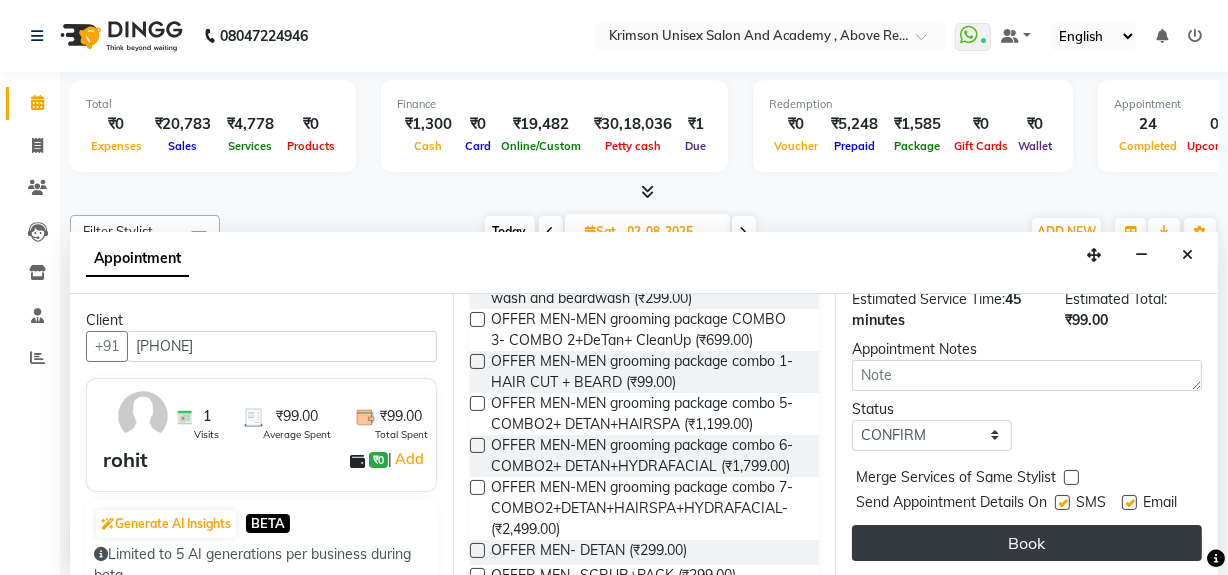 click on "Book" at bounding box center [1027, 543] 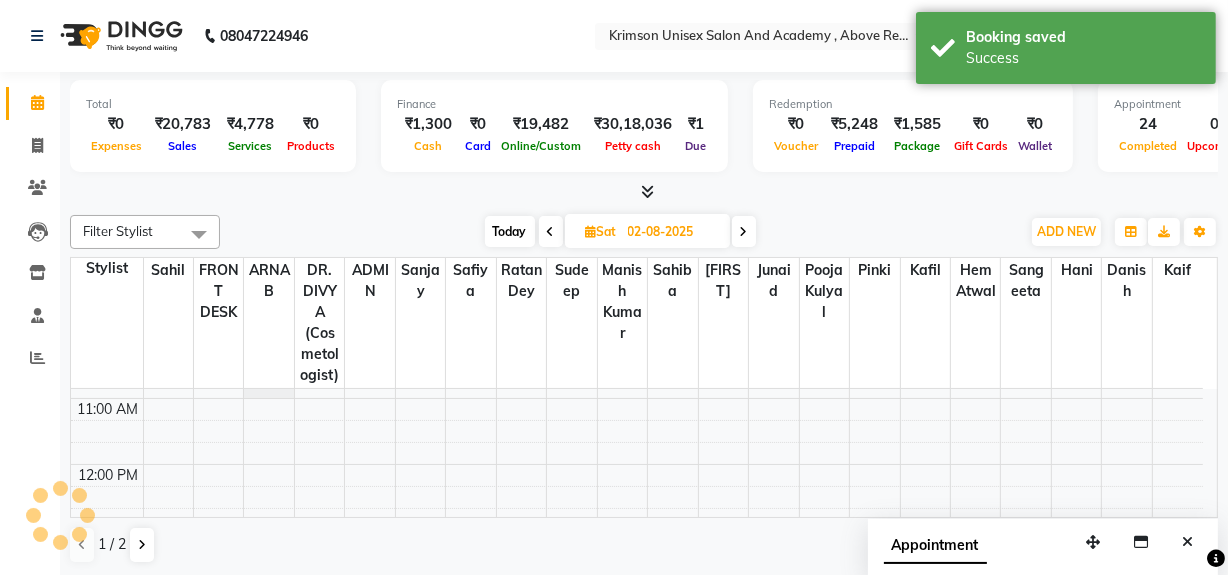 scroll, scrollTop: 0, scrollLeft: 0, axis: both 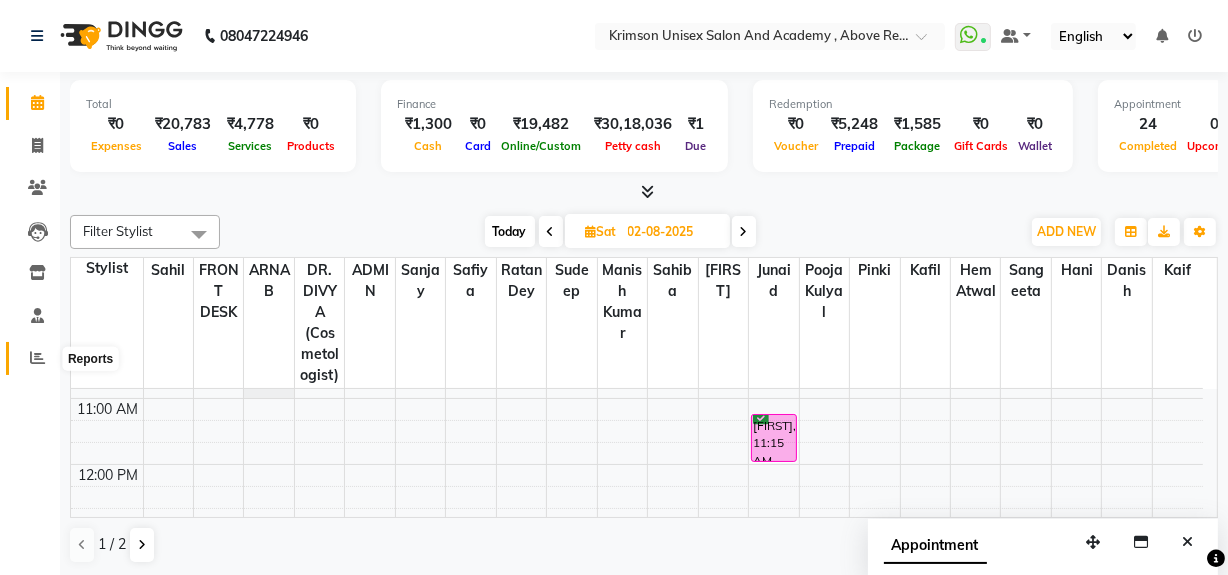 click 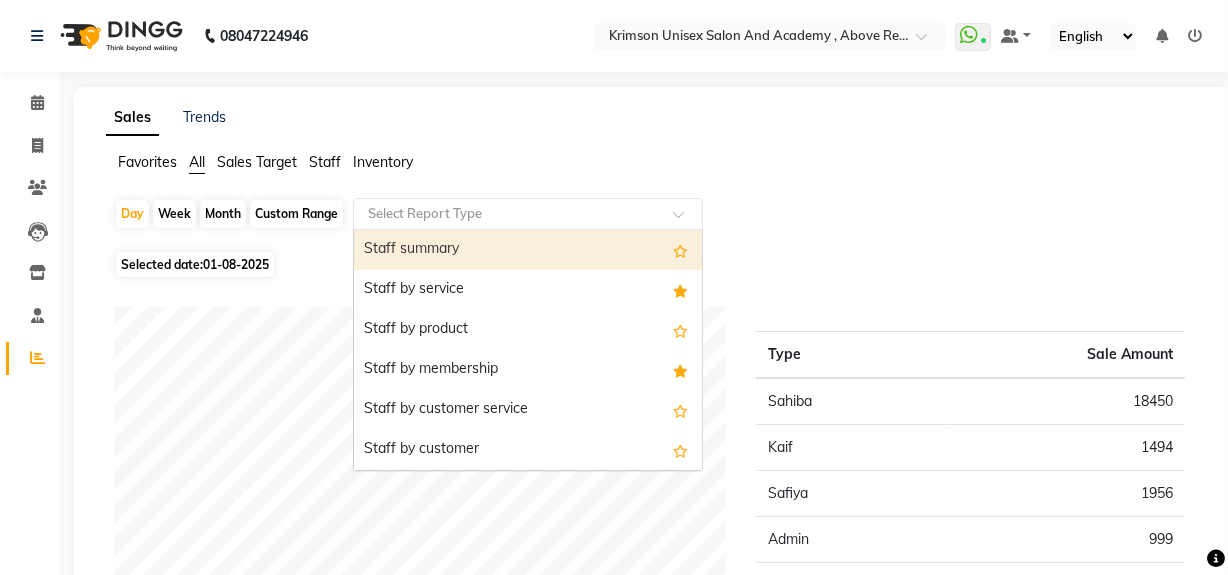 click 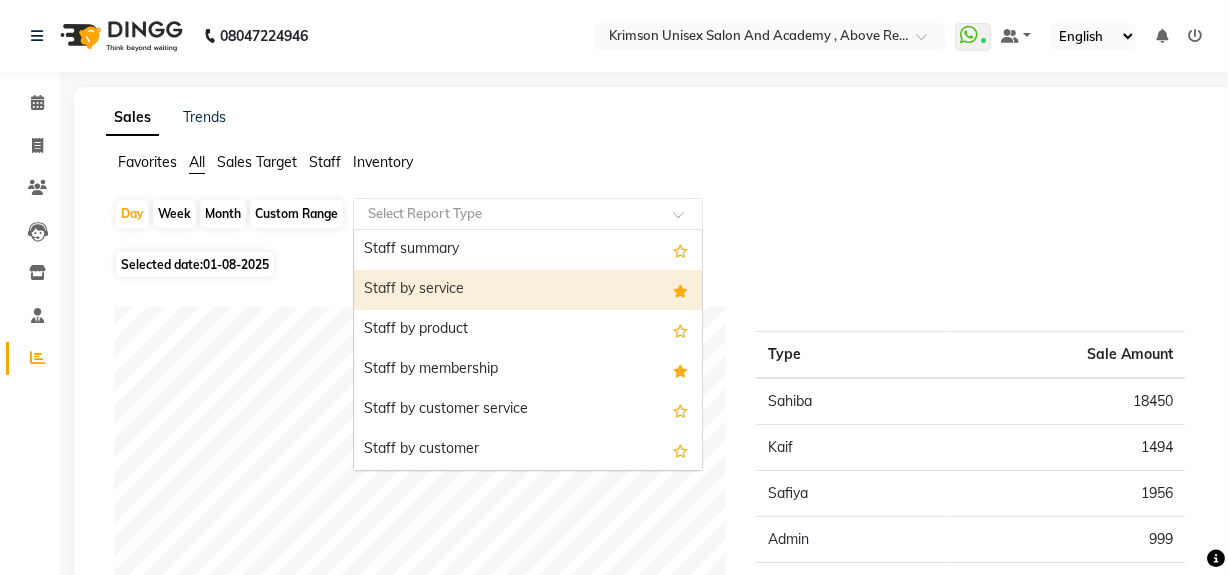click on "Staff by service" at bounding box center (528, 290) 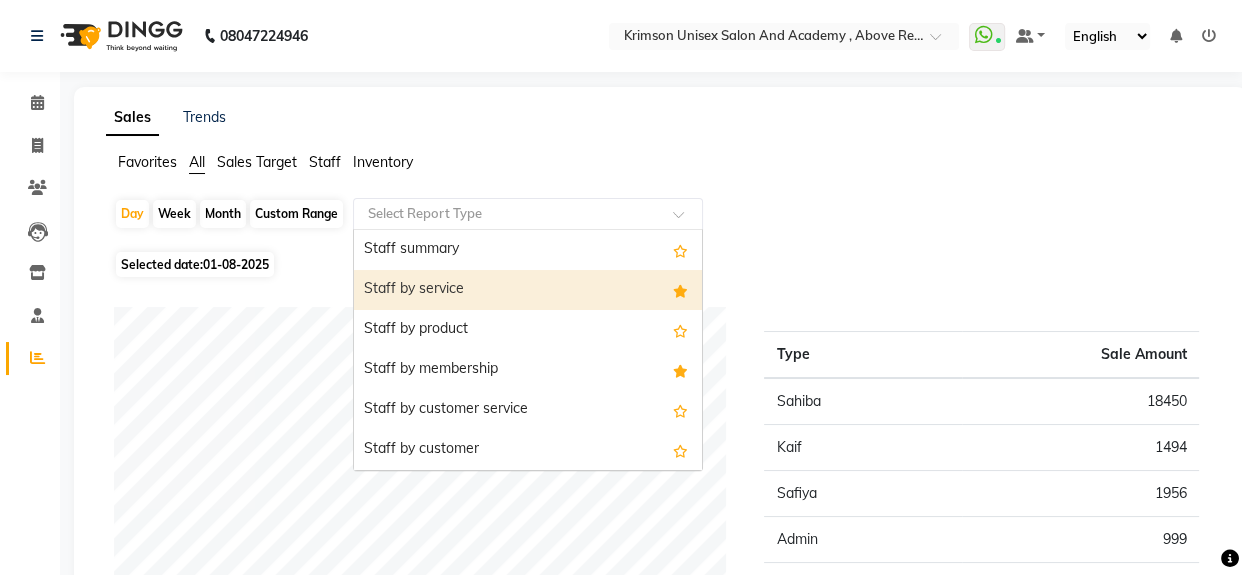 select on "csv" 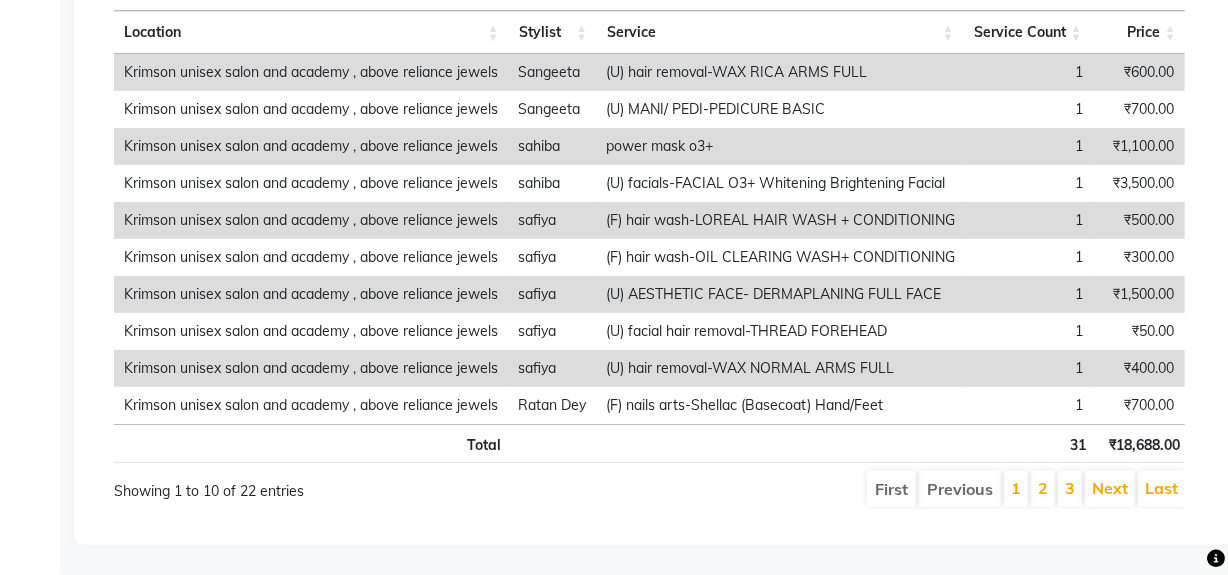 scroll, scrollTop: 296, scrollLeft: 0, axis: vertical 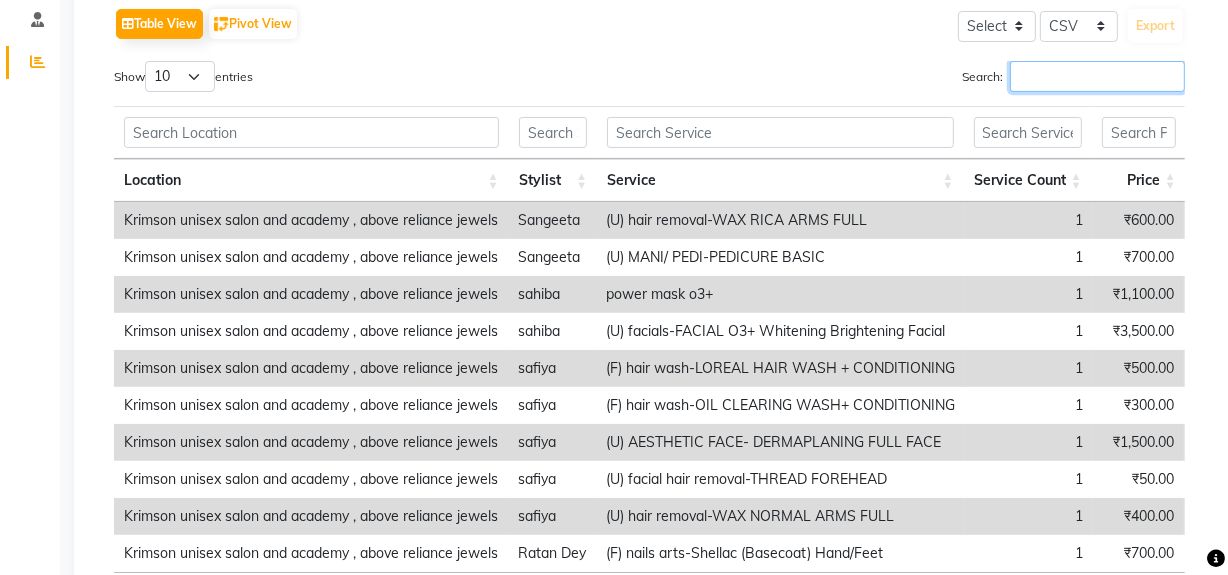 click on "Search:" at bounding box center (1097, 76) 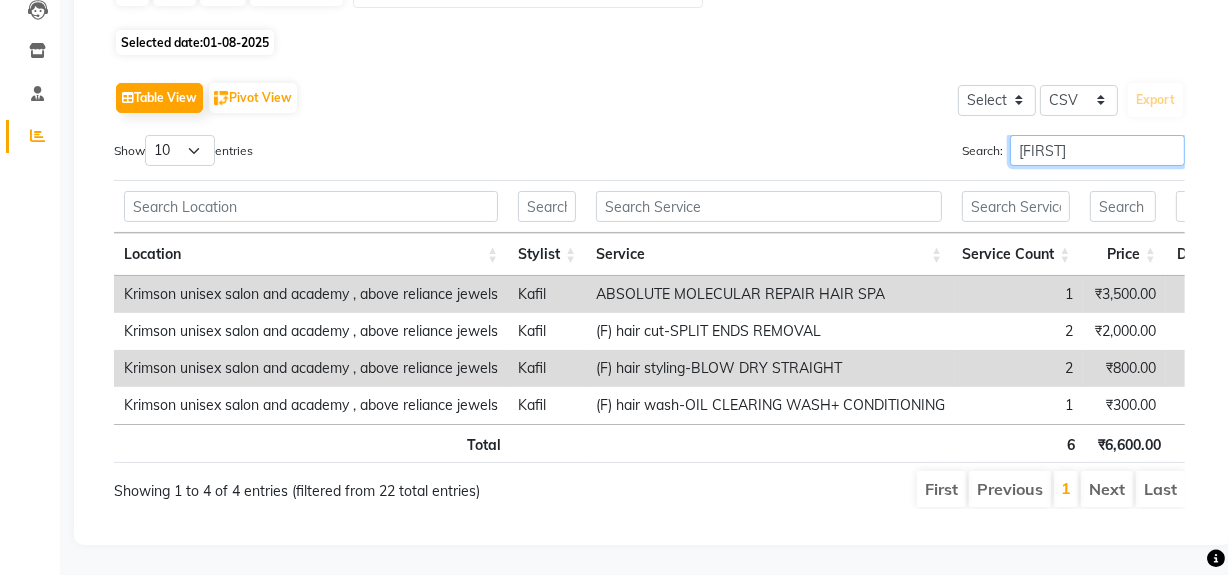 scroll, scrollTop: 247, scrollLeft: 0, axis: vertical 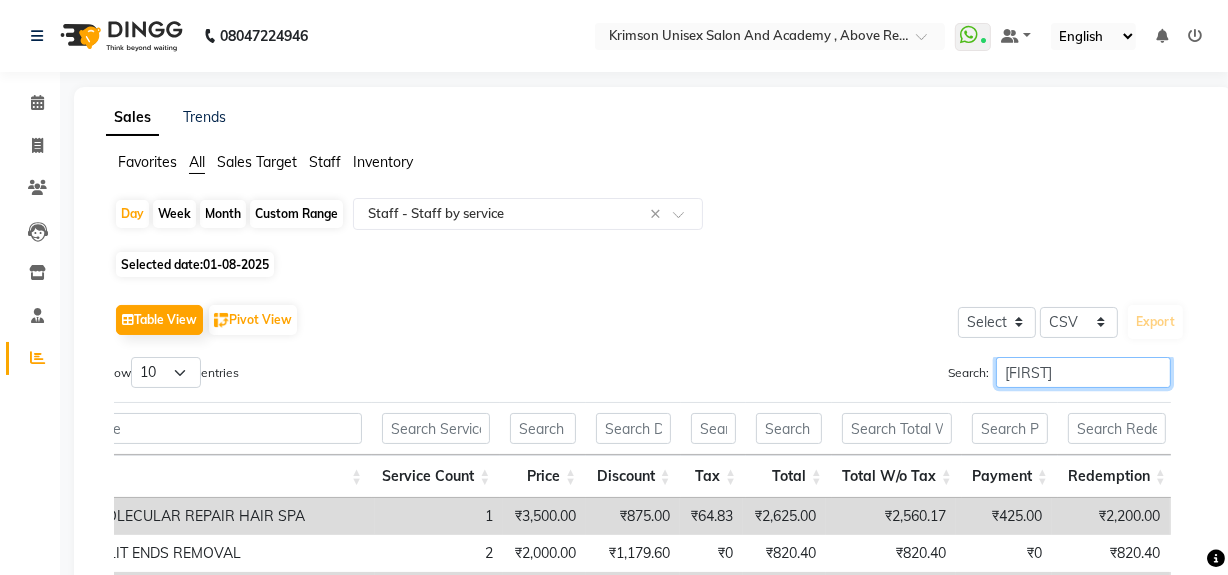 type on "kafil" 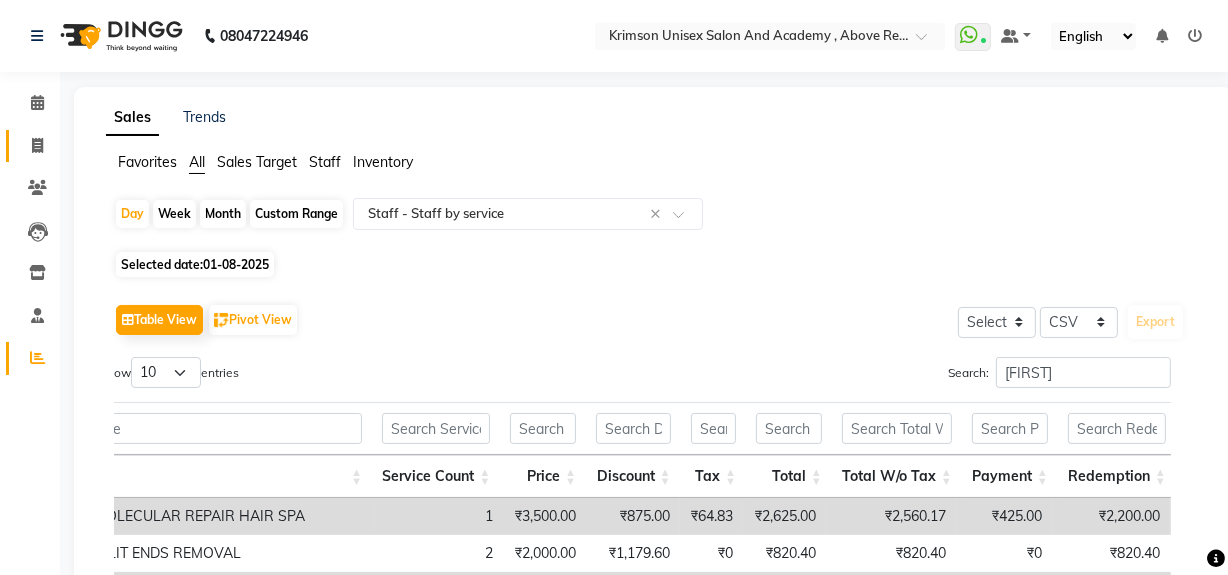 click on "Invoice" 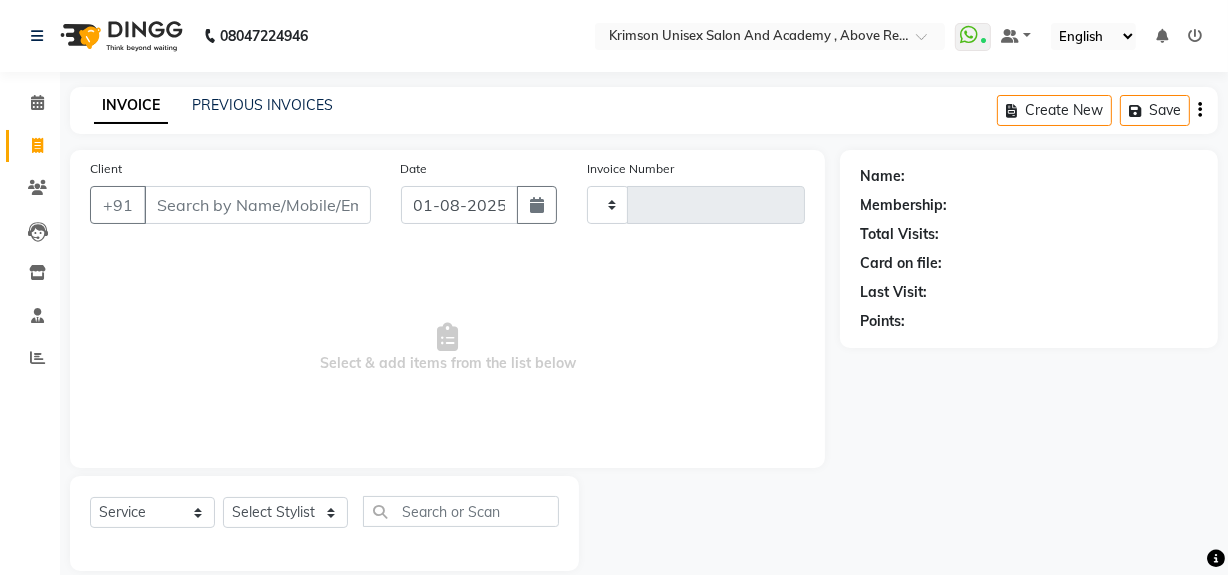 type on "3385" 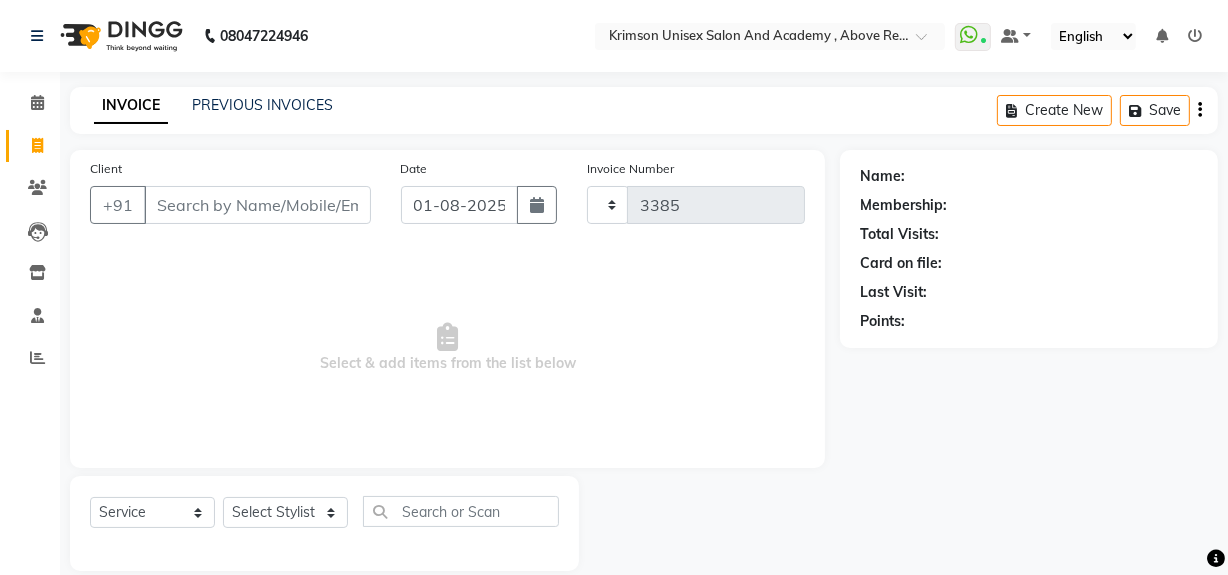 select on "5853" 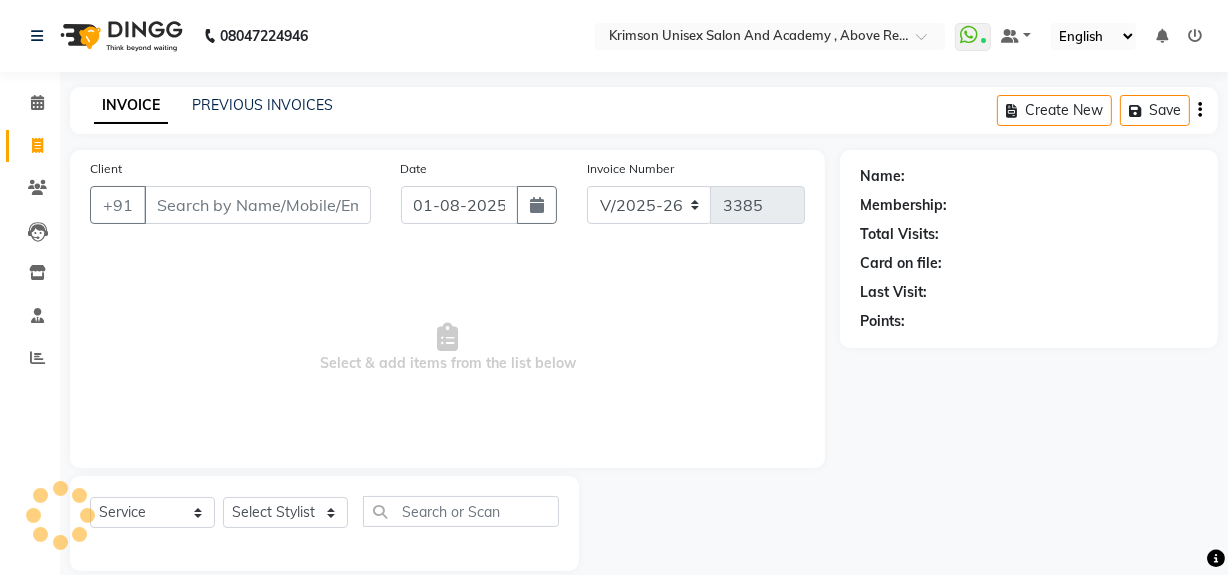 scroll, scrollTop: 26, scrollLeft: 0, axis: vertical 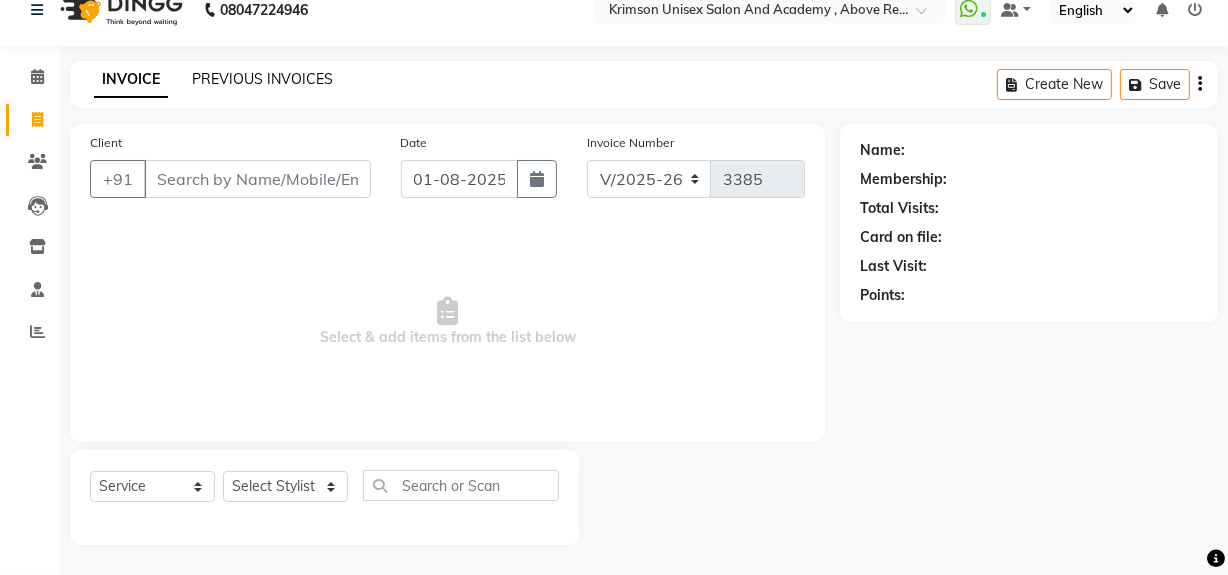 click on "PREVIOUS INVOICES" 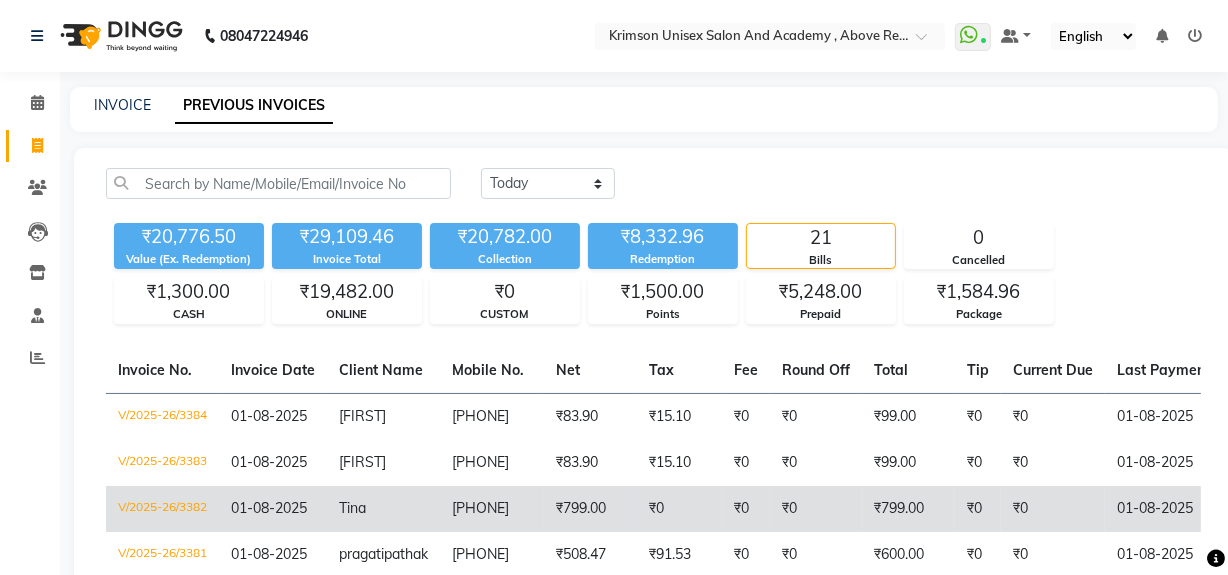 scroll, scrollTop: 970, scrollLeft: 0, axis: vertical 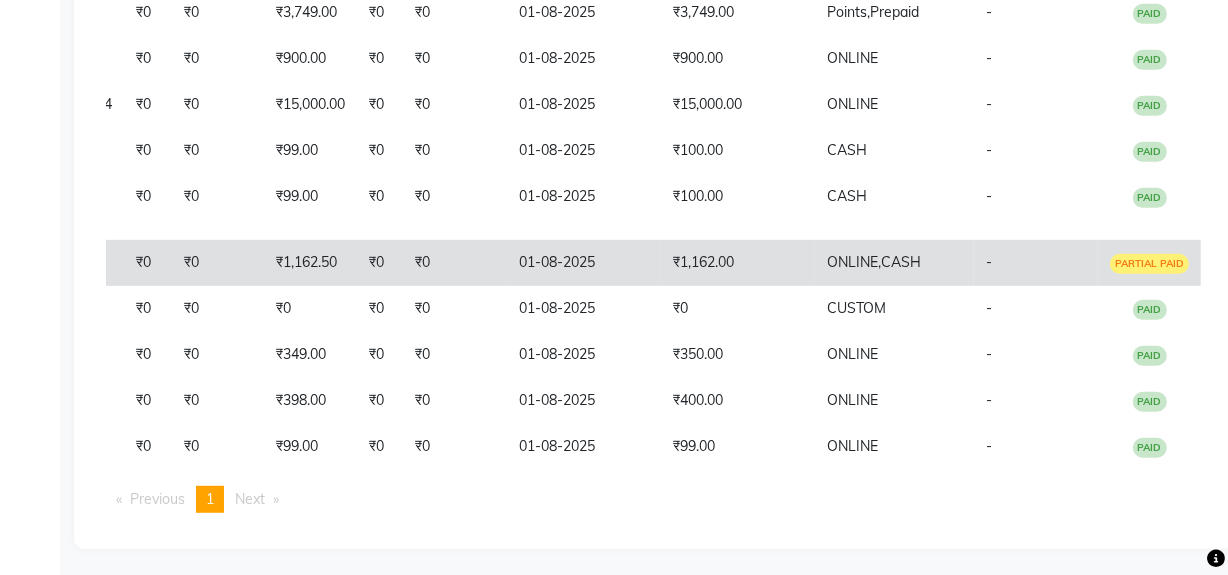 click on "-" 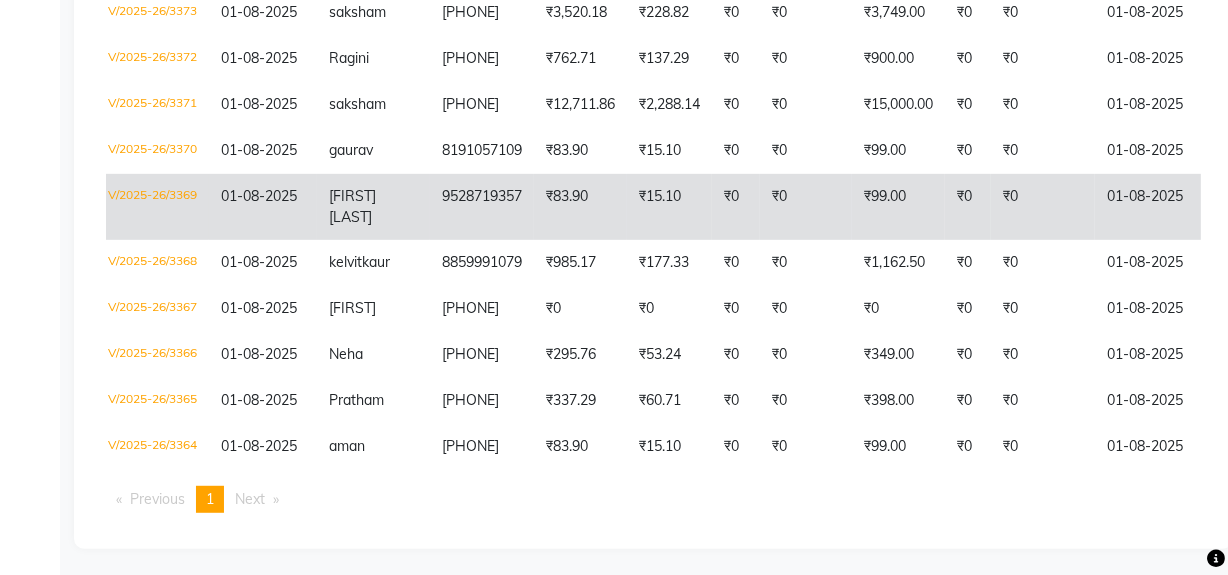 scroll, scrollTop: 0, scrollLeft: 0, axis: both 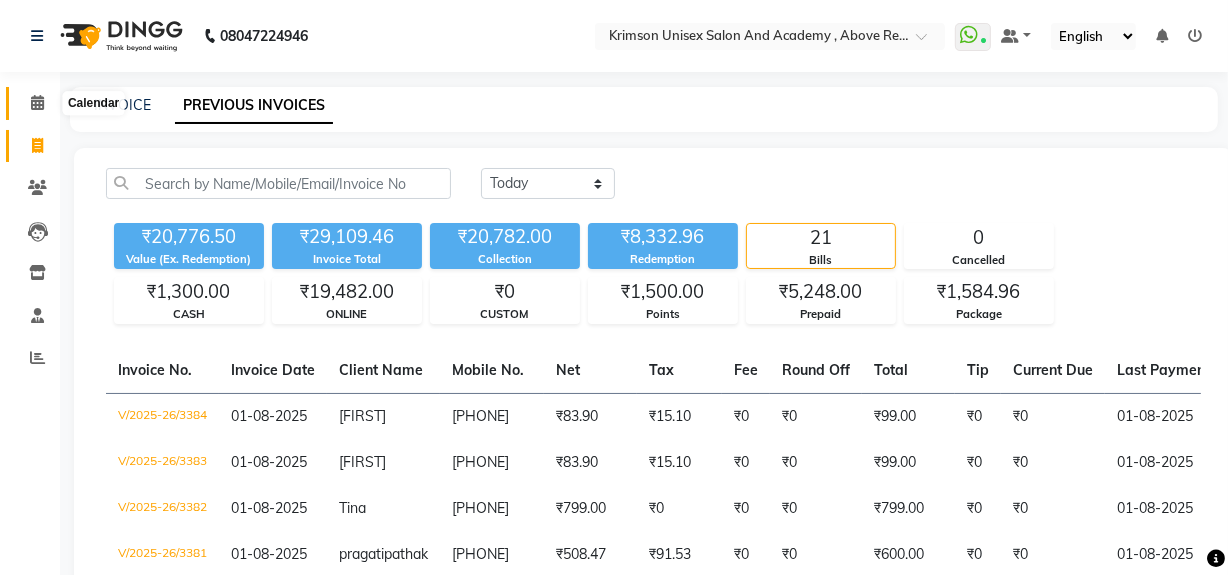 click 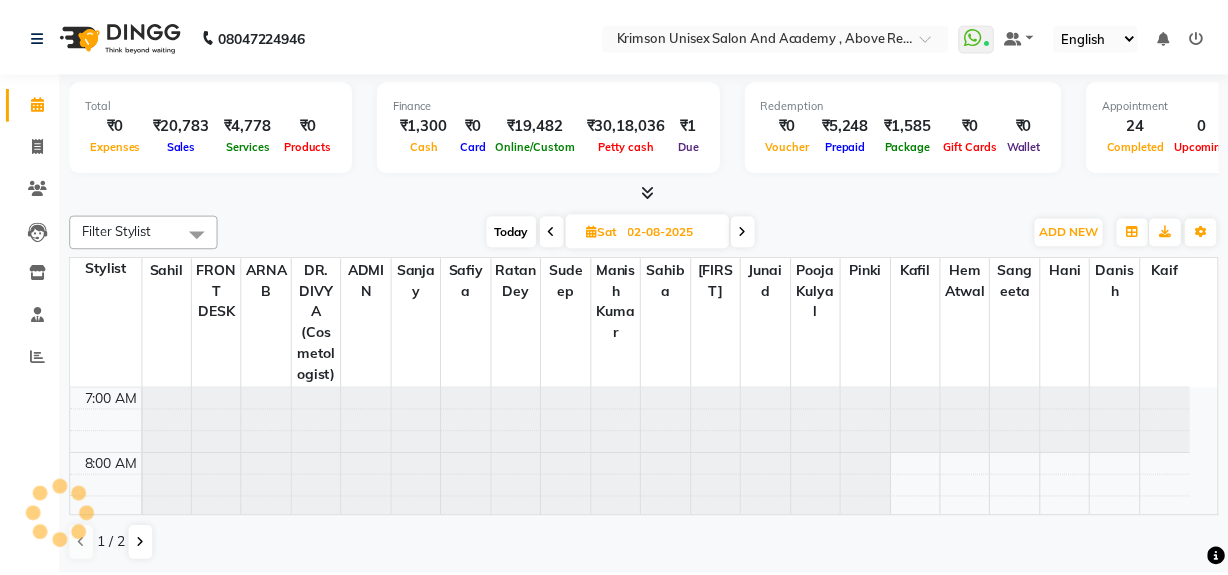 scroll, scrollTop: 0, scrollLeft: 0, axis: both 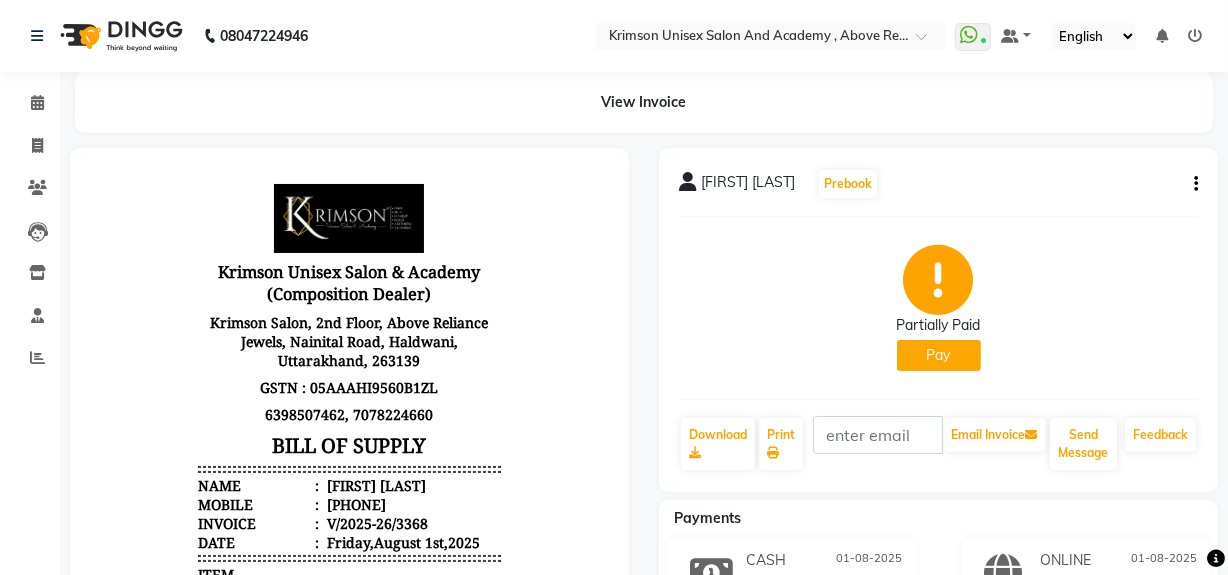 click on "[FIRST] [LAST] Prebook Partially Paid Pay Download Print Email Invoice Send Message Feedback" 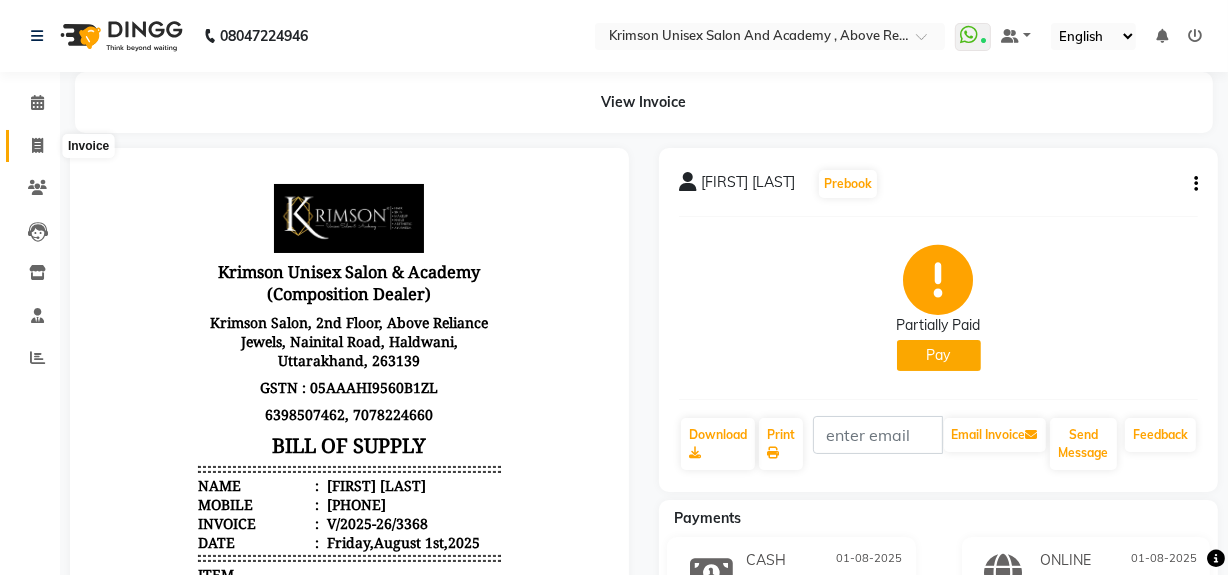 scroll, scrollTop: 2, scrollLeft: 0, axis: vertical 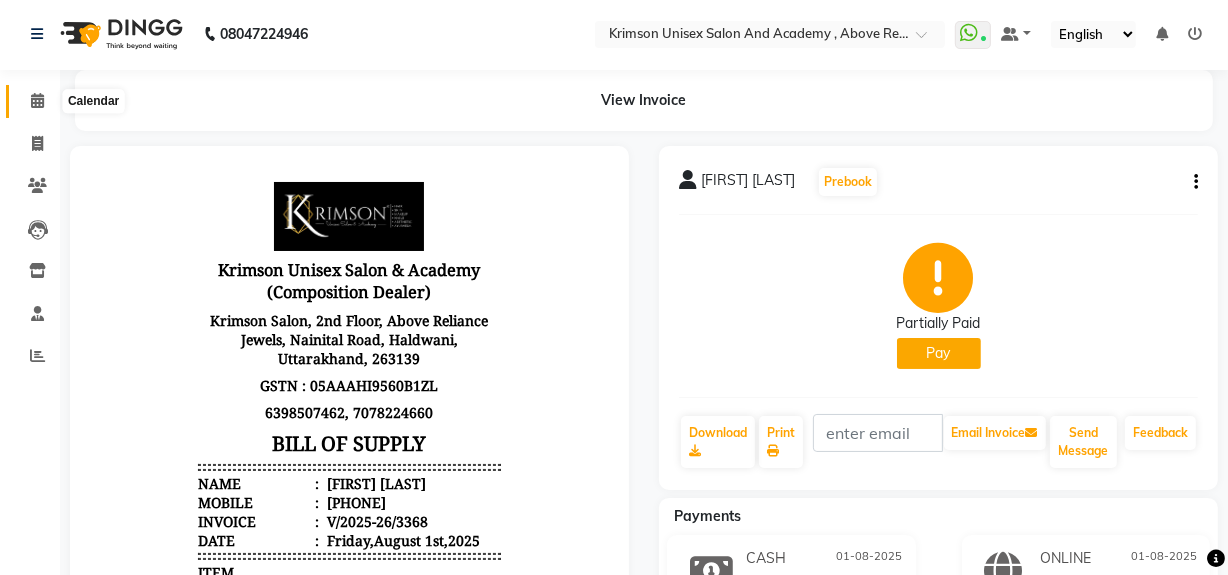 drag, startPoint x: 33, startPoint y: 134, endPoint x: 37, endPoint y: 100, distance: 34.234486 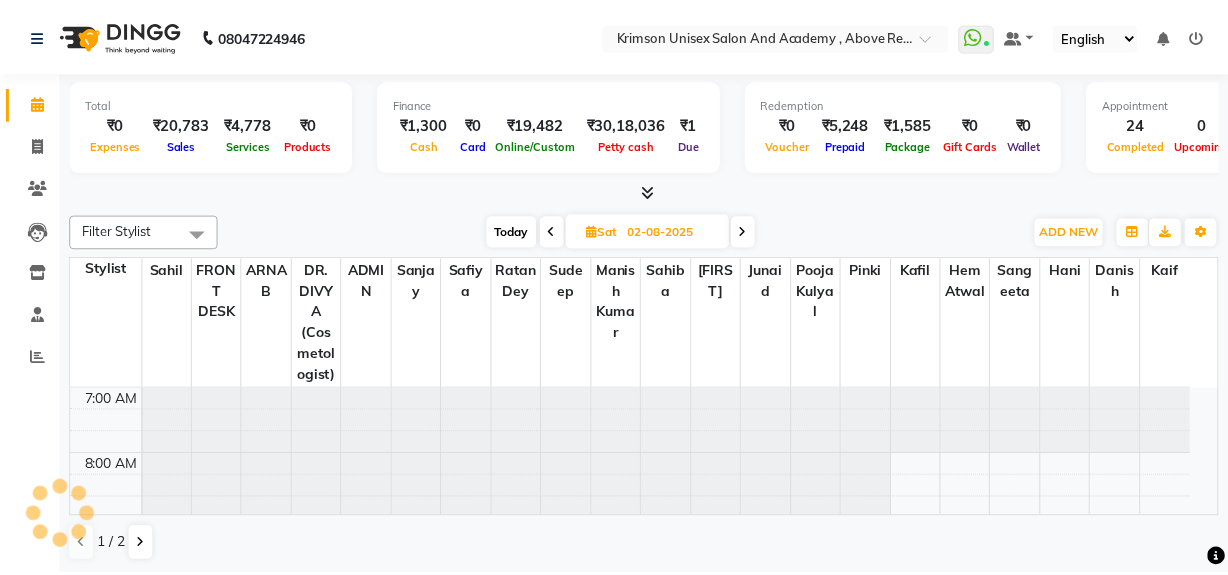 scroll, scrollTop: 0, scrollLeft: 0, axis: both 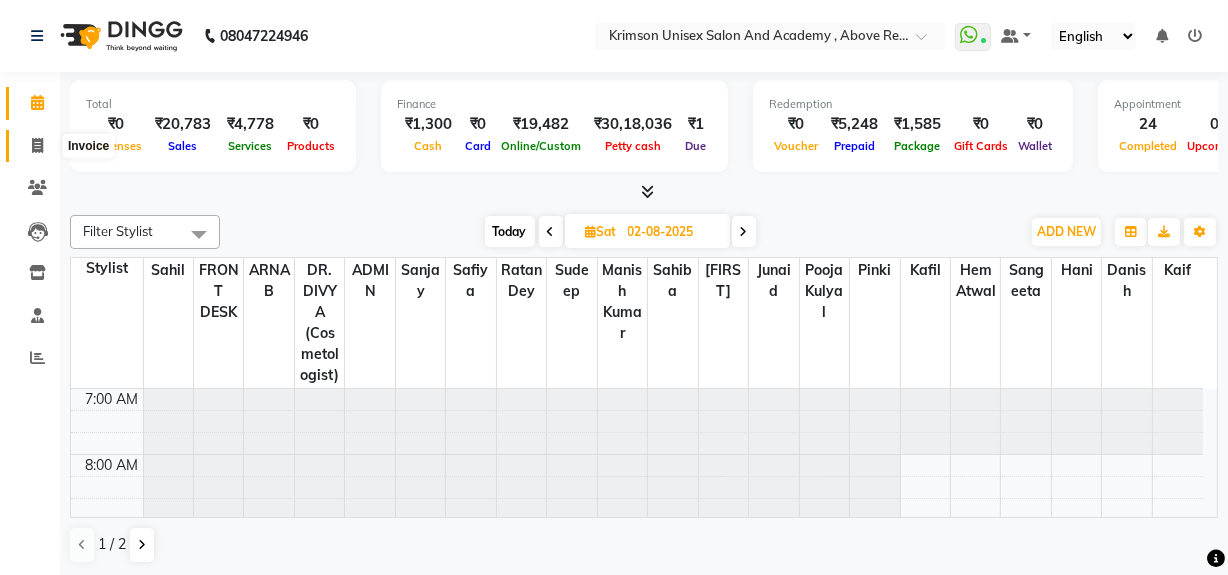 click 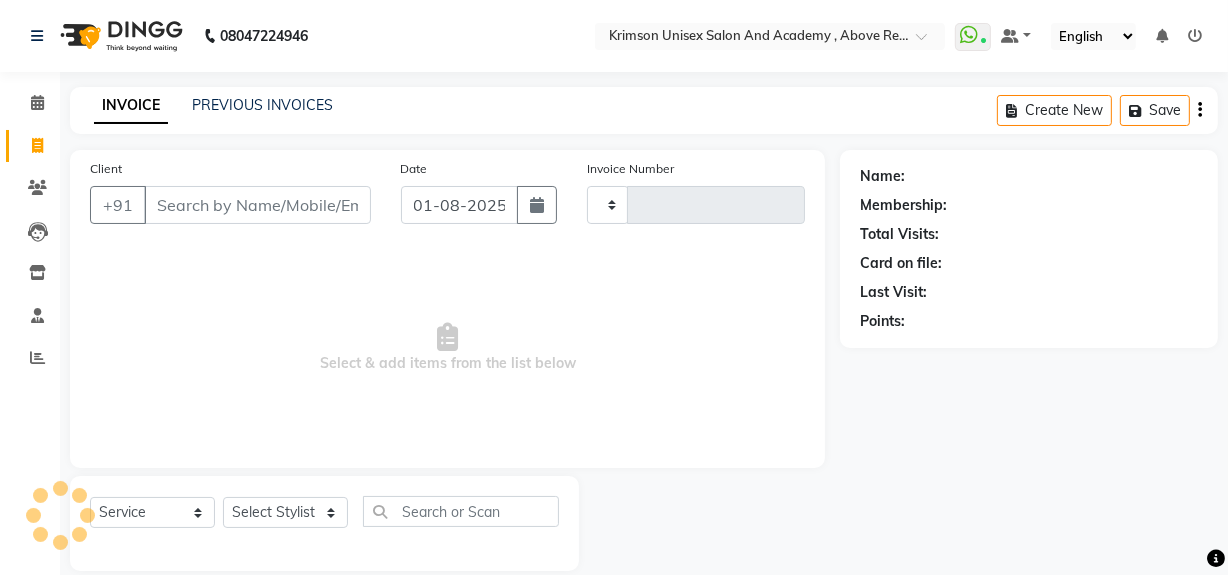 type on "3385" 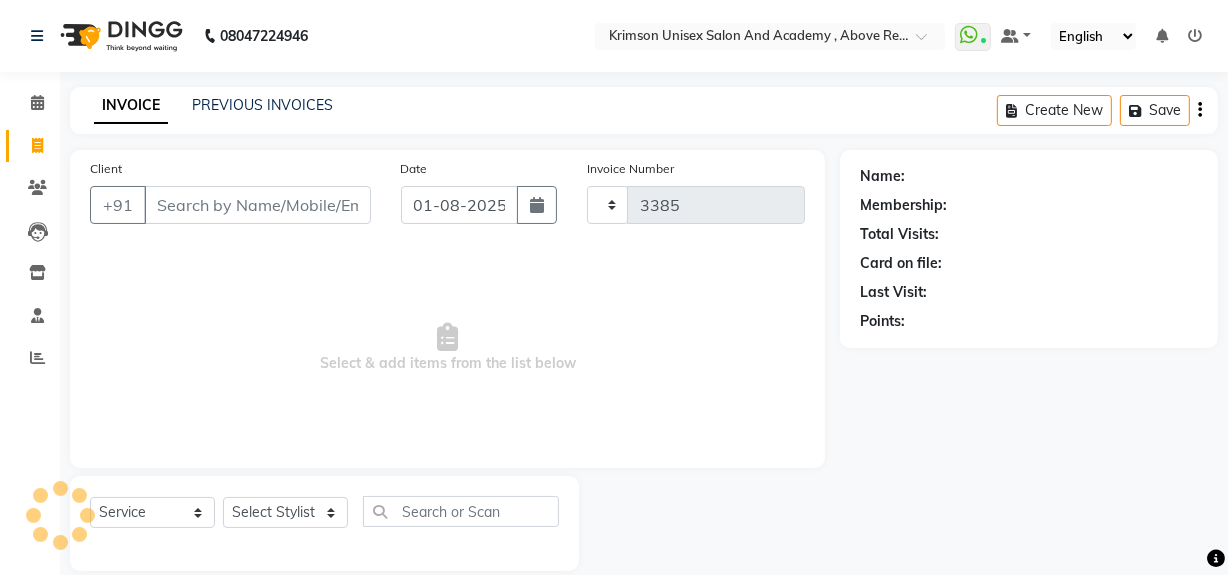 select on "5853" 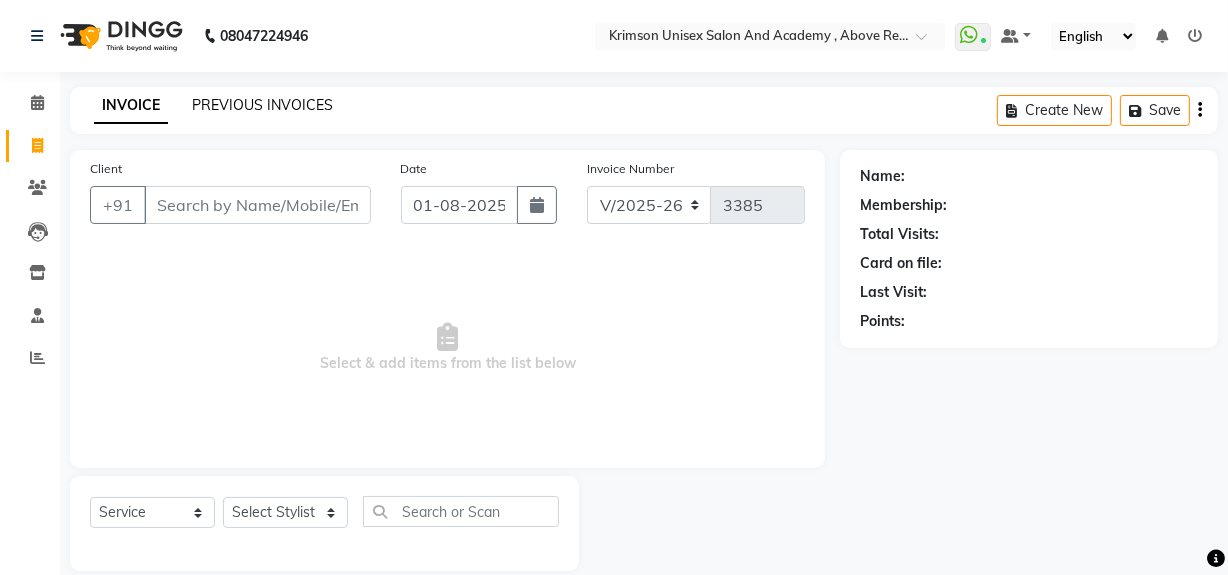 click on "PREVIOUS INVOICES" 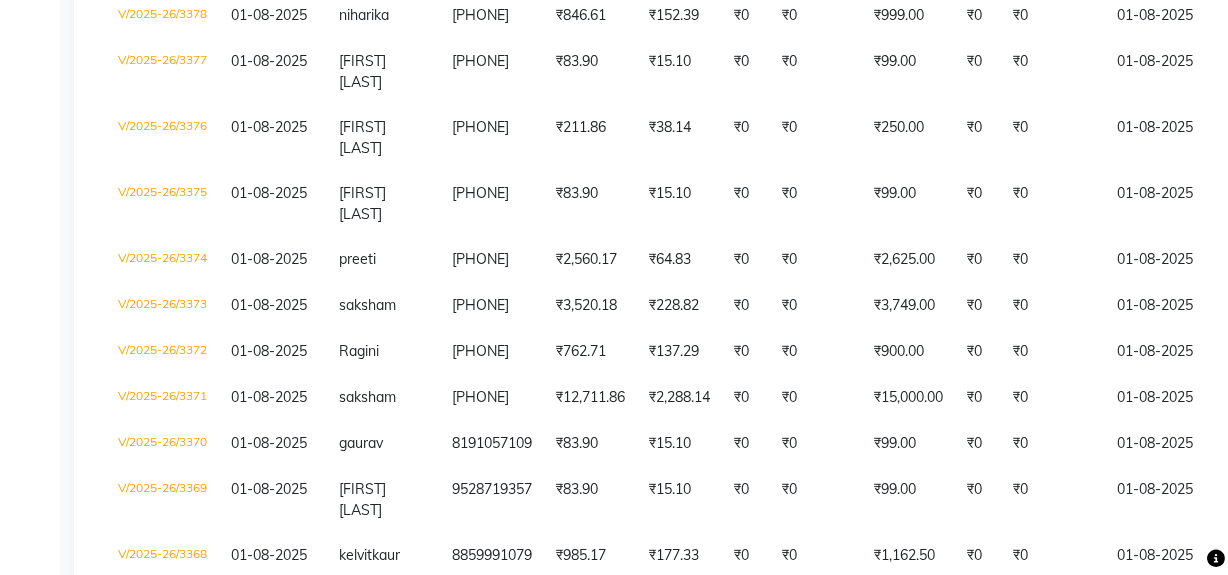 scroll, scrollTop: 701, scrollLeft: 0, axis: vertical 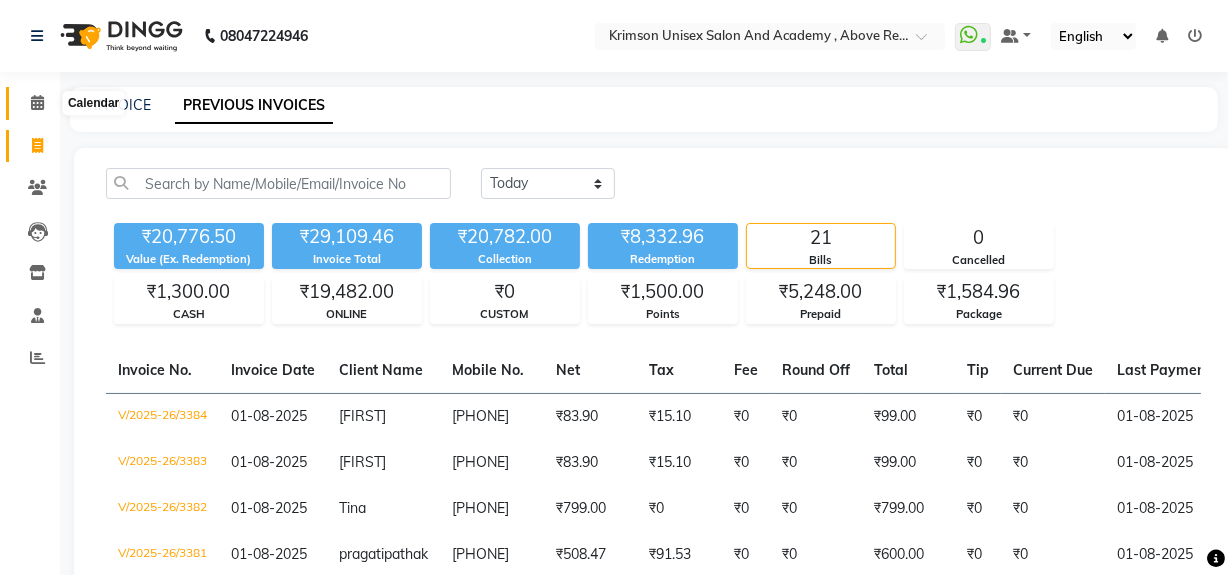 click 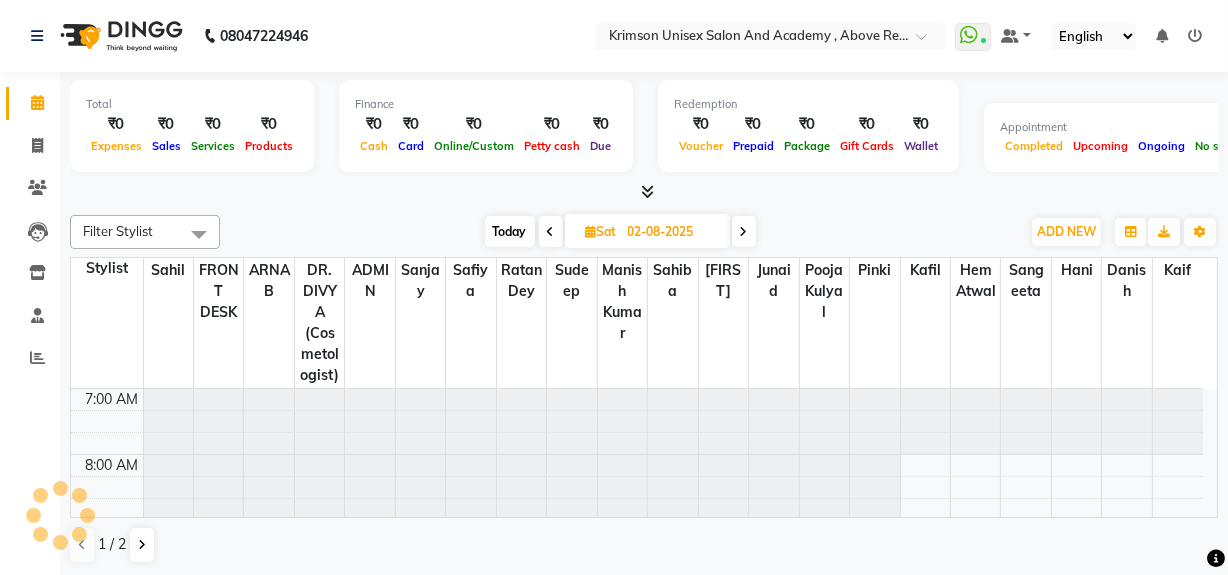 scroll, scrollTop: 0, scrollLeft: 0, axis: both 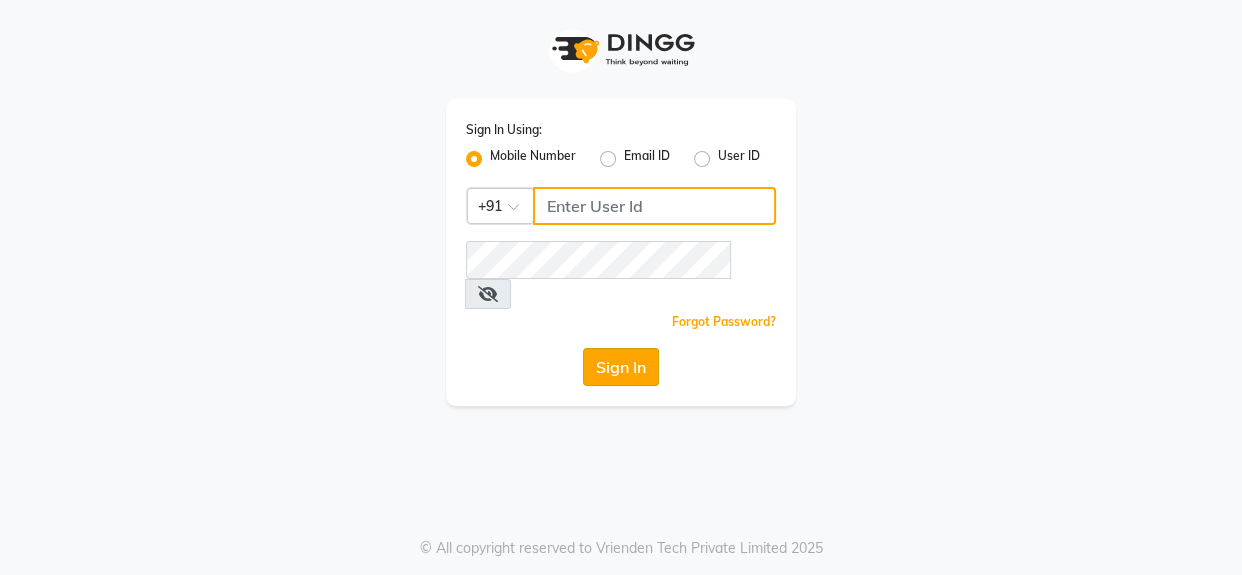 type on "[PHONE]" 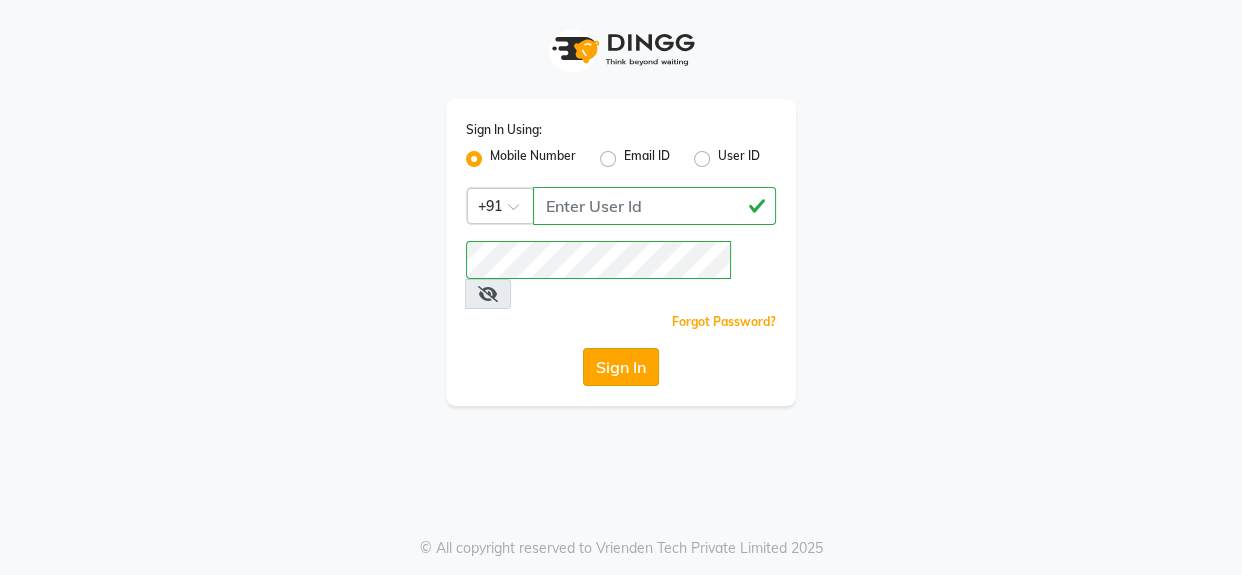 click on "Sign In" 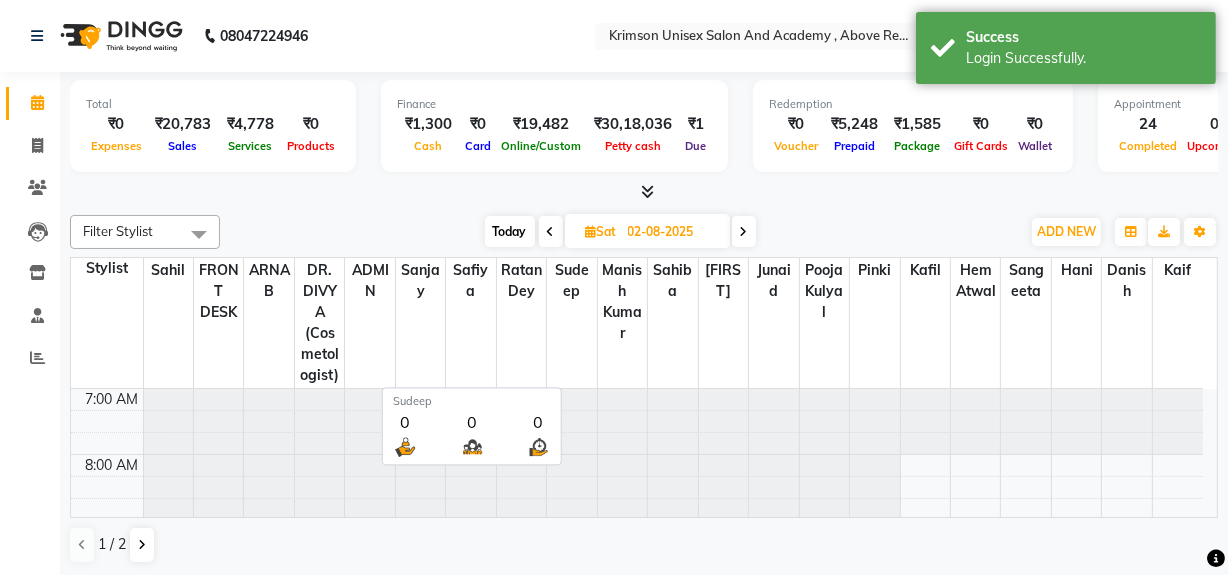 select on "en" 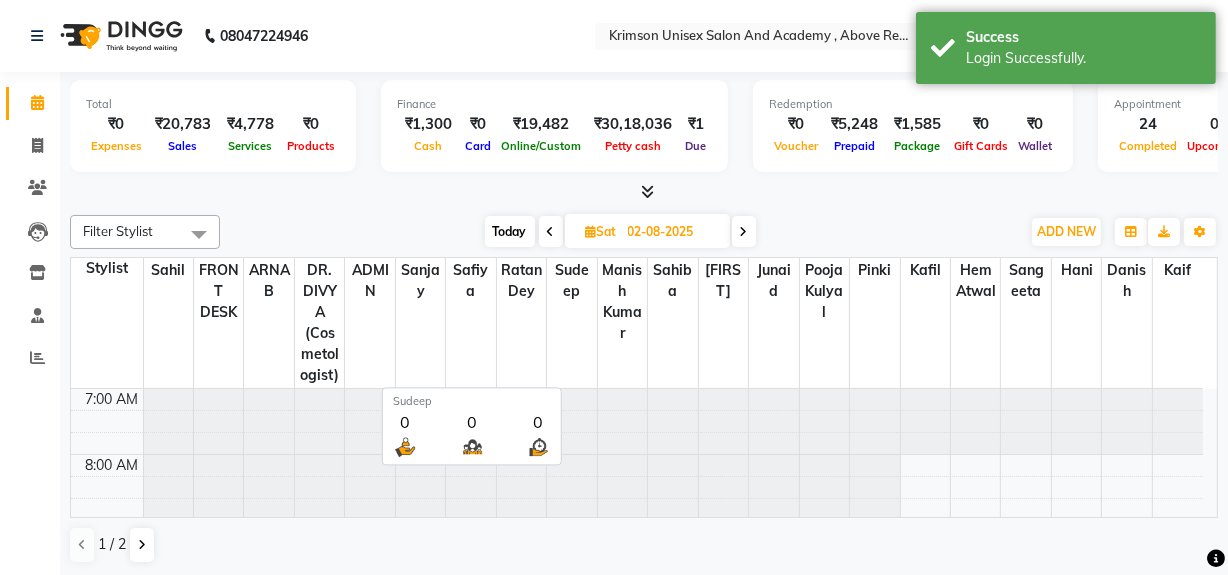 scroll, scrollTop: 0, scrollLeft: 0, axis: both 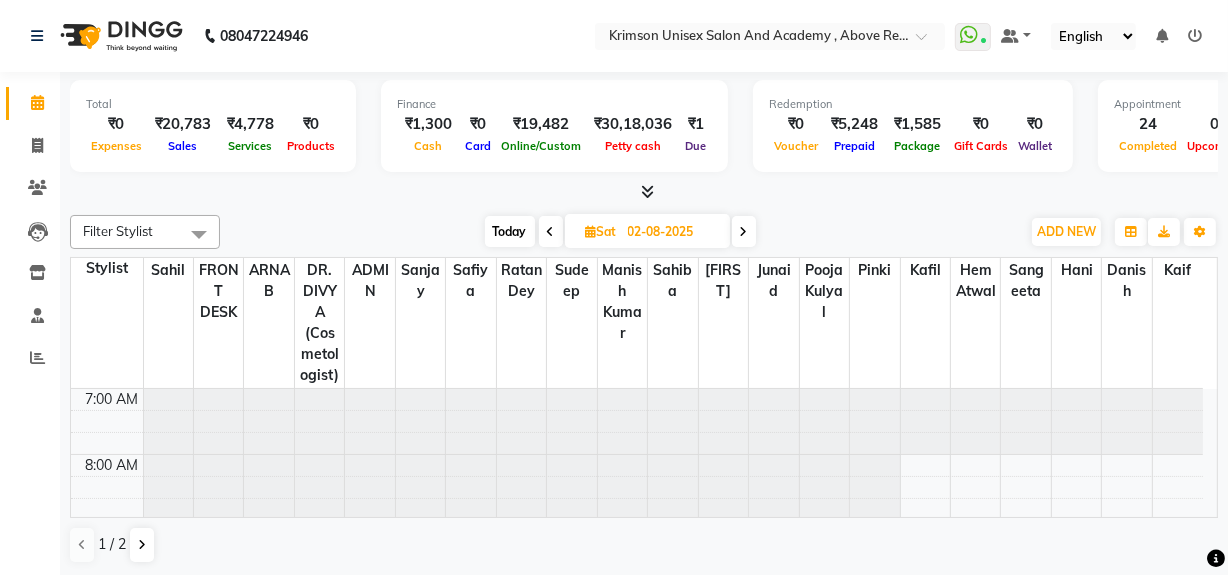 click on "Today" at bounding box center (510, 231) 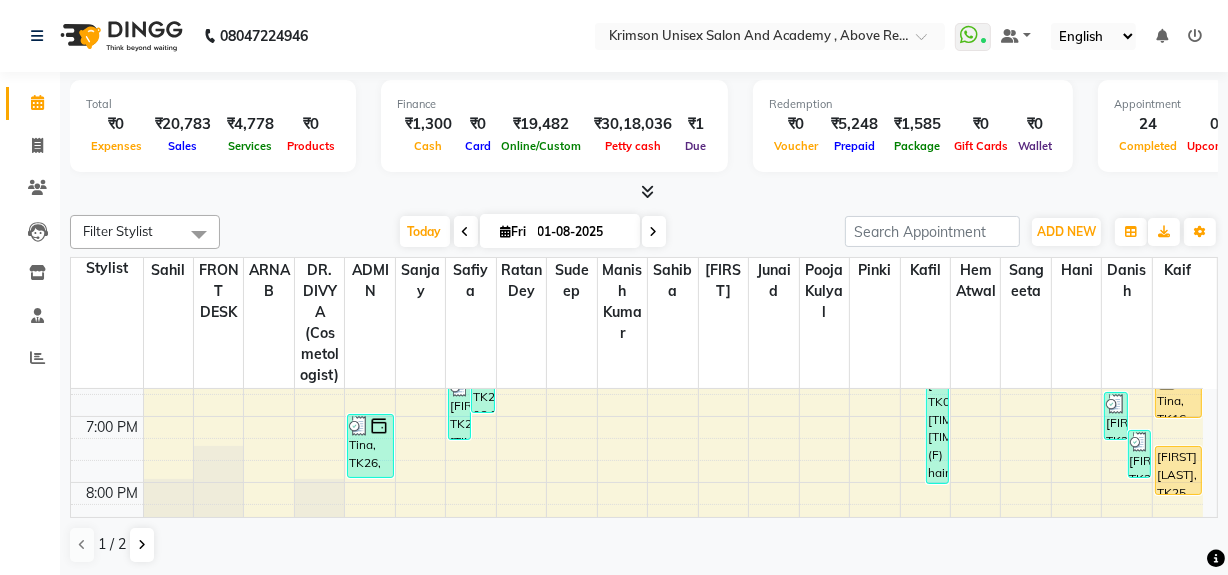 scroll, scrollTop: 764, scrollLeft: 0, axis: vertical 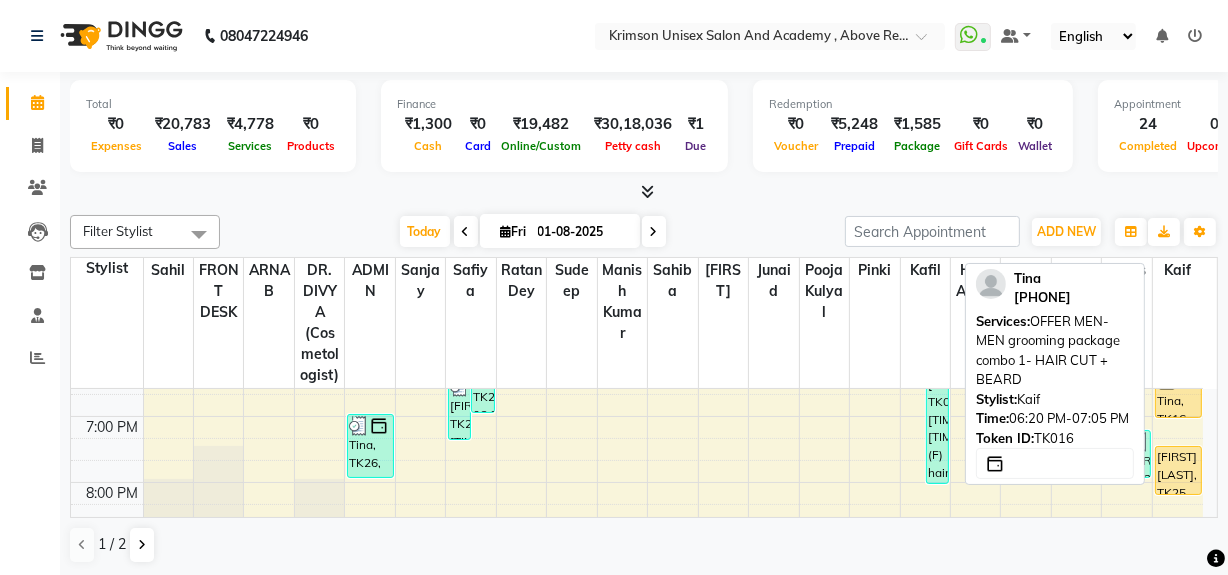 click on "Tina, TK16, 06:20 PM-07:05 PM, OFFER MEN-MEN grooming package combo 1- HAIR CUT + BEARD" at bounding box center [1178, 394] 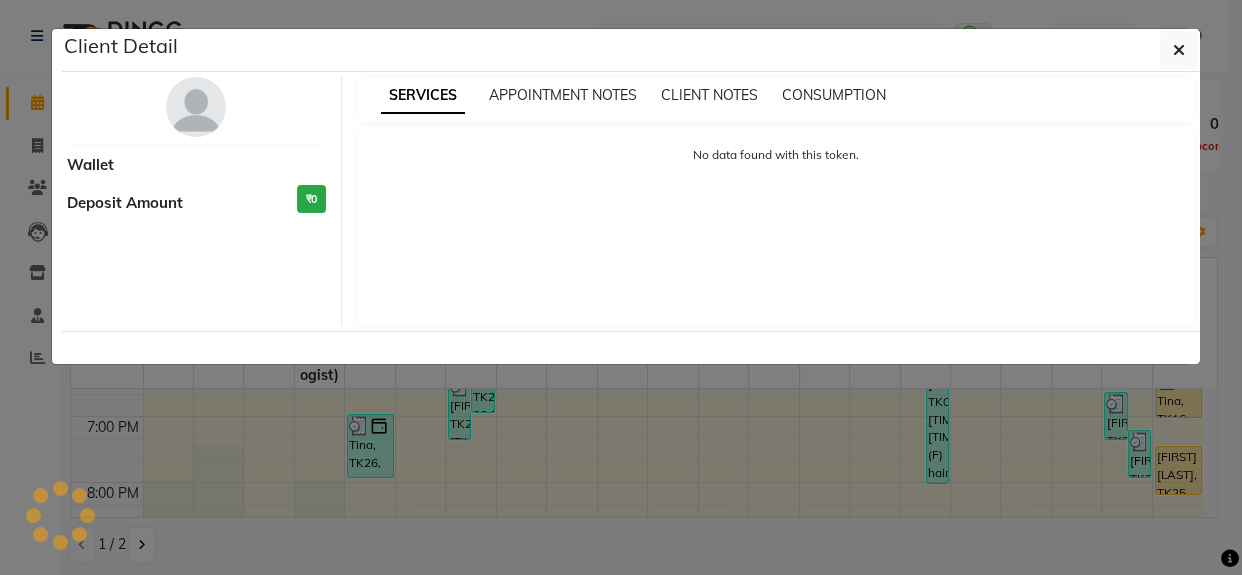 select on "1" 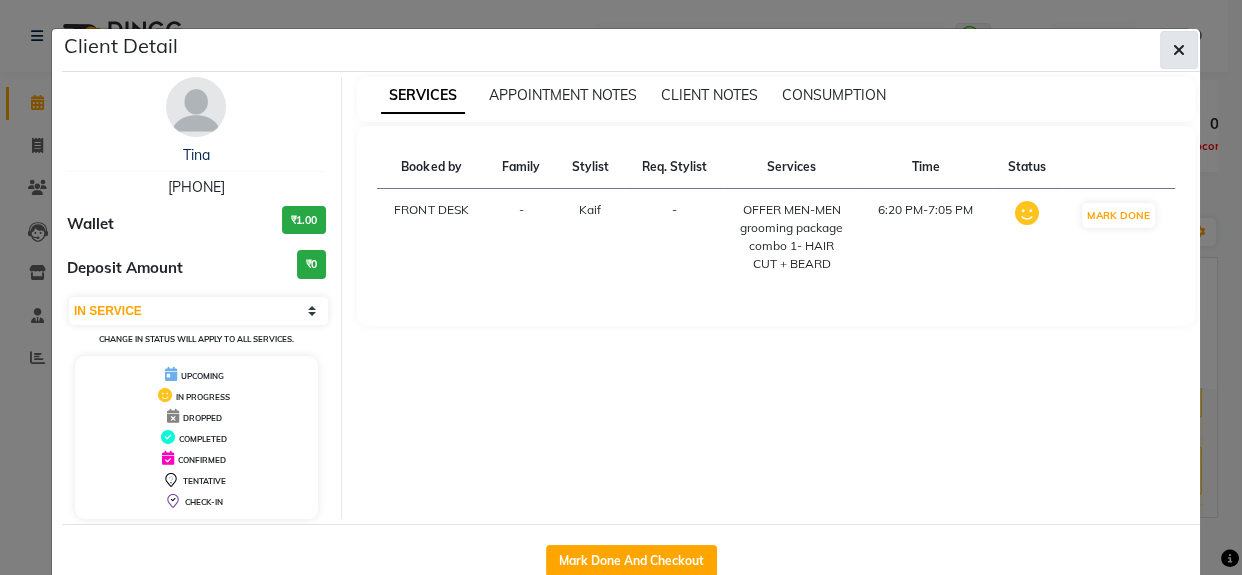 click 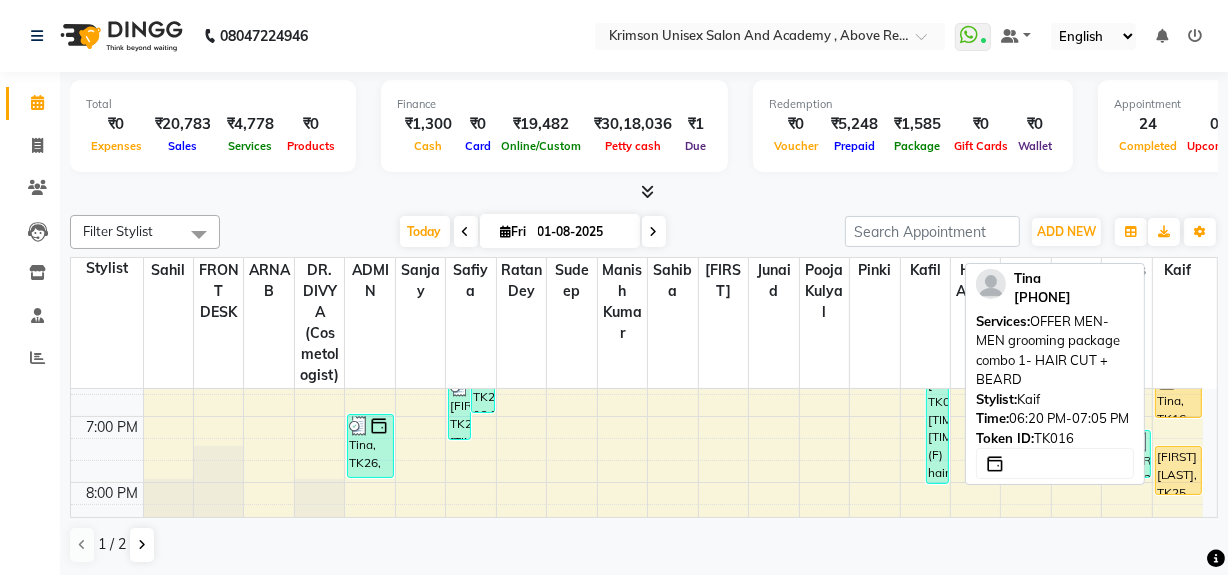 click on "Tina, TK16, 06:20 PM-07:05 PM, OFFER MEN-MEN grooming package combo 1- HAIR CUT + BEARD" at bounding box center (1178, 394) 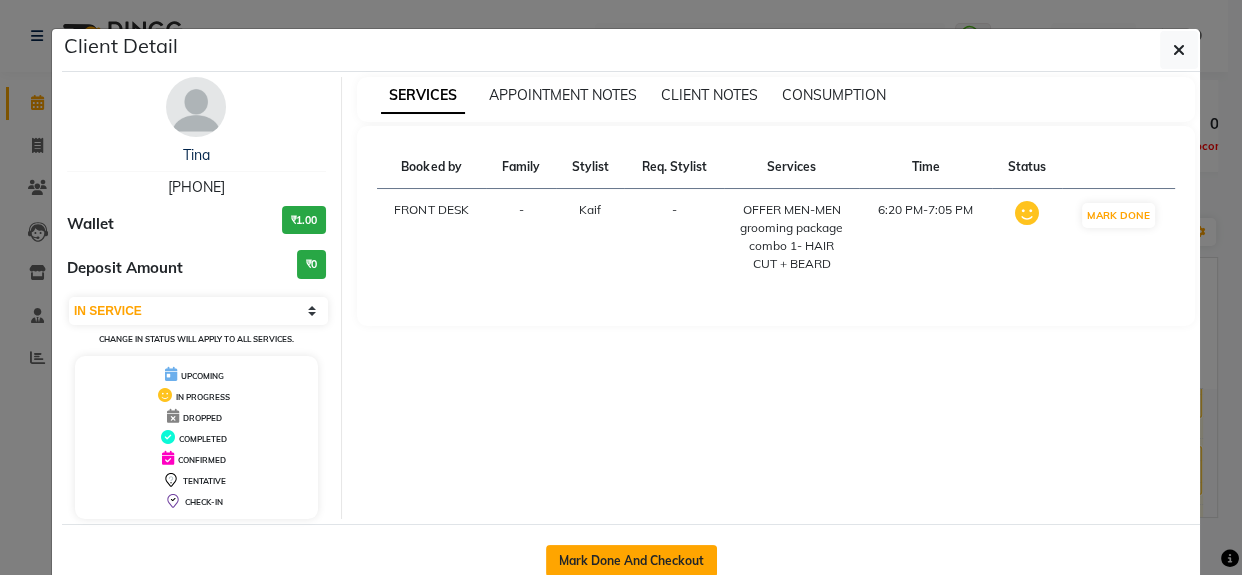 click on "Mark Done And Checkout" 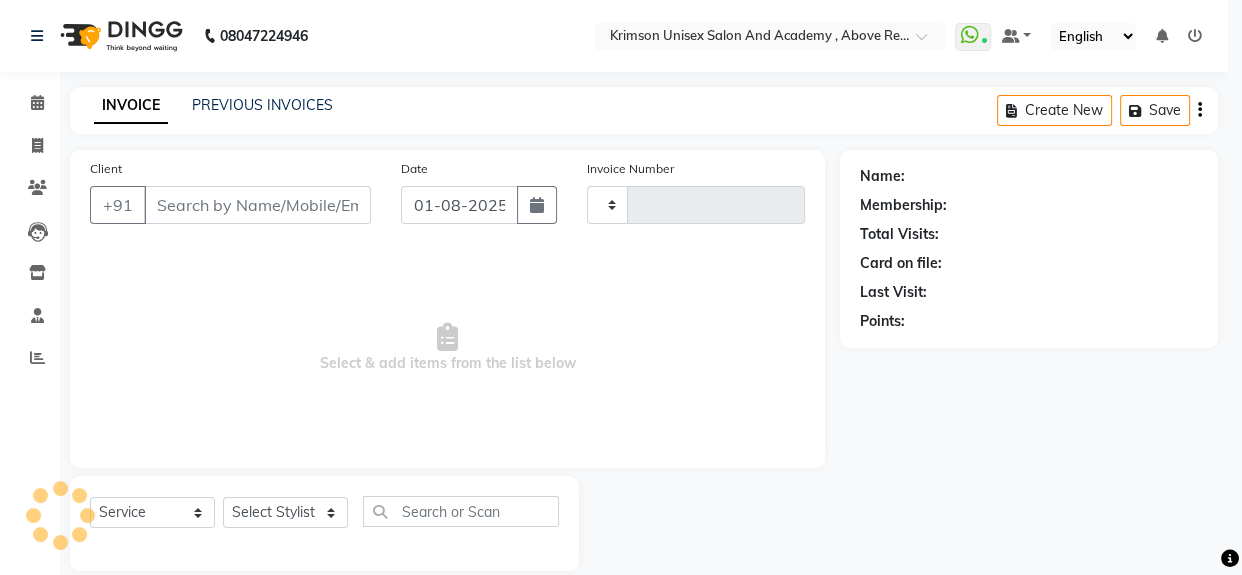 type on "3385" 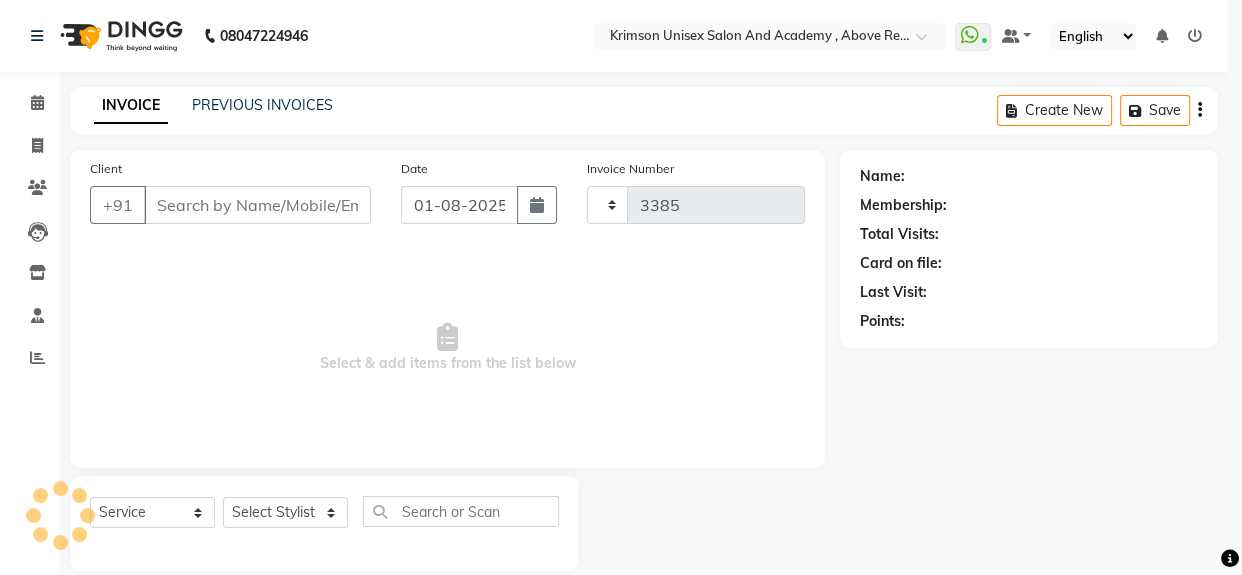 select on "5853" 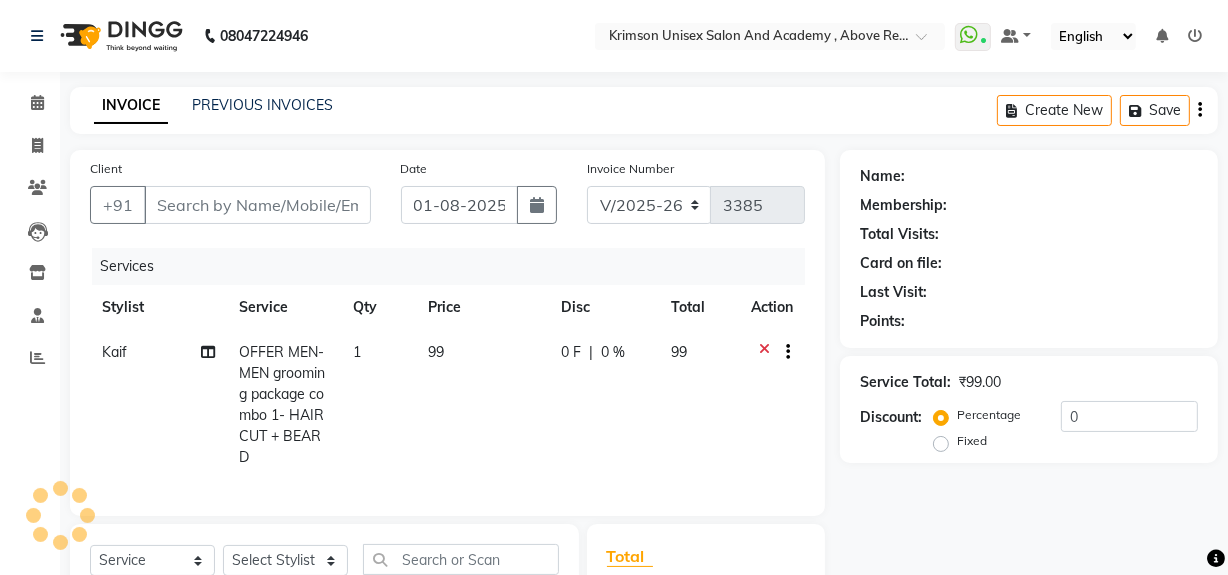type on "[PHONE]" 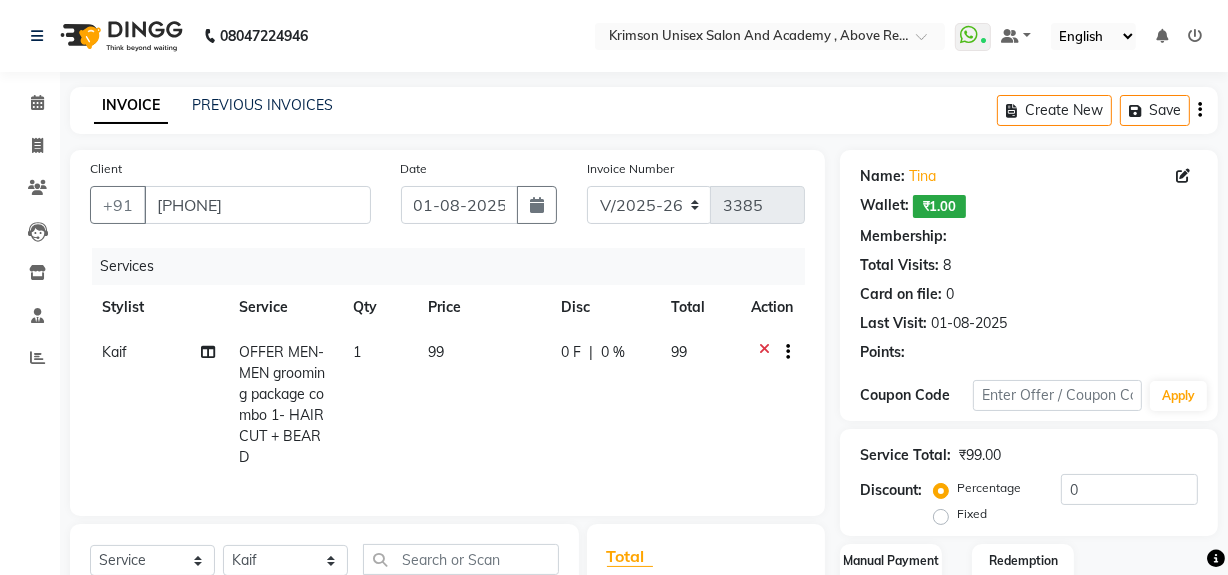 select on "1: Object" 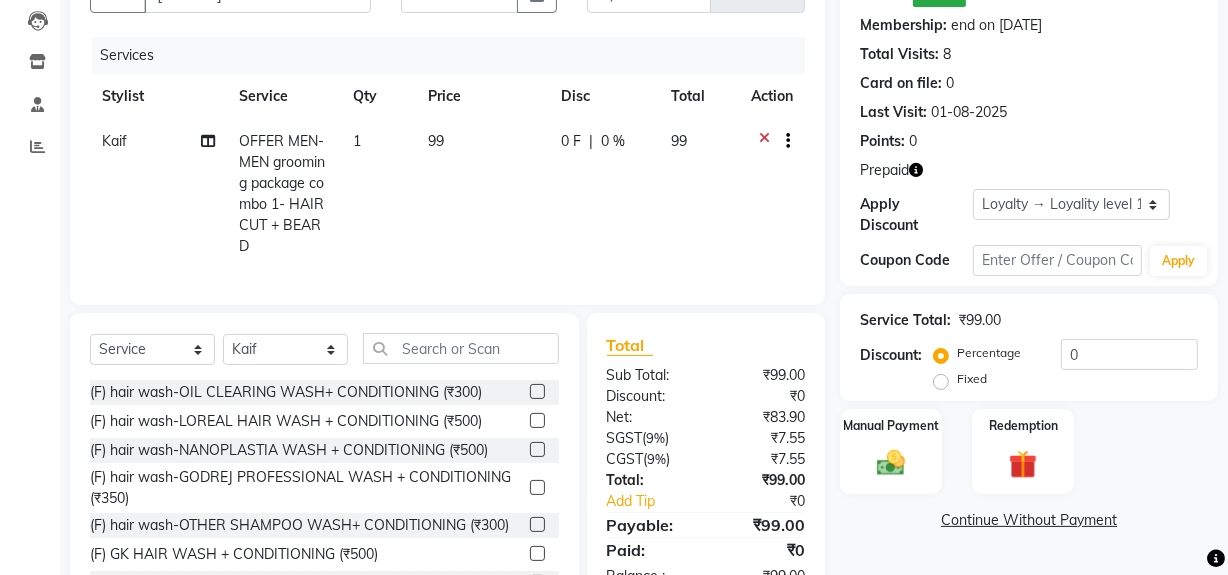 scroll, scrollTop: 55, scrollLeft: 0, axis: vertical 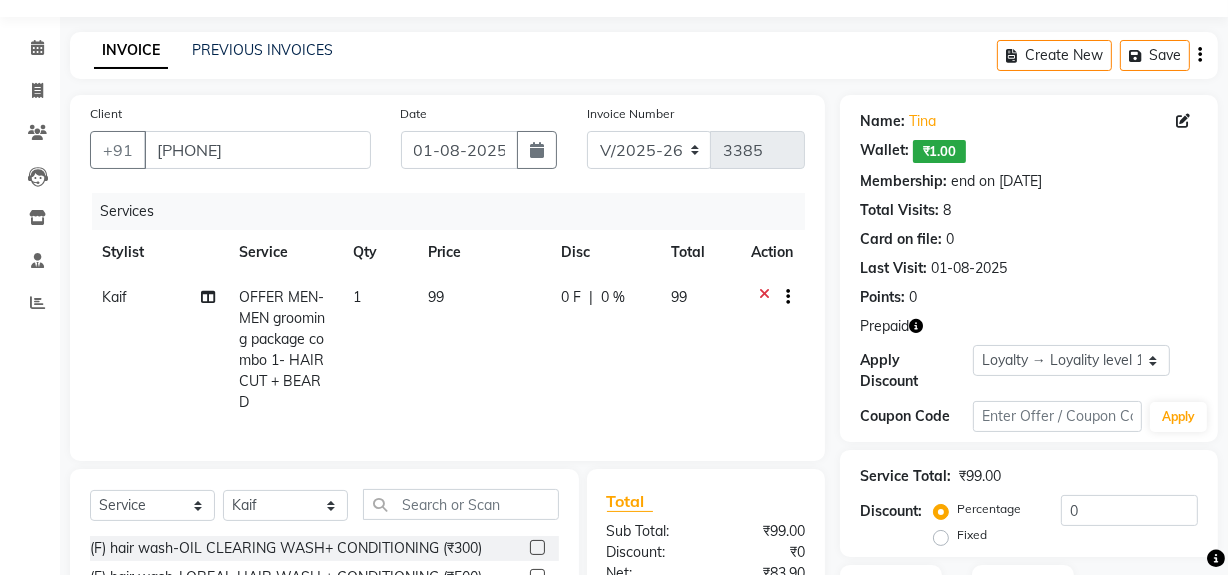click 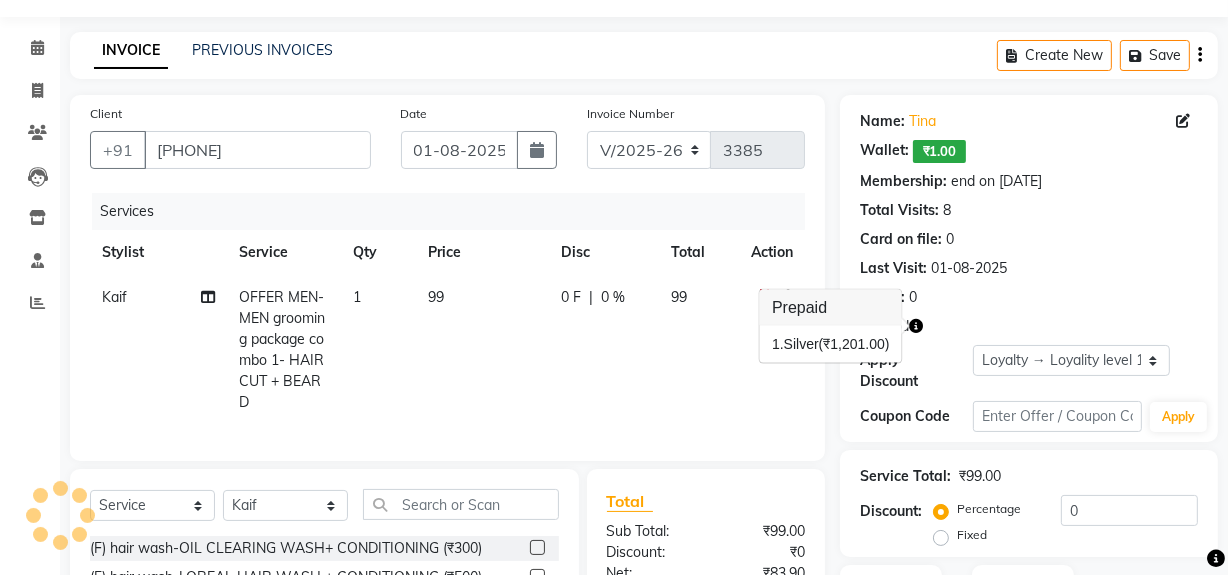click on "99" 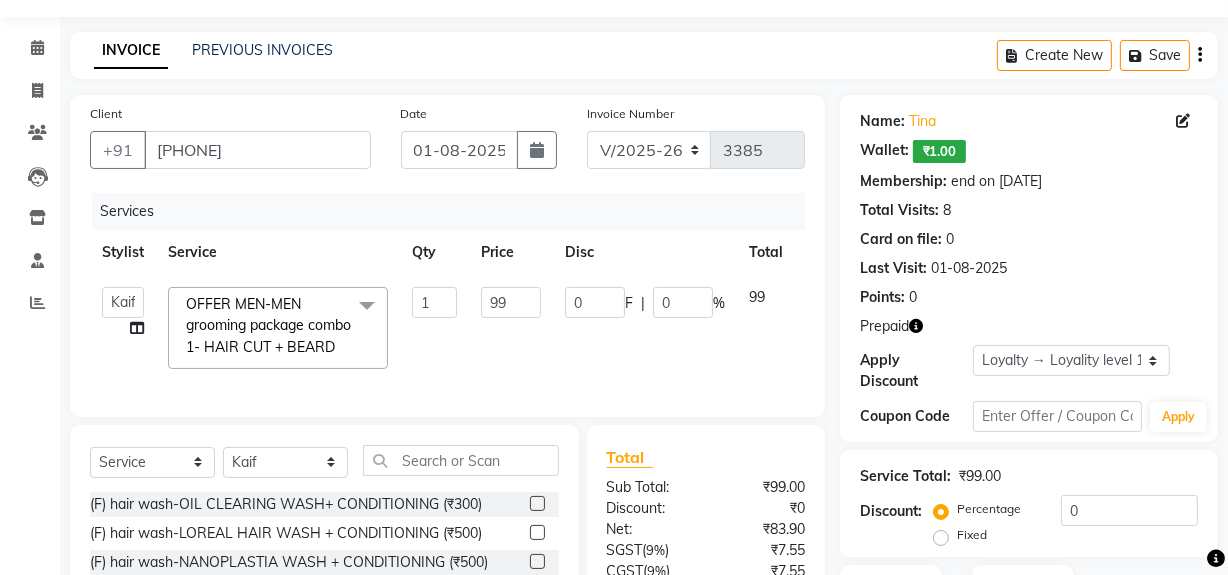 scroll, scrollTop: 0, scrollLeft: 54, axis: horizontal 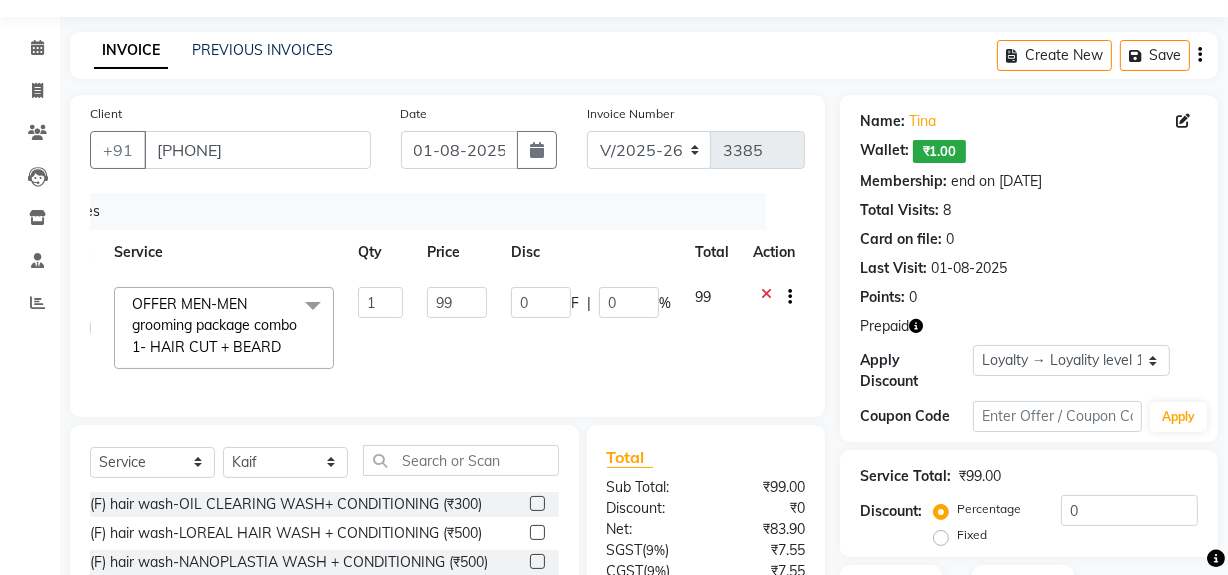 click 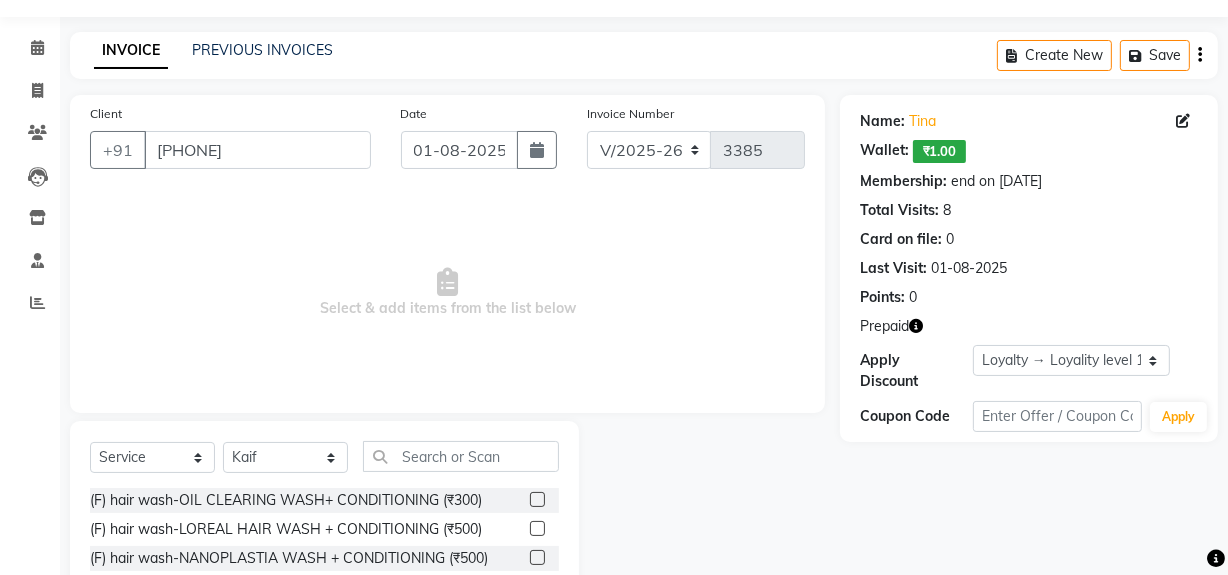 scroll, scrollTop: 0, scrollLeft: 0, axis: both 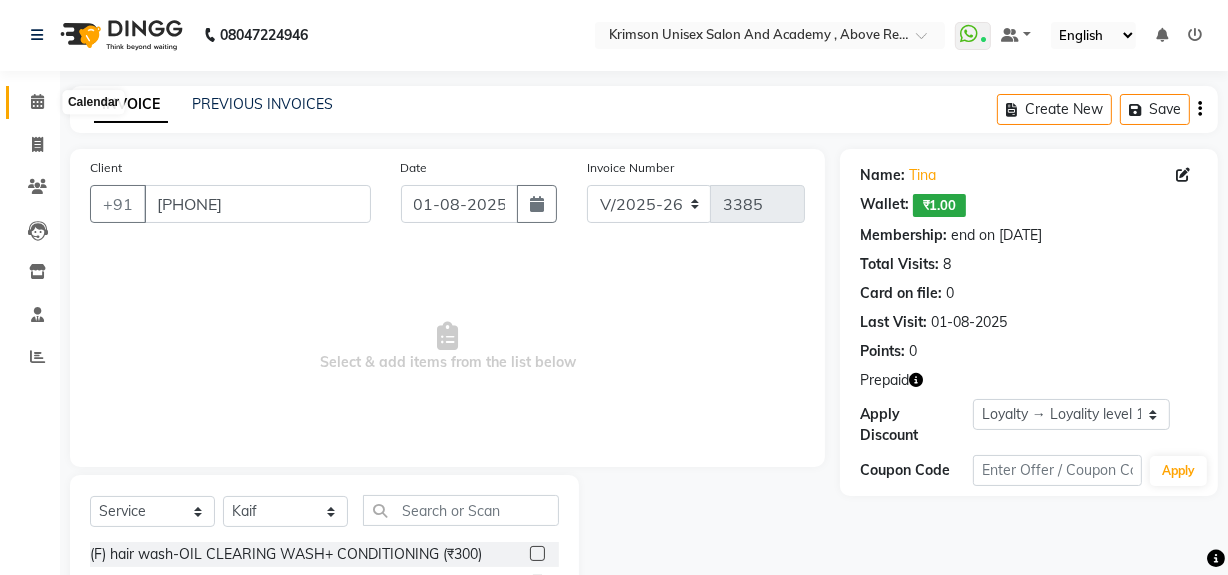 click 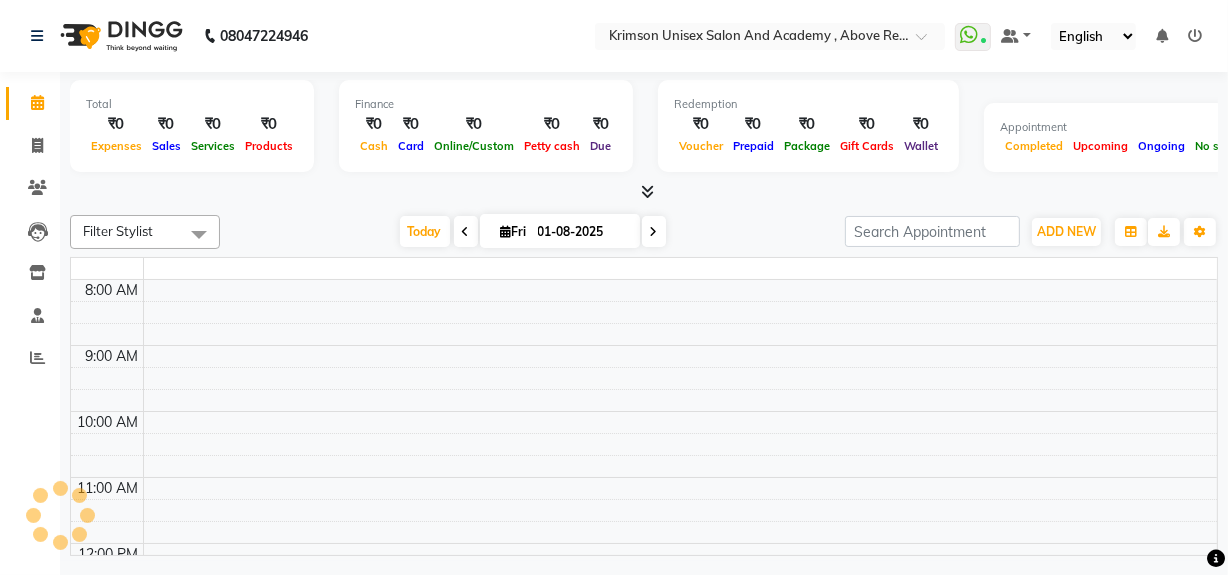 scroll, scrollTop: 0, scrollLeft: 0, axis: both 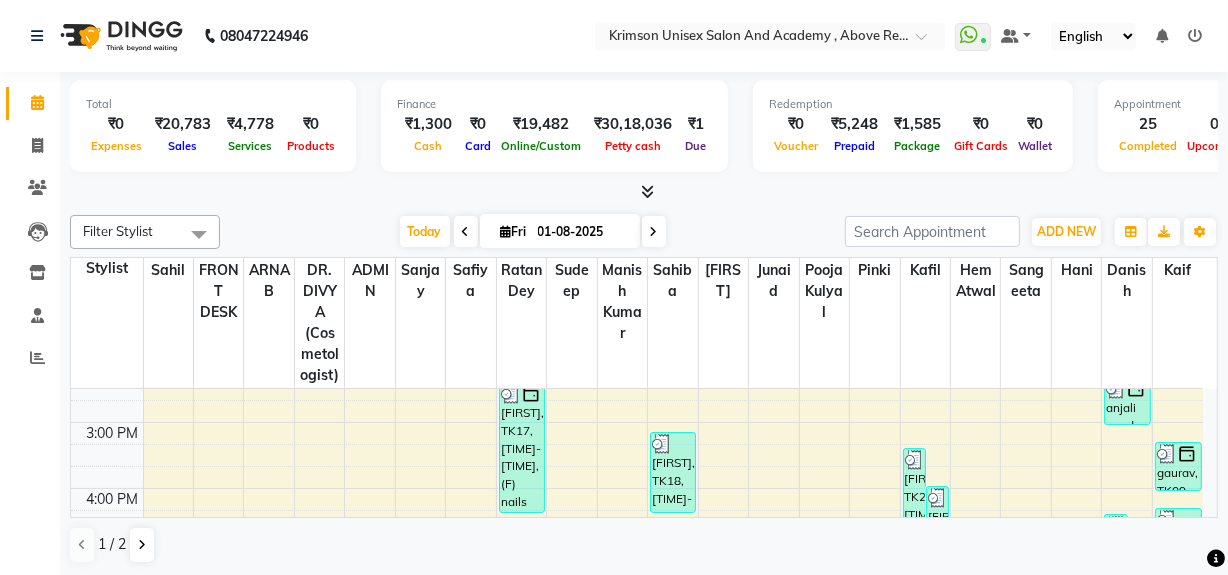 click at bounding box center [654, 232] 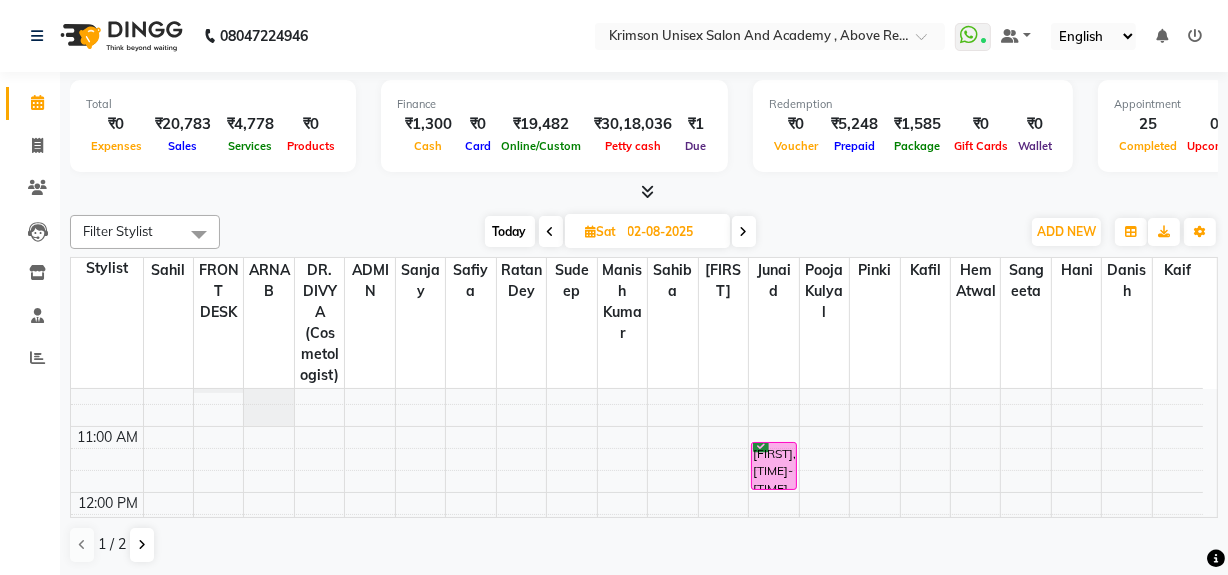 scroll, scrollTop: 191, scrollLeft: 0, axis: vertical 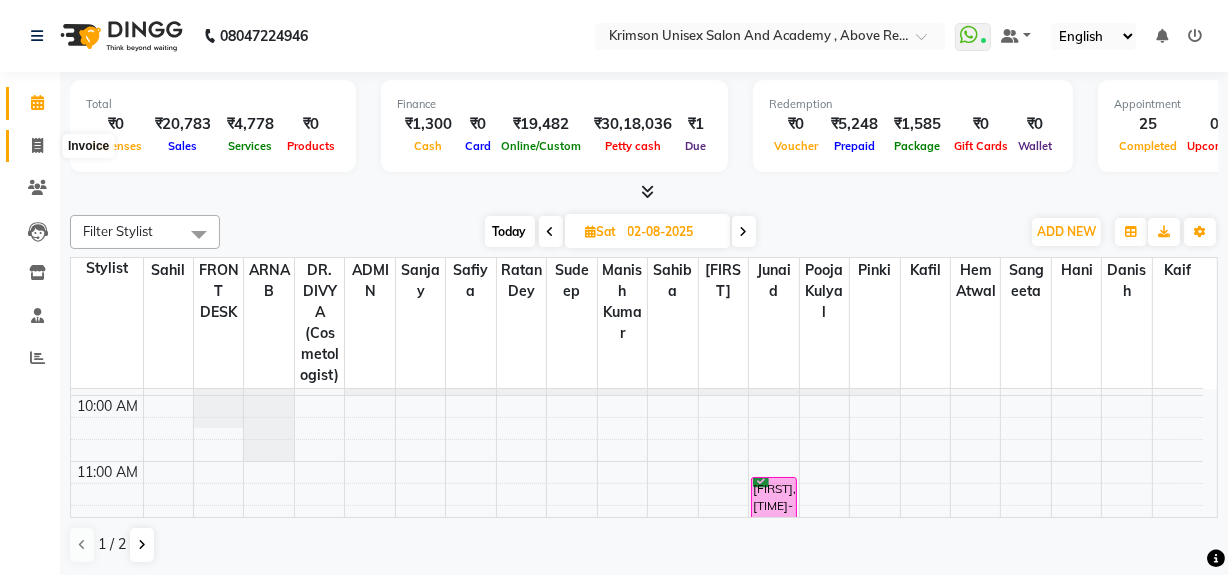click 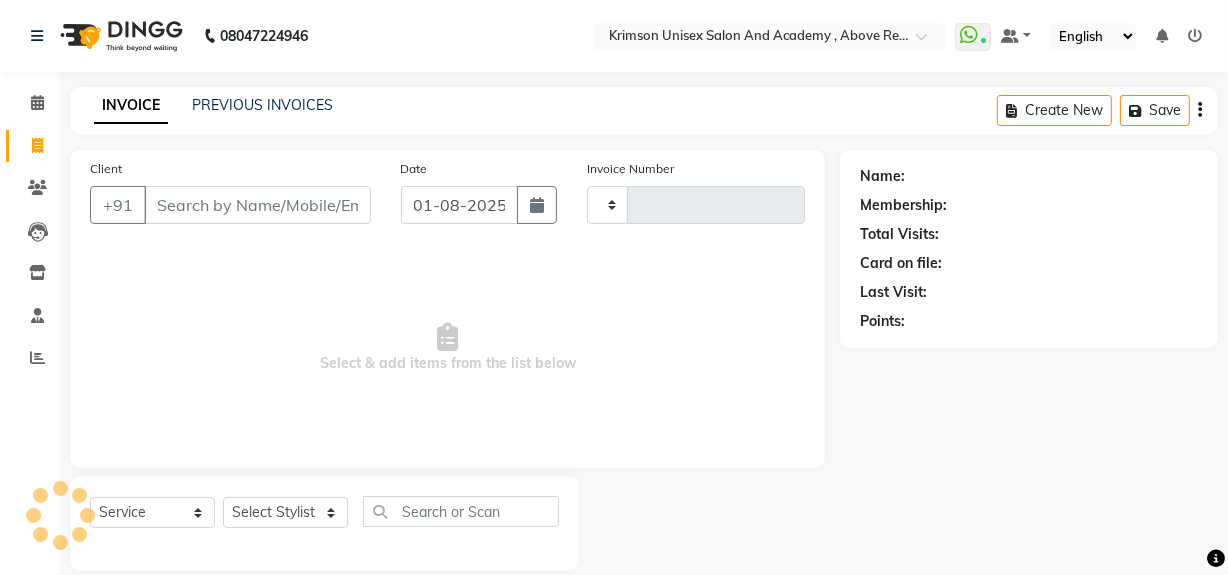 type on "3385" 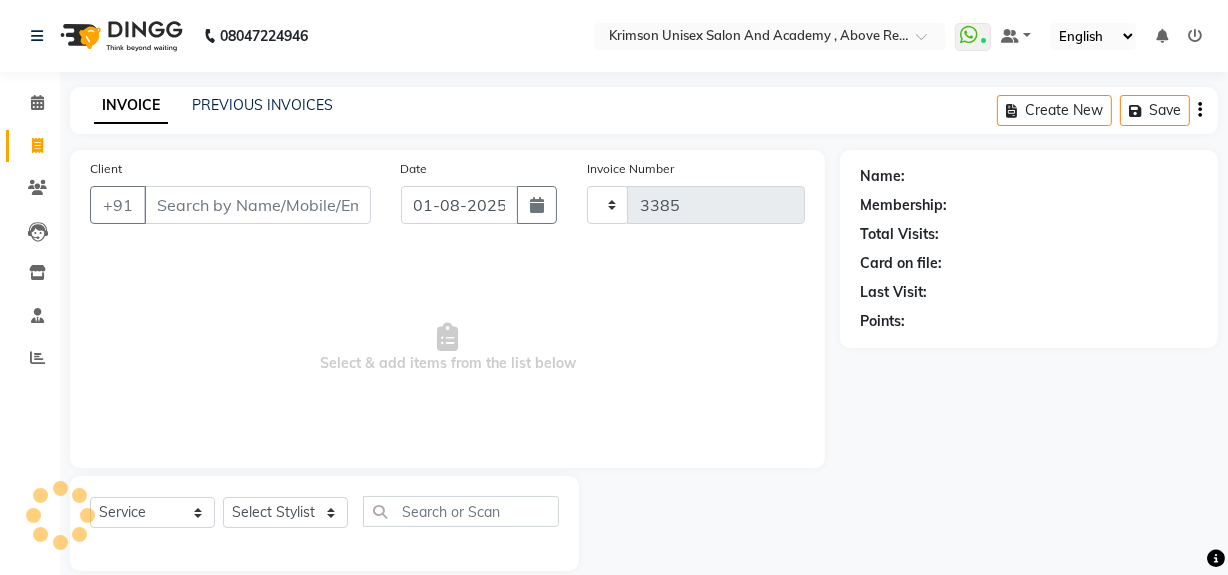select on "5853" 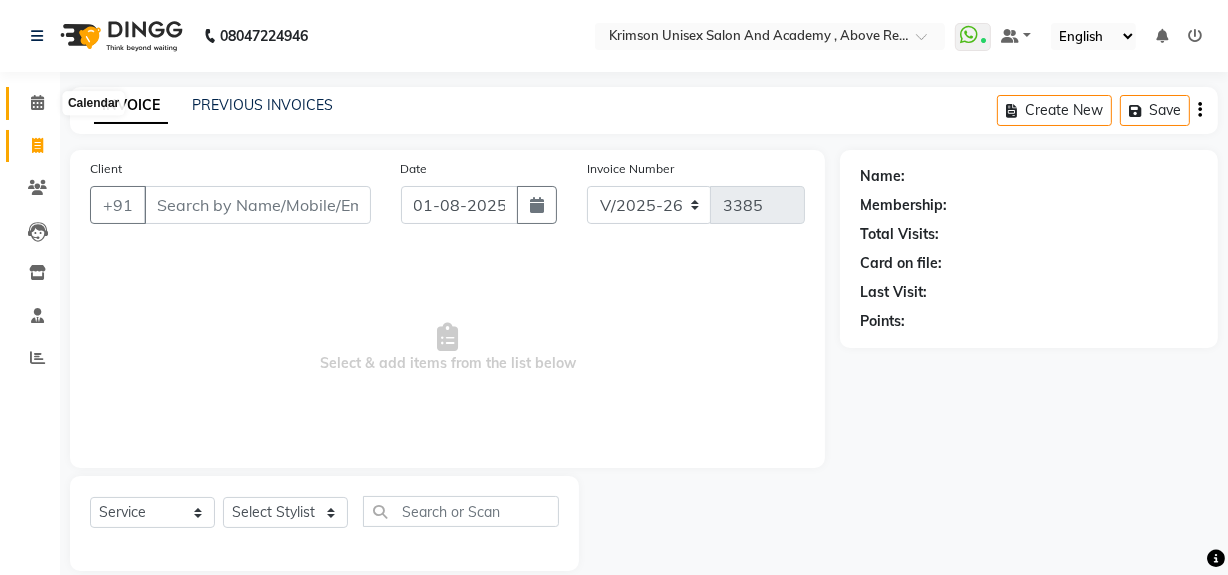 click 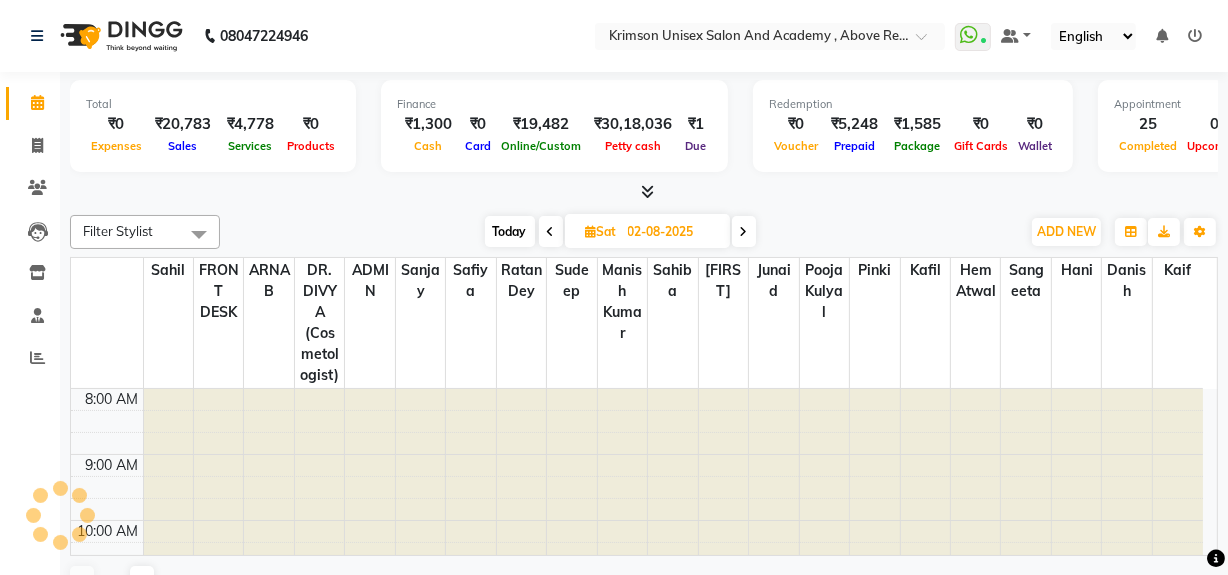 scroll, scrollTop: 0, scrollLeft: 0, axis: both 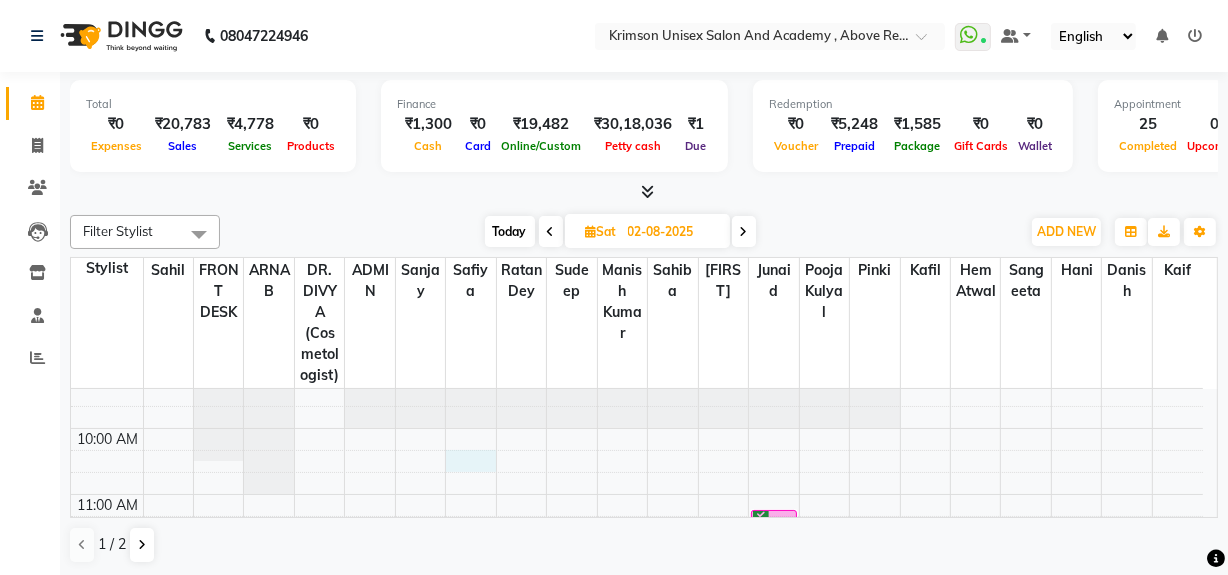 click on "7:00 AM 8:00 AM 9:00 AM 10:00 AM 11:00 AM 12:00 PM 1:00 PM 2:00 PM 3:00 PM 4:00 PM 5:00 PM 6:00 PM 7:00 PM 8:00 PM 9:00 PM     [FIRST], [TIME]-[TIME], OFFER MEN-MEN grooming package combo 1- HAIR CUT + BEARD     [FIRST], [TIME]-[TIME], OFFER MEN-MEN grooming package combo 1- HAIR CUT + BEARD     [FIRST], [TIME]-[TIME], OFFER MEN-MEN grooming package combo 1- HAIR CUT + BEARD" at bounding box center [637, 725] 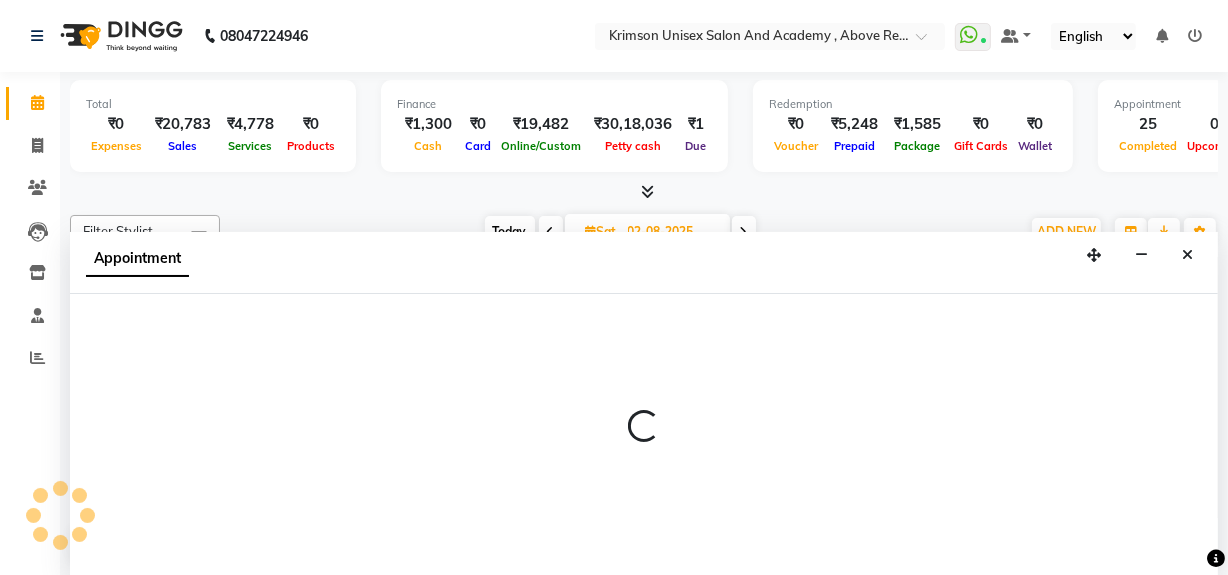 scroll, scrollTop: 0, scrollLeft: 0, axis: both 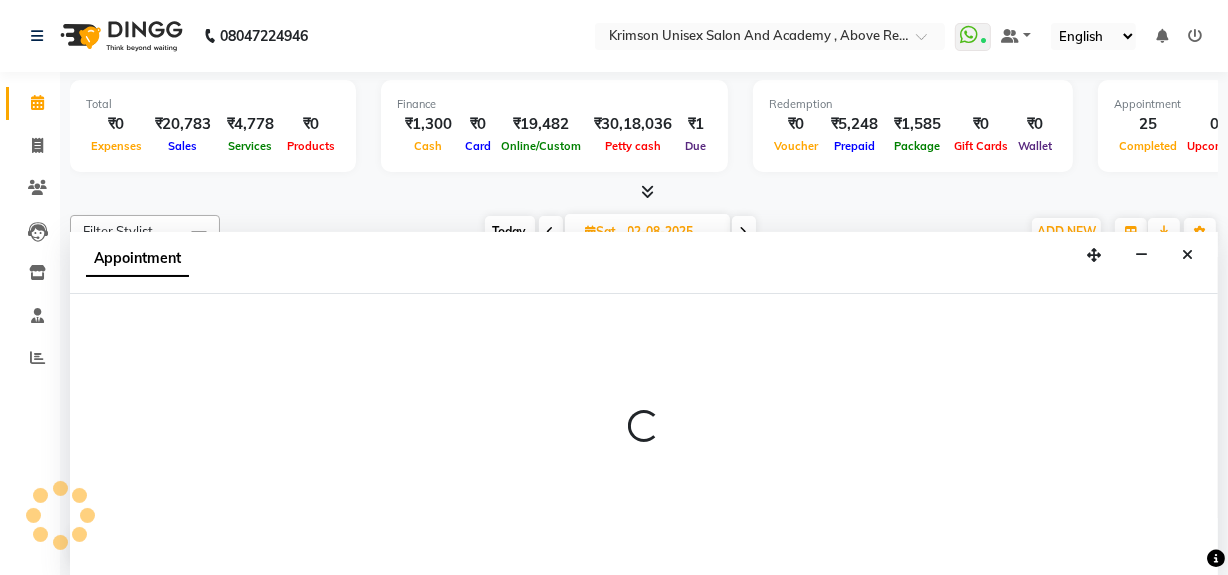 select on "615" 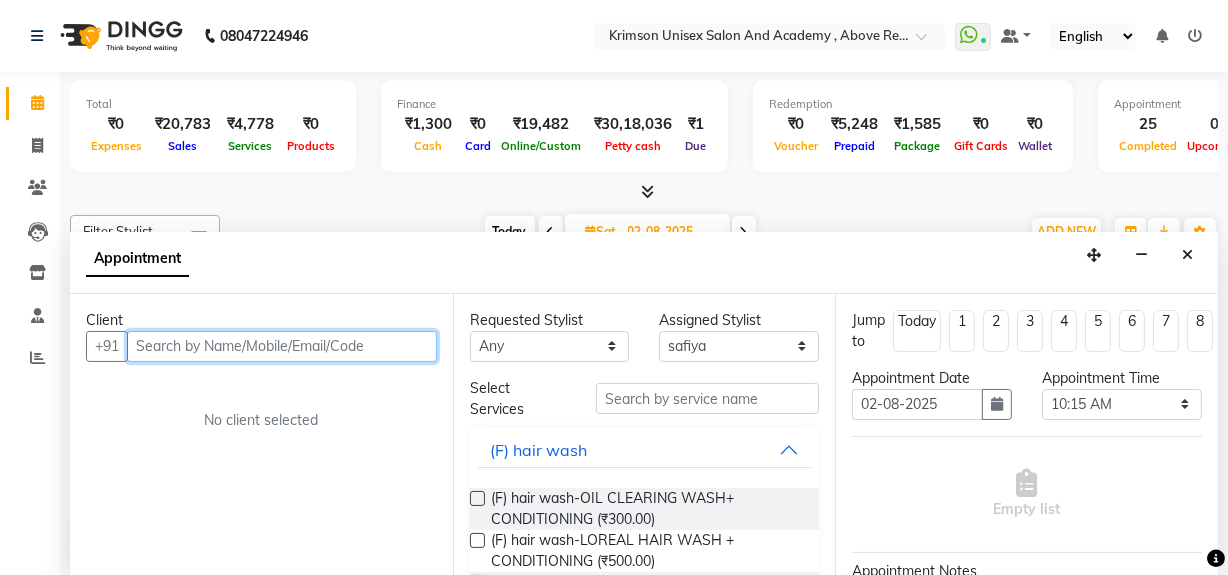 click at bounding box center (282, 346) 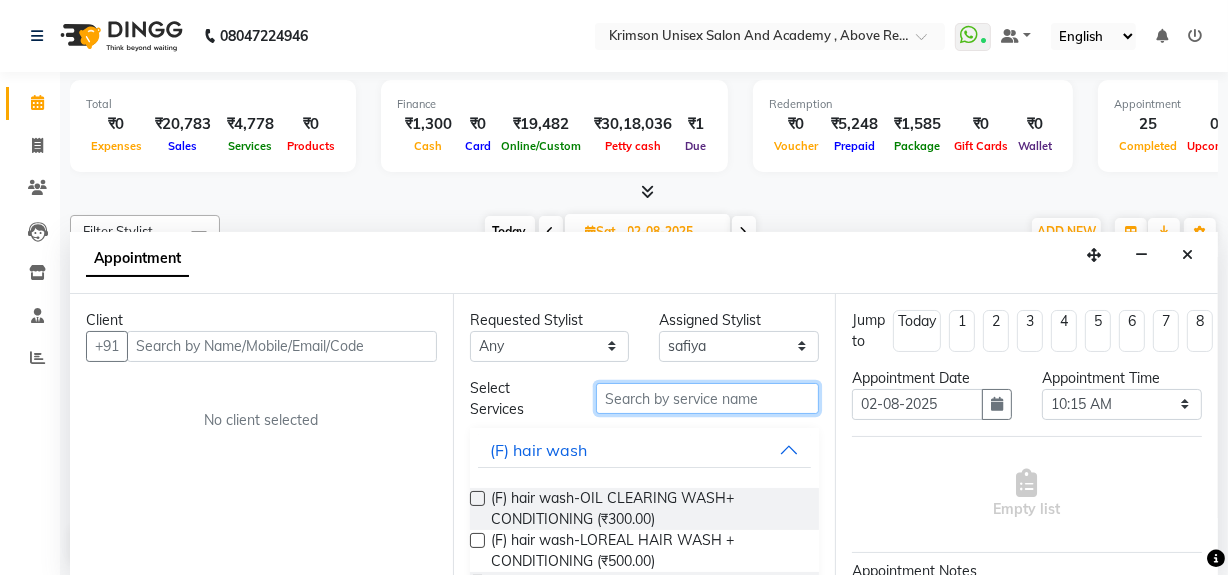 click at bounding box center (707, 398) 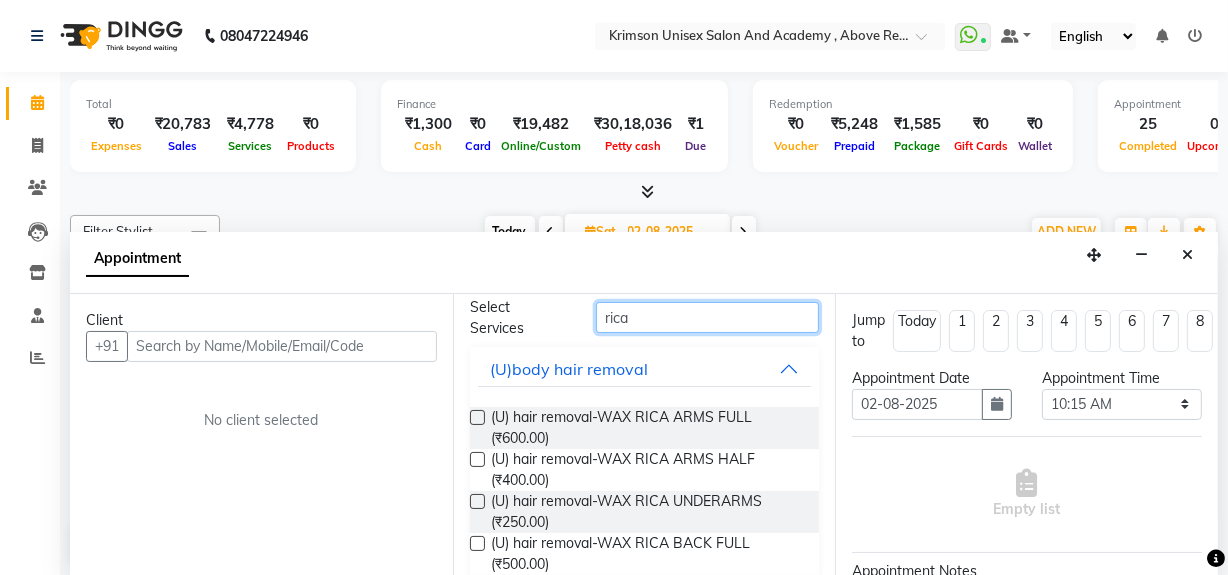 scroll, scrollTop: 82, scrollLeft: 0, axis: vertical 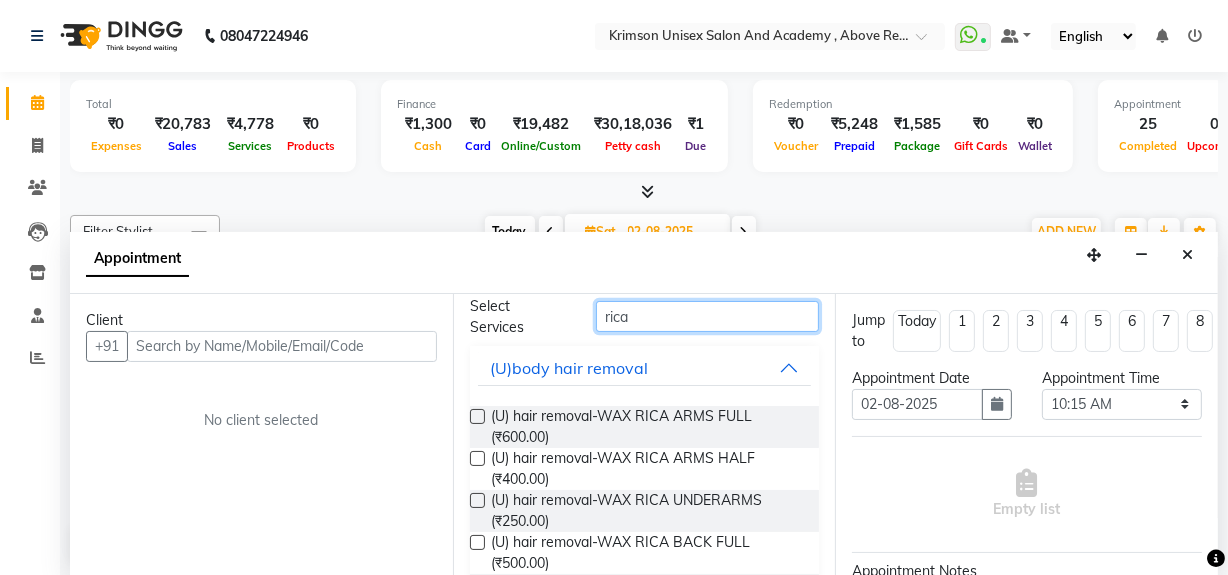 type on "rica" 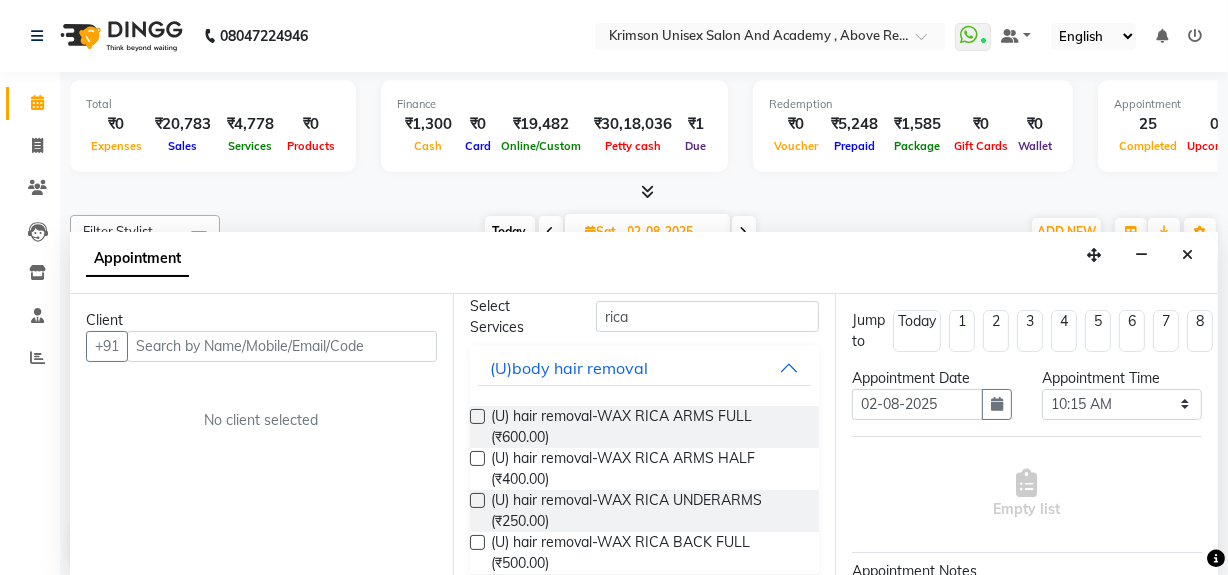 click at bounding box center (477, 416) 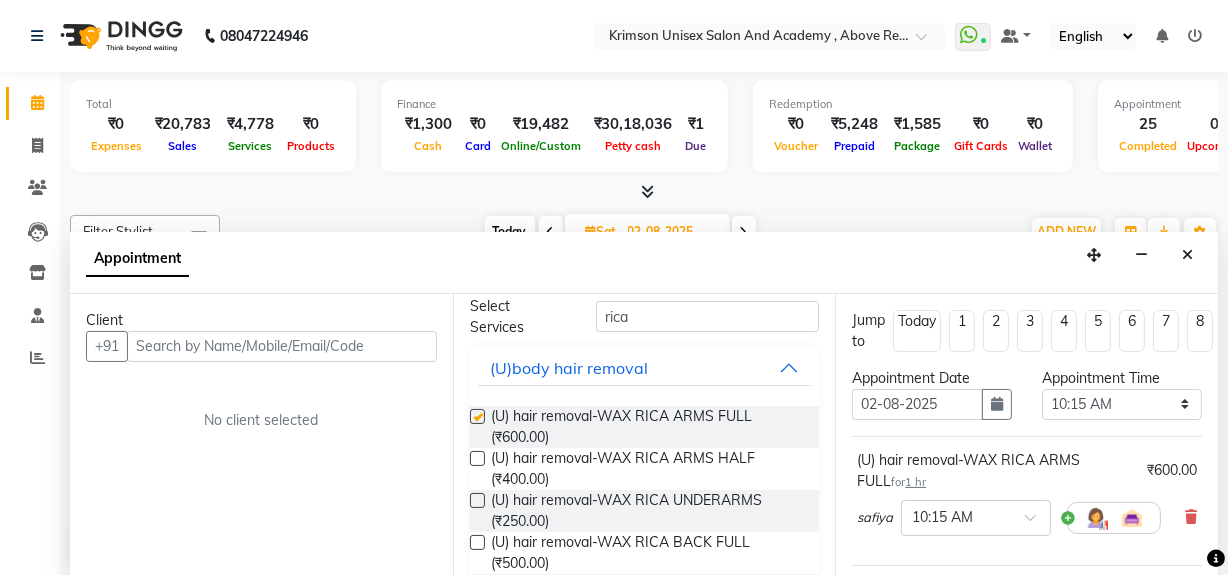 checkbox on "false" 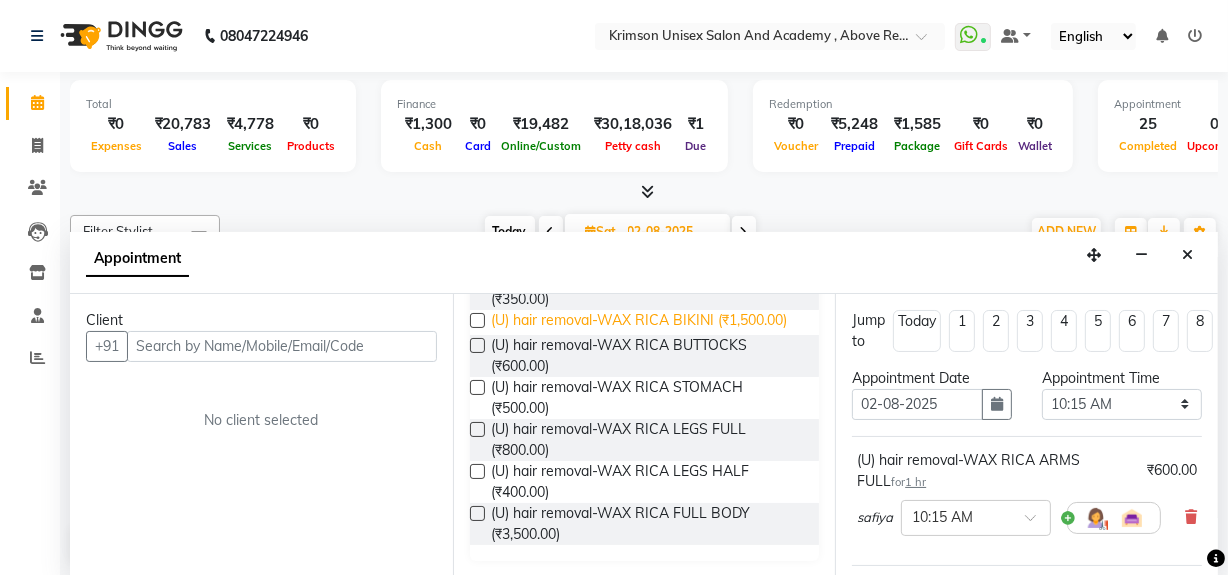 scroll, scrollTop: 404, scrollLeft: 0, axis: vertical 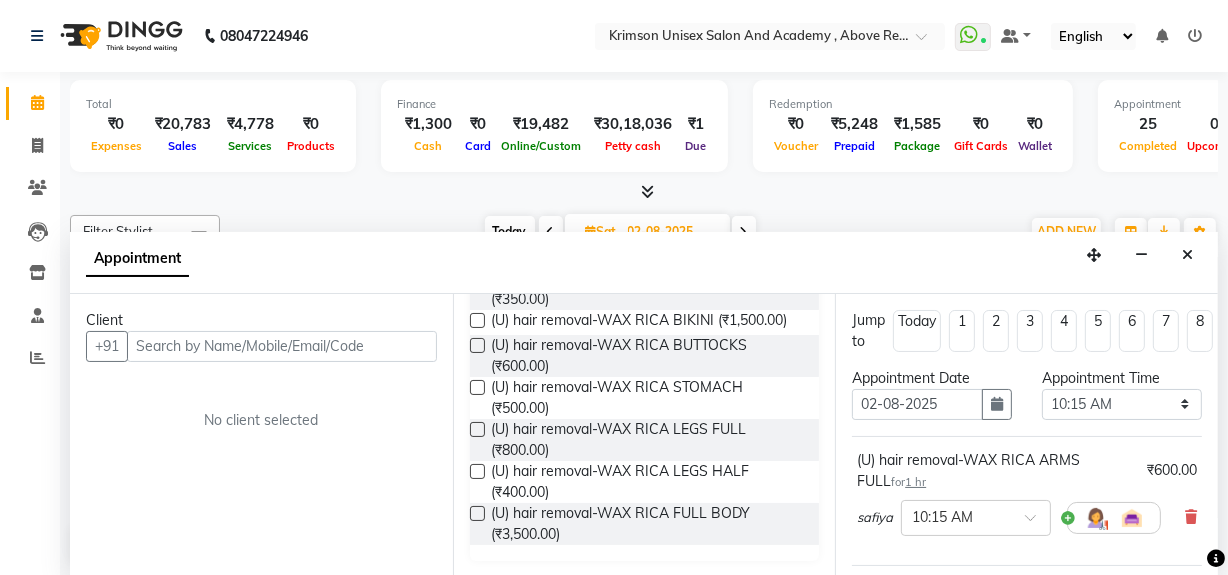 click at bounding box center (477, 429) 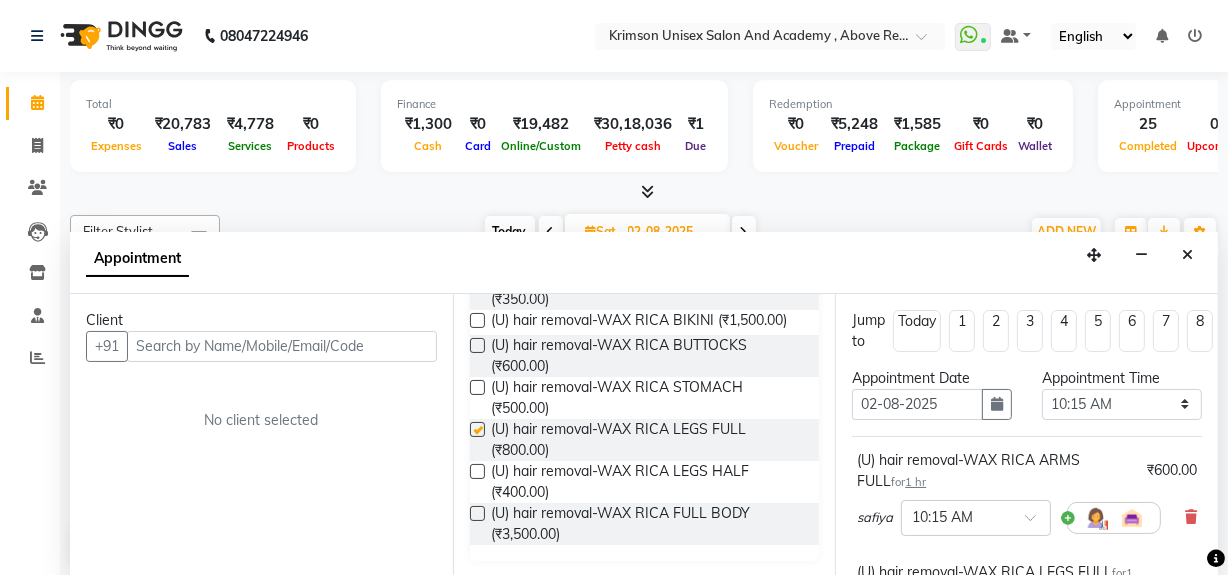 checkbox on "false" 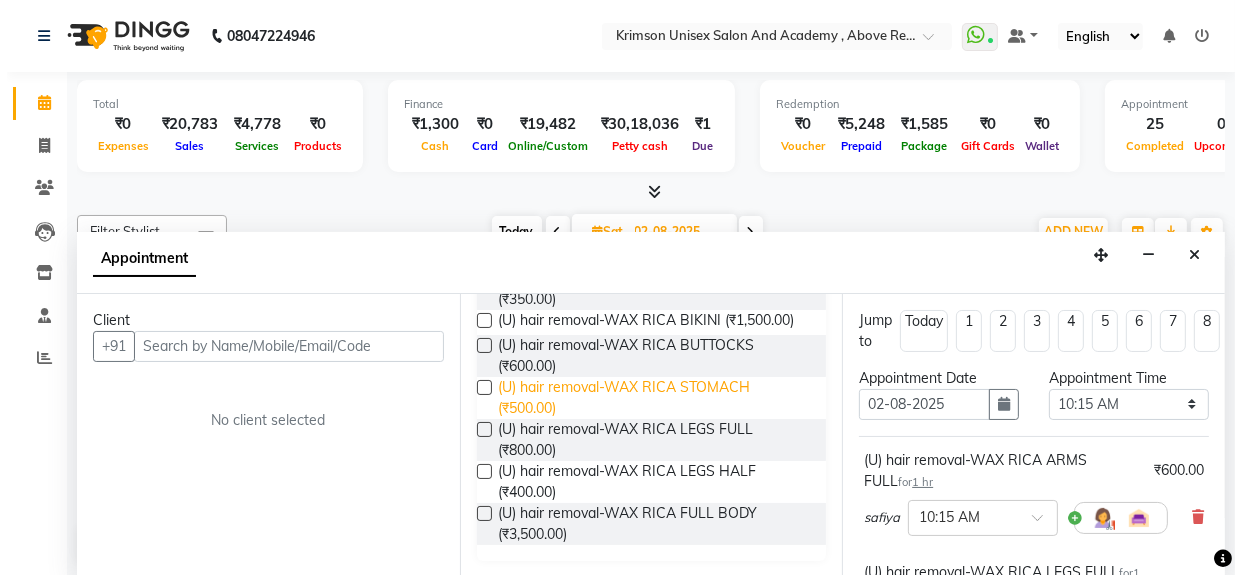 scroll, scrollTop: 0, scrollLeft: 0, axis: both 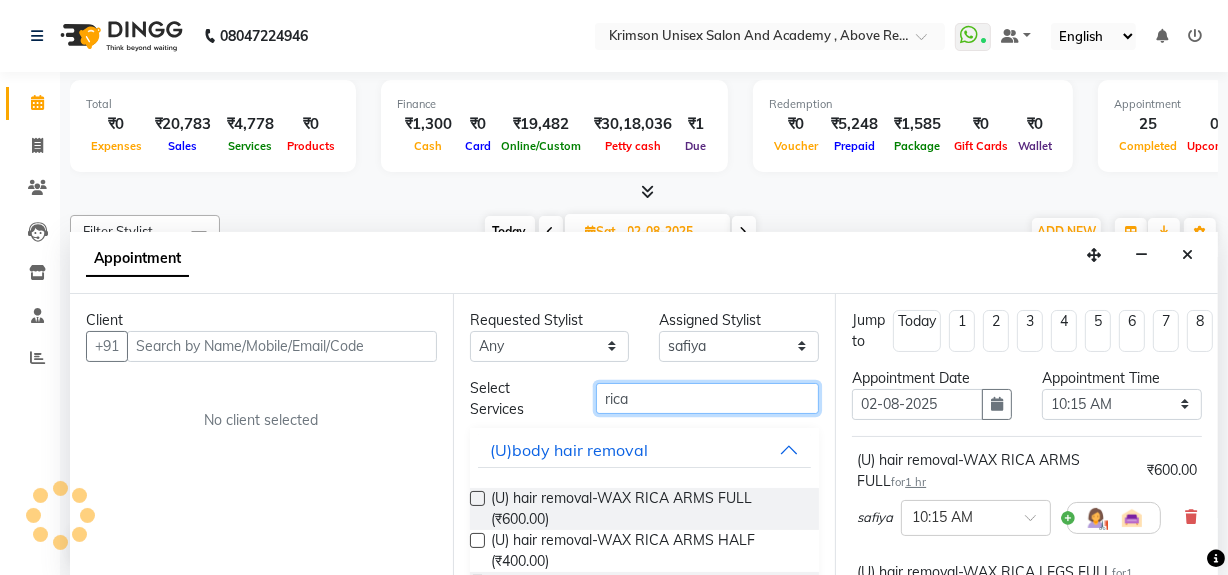 click on "rica" at bounding box center [707, 398] 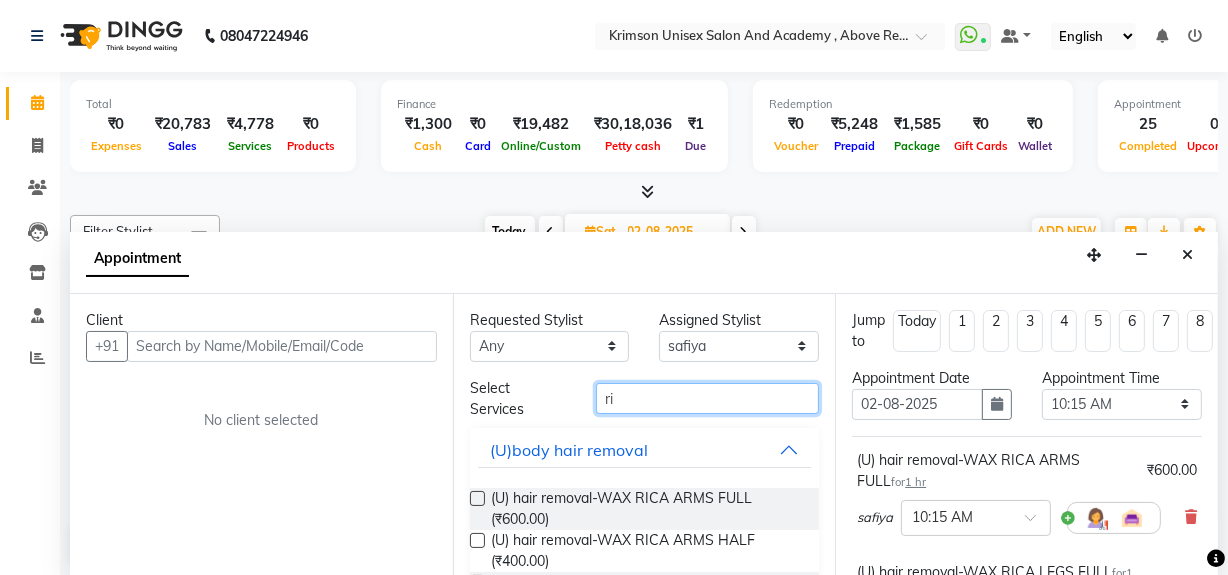 type on "r" 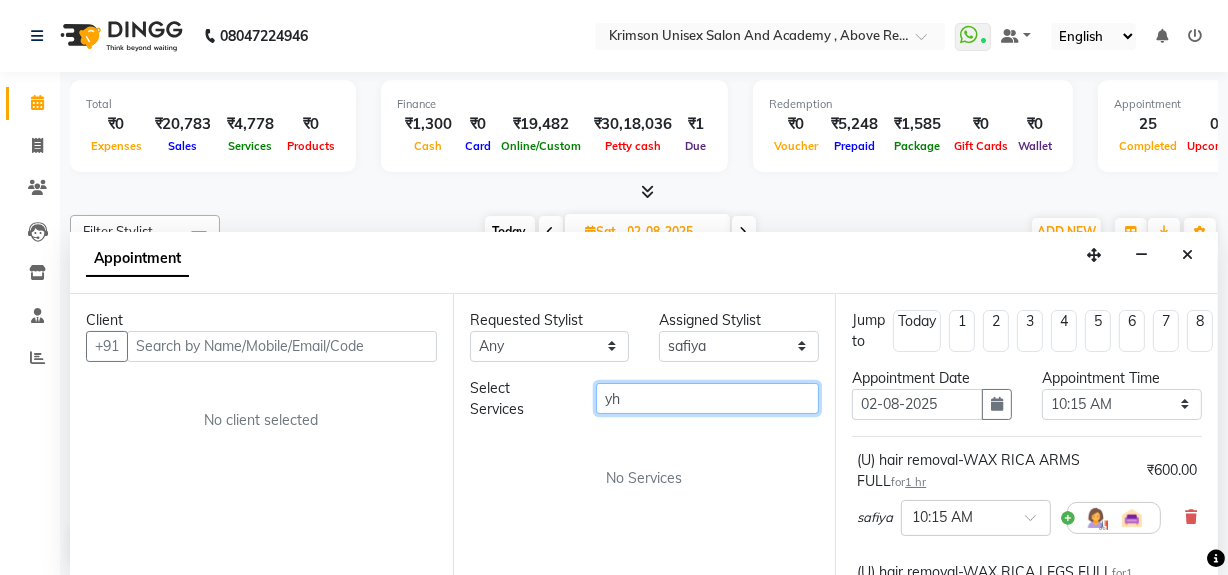 type on "y" 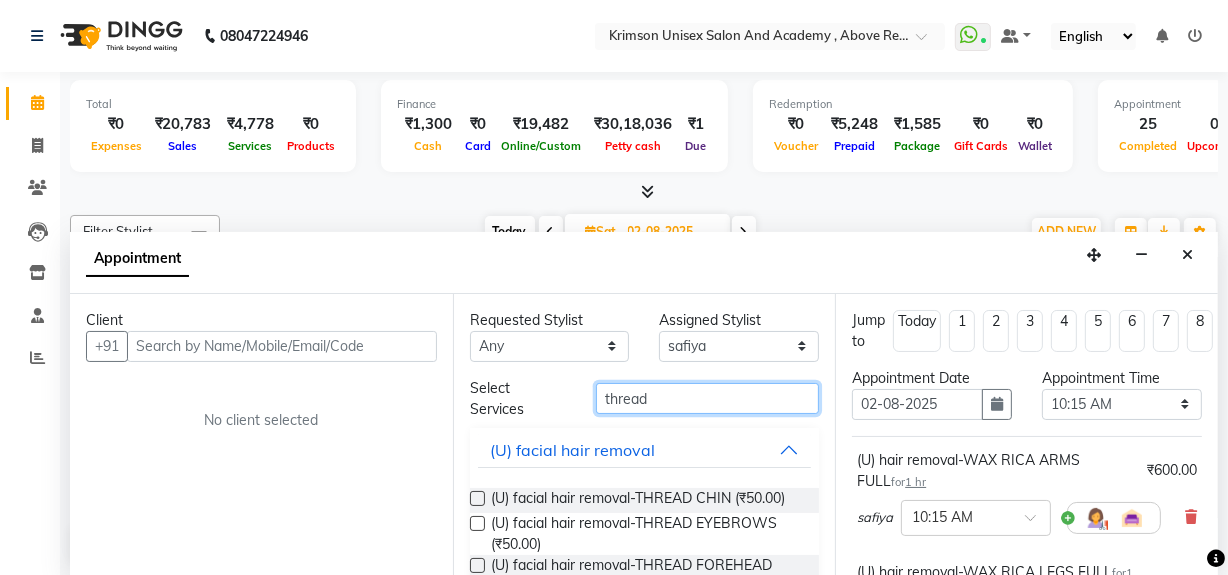 type on "thread" 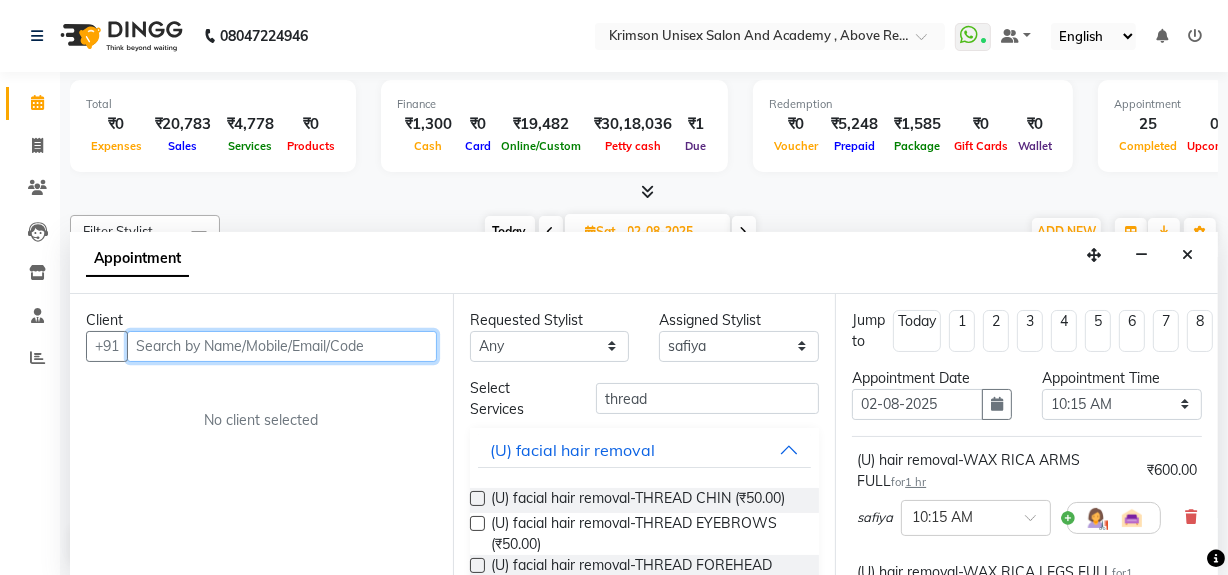 click at bounding box center (282, 346) 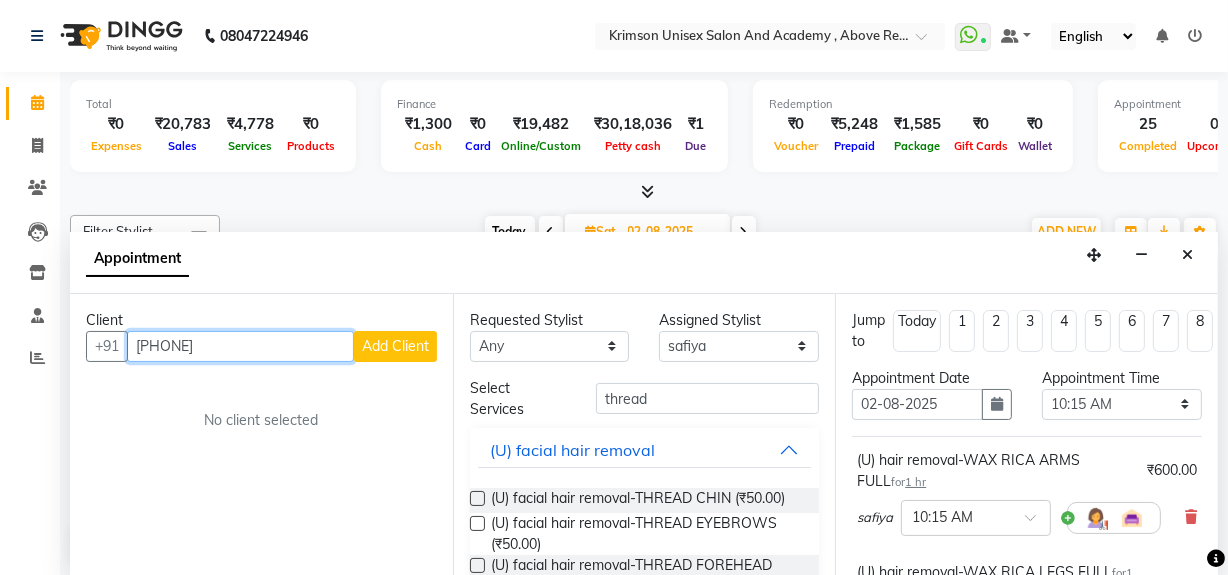 type on "[PHONE]" 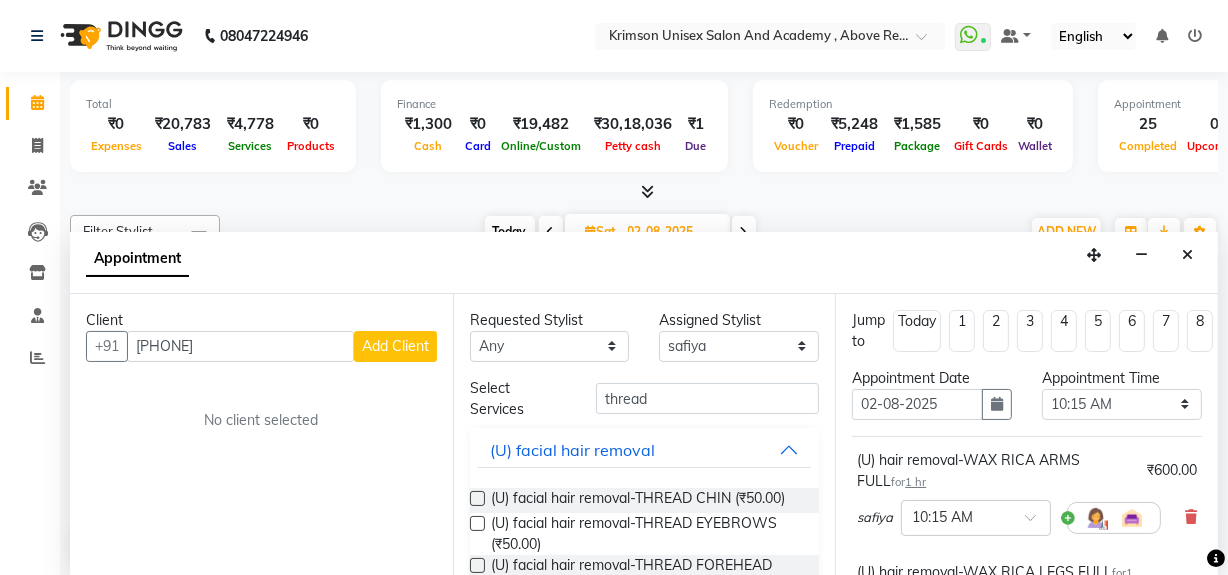 click on "Add Client" at bounding box center (395, 346) 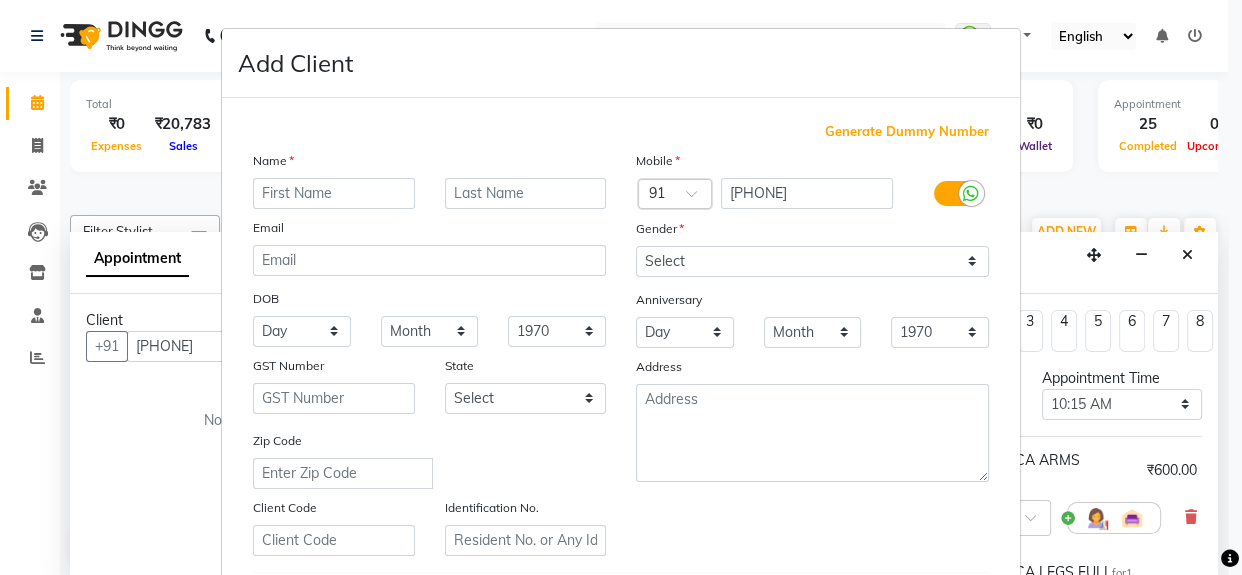click at bounding box center [334, 193] 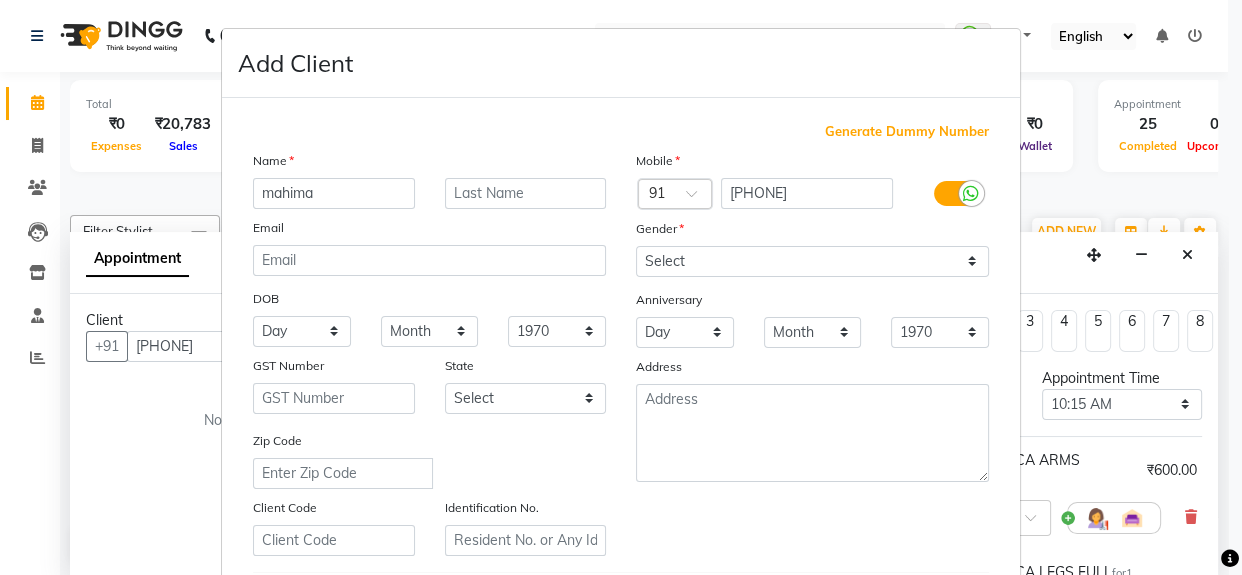 type on "mahima" 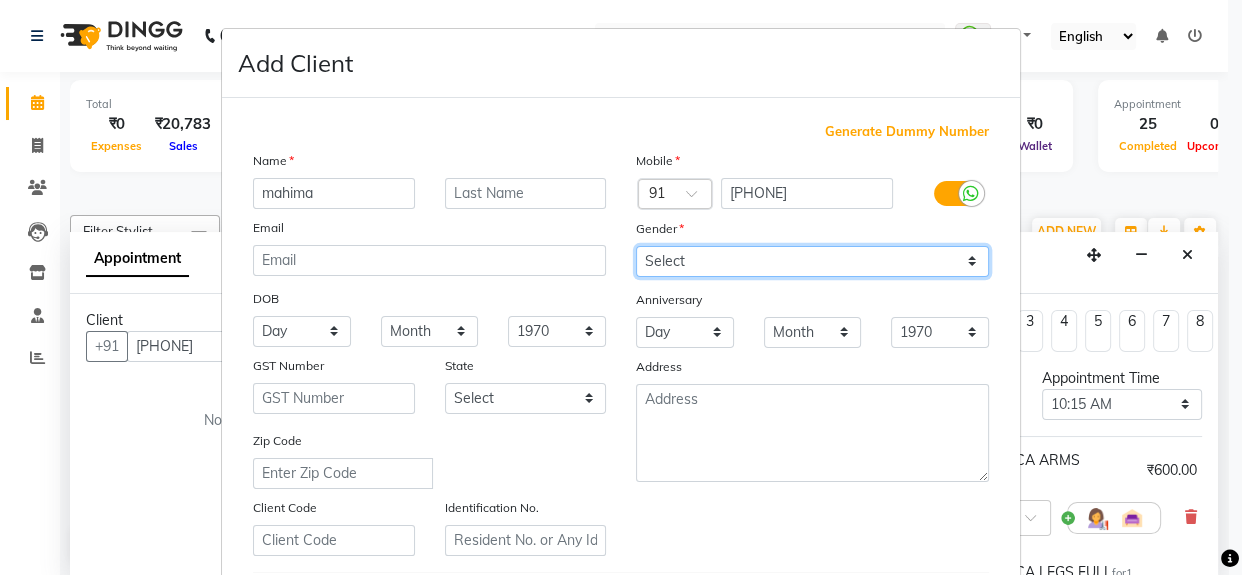 drag, startPoint x: 668, startPoint y: 262, endPoint x: 692, endPoint y: 337, distance: 78.74643 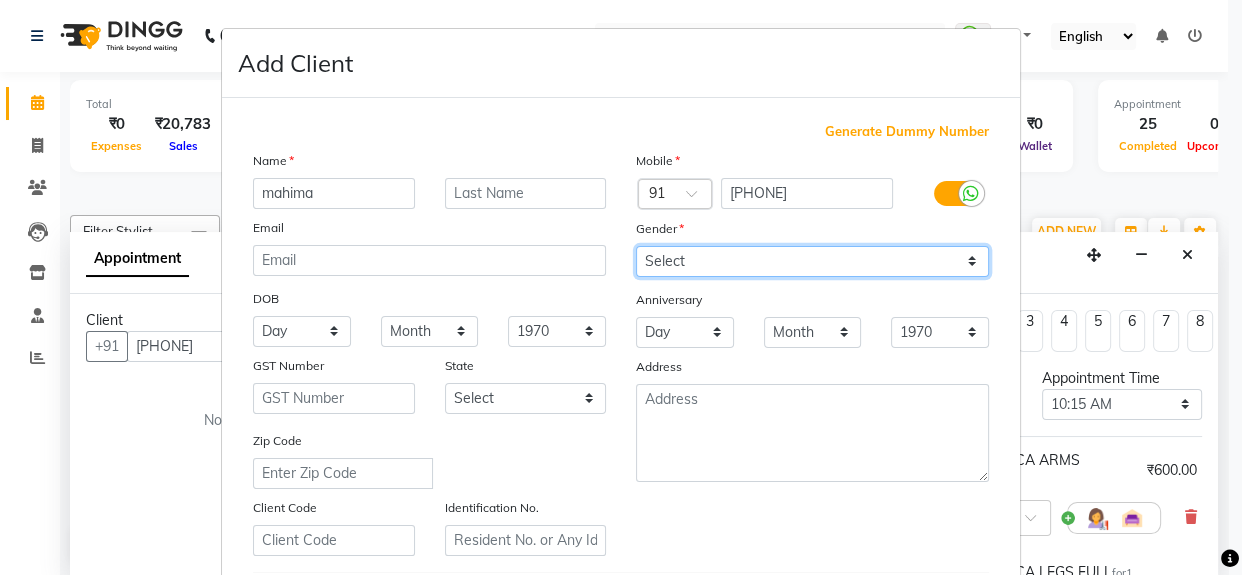 click on "Mobile Country Code × 91 [PHONE] Gender Select Male Female Other Prefer Not To Say Anniversary Day 01 02 03 04 05 06 07 08 09 10 11 12 13 14 15 16 17 18 19 20 21 22 23 24 25 26 27 28 29 30 31 Month January February March April May June July August September October November December 1970 1971 1972 1973 1974 1975 1976 1977 1978 1979 1980 1981 1982 1983 1984 1985 1986 1987 1988 1989 1990 1991 1992 1993 1994 1995 1996 1997 1998 1999 2000 2001 2002 2003 2004 2005 2006 2007 2008 2009 2010 2011 2012 2013 2014 2015 2016 2017 2018 2019 2020 2021 2022 2023 2024 2025 Address" at bounding box center [812, 353] 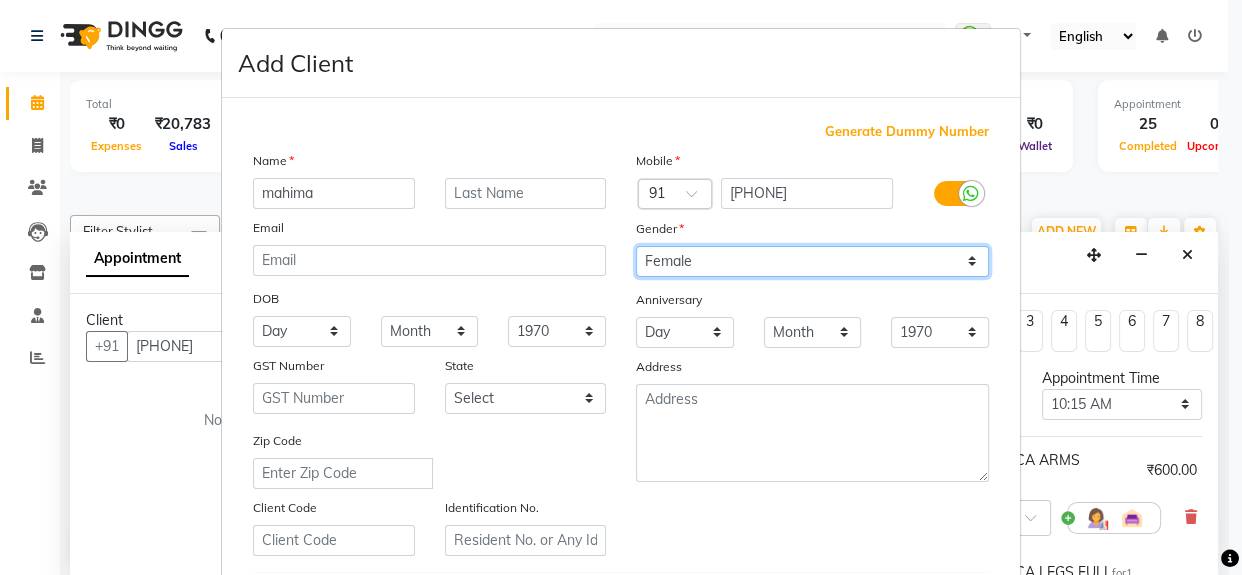 click on "Select Male Female Other Prefer Not To Say" at bounding box center [812, 261] 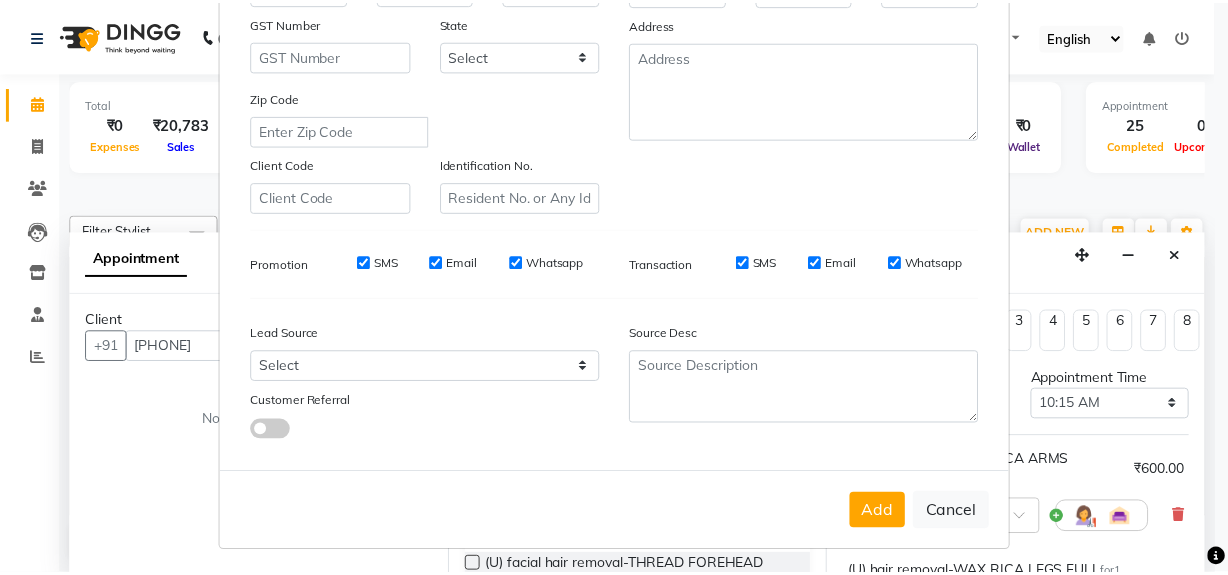 scroll, scrollTop: 353, scrollLeft: 0, axis: vertical 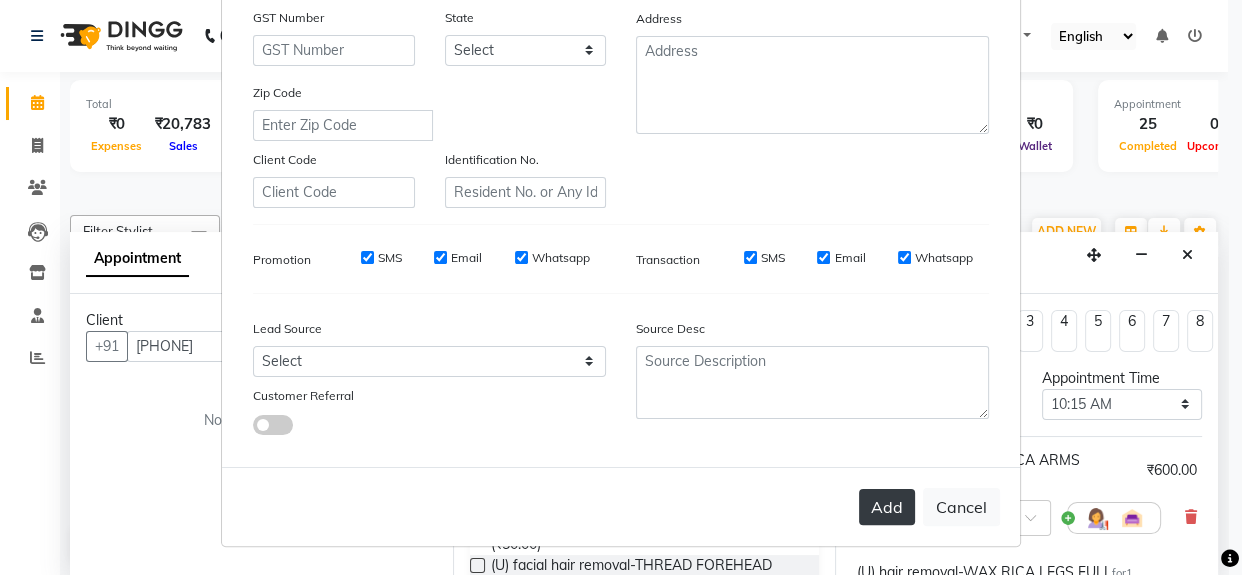 click on "Add" at bounding box center (887, 507) 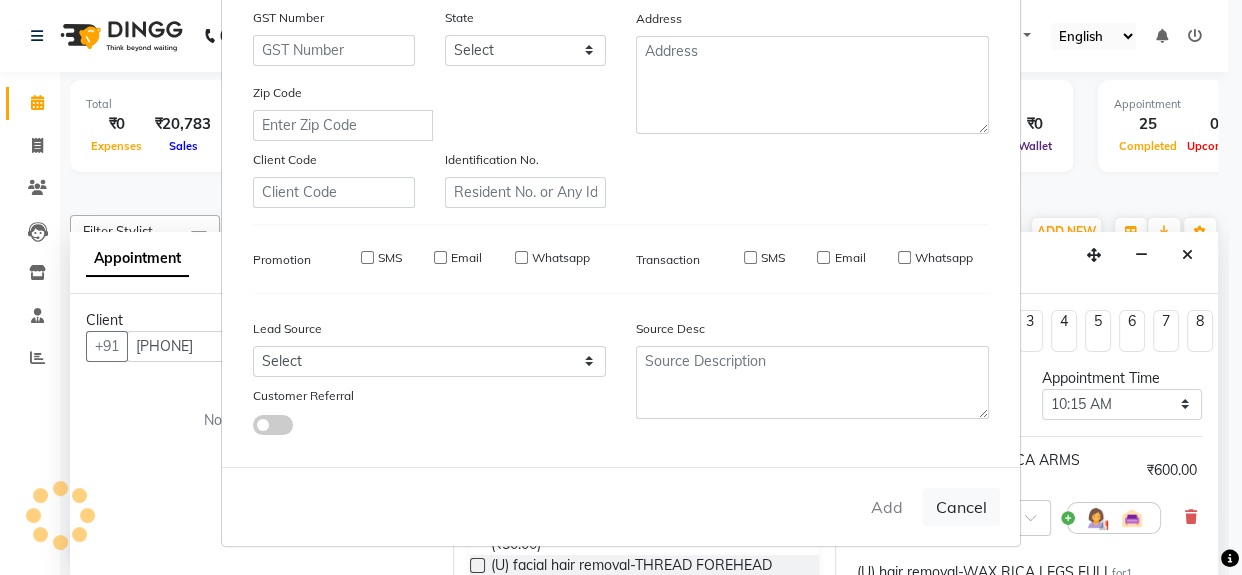 type 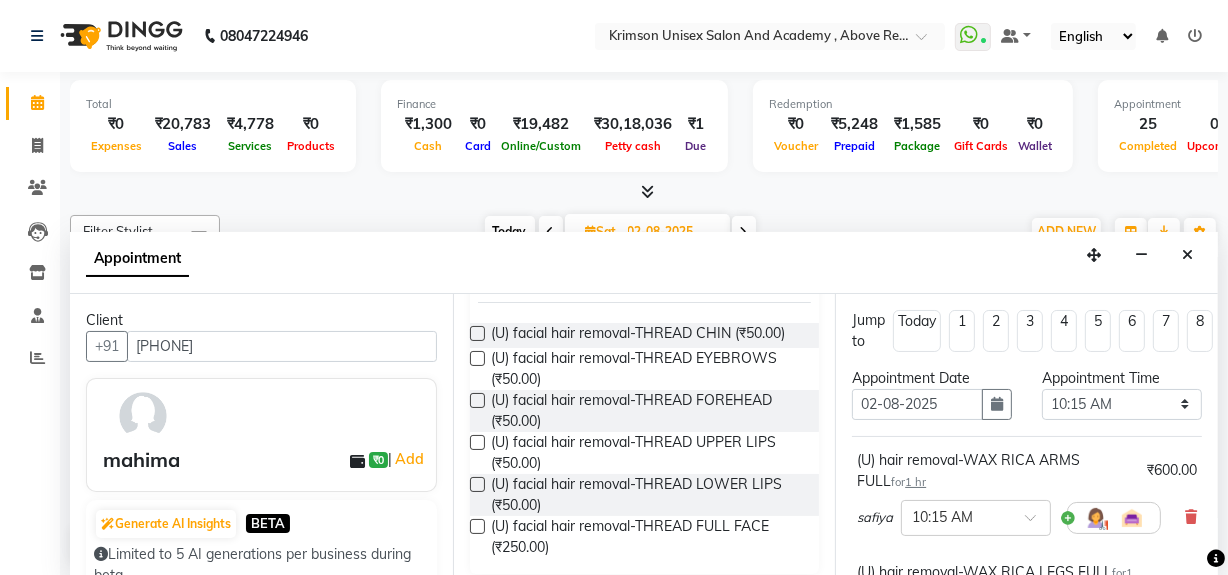 scroll, scrollTop: 194, scrollLeft: 0, axis: vertical 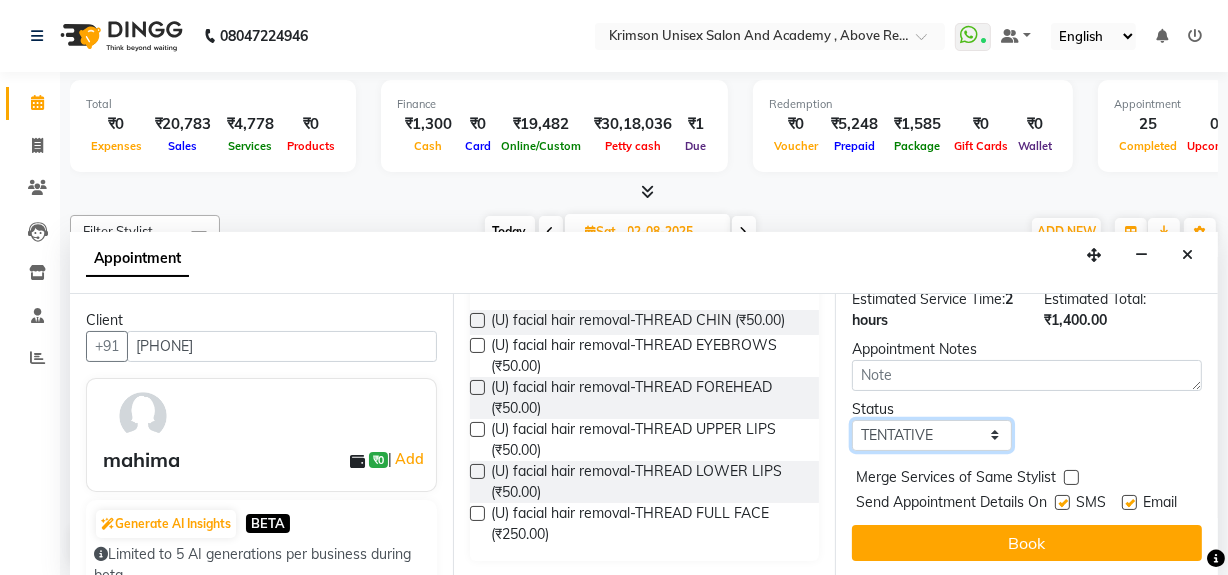 click on "Select TENTATIVE CONFIRM UPCOMING" at bounding box center (932, 435) 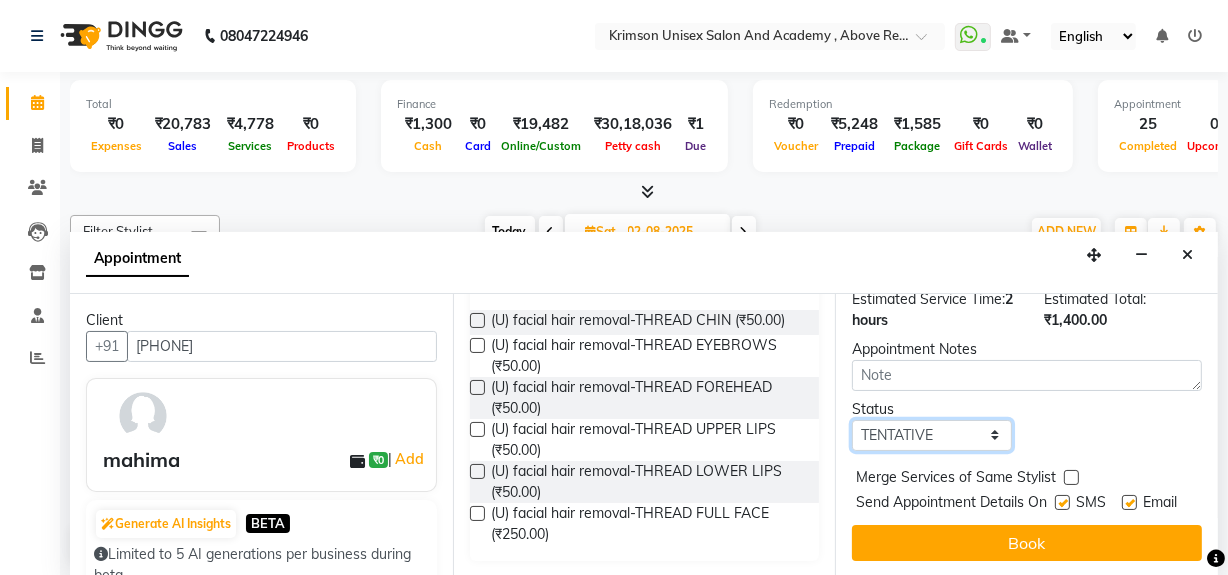 select on "confirm booking" 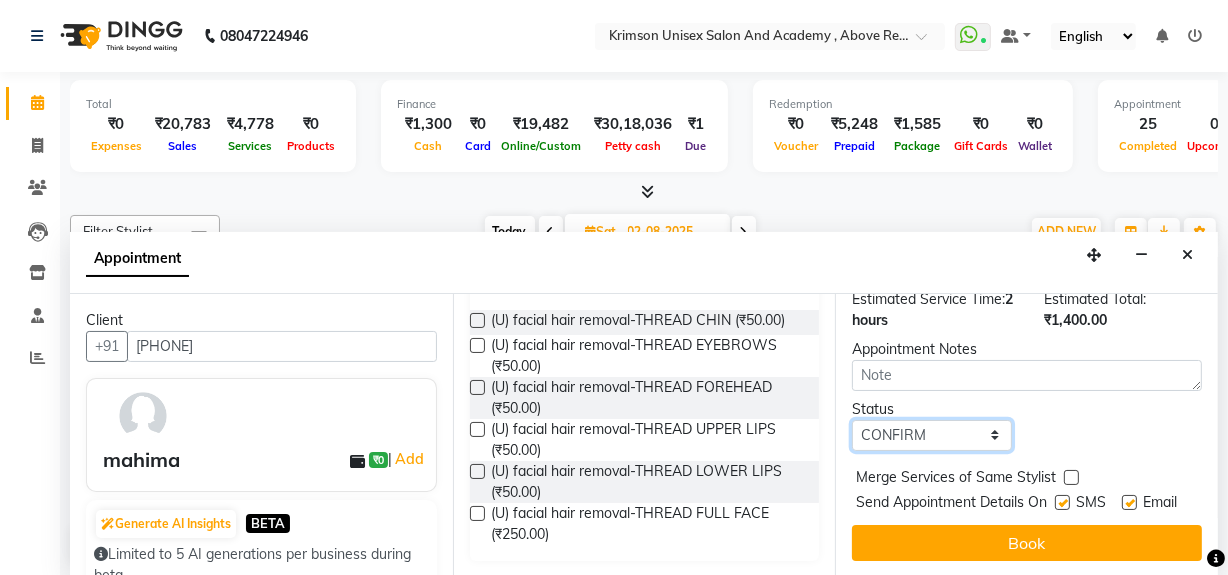 click on "Select TENTATIVE CONFIRM UPCOMING" at bounding box center [932, 435] 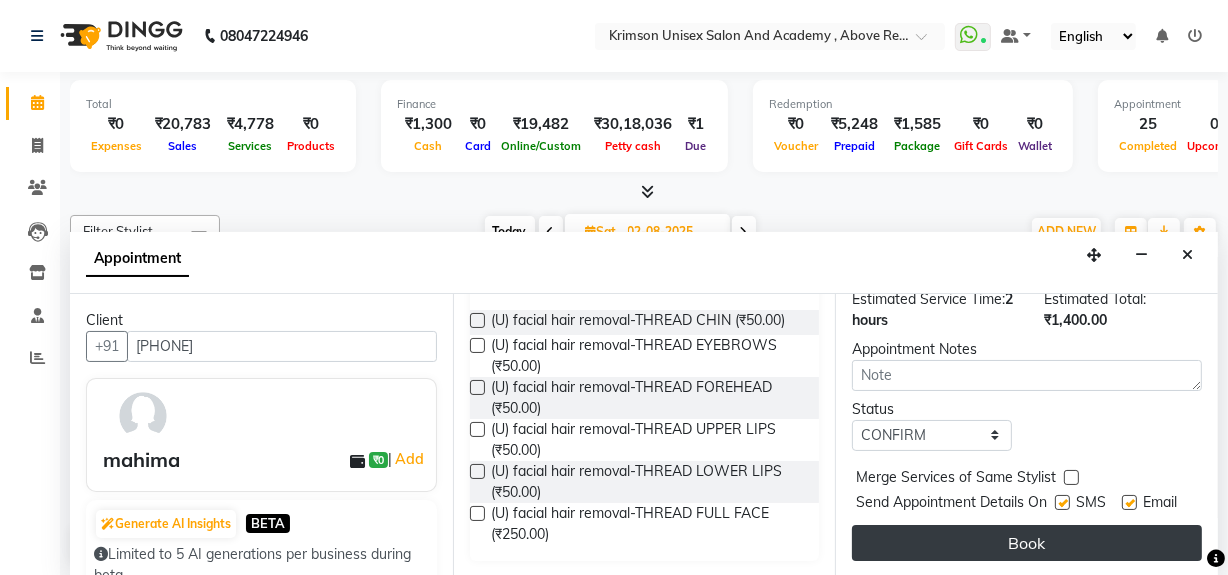 click on "Book" at bounding box center (1027, 543) 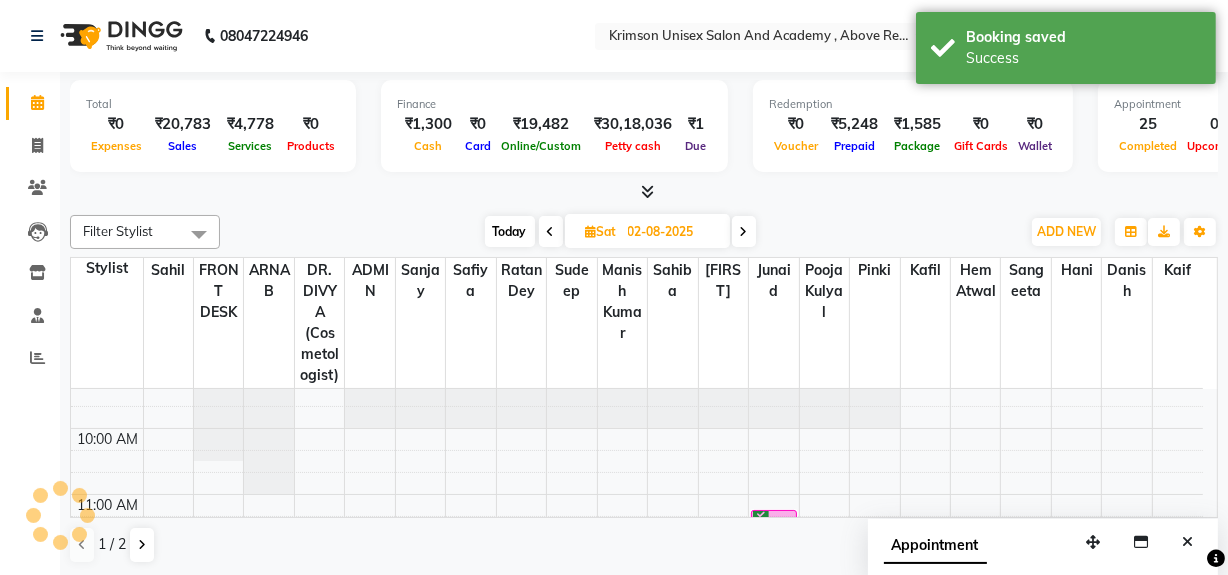 scroll, scrollTop: 0, scrollLeft: 0, axis: both 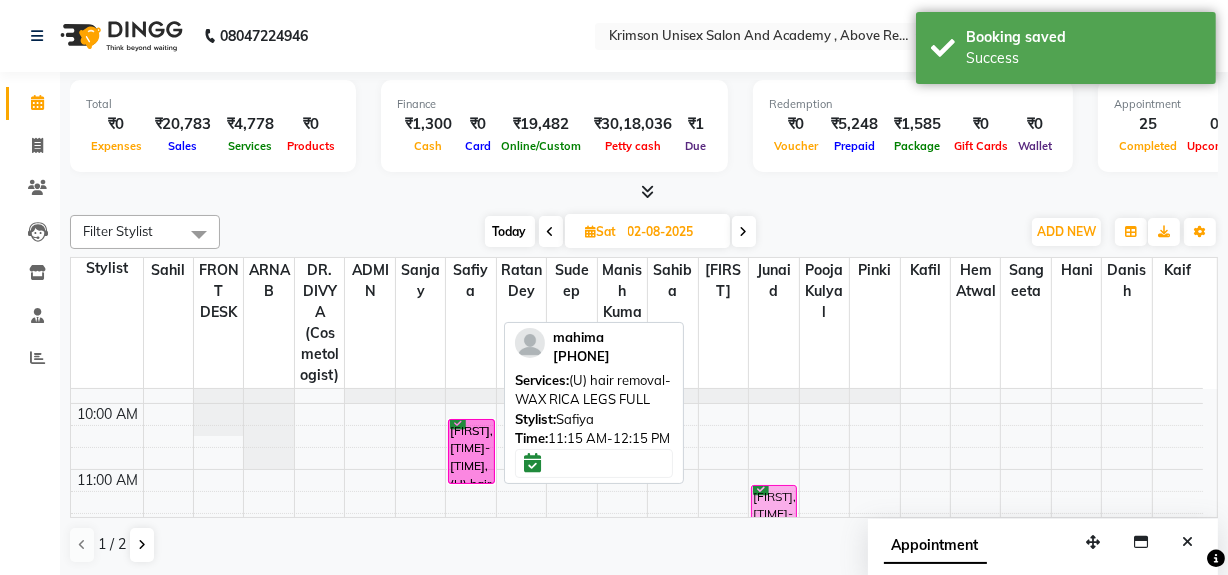 drag, startPoint x: 478, startPoint y: 495, endPoint x: 497, endPoint y: 436, distance: 61.983868 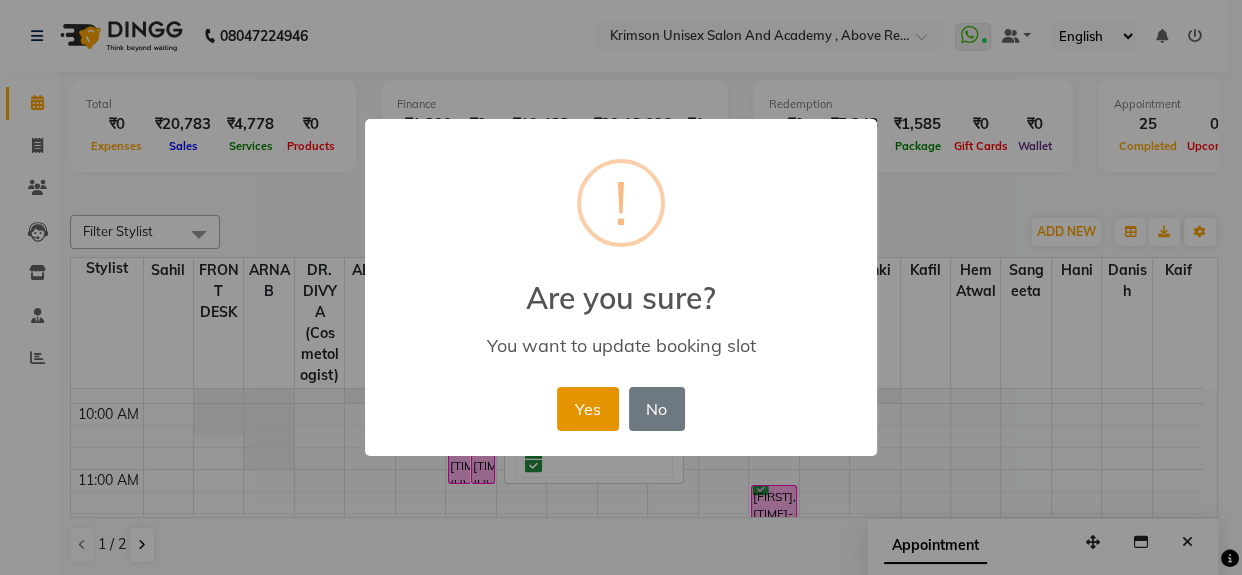 click on "Yes" at bounding box center [587, 409] 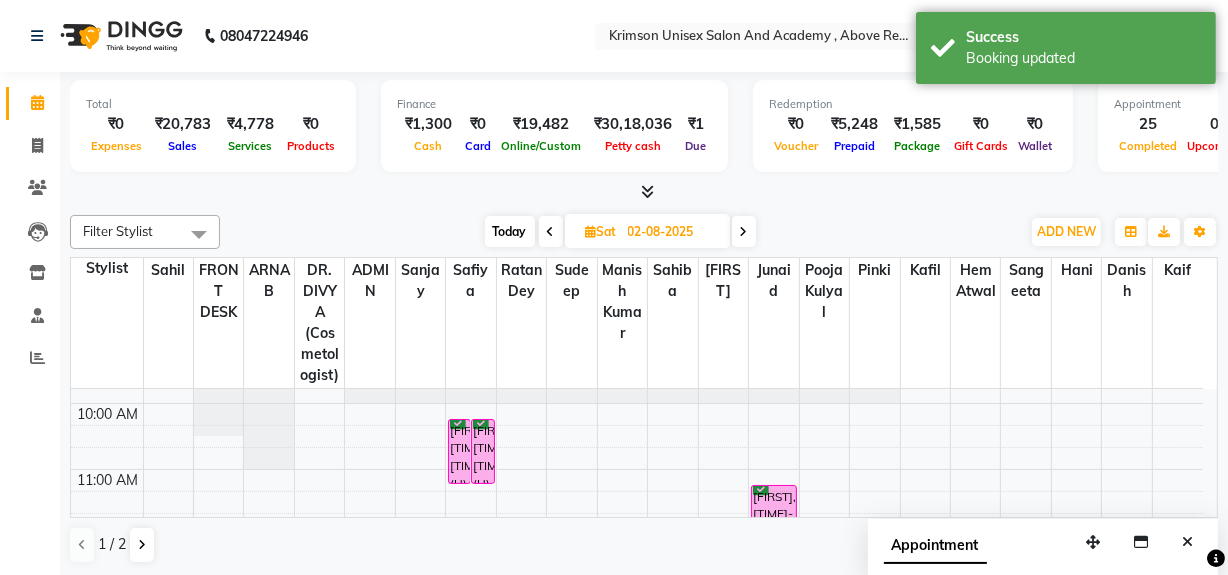 scroll, scrollTop: 183, scrollLeft: 0, axis: vertical 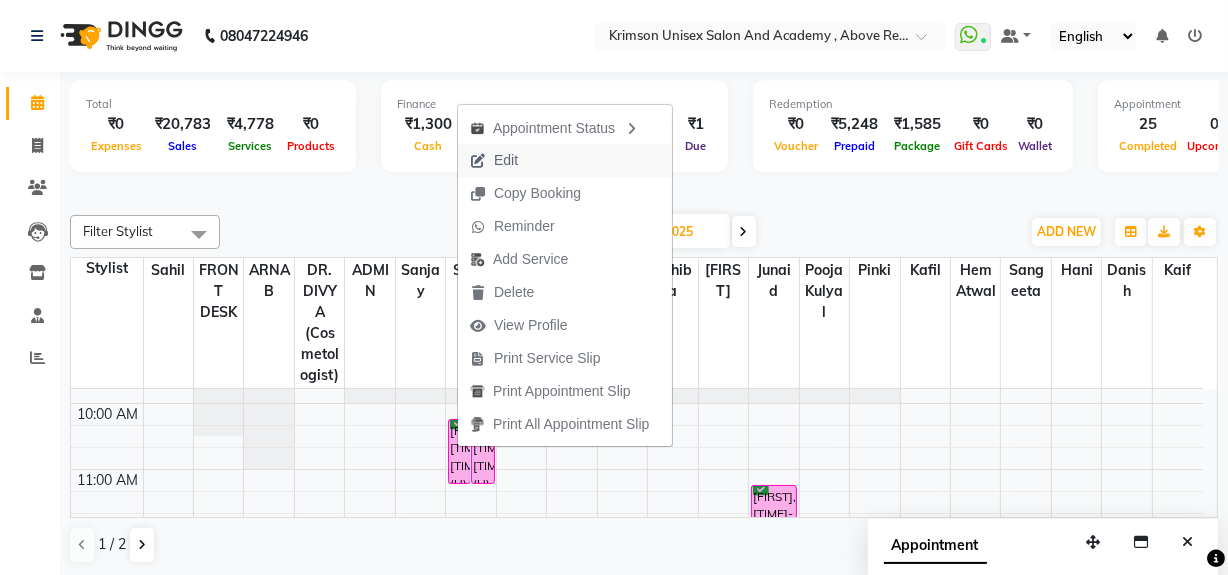 click on "Edit" at bounding box center [565, 160] 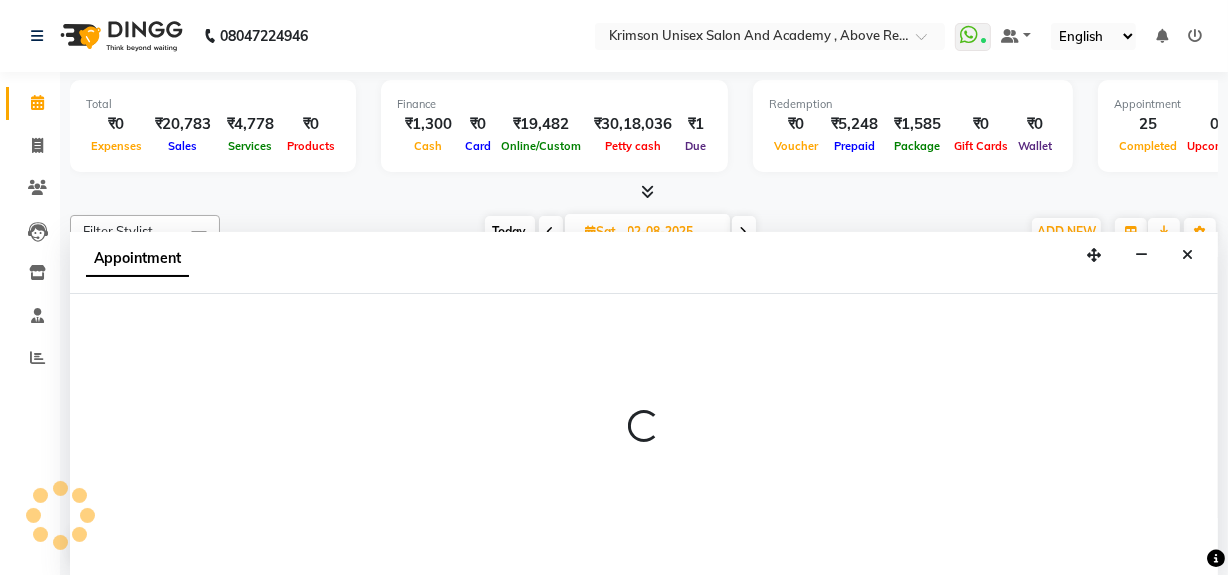 scroll, scrollTop: 0, scrollLeft: 0, axis: both 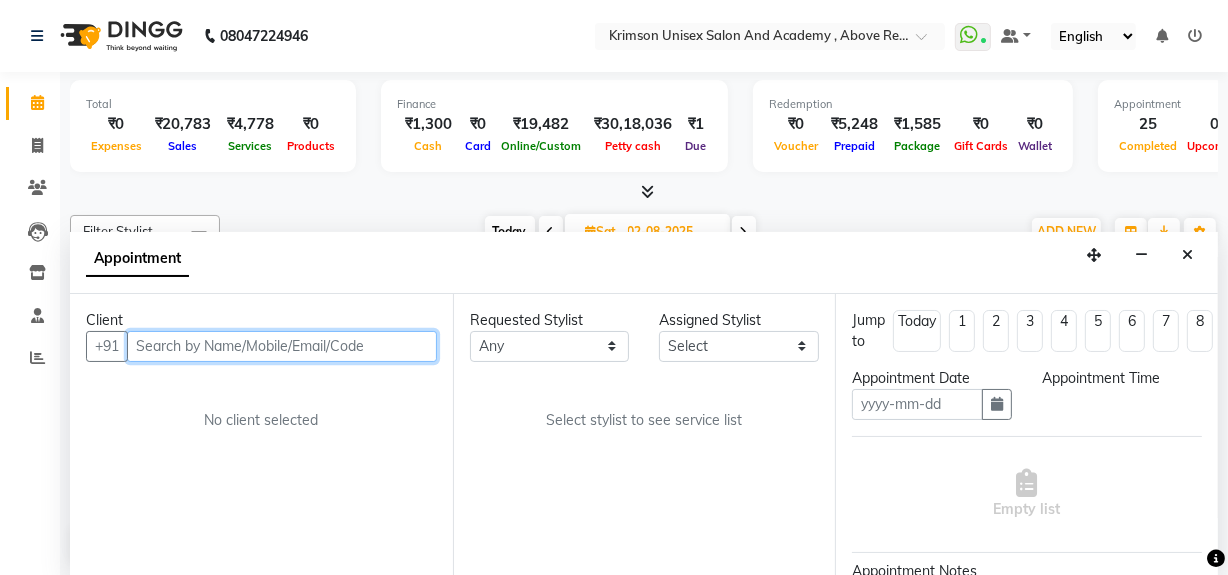 type on "02-08-2025" 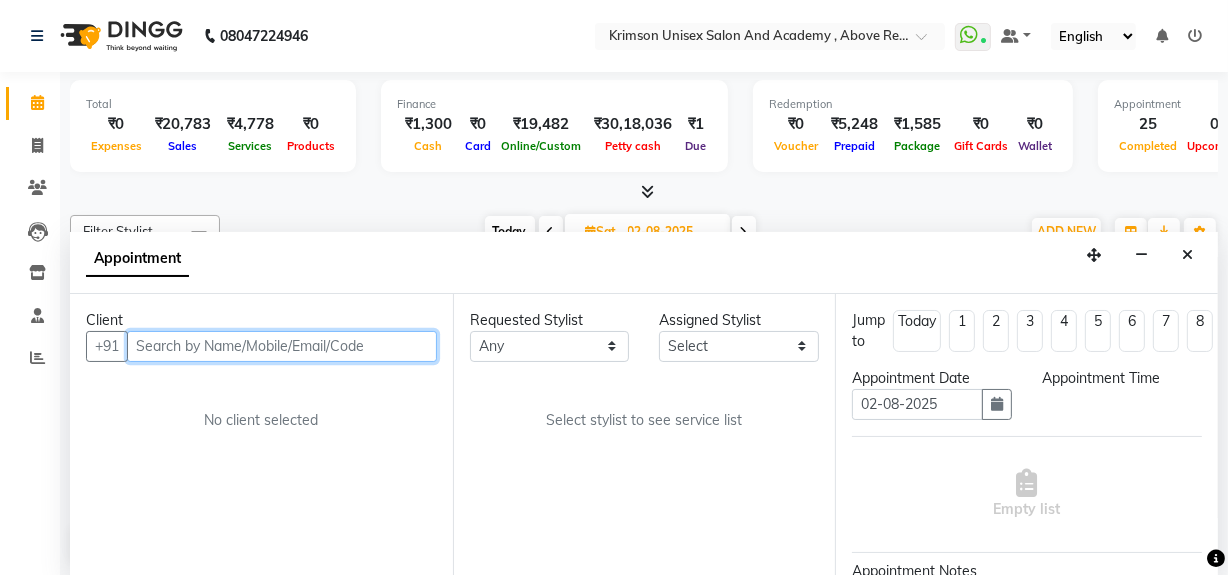 select on "confirm booking" 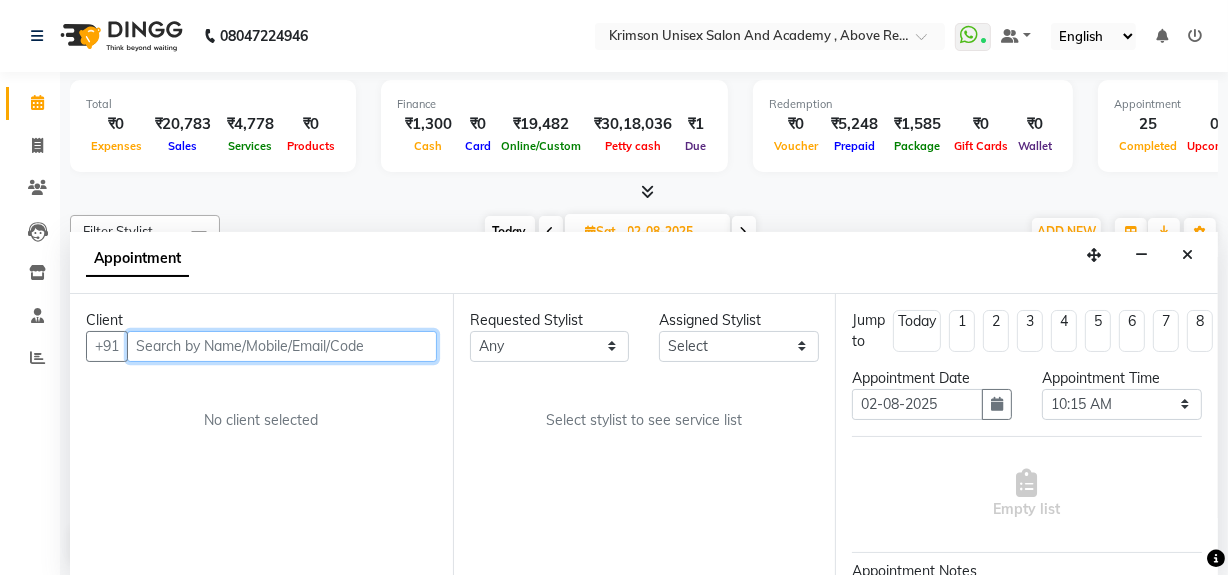 scroll, scrollTop: 0, scrollLeft: 0, axis: both 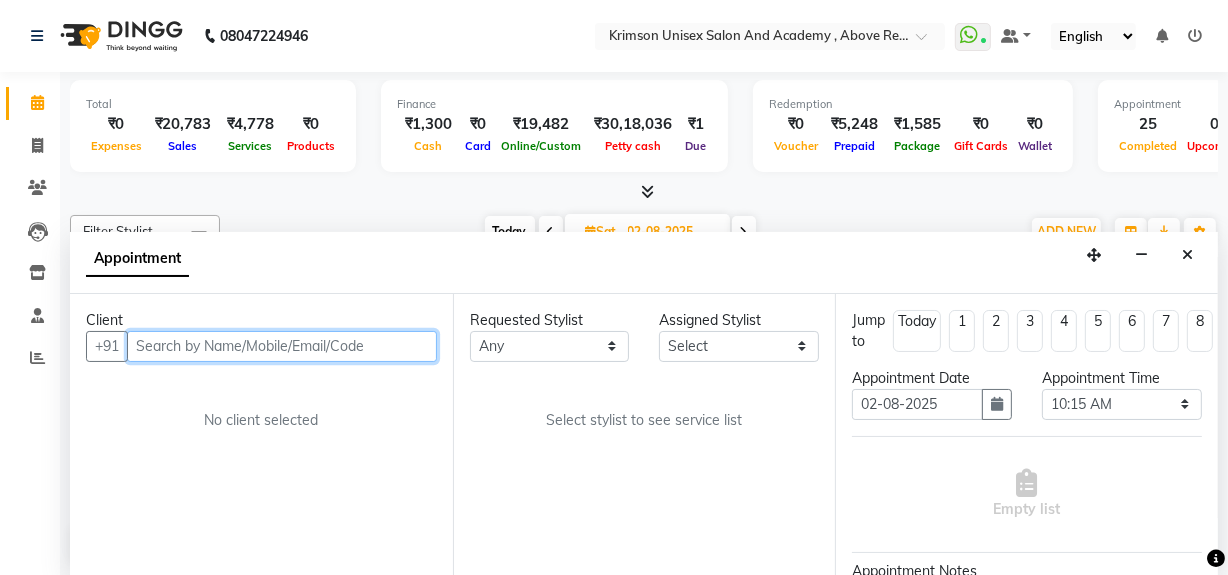 select on "44090" 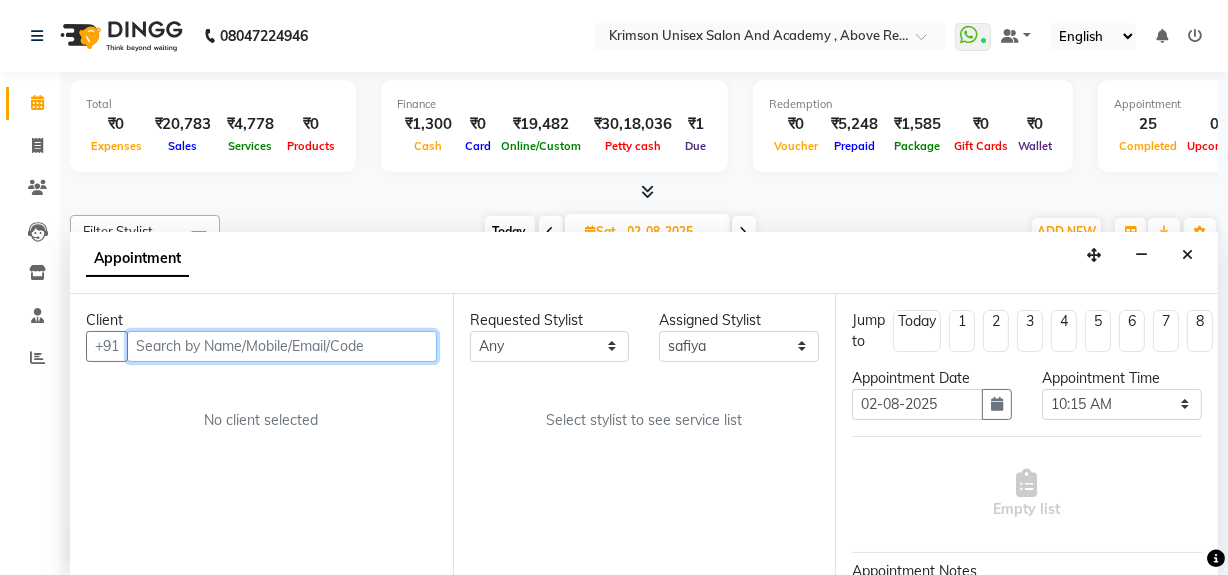 scroll, scrollTop: 857, scrollLeft: 0, axis: vertical 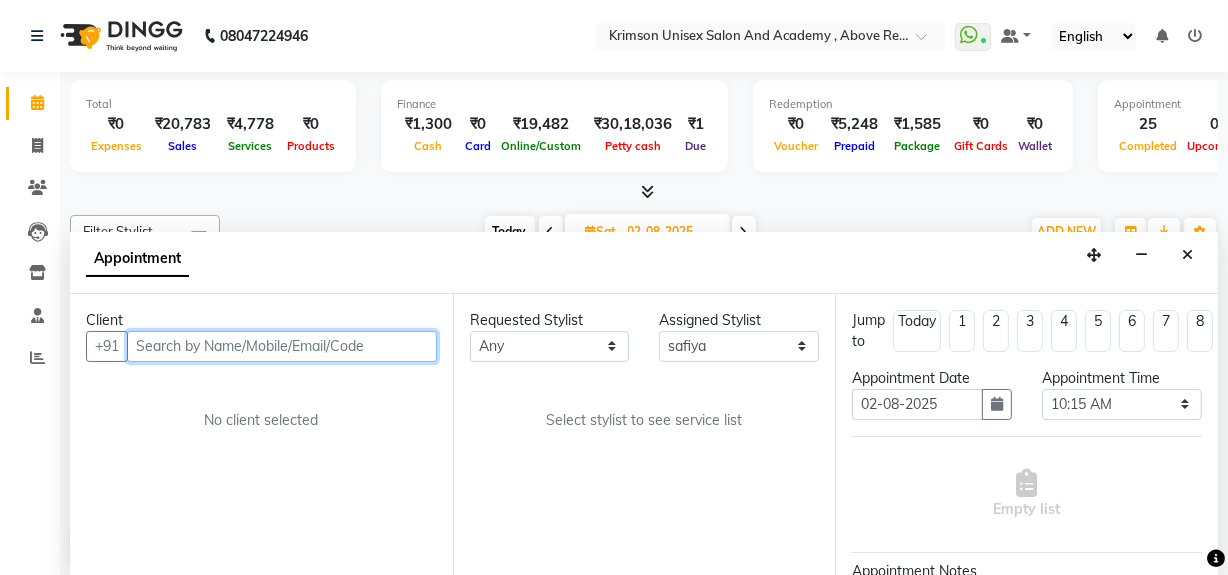 select on "2840" 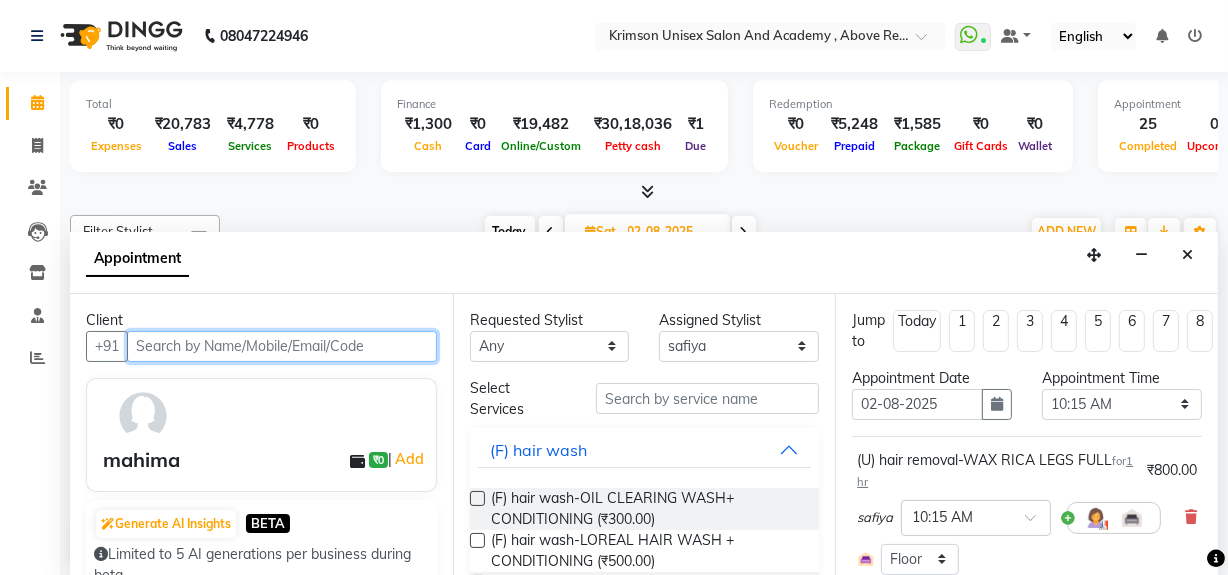 select on "2840" 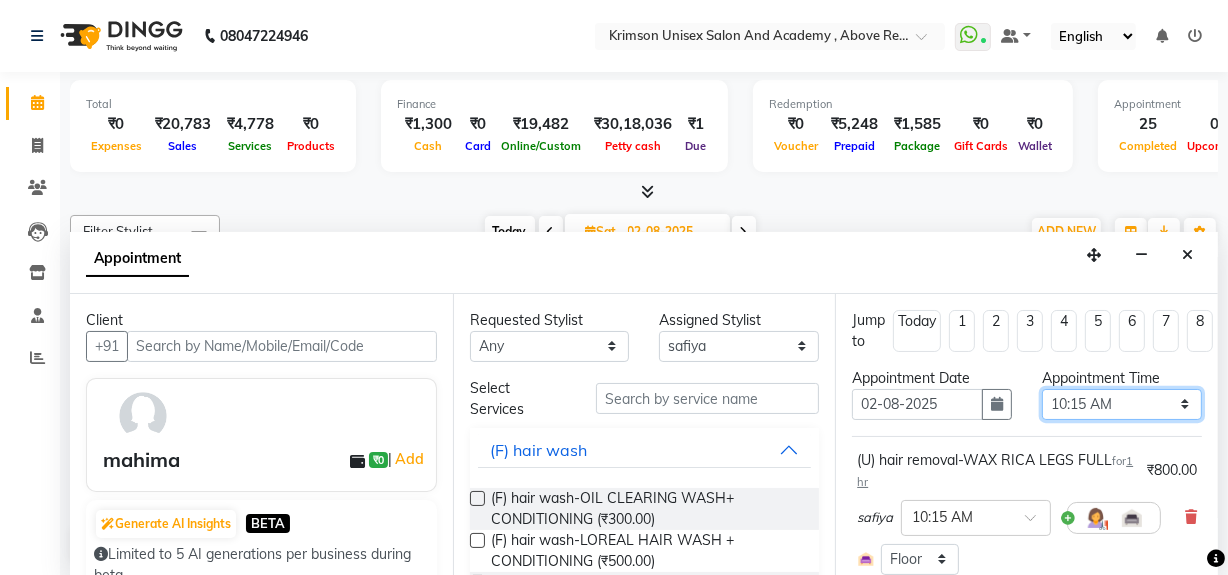 click on "Select 08:00 AM 08:15 AM 08:30 AM 08:45 AM 09:00 AM 09:15 AM 09:30 AM 09:45 AM 10:00 AM 10:15 AM 10:30 AM 10:45 AM 11:00 AM 11:15 AM 11:30 AM 11:45 AM 12:00 PM 12:15 PM 12:30 PM 12:45 PM 01:00 PM 01:15 PM 01:30 PM 01:45 PM 02:00 PM 02:15 PM 02:30 PM 02:45 PM 03:00 PM 03:15 PM 03:30 PM 03:45 PM 04:00 PM 04:15 PM 04:30 PM 04:45 PM 05:00 PM 05:15 PM 05:30 PM 05:45 PM 06:00 PM 06:15 PM 06:30 PM 06:45 PM 07:00 PM 07:15 PM 07:30 PM 07:45 PM 08:00 PM 08:15 PM 08:30 PM 08:45 PM 09:00 PM" at bounding box center [1122, 404] 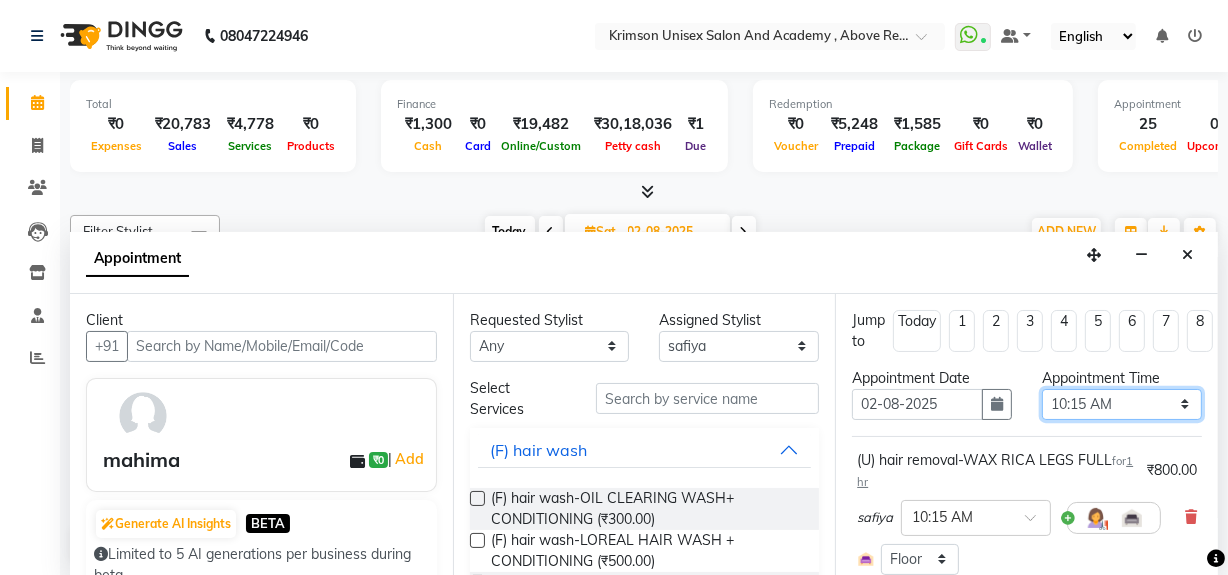 select on "630" 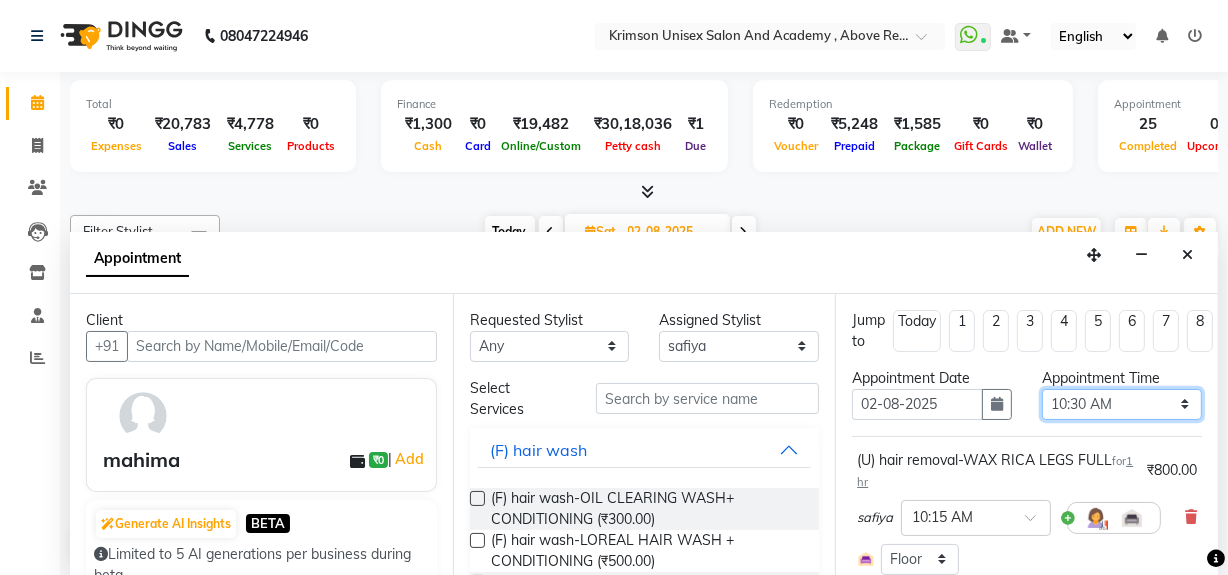 click on "Select 08:00 AM 08:15 AM 08:30 AM 08:45 AM 09:00 AM 09:15 AM 09:30 AM 09:45 AM 10:00 AM 10:15 AM 10:30 AM 10:45 AM 11:00 AM 11:15 AM 11:30 AM 11:45 AM 12:00 PM 12:15 PM 12:30 PM 12:45 PM 01:00 PM 01:15 PM 01:30 PM 01:45 PM 02:00 PM 02:15 PM 02:30 PM 02:45 PM 03:00 PM 03:15 PM 03:30 PM 03:45 PM 04:00 PM 04:15 PM 04:30 PM 04:45 PM 05:00 PM 05:15 PM 05:30 PM 05:45 PM 06:00 PM 06:15 PM 06:30 PM 06:45 PM 07:00 PM 07:15 PM 07:30 PM 07:45 PM 08:00 PM 08:15 PM 08:30 PM 08:45 PM 09:00 PM" at bounding box center [1122, 404] 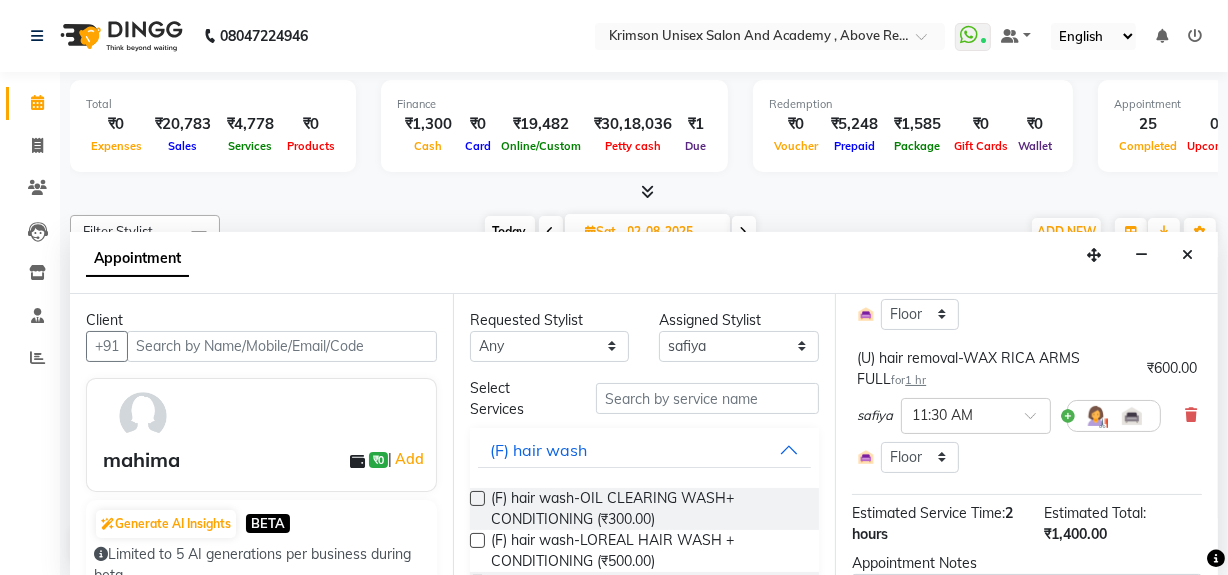 scroll, scrollTop: 248, scrollLeft: 0, axis: vertical 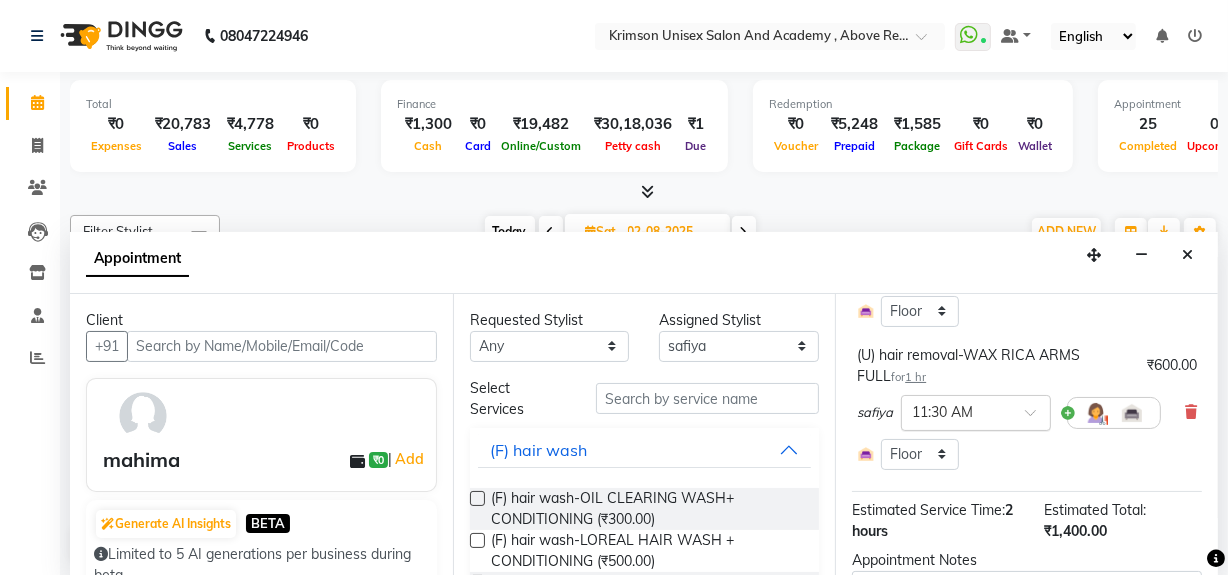 click at bounding box center [956, 411] 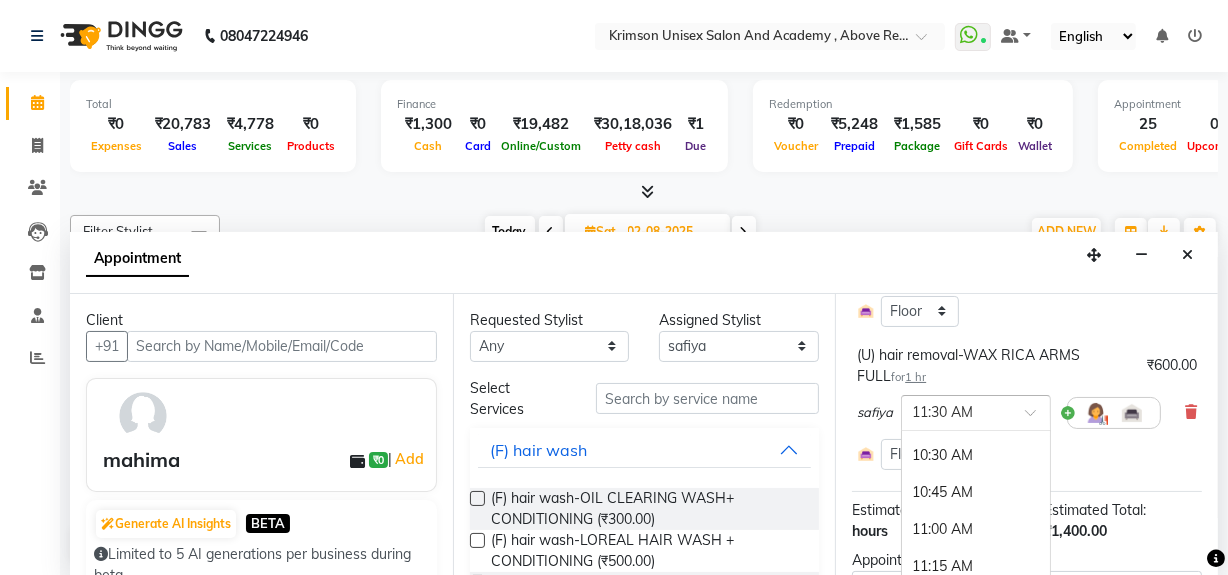 scroll, scrollTop: 371, scrollLeft: 0, axis: vertical 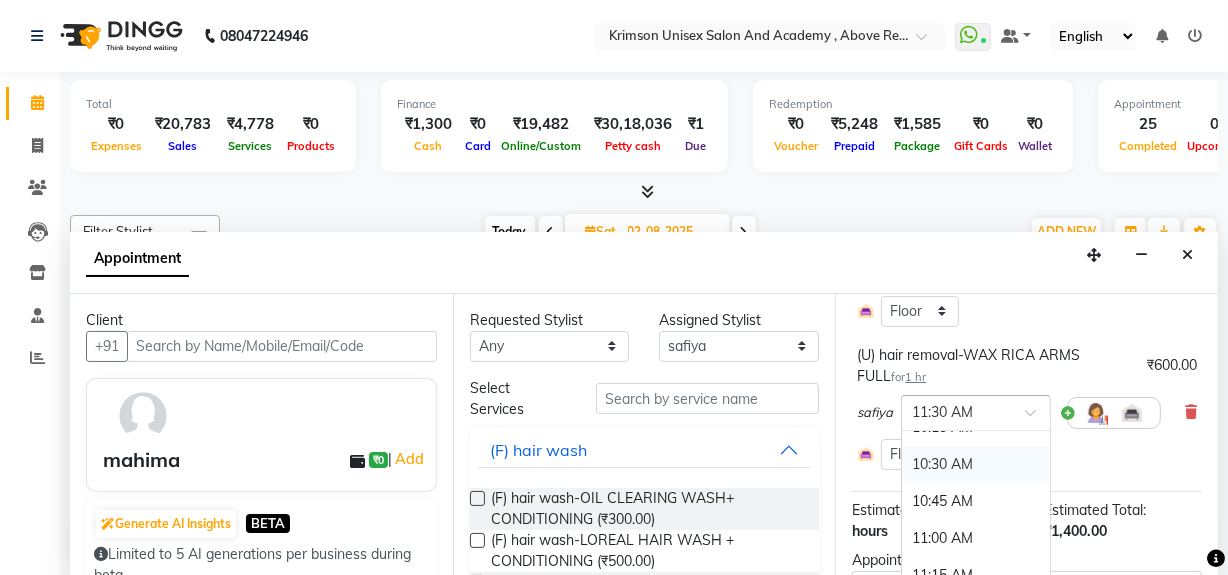 click on "10:30 AM" at bounding box center (976, 464) 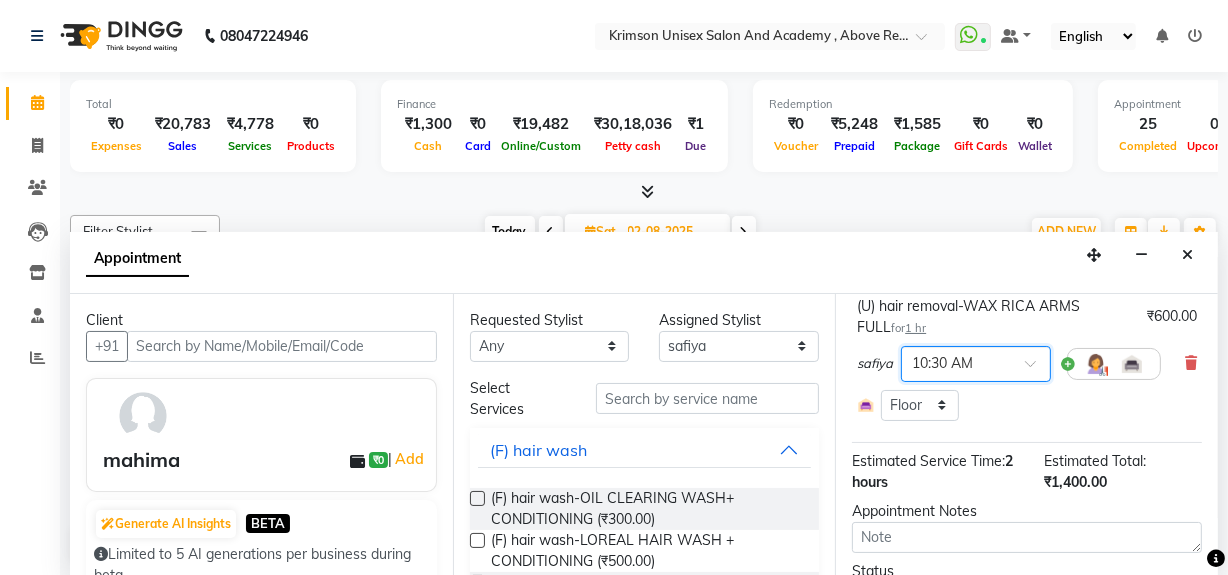 scroll, scrollTop: 434, scrollLeft: 0, axis: vertical 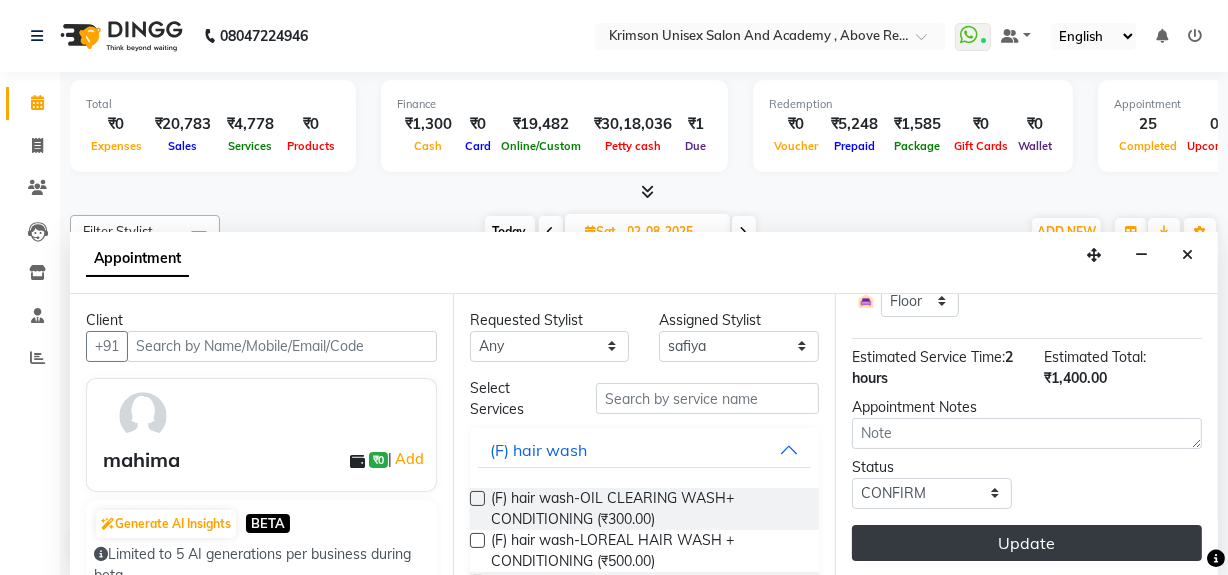 click on "Update" at bounding box center (1027, 543) 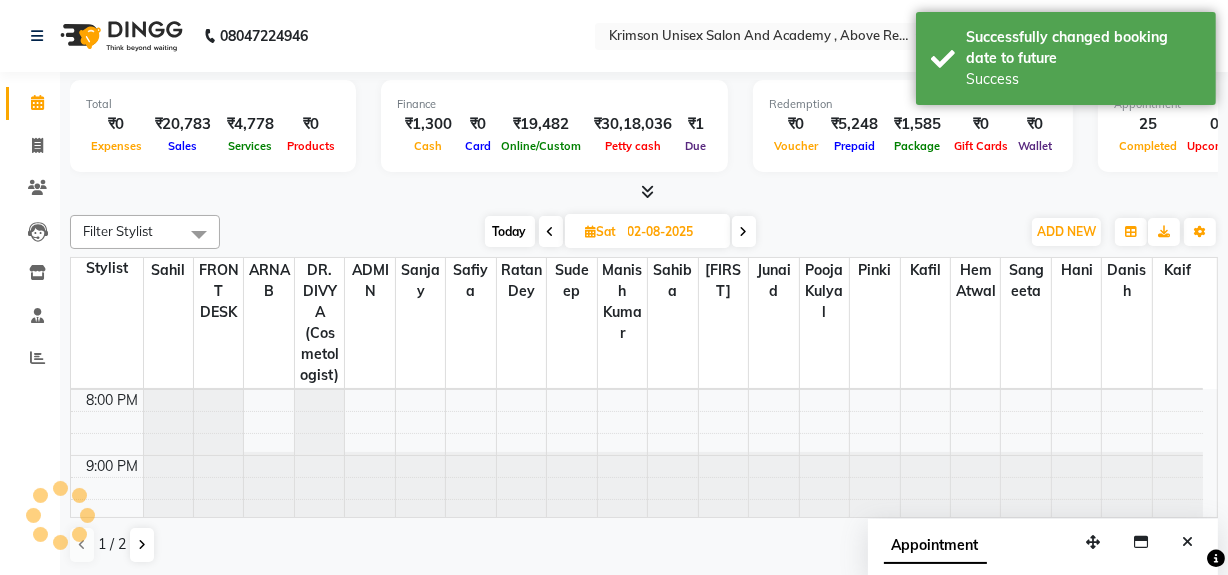scroll, scrollTop: 0, scrollLeft: 0, axis: both 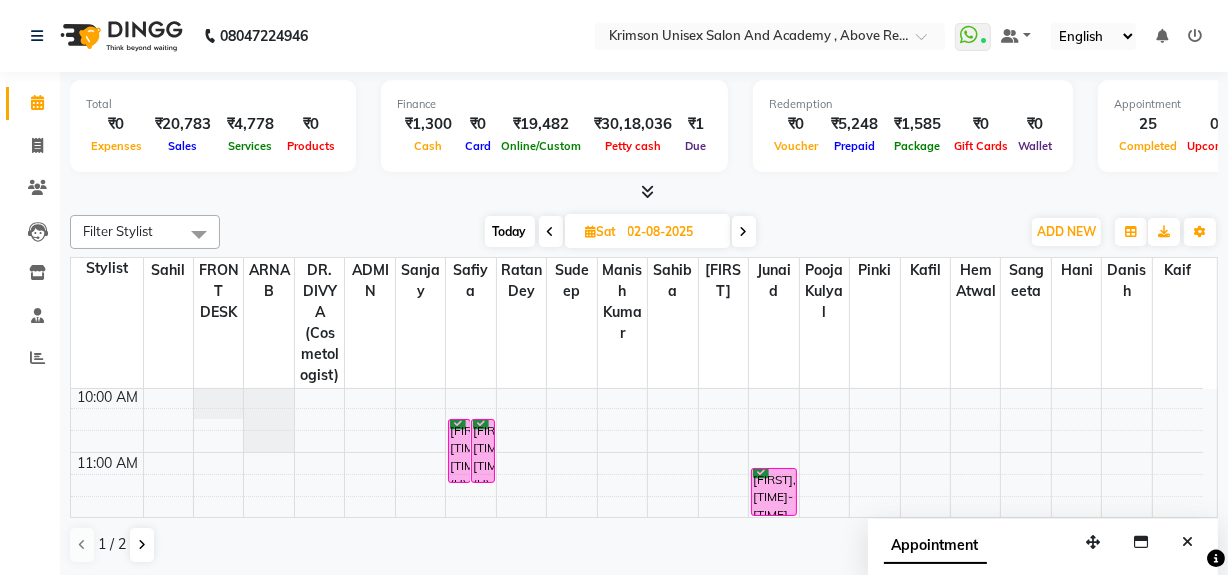 click on "Today" at bounding box center (510, 231) 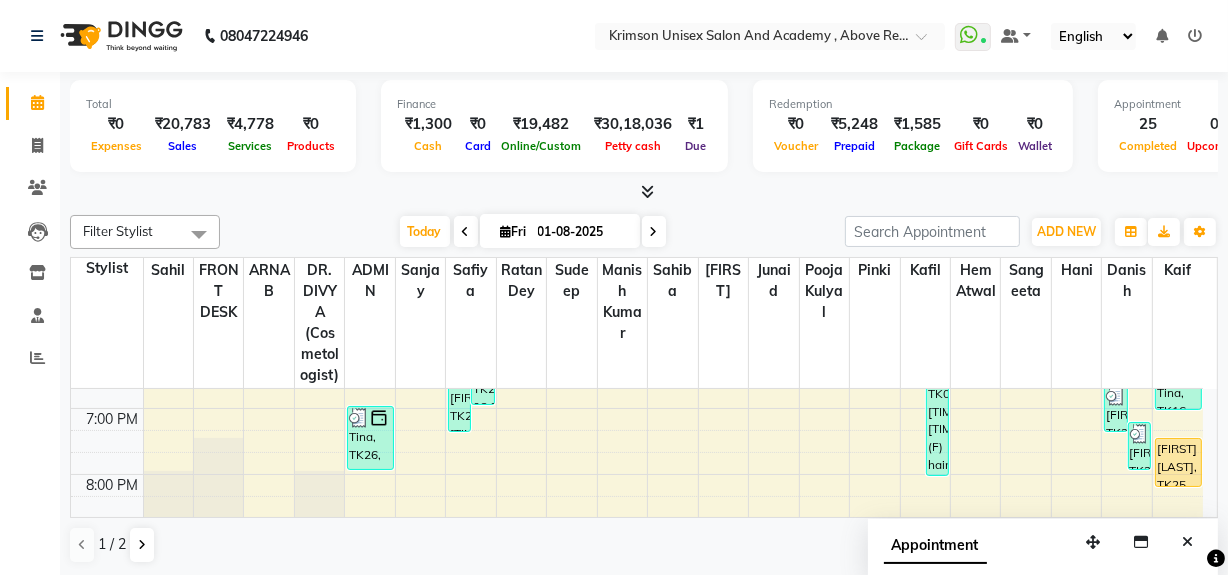 scroll, scrollTop: 771, scrollLeft: 0, axis: vertical 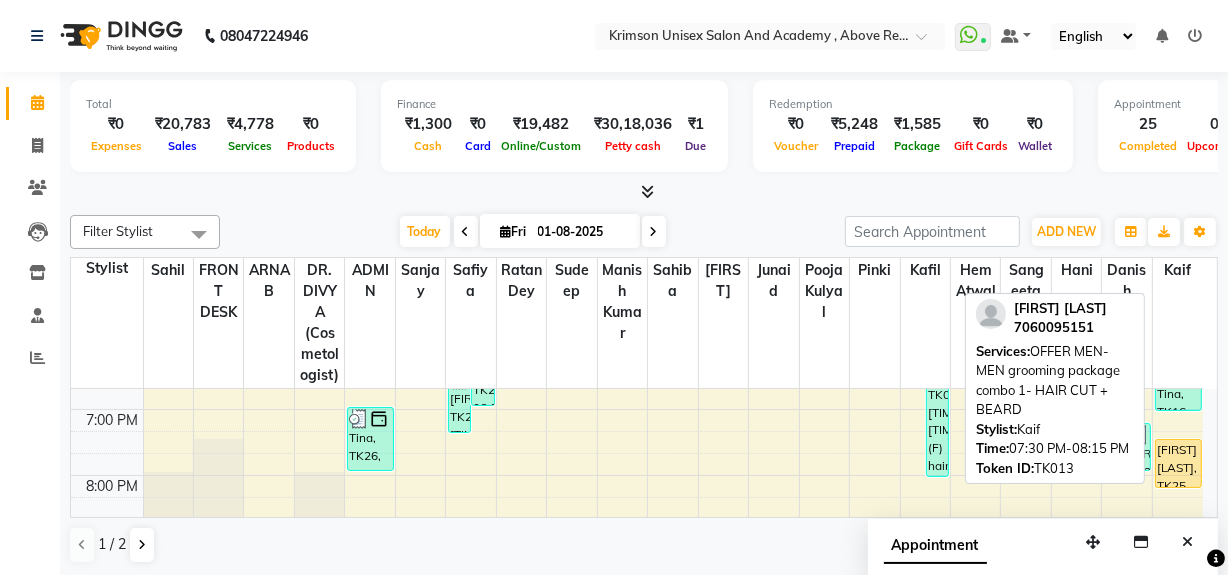 click on "[FIRST] [LAST], TK25, [TIME]-[TIME], OFFER MEN-MEN grooming package combo 1- HAIR CUT + BEARD" at bounding box center [1178, 463] 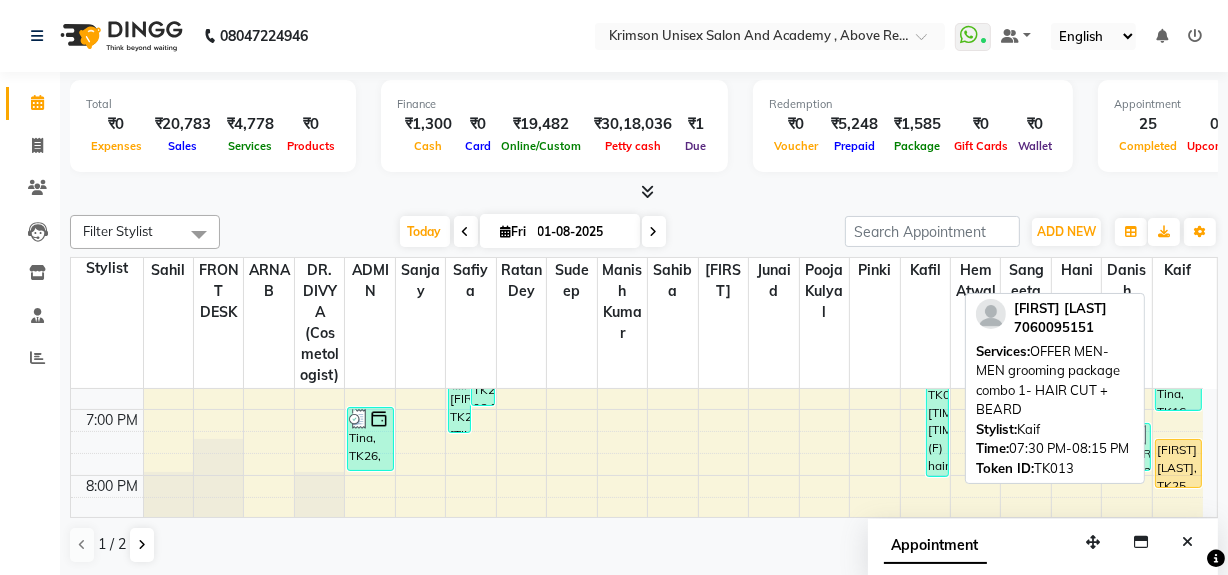 click on "[FIRST] [LAST], TK25, [TIME]-[TIME], OFFER MEN-MEN grooming package combo 1- HAIR CUT + BEARD" at bounding box center (1178, 463) 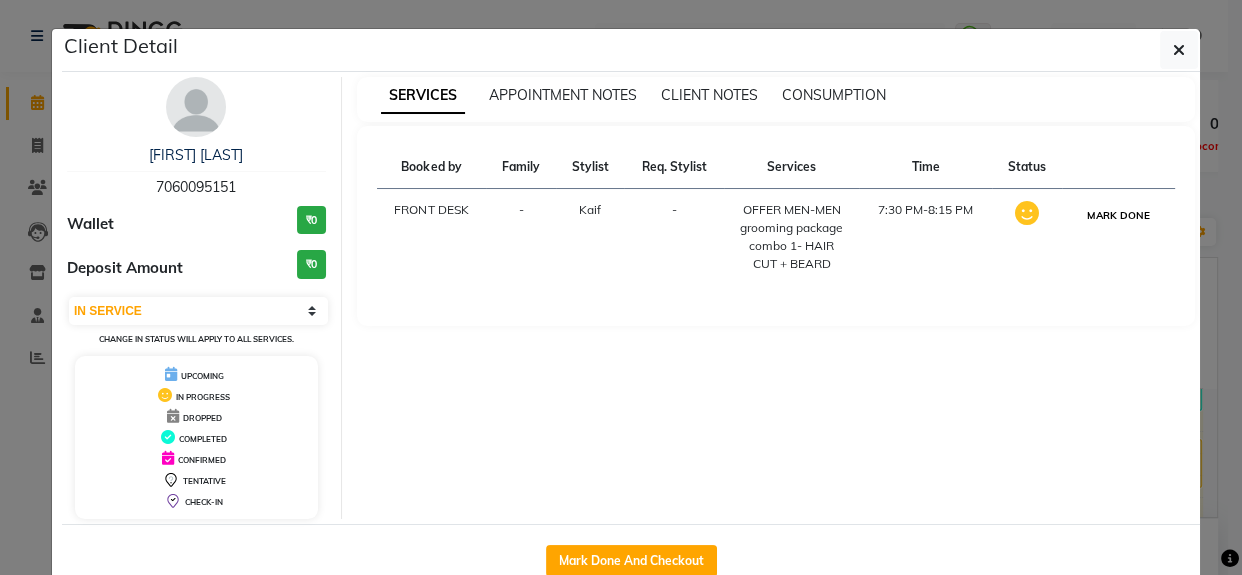 click on "MARK DONE" at bounding box center [1118, 215] 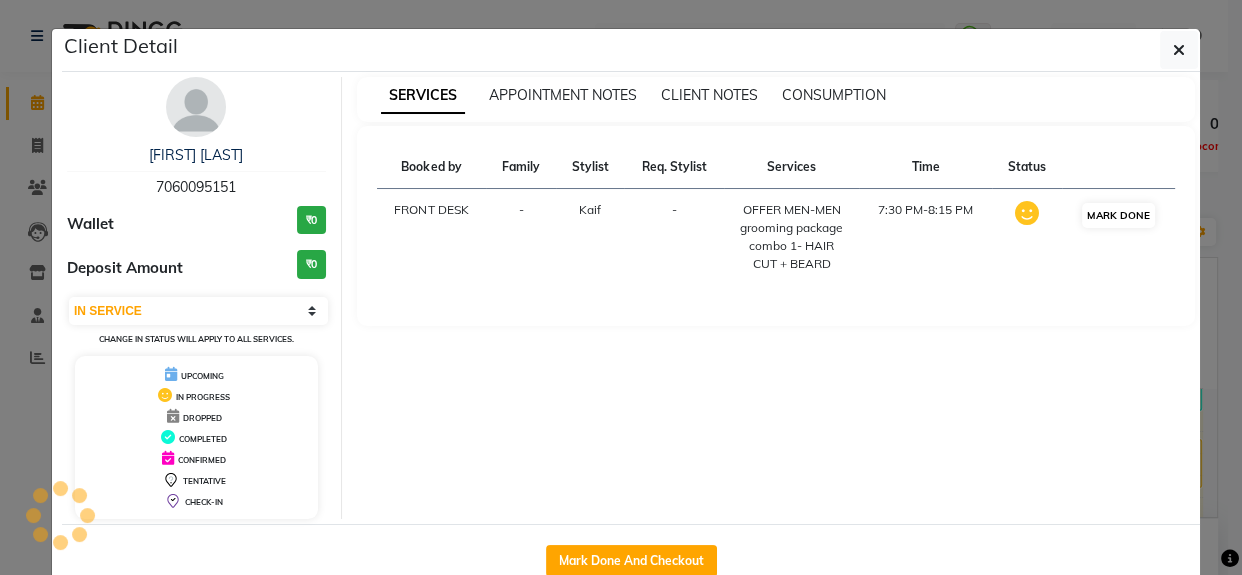 select on "3" 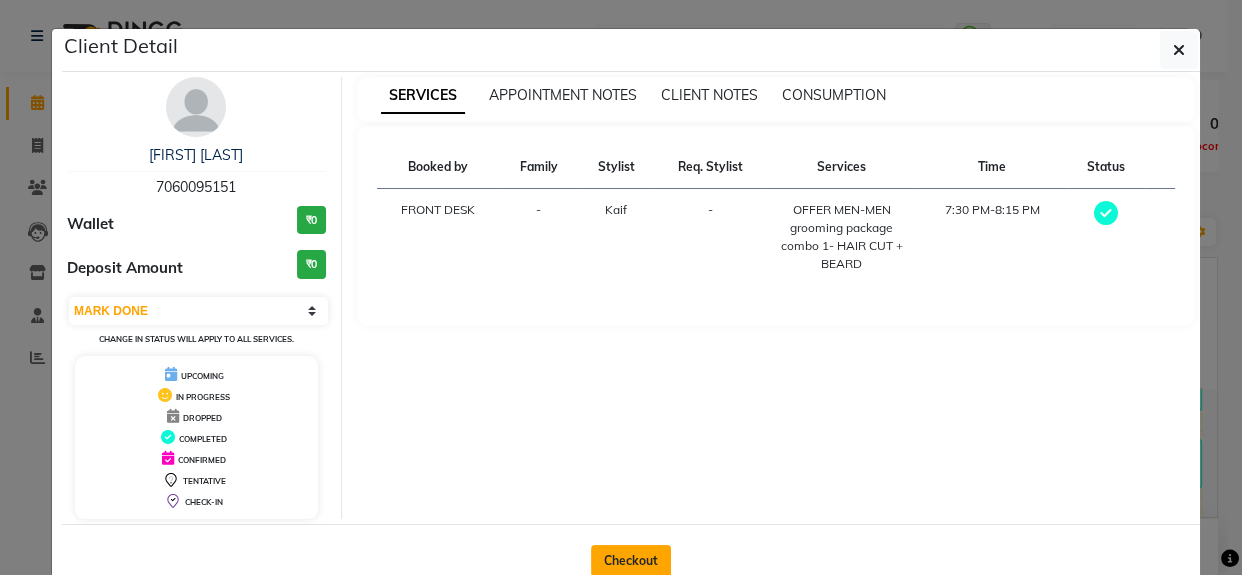click on "Checkout" 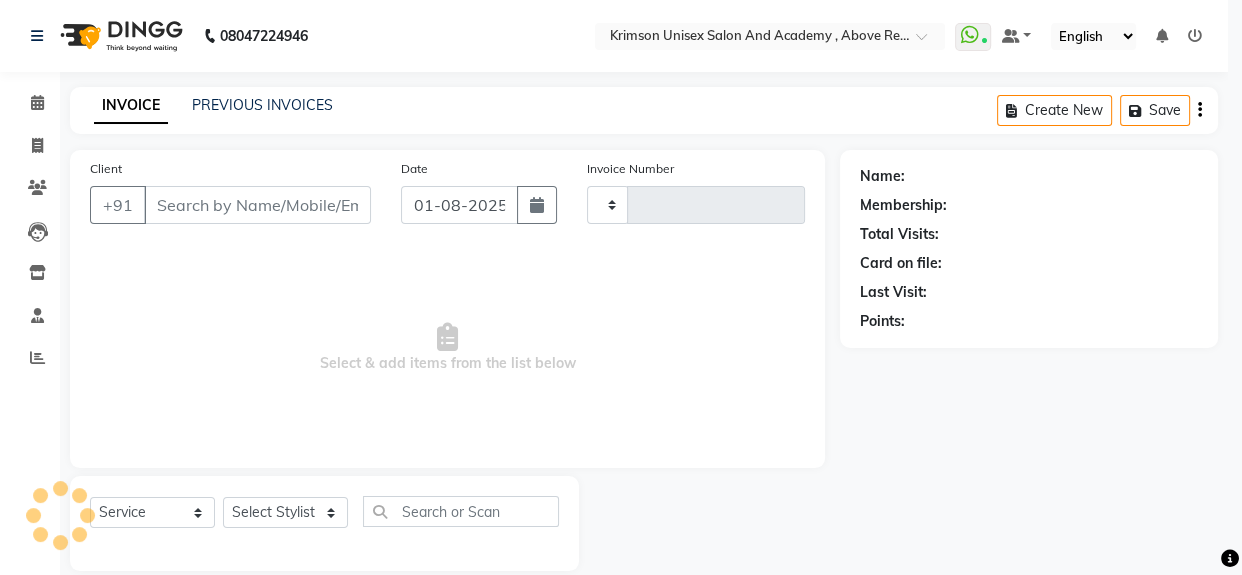 type on "3385" 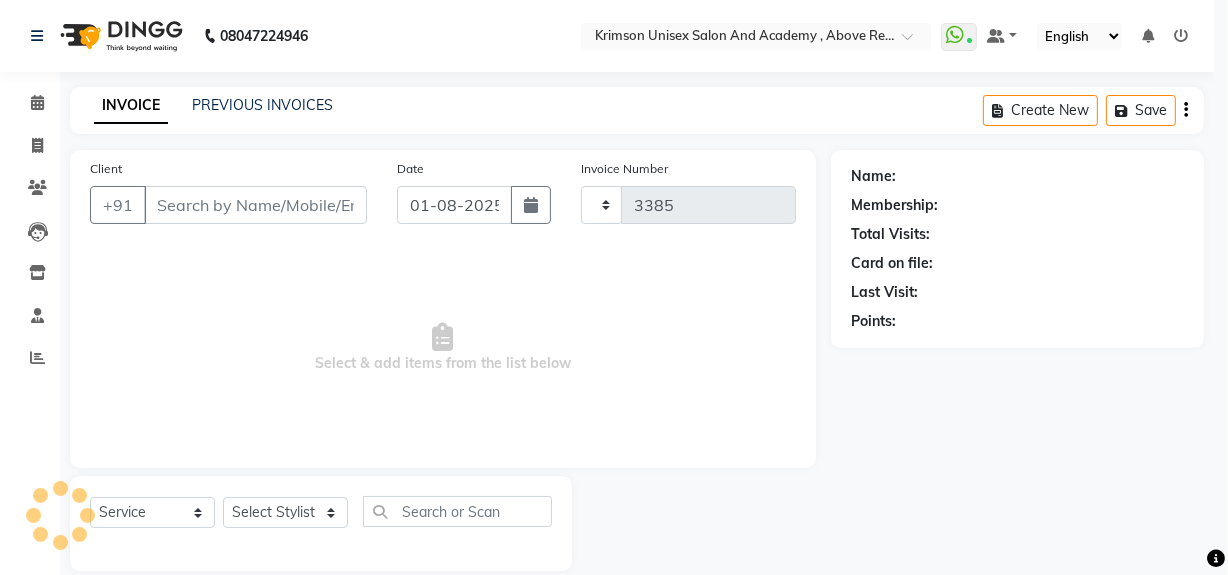 select on "5853" 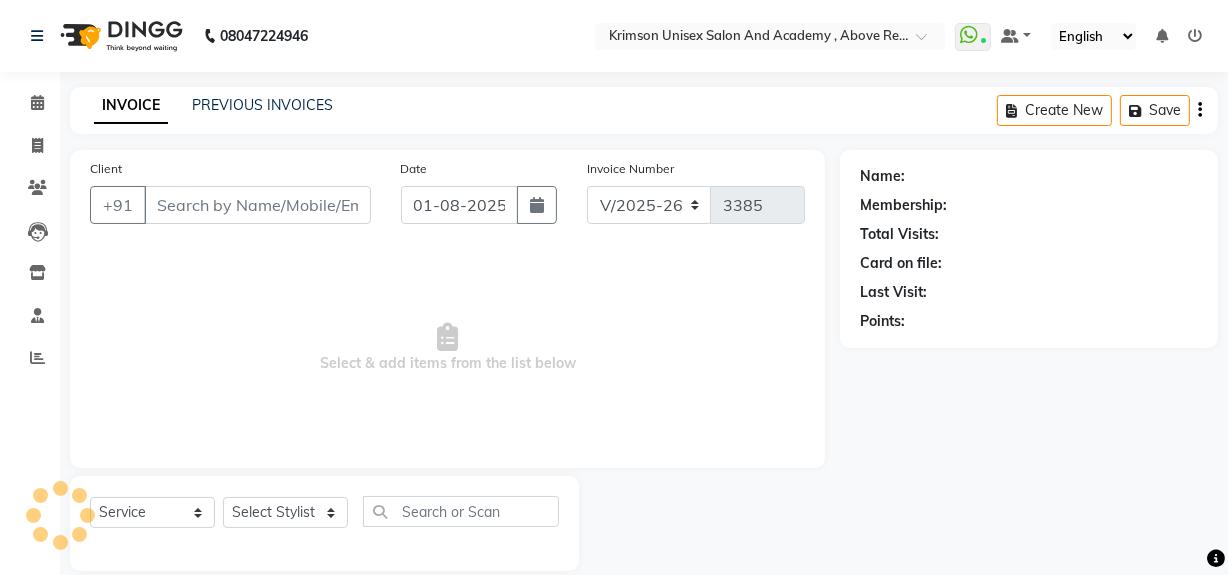 type on "7060095151" 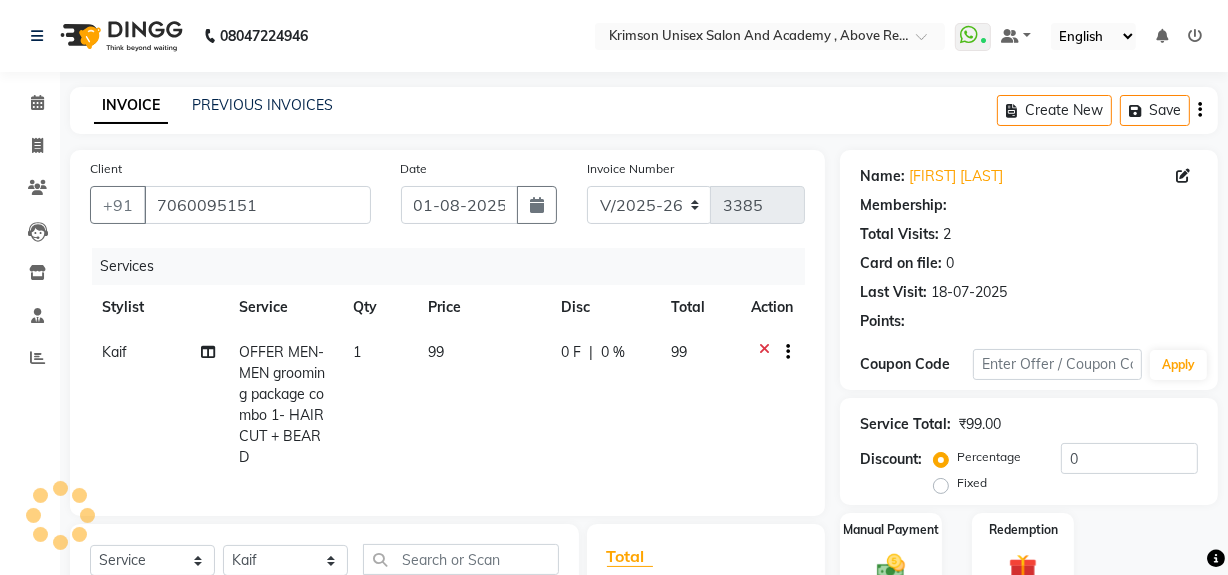 select on "1: Object" 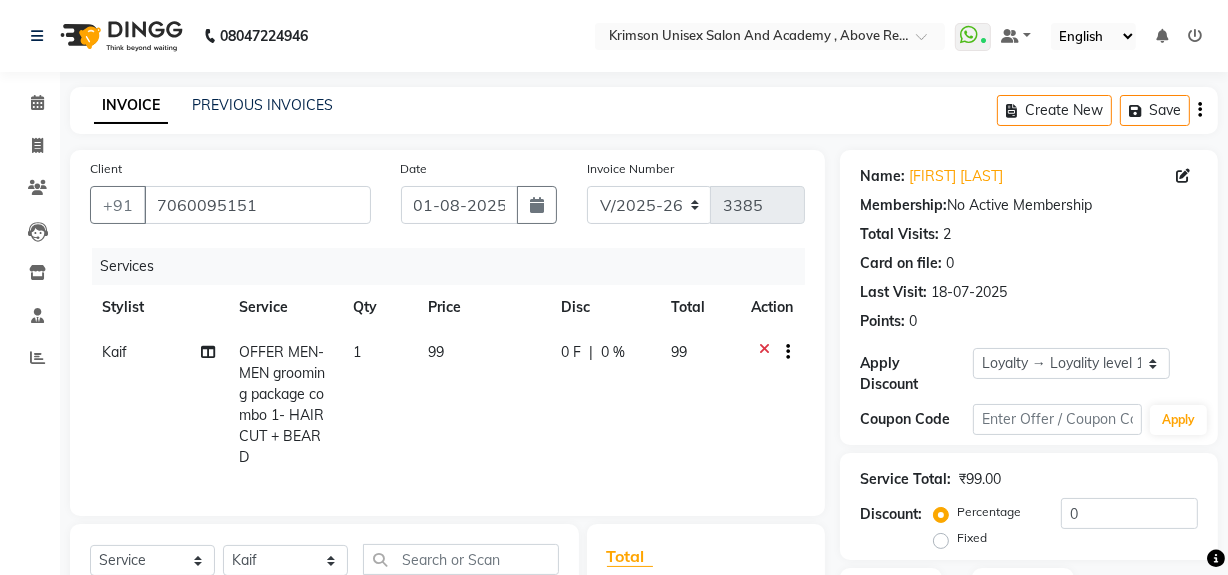 scroll, scrollTop: 268, scrollLeft: 0, axis: vertical 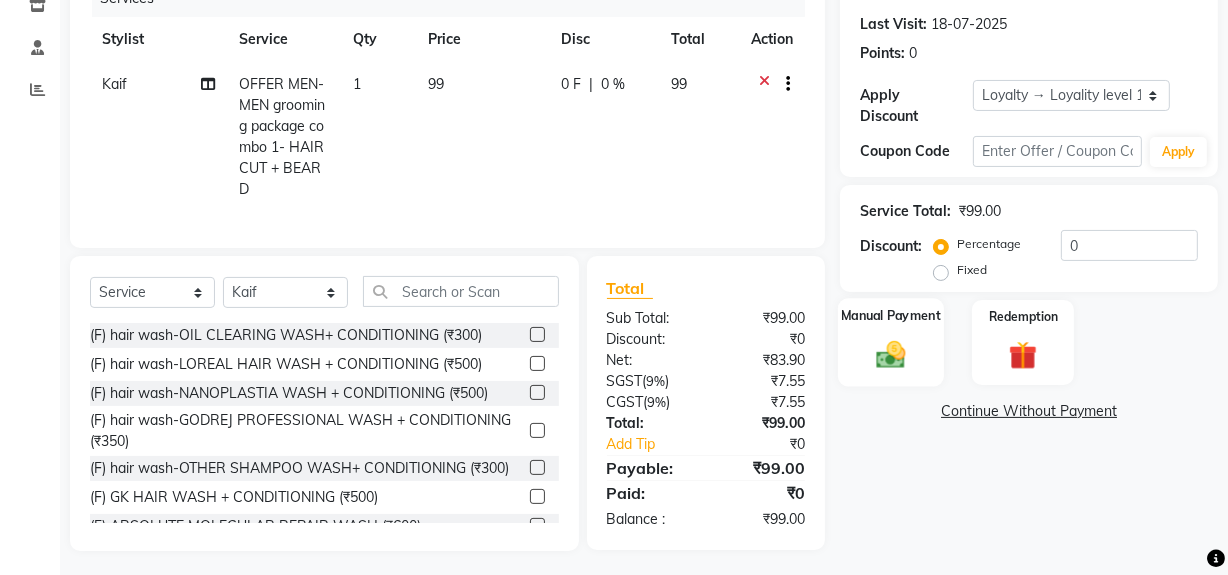 click 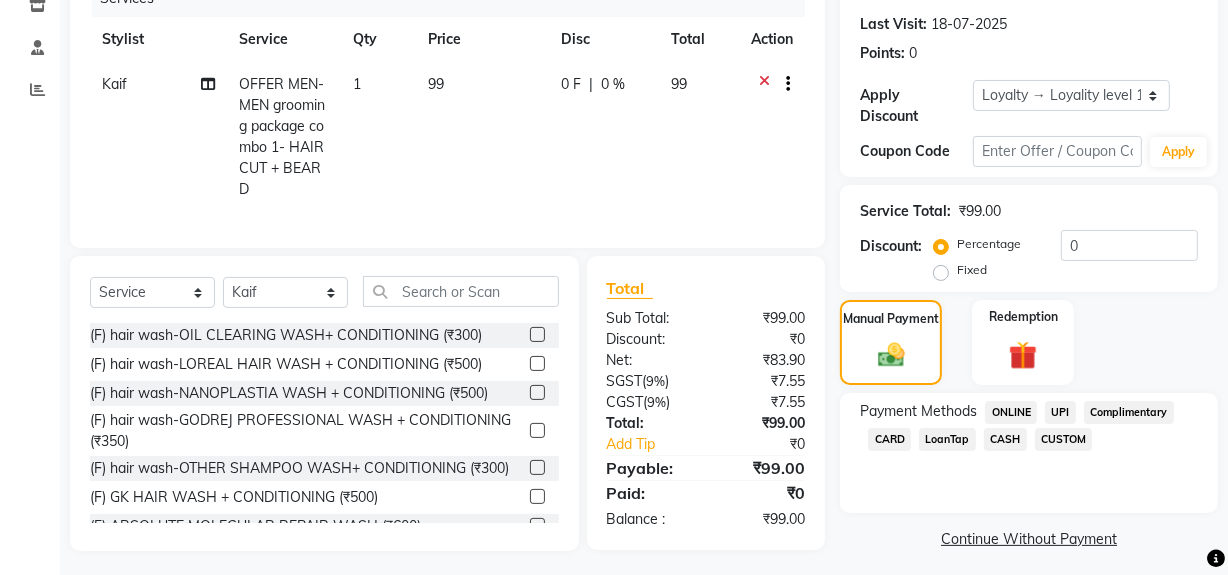 click on "ONLINE" 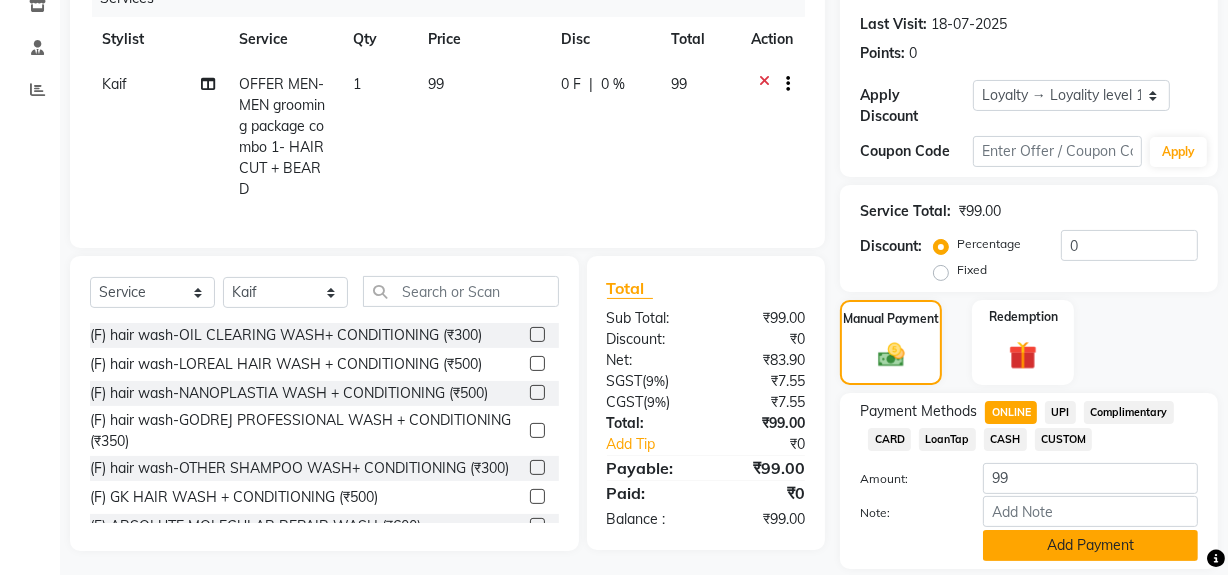 click on "Add Payment" 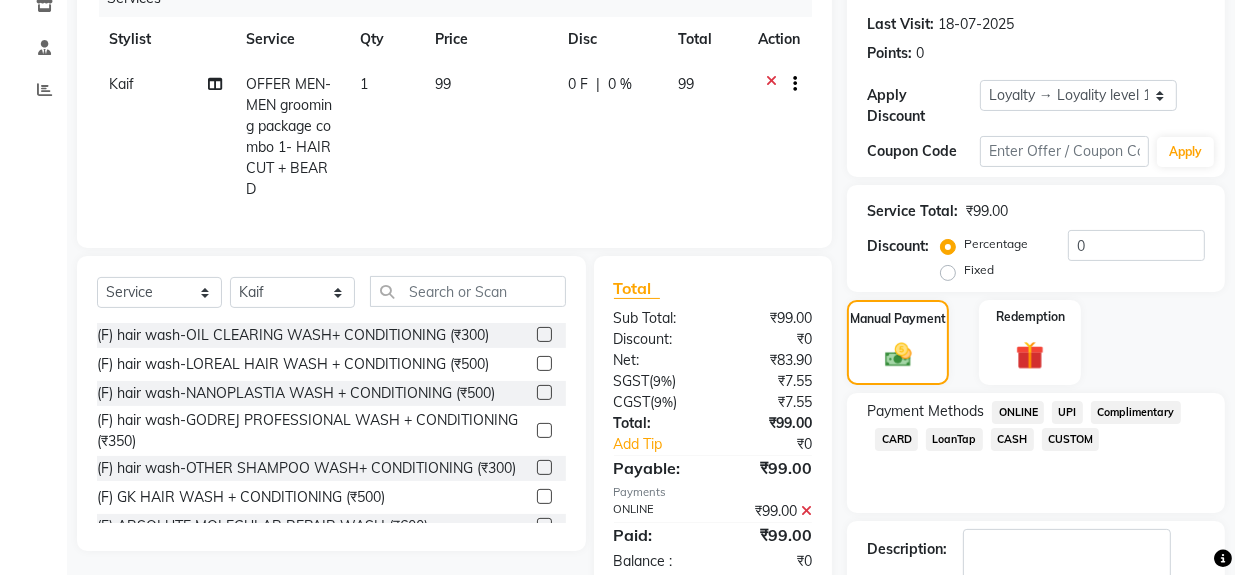 scroll, scrollTop: 490, scrollLeft: 0, axis: vertical 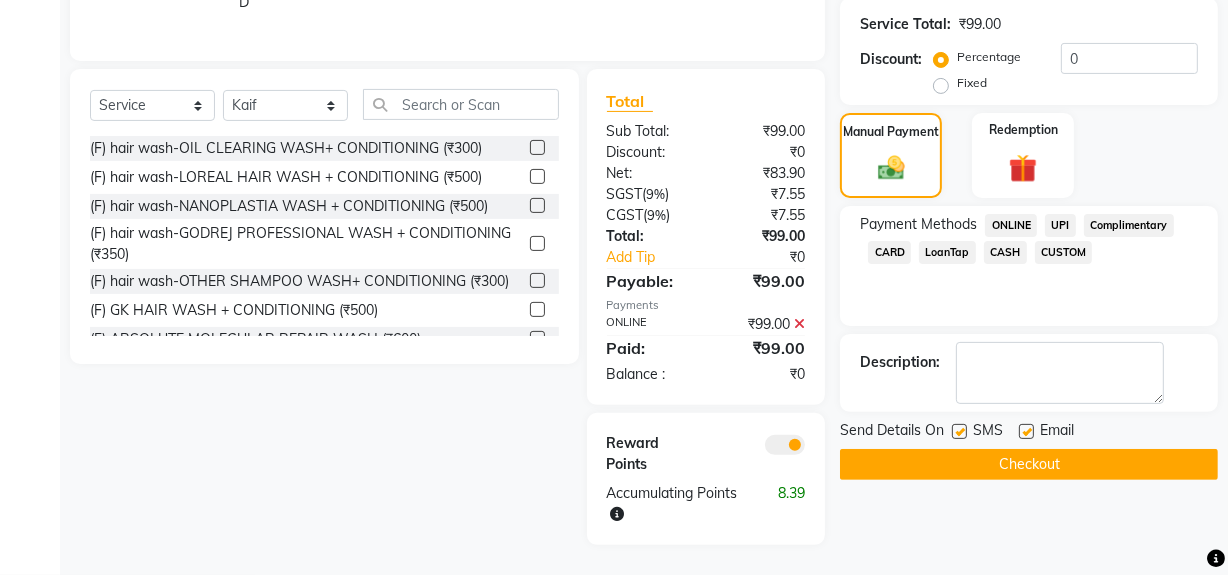 click 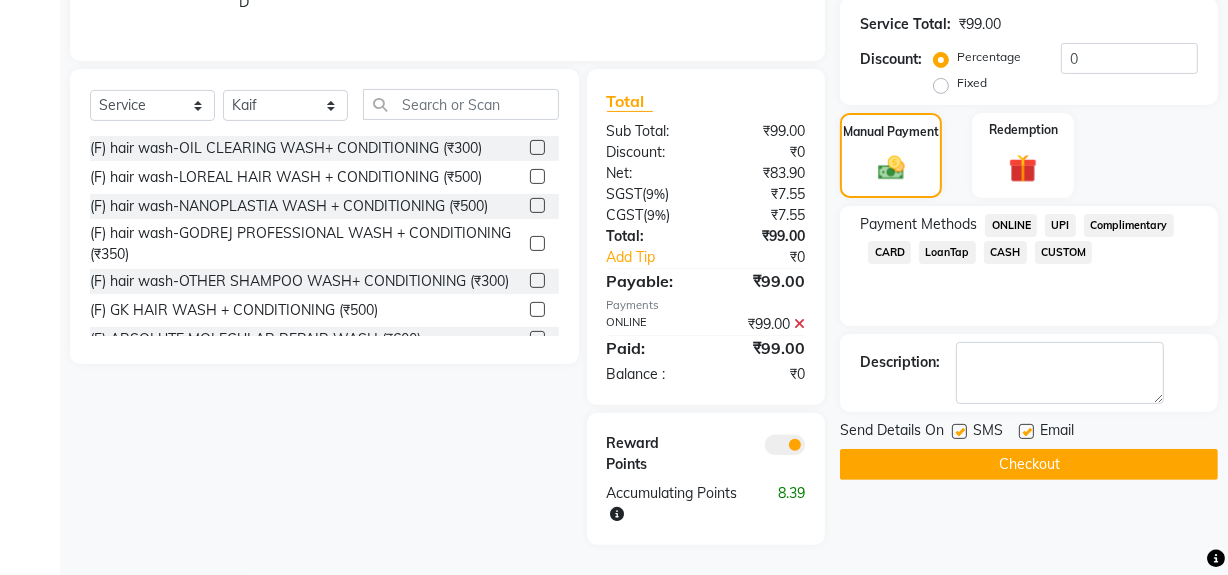 click 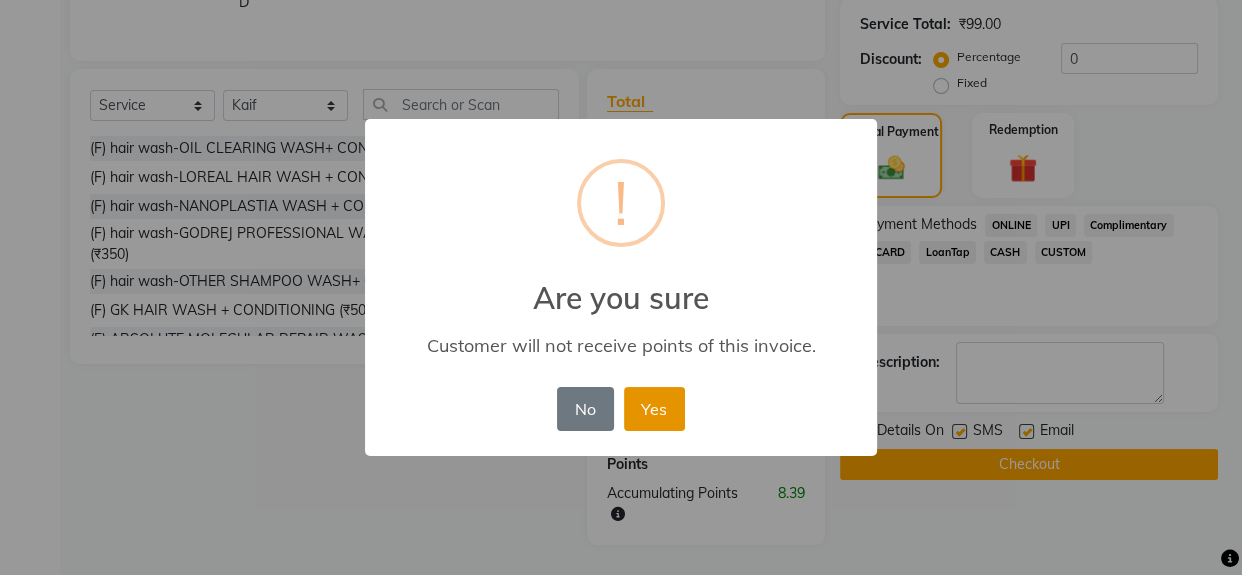 click on "Yes" at bounding box center [654, 409] 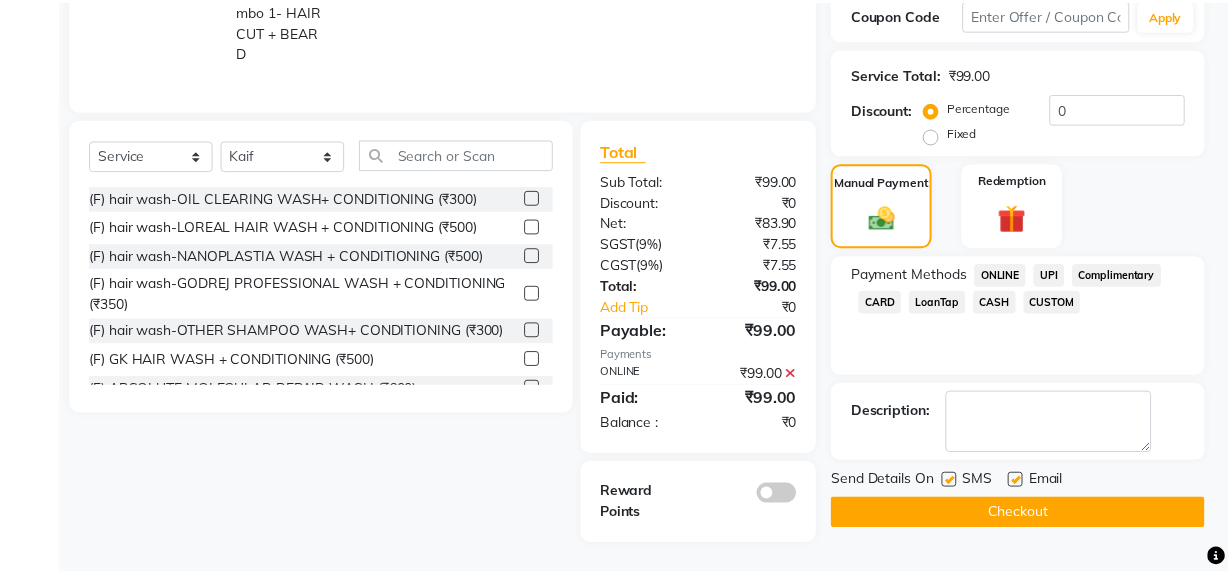 scroll, scrollTop: 419, scrollLeft: 0, axis: vertical 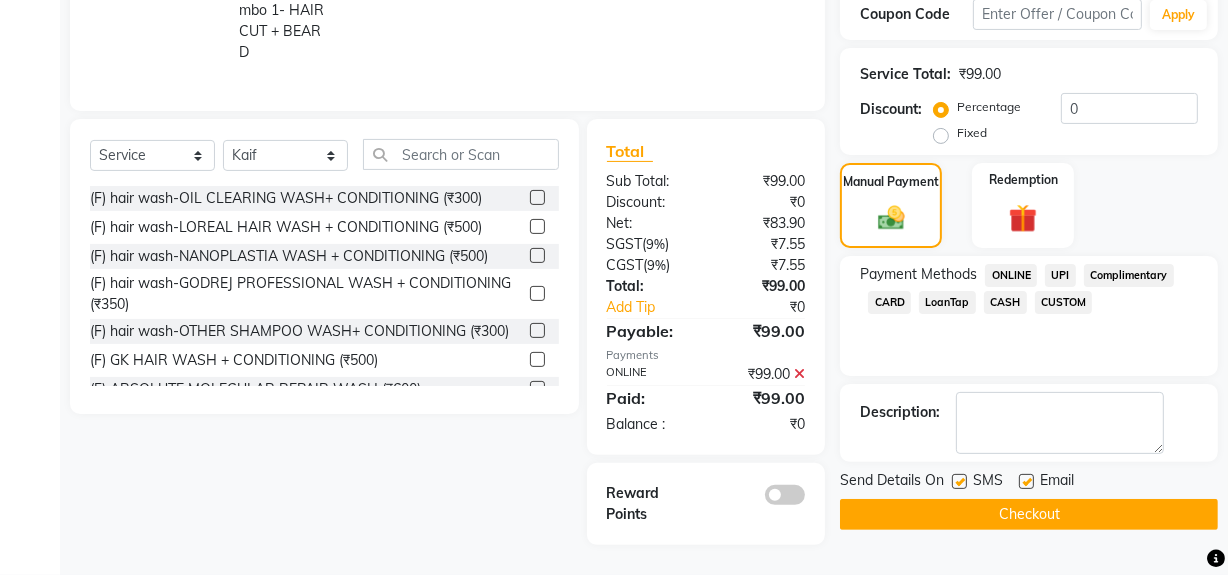 click on "Checkout" 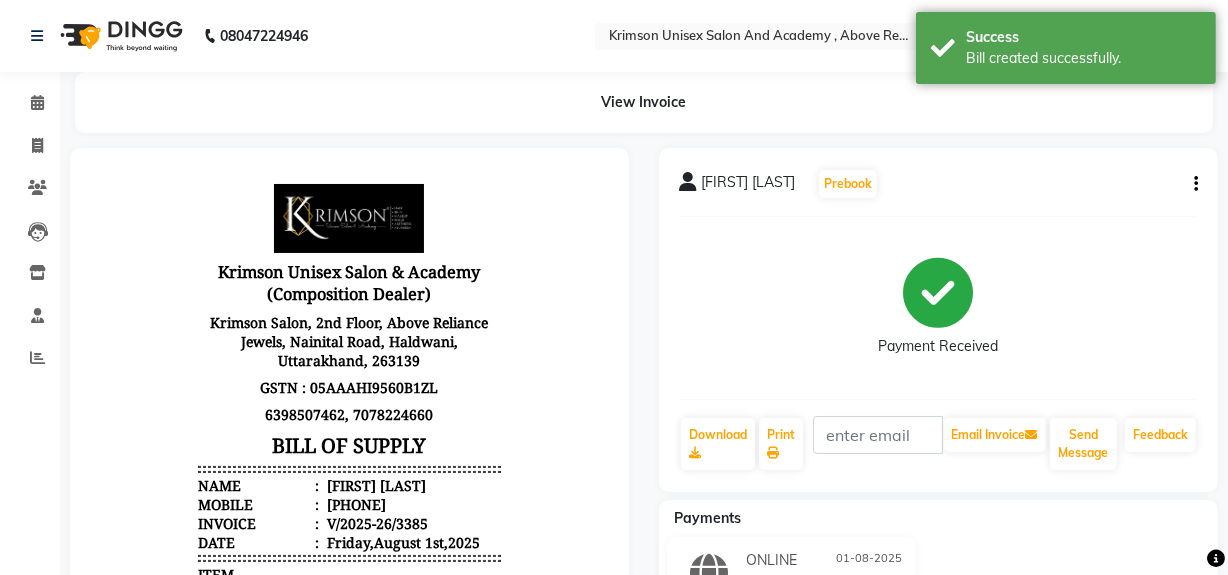 scroll, scrollTop: 0, scrollLeft: 0, axis: both 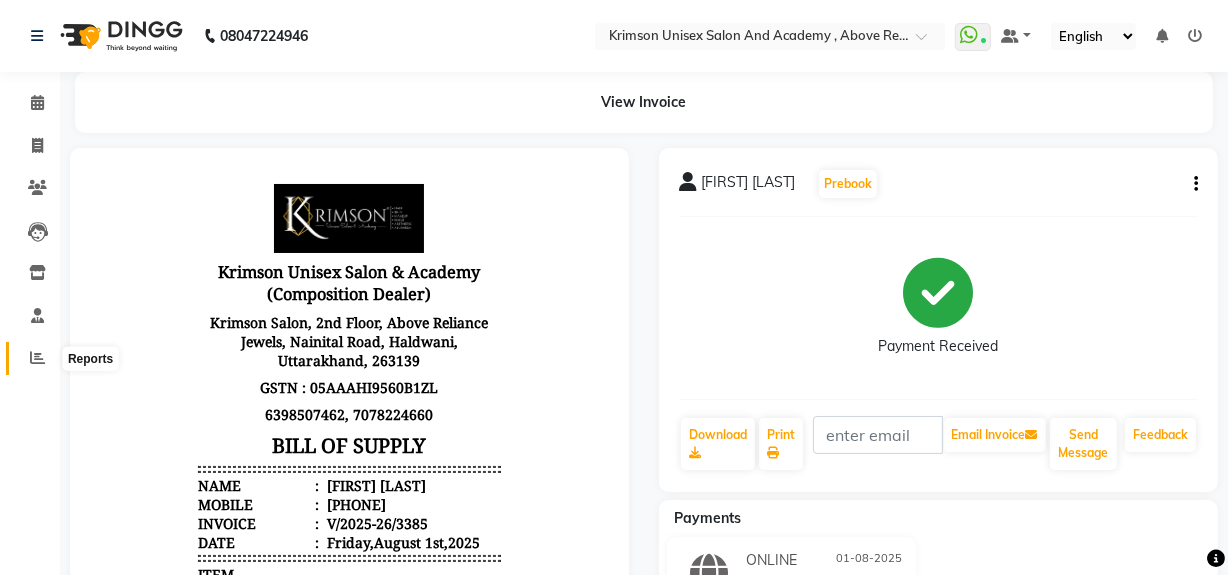 click 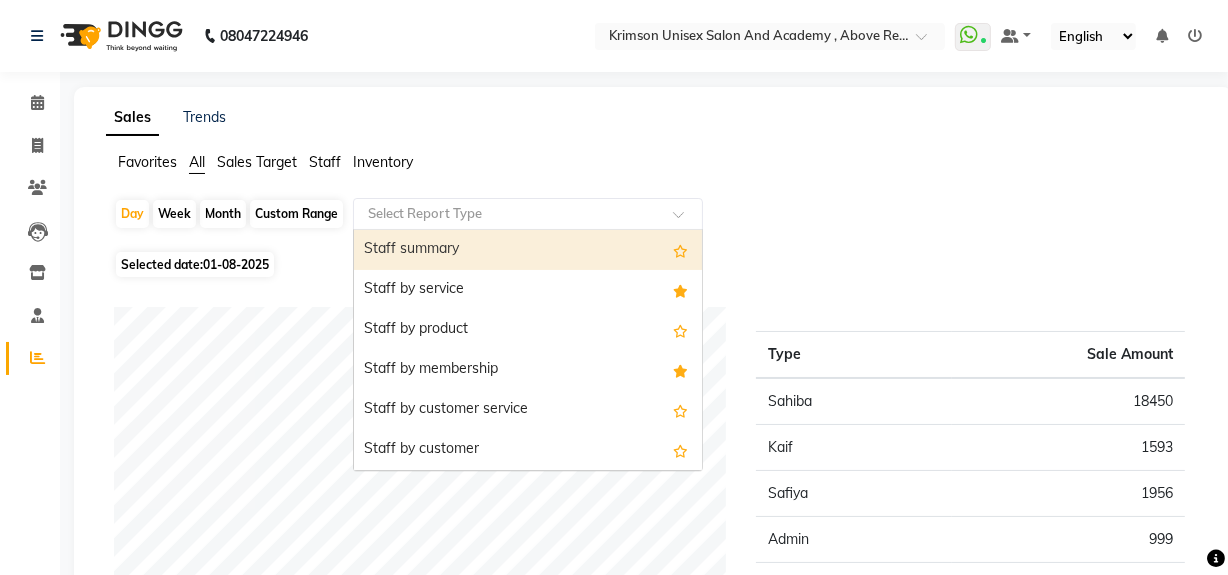 click on "Select Report Type" 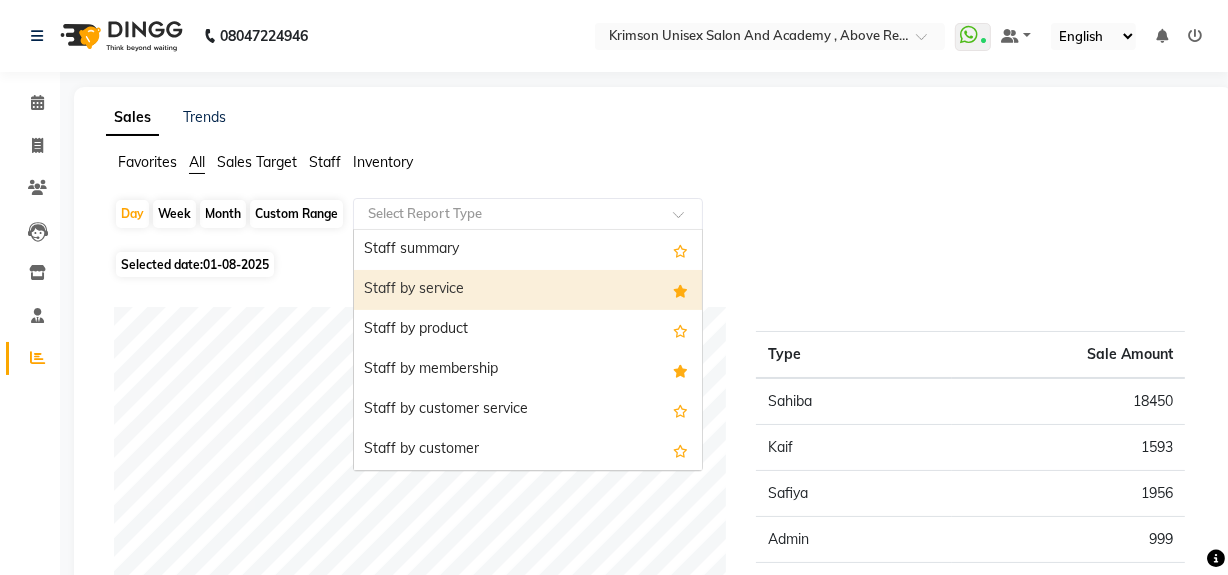 click on "Staff by service" at bounding box center [528, 290] 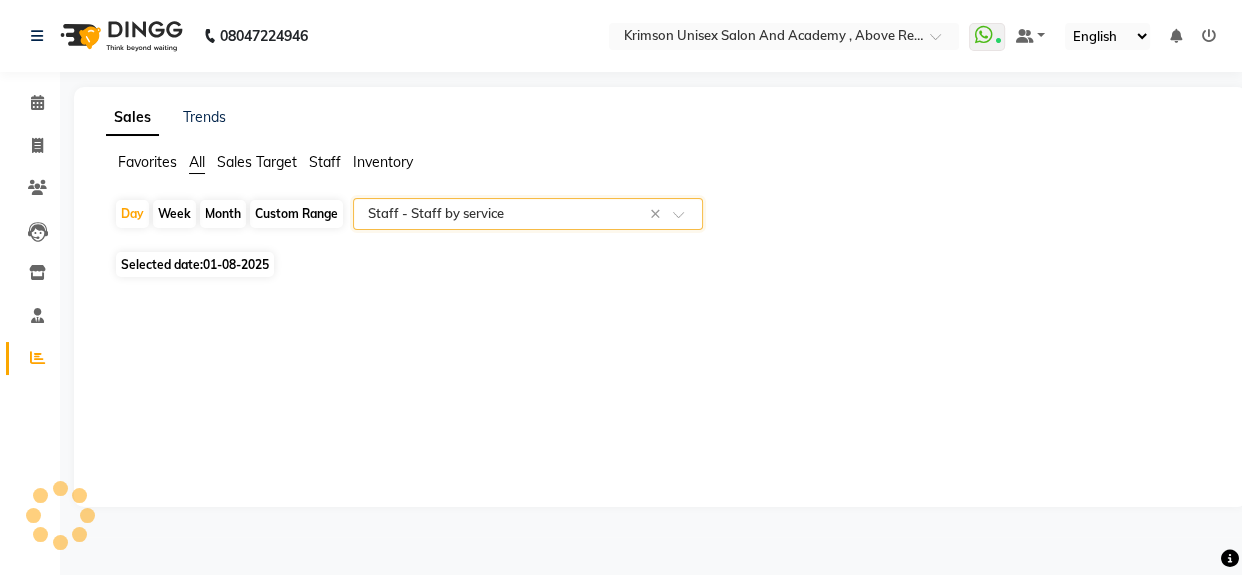 select on "csv" 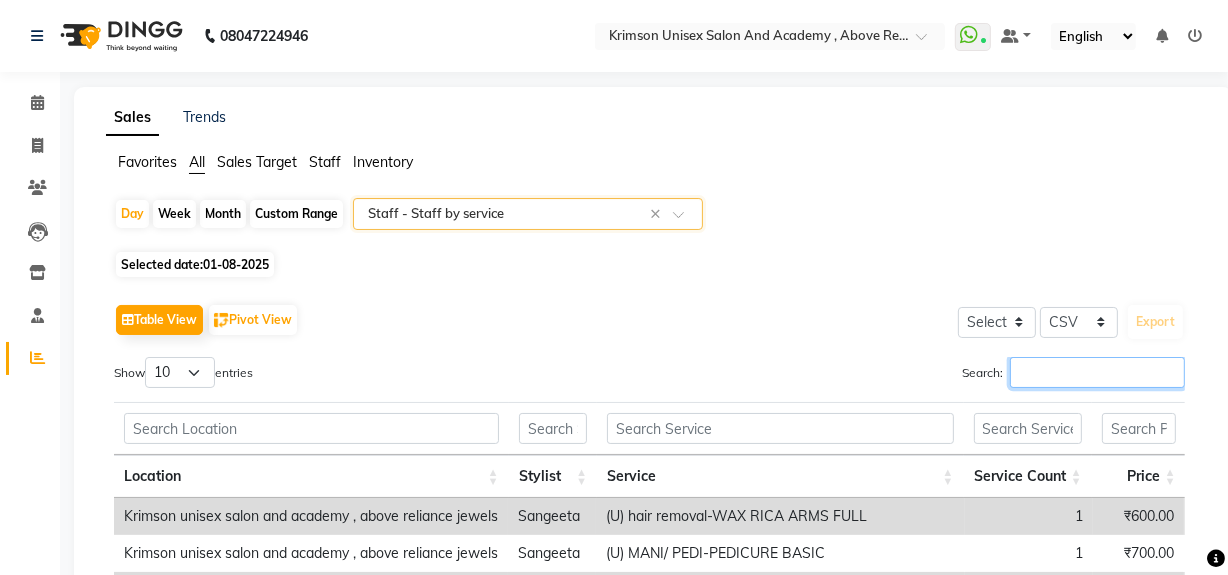 click on "Search:" at bounding box center [1097, 372] 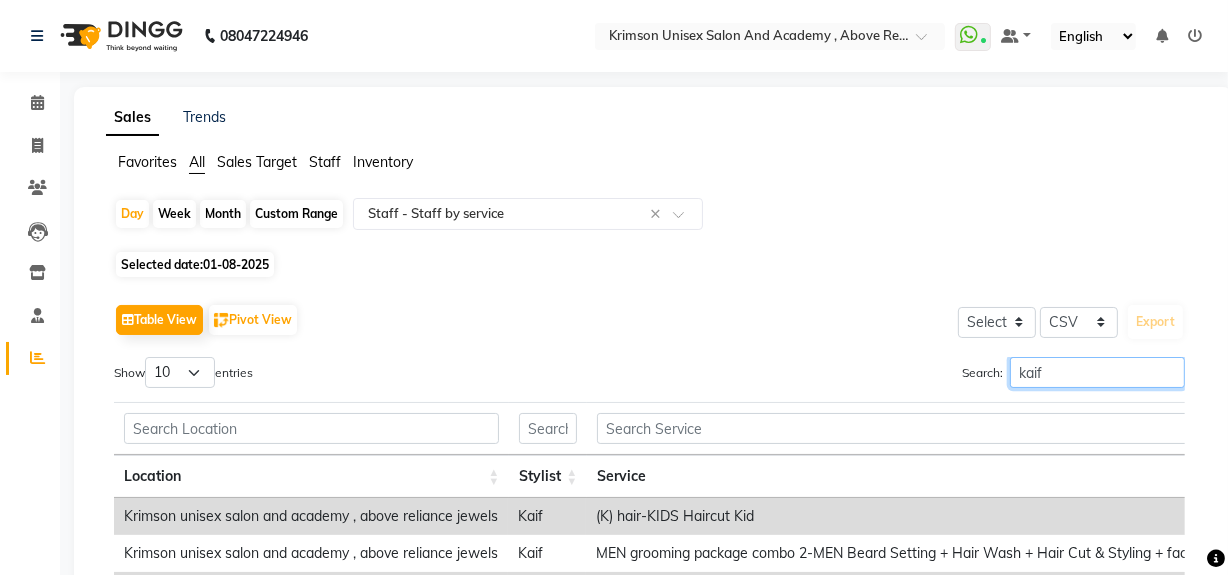 scroll, scrollTop: 284, scrollLeft: 0, axis: vertical 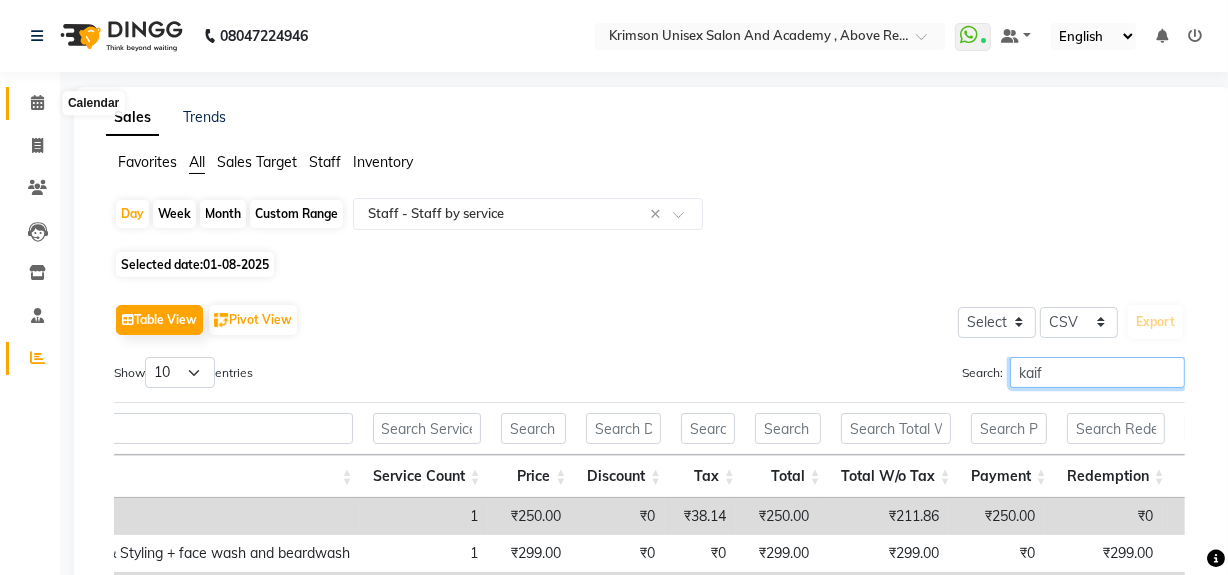 type on "kaif" 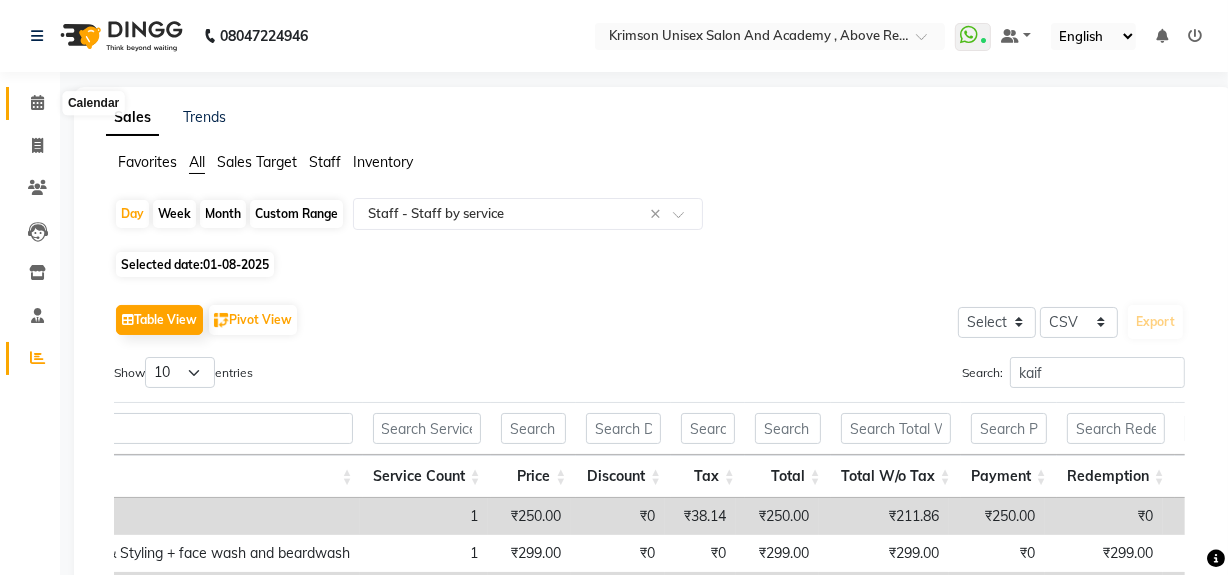 click 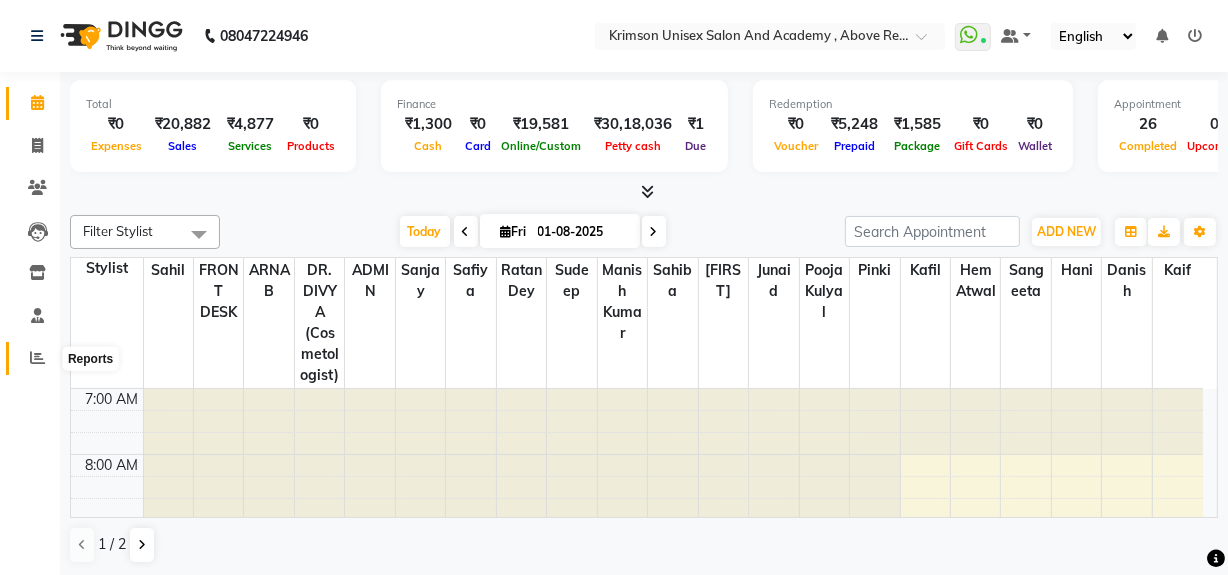 click 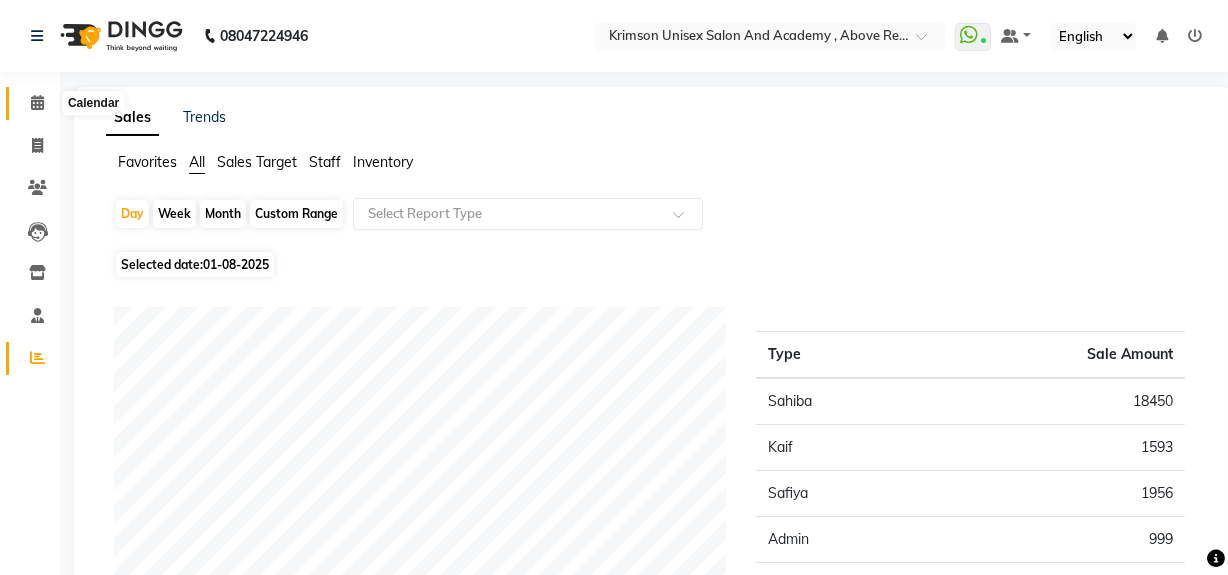 click 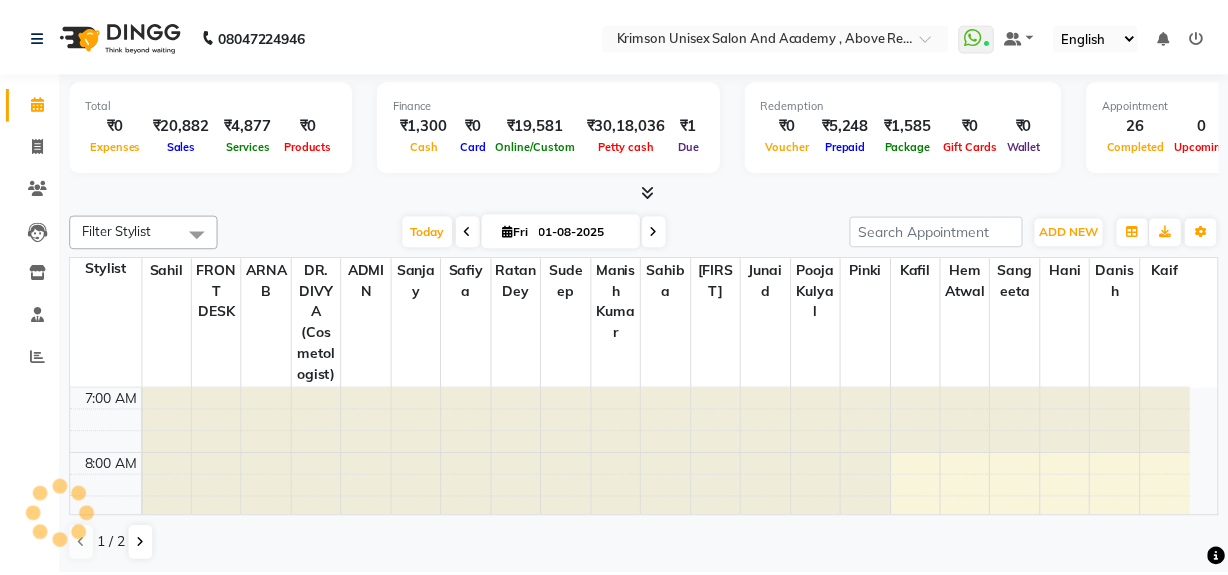 scroll, scrollTop: 819, scrollLeft: 0, axis: vertical 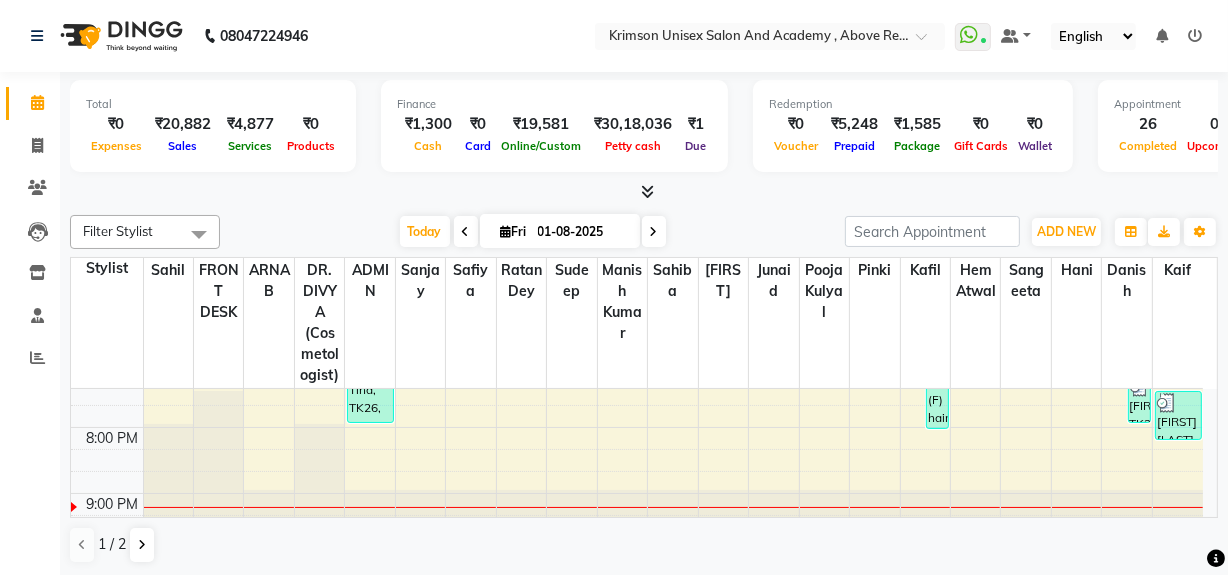 click at bounding box center [654, 231] 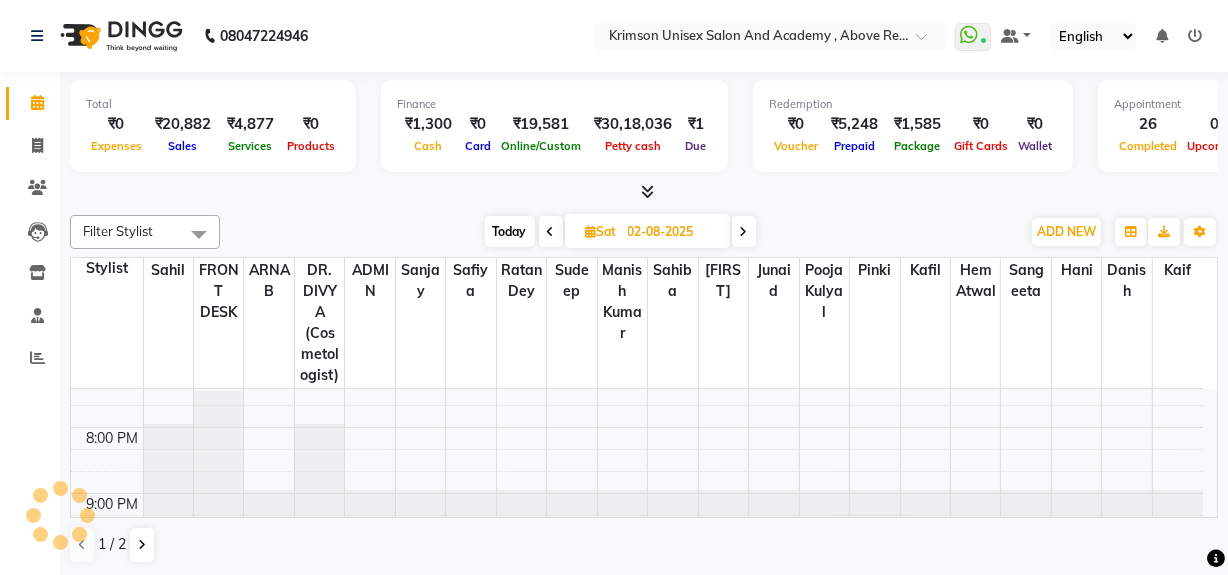 scroll, scrollTop: 857, scrollLeft: 0, axis: vertical 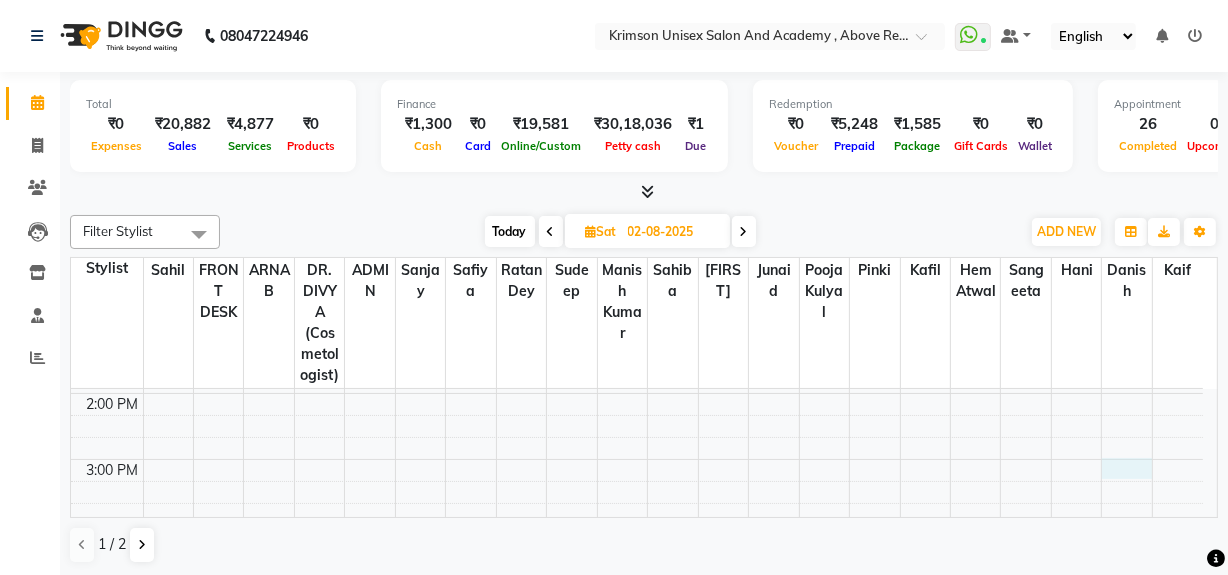 click on "7:00 AM 8:00 AM 9:00 AM 10:00 AM 11:00 AM 12:00 PM 1:00 PM 2:00 PM 3:00 PM 4:00 PM 5:00 PM 6:00 PM 7:00 PM 8:00 PM 9:00 PM     [FIRST], [TIME]-[TIME], (U) hair removal-WAX RICA ARMS FULL     [FIRST], [TIME]-[TIME], (U) hair removal-WAX RICA LEGS FULL     [FIRST], [TIME]-[TIME], OFFER MEN-MEN grooming package combo 1- HAIR CUT + BEARD     [FIRST], [TIME]-[TIME], OFFER MEN-MEN grooming package combo 1- HAIR CUT + BEARD     [FIRST], [TIME]-[TIME], OFFER MEN-MEN grooming package combo 1- HAIR CUT + BEARD" at bounding box center (637, 426) 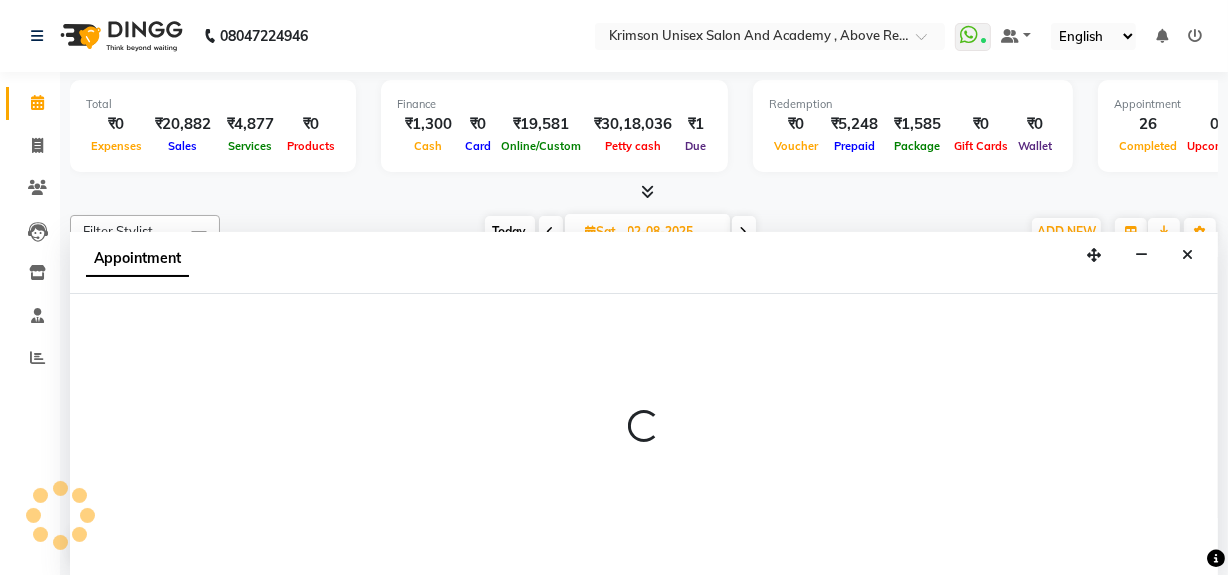 select on "80963" 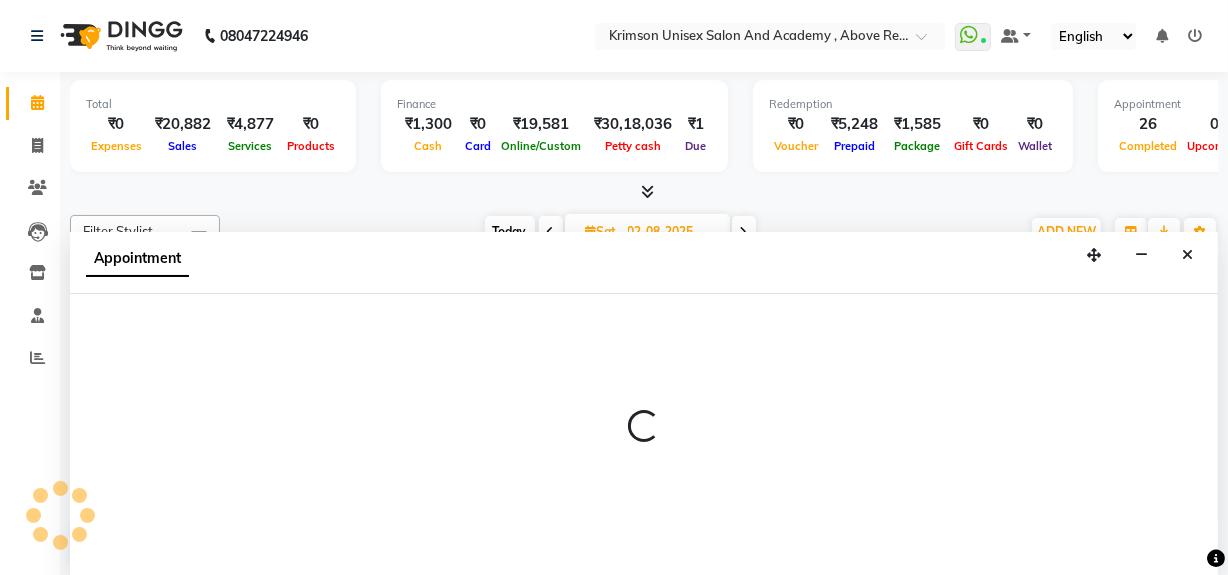 select on "tentative" 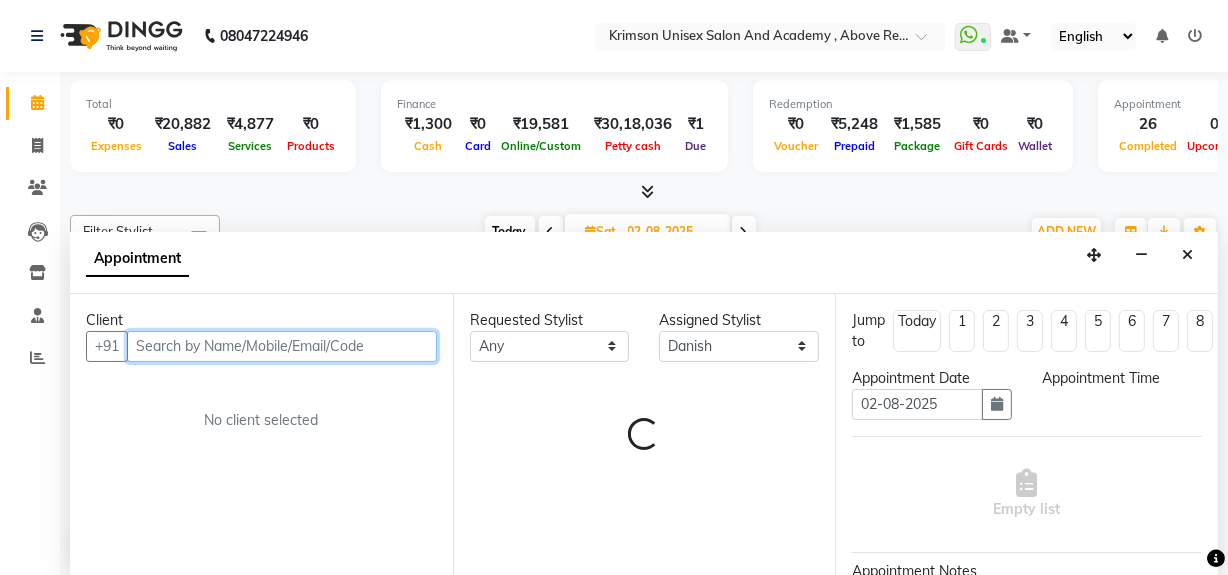 select on "900" 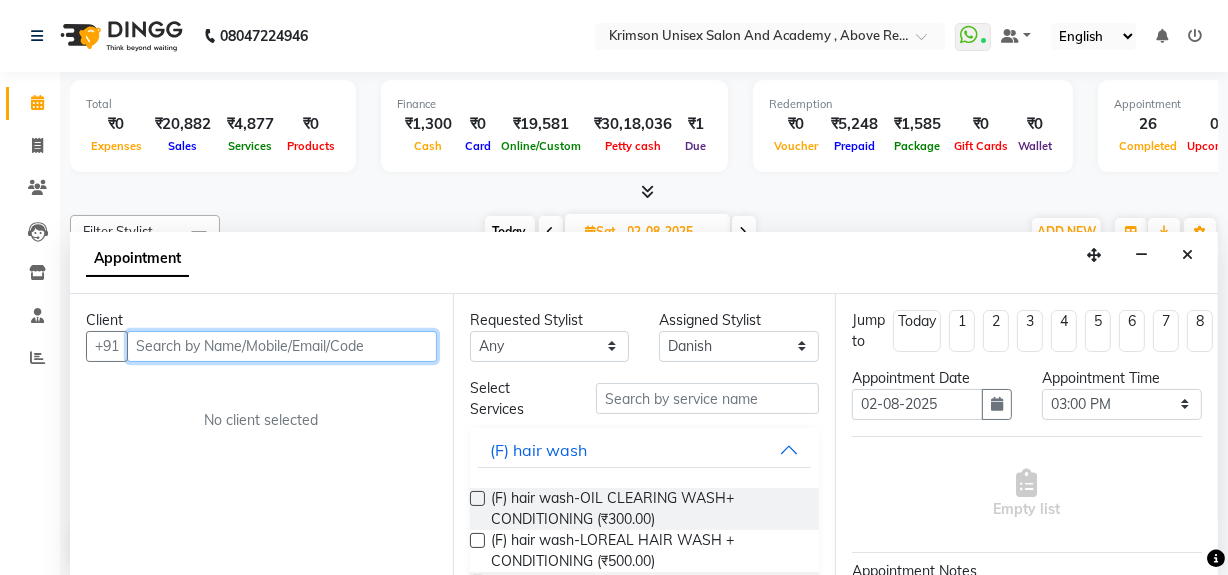 click at bounding box center (282, 346) 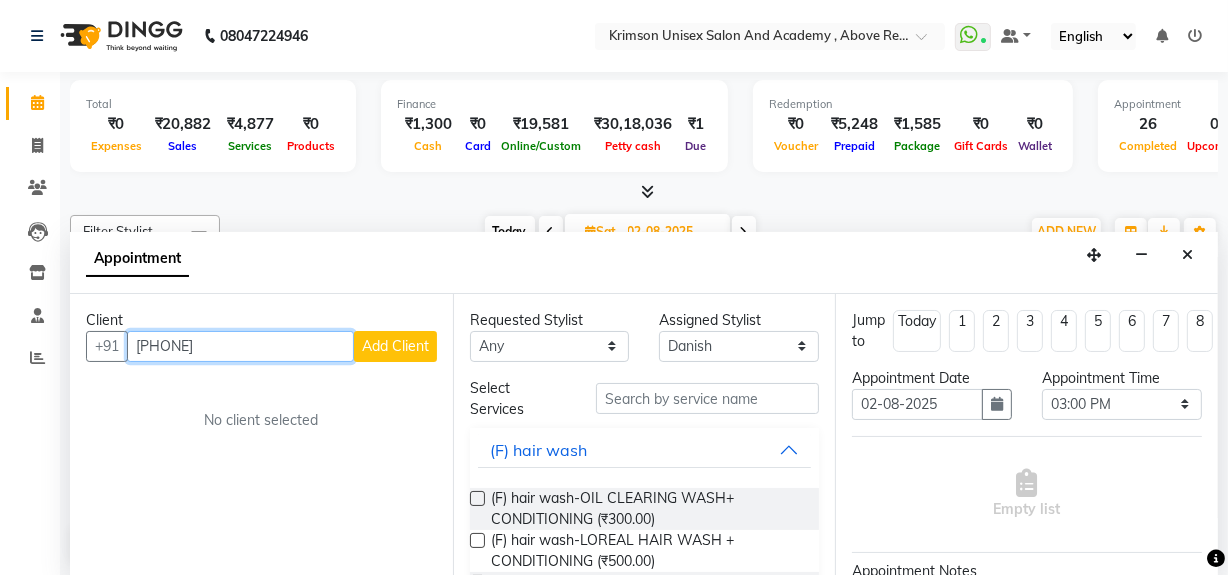 type on "[PHONE]" 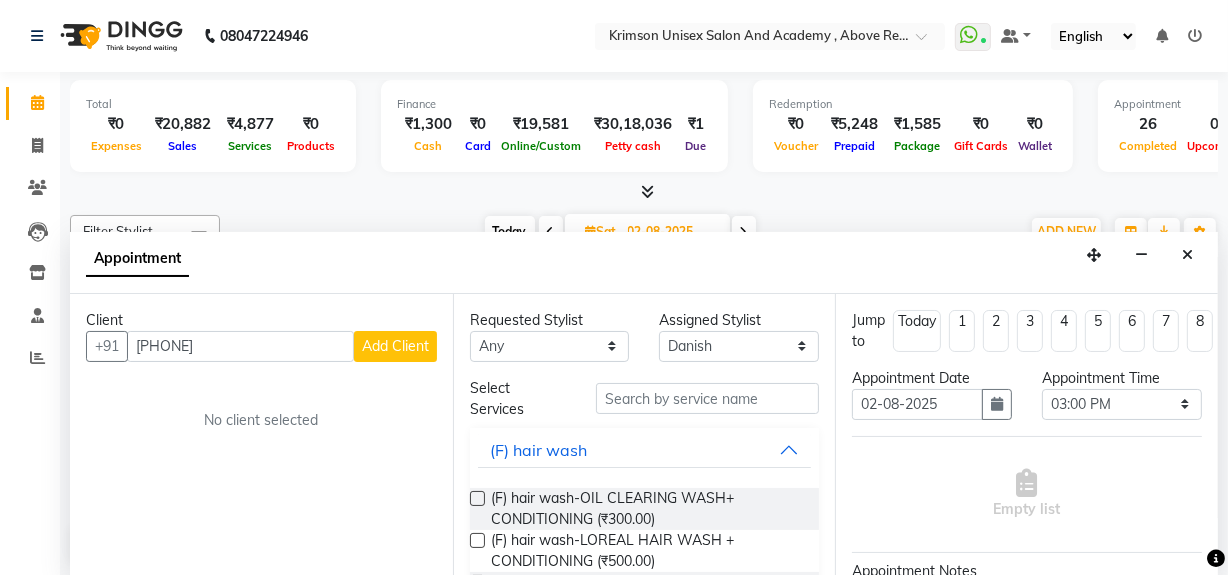 click on "Add Client" at bounding box center [395, 346] 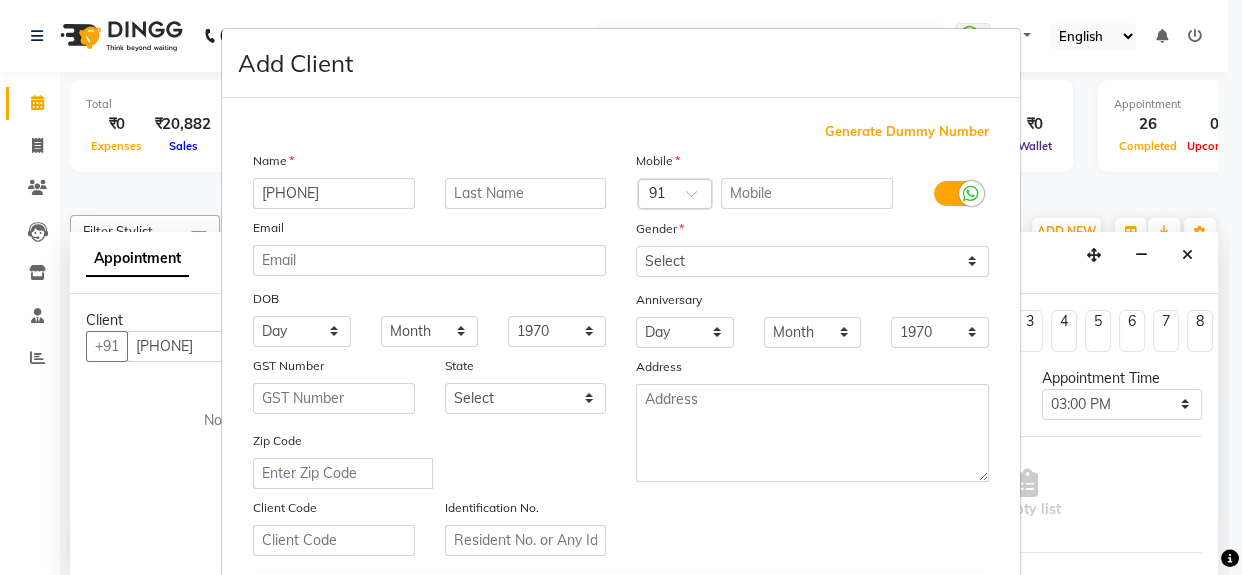 click on "Add Client Generate Dummy Number Name [PHONE] Email DOB Day 01 02 03 04 05 06 07 08 09 10 11 12 13 14 15 16 17 18 19 20 21 22 23 24 25 26 27 28 29 30 31 Month January February March April May June July August September October November December 1940 1941 1942 1943 1944 1945 1946 1947 1948 1949 1950 1951 1952 1953 1954 1955 1956 1957 1958 1959 1960 1961 1962 1963 1964 1965 1966 1967 1968 1969 1970 1971 1972 1973 1974 1975 1976 1977 1978 1979 1980 1981 1982 1983 1984 1985 1986 1987 1988 1989 1990 1991 1992 1993 1994 1995 1996 1997 1998 1999 2000 2001 2002 2003 2004 2005 2006 2007 2008 2009 2010 2011 2012 2013 2014 2015 2016 2017 2018 2019 2020 2021 2022 2023 2024 2025 Address" at bounding box center (621, 287) 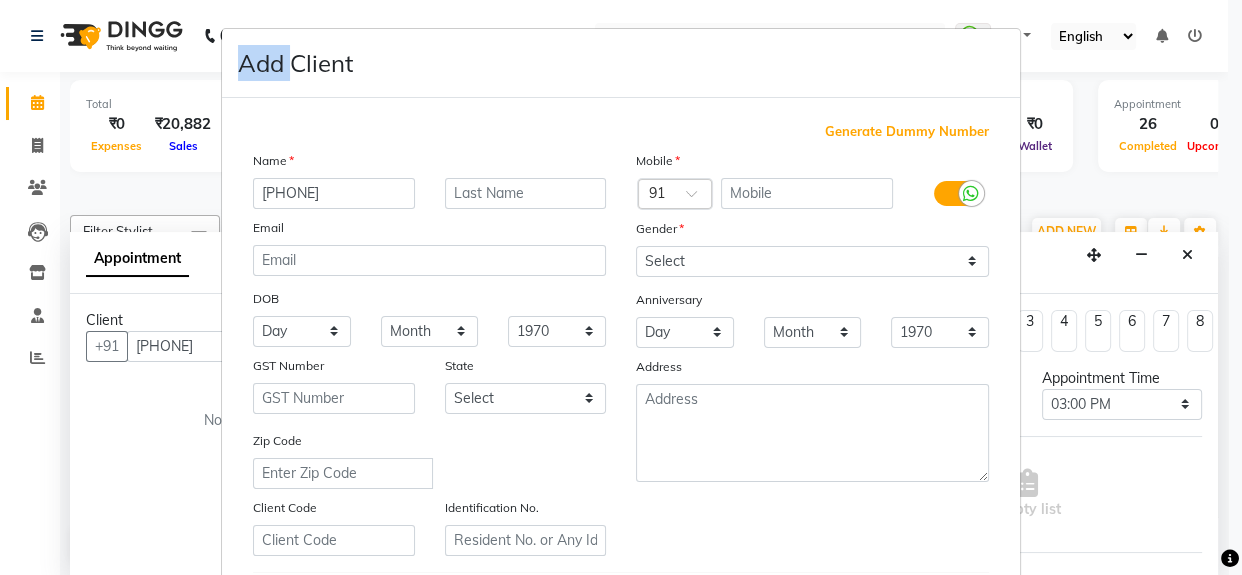 click on "Add Client Generate Dummy Number Name [PHONE] Email DOB Day 01 02 03 04 05 06 07 08 09 10 11 12 13 14 15 16 17 18 19 20 21 22 23 24 25 26 27 28 29 30 31 Month January February March April May June July August September October November December 1940 1941 1942 1943 1944 1945 1946 1947 1948 1949 1950 1951 1952 1953 1954 1955 1956 1957 1958 1959 1960 1961 1962 1963 1964 1965 1966 1967 1968 1969 1970 1971 1972 1973 1974 1975 1976 1977 1978 1979 1980 1981 1982 1983 1984 1985 1986 1987 1988 1989 1990 1991 1992 1993 1994 1995 1996 1997 1998 1999 2000 2001 2002 2003 2004 2005 2006 2007 2008 2009 2010 2011 2012 2013 2014 2015 2016 2017 2018 2019 2020 2021 2022 2023 2024 2025 Address" at bounding box center [621, 287] 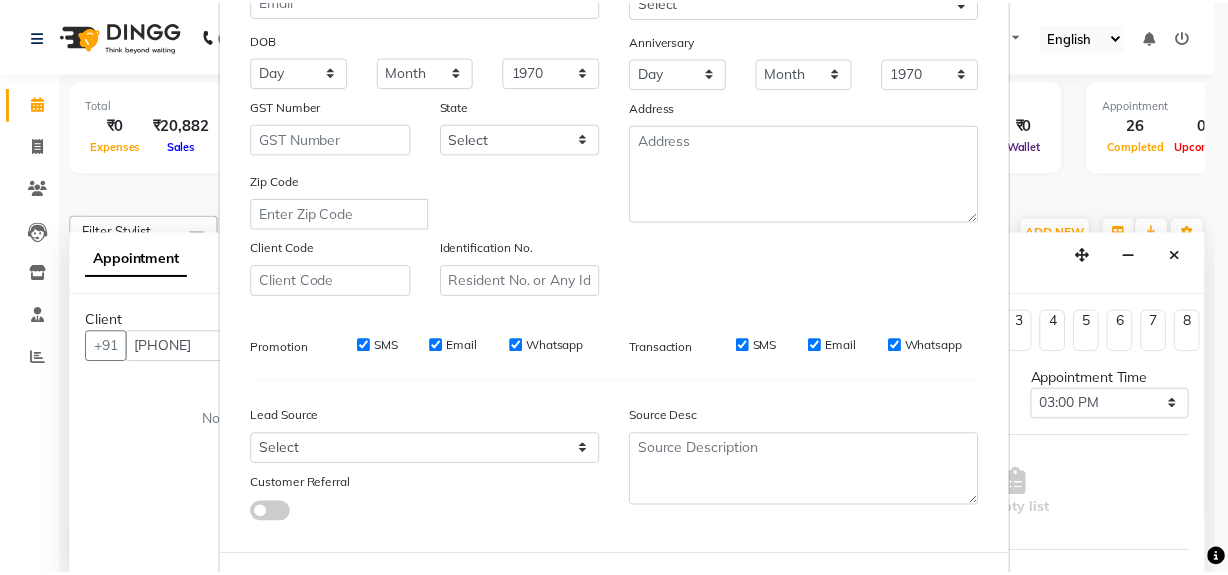 scroll, scrollTop: 353, scrollLeft: 0, axis: vertical 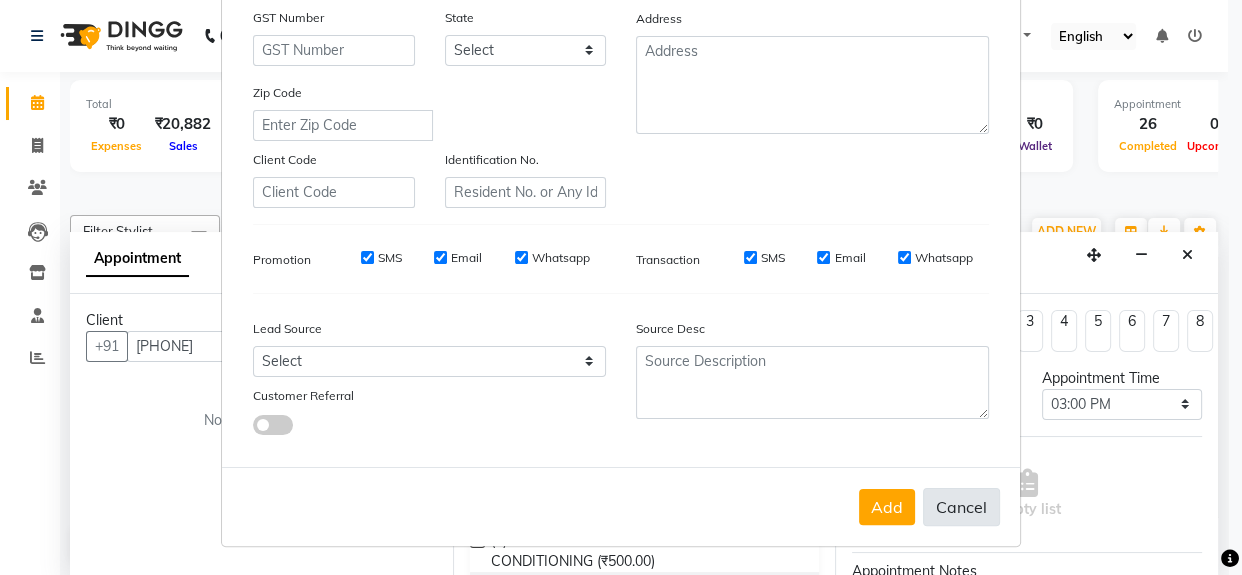 click on "Cancel" at bounding box center (961, 507) 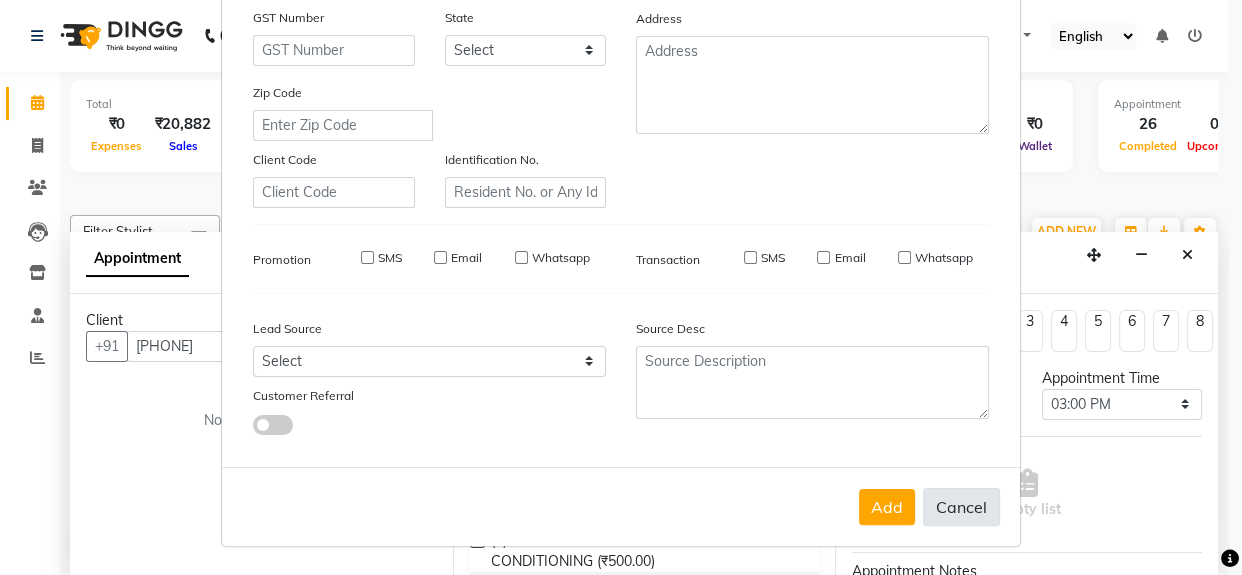 type 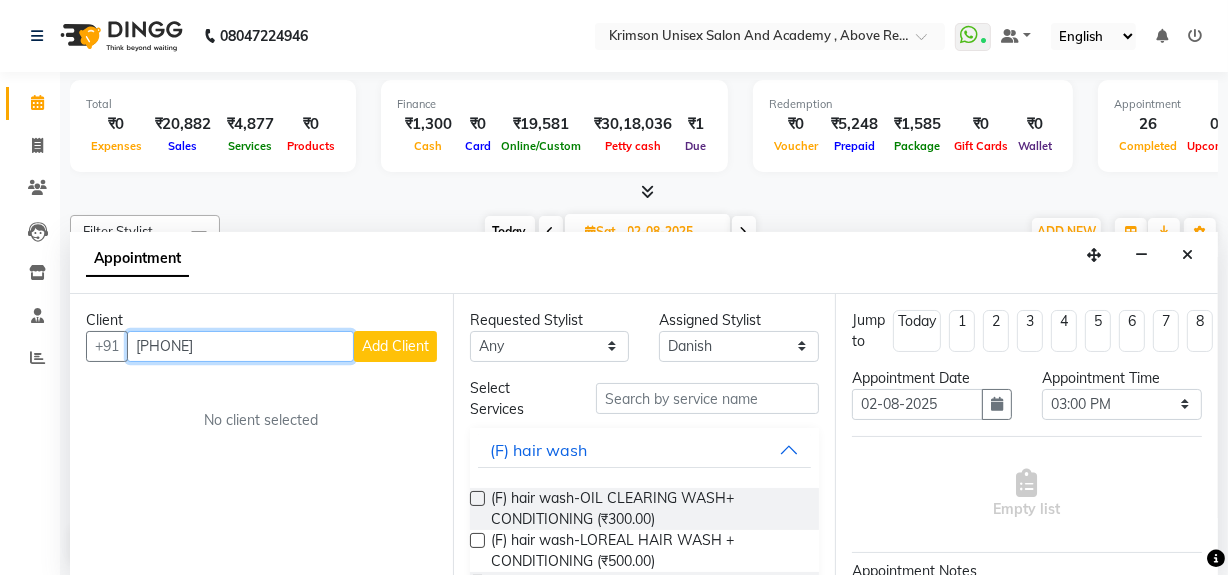 click on "[PHONE]" at bounding box center [240, 346] 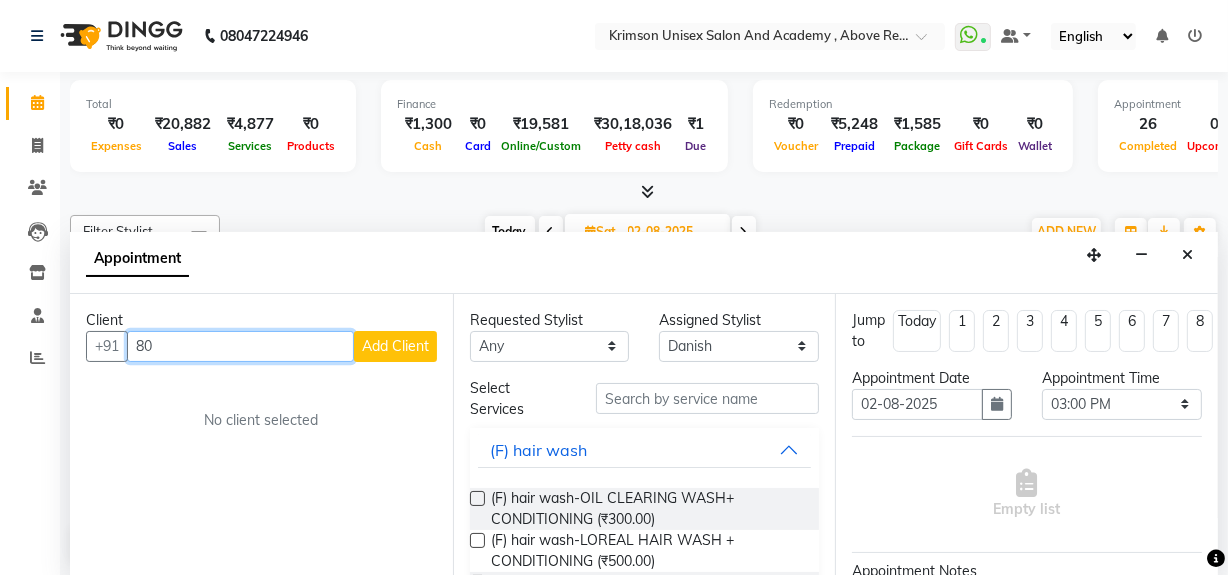 type on "8" 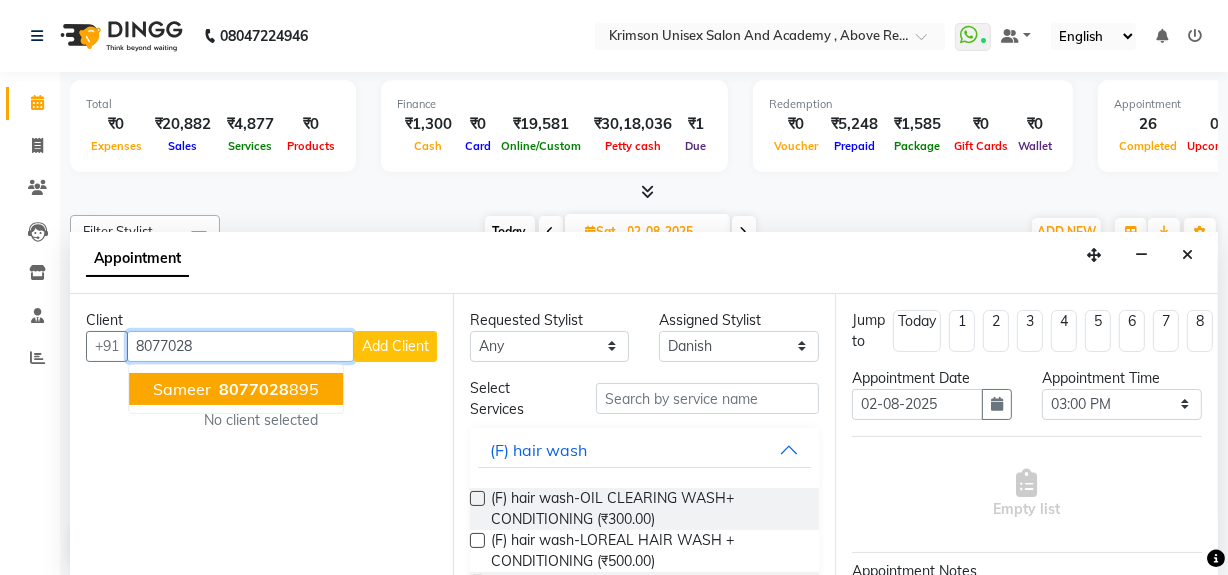 click on "8077028" at bounding box center (254, 389) 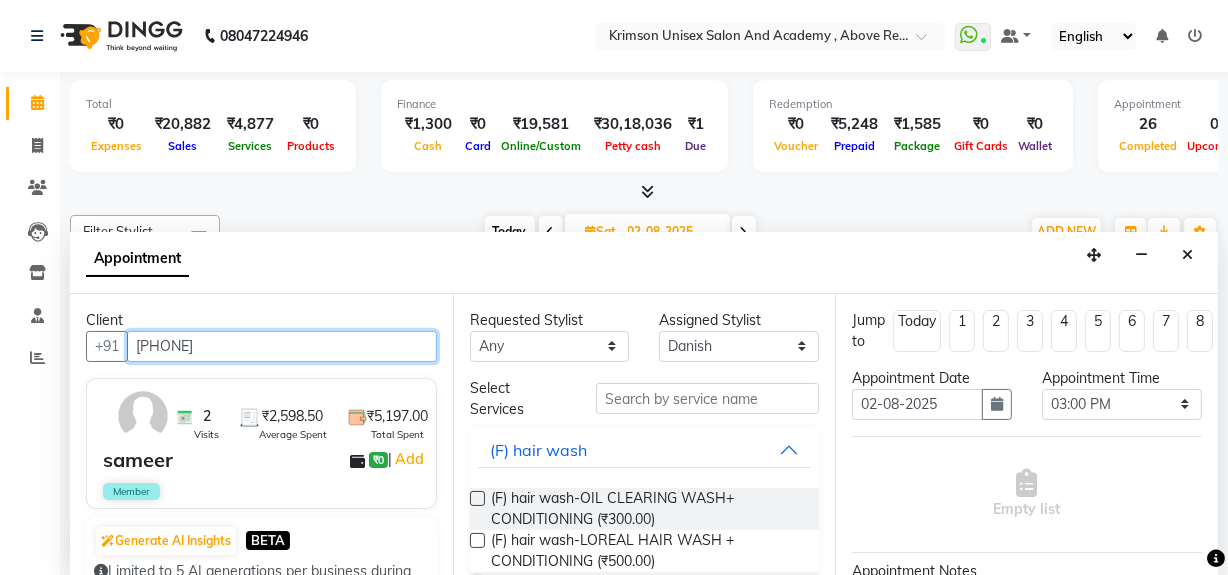 type on "[PHONE]" 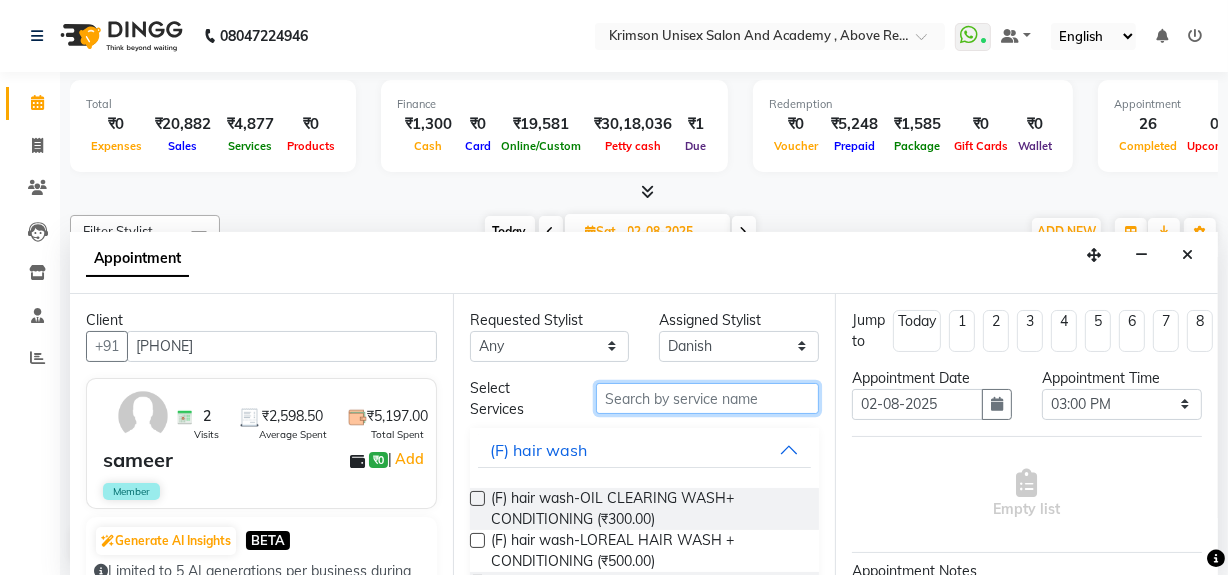 click at bounding box center [707, 398] 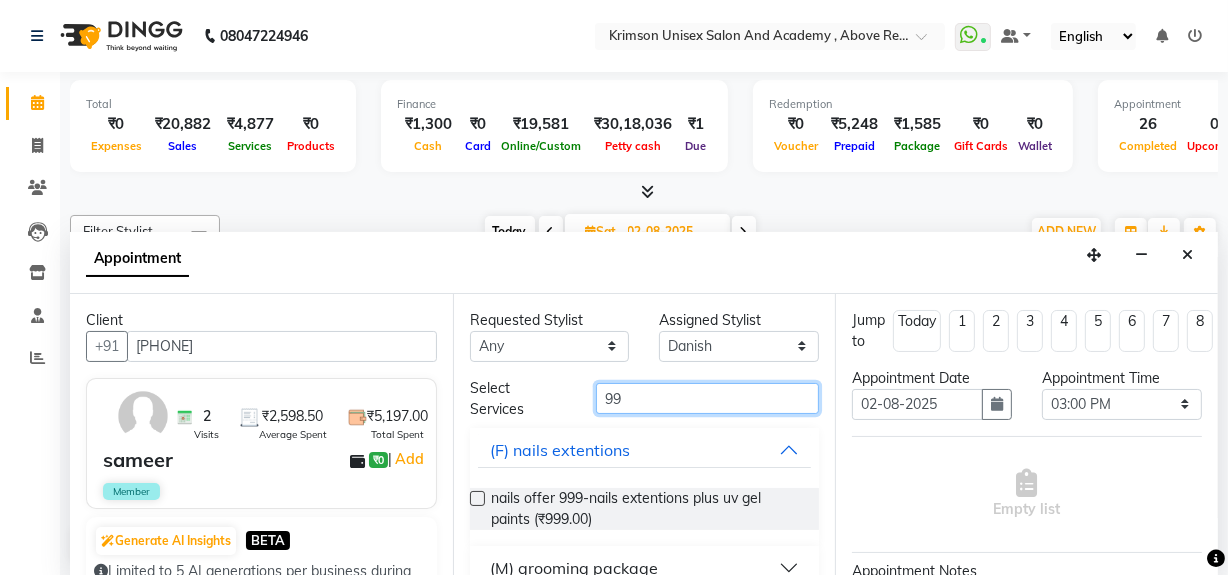 scroll, scrollTop: 116, scrollLeft: 0, axis: vertical 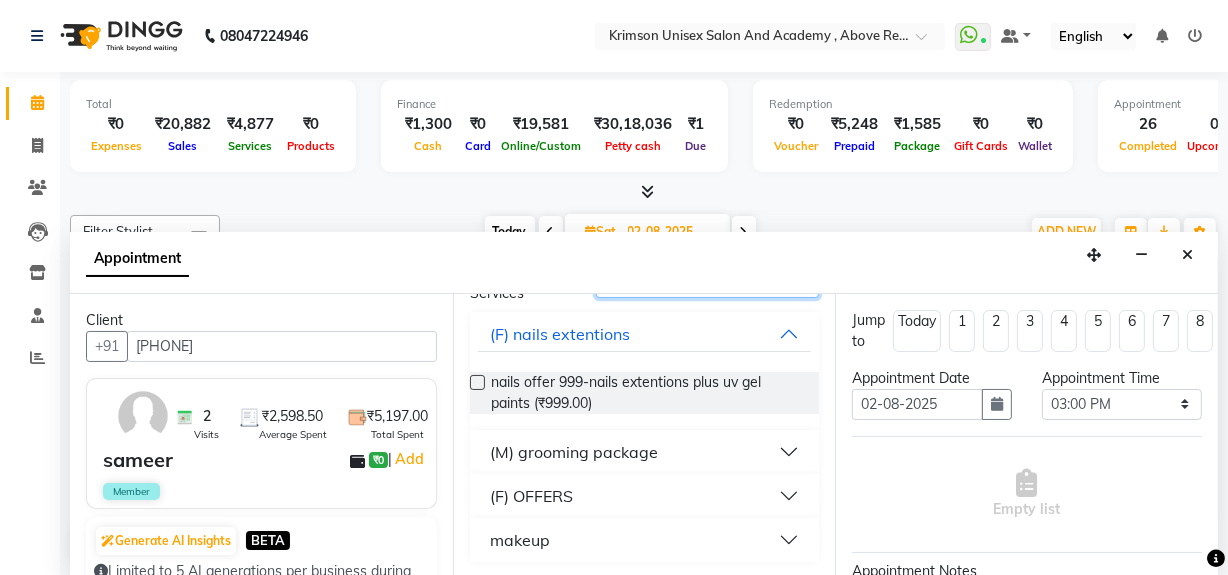 type on "99" 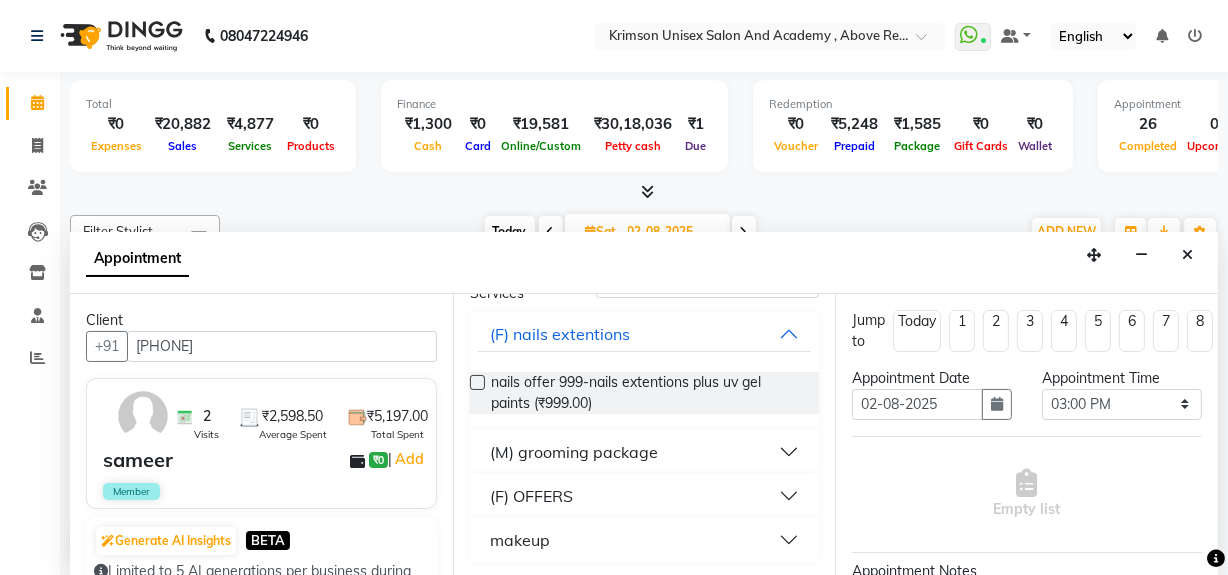 click on "(M) grooming package" at bounding box center (574, 452) 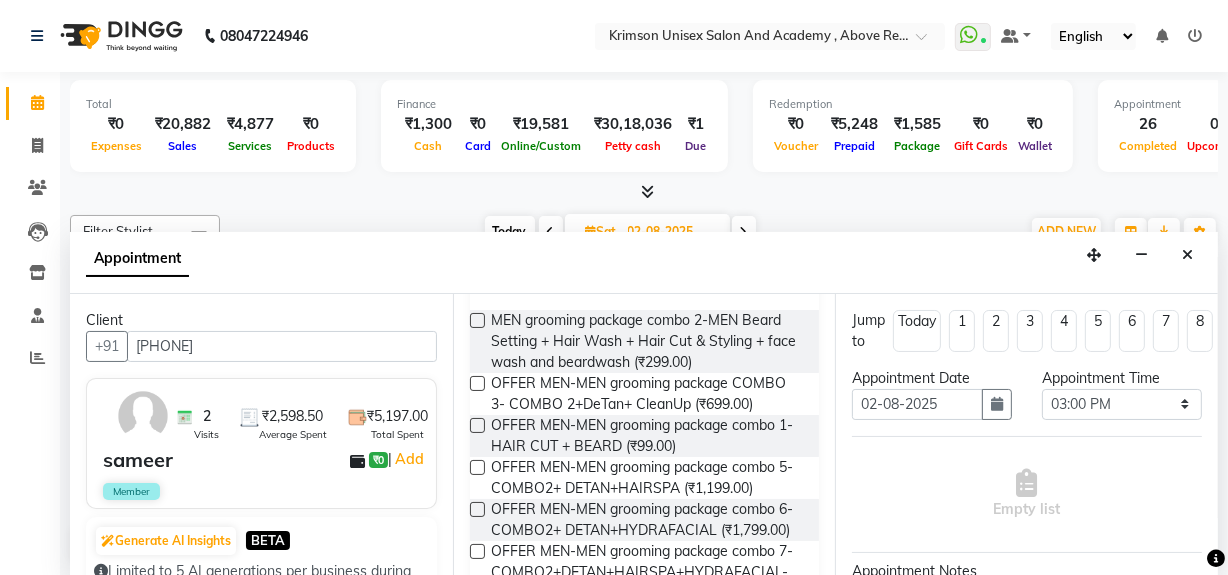 scroll, scrollTop: 297, scrollLeft: 0, axis: vertical 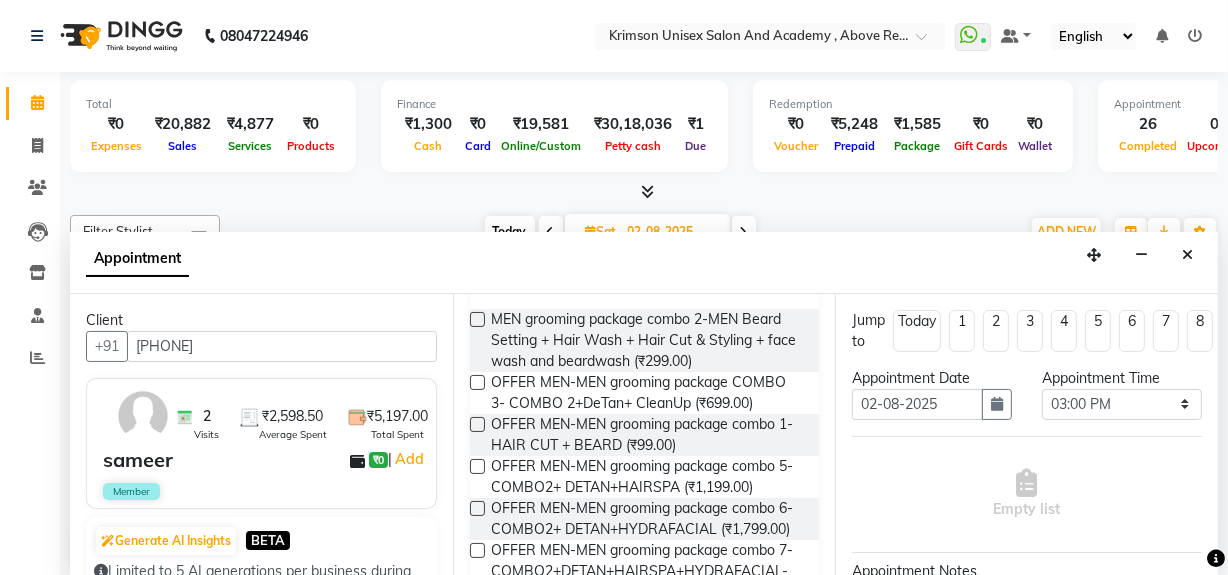 click at bounding box center (477, 424) 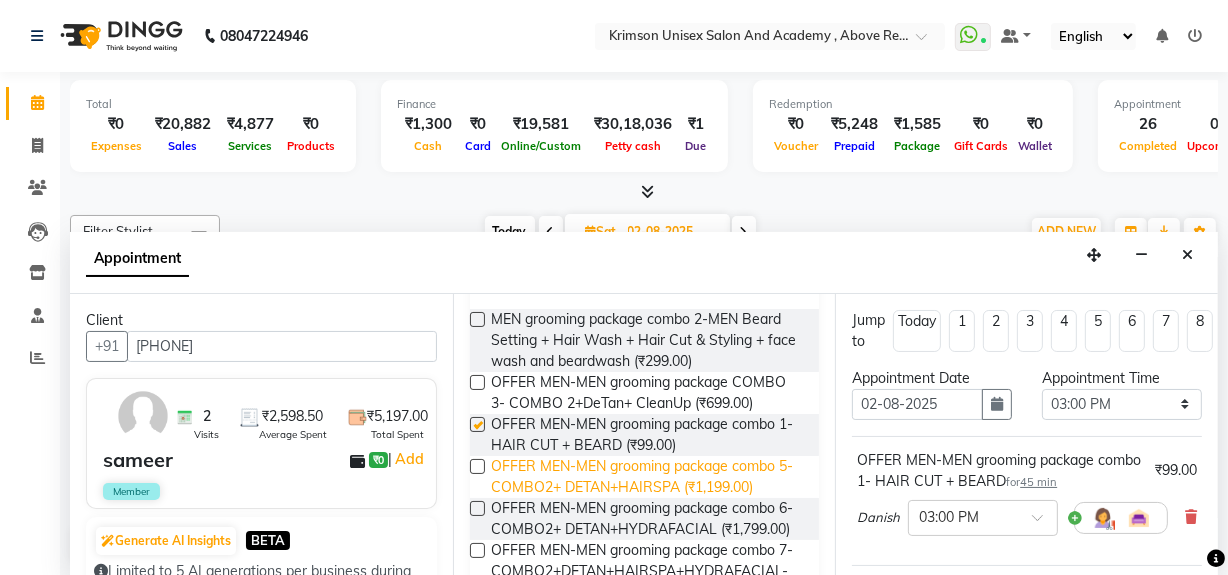 checkbox on "false" 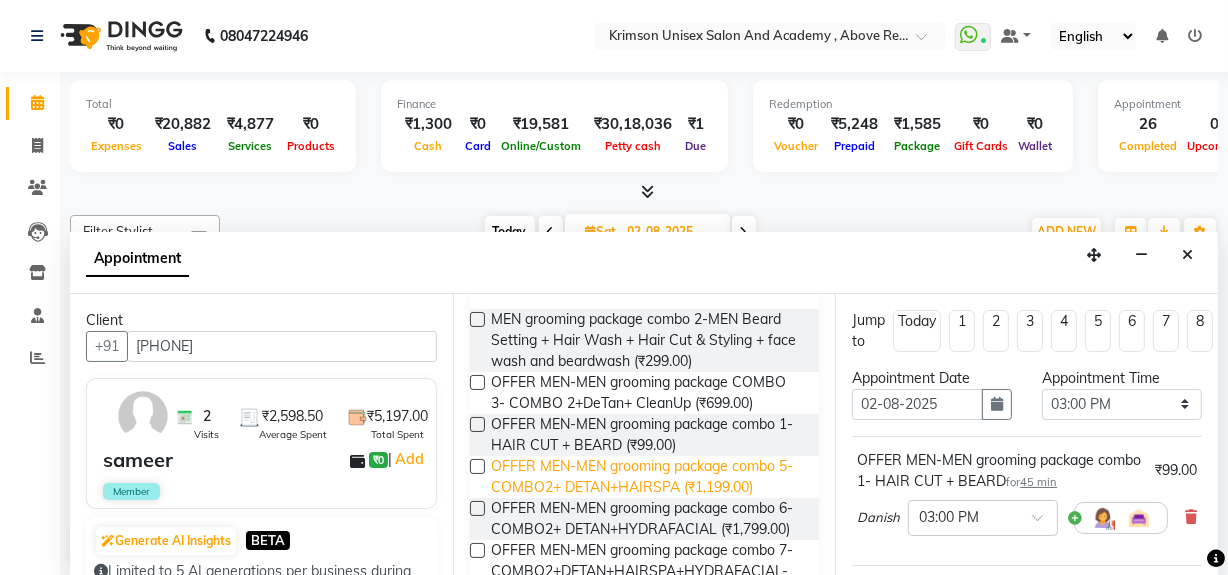 scroll, scrollTop: 534, scrollLeft: 0, axis: vertical 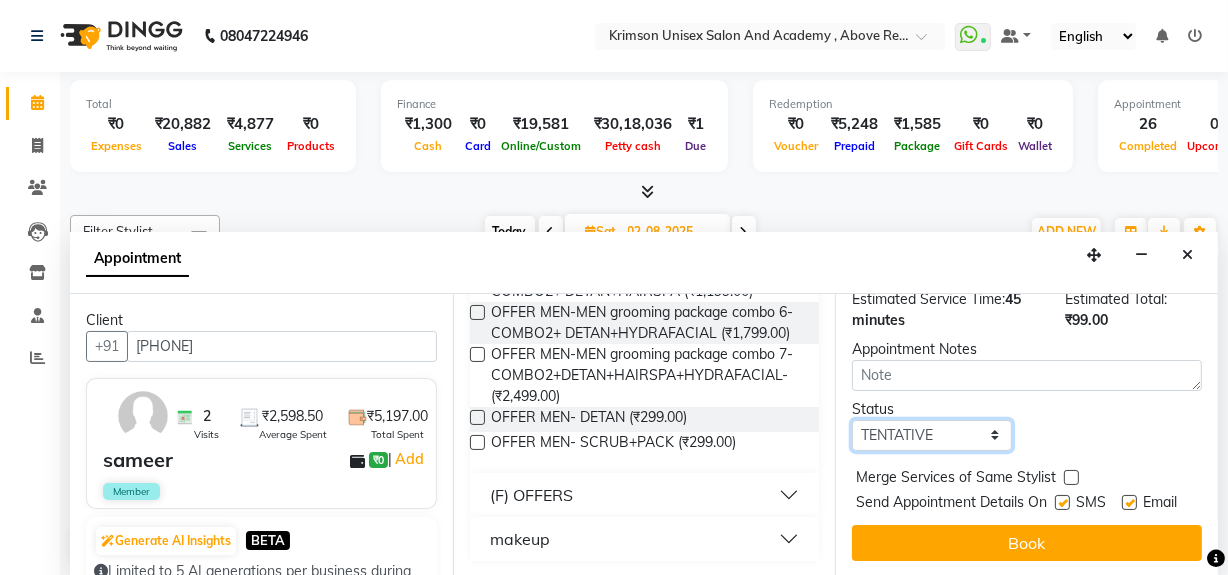 click on "Select TENTATIVE CONFIRM UPCOMING" at bounding box center (932, 435) 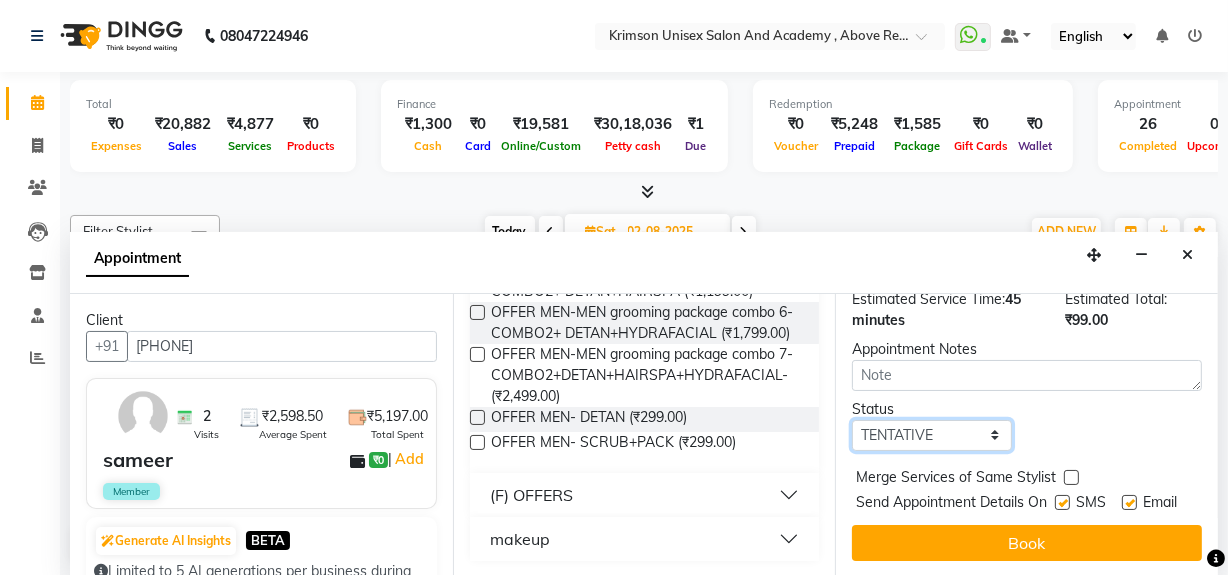 select on "confirm booking" 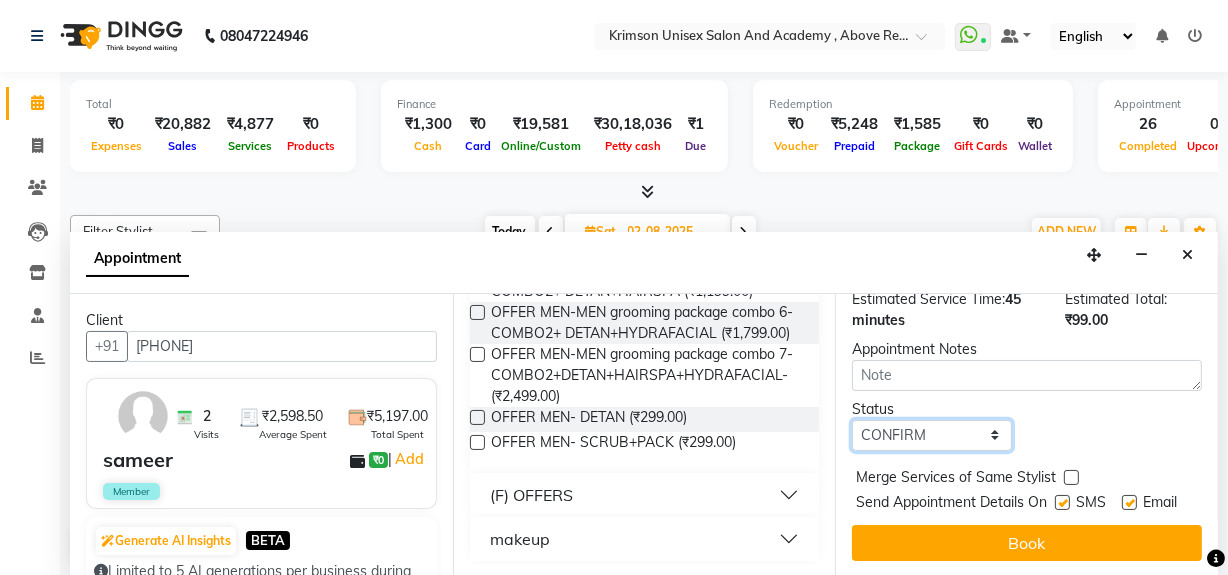 click on "Select TENTATIVE CONFIRM UPCOMING" at bounding box center [932, 435] 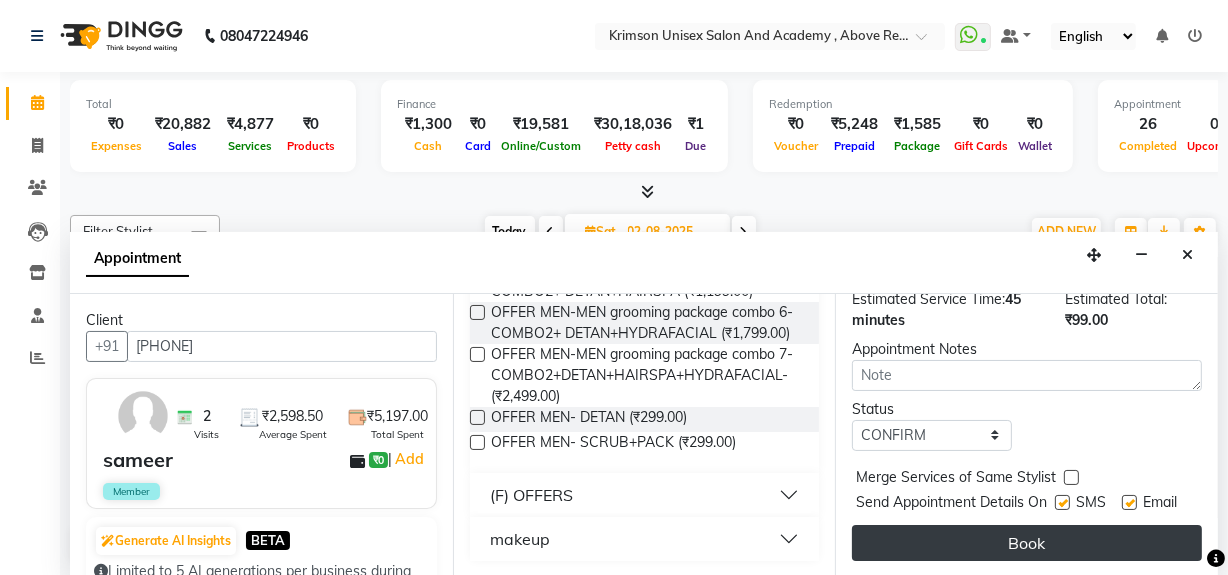 click on "Book" at bounding box center [1027, 543] 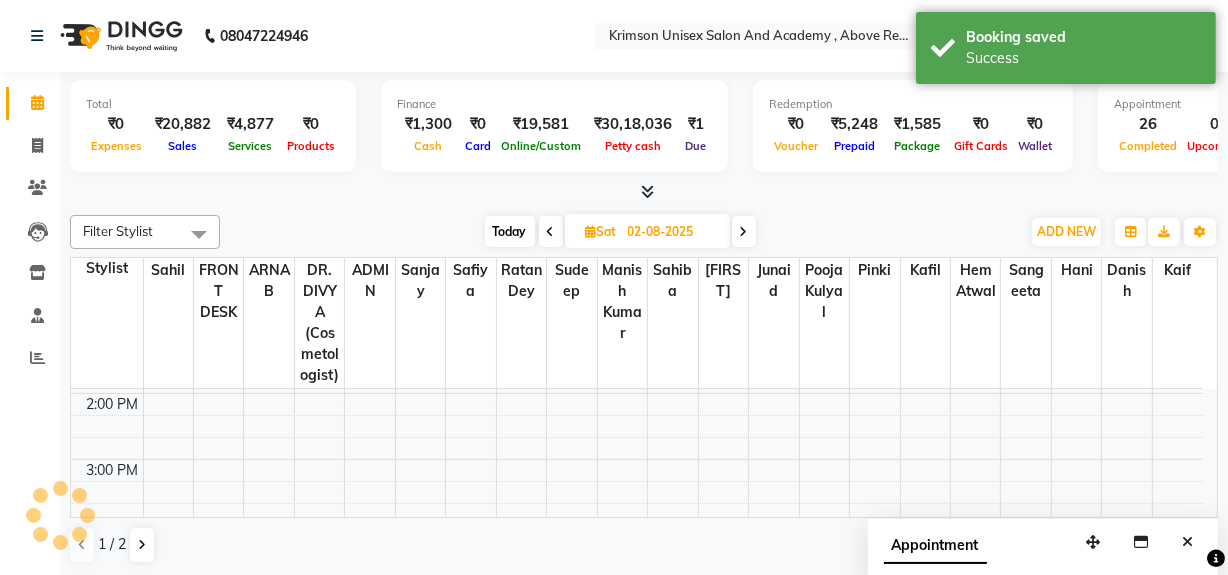 scroll, scrollTop: 0, scrollLeft: 0, axis: both 